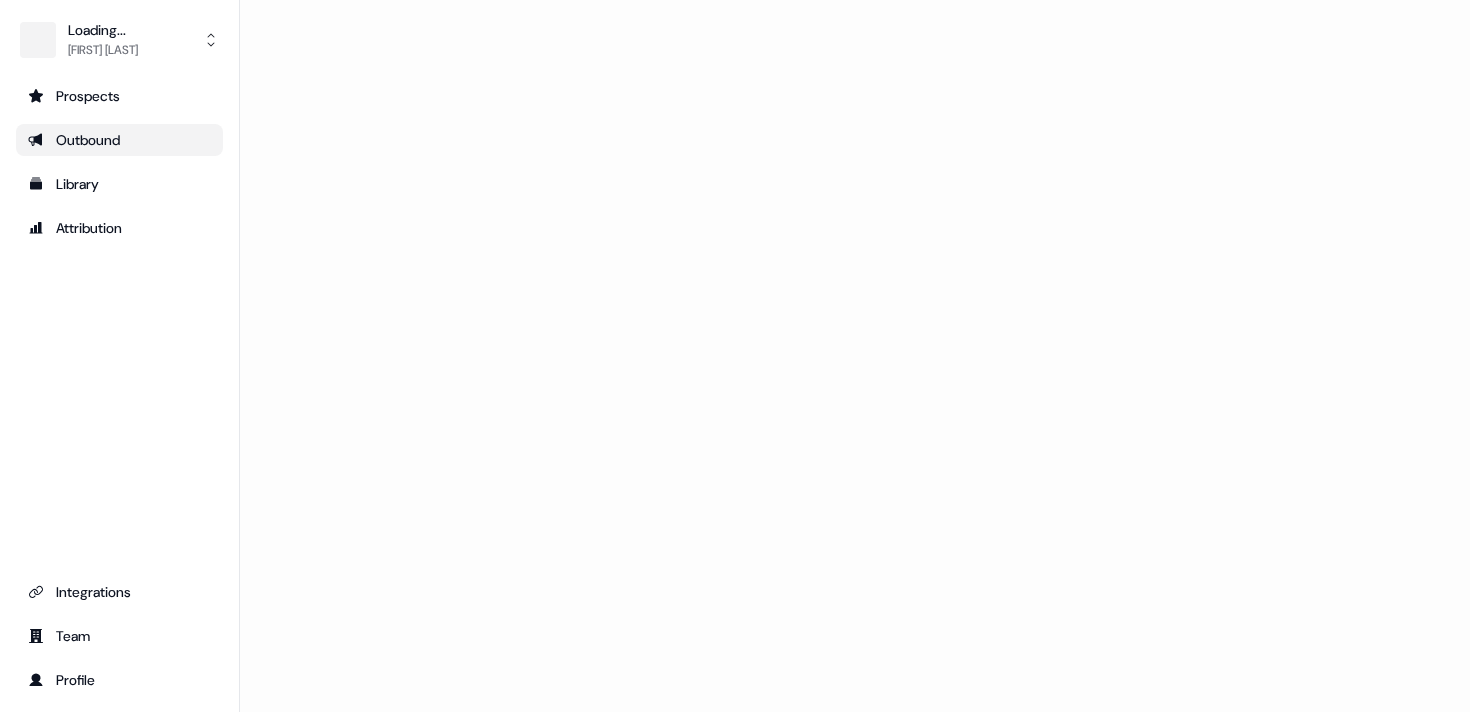 scroll, scrollTop: 0, scrollLeft: 0, axis: both 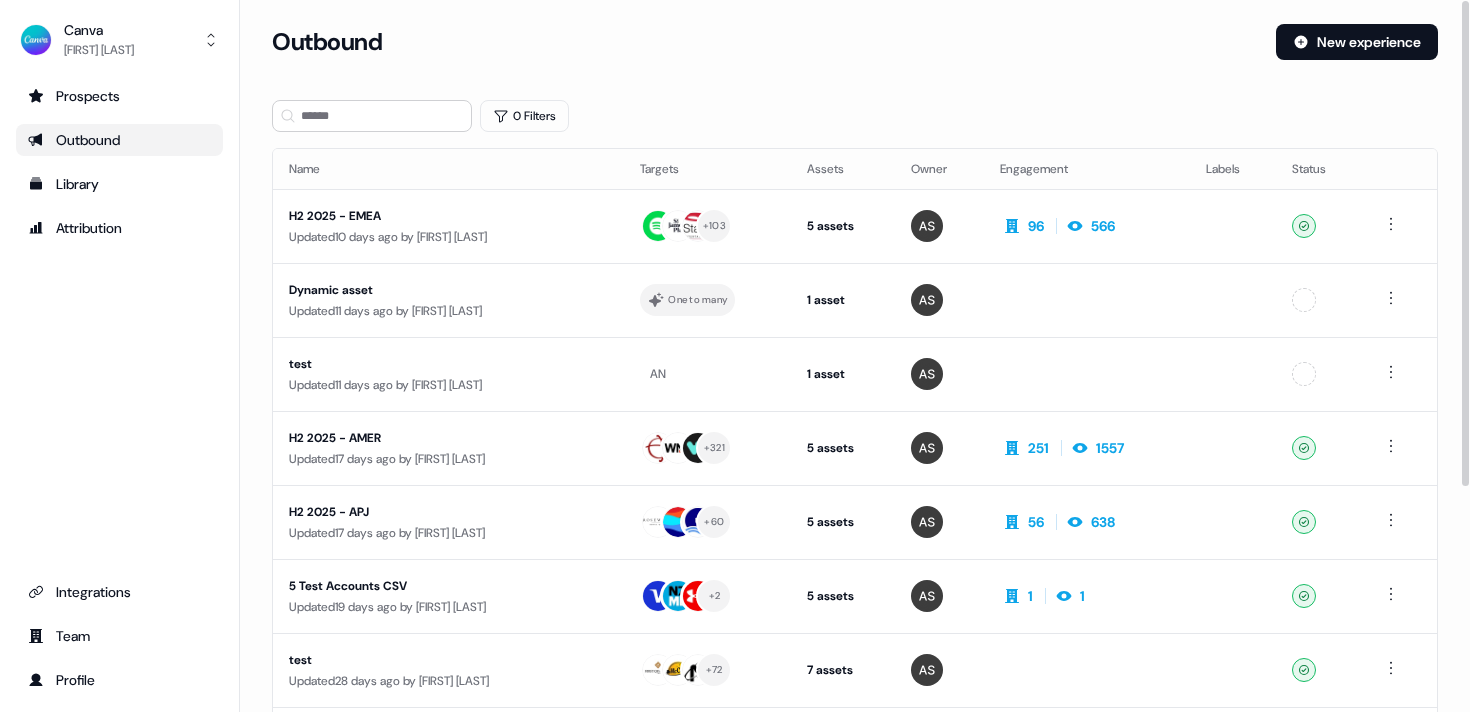 click on "0   Filters" at bounding box center [855, 116] 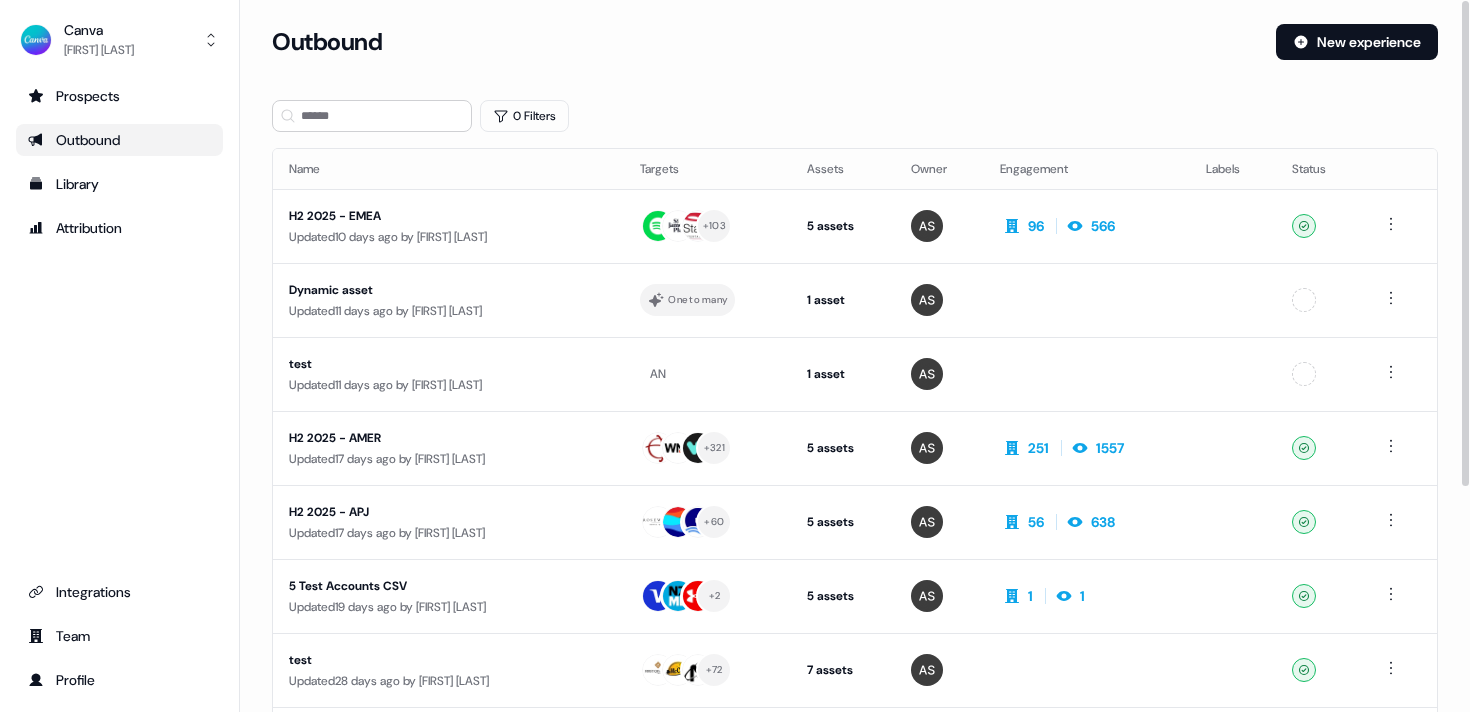 click on "Outbound New experience" at bounding box center [855, 54] 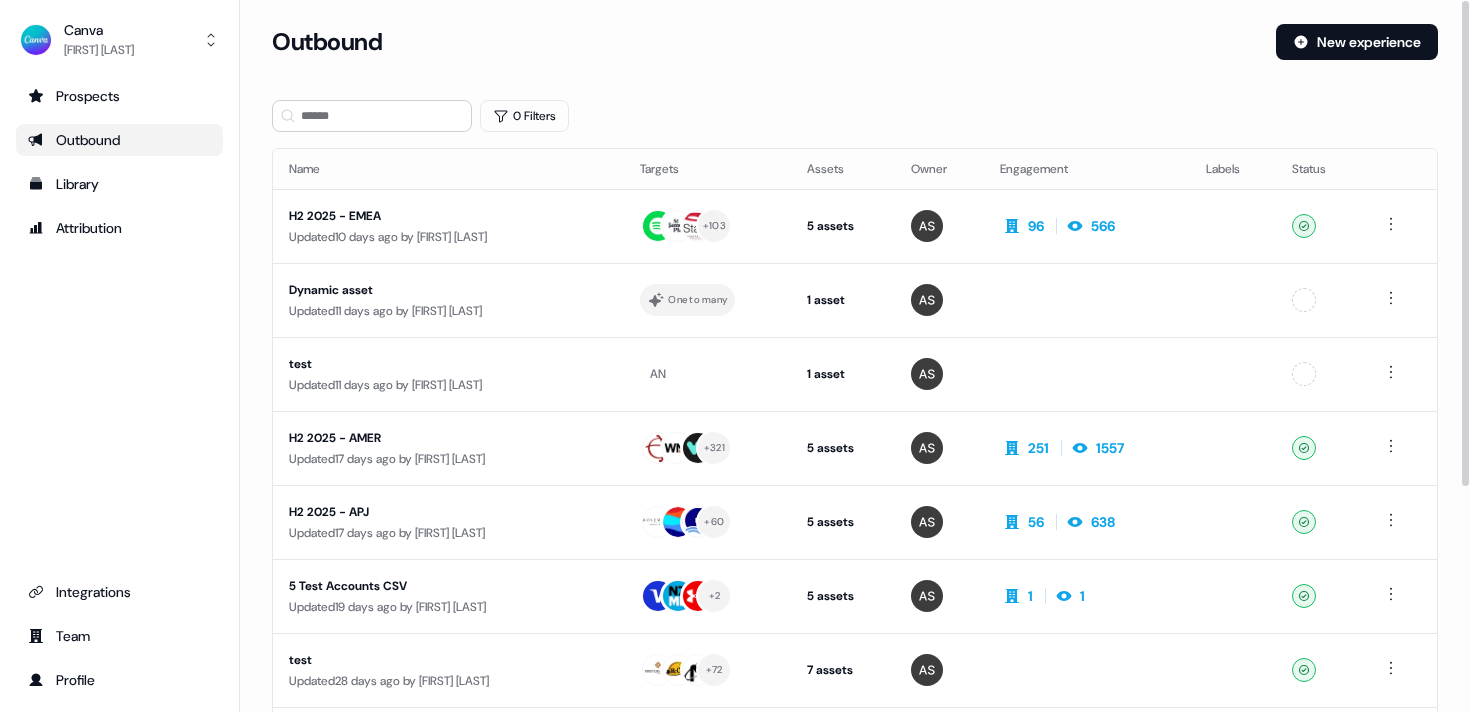 click on "Outbound New experience" at bounding box center (855, 54) 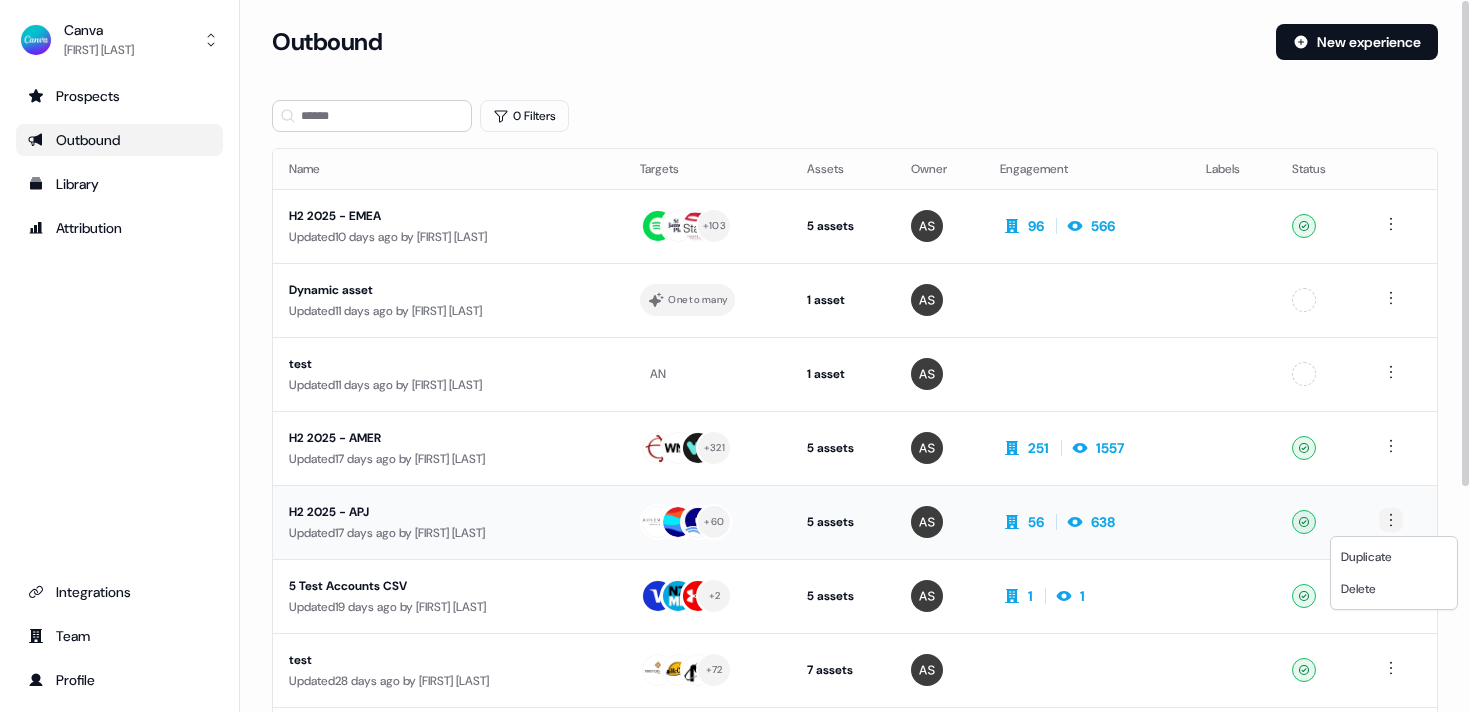 click on "For the best experience switch devices to a bigger screen. Go to Userled.io Canva [FIRST] [LAST] Prospects Outbound Library Attribution Team Profile Loading... Outbound New experience 0 Filters Name Targets Assets Owner Engagement Labels Status H2 [YEAR] - EMEA Updated 10 days ago by [FIRST] [LAST] + 103 5 assets Web page, LinkedIn Square, LinkedIn Square, LinkedIn Square, LinkedIn Square 96 566 Ready Dynamic asset Updated 11 days ago by [FIRST] [LAST] One to many 1 asset Web page Unconfigured test Updated 11 days ago by [FIRST] [LAST] AN 1 asset Web page Unconfigured H2 [YEAR] - AMER Updated 17 days ago by [FIRST] [LAST] + 321 5 assets Web page, LinkedIn Square, LinkedIn Square, LinkedIn Square, LinkedIn Square 251 1557 Ready H2 [YEAR] - APJ Updated 17 days ago by [FIRST] [LAST] + 60 5 assets Web page, LinkedIn Square, LinkedIn Square, LinkedIn Square, LinkedIn Square 56 638 Ready 5 Test Accounts CSV Updated 19 days ago by [FIRST] [LAST] + 2 5 assets 1 1 Ready test Updated 28 days ago" at bounding box center [735, 356] 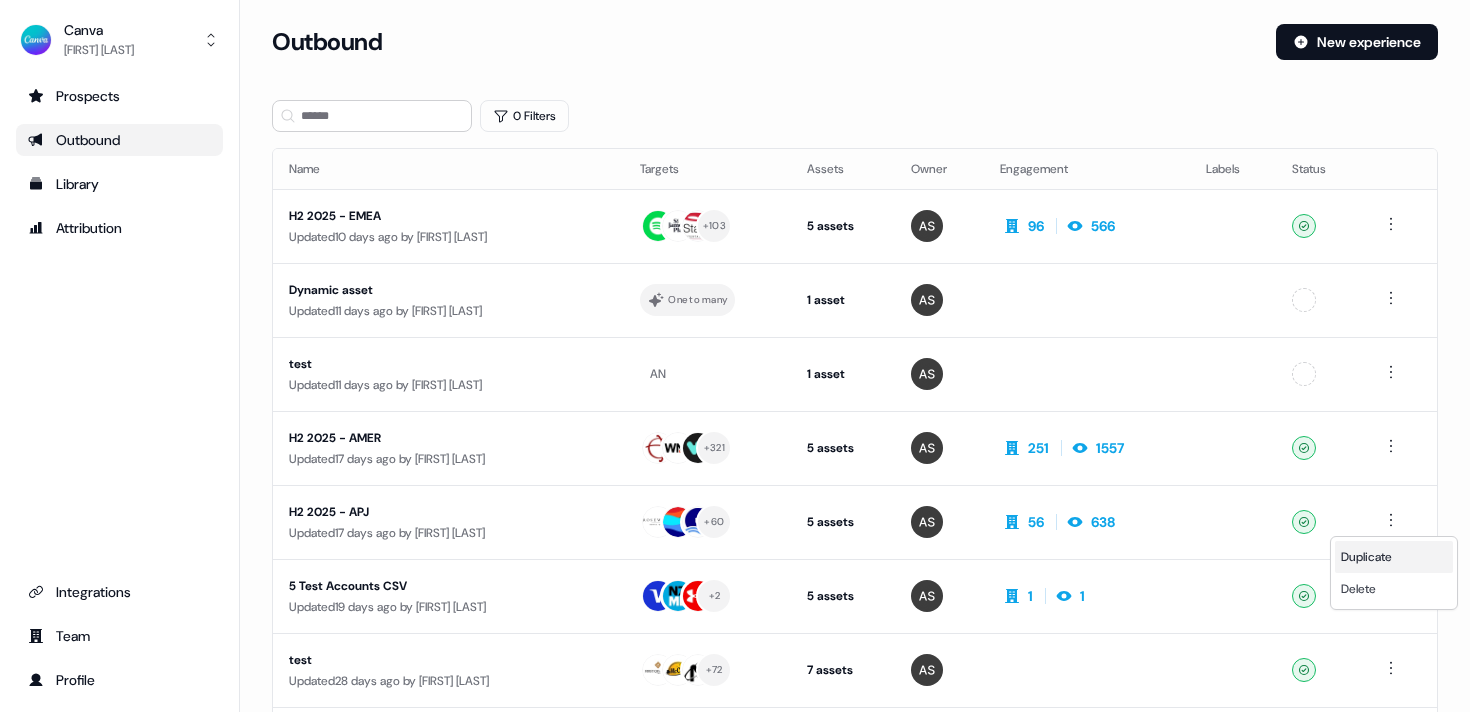 click on "Duplicate" at bounding box center [1366, 557] 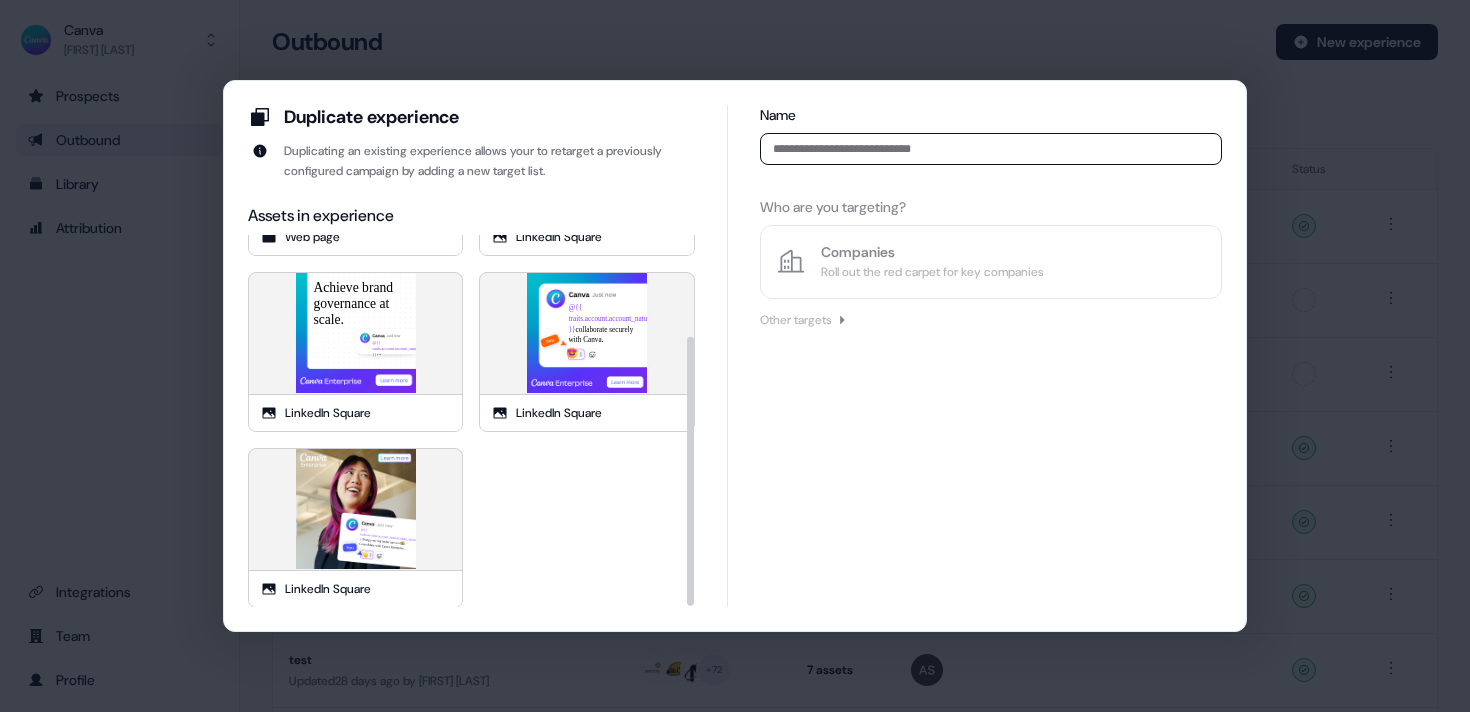 scroll, scrollTop: 0, scrollLeft: 0, axis: both 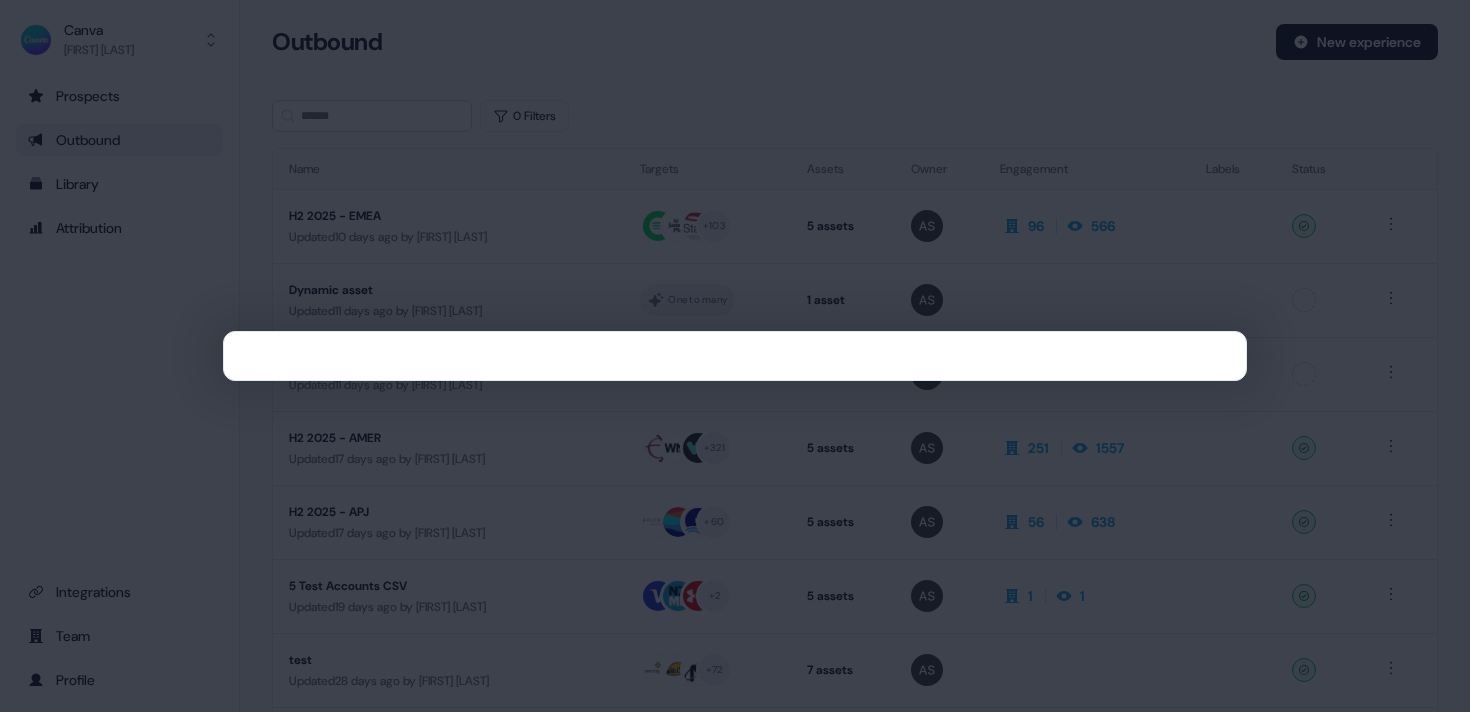 click at bounding box center [735, 356] 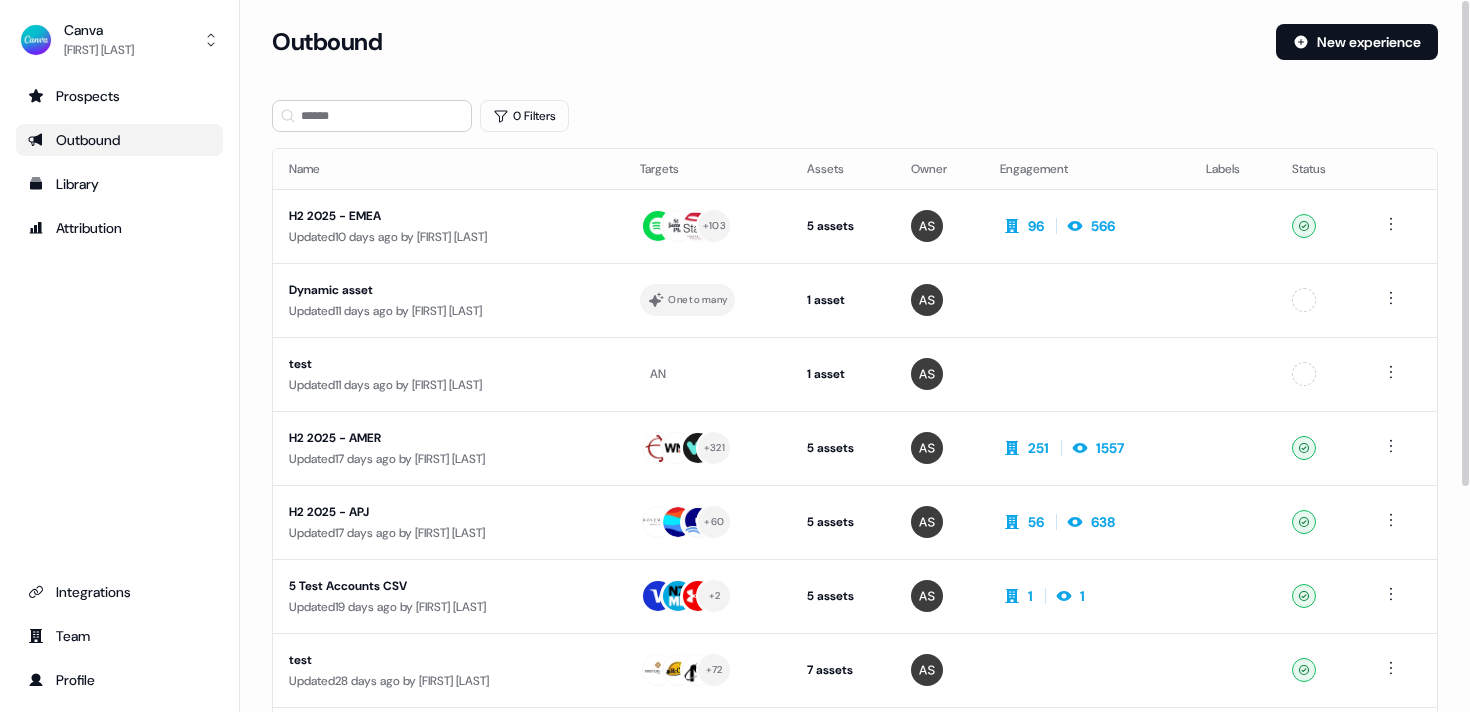 click on "Loading... Outbound New experience 0   Filters Name Targets Assets Owner Engagement Labels Status H2 2025 - EMEA Updated  10 days ago   by   [FIRST] [LAST] + 103 5   assets Web page, LinkedIn Square, LinkedIn Square, LinkedIn Square, LinkedIn Square 96 566 Ready Dynamic asset Updated  11 days ago   by   [FIRST] [LAST] One to many 1   asset Web page Unconfigured test Updated  11 days ago   by   [FIRST] [LAST] AN 1   asset Web page Unconfigured H2 2025 - AMER Updated  17 days ago   by   [FIRST] [LAST] + 321 5   assets Web page, LinkedIn Square, LinkedIn Square, LinkedIn Square, LinkedIn Square 251 1557 Ready H2 2025 - APJ Updated  17 days ago   by   [FIRST] [LAST] + 60 5   assets Web page, LinkedIn Square, LinkedIn Square, LinkedIn Square, LinkedIn Square 56 638 Ready 5 Test Accounts CSV Updated  19 days ago   by   [FIRST] [LAST] + 2 5   assets LinkedIn Square, Web page, LinkedIn Square, LinkedIn Square, LinkedIn Square 1 1 Ready test Updated  28 days ago   by   [FIRST] [LAST] + 72 7   assets Ready (Training - [FIRST]) LinkedIn Test Updated" at bounding box center [855, 533] 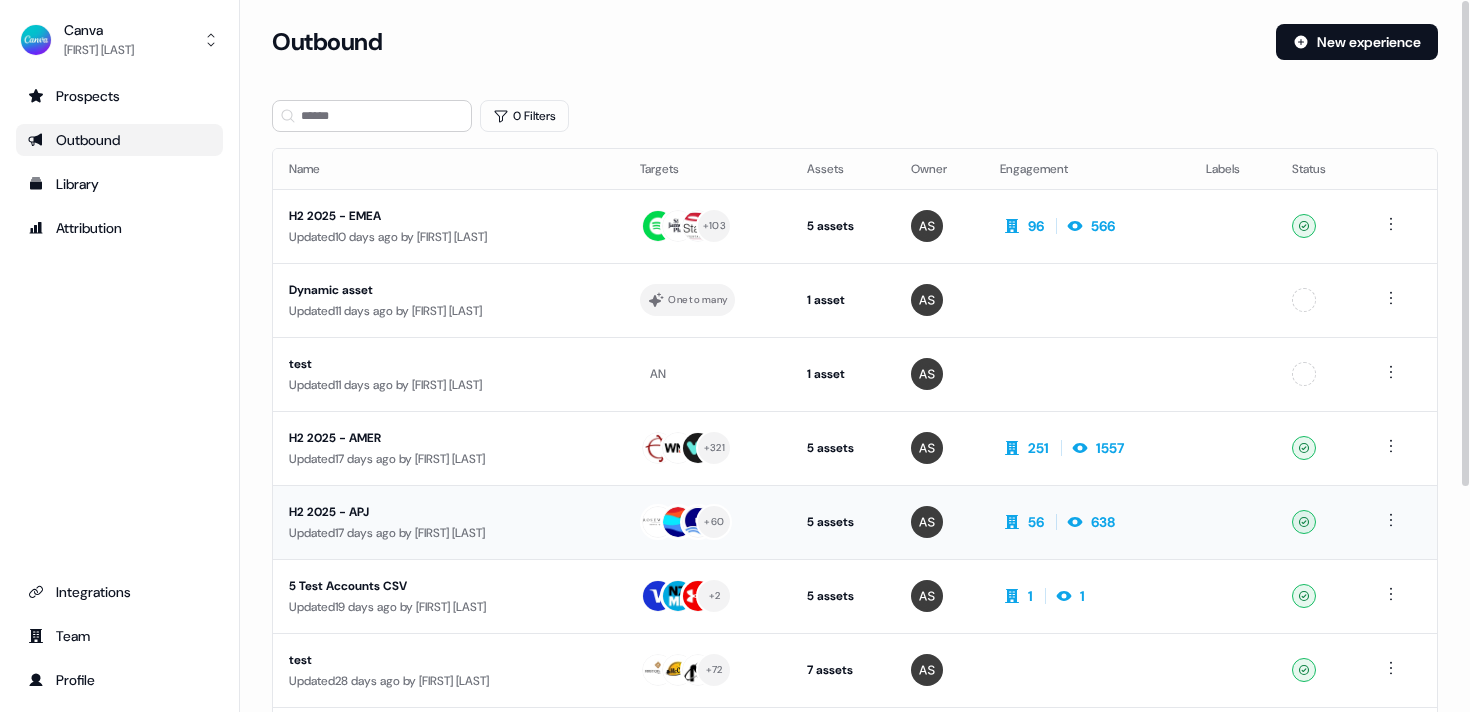 drag, startPoint x: 313, startPoint y: 508, endPoint x: 412, endPoint y: 507, distance: 99.00505 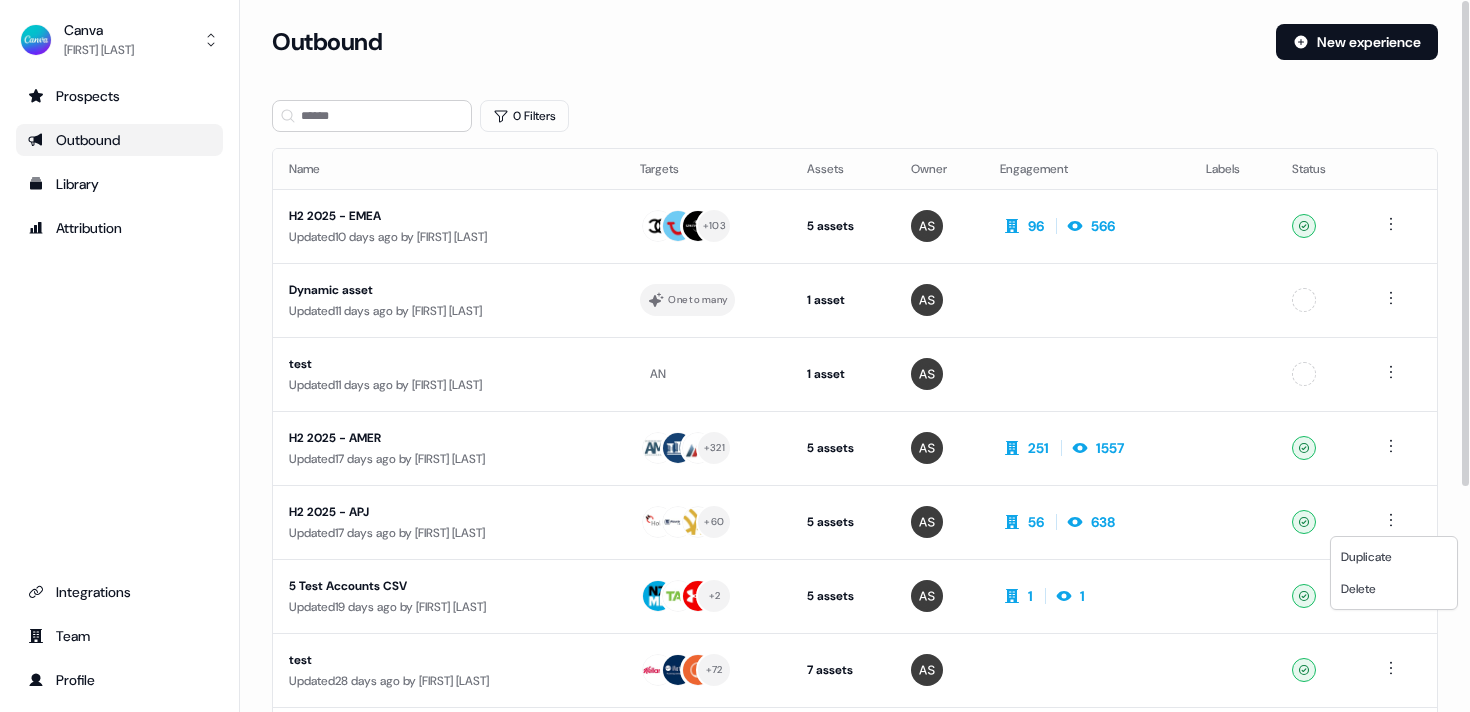 click on "For the best experience switch devices to a bigger screen. Go to Userled.io Canva [FIRST] [LAST] Prospects Outbound Library Attribution Team Profile Loading... Outbound New experience 0 Filters Name Targets Assets Owner Engagement Labels Status H2 [YEAR] - EMEA Updated 10 days ago by [FIRST] [LAST] + 103 5 assets Web page, LinkedIn Square, LinkedIn Square, LinkedIn Square, LinkedIn Square 96 566 Ready Dynamic asset Updated 11 days ago by [FIRST] [LAST] One to many 1 asset Web page Unconfigured test Updated 11 days ago by [FIRST] [LAST] AN 1 asset Web page Unconfigured H2 [YEAR] - AMER Updated 17 days ago by [FIRST] [LAST] + 321 5 assets Web page, LinkedIn Square, LinkedIn Square, LinkedIn Square, LinkedIn Square 251 1557 Ready H2 [YEAR] - APJ Updated 17 days ago by [FIRST] [LAST] + 60 5 assets Web page, LinkedIn Square, LinkedIn Square, LinkedIn Square, LinkedIn Square 56 638 Ready 5 Test Accounts CSV Updated 19 days ago by [FIRST] [LAST] + 2 5 assets 1 1 Ready test Updated 28 days ago" at bounding box center [735, 356] 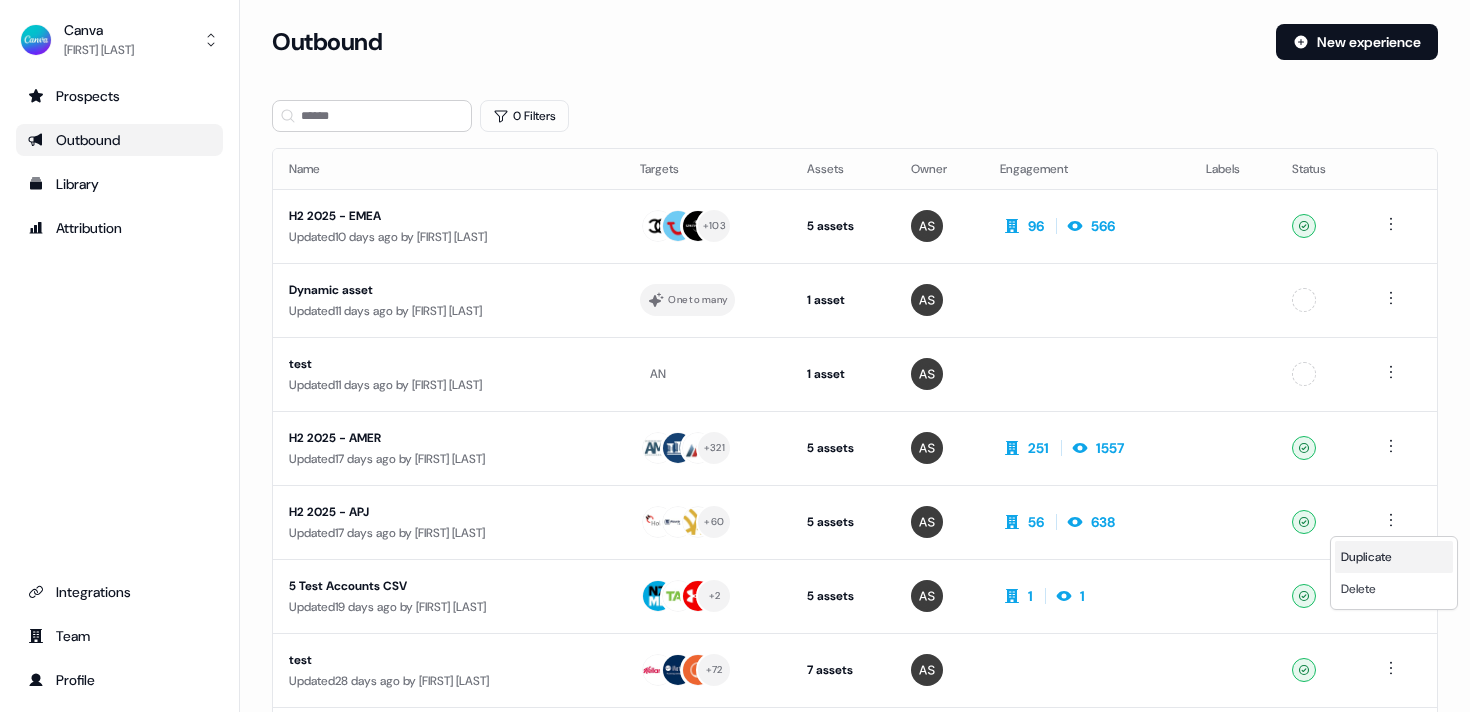 click on "Duplicate" at bounding box center [1366, 557] 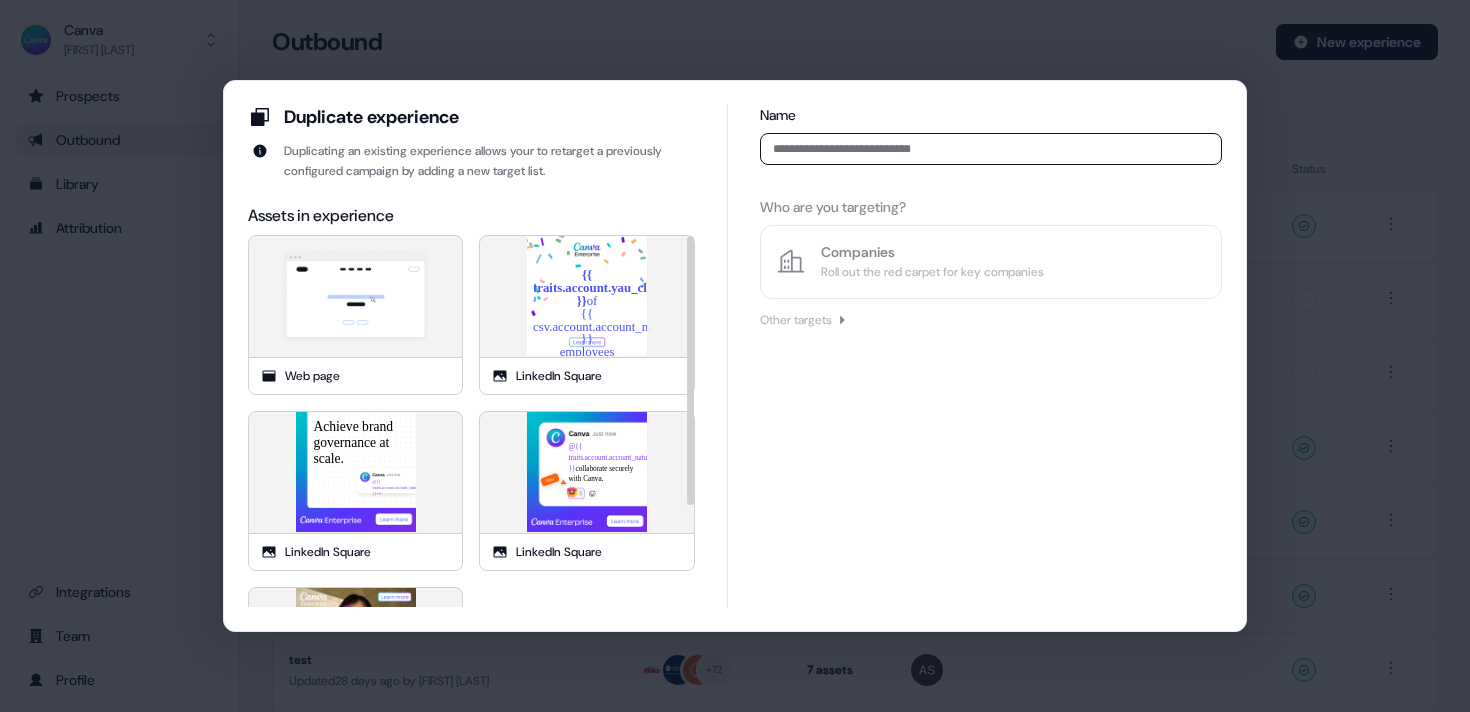 click at bounding box center (991, 149) 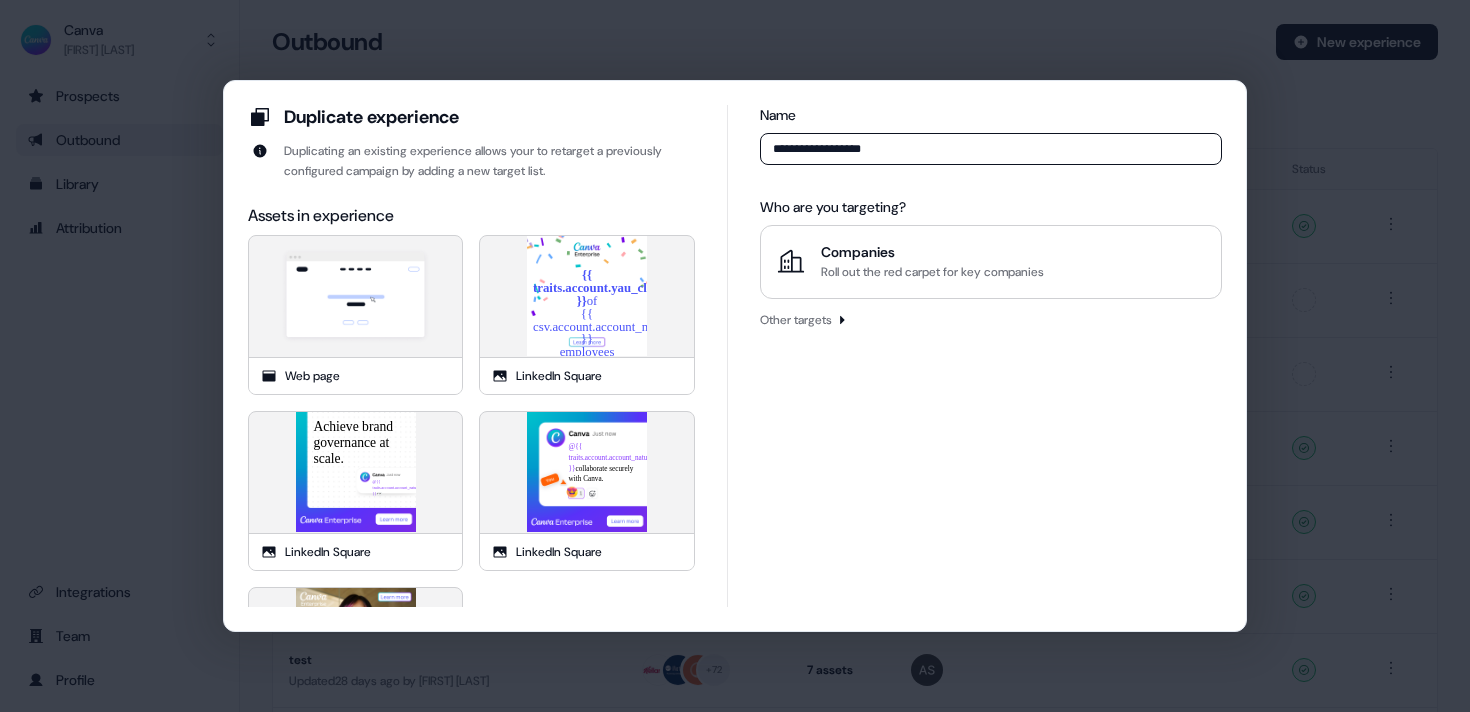 type on "**********" 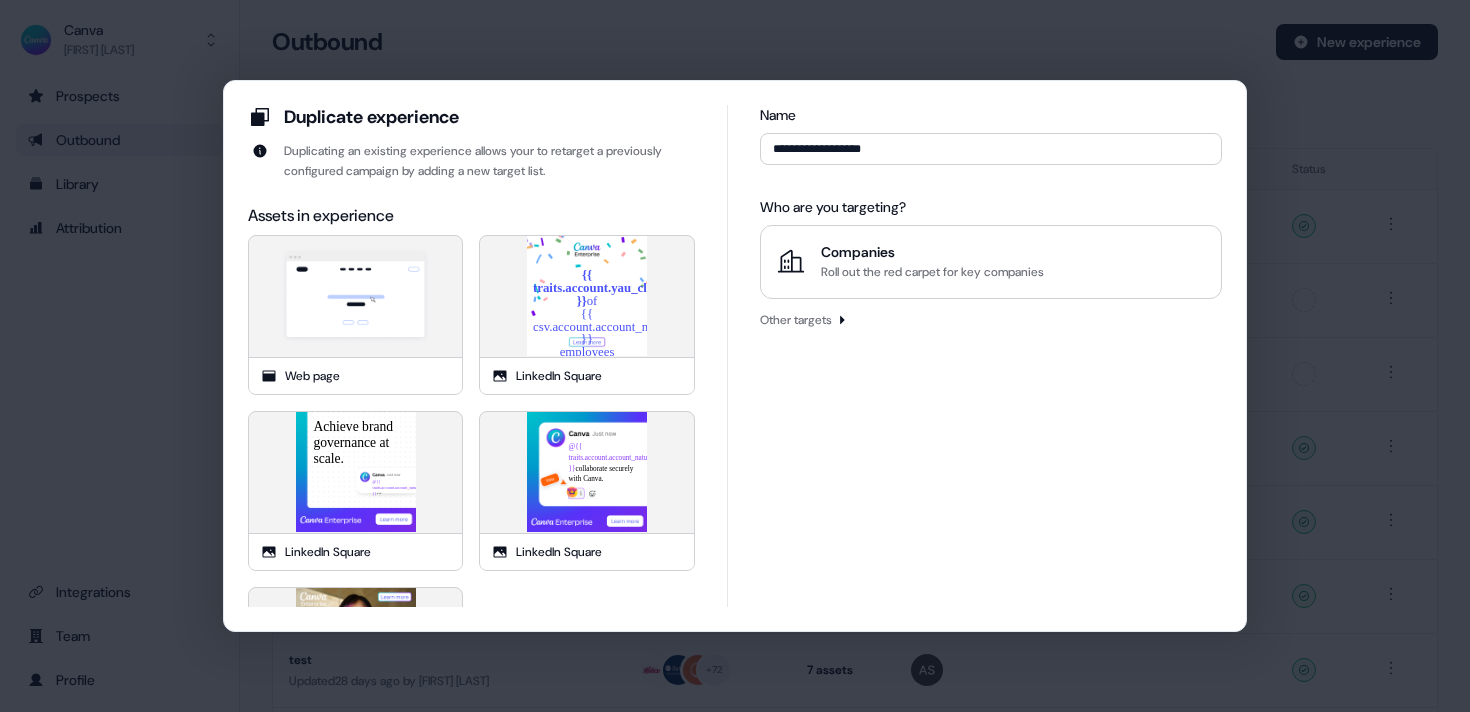 click on "**********" at bounding box center (991, 356) 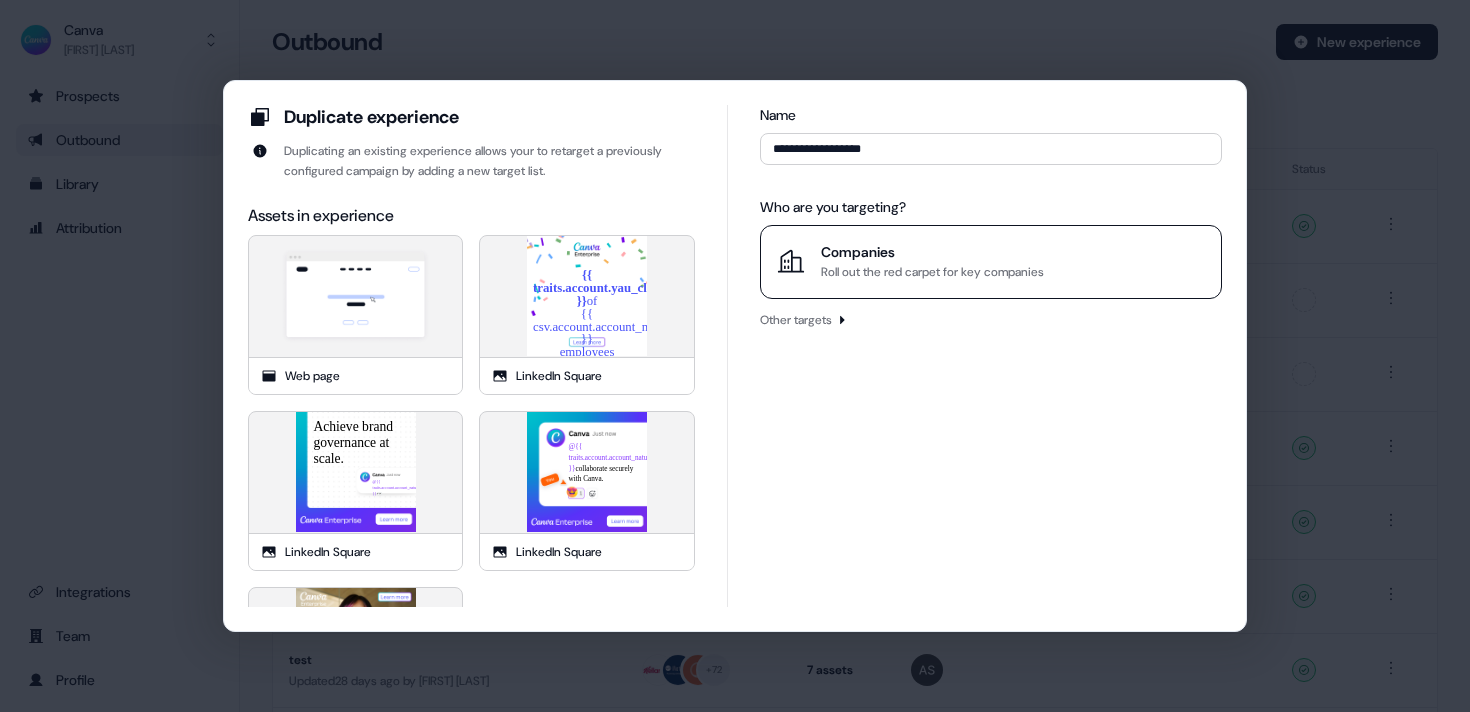 click on "Roll out the red carpet for key companies" at bounding box center [932, 272] 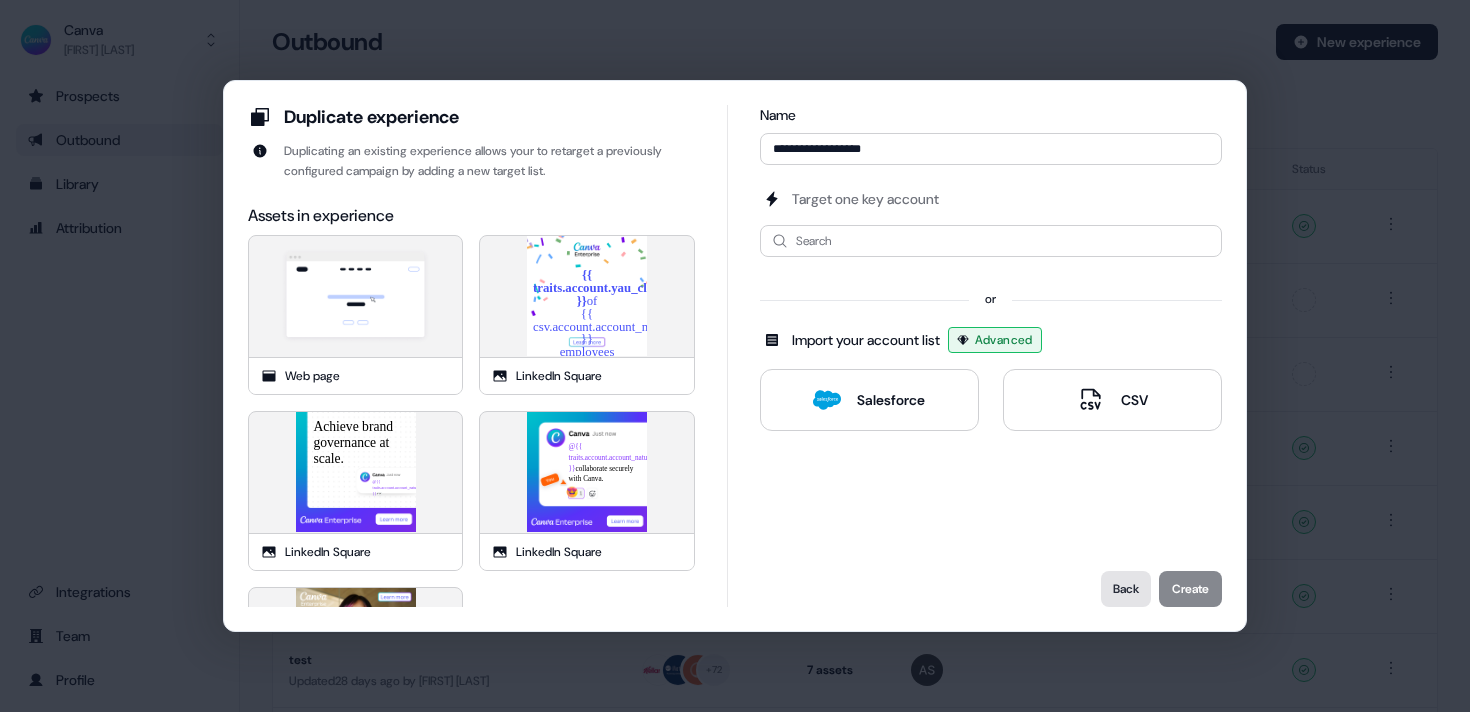 click on "Back" at bounding box center [1126, 589] 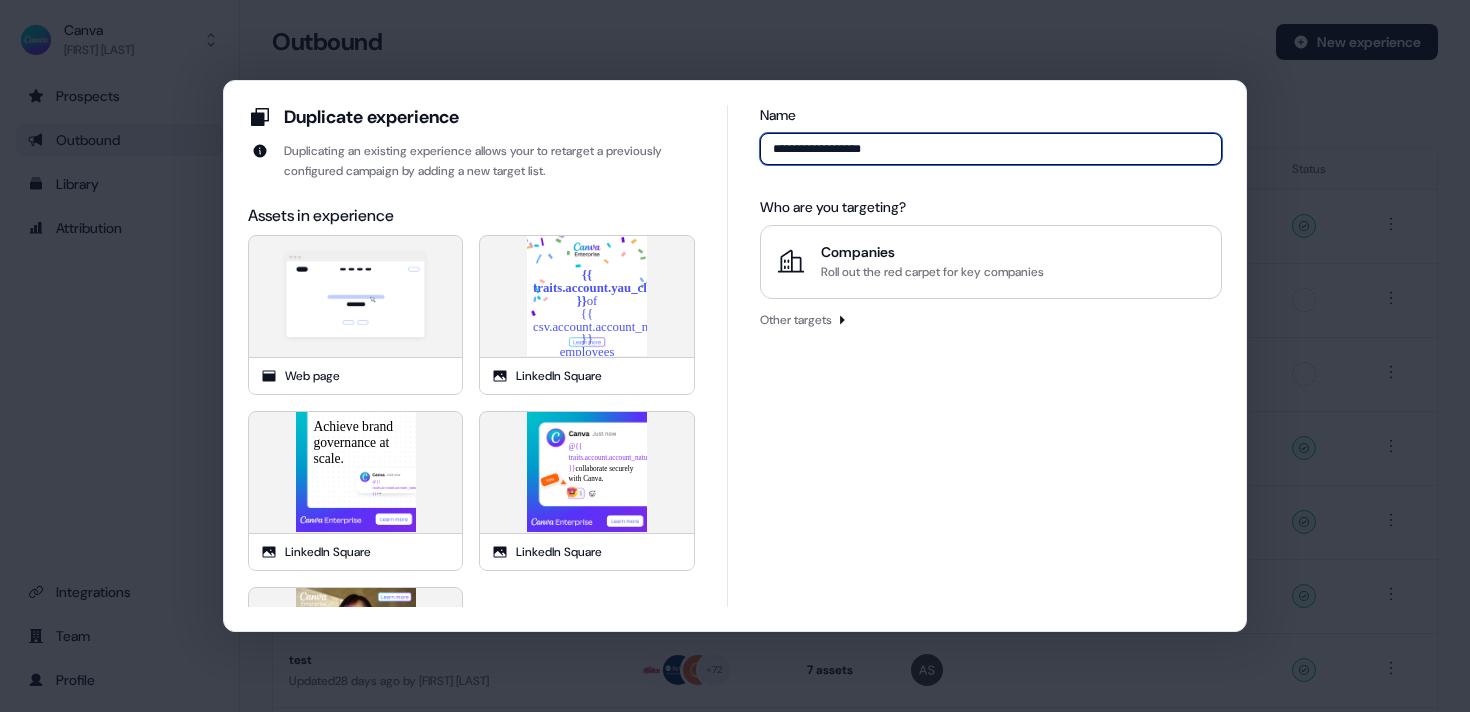 click on "**********" at bounding box center [991, 149] 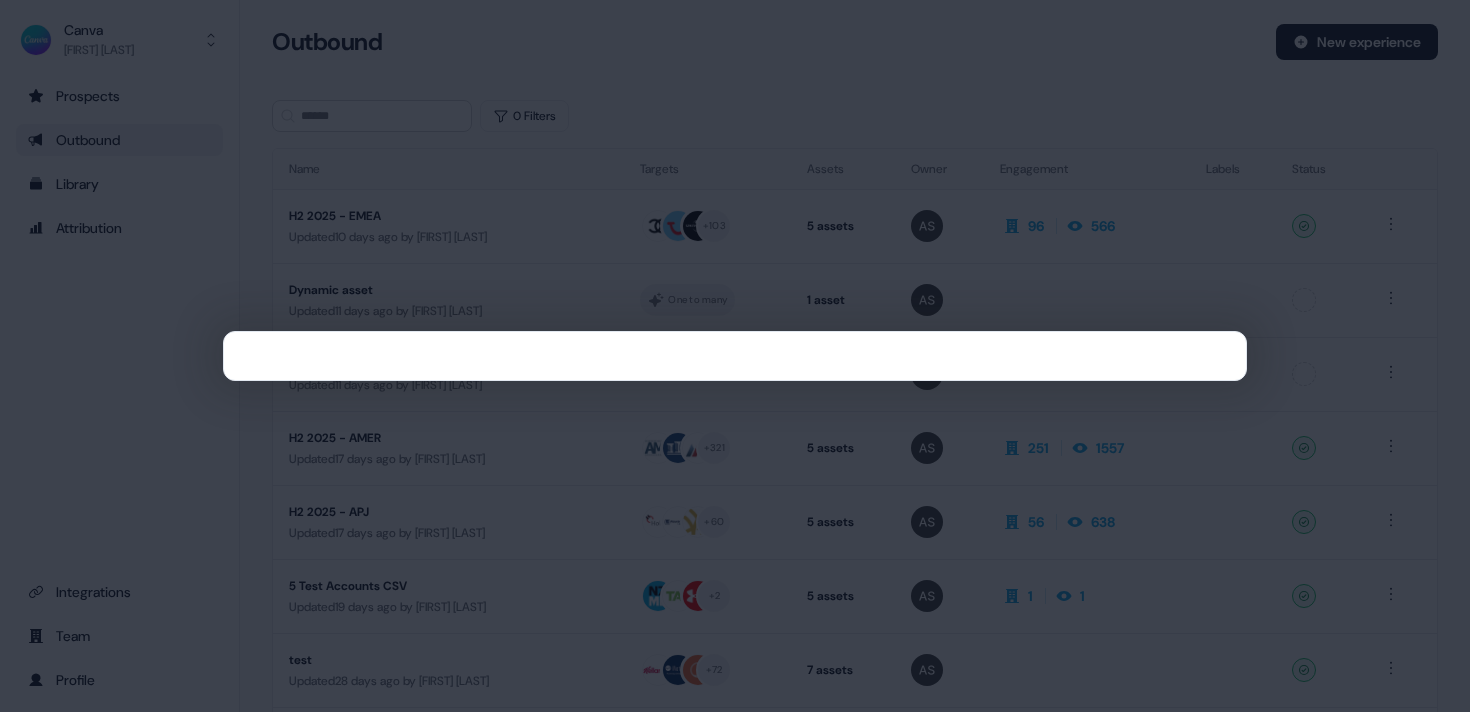 click at bounding box center [735, 356] 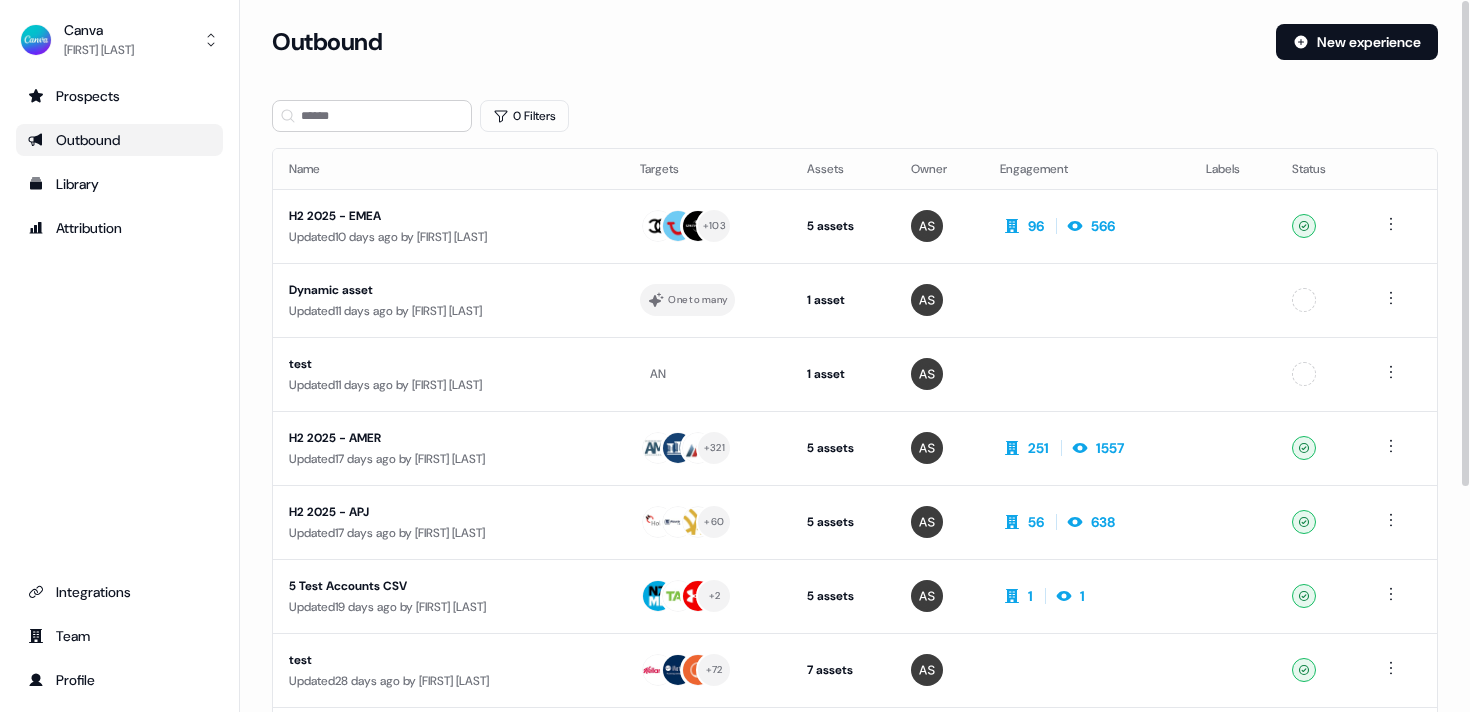 click on "Outbound New experience" at bounding box center (855, 54) 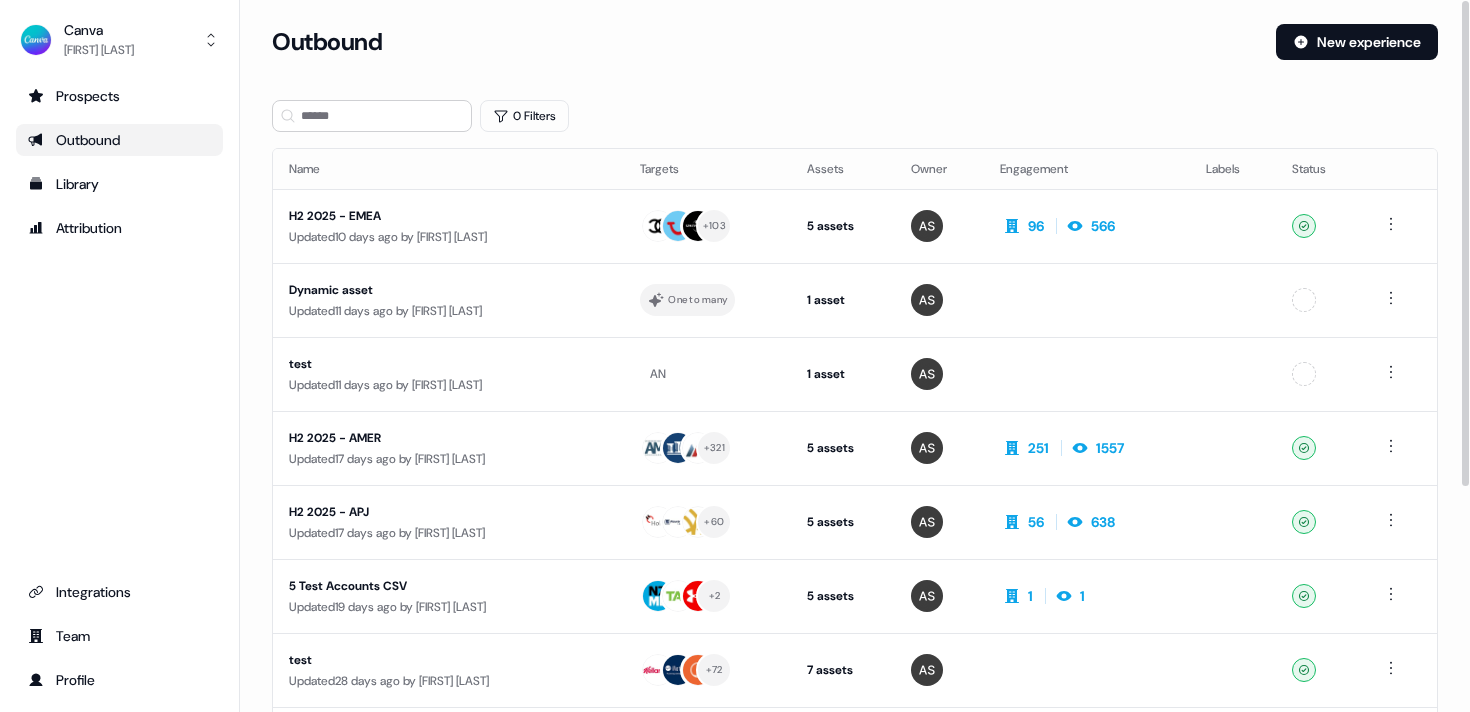 click on "Outbound New experience" at bounding box center [855, 54] 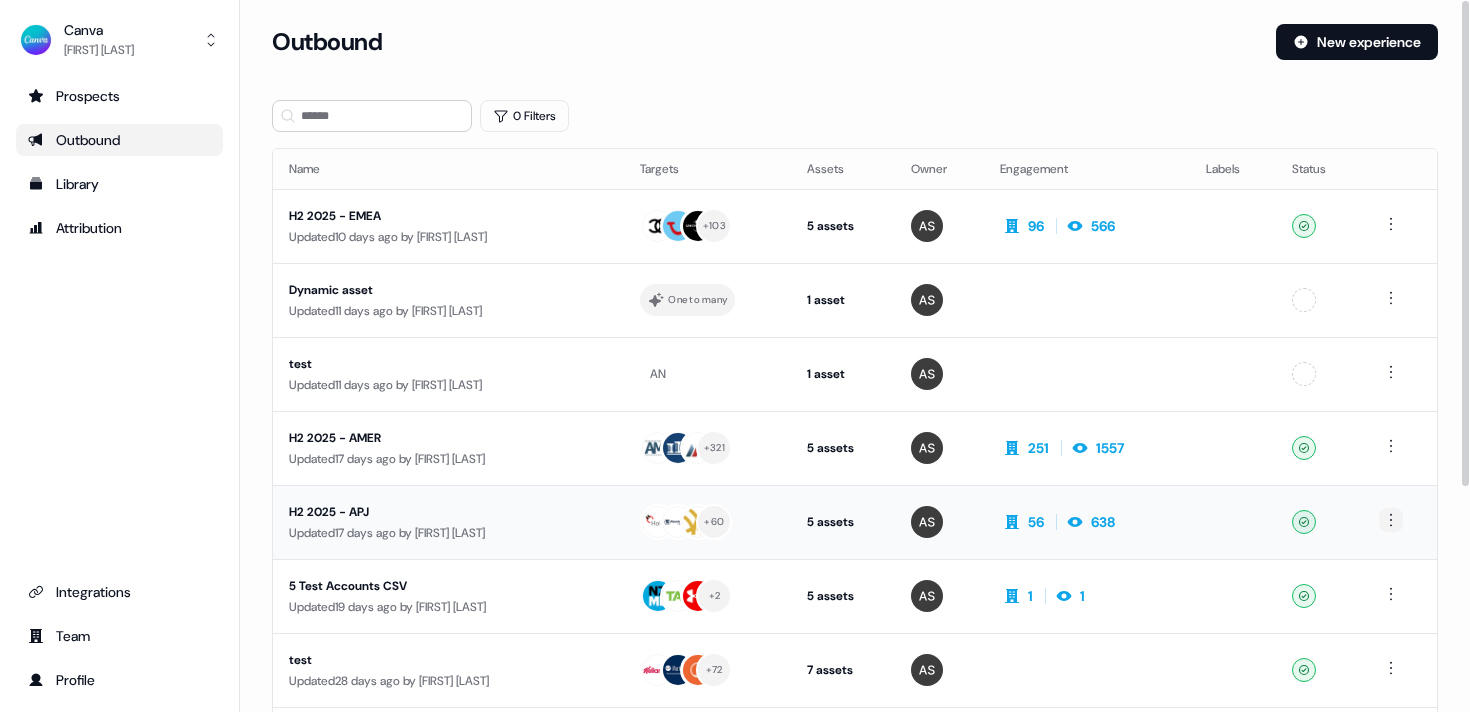 click on "For the best experience switch devices to a bigger screen. Go to Userled.io Canva [FIRST] [LAST] Prospects Outbound Library Attribution Team Profile Loading... Outbound New experience 0 Filters Name Targets Assets Owner Engagement Labels Status H2 [YEAR] - EMEA Updated 10 days ago by [FIRST] [LAST] + 103 5 assets Web page, LinkedIn Square, LinkedIn Square, LinkedIn Square, LinkedIn Square 96 566 Ready Dynamic asset Updated 11 days ago by [FIRST] [LAST] One to many 1 asset Web page Unconfigured test Updated 11 days ago by [FIRST] [LAST] AN 1 asset Web page Unconfigured H2 [YEAR] - AMER Updated 17 days ago by [FIRST] [LAST] + 321 5 assets Web page, LinkedIn Square, LinkedIn Square, LinkedIn Square, LinkedIn Square 251 1557 Ready H2 [YEAR] - APJ Updated 17 days ago by [FIRST] [LAST] + 60 5 assets Web page, LinkedIn Square, LinkedIn Square, LinkedIn Square, LinkedIn Square 56 638 Ready 5 Test Accounts CSV Updated 19 days ago by [FIRST] [LAST] + 2 5 assets 1 1 Ready test Updated 28 days ago" at bounding box center [735, 356] 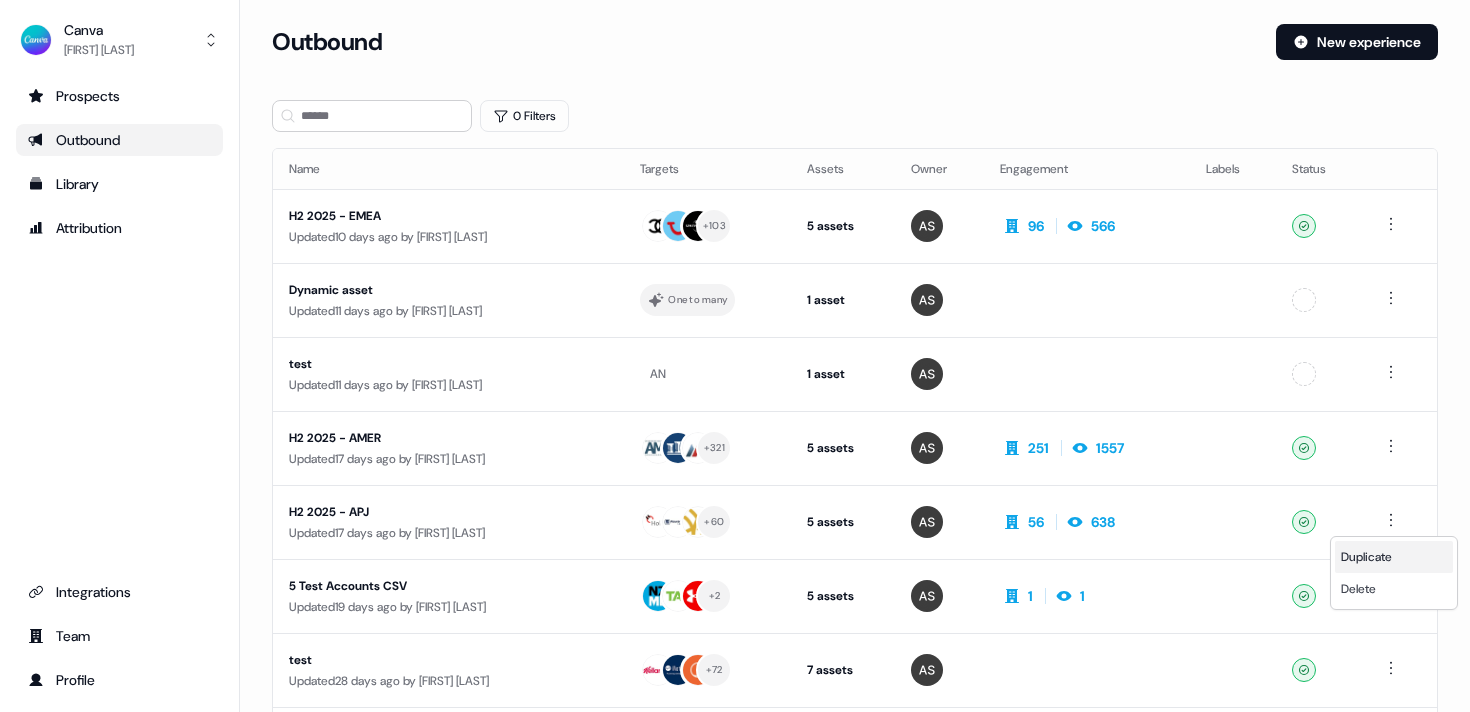 click on "Duplicate" at bounding box center [1366, 557] 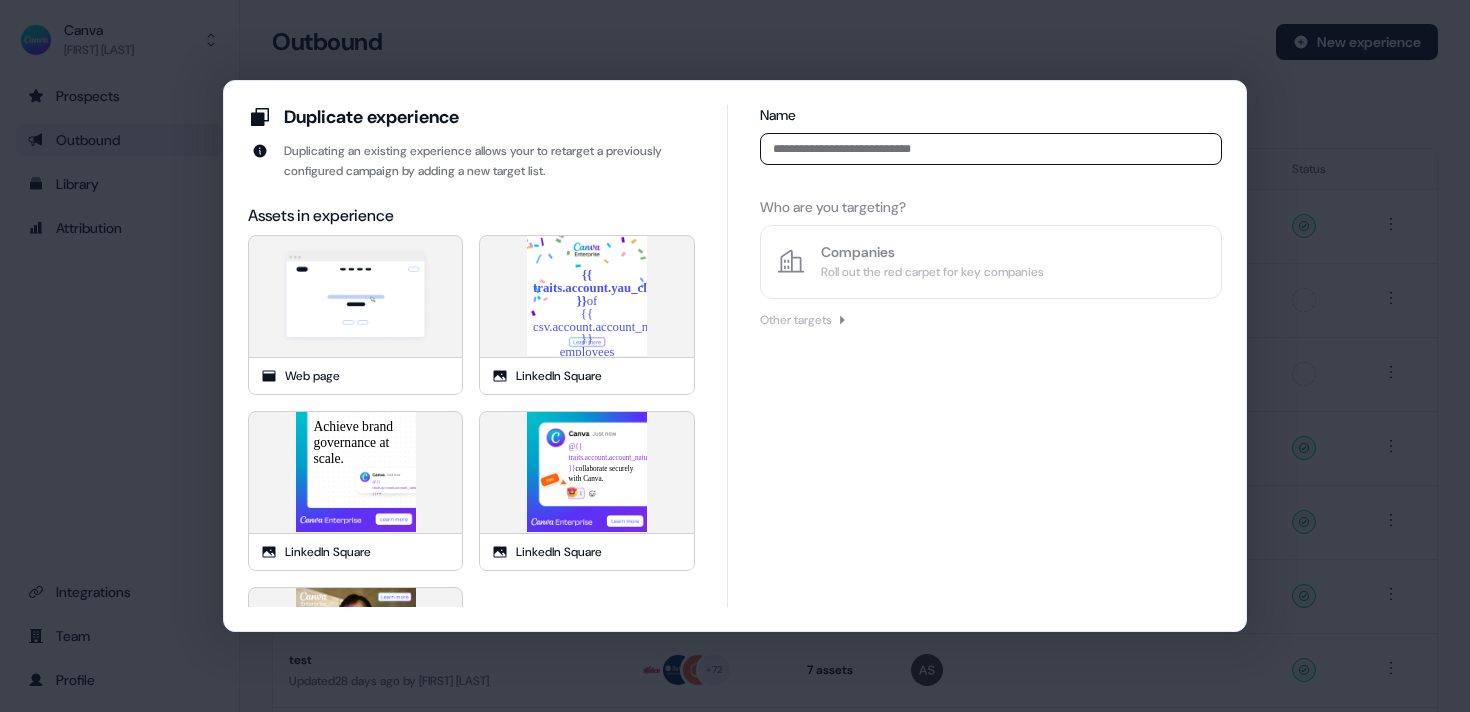 click at bounding box center [991, 149] 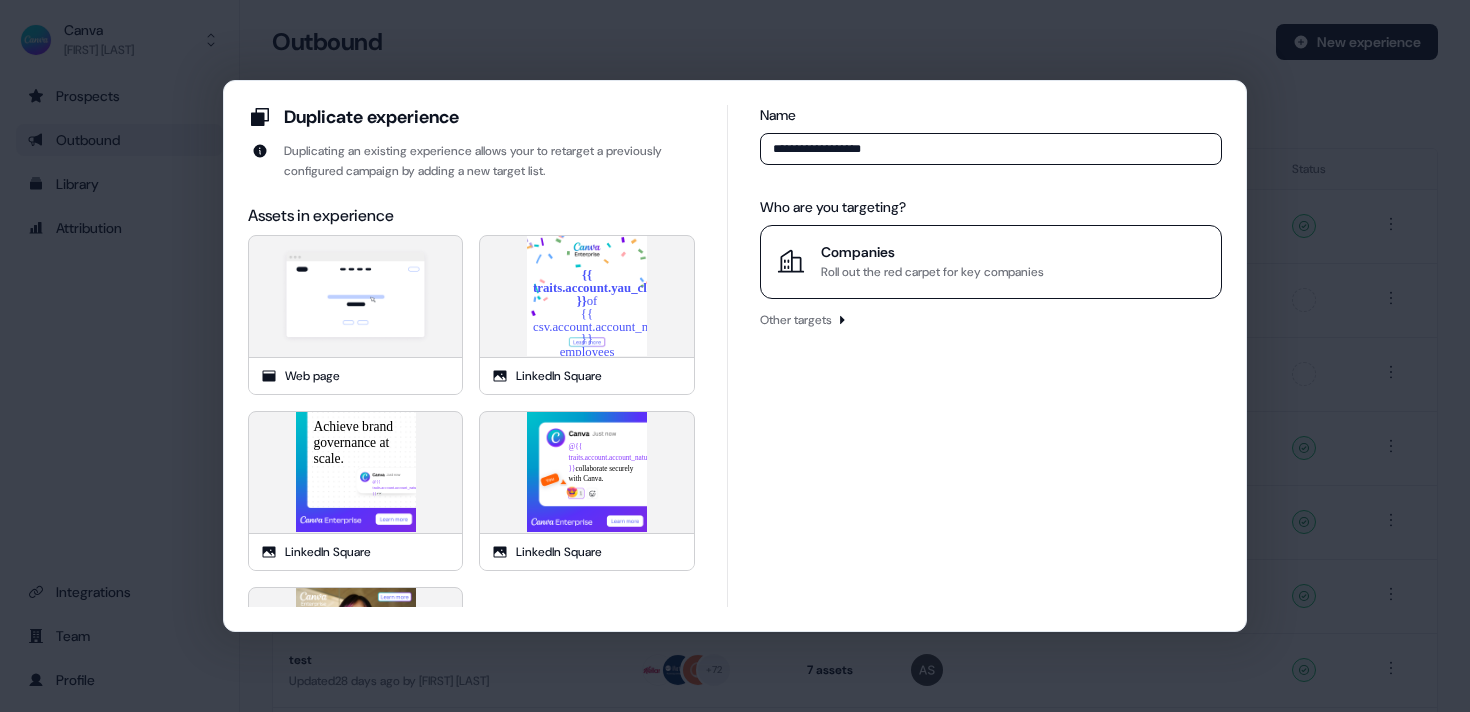 type on "**********" 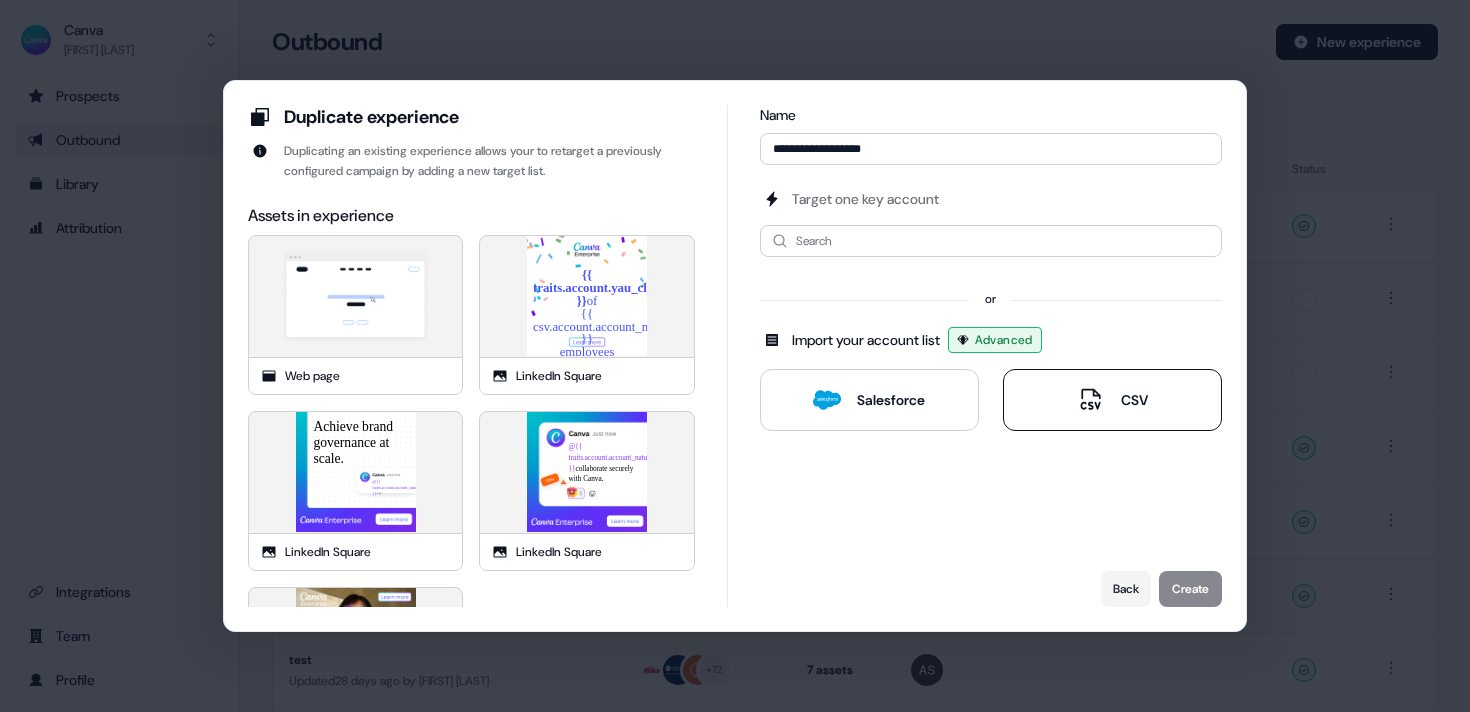 click on "CSV" at bounding box center (1112, 400) 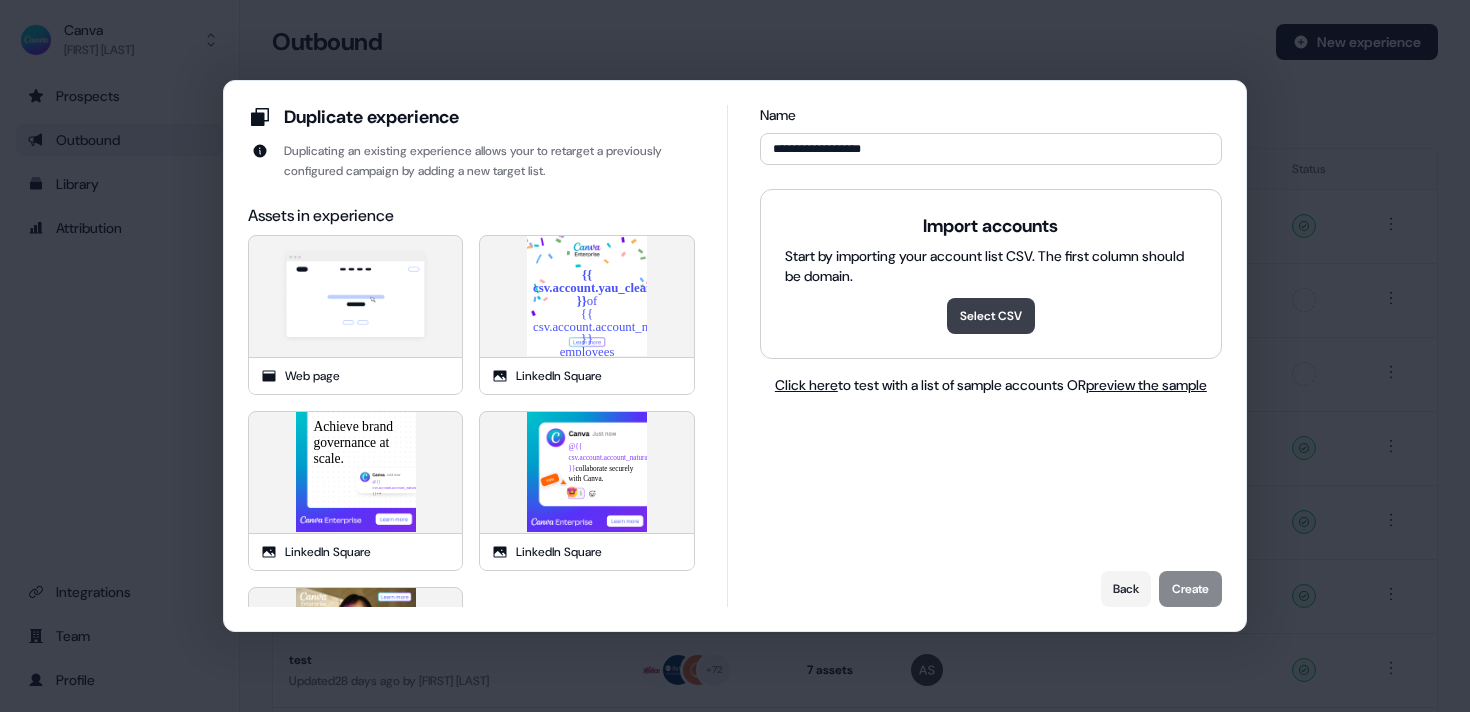 click on "Select CSV" at bounding box center (991, 316) 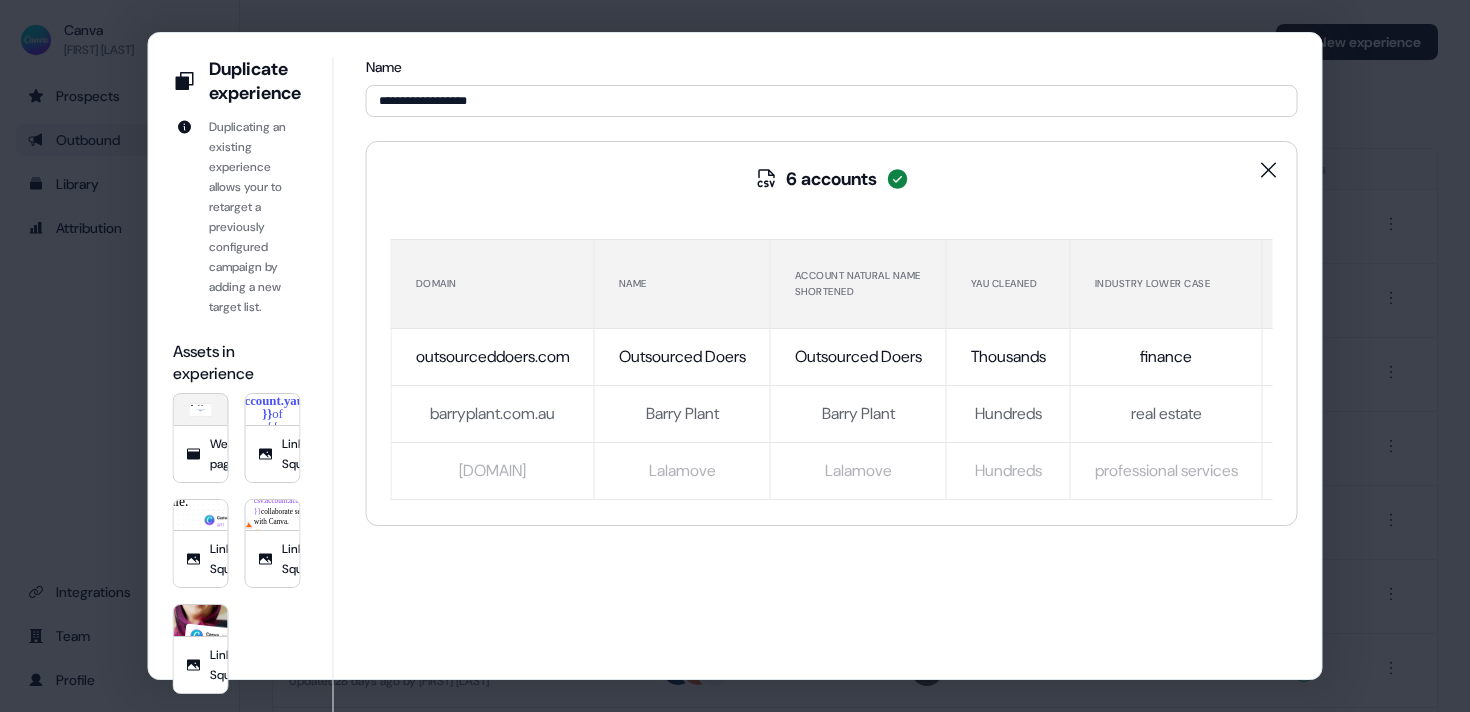 click on "**********" at bounding box center [832, 411] 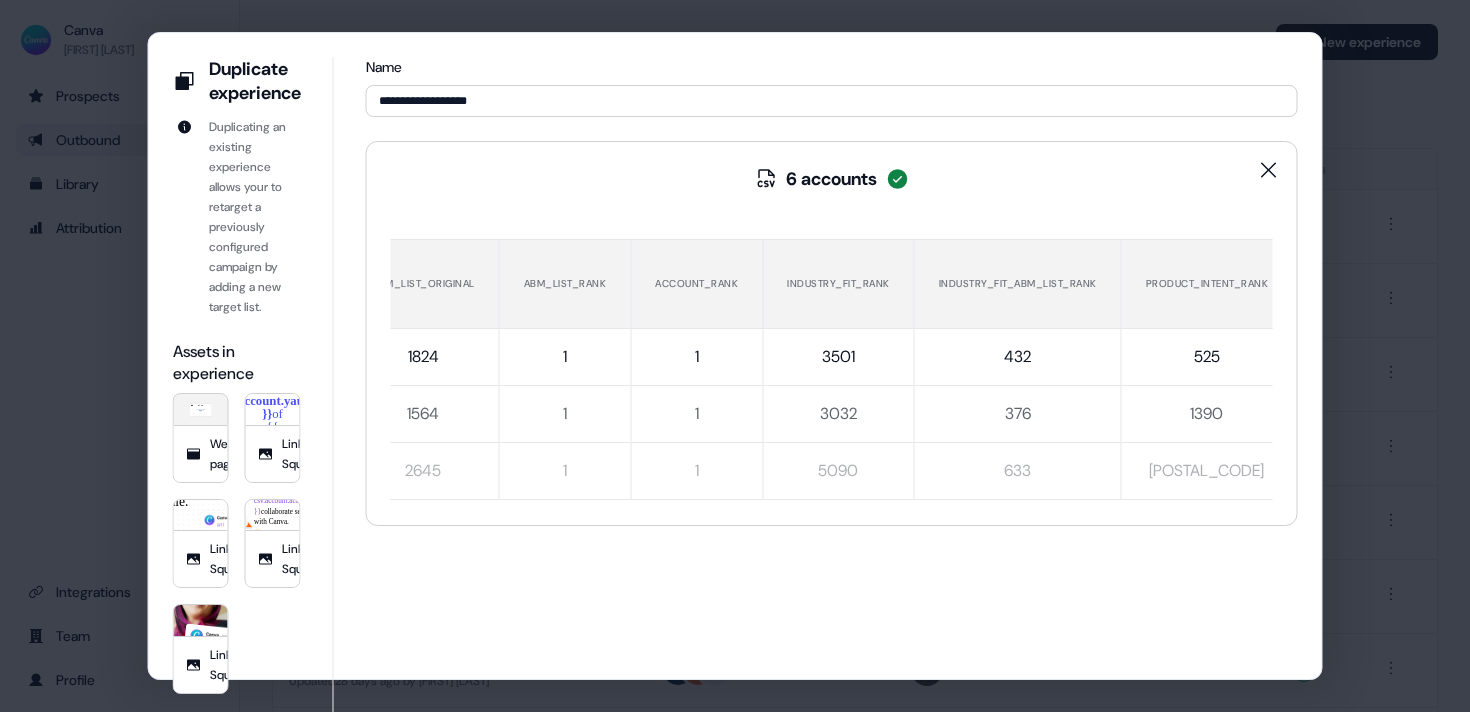 scroll, scrollTop: 0, scrollLeft: 1765, axis: horizontal 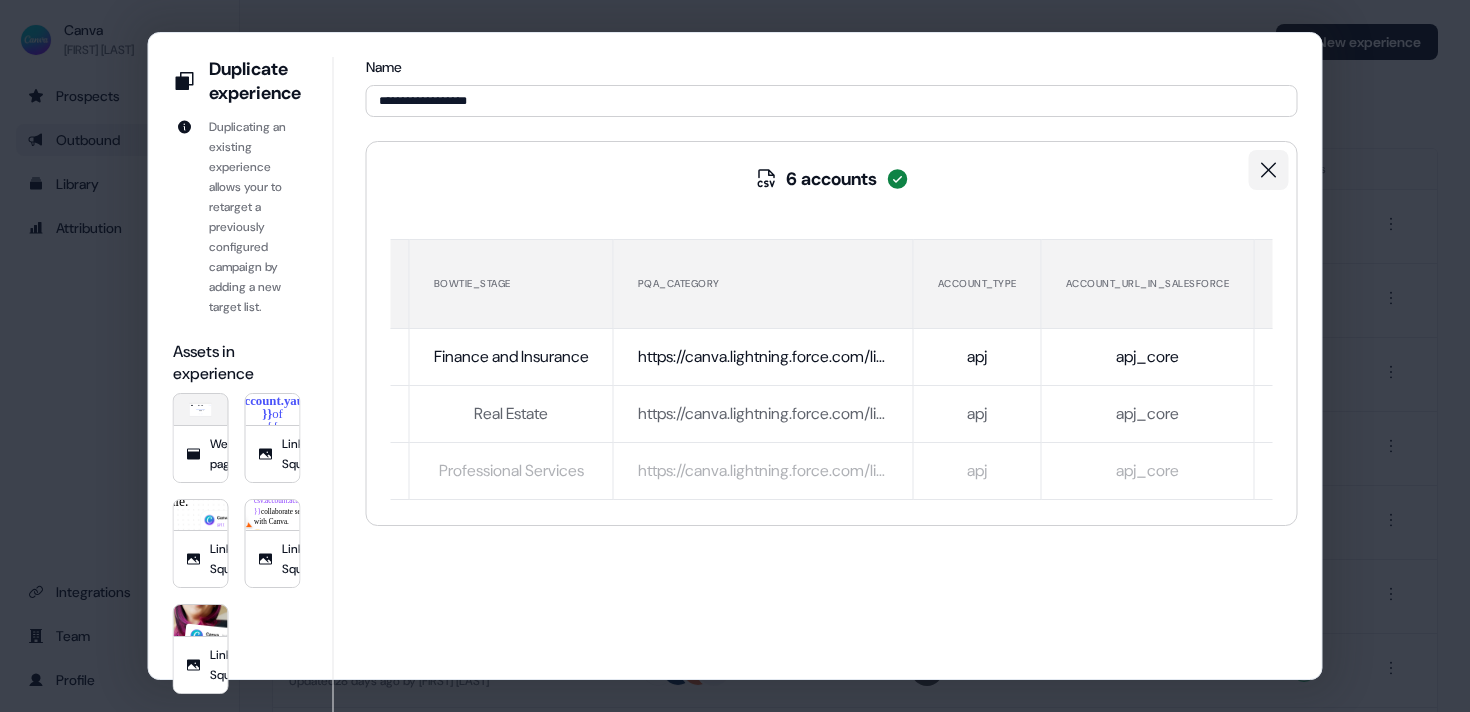 click 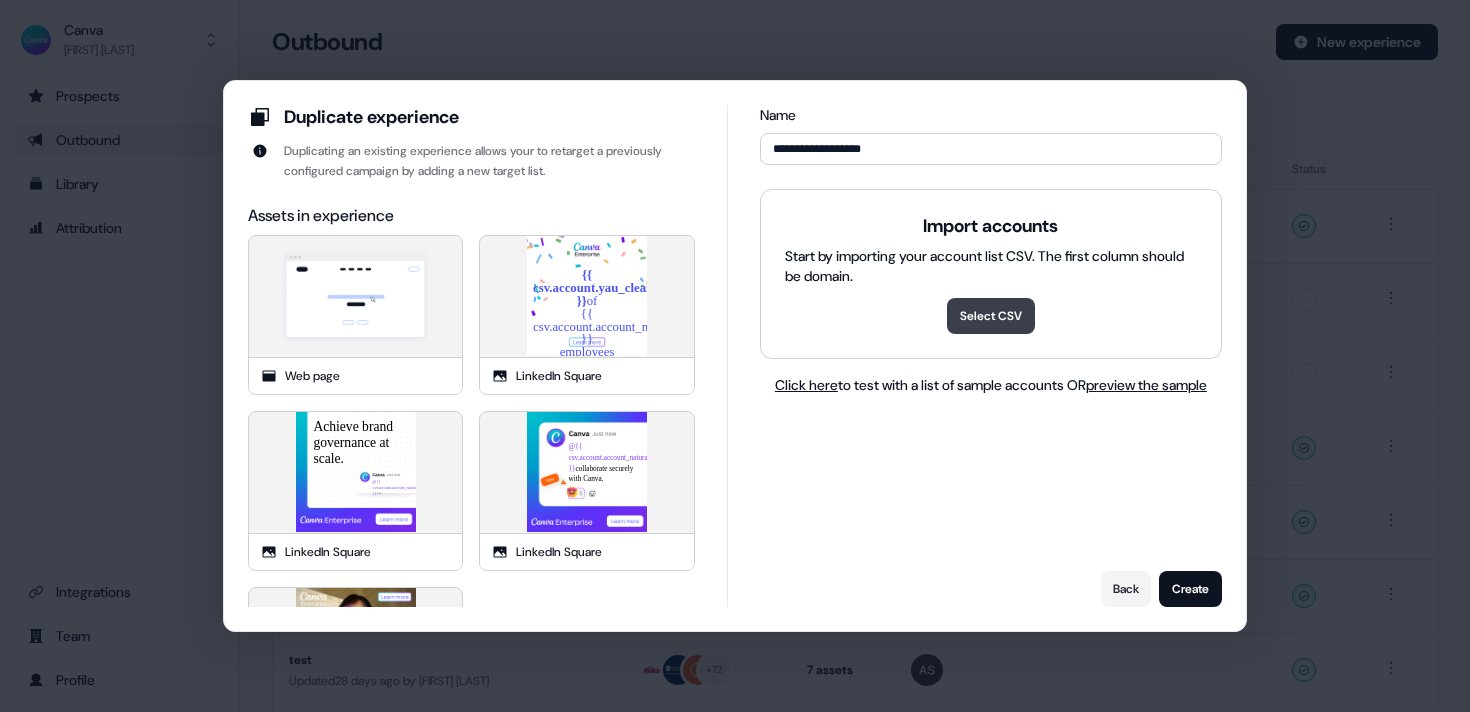 click on "Select CSV" at bounding box center (991, 316) 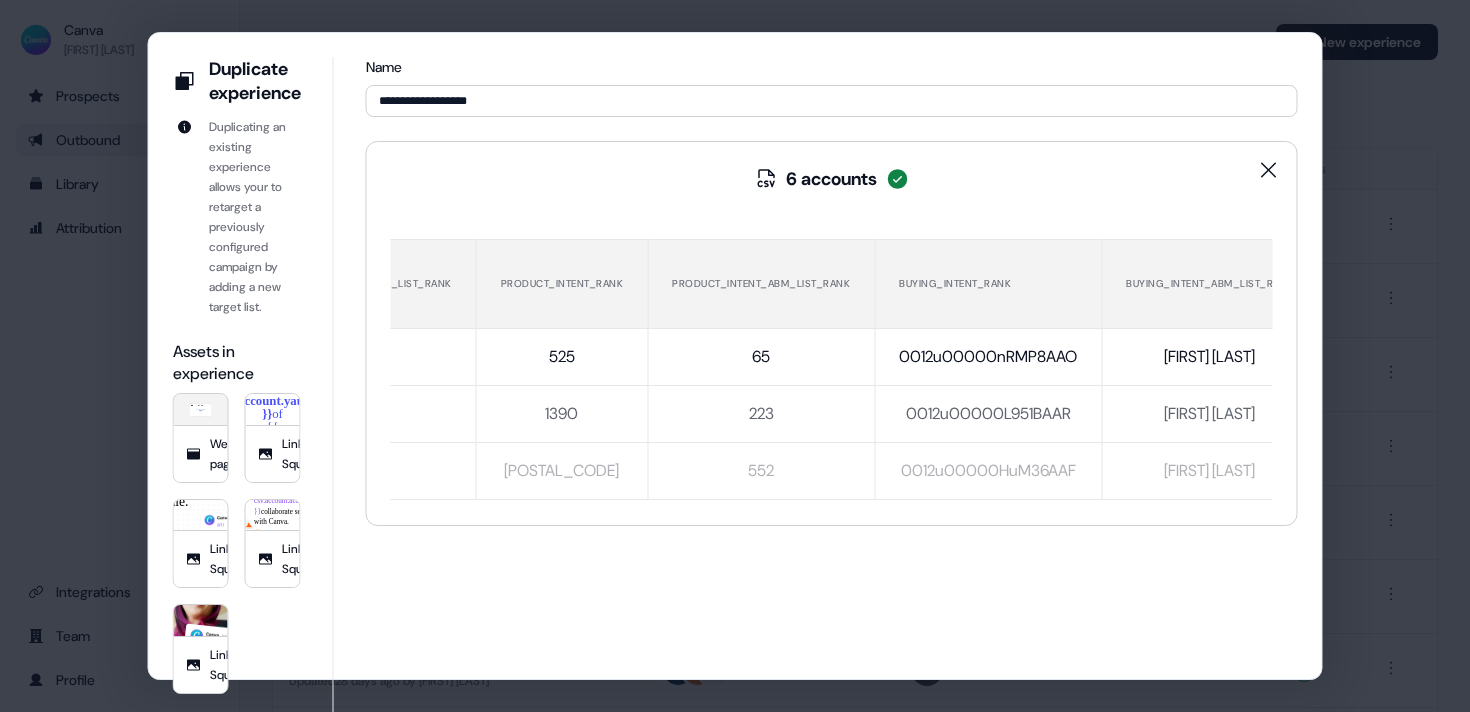 scroll, scrollTop: 0, scrollLeft: 5752, axis: horizontal 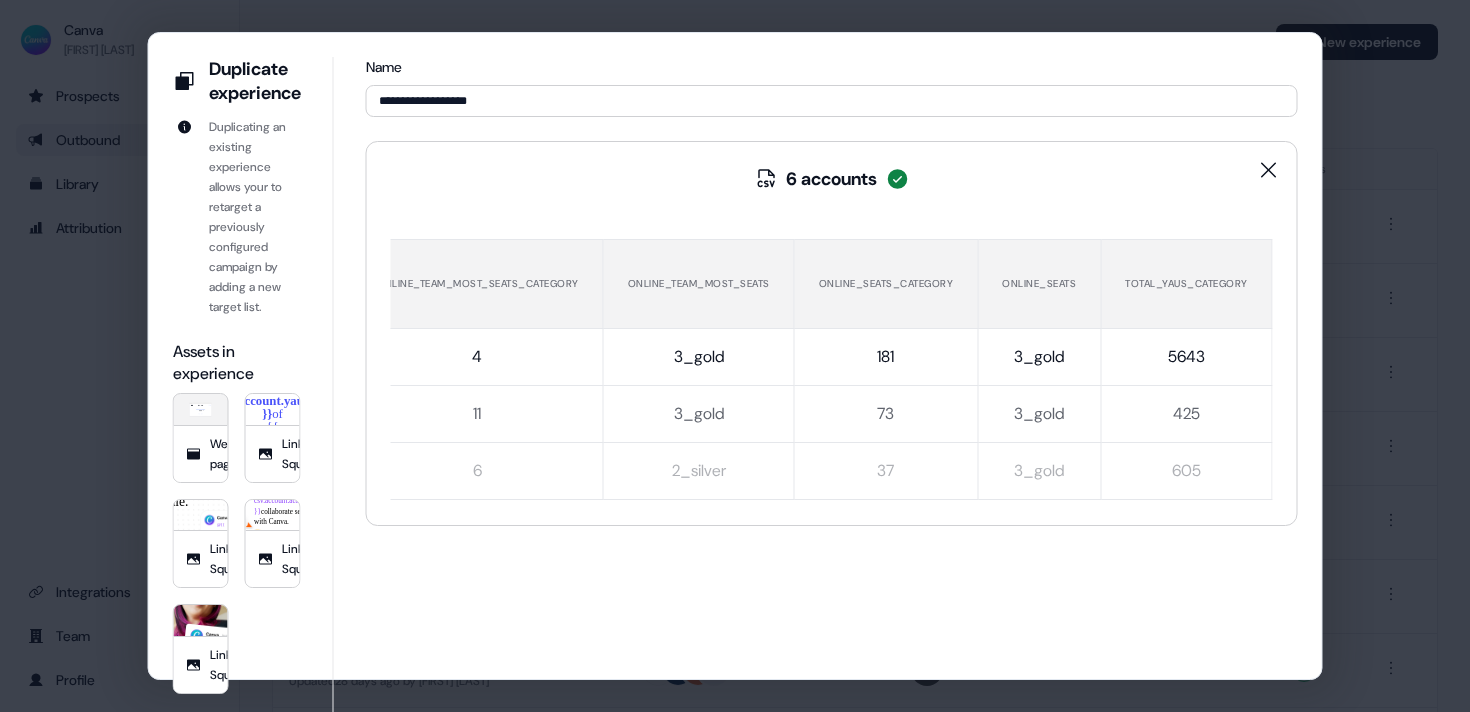 click on "**********" at bounding box center [832, 411] 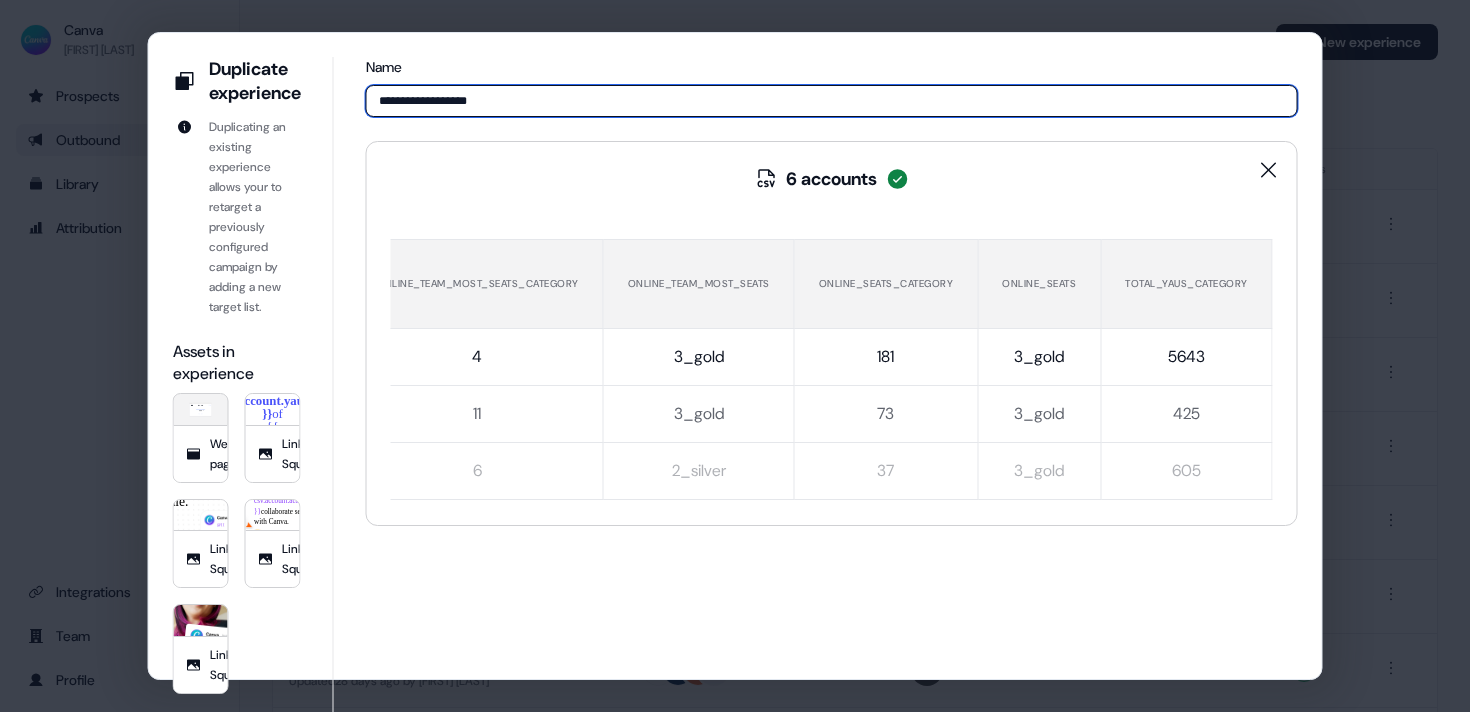 click on "**********" at bounding box center [832, 101] 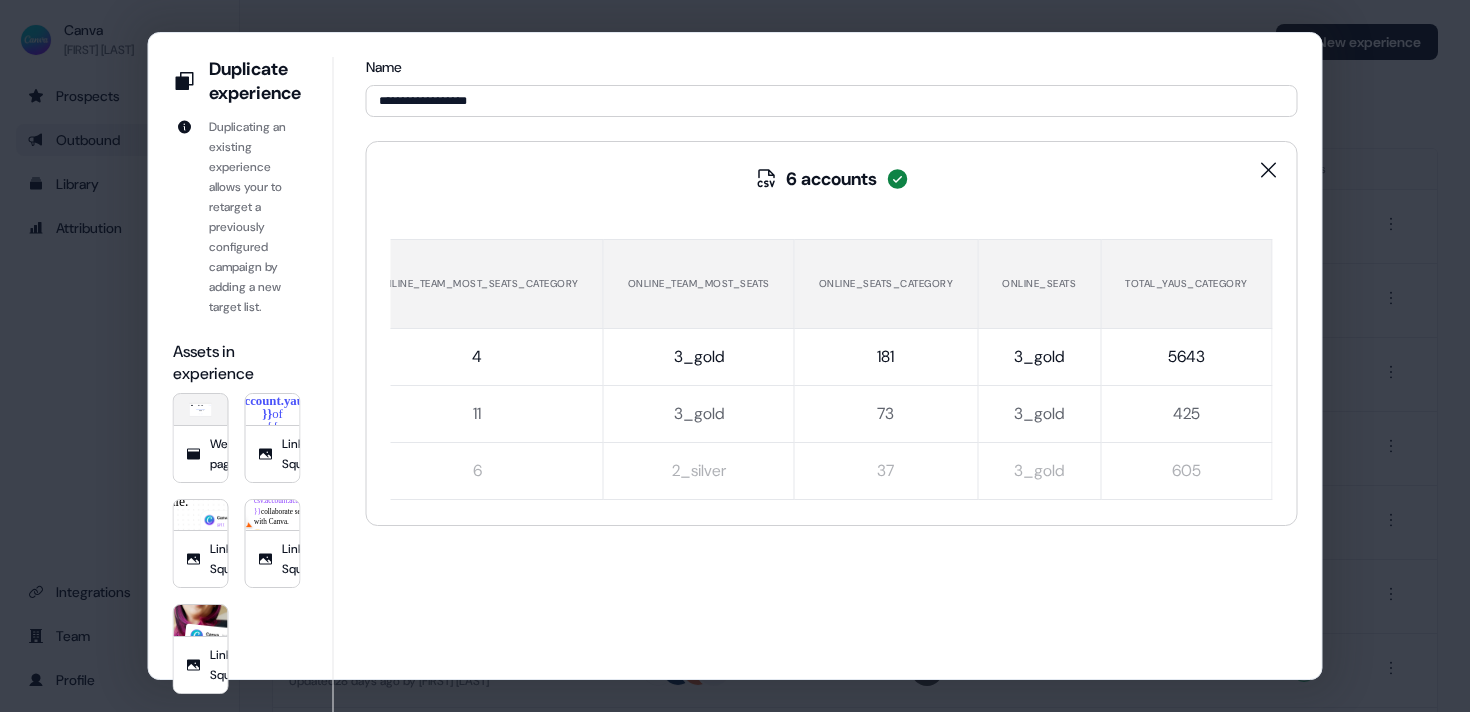 click on "**********" at bounding box center (832, 411) 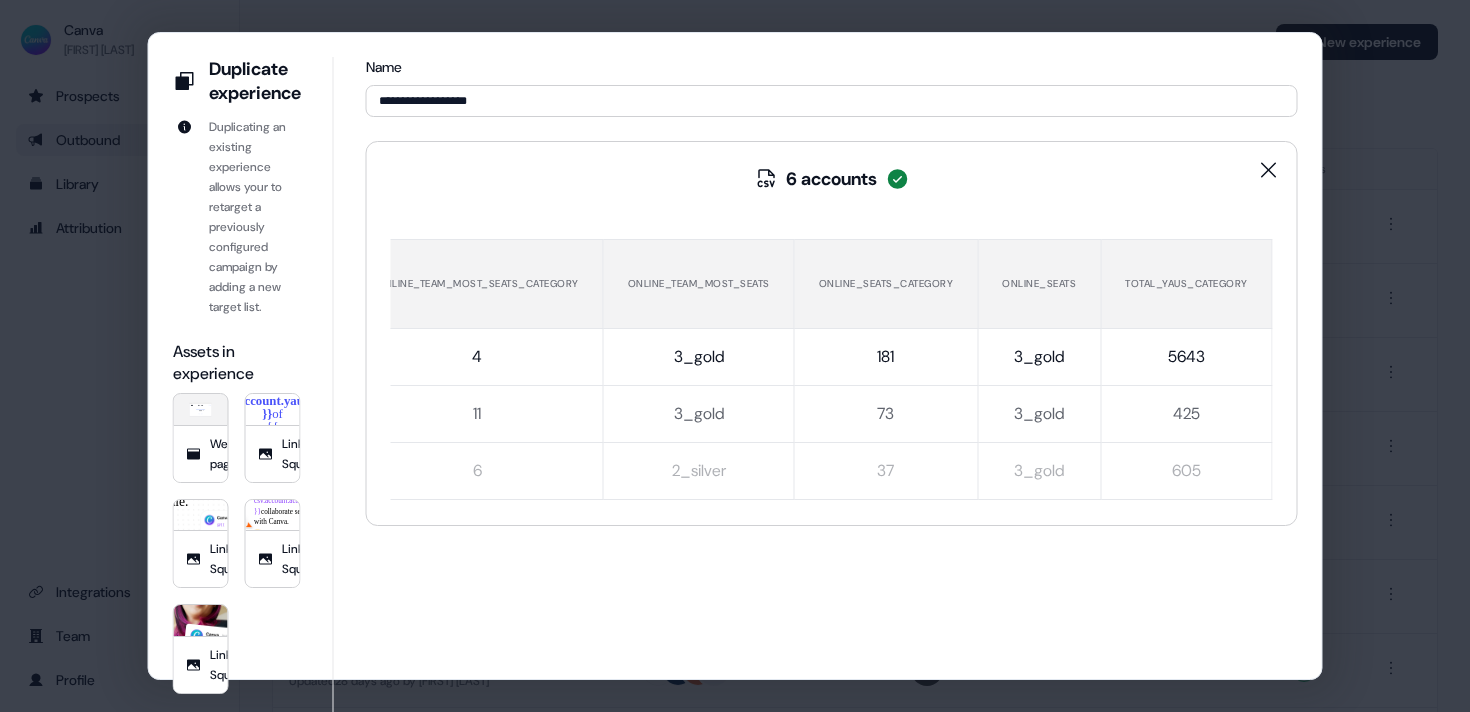 click 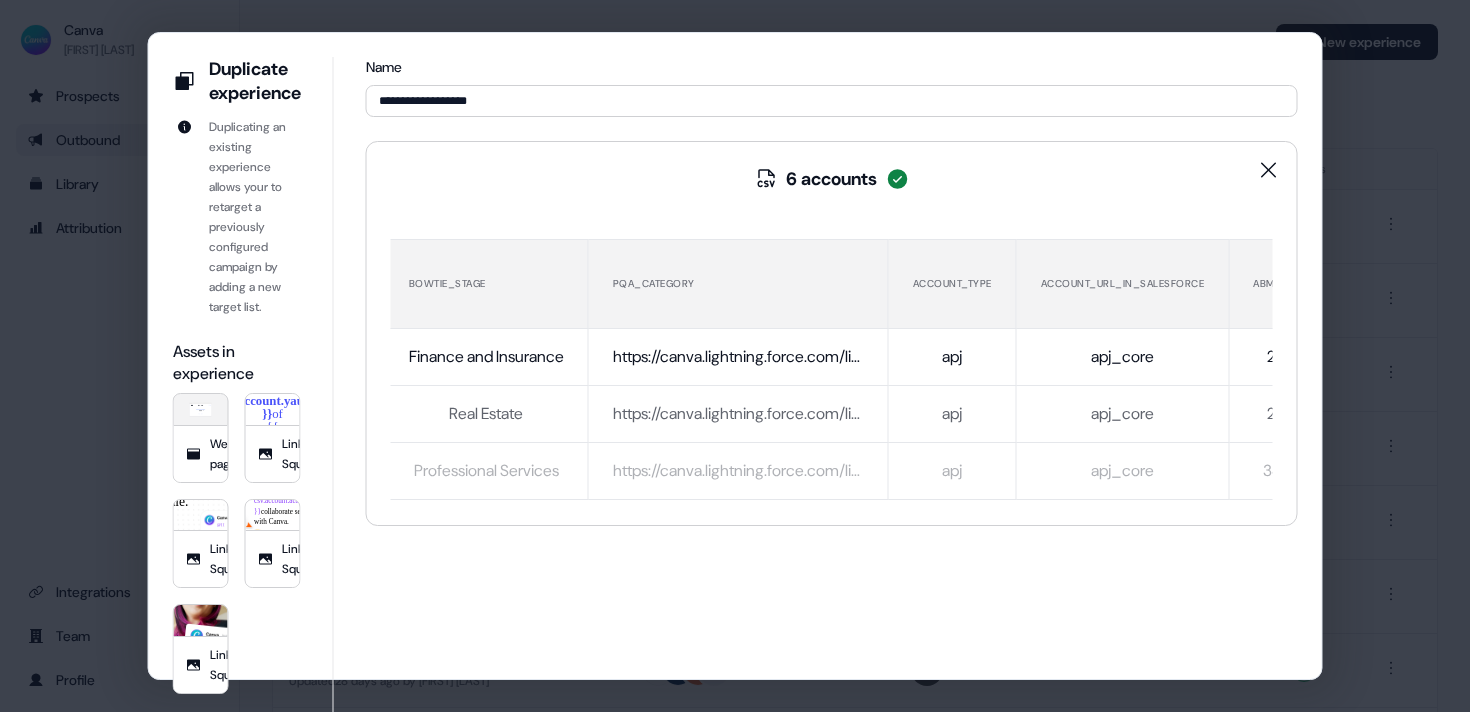 scroll, scrollTop: 0, scrollLeft: 0, axis: both 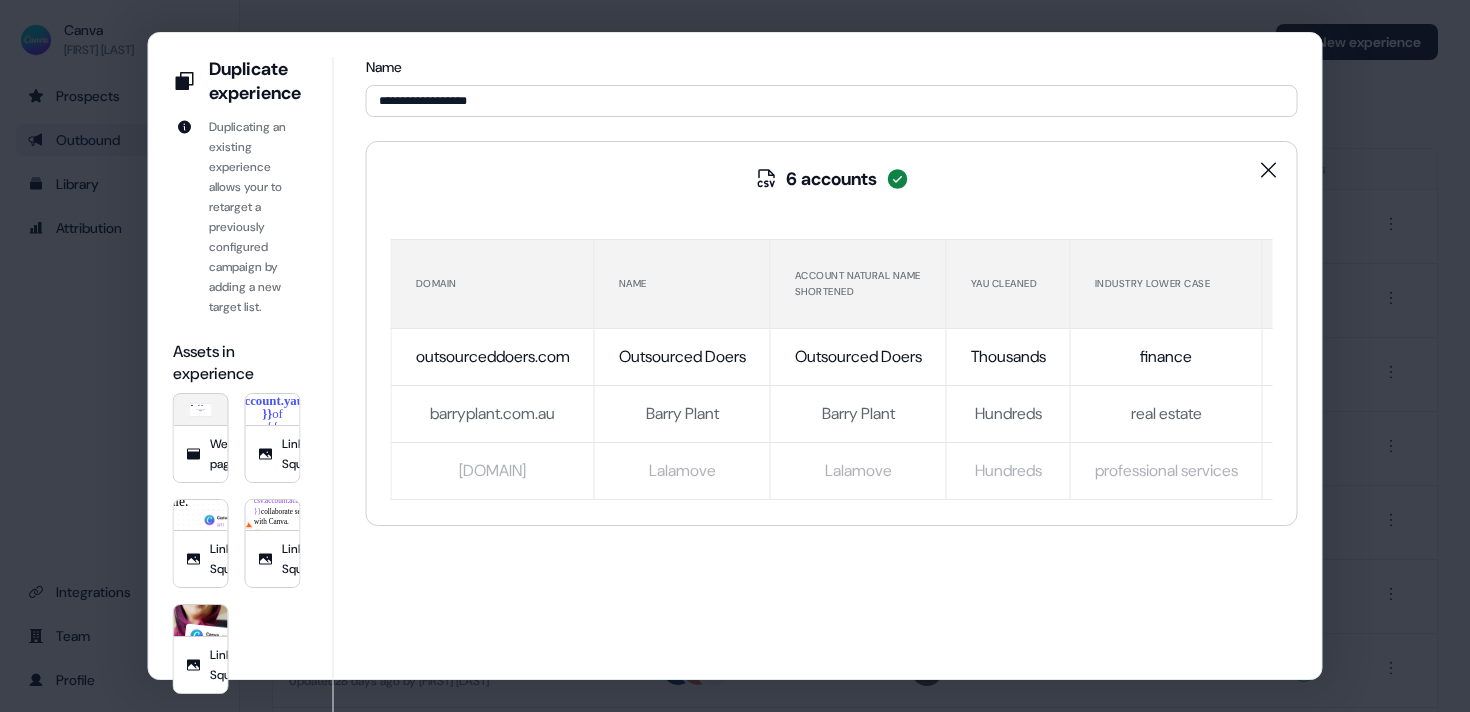 click on "**********" at bounding box center (832, 411) 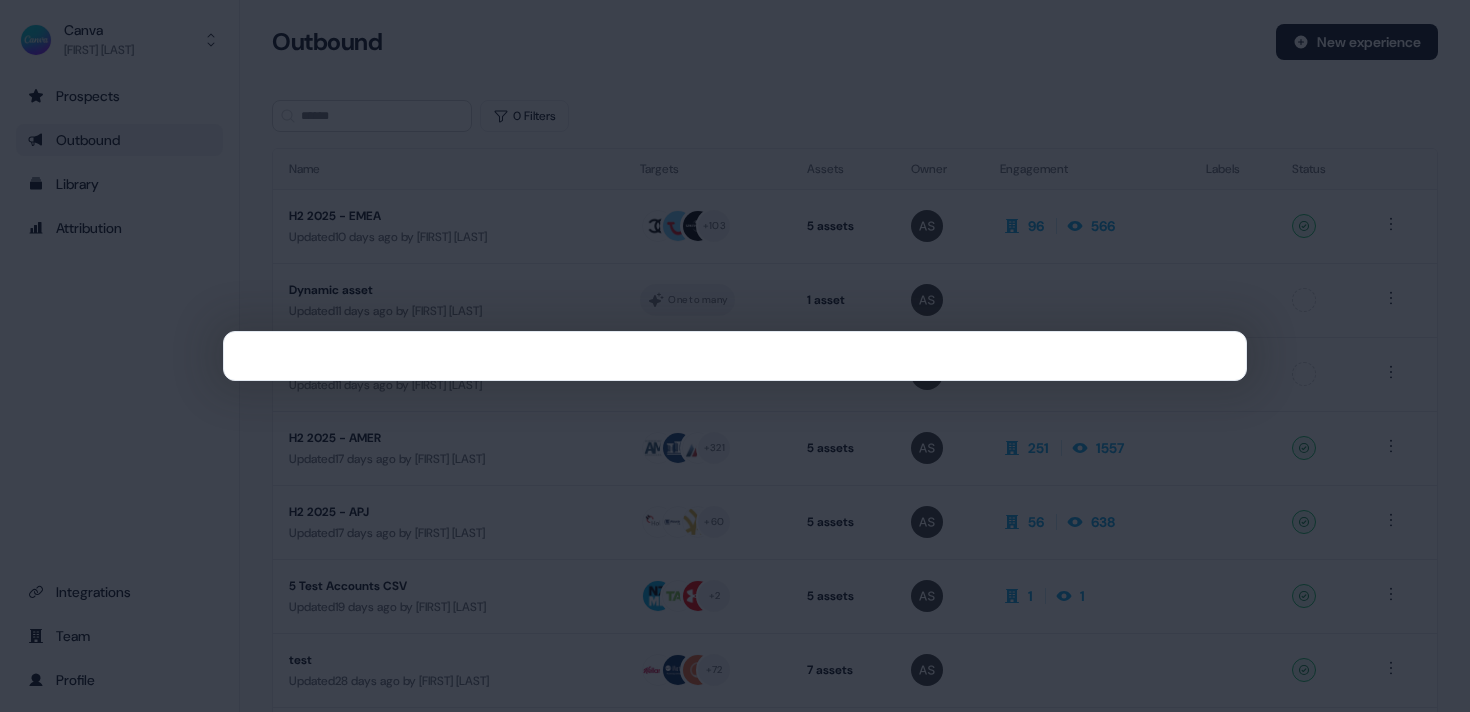 click at bounding box center [735, 356] 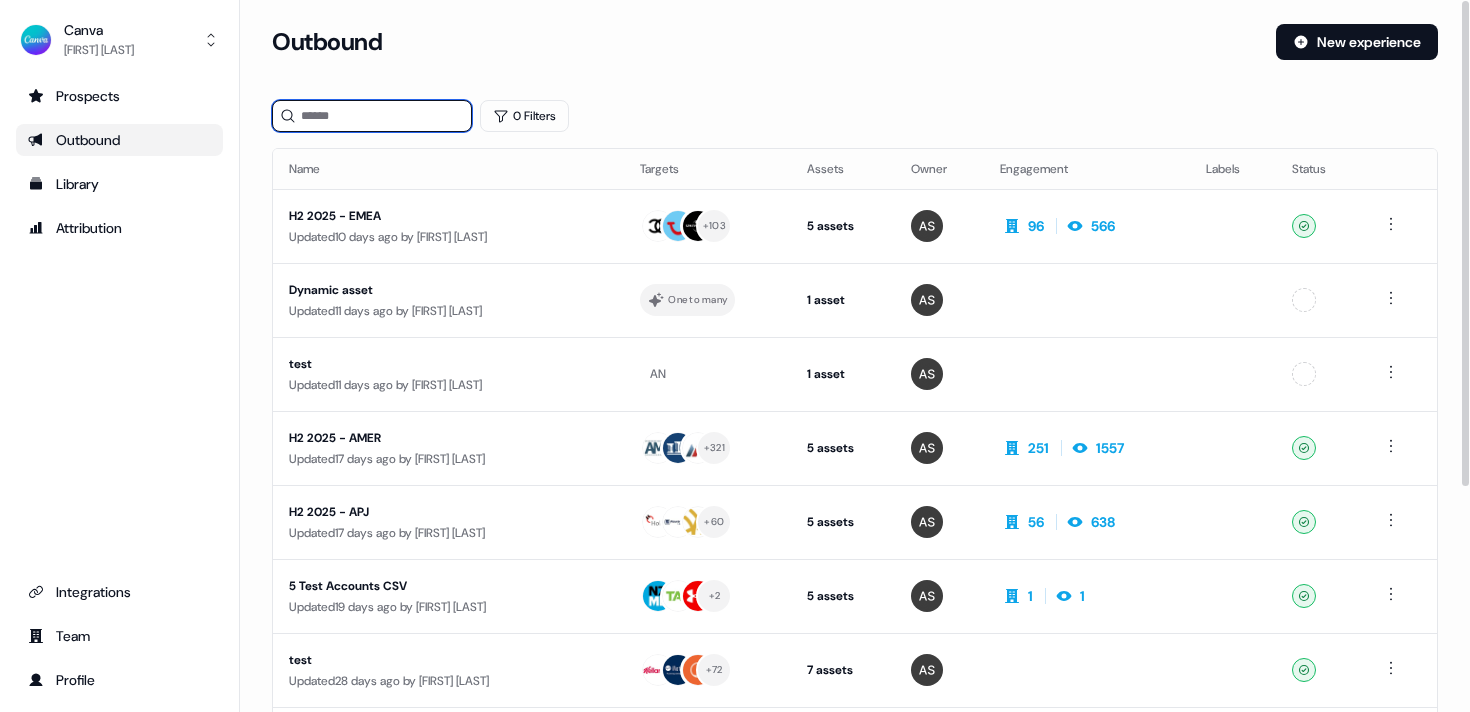 click at bounding box center (372, 116) 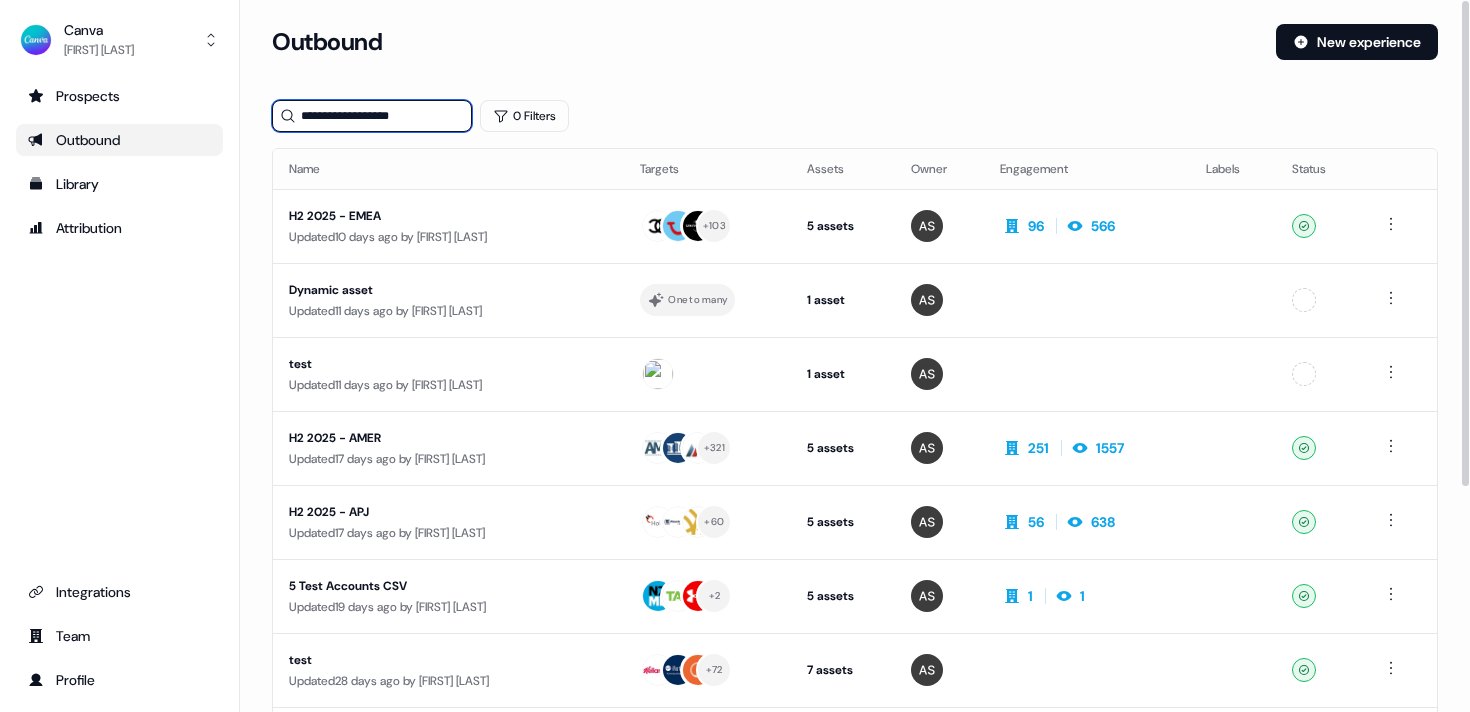 type on "**********" 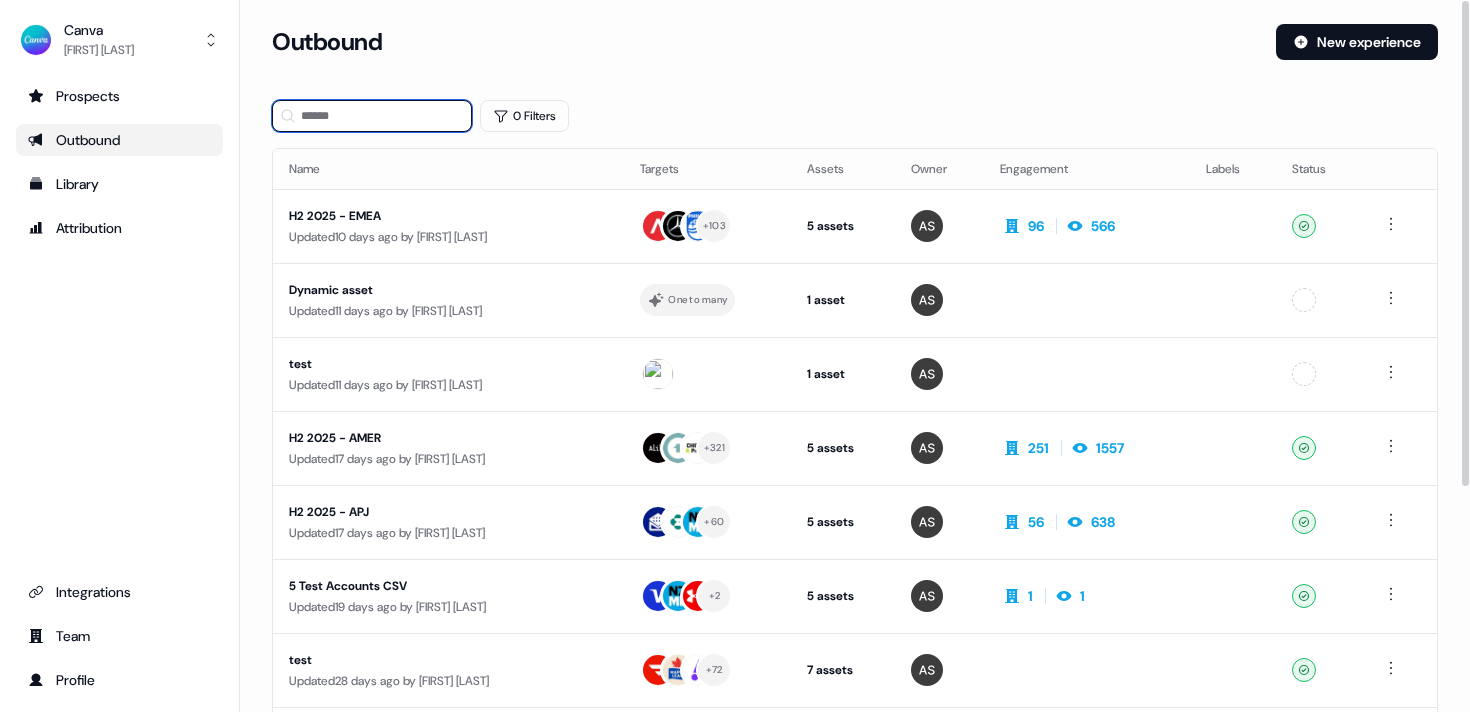 click at bounding box center (372, 116) 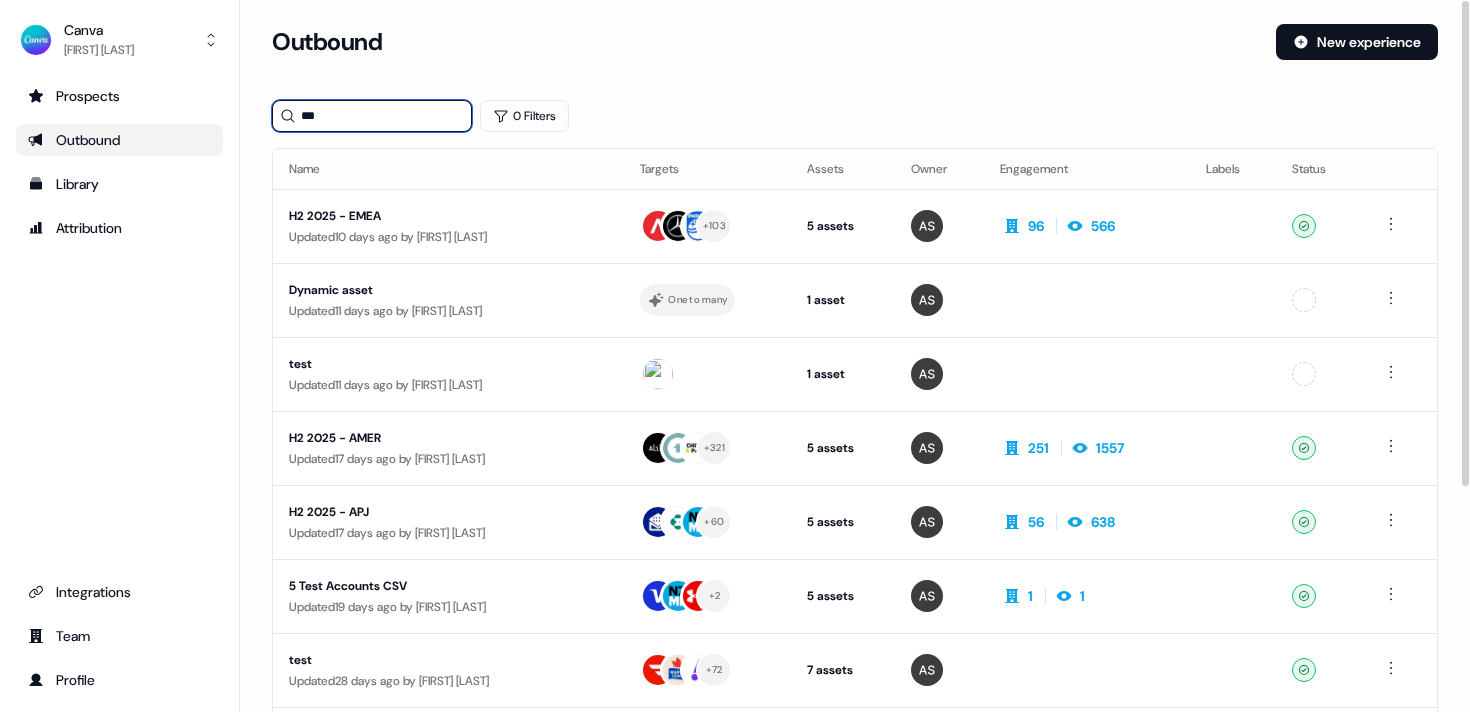 type on "***" 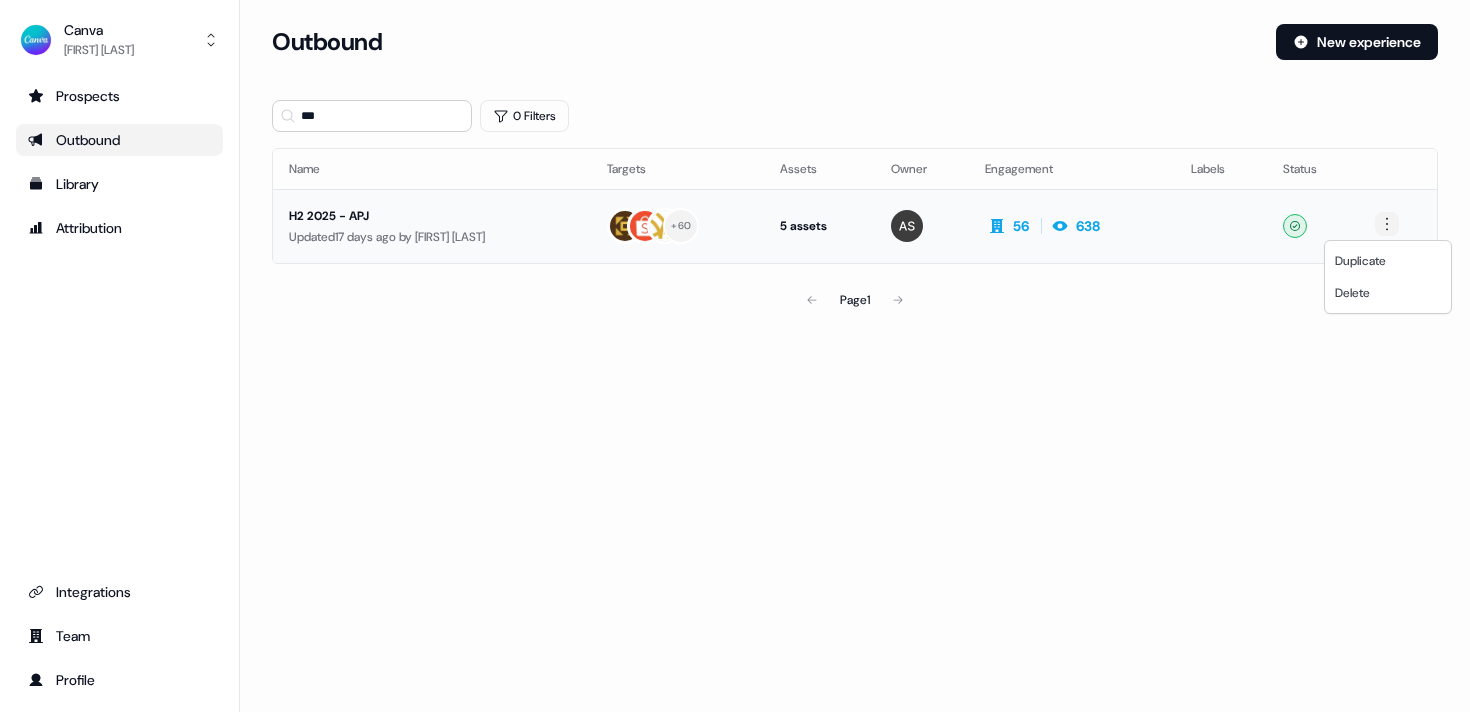 click on "For the best experience switch devices to a bigger screen. Go to Userled.io Canva [FIRST] [LAST] Prospects Outbound Library Attribution Integrations Team Profile Loading... Outbound New experience *** 0   Filters Name Targets Assets Owner Engagement Labels Status H2 2025 - APJ Updated  17 days ago   by   [FIRST] [LAST] + 60   assets Web page, LinkedIn Square, LinkedIn Square, LinkedIn Square, LinkedIn Square 56 638 Ready Page  1 Duplicate Delete" at bounding box center [735, 356] 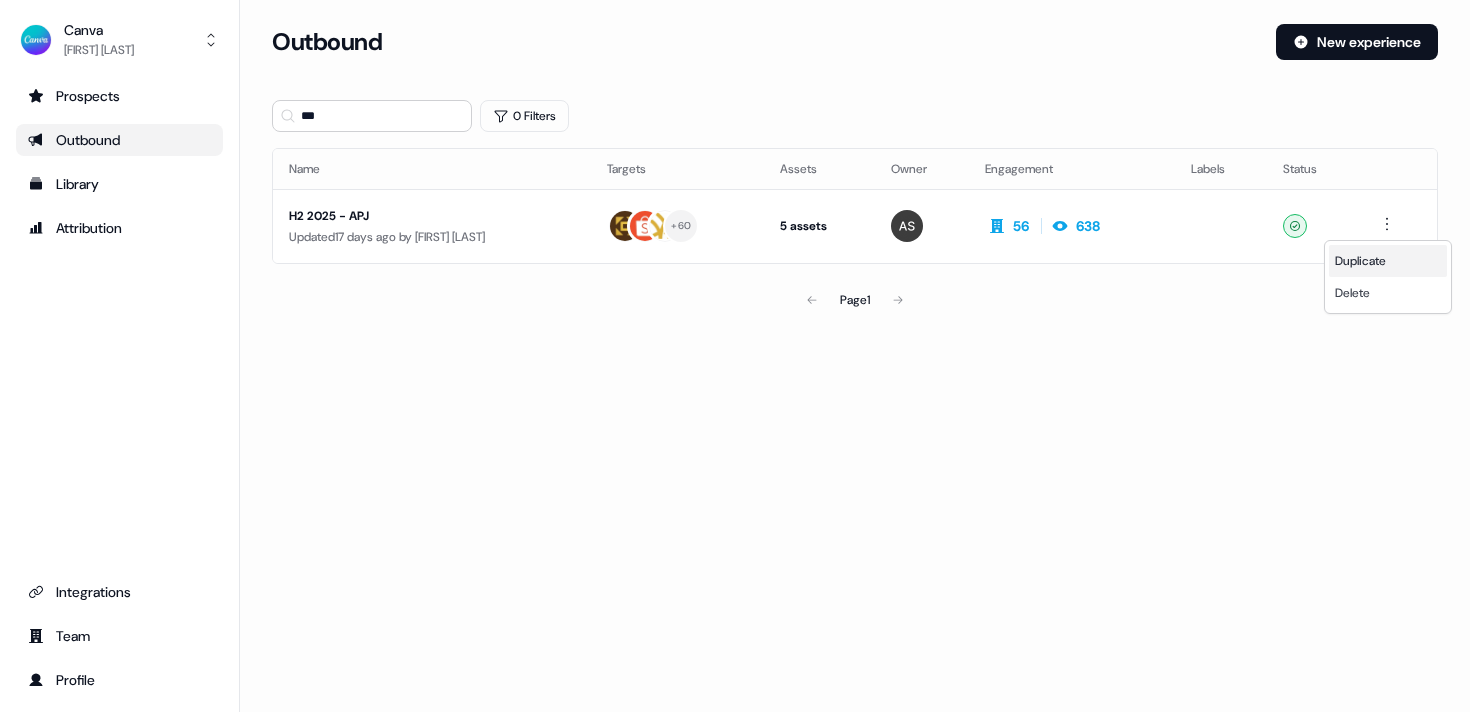 click on "Duplicate" at bounding box center [1360, 261] 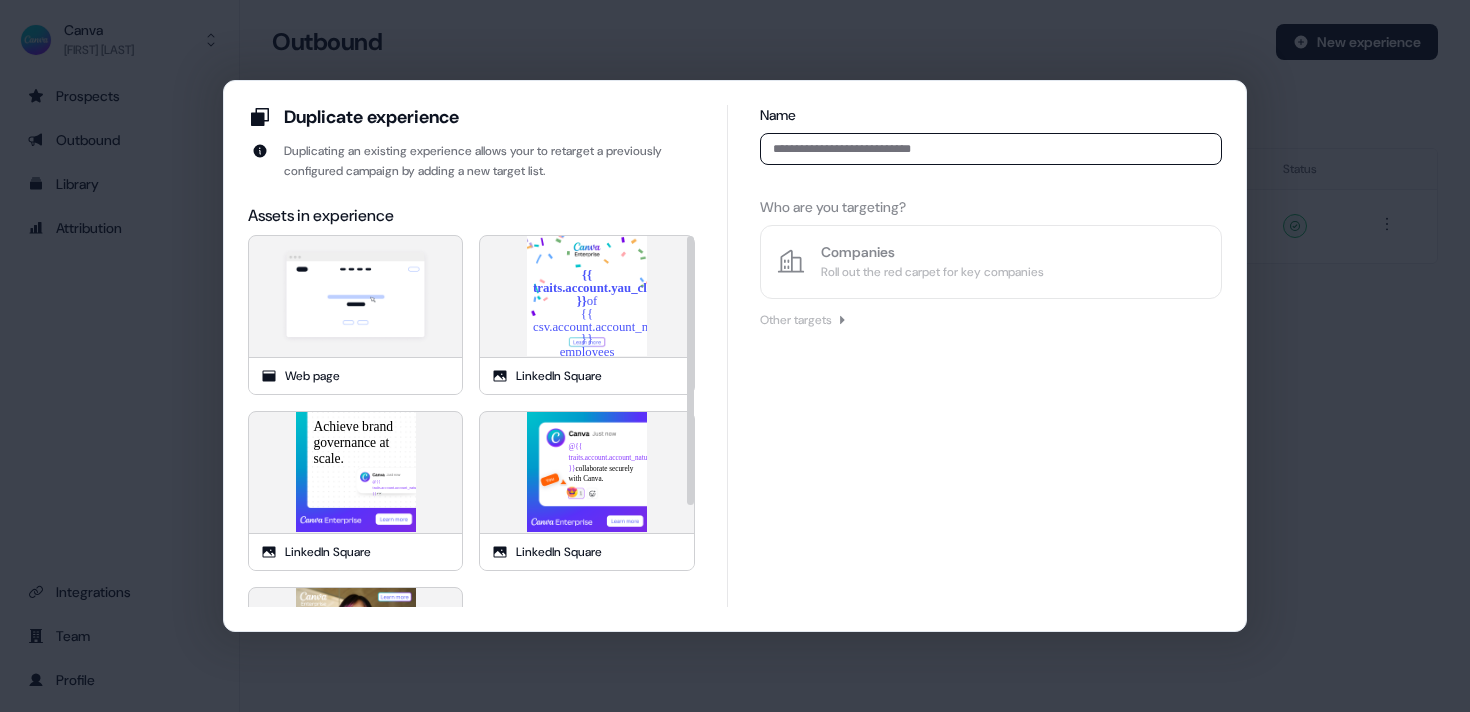 click at bounding box center [991, 149] 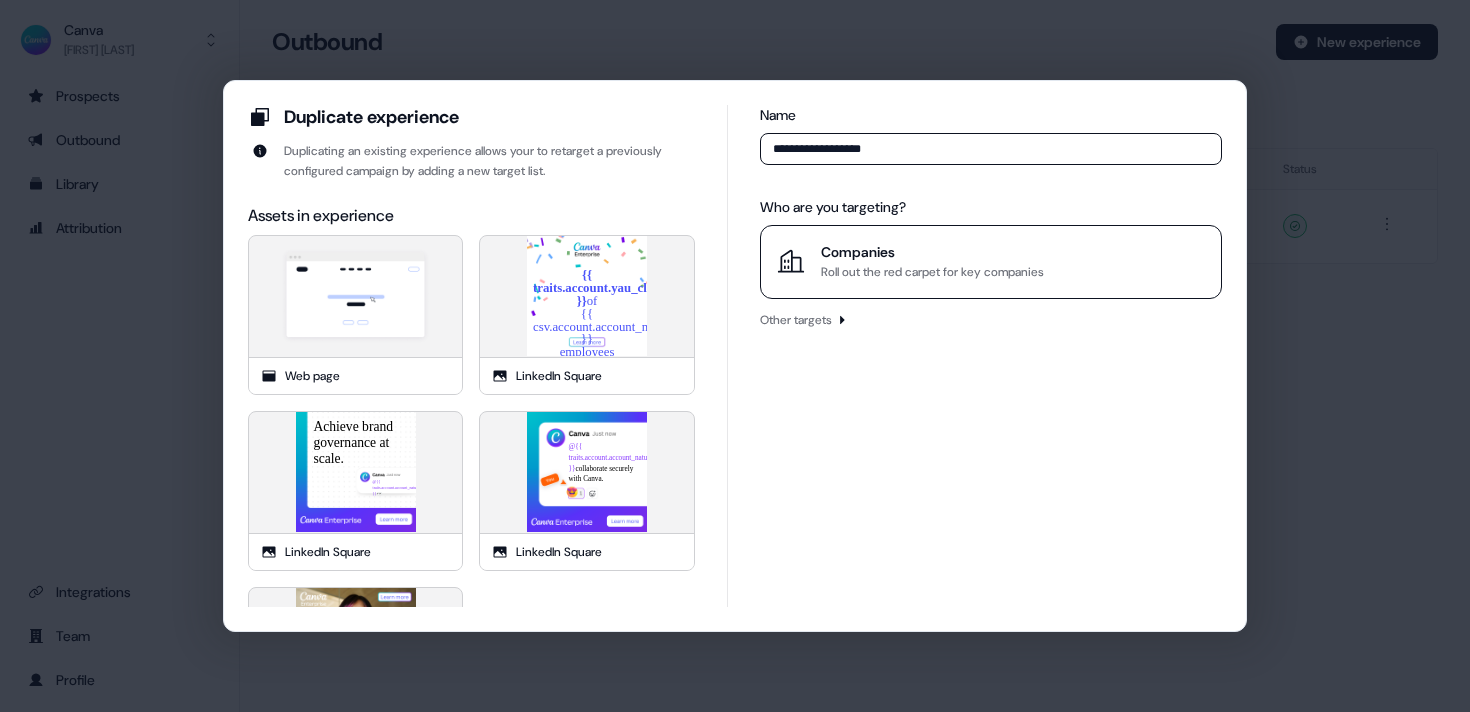 type on "**********" 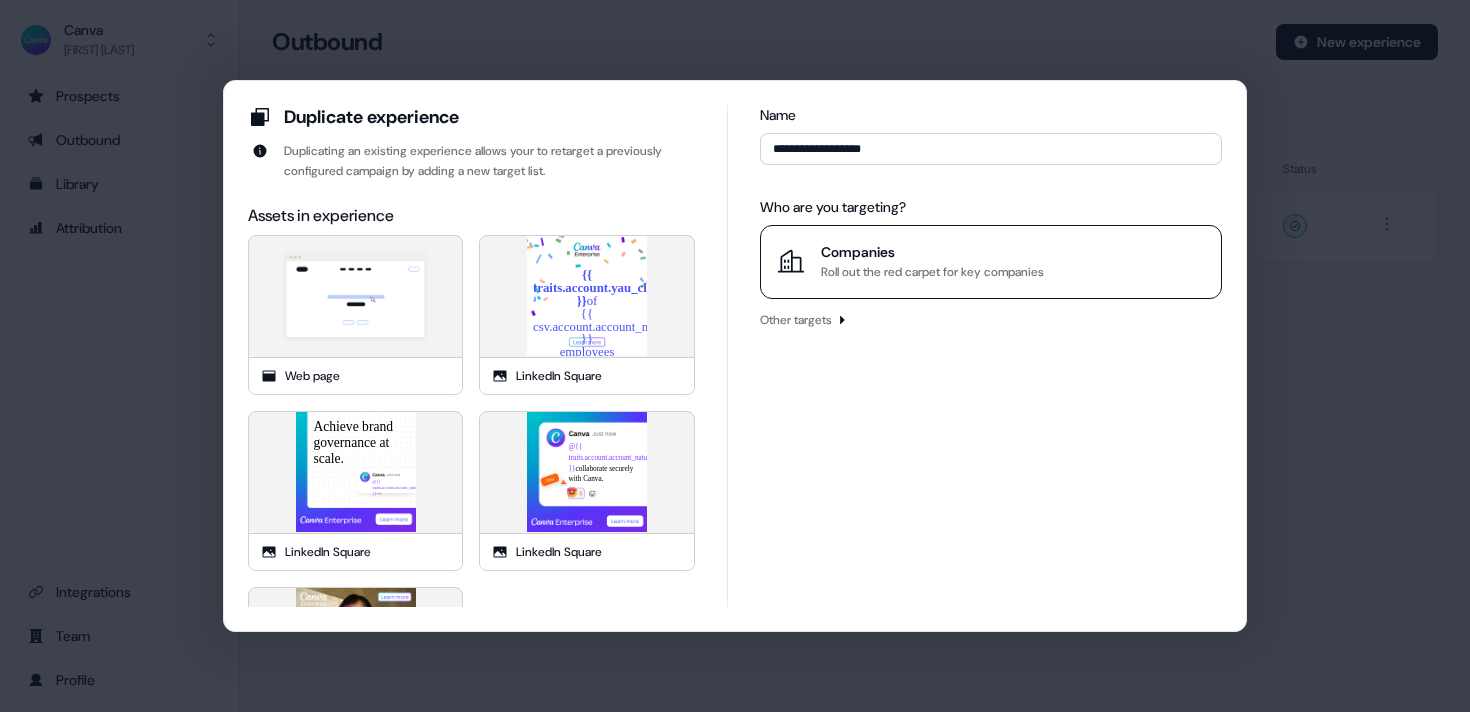 click on "Companies" at bounding box center [932, 252] 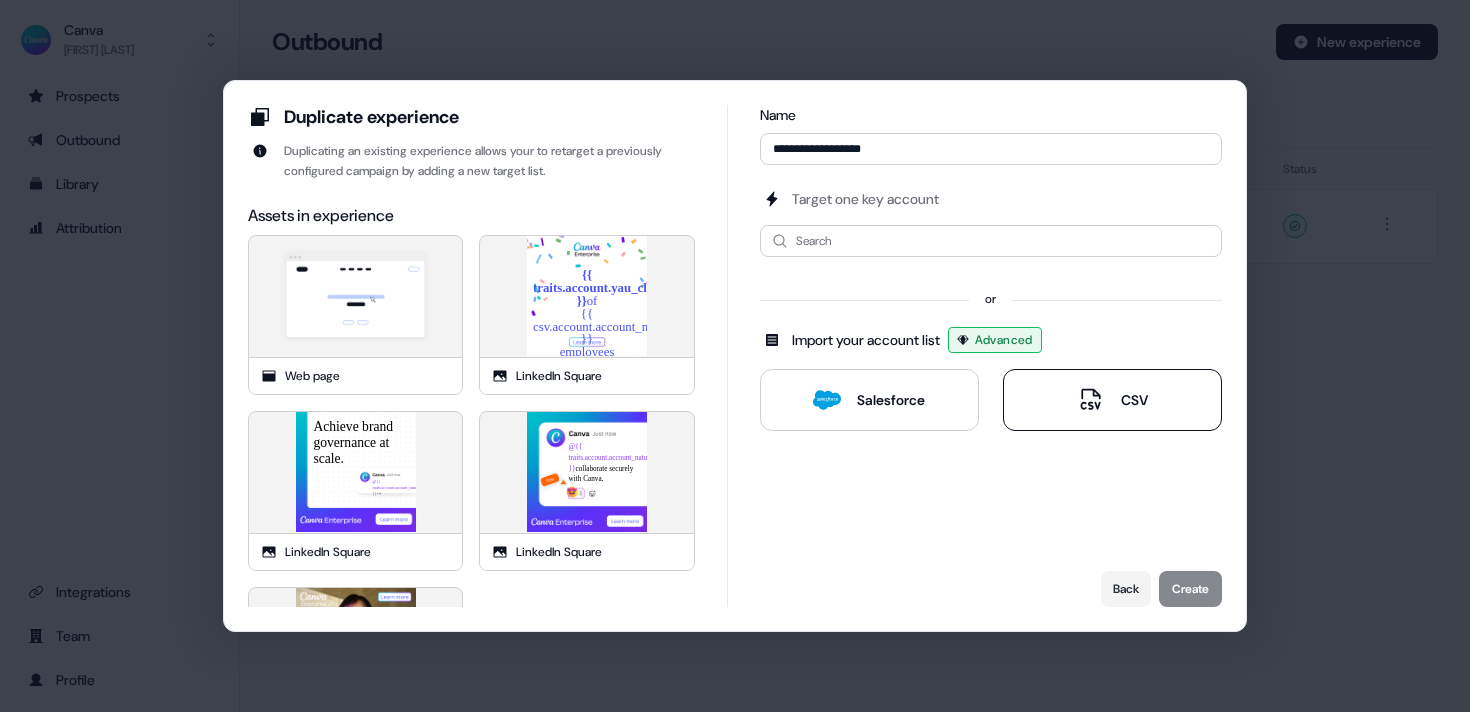 click 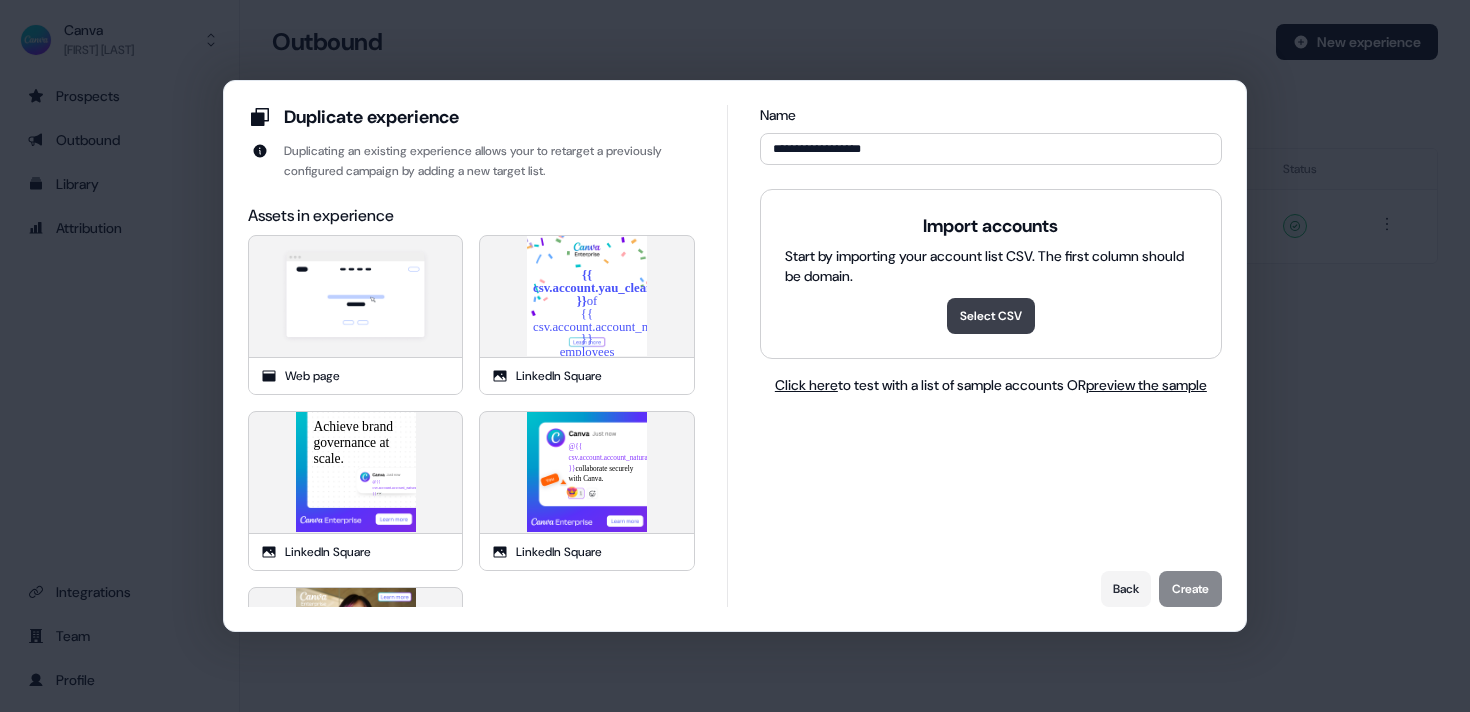 click on "Select CSV" at bounding box center [991, 316] 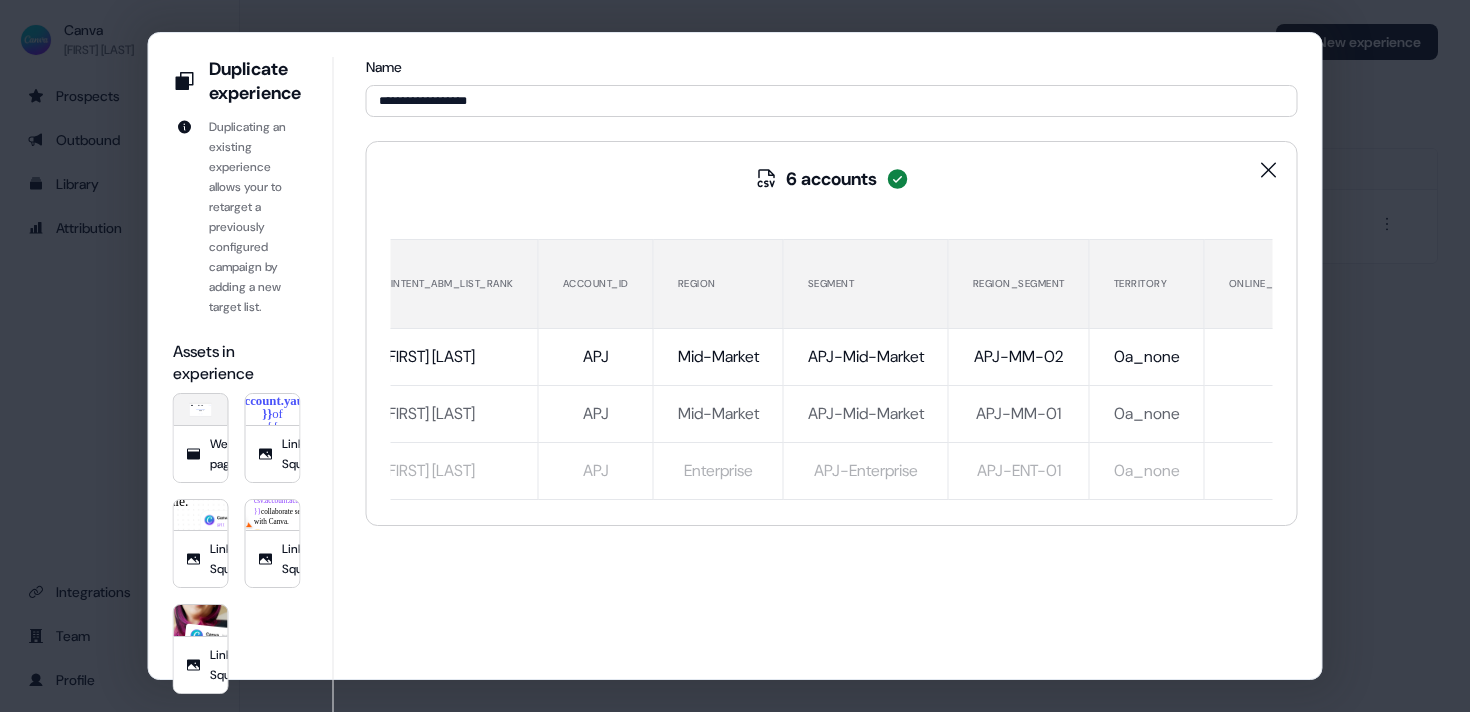 scroll, scrollTop: 0, scrollLeft: 5752, axis: horizontal 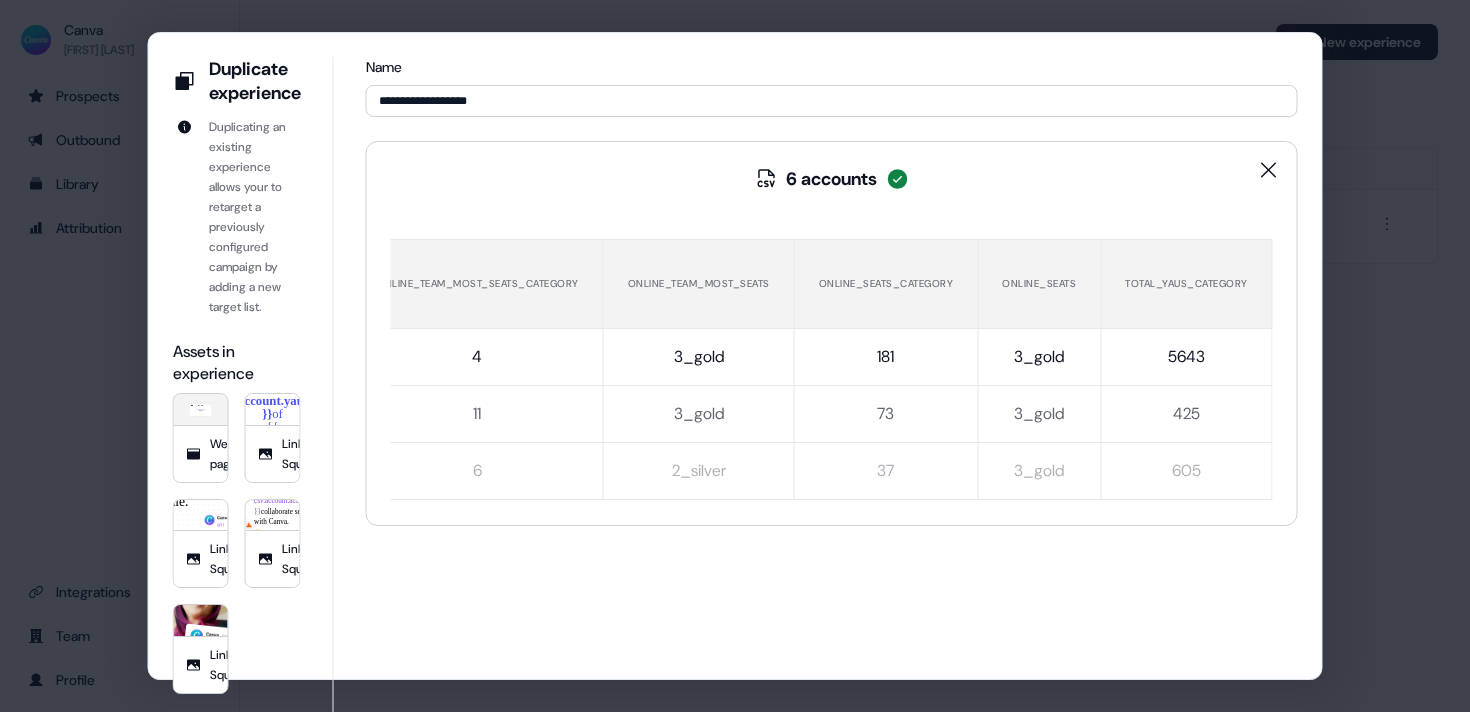 click on "3_gold" at bounding box center [1039, 357] 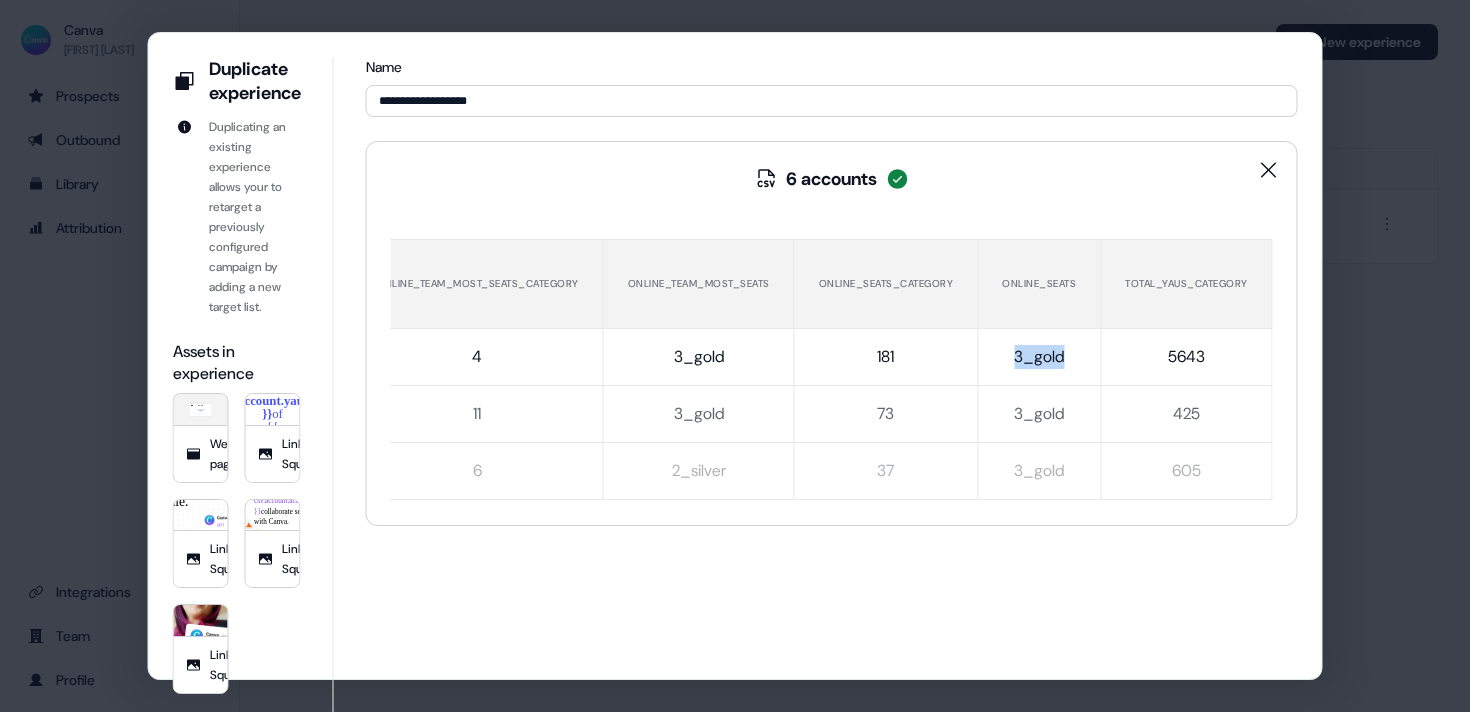 click on "3_gold" at bounding box center (1039, 357) 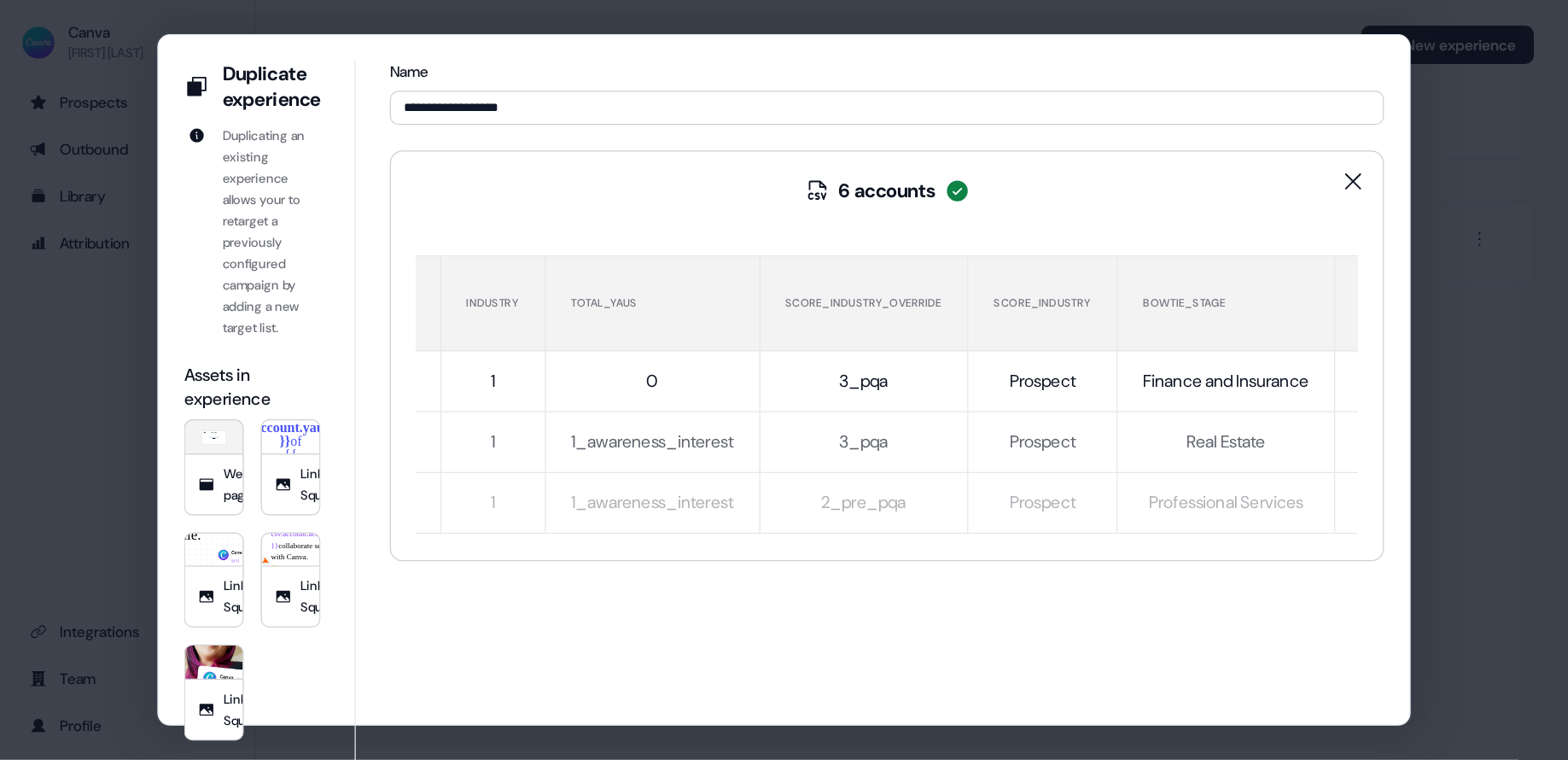 scroll, scrollTop: 0, scrollLeft: 0, axis: both 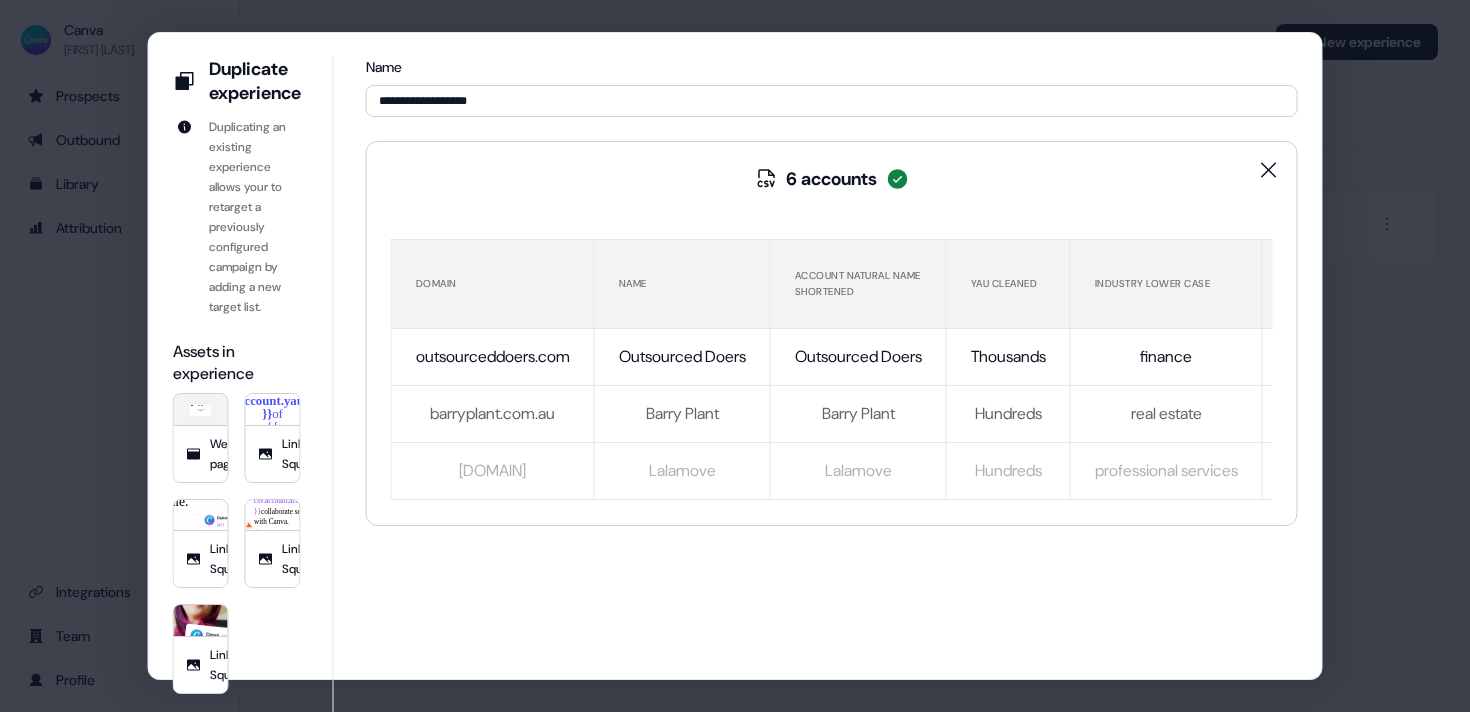 click on "Barry Plant" at bounding box center (858, 414) 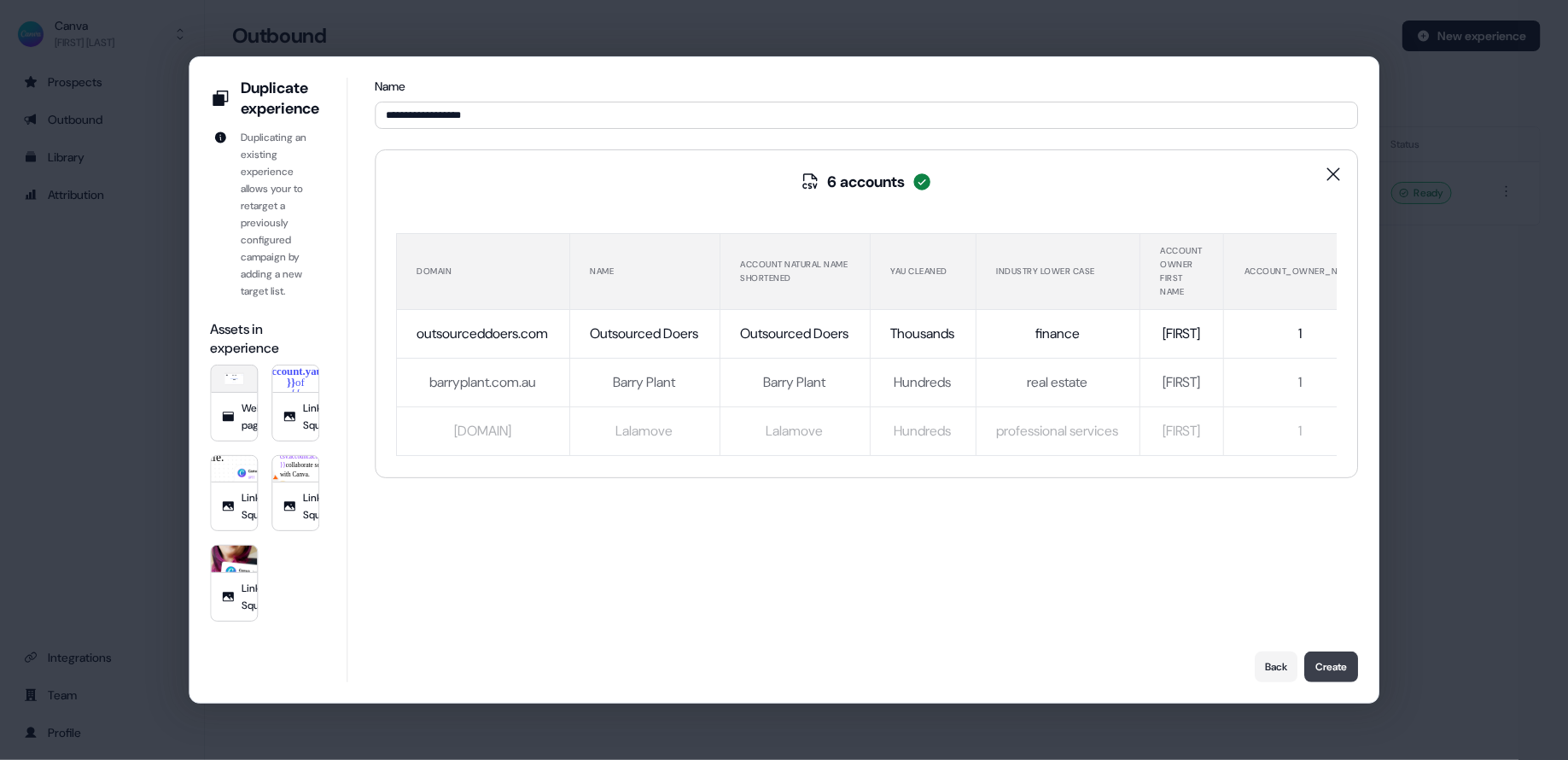 click on "Create" at bounding box center [1331, 667] 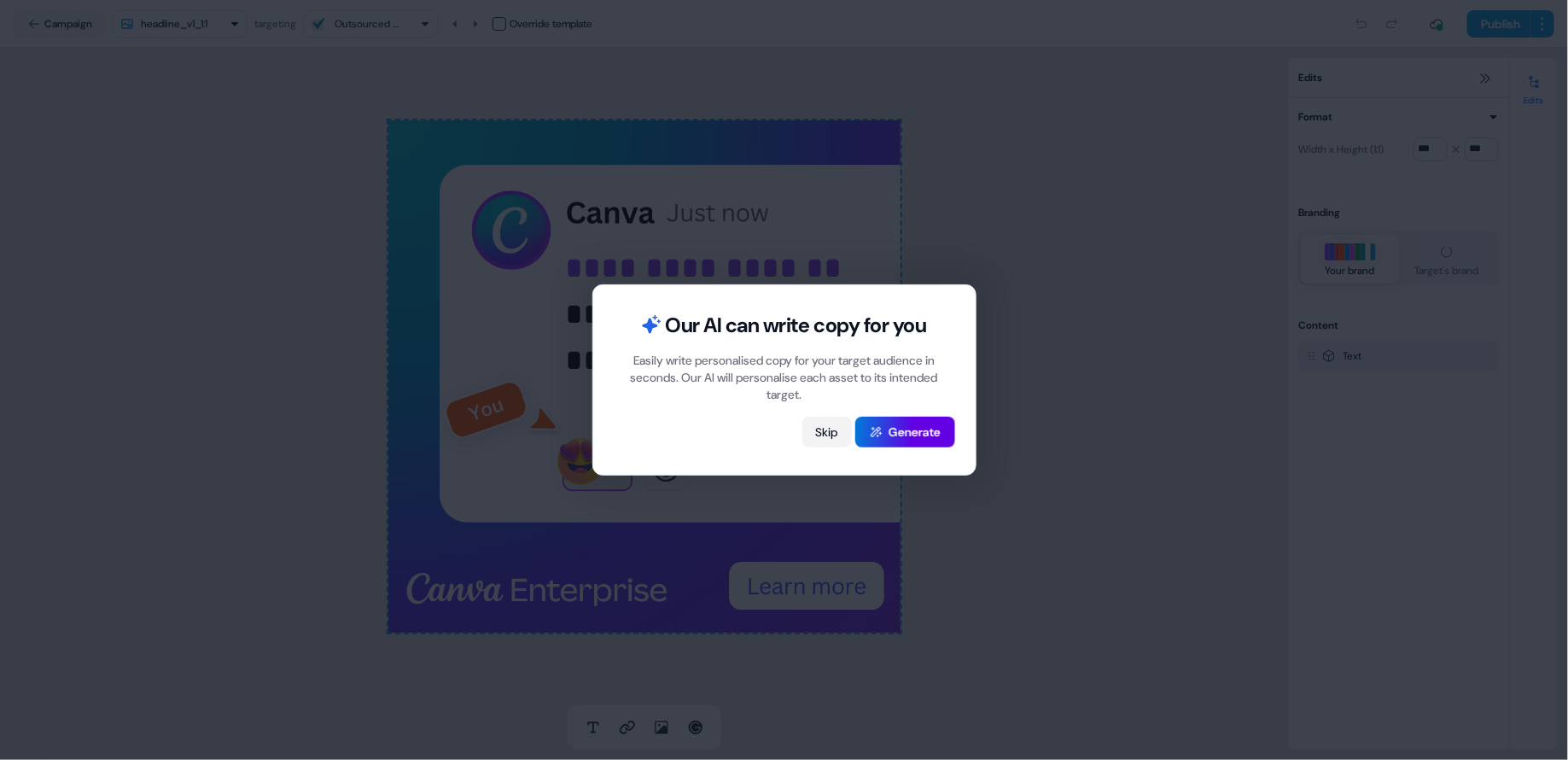 click on "Skip" at bounding box center (827, 432) 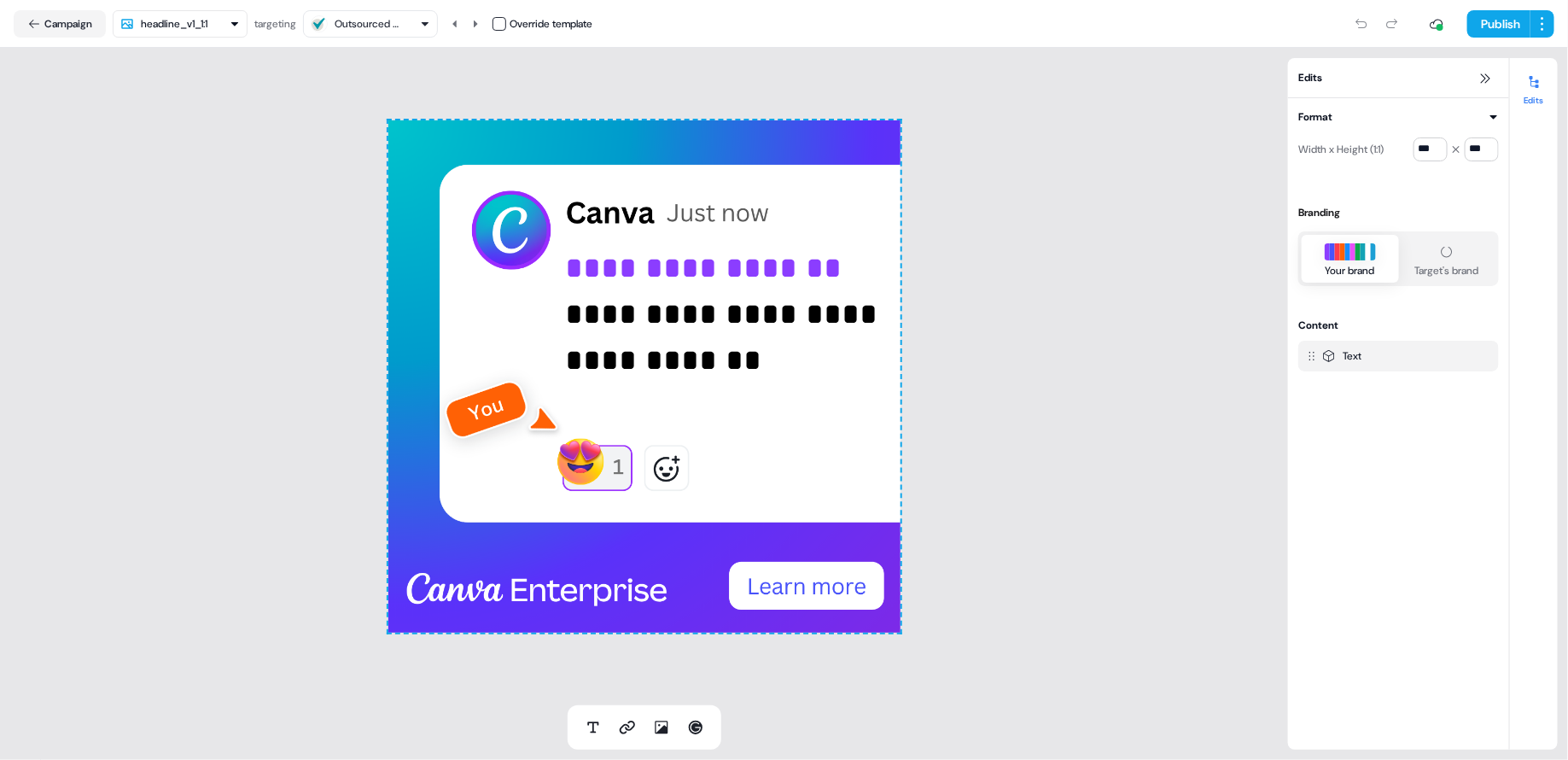 click on "Outsourced Doers" at bounding box center (369, 24) 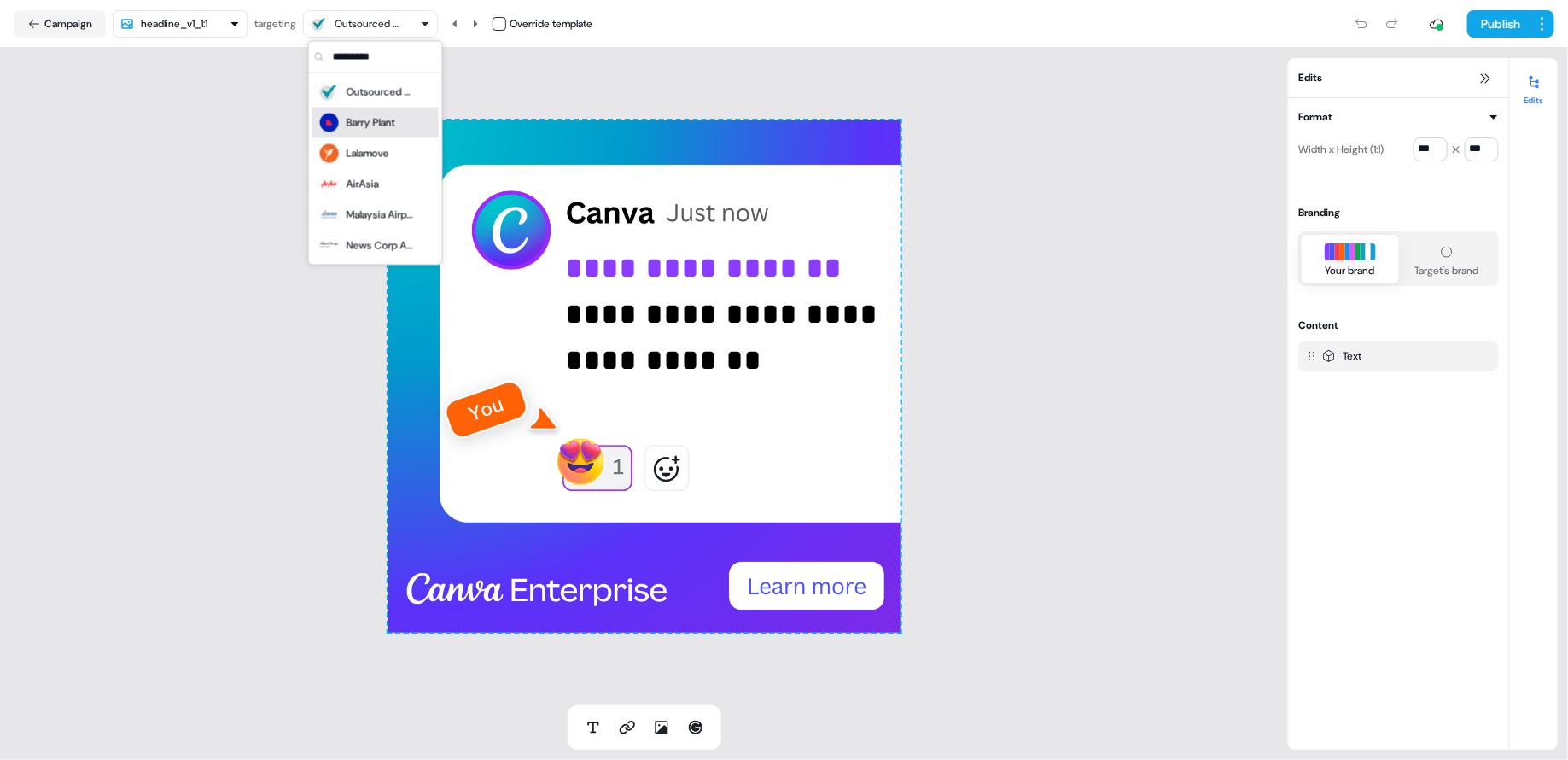 click on "Barry Plant" at bounding box center (370, 123) 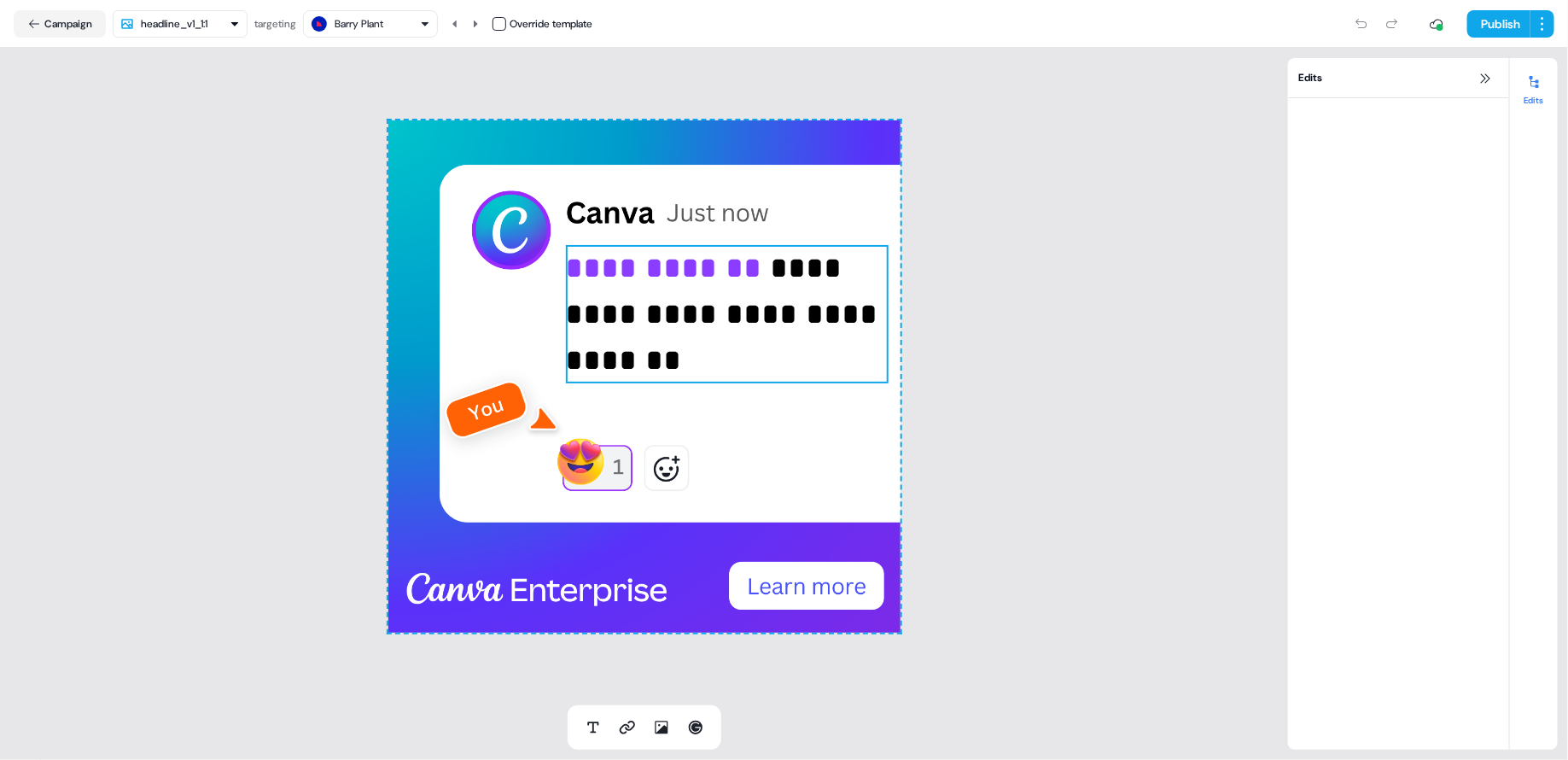 click on "**********" at bounding box center (727, 314) 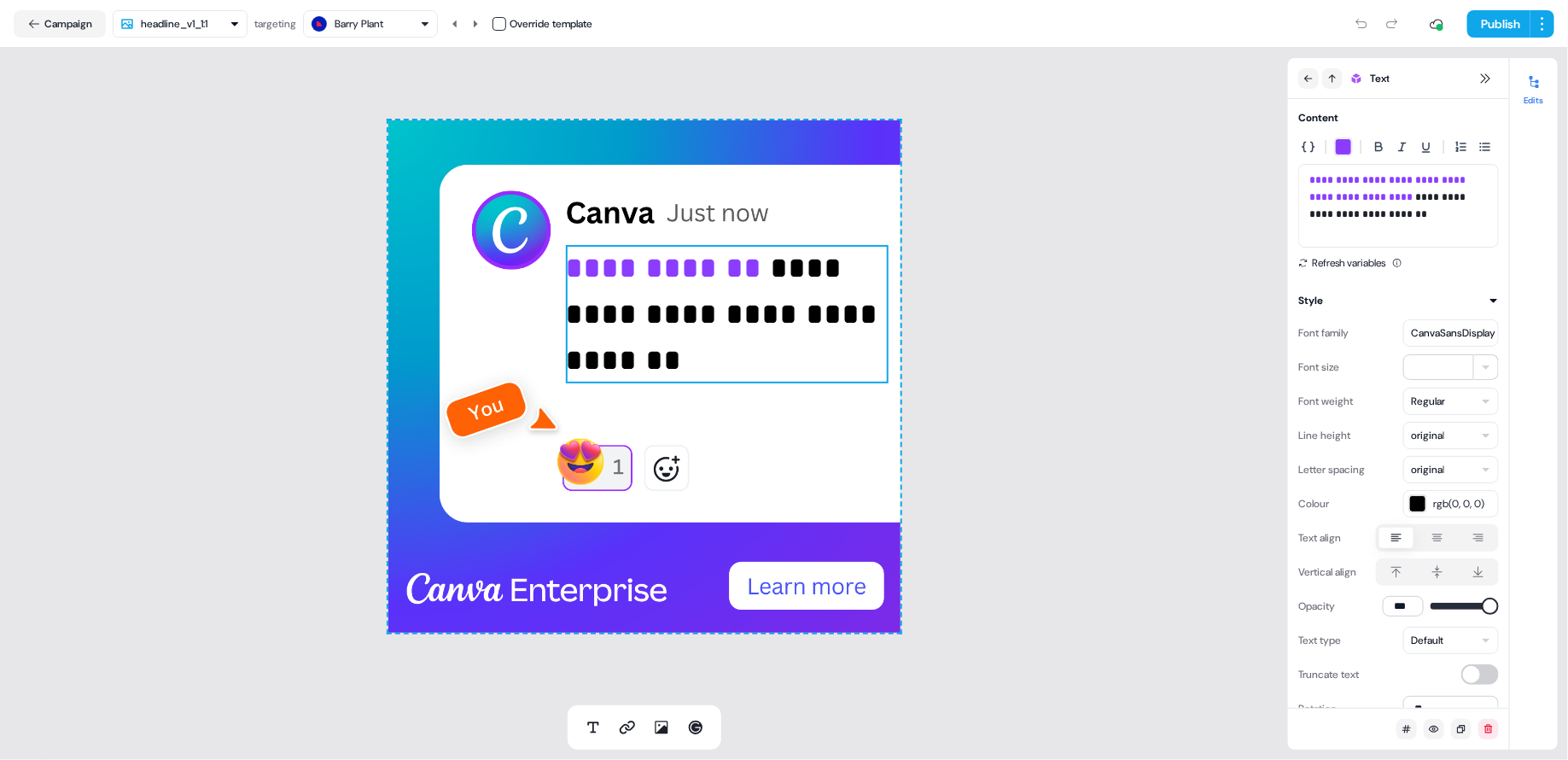 click on "**********" at bounding box center (644, 377) 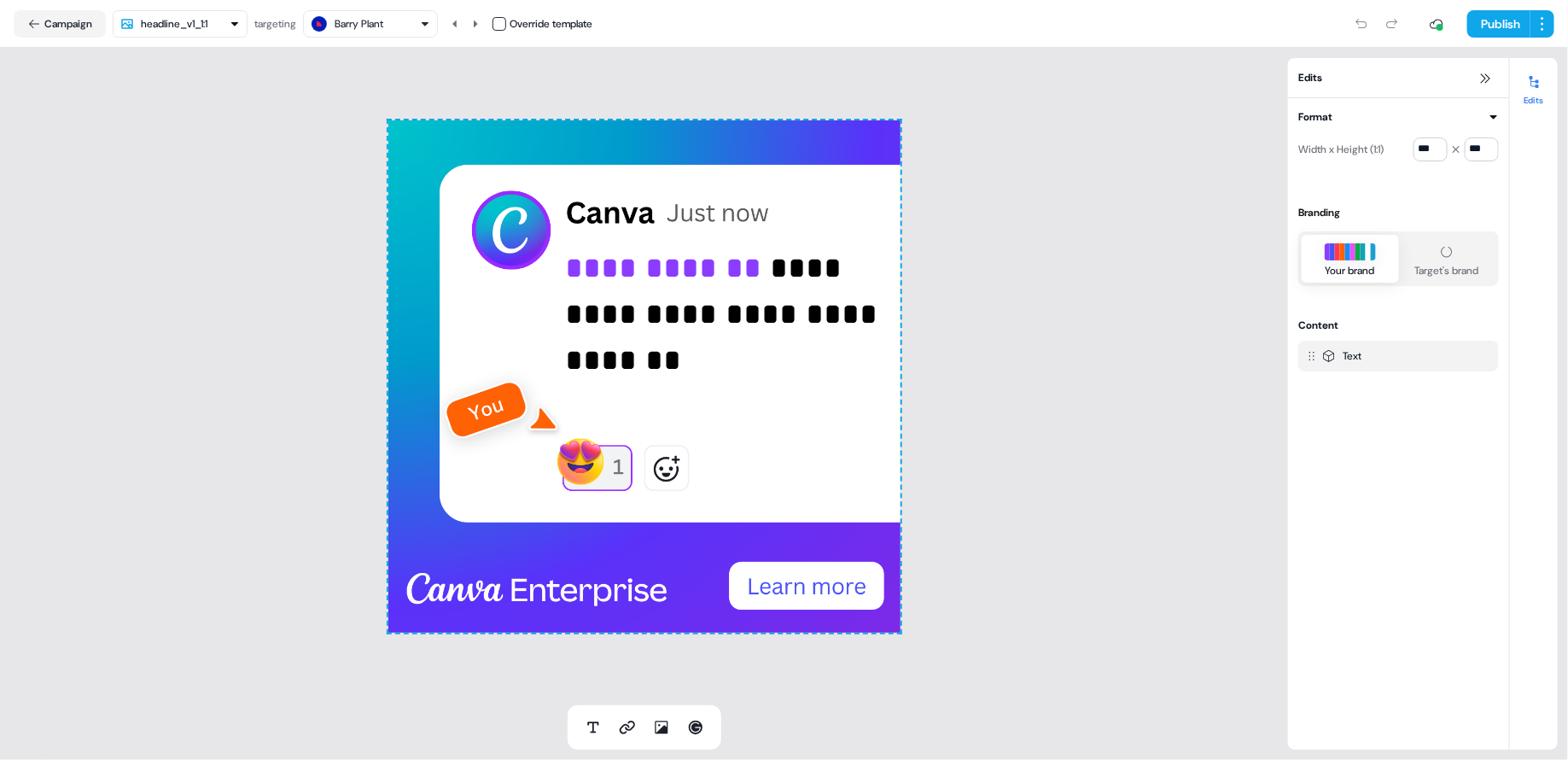 click on "Barry Plant" at bounding box center [358, 24] 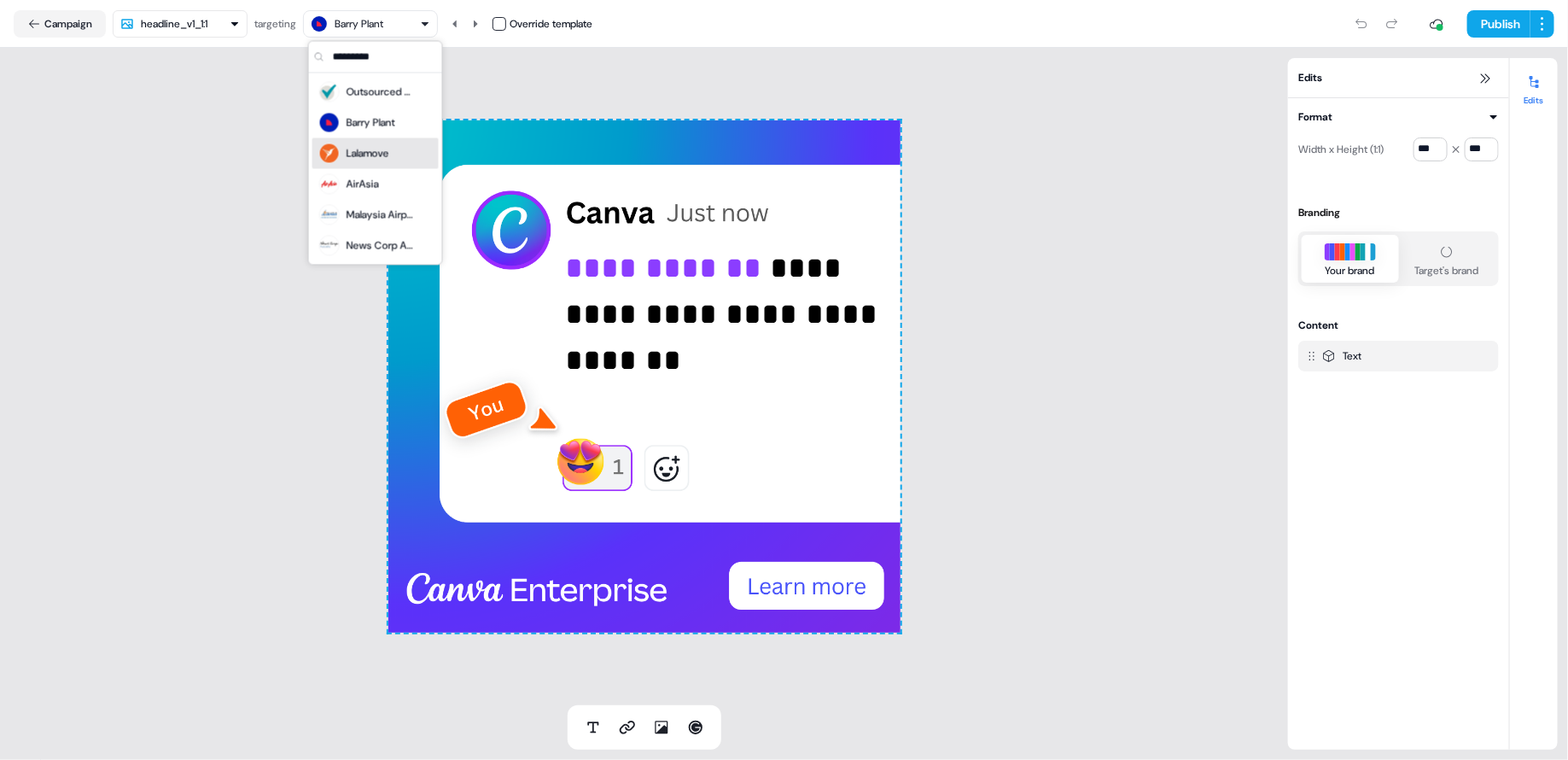 click on "Lalamove" at bounding box center [368, 154] 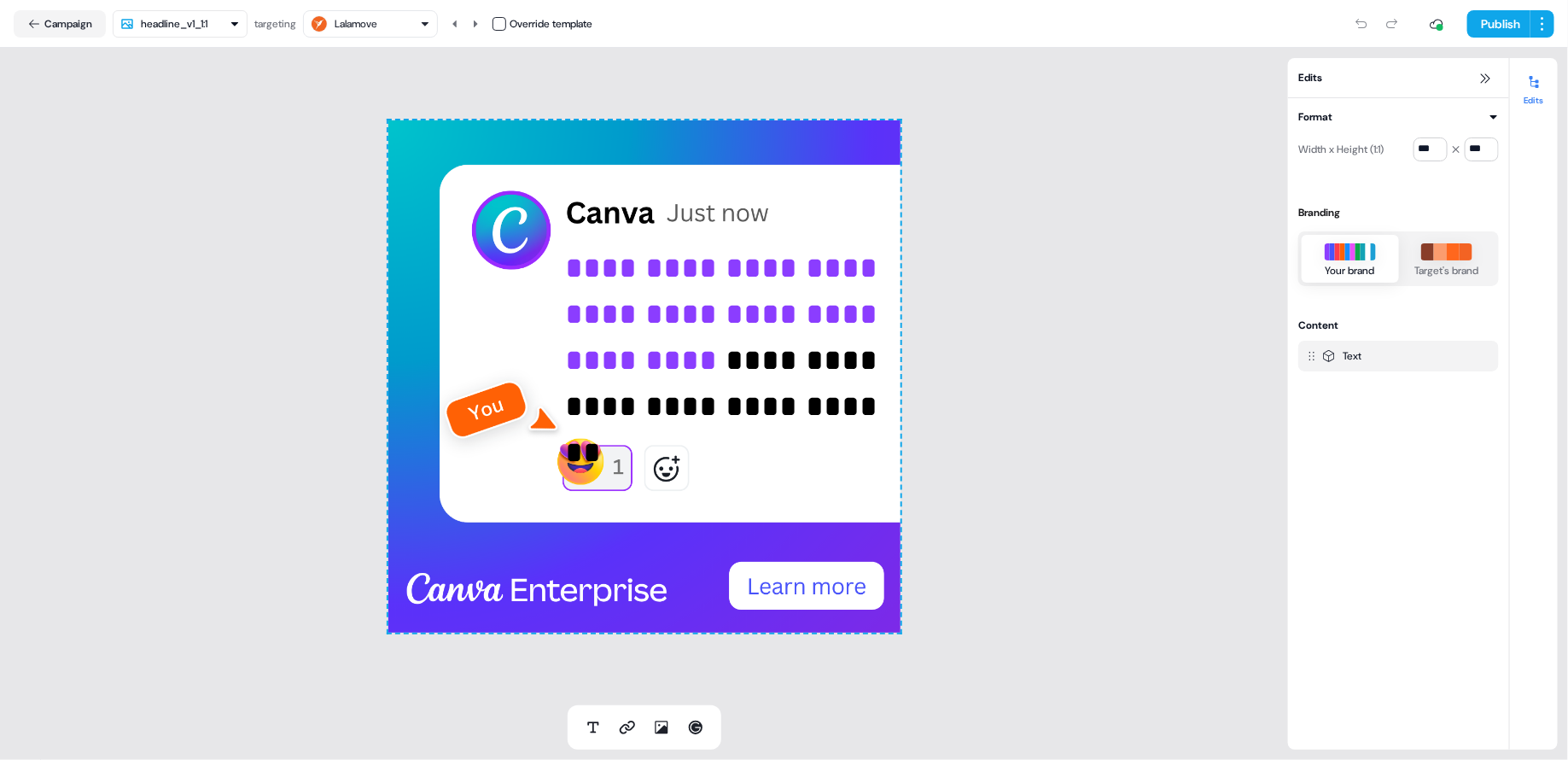 click on "**********" at bounding box center (644, 377) 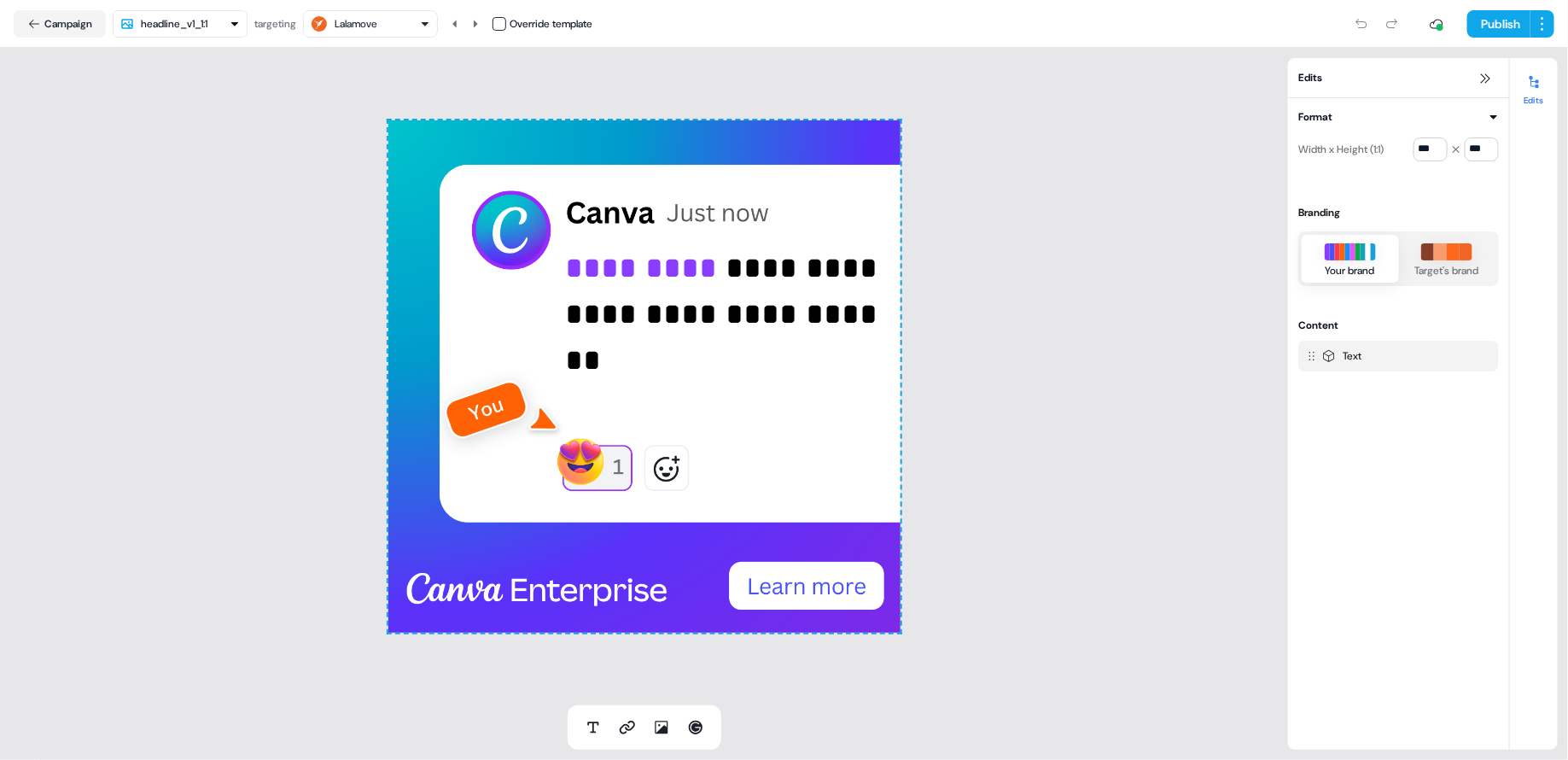 click on "Lalamove" at bounding box center [370, 24] 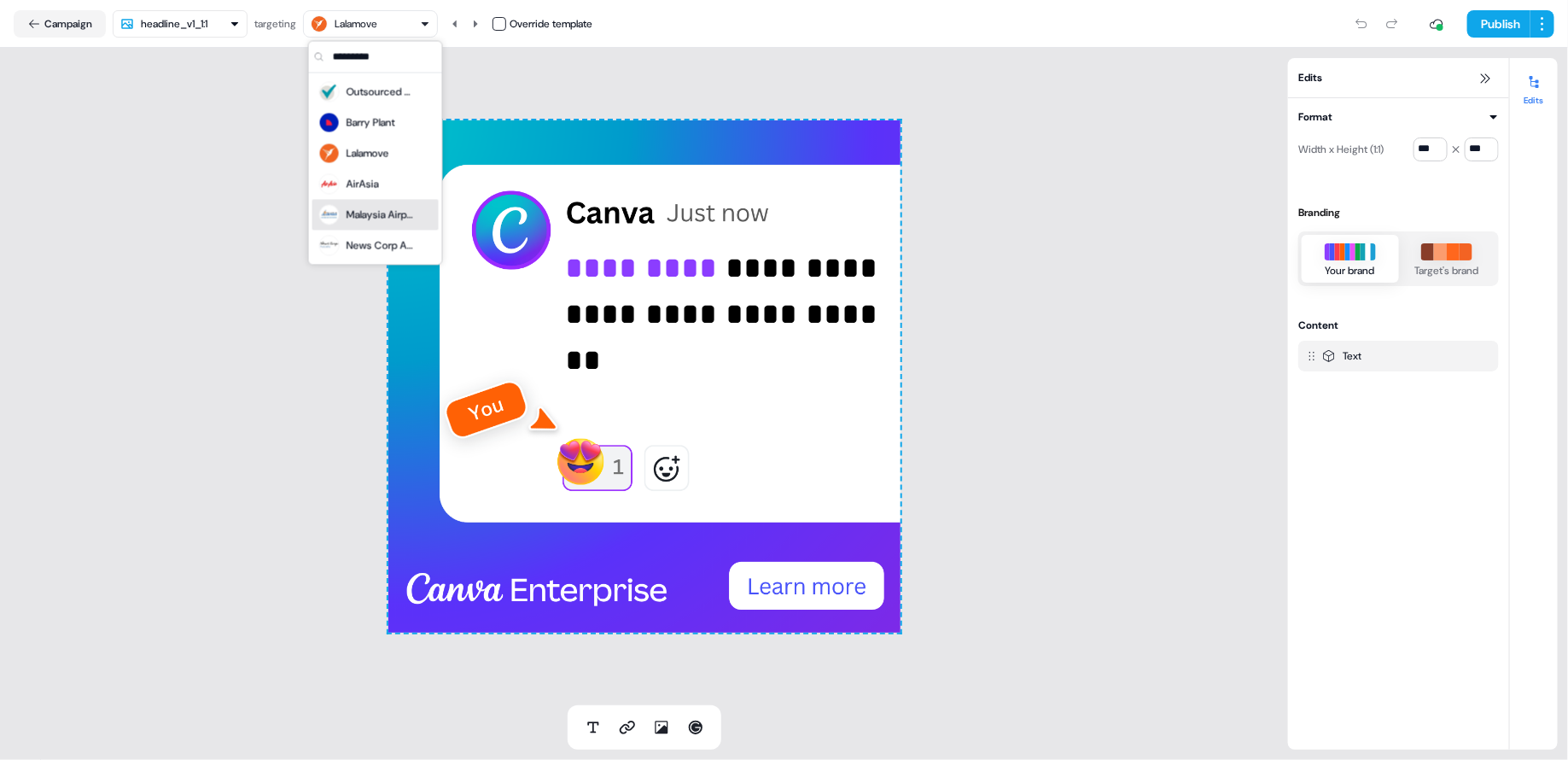 click on "Malaysia Airports" at bounding box center [381, 215] 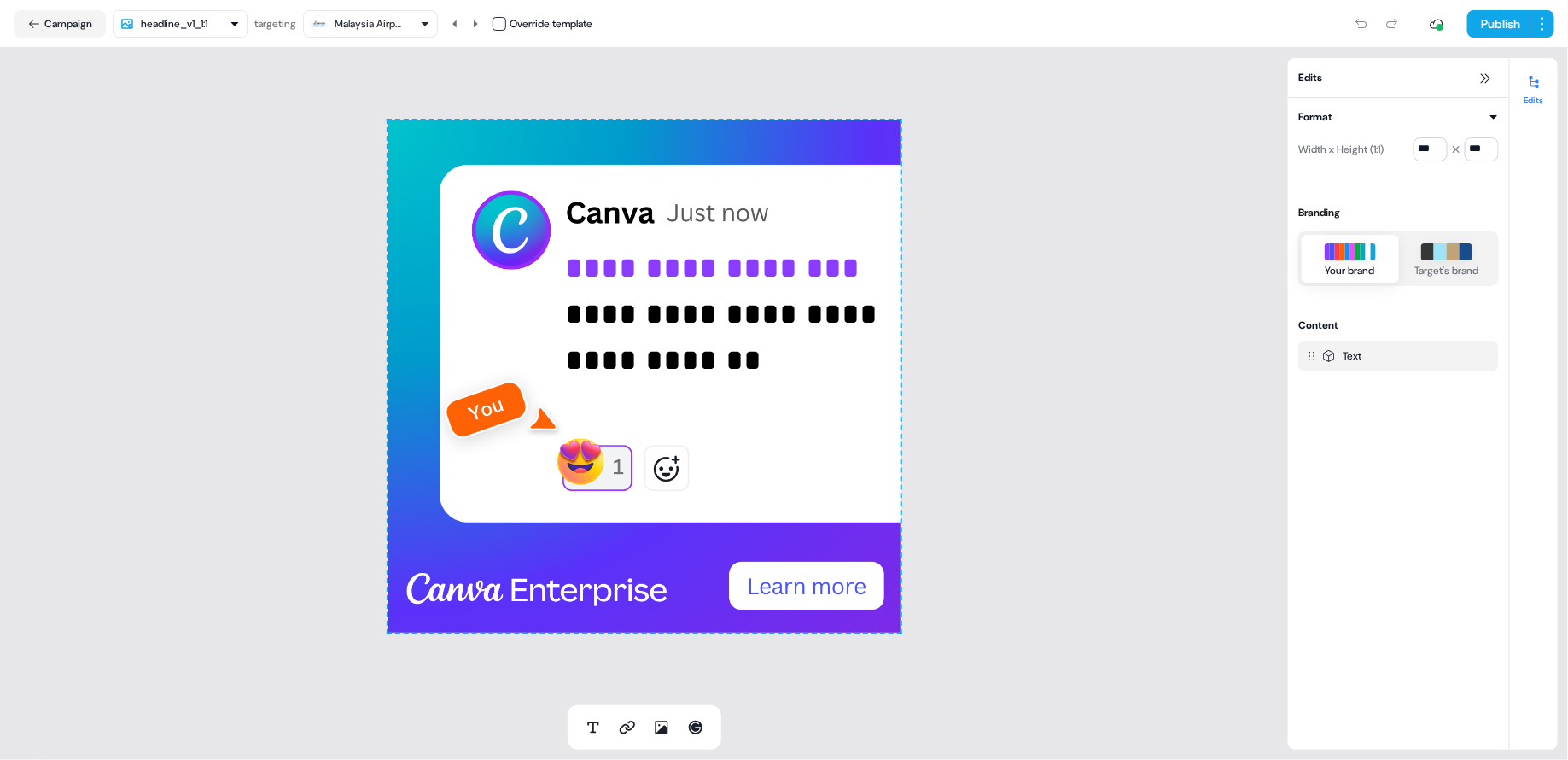 click on "Malaysia Airports" at bounding box center (369, 24) 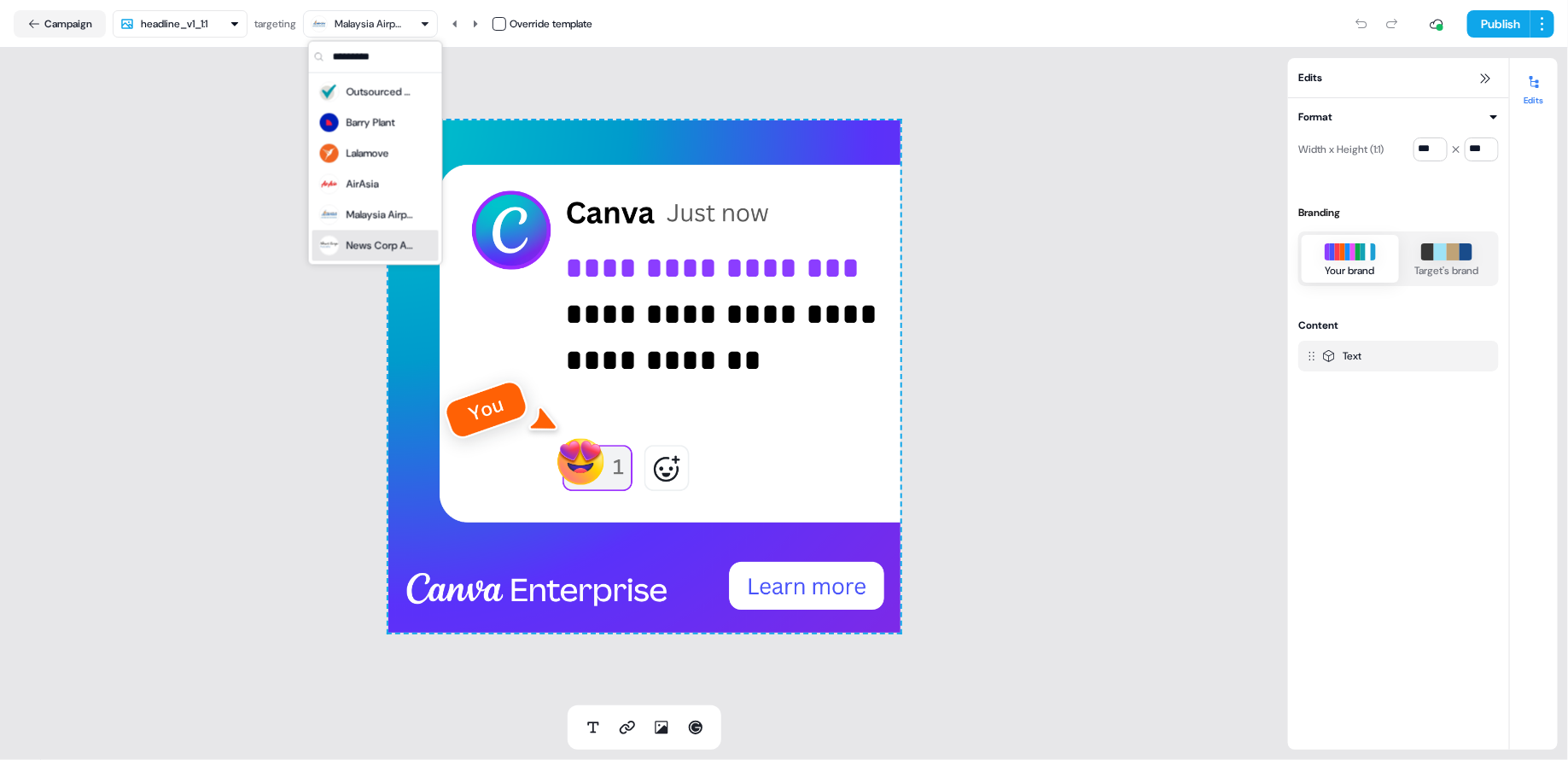 click on "News Corp Australia" at bounding box center (381, 246) 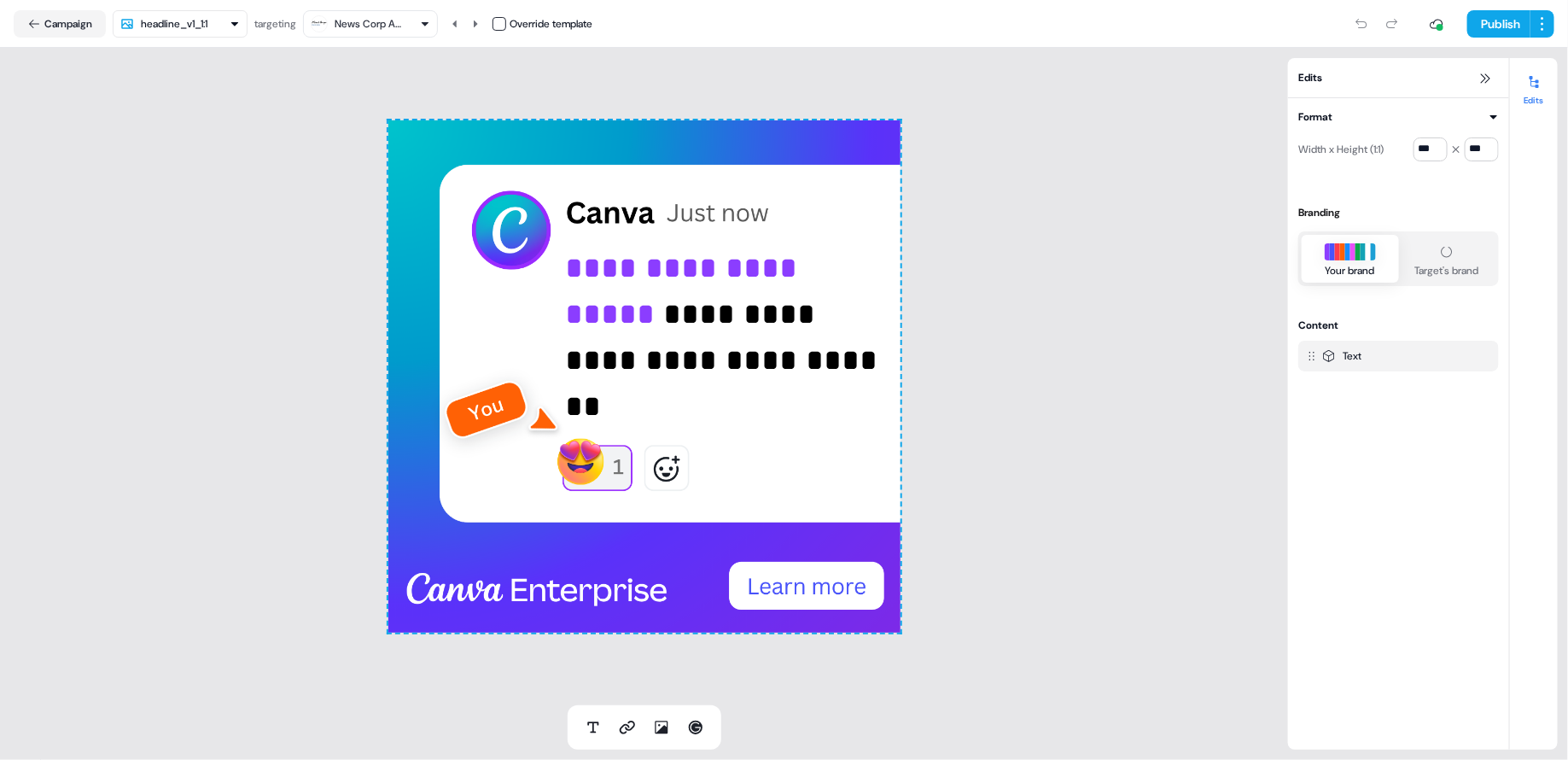 click on "**********" at bounding box center (784, 380) 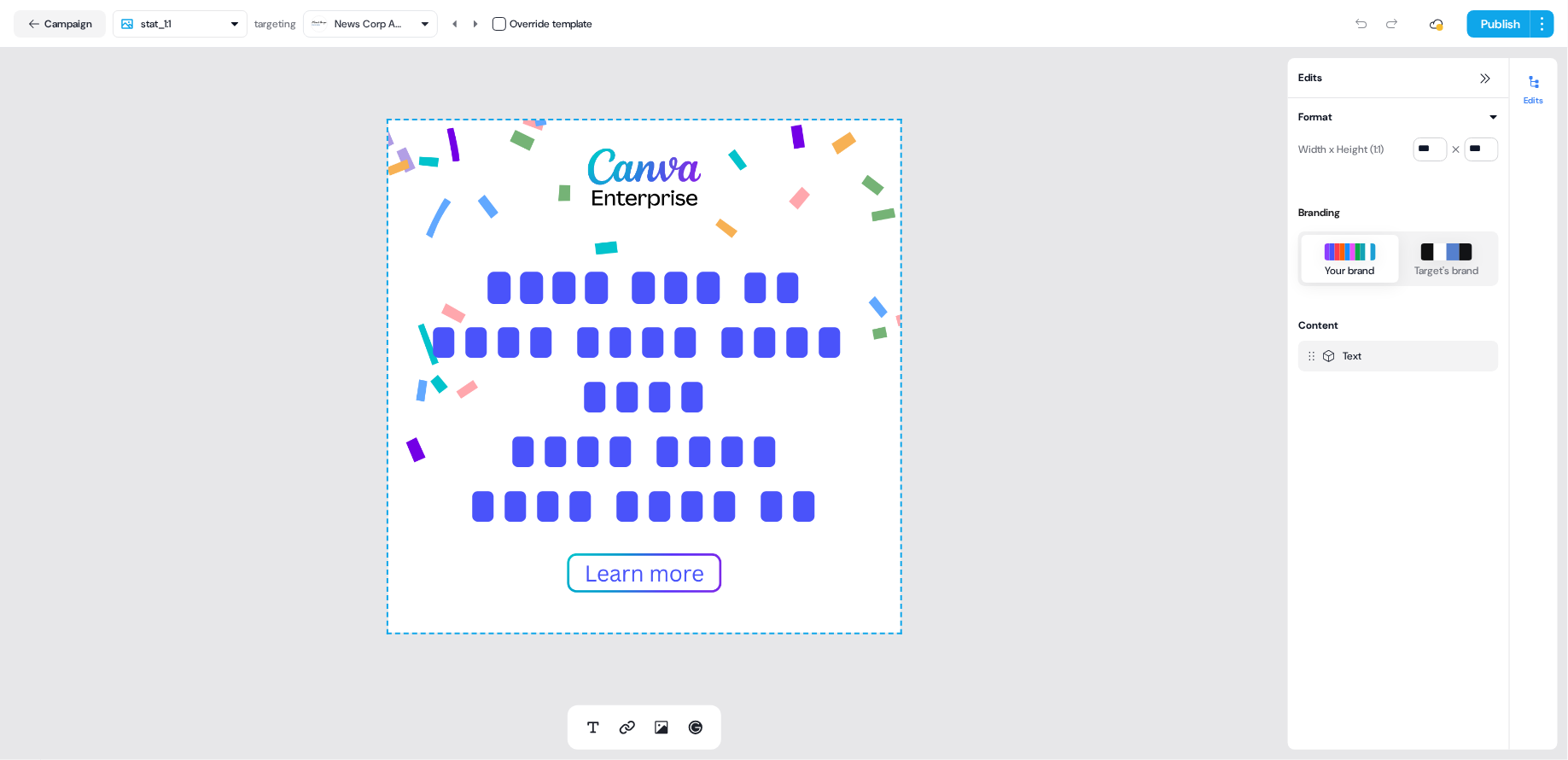 click on "News Corp Australia" at bounding box center [369, 24] 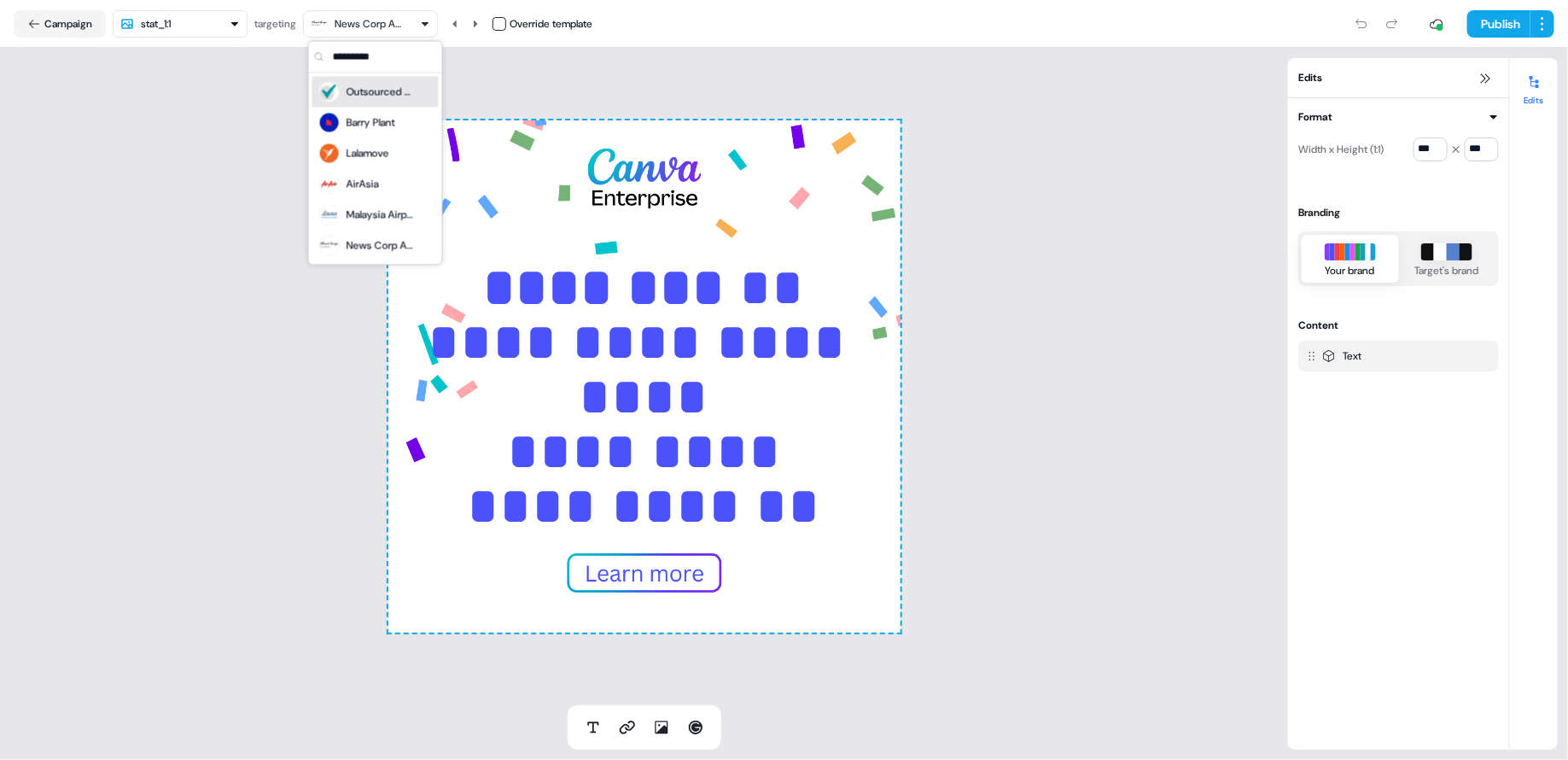 click on "**********" at bounding box center (644, 377) 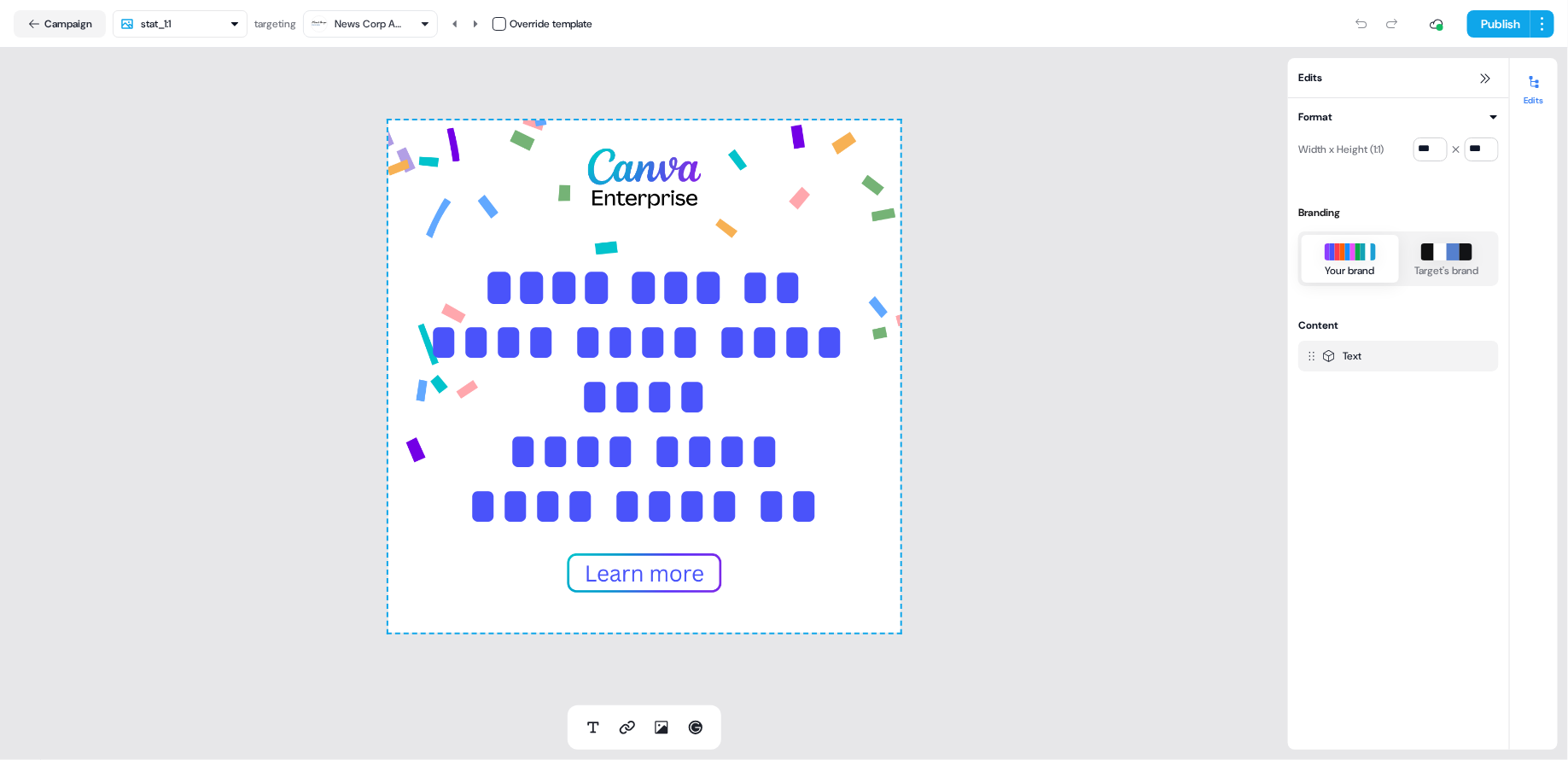 click on "News Corp Australia" at bounding box center (369, 24) 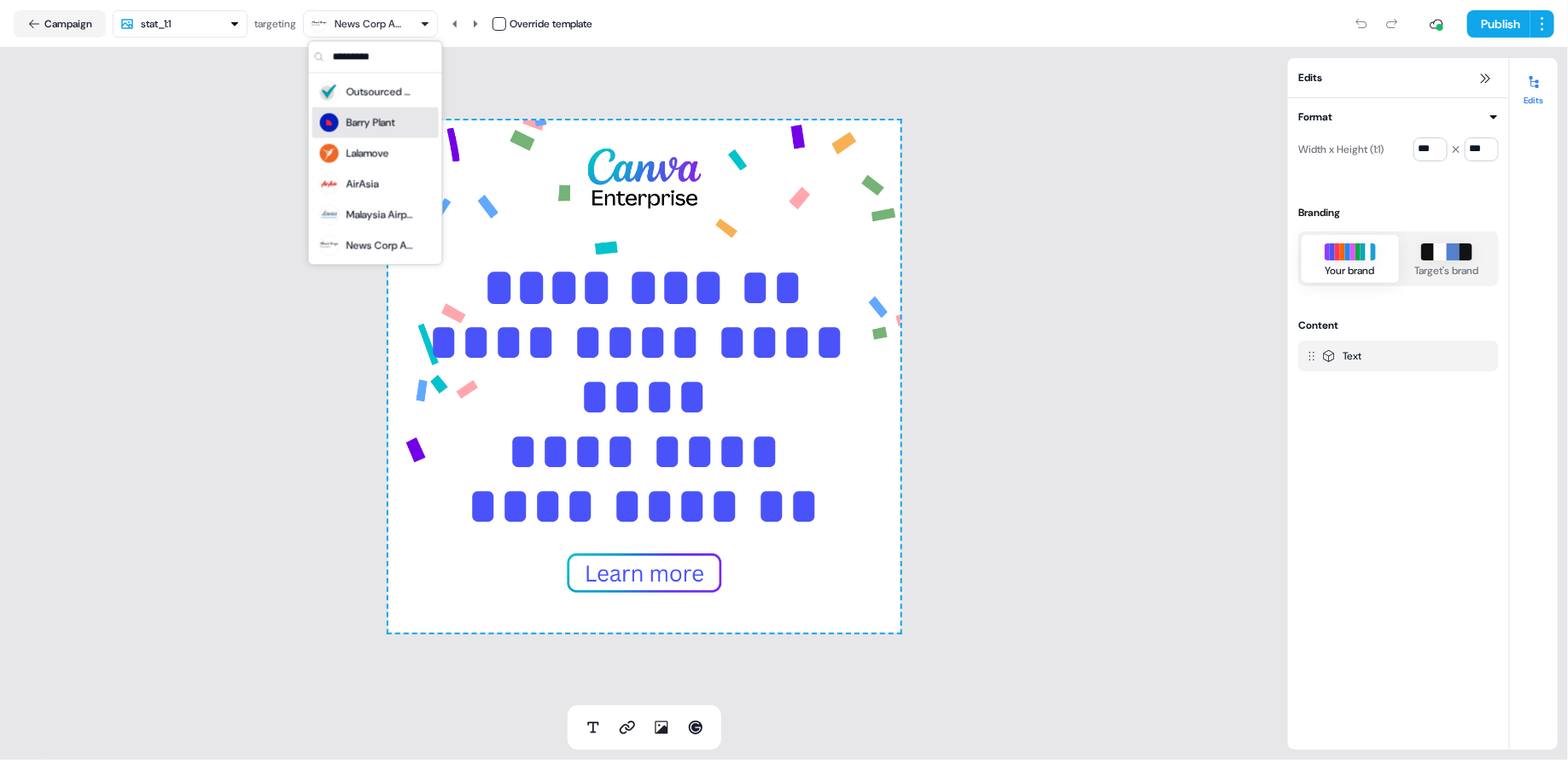 click on "Barry Plant" at bounding box center [370, 123] 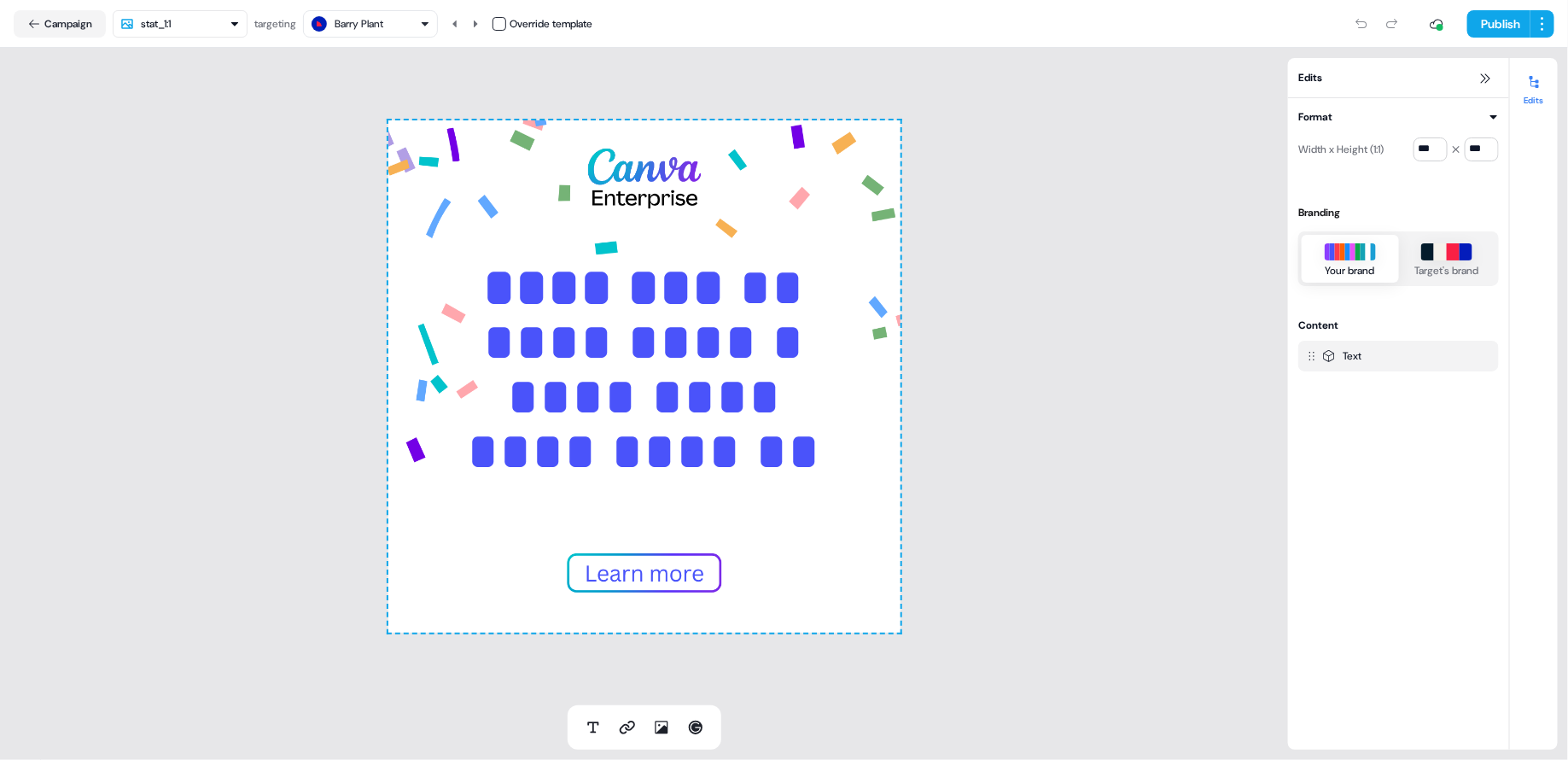 click on "Barry Plant" at bounding box center [370, 24] 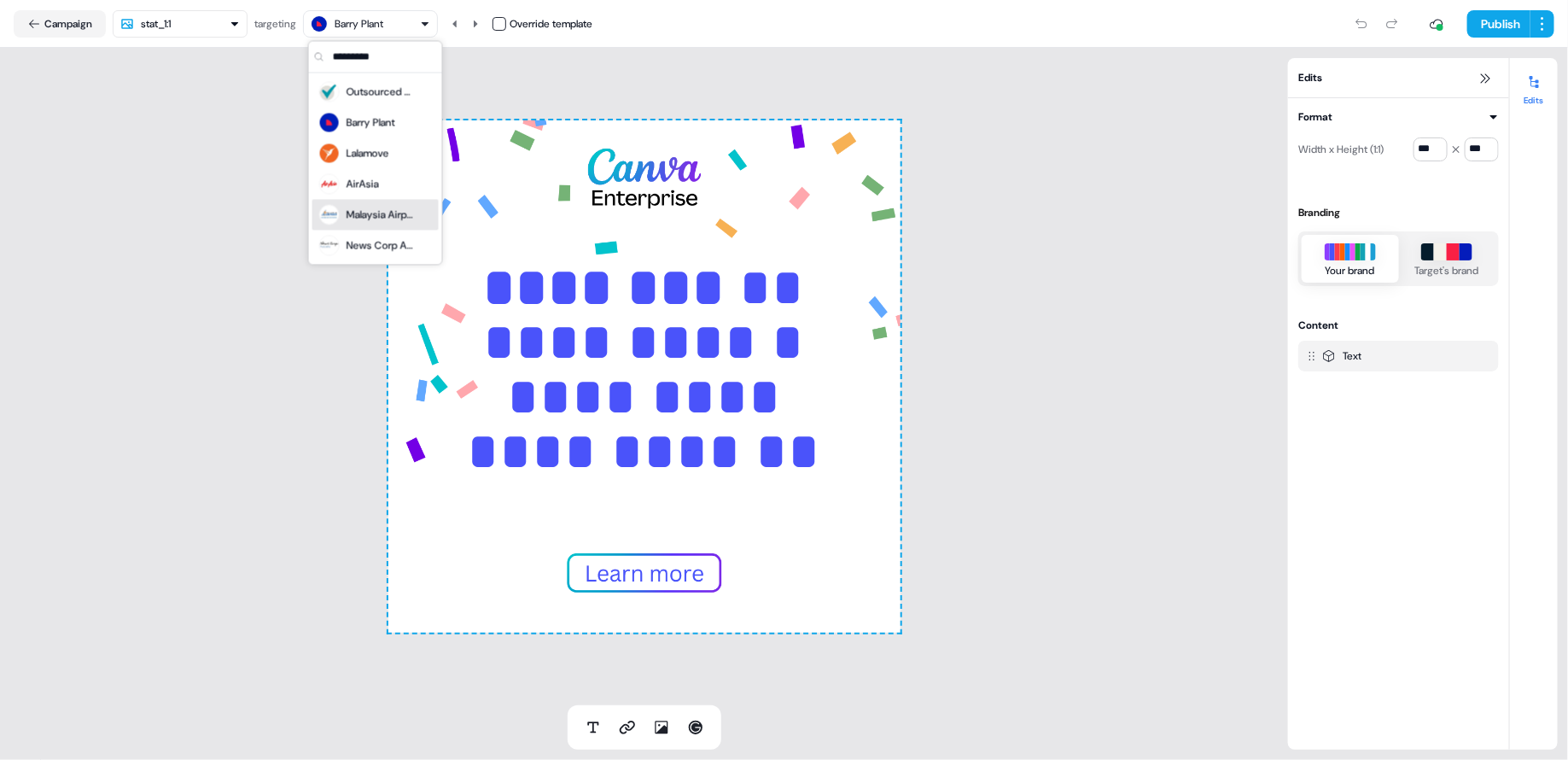 click on "Malaysia Airports" at bounding box center [381, 215] 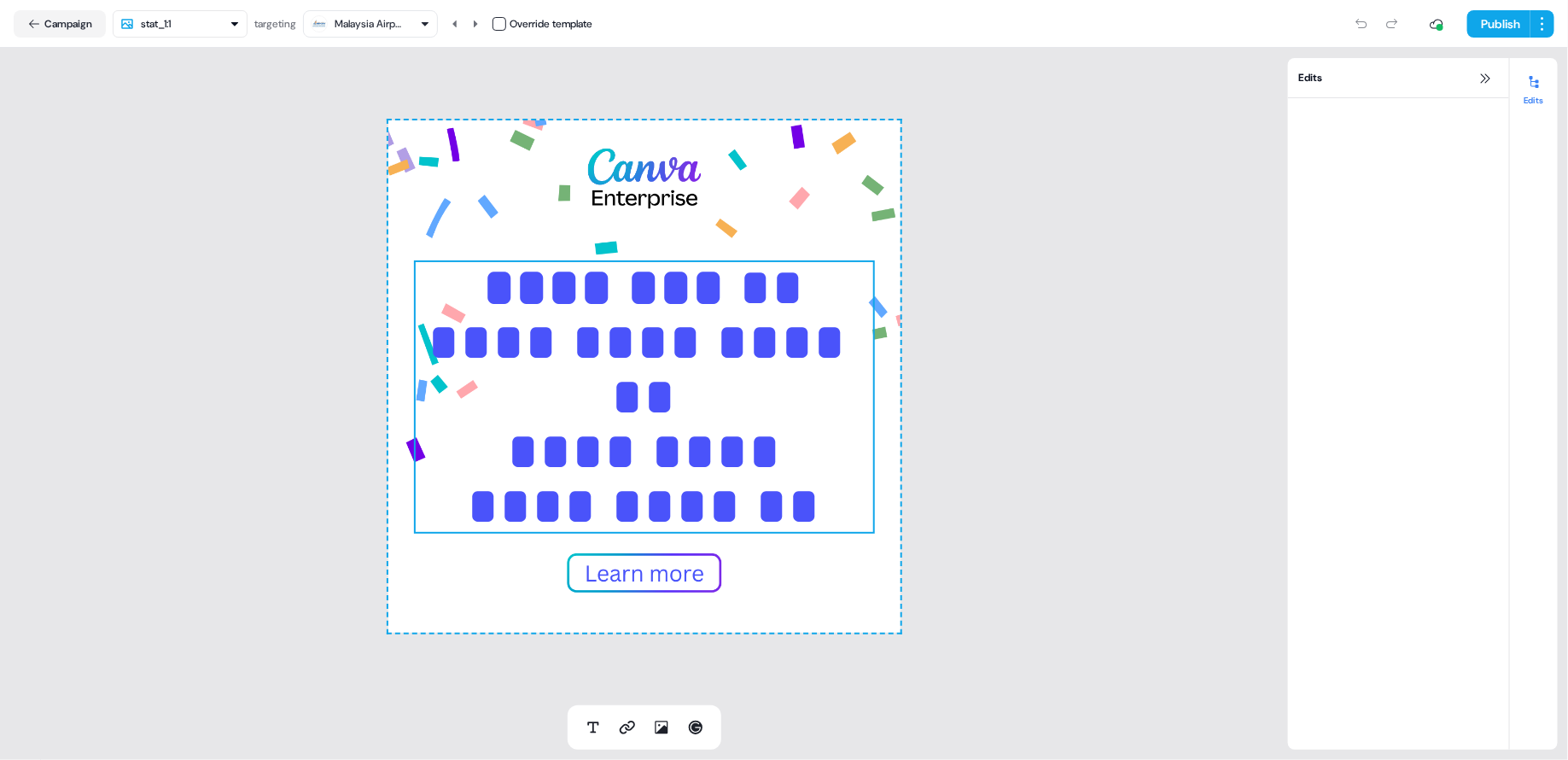 click on "**********" at bounding box center [644, 397] 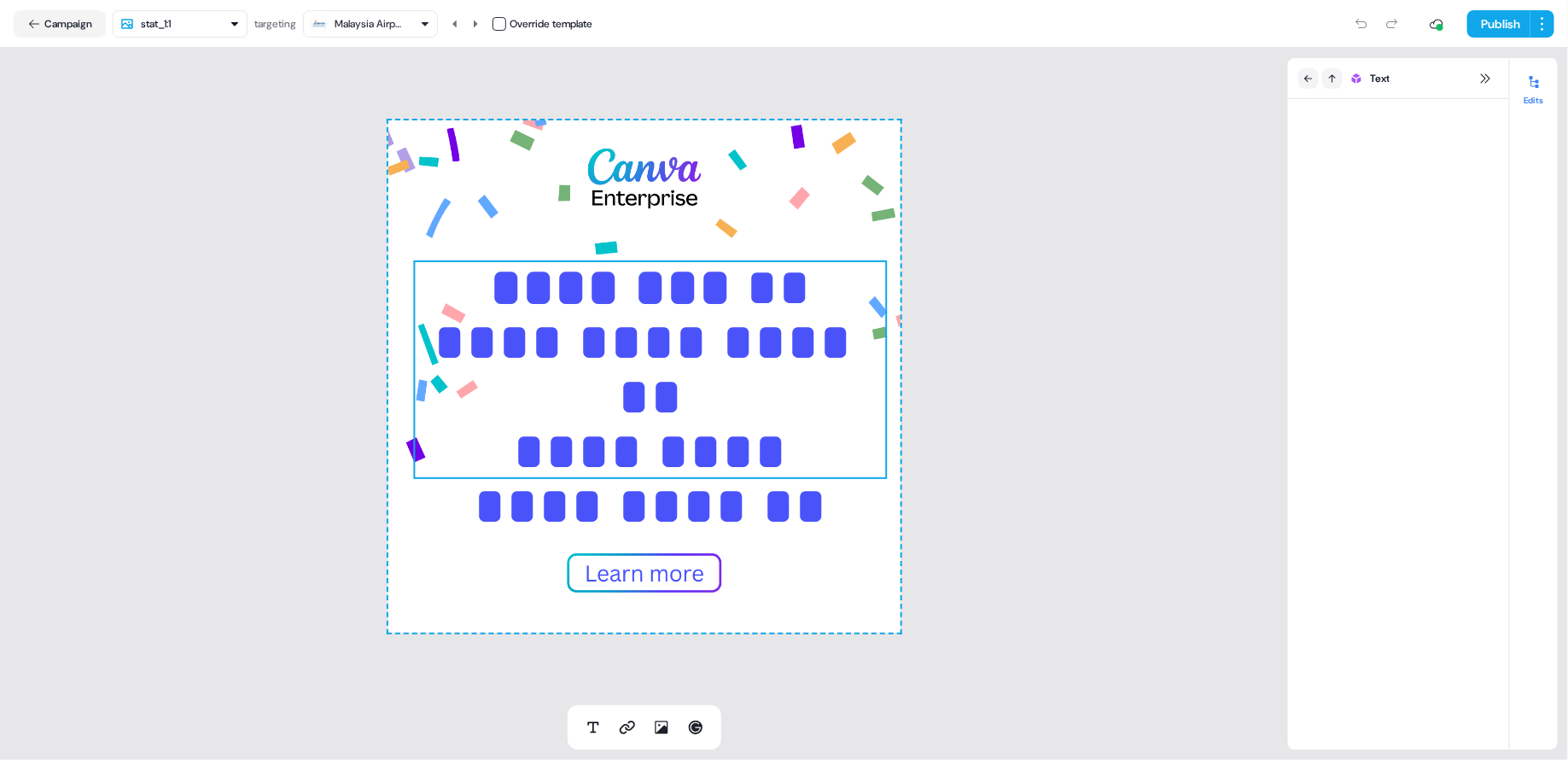 click on "**********" at bounding box center (644, 377) 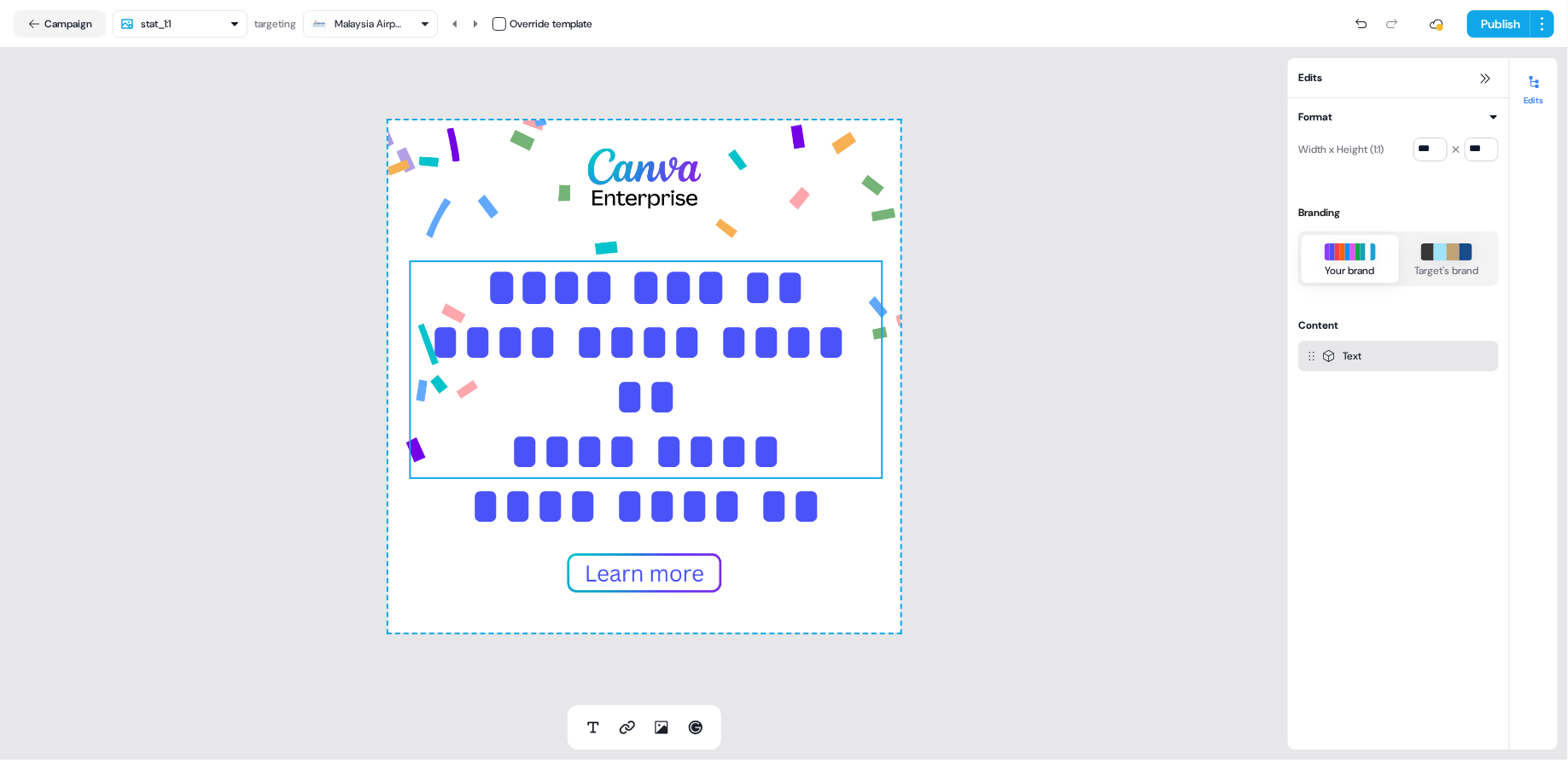 click on "**********" at bounding box center (644, 377) 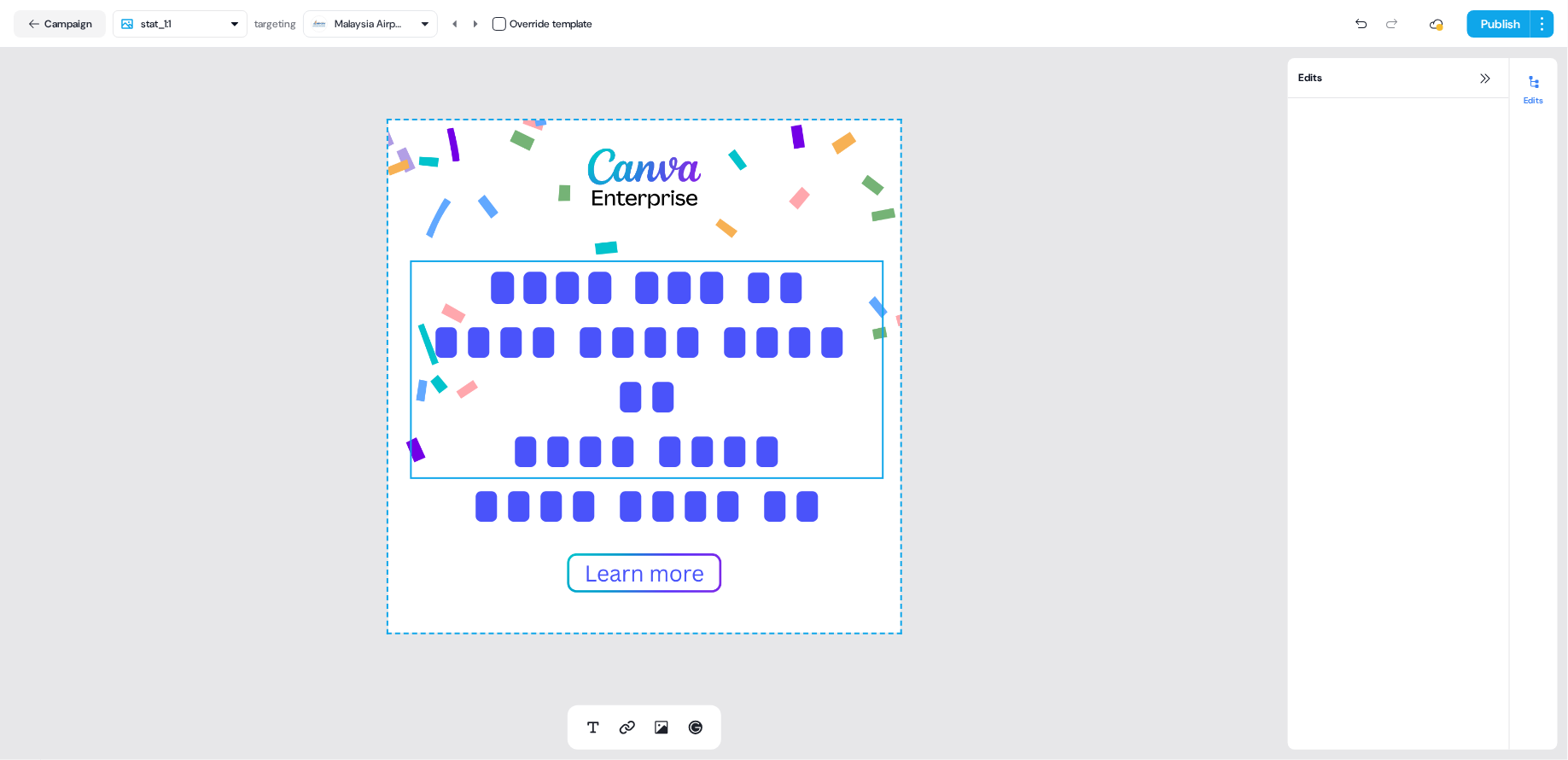 click on "**********" at bounding box center [644, 377] 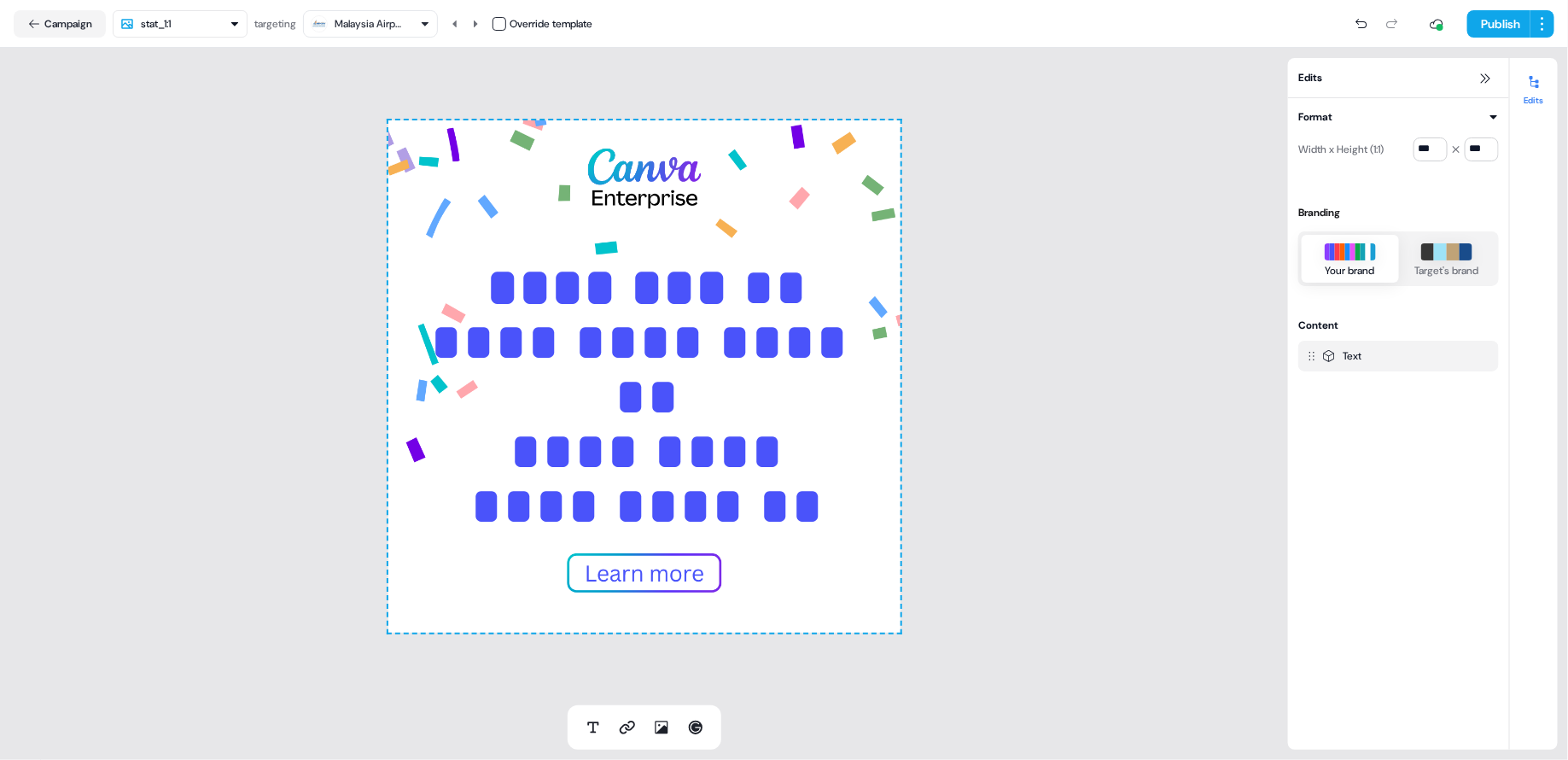 click on "Malaysia Airports" at bounding box center [370, 24] 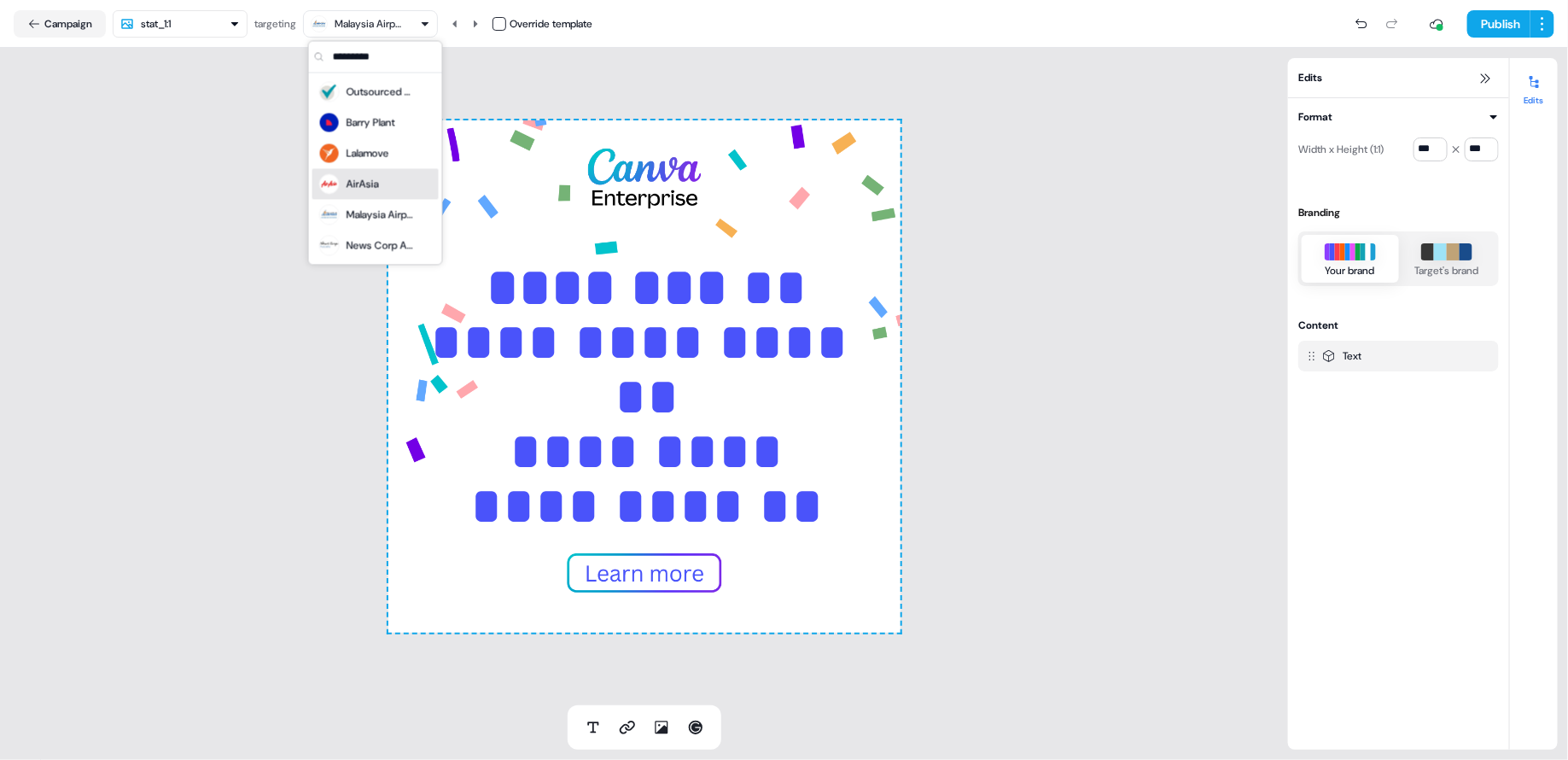 click on "AirAsia" at bounding box center [376, 184] 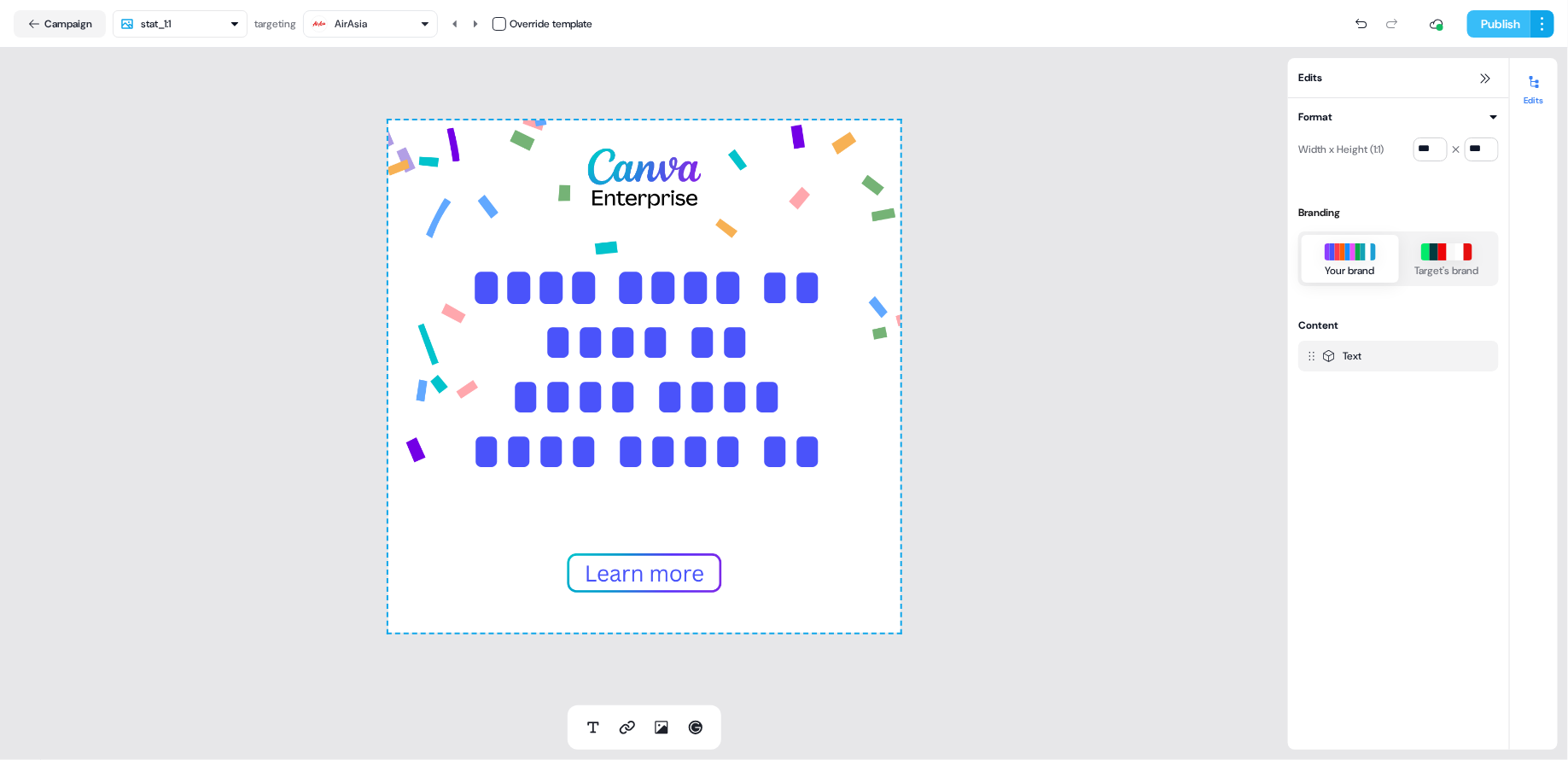 click on "Publish" at bounding box center (1499, 24) 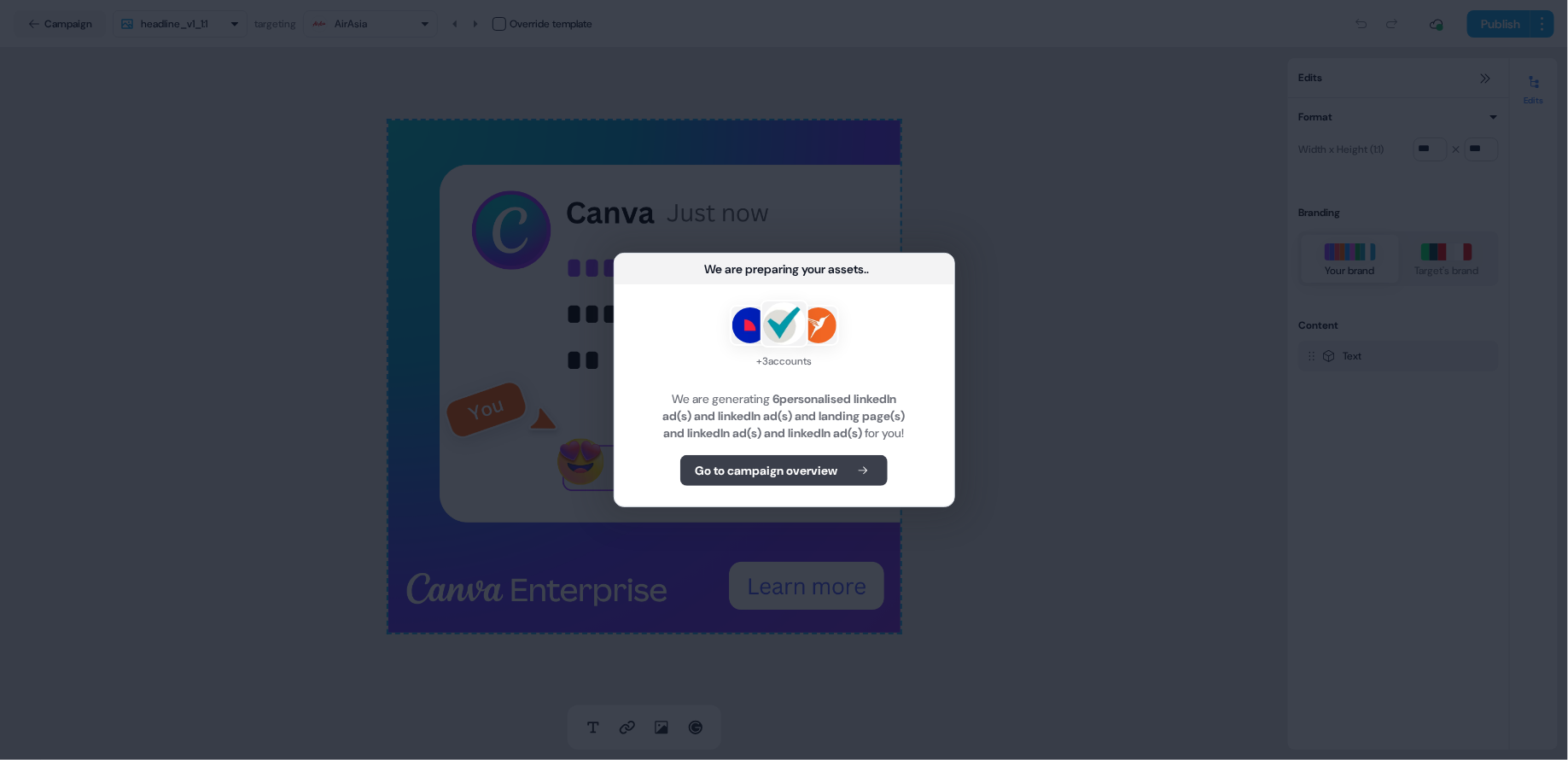 click on "Go to campaign overview" at bounding box center (766, 471) 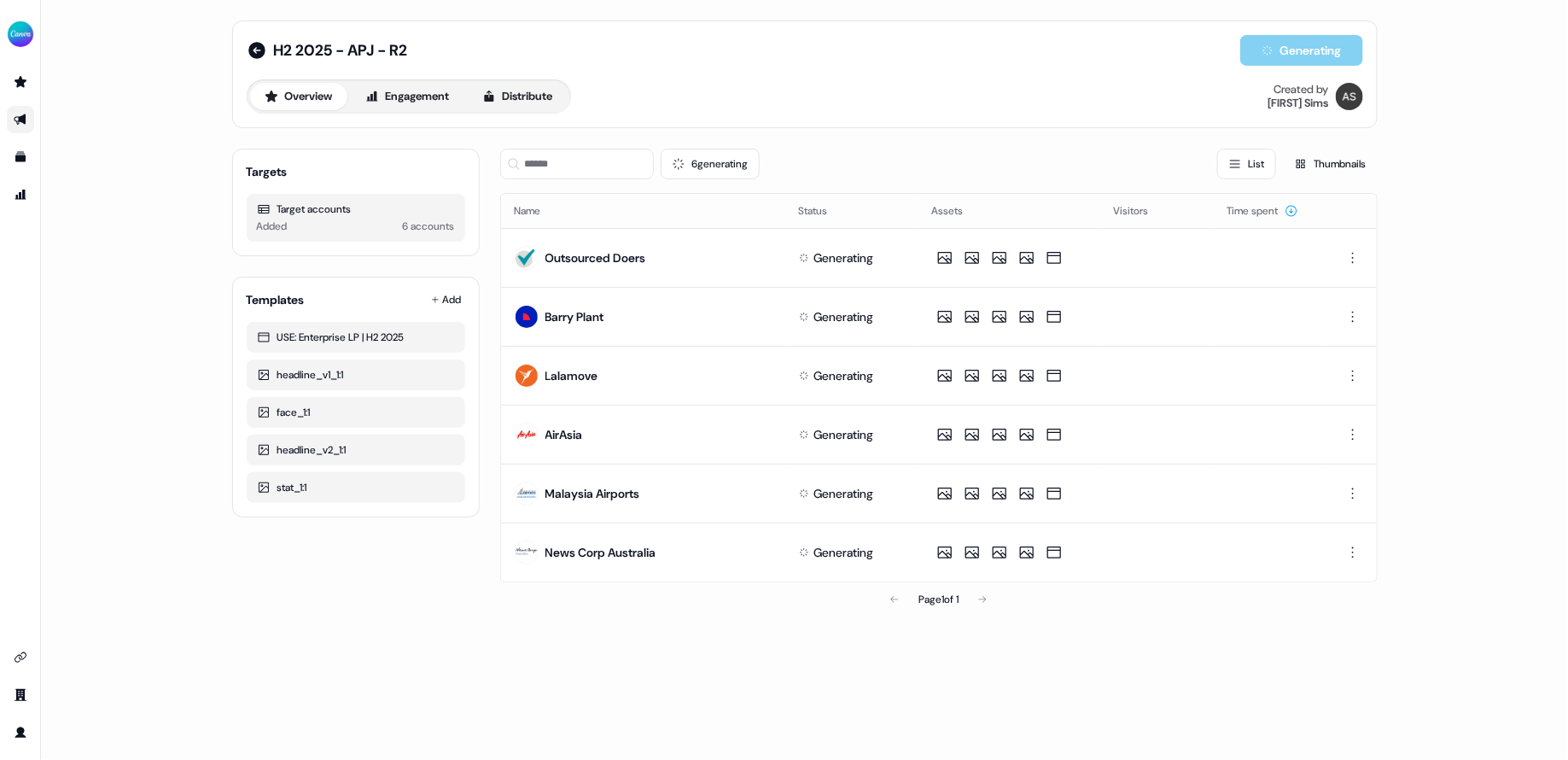 click on "H2 2025 - APJ - R2 Generating Overview Engagement Distribute Created by [FIRST]   [LAST] Targets Target   accounts Added 6   accounts Templates Add USE: Enterprise LP | H2 2025 headline_v1_1:1 face_1:1 headline_v2_1:1 stat_1:1 6  generating List Thumbnails Name Status Assets Visitors Time spent Outsourced Doers Generating Barry Plant Generating Lalamove Generating AirAsia Generating Malaysia Airports Generating News Corp Australia Generating Page  1  of 1" at bounding box center (804, 380) 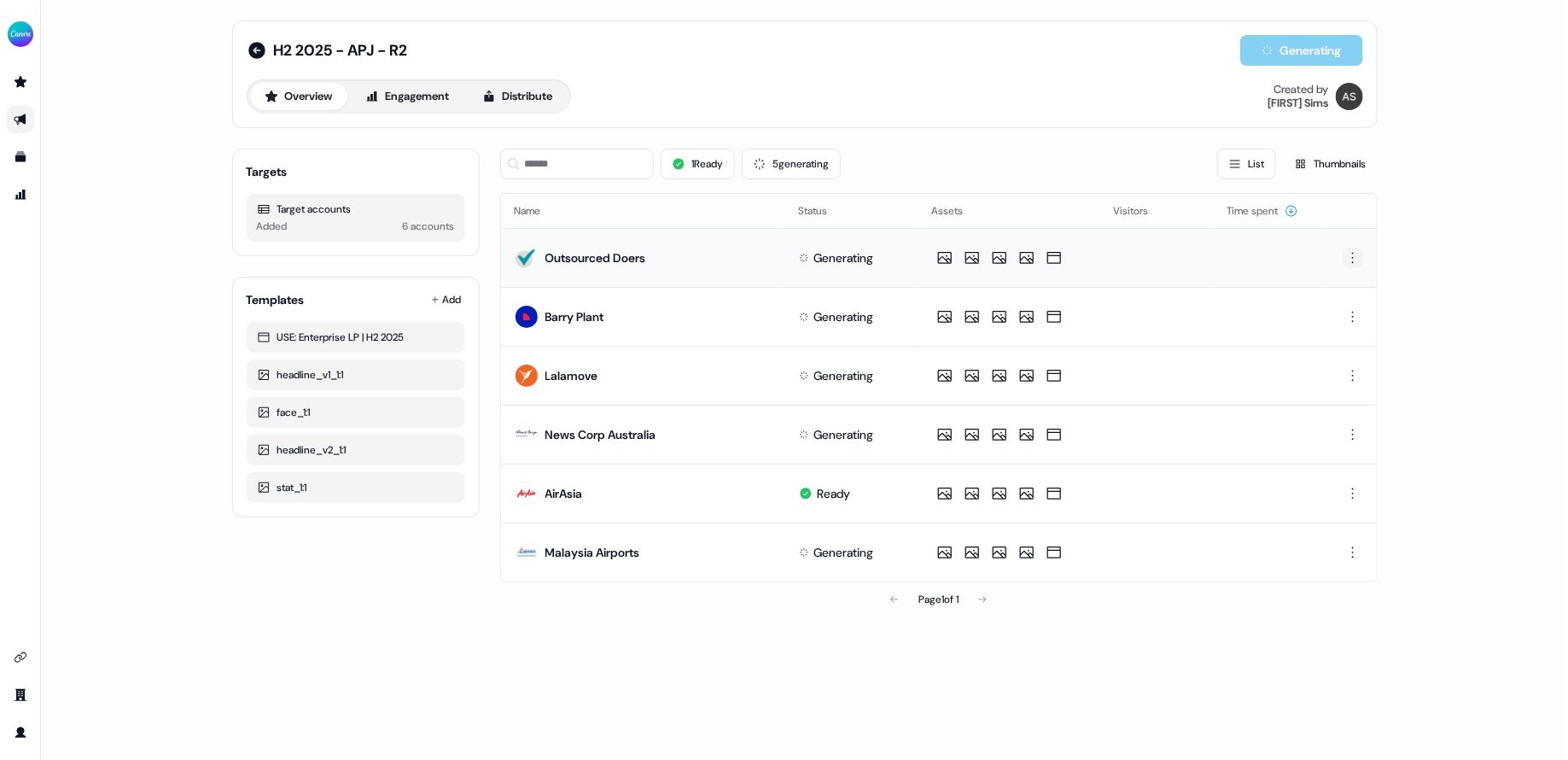 click on "For the best experience switch devices to a bigger screen. Go to Userled.io H2 2025 - APJ - R2 Generating Overview Engagement Distribute Created by [FIRST] [LAST] Targets Target accounts Added 6 accounts Templates Add USE: Enterprise LP | H2 2025 headline_v1_1:1 face_1:1 headline_v2_1:1 stat_1:1 1 Ready 5 generating List Thumbnails Name Status Assets Visitors Time spent Outsourced Doers Generating Barry Plant Generating Lalamove Generating News Corp Australia Generating AirAsia Ready Malaysia Airports Generating Page 1 of 1" at bounding box center (784, 380) 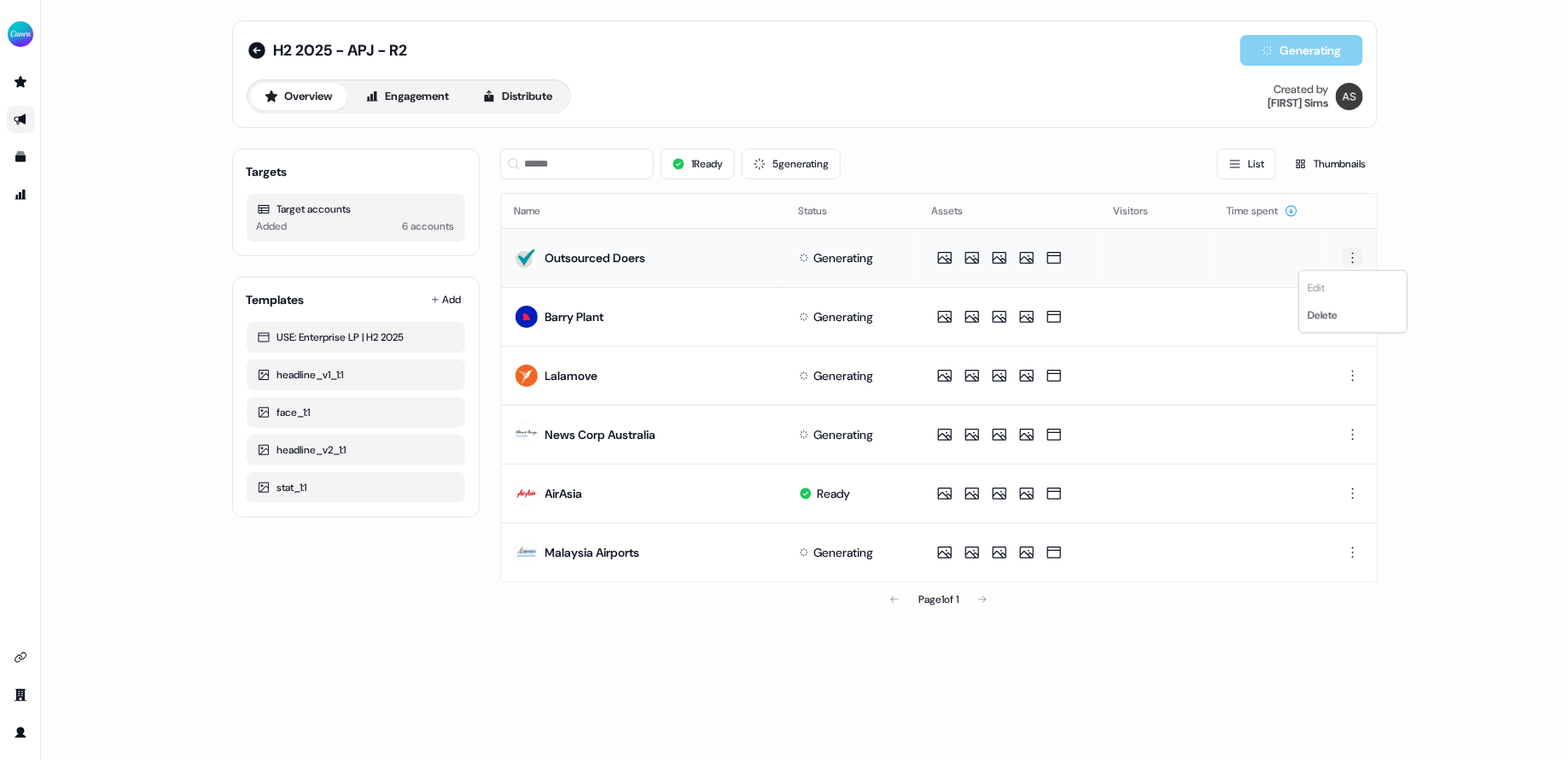 click on "For the best experience switch devices to a bigger screen. Go to Userled.io H2 2025 - APJ - R2 Generating Overview Engagement Distribute Created by [FIRST]   [LAST] Targets Target   accounts Added 6   accounts Templates Add USE: Enterprise LP | H2 2025 headline_v1_1:1 face_1:1 headline_v2_1:1 stat_1:1 1  Ready 5  generating List Thumbnails Name Status Assets Visitors Time spent Outsourced Doers Generating [COMPANY] Generating [COMPANY] Generating [COMPANY] Generating [COMPANY] Generating [COMPANY] Generating Page  1  of 1 Edit Delete" at bounding box center [784, 380] 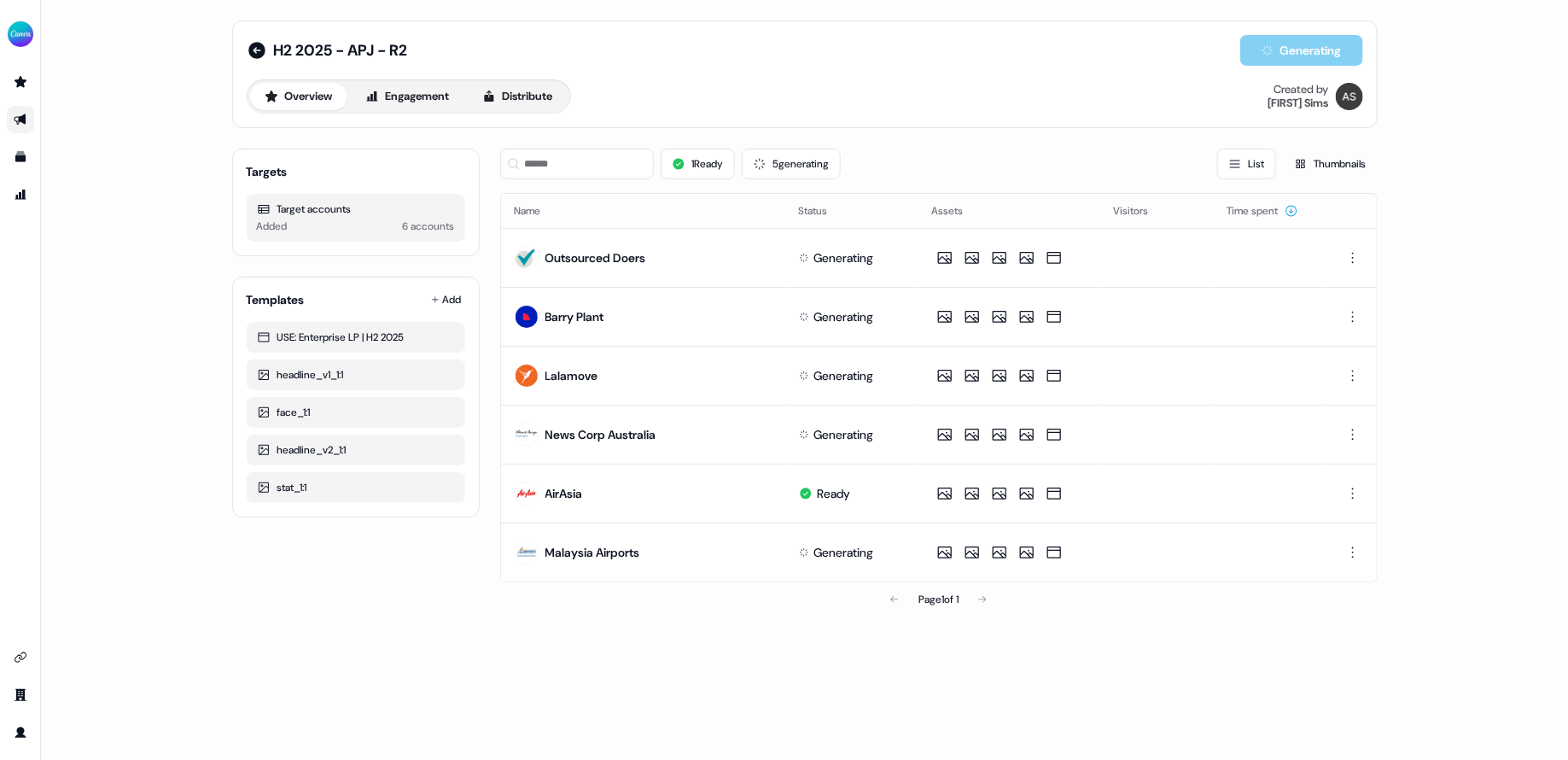 click on "H2 2025 - APJ - R2 Generating Overview Engagement Distribute Created by [FIRST]   [LAST] Targets Target   accounts Added 6   accounts Templates Add USE: Enterprise LP | H2 2025 headline_v1_1:1 face_1:1 headline_v2_1:1 stat_1:1 1  Ready 5  generating List Thumbnails Name Status Assets Visitors Time spent Outsourced Doers Generating Barry Plant Generating Lalamove Generating News Corp Australia Generating AirAsia Ready Malaysia Airports Generating Page  1  of 1" at bounding box center [804, 380] 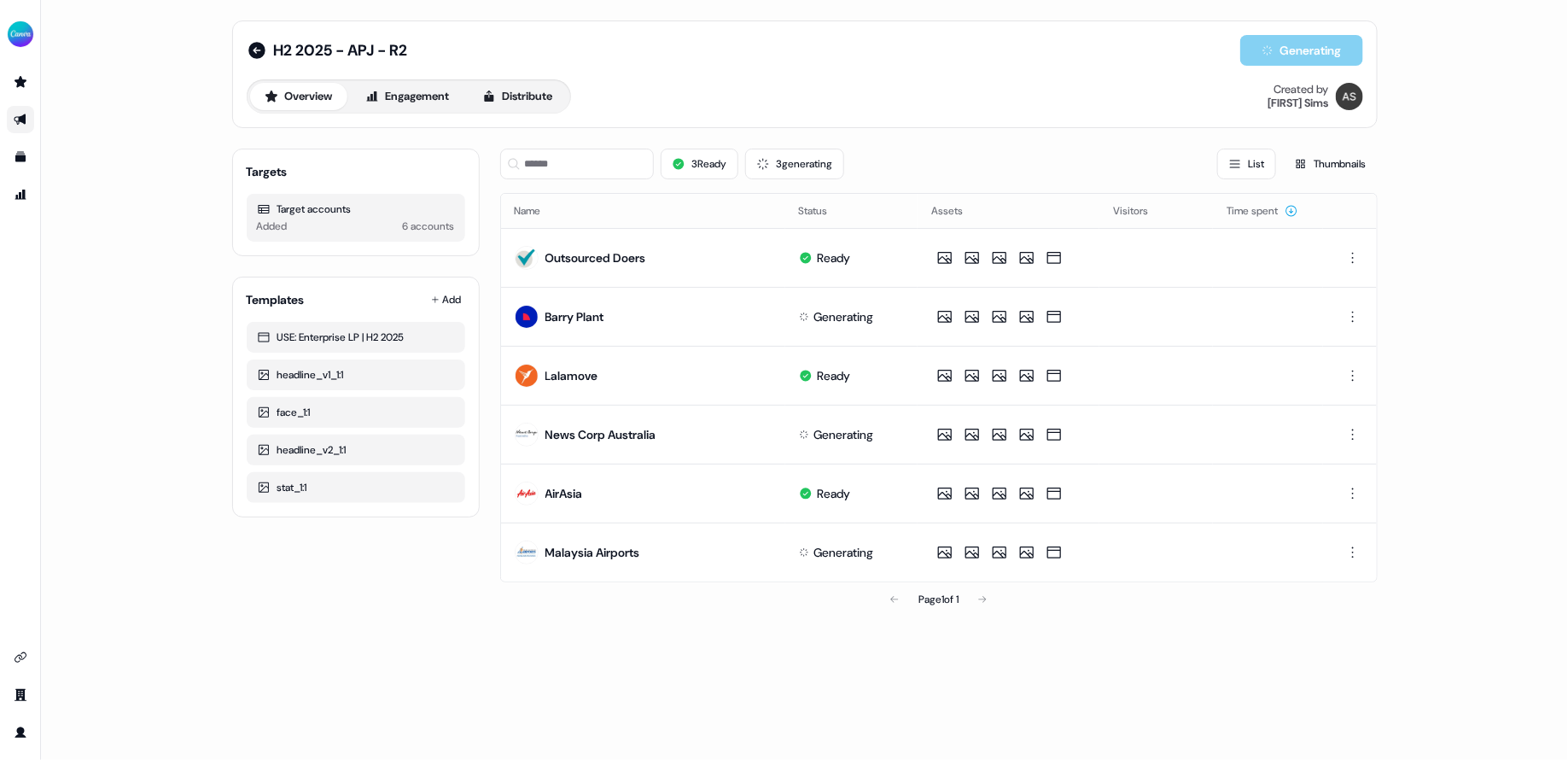 click on "H2 2025 - APJ - R2 Generating Overview Engagement Distribute Created by [FIRST]   [LAST] Targets Target   accounts Added 6   accounts Templates Add USE: Enterprise LP | H2 2025 headline_v1_1:1 face_1:1 headline_v2_1:1 stat_1:1 3  Ready 3  generating List Thumbnails Name Status Assets Visitors Time spent Outsourced Doers Ready [COMPANY] Generating [COMPANY] Ready [COMPANY] Generating [COMPANY] Generating [COMPANY] Generating [COMPANY] Generating Page  1  of 1" at bounding box center (804, 380) 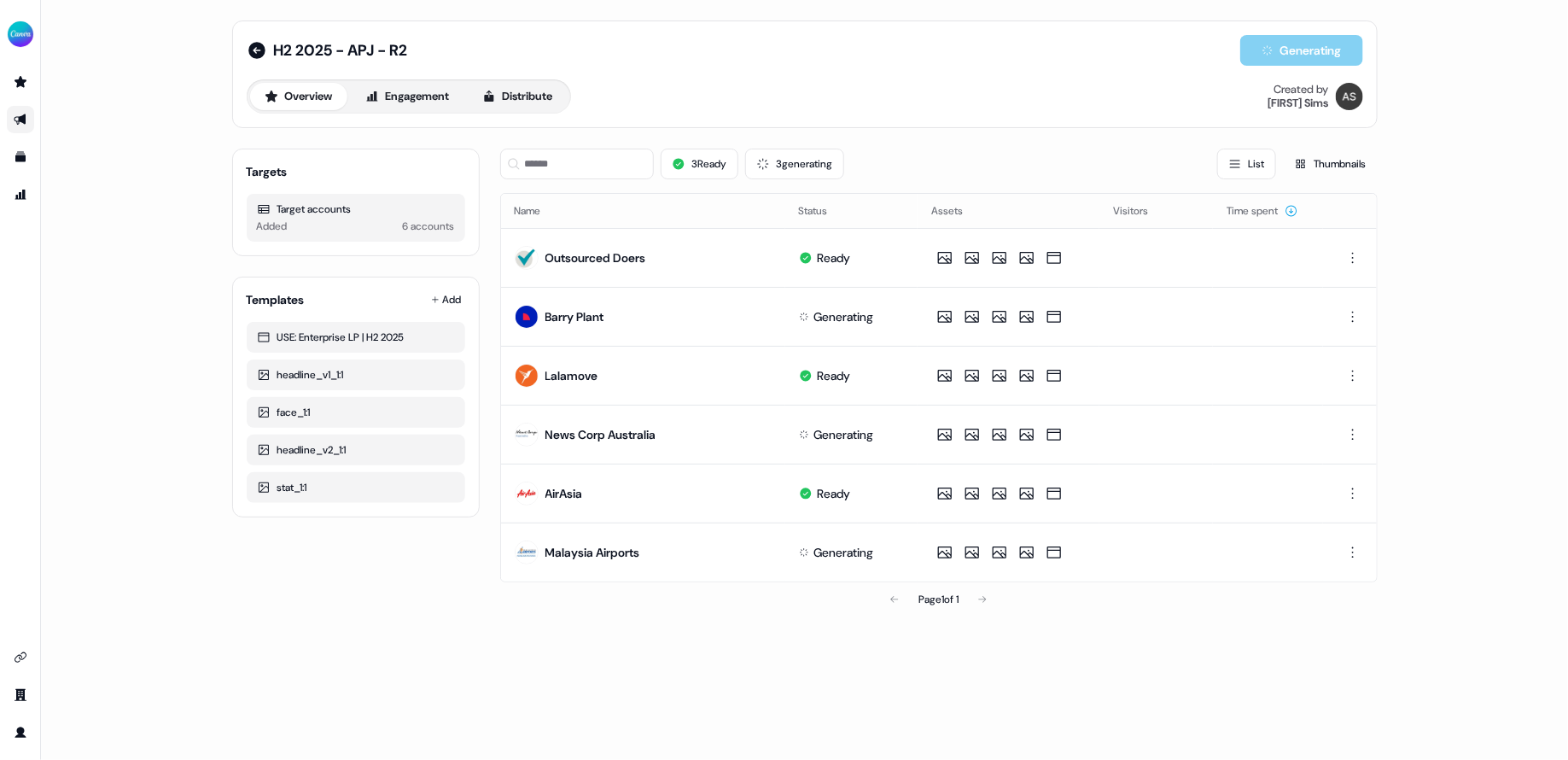click on "H2 2025 - APJ - R2 Generating Overview Engagement Distribute Created by [FIRST]   [LAST] Targets Target   accounts Added 6   accounts Templates Add USE: Enterprise LP | H2 2025 headline_v1_1:1 face_1:1 headline_v2_1:1 stat_1:1 3  Ready 3  generating List Thumbnails Name Status Assets Visitors Time spent Outsourced Doers Ready [COMPANY] Generating [COMPANY] Ready [COMPANY] Generating [COMPANY] Generating [COMPANY] Generating [COMPANY] Generating Page  1  of 1" at bounding box center [804, 380] 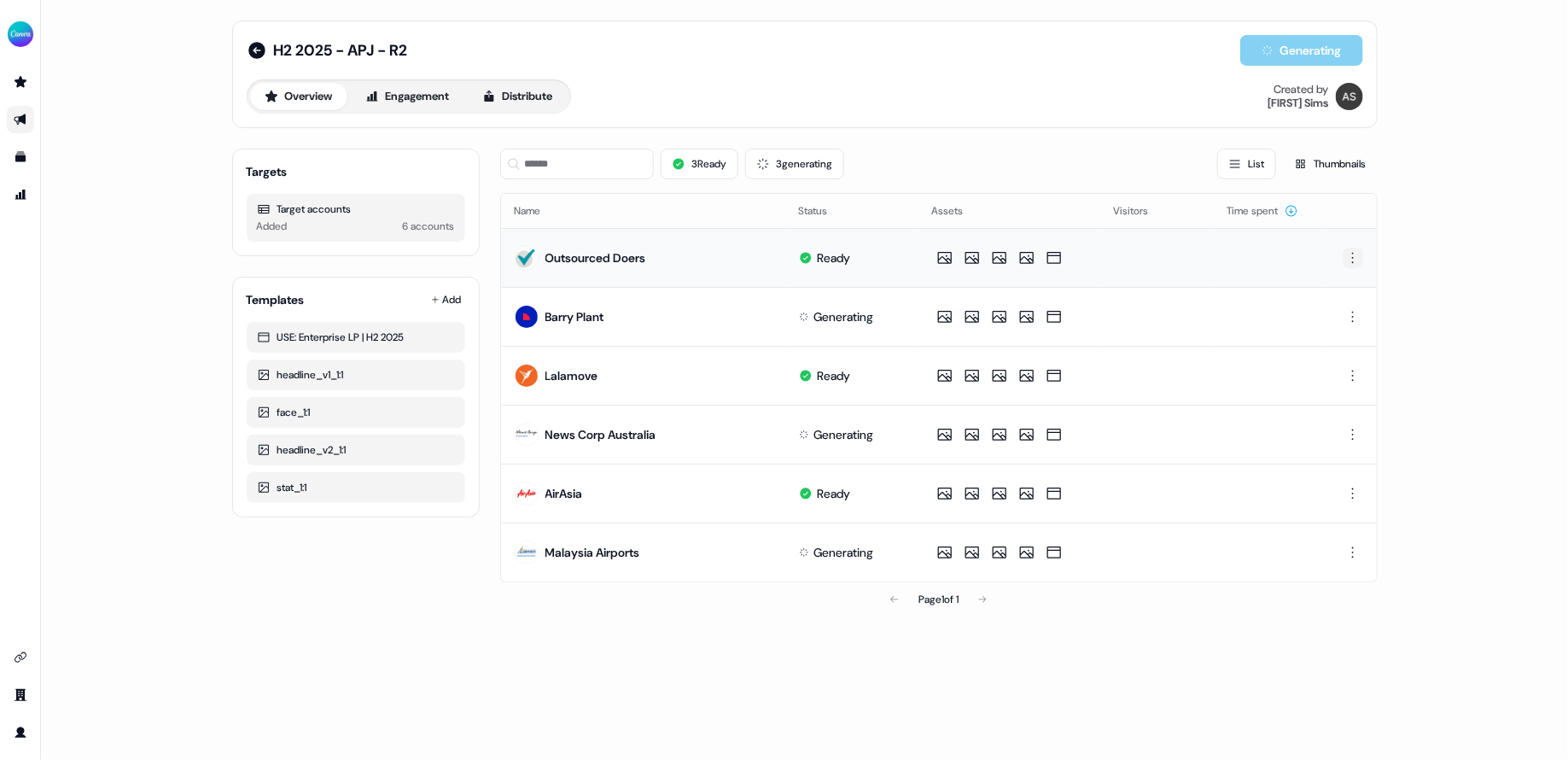 click on "For the best experience switch devices to a bigger screen. Go to Userled.io H2 2025 - APJ - R2 Generating Overview Engagement Distribute Created by [FIRST]   [LAST] Targets Target   accounts Added 6   accounts Templates Add USE: Enterprise LP | H2 2025 headline_v1_1:1 face_1:1 headline_v2_1:1 stat_1:1 3  Ready 3  generating List Thumbnails Name Status Assets Visitors Time spent Outsourced Doers Ready [COMPANY] Generating [COMPANY] Ready [COMPANY] Generating [COMPANY] Generating [COMPANY] Generating [COMPANY] Generating Page  1  of 1" at bounding box center (784, 380) 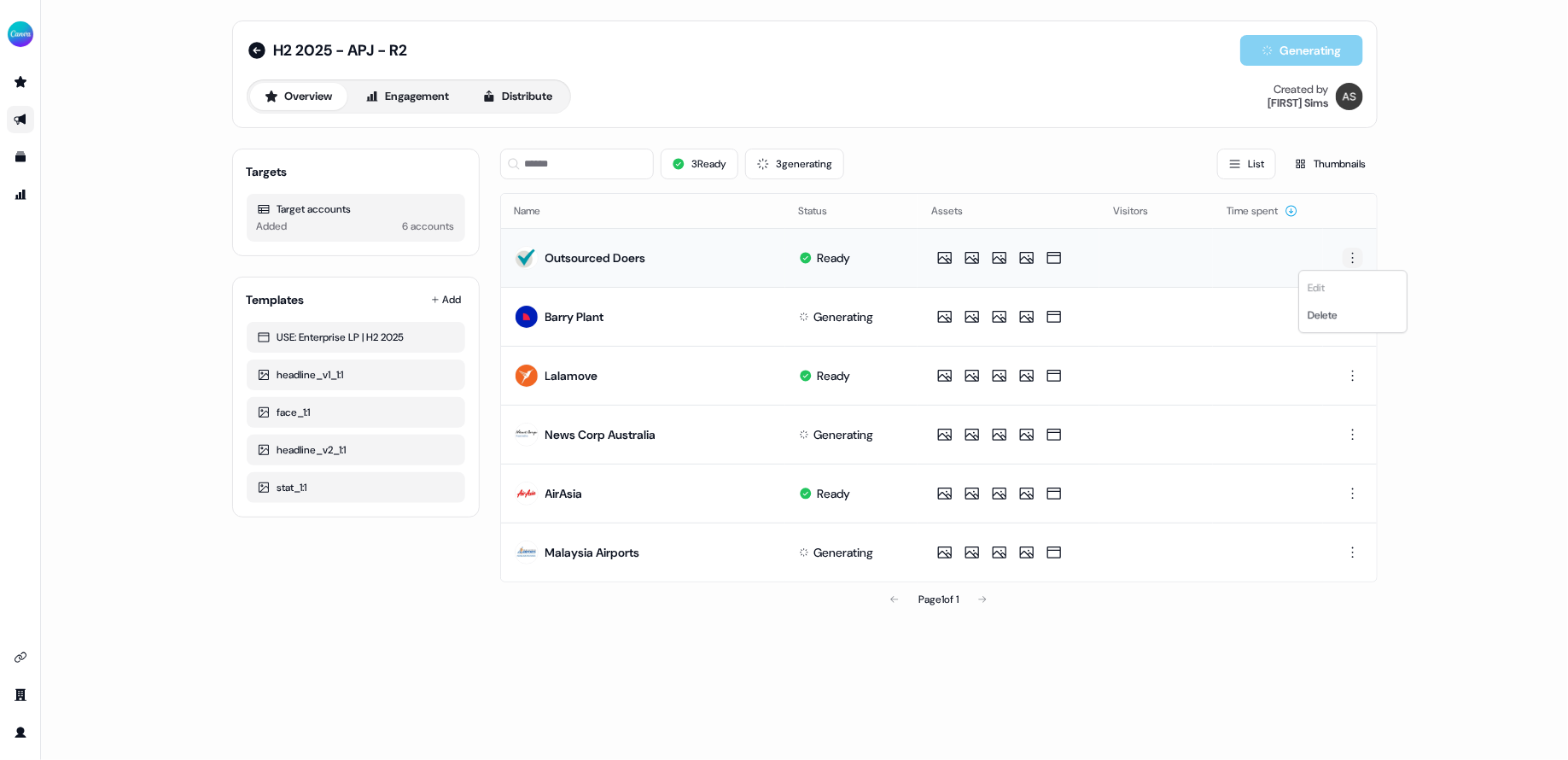 click on "For the best experience switch devices to a bigger screen. Go to Userled.io H2 2025 - APJ - R2 Generating Overview Engagement Distribute Created by [FIRST]   [LAST] Targets Target   accounts Added 6   accounts Templates Add USE: Enterprise LP | H2 2025 headline_v1_1:1 face_1:1 headline_v2_1:1 stat_1:1 3  Ready 3  generating List Thumbnails Name Status Assets Visitors Time spent Outsourced Doers Ready Barry Plant Generating Lalamove Ready News Corp Australia Generating AirAsia Ready Malaysia Airports Generating Page  1  of 1 Edit Delete" at bounding box center [784, 380] 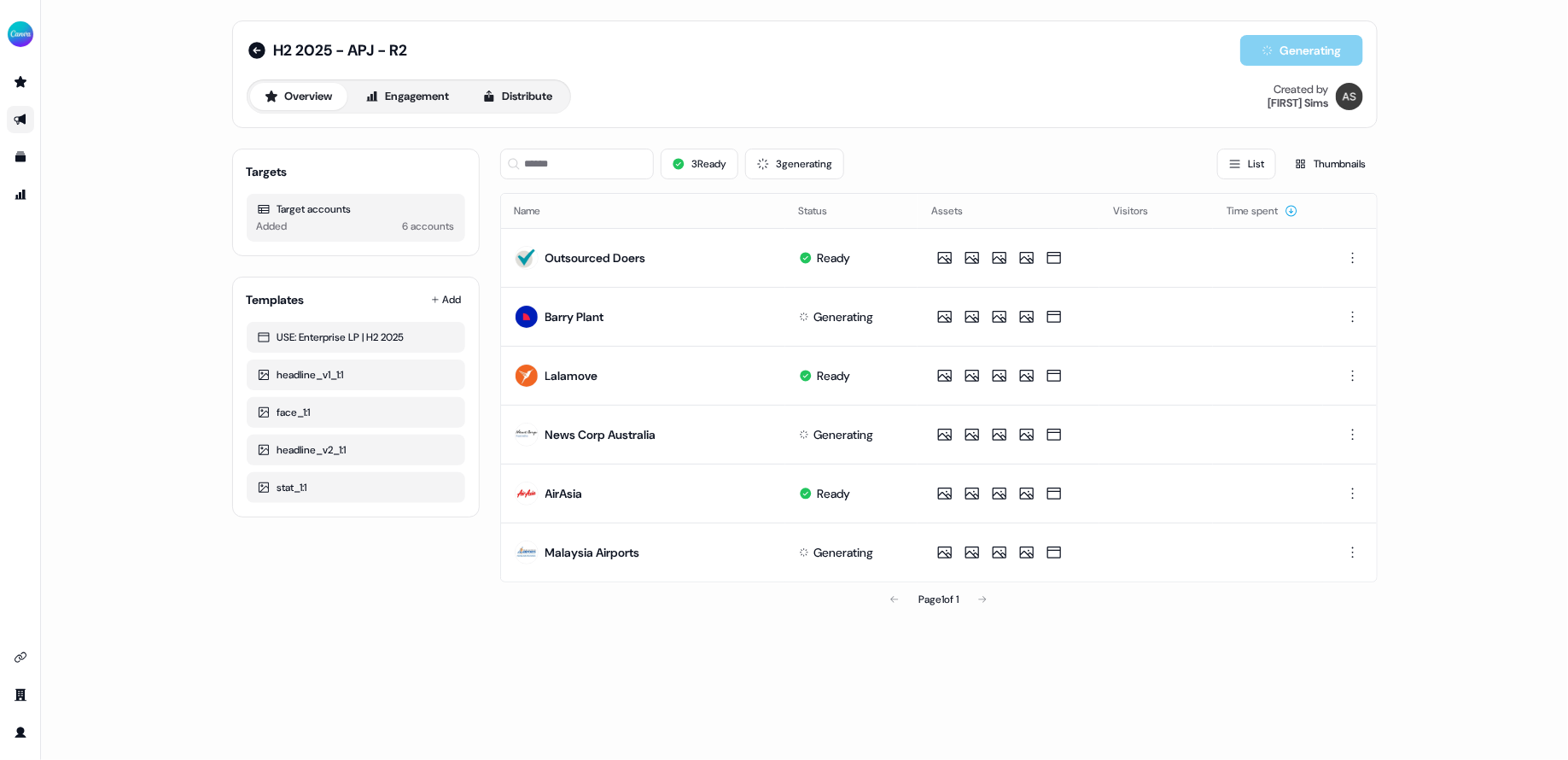 click on "H2 2025 - APJ - R2 Generating Overview Engagement Distribute Created by [FIRST]   [LAST] Targets Target   accounts Added 6   accounts Templates Add USE: Enterprise LP | H2 2025 headline_v1_1:1 face_1:1 headline_v2_1:1 stat_1:1 3  Ready 3  generating List Thumbnails Name Status Assets Visitors Time spent Outsourced Doers Ready [COMPANY] Generating [COMPANY] Ready [COMPANY] Generating [COMPANY] Generating [COMPANY] Generating [COMPANY] Generating Page  1  of 1" at bounding box center [804, 380] 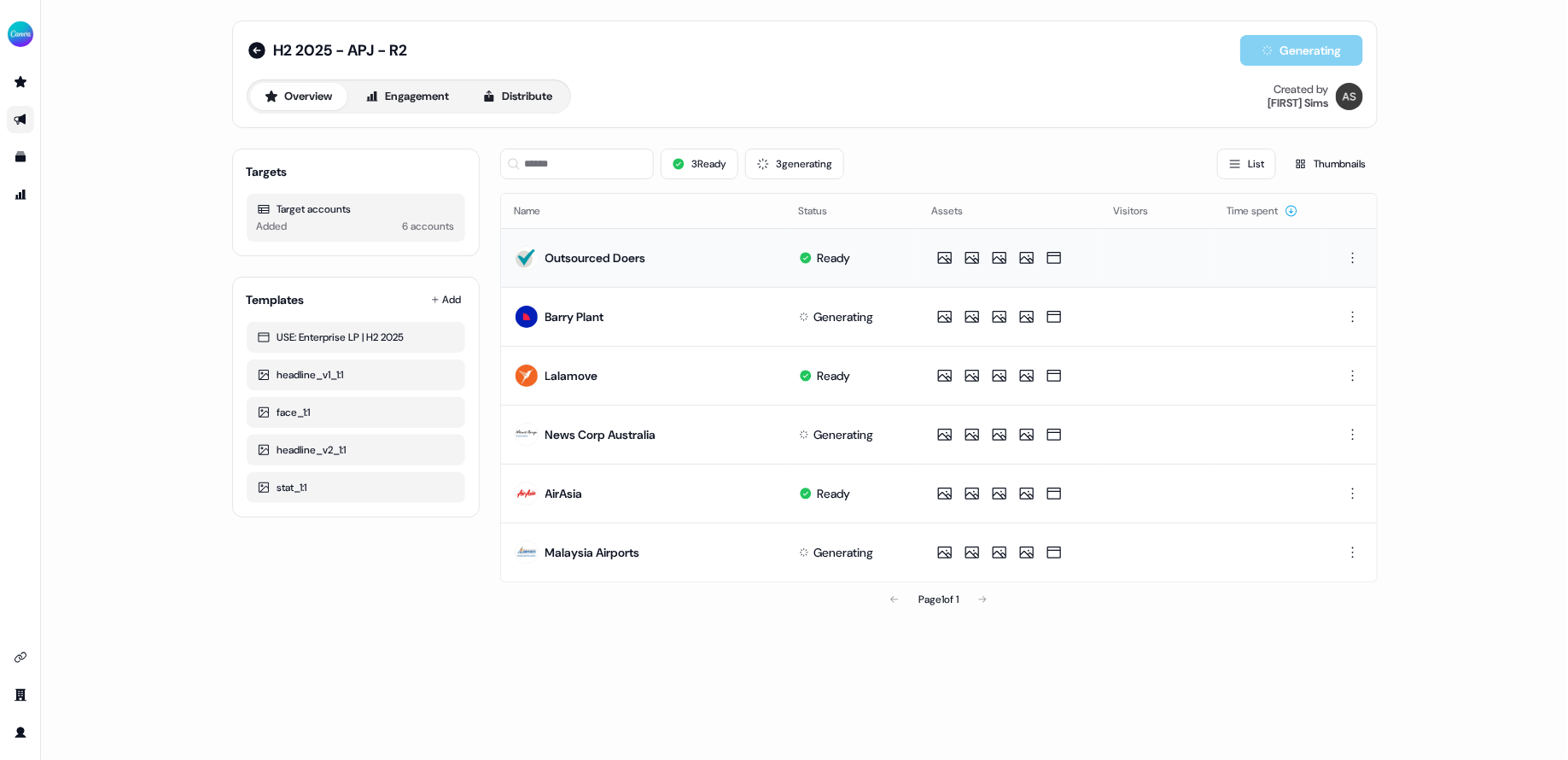 click on "Outsourced Doers" at bounding box center [643, 257] 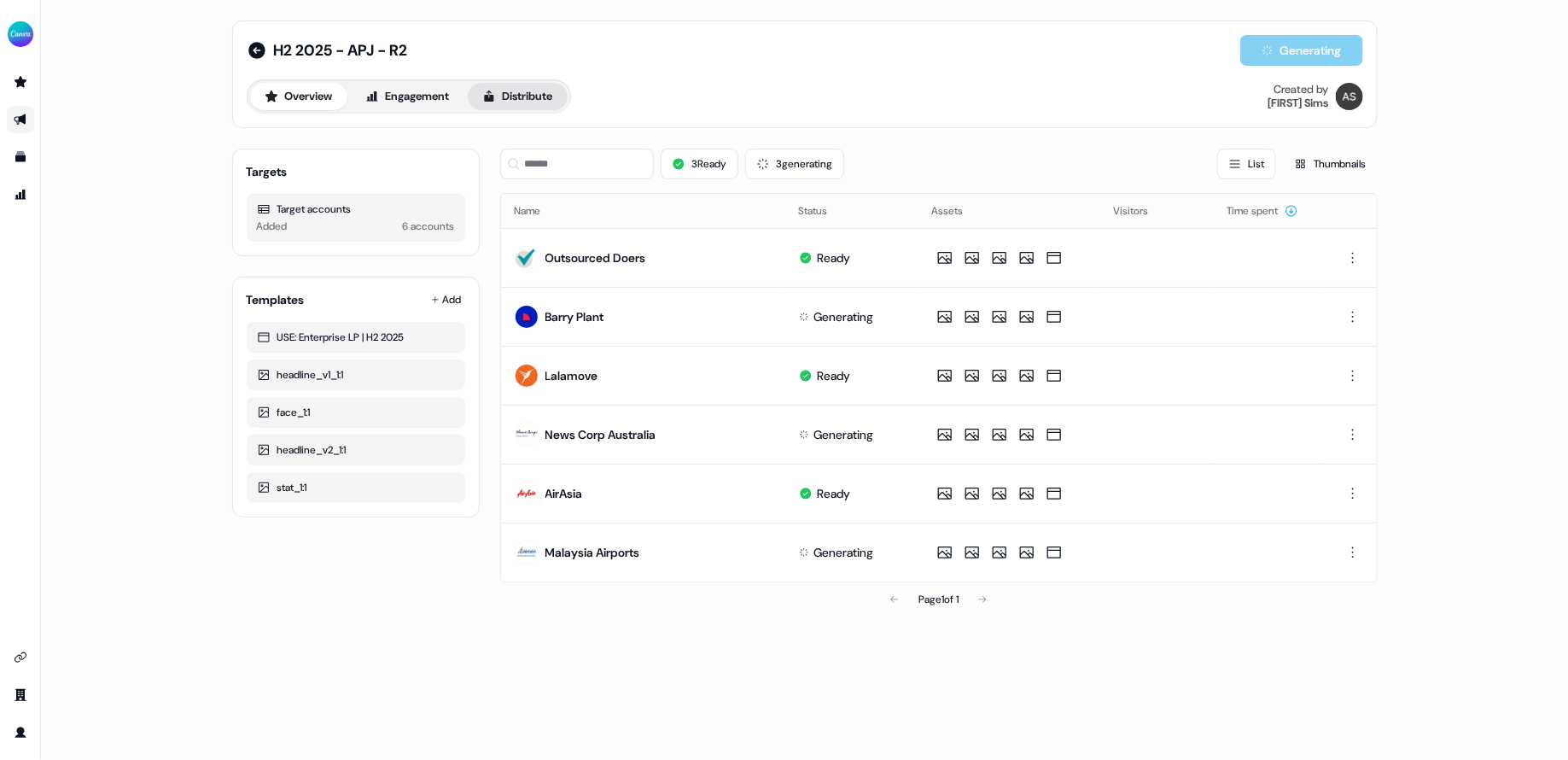 click on "Distribute" at bounding box center (517, 96) 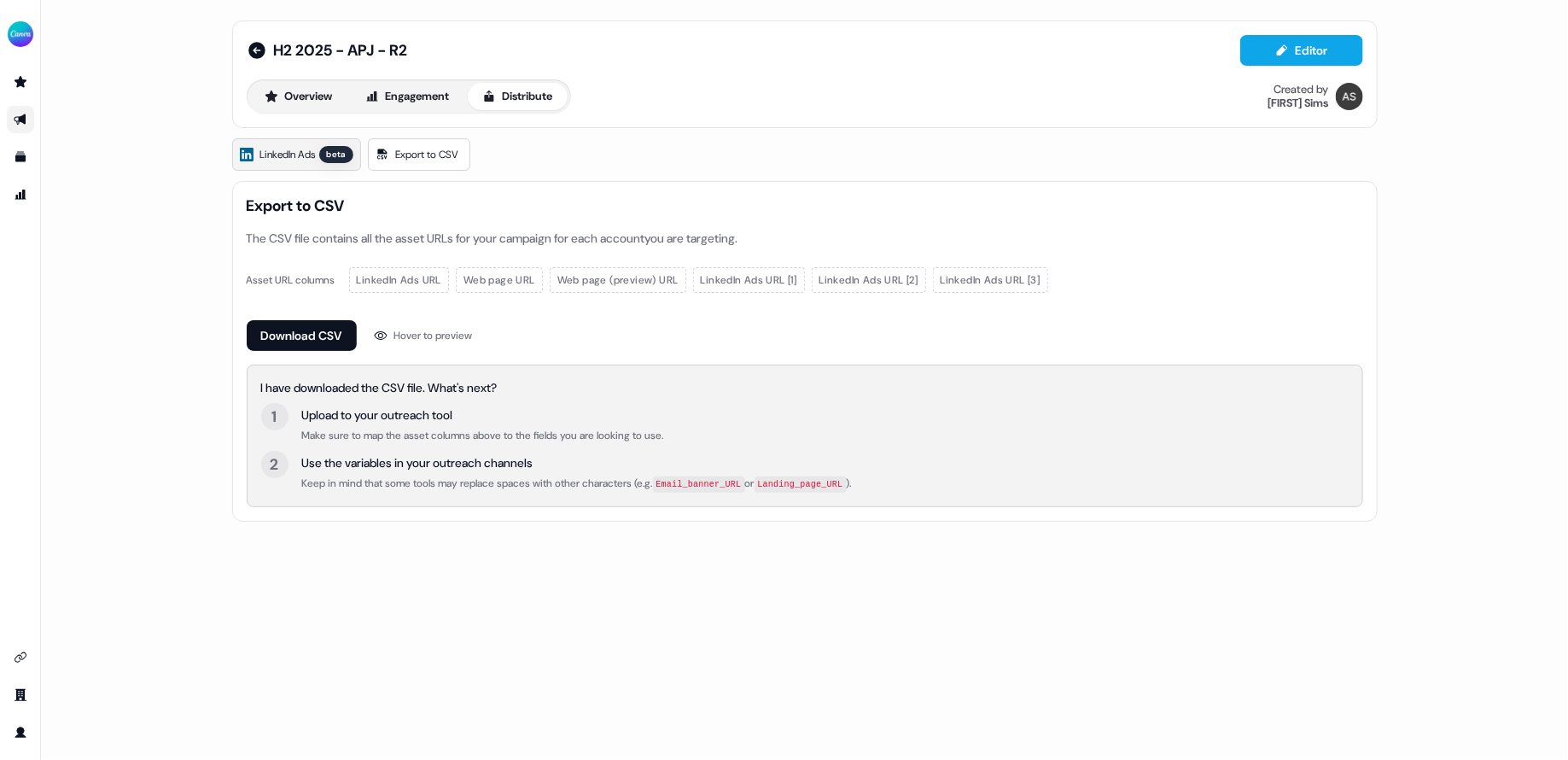 click on "LinkedIn Ads" at bounding box center (288, 155) 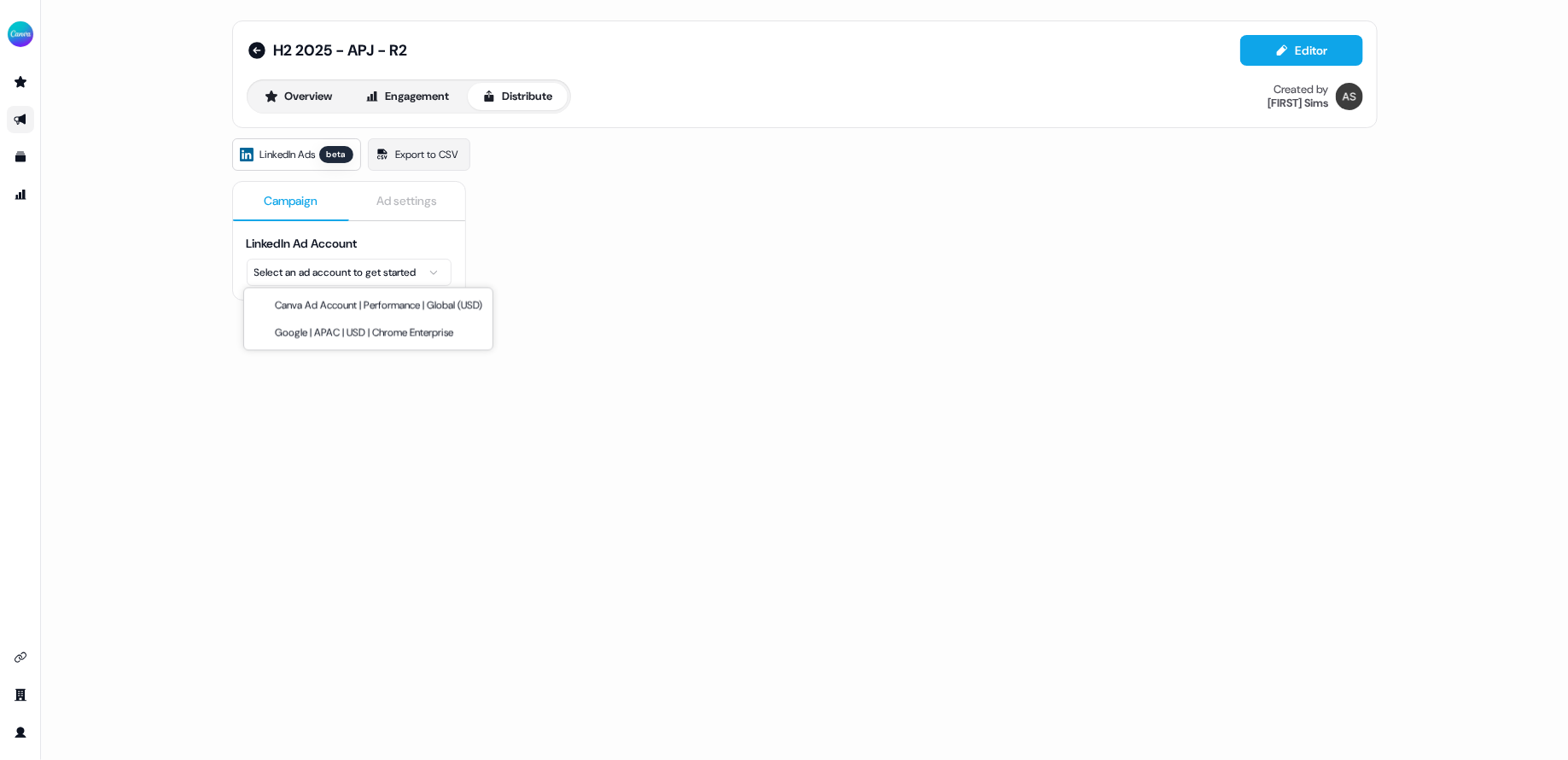 click on "For the best experience switch devices to a bigger screen. Go to Userled.io H2 2025 - APJ - R2 Editor Overview Engagement Distribute Created by Anna   Sims LinkedIn Ads beta Export to CSV Campaign Ad settings LinkedIn Ad Account Canva Ad Account | Performance | Global (USD) Google | APAC | USD | Chrome Enterprise" at bounding box center [784, 380] 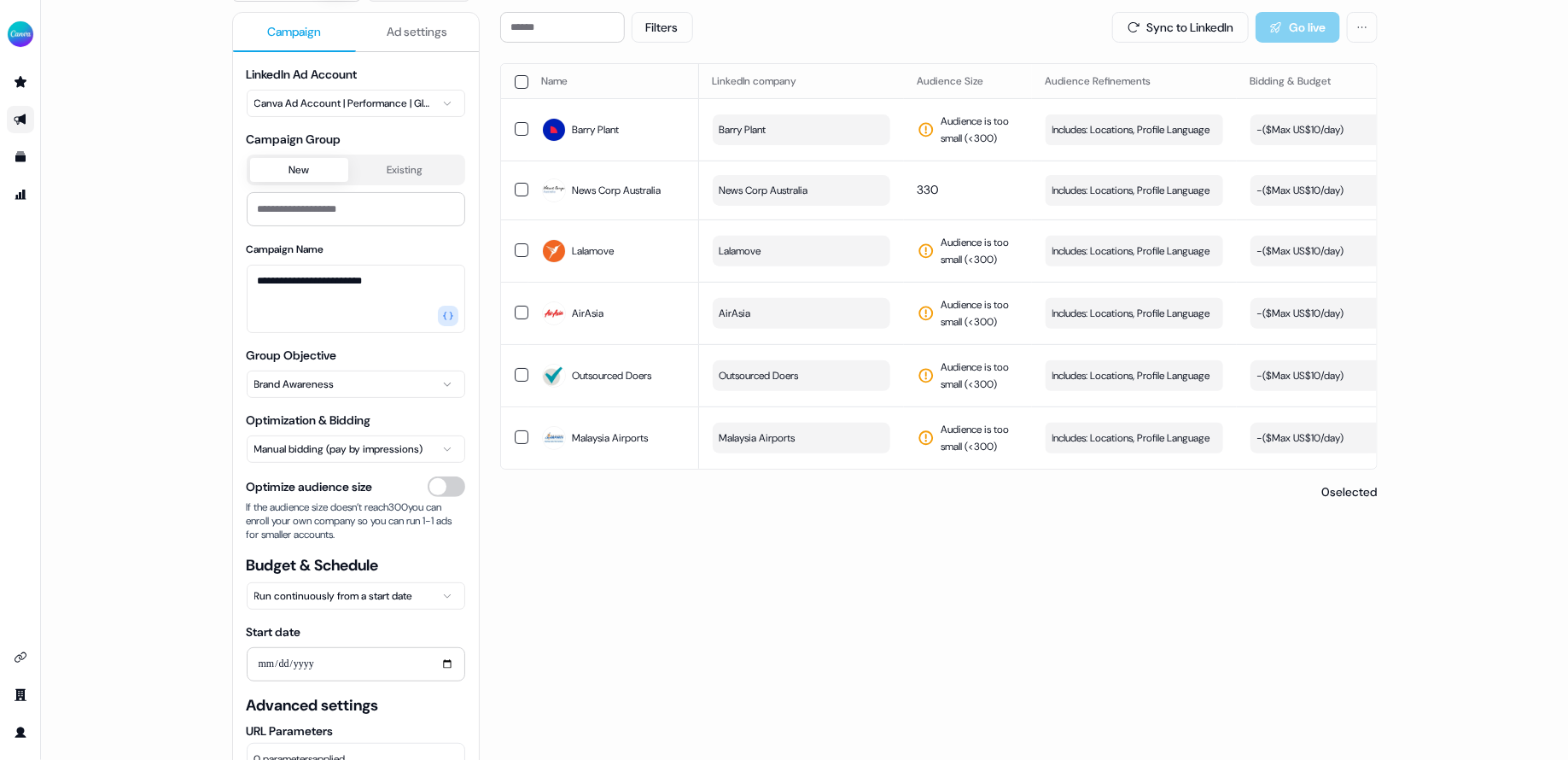 scroll, scrollTop: 0, scrollLeft: 0, axis: both 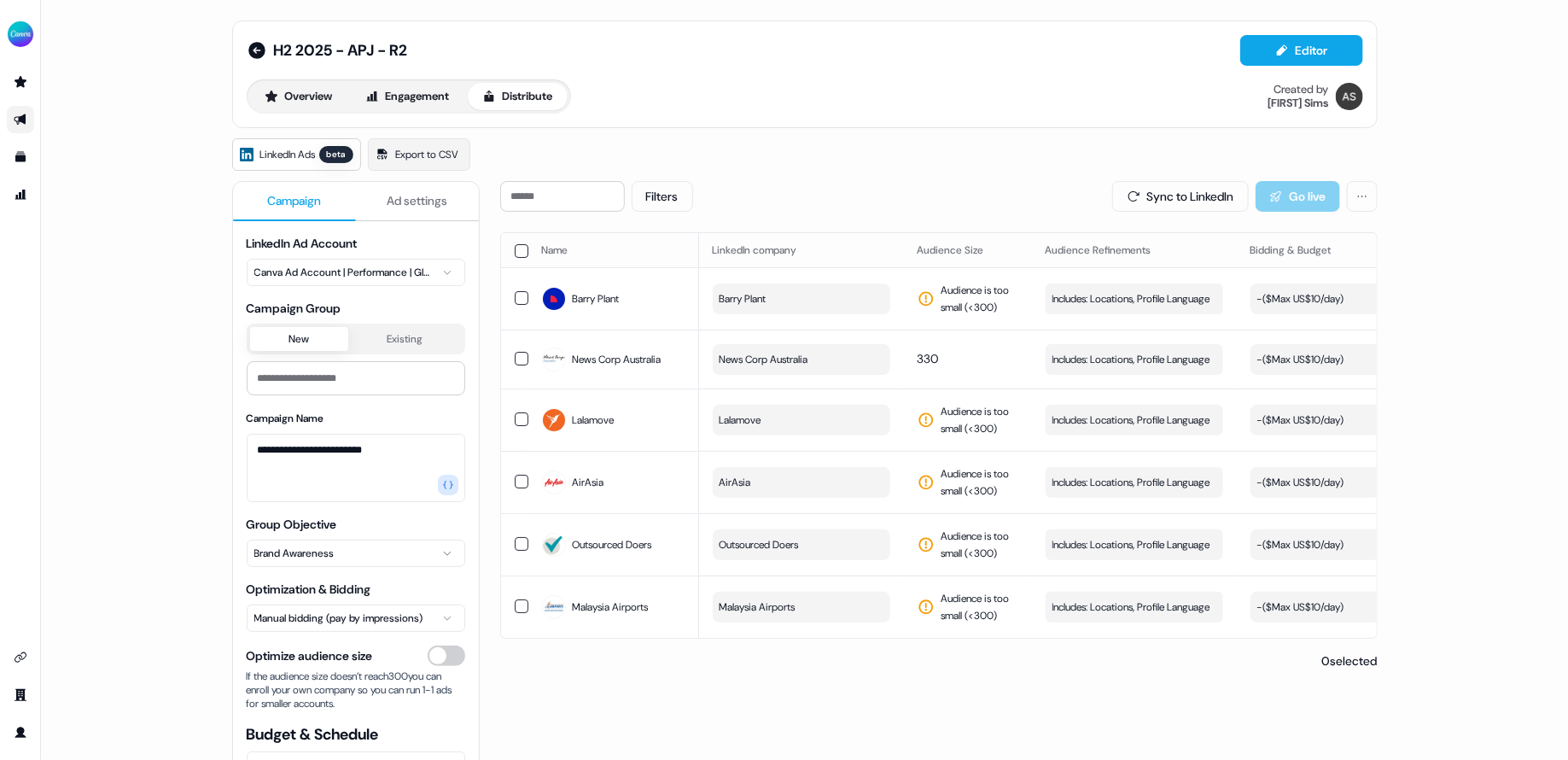 click on "New Existing" at bounding box center (356, 339) 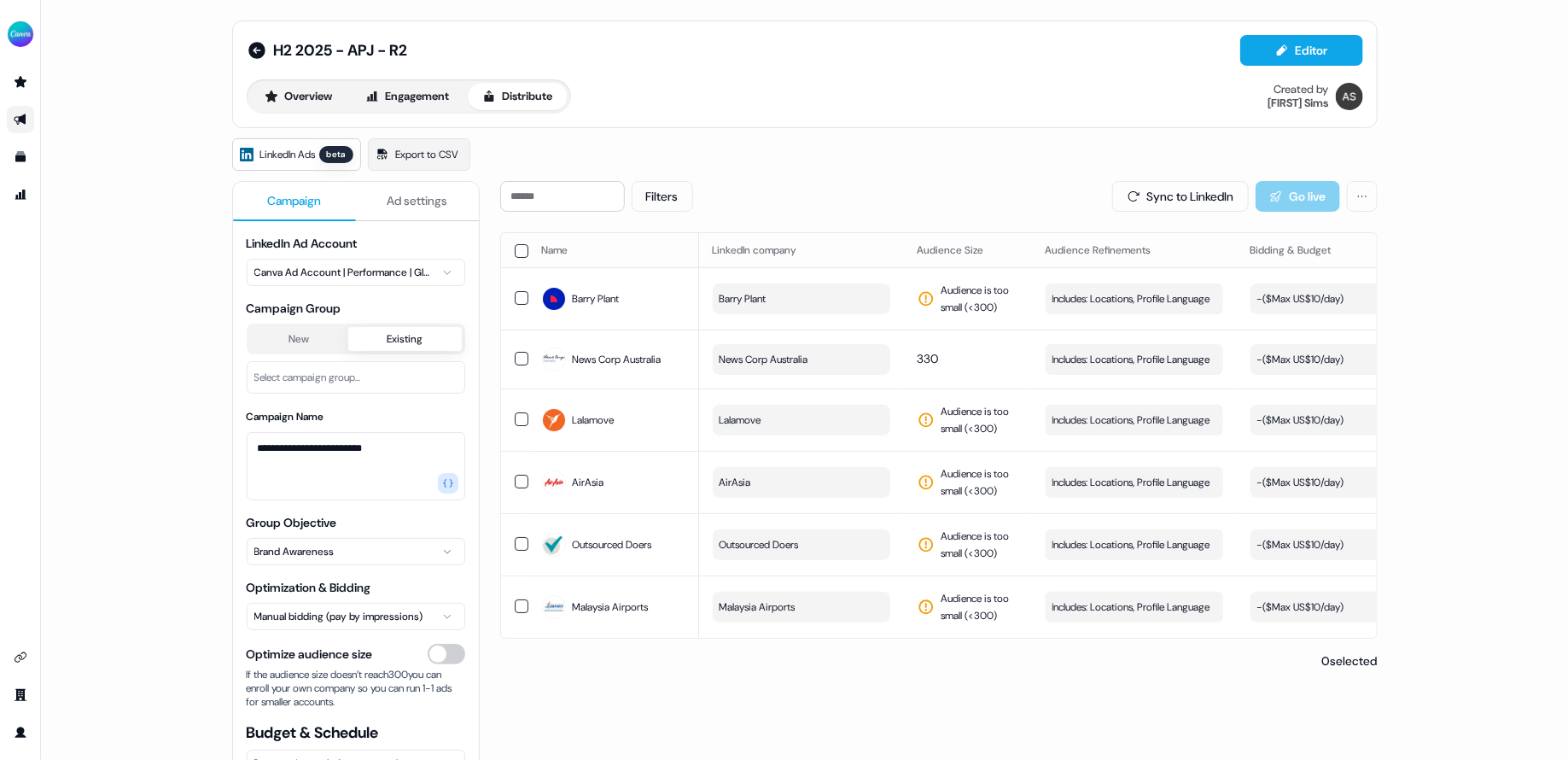 click on "Select campaign group..." at bounding box center (307, 377) 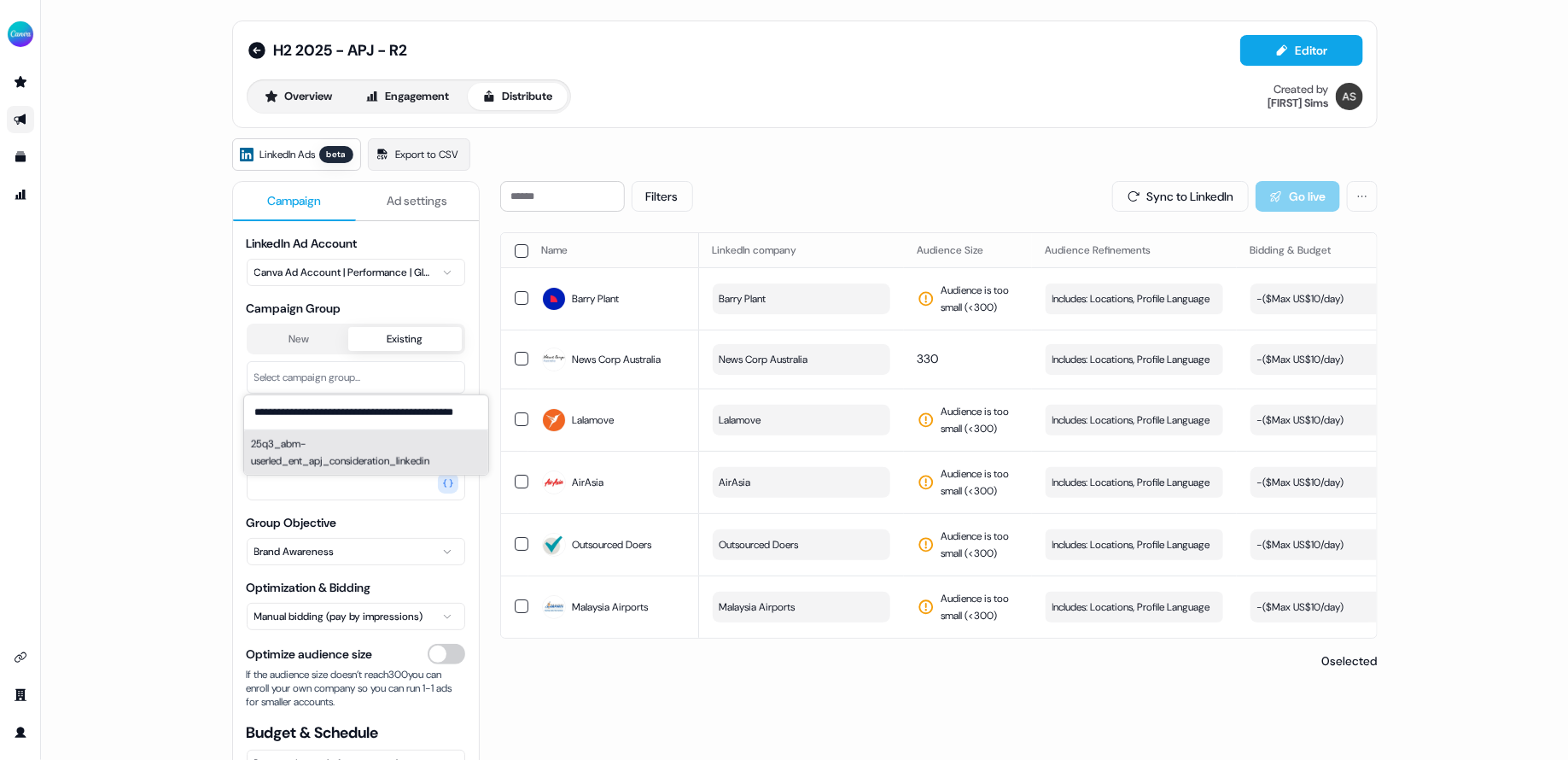 scroll, scrollTop: 0, scrollLeft: 32, axis: horizontal 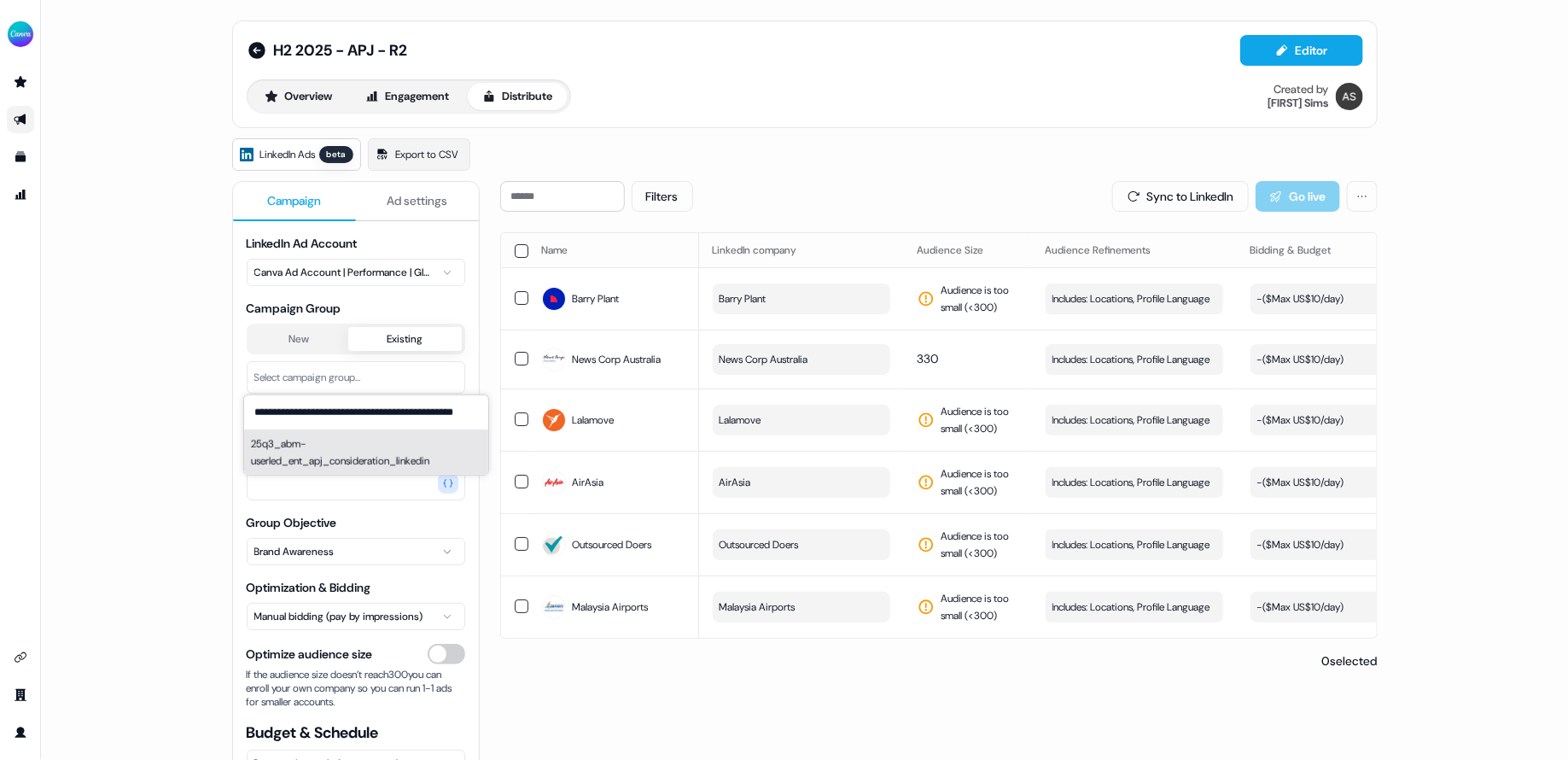 type on "**********" 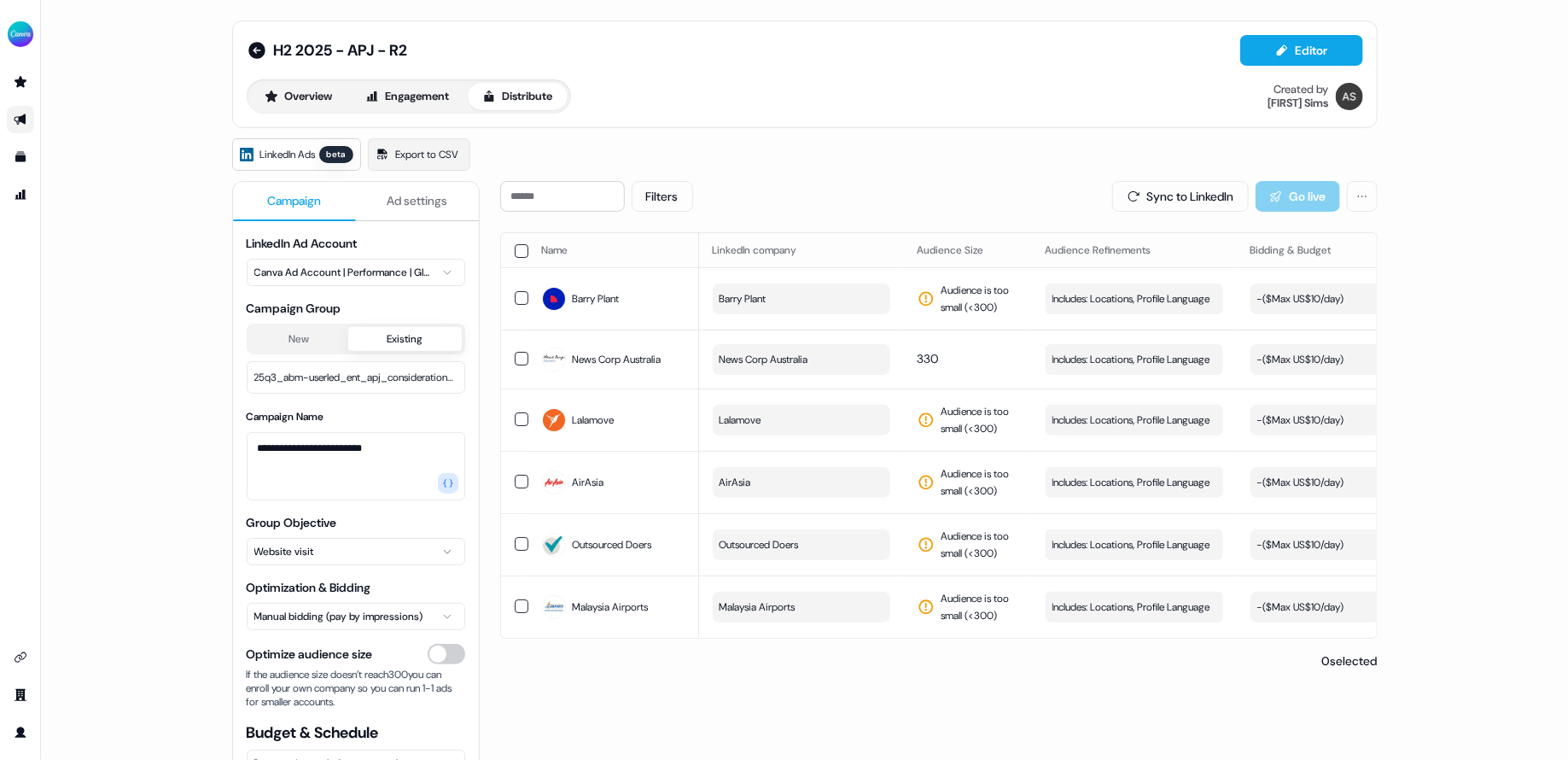 click on "**********" at bounding box center [804, 380] 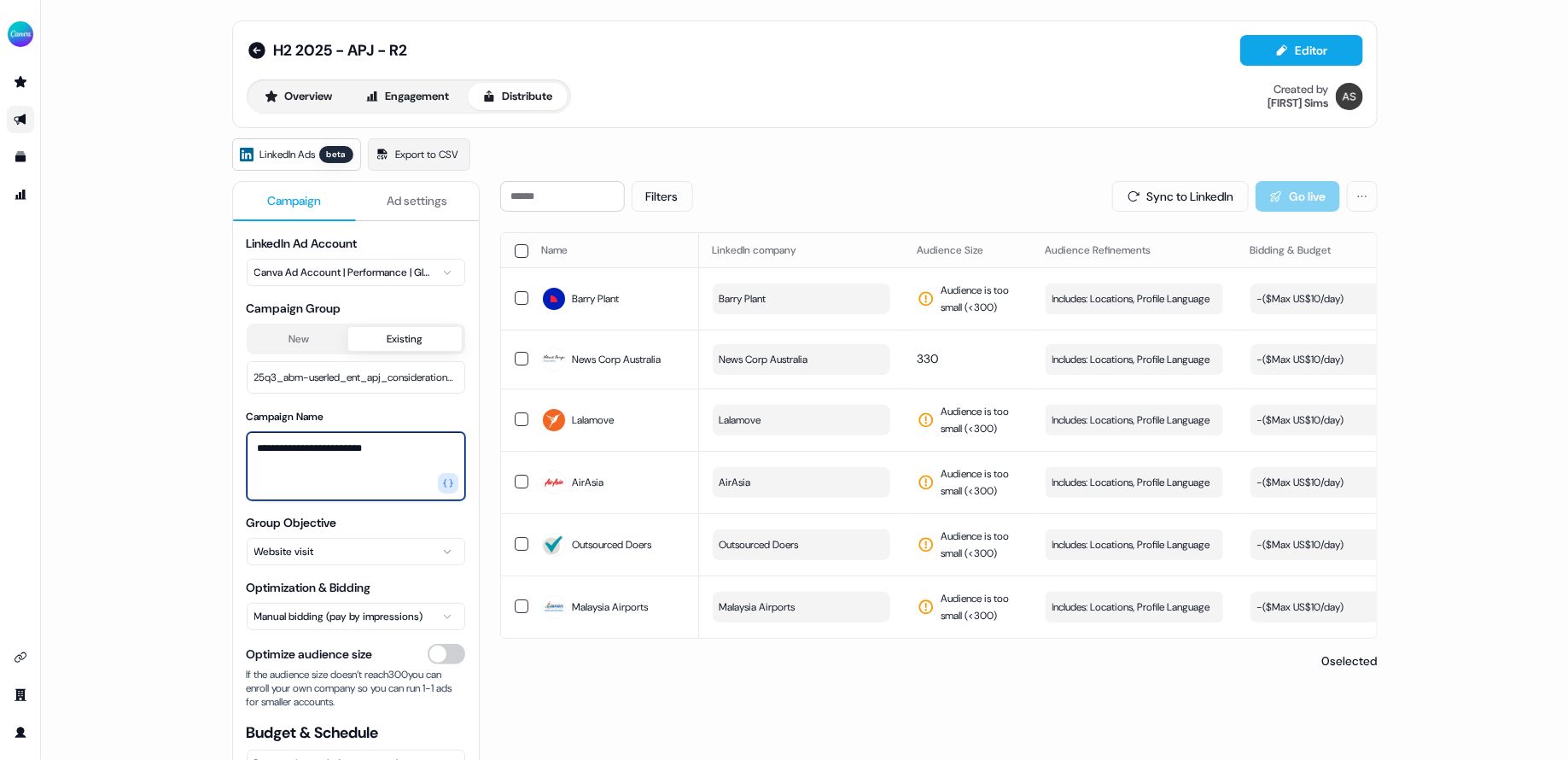 click on "**********" at bounding box center [356, 466] 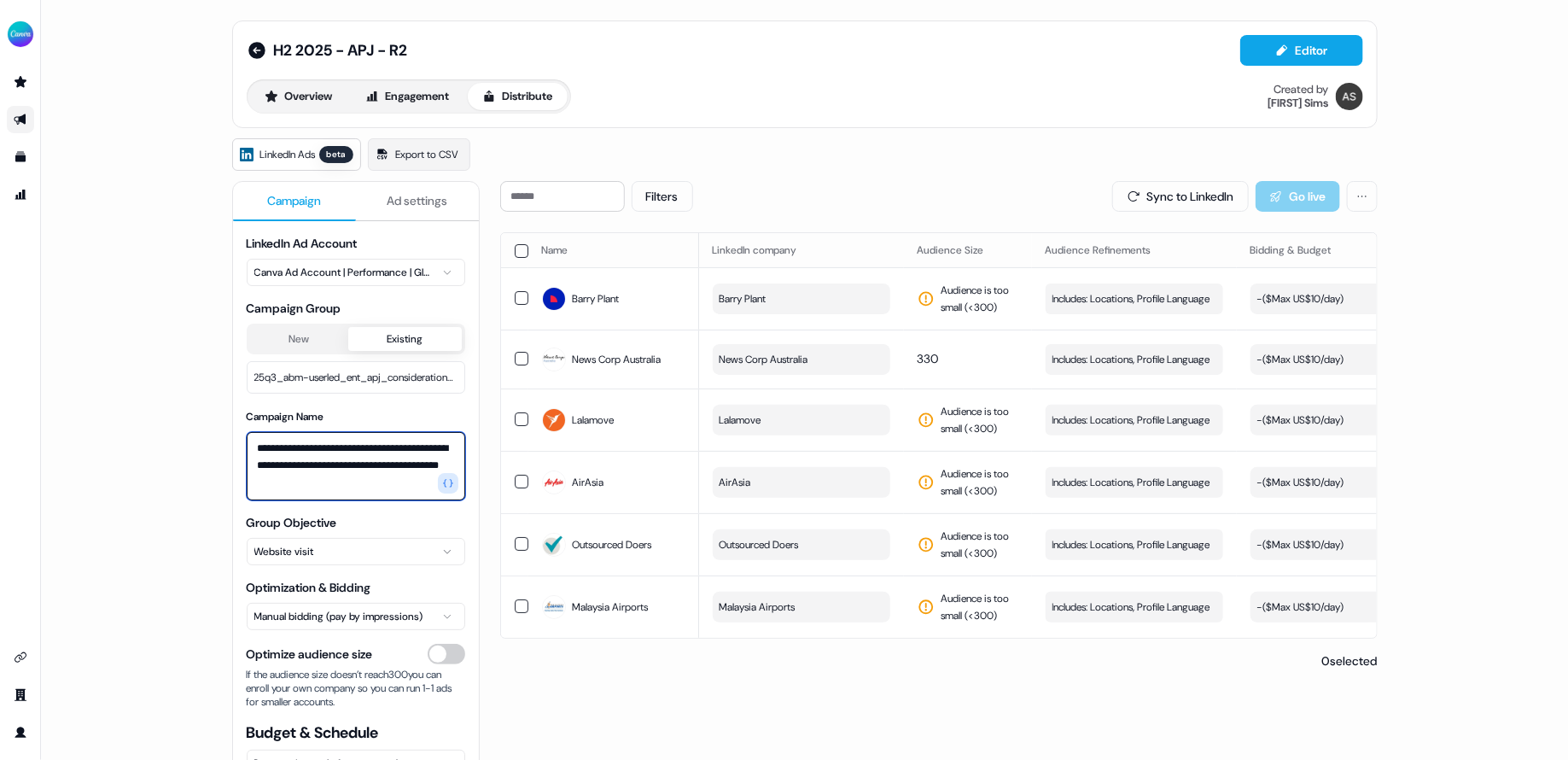 type on "**********" 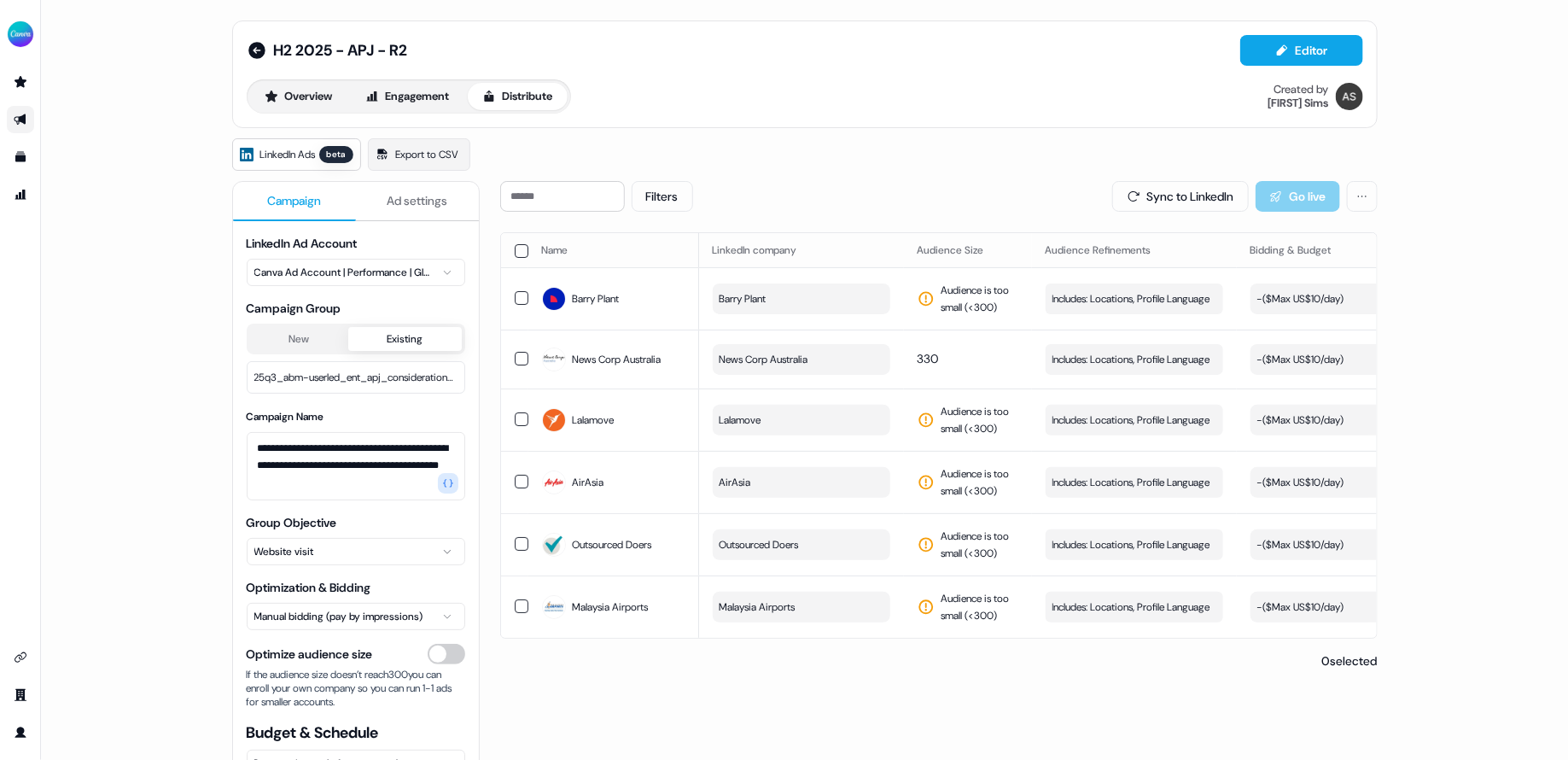 click on "**********" at bounding box center (805, 465) 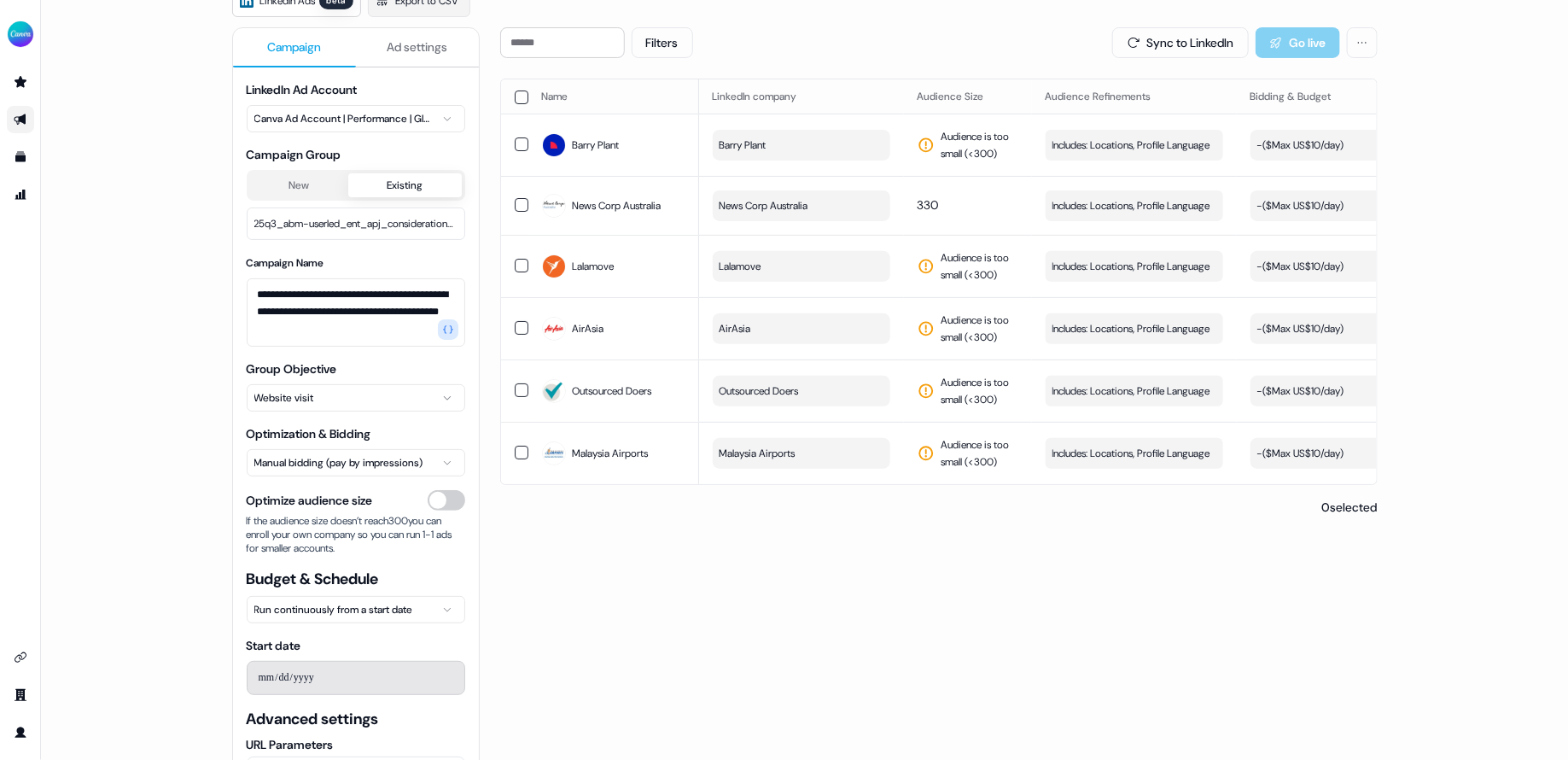 scroll, scrollTop: 169, scrollLeft: 0, axis: vertical 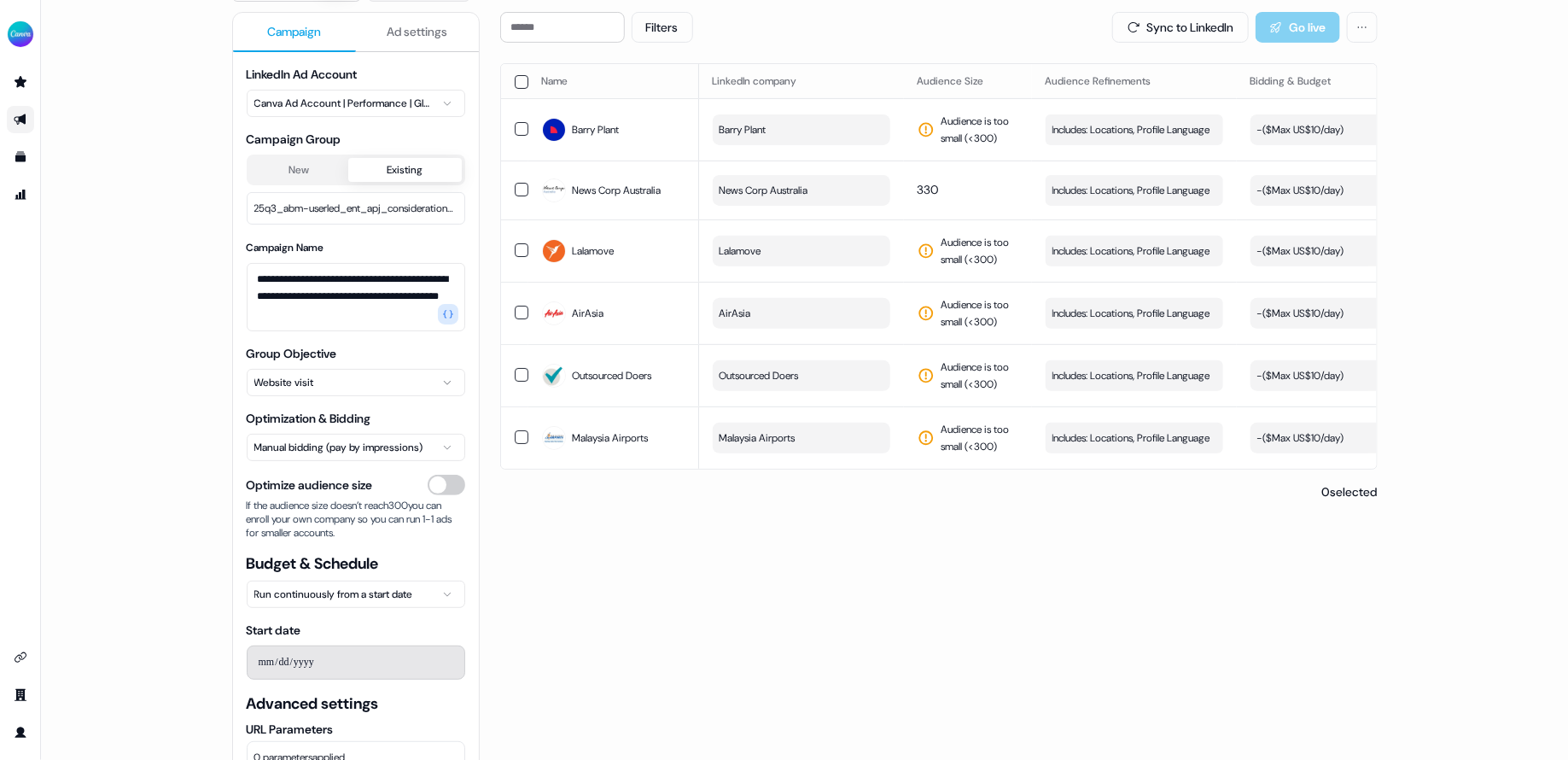 click on "**********" at bounding box center (784, 380) 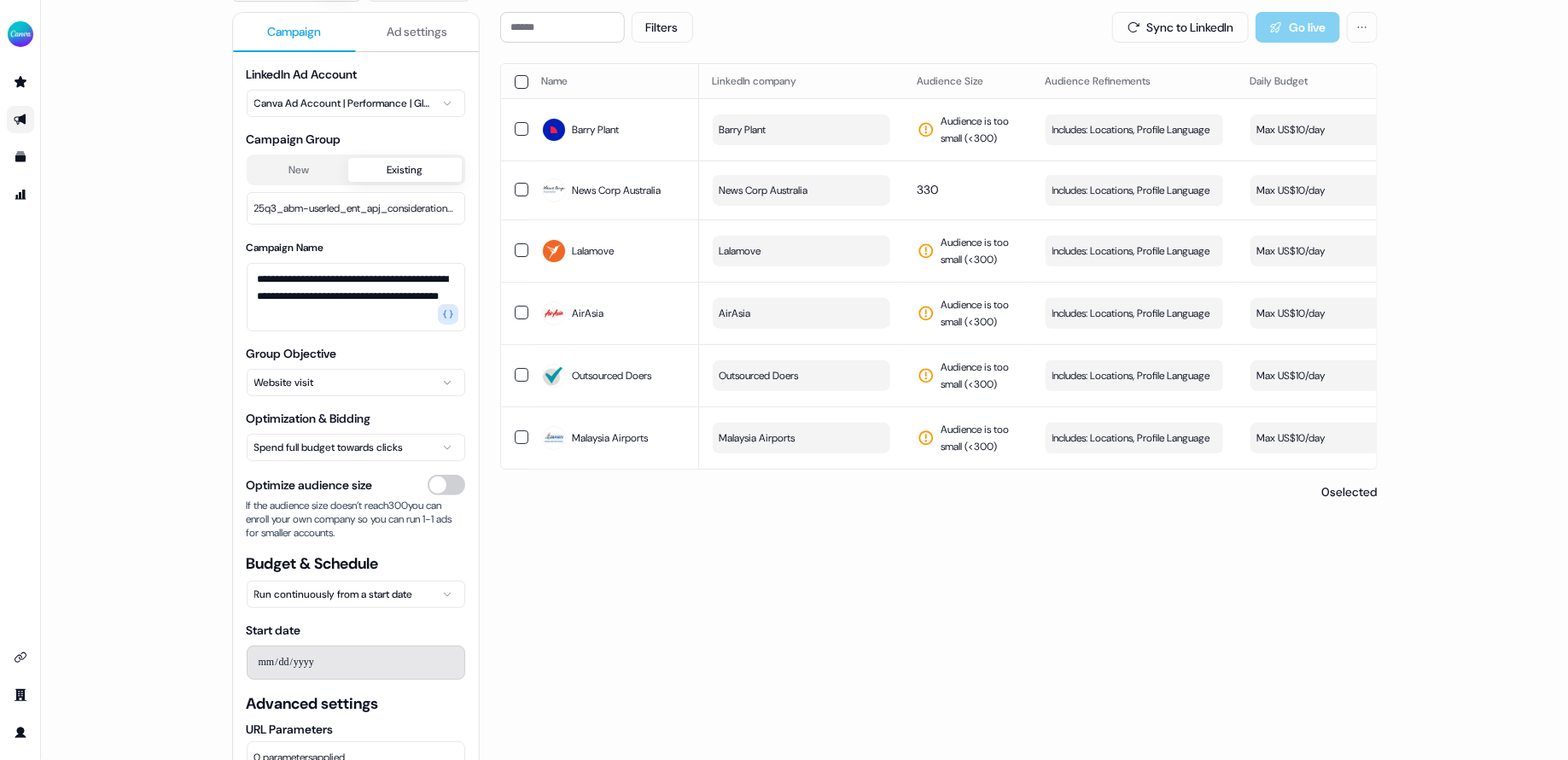 click on "**********" at bounding box center [804, 380] 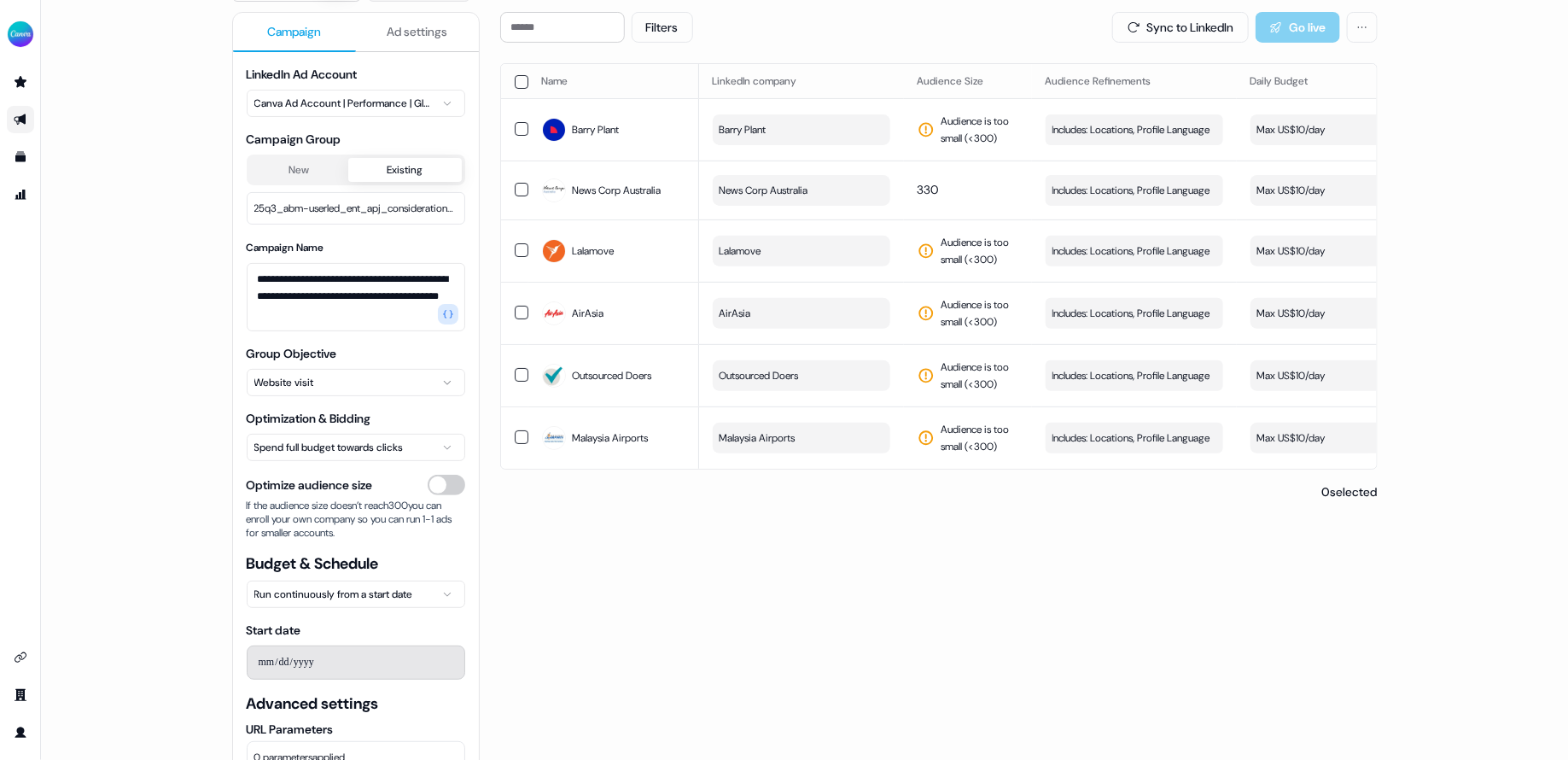 scroll, scrollTop: 44, scrollLeft: 0, axis: vertical 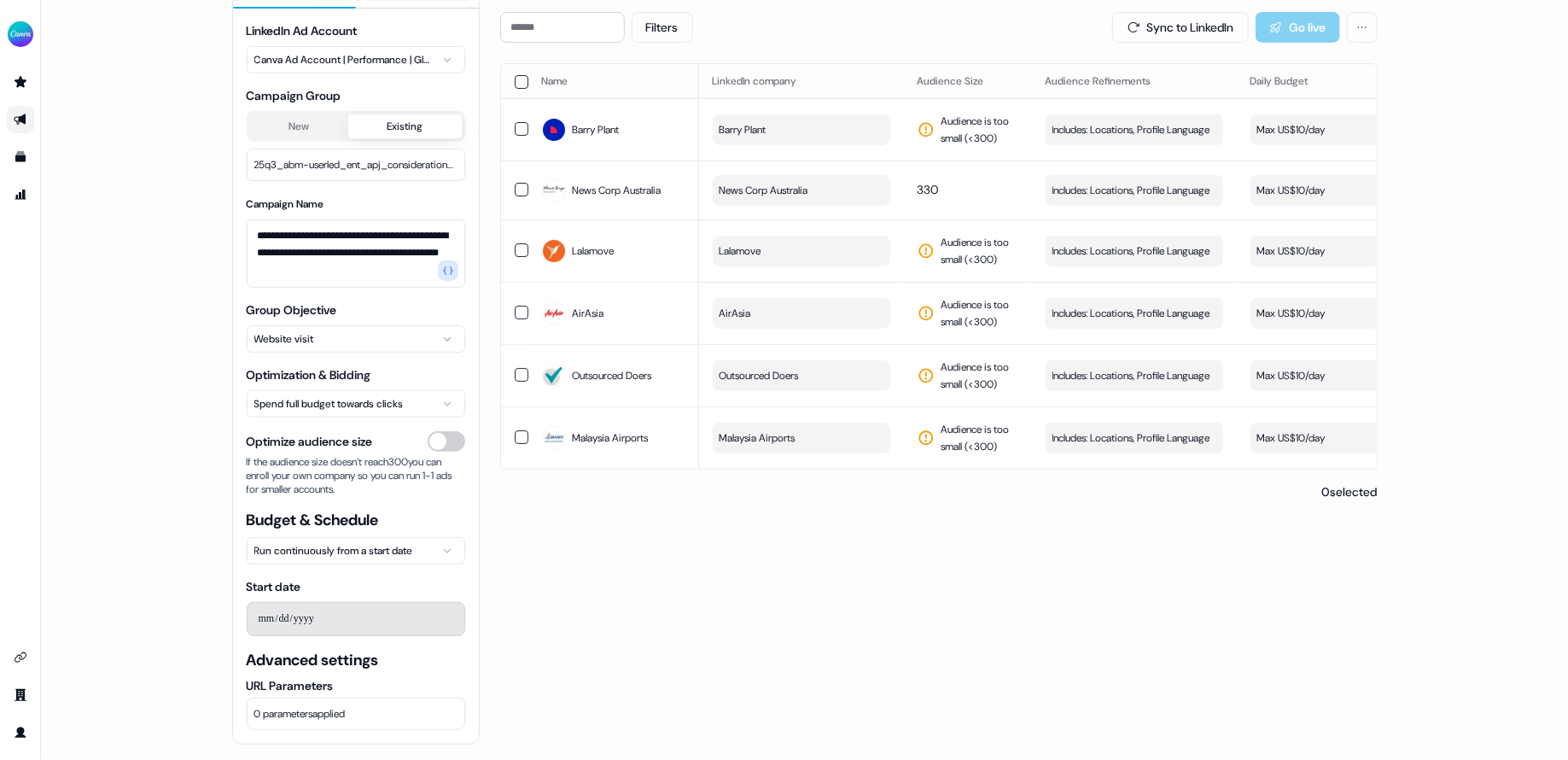 click on "0   parameters  applied" at bounding box center [300, 714] 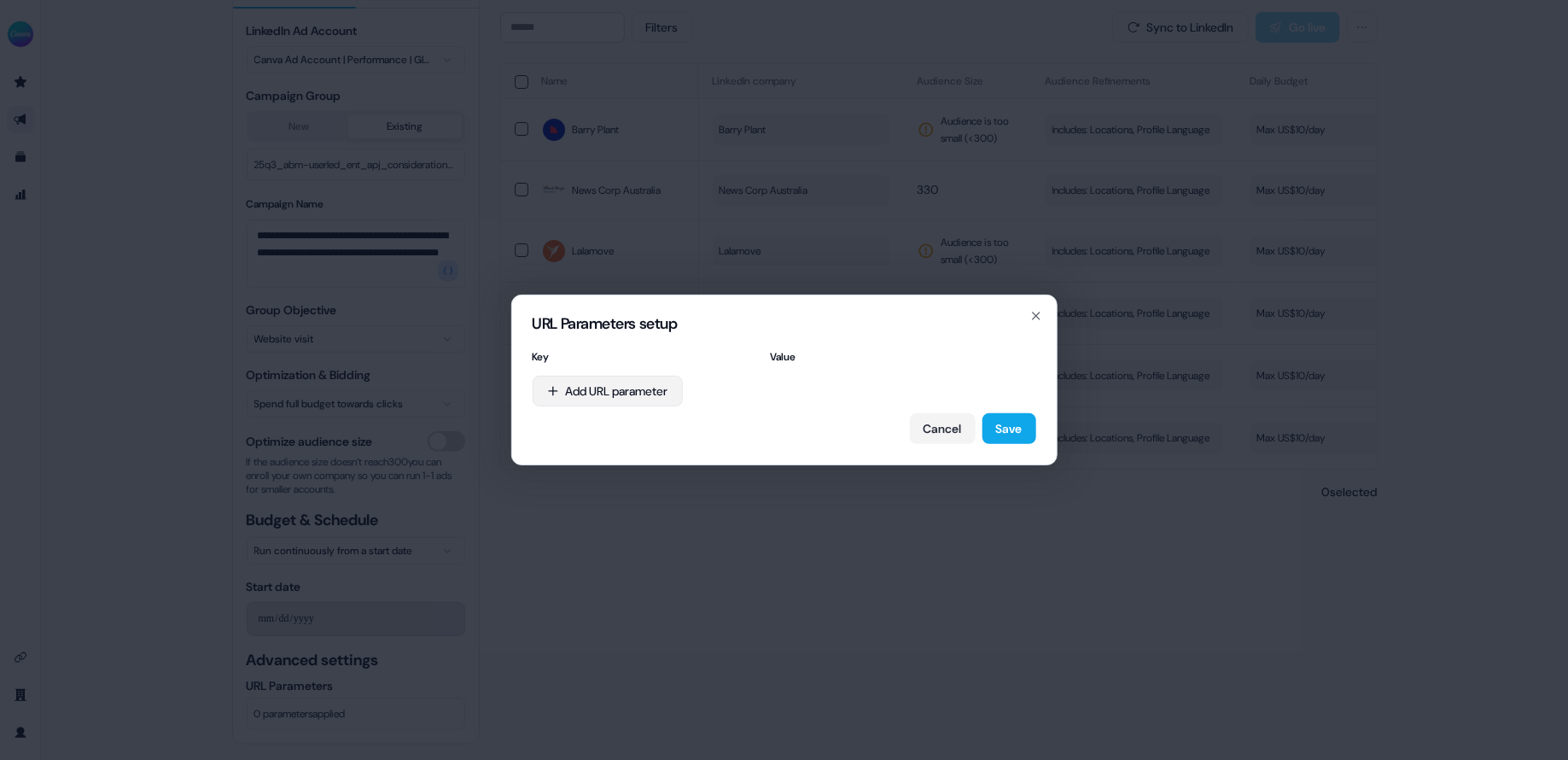 click on "URL Parameters setup Key Value Add URL parameter Cancel Save Close" at bounding box center [784, 380] 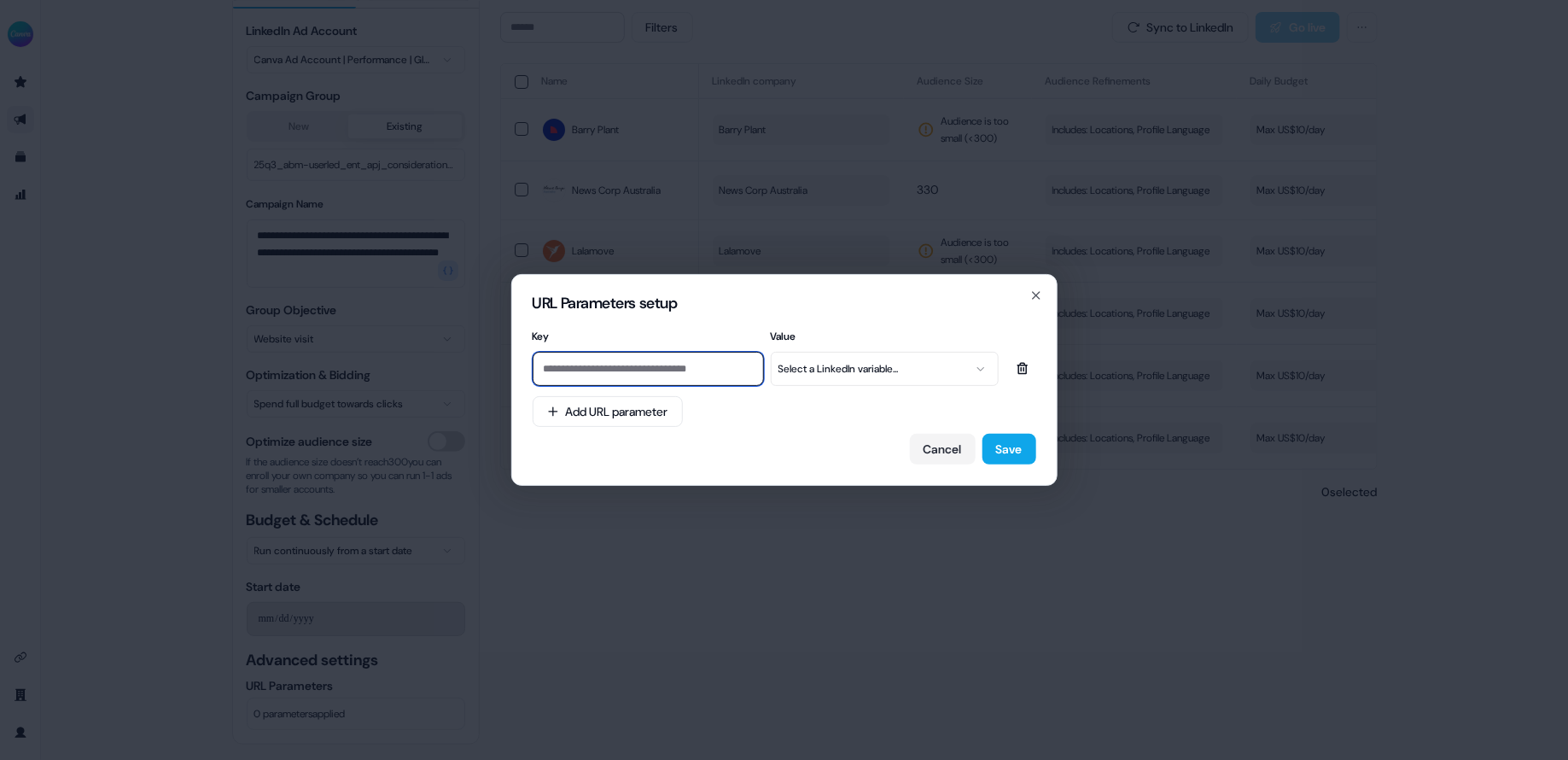 click at bounding box center (648, 369) 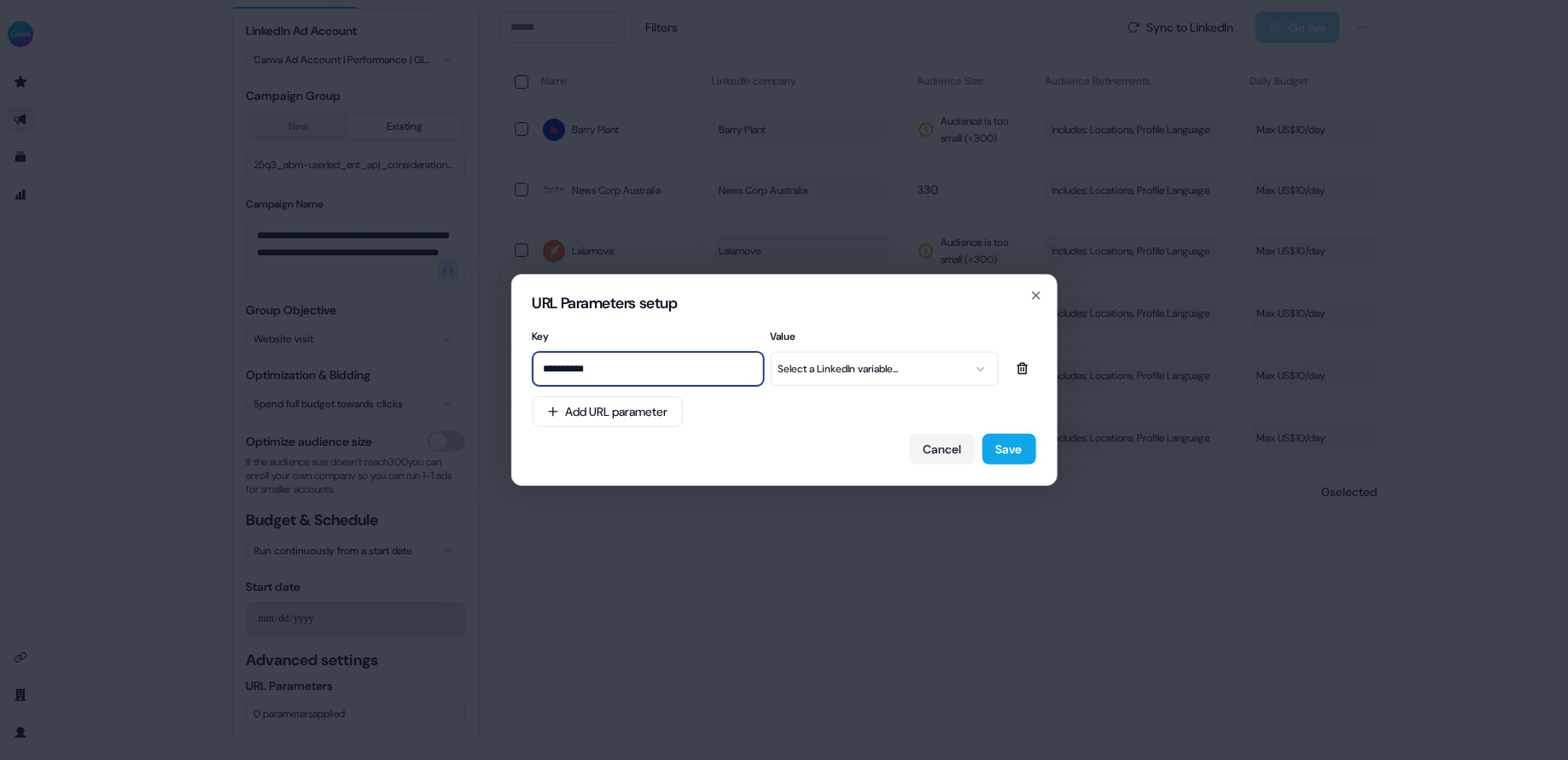 type on "**********" 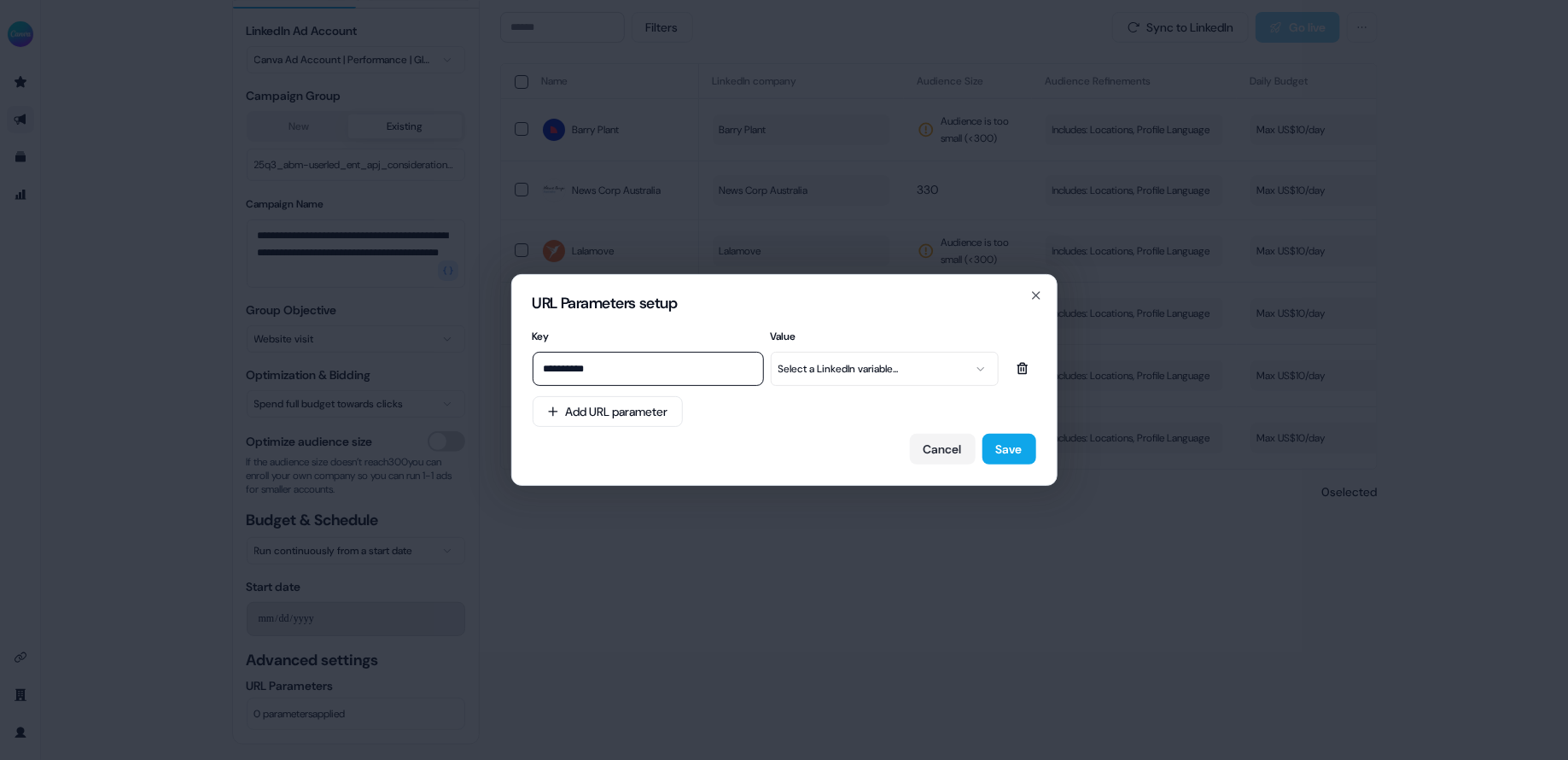 click on "**********" at bounding box center [784, 395] 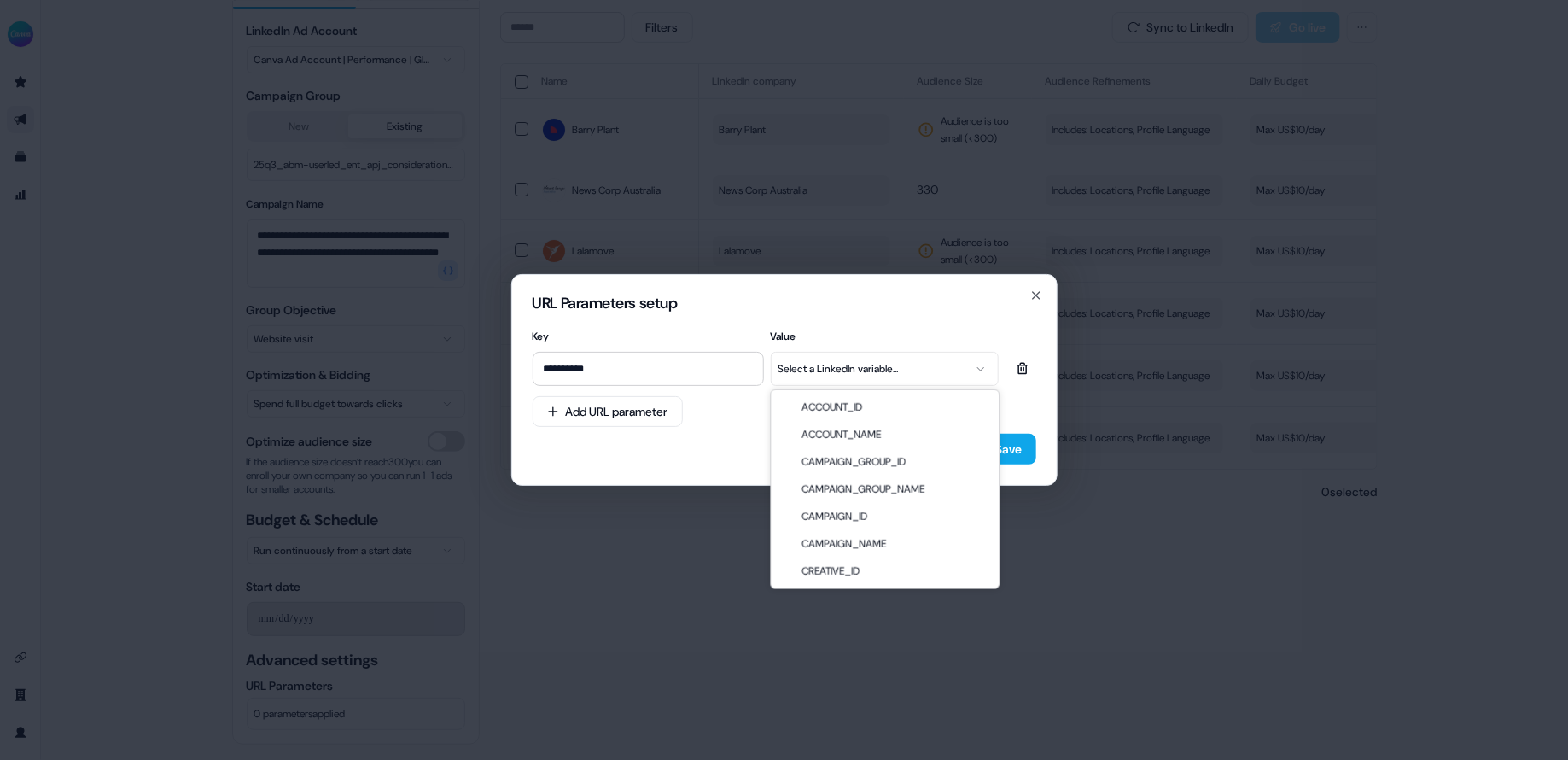 click on "**********" at bounding box center (784, 380) 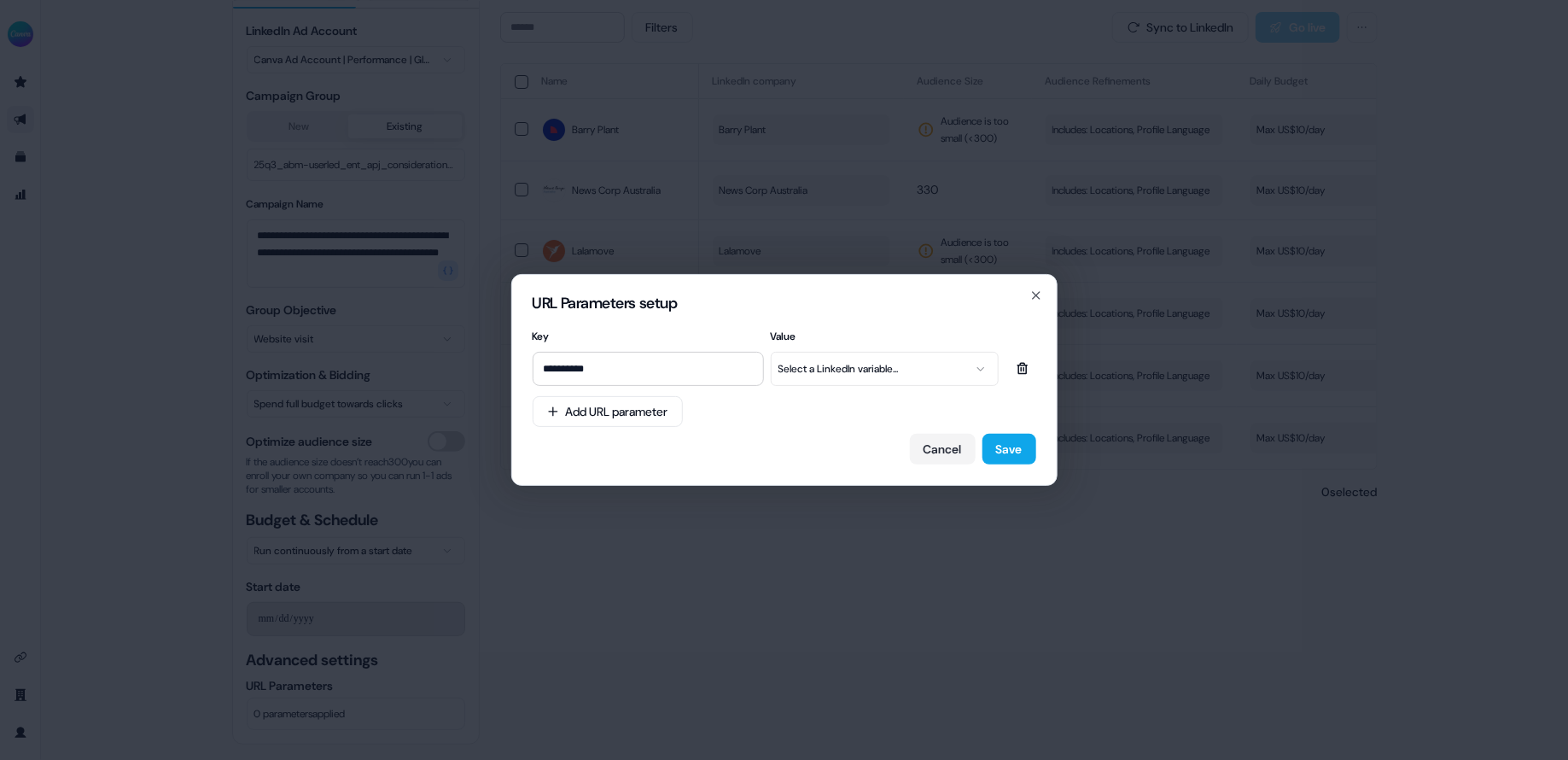 click on "**********" at bounding box center (784, 380) 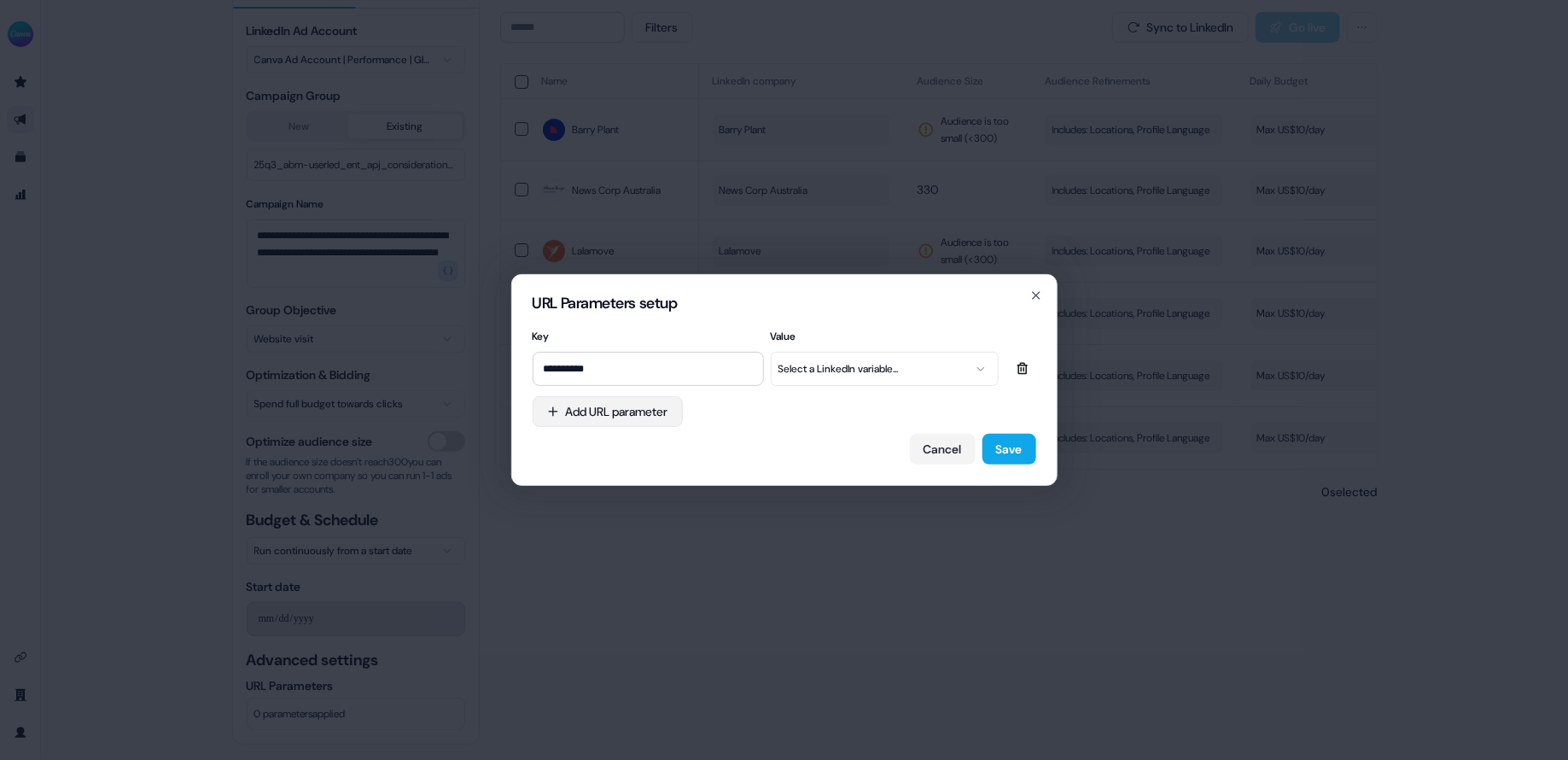 click on "**********" at bounding box center (784, 380) 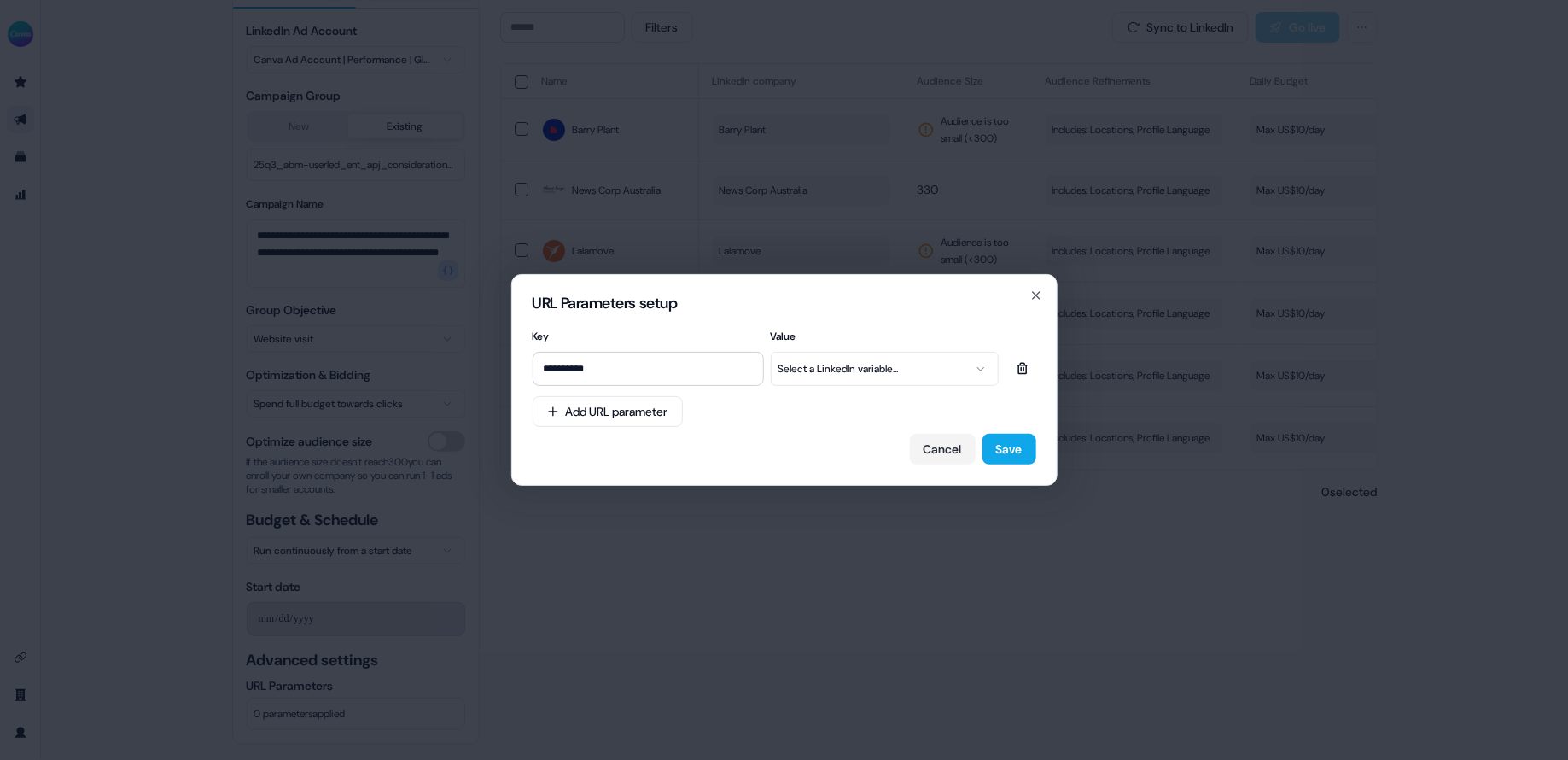 click on "**********" at bounding box center (784, 380) 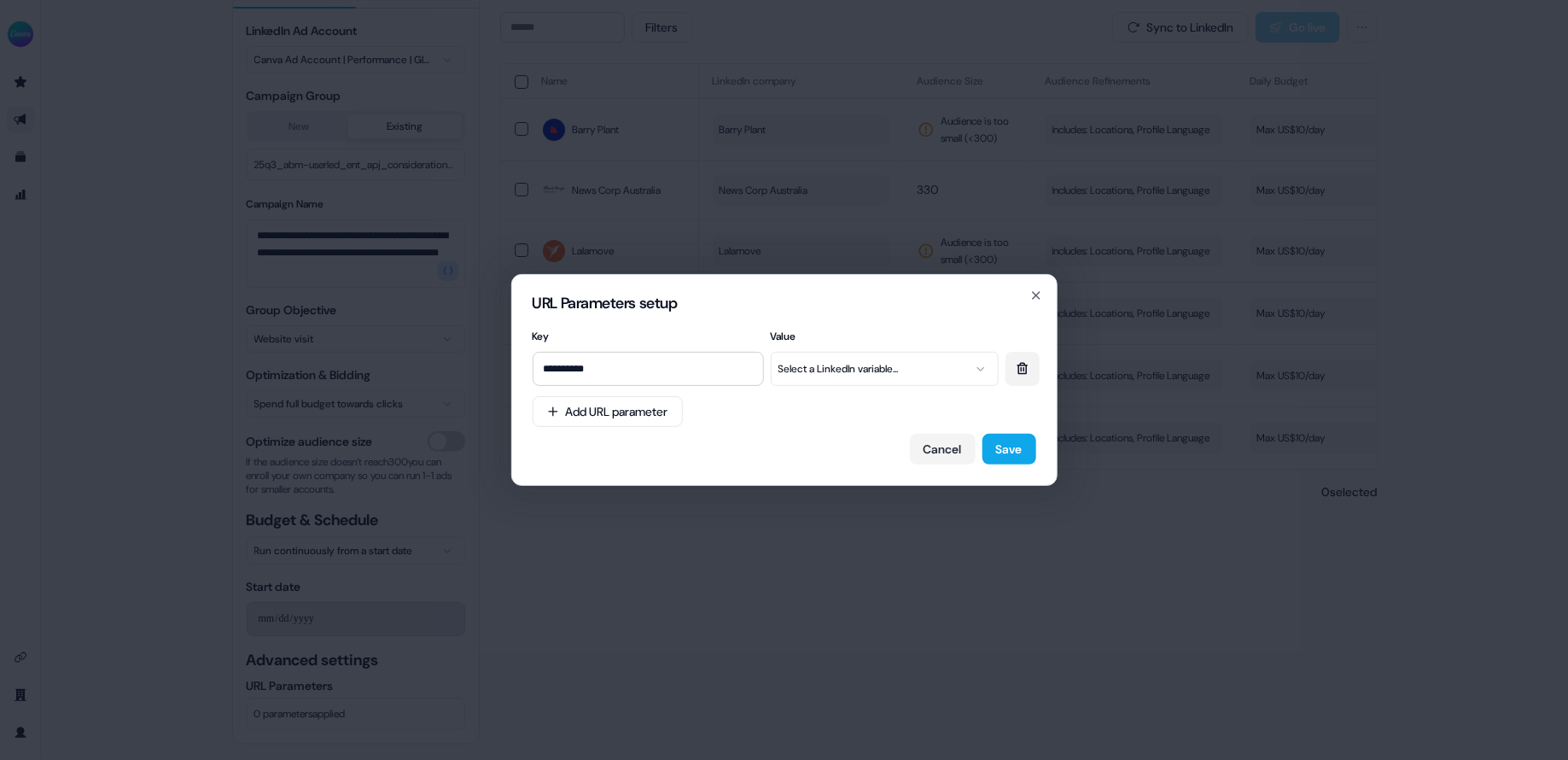 click 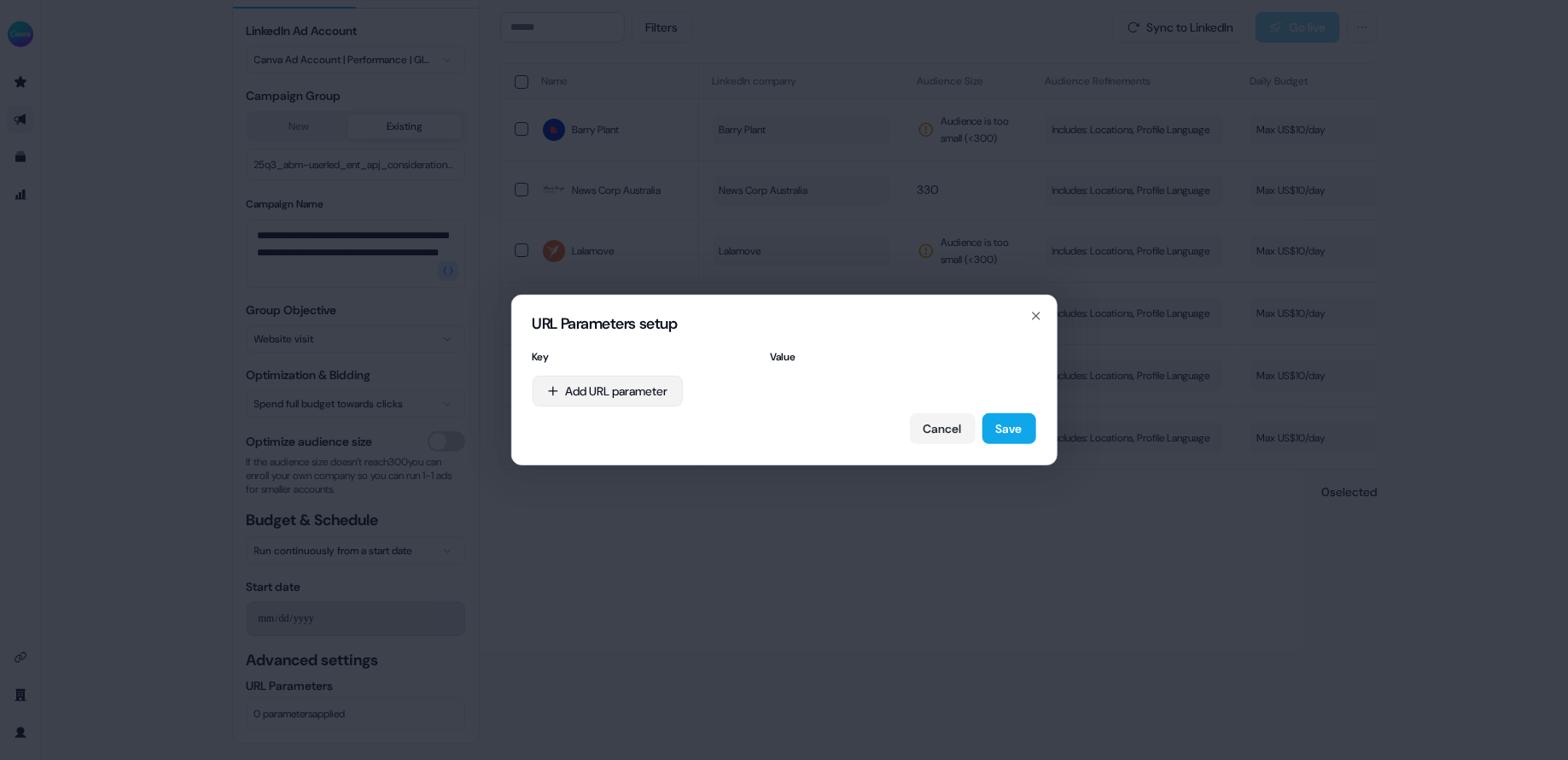 click on "URL Parameters setup Key Value Add URL parameter Cancel Save Close" at bounding box center [784, 380] 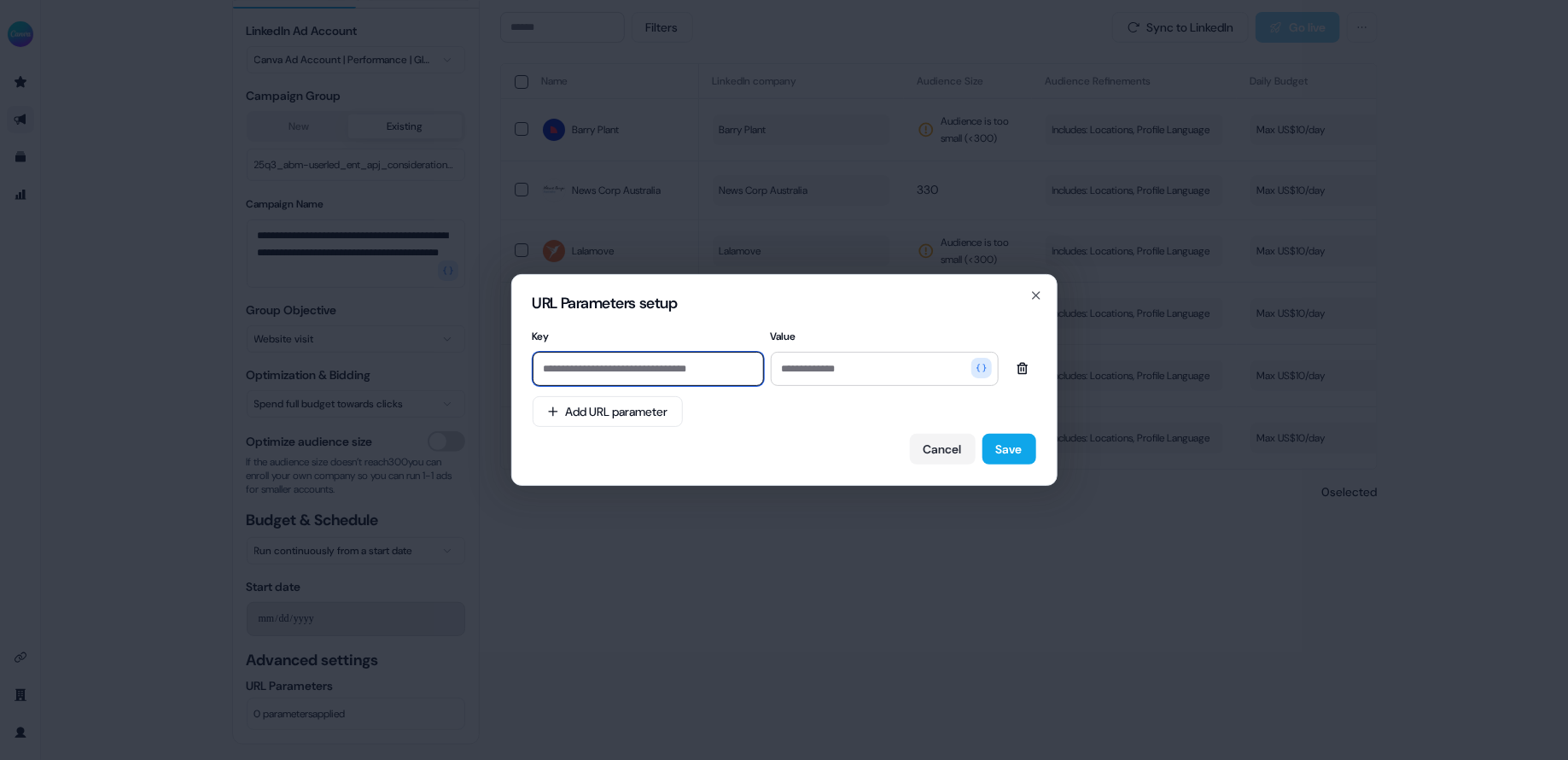 click at bounding box center [648, 369] 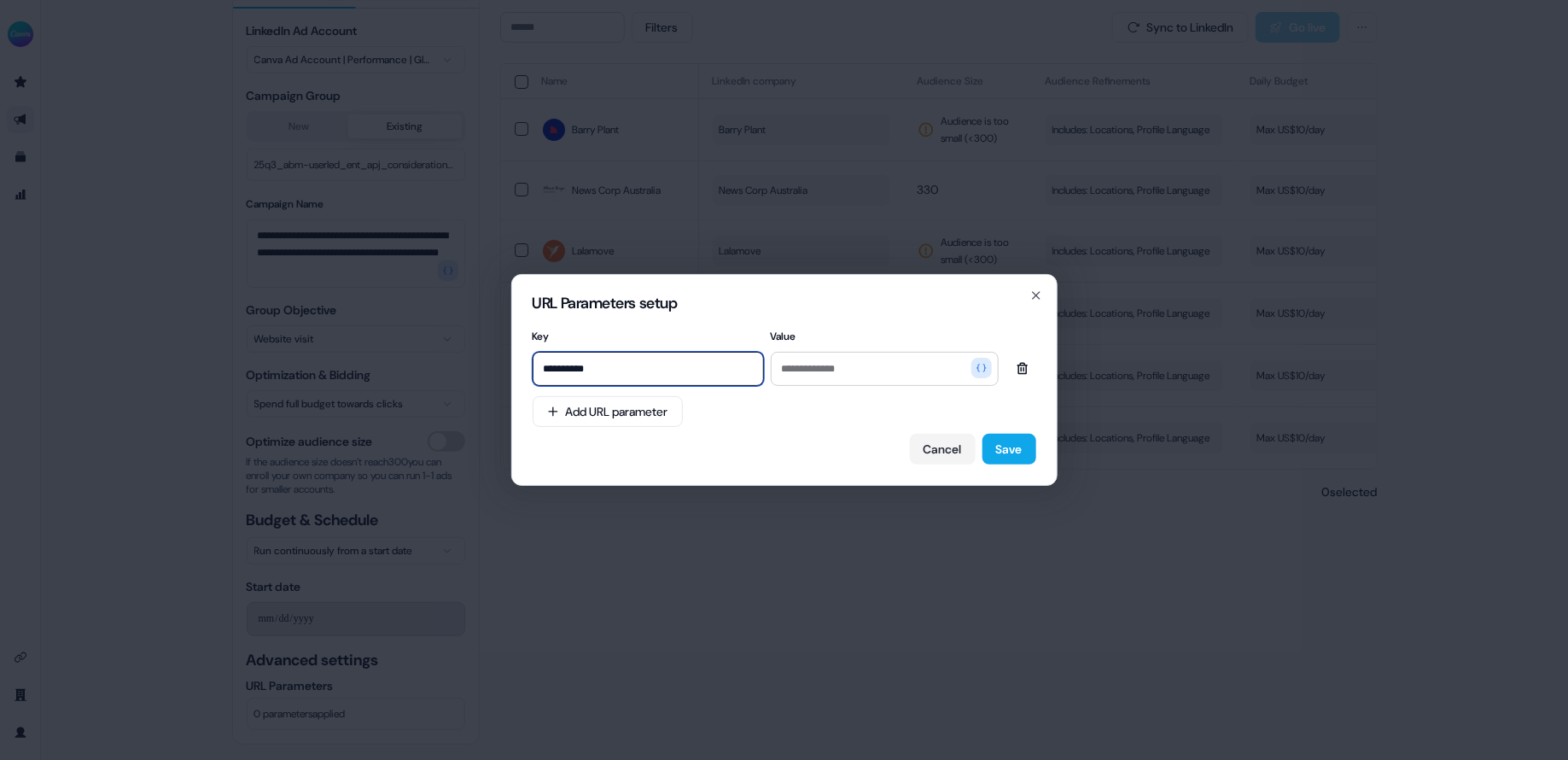type on "**********" 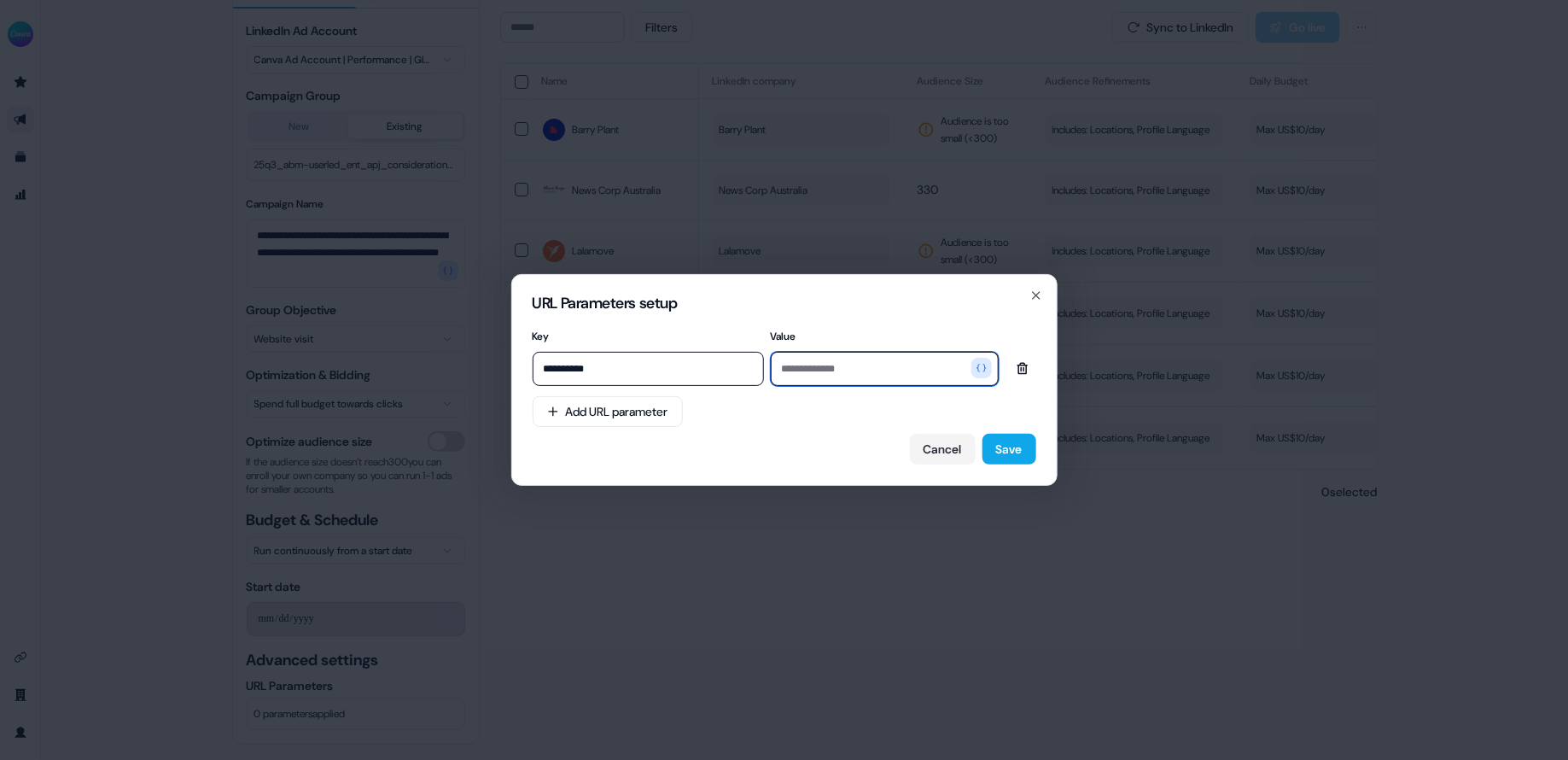 click at bounding box center (884, 369) 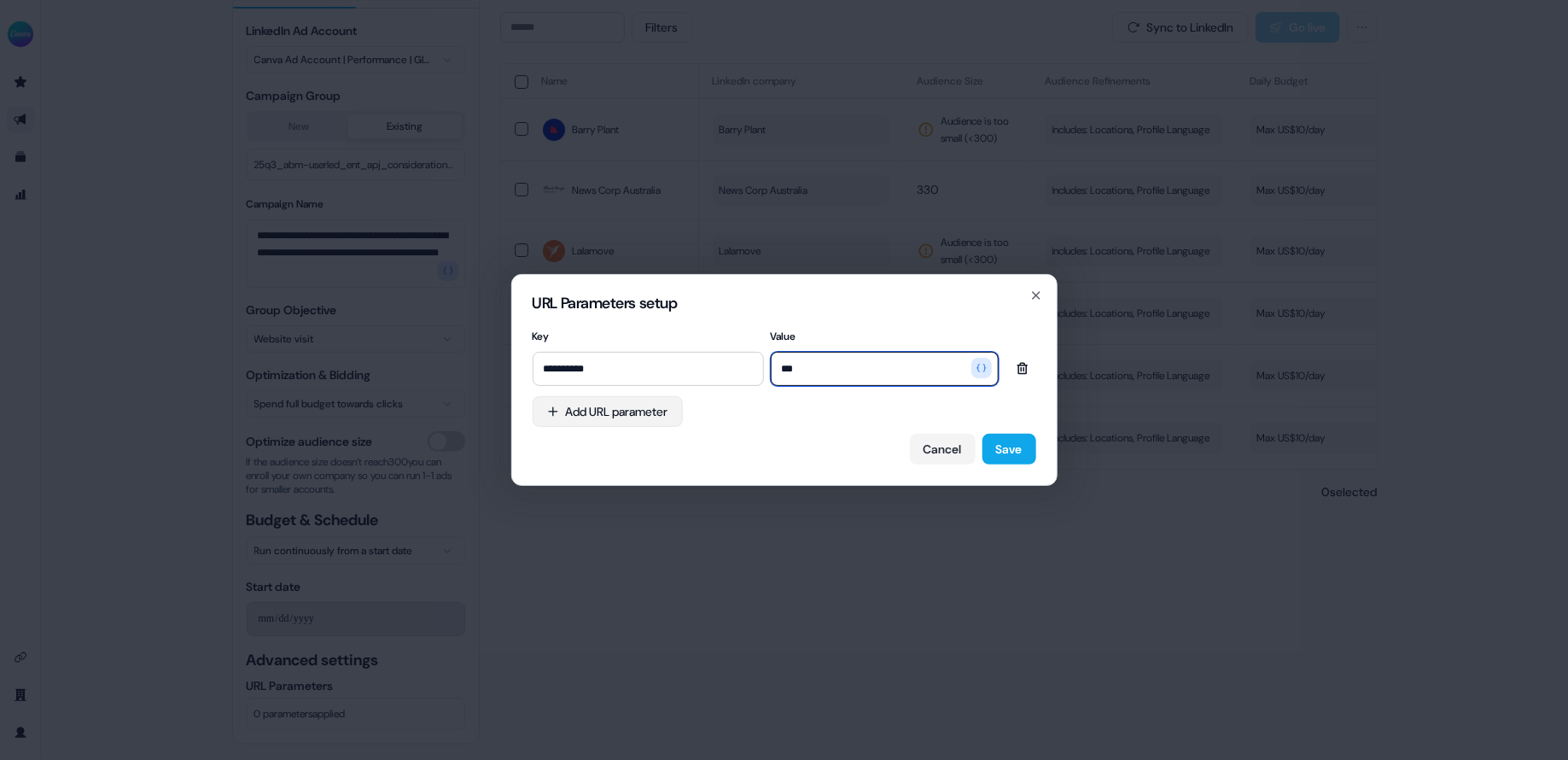 type on "***" 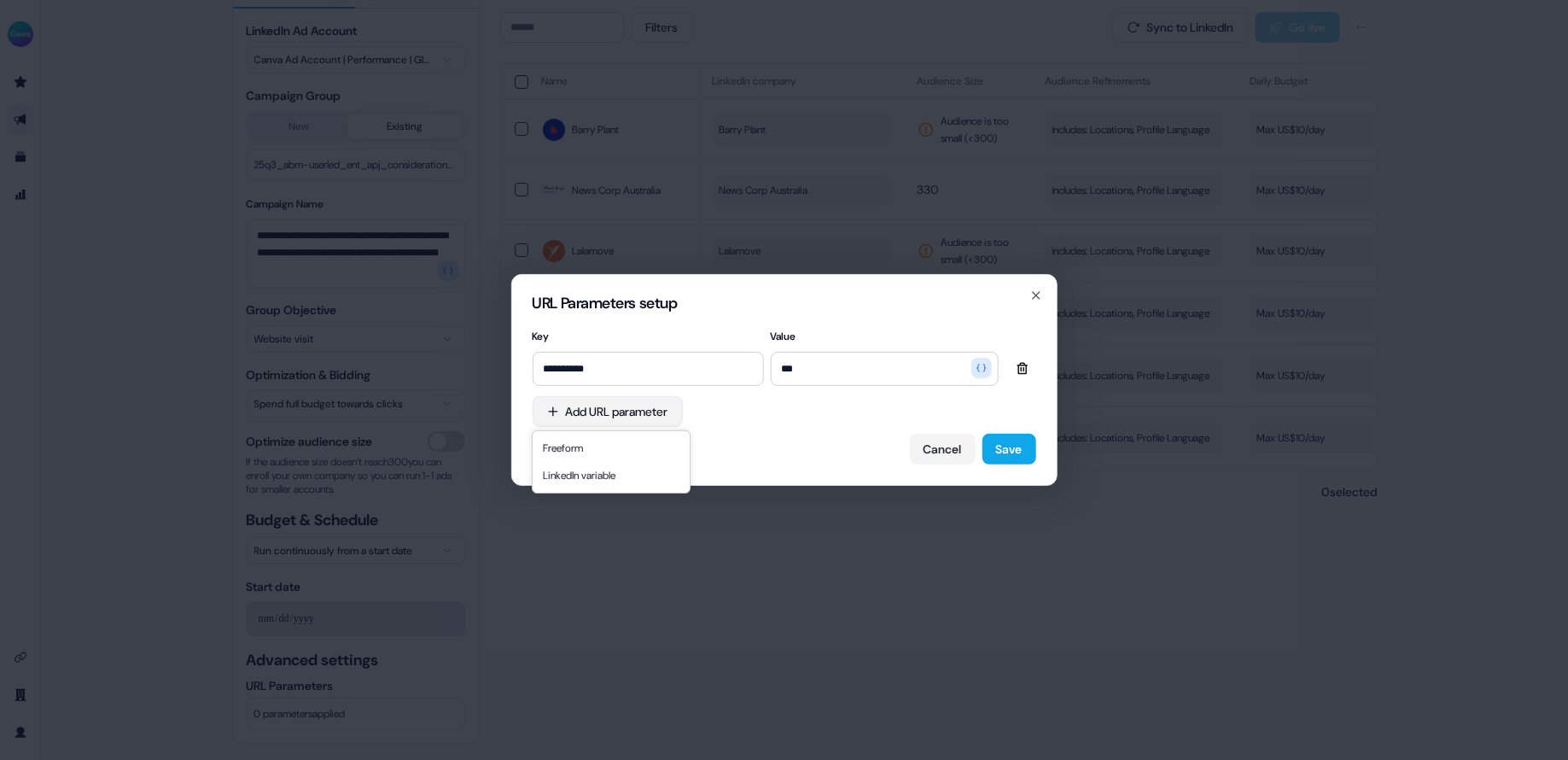 click on "**********" at bounding box center (784, 380) 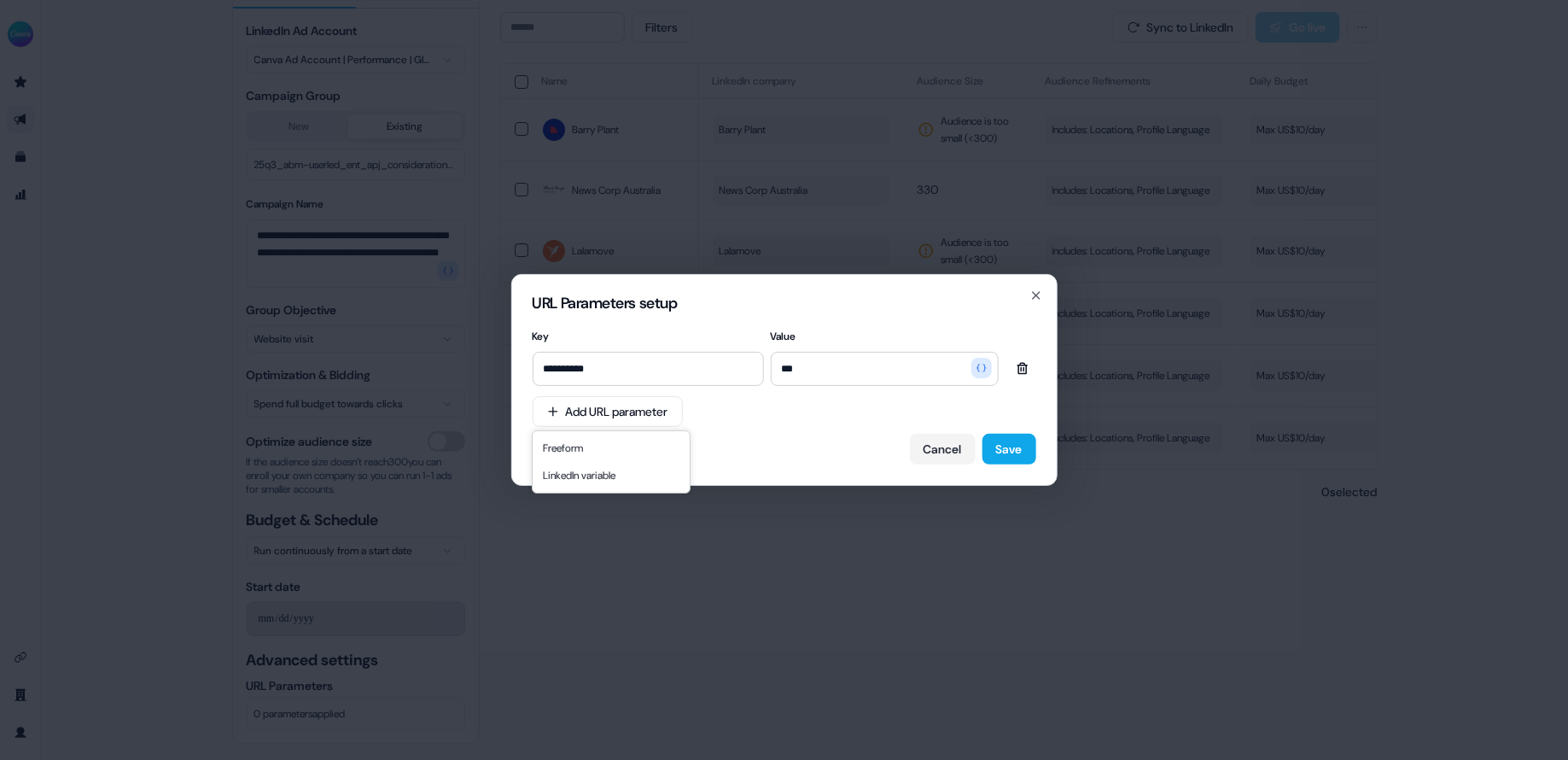 click on "Freeform LinkedIn variable" at bounding box center (611, 462) 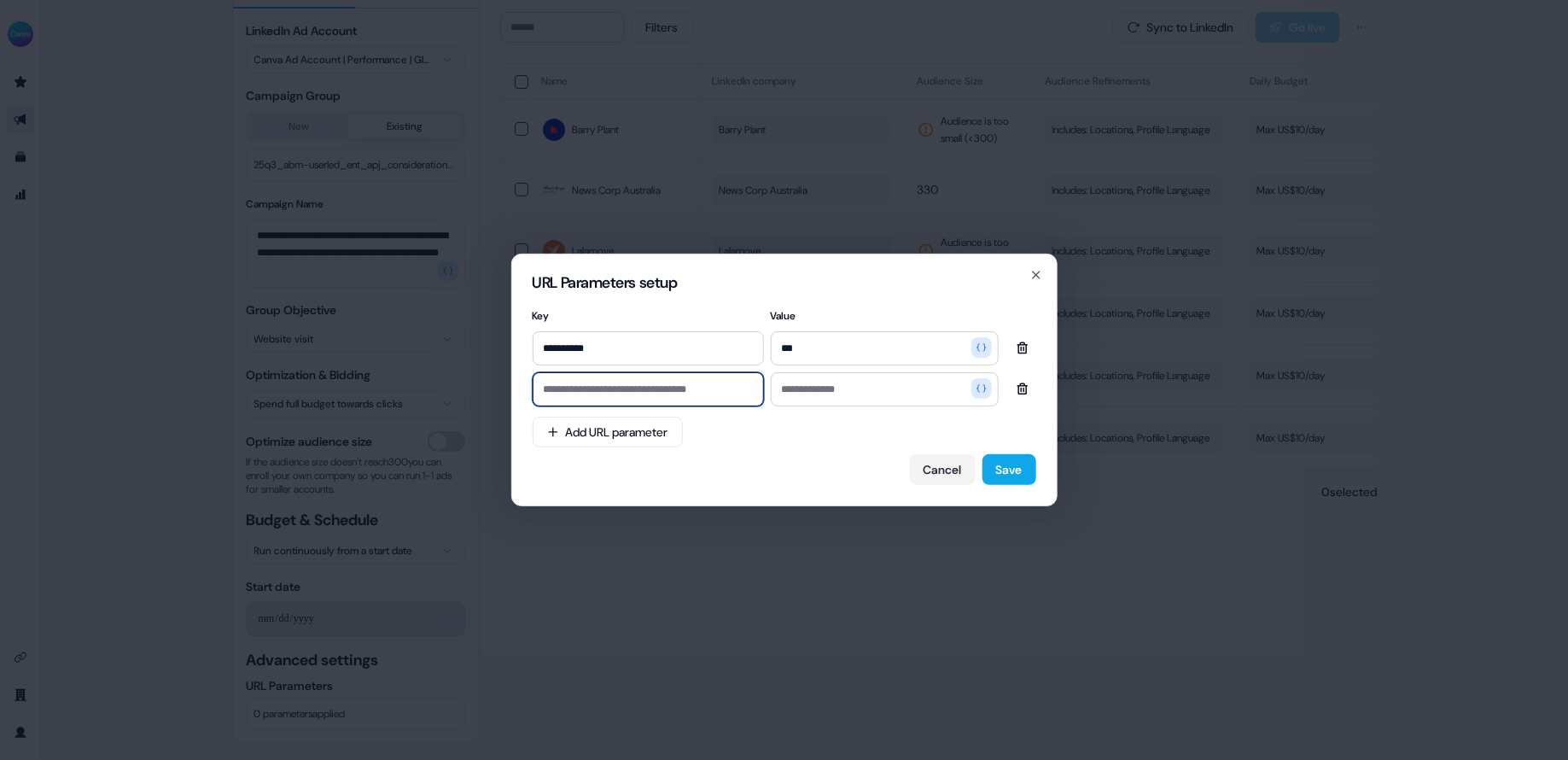 click at bounding box center [648, 389] 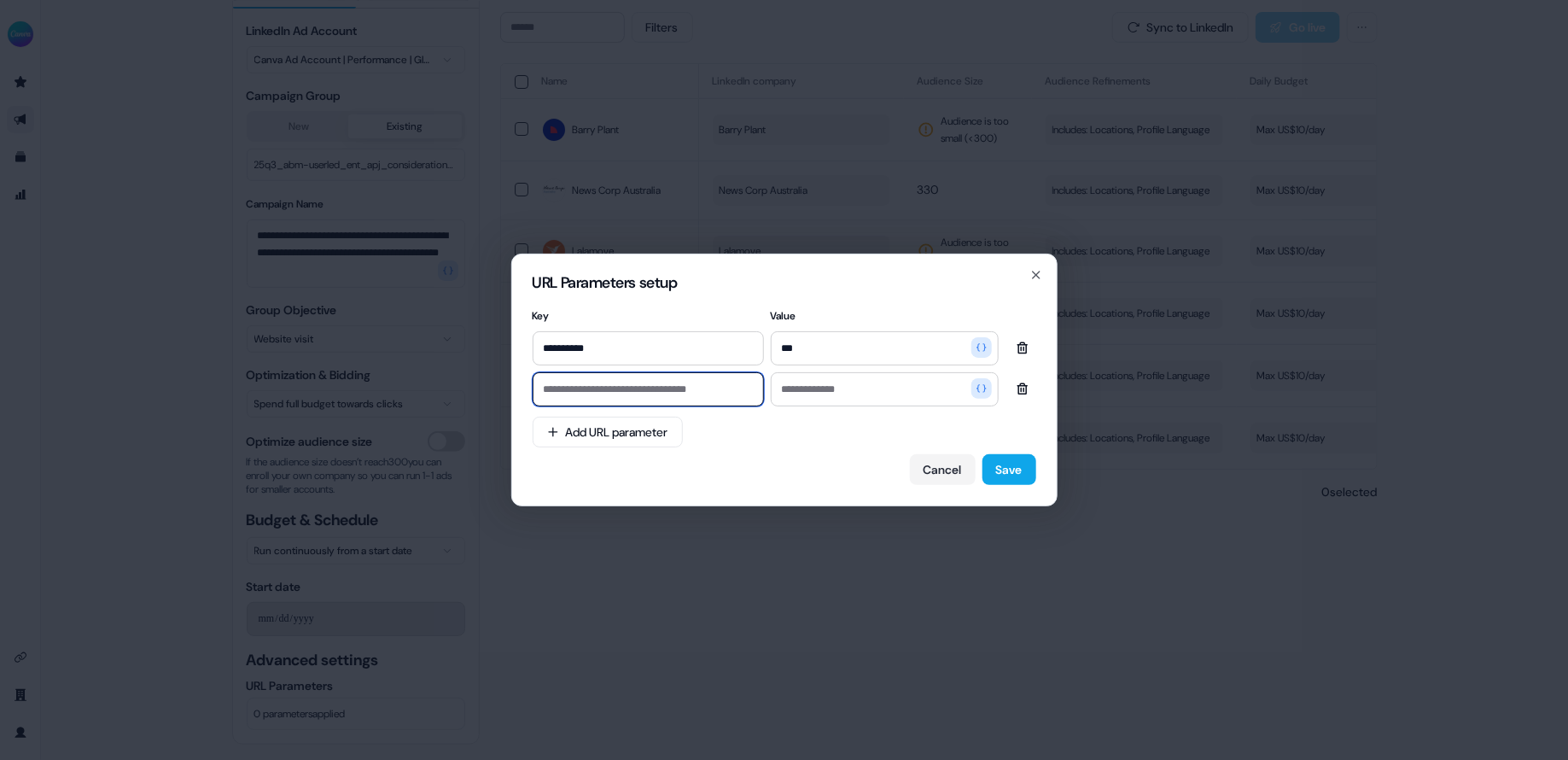 paste on "**********" 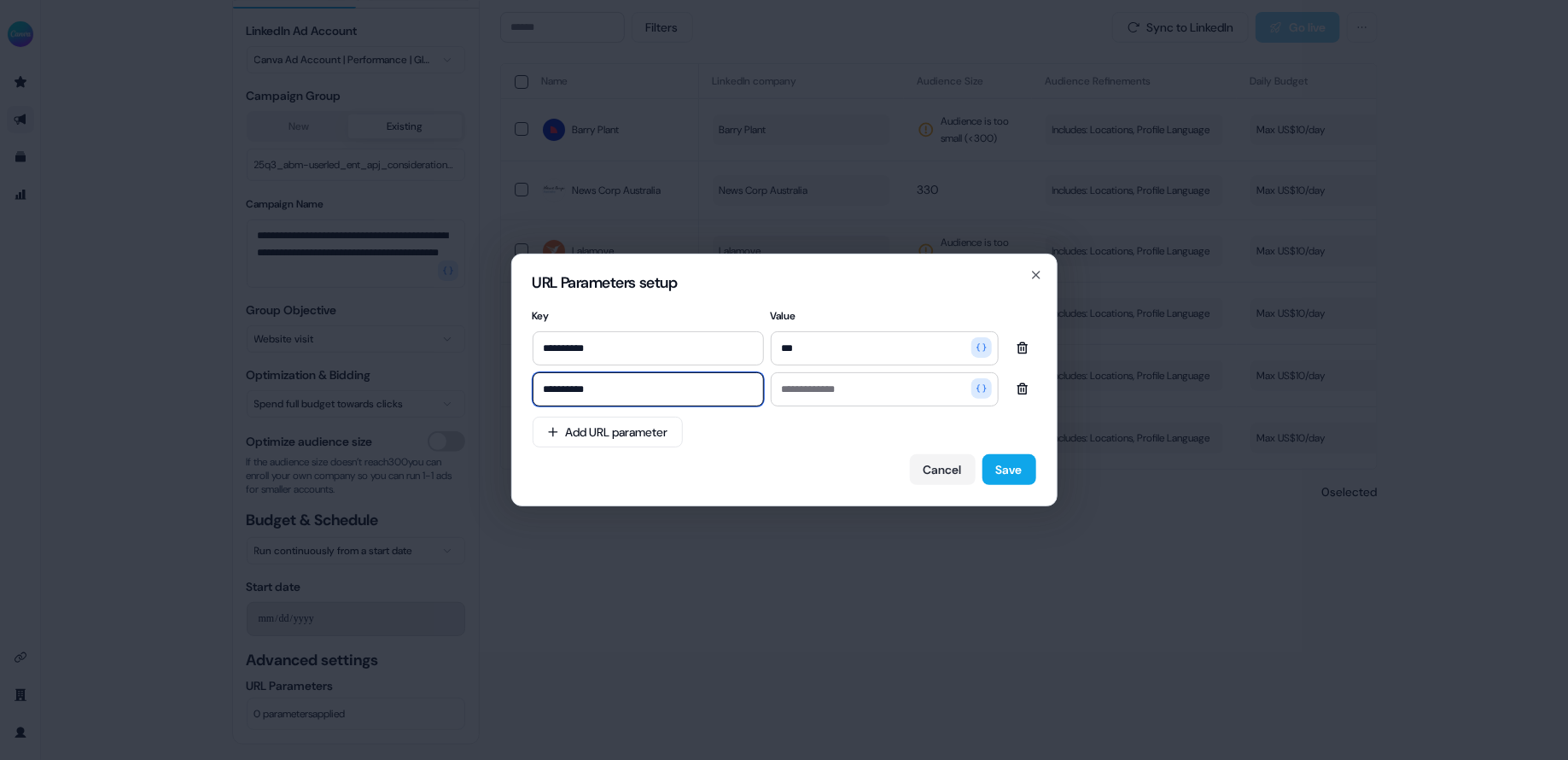 type on "**********" 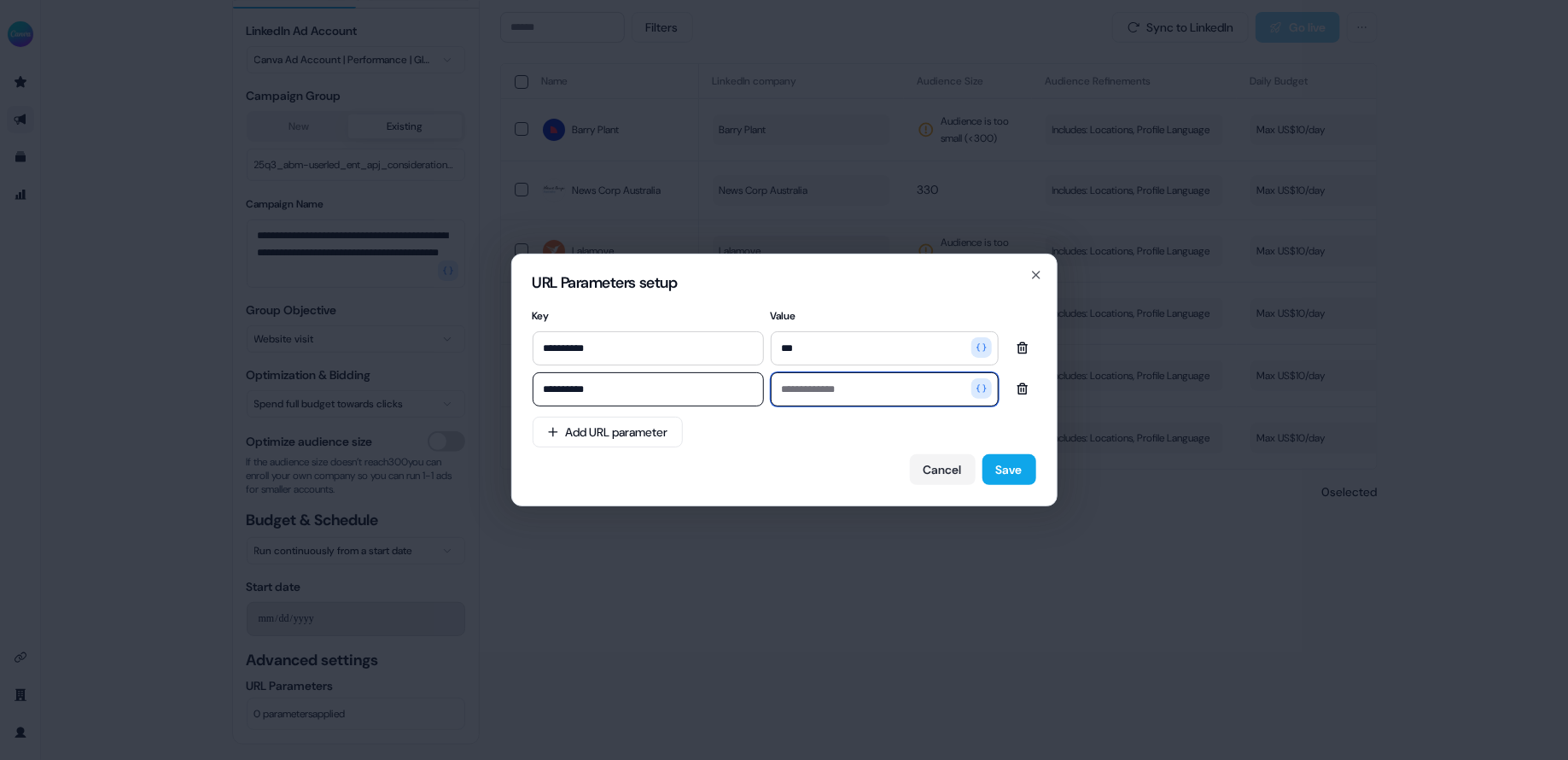 click at bounding box center (884, 389) 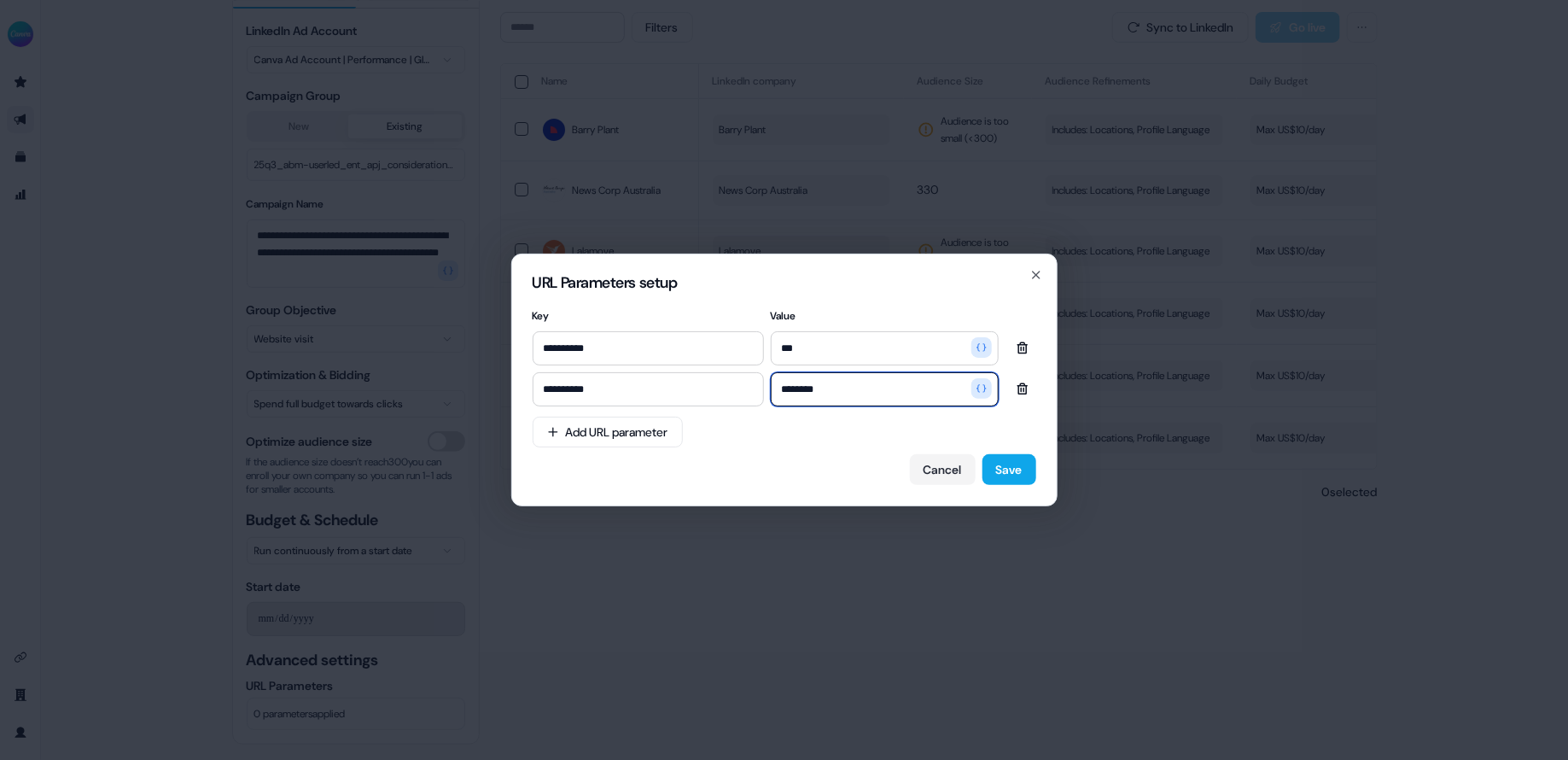 type on "********" 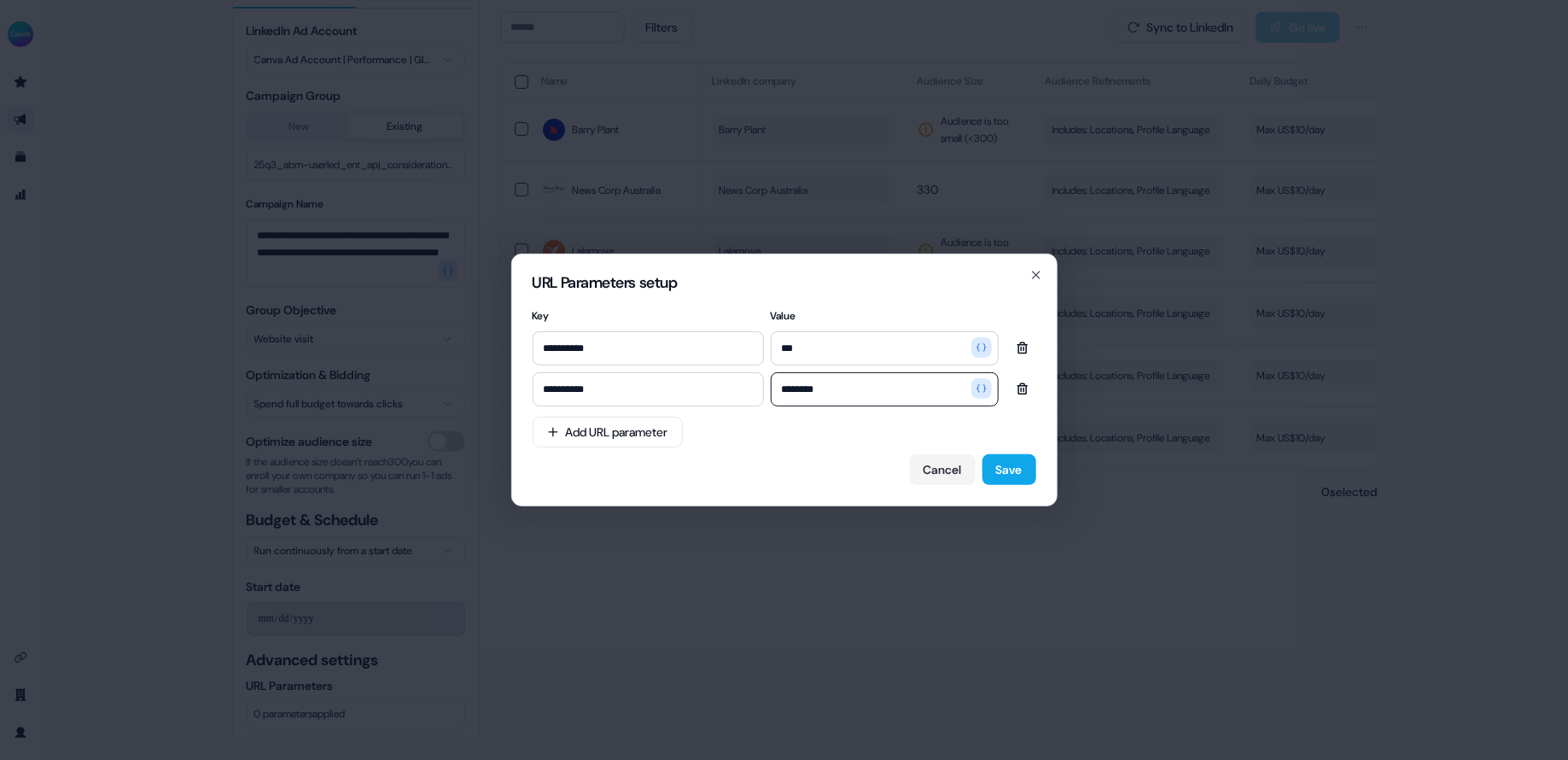 click on "**********" at bounding box center (784, 395) 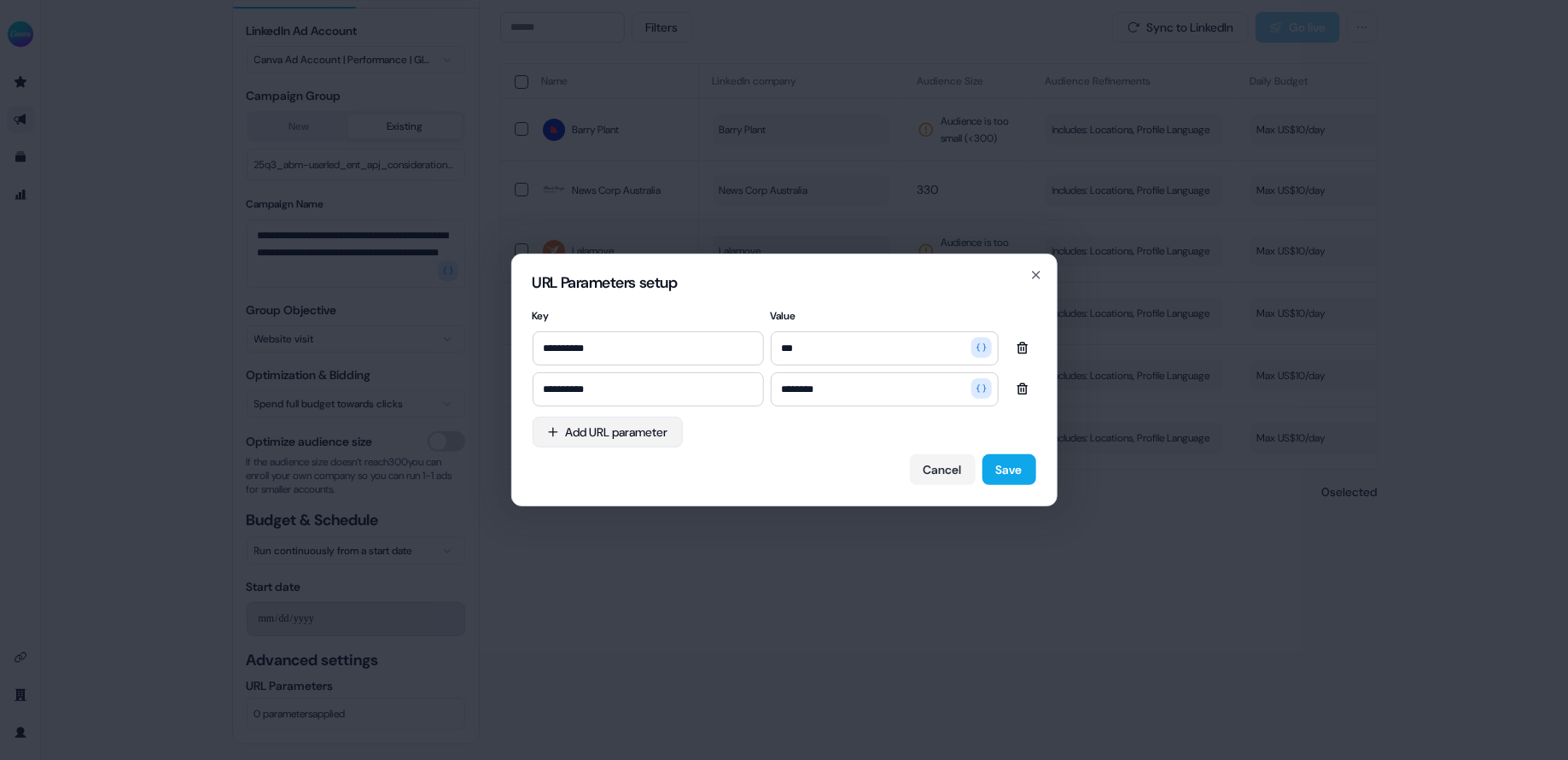 click on "**********" at bounding box center (784, 380) 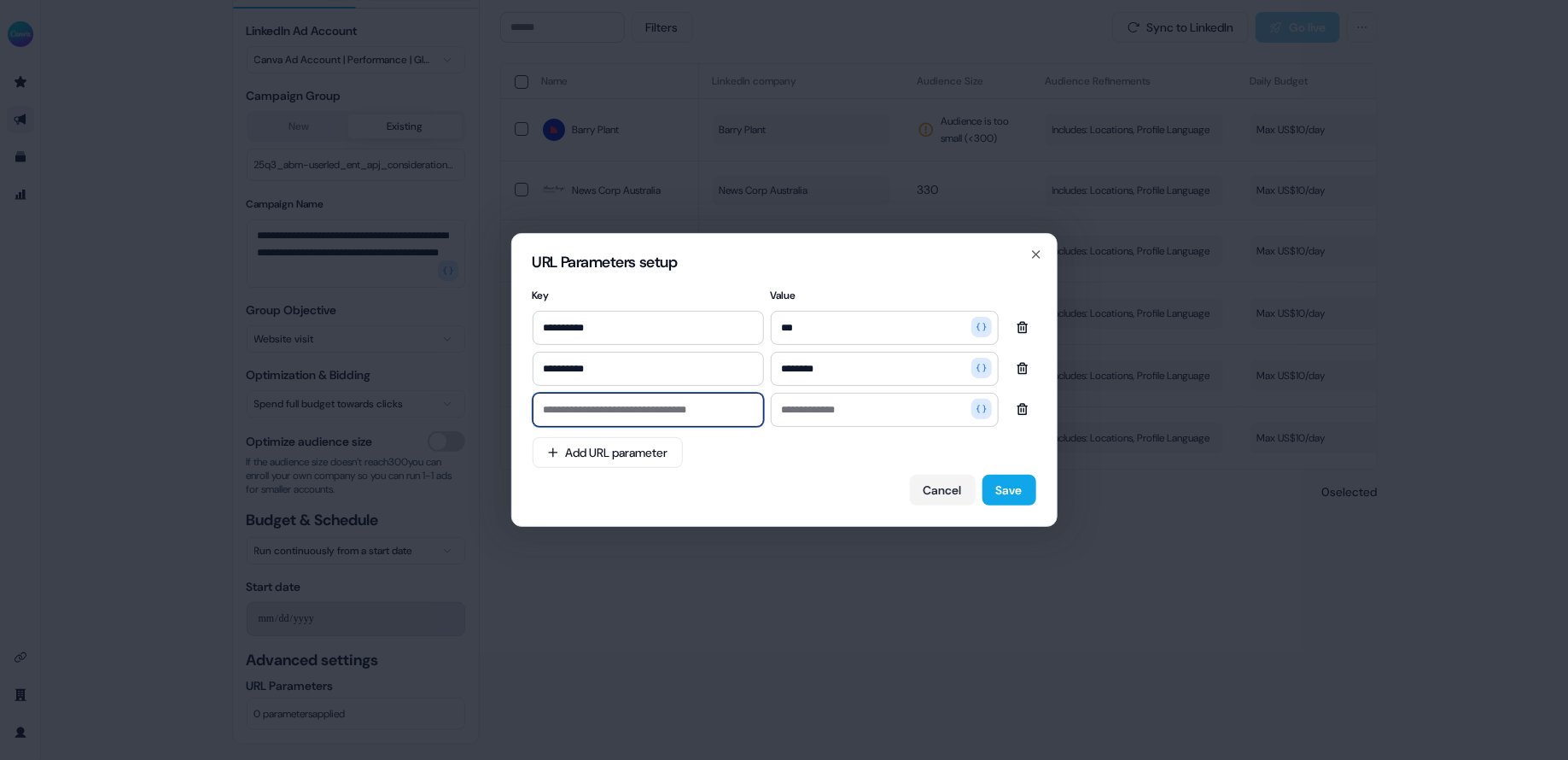 click at bounding box center [648, 410] 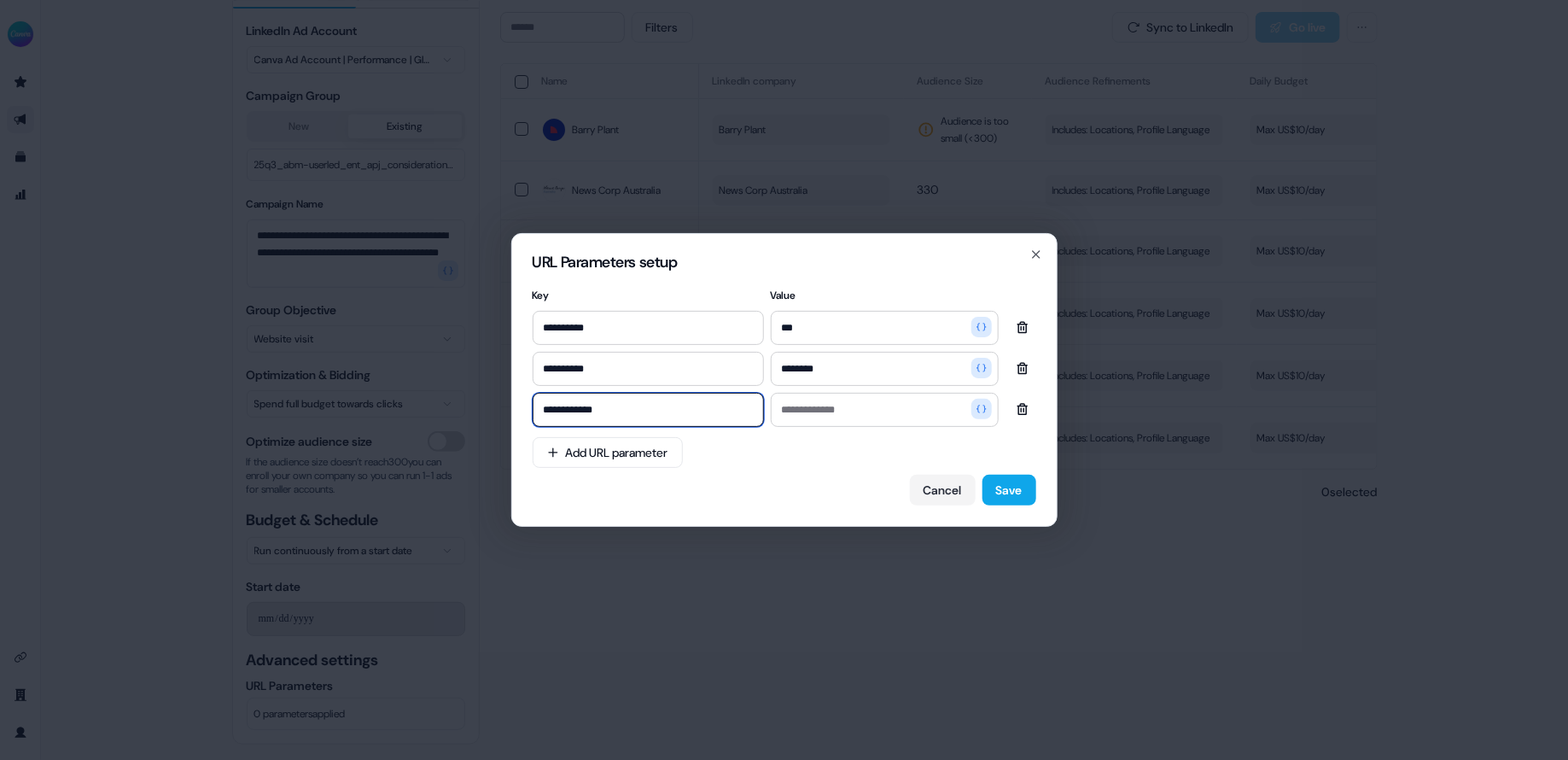 type on "**********" 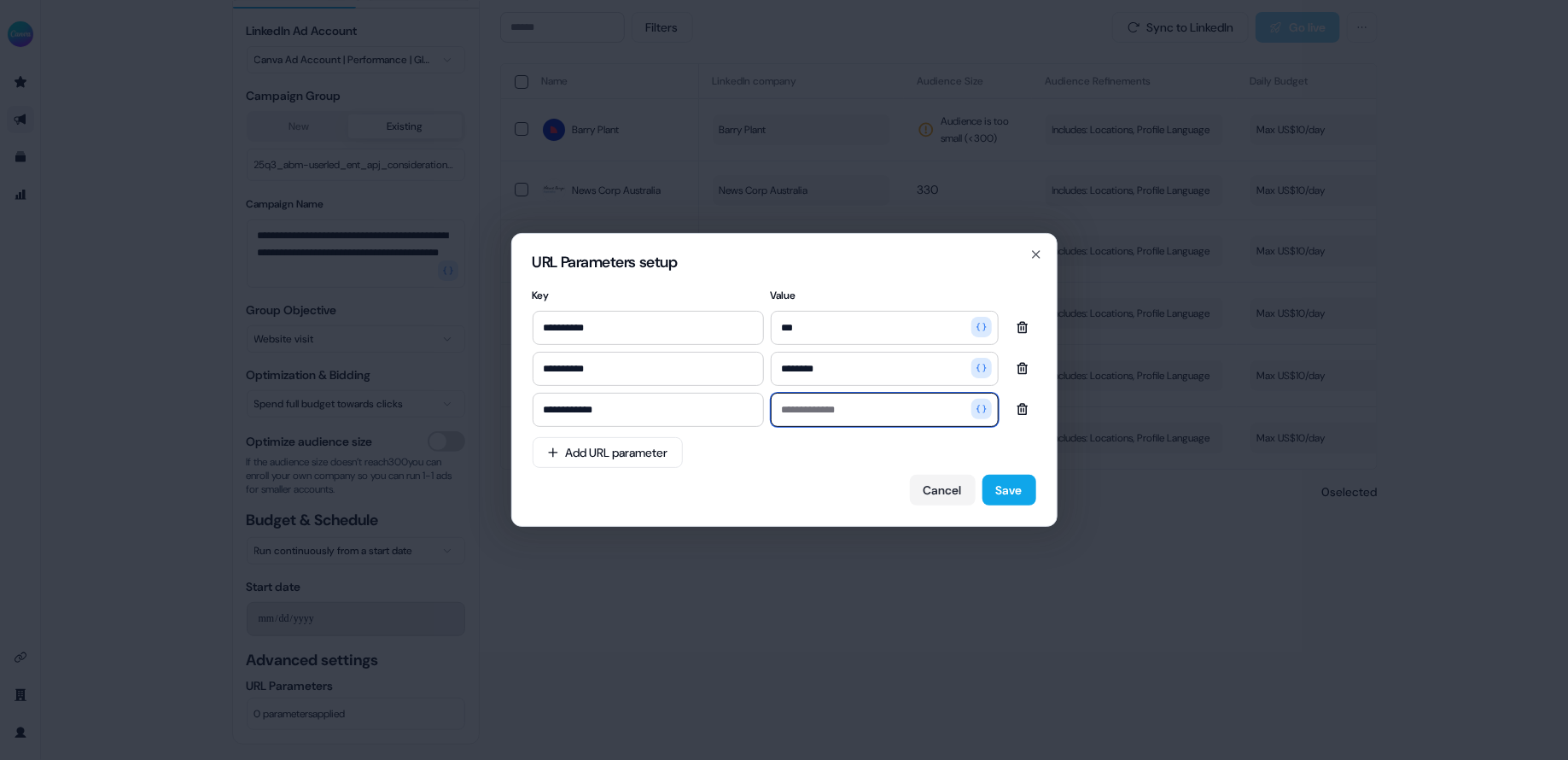 paste on "**********" 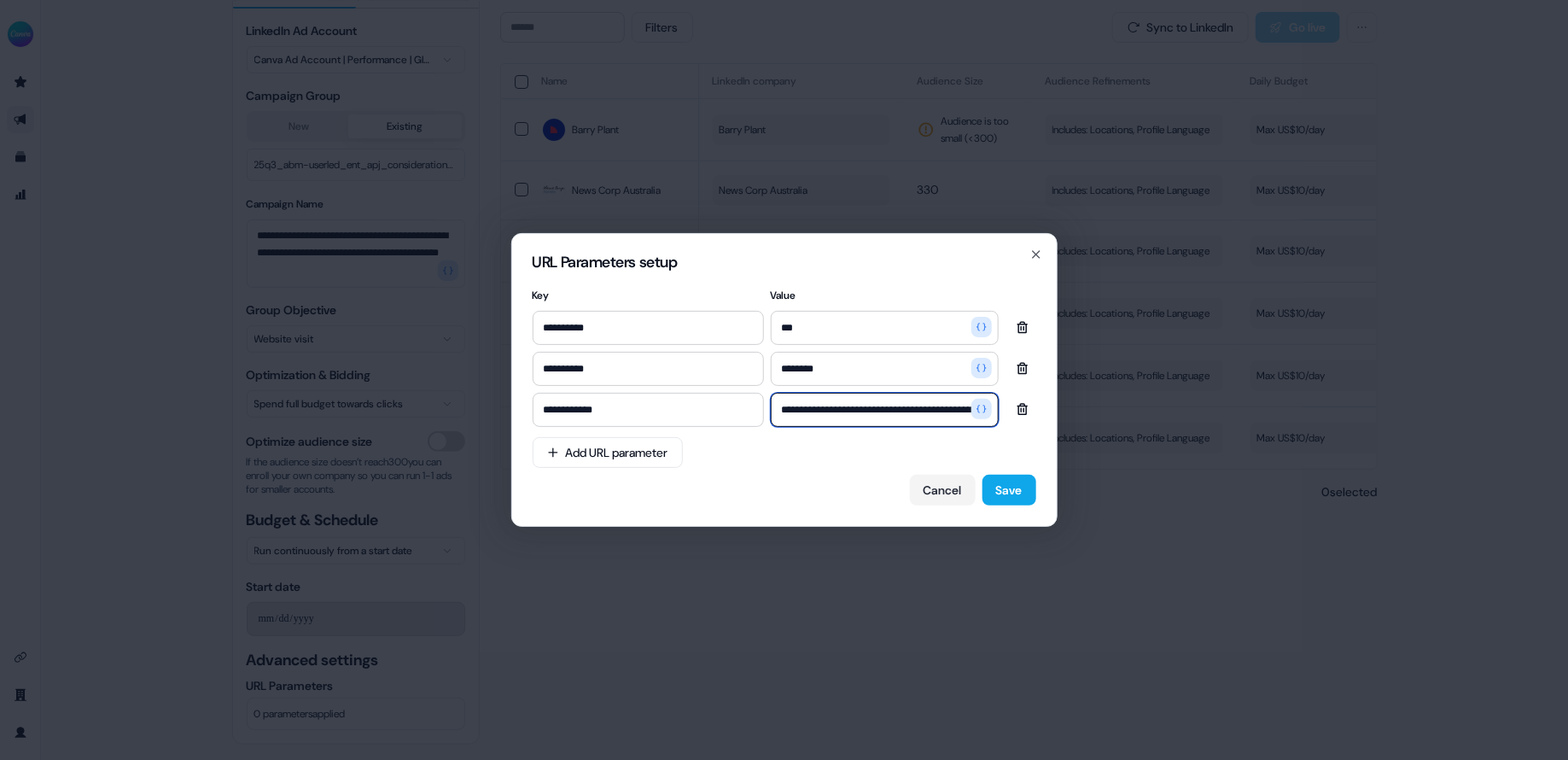 scroll, scrollTop: 0, scrollLeft: 67, axis: horizontal 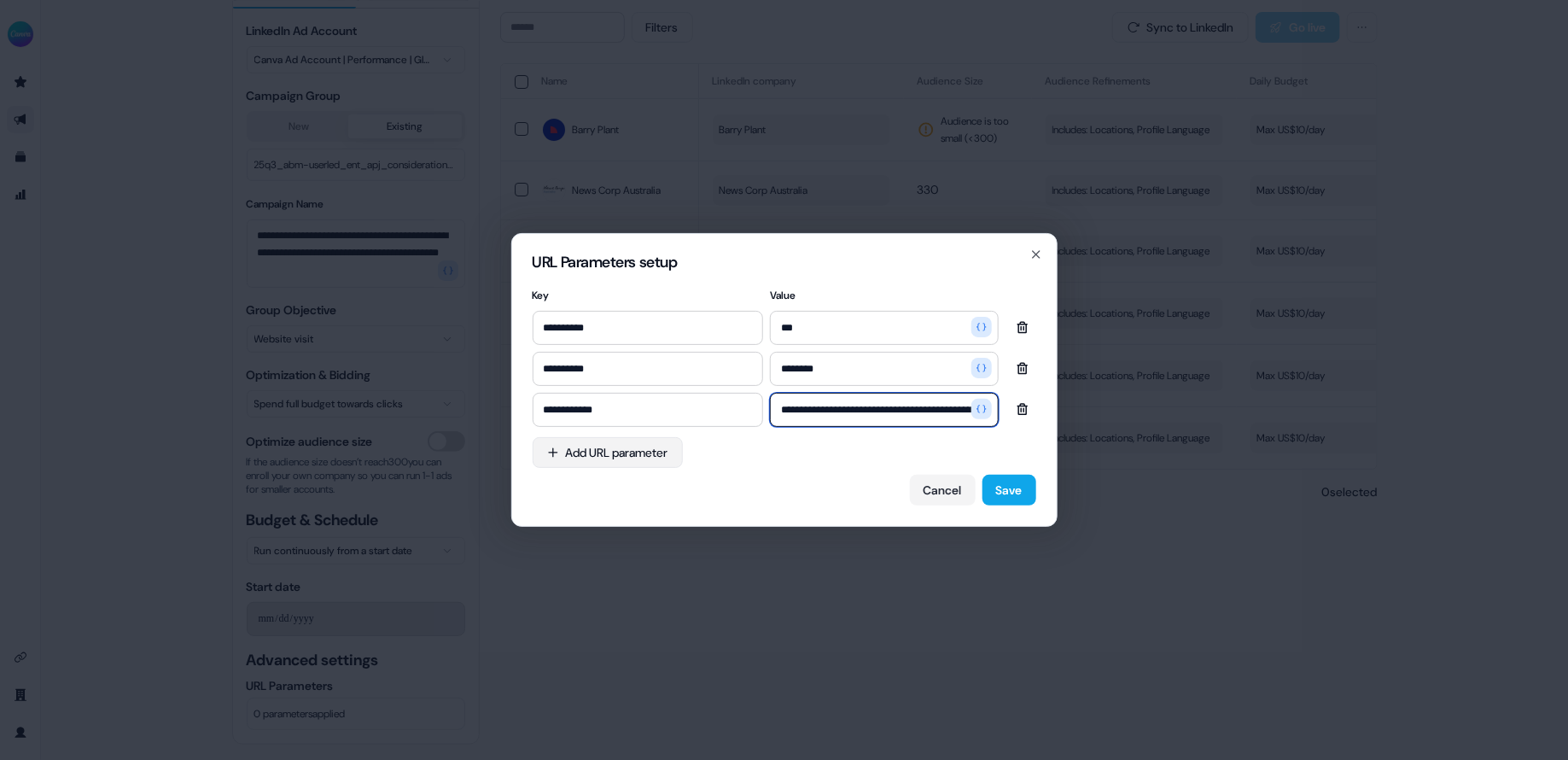 type on "**********" 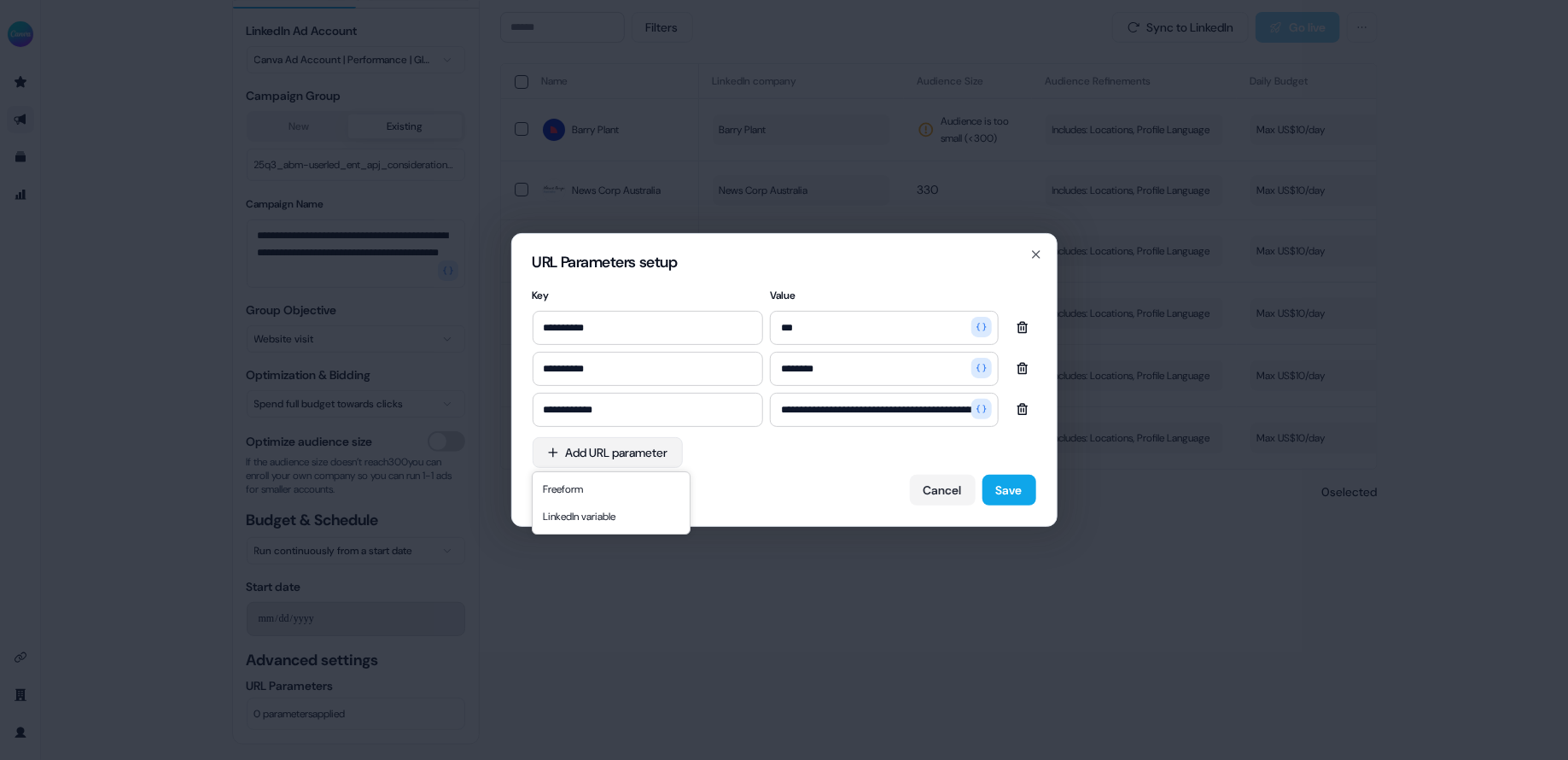 click on "**********" at bounding box center [784, 380] 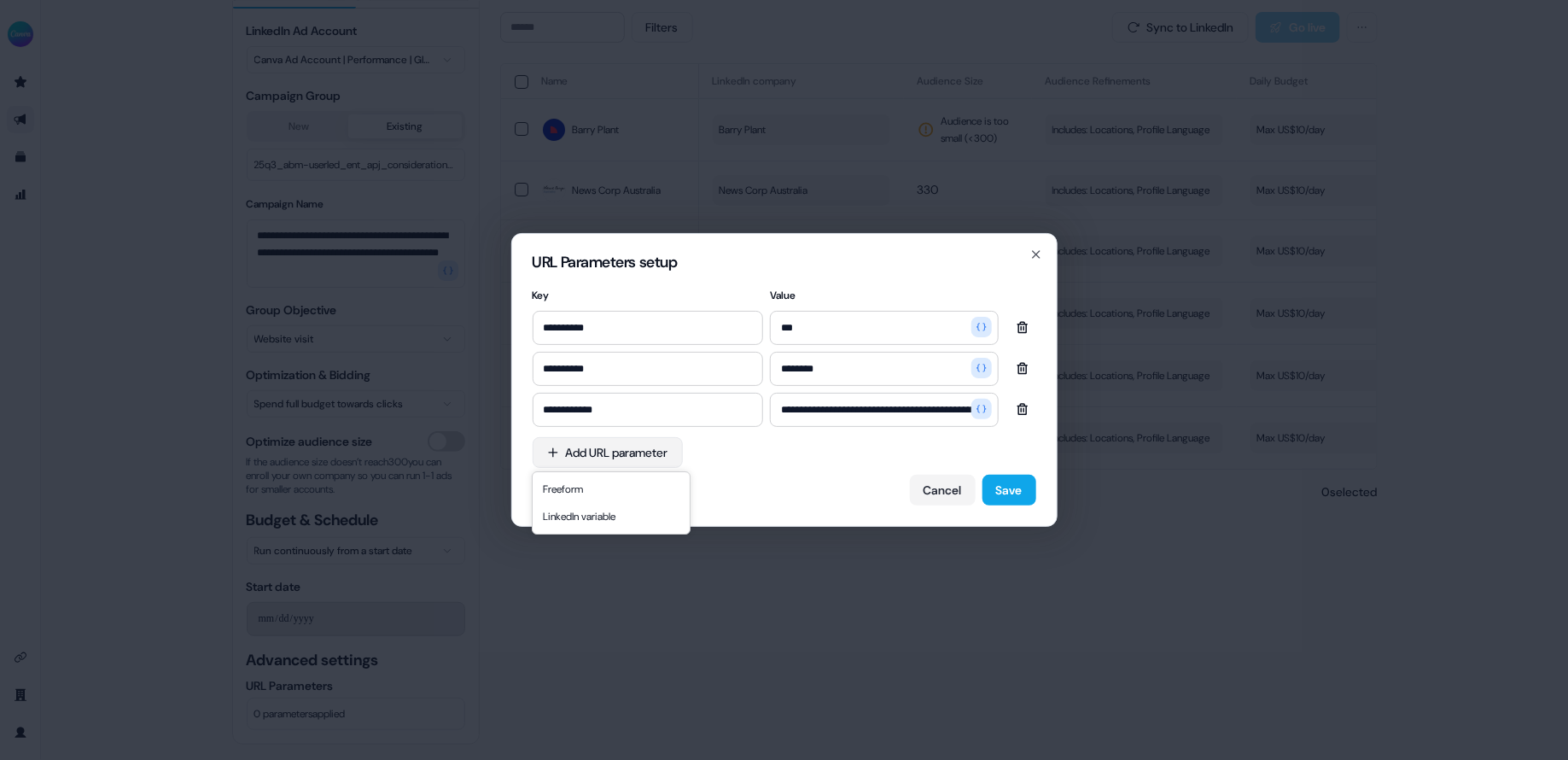scroll, scrollTop: 0, scrollLeft: 0, axis: both 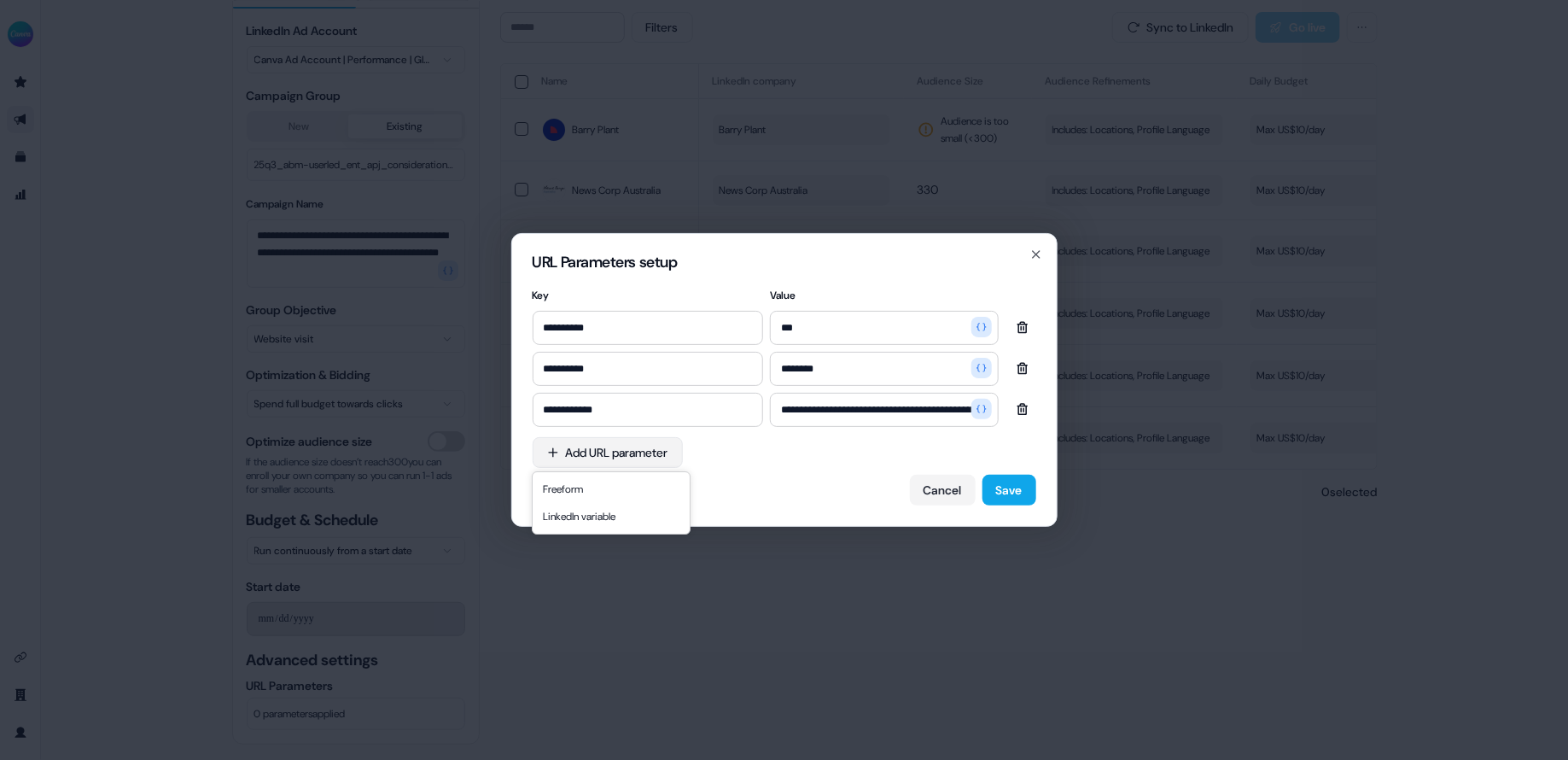 click on "**********" at bounding box center (784, 380) 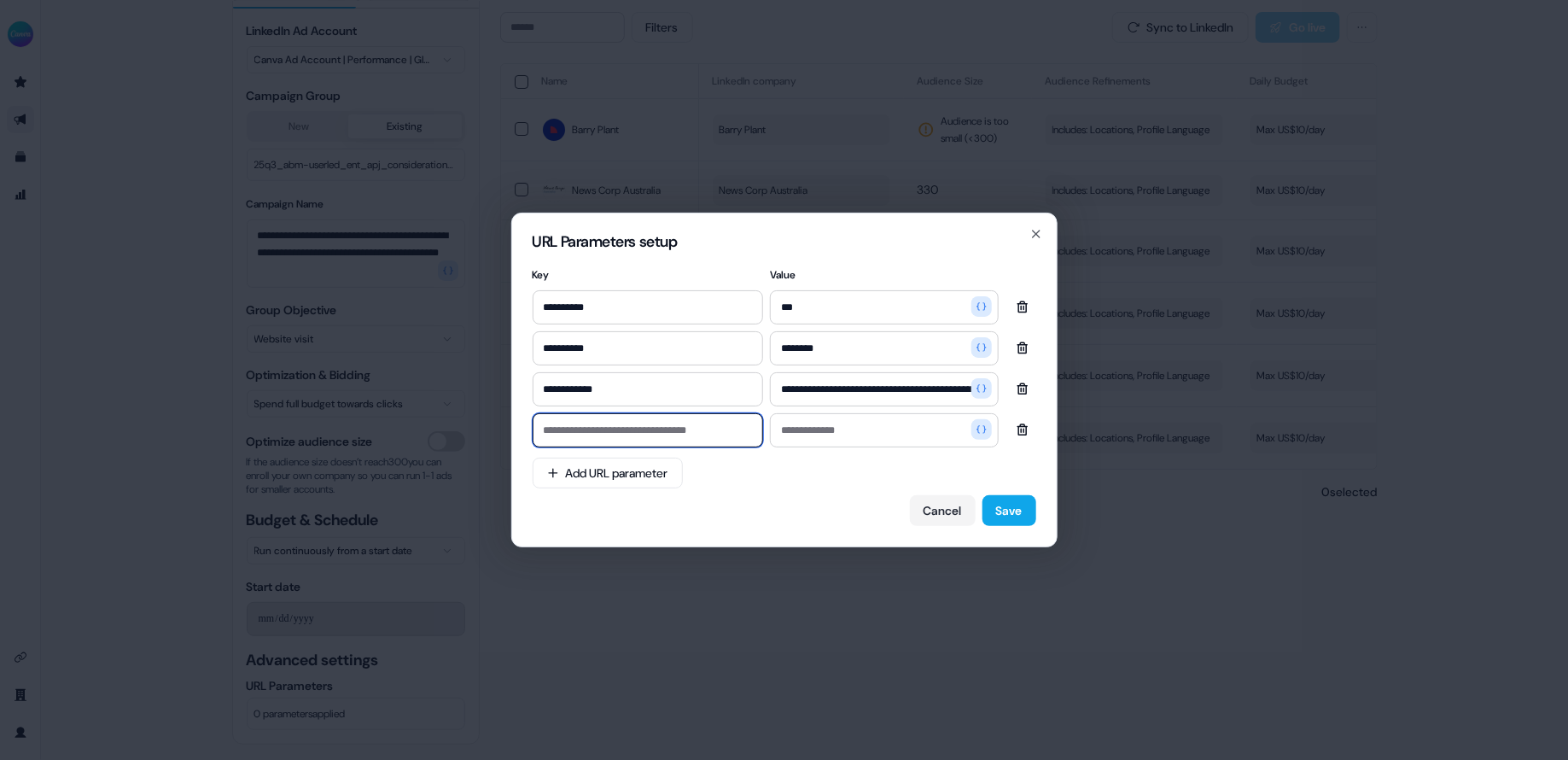 click at bounding box center (648, 430) 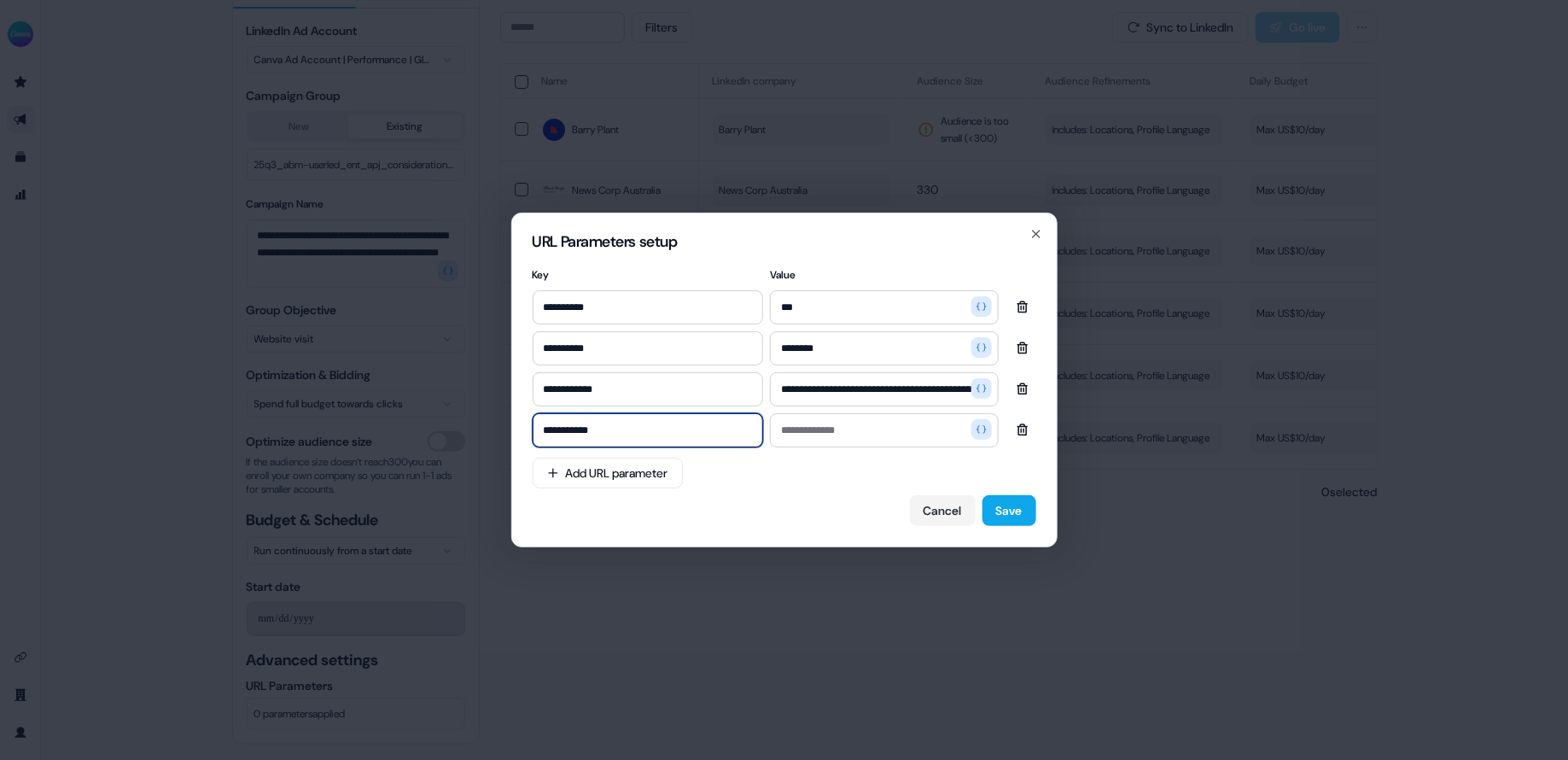 type on "**********" 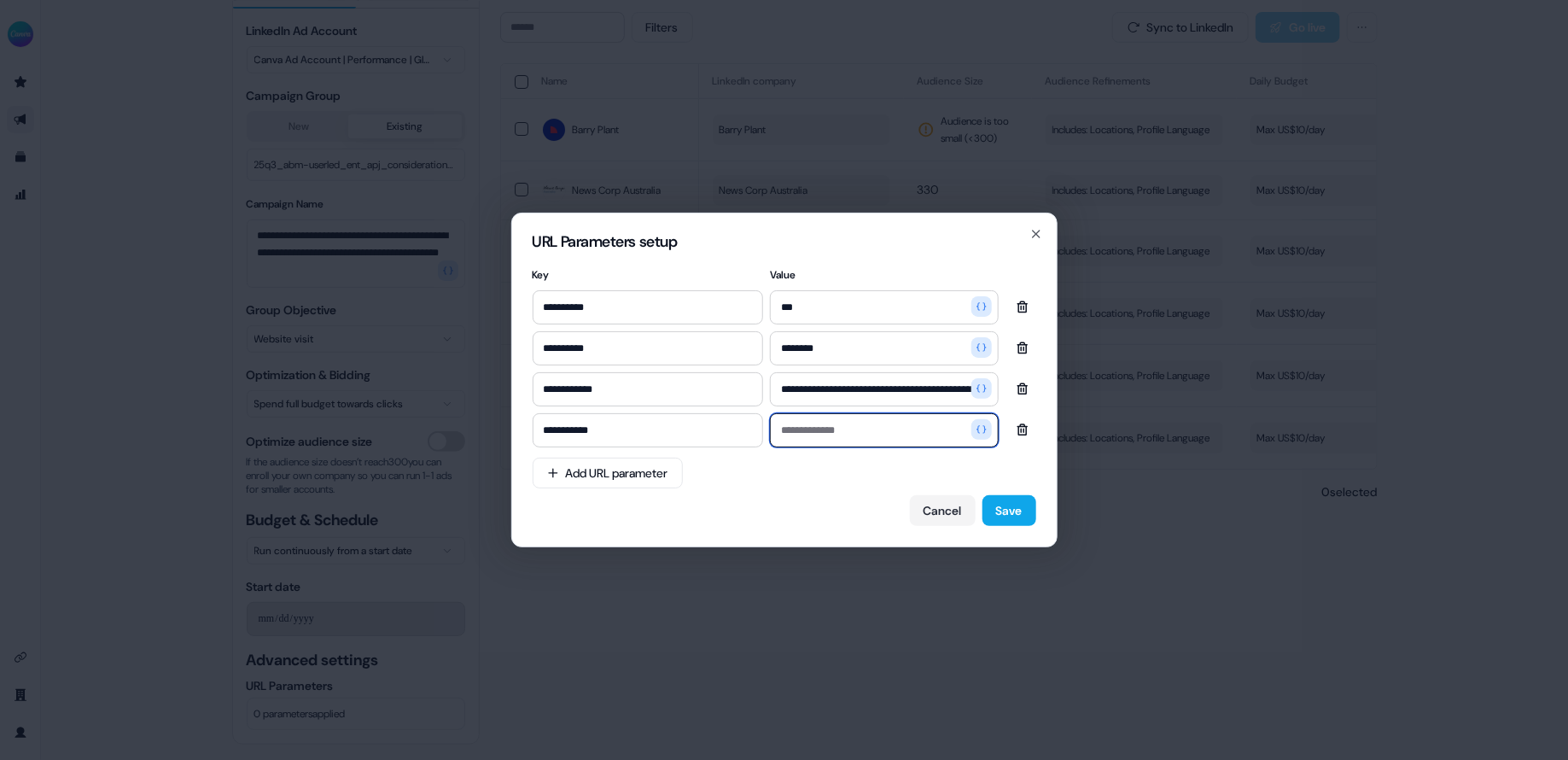 paste on "**********" 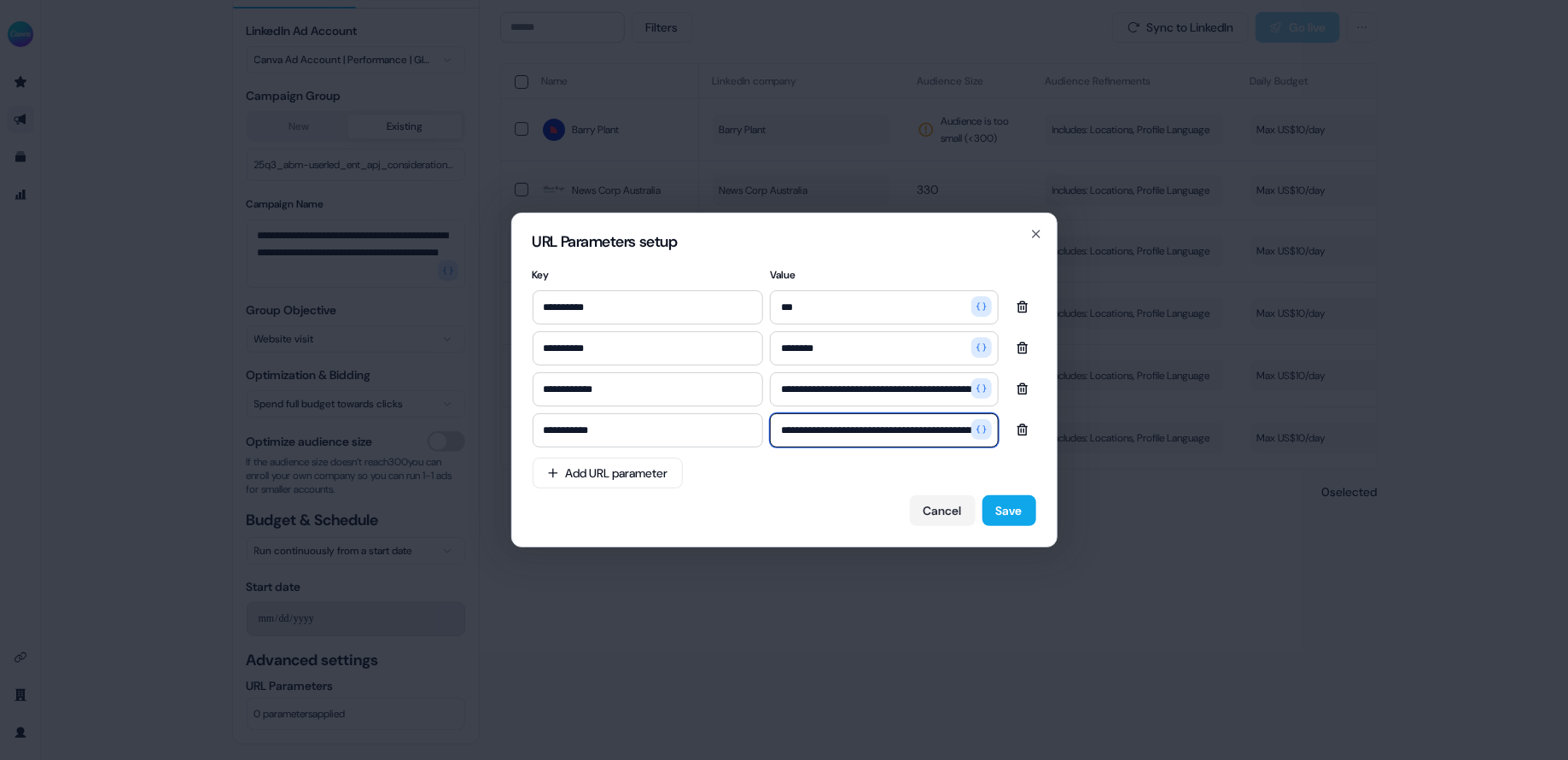 scroll, scrollTop: 0, scrollLeft: 68, axis: horizontal 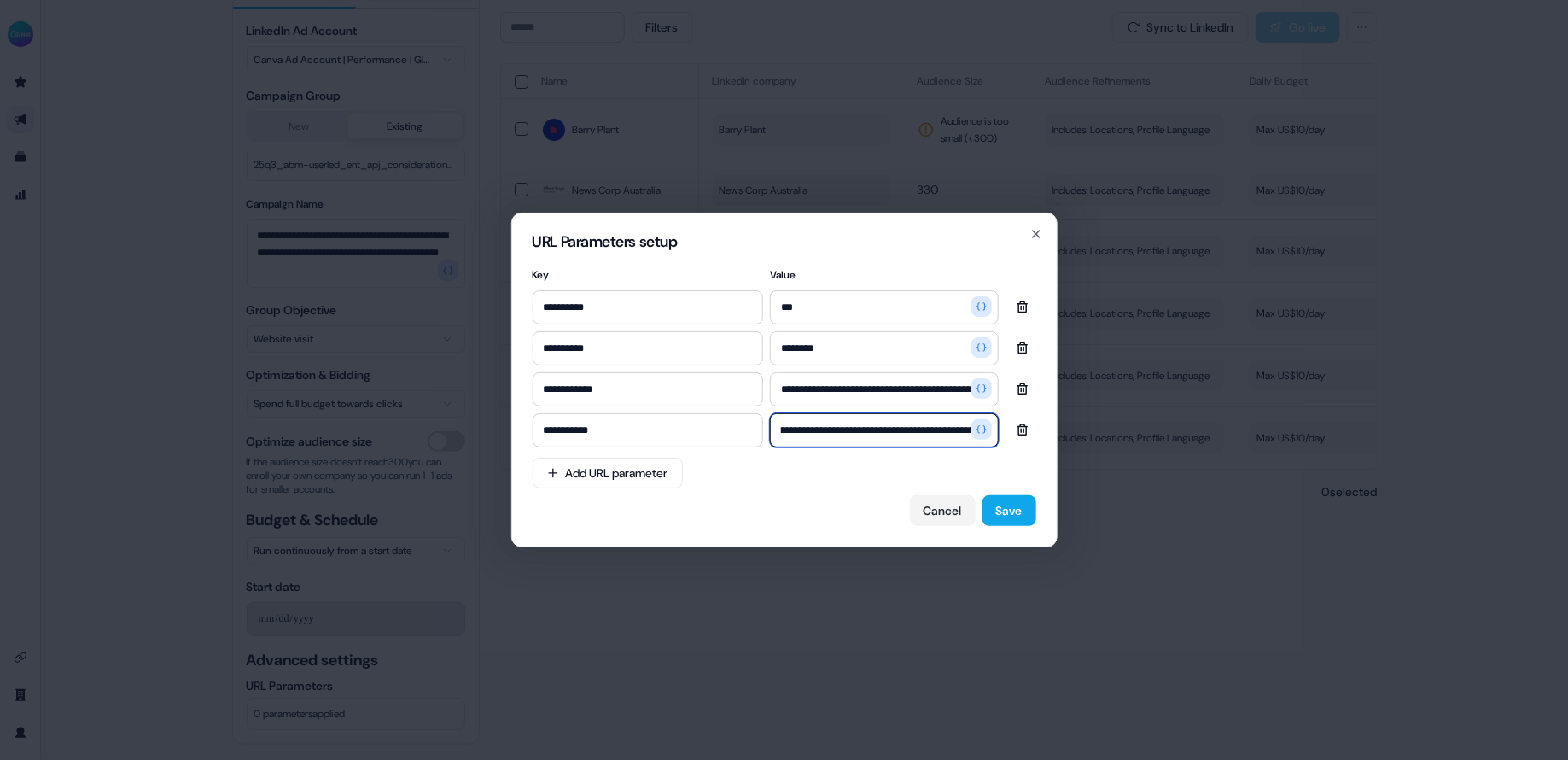 type on "**********" 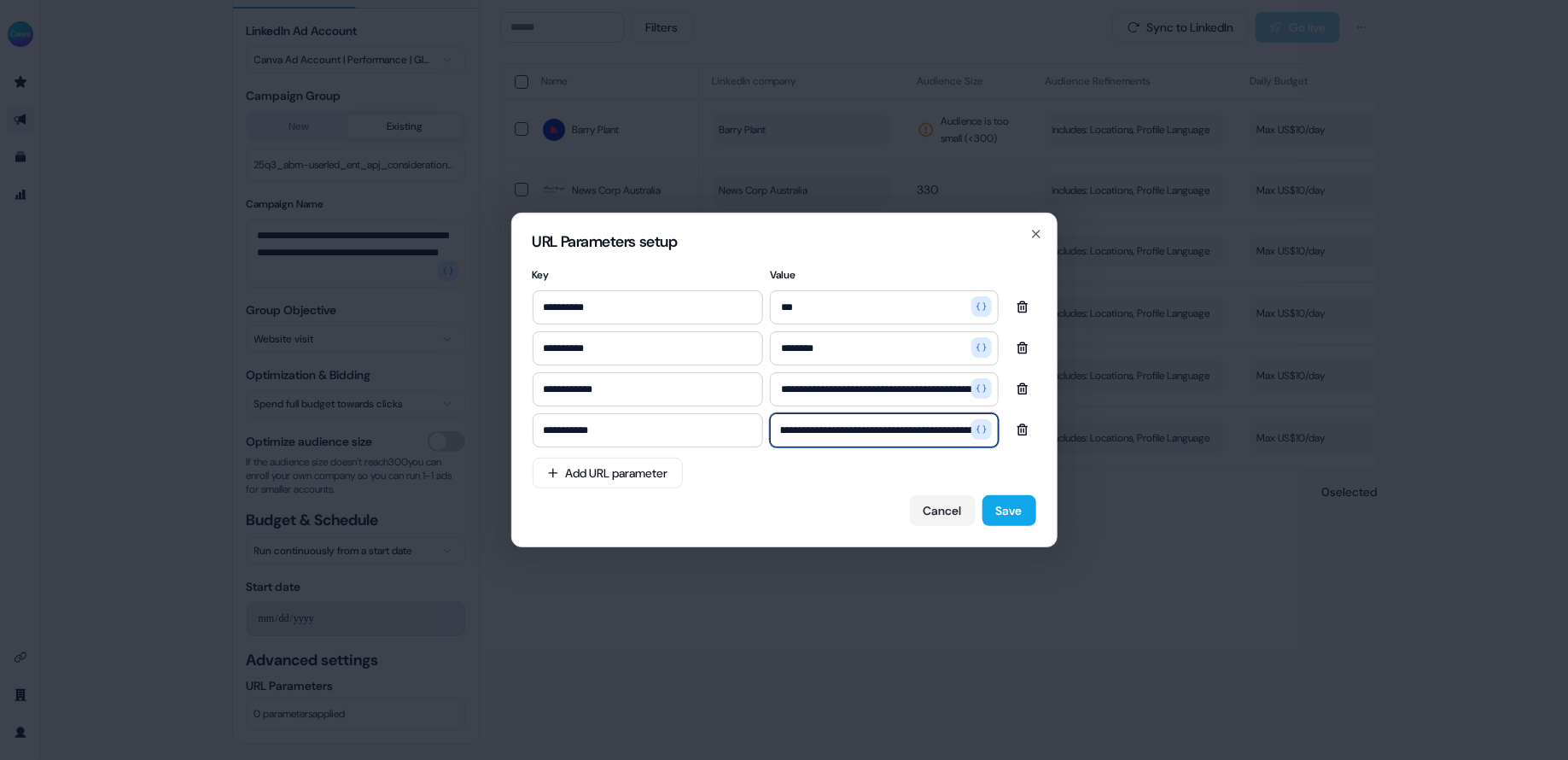 scroll, scrollTop: 0, scrollLeft: 0, axis: both 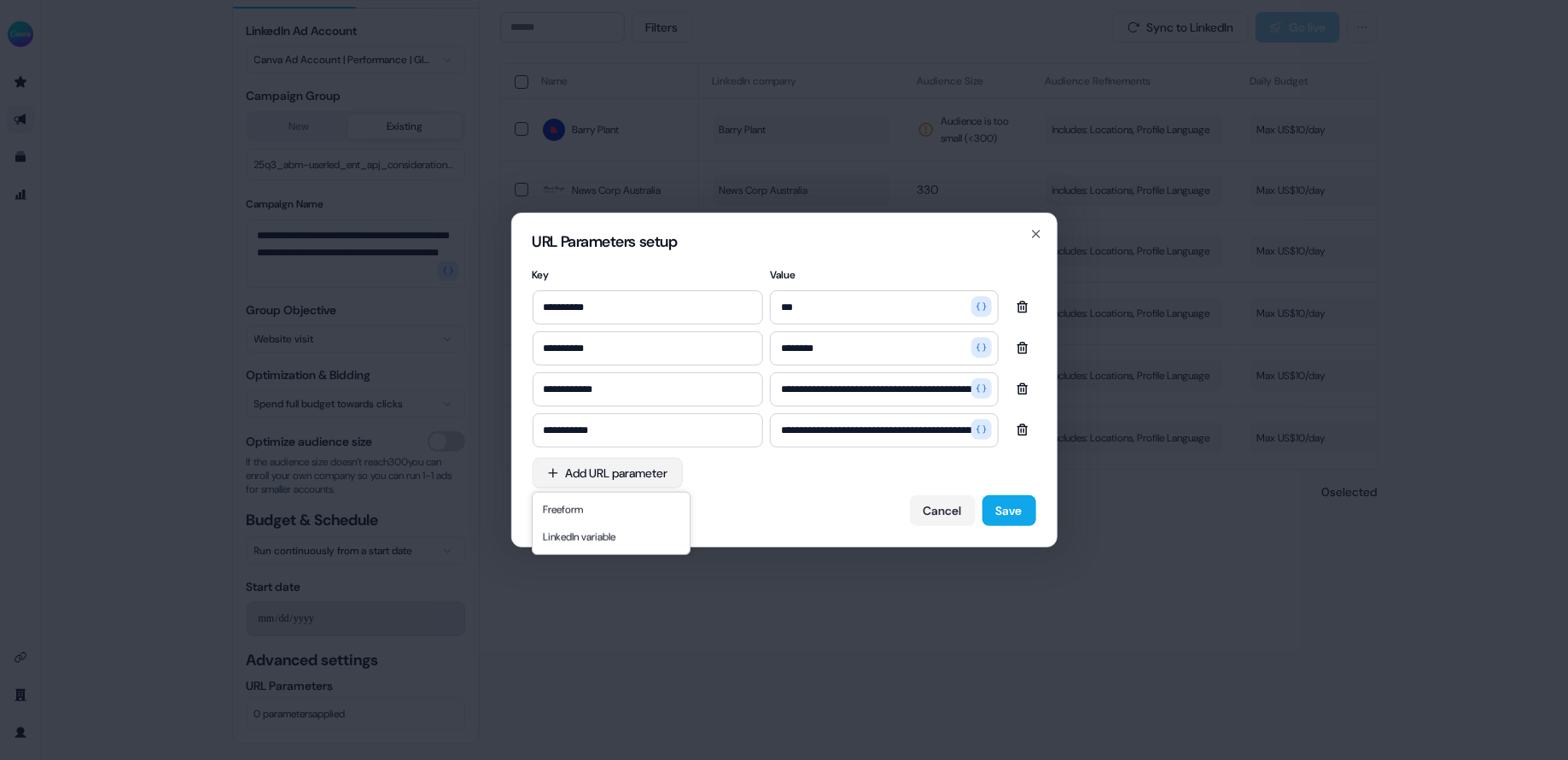 click on "**********" at bounding box center (784, 380) 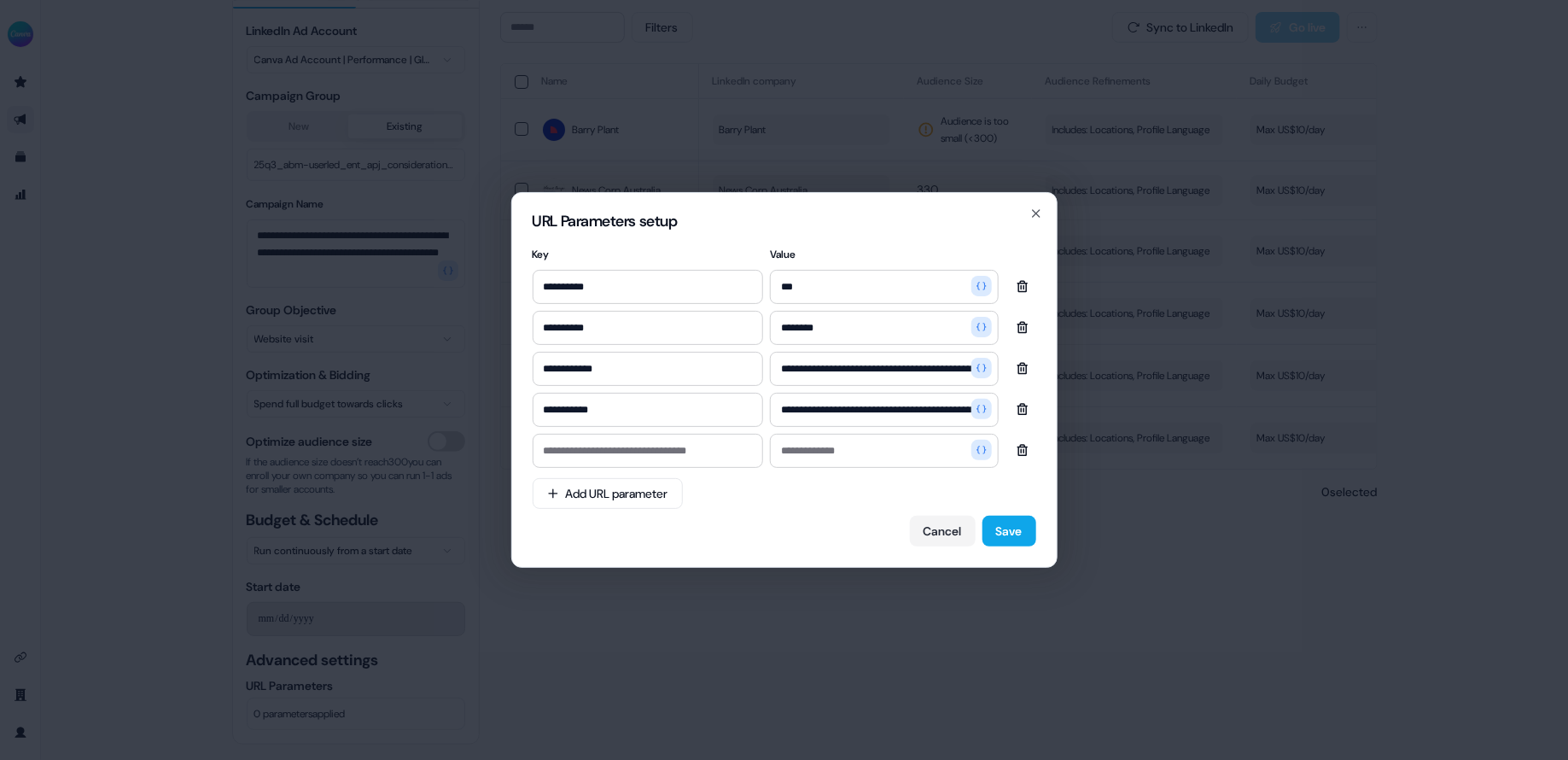 type 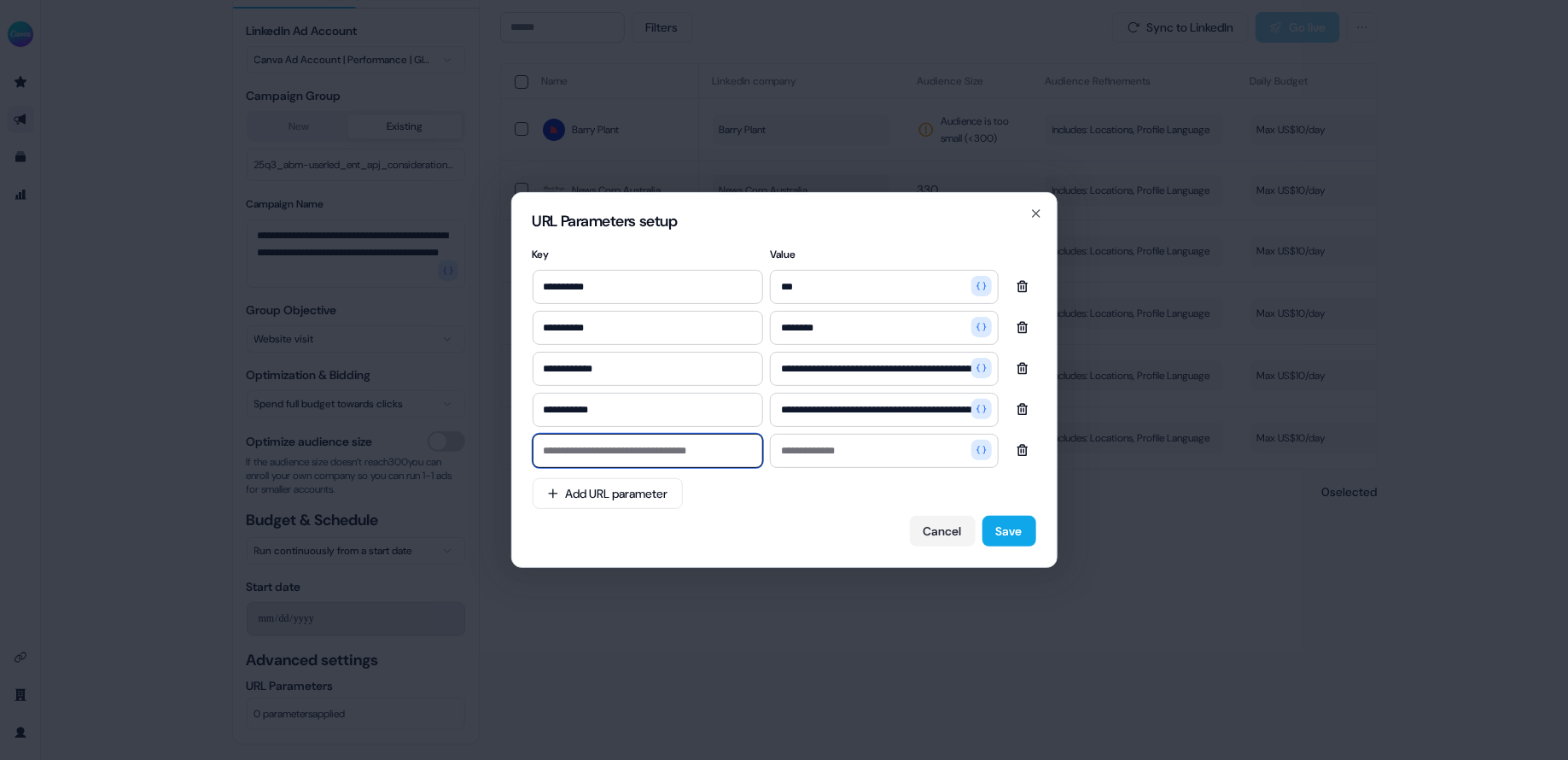 click at bounding box center [648, 451] 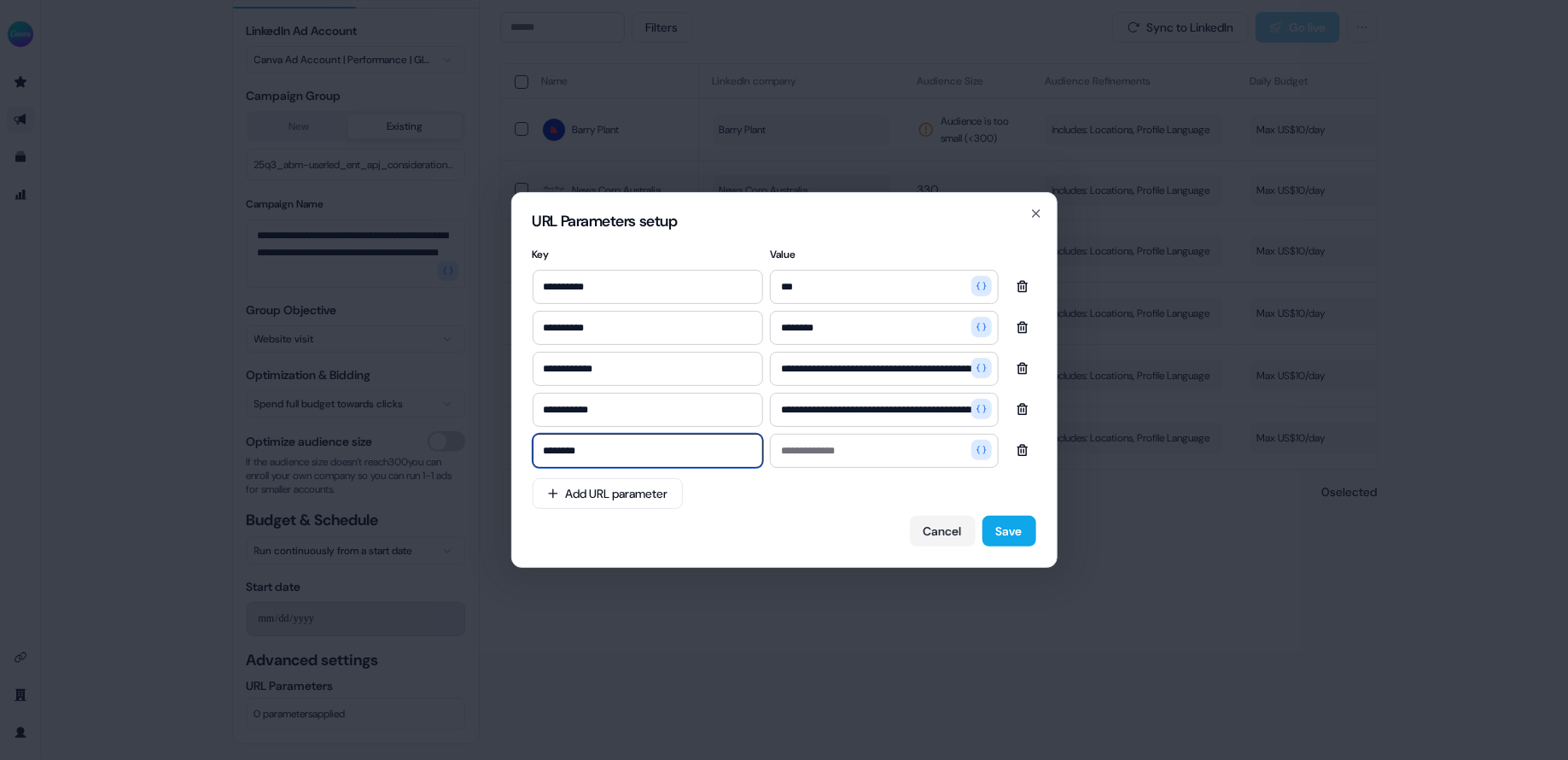 type on "********" 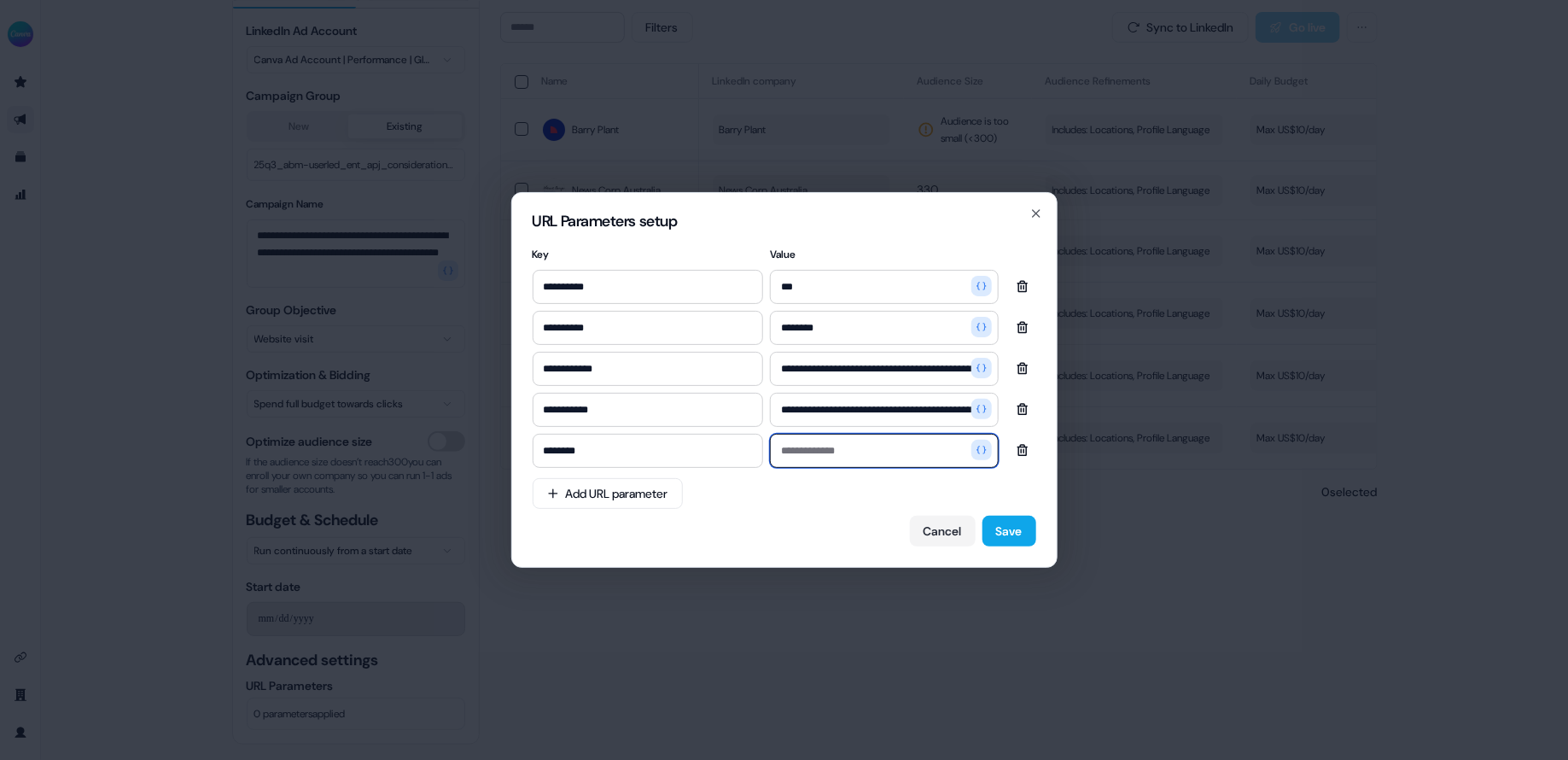 paste on "**********" 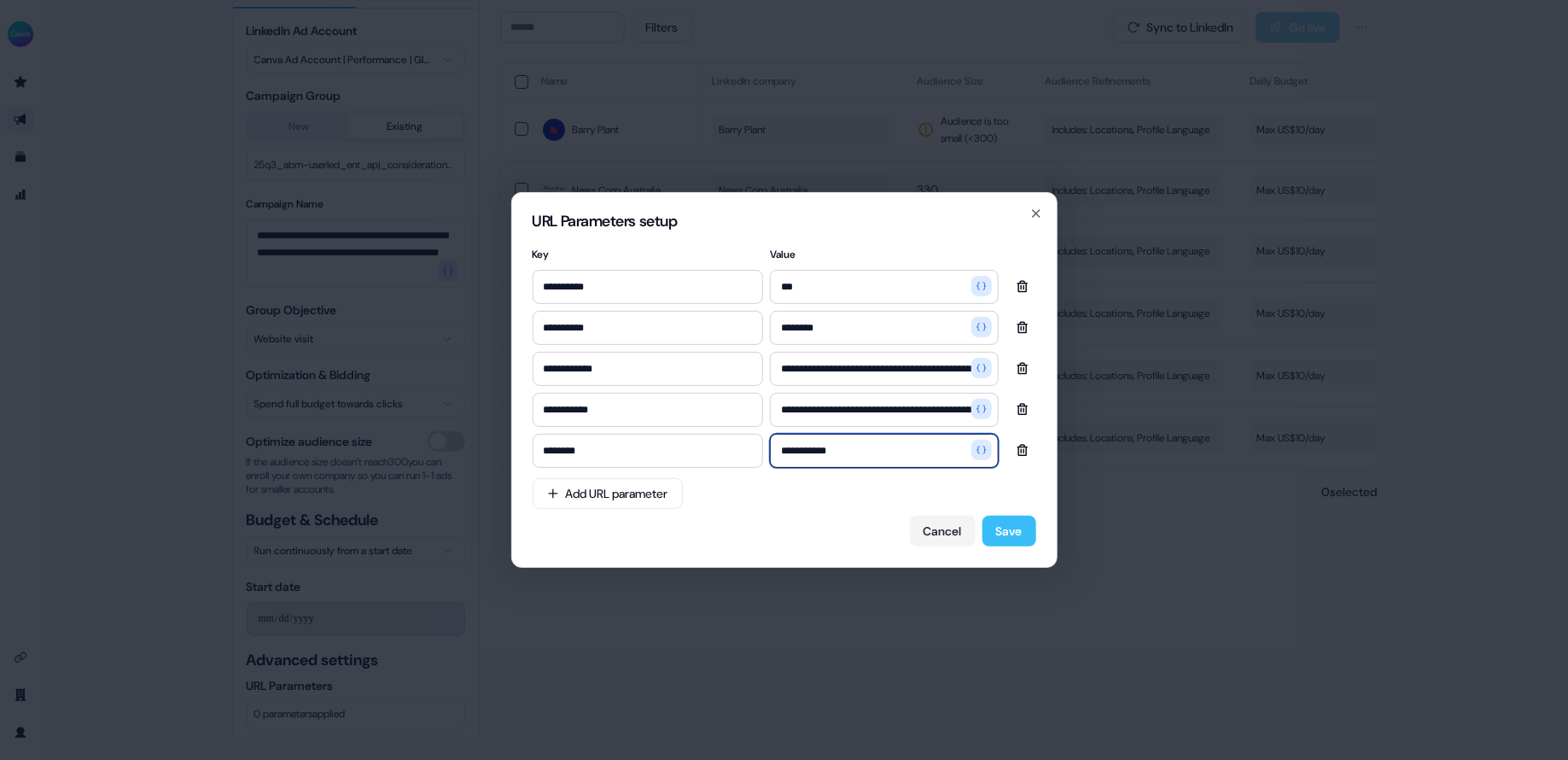 type on "**********" 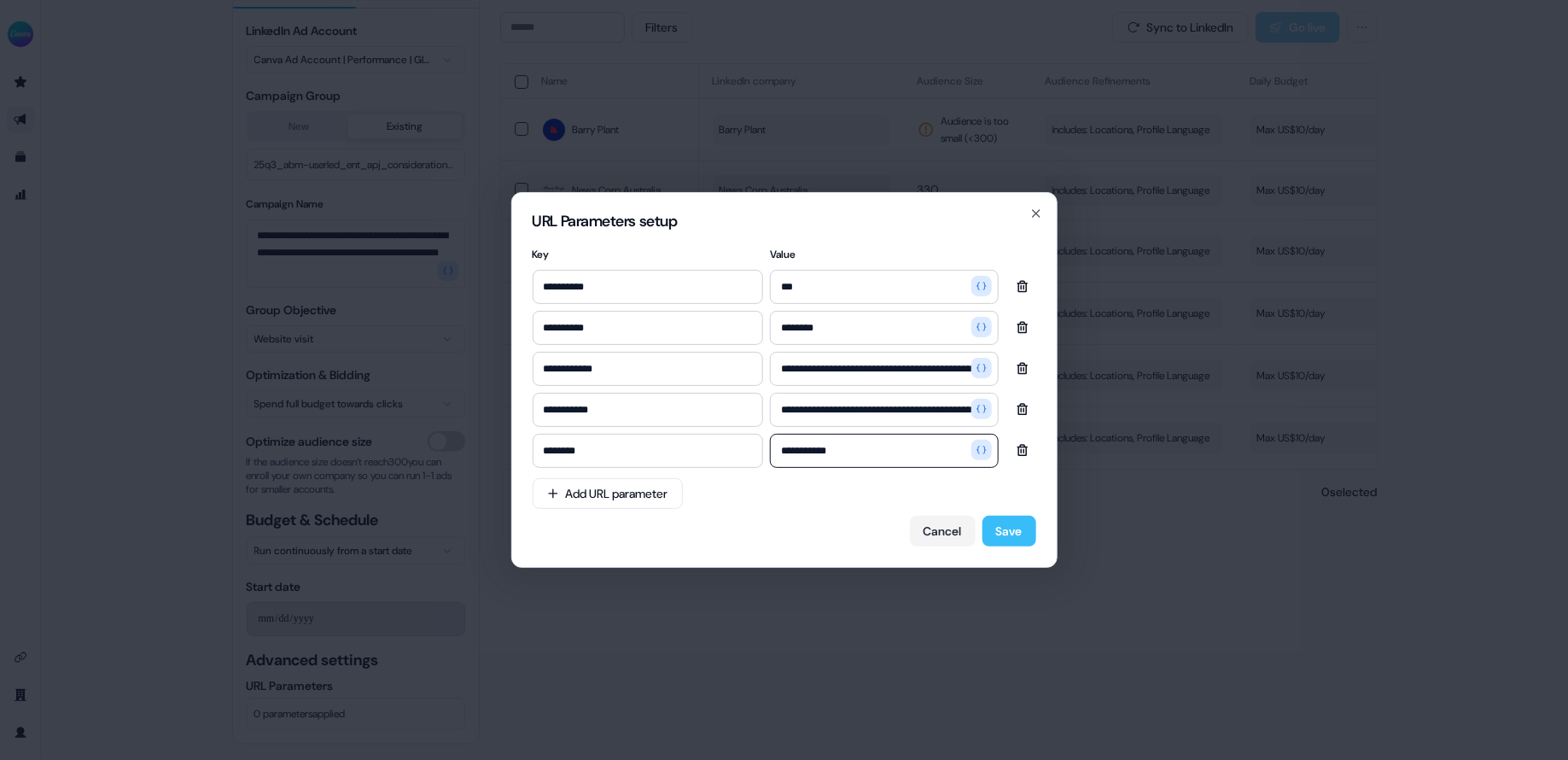 click on "Save" at bounding box center [1009, 531] 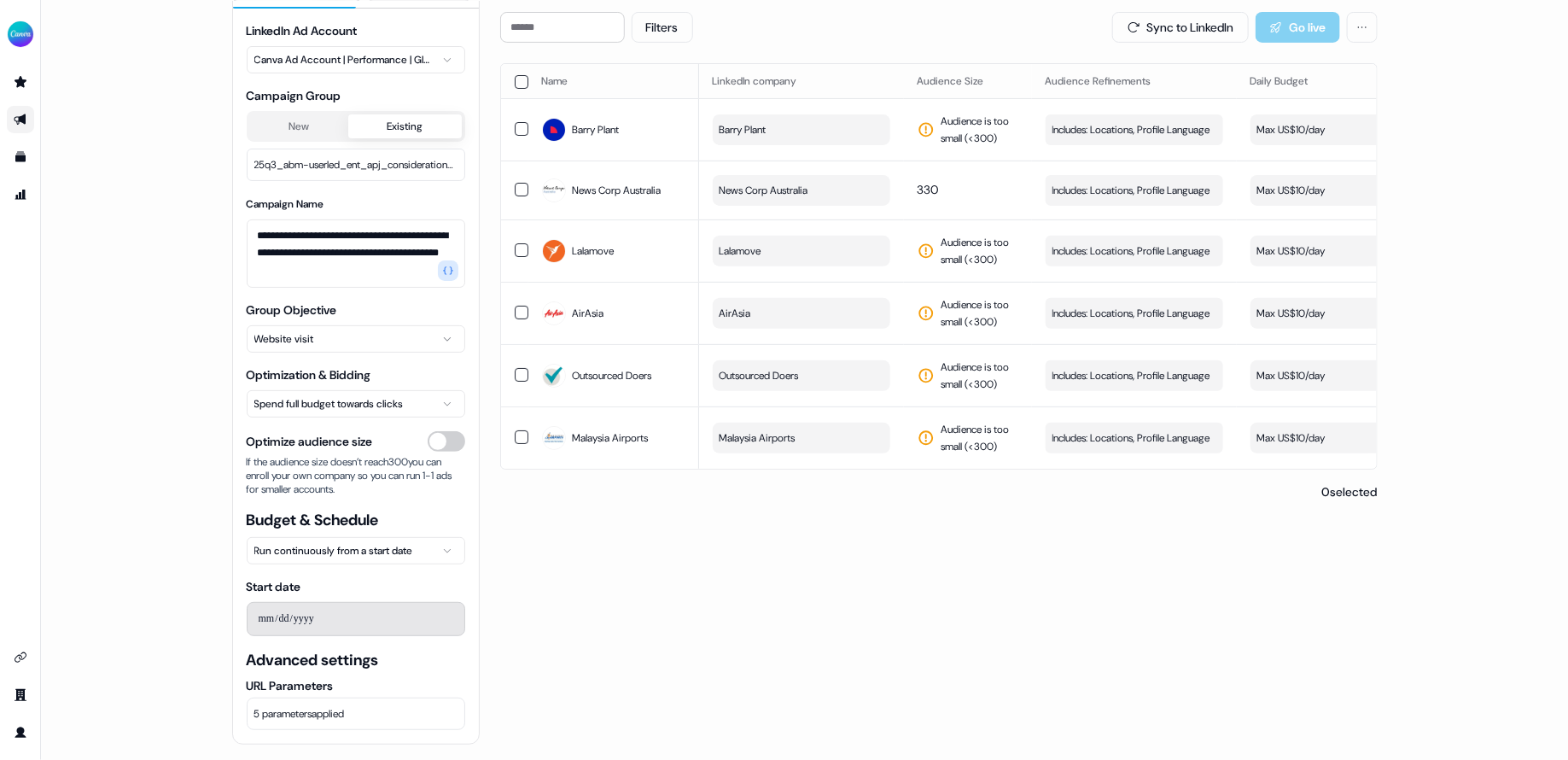 click on "Filters Sync to LinkedIn Go live Name LinkedIn company Audience Size Audience Refinements Daily Budget Last Sync Sync Status Live Status Barry Plant Barry Plant Audience is too small (< 300 ) Includes: Locations, Profile Language Edit Max US$10/day - Draft - View campaign News Corp Australia News Corp Australia 330 Includes: Locations, Profile Language Edit Max US$10/day - Draft - View campaign Lalamove Lalamove Audience is too small (< 300 ) Includes: Locations, Profile Language Edit Max US$10/day - Draft - View campaign AirAsia AirAsia Audience is too small (< 300 ) Includes: Locations, Profile Language Edit Max US$10/day - Draft - View campaign Outsourced Doers Outsourced Doers Audience is too small (< 300 ) Includes: Locations, Profile Language Edit Max US$10/day - Draft - View campaign Malaysia Airports Malaysia Airports Audience is too small (< 300 ) Includes: Locations, Profile Language Edit Max US$10/day - Draft - View campaign 0  selected" at bounding box center (939, 377) 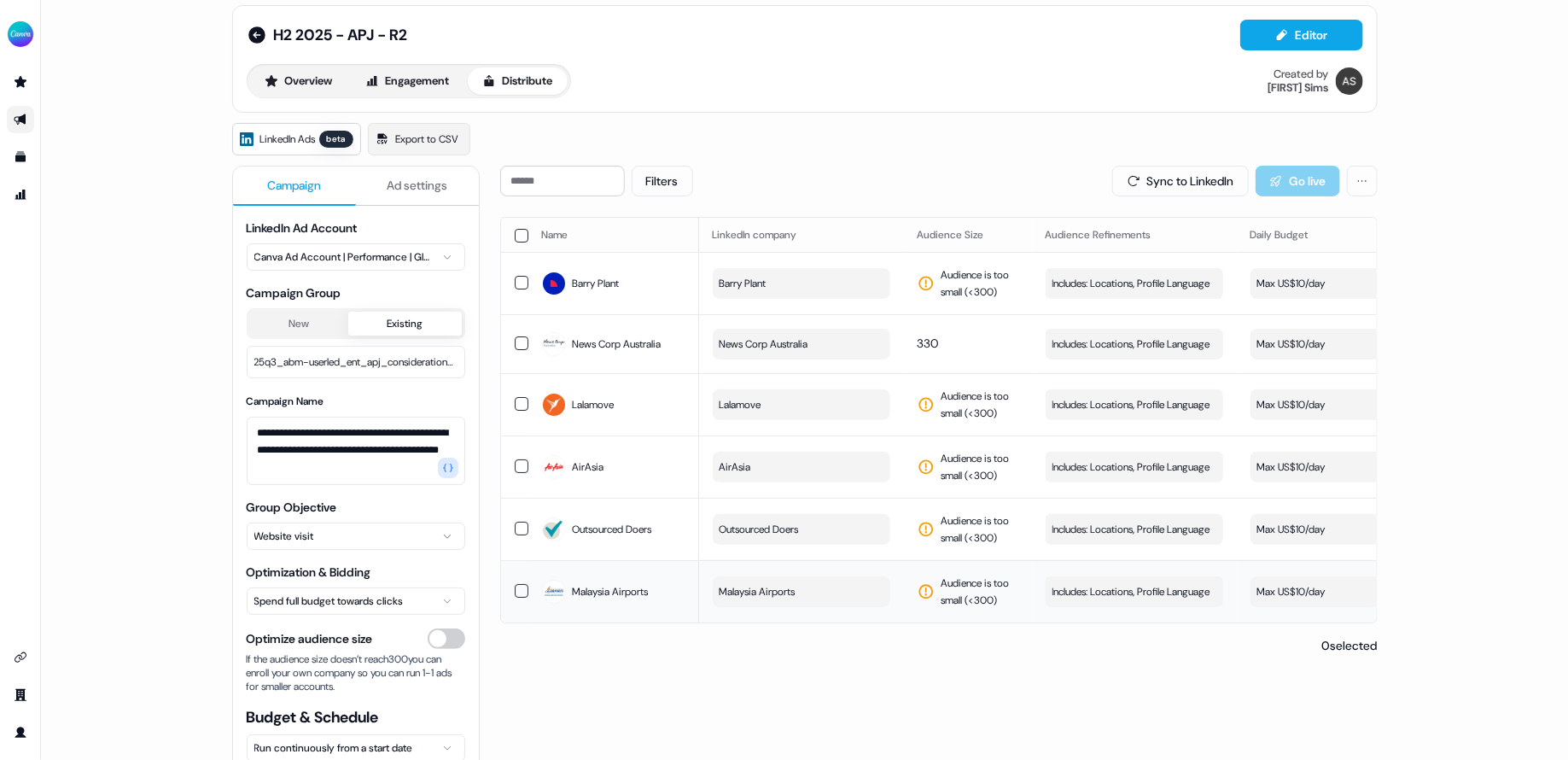 scroll, scrollTop: 0, scrollLeft: 0, axis: both 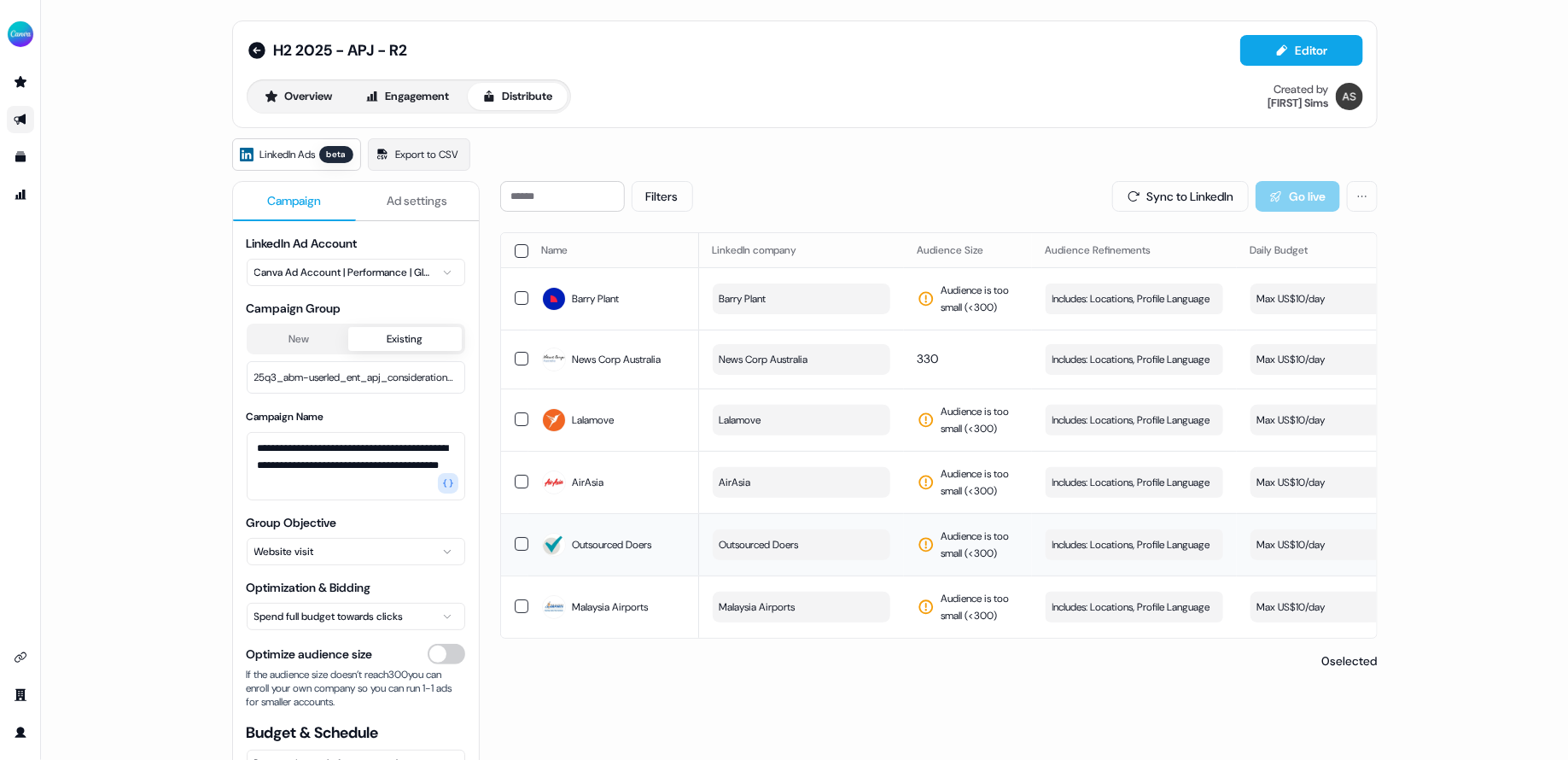 click on "Outsourced Doers" at bounding box center (801, 545) 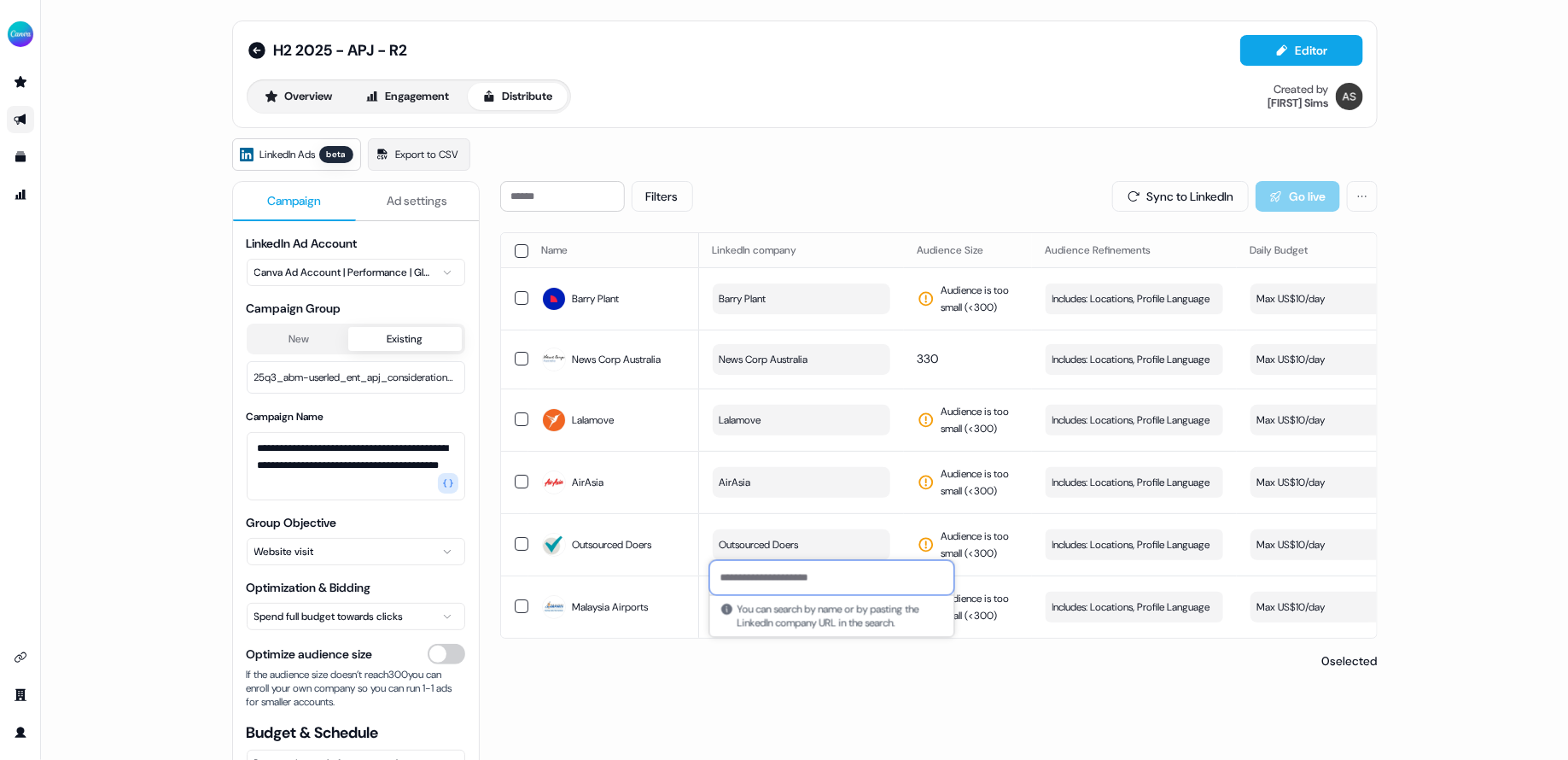 paste on "**********" 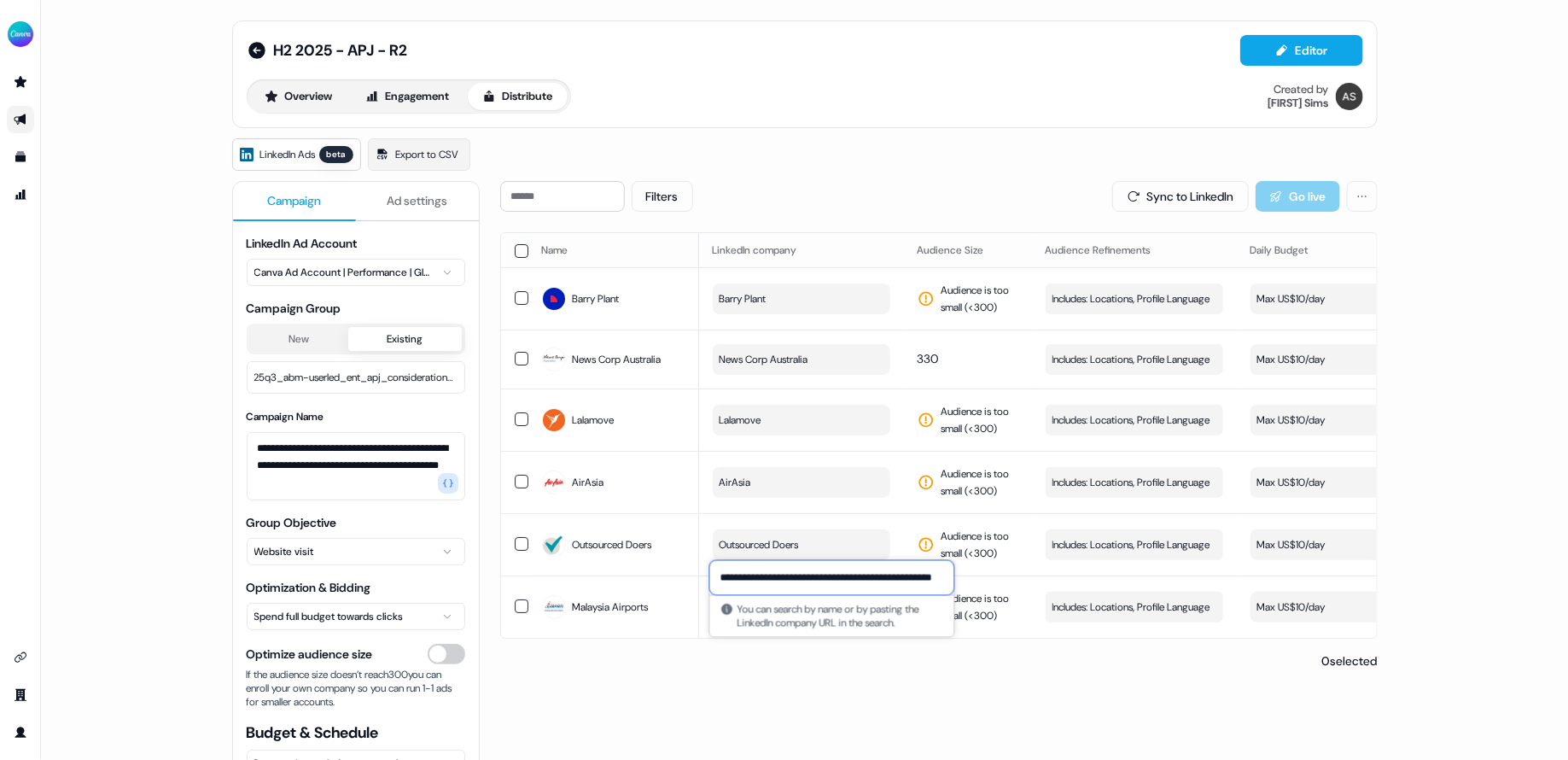 scroll, scrollTop: 0, scrollLeft: 44, axis: horizontal 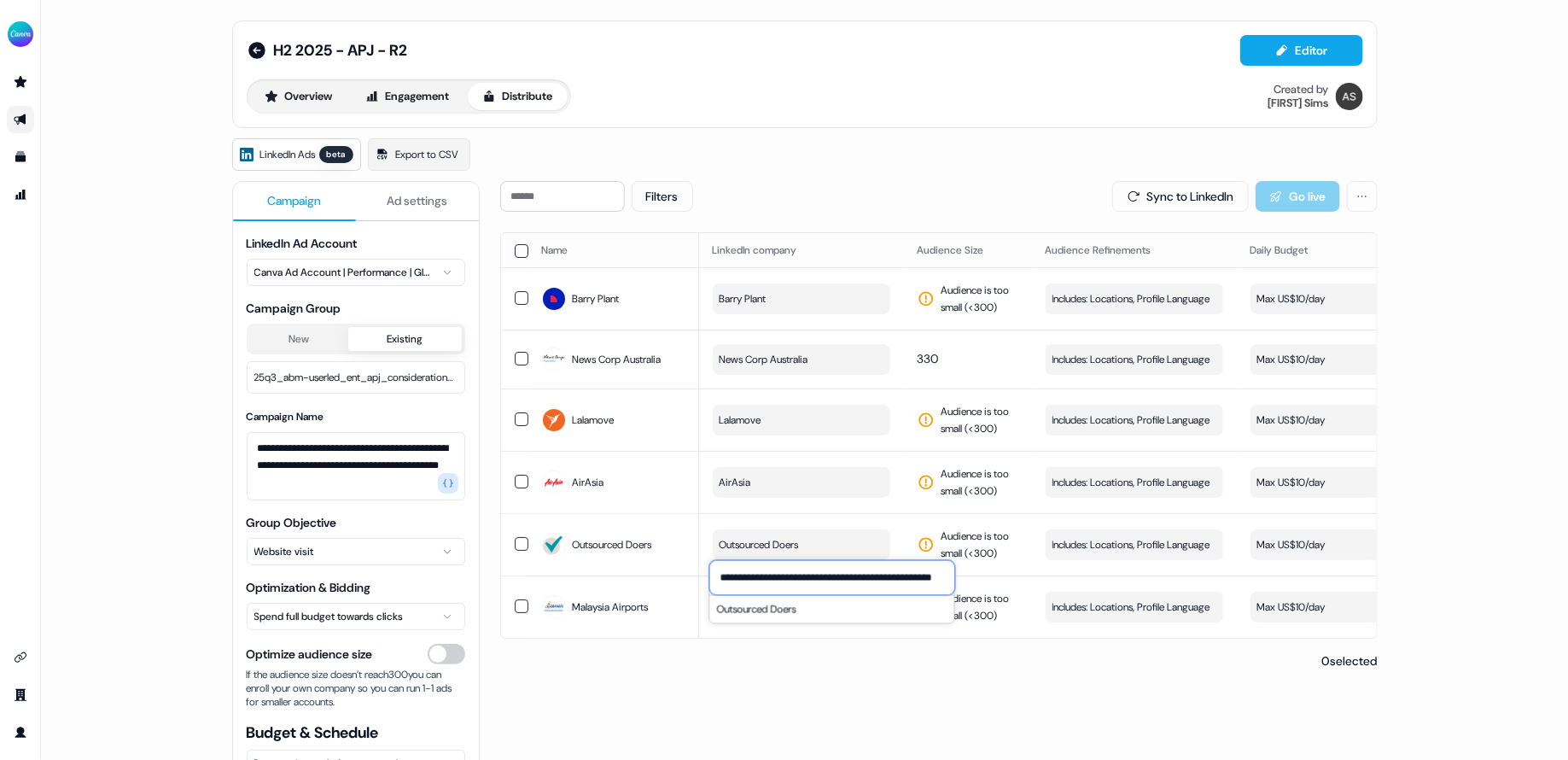 type on "**********" 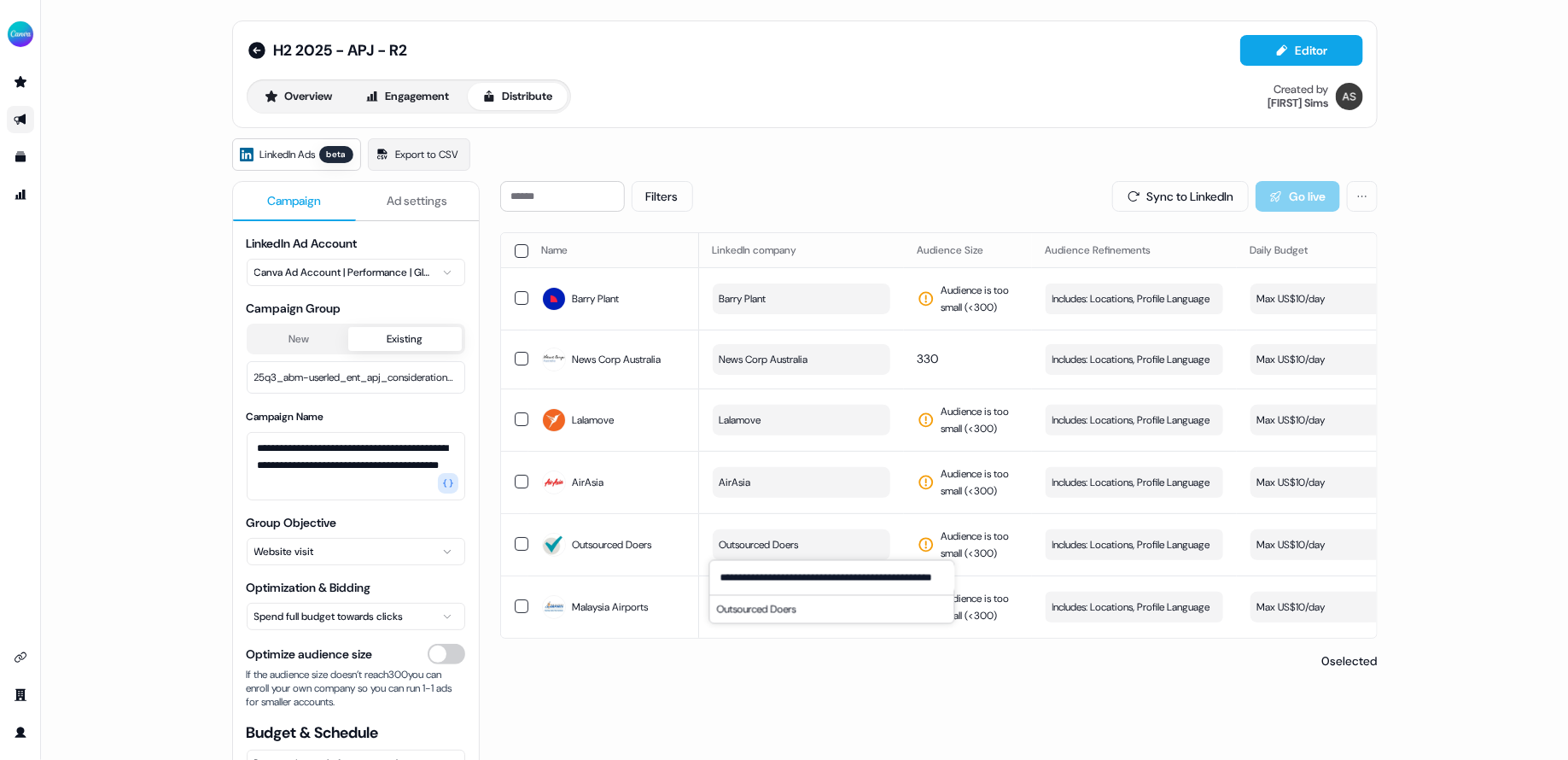 click on "Outsourced Doers" at bounding box center [832, 610] 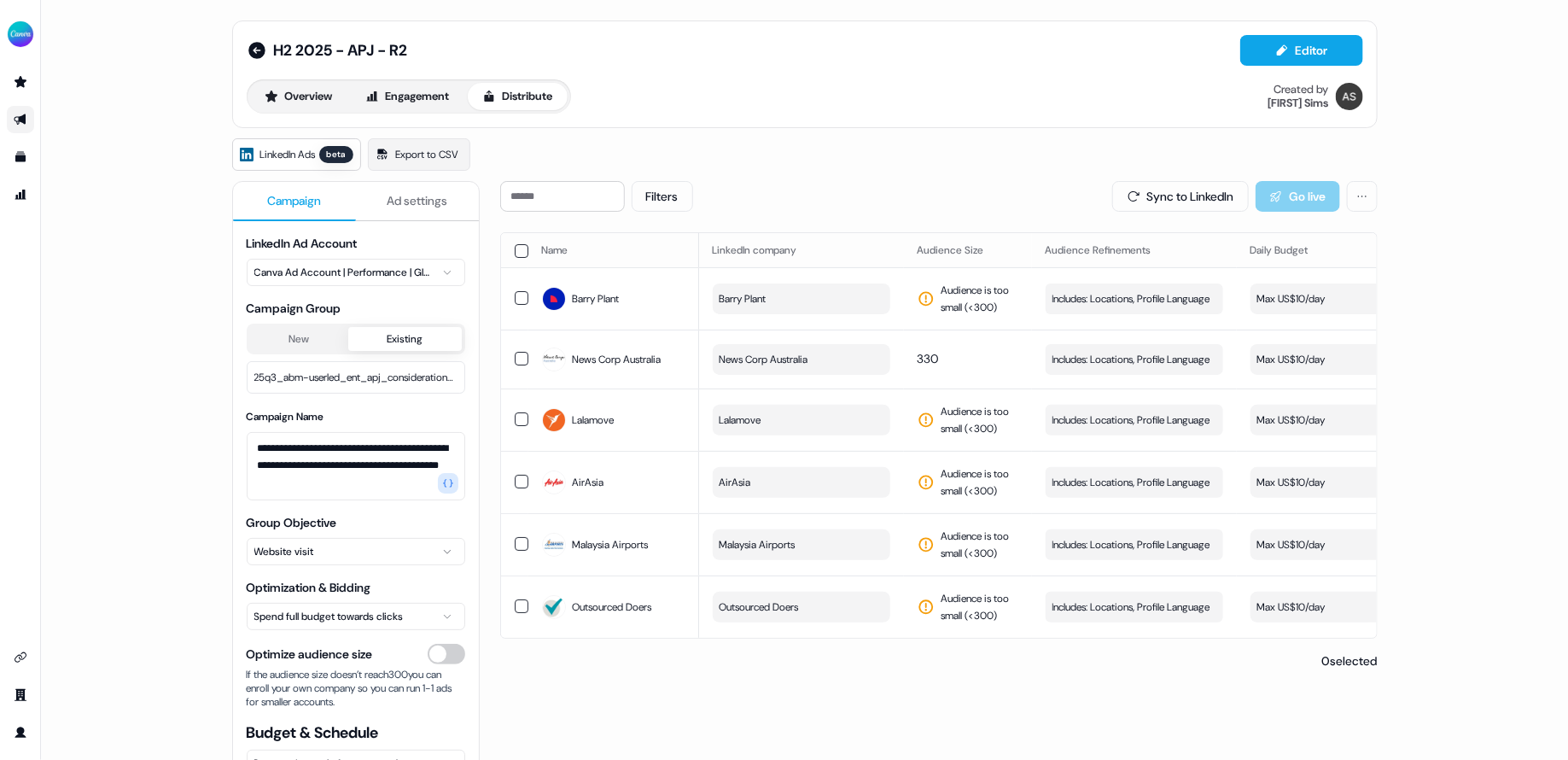 click on "0  selected" at bounding box center (939, 661) 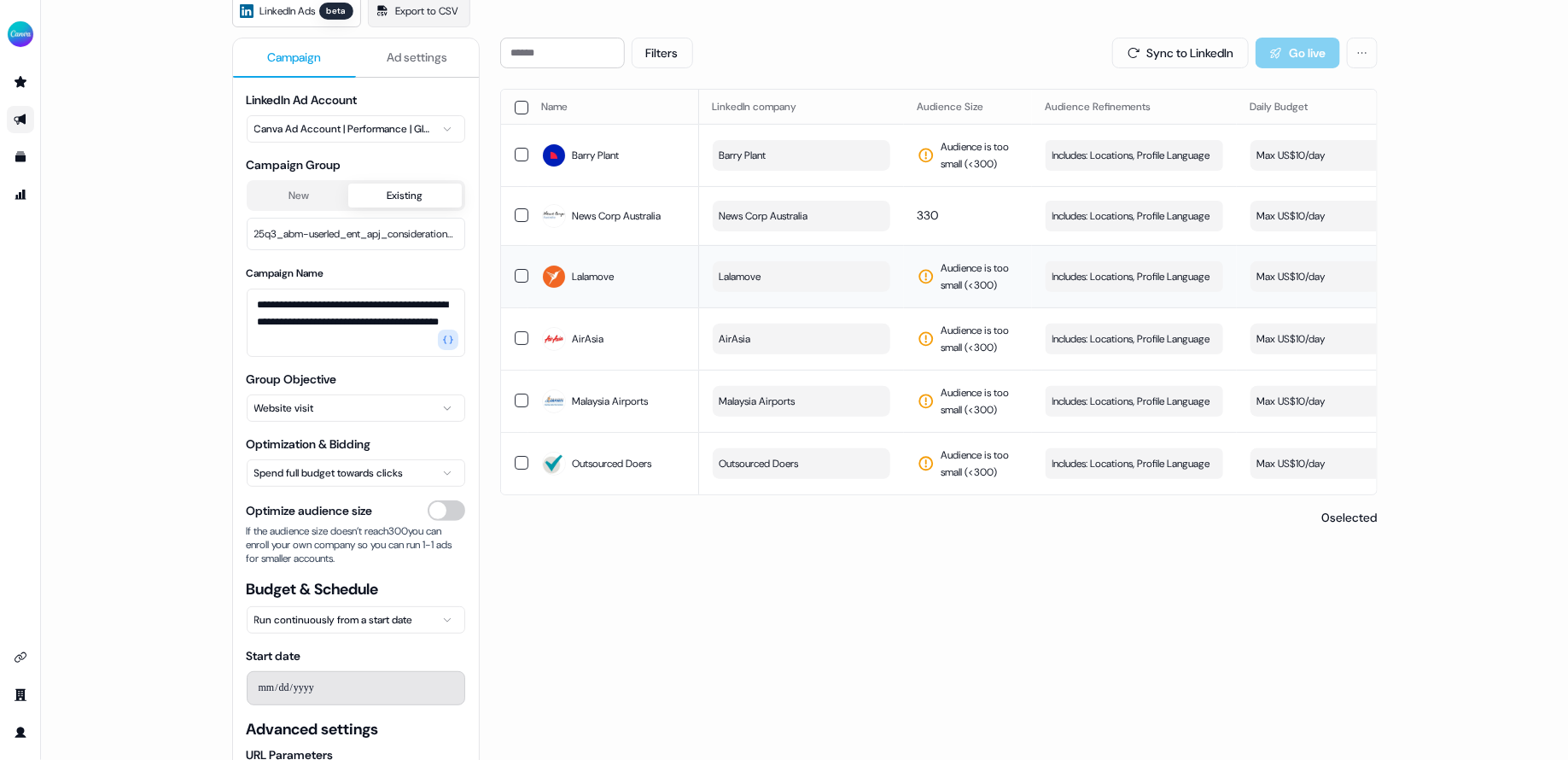 scroll, scrollTop: 0, scrollLeft: 0, axis: both 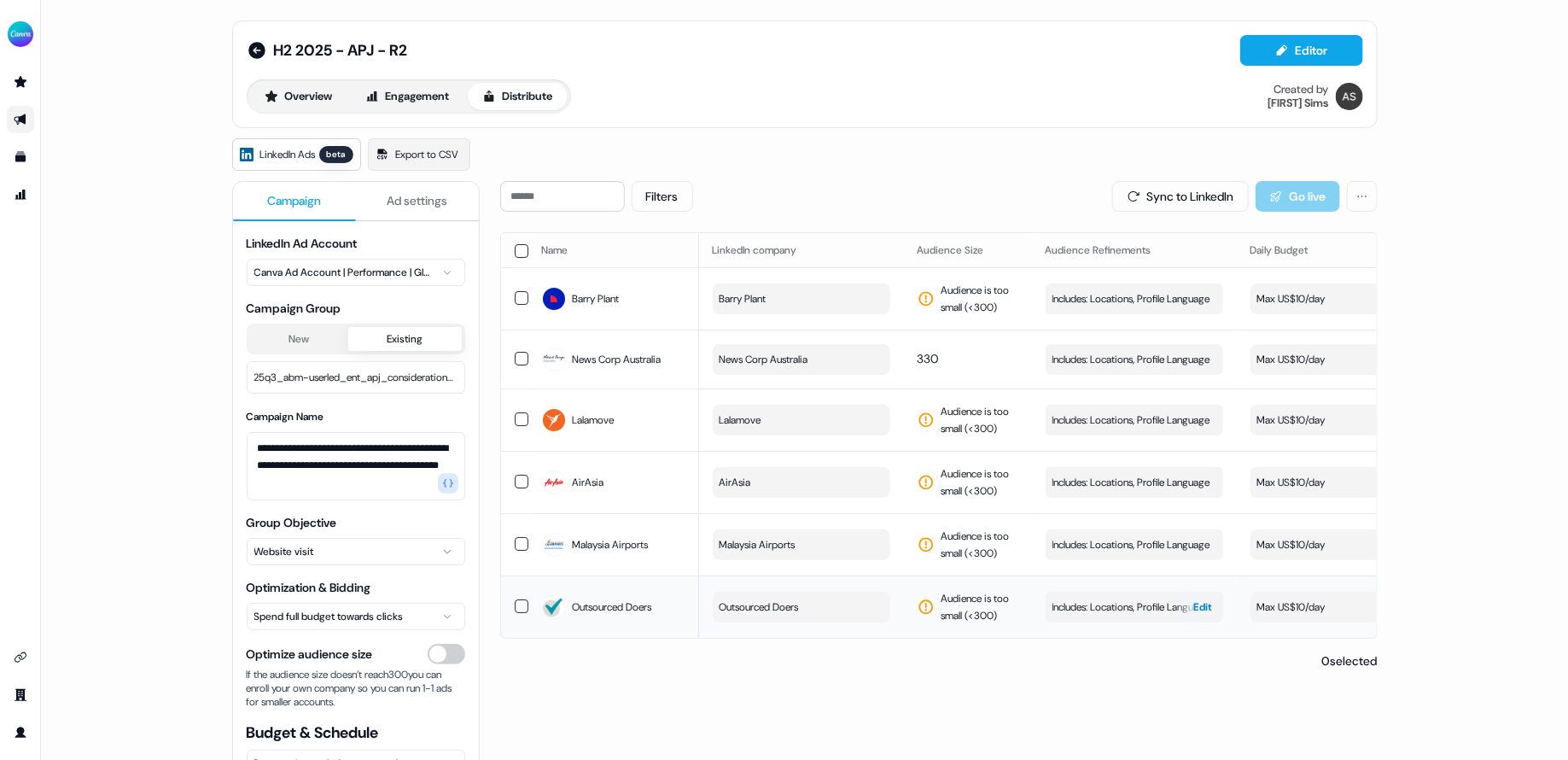 click on "Includes: Locations, Profile Language" at bounding box center [1131, 607] 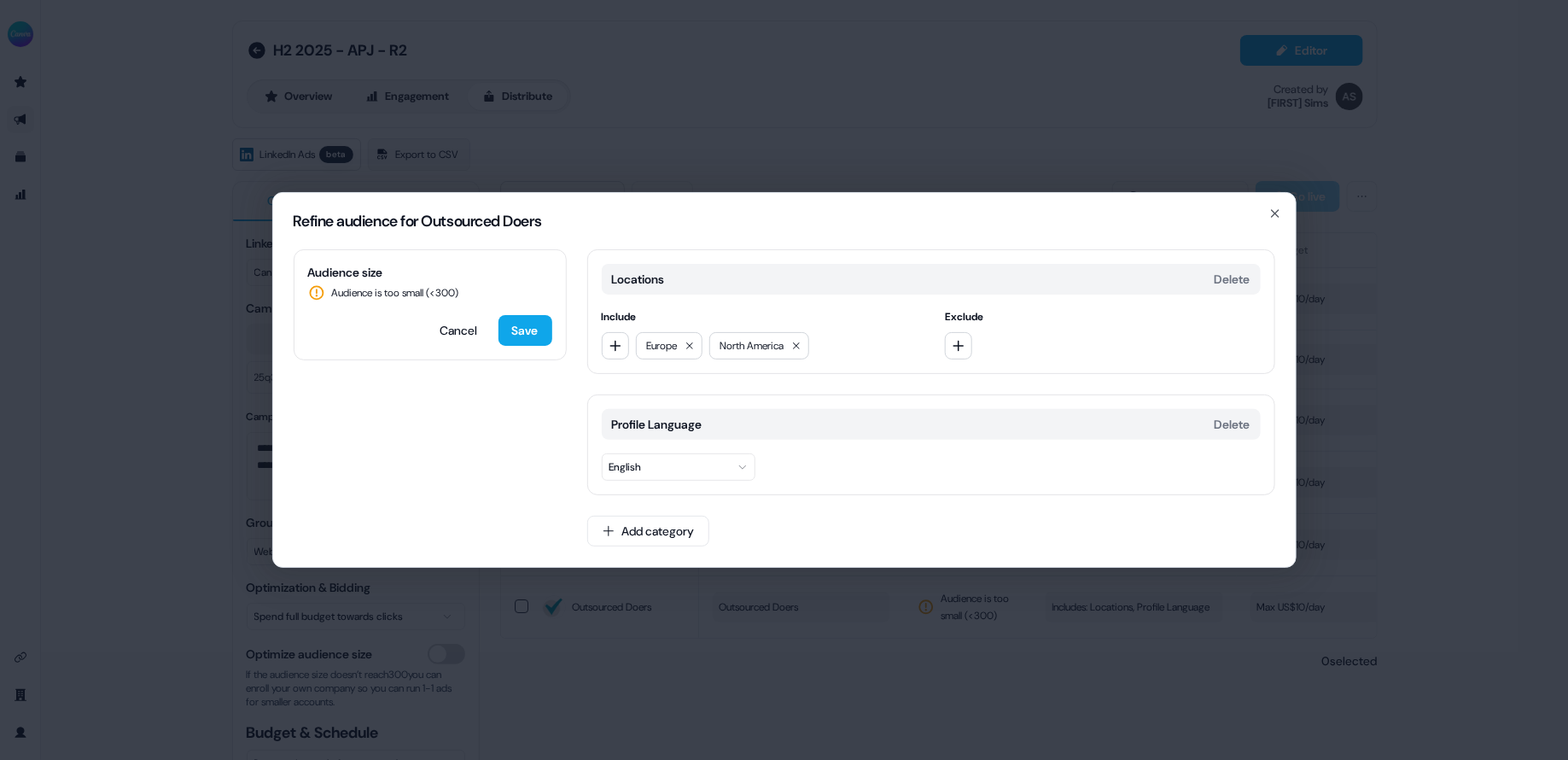 click on "Refine audience for Outsourced Doers Audience size Audience is too small (< 300 ) Cancel Save Locations Delete Include [COUNTRY] [COUNTRY] Exclude Profile Language Delete English Add category Close" at bounding box center (784, 380) 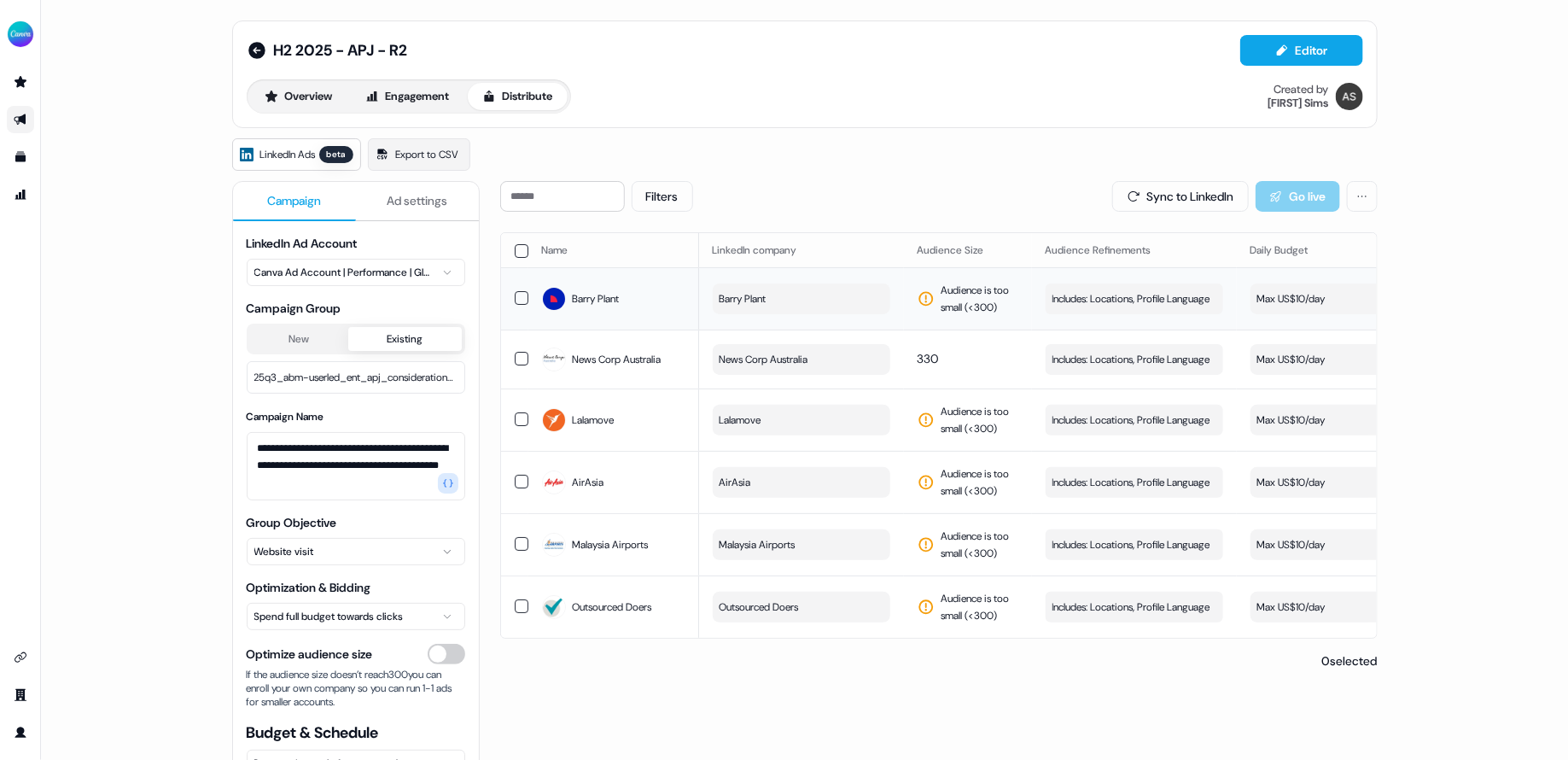 click on "Barry Plant" at bounding box center (614, 299) 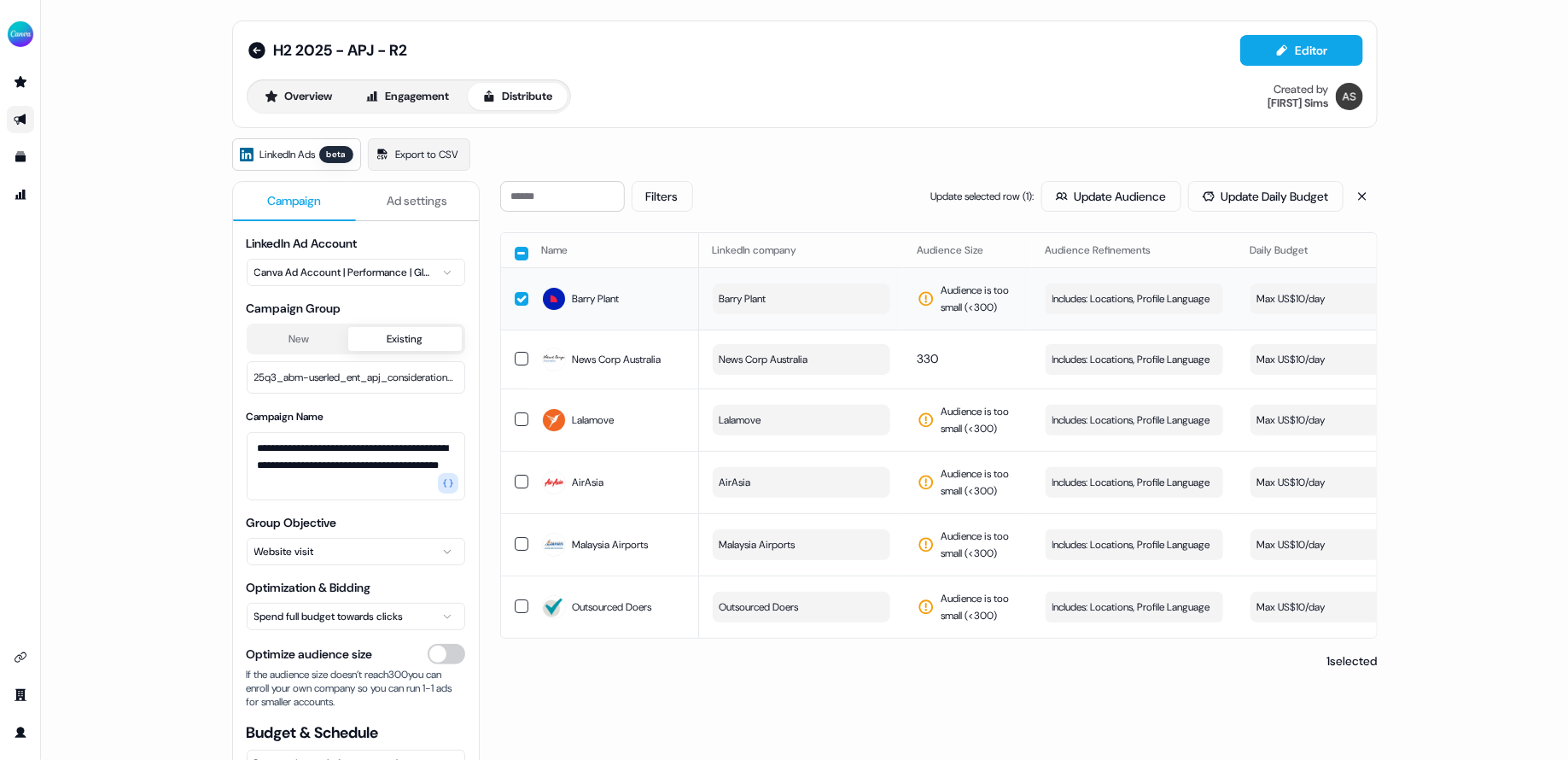 click on "Barry Plant" at bounding box center (614, 299) 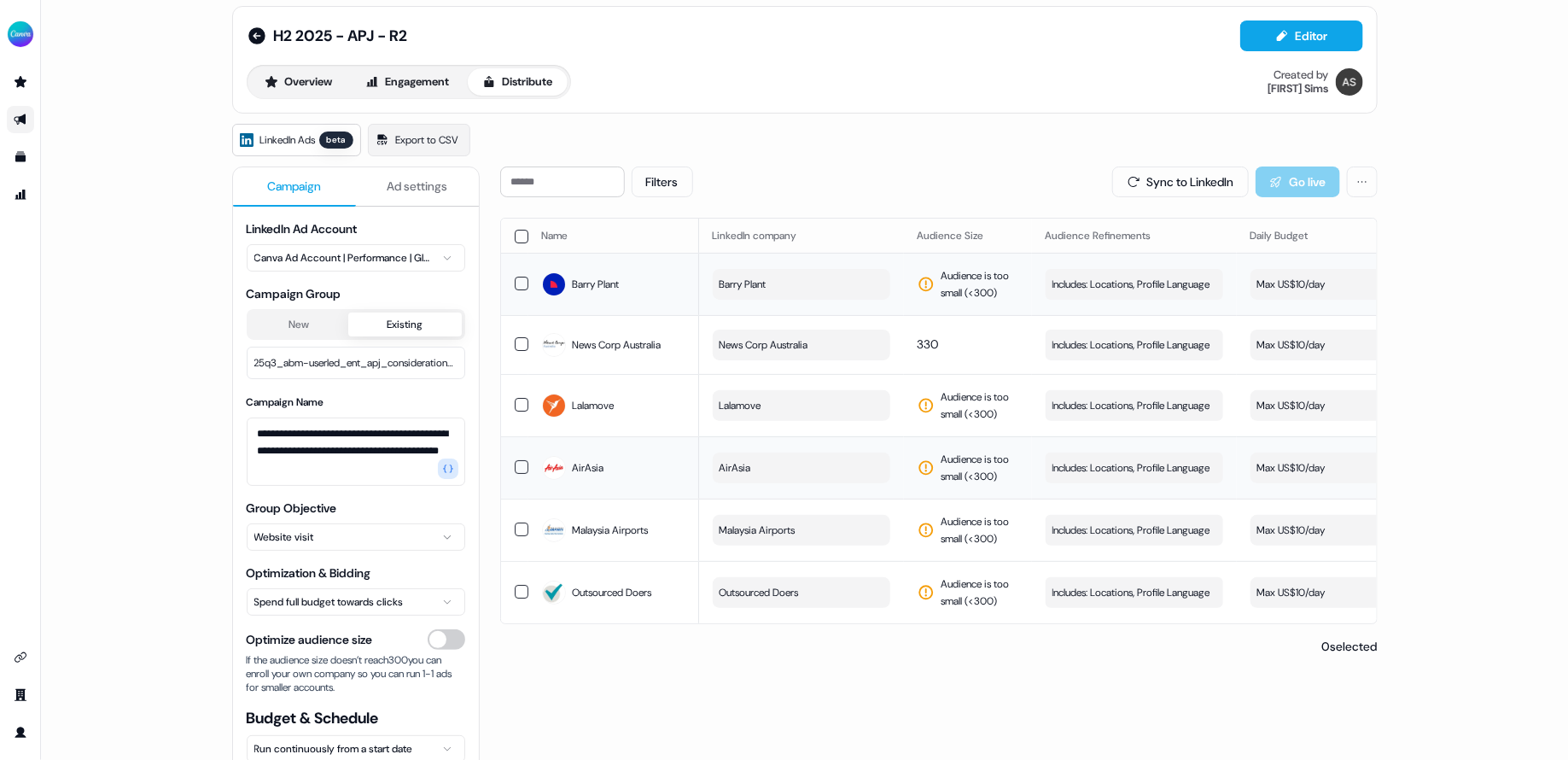scroll, scrollTop: 13, scrollLeft: 0, axis: vertical 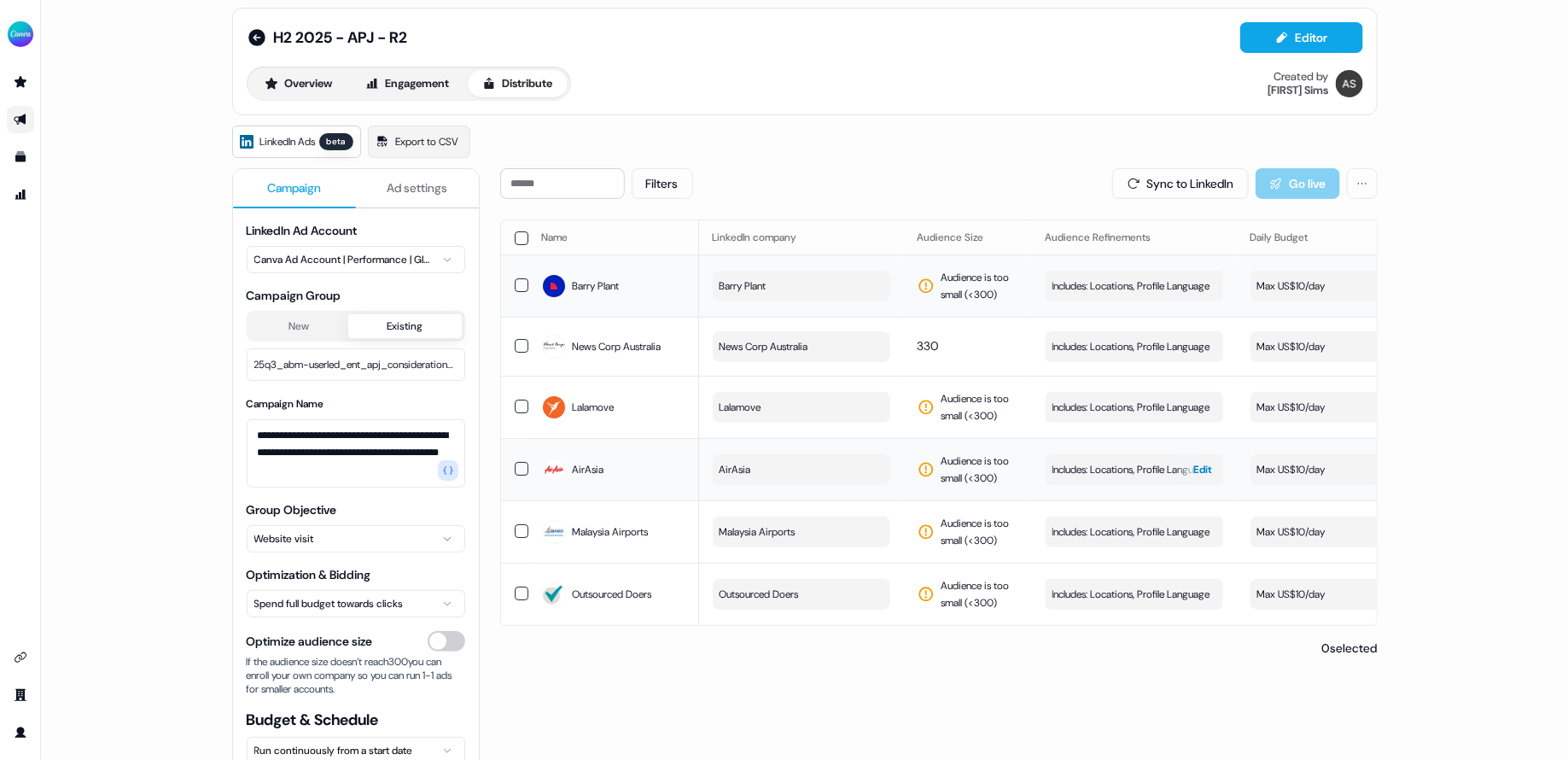click on "Includes: Locations, Profile Language" at bounding box center [1131, 470] 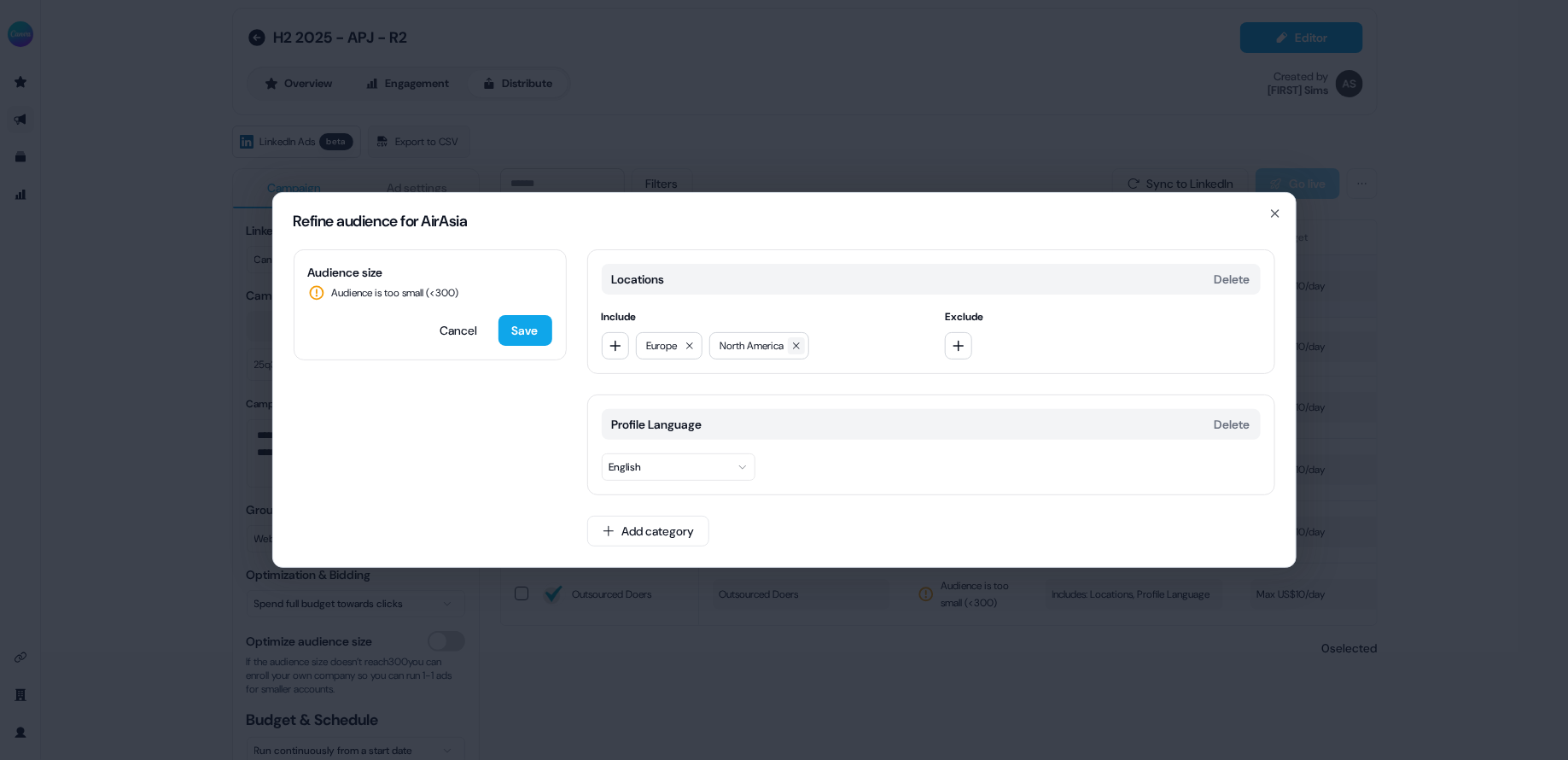 click 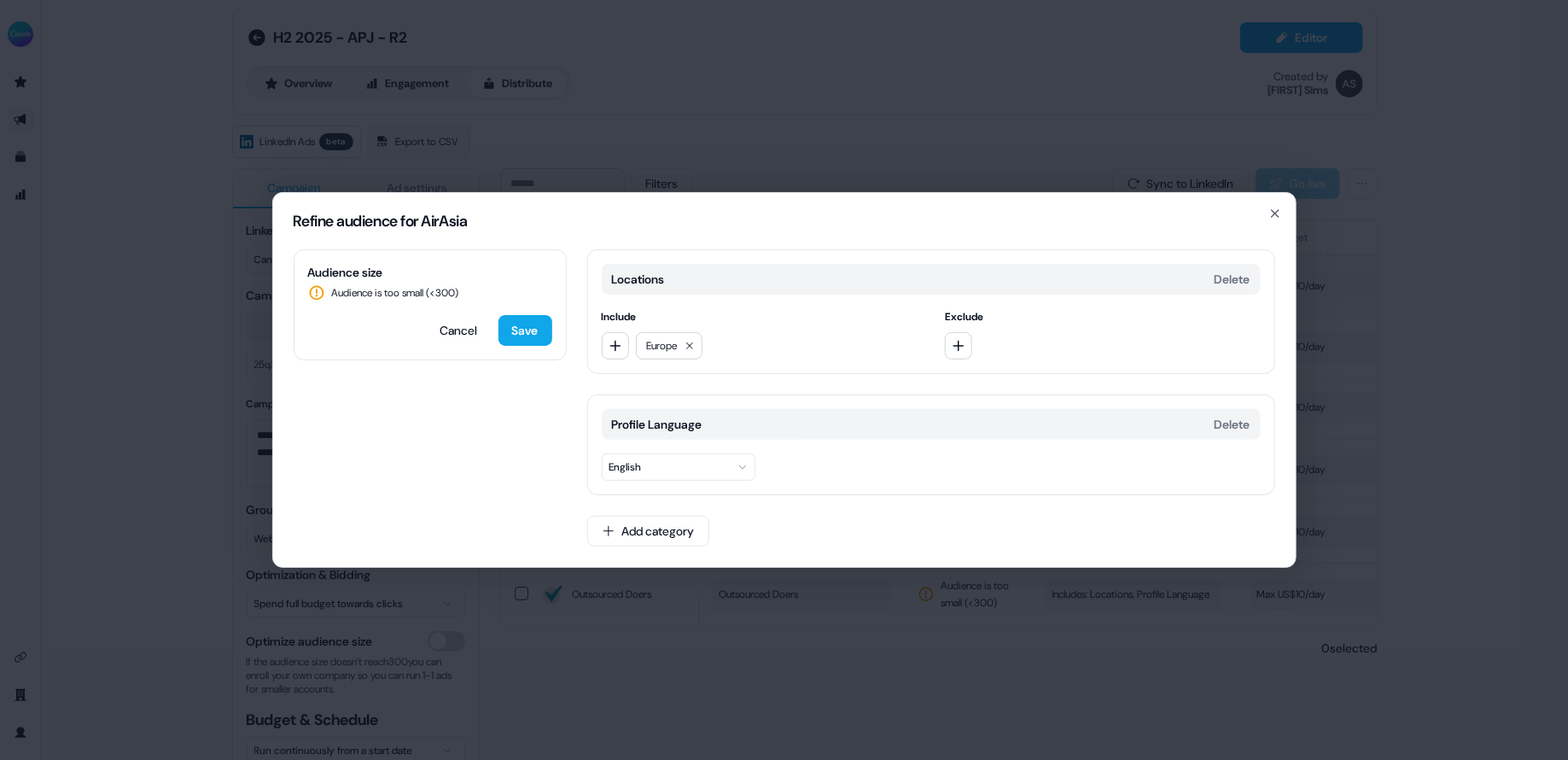 click on "Locations Delete Include Europe Exclude Profile Language Delete English Add category" at bounding box center (931, 408) 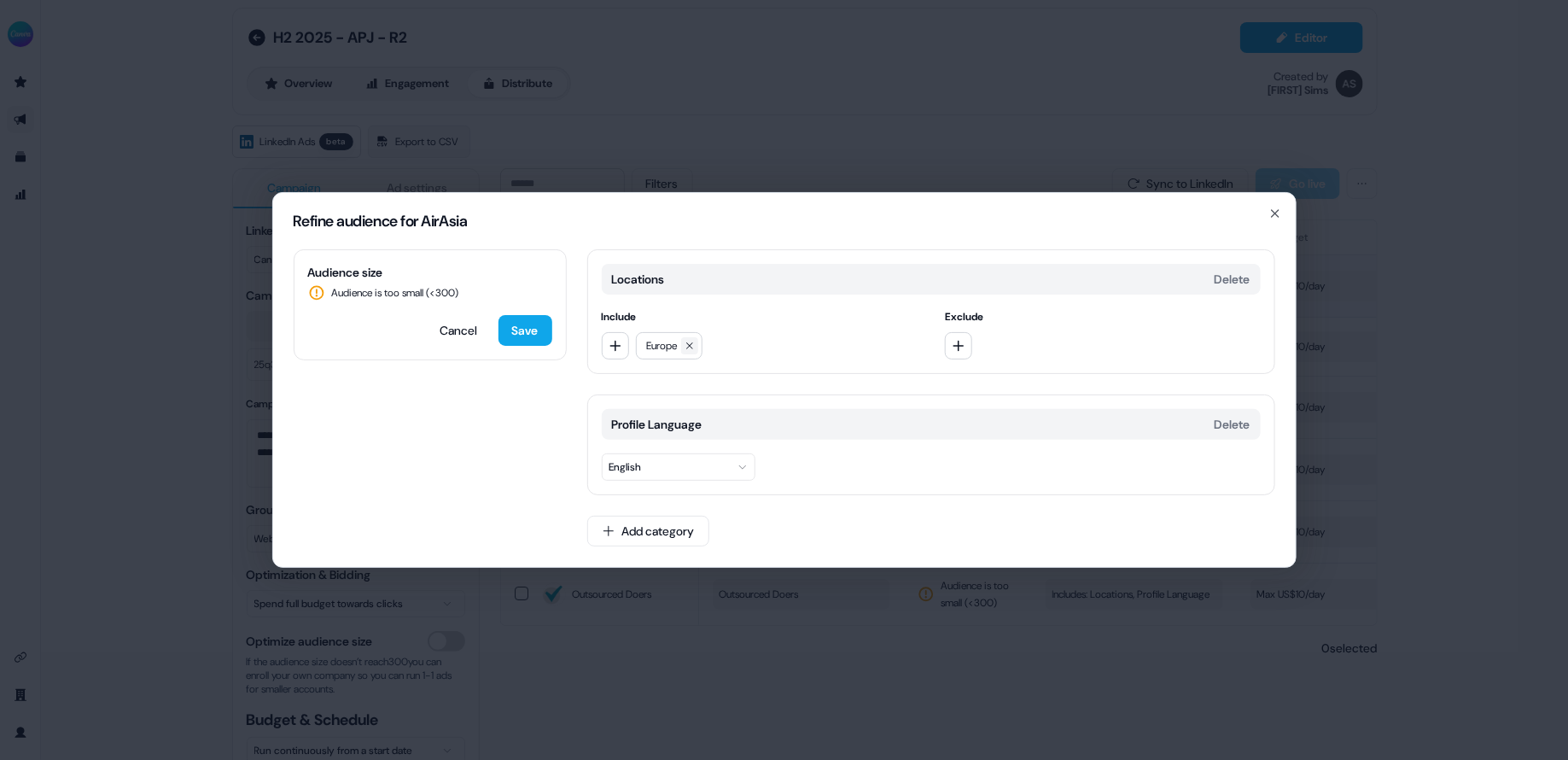 click 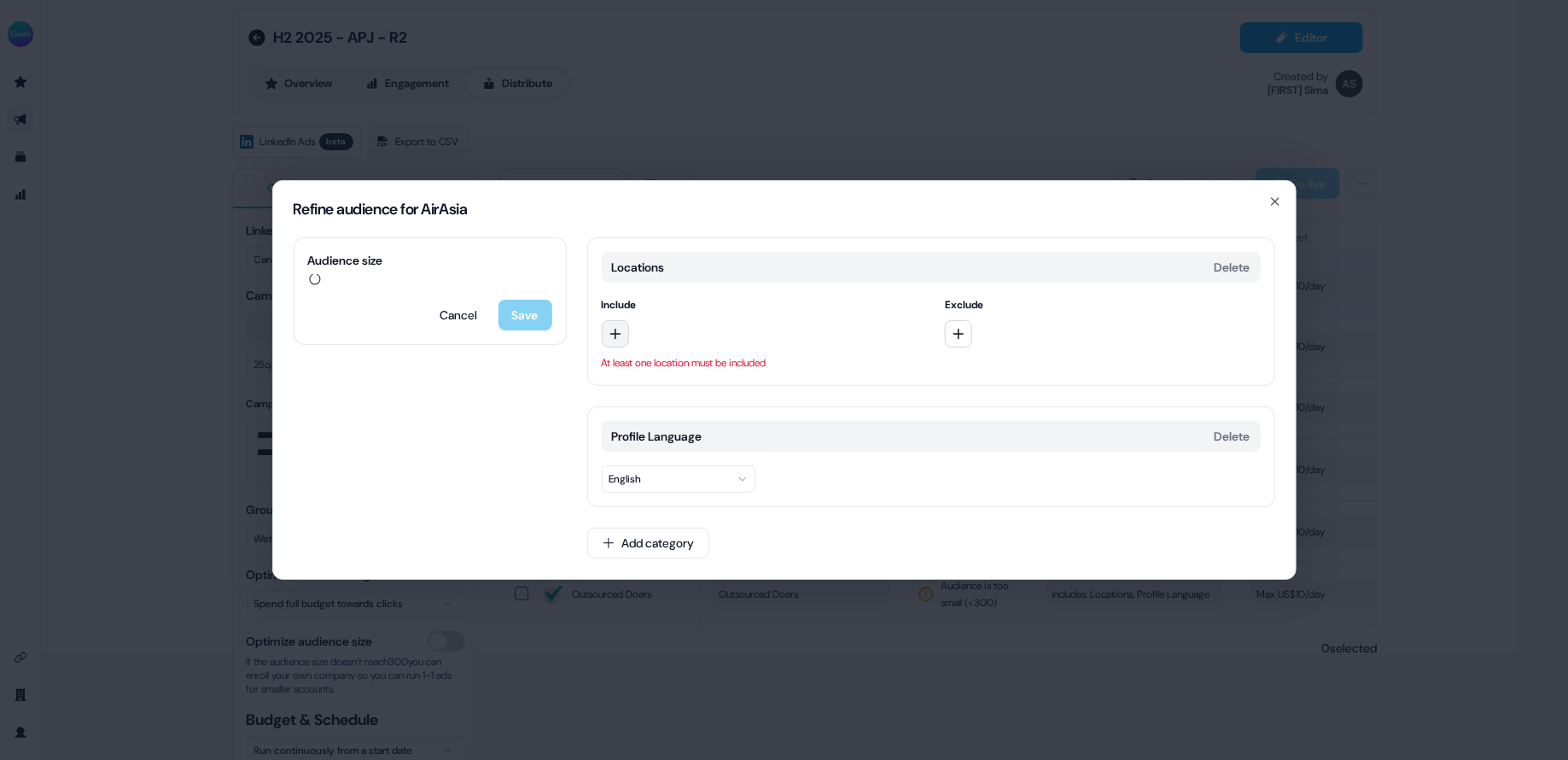 click 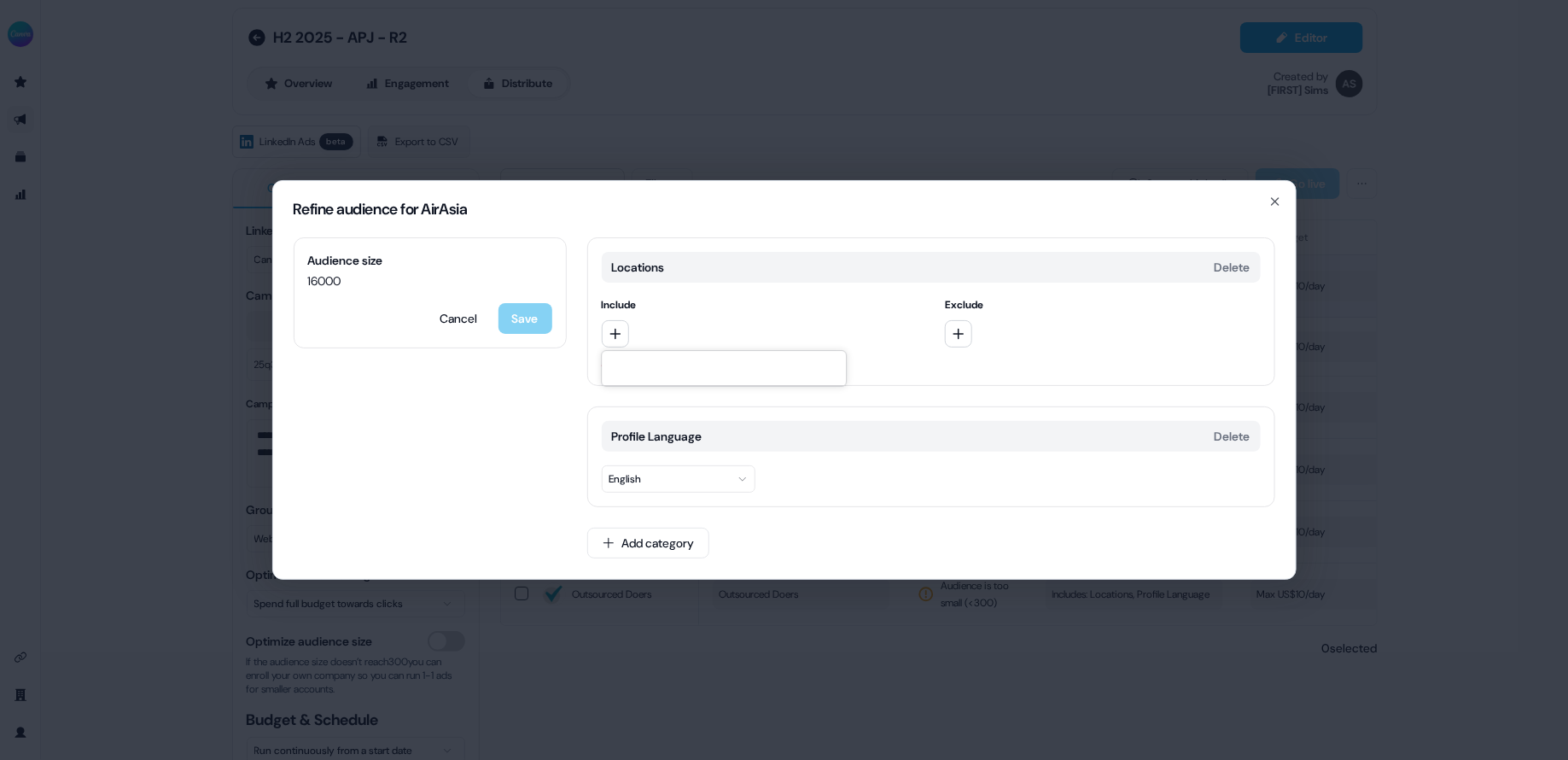 click at bounding box center [724, 368] 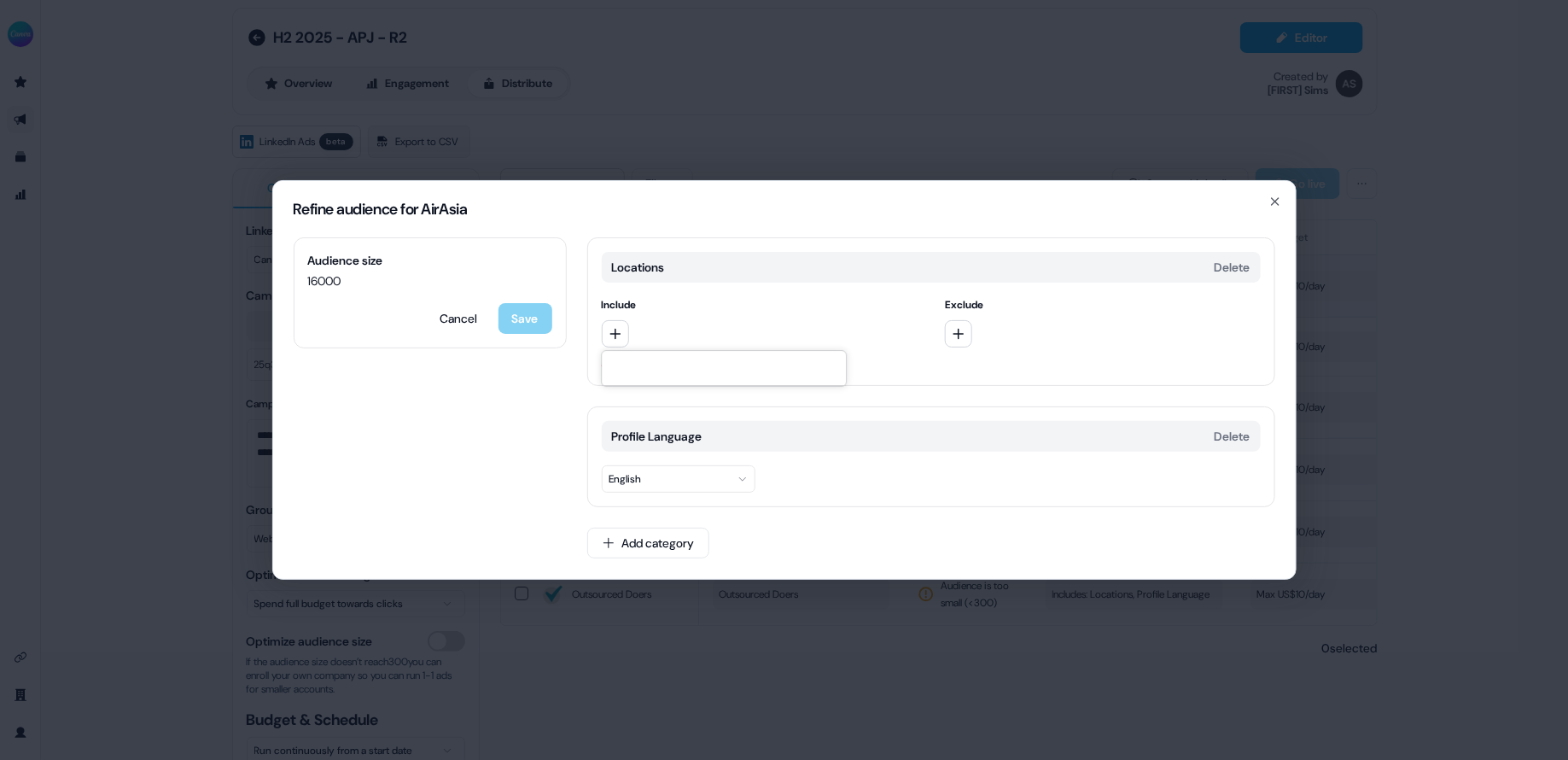 click on "Audience size 16000 Cancel Save Locations Delete Include Exclude At least one location must be included Profile Language Delete English Add category" at bounding box center (784, 408) 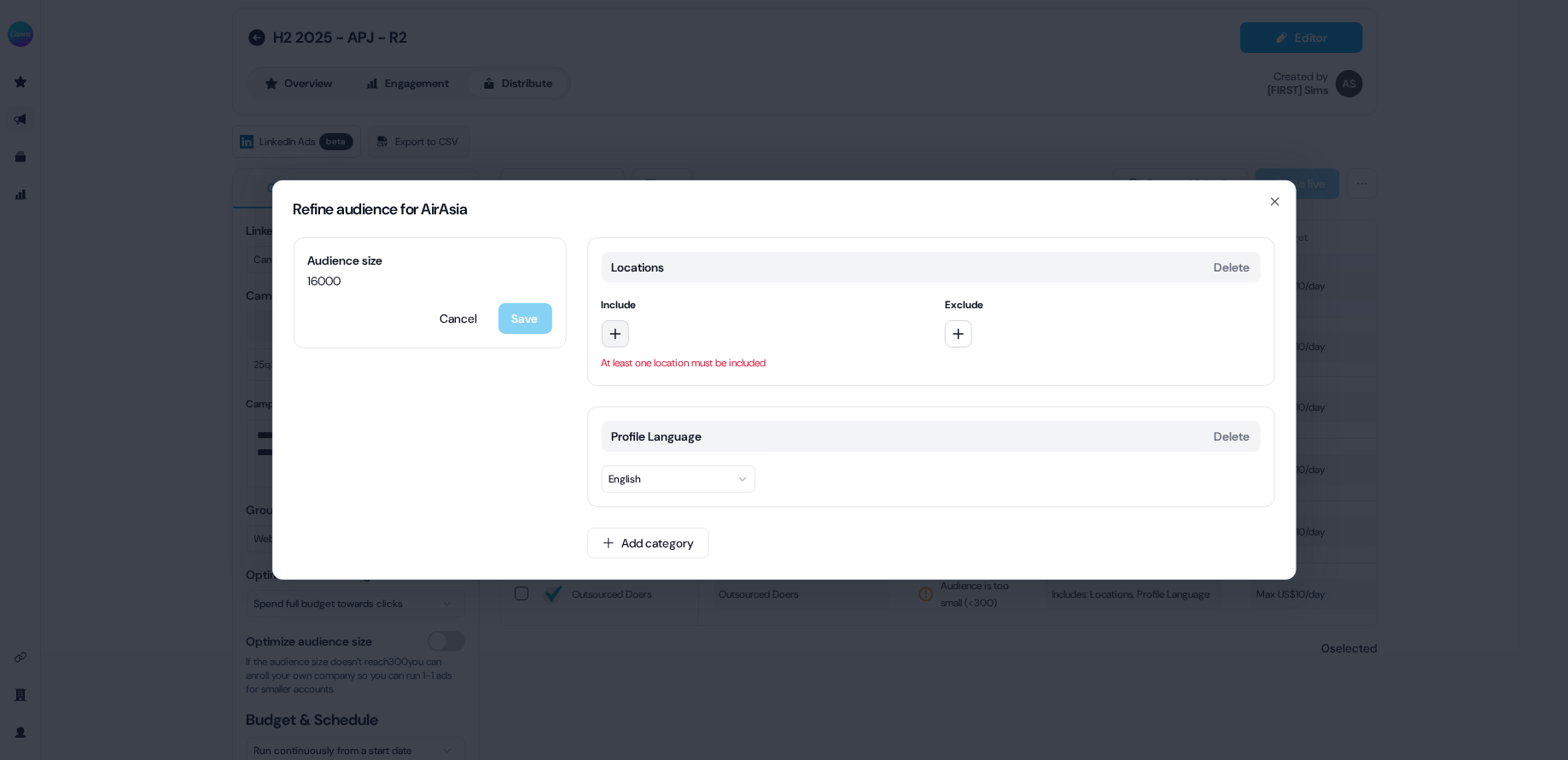 click at bounding box center [615, 334] 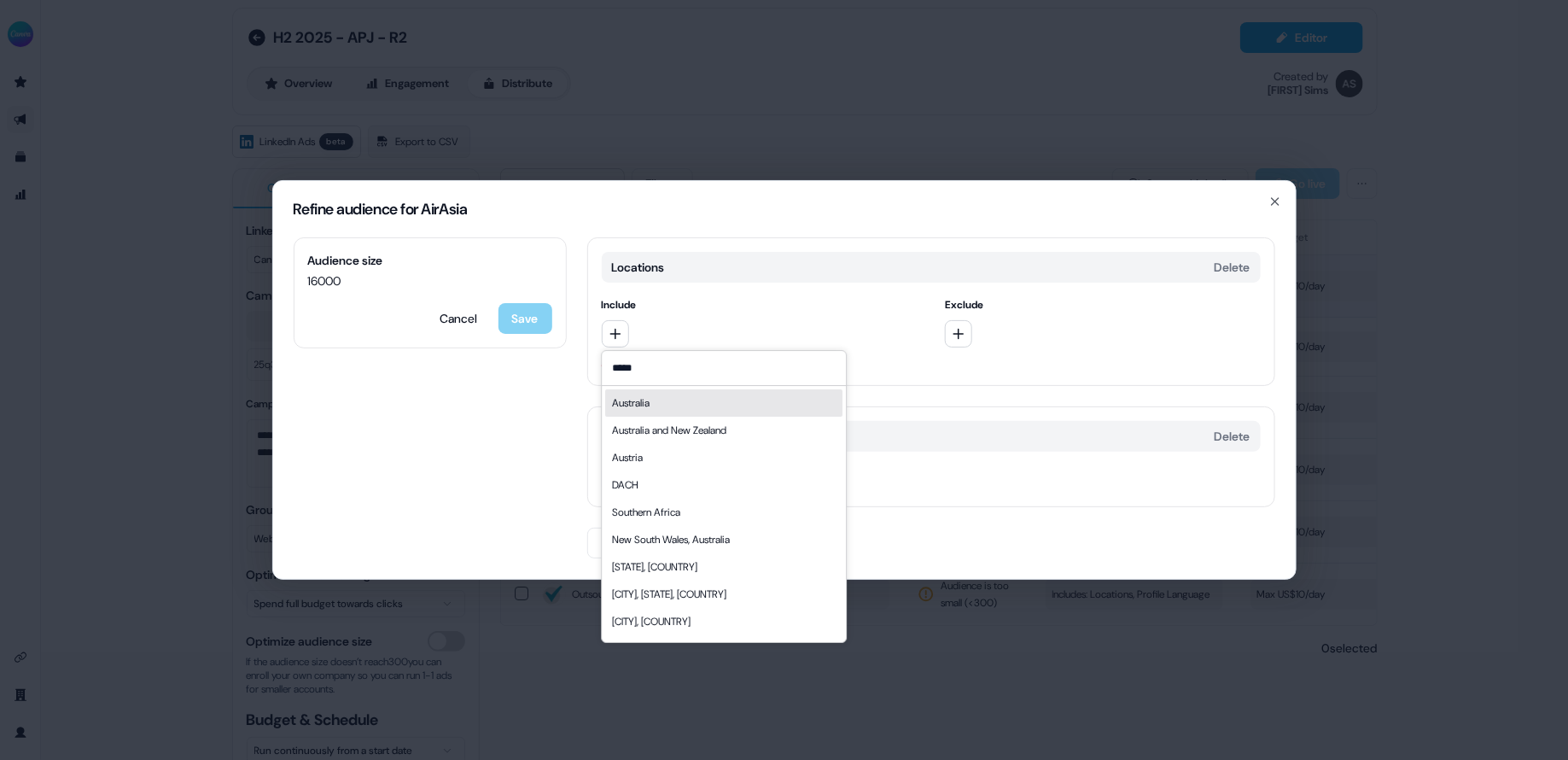 type on "*****" 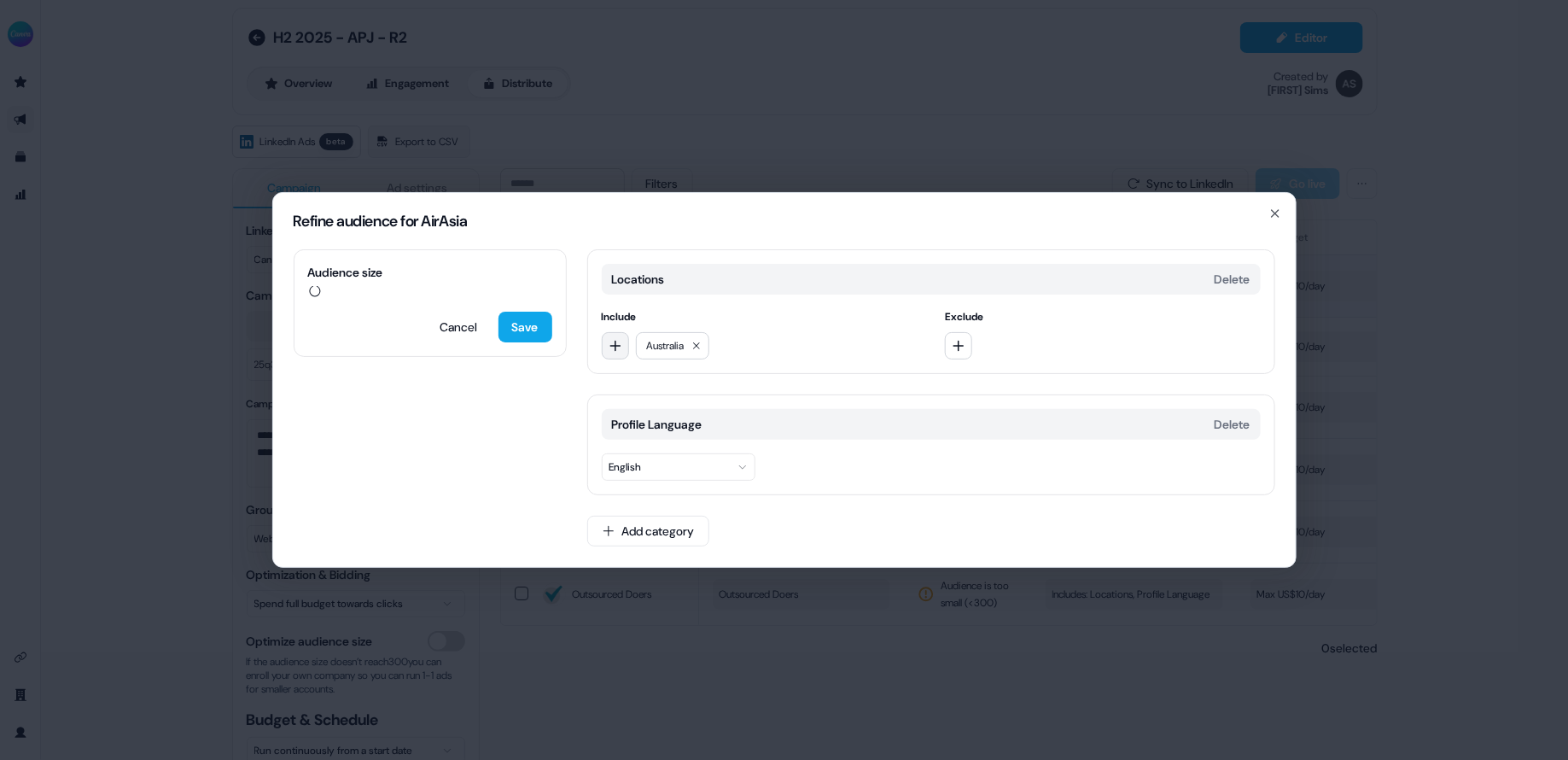 click 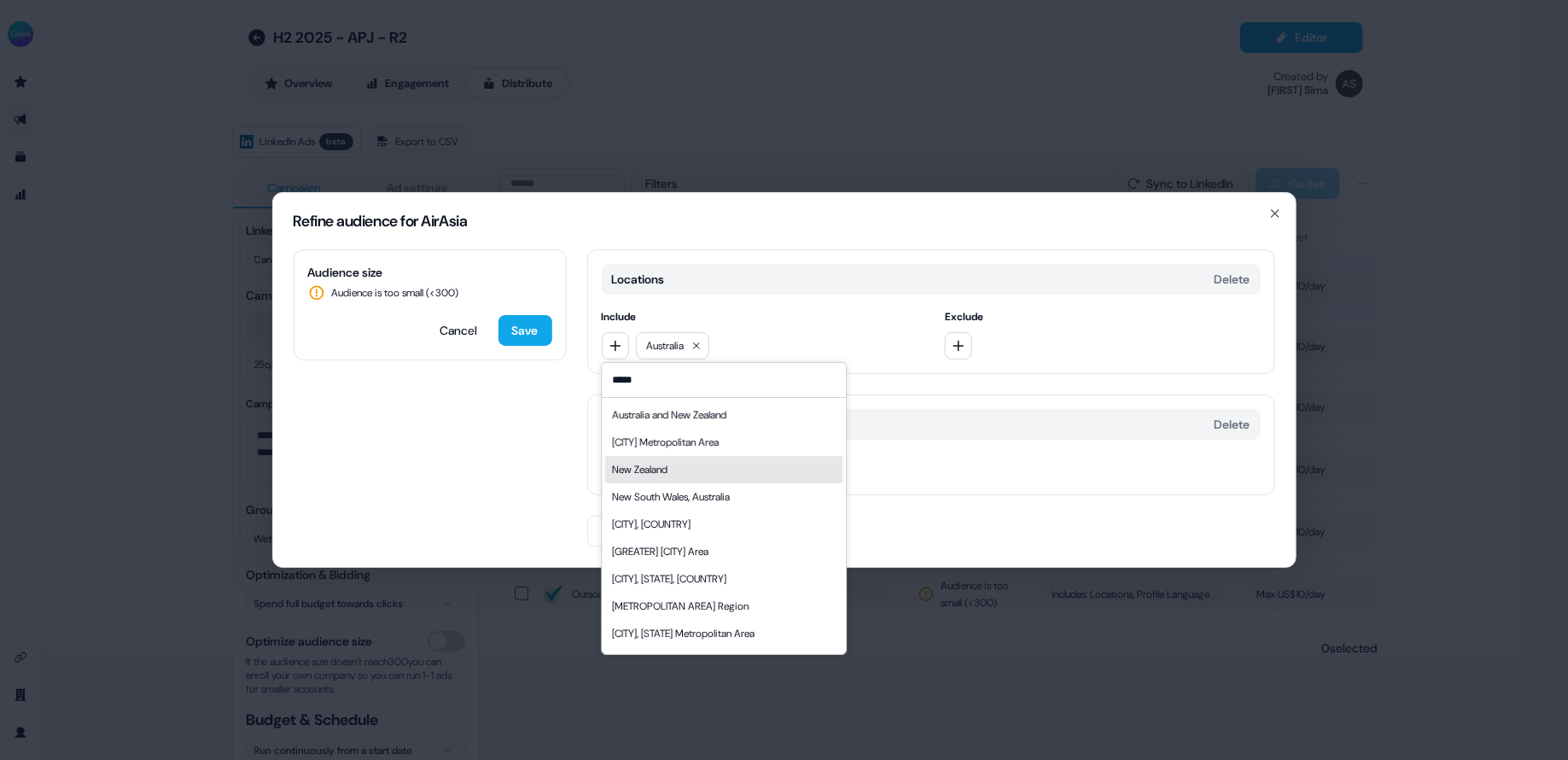type on "*****" 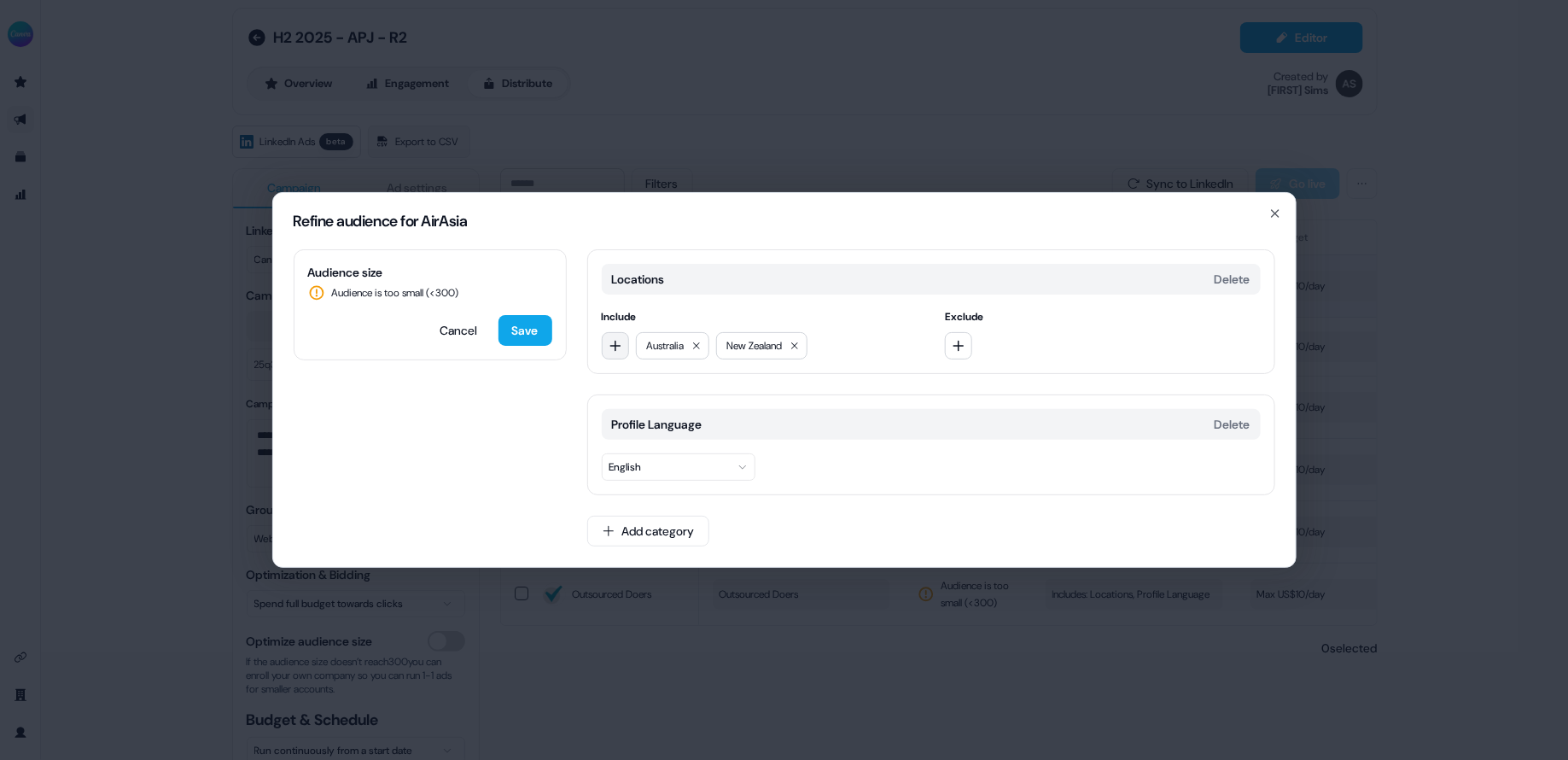 click 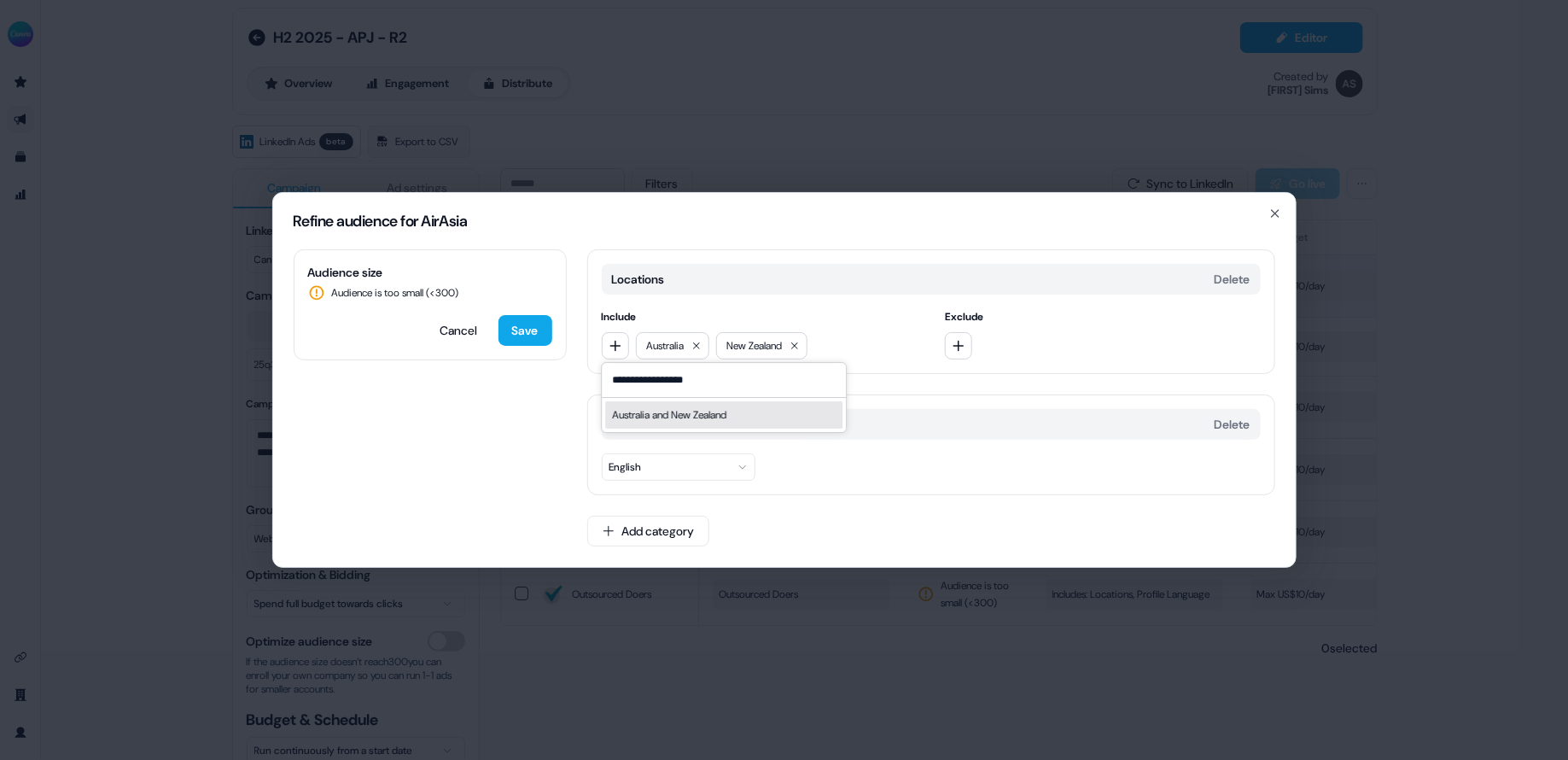type on "**********" 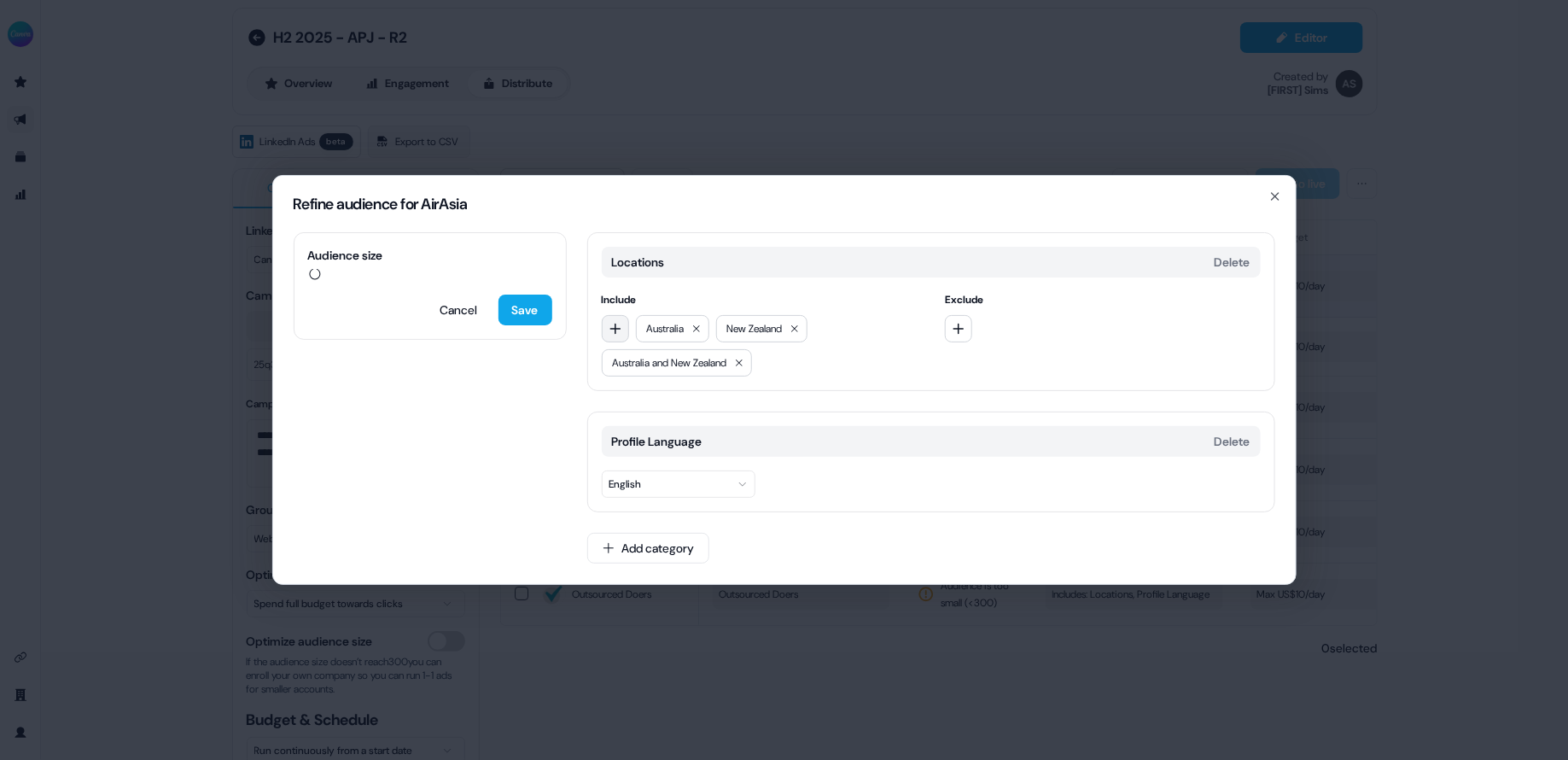 click 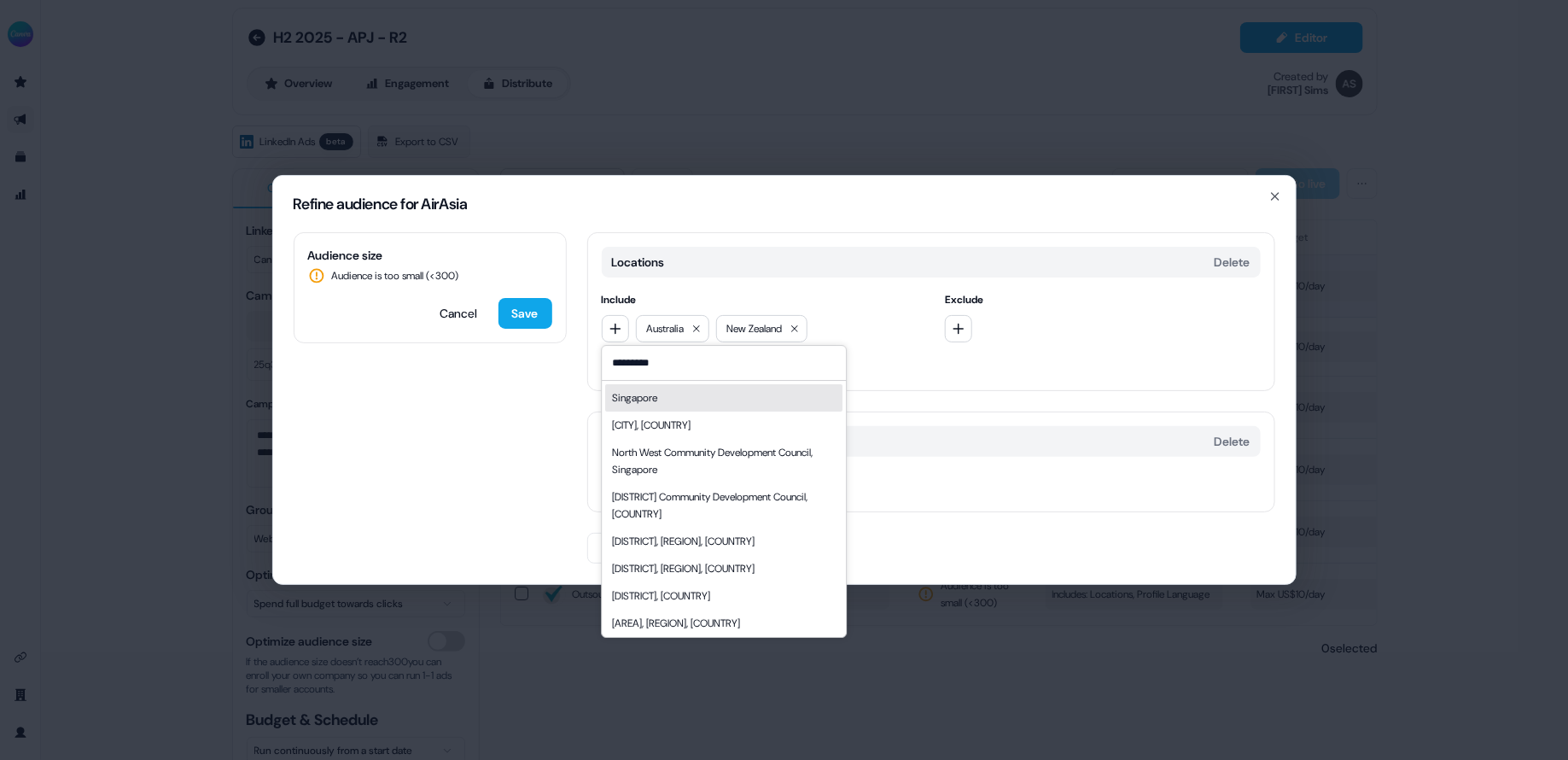 type on "*********" 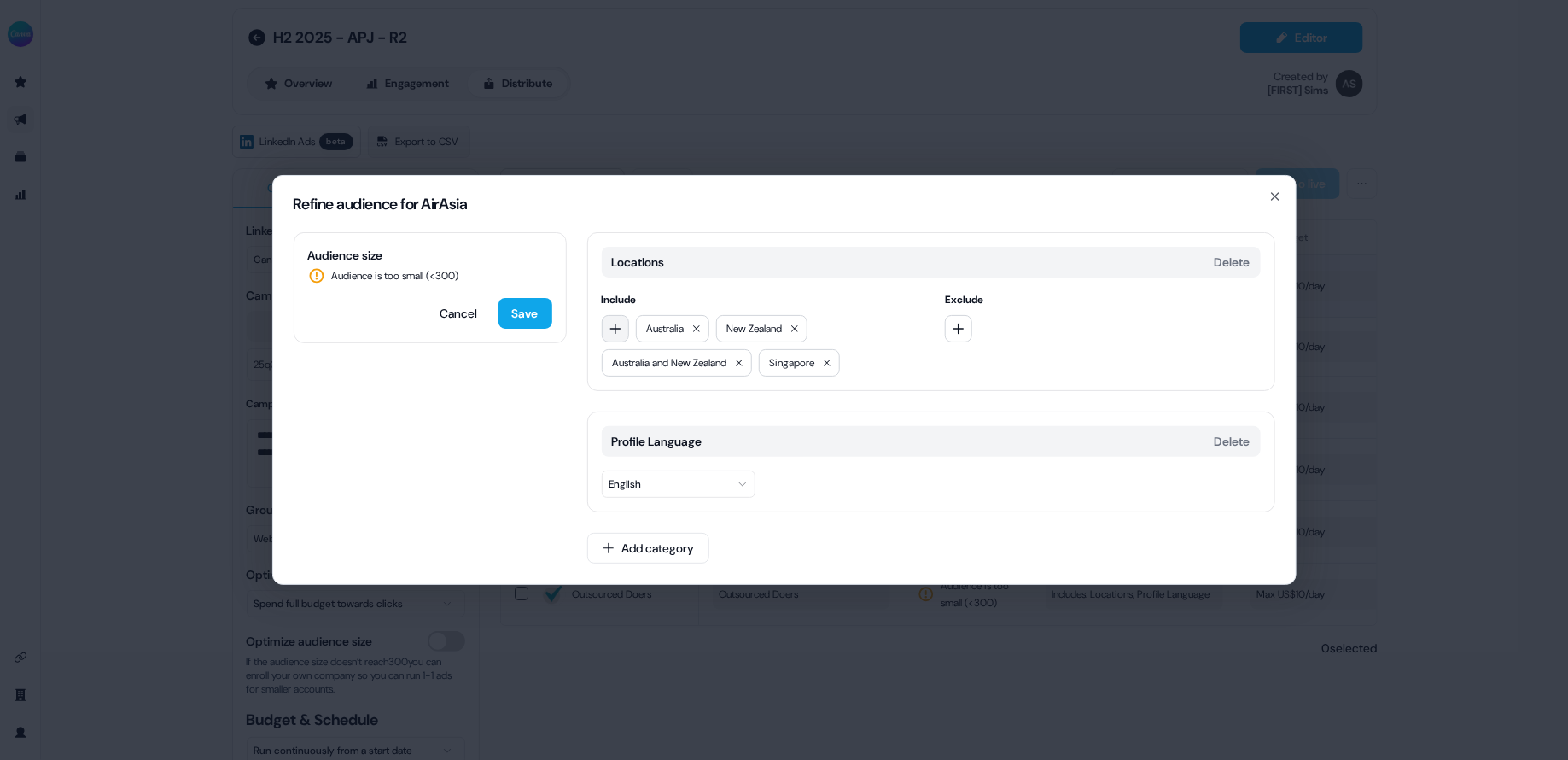 click at bounding box center (615, 329) 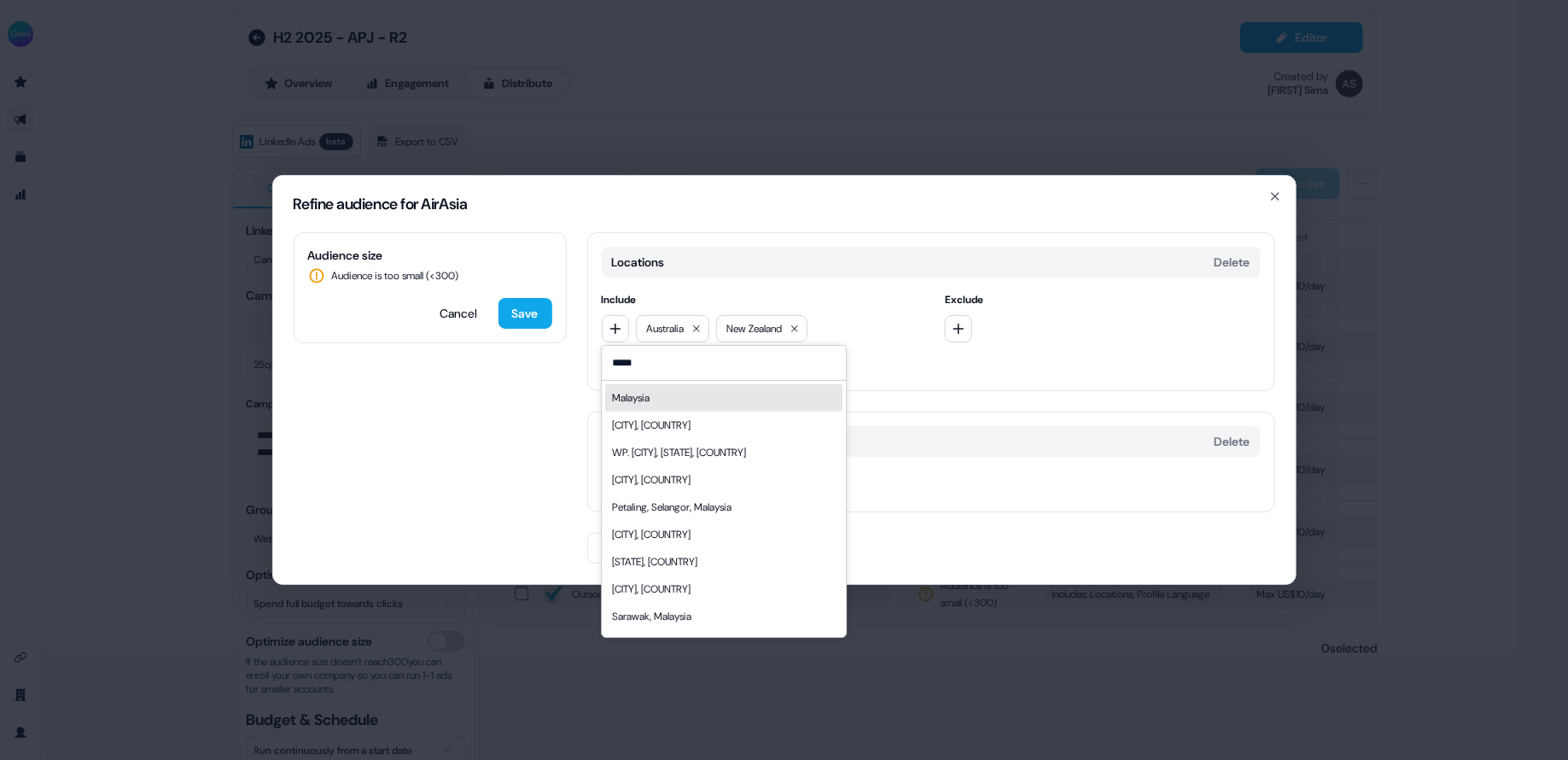 type on "*****" 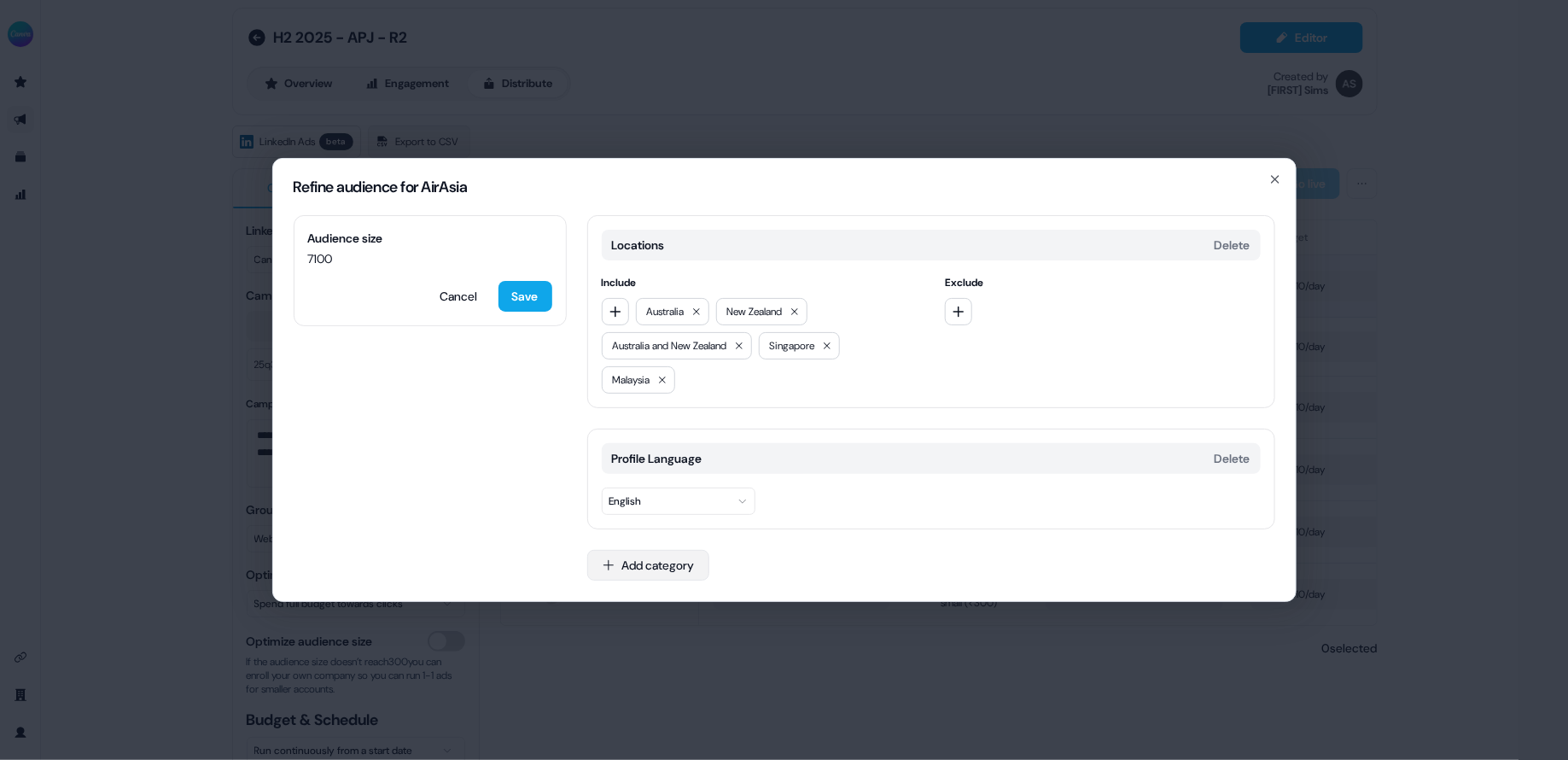 click on "Add category" at bounding box center [648, 565] 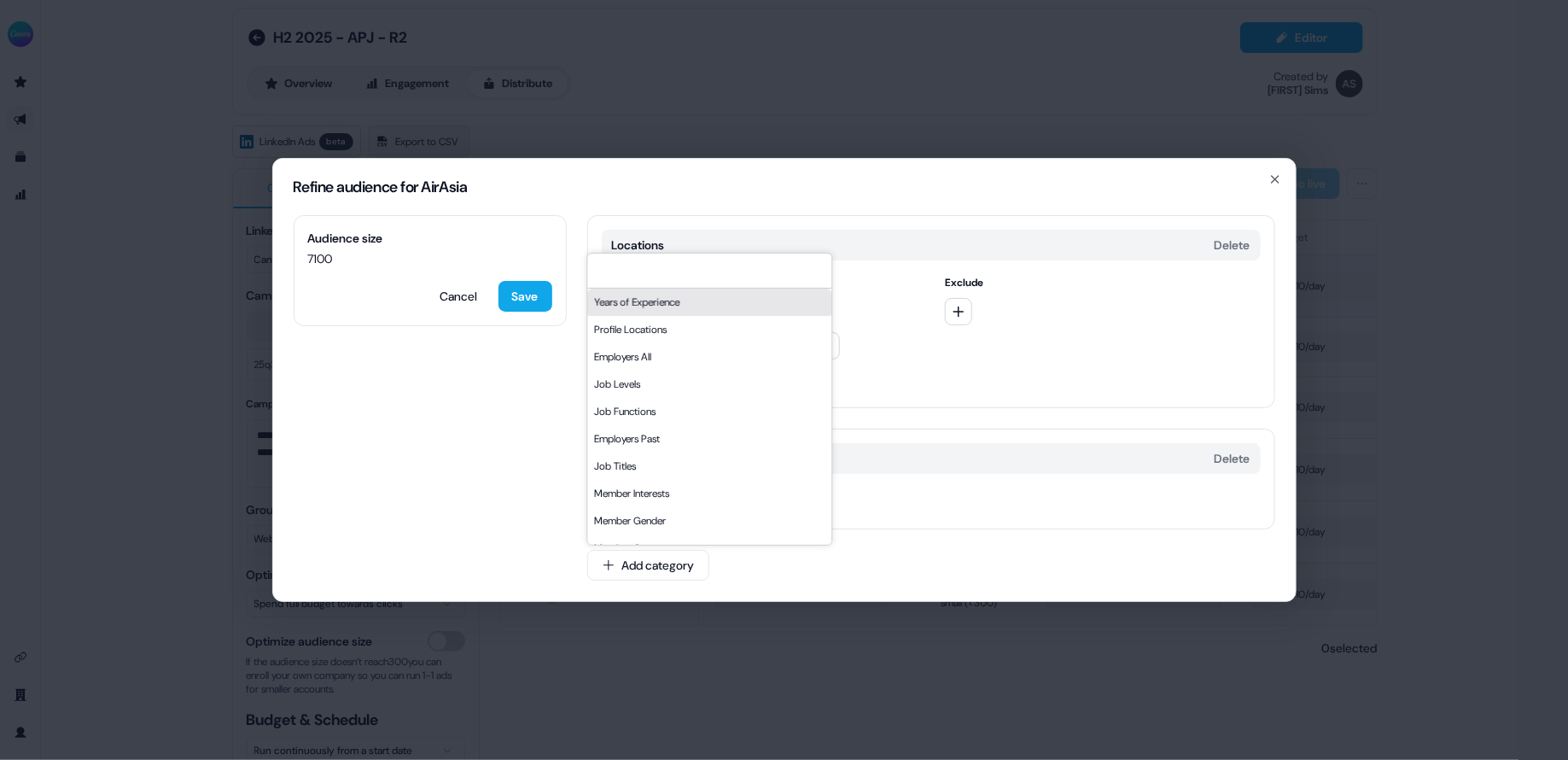 click at bounding box center (709, 271) 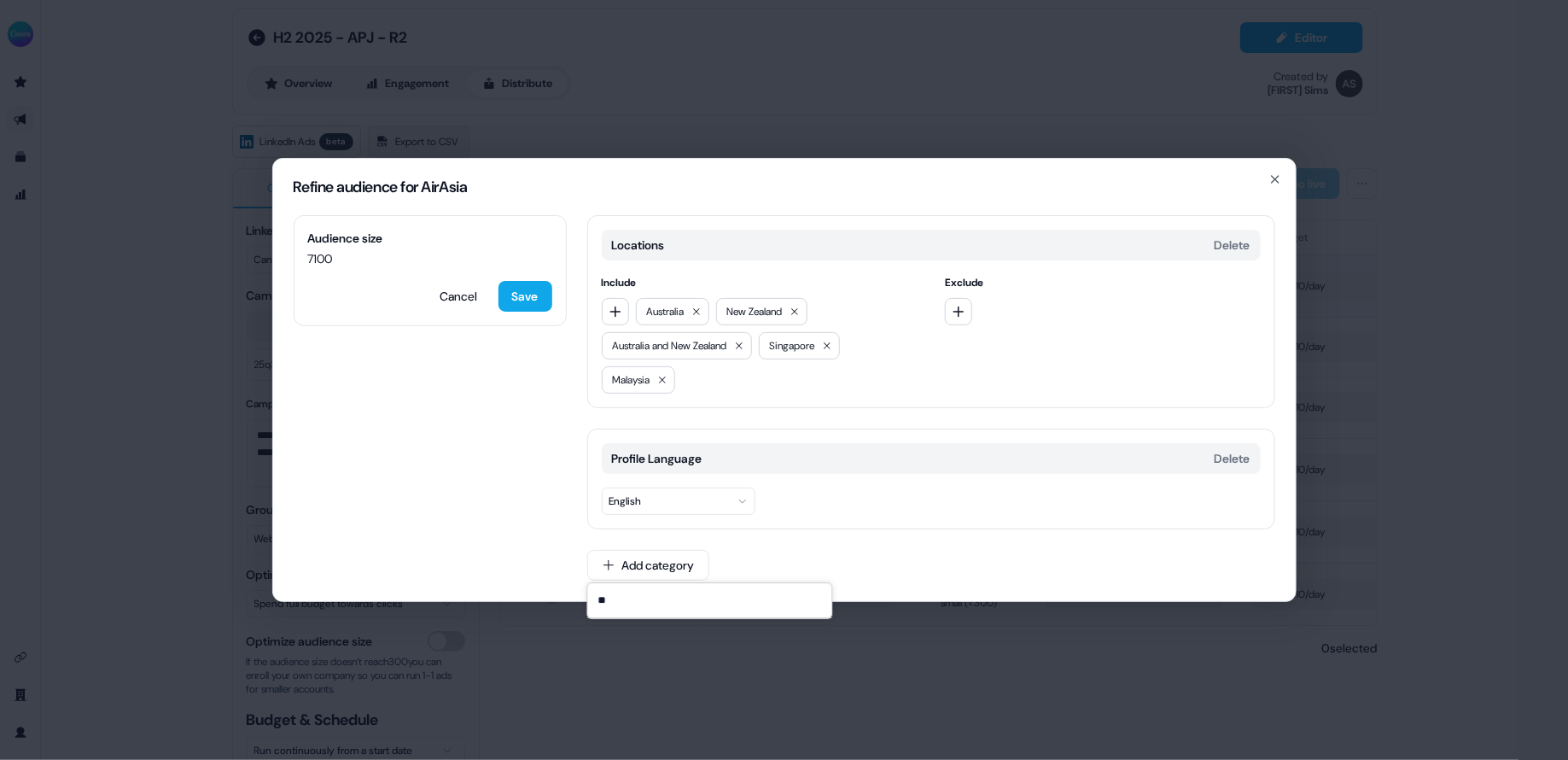 type on "*" 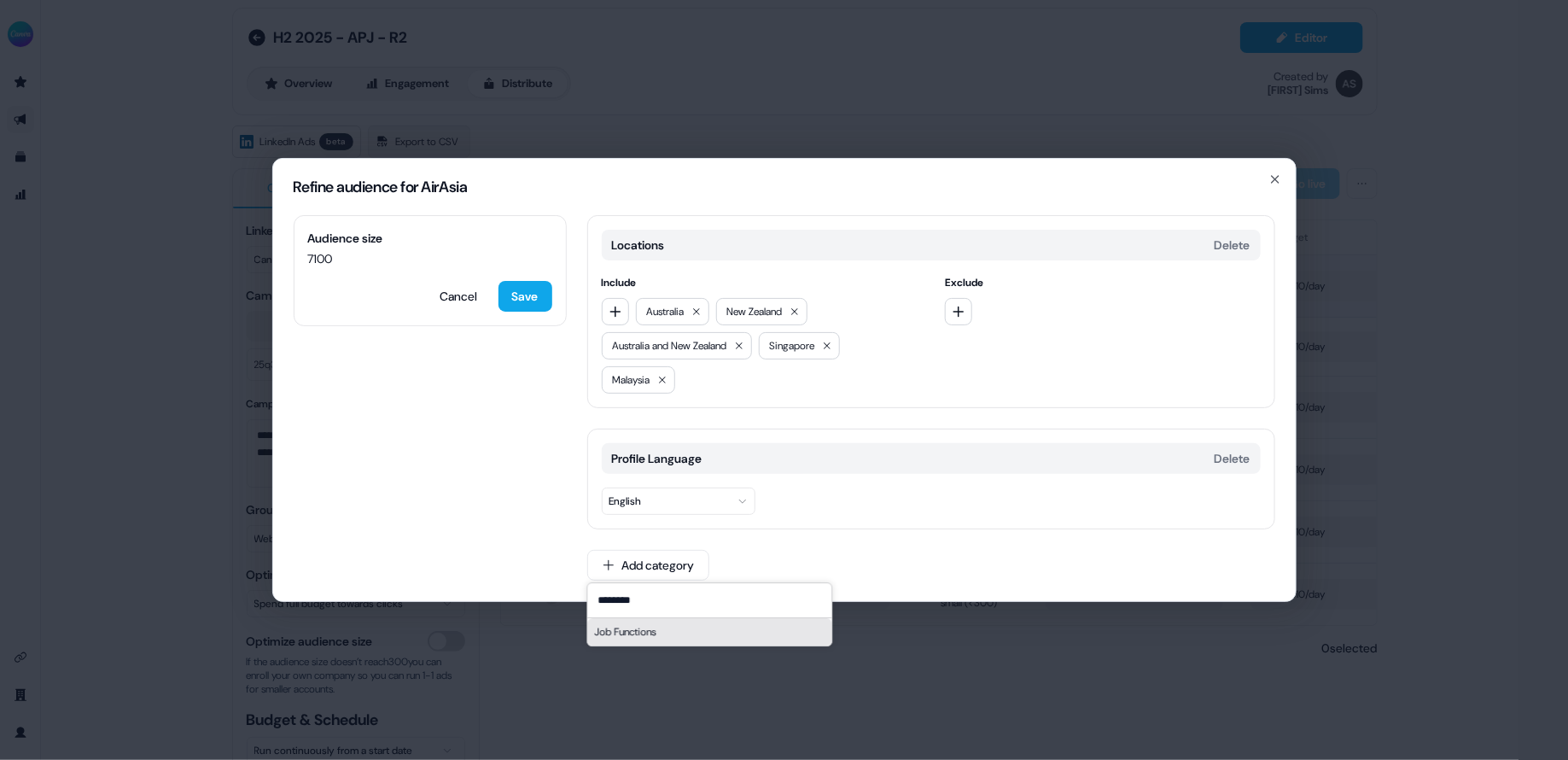 type on "********" 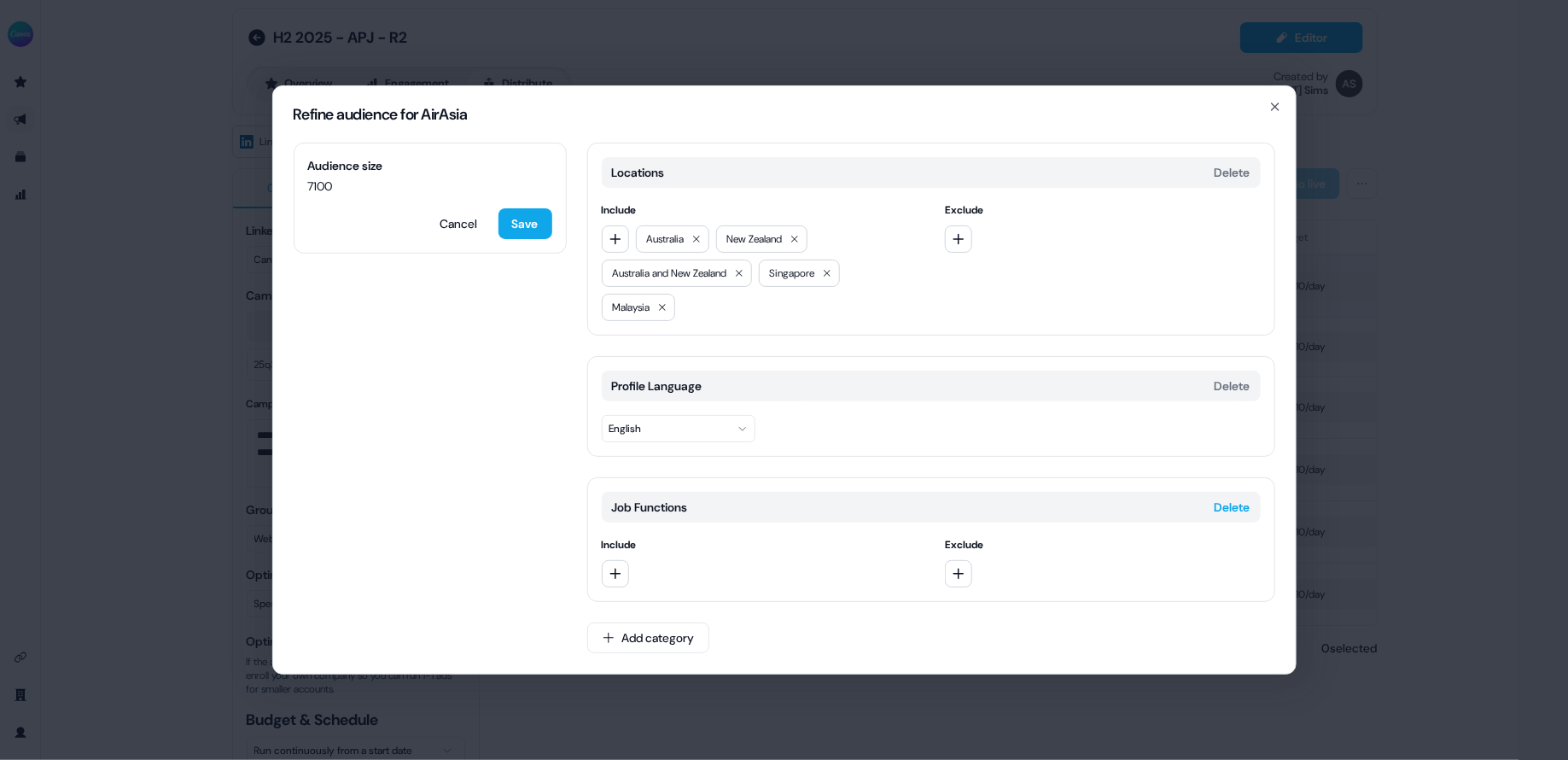 click on "Delete" at bounding box center (1233, 507) 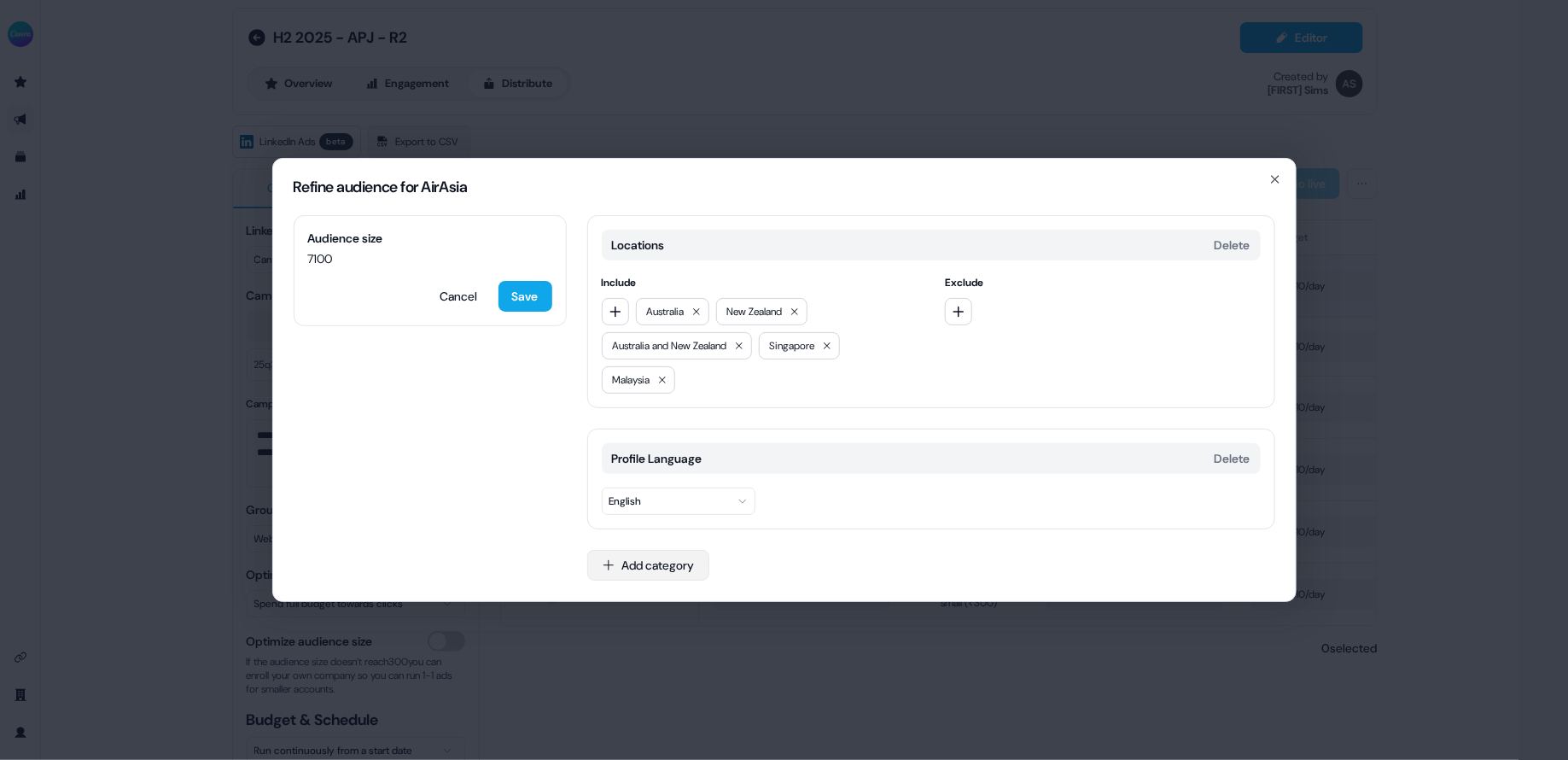 click on "Add category" at bounding box center [648, 565] 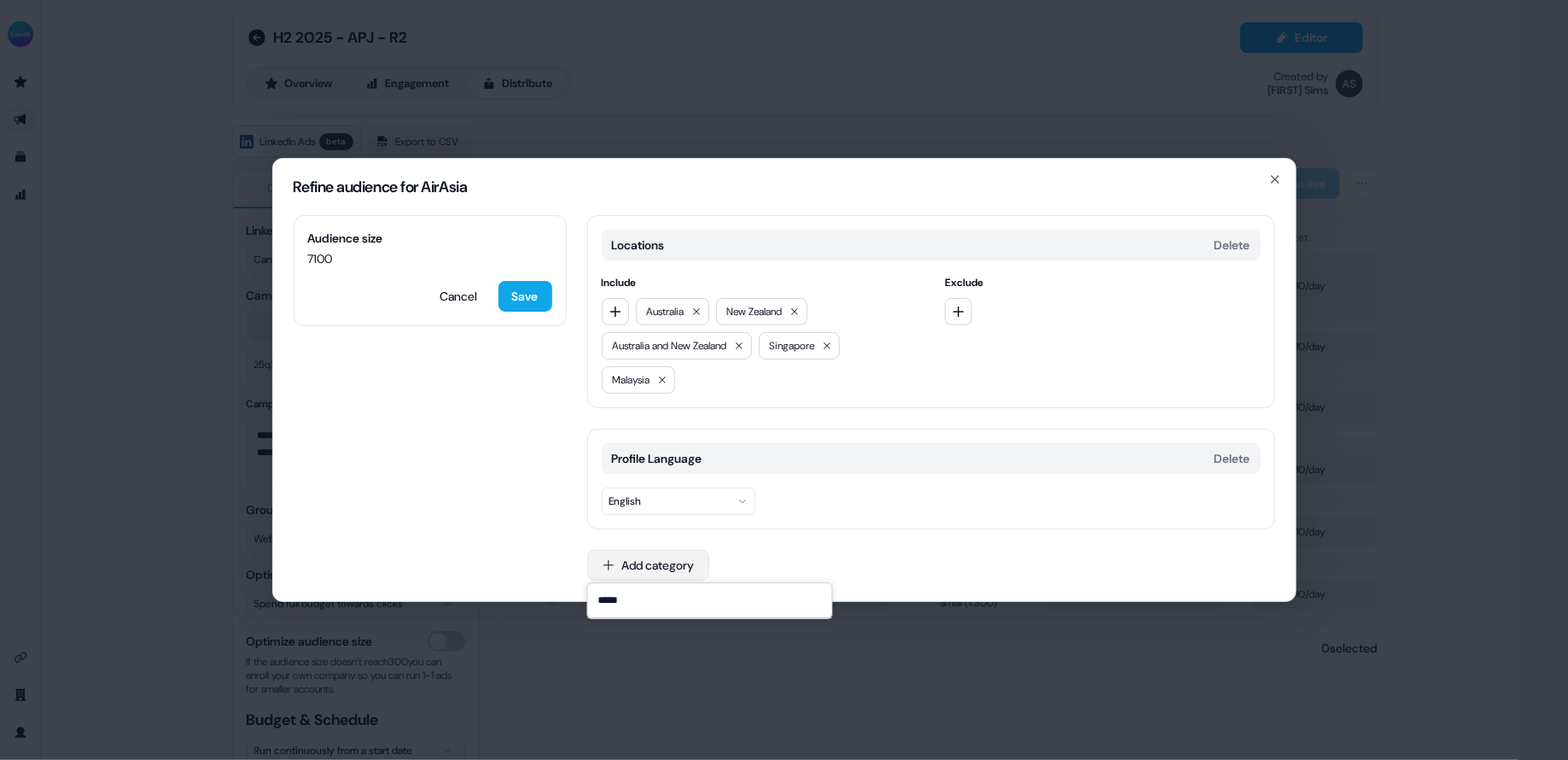 type on "******" 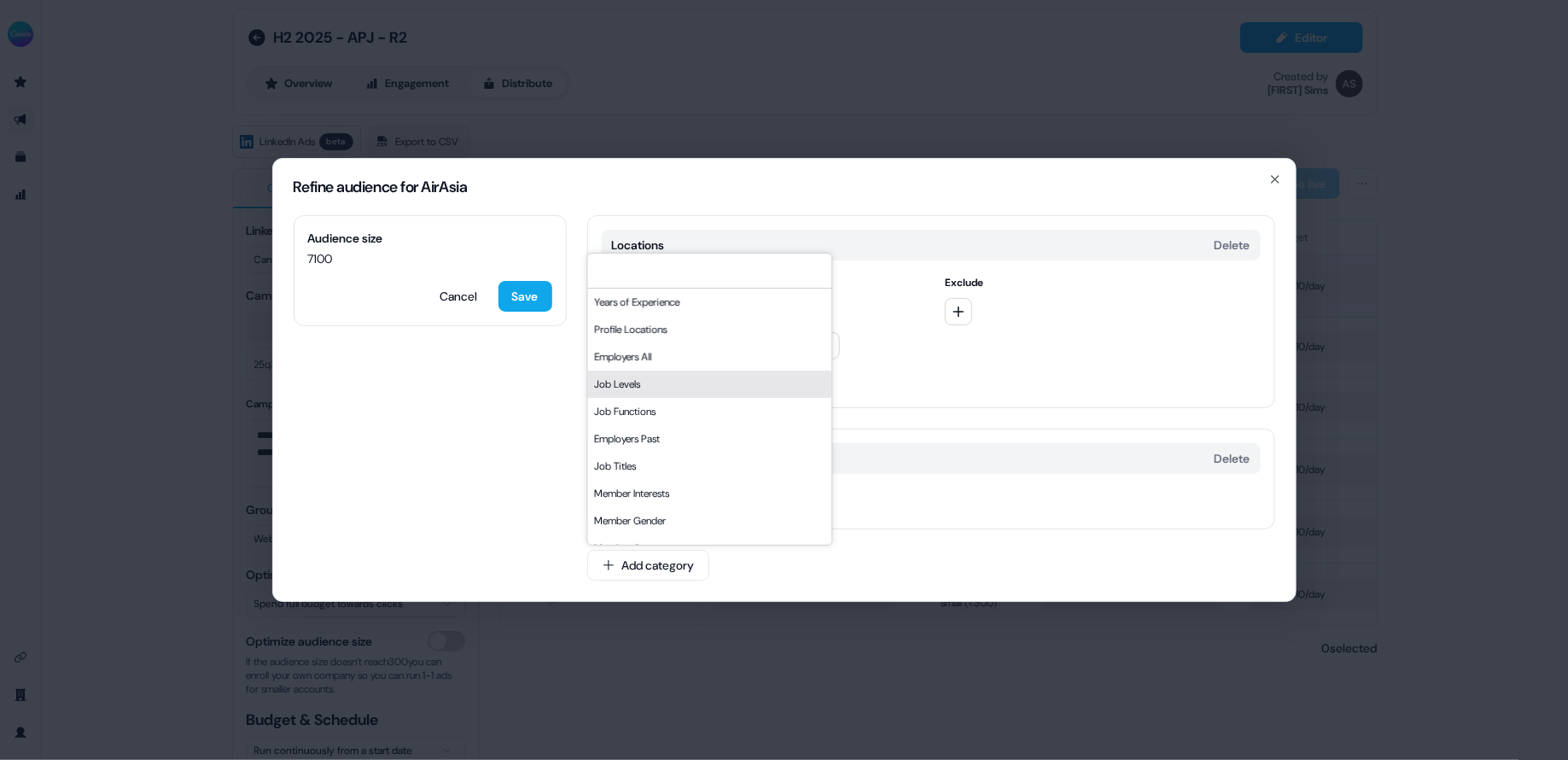 type 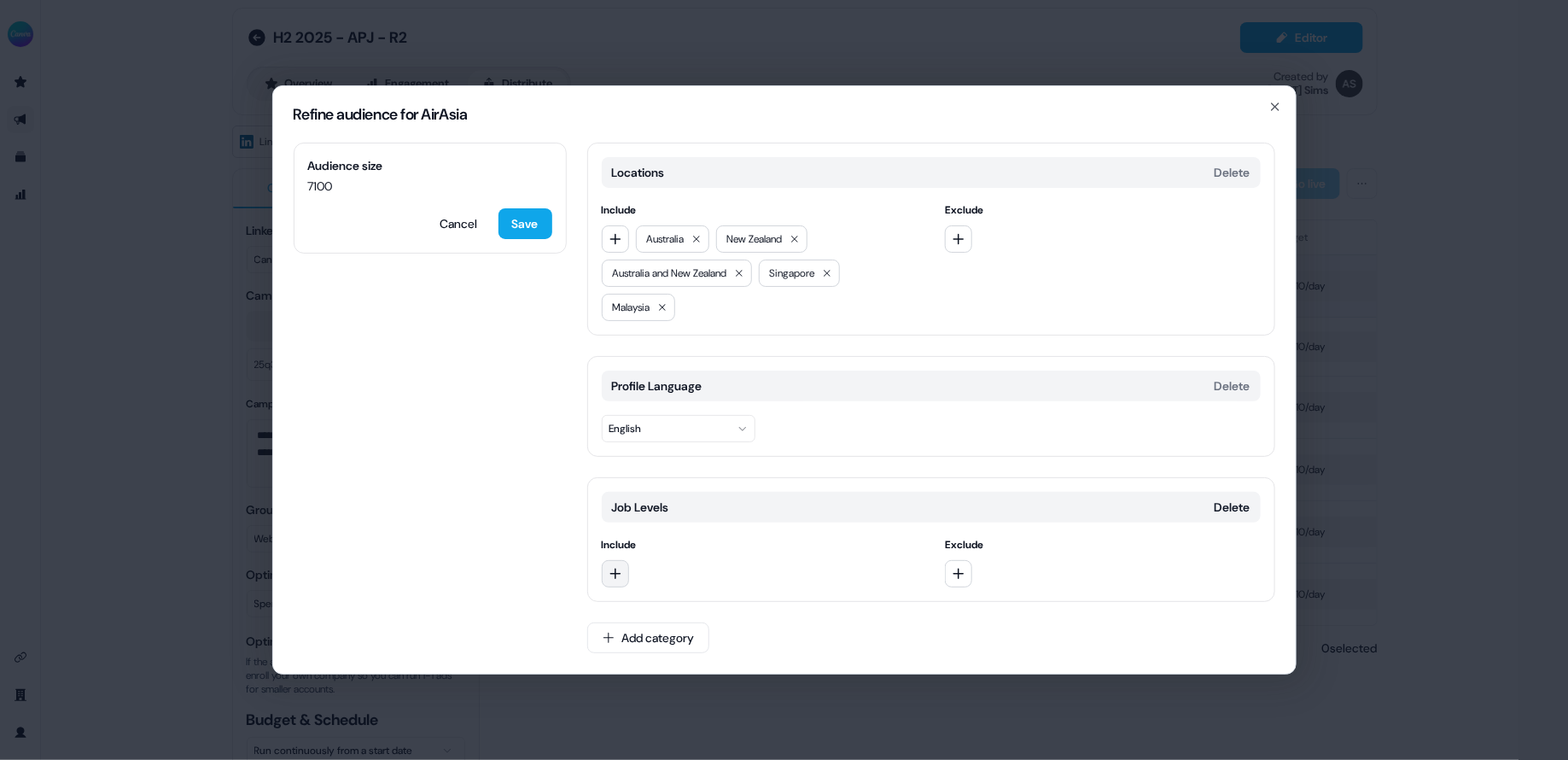 click 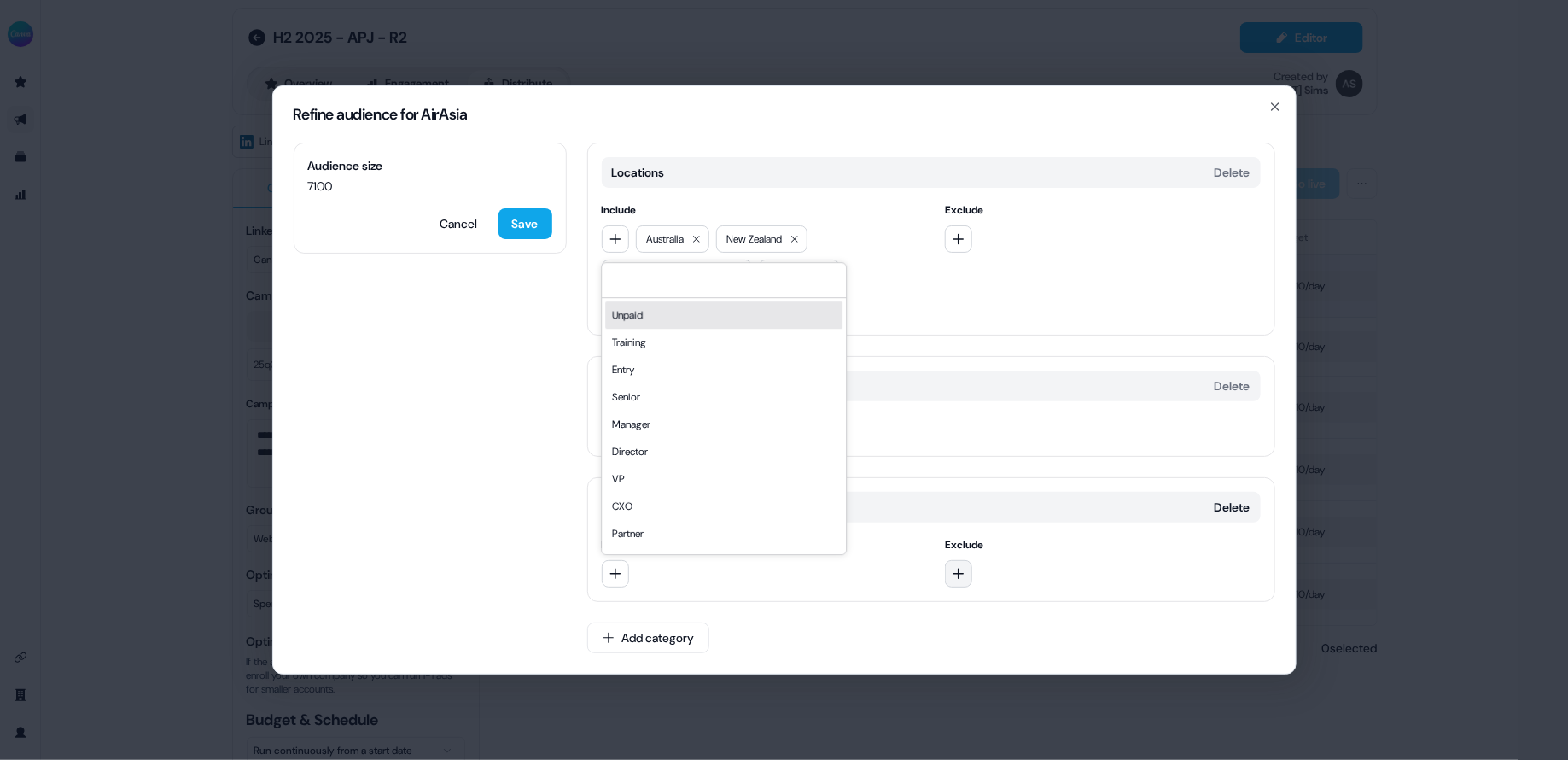 click at bounding box center (959, 574) 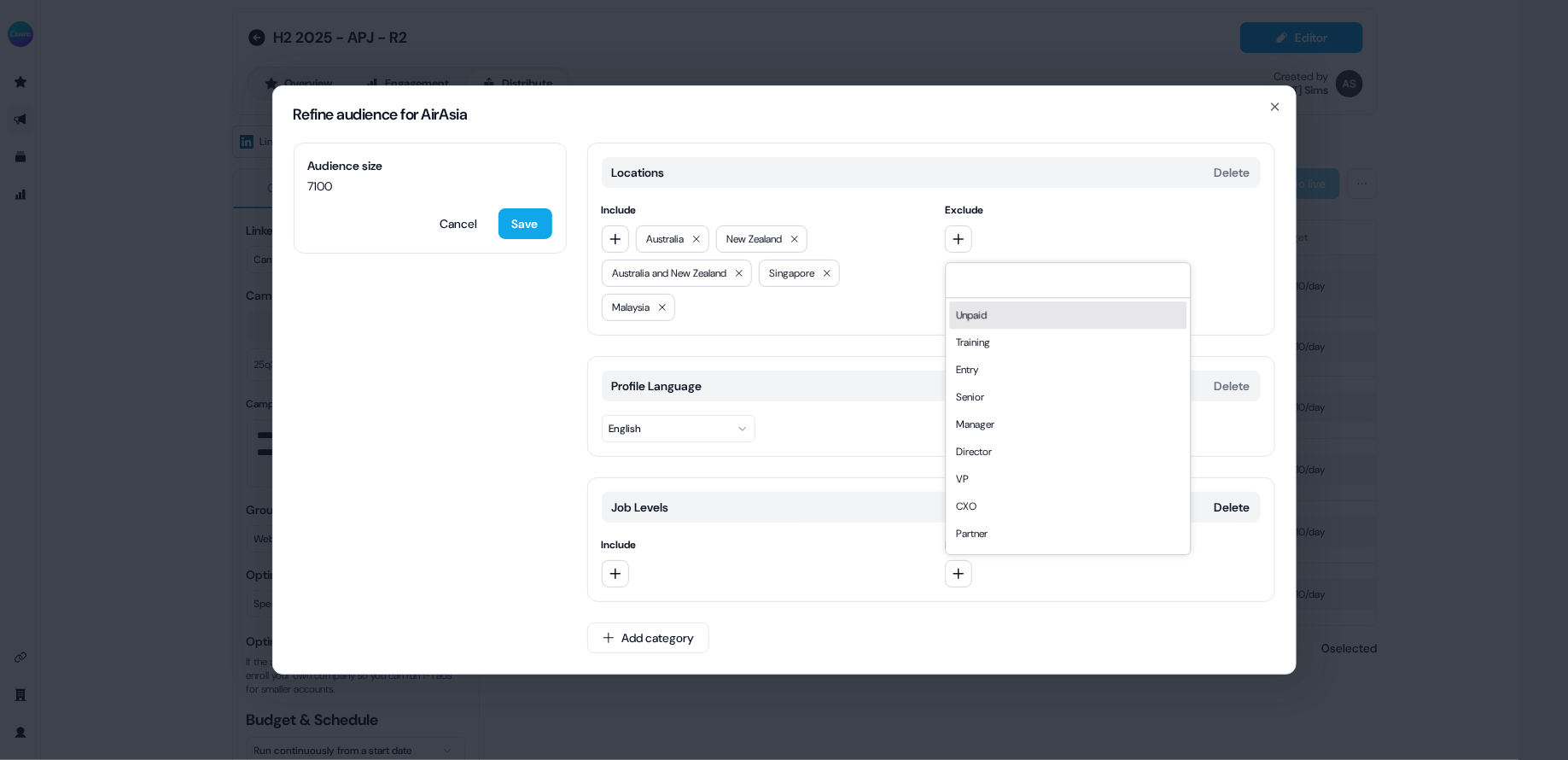 click on "Unpaid Training Entry Senior Manager Director VP CXO Partner Owner" at bounding box center [1068, 426] 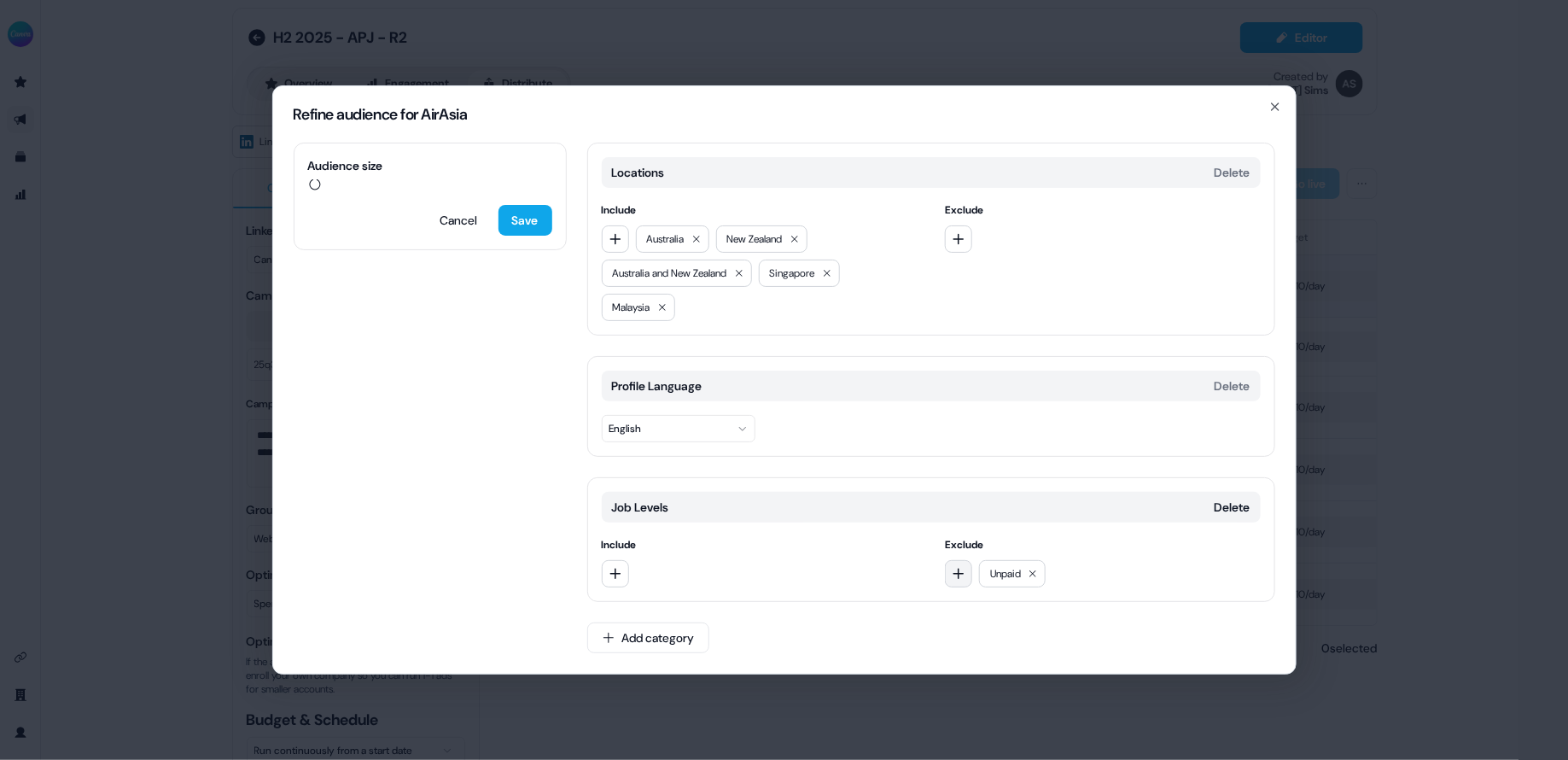click at bounding box center (959, 574) 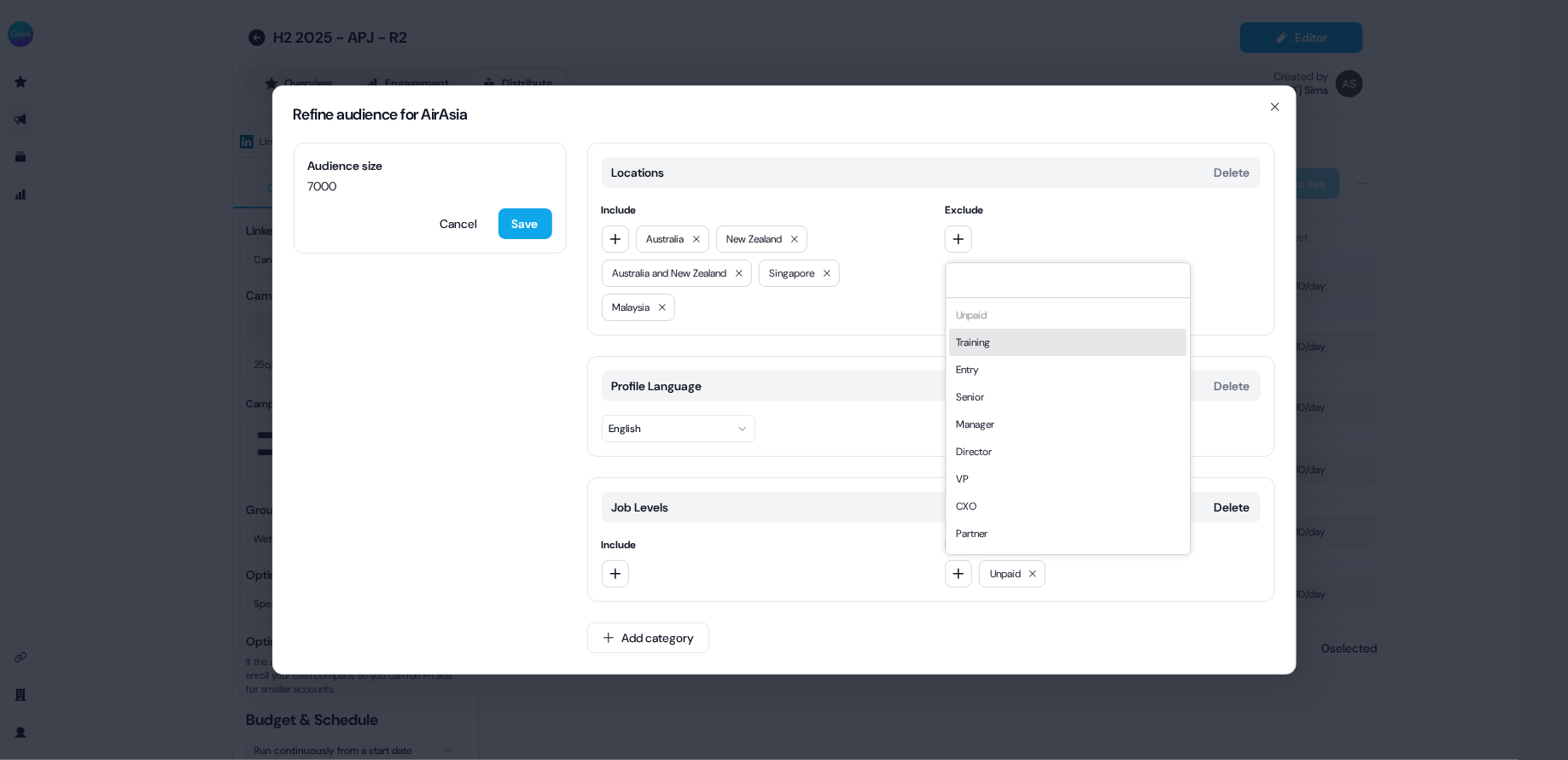 click on "Training" at bounding box center (1068, 342) 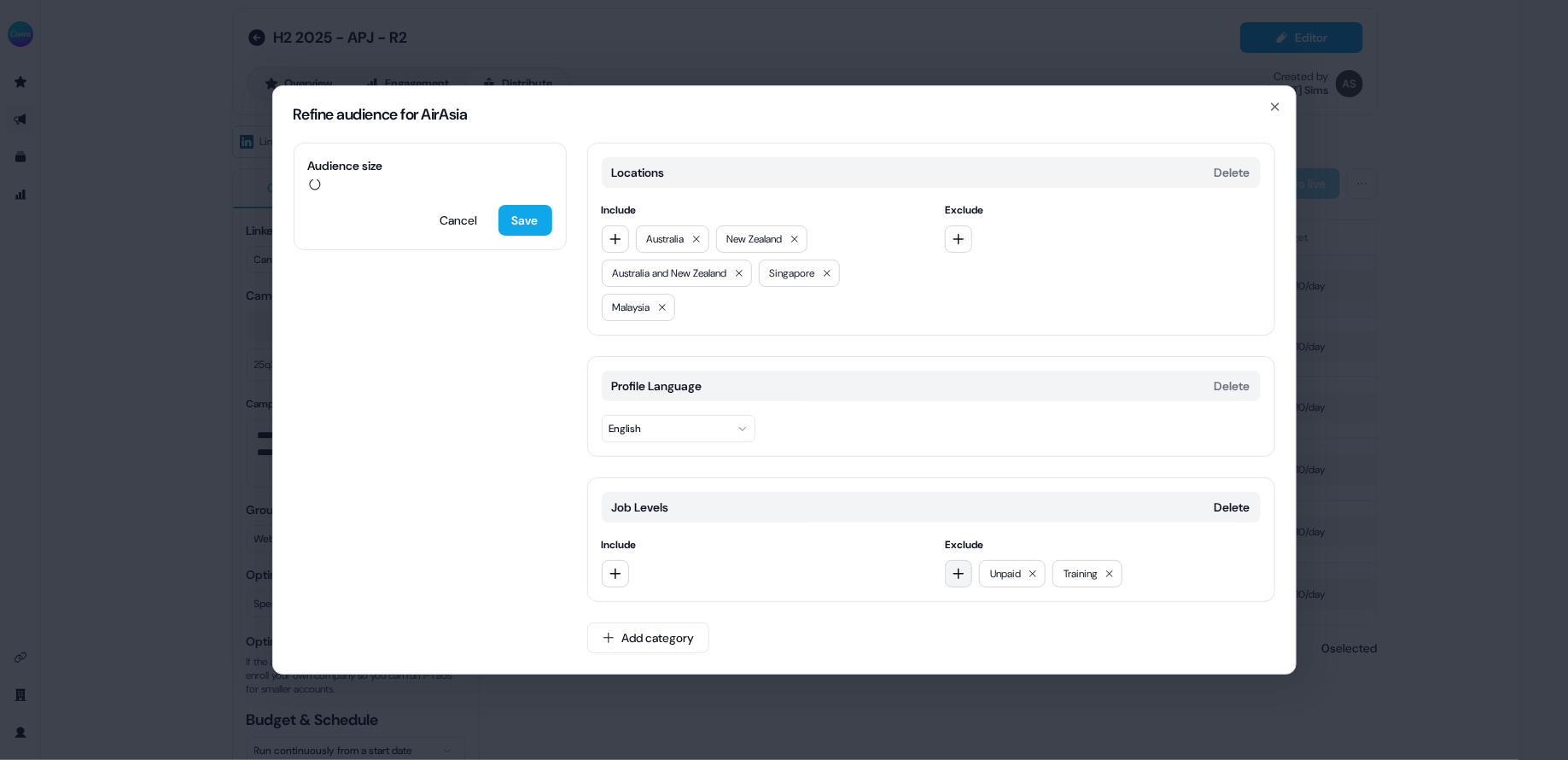 click 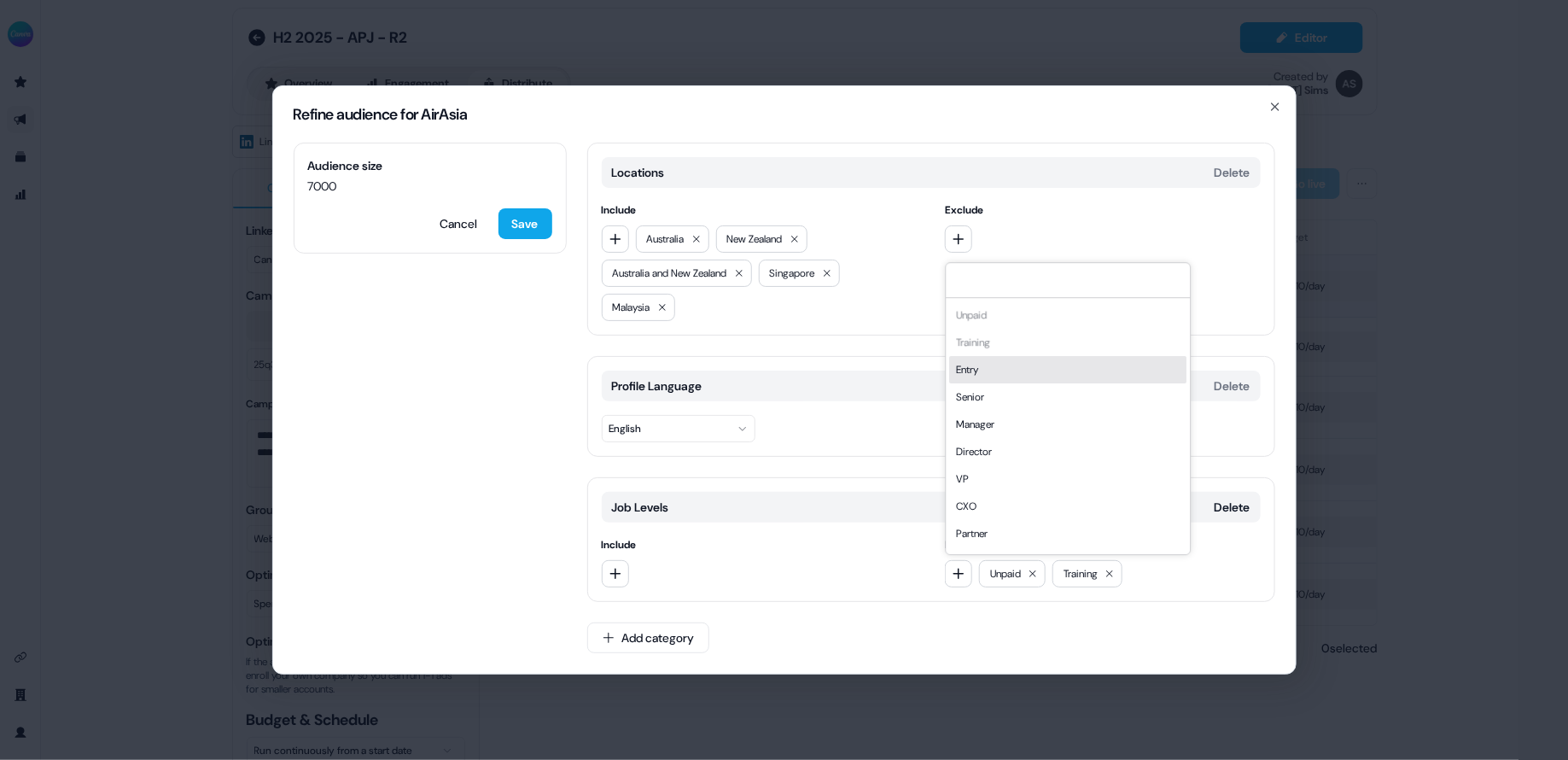 click on "Entry" at bounding box center (1068, 370) 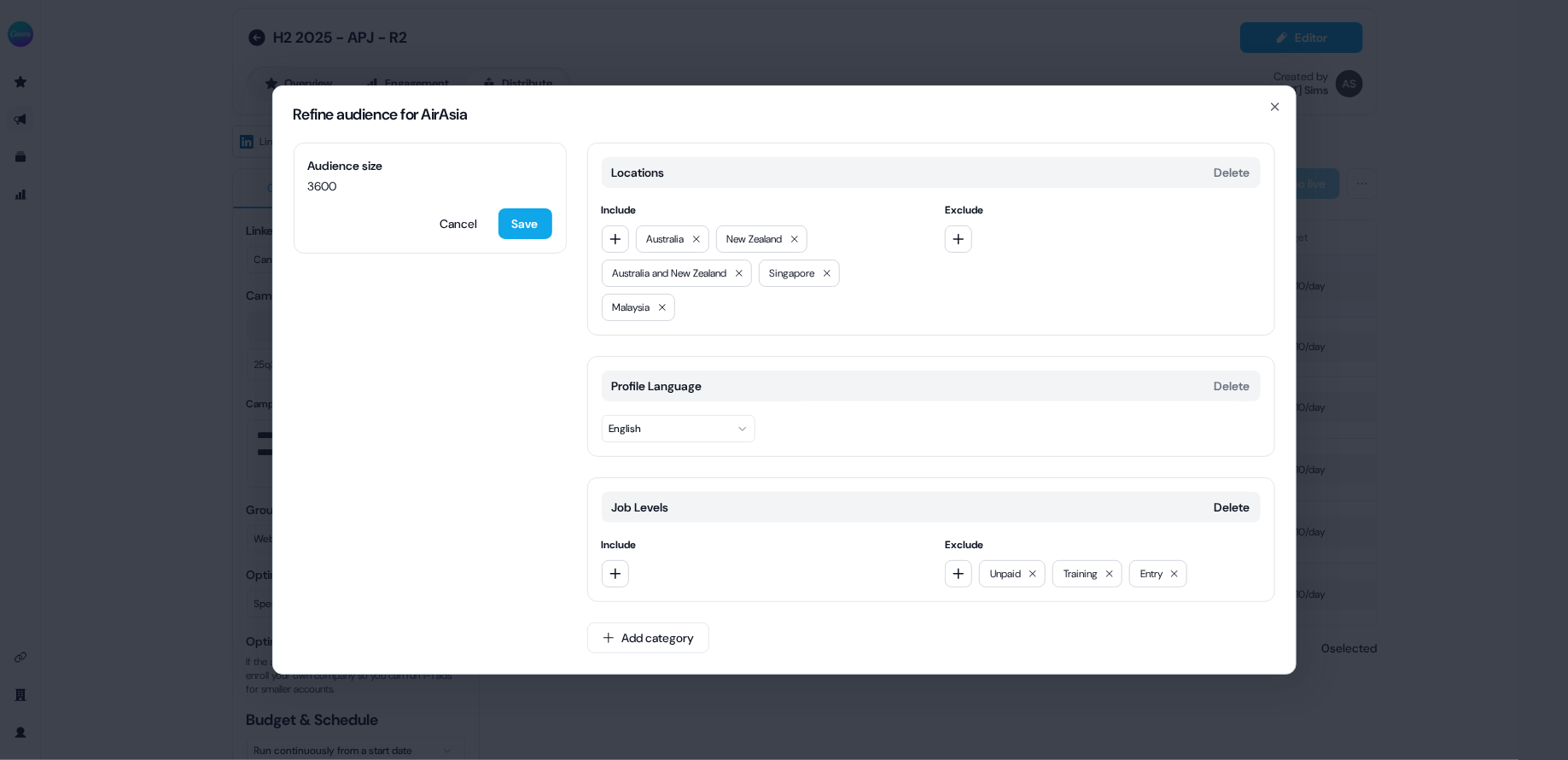 click on "Locations Delete Include [COUNTRY] [COUNTRY] and [COUNTRY] [COUNTRY] [COUNTRY] Exclude Profile Language Delete English Job Levels Delete Include Exclude Unpaid Training Entry Add category" at bounding box center (931, 408) 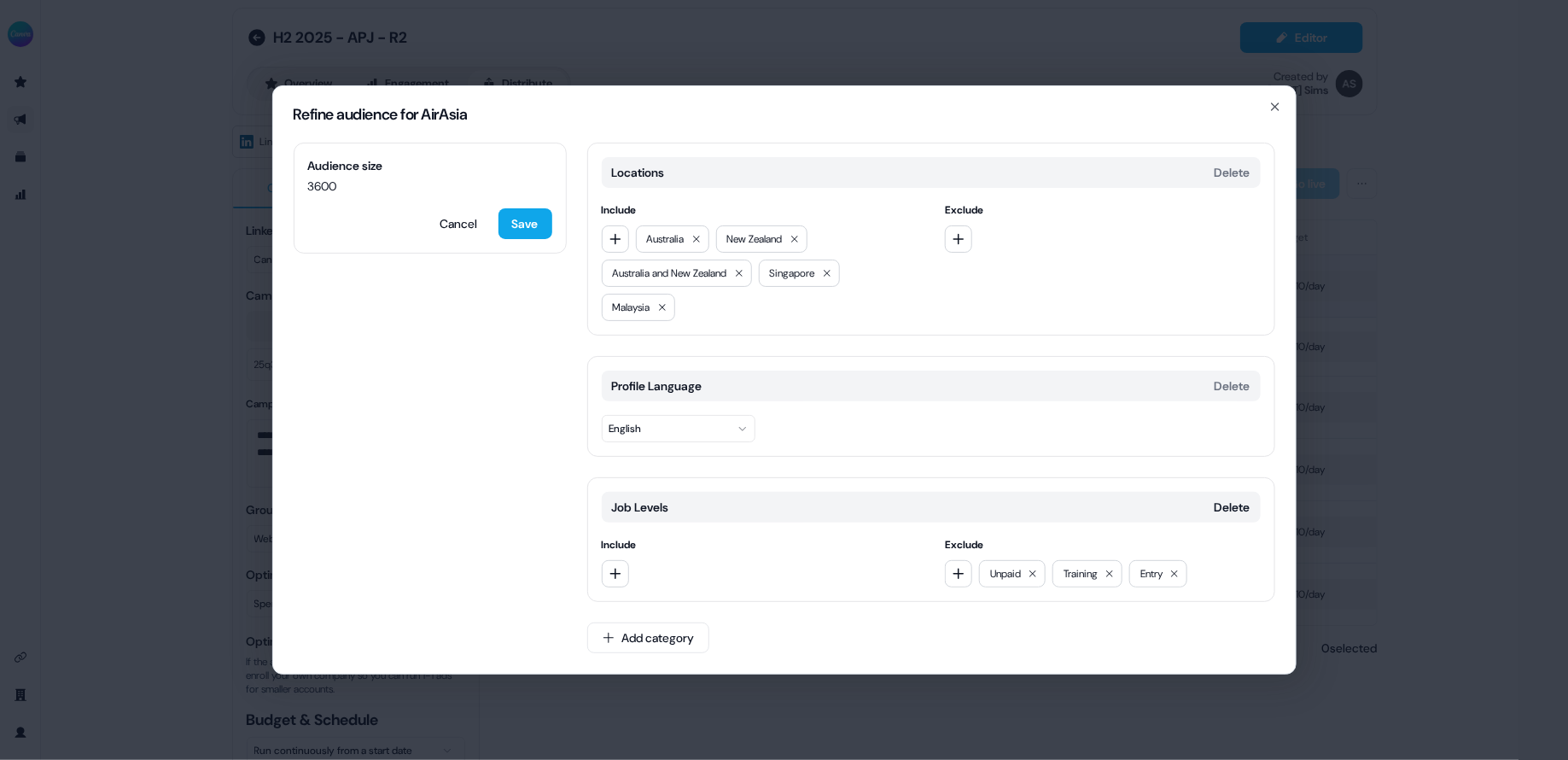 click on "Locations Delete Include [COUNTRY] [COUNTRY] and [COUNTRY] [COUNTRY] [COUNTRY] Exclude Profile Language Delete English Job Levels Delete Include Exclude Unpaid Training Entry Add category" at bounding box center [931, 408] 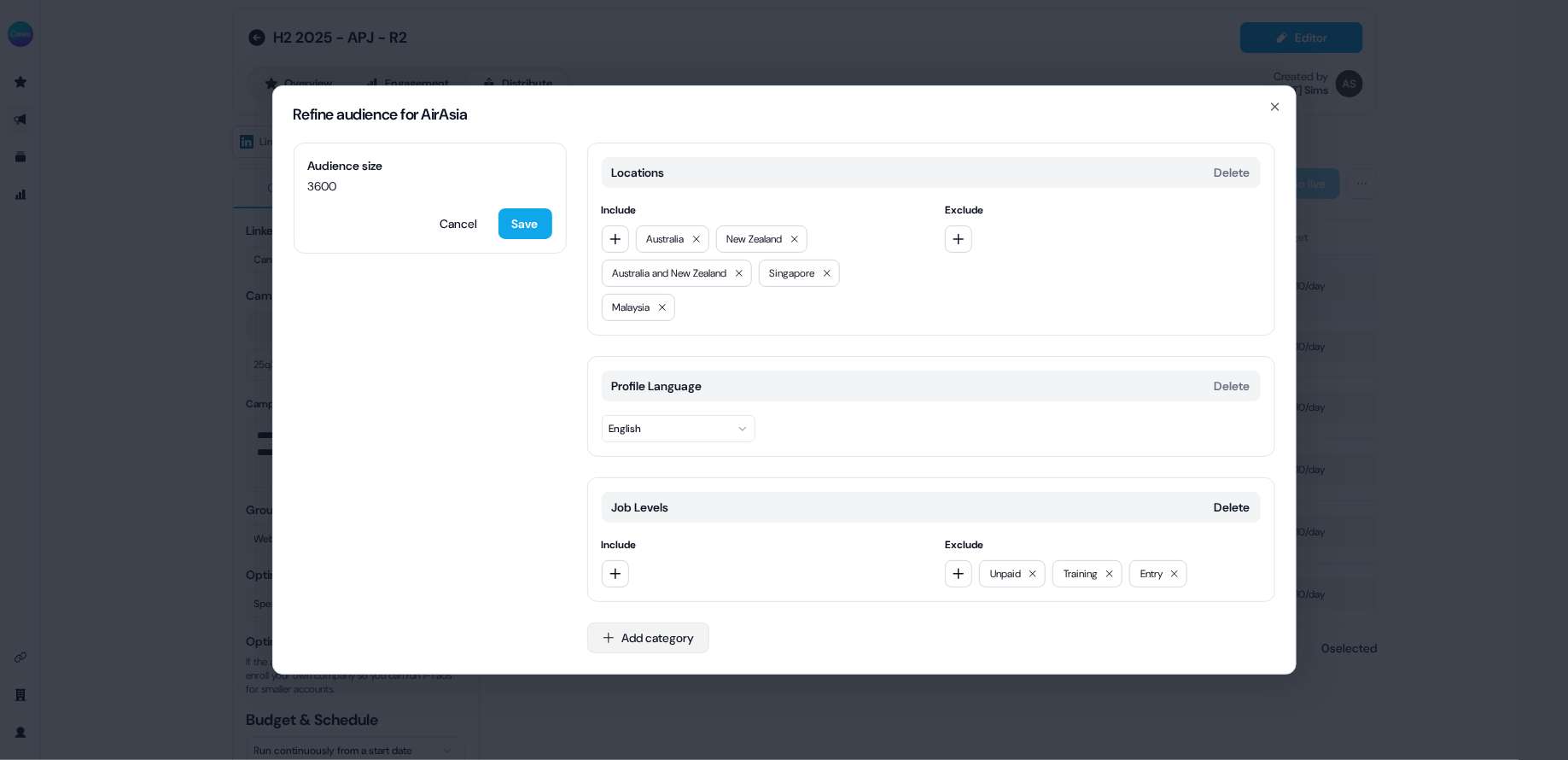 click on "Add category" at bounding box center [648, 638] 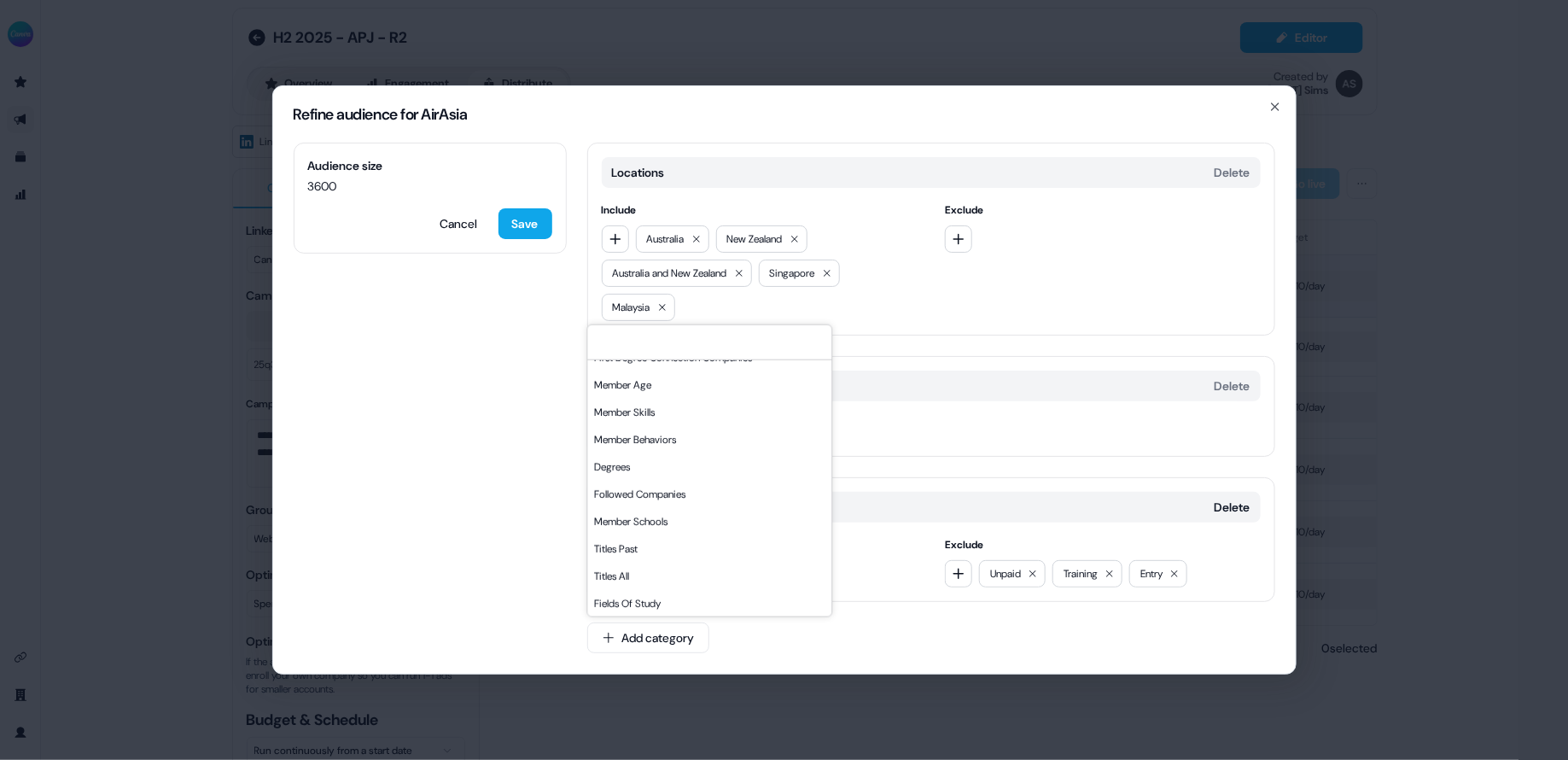 scroll, scrollTop: 0, scrollLeft: 0, axis: both 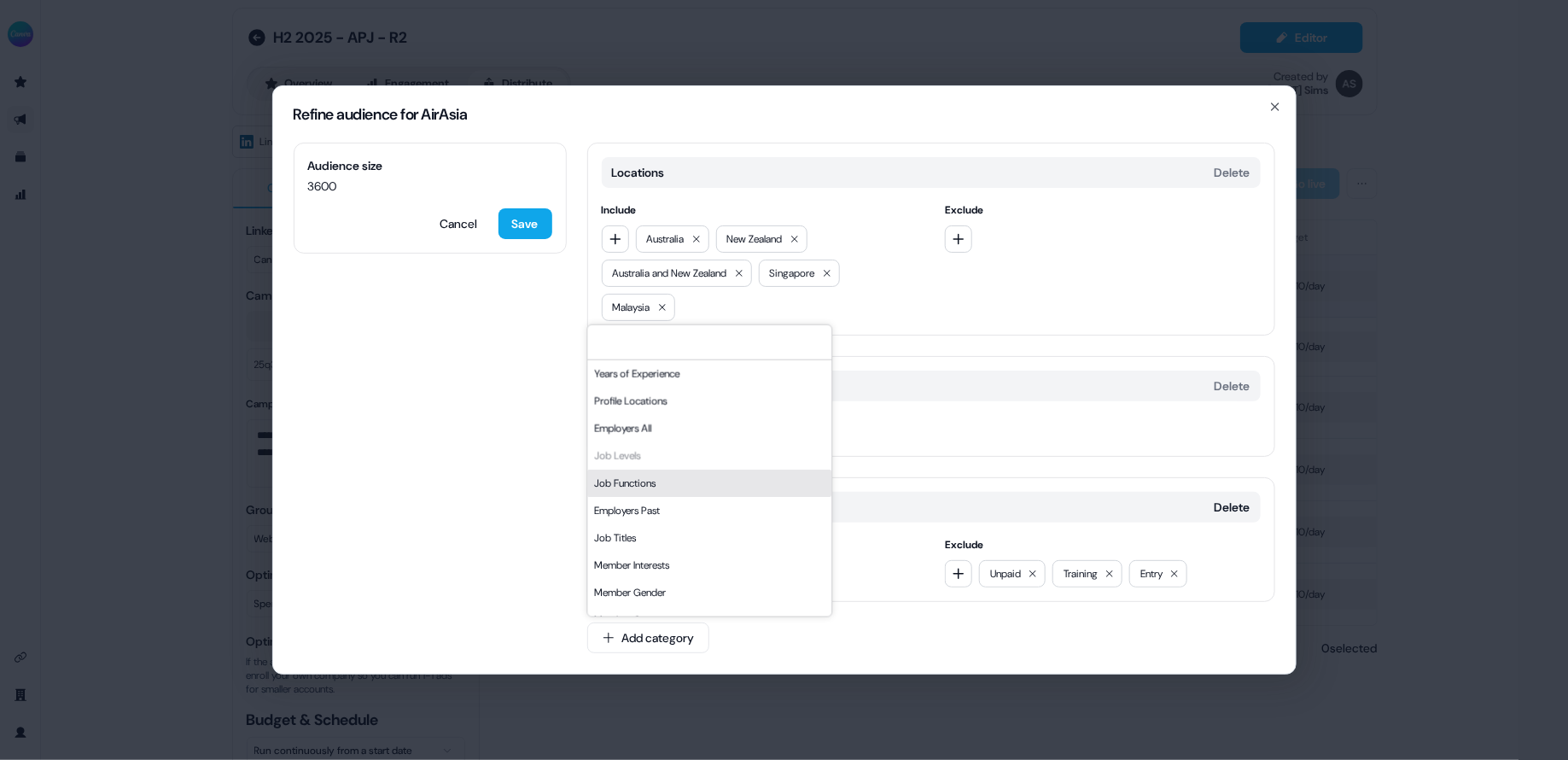 click on "Job Functions" at bounding box center [709, 483] 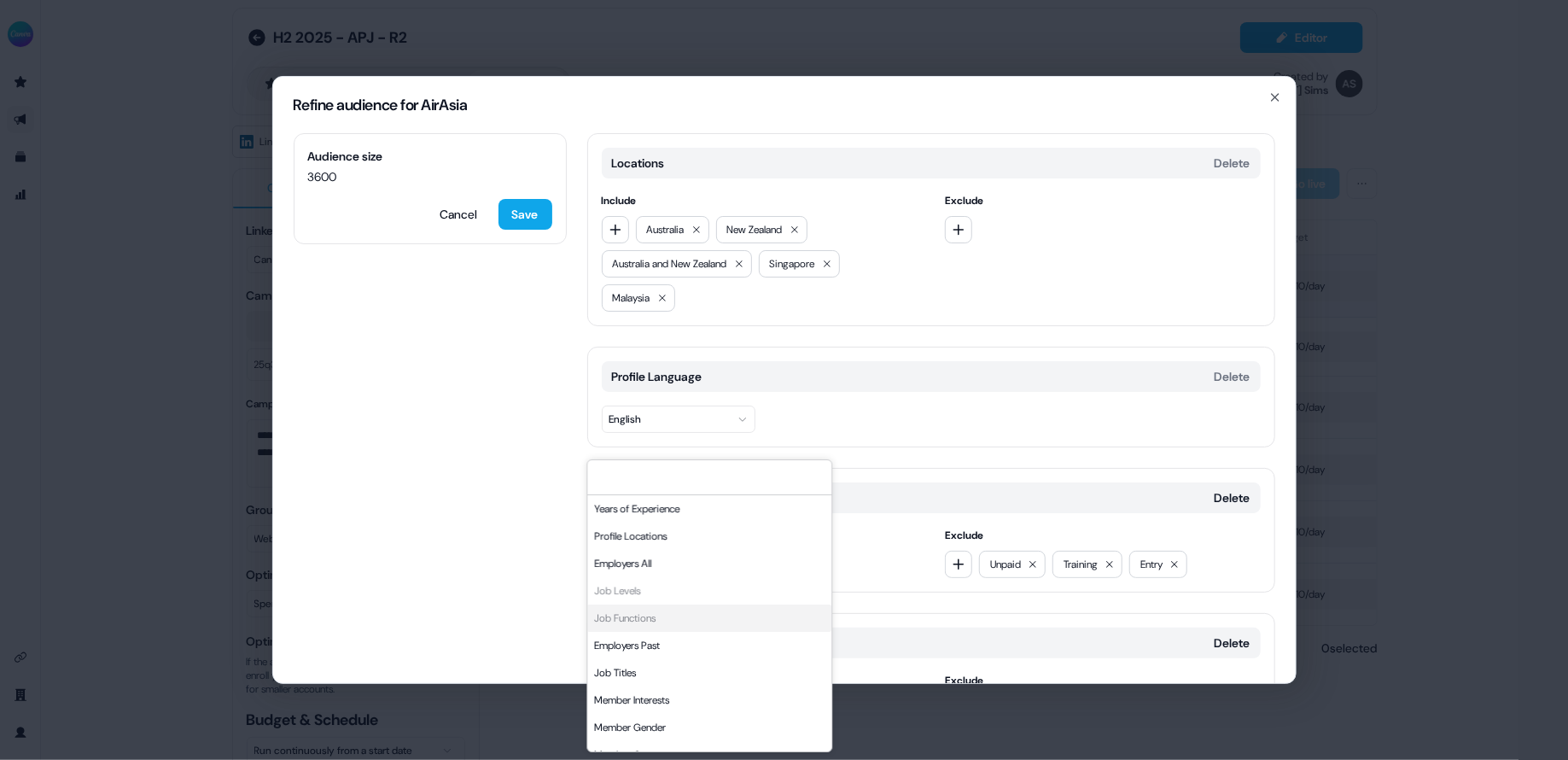 scroll, scrollTop: 122, scrollLeft: 0, axis: vertical 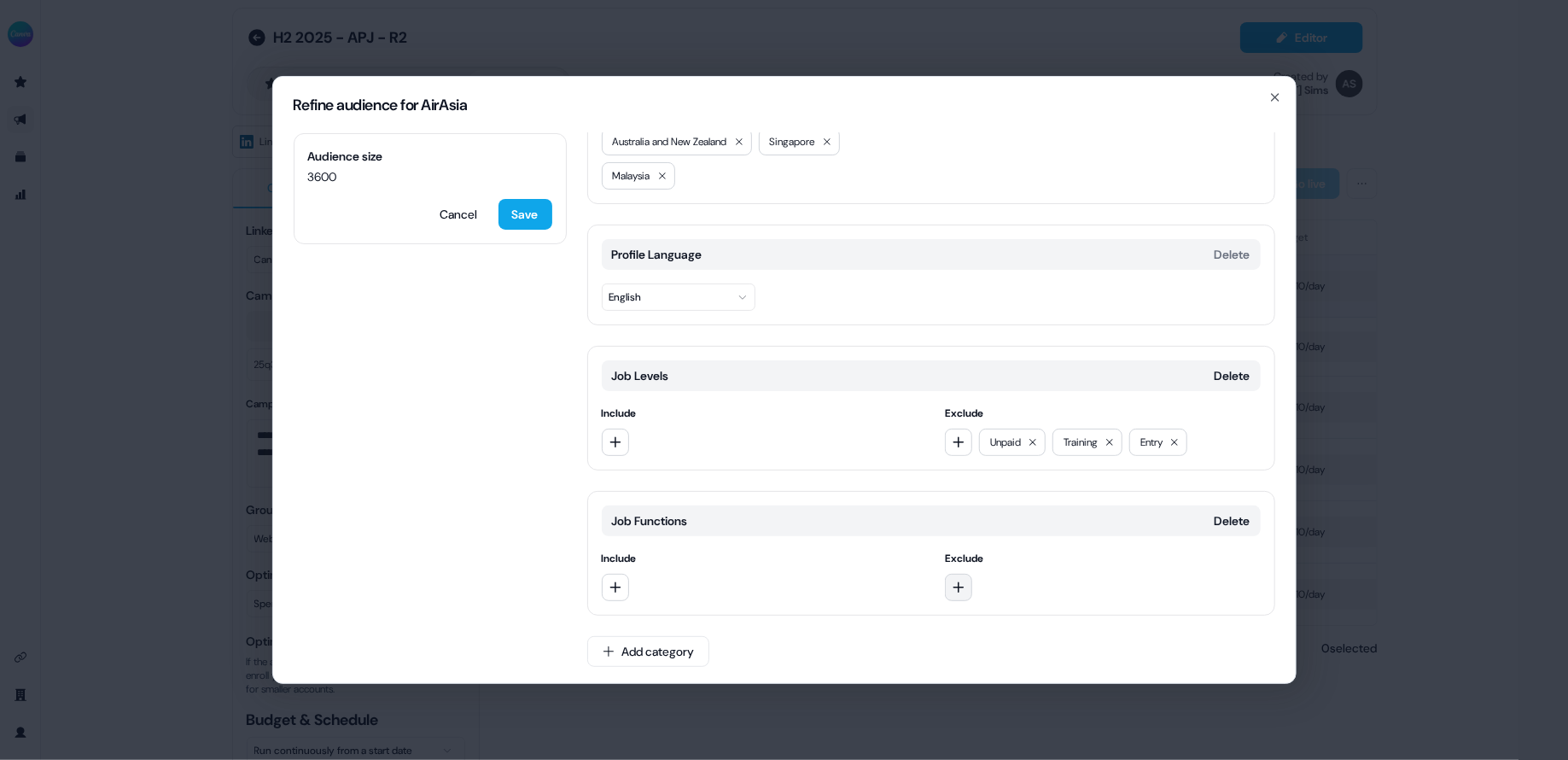 click at bounding box center [959, 588] 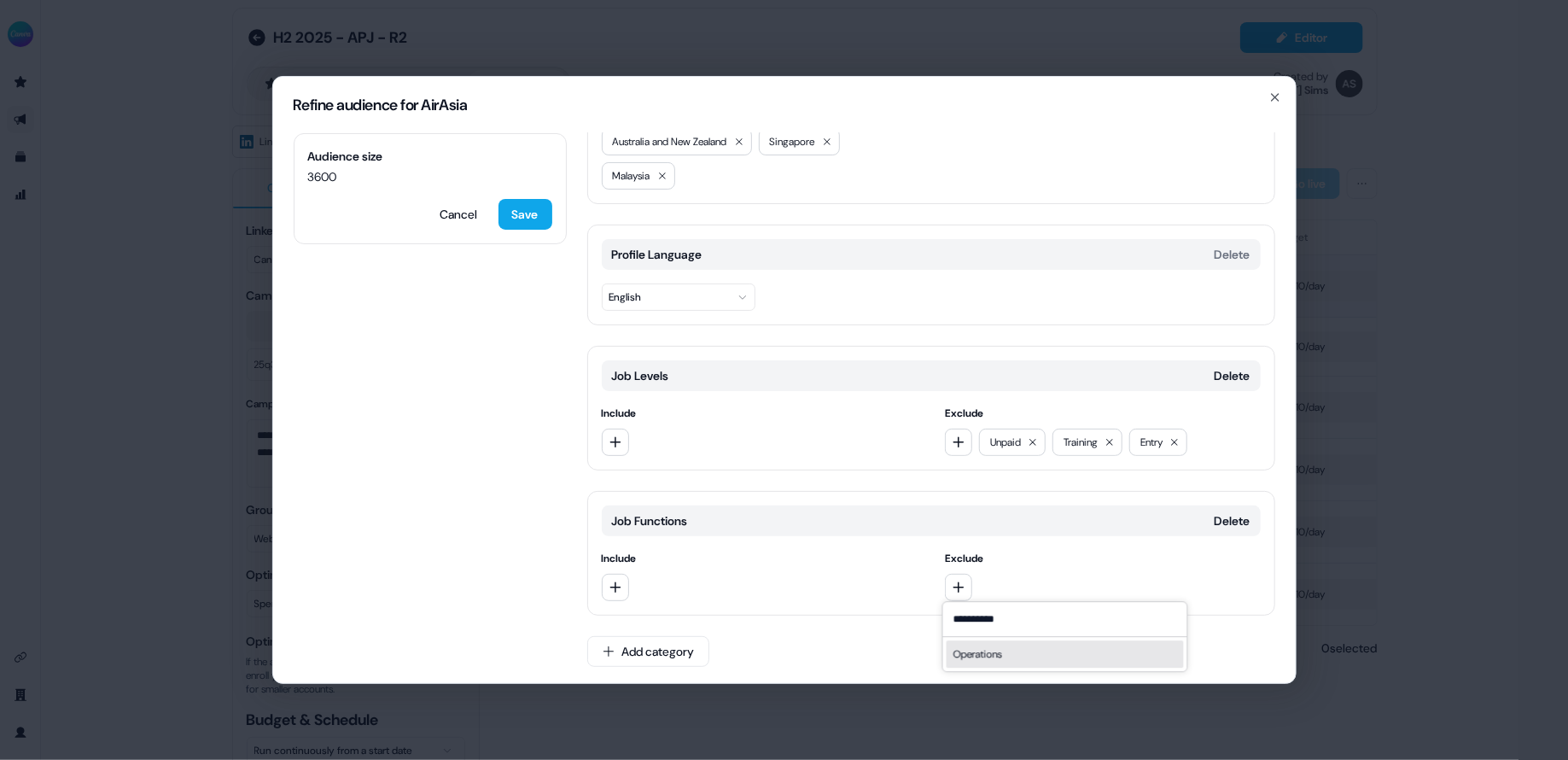 type on "**********" 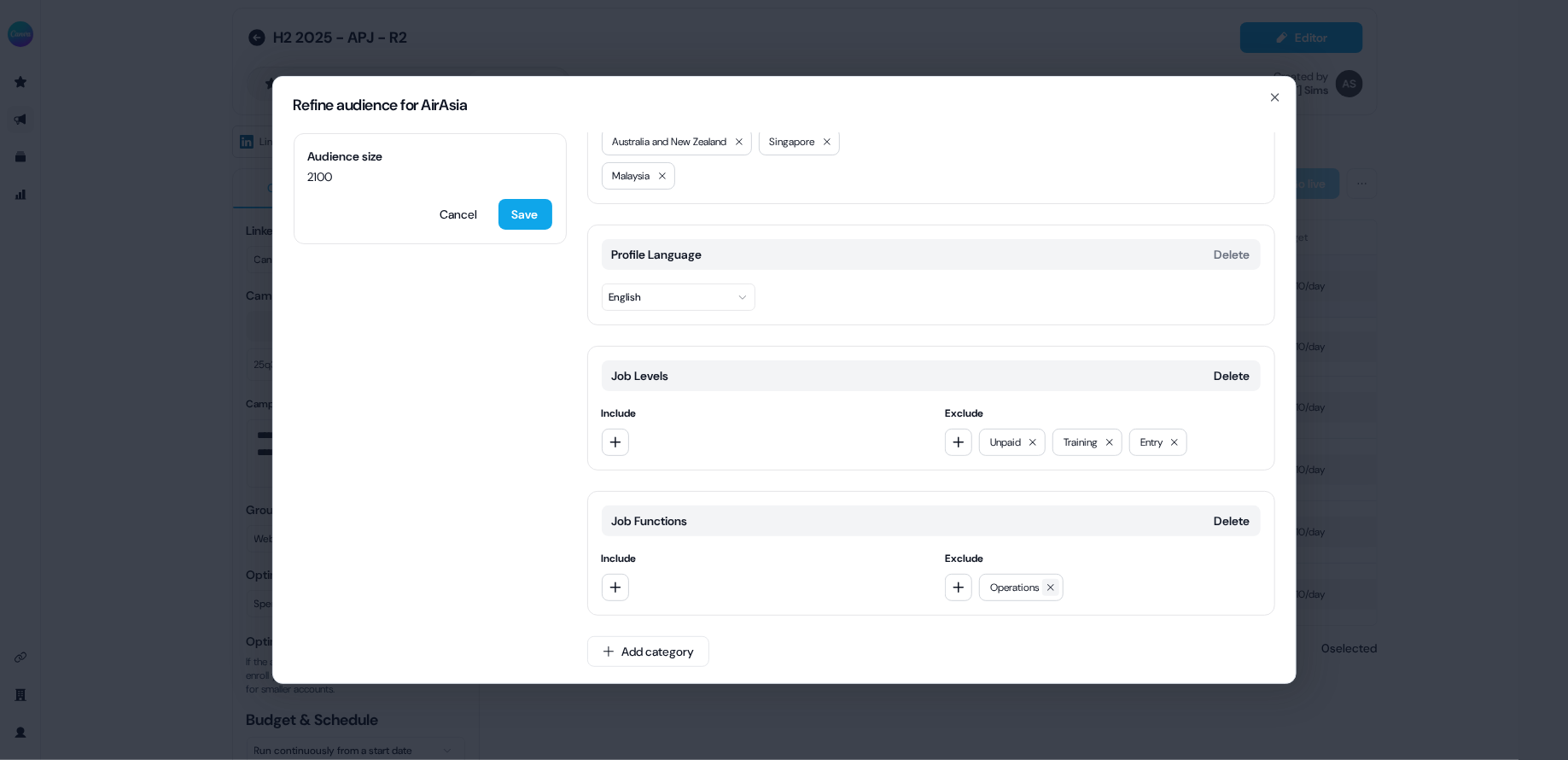click 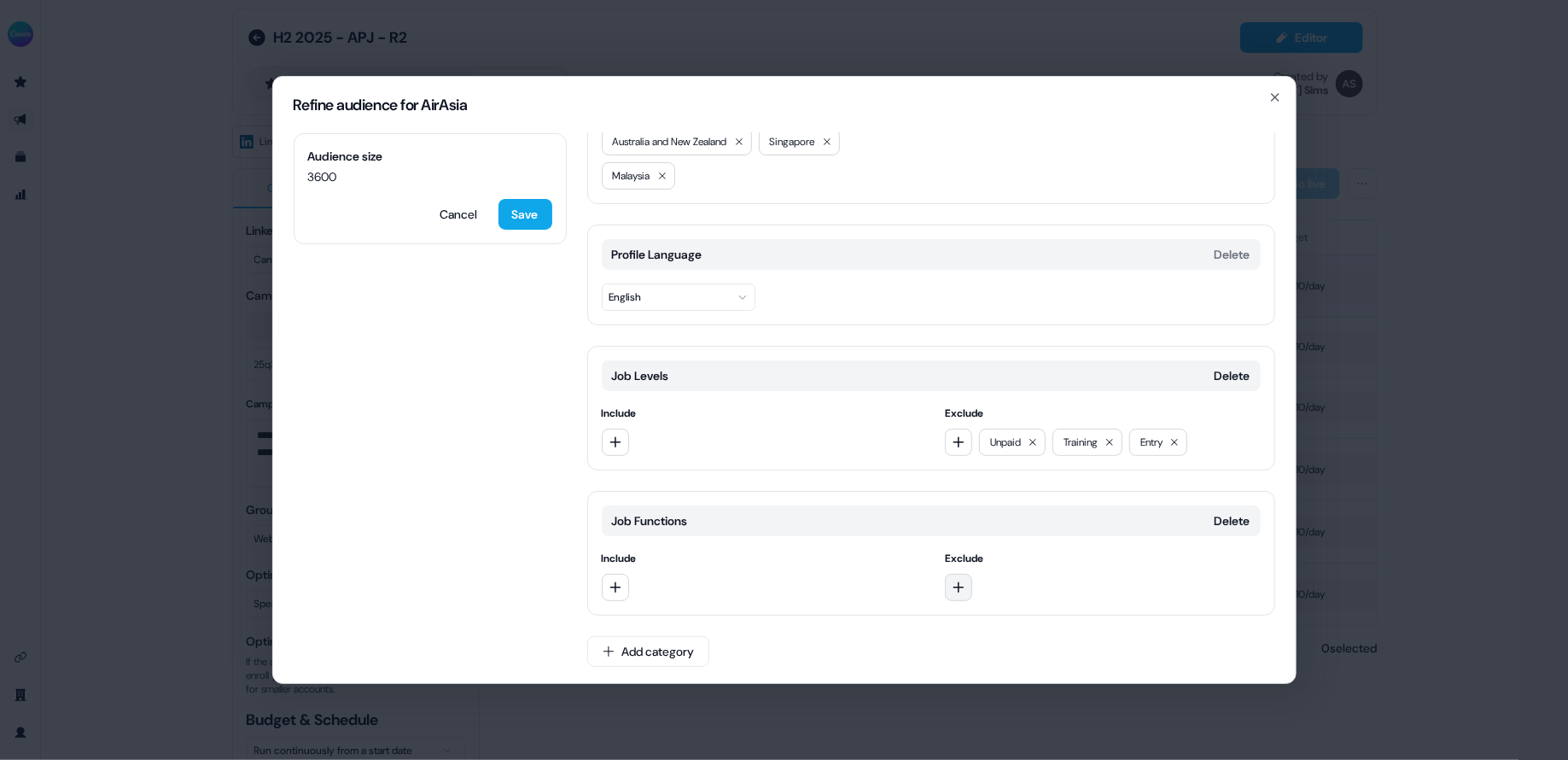 click 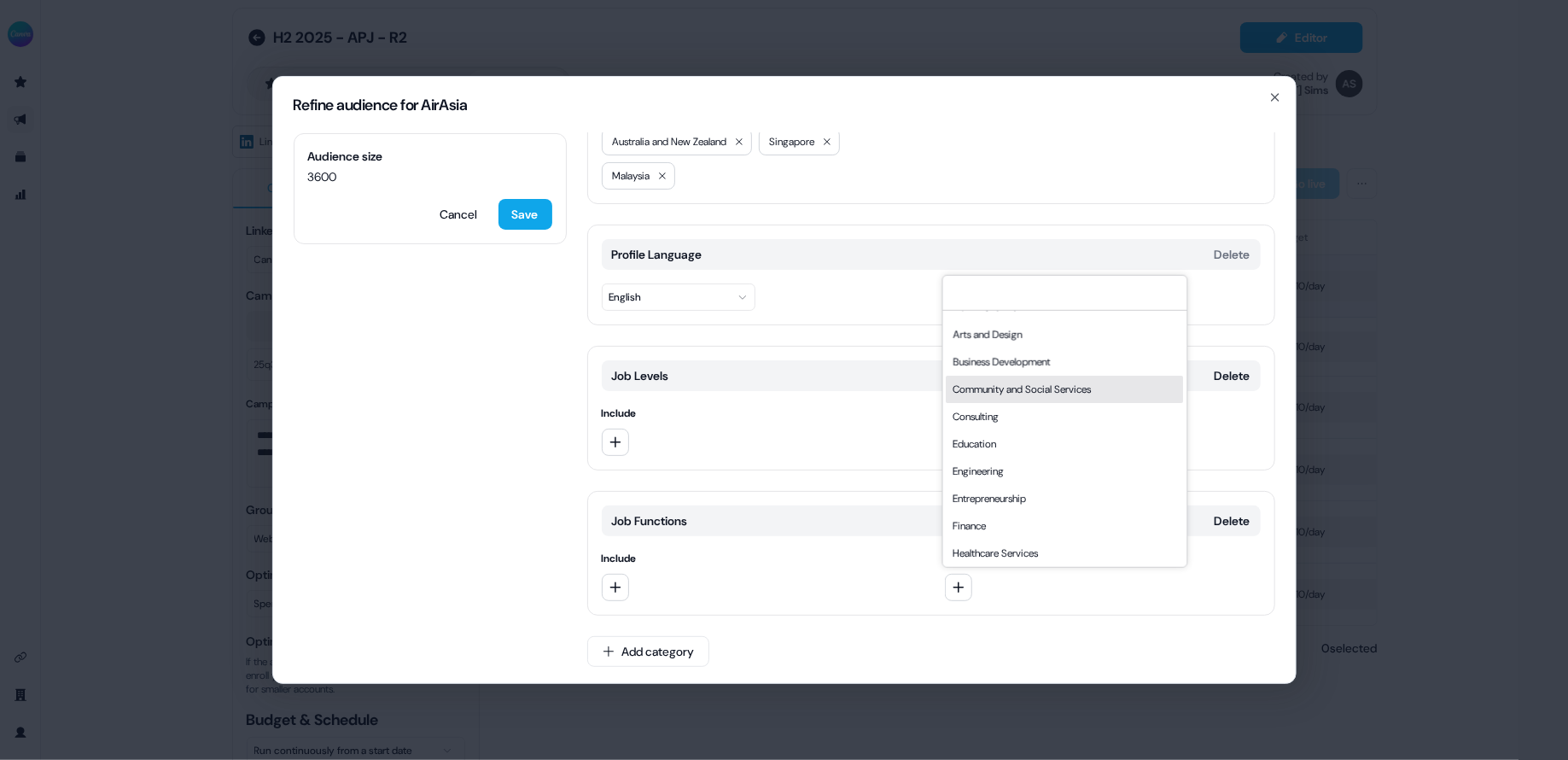 scroll, scrollTop: 0, scrollLeft: 0, axis: both 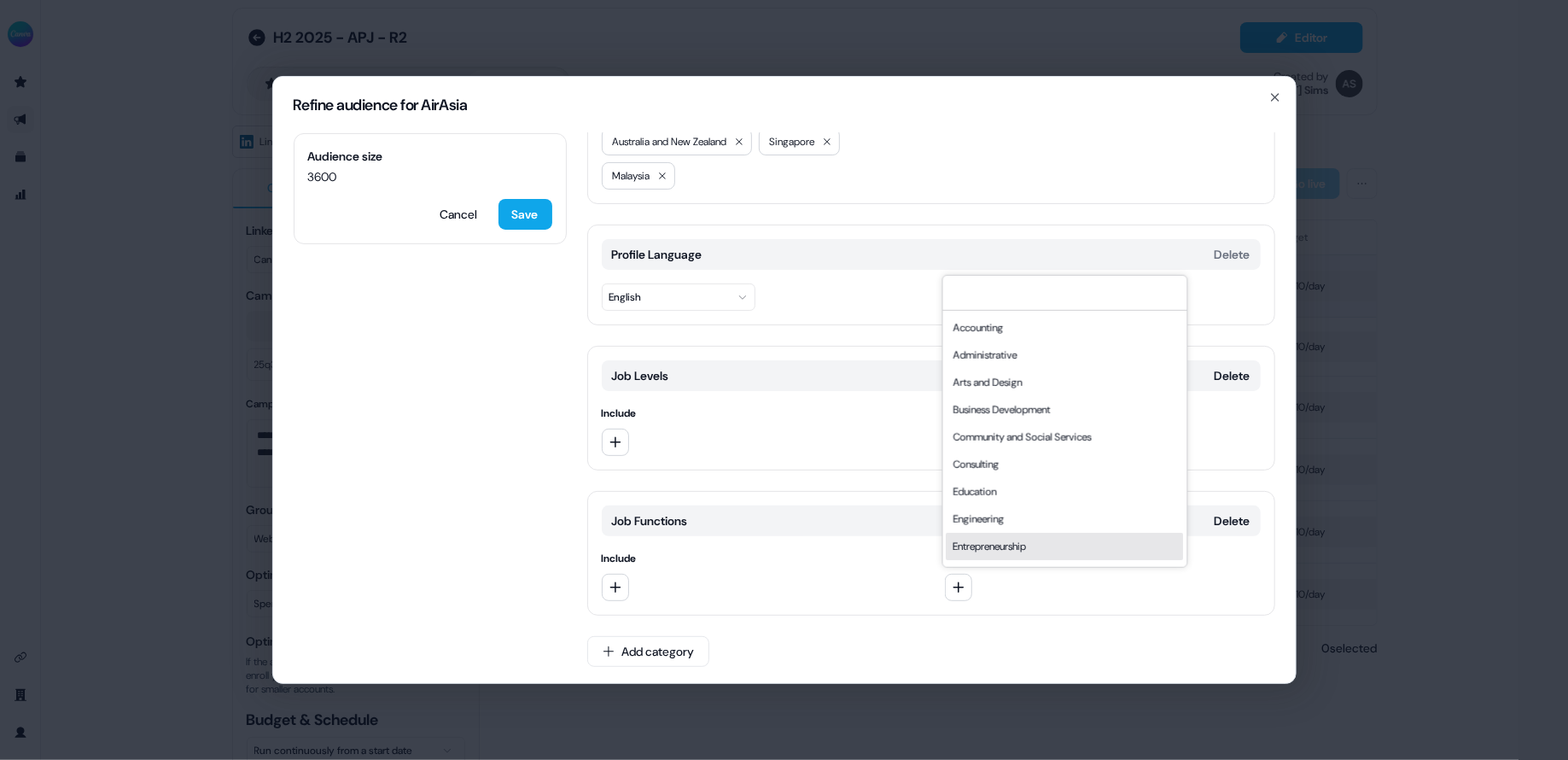 click on "Locations Delete Include ******** ******** ******** and ******** ******** ******** Exclude Profile Language Delete English Job Levels Delete Include Exclude Unpaid Training Entry Job Functions Delete Include Exclude Accounting Administrative Arts and Design Business Development Community and Social Services Consulting Education Engineering Entrepreneurship Finance Healthcare Services Human Resources Information Technology Legal Marketing Media and Communication Military and Protective Services Operations Product Management Program and Project Management Purchasing Quality Assurance Real Estate Research Sales Customer Success and Support Add category" at bounding box center (931, 349) 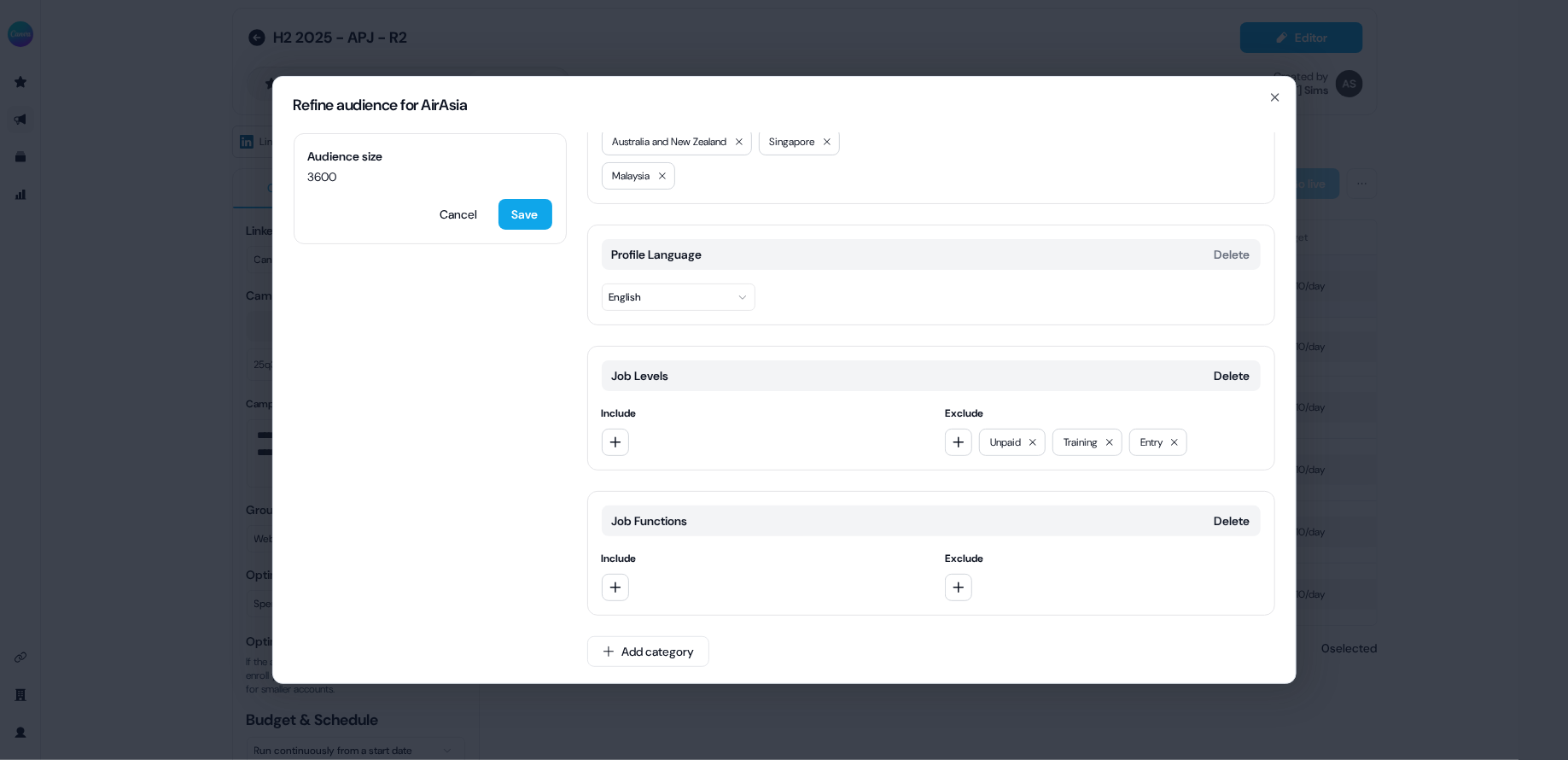 scroll, scrollTop: 0, scrollLeft: 0, axis: both 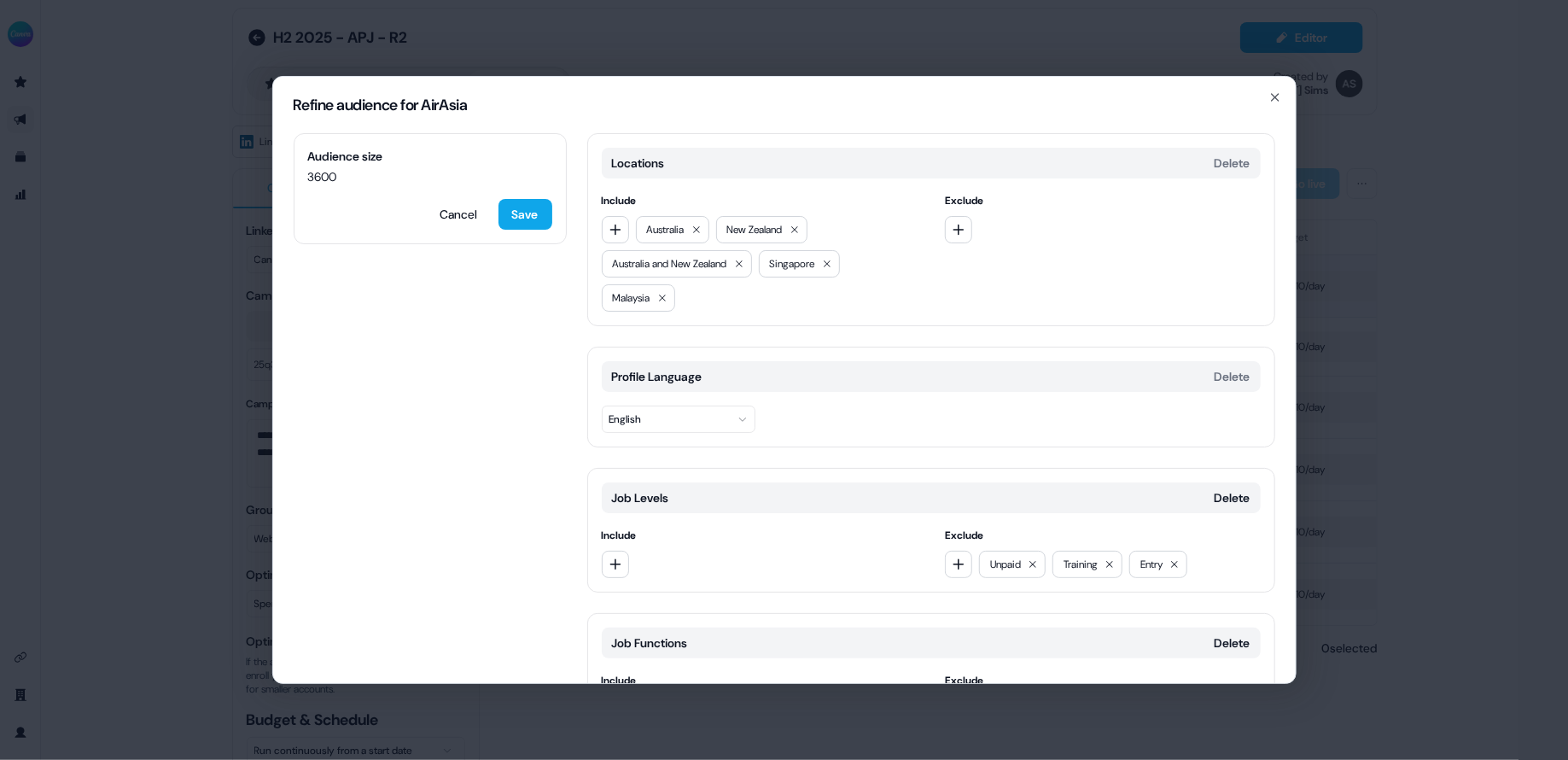 click on "Save" at bounding box center (525, 214) 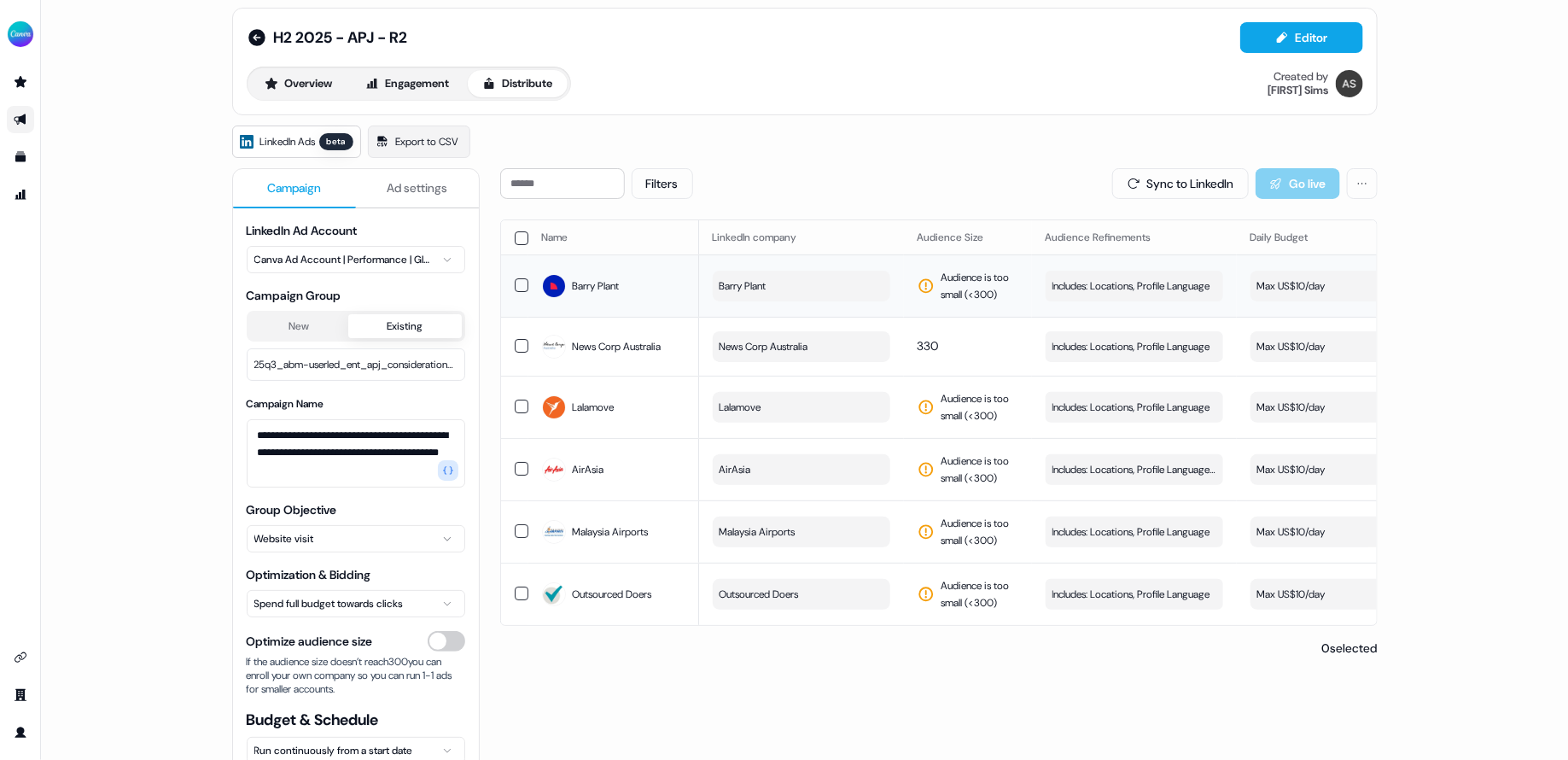click on "Filters Sync to LinkedIn Go live Name LinkedIn company Audience Size Audience Refinements Daily Budget Last Sync Sync Status Live Status Barry Plant Barry Plant Audience is too small (< 300 ) Includes: Locations, Profile Language Edit Max US$10/day - Draft - View campaign News Corp Australia News Corp Australia 330 Includes: Locations, Profile Language Edit Max US$10/day - Draft - View campaign Lalamove Lalamove Audience is too small (< 300 ) Includes: Locations, Profile Language Edit Max US$10/day - Draft - View campaign AirAsia AirAsia Audience is too small (< 300 ) Includes: Locations, Profile Language / Excludes: Job Levels Edit Max US$10/day - Draft - View campaign Malaysia Airports Malaysia Airports Audience is too small (< 300 ) Includes: Locations, Profile Language Edit Max US$10/day - Draft - View campaign Outsourced Doers Outsourced Doers Audience is too small (< 300 ) Includes: Locations, Profile Language Edit Max US$10/day - Draft - View campaign 0  selected" at bounding box center [939, 533] 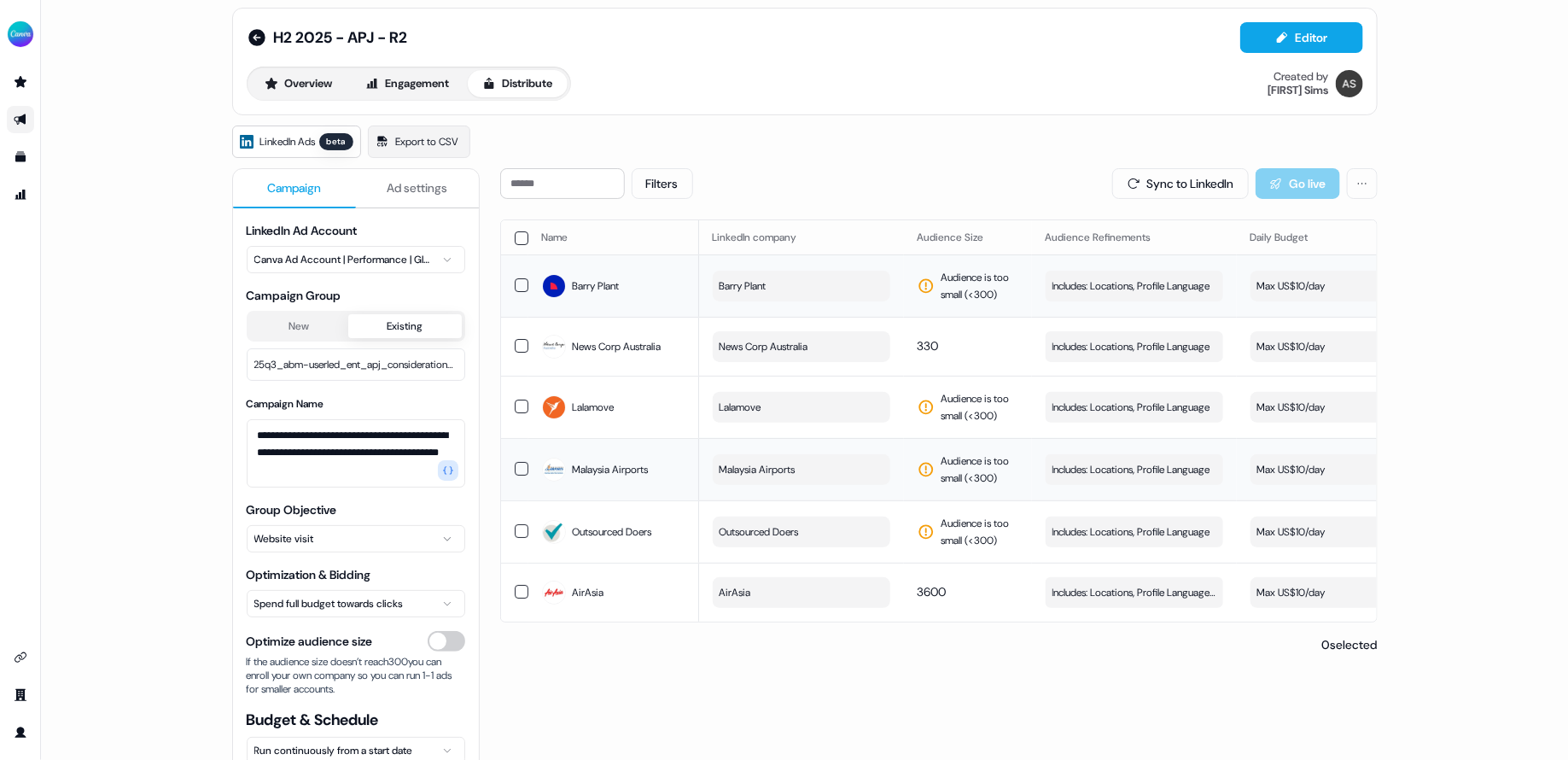 click on "Malaysia Airports" at bounding box center [757, 470] 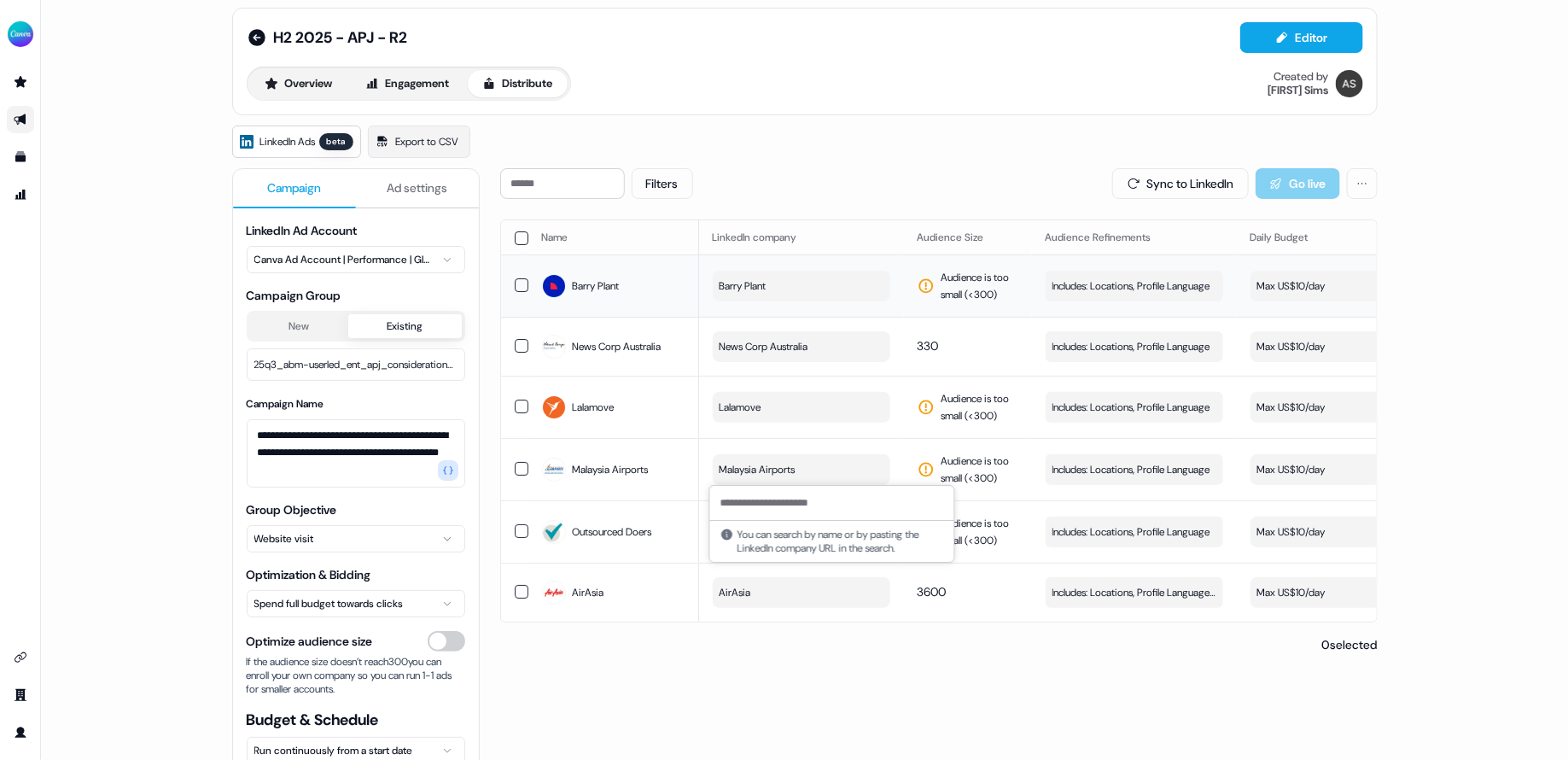 click at bounding box center (832, 503) 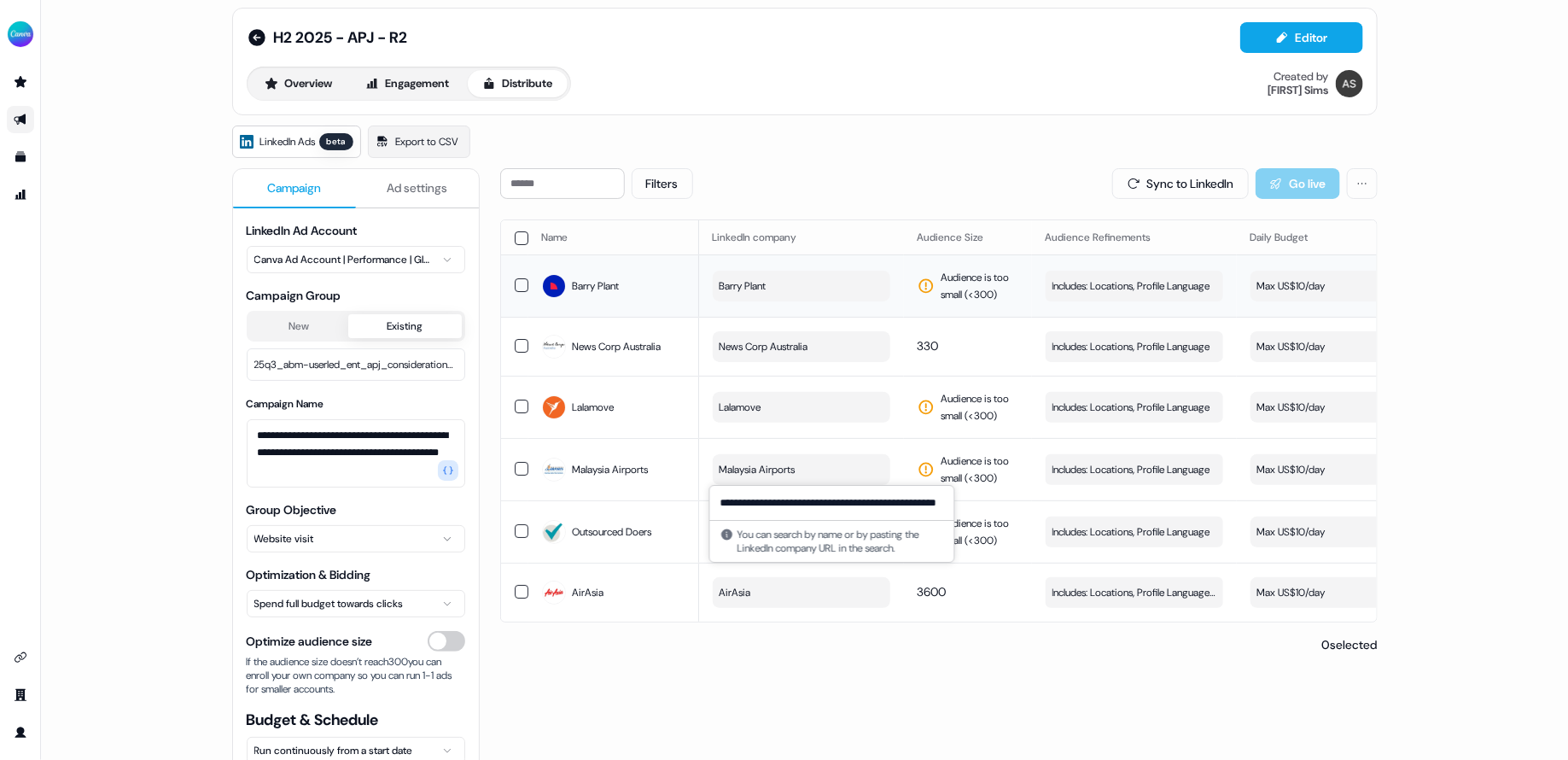 scroll, scrollTop: 0, scrollLeft: 41, axis: horizontal 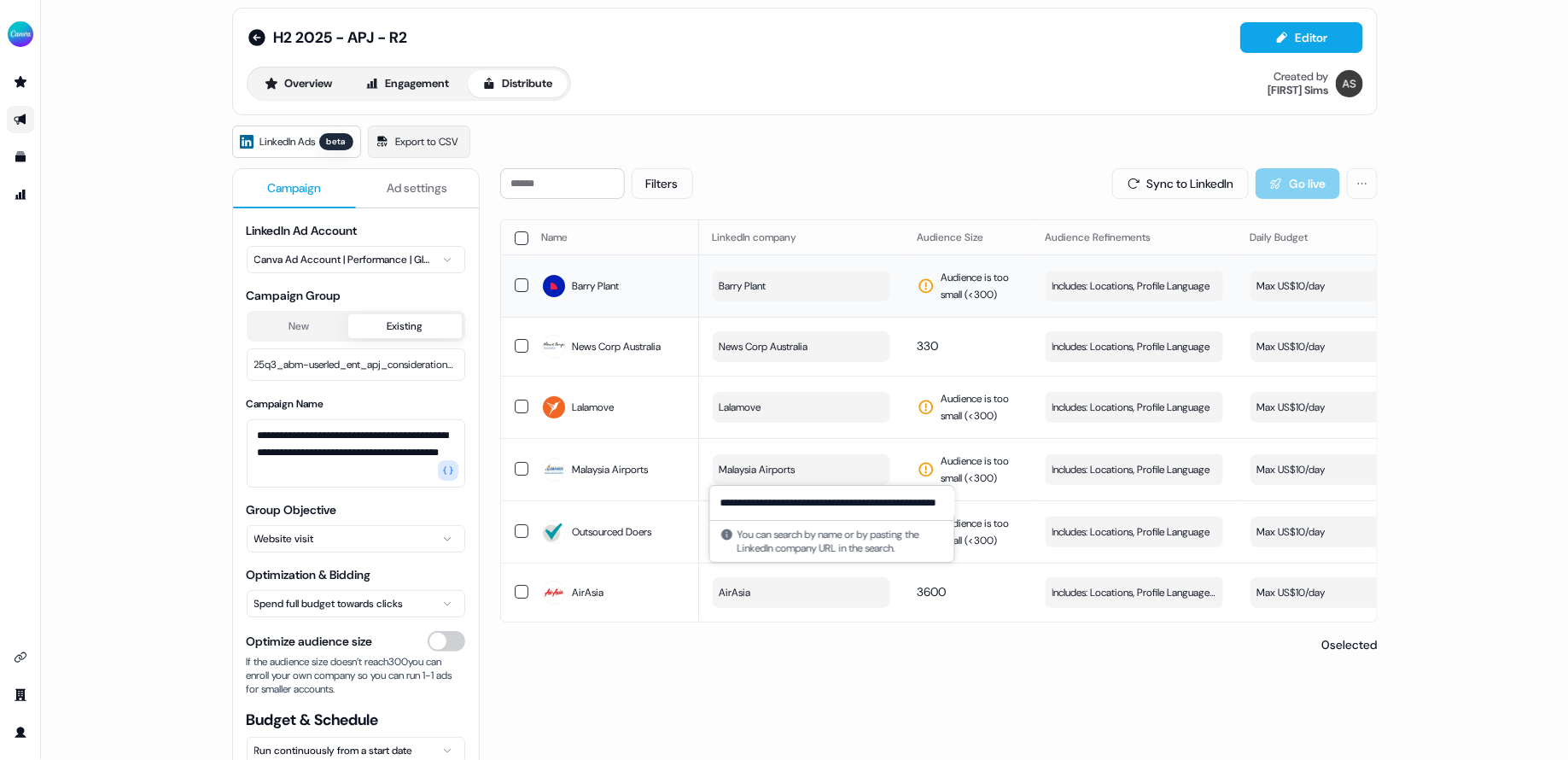 type on "**********" 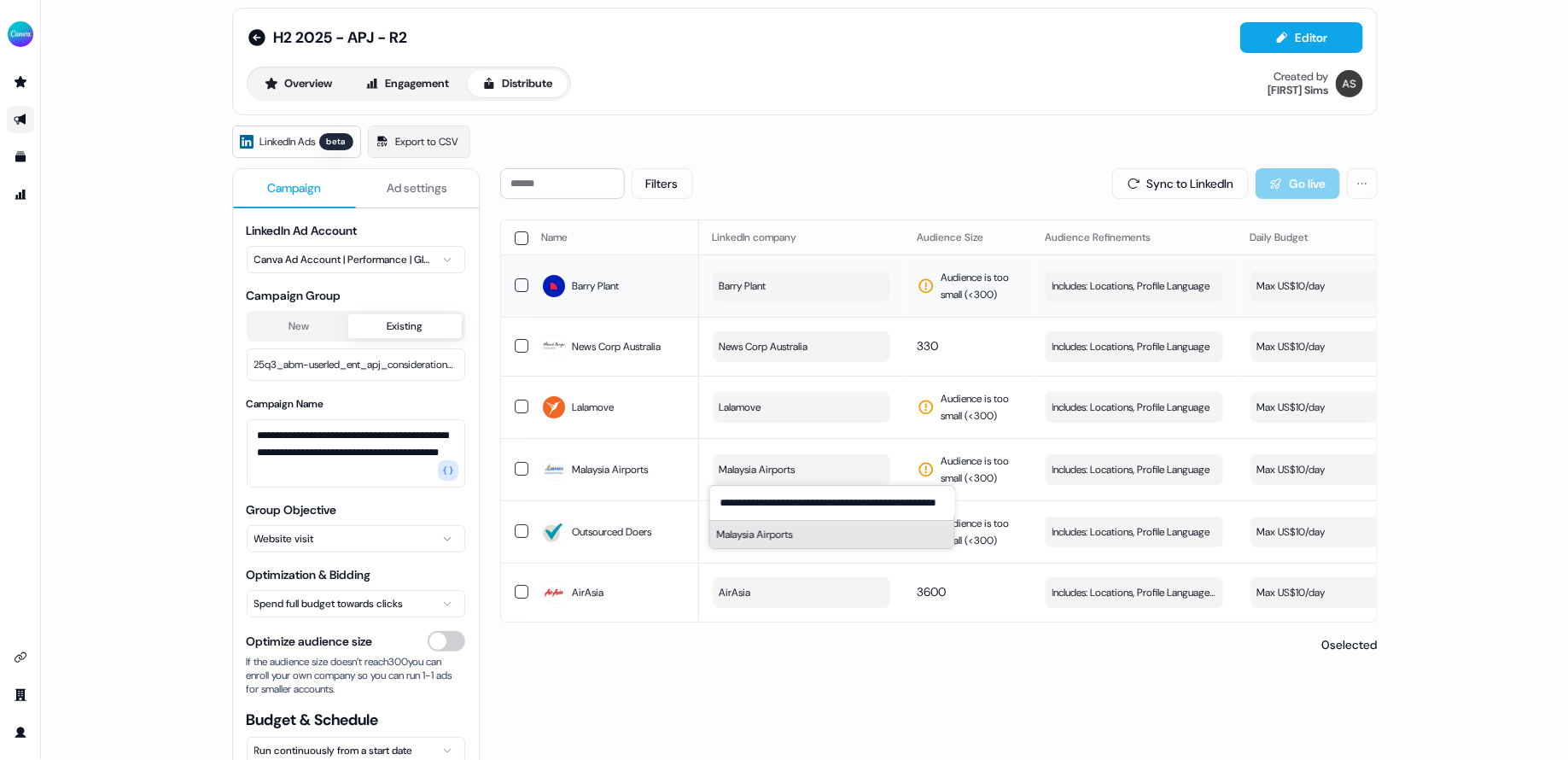 click on "Malaysia Airports" at bounding box center (832, 535) 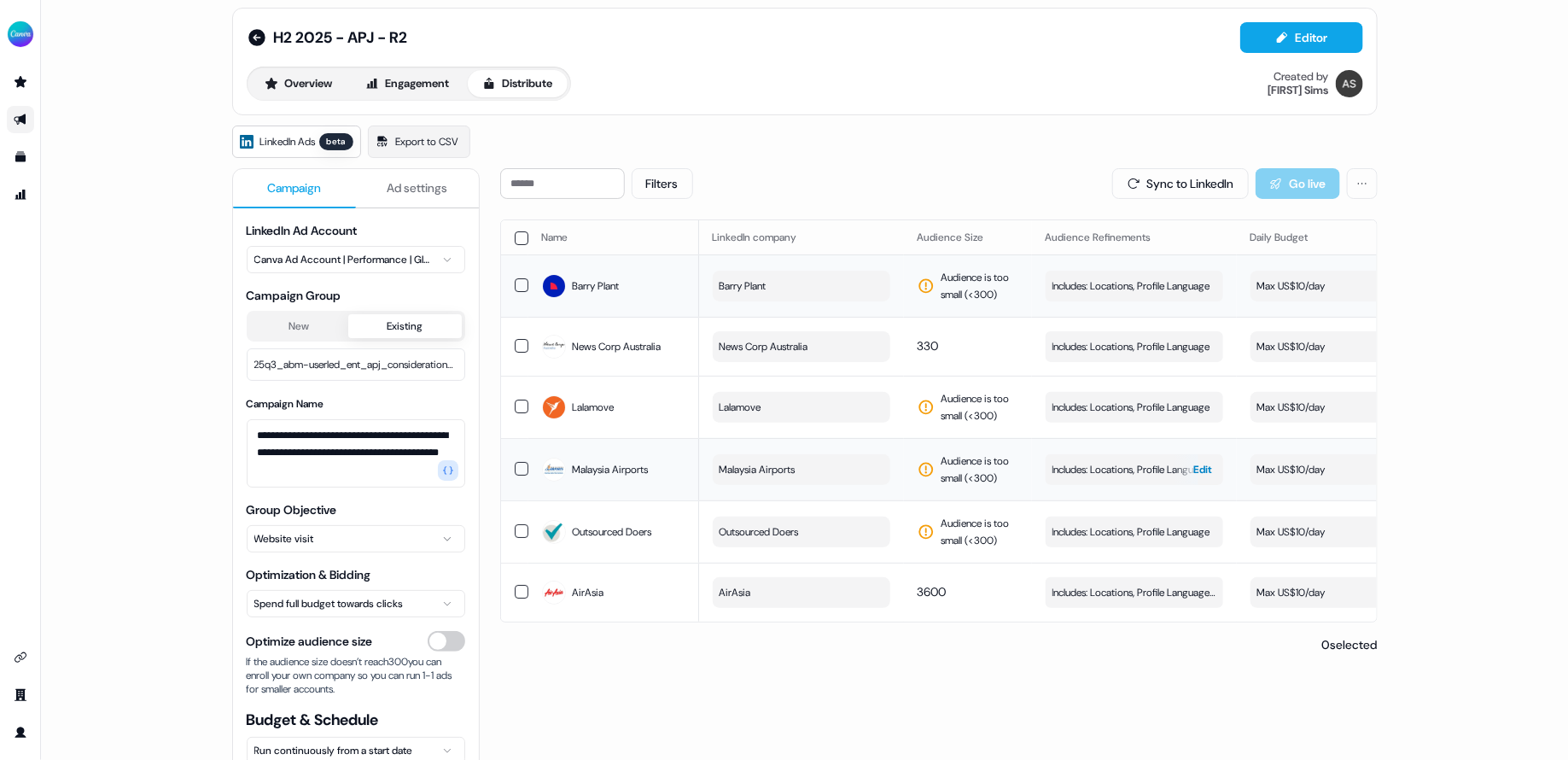 click on "Includes: Locations, Profile Language" at bounding box center (1131, 470) 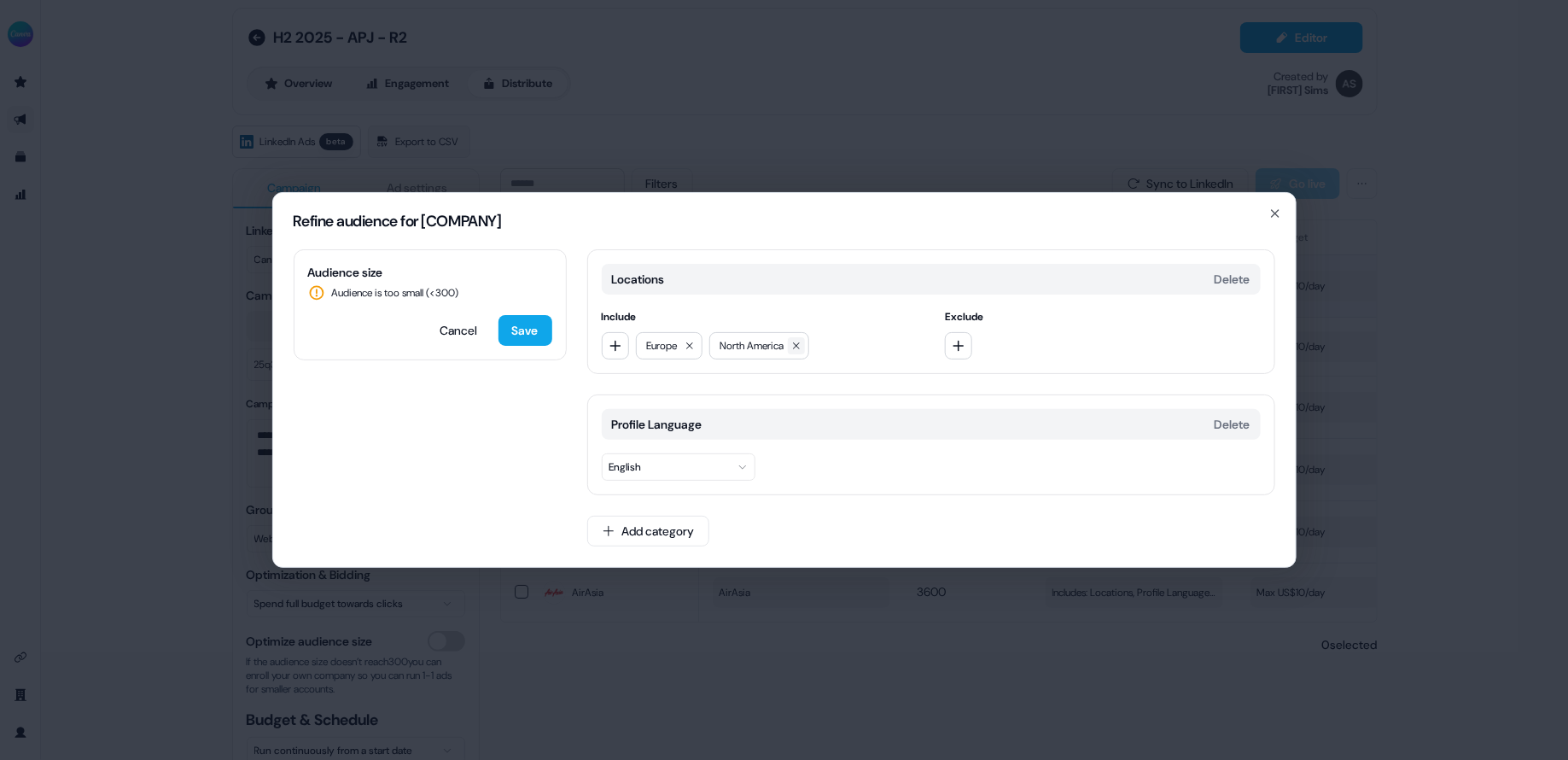 click 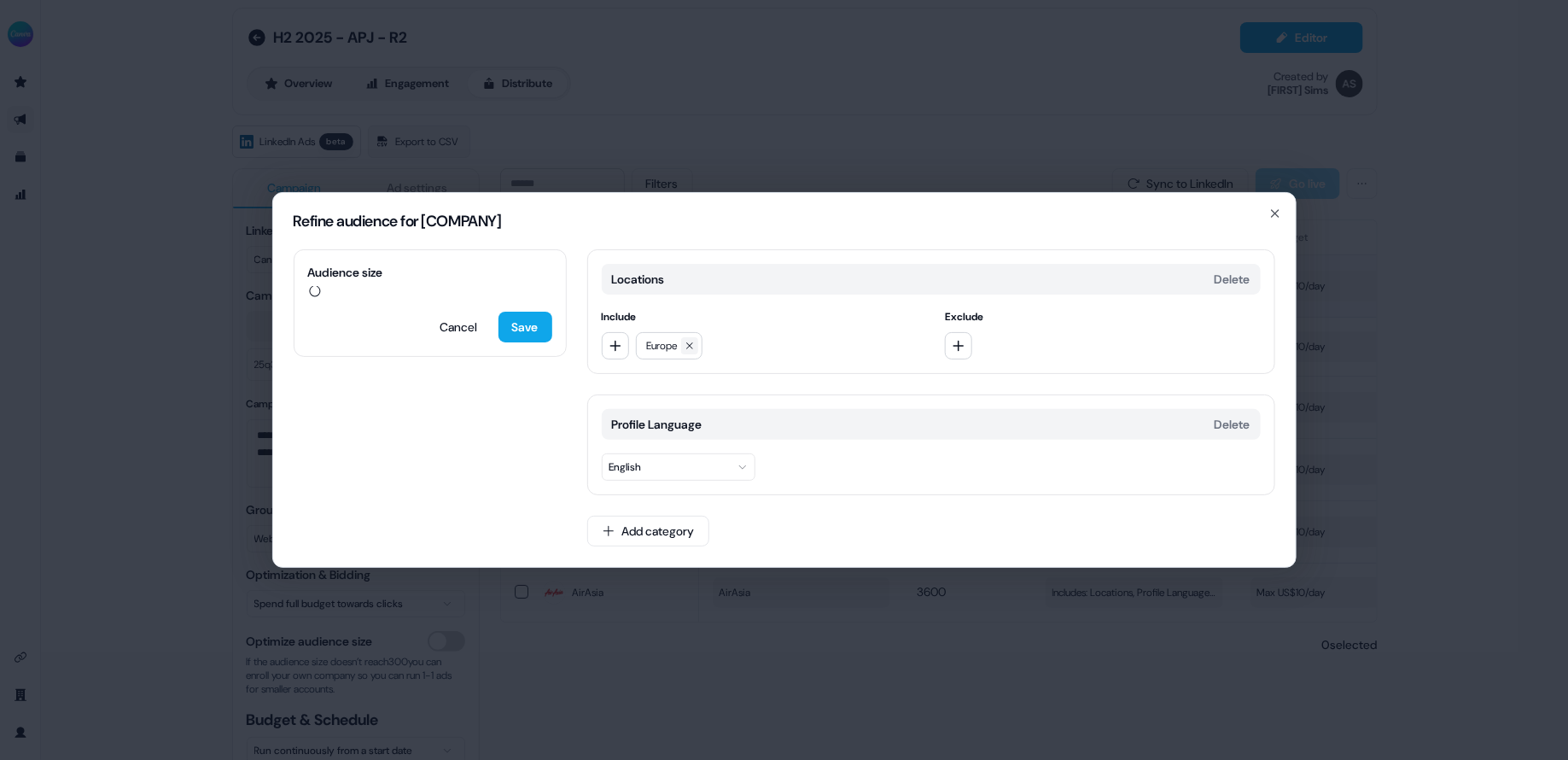click 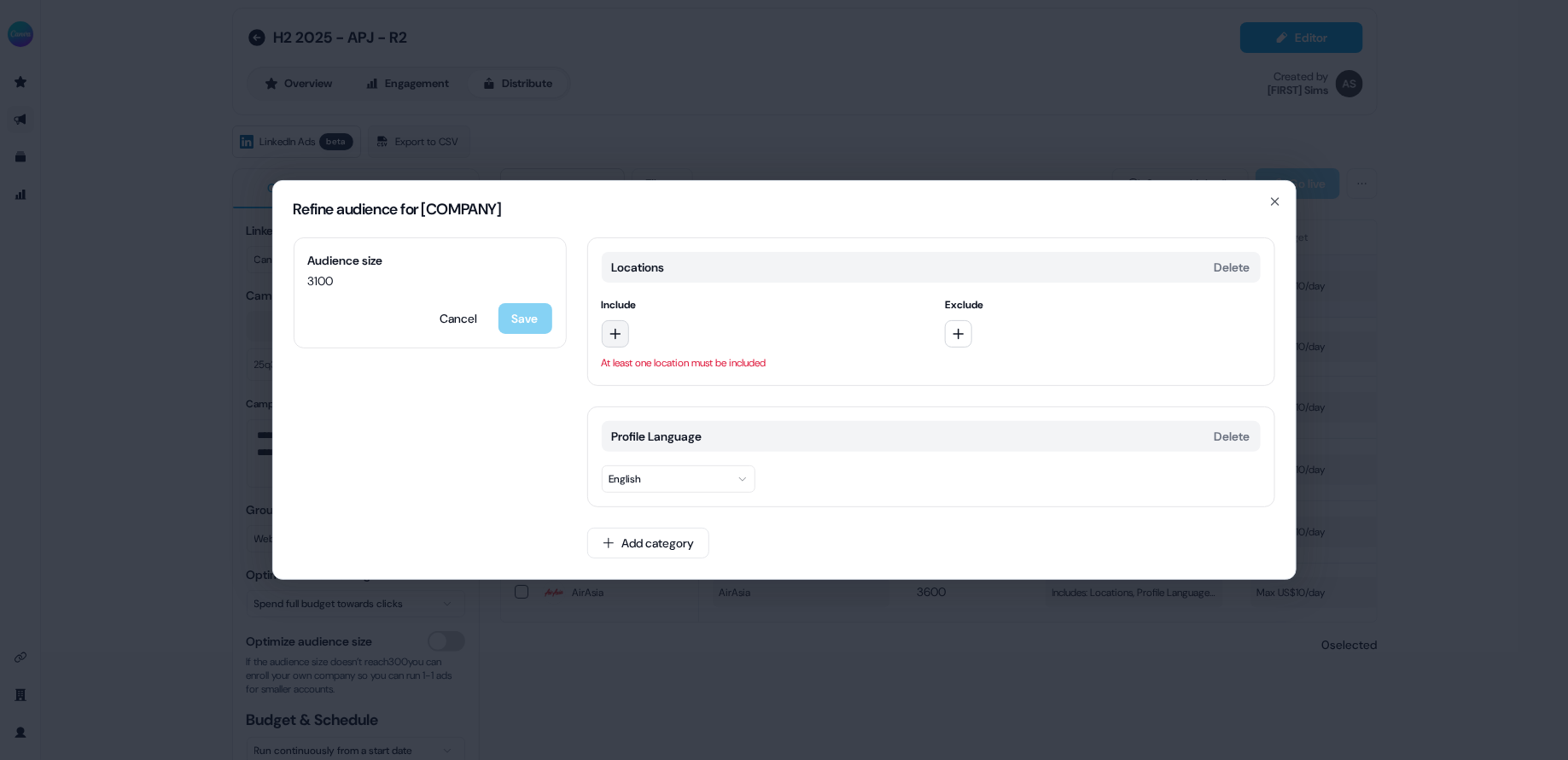 click 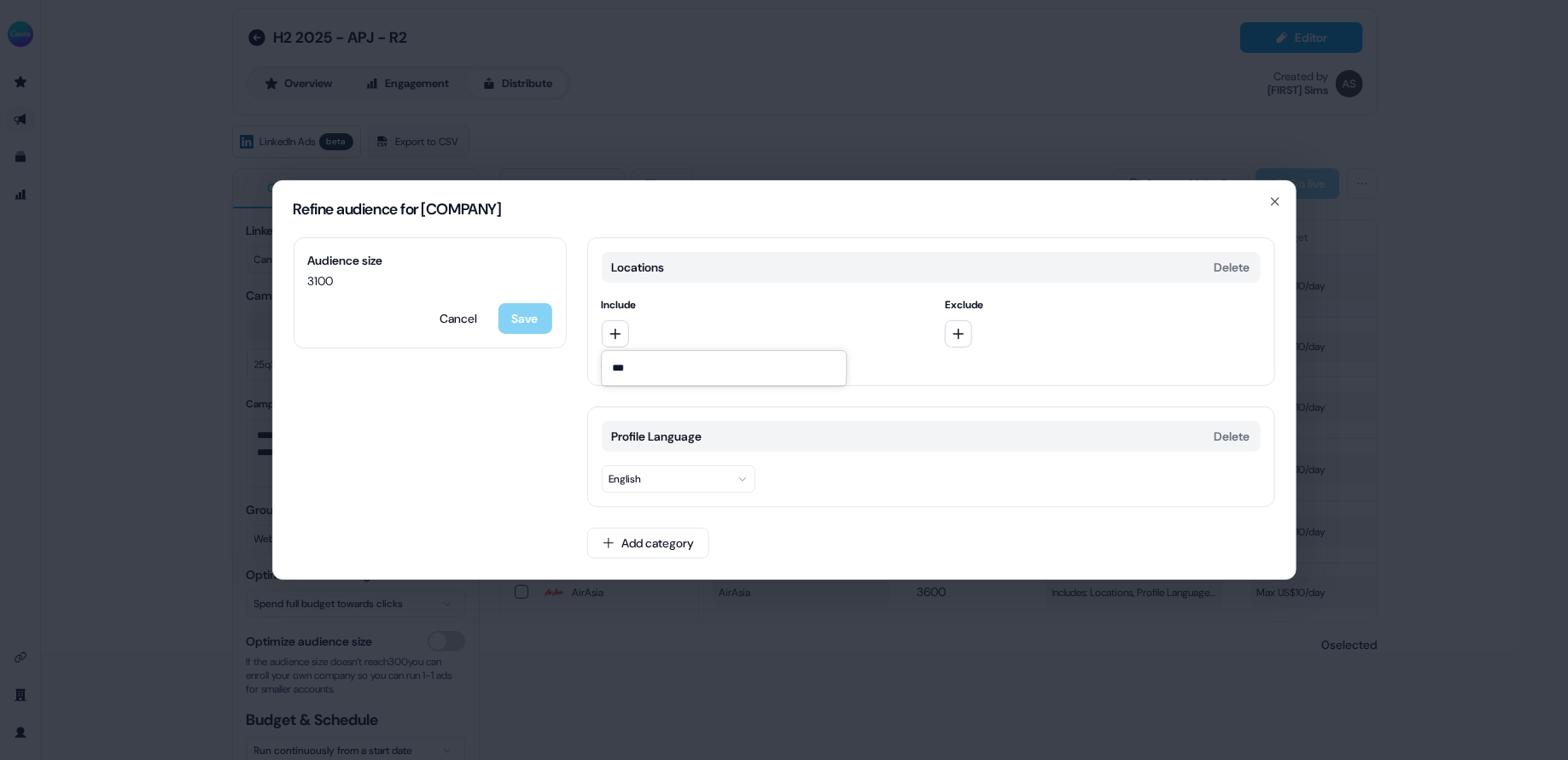 type on "****" 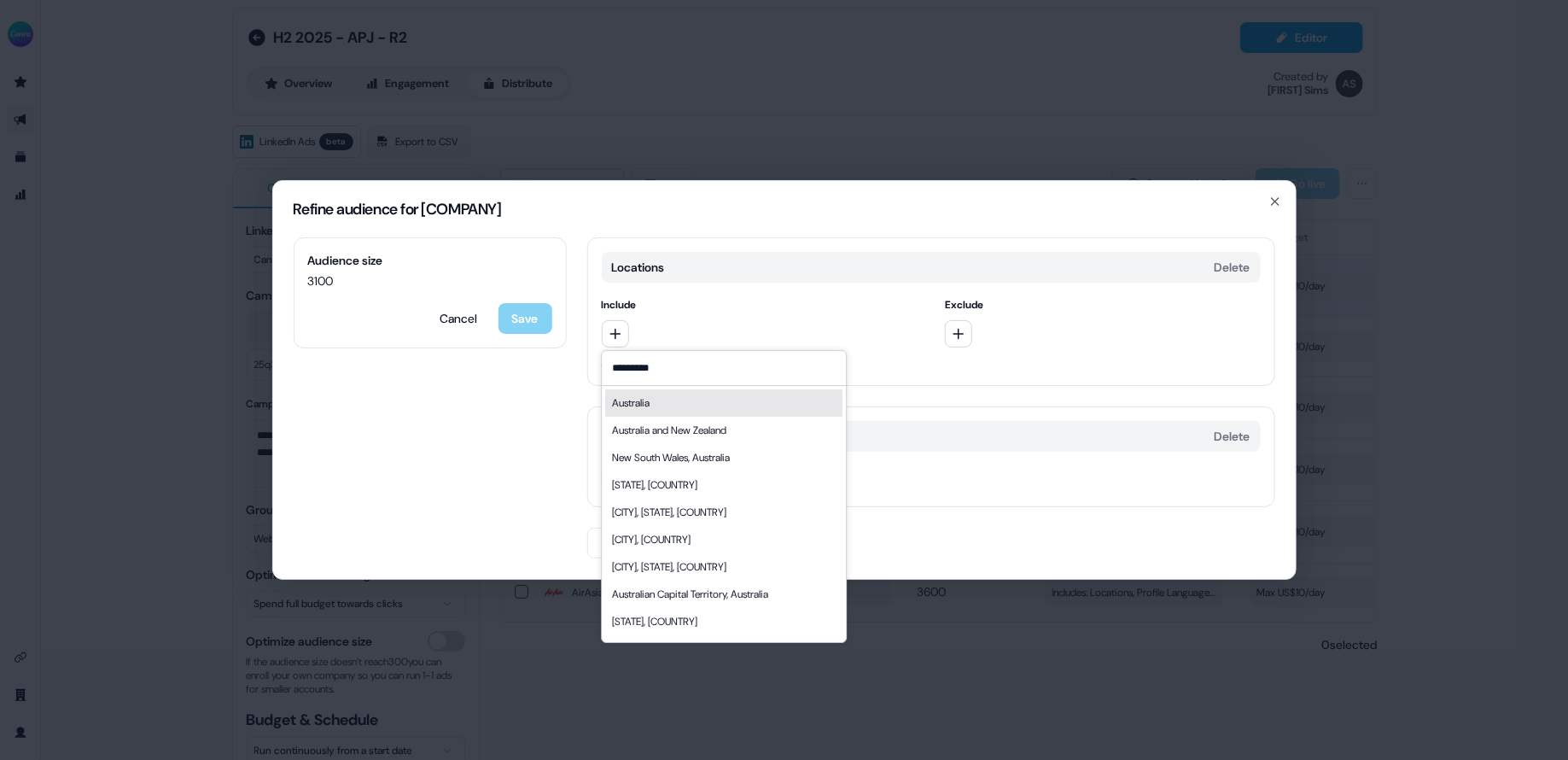 type on "*********" 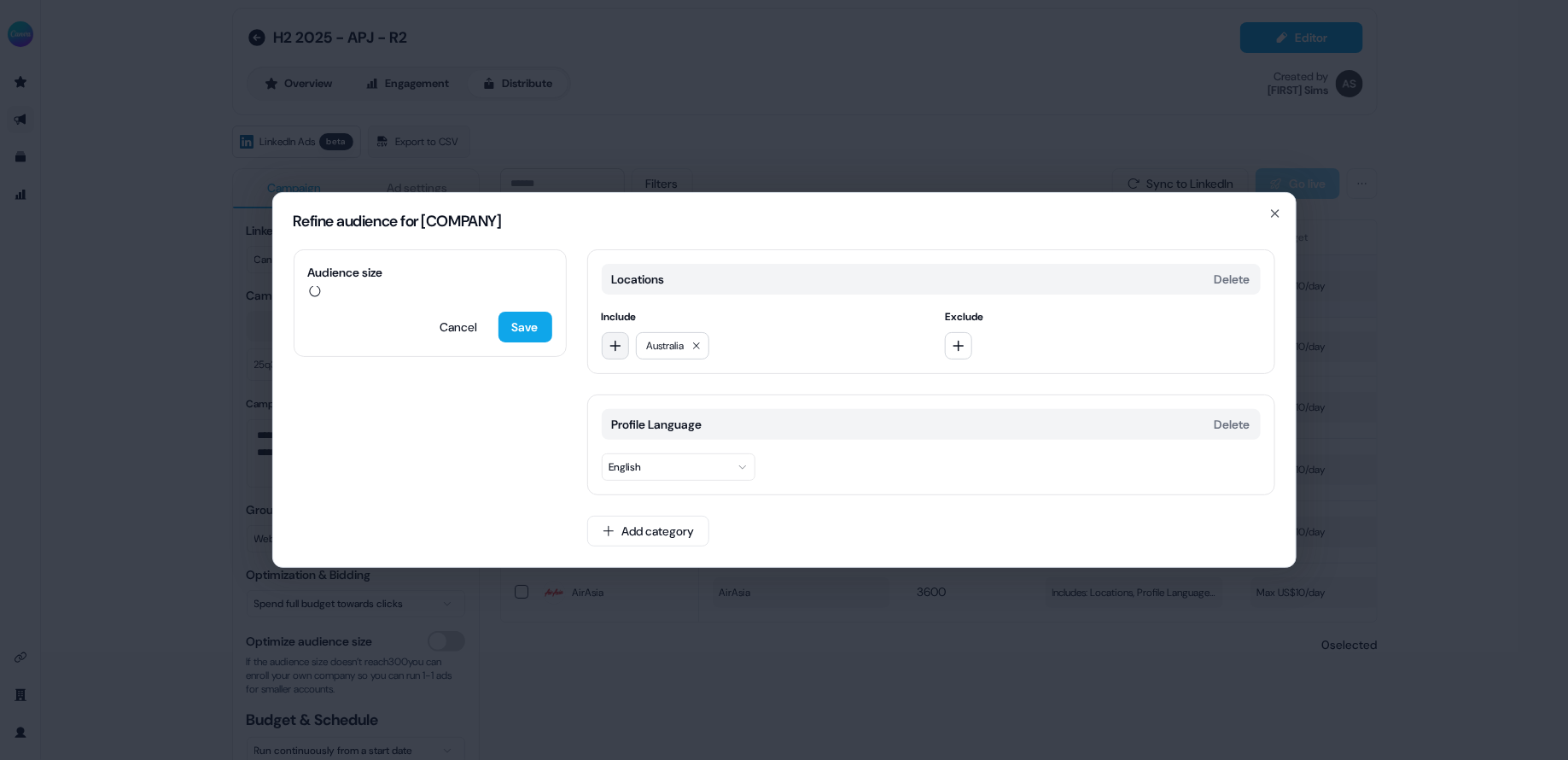 click 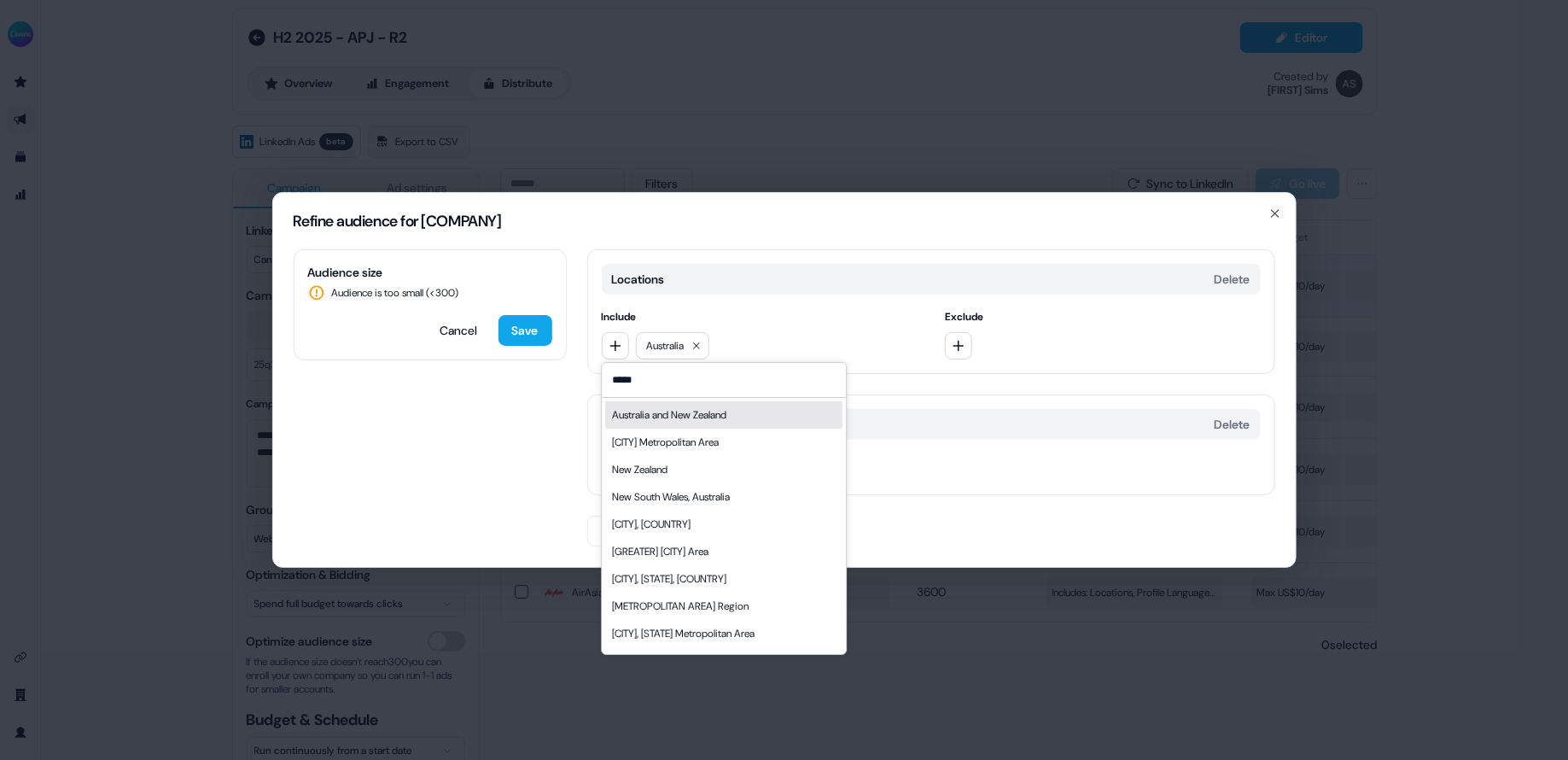 type on "*****" 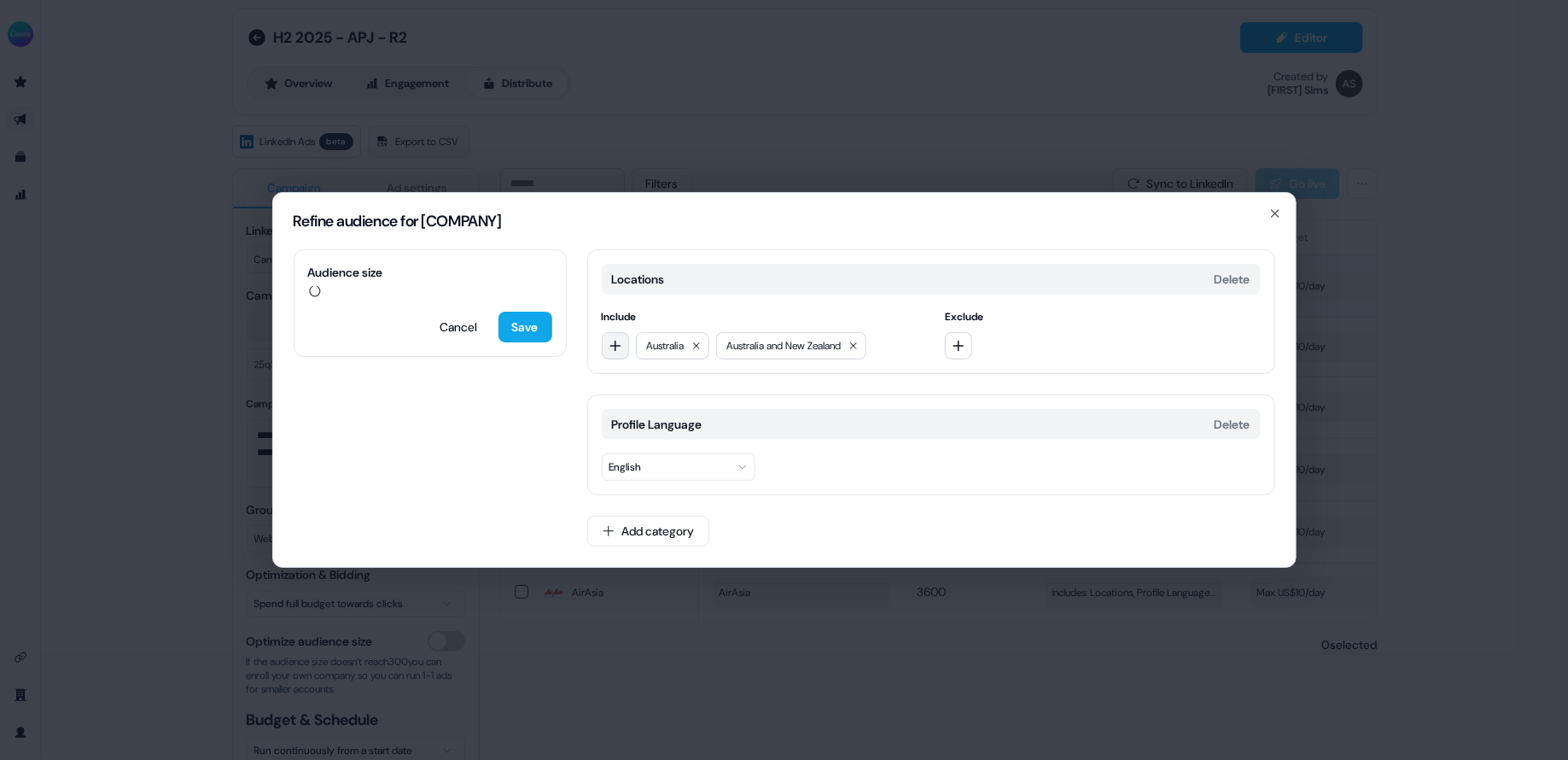 click 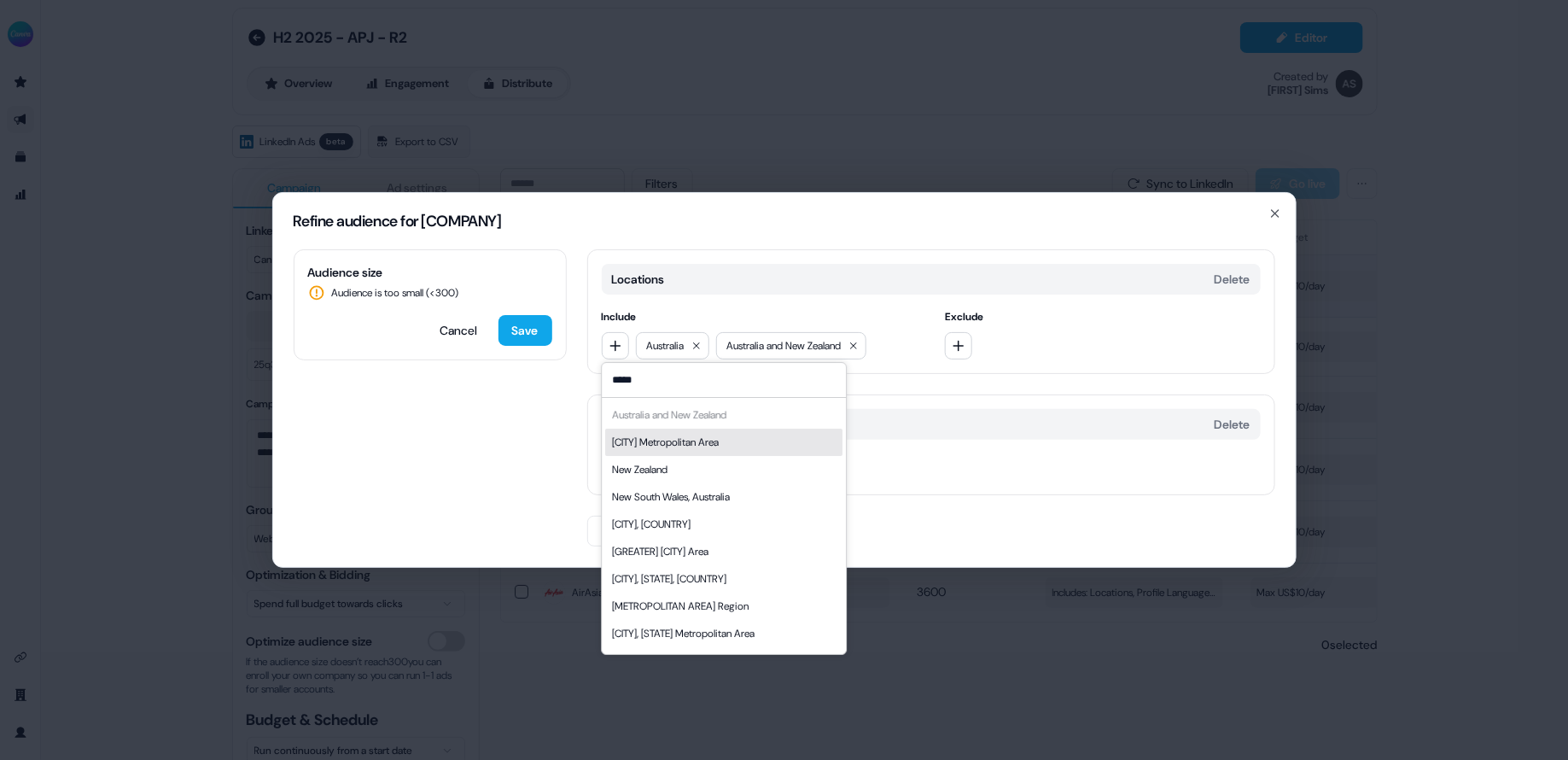 type on "*****" 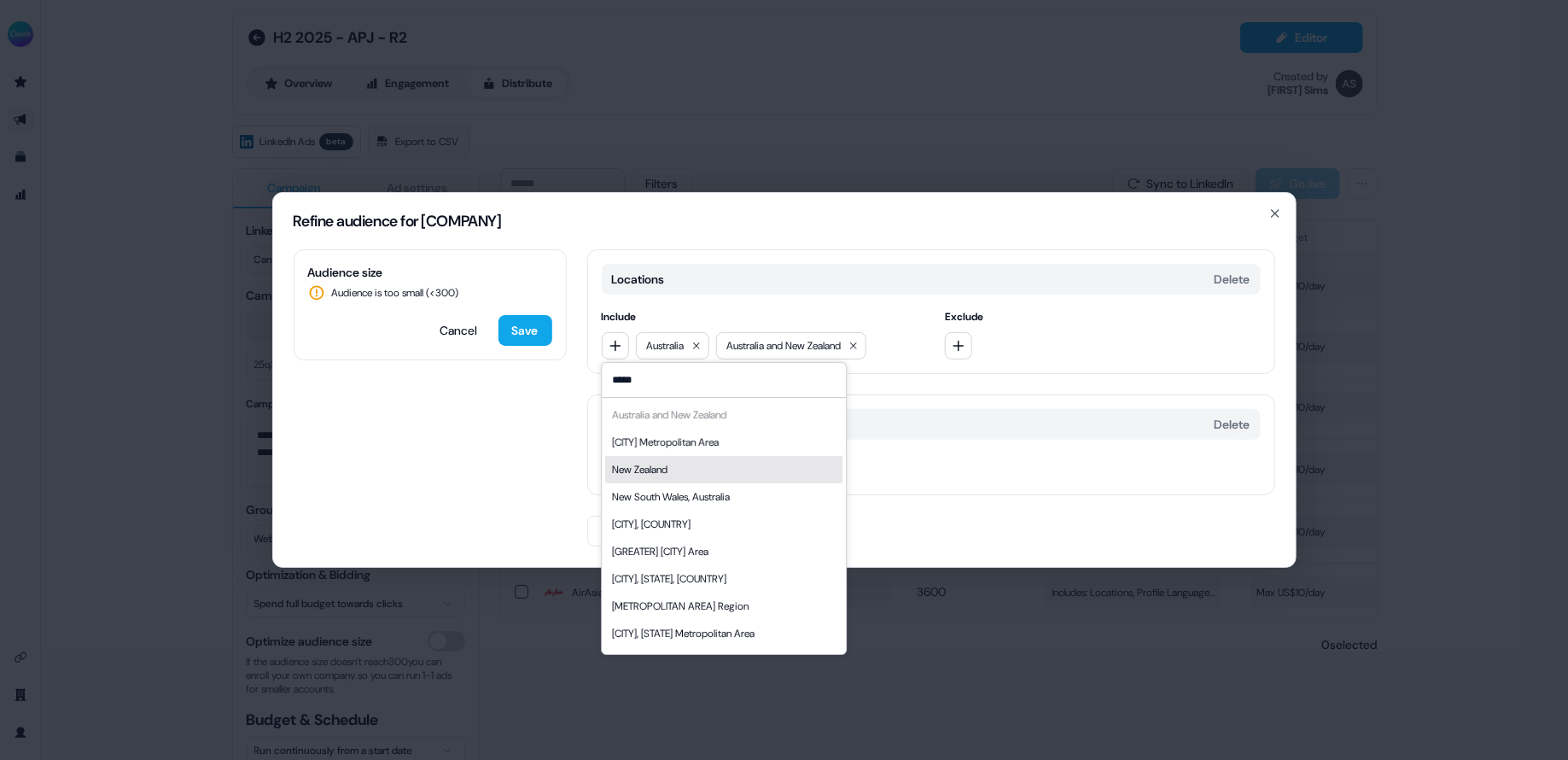 click on "New Zealand" at bounding box center (724, 470) 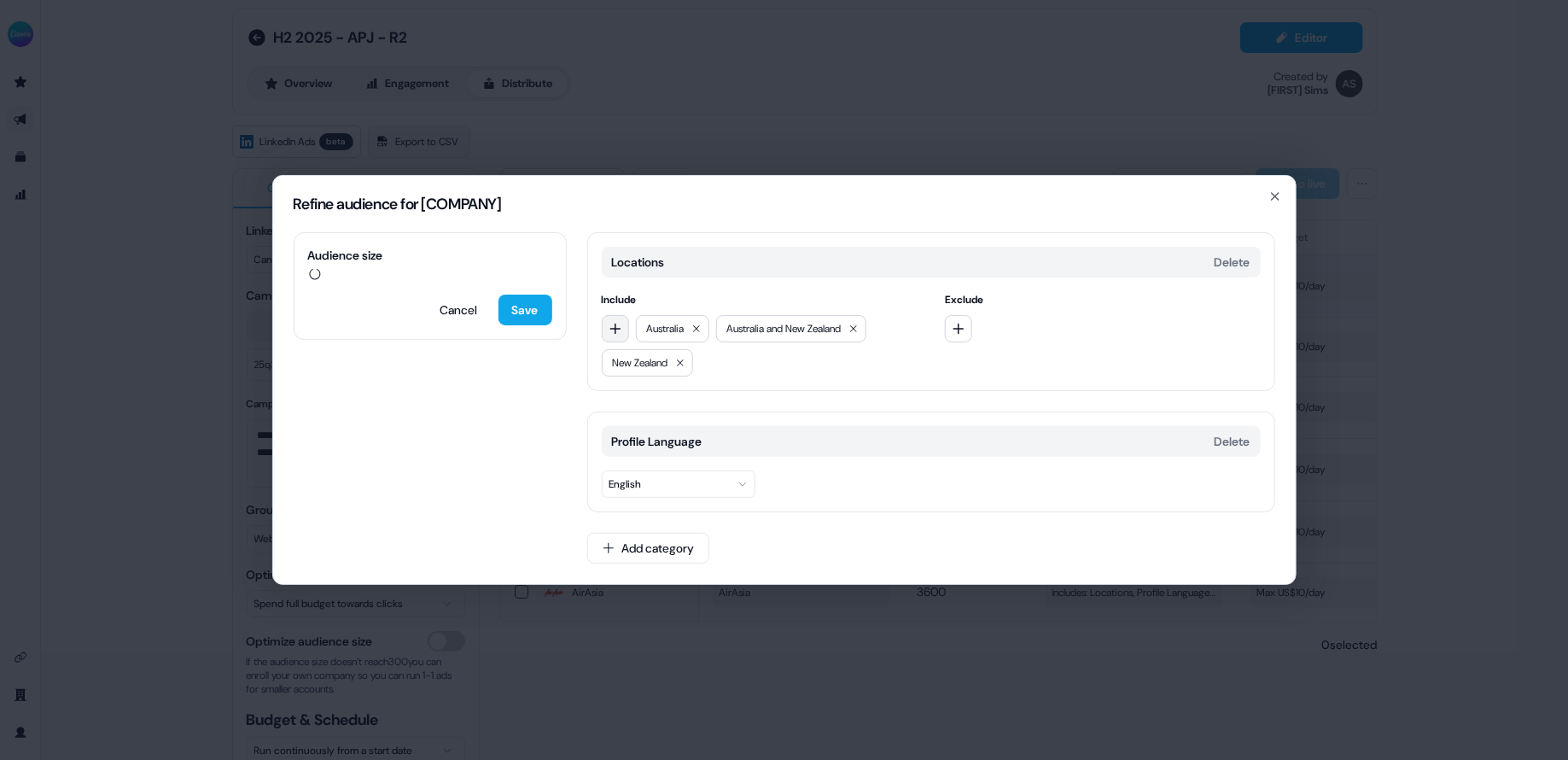 click 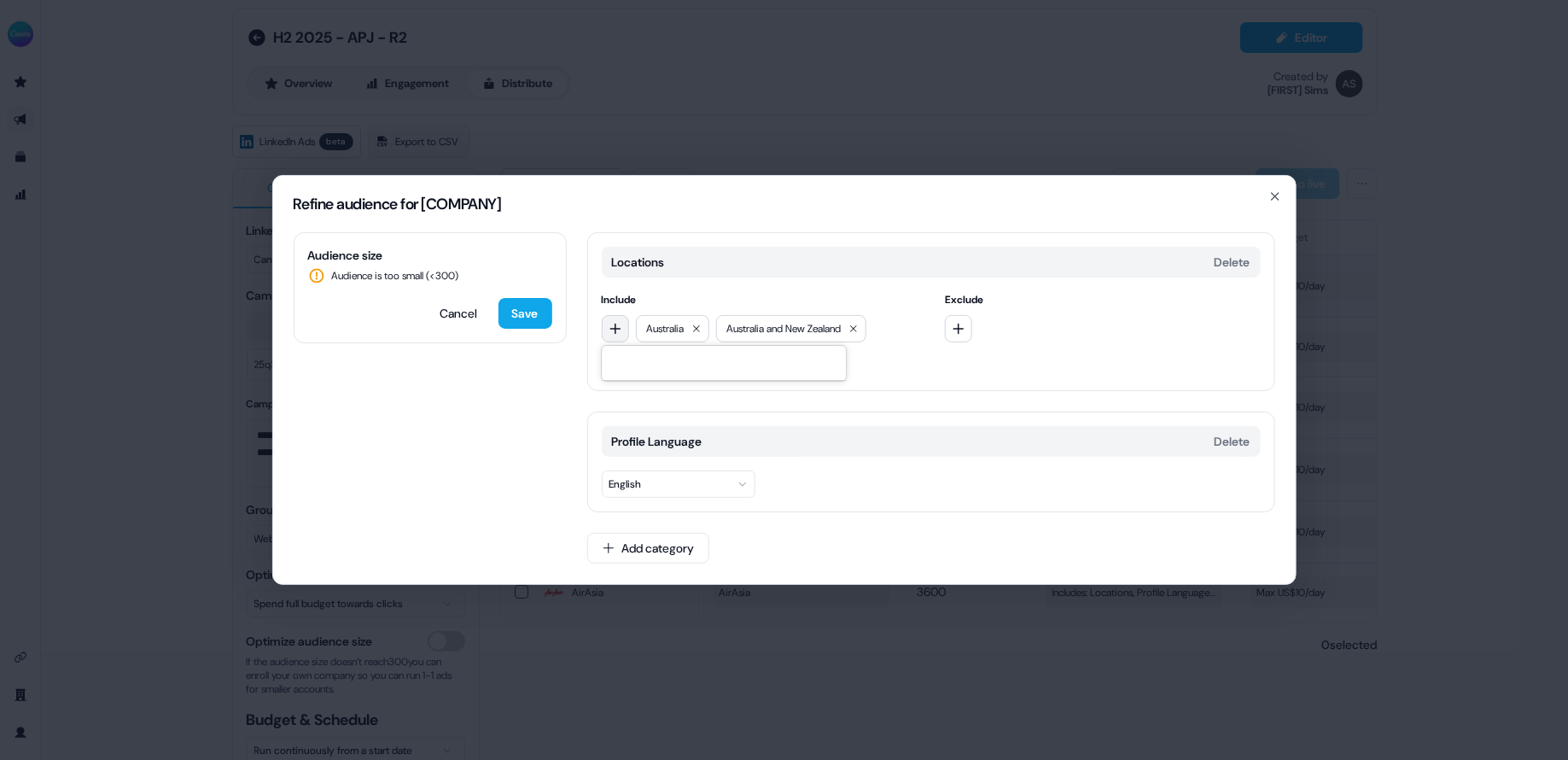 type on "*" 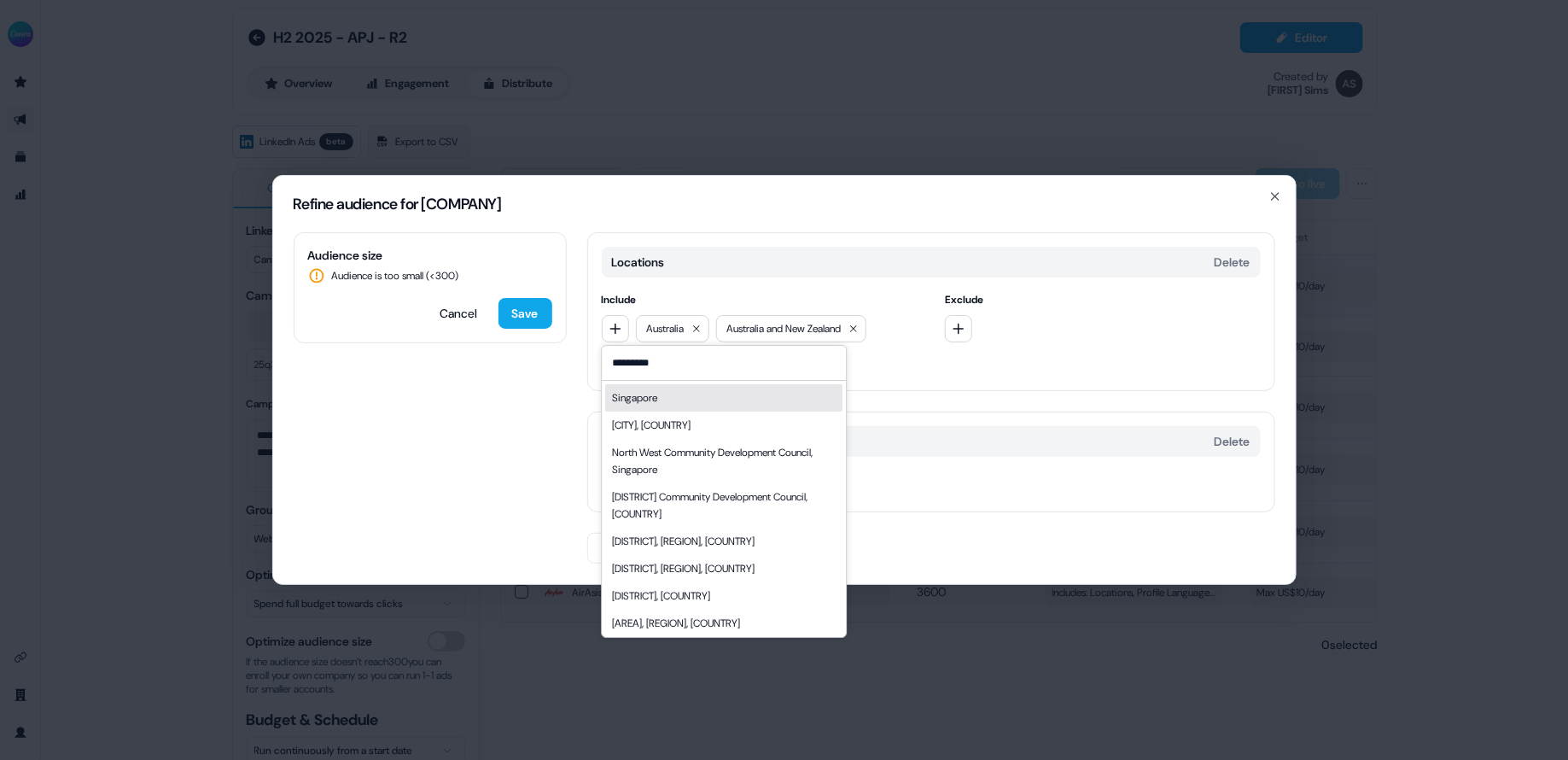 type on "*********" 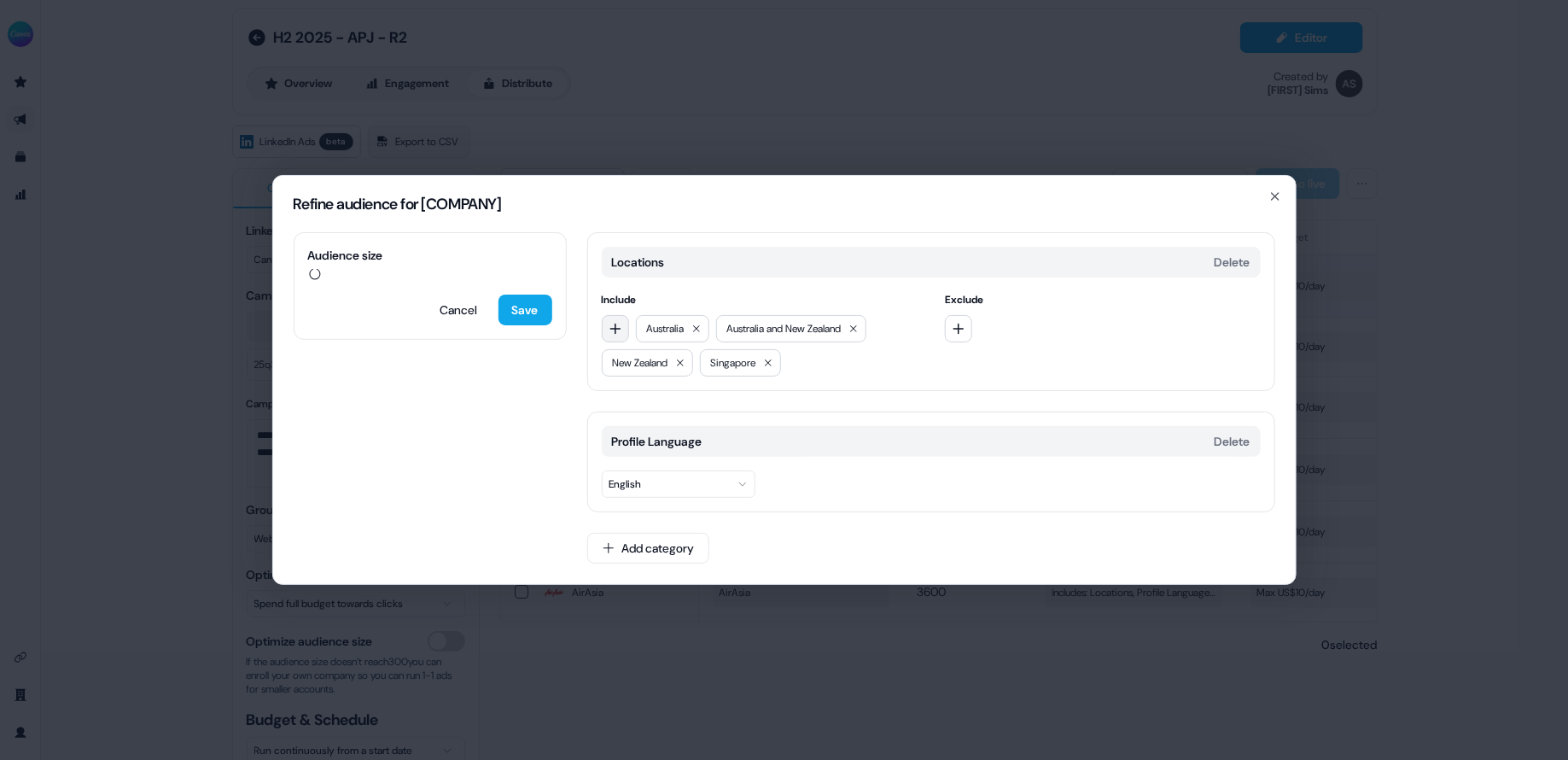 click 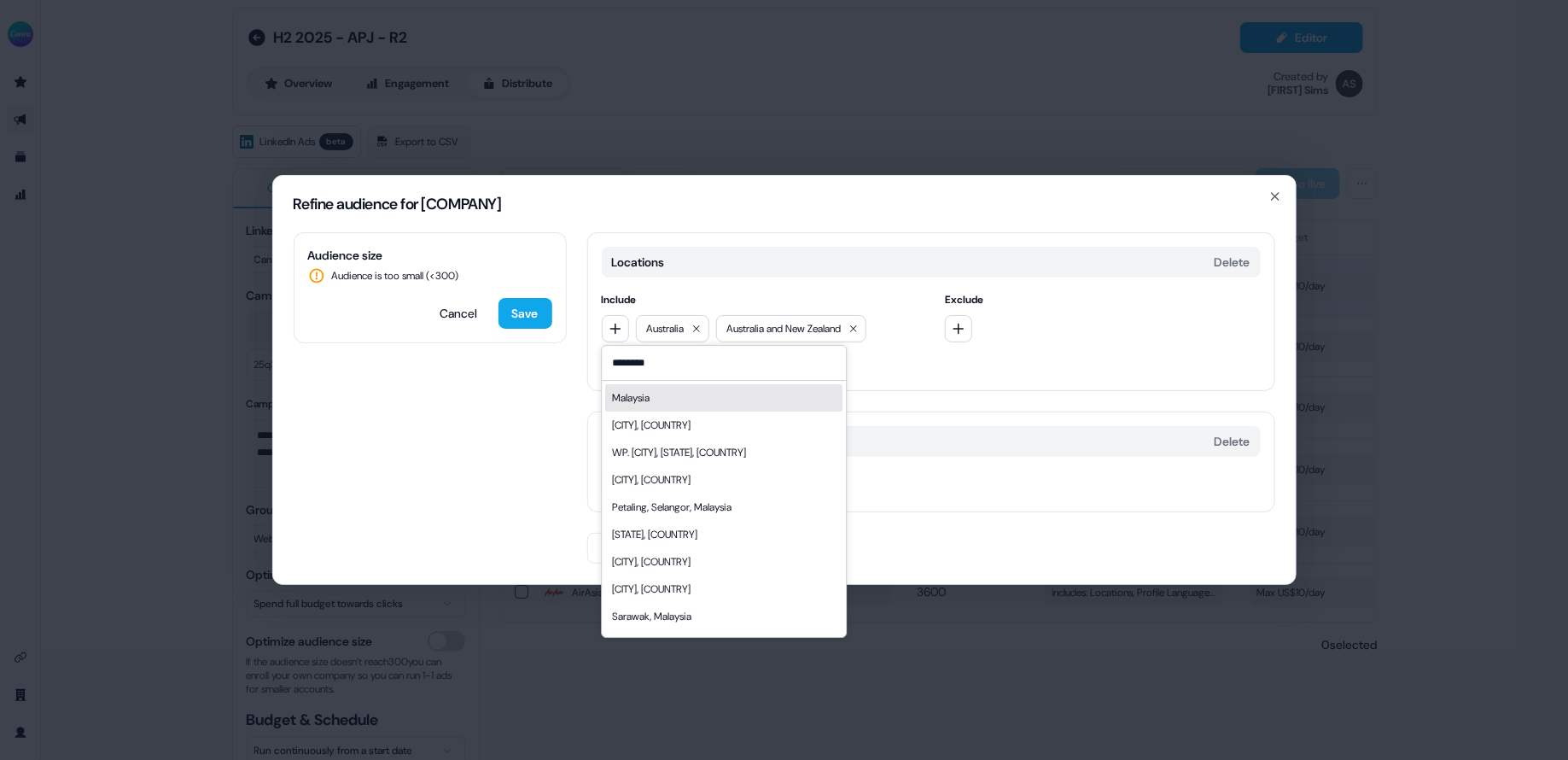 type on "********" 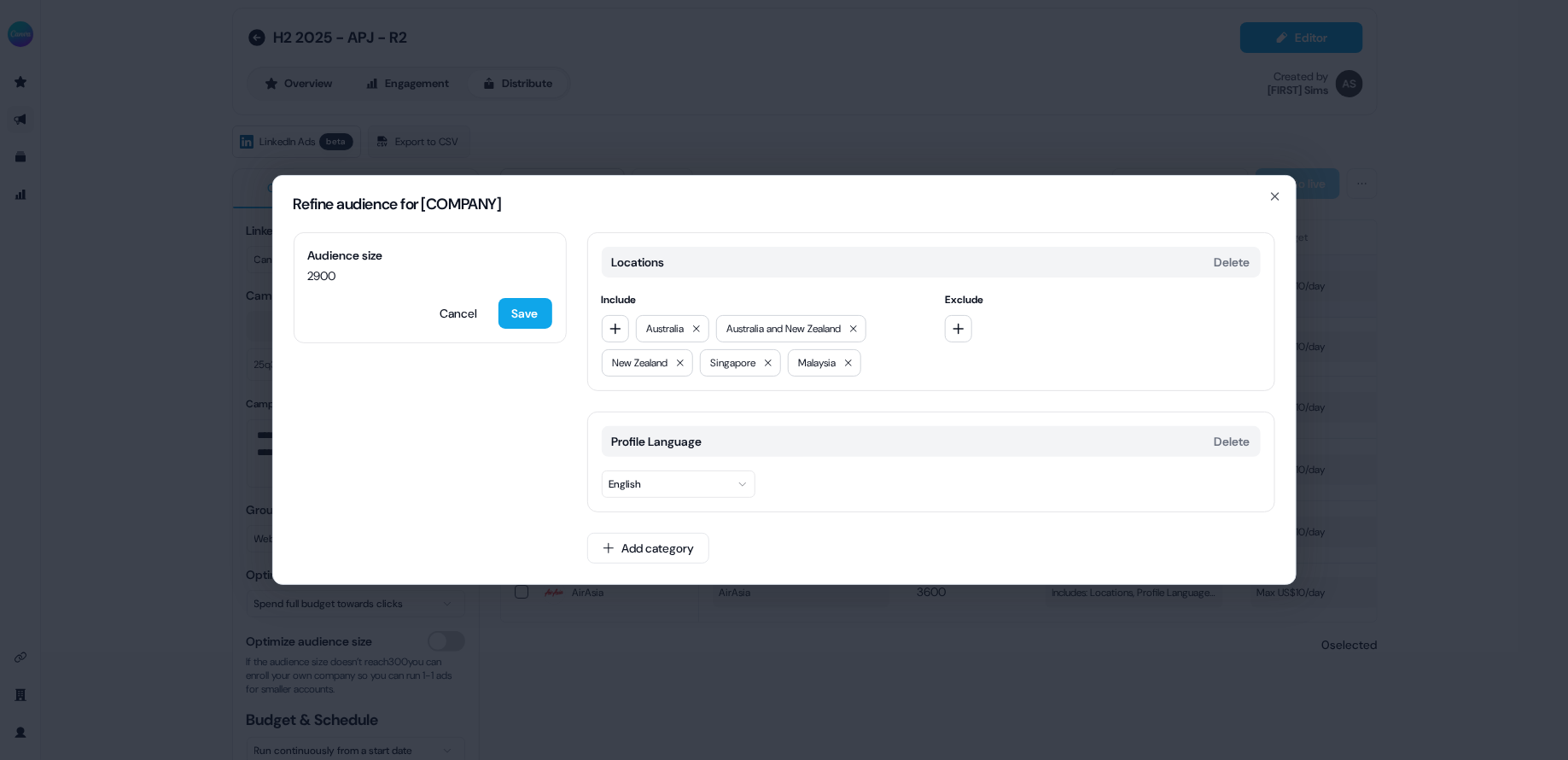 click on "Audience size 2900 Cancel Save Locations Delete Include [COUNTRY] [COUNTRY] and [COUNTRY] [COUNTRY] [COUNTRY] Exclude Profile Language Delete English Add category" at bounding box center [784, 408] 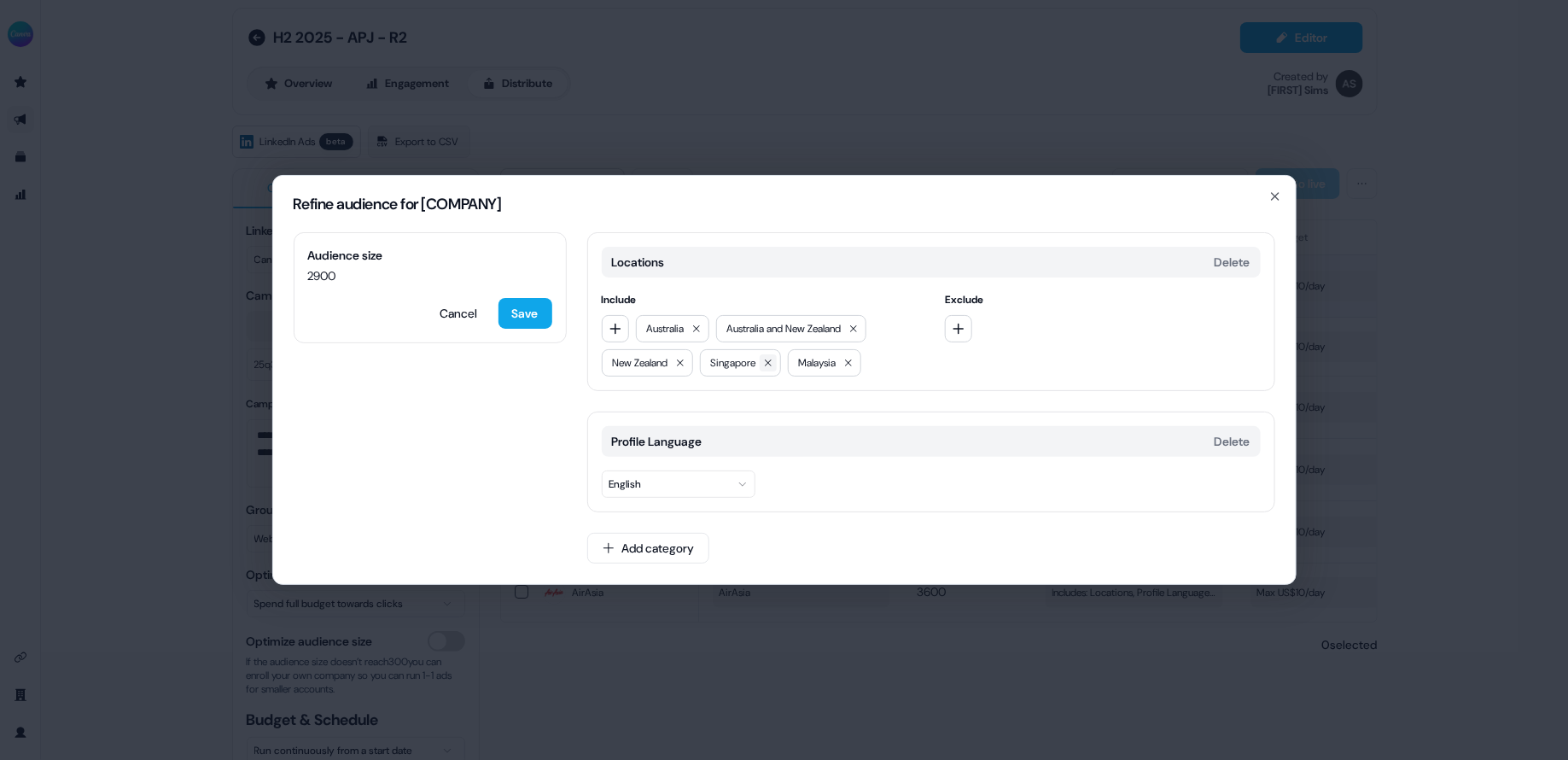 click 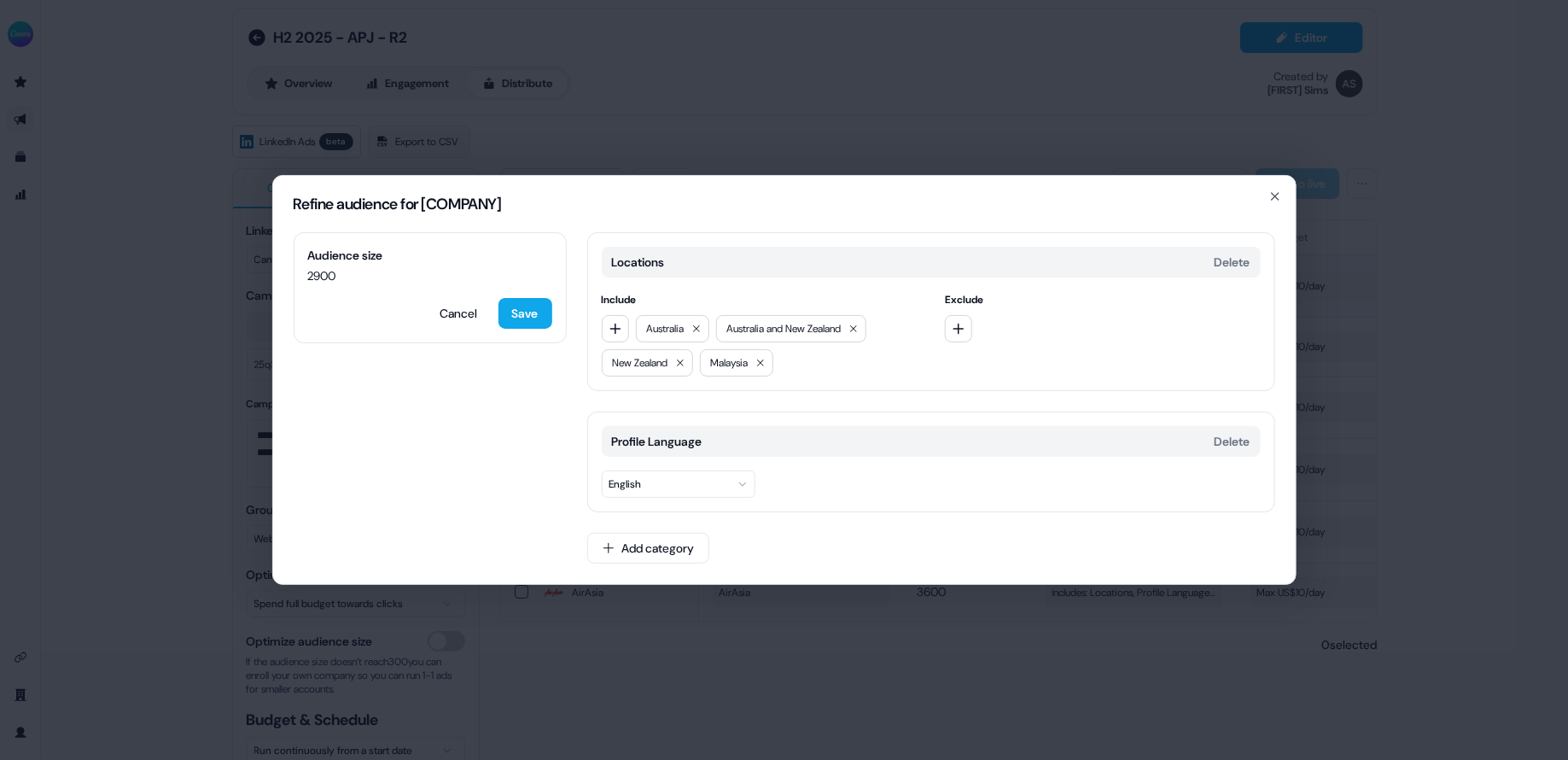 click on "Audience size 2900 Cancel Save Locations Delete Include [COUNTRY] [COUNTRY] and [COUNTRY] [COUNTRY] [COUNTRY] Exclude Profile Language Delete English Add category" at bounding box center [784, 408] 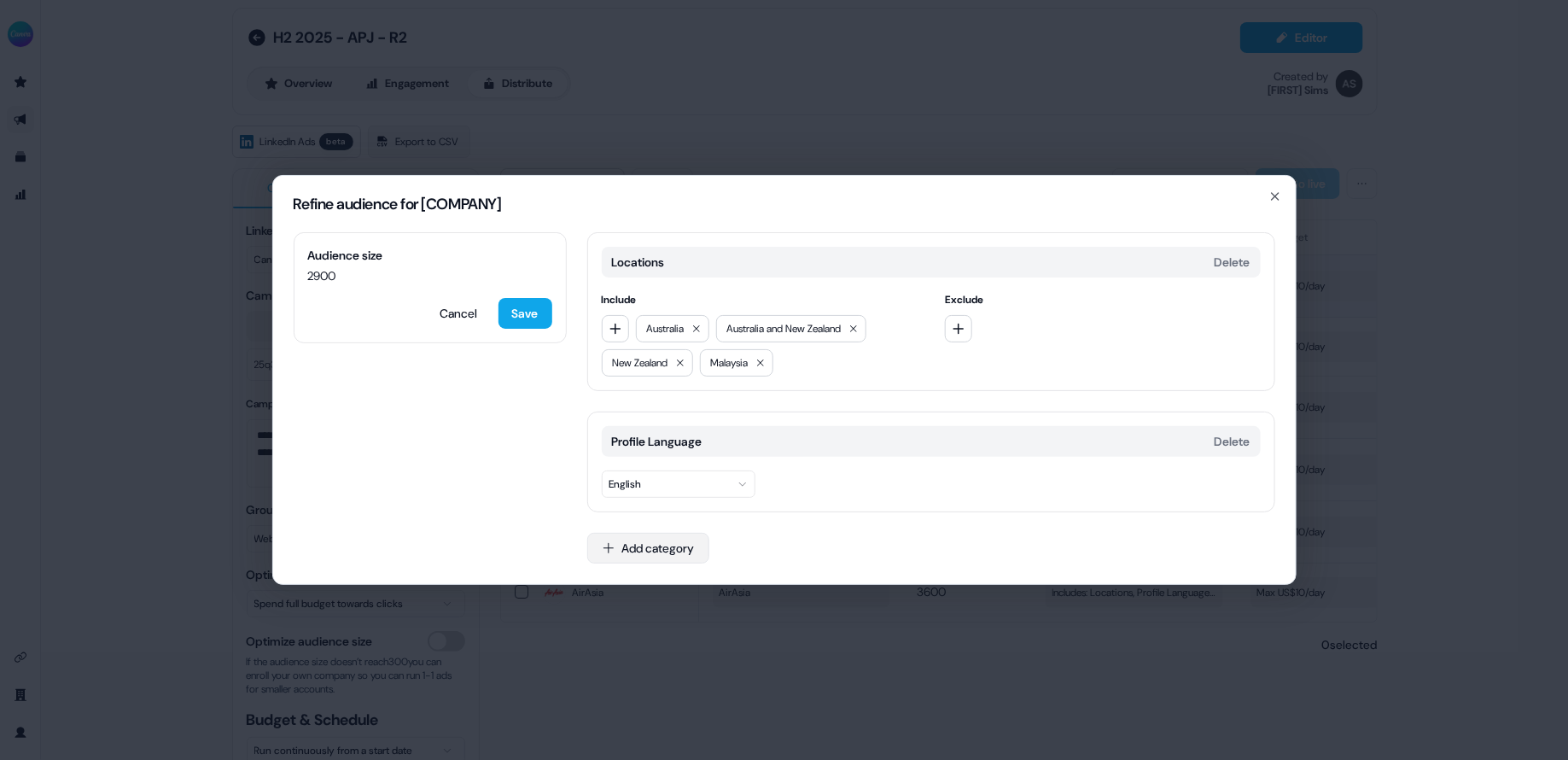 click on "Add category" at bounding box center (648, 548) 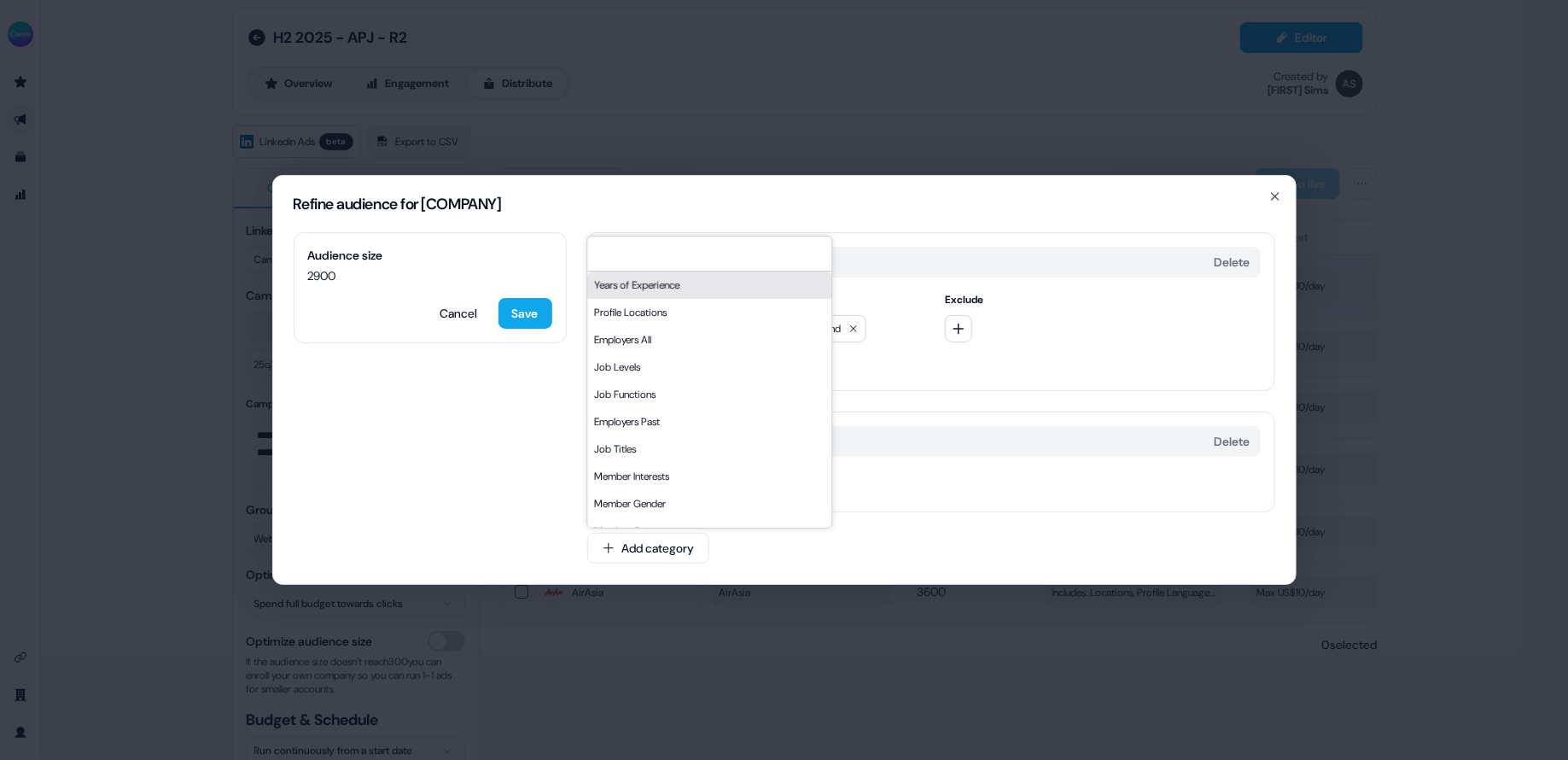 click at bounding box center [709, 254] 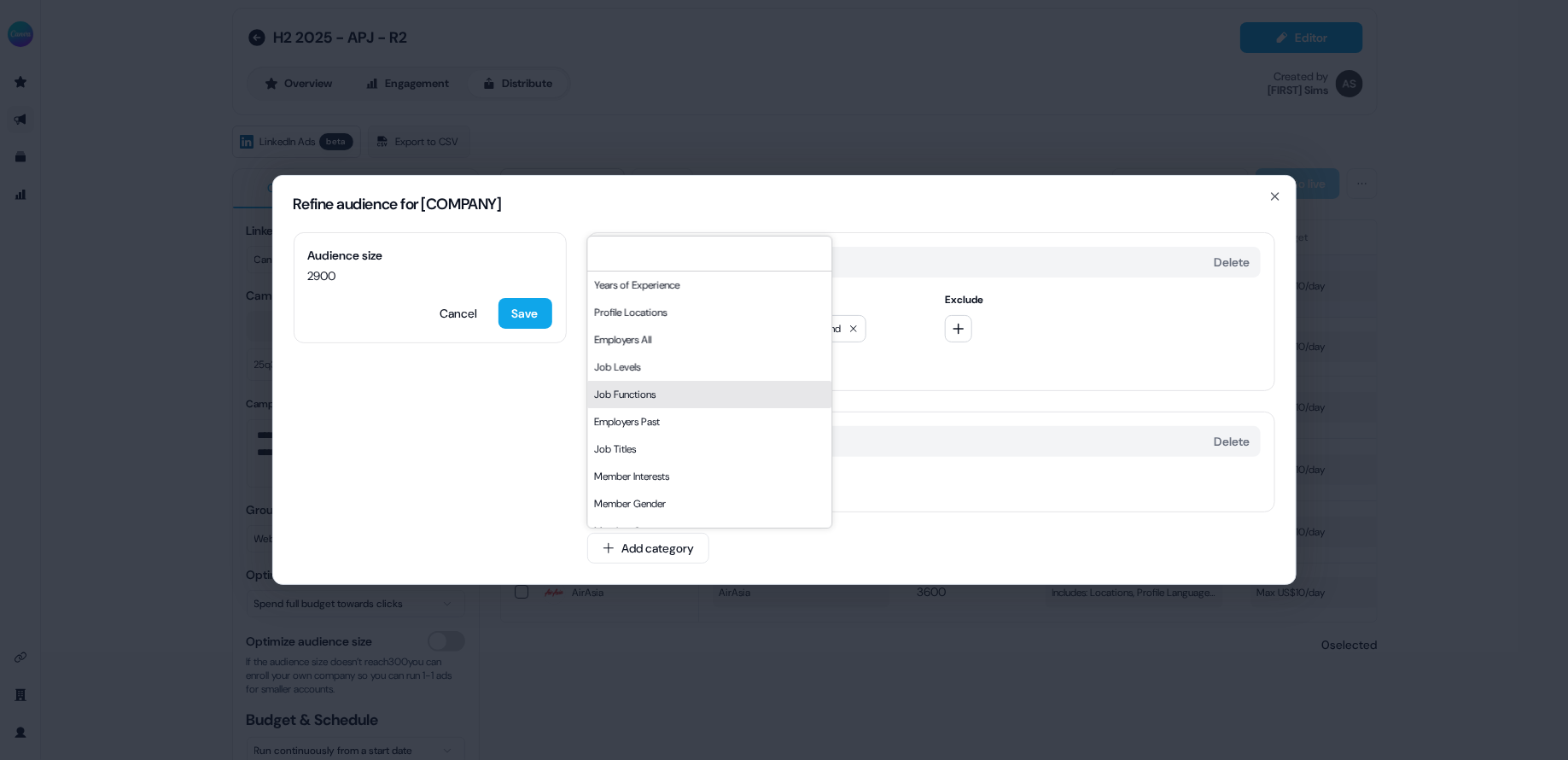 click on "Job Levels" at bounding box center [709, 367] 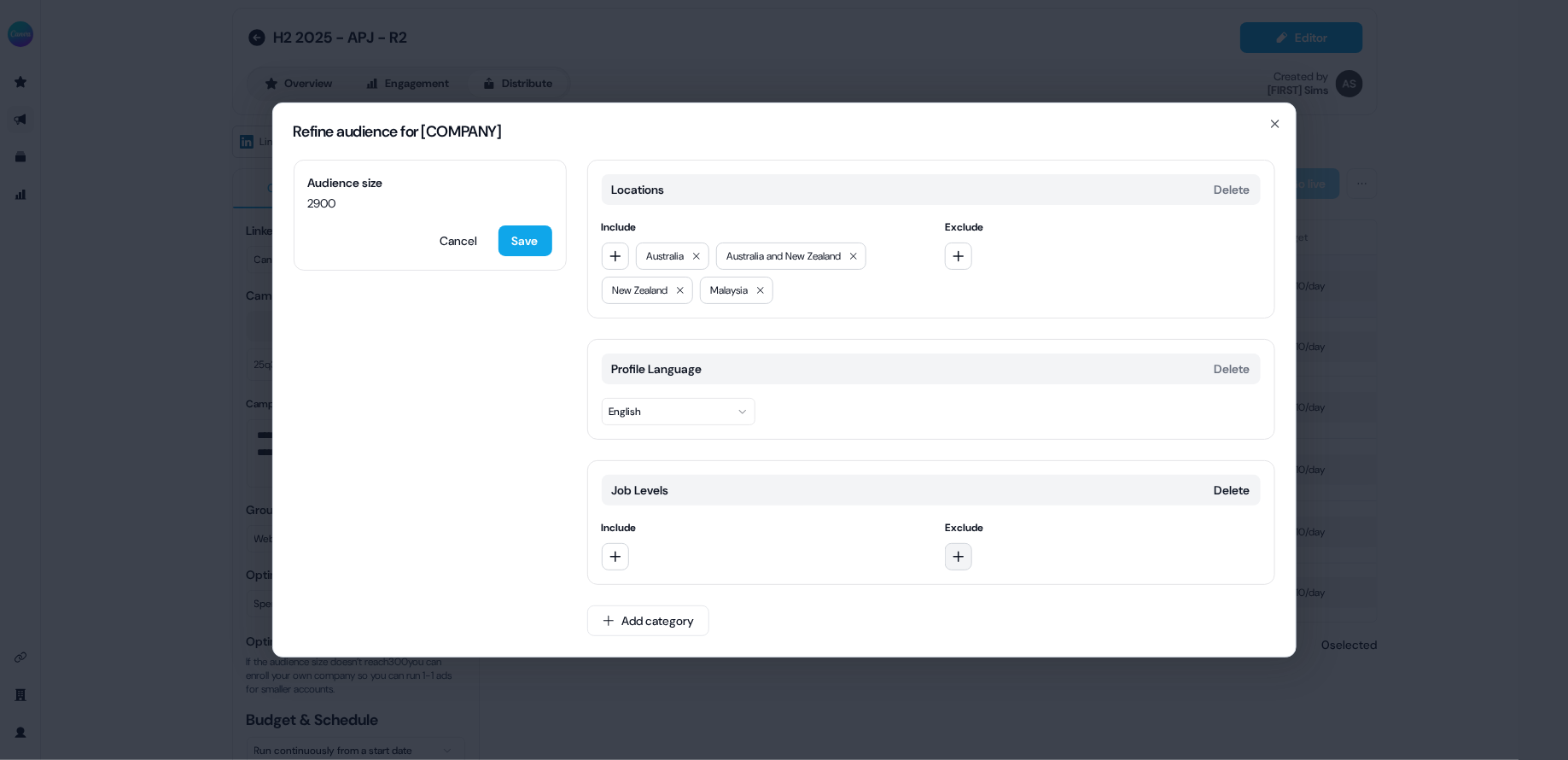 click 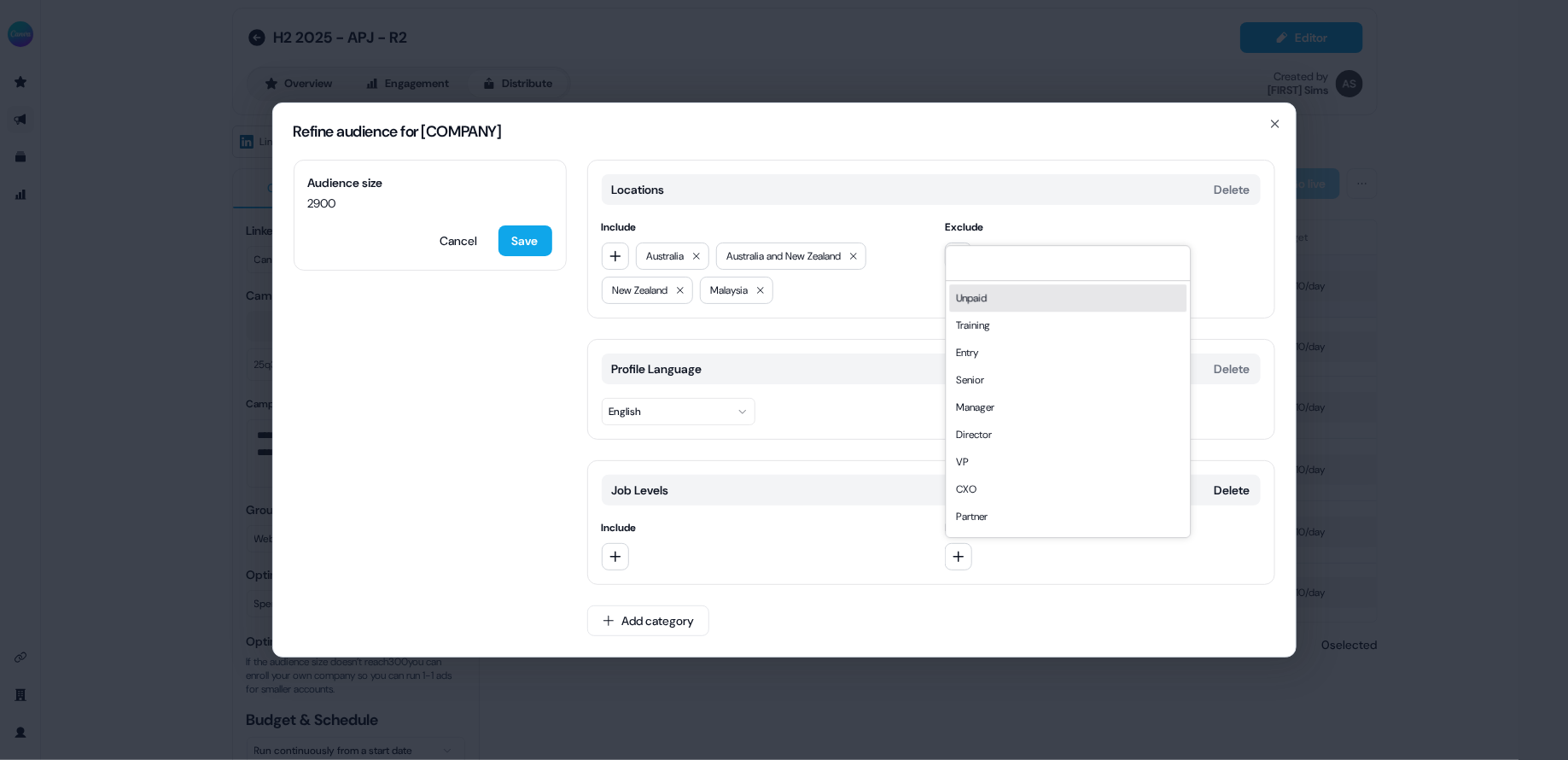 click on "Unpaid" at bounding box center (1068, 298) 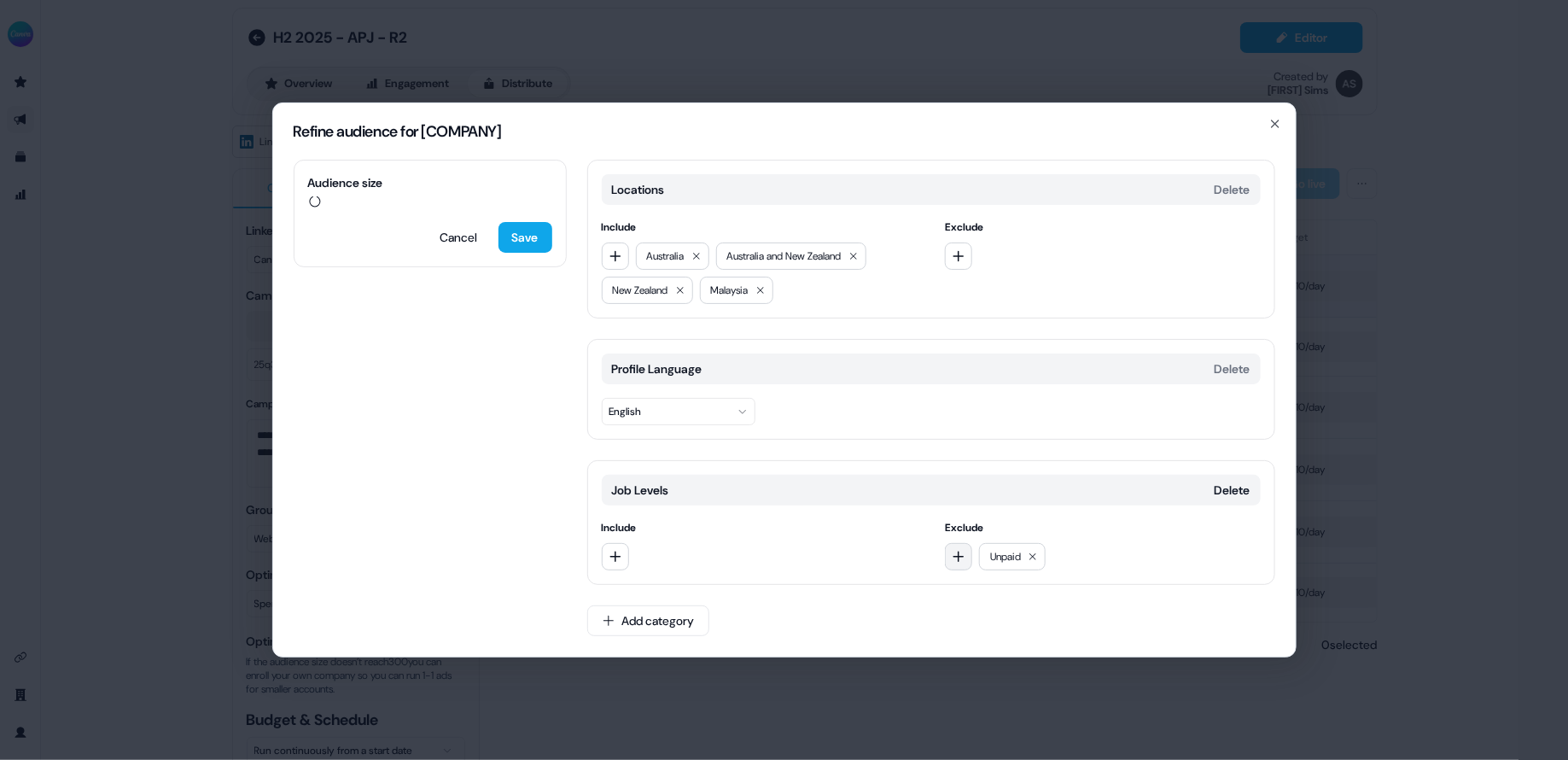 click 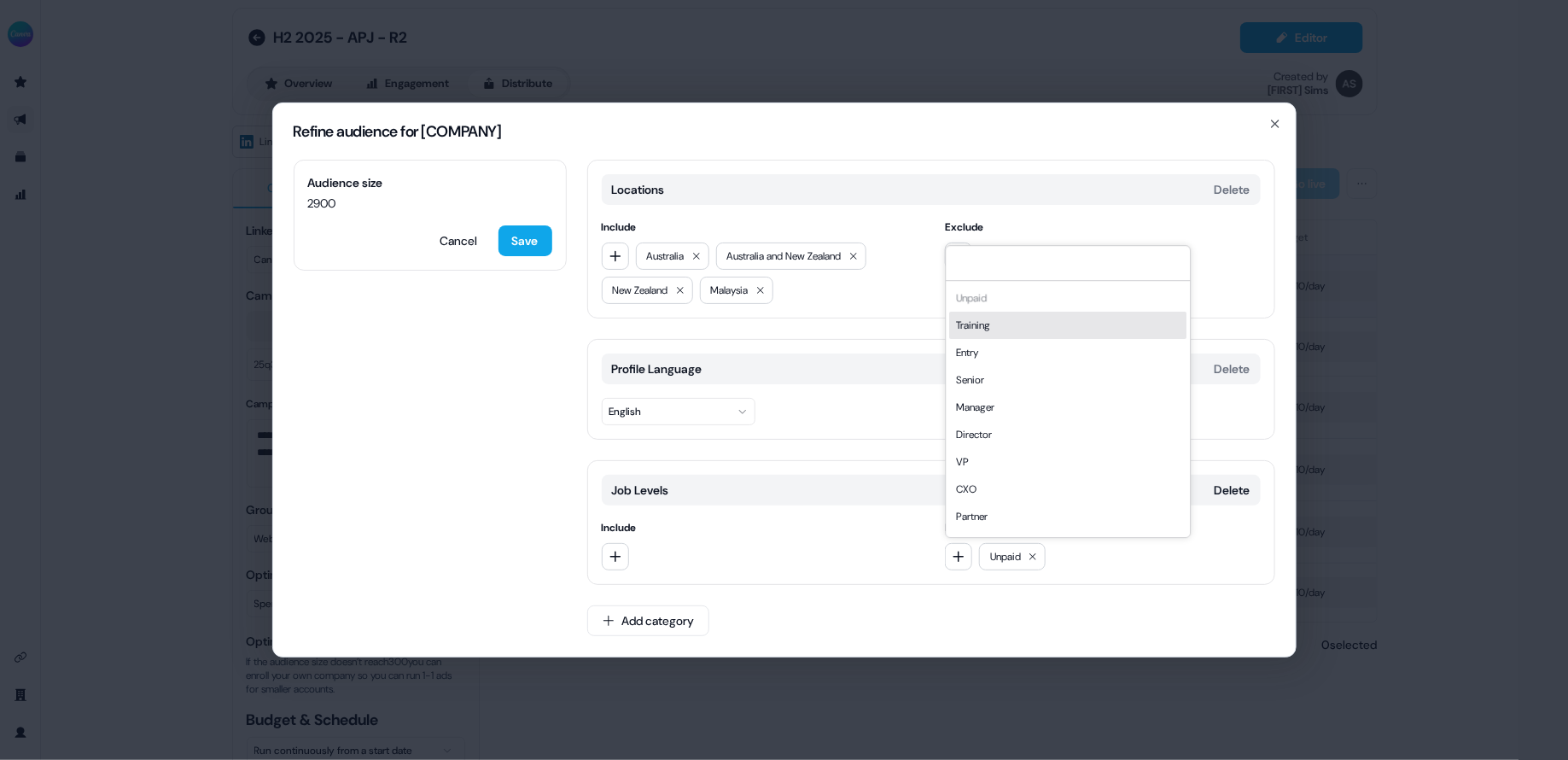 click on "Training" at bounding box center (1068, 325) 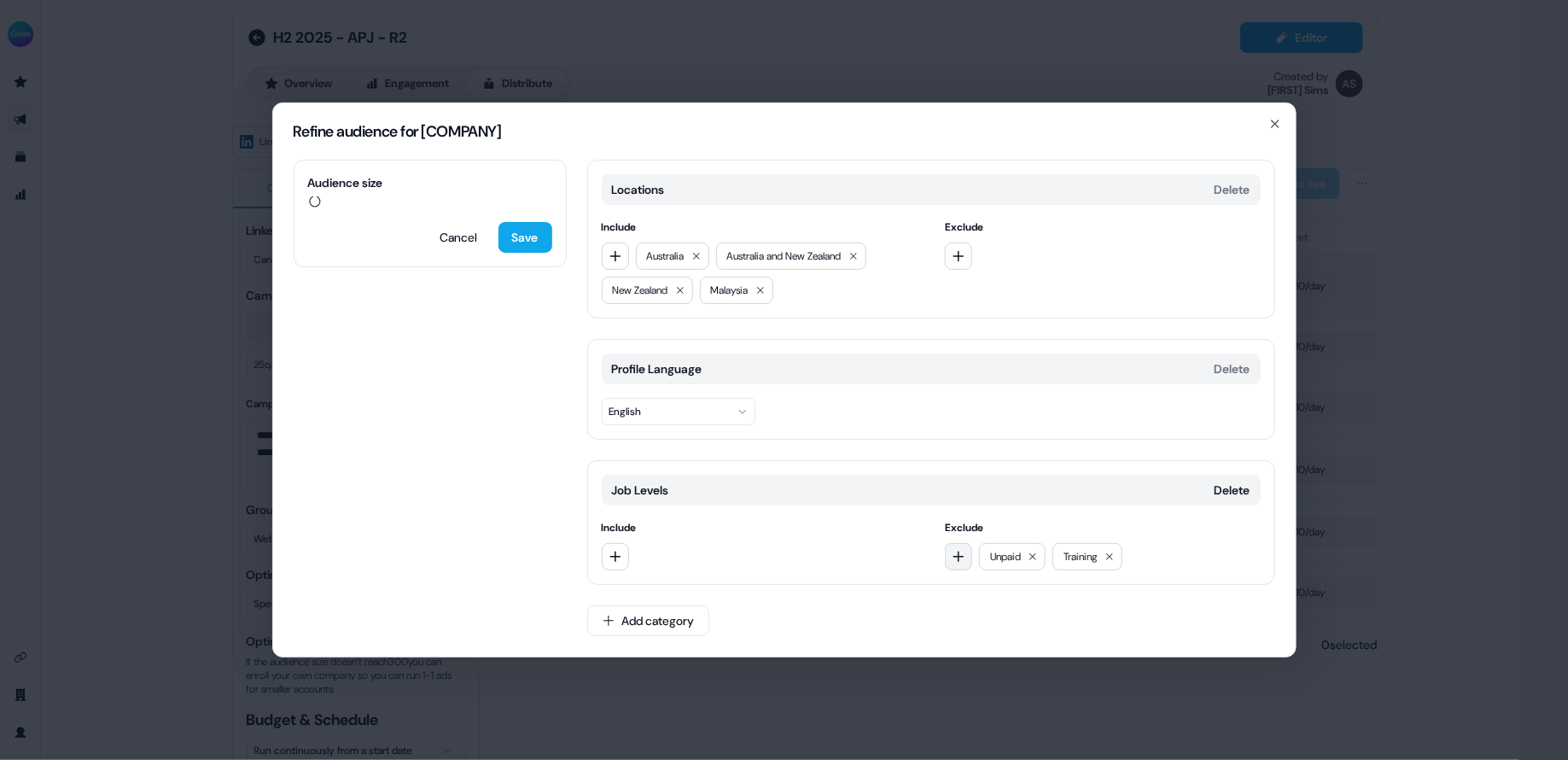 click at bounding box center (959, 557) 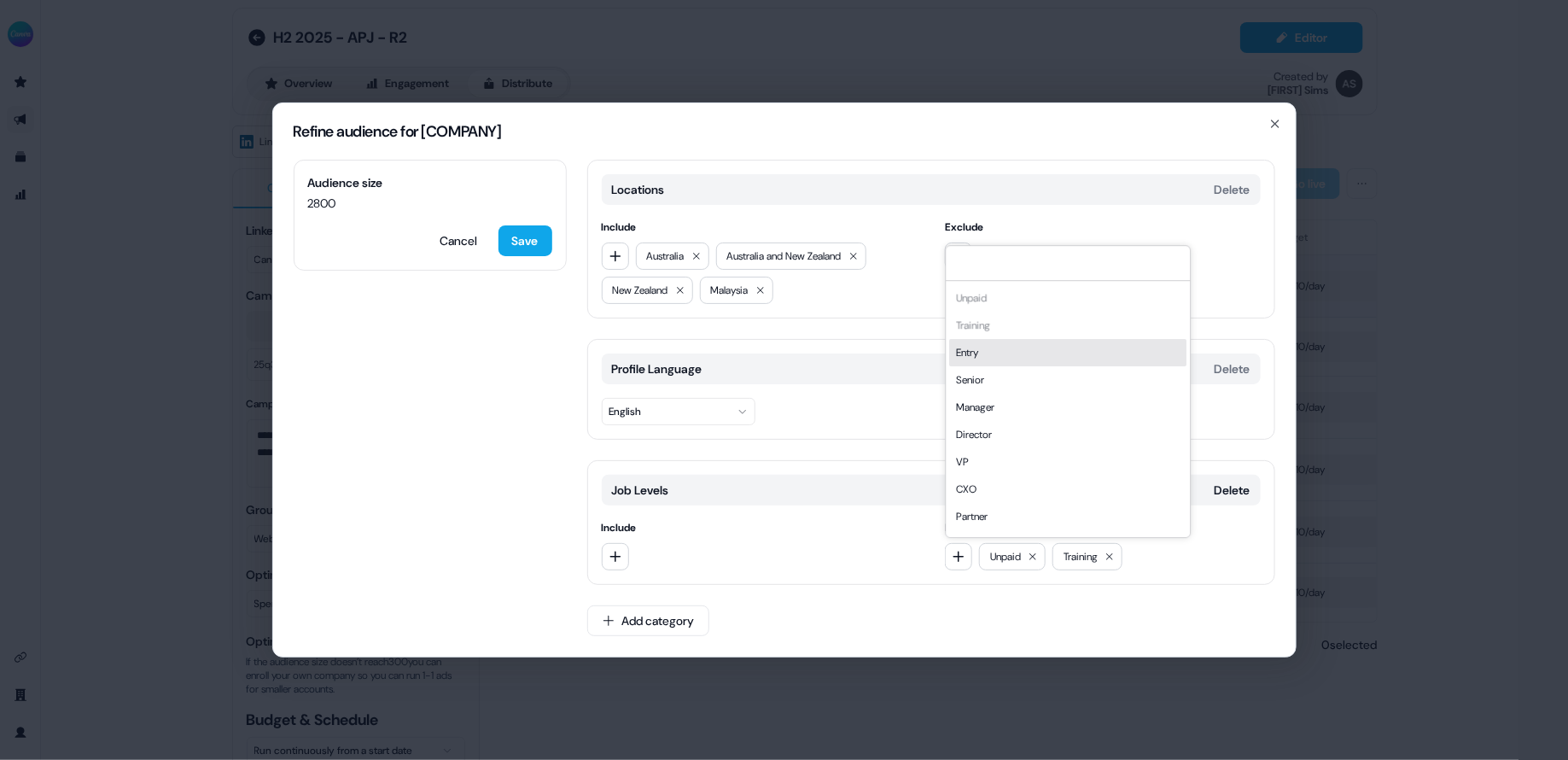 click on "Entry" at bounding box center (1068, 353) 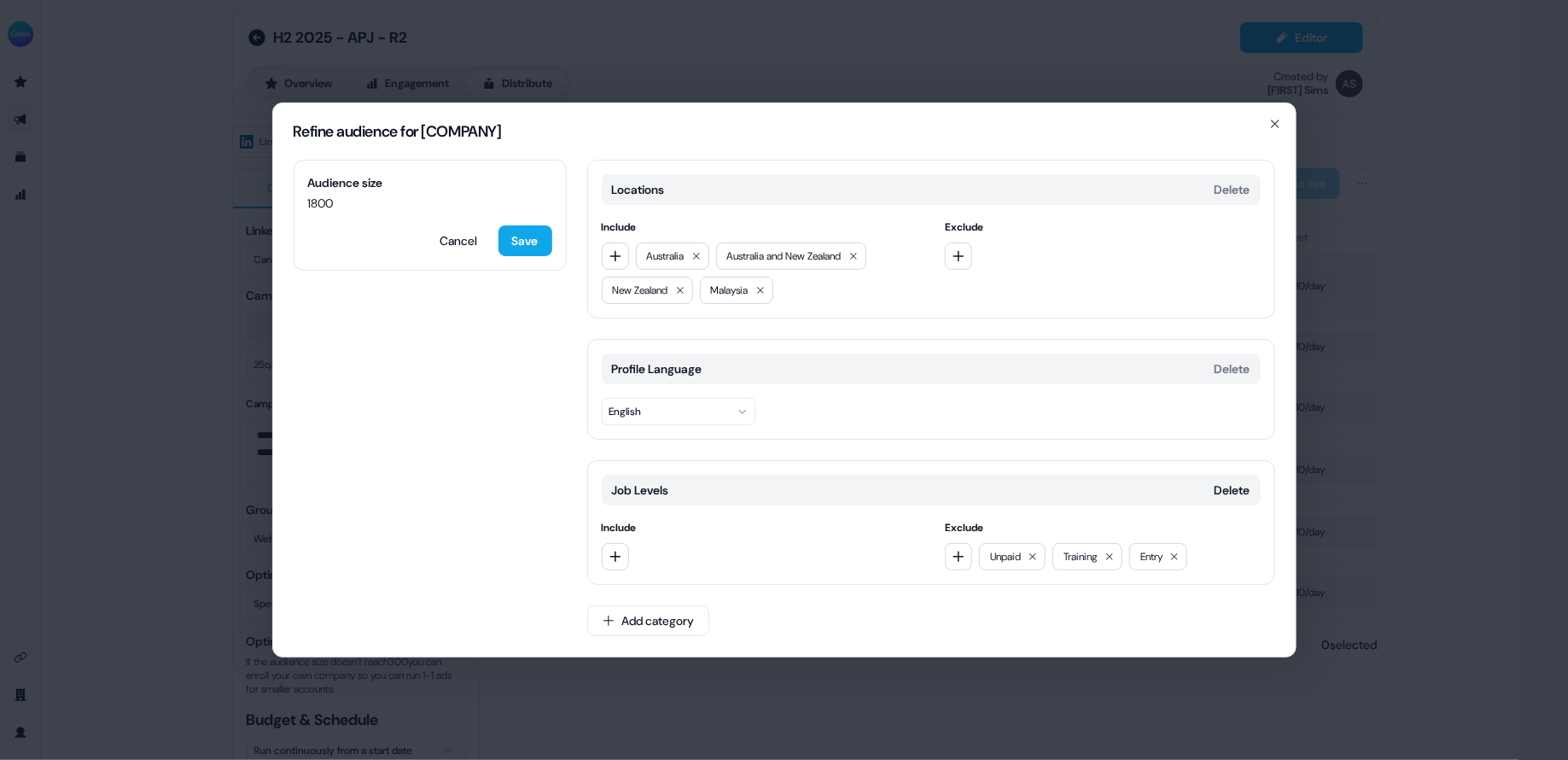 click on "Locations Delete Include [COUNTRY] [COUNTRY] and [COUNTRY] [COUNTRY] [COUNTRY] Exclude Profile Language Delete English Job Levels Delete Include Exclude Unpaid Training Entry Add category" at bounding box center [931, 408] 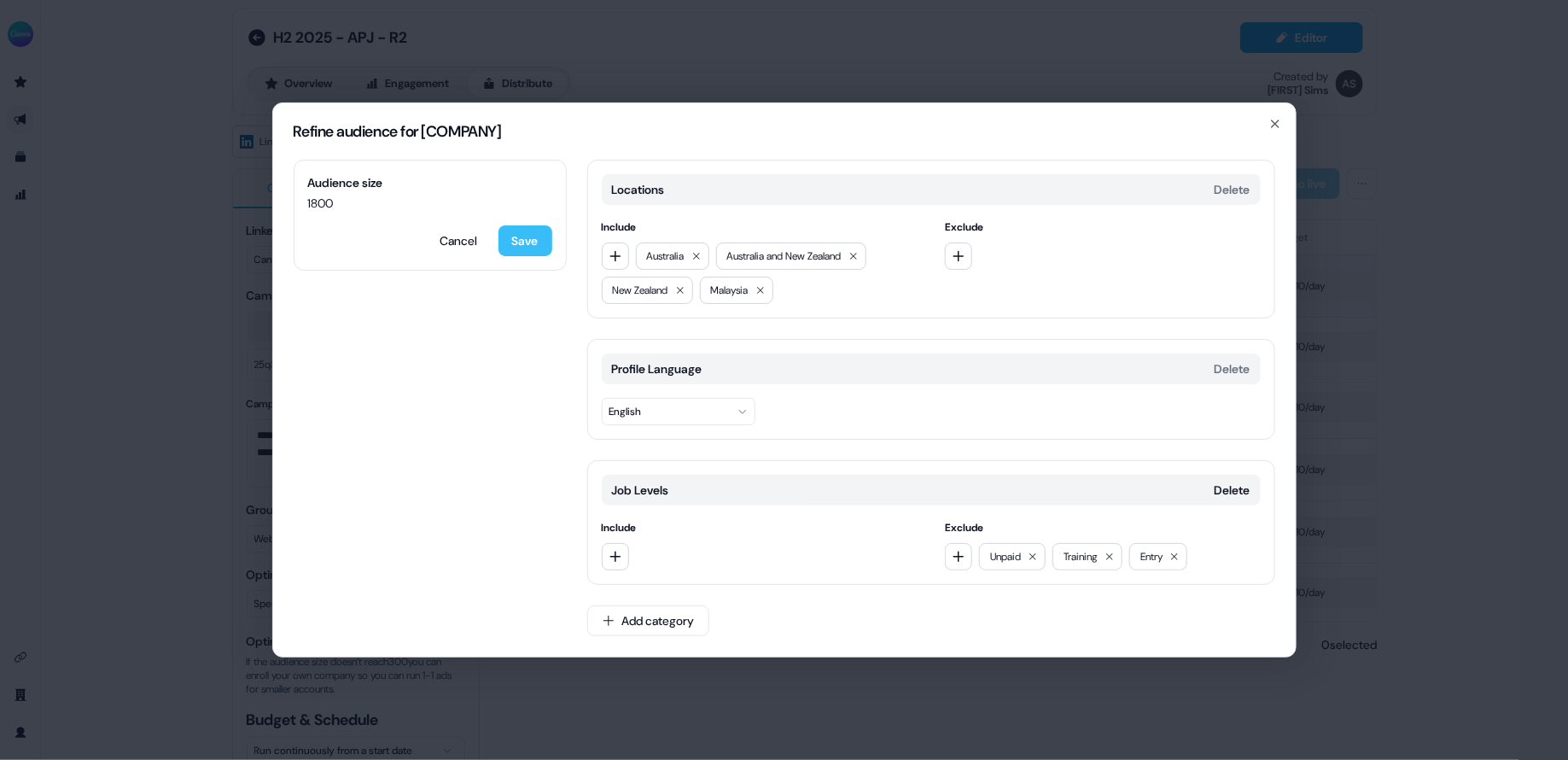 click on "Save" at bounding box center (525, 241) 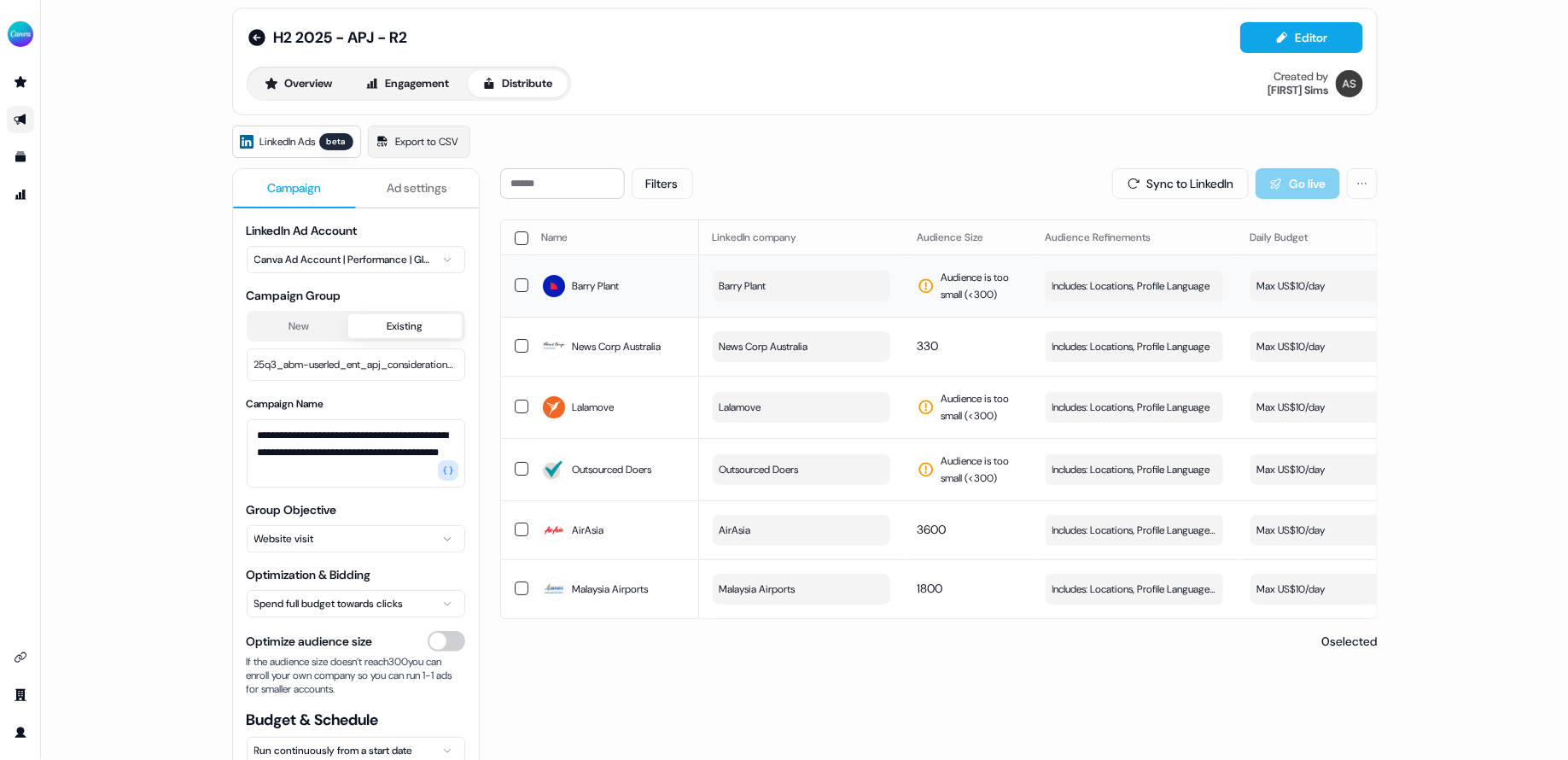 click on "Filters Sync to LinkedIn Go live Name LinkedIn company Audience Size Audience Refinements Daily Budget Last Sync Sync Status Live Status Barry Plant Barry Plant Audience is too small (< 300 ) Includes: Locations, Profile Language Edit Max US$10/day - Draft - View campaign News Corp Australia News Corp Australia 330 Includes: Locations, Profile Language Edit Max US$10/day - Draft - View campaign Lalamove Lalamove Audience is too small (< 300 ) Includes: Locations, Profile Language Edit Max US$10/day - Draft - View campaign Outsourced Doers Outsourced Doers Audience is too small (< 300 ) Includes: Locations, Profile Language Edit Max US$10/day - Draft - View campaign AirAsia AirAsia 3600 Includes: Locations, Profile Language / Excludes: Job Levels Edit Max US$10/day - Draft - View campaign Malaysia Airports Malaysia Airports 1800 Includes: Locations, Profile Language / Excludes: Job Levels Edit Max US$10/day - Draft - View campaign 0  selected" at bounding box center [939, 533] 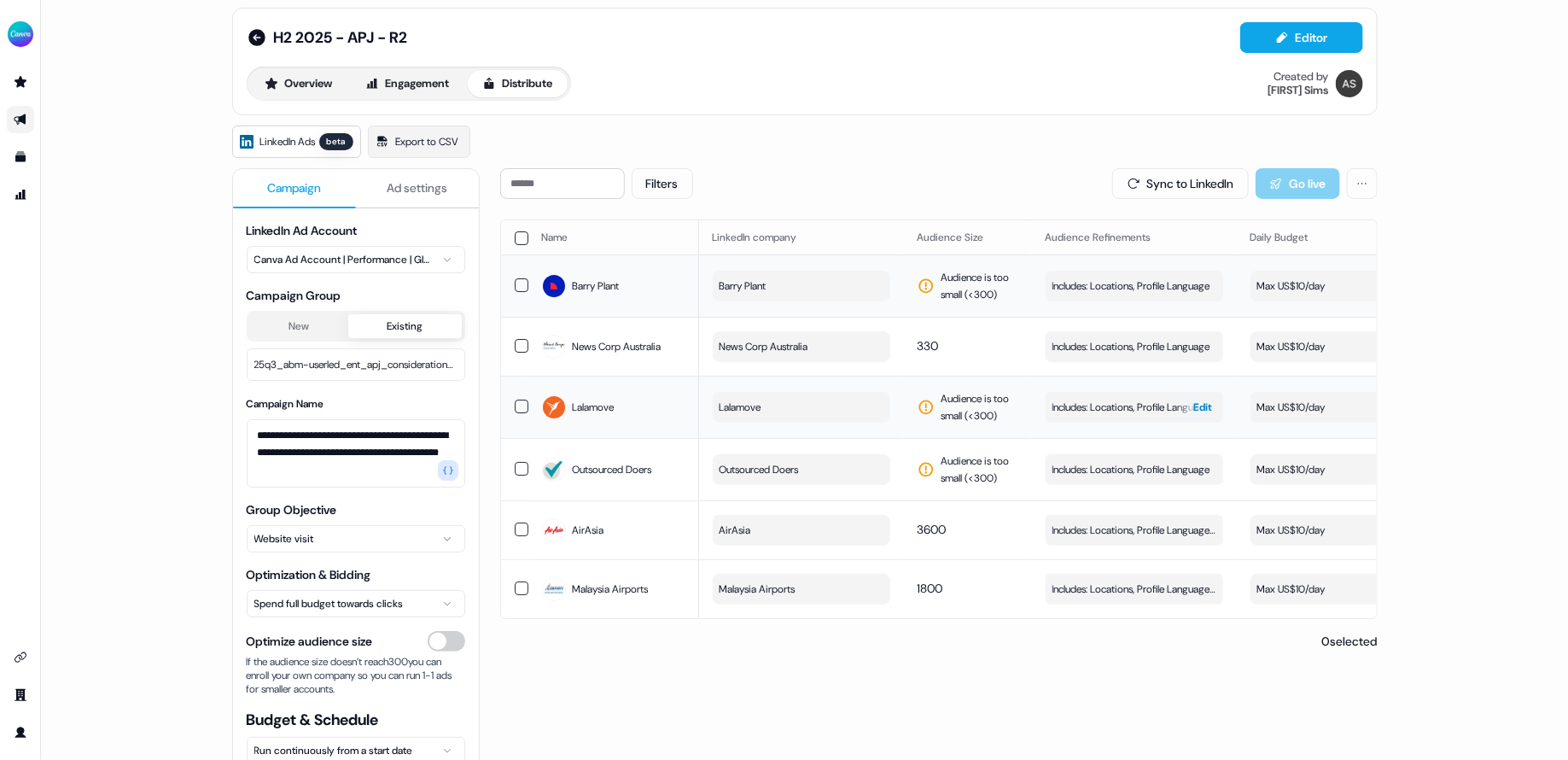 click on "Includes: Locations, Profile Language Edit" at bounding box center [1134, 407] 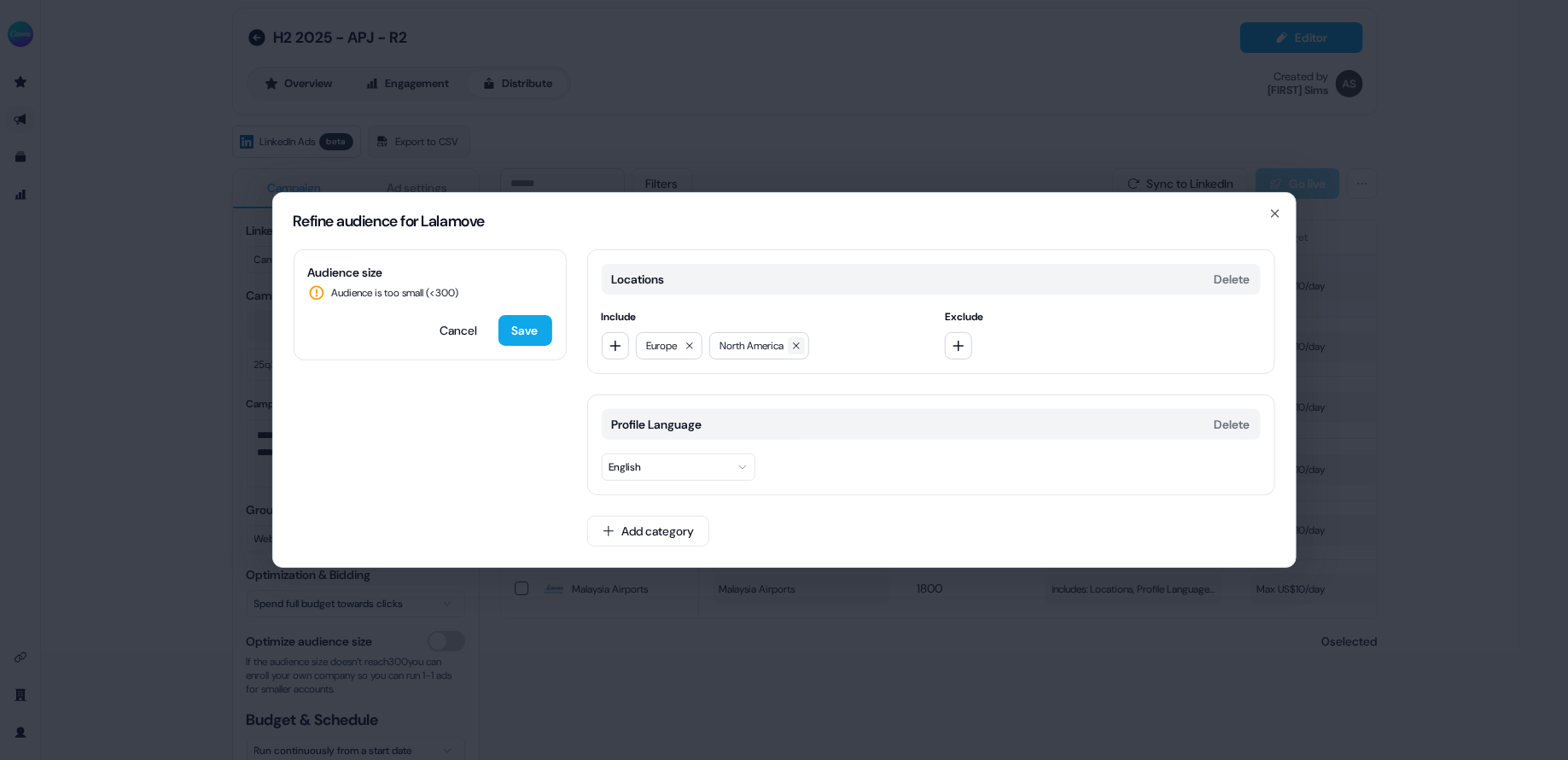 click 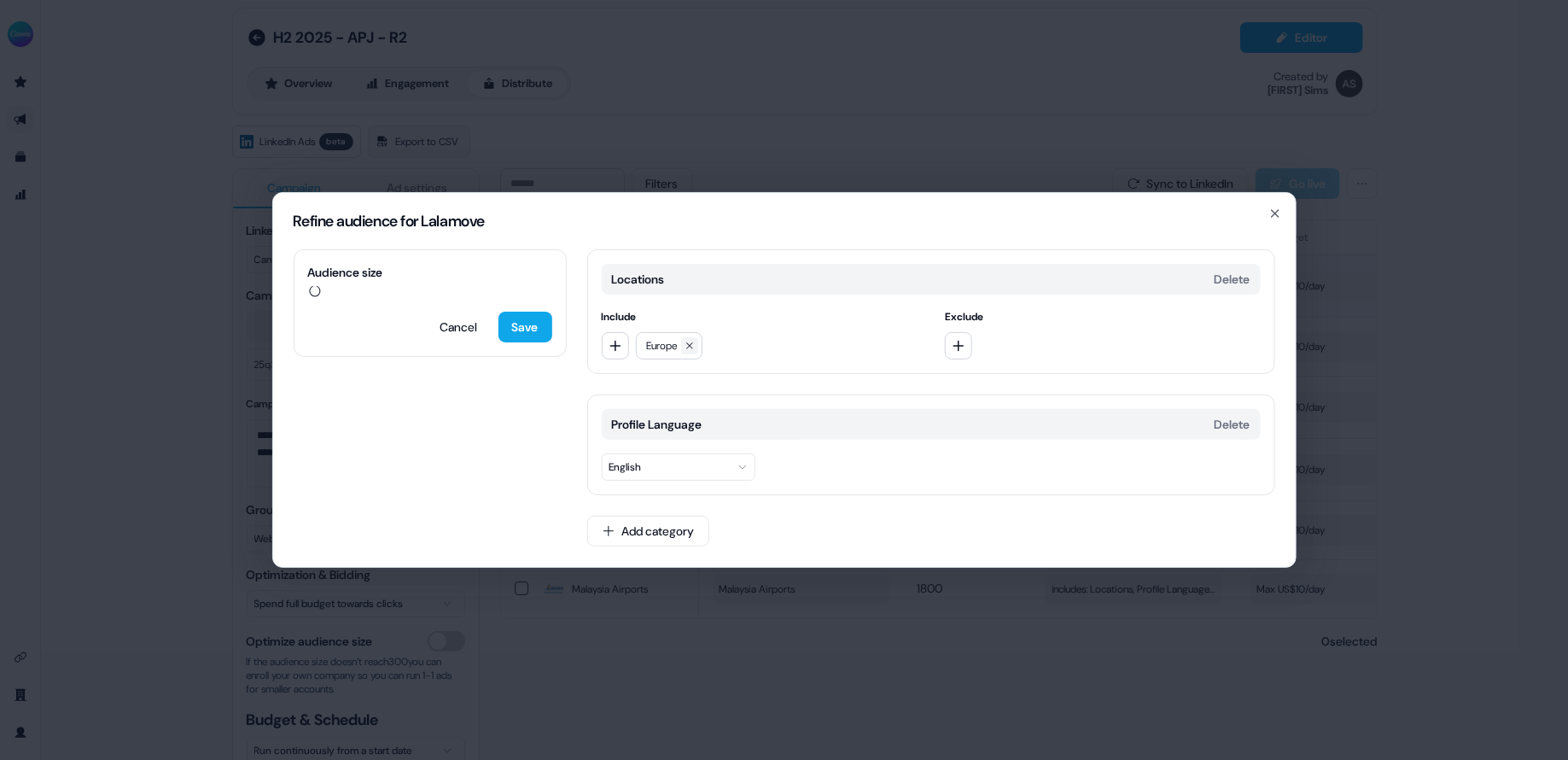 click 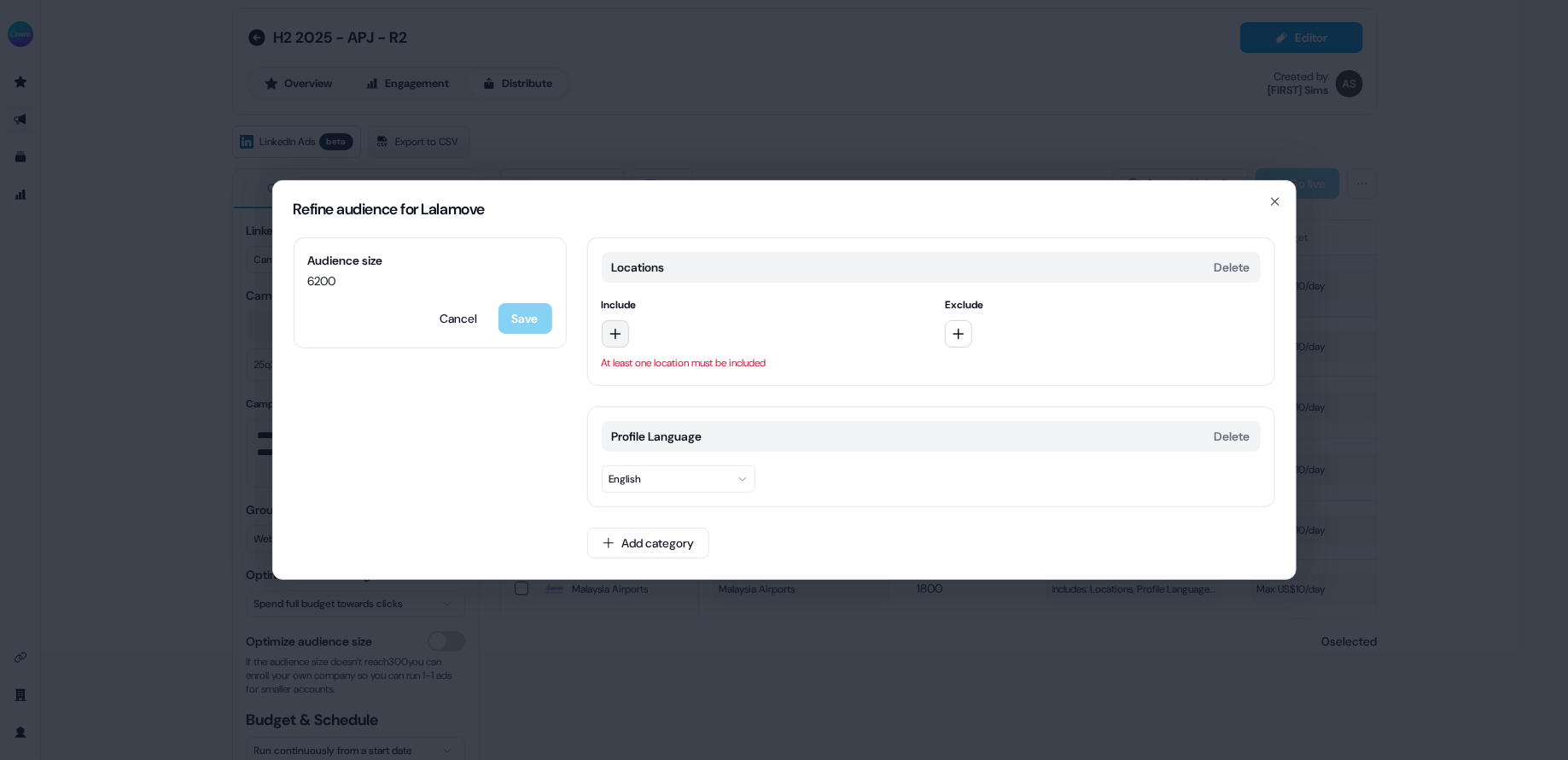 click 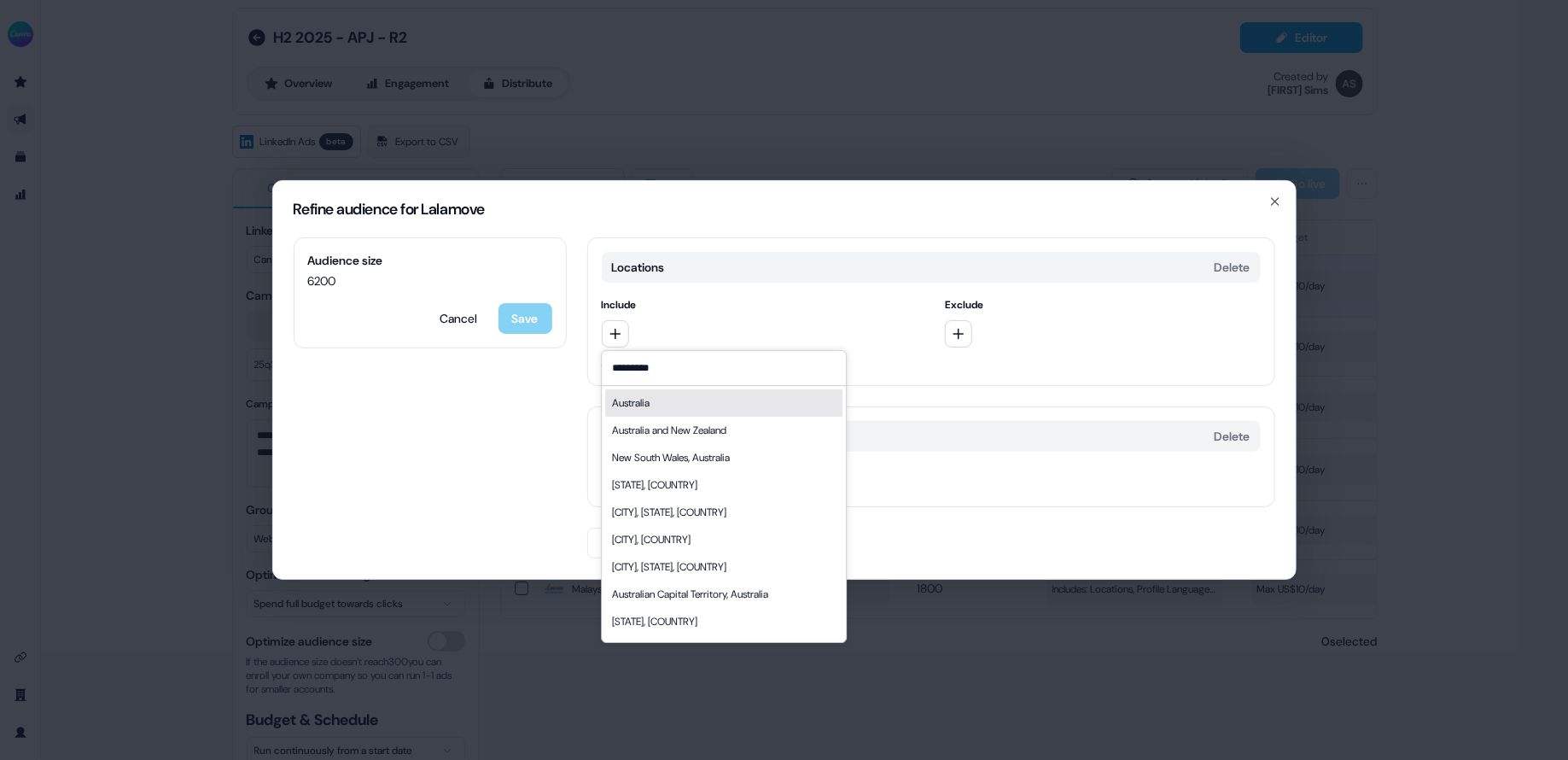 type on "*********" 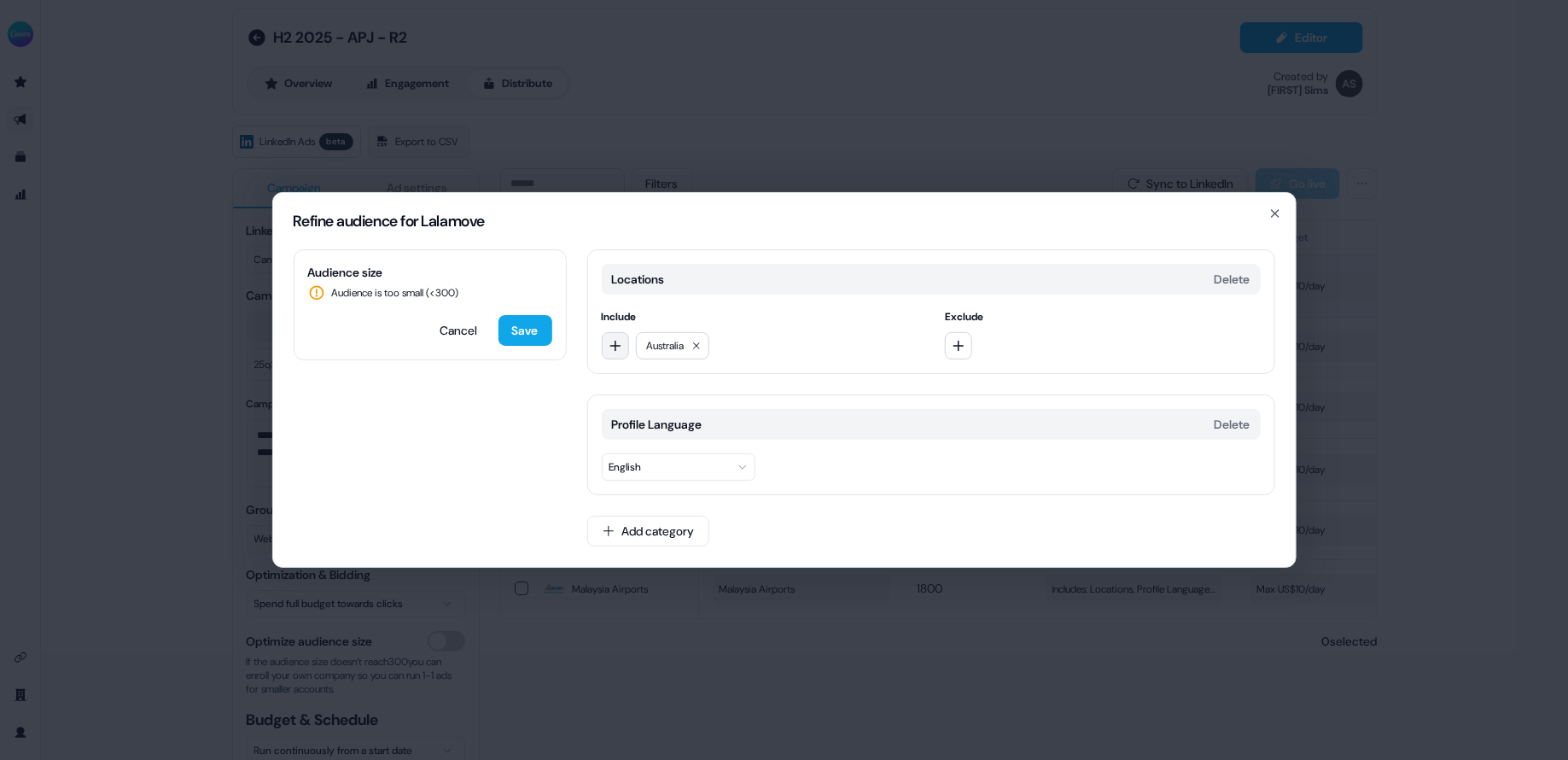 click at bounding box center (615, 346) 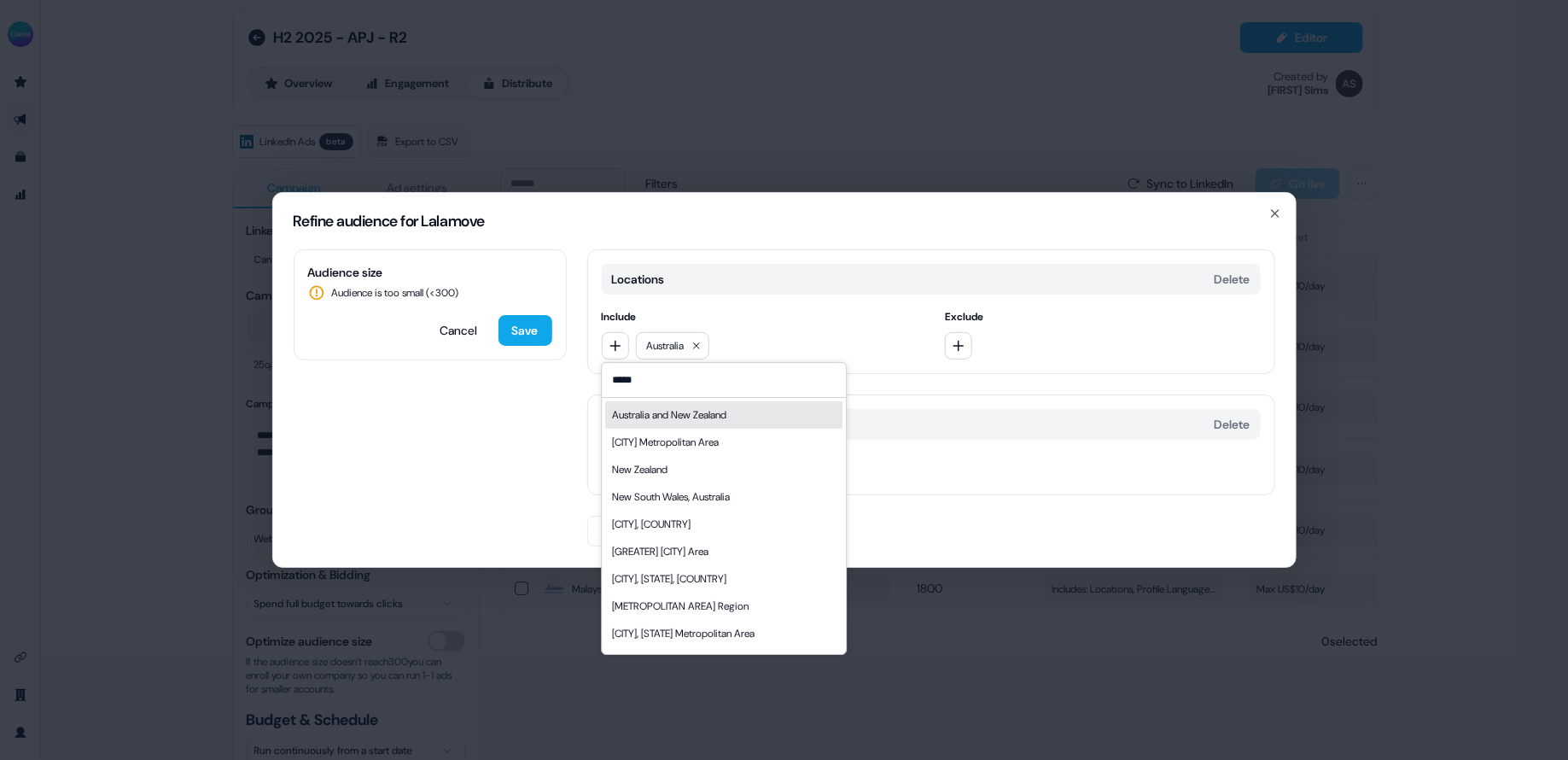 type on "*****" 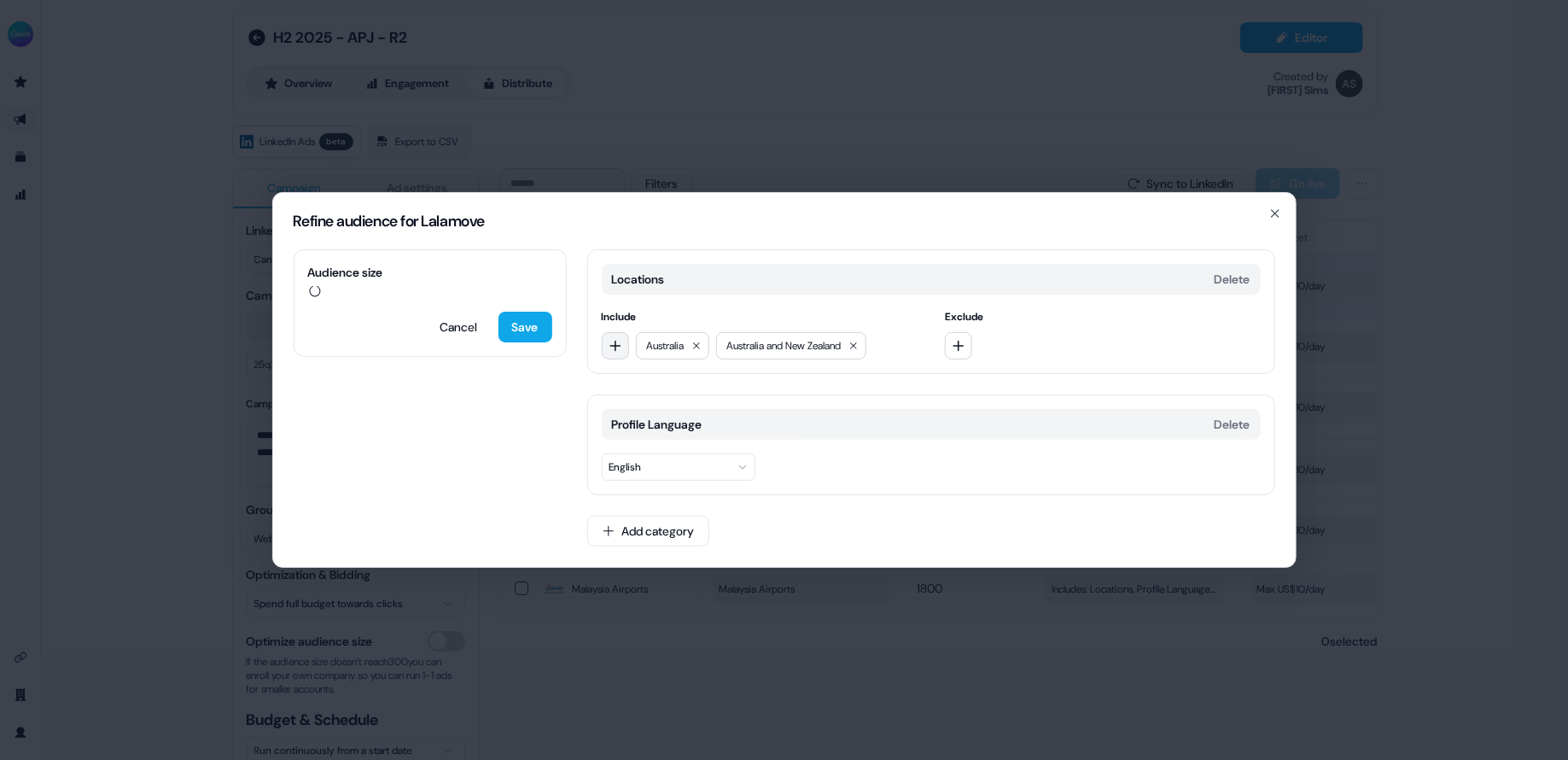 click 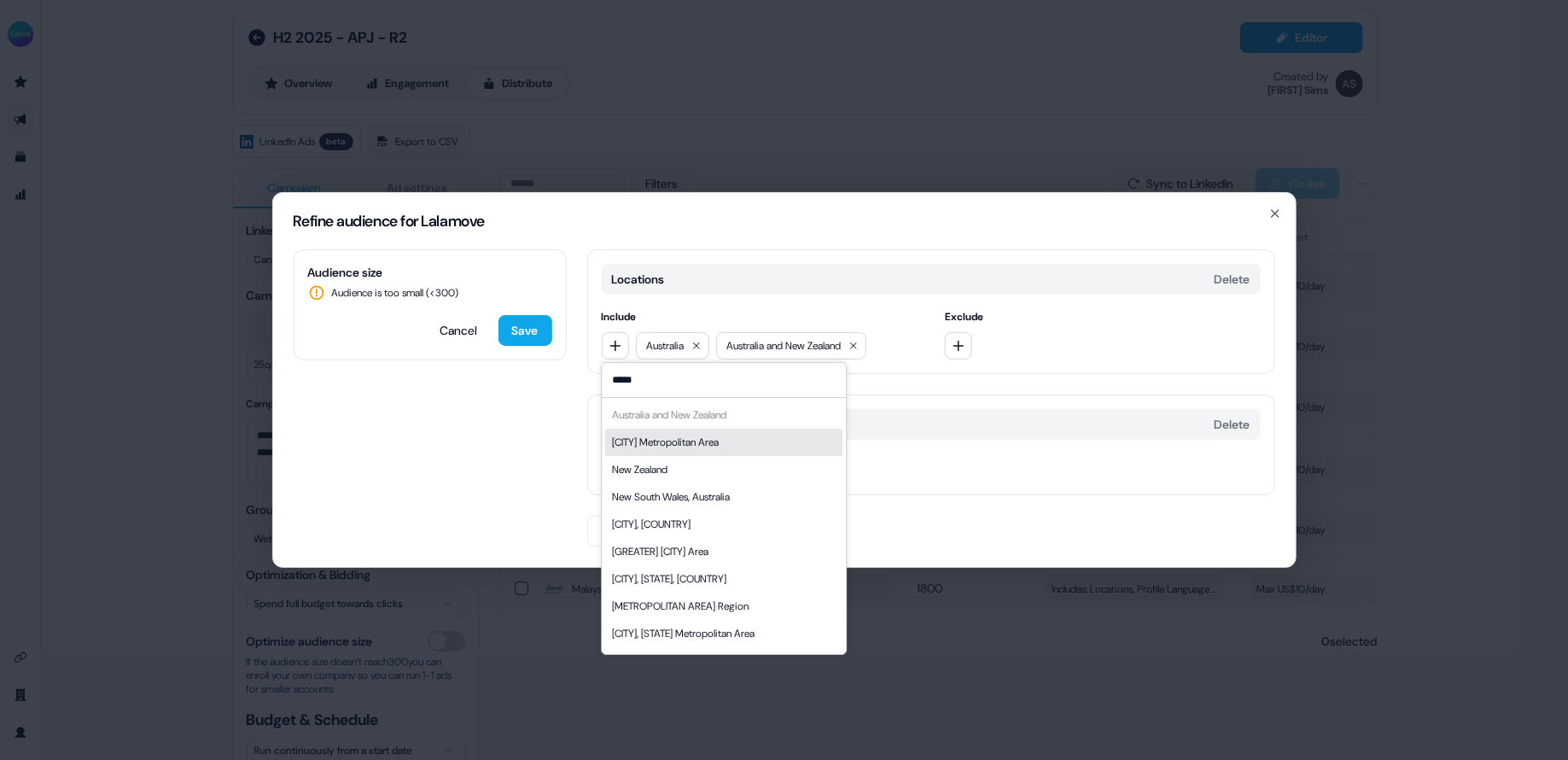 type on "*****" 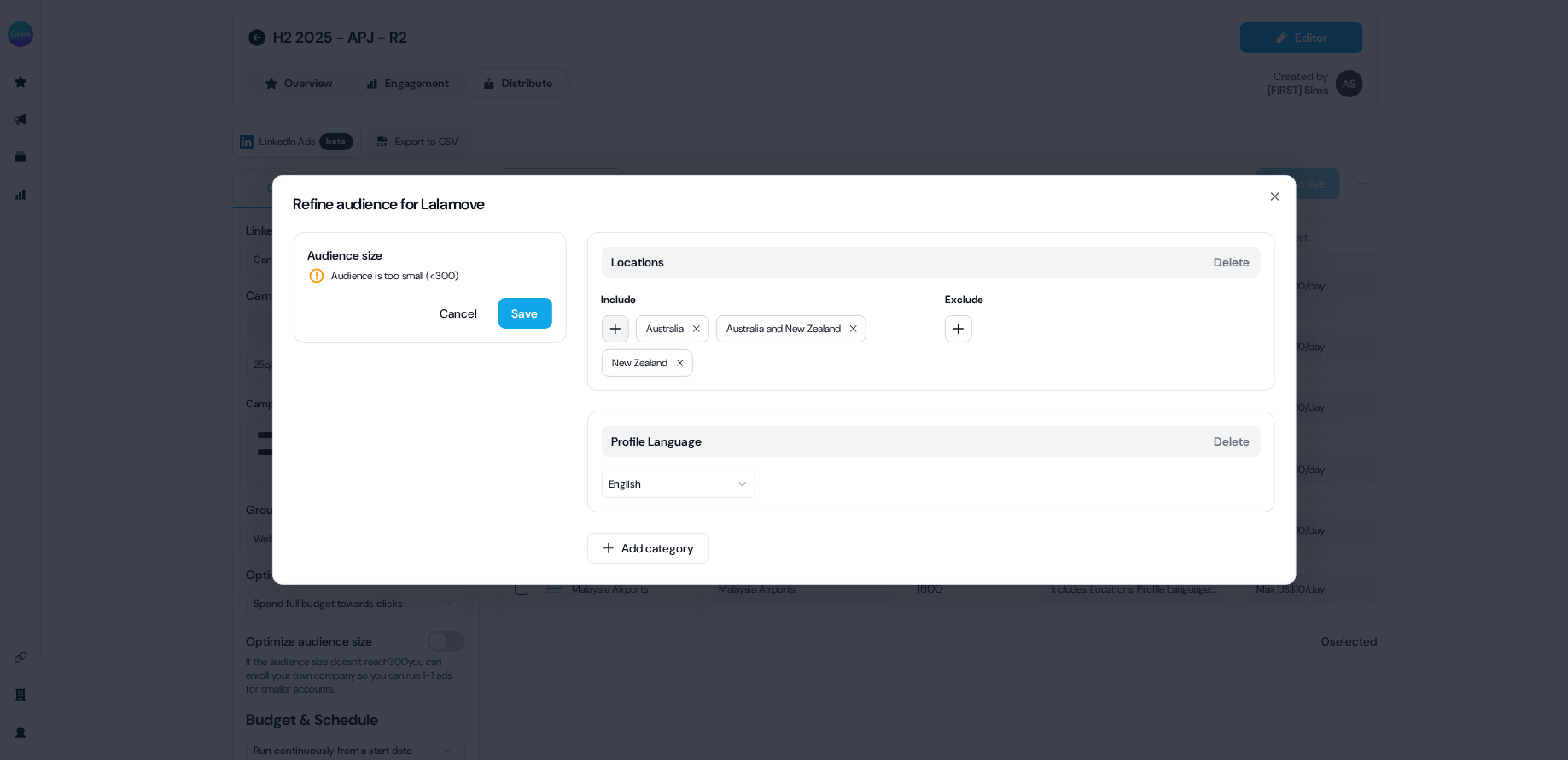 click 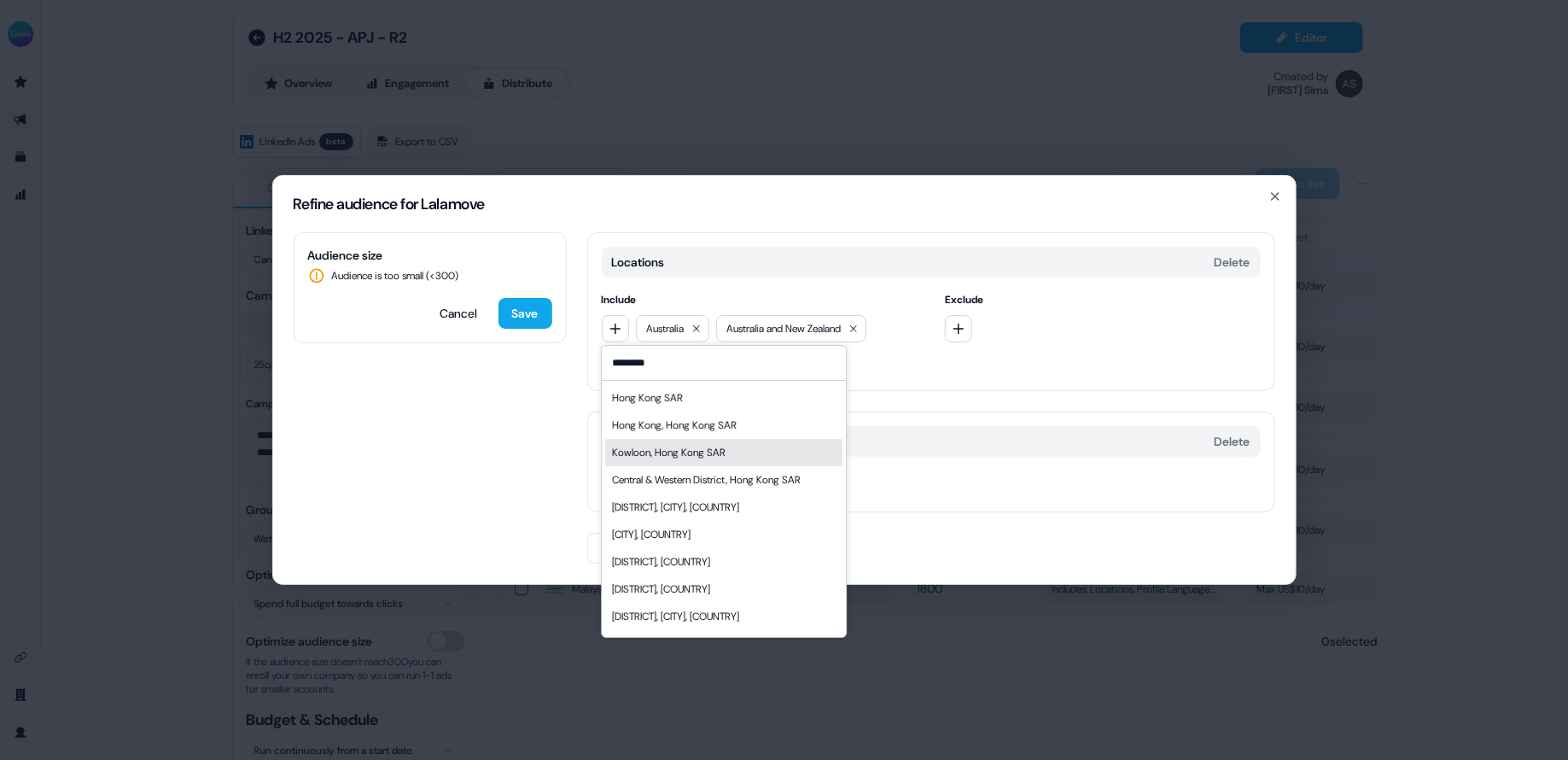 type on "********" 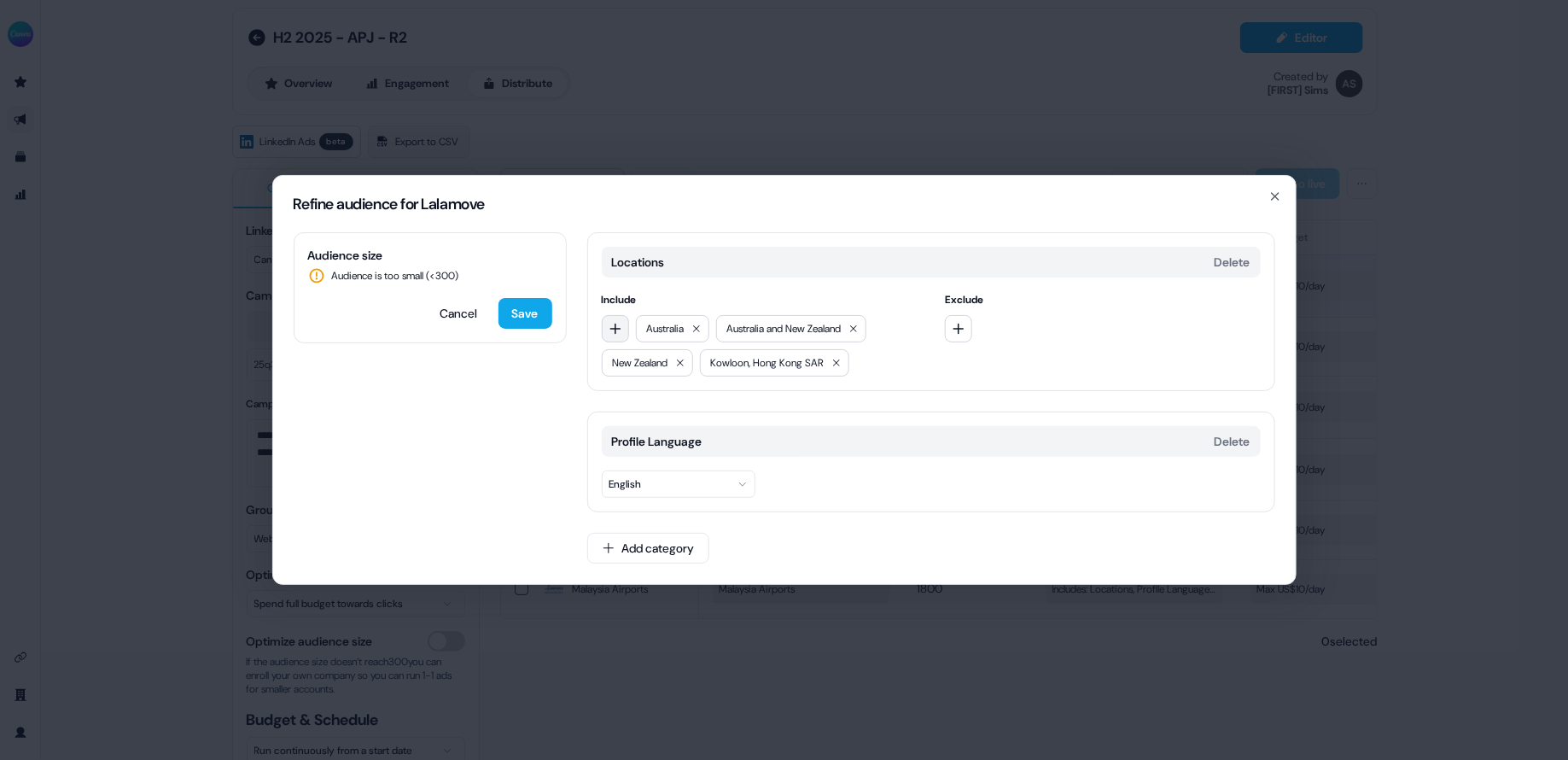 click at bounding box center [615, 329] 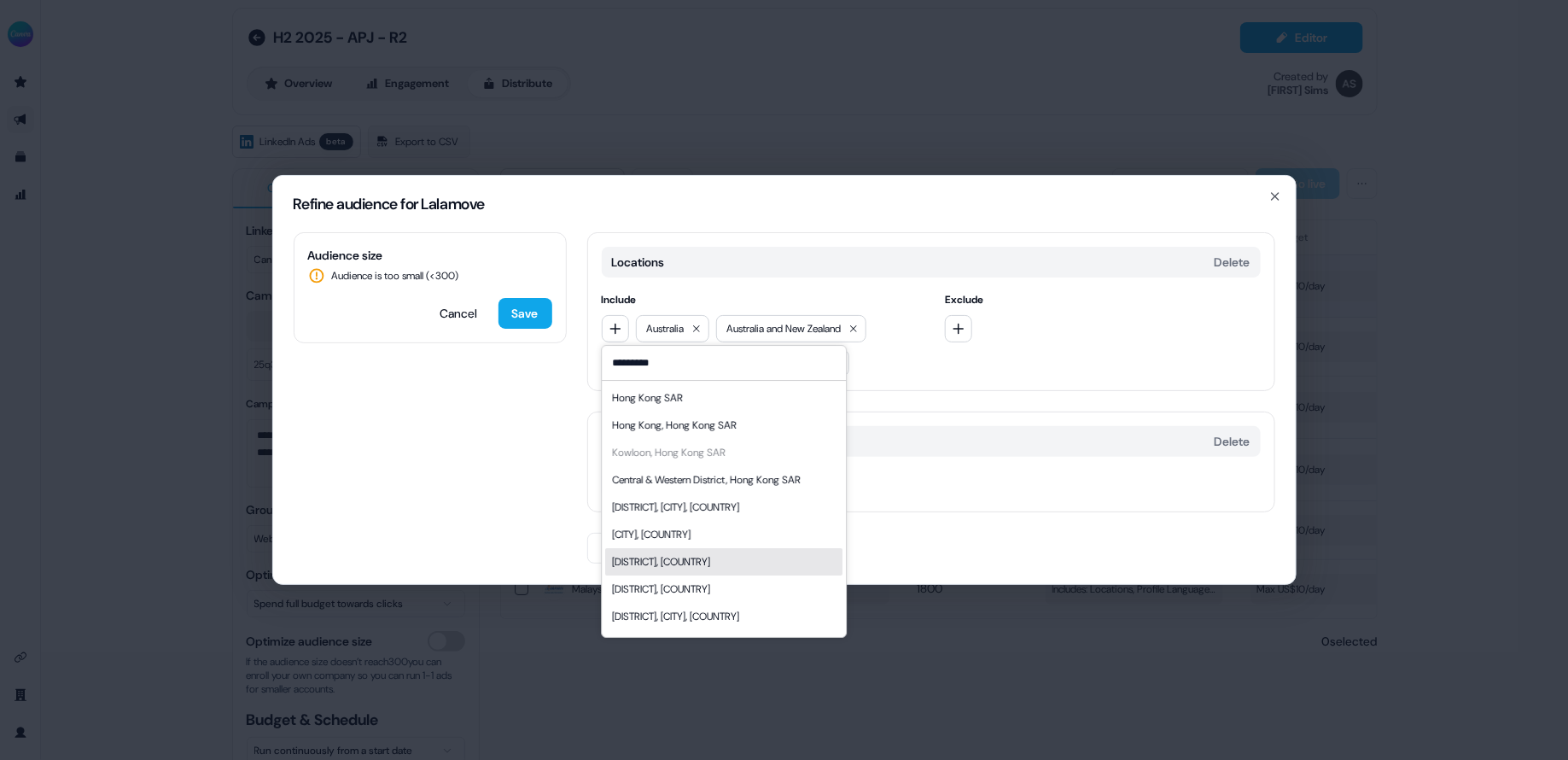 type on "*********" 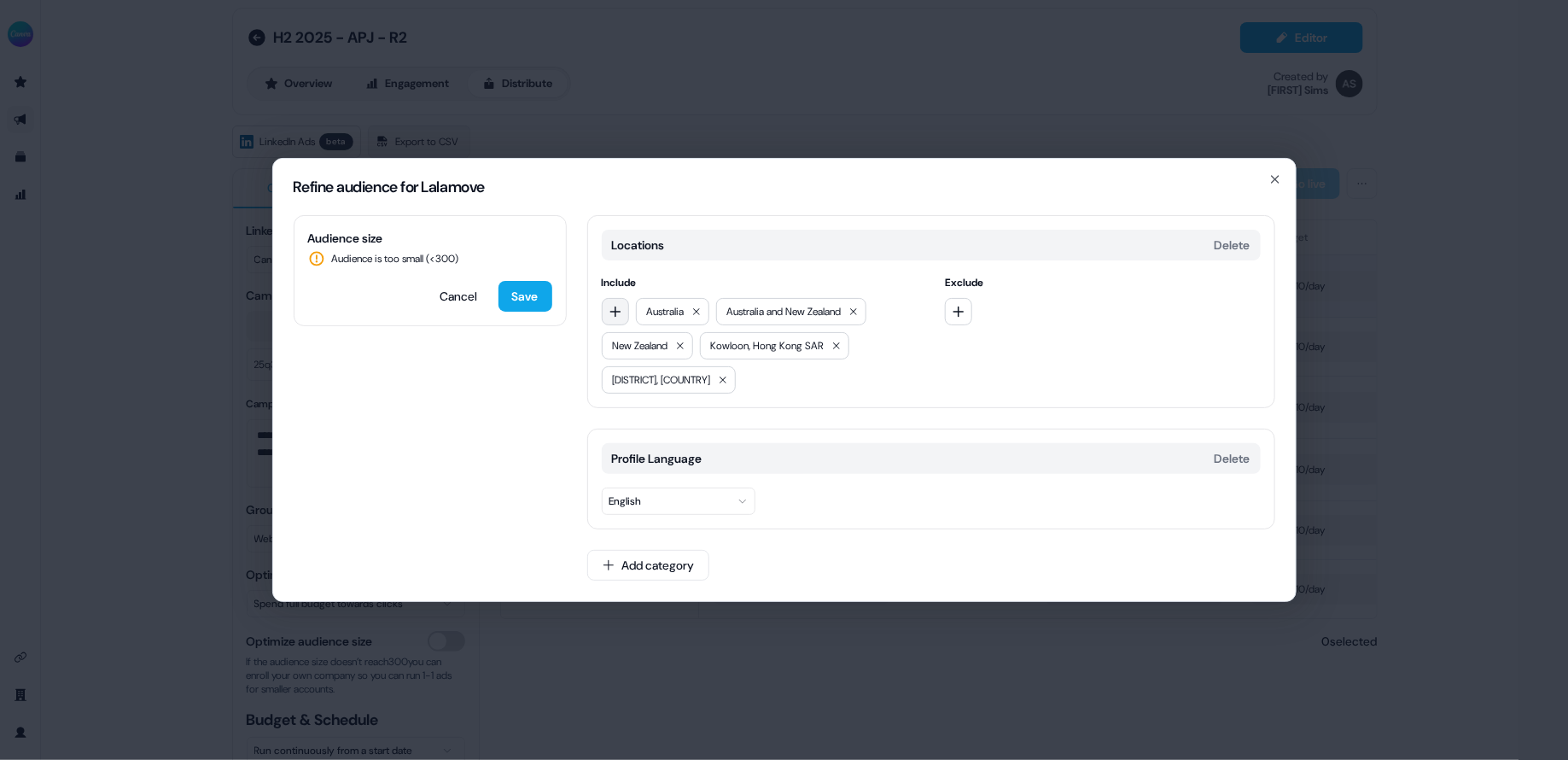 click at bounding box center [615, 312] 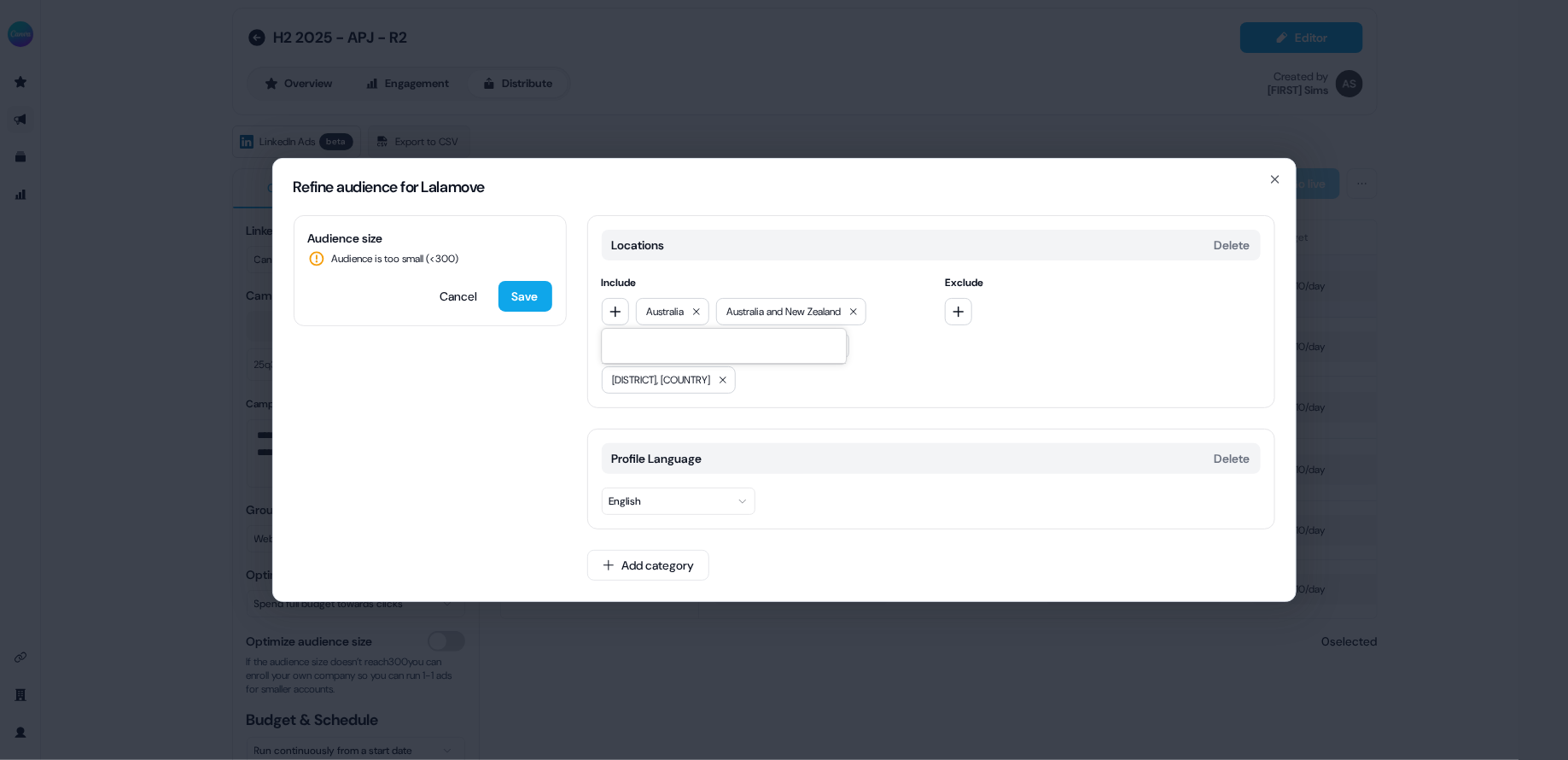 type on "*" 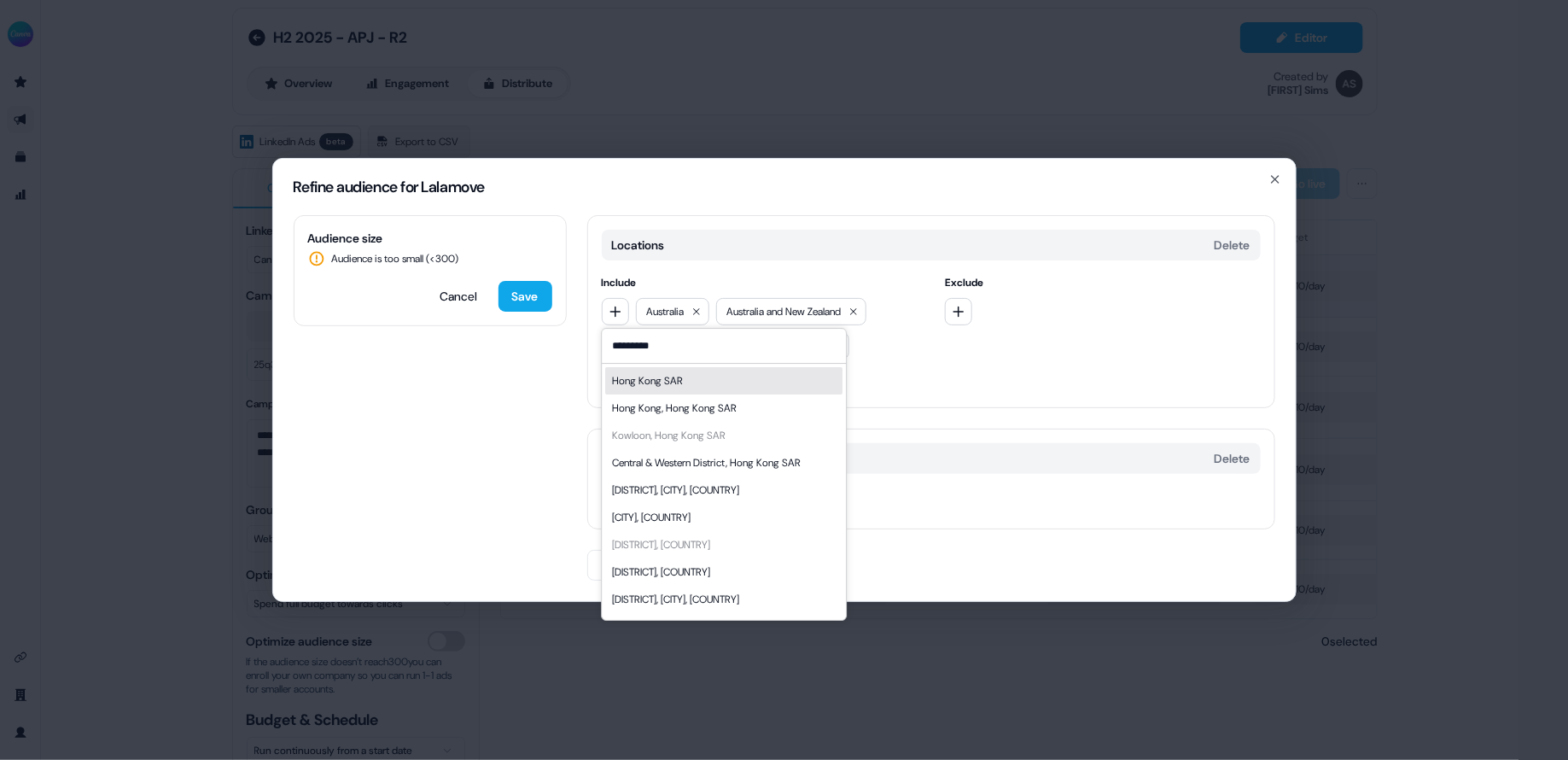 type on "*********" 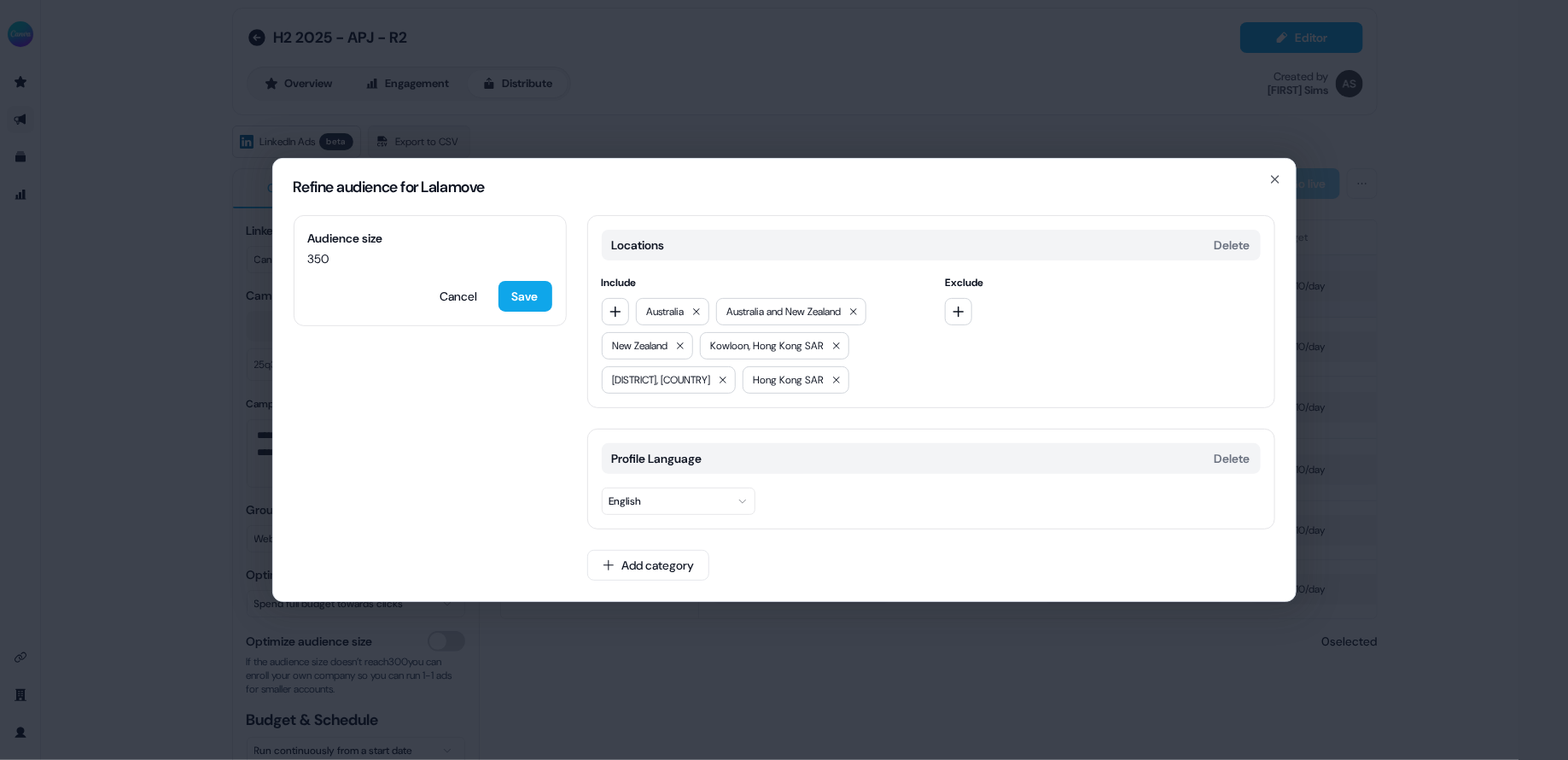 click on "Audience size 350 Cancel Save Locations Delete Include [COUNTRY] [COUNTRY] and [COUNTRY] New Zealand Kowloon, [HONG_KONG_SAR] Kowloon City District, [HONG_KONG_SAR] [HONG_KONG_SAR] Exclude Profile Language Delete English Add category" at bounding box center [784, 408] 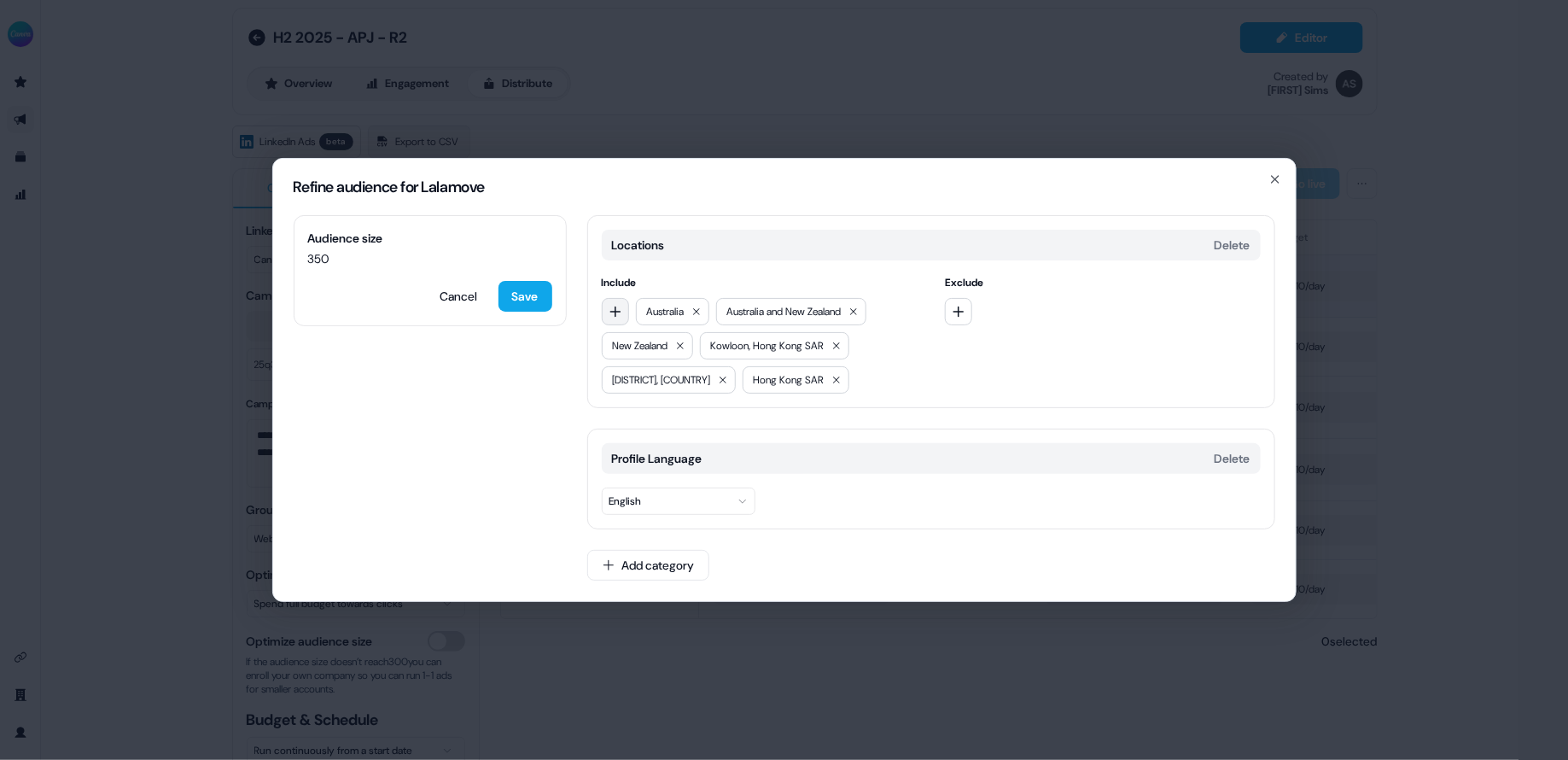 click 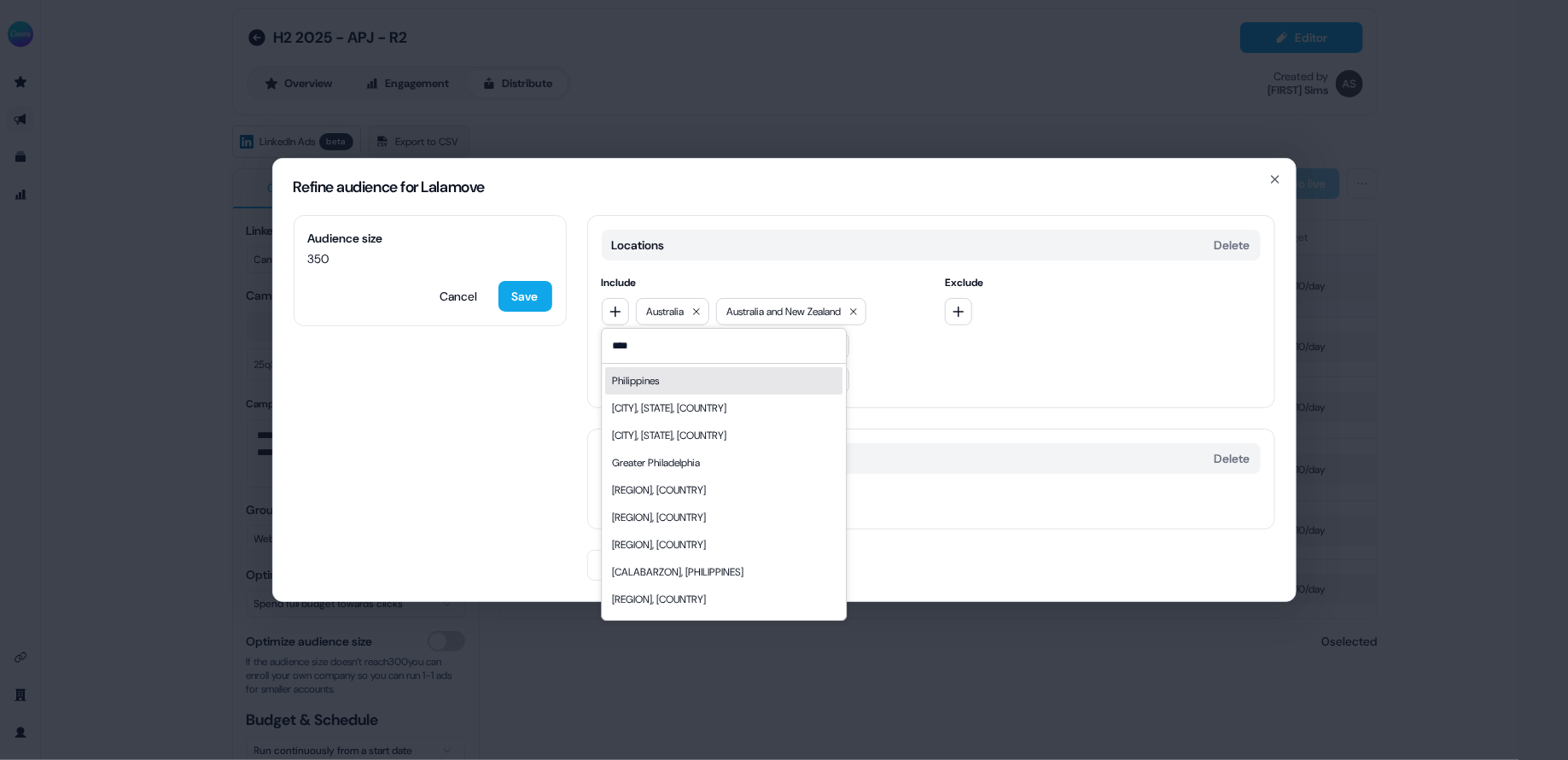 type on "****" 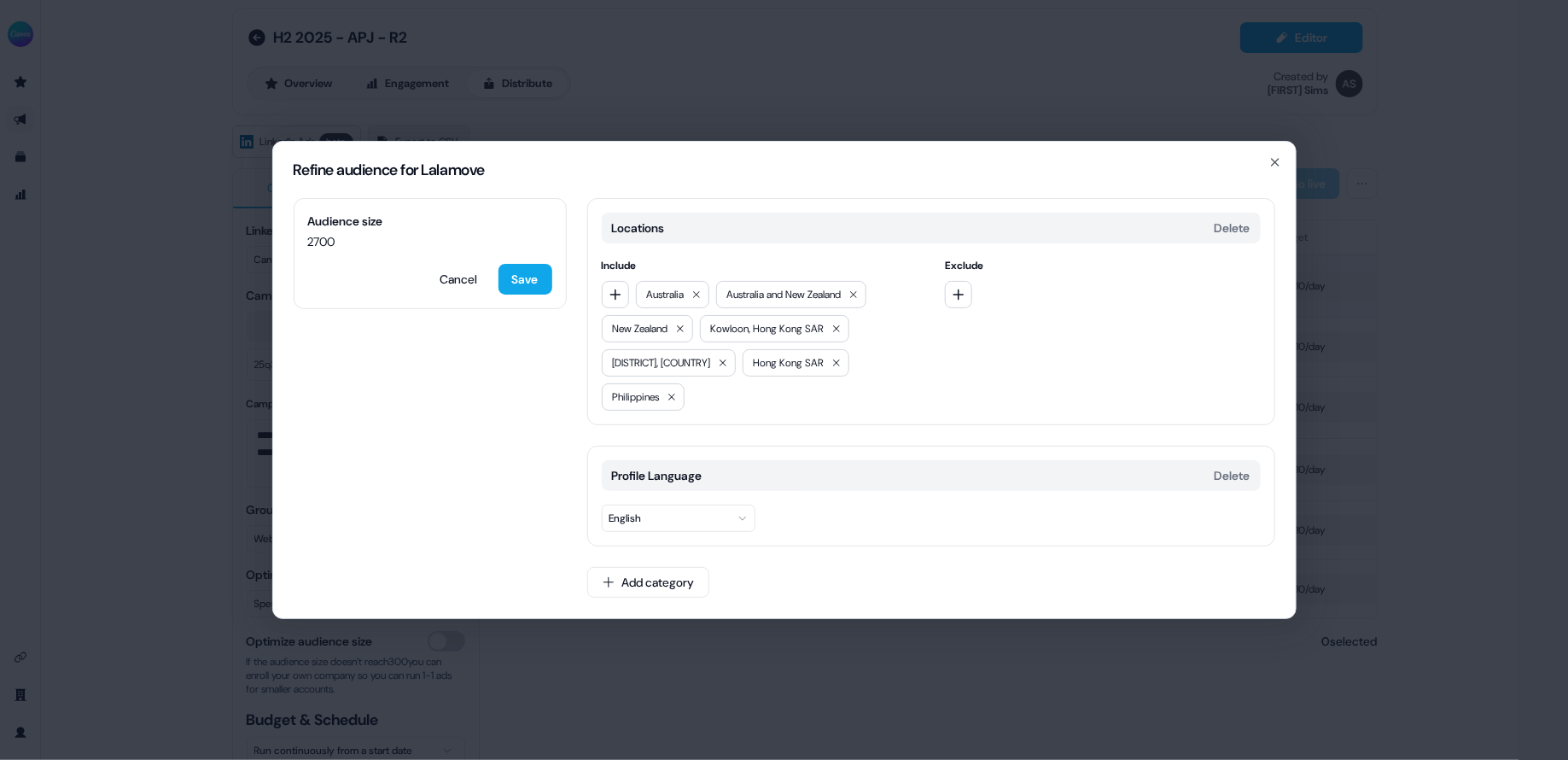 click on "[COUNTRY], [COUNTRY] and [COUNTRY] [COUNTRY] [CITY], [COUNTRY] [DISTRICT], [COUNTRY] [COUNTRY]" at bounding box center [760, 346] 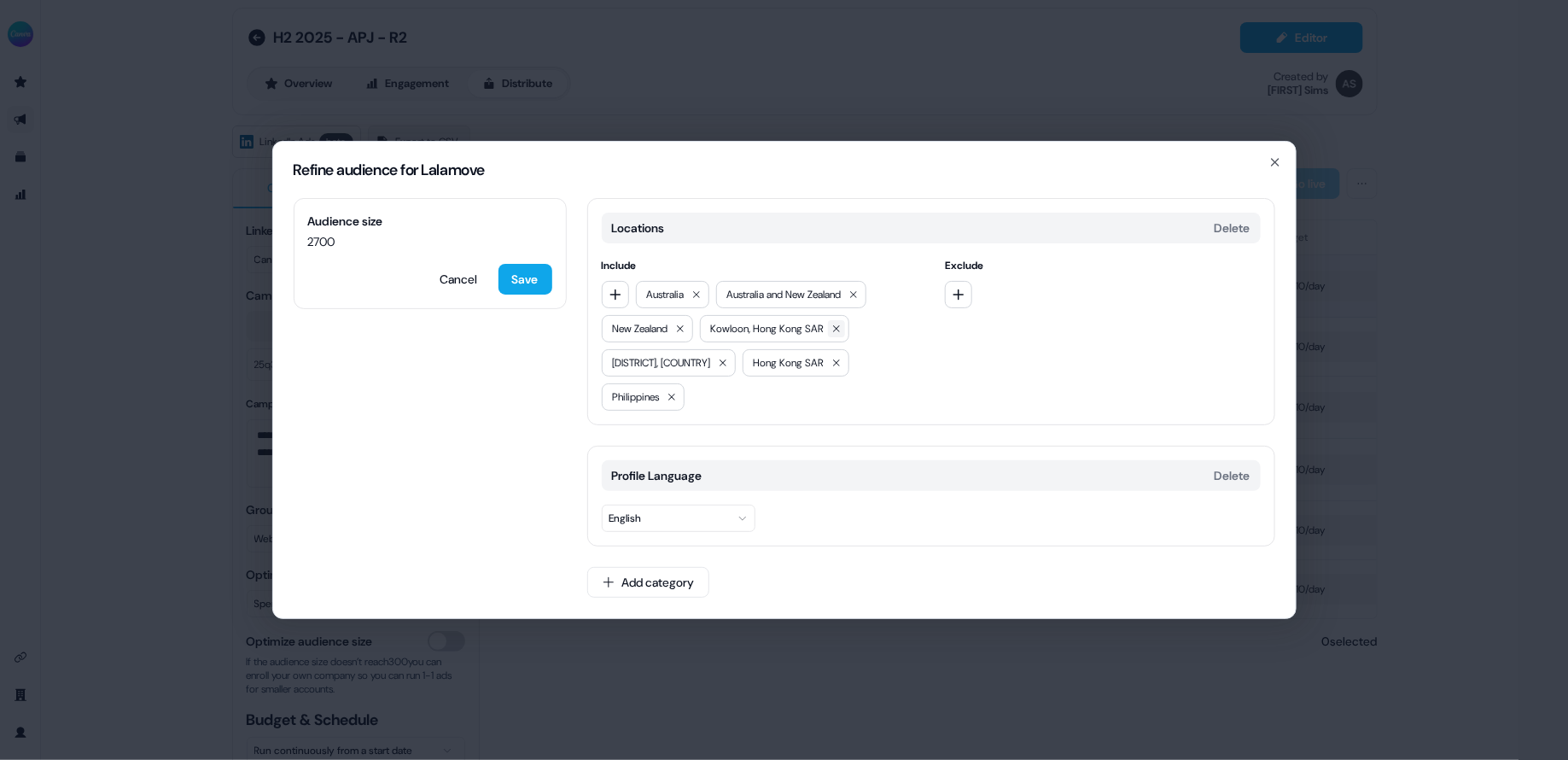 click 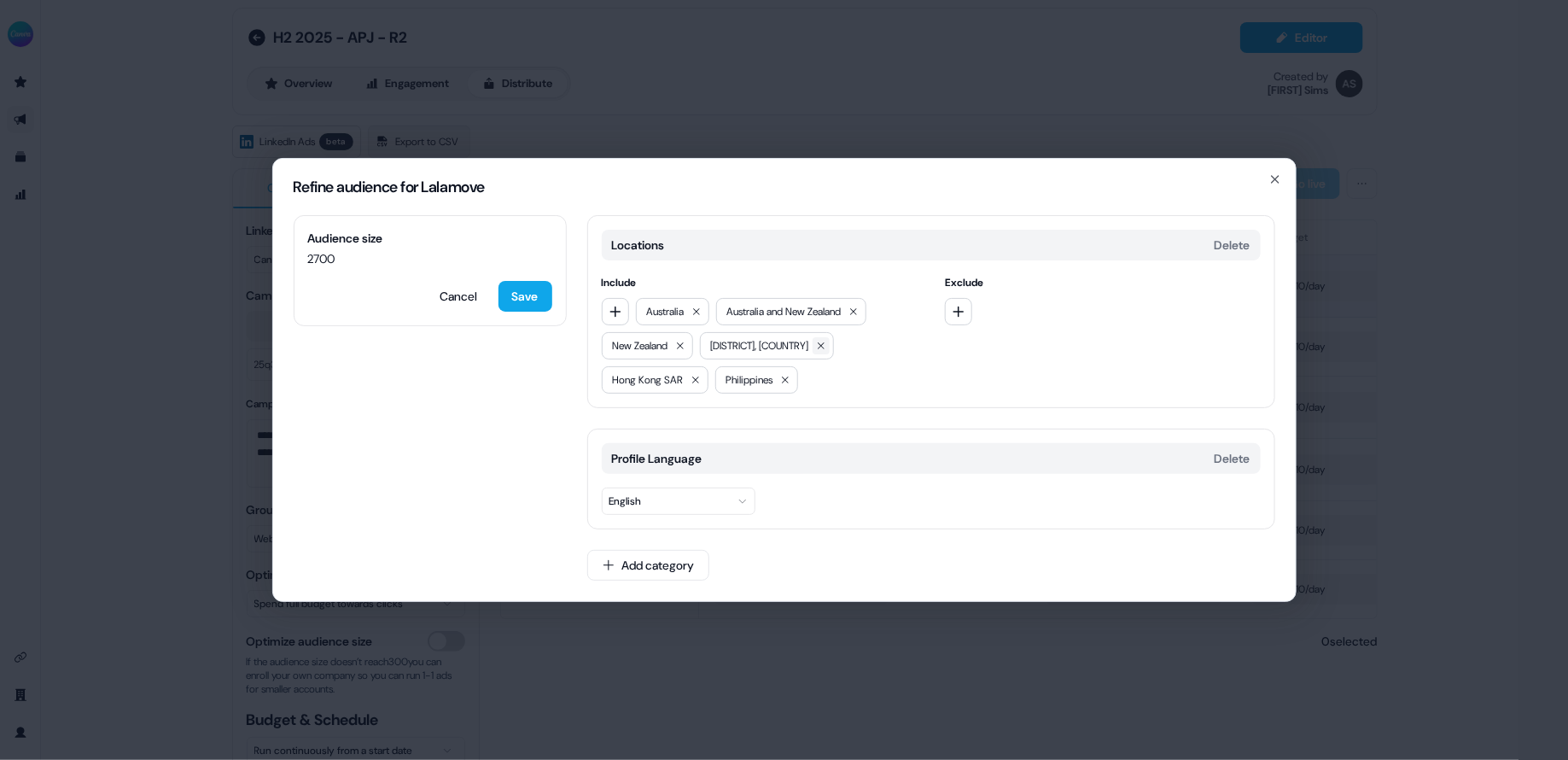 click 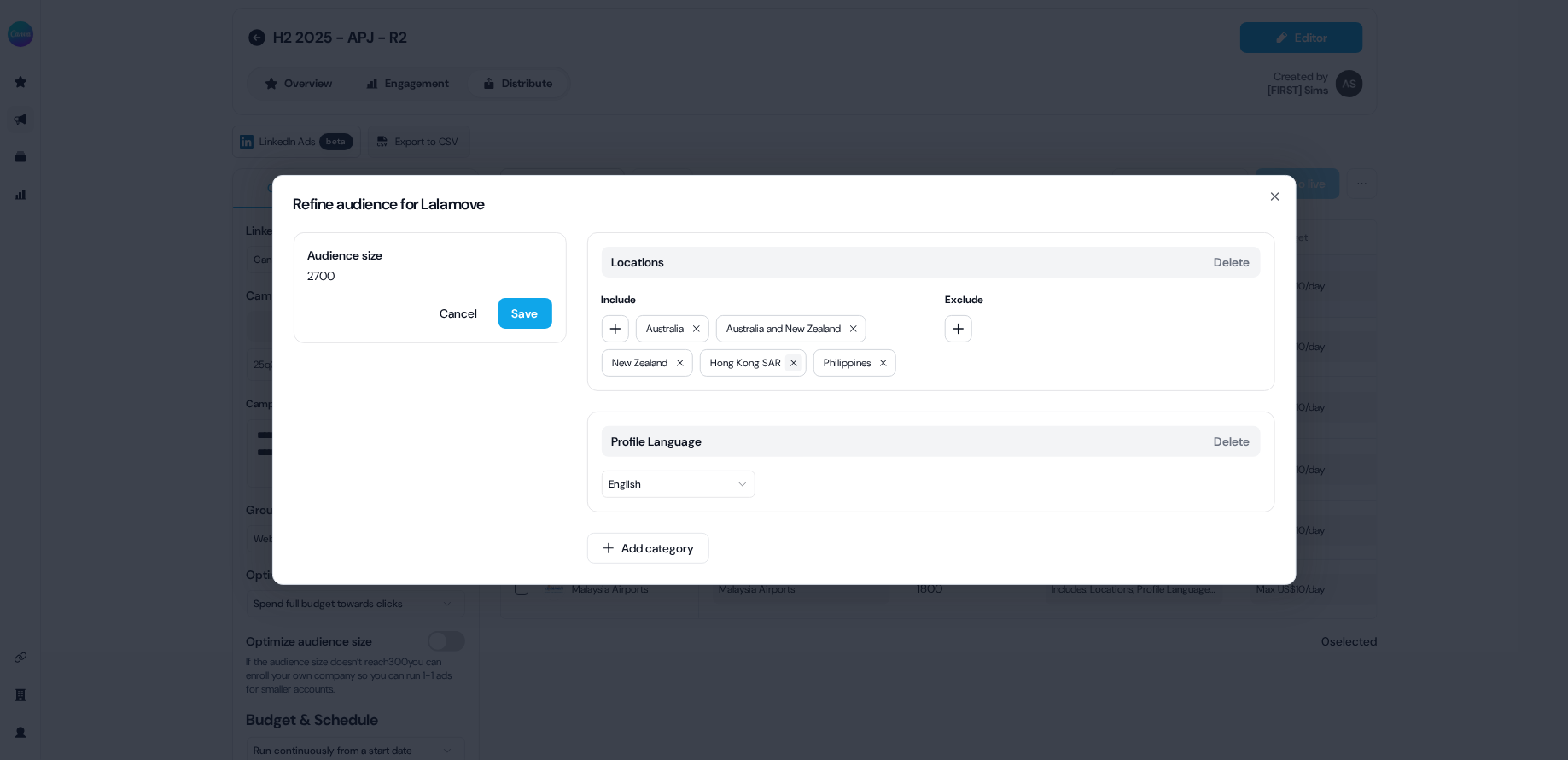 click 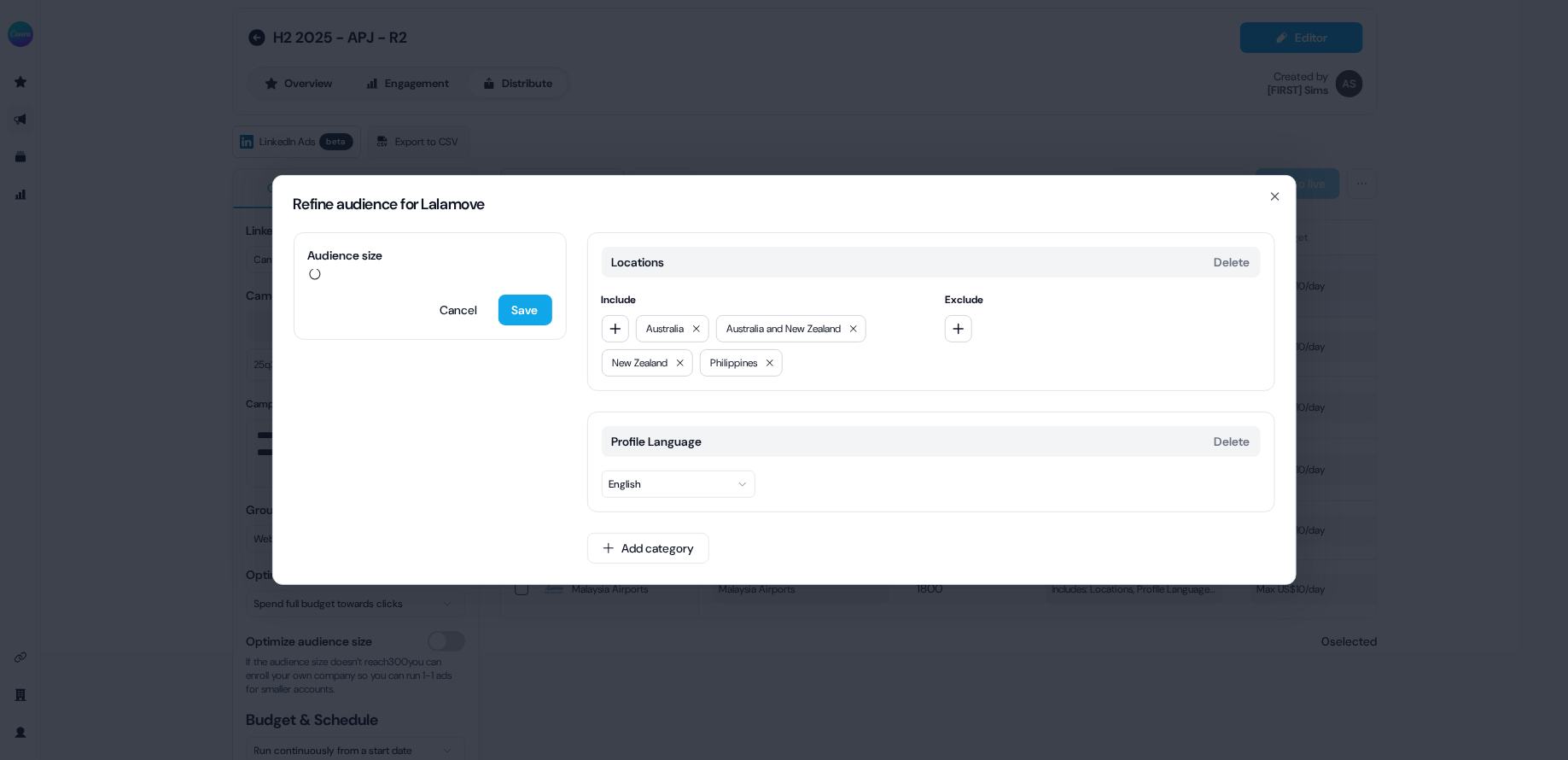 click on "Exclude" at bounding box center (1103, 334) 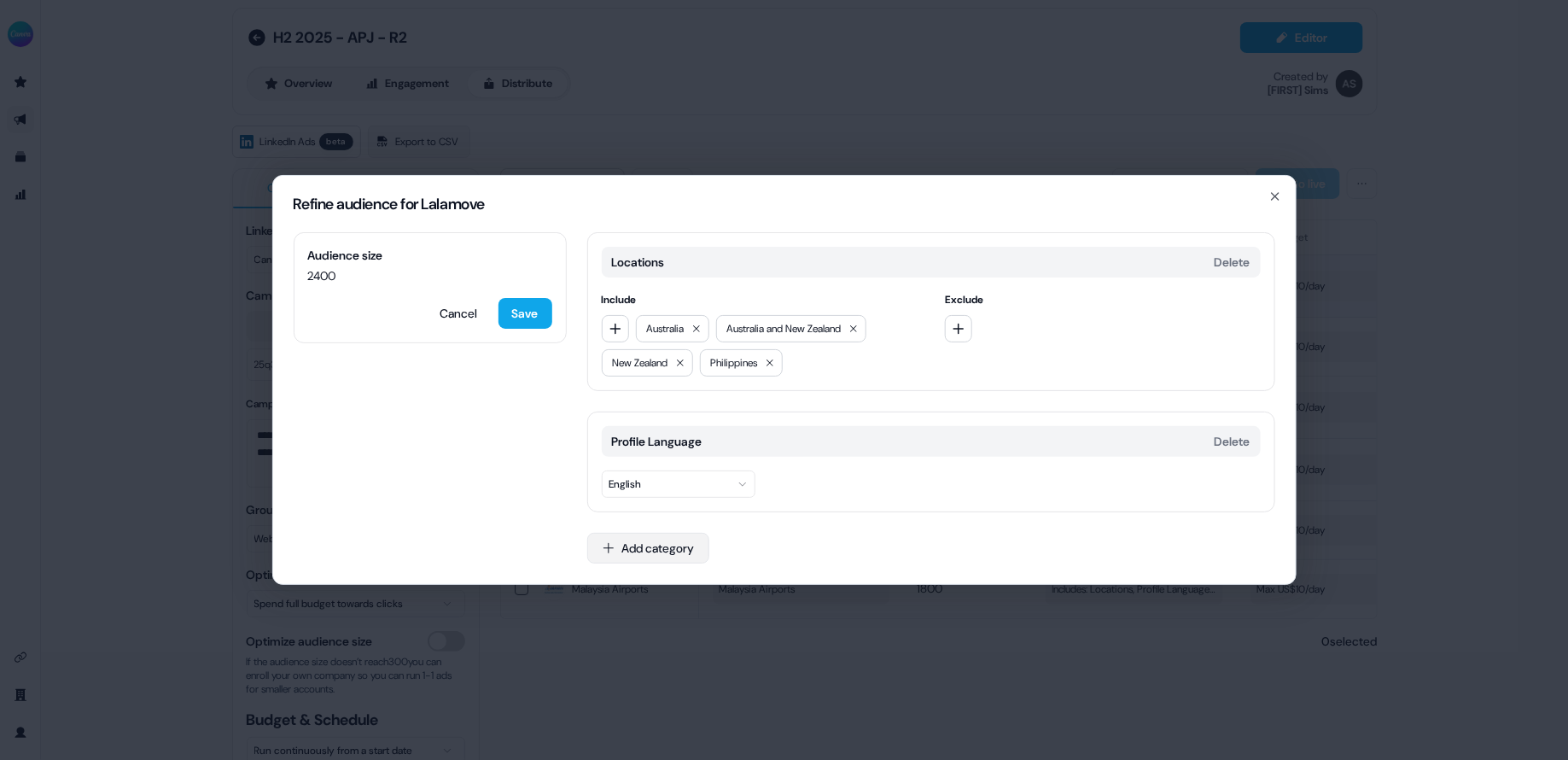 click on "Add category" at bounding box center [648, 548] 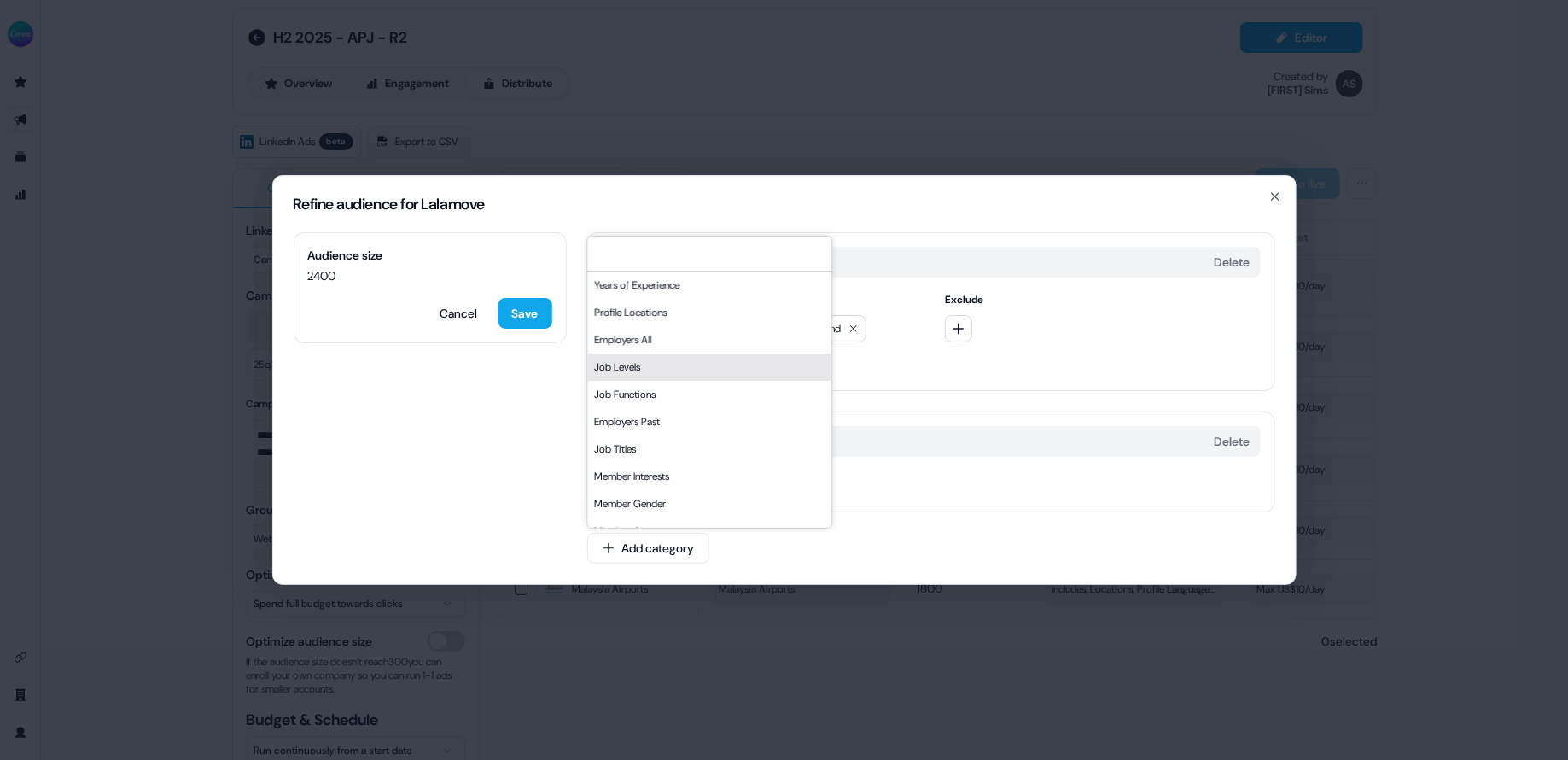 click on "Job Levels" at bounding box center (709, 367) 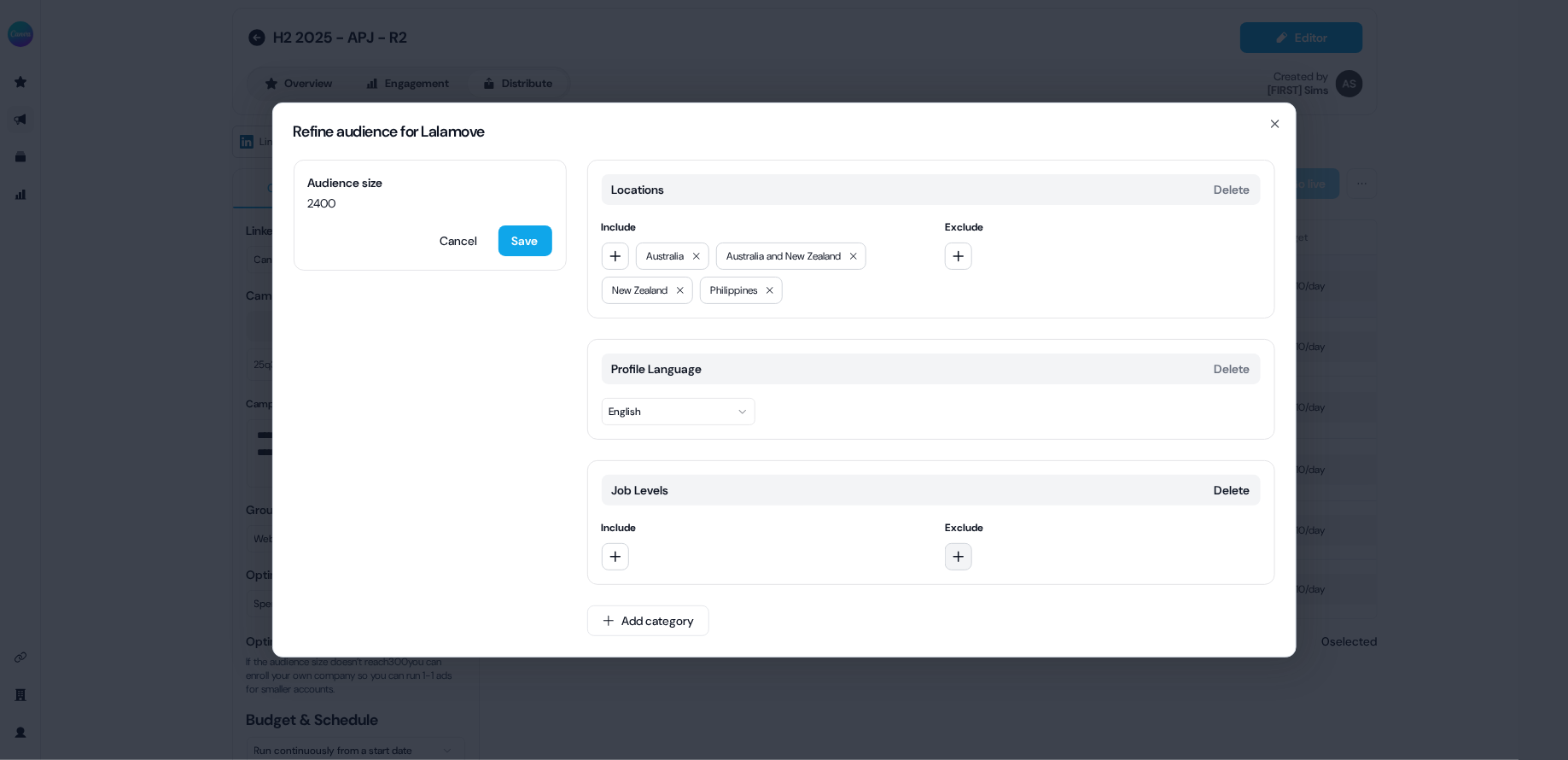 click at bounding box center [959, 557] 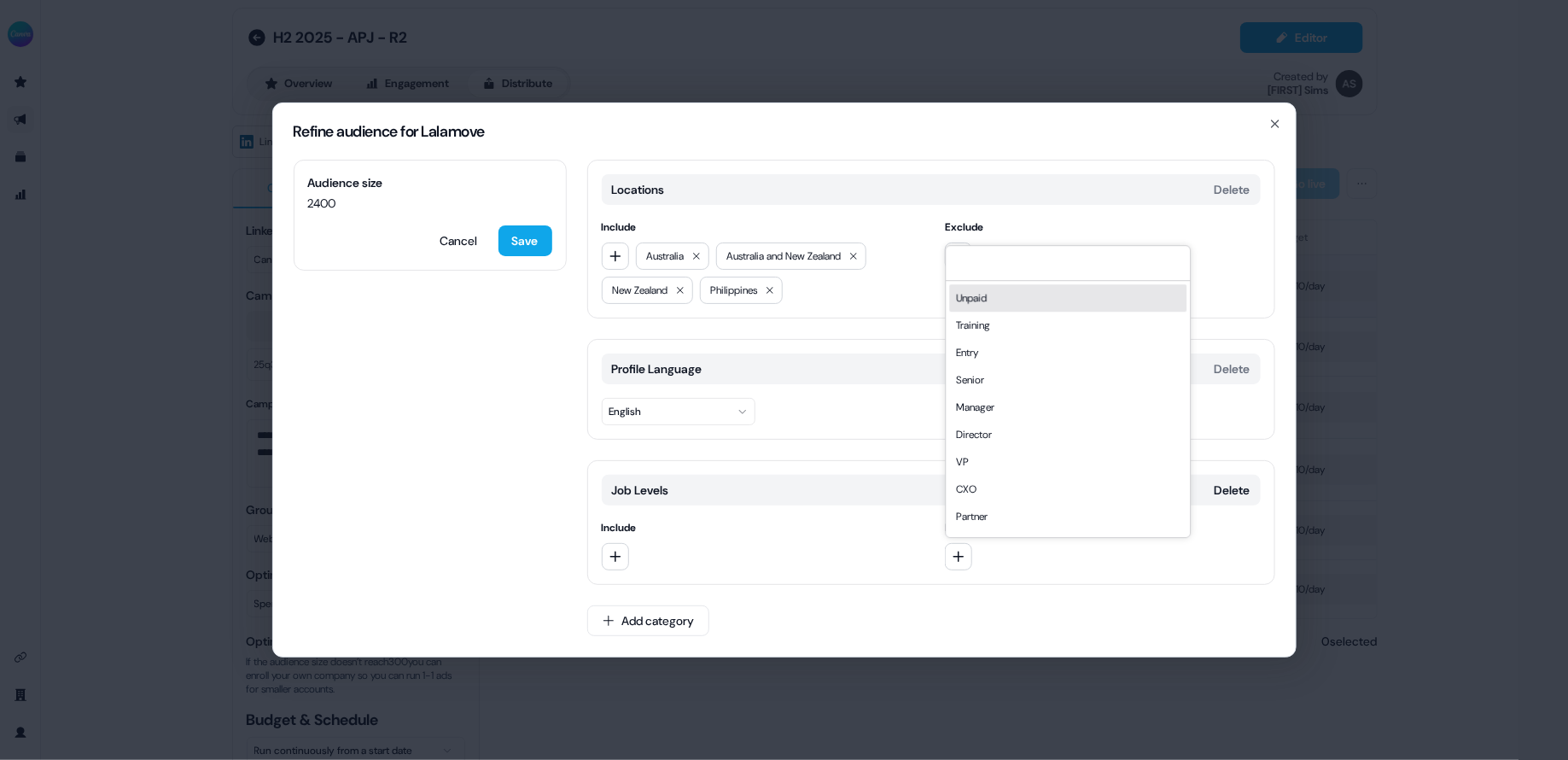 click on "Unpaid" at bounding box center [1068, 298] 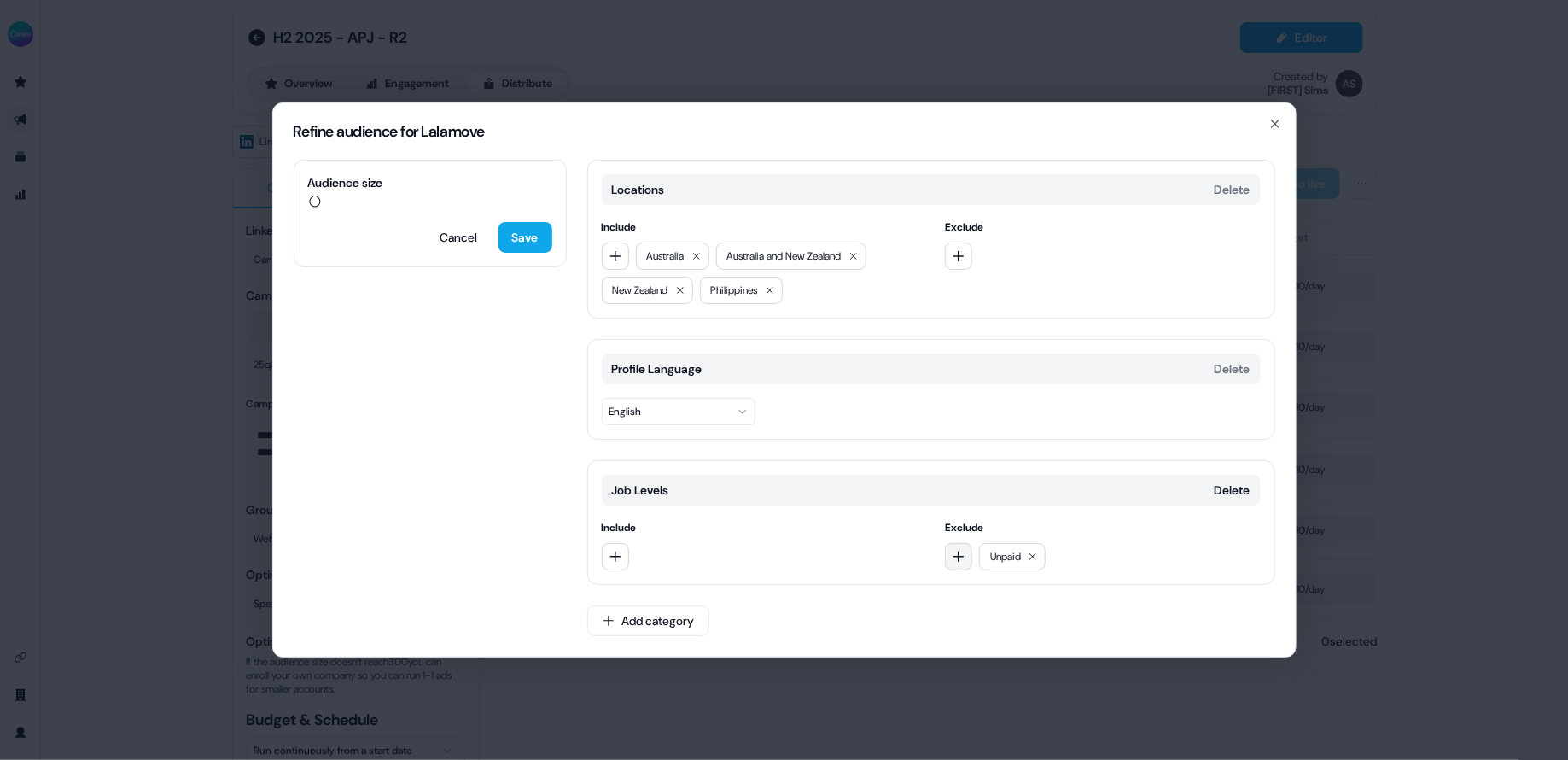 click at bounding box center [959, 557] 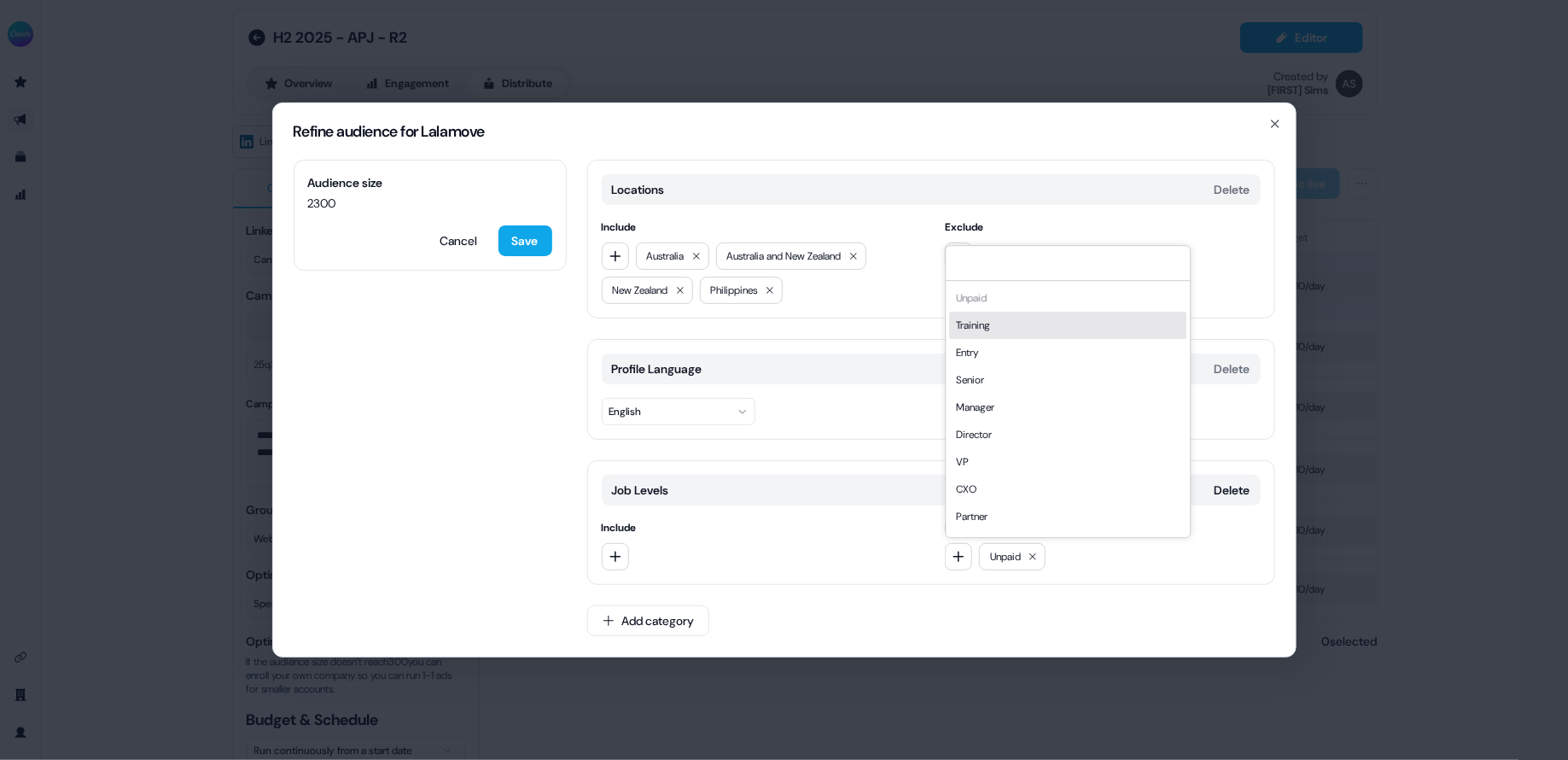 click on "Training" at bounding box center (1068, 325) 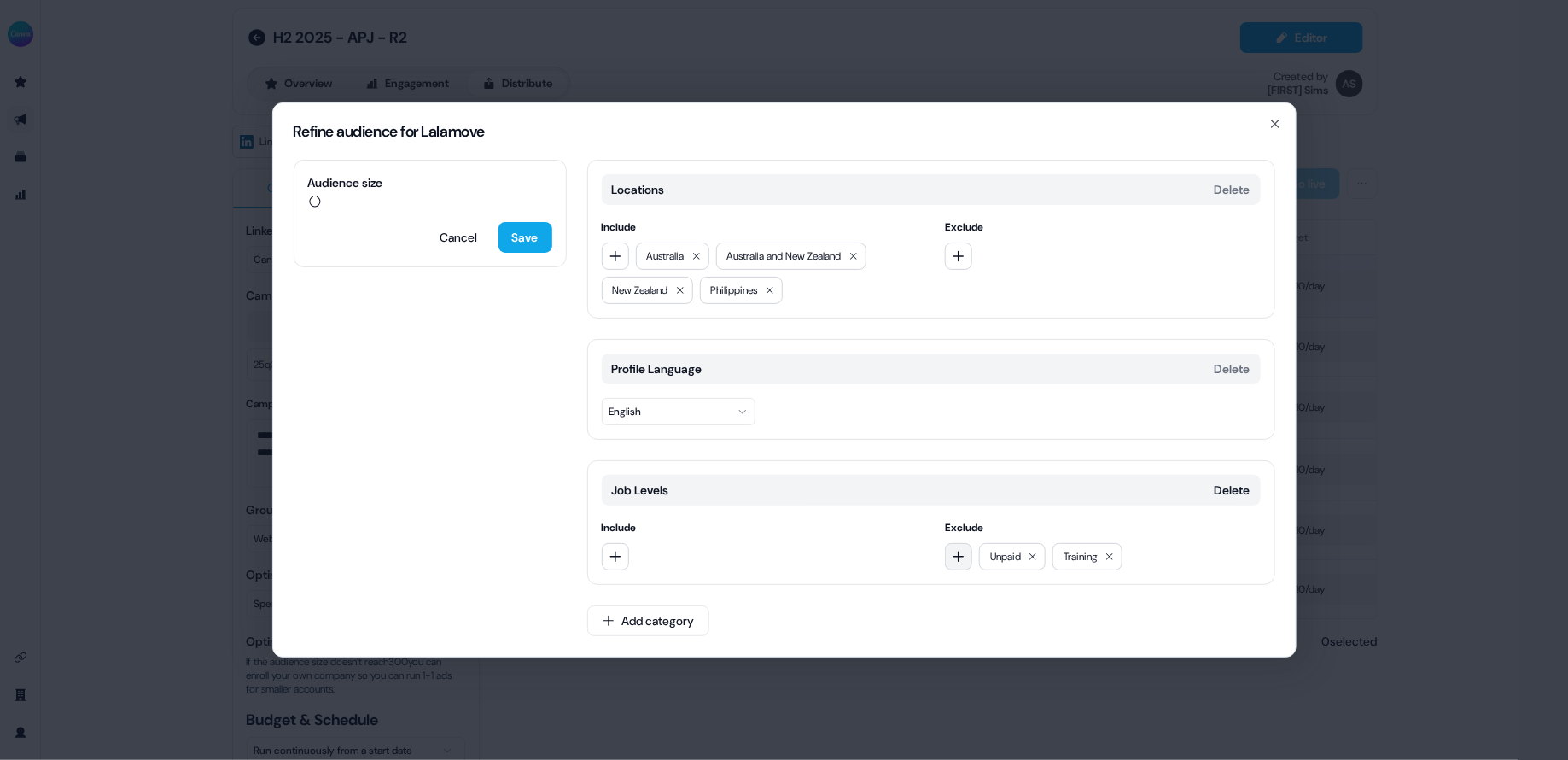 click 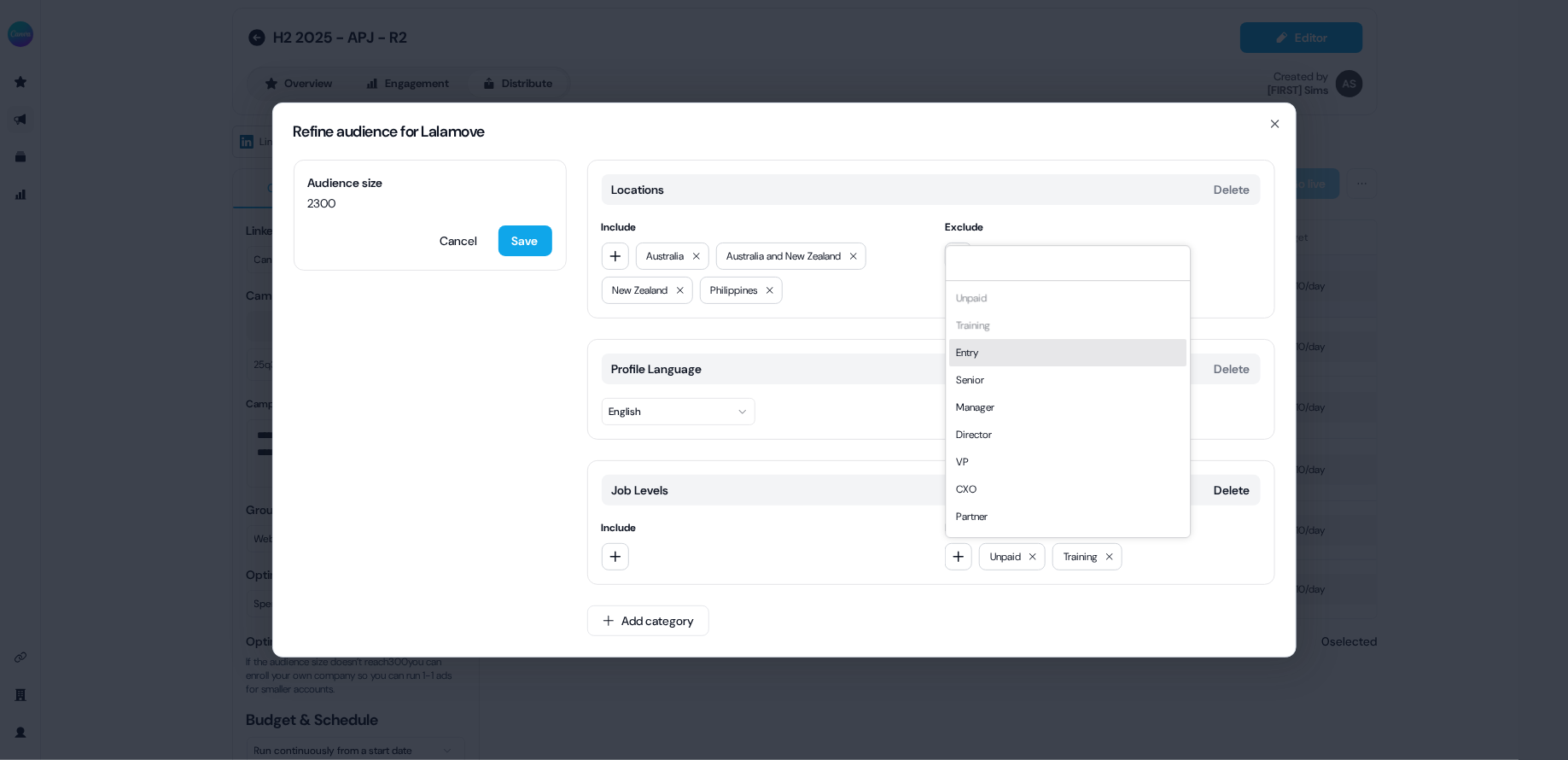 click on "Entry" at bounding box center [1068, 353] 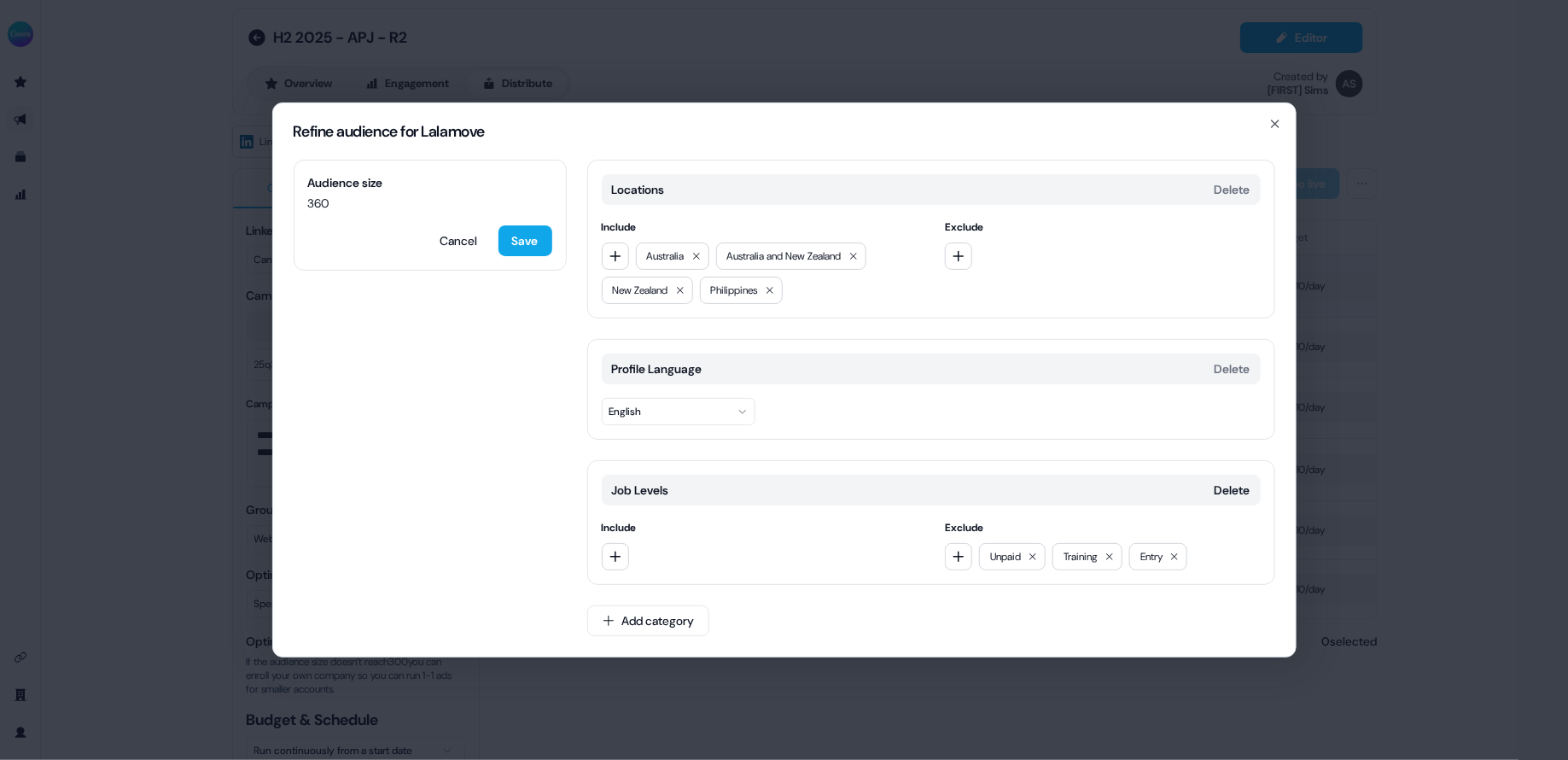 click on "Locations Delete Include Australia Australia and New Zealand New Zealand Philippines Exclude Profile Language Delete English Job Levels Delete Include Exclude Unpaid Training Entry Add category" at bounding box center [931, 408] 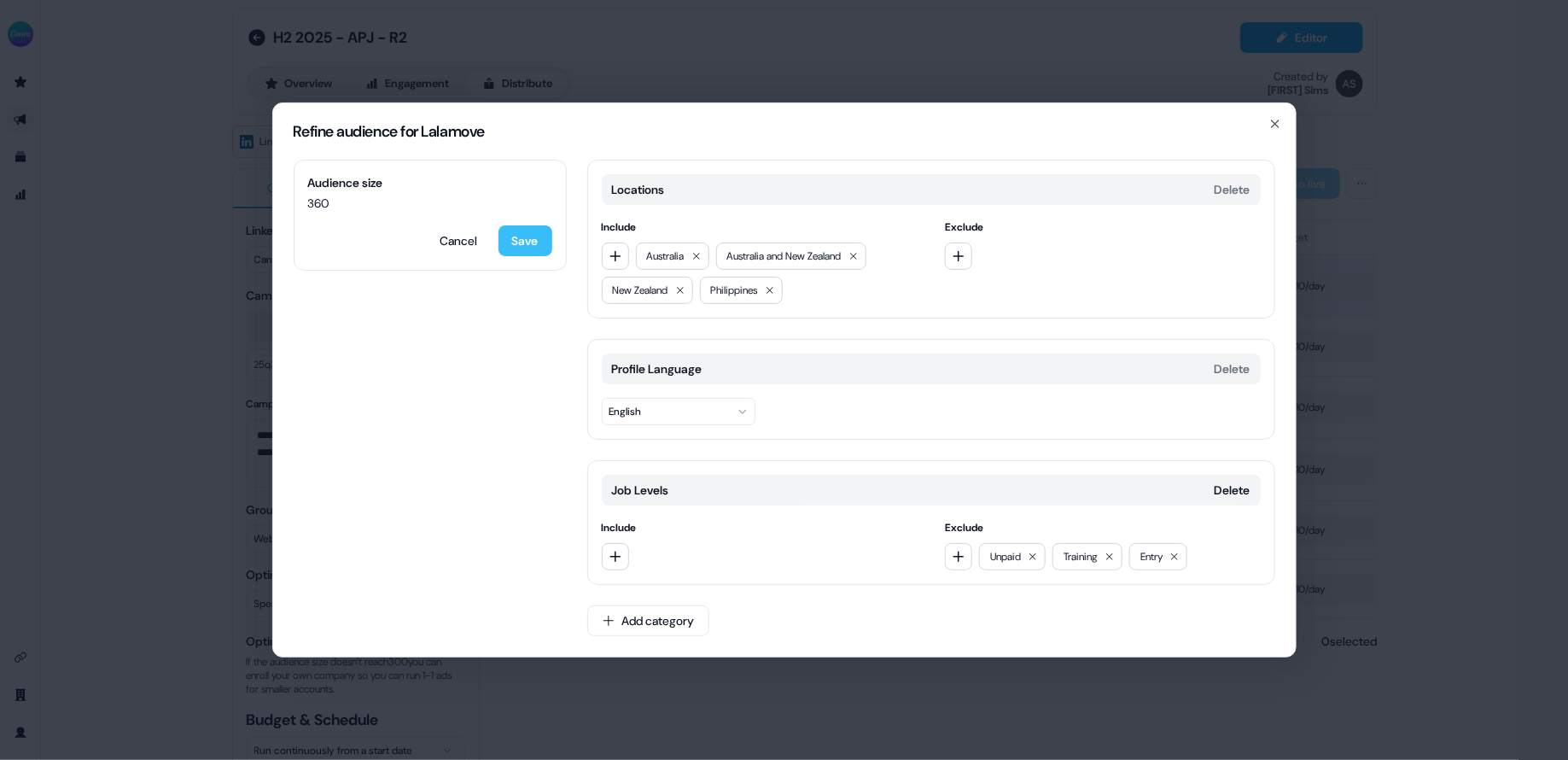 click on "Save" at bounding box center (525, 241) 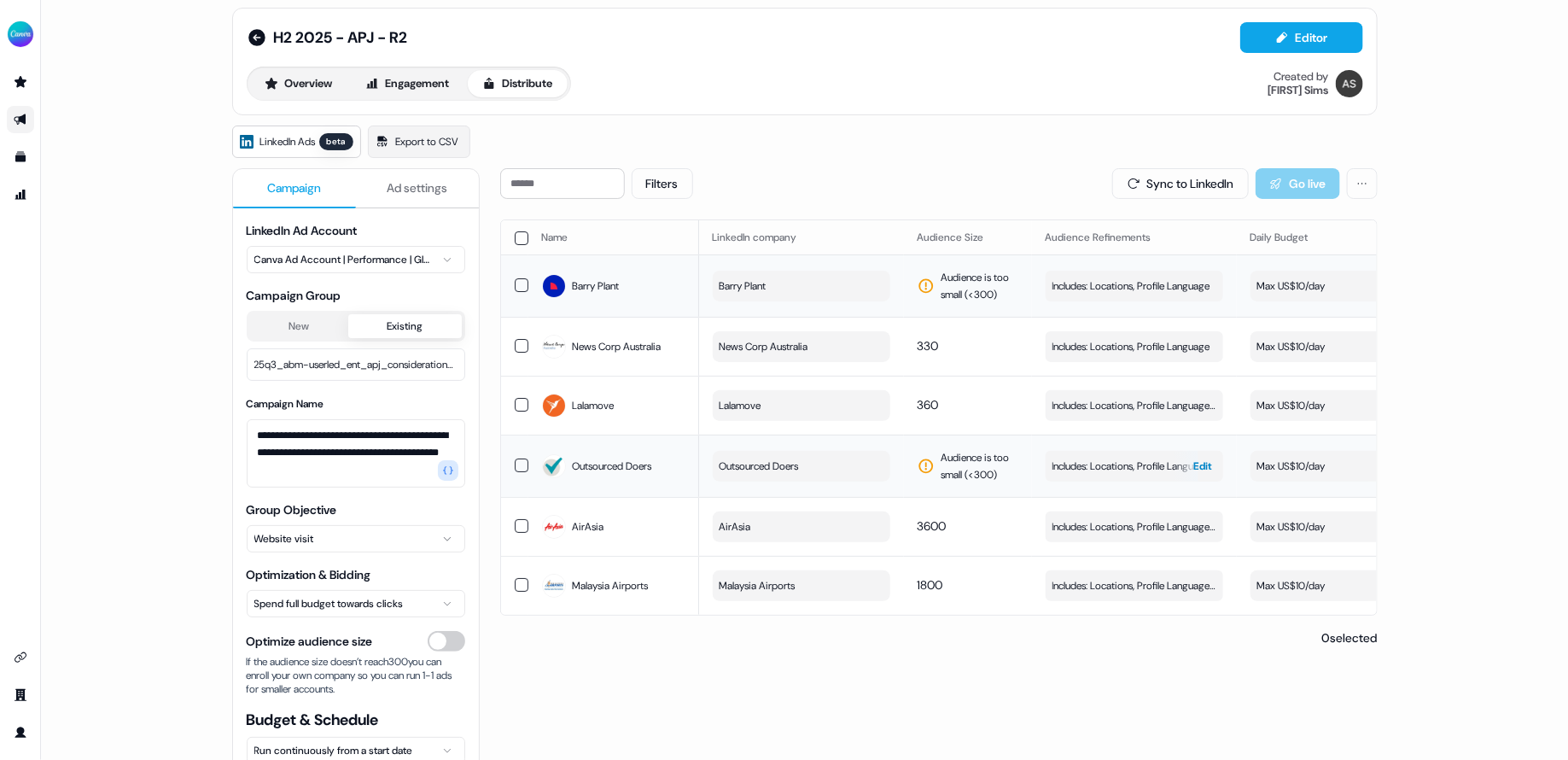 click on "Includes: Locations, Profile Language" at bounding box center [1131, 466] 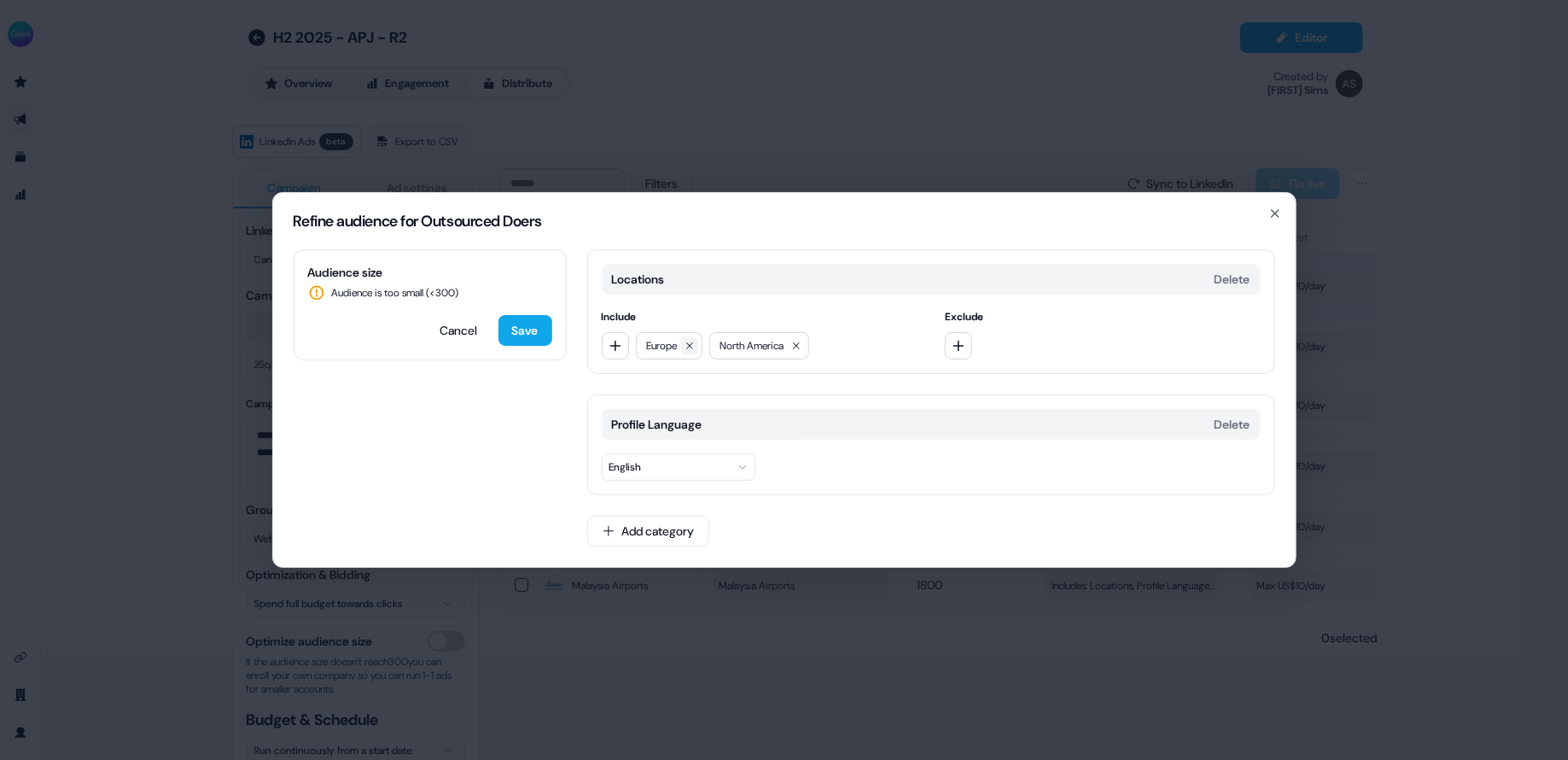click 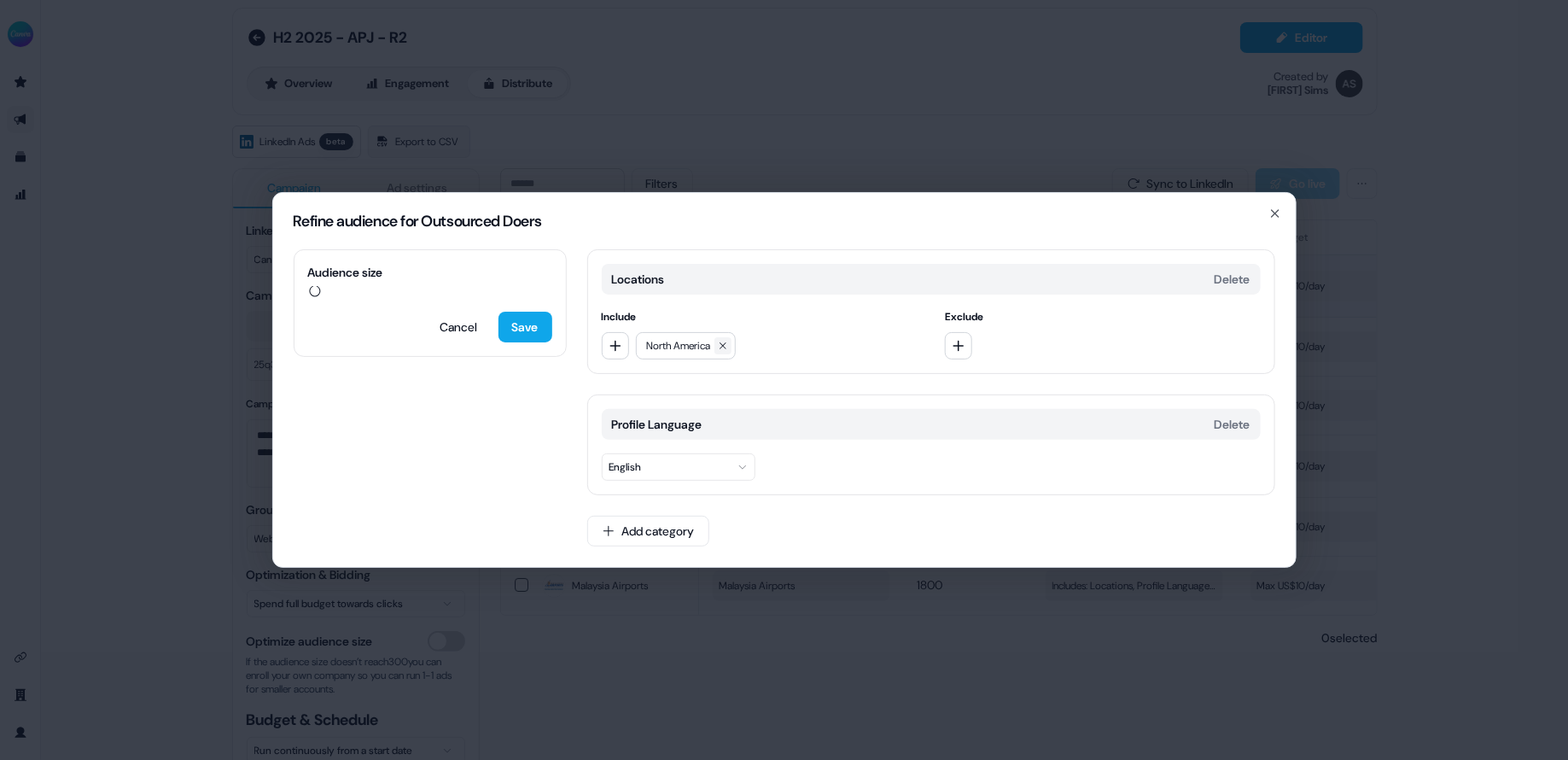 click 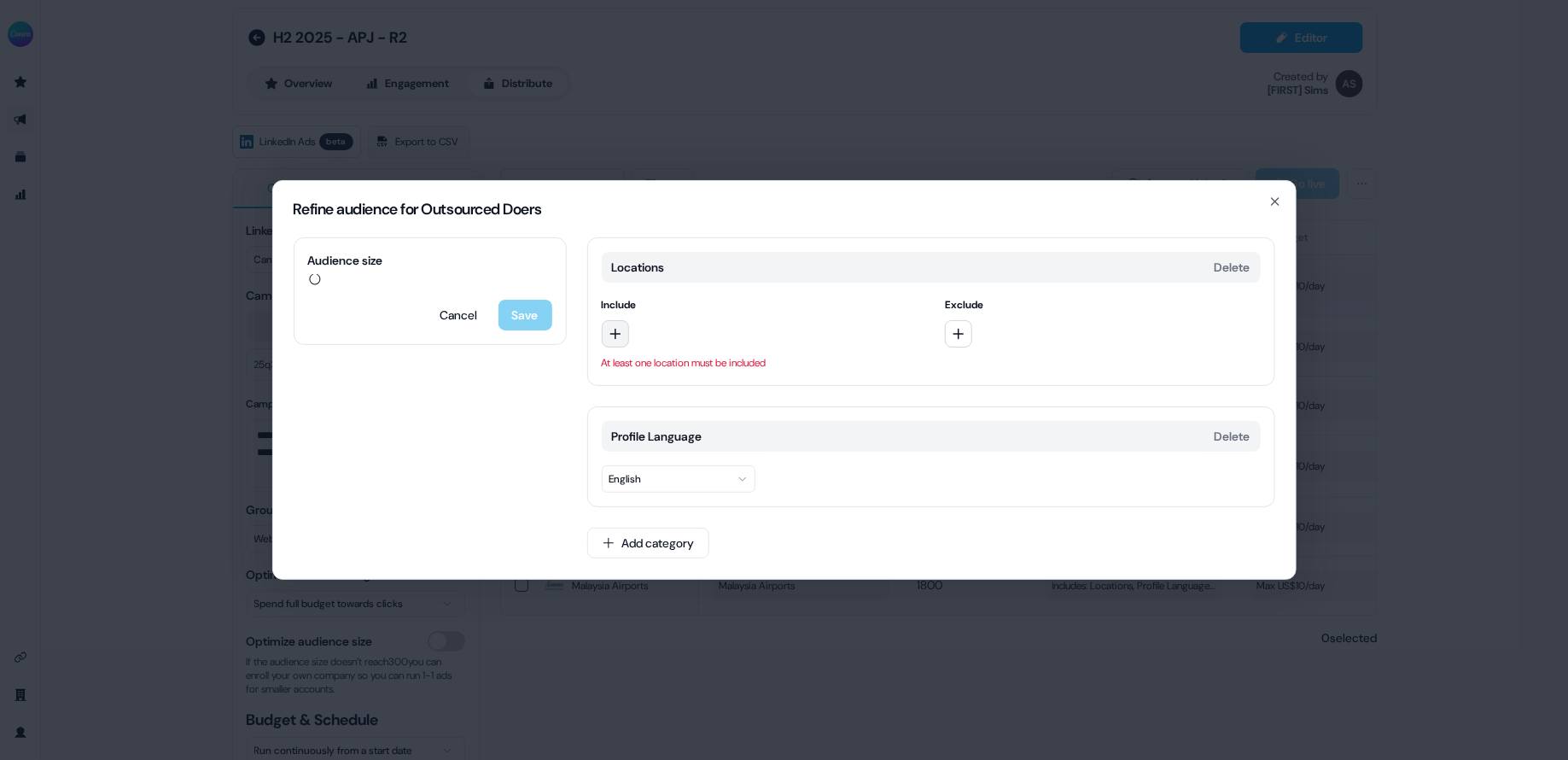 click 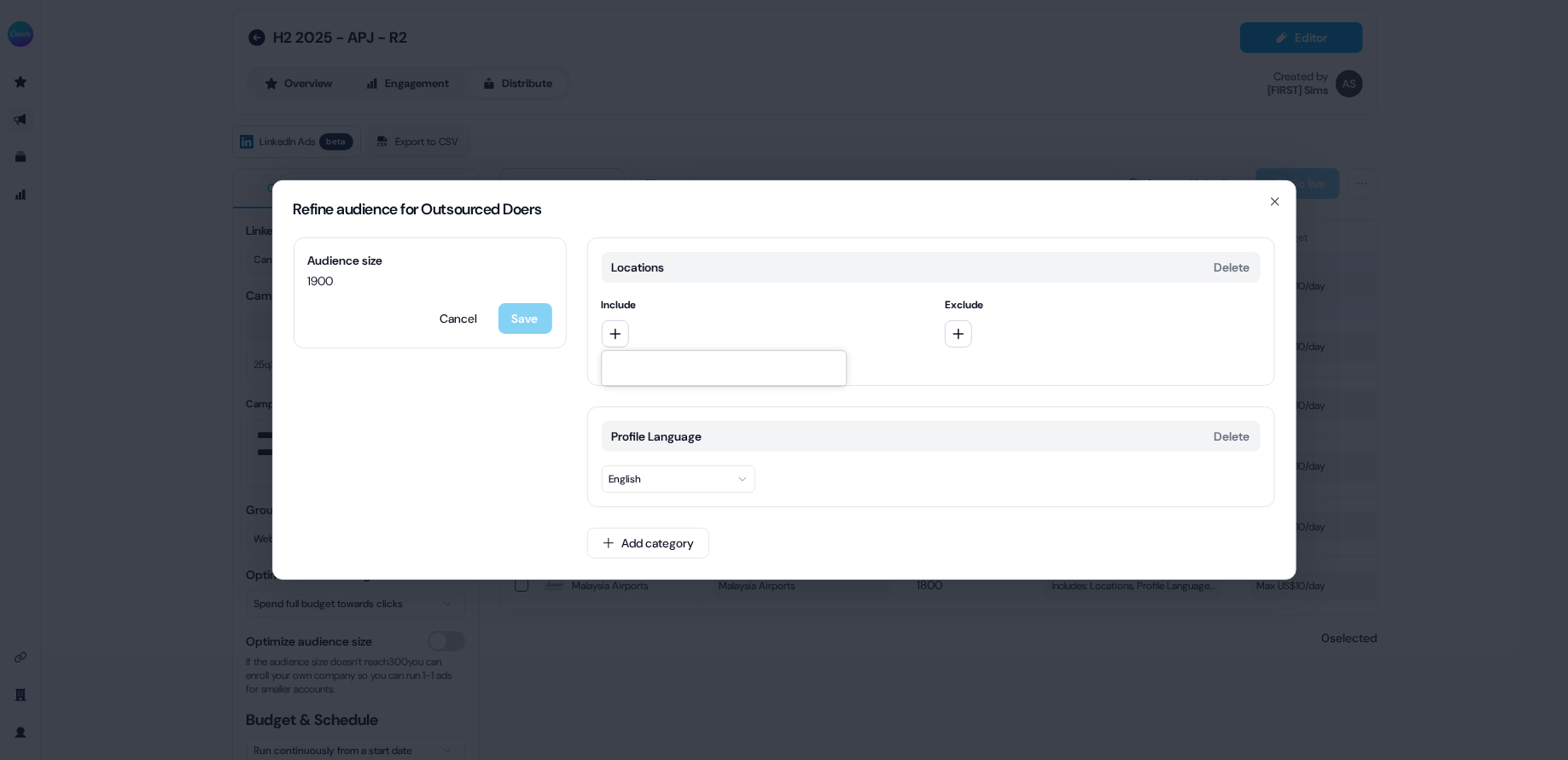 click at bounding box center [724, 368] 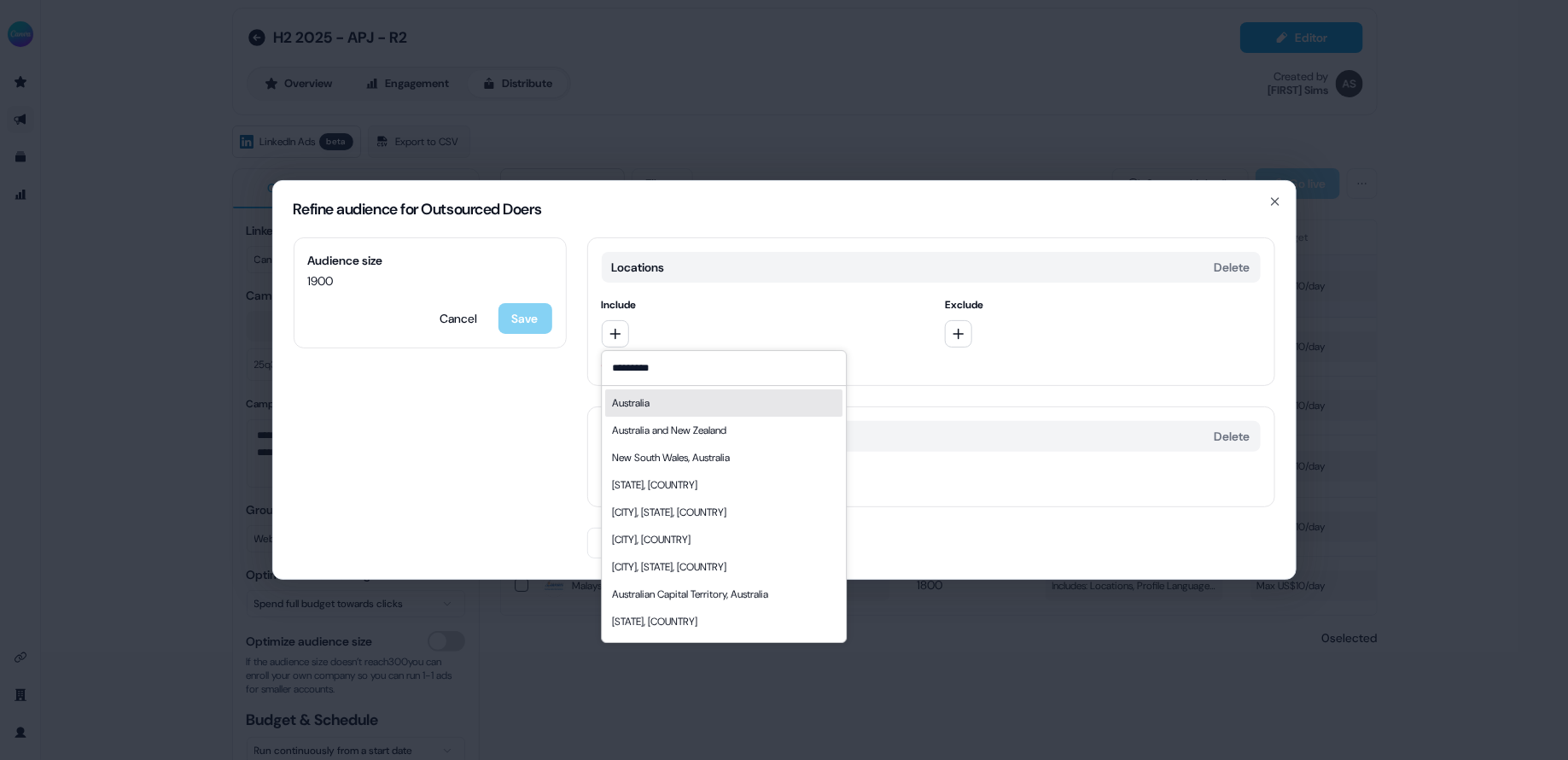 type on "*********" 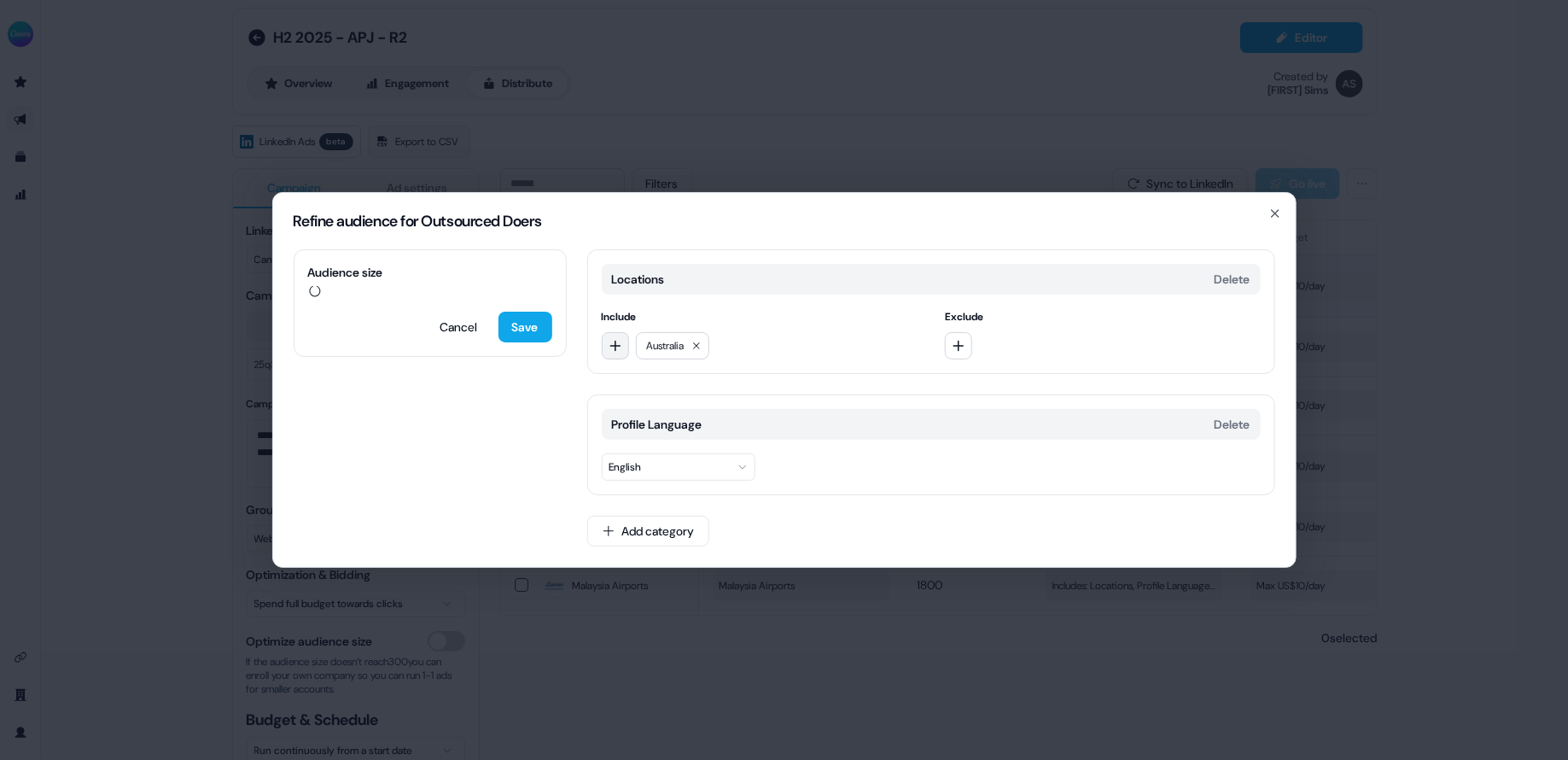 click 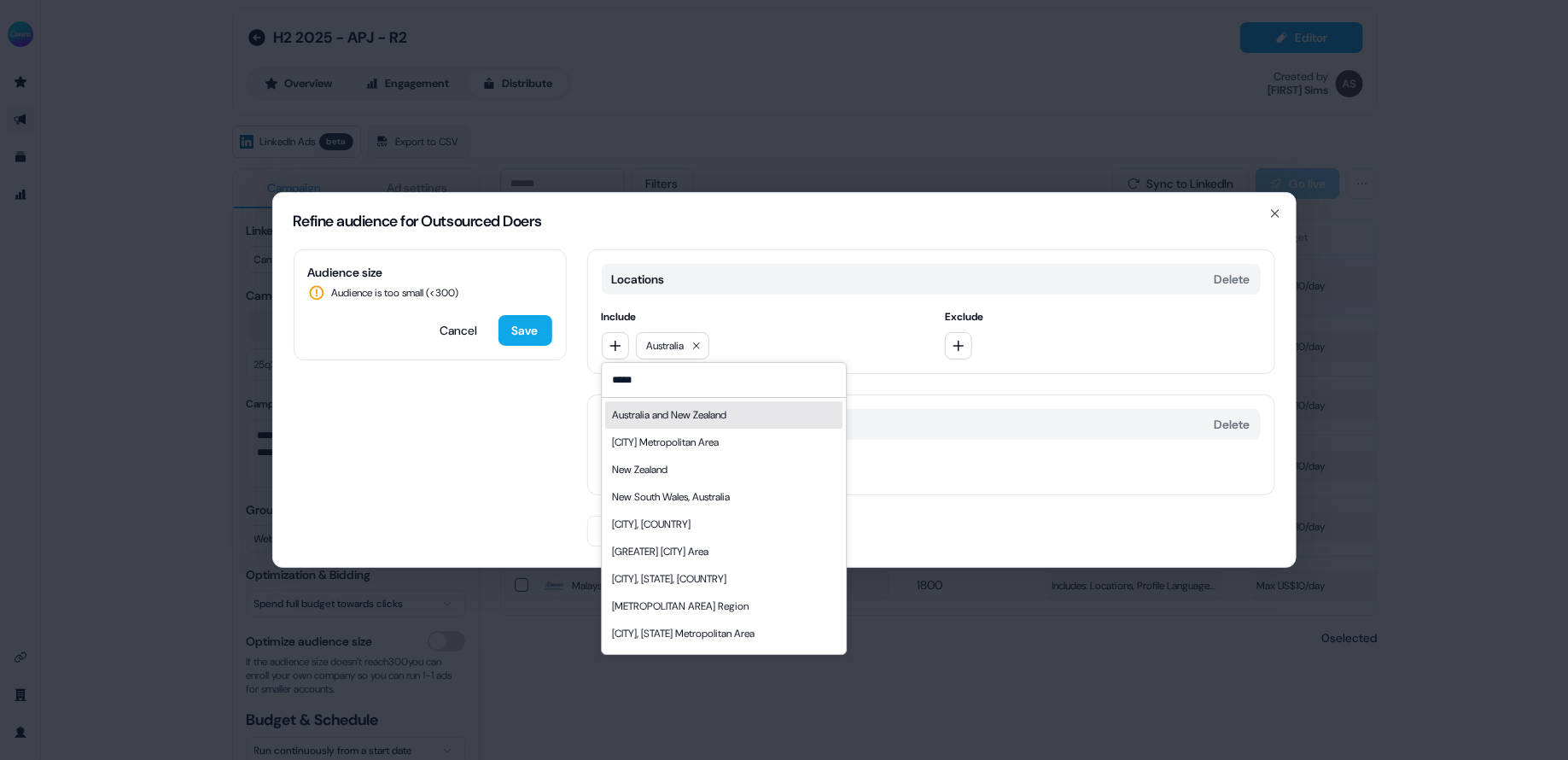 type on "*****" 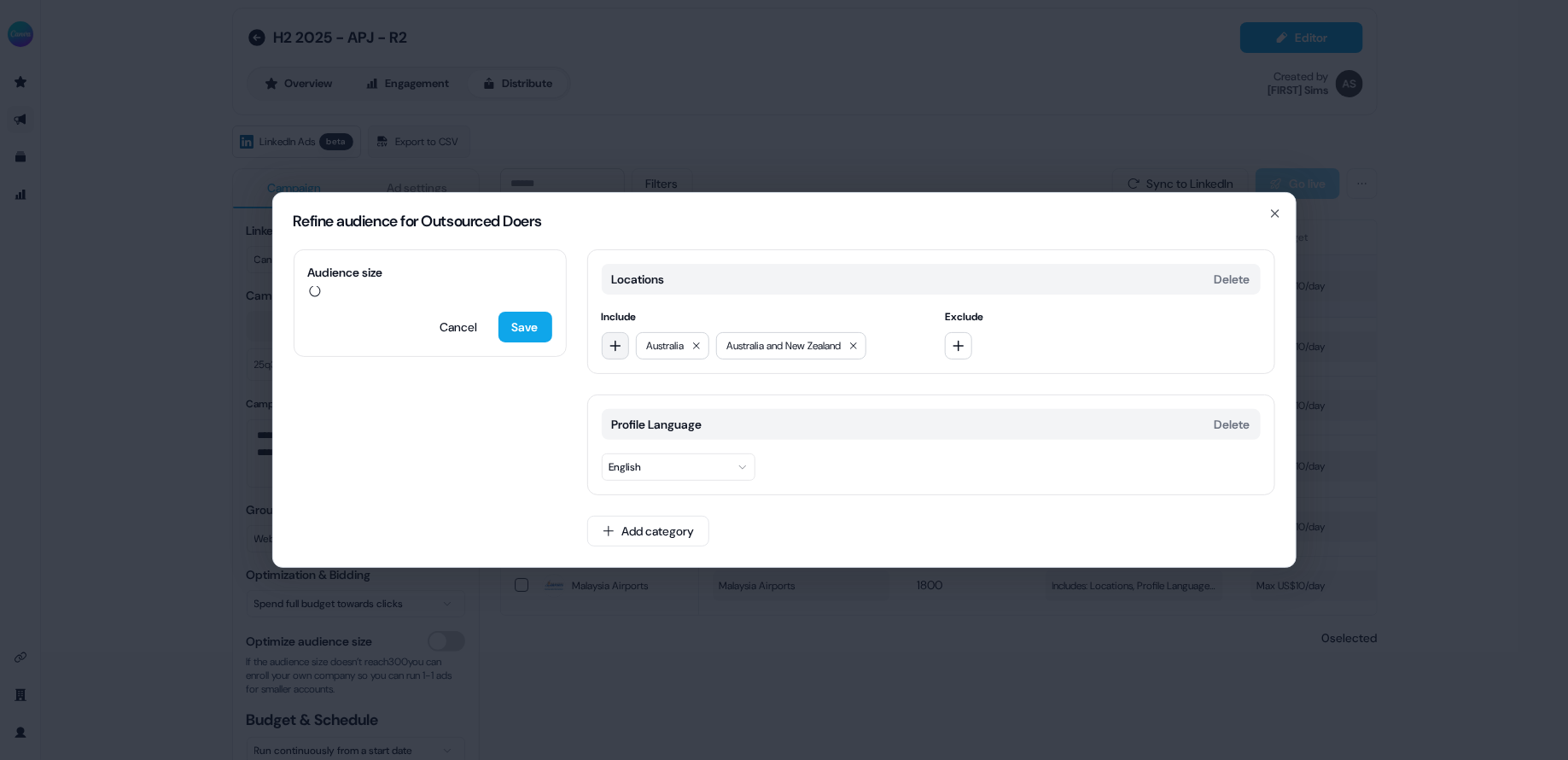 click 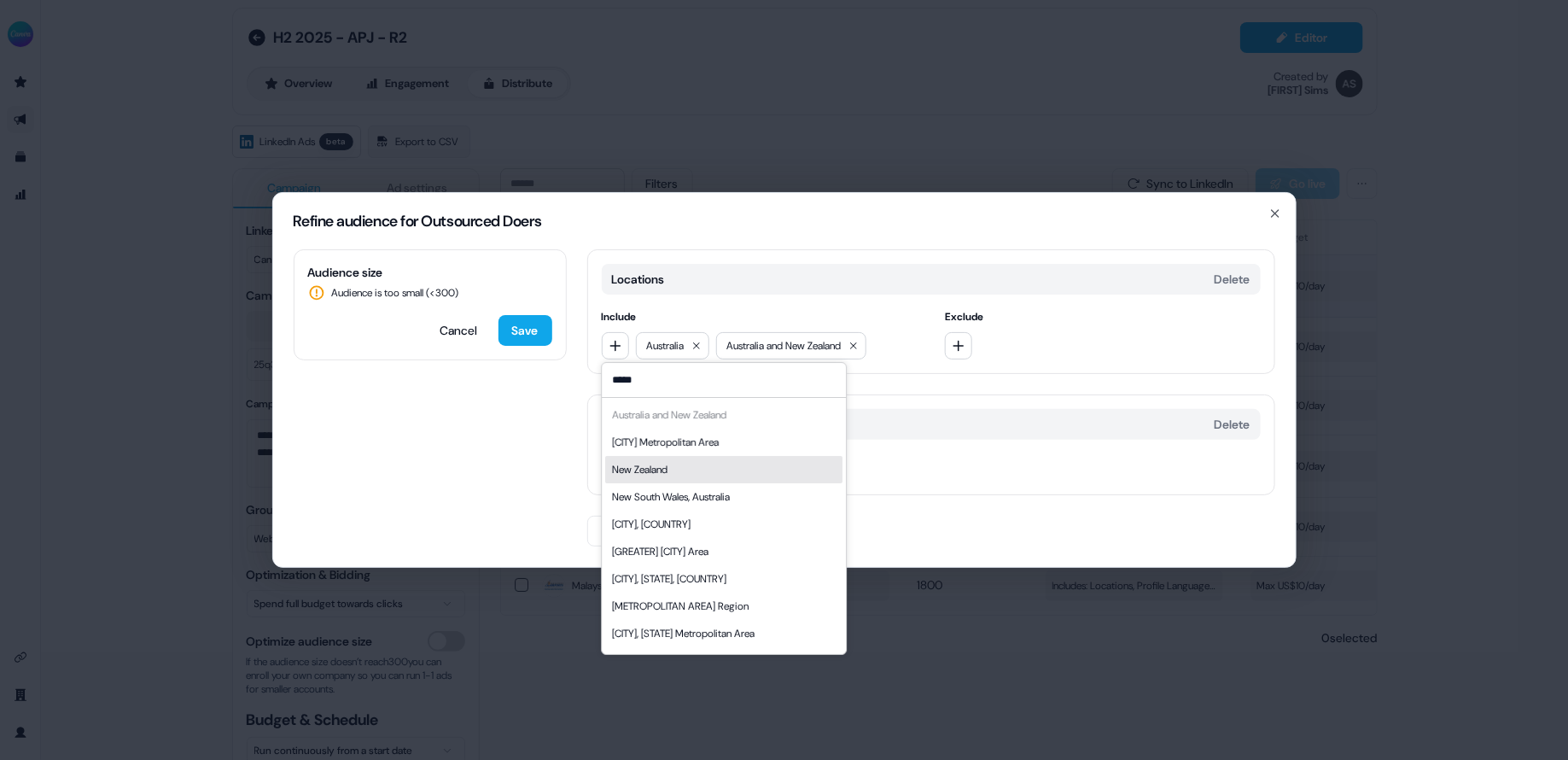 type on "*****" 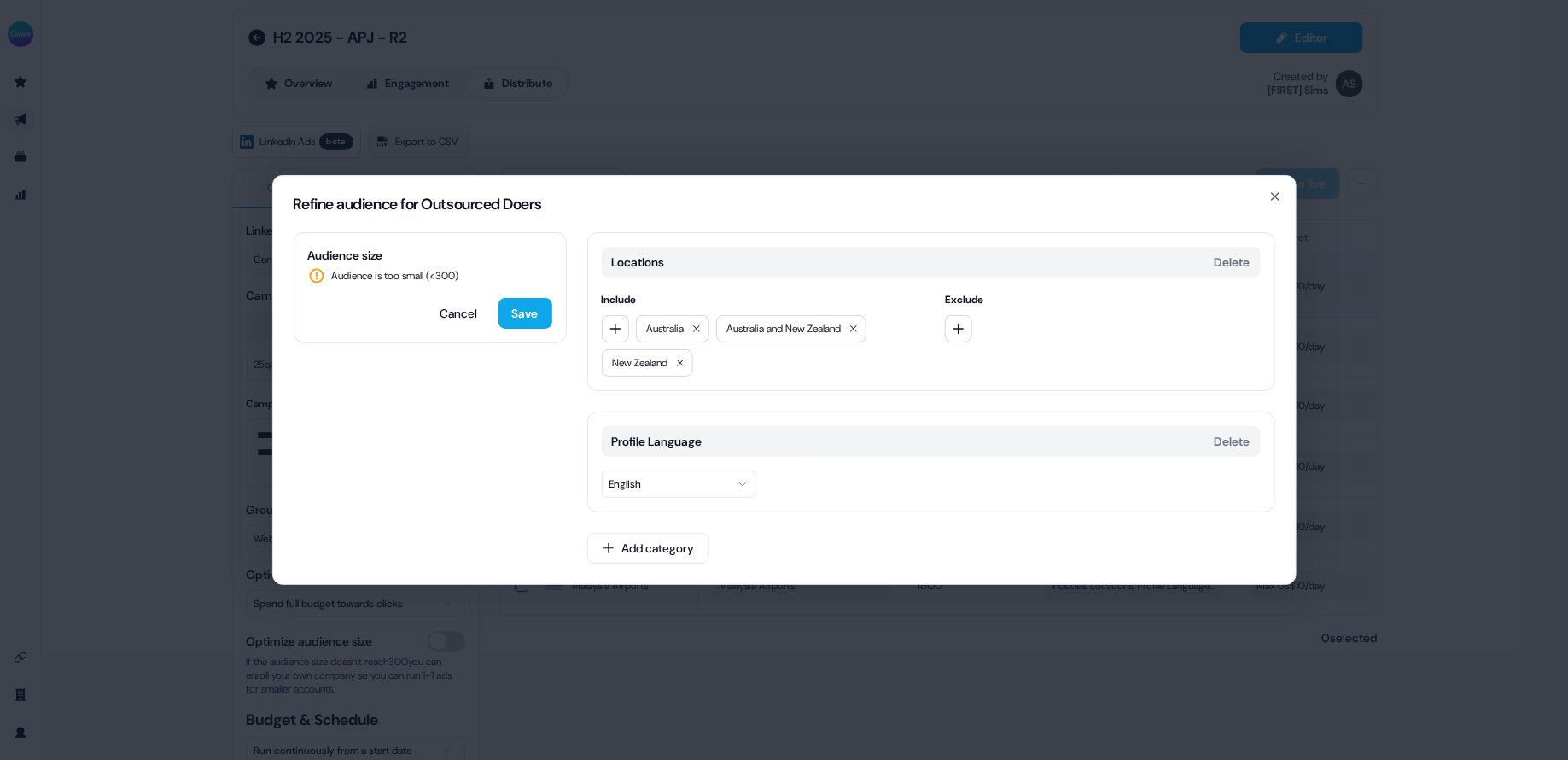 drag, startPoint x: 610, startPoint y: 325, endPoint x: 647, endPoint y: 394, distance: 78.294317 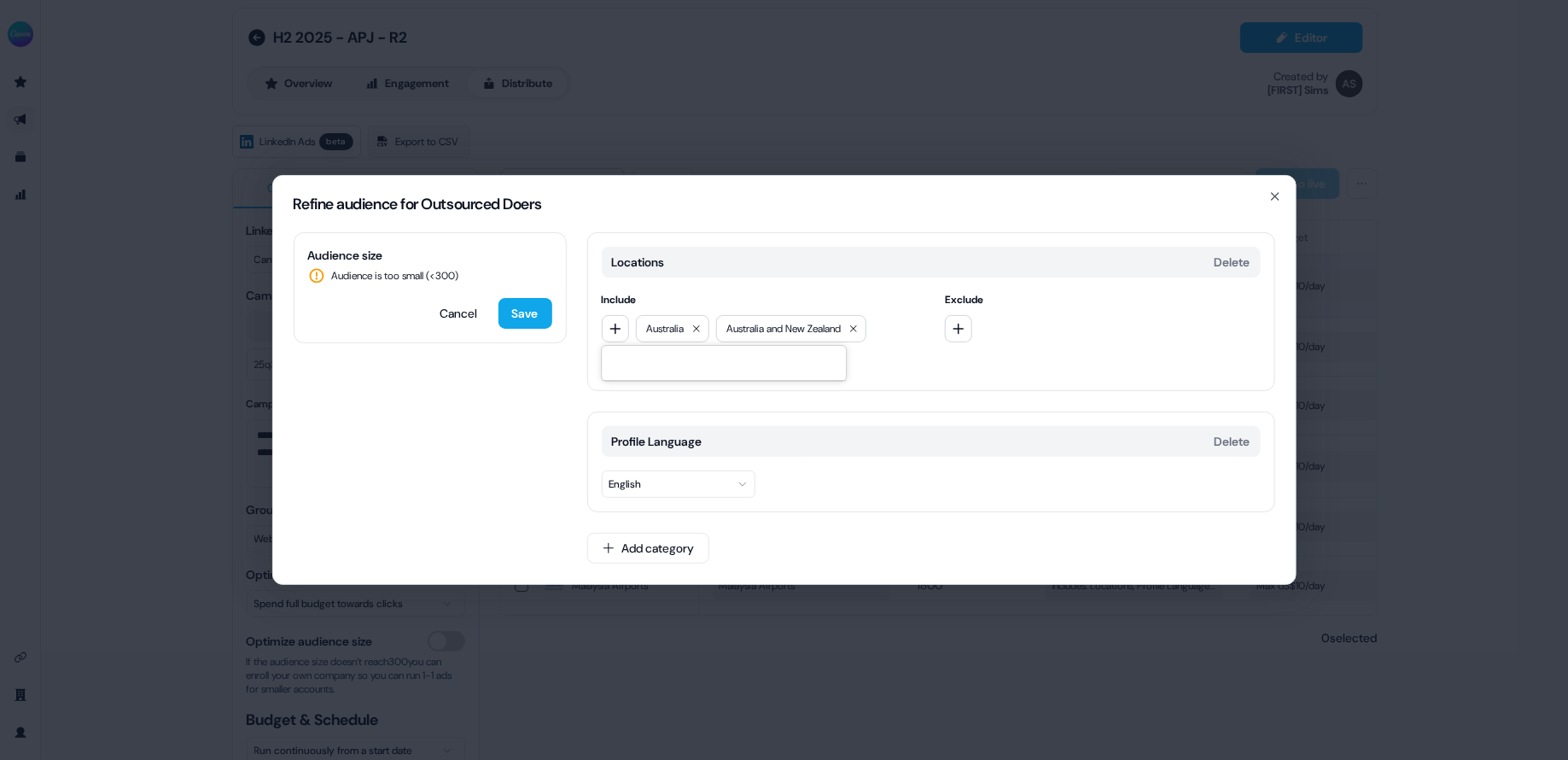 type on "*" 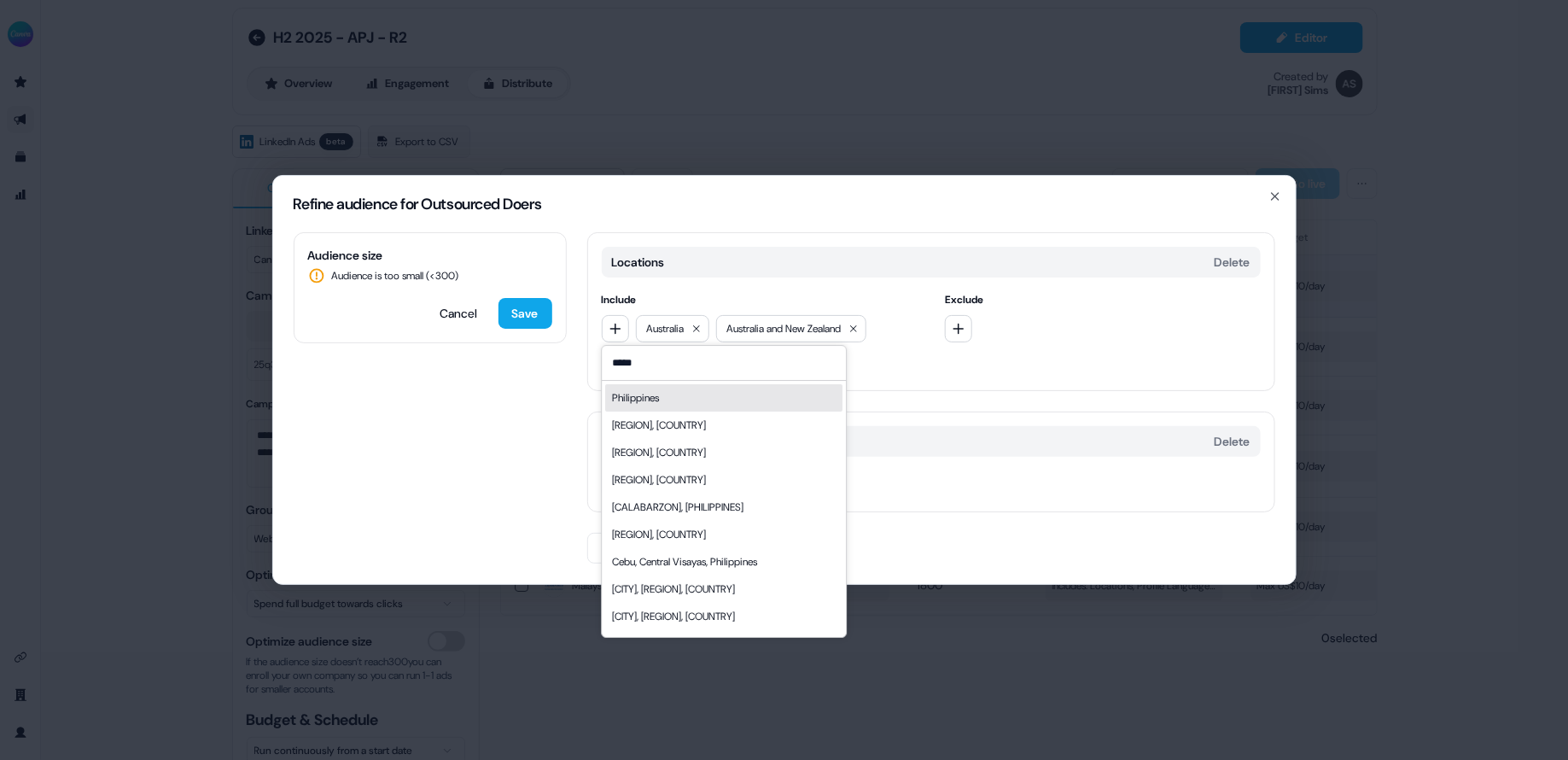 type on "*****" 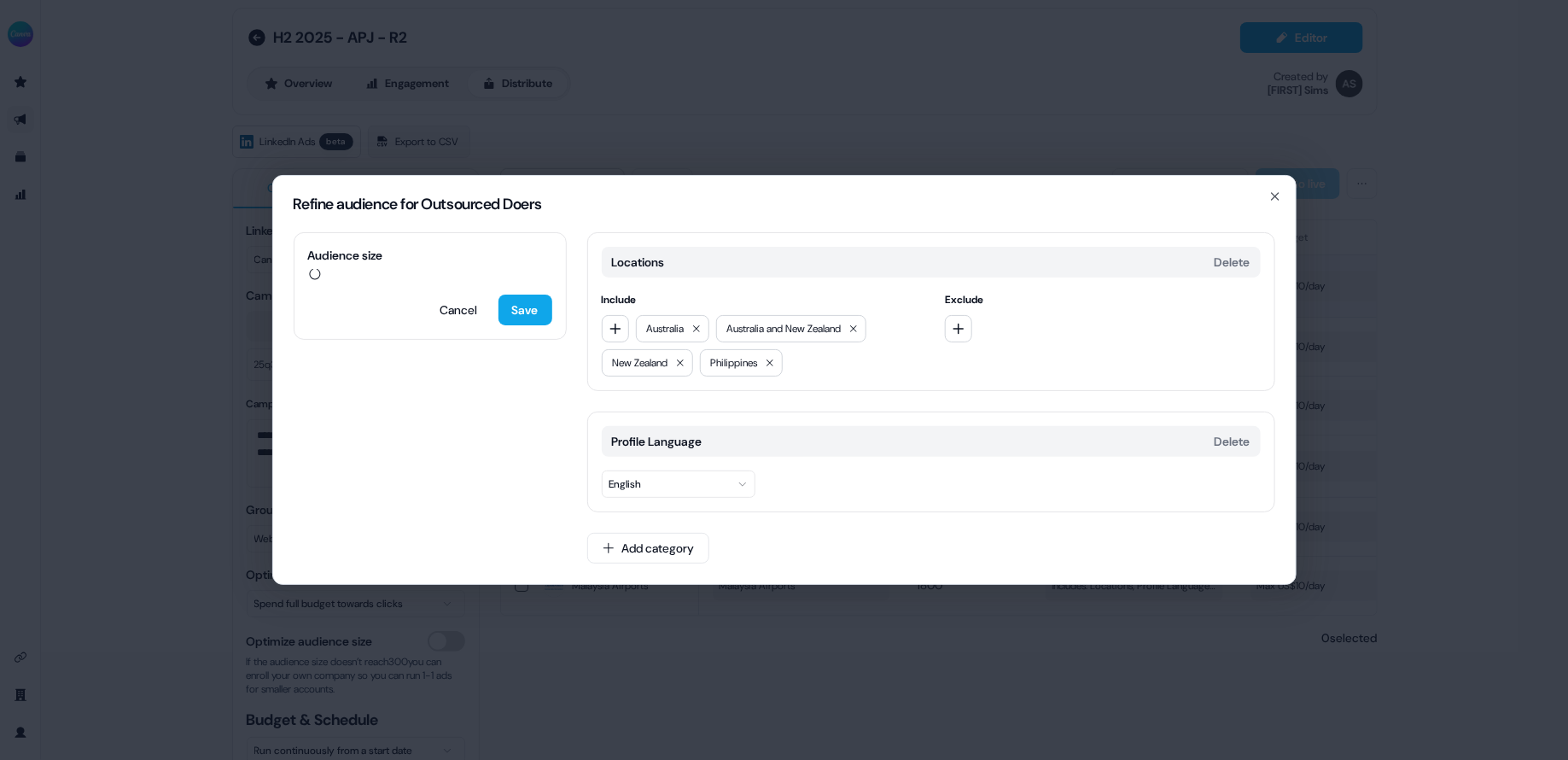 click on "Audience size Cancel Save Locations Delete Include [COUNTRY] [COUNTRY] and [COUNTRY] [COUNTRY] Exclude Profile Language Delete English Add category" at bounding box center [784, 408] 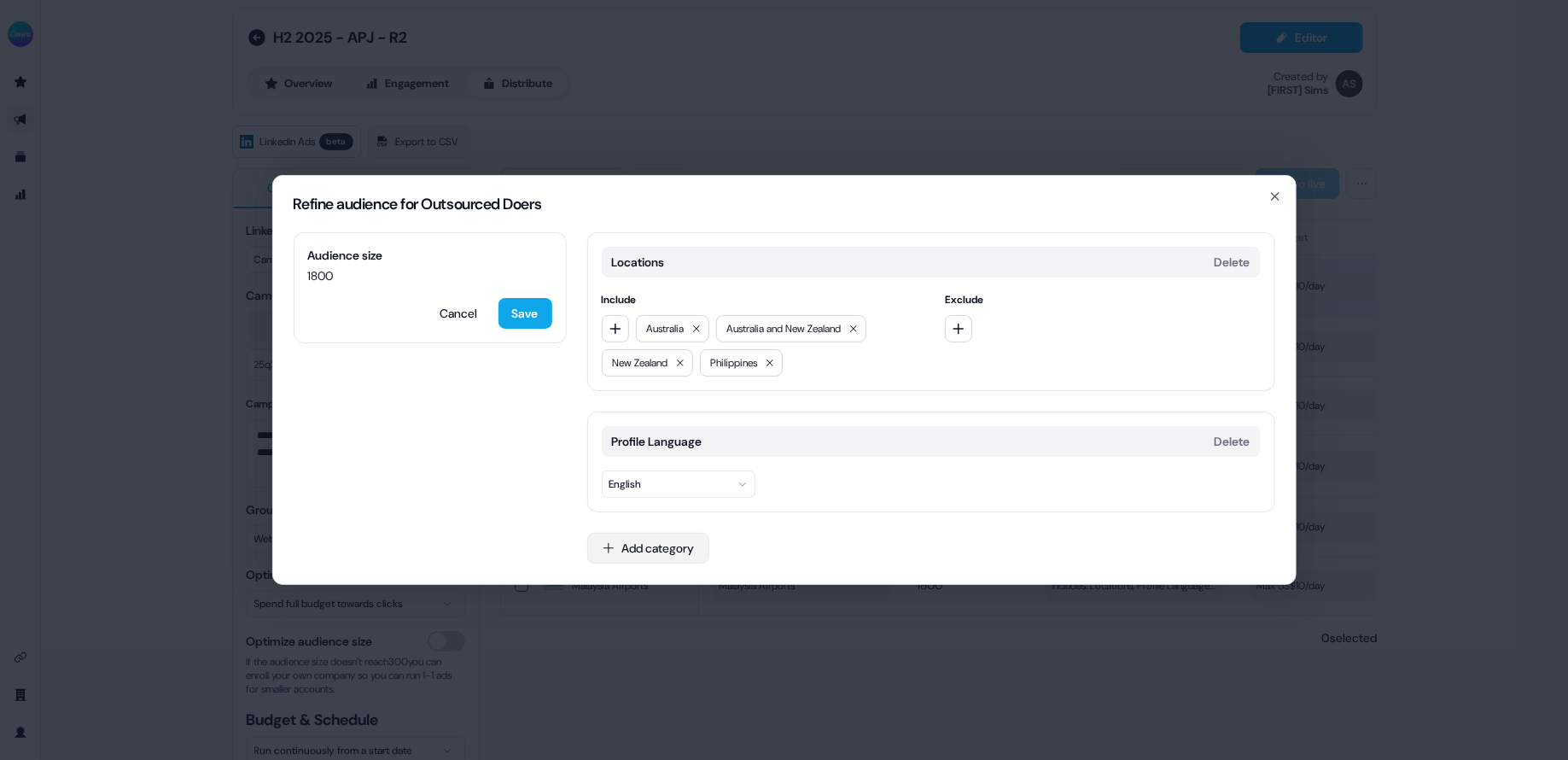 click on "Add category" at bounding box center (648, 548) 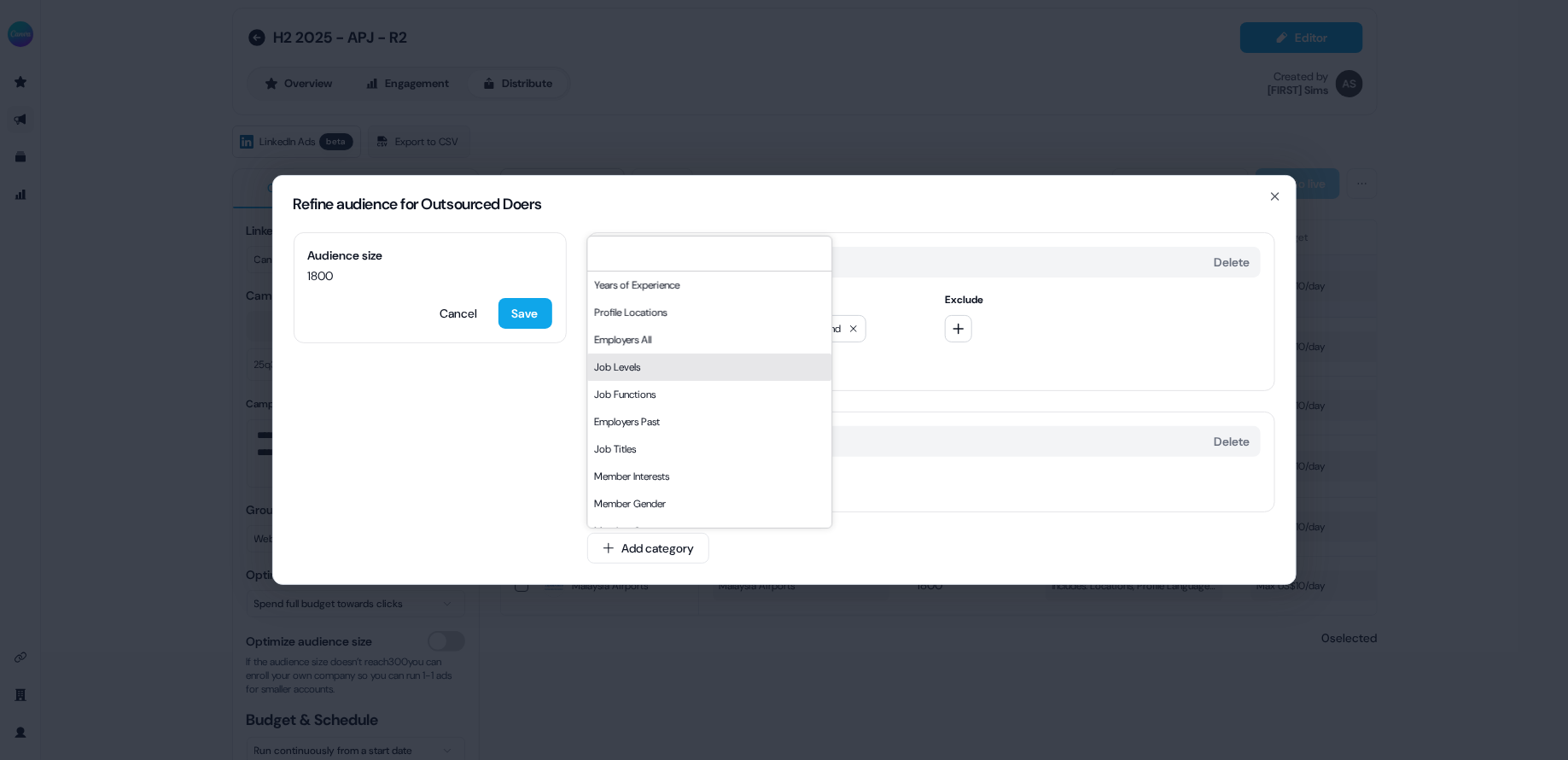 click on "Job Levels" at bounding box center [709, 367] 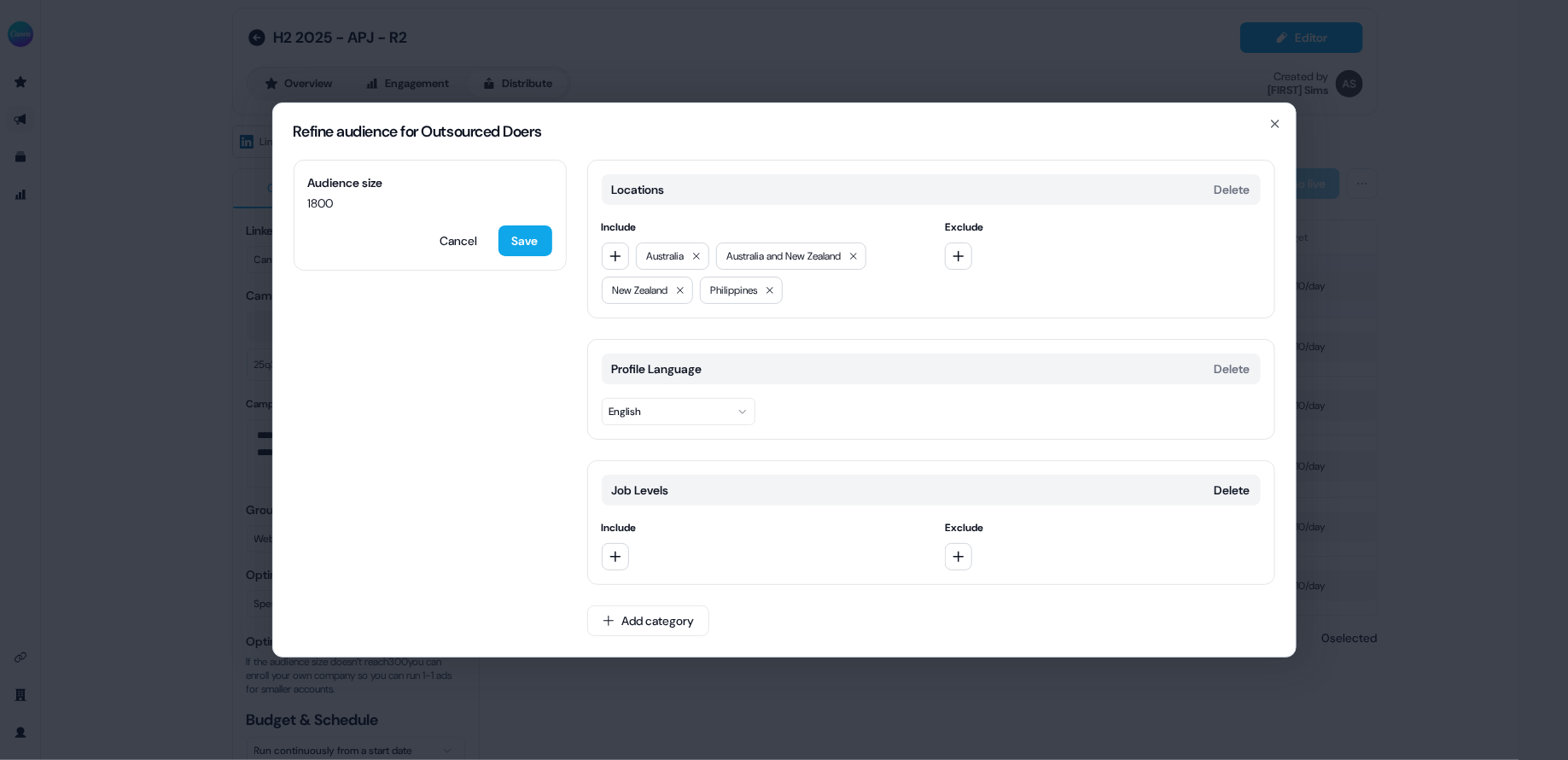 click on "Exclude" at bounding box center (1103, 528) 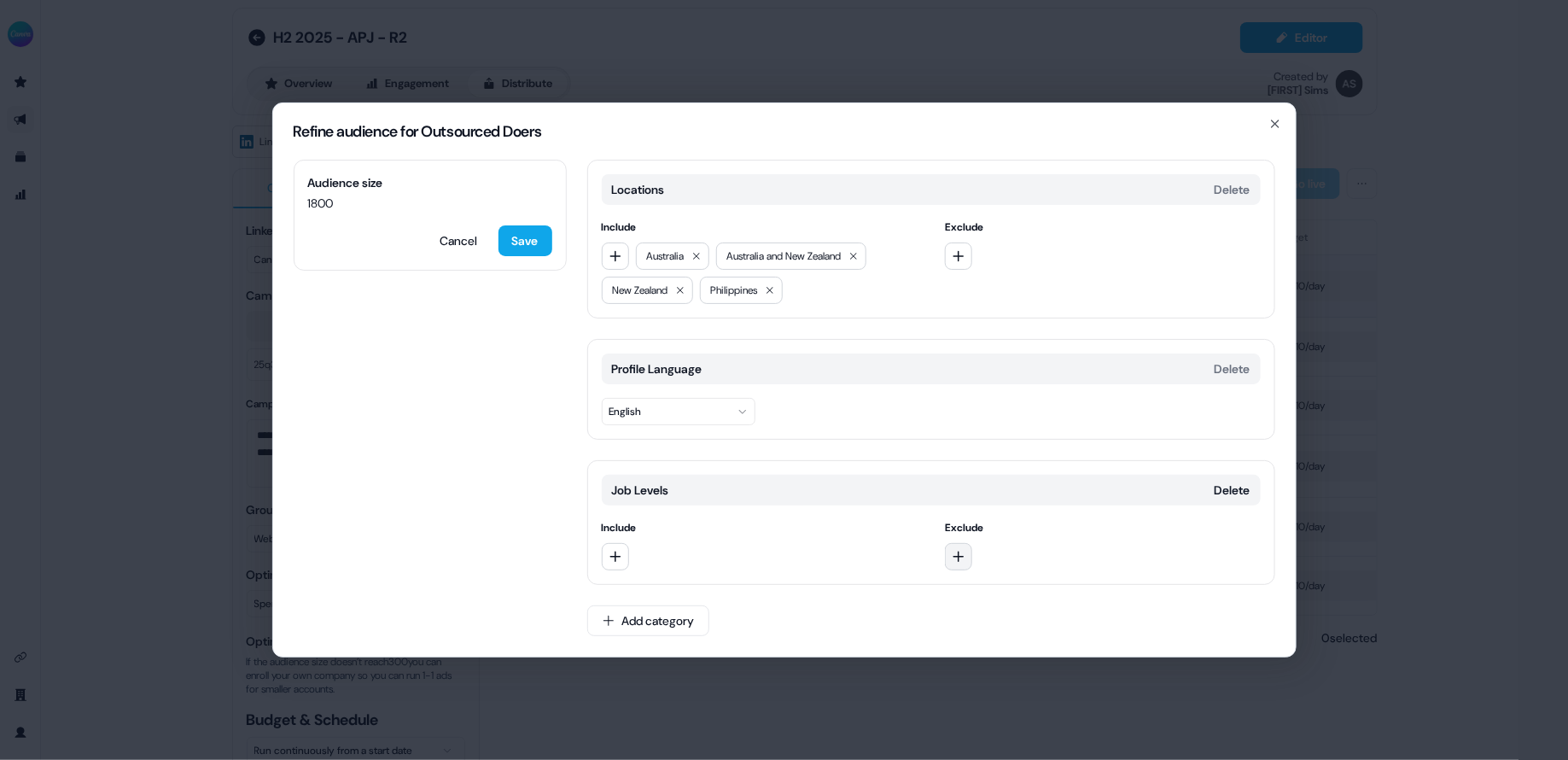 click at bounding box center [959, 557] 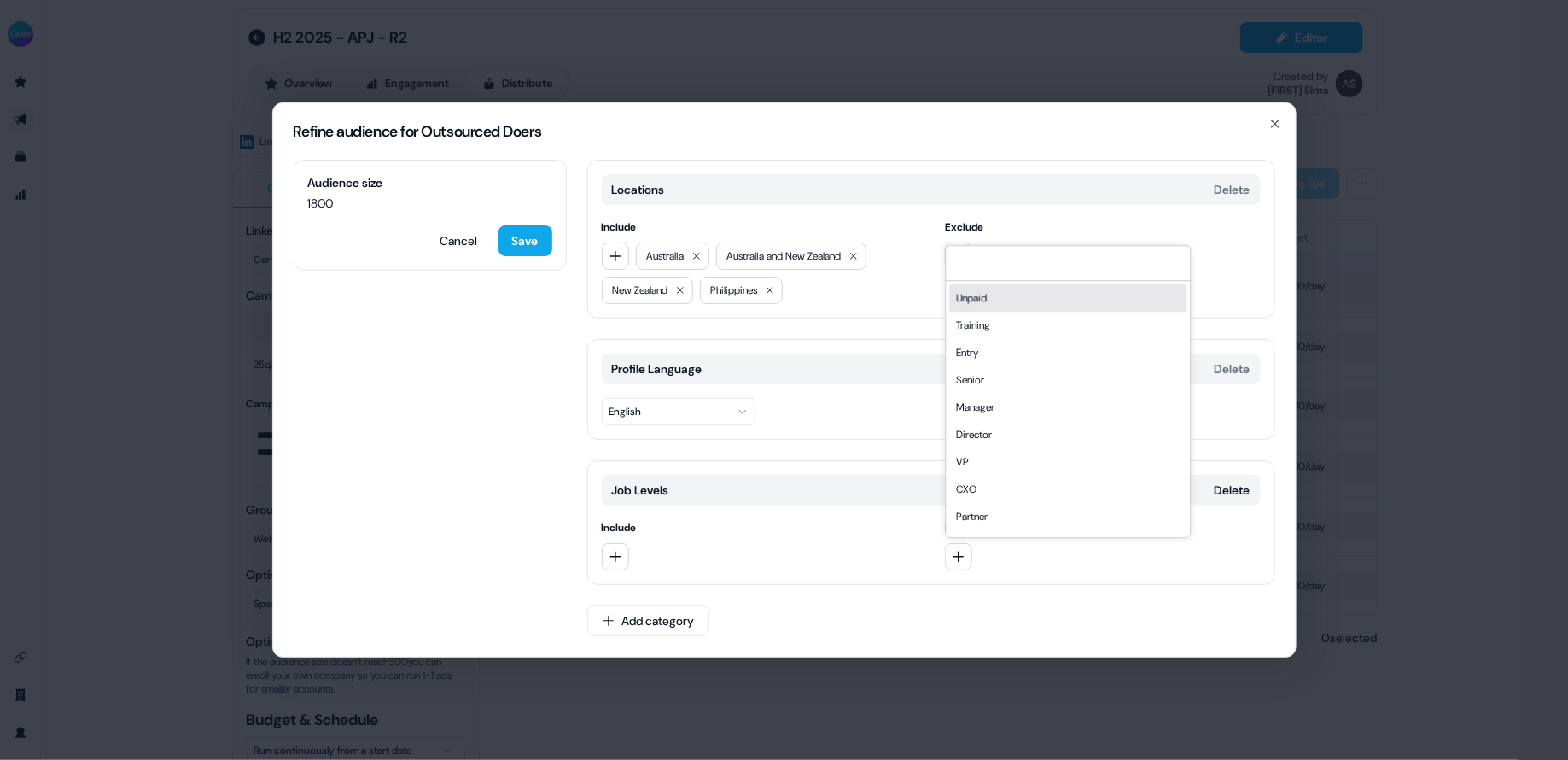 click on "Unpaid" at bounding box center [1068, 298] 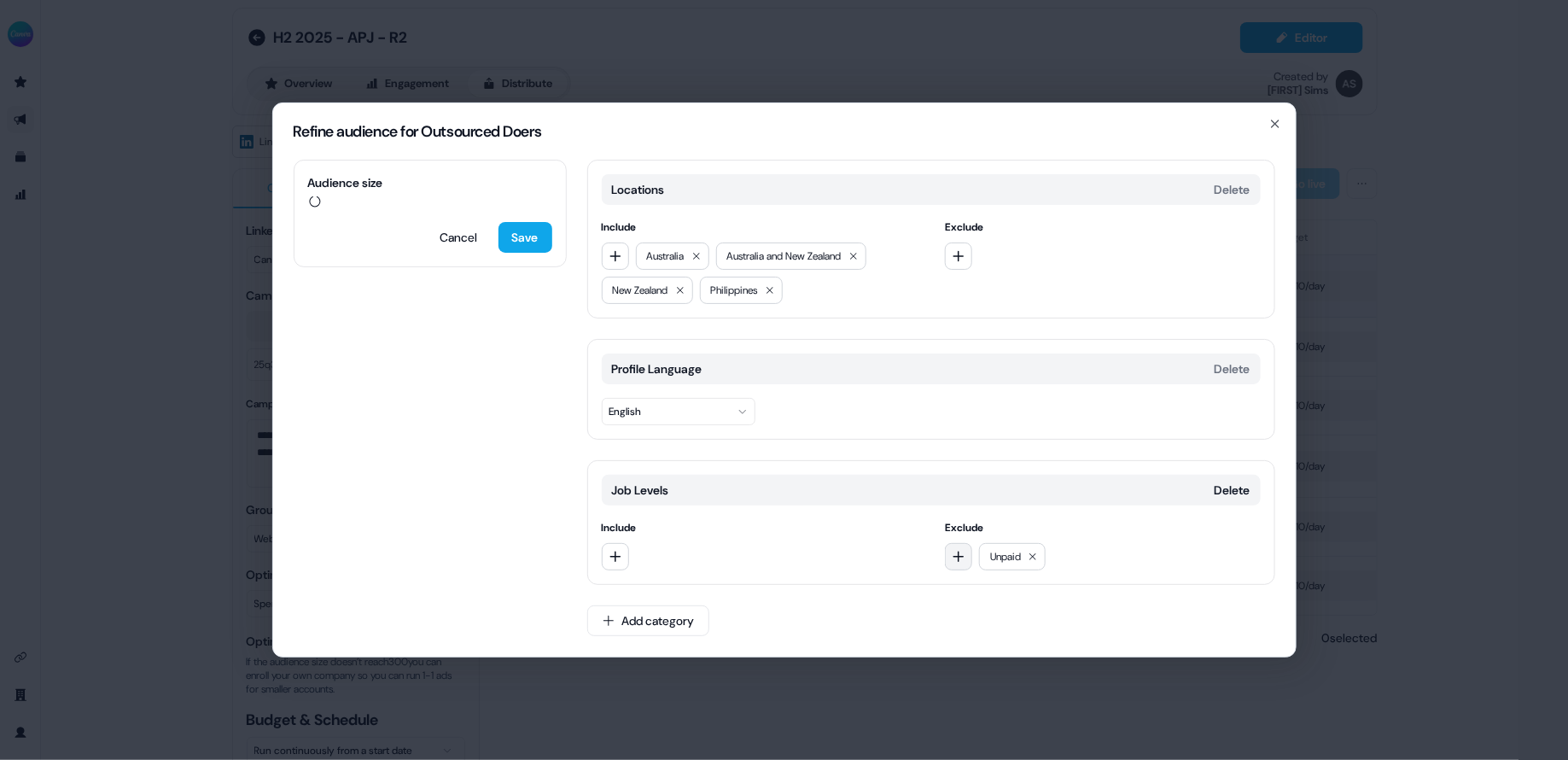 click 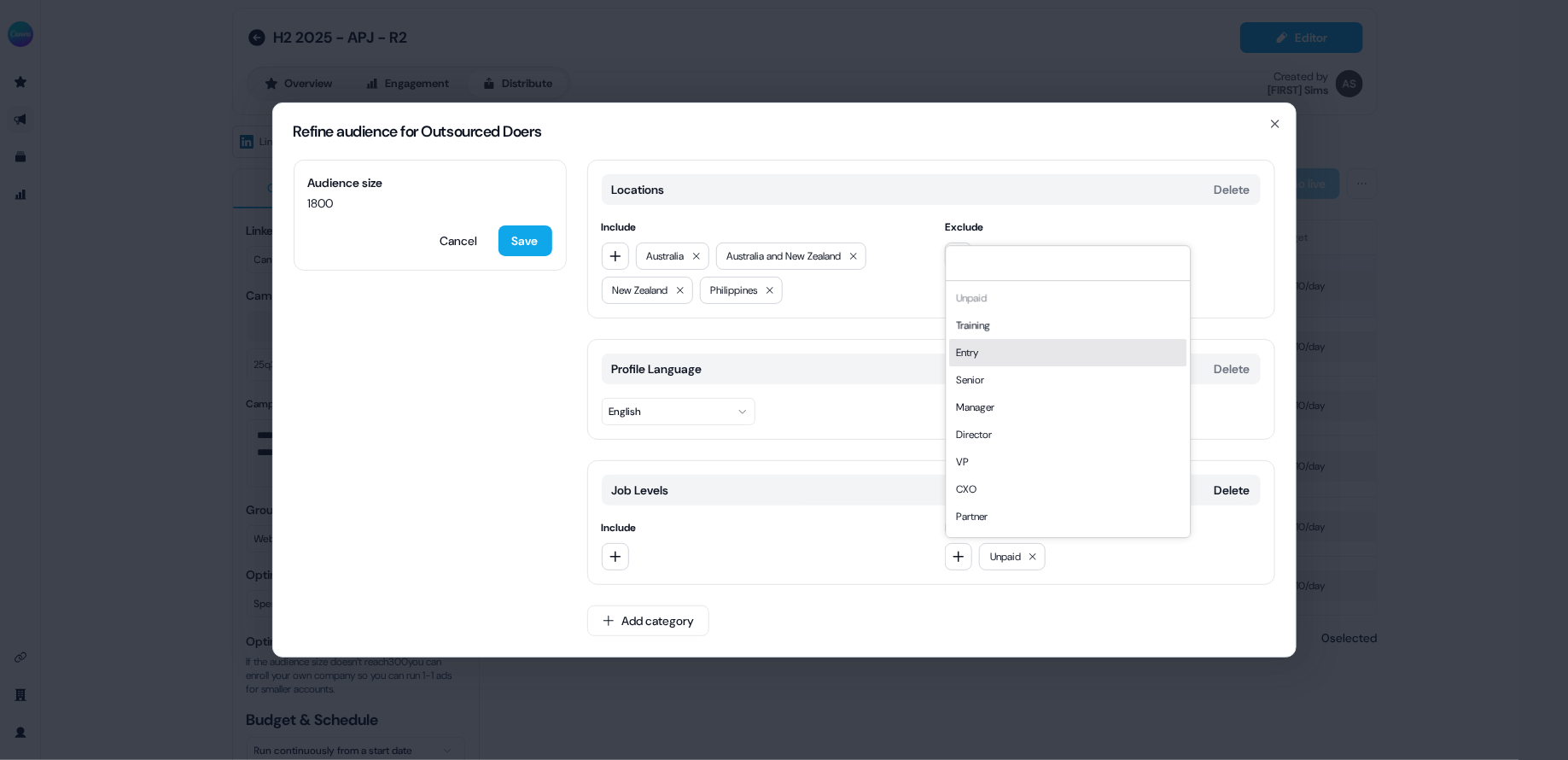 click on "Entry" at bounding box center [1068, 353] 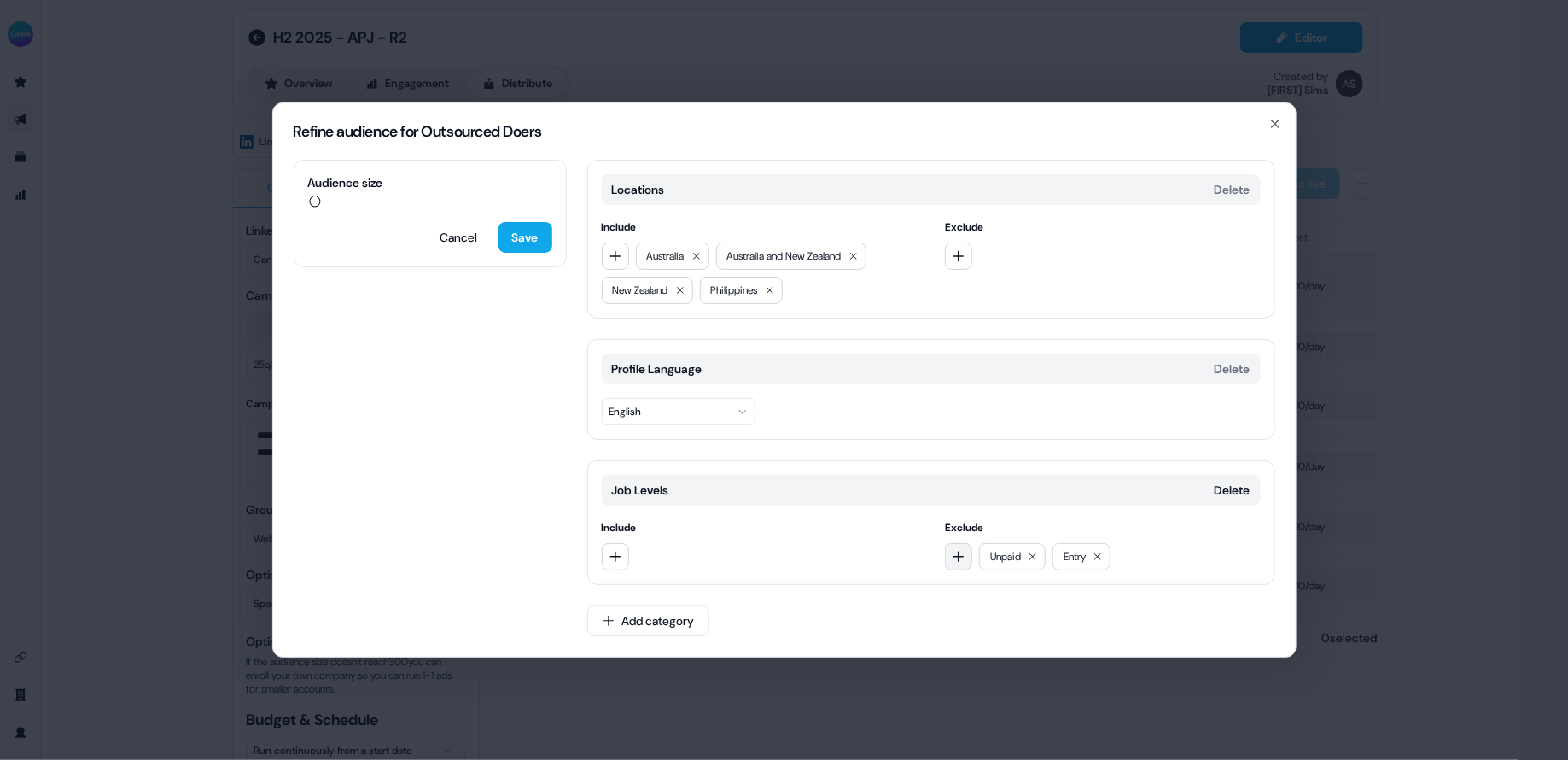 click at bounding box center [959, 557] 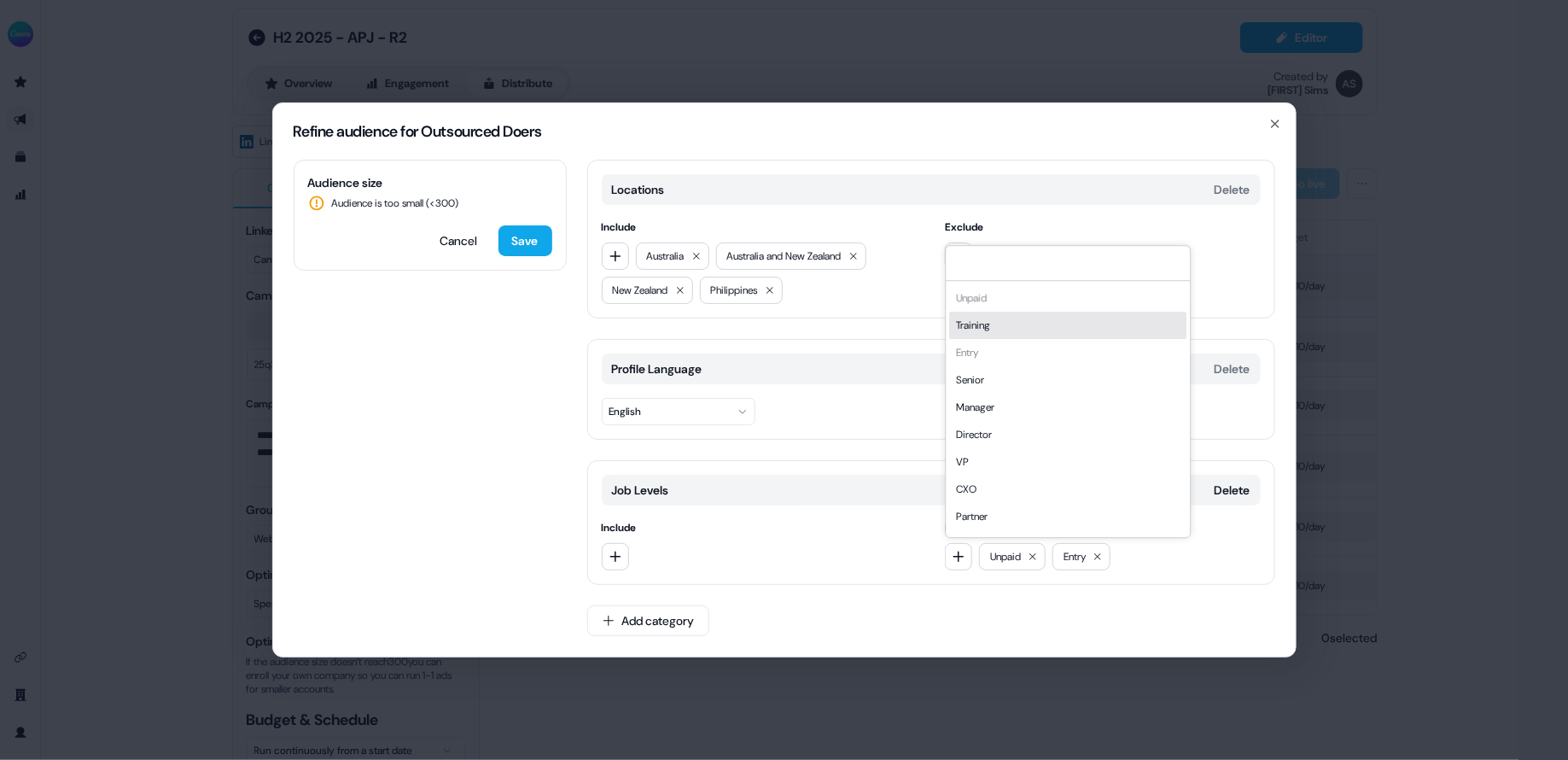 click on "Training" at bounding box center (1068, 325) 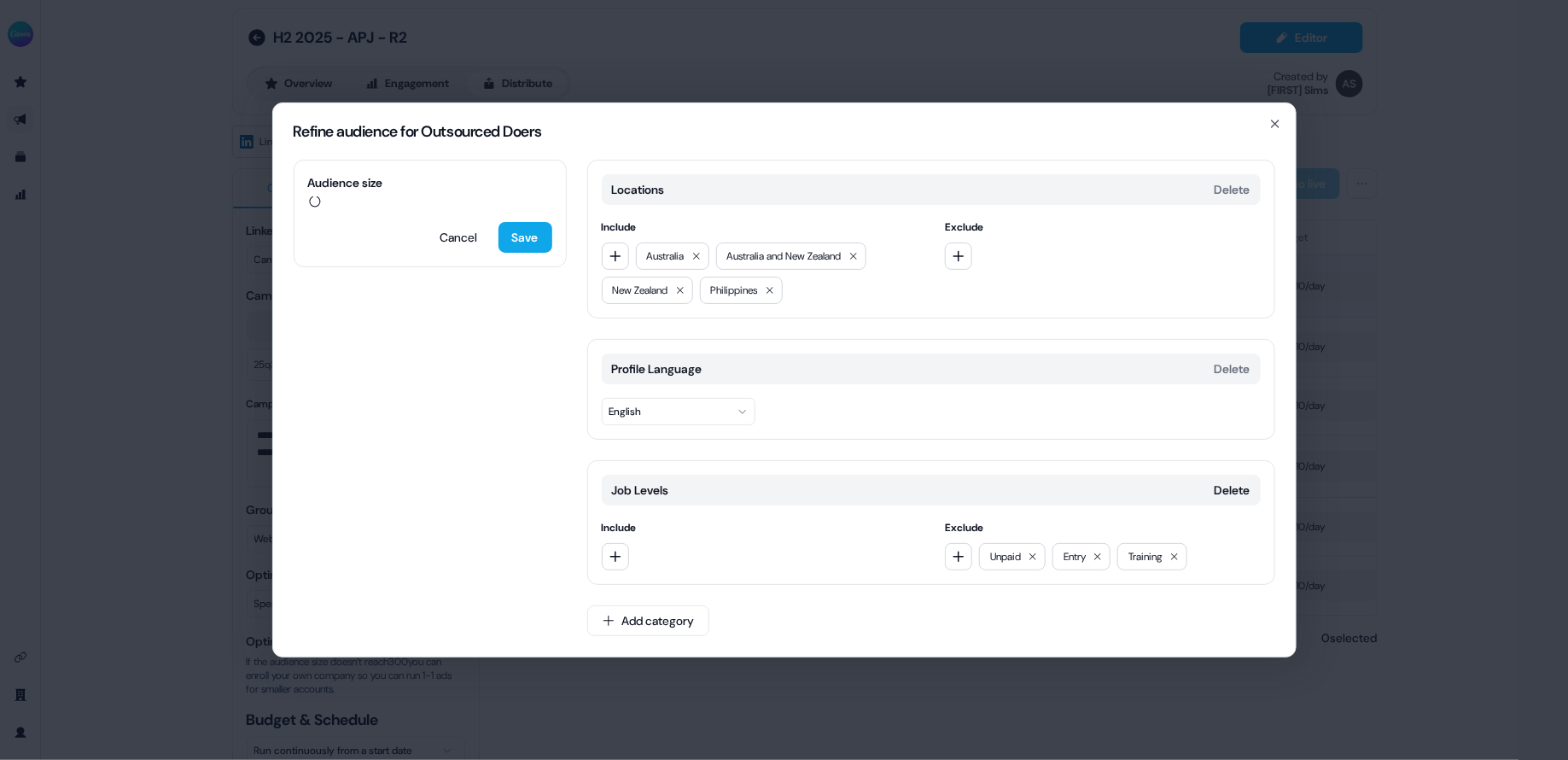 click on "Job Levels Delete" at bounding box center (931, 490) 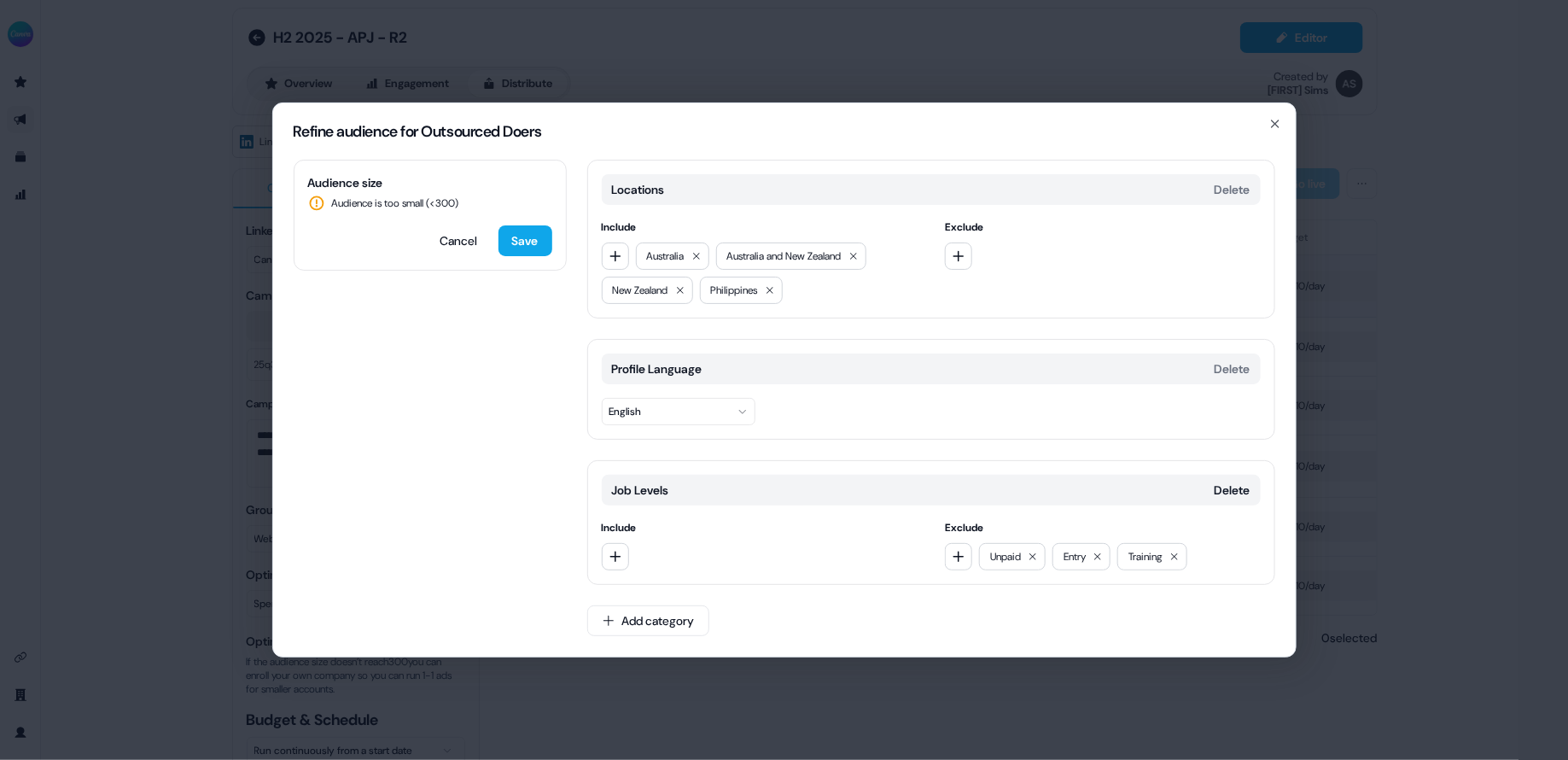 click on "Audience size Audience is too small (< 300 ) Cancel Save Locations Delete Include Australia Australia and New Zealand New Zealand Philippines Exclude Profile Language Delete English Job Levels Delete Include Exclude Unpaid Entry Training Add category" at bounding box center [784, 408] 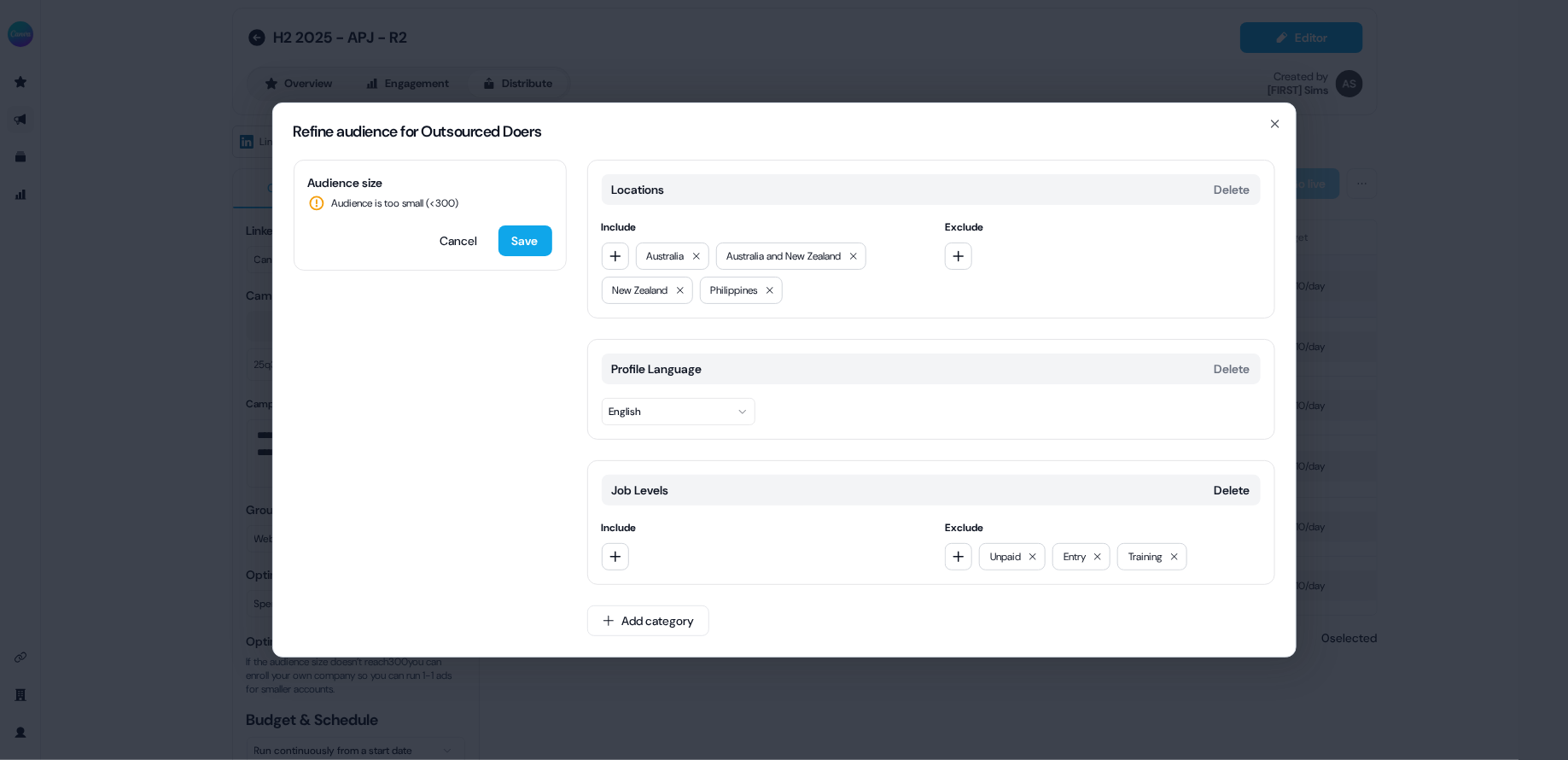 click on "Audience size Audience is too small (< 300 ) Cancel Save Locations Delete Include Australia Australia and New Zealand New Zealand Philippines Exclude Profile Language Delete English Job Levels Delete Include Exclude Unpaid Entry Training Add category" at bounding box center (784, 408) 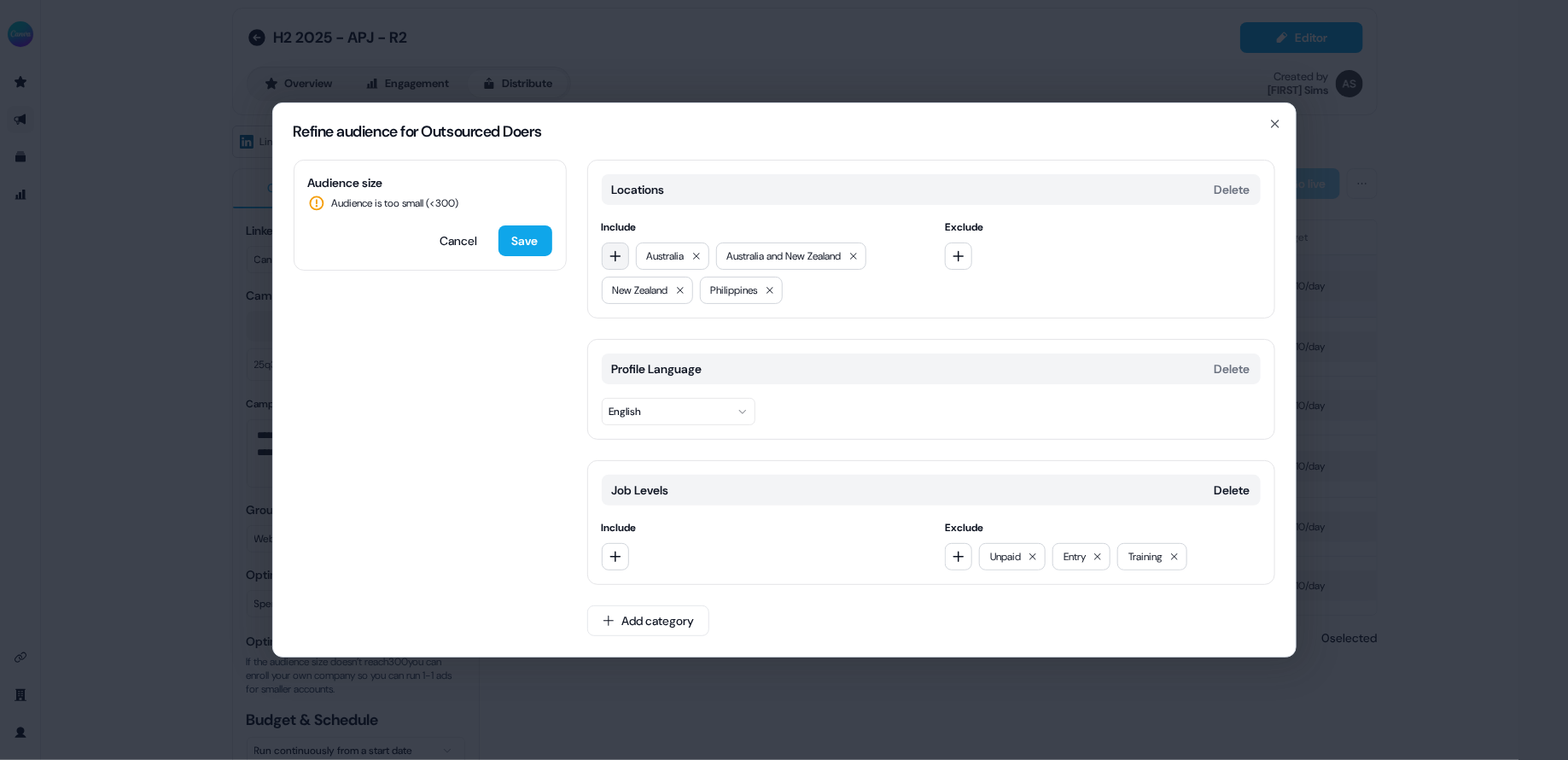 click 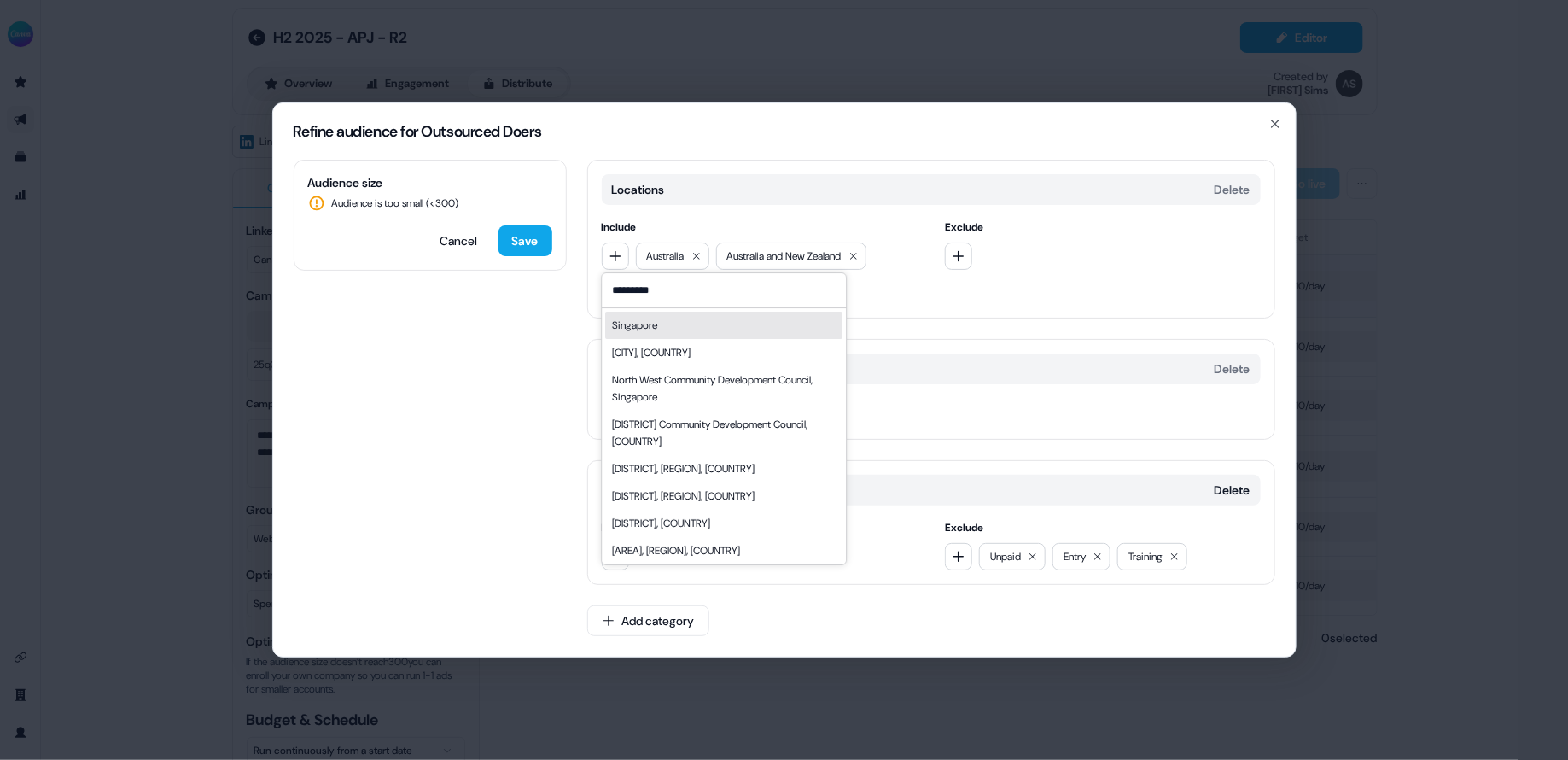type on "*********" 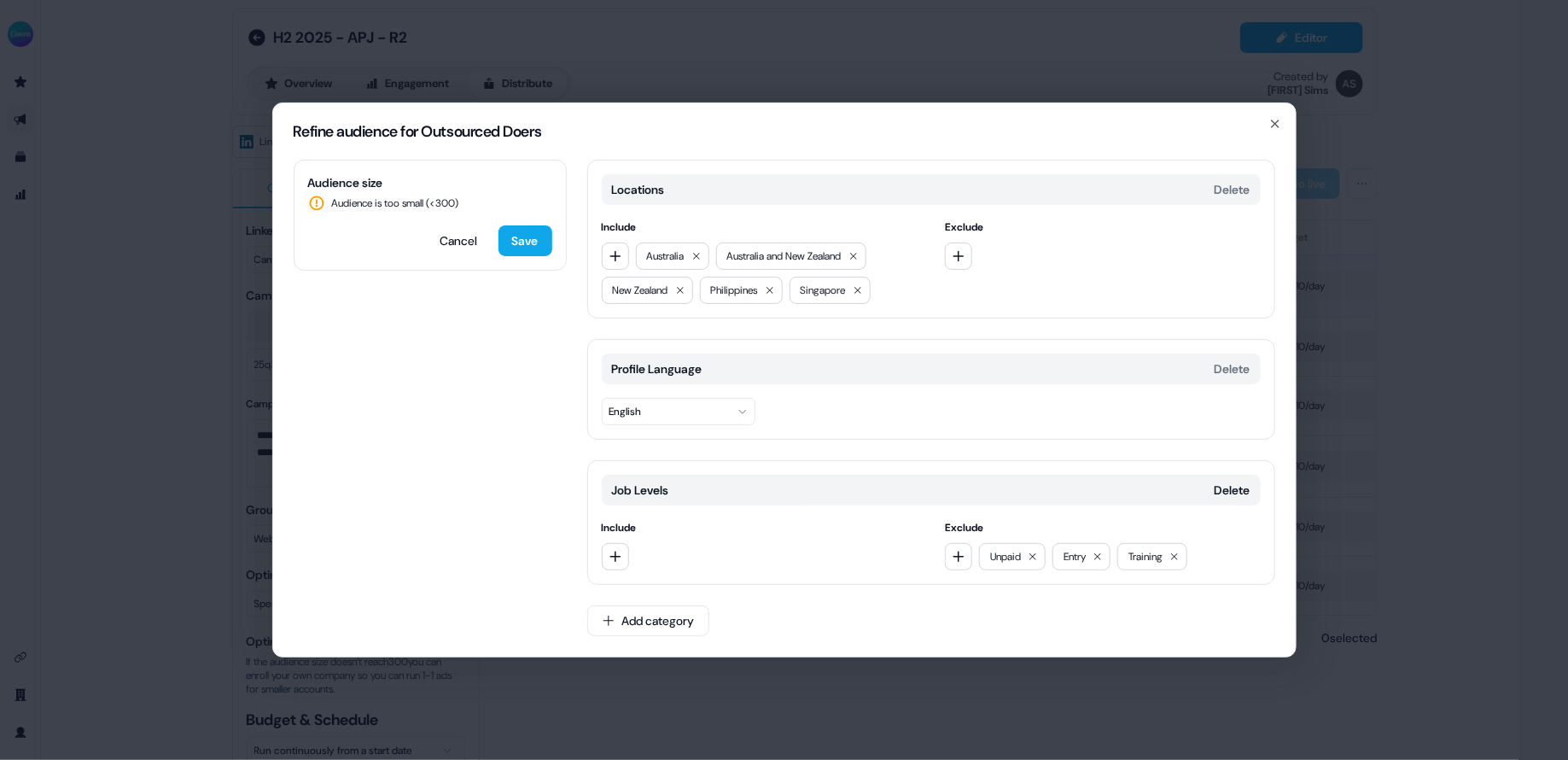 drag, startPoint x: 870, startPoint y: 294, endPoint x: 849, endPoint y: 294, distance: 21 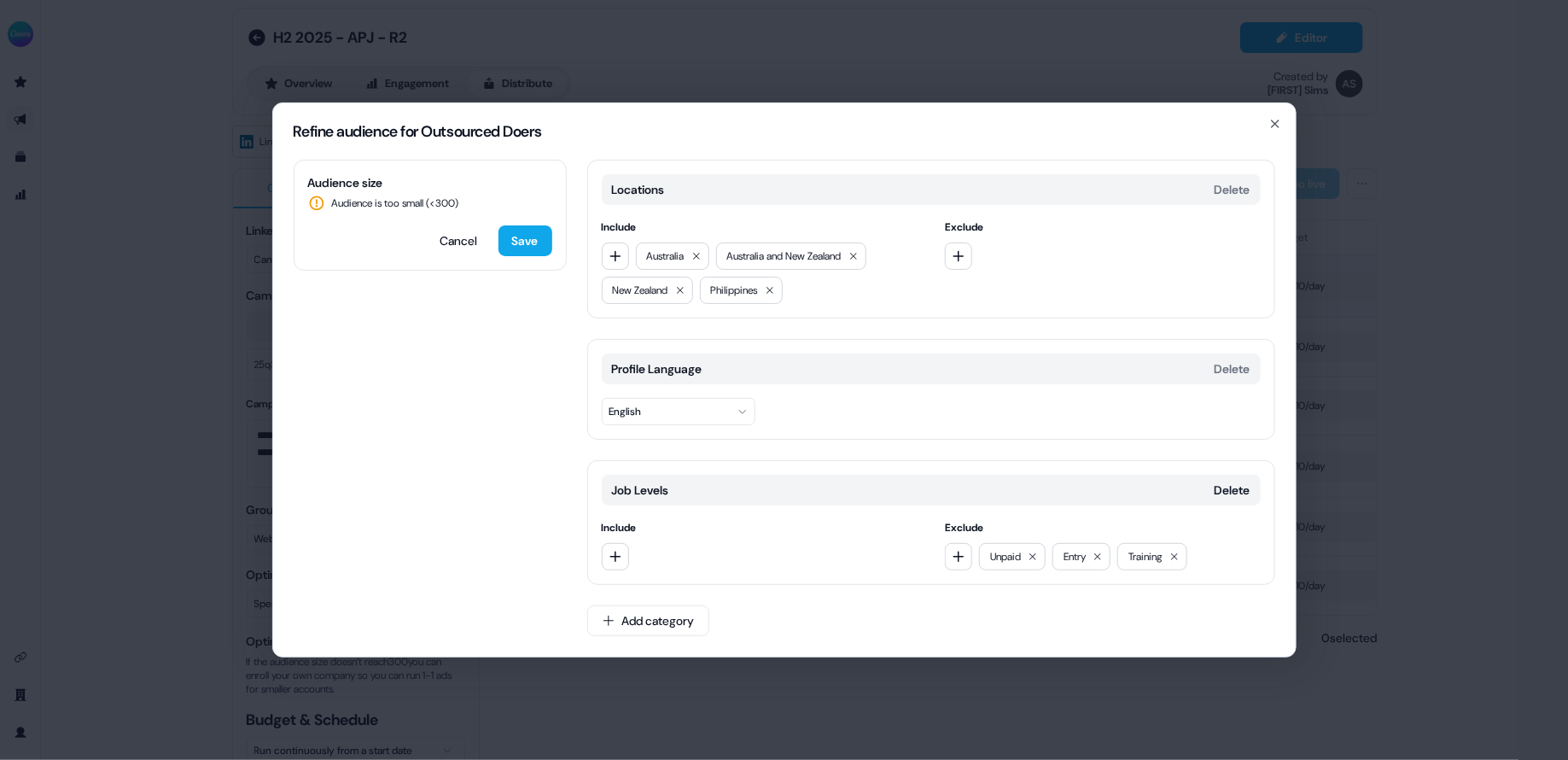 click on "Locations Delete Include [COUNTRY] [COUNTRY] and [COUNTRY] [COUNTRY] Exclude Profile Language Delete English Job Levels Delete Include Exclude Unpaid Entry Training Add category" at bounding box center [931, 408] 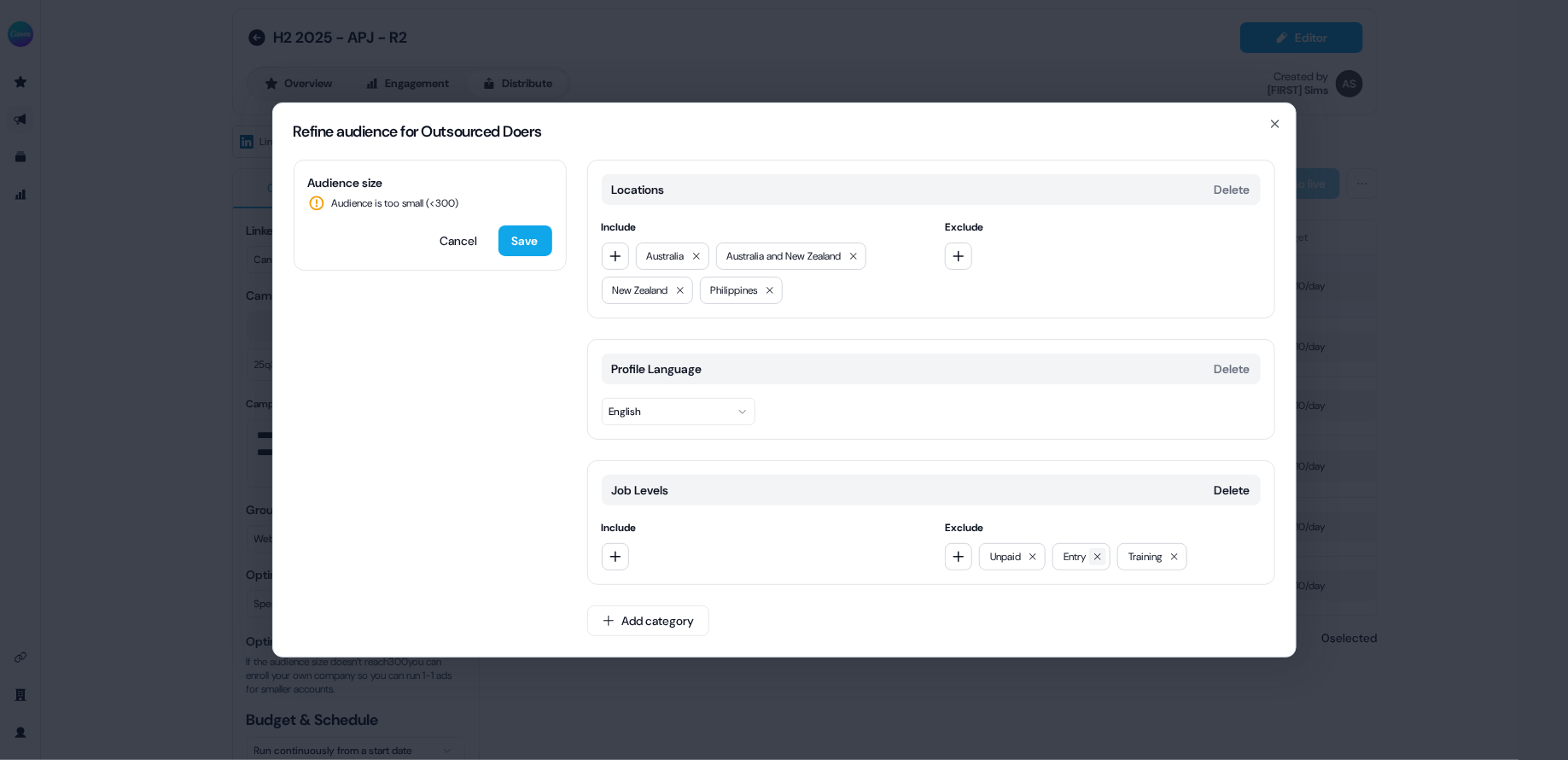click at bounding box center (1098, 557) 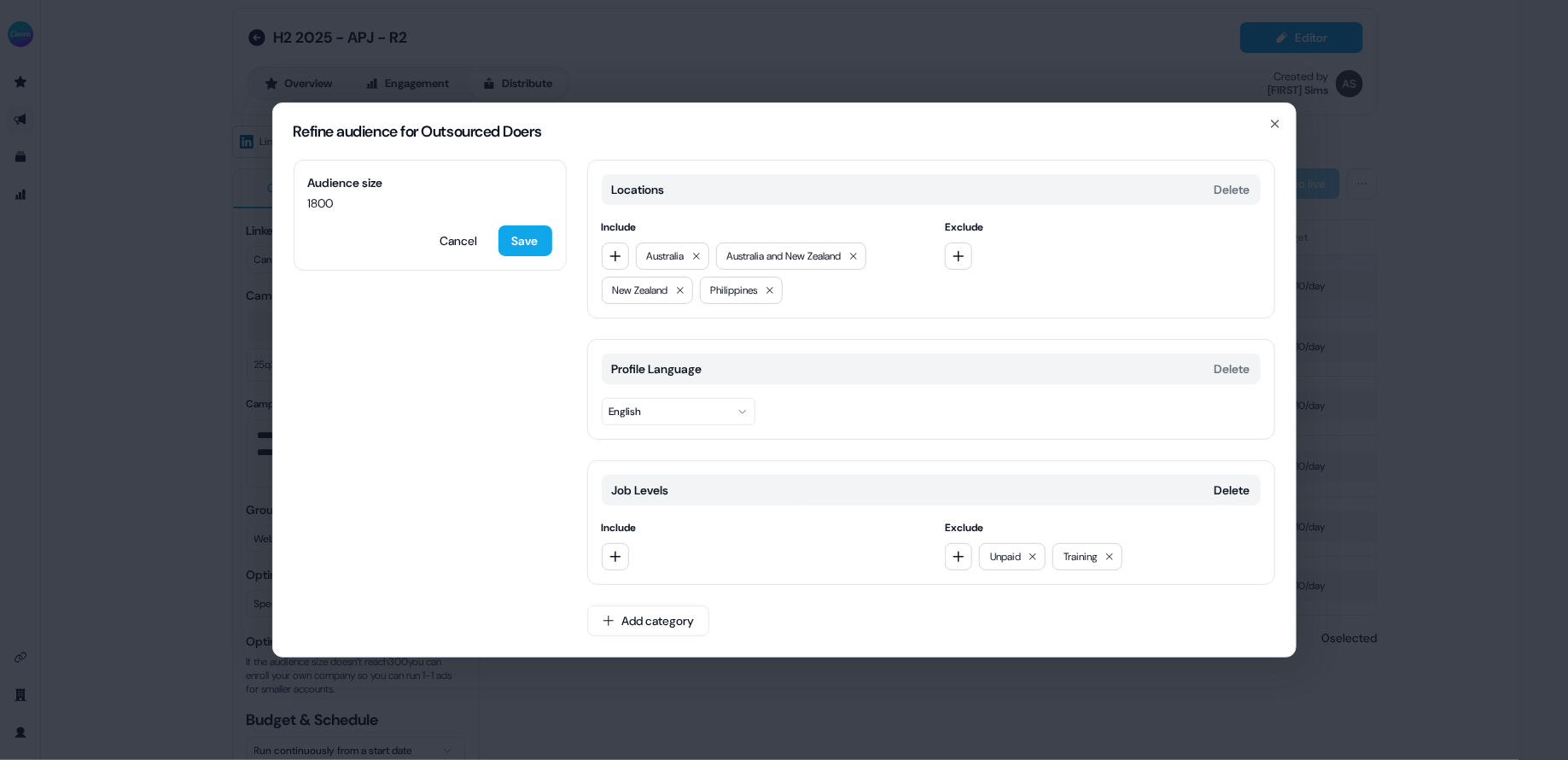 click on "Unpaid Training" at bounding box center [1103, 557] 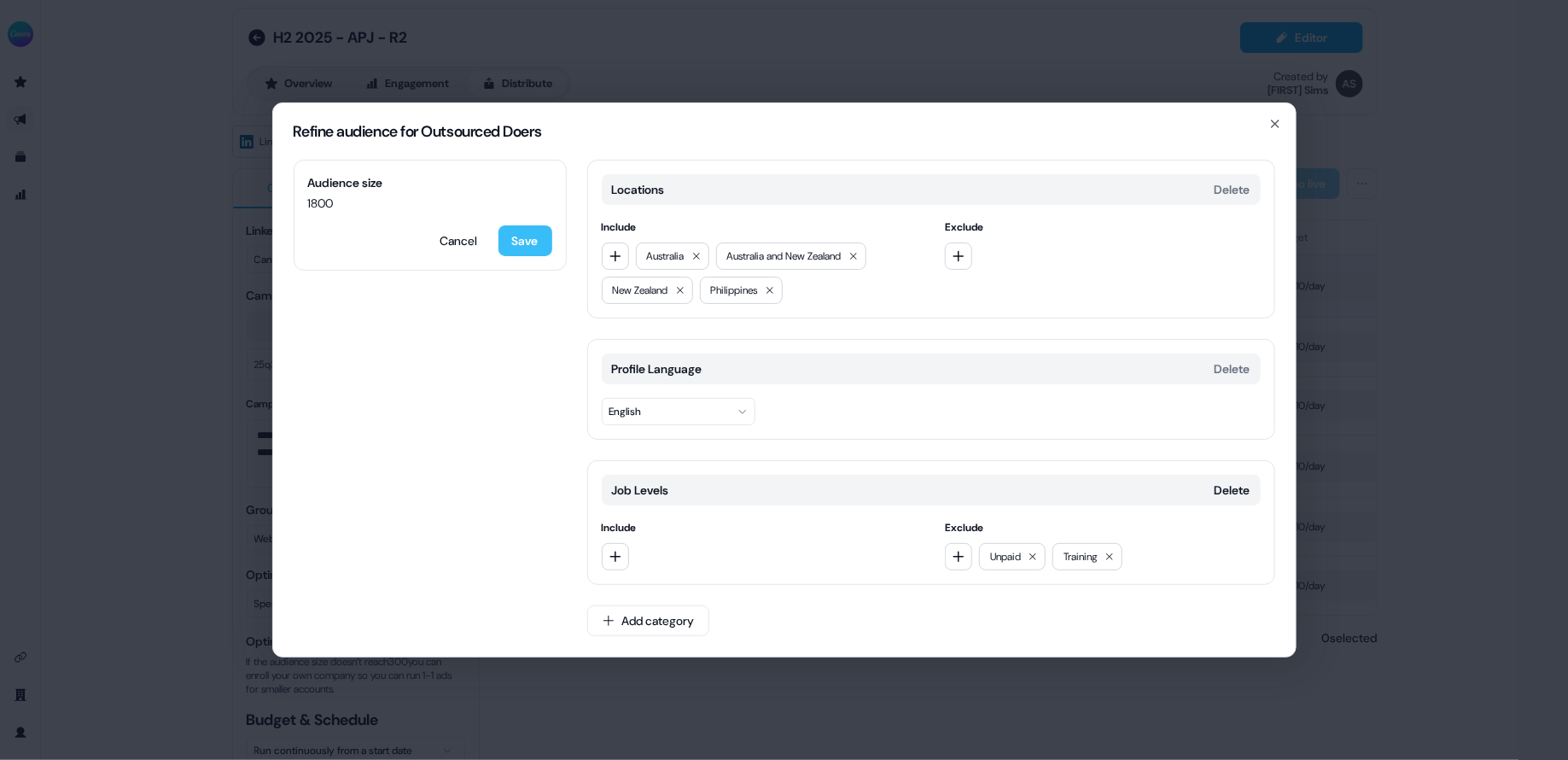 click on "Save" at bounding box center [525, 241] 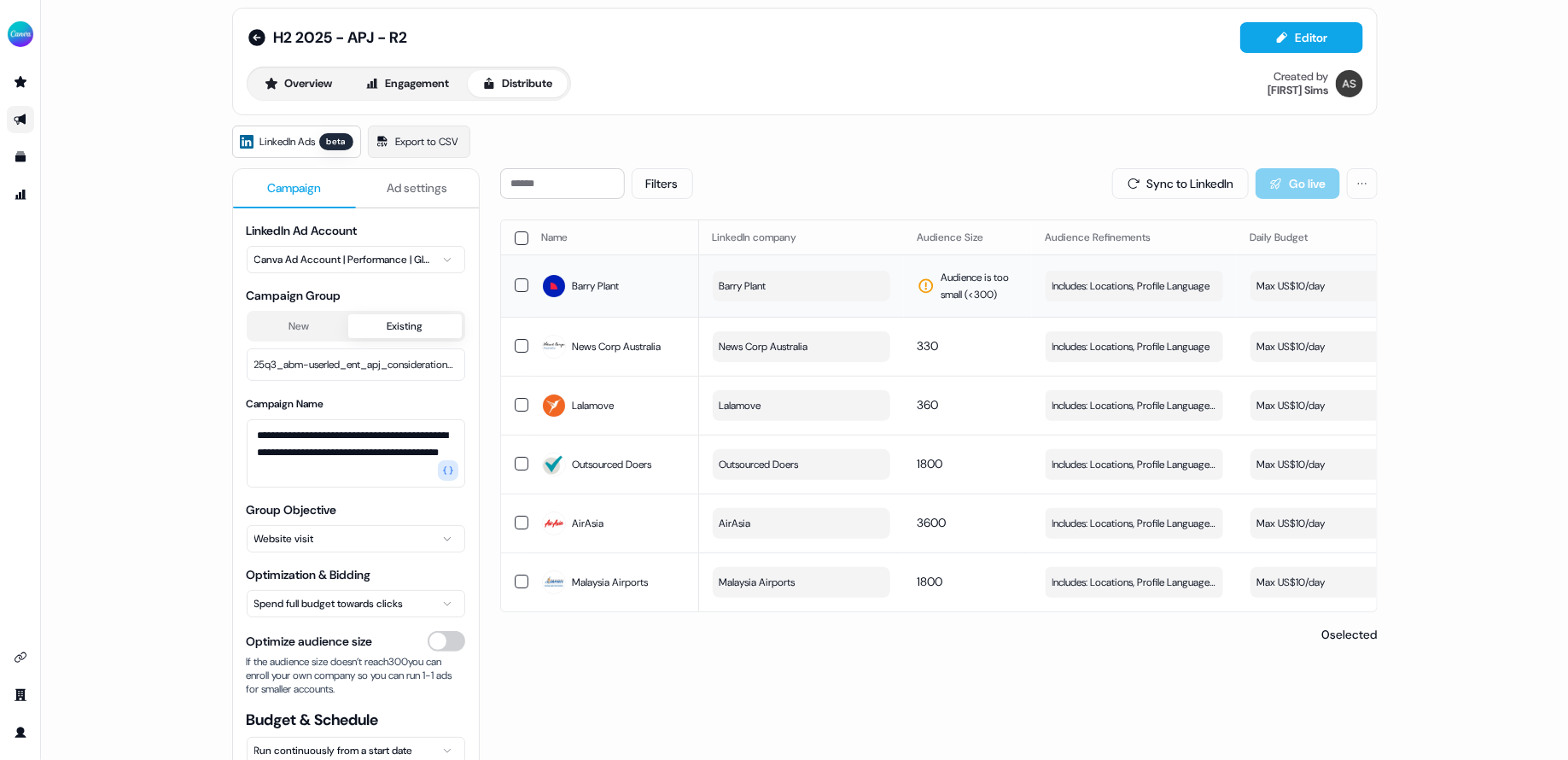click on "Filters Sync to LinkedIn Go live Name LinkedIn company Audience Size Audience Refinements Daily Budget Last Sync Sync Status Live Status Barry Plant Barry Plant Audience is too small (< 300 ) Includes: Locations, Profile Language Edit Max US$10/day - Draft - View campaign News Corp Australia News Corp Australia 330 Includes: Locations, Profile Language Edit Max US$10/day - Draft - View campaign Lalamove Lalamove 360 Includes: Locations, Profile Language / Excludes: Job Levels Edit Max US$10/day - Draft - View campaign Outsourced Doers Outsourced Doers 1800 Includes: Locations, Profile Language / Excludes: Job Levels Edit Max US$10/day - Draft - View campaign AirAsia AirAsia 3600 Includes: Locations, Profile Language / Excludes: Job Levels Edit Max US$10/day - Draft - View campaign Malaysia Airports Malaysia Airports 1800 Includes: Locations, Profile Language / Excludes: Job Levels Edit Max US$10/day - Draft - View campaign 0  selected" at bounding box center (939, 533) 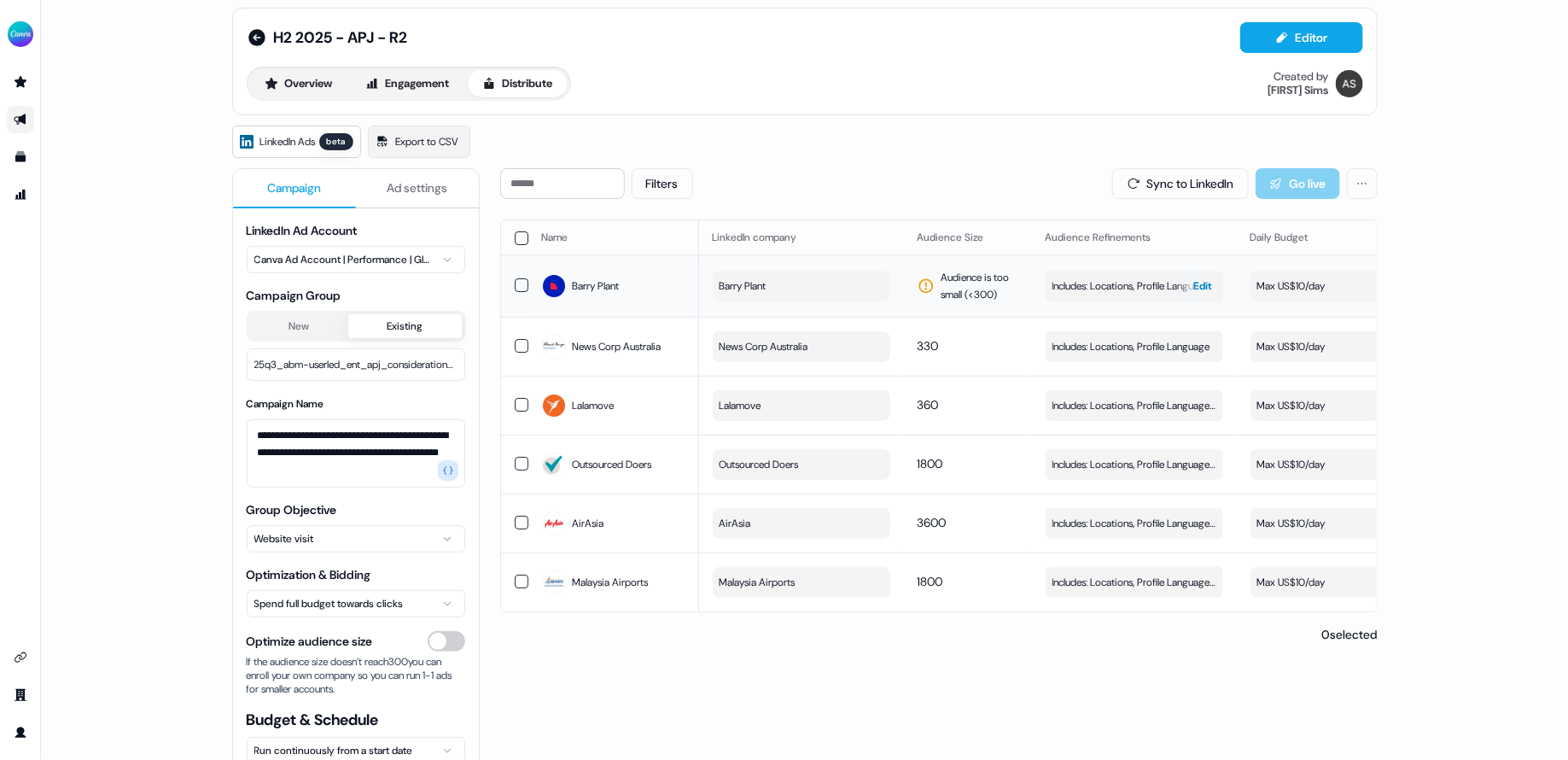 click on "Includes: Locations, Profile Language" at bounding box center (1131, 286) 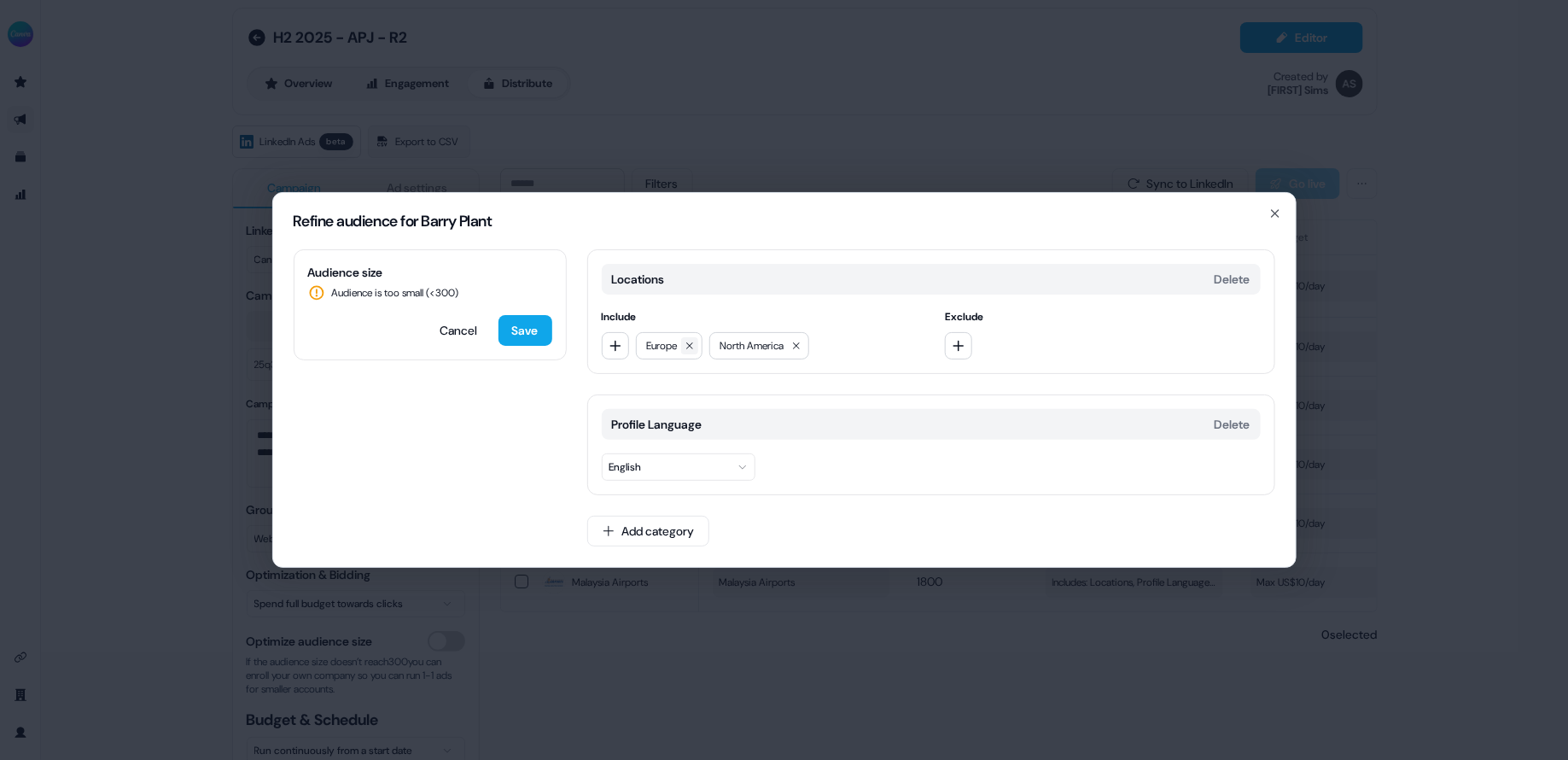 click at bounding box center (690, 346) 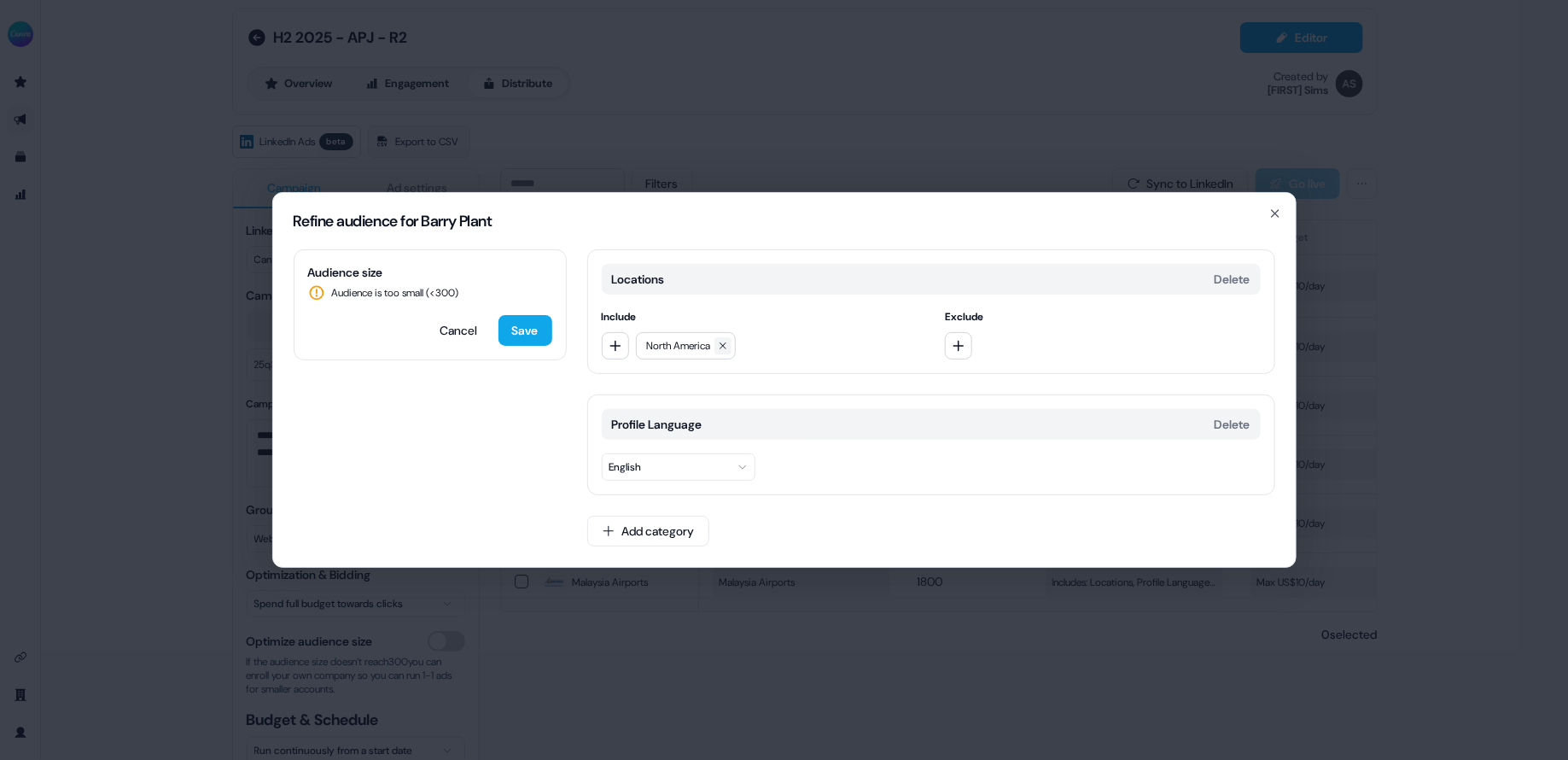 click 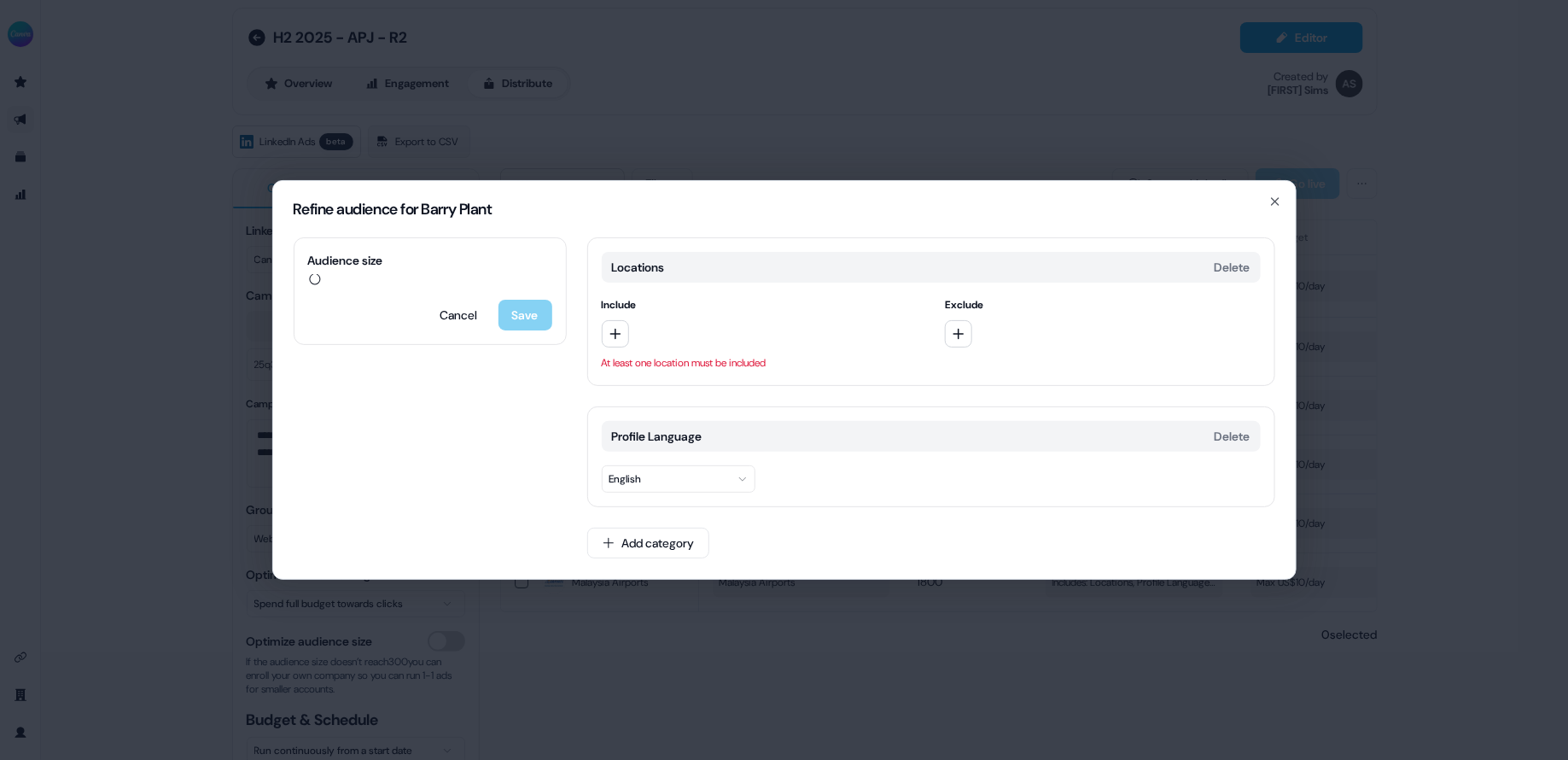click at bounding box center [760, 334] 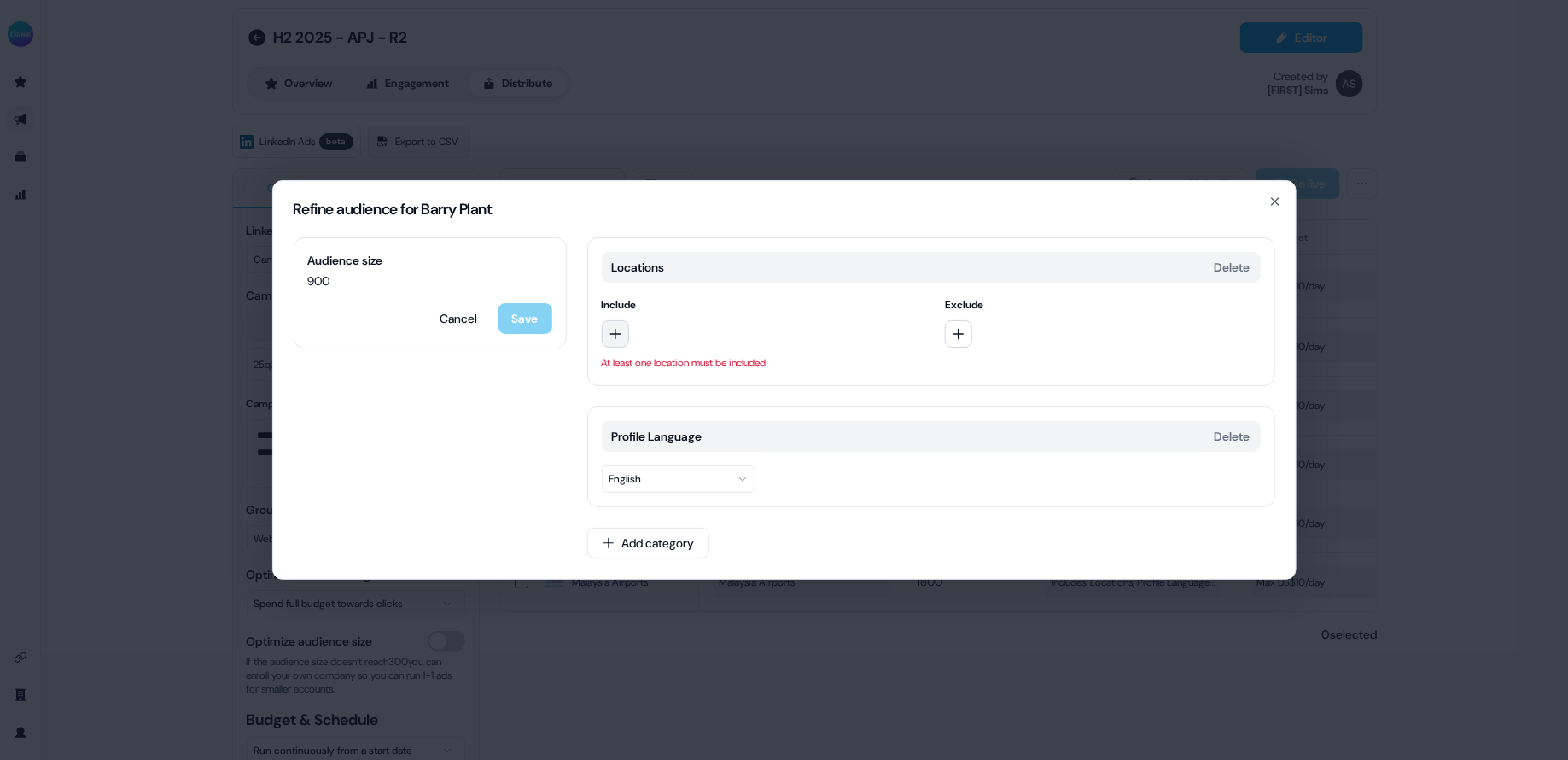 click 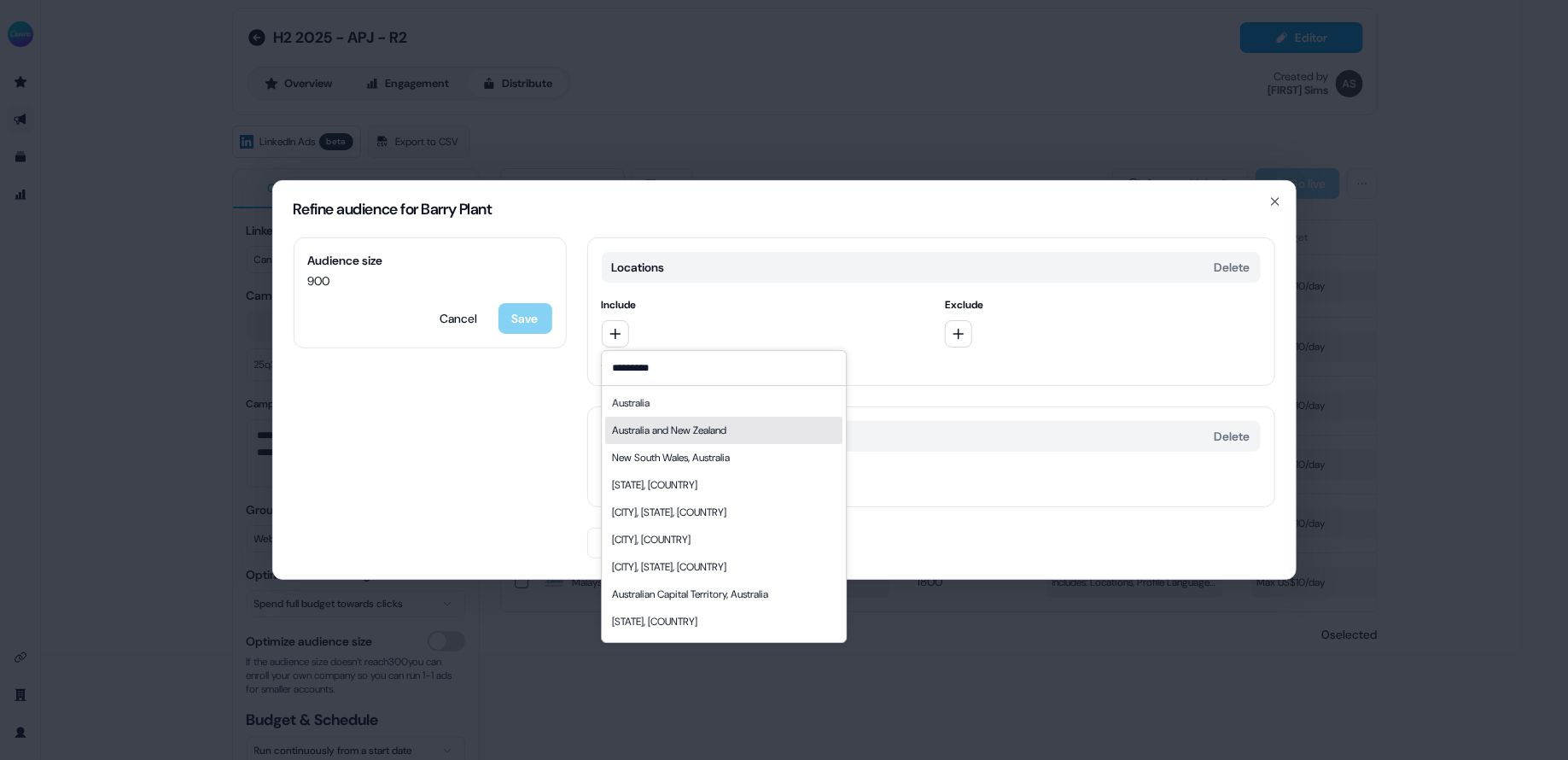 type on "*********" 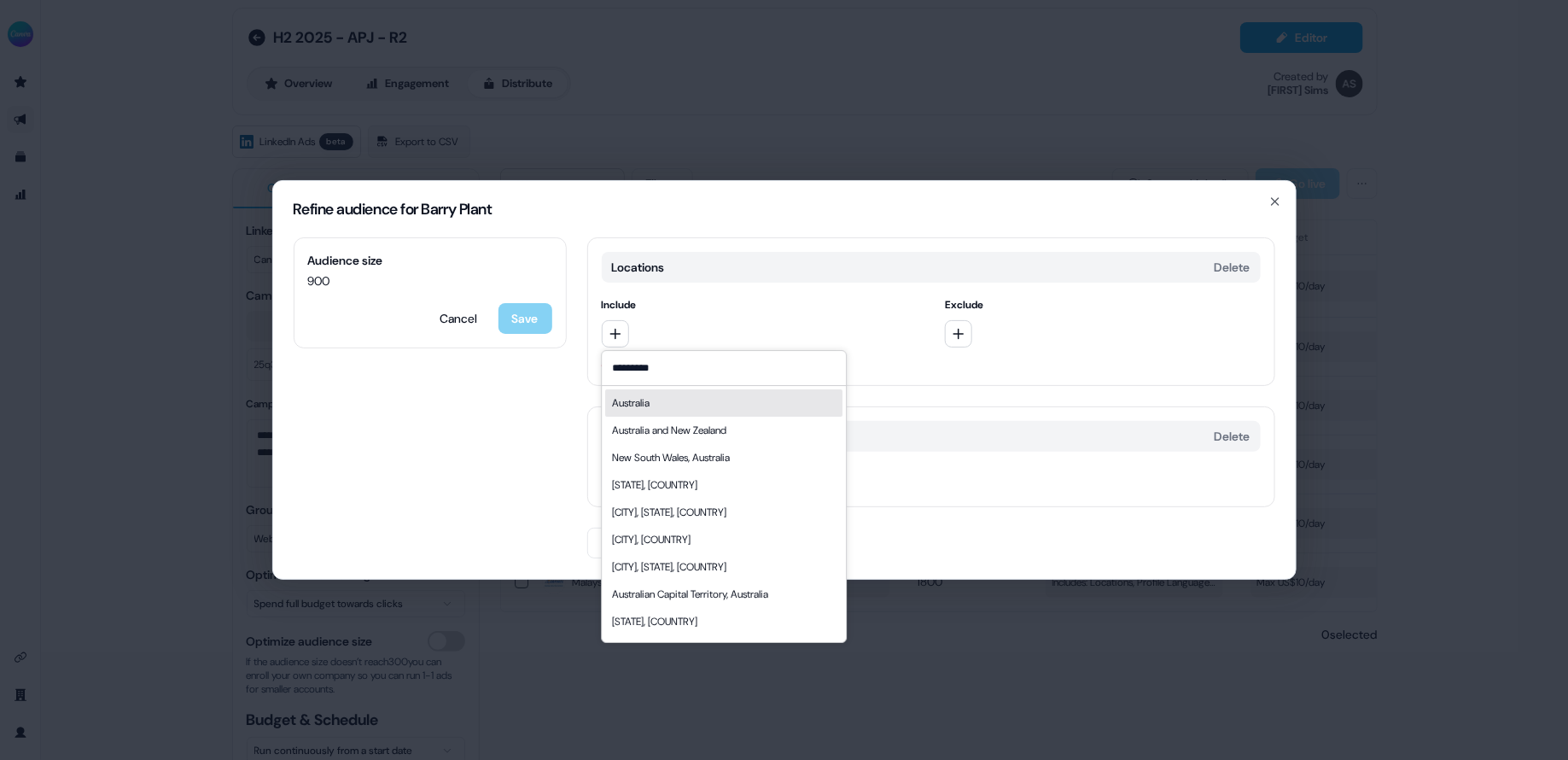 click on "Australia" at bounding box center [724, 403] 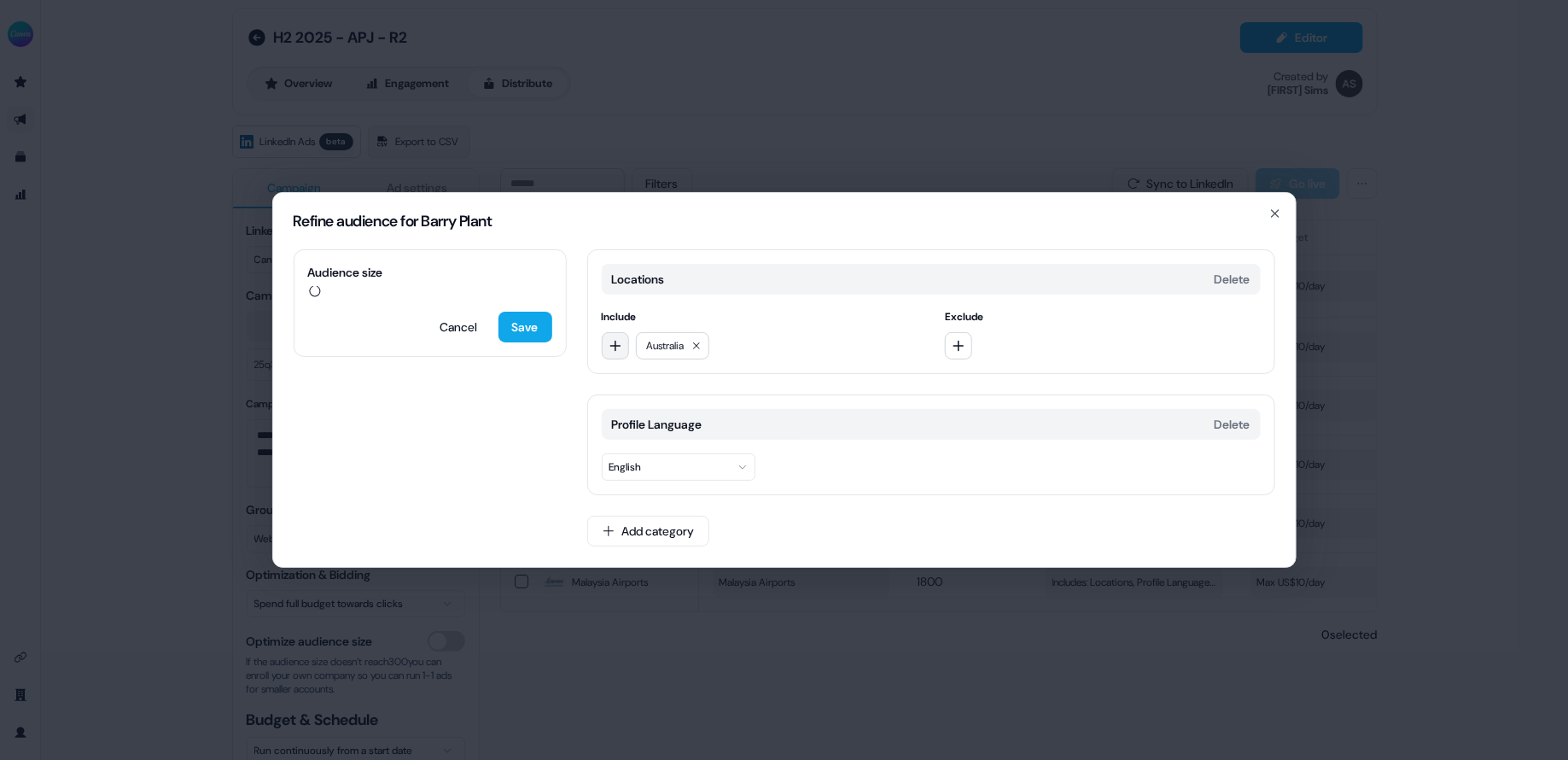 click 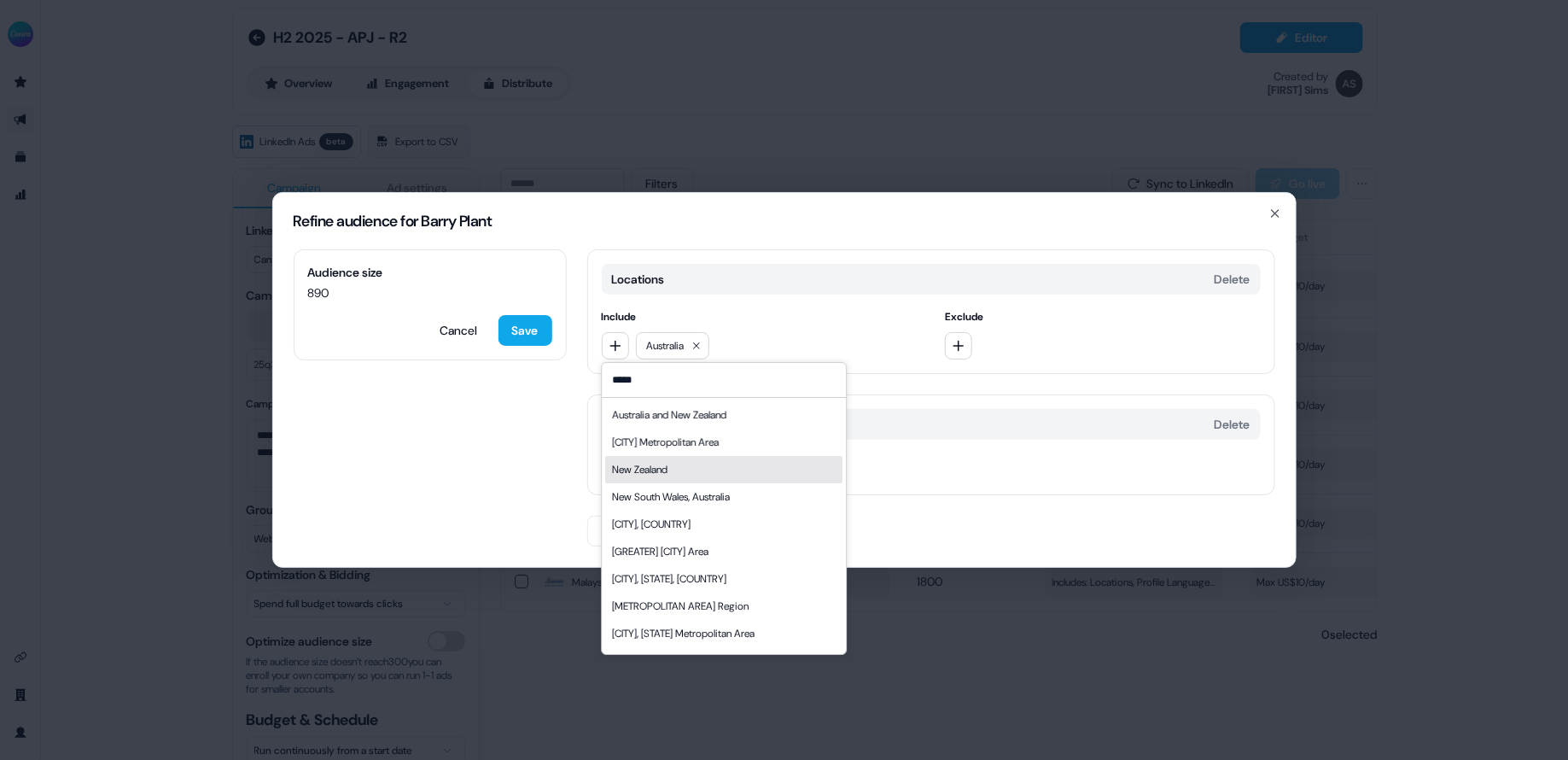 type on "*****" 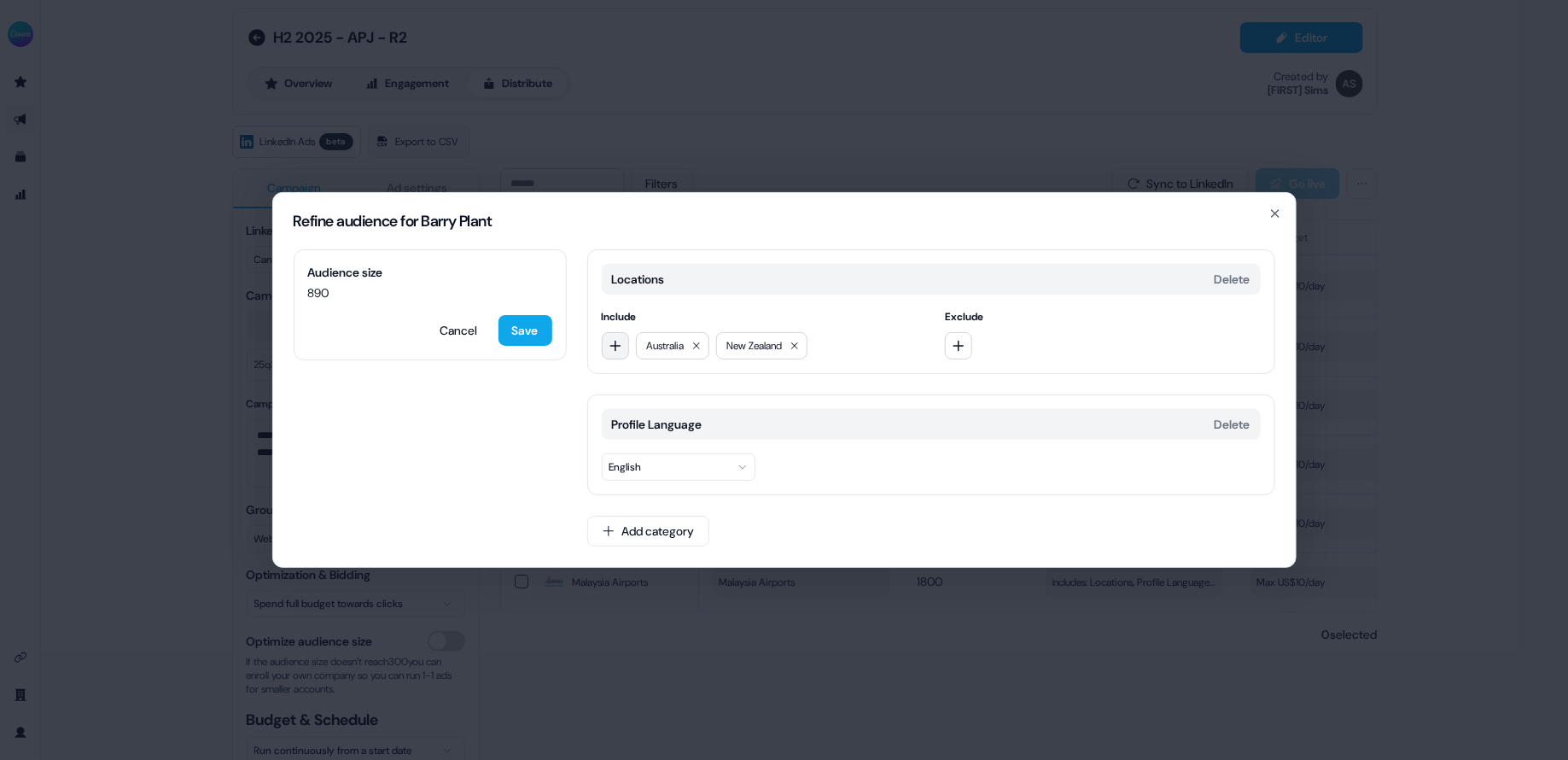 click 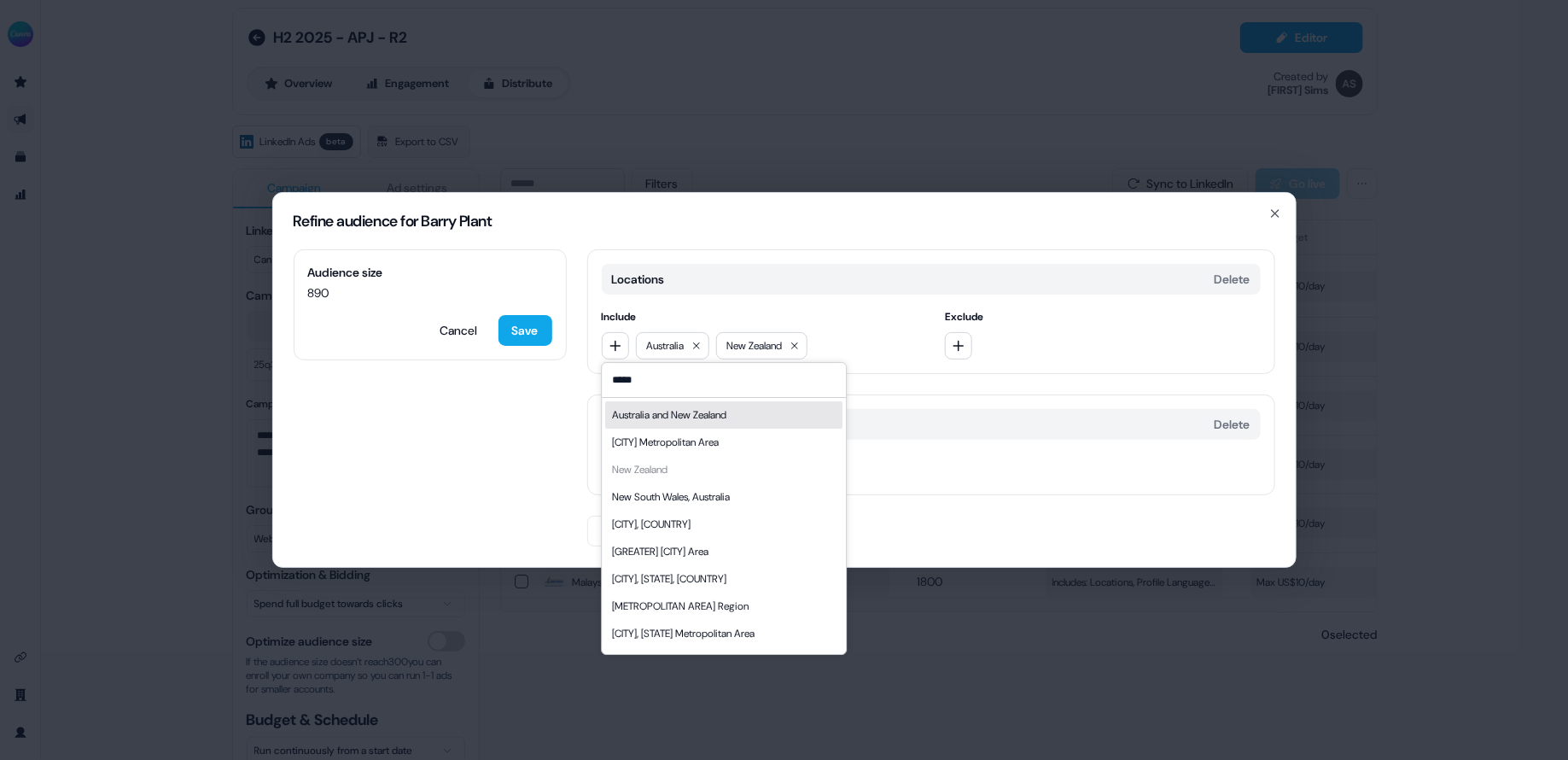 type on "*****" 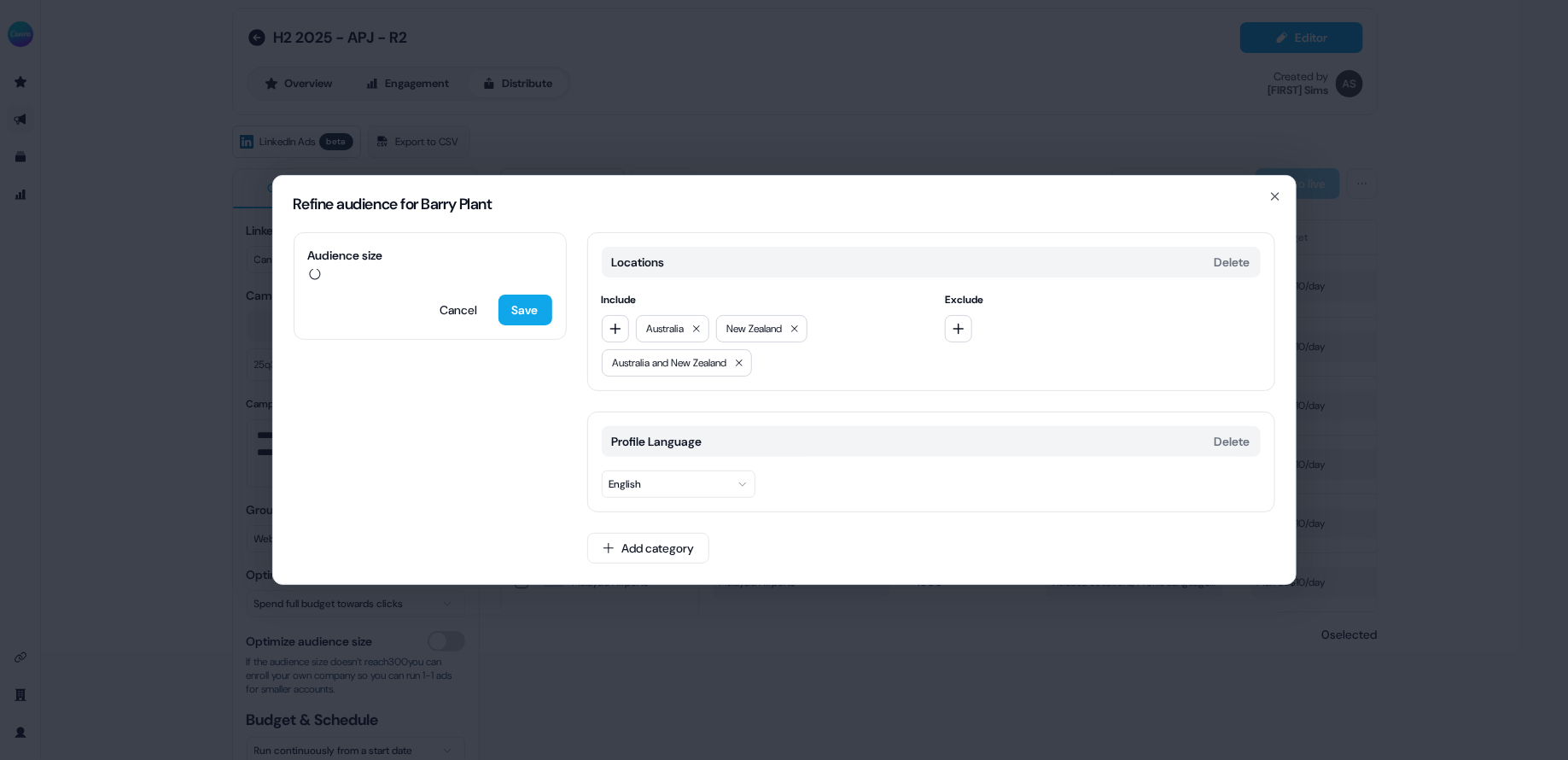 click on "Audience size Cancel Save Locations Delete Include [COUNTRY] [COUNTRY] [COUNTRY] and [COUNTRY] Exclude Profile Language Delete English Add category" at bounding box center (784, 408) 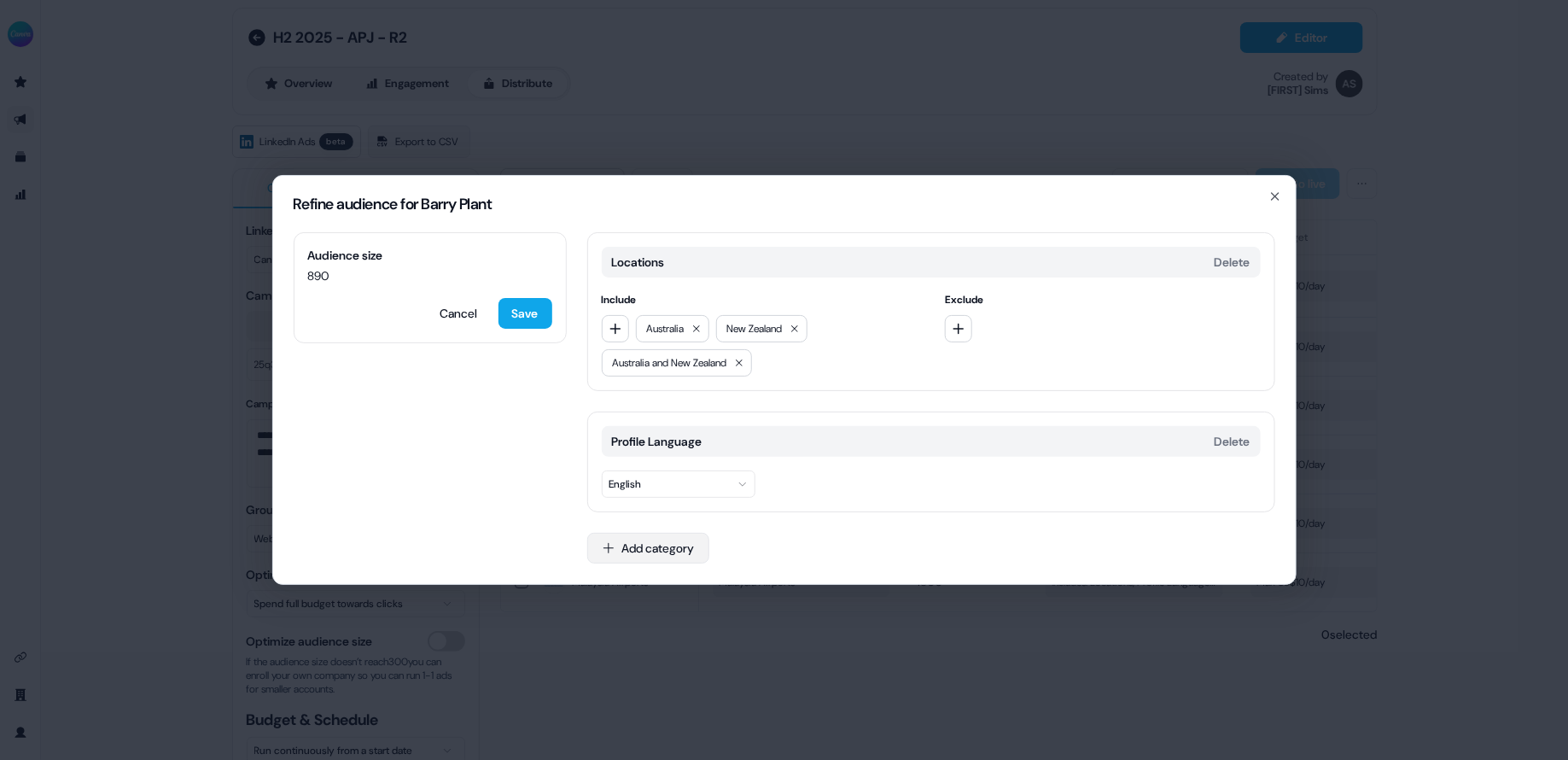click on "Add category" at bounding box center [648, 548] 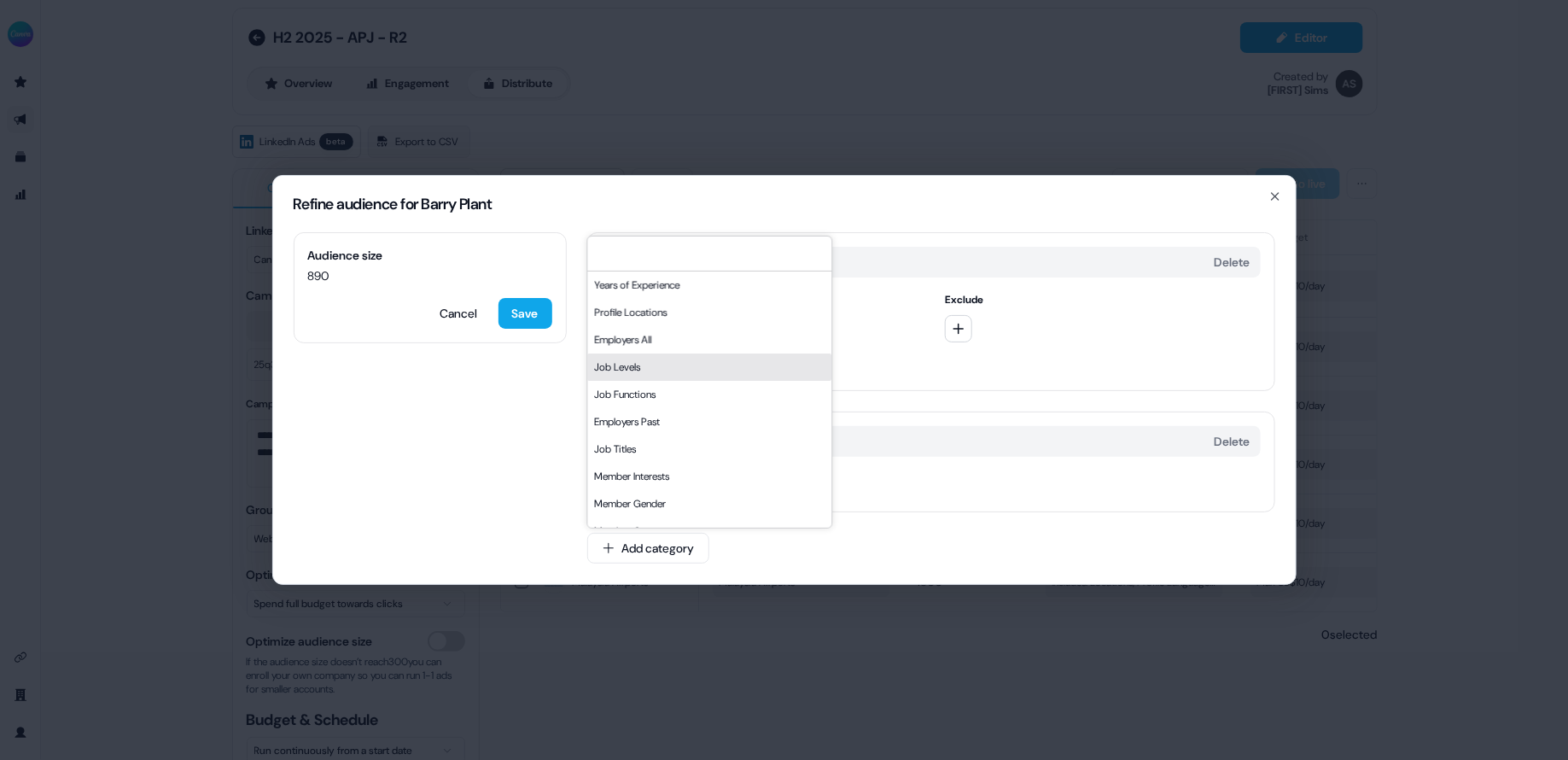 click on "Job Levels" at bounding box center (709, 367) 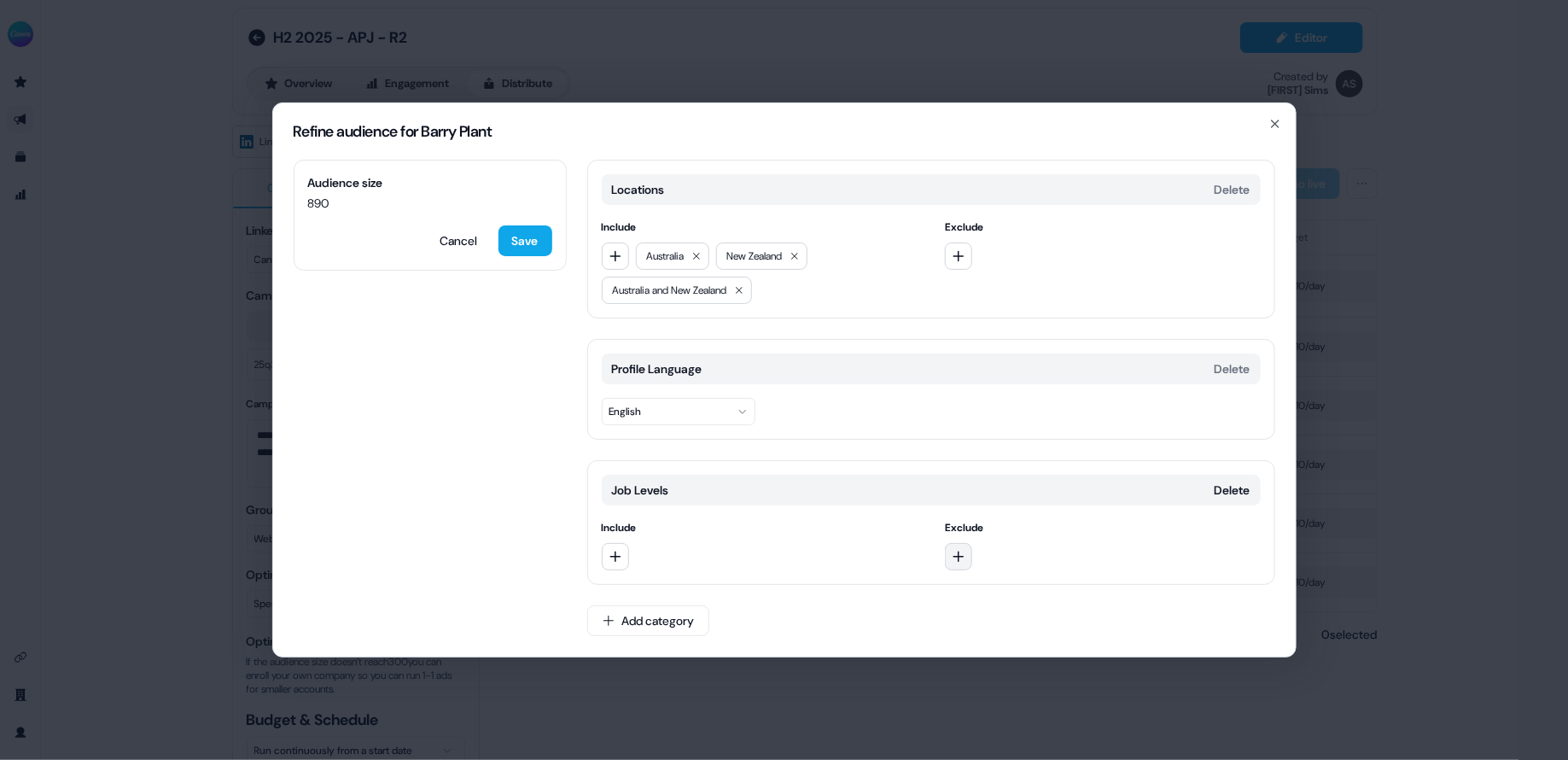 click 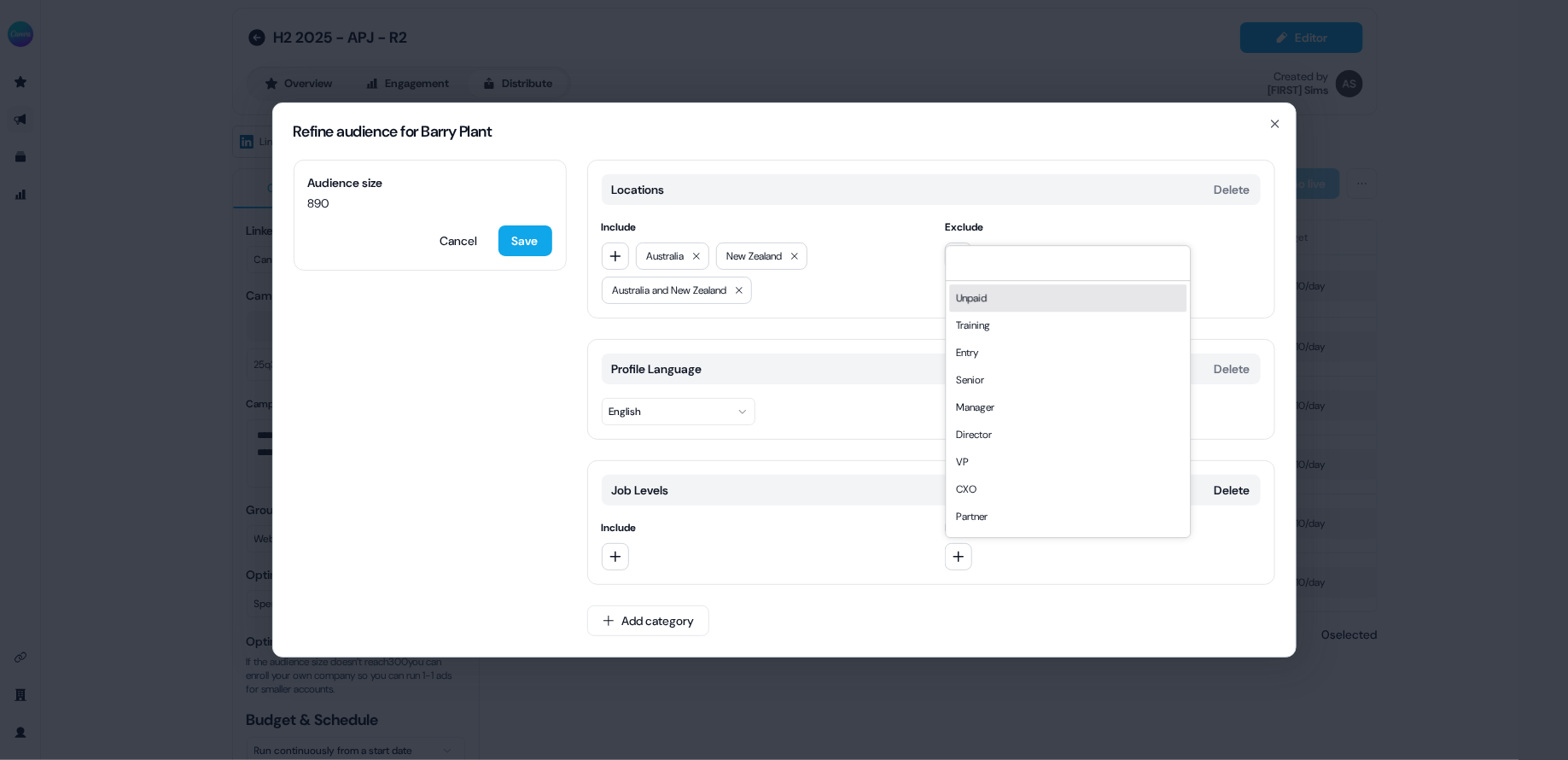 click on "Unpaid" at bounding box center [1068, 298] 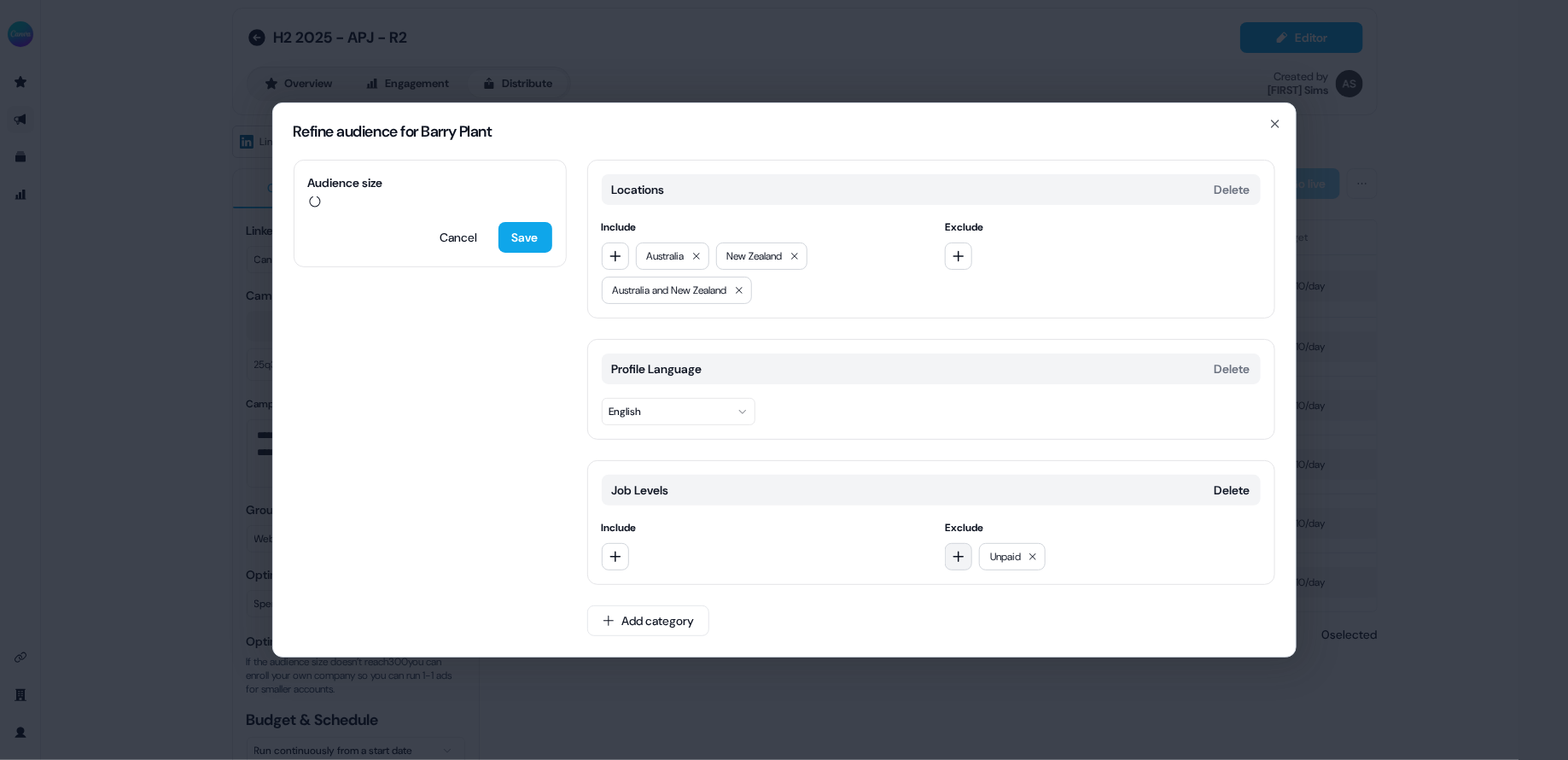 click 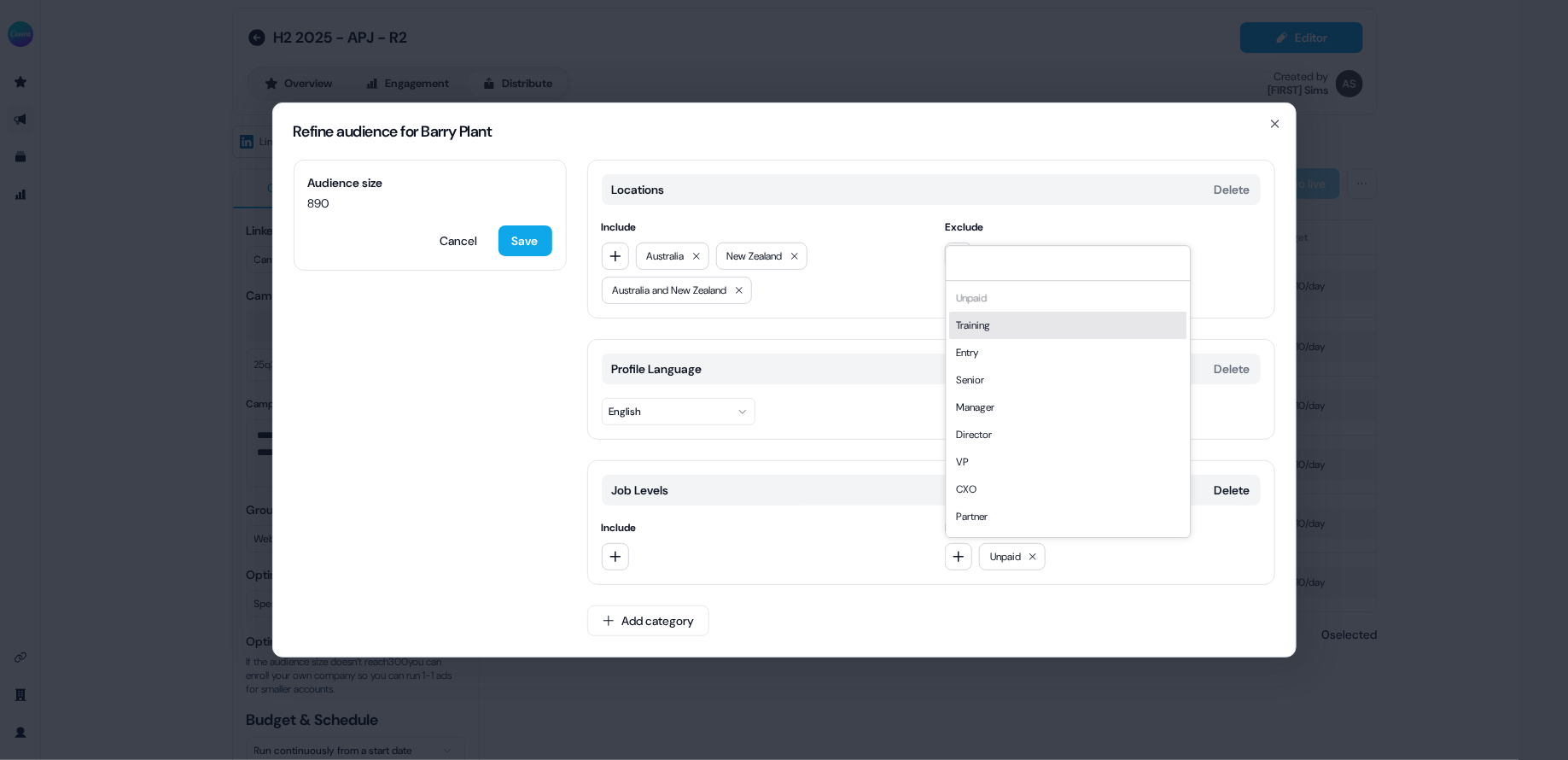 click on "Training" at bounding box center [1068, 325] 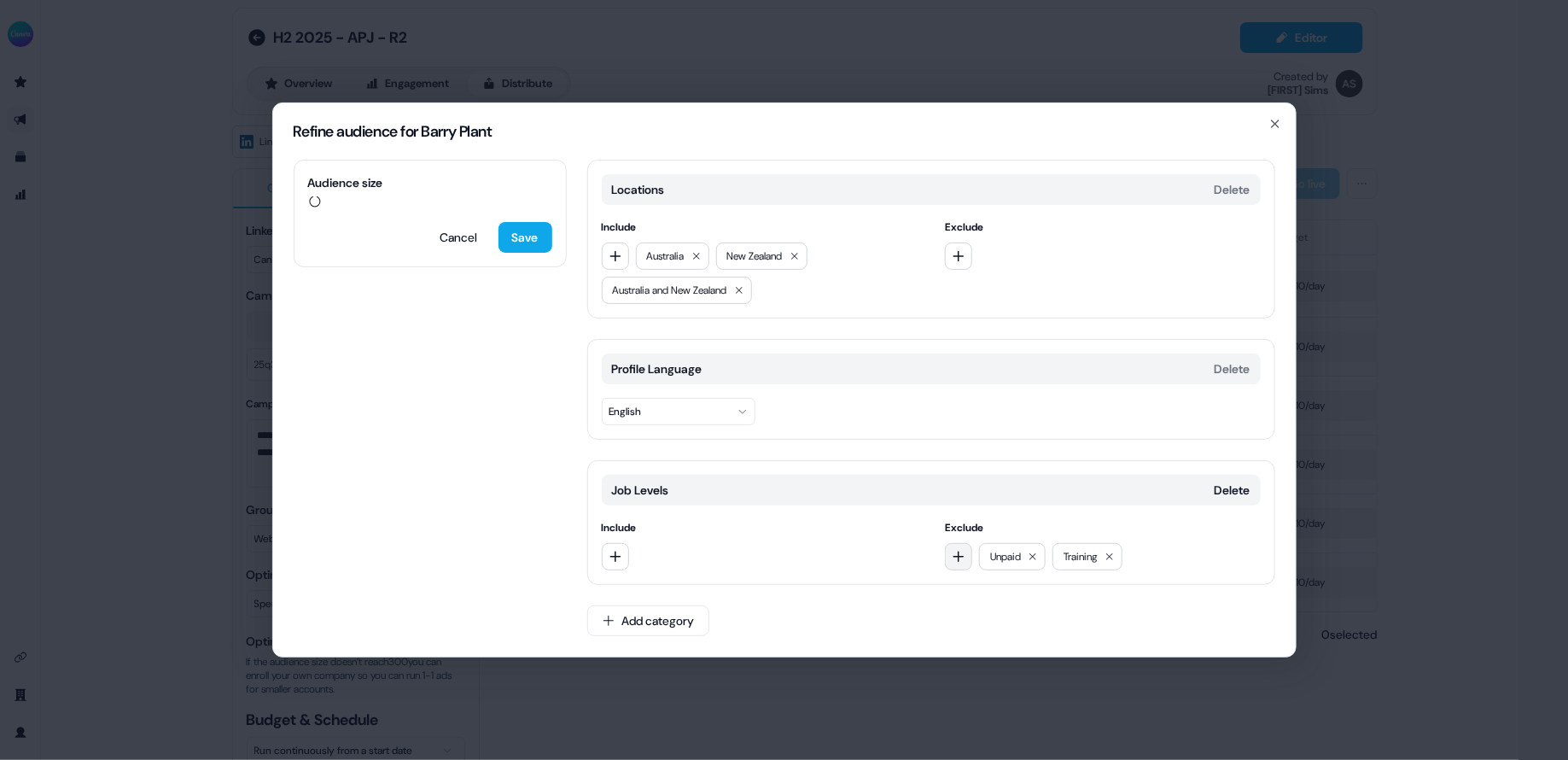 click at bounding box center (959, 557) 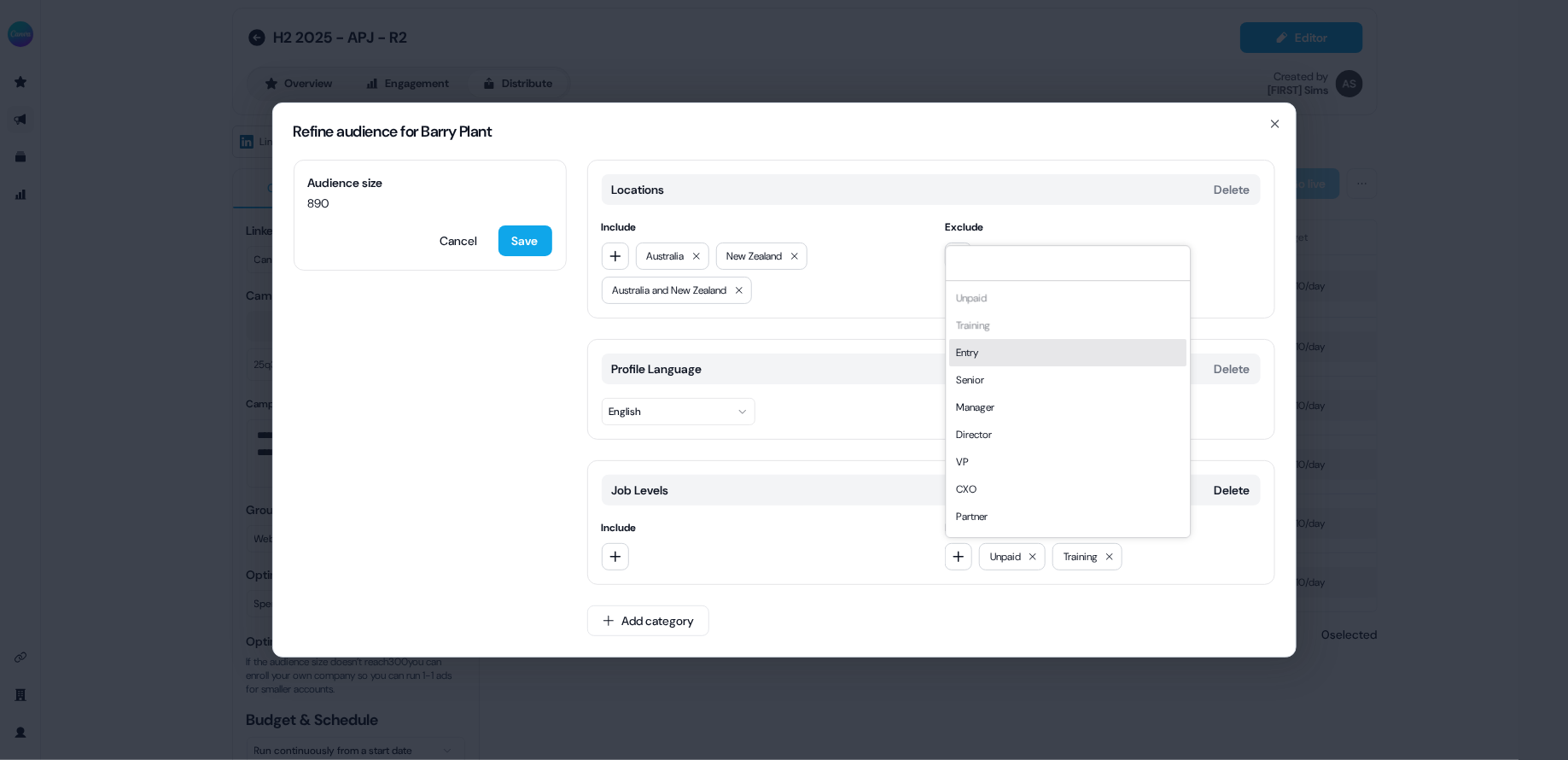 click on "Entry" at bounding box center (1068, 353) 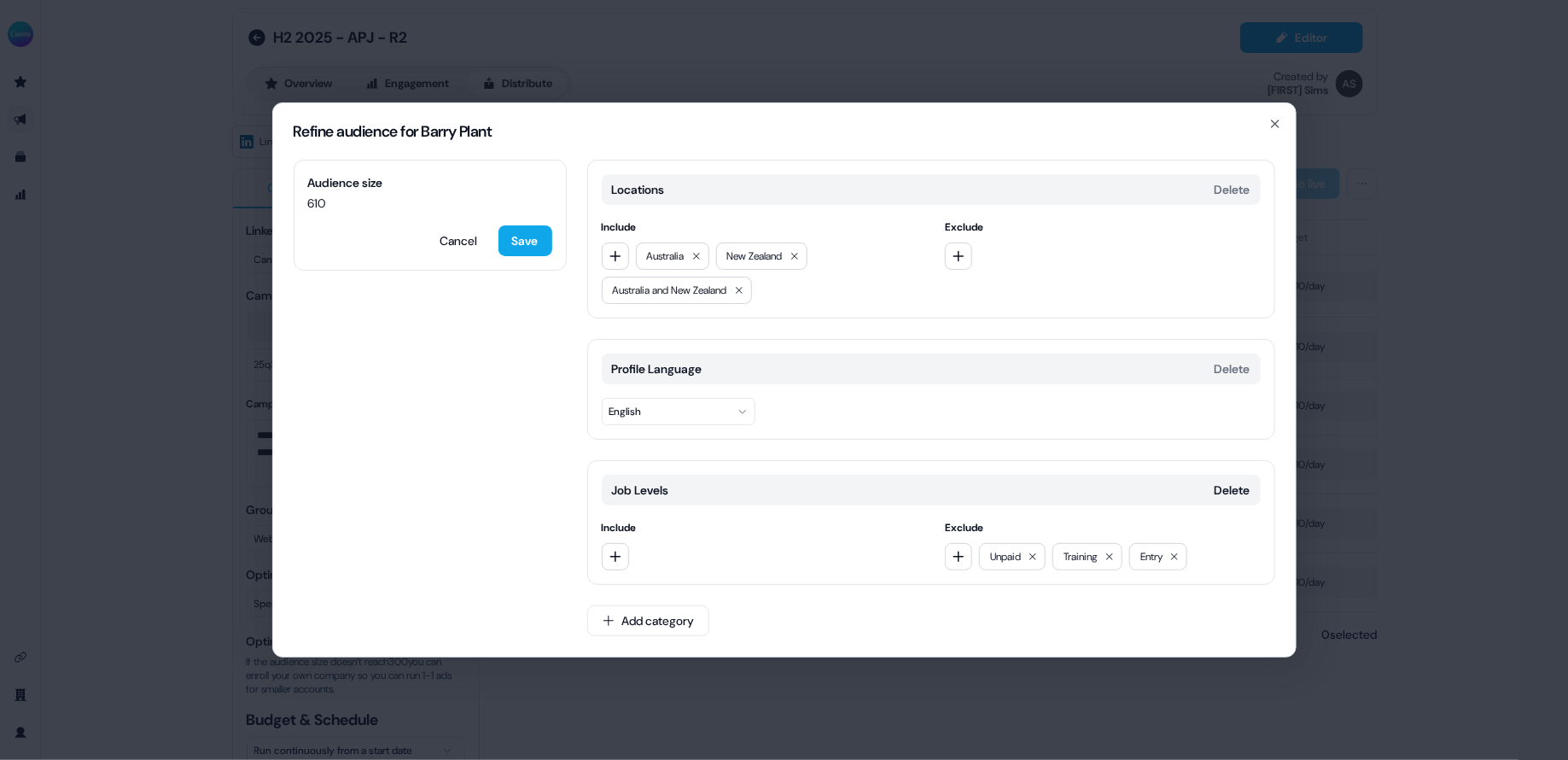 click on "Locations Delete Include [COUNTRY] [COUNTRY] and [COUNTRY] Exclude Profile Language Delete English Add category" at bounding box center (931, 408) 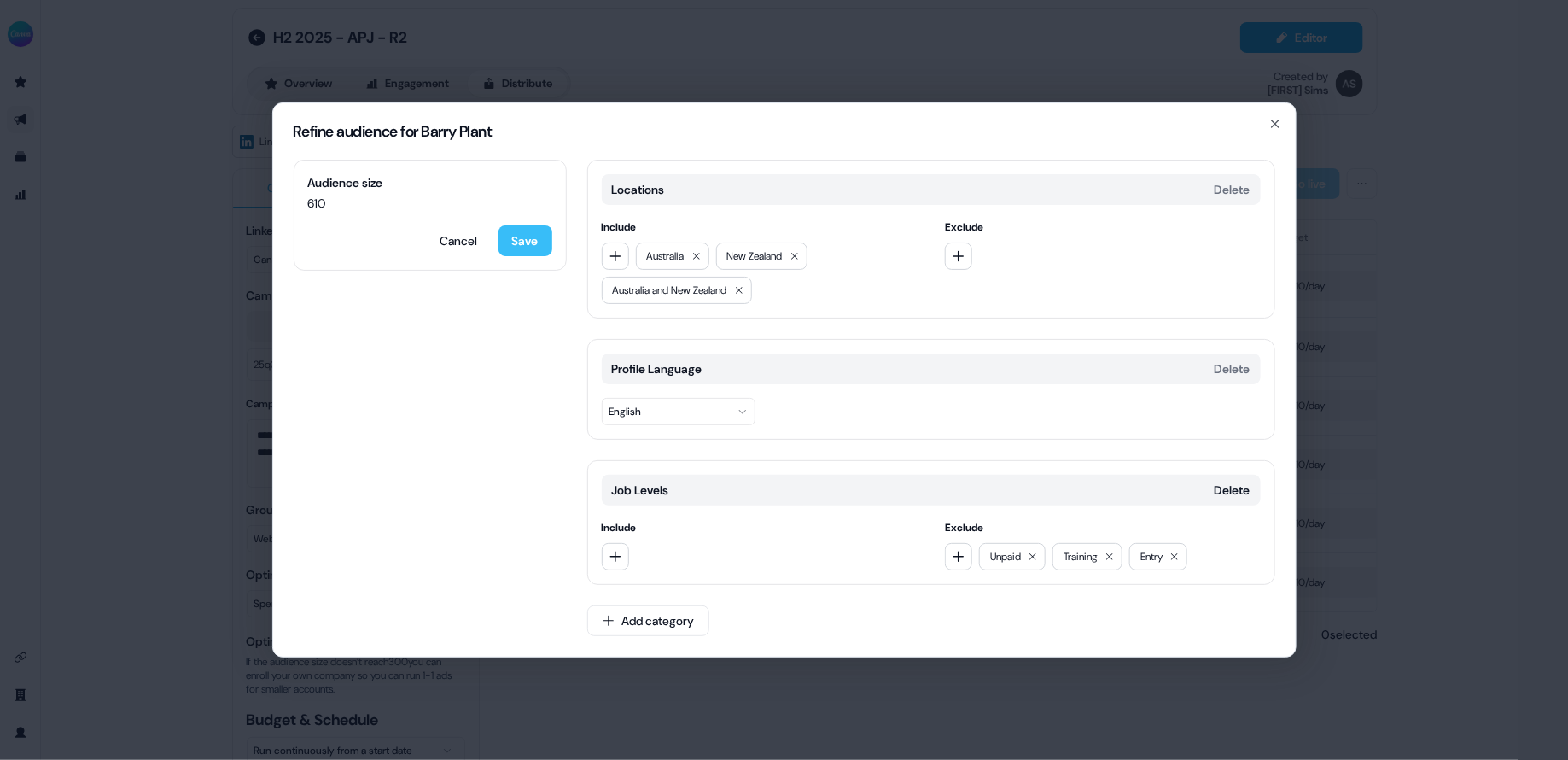 click on "Save" at bounding box center (525, 241) 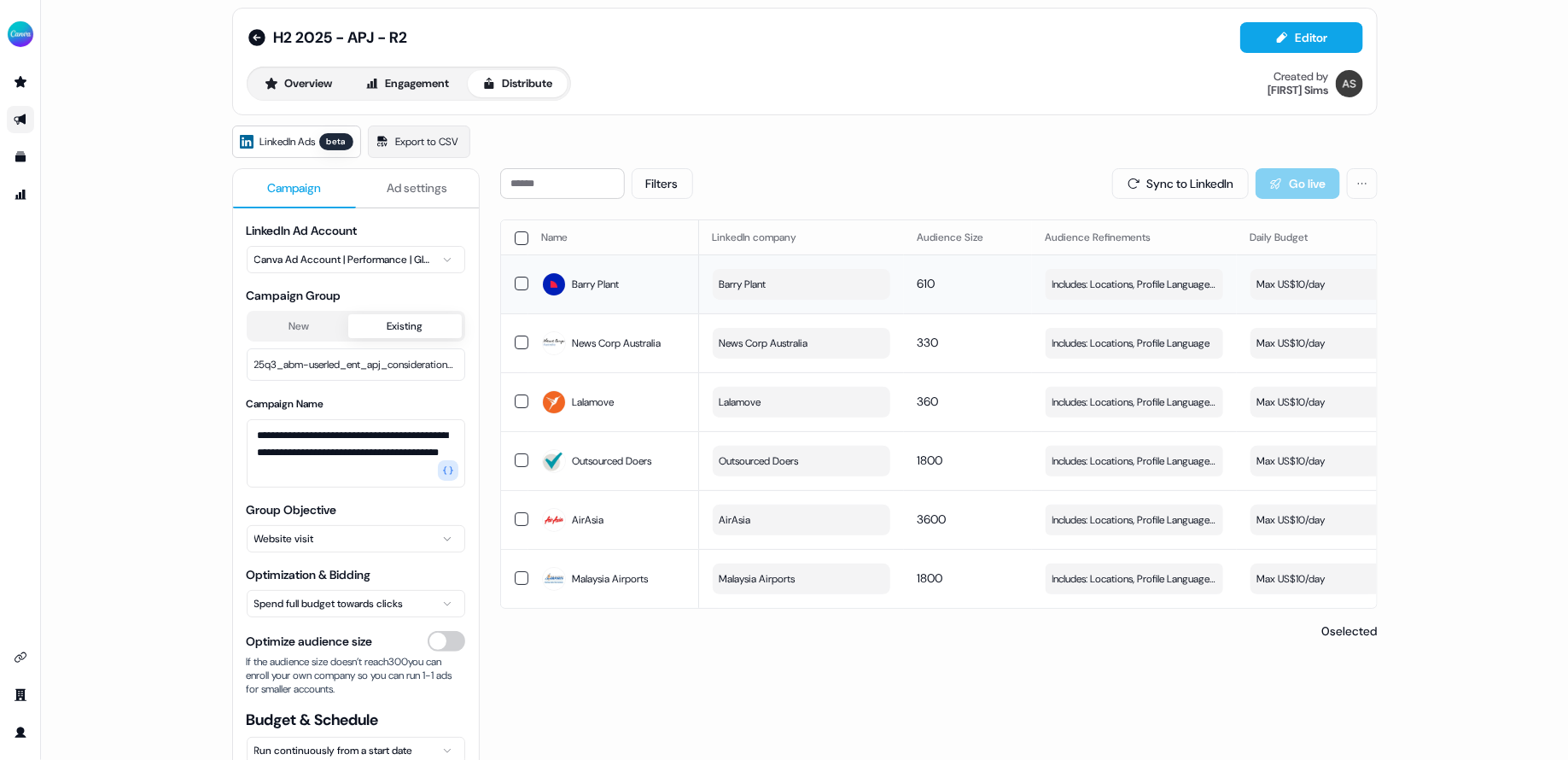 click on "Barry Plant" at bounding box center [801, 284] 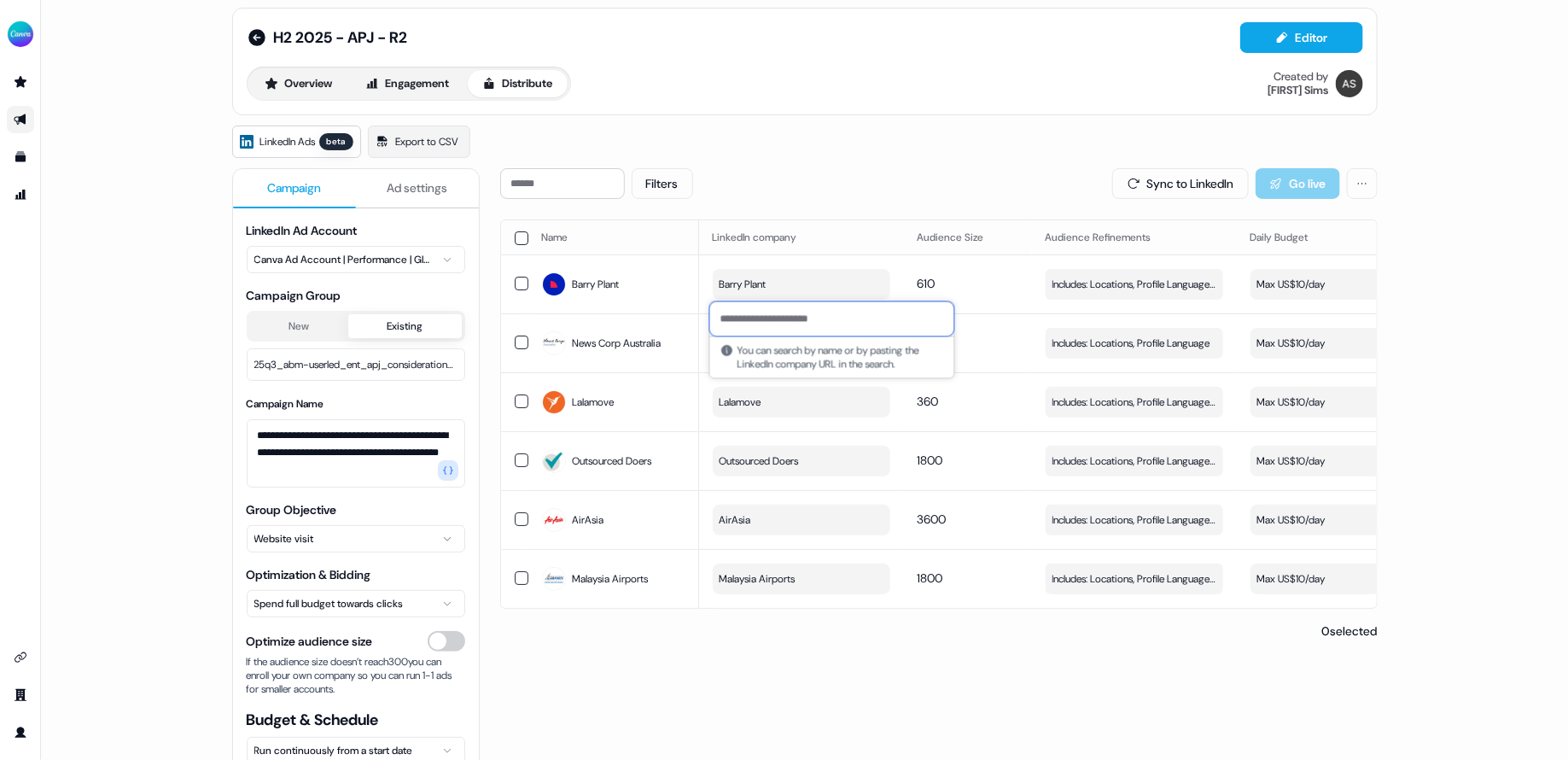 click at bounding box center (832, 319) 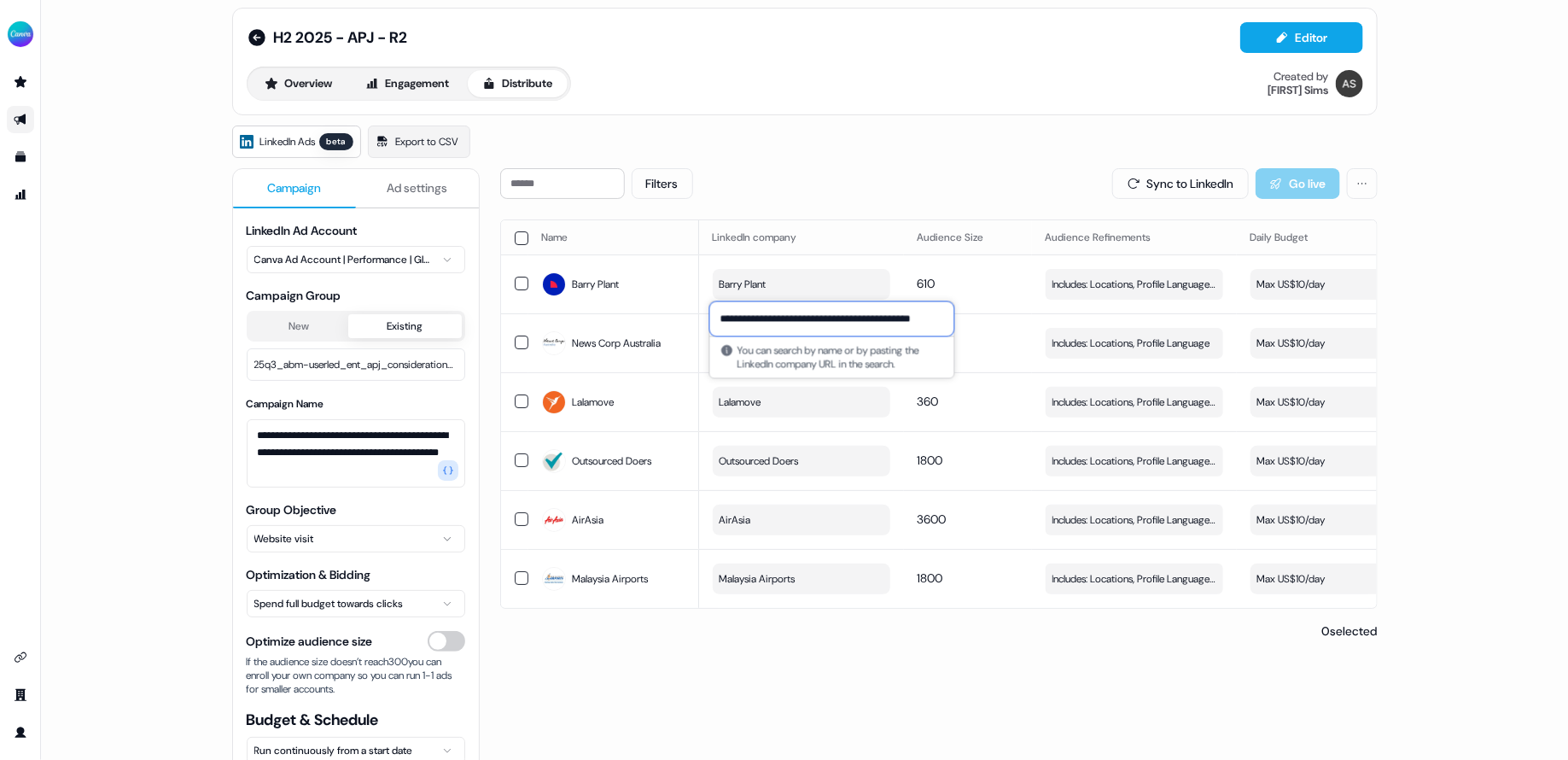 scroll, scrollTop: 0, scrollLeft: 11, axis: horizontal 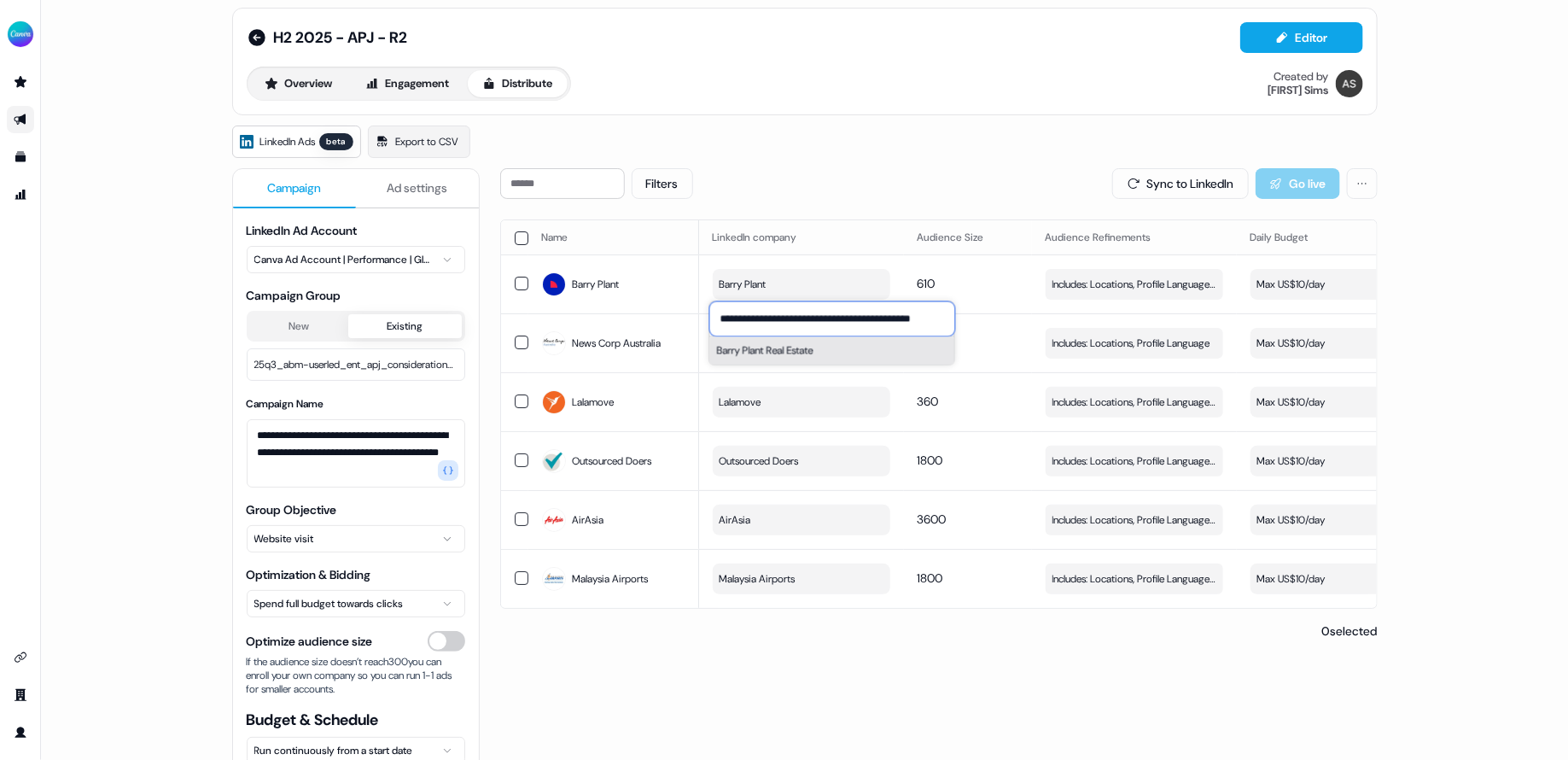 type on "**********" 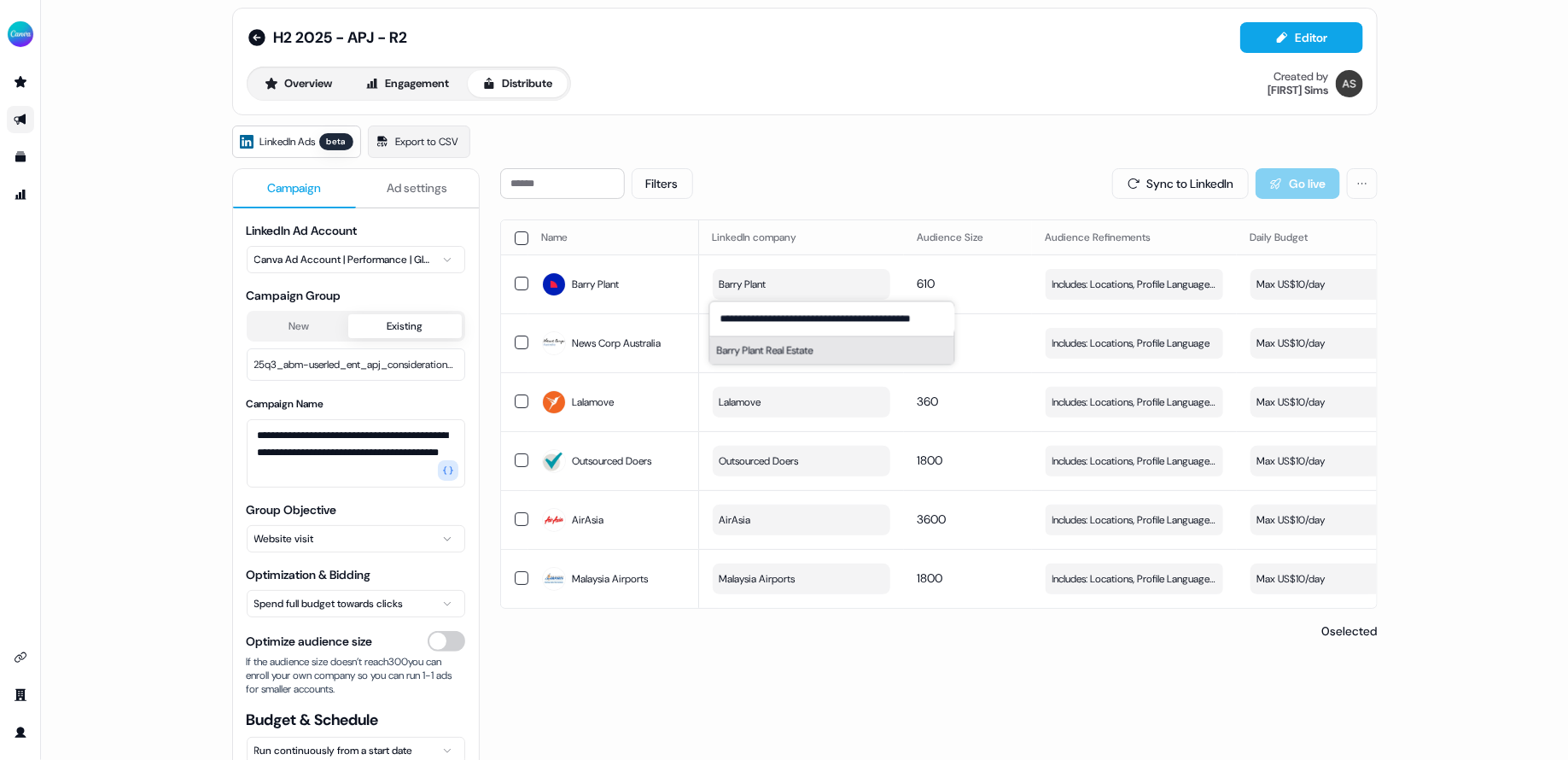 click on "Barry Plant Real Estate" at bounding box center [832, 351] 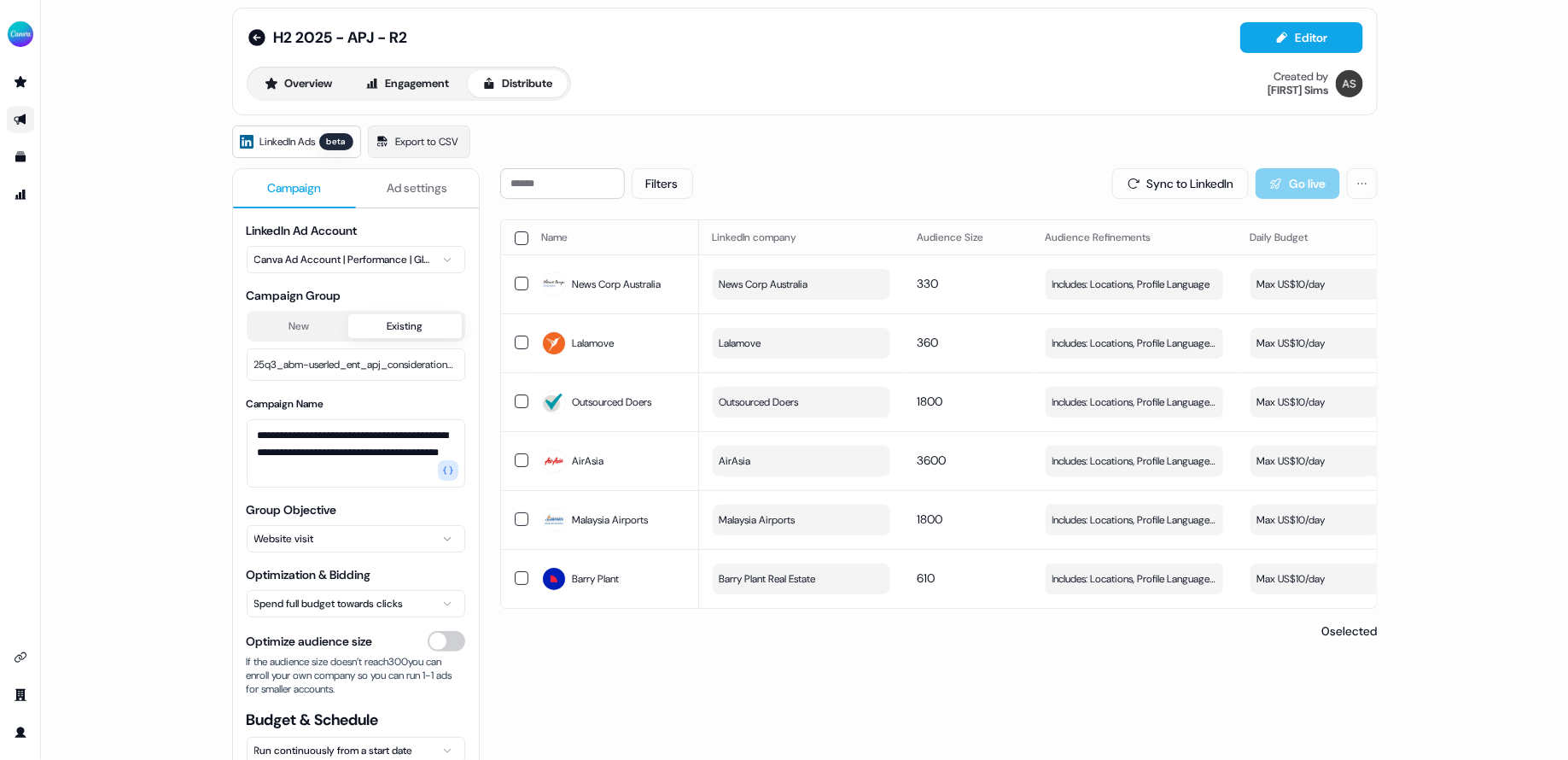click on "Filters Sync to LinkedIn Go live Name LinkedIn company Audience Size Audience Refinements Daily Budget Last Sync Sync Status Live Status News Corp Australia News Corp Australia 330 Includes: Locations, Profile Language Edit Max US$10/day - Draft - View campaign Lalamove Lalamove 360 Includes: Locations, Profile Language / Excludes: Job Levels Edit Max US$10/day - Draft - View campaign Outsourced Doers Outsourced Doers 1800 Includes: Locations, Profile Language / Excludes: Job Levels Edit Max US$10/day - Draft - View campaign AirAsia AirAsia 3600 Includes: Locations, Profile Language / Excludes: Job Levels Edit Max US$10/day - Draft - View campaign Malaysia Airports Malaysia Airports 1800 Includes: Locations, Profile Language / Excludes: Job Levels Edit Max US$10/day - Draft - View campaign Barry Plant Barry Plant Real Estate 610 Includes: Locations, Profile Language / Excludes: Job Levels Edit Max US$10/day - Draft - View campaign 0  selected" at bounding box center (939, 533) 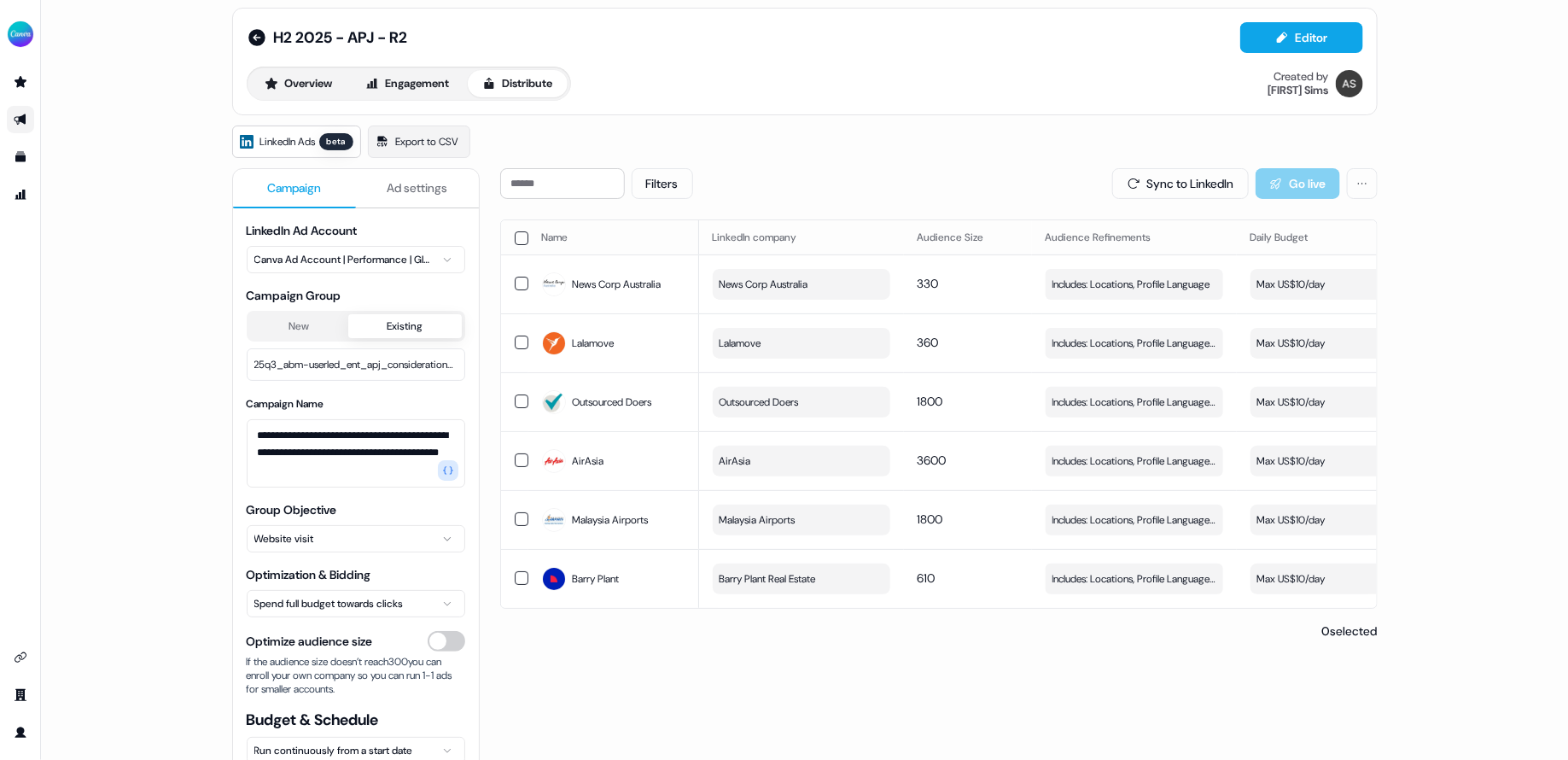 click on "**********" at bounding box center [804, 380] 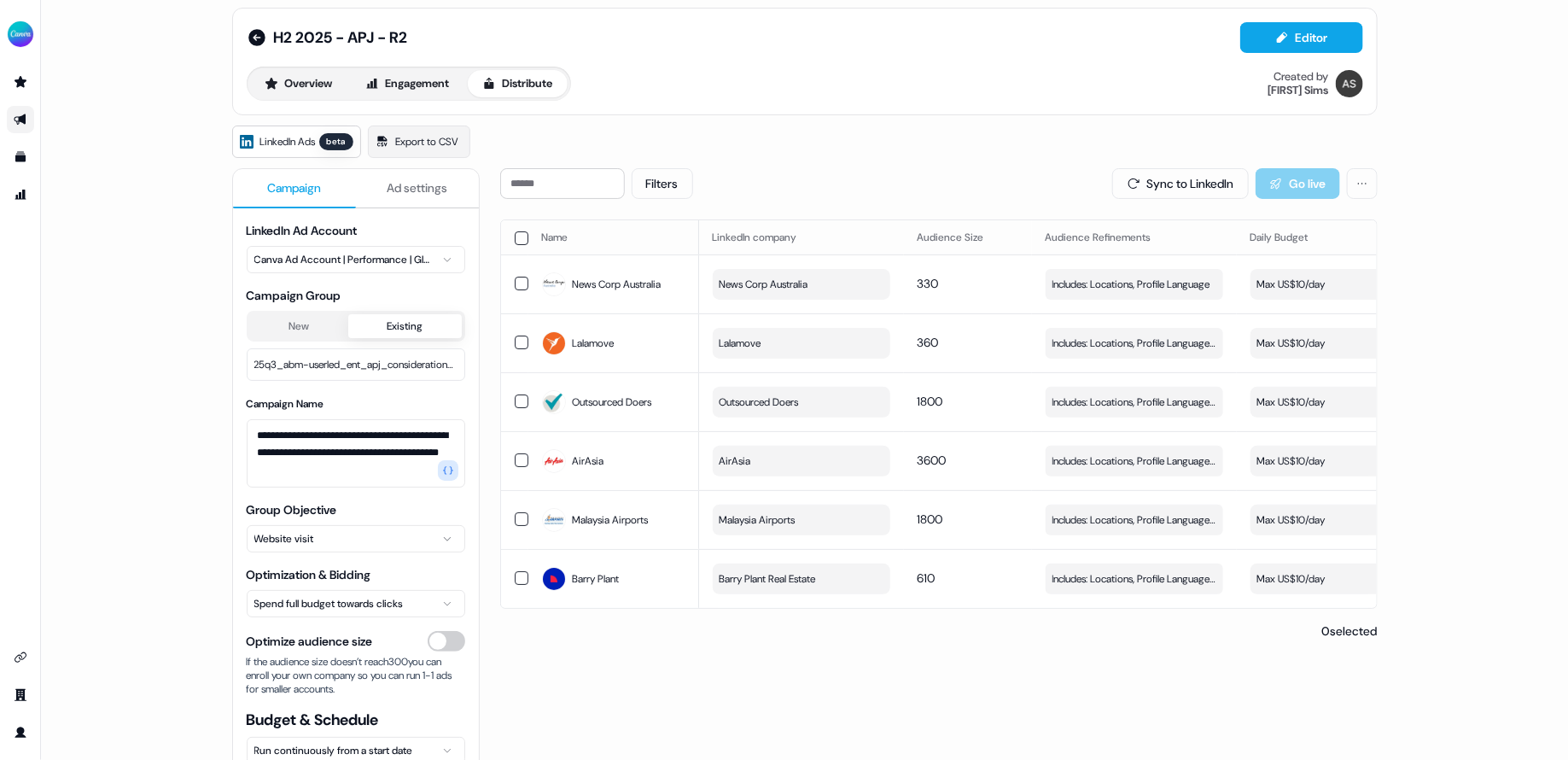 click on "**********" at bounding box center (804, 380) 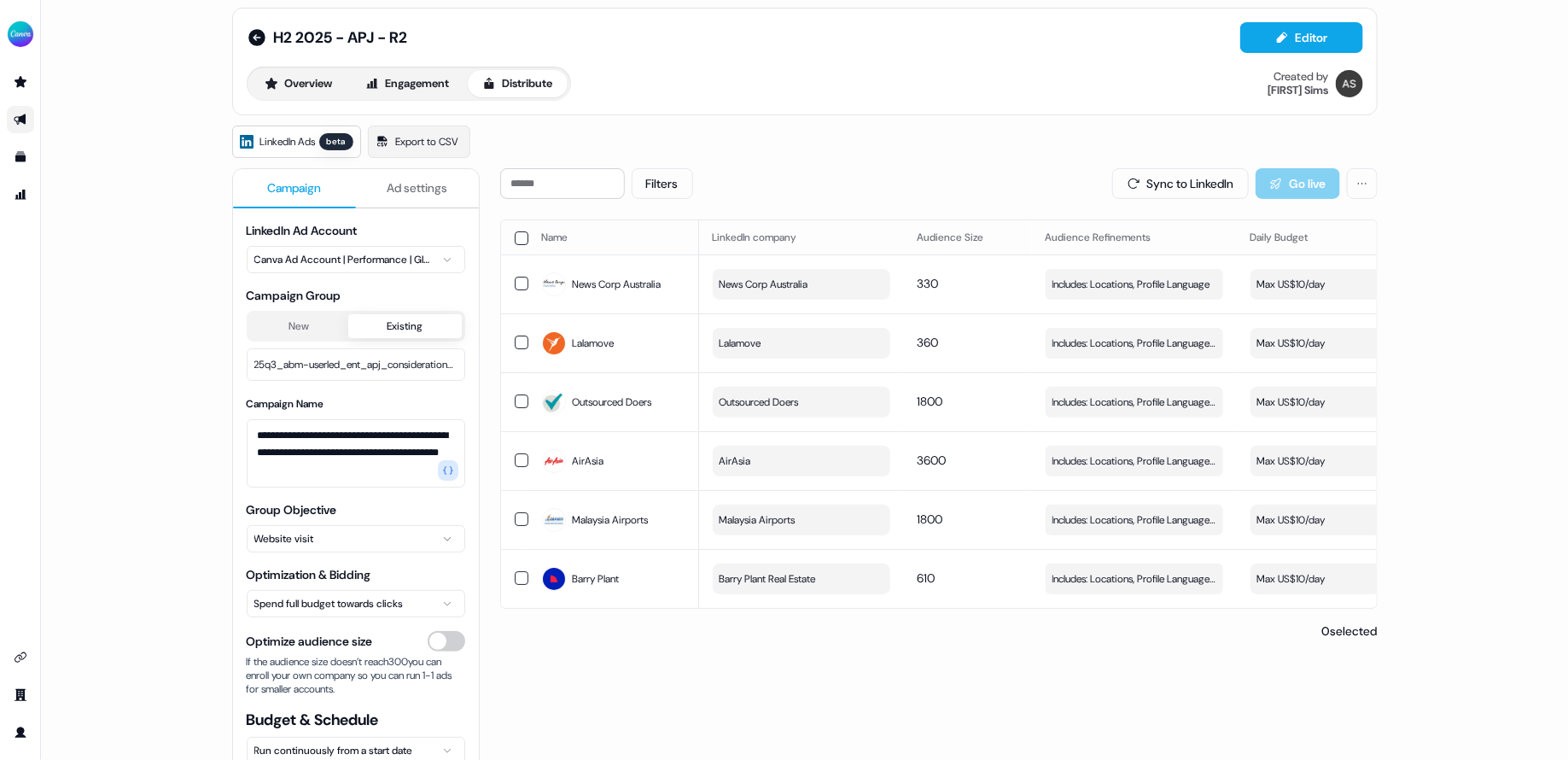 click on "Filters Sync to LinkedIn Go live Name LinkedIn company Audience Size Audience Refinements Daily Budget Last Sync Sync Status Live Status News Corp Australia News Corp Australia 330 Includes: Locations, Profile Language Edit Max US$10/day - Draft - View campaign Lalamove Lalamove 360 Includes: Locations, Profile Language / Excludes: Job Levels Edit Max US$10/day - Draft - View campaign Outsourced Doers Outsourced Doers 1800 Includes: Locations, Profile Language / Excludes: Job Levels Edit Max US$10/day - Draft - View campaign AirAsia AirAsia 3600 Includes: Locations, Profile Language / Excludes: Job Levels Edit Max US$10/day - Draft - View campaign Malaysia Airports Malaysia Airports 1800 Includes: Locations, Profile Language / Excludes: Job Levels Edit Max US$10/day - Draft - View campaign Barry Plant Barry Plant Real Estate 610 Includes: Locations, Profile Language / Excludes: Job Levels Edit Max US$10/day - Draft - View campaign 0  selected" at bounding box center [939, 533] 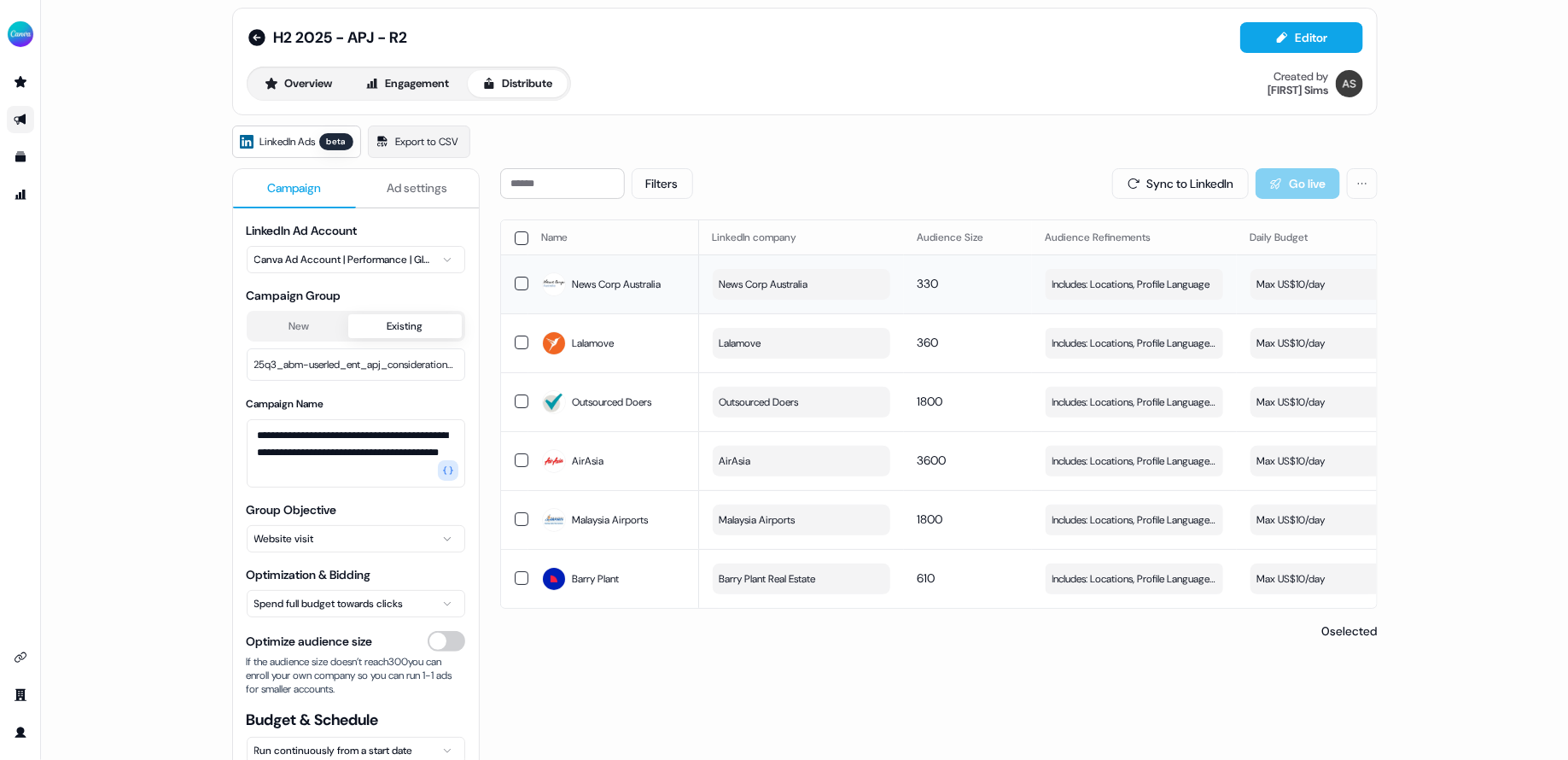 click on "Max US$10/day" at bounding box center (1339, 284) 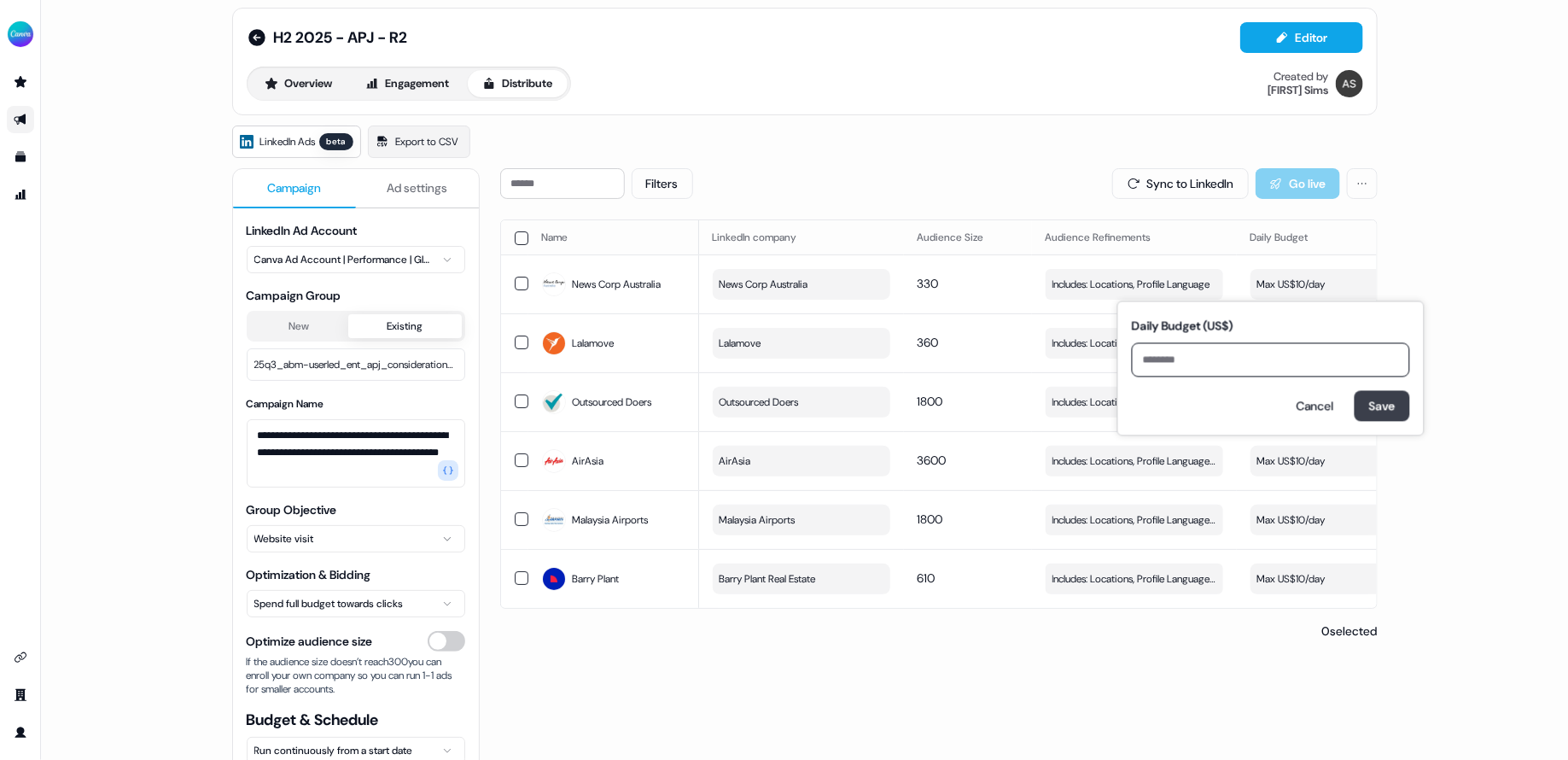 type on "**" 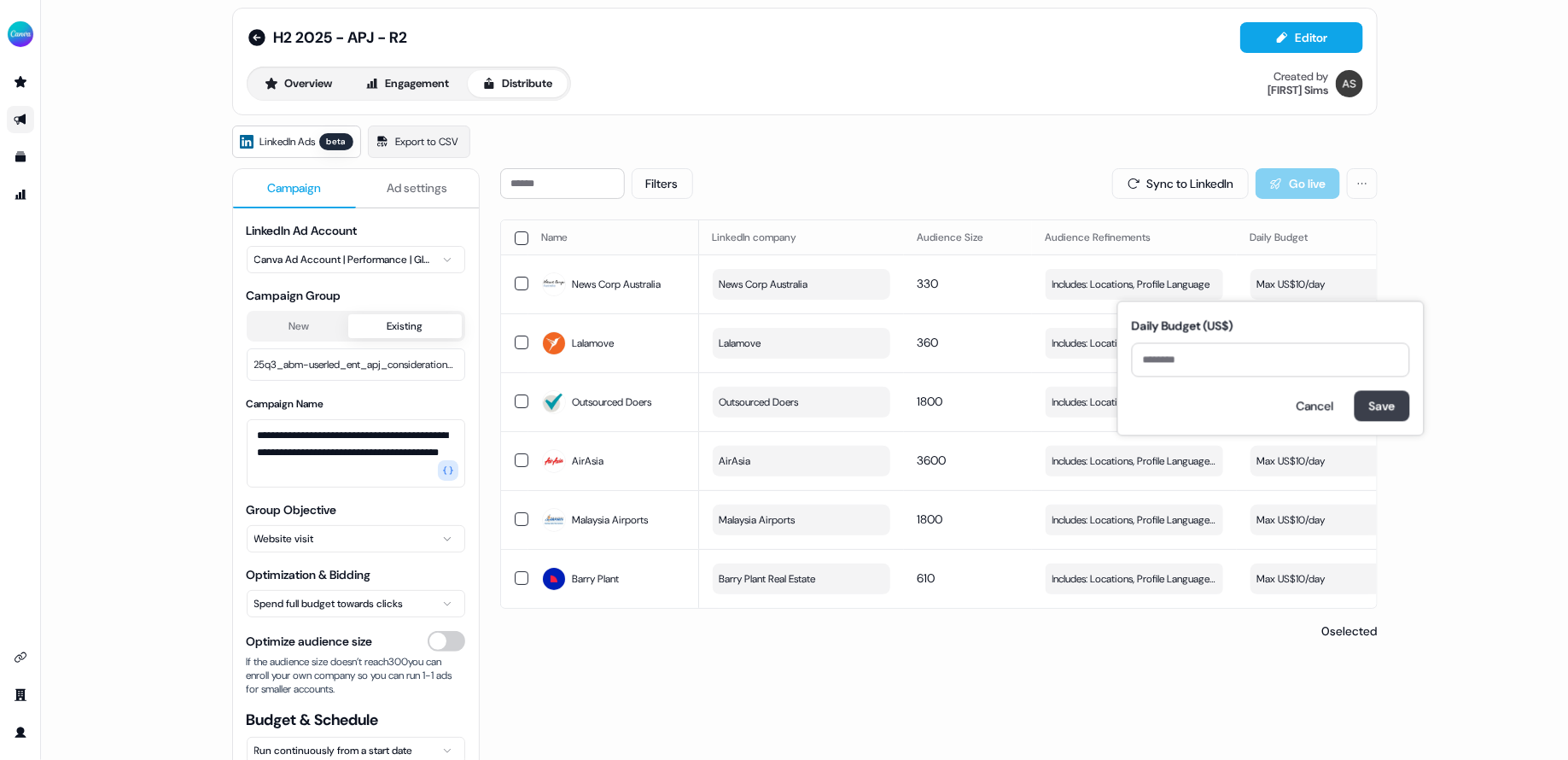 click on "Save" at bounding box center (1382, 406) 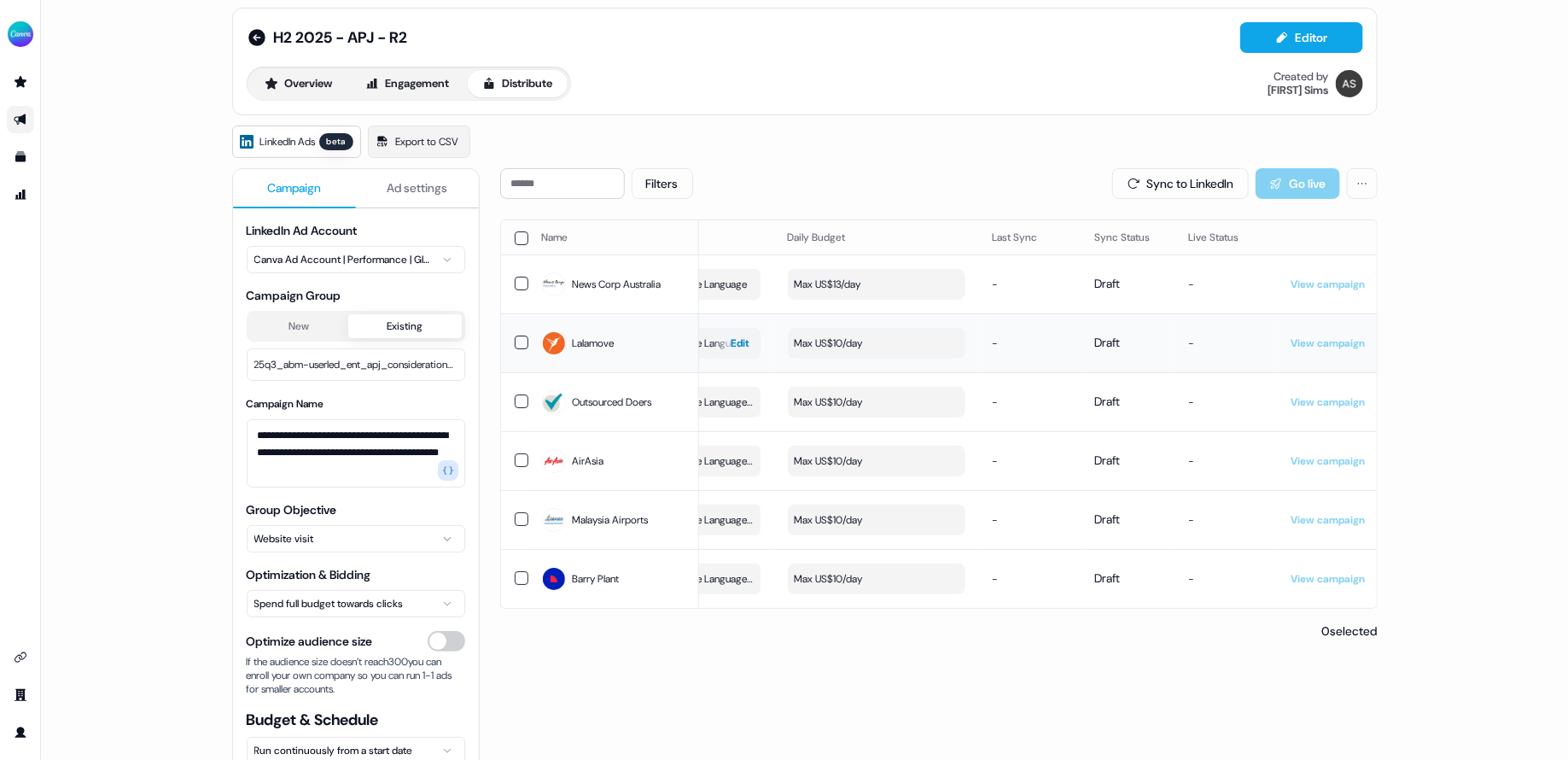 scroll, scrollTop: 0, scrollLeft: 482, axis: horizontal 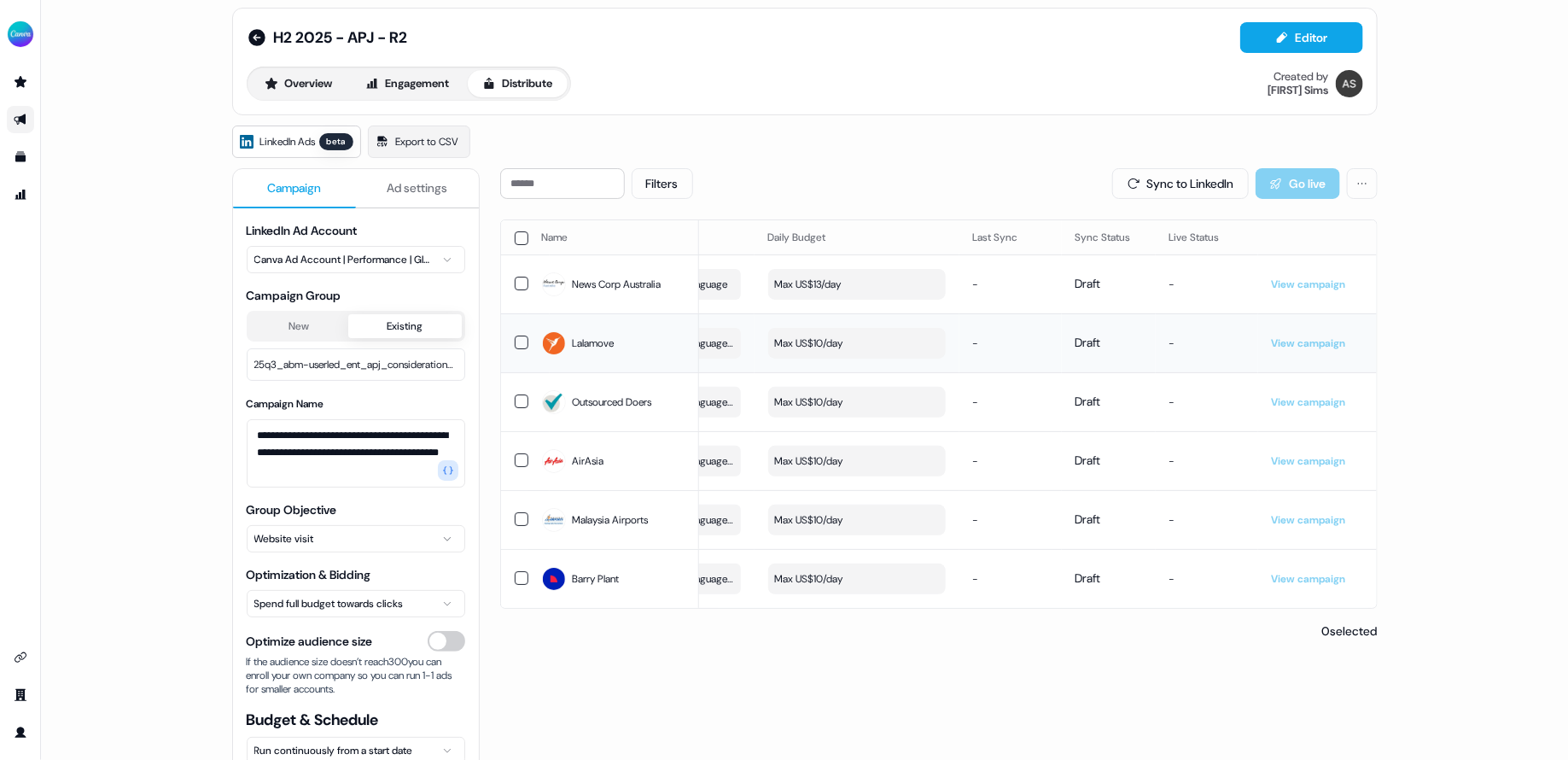 click on "Max US$10/day" at bounding box center [857, 343] 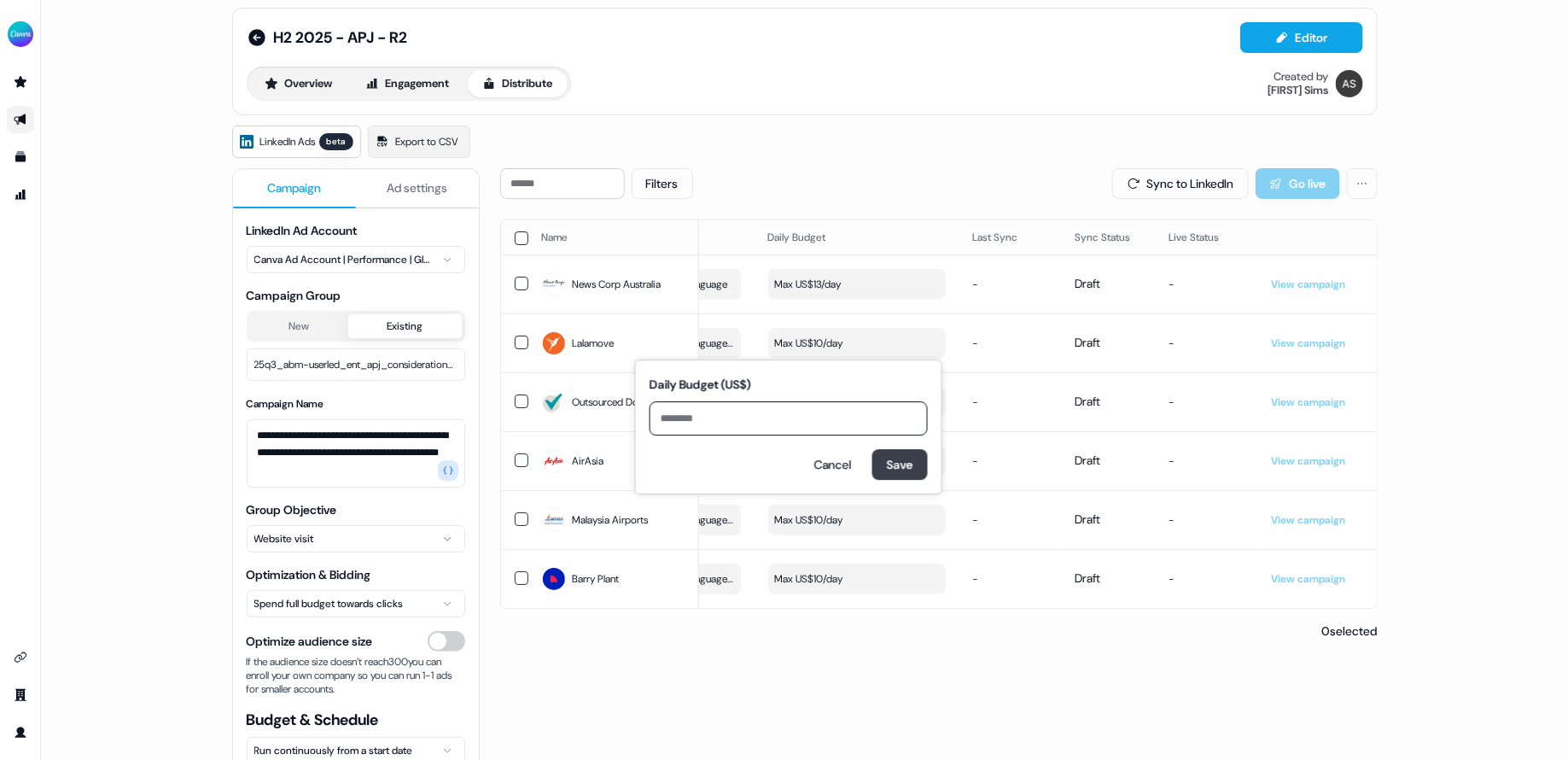 type on "**" 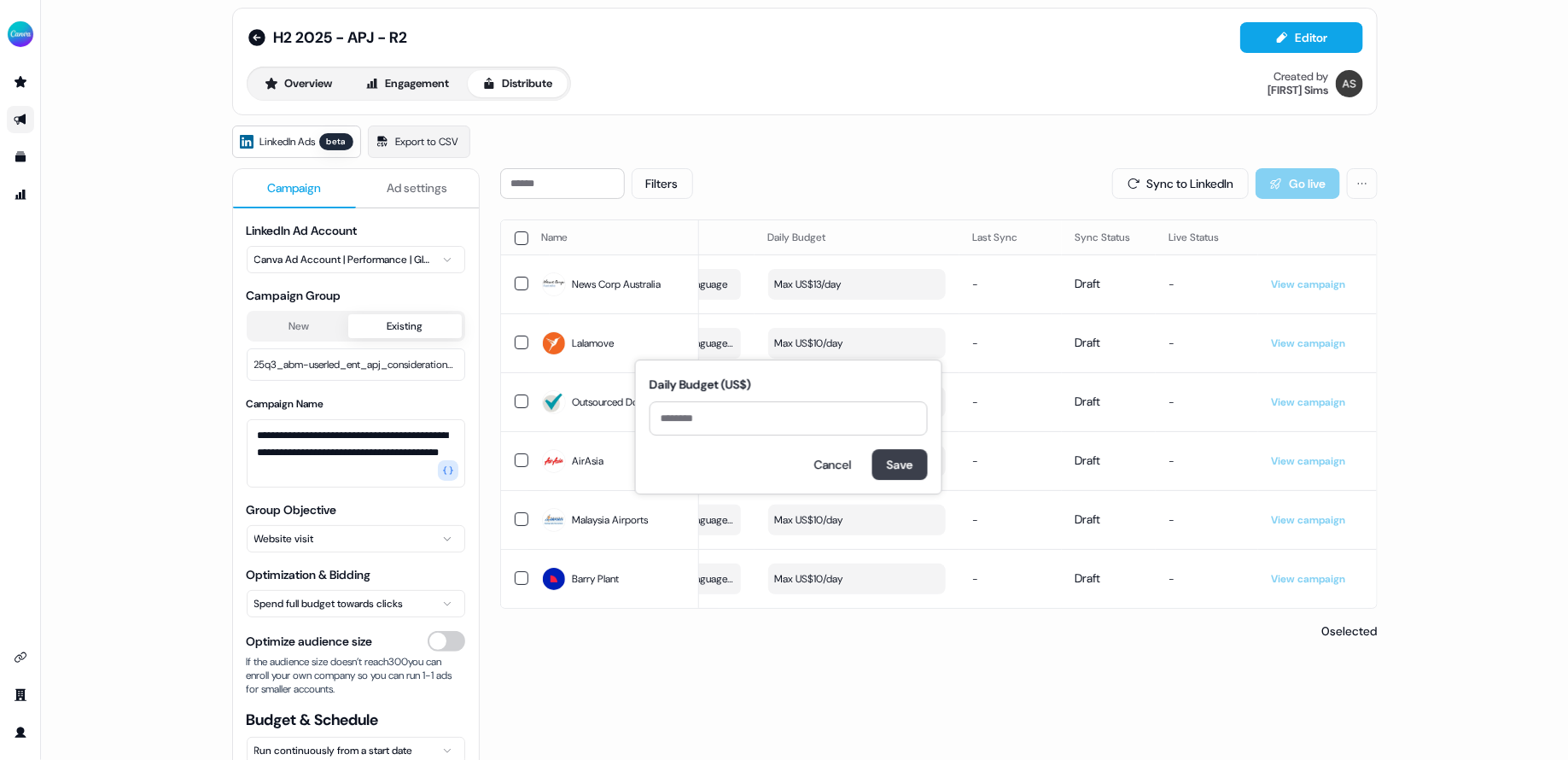 click on "Save" at bounding box center (900, 465) 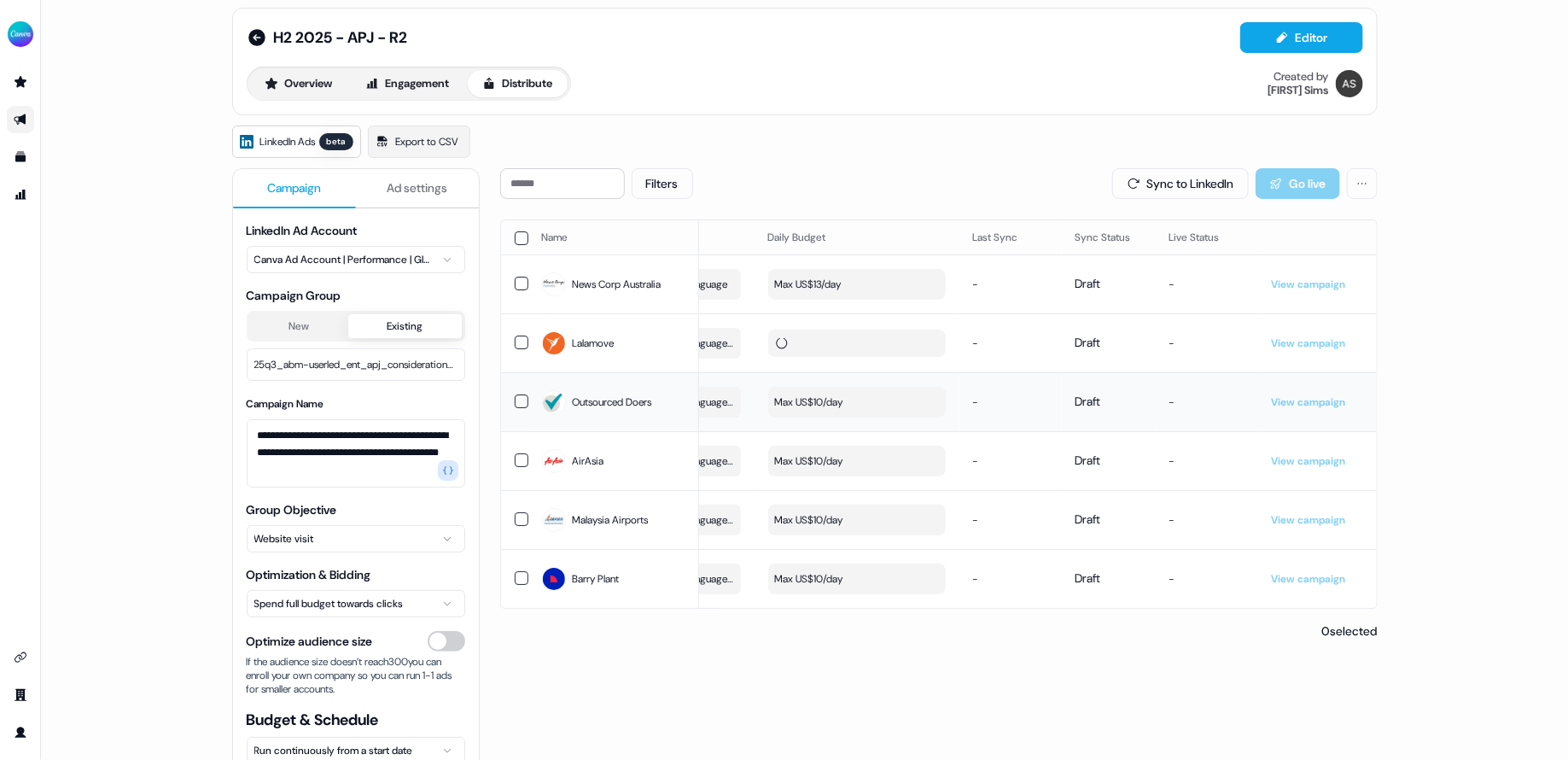 click on "Max US$10/day" at bounding box center (857, 402) 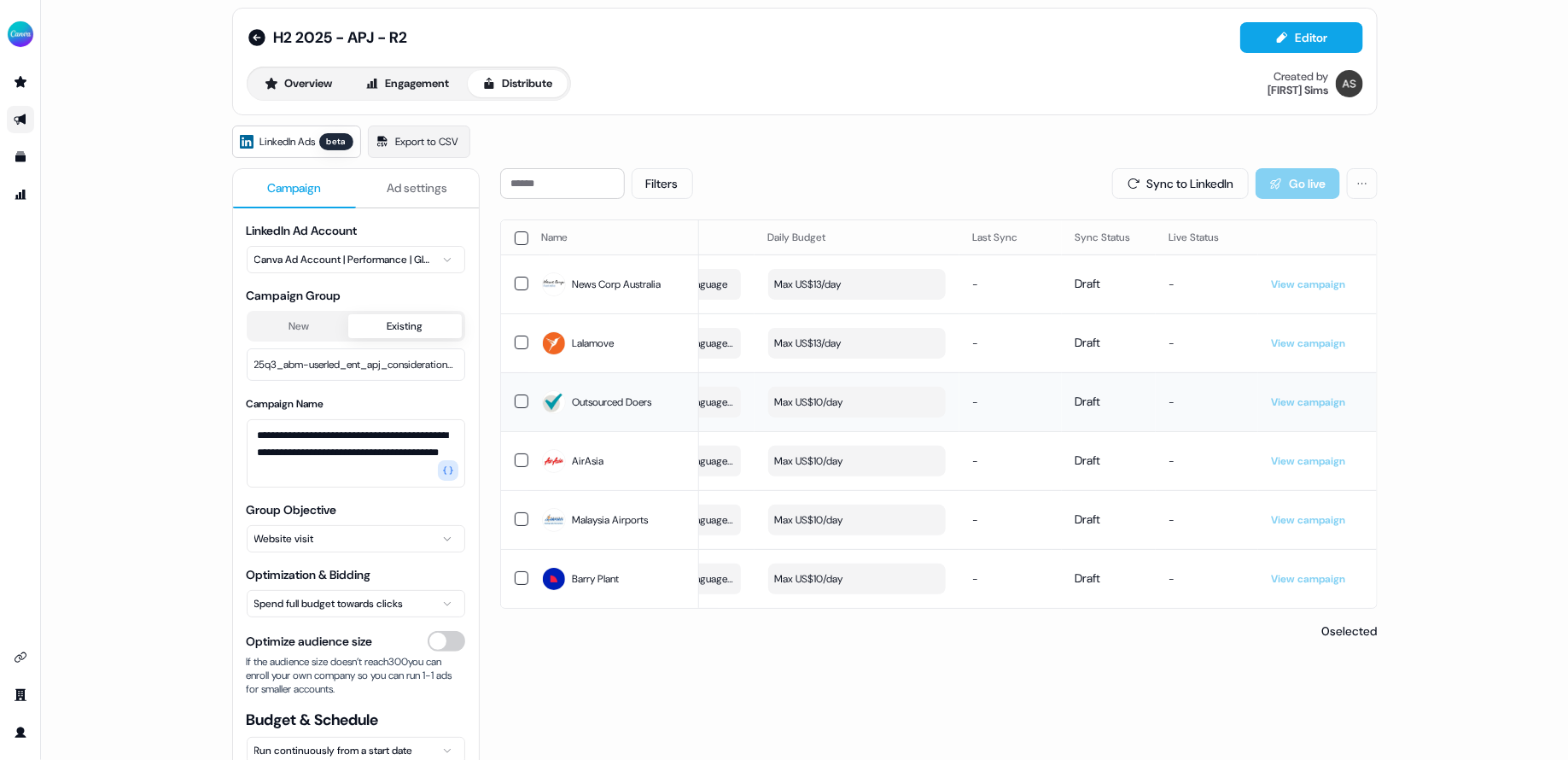 click on "Max US$10/day" at bounding box center (857, 402) 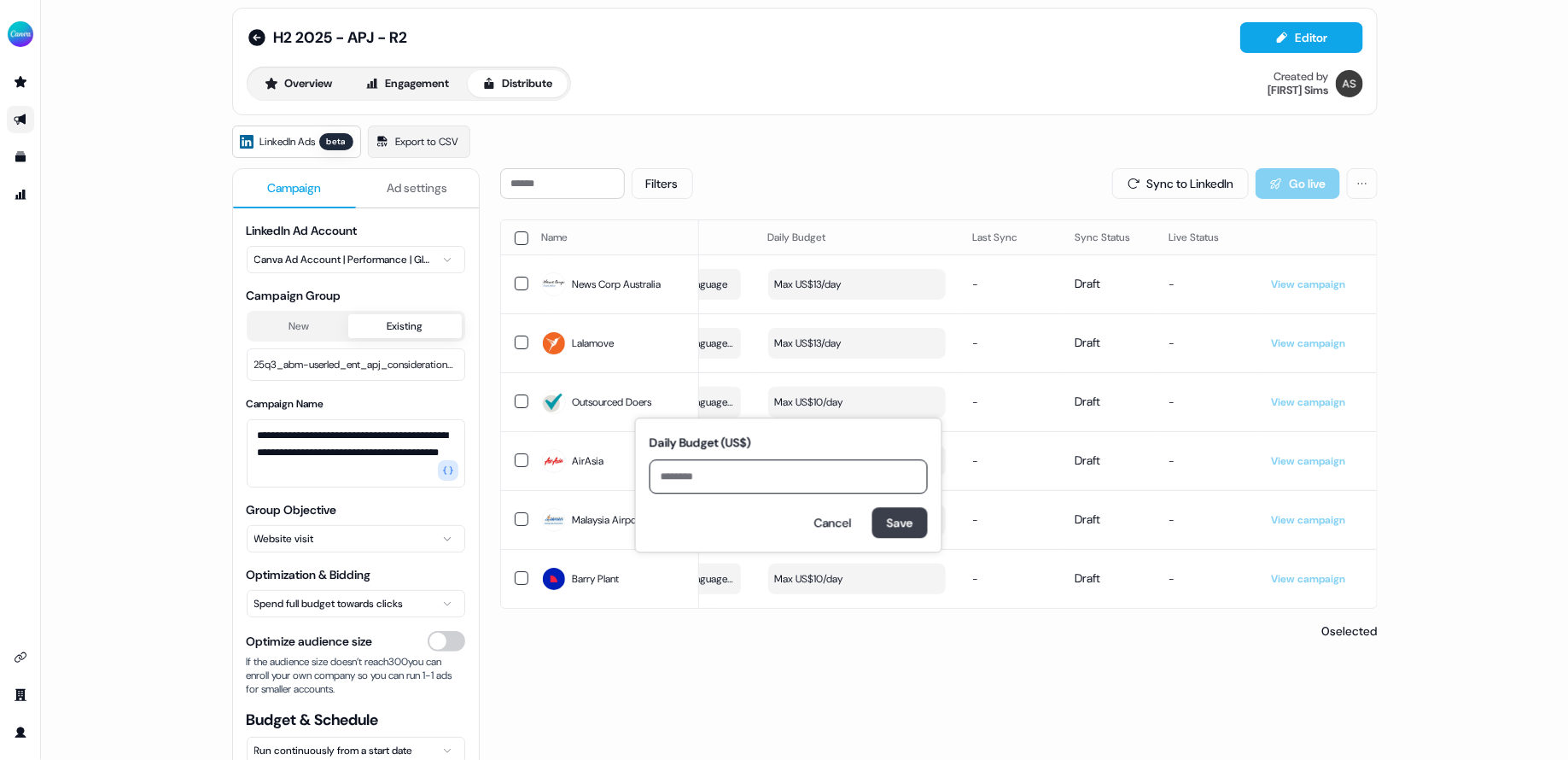 type on "**" 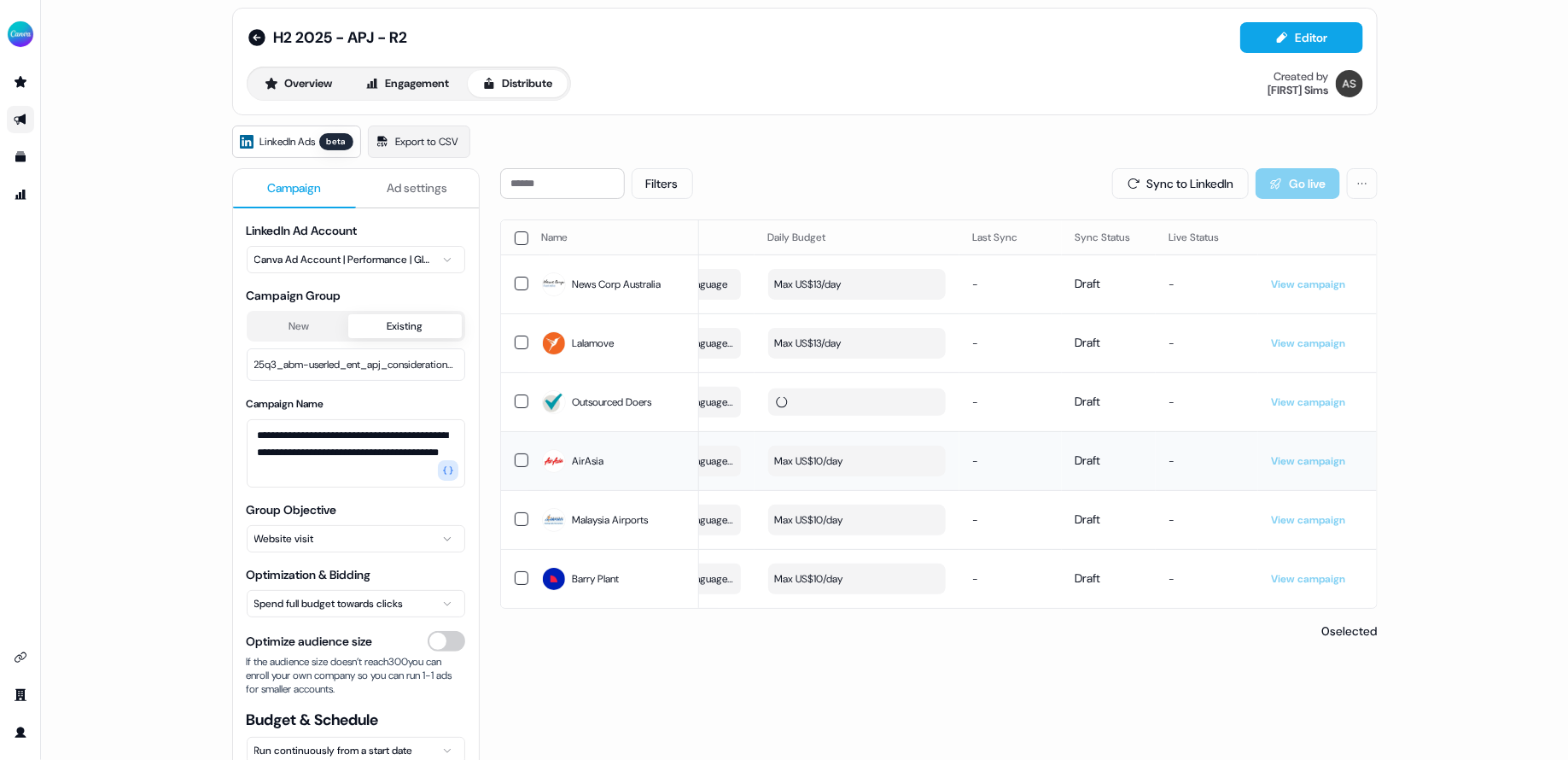 click on "Max US$10/day" at bounding box center (857, 461) 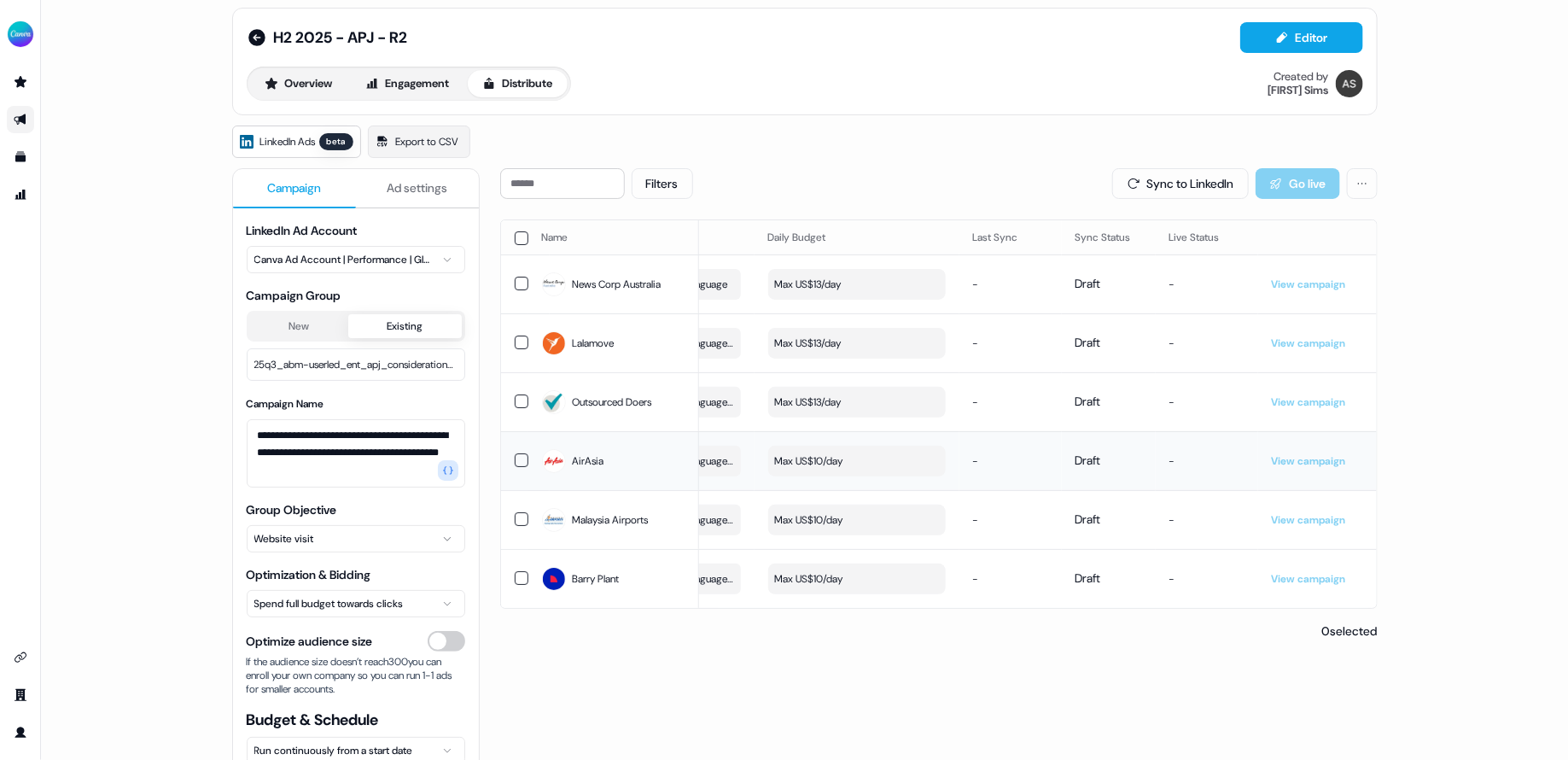 click on "Max US$10/day" at bounding box center [857, 461] 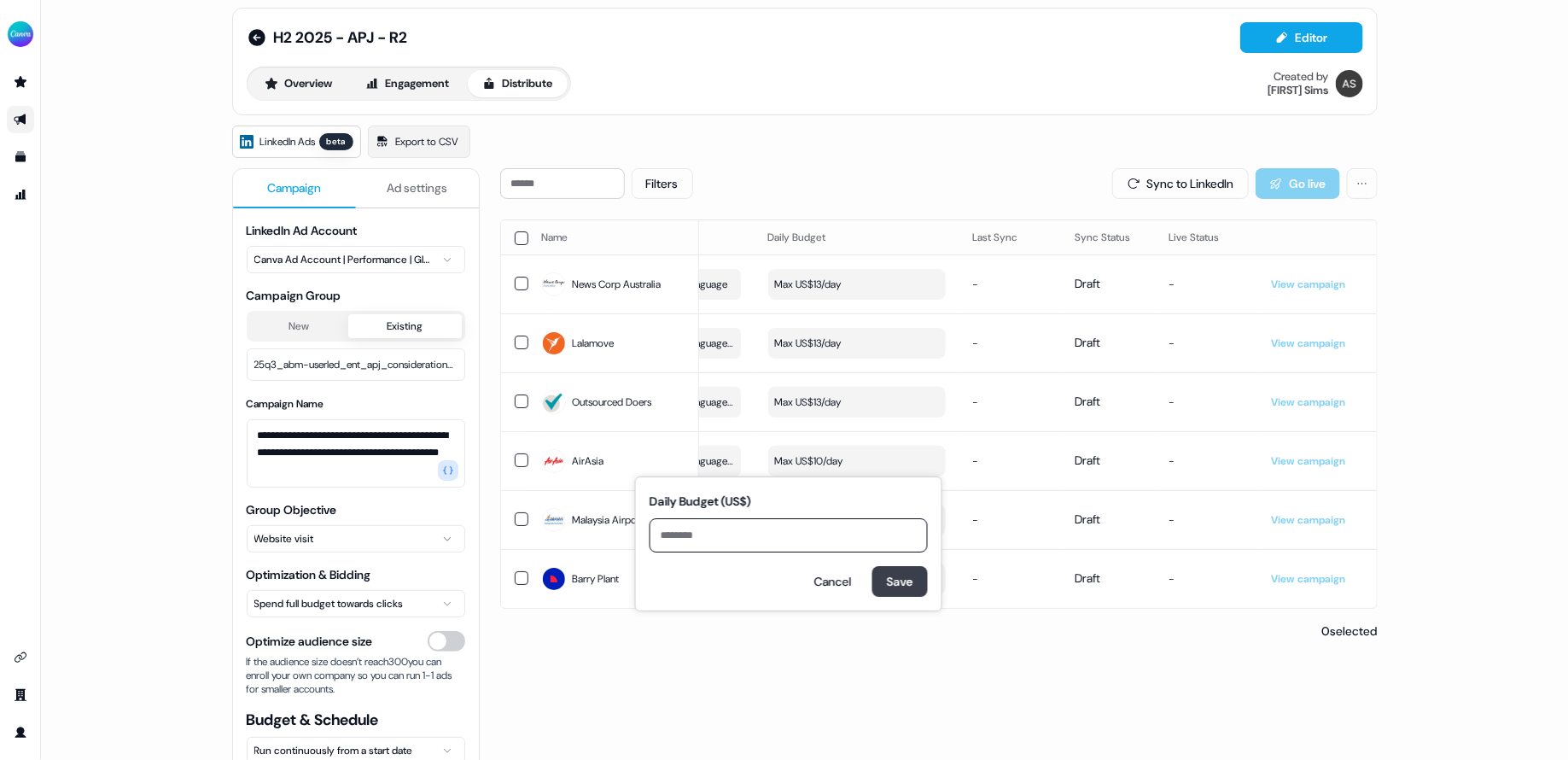 type on "**" 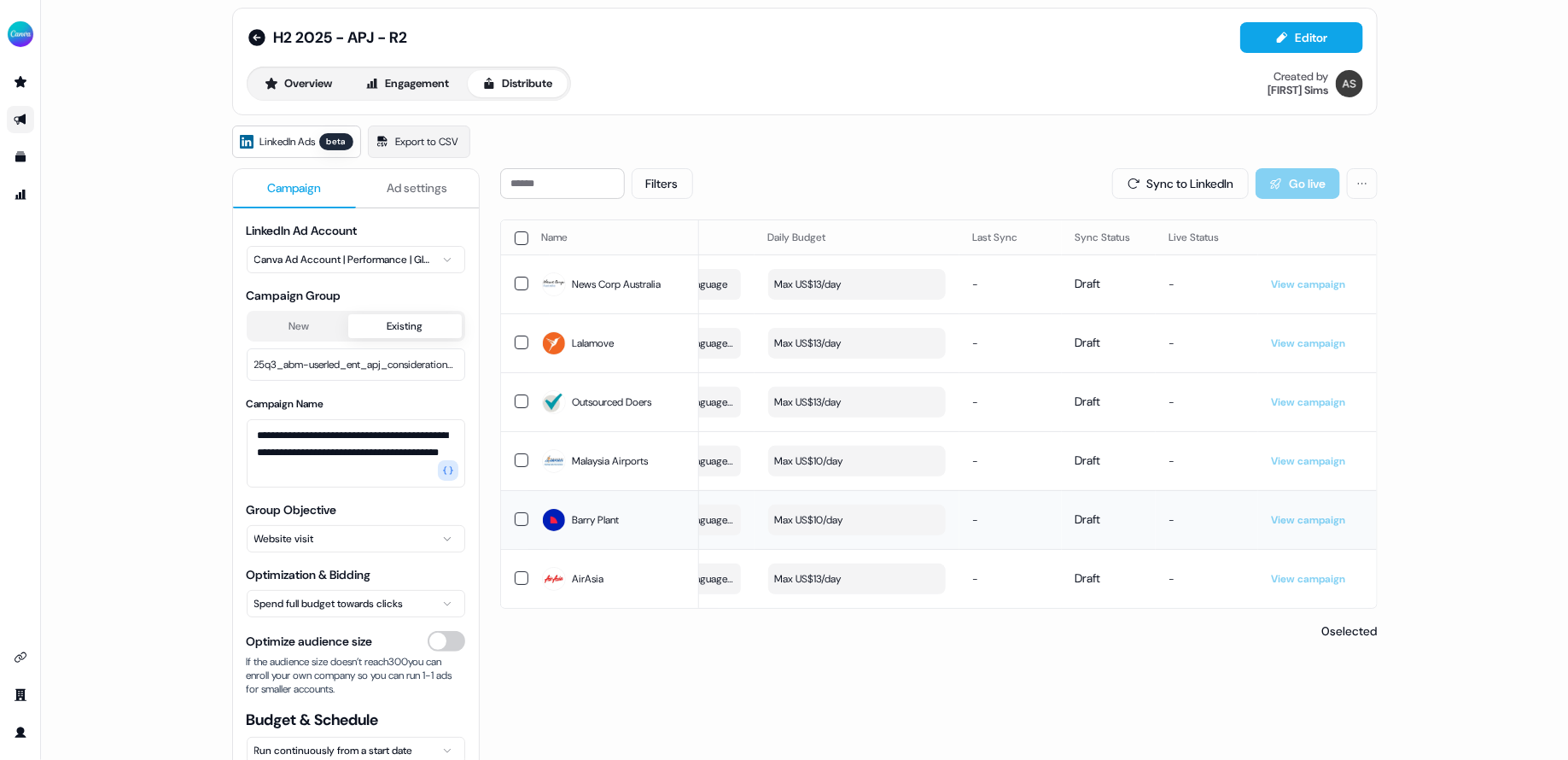 click on "Max US$10/day" at bounding box center (857, 520) 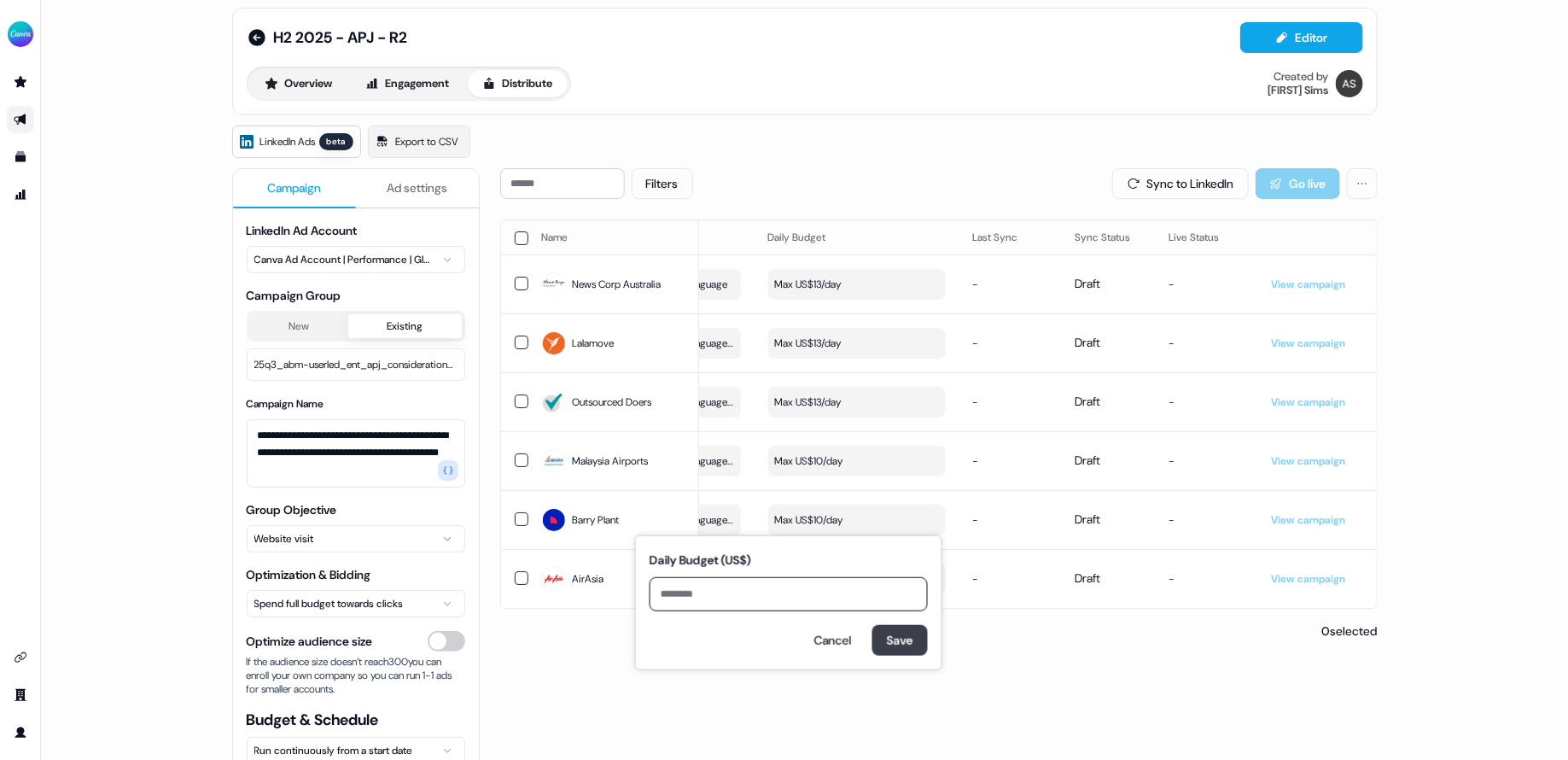 type on "**" 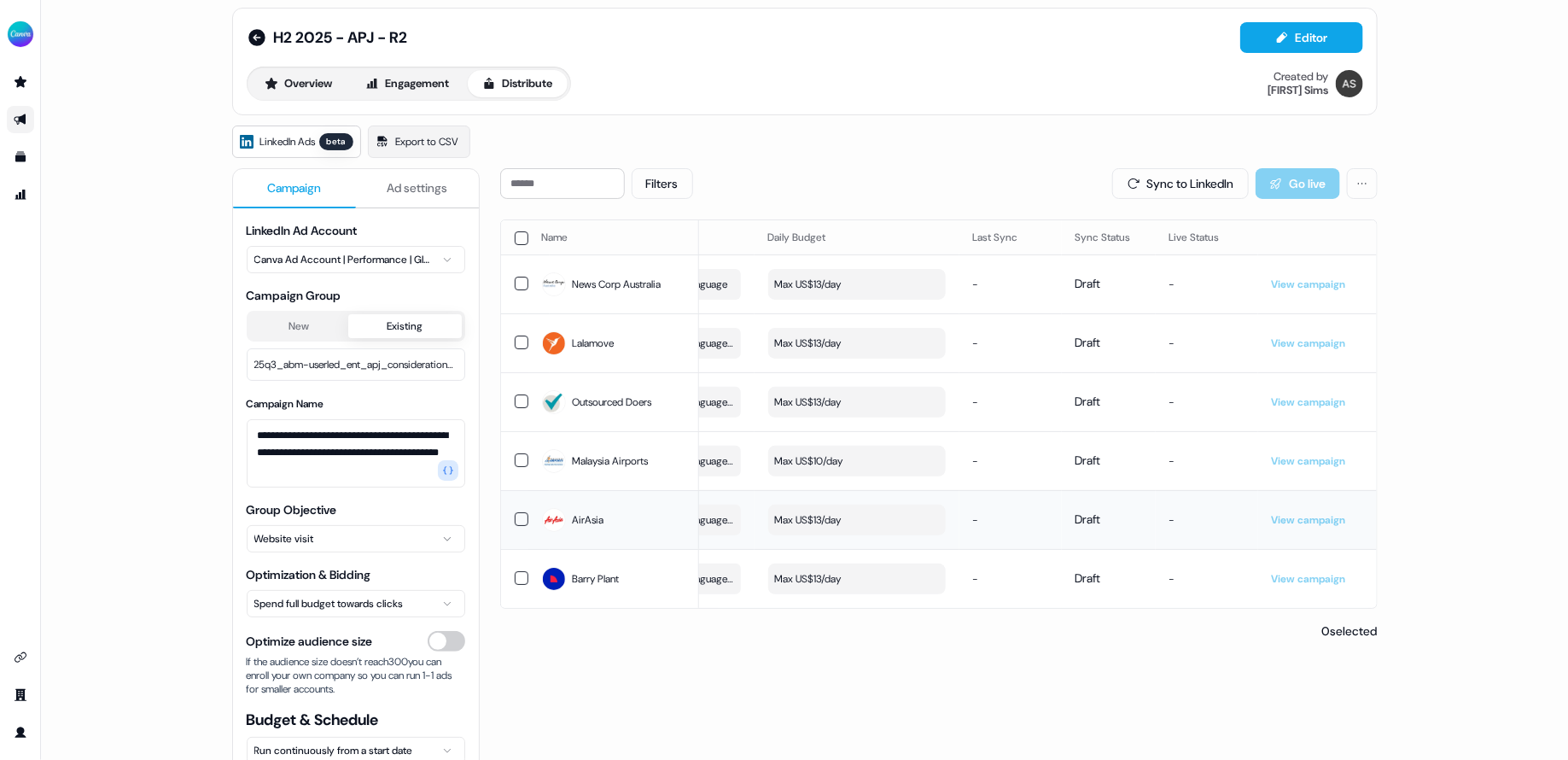 click on "Max US$13/day" at bounding box center (857, 579) 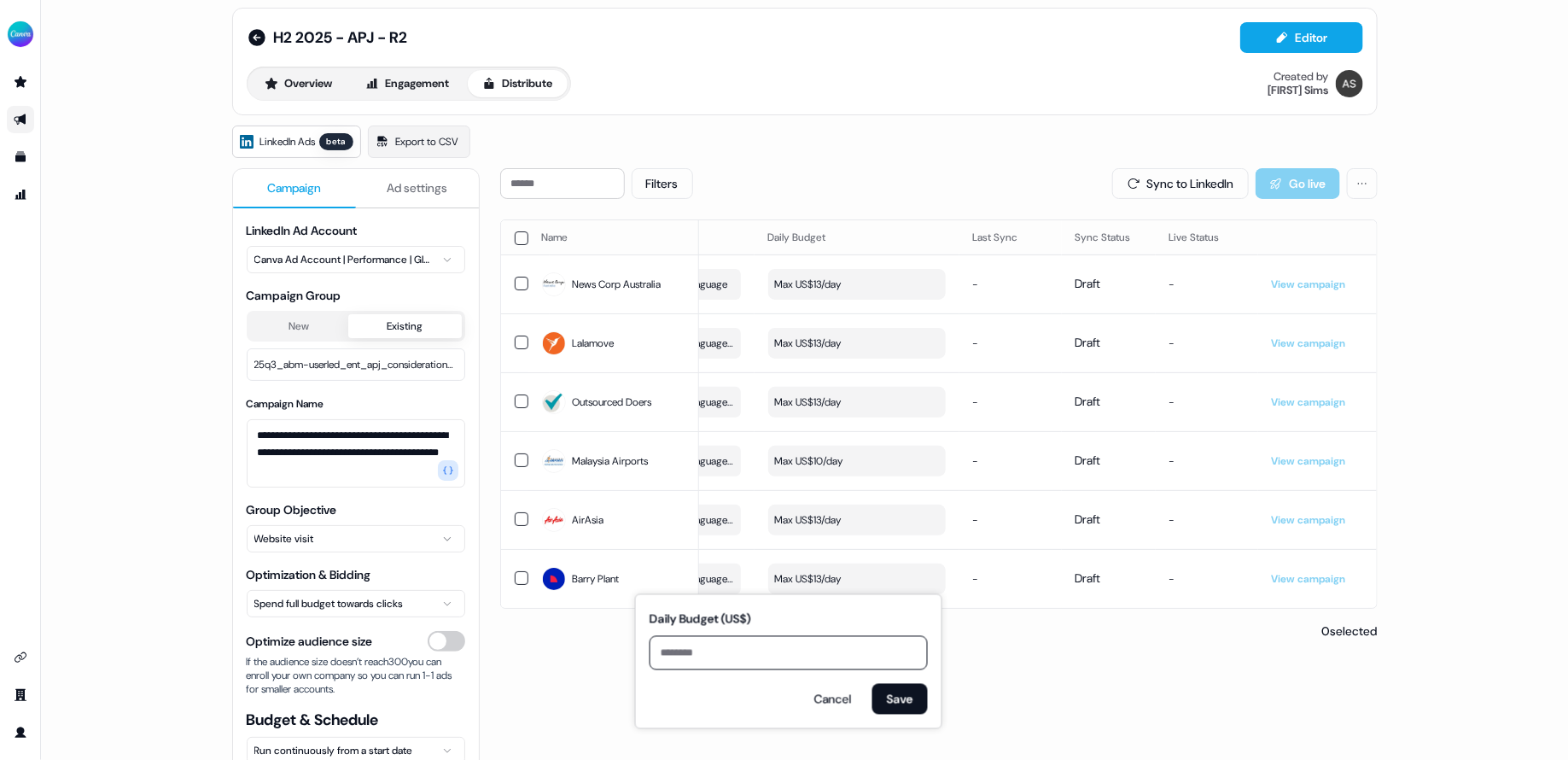 click on "0  selected" at bounding box center [939, 631] 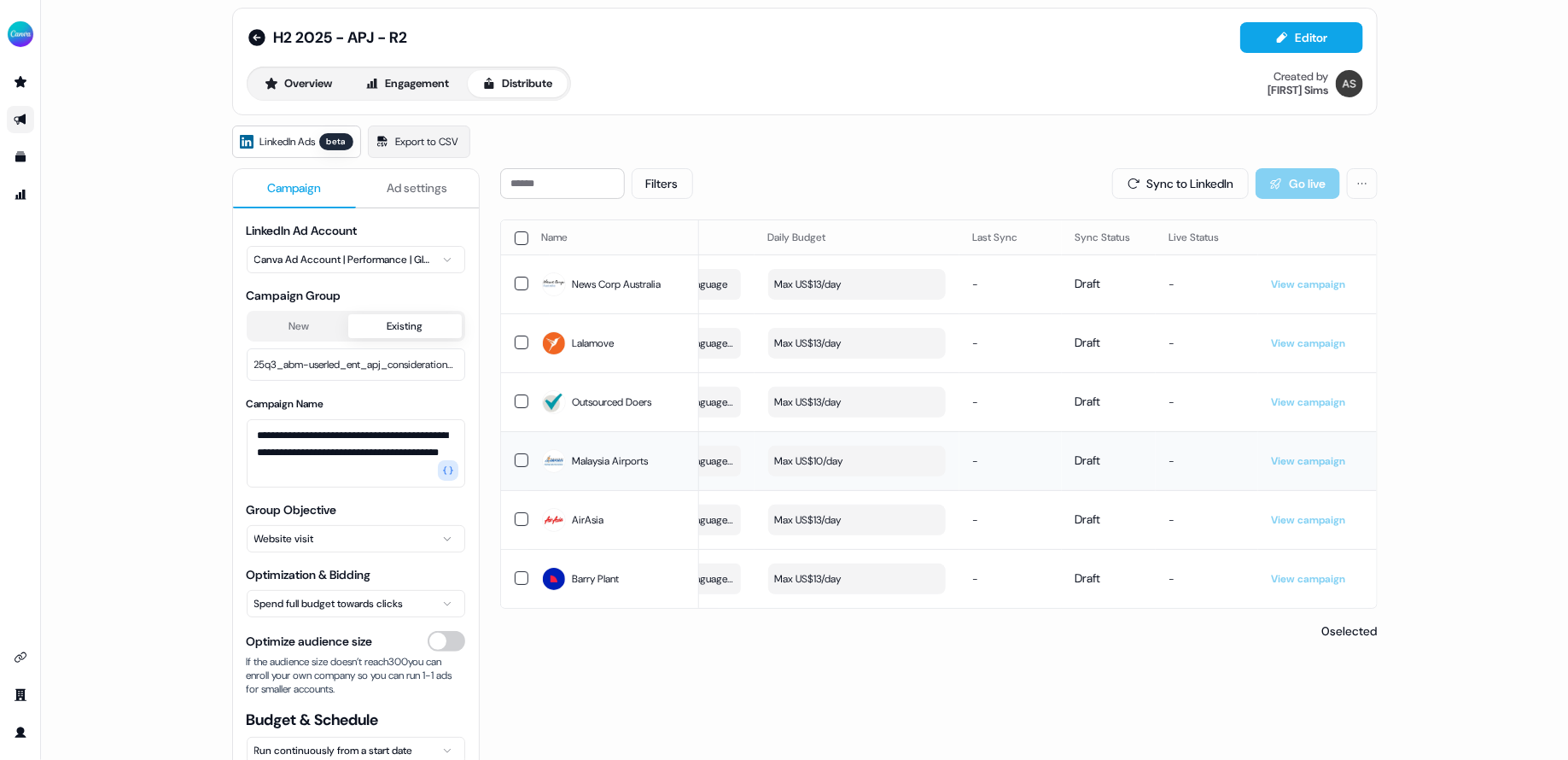 click on "Max US$10/day" at bounding box center (857, 461) 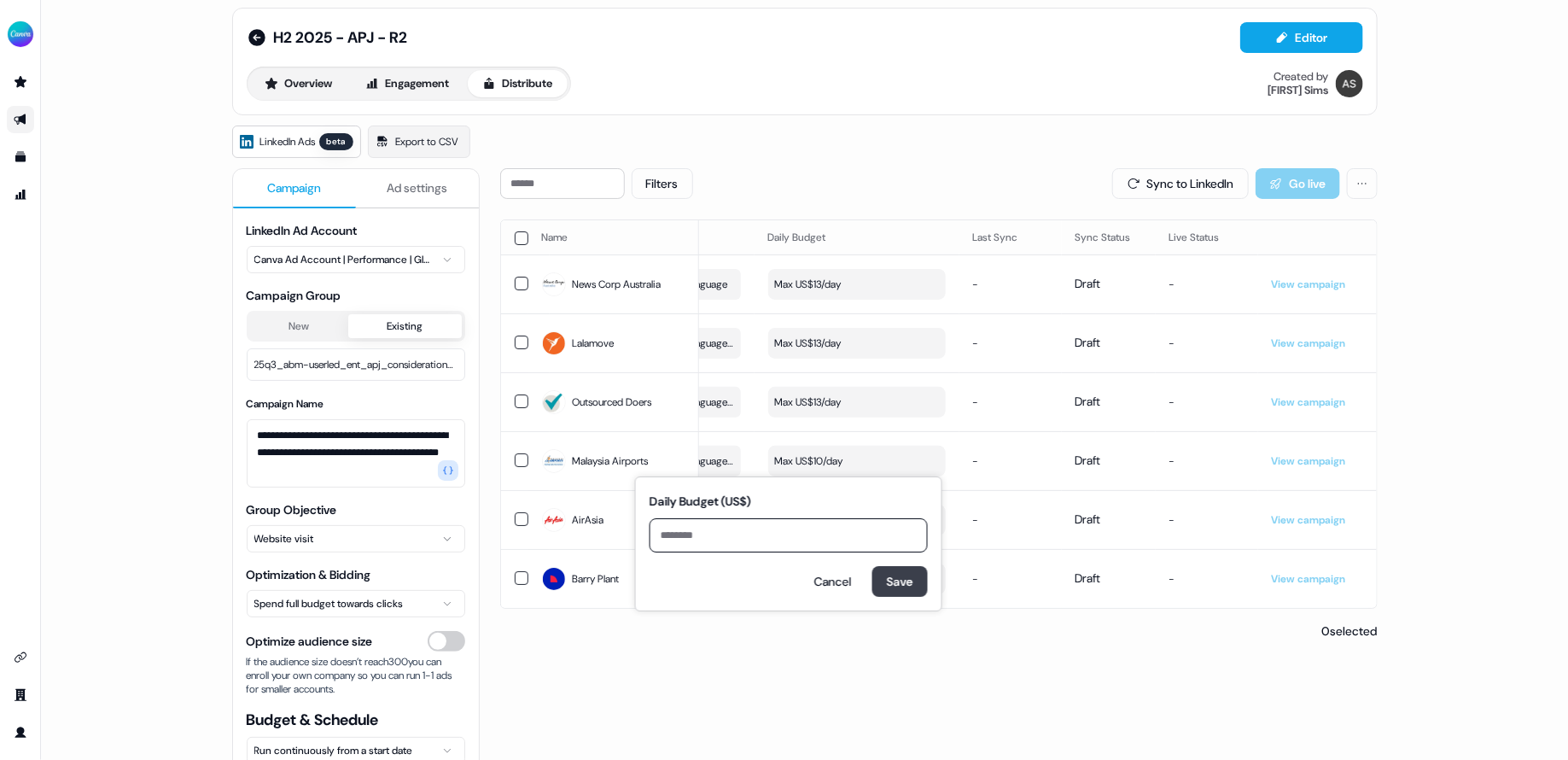 type on "**" 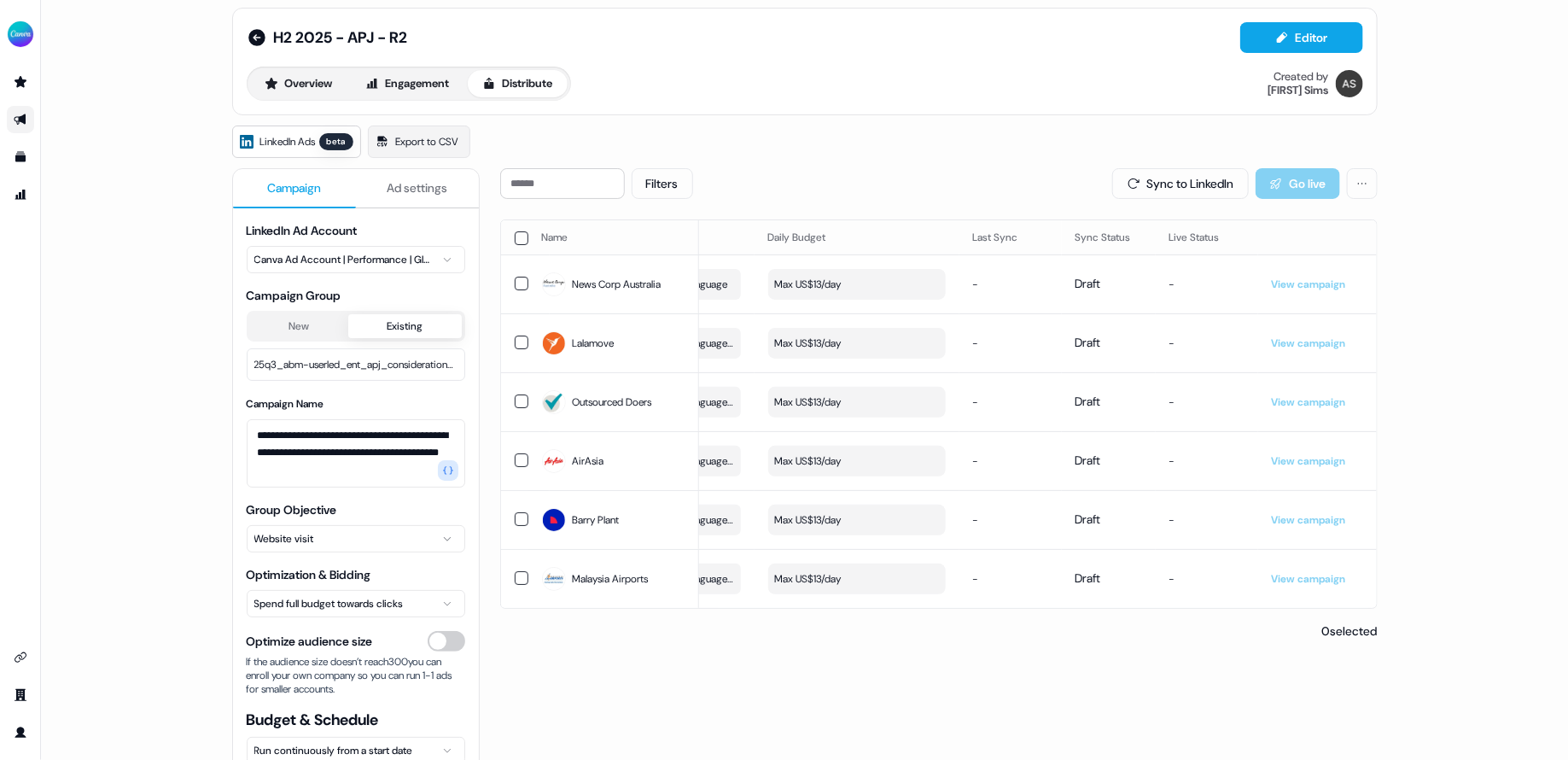 click on "Filters Sync to LinkedIn Go live Name LinkedIn company Audience Size Audience Refinements Daily Budget Last Sync Sync Status Live Status News Corp Australia News Corp Australia 330 Includes: Locations, Profile Language Edit Max US$13/day - Draft - View campaign Lalamove Lalamove 360 Includes: Locations, Profile Language / Excludes: Job Levels Edit Max US$13/day - Draft - View campaign Outsourced Doers Outsourced Doers 1800 Includes: Locations, Profile Language / Excludes: Job Levels Edit Max US$13/day - Draft - View campaign AirAsia AirAsia 3600 Includes: Locations, Profile Language / Excludes: Job Levels Edit Max US$13/day - Draft - View campaign Barry Plant Barry Plant Real Estate 610 Includes: Locations, Profile Language / Excludes: Job Levels Edit Max US$13/day - Draft - View campaign Malaysia Airports Malaysia Airports 1800 Includes: Locations, Profile Language / Excludes: Job Levels Edit Max US$13/day - Draft - View campaign 0  selected" at bounding box center [939, 533] 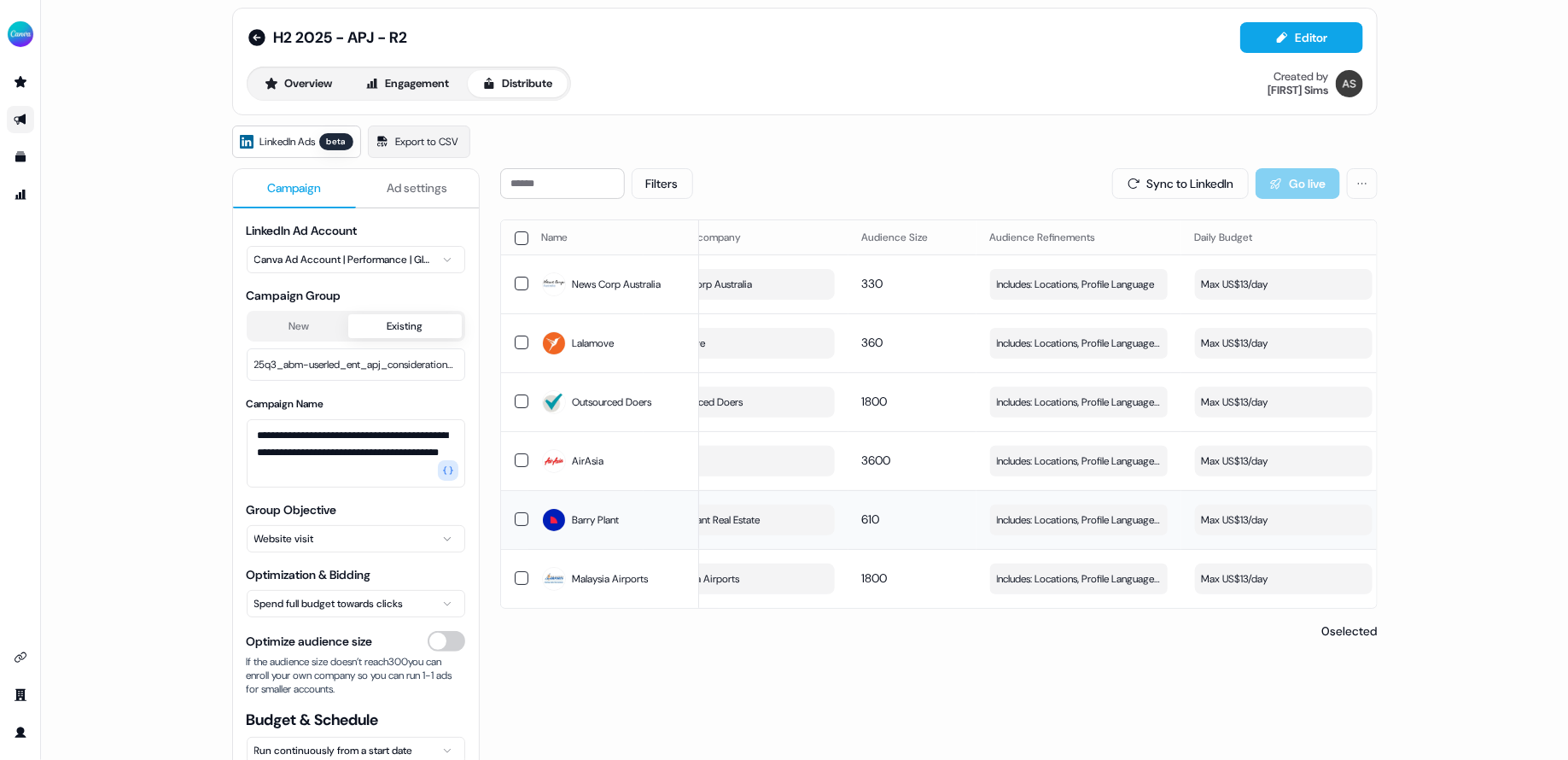 scroll, scrollTop: 0, scrollLeft: 0, axis: both 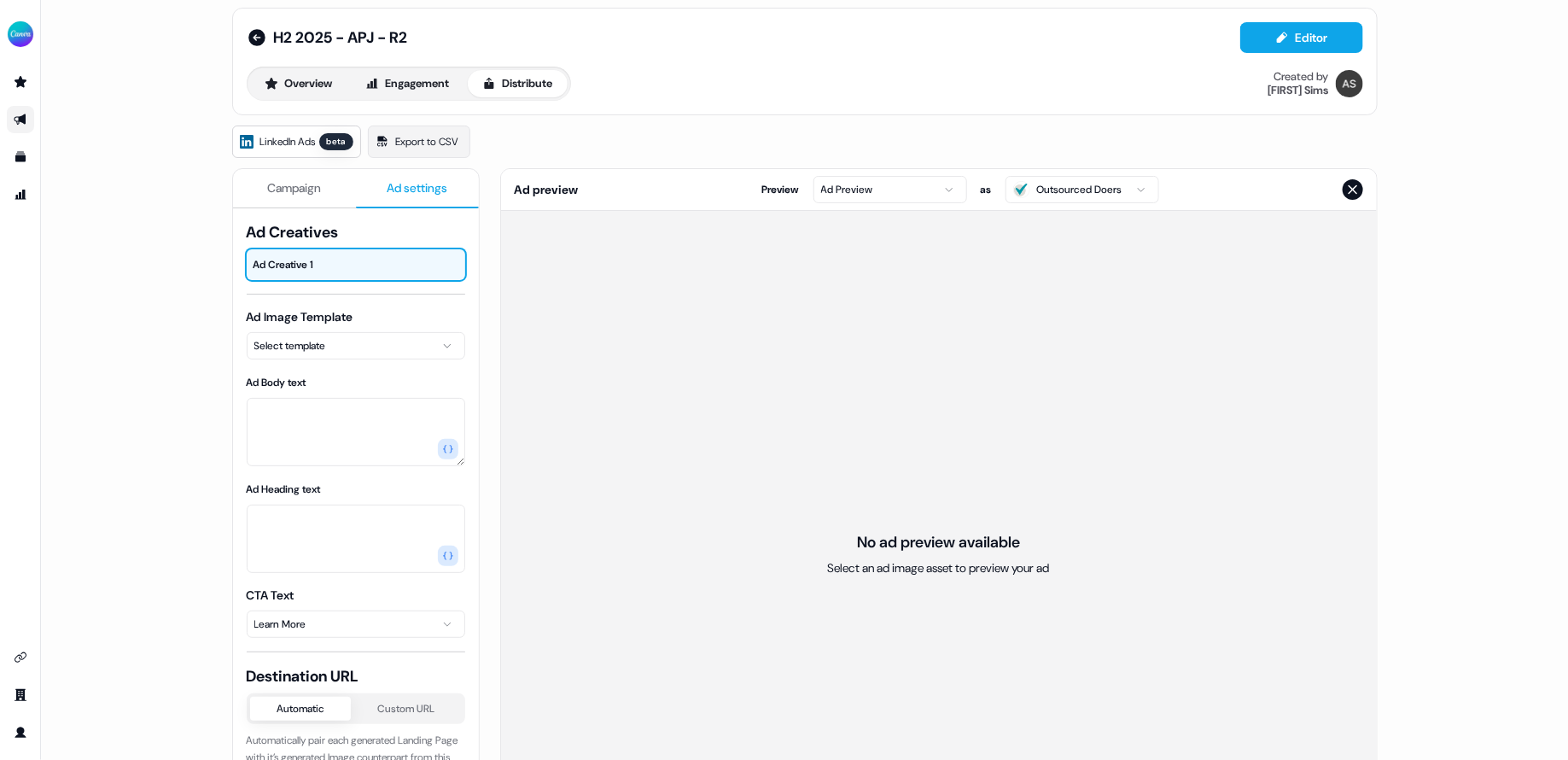 click on "Ad settings" at bounding box center [417, 188] 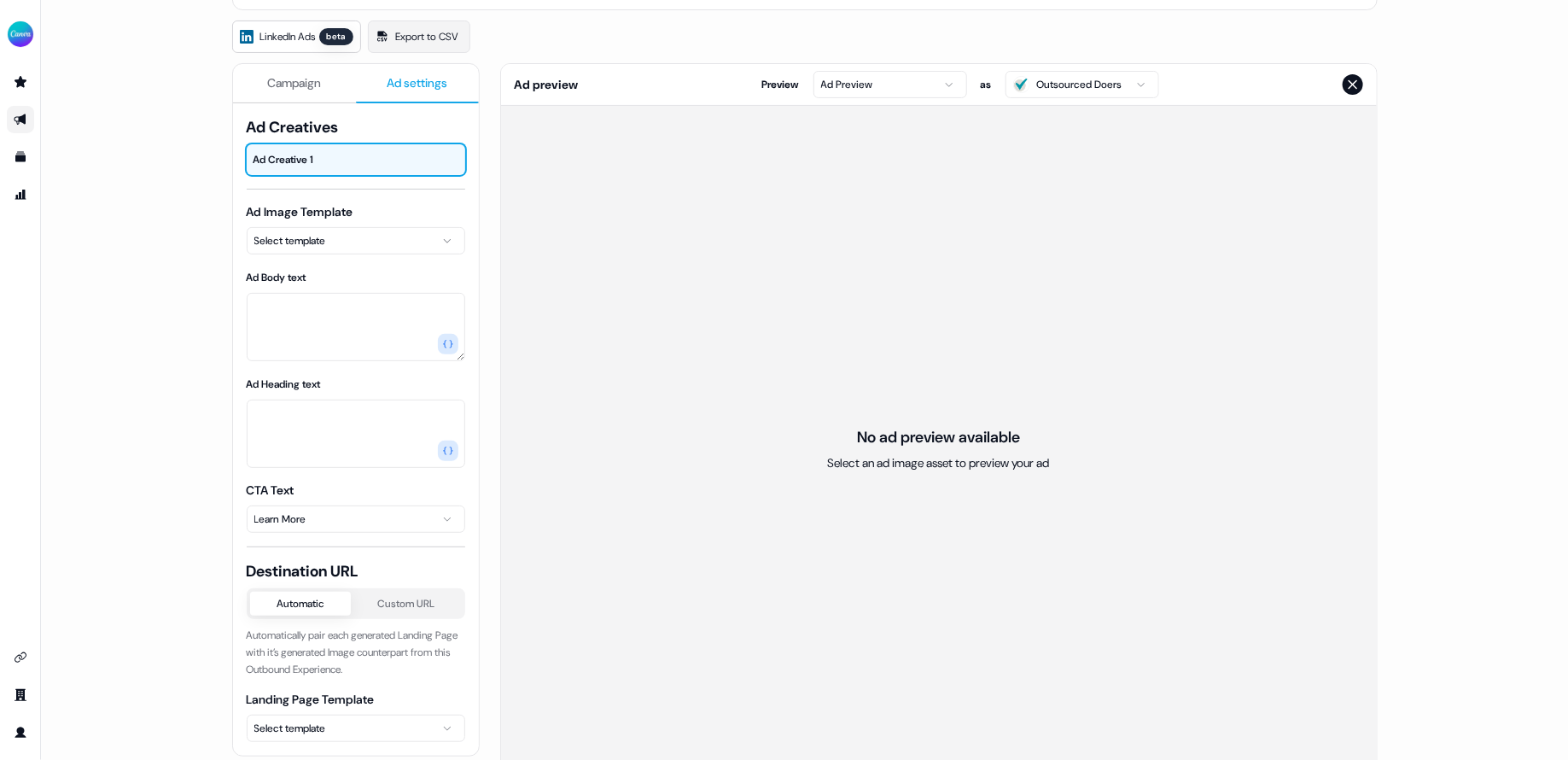 scroll, scrollTop: 120, scrollLeft: 0, axis: vertical 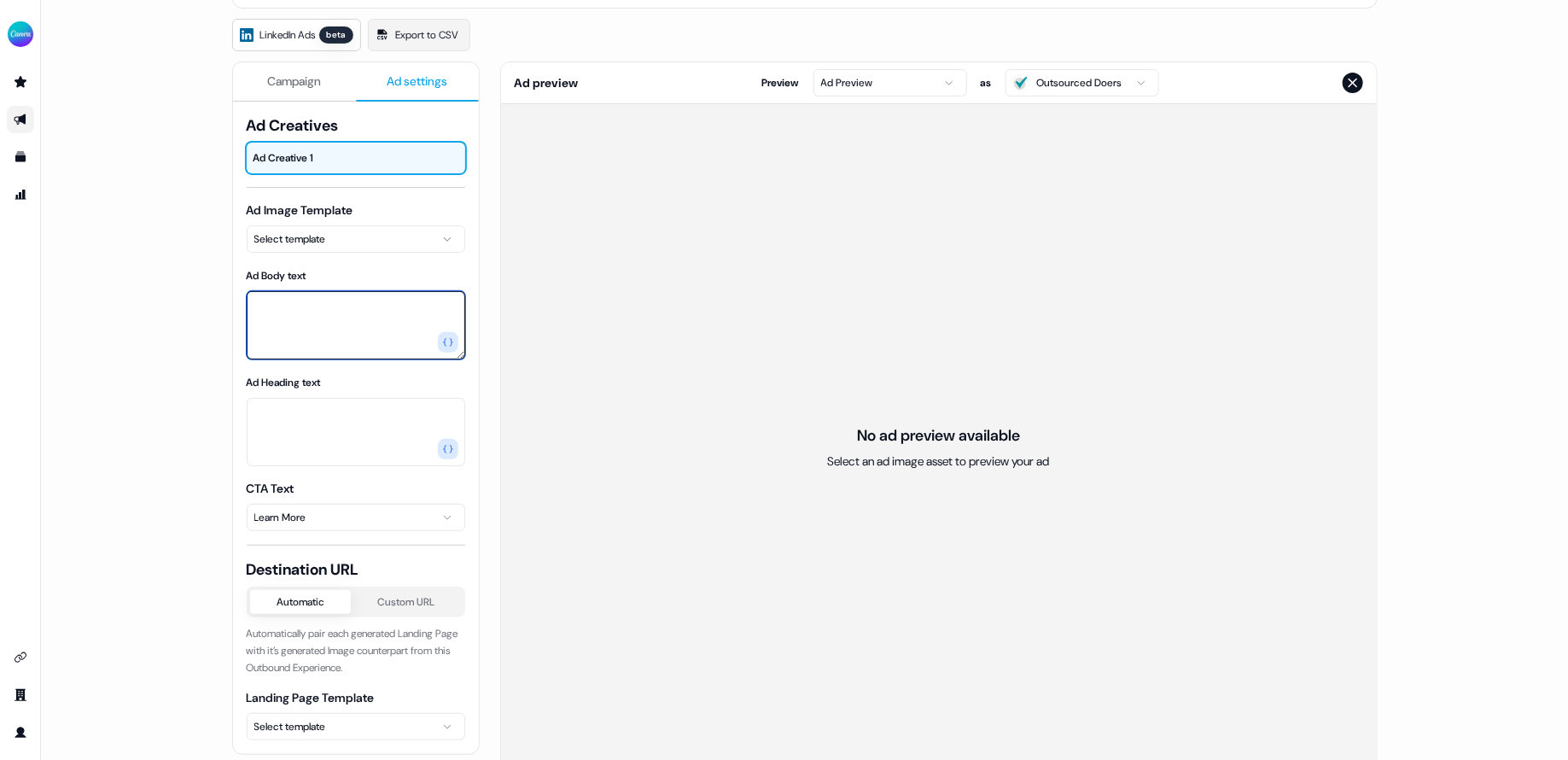click on "Ad Body text" at bounding box center (356, 325) 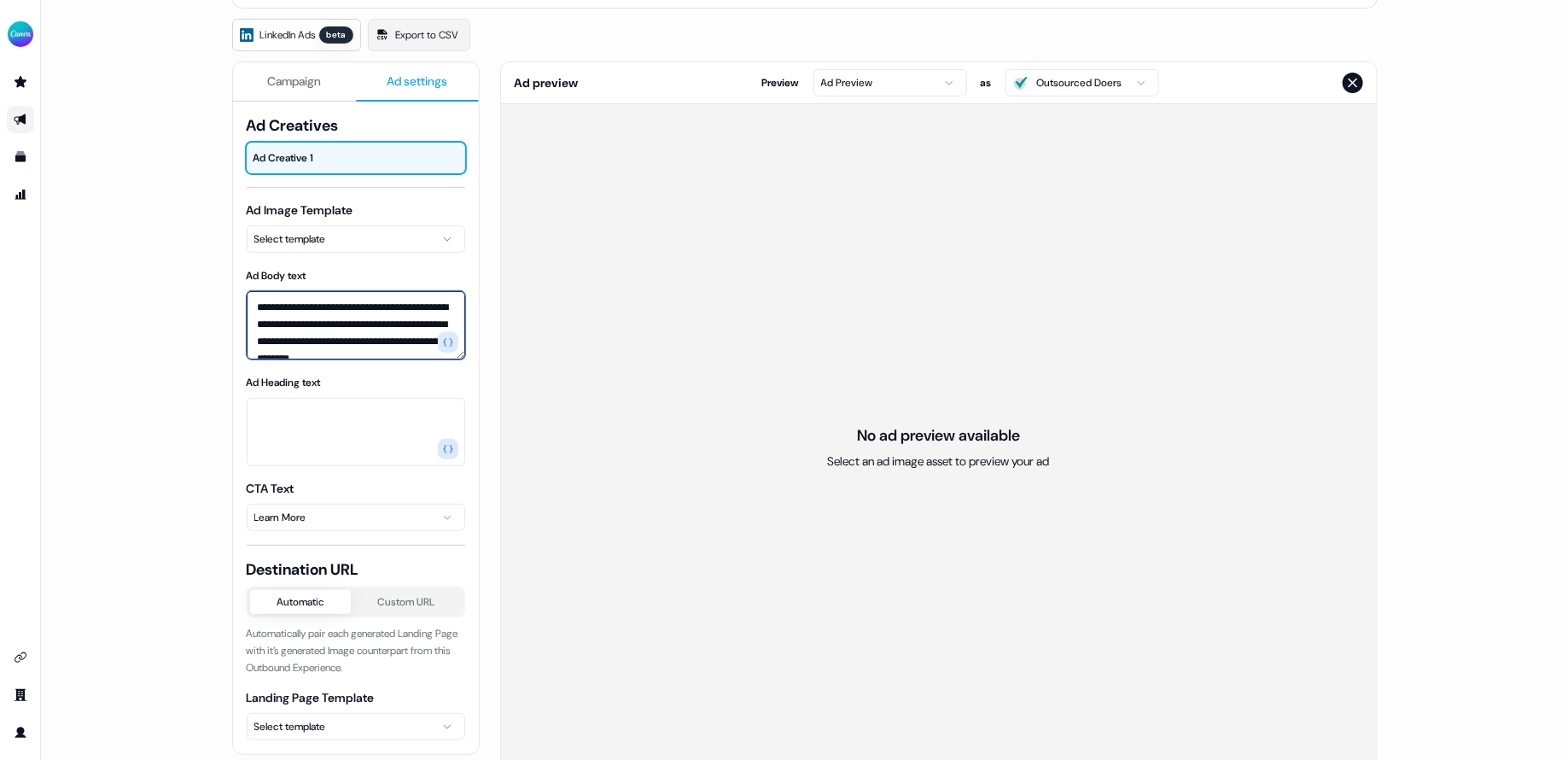 scroll, scrollTop: 6, scrollLeft: 0, axis: vertical 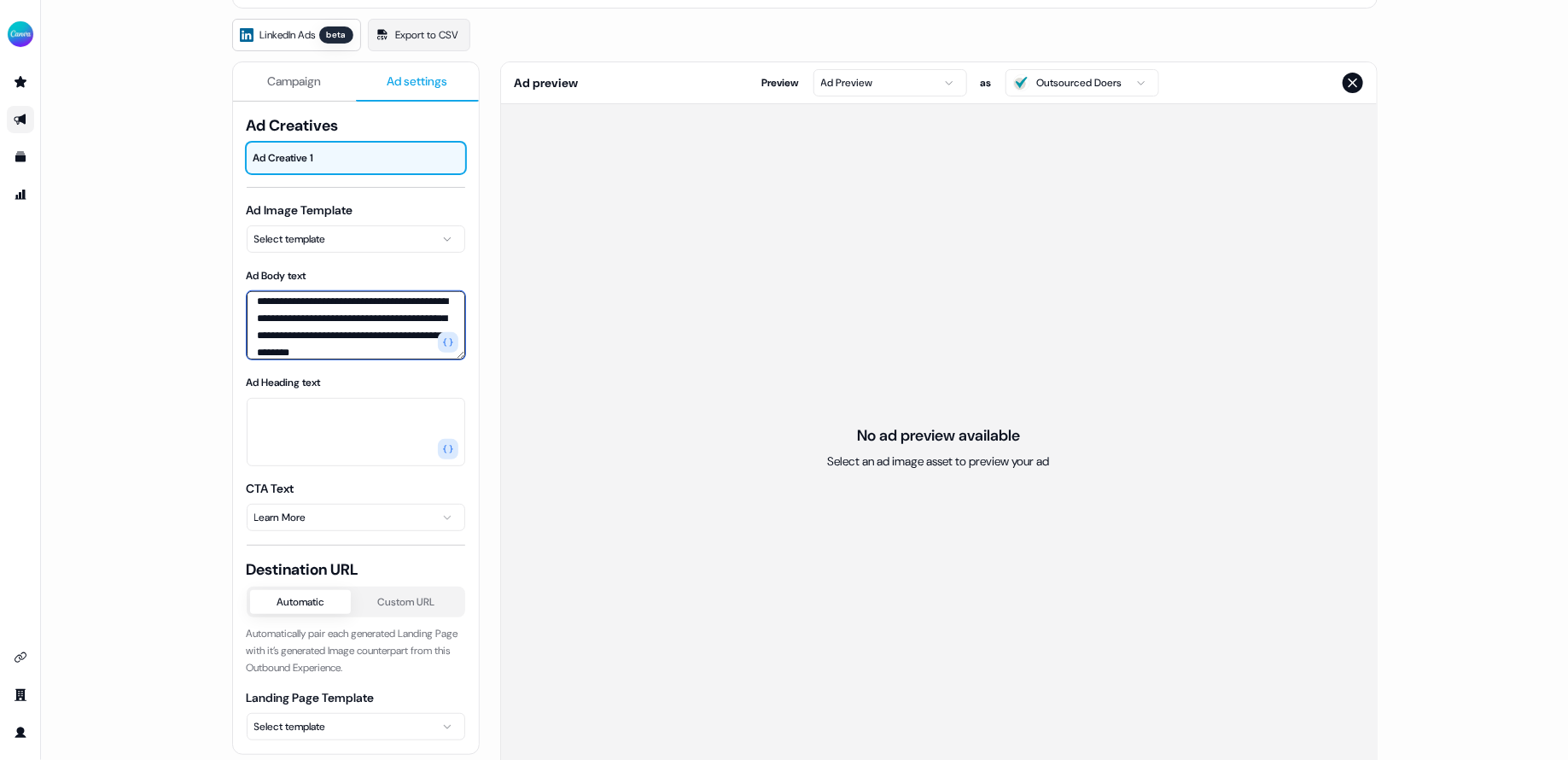 type on "**********" 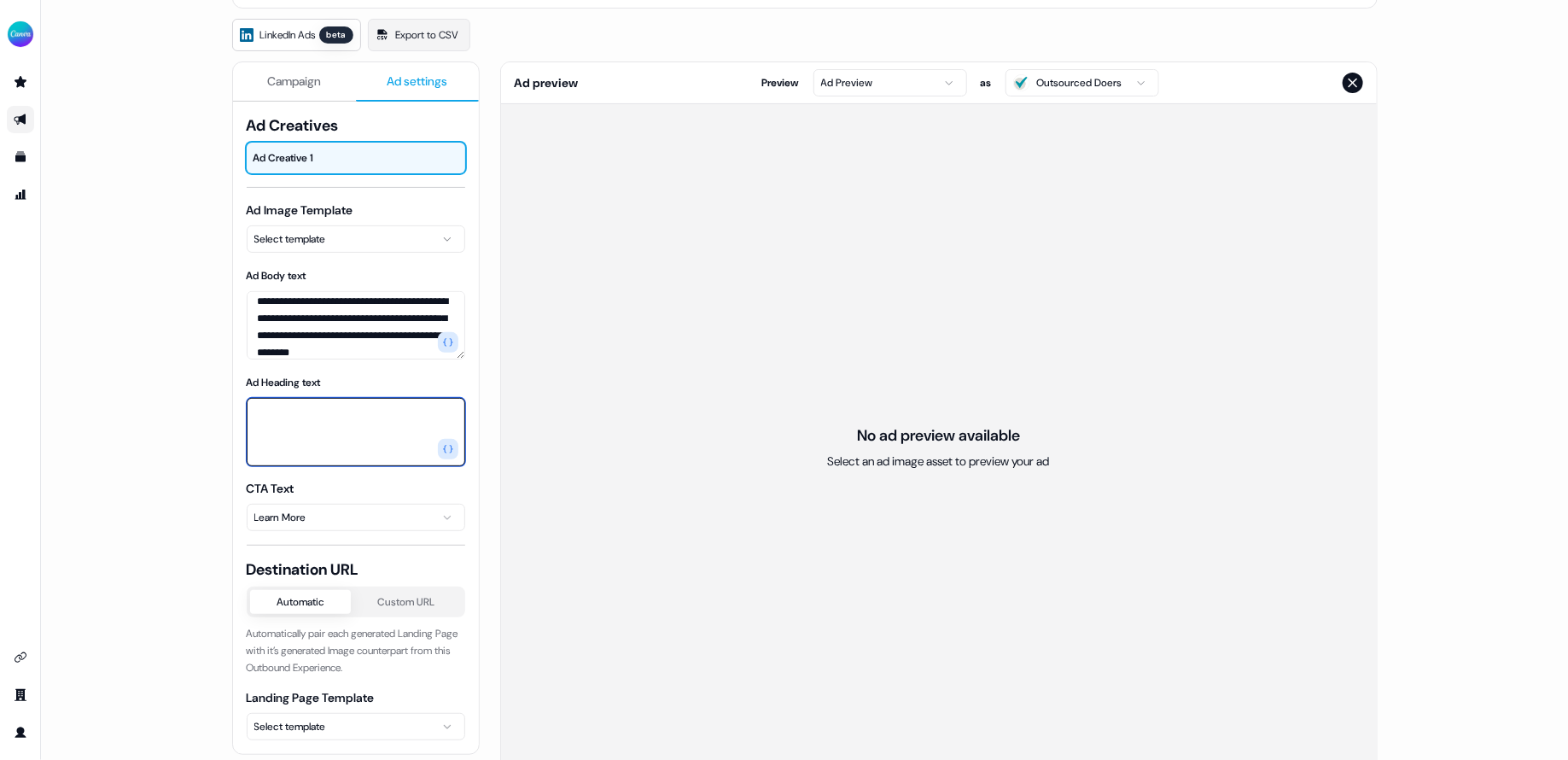 click on "Ad Heading text" at bounding box center [356, 432] 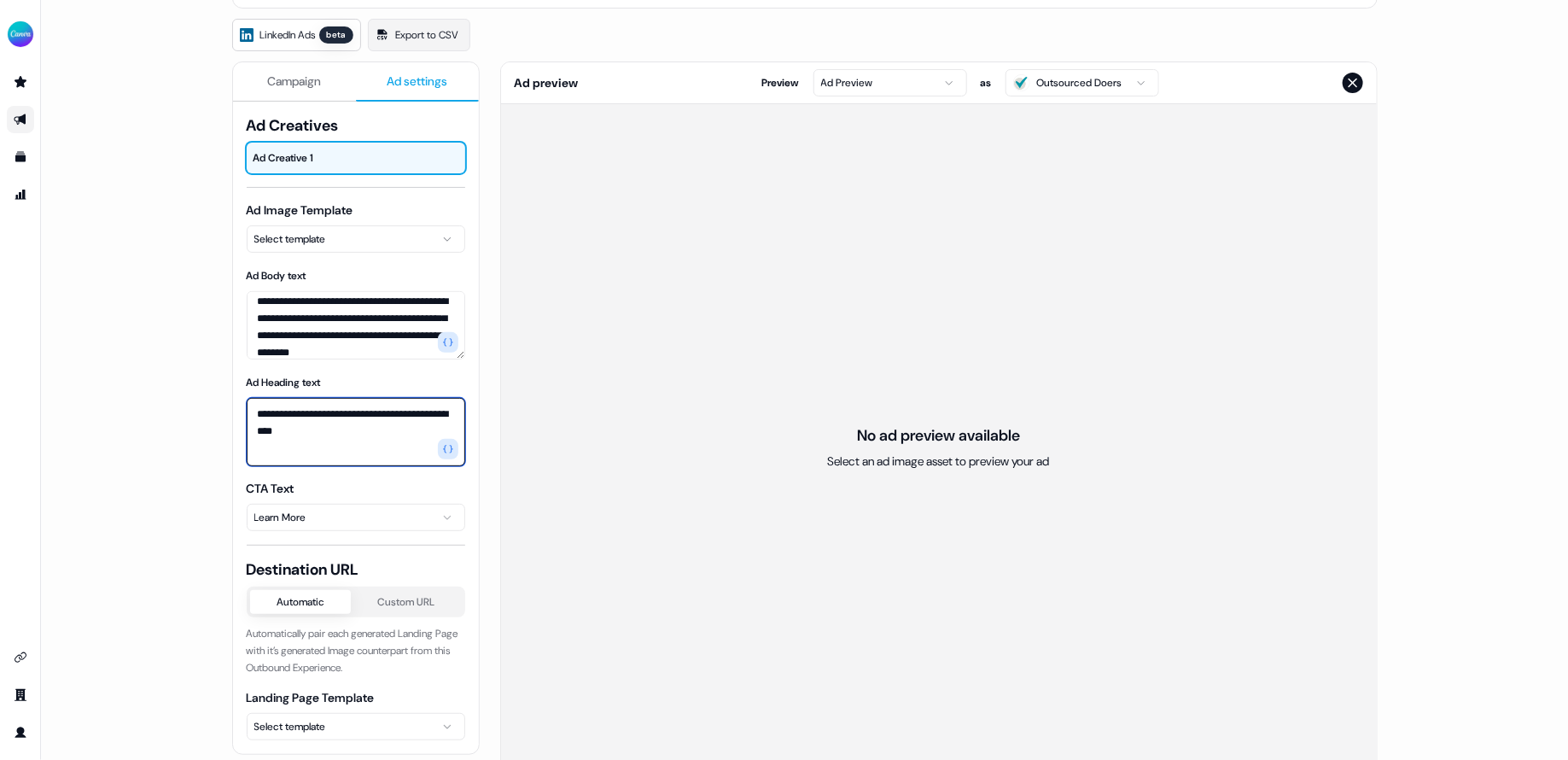 type on "**********" 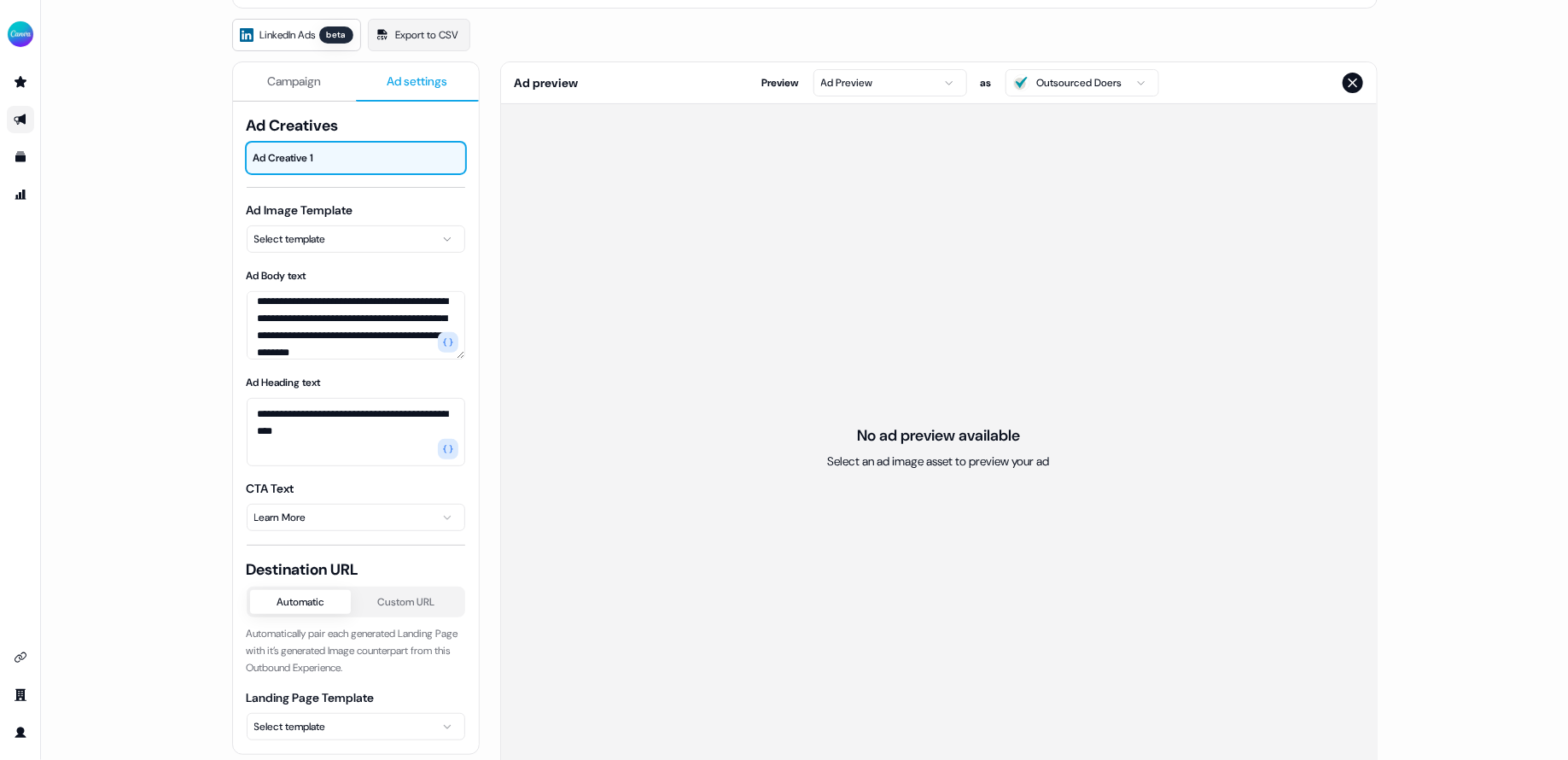 click on "**********" at bounding box center (804, 380) 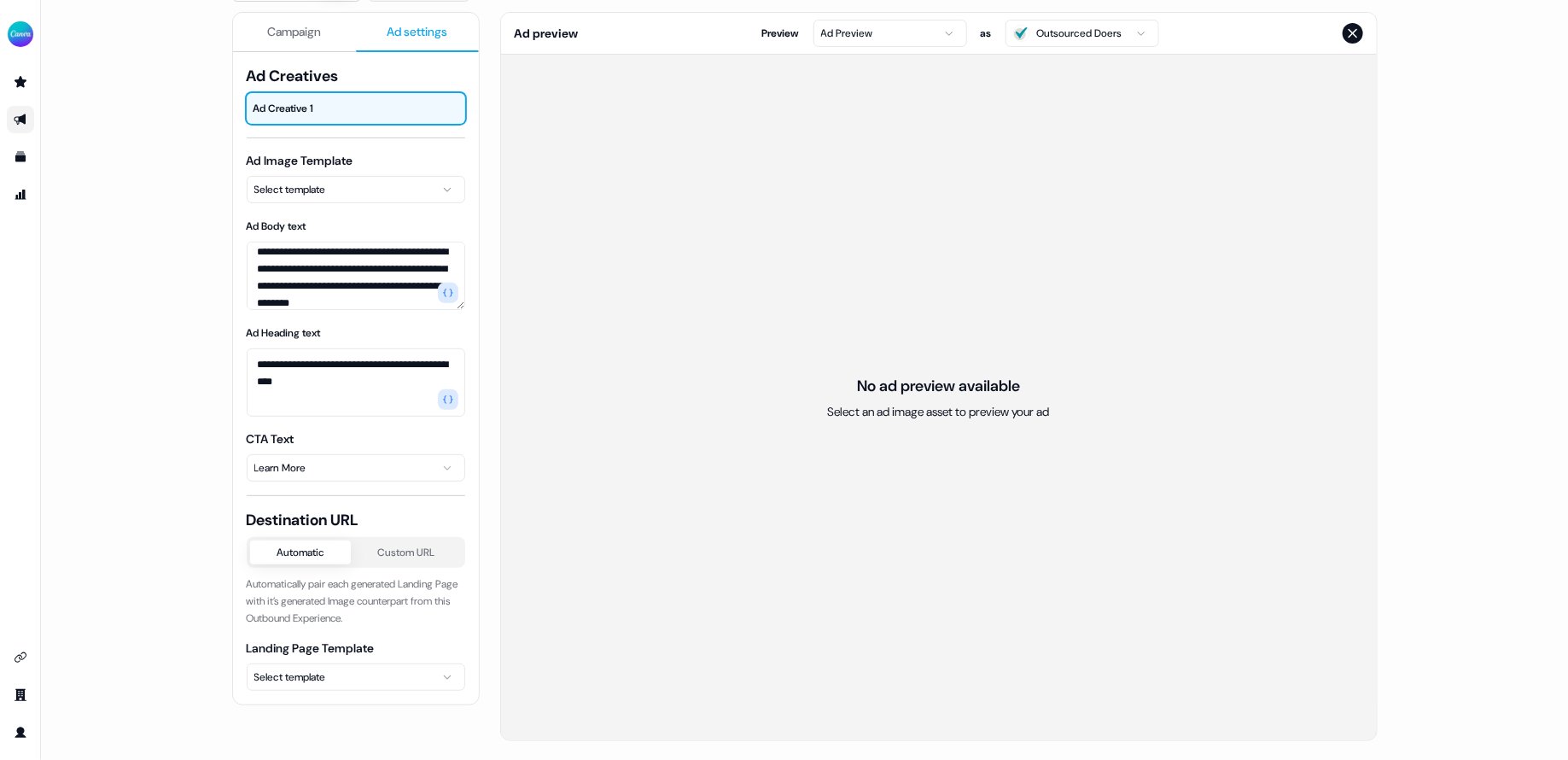 click on "**********" at bounding box center [784, 380] 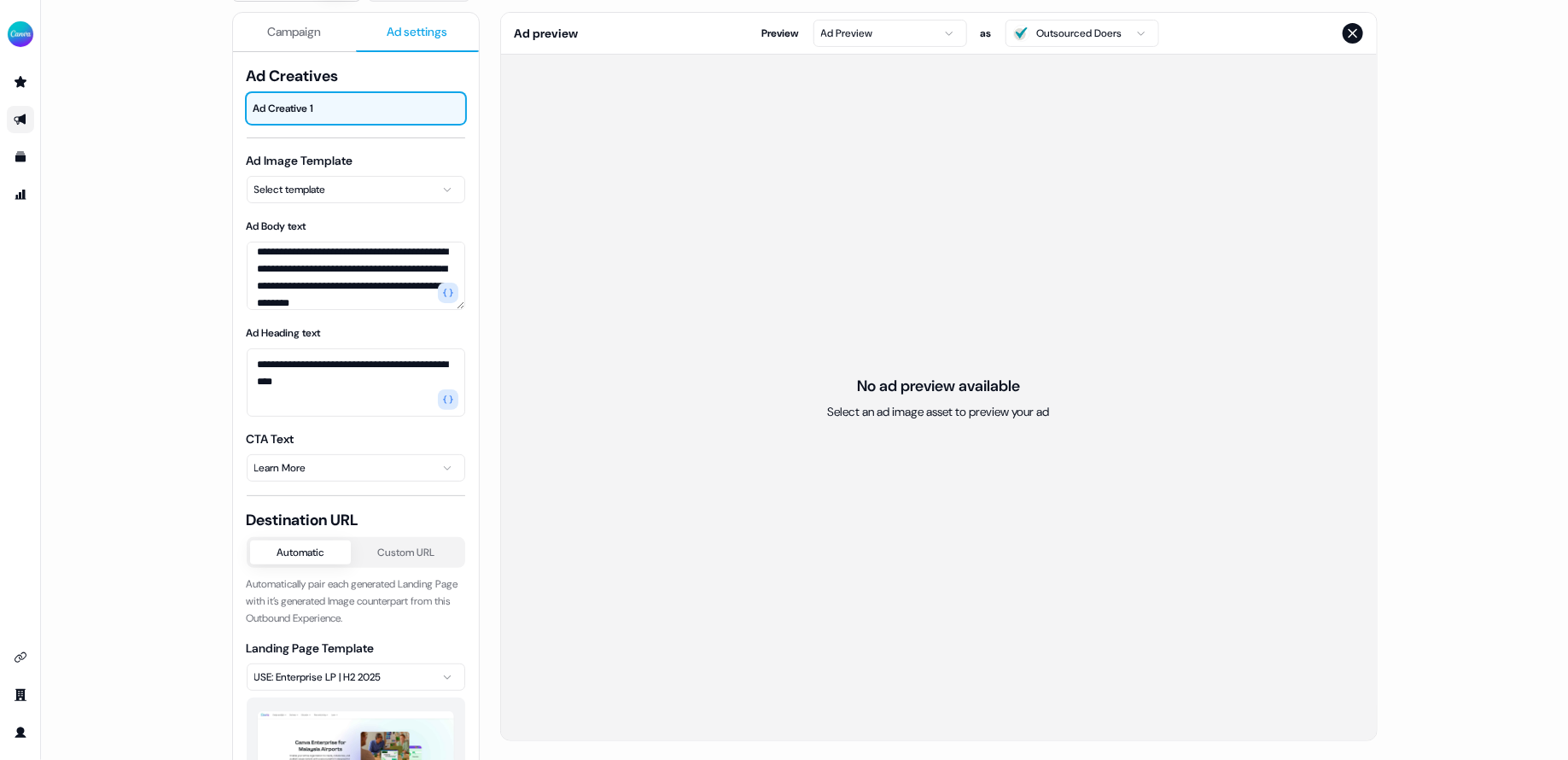 click on "**********" at bounding box center (805, 296) 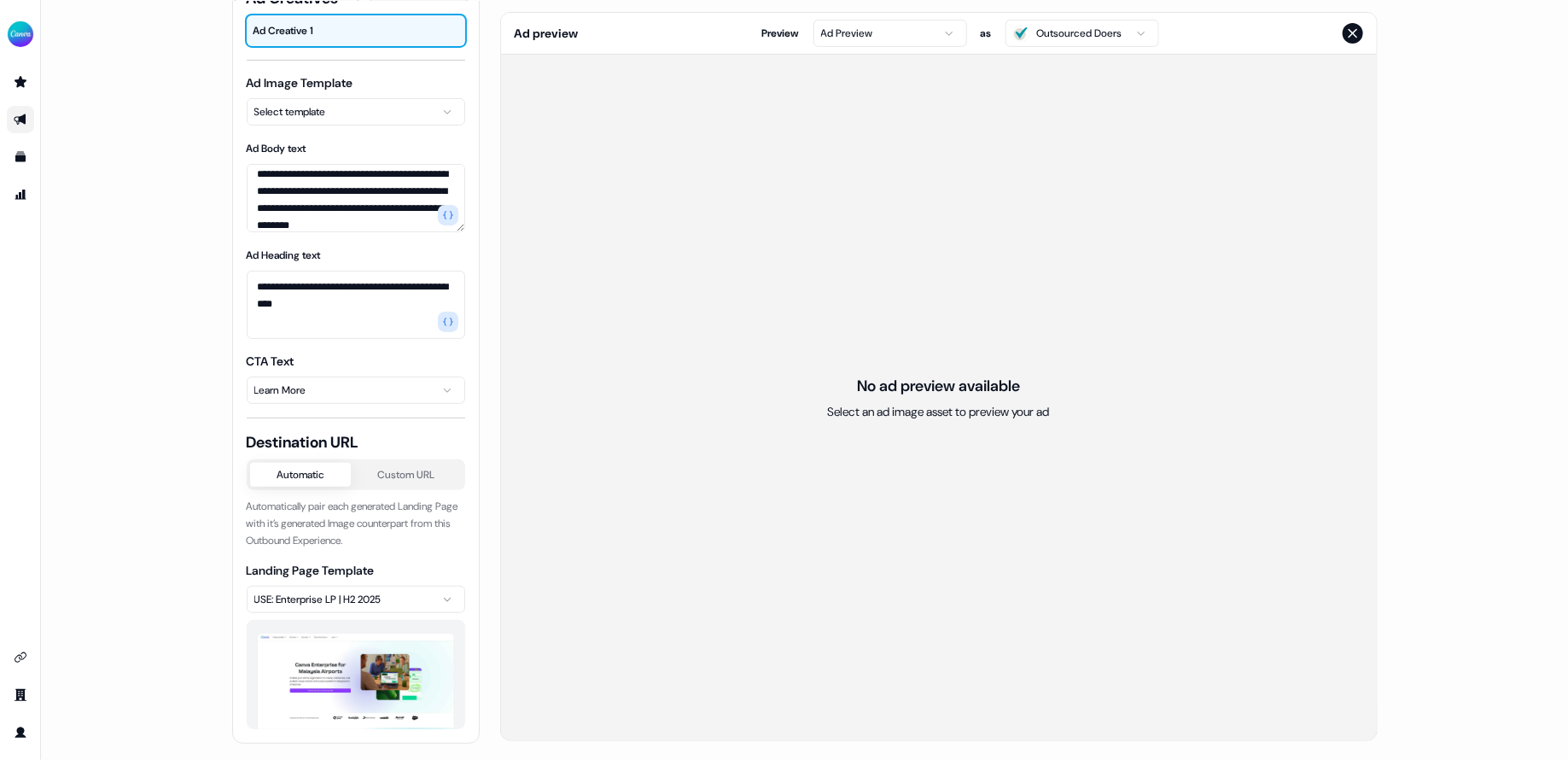 scroll, scrollTop: 0, scrollLeft: 0, axis: both 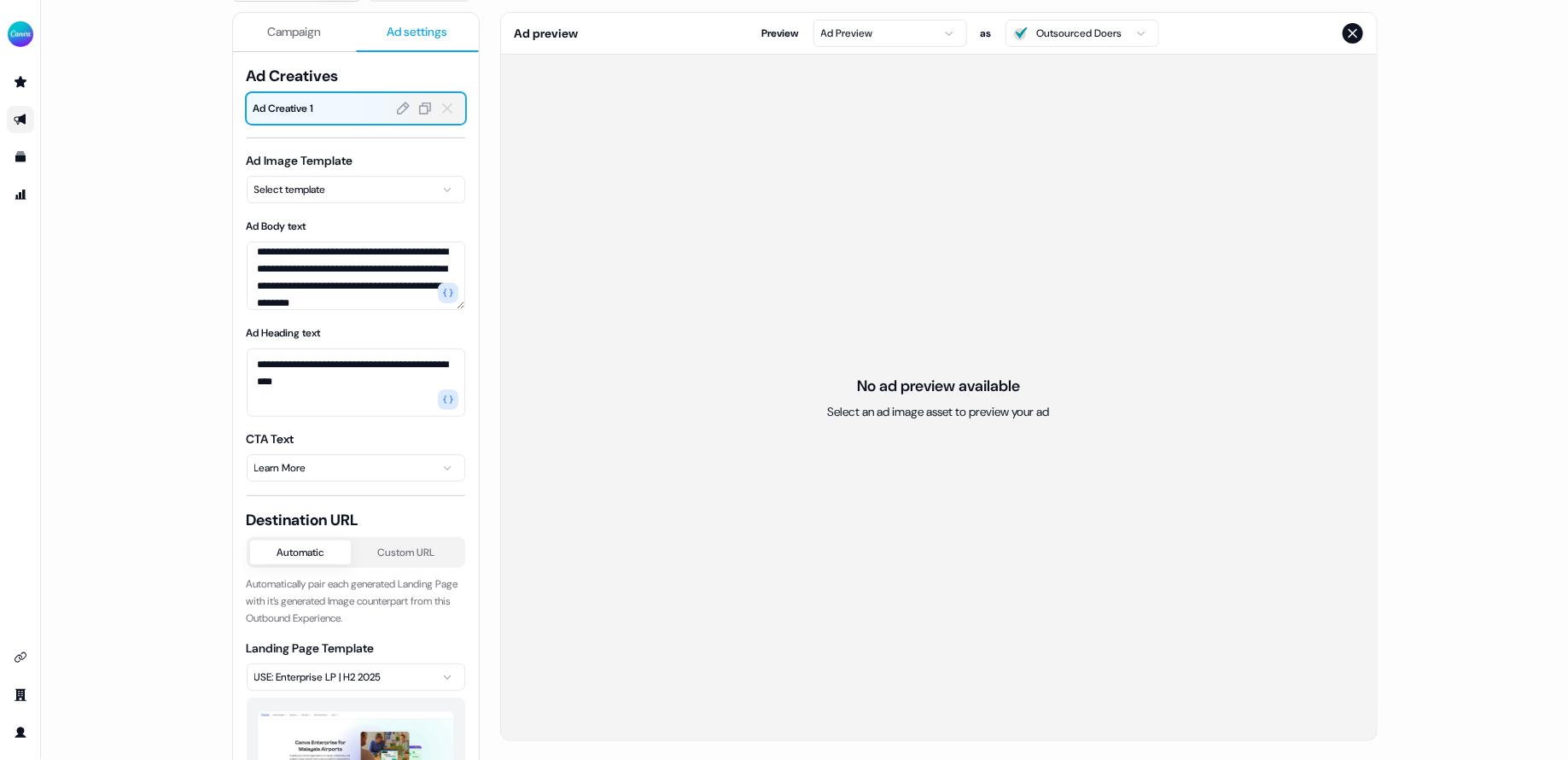 click on "Ad Creative 1" at bounding box center [356, 108] 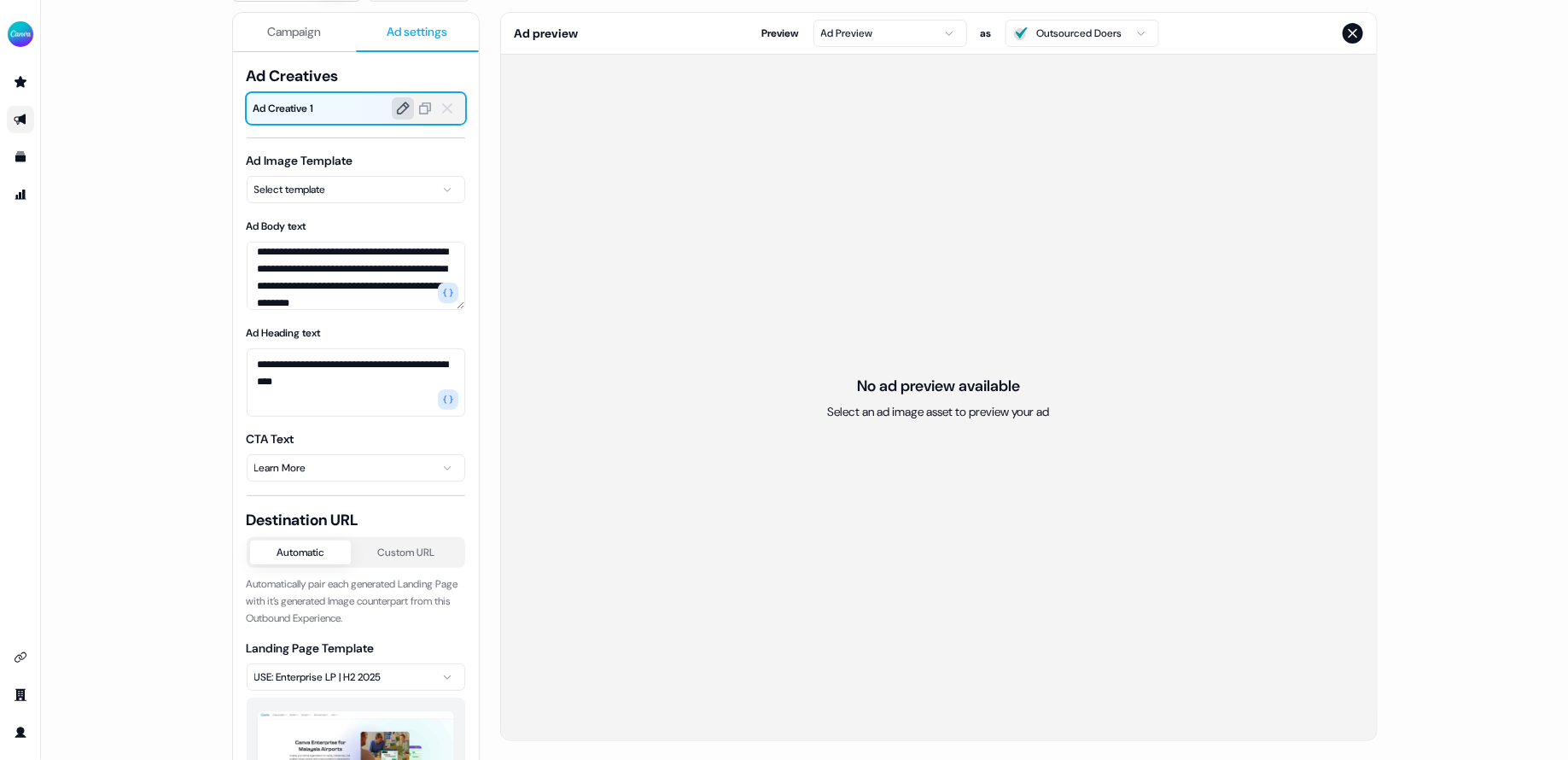 click 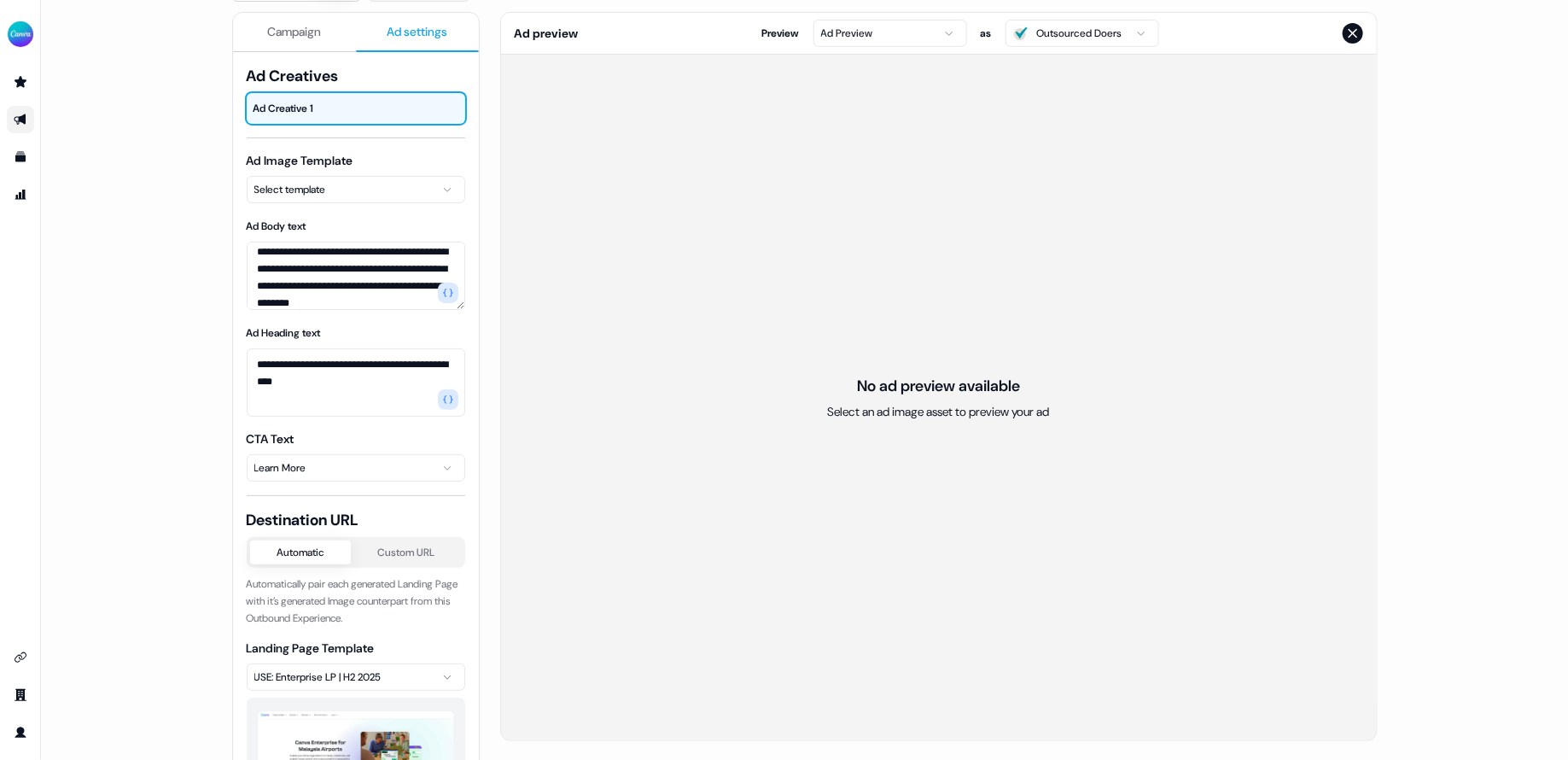 click on "Ad Creatives" at bounding box center (356, 76) 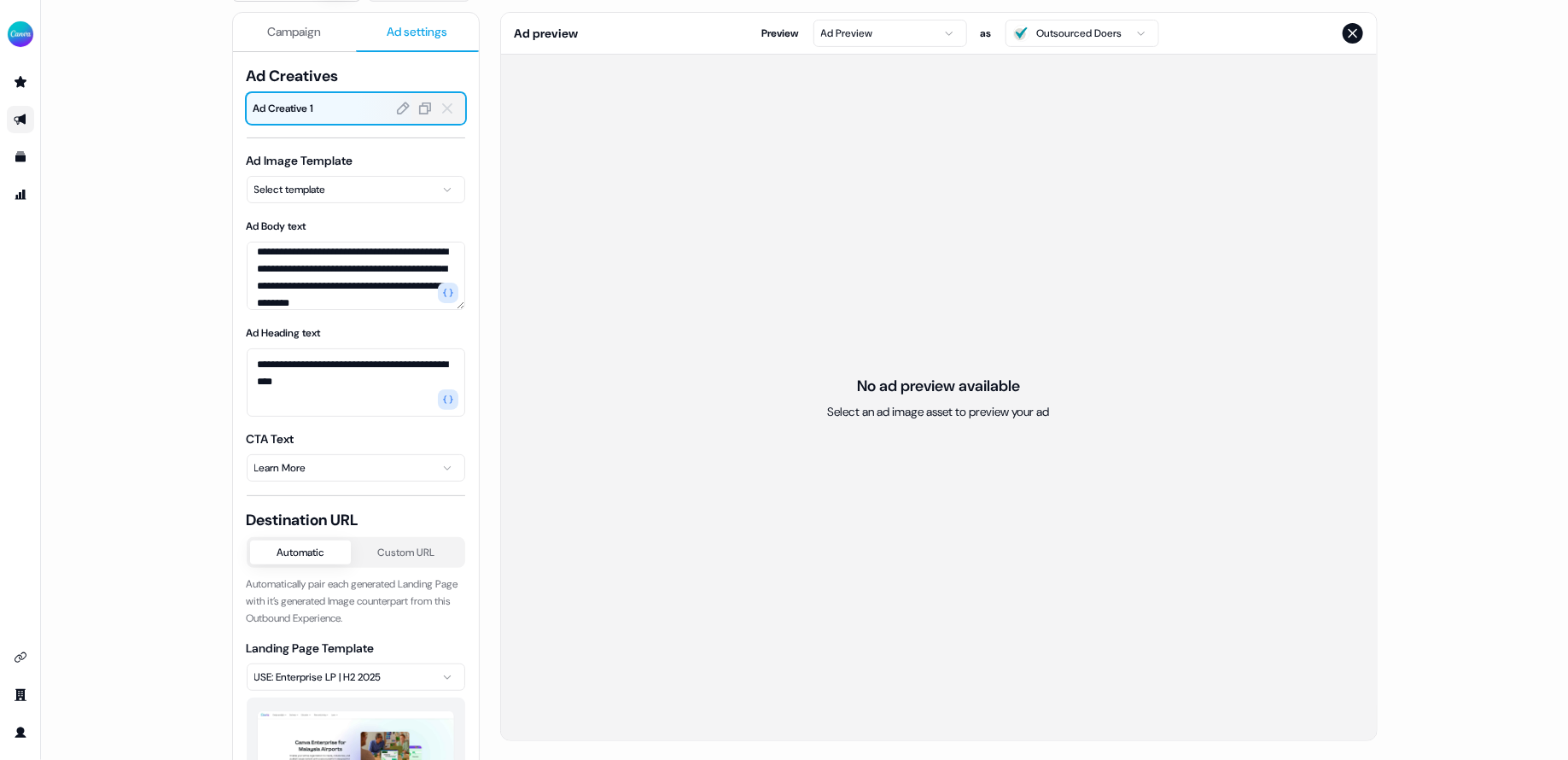 click at bounding box center [384, 108] 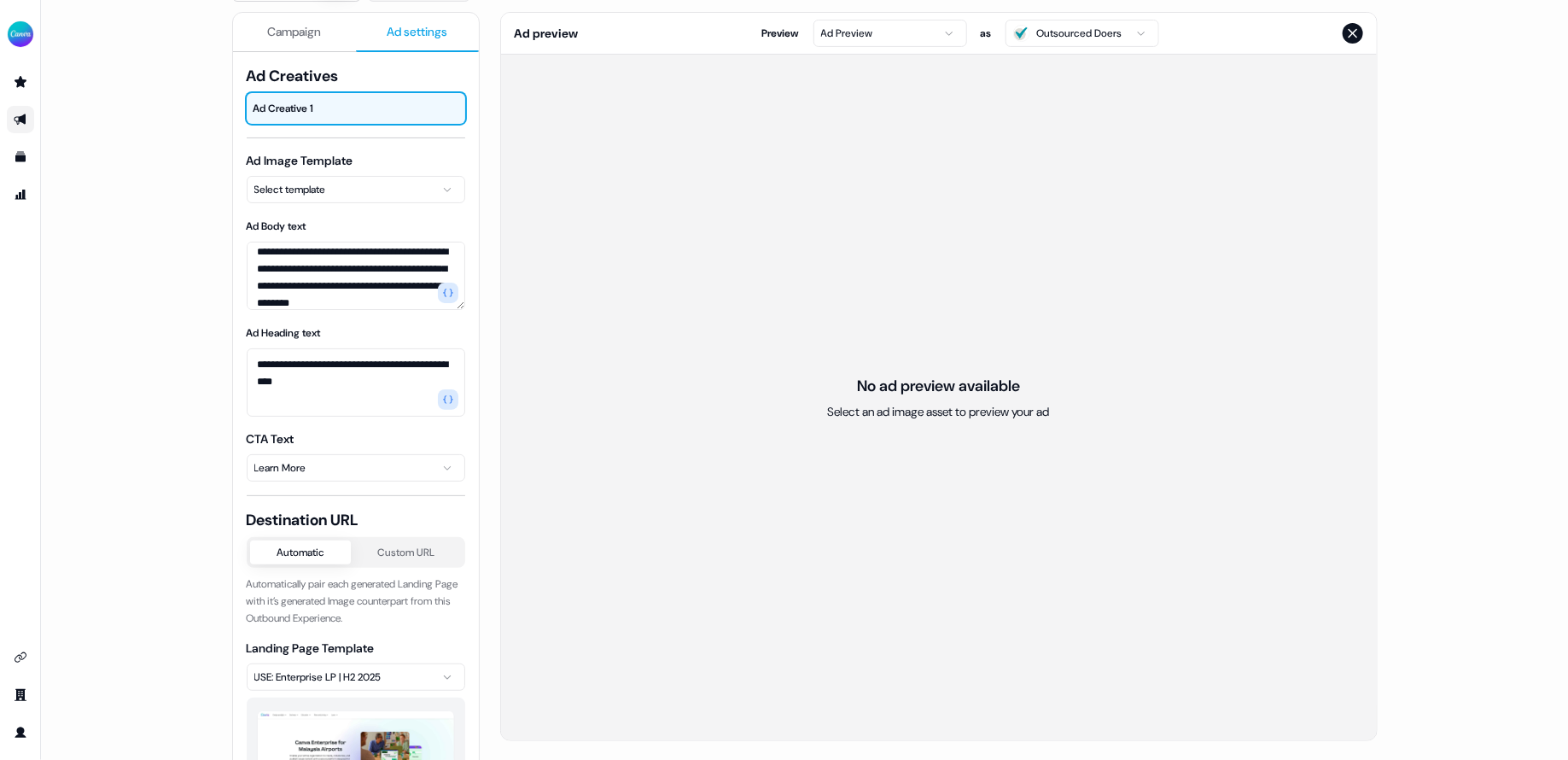click on "No ad preview available Select an ad image asset to preview your ad" at bounding box center (939, 397) 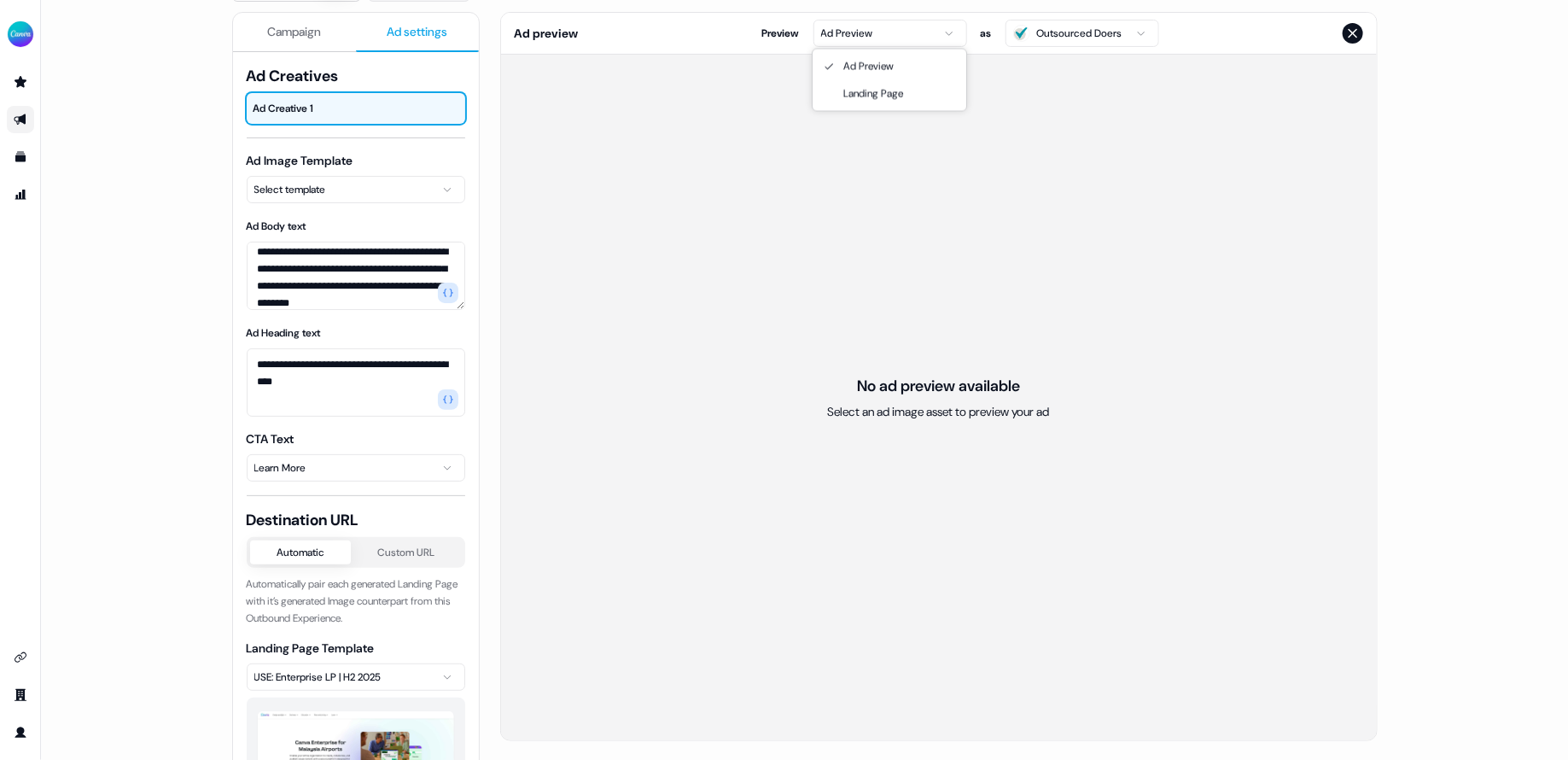 click on "**********" at bounding box center (784, 380) 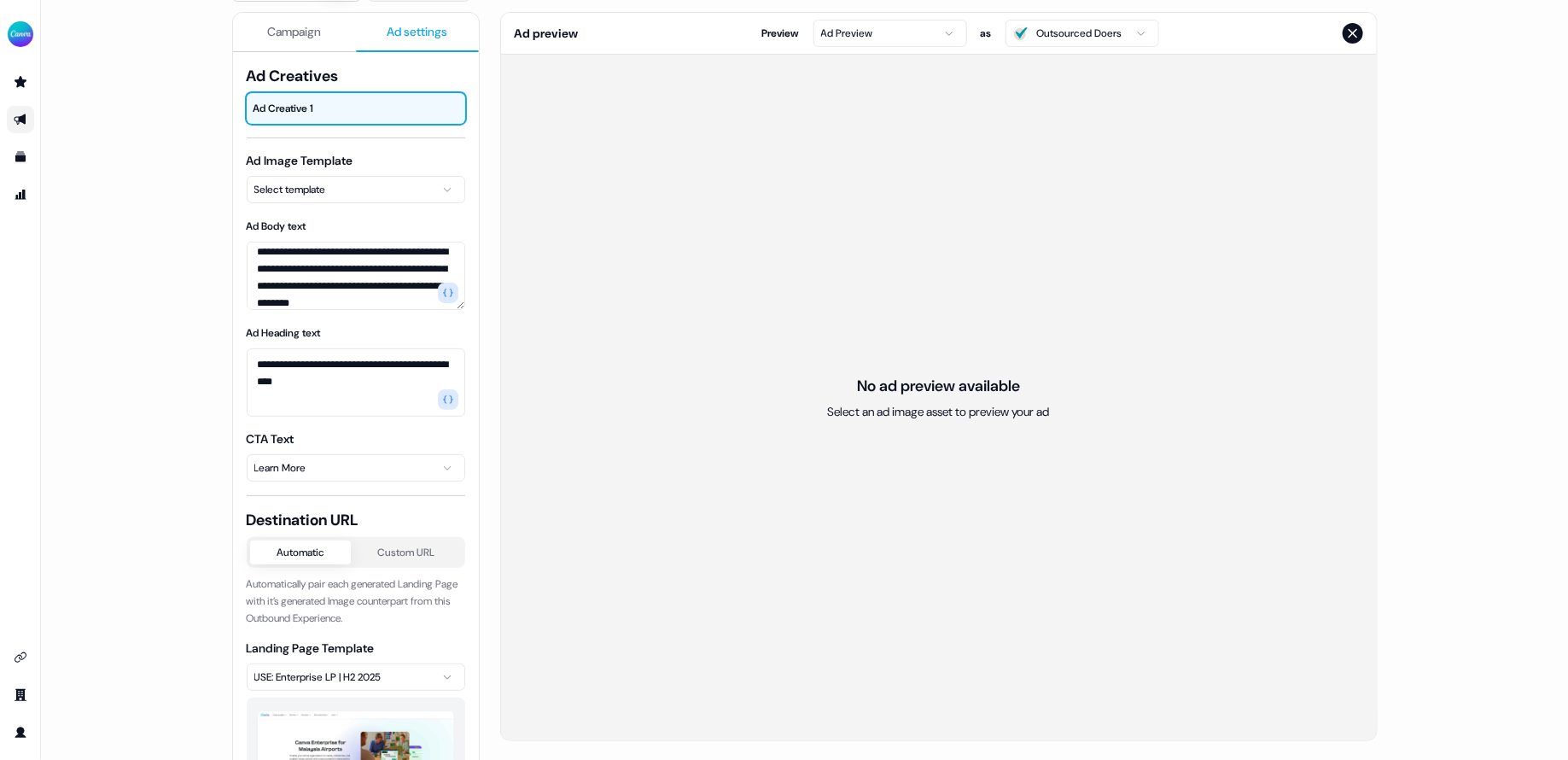 click on "No ad preview available Select an ad image asset to preview your ad" at bounding box center [939, 397] 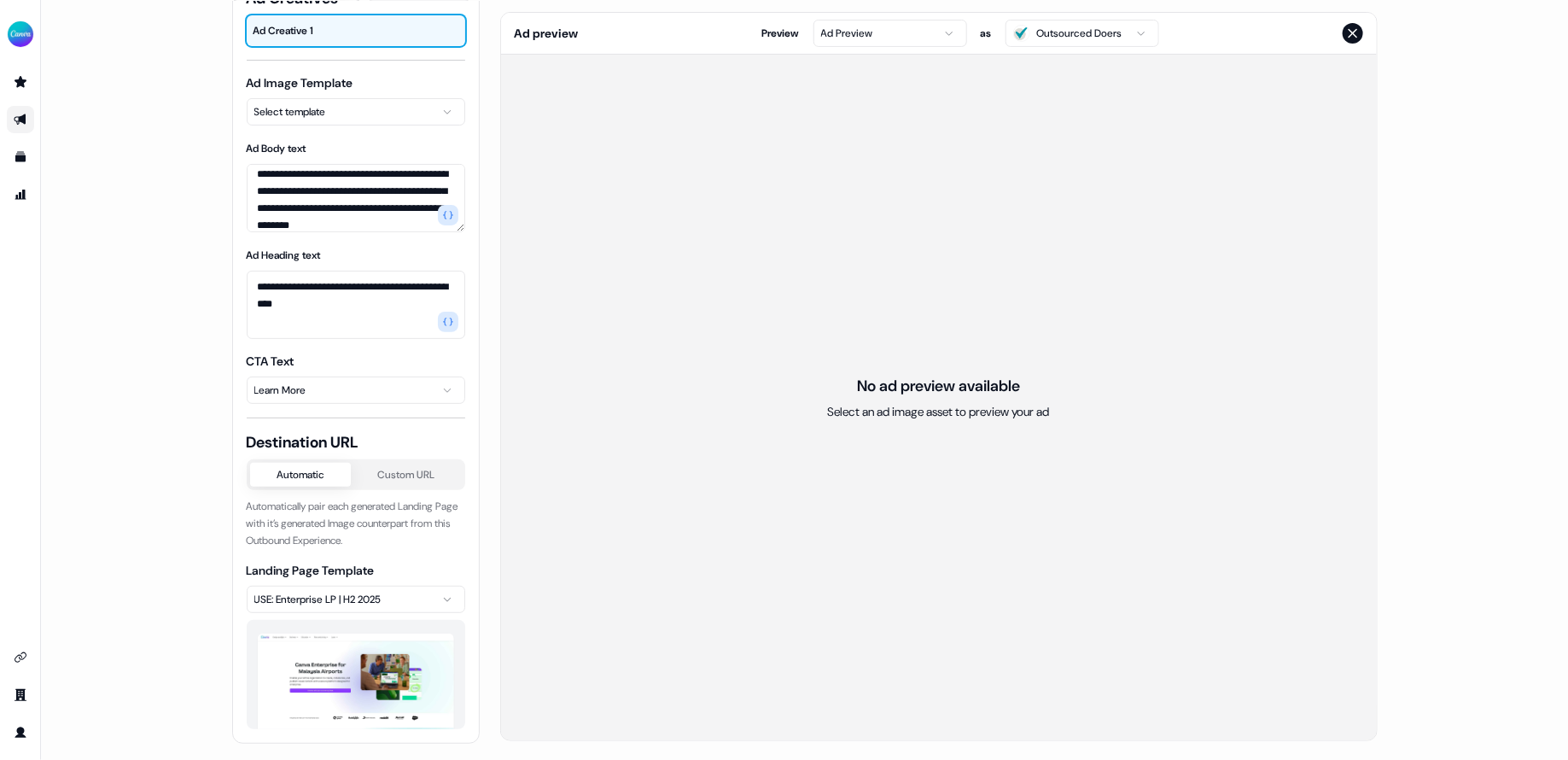 scroll, scrollTop: 0, scrollLeft: 0, axis: both 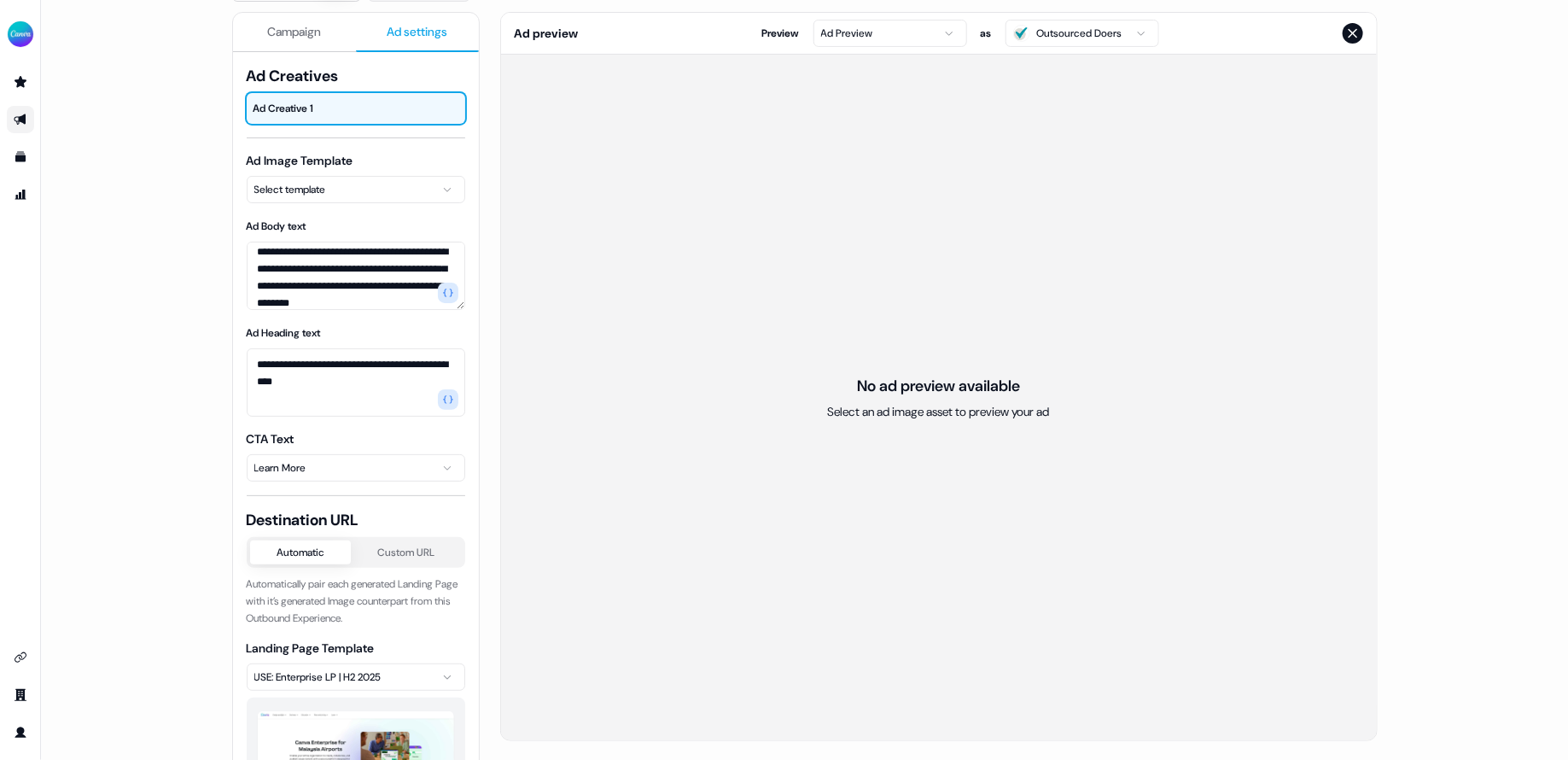 click on "No ad preview available Select an ad image asset to preview your ad" at bounding box center (939, 397) 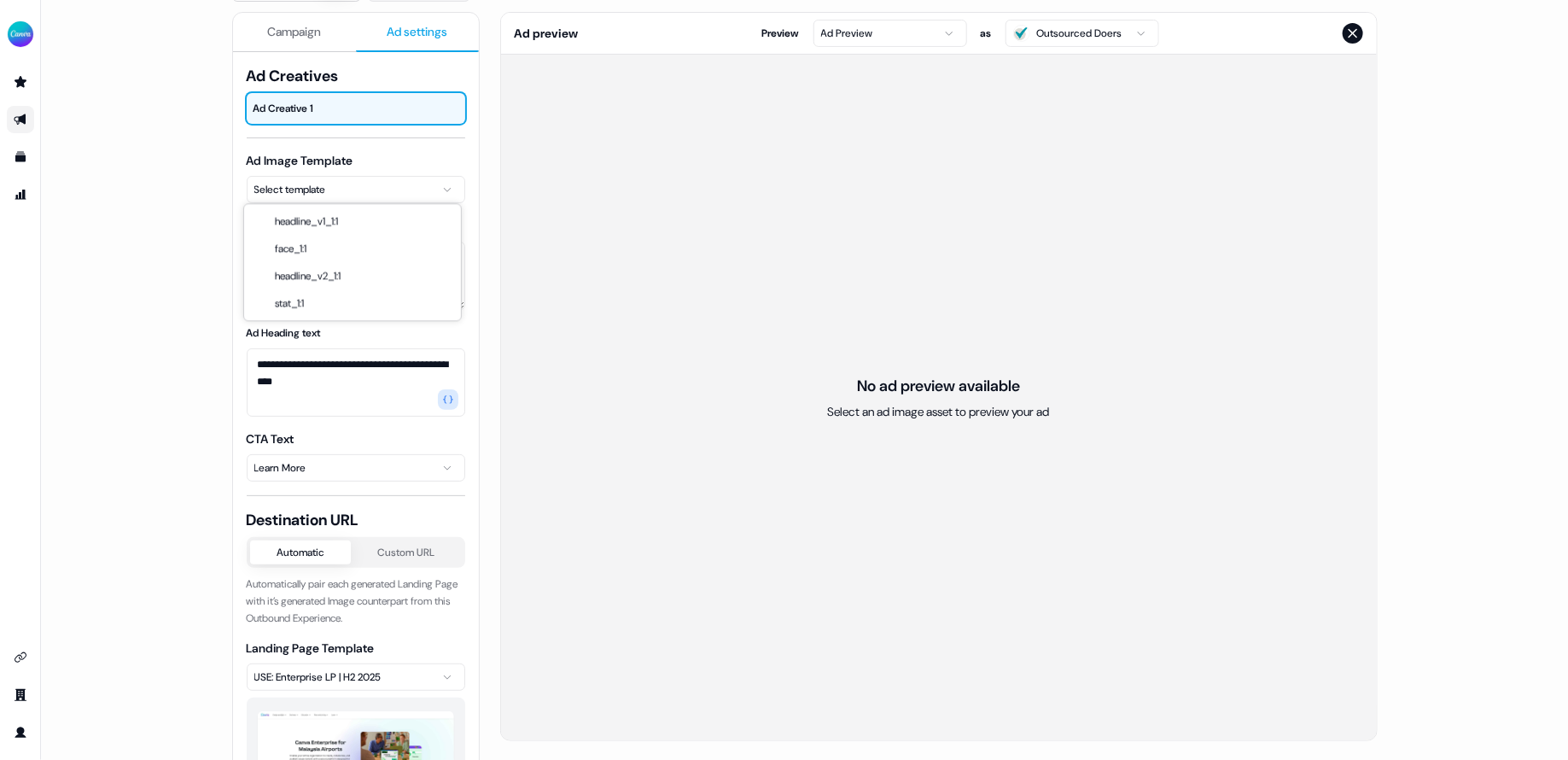 click on "**********" at bounding box center (784, 380) 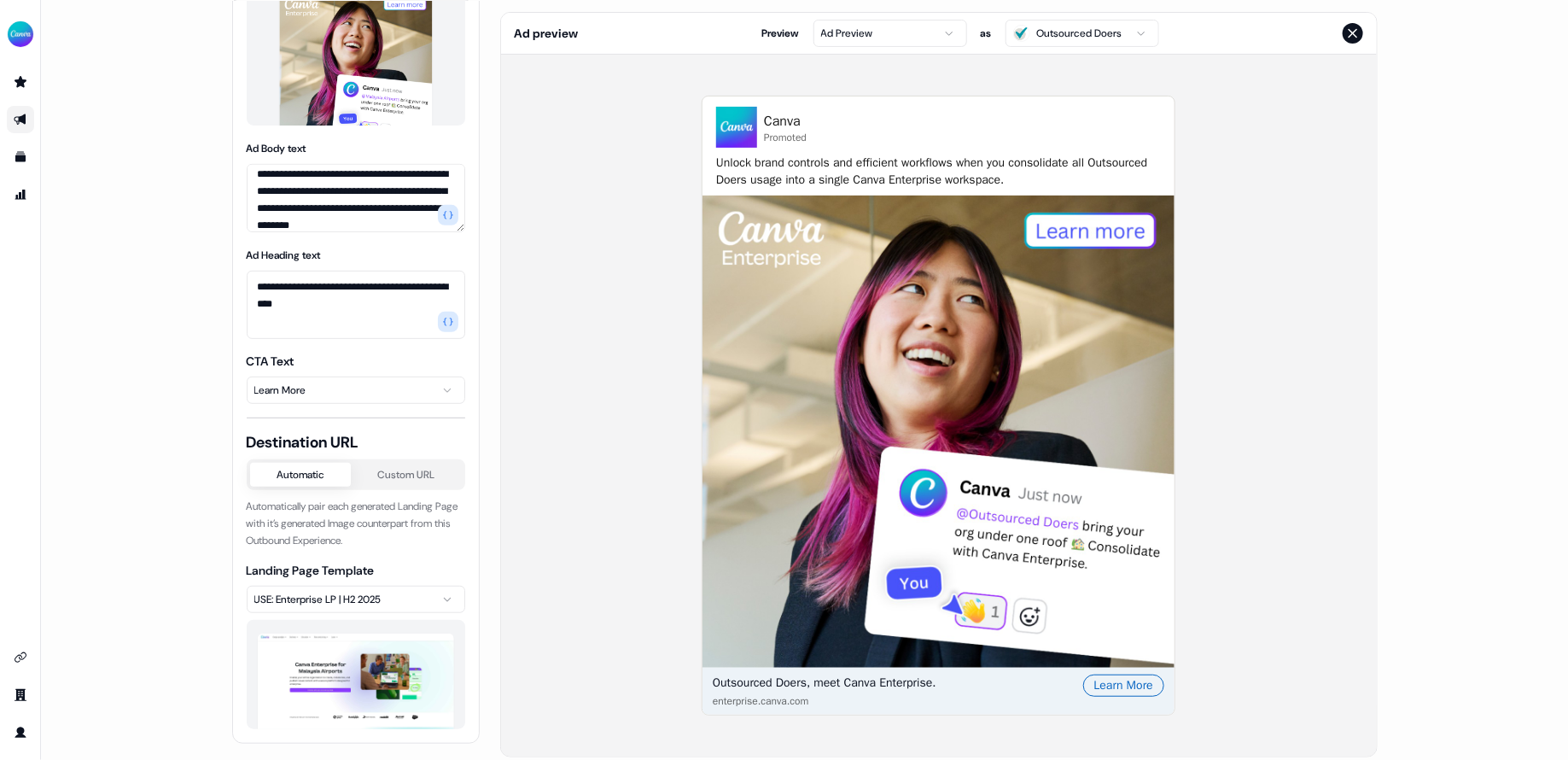 scroll, scrollTop: 0, scrollLeft: 0, axis: both 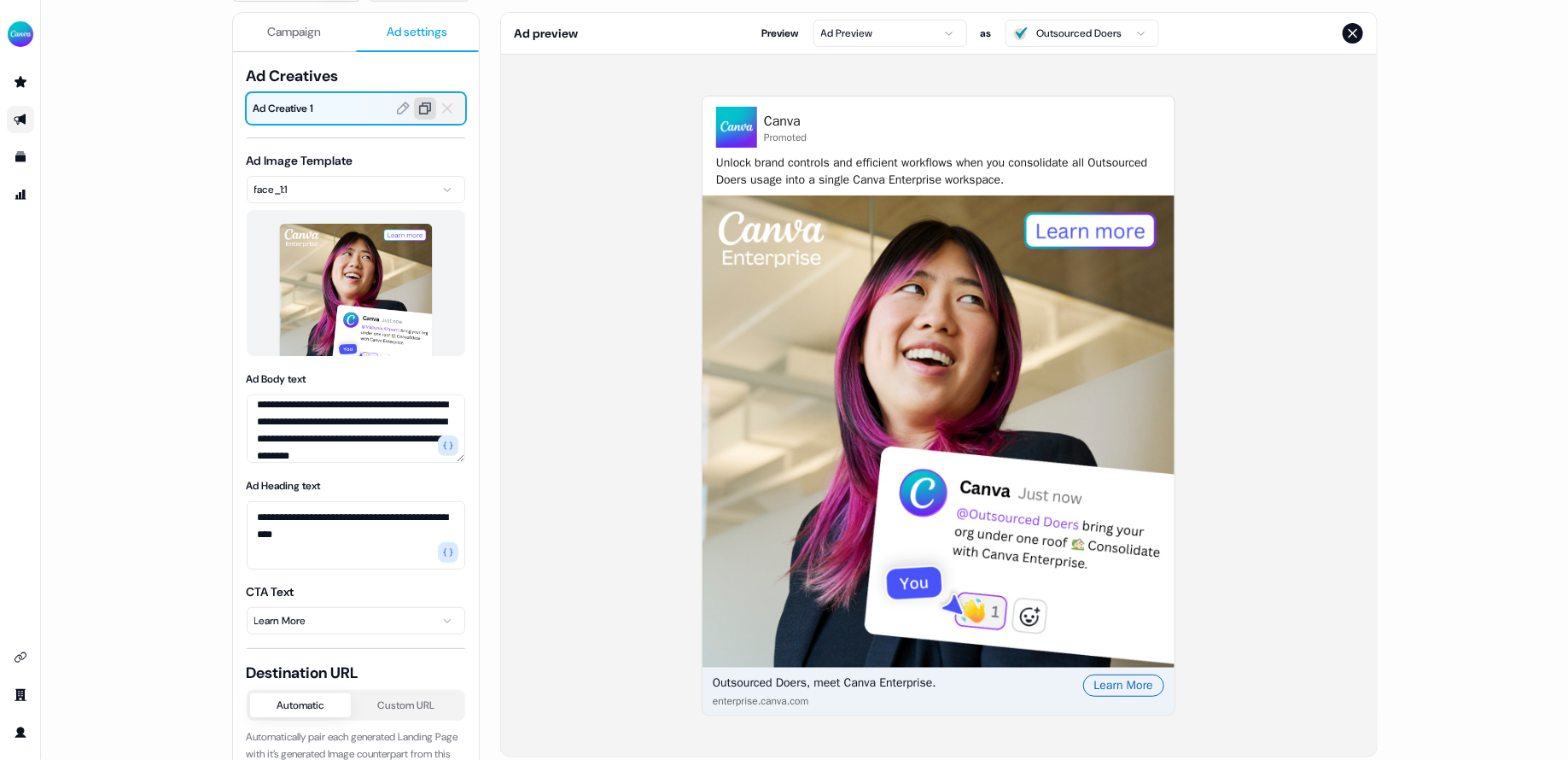 click 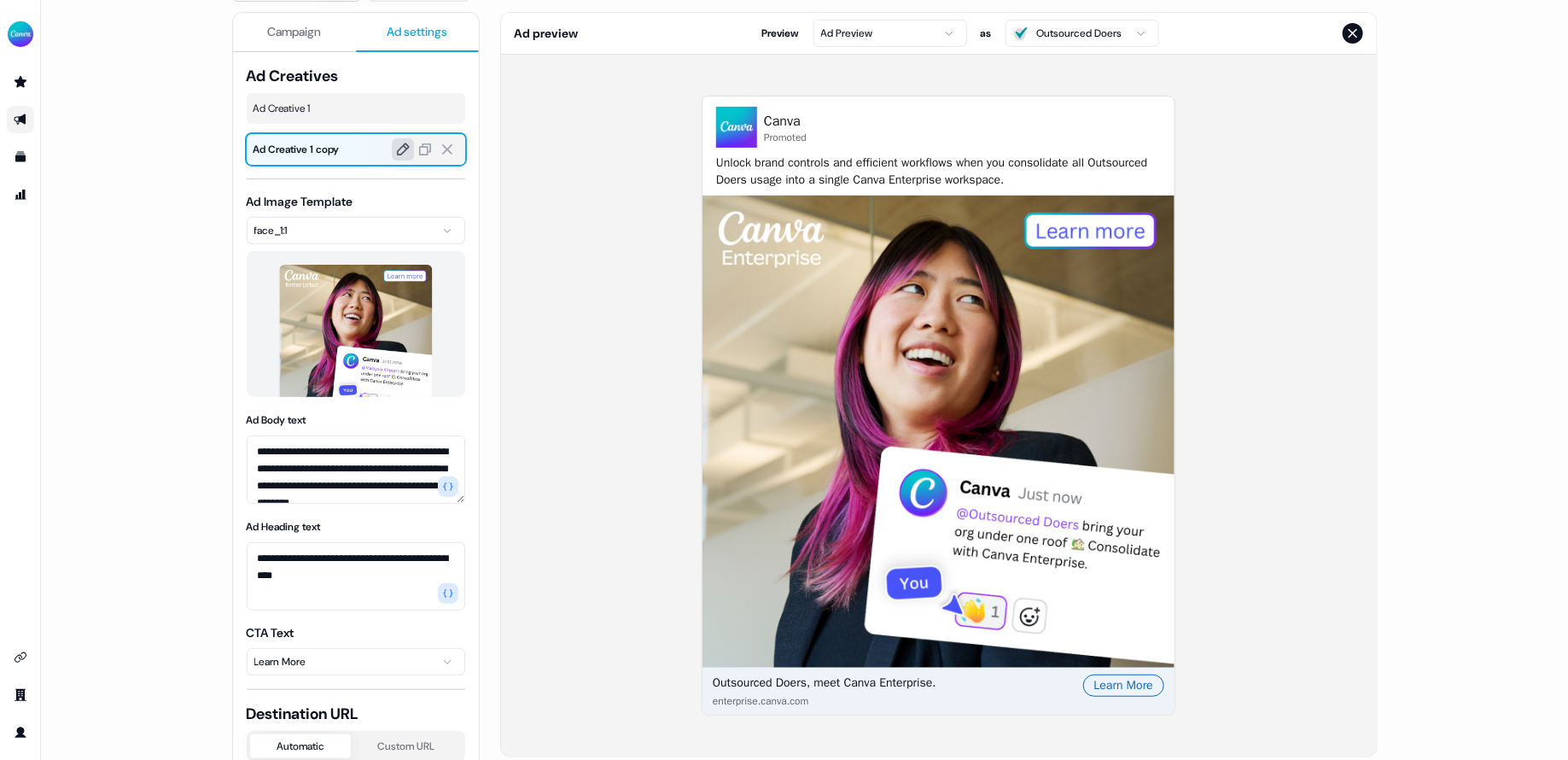 click 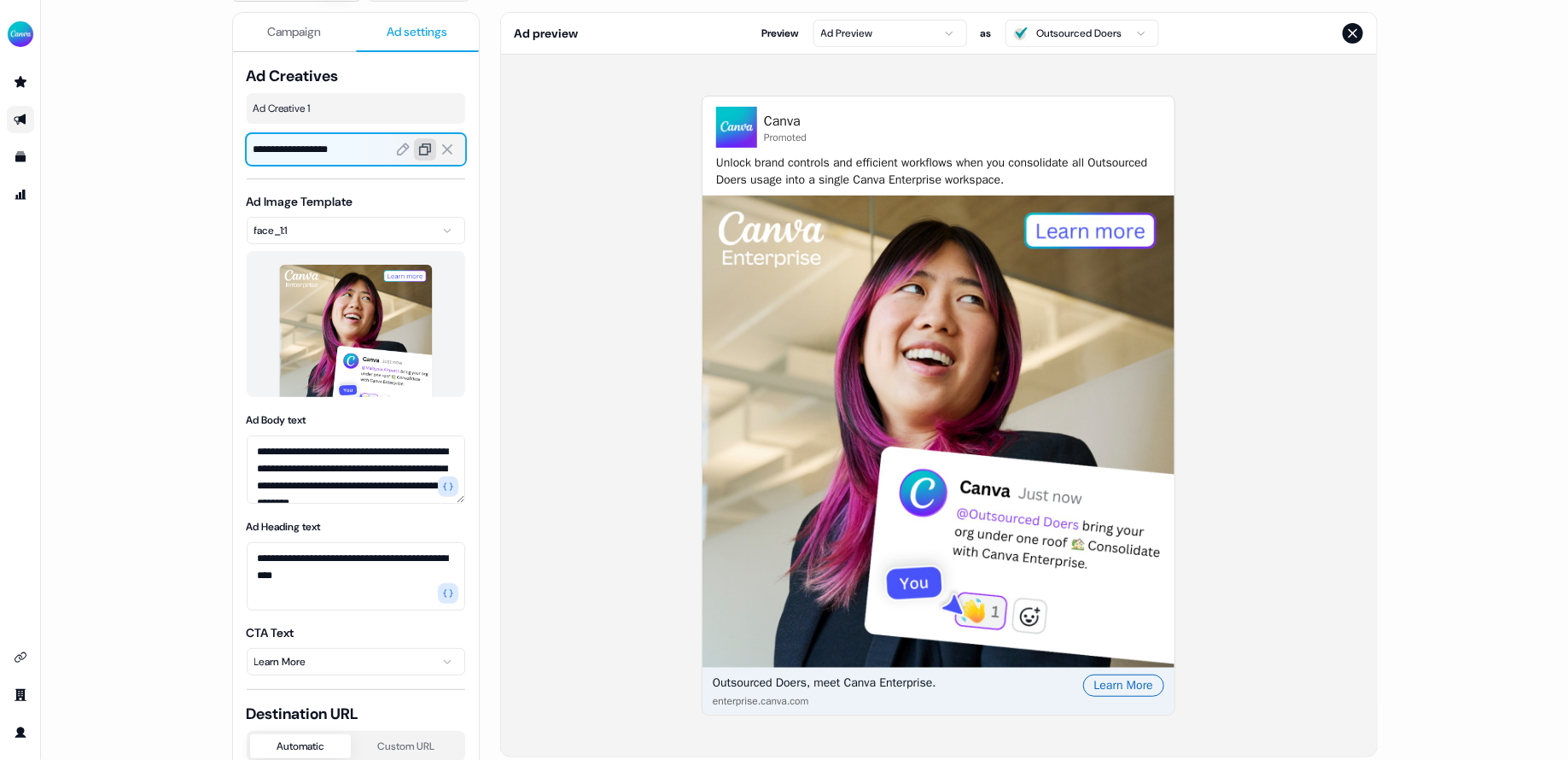drag, startPoint x: 312, startPoint y: 147, endPoint x: 421, endPoint y: 157, distance: 109.45775 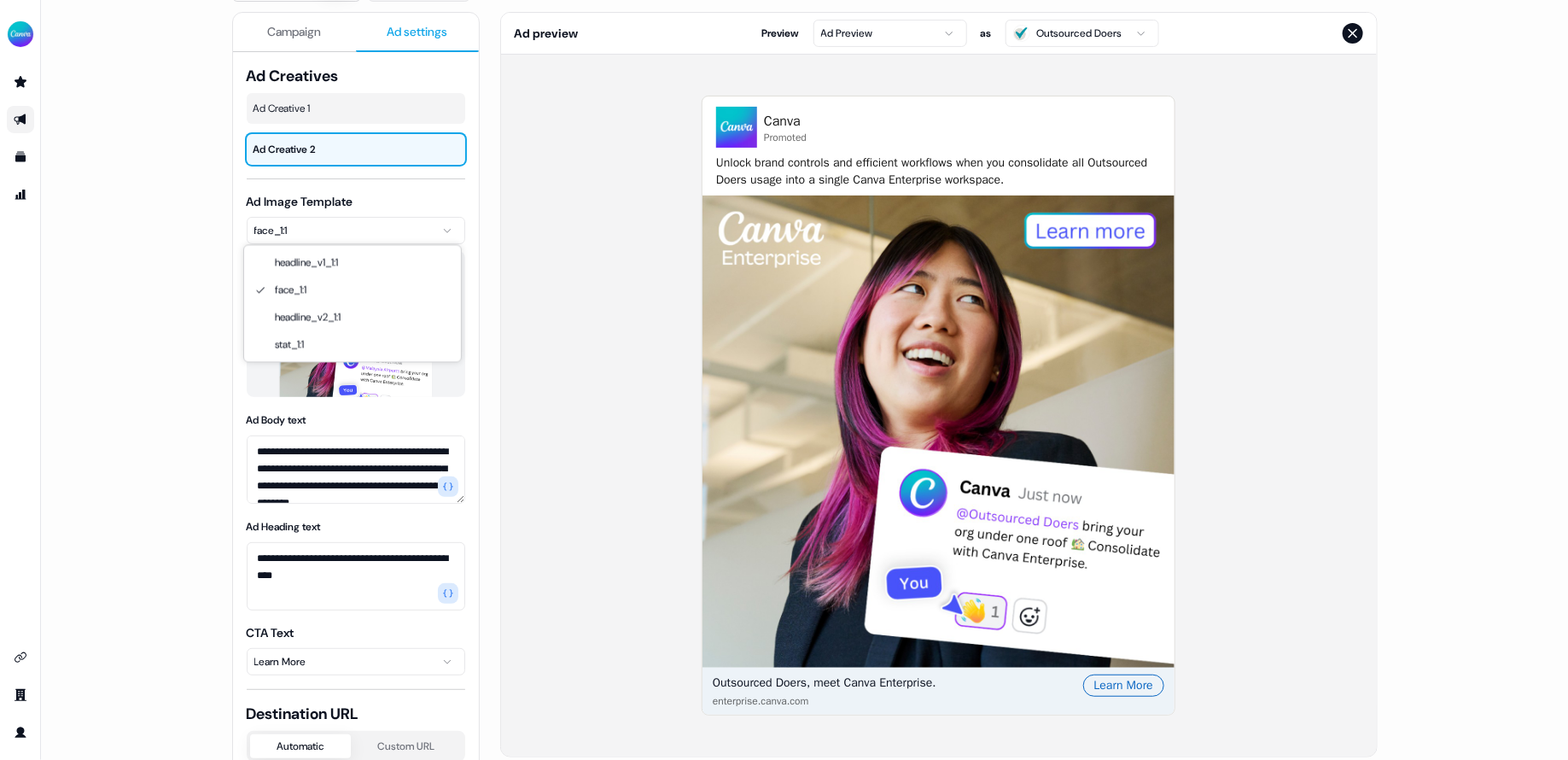 click on "**********" at bounding box center [784, 380] 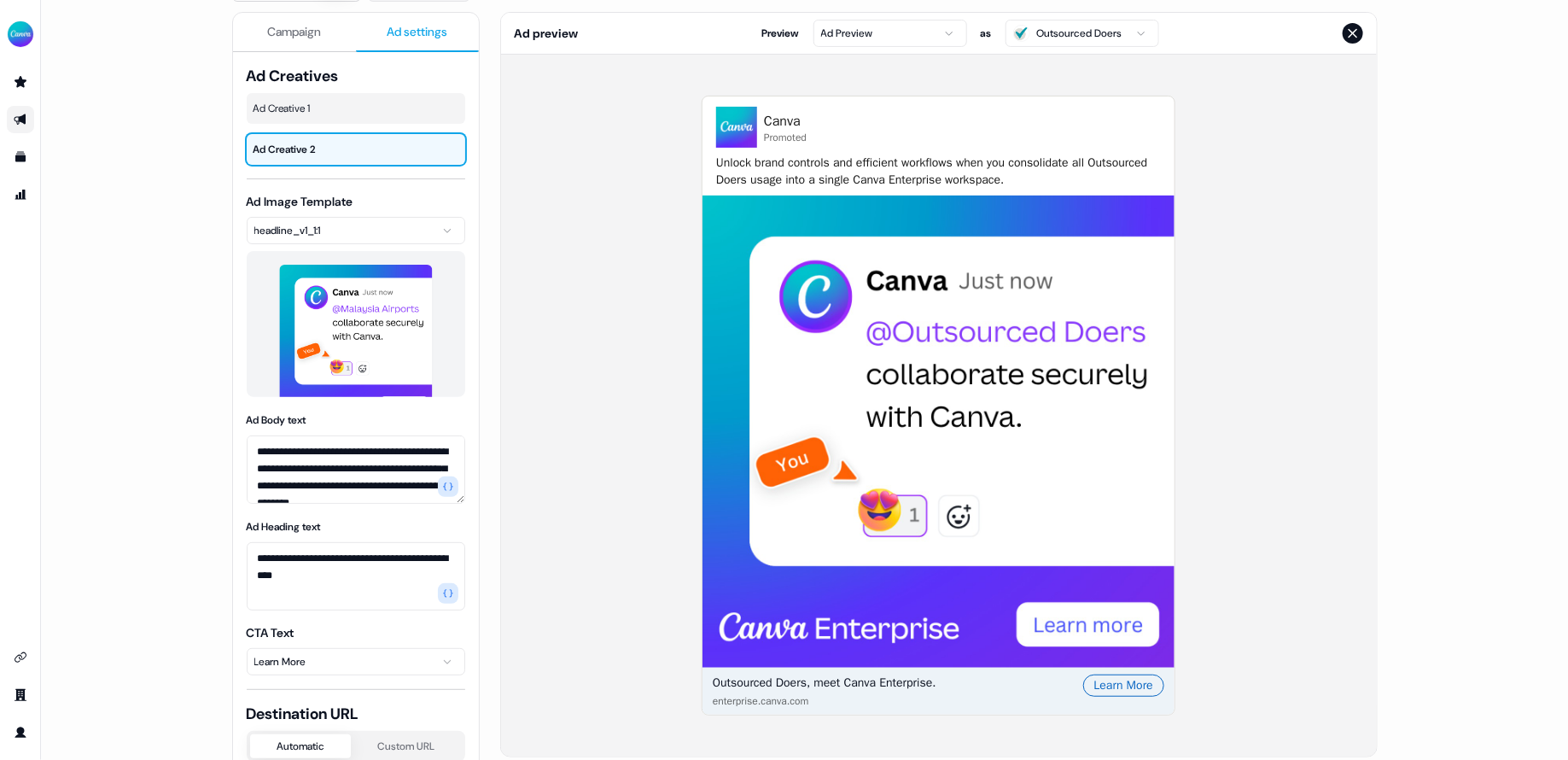 click on "Canva Promoted Unlock brand controls and efficient workflows when you consolidate all  Outsourced Doers  usage into a single Canva Enterprise workspace. Outsourced Doers, meet Canva Enterprise. enterprise.canva.com Learn More" at bounding box center [939, 406] 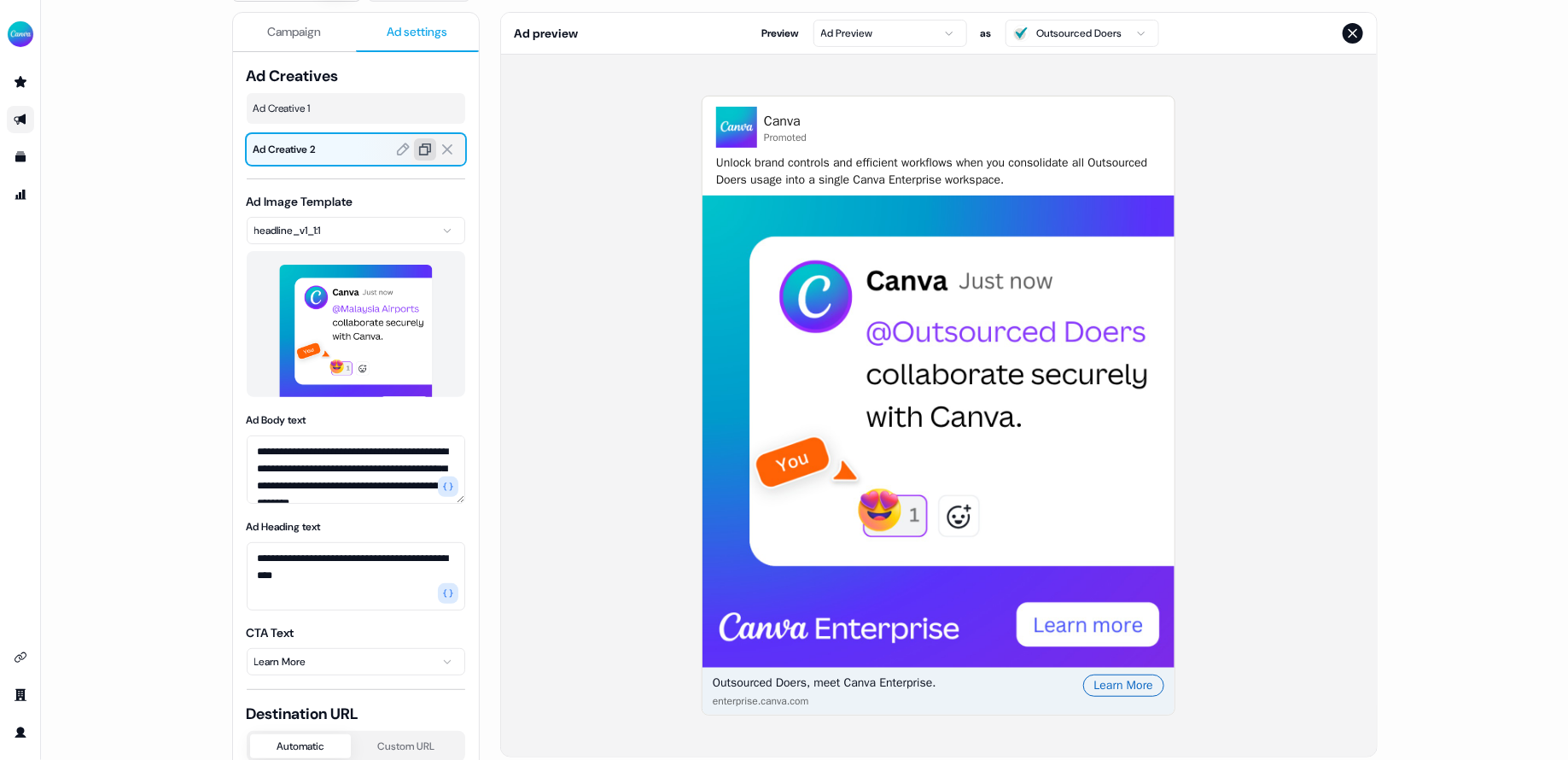 click 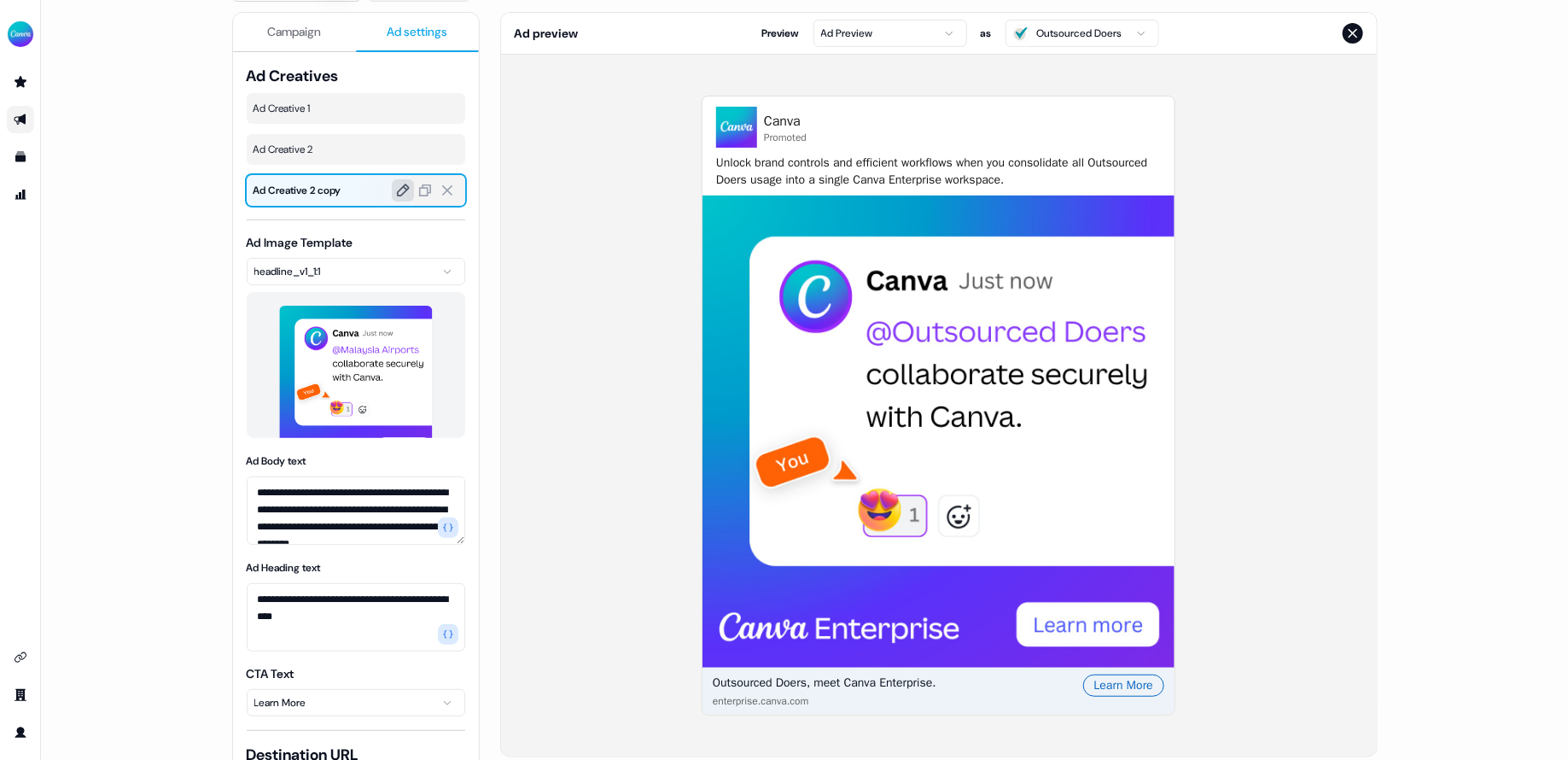 click 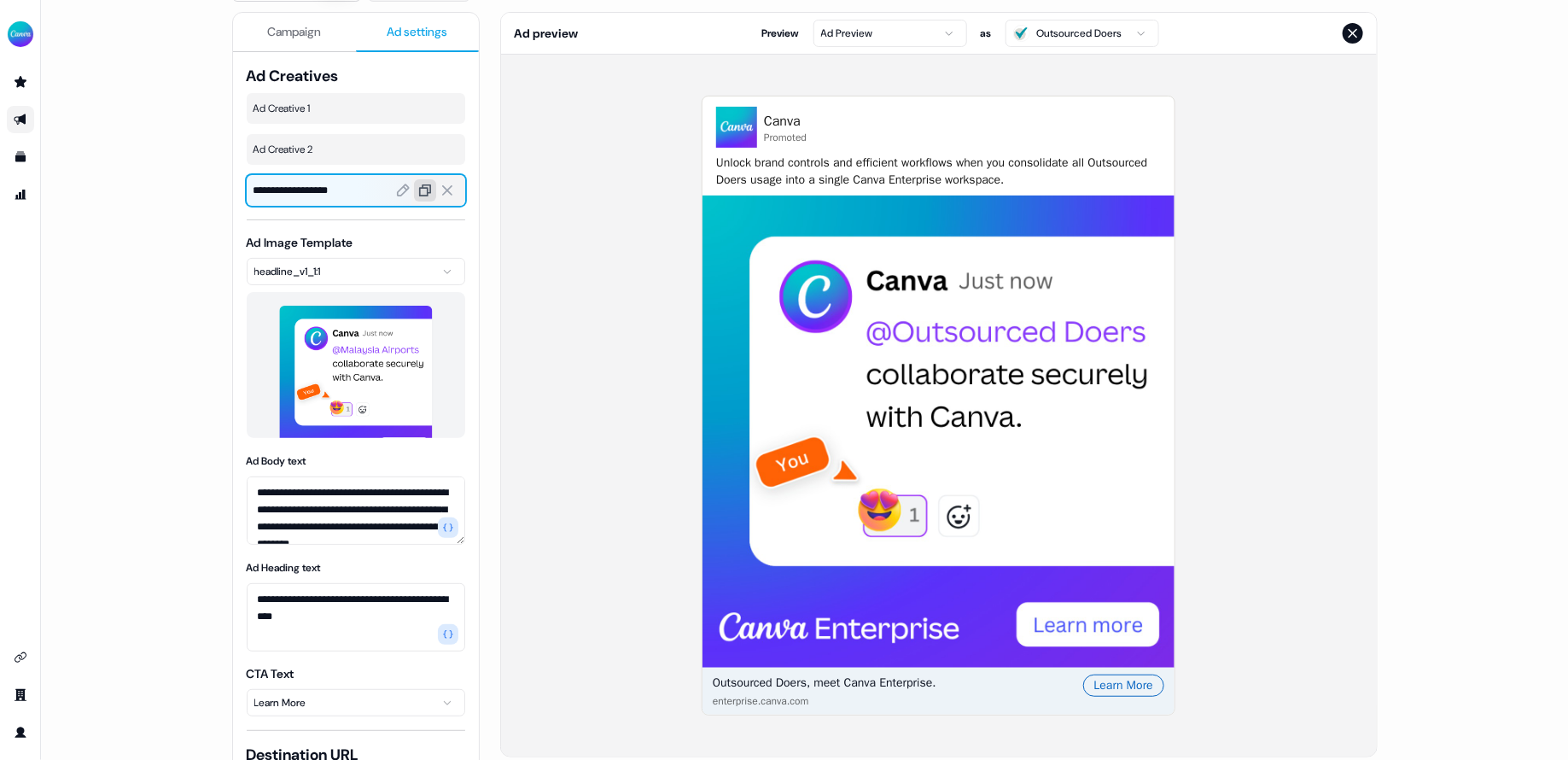 drag, startPoint x: 308, startPoint y: 186, endPoint x: 476, endPoint y: 188, distance: 168.0119 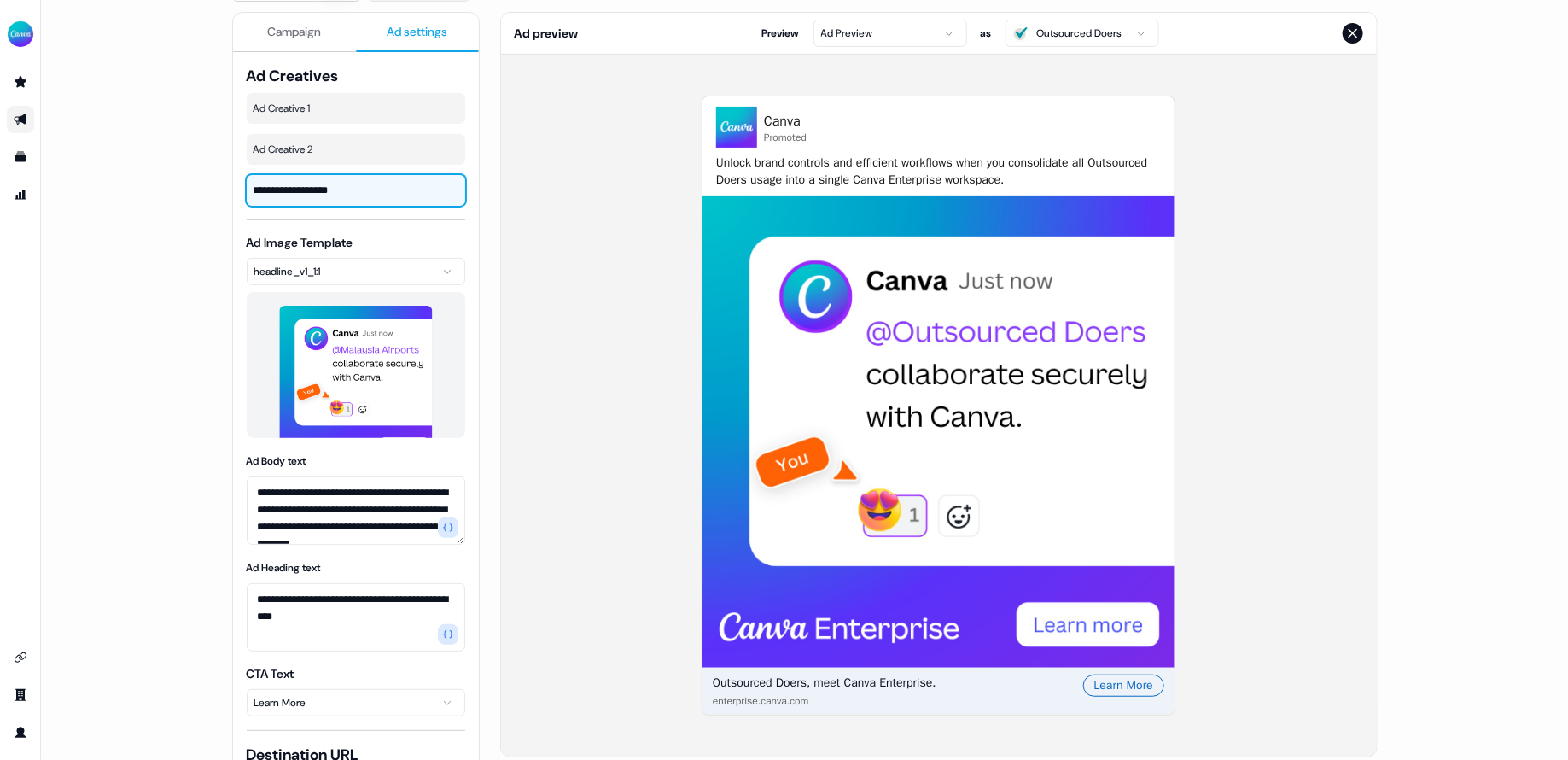 type on "**********" 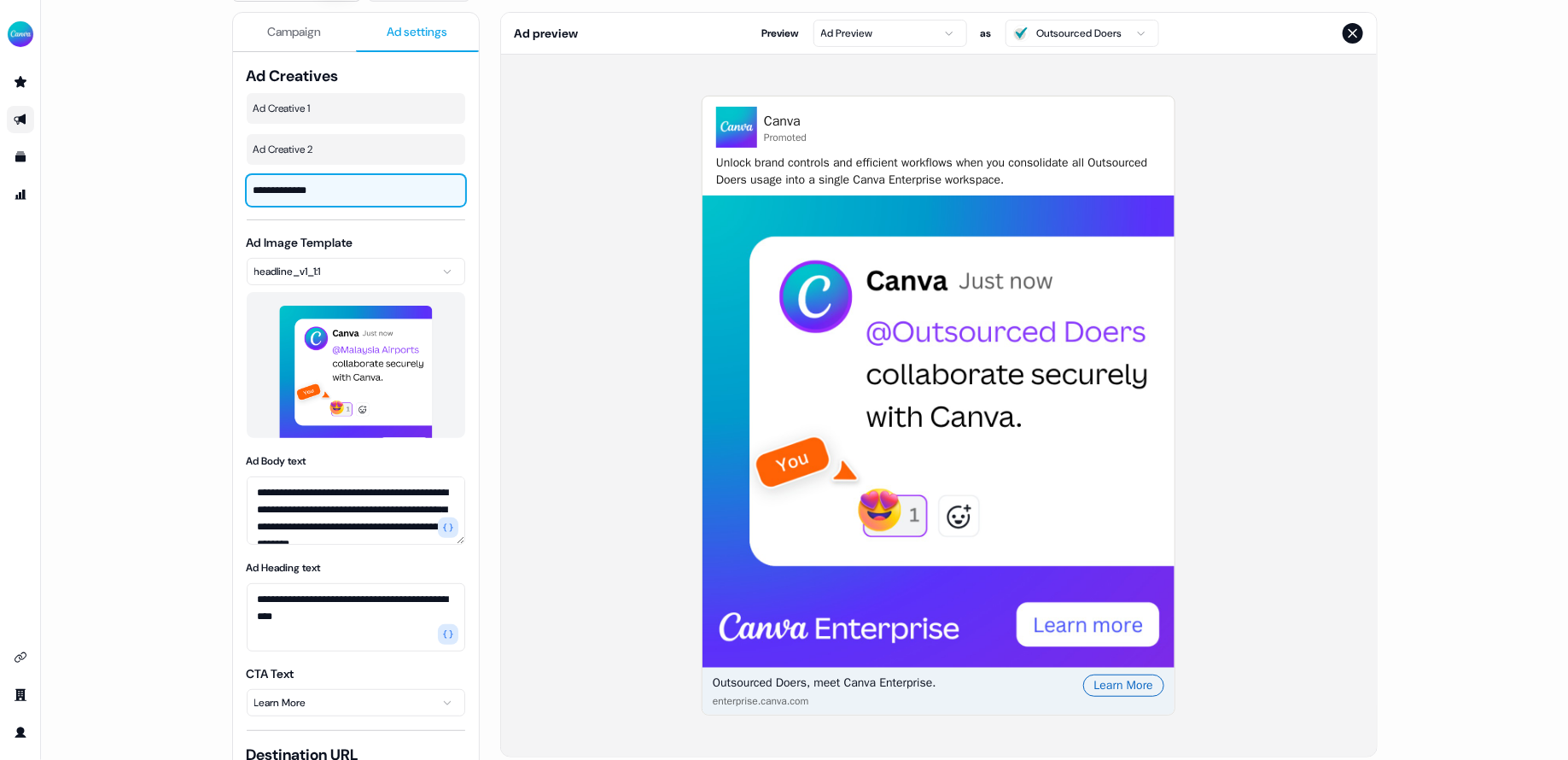 drag, startPoint x: 572, startPoint y: 182, endPoint x: 537, endPoint y: 182, distance: 35 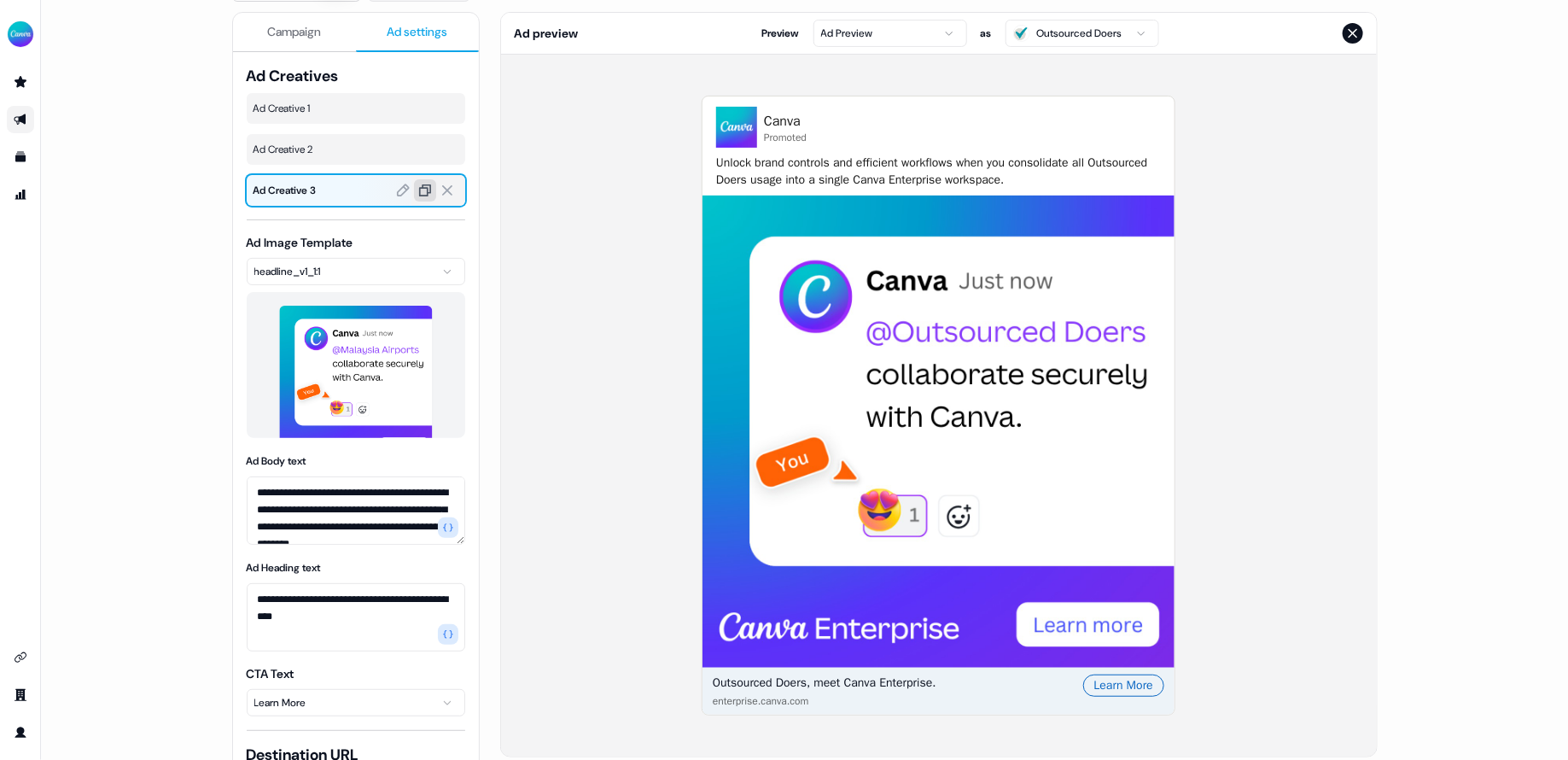 click 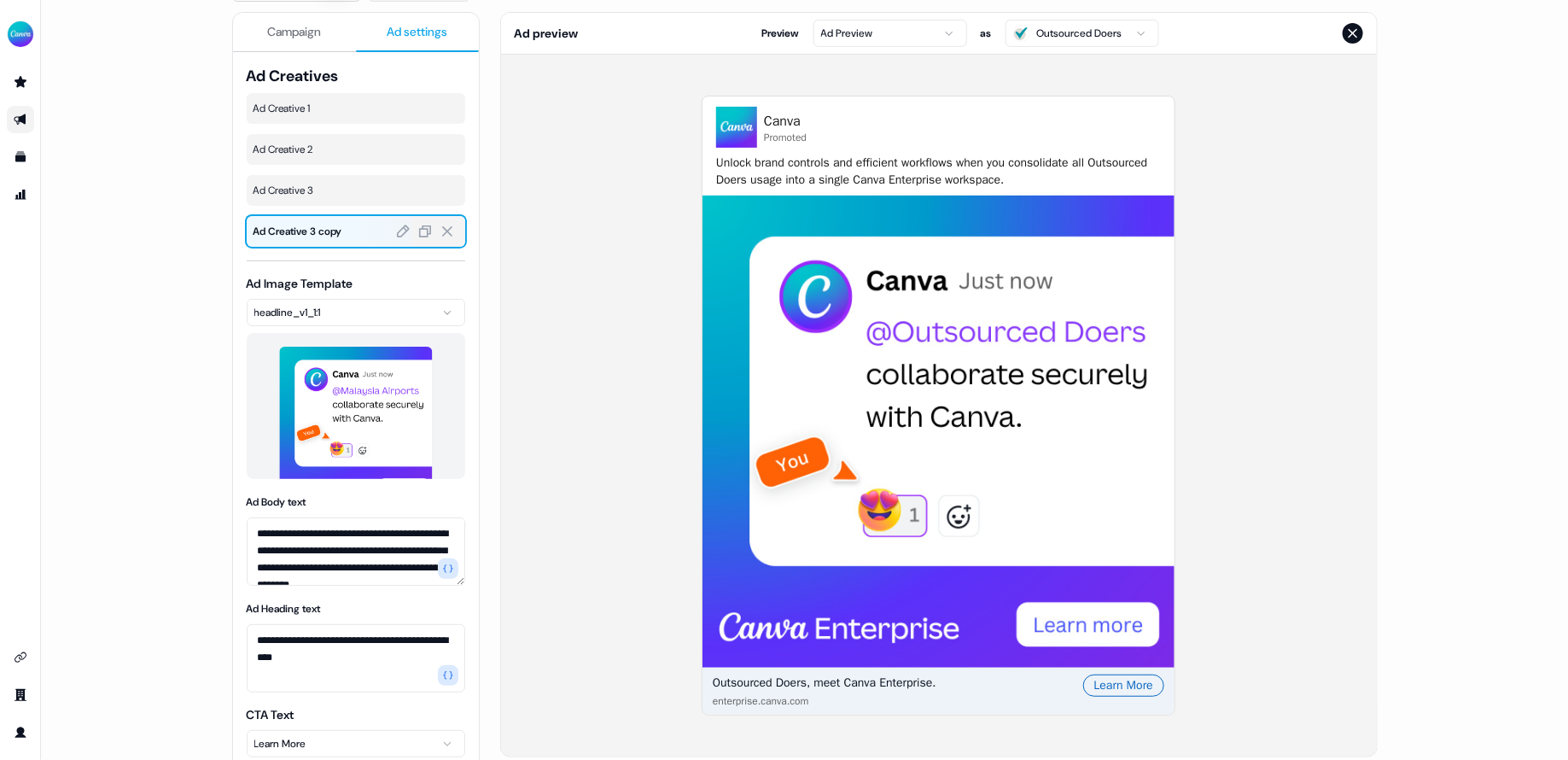 click on "Ad Creative 3 copy" at bounding box center [356, 231] 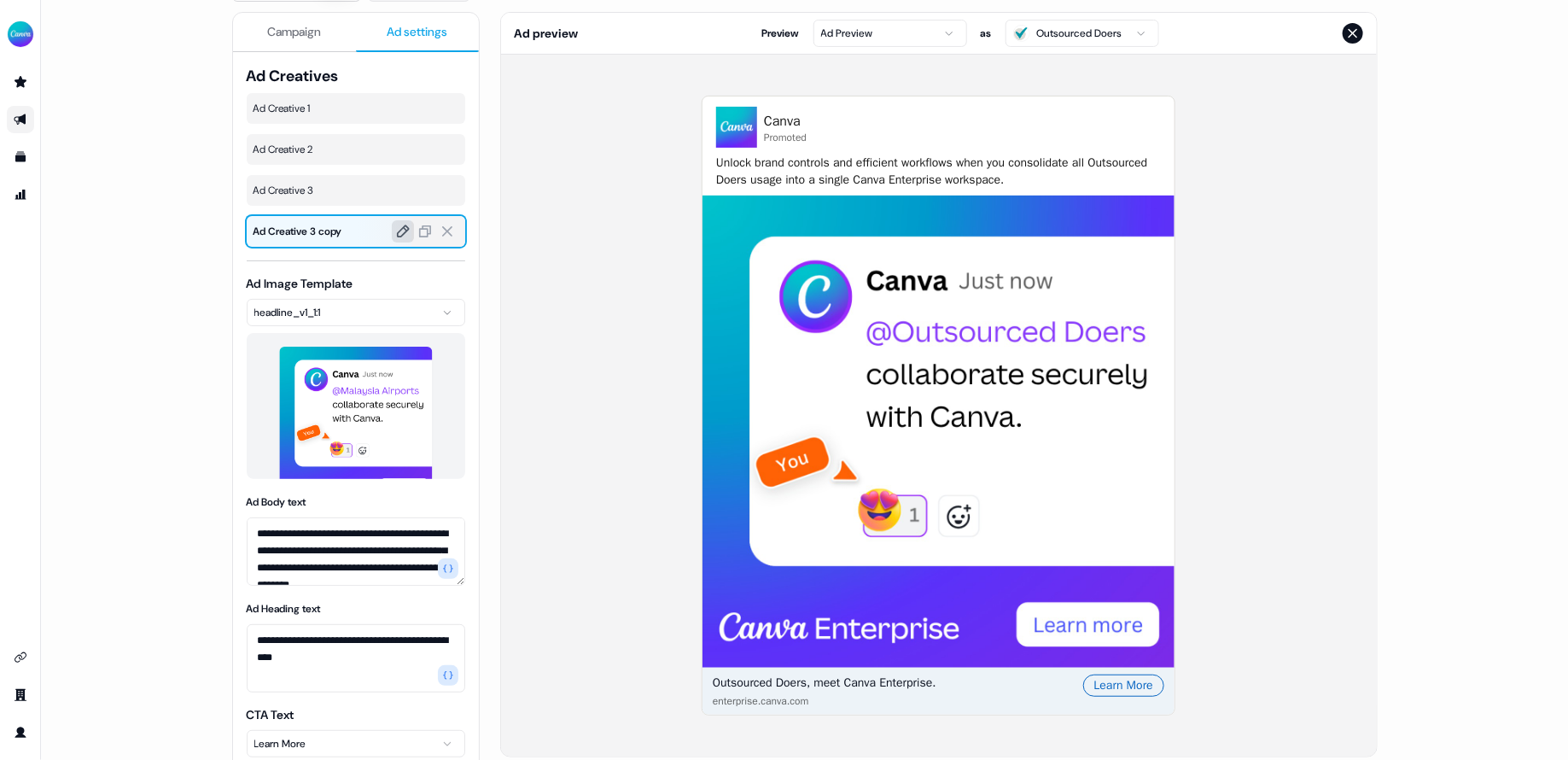 click 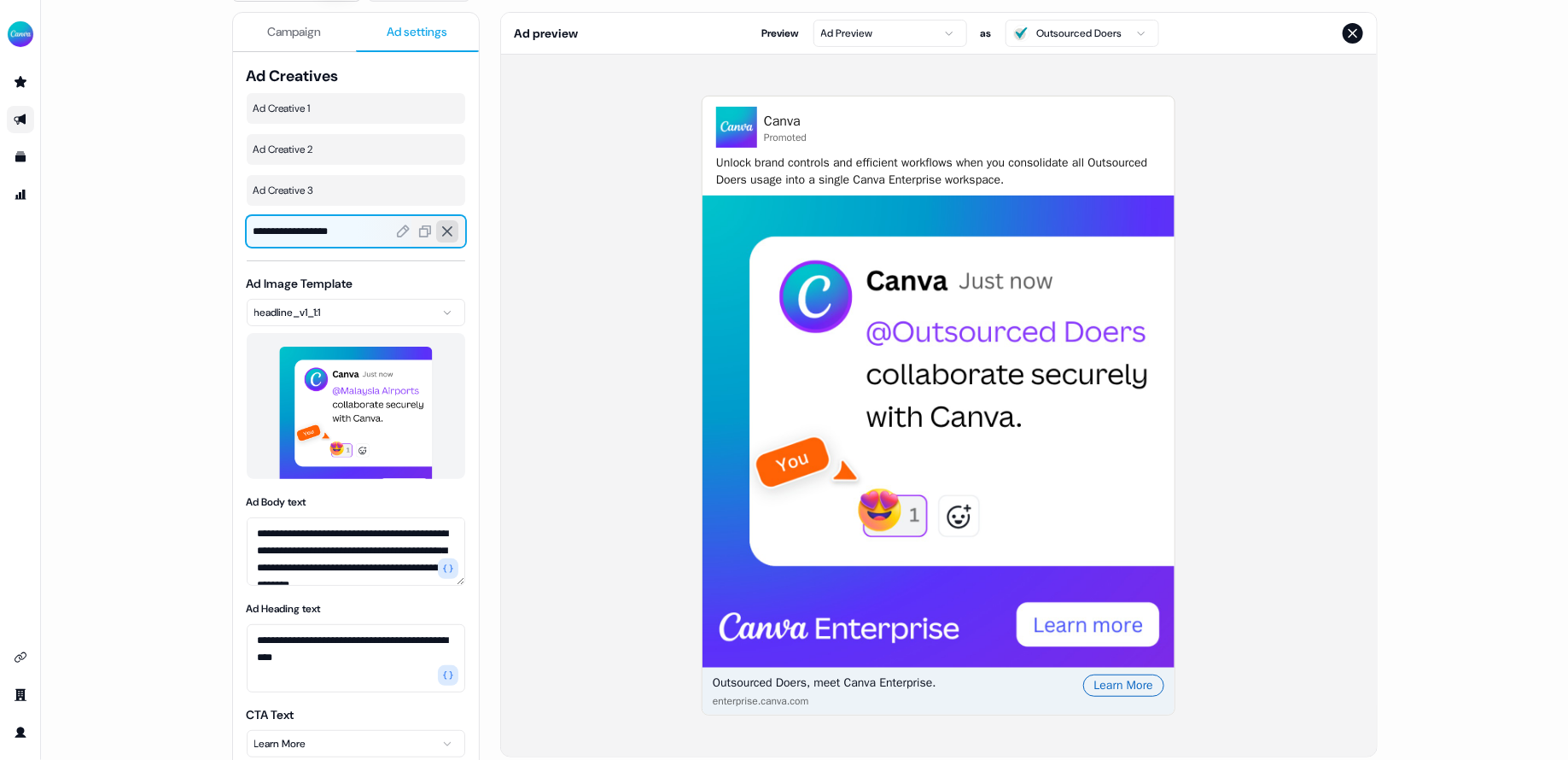 drag, startPoint x: 308, startPoint y: 229, endPoint x: 435, endPoint y: 229, distance: 127 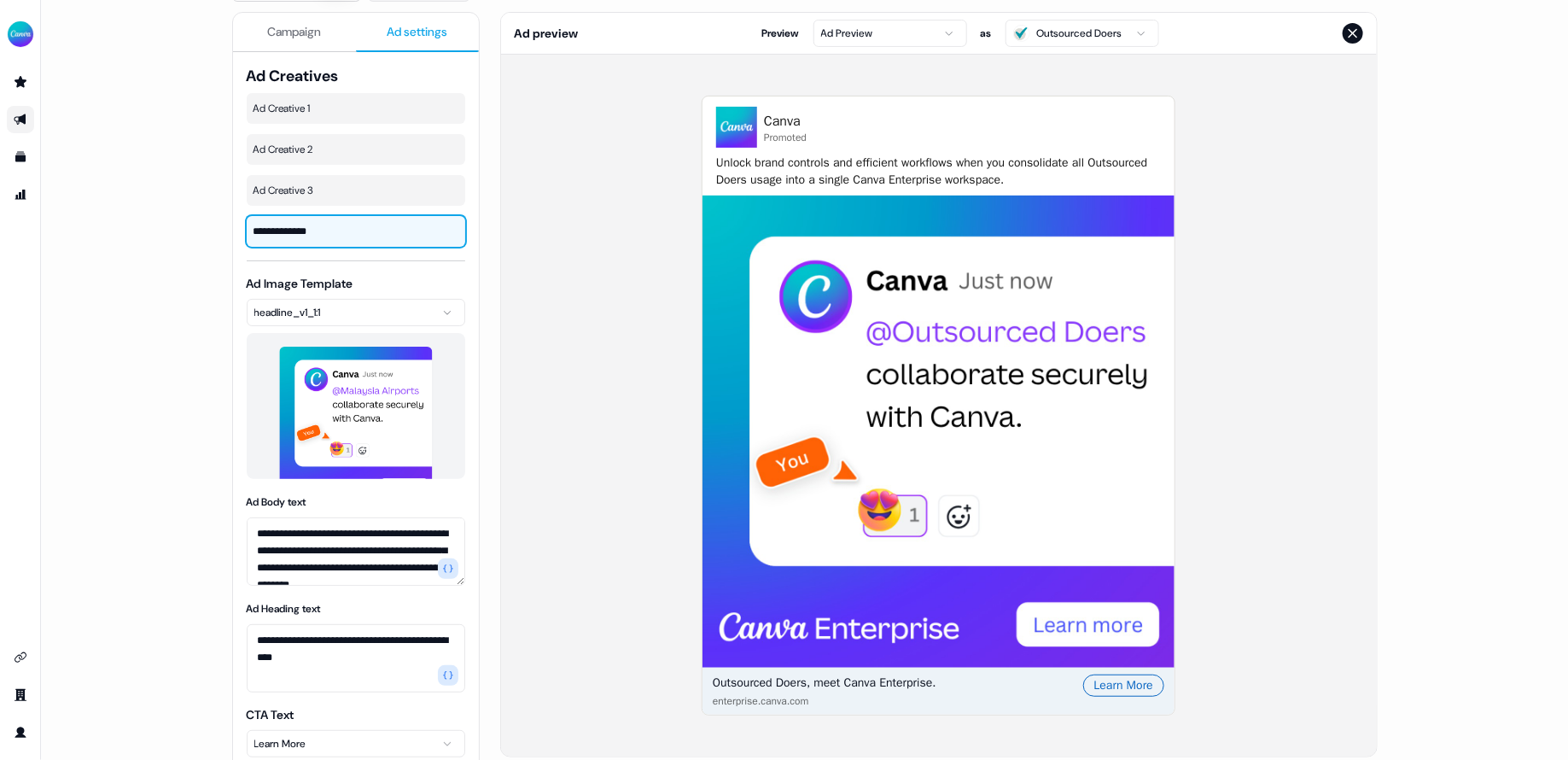 click on "Canva Promoted Unlock brand controls and efficient workflows when you consolidate all  Outsourced Doers  usage into a single Canva Enterprise workspace. Outsourced Doers, meet Canva Enterprise. enterprise.canva.com Learn More" at bounding box center [939, 406] 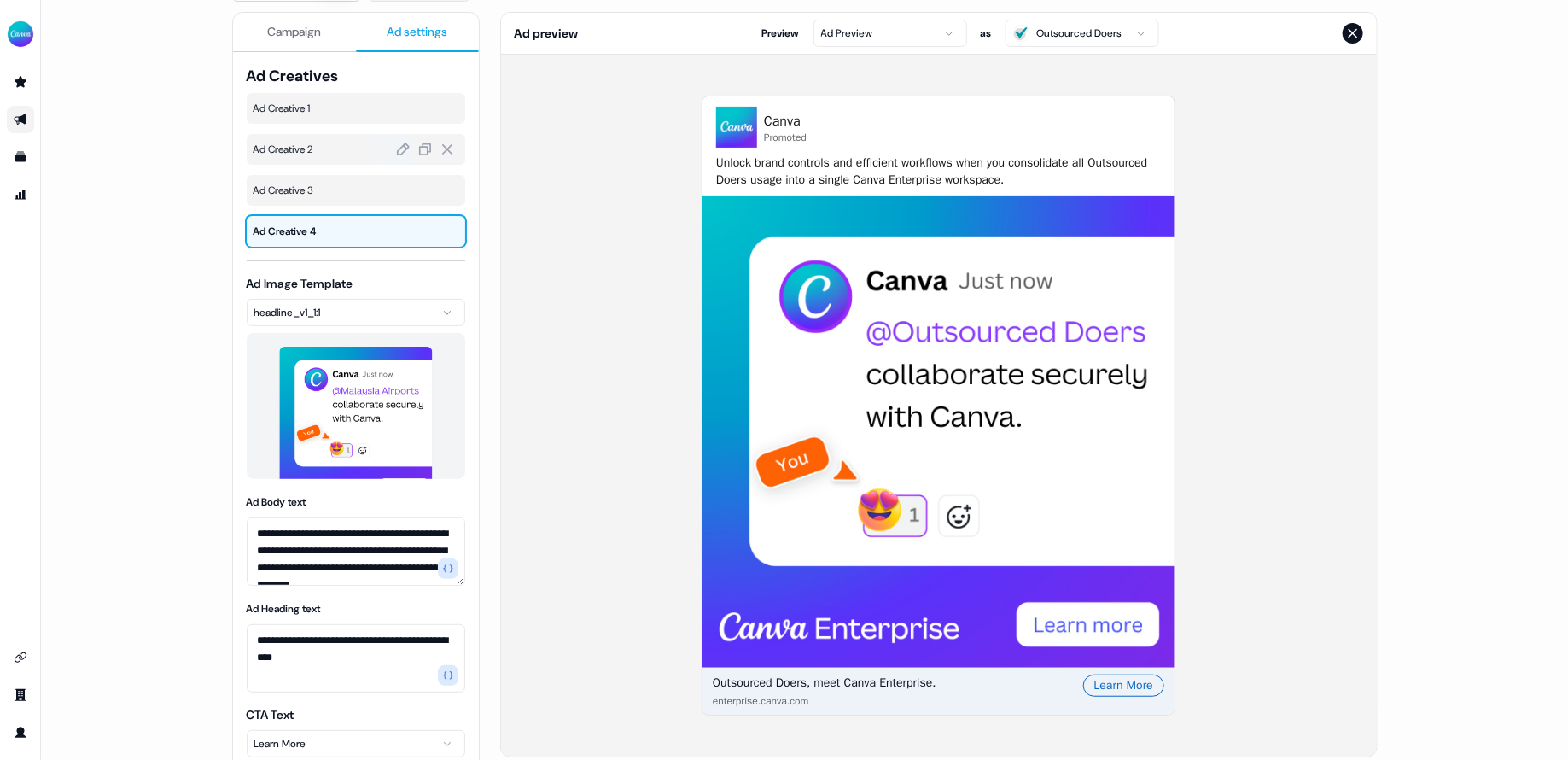 click on "Ad Creative 2" at bounding box center [356, 149] 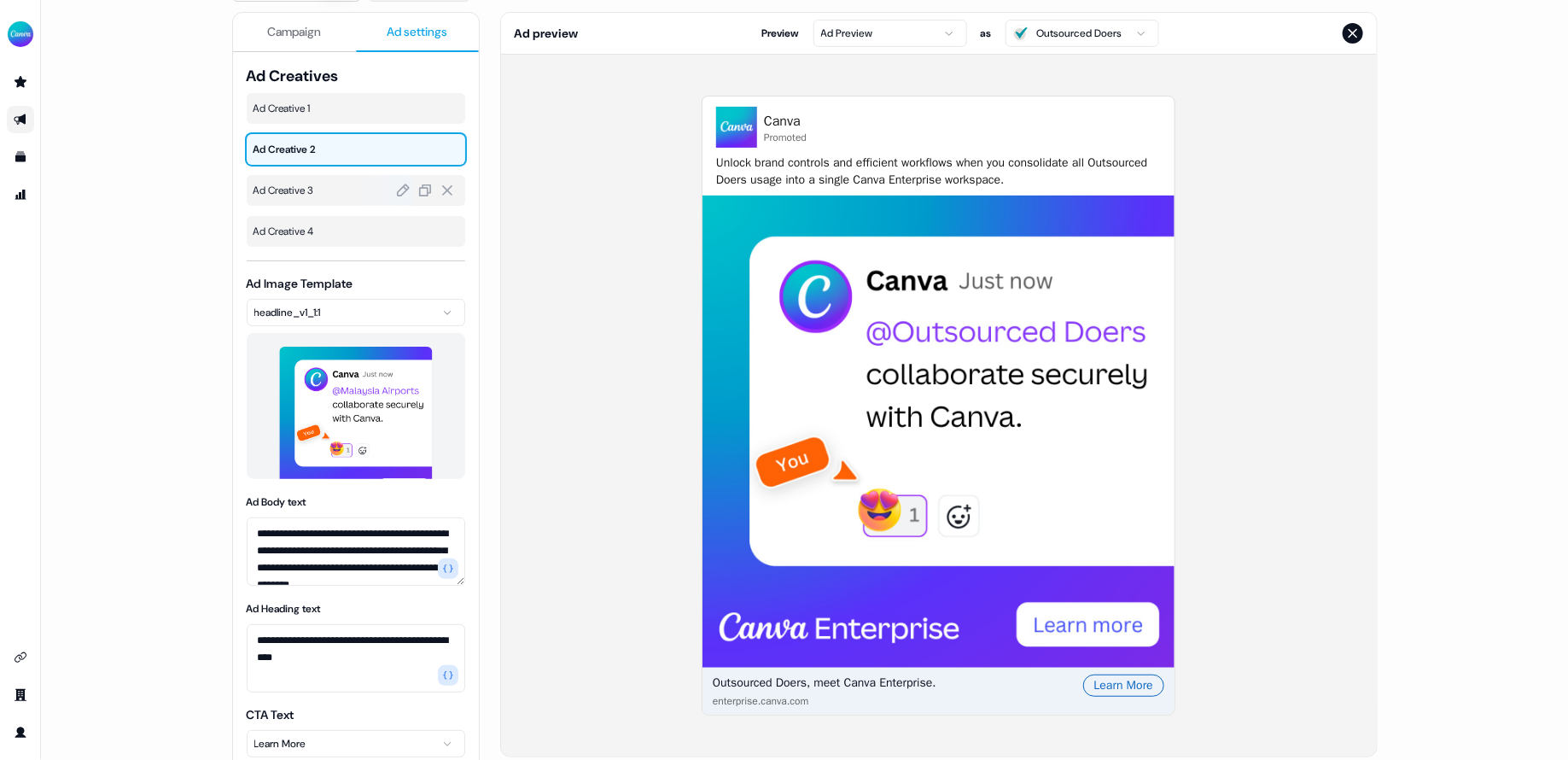 click on "Ad Creative 3" at bounding box center (356, 190) 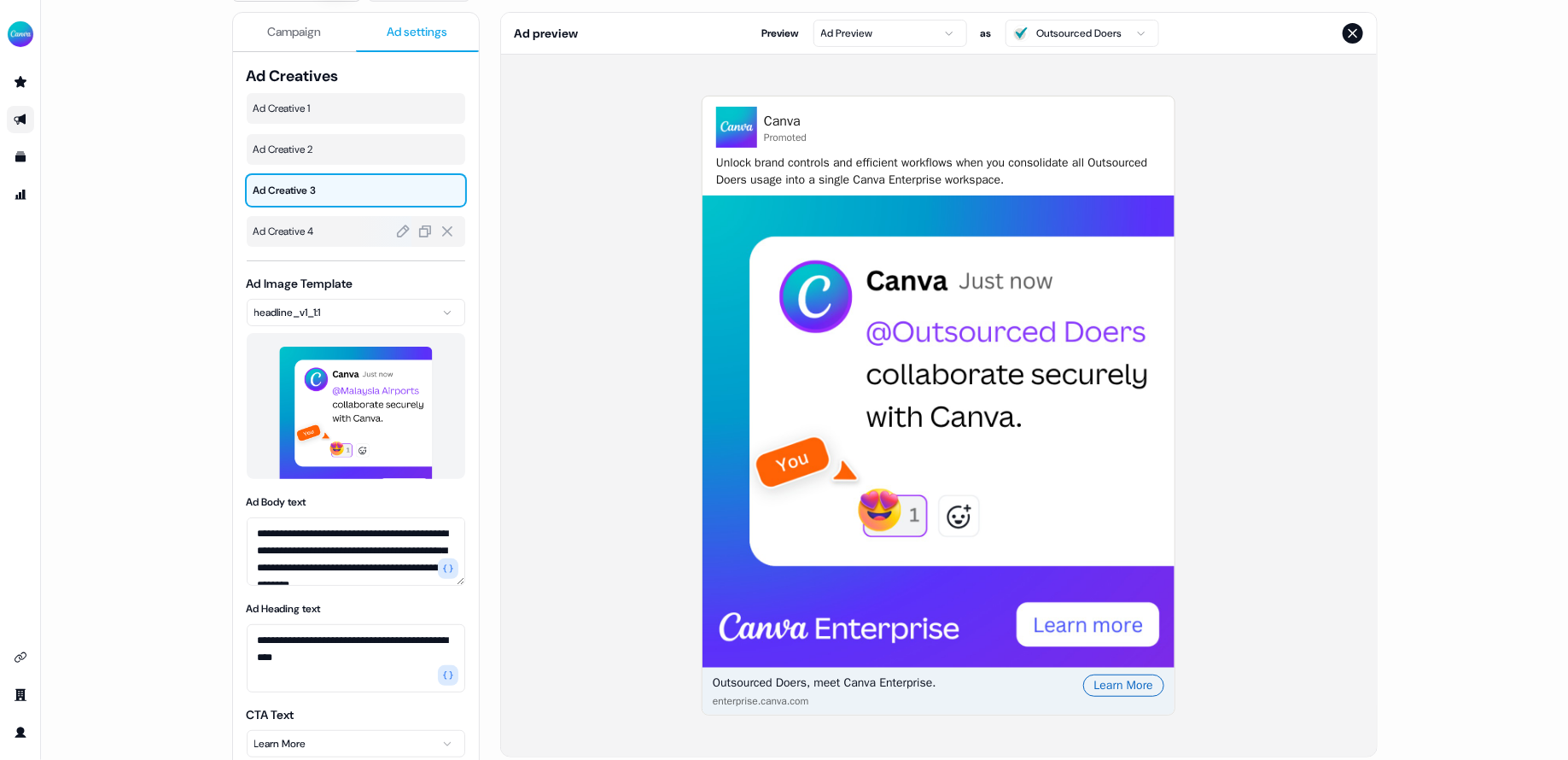 click on "Ad Creative 4" at bounding box center [356, 231] 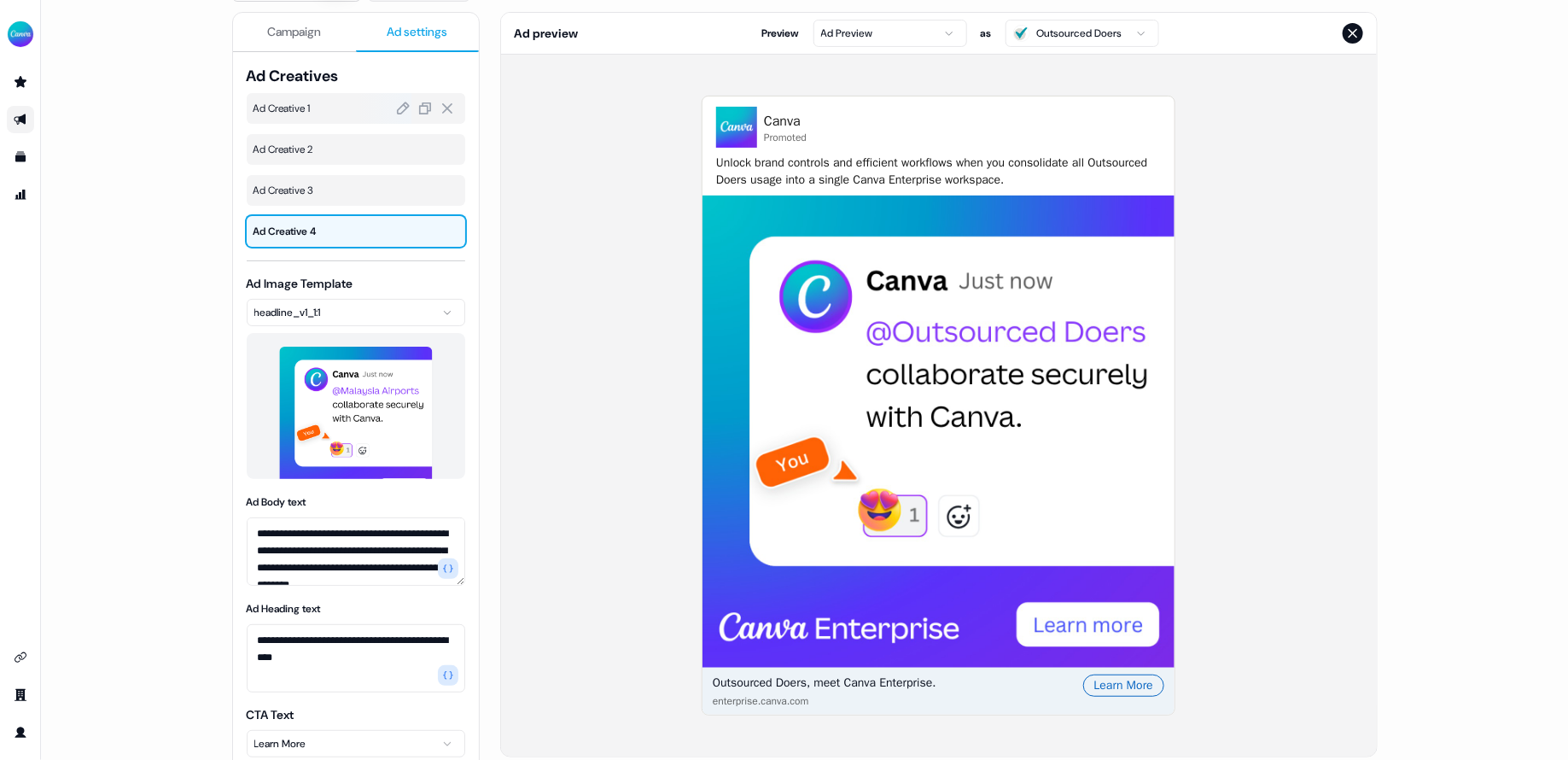 click on "Ad Creative 1" at bounding box center [356, 108] 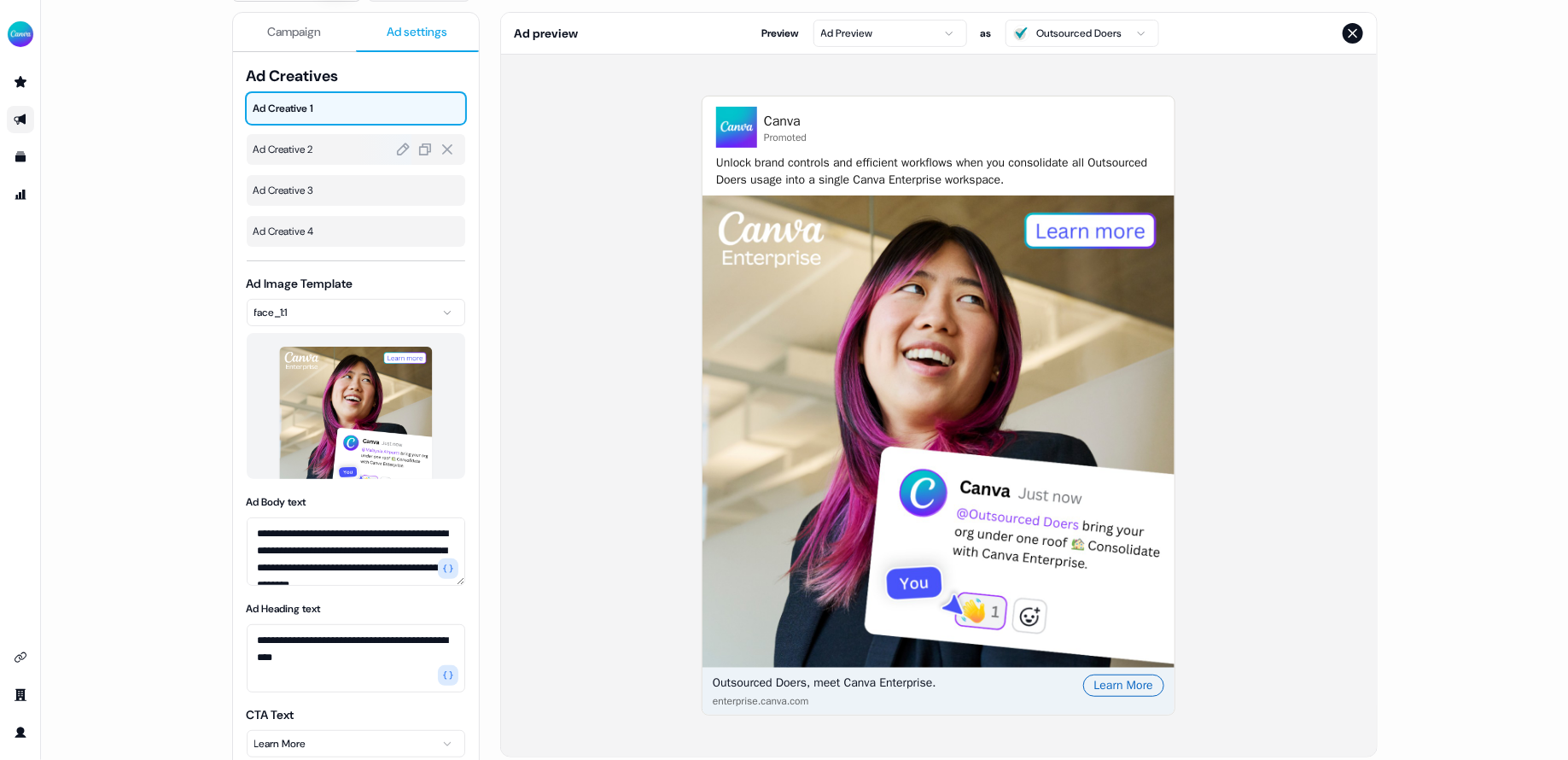 click on "Ad Creative 2" at bounding box center (356, 149) 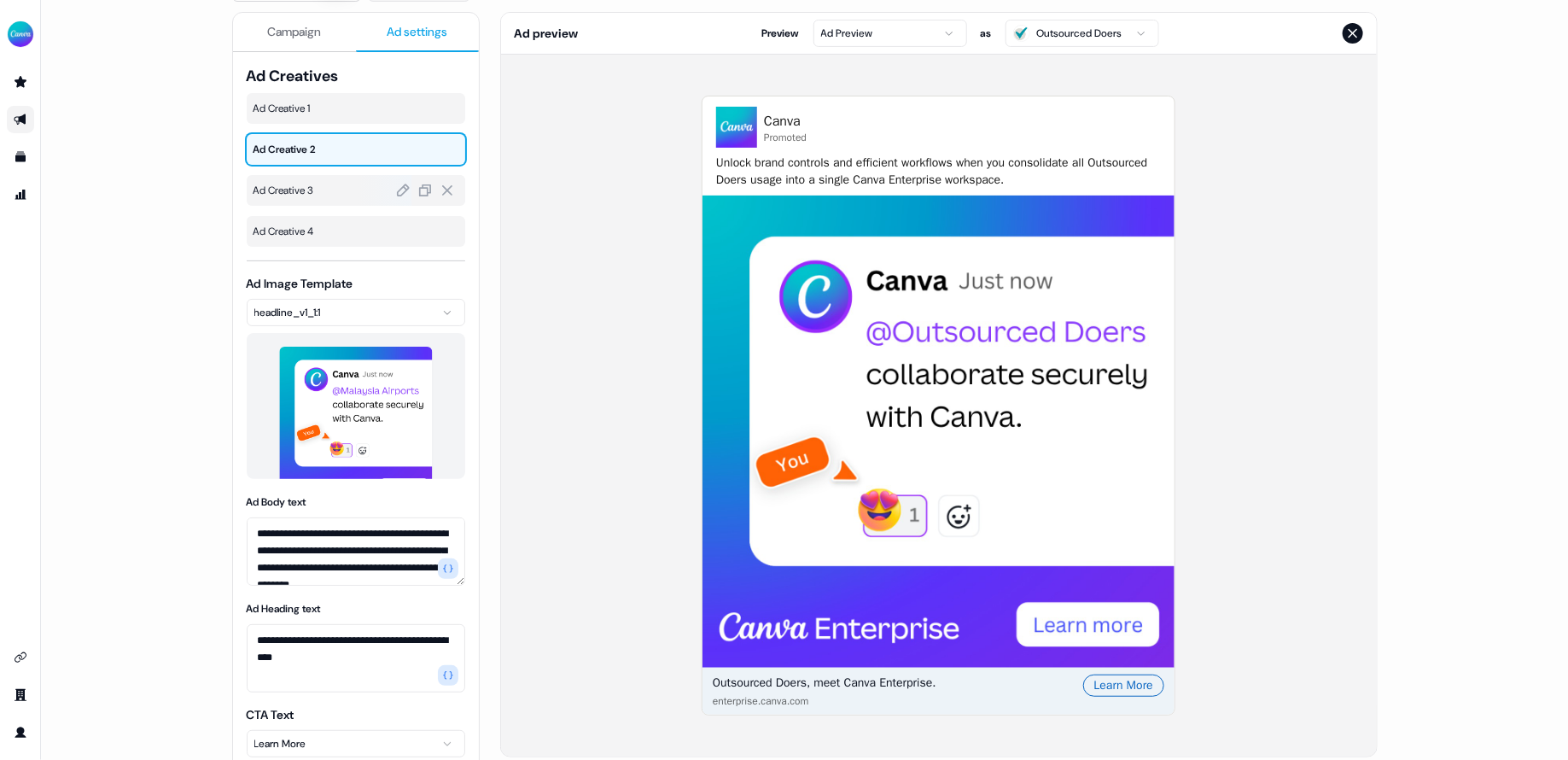 click on "Ad Creative 3" at bounding box center (356, 190) 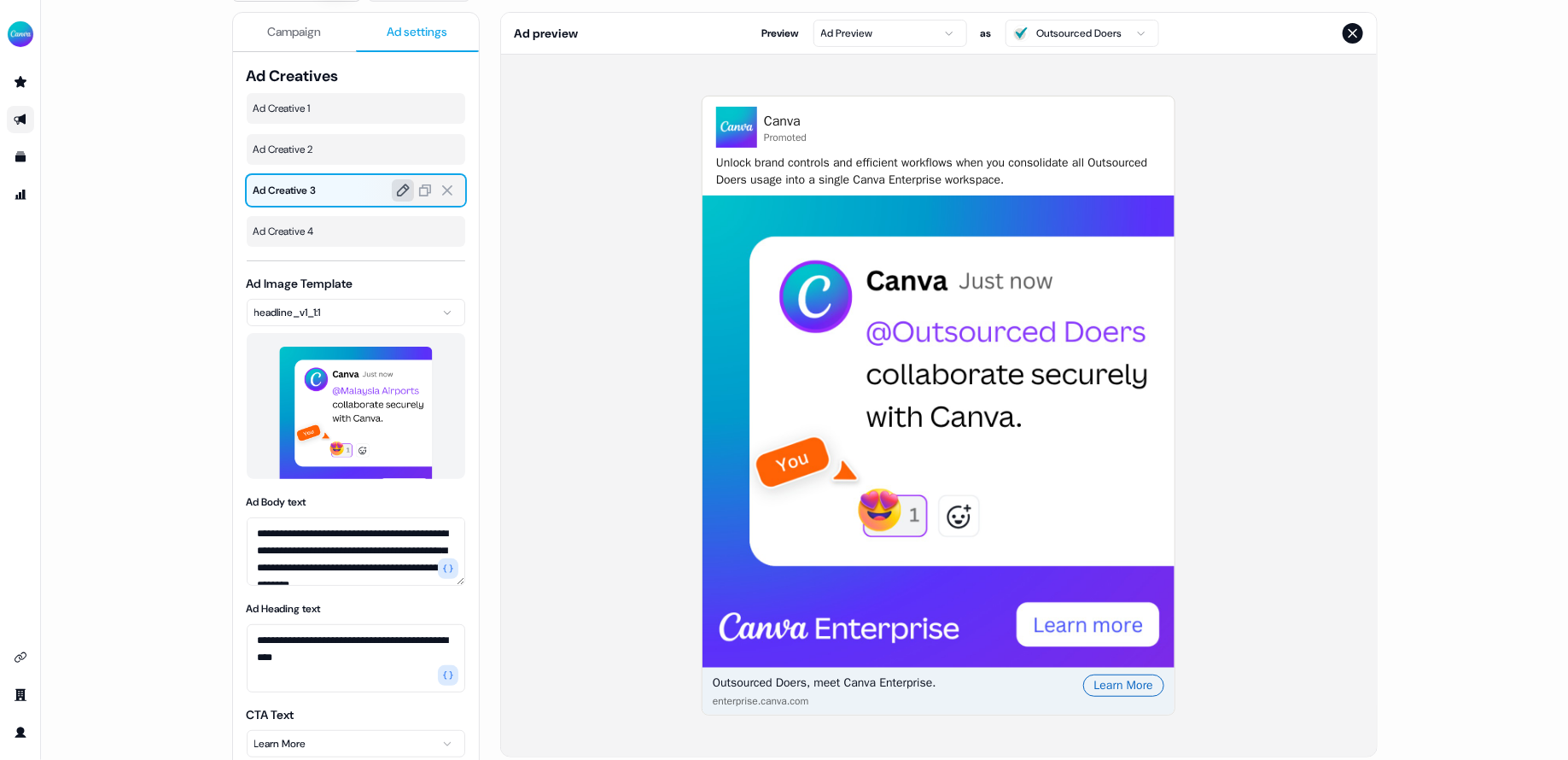 click 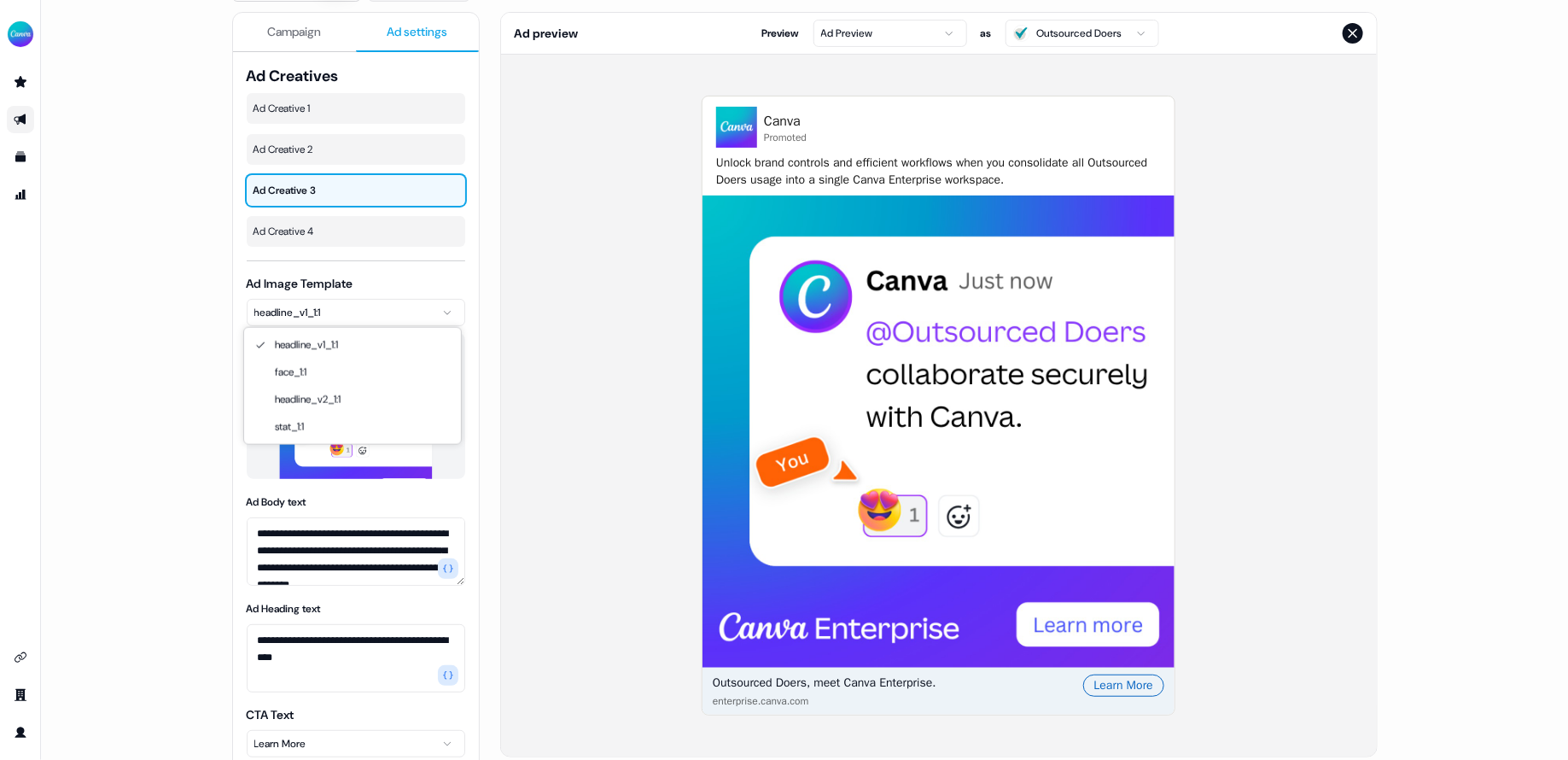 click on "**********" at bounding box center (784, 380) 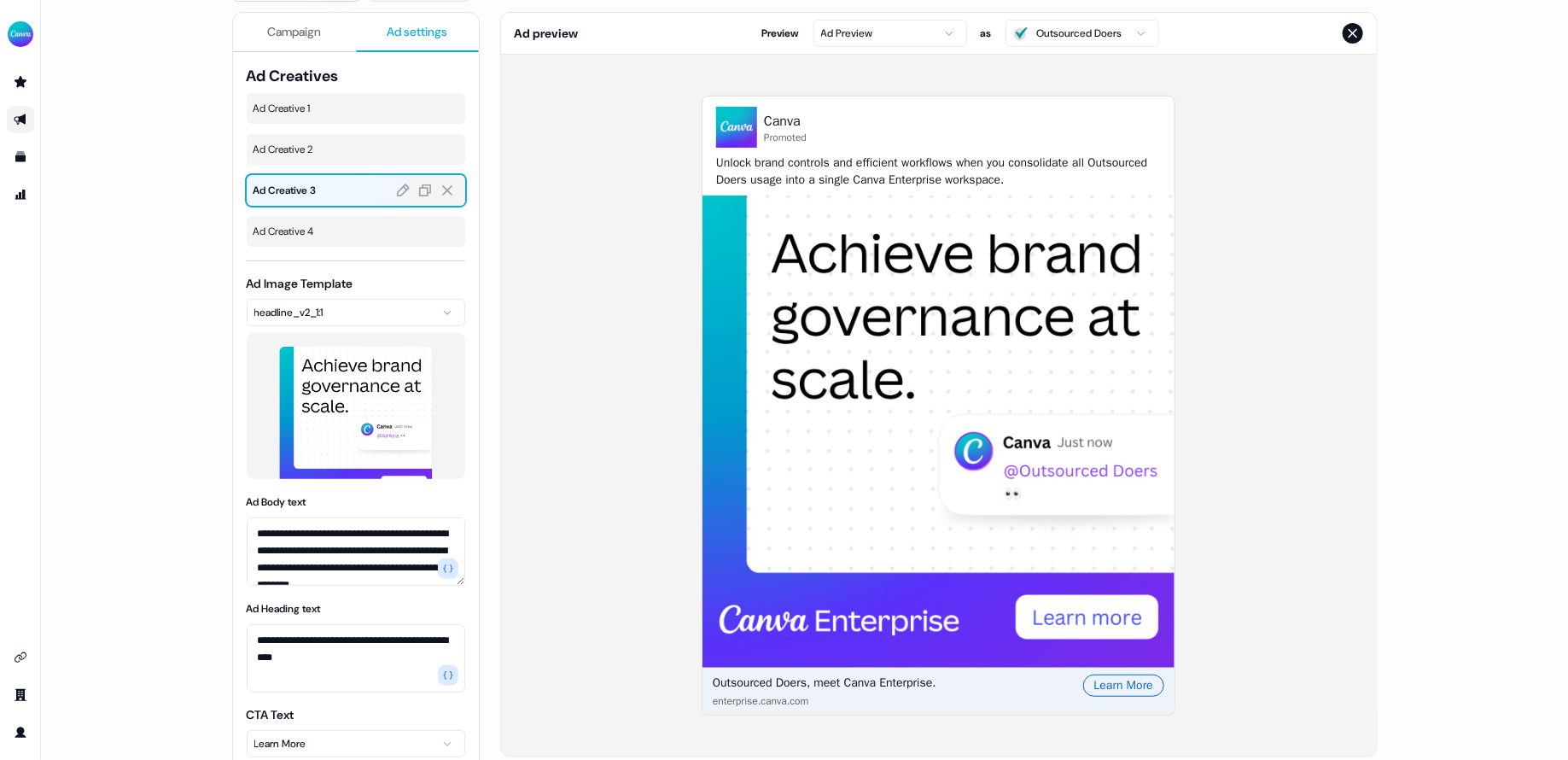 click on "Ad Creative 3" at bounding box center (356, 190) 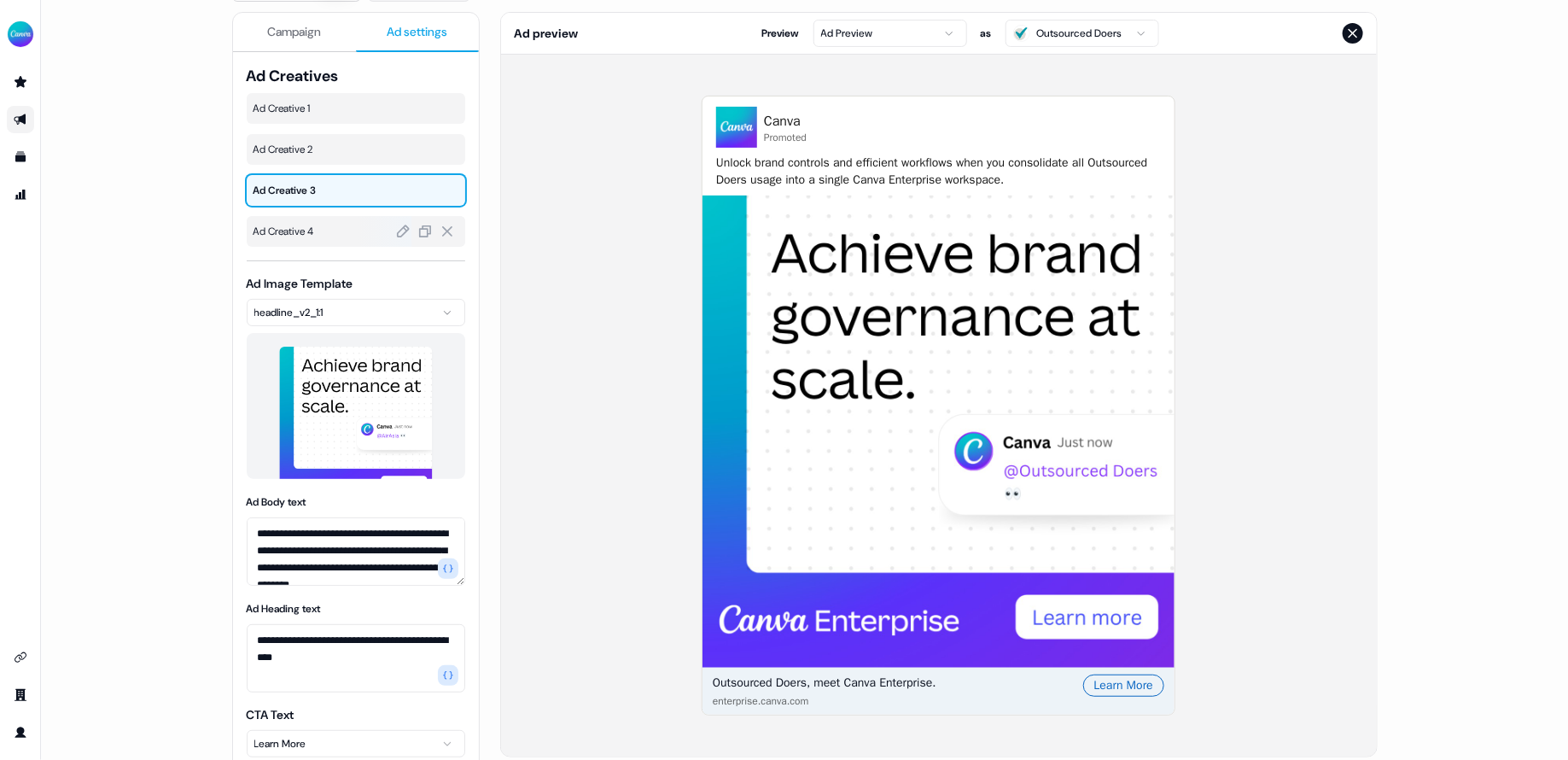 click on "Ad Creative 4" at bounding box center [356, 231] 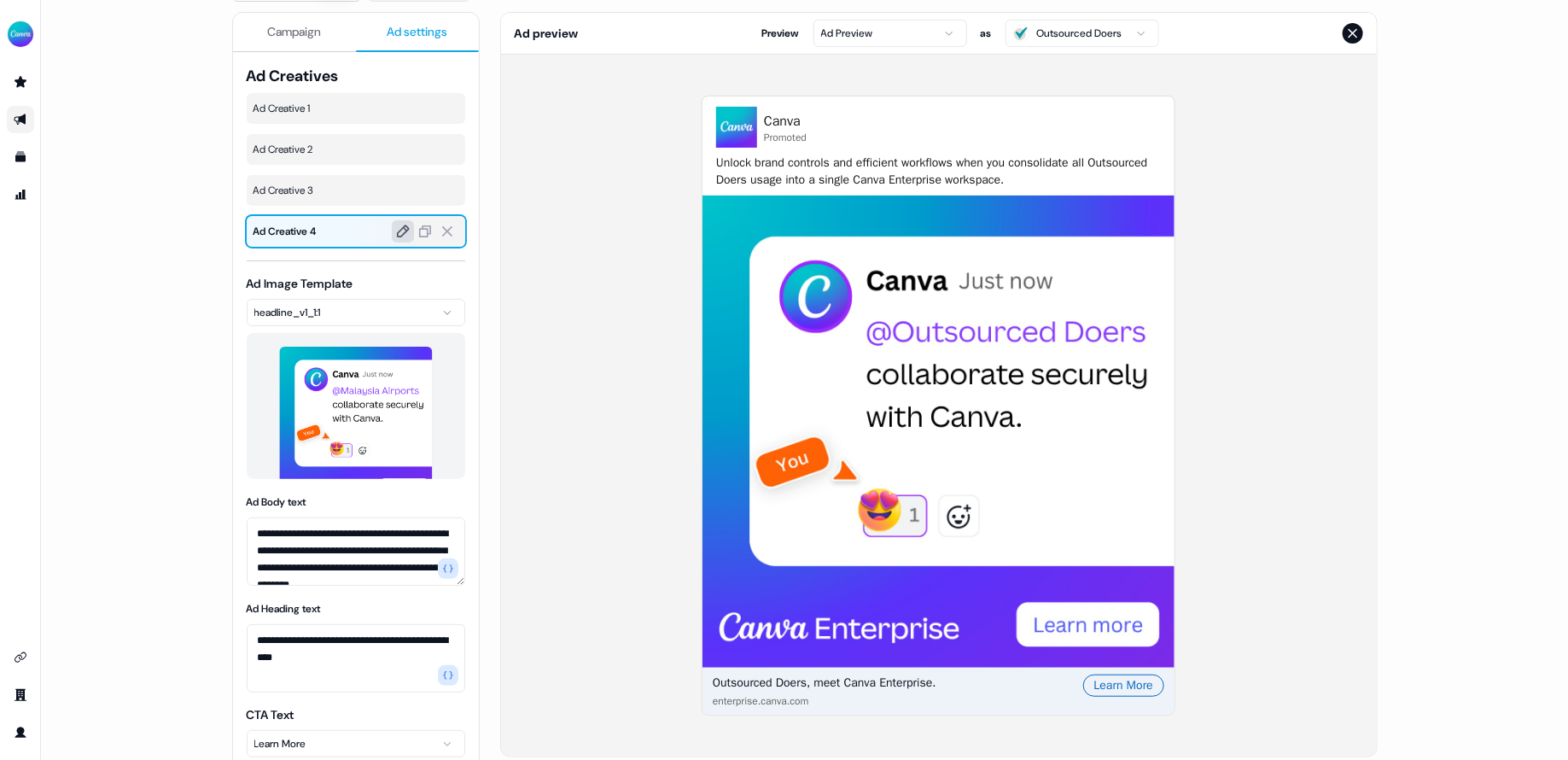 click 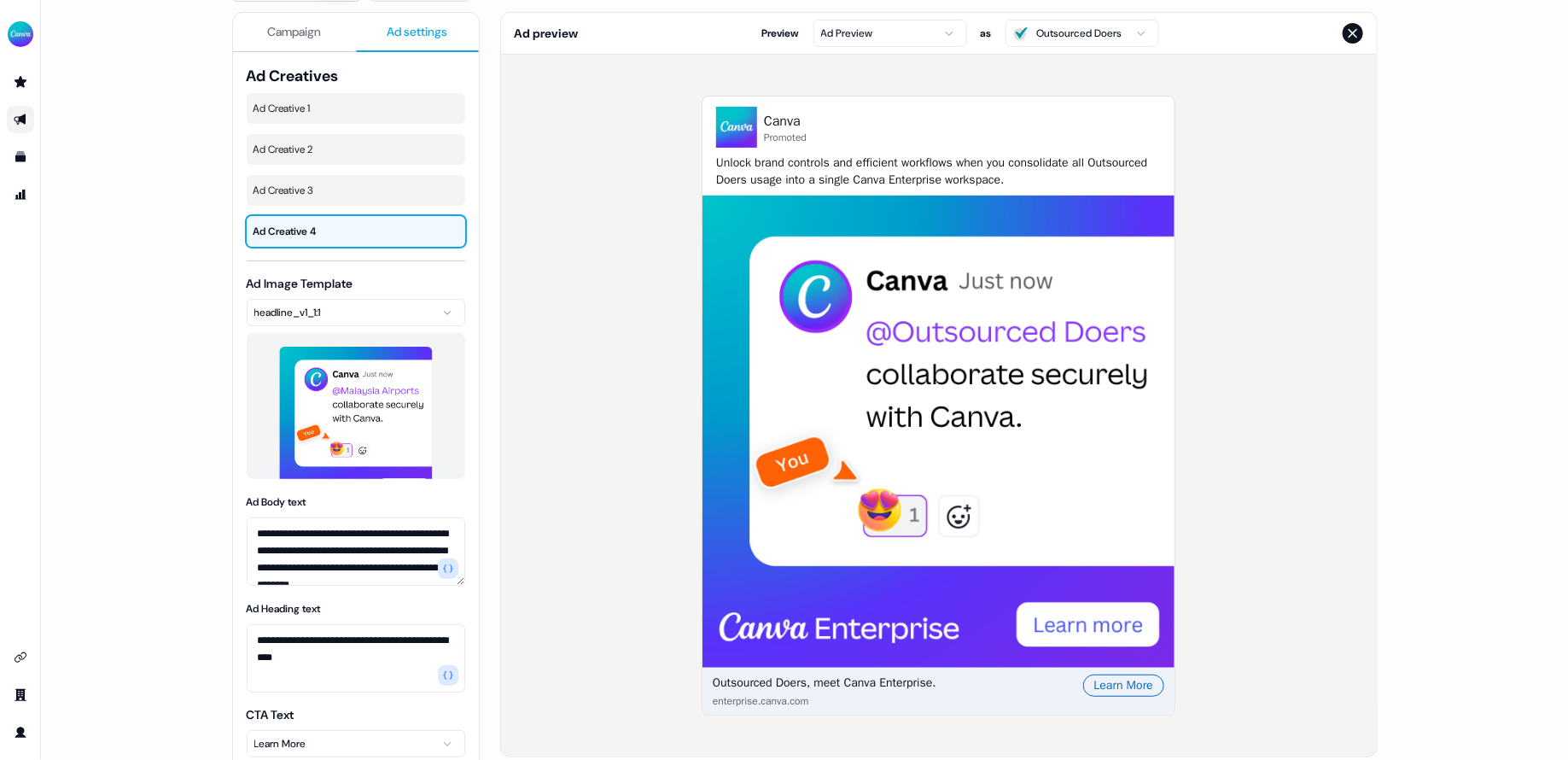 click on "Ad Image Template headline_v1_1:1" at bounding box center (356, 377) 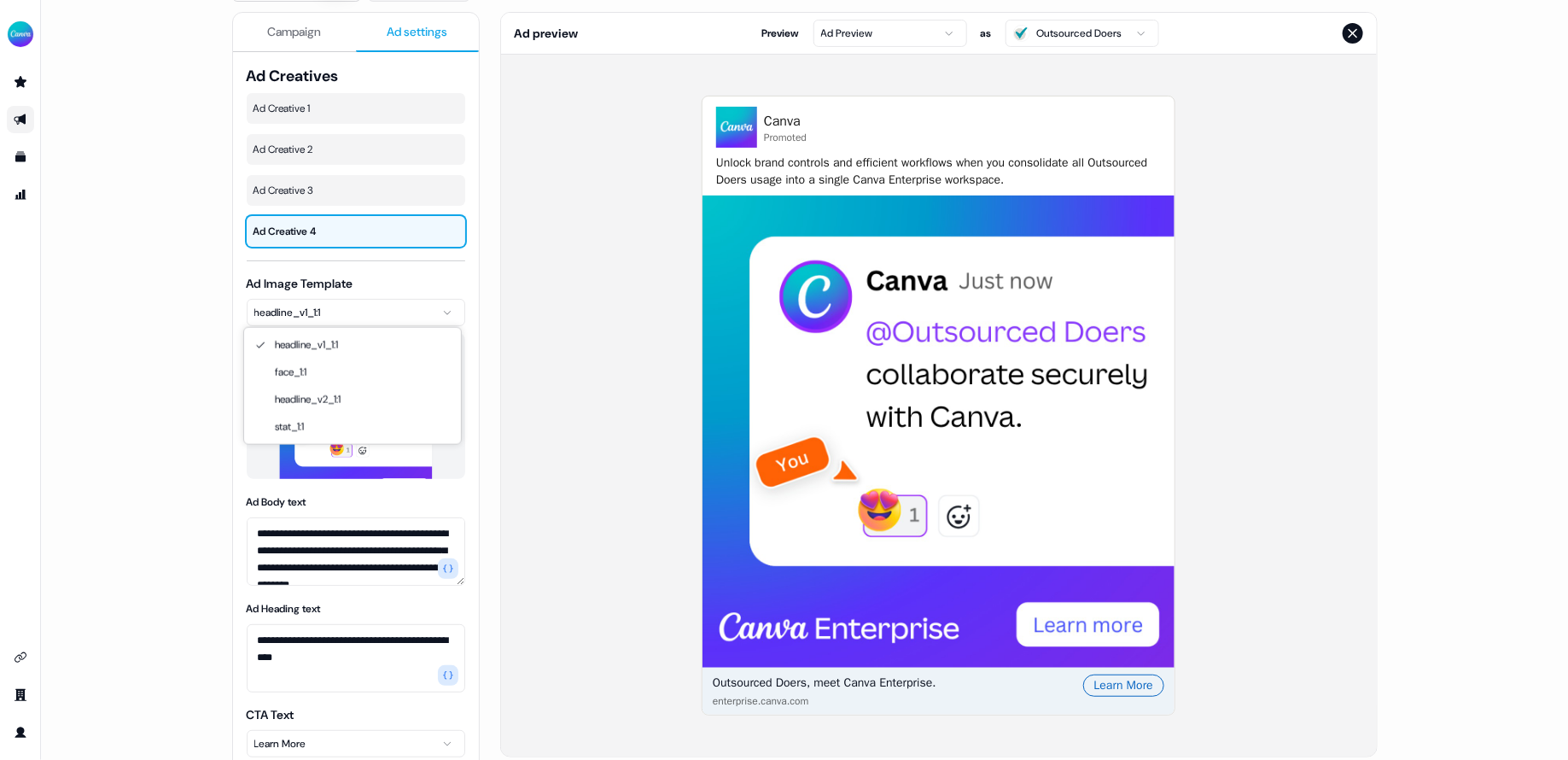 click on "**********" at bounding box center (784, 380) 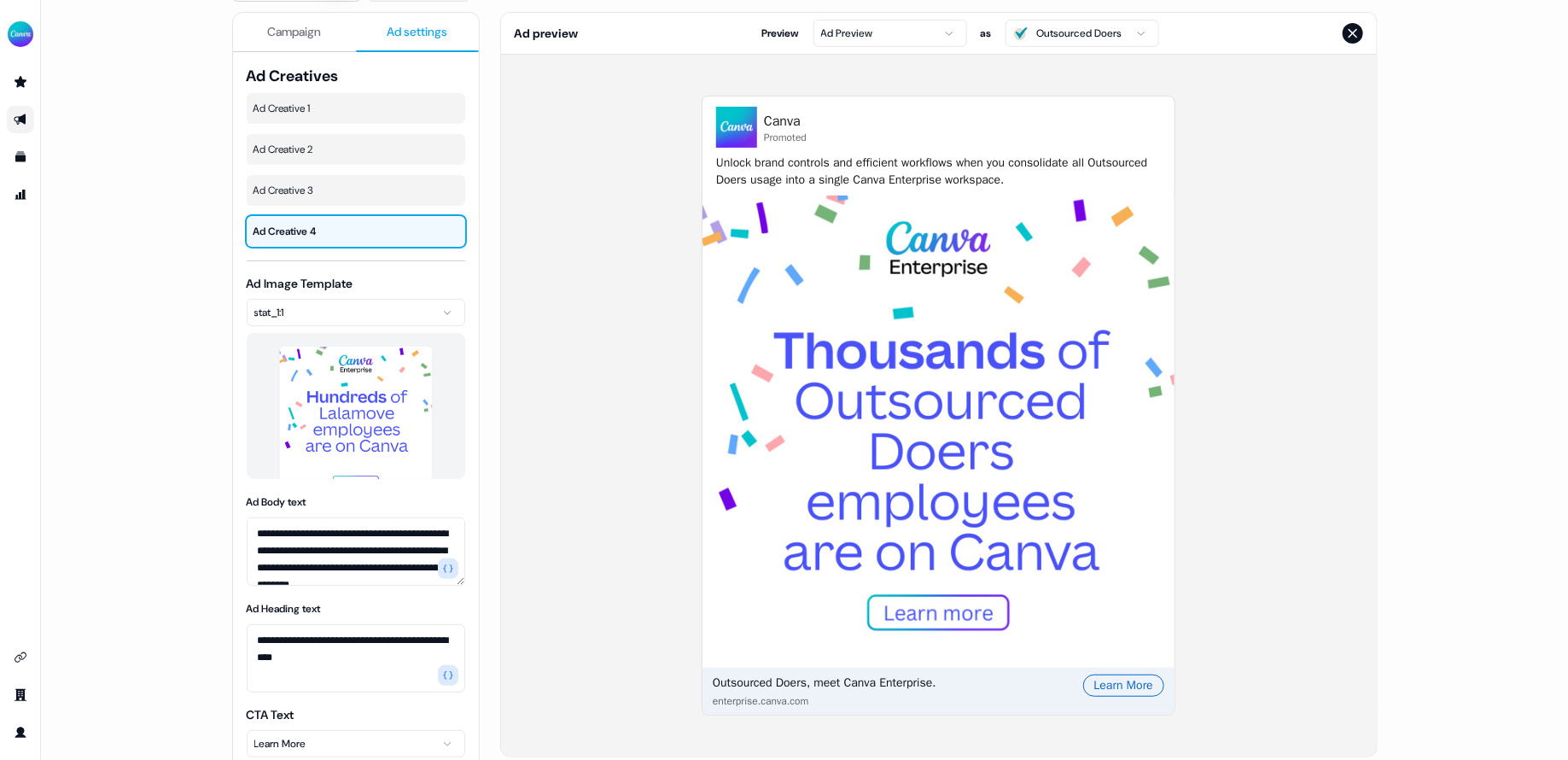 click on "Canva Promoted Unlock brand controls and efficient workflows when you consolidate all  Outsourced Doers  usage into a single Canva Enterprise workspace. Outsourced Doers, meet Canva Enterprise. enterprise.canva.com Learn More" at bounding box center (939, 406) 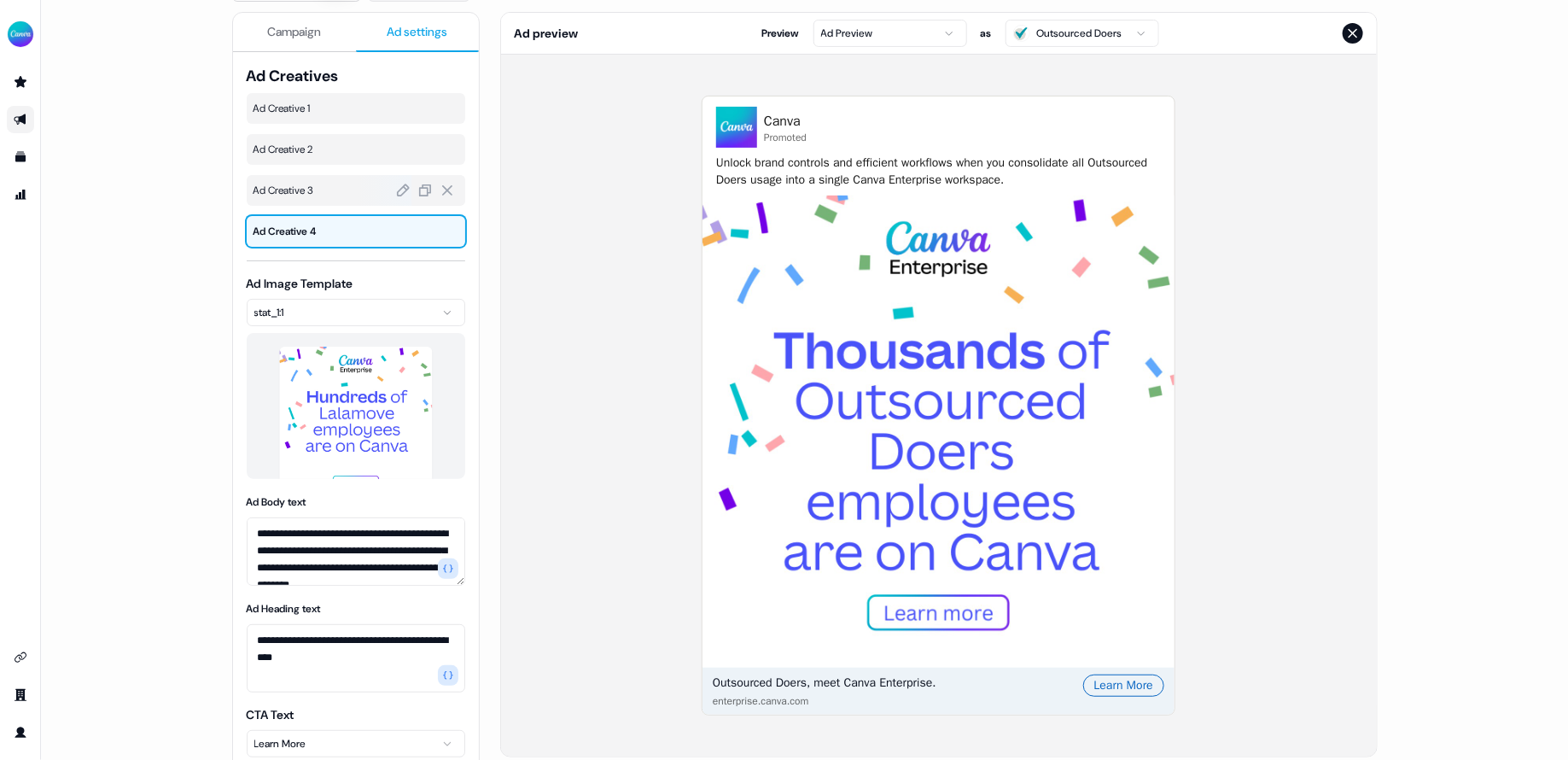 click on "Ad Creative 3" at bounding box center [356, 190] 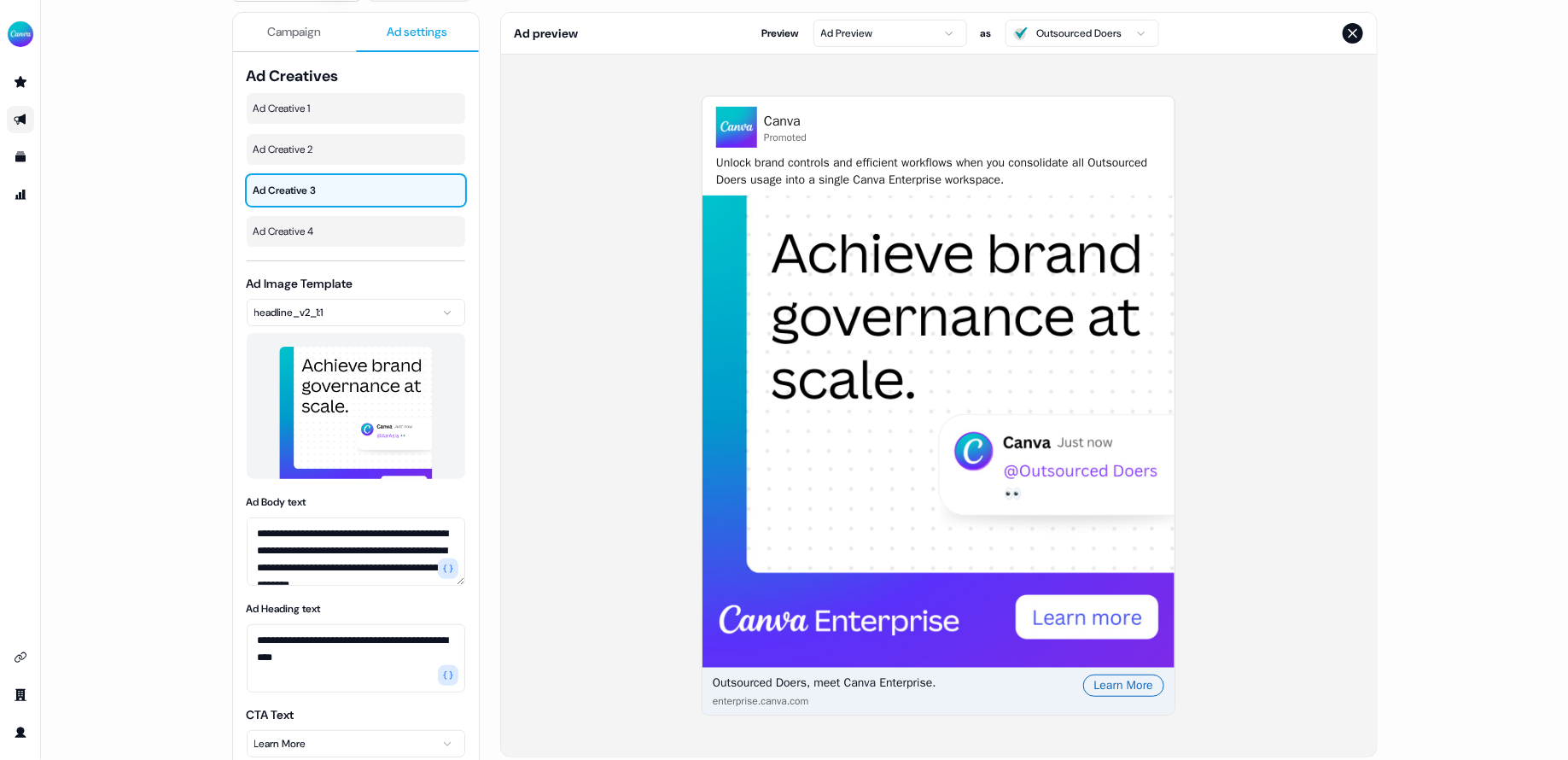 click on "**********" at bounding box center [784, 380] 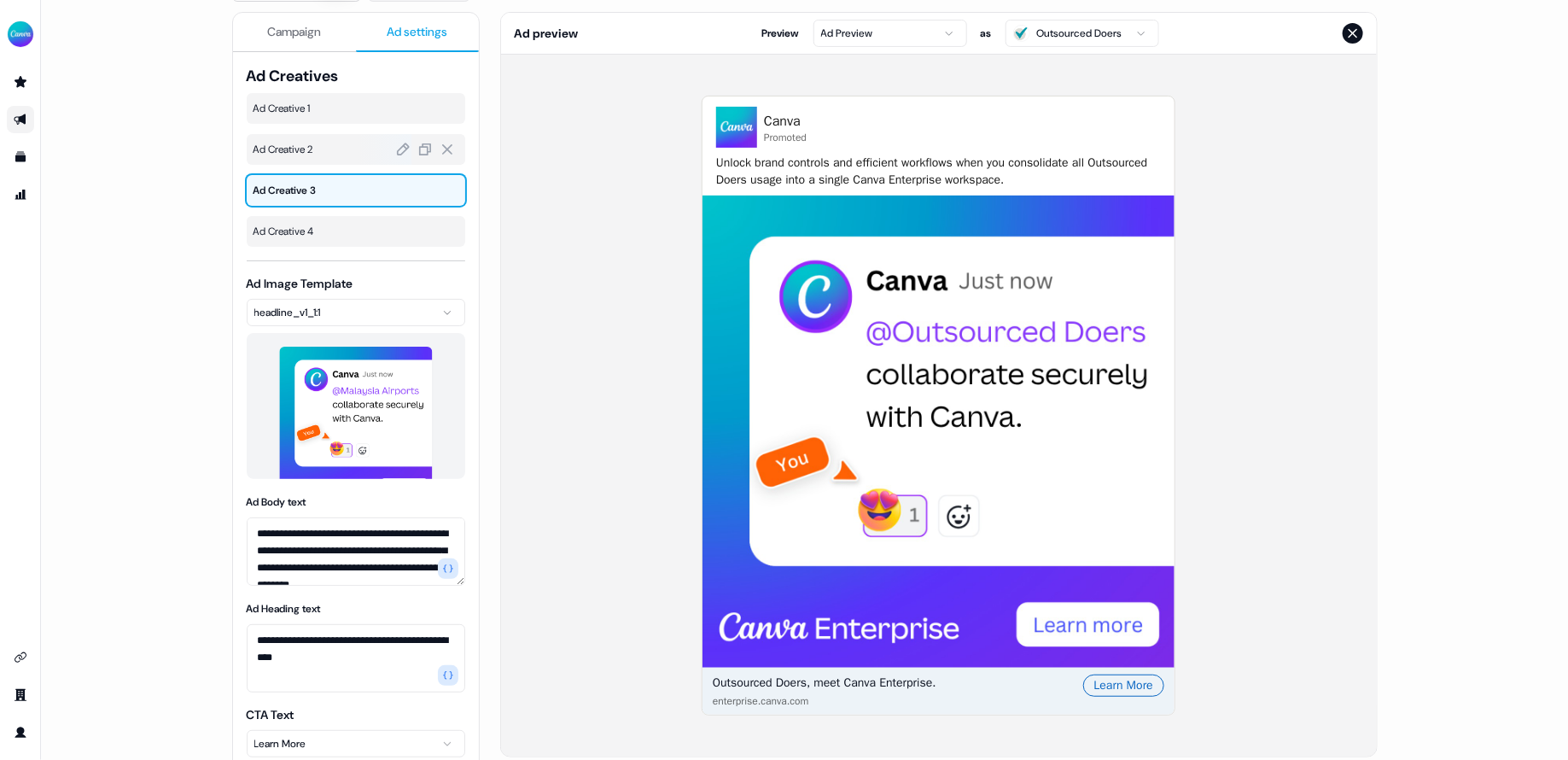 click on "Ad Creative 2" at bounding box center (356, 149) 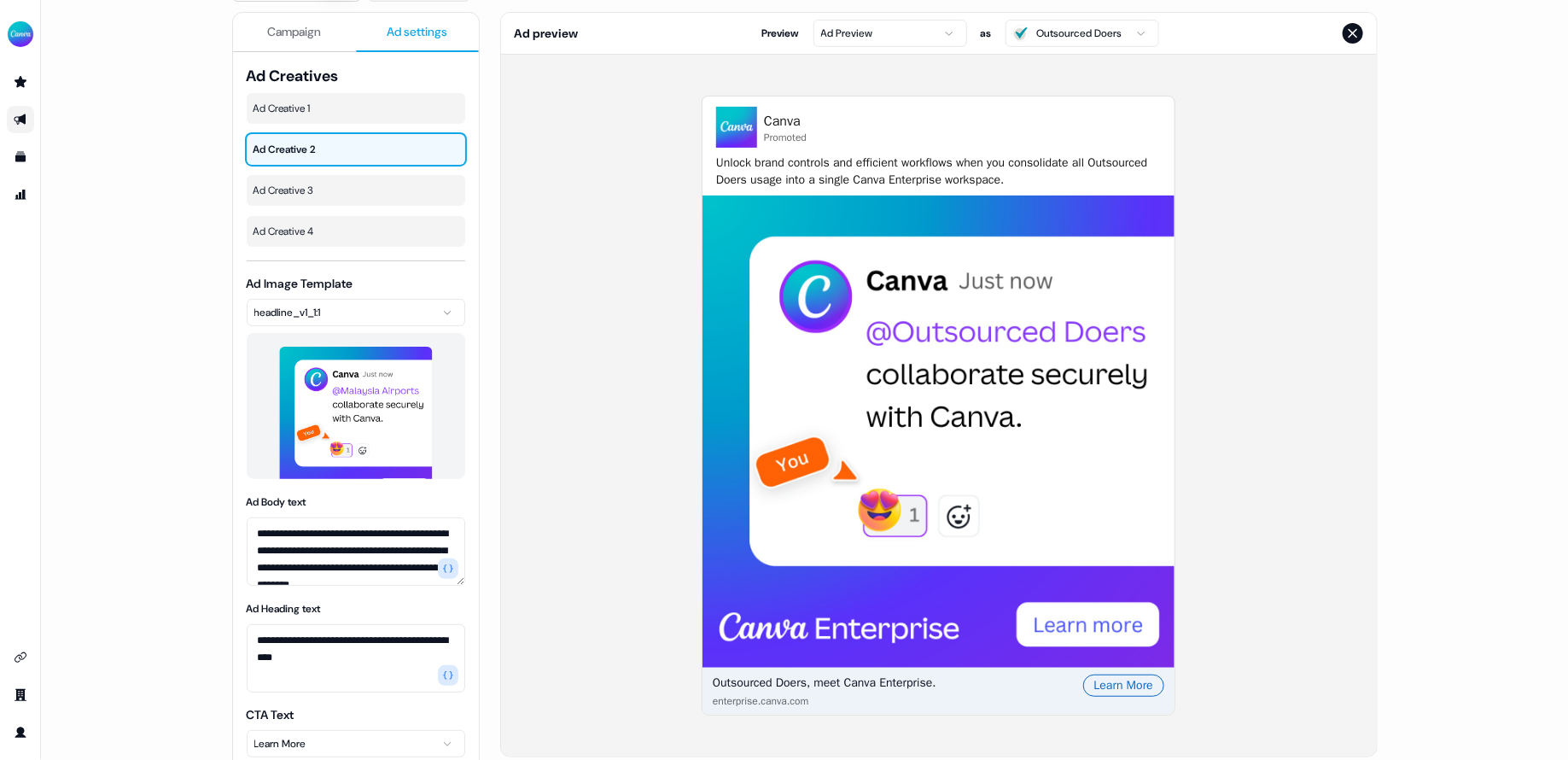 click on "**********" at bounding box center [784, 380] 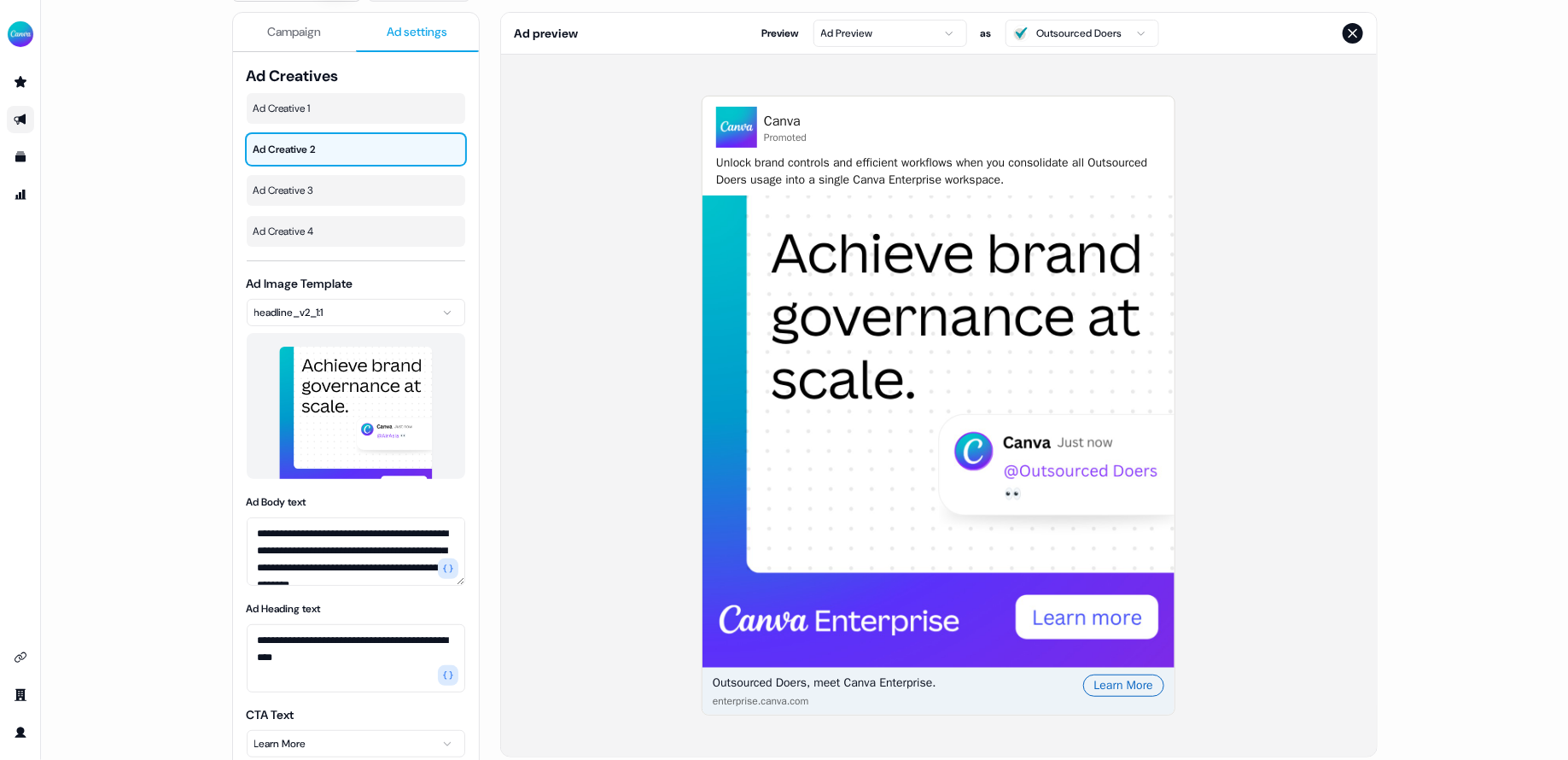 click on "Canva Promoted Unlock brand controls and efficient workflows when you consolidate all  Outsourced Doers  usage into a single Canva Enterprise workspace. Outsourced Doers, meet Canva Enterprise. enterprise.canva.com Learn More" at bounding box center [939, 406] 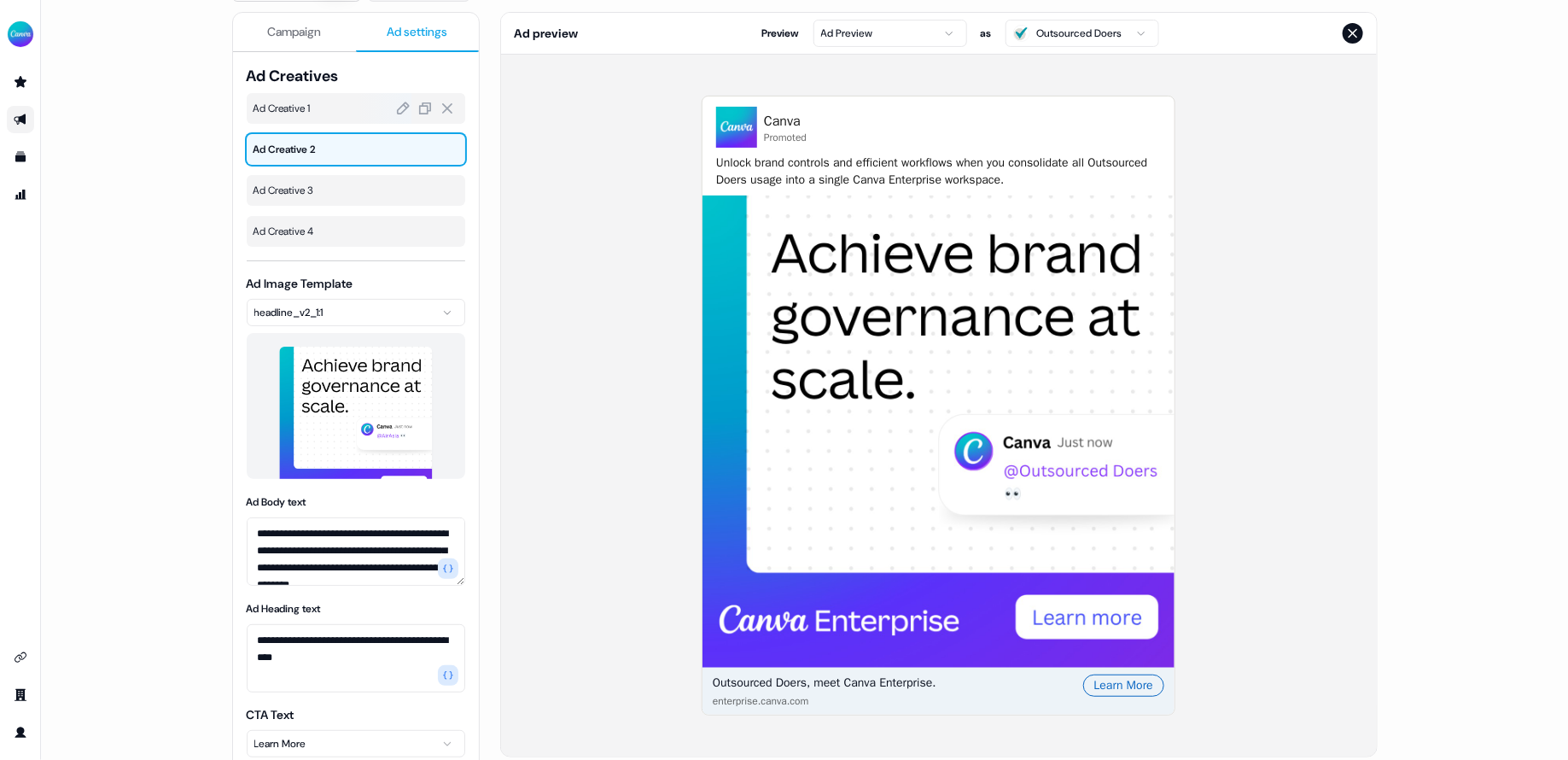 click on "Ad Creative 1" at bounding box center [356, 108] 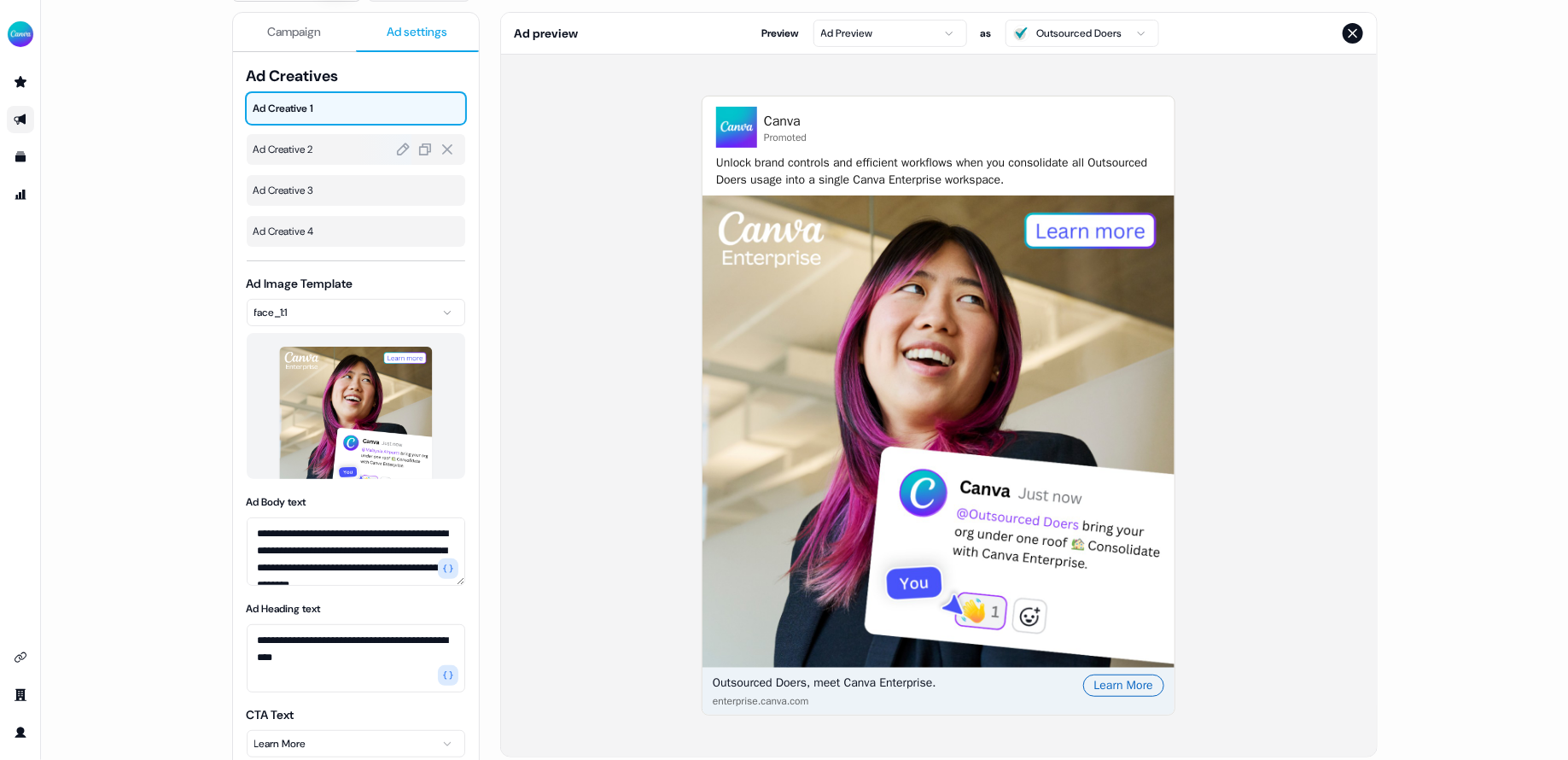 click on "Ad Creative 2" at bounding box center [356, 149] 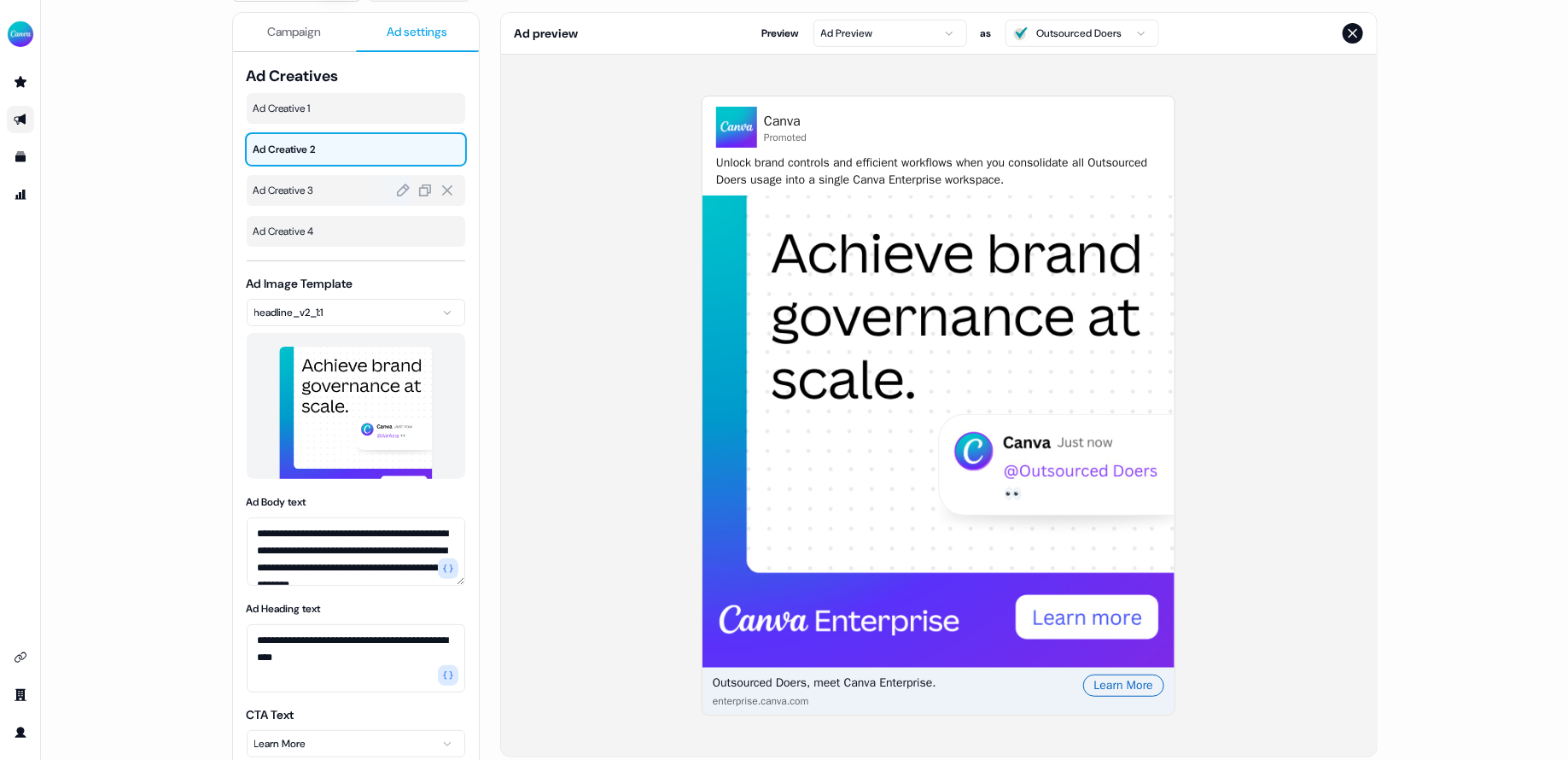 click on "Ad Creative 3" at bounding box center (356, 190) 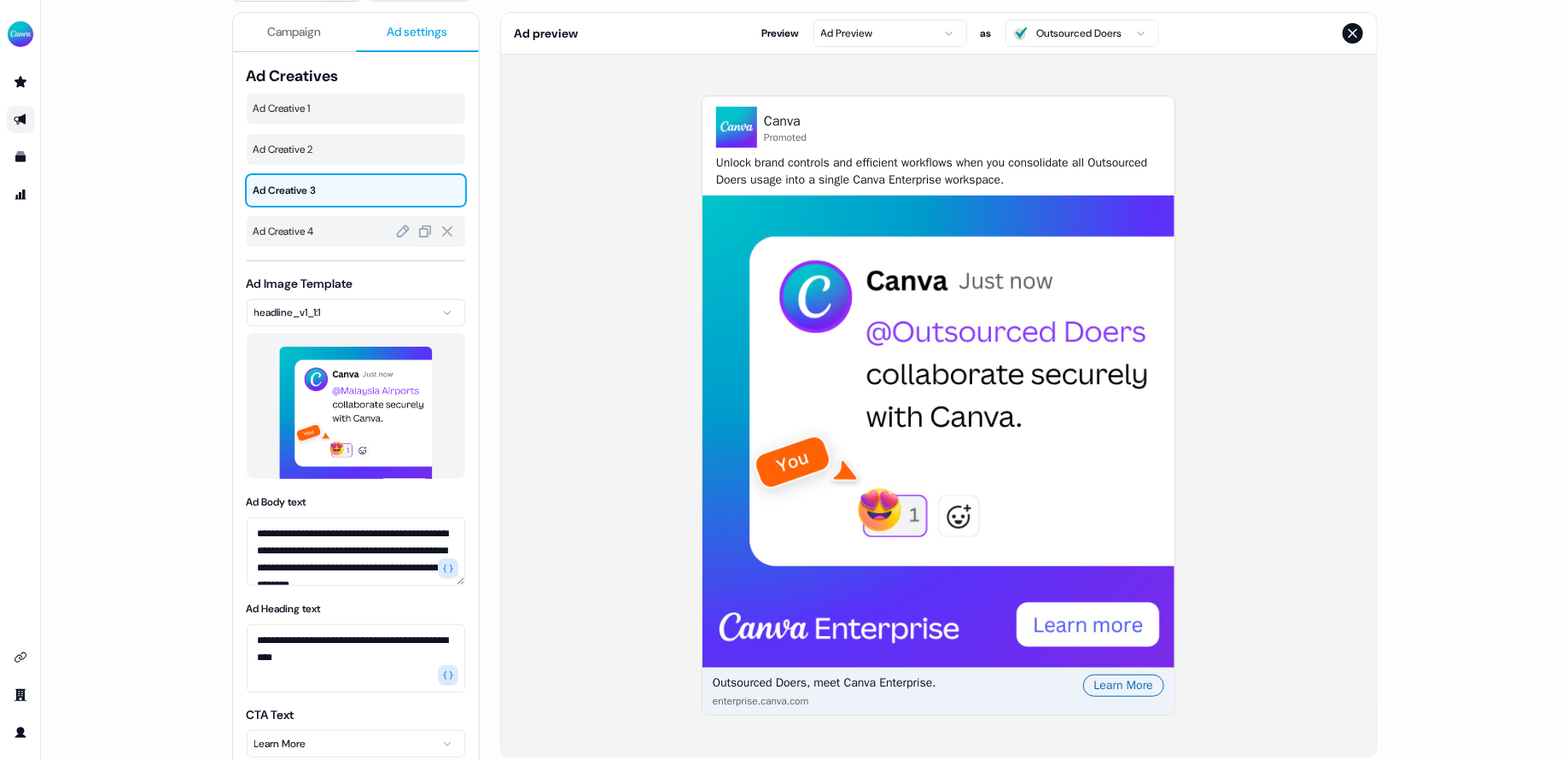 click on "Ad Creative 4" at bounding box center (356, 231) 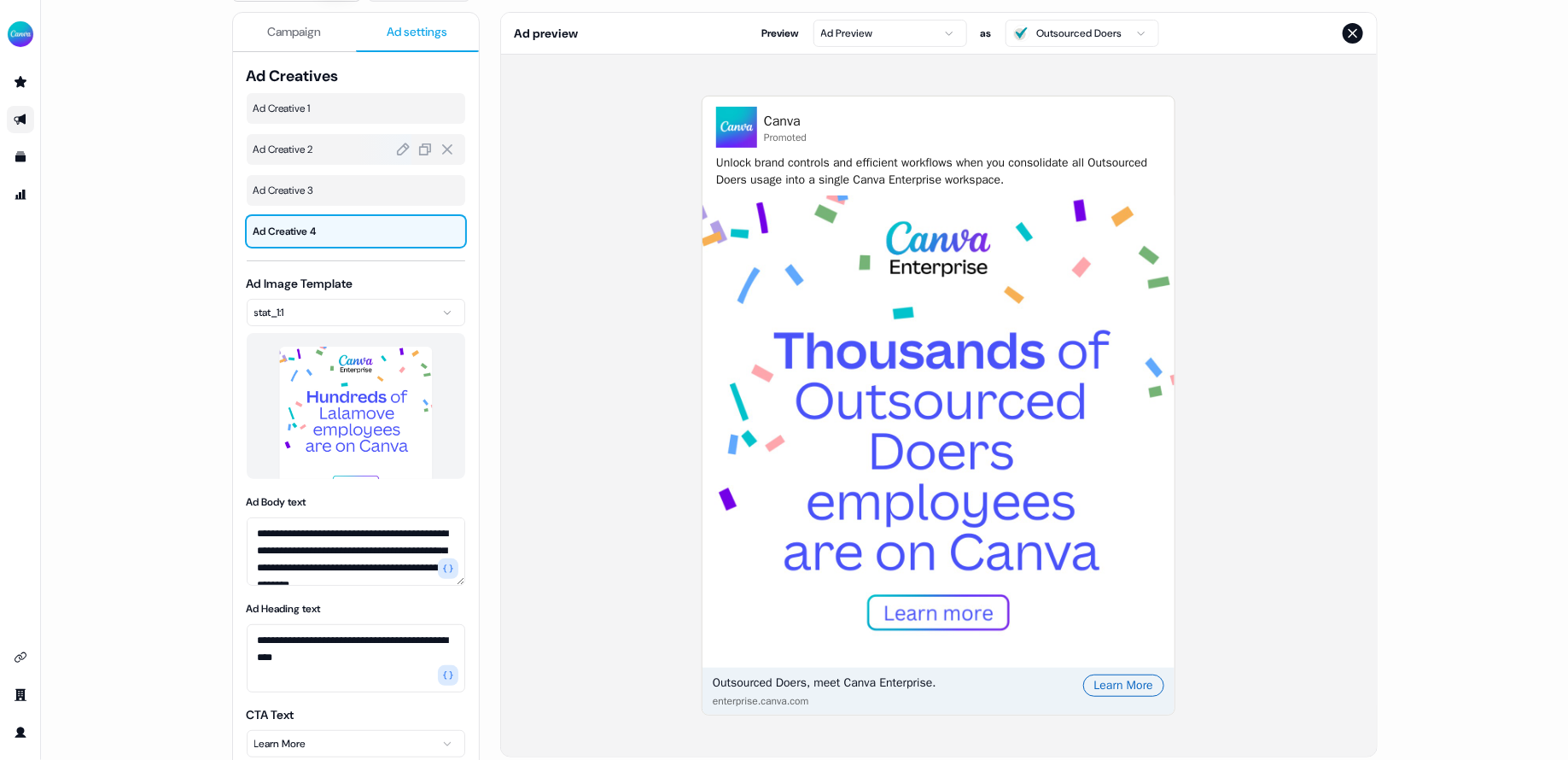 click on "Ad Creative 2" at bounding box center (356, 149) 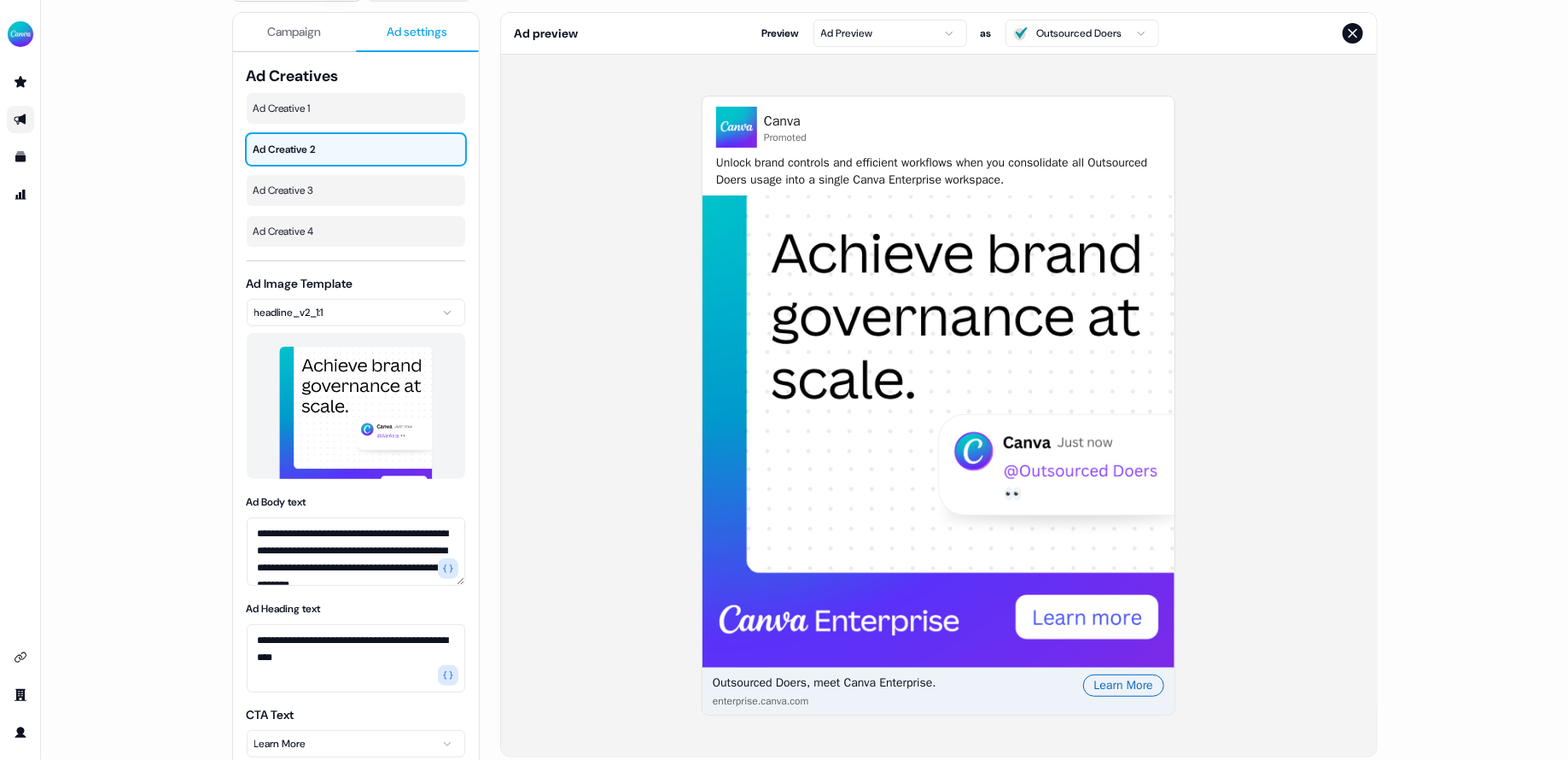 scroll, scrollTop: 184, scrollLeft: 0, axis: vertical 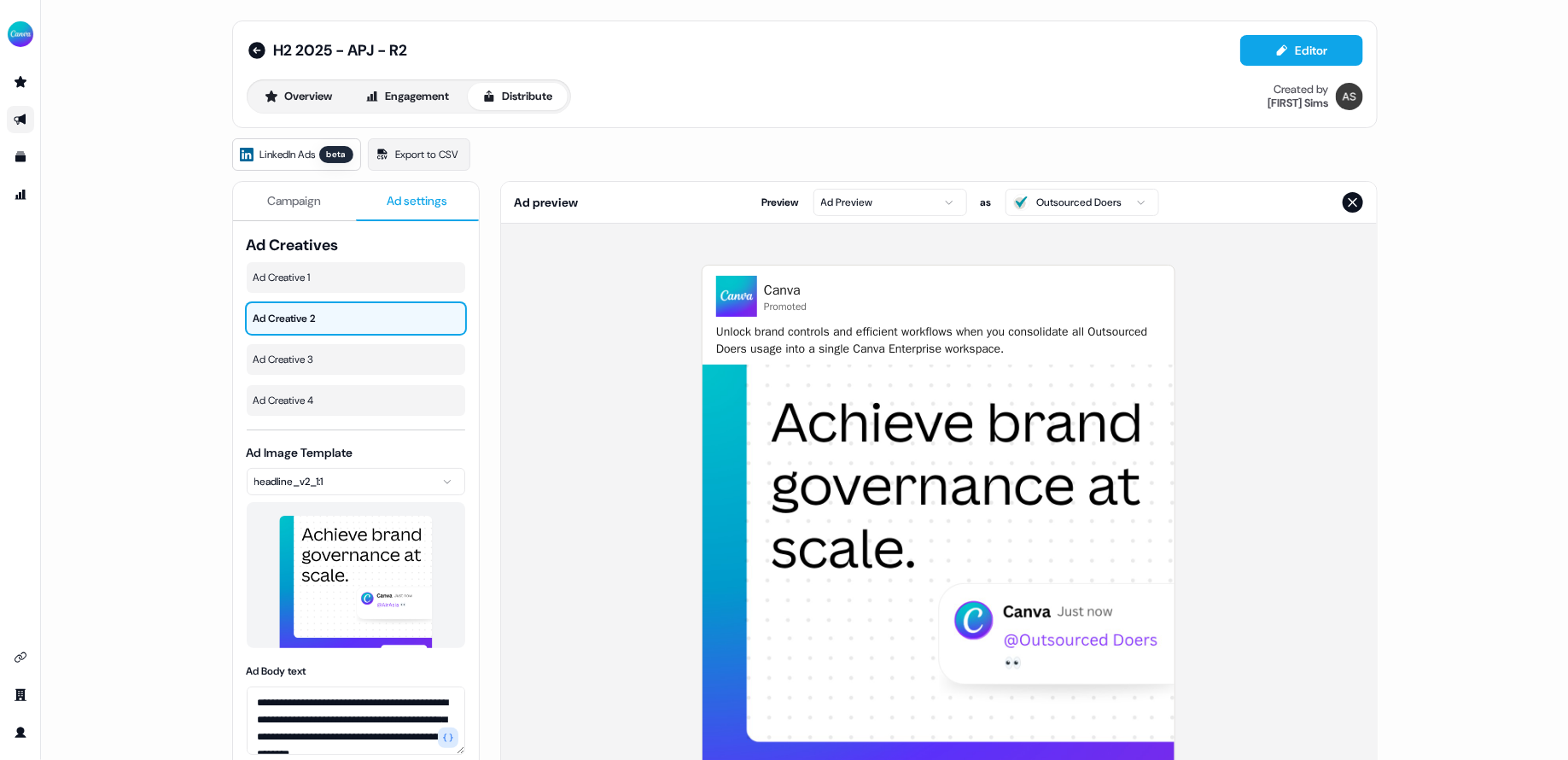click on "Campaign" at bounding box center [294, 201] 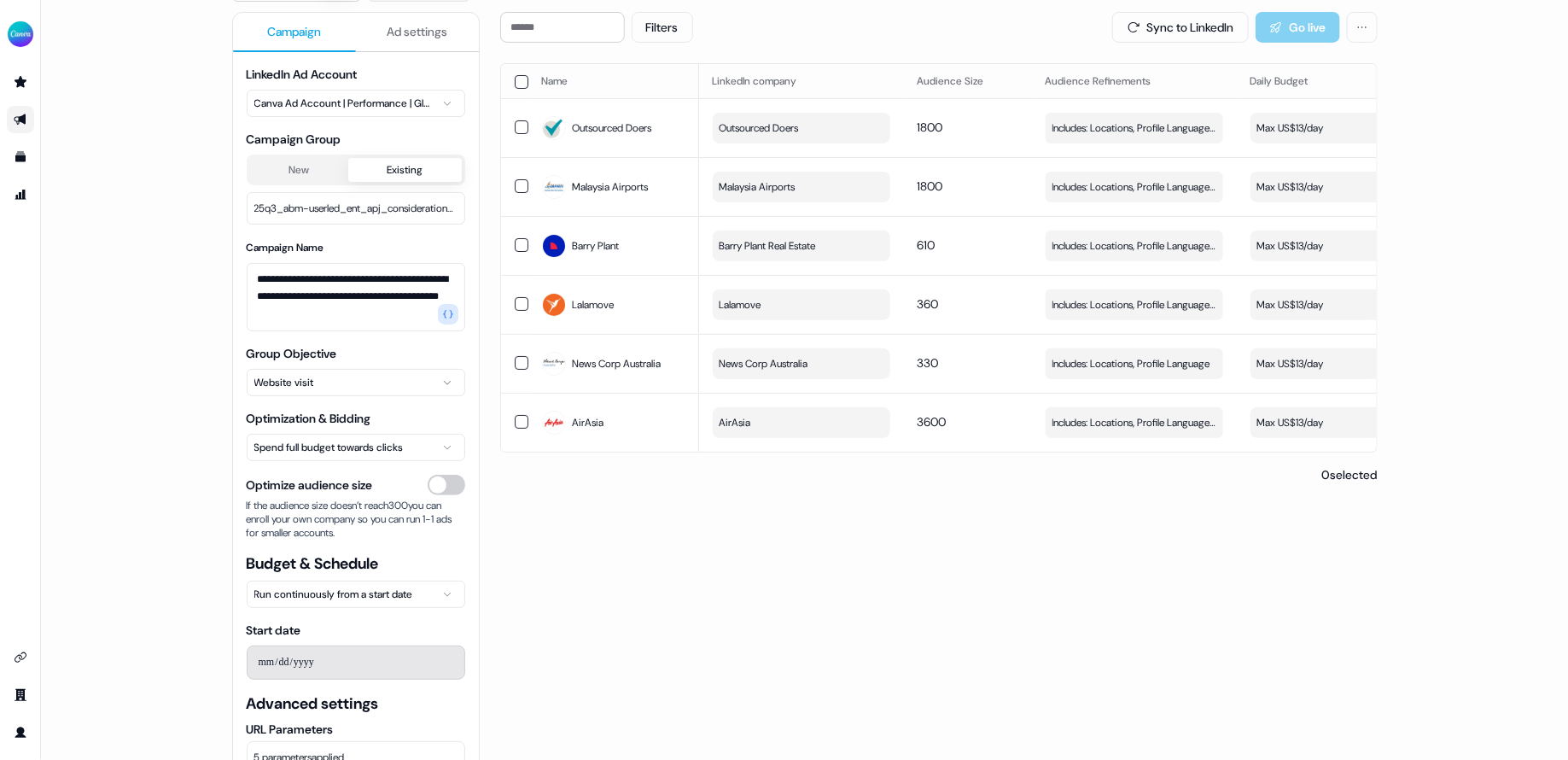 scroll, scrollTop: 0, scrollLeft: 0, axis: both 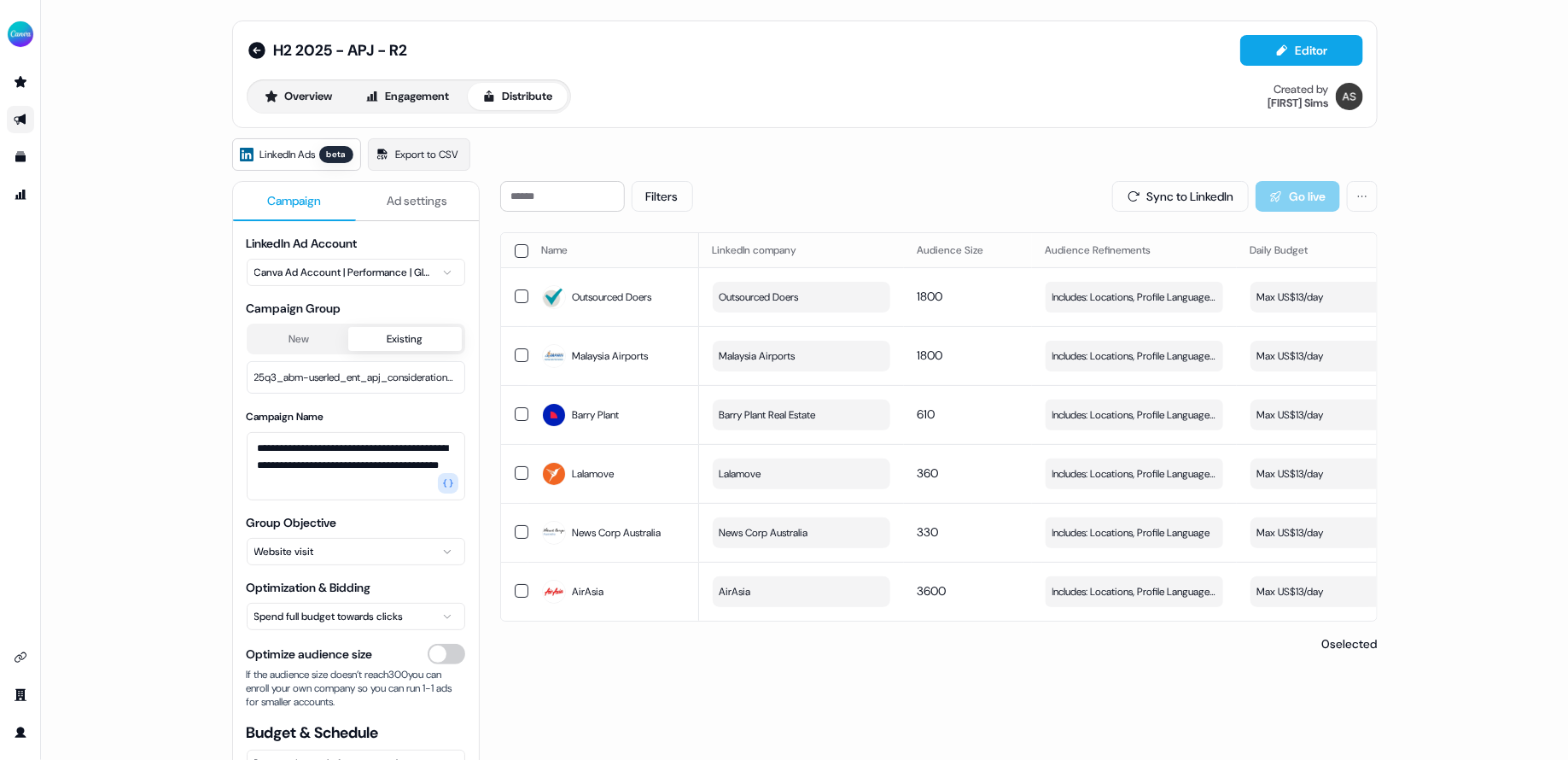 click on "**********" at bounding box center (804, 380) 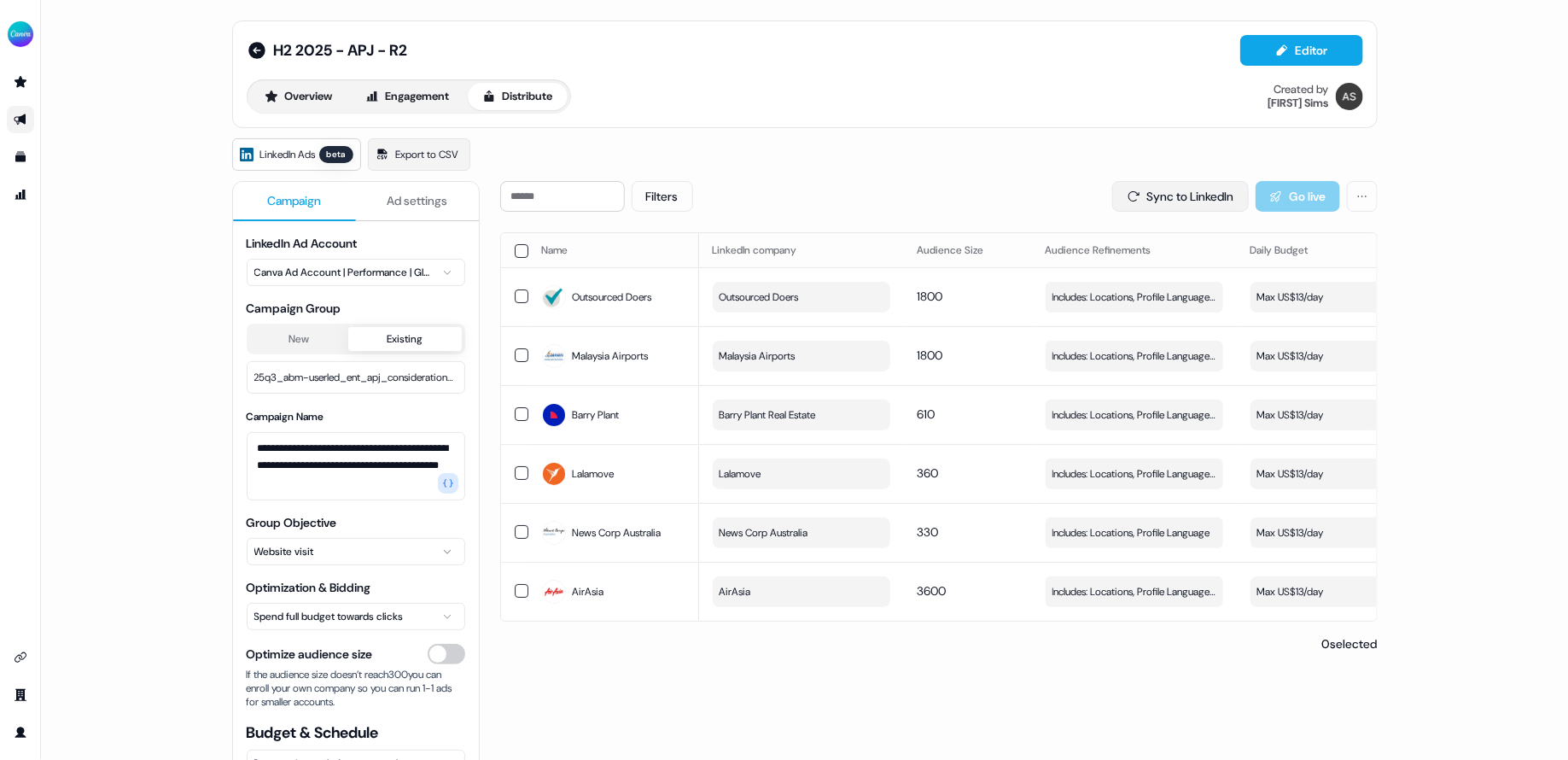 click on "Sync to LinkedIn" at bounding box center [1180, 196] 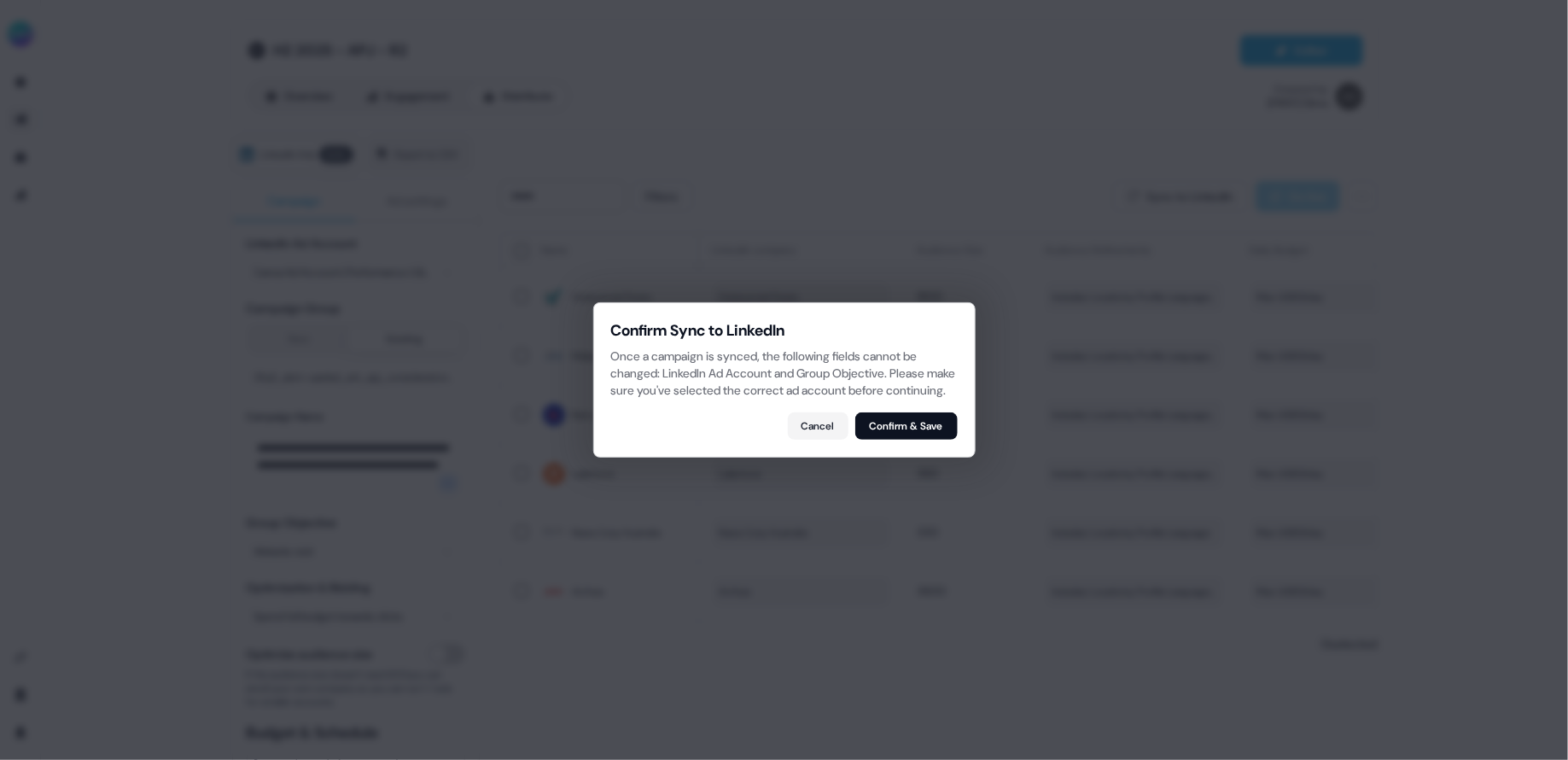 click on "Confirm Sync to LinkedIn Once a campaign is synced, the following fields cannot be changed: LinkedIn Ad Account and Group Objective. Please make sure you've selected the correct ad account before continuing. Cancel Confirm & Save" at bounding box center [784, 380] 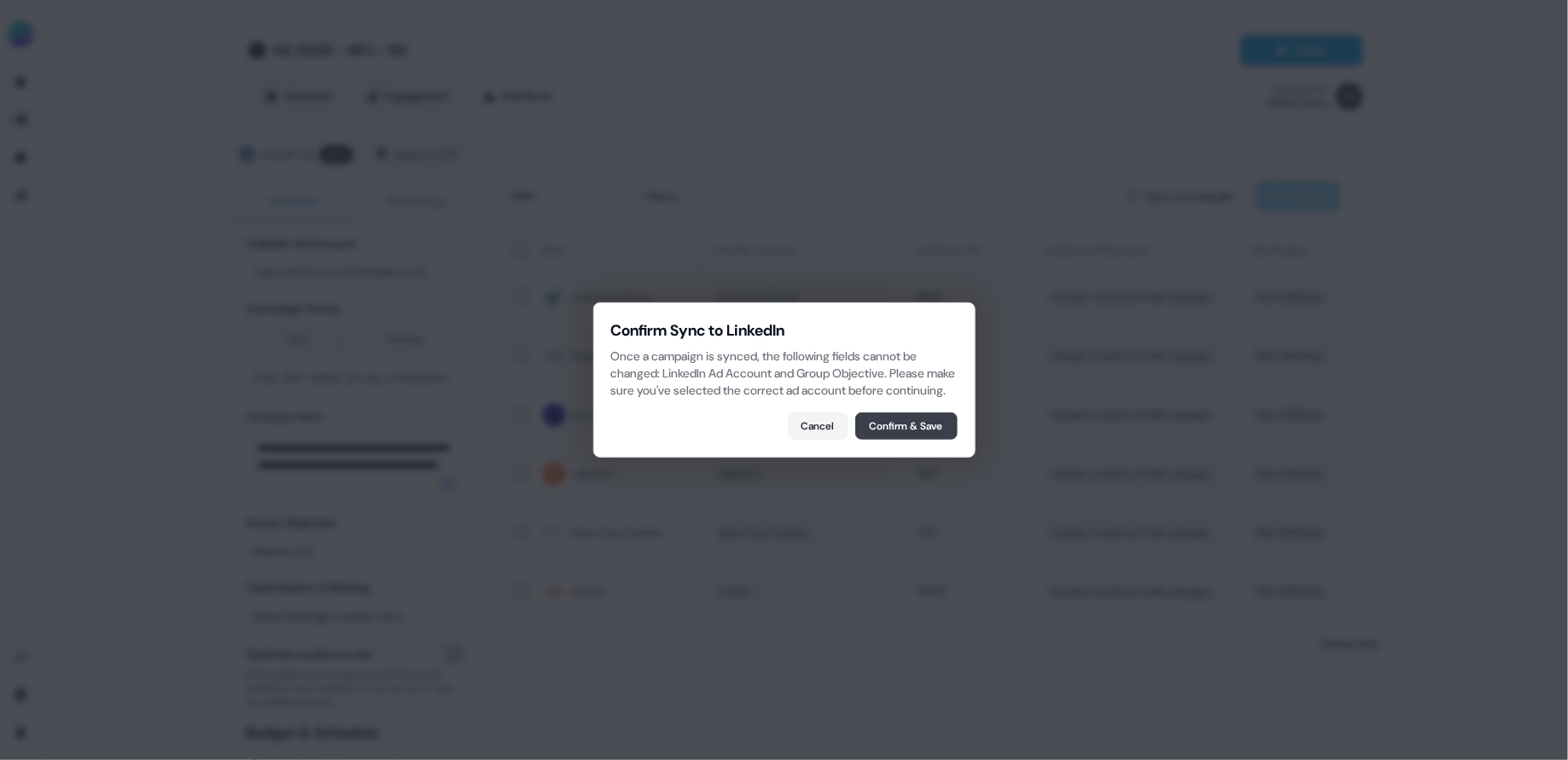 click on "Confirm & Save" at bounding box center (906, 426) 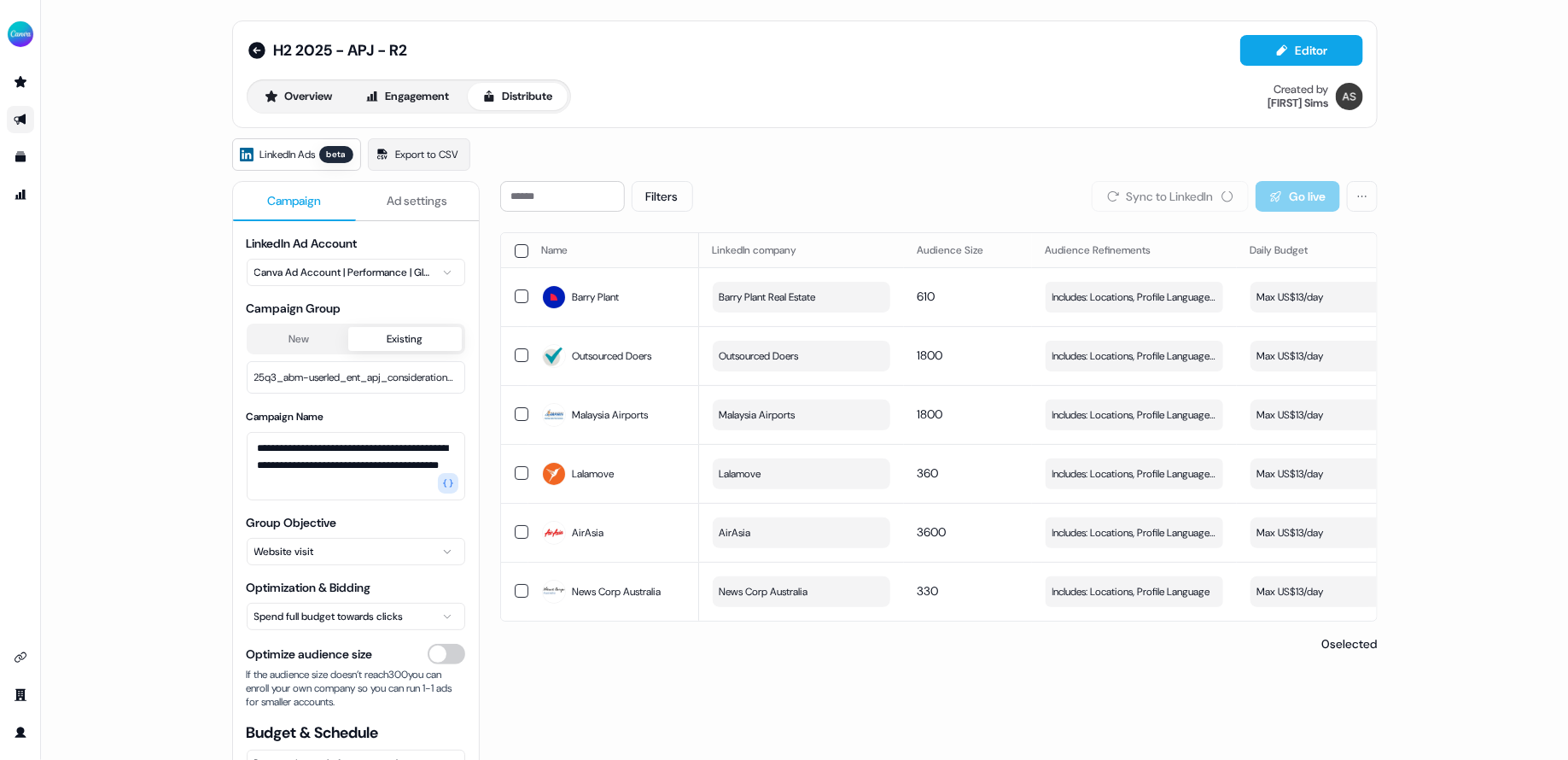 click on "Filters Sync to LinkedIn Go live Name LinkedIn company Audience Size Audience Refinements Daily Budget Last Sync Sync Status Live Status Barry Plant Barry Plant Real Estate 610 Includes: Locations, Profile Language / Excludes: Job Levels Edit Max US$13/day - - View campaign Outsourced Doers Outsourced Doers 1800 Includes: Locations, Profile Language / Excludes: Job Levels Edit Max US$13/day - - View campaign Malaysia Airports Malaysia Airports 1800 Includes: Locations, Profile Language / Excludes: Job Levels Edit Max US$13/day - - View campaign Lalamove Lalamove 360 Includes: Locations, Profile Language / Excludes: Job Levels Edit Max US$13/day - - View campaign AirAsia AirAsia 3600 Includes: Locations, Profile Language / Excludes: Job Levels Edit Max US$13/day - - View campaign News Corp Australia News Corp Australia 330 Includes: Locations, Profile Language Edit Max US$13/day - - View campaign 0  selected" at bounding box center (939, 546) 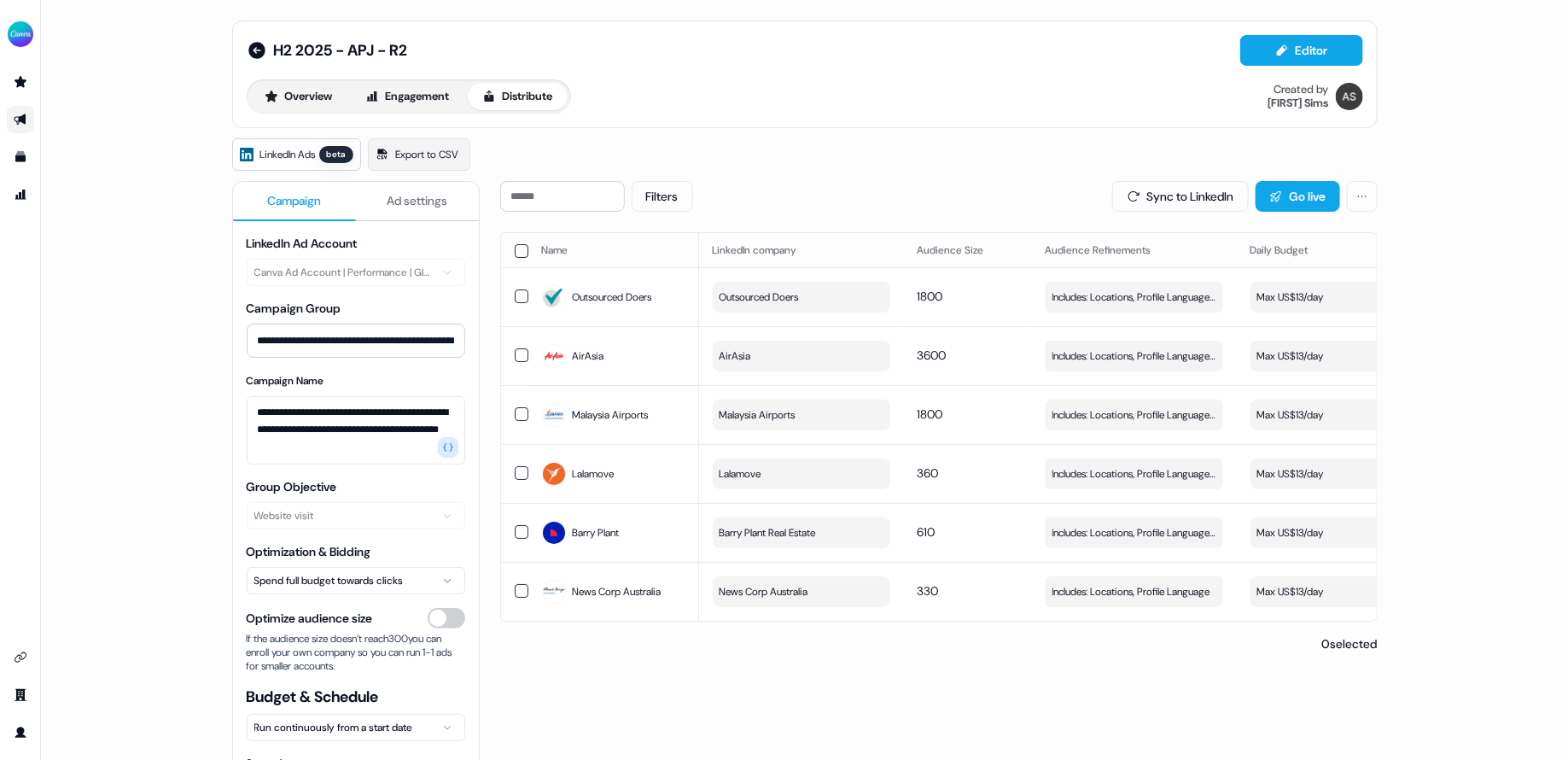 click on "Filters Sync to LinkedIn Go live Name LinkedIn company Audience Size Audience Refinements Daily Budget Last Sync Sync Status Live Status Outsourced Doers Outsourced Doers 1800 Includes: Locations, Profile Language / Excludes: Job Levels Edit Max US$13/day 24 minutes ago Synced Inactive View campaign AirAsia AirAsia 3600 Includes: Locations, Profile Language / Excludes: Job Levels Edit Max US$13/day 24 minutes ago Synced Inactive View campaign Malaysia Airports Malaysia Airports 1800 Includes: Locations, Profile Language / Excludes: Job Levels Edit Max US$13/day 24 minutes ago Synced Inactive View campaign Lalamove Lalamove 360 Includes: Locations, Profile Language / Excludes: Job Levels Edit Max US$13/day 24 minutes ago Synced Inactive View campaign Barry Plant Barry Plant Real Estate 610 Includes: Locations, Profile Language / Excludes: Job Levels Edit Max US$13/day 24 minutes ago Synced Inactive View campaign News Corp Australia News Corp Australia 330 Includes: Locations, Profile Language Edit Synced 0" at bounding box center (939, 546) 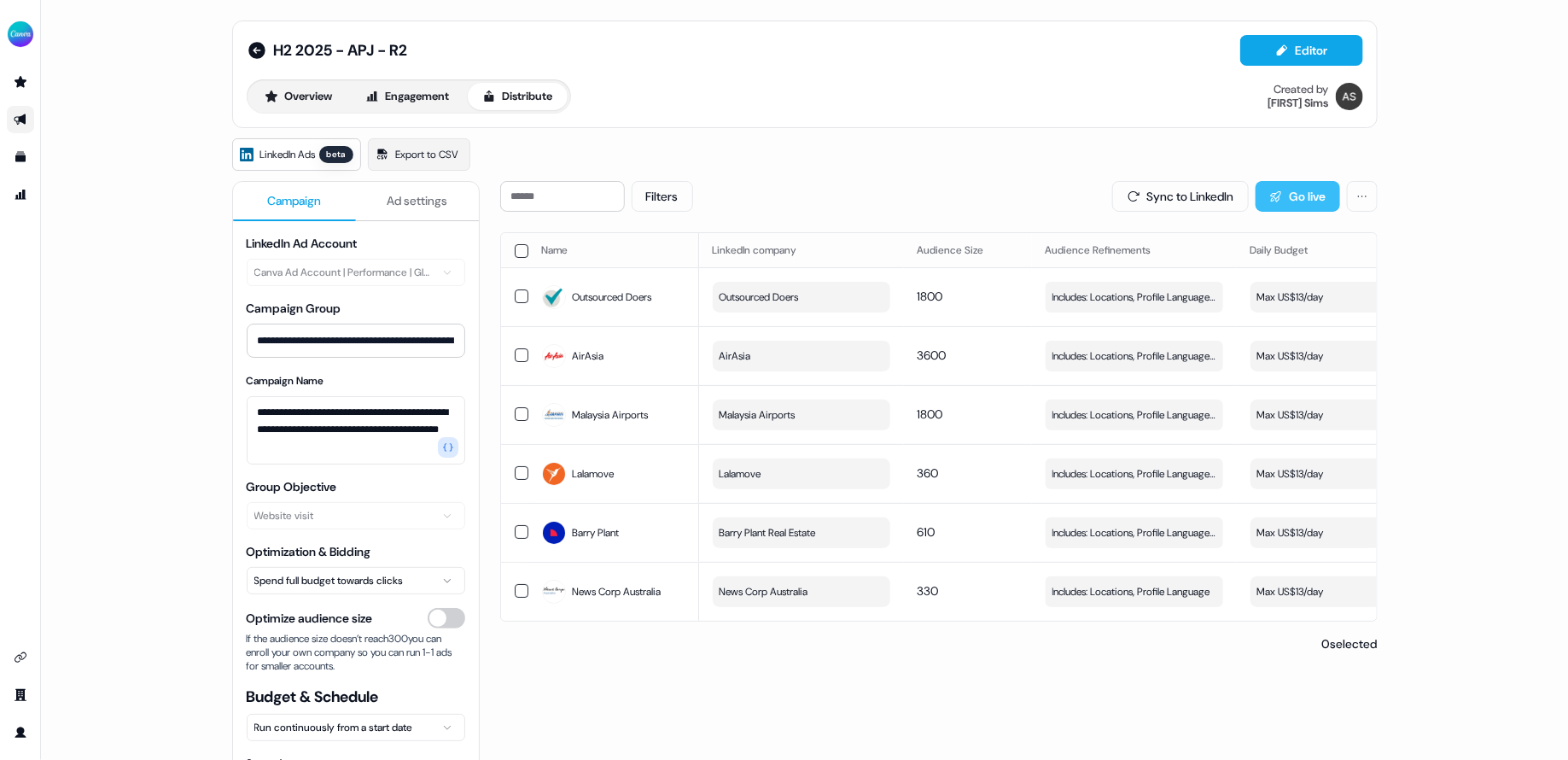 click on "Go live" at bounding box center [1297, 196] 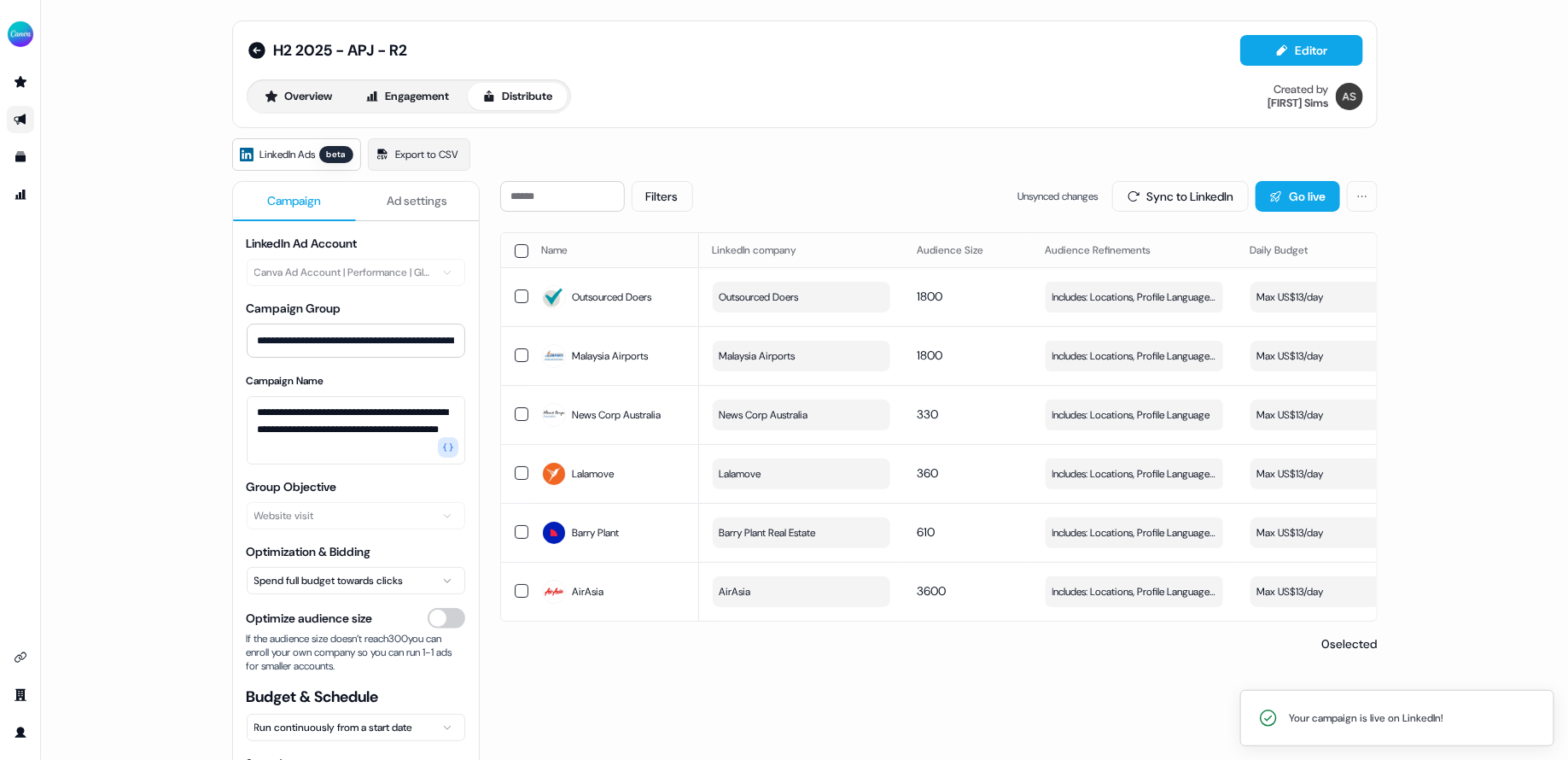 click on "**********" at bounding box center [804, 380] 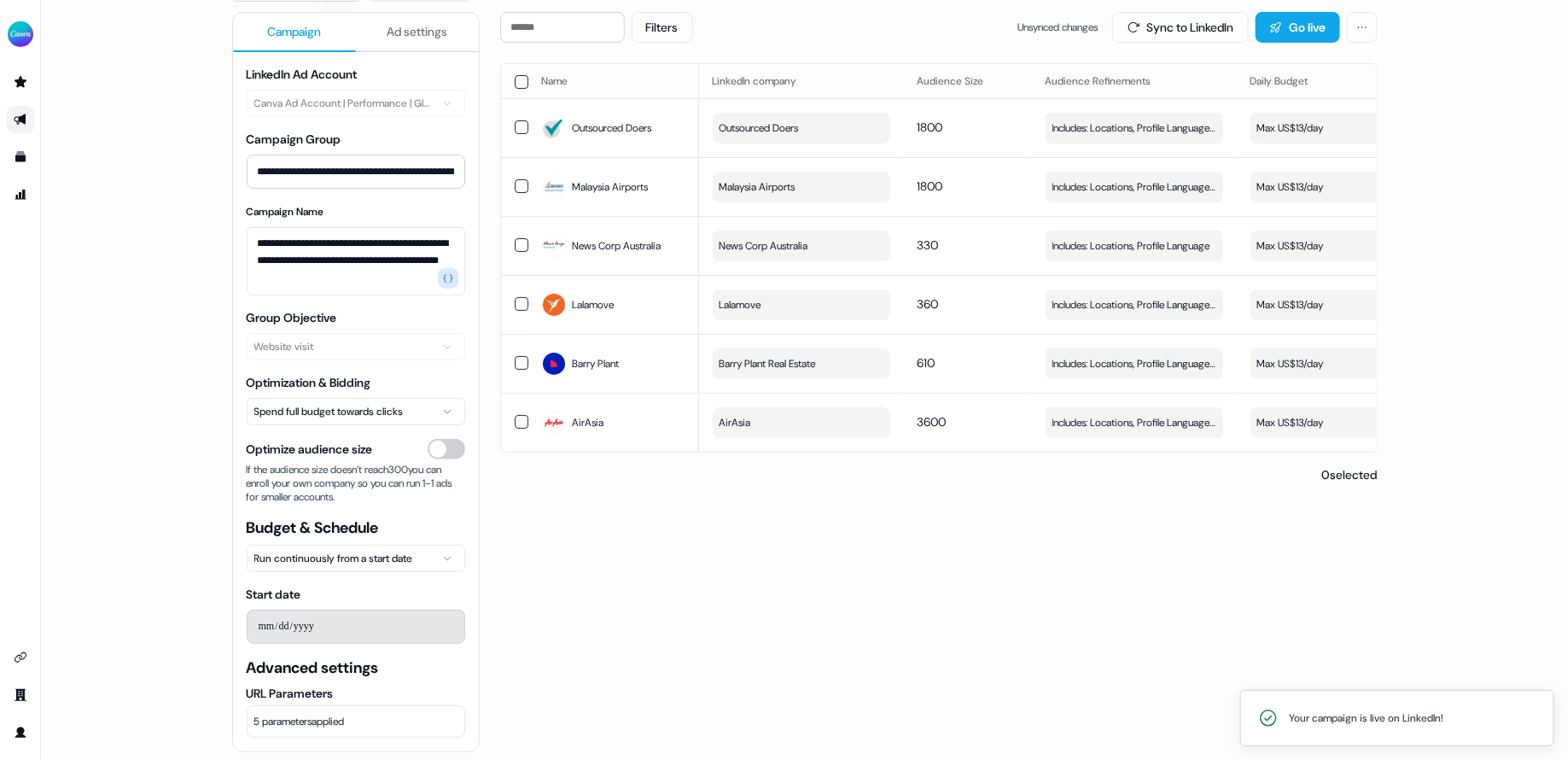 scroll, scrollTop: 0, scrollLeft: 0, axis: both 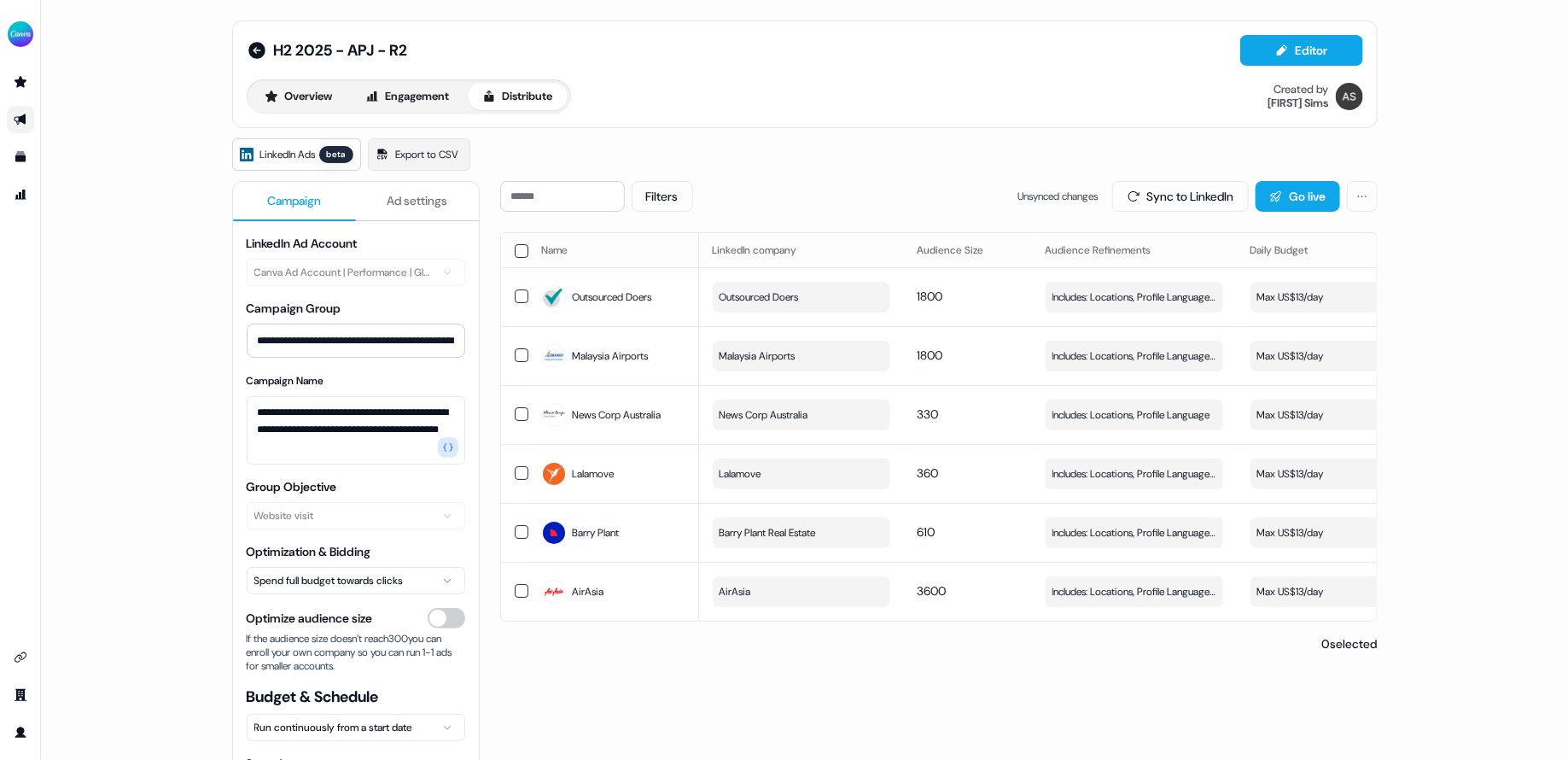 click on "Overview Engagement Distribute Created by [FIRST]   [LAST]" at bounding box center (805, 96) 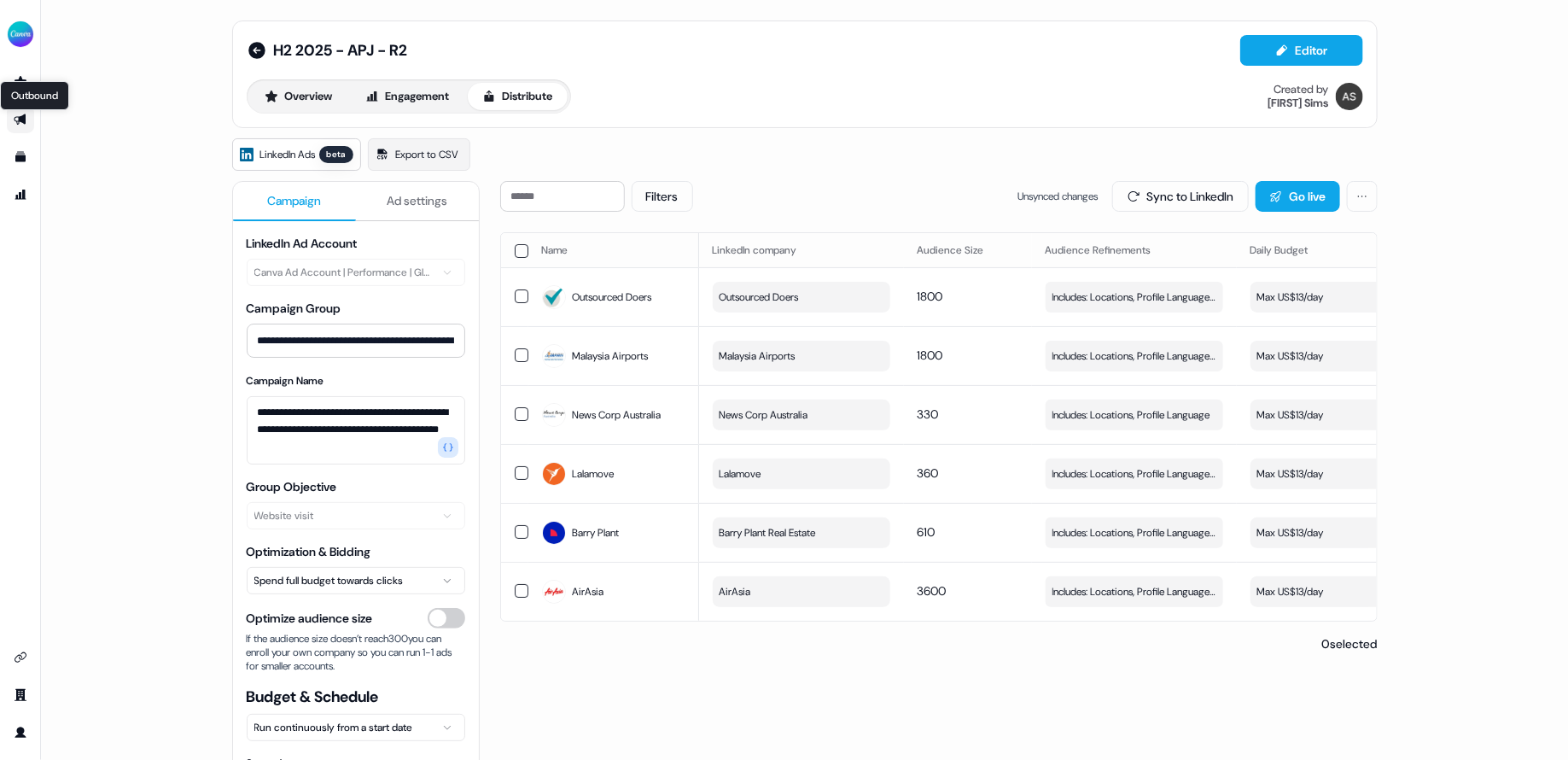 click 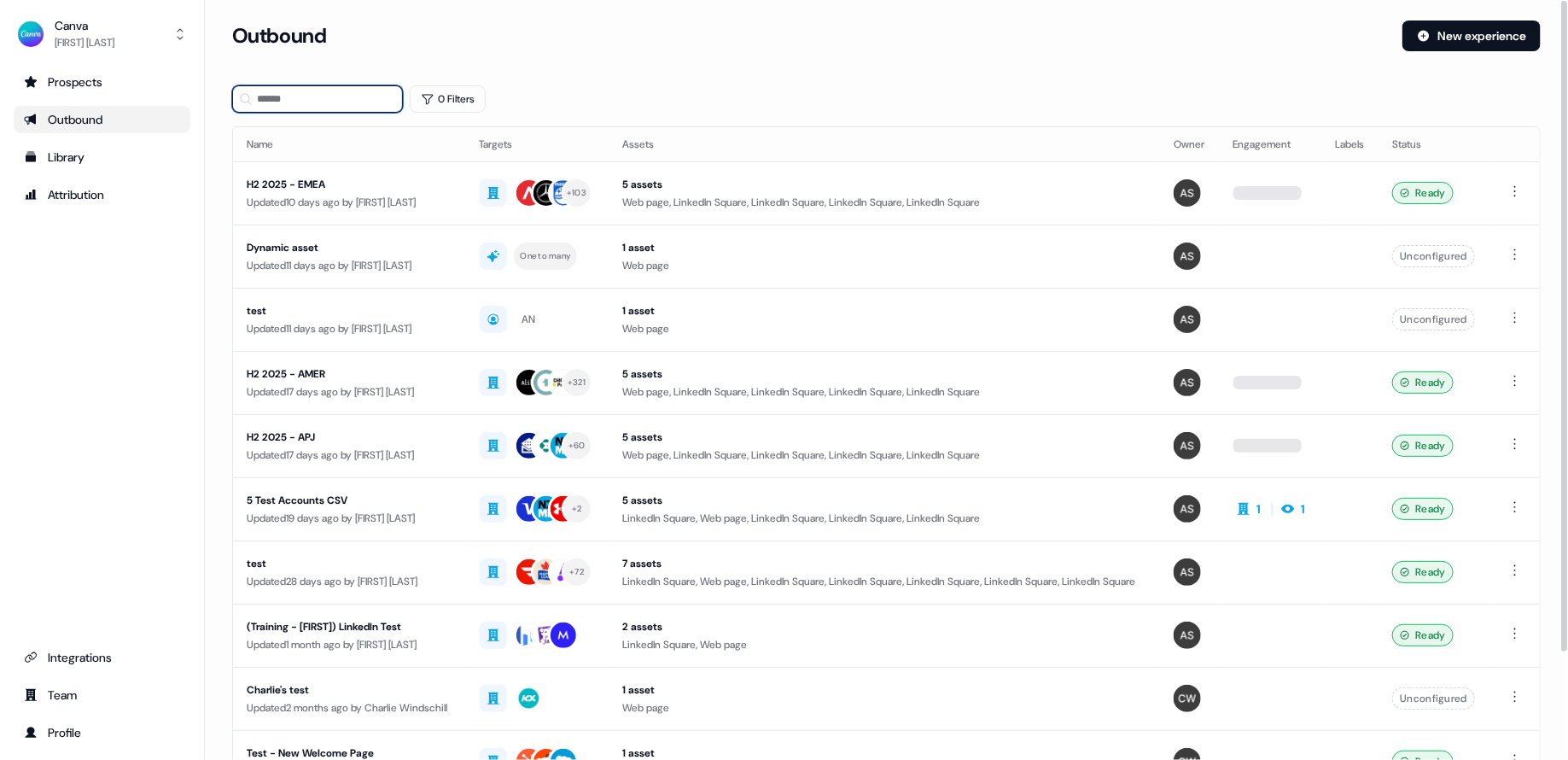 click at bounding box center [318, 99] 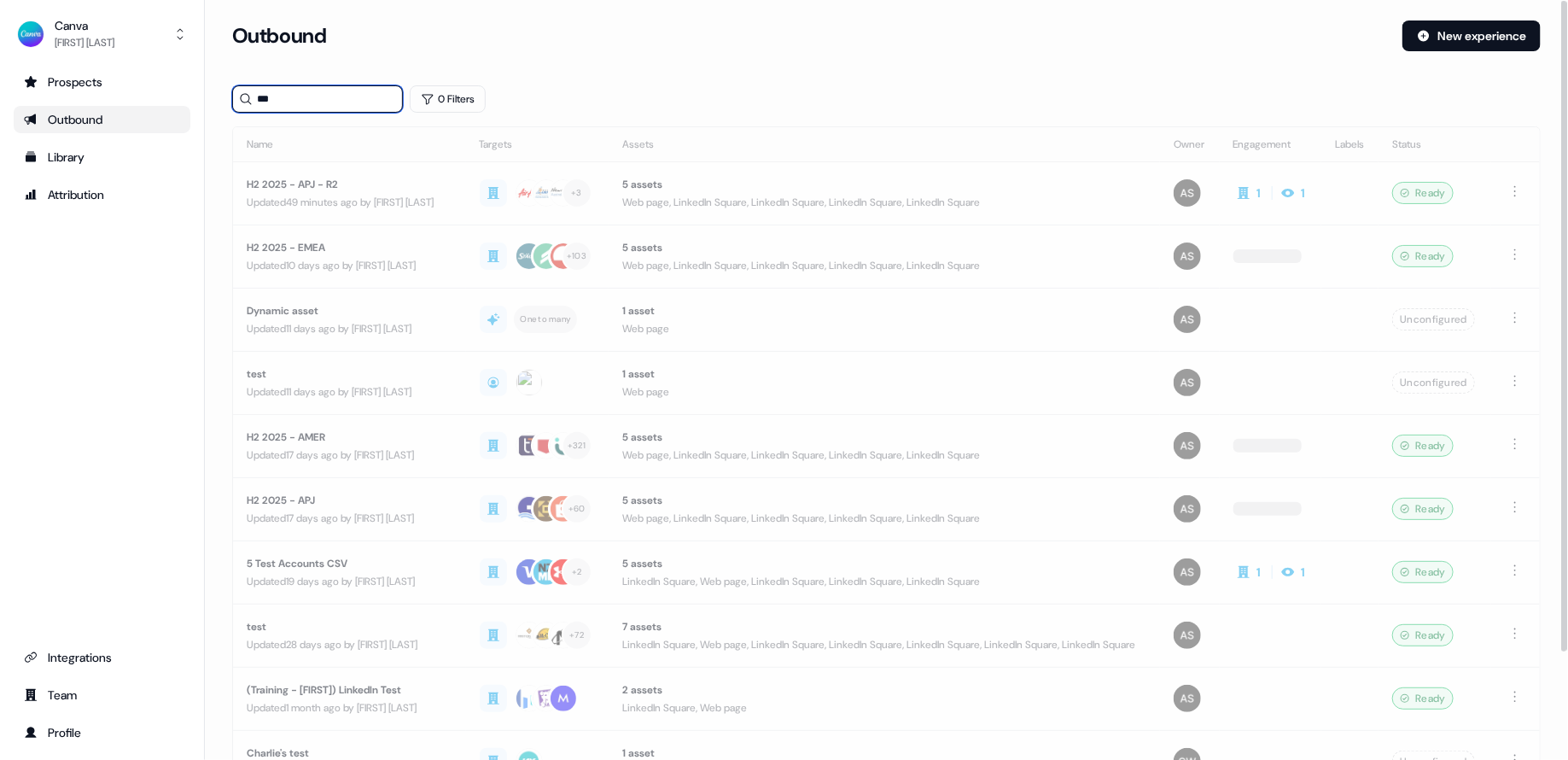 type on "***" 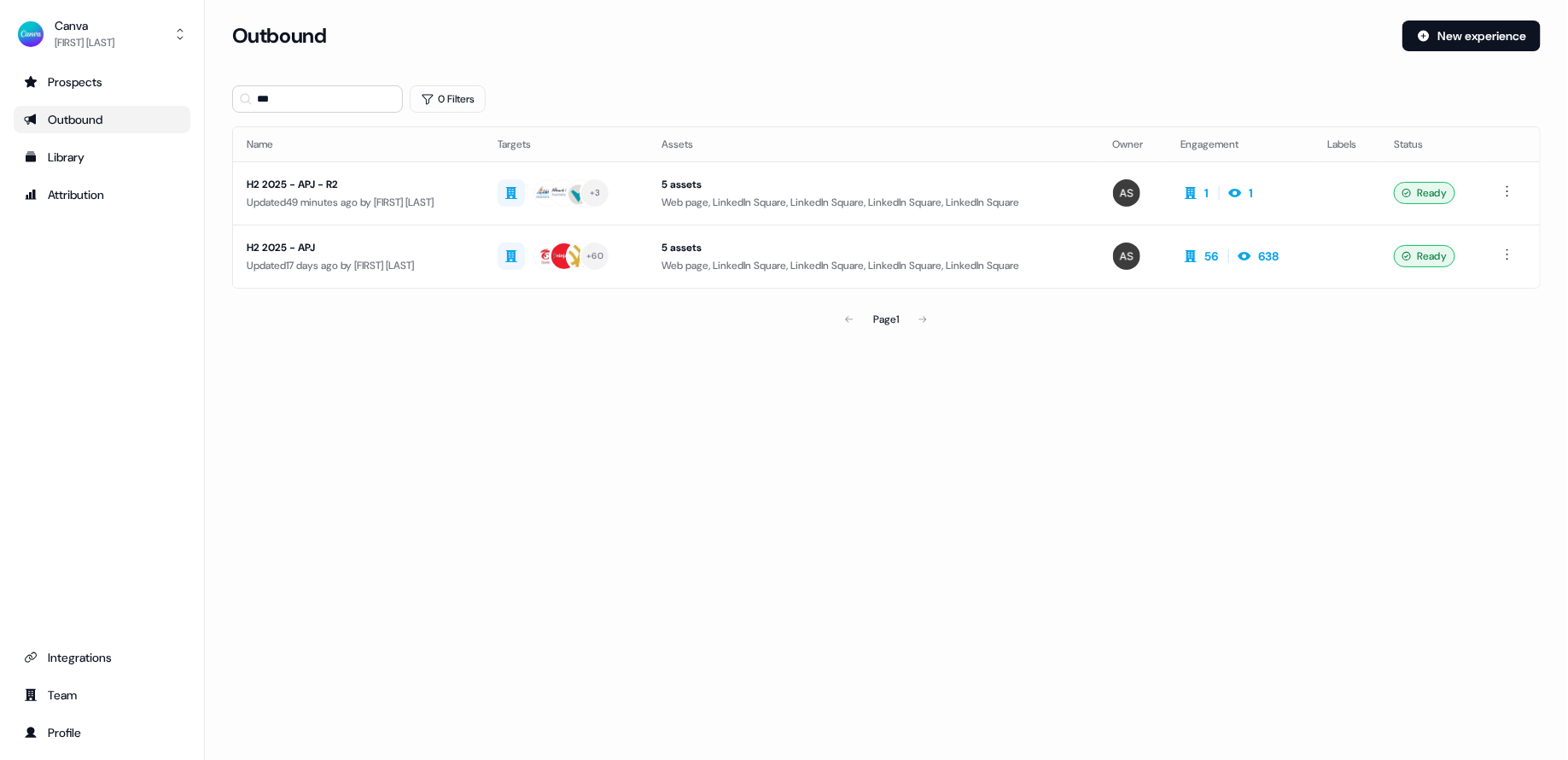 click on "Loading... Outbound New experience *** 0   Filters Name Targets Assets Owner Engagement Labels Status H2 2025 - APJ - R2 Updated  49 minutes ago   by   Anna Sims + 3 5   assets Web page, LinkedIn Square, LinkedIn Square, LinkedIn Square, LinkedIn Square 1 1 Ready H2 2025 - APJ Updated  17 days ago   by   Anna Sims + 60 5   assets Web page, LinkedIn Square, LinkedIn Square, LinkedIn Square, LinkedIn Square 56 638 Ready Page  1" at bounding box center [886, 380] 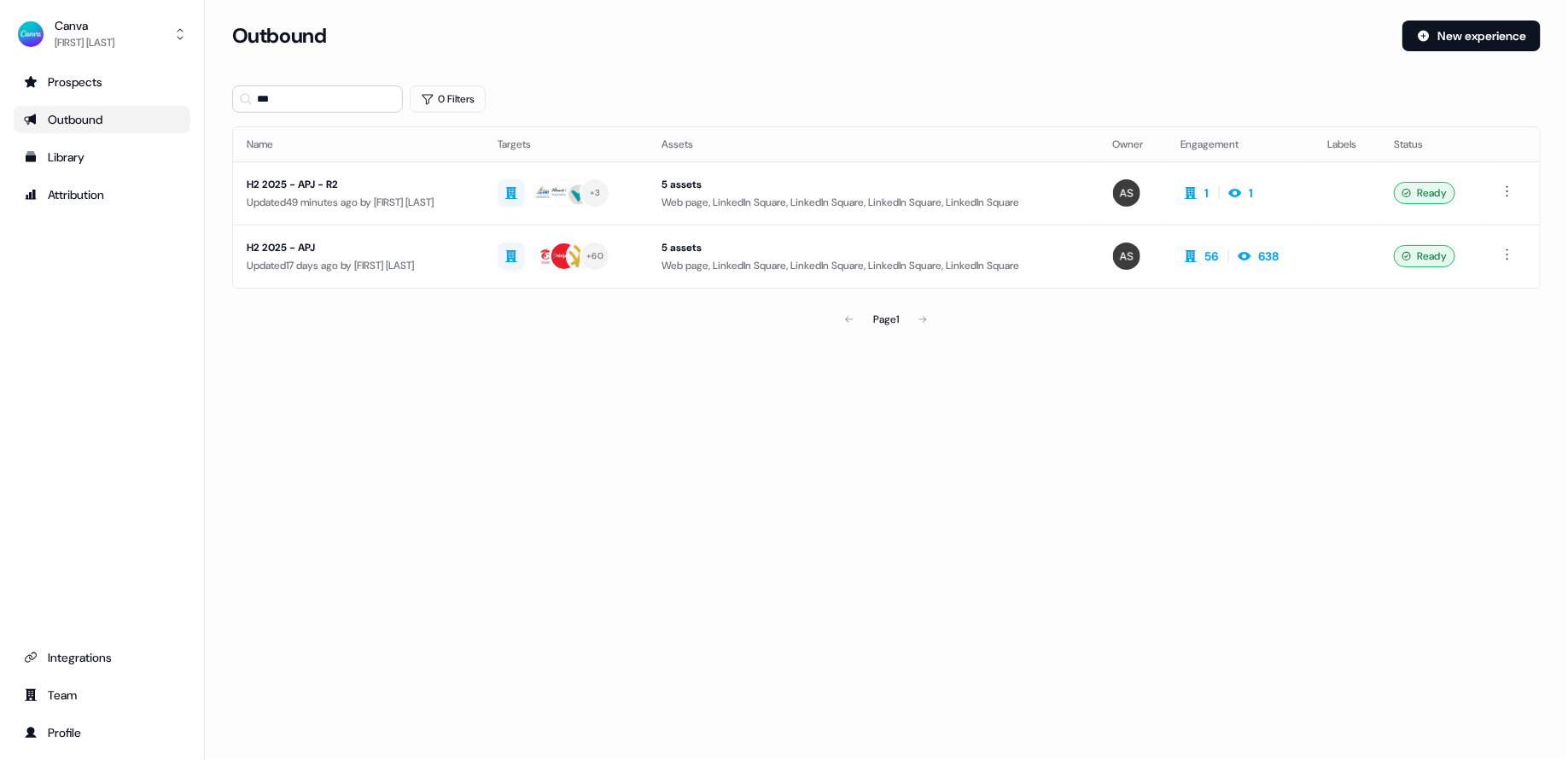 click on "Loading... Outbound New experience *** 0   Filters Name Targets Assets Owner Engagement Labels Status H2 2025 - APJ - R2 Updated  49 minutes ago   by   Anna Sims + 3 5   assets Web page, LinkedIn Square, LinkedIn Square, LinkedIn Square, LinkedIn Square 1 1 Ready H2 2025 - APJ Updated  17 days ago   by   Anna Sims + 60 5   assets Web page, LinkedIn Square, LinkedIn Square, LinkedIn Square, LinkedIn Square 56 638 Ready Page  1" at bounding box center [886, 380] 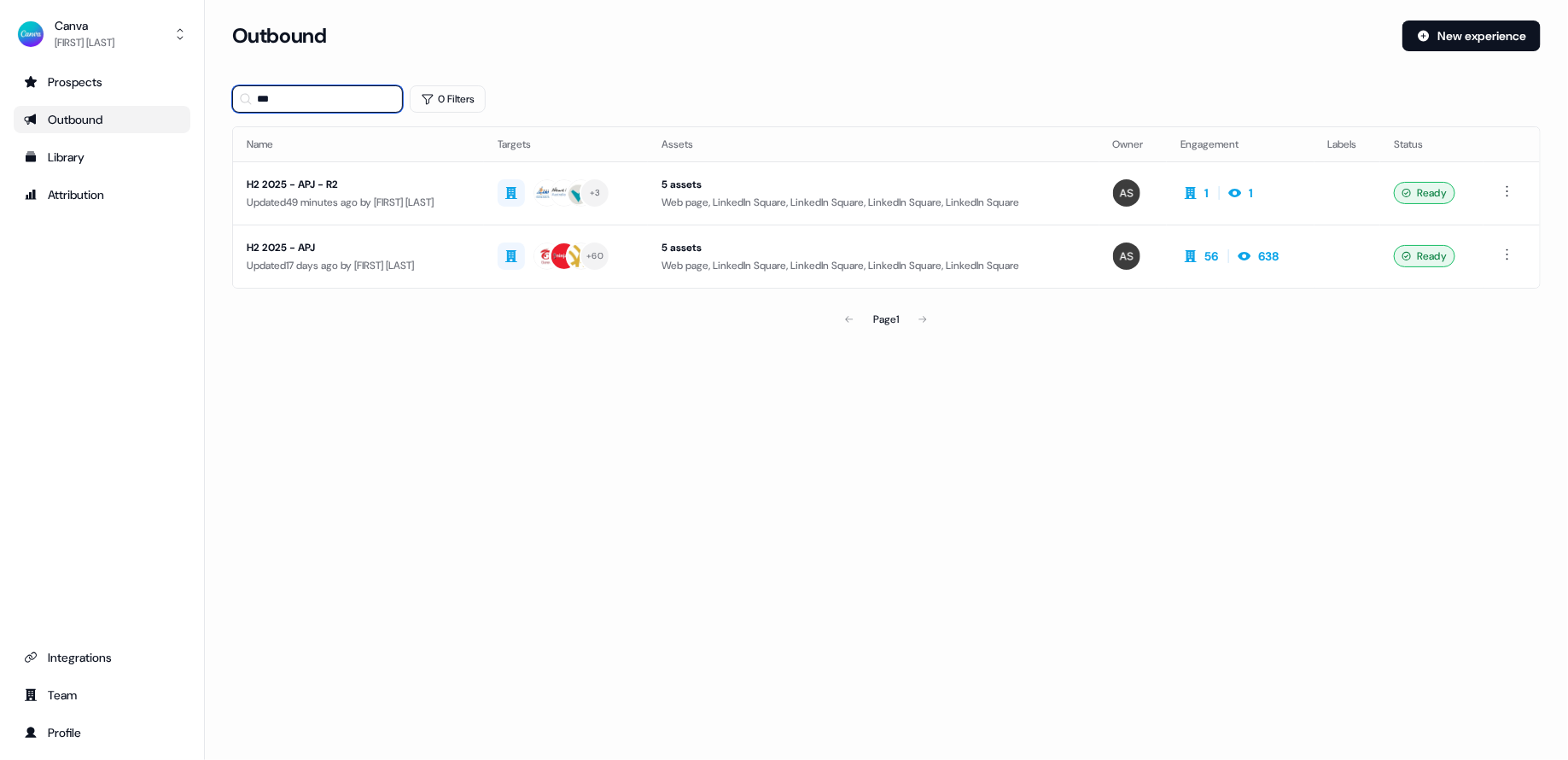 click on "***" at bounding box center [318, 99] 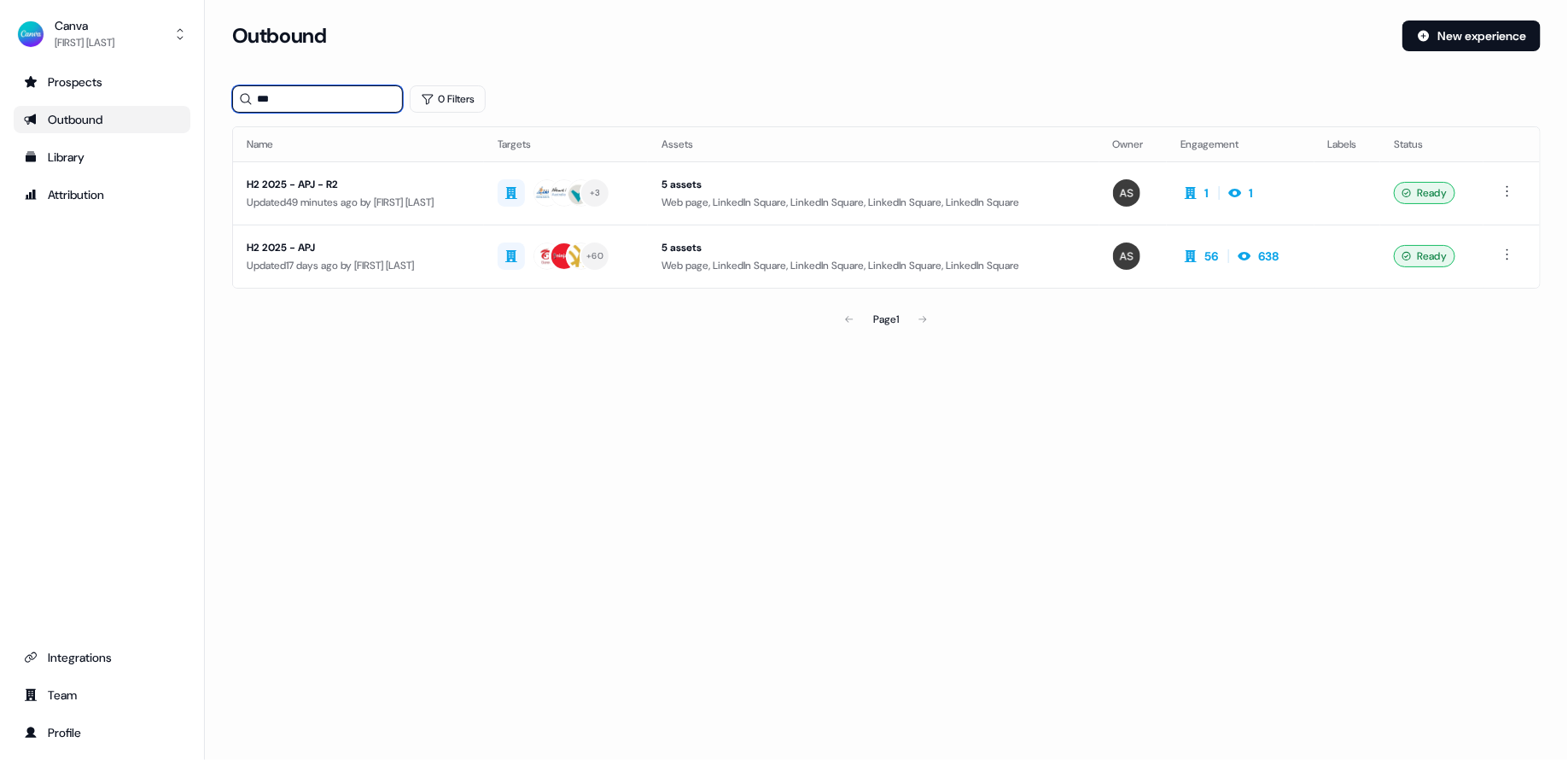 click on "***" at bounding box center (318, 99) 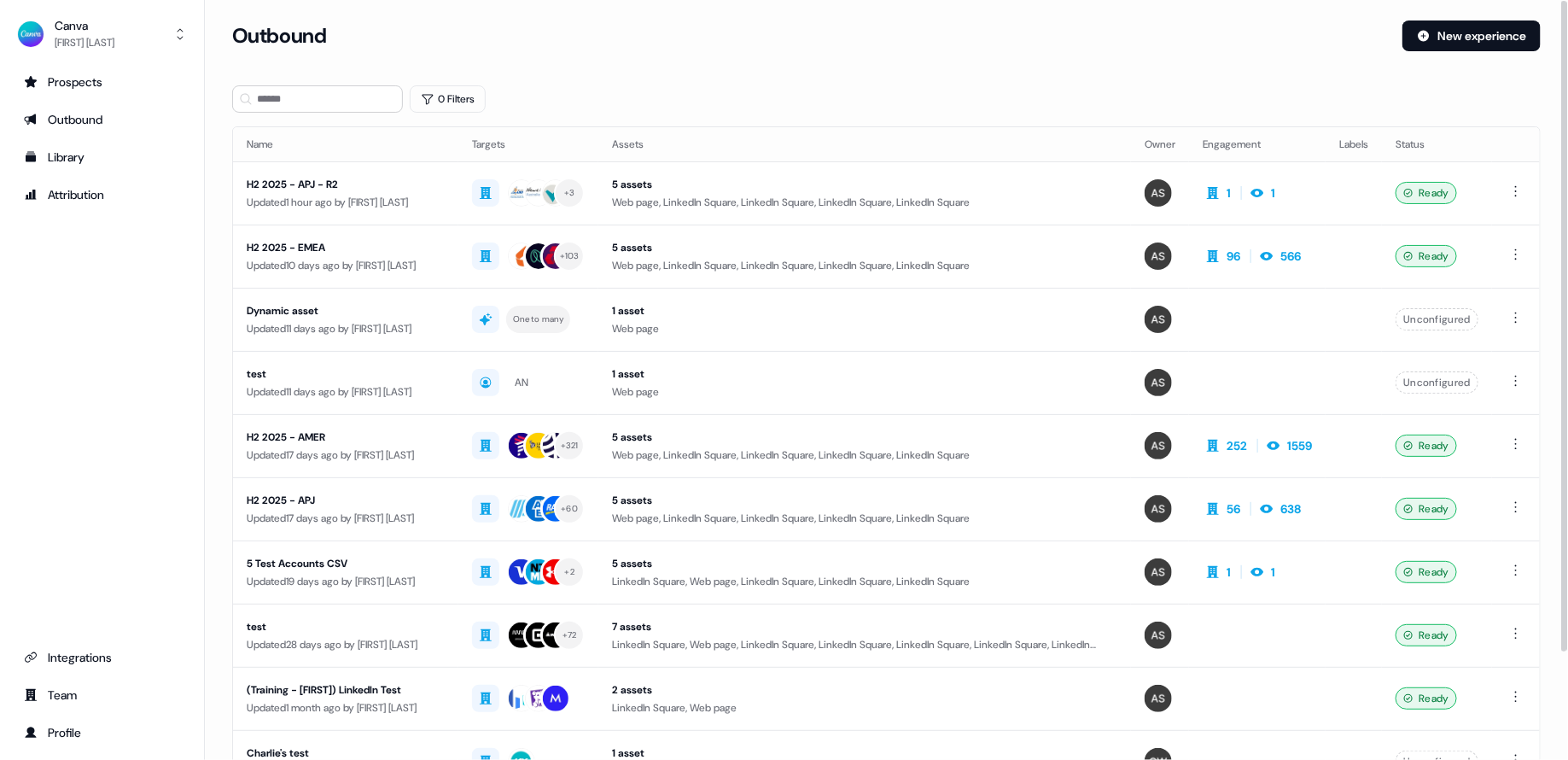 click on "Loading... Outbound New experience 0   Filters Name Targets Assets Owner Engagement Labels Status H2 2025 - APJ - R2 Updated  1 hour ago   by   Anna Sims + 3 5   assets Web page, LinkedIn Square, LinkedIn Square, LinkedIn Square, LinkedIn Square 1 1 Ready H2 2025 - EMEA Updated  10 days ago   by   Anna Sims + 103 5   assets Web page, LinkedIn Square, LinkedIn Square, LinkedIn Square, LinkedIn Square 96 566 Ready Dynamic asset Updated  11 days ago   by   Anna Sims One to many 1   asset Web page Unconfigured test Updated  11 days ago   by   Anna Sims AN 1   asset Web page Unconfigured H2 2025 - AMER Updated  17 days ago   by   Anna Sims + 321 5   assets Web page, LinkedIn Square, LinkedIn Square, LinkedIn Square, LinkedIn Square 252 1559 Ready H2 2025 - APJ Updated  17 days ago   by   Anna Sims + 60 5   assets Web page, LinkedIn Square, LinkedIn Square, LinkedIn Square, LinkedIn Square 56 638 Ready 5 Test Accounts CSV Updated  19 days ago   by   Anna Sims + 2 5   assets 1 1 Ready test Updated    by   + 7" at bounding box center (886, 455) 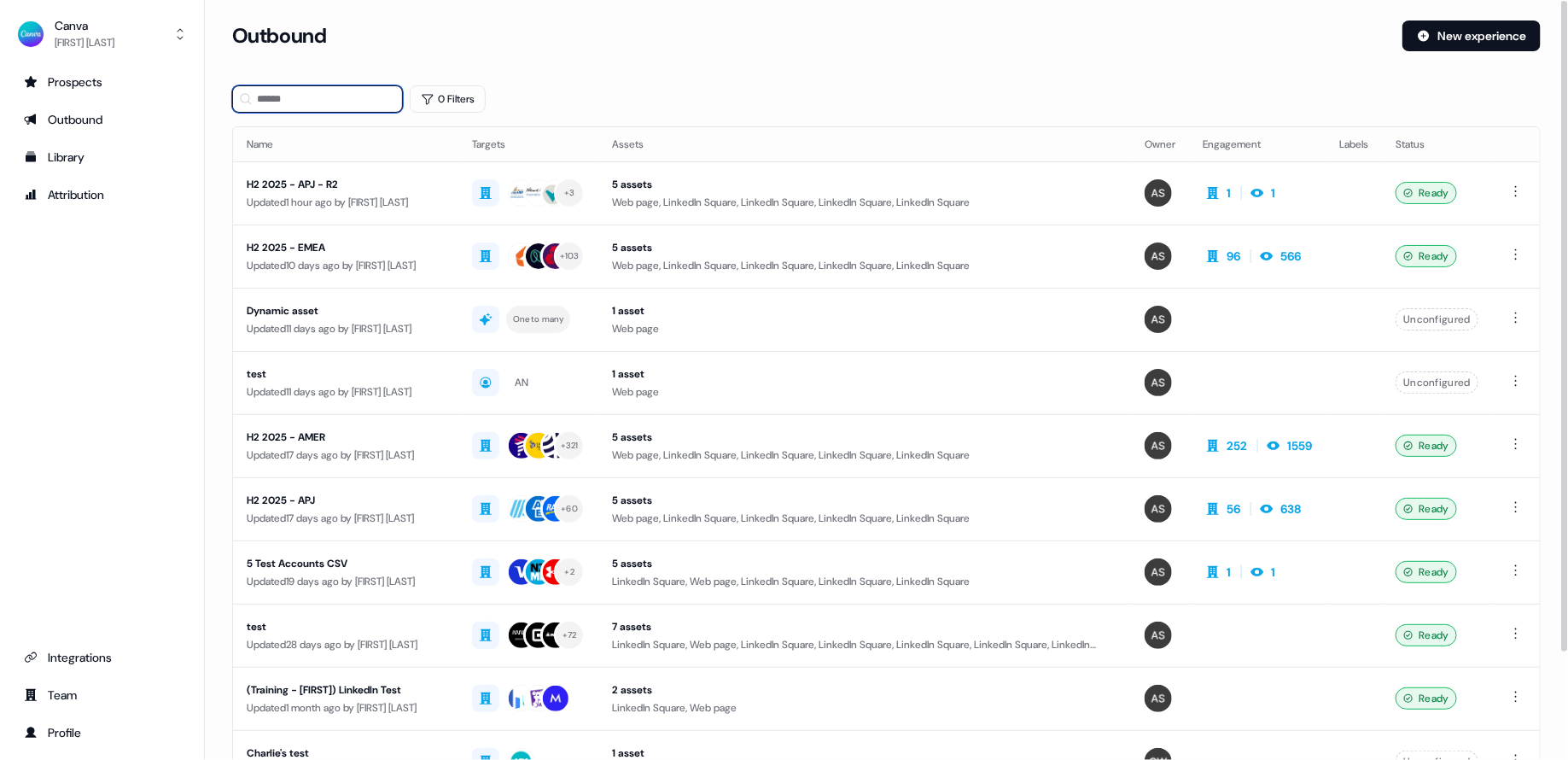 click at bounding box center (318, 99) 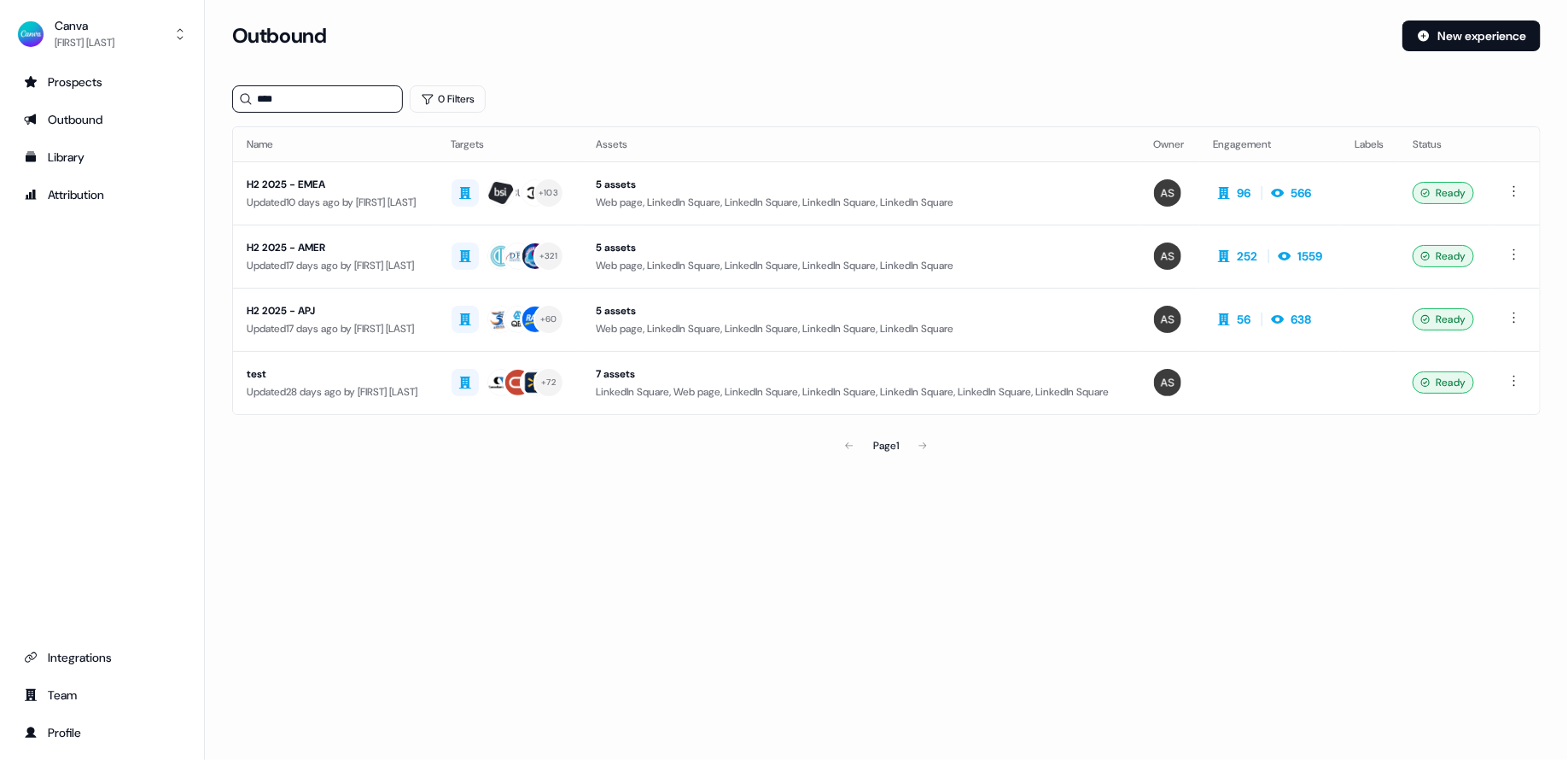 drag, startPoint x: 325, startPoint y: 638, endPoint x: 319, endPoint y: 607, distance: 31.57531 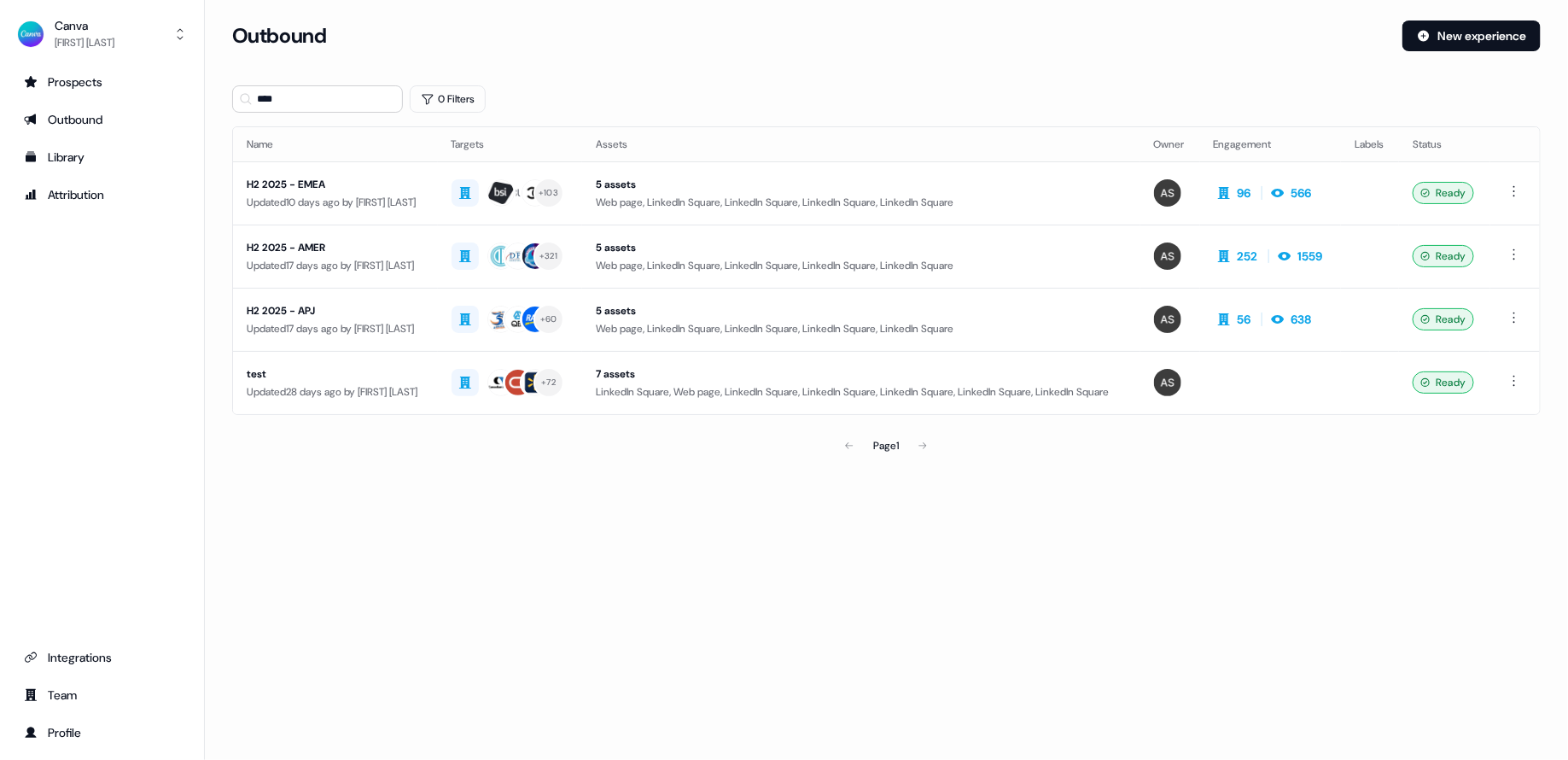 click on "Loading... Outbound New experience **** 0   Filters Name Targets Assets Owner Engagement Labels Status H2 2025 - EMEA Updated  10 days ago   by   Anna Sims BU + 103 5   assets Web page, LinkedIn Square, LinkedIn Square, LinkedIn Square, LinkedIn Square 96 566 Ready H2 2025 - AMER Updated  17 days ago   by   Anna Sims + 321 5   assets Web page, LinkedIn Square, LinkedIn Square, LinkedIn Square, LinkedIn Square 252 1559 Ready H2 2025 - APJ Updated  17 days ago   by   Anna Sims + 60 5   assets Web page, LinkedIn Square, LinkedIn Square, LinkedIn Square, LinkedIn Square 56 638 Ready test Updated  28 days ago   by   Anna Sims + 72 7   assets LinkedIn Square, Web page, LinkedIn Square, LinkedIn Square, LinkedIn Square, LinkedIn Square, LinkedIn Square Ready Page  1" at bounding box center (886, 266) 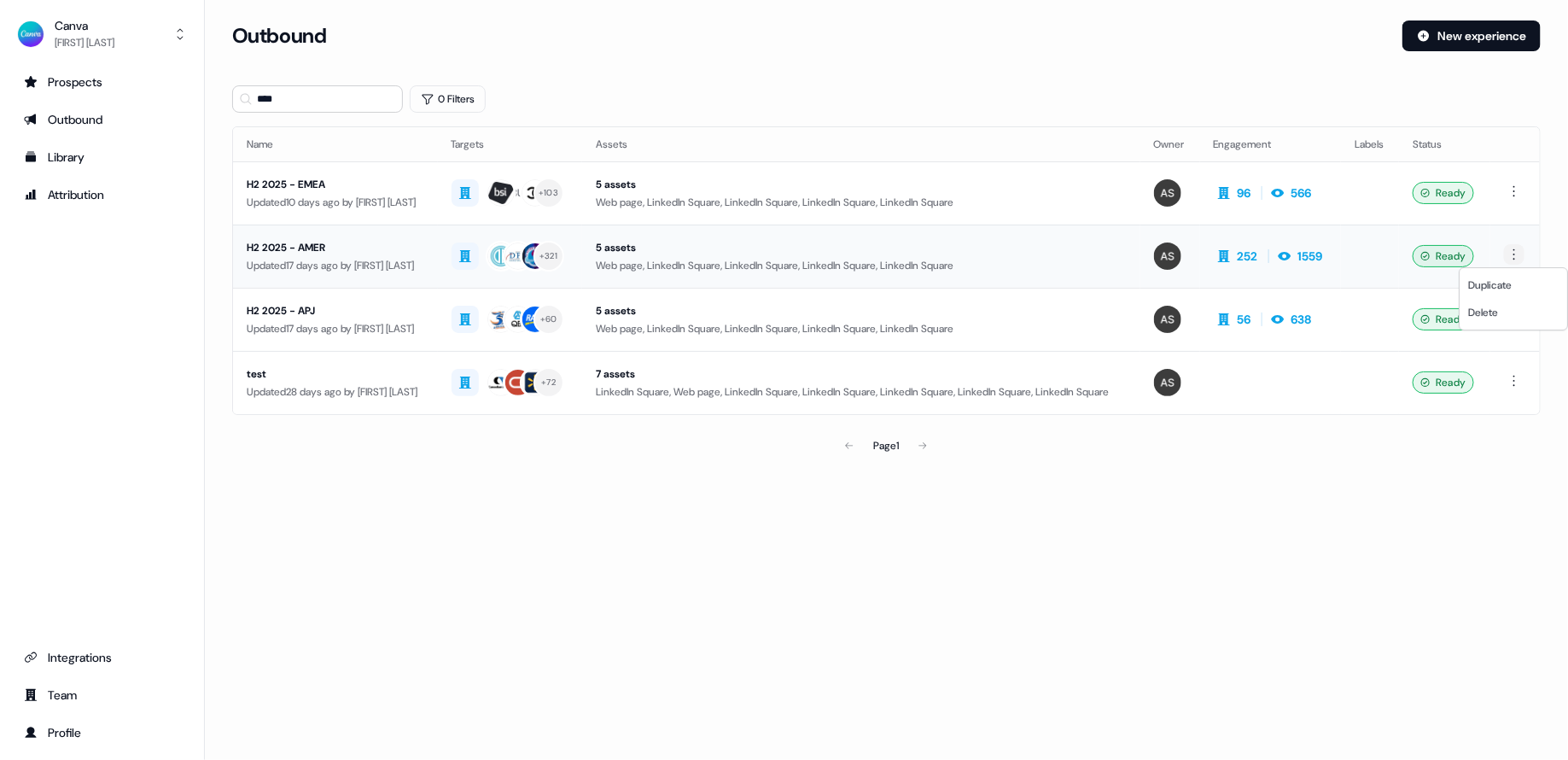 click on "For the best experience switch devices to a bigger screen. Go to Userled.io Canva Anna Sims Prospects Outbound Library Attribution Integrations Team Profile Loading... Outbound New experience **** 0   Filters Name Targets Assets Owner Engagement Labels Status H2 2025 - EMEA Updated  10 days ago   by   Anna Sims BU + 103 5   assets Web page, LinkedIn Square, LinkedIn Square, LinkedIn Square, LinkedIn Square 96 566 Ready H2 2025 - AMER Updated  17 days ago   by   Anna Sims + 321 5   assets Web page, LinkedIn Square, LinkedIn Square, LinkedIn Square, LinkedIn Square 252 1559 Ready H2 2025 - APJ Updated  17 days ago   by   Anna Sims + 60 5   assets Web page, LinkedIn Square, LinkedIn Square, LinkedIn Square, LinkedIn Square 56 638 Ready test Updated  28 days ago   by   Anna Sims + 72 7   assets LinkedIn Square, Web page, LinkedIn Square, LinkedIn Square, LinkedIn Square, LinkedIn Square, LinkedIn Square Ready Page  1 Duplicate Delete" at bounding box center (784, 380) 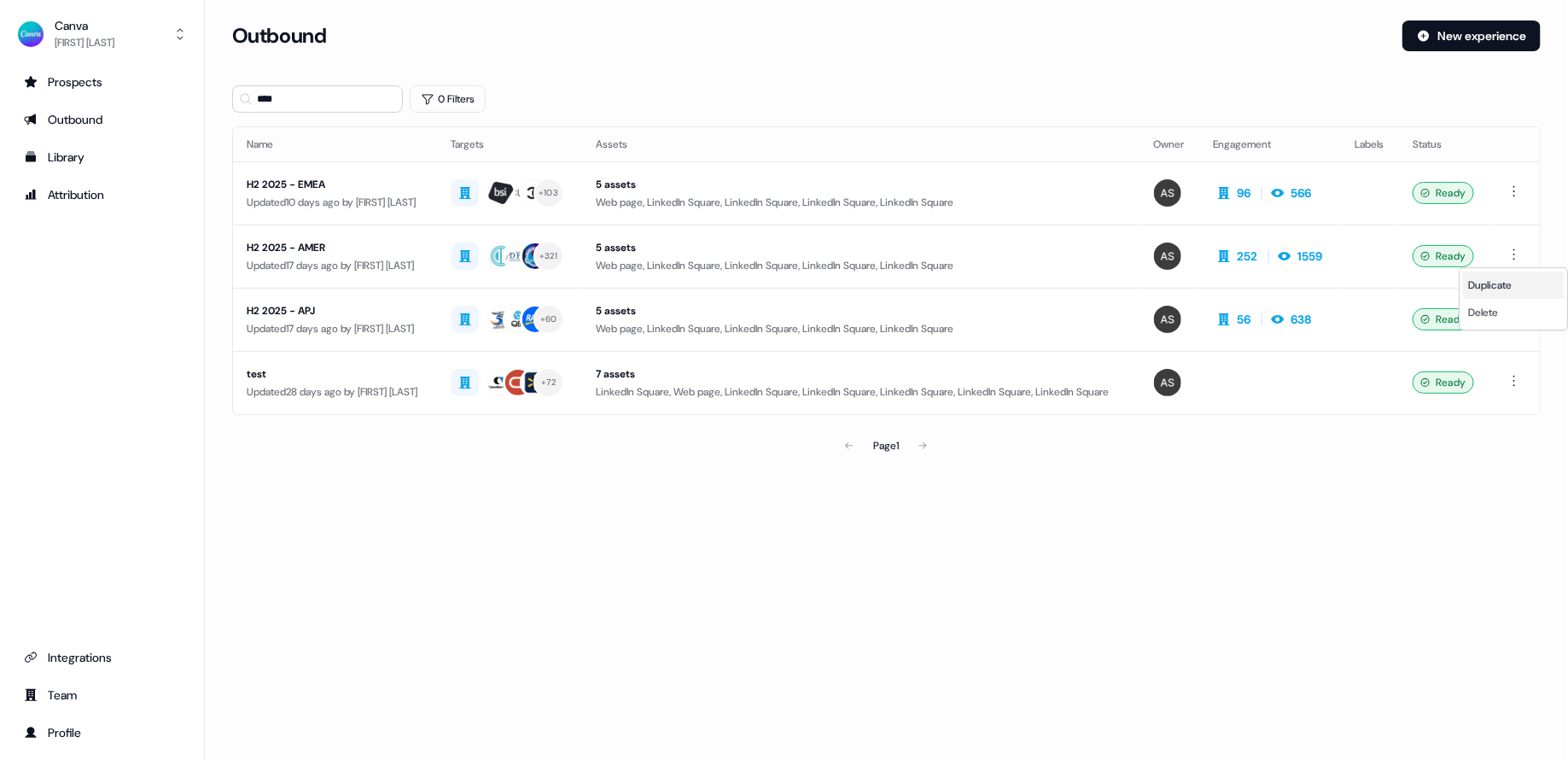 click on "Duplicate" at bounding box center [1489, 285] 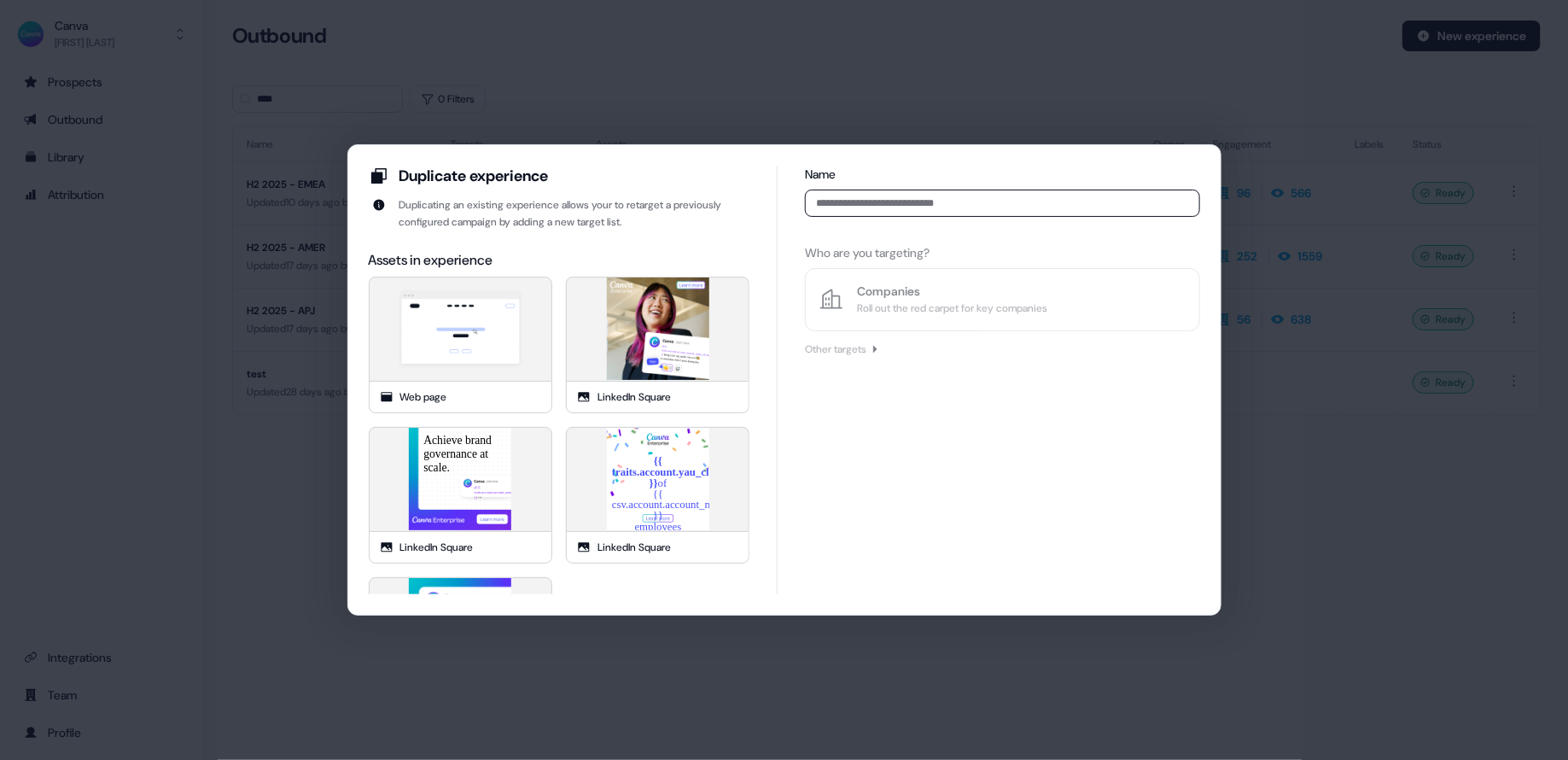 click on "Duplicate experience Duplicating an existing experience allows your to retarget a previously configured campaign by adding a new target list. Assets in experience Web page @{{ traits.account.account_natural_name_shortened }}  bring your org under one roof 🏡 Consolidate with Canva Enterprise. LinkedIn Square Achieve brand governance at scale. @{{ traits.account.account_natural_name_shortened }} 👀 LinkedIn Square {{ traits.account.yau_cleaned }}  of {{ csv.account.account_natural_name_shortened }} employees are on Canva LinkedIn Square @{{ traits.account.account_natural_name_shortened }}  collaborate securely with Canva. LinkedIn Square Name Who are you targeting? Companies Roll out the red carpet for key companies Other targets" at bounding box center [784, 380] 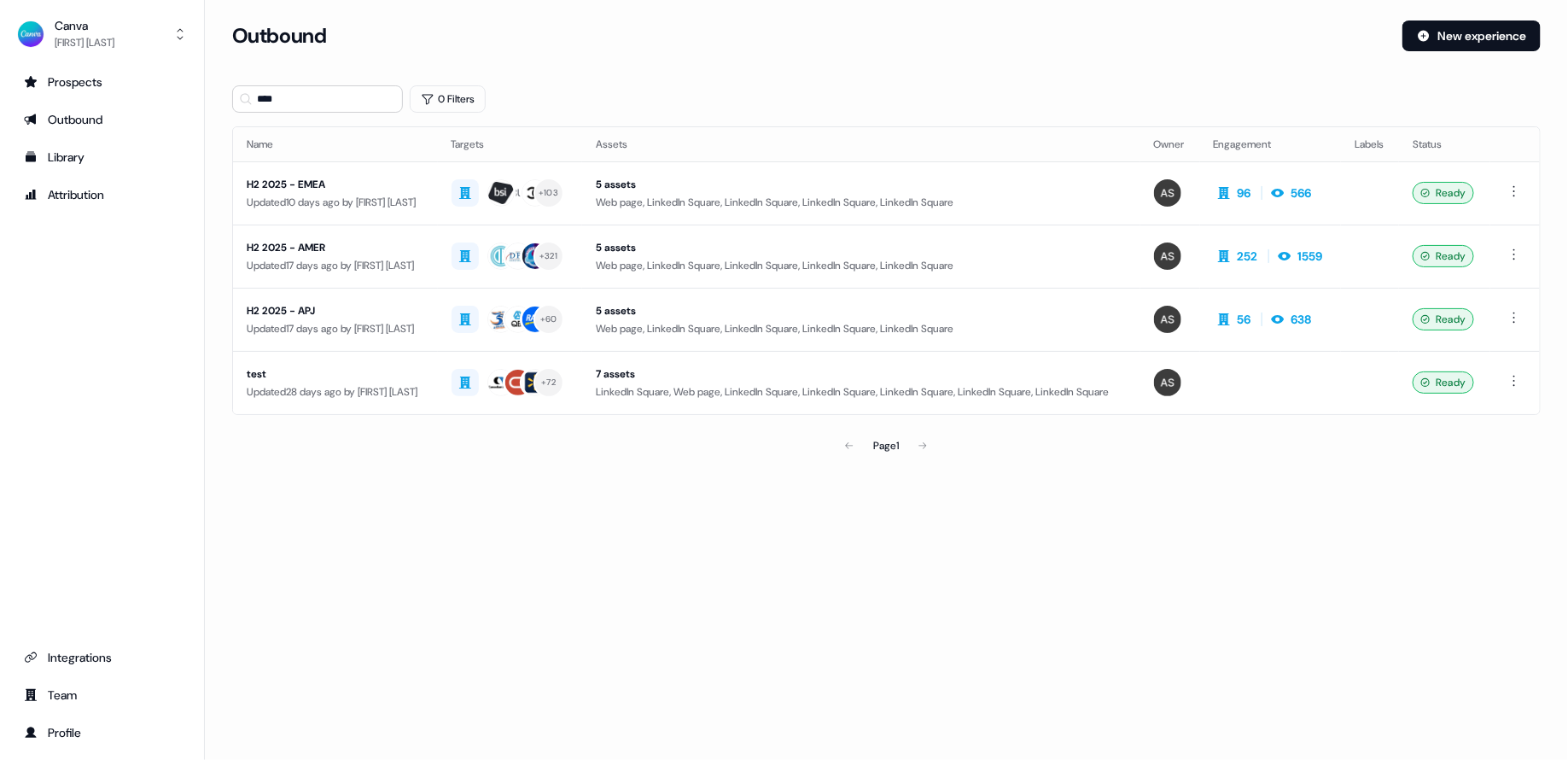 click on "Loading... Outbound New experience **** 0   Filters Name Targets Assets Owner Engagement Labels Status H2 2025 - EMEA Updated  10 days ago   by   Anna Sims BU + 103 5   assets Web page, LinkedIn Square, LinkedIn Square, LinkedIn Square, LinkedIn Square 96 566 Ready H2 2025 - AMER Updated  17 days ago   by   Anna Sims + 321 5   assets Web page, LinkedIn Square, LinkedIn Square, LinkedIn Square, LinkedIn Square 252 1559 Ready H2 2025 - APJ Updated  17 days ago   by   Anna Sims + 60 5   assets Web page, LinkedIn Square, LinkedIn Square, LinkedIn Square, LinkedIn Square 56 638 Ready test Updated  28 days ago   by   Anna Sims + 72 7   assets LinkedIn Square, Web page, LinkedIn Square, LinkedIn Square, LinkedIn Square, LinkedIn Square, LinkedIn Square Ready Page  1" at bounding box center [886, 380] 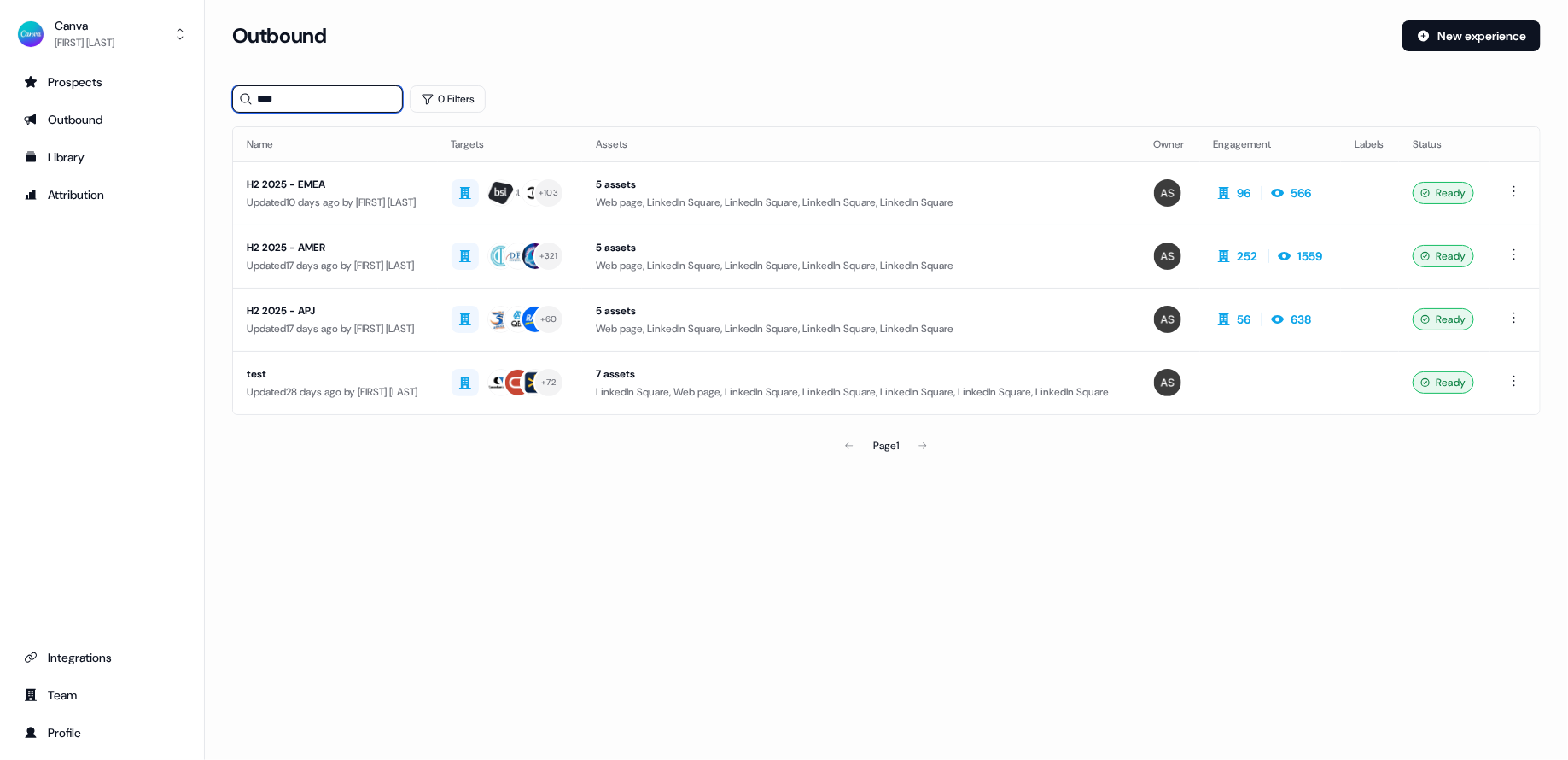 click on "****" at bounding box center [318, 99] 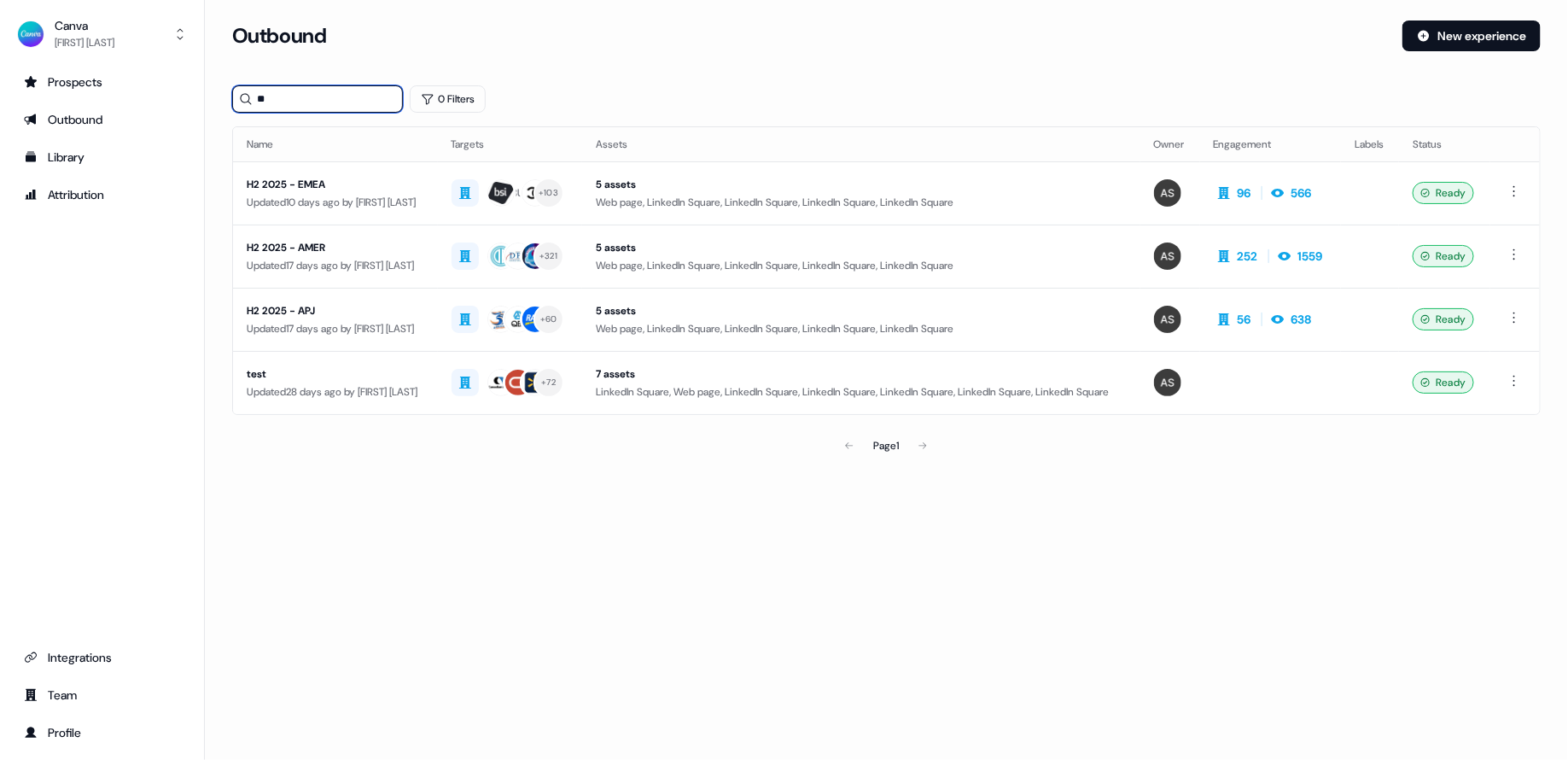 type on "**" 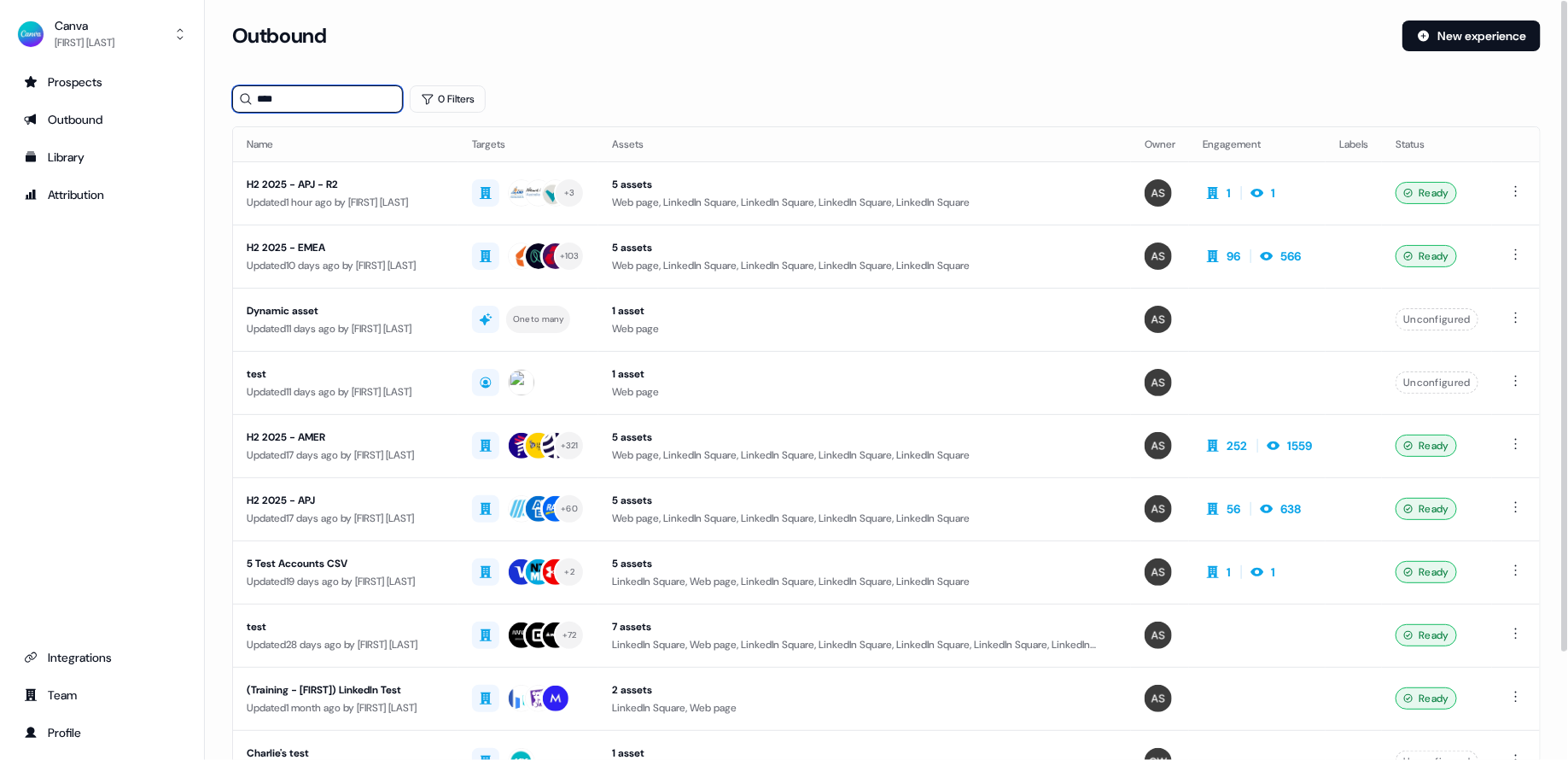 type on "****" 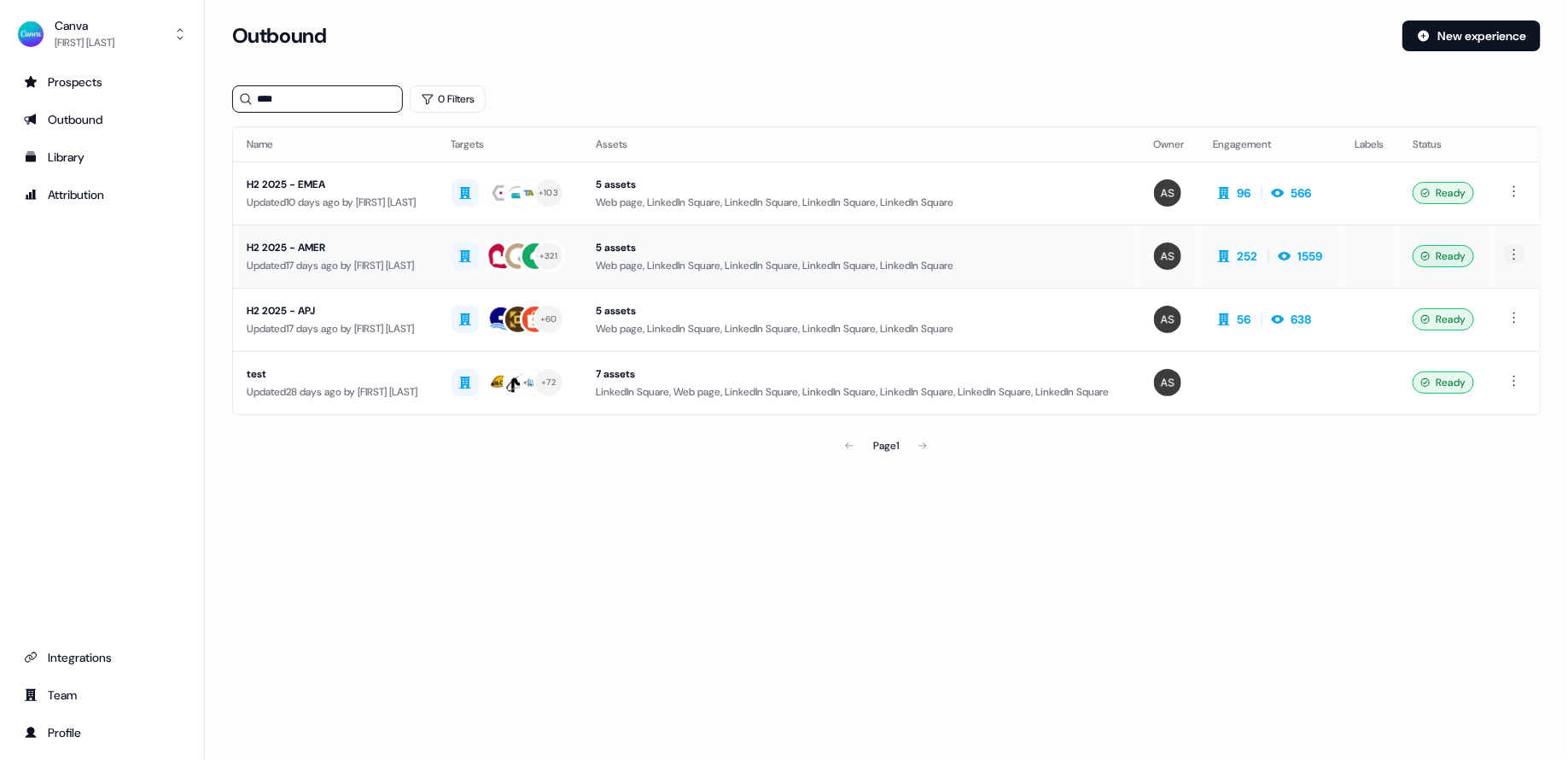 click on "For the best experience switch devices to a bigger screen. Go to Userled.io Canva Anna Sims Prospects Outbound Library Attribution Integrations Team Profile Loading... Outbound New experience **** 0   Filters Name Targets Assets Owner Engagement Labels Status H2 2025 - EMEA Updated  10 days ago   by   Anna Sims + 103 5   assets Web page, LinkedIn Square, LinkedIn Square, LinkedIn Square, LinkedIn Square 96 566 Ready H2 2025 - AMER Updated  17 days ago   by   Anna Sims + 321 5   assets Web page, LinkedIn Square, LinkedIn Square, LinkedIn Square, LinkedIn Square 252 1559 Ready H2 2025 - APJ Updated  17 days ago   by   Anna Sims + 60 5   assets Web page, LinkedIn Square, LinkedIn Square, LinkedIn Square, LinkedIn Square 56 638 Ready test Updated  28 days ago   by   Anna Sims + 72 7   assets LinkedIn Square, Web page, LinkedIn Square, LinkedIn Square, LinkedIn Square, LinkedIn Square, LinkedIn Square Ready Page  1" at bounding box center [784, 380] 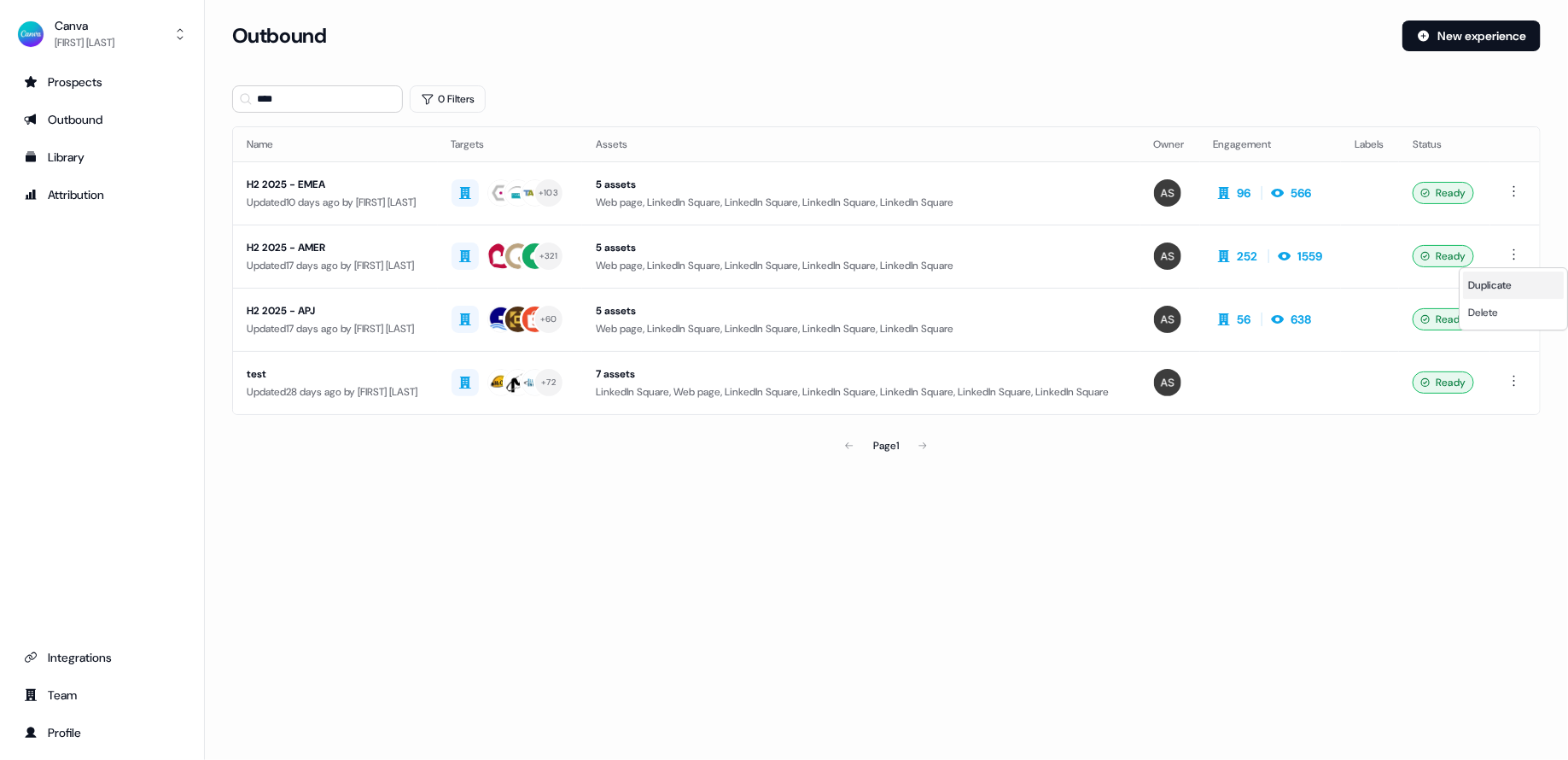 click on "Duplicate" at bounding box center [1489, 285] 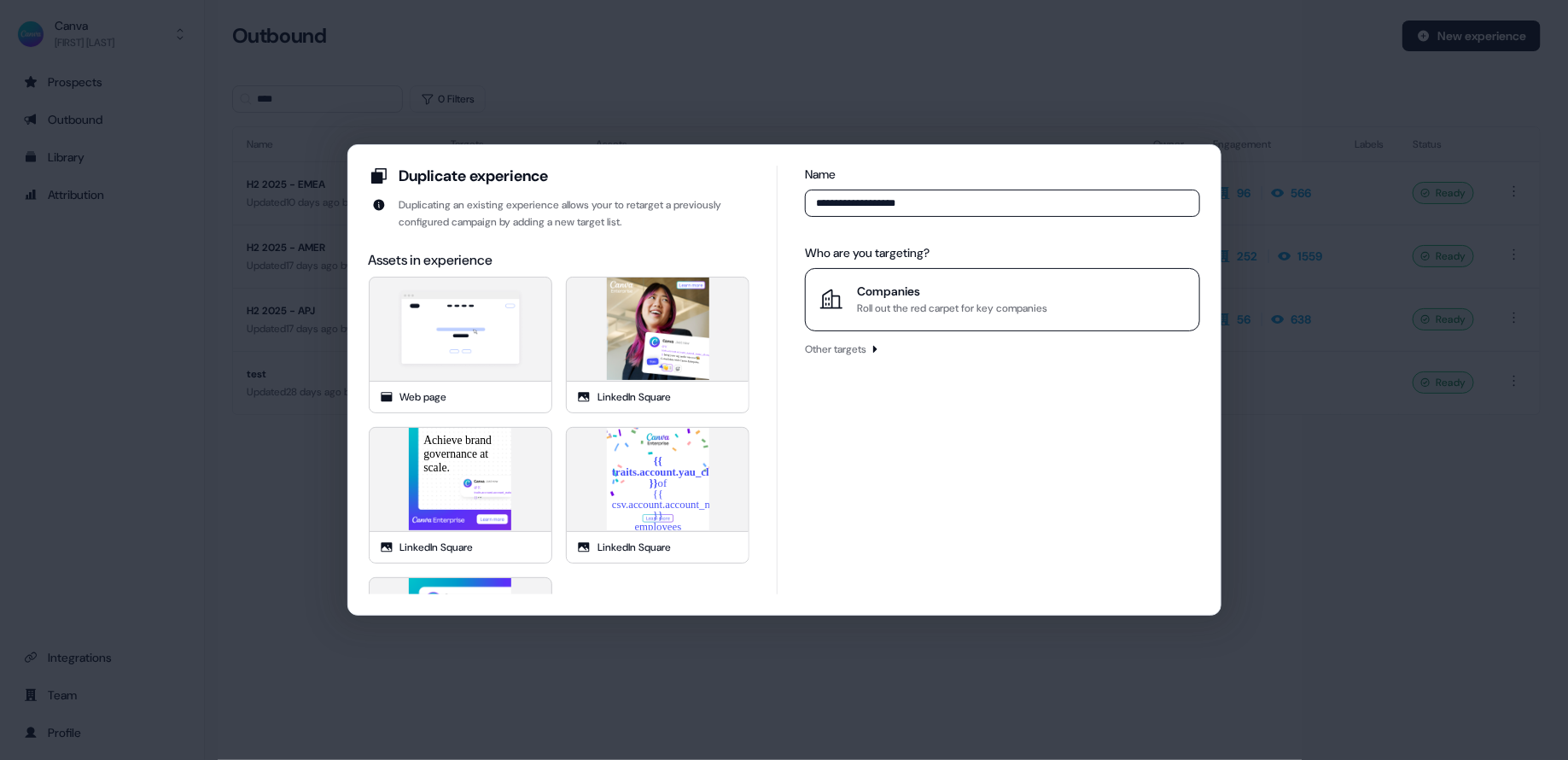 type on "**********" 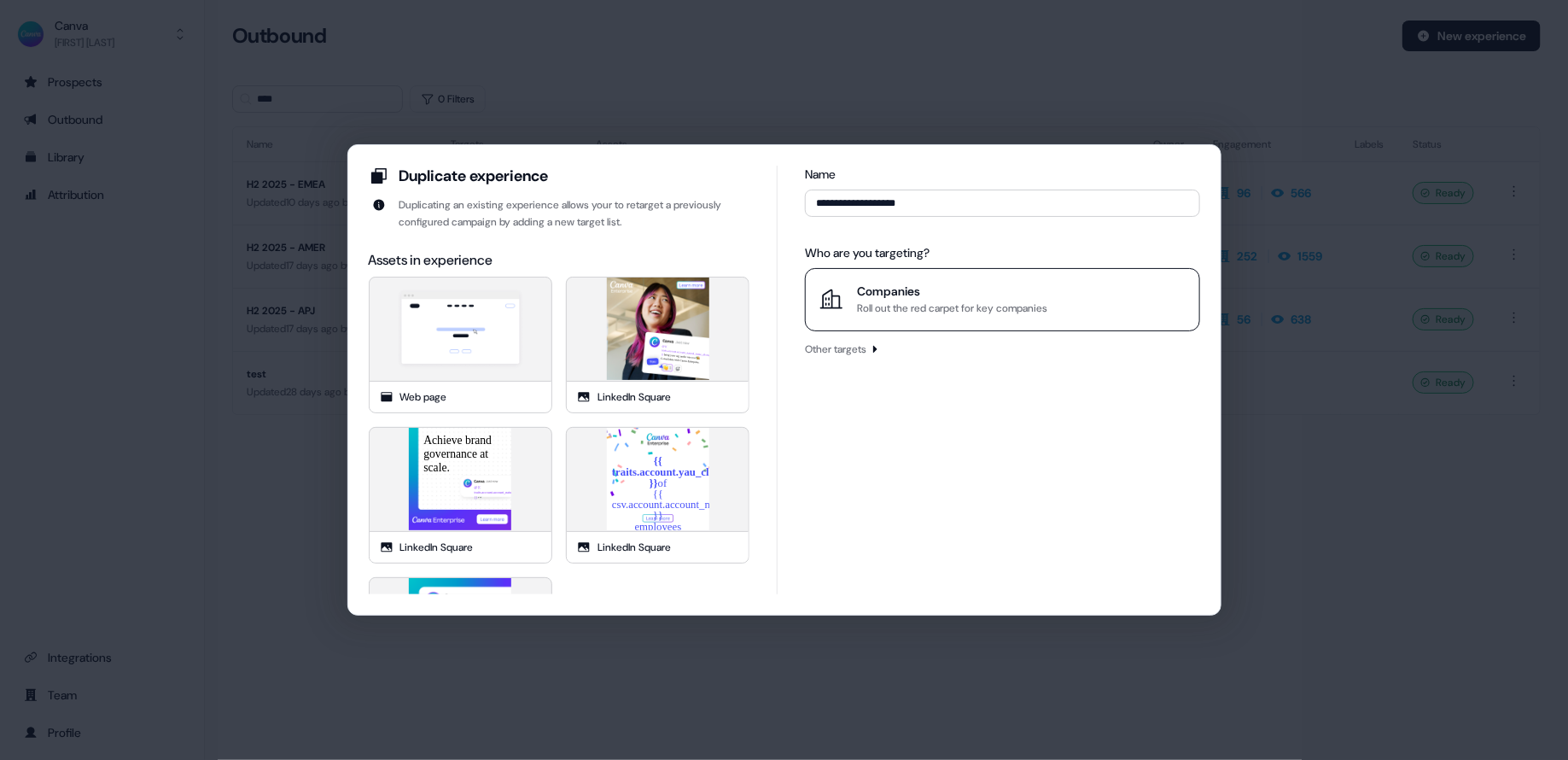 click on "Companies Roll out the red carpet for key companies" at bounding box center [1002, 300] 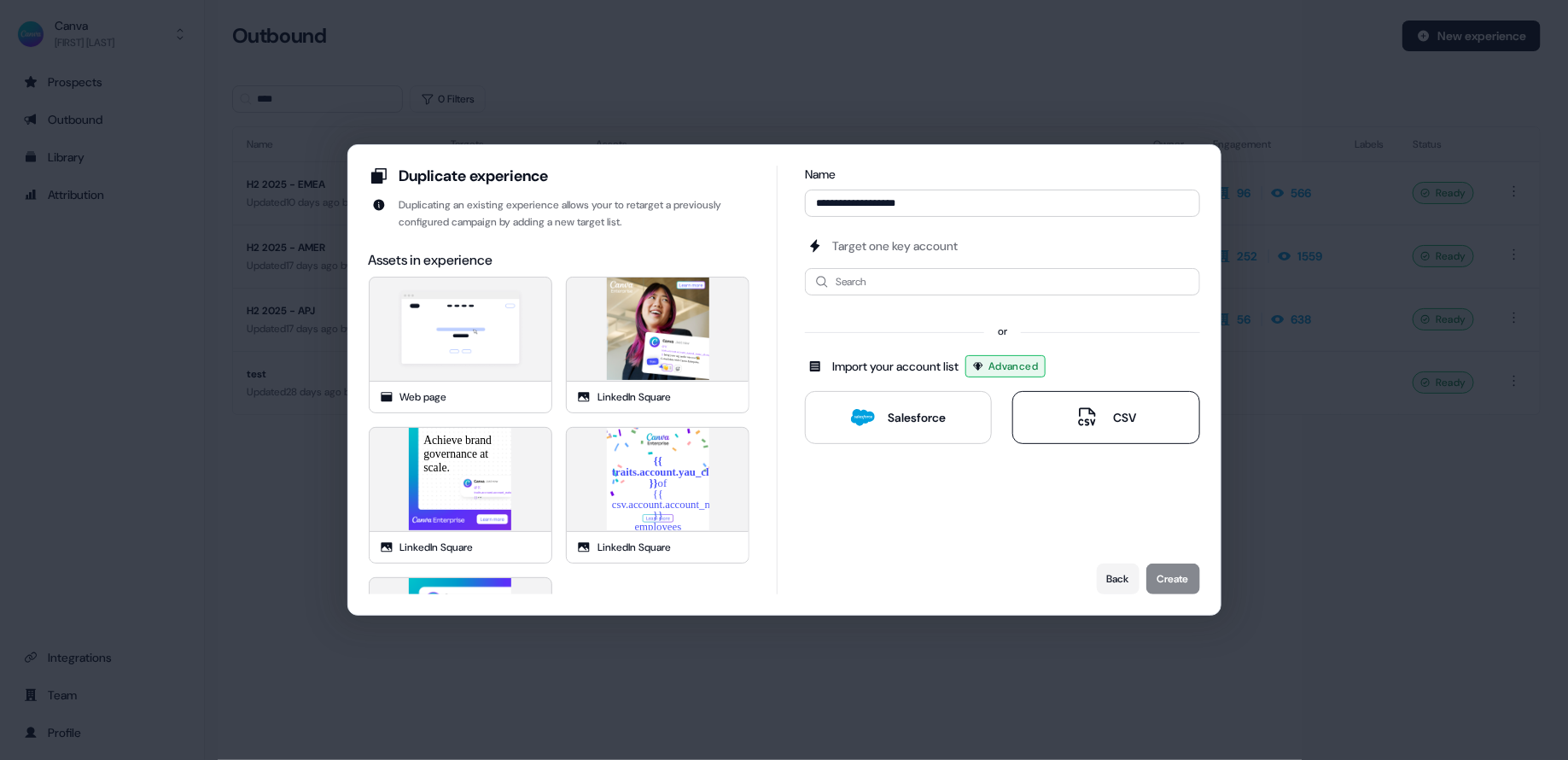 click on "CSV" at bounding box center [1105, 418] 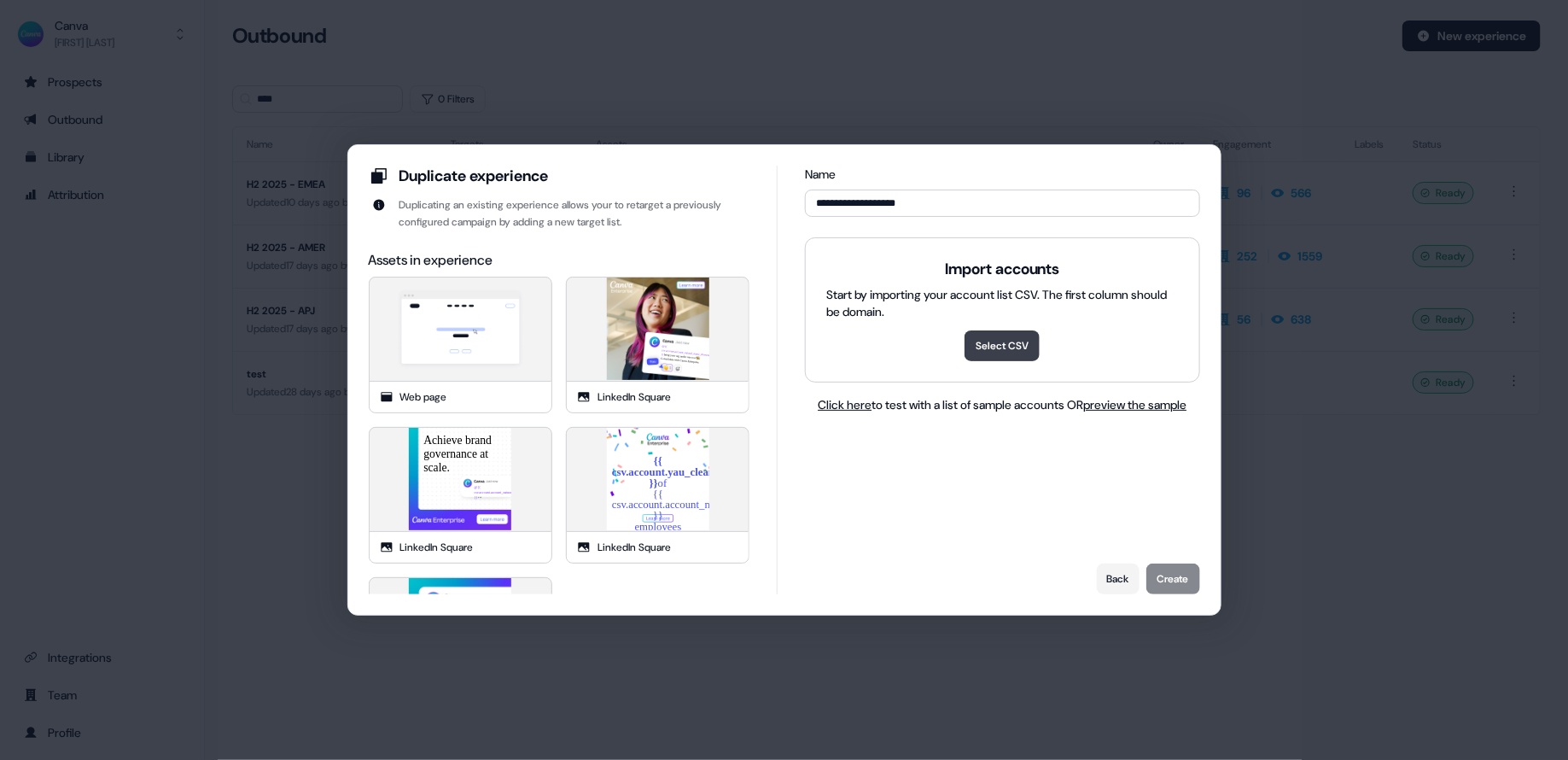 click on "Select CSV" at bounding box center [1002, 346] 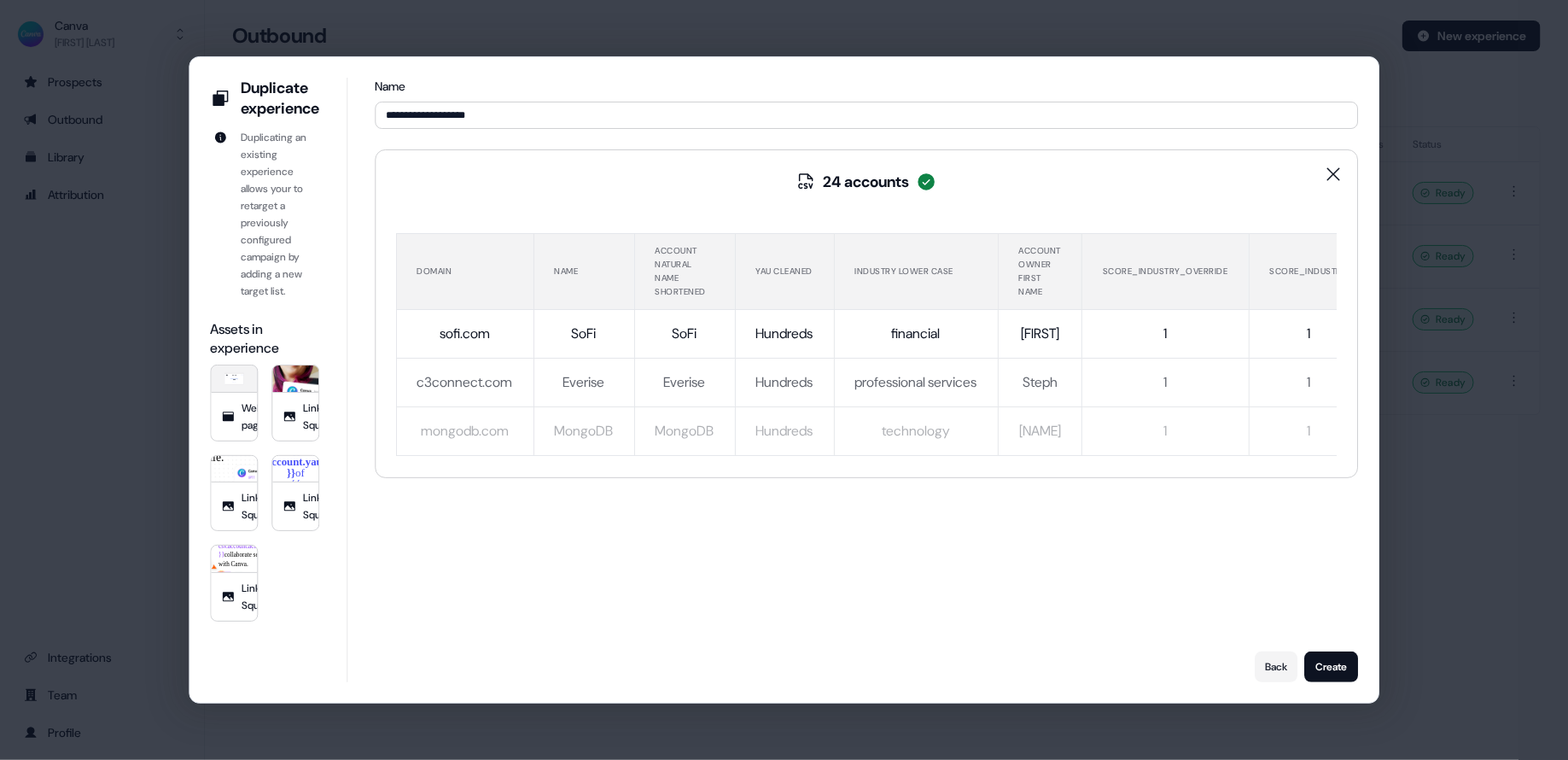 click on "**********" at bounding box center (866, 380) 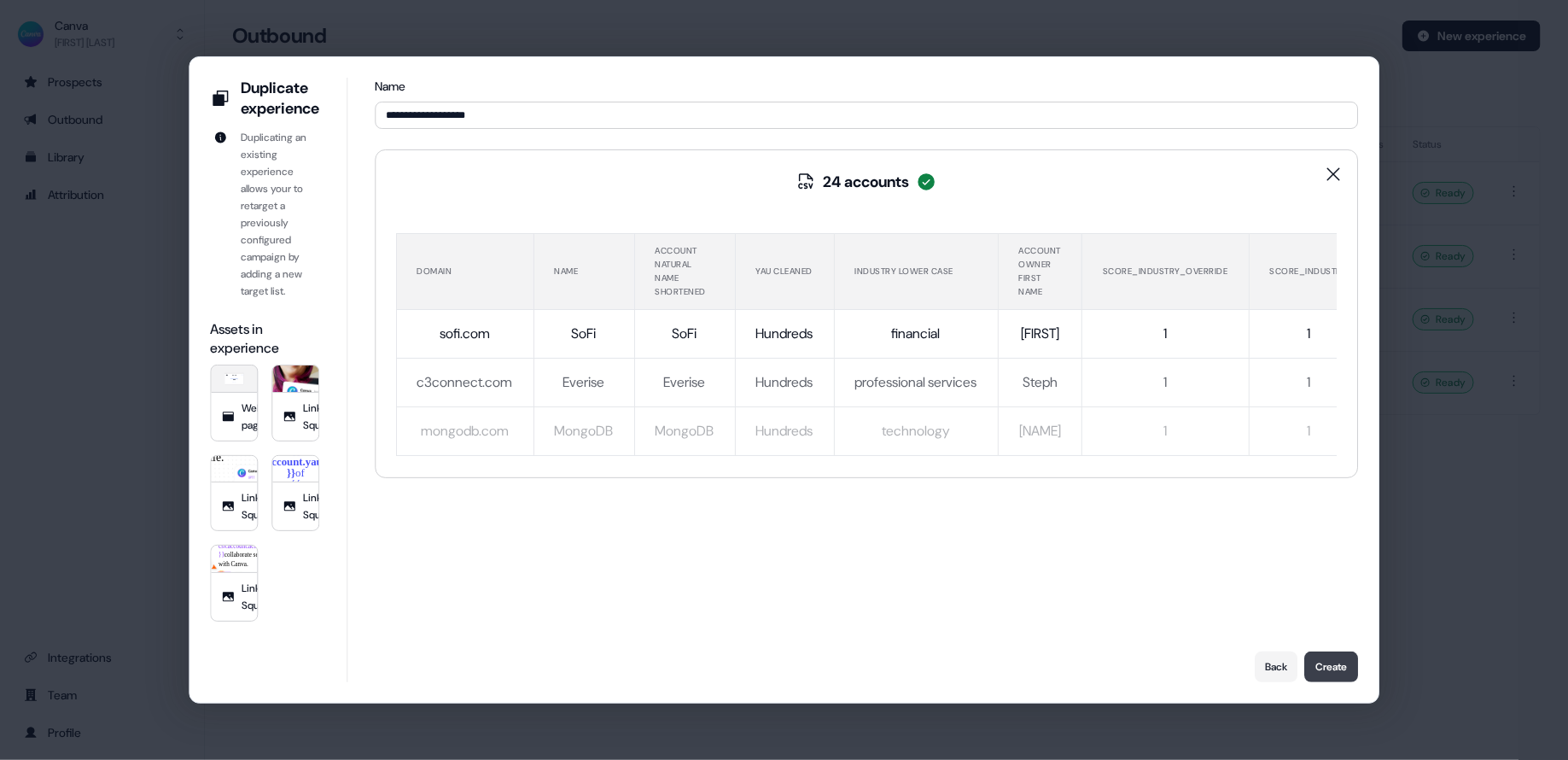 click on "Create" at bounding box center (1331, 667) 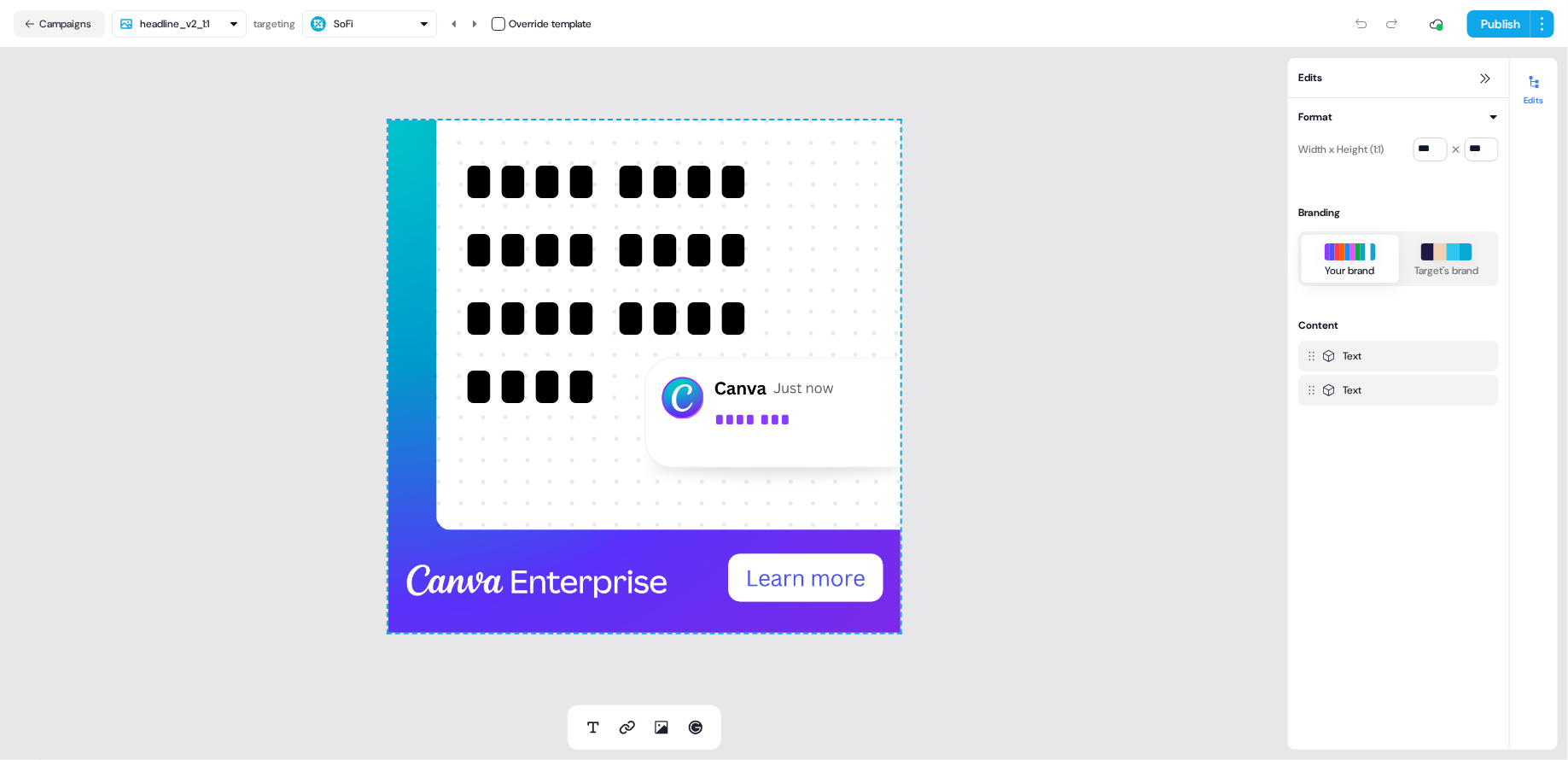 click on "SoFi" at bounding box center (370, 24) 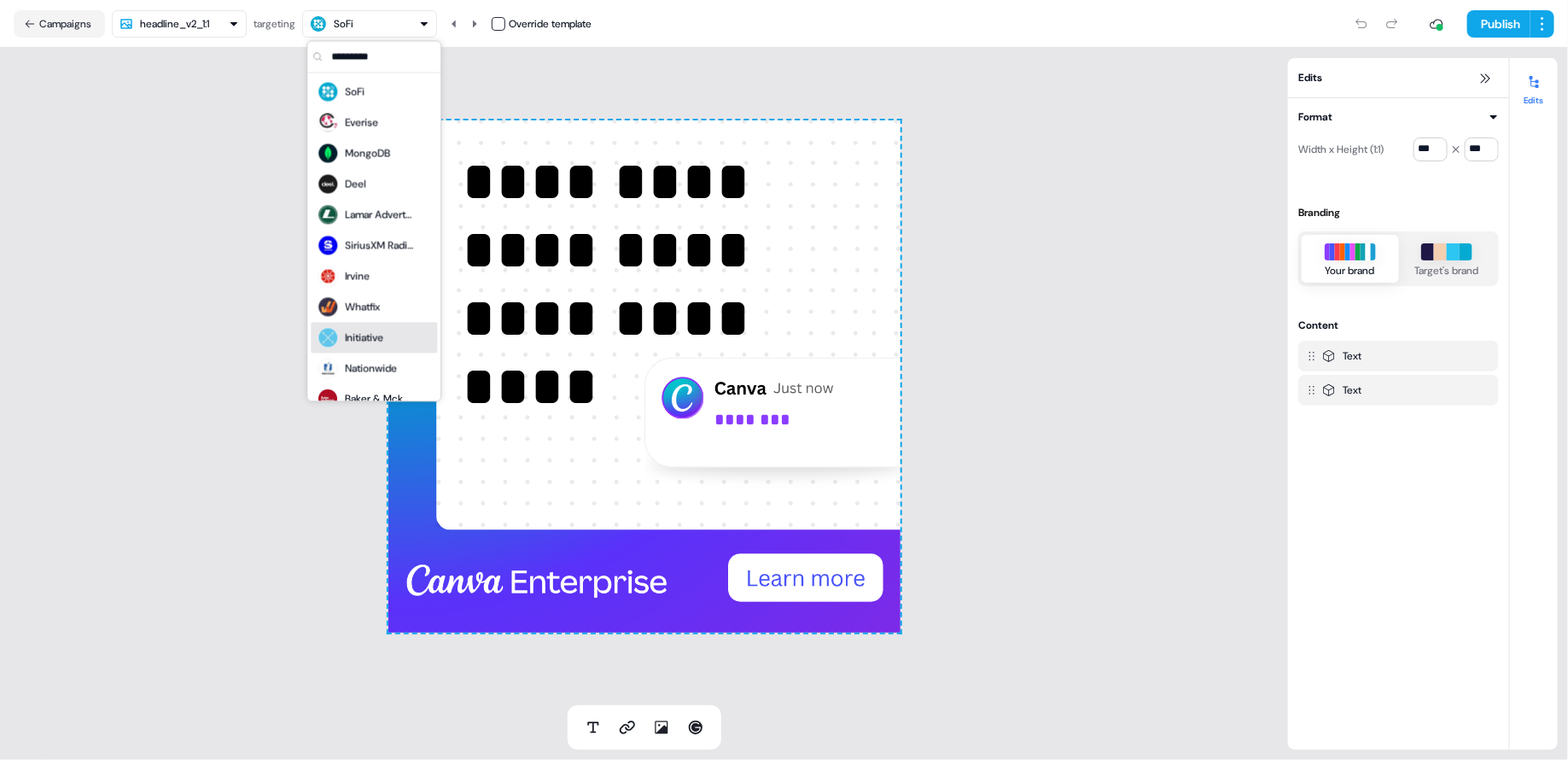 scroll, scrollTop: 416, scrollLeft: 0, axis: vertical 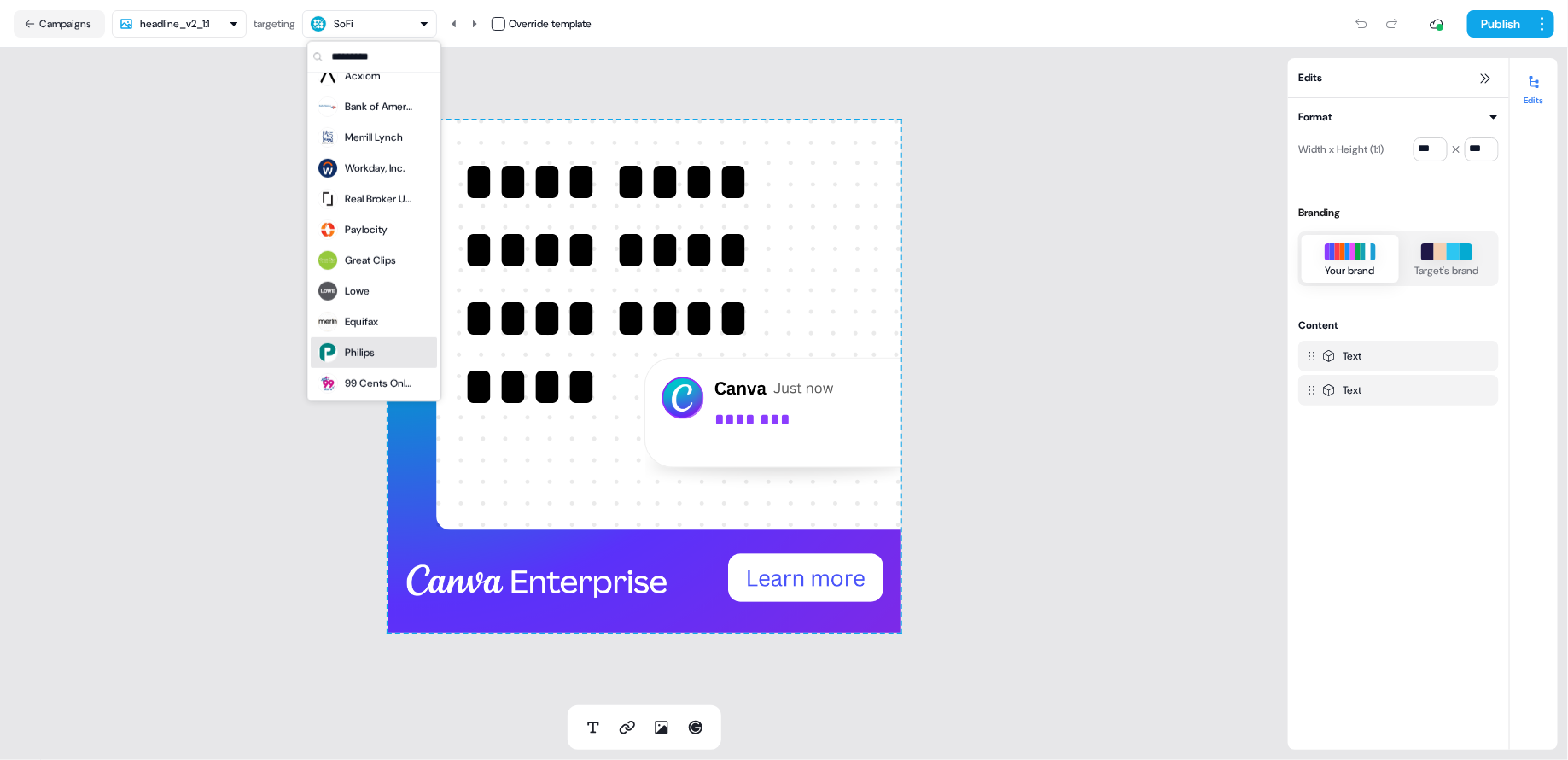 click on "Philips" at bounding box center (374, 353) 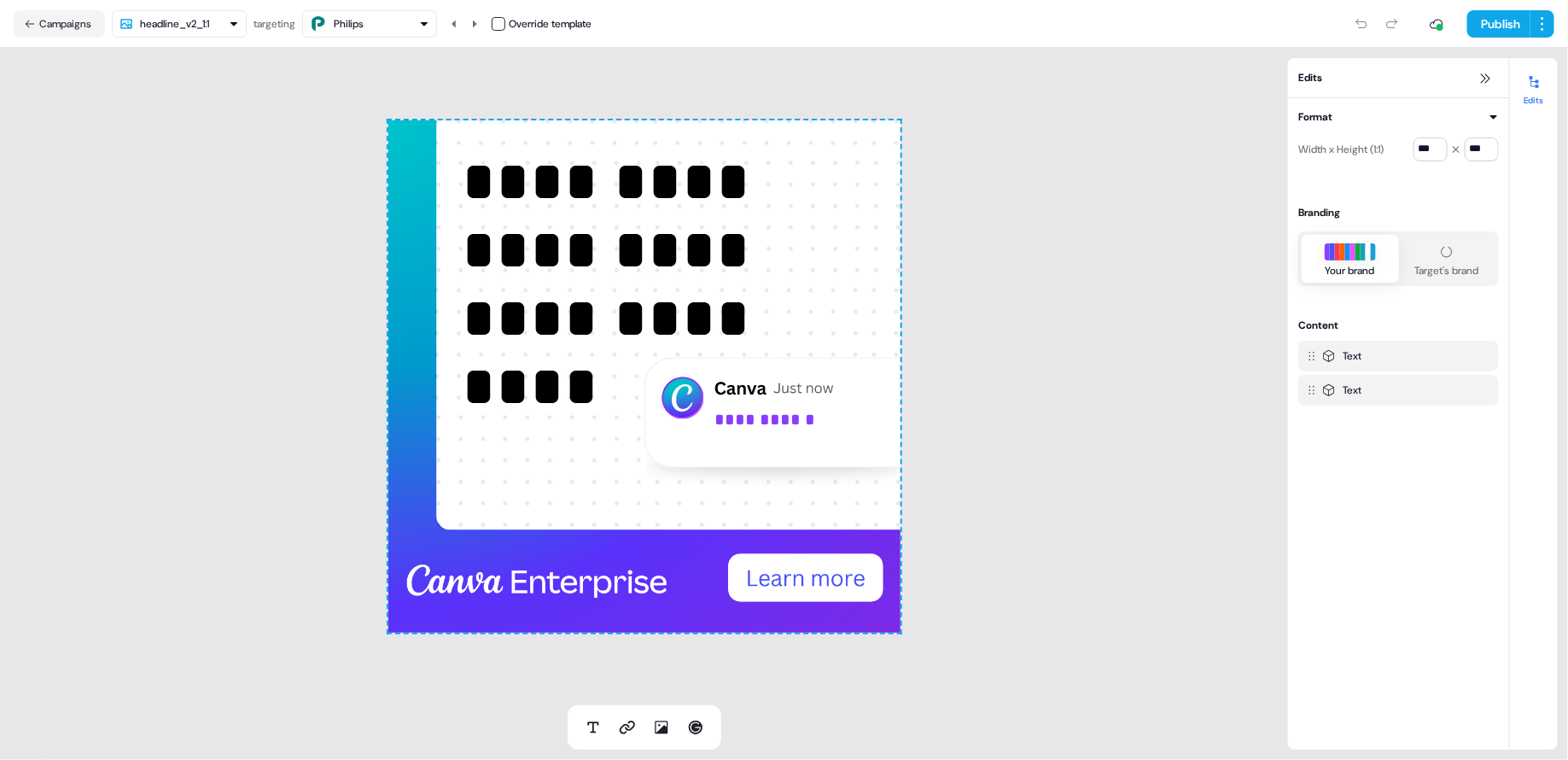 click on "Campaigns headline_v2_1:1 targeting Philips Override template Publish" at bounding box center (784, 24) 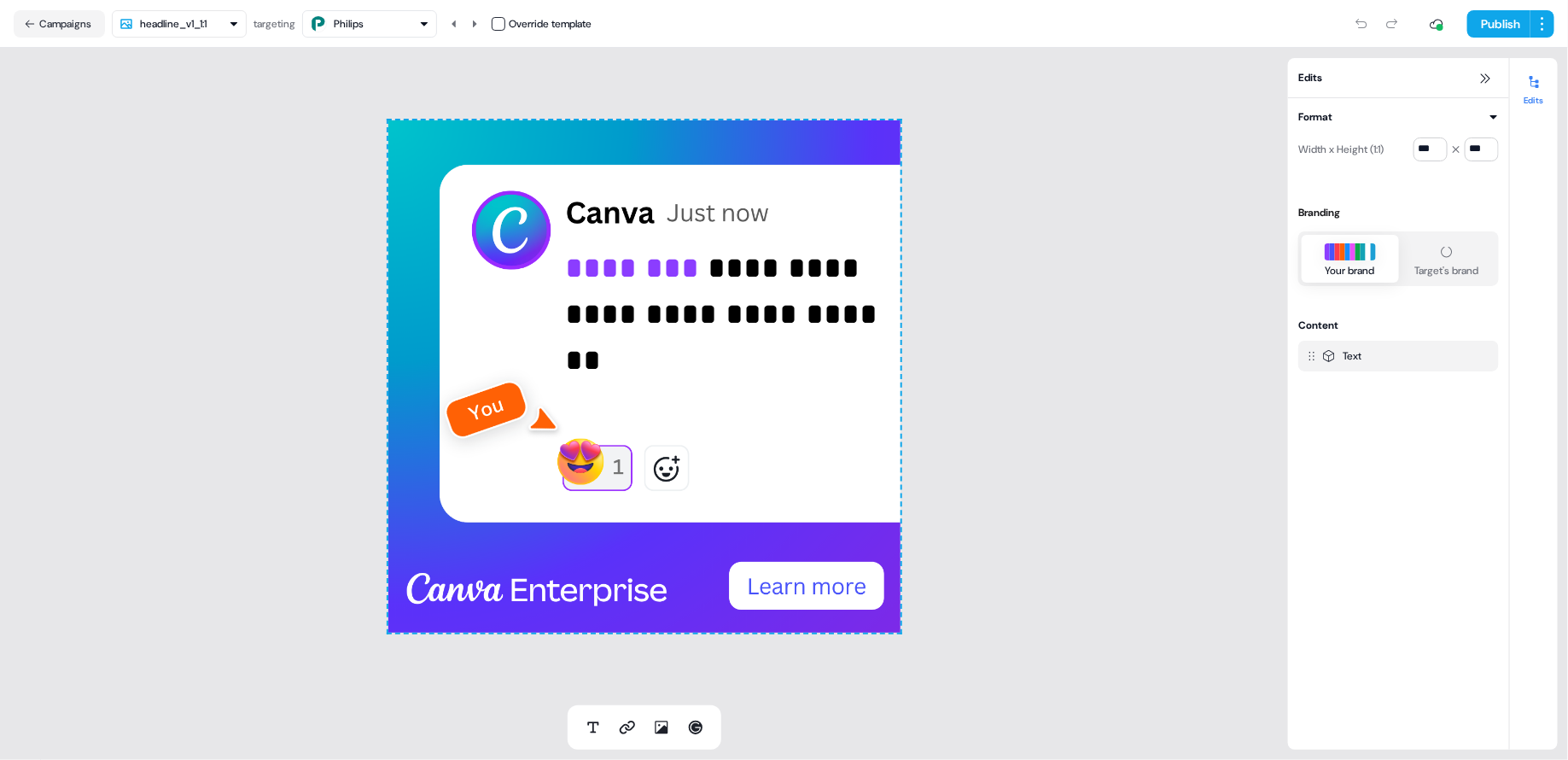click on "Campaigns headline_v1_1:1 targeting Philips Override template Publish" at bounding box center [784, 24] 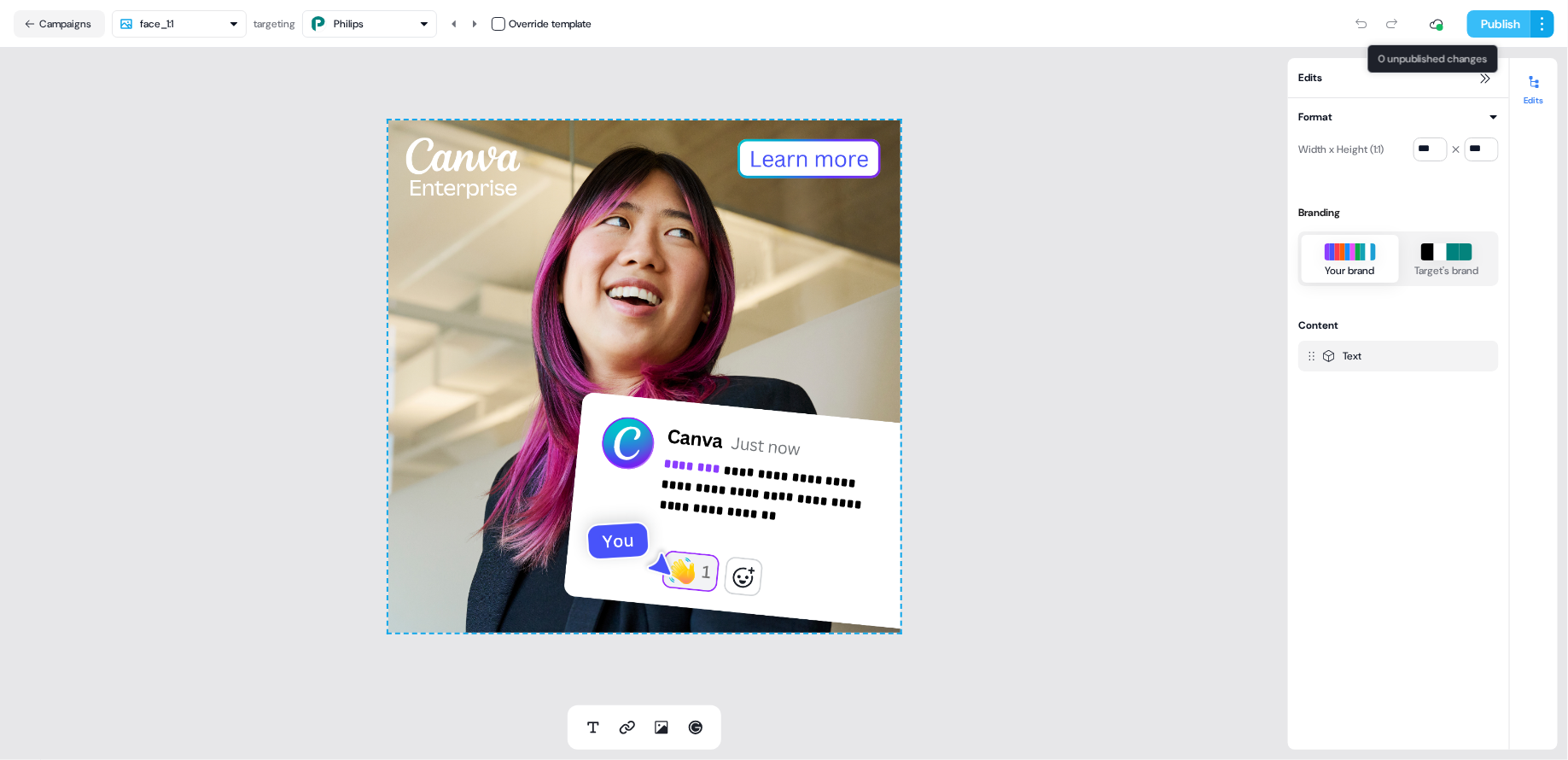 click on "Publish" at bounding box center (1499, 24) 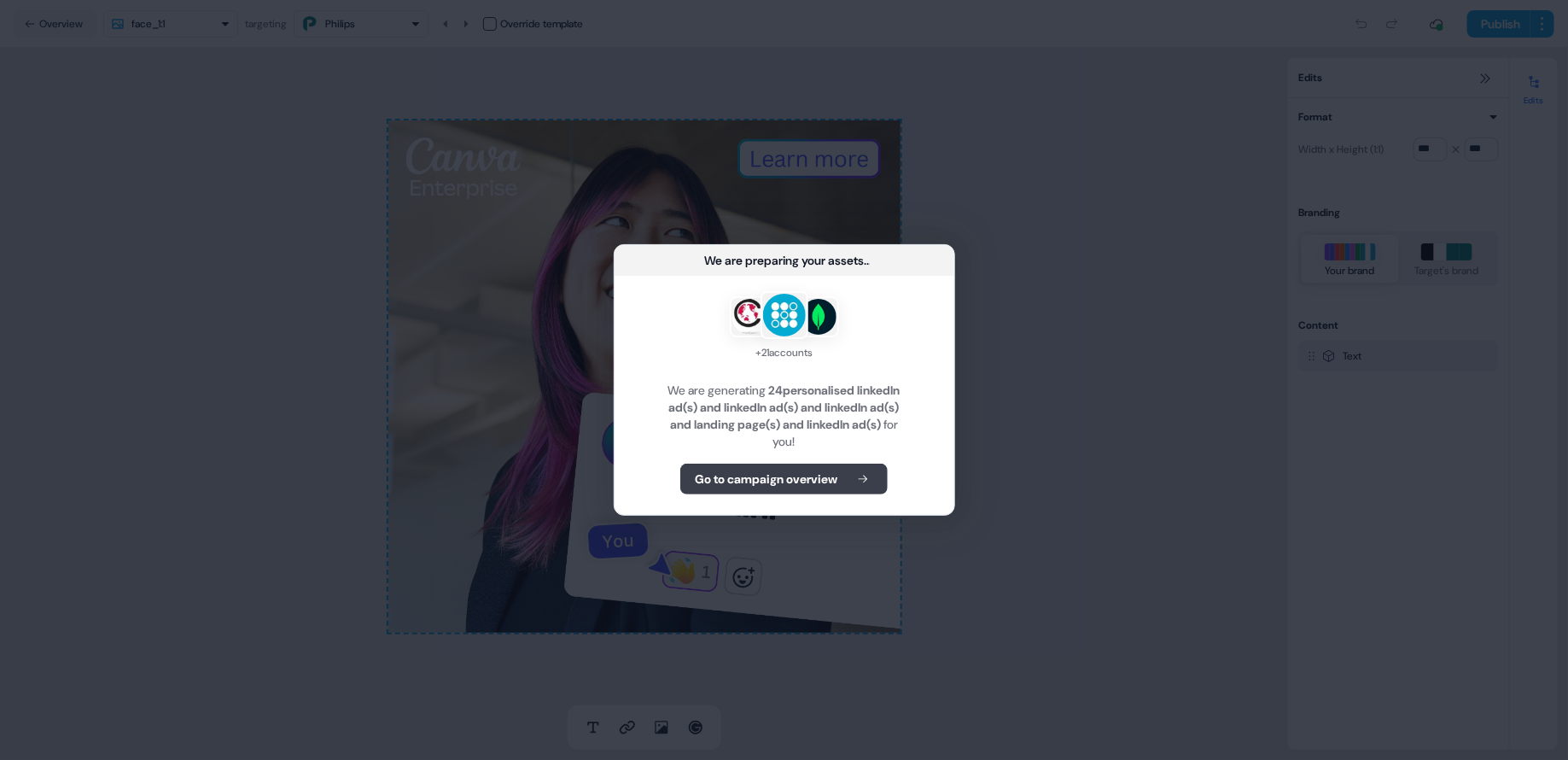 click on "Go to campaign overview" at bounding box center (766, 479) 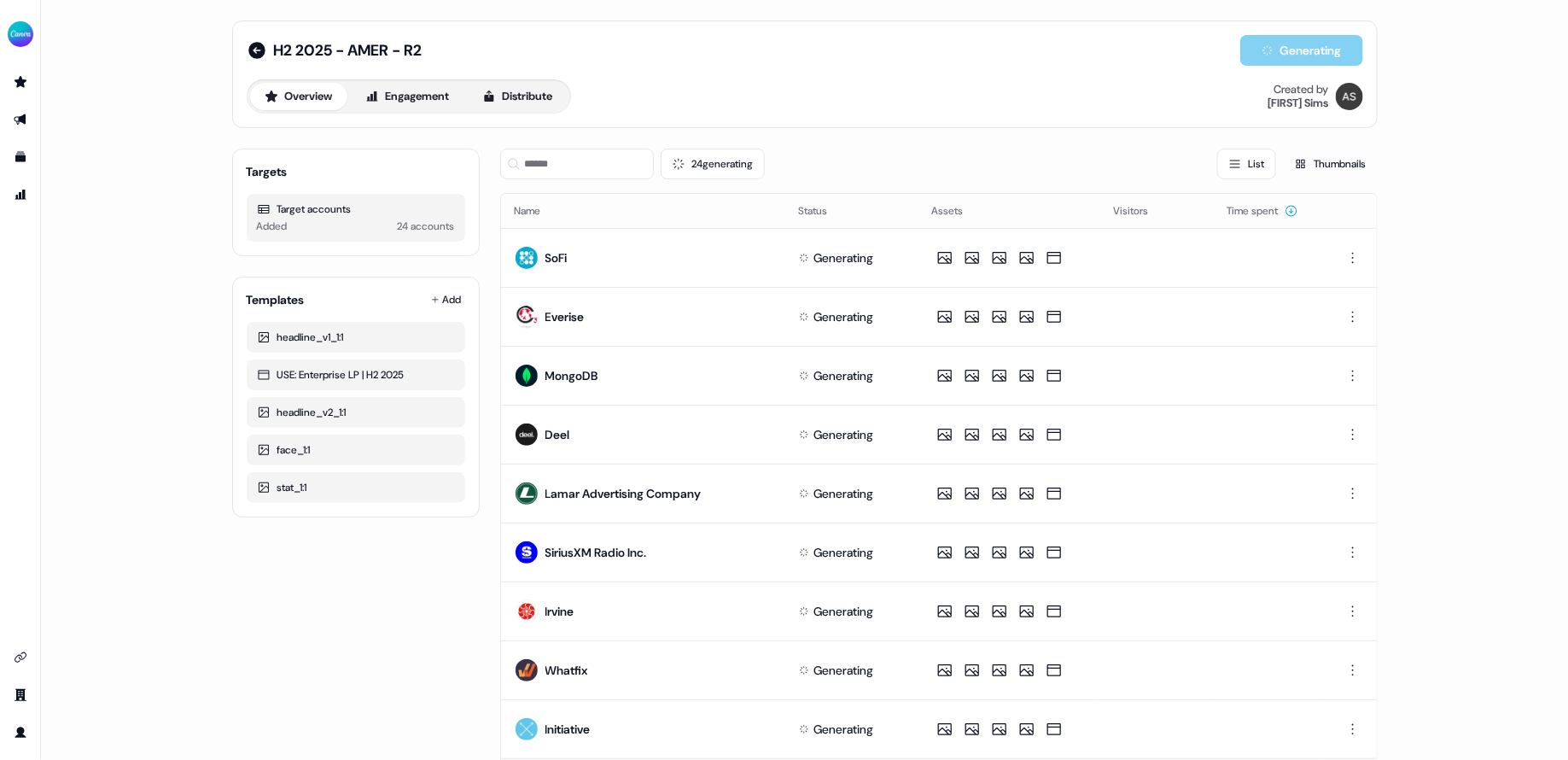 click on "Overview Engagement Distribute Created by Anna   Sims" at bounding box center (805, 96) 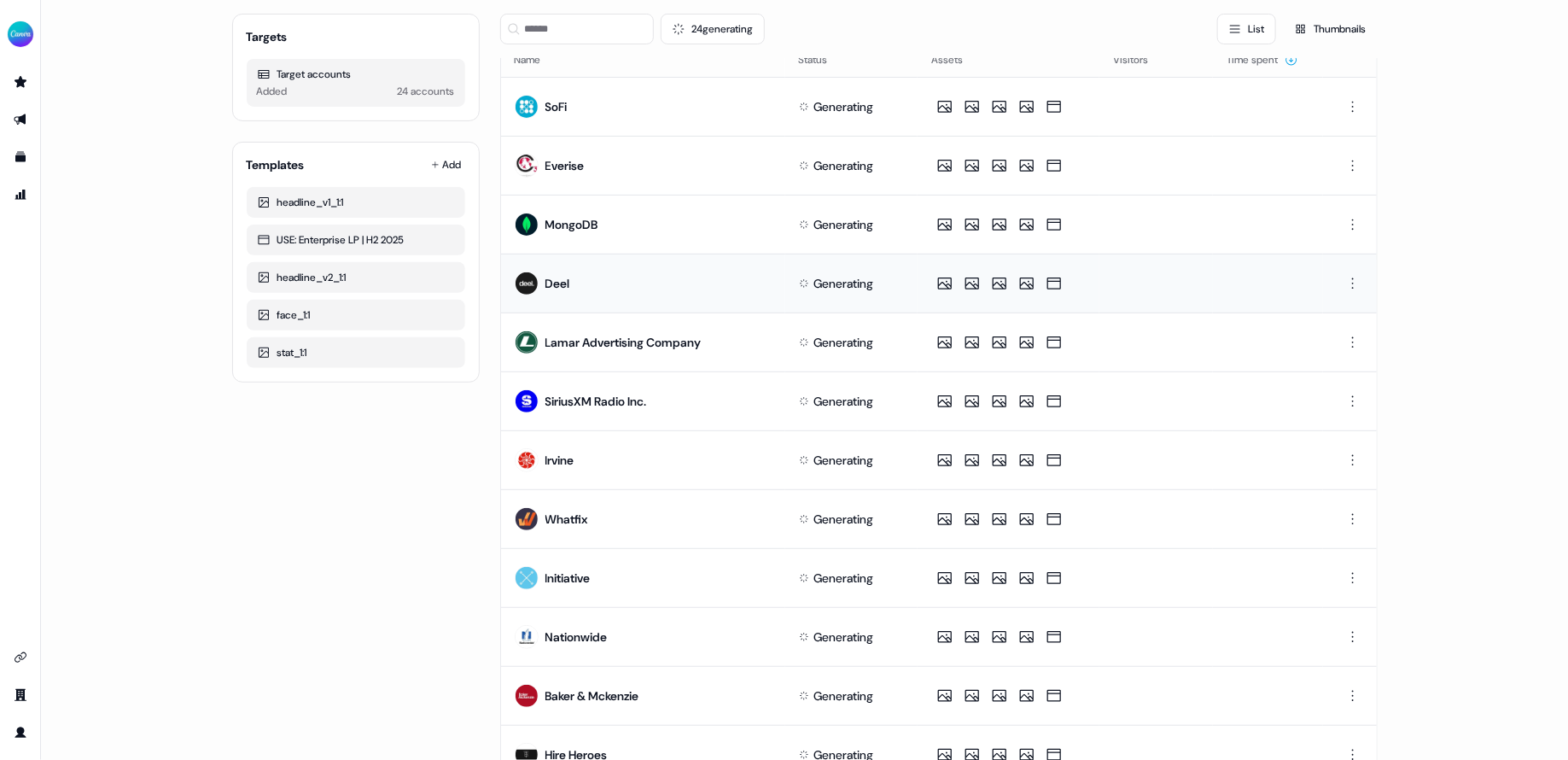 scroll, scrollTop: 0, scrollLeft: 0, axis: both 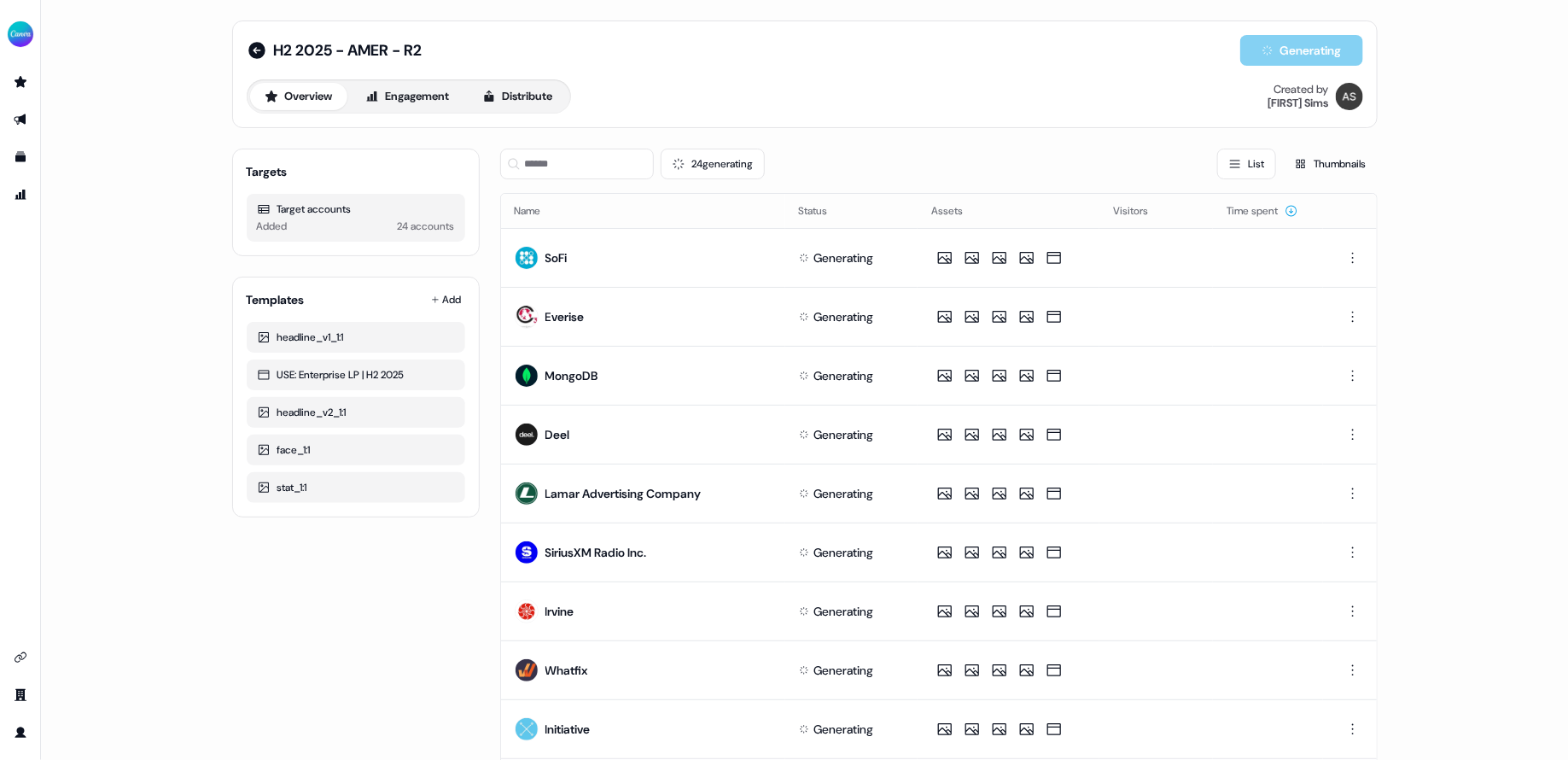 click on "Targets Target   accounts Added 24   accounts Templates Add headline_v1_1:1 USE: Enterprise LP | H2 2025 headline_v2_1:1 face_1:1 stat_1:1" at bounding box center (356, 788) 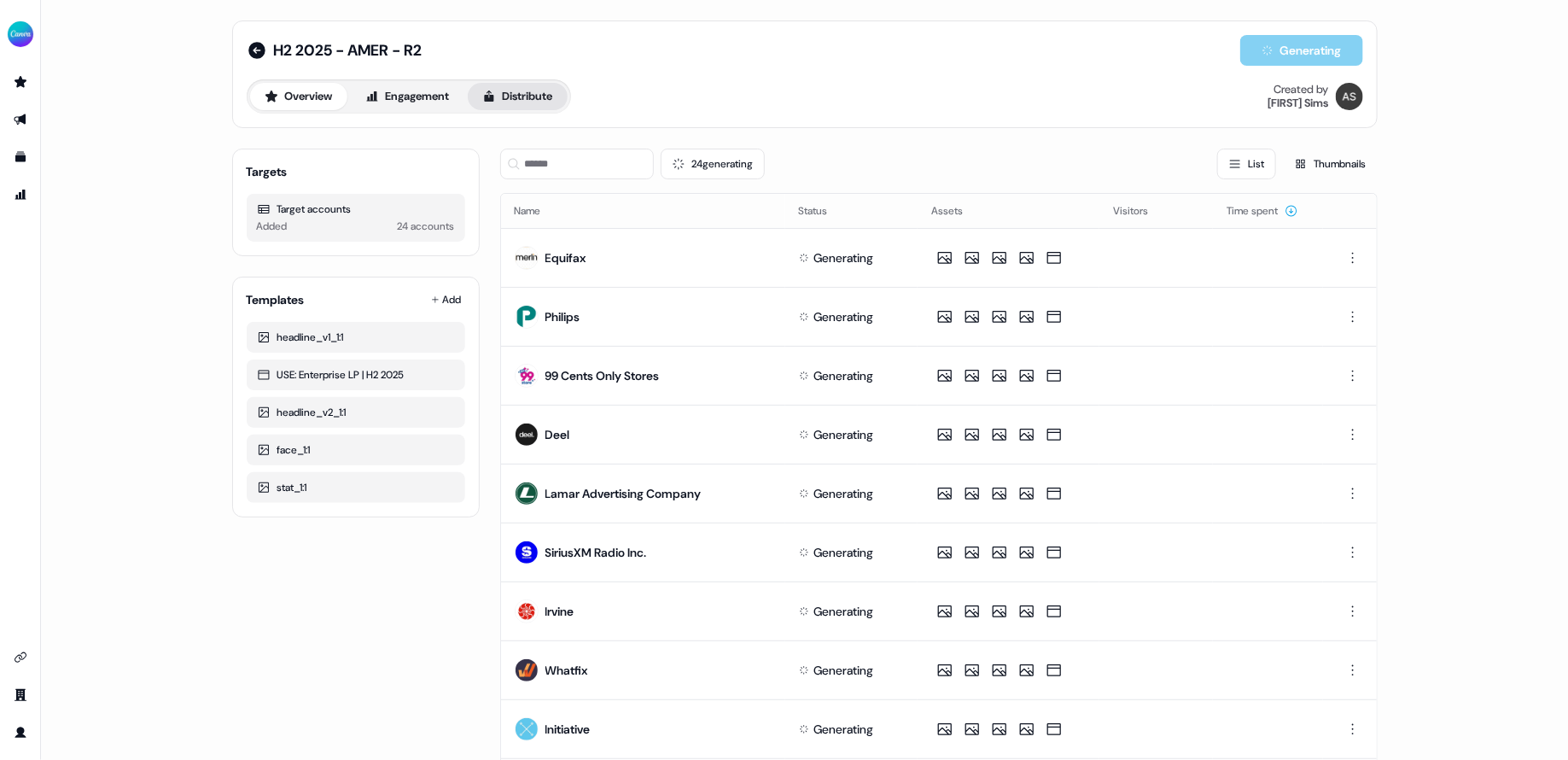 click on "Distribute" at bounding box center [517, 96] 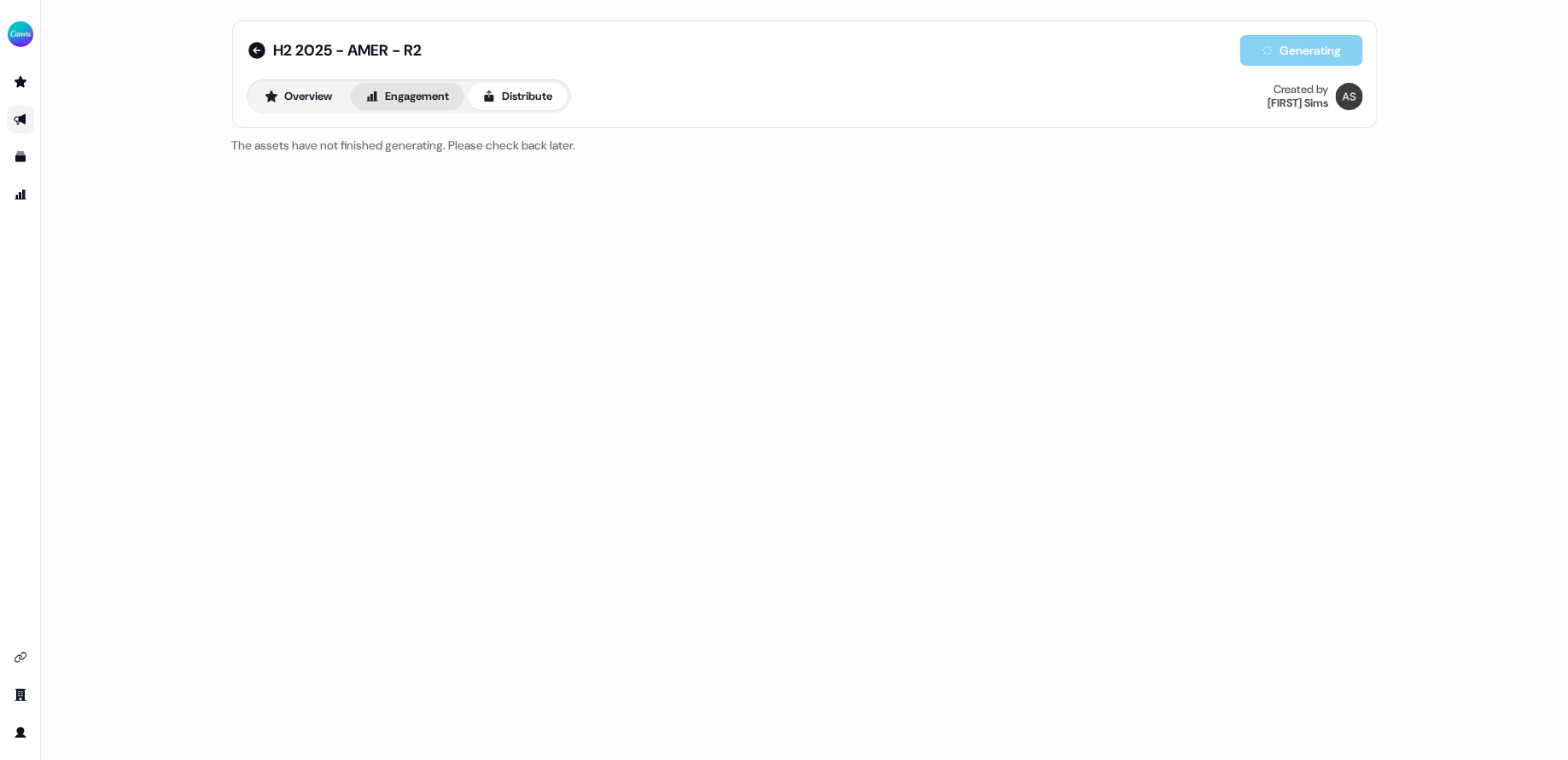 click on "Engagement" at bounding box center (407, 96) 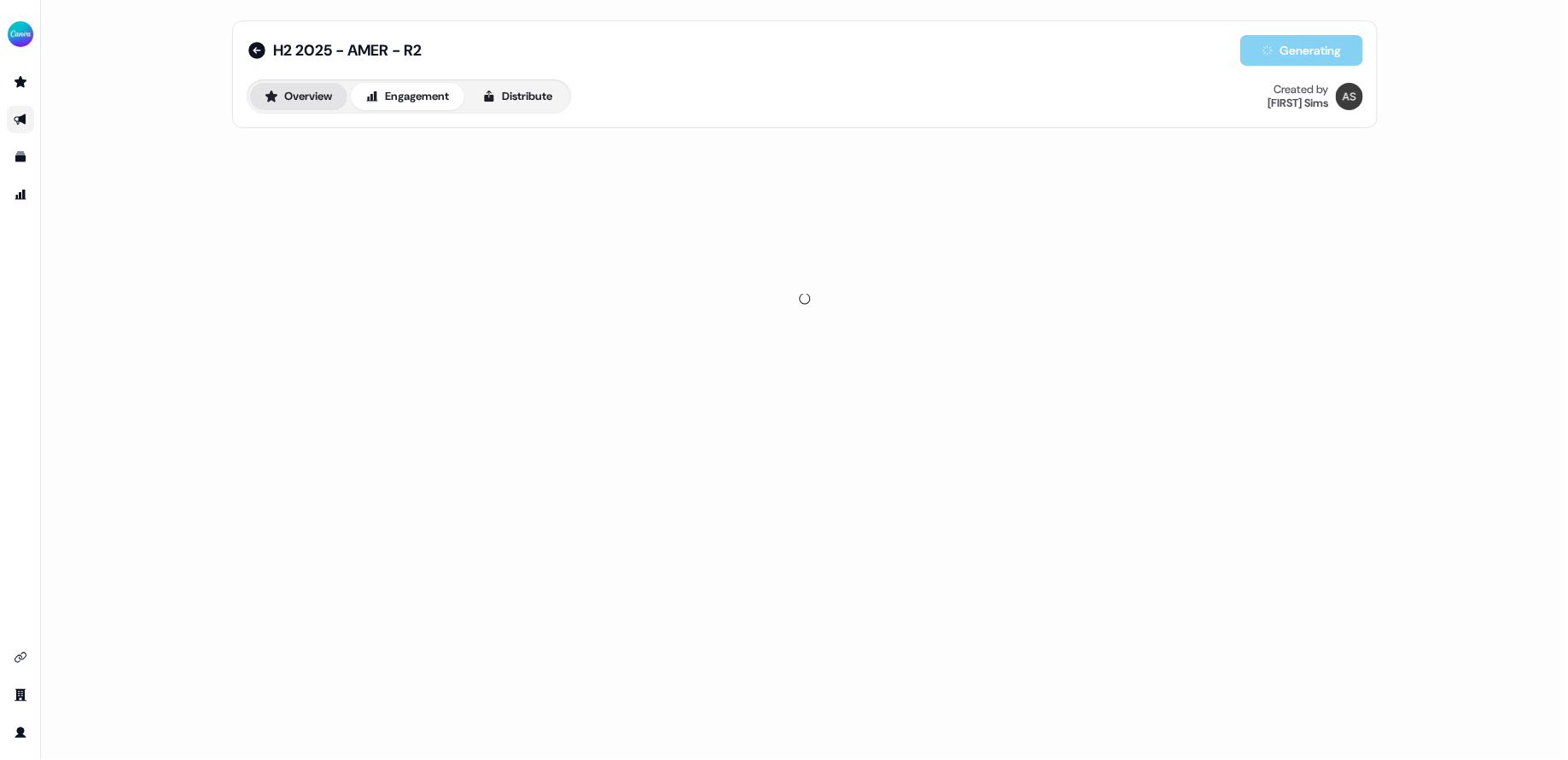 click on "Overview" at bounding box center [299, 96] 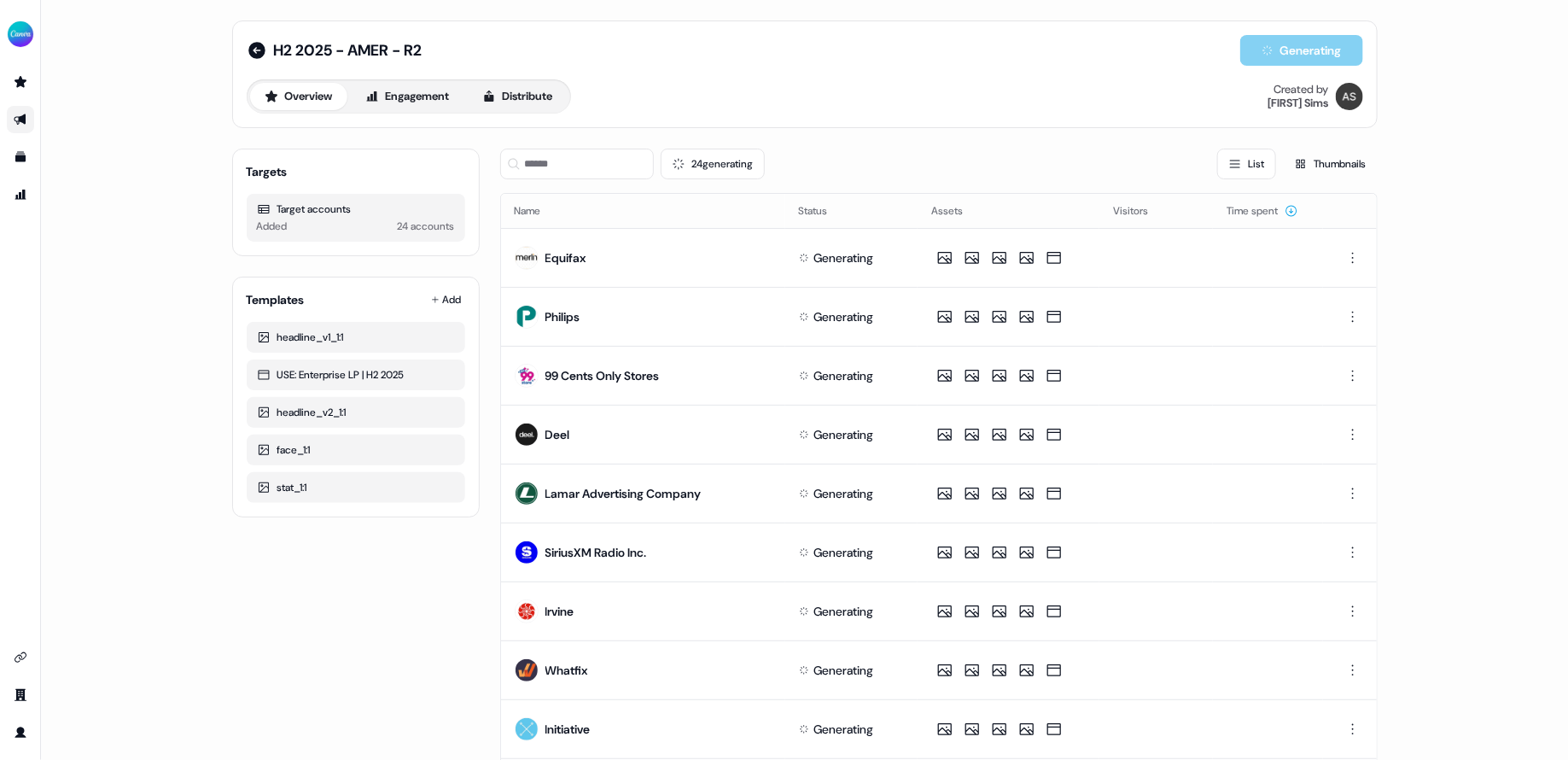 click on "Overview Engagement Distribute Created by Anna   Sims" at bounding box center (805, 96) 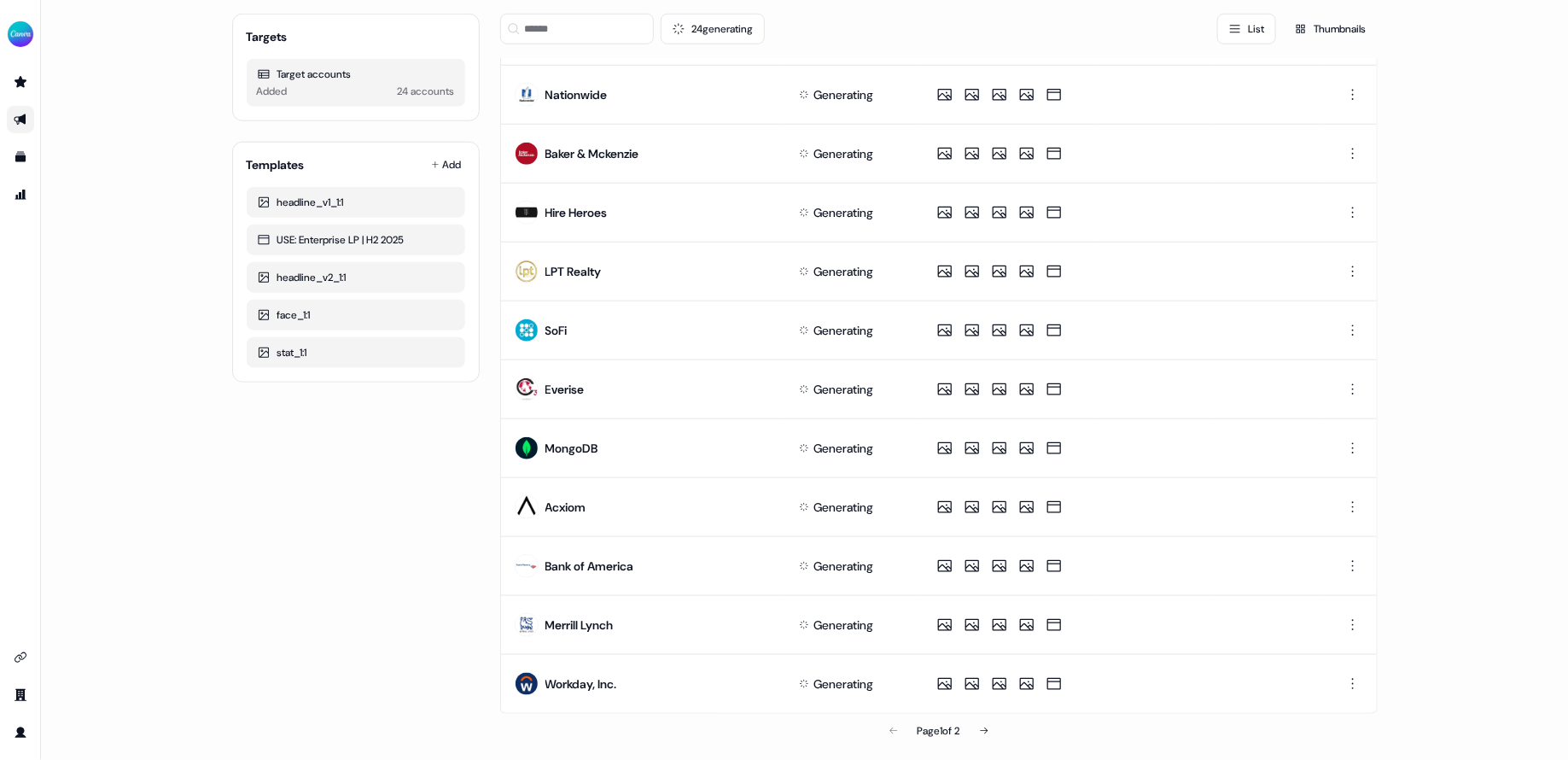 scroll, scrollTop: 0, scrollLeft: 0, axis: both 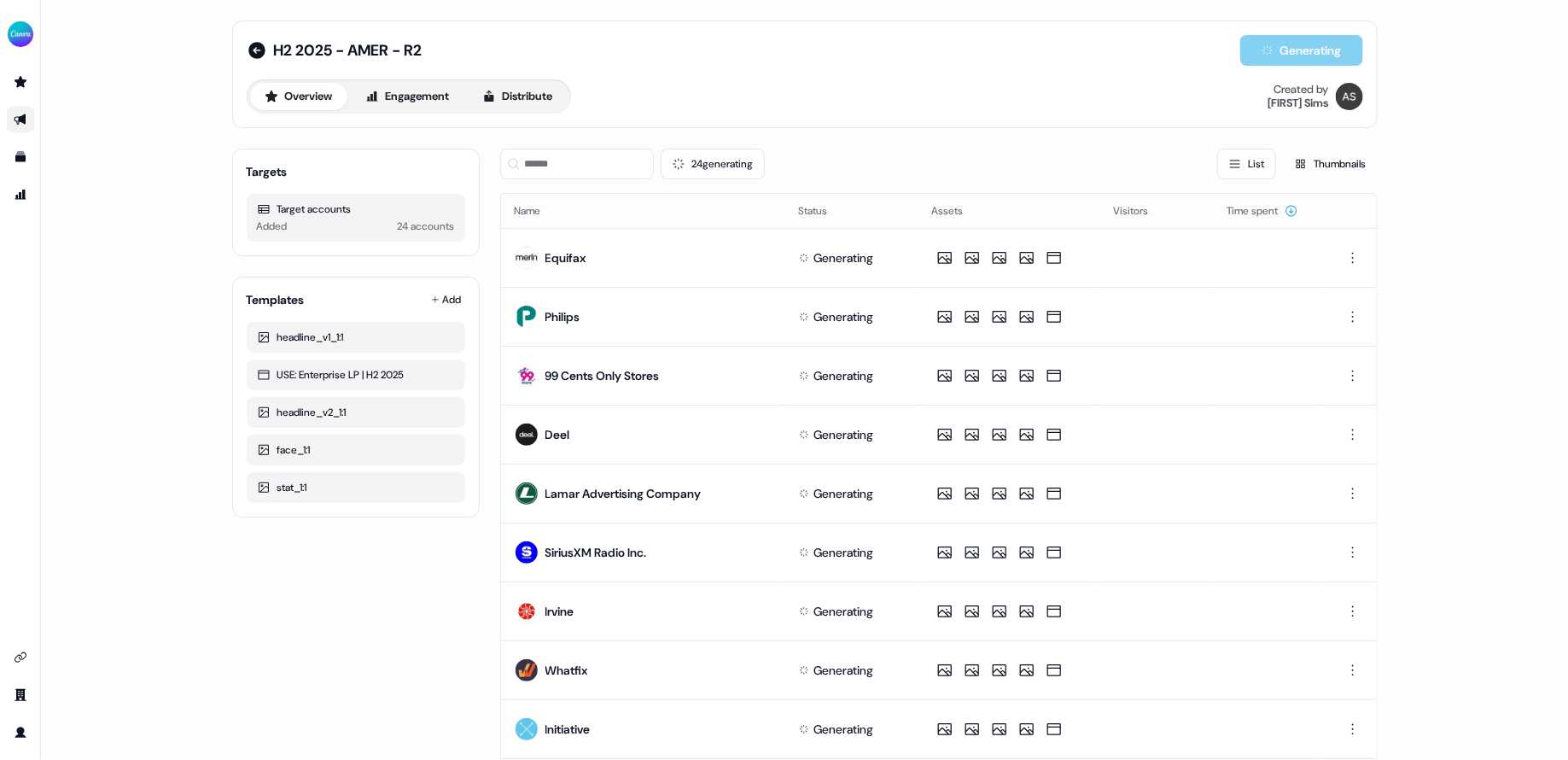 click on "Targets Target   accounts Added 24   accounts Templates Add headline_v1_1:1 USE: Enterprise LP | H2 2025 headline_v2_1:1 face_1:1 stat_1:1" at bounding box center [356, 788] 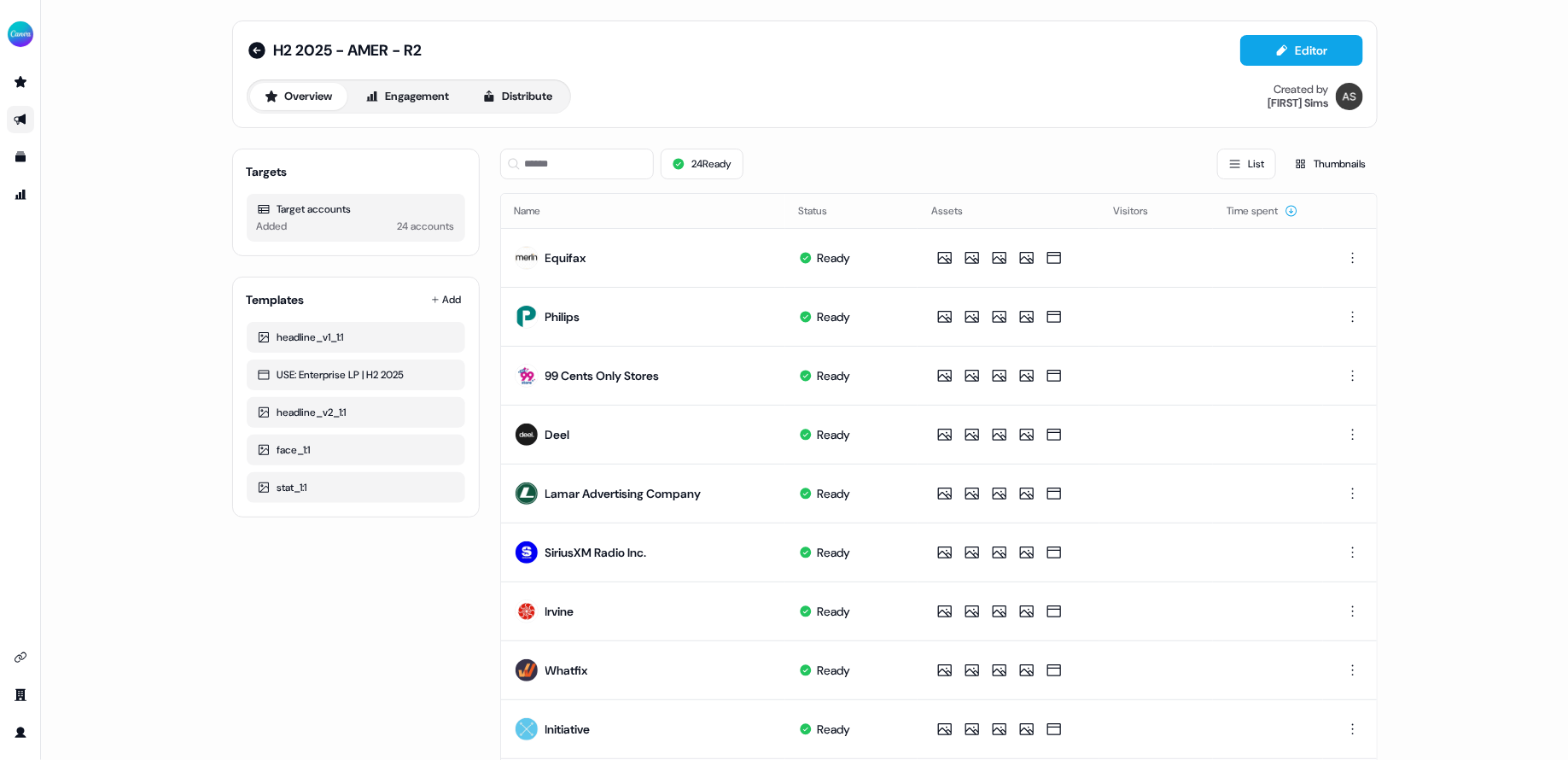 click on "Targets Target   accounts Added 24   accounts Templates Add headline_v1_1:1 USE: Enterprise LP | H2 2025 headline_v2_1:1 face_1:1 stat_1:1" at bounding box center [356, 788] 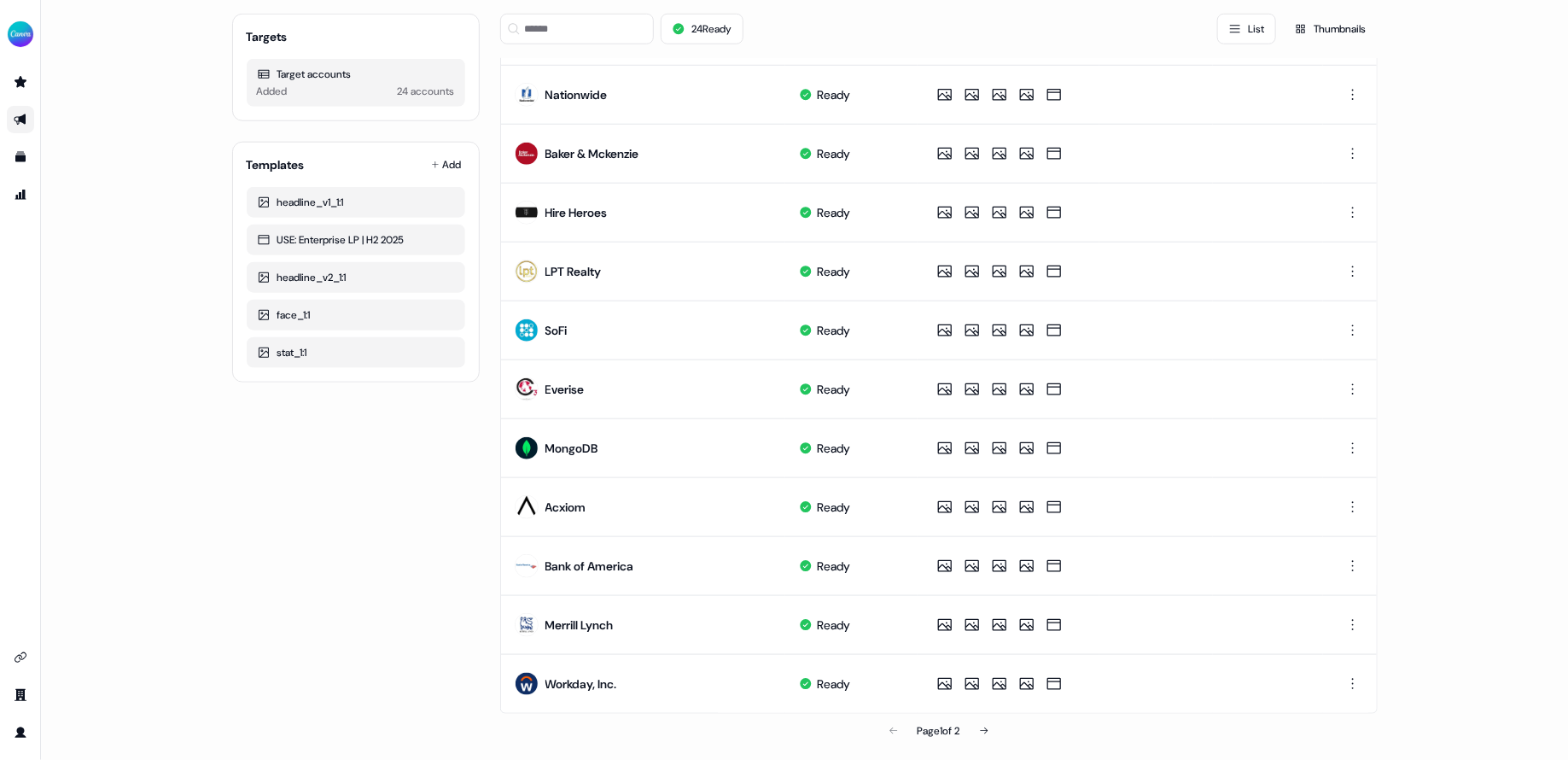 click on "H2 2025 - AMER - R2 Editor Overview Engagement Distribute Created by Anna   Sims Targets Target   accounts Added 24   accounts Templates Add headline_v1_1:1 USE: Enterprise LP | H2 2025 headline_v2_1:1 face_1:1 stat_1:1 24  Ready List Thumbnails Name Status Assets Visitors Time spent Equifax Ready Philips Ready 99 Cents Only Stores Ready Deel Ready Lamar Advertising Company Ready SiriusXM Radio Inc. Ready Irvine Ready Whatfix Ready Initiative Ready Nationwide Ready Baker & Mckenzie Ready Hire Heroes Ready LPT Realty Ready SoFi Ready Everise Ready MongoDB Ready Acxiom Ready Bank of America Ready Merrill Lynch Ready Workday, Inc. Ready Page  1  of 2" at bounding box center [804, 380] 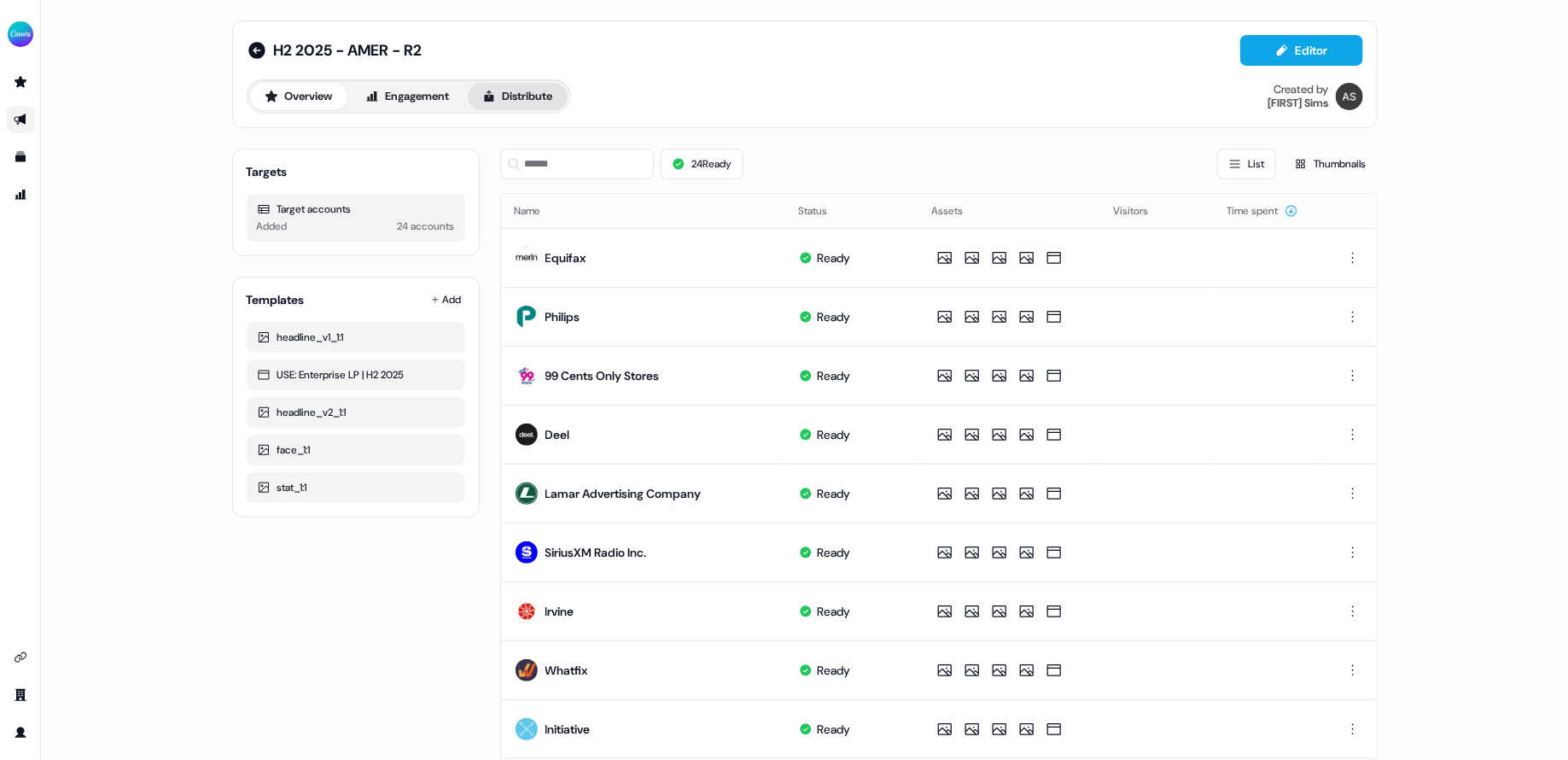 click on "Distribute" at bounding box center (517, 96) 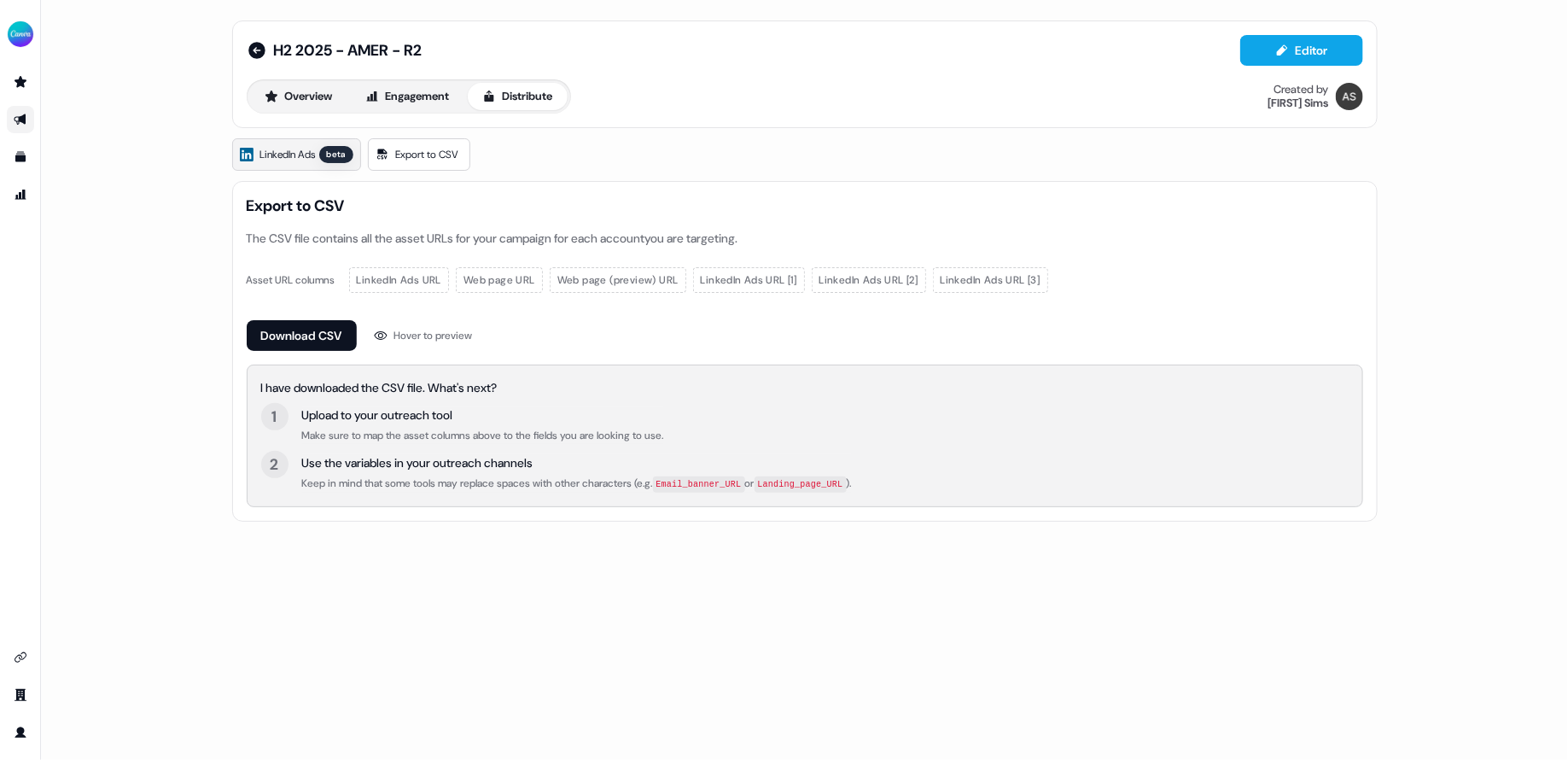 click on "LinkedIn Ads" at bounding box center [288, 155] 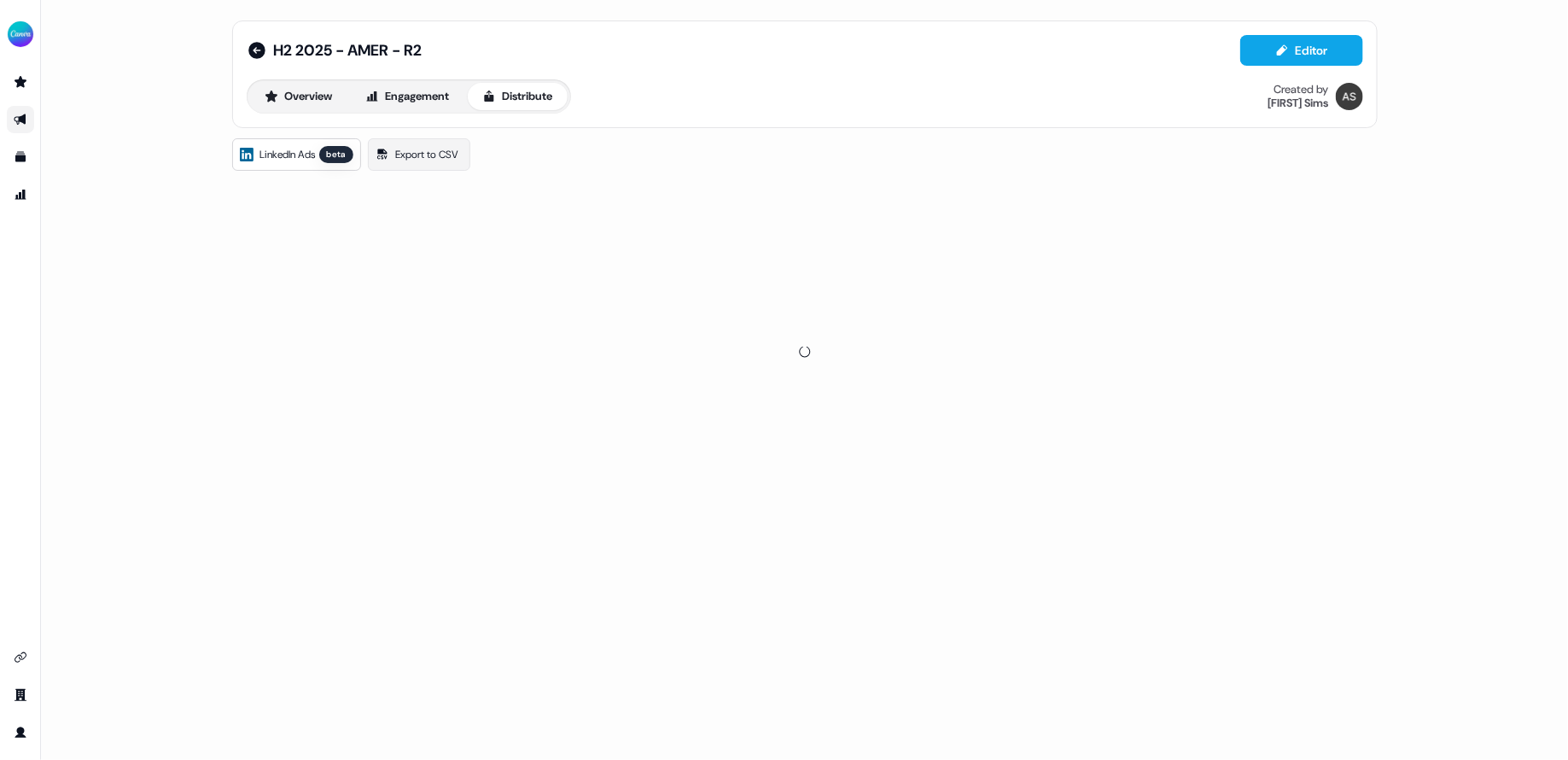 click on "H2 2025 - AMER - R2 Editor Overview Engagement Distribute Created by Anna   Sims LinkedIn Ads beta Export to CSV" at bounding box center (804, 380) 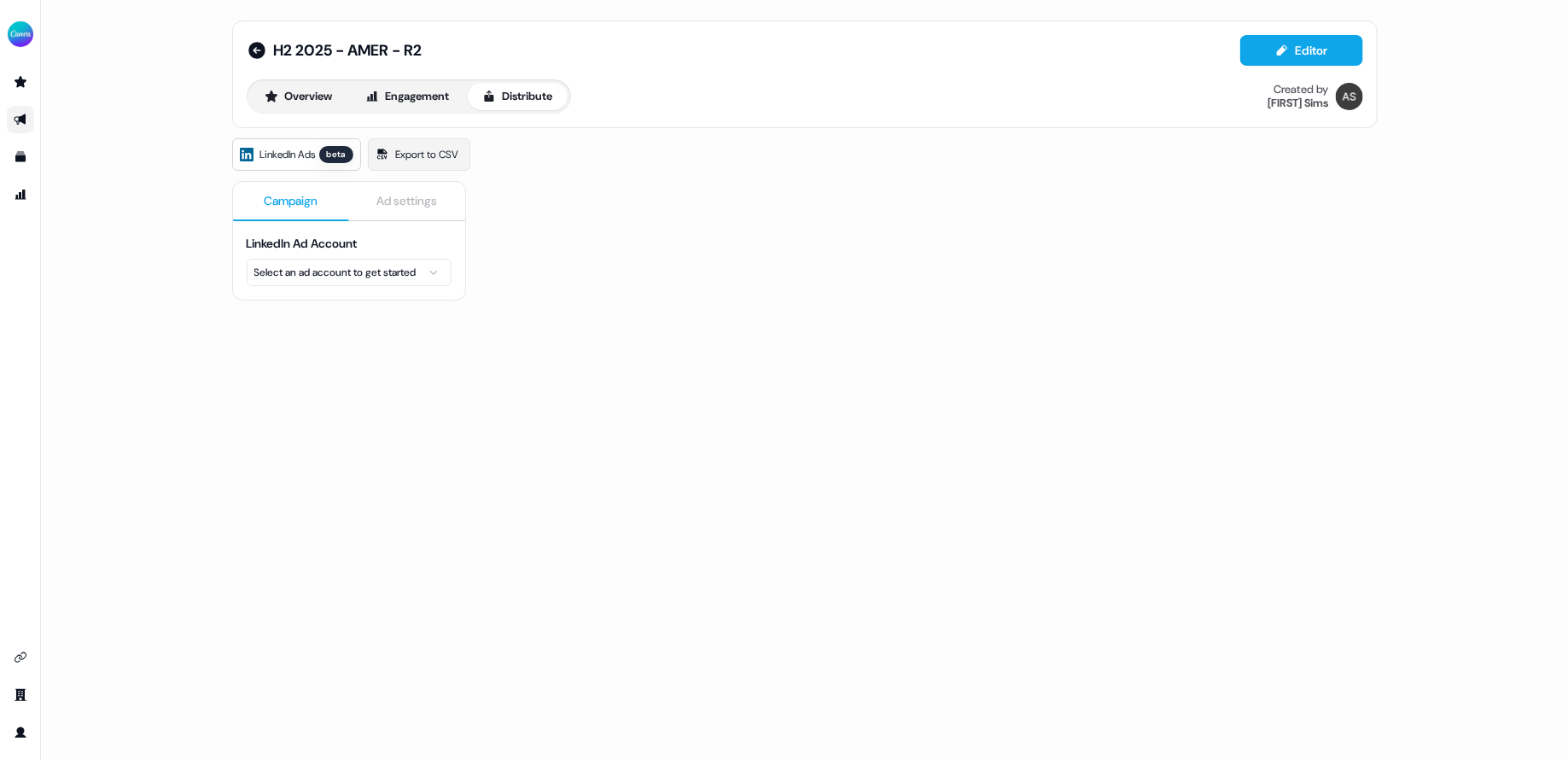click on "For the best experience switch devices to a bigger screen. Go to Userled.io H2 2025 - AMER - R2 Editor Overview Engagement Distribute Created by Anna   Sims LinkedIn Ads beta Export to CSV Campaign Ad settings LinkedIn Ad Account Select an ad account to get started" at bounding box center (784, 380) 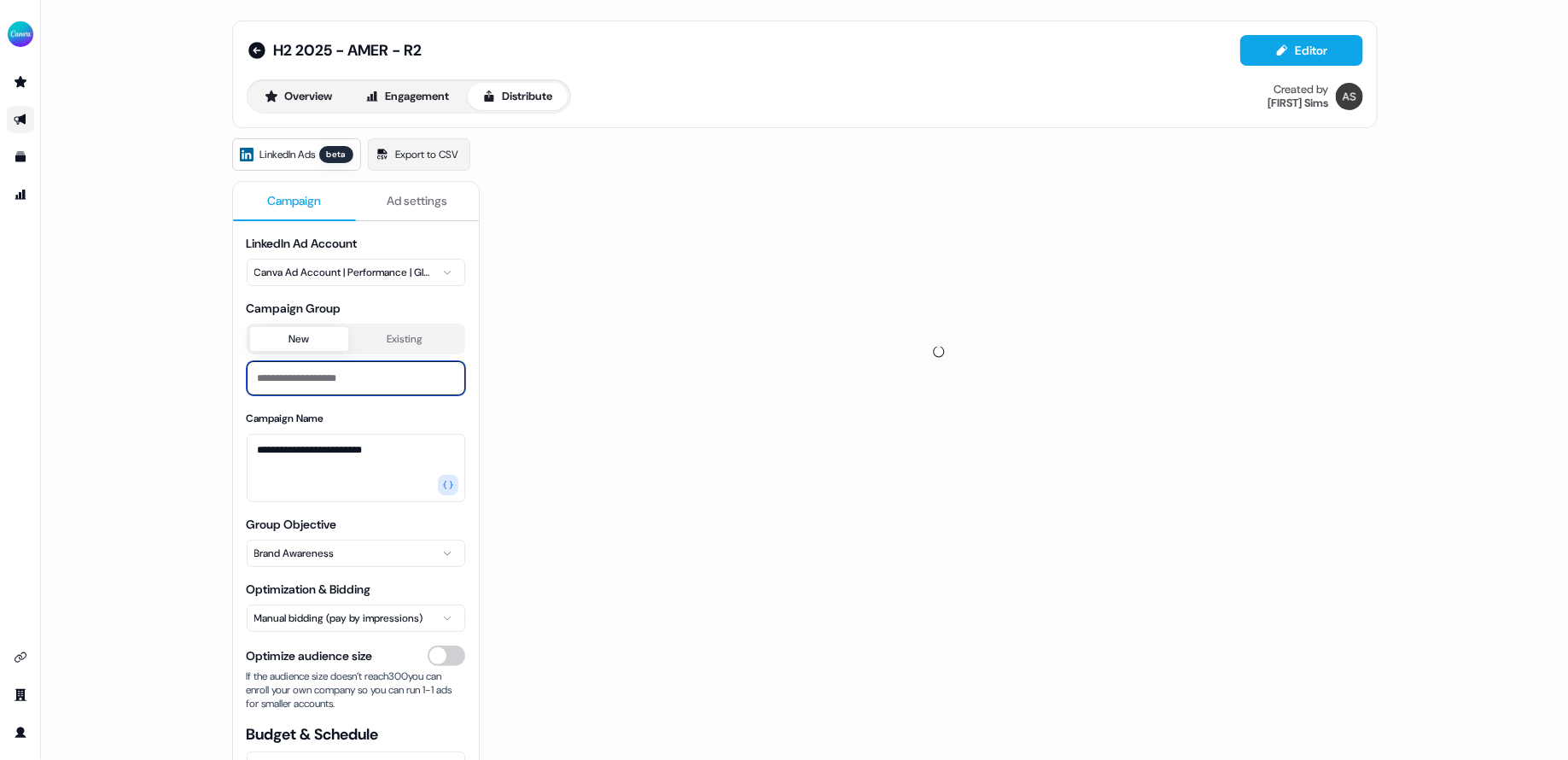 click at bounding box center [356, 378] 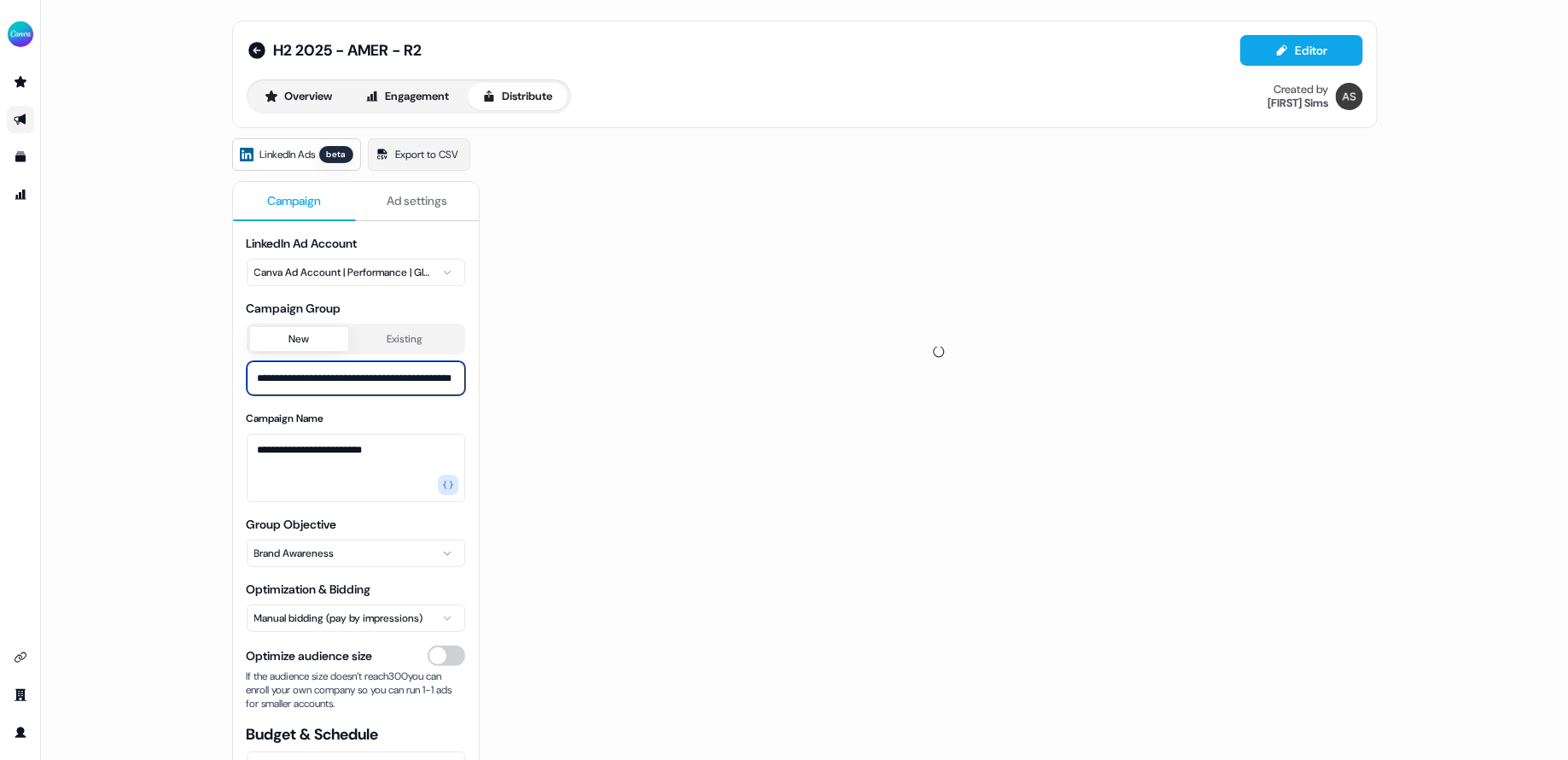 scroll, scrollTop: 0, scrollLeft: 56, axis: horizontal 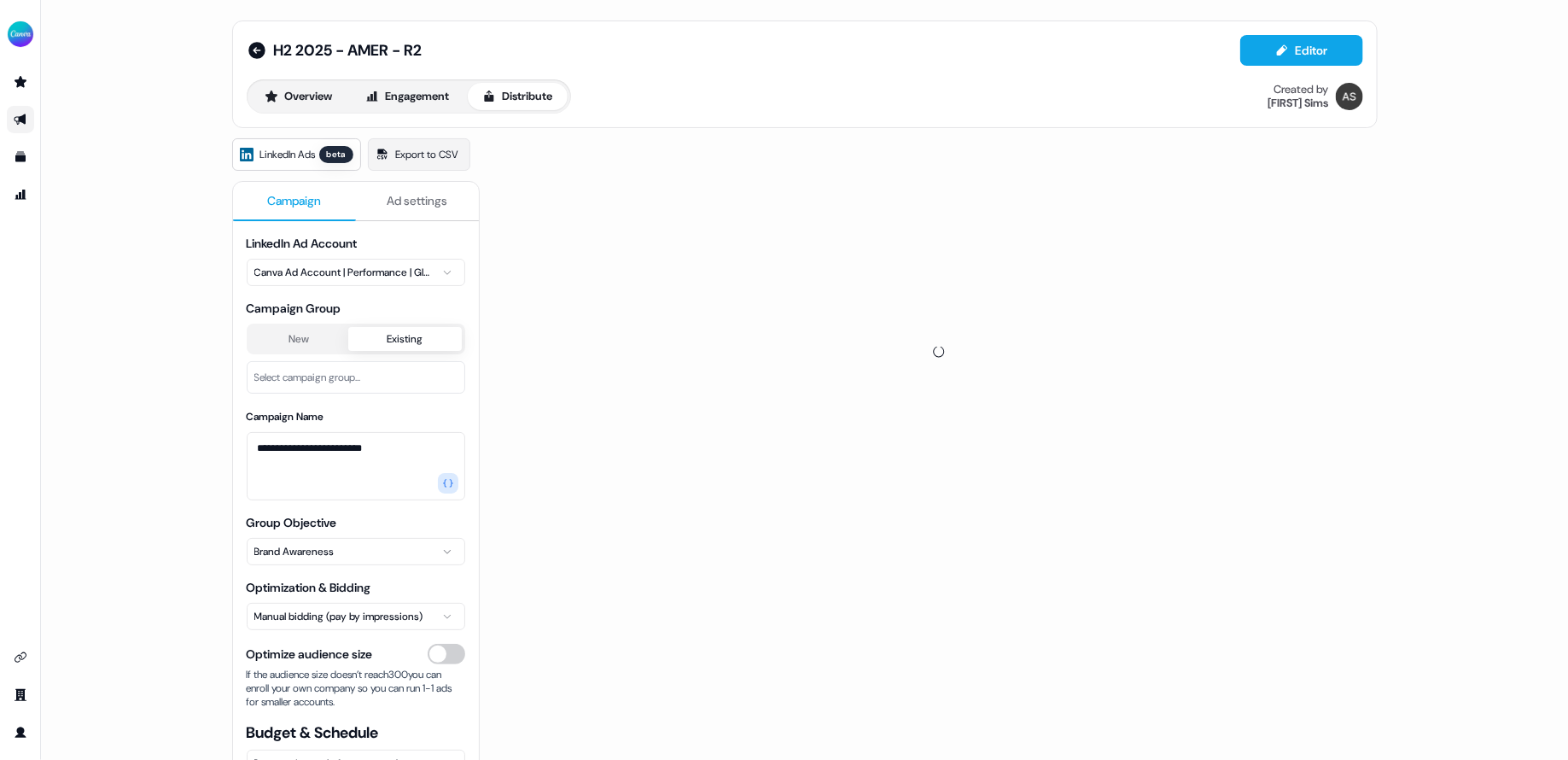 click on "Existing" at bounding box center [405, 339] 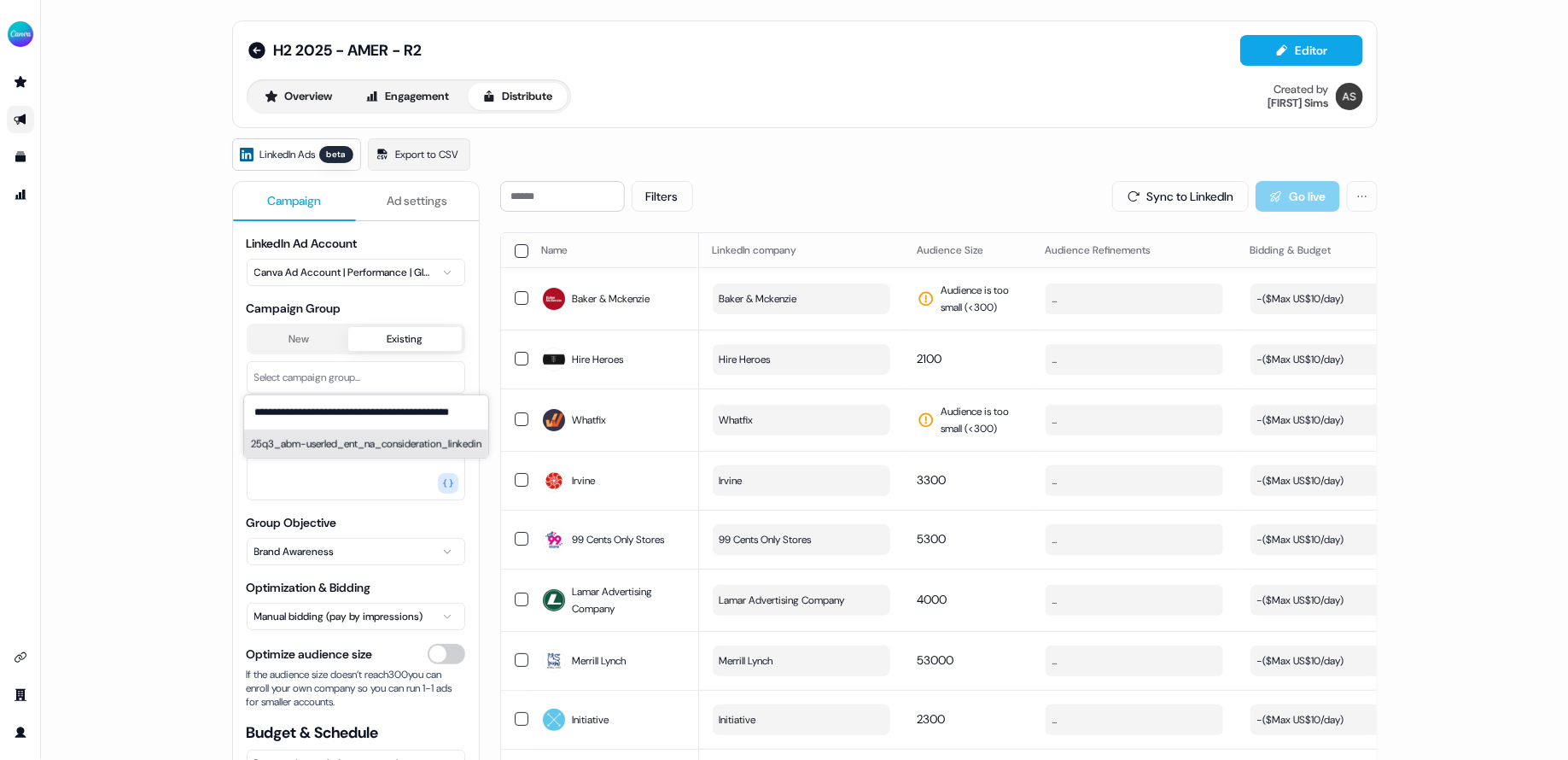 scroll, scrollTop: 0, scrollLeft: 30, axis: horizontal 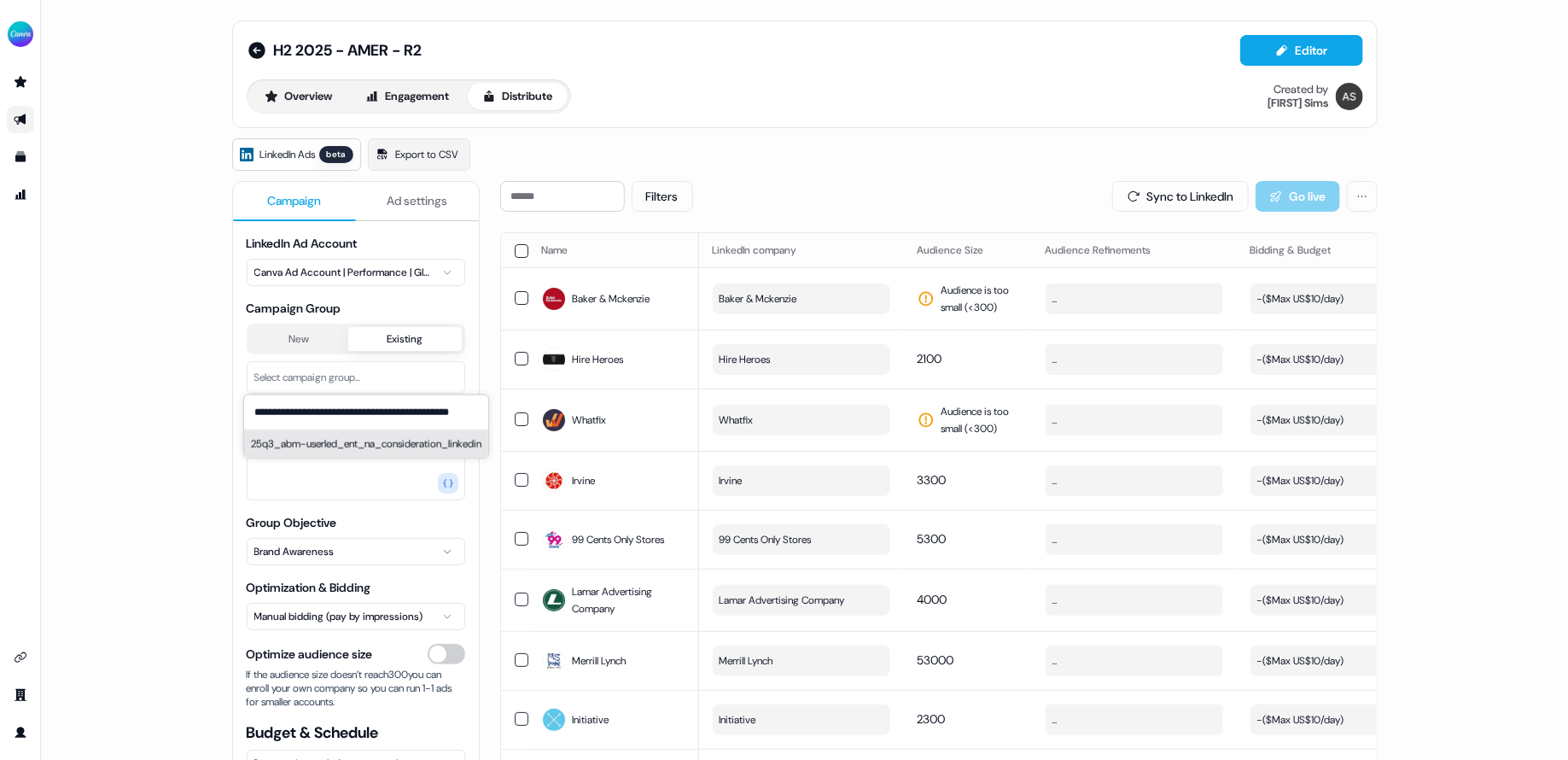 type on "**********" 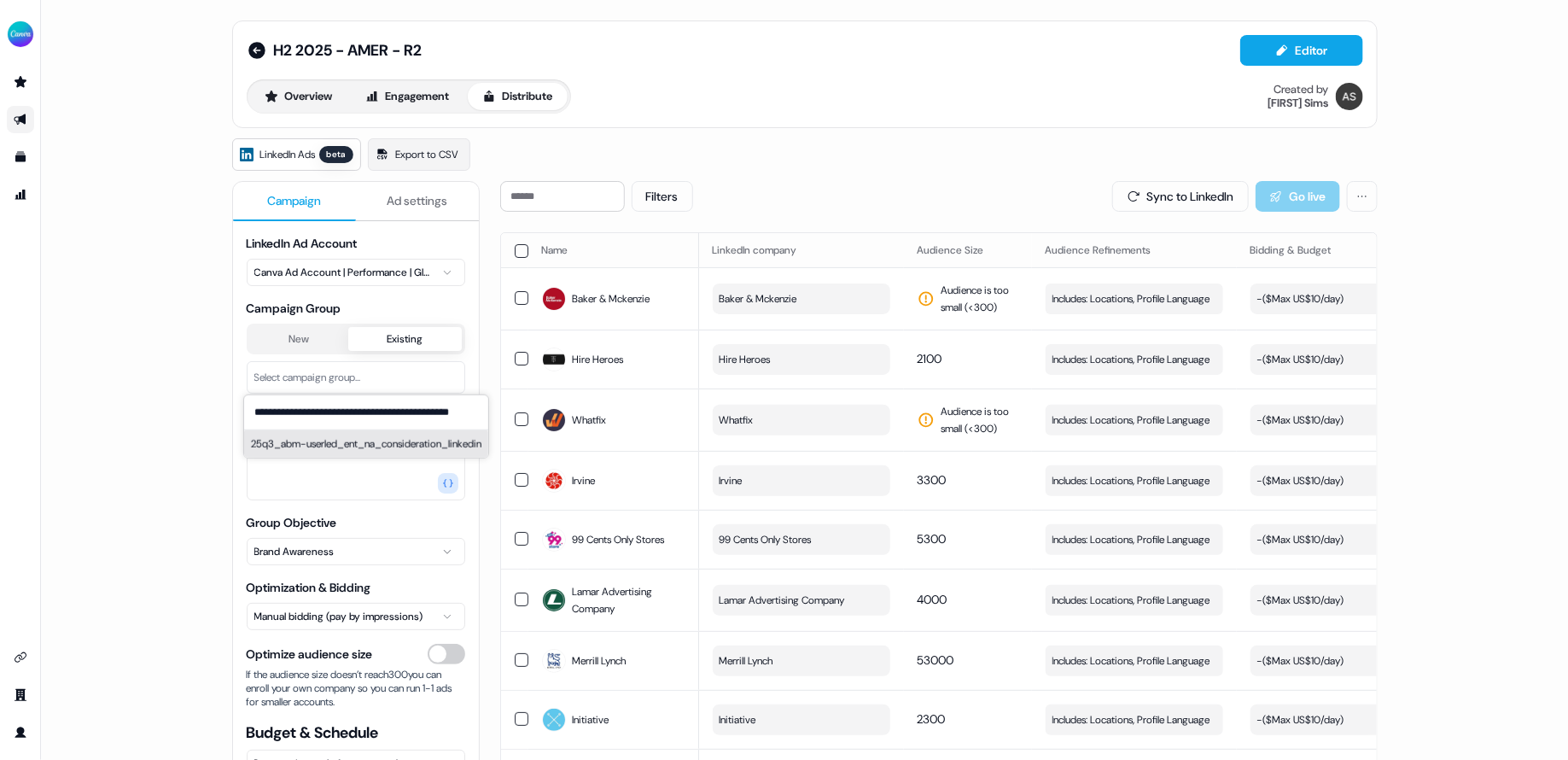 click on "25q3_abm-userled_ent_na_consideration_linkedin" at bounding box center [366, 444] 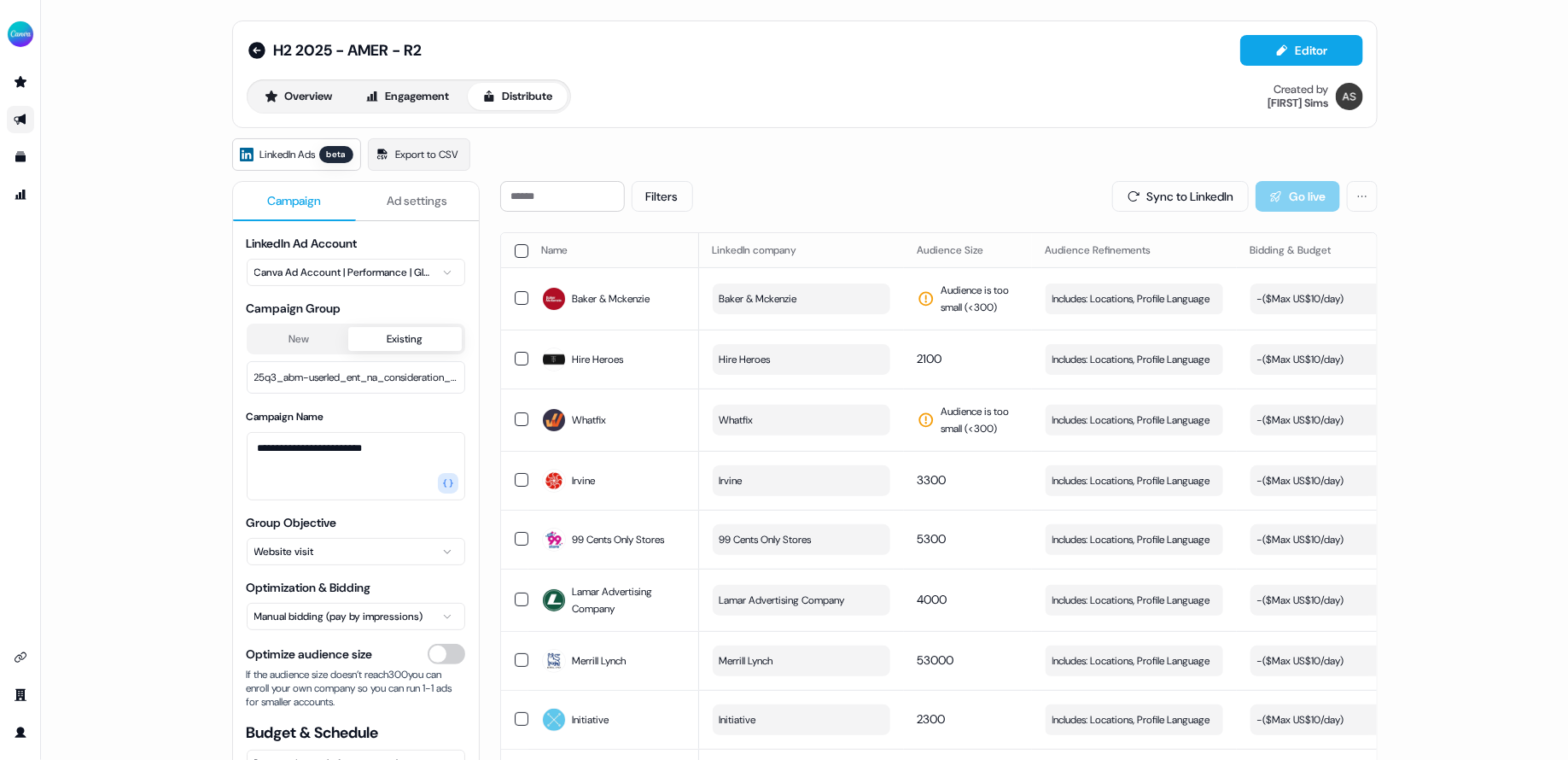 scroll, scrollTop: 84, scrollLeft: 0, axis: vertical 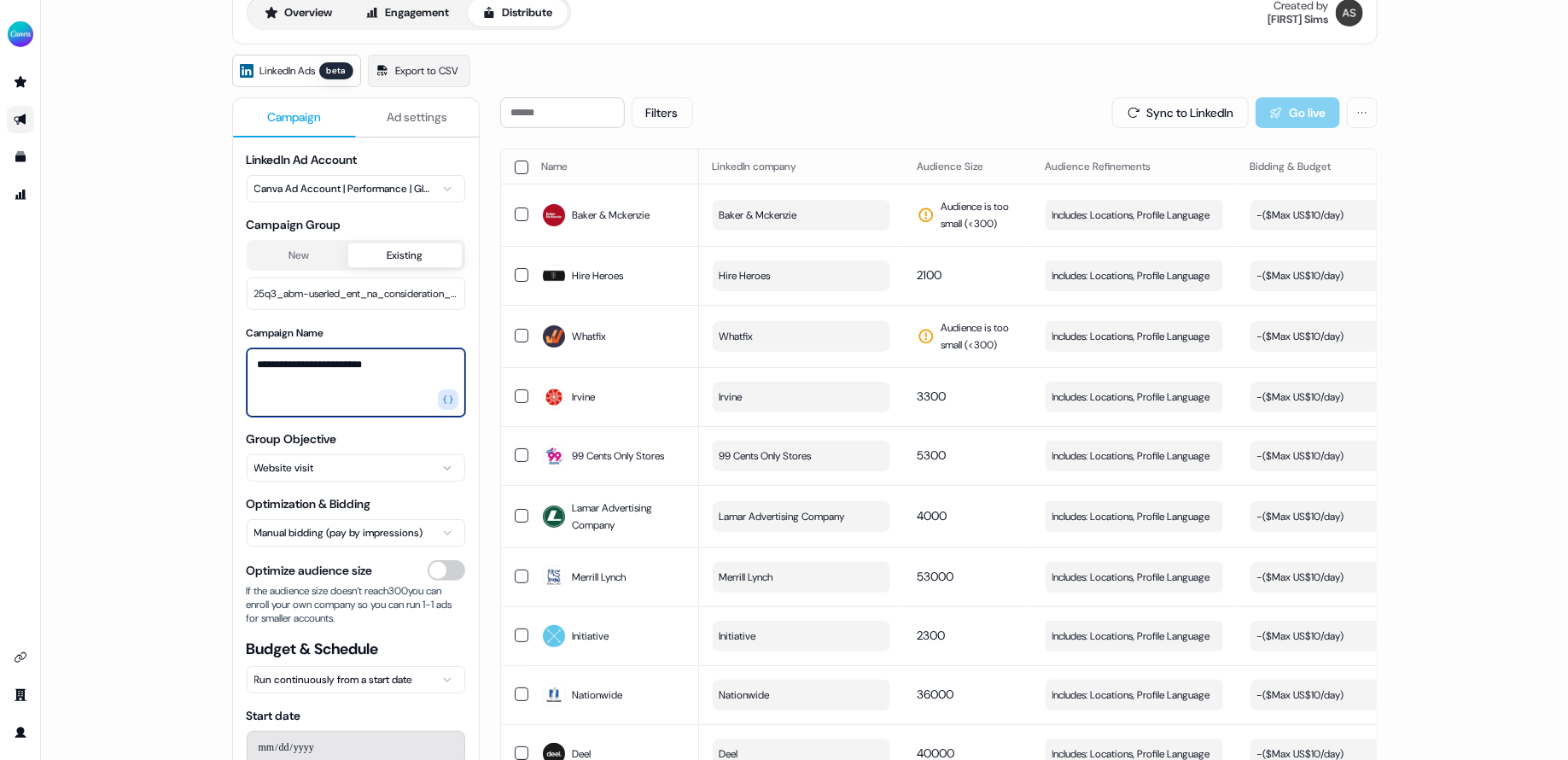 click on "**********" at bounding box center [356, 383] 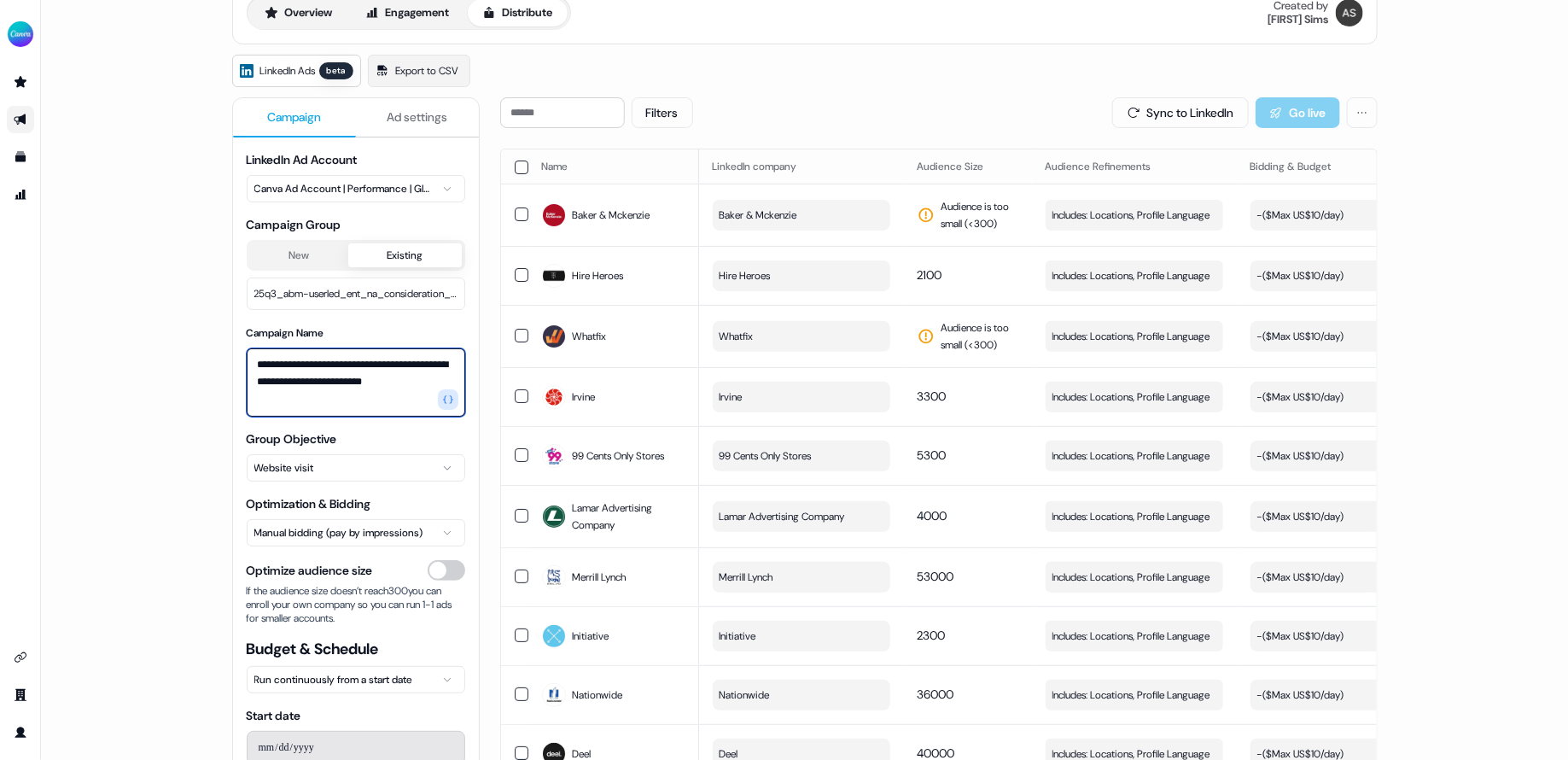 type on "**********" 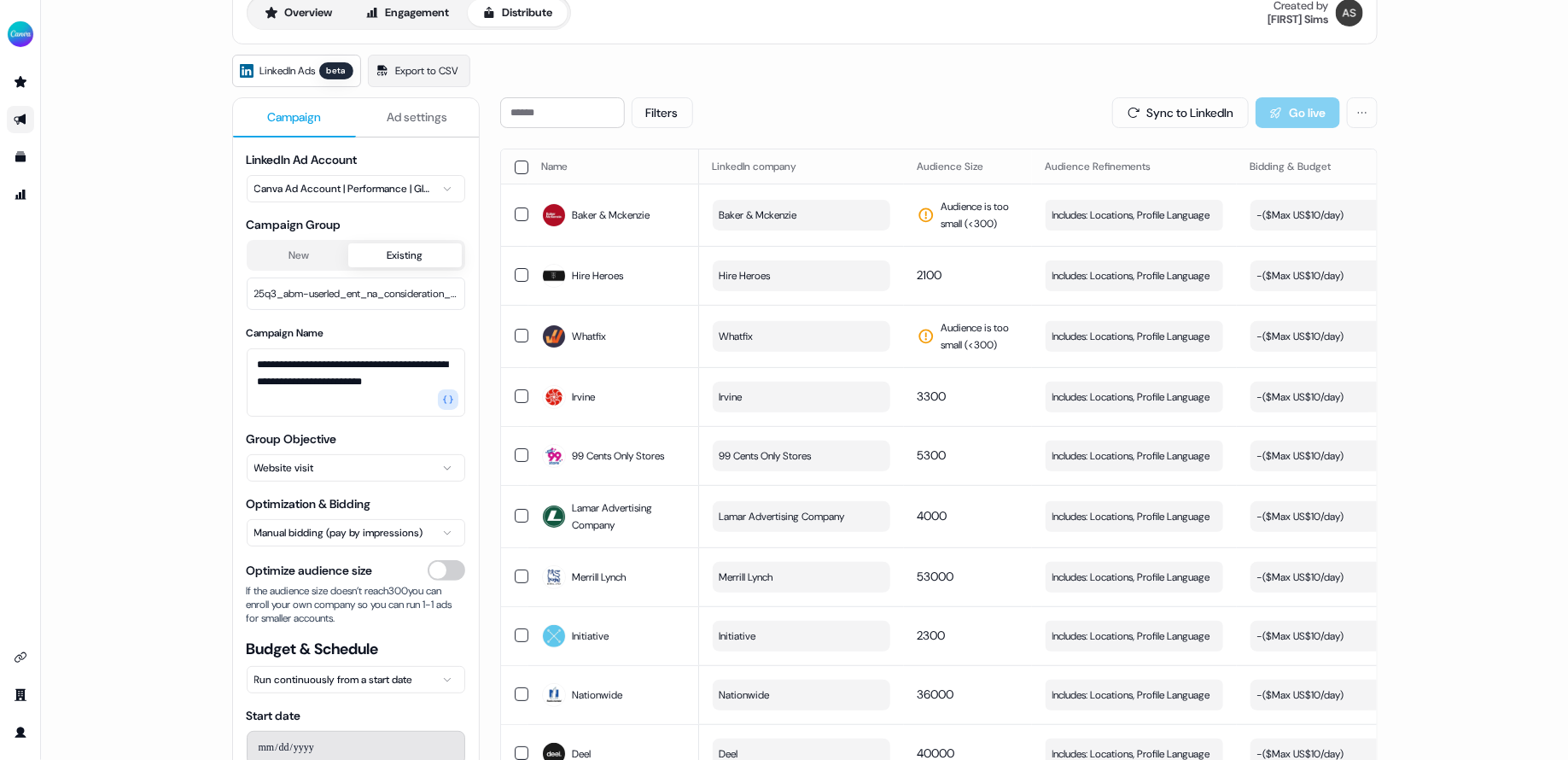 click on "**********" at bounding box center (804, 380) 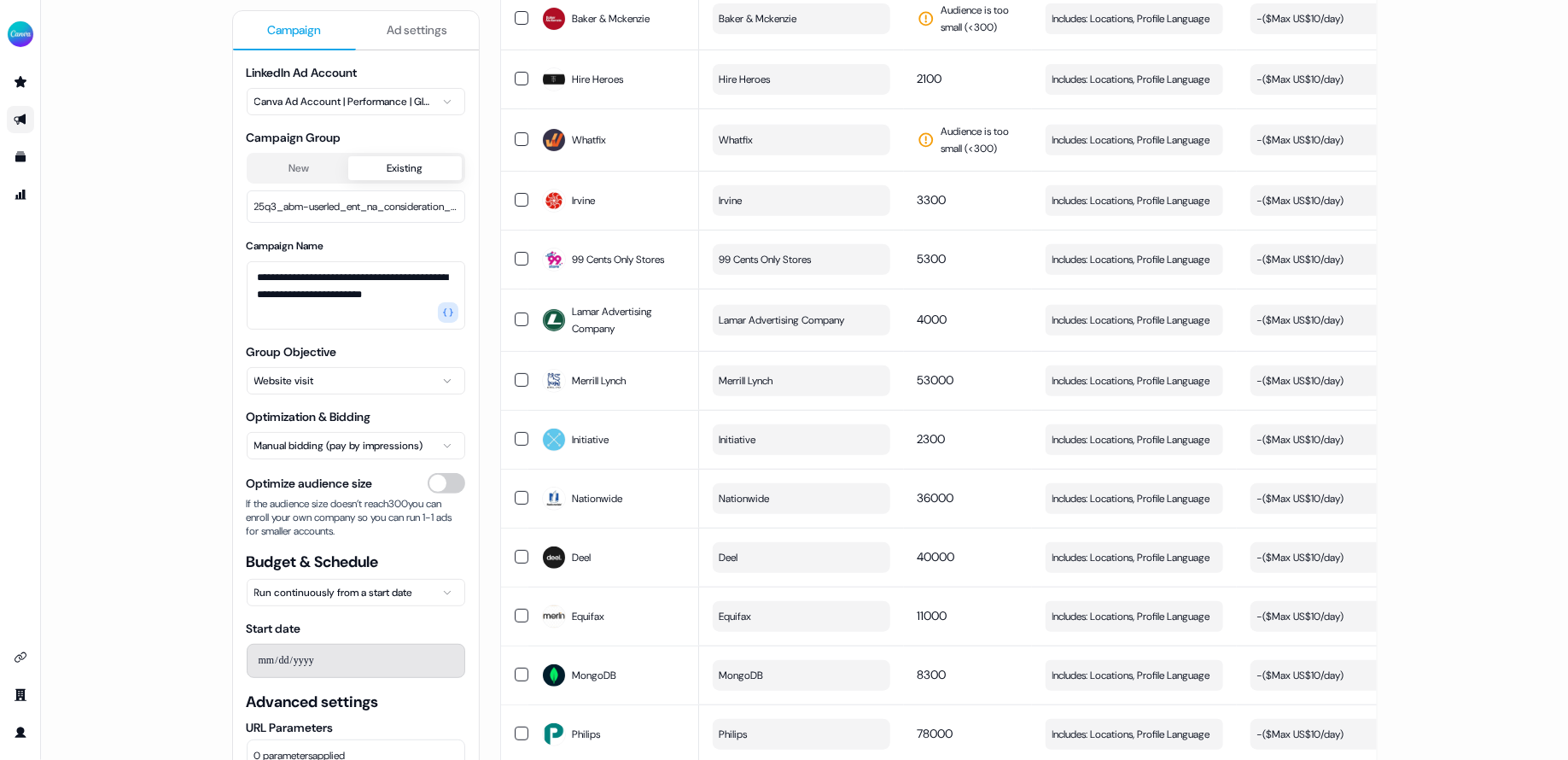 click on "**********" at bounding box center [784, 380] 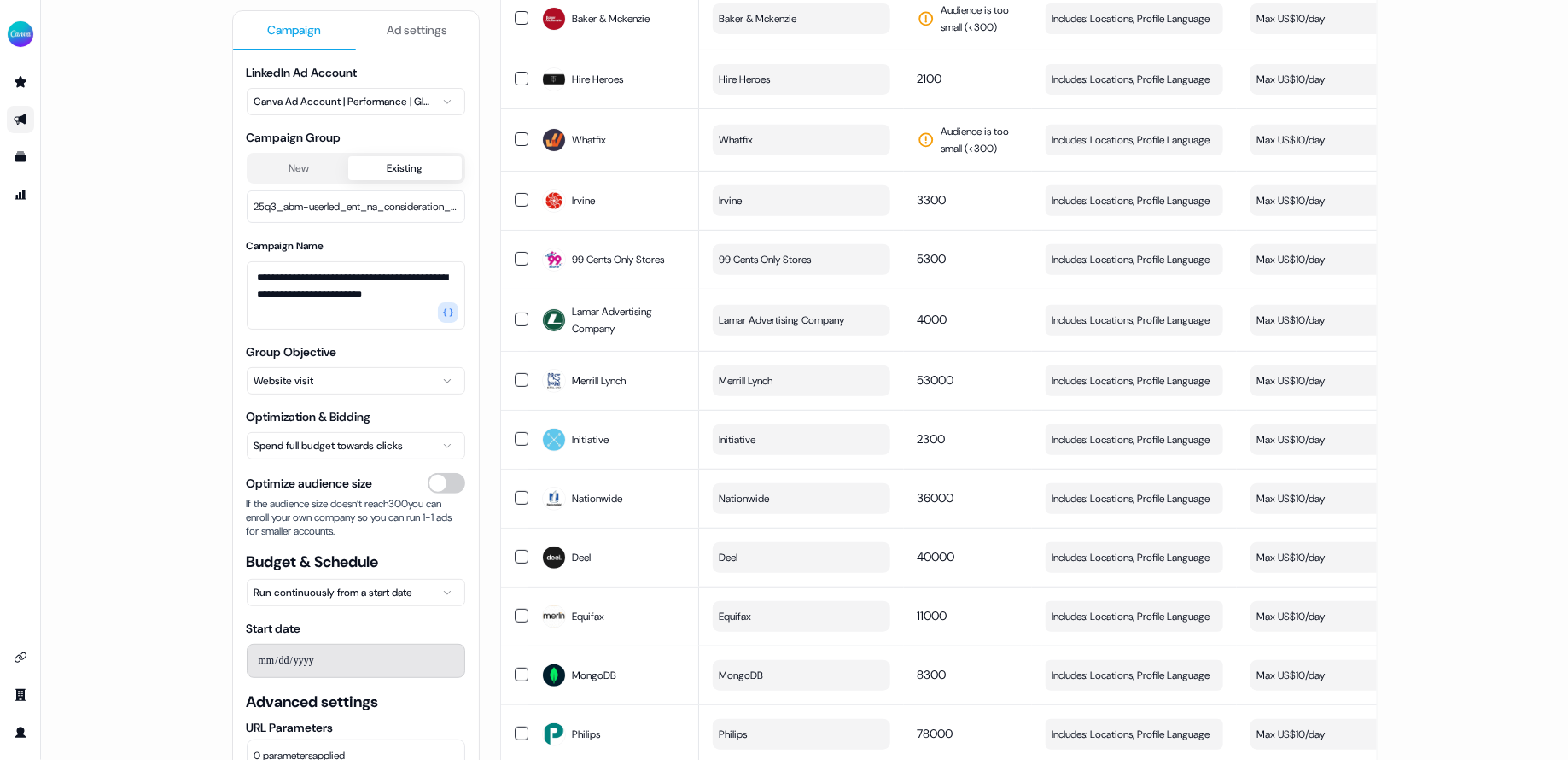 click on "**********" at bounding box center (804, 380) 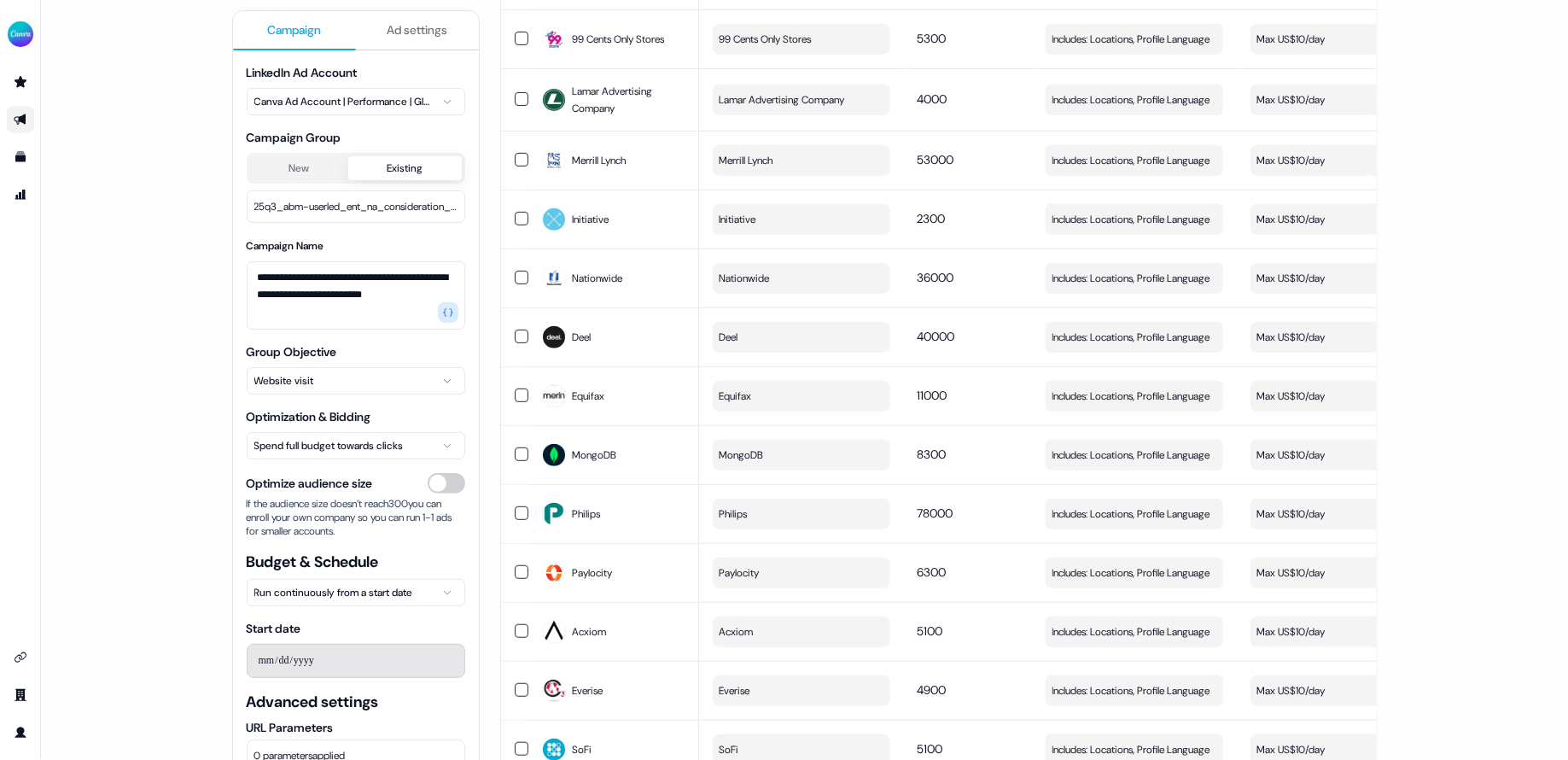 scroll, scrollTop: 545, scrollLeft: 0, axis: vertical 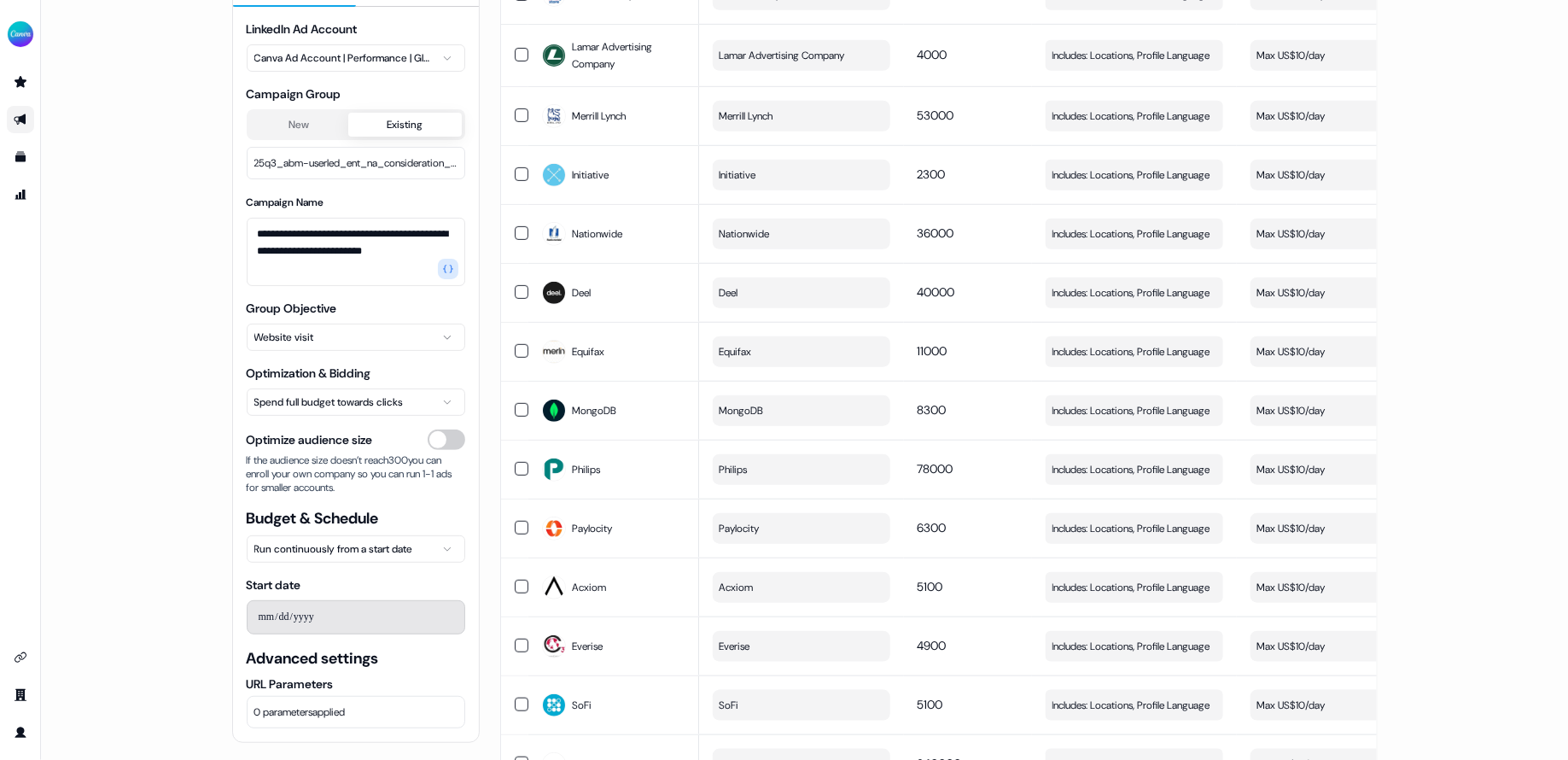 click on "0   parameters  applied" at bounding box center [300, 712] 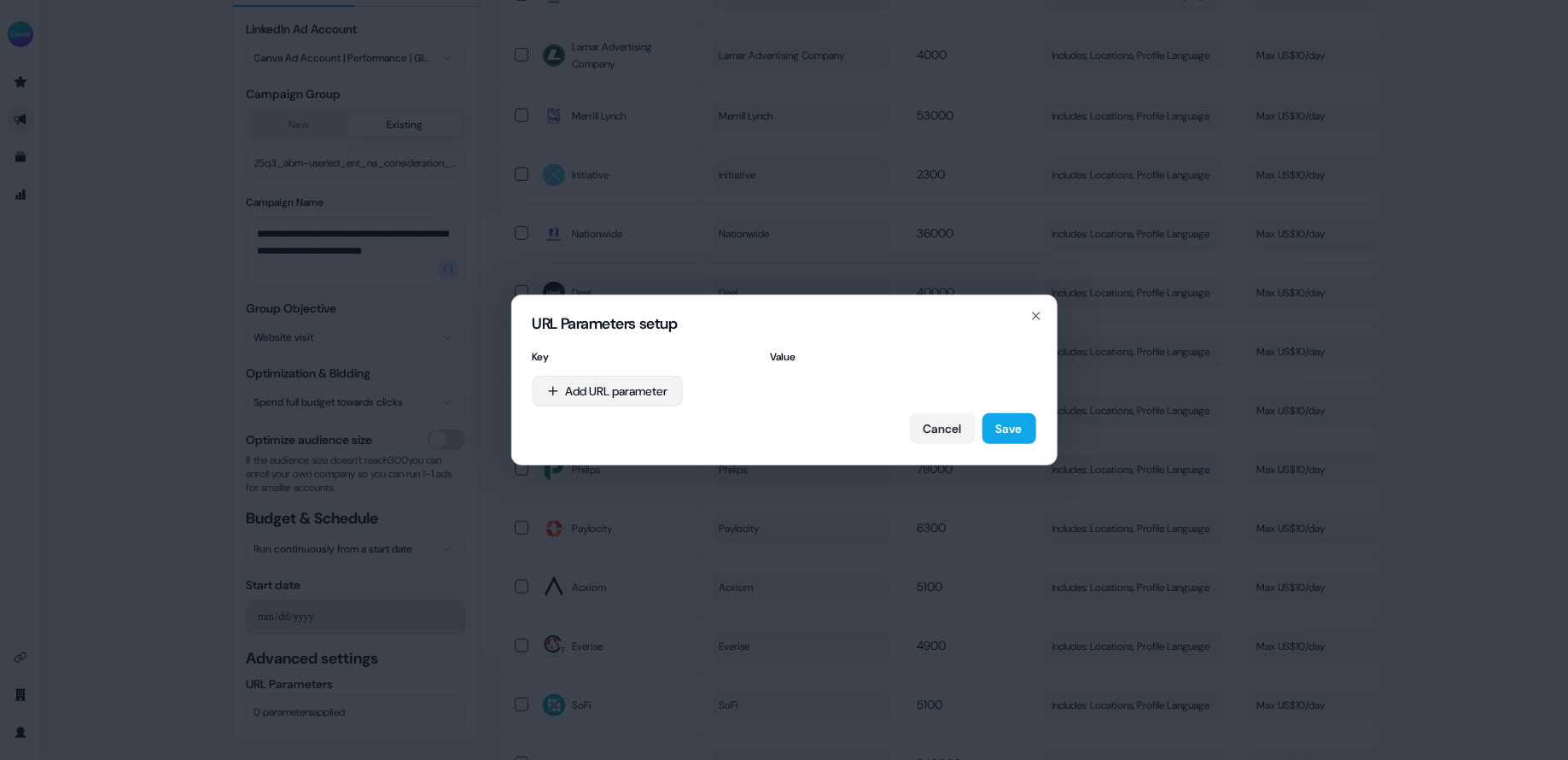 click on "URL Parameters setup Key Value Add URL parameter Cancel Save Close" at bounding box center (784, 380) 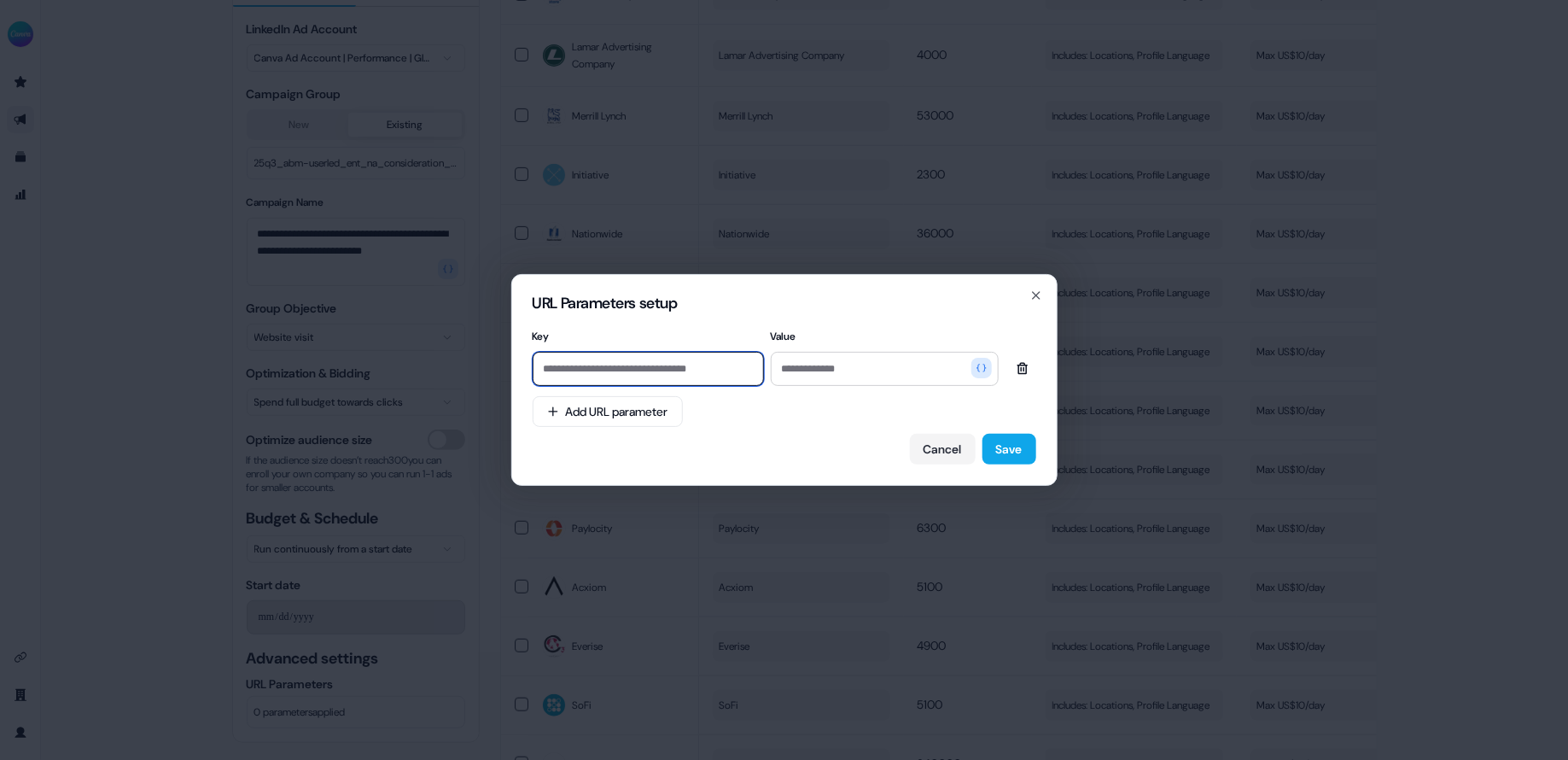click at bounding box center (648, 369) 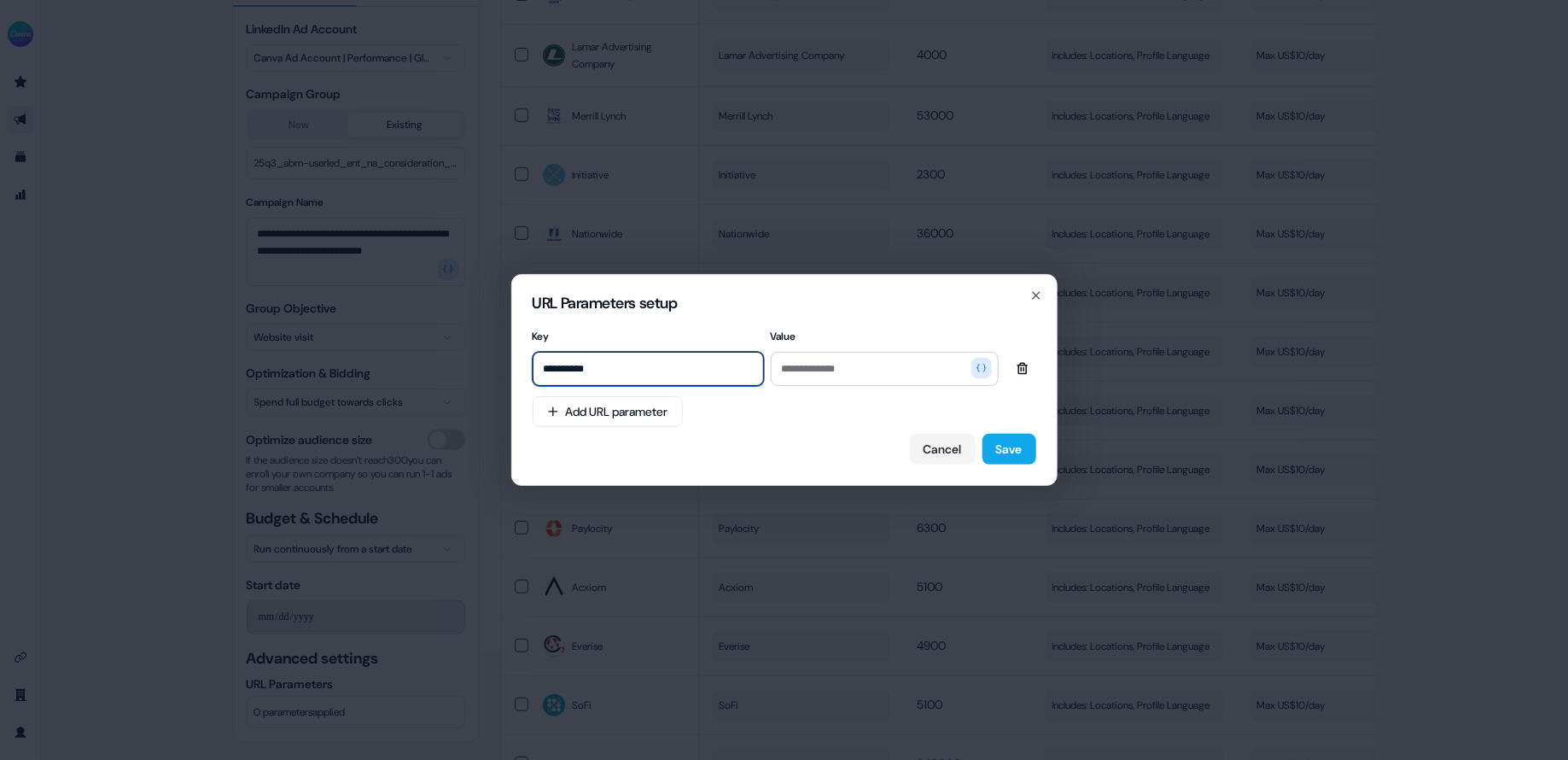 type on "**********" 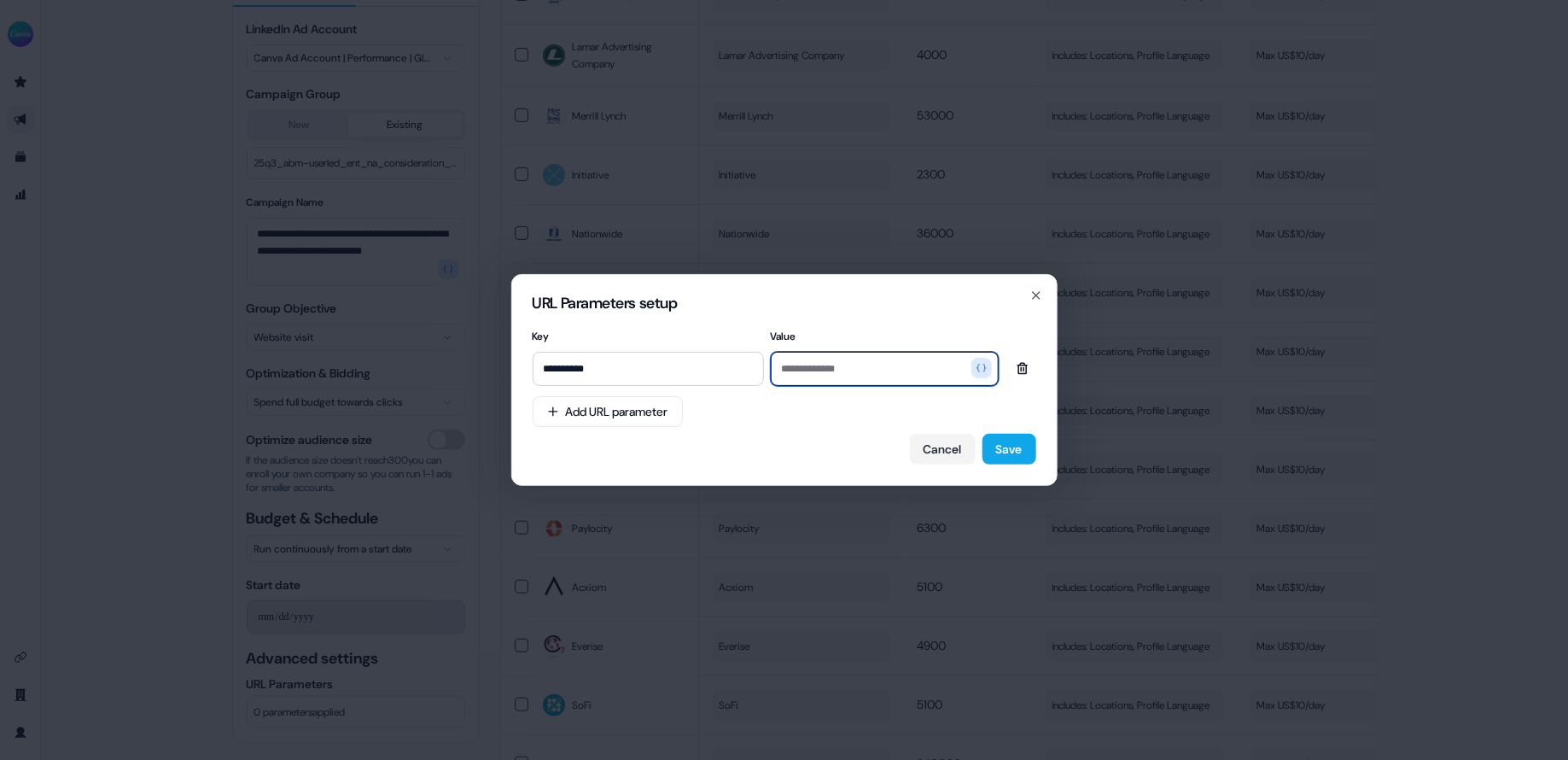 paste on "***" 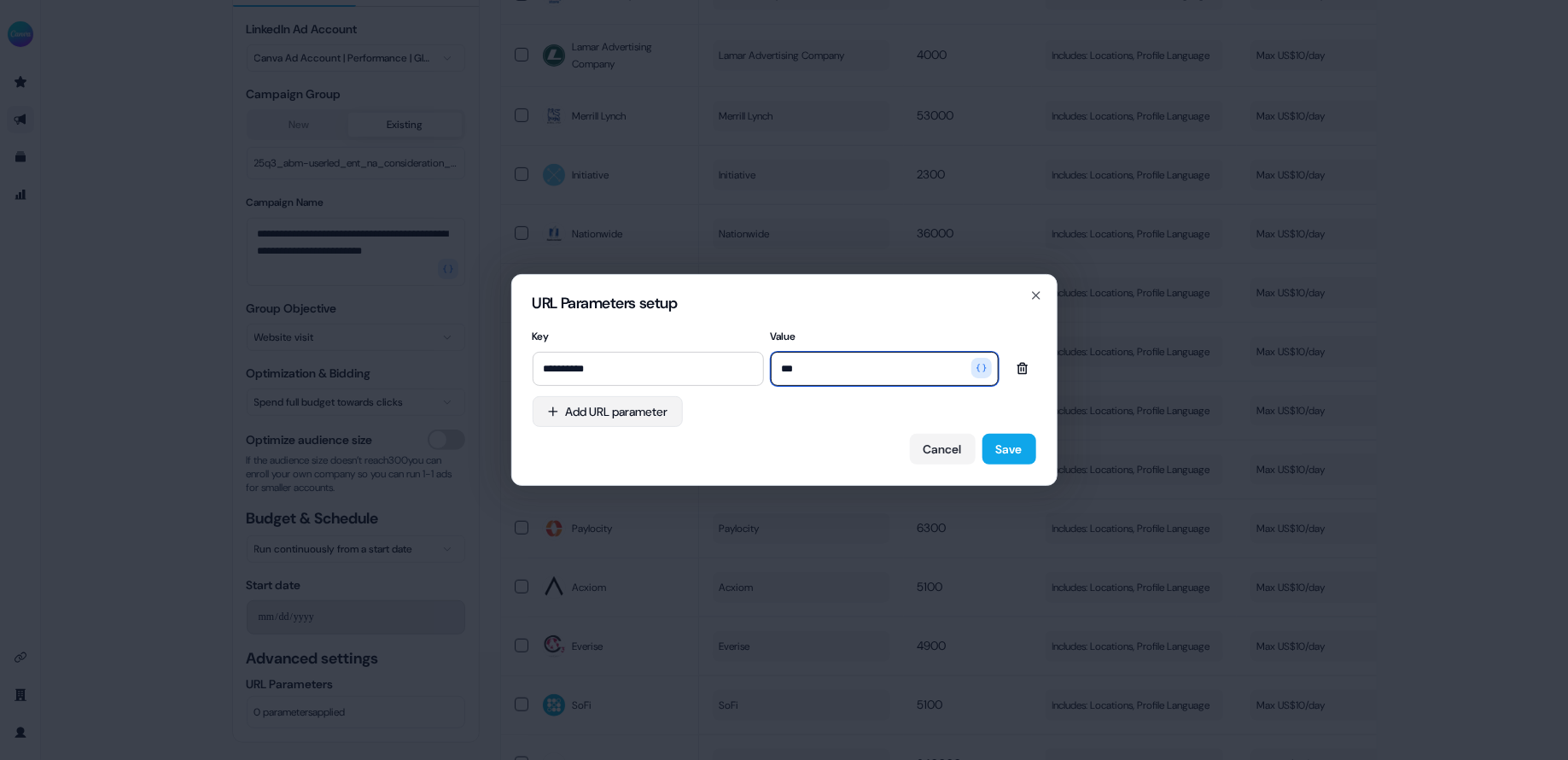 type on "***" 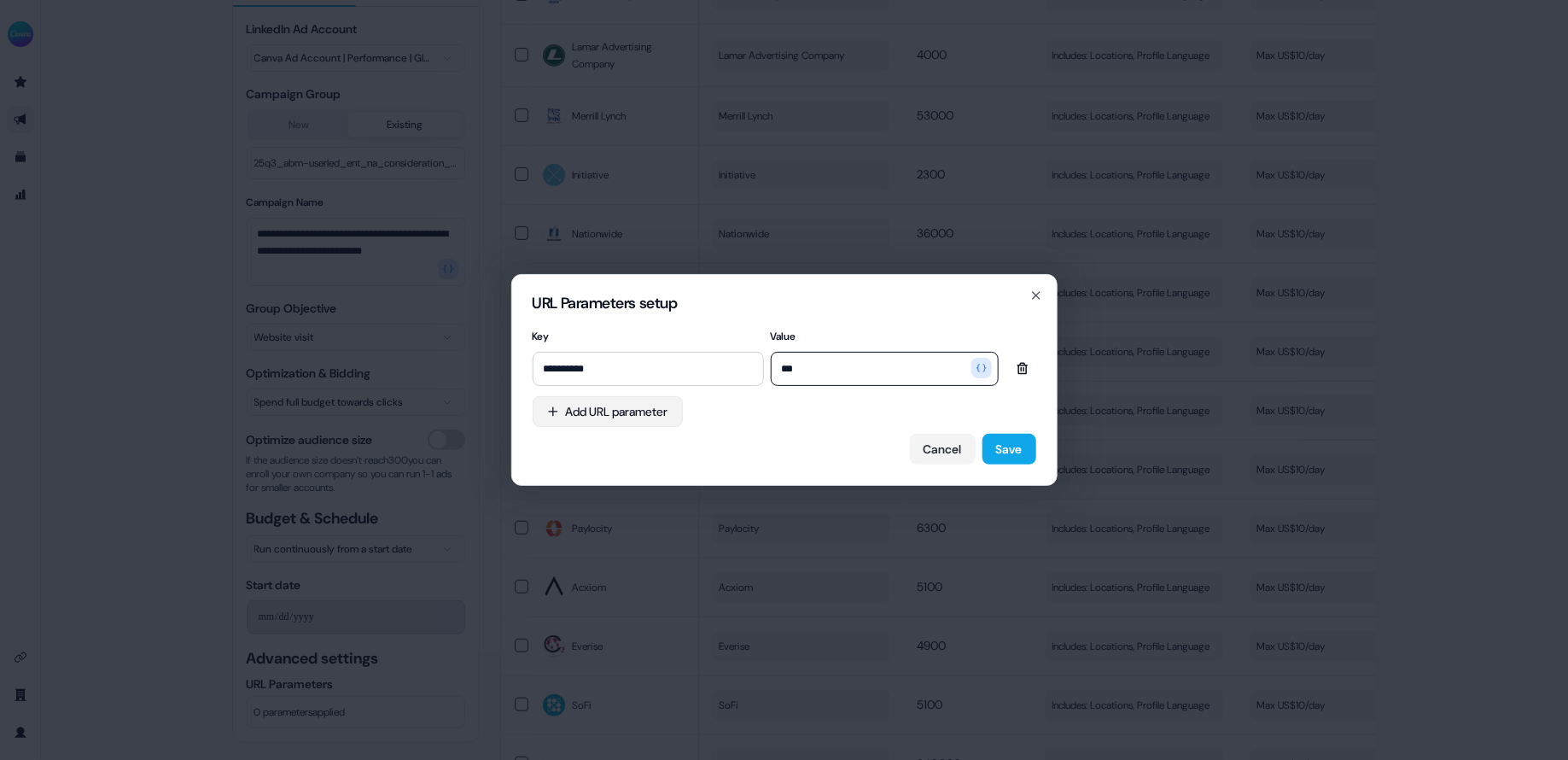 click on "**********" at bounding box center [784, 380] 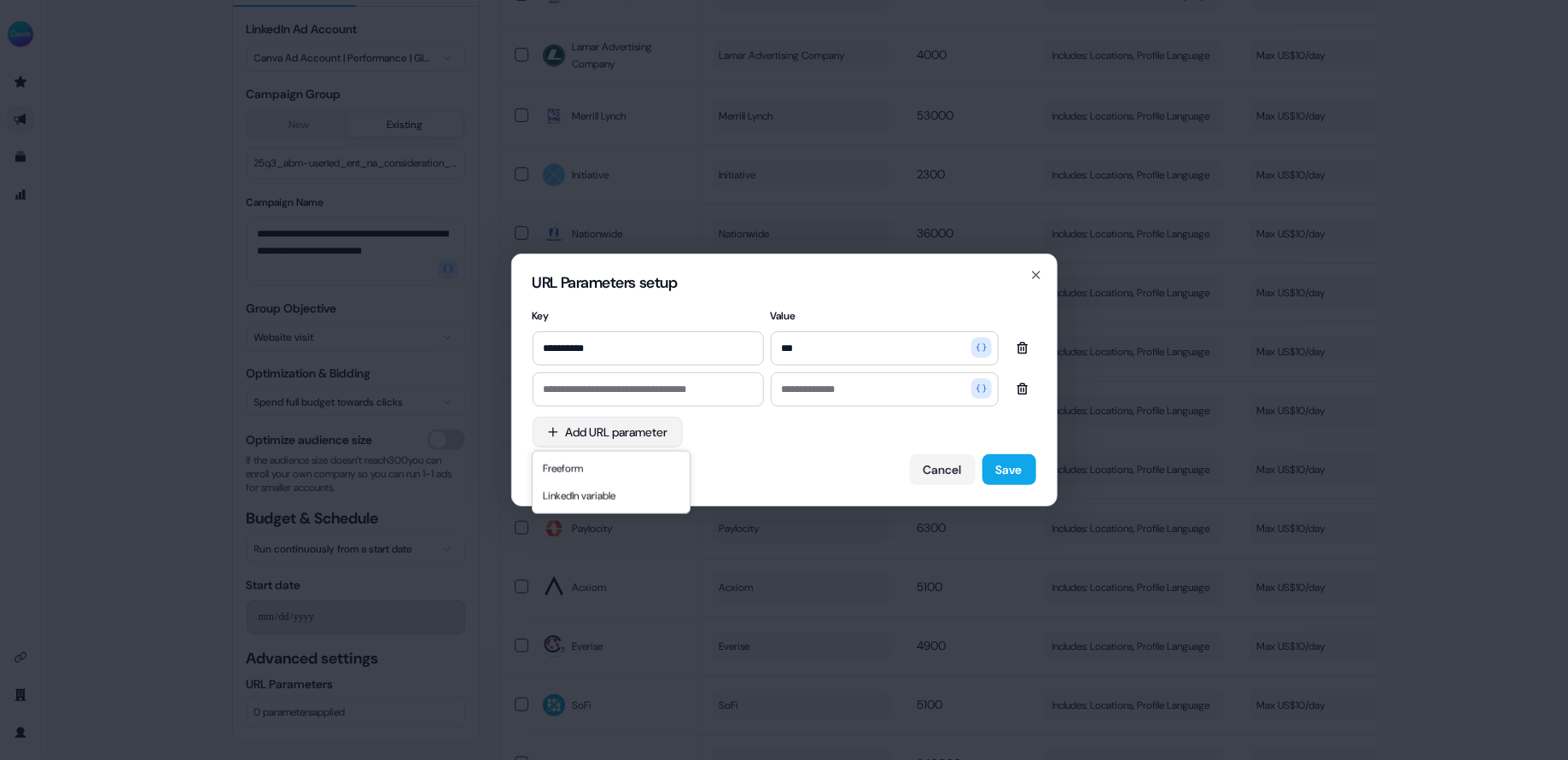 click on "**********" at bounding box center [784, 380] 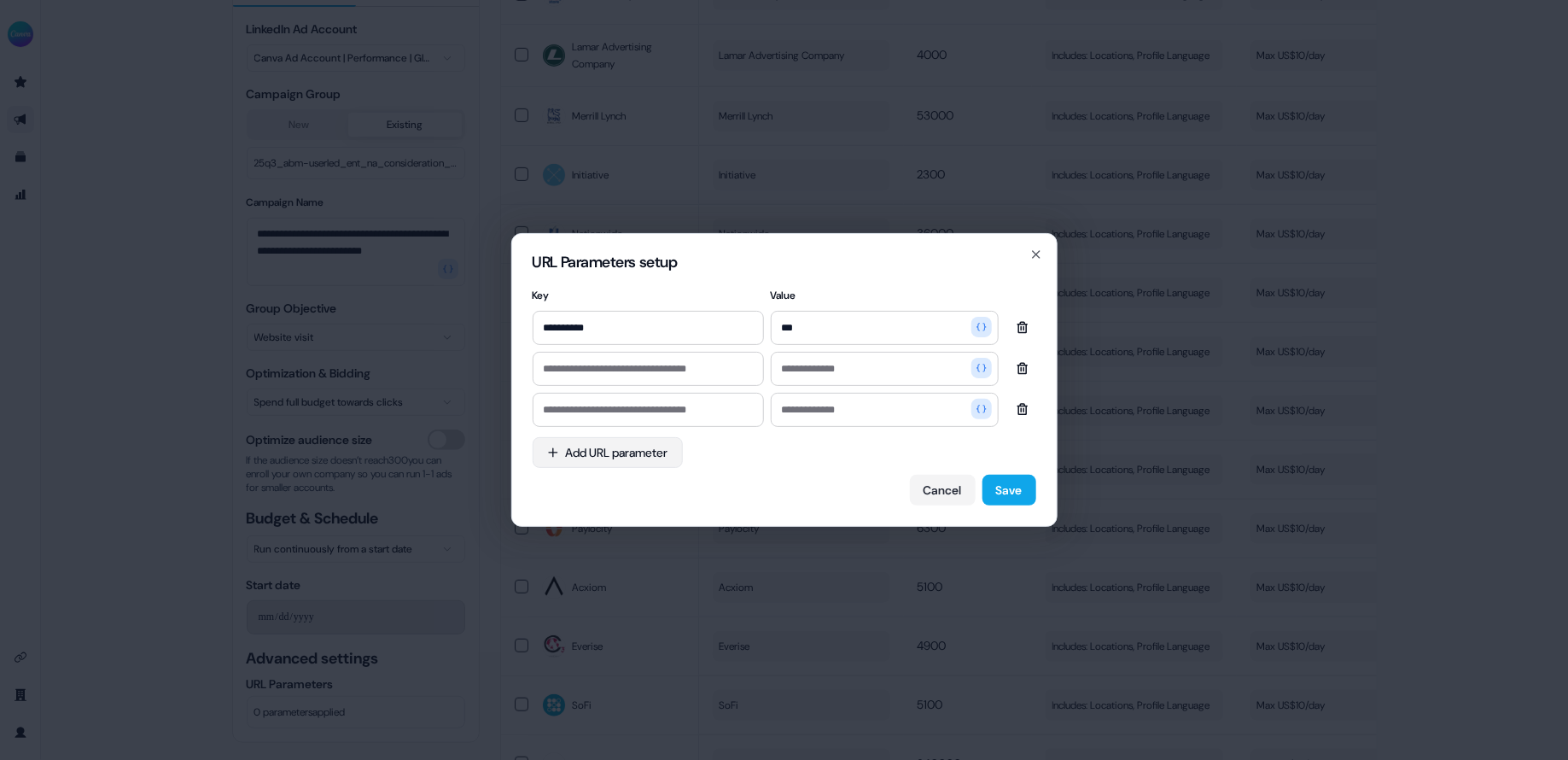 click on "**********" at bounding box center [784, 380] 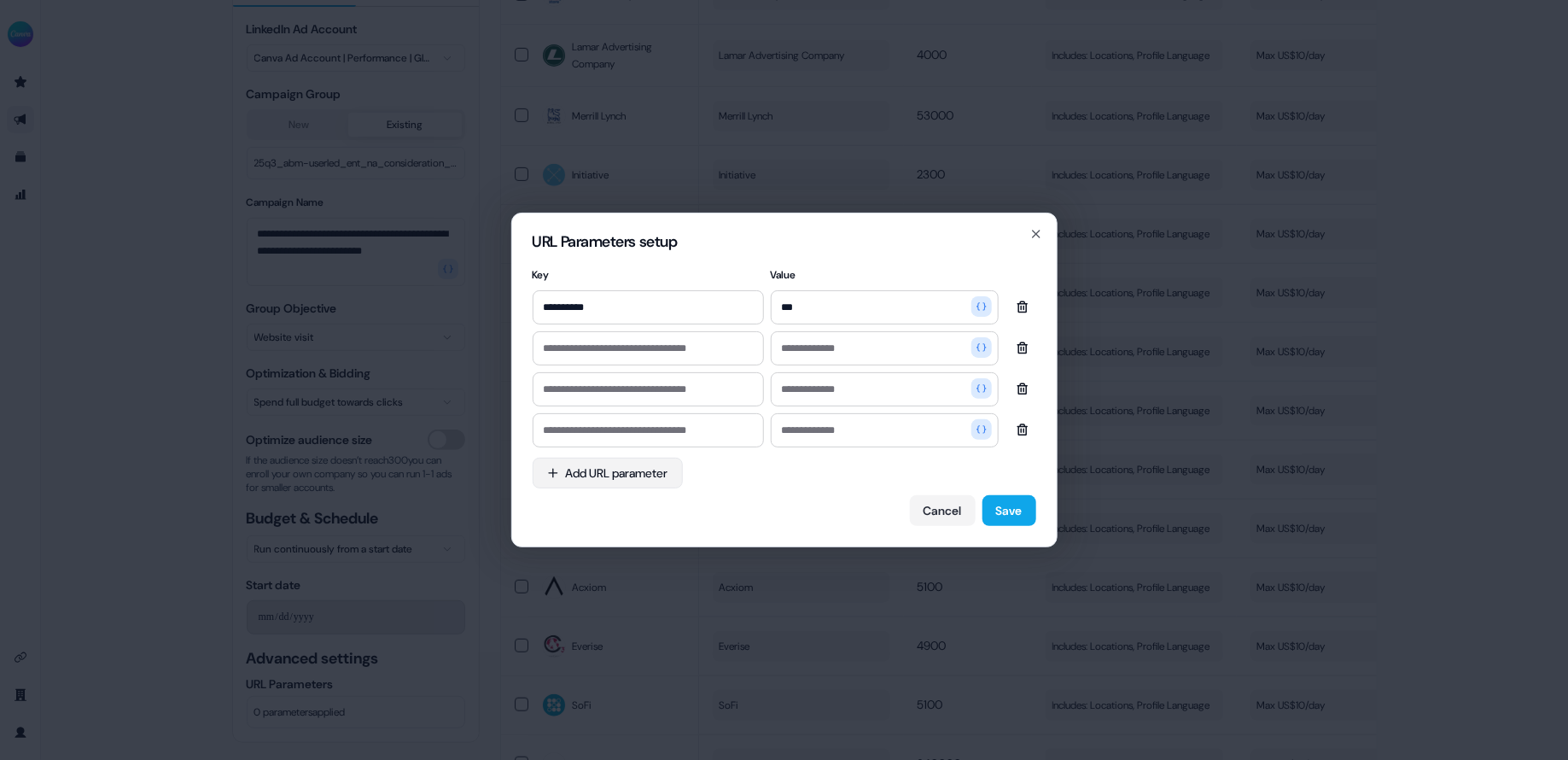 click on "**********" at bounding box center (784, 380) 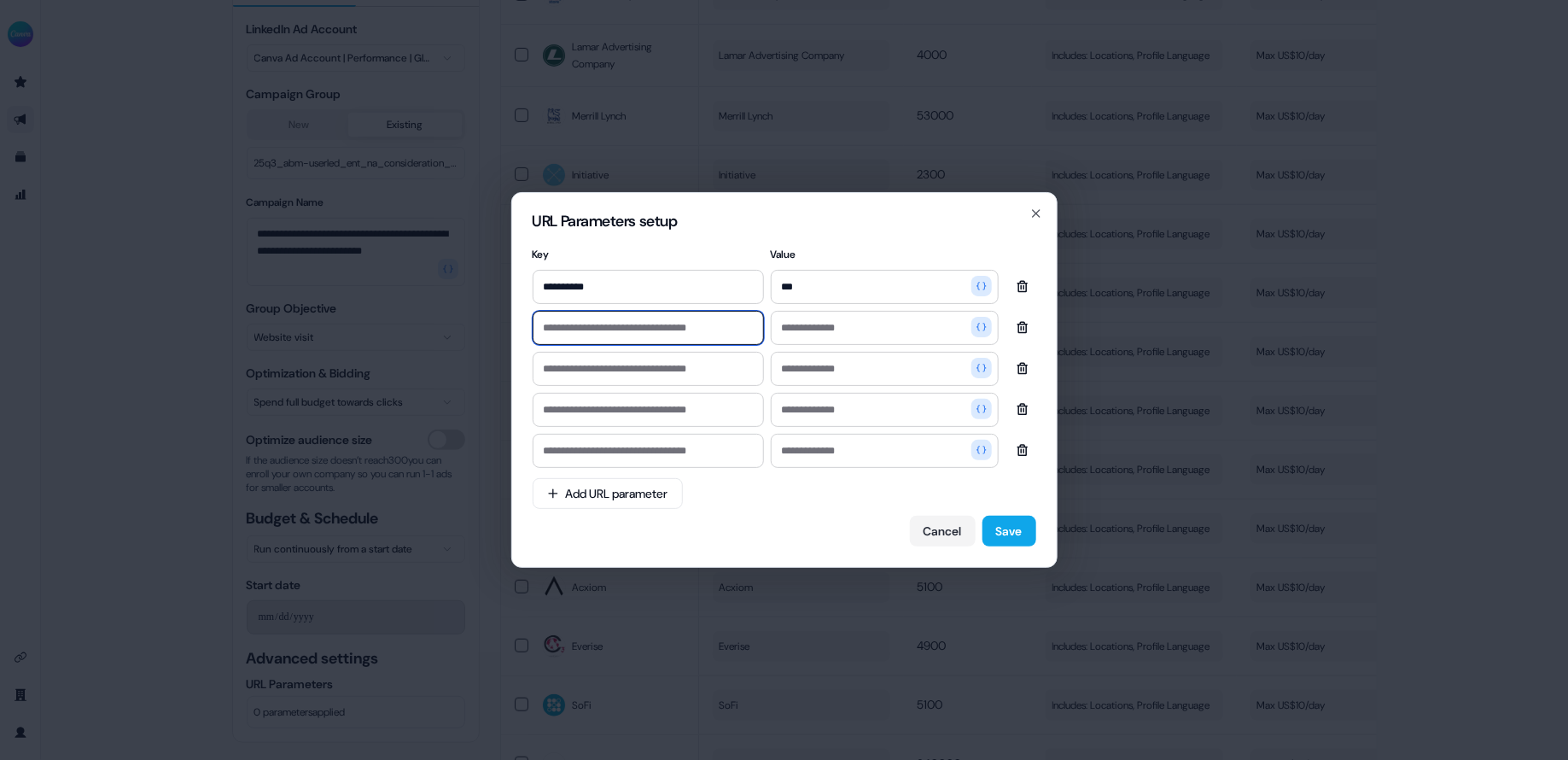 click at bounding box center [648, 328] 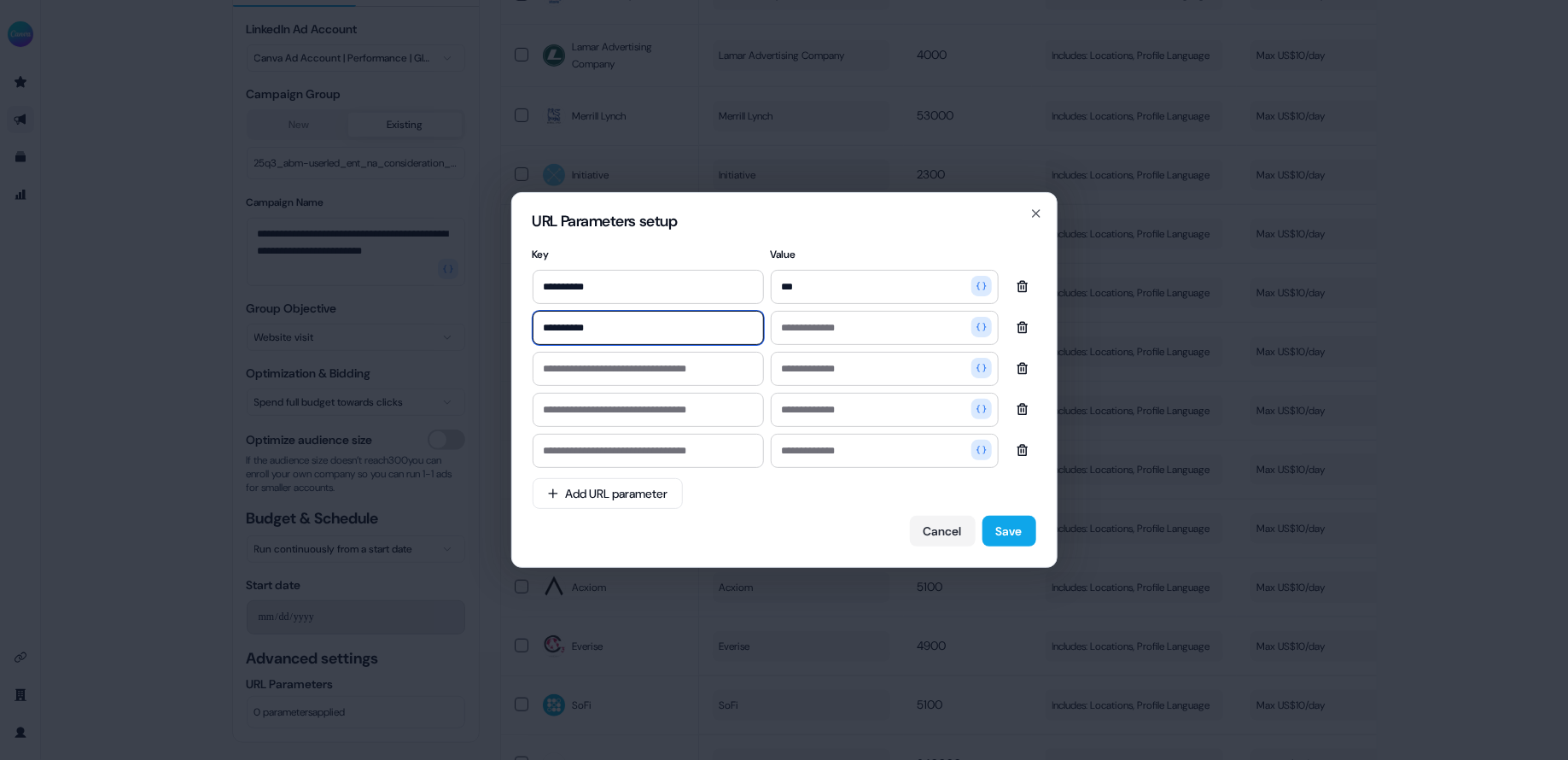 type on "**********" 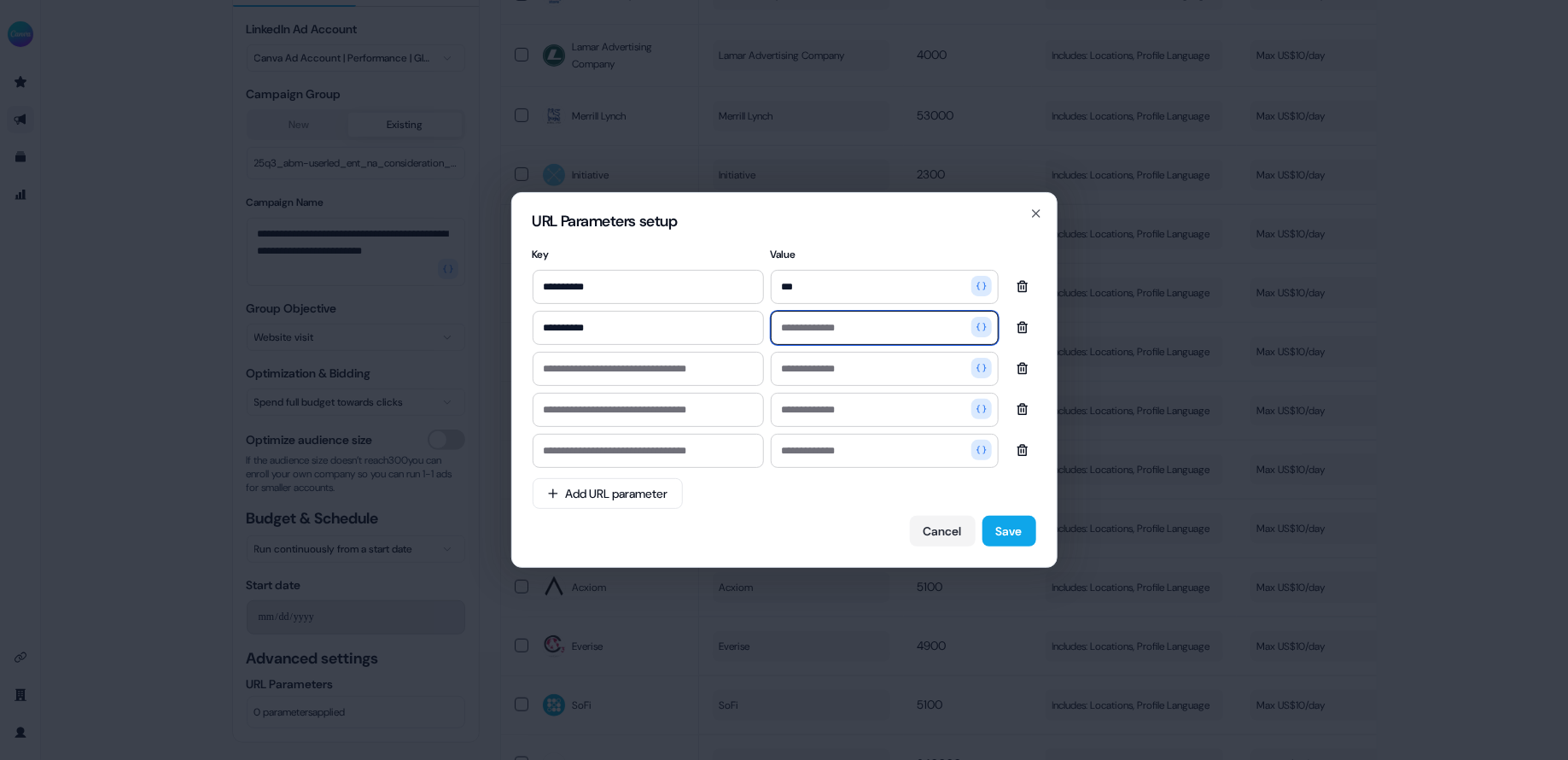 paste on "********" 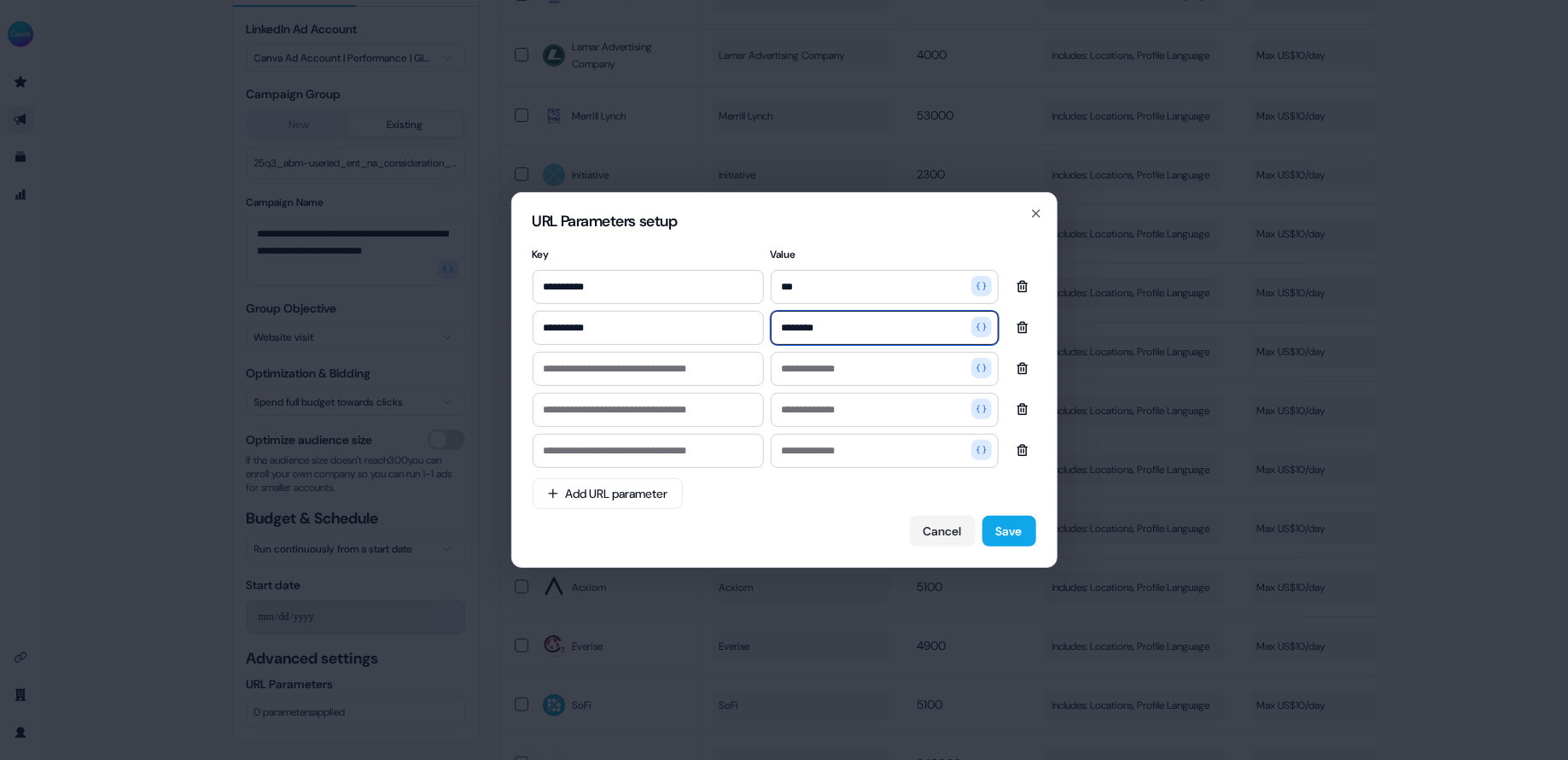 type on "********" 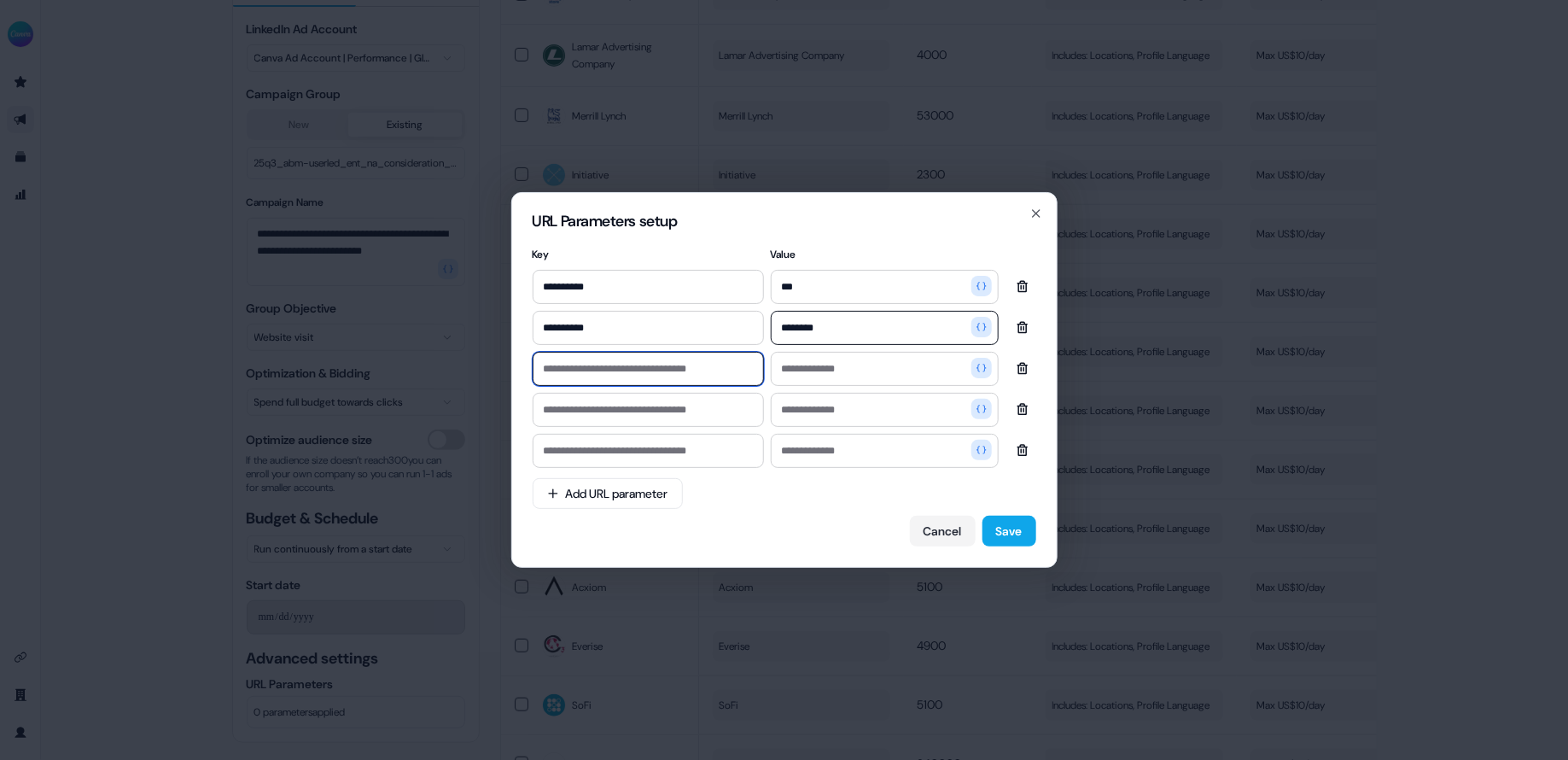 click at bounding box center [648, 369] 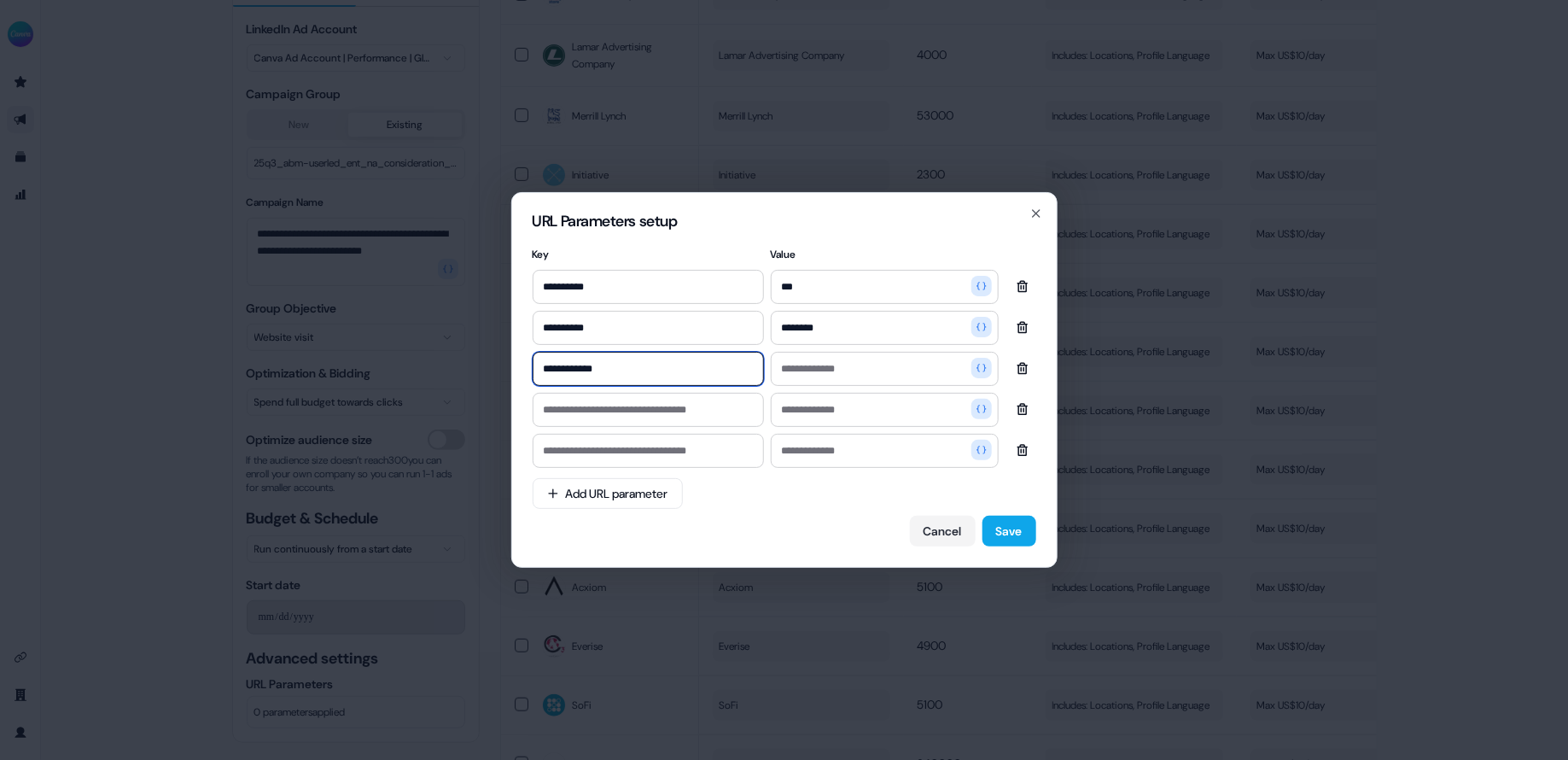 type on "**********" 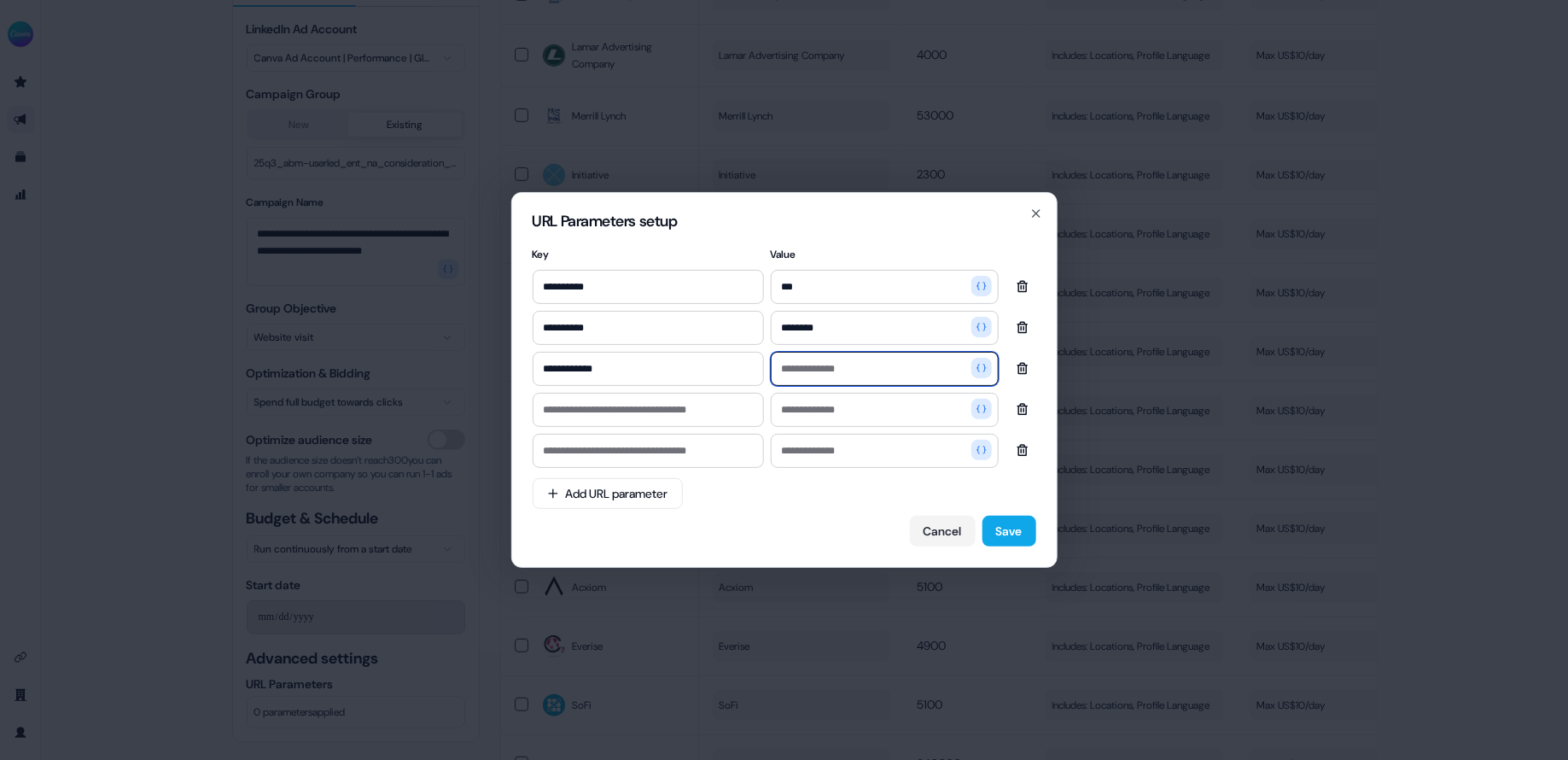 paste on "**********" 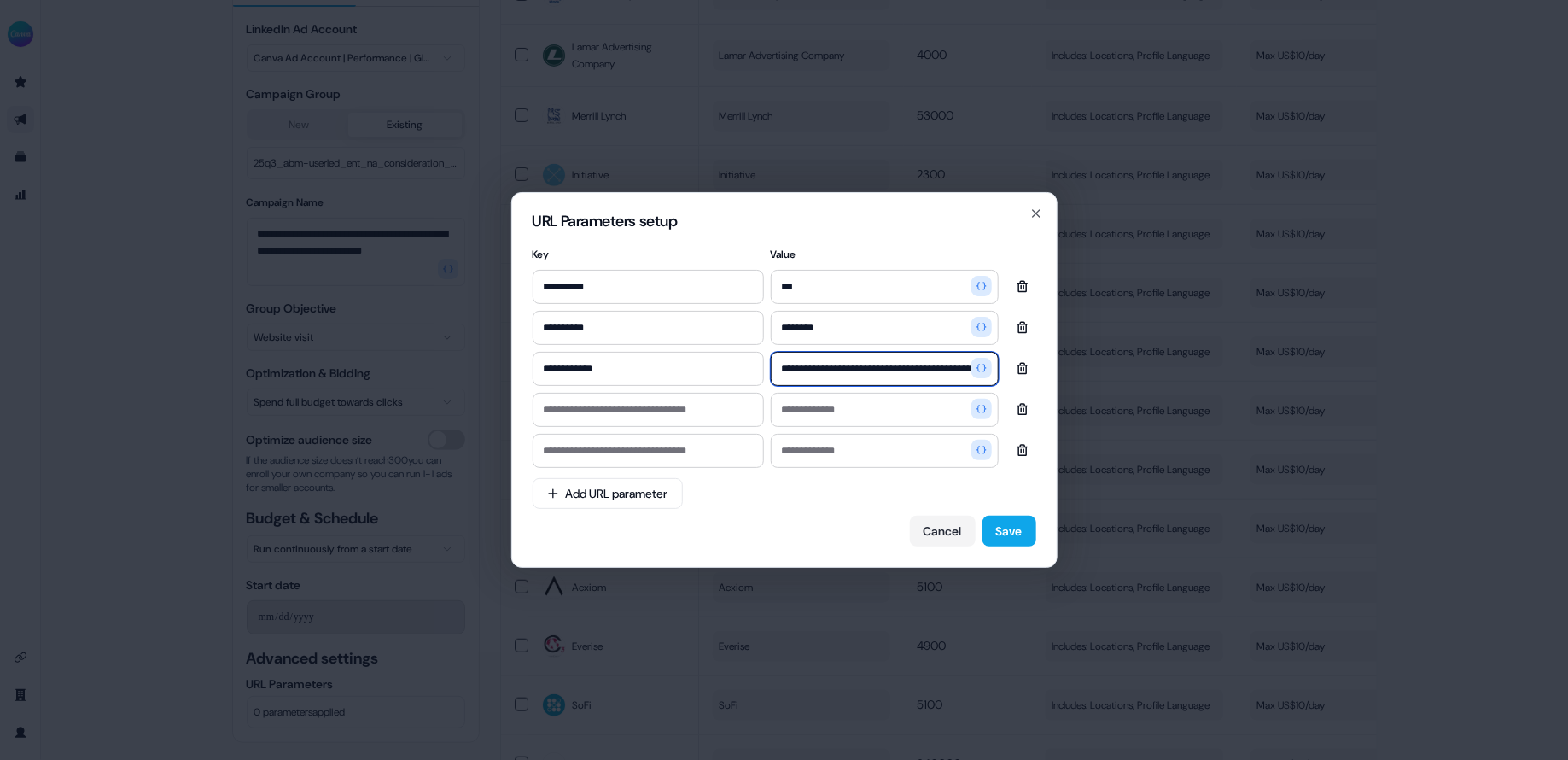 scroll, scrollTop: 0, scrollLeft: 67, axis: horizontal 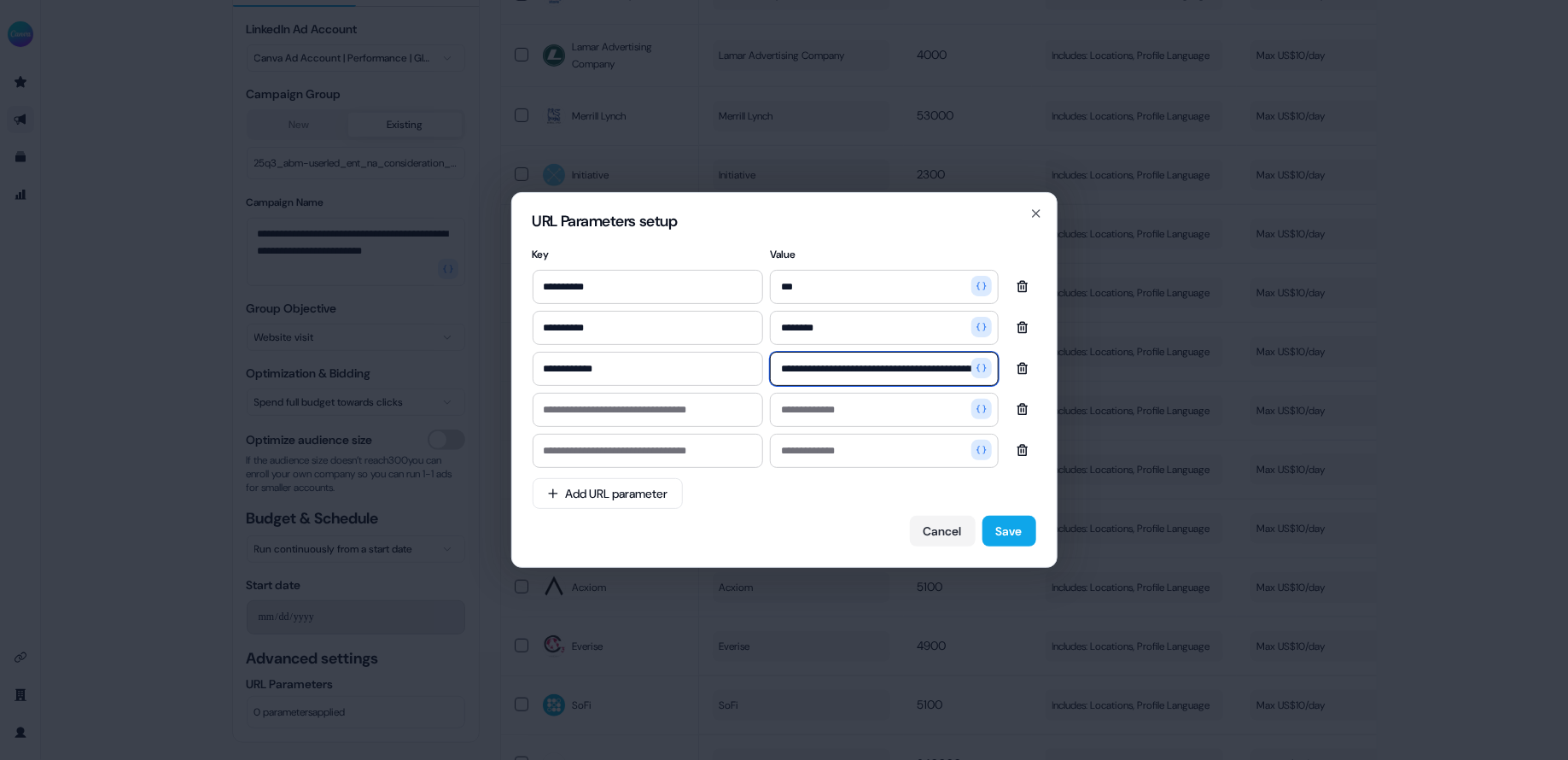 type on "**********" 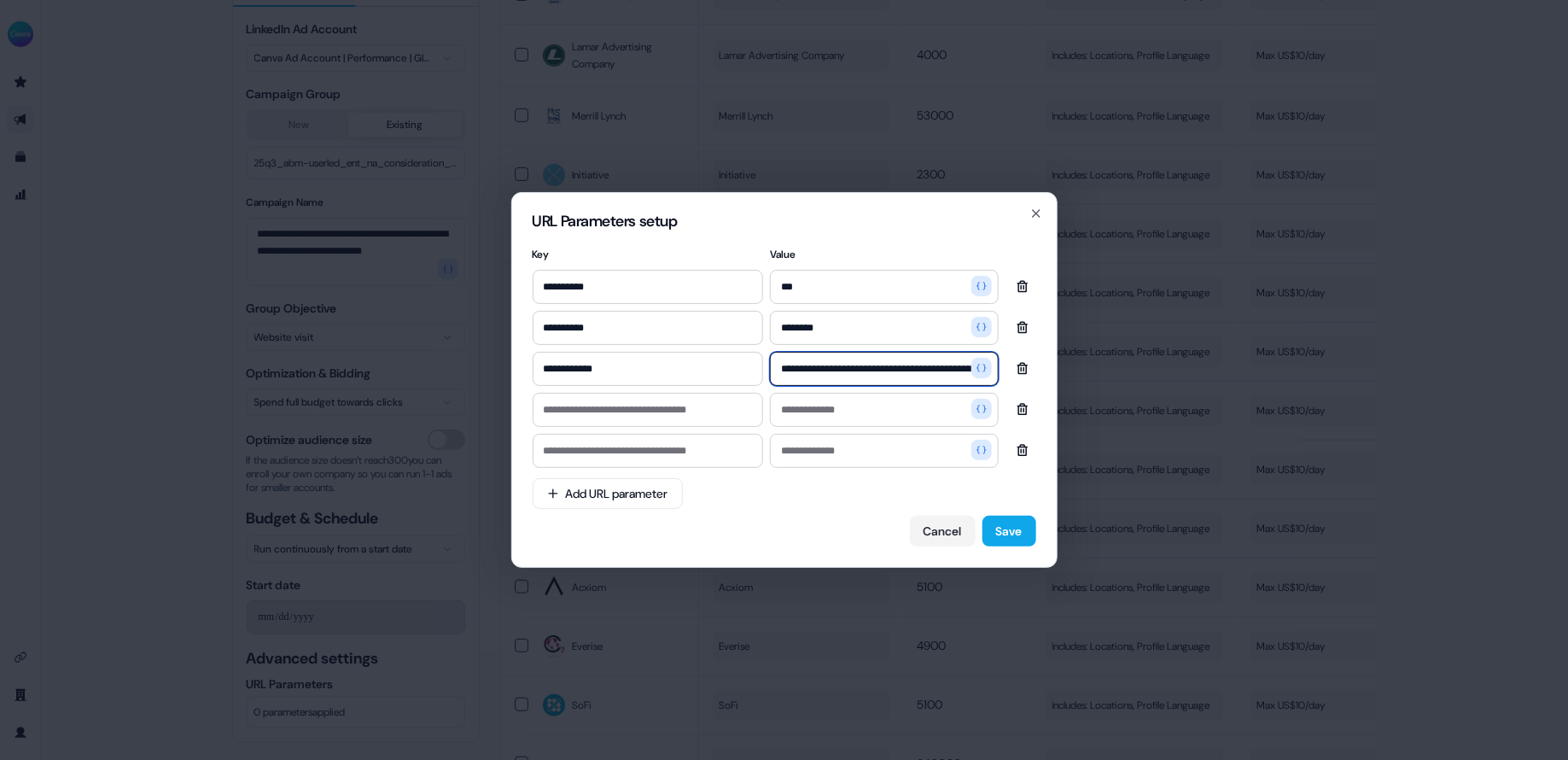scroll, scrollTop: 0, scrollLeft: 0, axis: both 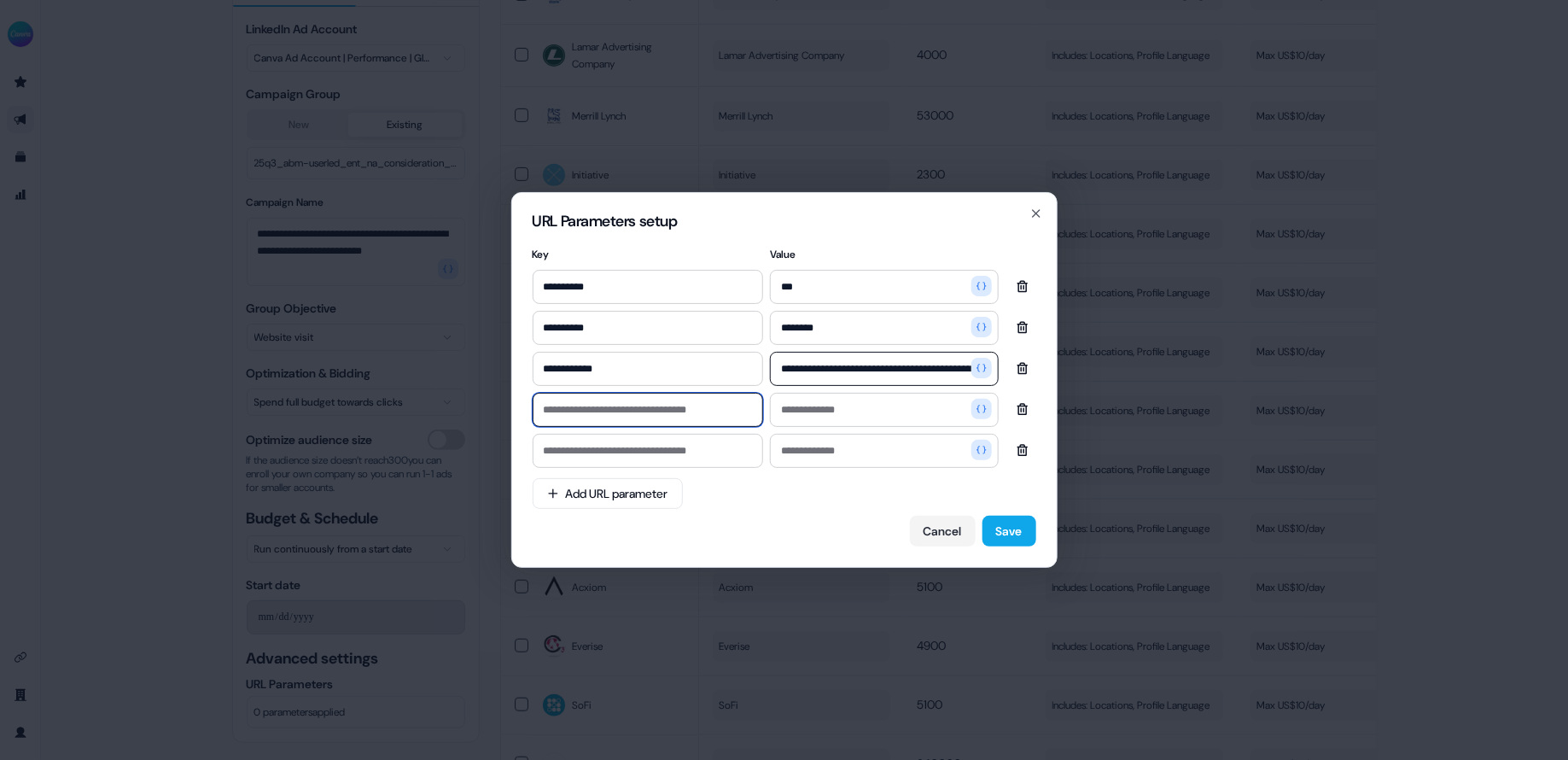 click at bounding box center (648, 410) 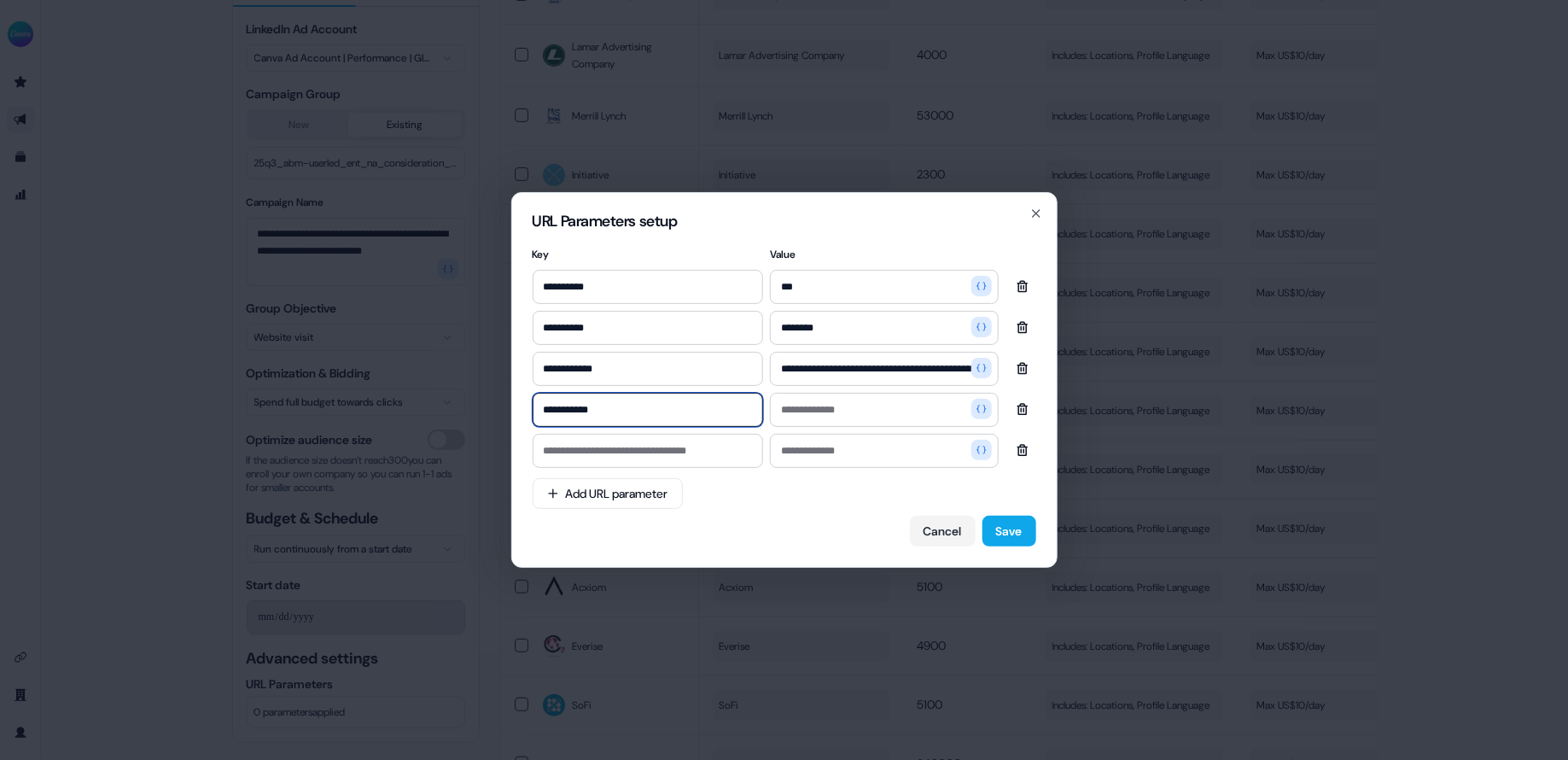type on "**********" 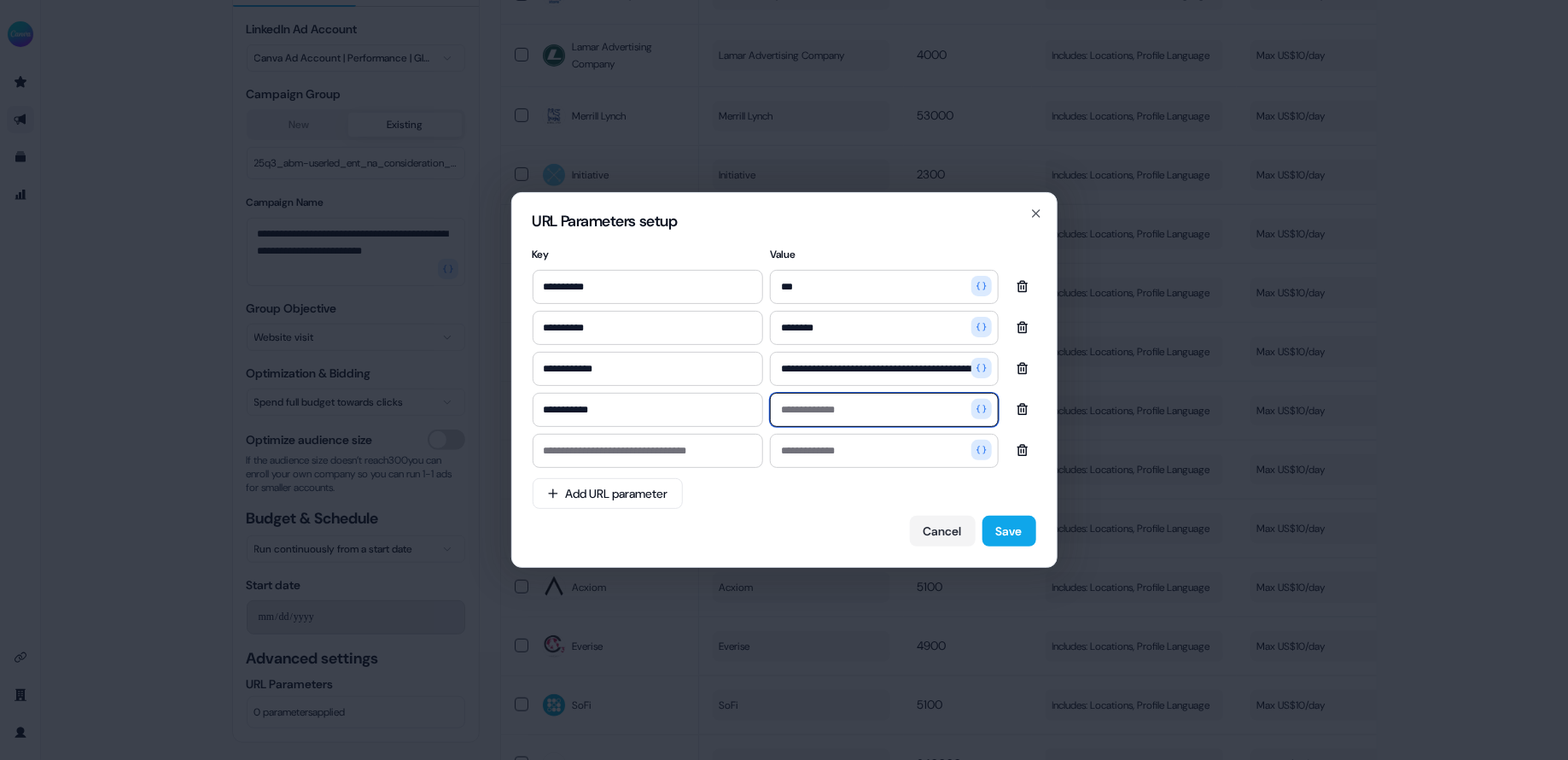 paste on "**********" 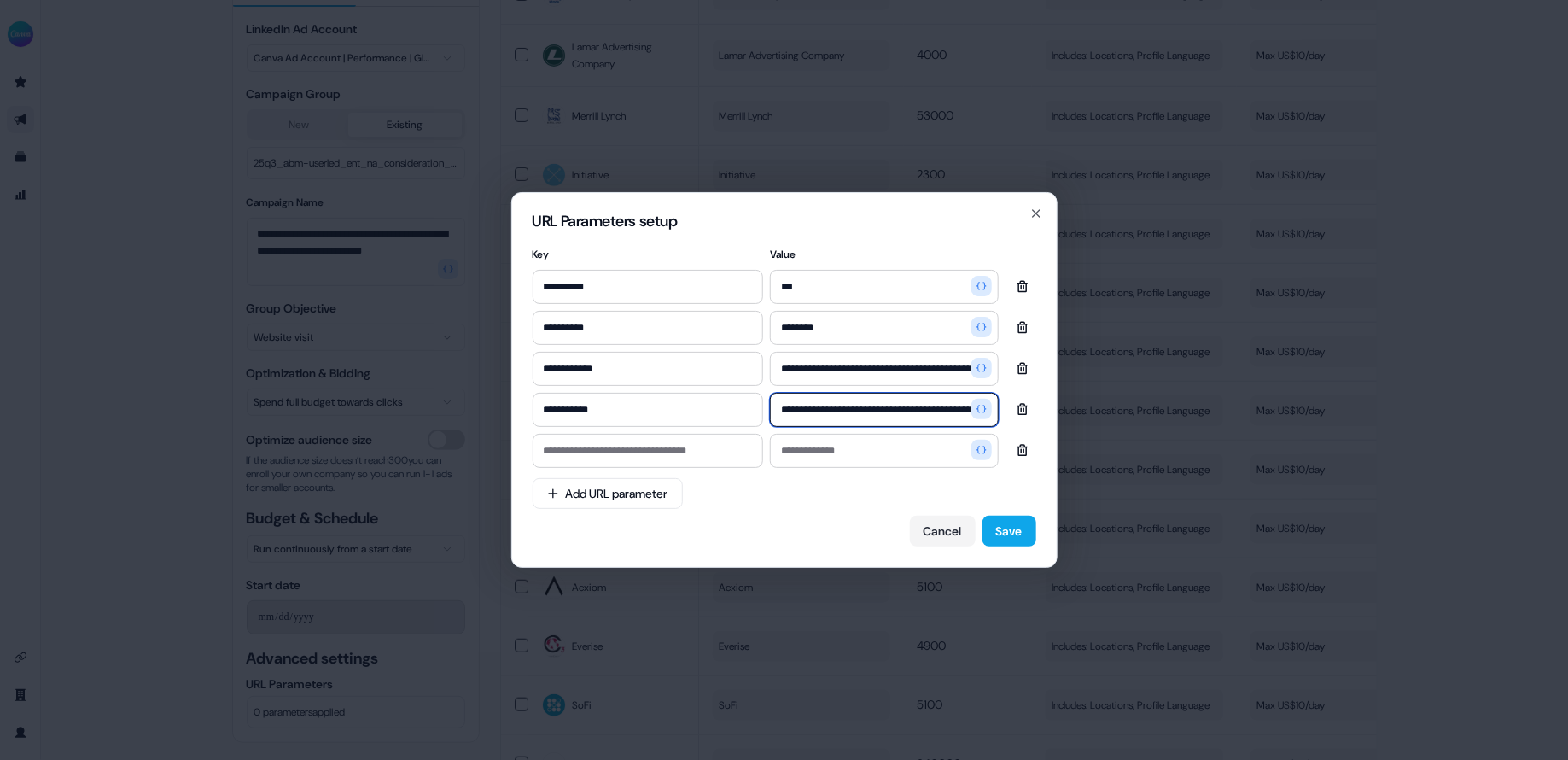 scroll, scrollTop: 0, scrollLeft: 68, axis: horizontal 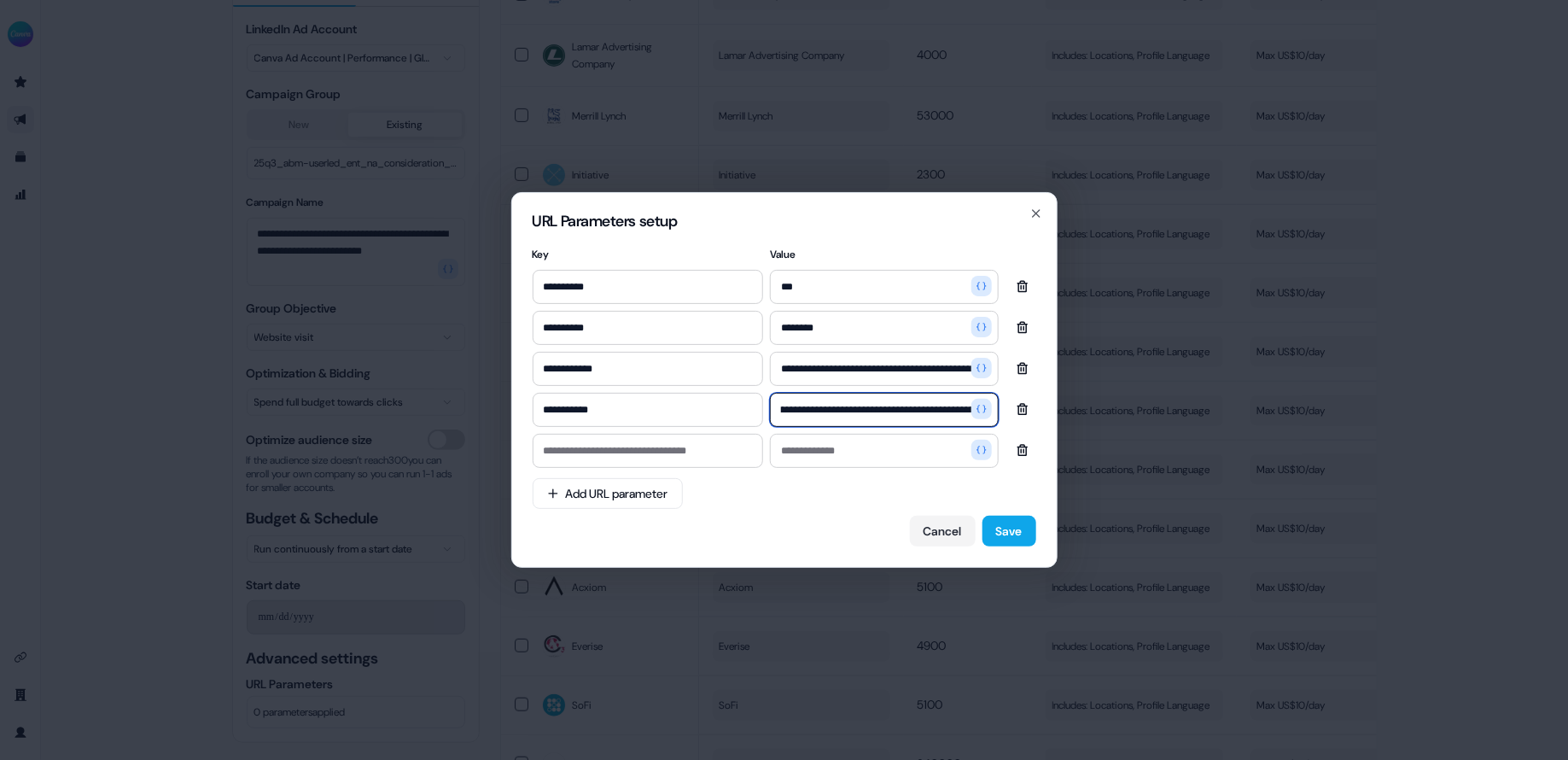type on "**********" 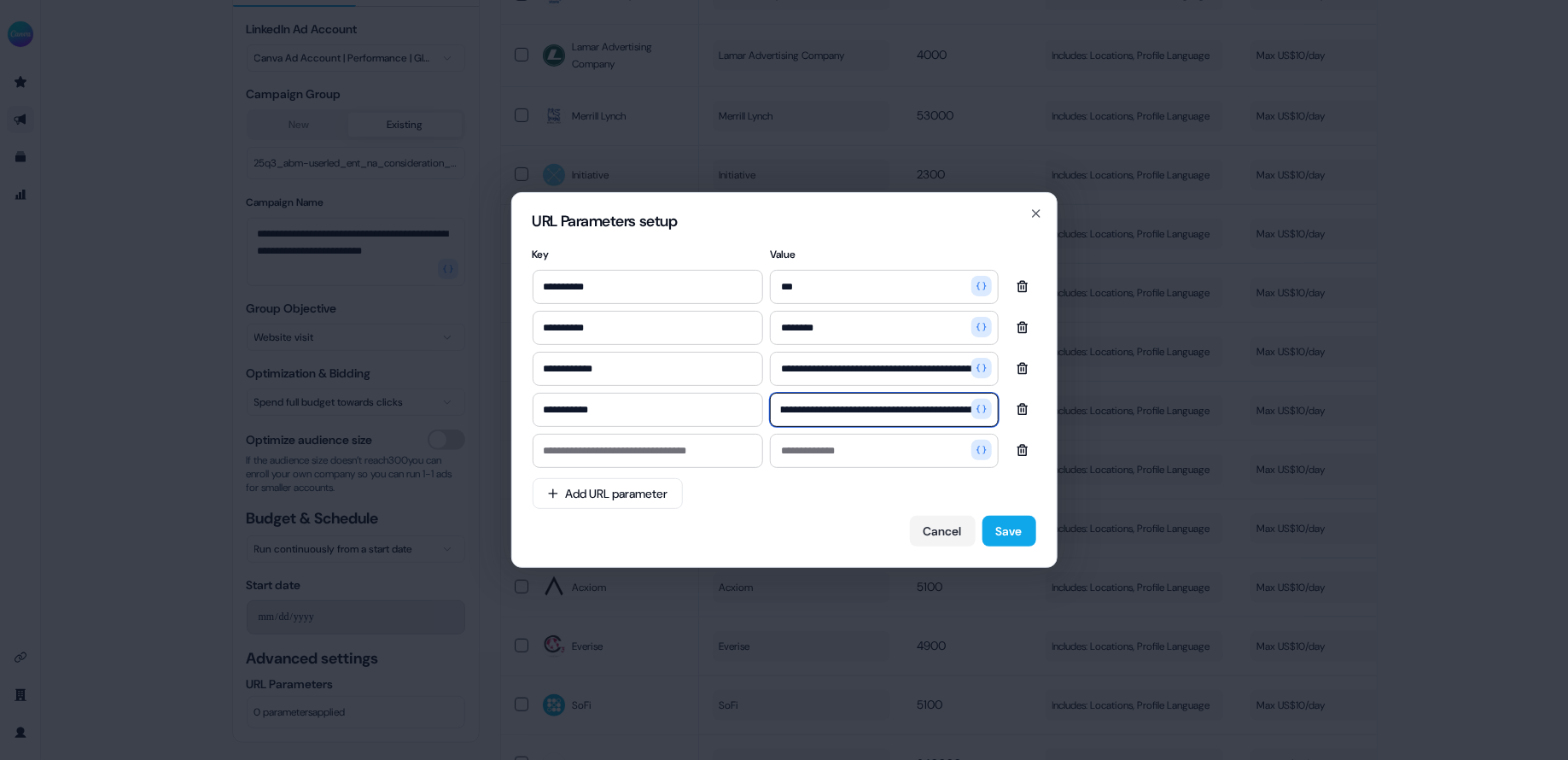 scroll, scrollTop: 0, scrollLeft: 0, axis: both 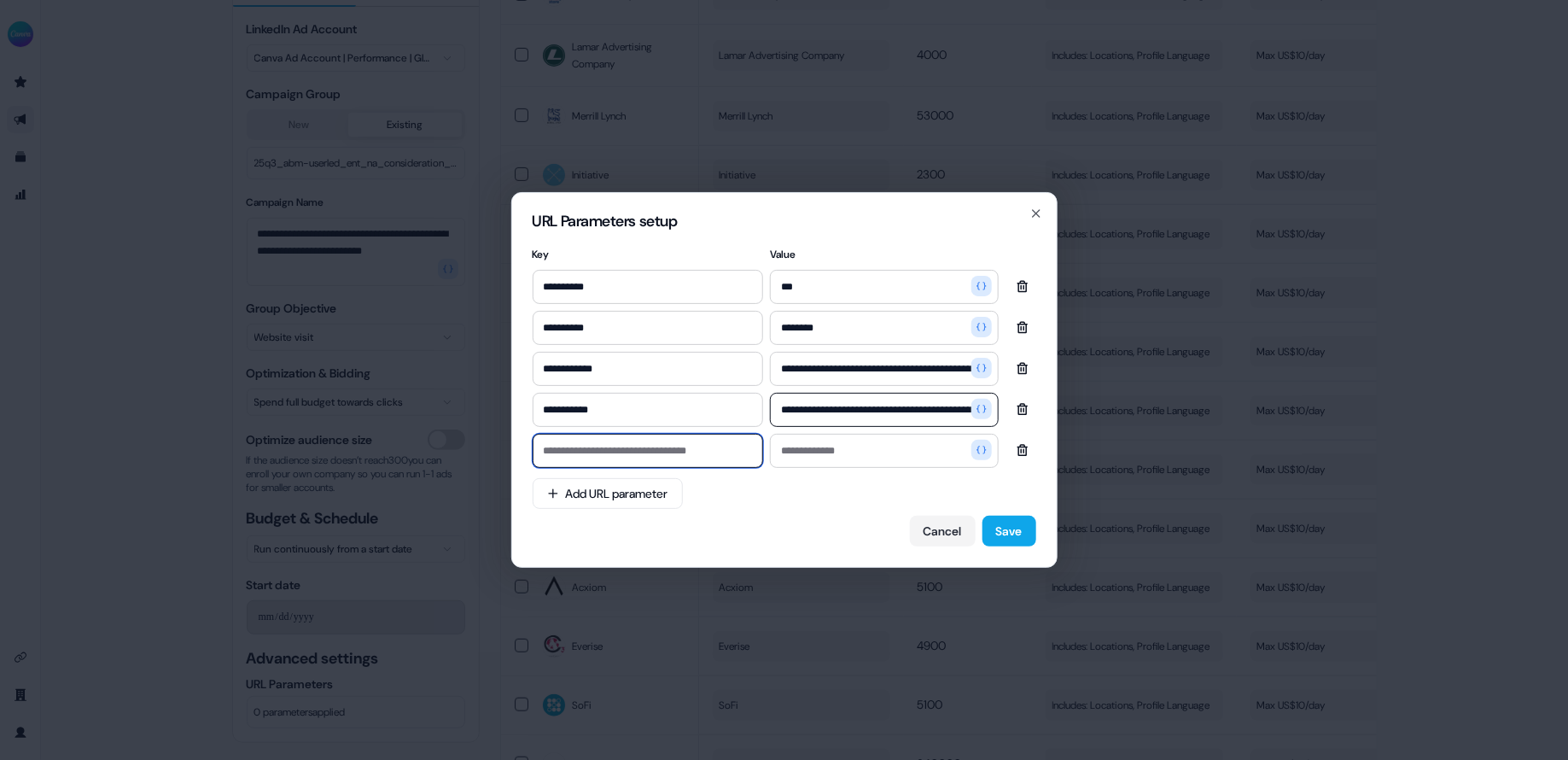 click at bounding box center (648, 451) 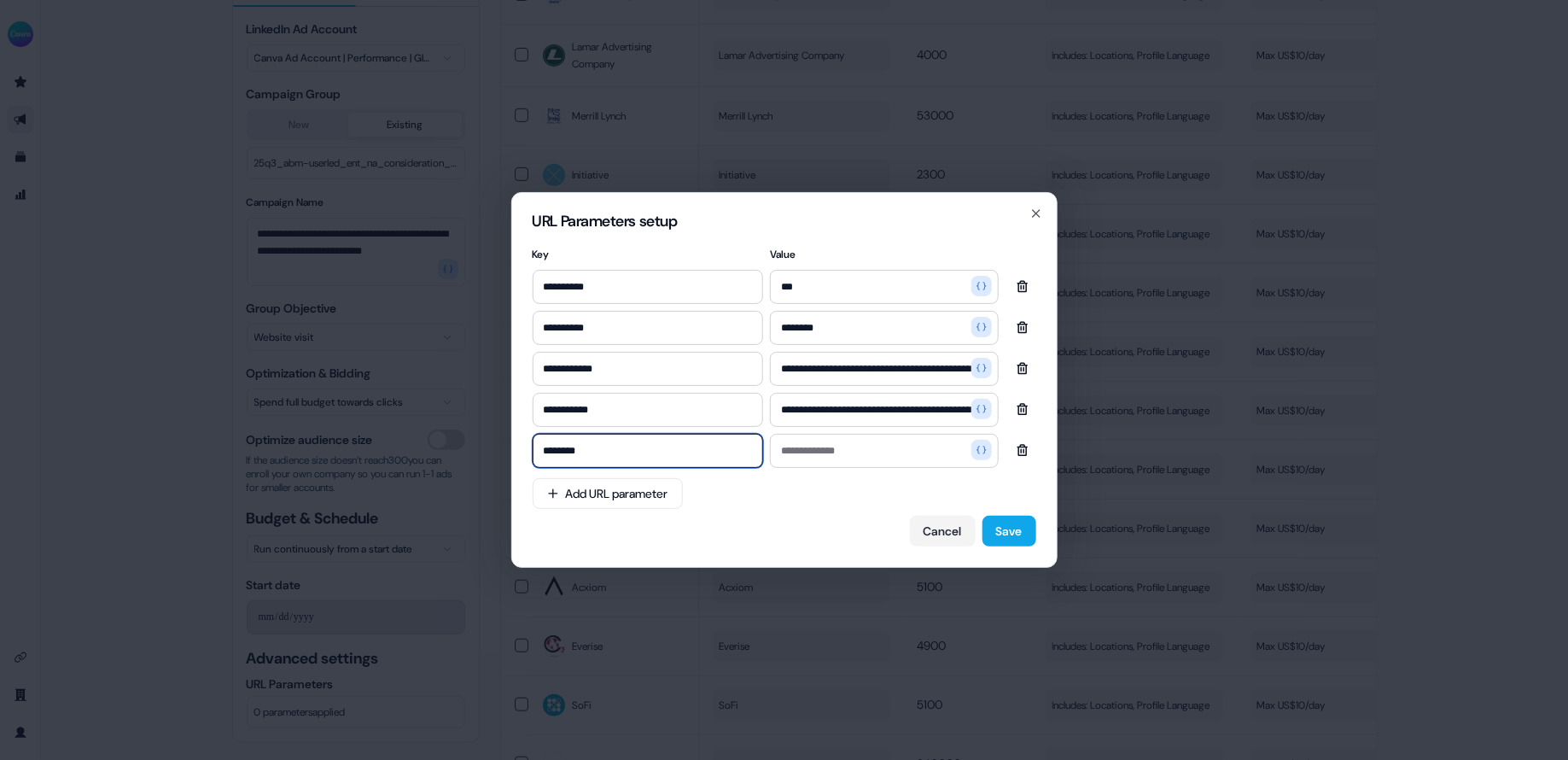 type on "********" 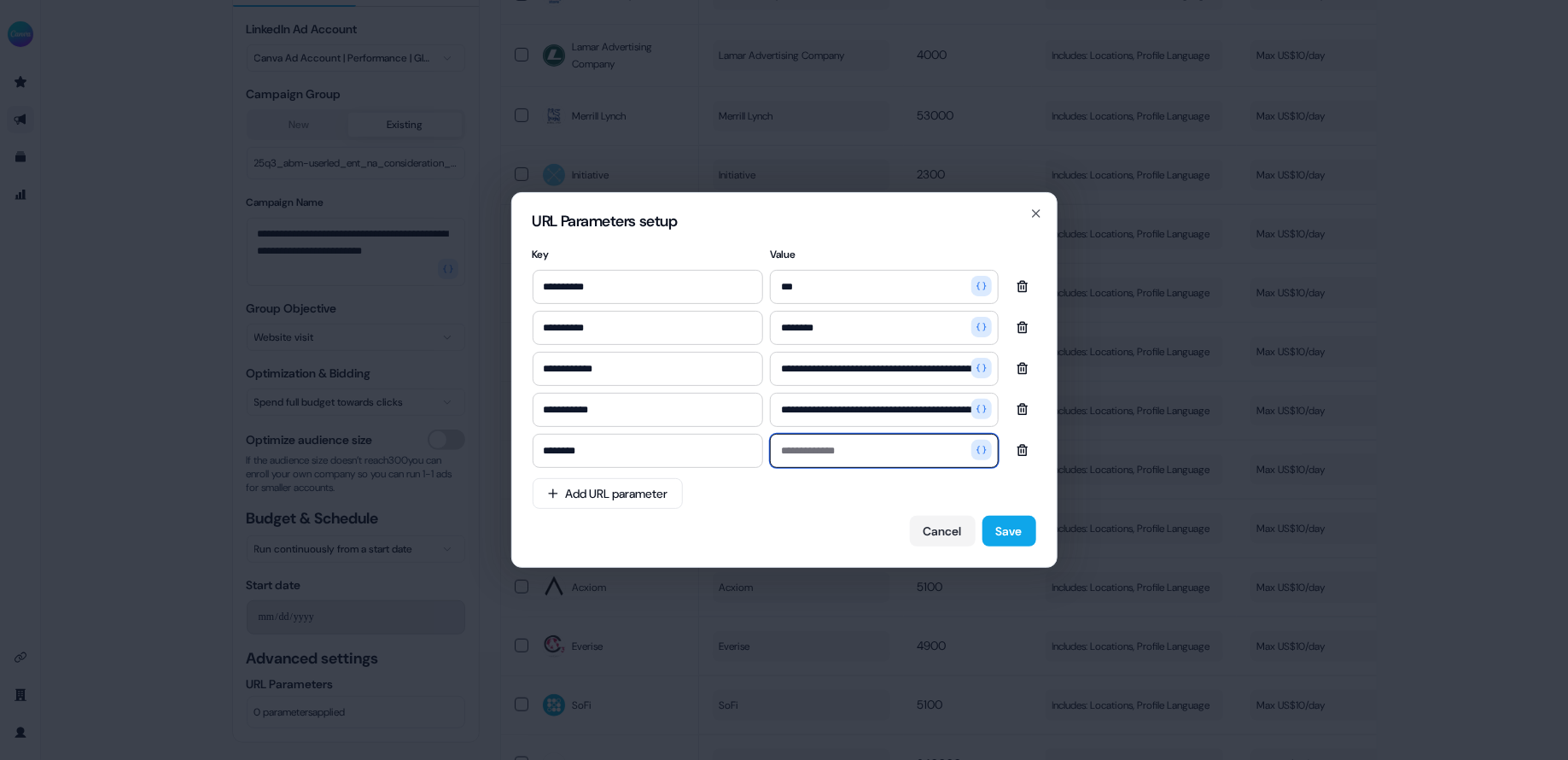 paste on "**********" 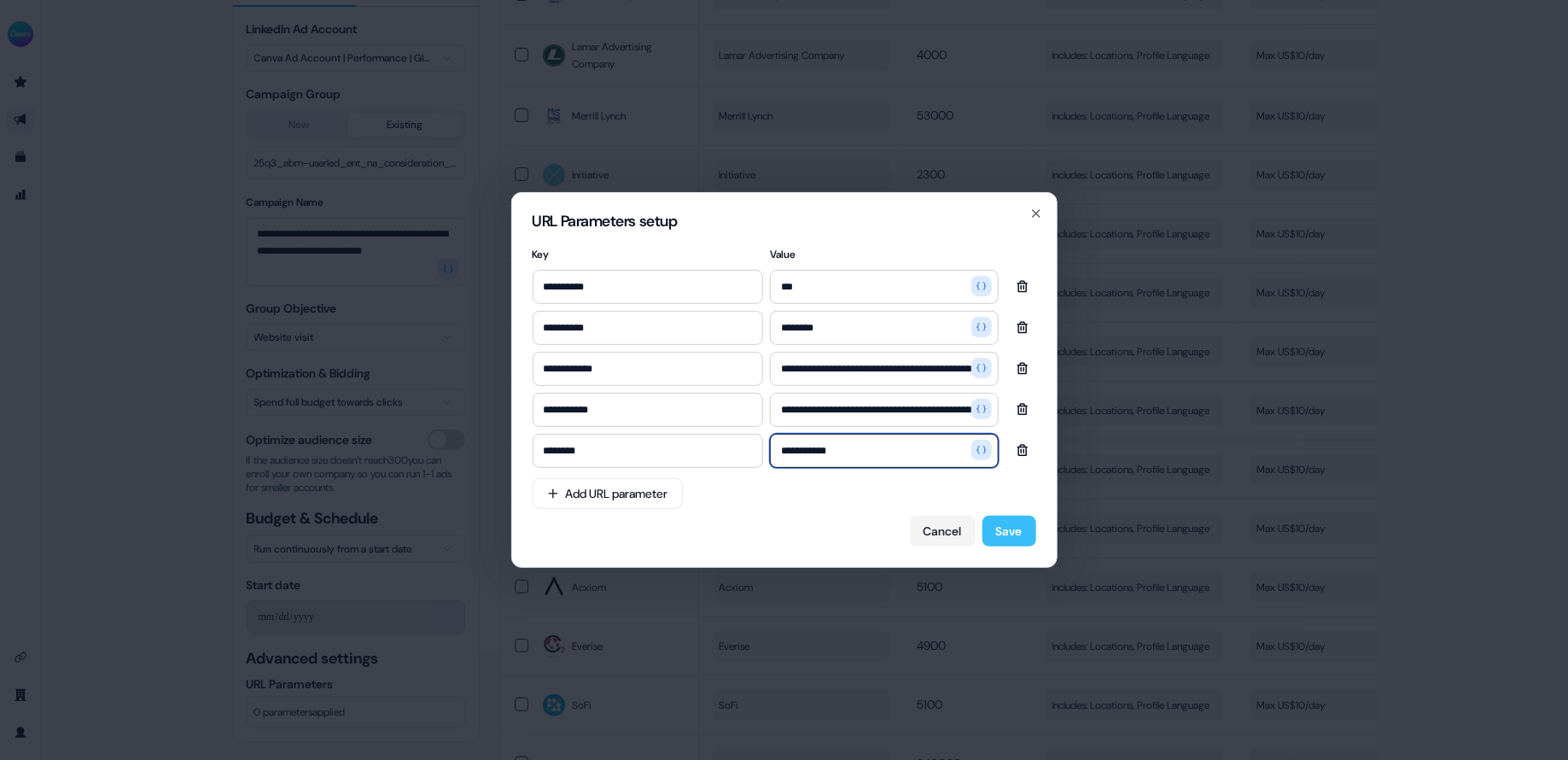 type on "**********" 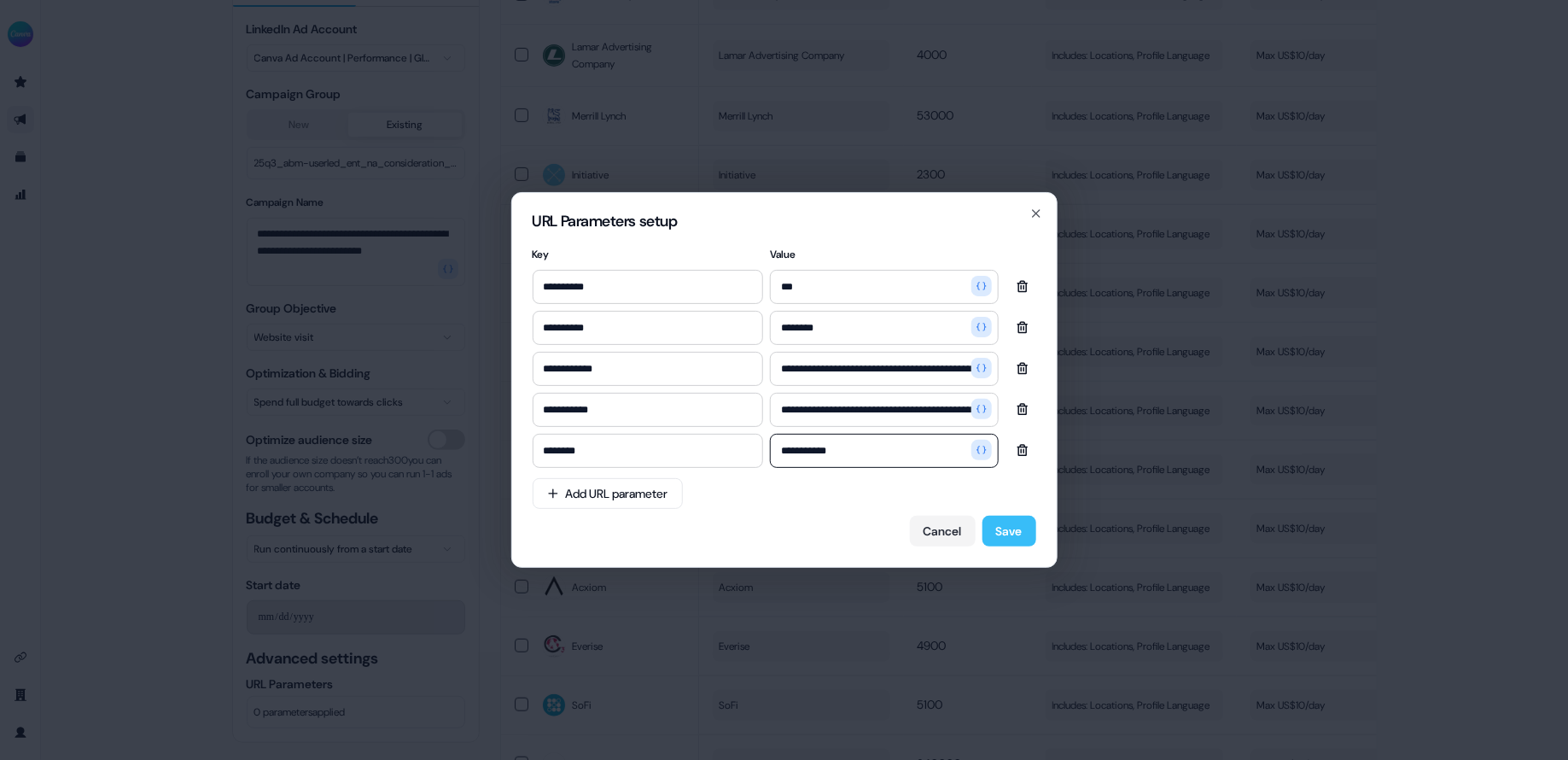 click on "Save" at bounding box center (1009, 531) 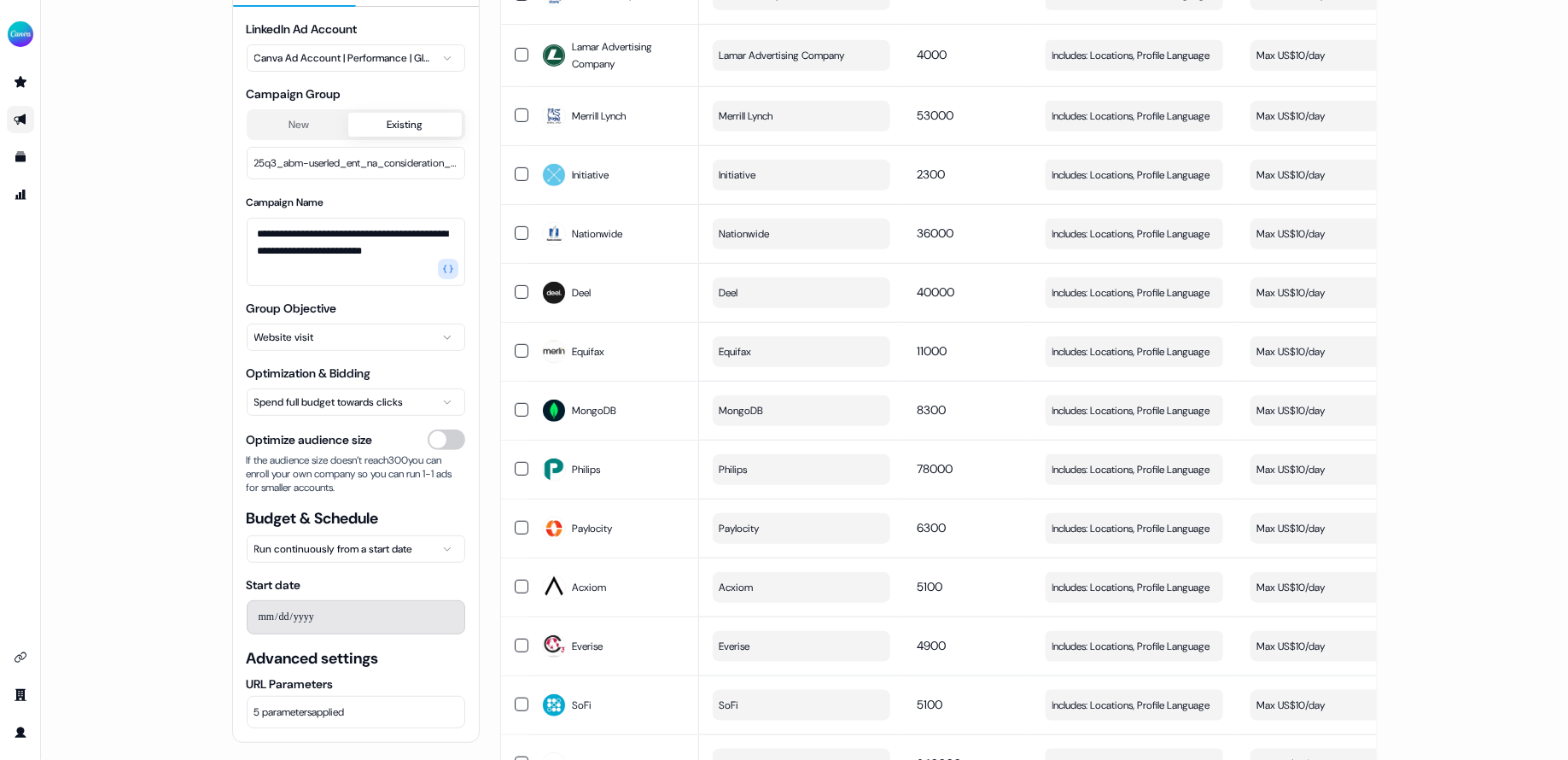 scroll, scrollTop: 979, scrollLeft: 0, axis: vertical 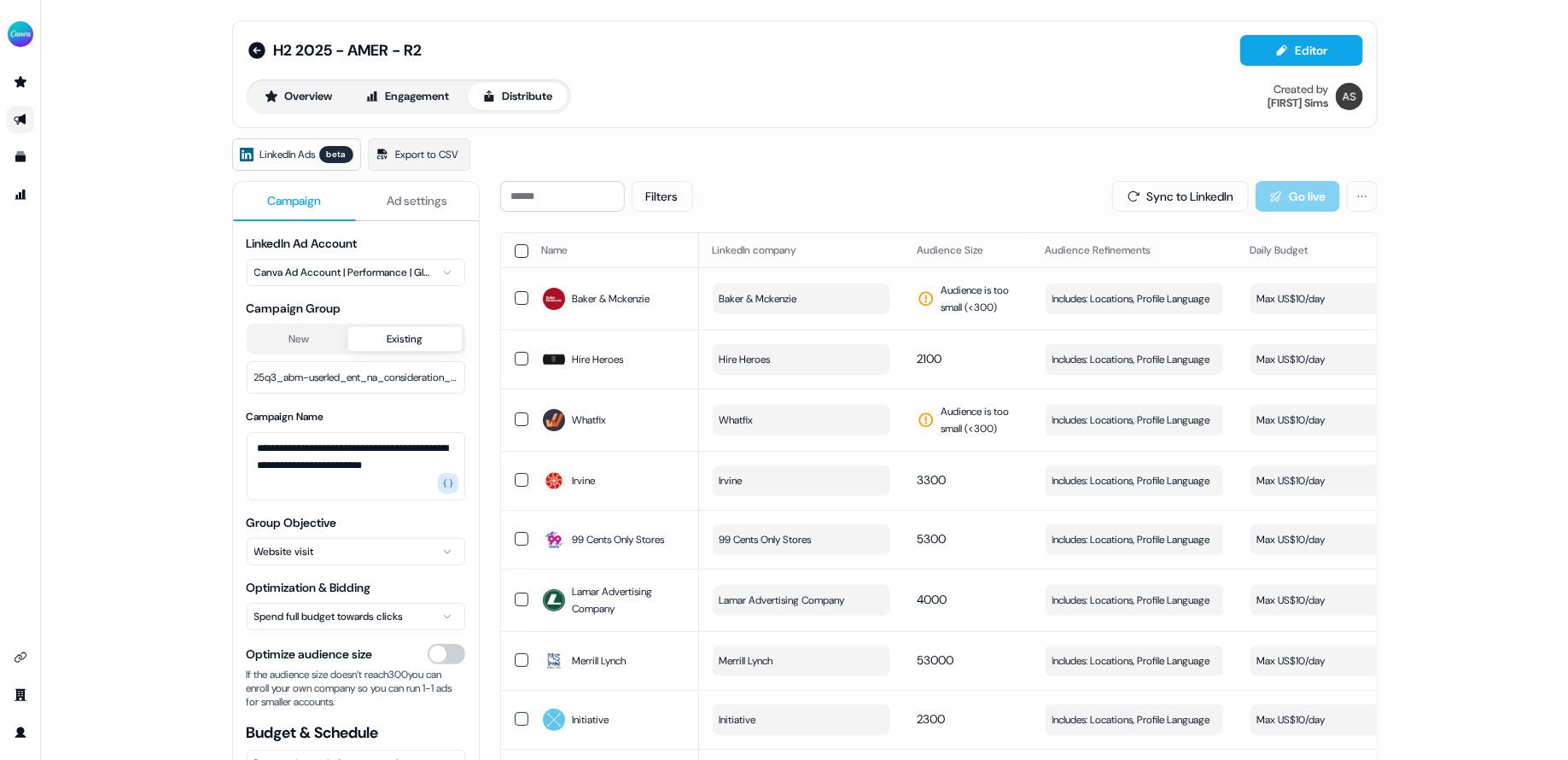 click on "**********" at bounding box center [804, 380] 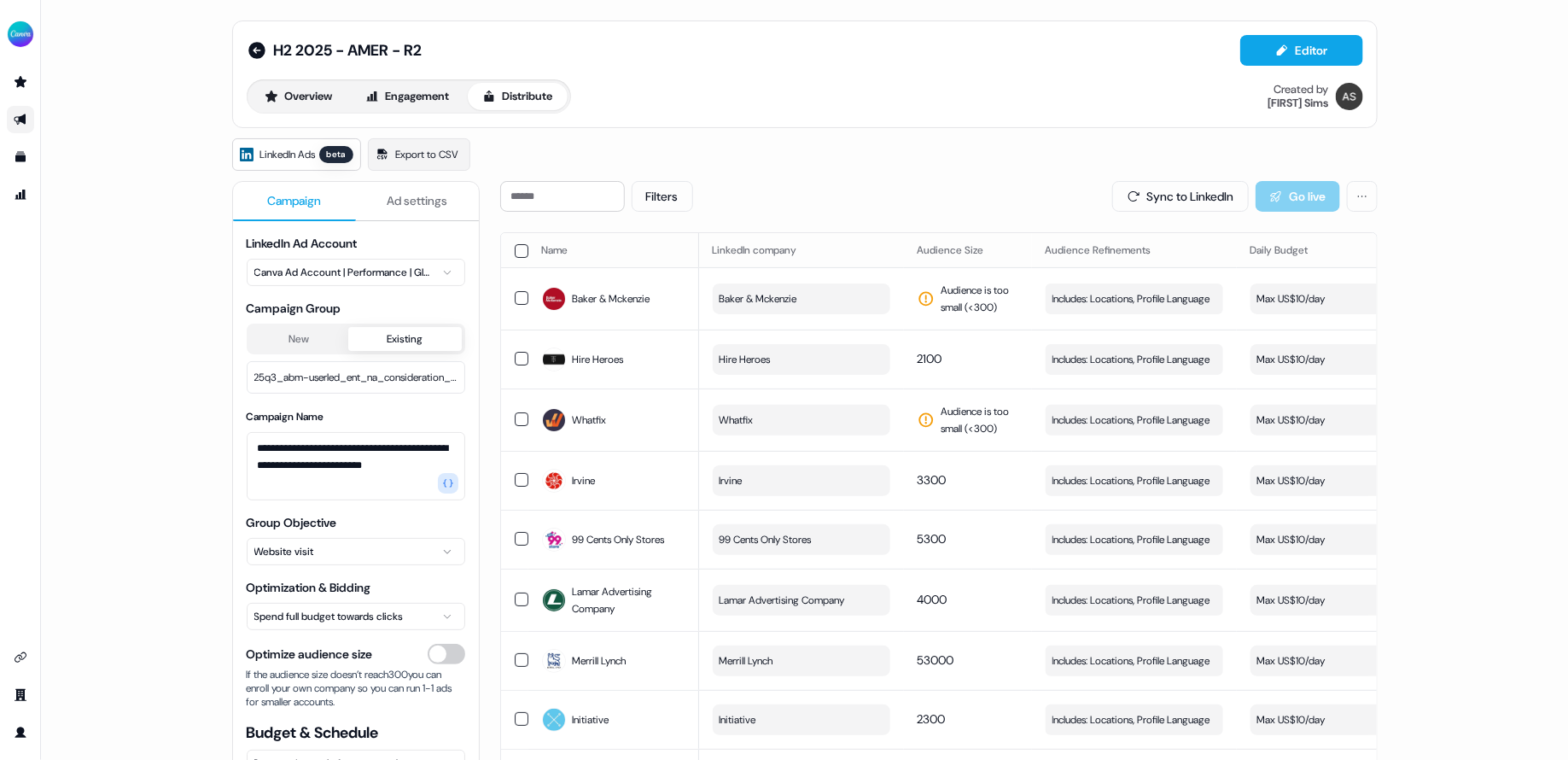 click on "**********" at bounding box center [804, 380] 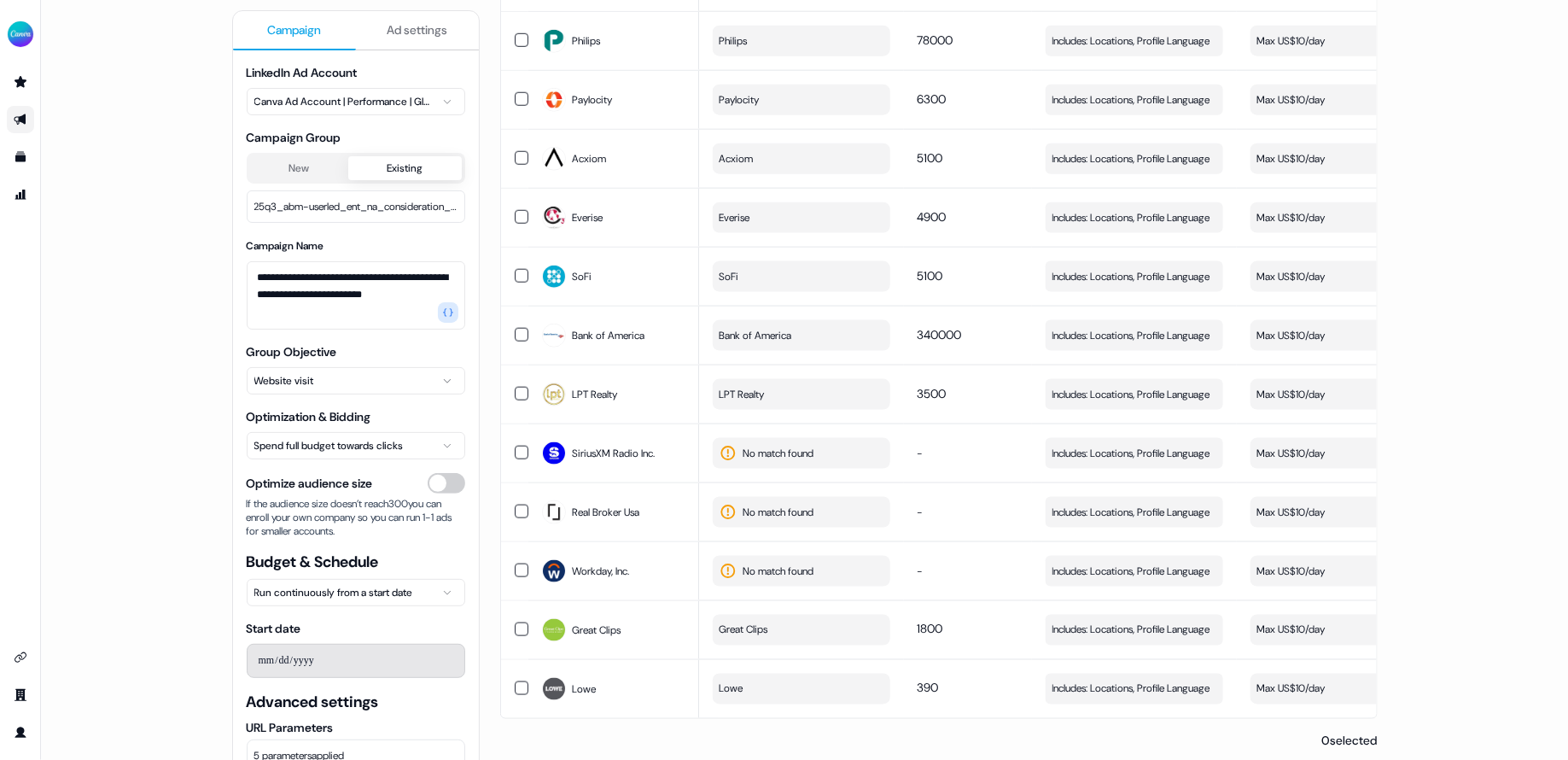 scroll, scrollTop: 0, scrollLeft: 0, axis: both 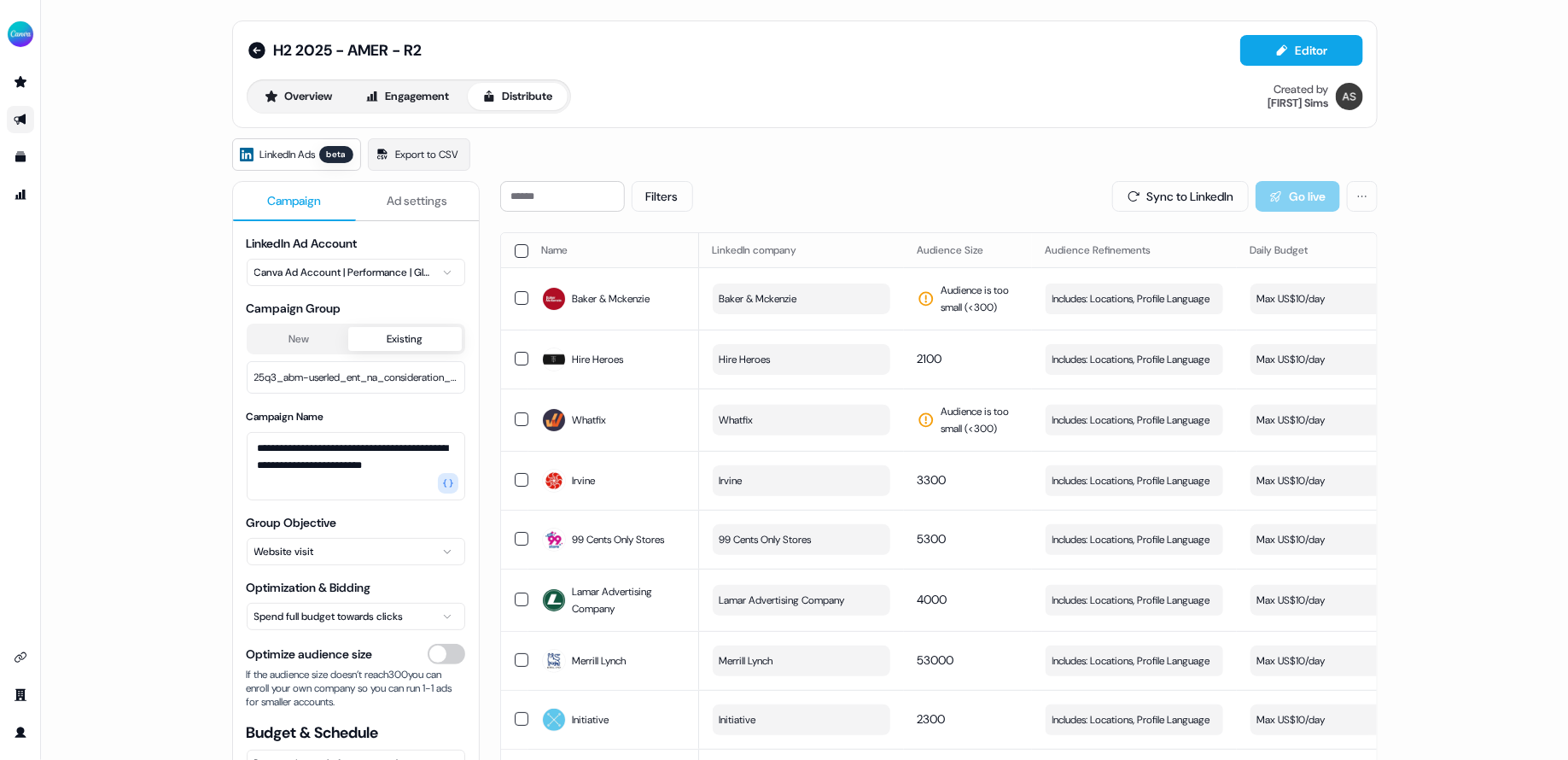 click at bounding box center [522, 251] 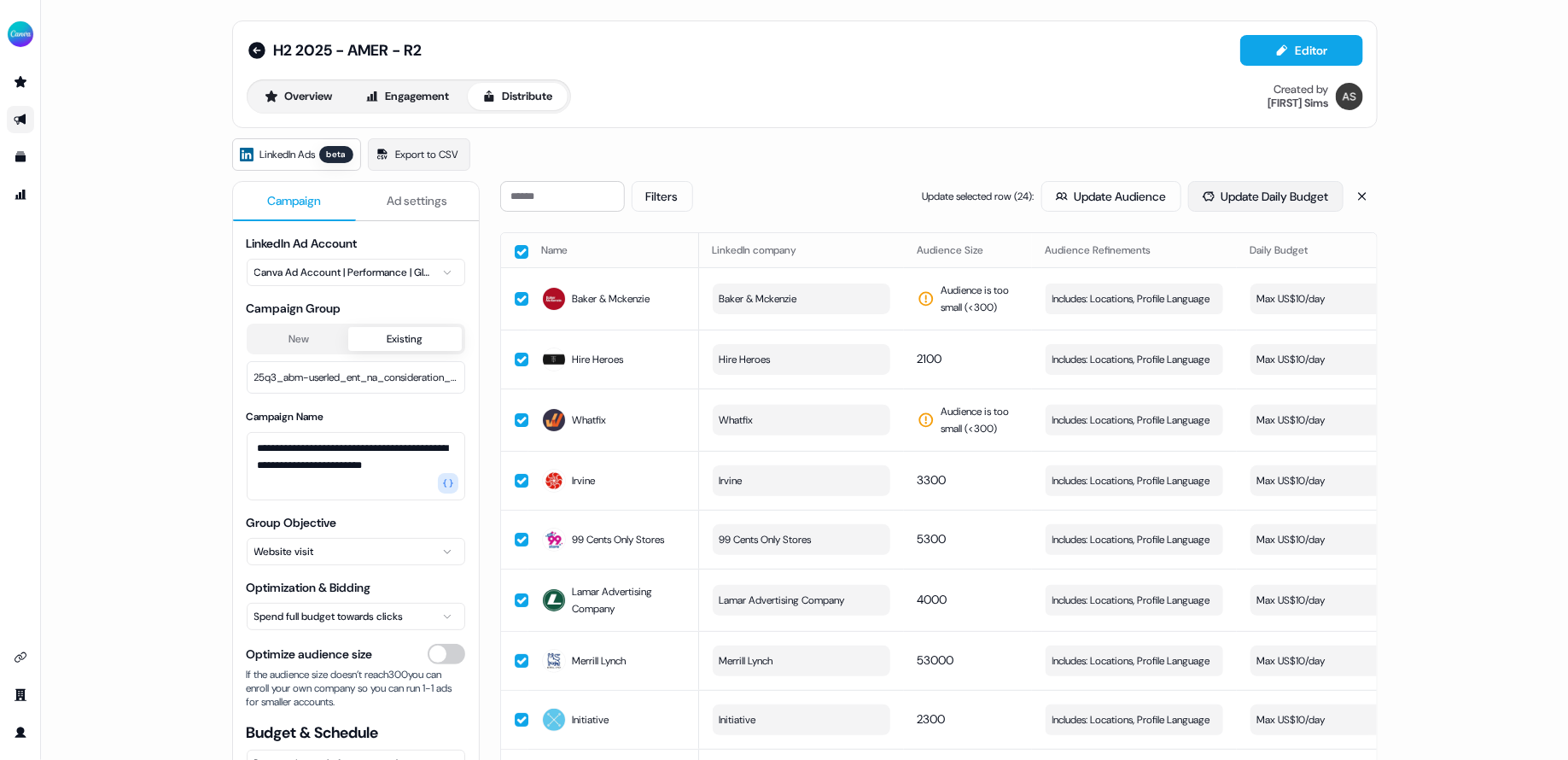 click on "Update   Daily Budget" at bounding box center (1266, 196) 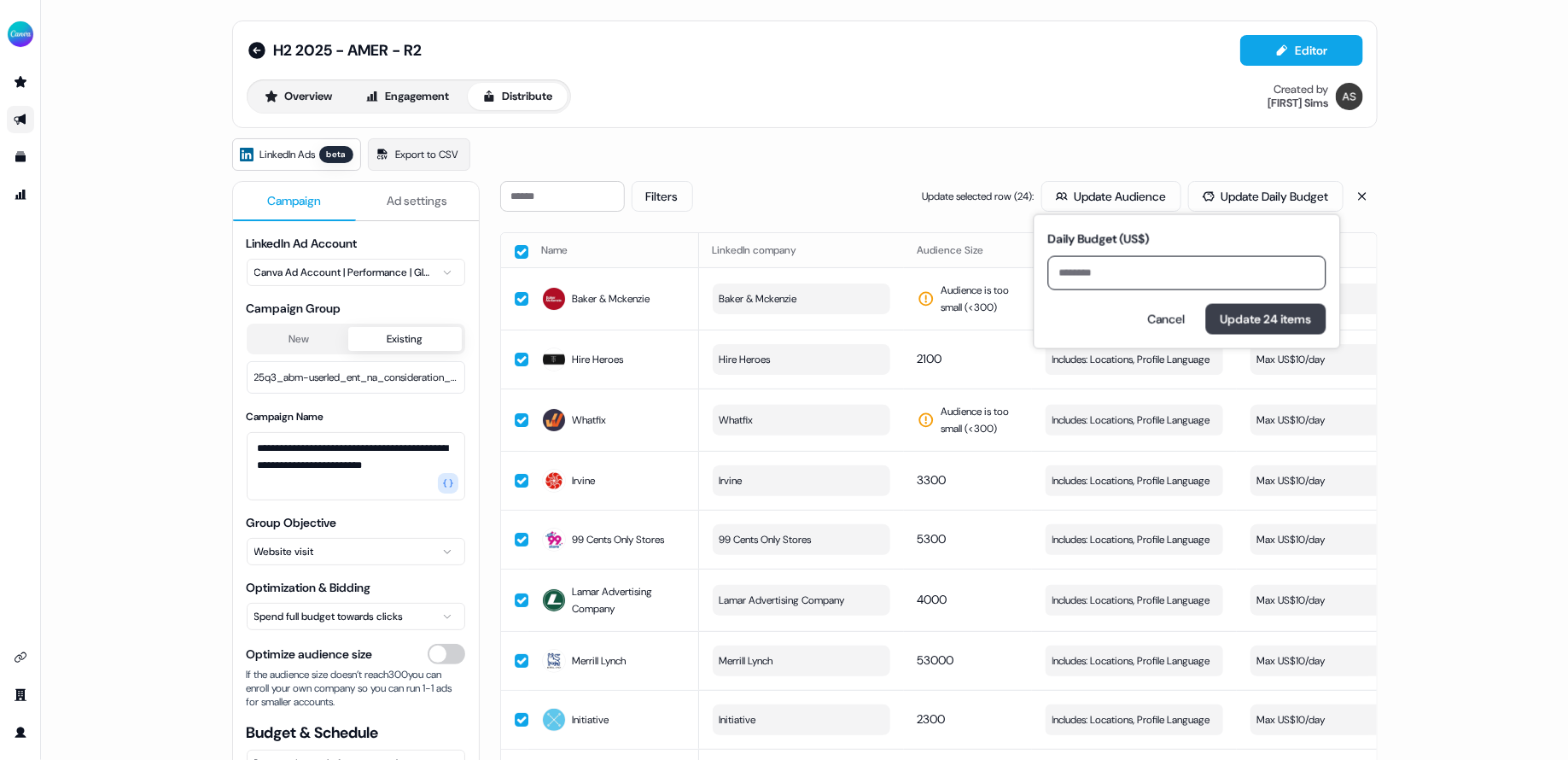 type on "**" 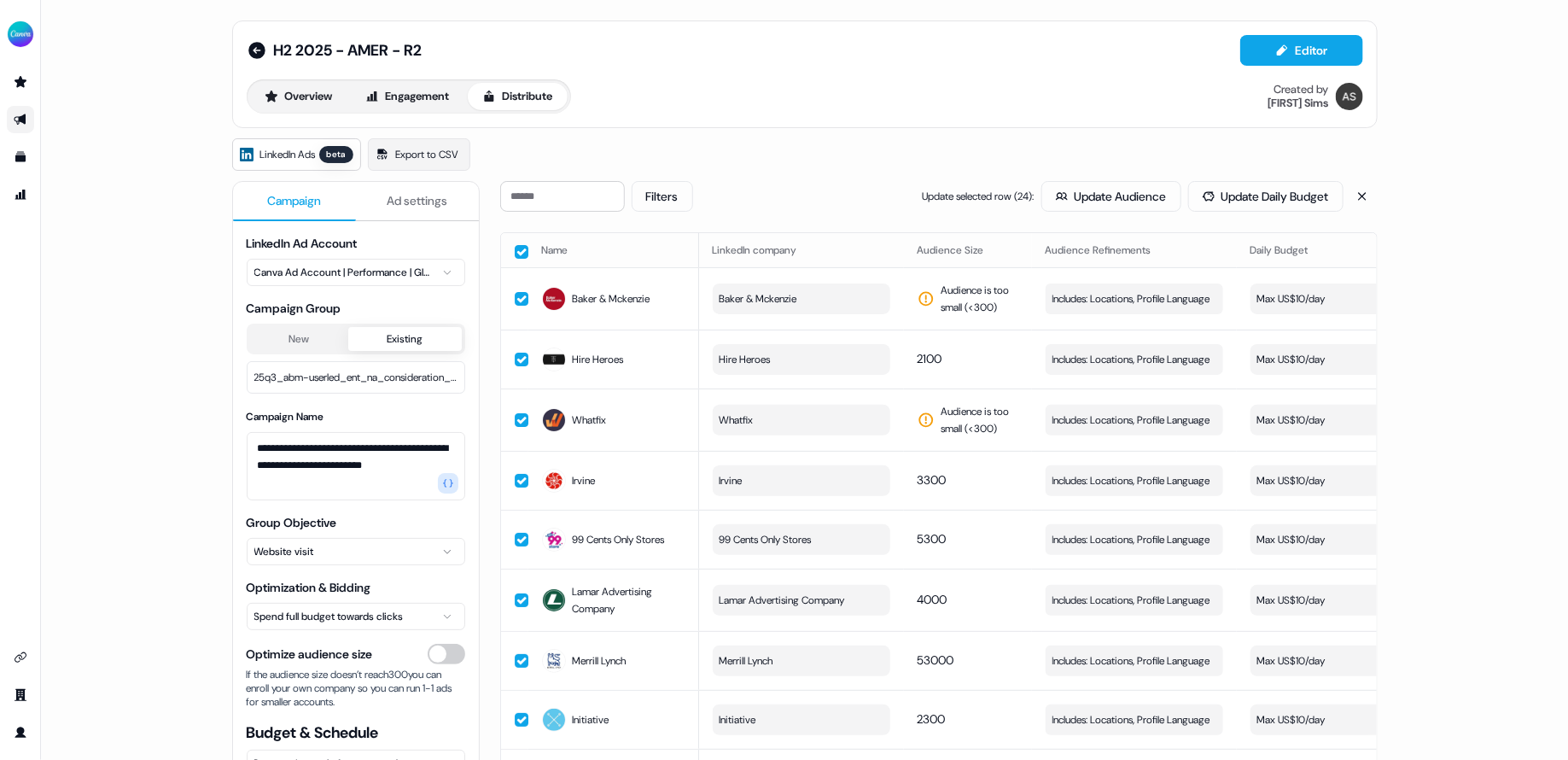 click at bounding box center [522, 252] 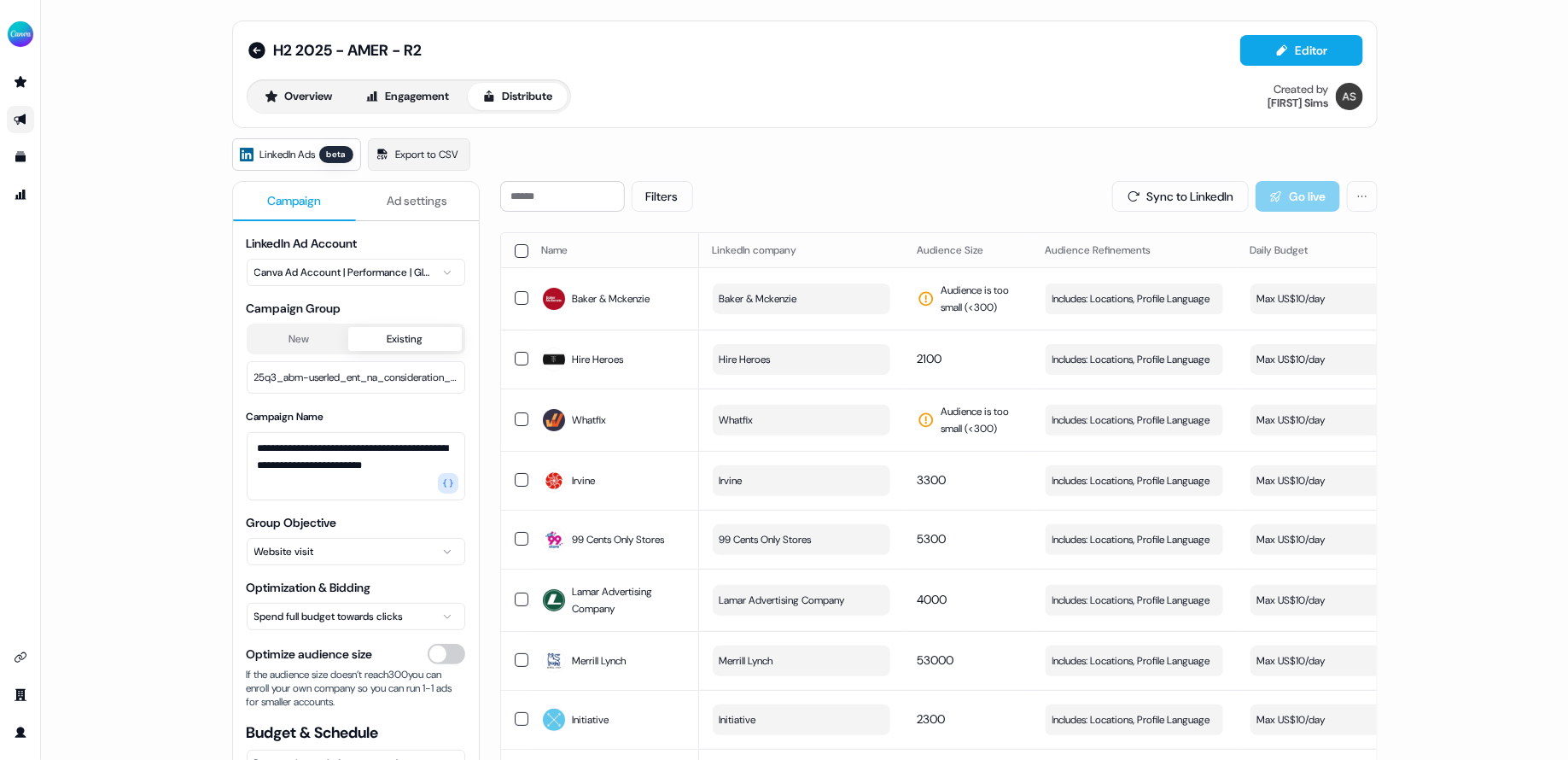 click on "**********" at bounding box center [804, 380] 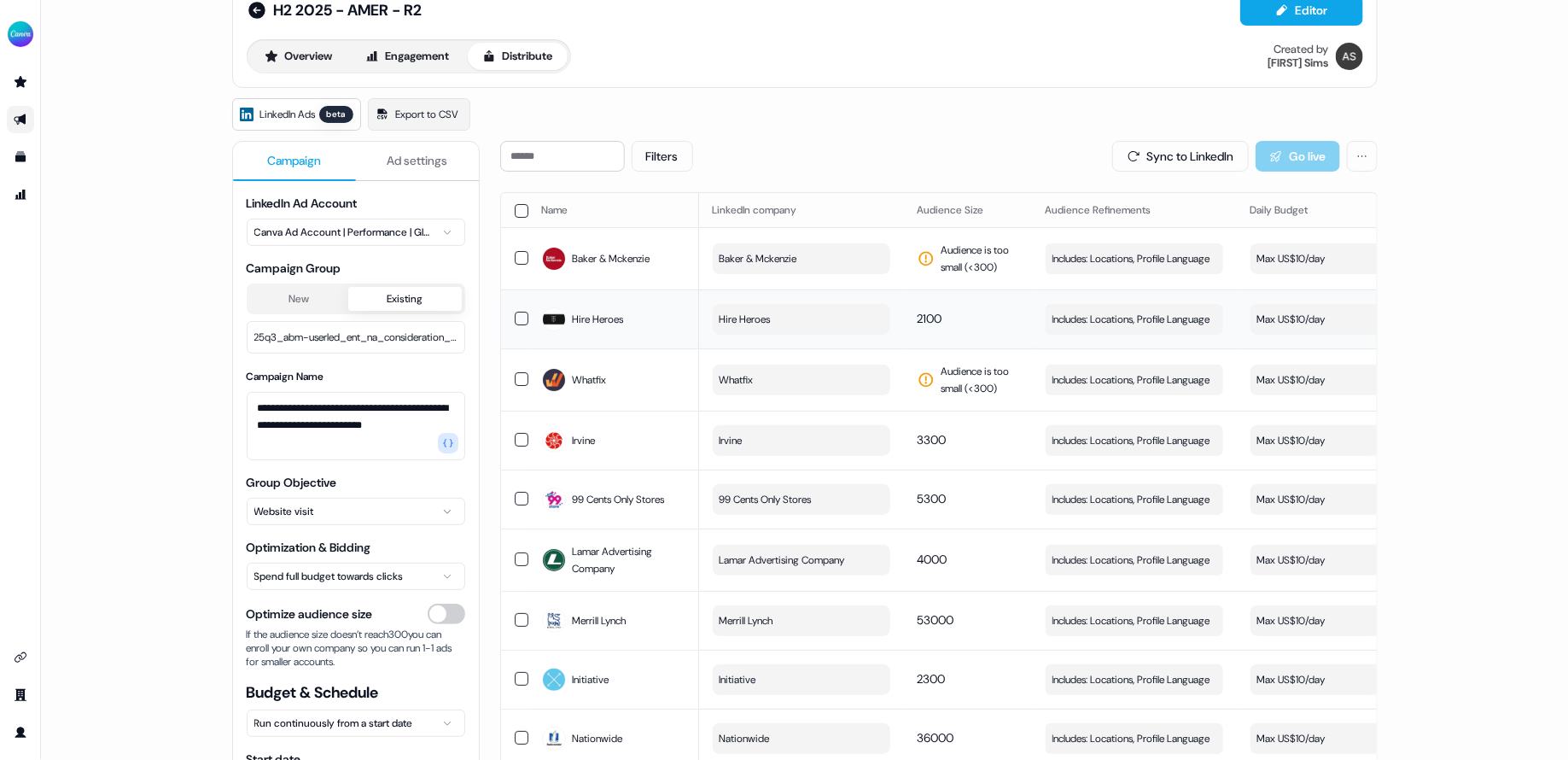 scroll, scrollTop: 44, scrollLeft: 0, axis: vertical 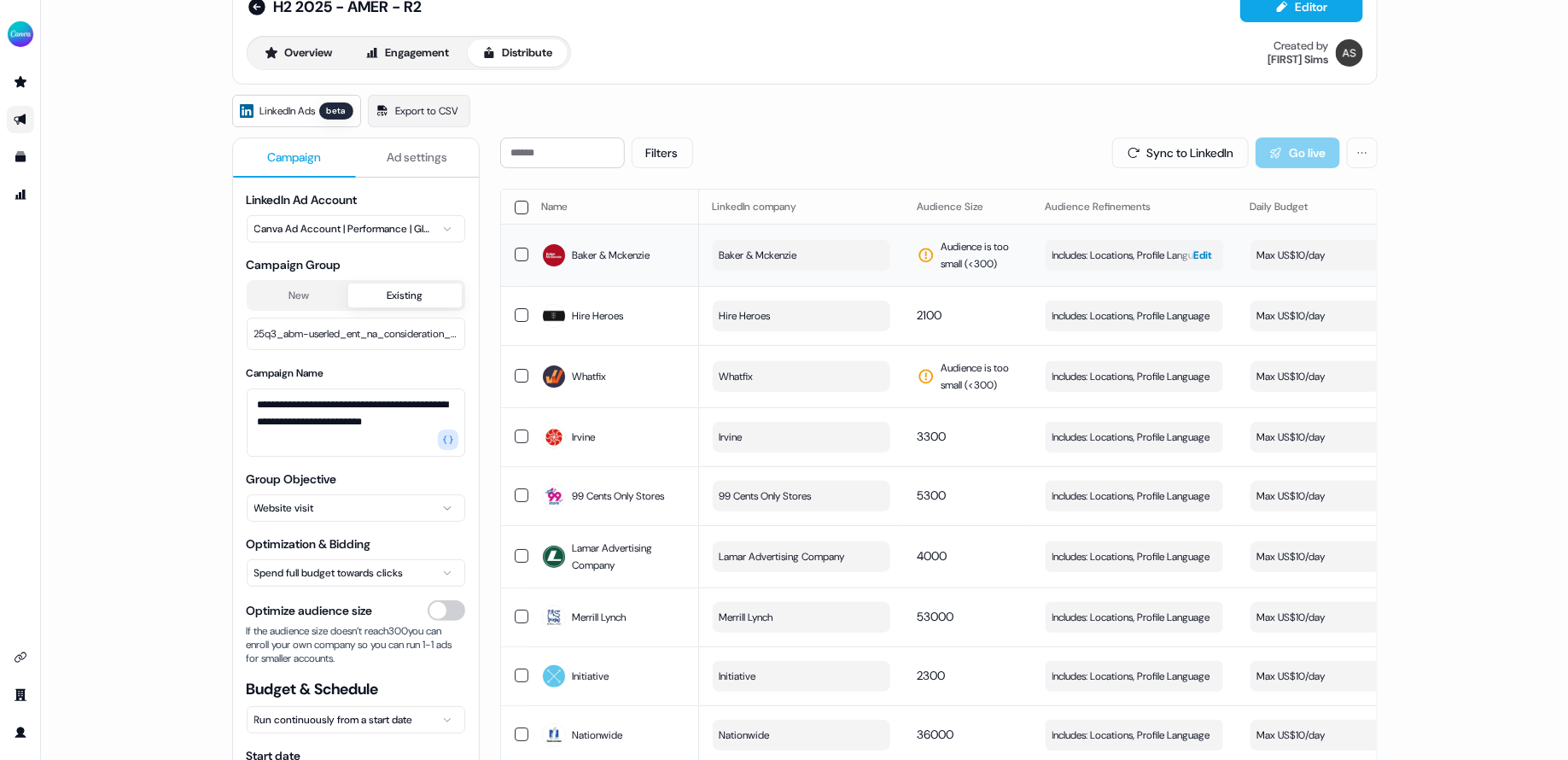 click on "Includes: Locations, Profile Language" at bounding box center (1131, 255) 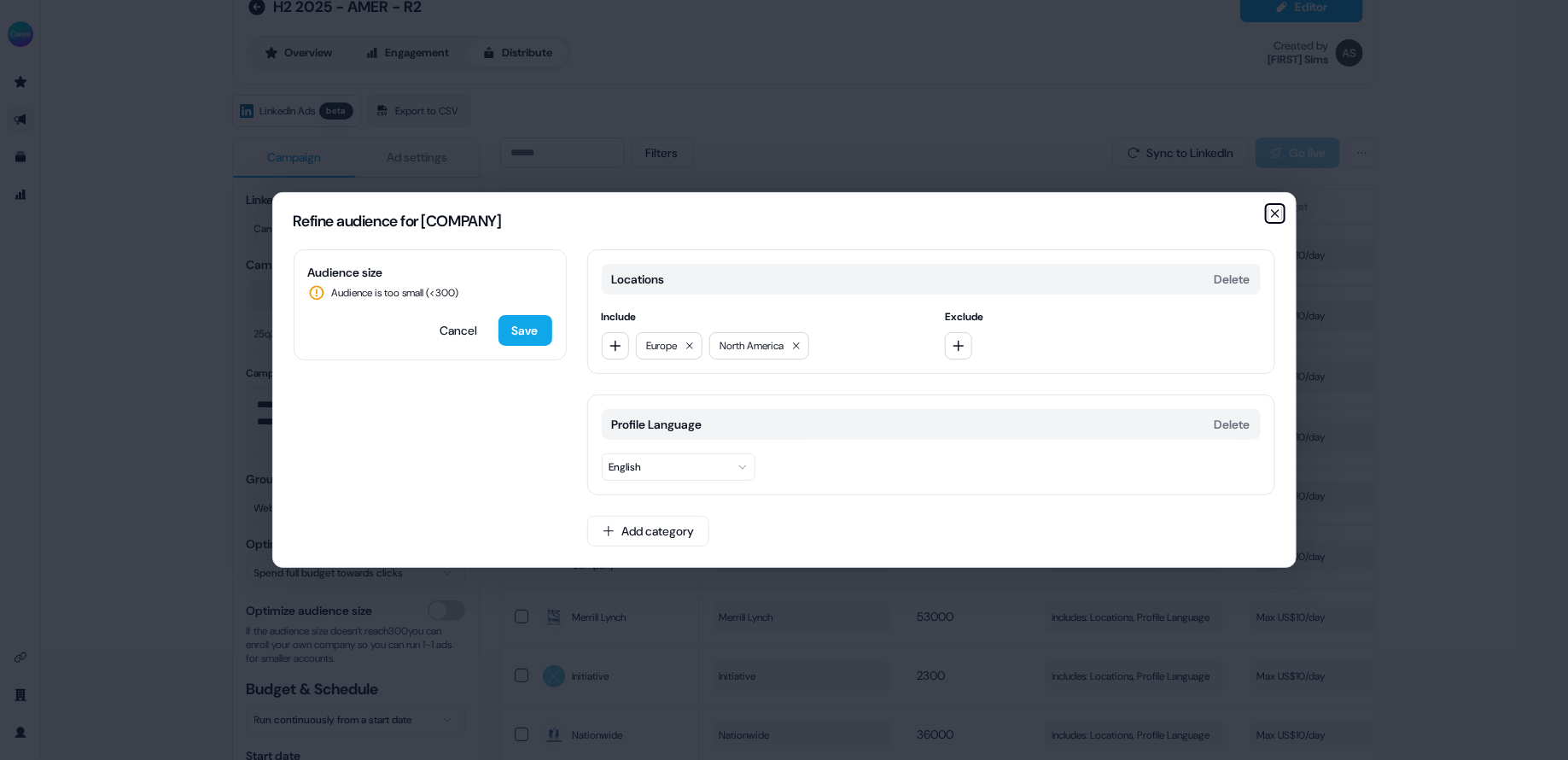 click 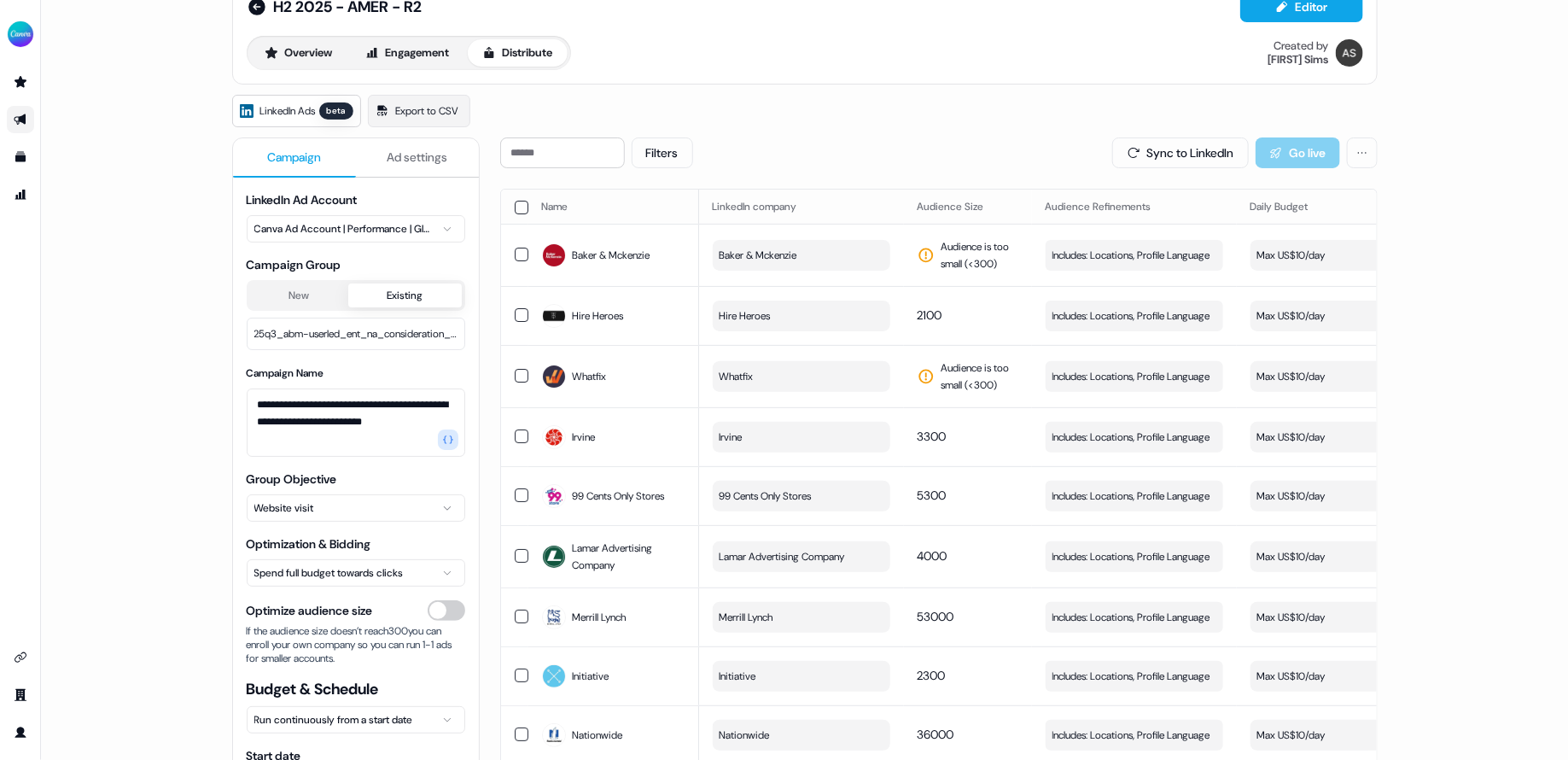 drag, startPoint x: 1417, startPoint y: 195, endPoint x: 633, endPoint y: 191, distance: 784.0102 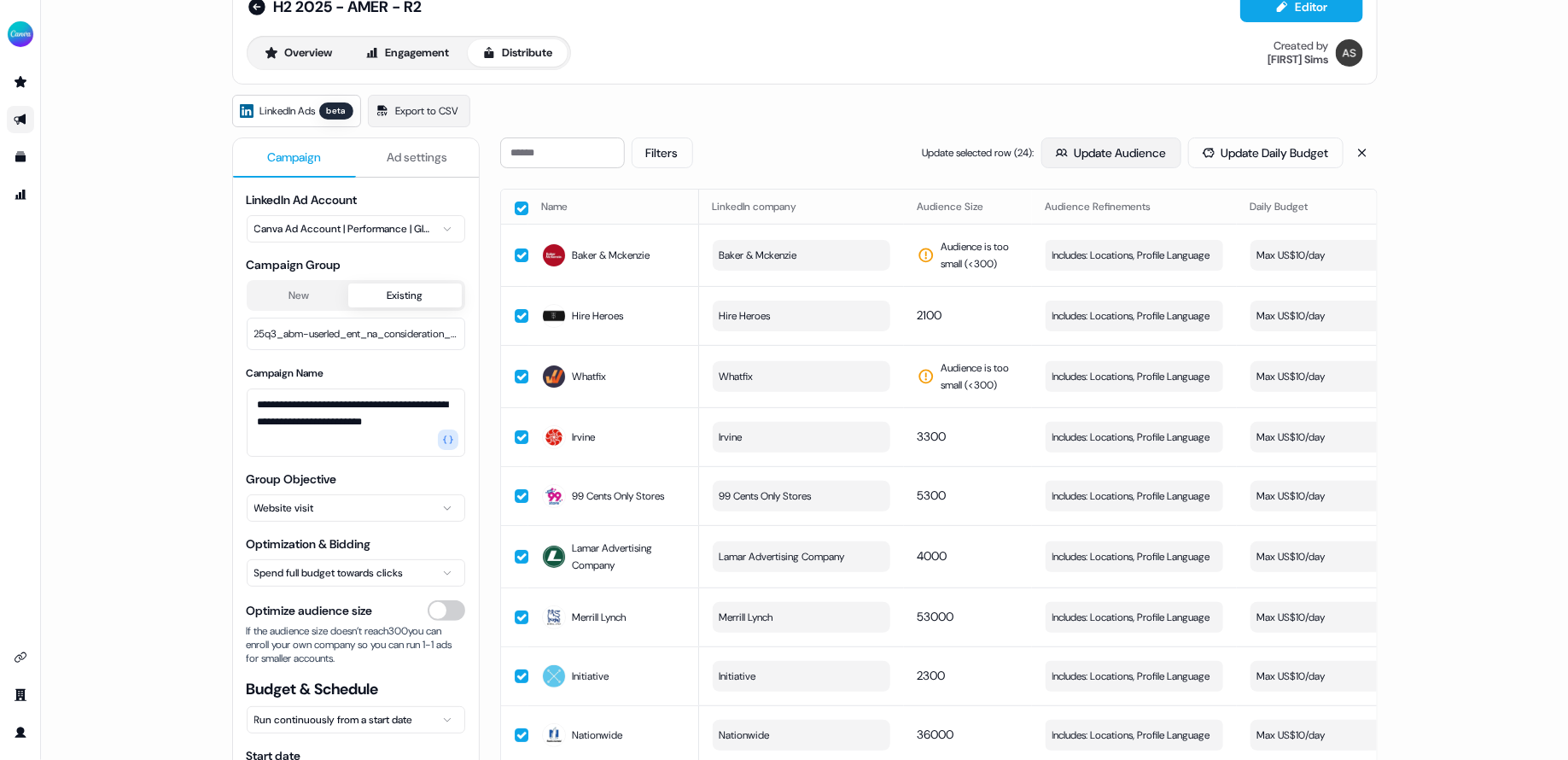 click on "Update Audience" at bounding box center (1111, 153) 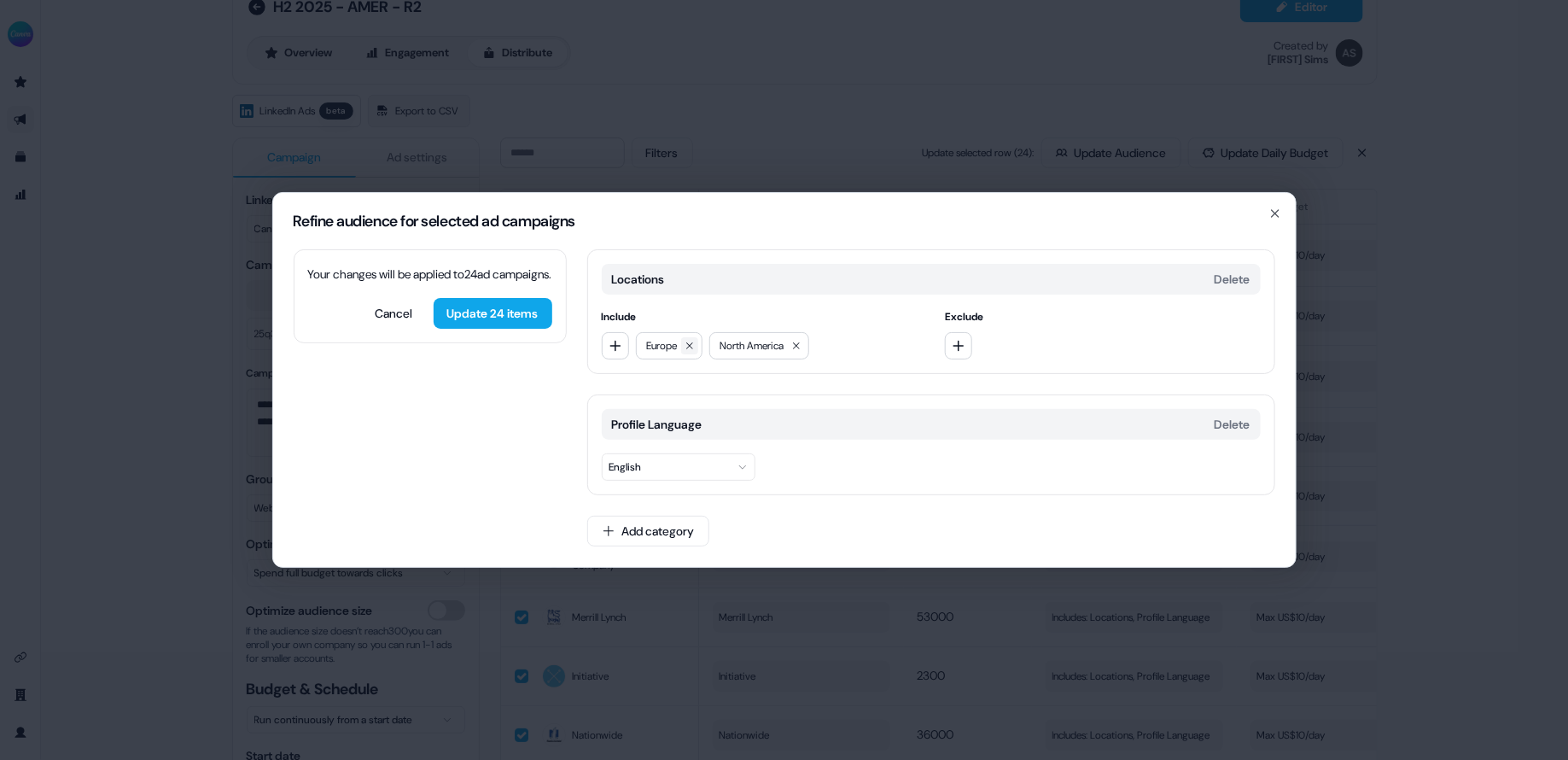 click 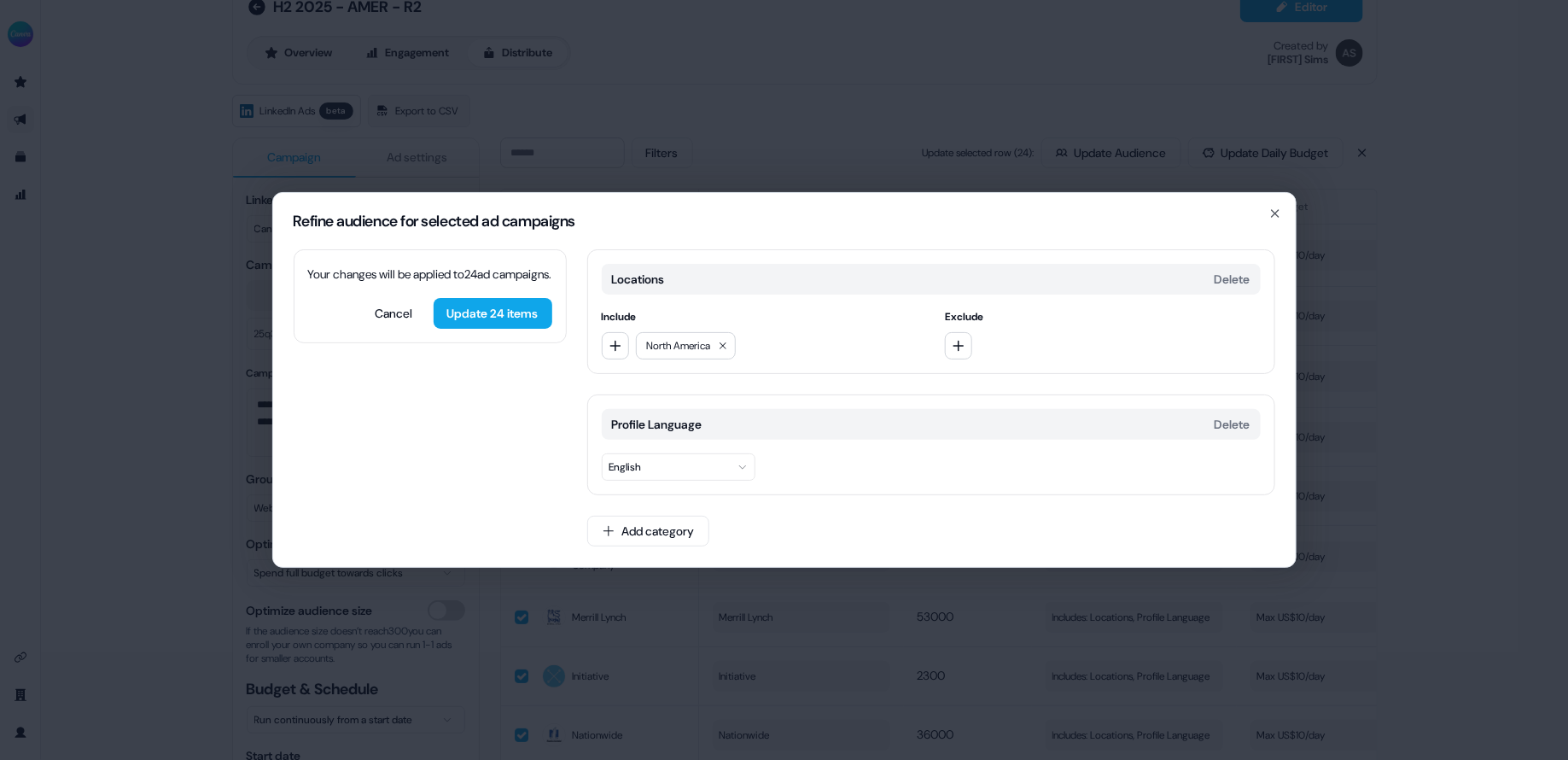 click on "Profile Language Delete English" at bounding box center (931, 445) 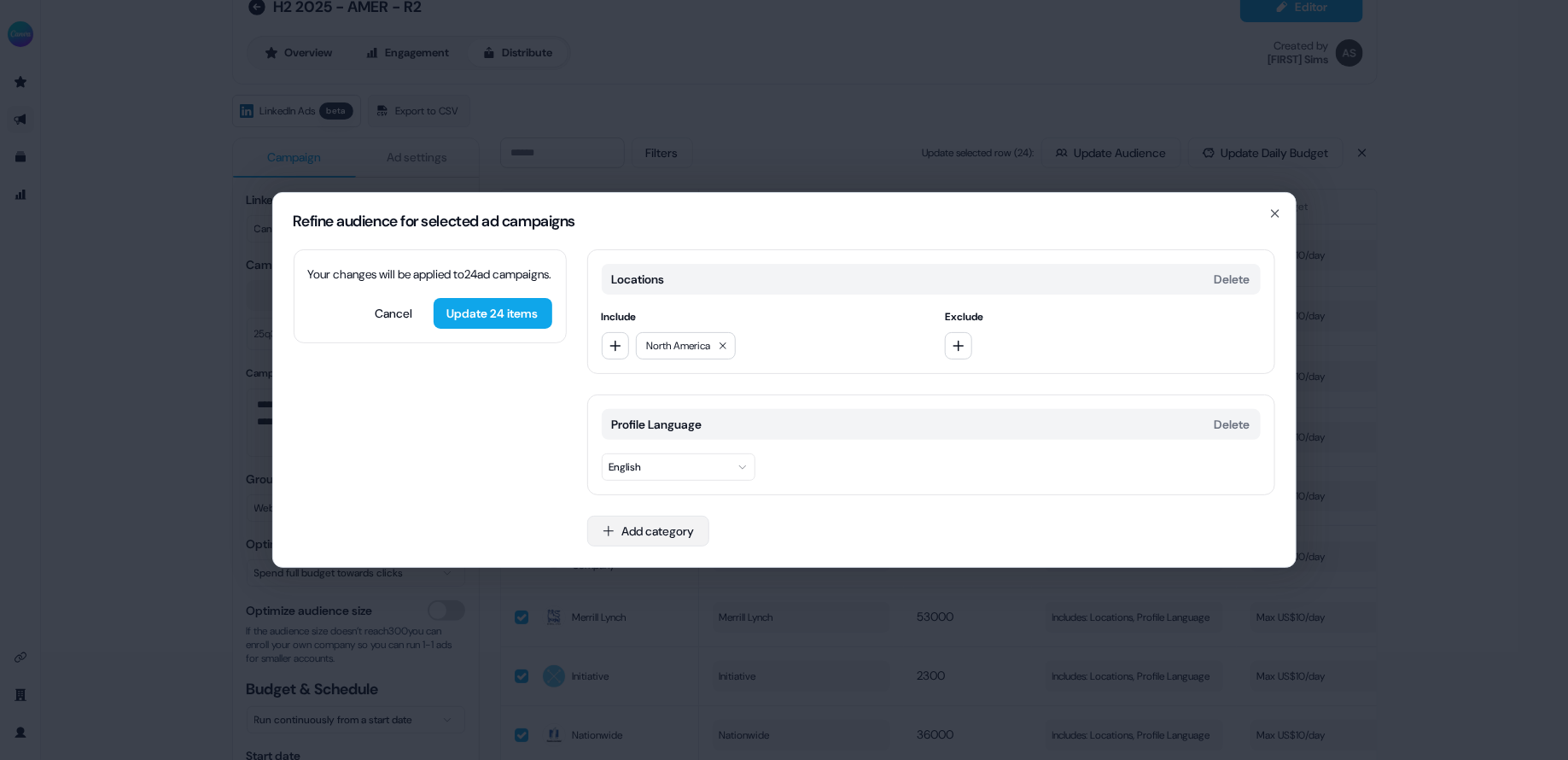 click on "Add category" at bounding box center (648, 531) 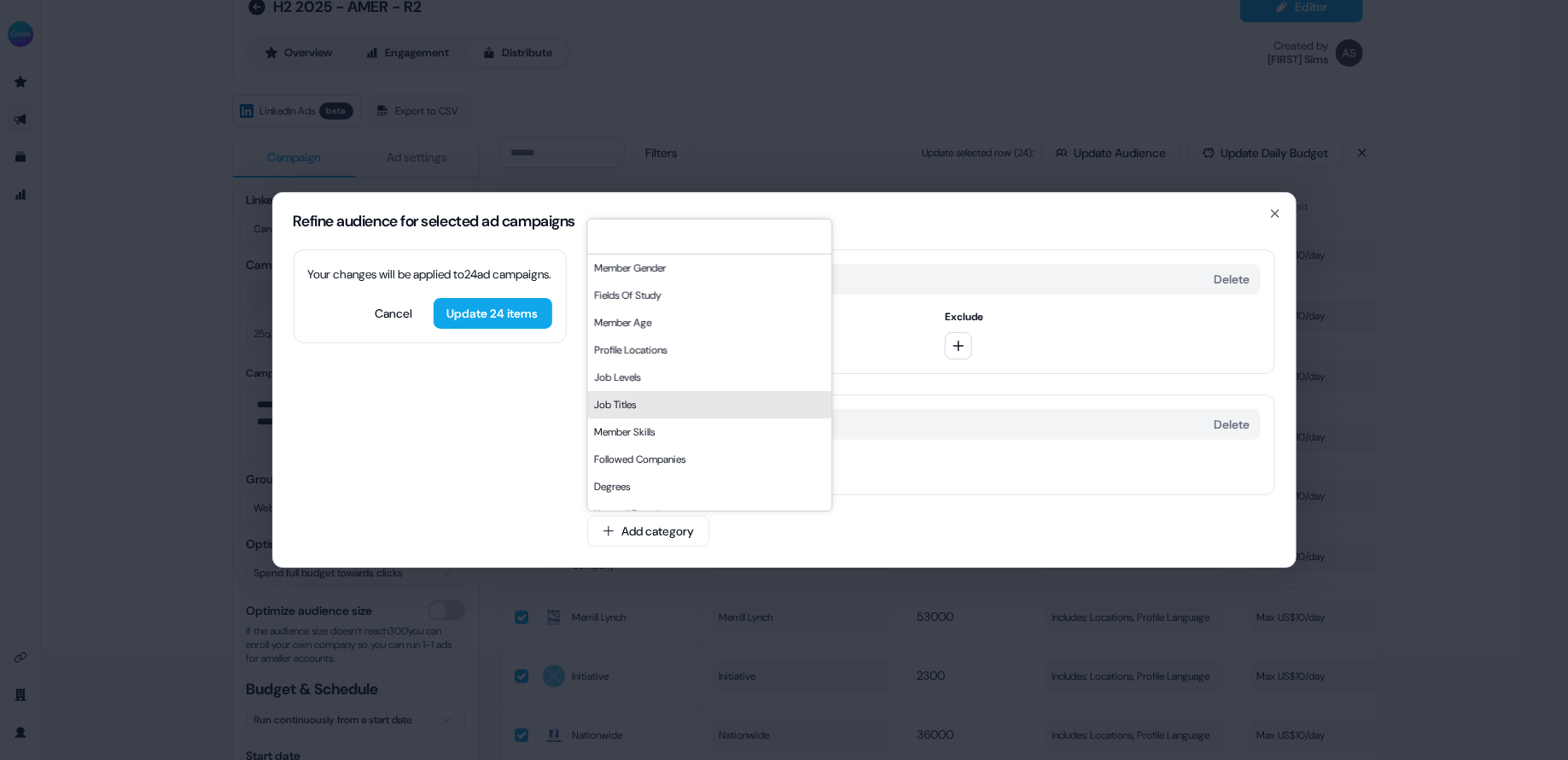 click on "Job Titles" at bounding box center (709, 405) 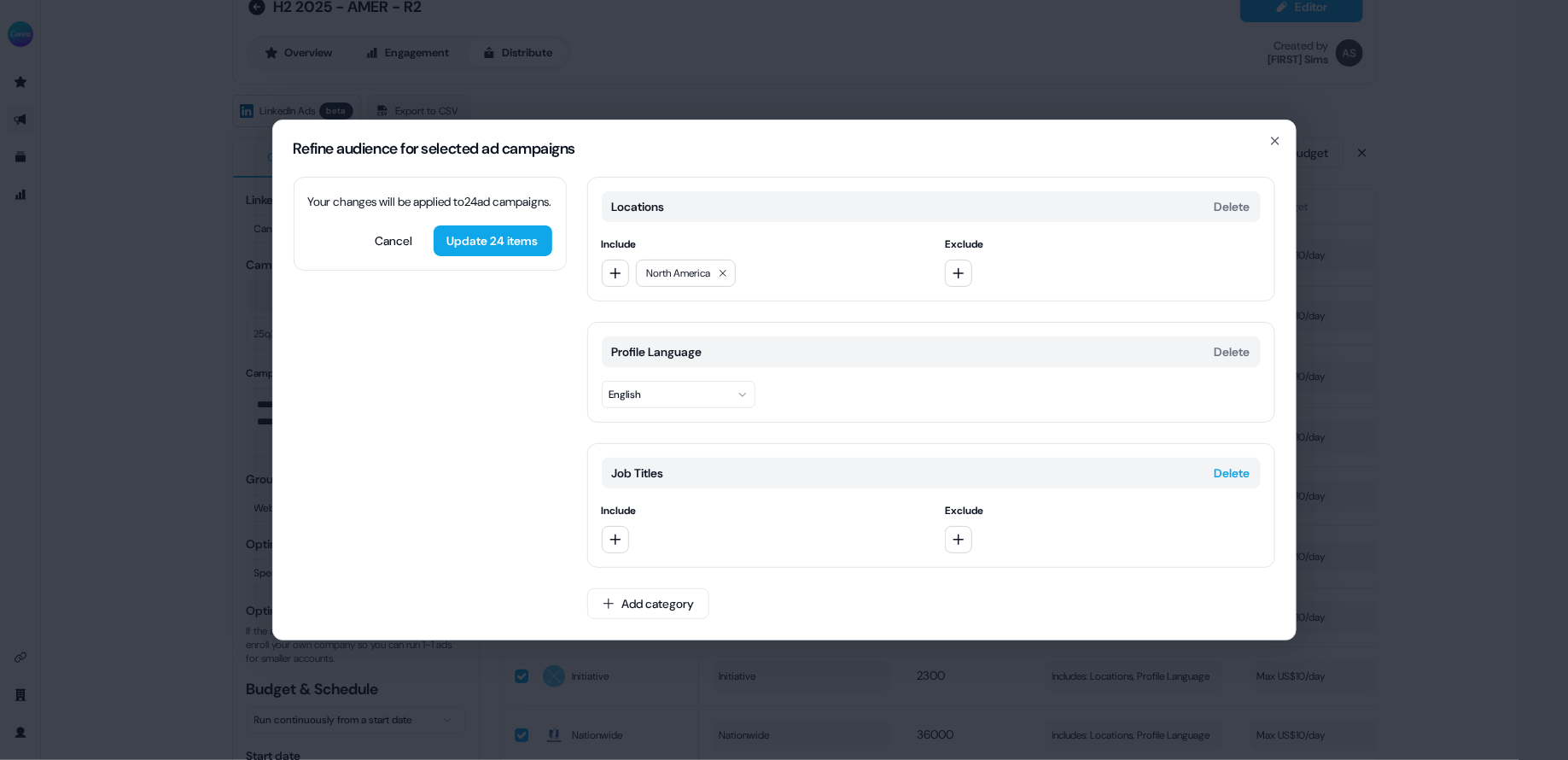 click on "Delete" at bounding box center (1233, 473) 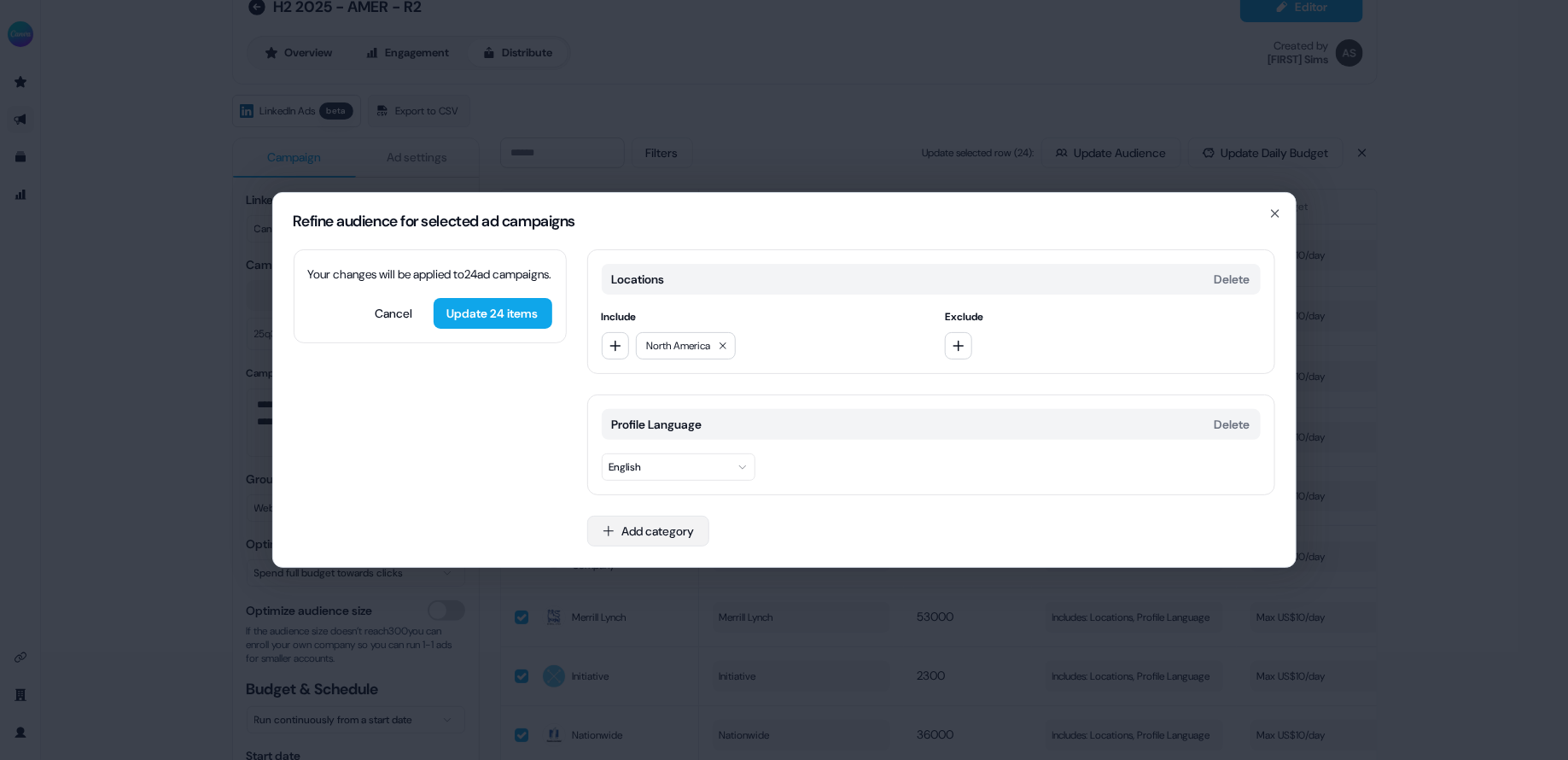 click on "Add category" at bounding box center [648, 531] 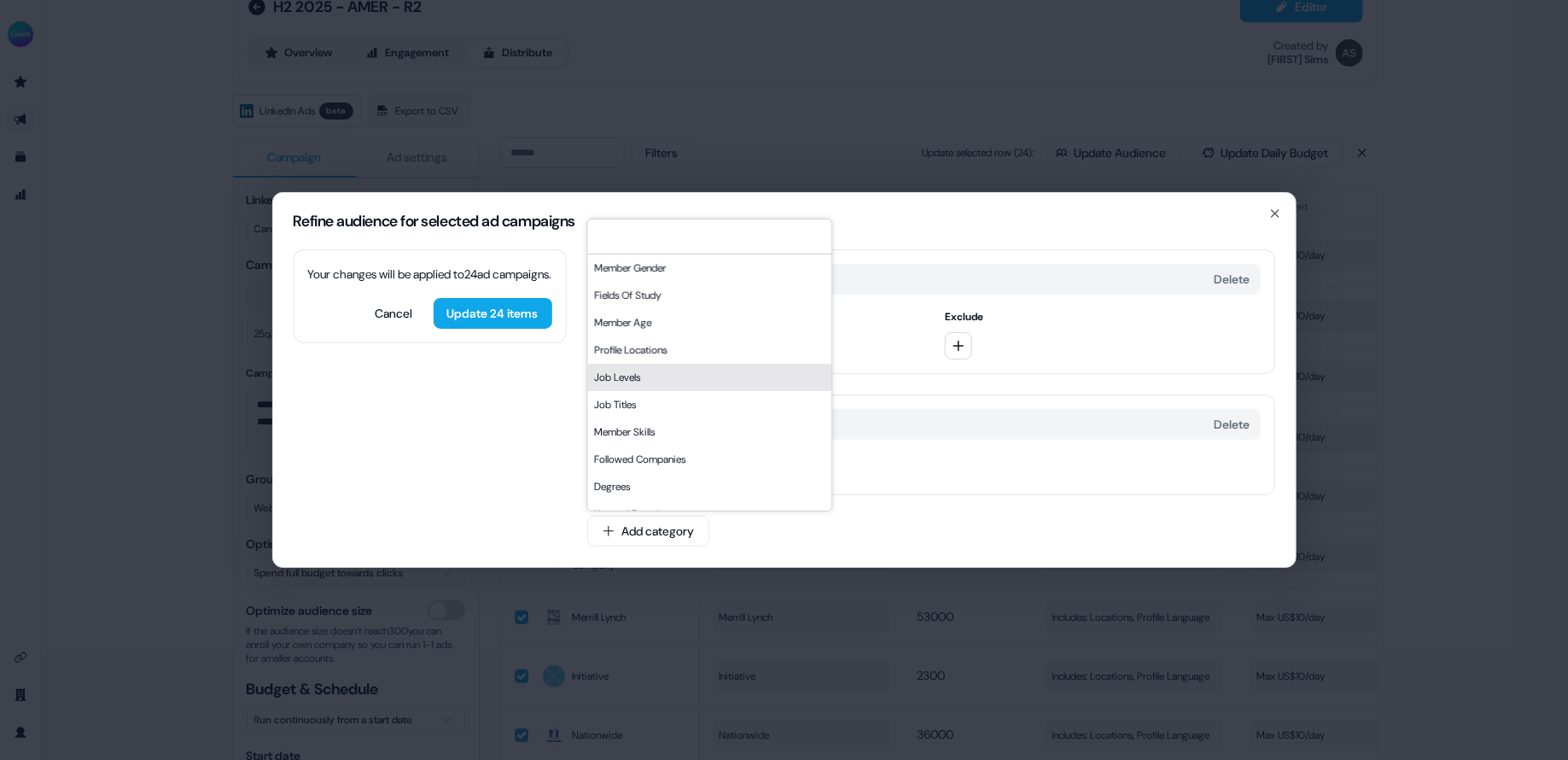 click on "Job Levels" at bounding box center [709, 377] 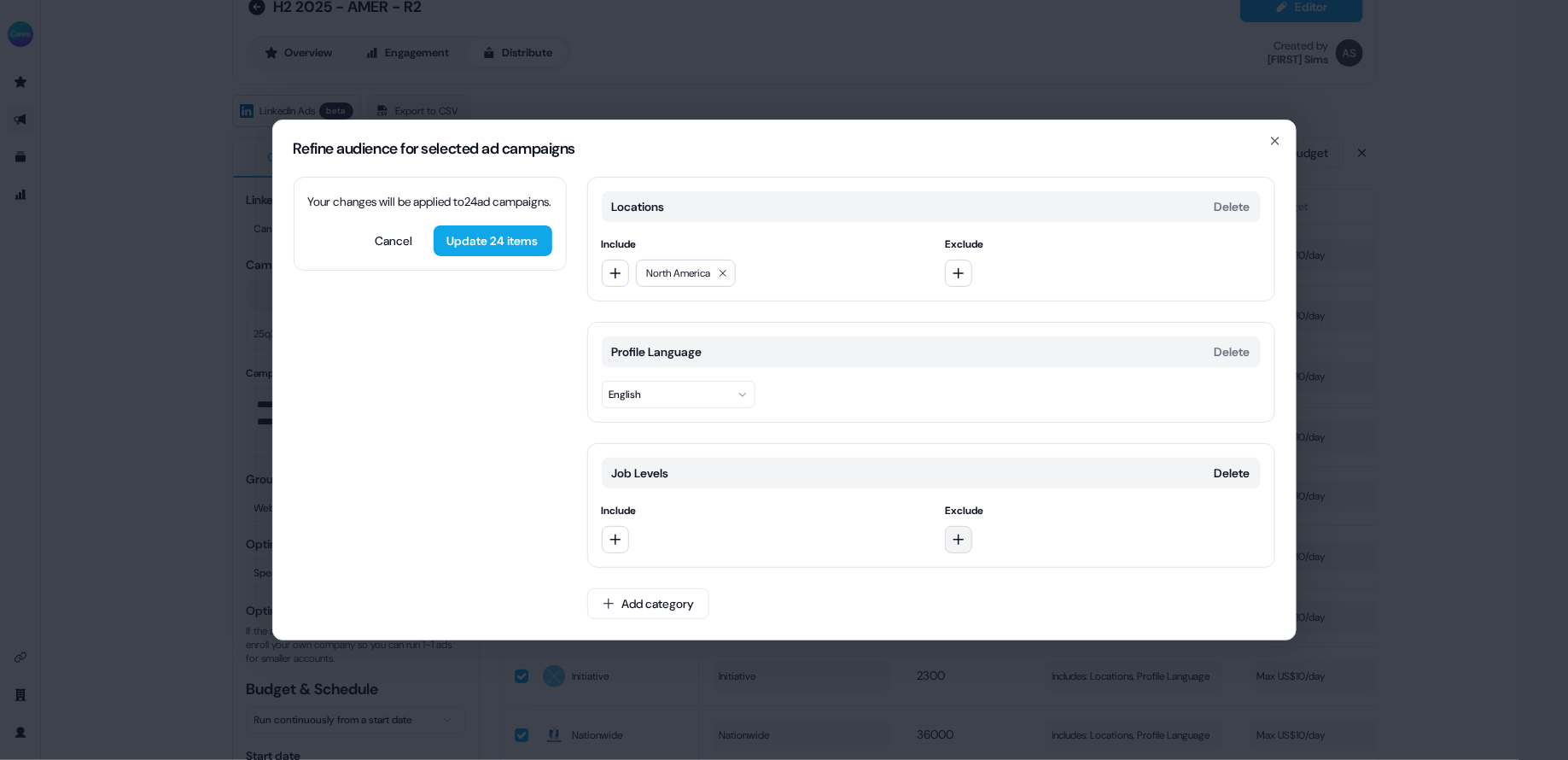 click 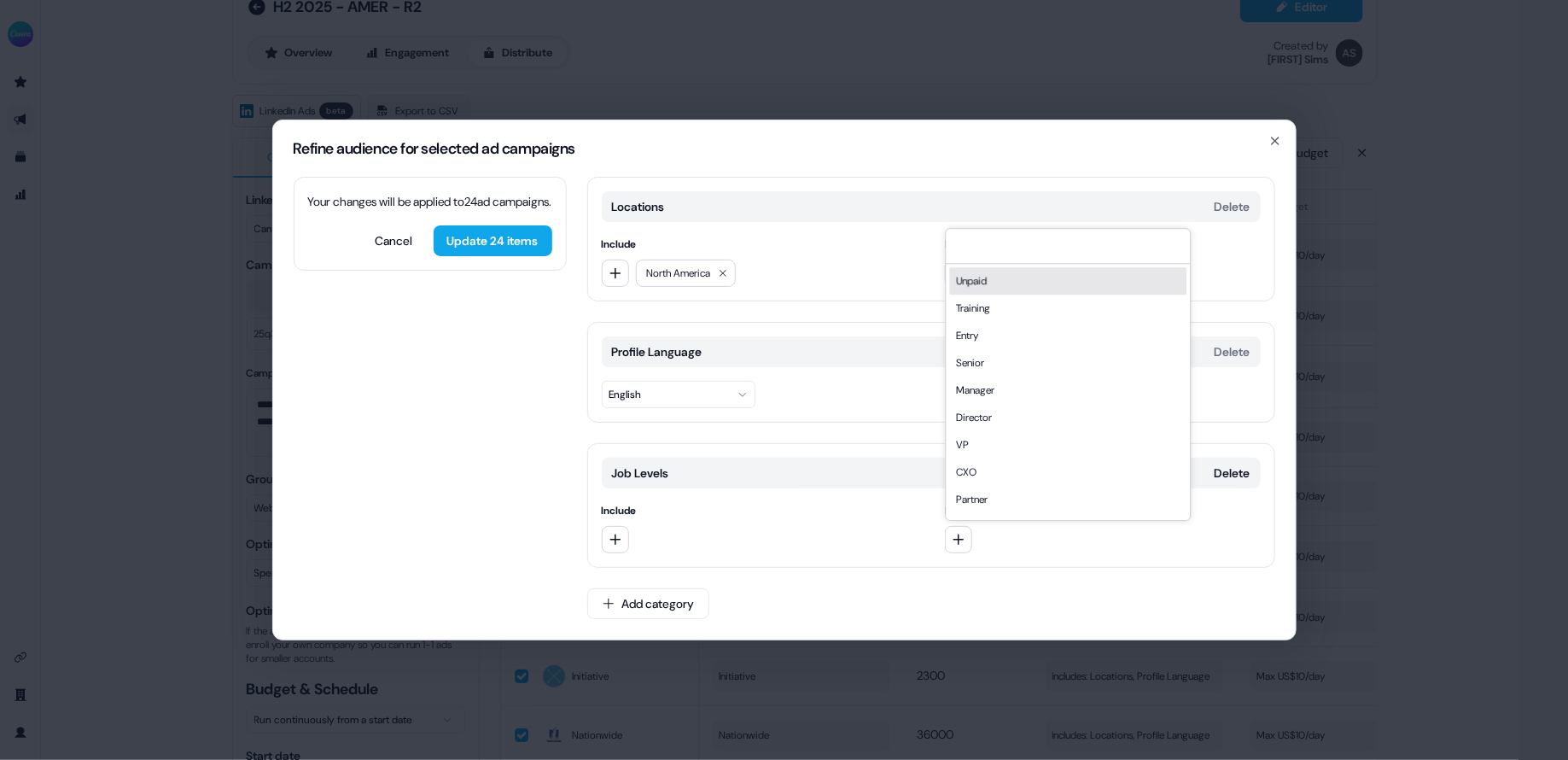 click on "Unpaid" at bounding box center [1068, 281] 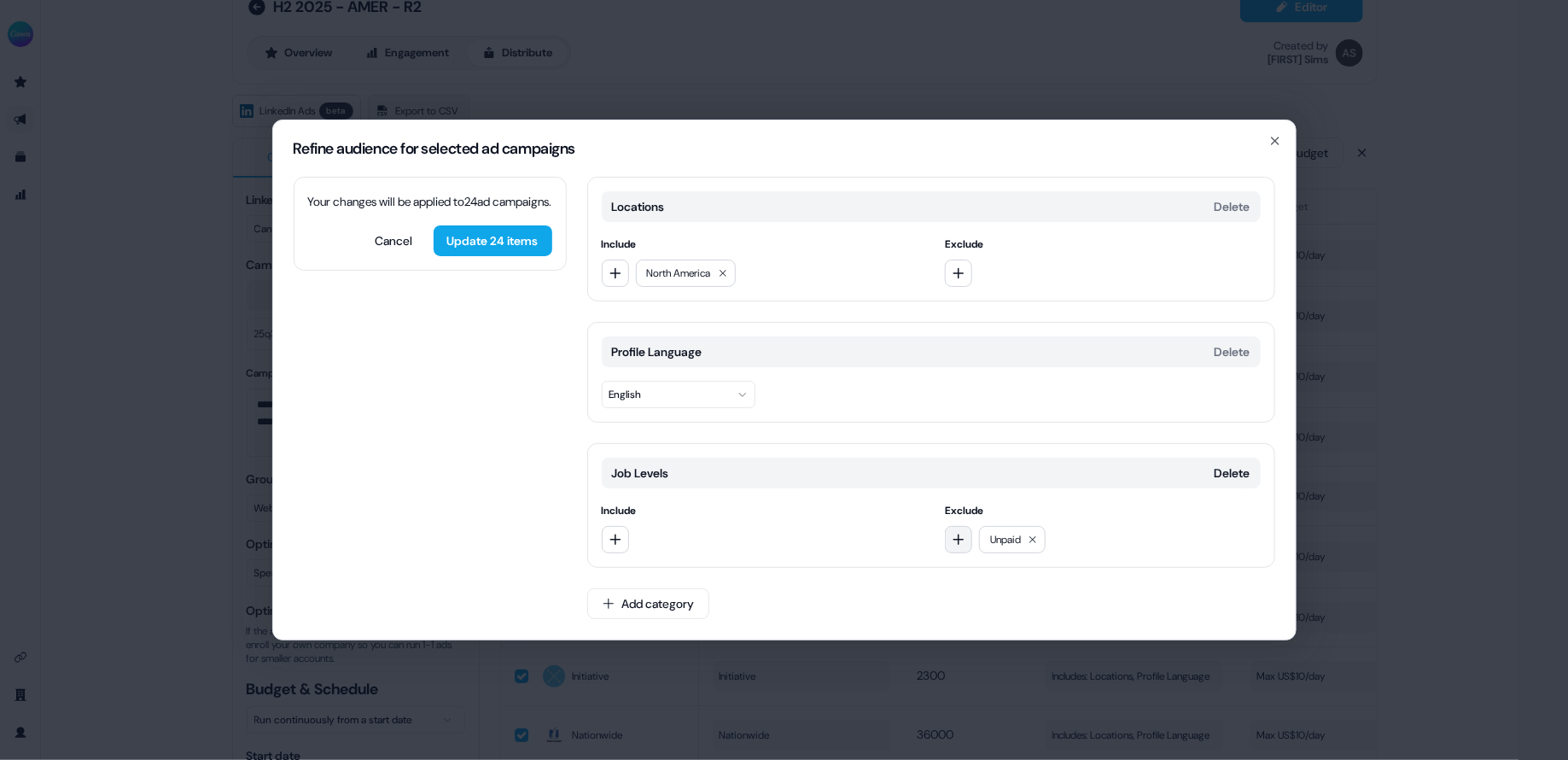 click at bounding box center [959, 540] 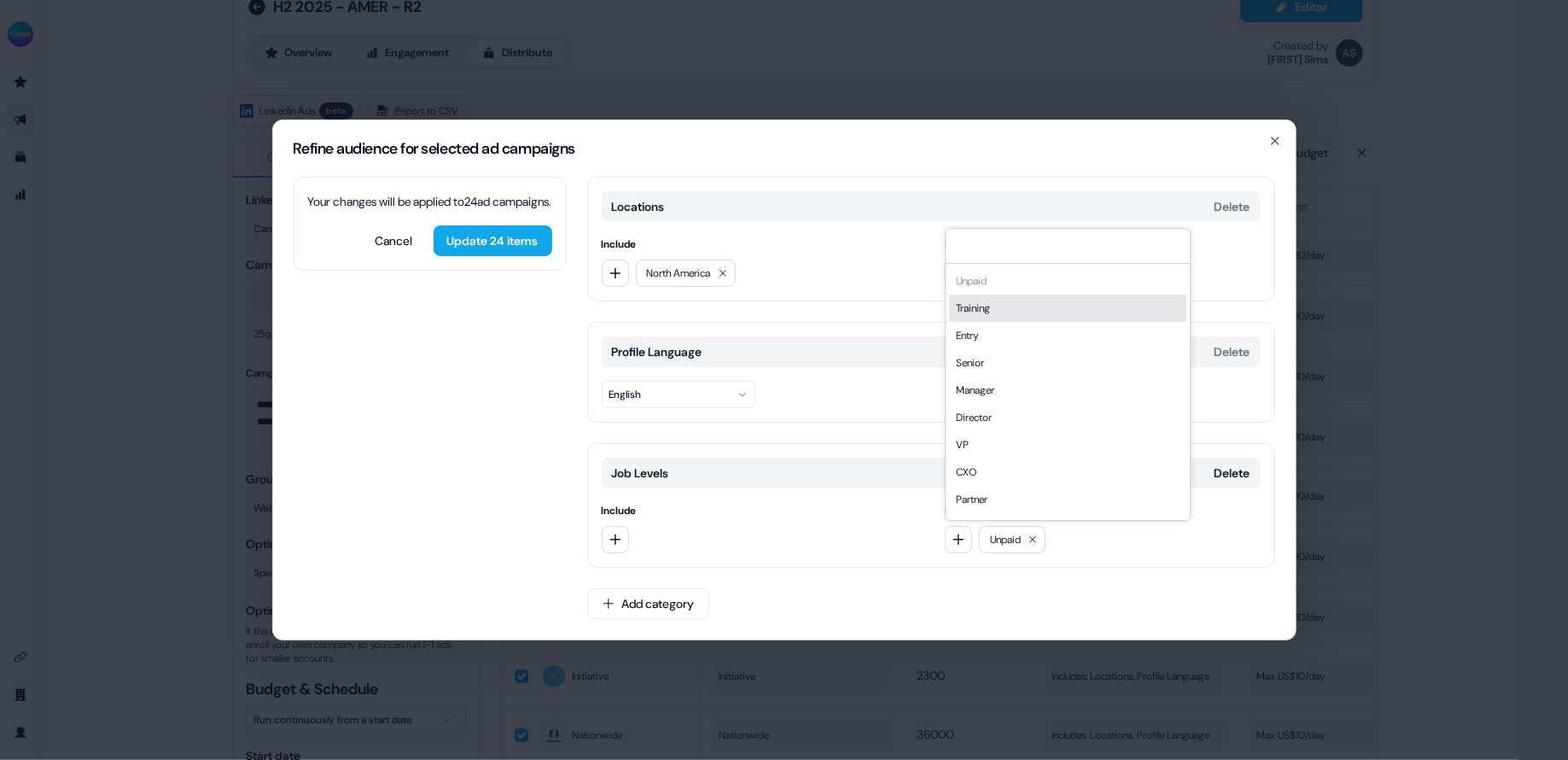 click on "Training" at bounding box center (1068, 308) 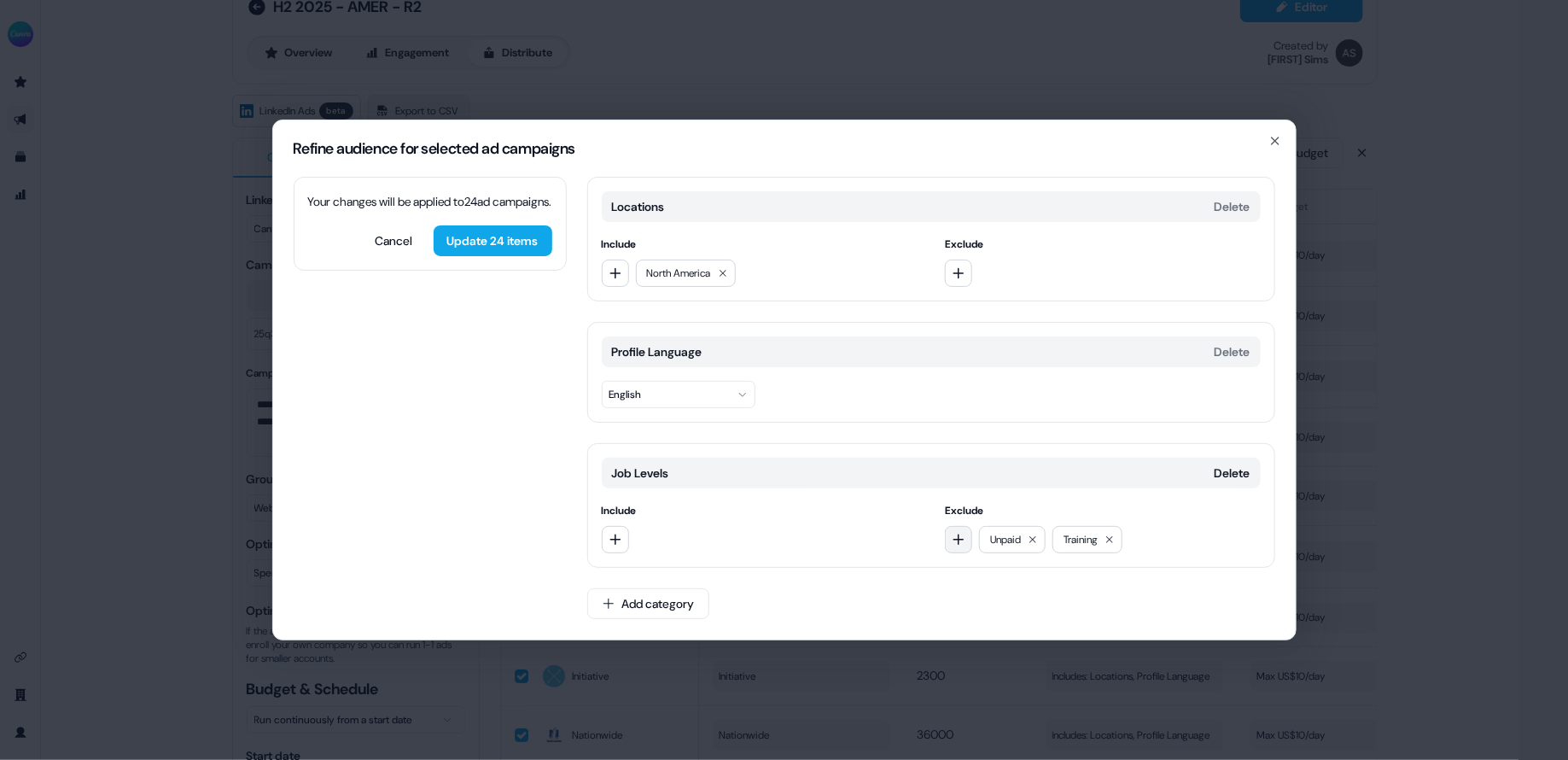 click 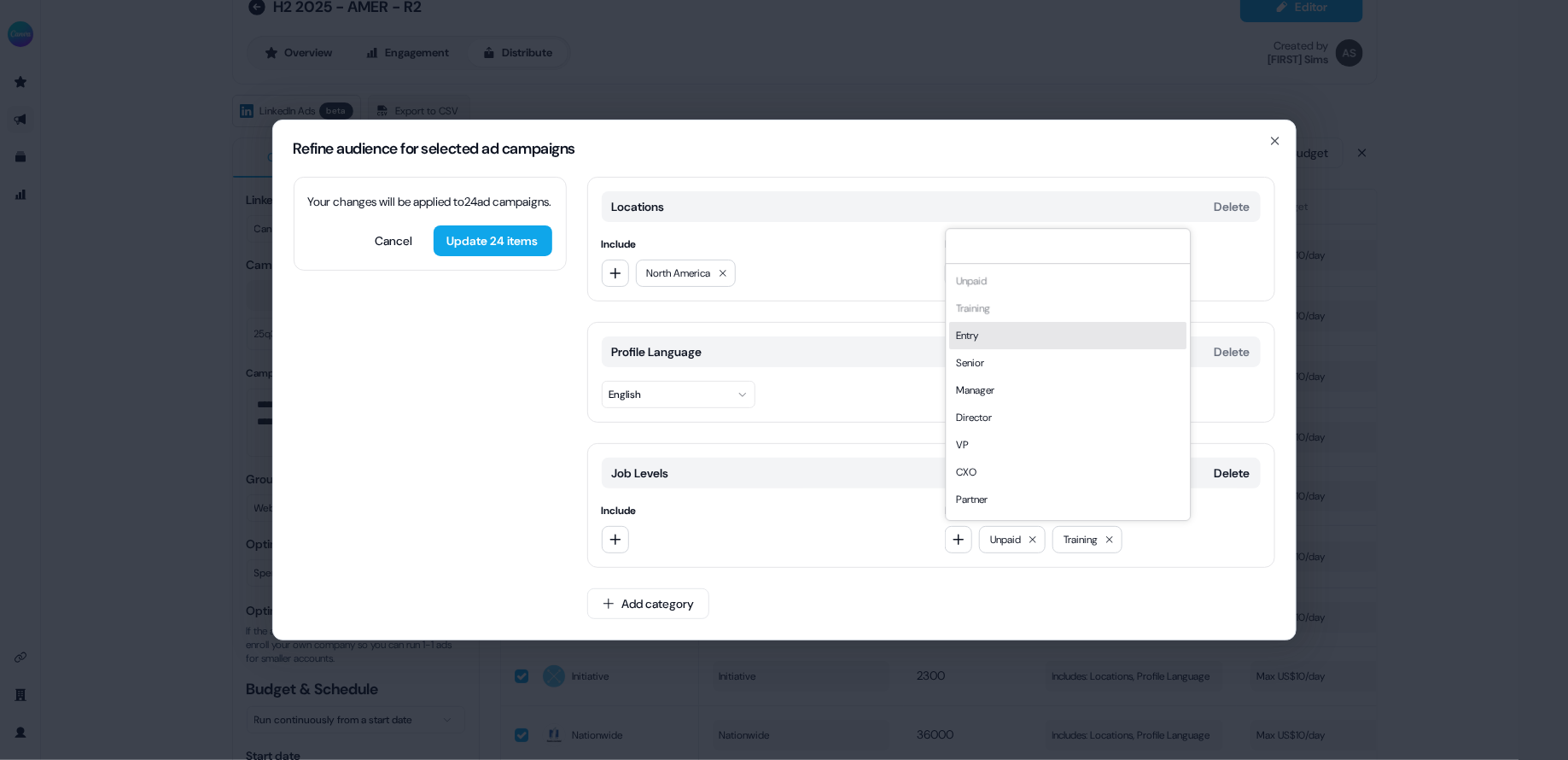 click on "Entry" at bounding box center [1068, 336] 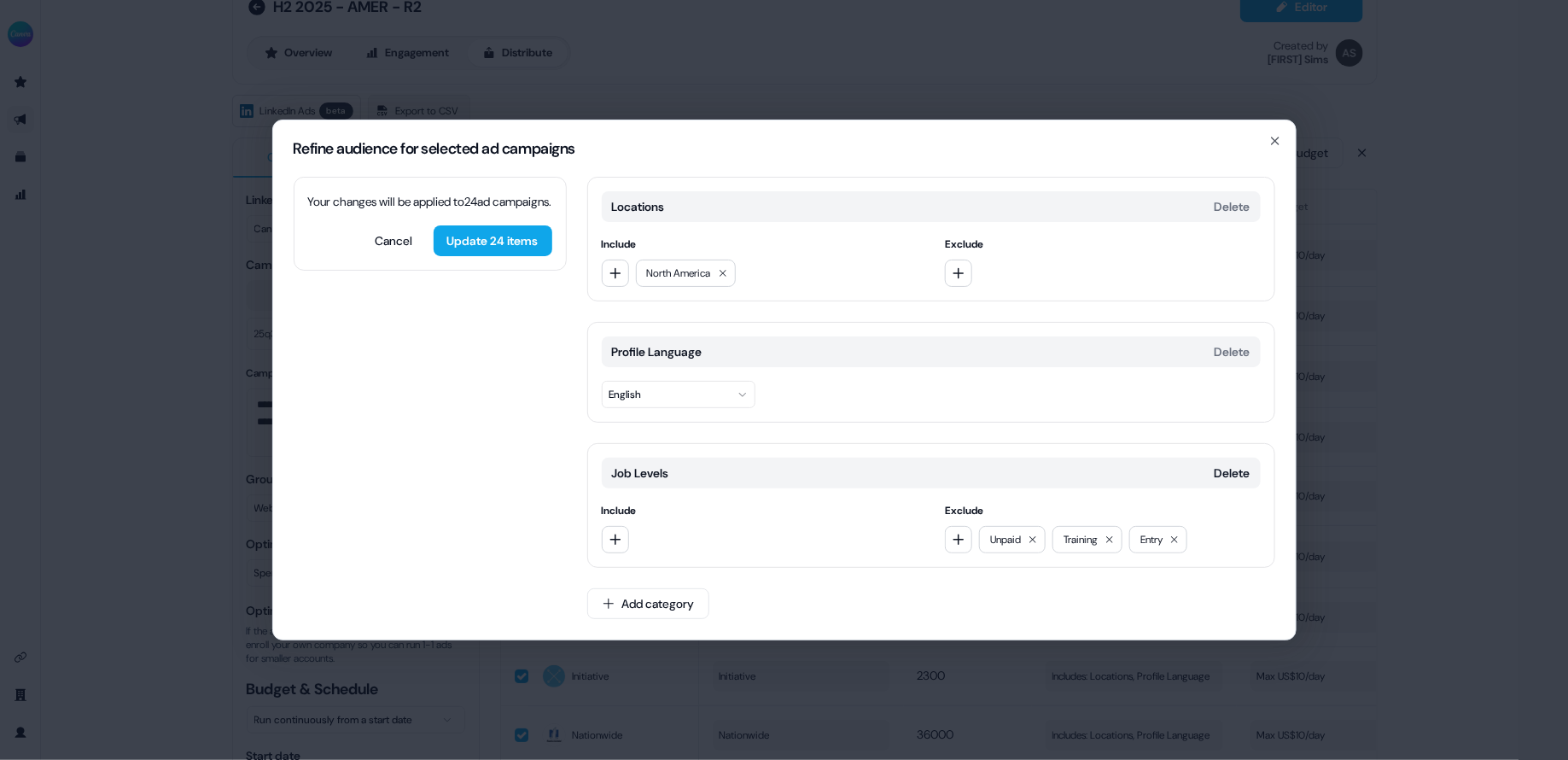click on "Job Levels Delete Include Exclude Unpaid Training Entry" at bounding box center [931, 506] 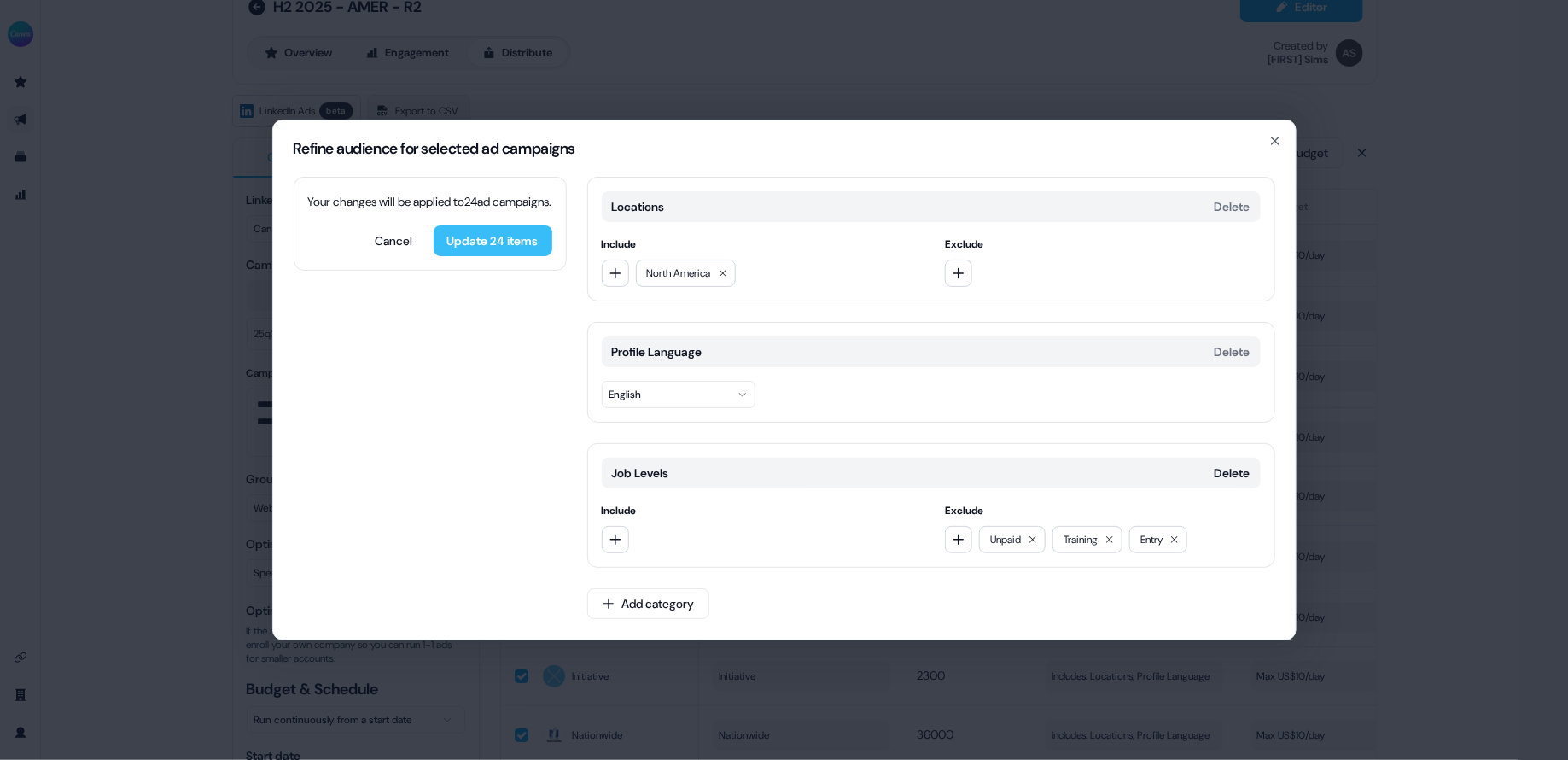 click on "Update 24 items" at bounding box center [493, 241] 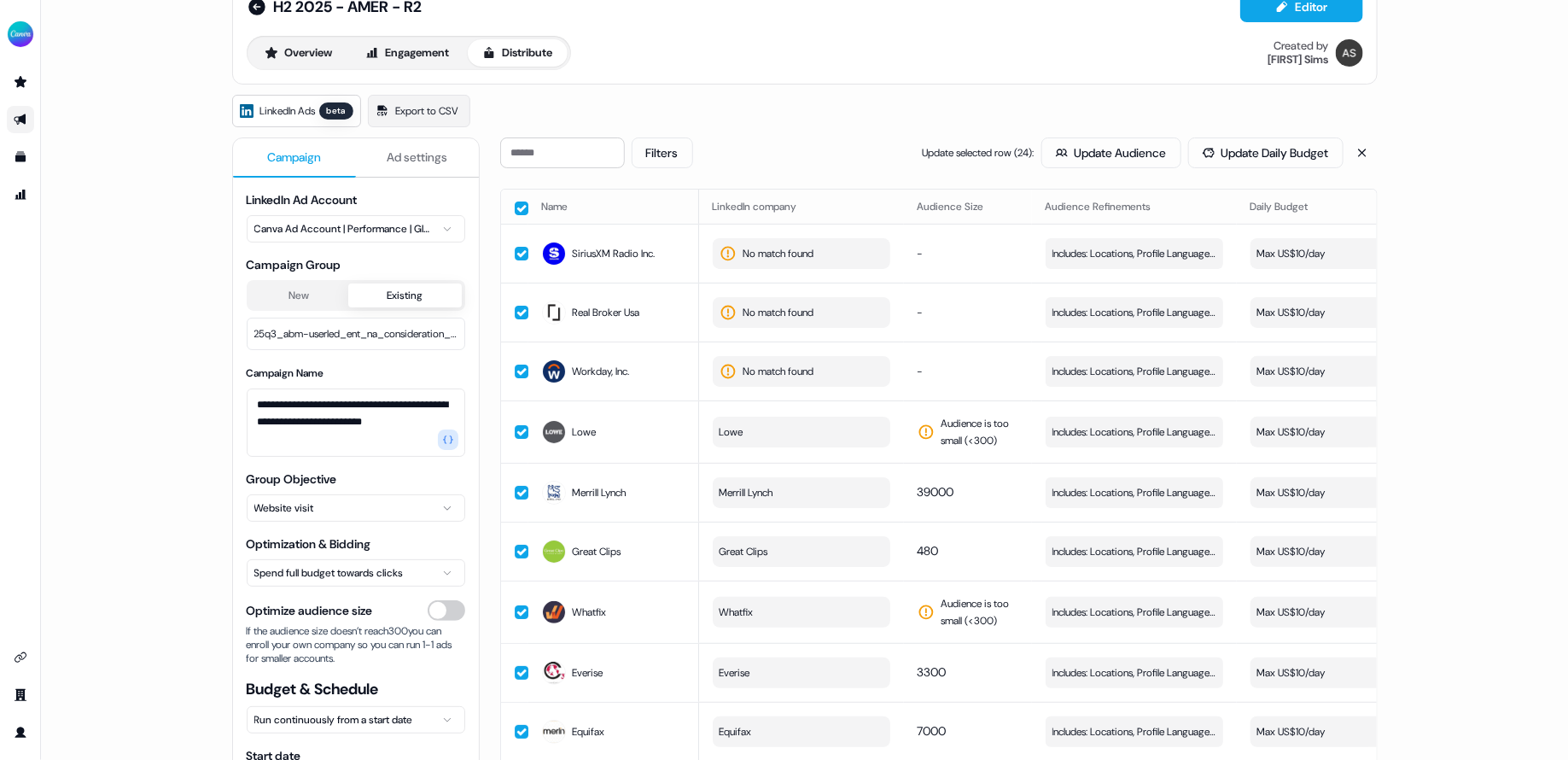 click on "**********" at bounding box center [804, 380] 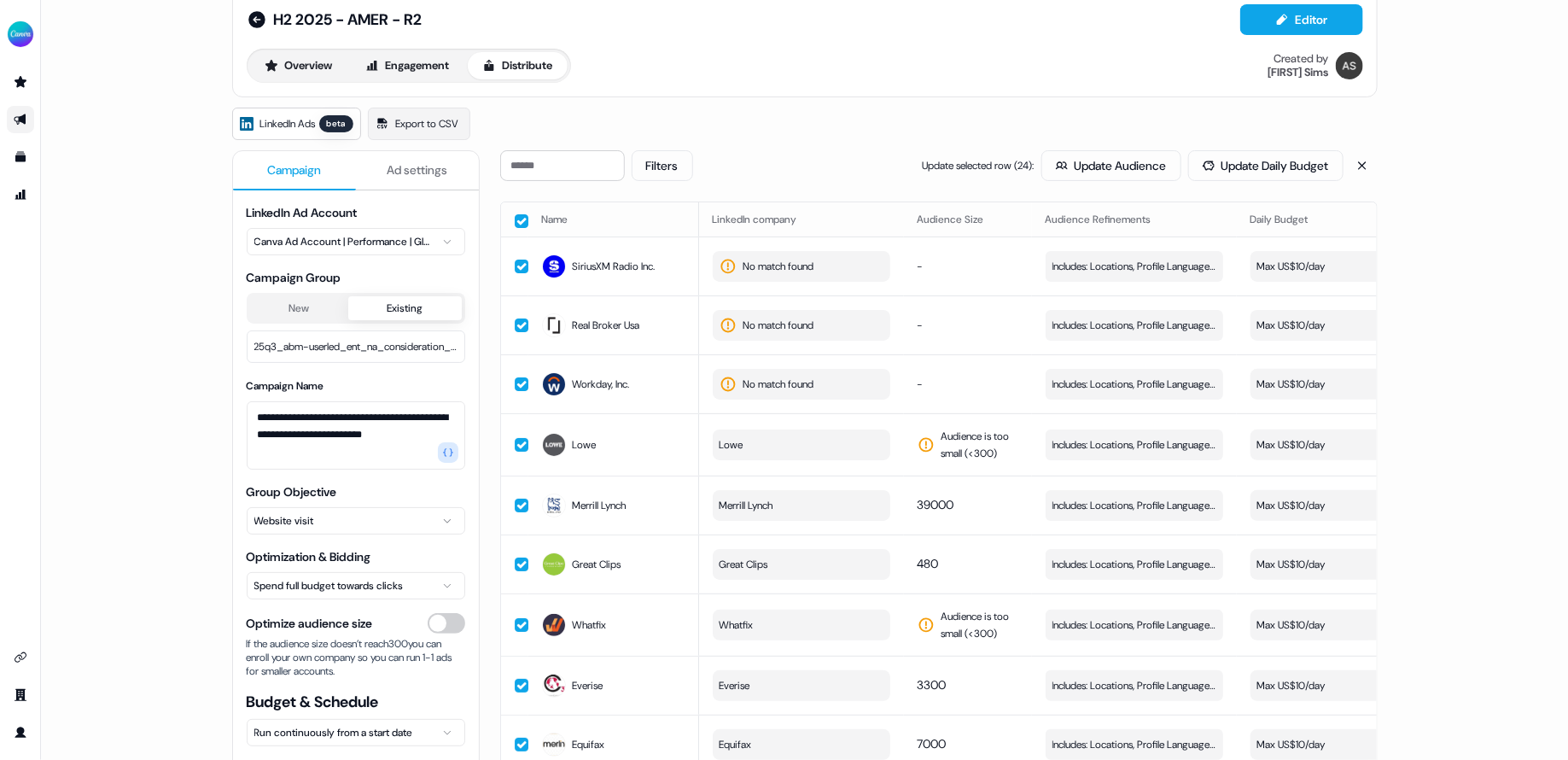 scroll, scrollTop: 0, scrollLeft: 0, axis: both 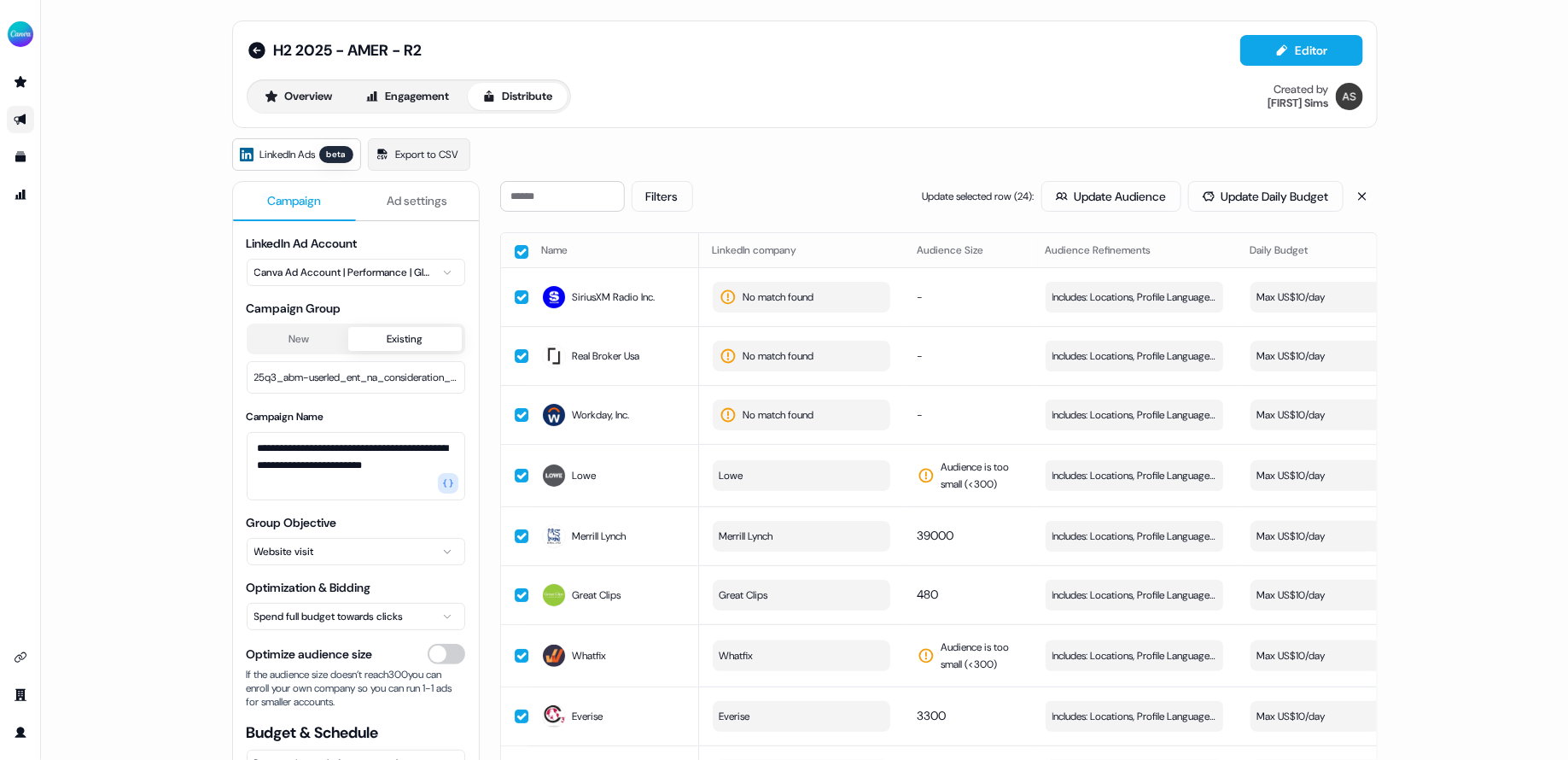 click at bounding box center (522, 252) 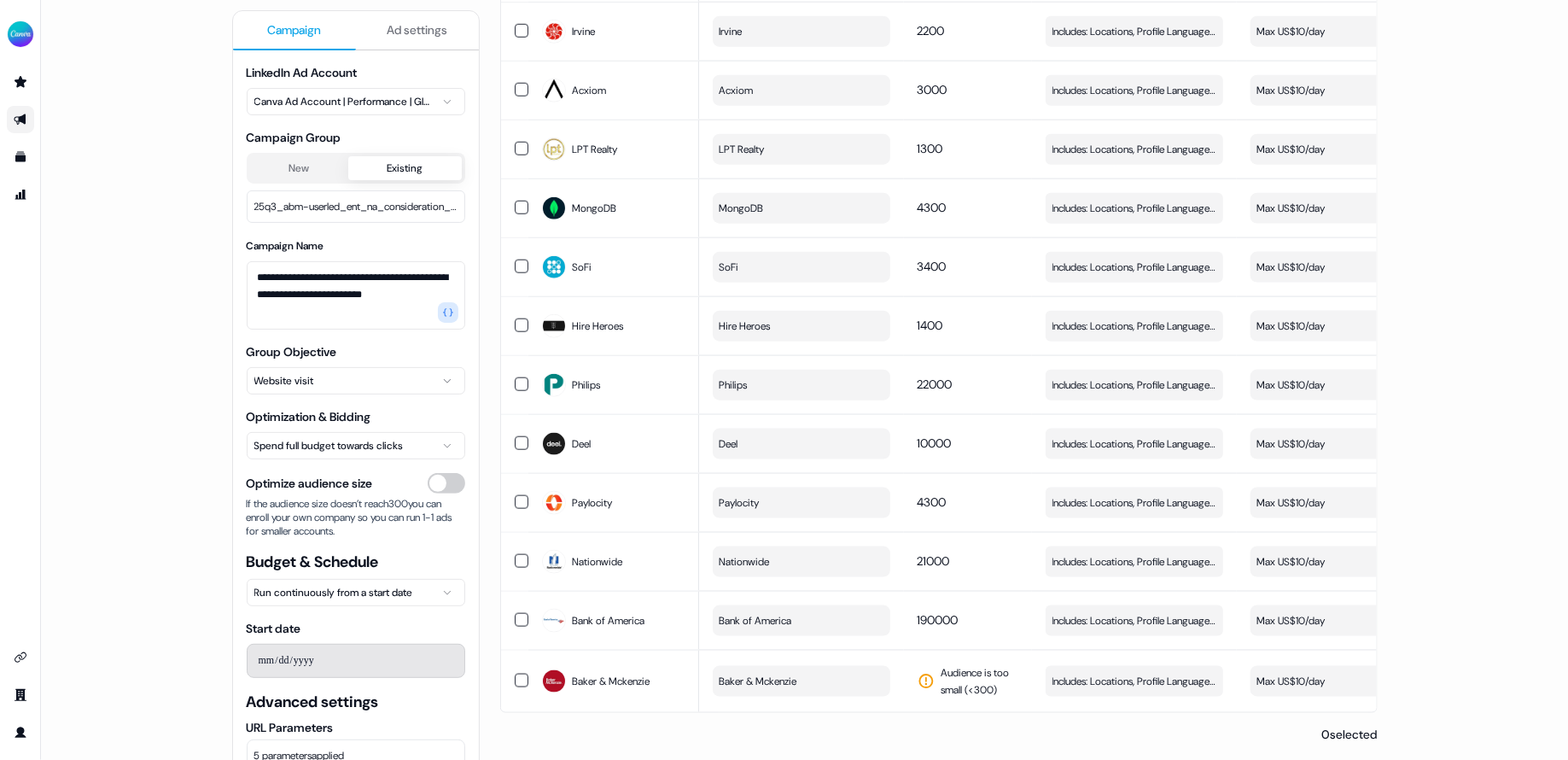 scroll, scrollTop: 0, scrollLeft: 0, axis: both 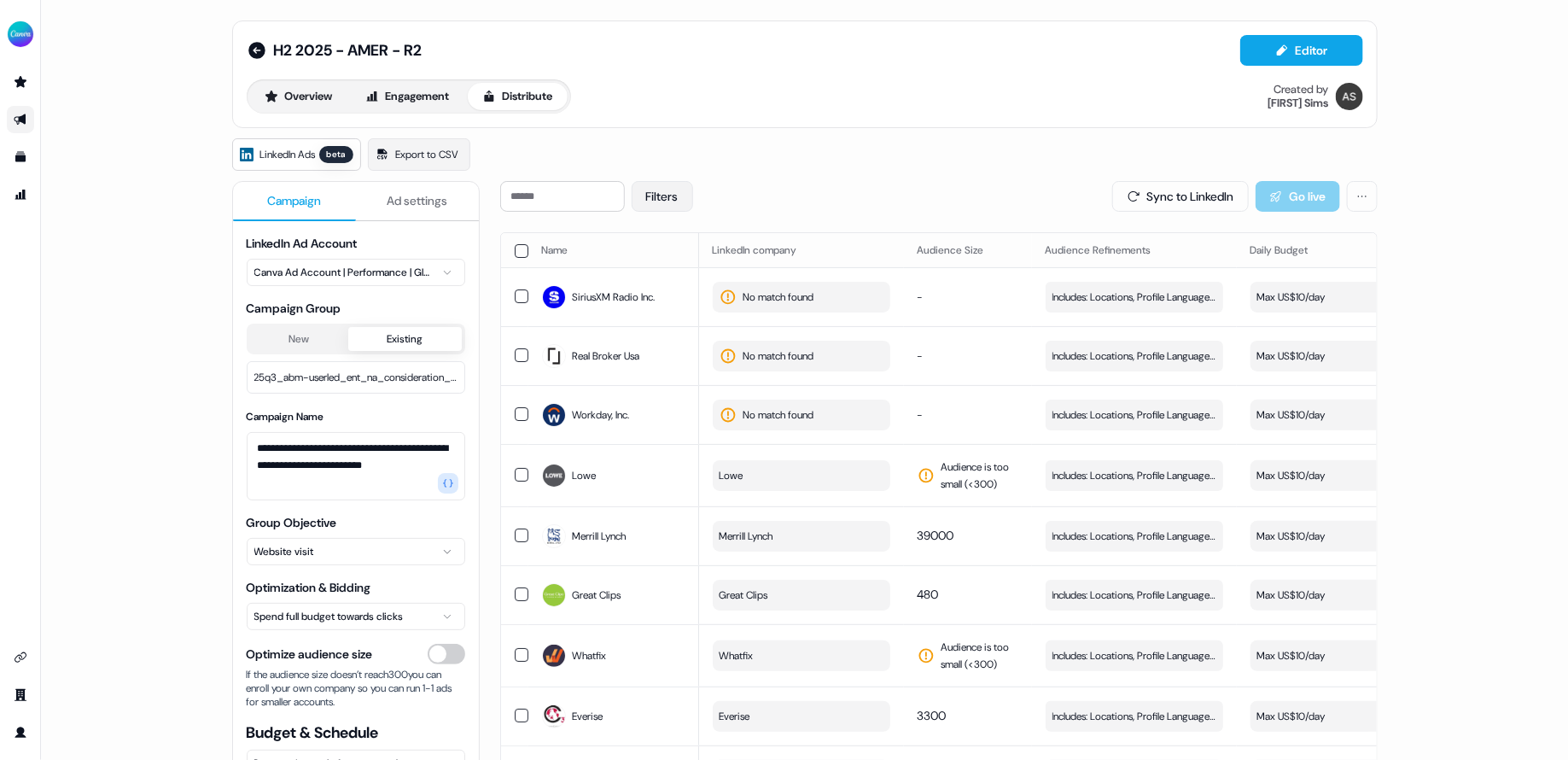click on "Filters" at bounding box center (662, 196) 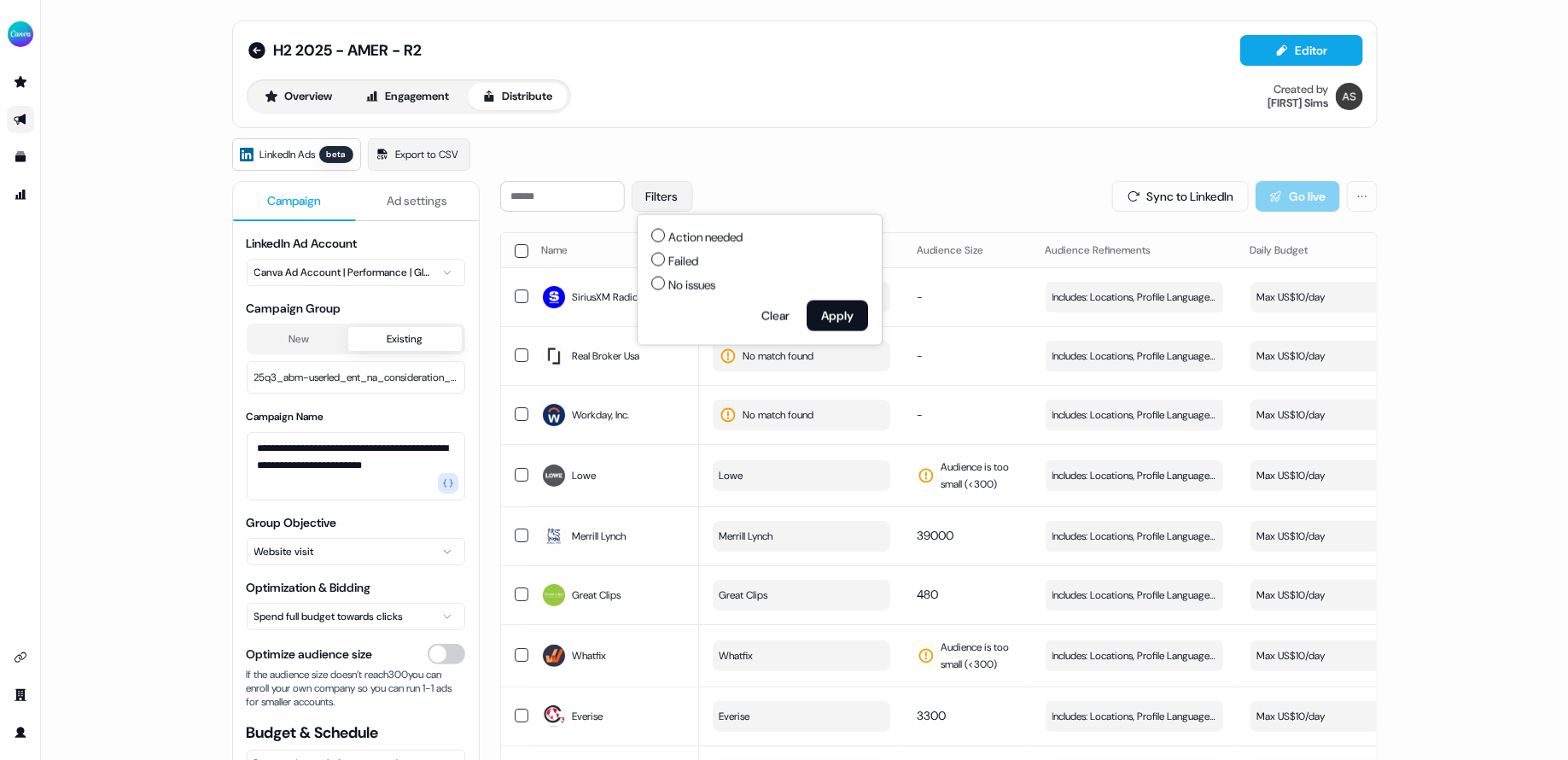 click on "Filters" at bounding box center (662, 196) 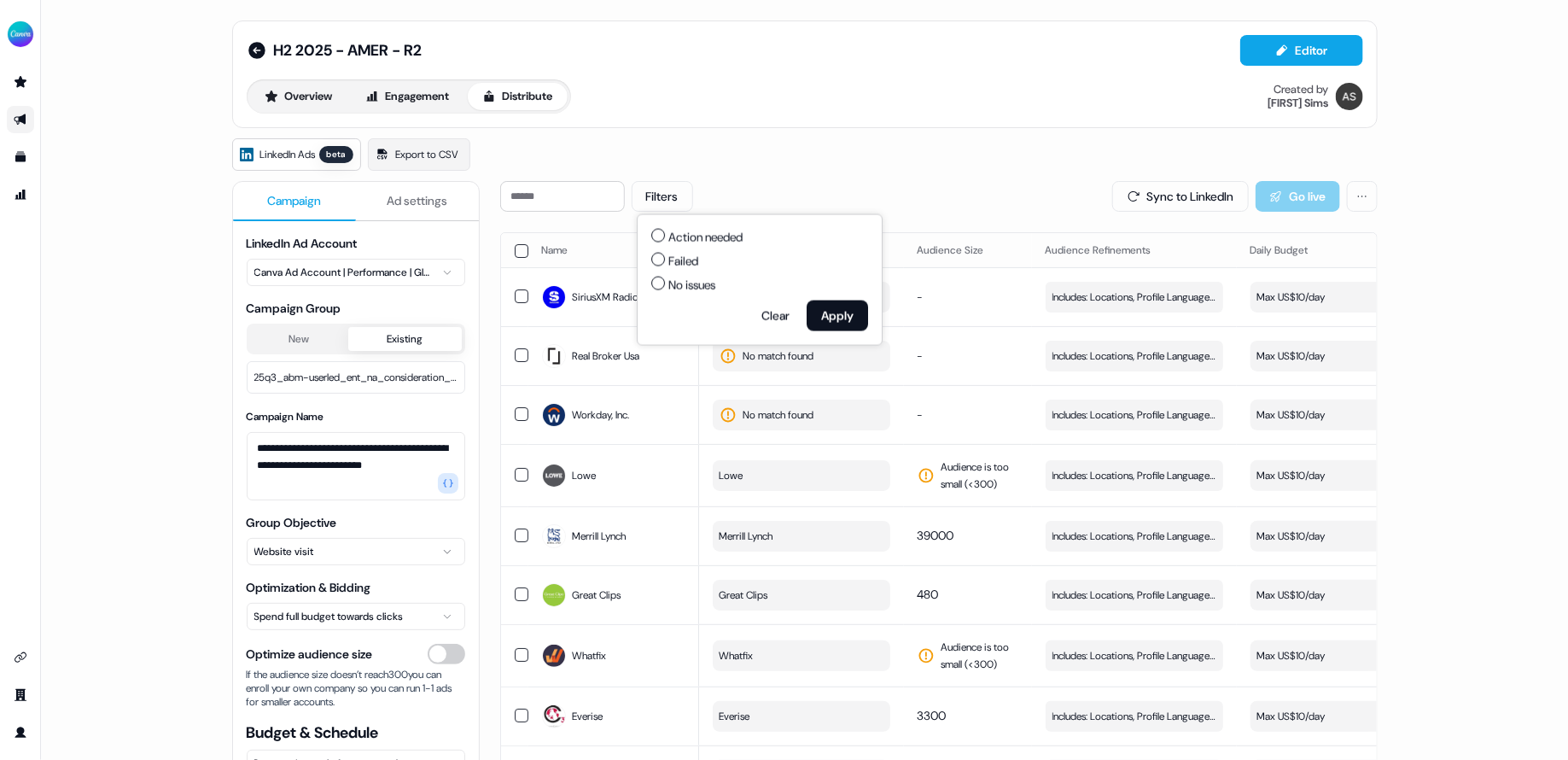 click on "LinkedIn Ads beta Export to CSV" at bounding box center [805, 155] 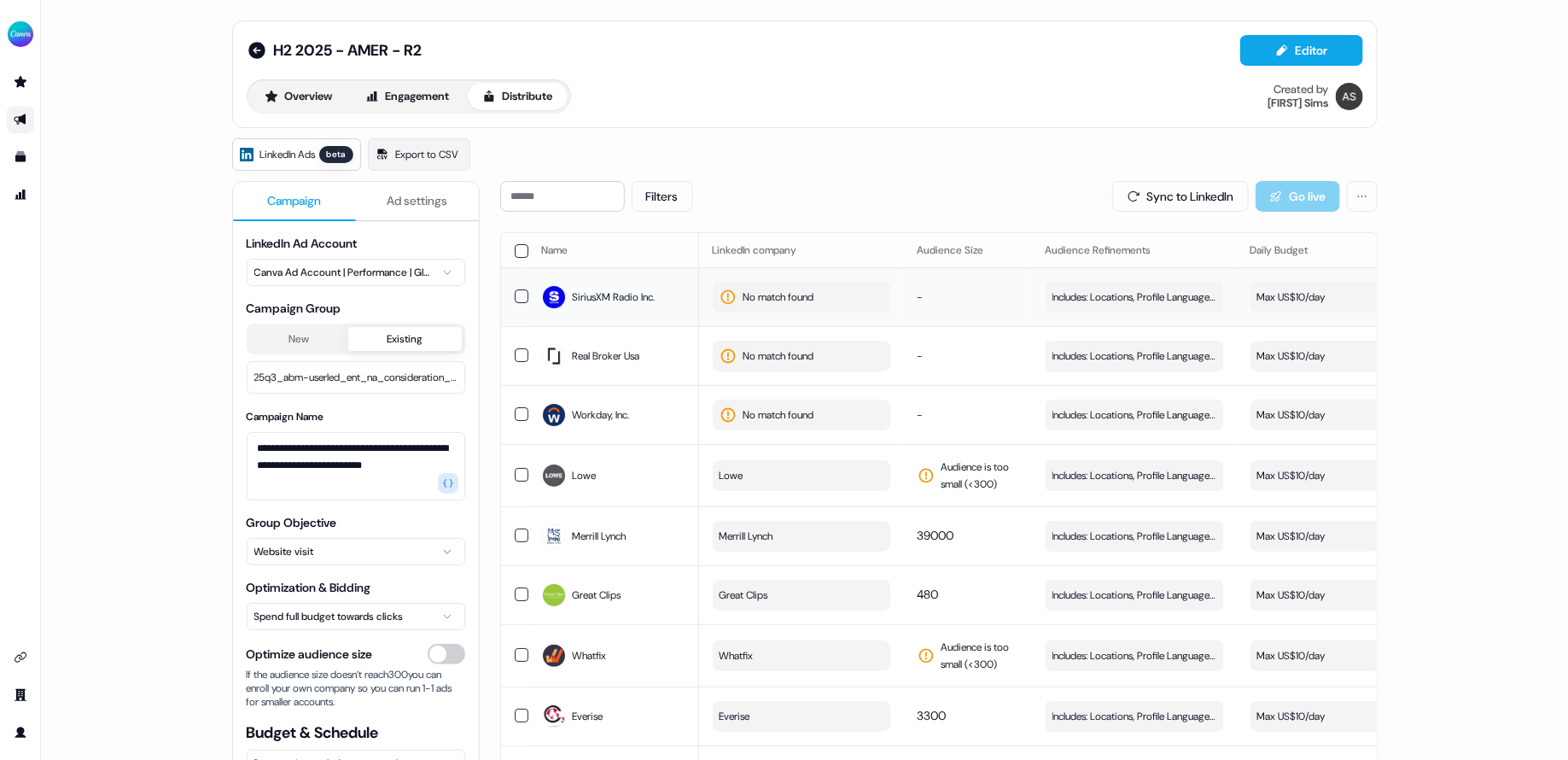 click on "No match found" at bounding box center [778, 297] 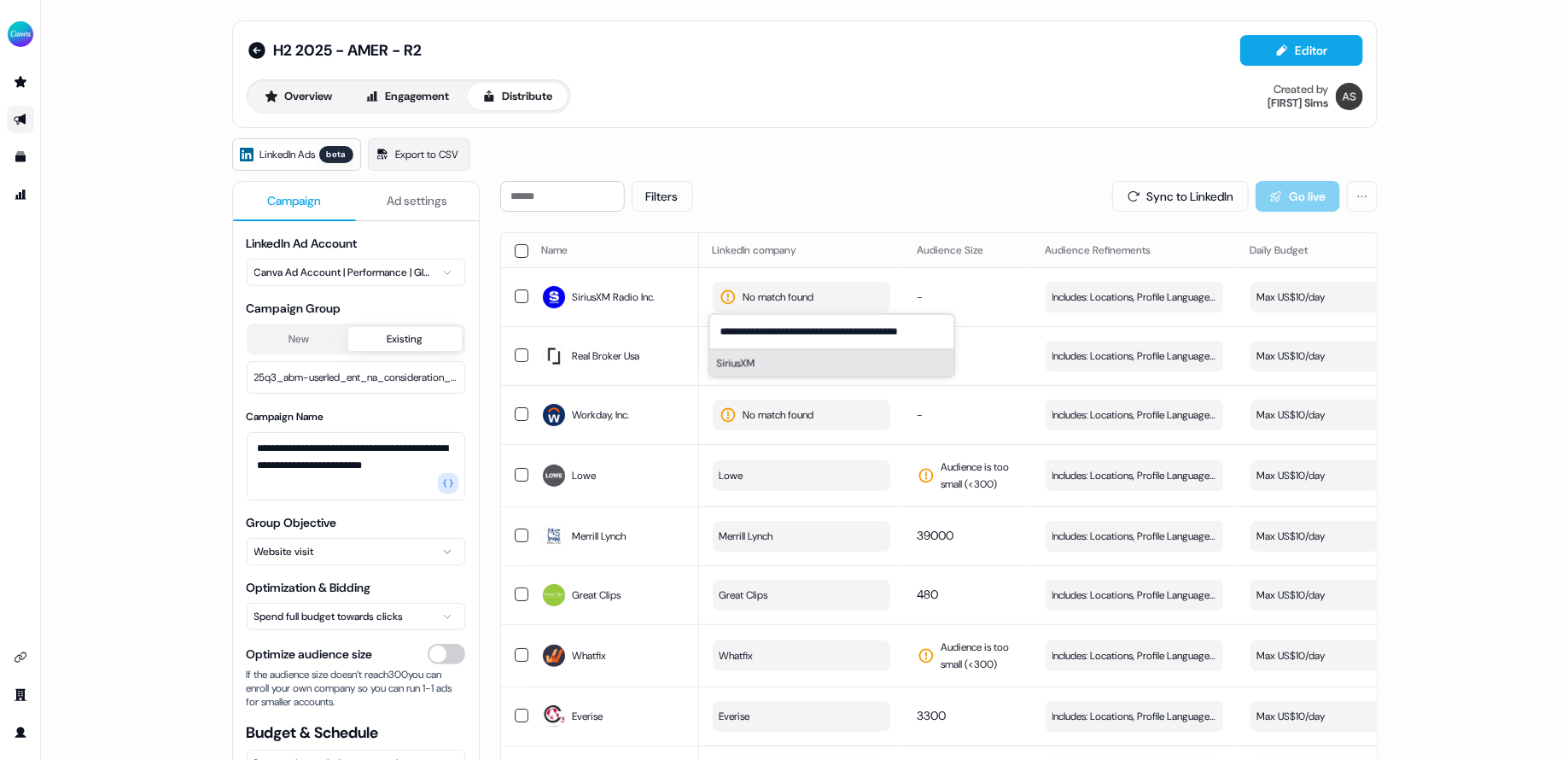 type on "**********" 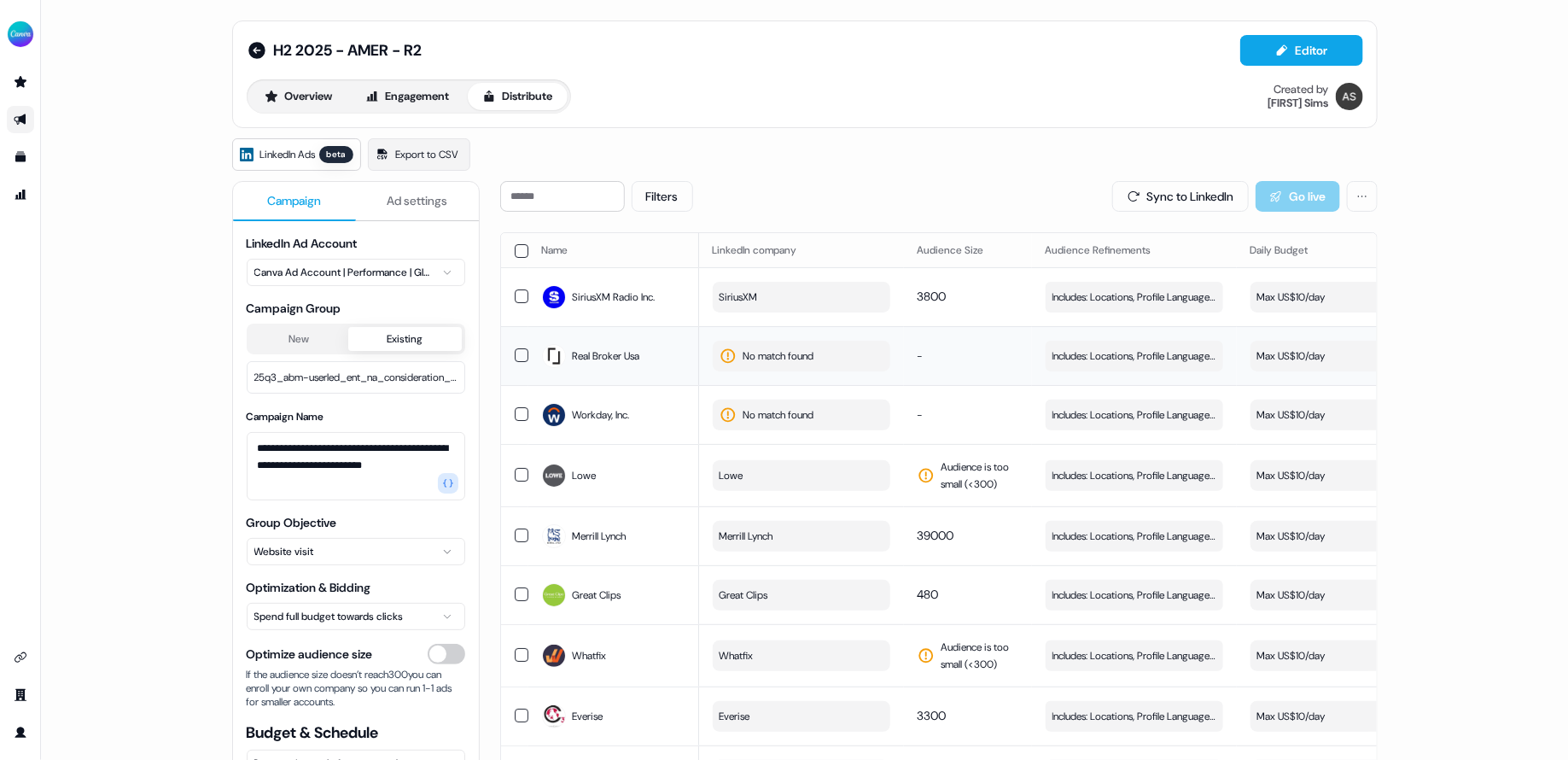 click on "No match found" at bounding box center (778, 356) 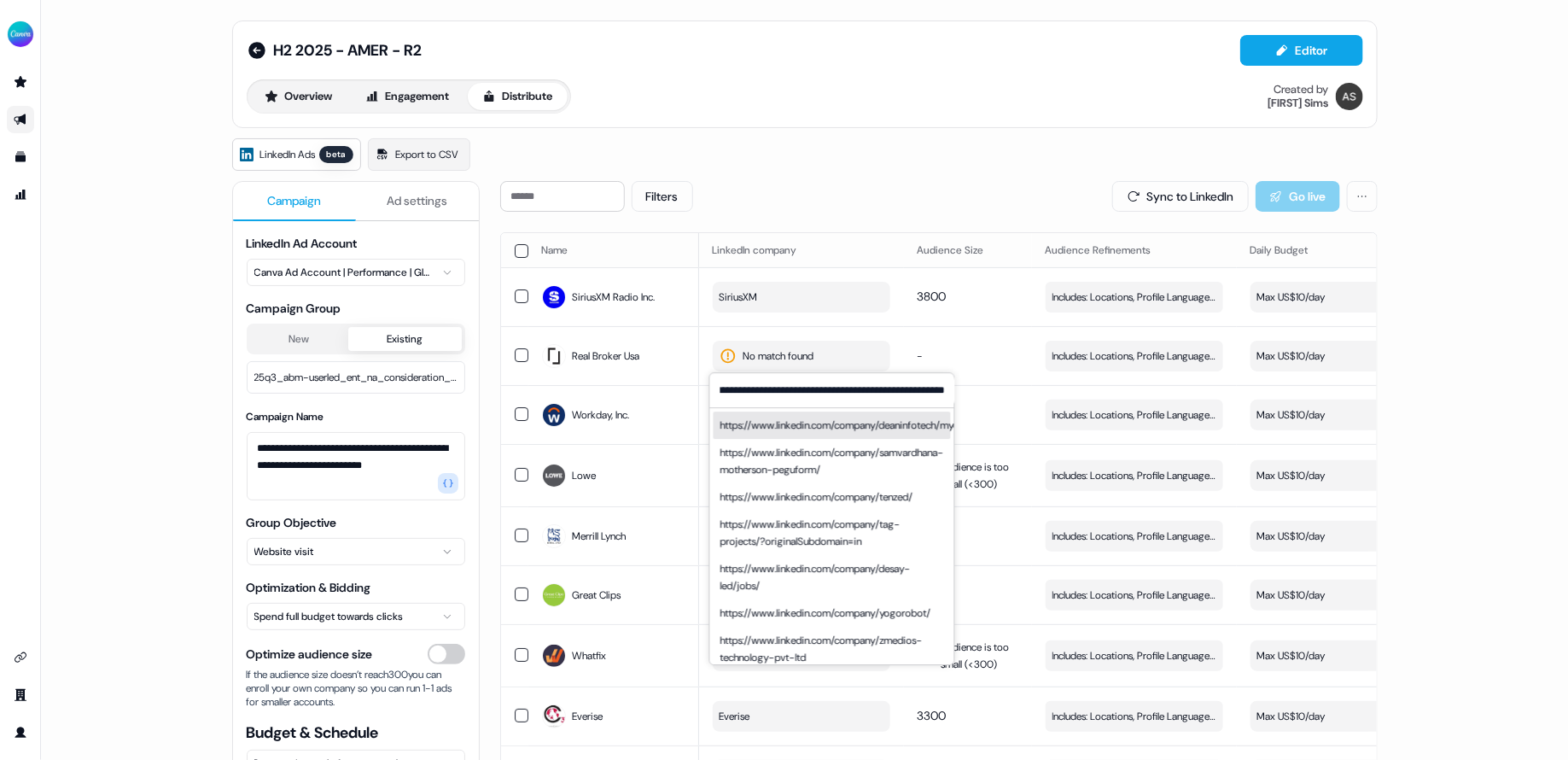 scroll, scrollTop: 0, scrollLeft: 0, axis: both 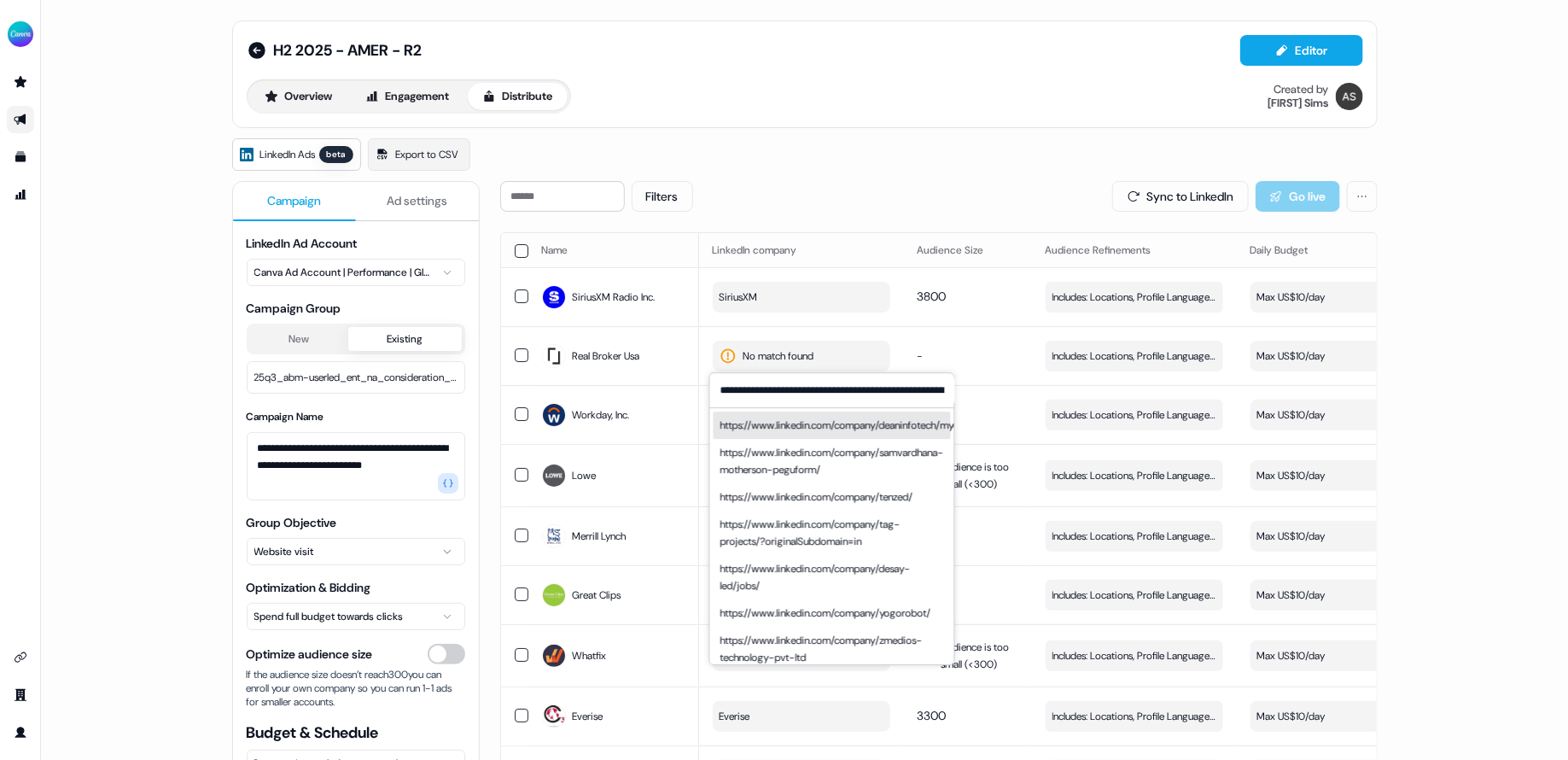 type on "**********" 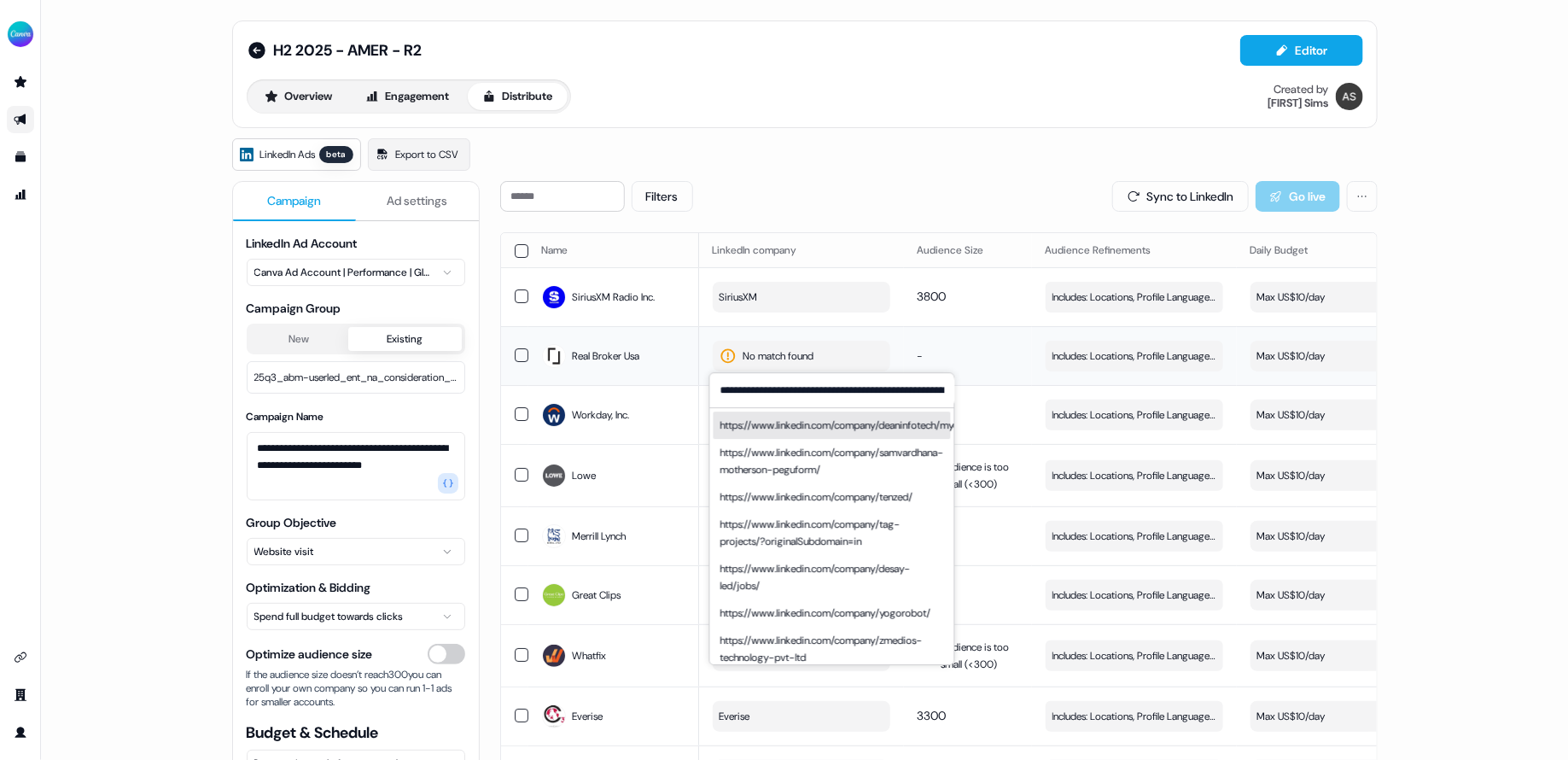 click on "No match found" at bounding box center (801, 355) 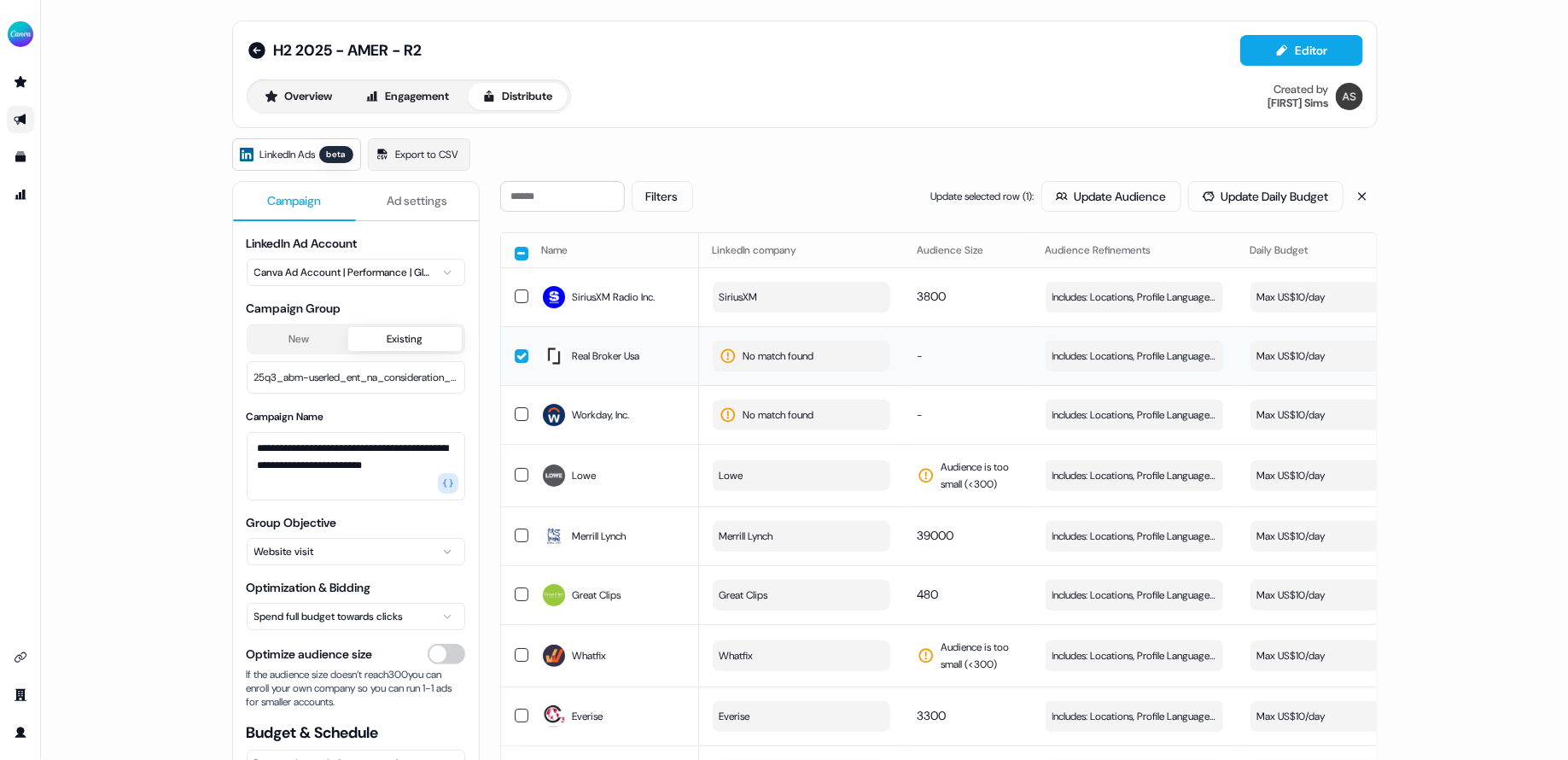 click on "No match found" at bounding box center [778, 356] 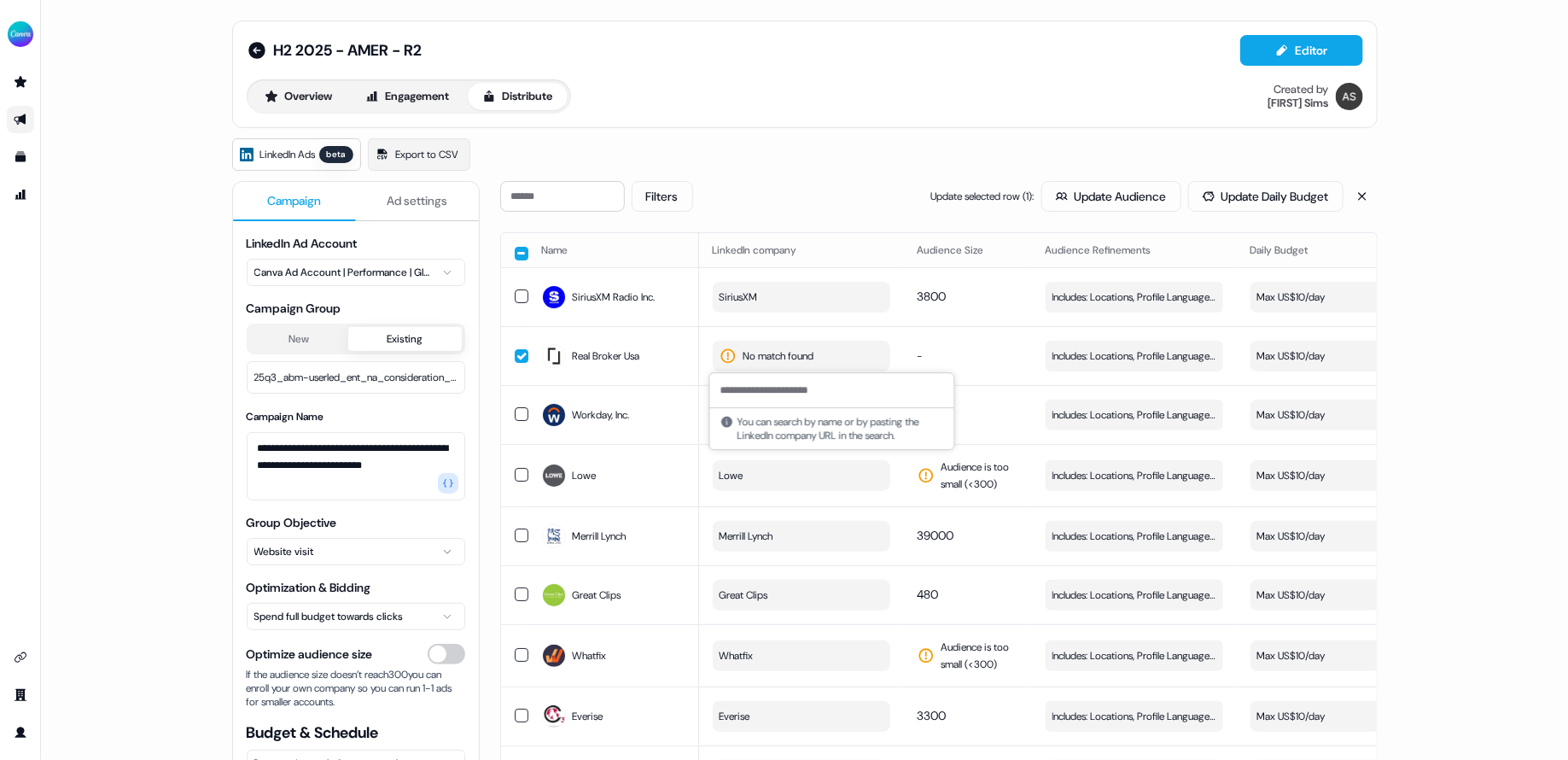 click at bounding box center [832, 390] 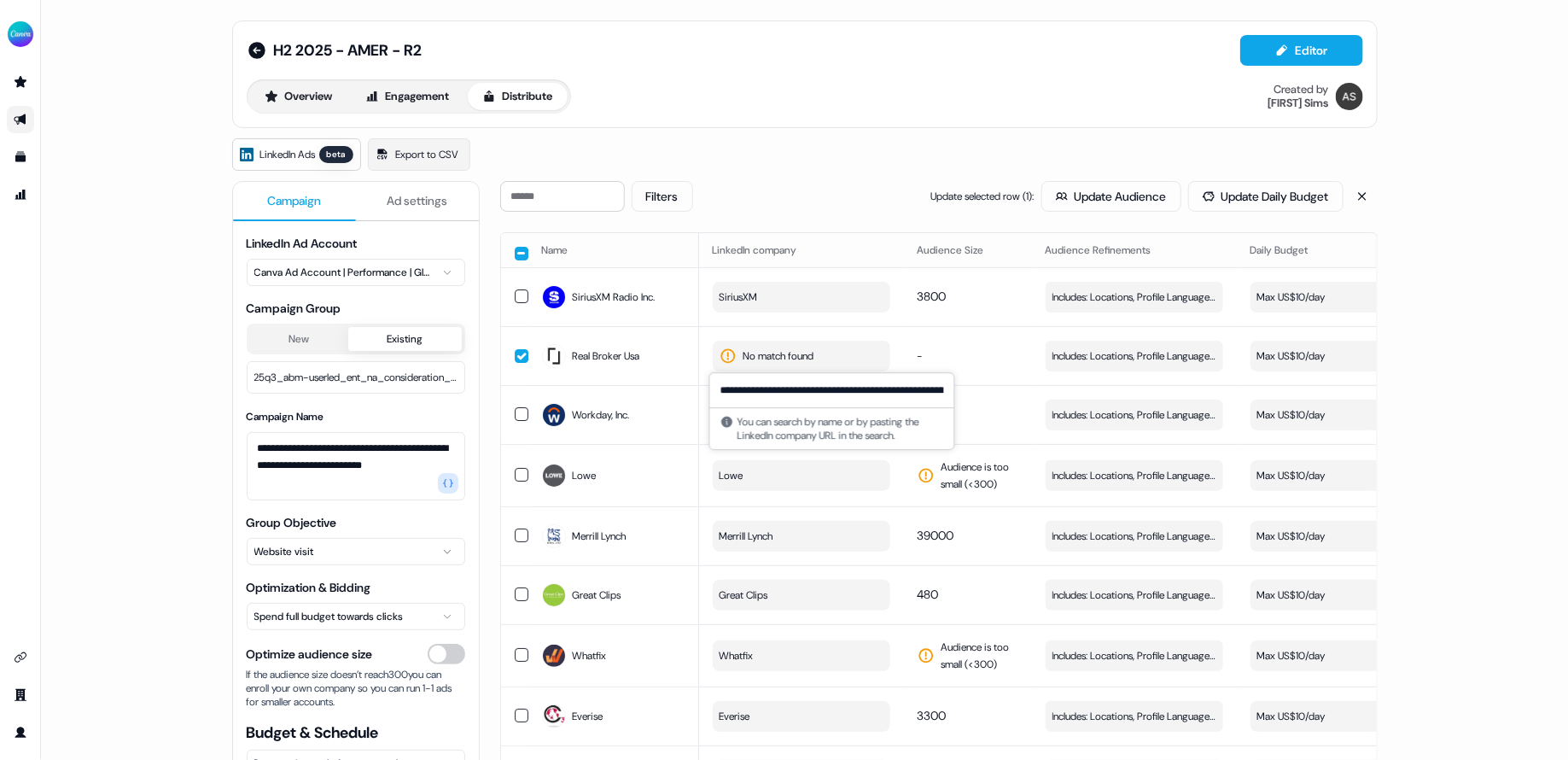 scroll, scrollTop: 0, scrollLeft: 75, axis: horizontal 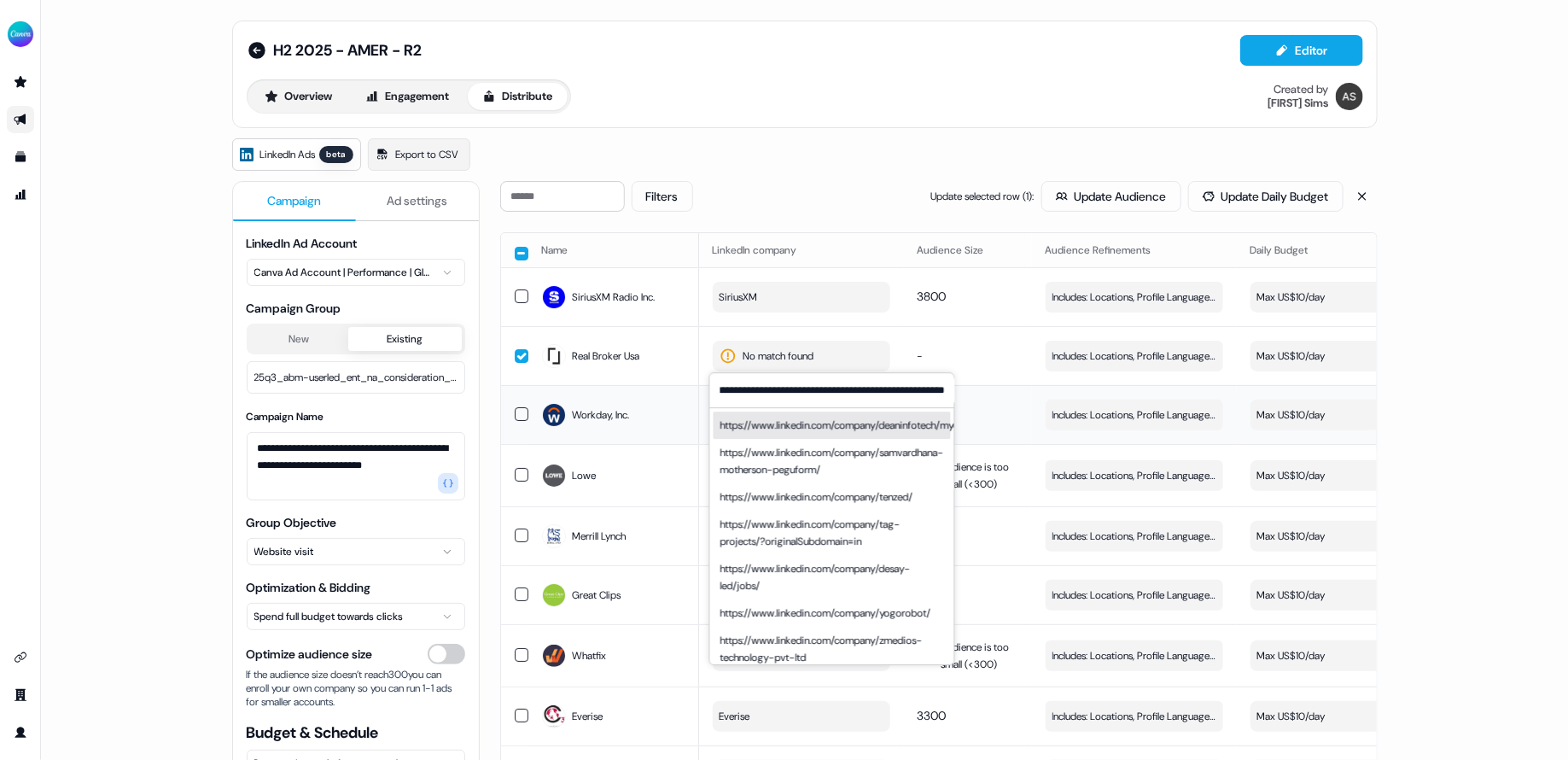 drag, startPoint x: 927, startPoint y: 393, endPoint x: 1041, endPoint y: 395, distance: 114.01754 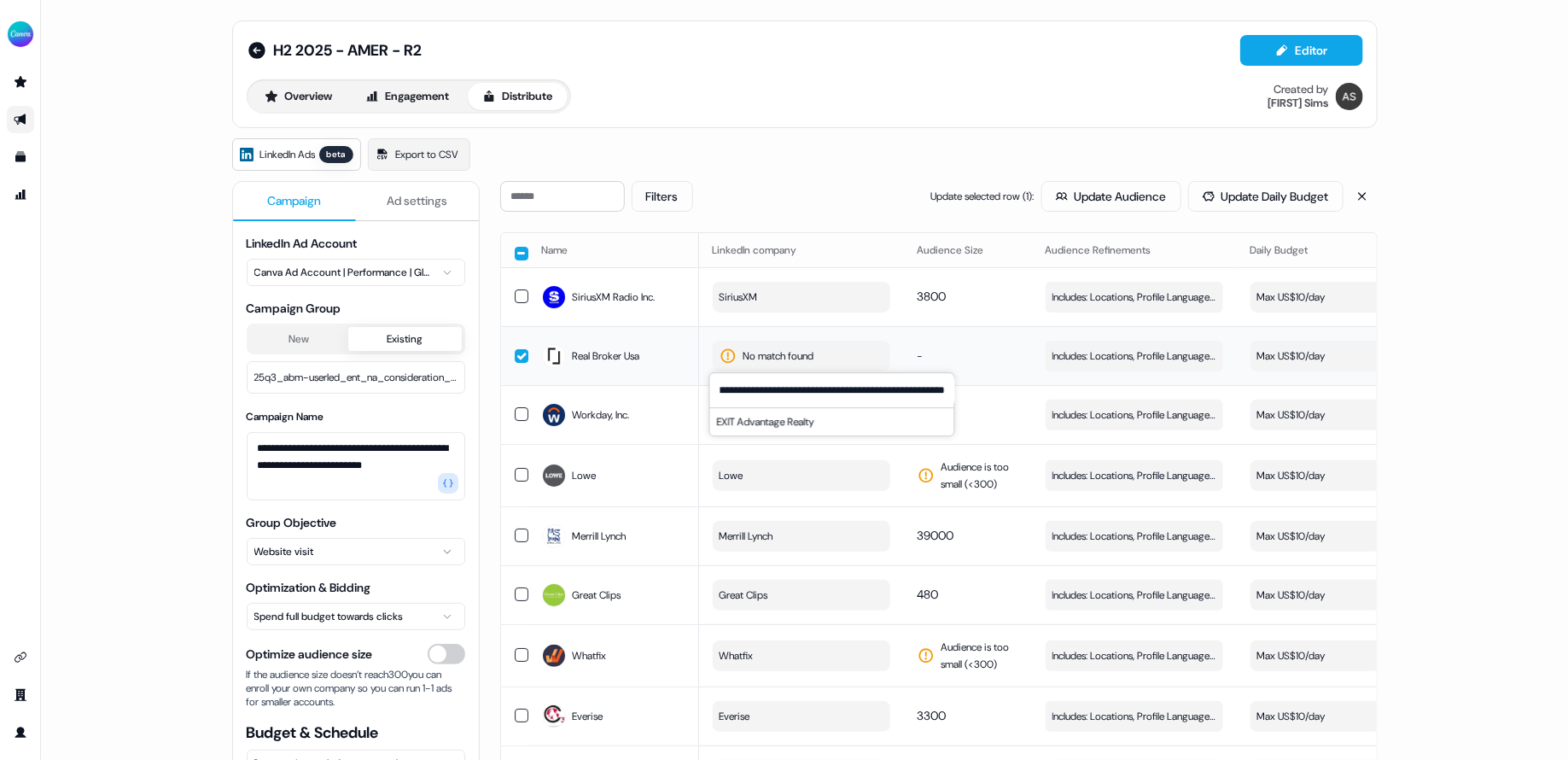 scroll, scrollTop: 0, scrollLeft: 71, axis: horizontal 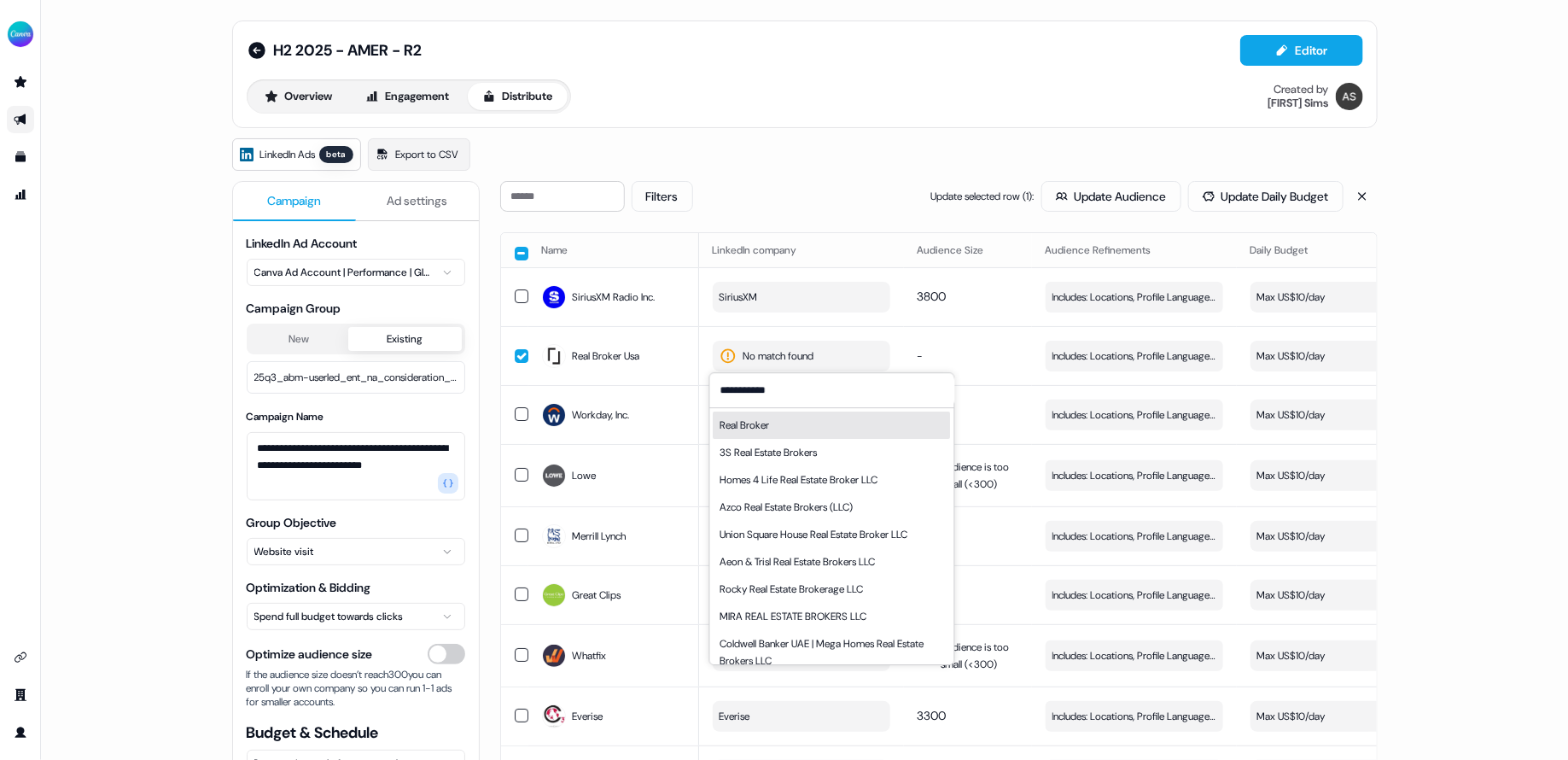 type on "**********" 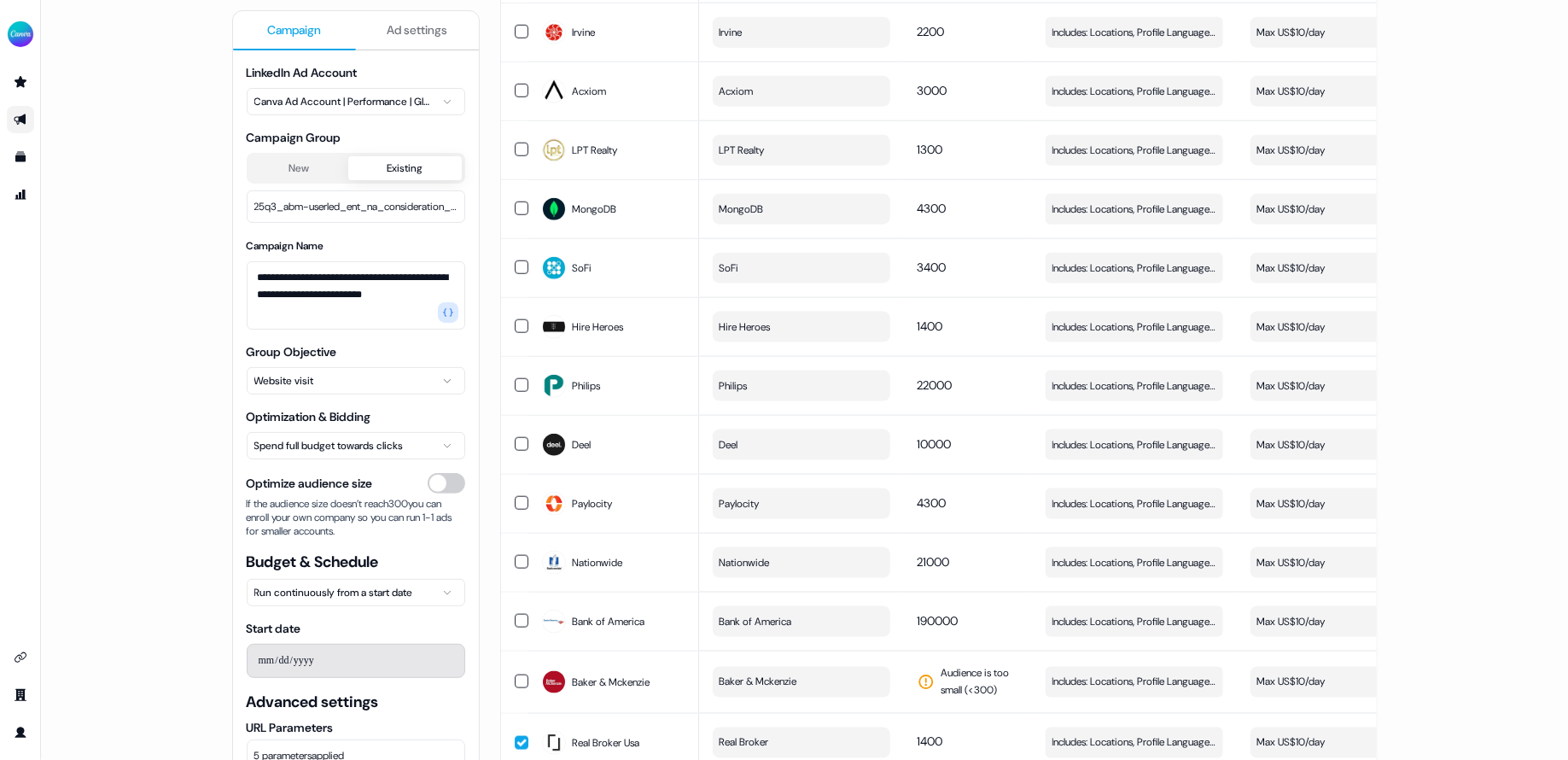 scroll, scrollTop: 983, scrollLeft: 0, axis: vertical 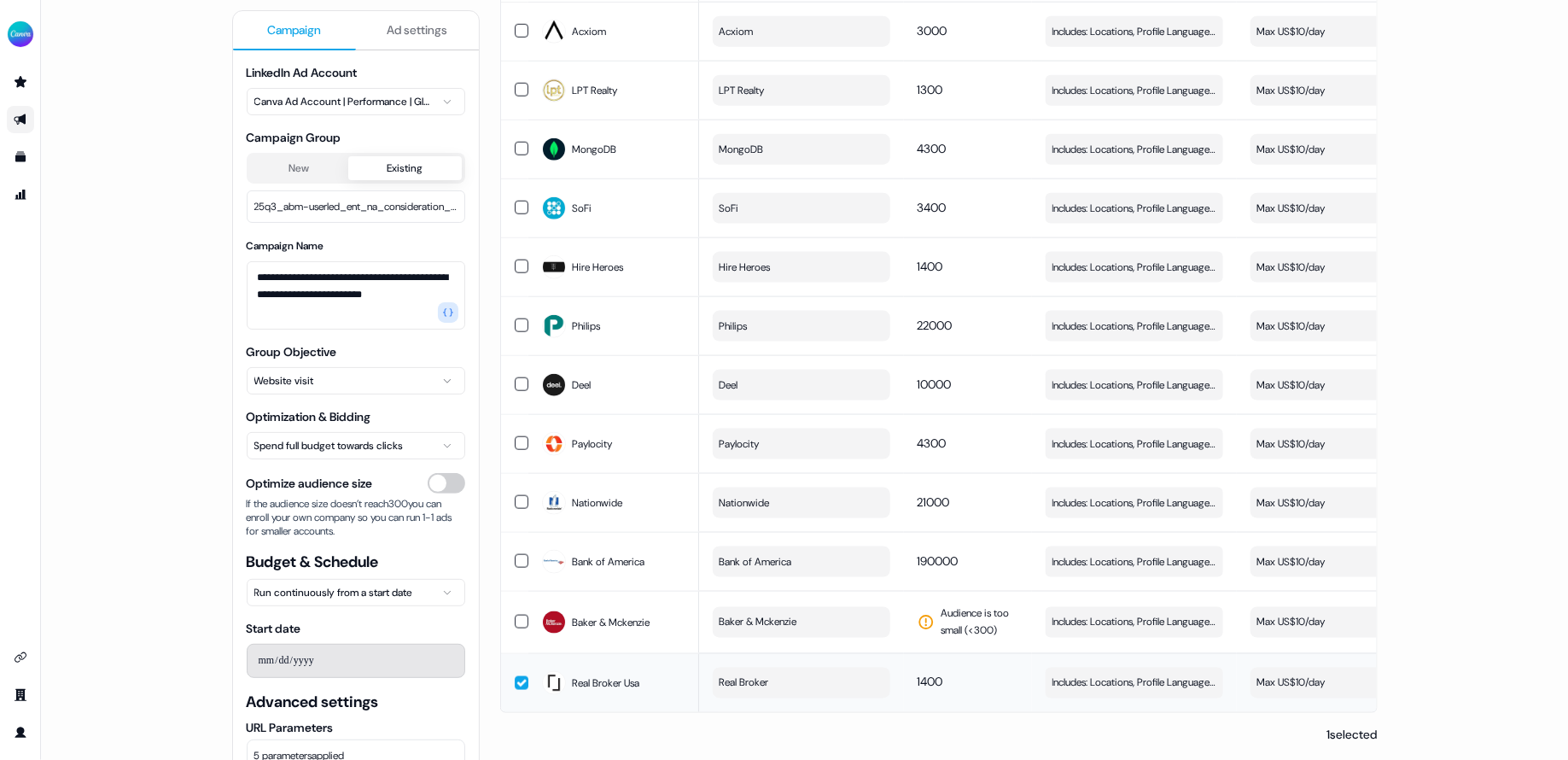 click at bounding box center (522, 683) 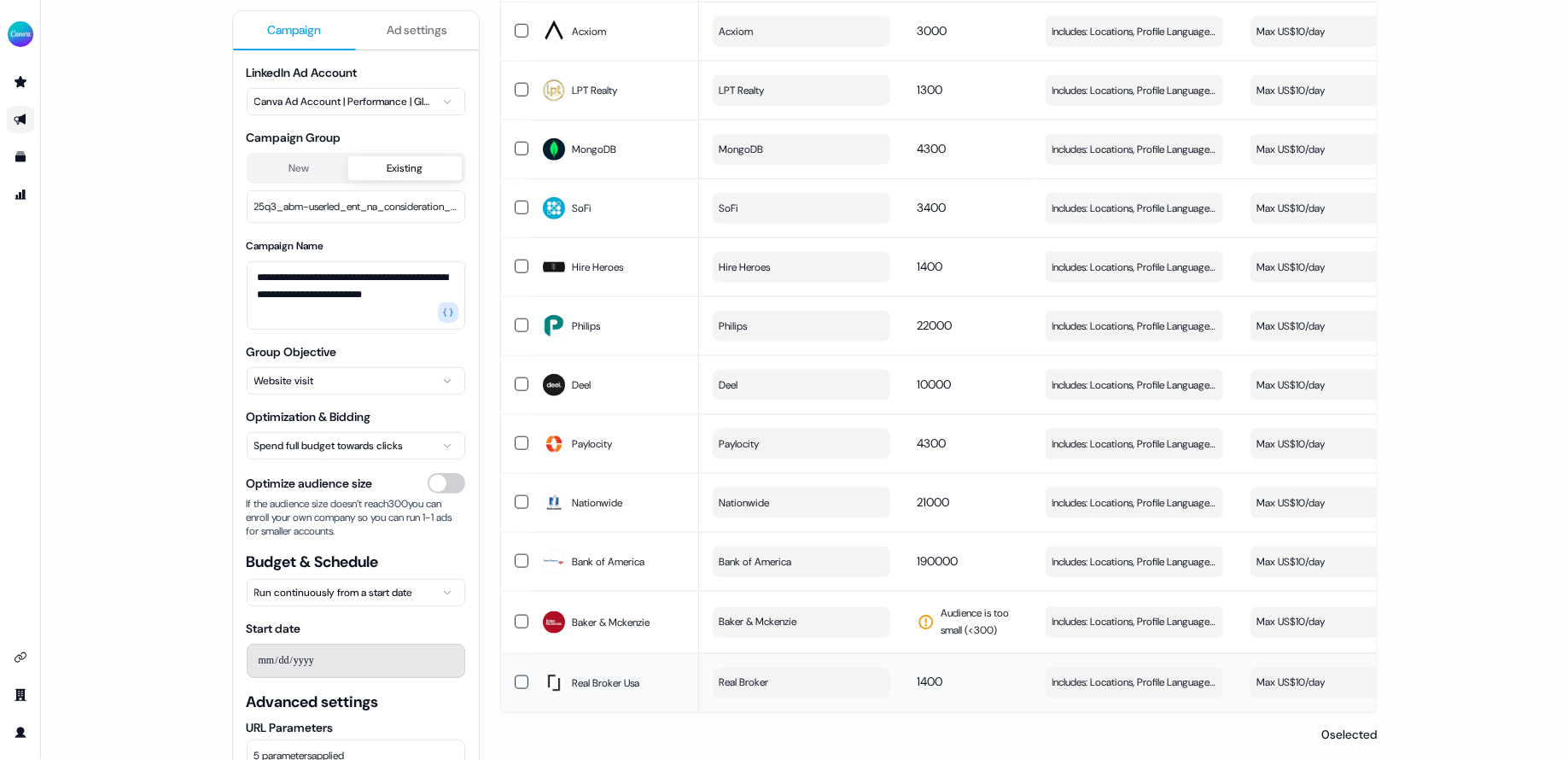 click on "1400" at bounding box center [930, 682] 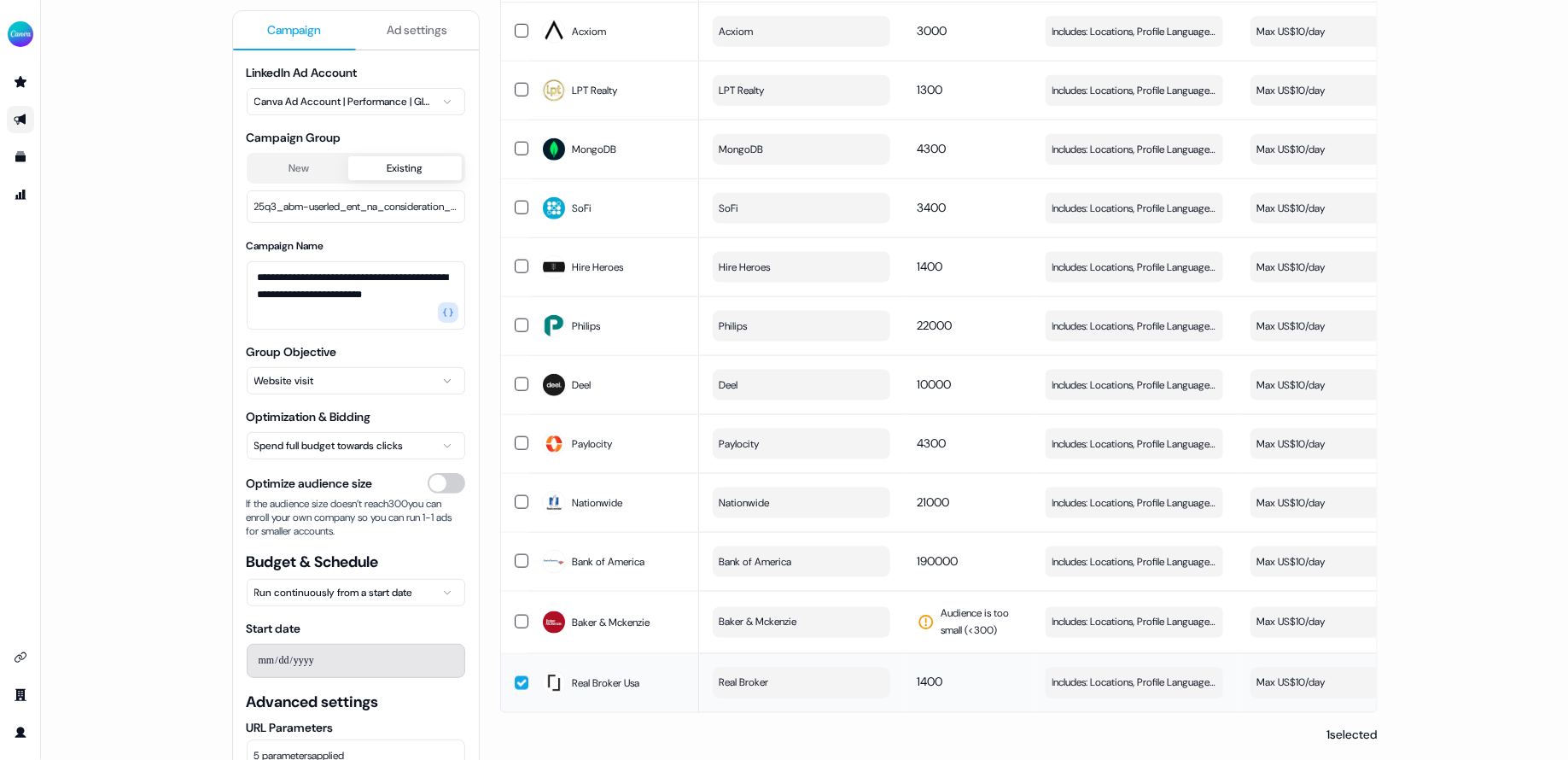 click on "1400" at bounding box center (930, 682) 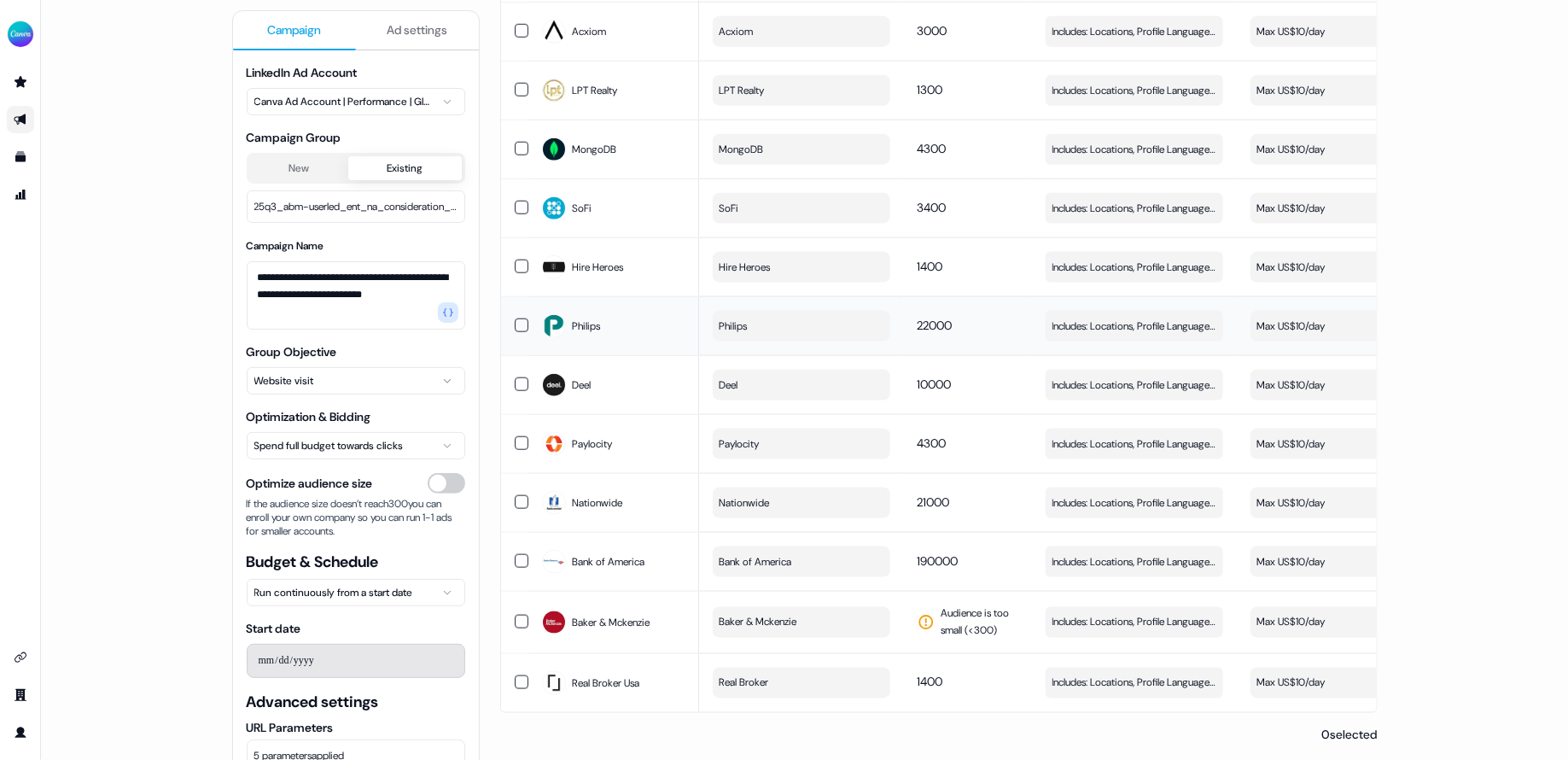 scroll, scrollTop: 0, scrollLeft: 0, axis: both 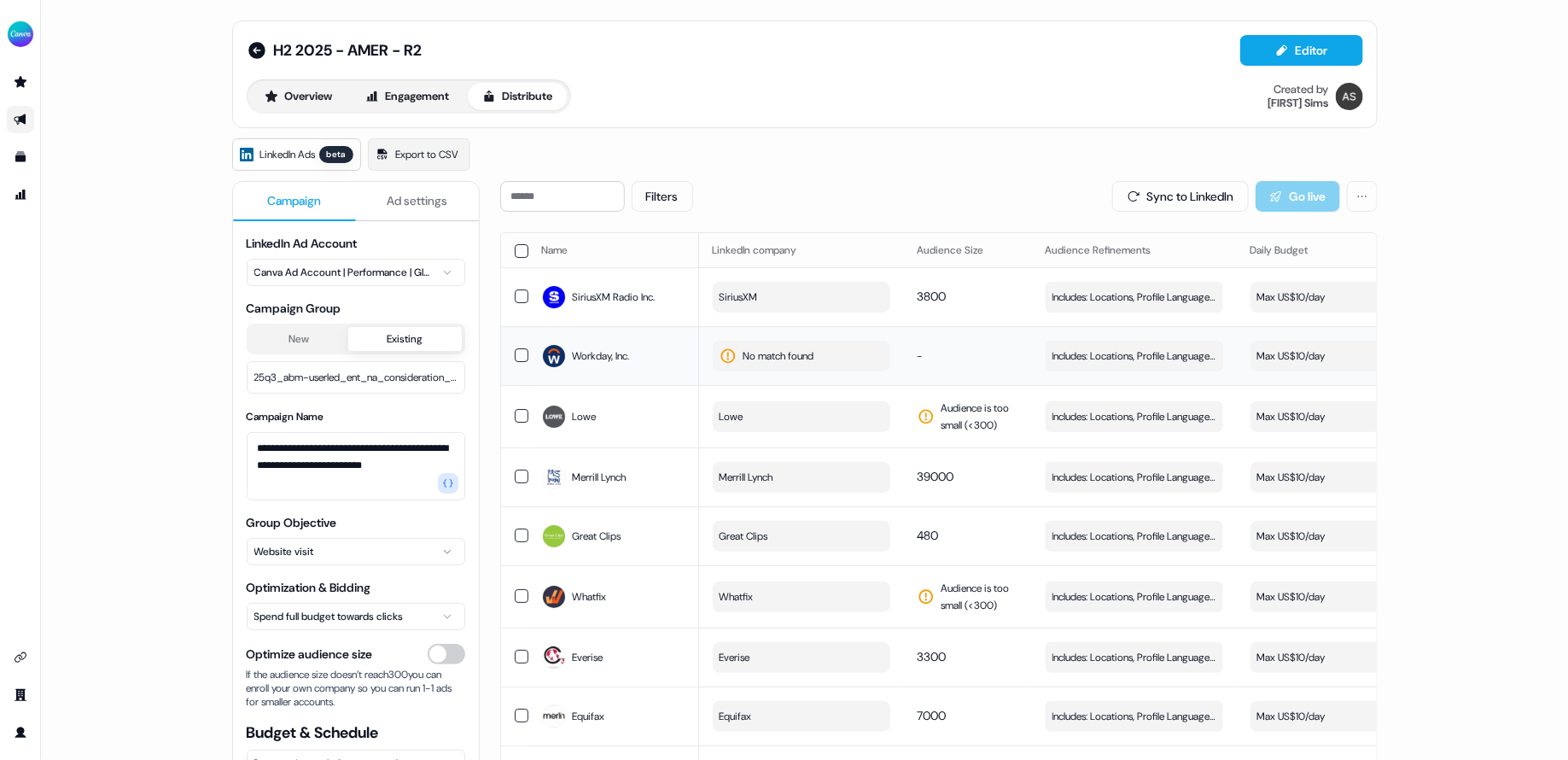 click on "No match found" at bounding box center [778, 356] 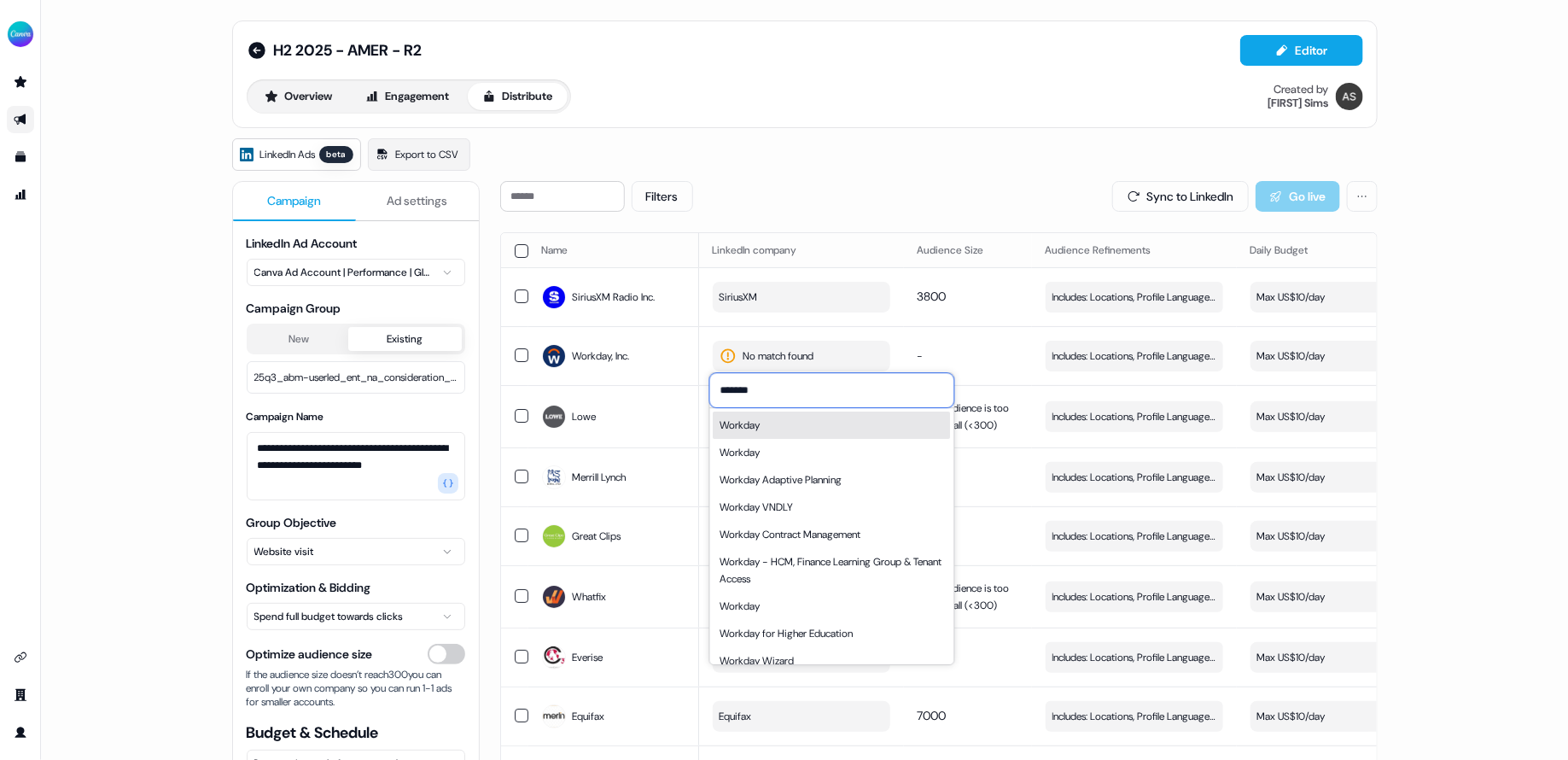 click on "*******" at bounding box center [832, 390] 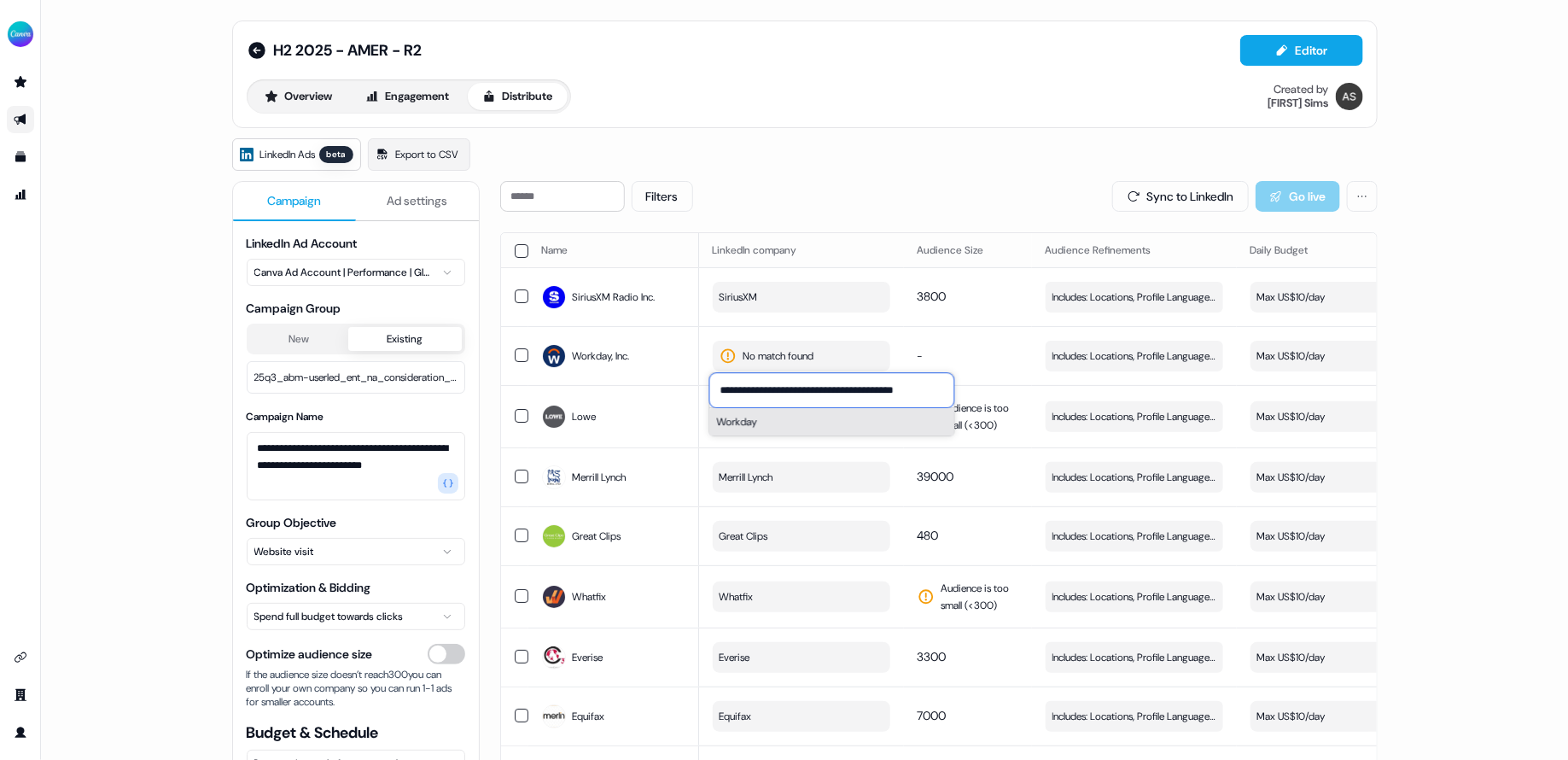 type on "**********" 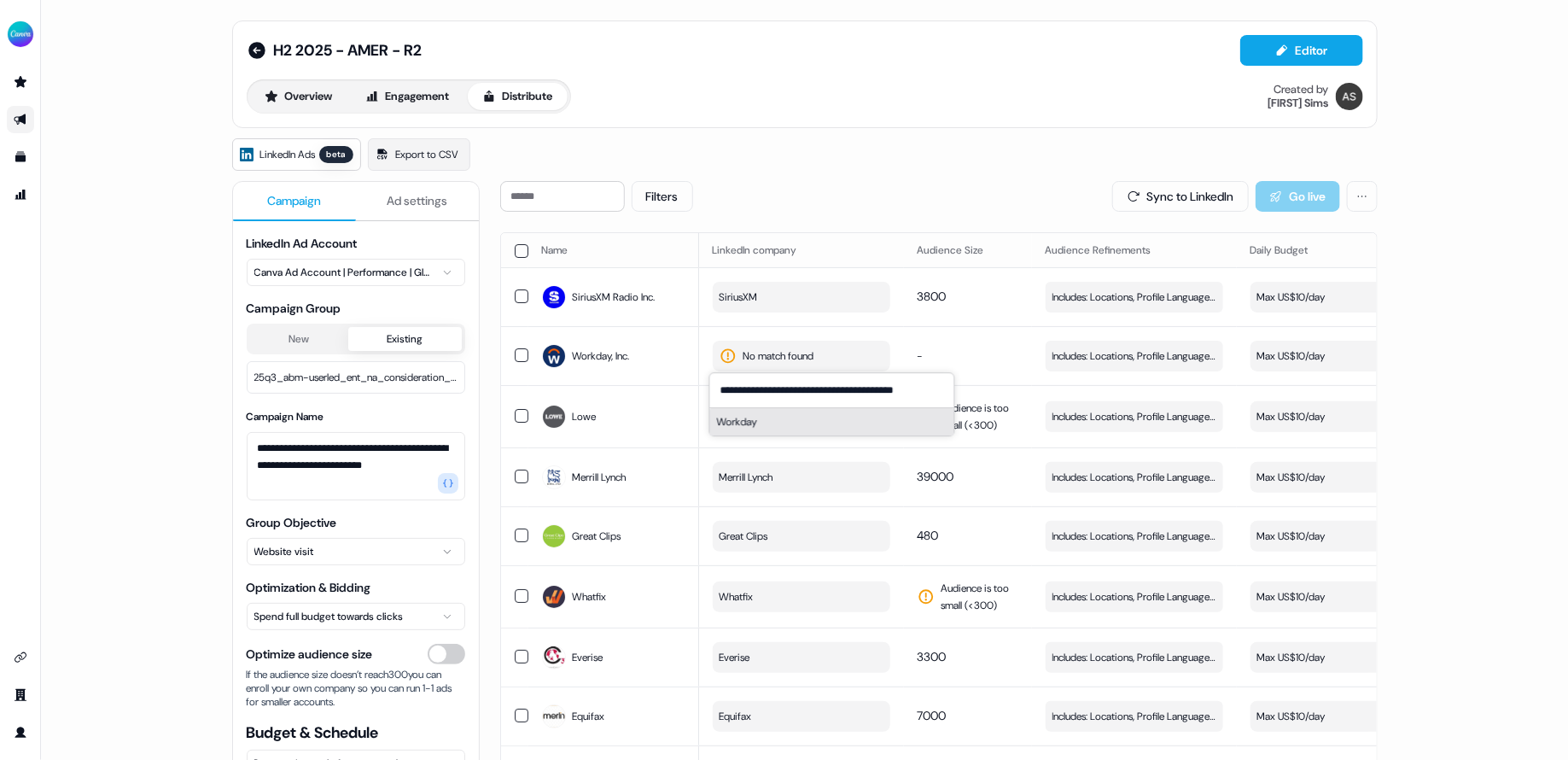 click on "Workday" at bounding box center [832, 422] 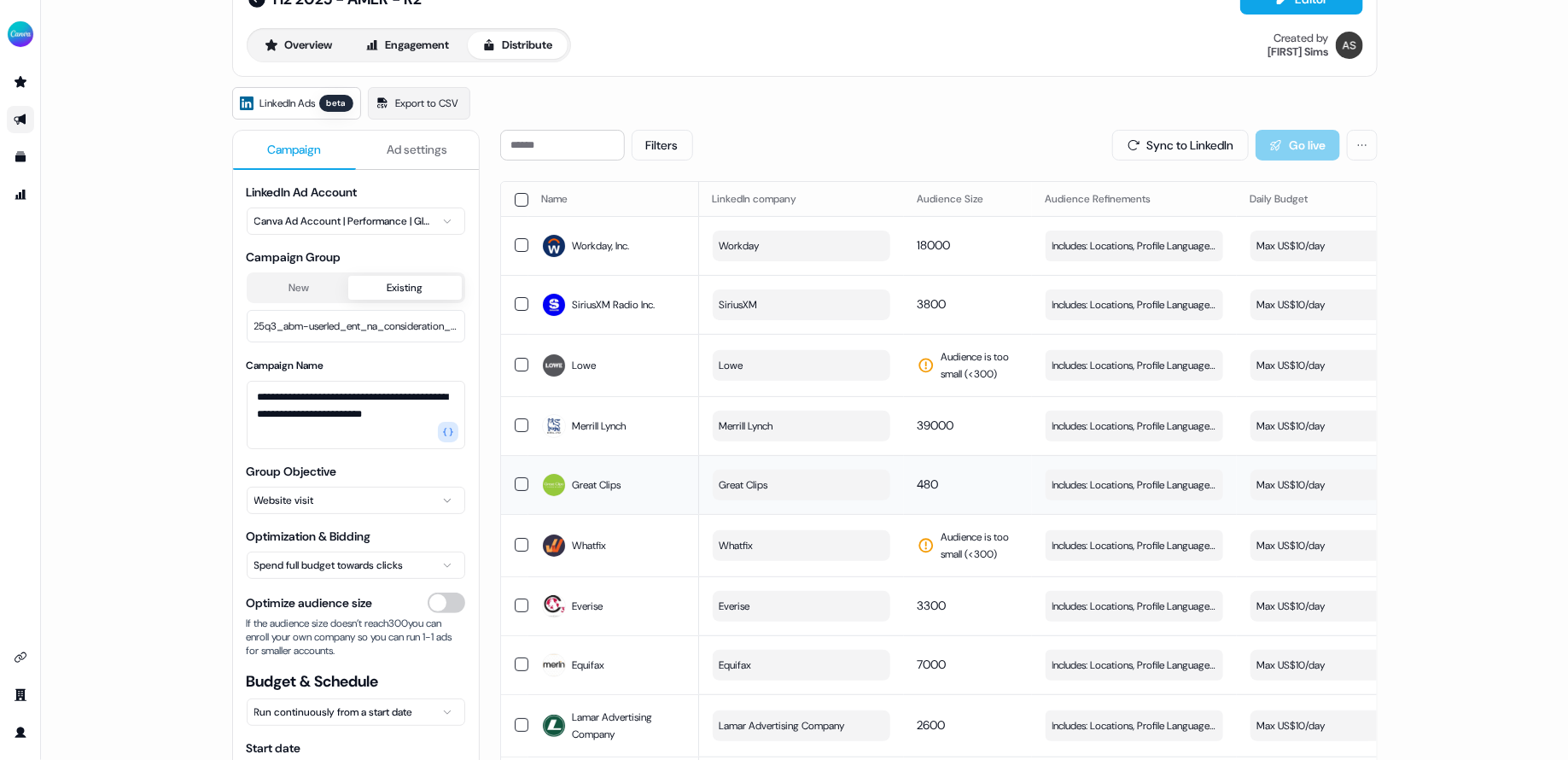 scroll, scrollTop: 65, scrollLeft: 0, axis: vertical 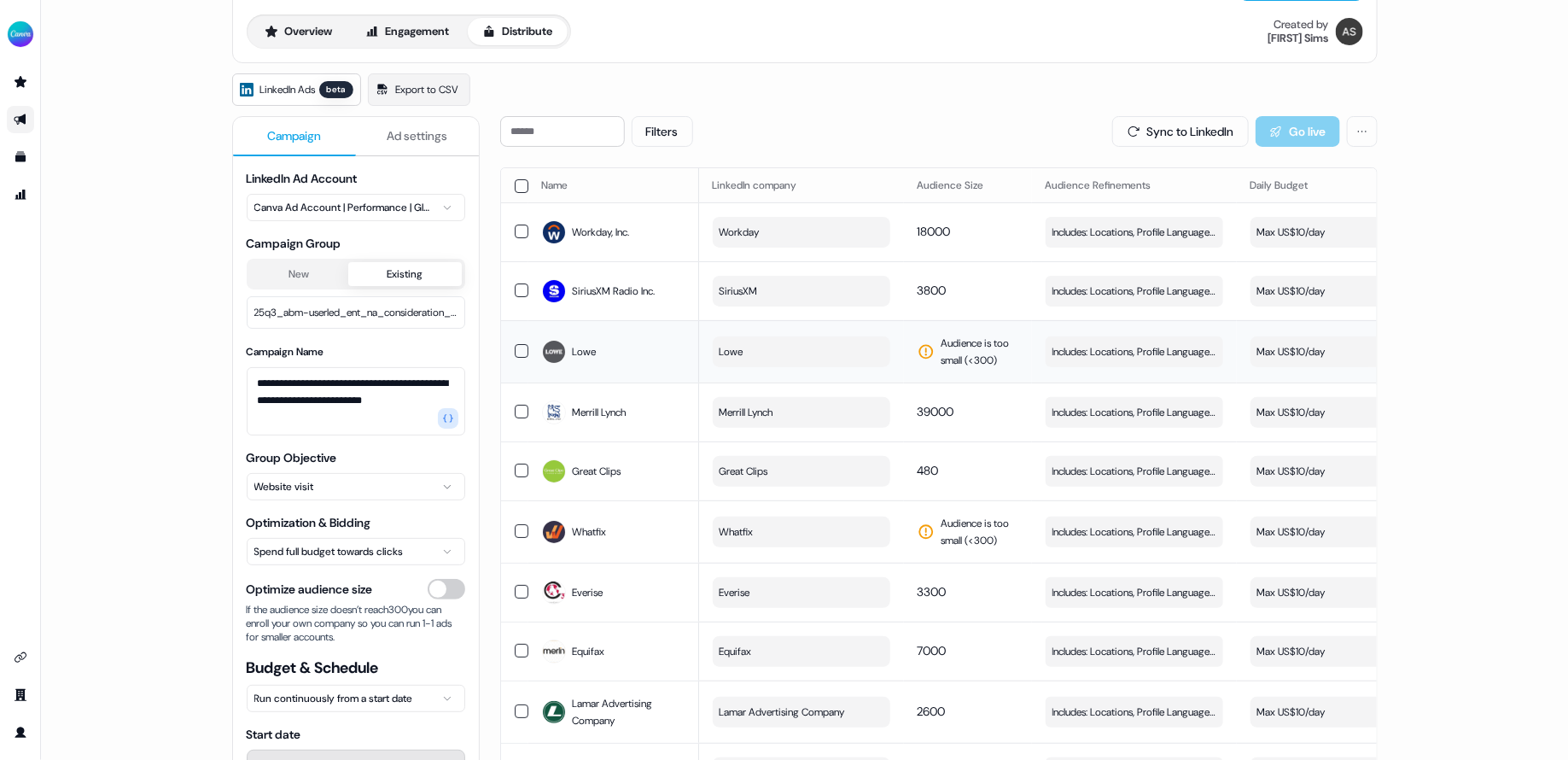 click on "Lowe" at bounding box center (801, 352) 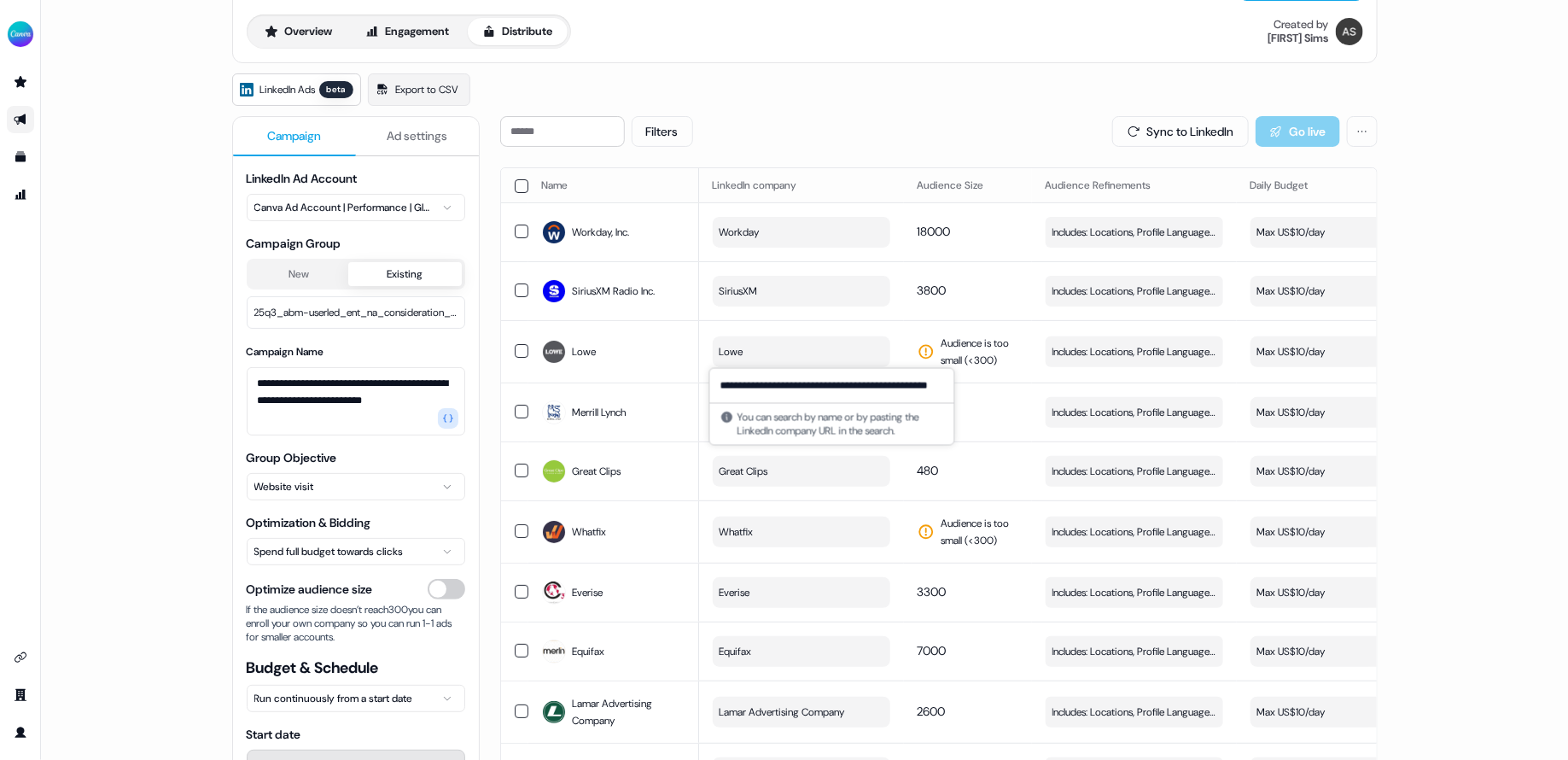 scroll, scrollTop: 0, scrollLeft: 31, axis: horizontal 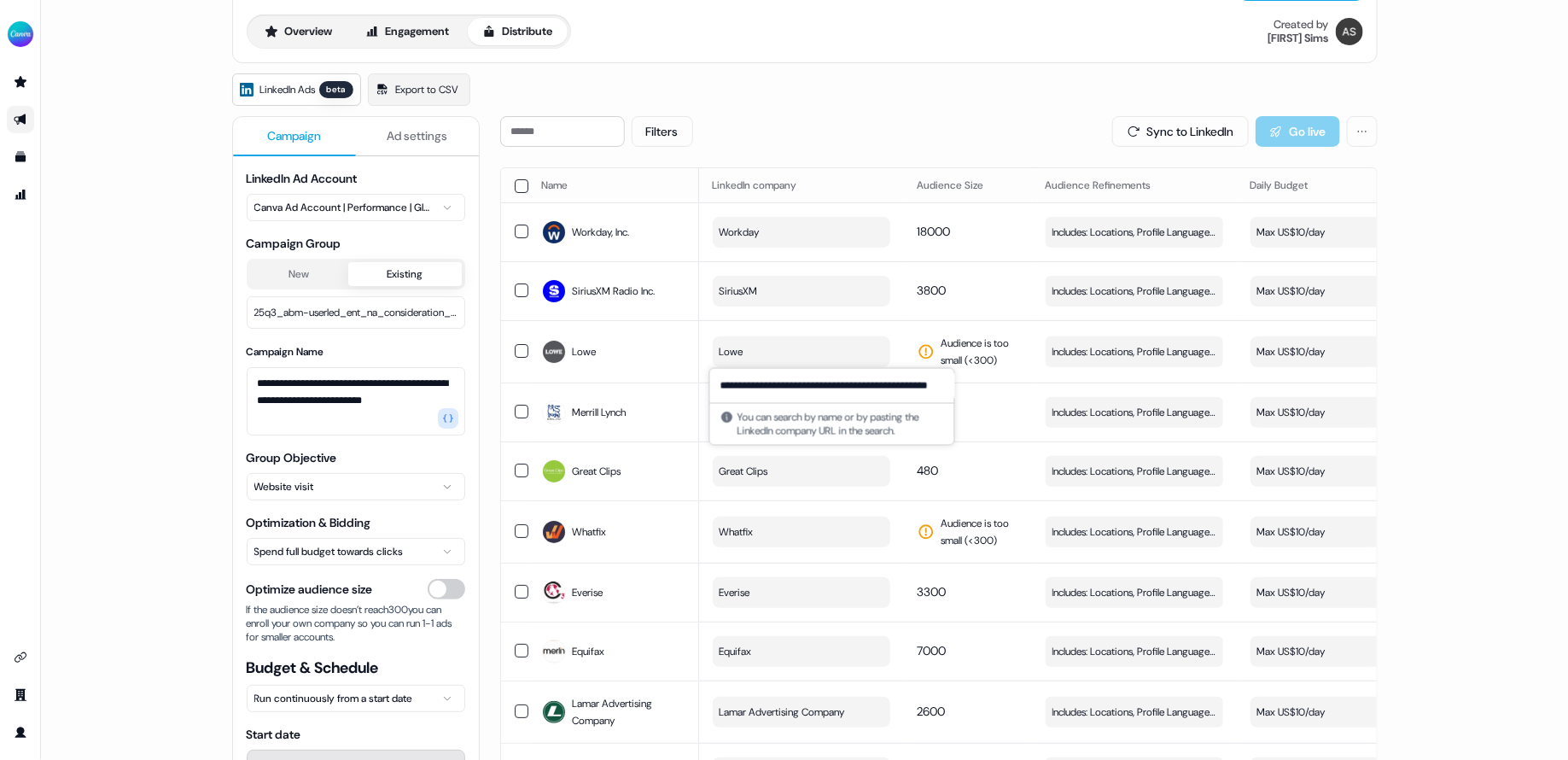 type on "**********" 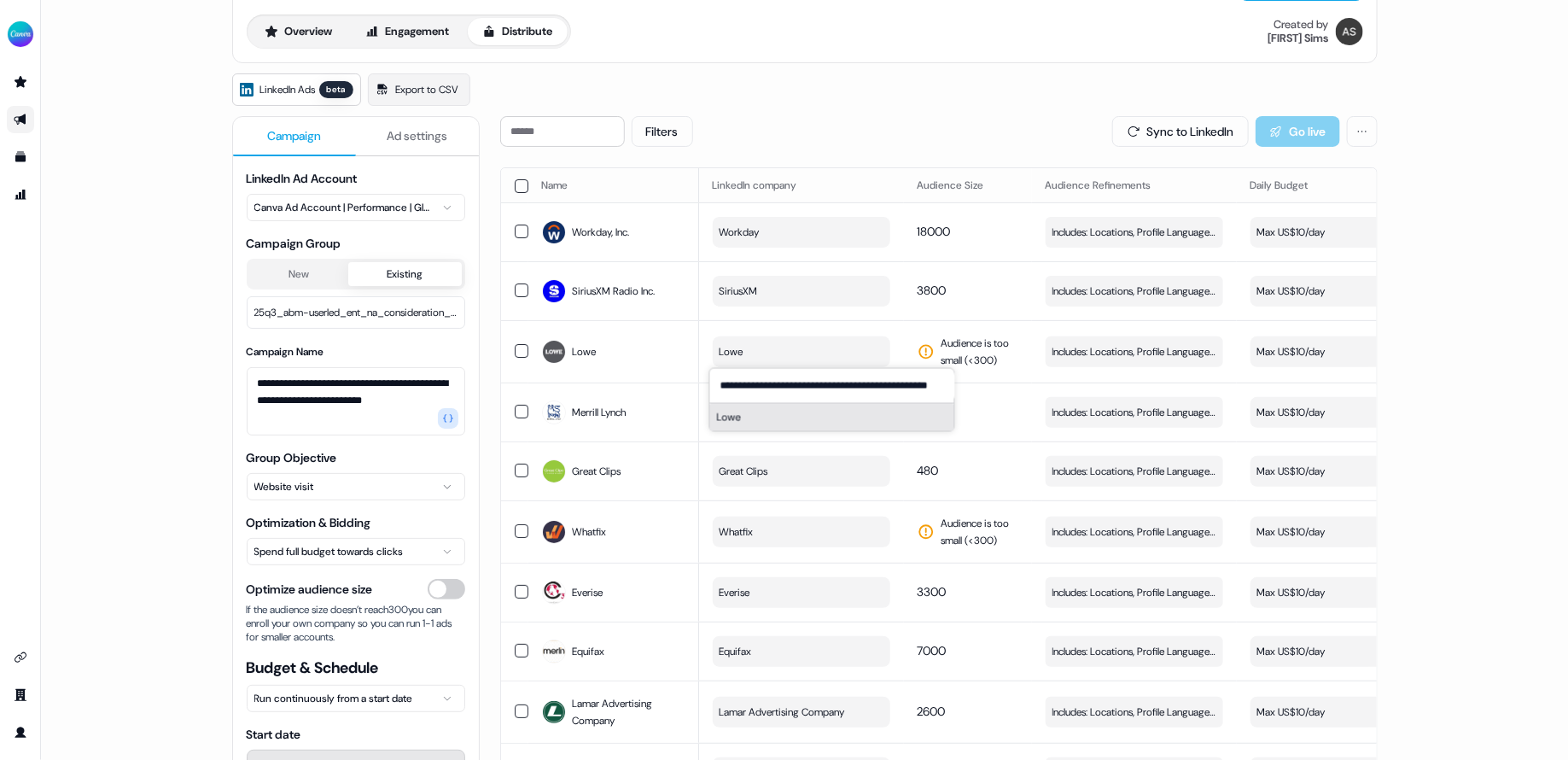 scroll, scrollTop: 0, scrollLeft: 0, axis: both 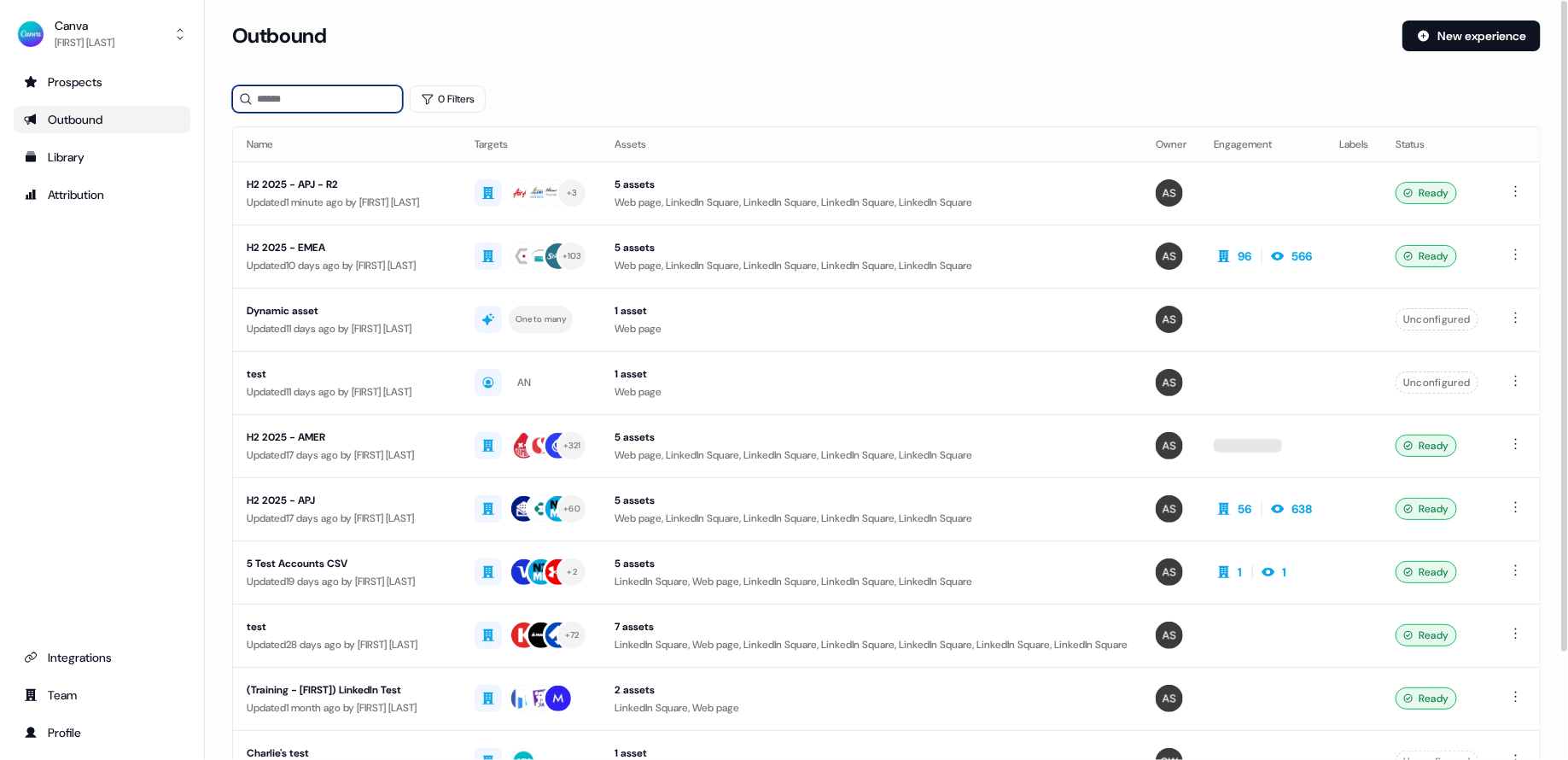click at bounding box center (318, 99) 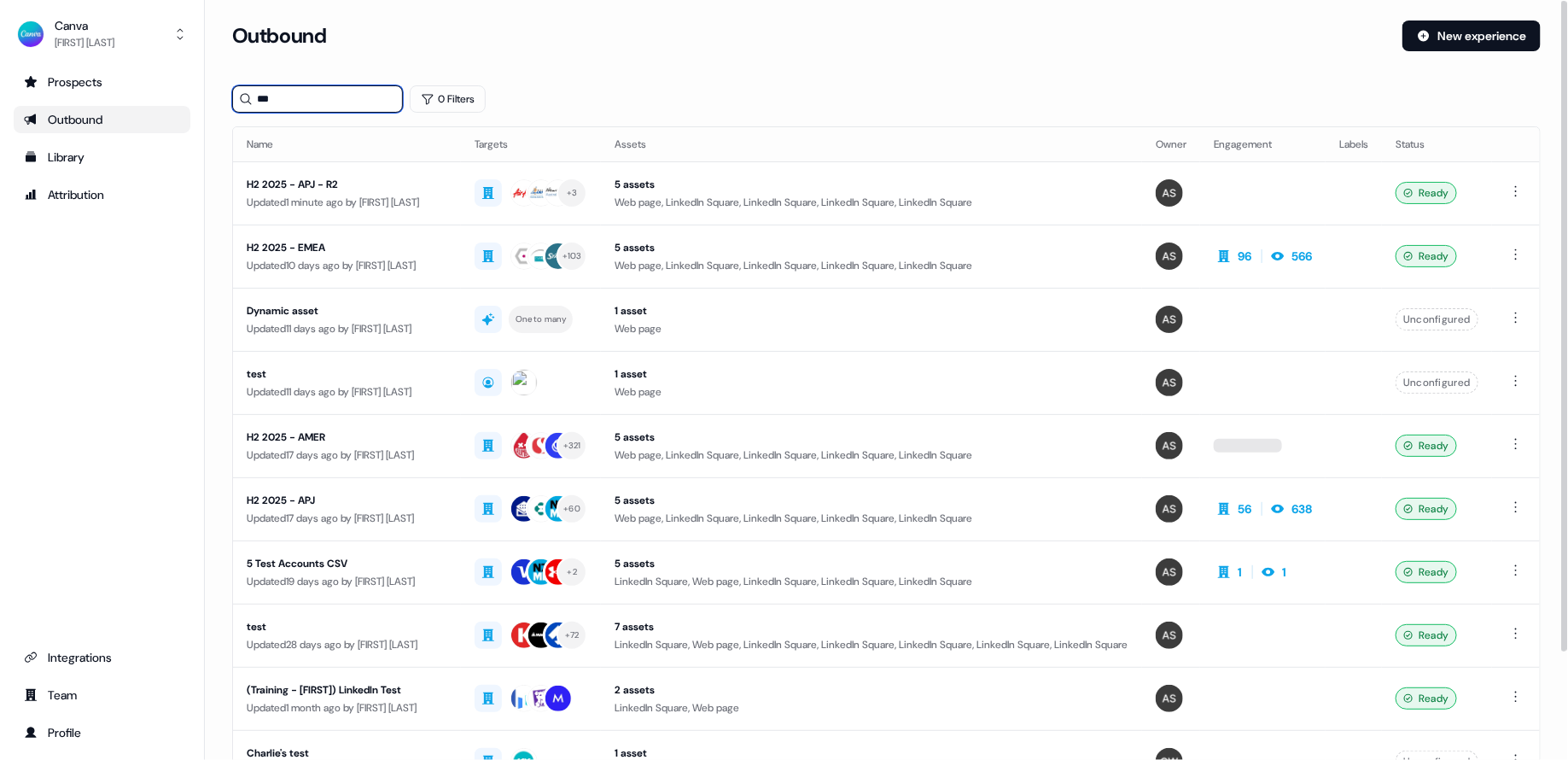 type on "***" 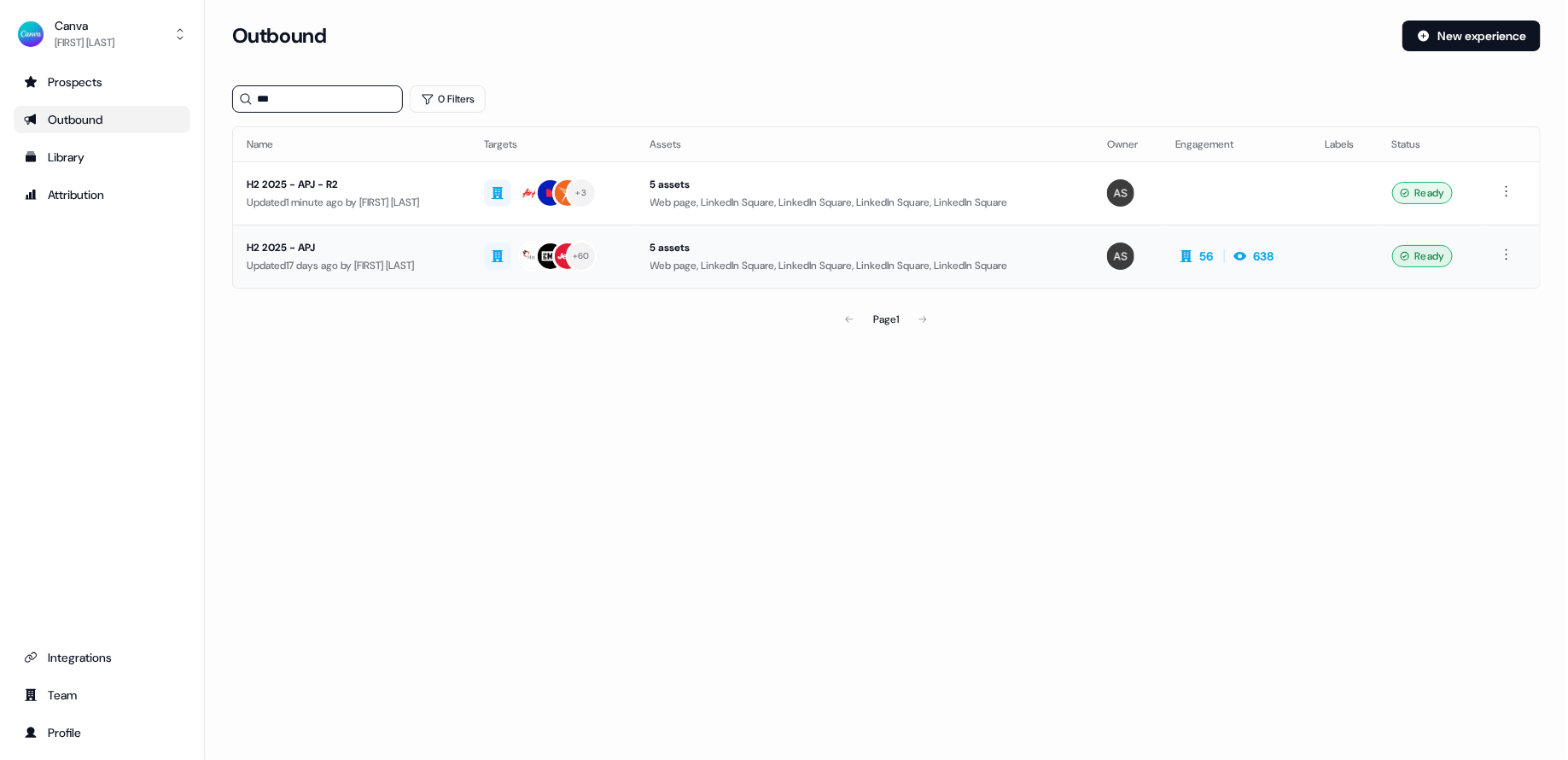 click on "Updated  17 days ago   by   Anna Sims" at bounding box center [352, 266] 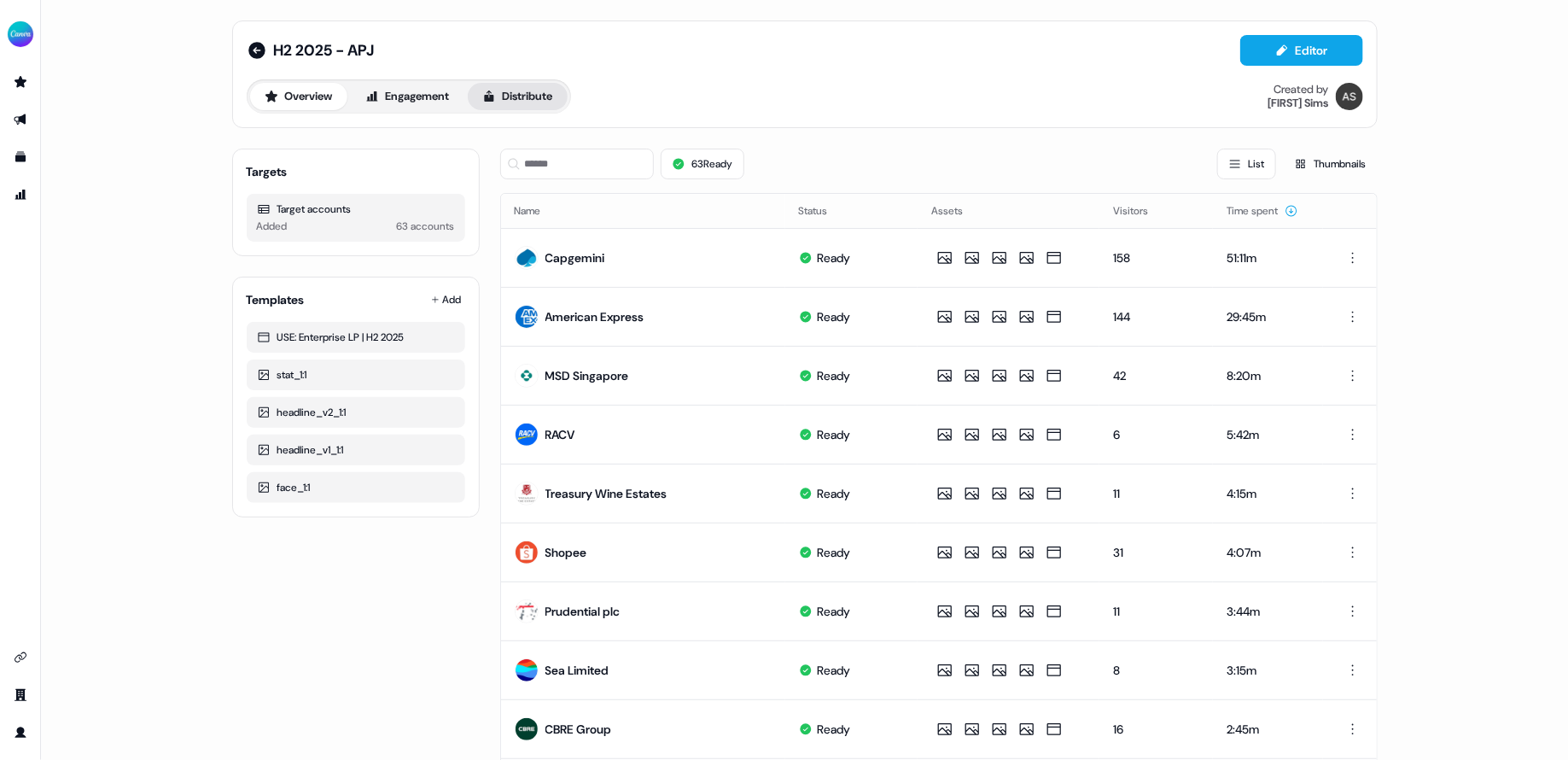 click on "Distribute" at bounding box center (517, 96) 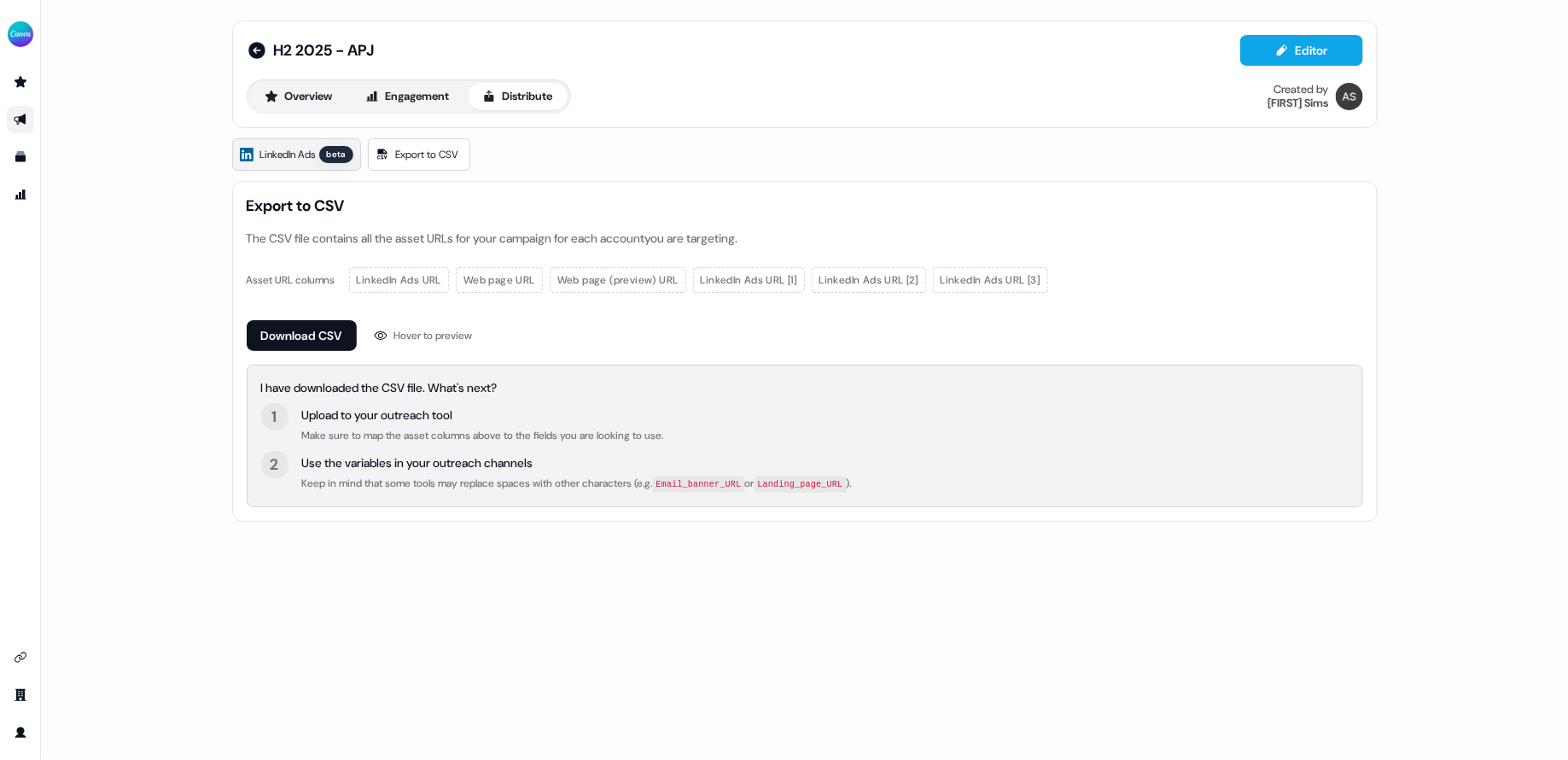 click on "LinkedIn Ads" at bounding box center [288, 155] 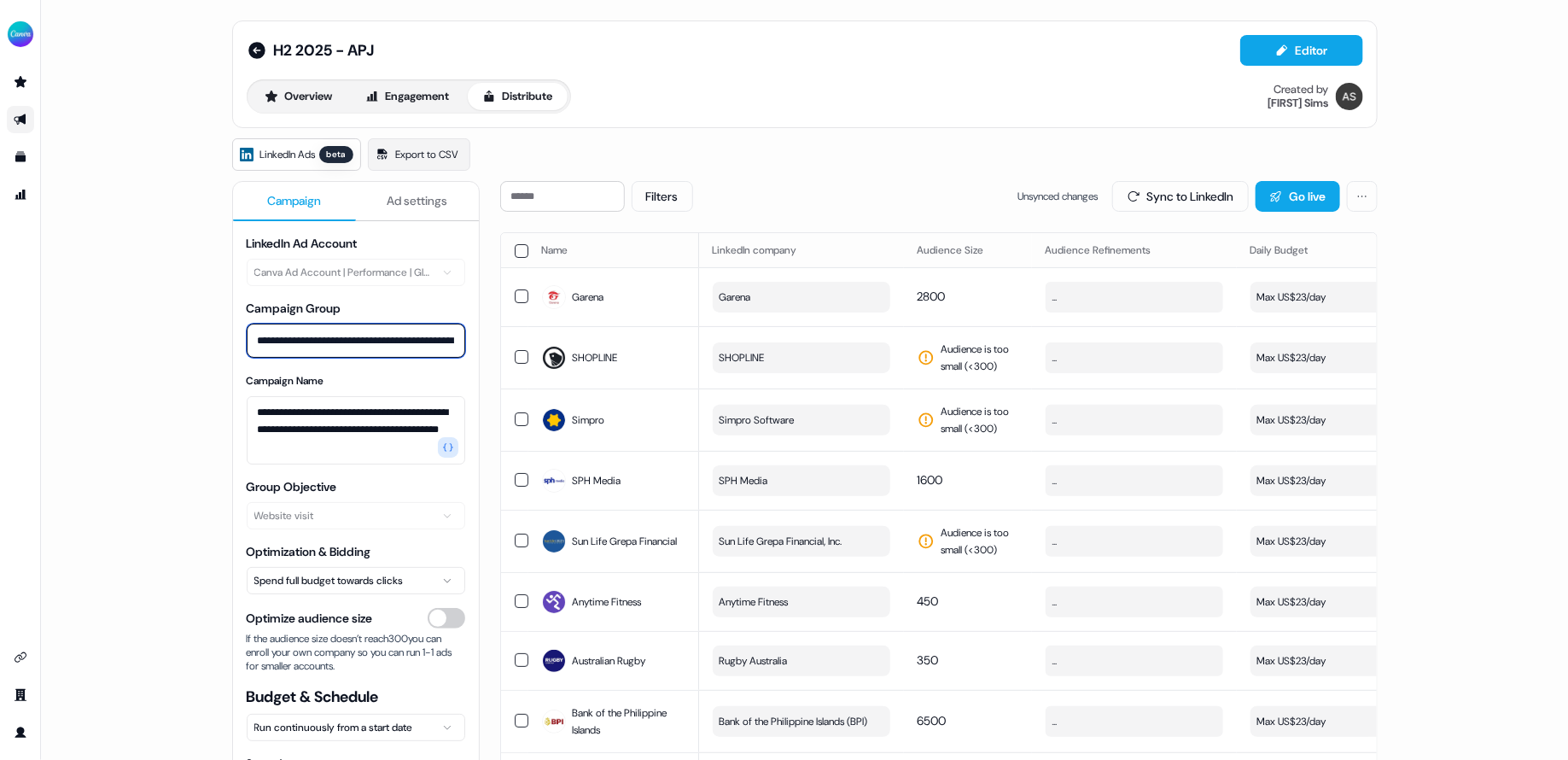 click on "**********" at bounding box center (356, 341) 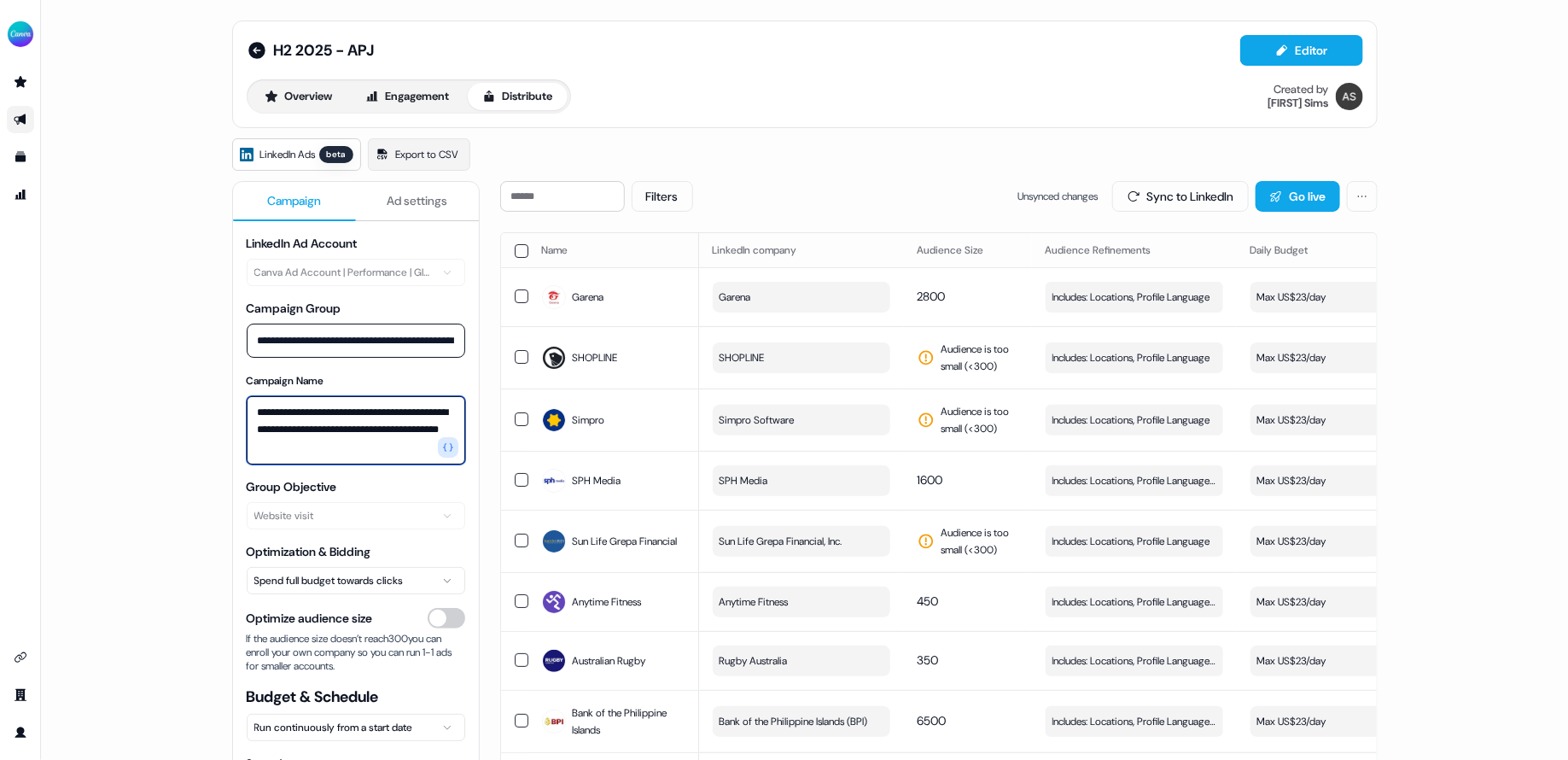 click on "**********" at bounding box center [356, 430] 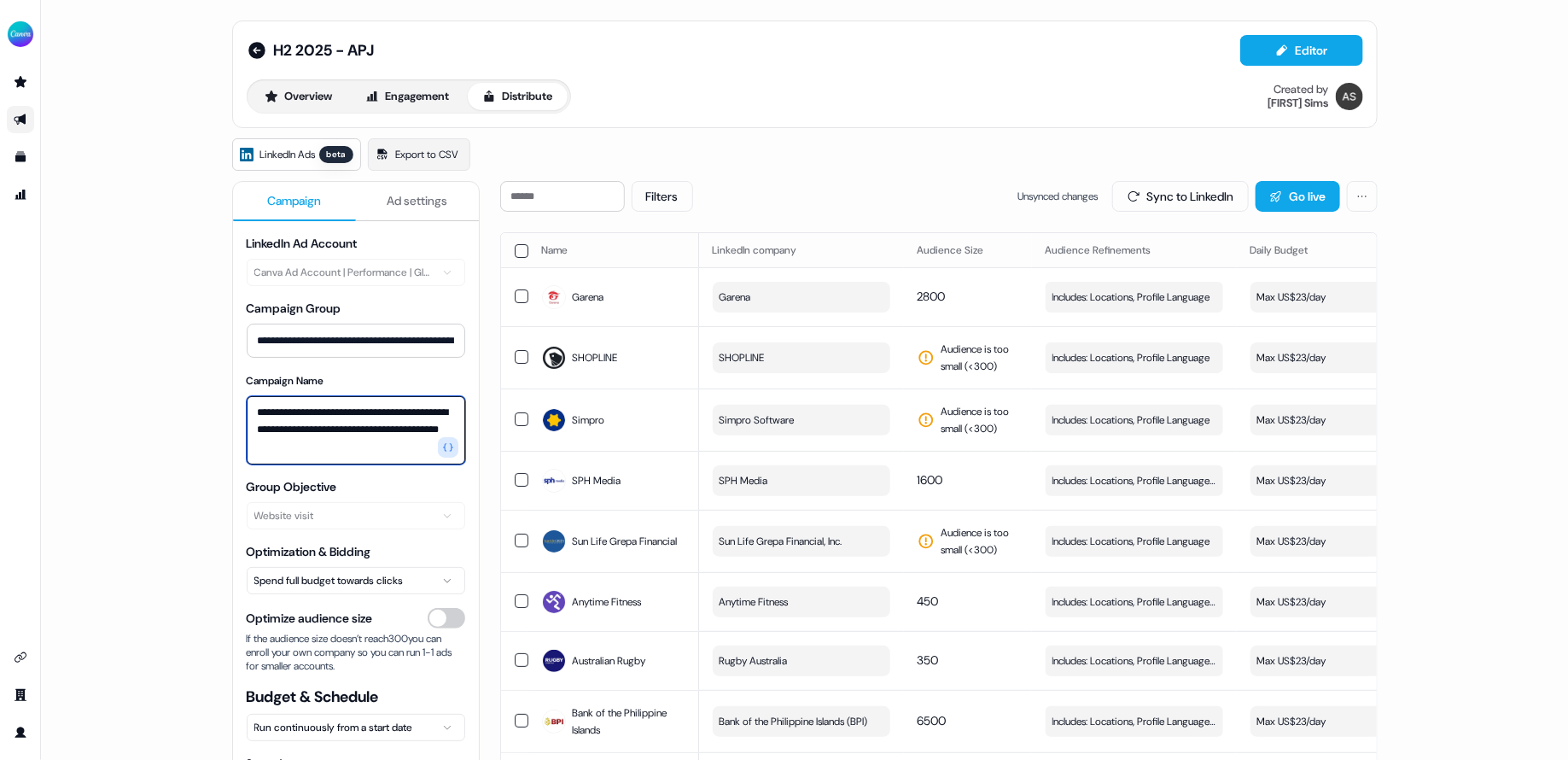 scroll, scrollTop: 9, scrollLeft: 0, axis: vertical 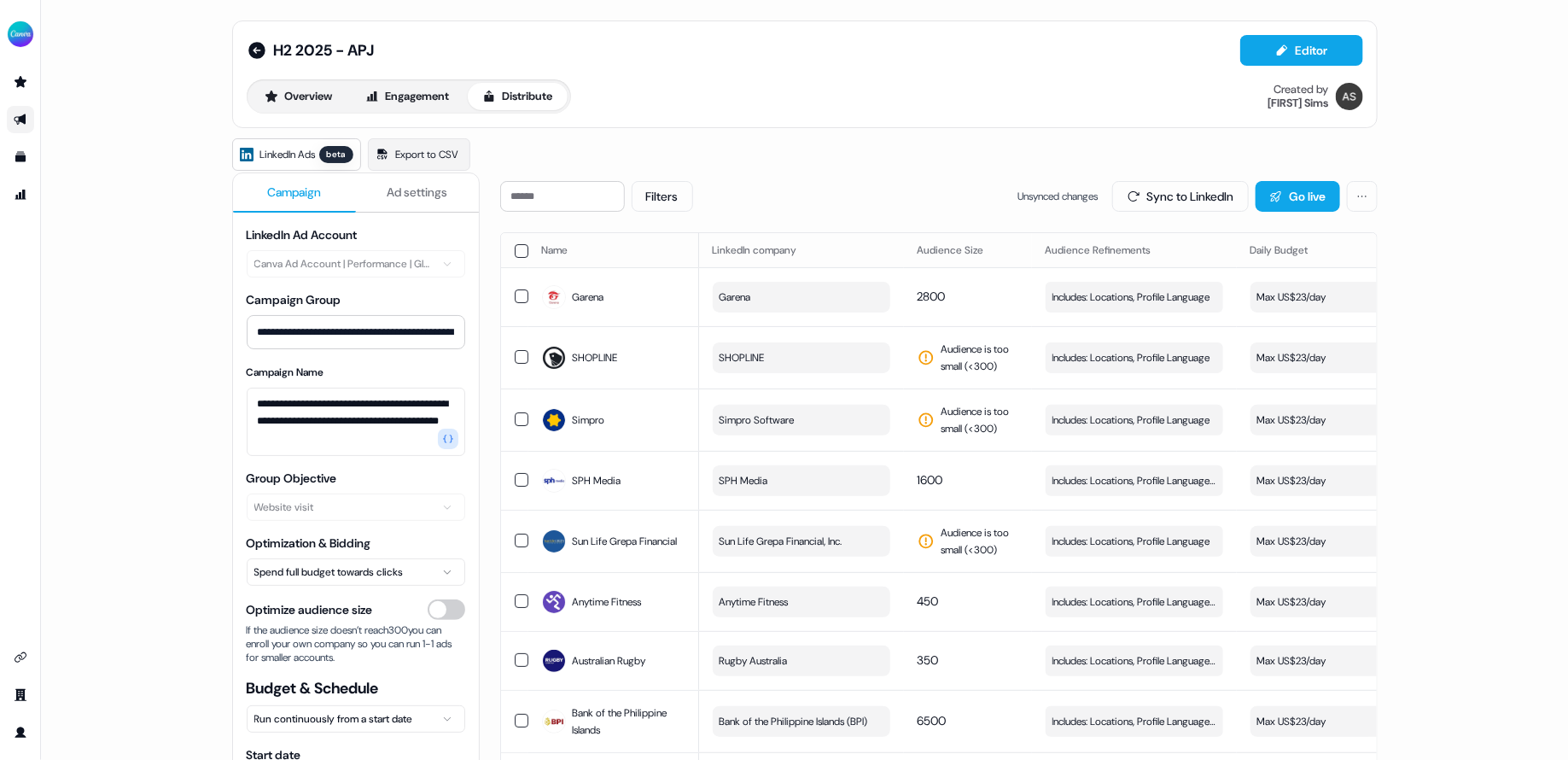 click on "**********" at bounding box center (804, 380) 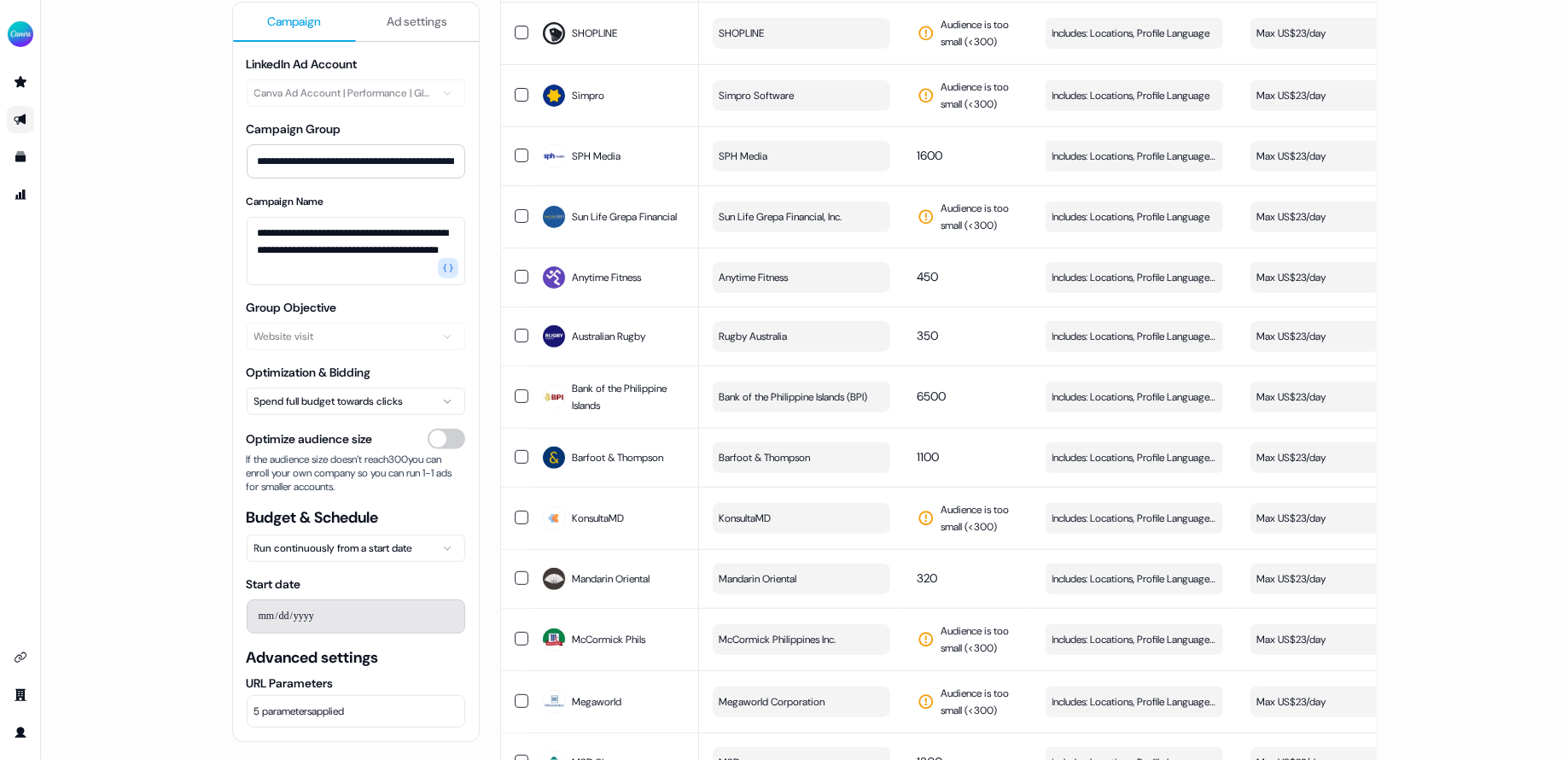 scroll, scrollTop: 433, scrollLeft: 0, axis: vertical 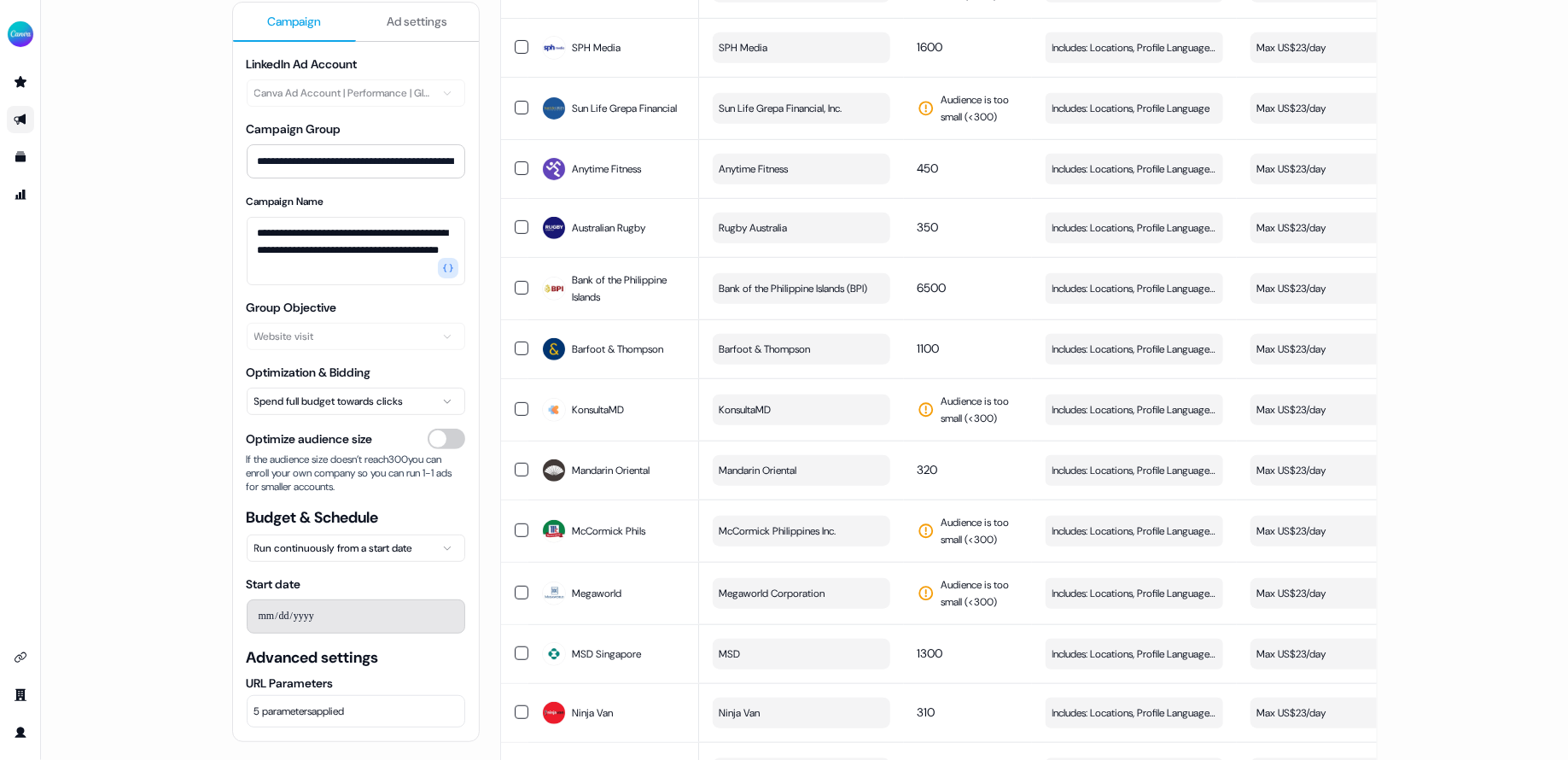 click on "5   parameters  applied" at bounding box center (300, 711) 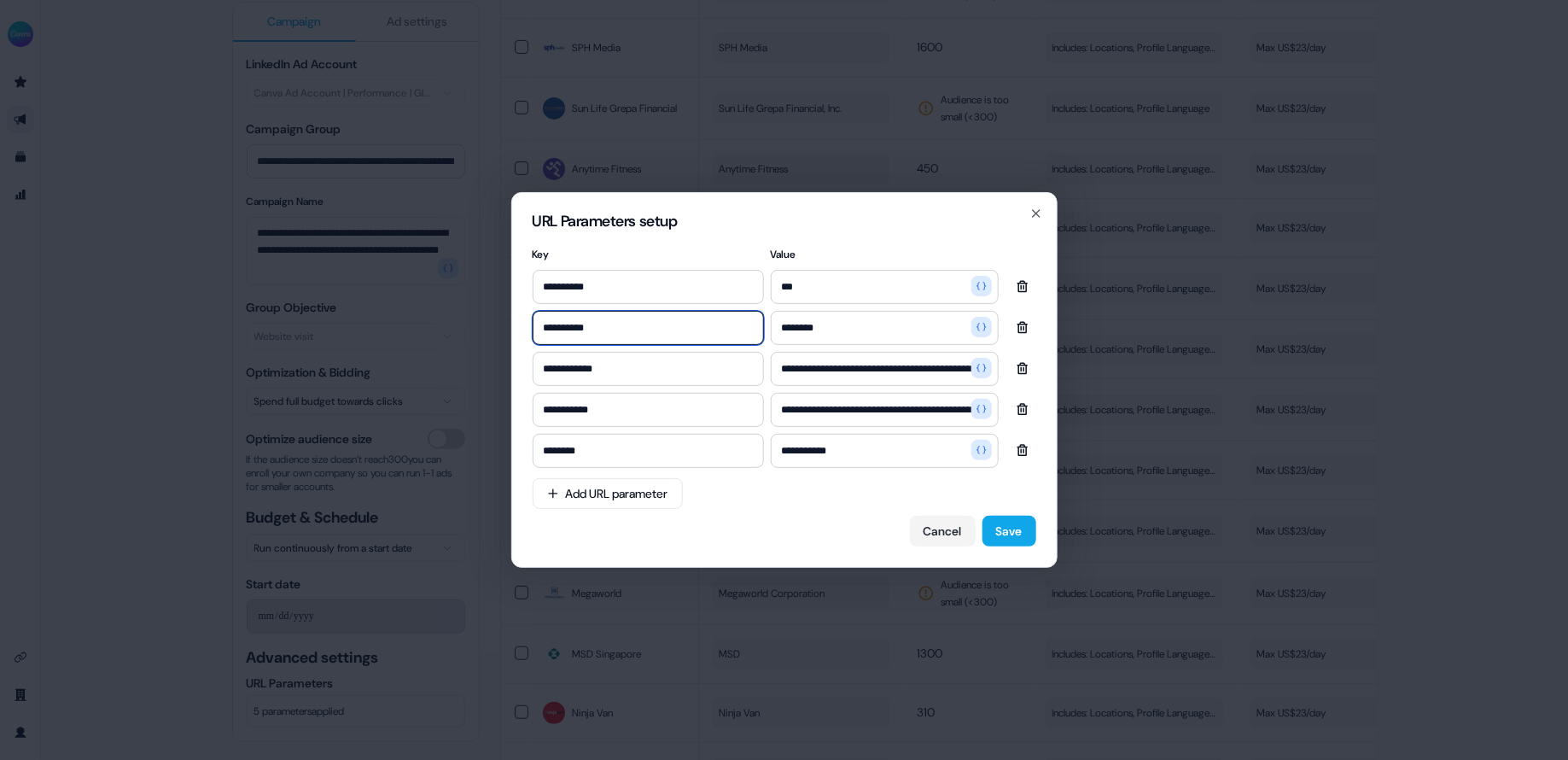 click on "**********" at bounding box center [648, 328] 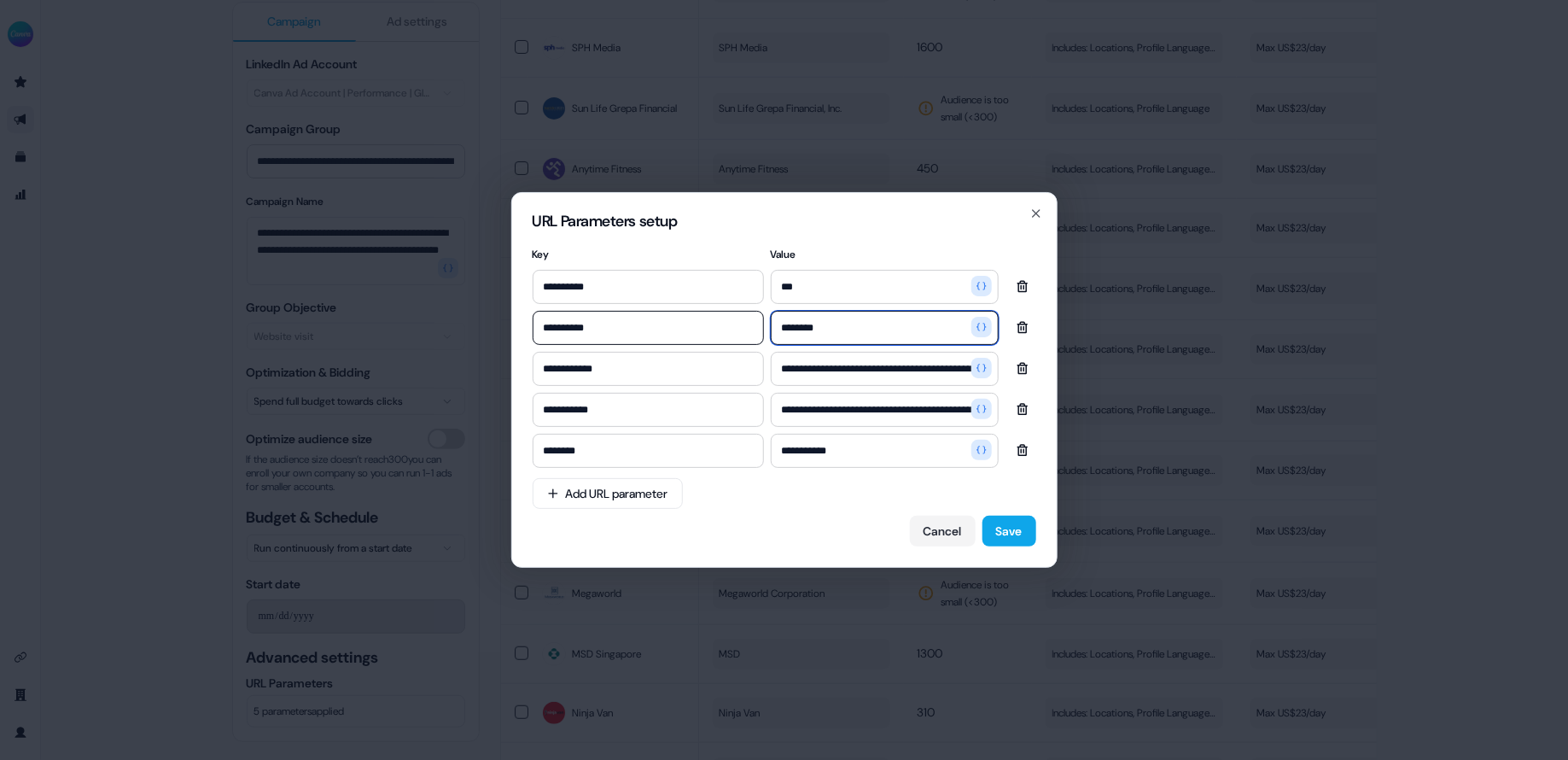 click on "********" at bounding box center [884, 328] 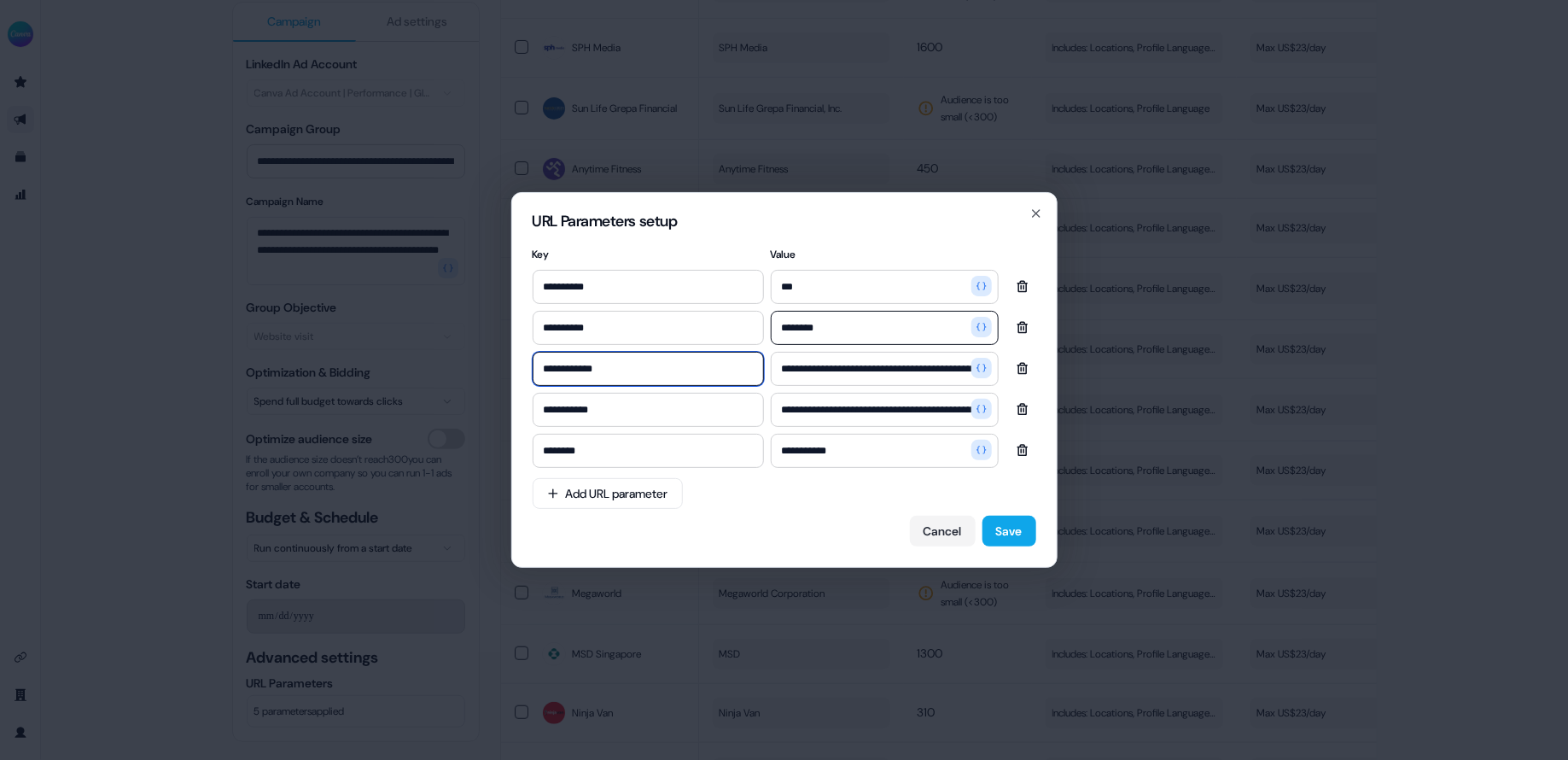 click on "**********" at bounding box center [648, 369] 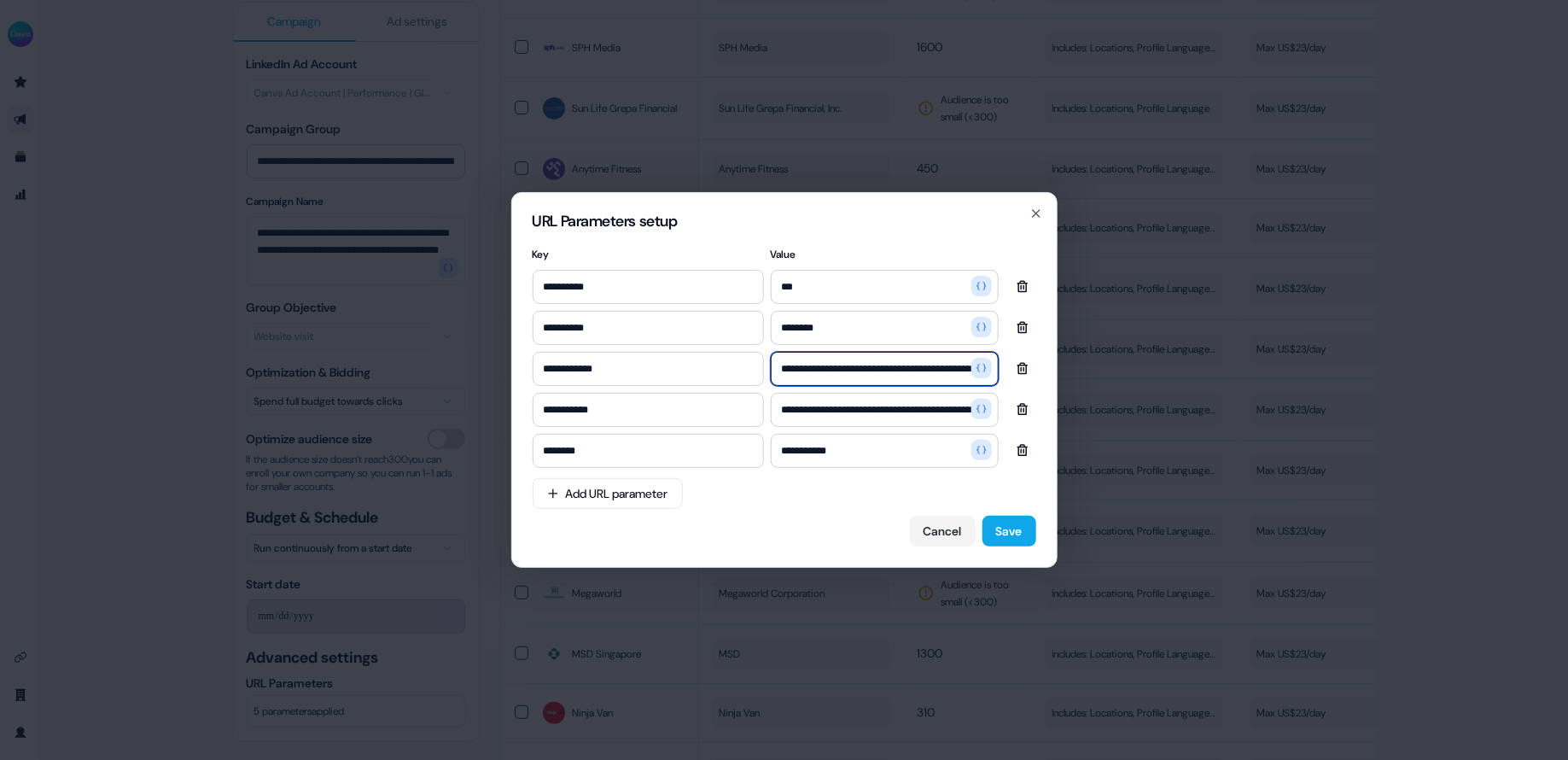 click on "**********" at bounding box center (884, 369) 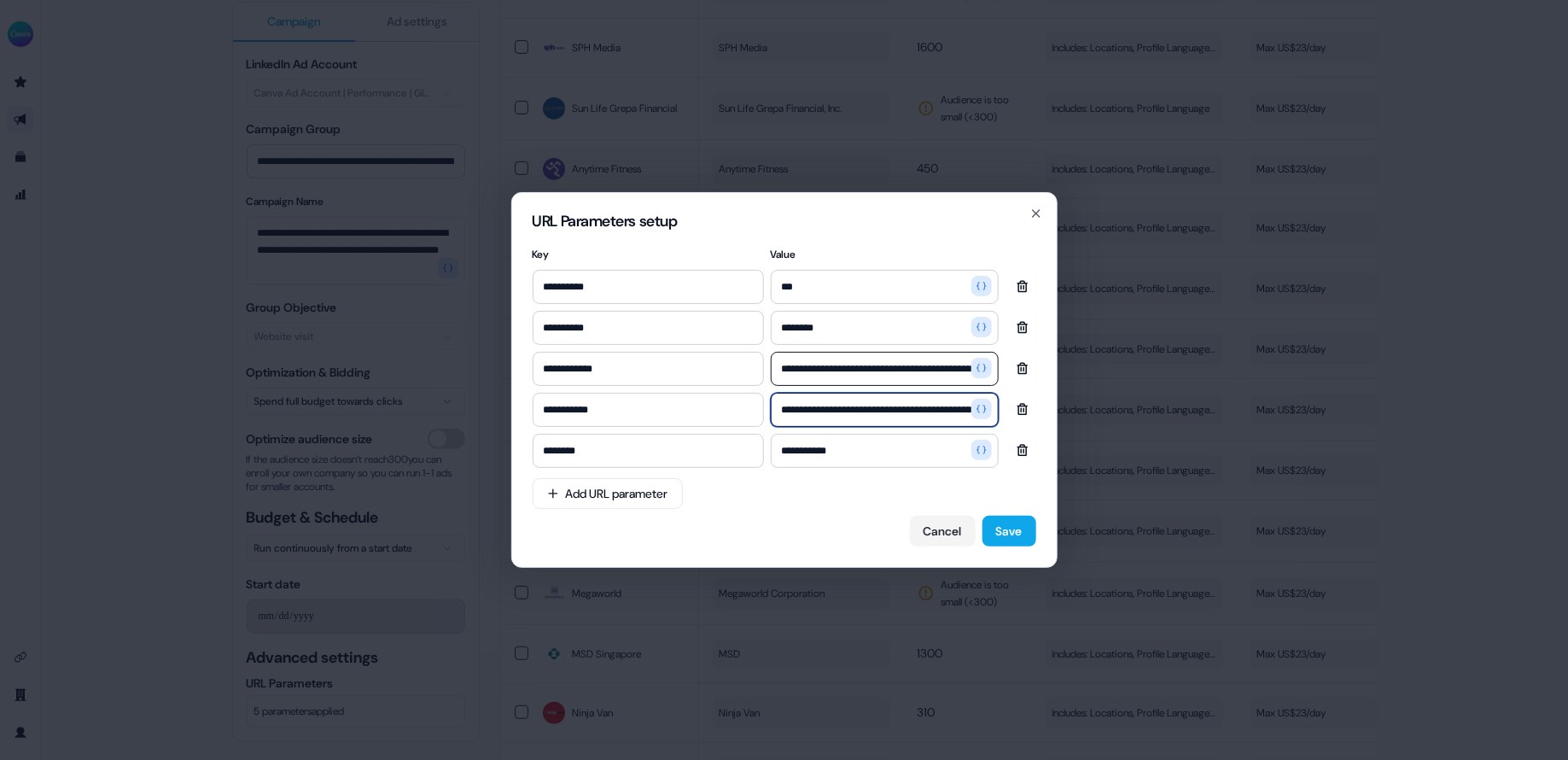 click on "**********" at bounding box center [884, 410] 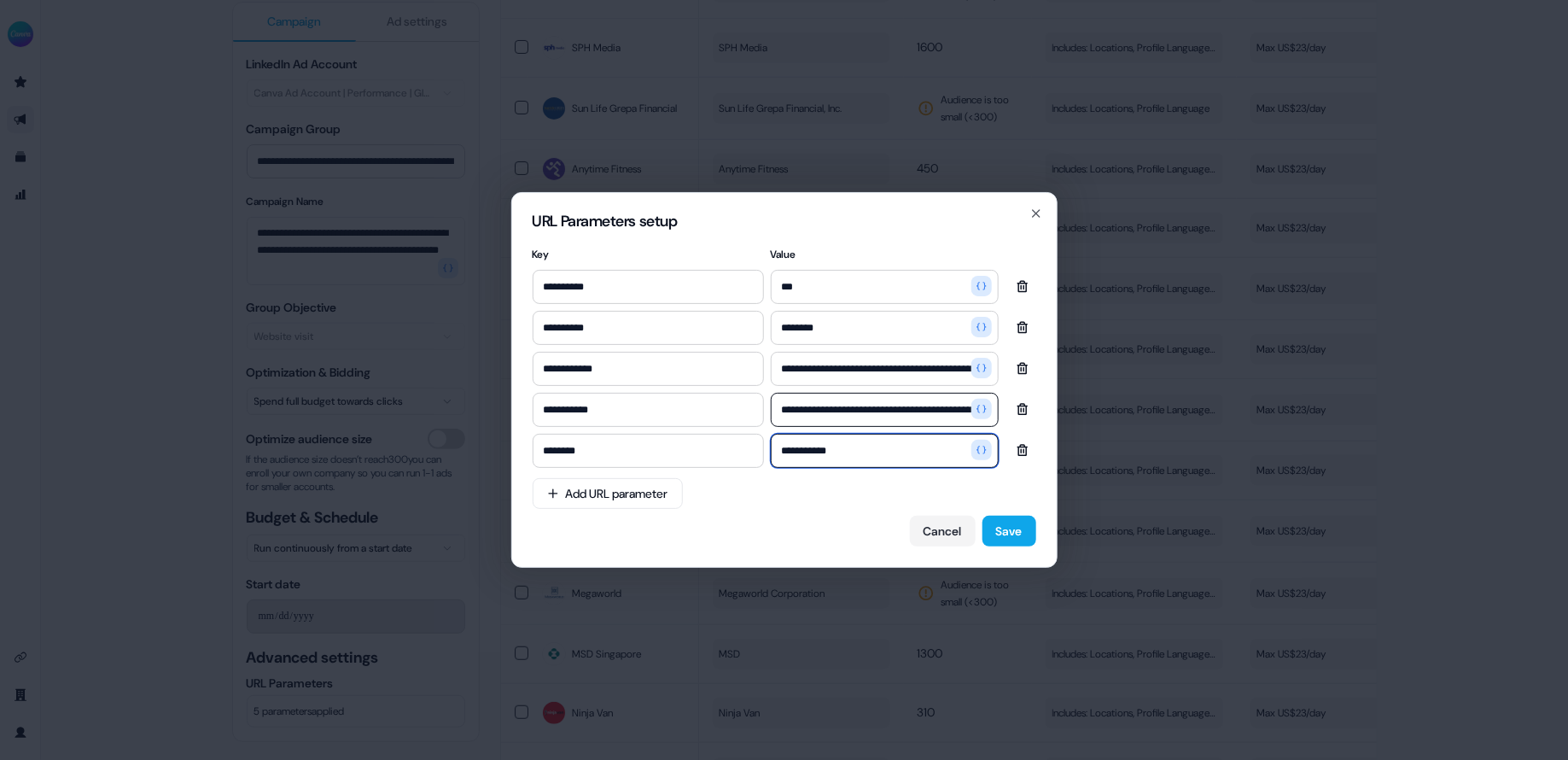 click on "**********" at bounding box center [884, 451] 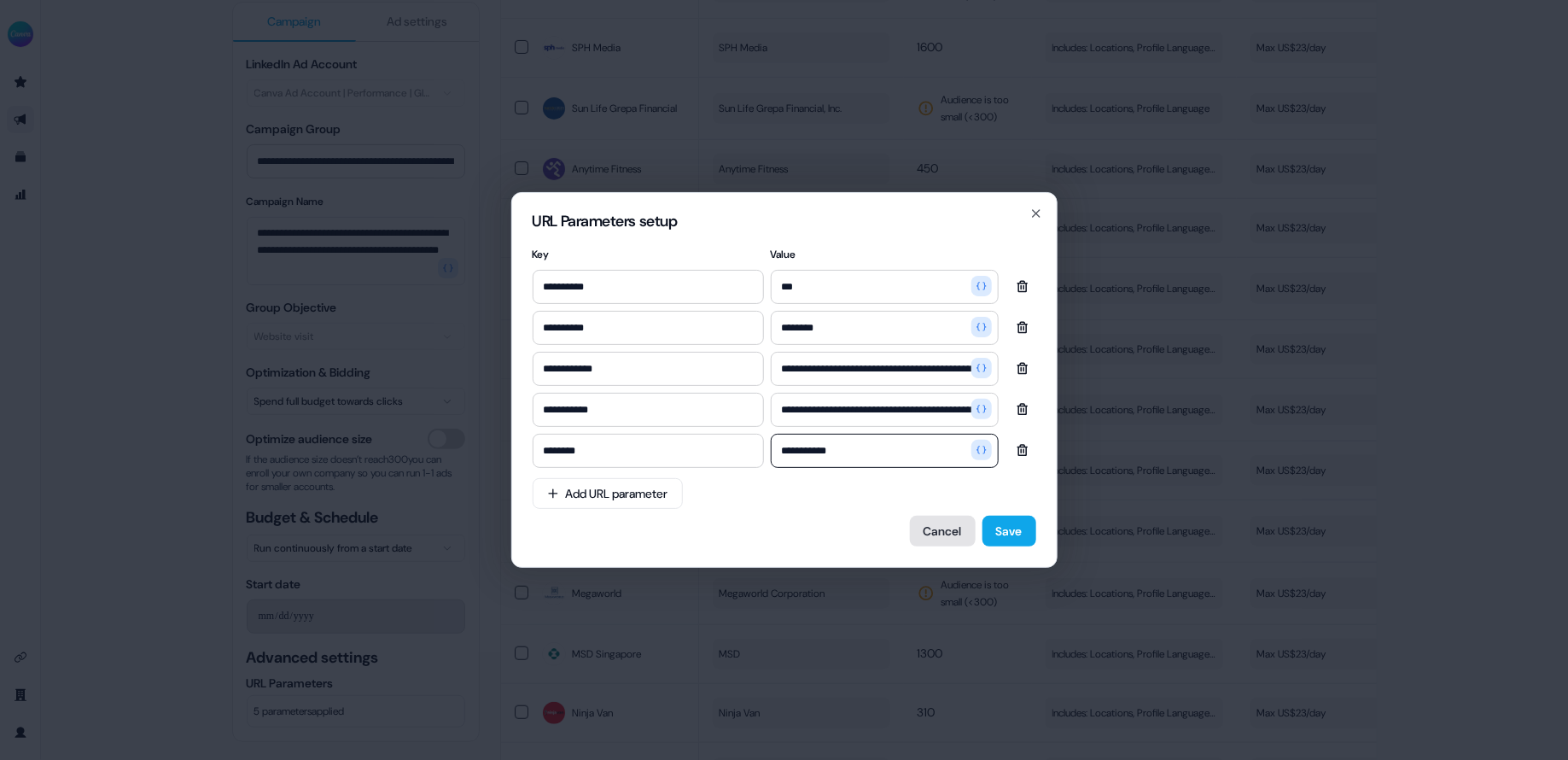 click on "Cancel" at bounding box center [942, 531] 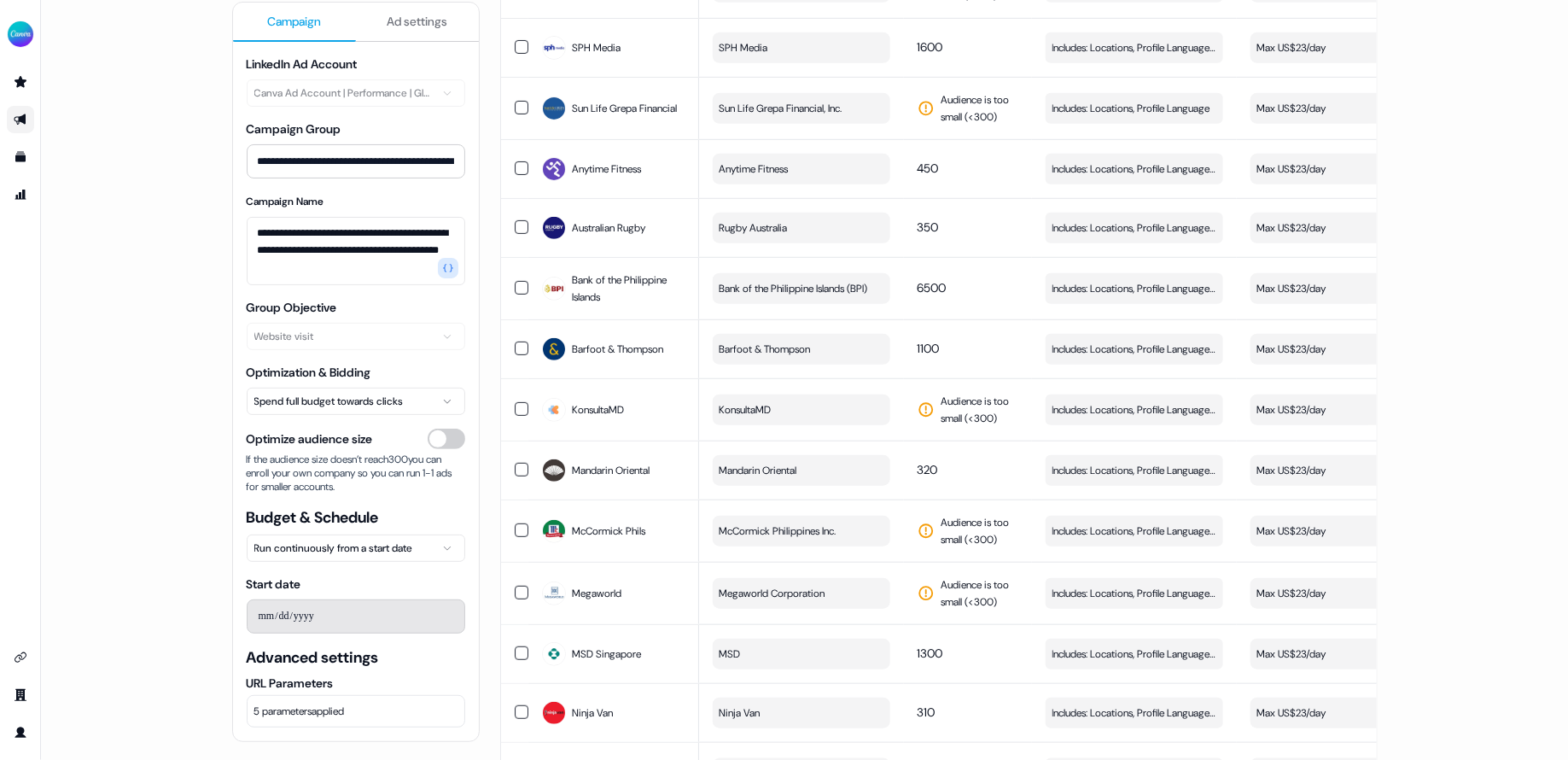 scroll, scrollTop: 0, scrollLeft: 0, axis: both 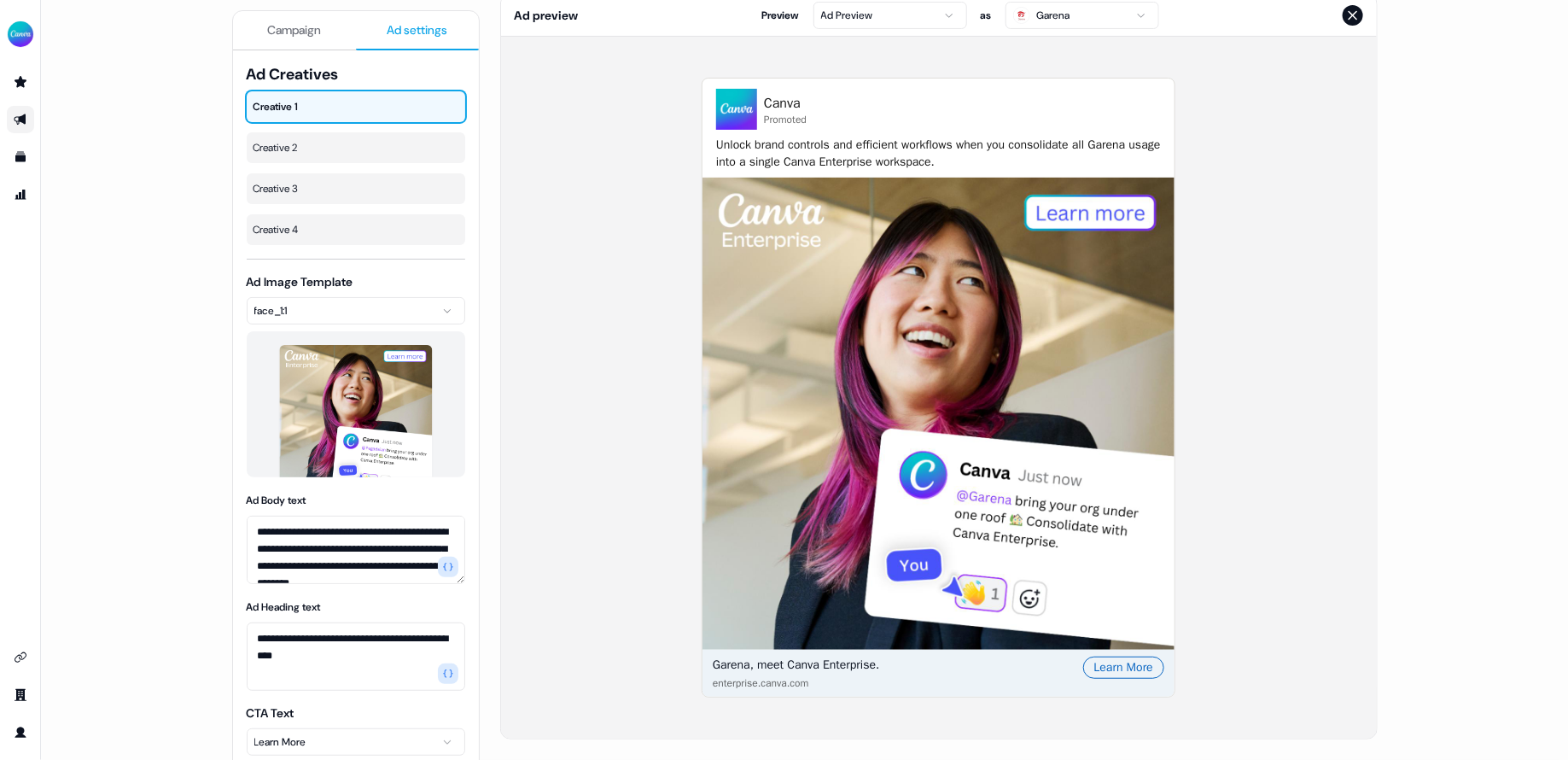 click on "Ad settings" at bounding box center [417, 30] 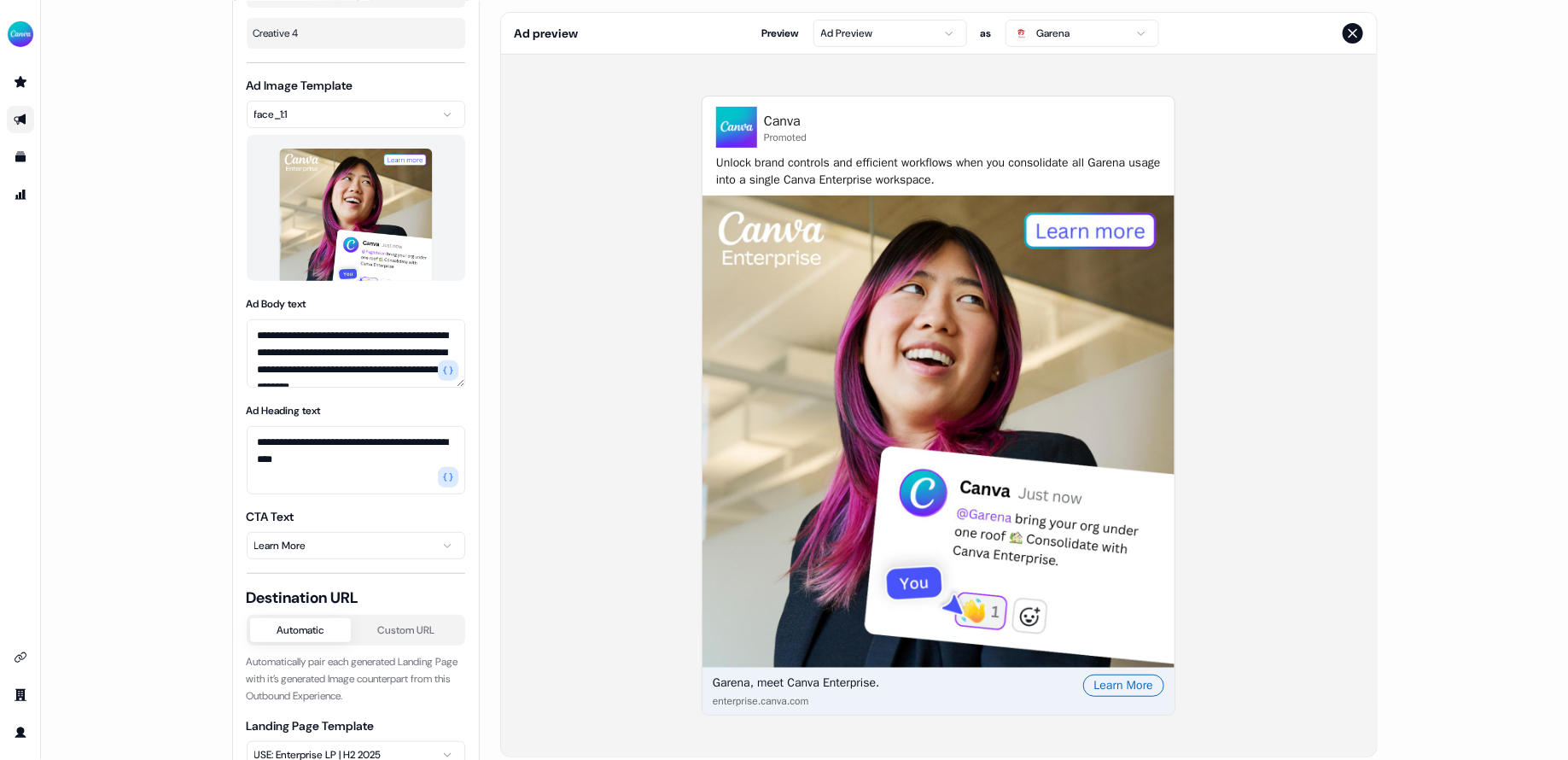 scroll, scrollTop: 208, scrollLeft: 0, axis: vertical 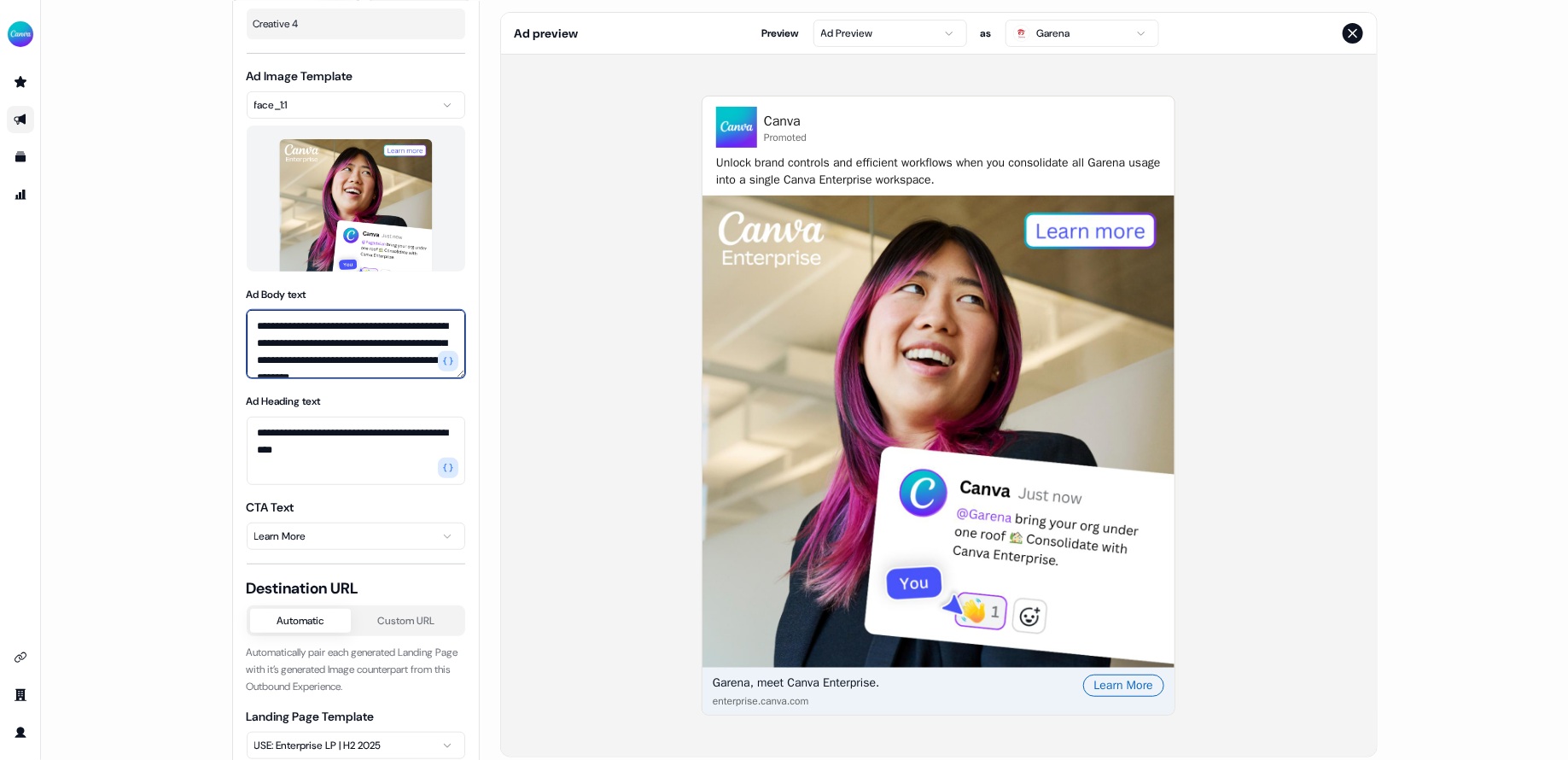 click on "**********" at bounding box center [356, 344] 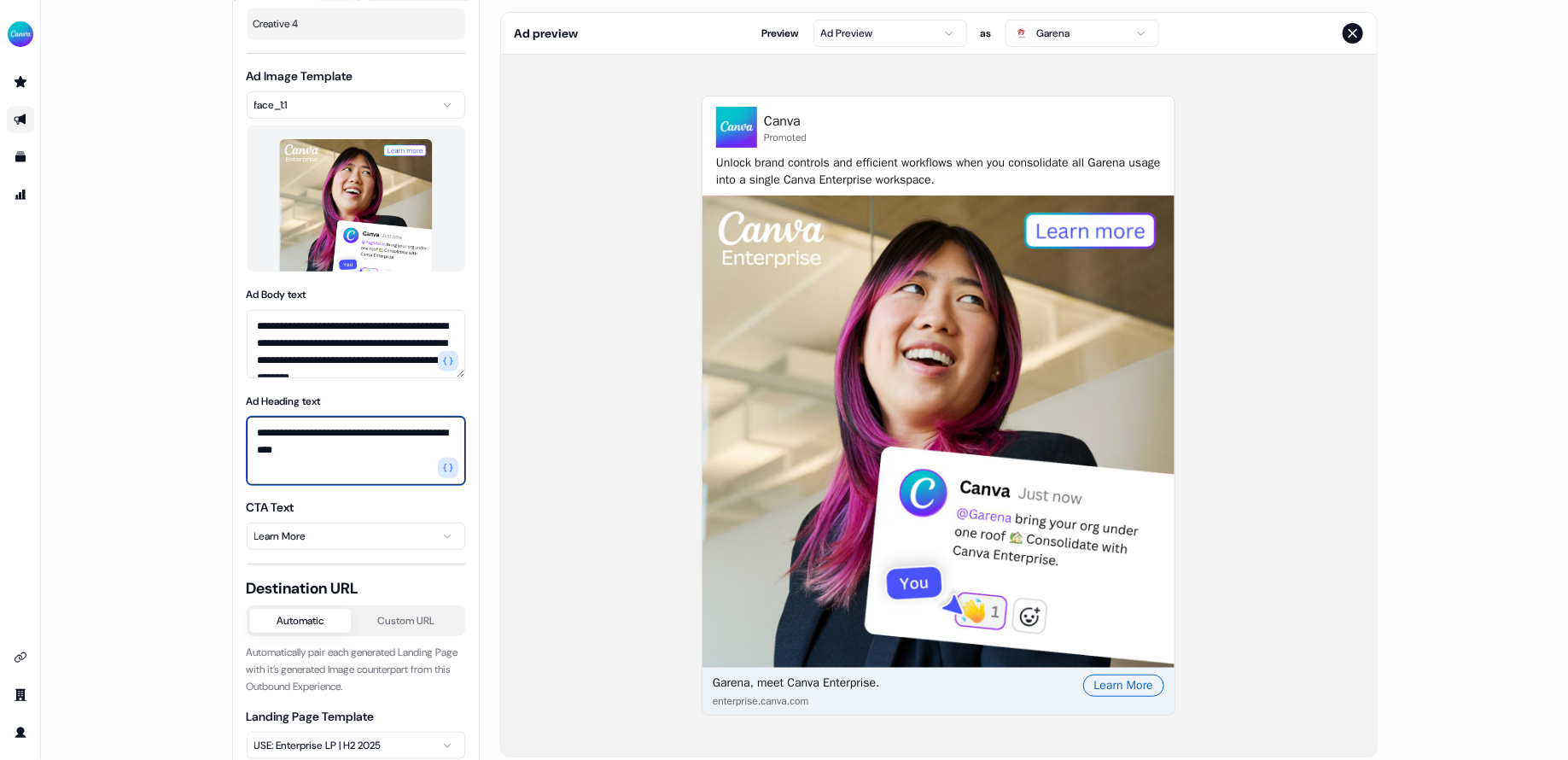 click on "**********" at bounding box center (356, 451) 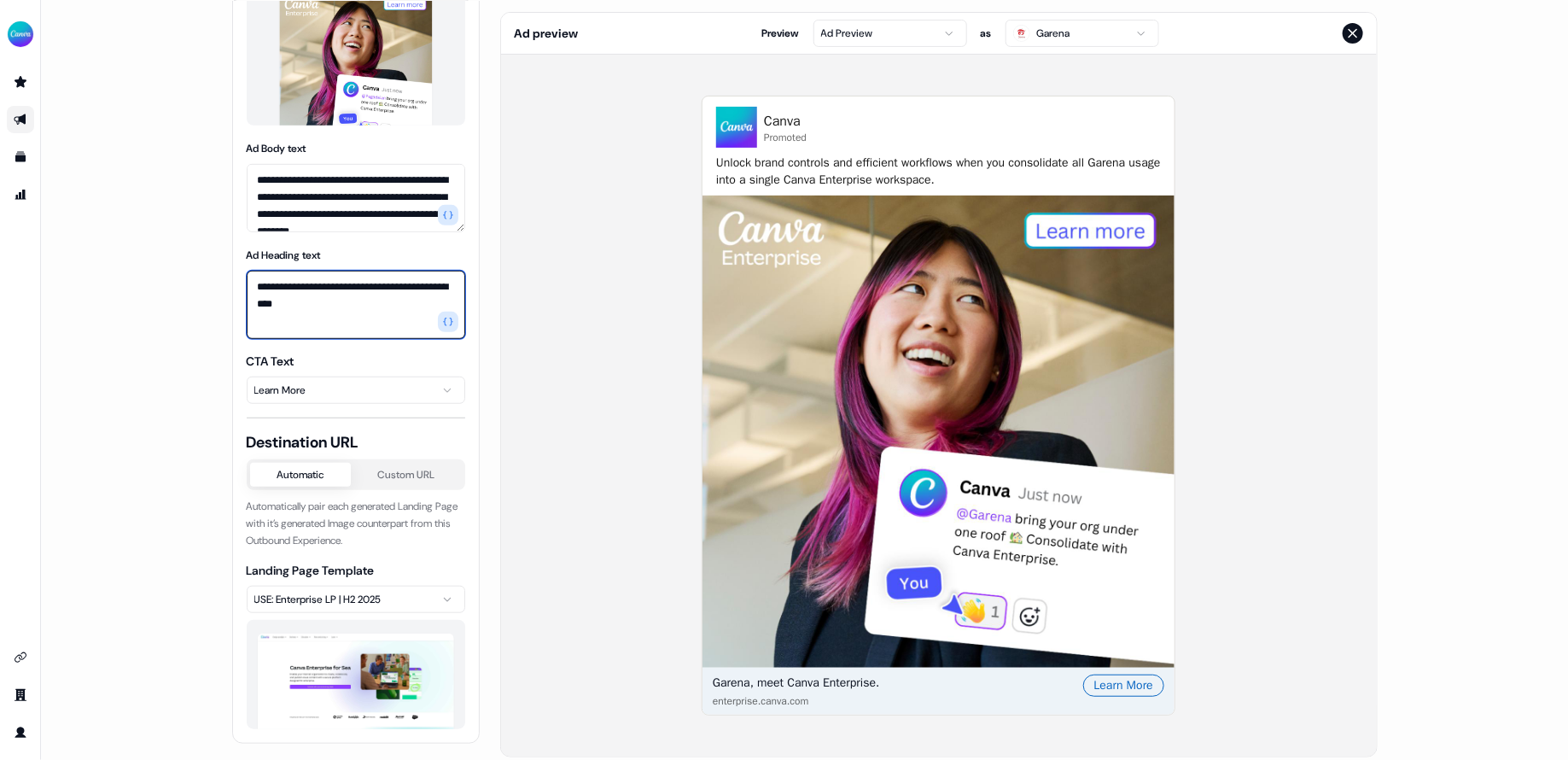 scroll, scrollTop: 0, scrollLeft: 0, axis: both 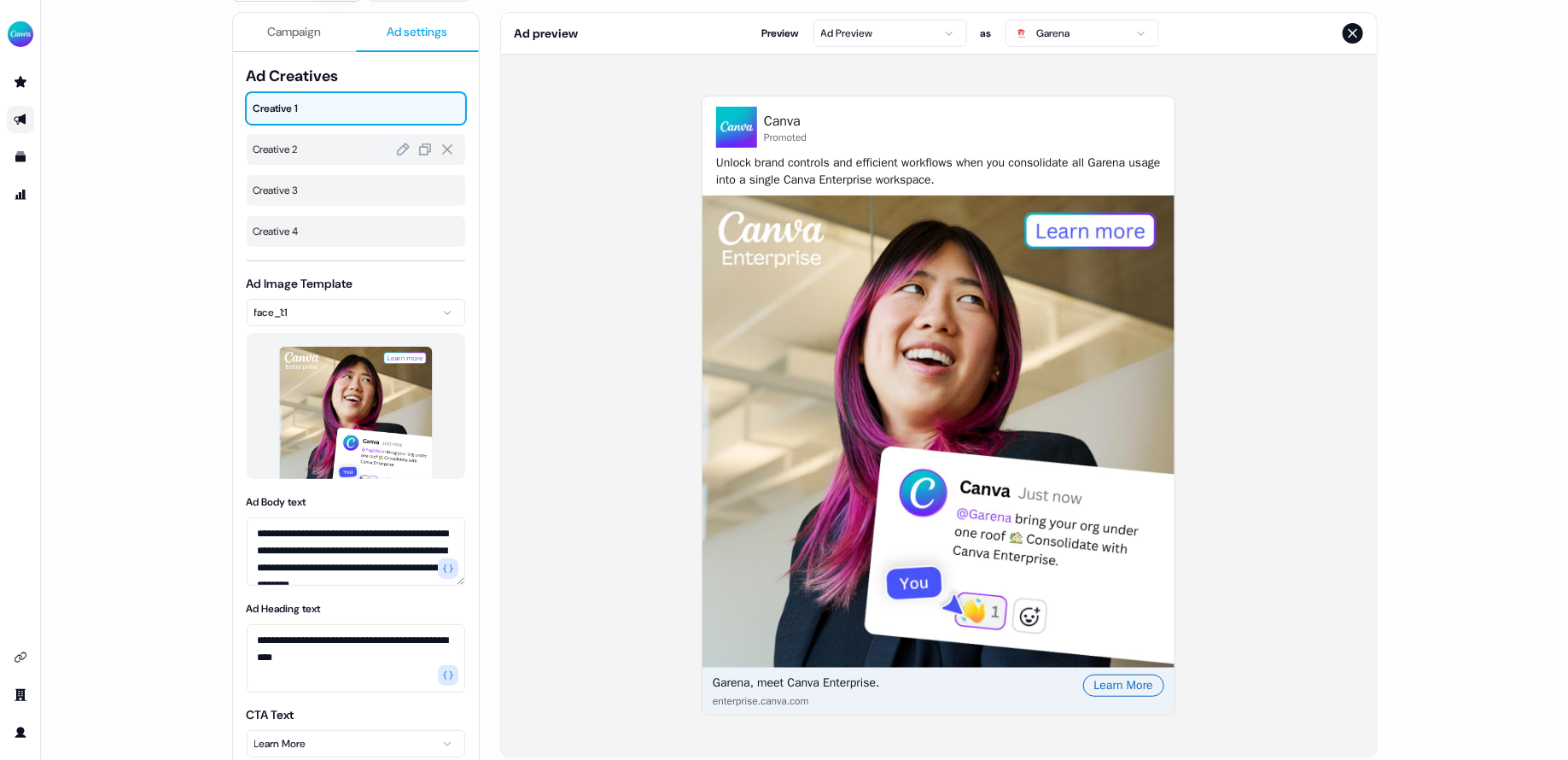 click on "Creative 2" at bounding box center (356, 149) 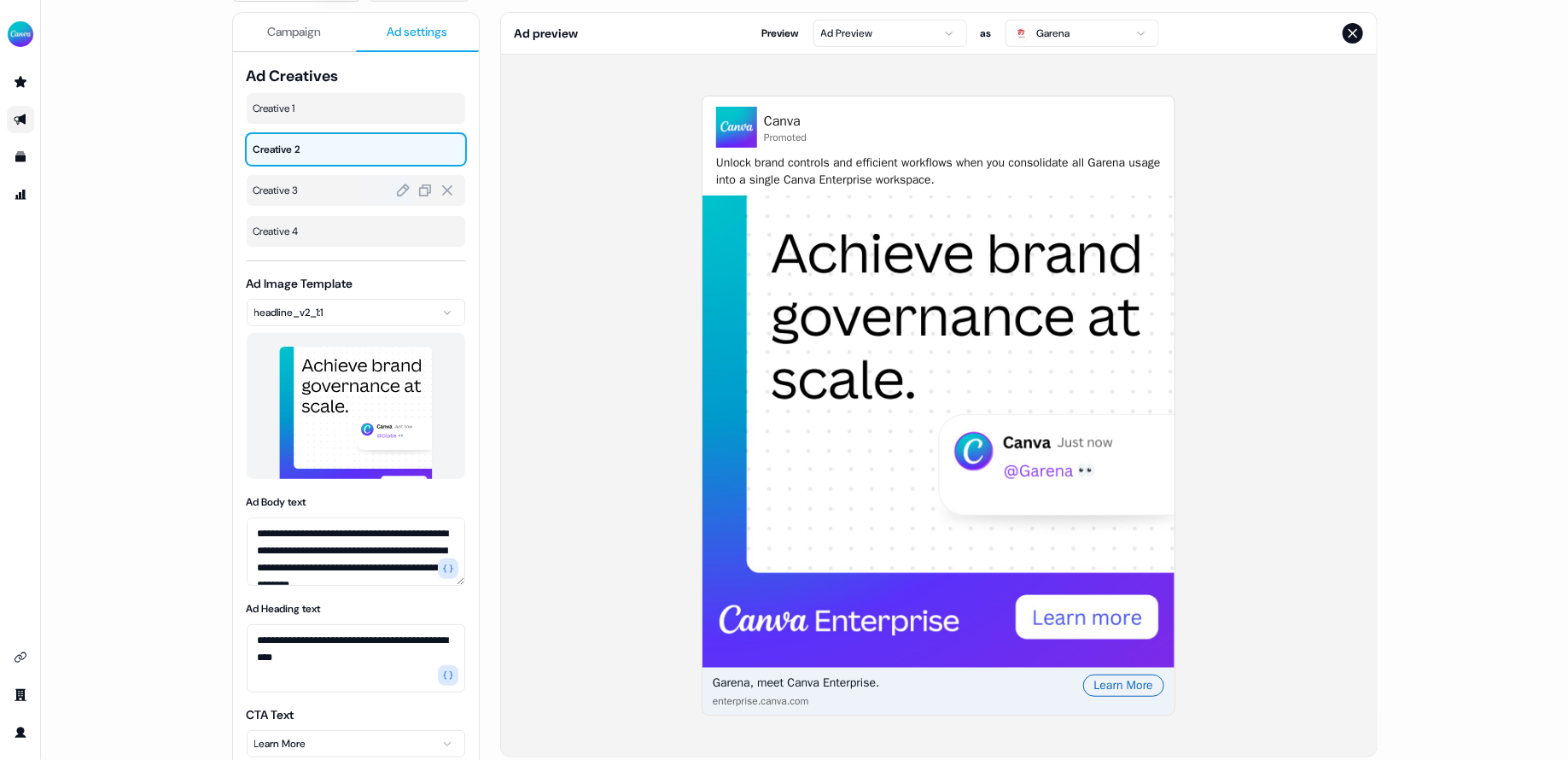 click on "Creative 3" at bounding box center [356, 190] 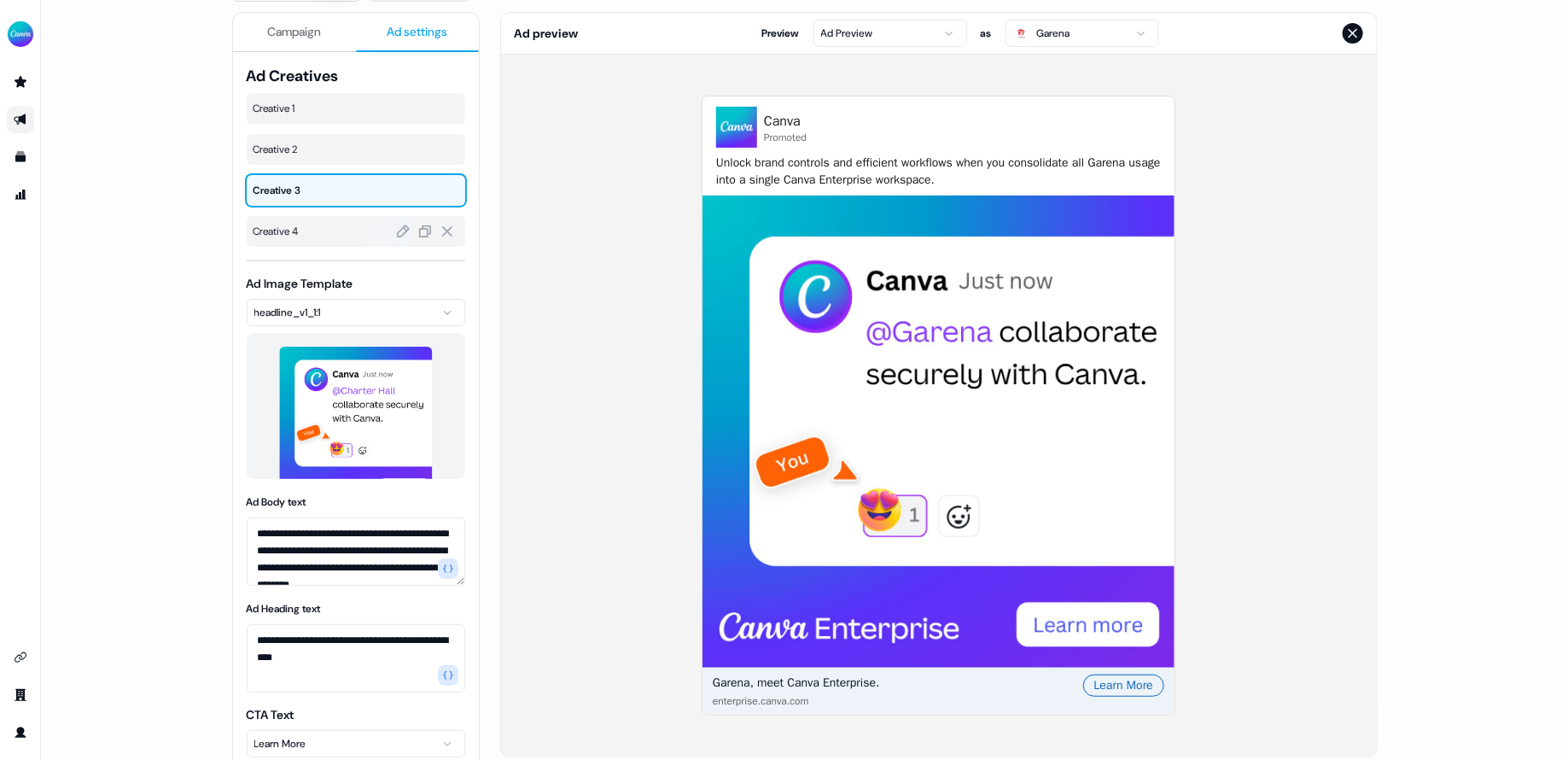 click on "Creative 4" at bounding box center [356, 231] 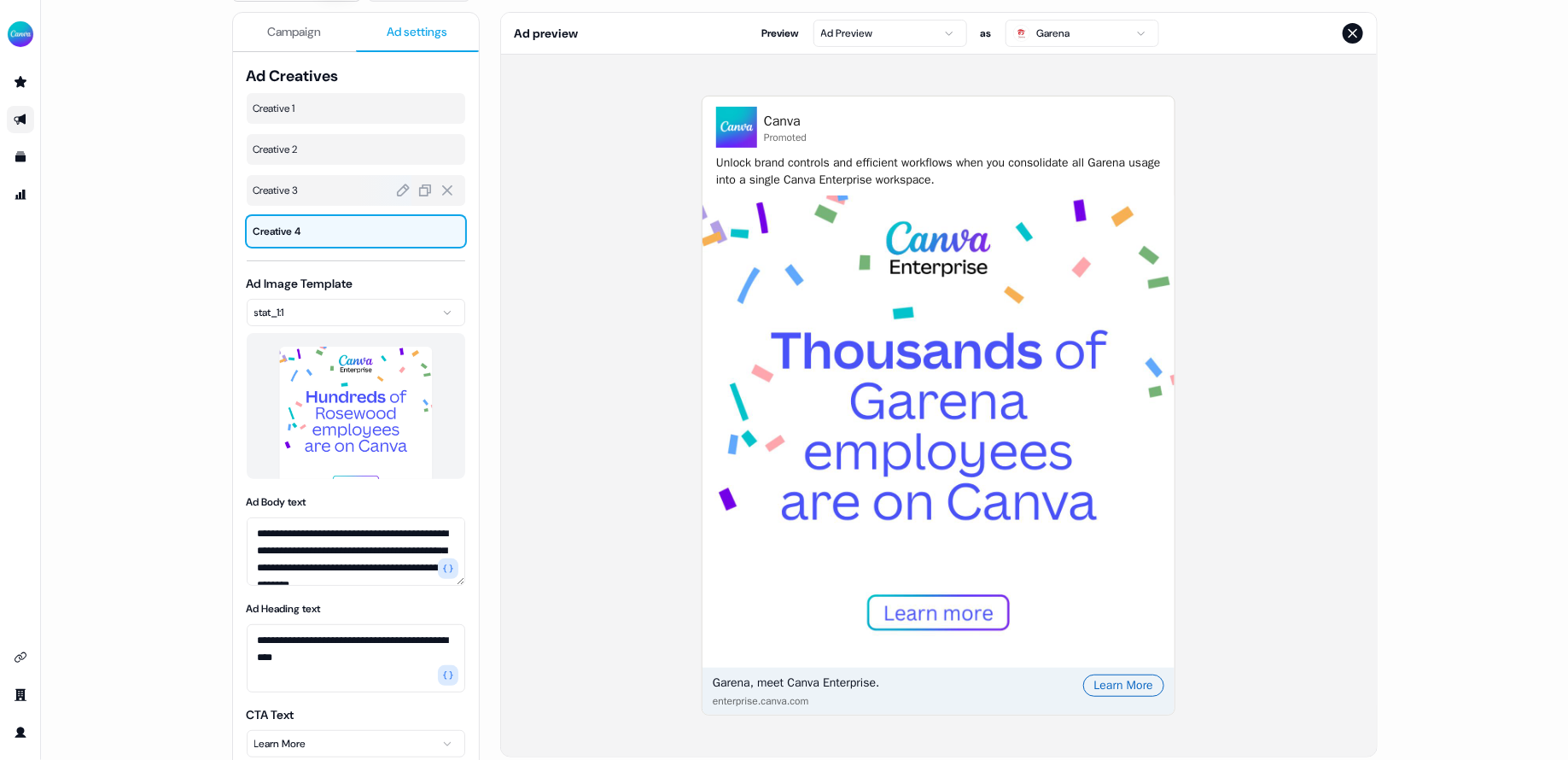 click on "Creative 3" at bounding box center (356, 190) 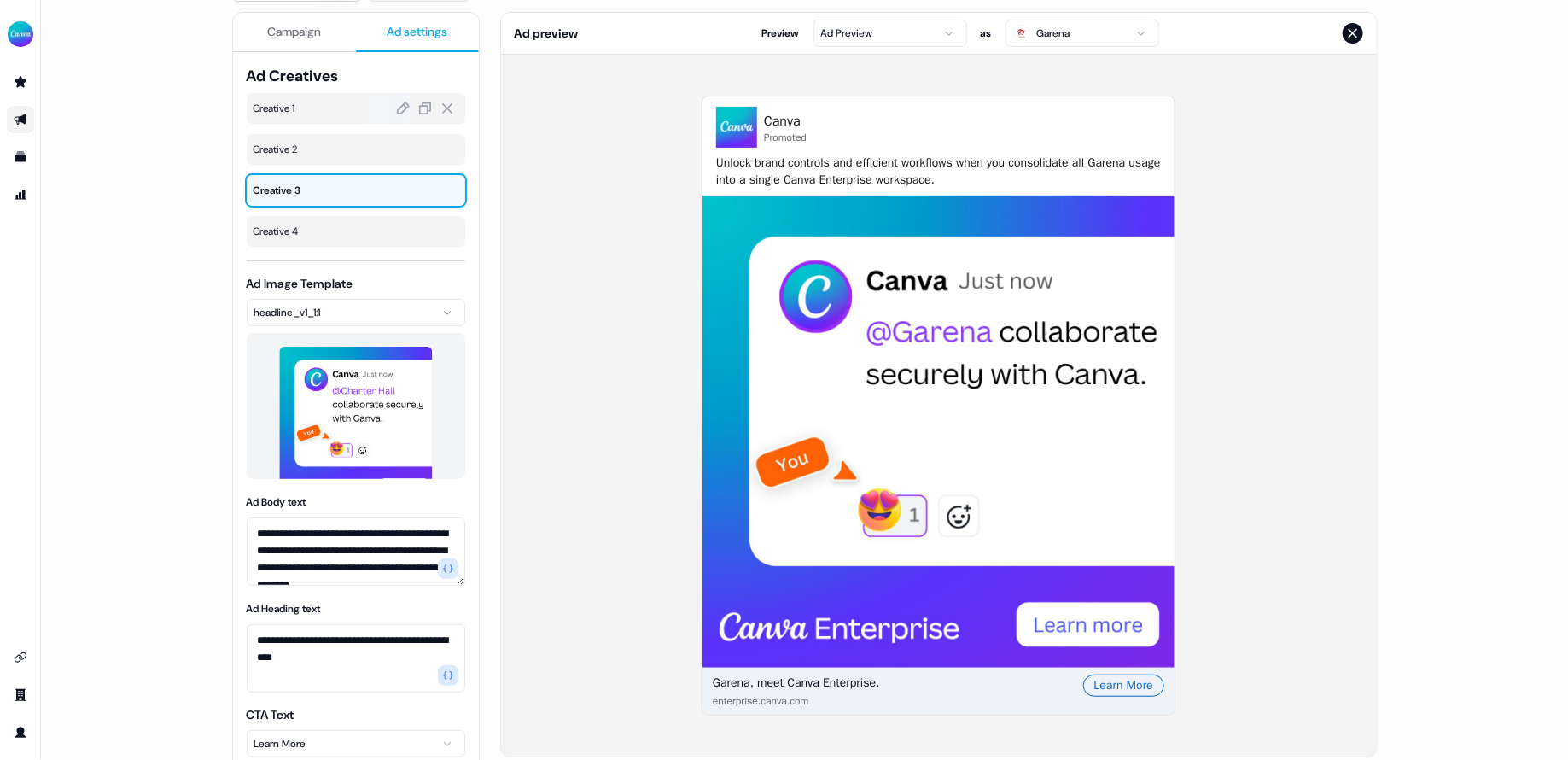 click on "Creative 1" at bounding box center (356, 108) 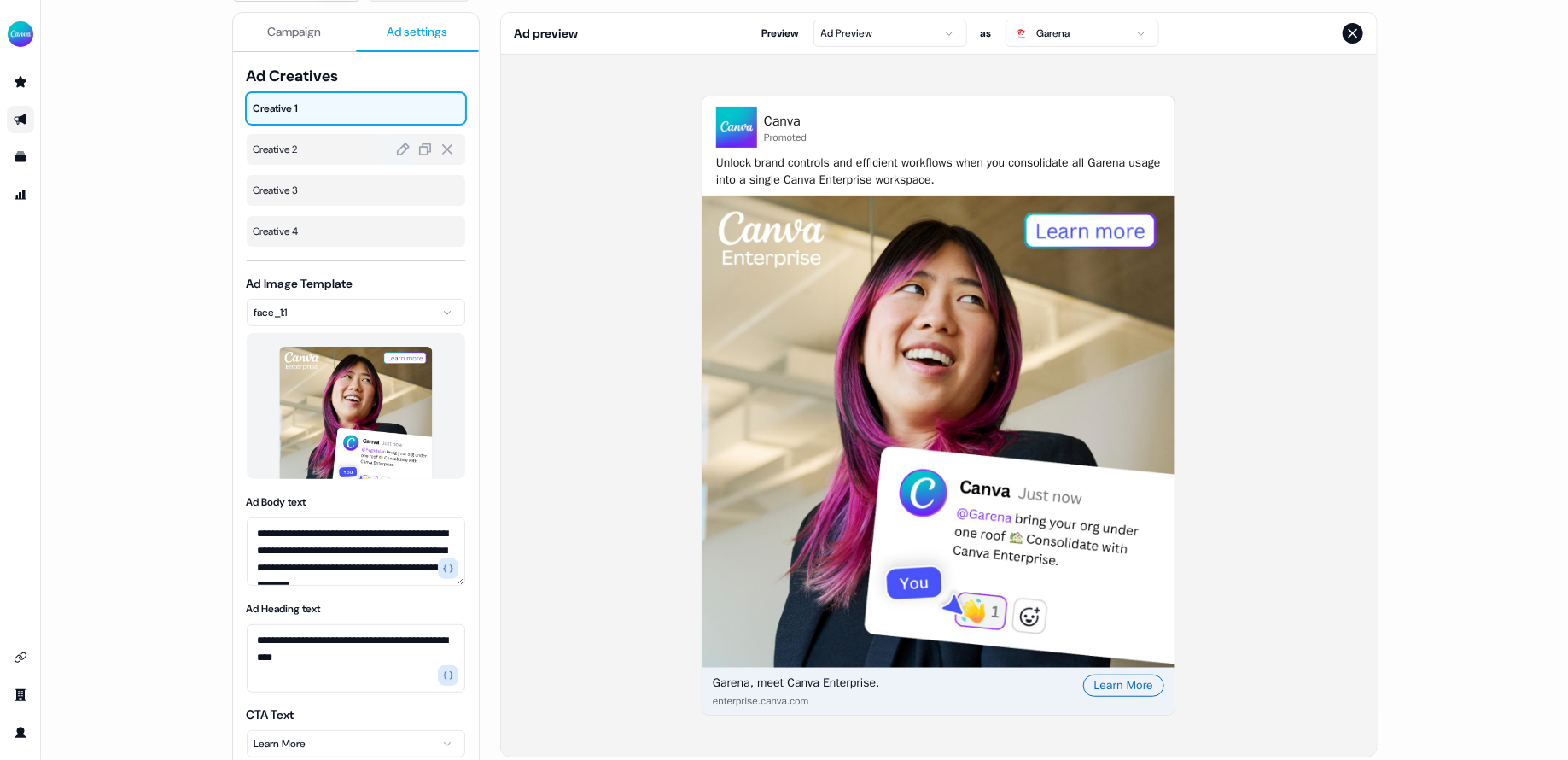 click on "Creative 2" at bounding box center (356, 149) 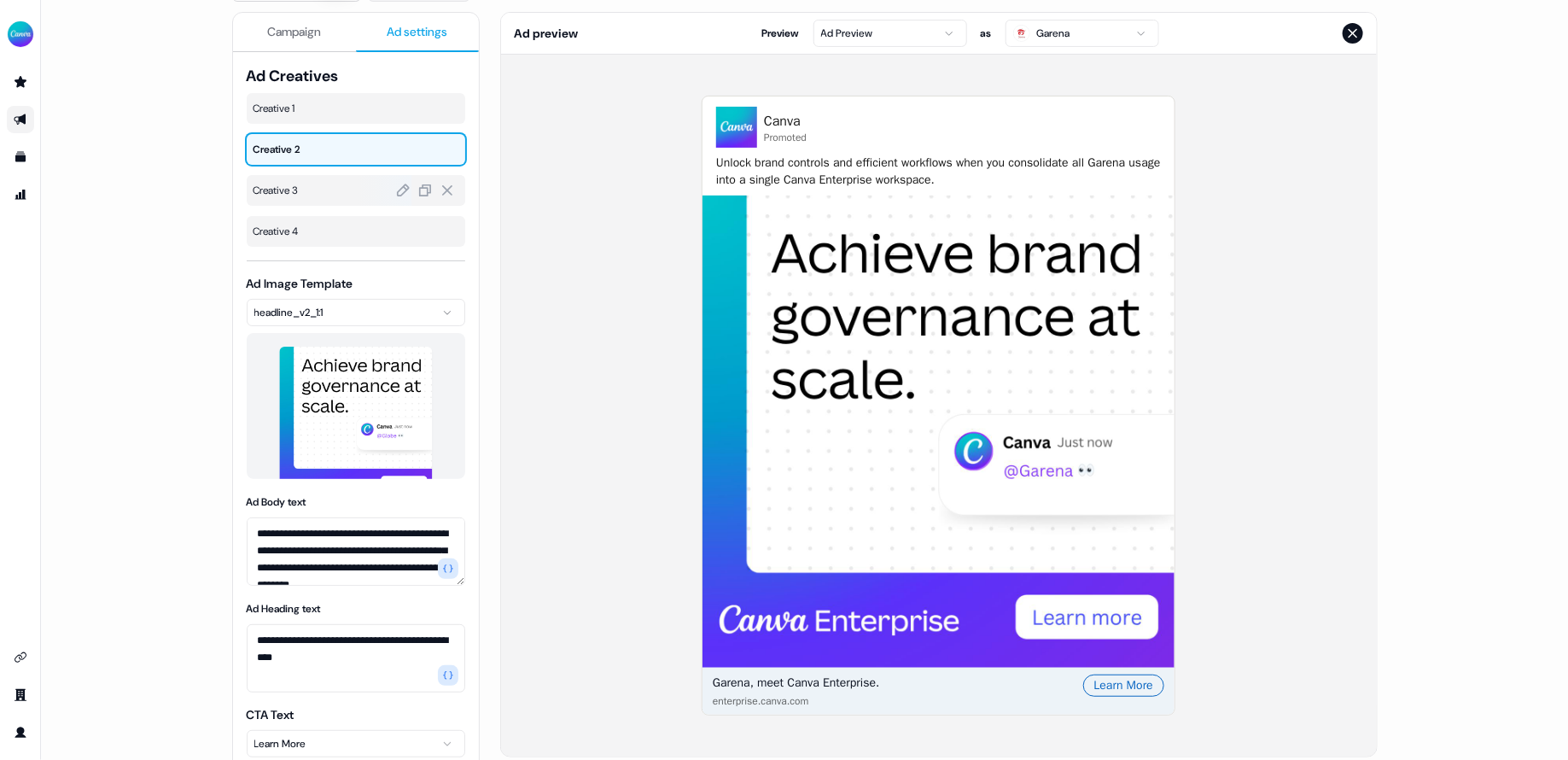 click on "Creative 3" at bounding box center (356, 190) 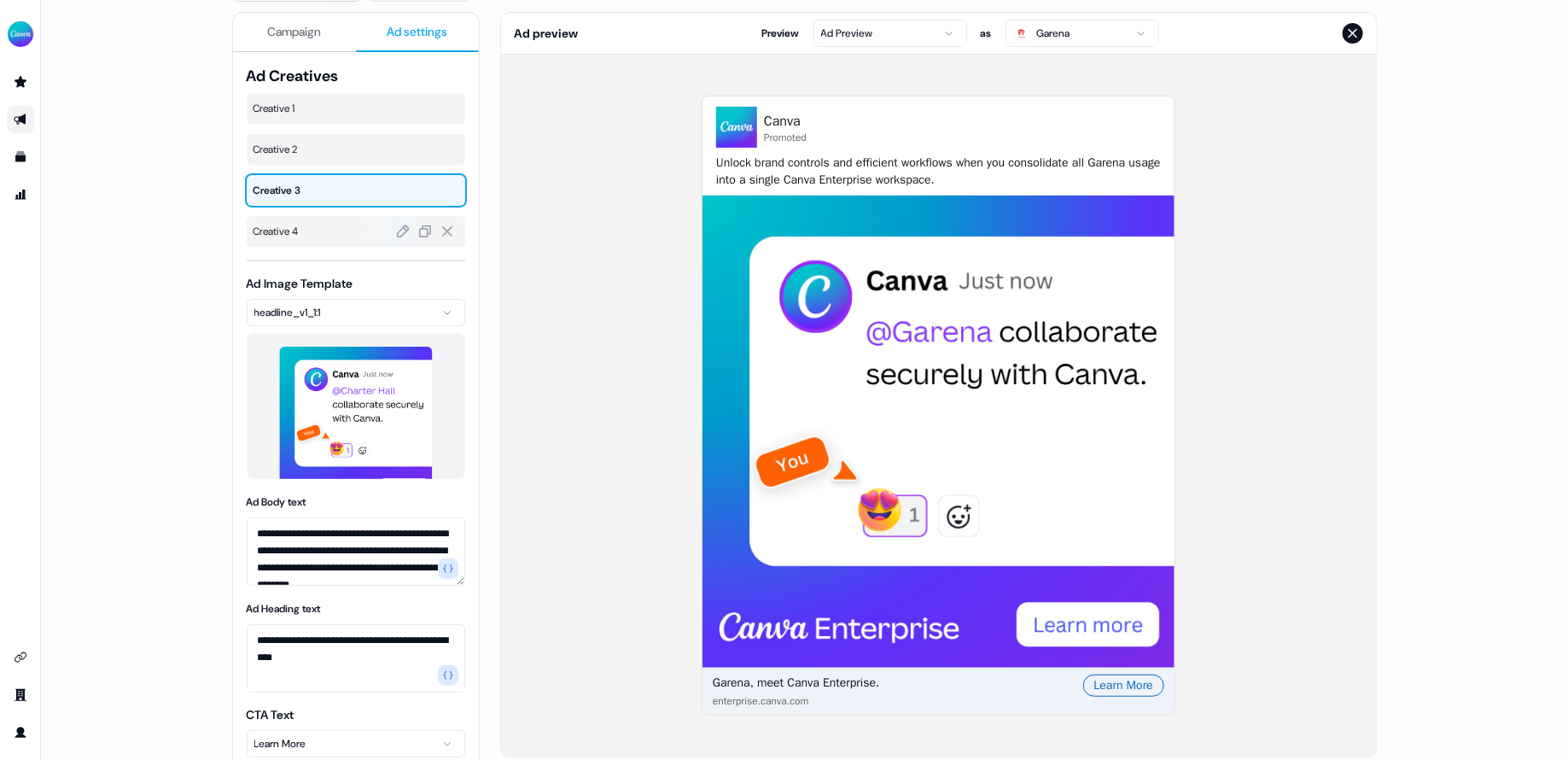 click on "Creative 4" at bounding box center [356, 231] 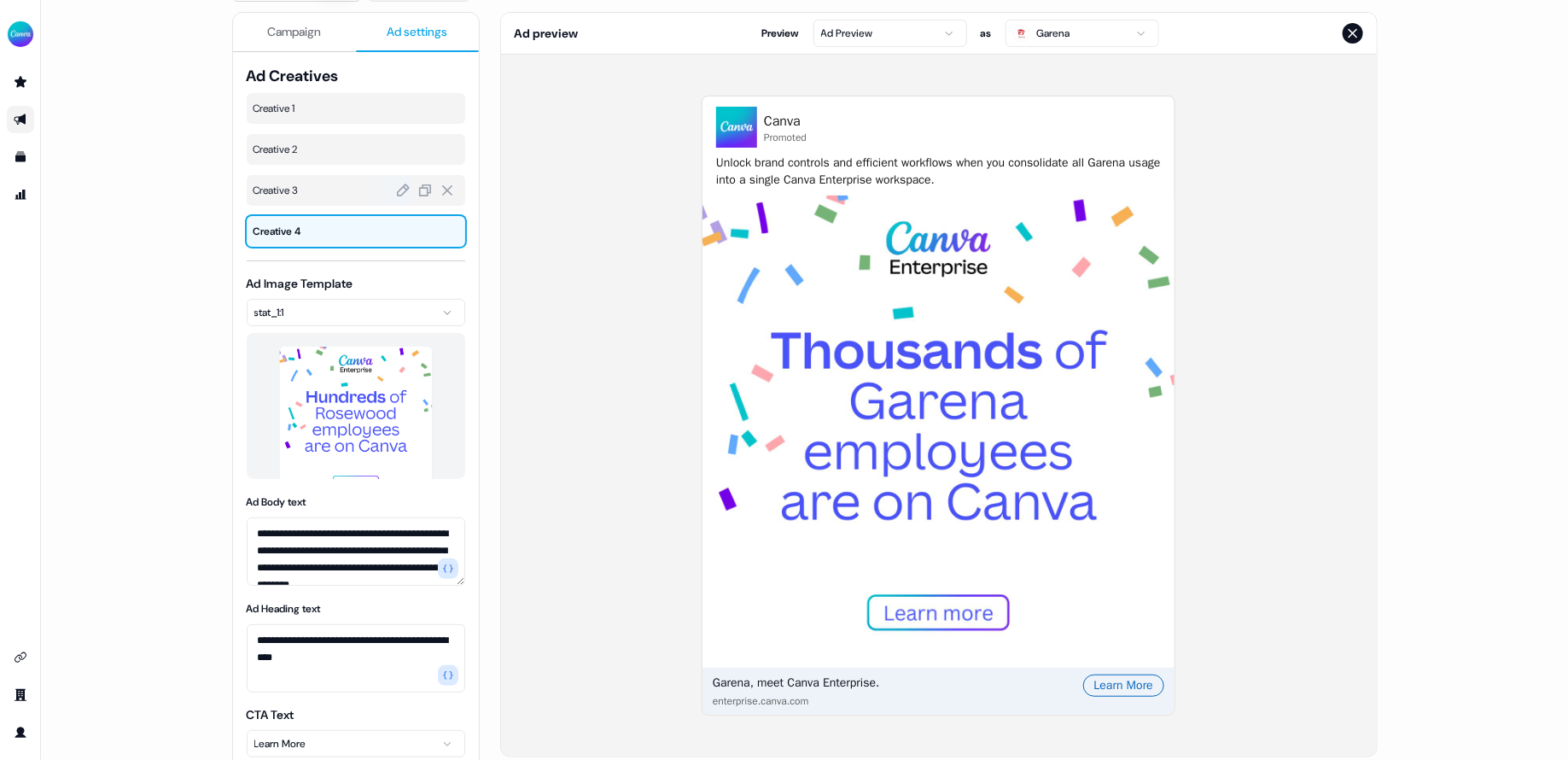 scroll, scrollTop: 0, scrollLeft: 0, axis: both 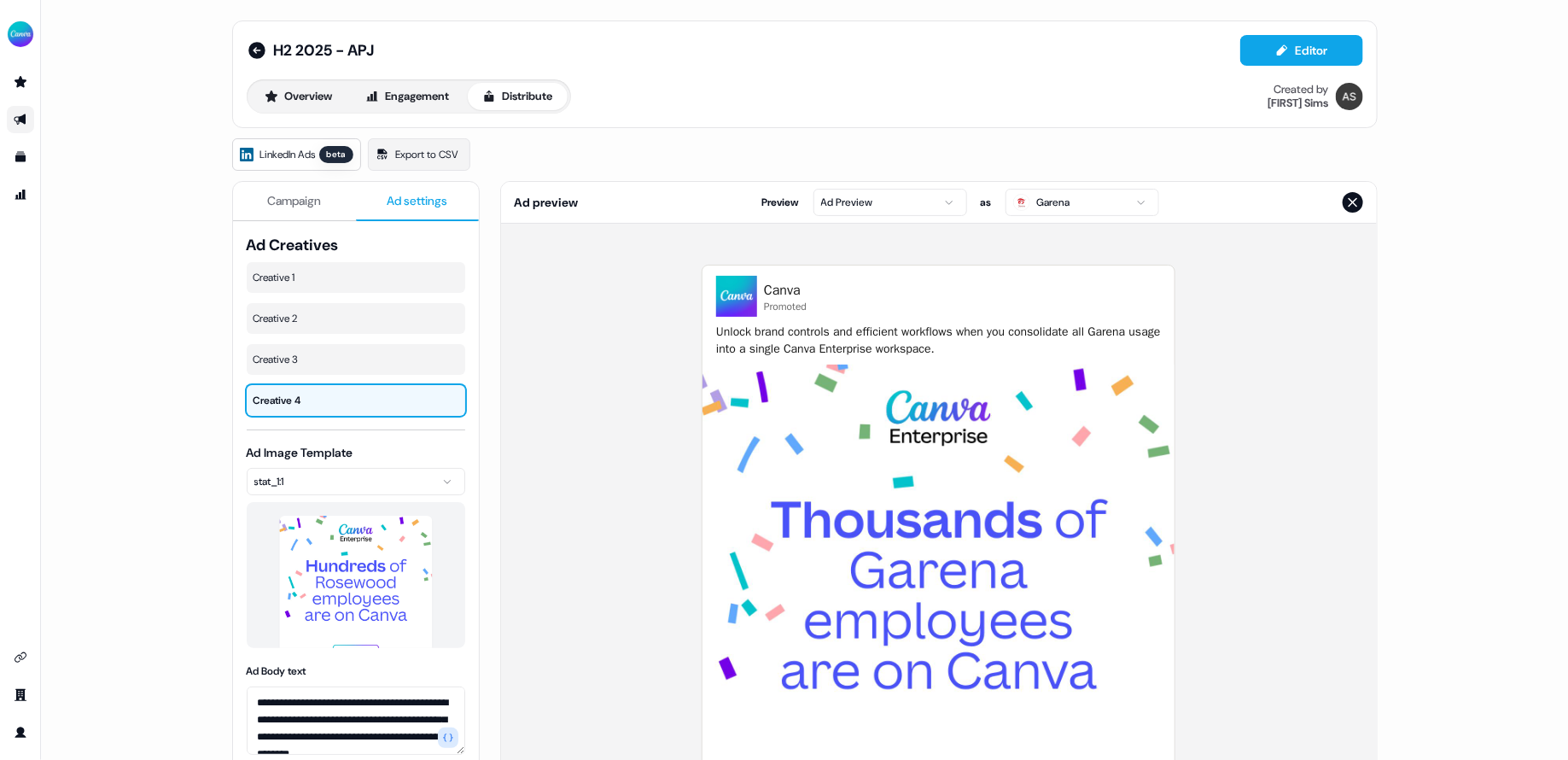 click on "Campaign" at bounding box center (294, 201) 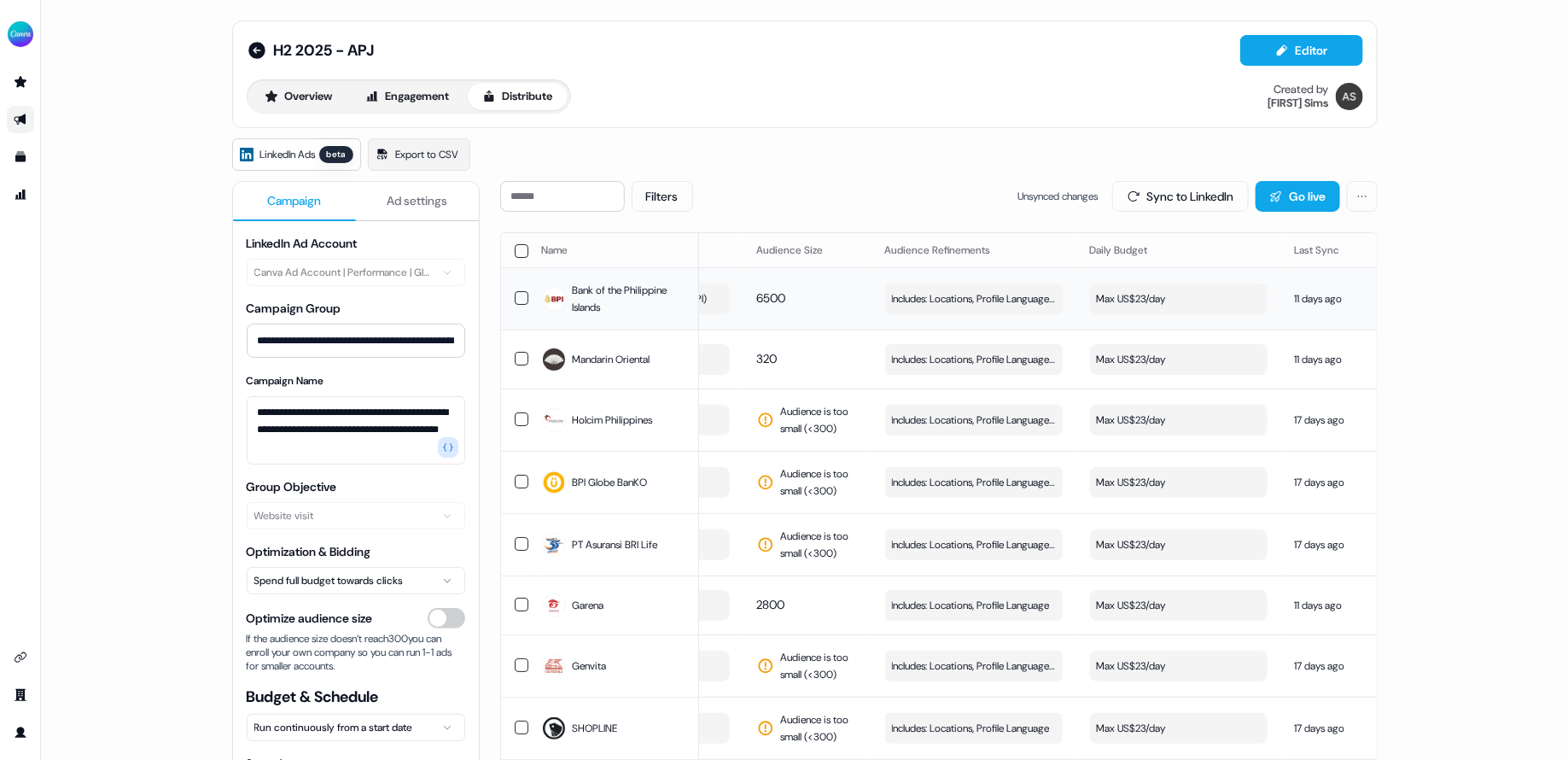 scroll, scrollTop: 0, scrollLeft: 165, axis: horizontal 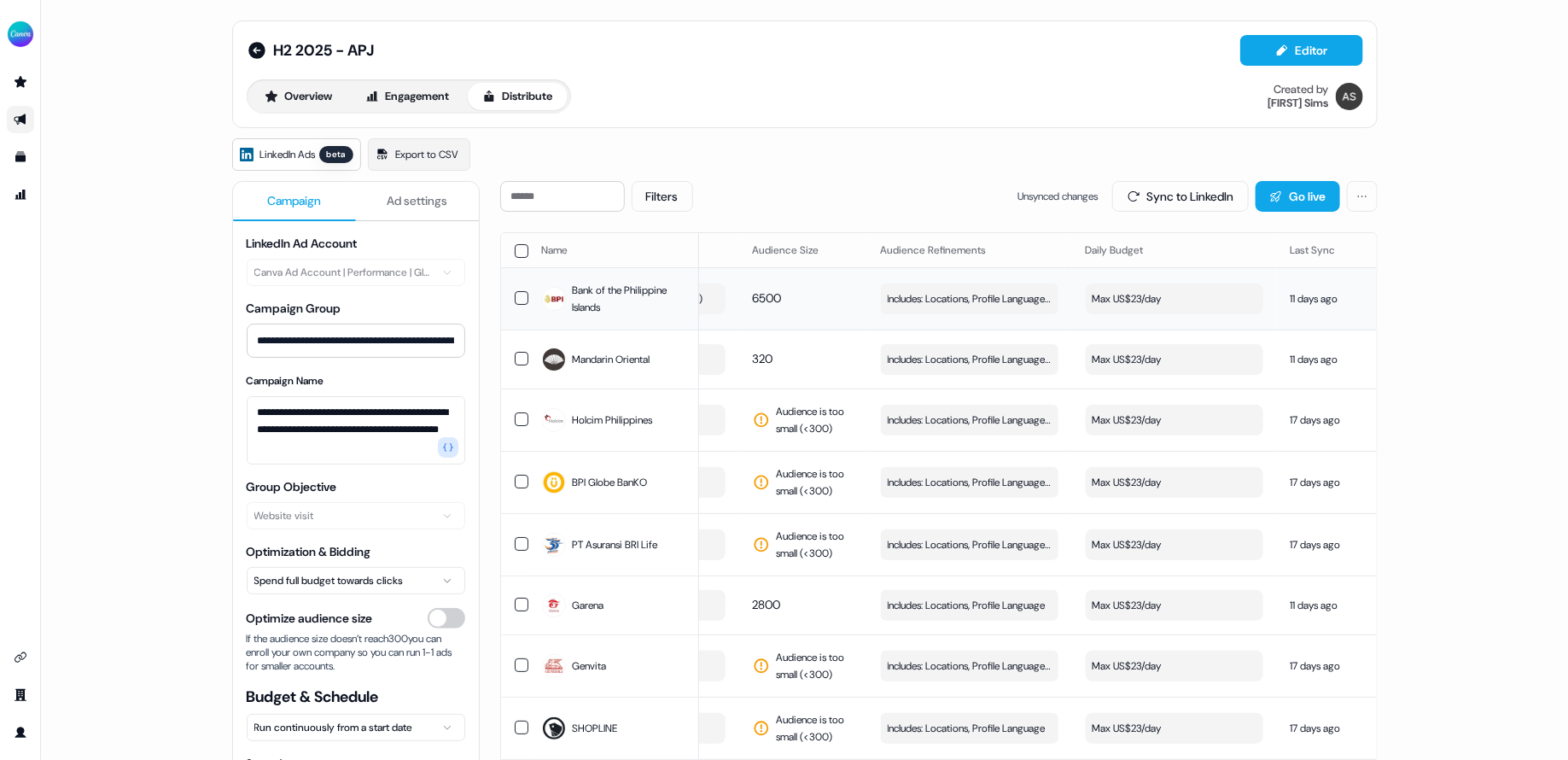 click on "Max US$23/day" at bounding box center (1175, 299) 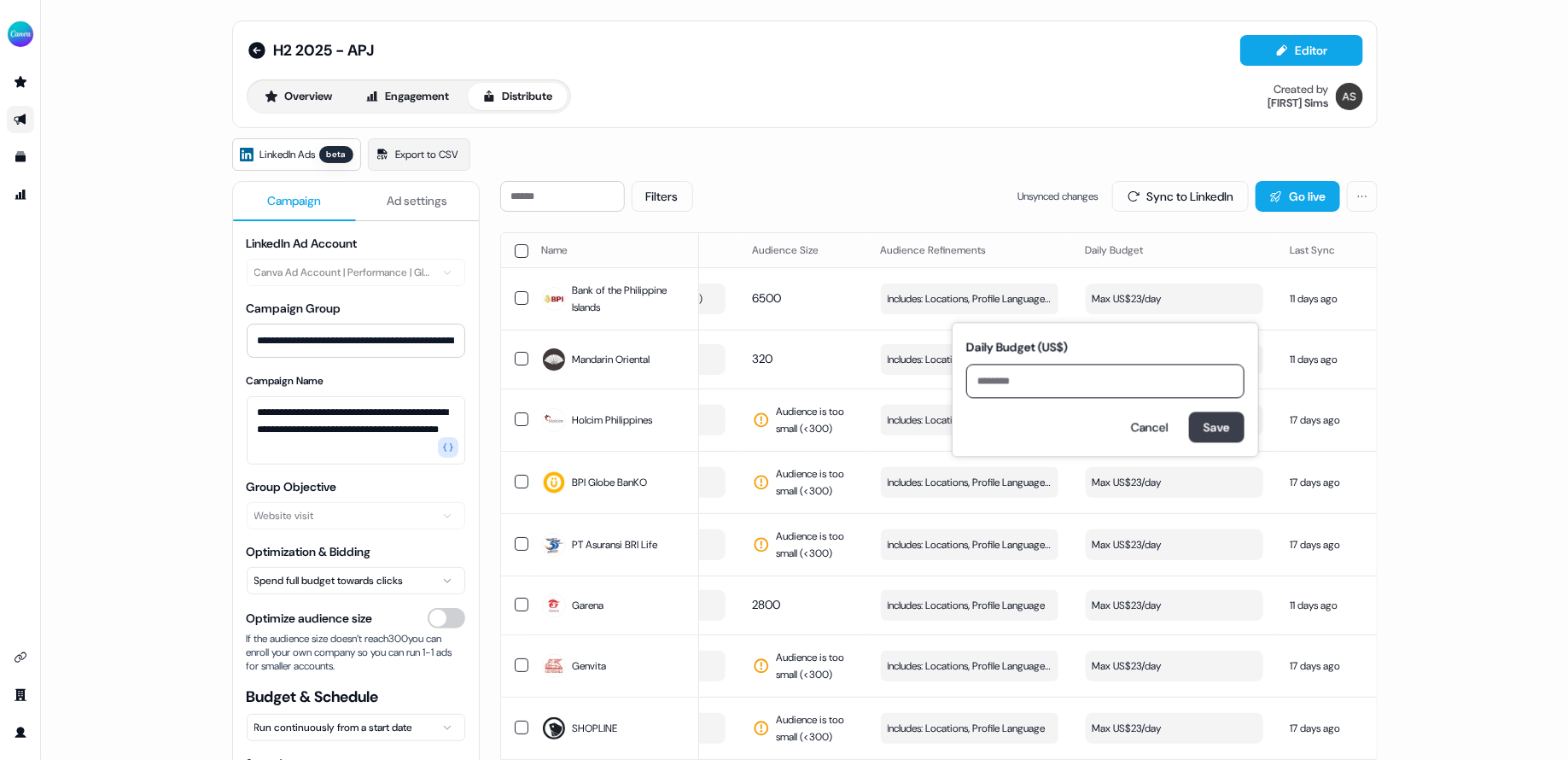 type on "**" 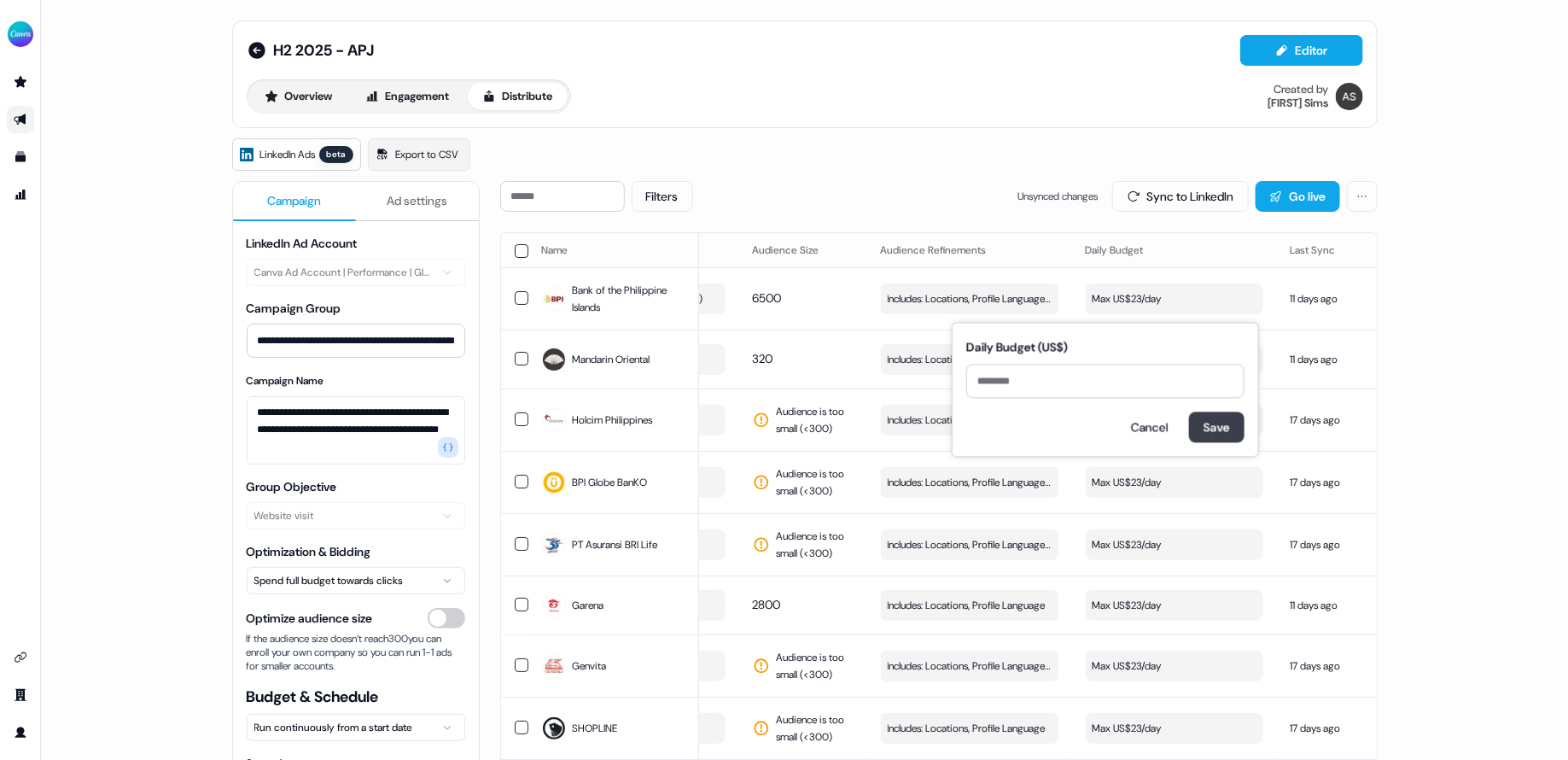 click on "Save" at bounding box center [1216, 428] 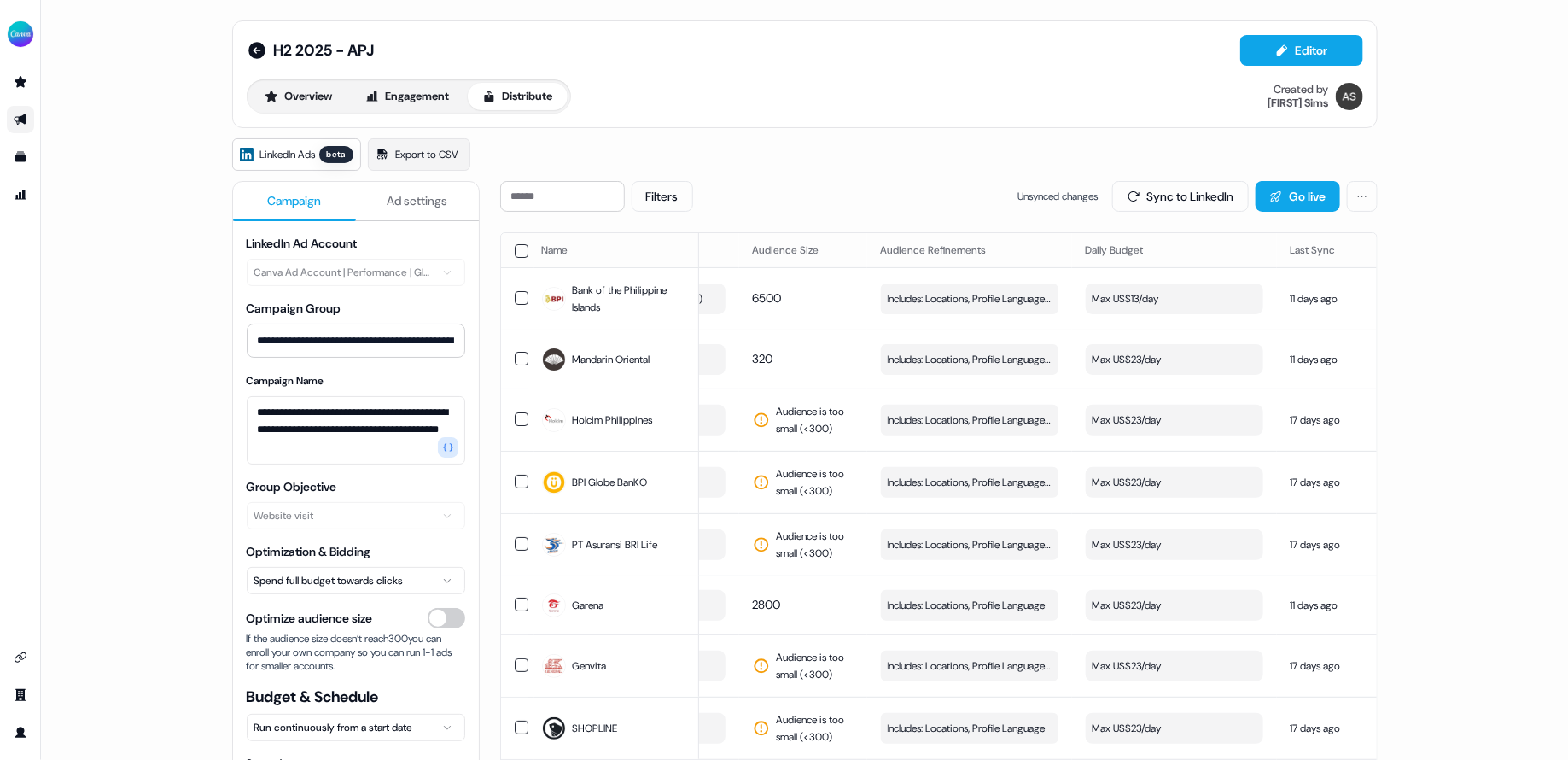 click on "**********" at bounding box center [804, 380] 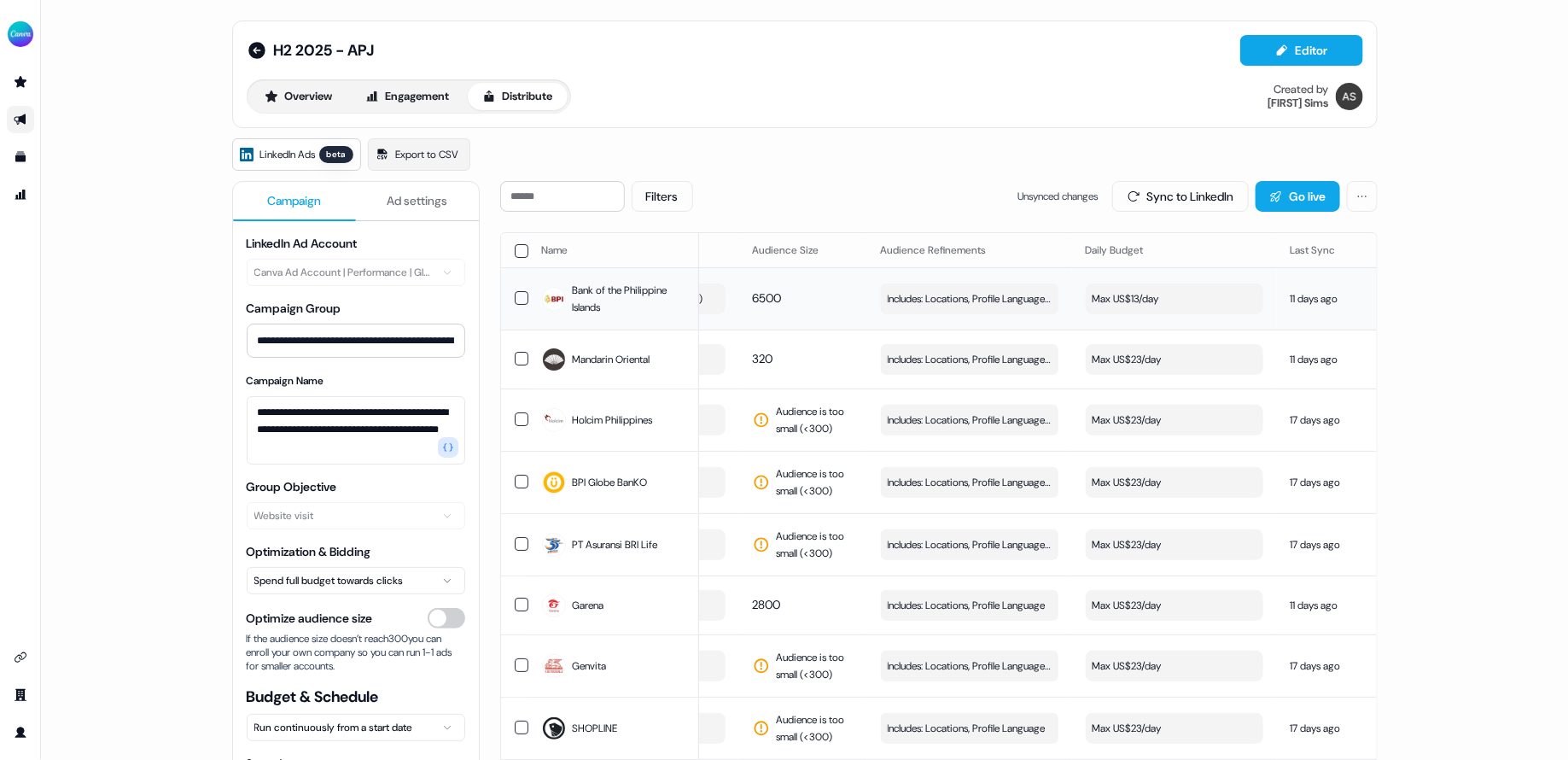 click on "Max US$13/day" at bounding box center [1175, 299] 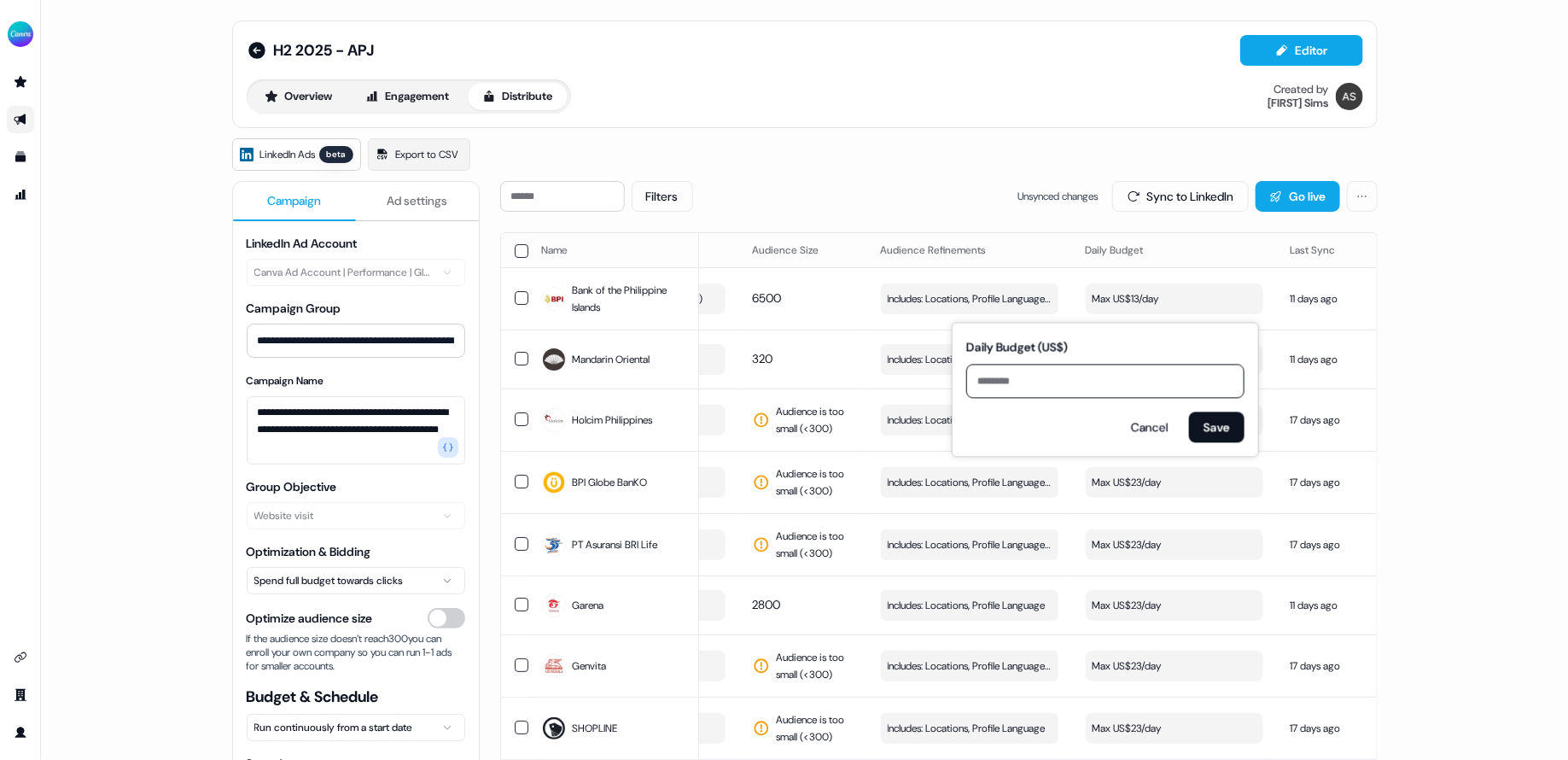 drag, startPoint x: 1414, startPoint y: 279, endPoint x: 1414, endPoint y: 266, distance: 13 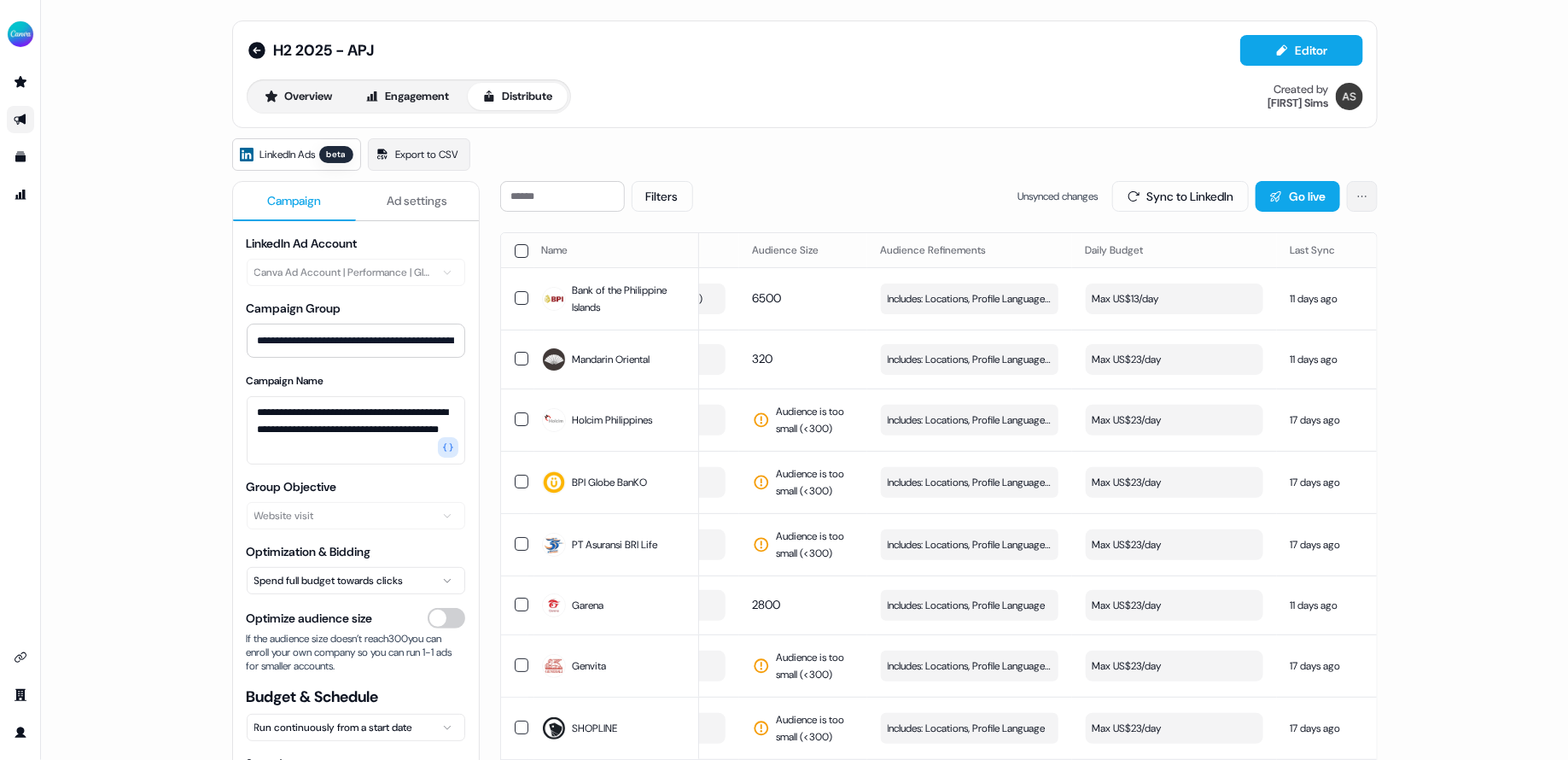 click on "**********" at bounding box center [784, 380] 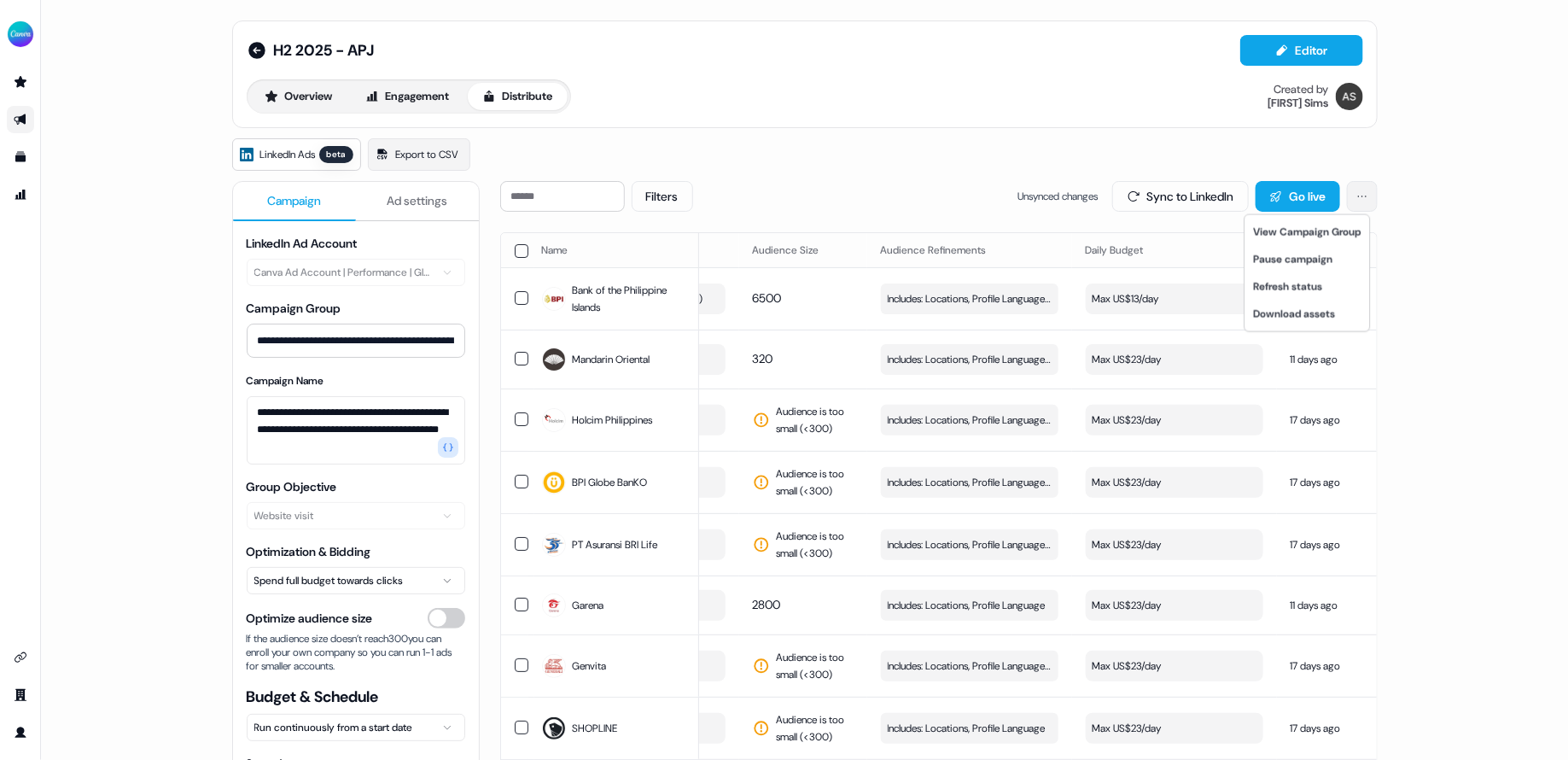 click on "**********" at bounding box center (784, 380) 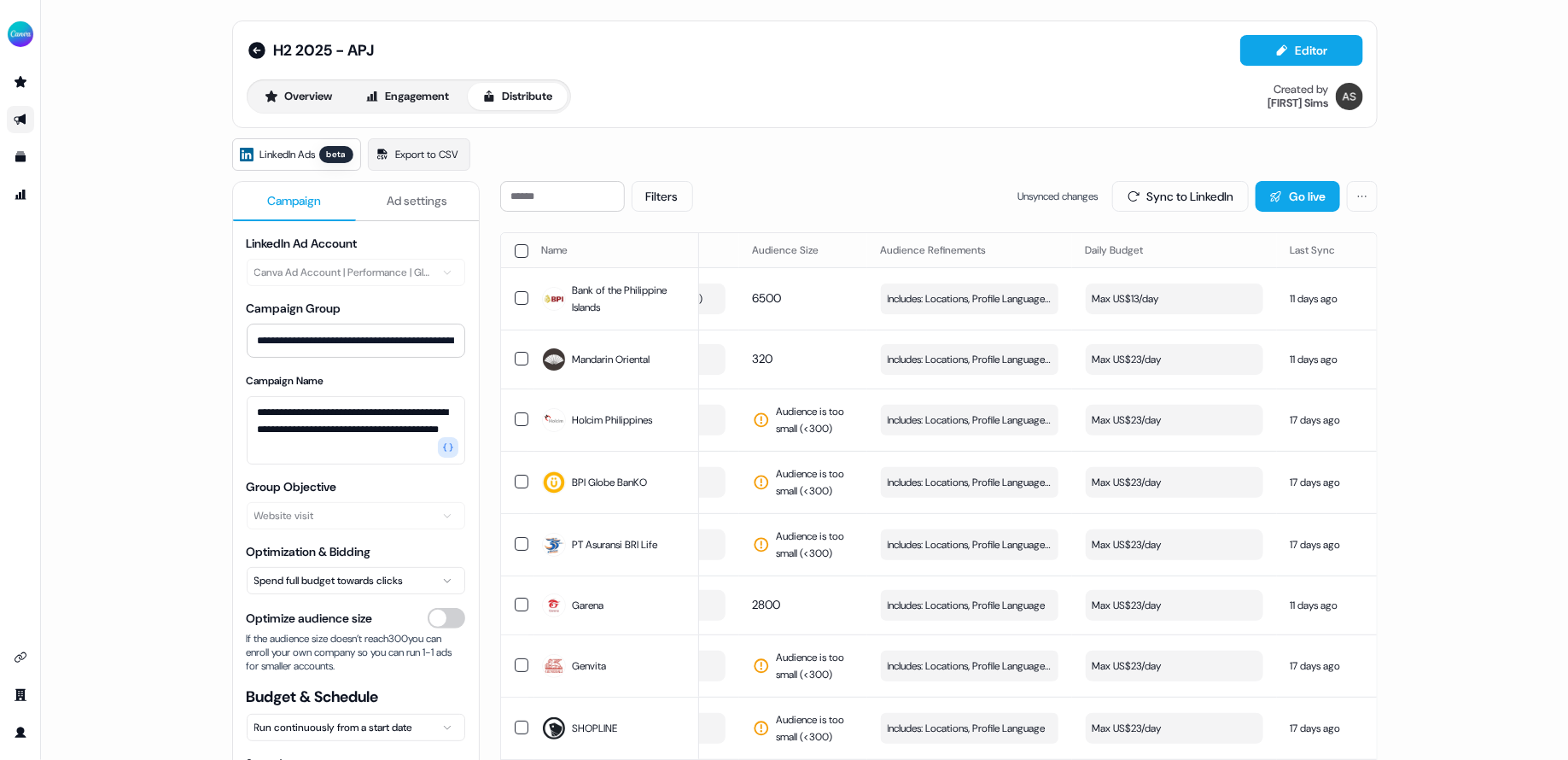 click on "**********" at bounding box center (804, 380) 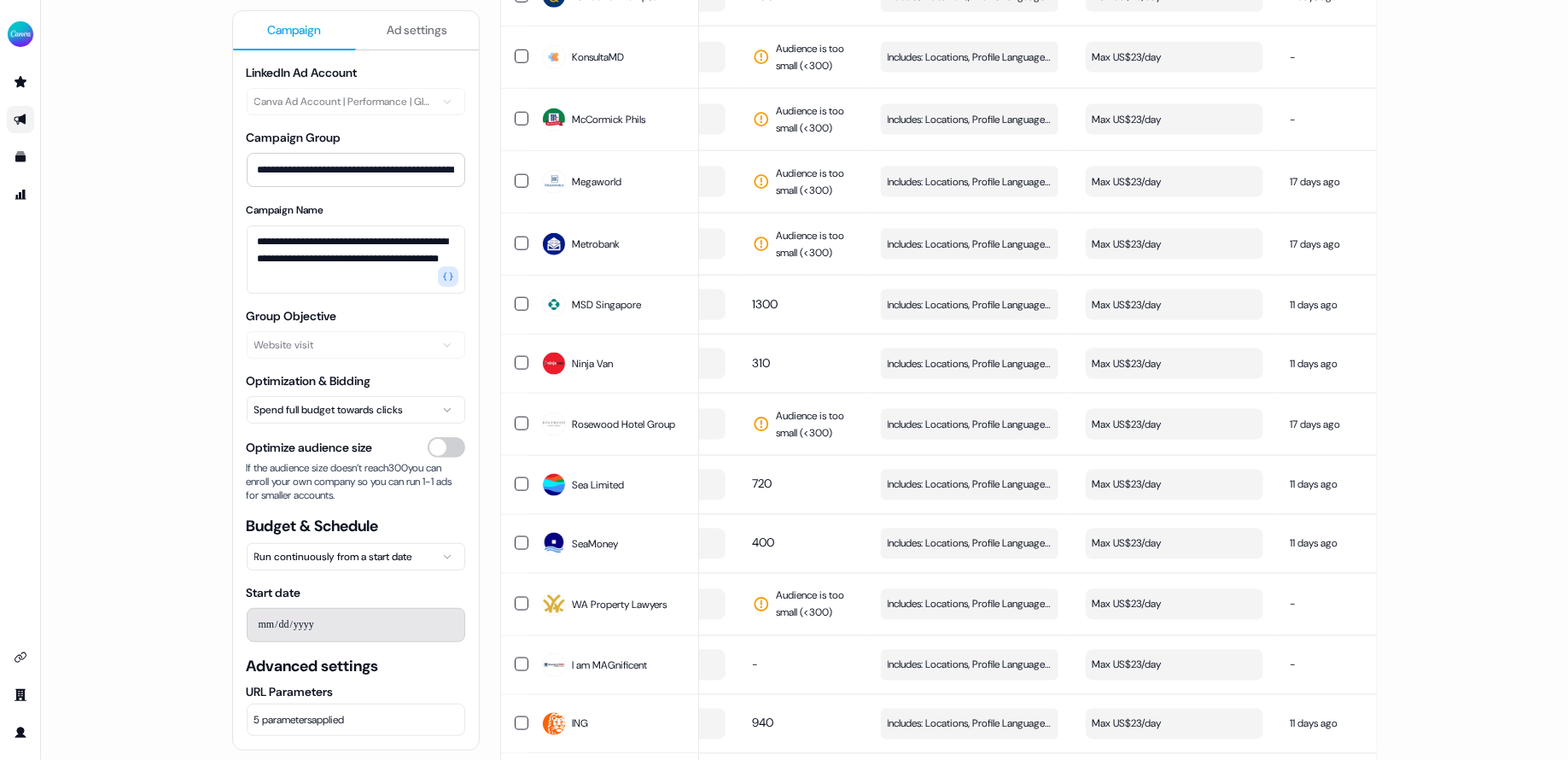 scroll, scrollTop: 0, scrollLeft: 0, axis: both 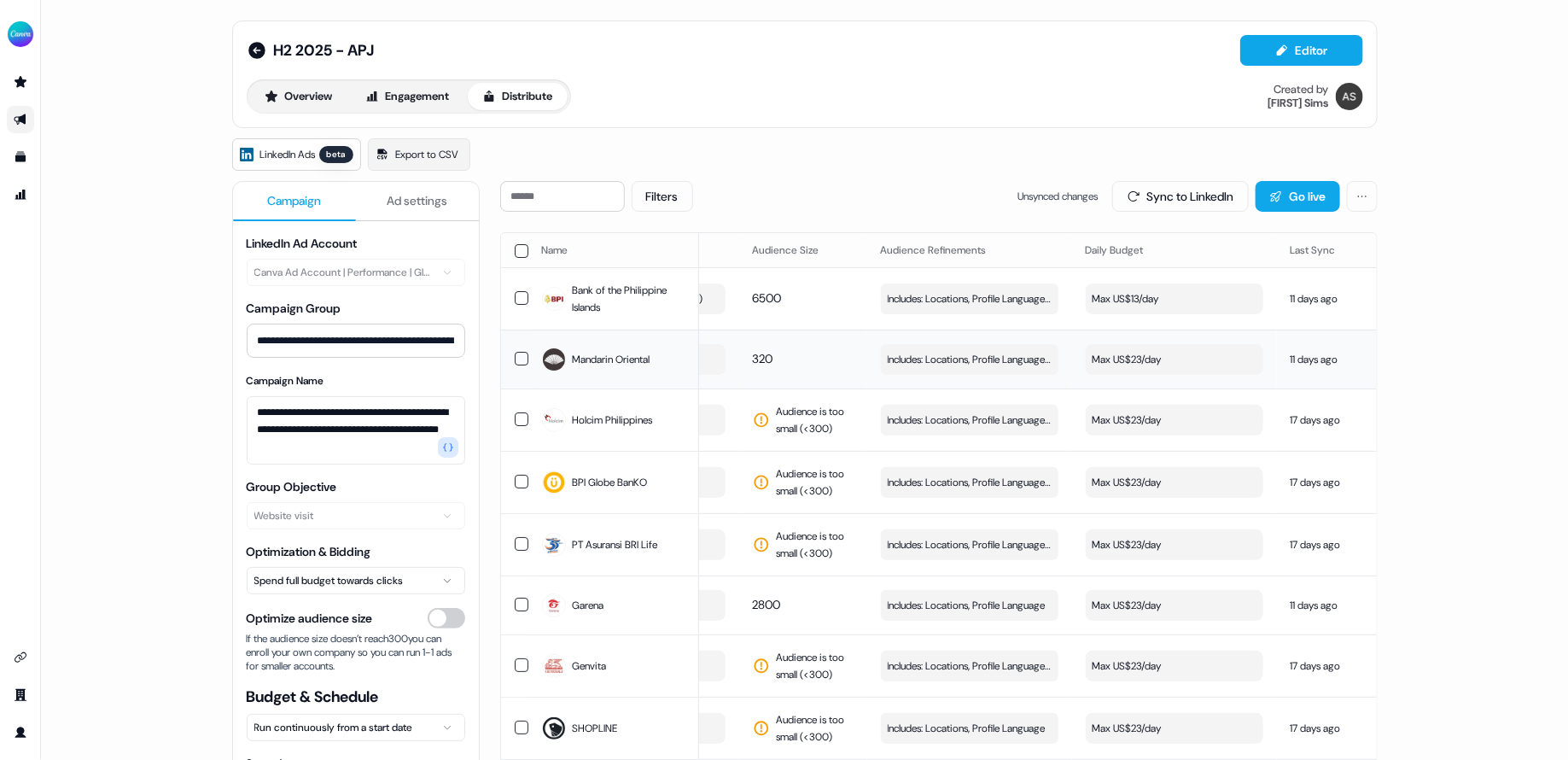 click on "Max US$23/day" at bounding box center [1175, 360] 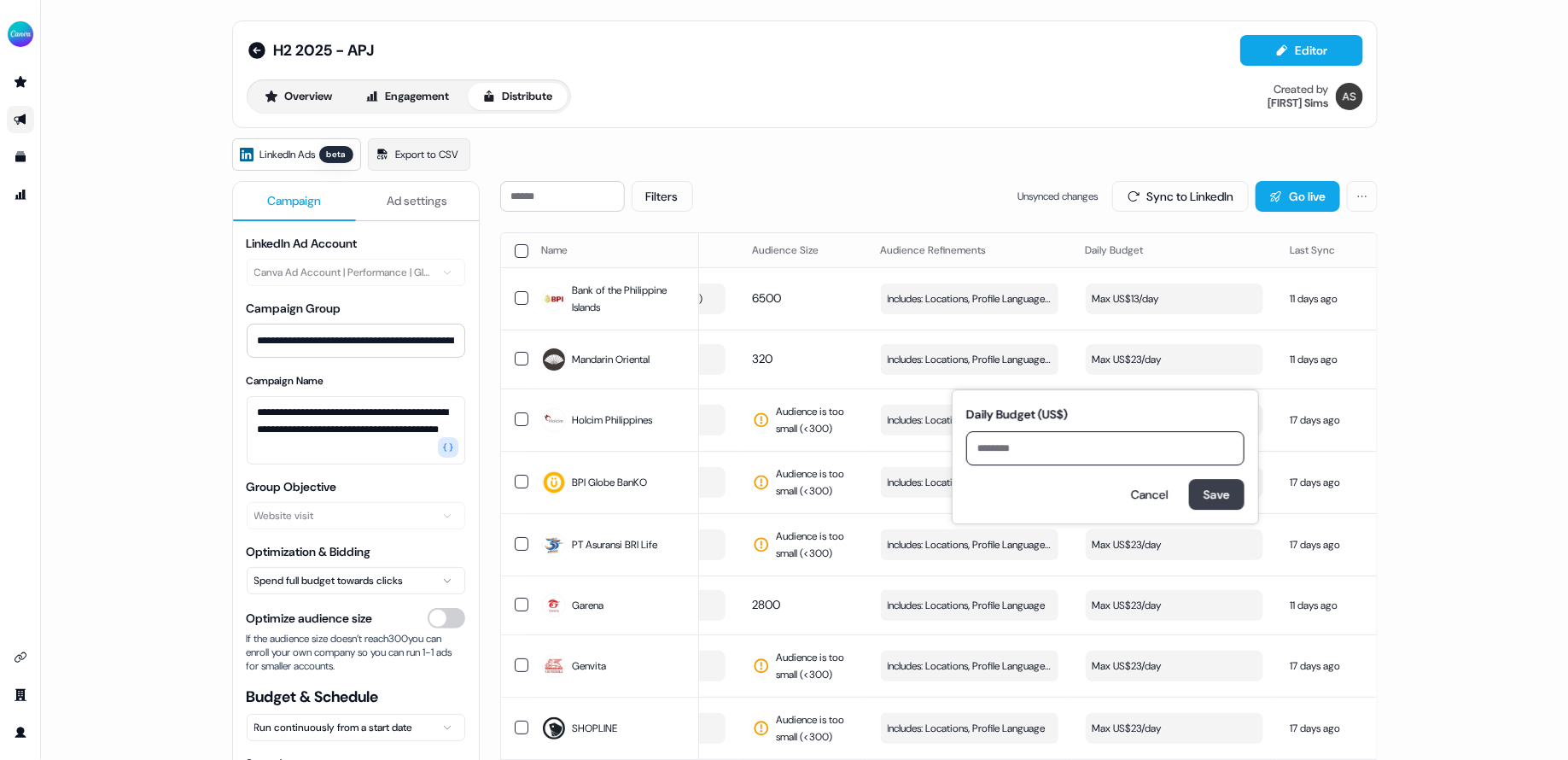 type on "**" 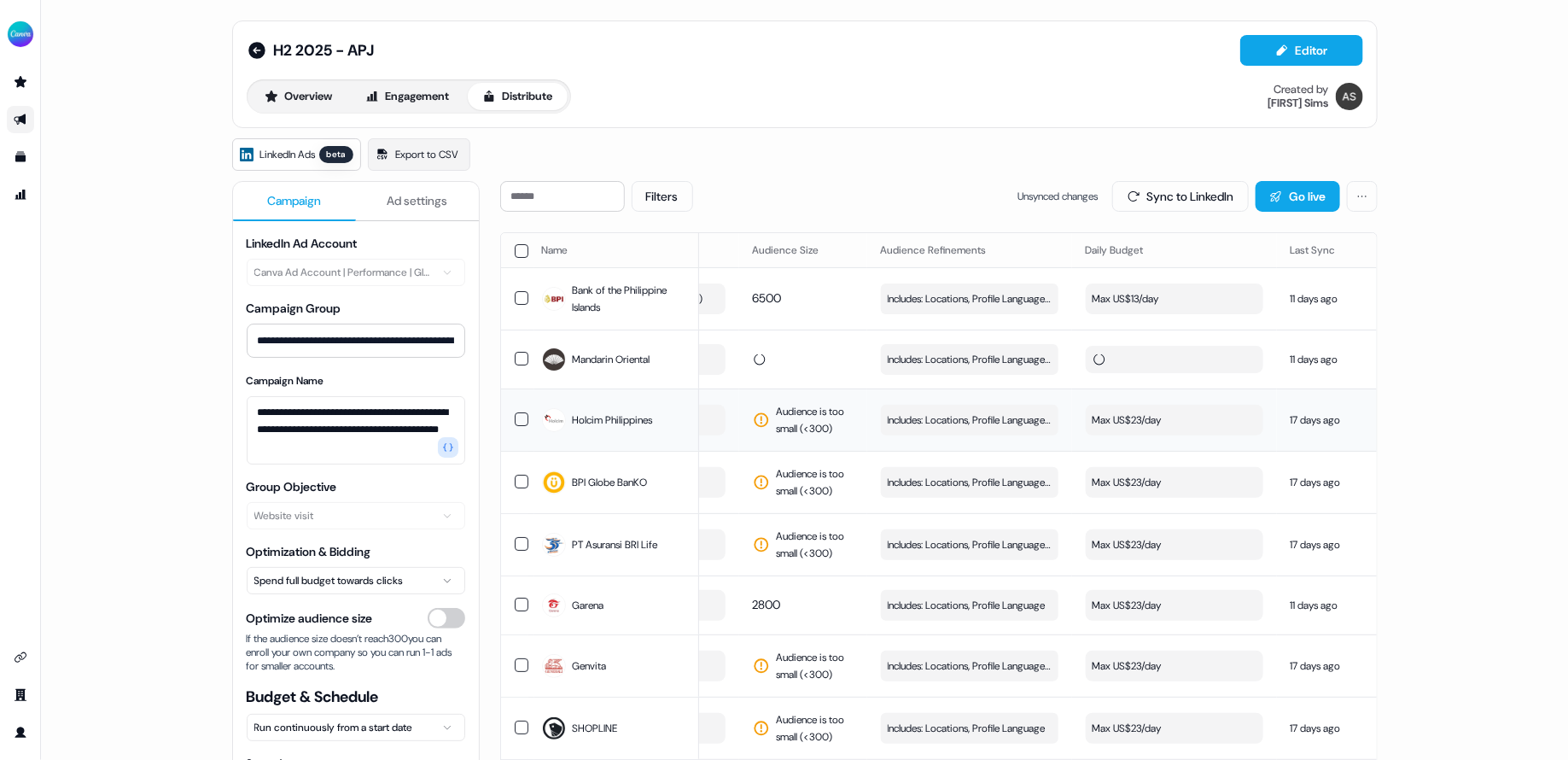 click on "Max US$23/day" at bounding box center [1175, 420] 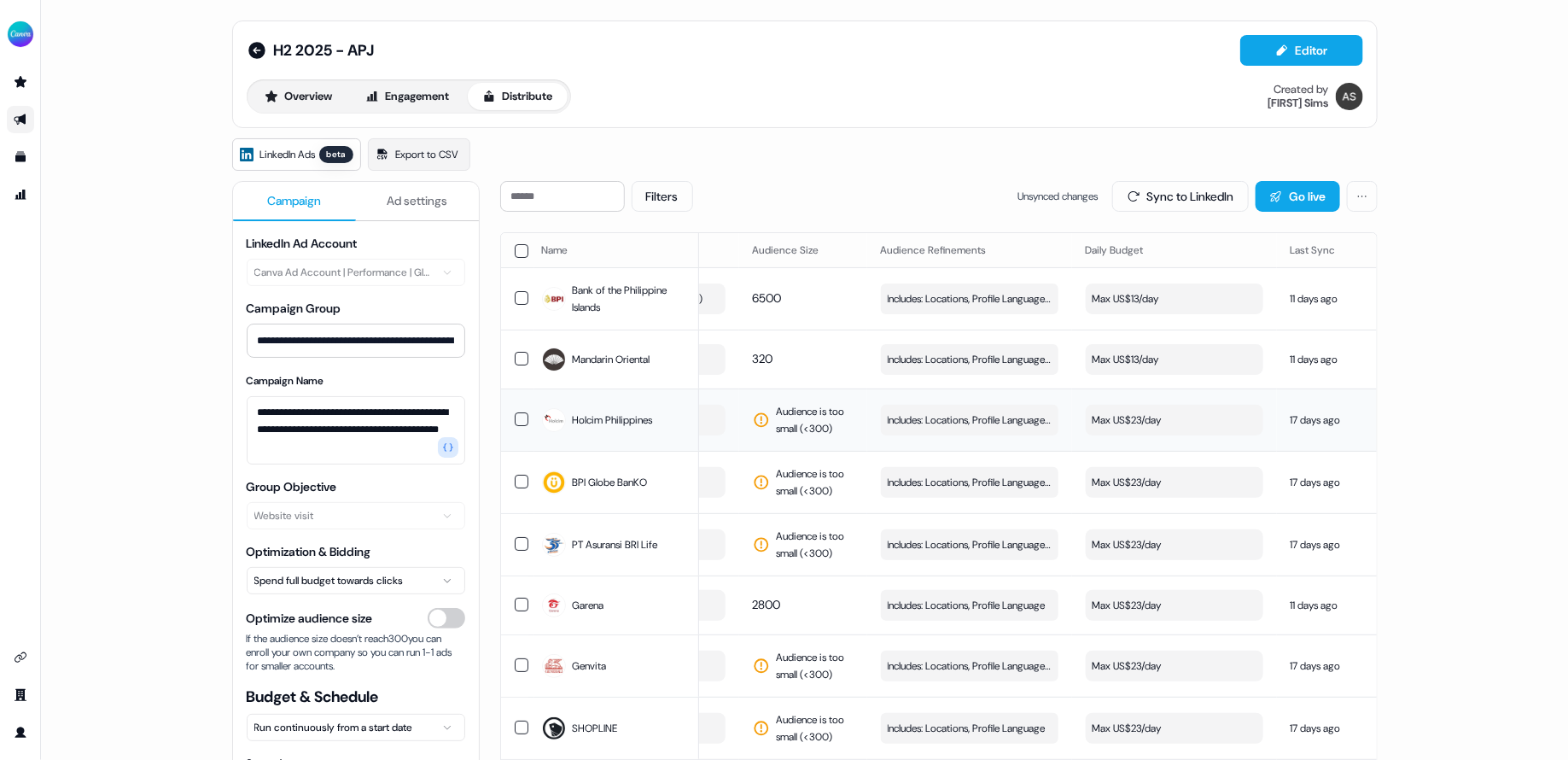 click on "Max US$23/day" at bounding box center (1175, 420) 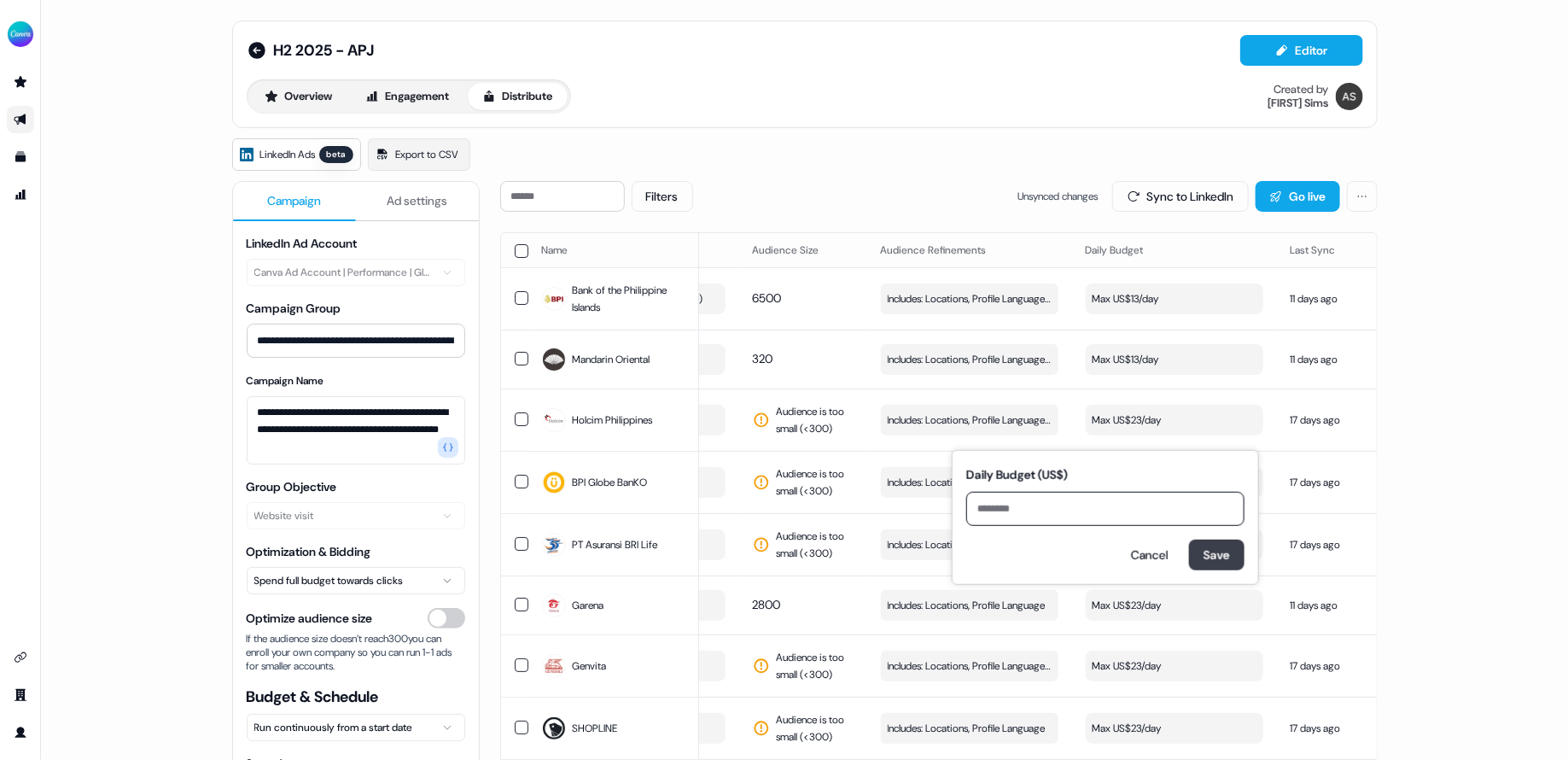 type on "**" 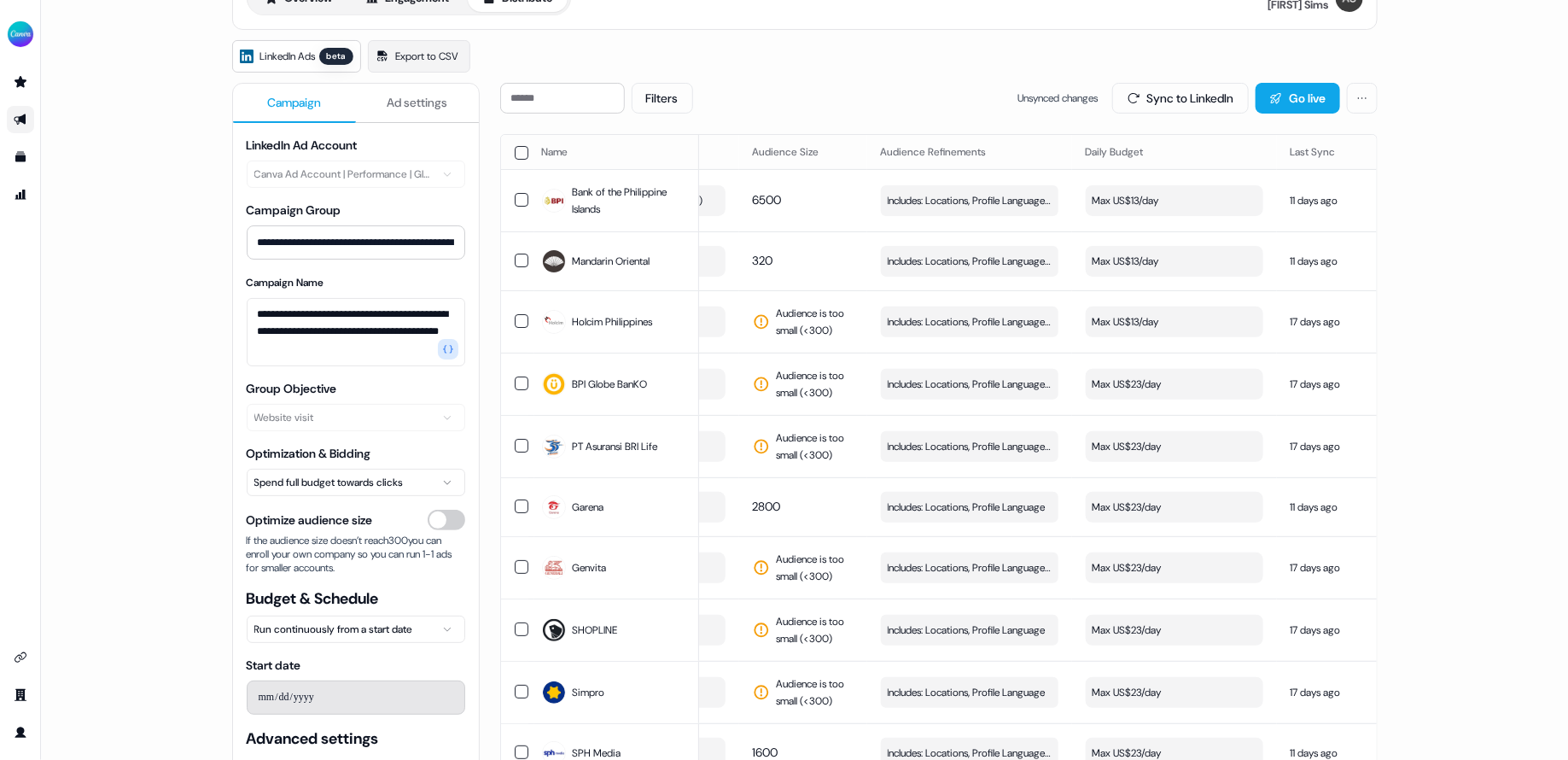 scroll, scrollTop: 101, scrollLeft: 0, axis: vertical 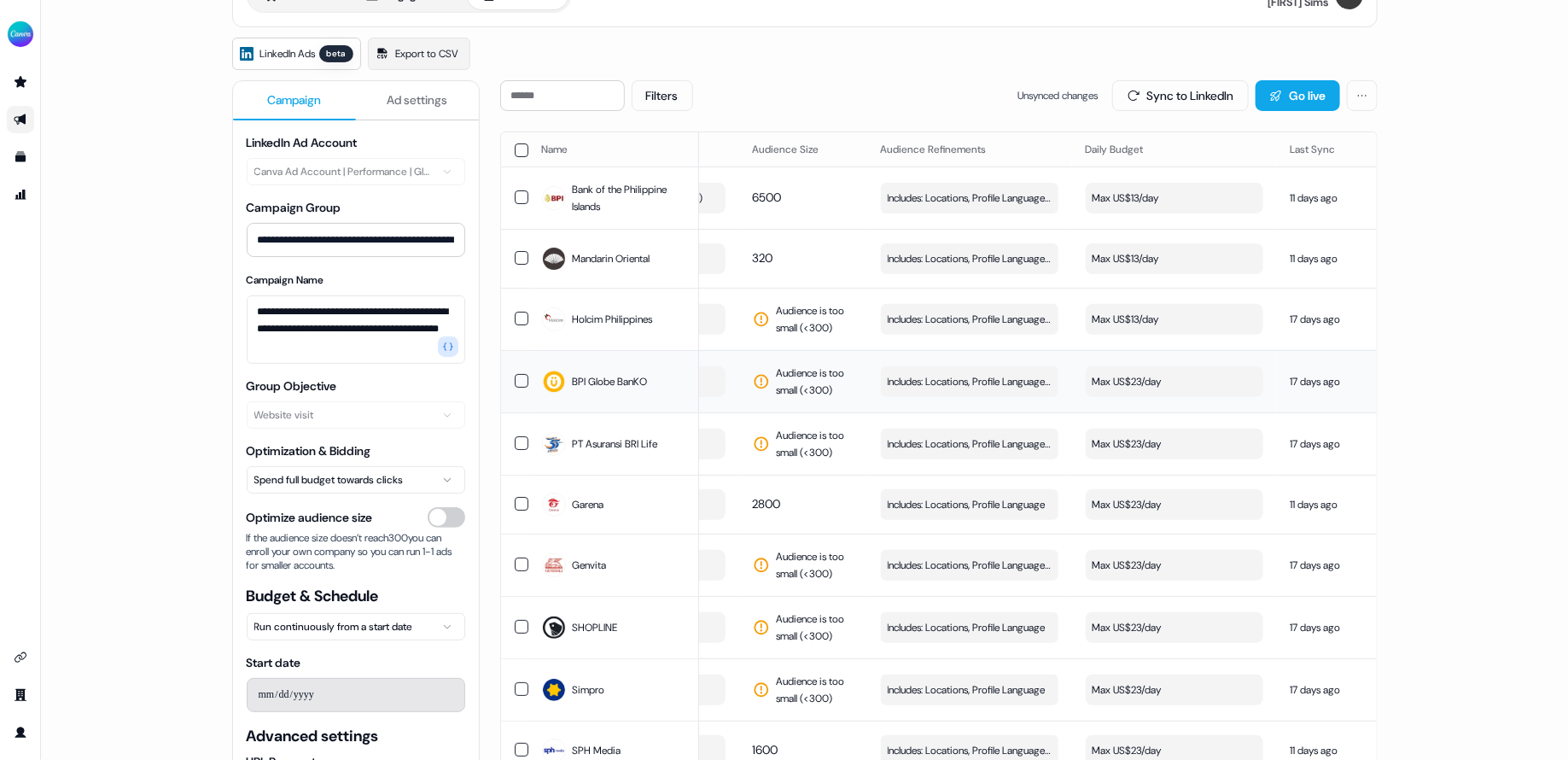 click on "Max US$23/day" at bounding box center [1175, 382] 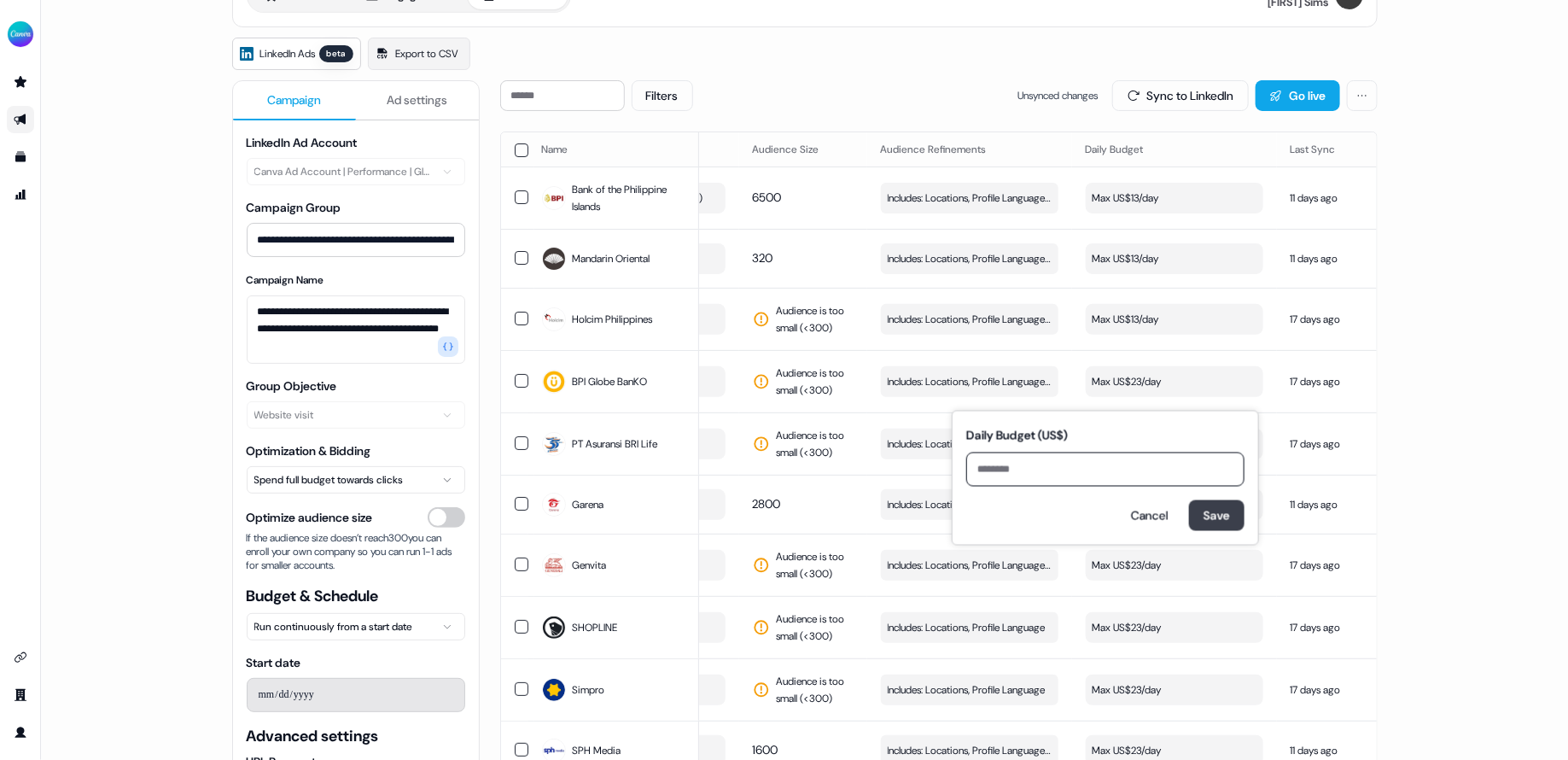 type on "**" 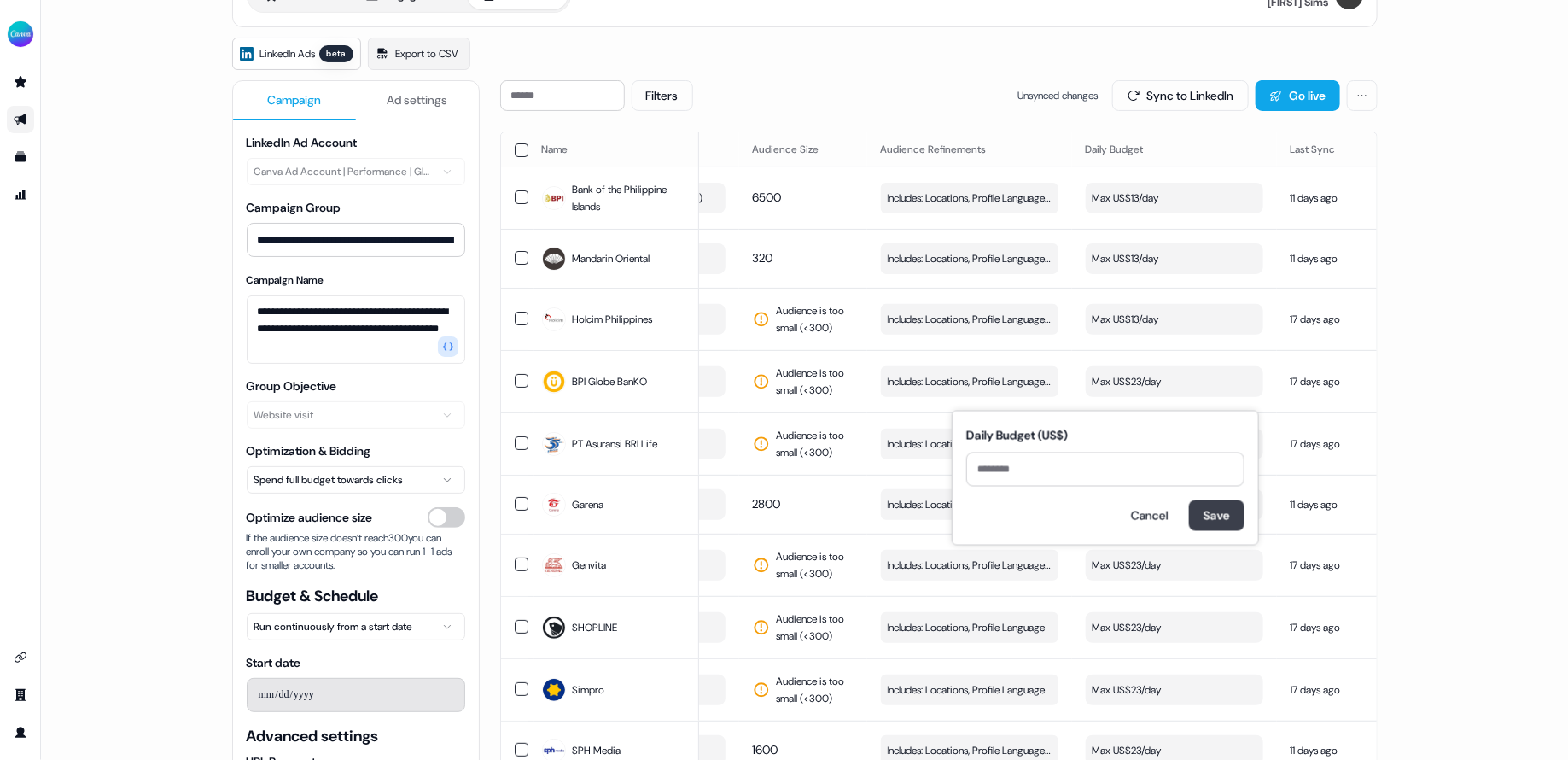 click on "Save" at bounding box center [1216, 516] 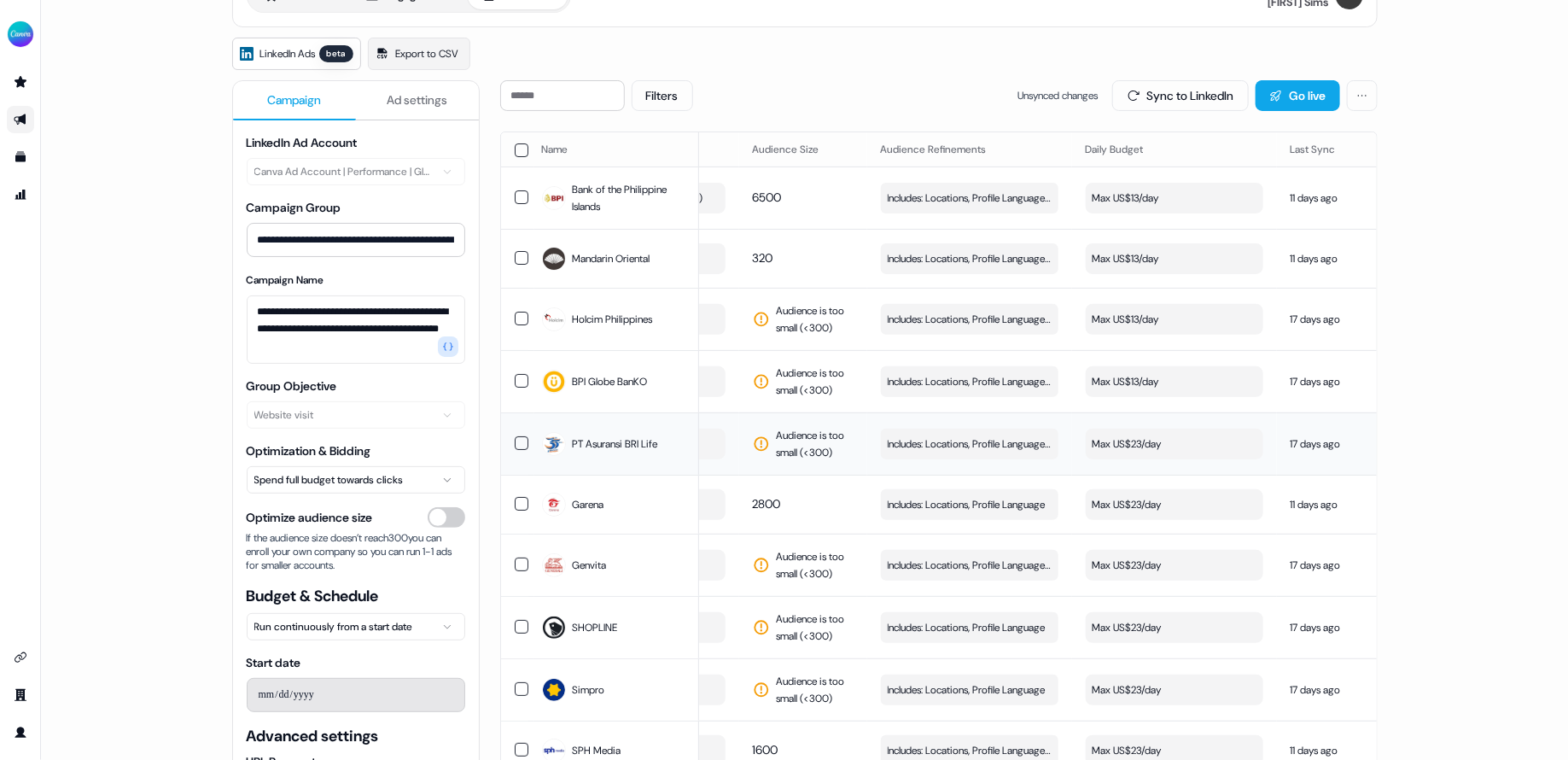 click on "Max US$23/day" at bounding box center [1175, 444] 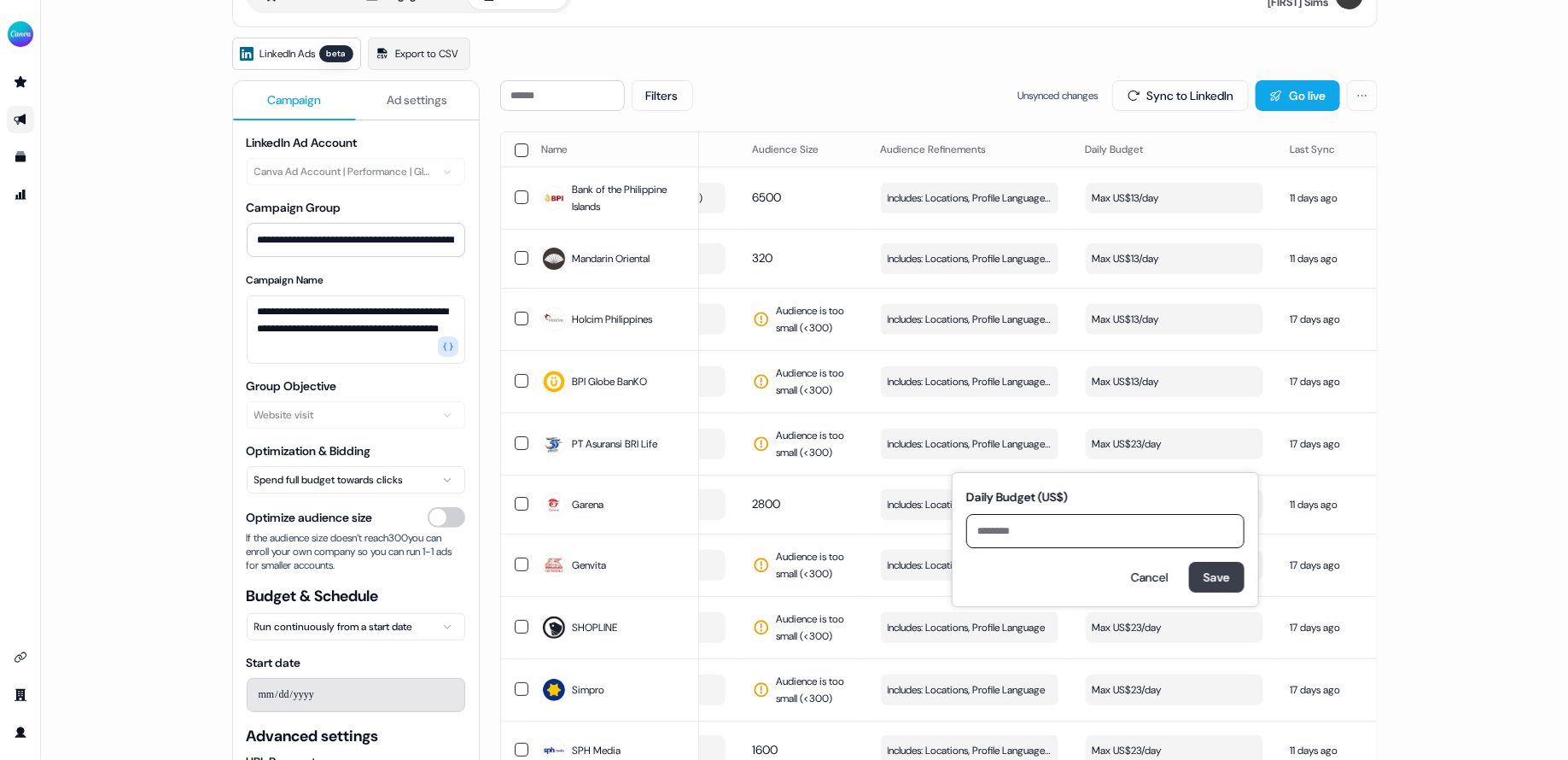 type on "**" 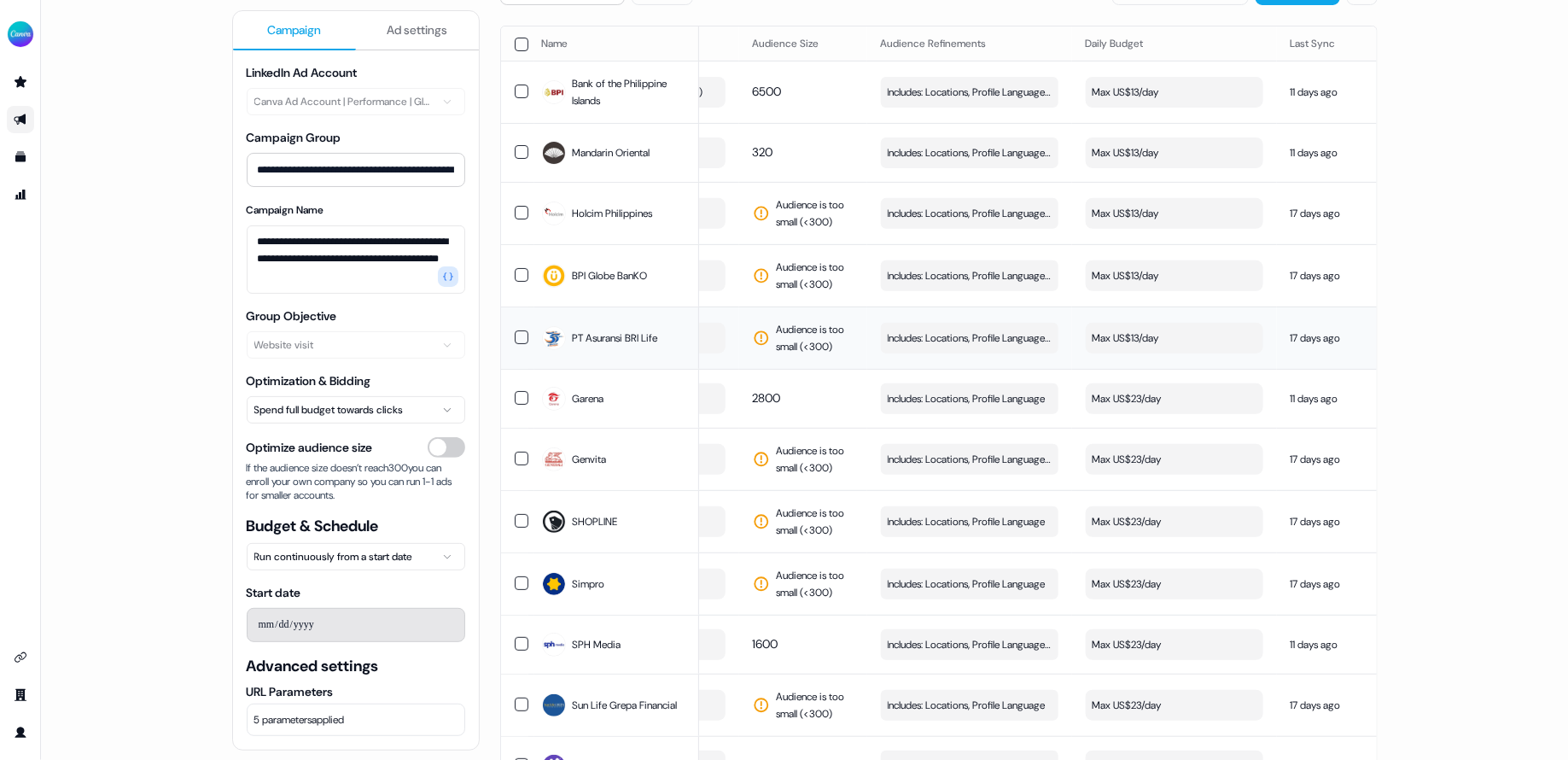 scroll, scrollTop: 215, scrollLeft: 0, axis: vertical 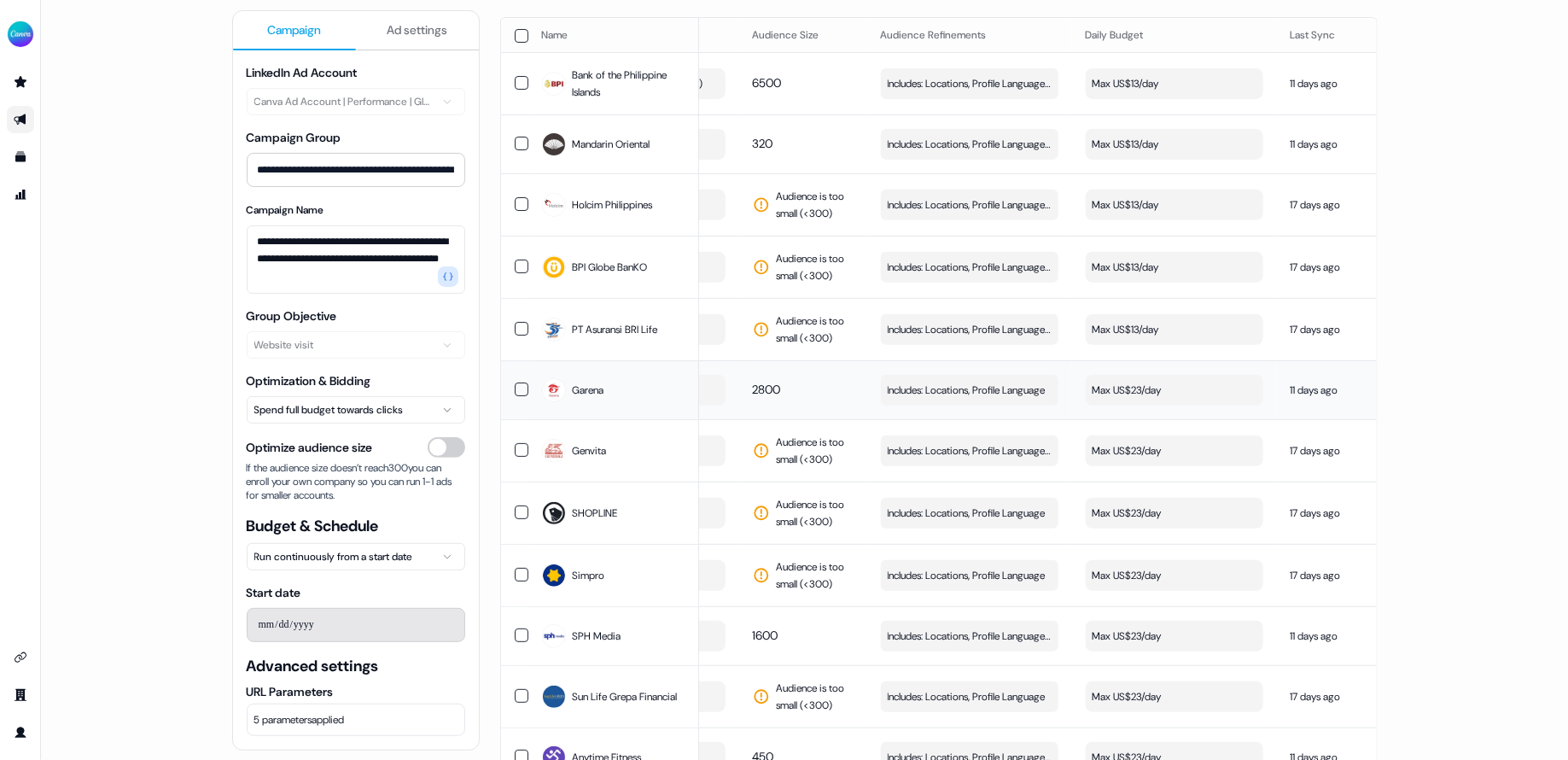click on "Max US$23/day" at bounding box center (1175, 390) 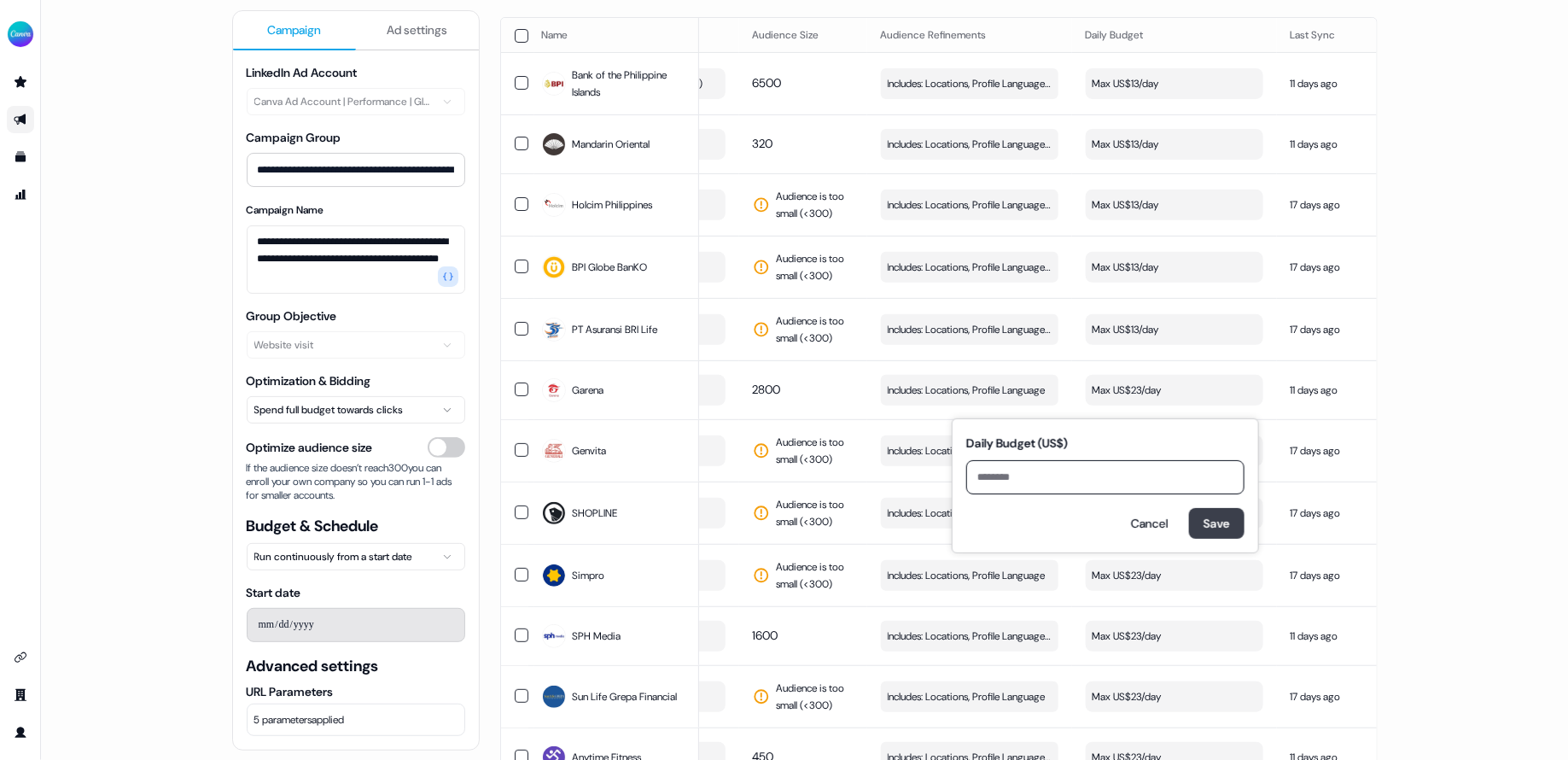 type on "**" 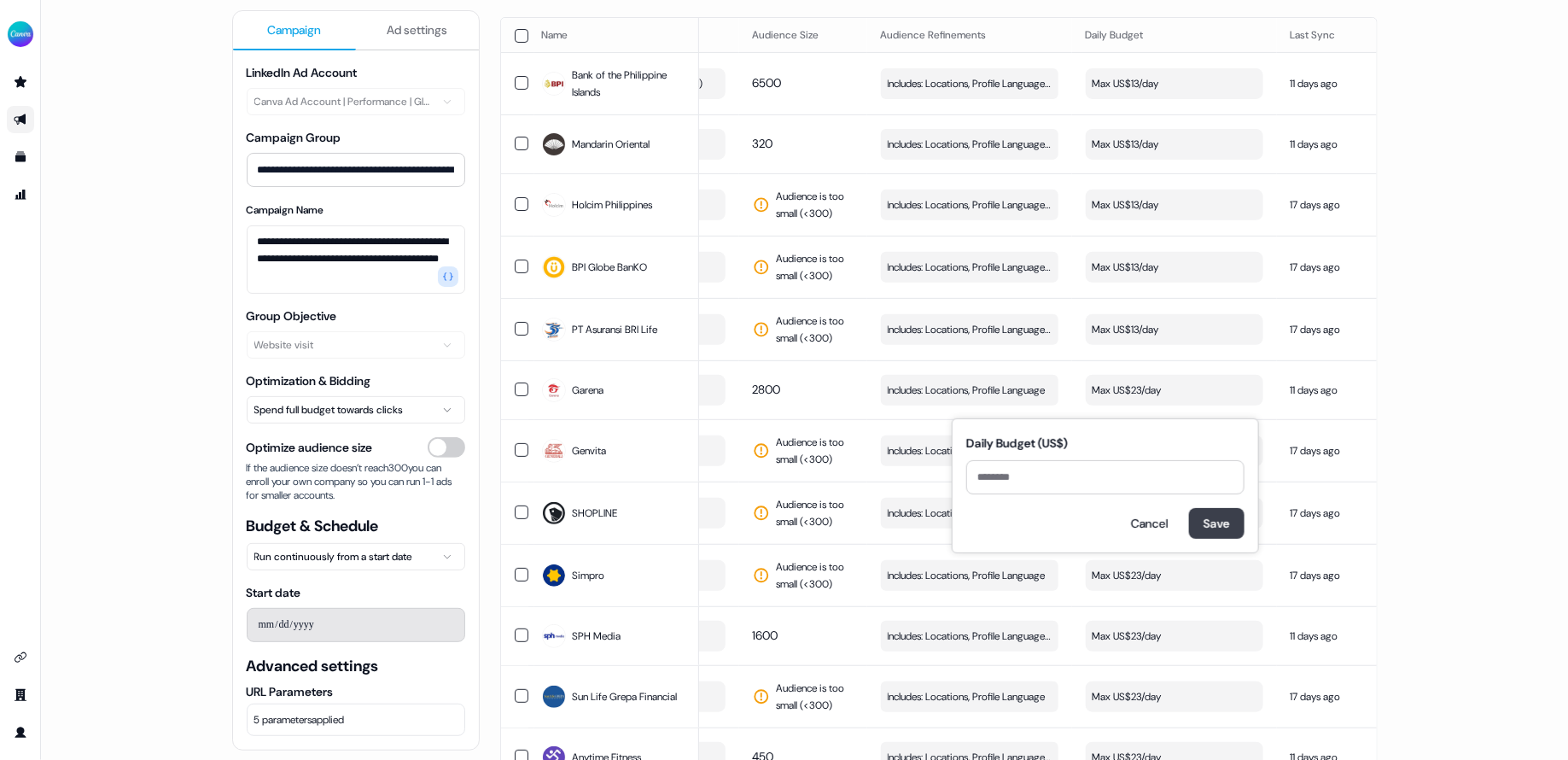click on "Save" at bounding box center [1216, 523] 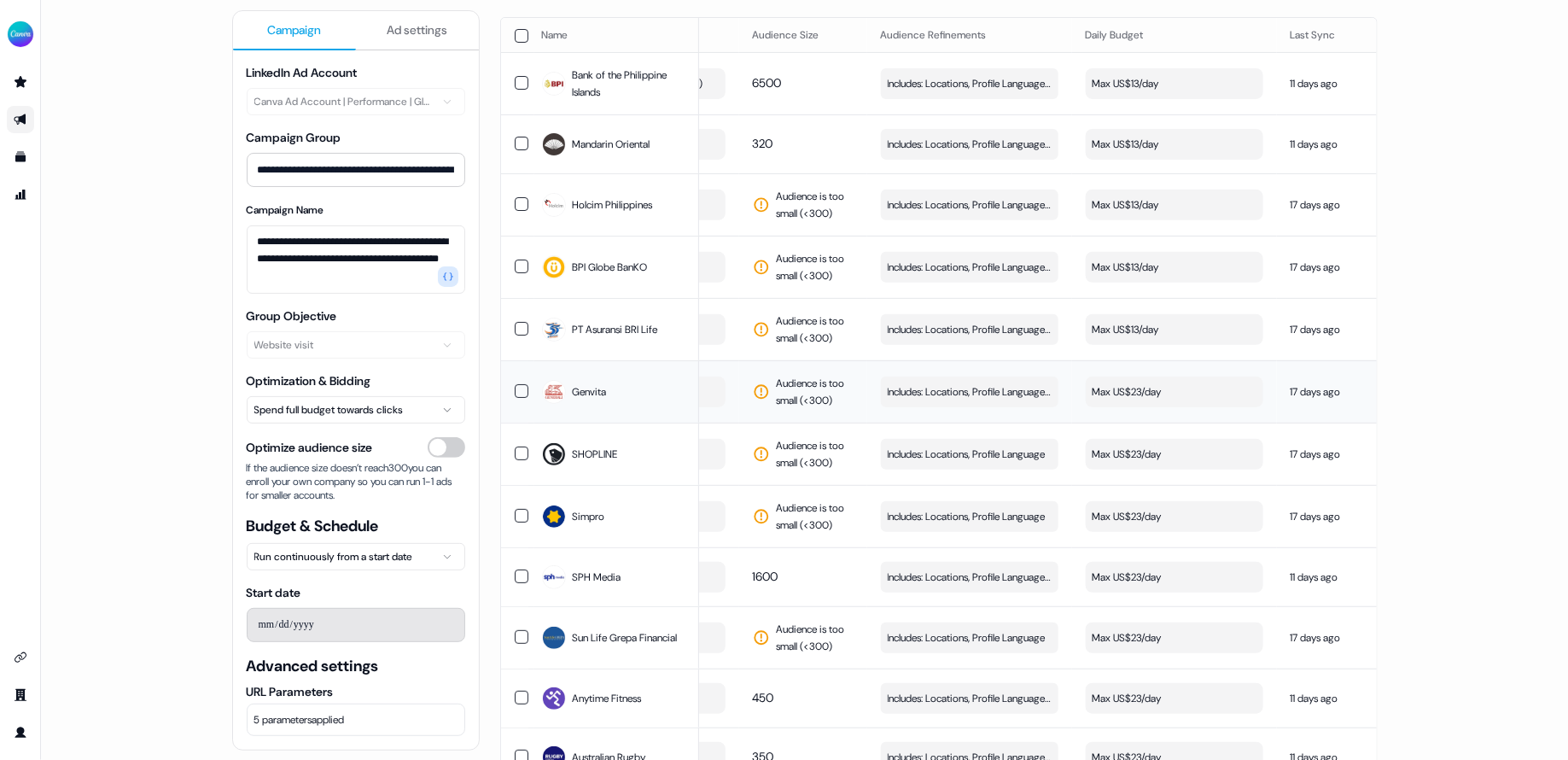 scroll, scrollTop: 300, scrollLeft: 0, axis: vertical 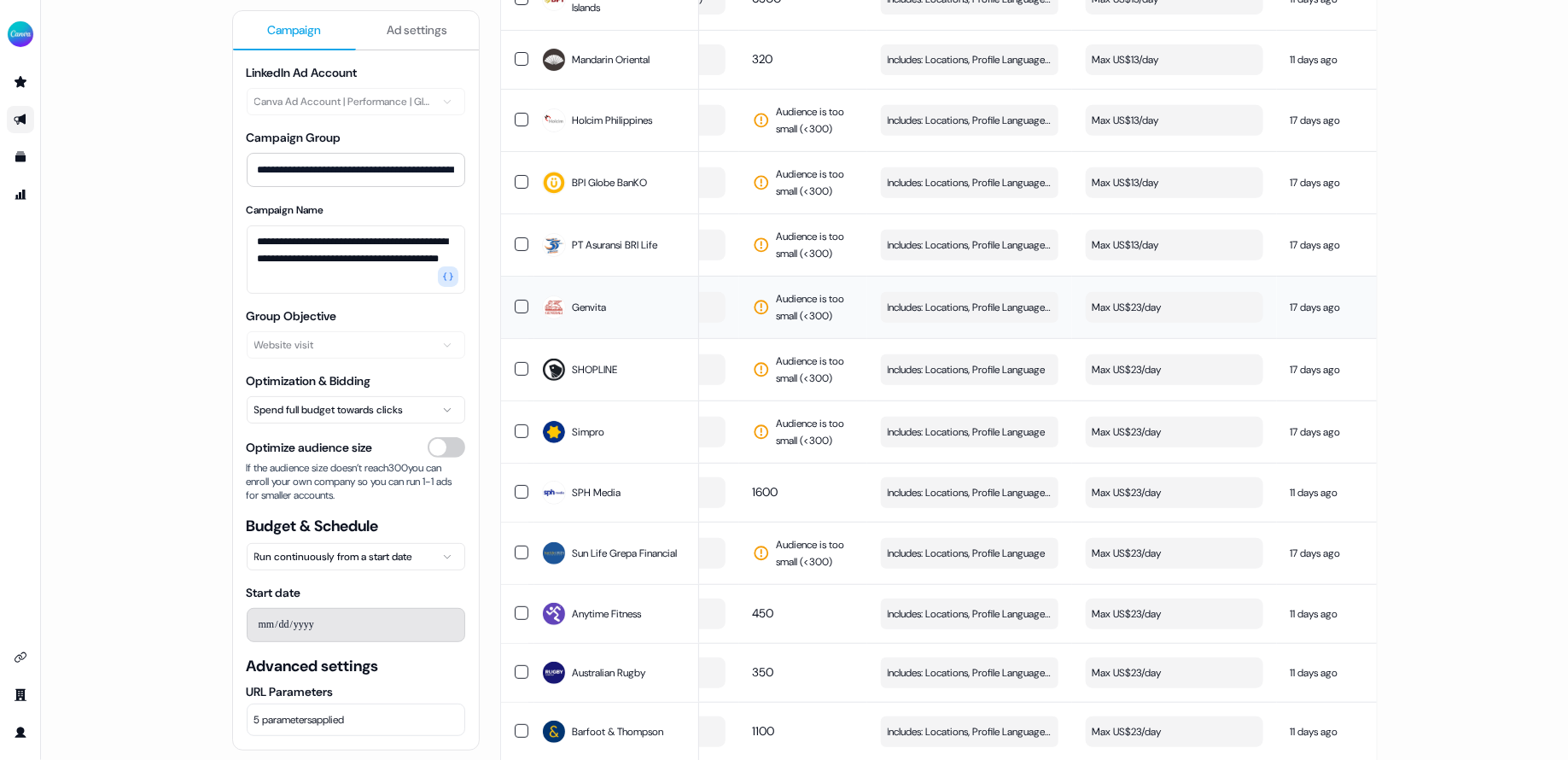 click on "Max US$23/day" at bounding box center [1175, 307] 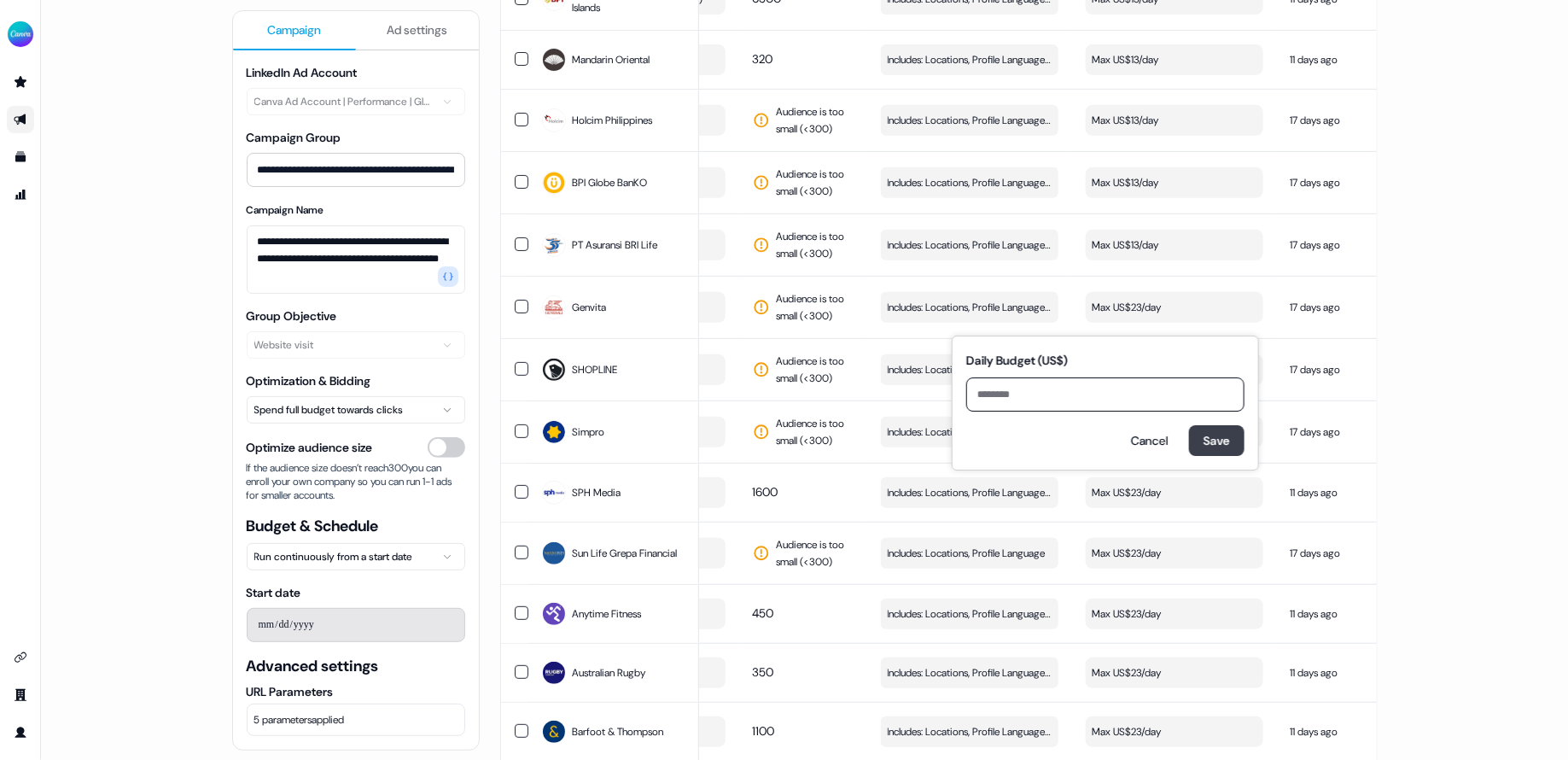 type on "**" 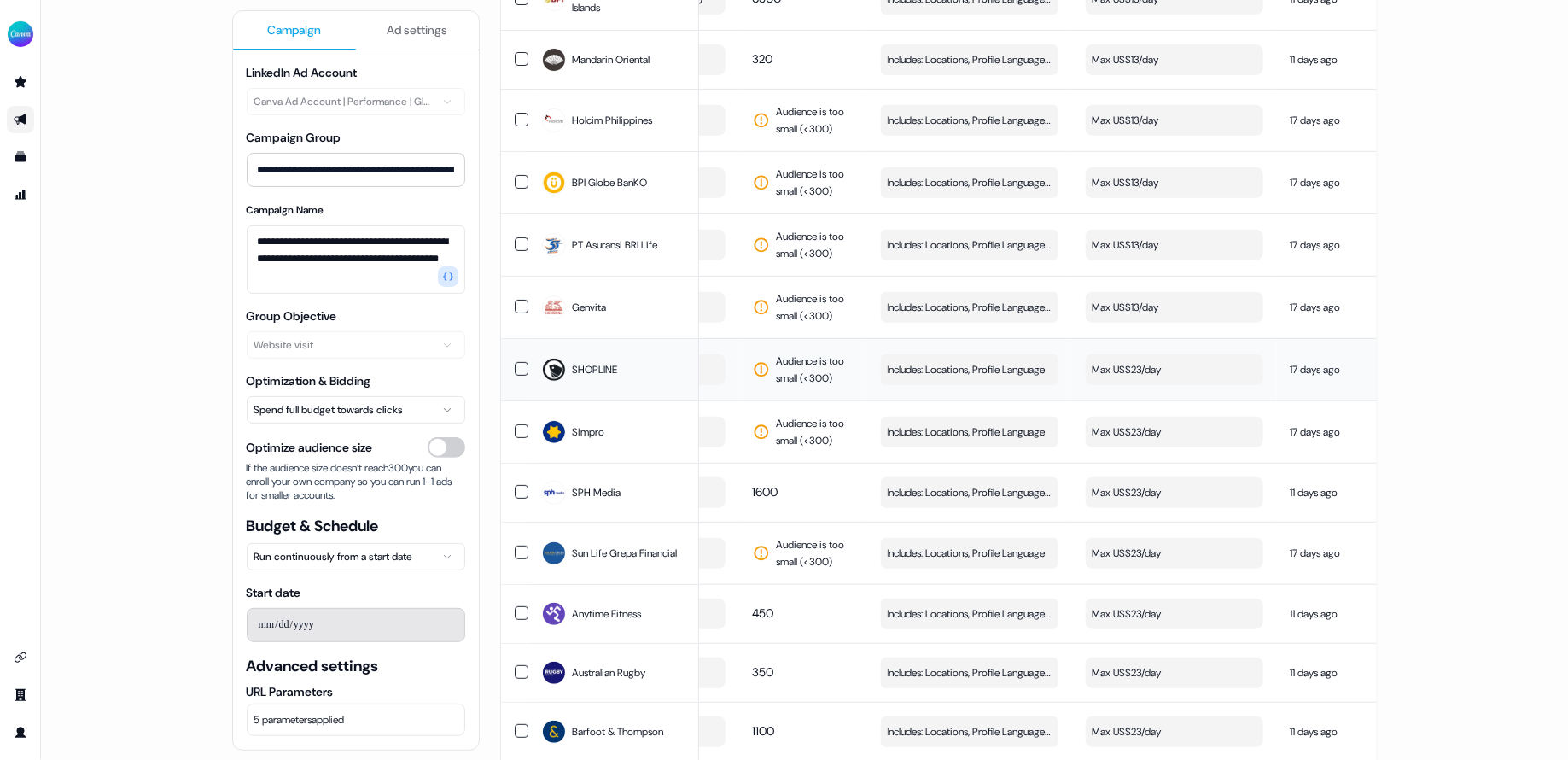 click on "Max US$23/day" at bounding box center [1175, 370] 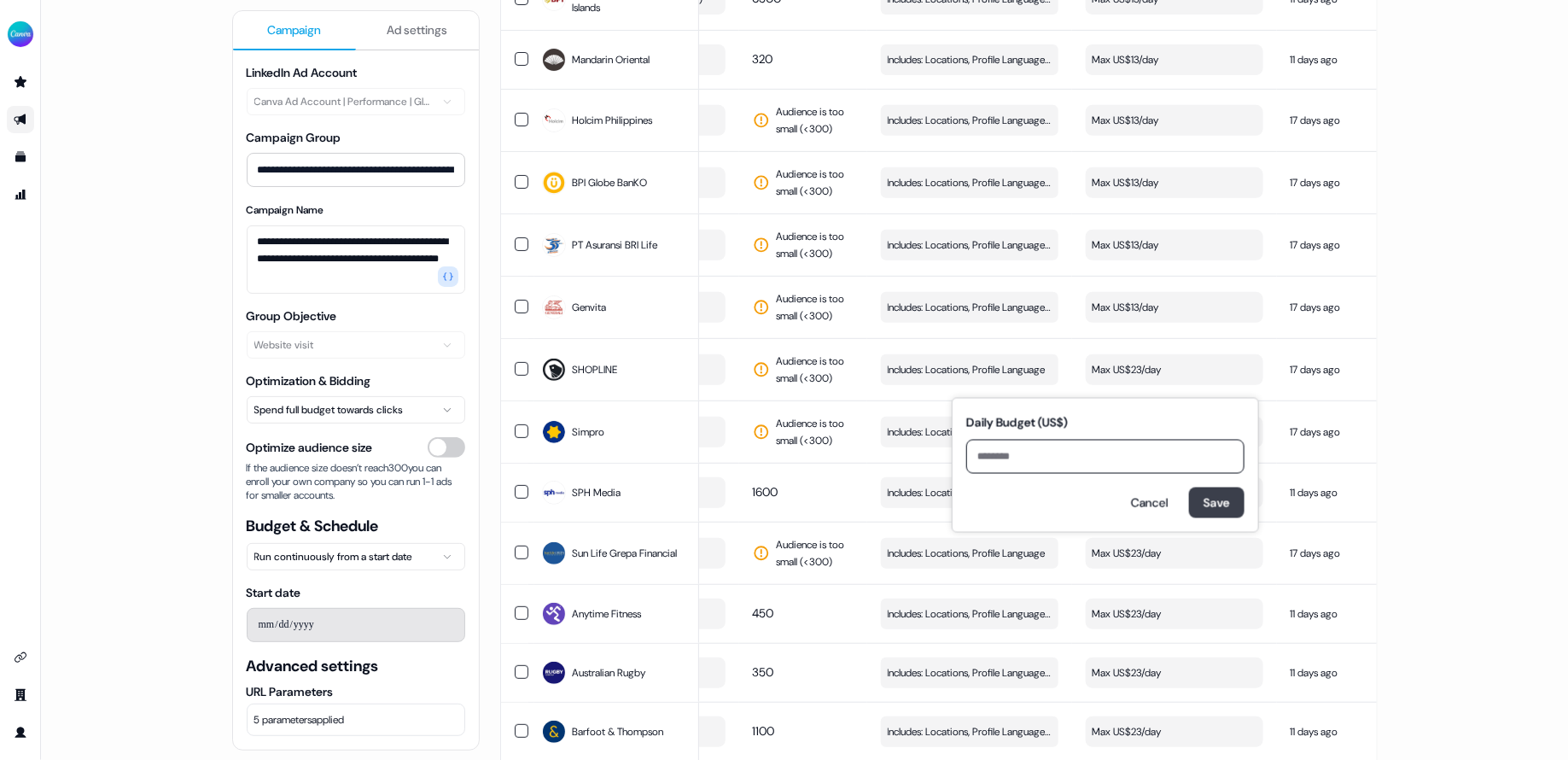 type on "**" 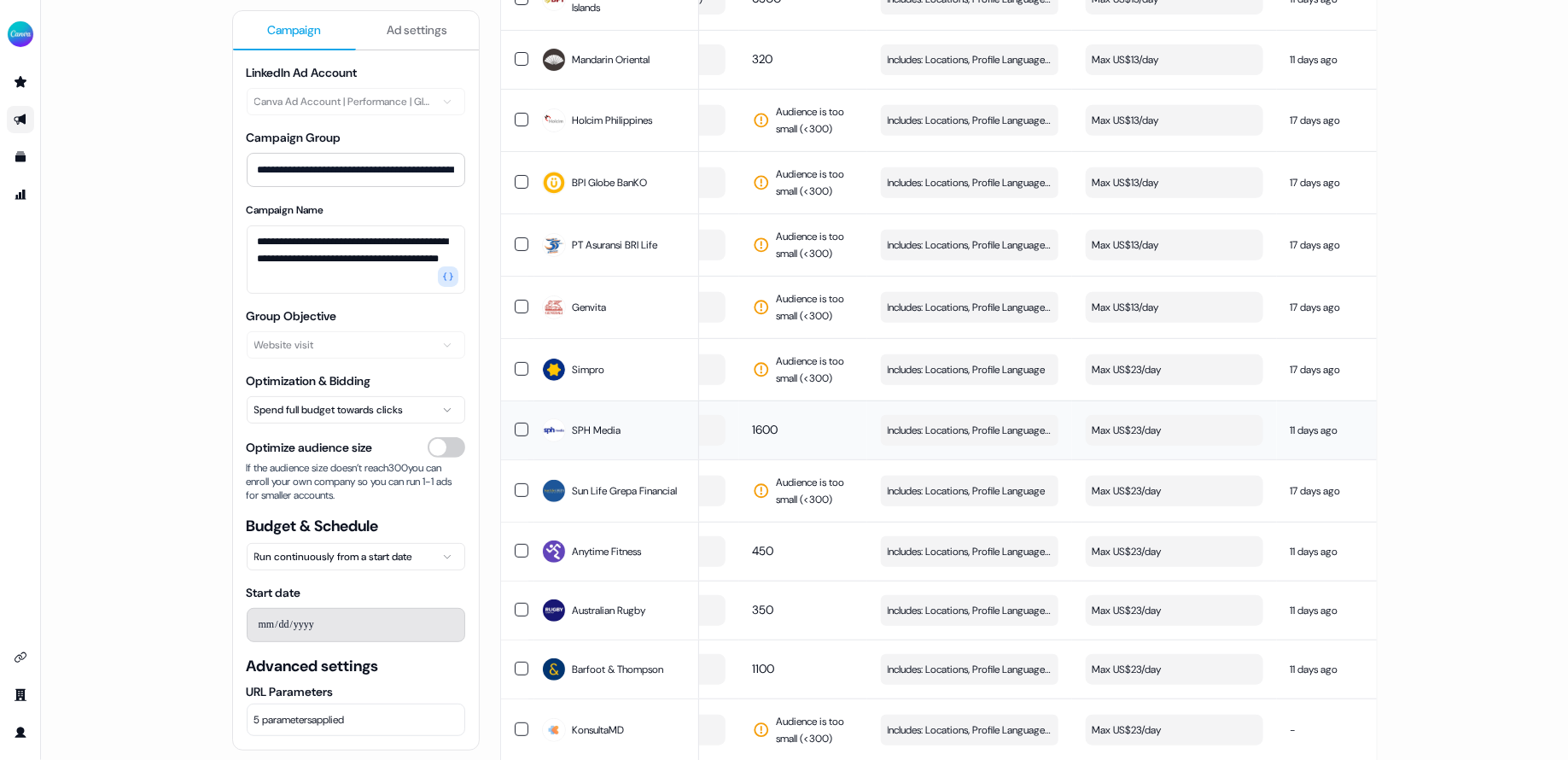 click on "Max US$23/day" at bounding box center [1175, 430] 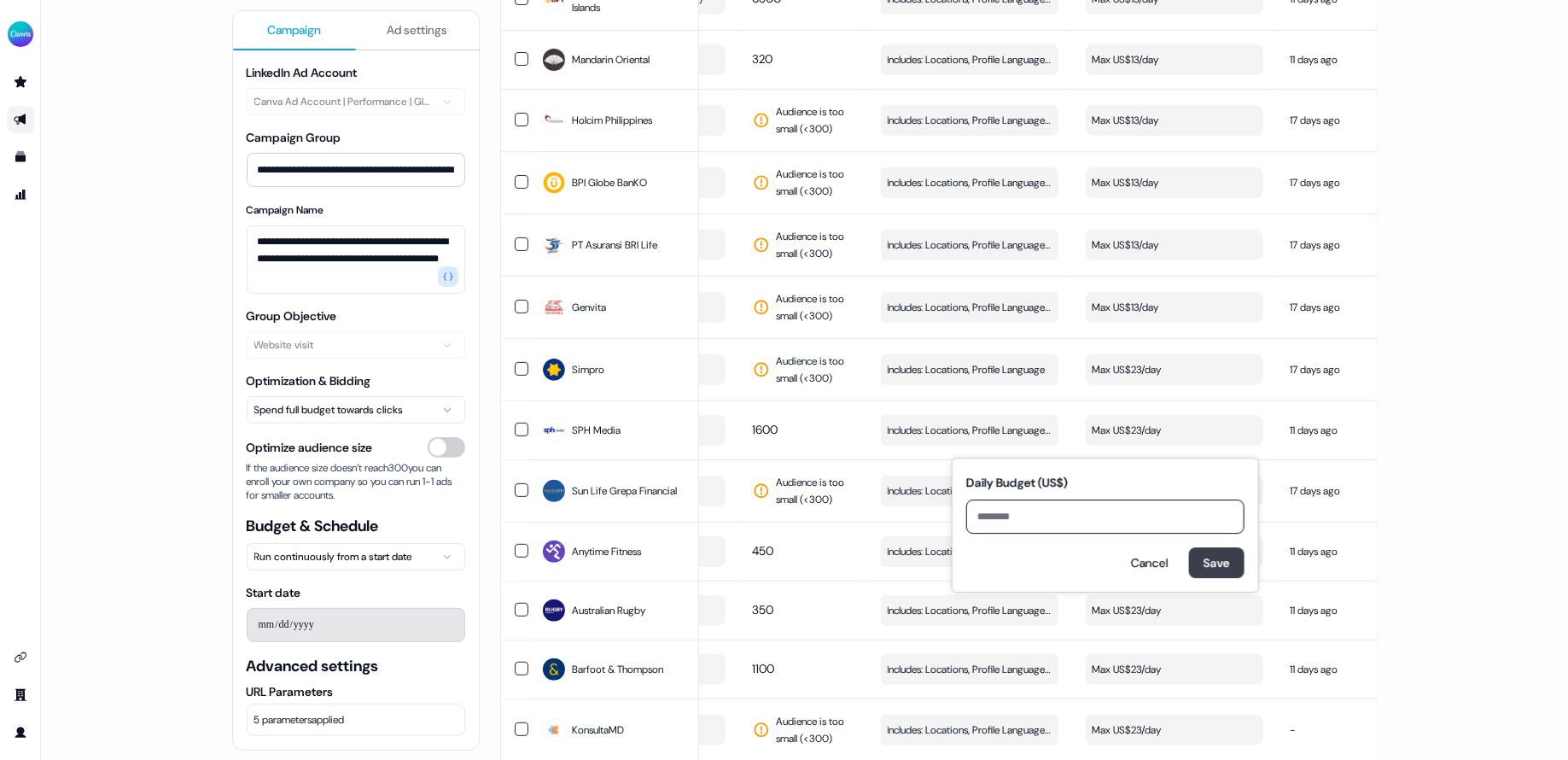 type on "**" 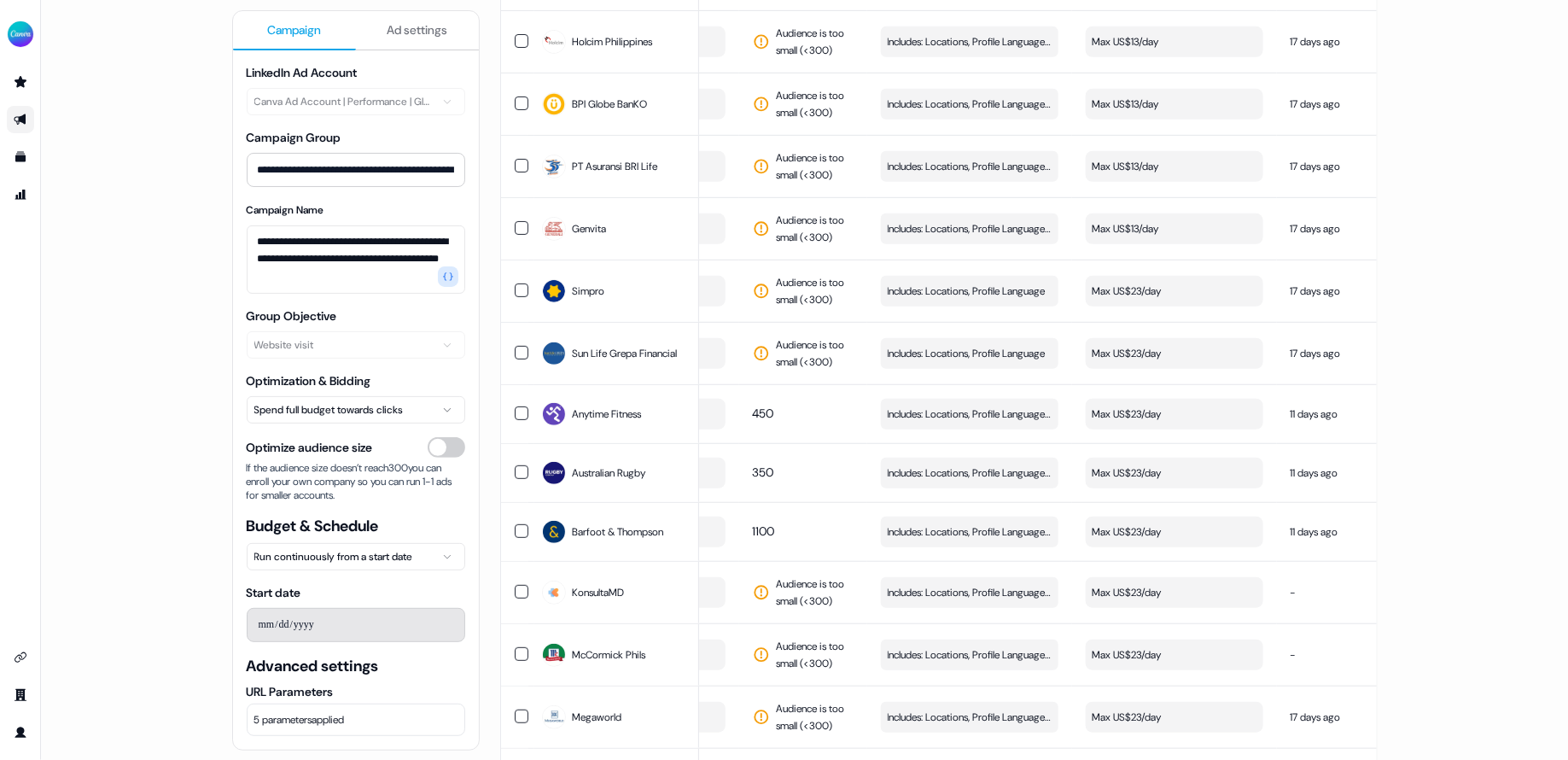 scroll, scrollTop: 380, scrollLeft: 0, axis: vertical 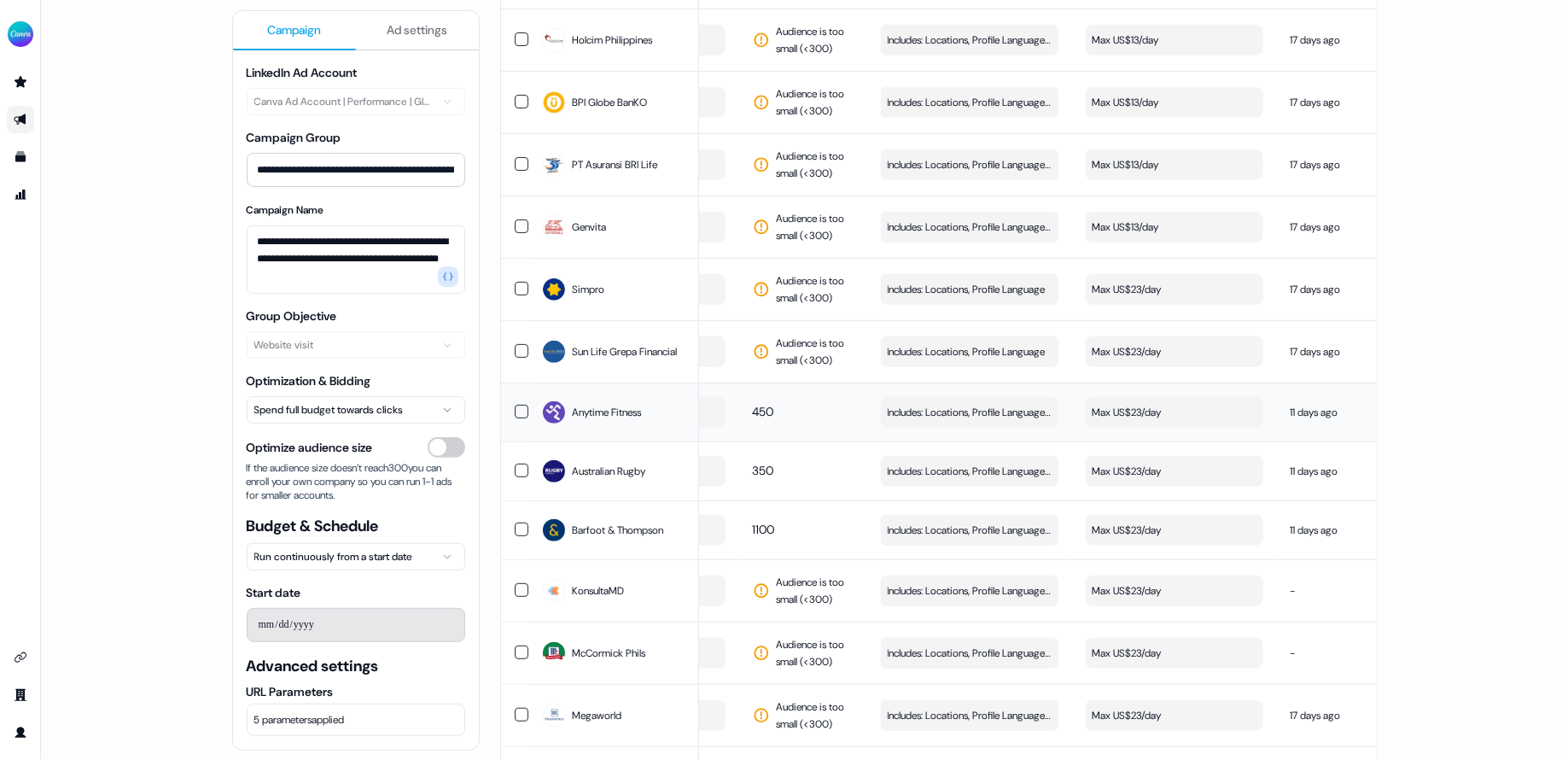 click on "Max US$23/day" at bounding box center [1175, 412] 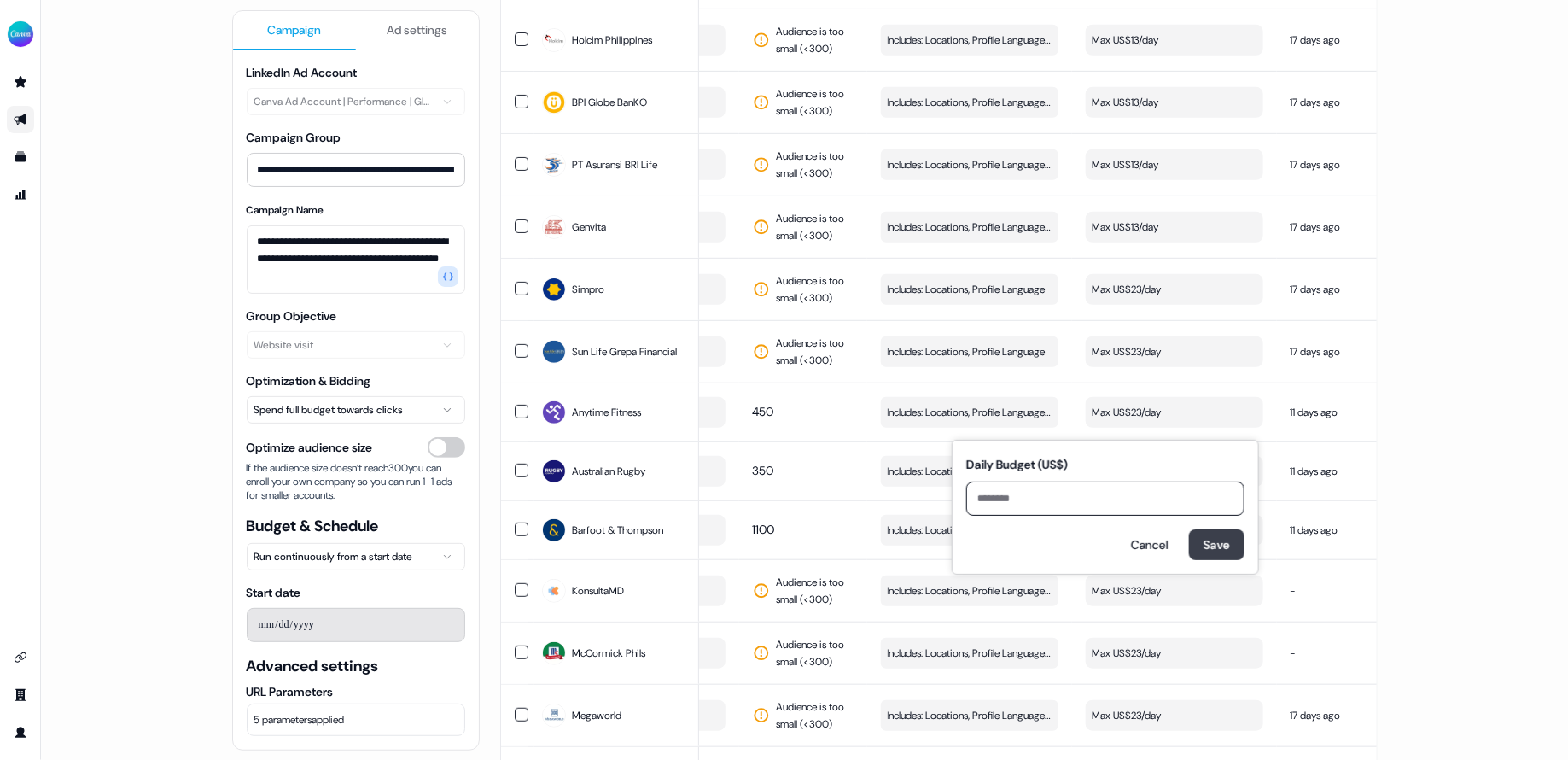 type on "**" 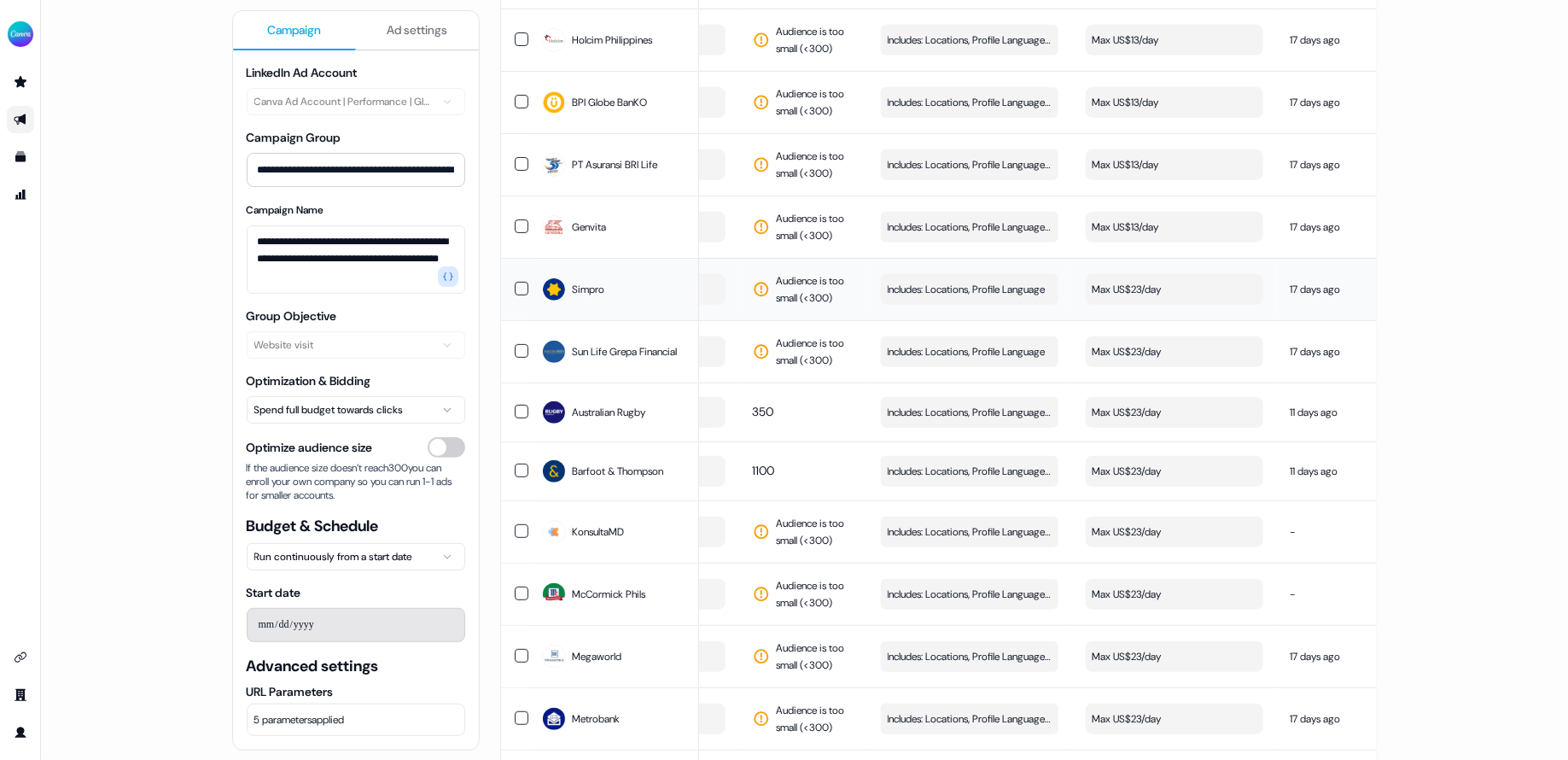 click on "Max US$23/day" at bounding box center (1175, 289) 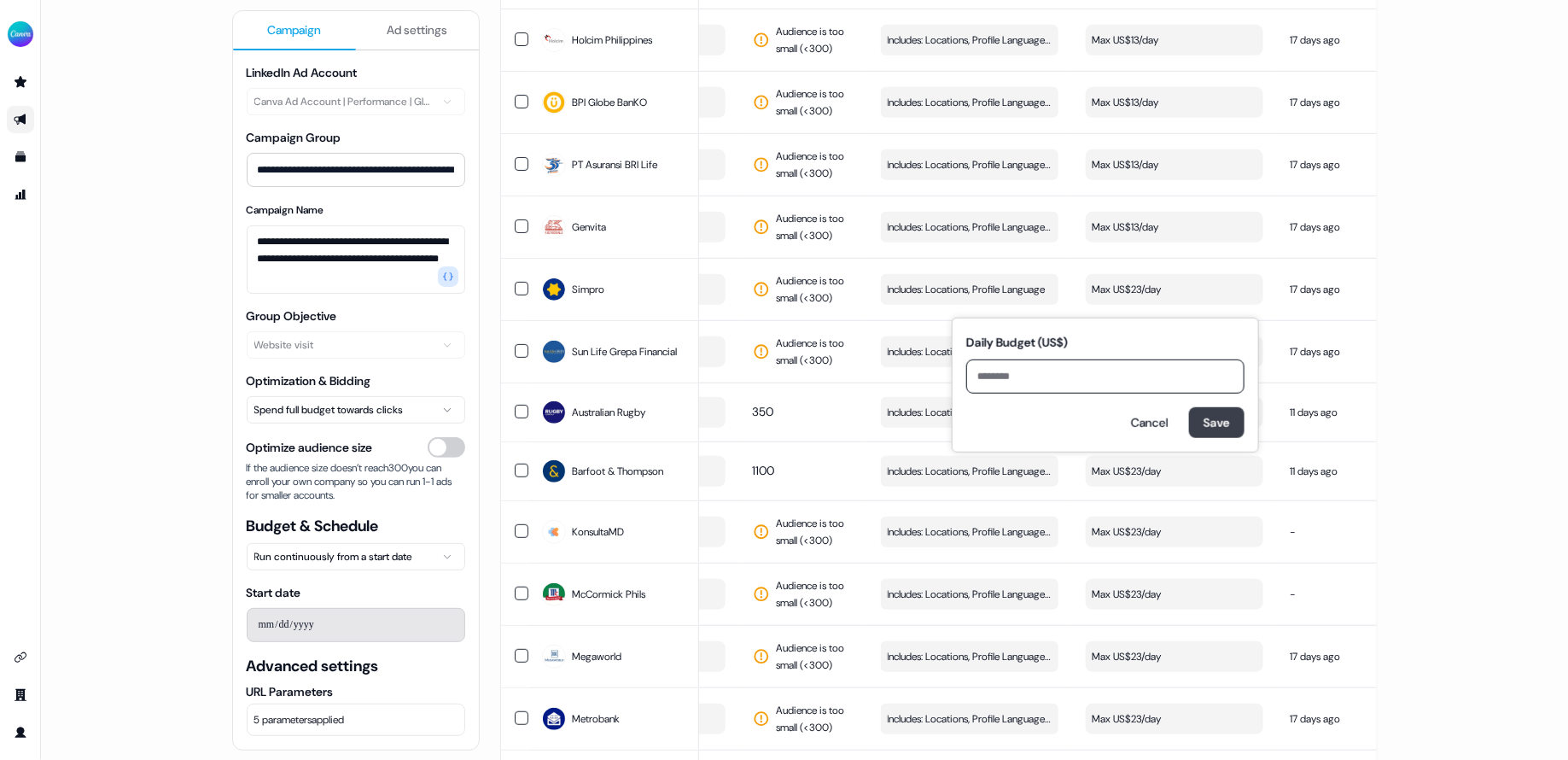 type on "**" 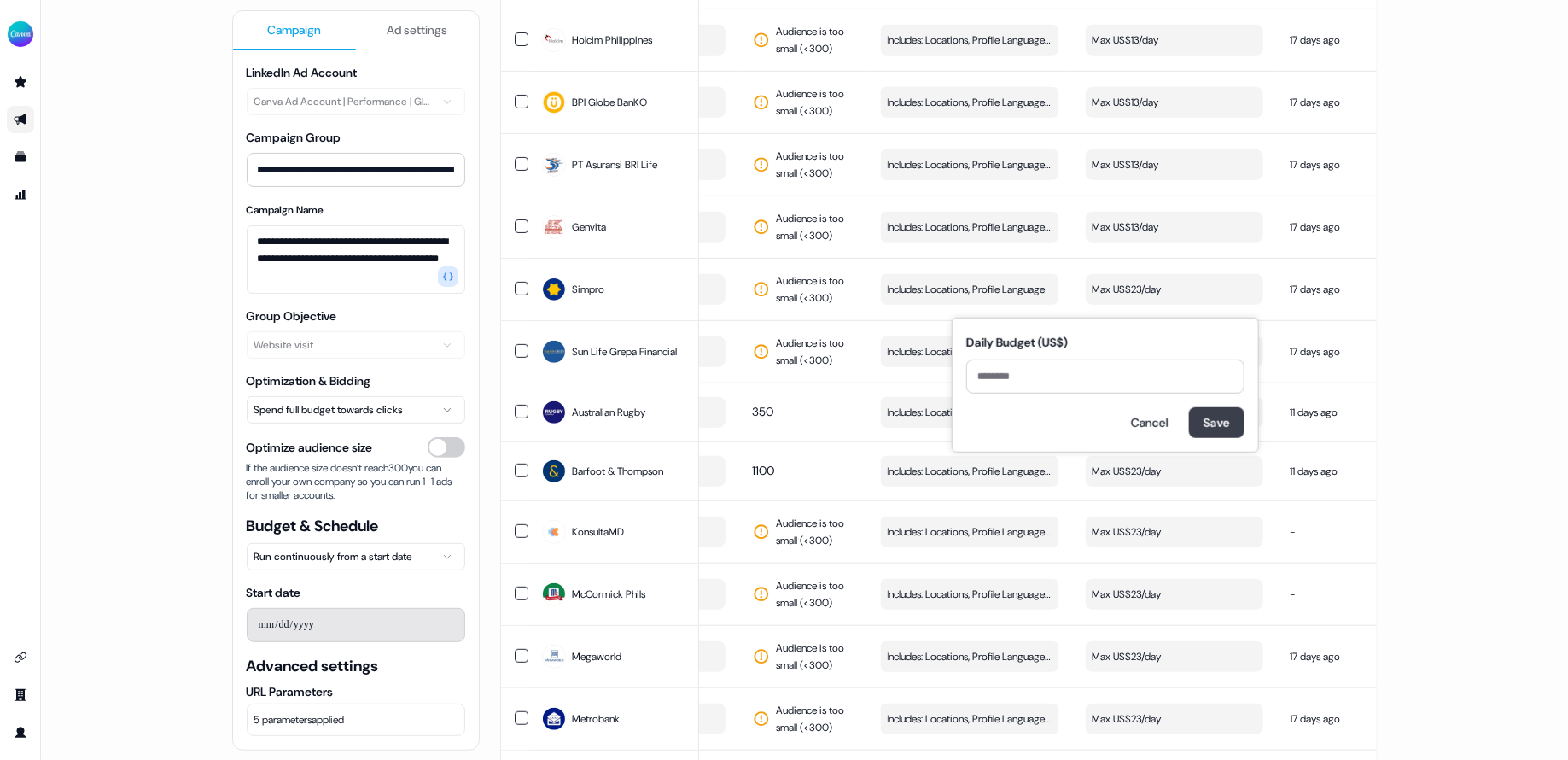 click on "Save" at bounding box center [1216, 423] 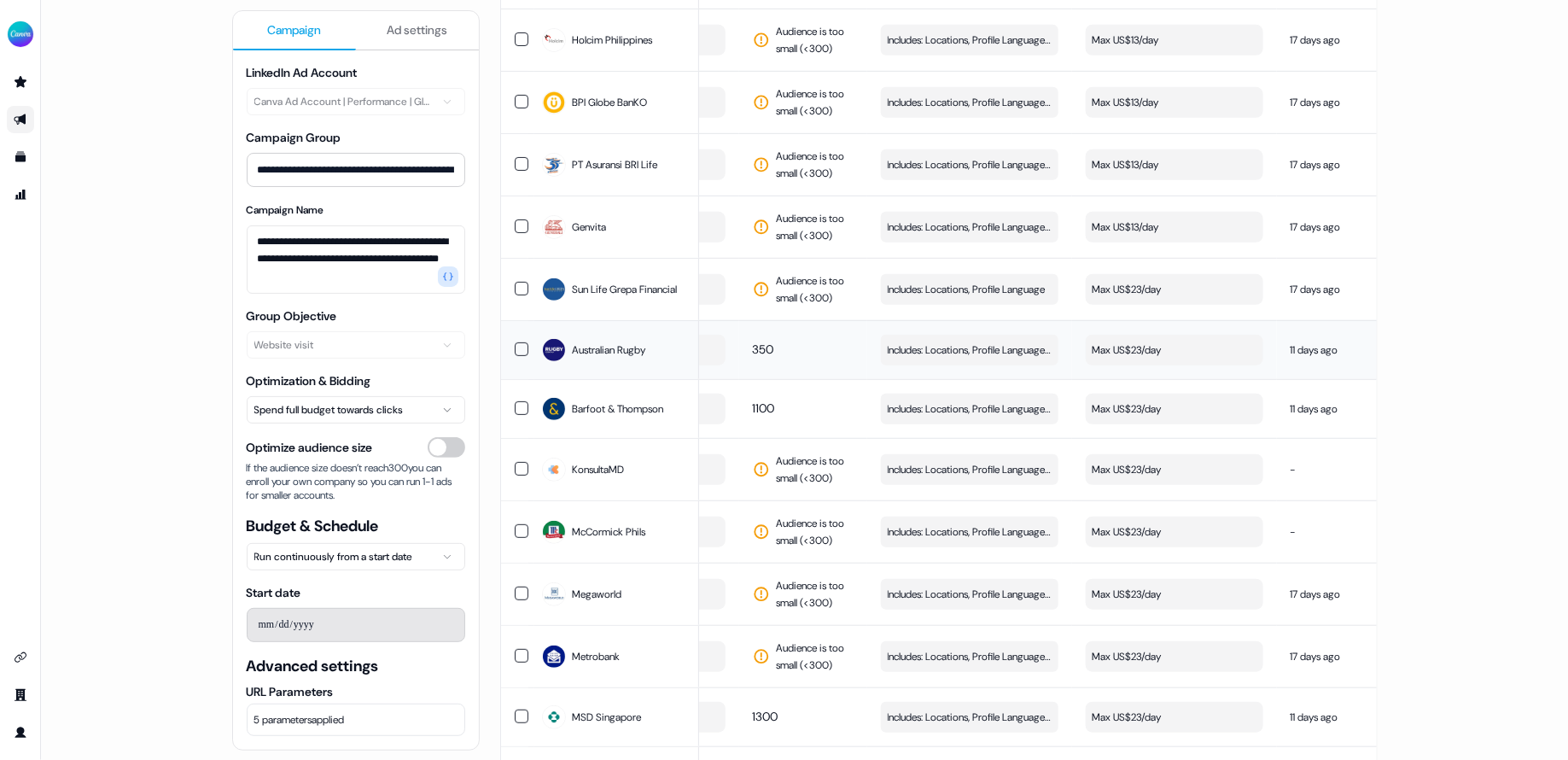 click on "Max US$23/day" at bounding box center [1175, 350] 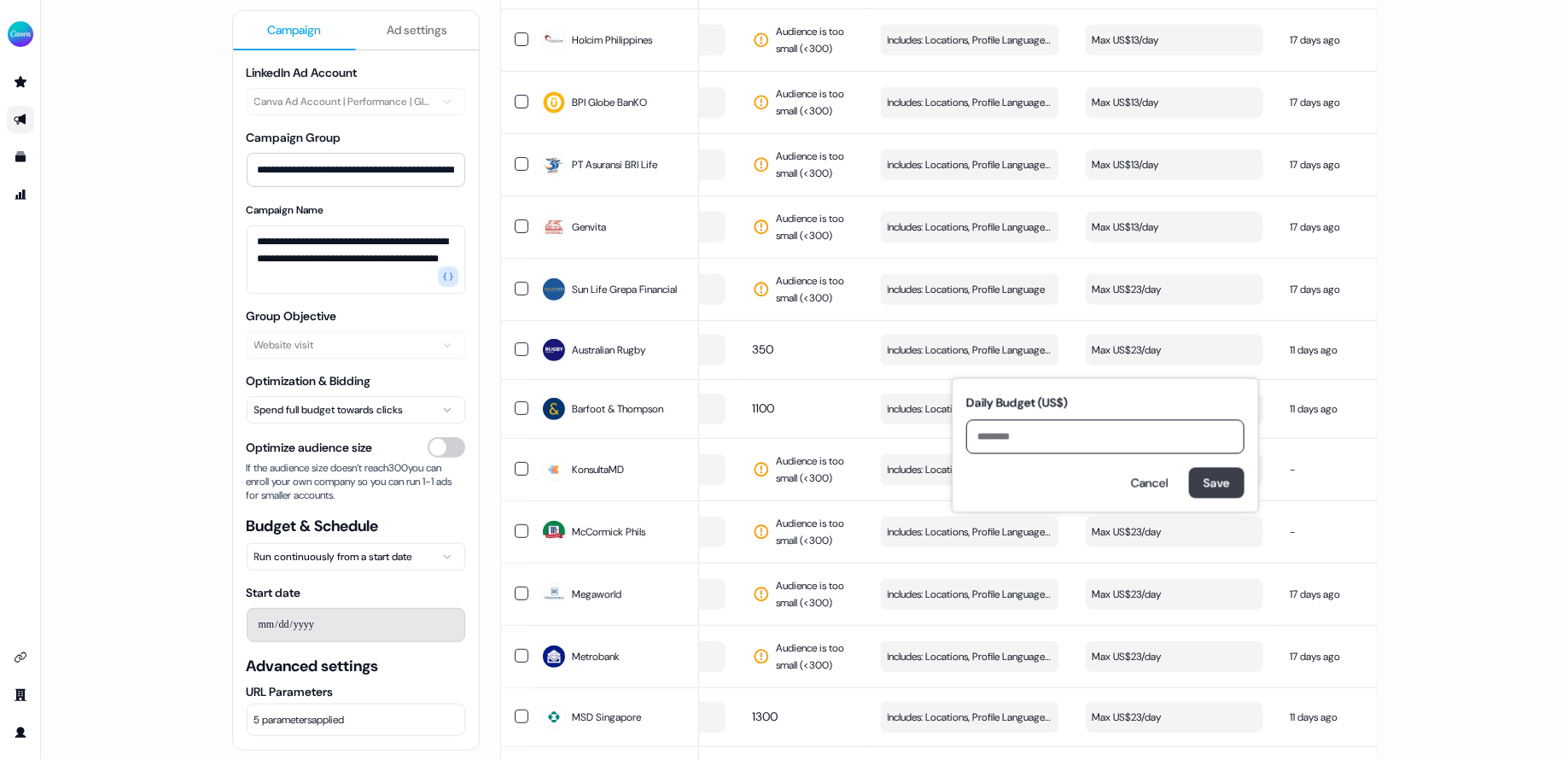 type on "**" 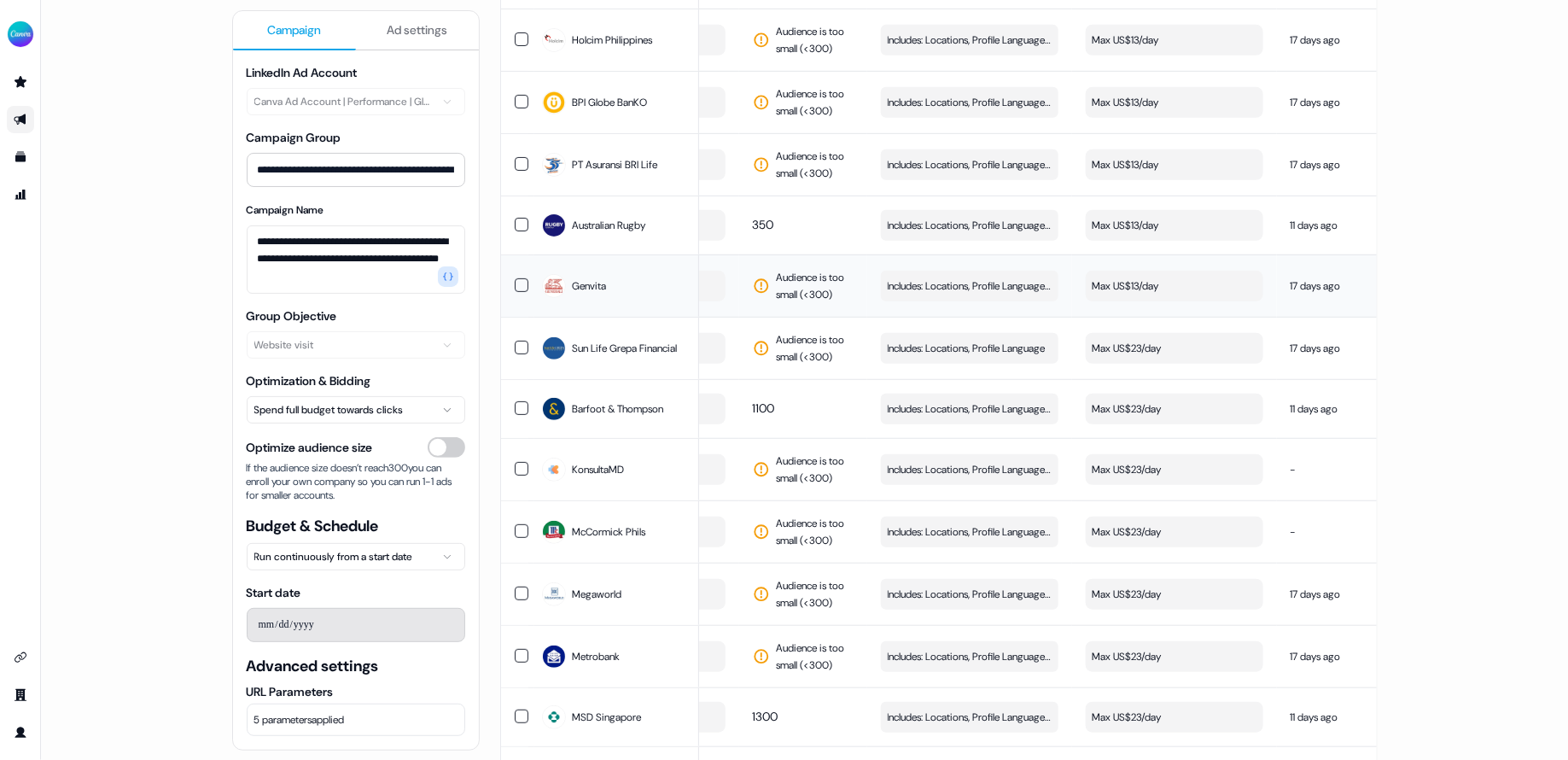 click on "Max US$13/day" at bounding box center [1175, 286] 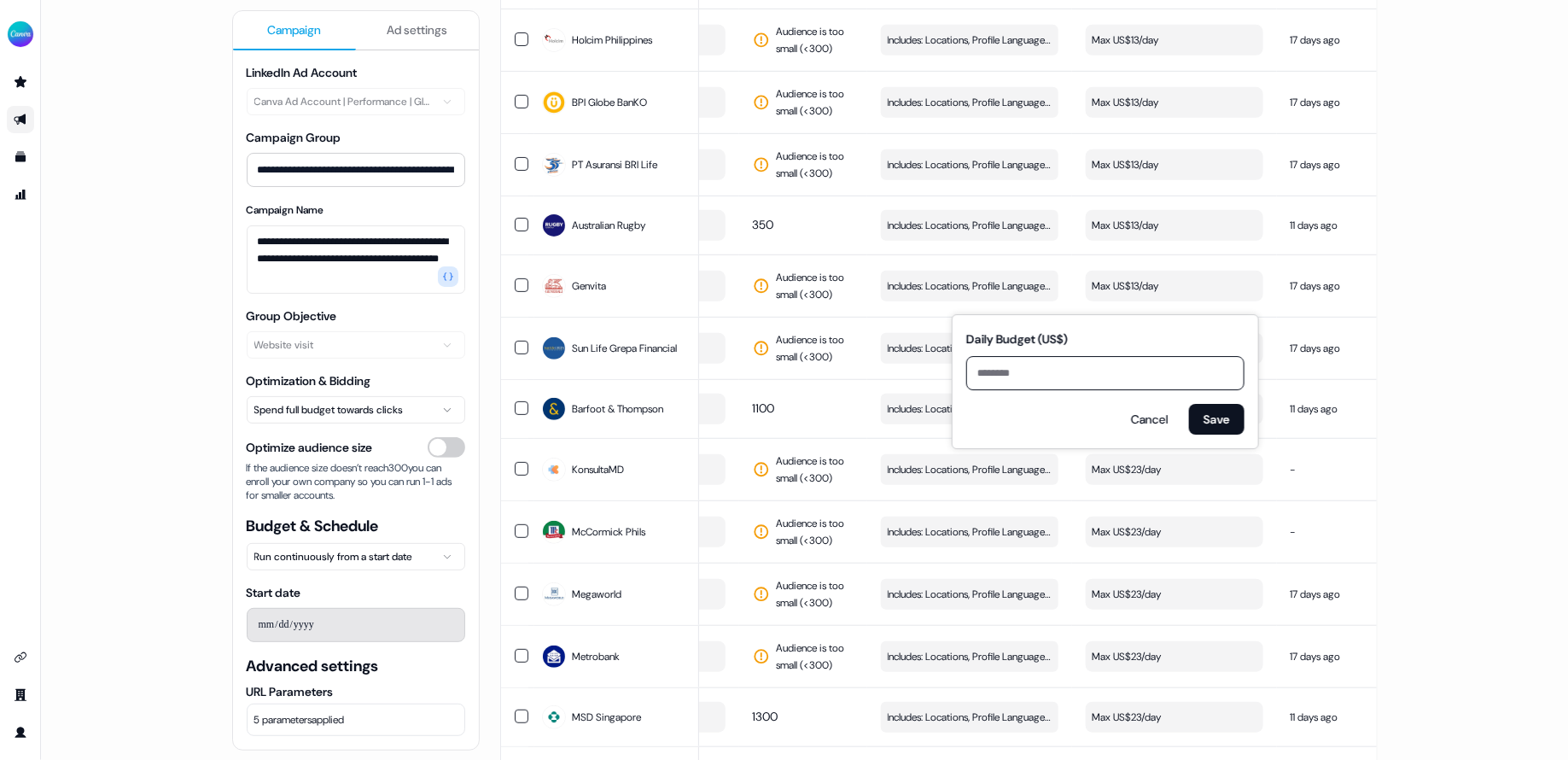 click on "**********" at bounding box center (804, 380) 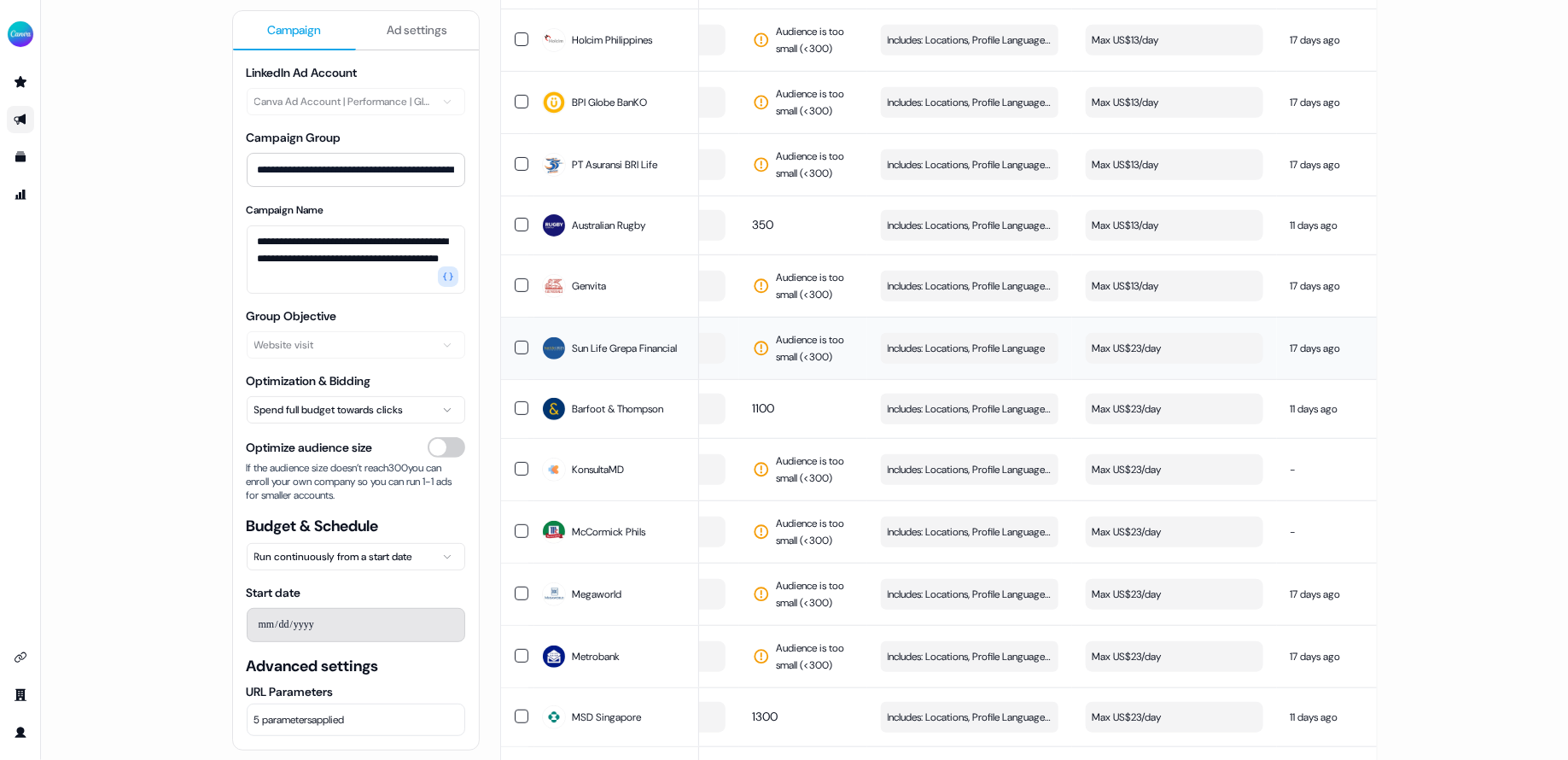 click on "Max US$23/day" at bounding box center [1175, 348] 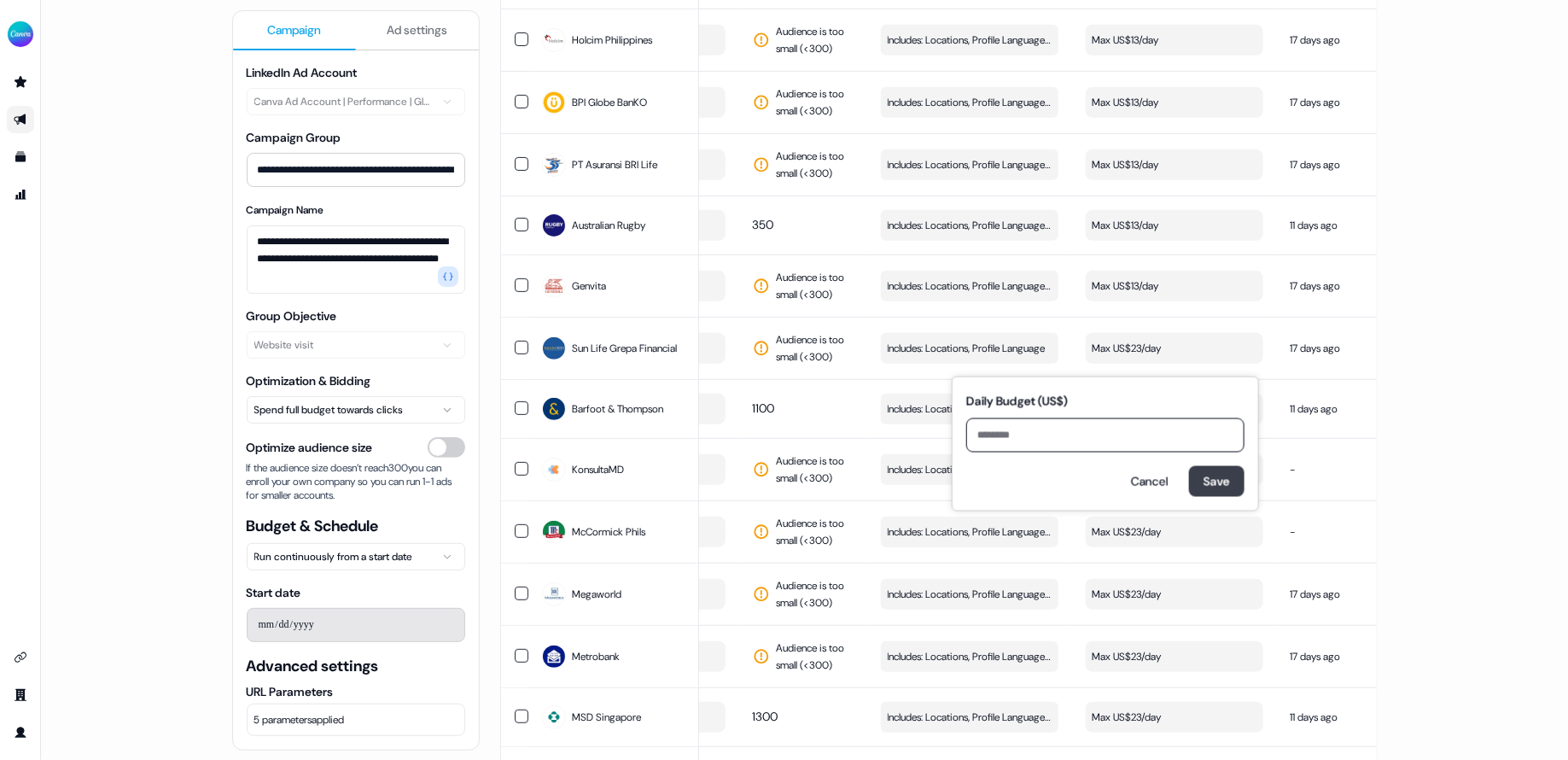 type on "**" 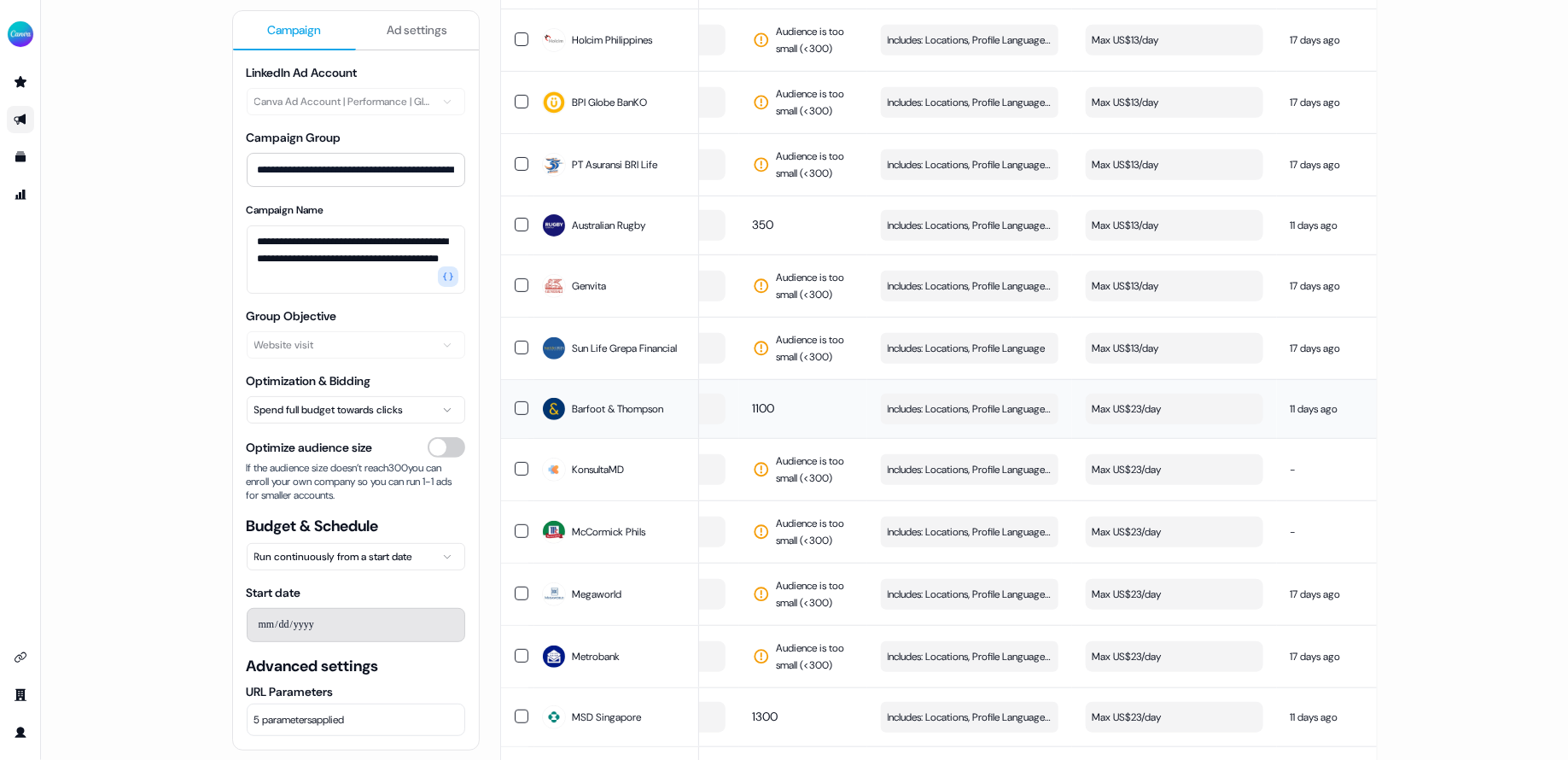 click on "Max US$23/day" at bounding box center [1175, 409] 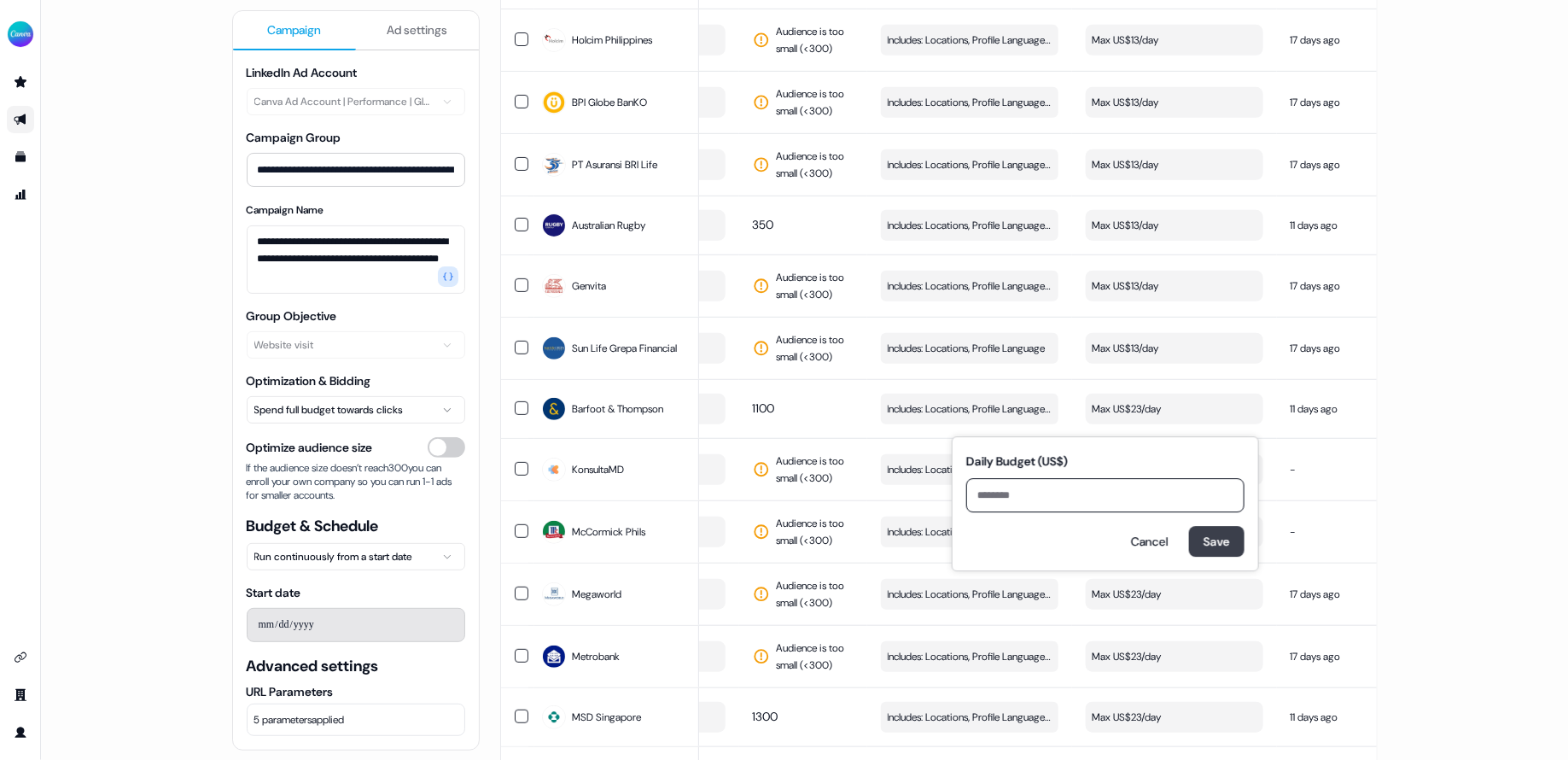 type on "**" 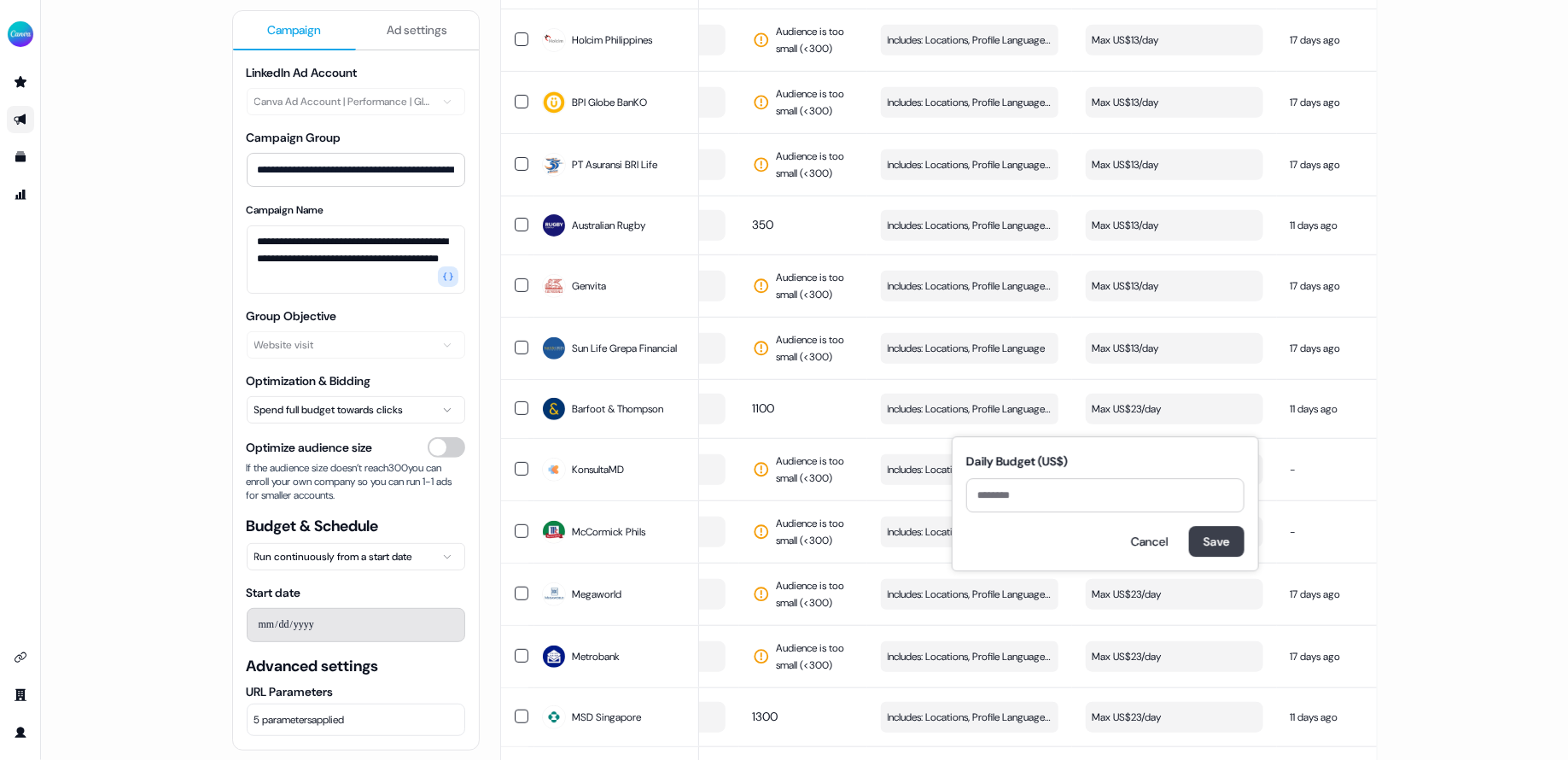click on "Save" at bounding box center [1216, 541] 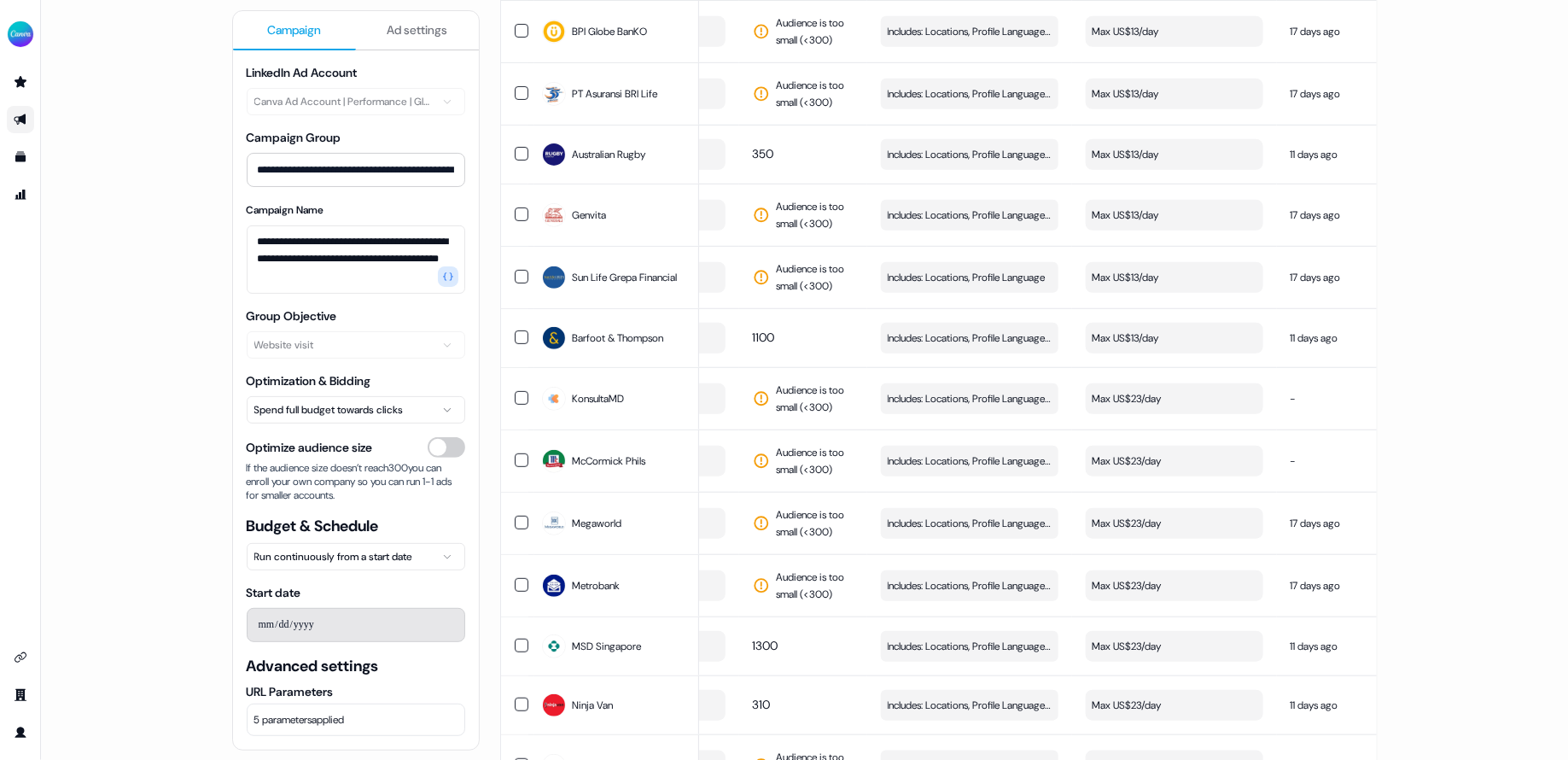 scroll, scrollTop: 459, scrollLeft: 0, axis: vertical 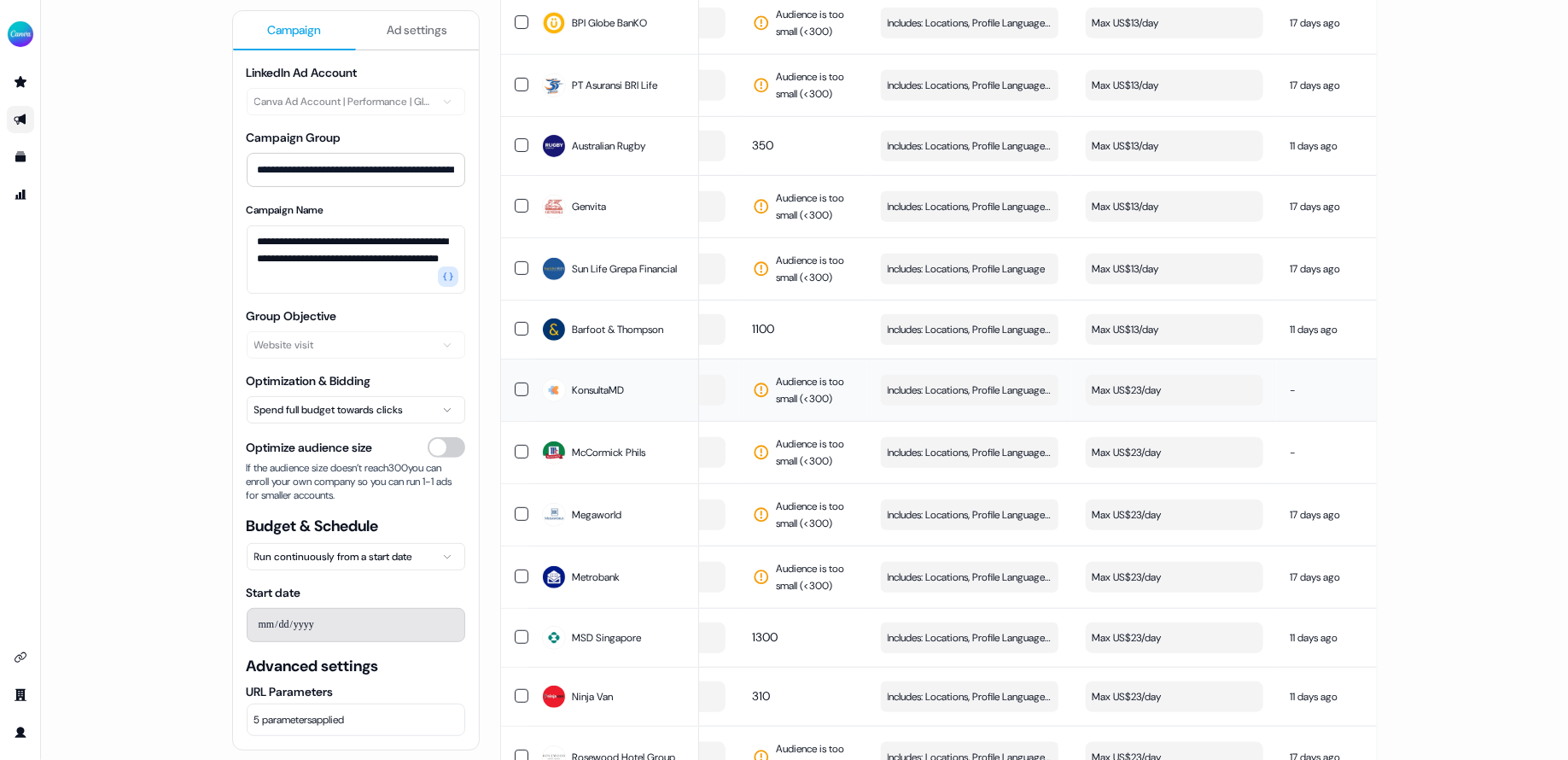 click on "Max US$23/day" at bounding box center (1175, 390) 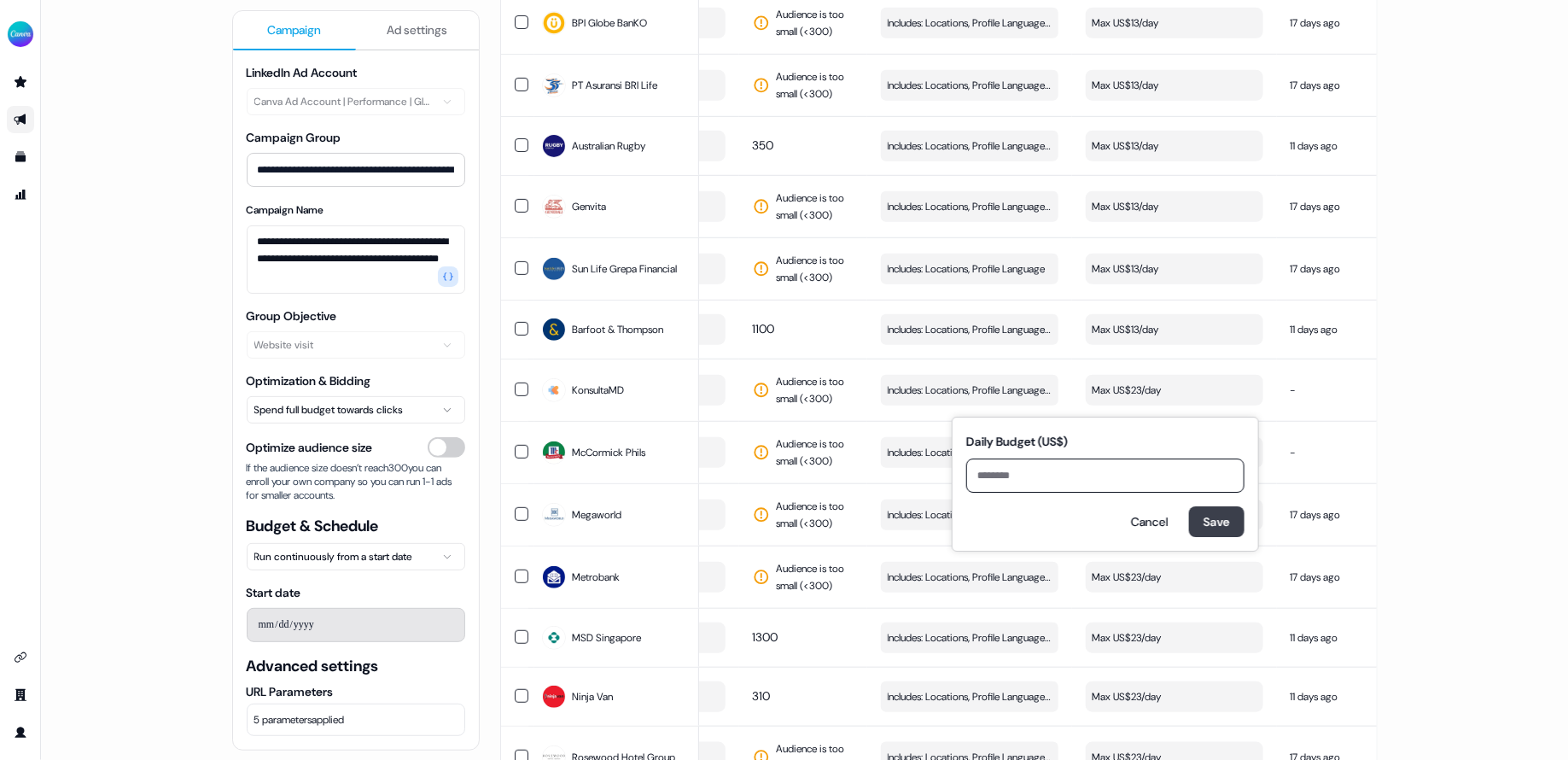 type on "**" 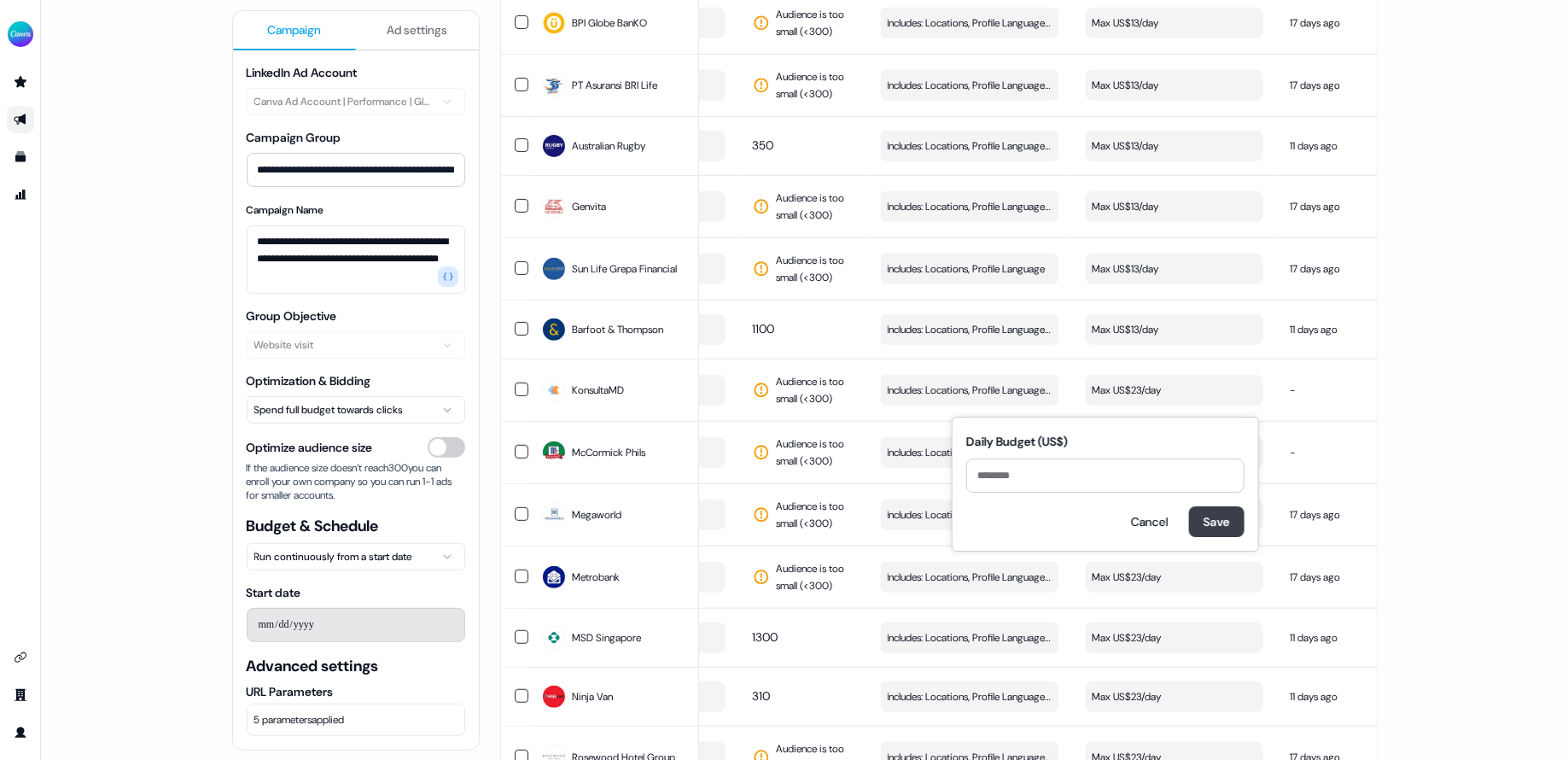 click on "Save" at bounding box center (1216, 522) 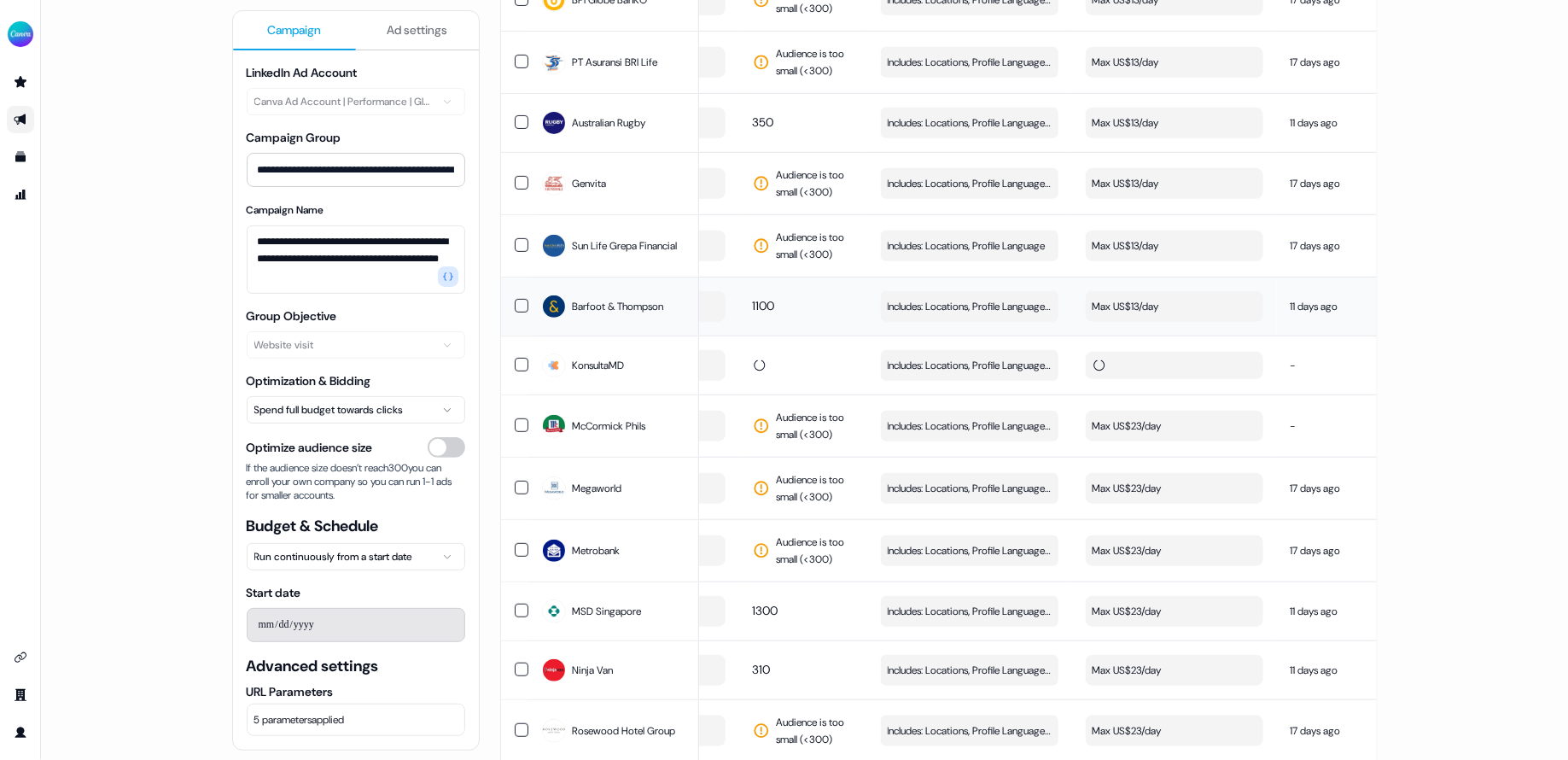 scroll, scrollTop: 509, scrollLeft: 0, axis: vertical 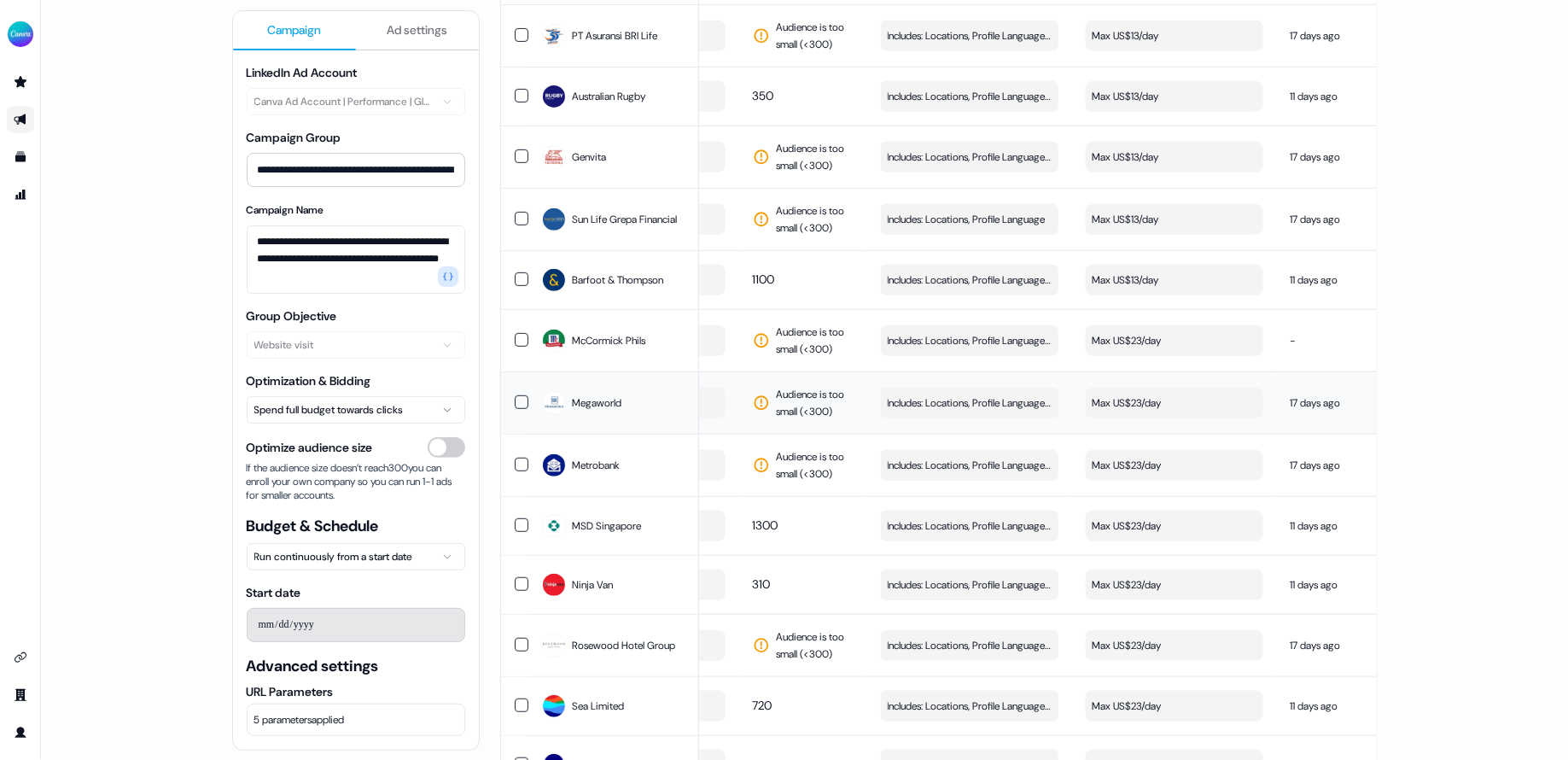 click on "Max US$23/day" at bounding box center [1175, 403] 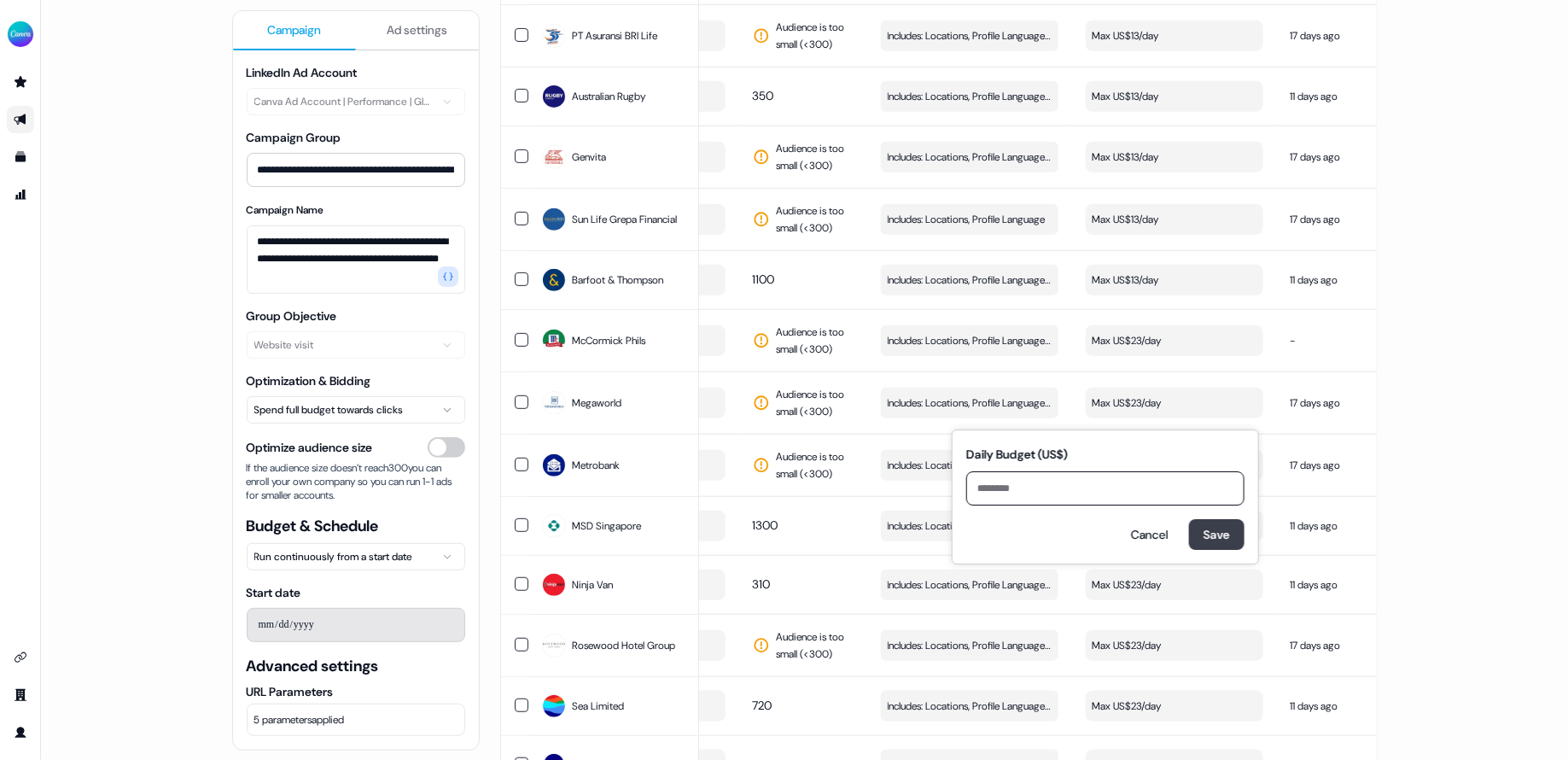 type on "**" 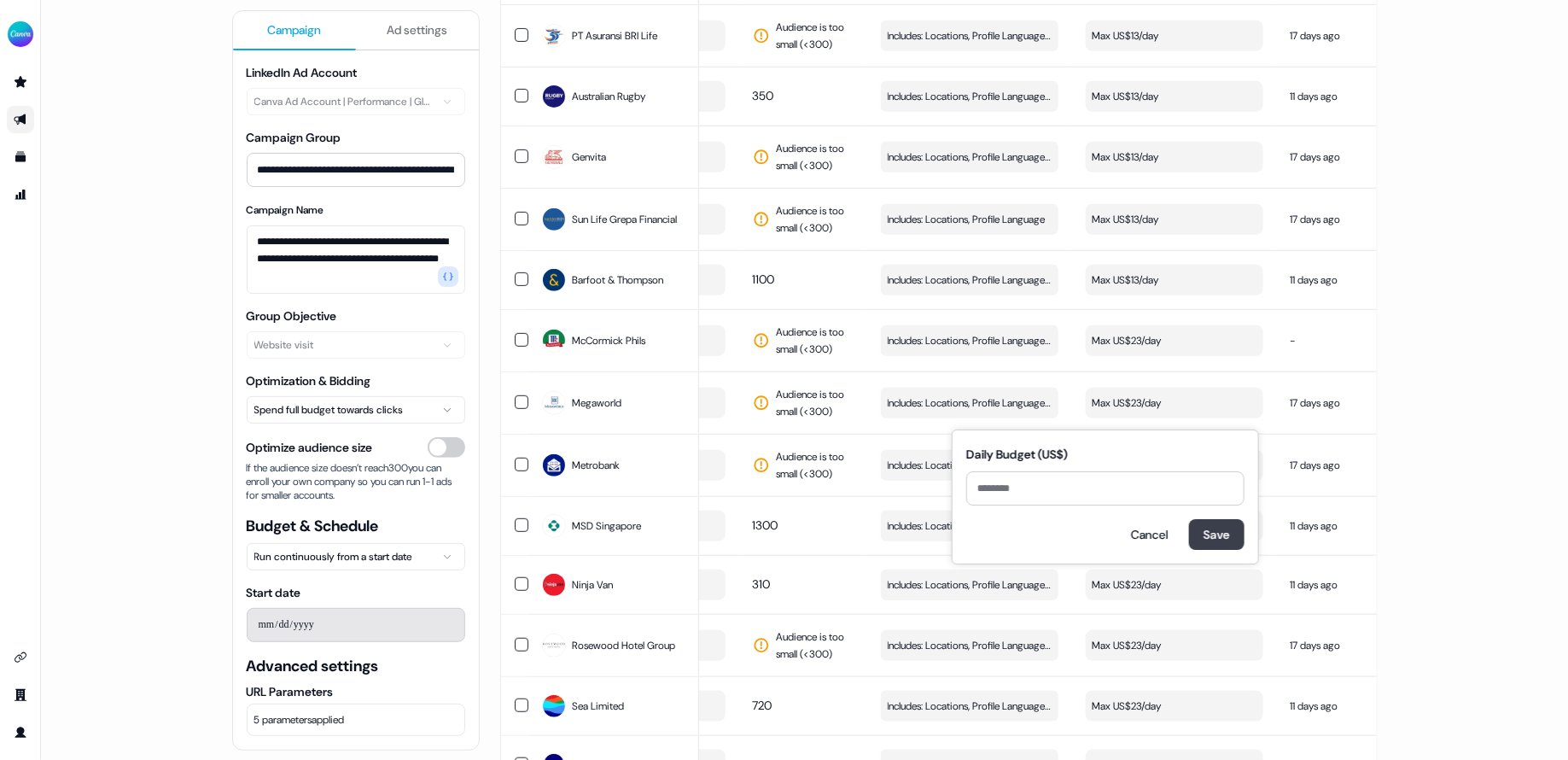 click on "Save" at bounding box center [1216, 535] 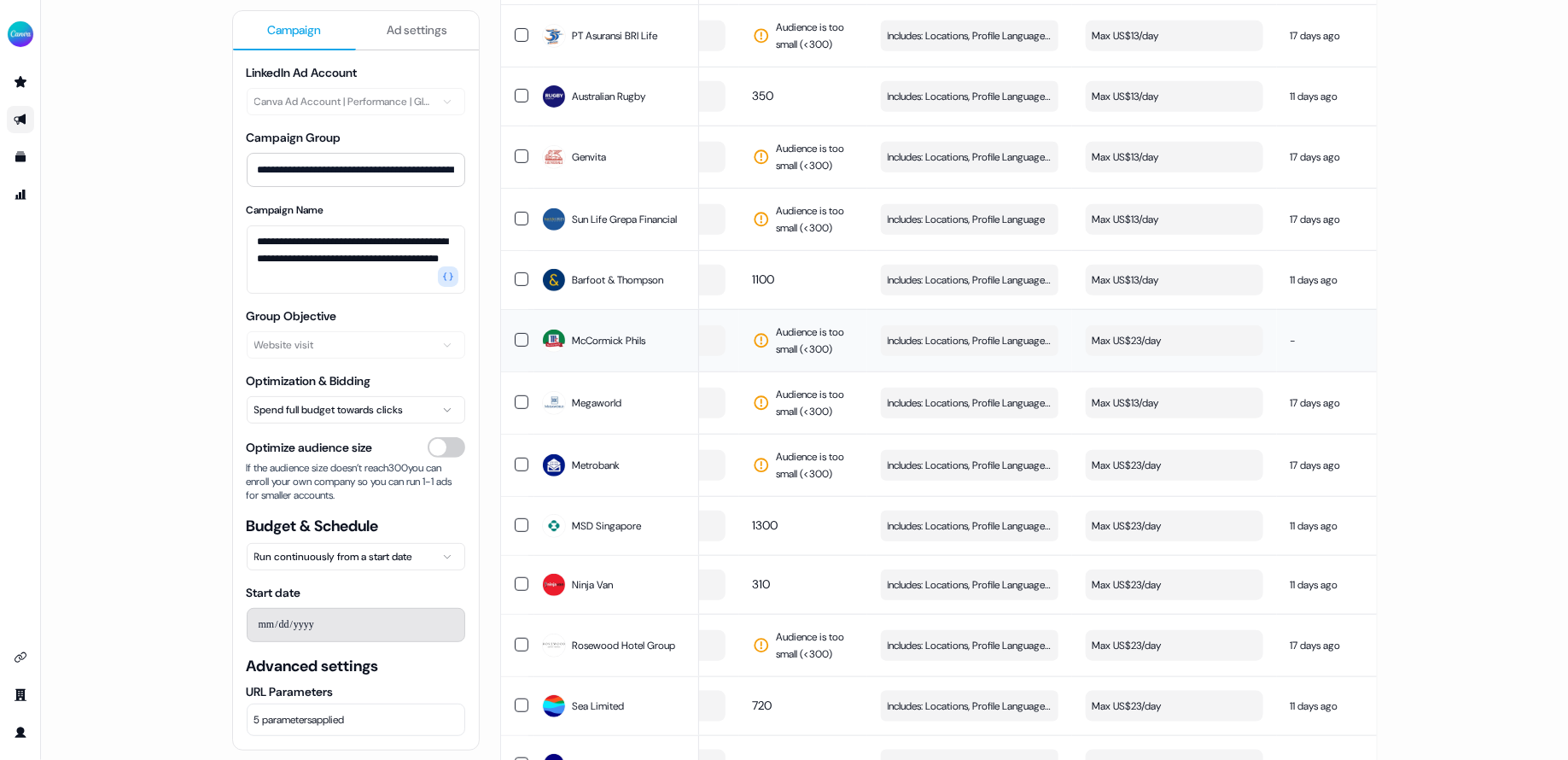 click on "Max US$23/day" at bounding box center (1175, 341) 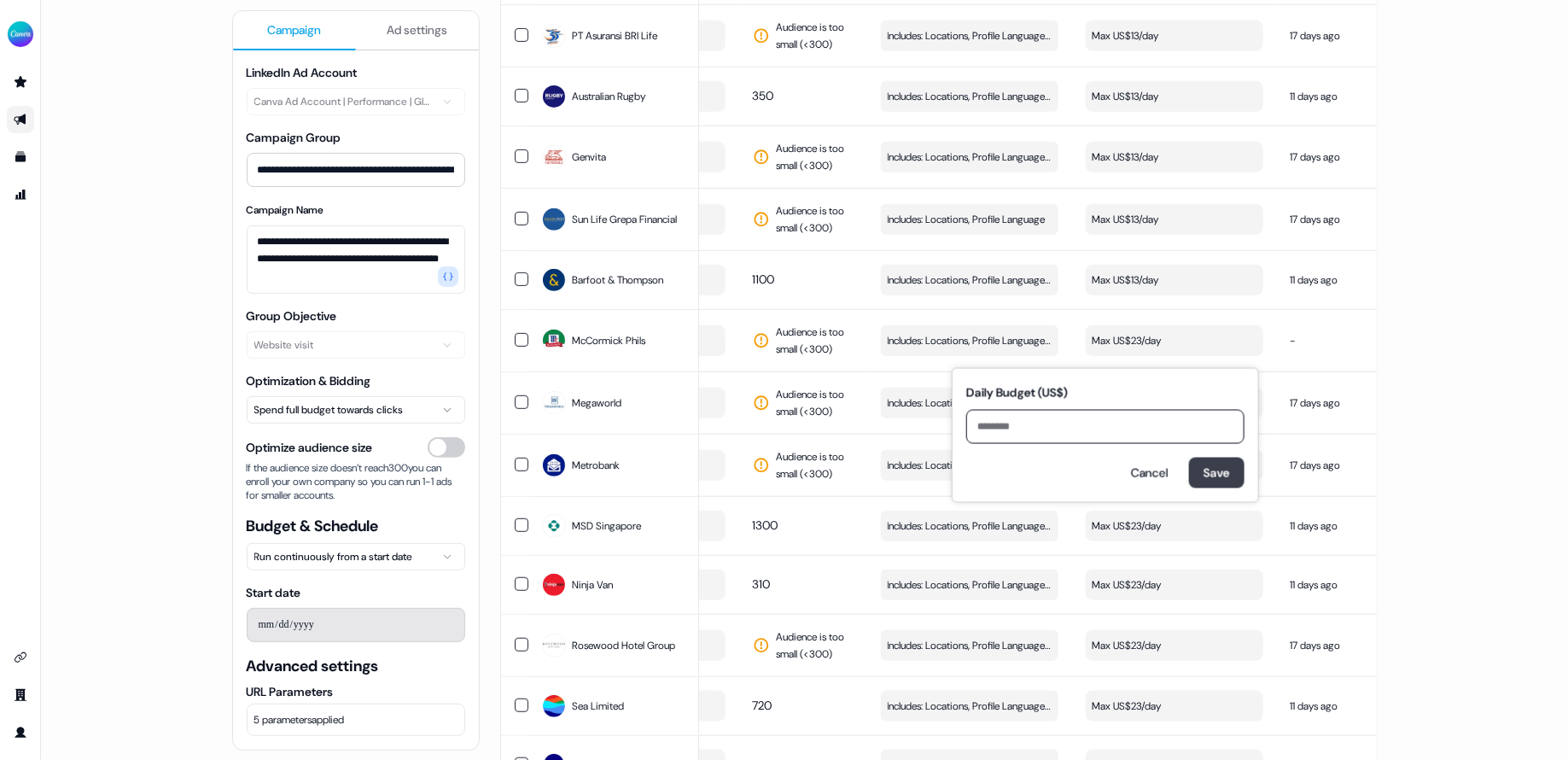 type on "**" 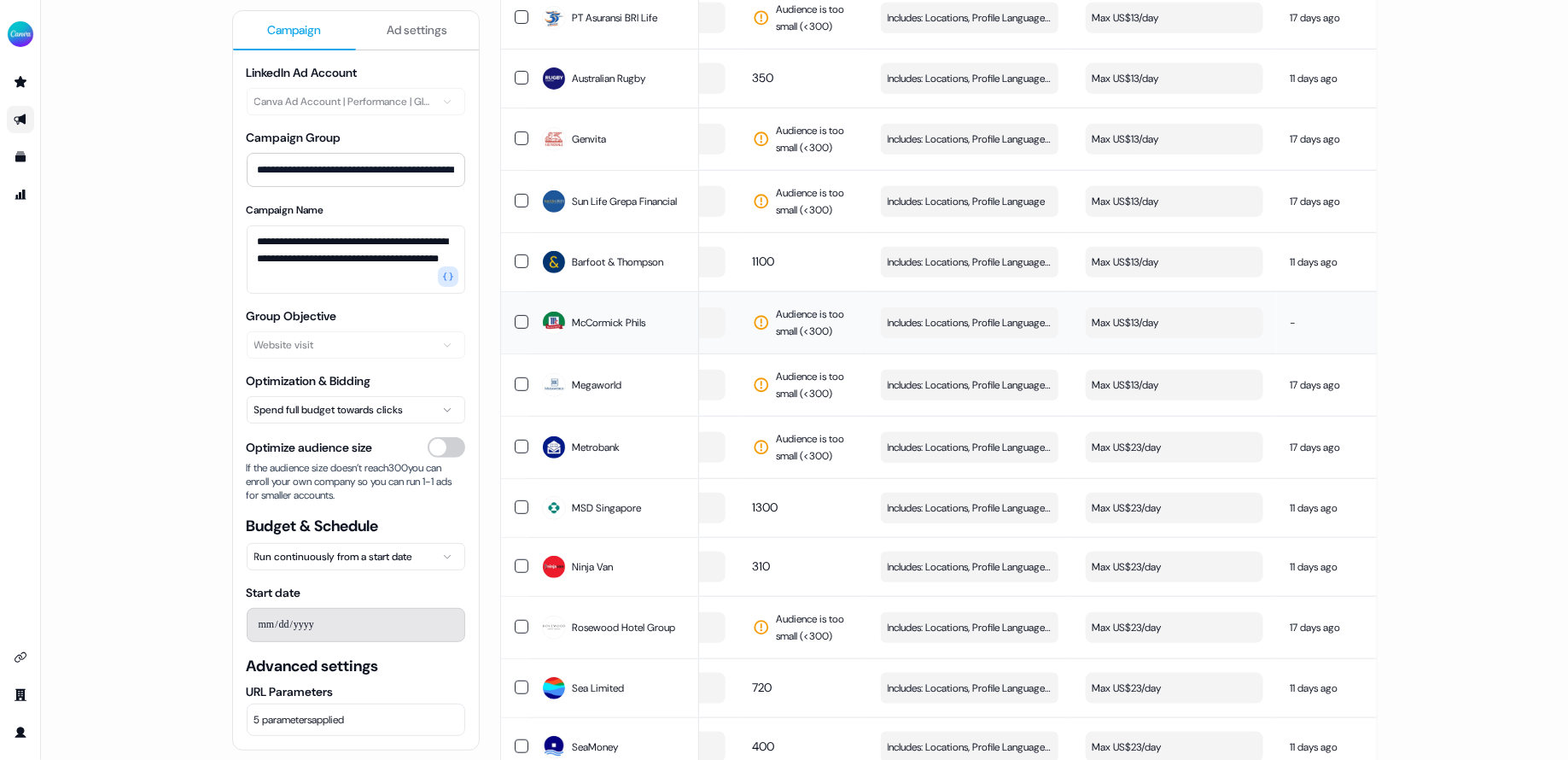 scroll, scrollTop: 555, scrollLeft: 0, axis: vertical 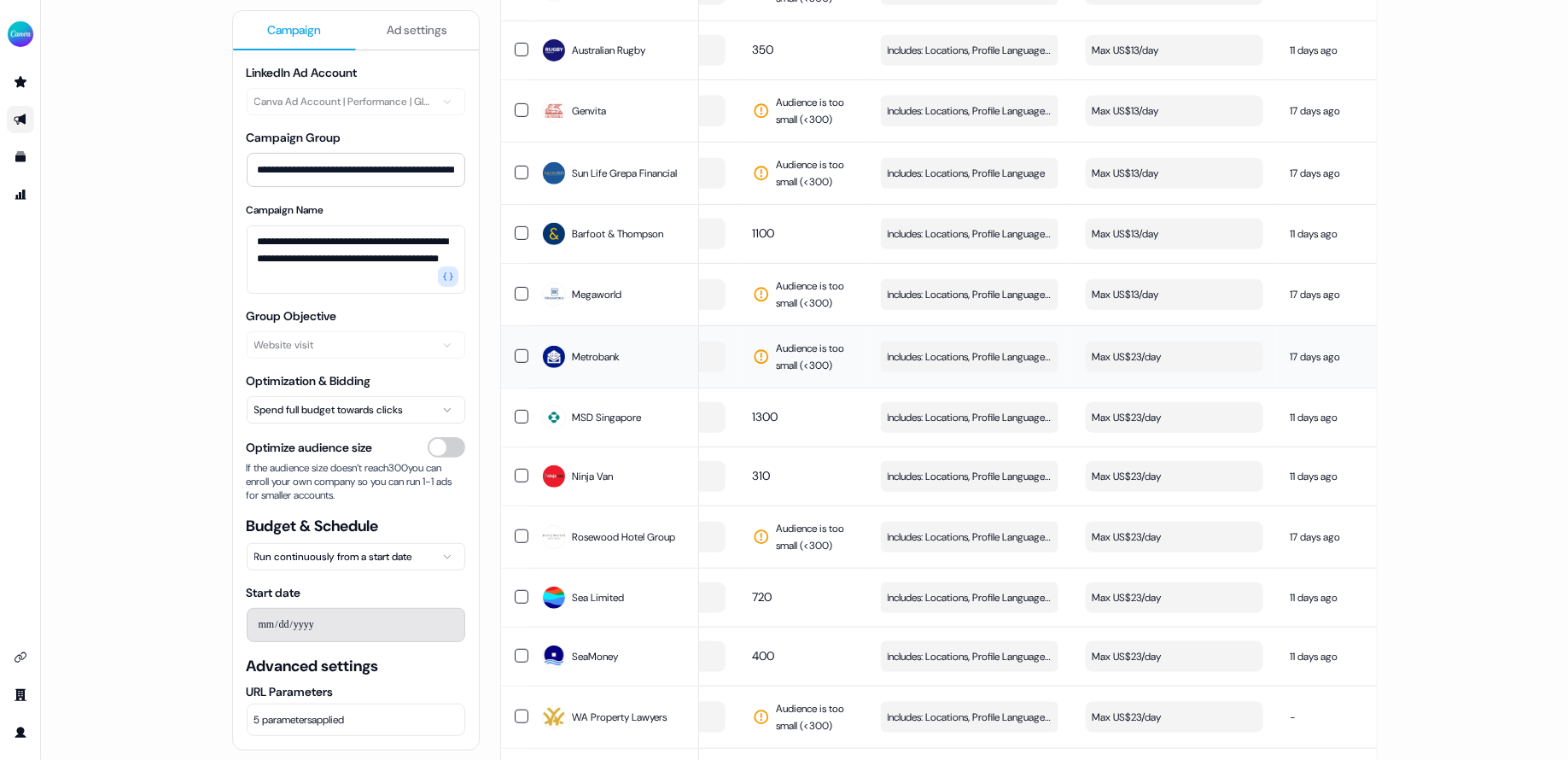 click on "Max US$23/day" at bounding box center (1175, 357) 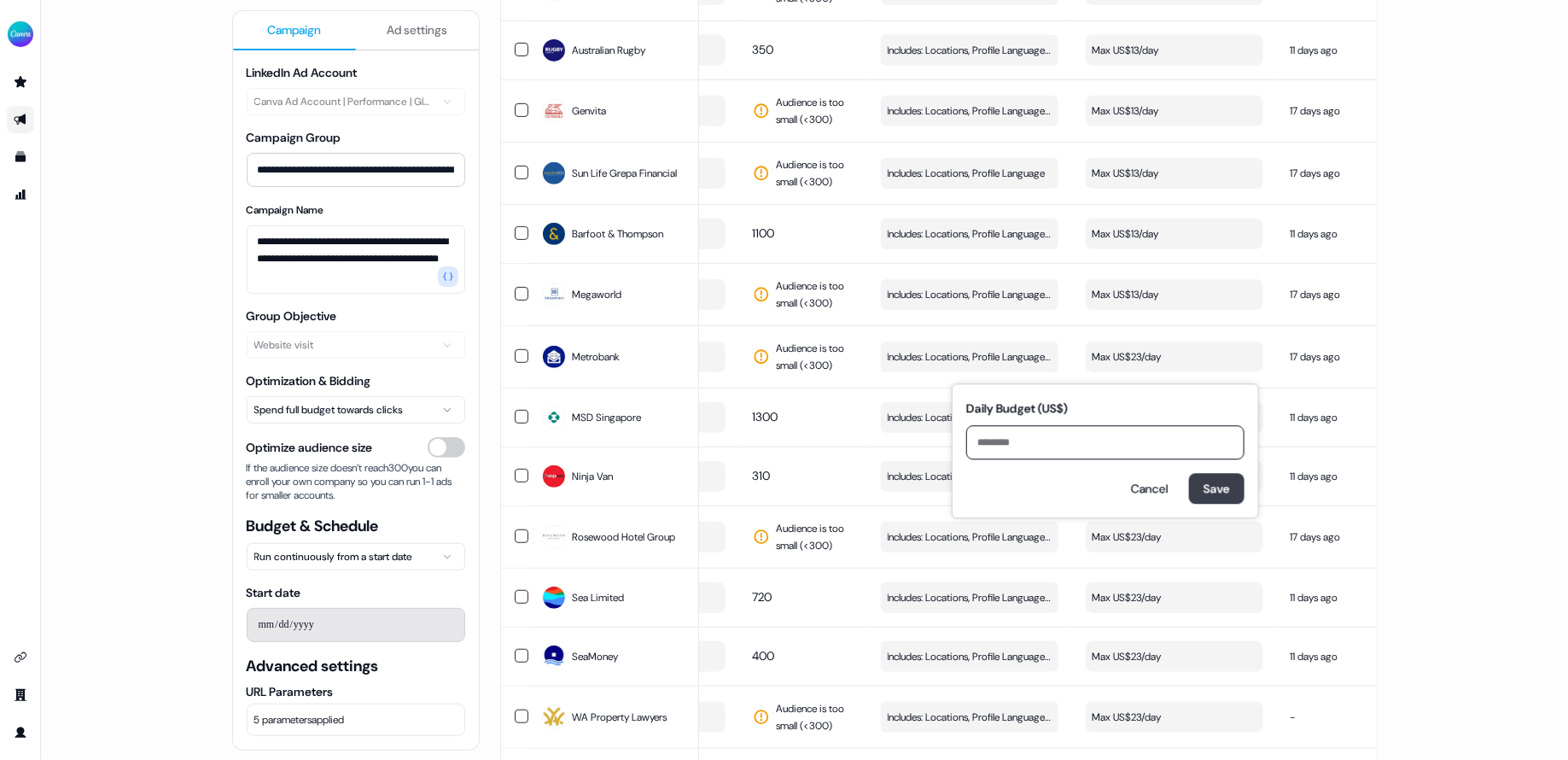 type on "**" 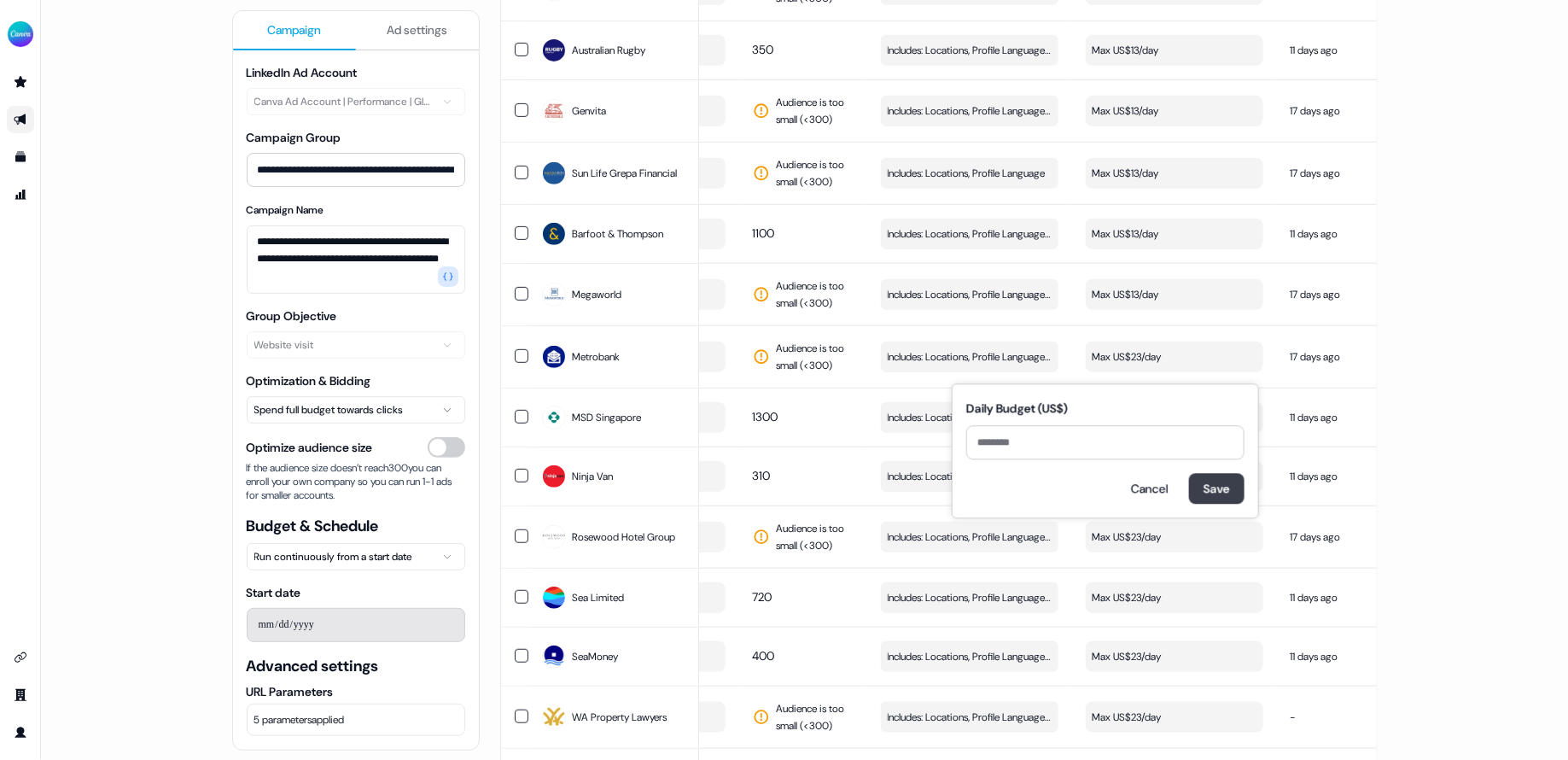 click on "Save" at bounding box center [1216, 488] 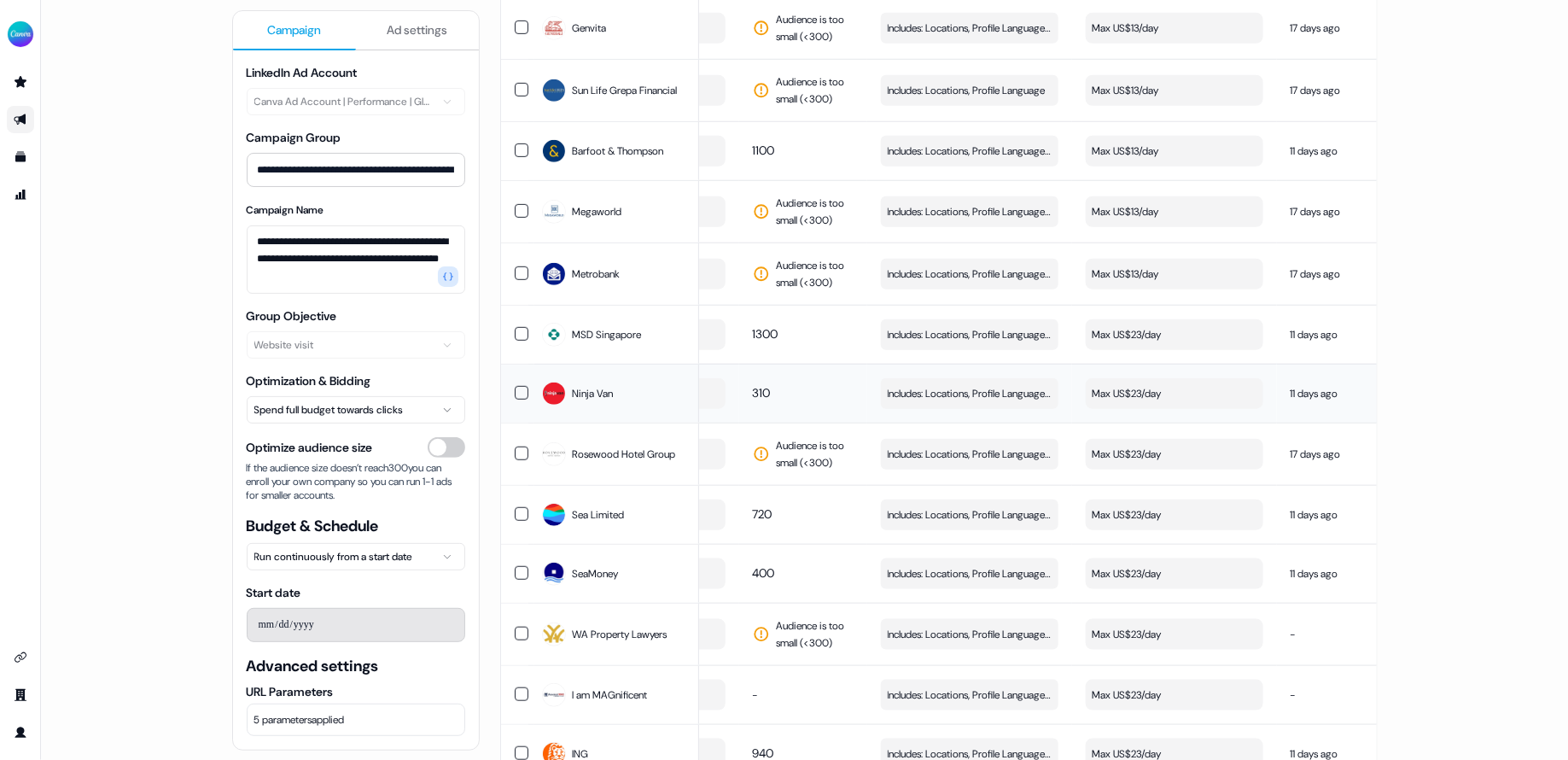 scroll, scrollTop: 639, scrollLeft: 0, axis: vertical 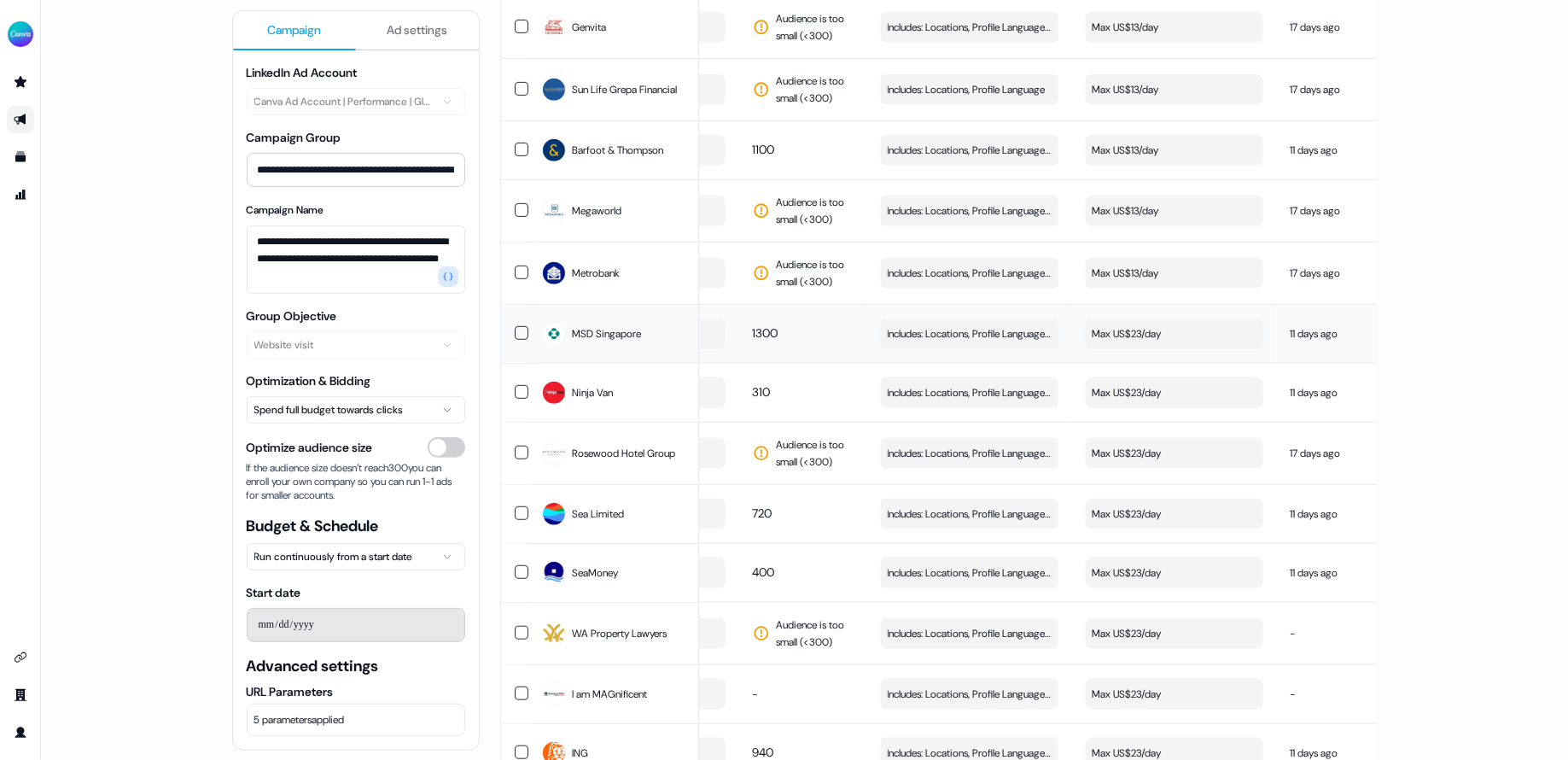 click on "Max US$23/day" at bounding box center (1175, 334) 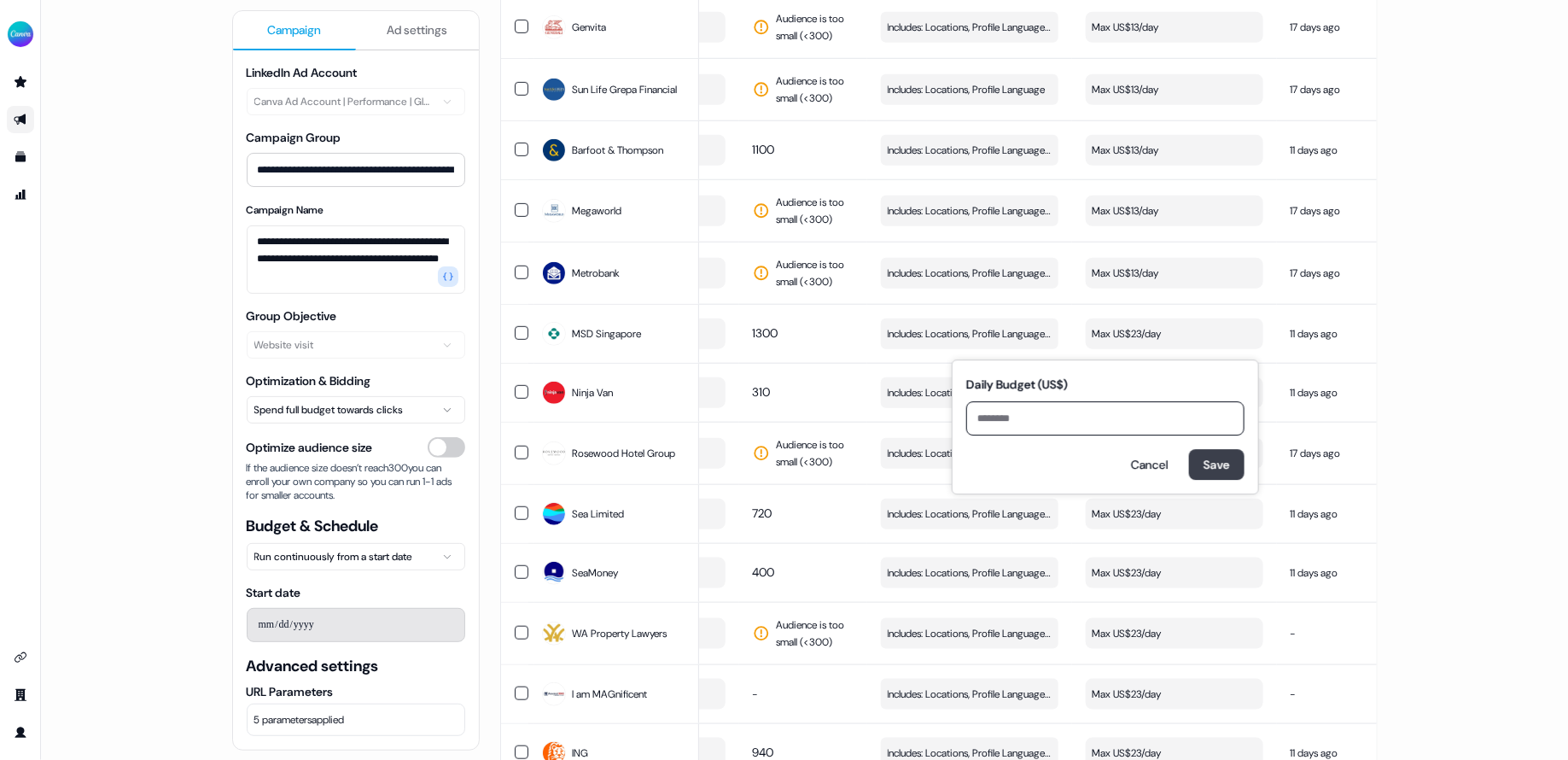 type on "**" 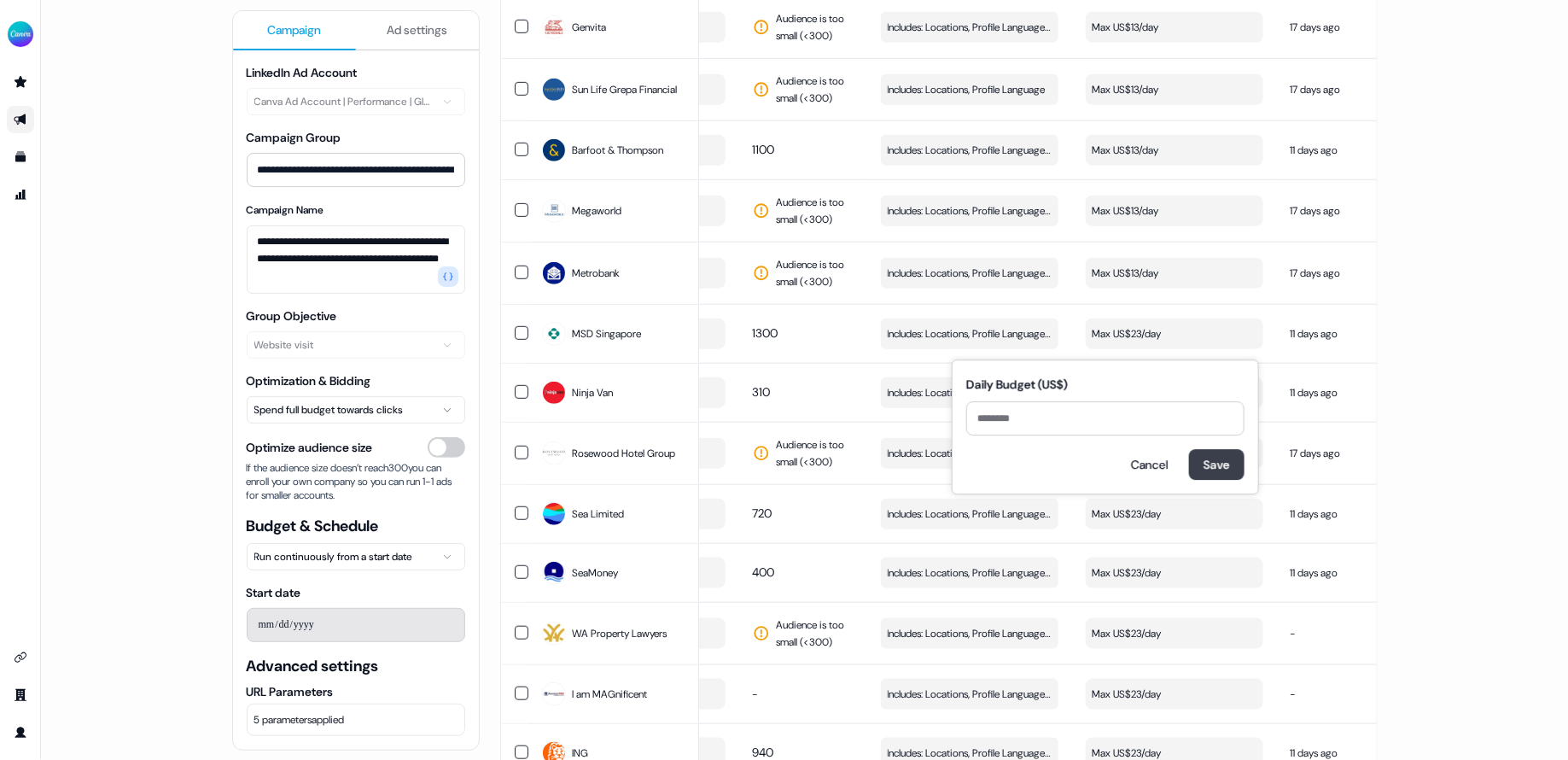 click on "Save" at bounding box center [1216, 465] 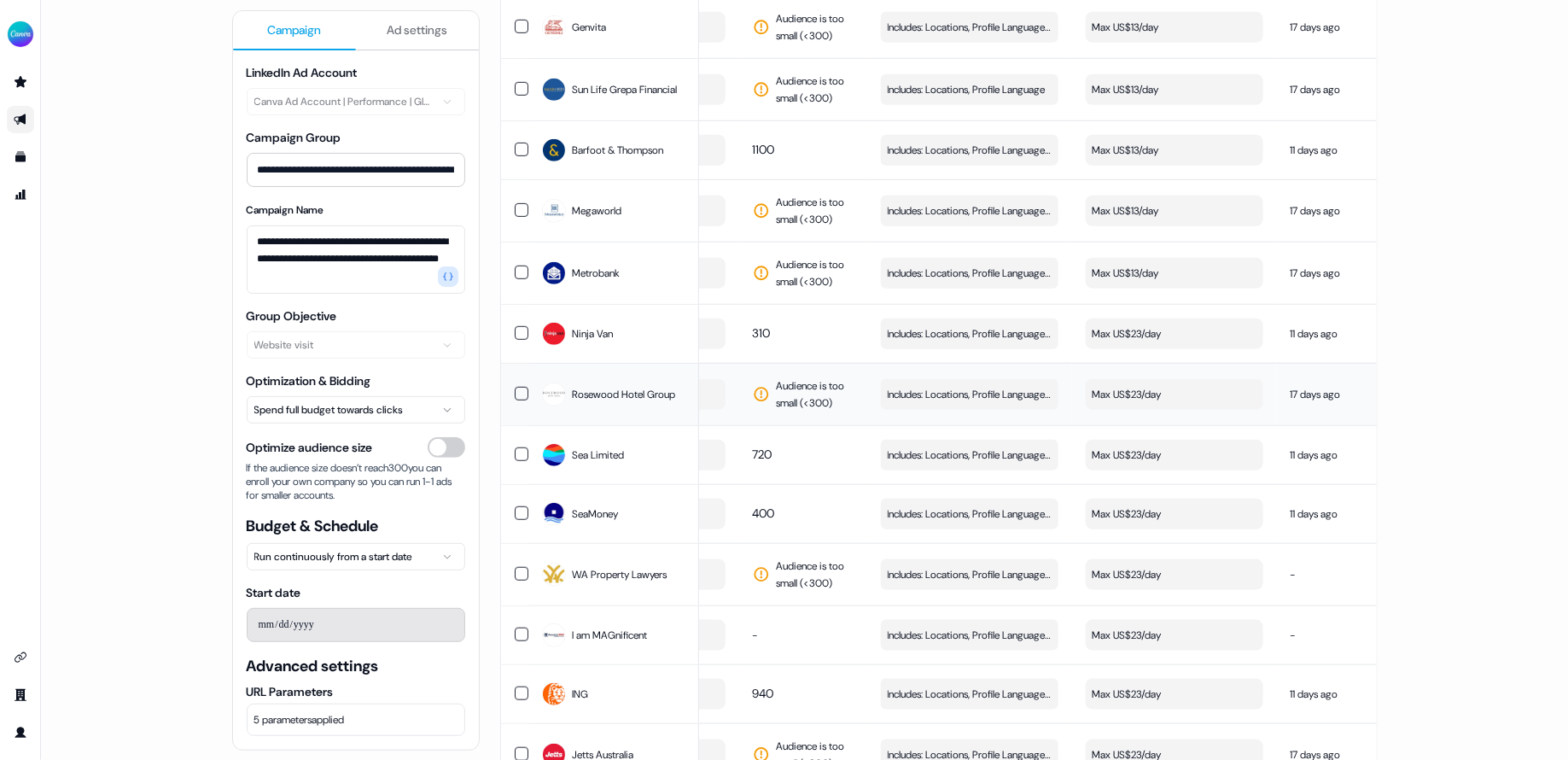 click on "Max US$23/day" at bounding box center [1175, 395] 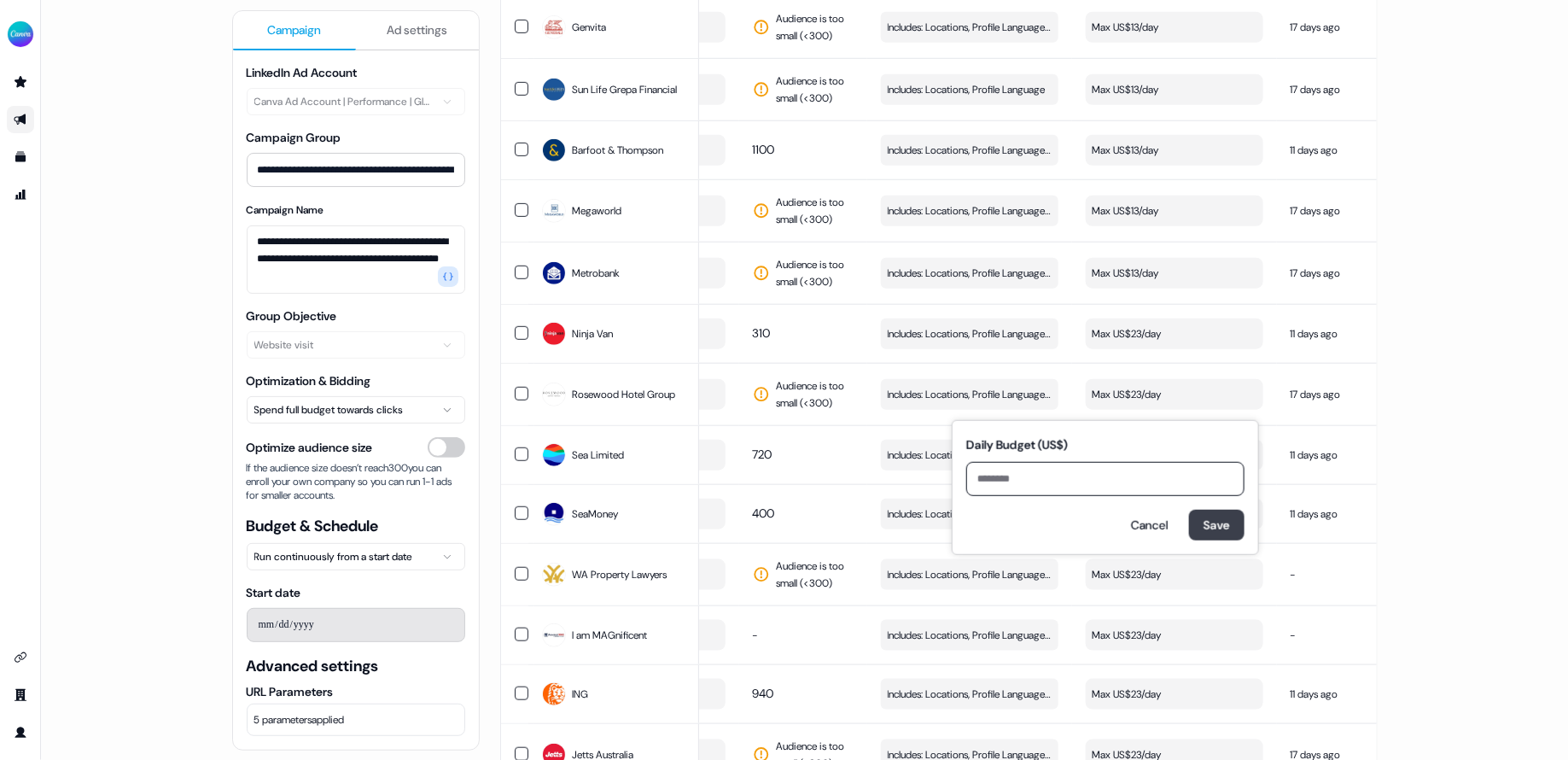 type on "**" 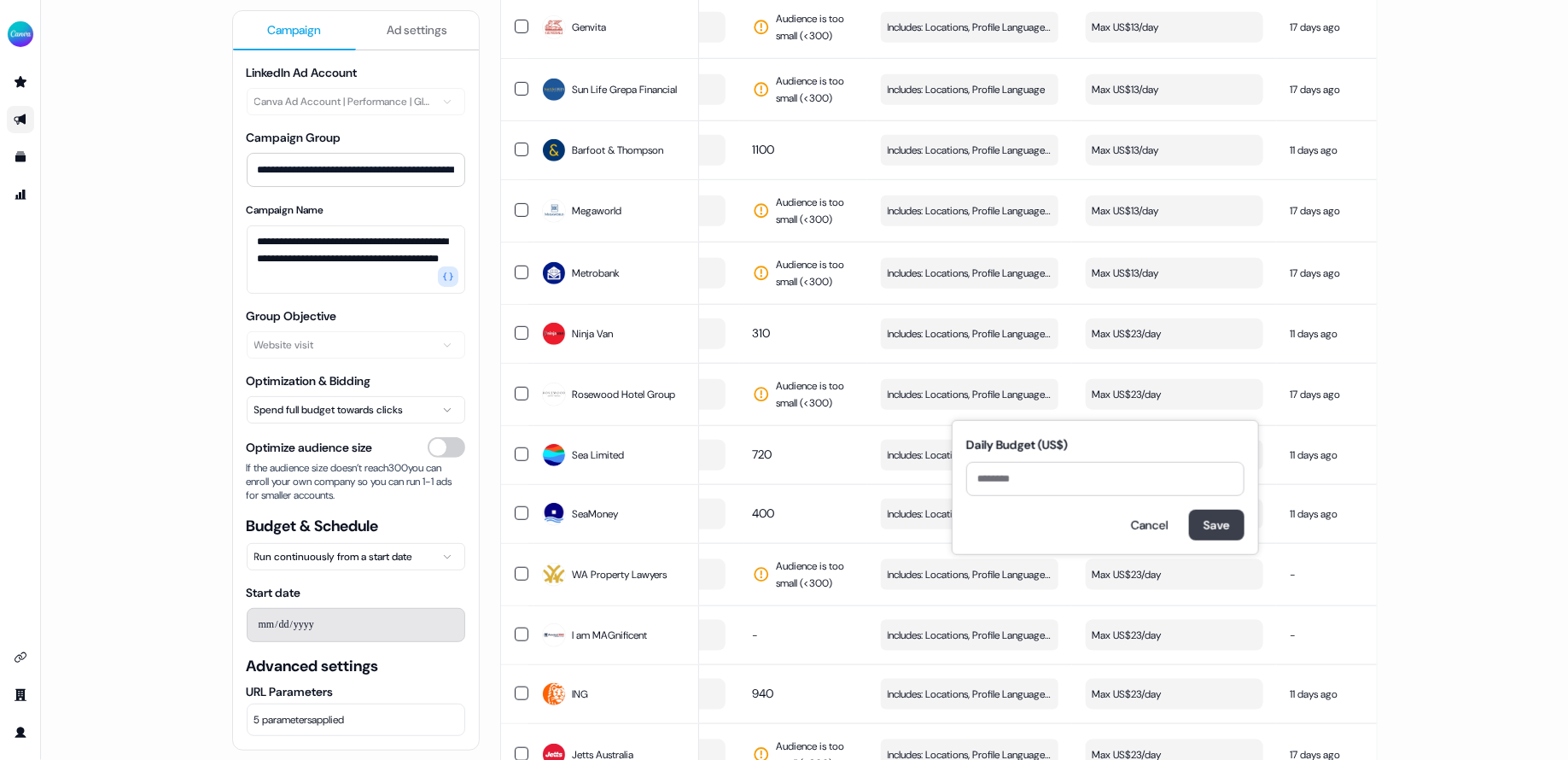 click on "Save" at bounding box center [1216, 525] 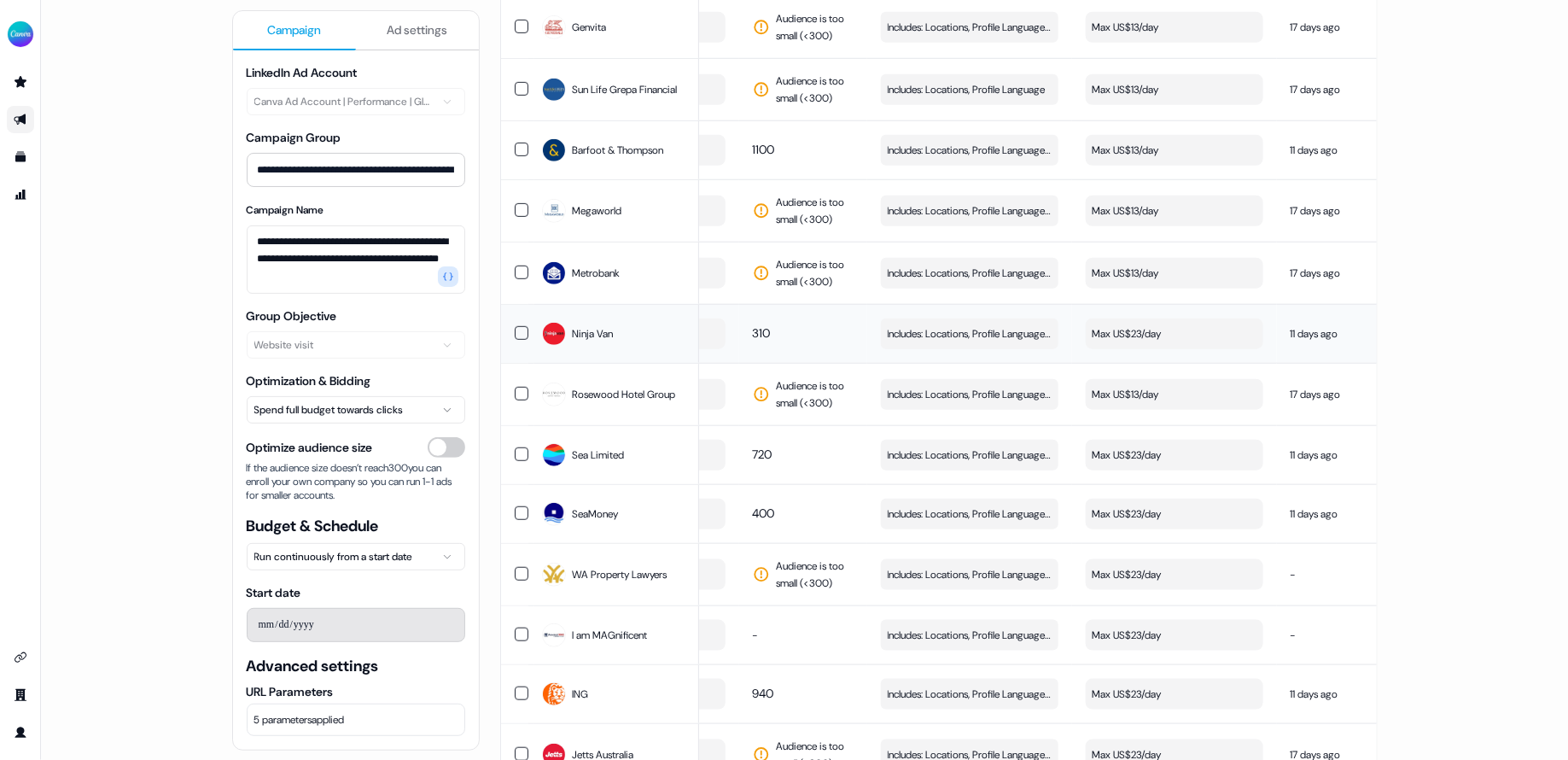 click on "Max US$23/day" at bounding box center [1175, 334] 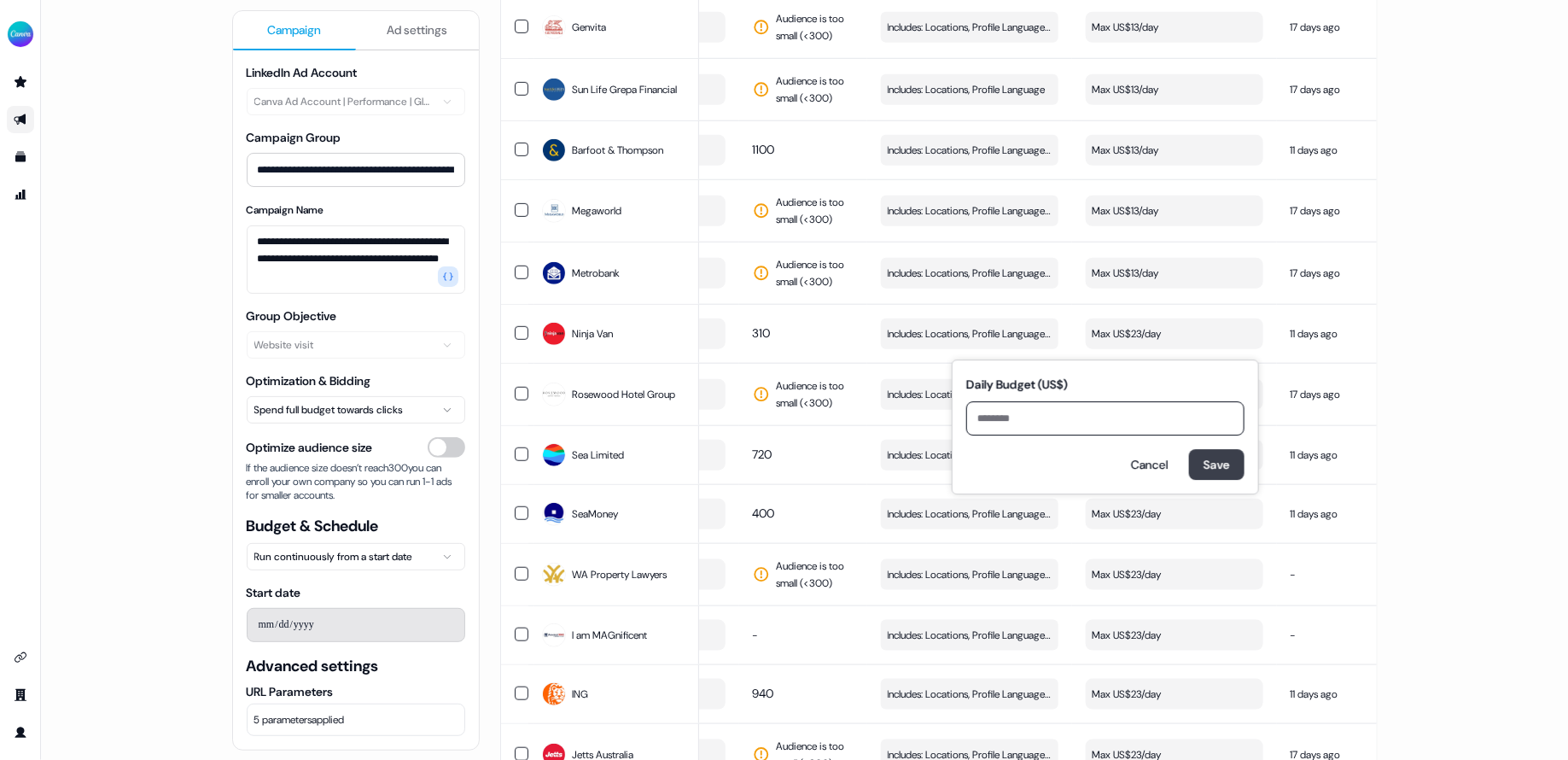 type on "**" 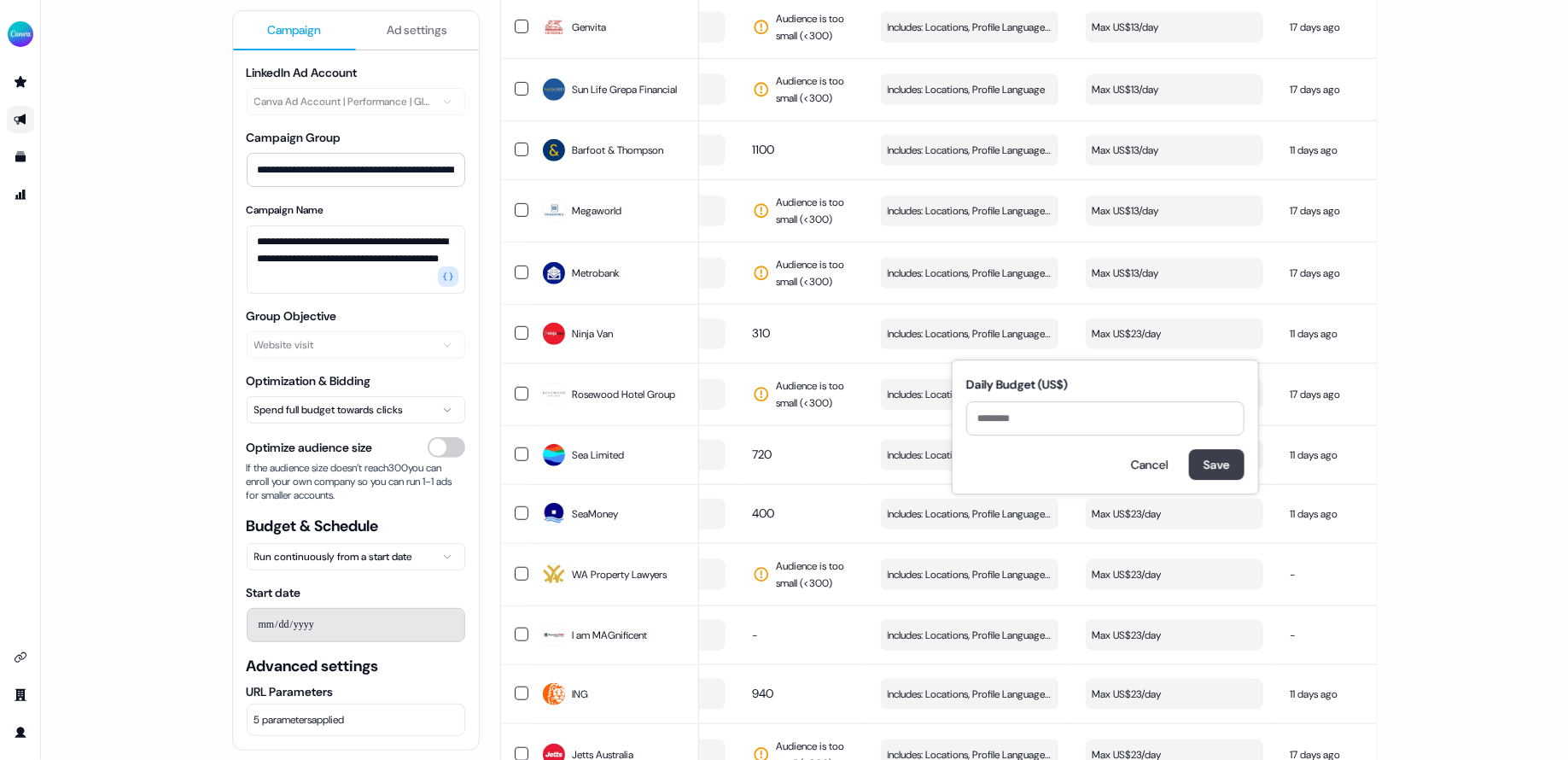 click on "Save" at bounding box center [1216, 465] 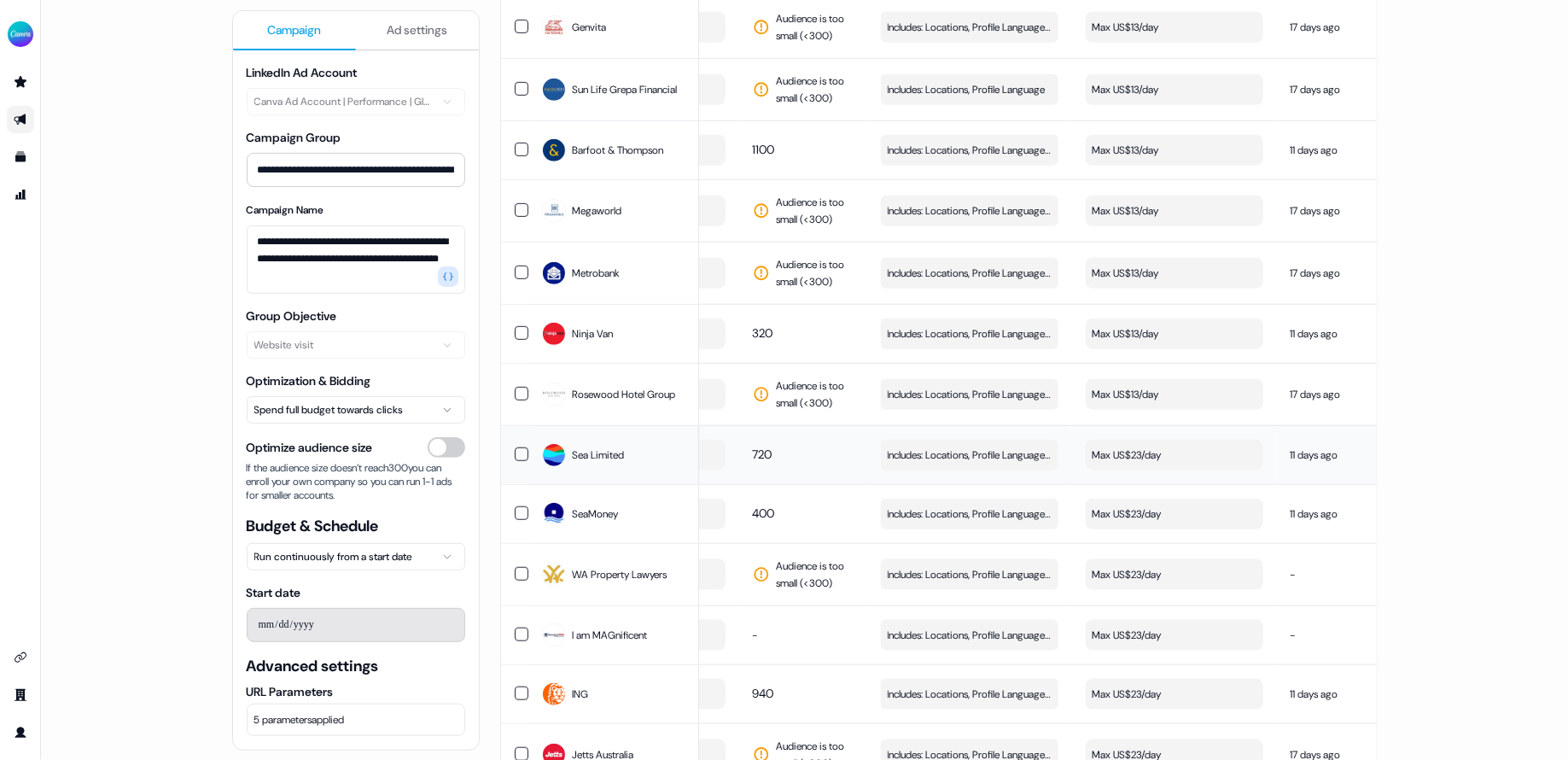 click on "Max US$23/day" at bounding box center (1175, 455) 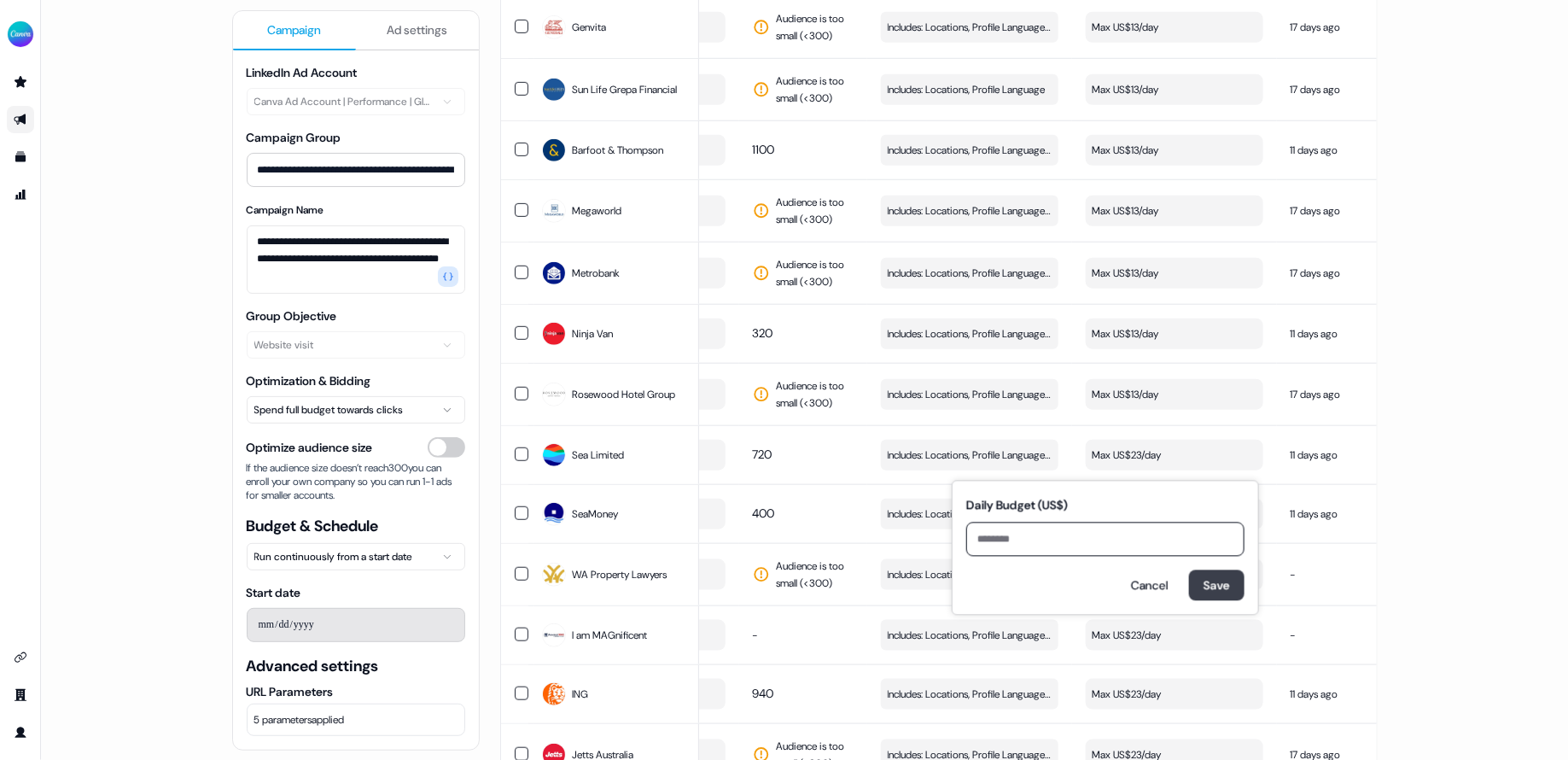 type on "**" 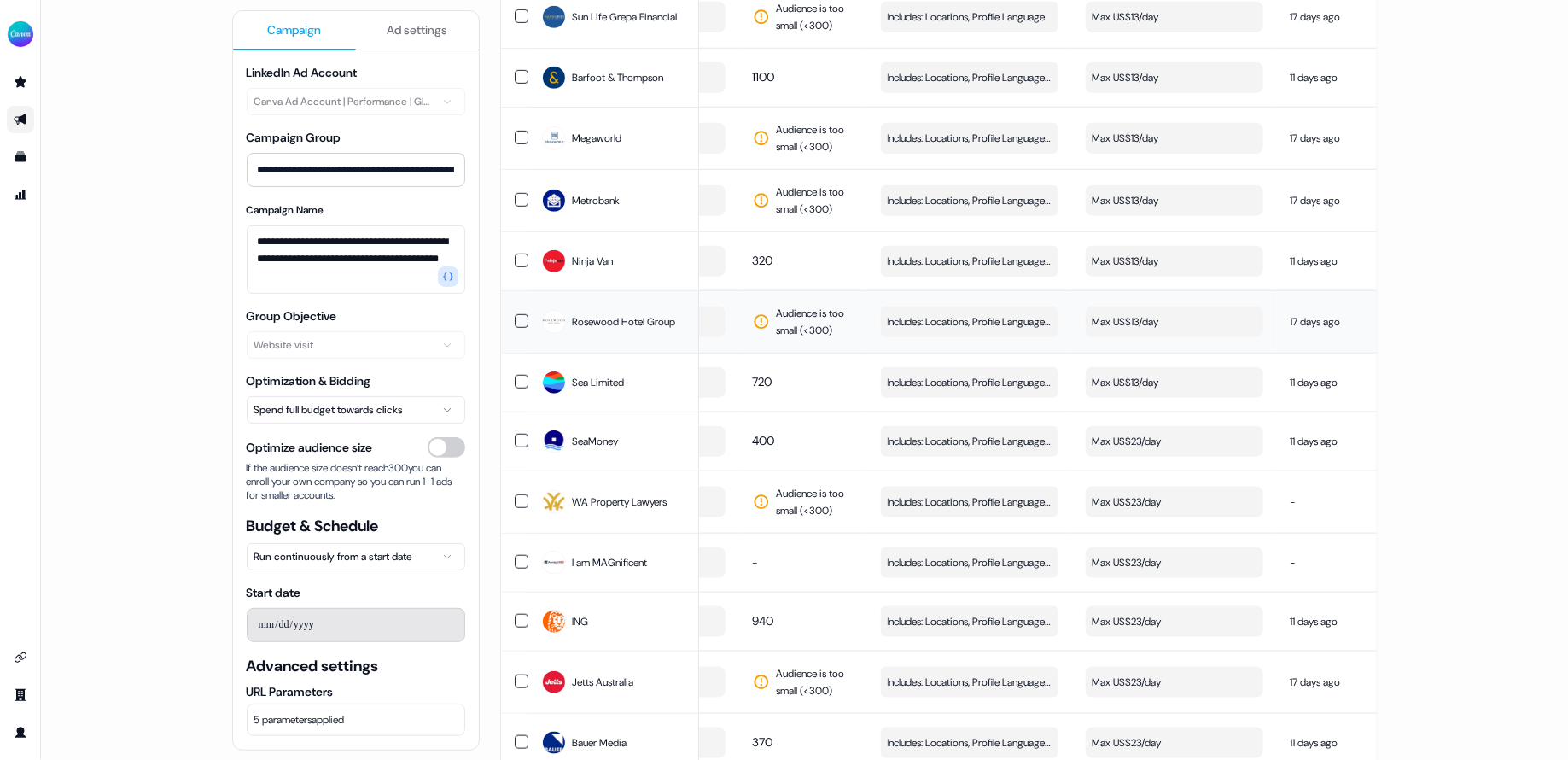 scroll, scrollTop: 752, scrollLeft: 0, axis: vertical 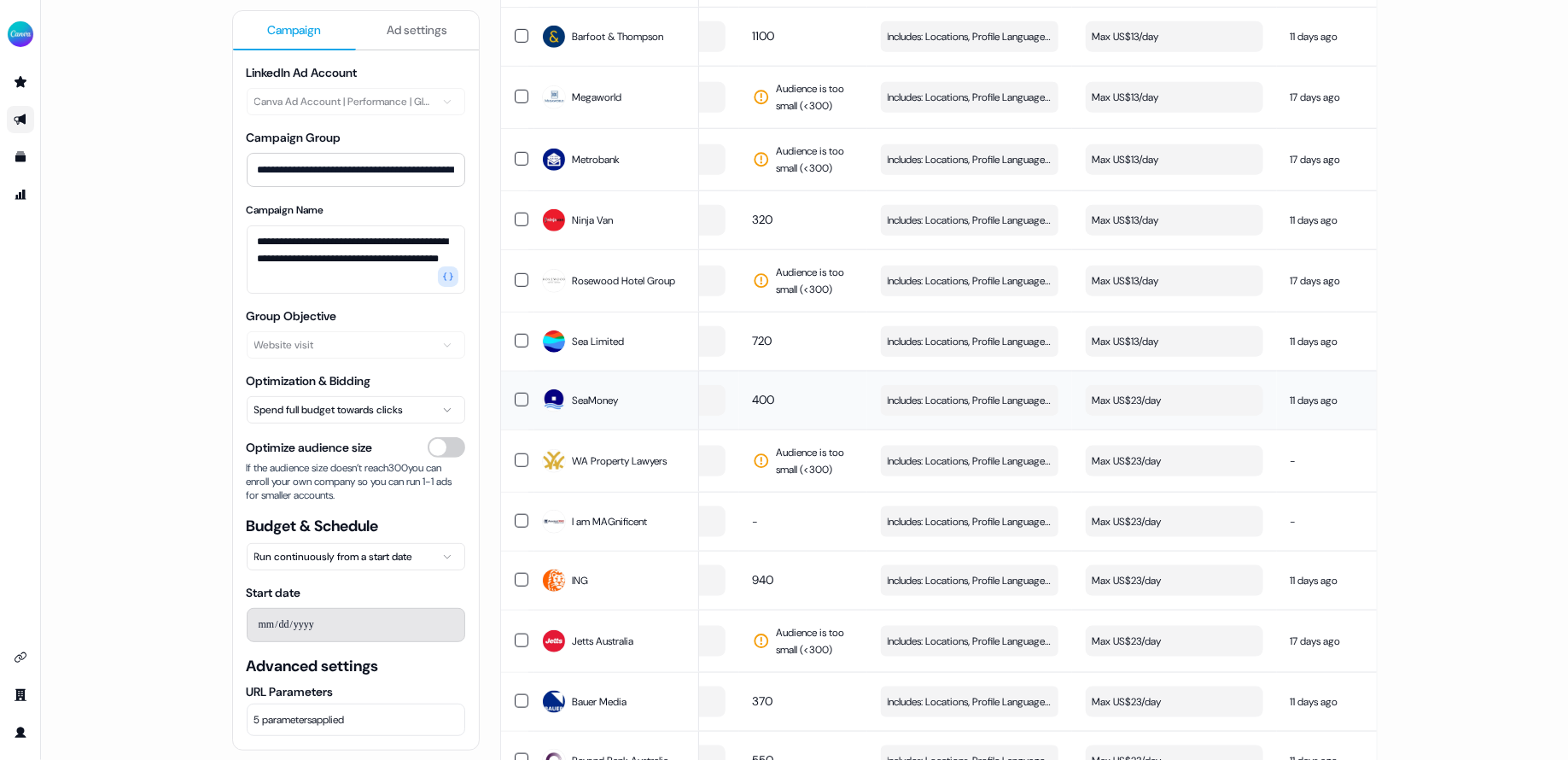click on "Max US$23/day" at bounding box center (1175, 400) 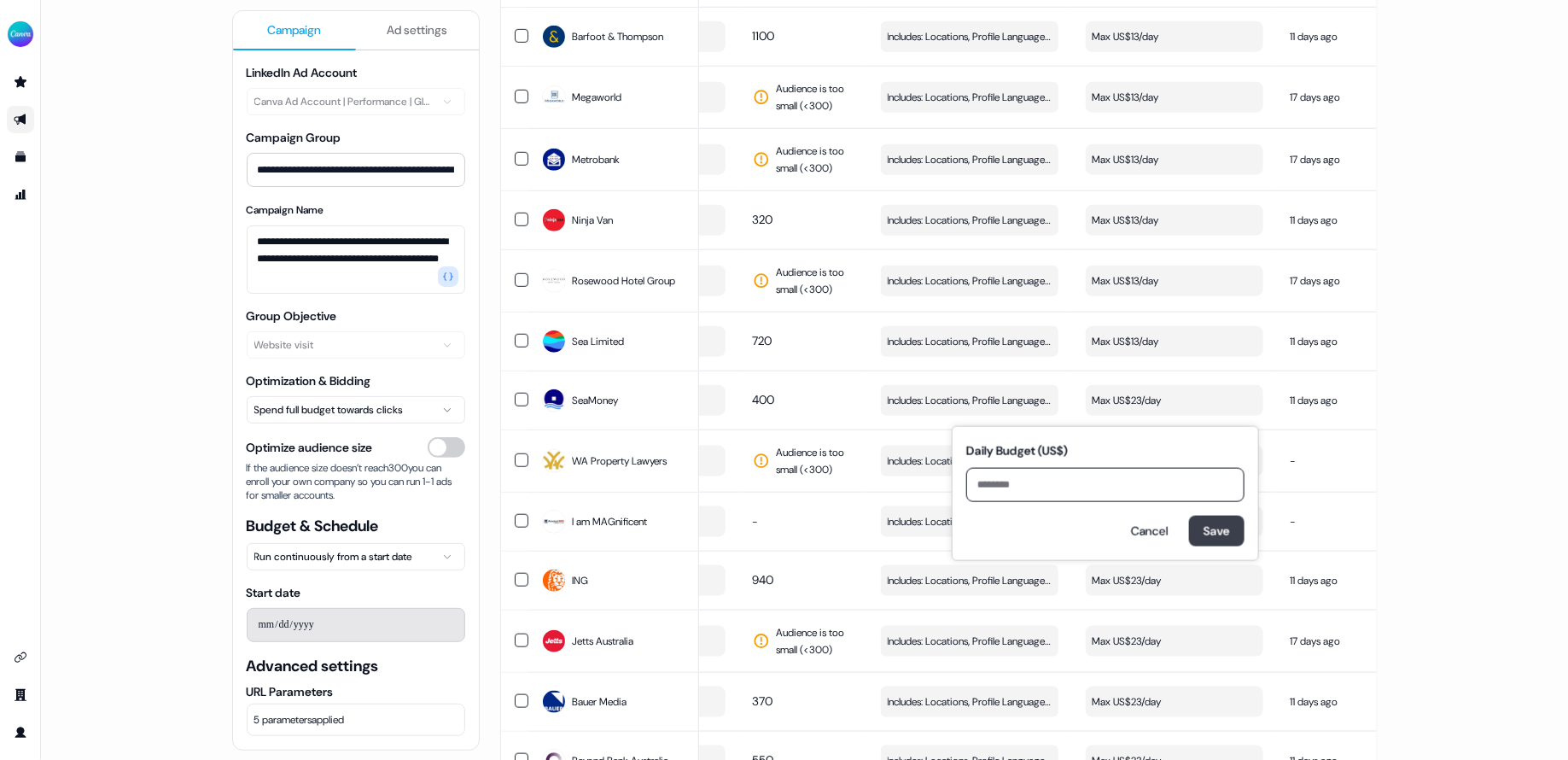type on "**" 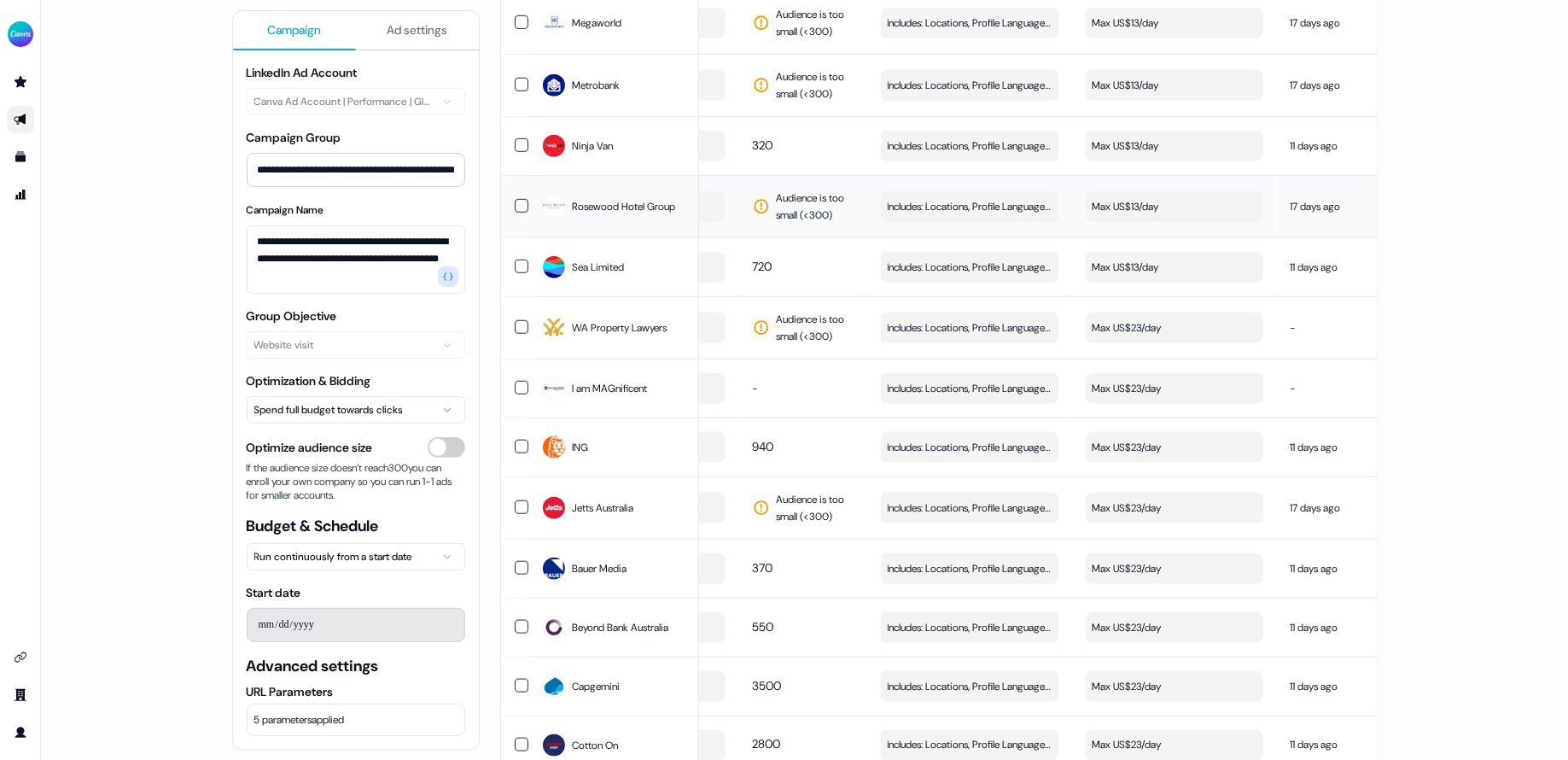 scroll, scrollTop: 828, scrollLeft: 0, axis: vertical 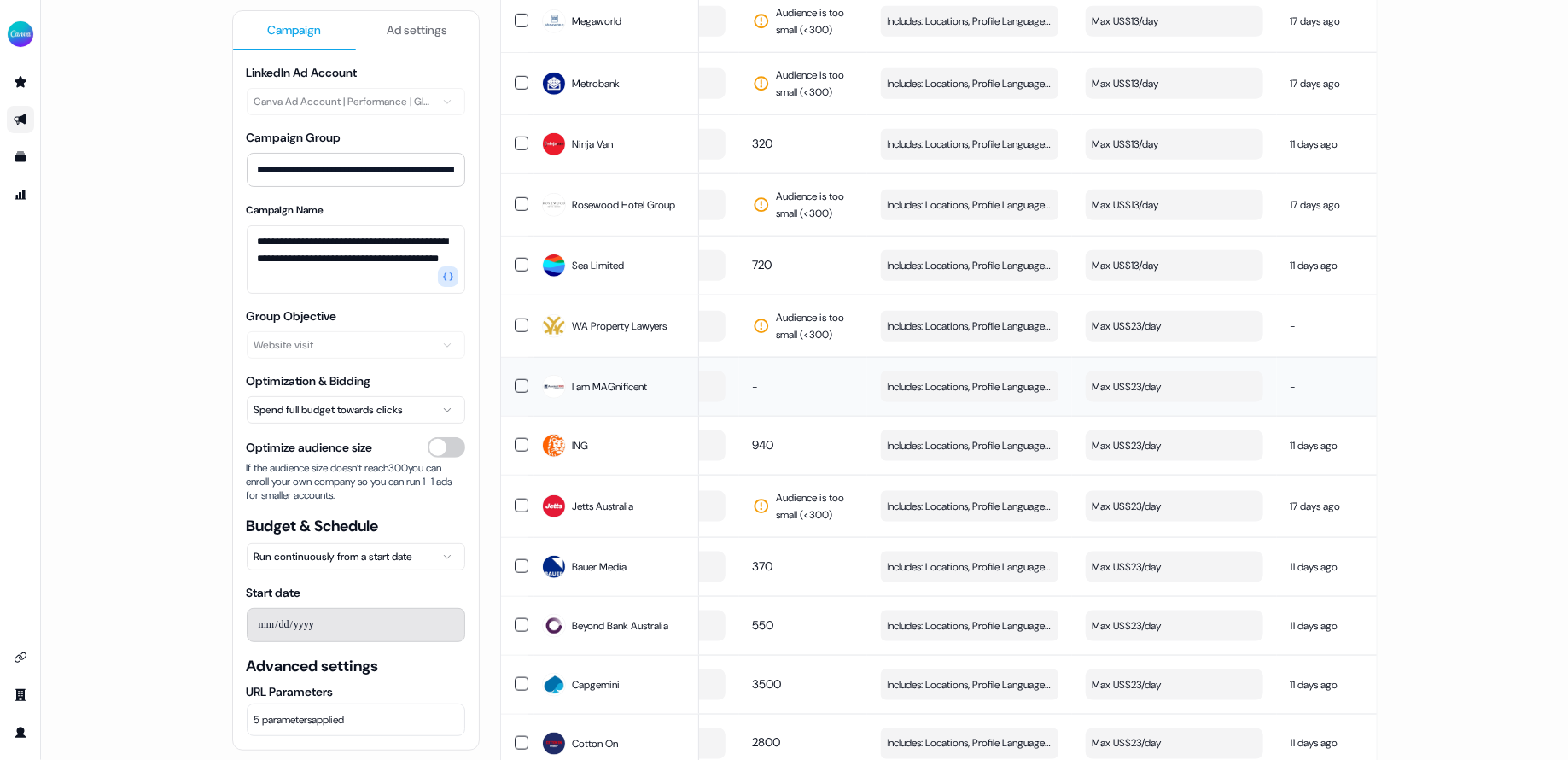 click on "Max US$23/day" at bounding box center (1175, 387) 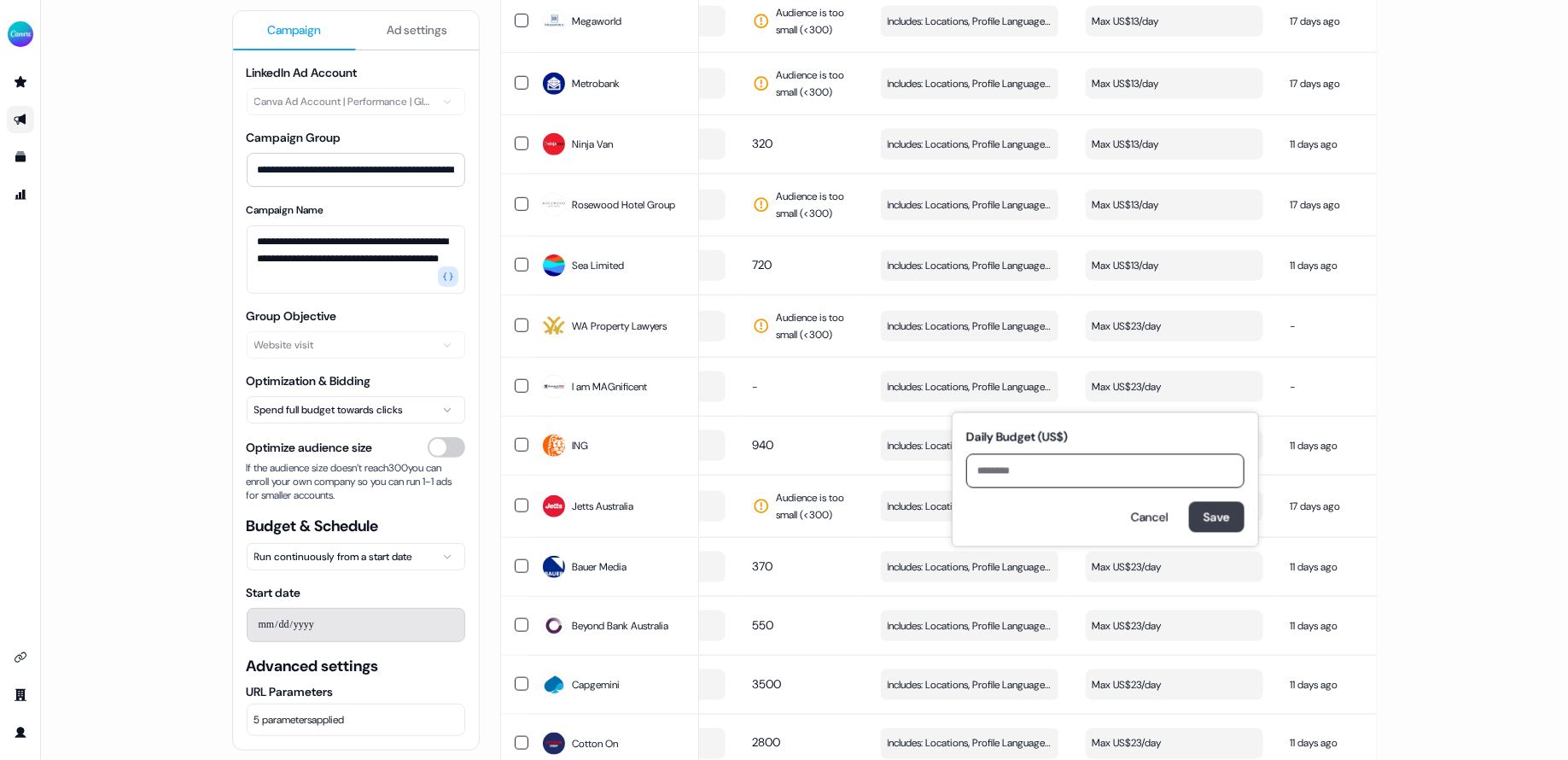 type on "**" 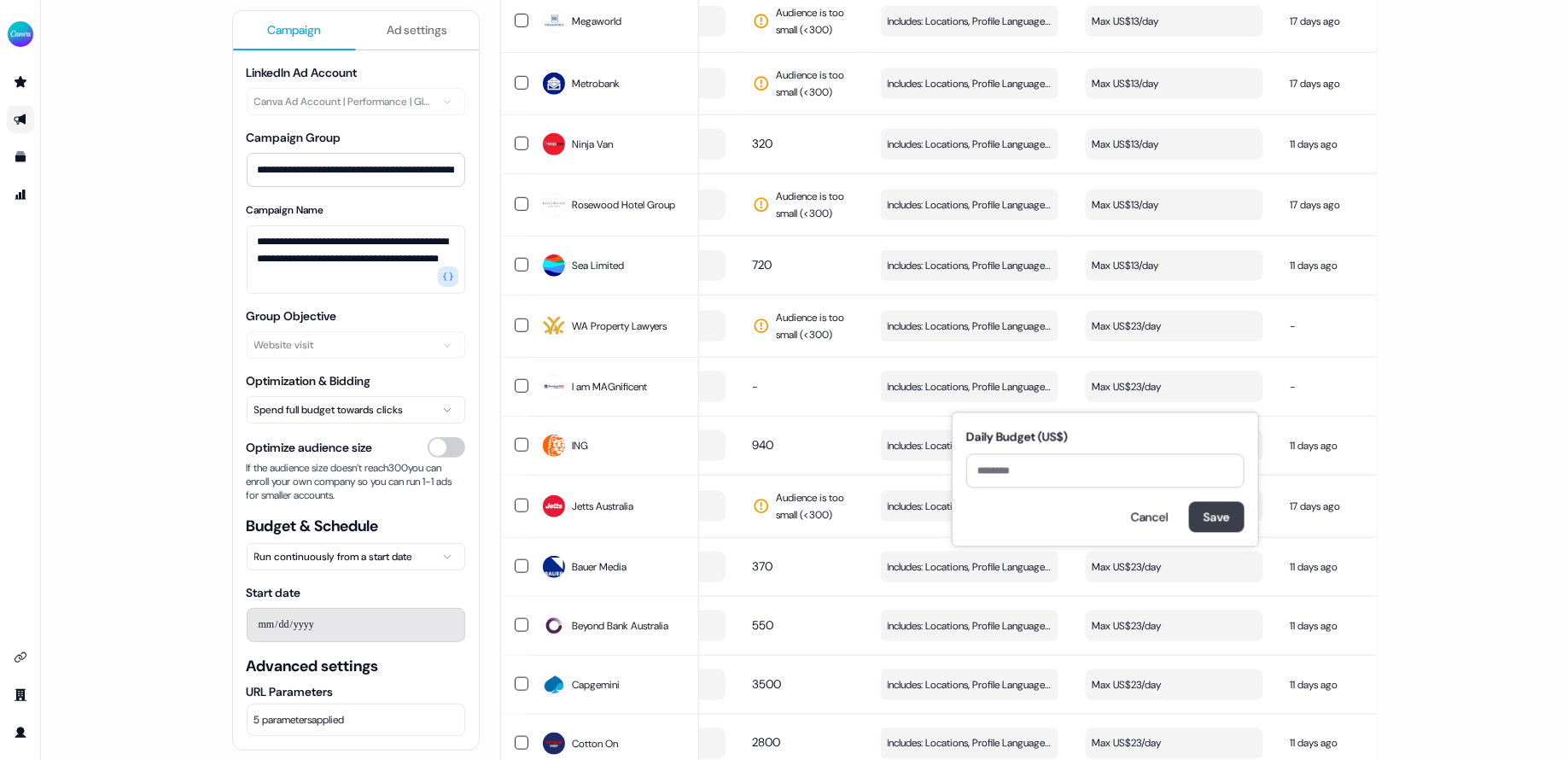 click on "Save" at bounding box center (1216, 517) 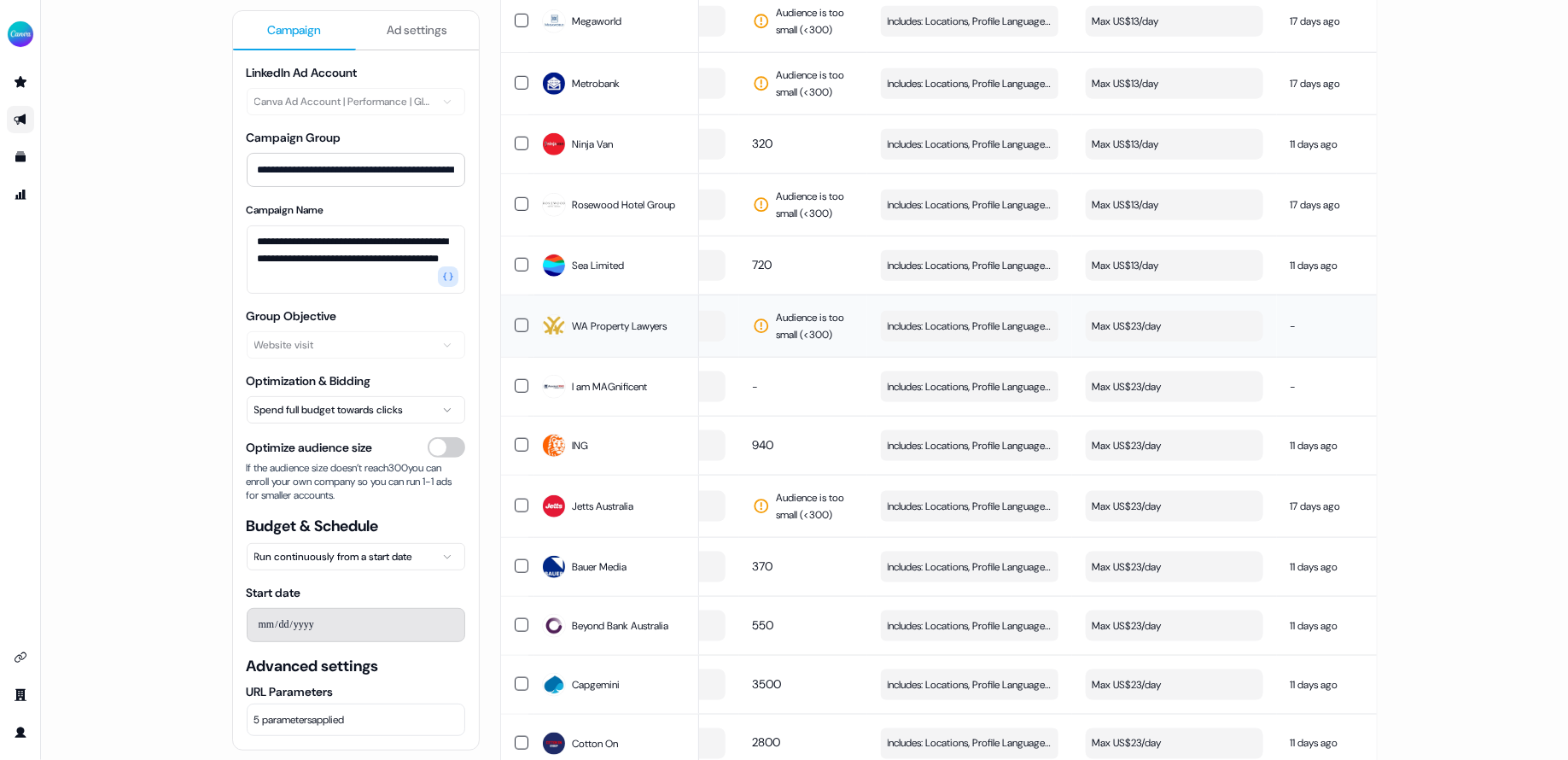 click on "Max US$23/day" at bounding box center [1175, 326] 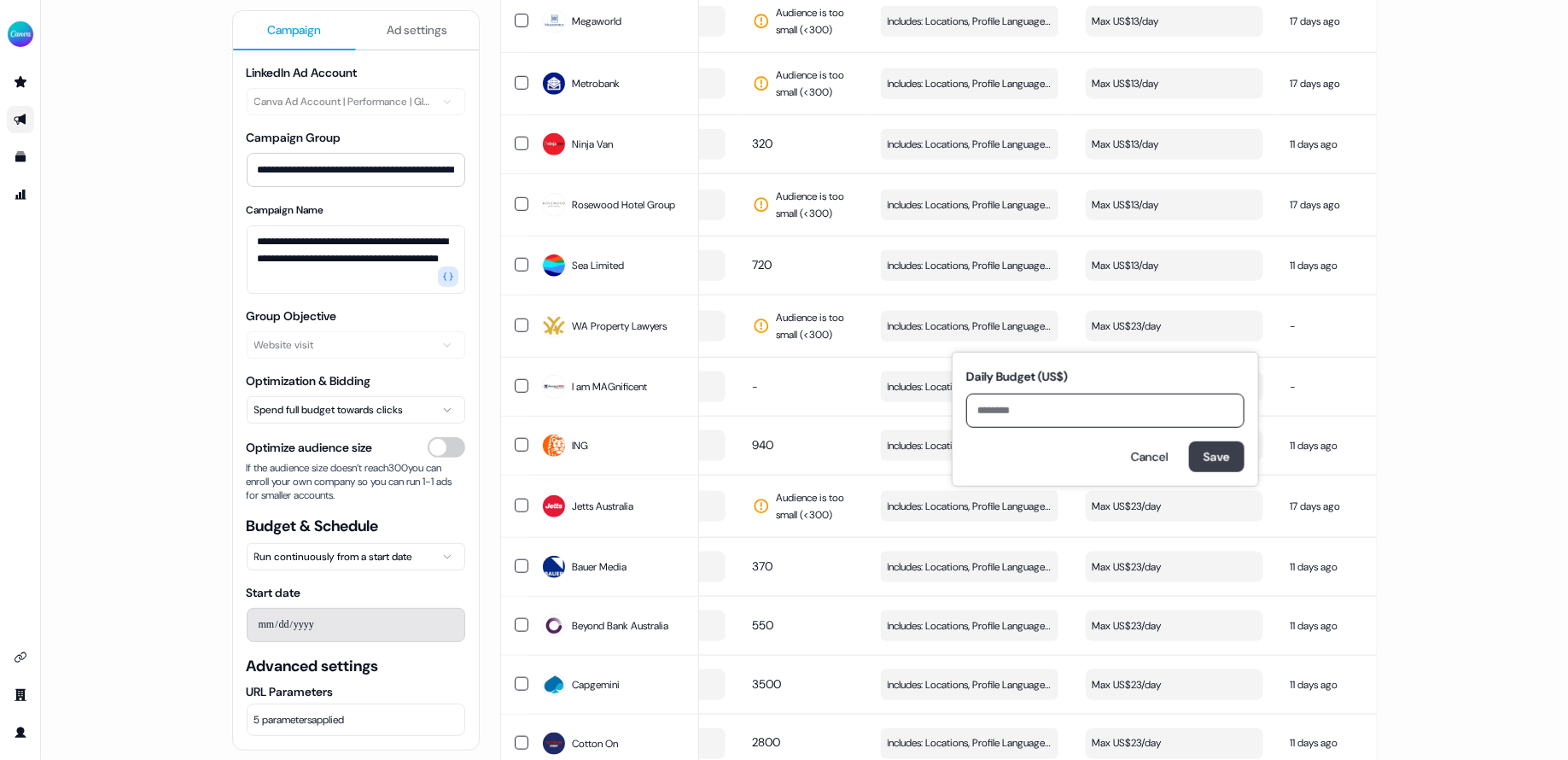 type on "**" 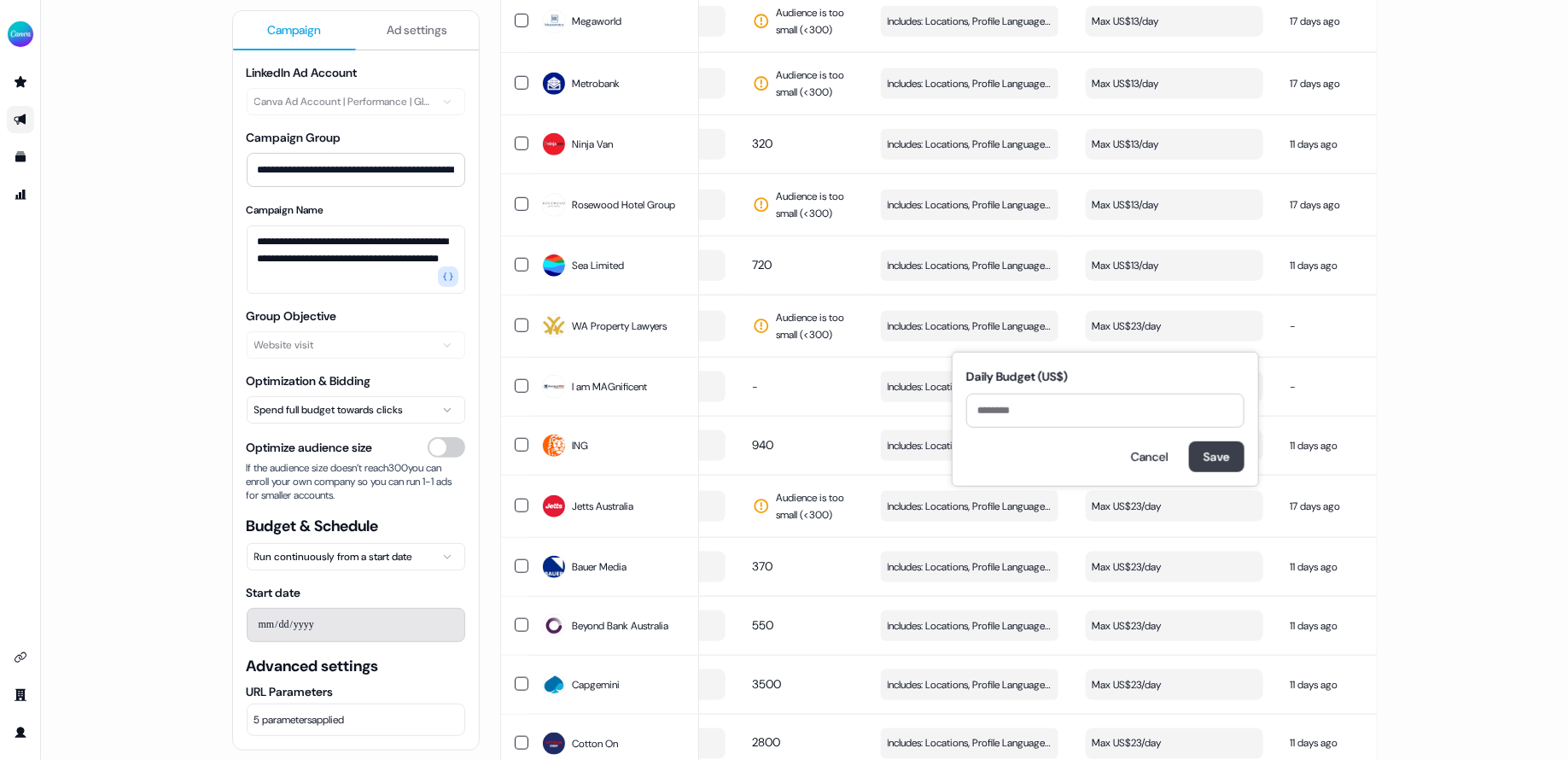 click on "Save" at bounding box center (1216, 457) 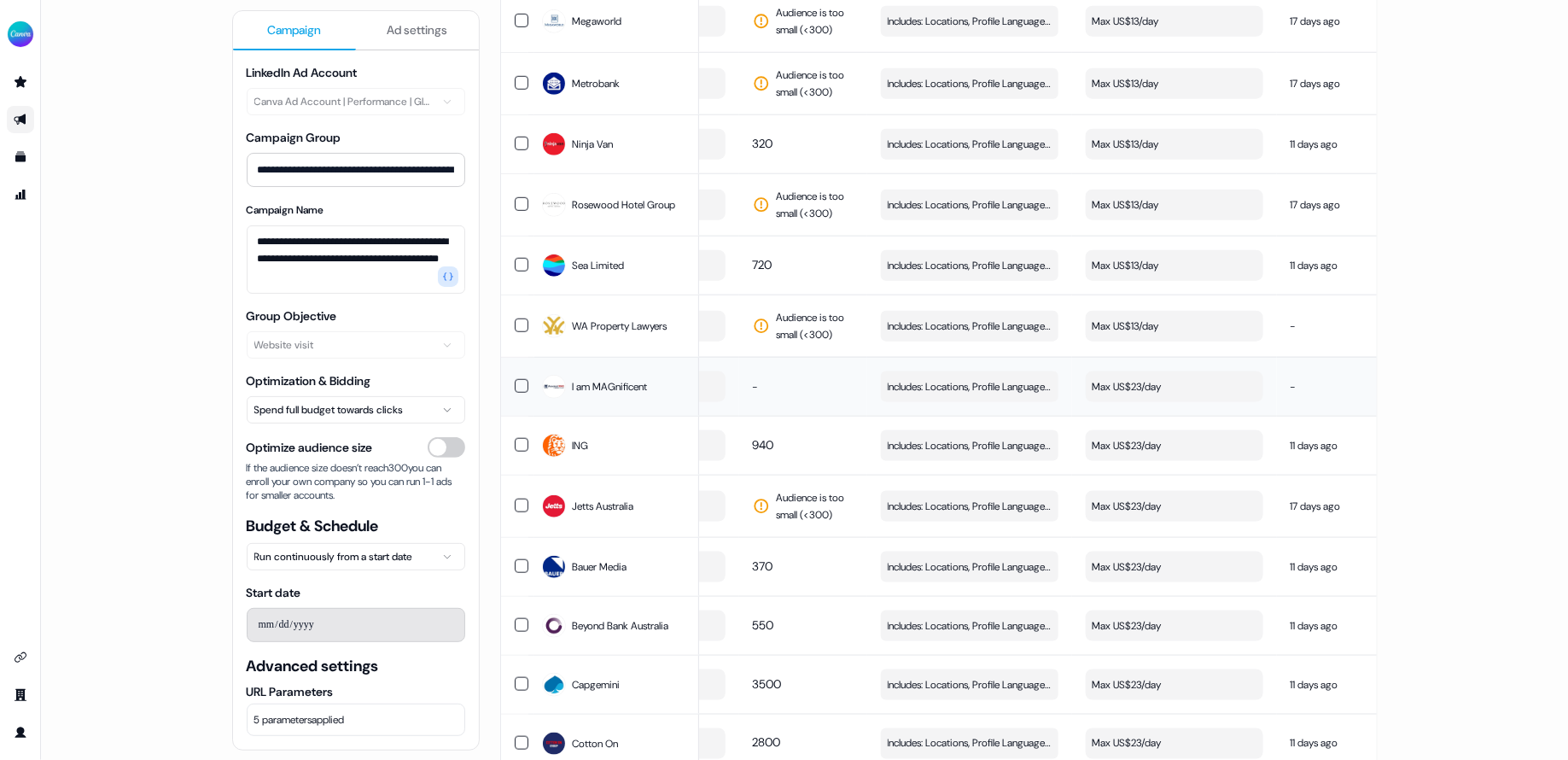 click on "Max US$23/day" at bounding box center [1175, 387] 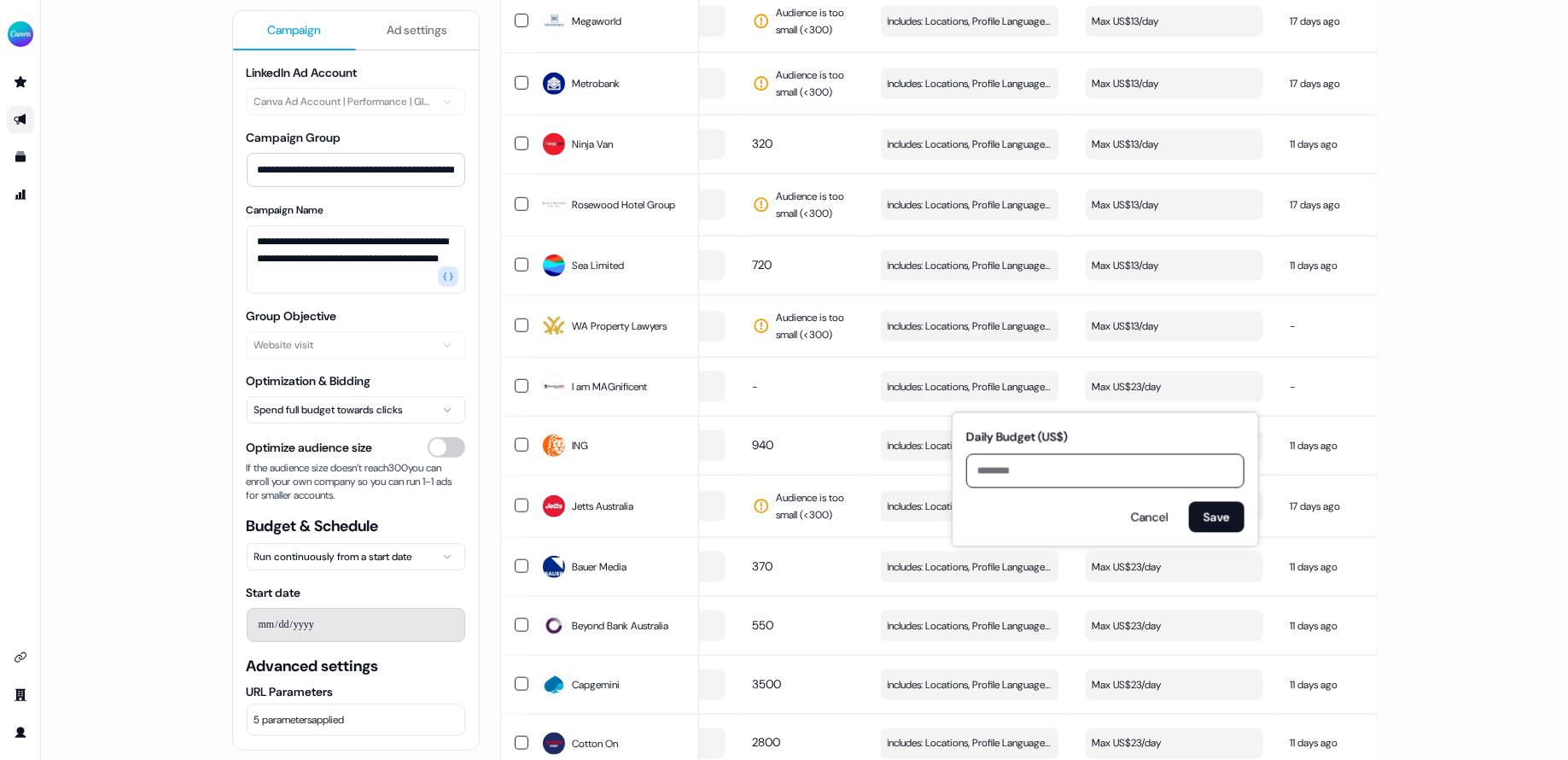 type on "**" 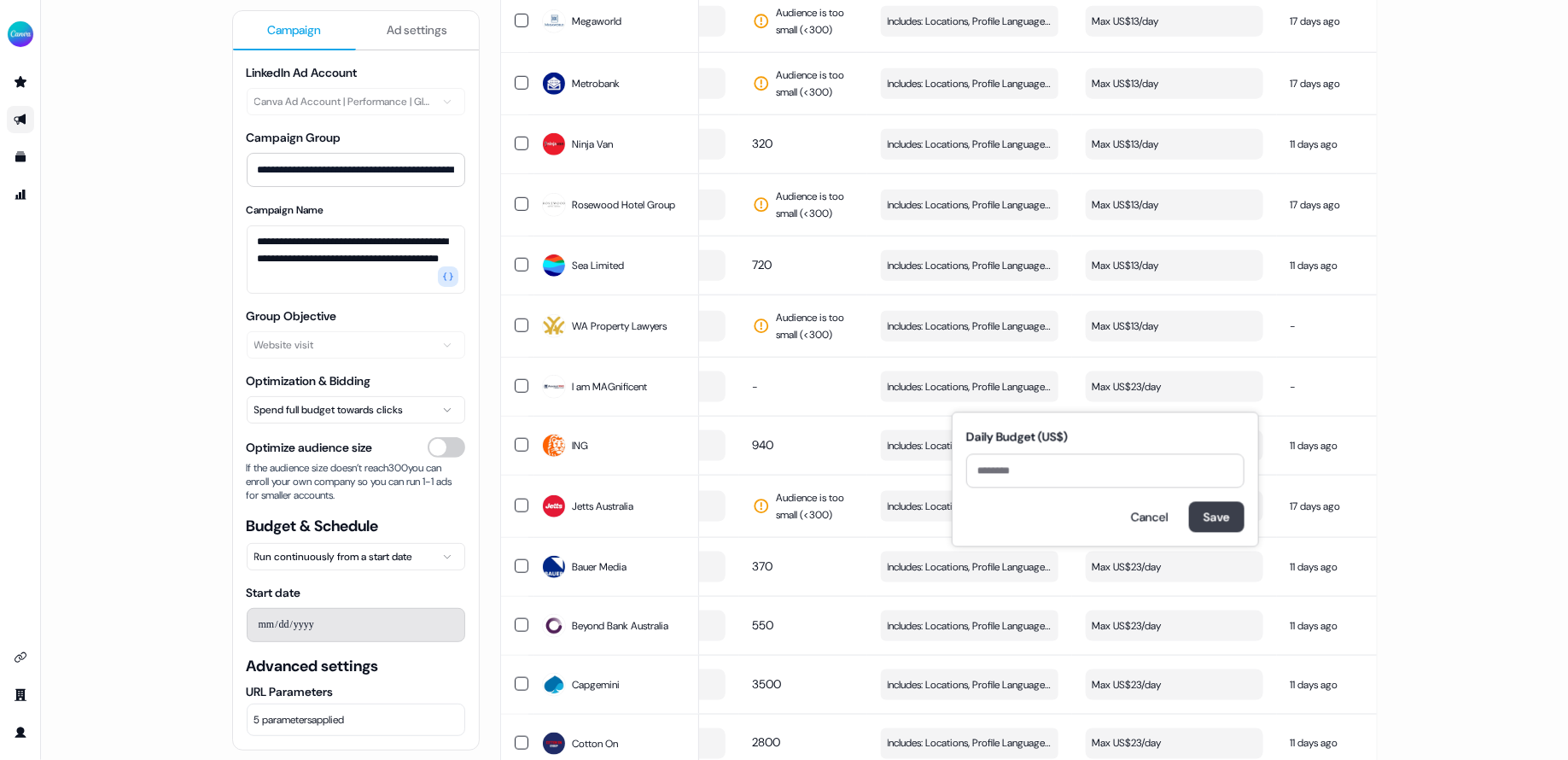 click on "Save" at bounding box center (1216, 517) 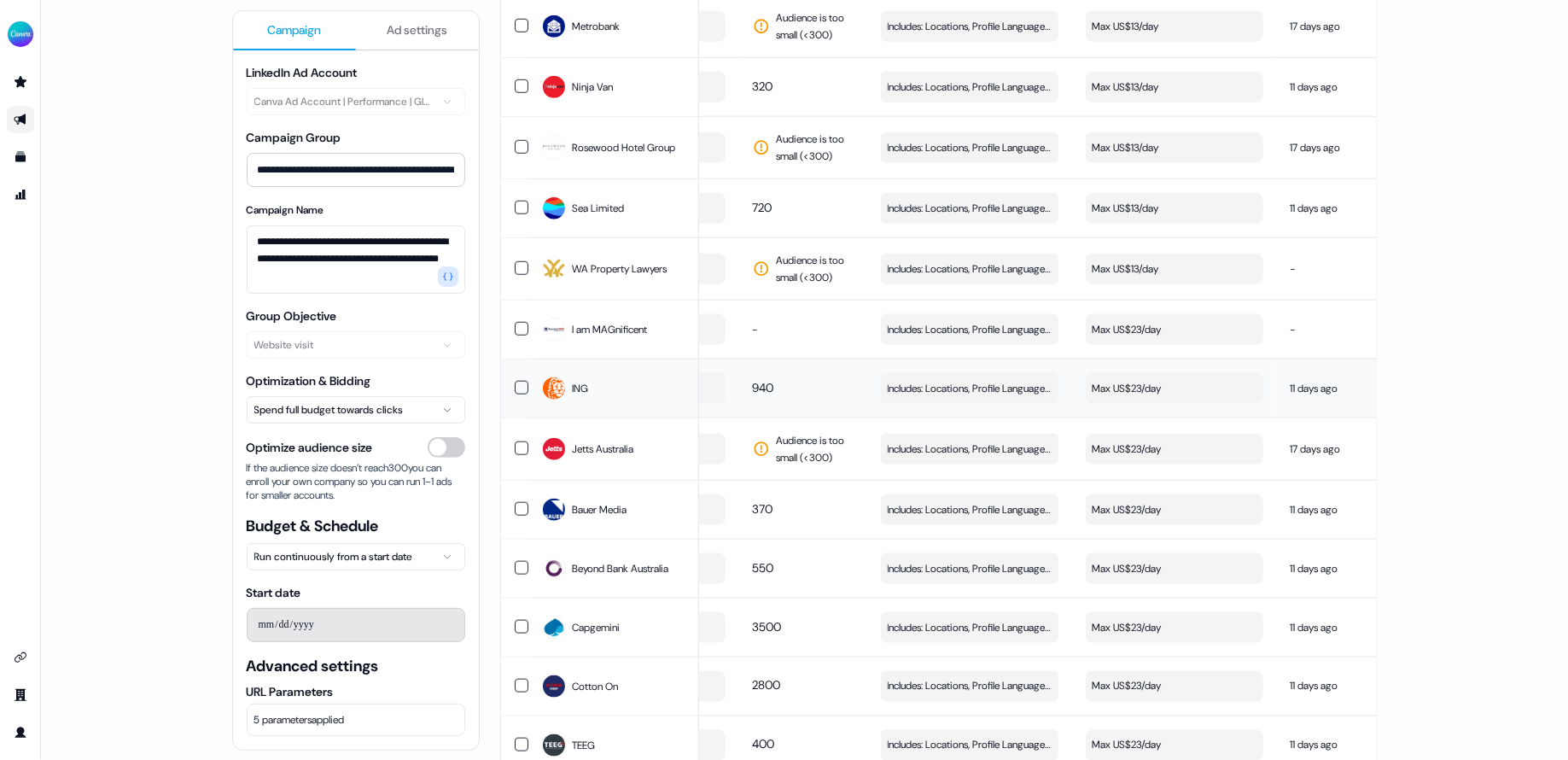 scroll, scrollTop: 886, scrollLeft: 0, axis: vertical 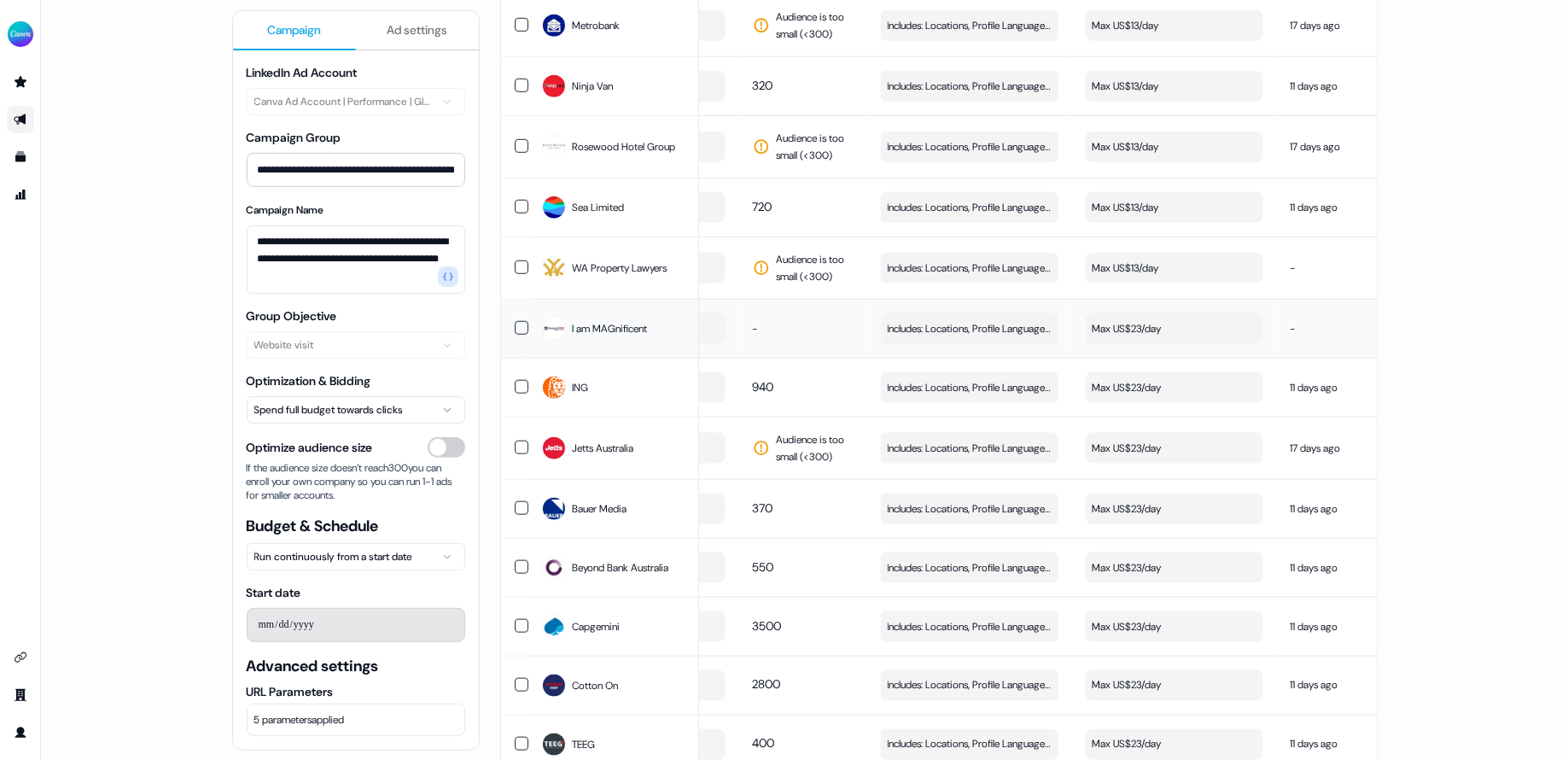 click on "Max US$23/day" at bounding box center [1175, 329] 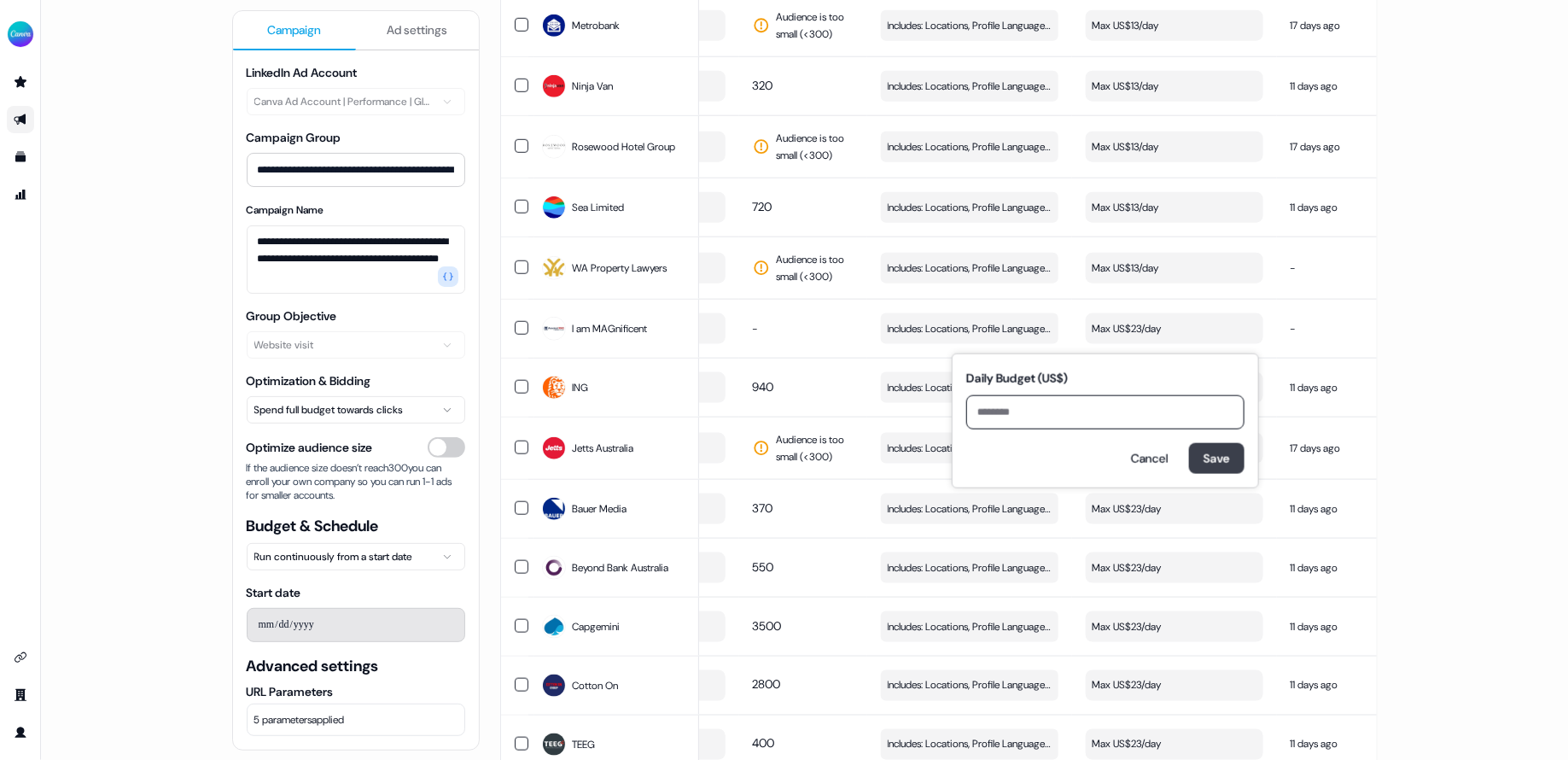 type on "**" 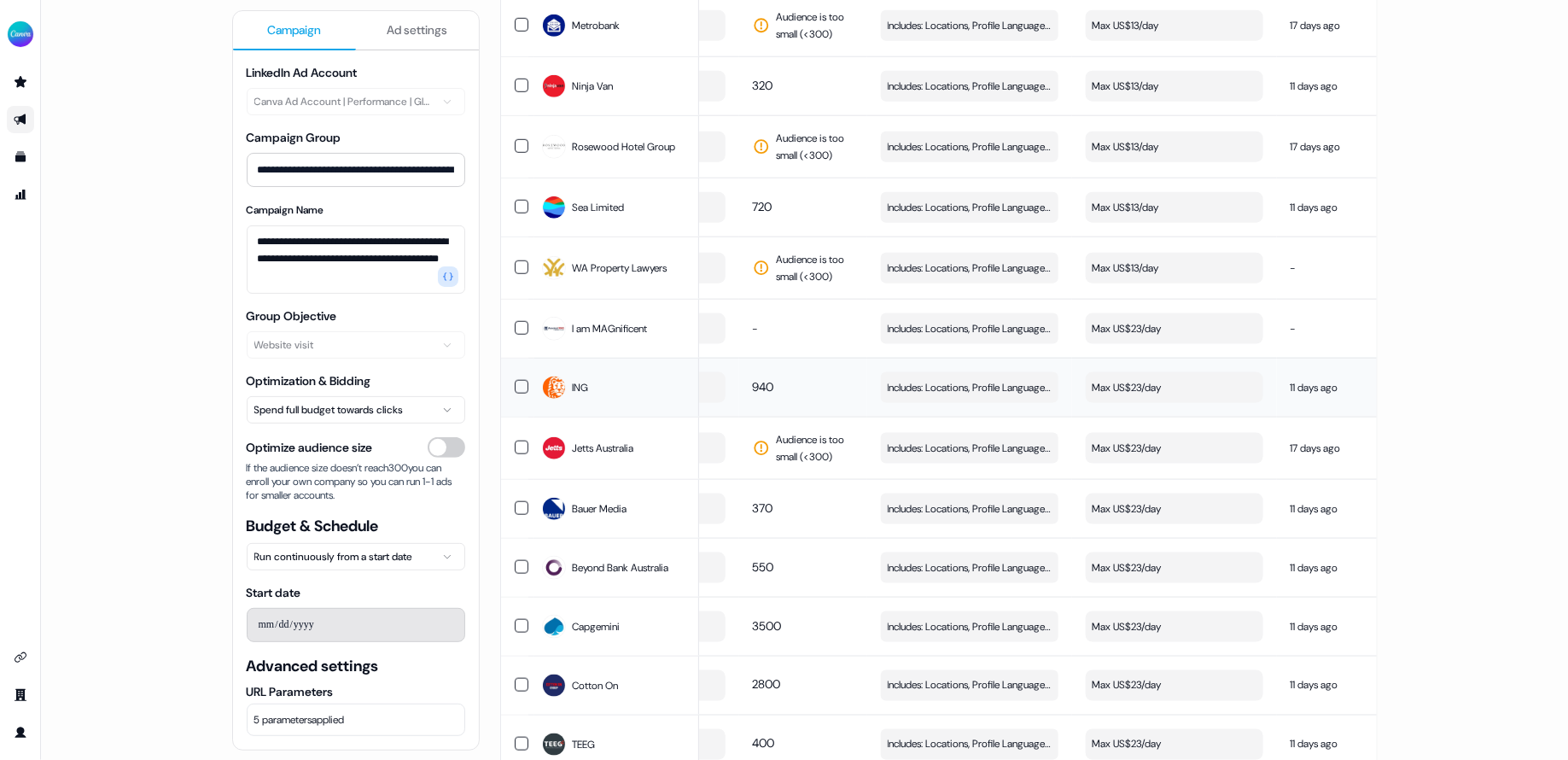 click on "Max US$23/day" at bounding box center [1175, 388] 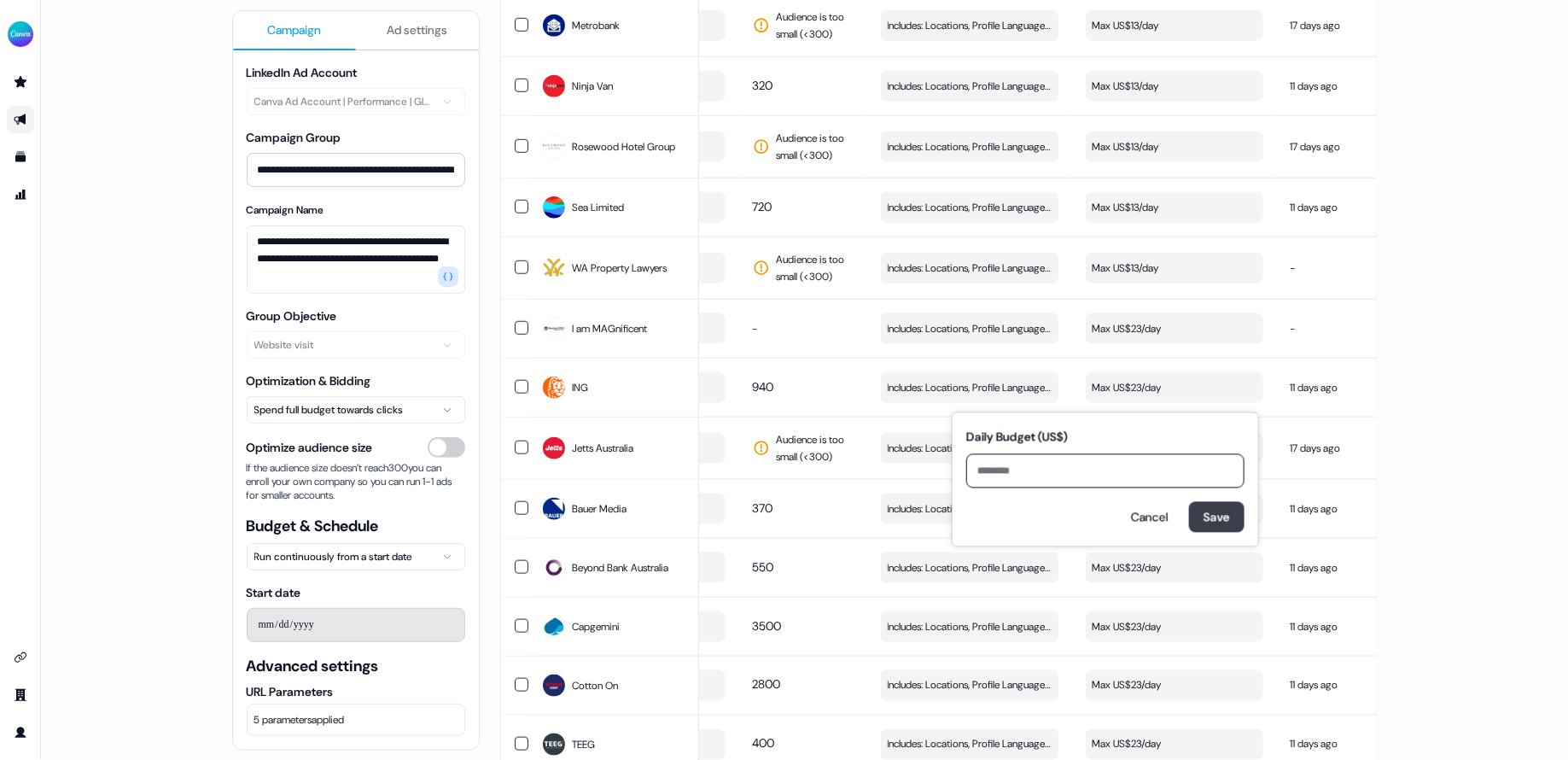 type on "**" 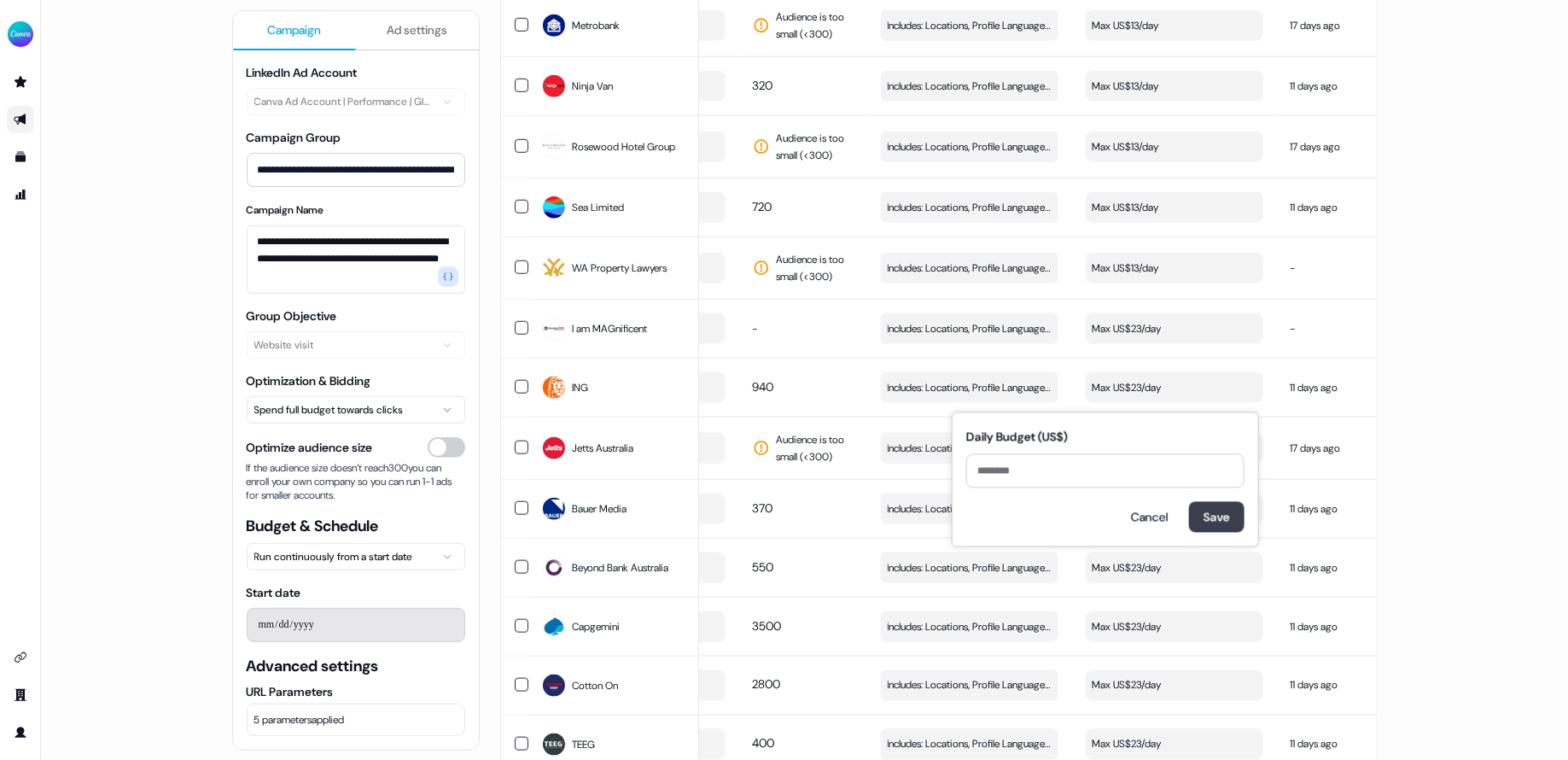 click on "Save" at bounding box center (1216, 517) 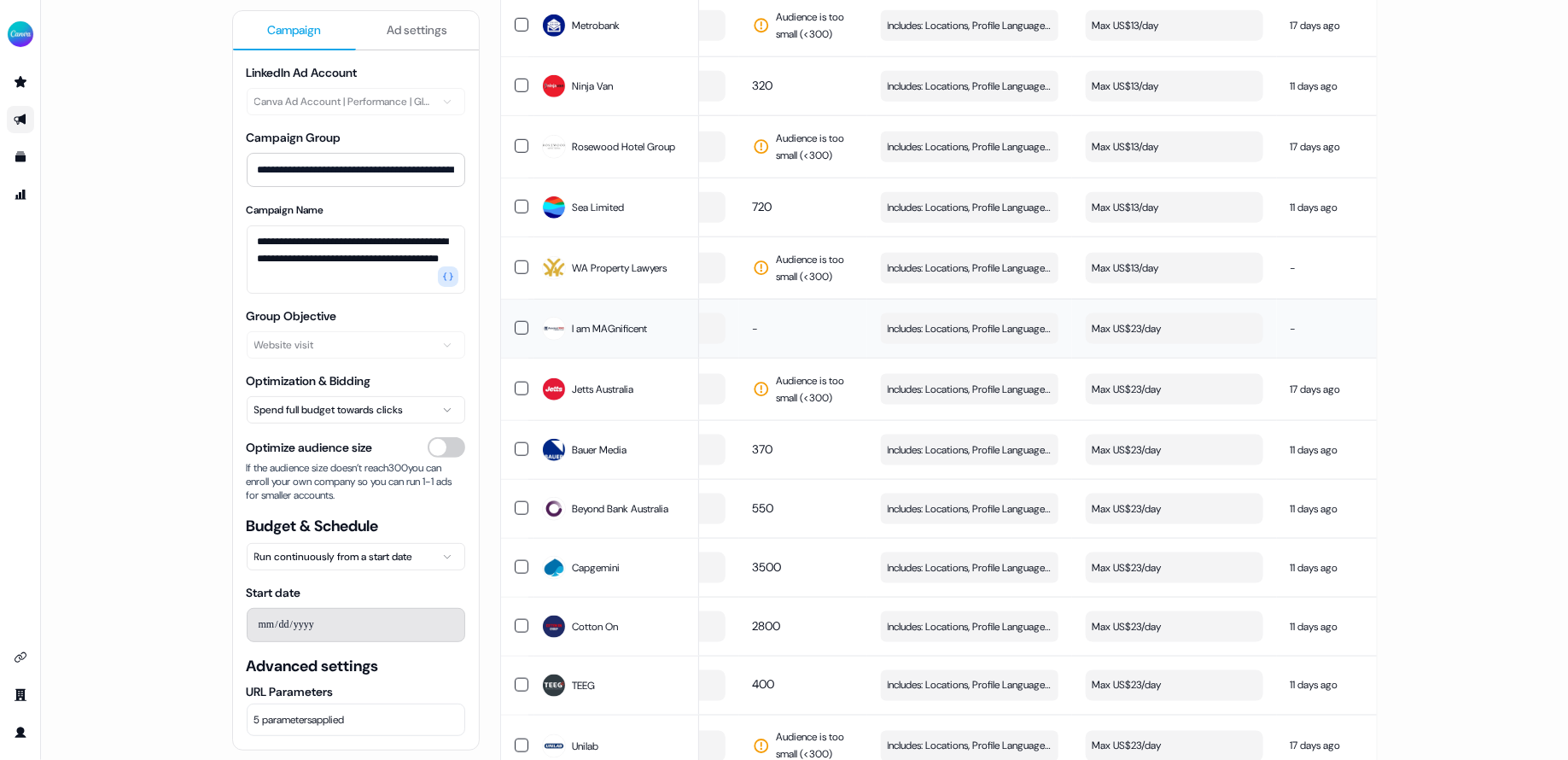 click on "Max US$23/day" at bounding box center (1175, 329) 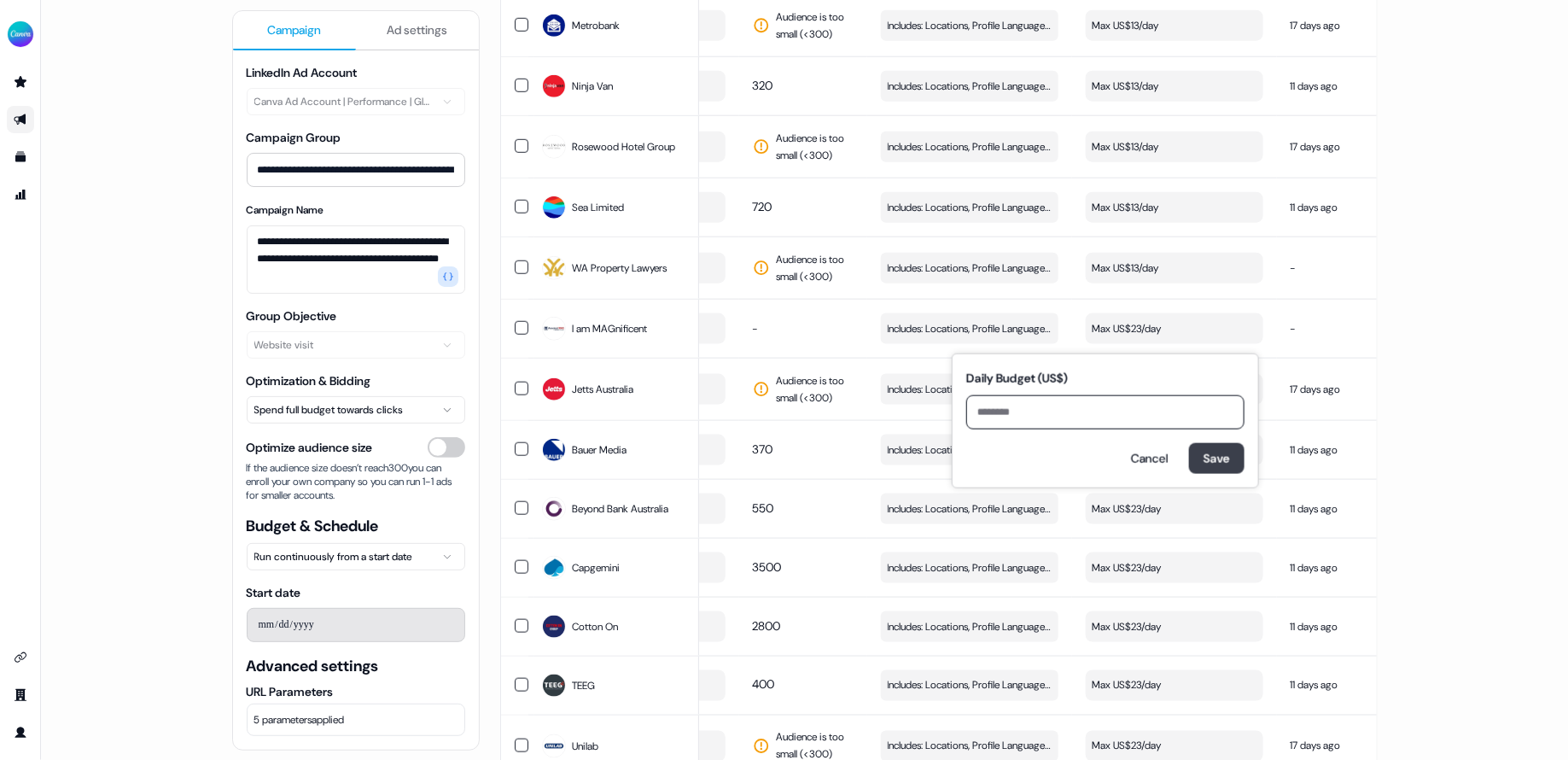type on "**" 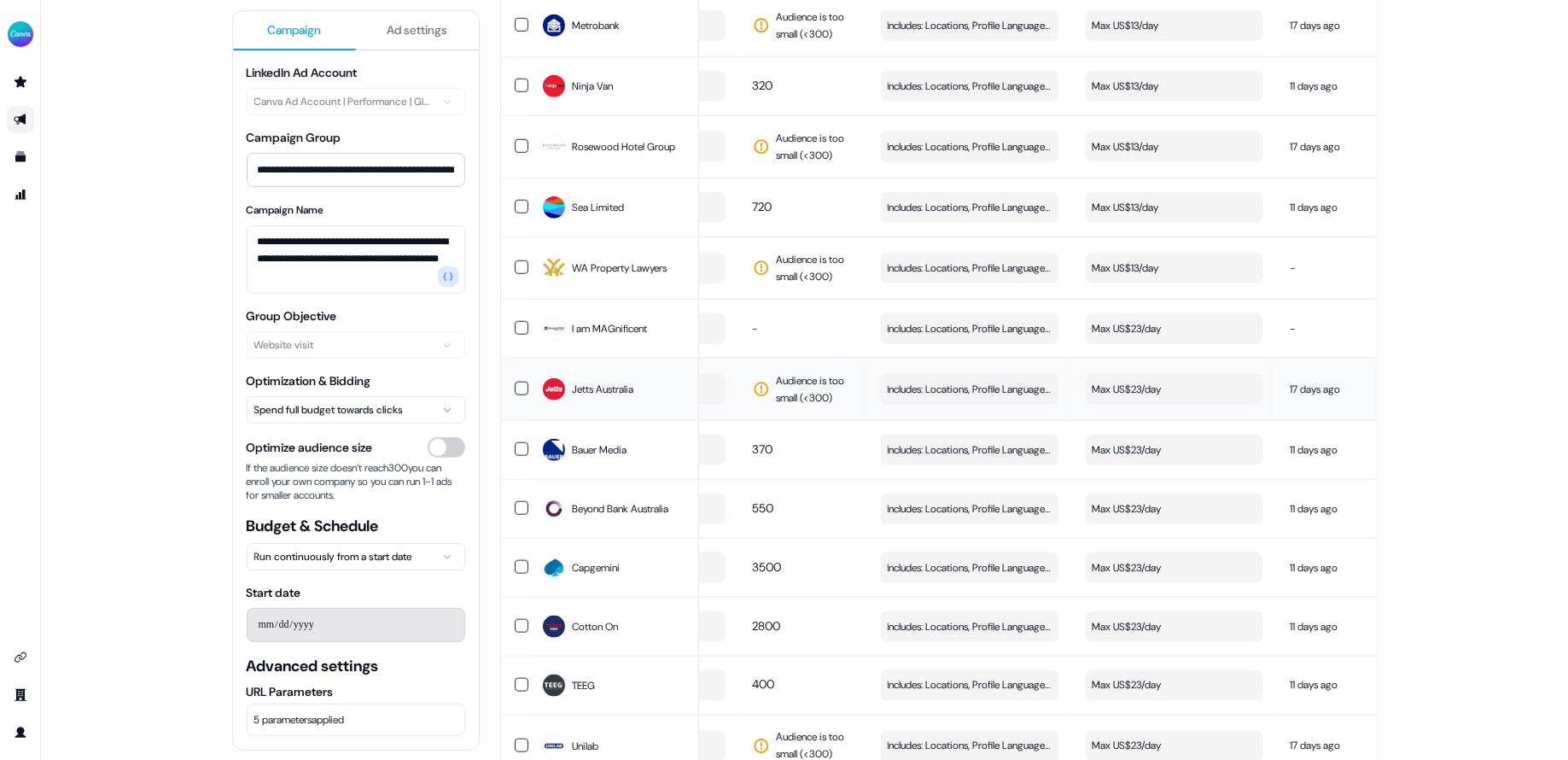 click on "Max US$23/day" at bounding box center [1175, 389] 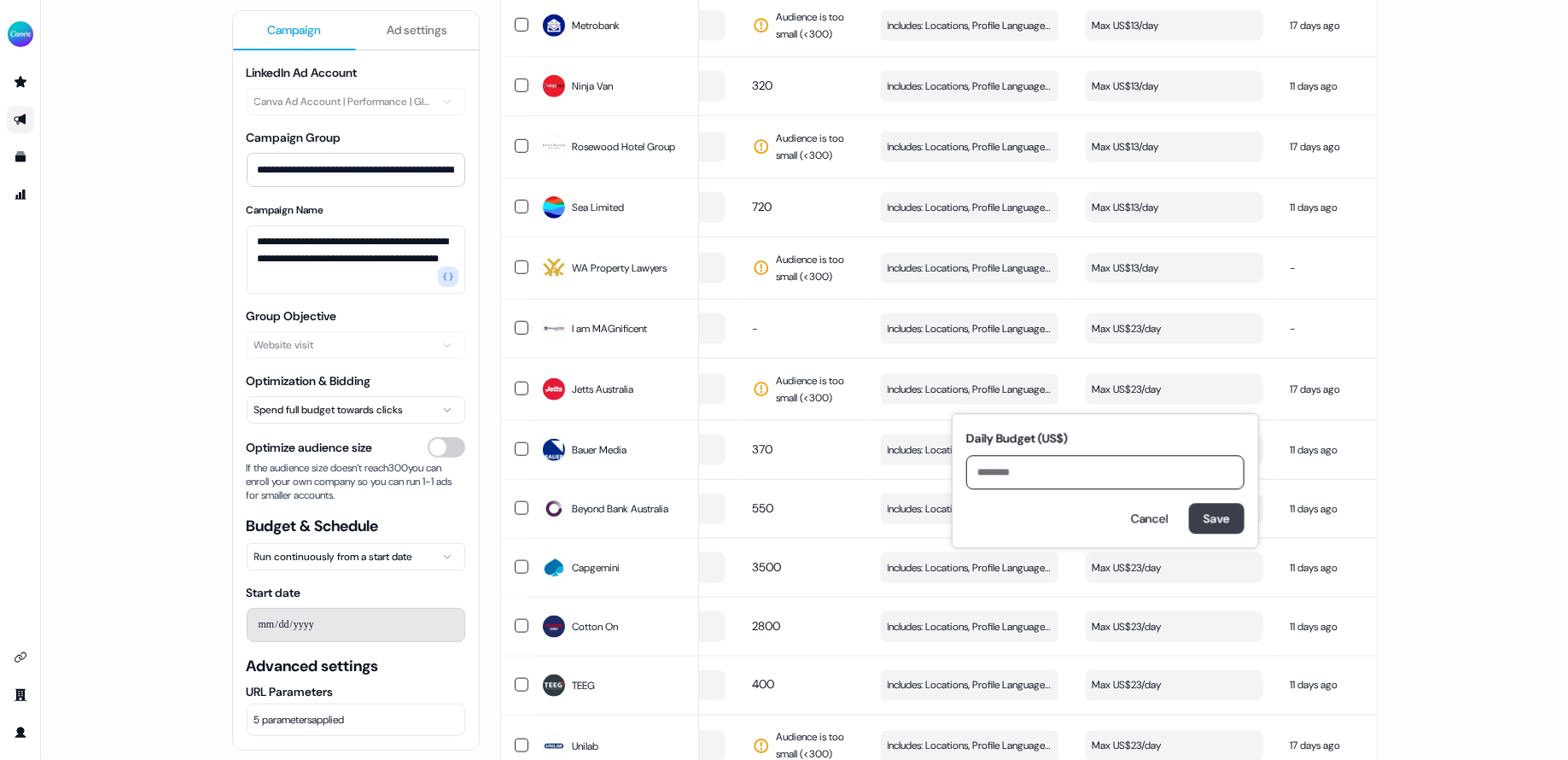 type on "**" 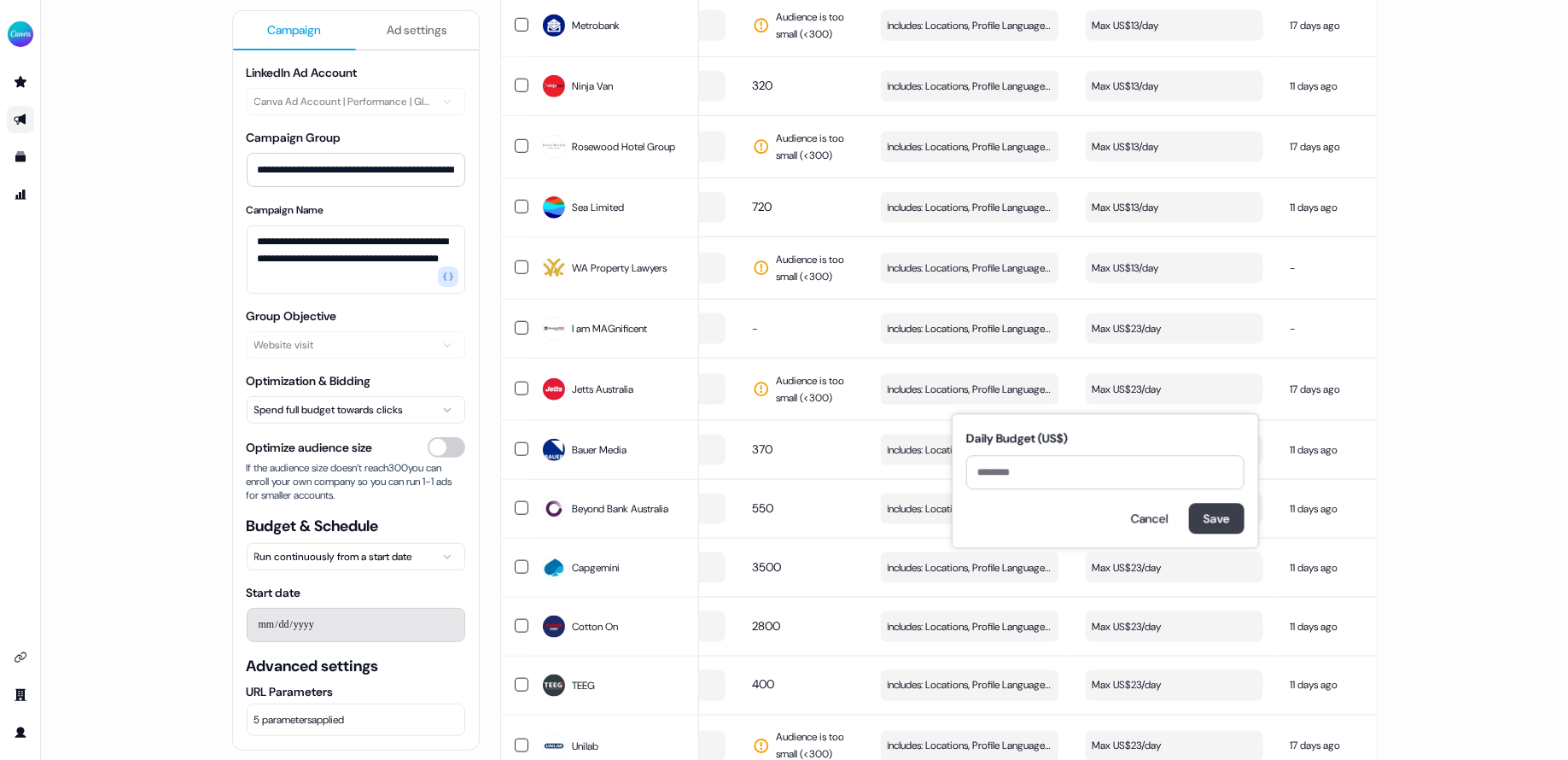 click on "Save" at bounding box center (1216, 518) 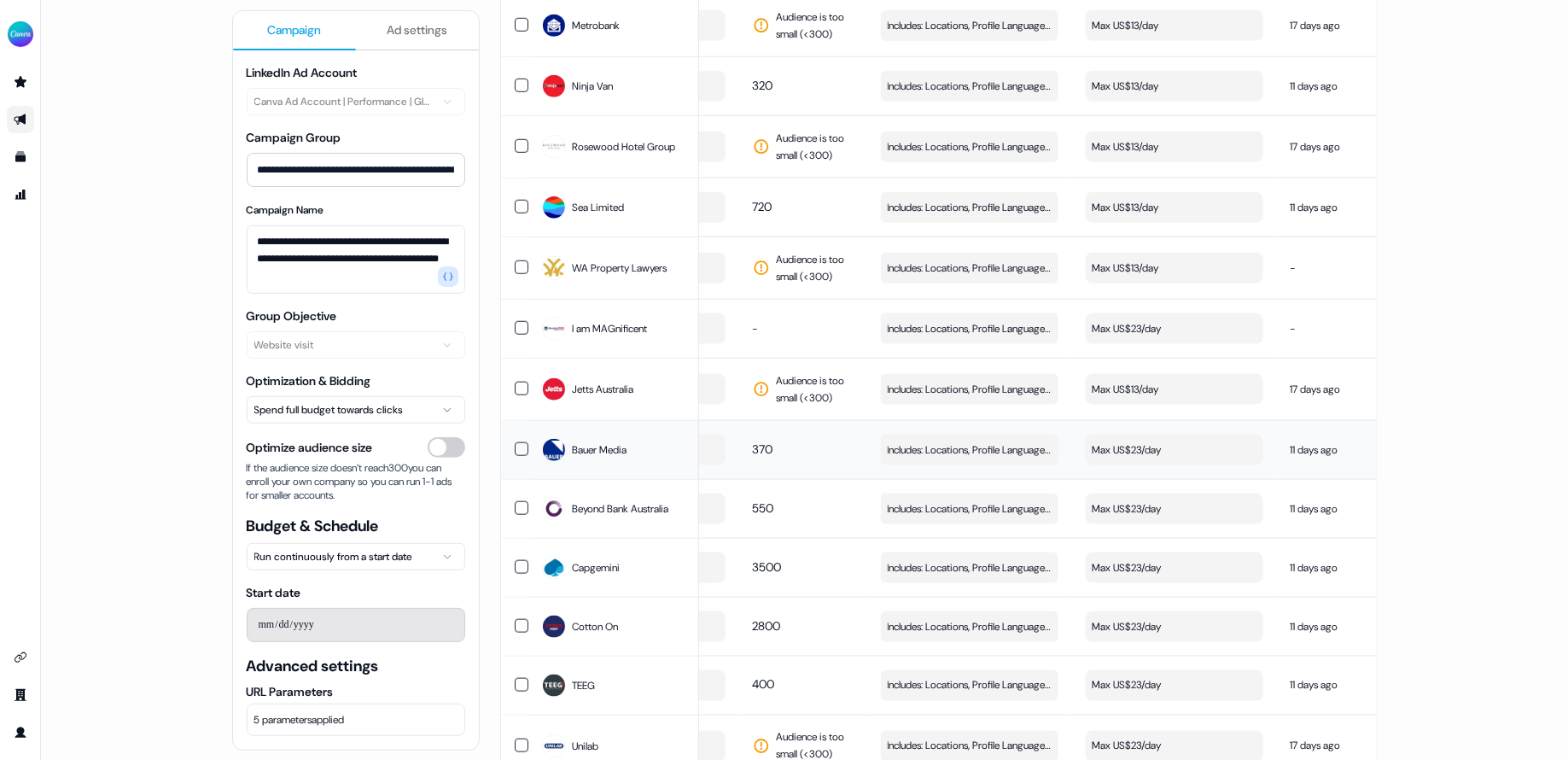 click on "Max US$23/day" at bounding box center [1175, 450] 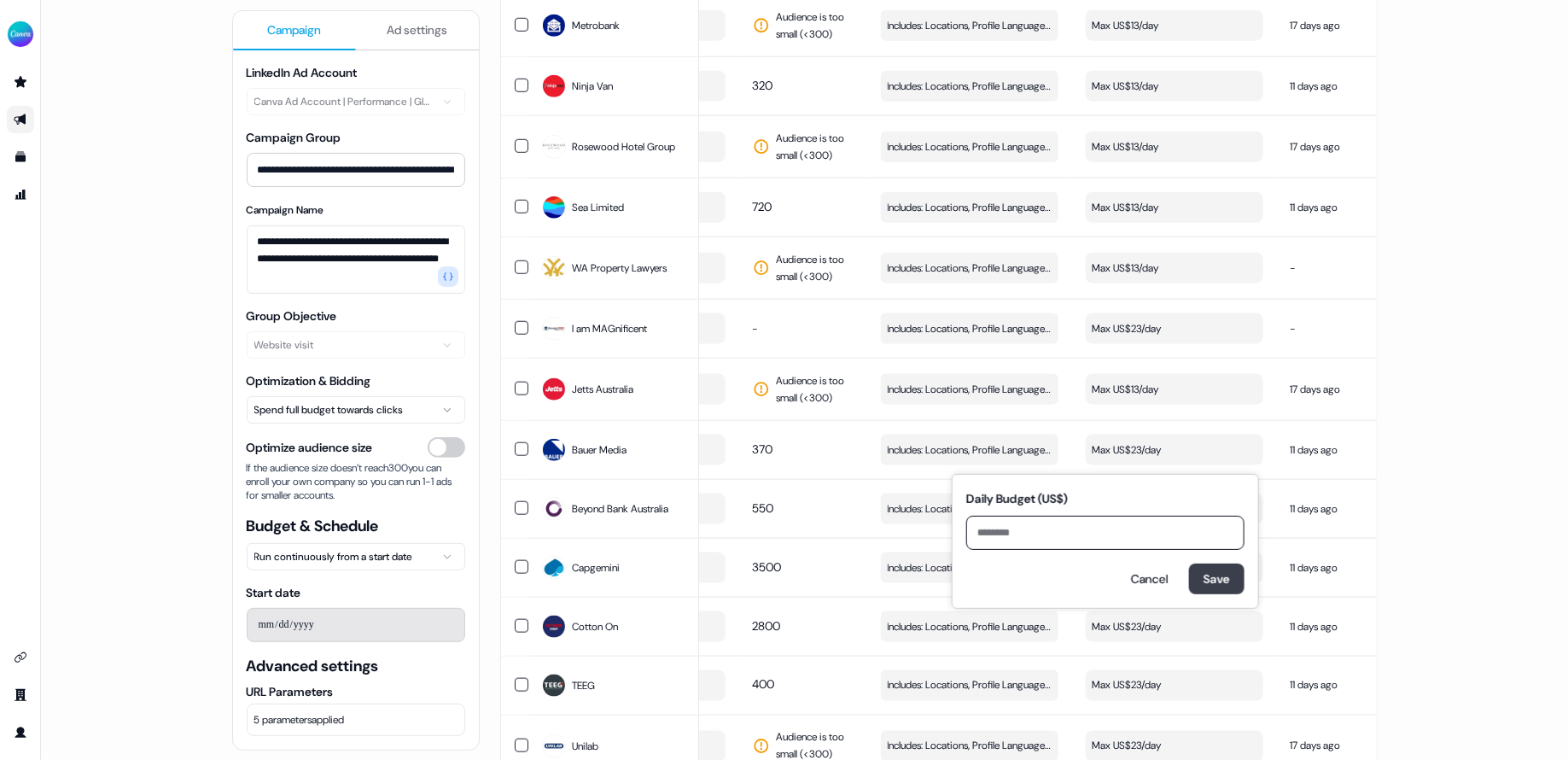 type on "**" 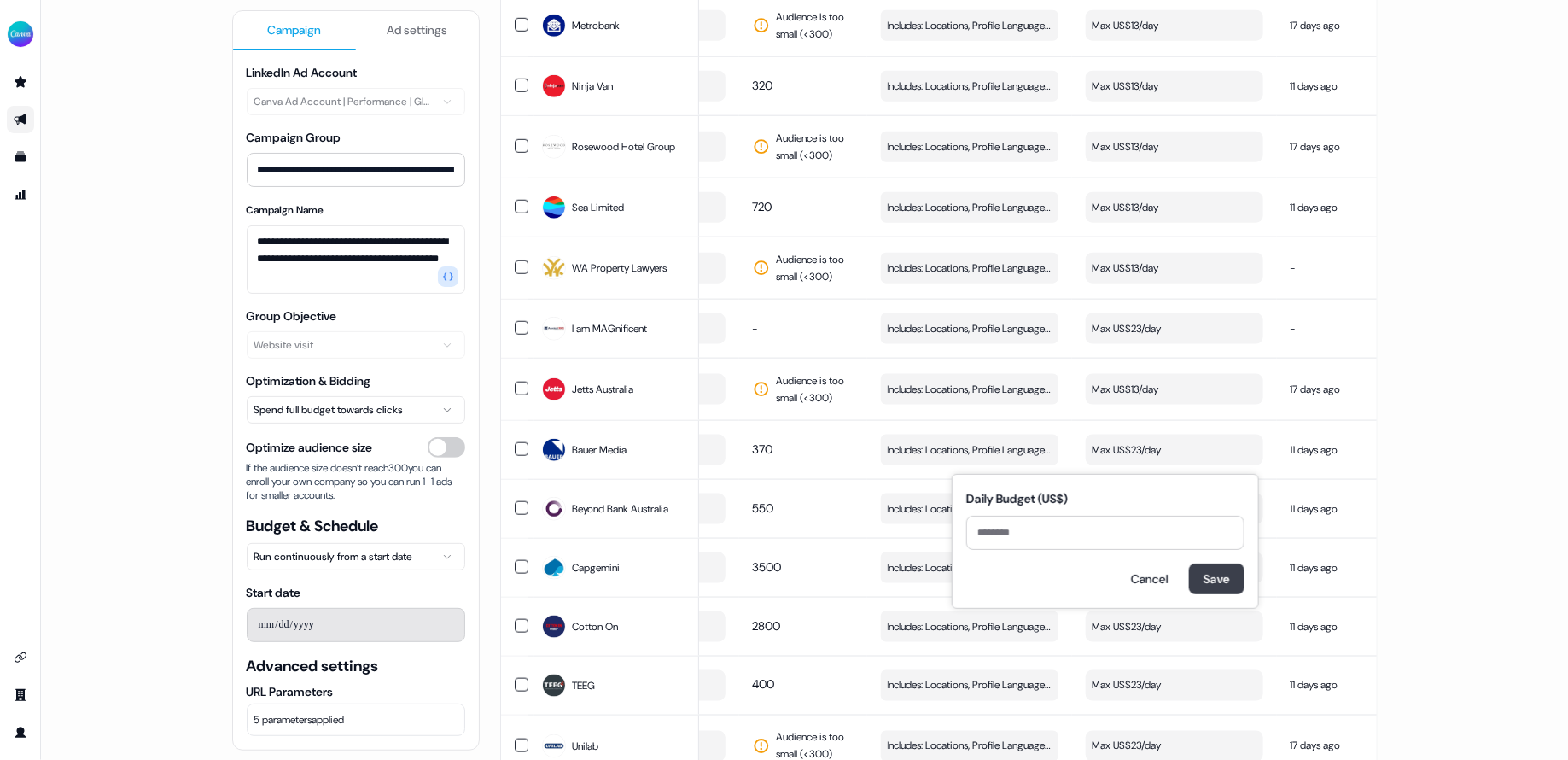 click on "Save" at bounding box center (1216, 579) 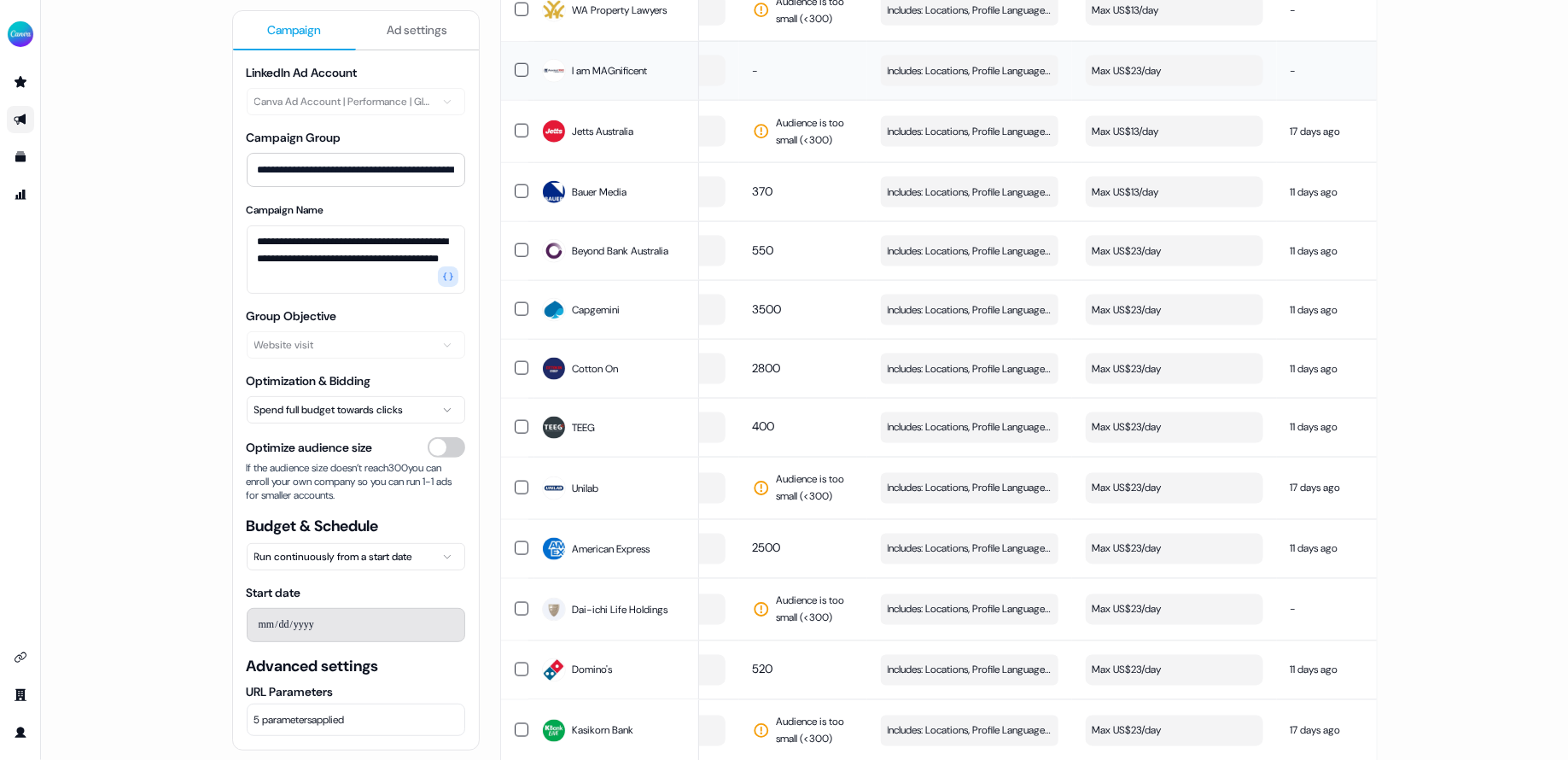 scroll, scrollTop: 1147, scrollLeft: 0, axis: vertical 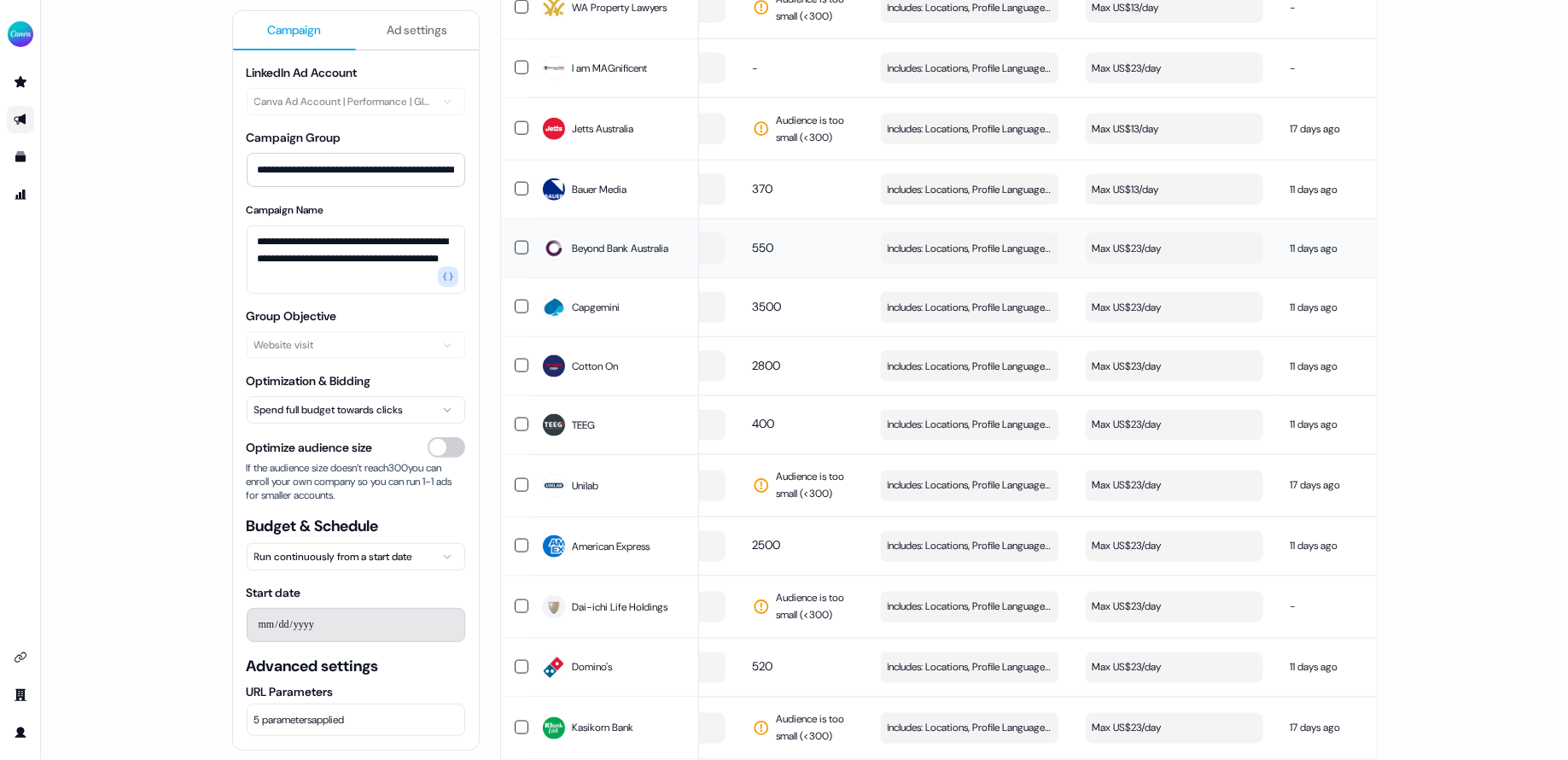 click on "Max US$23/day" at bounding box center [1175, 248] 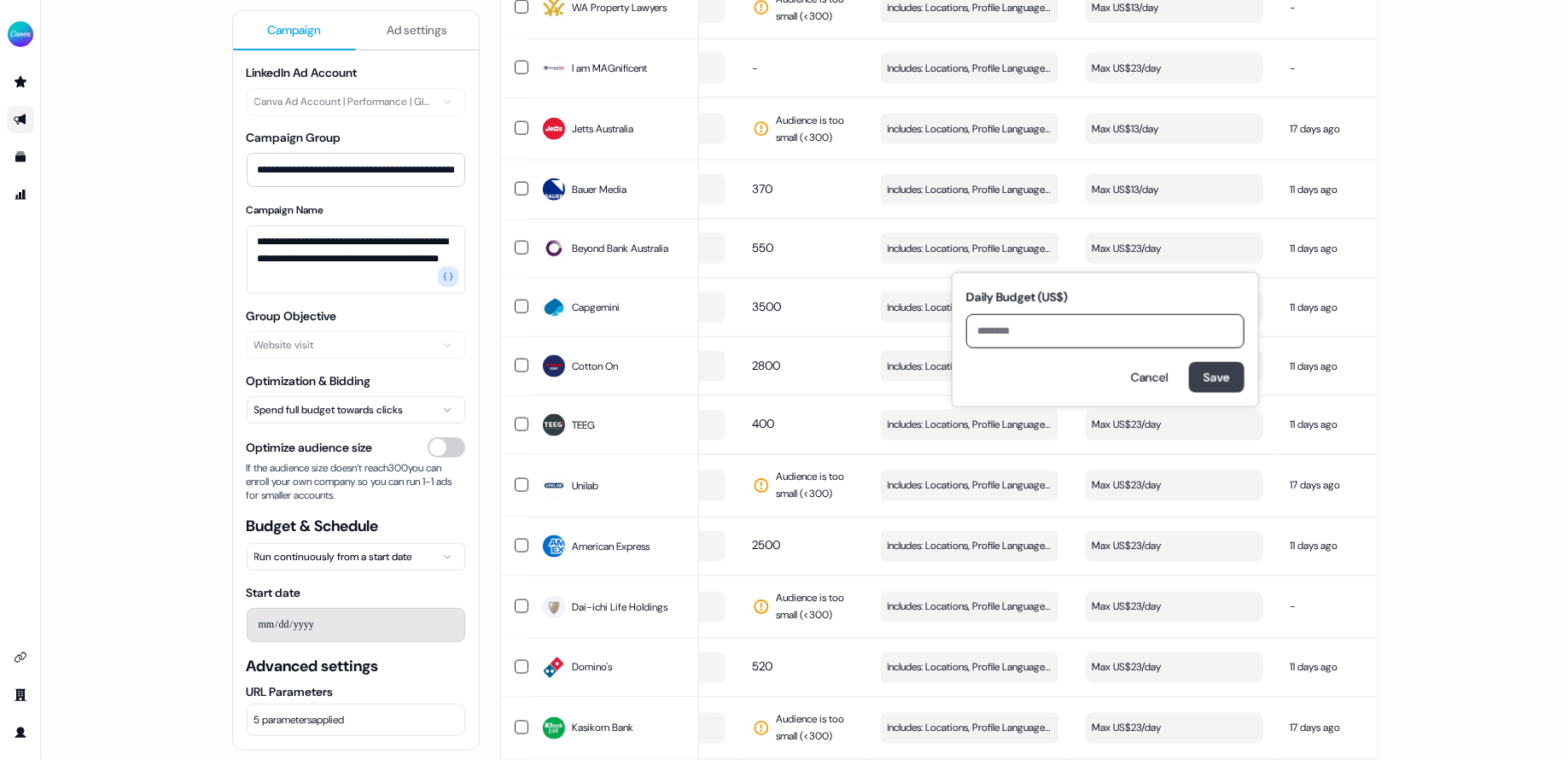 type on "**" 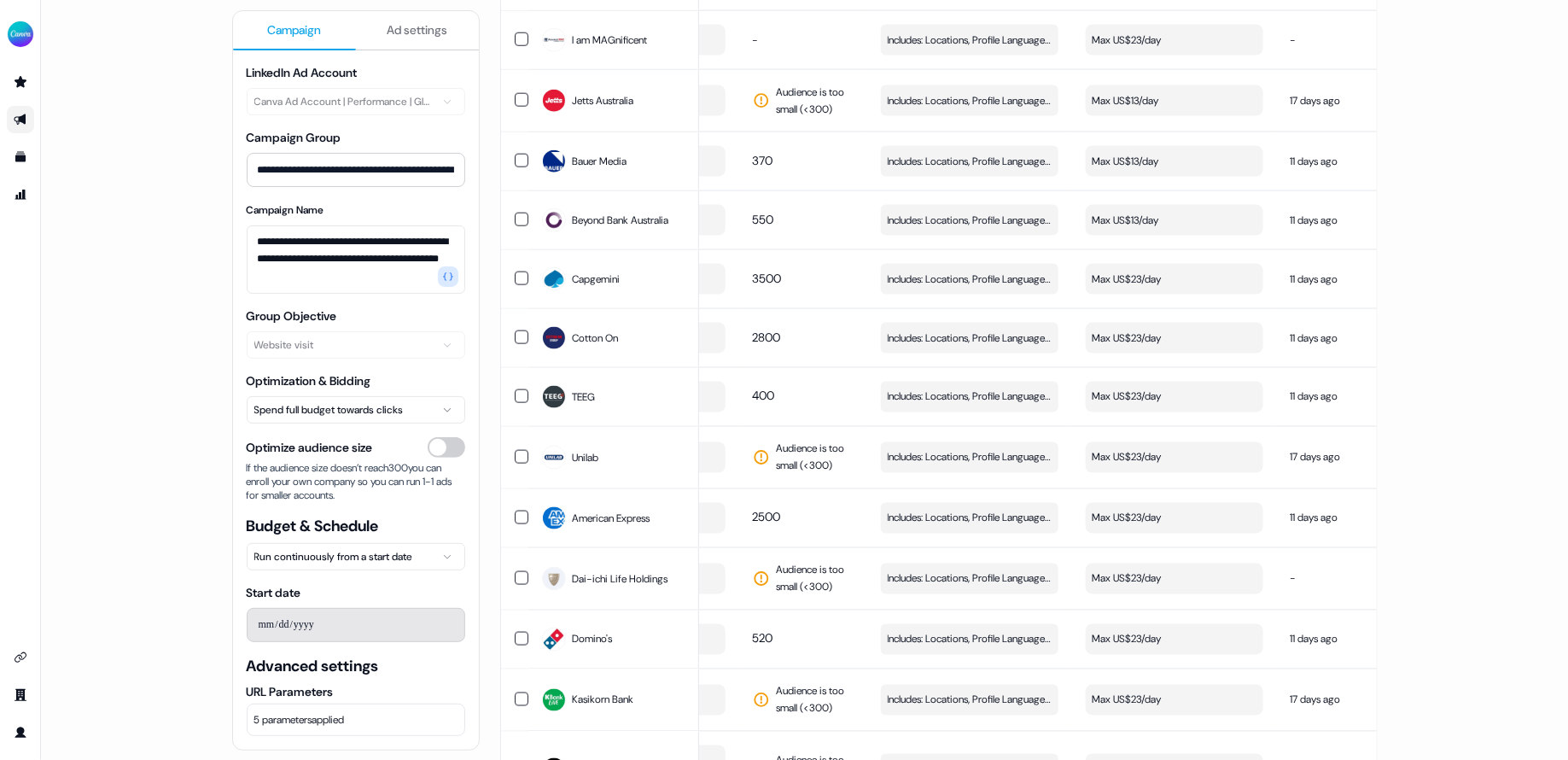 scroll, scrollTop: 1198, scrollLeft: 0, axis: vertical 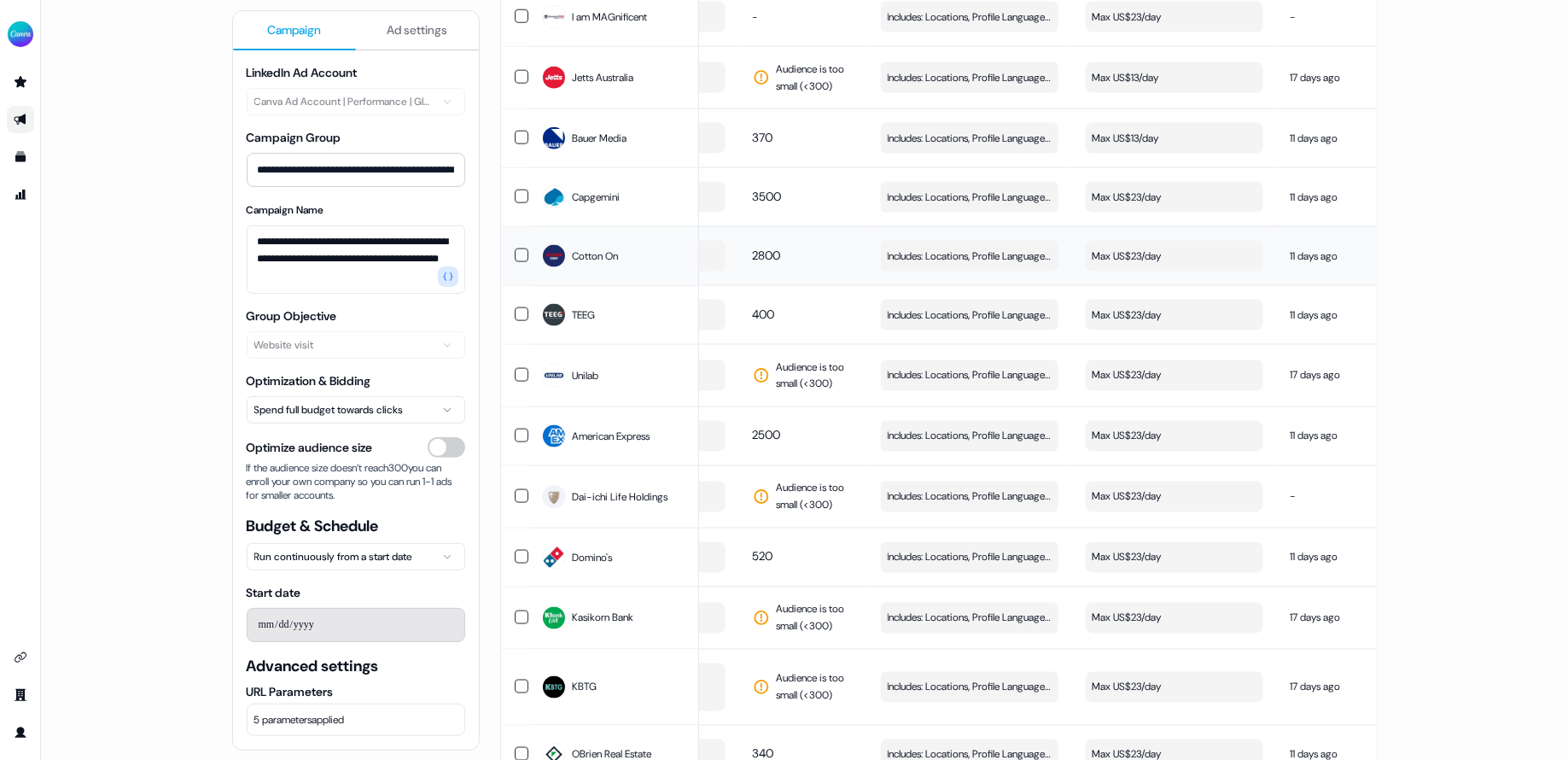 click on "Max US$23/day" at bounding box center [1175, 256] 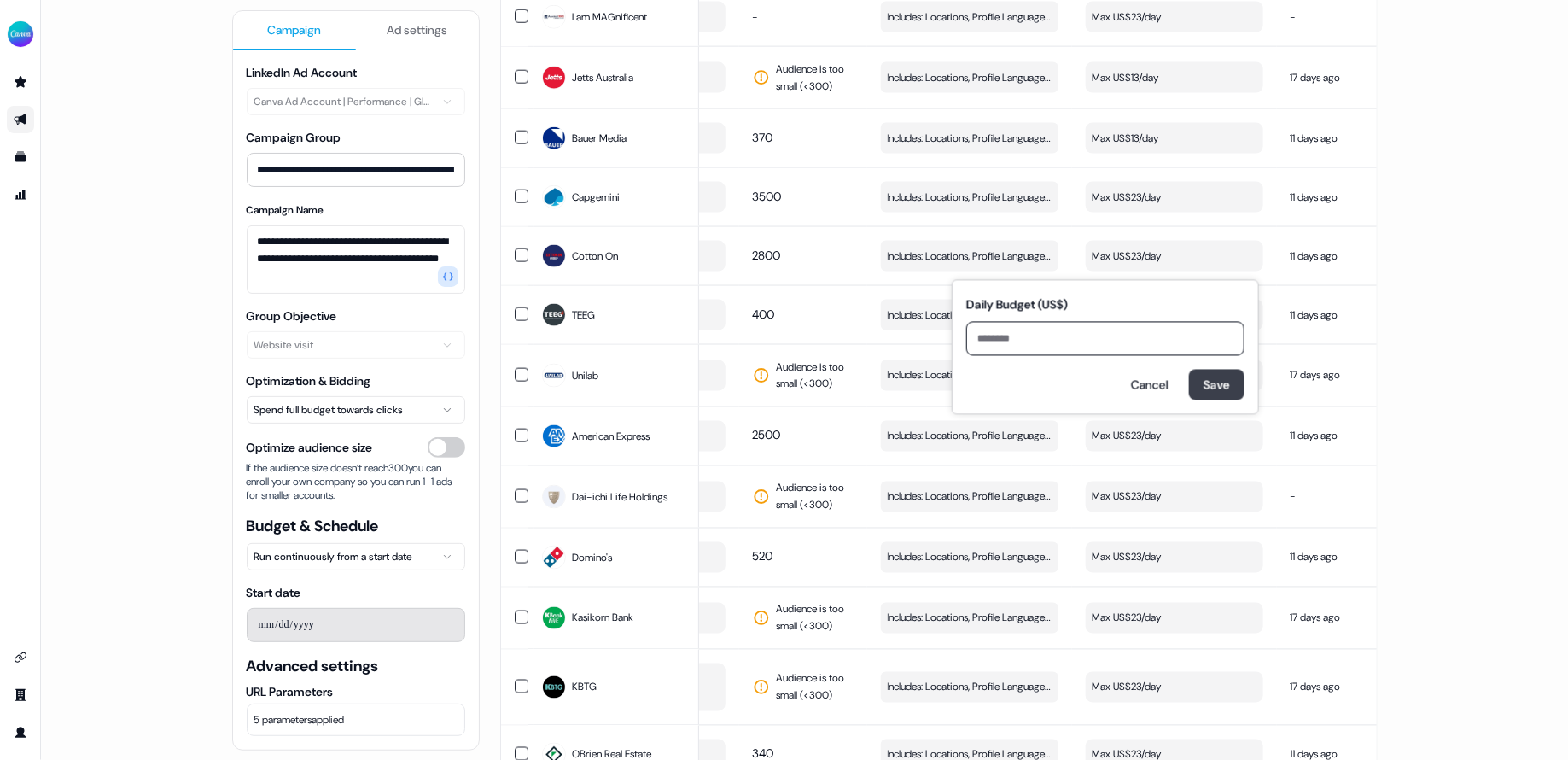 type on "**" 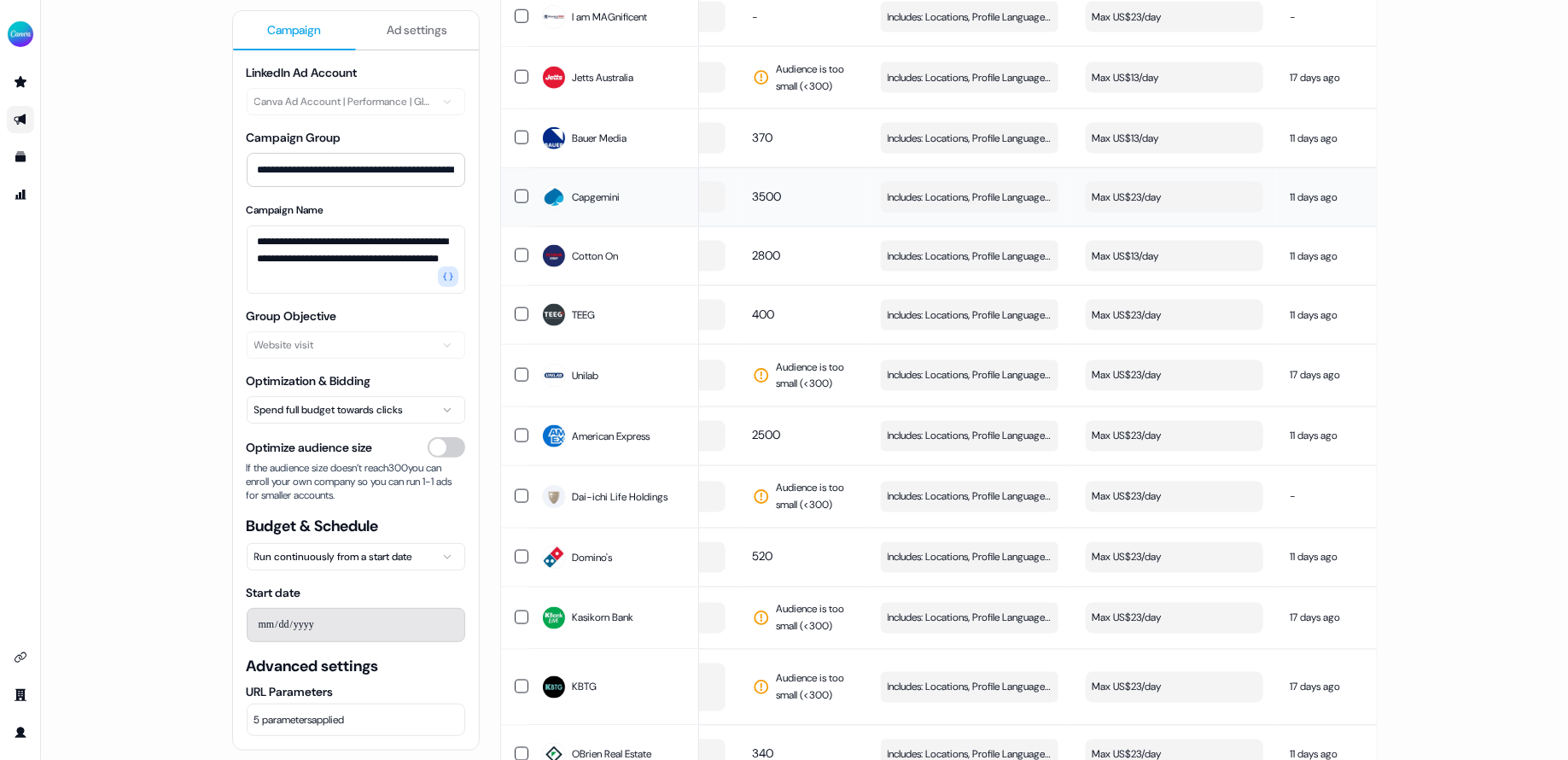 click on "Max US$23/day" at bounding box center [1175, 197] 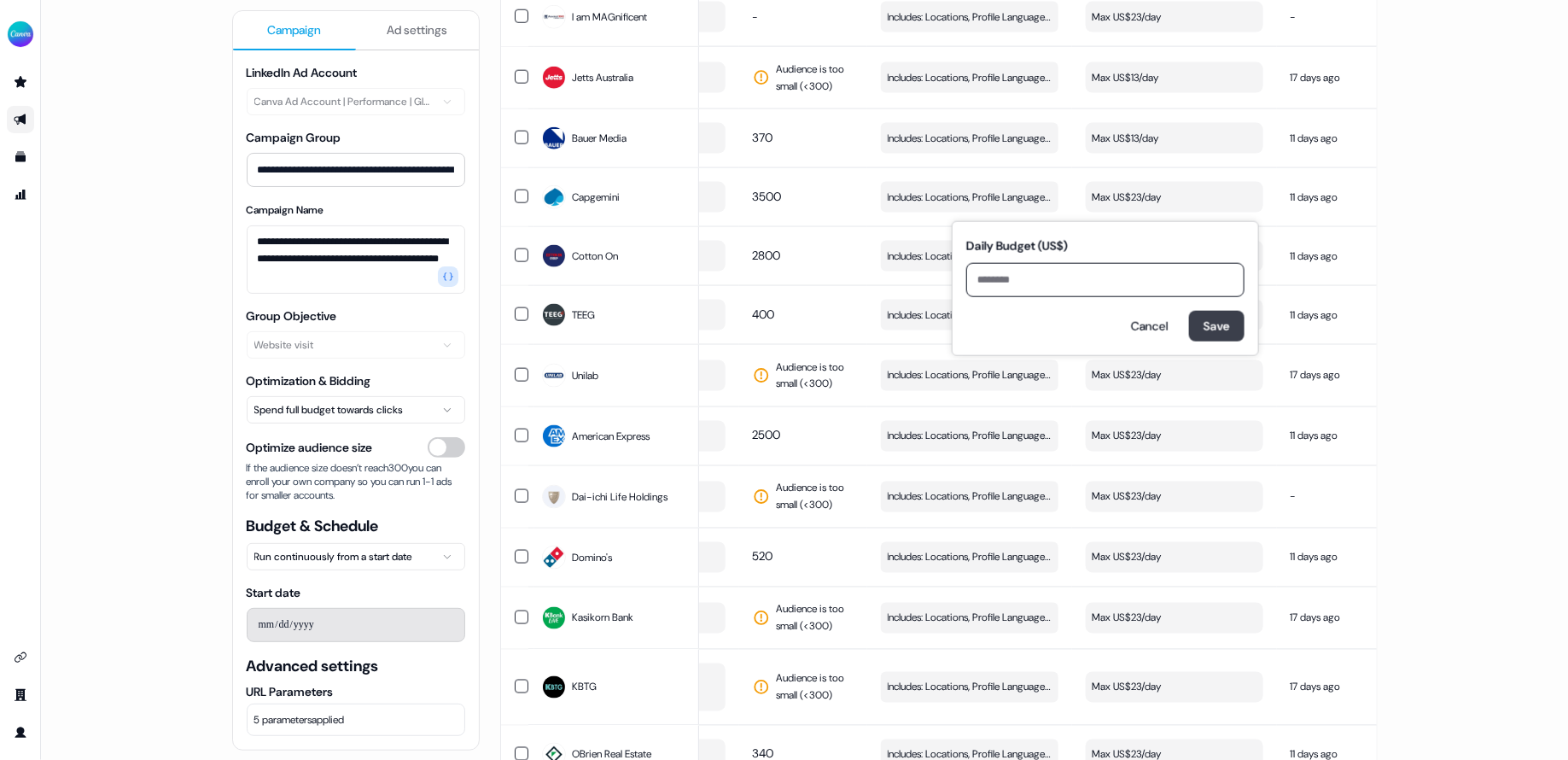 type on "**" 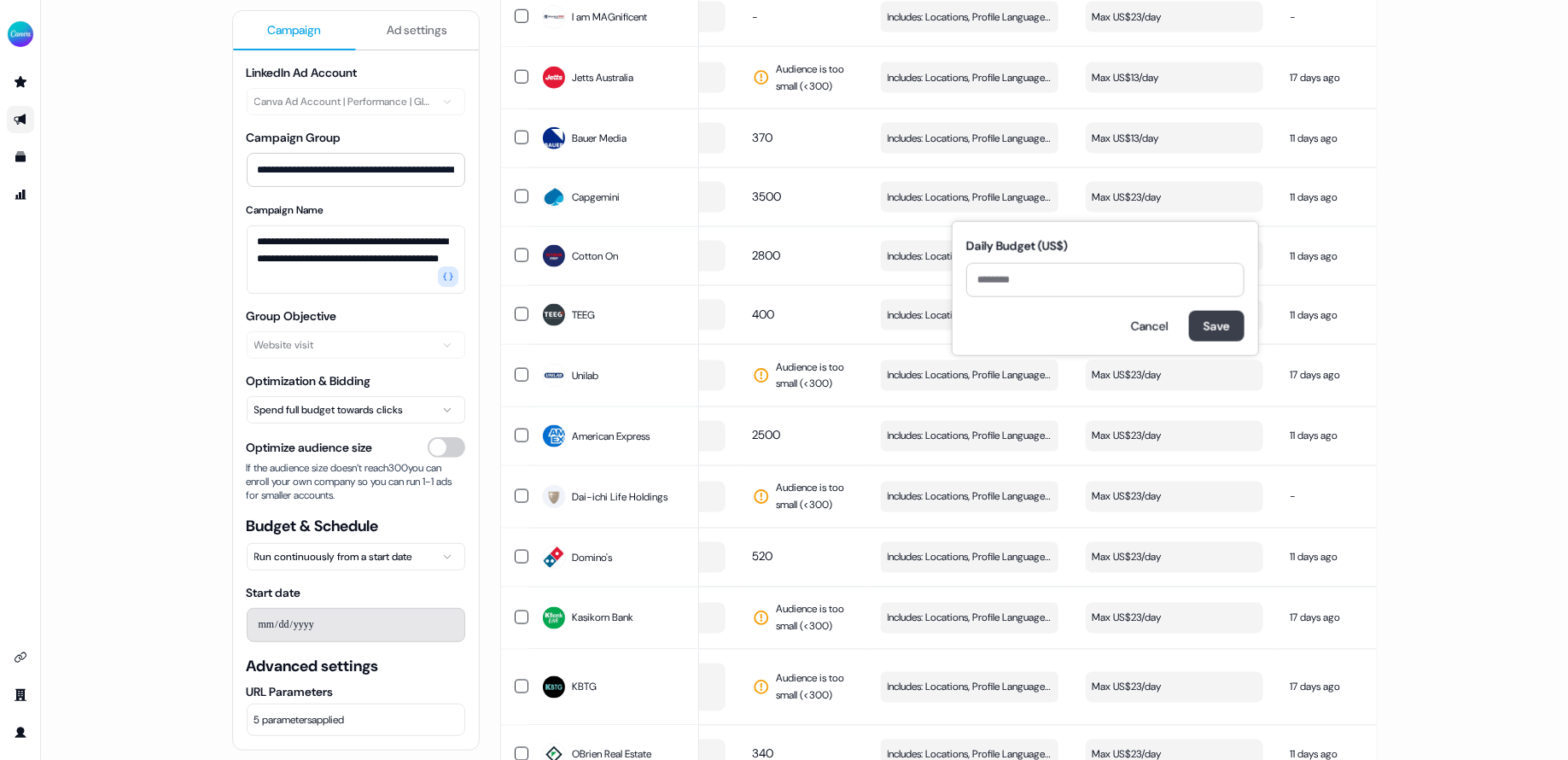click on "Save" at bounding box center [1216, 326] 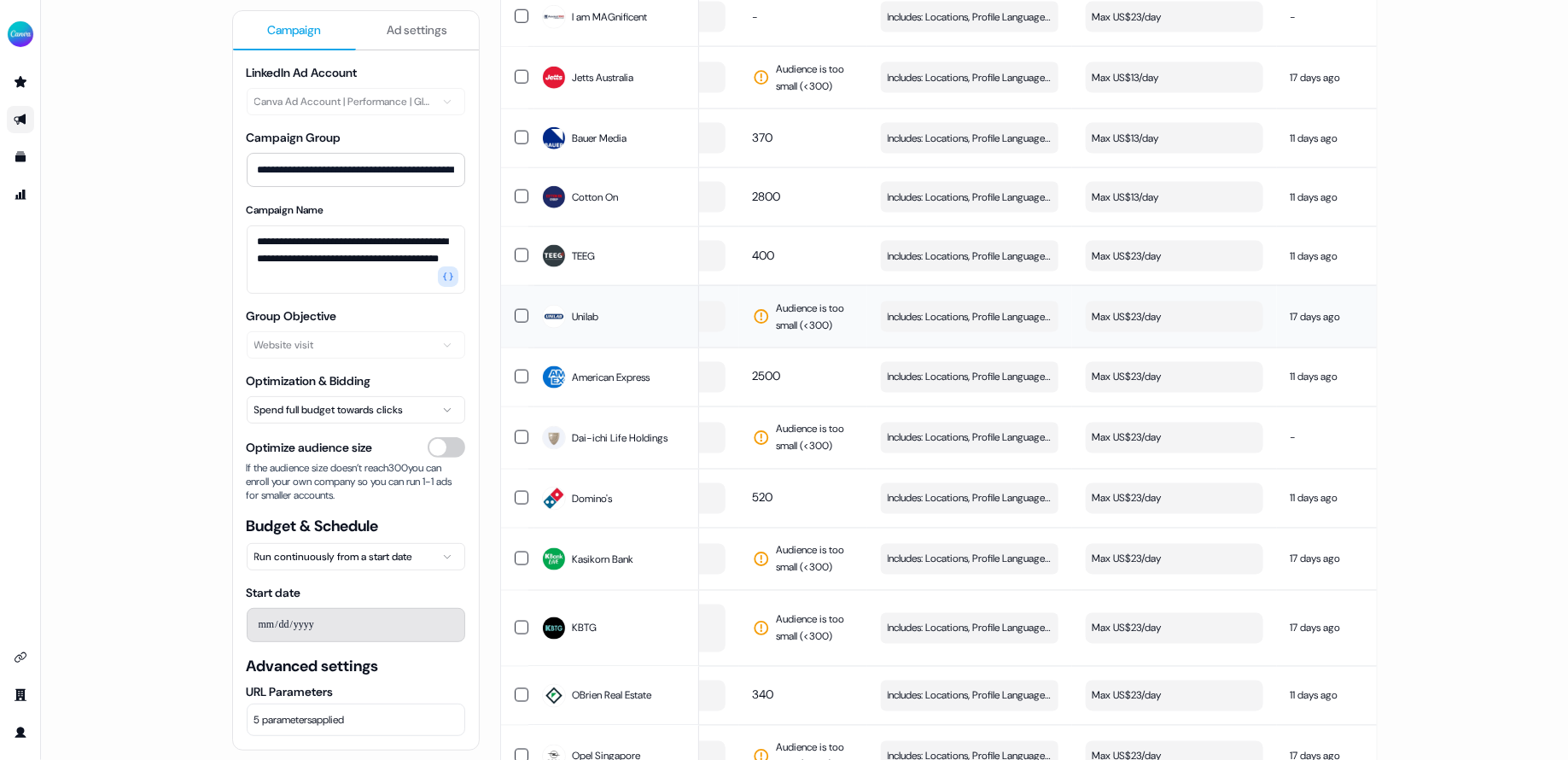 click on "Max US$23/day" at bounding box center (1175, 317) 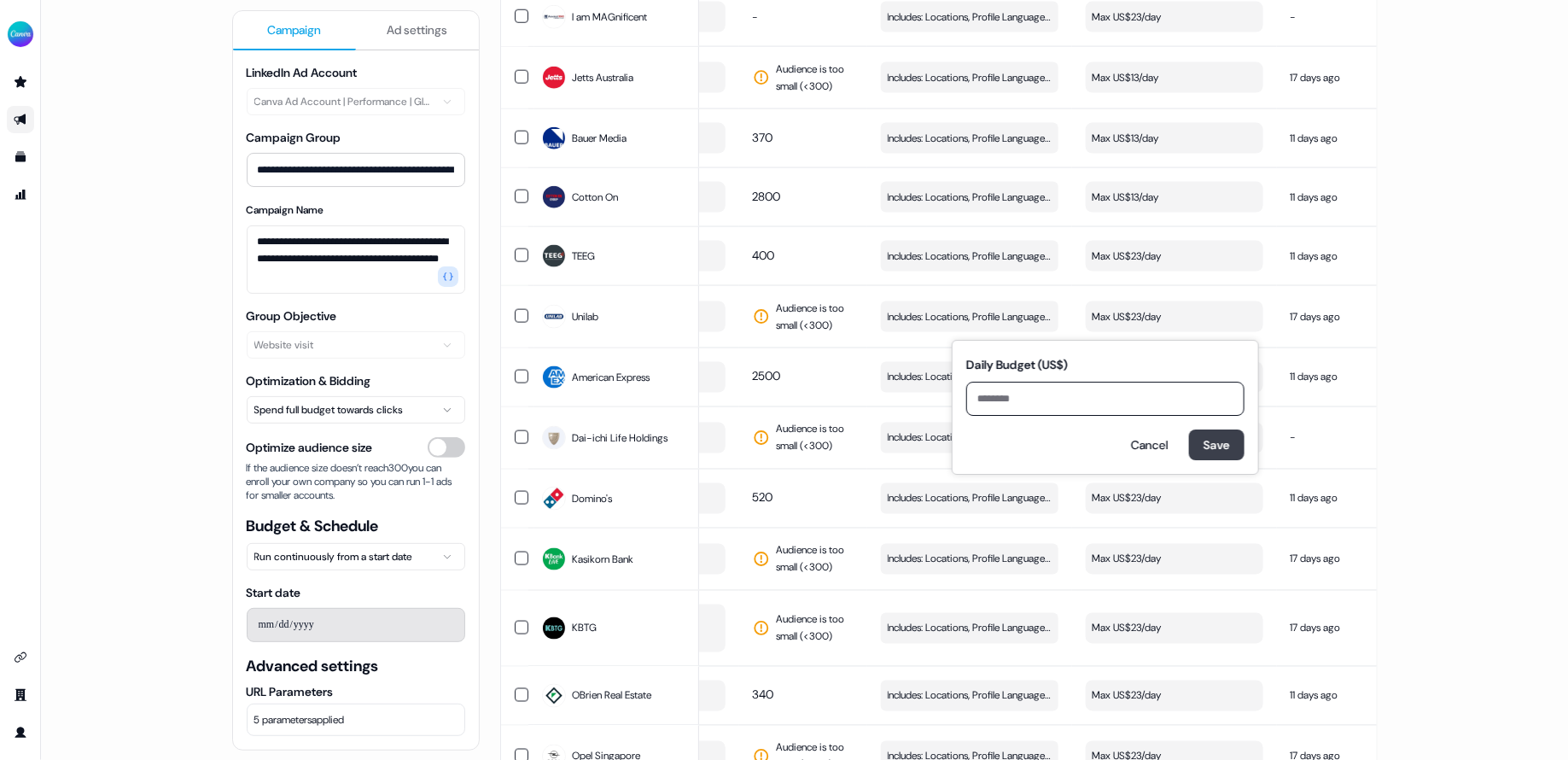 type on "**" 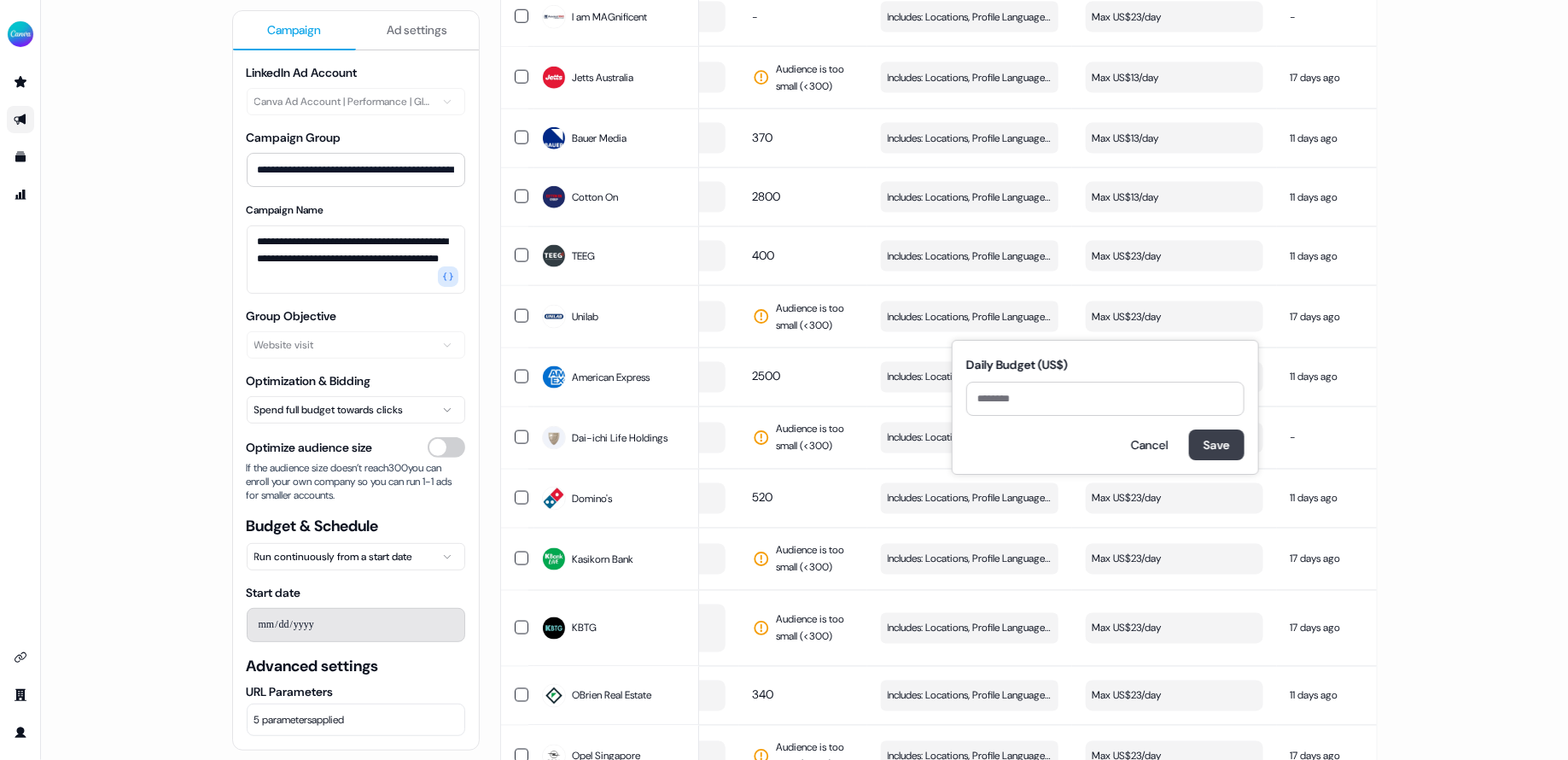 click on "Save" at bounding box center (1216, 445) 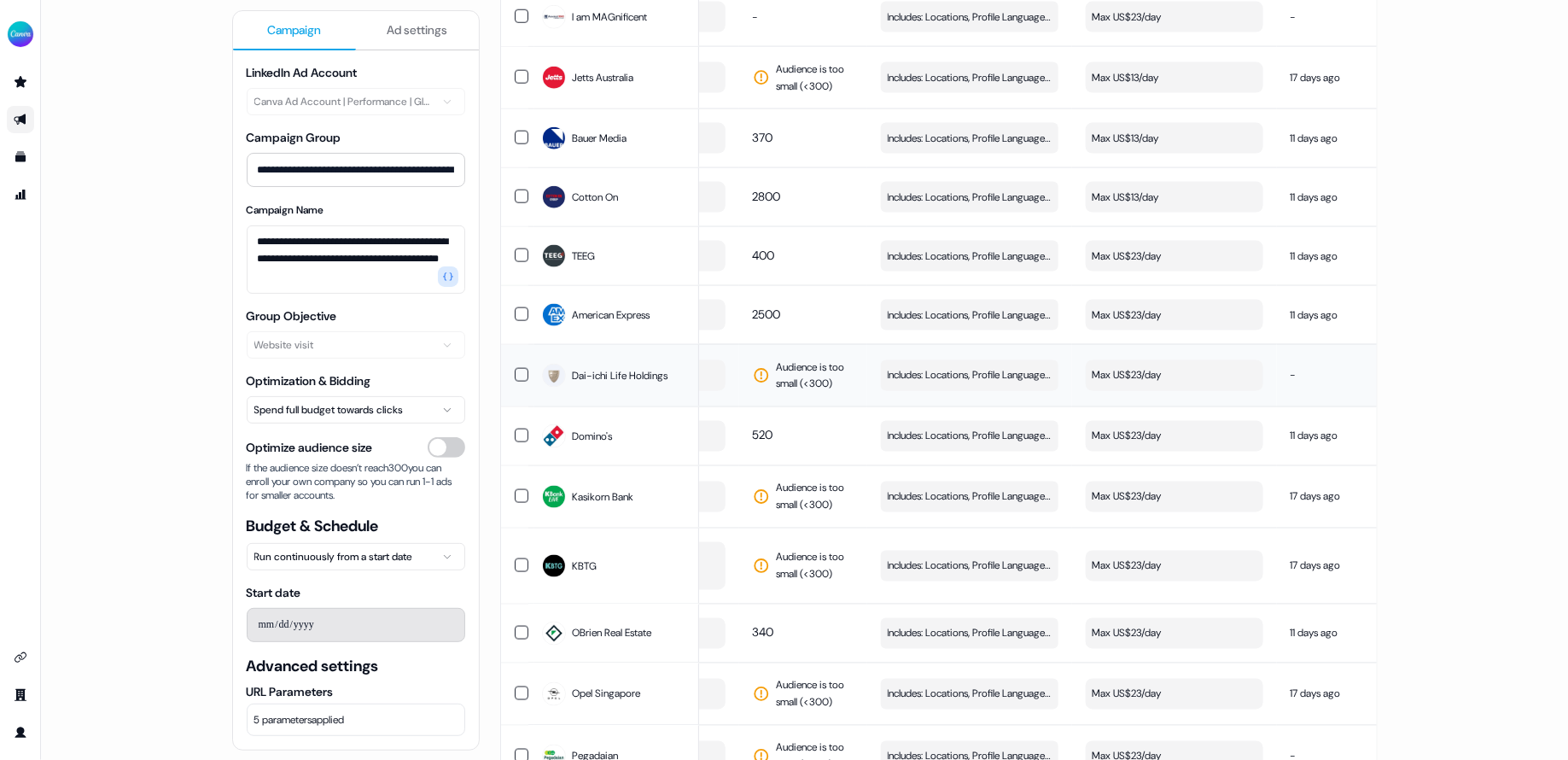 click on "Max US$23/day" at bounding box center (1175, 376) 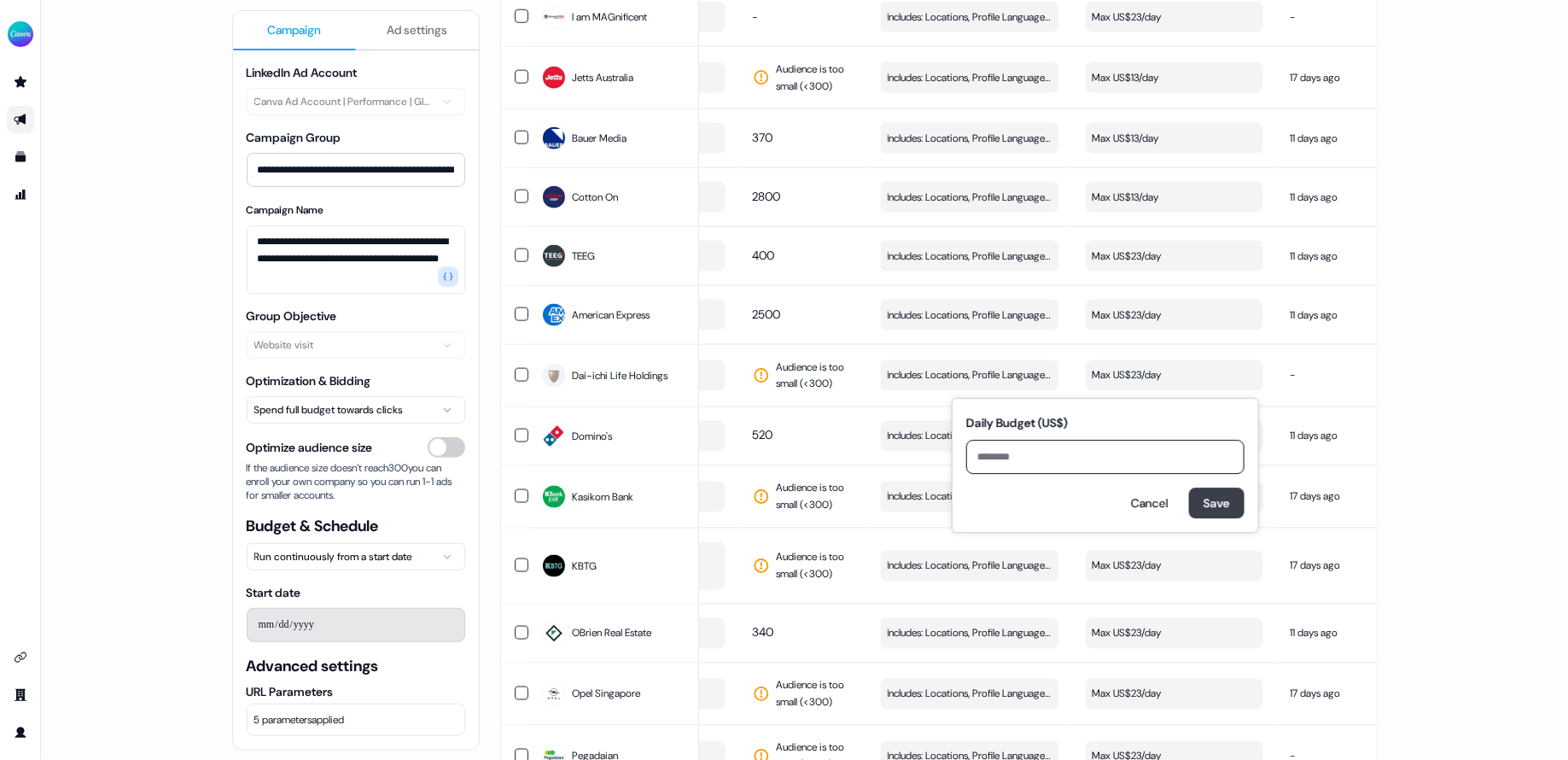 type on "**" 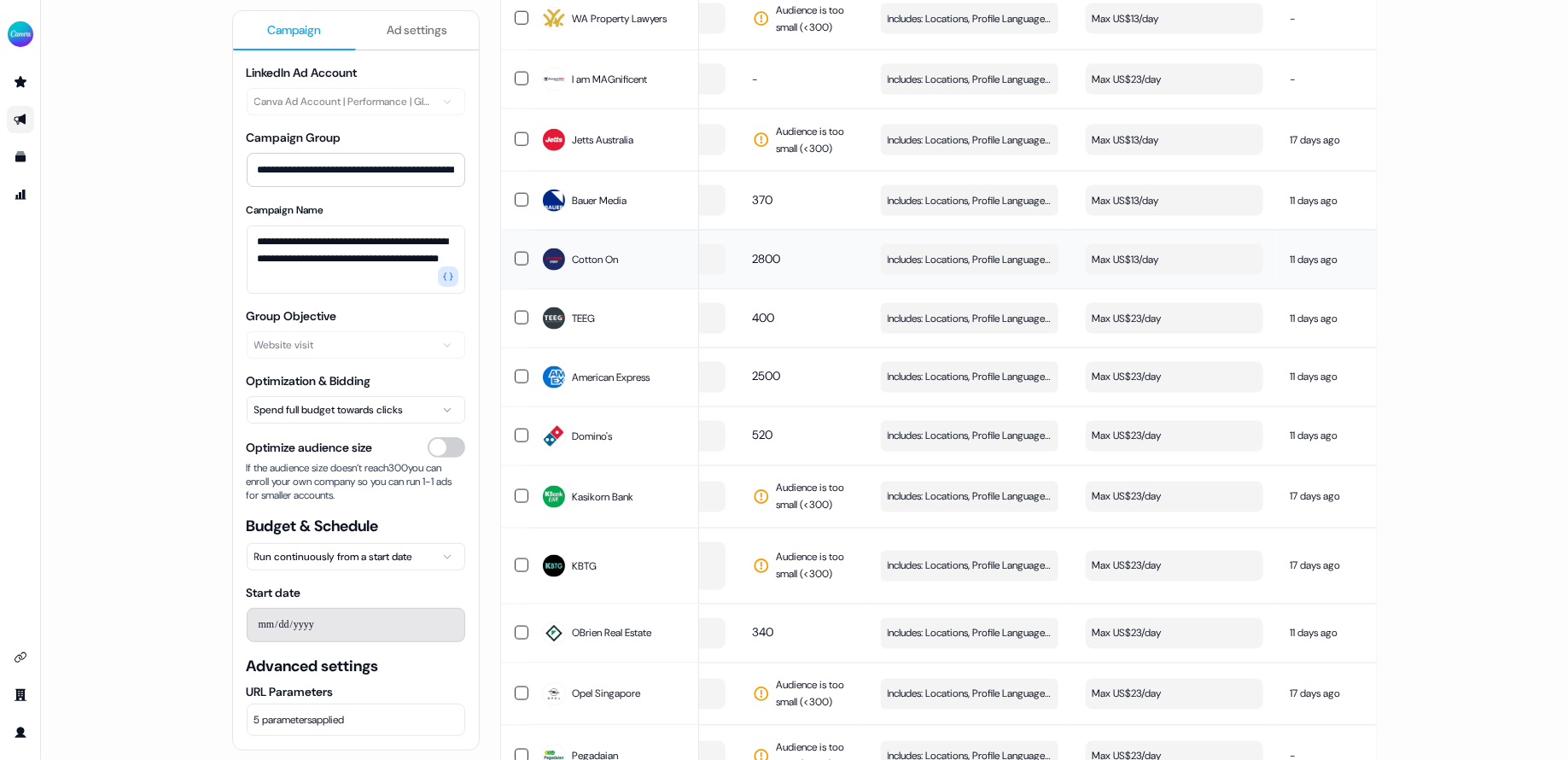 click on "Max US$13/day" at bounding box center [1175, 260] 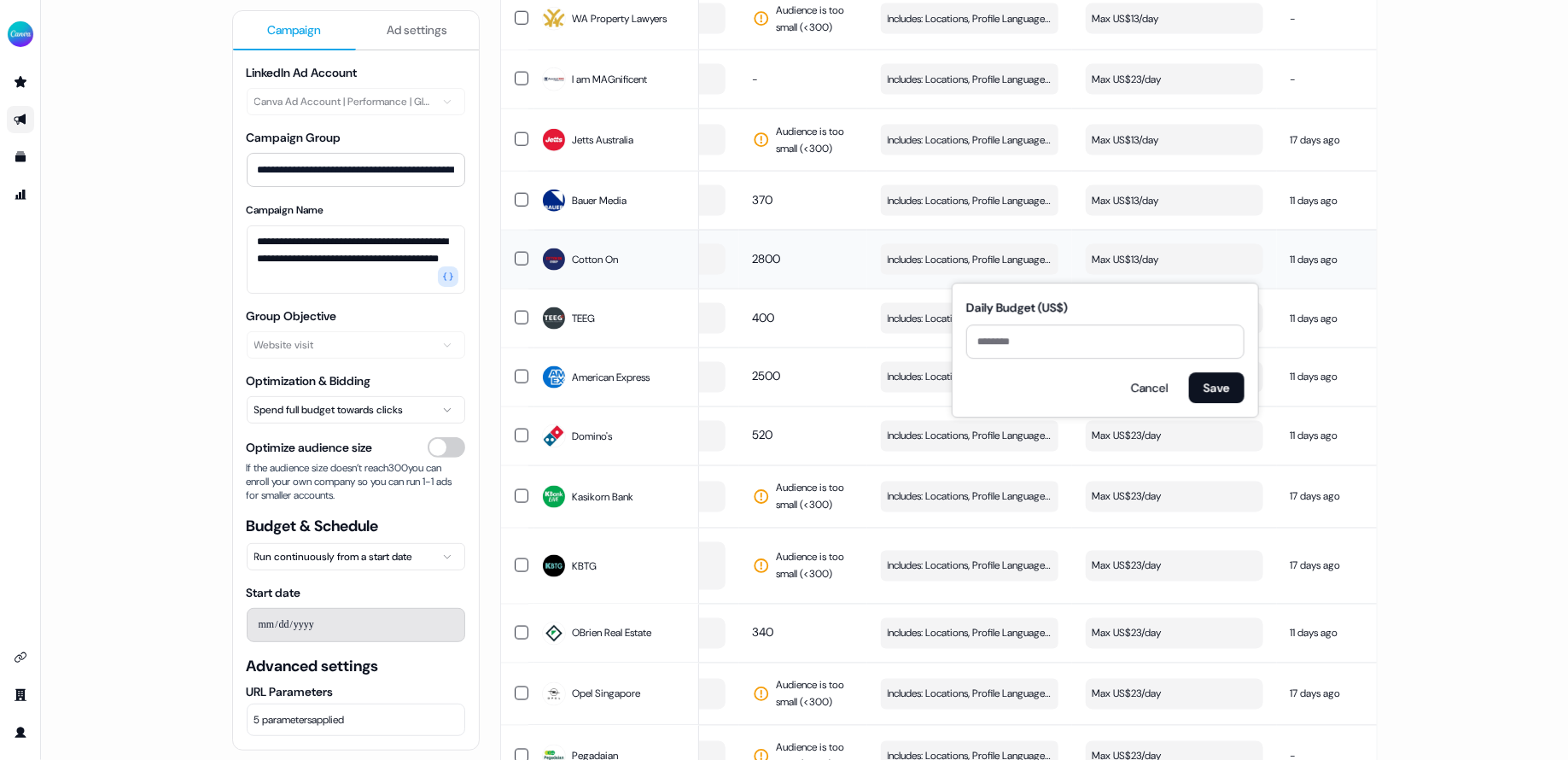 click on "11 days ago" at bounding box center [1328, 259] 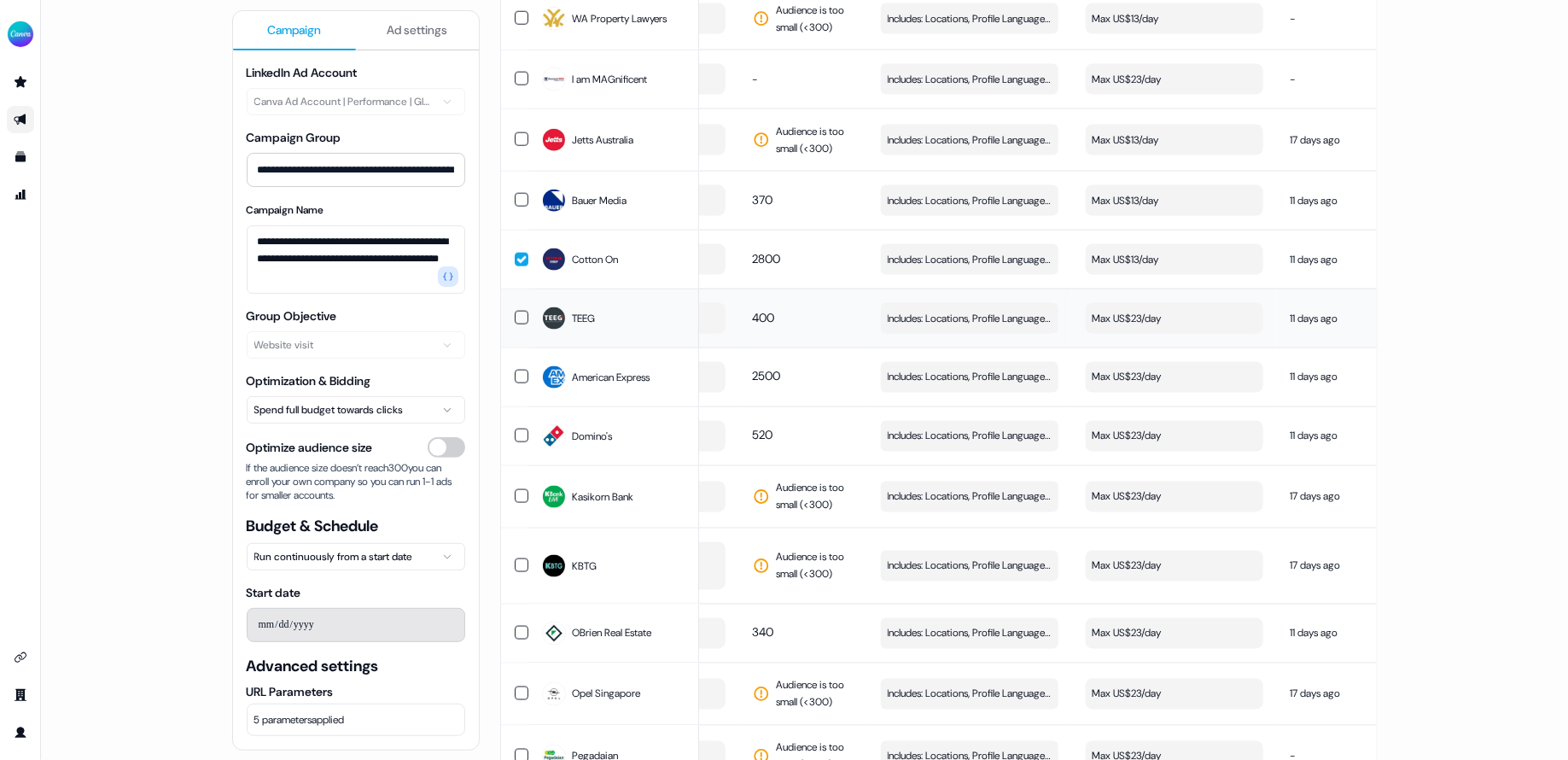 click on "Max US$23/day" at bounding box center (1175, 319) 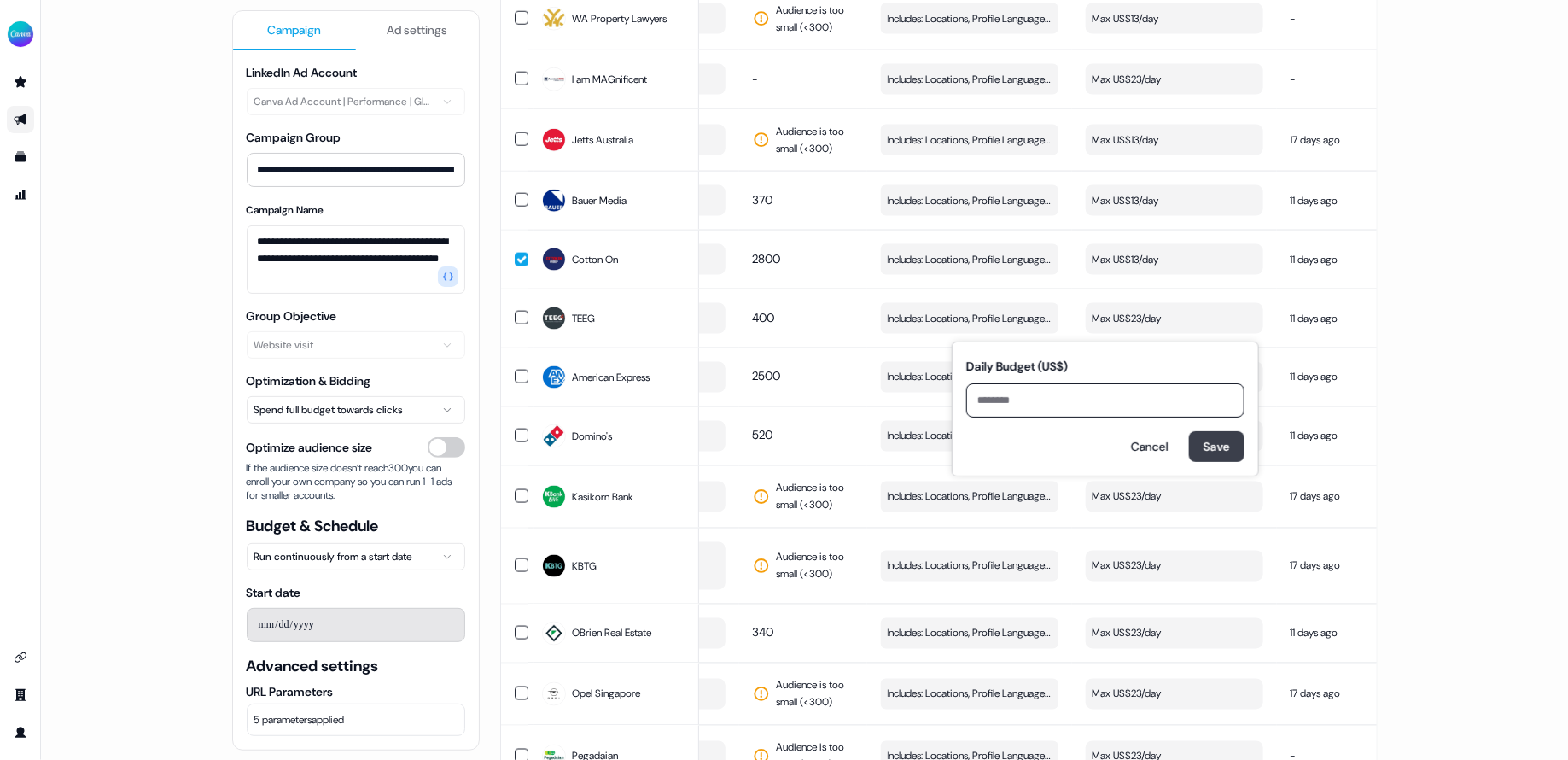 type on "**" 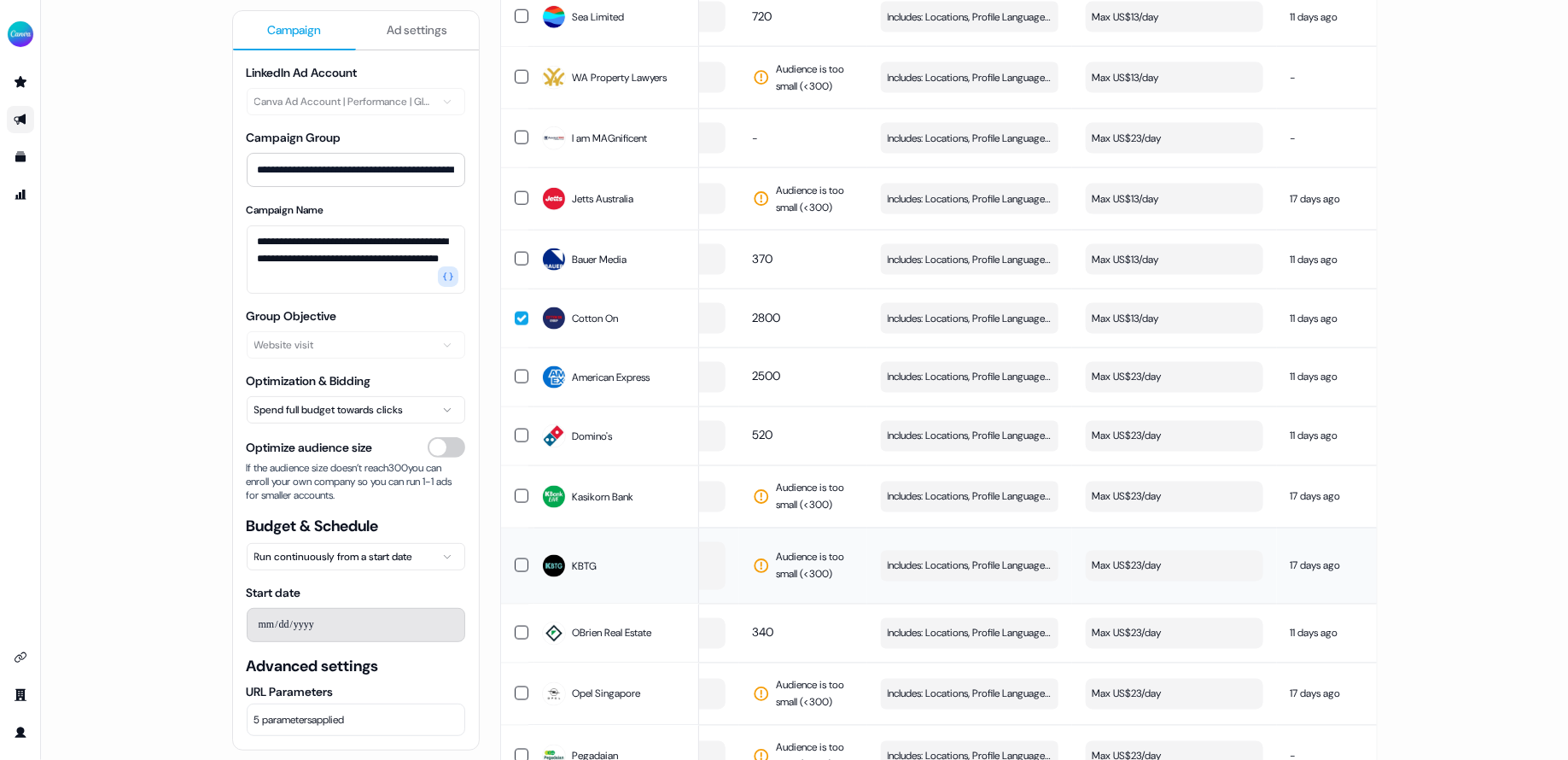 scroll, scrollTop: 1228, scrollLeft: 0, axis: vertical 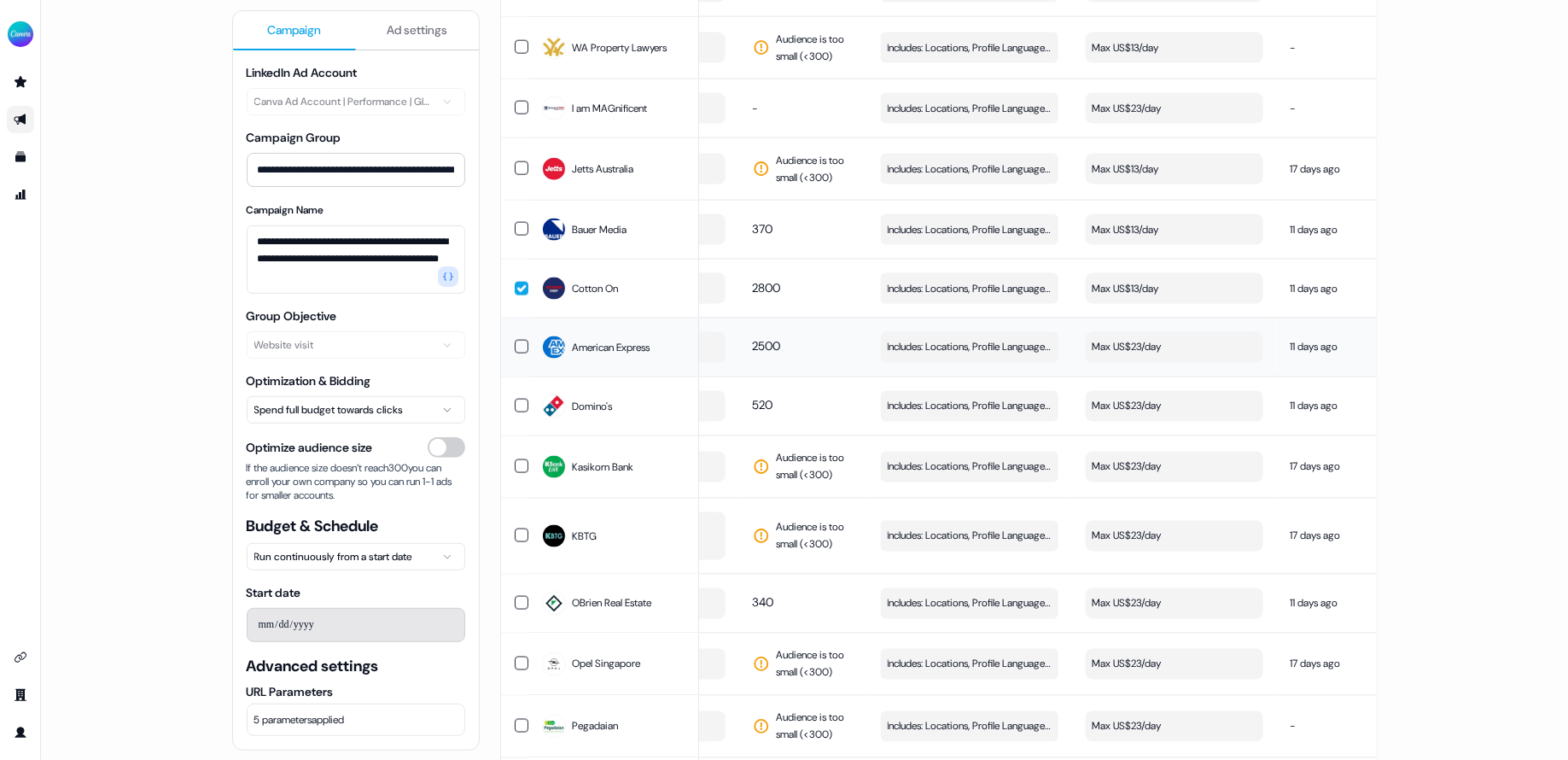 click on "Max US$23/day" at bounding box center [1175, 348] 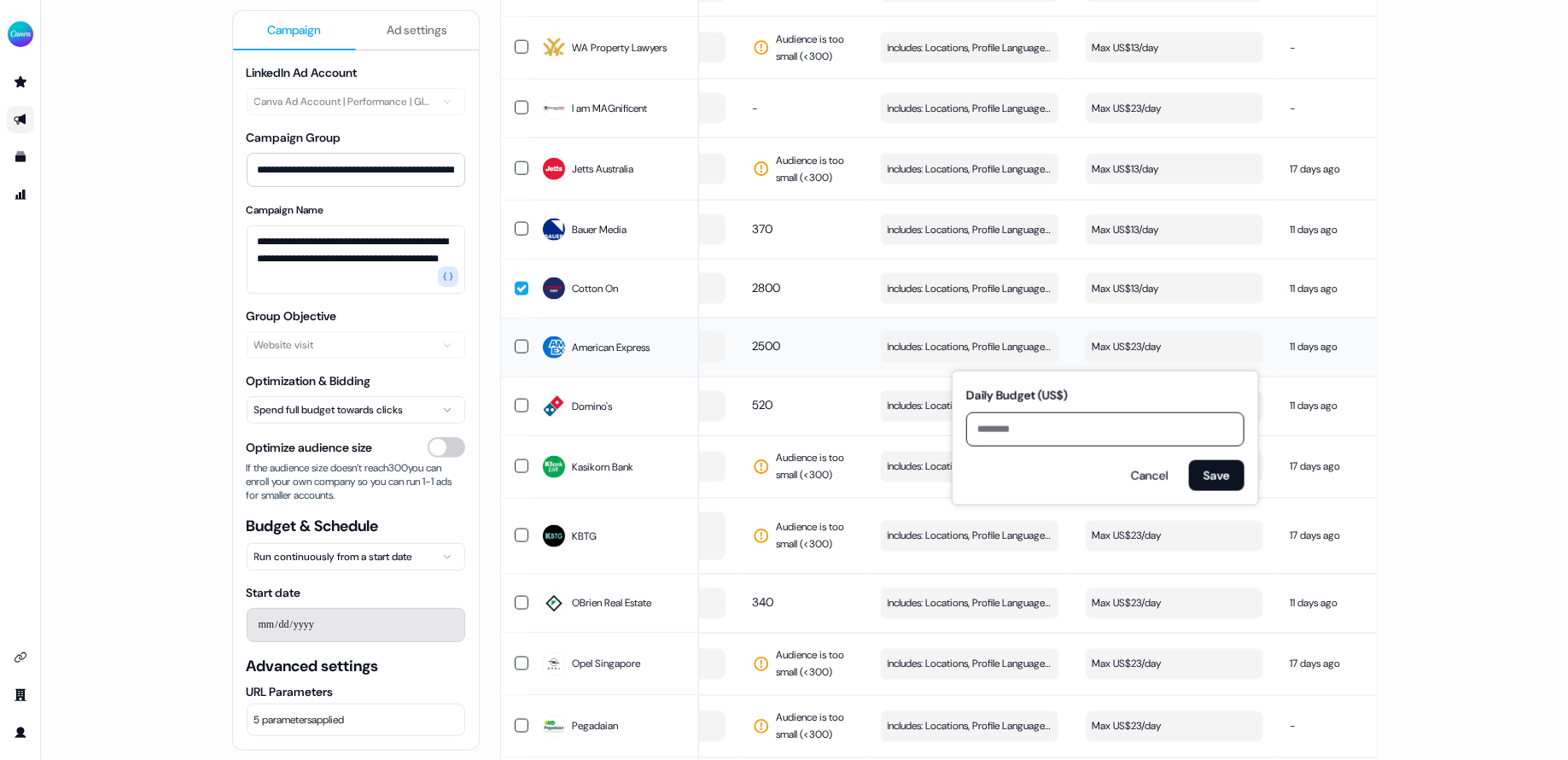 type on "*" 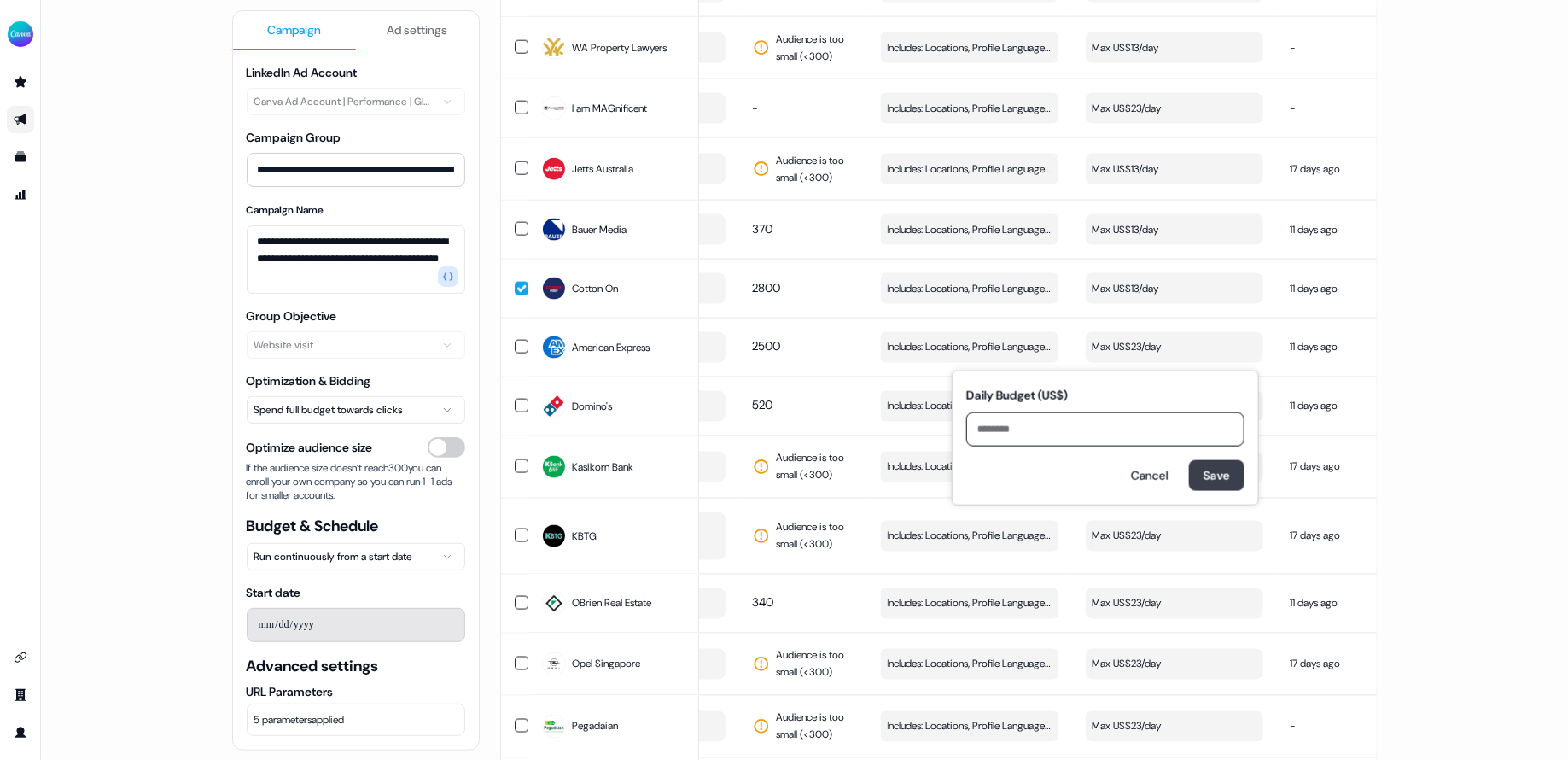 type on "**" 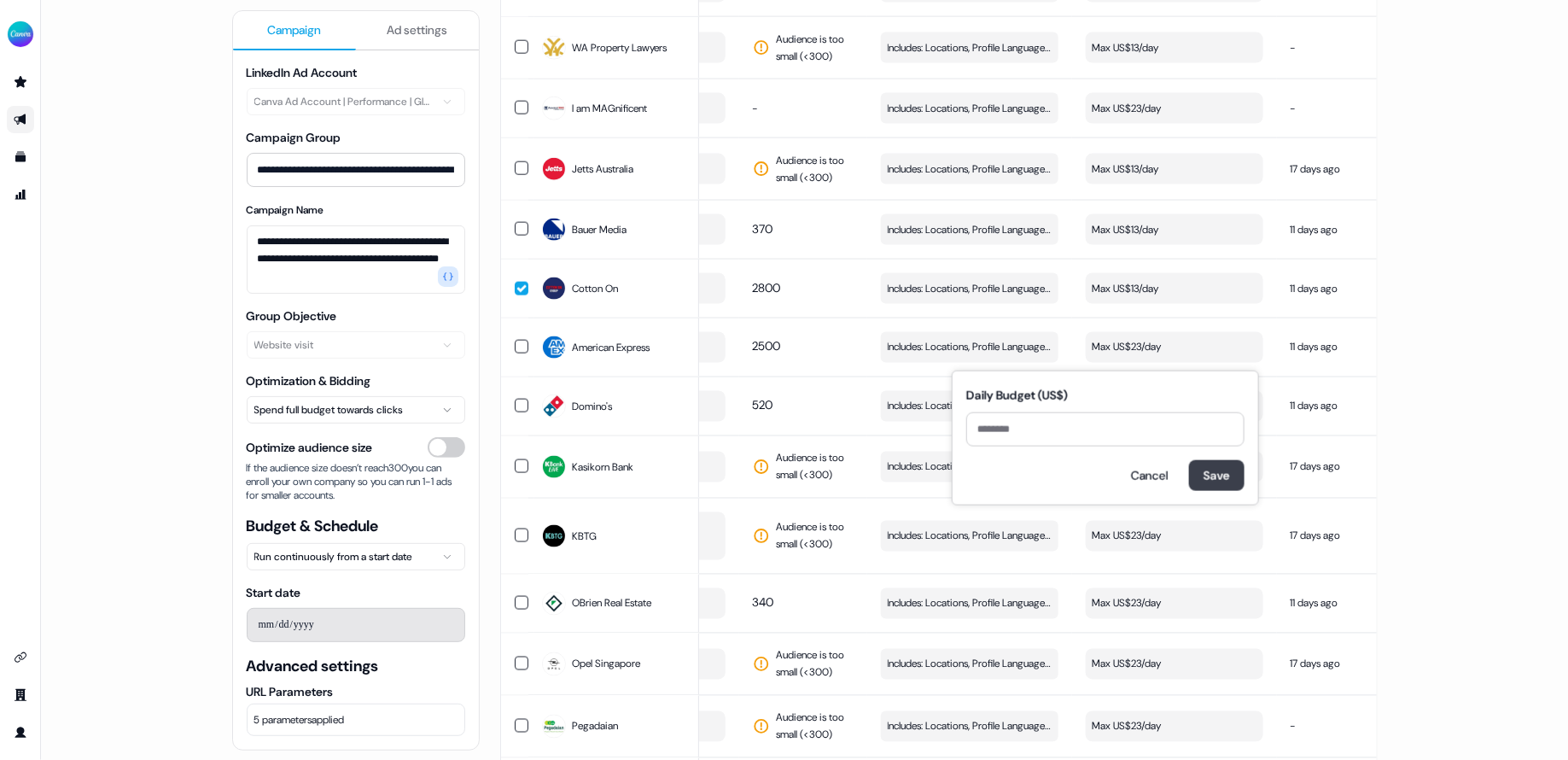 click on "Save" at bounding box center (1216, 476) 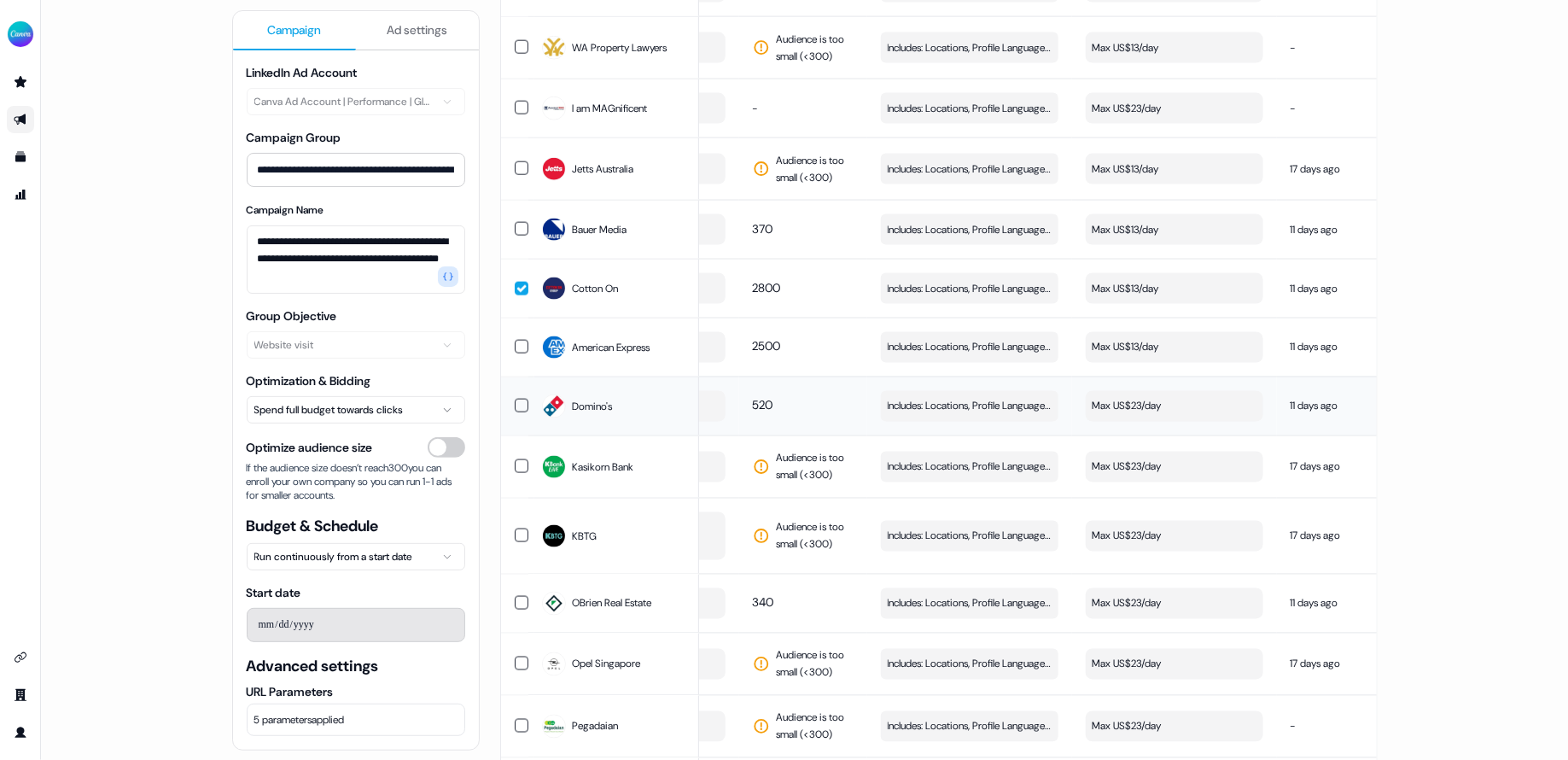 click on "Max US$23/day" at bounding box center [1175, 406] 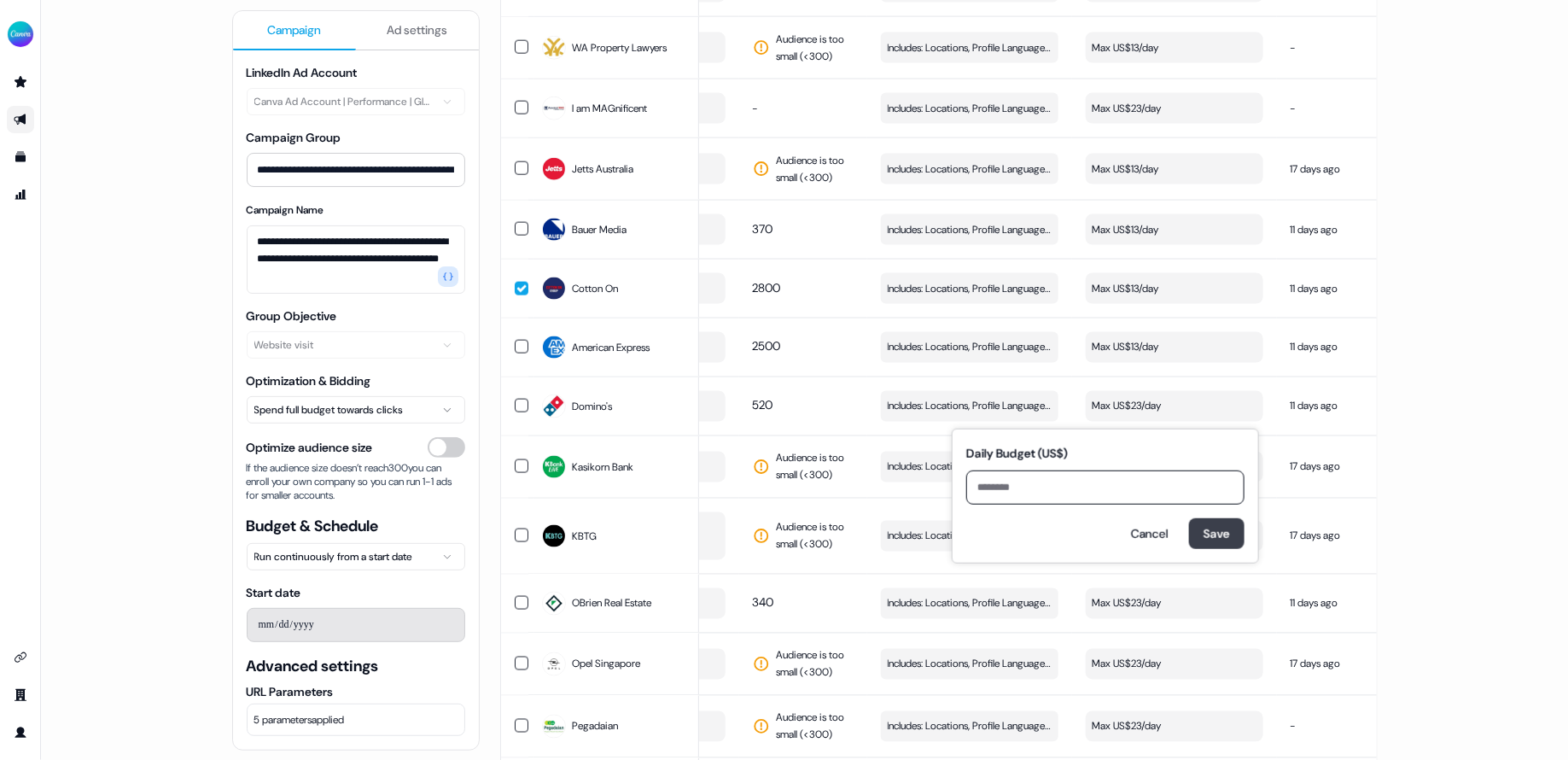 type on "**" 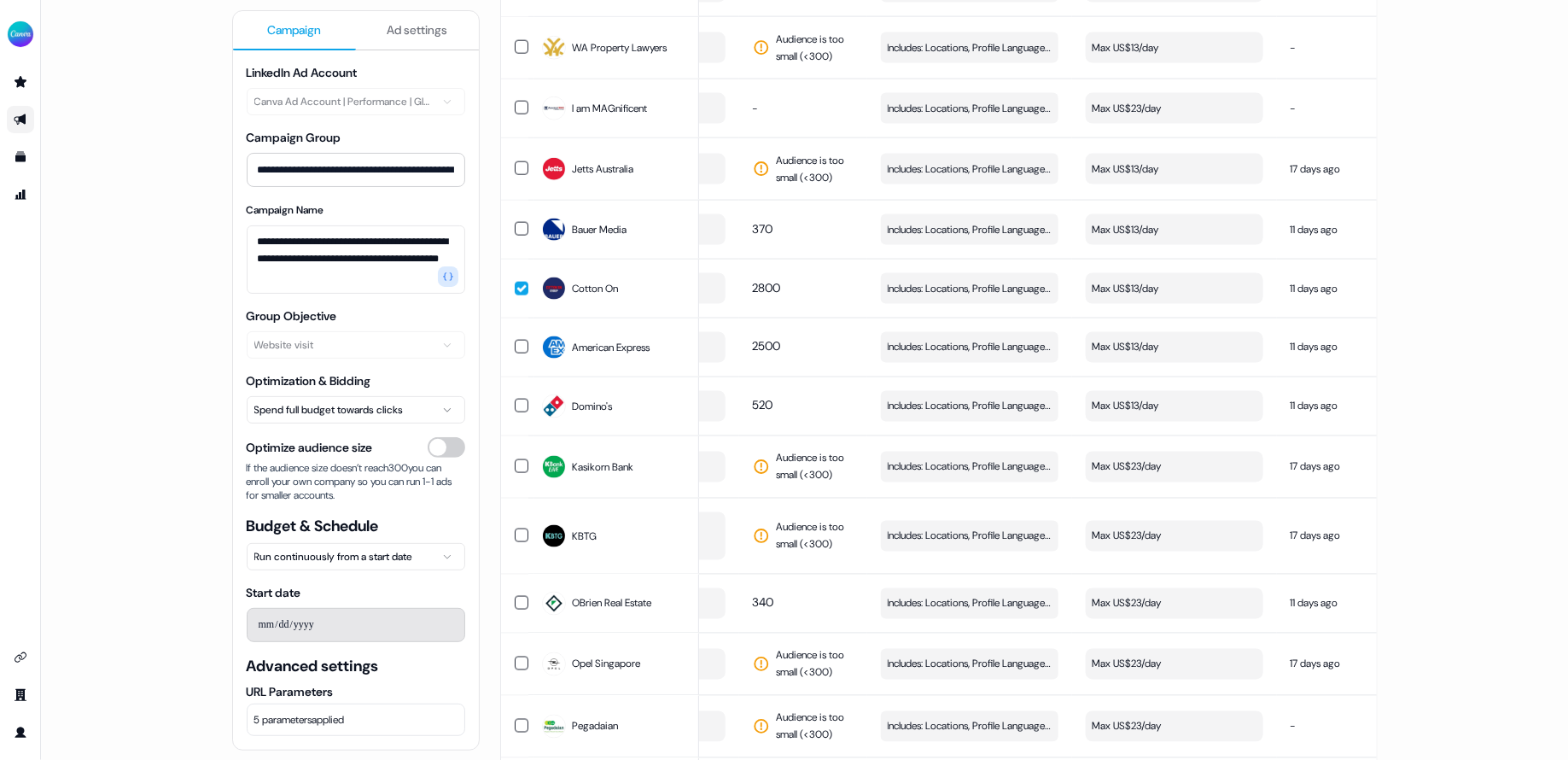 click on "Max US$23/day" at bounding box center (1175, 467) 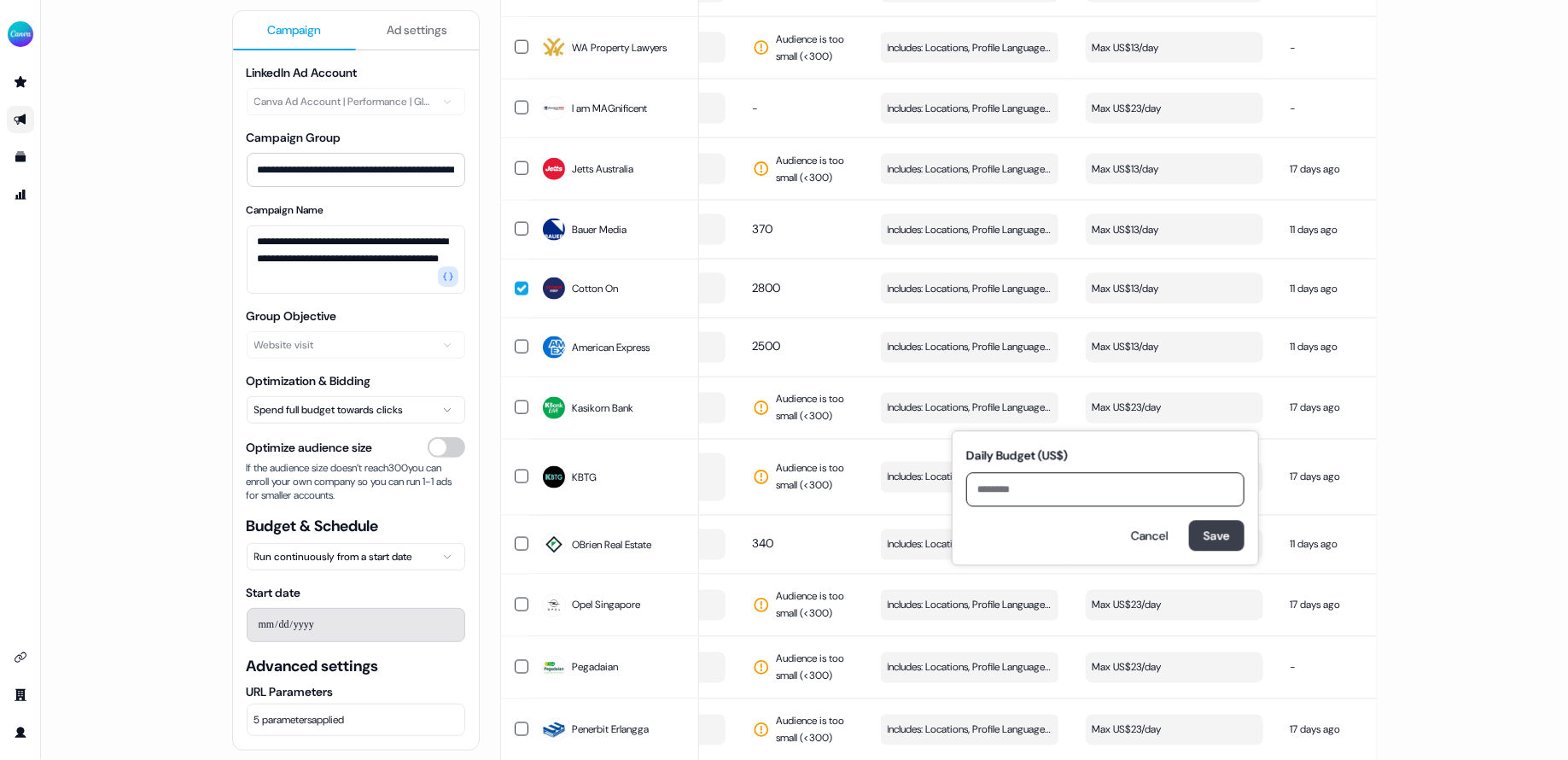 type on "**" 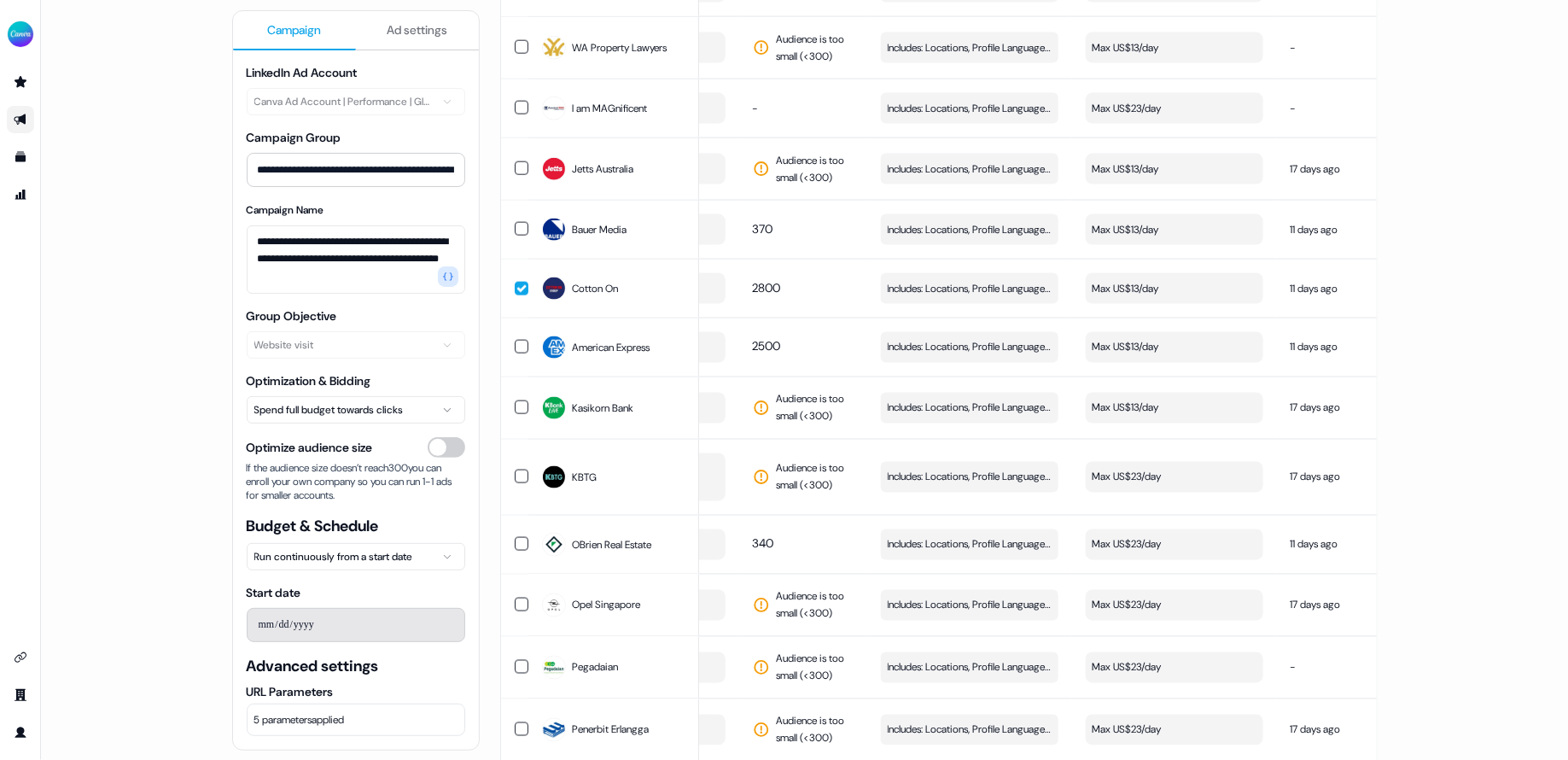 click on "Max US$23/day" at bounding box center [1175, 477] 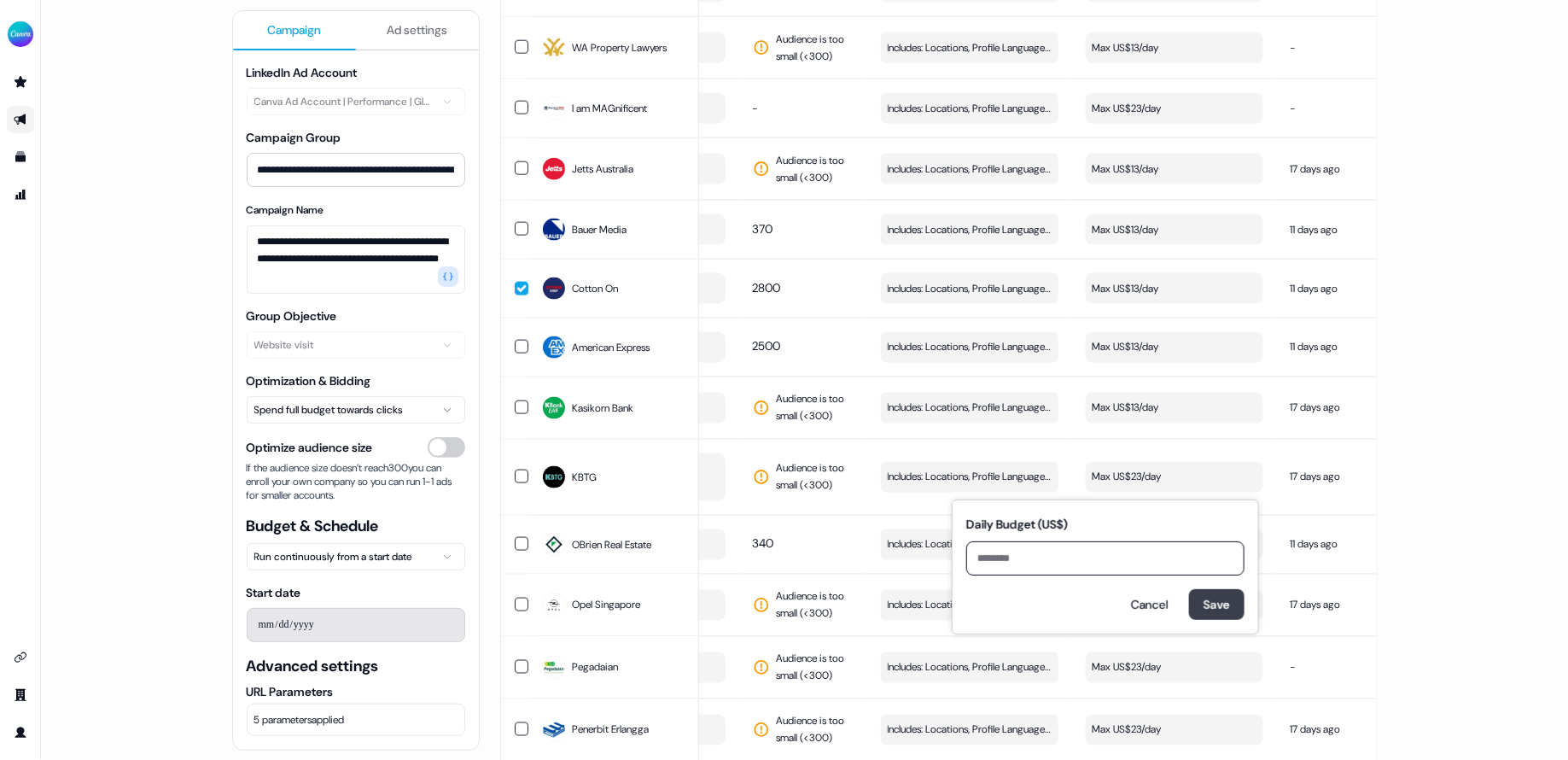type on "**" 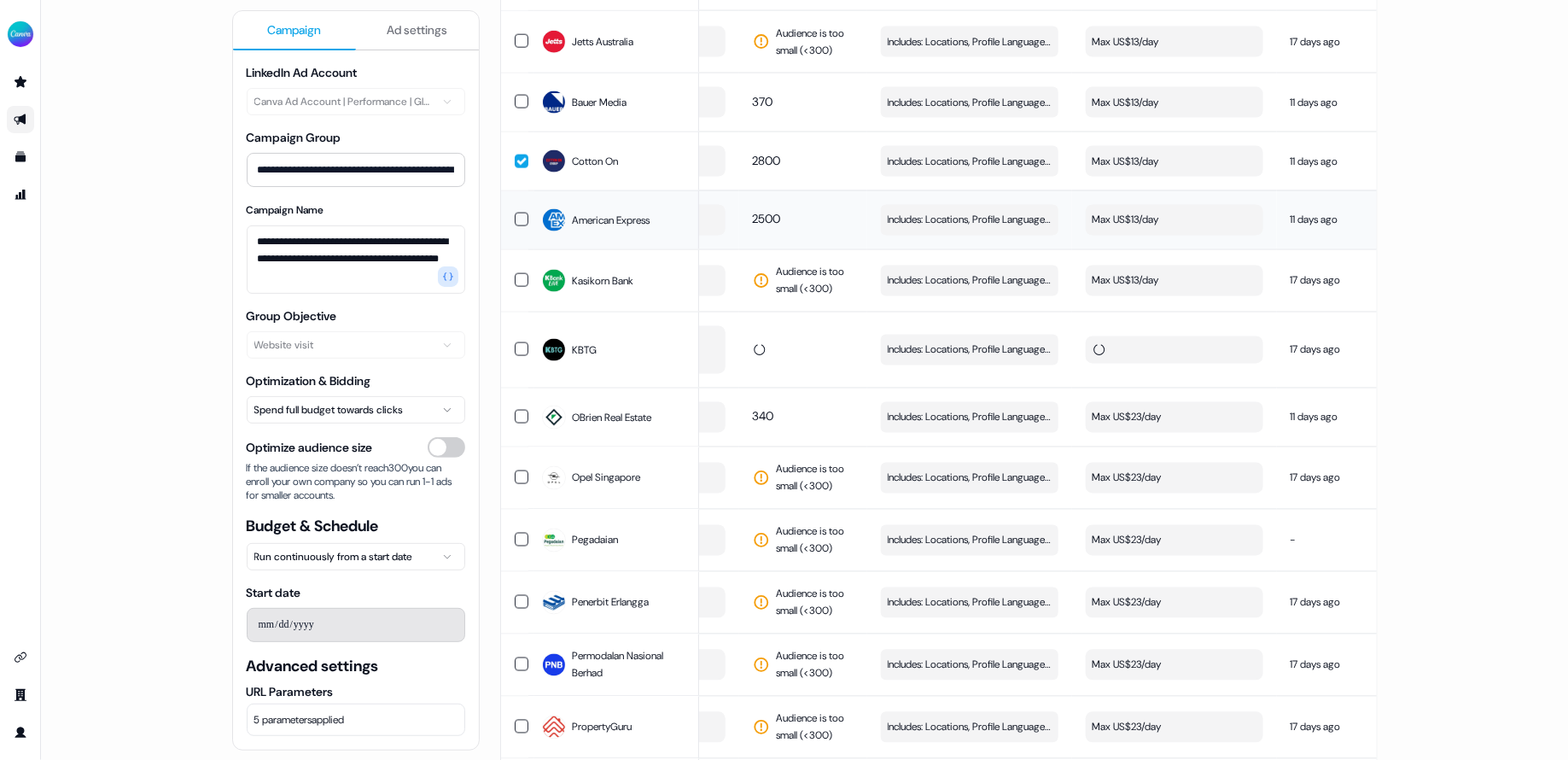 scroll, scrollTop: 1410, scrollLeft: 0, axis: vertical 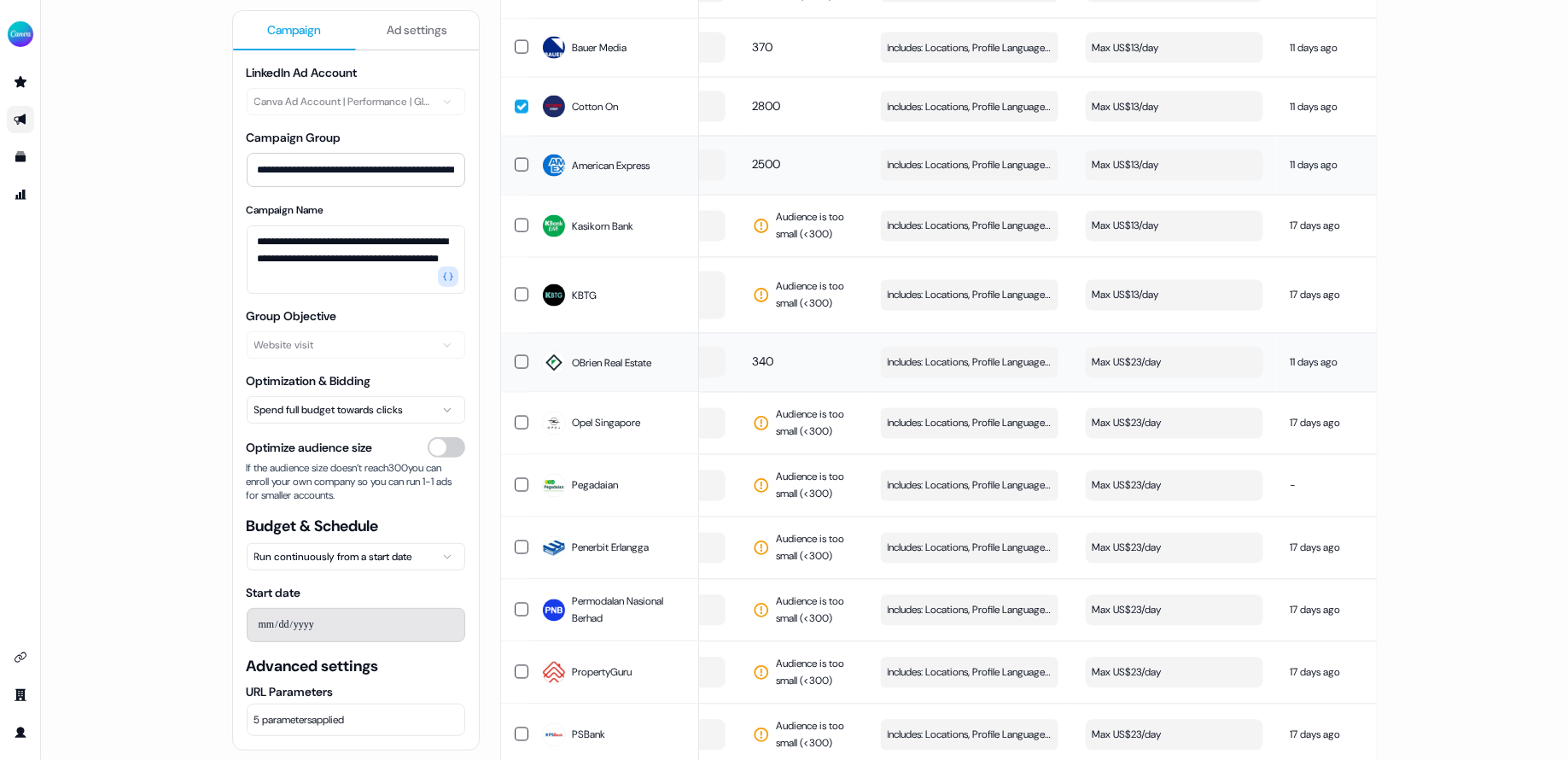 click on "Max US$23/day" at bounding box center [1175, 363] 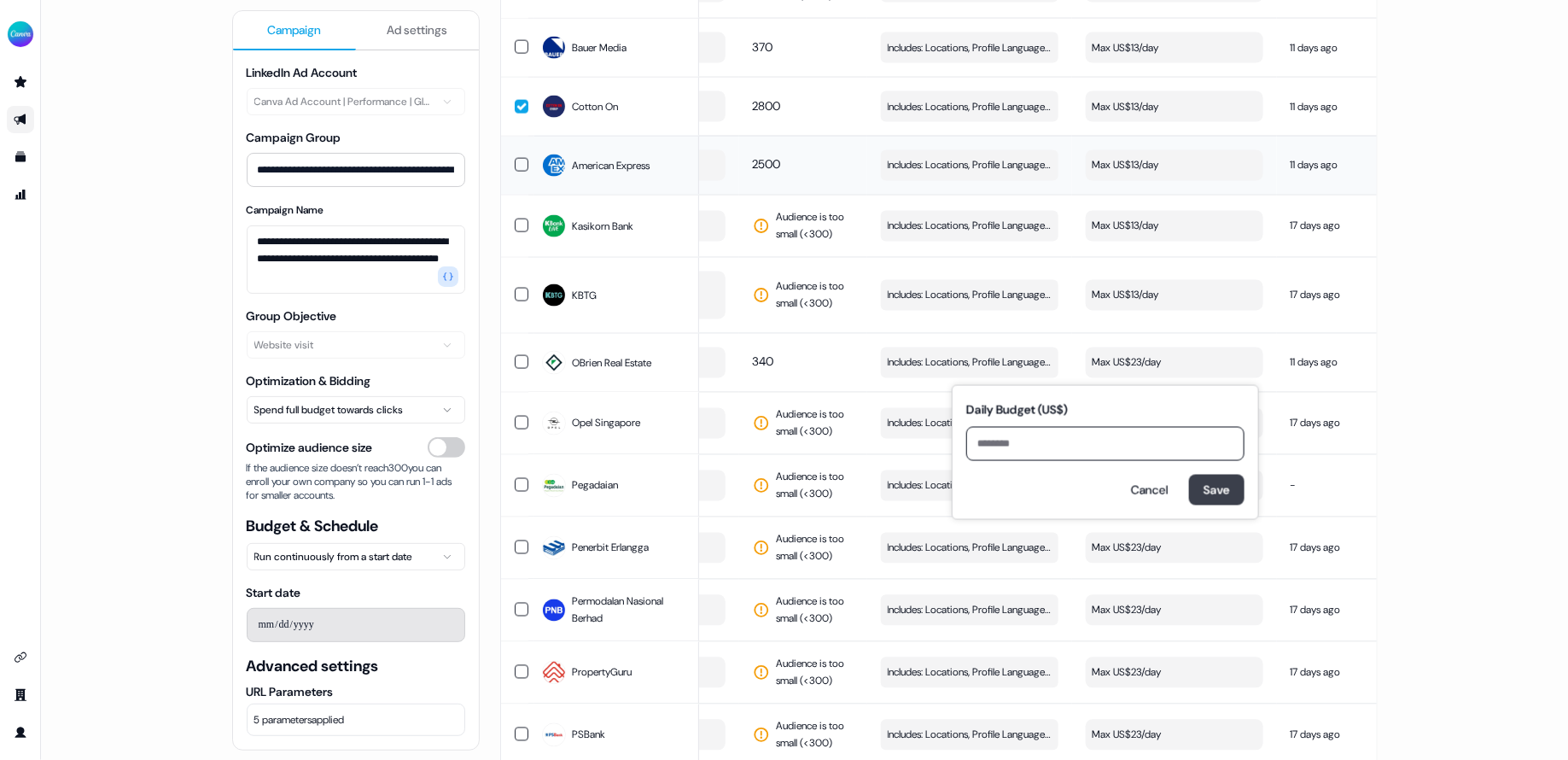 type on "**" 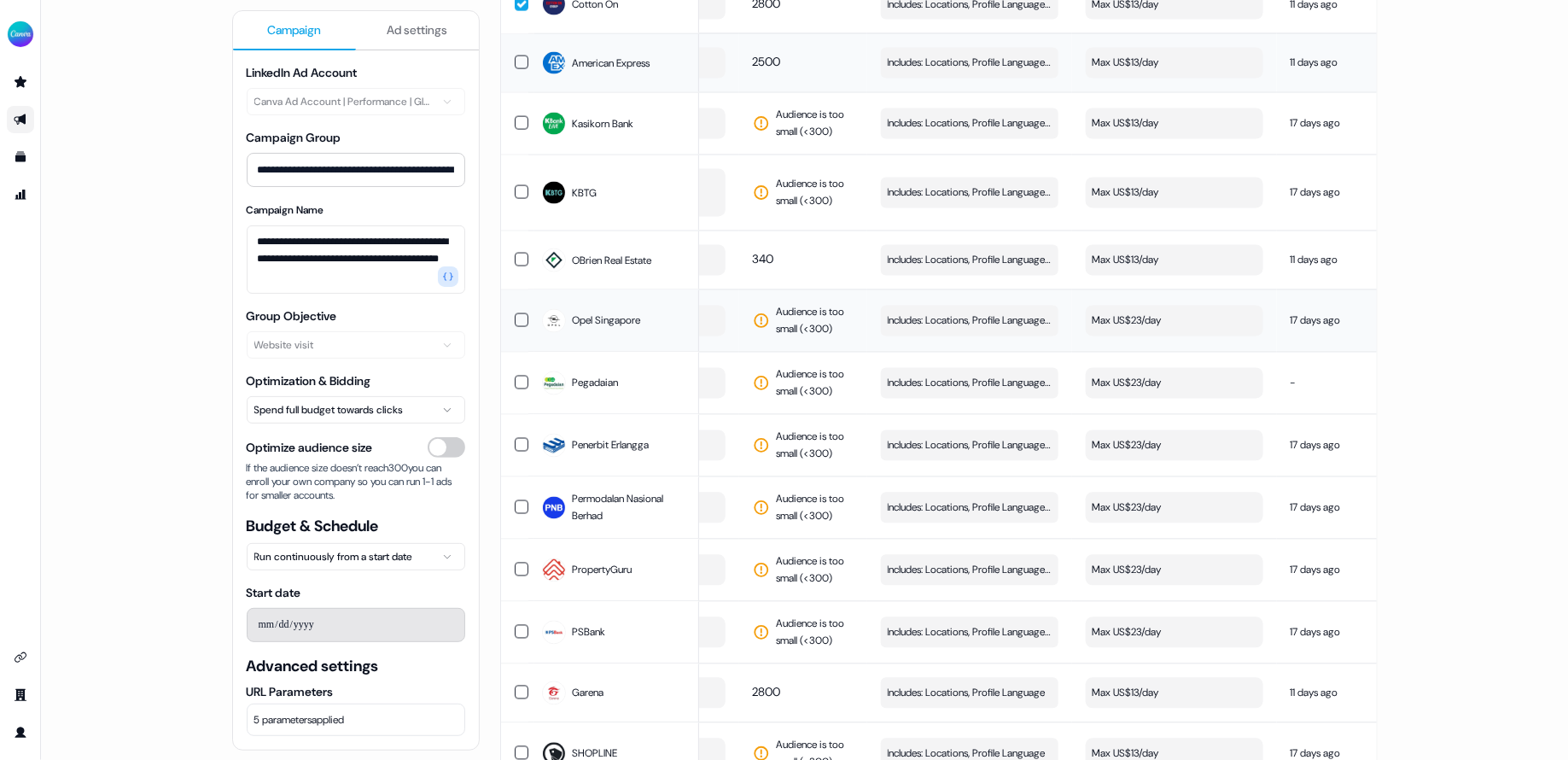 scroll, scrollTop: 1510, scrollLeft: 0, axis: vertical 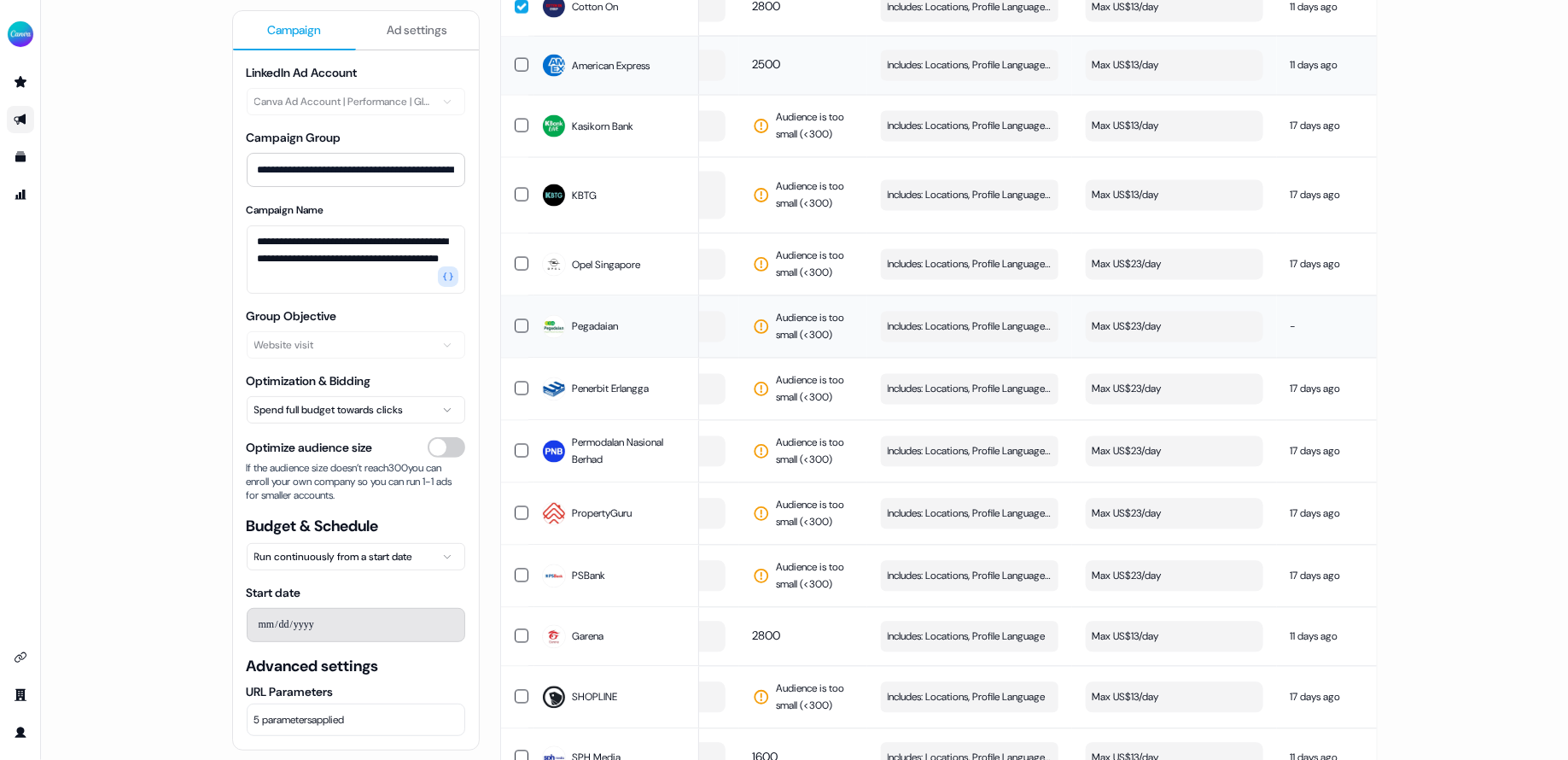 click on "Max US$23/day" at bounding box center [1175, 327] 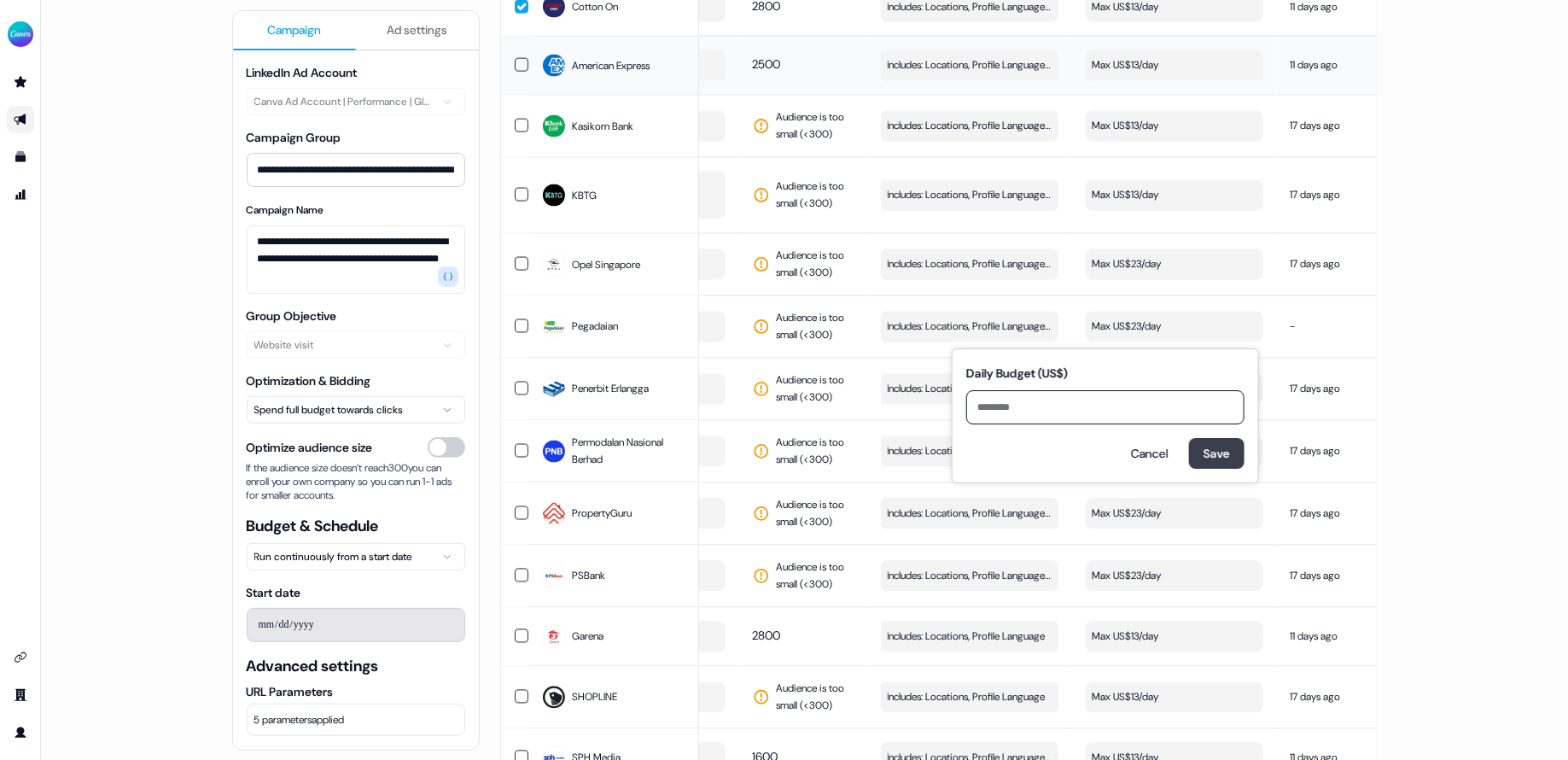type on "**" 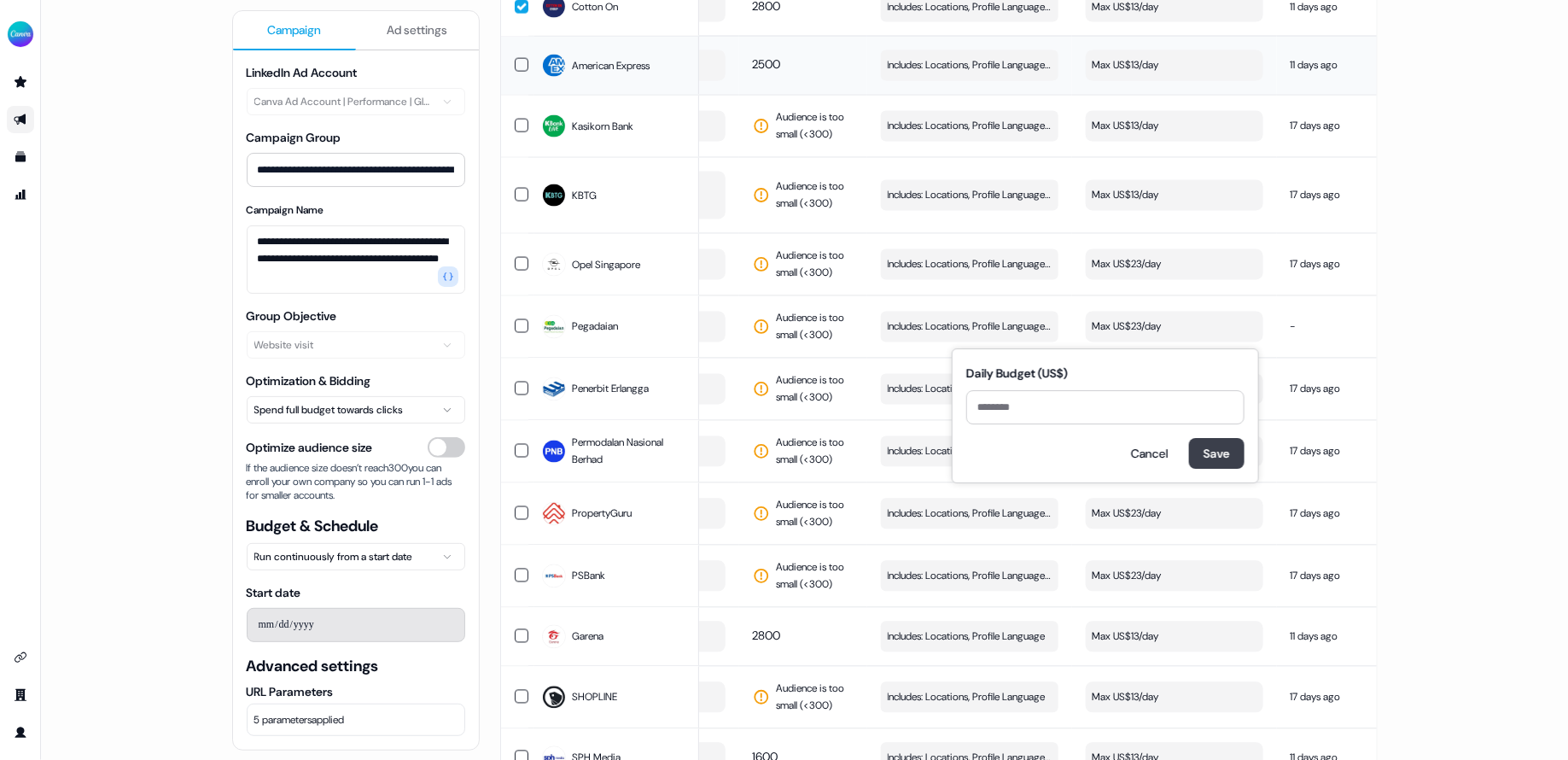 click on "Save" at bounding box center (1216, 453) 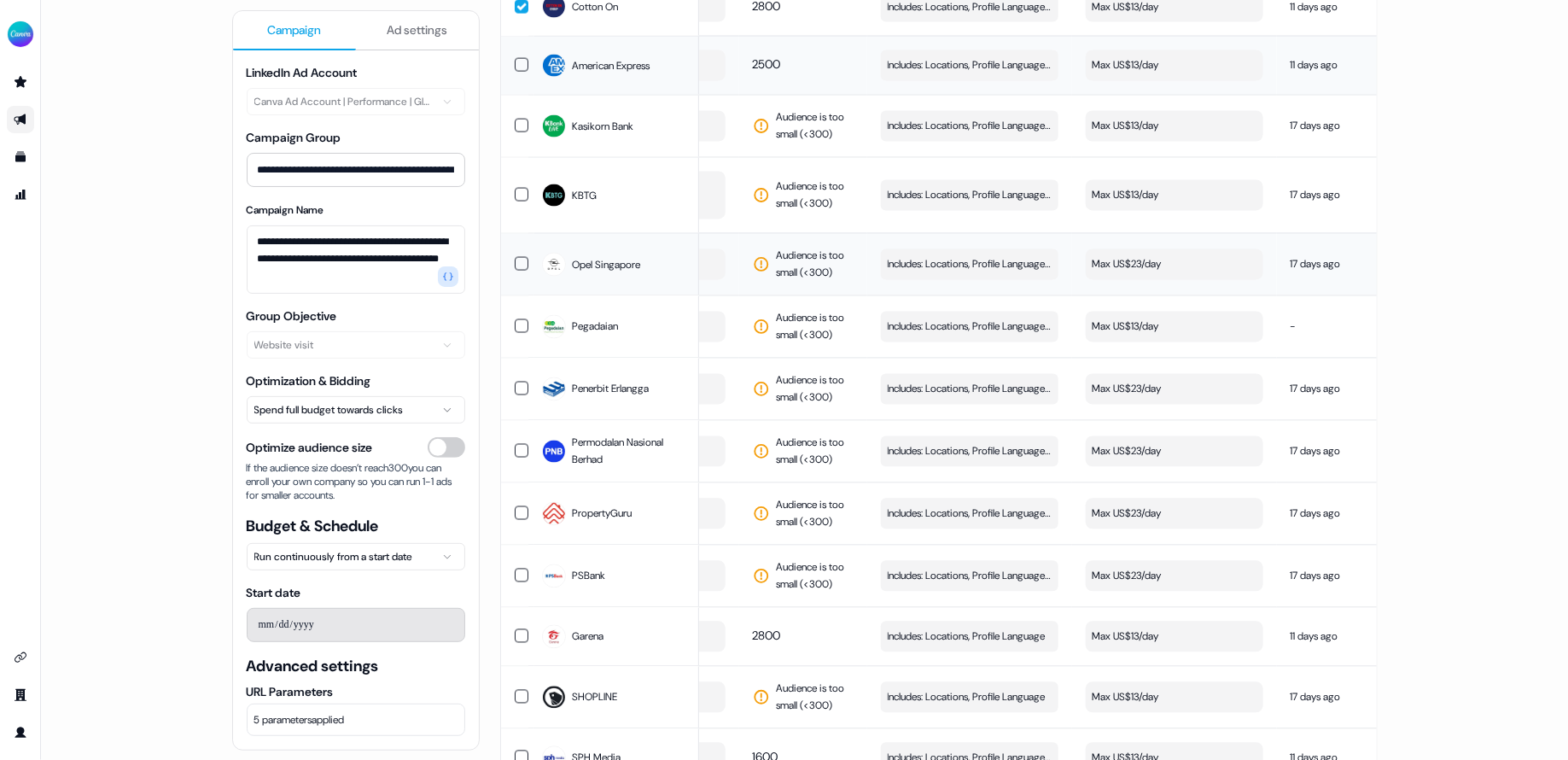 click on "Max US$23/day" at bounding box center (1175, 265) 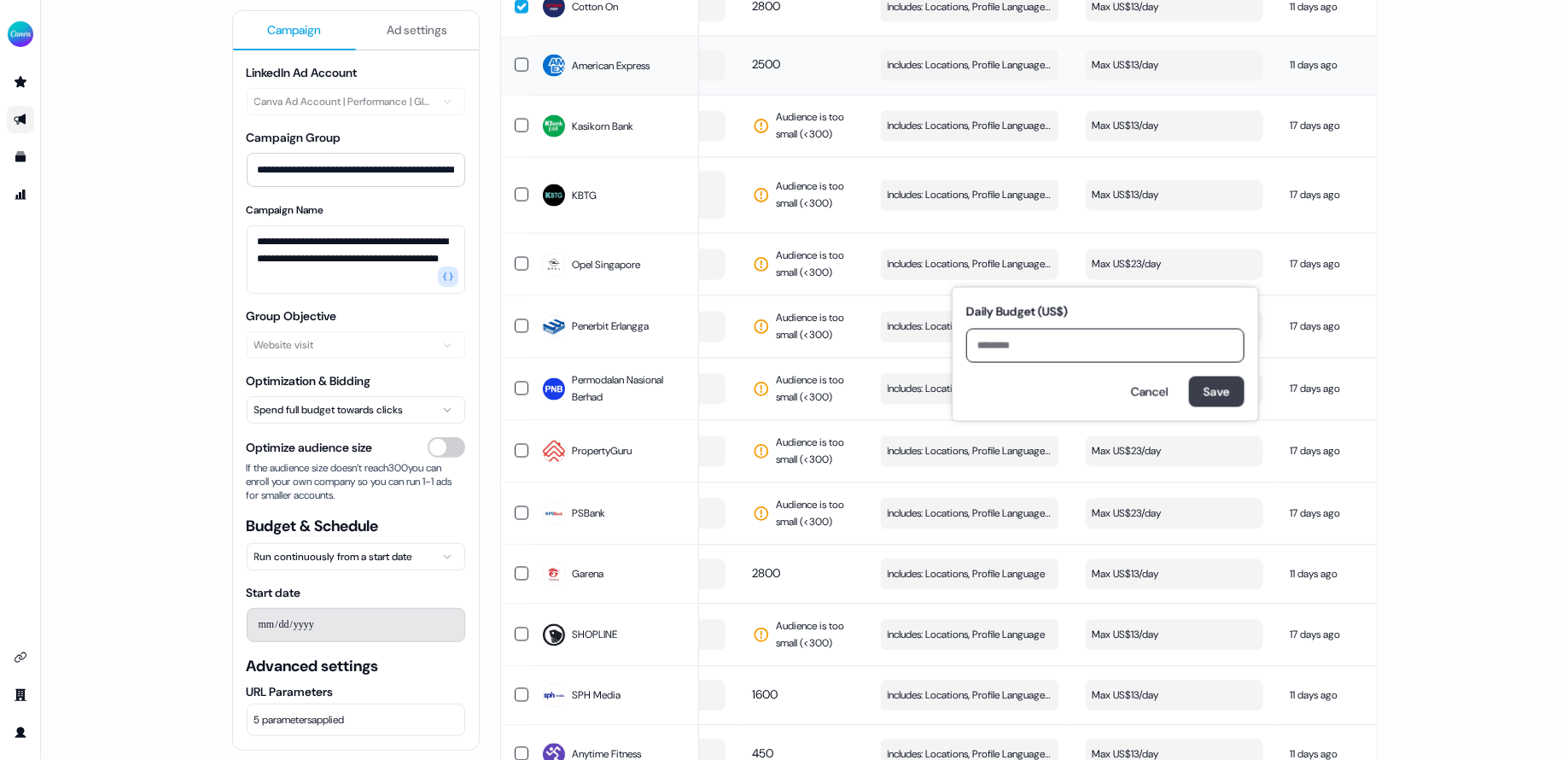 type on "**" 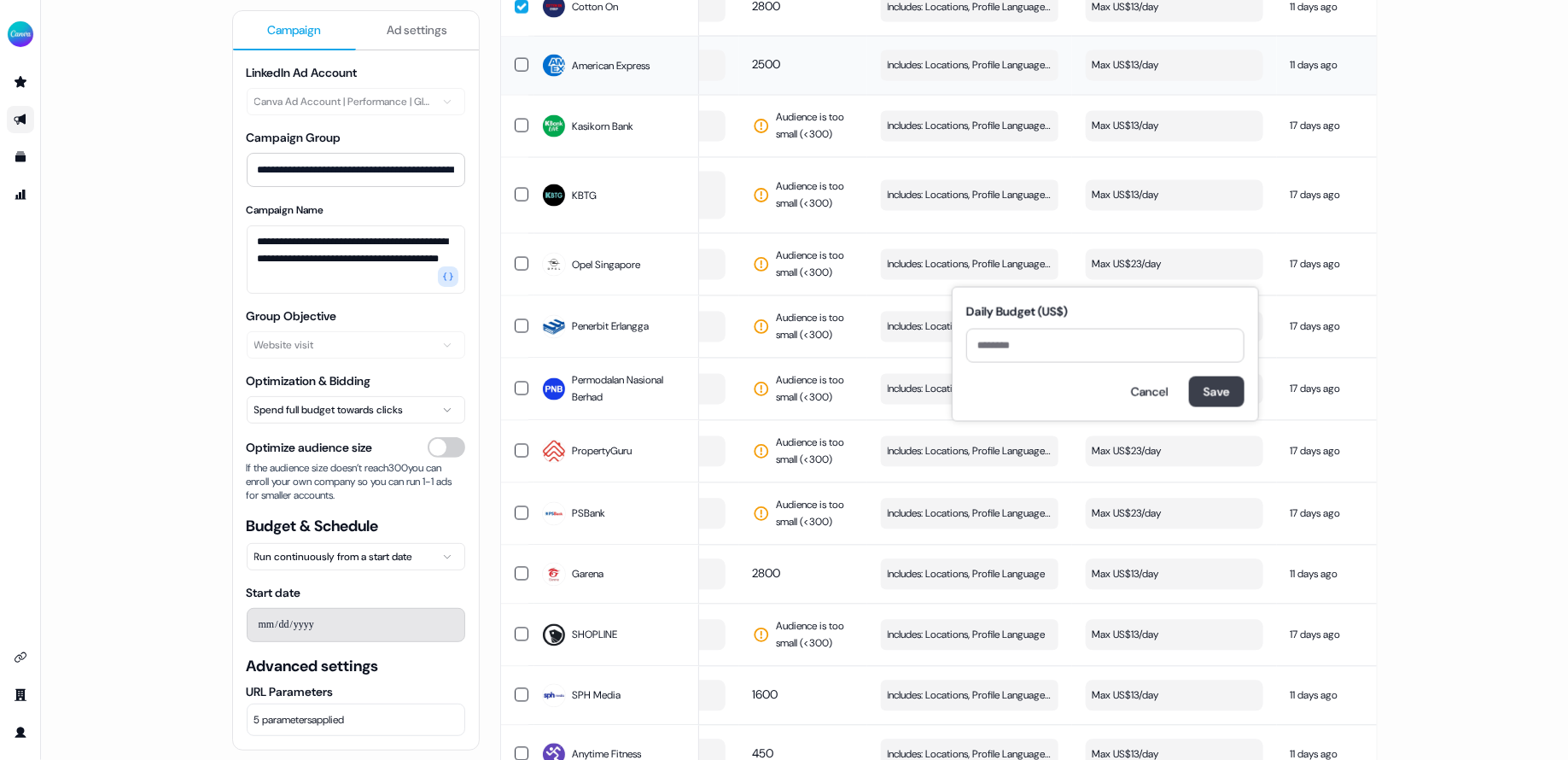 click on "Save" at bounding box center [1216, 392] 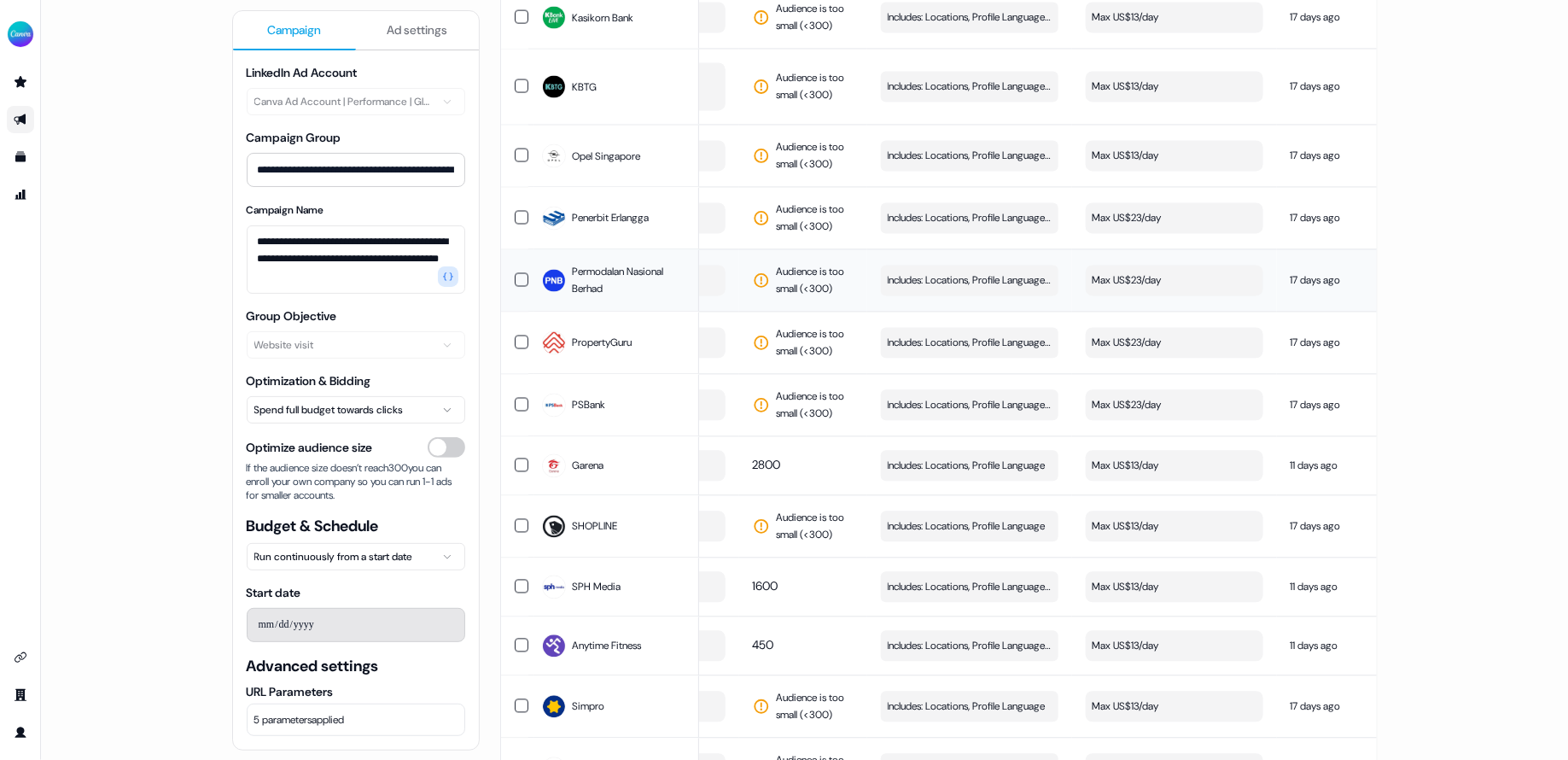scroll, scrollTop: 1659, scrollLeft: 0, axis: vertical 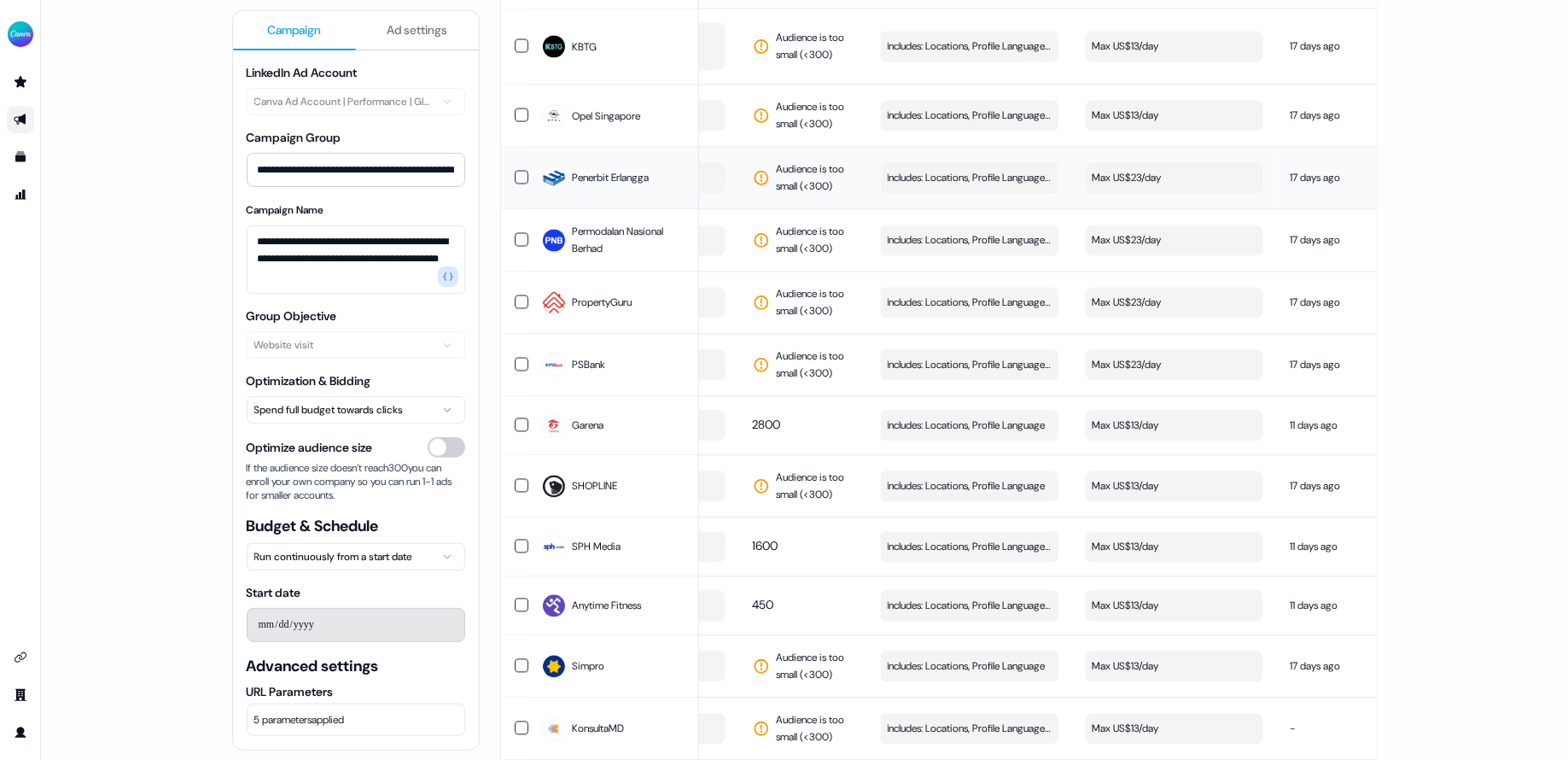 click on "Max US$23/day" at bounding box center (1175, 178) 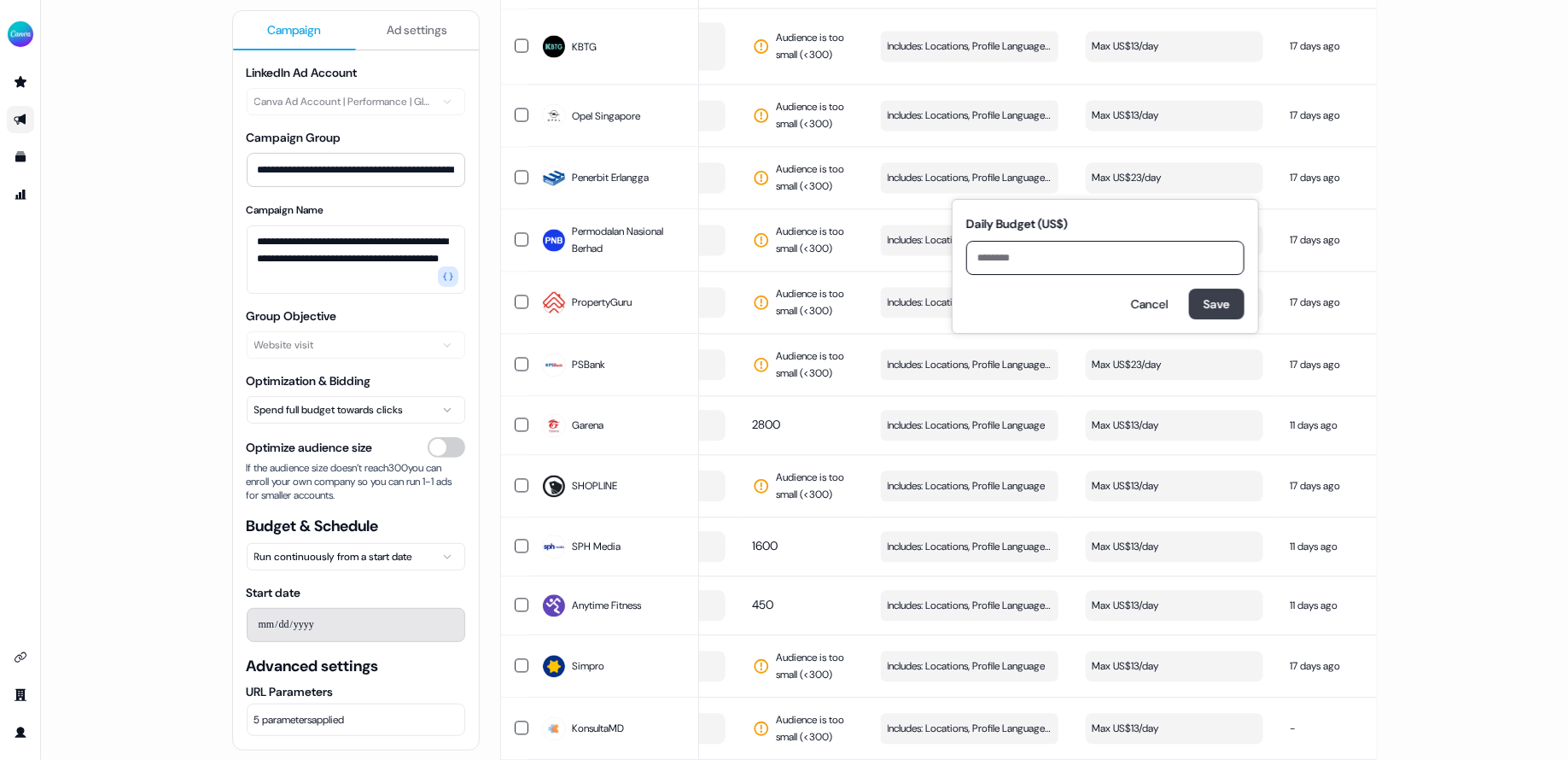 type on "**" 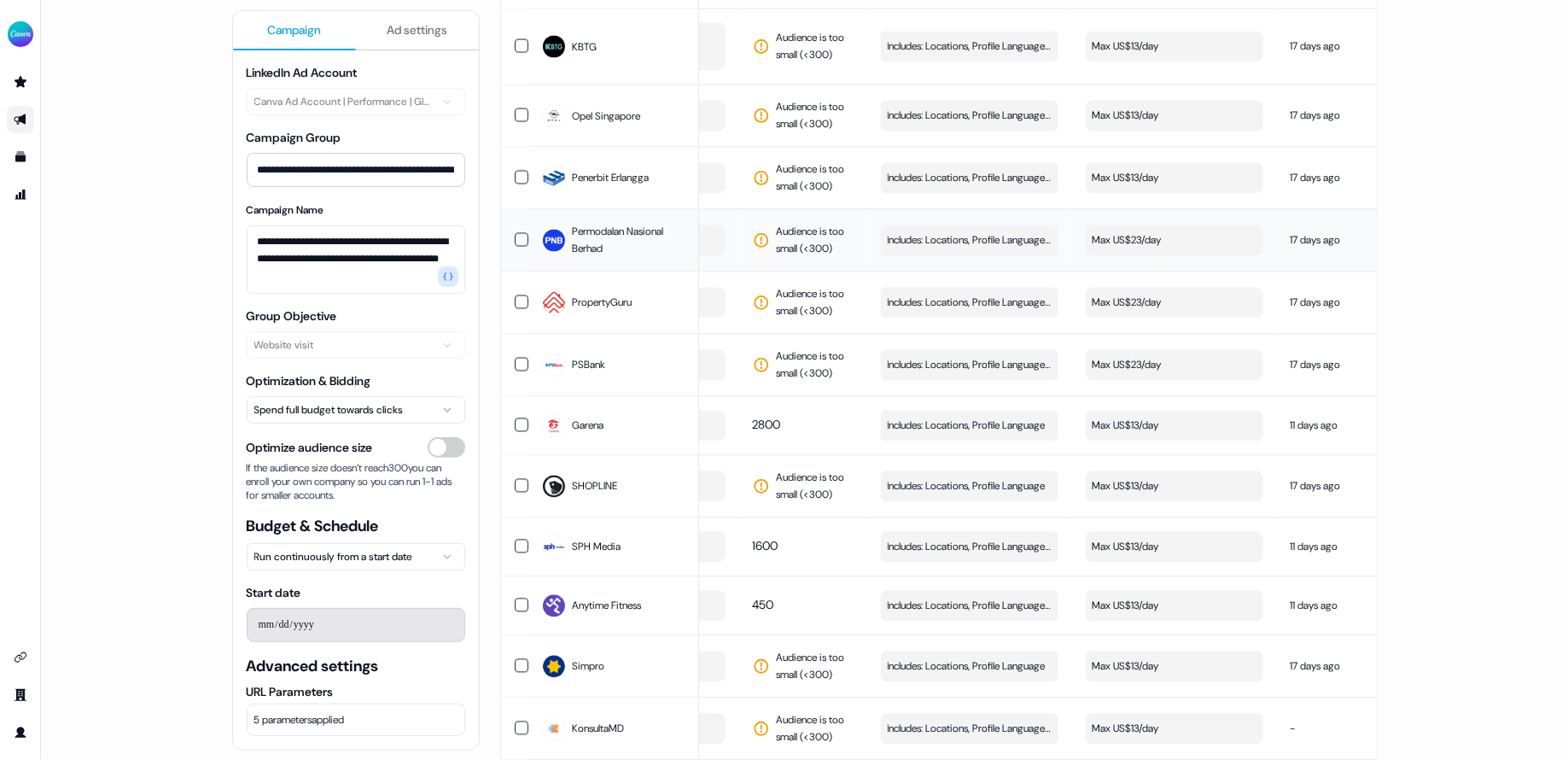 click on "Max US$23/day" at bounding box center [1175, 240] 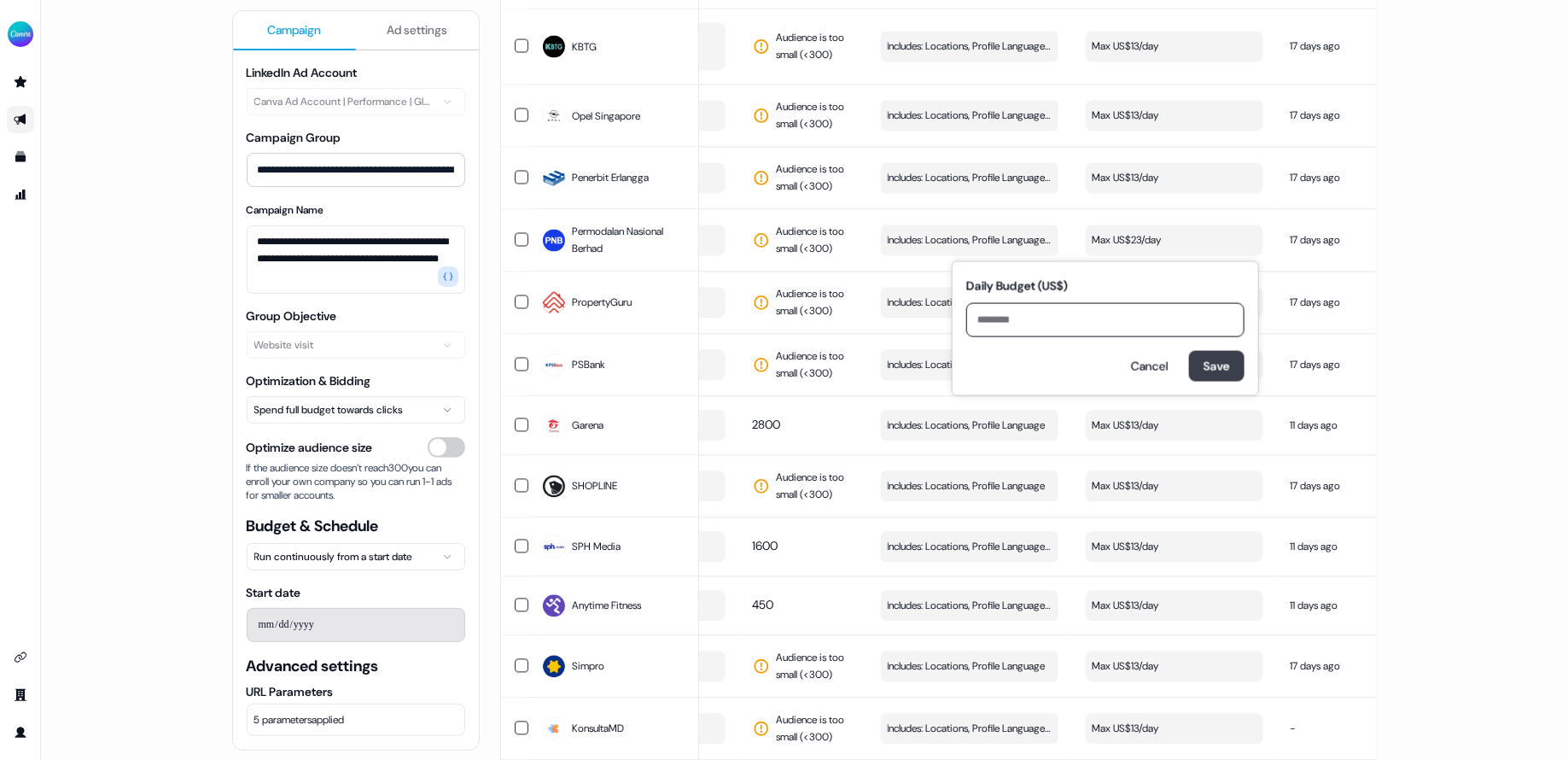 type on "**" 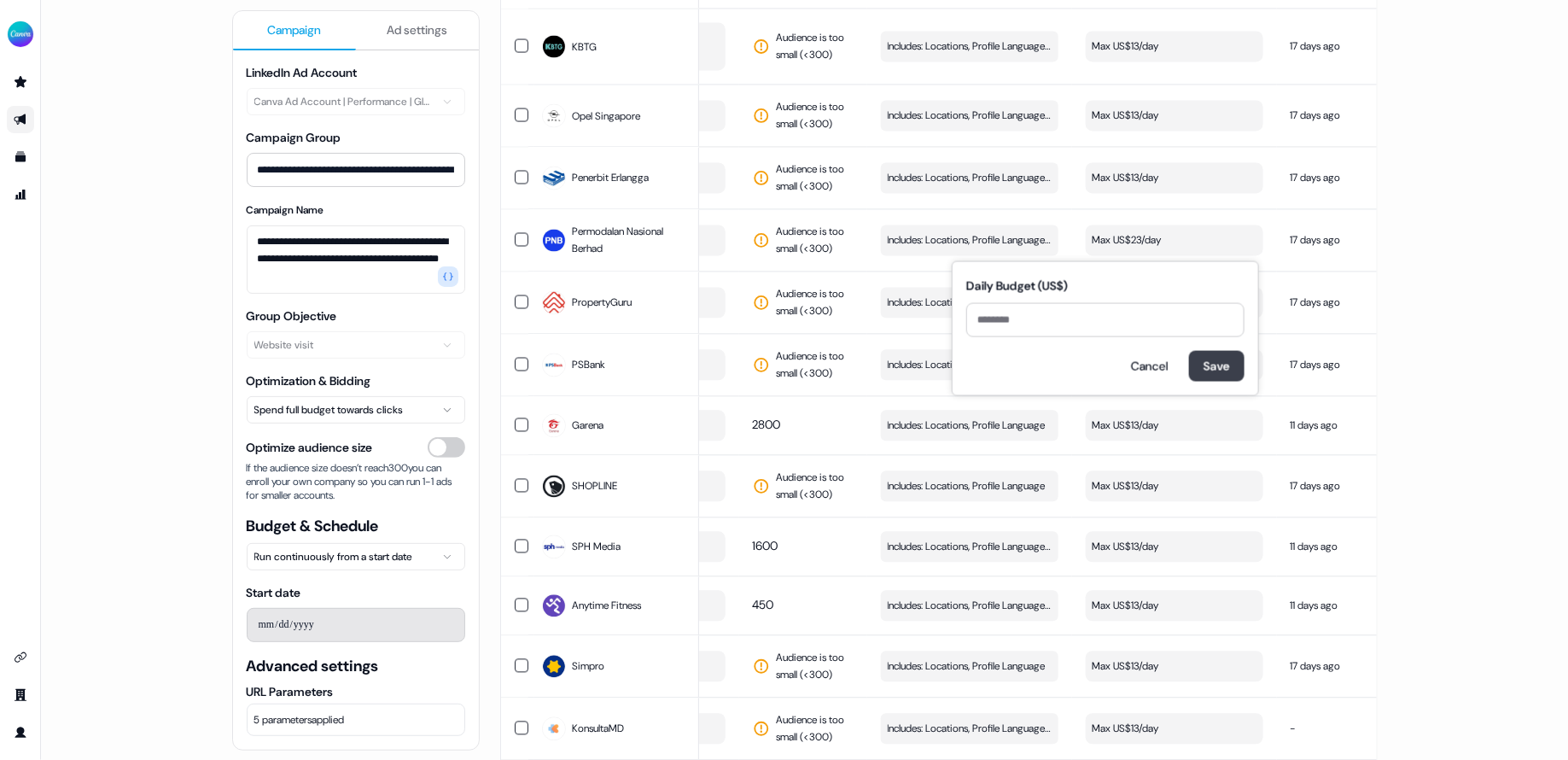 click on "Save" at bounding box center [1216, 366] 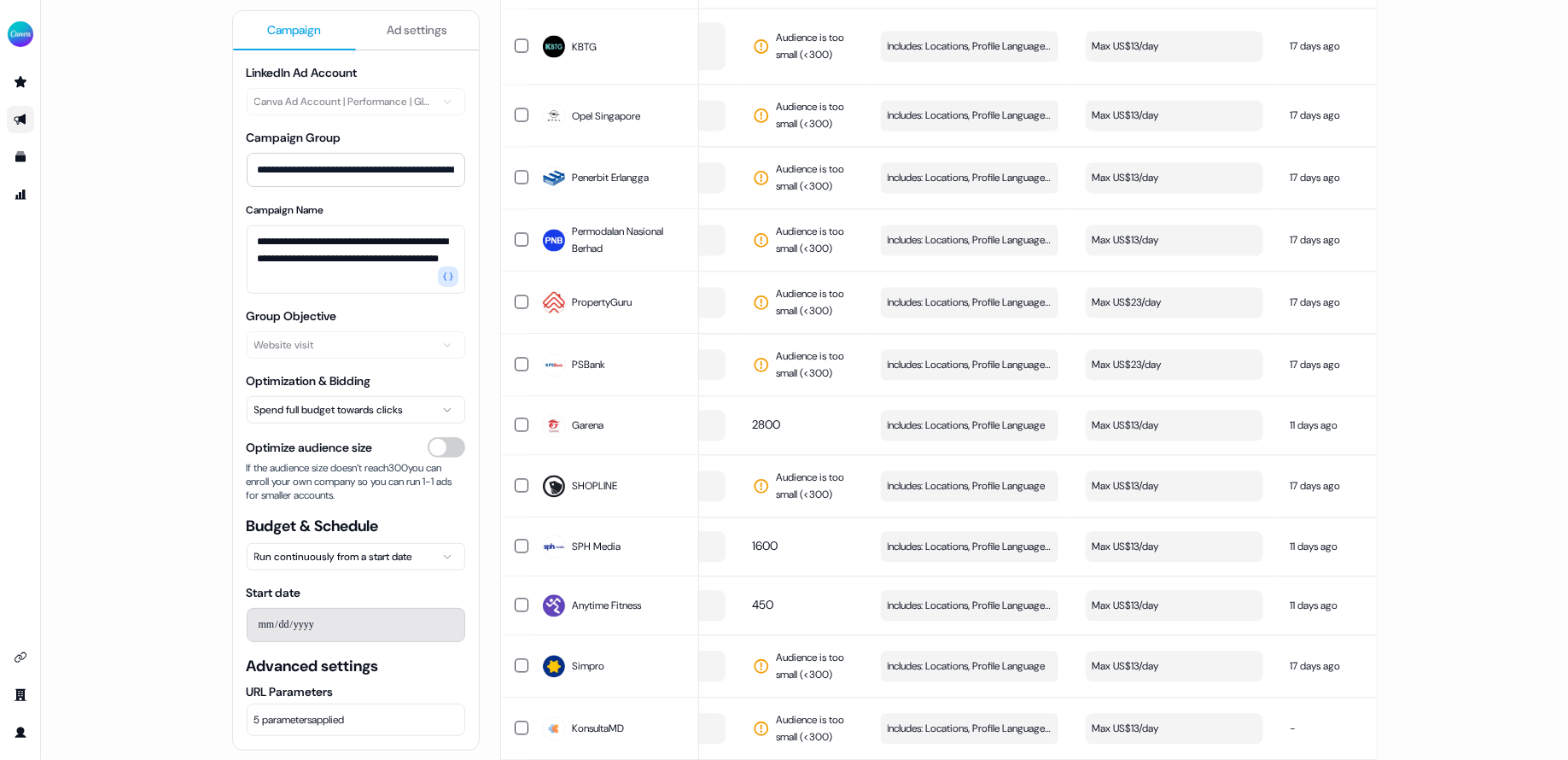 click on "Max US$23/day" at bounding box center (1175, 302) 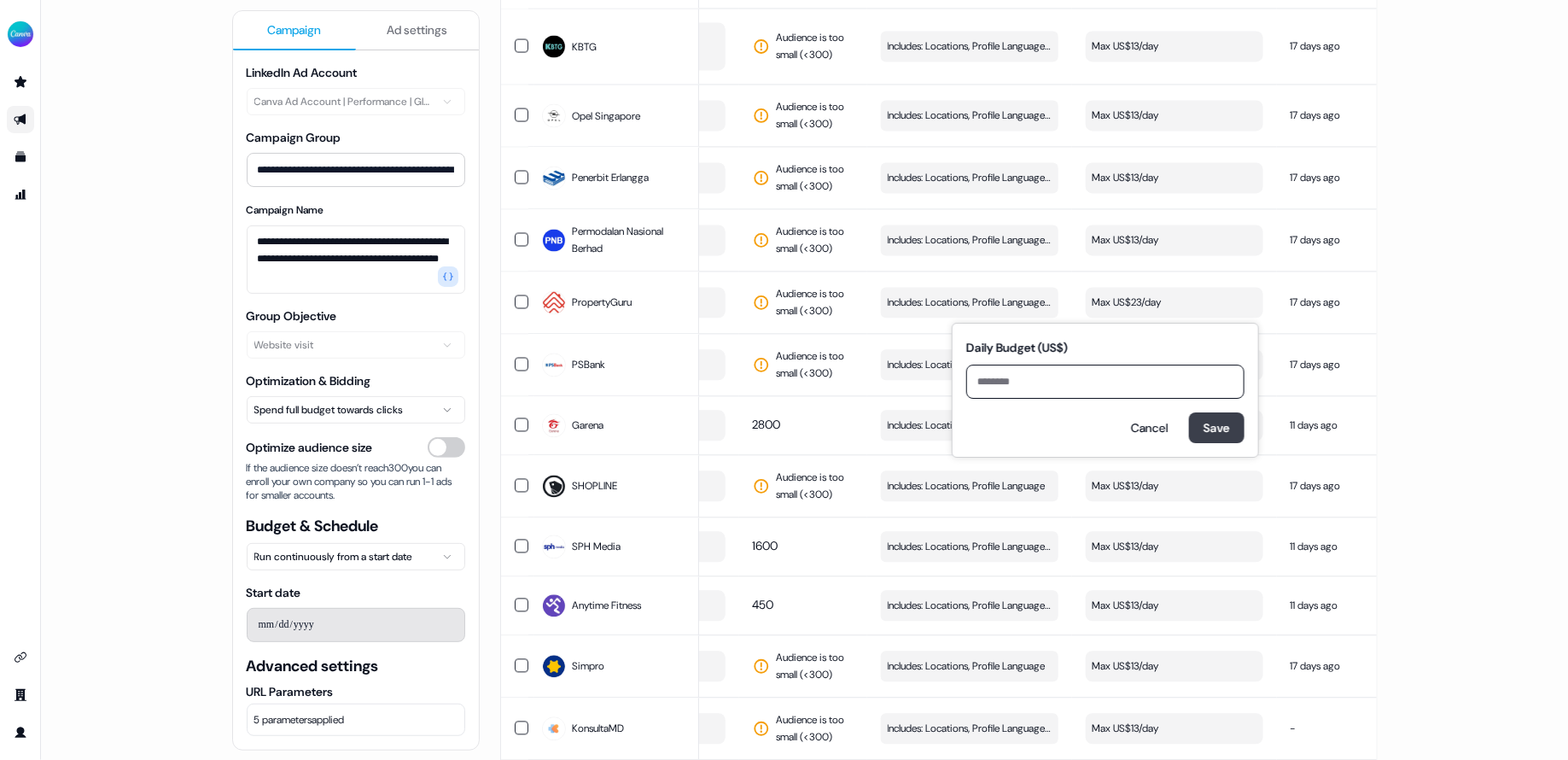 type on "**" 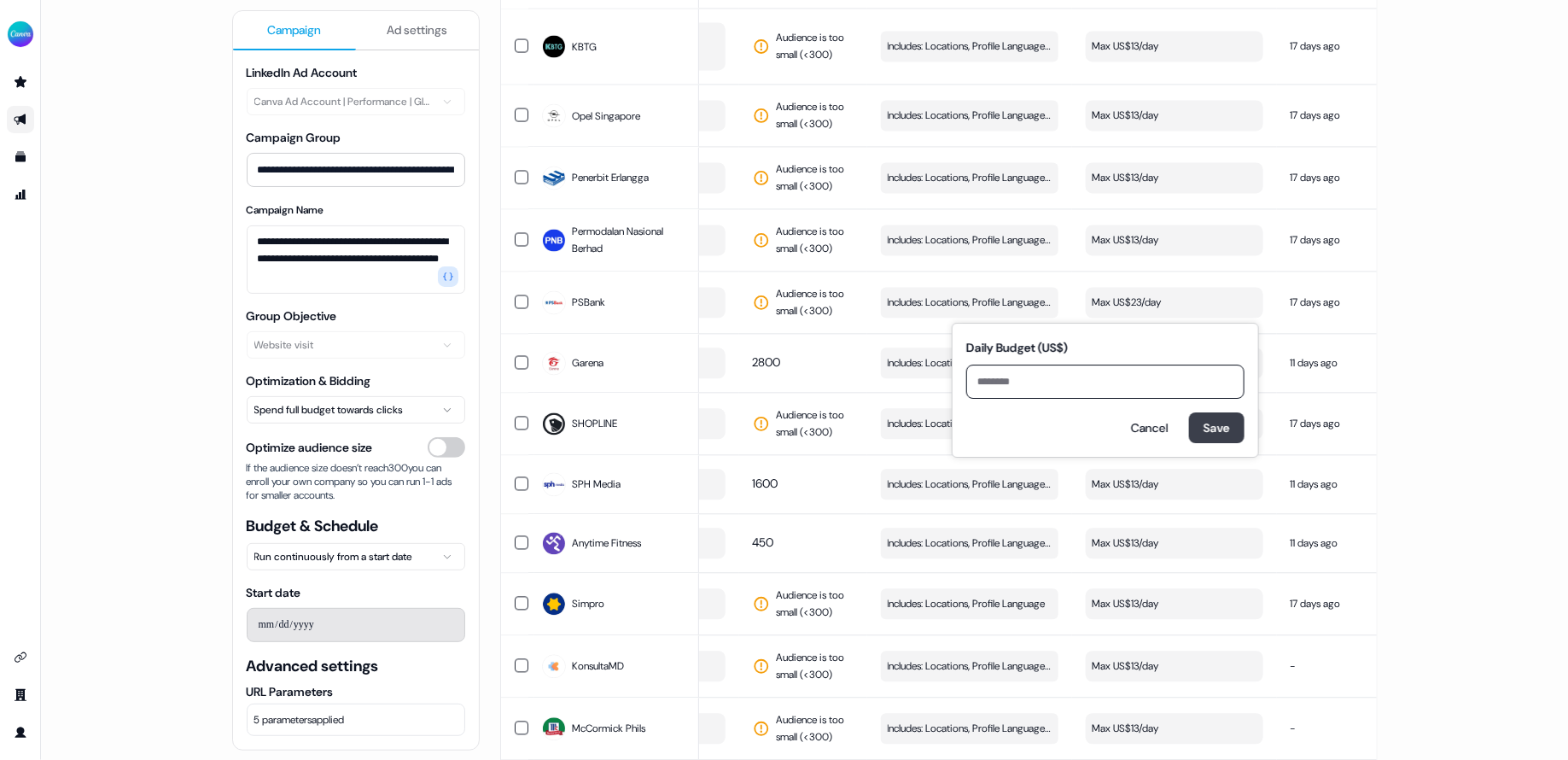 type on "**" 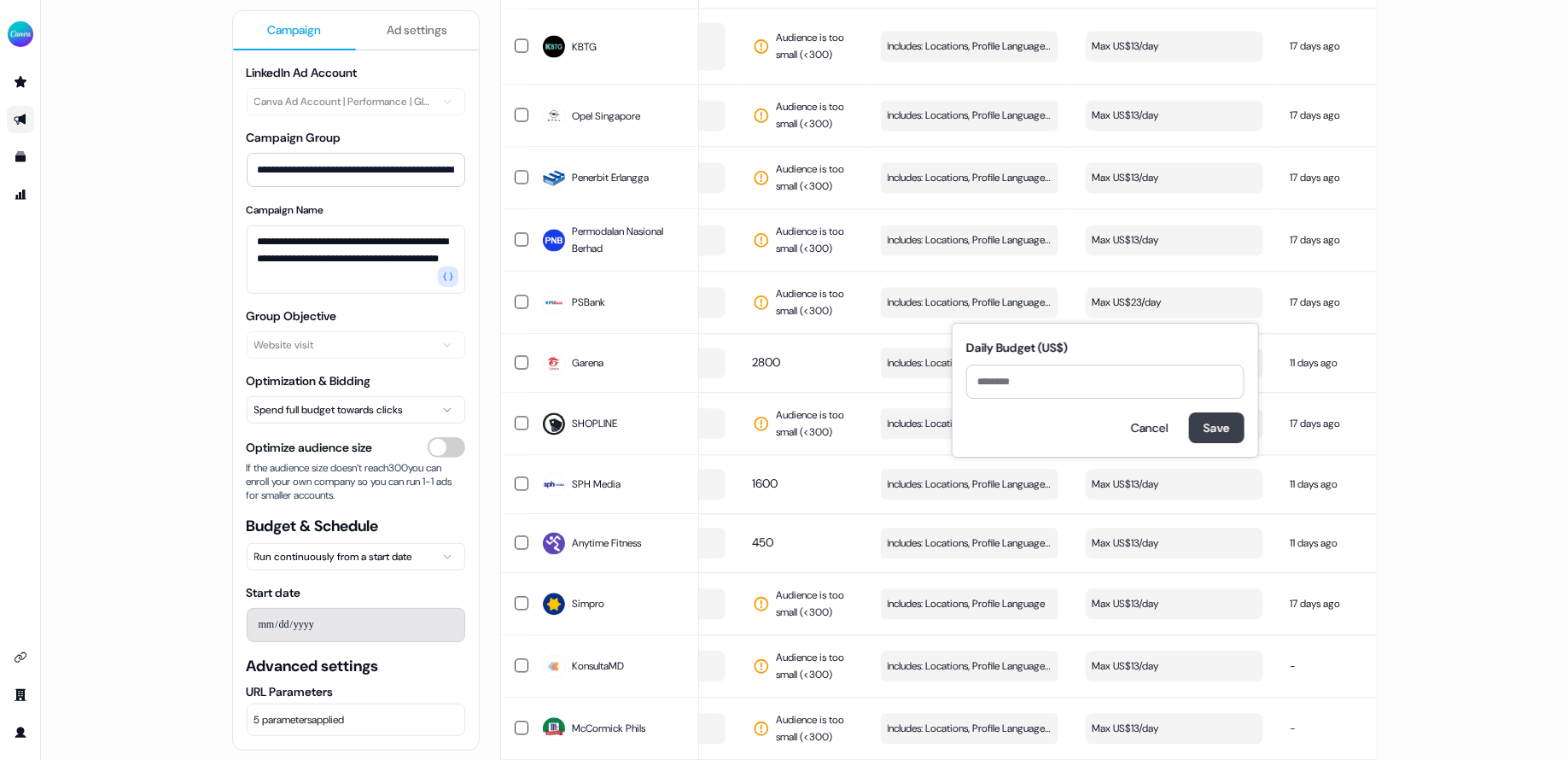 click on "Save" at bounding box center [1216, 428] 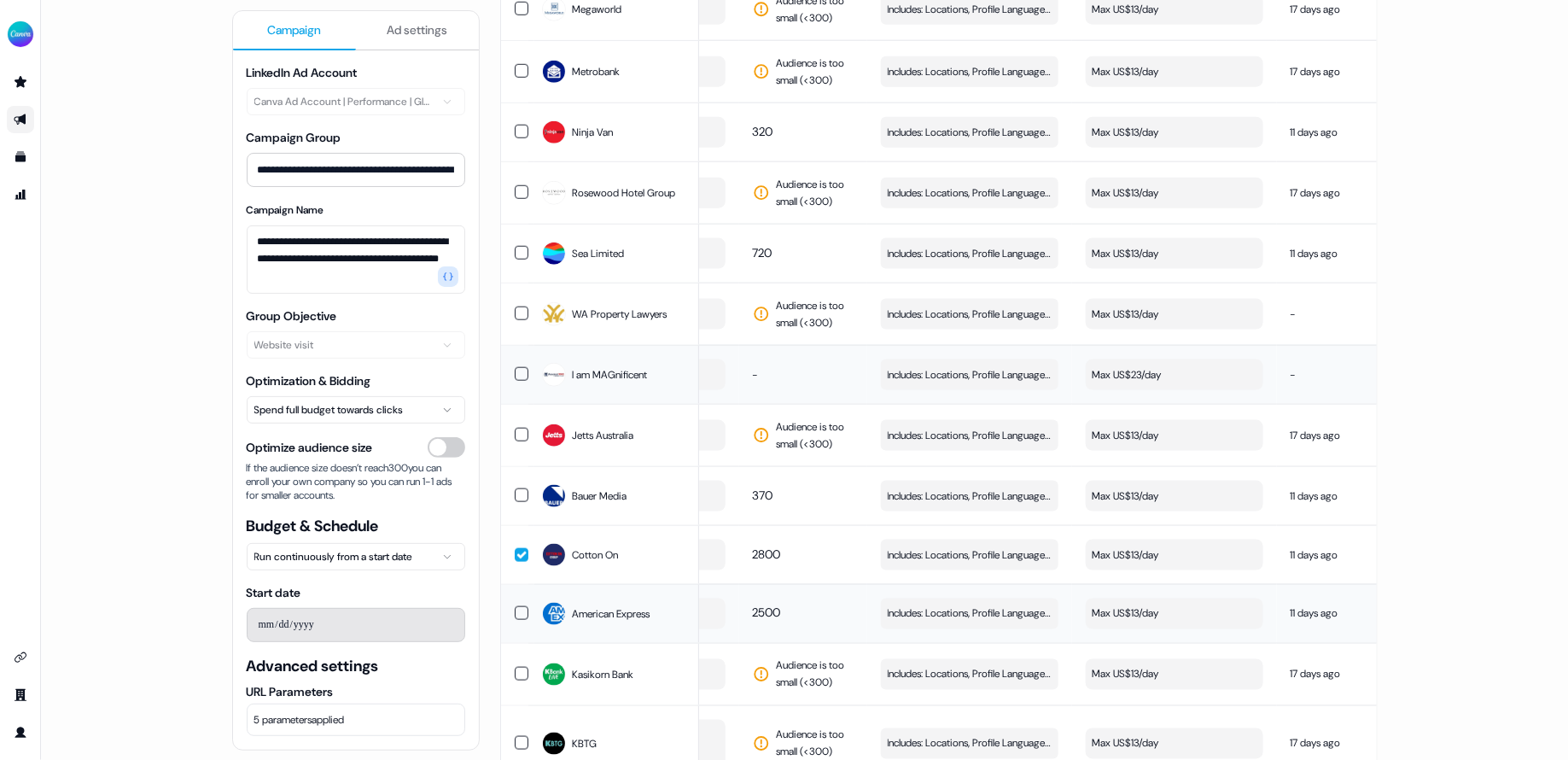 scroll, scrollTop: 2664, scrollLeft: 0, axis: vertical 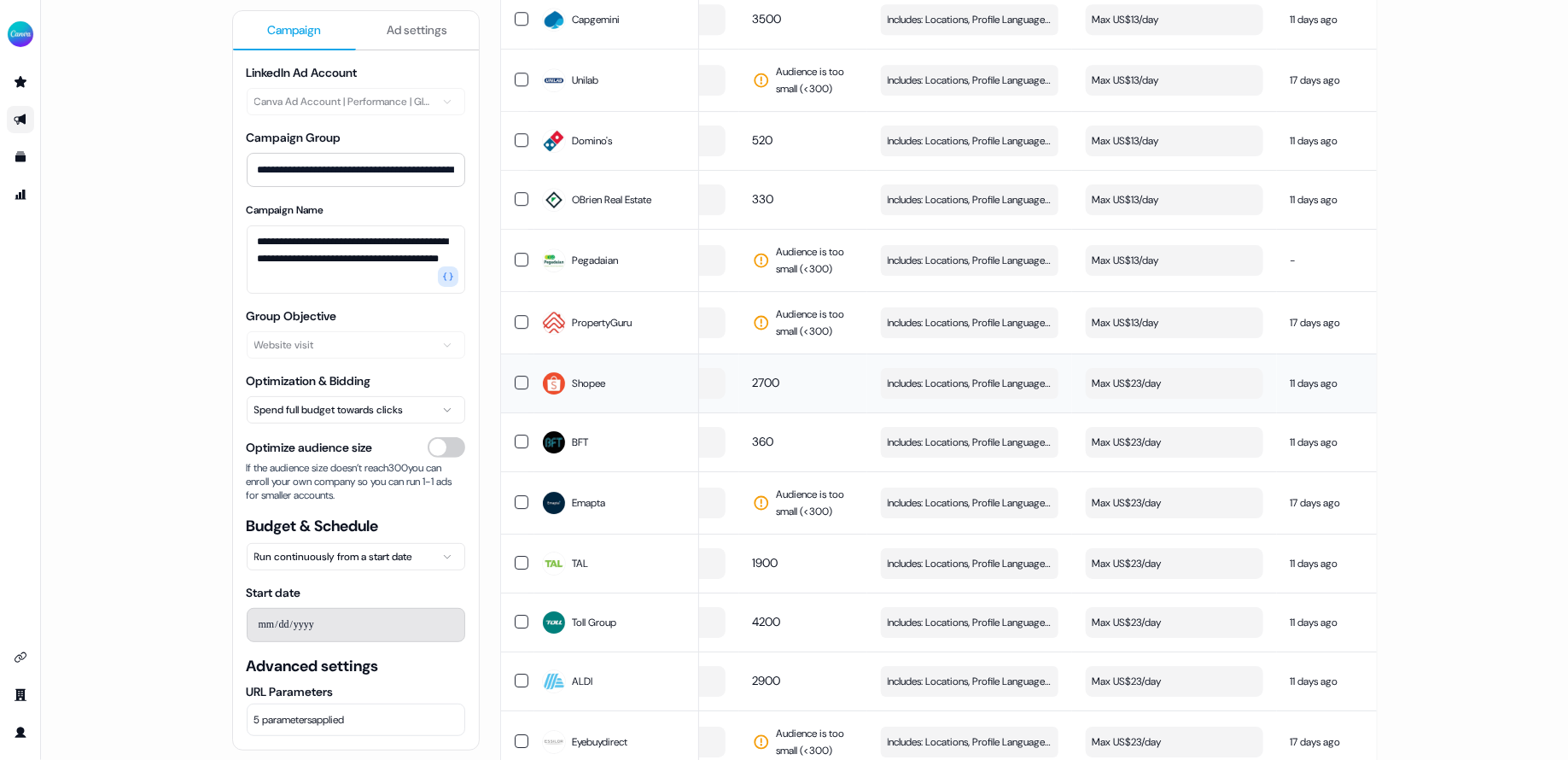 click on "Max US$23/day" at bounding box center (1175, 383) 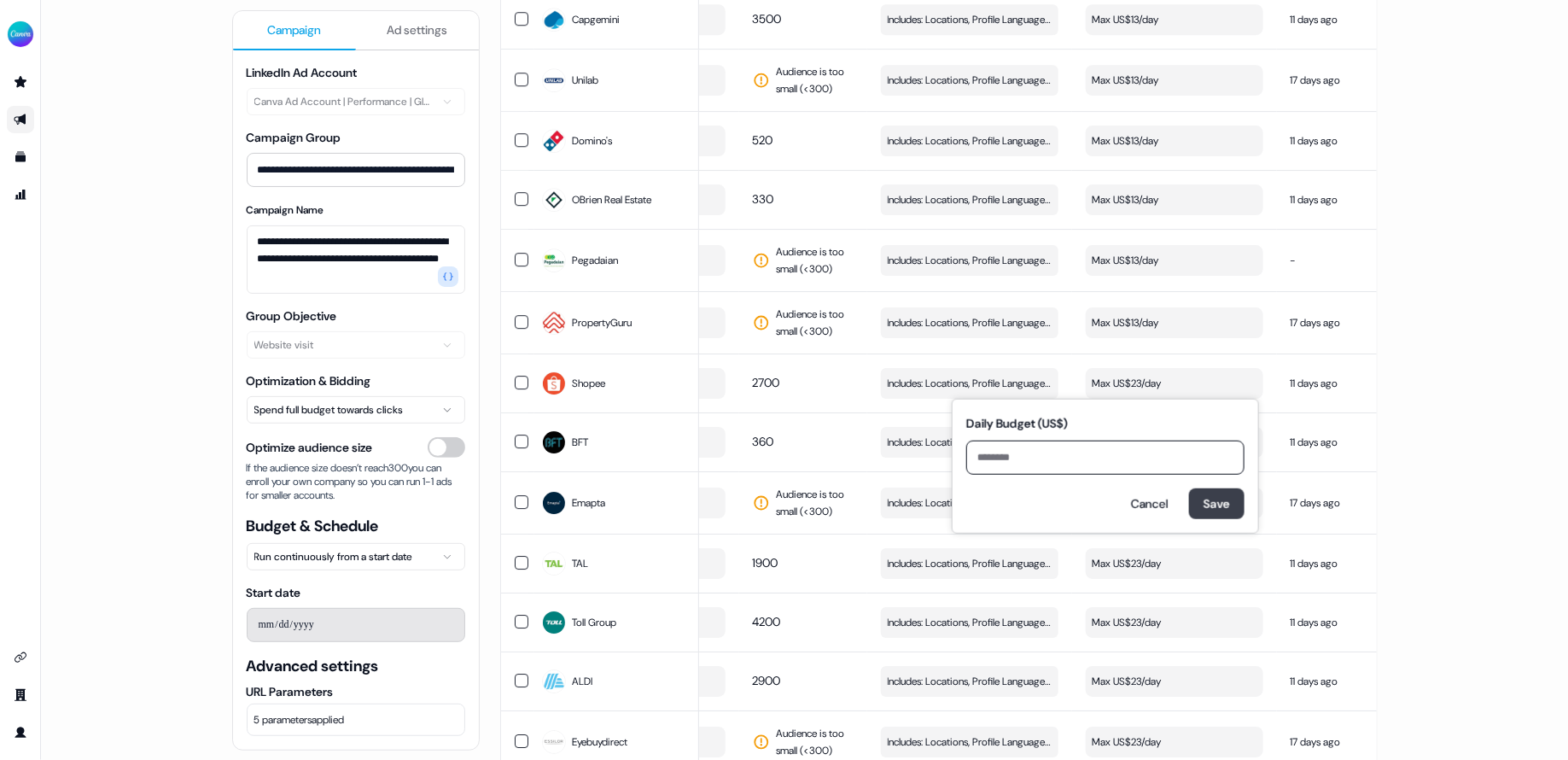 type on "**" 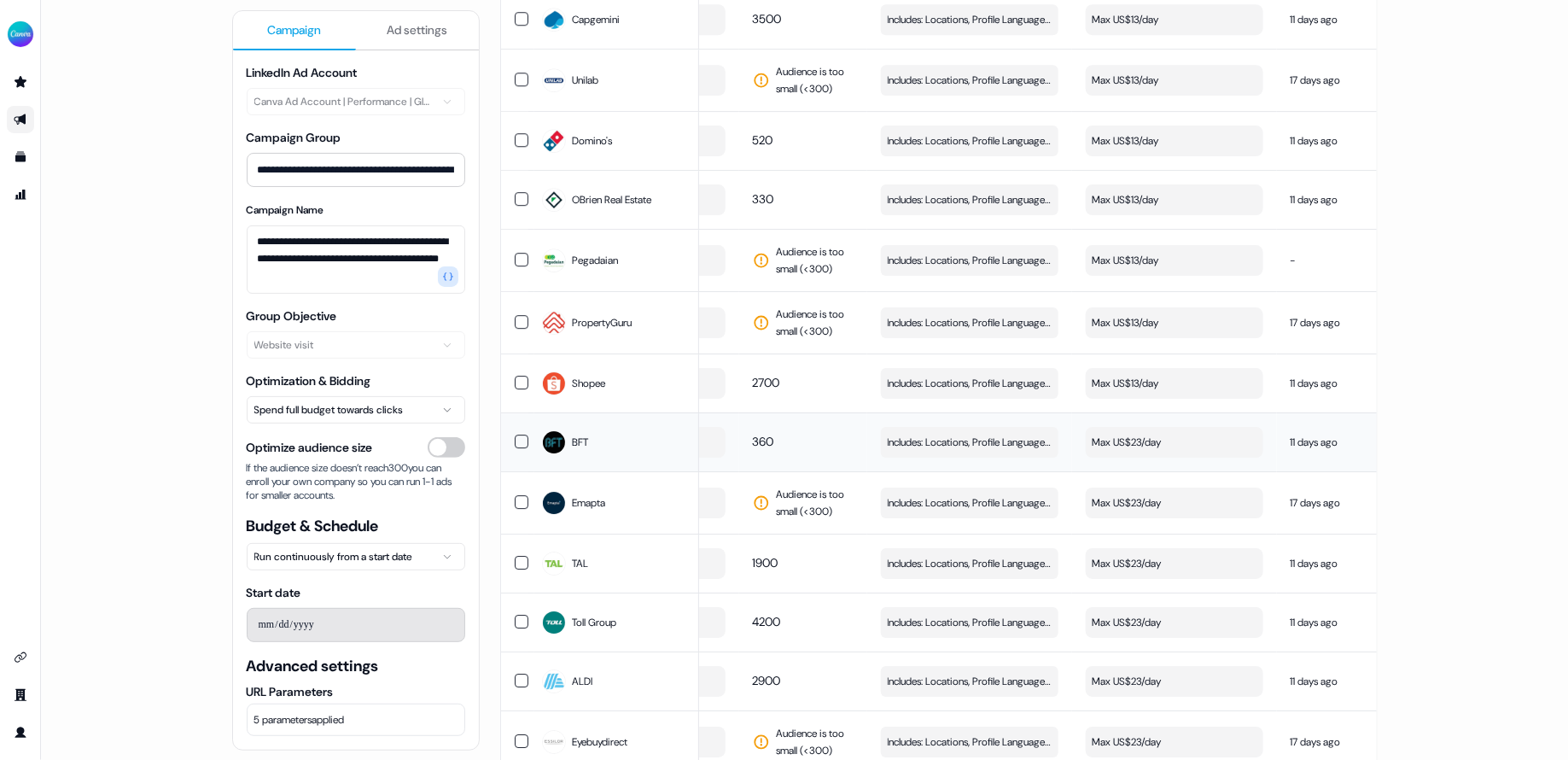 click on "Max US$23/day" at bounding box center (1175, 442) 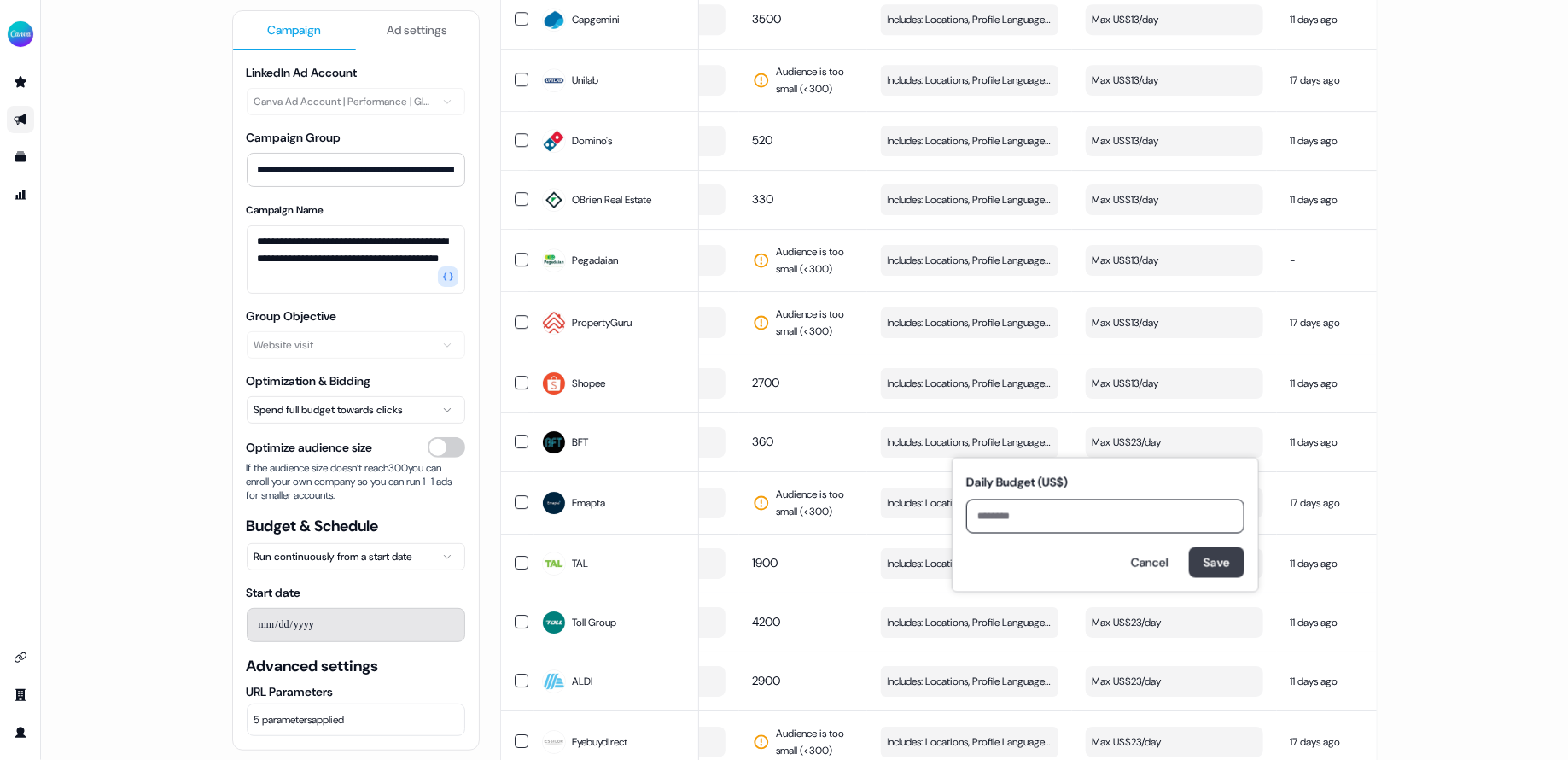 type on "**" 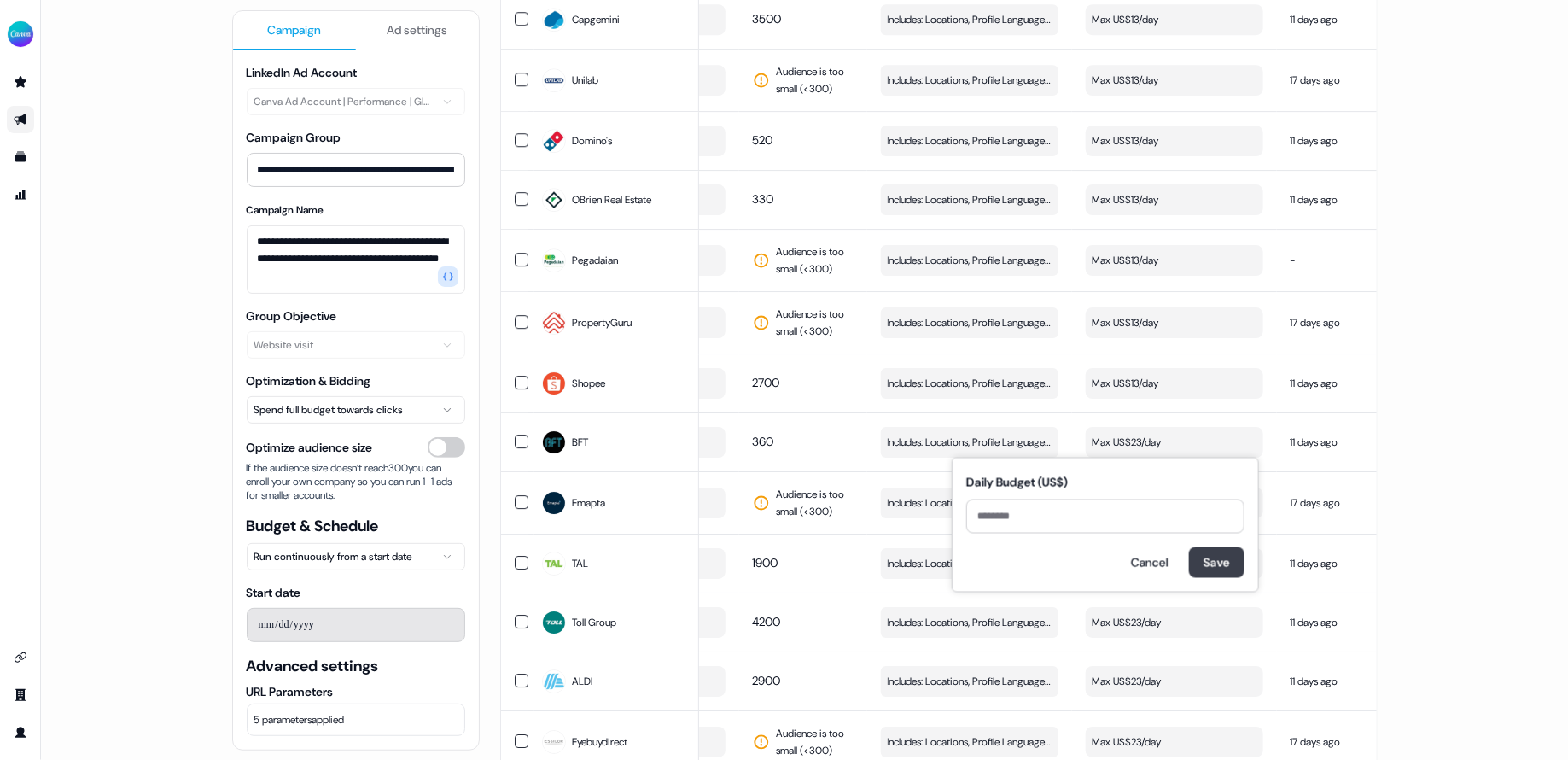 click on "Save" at bounding box center (1216, 563) 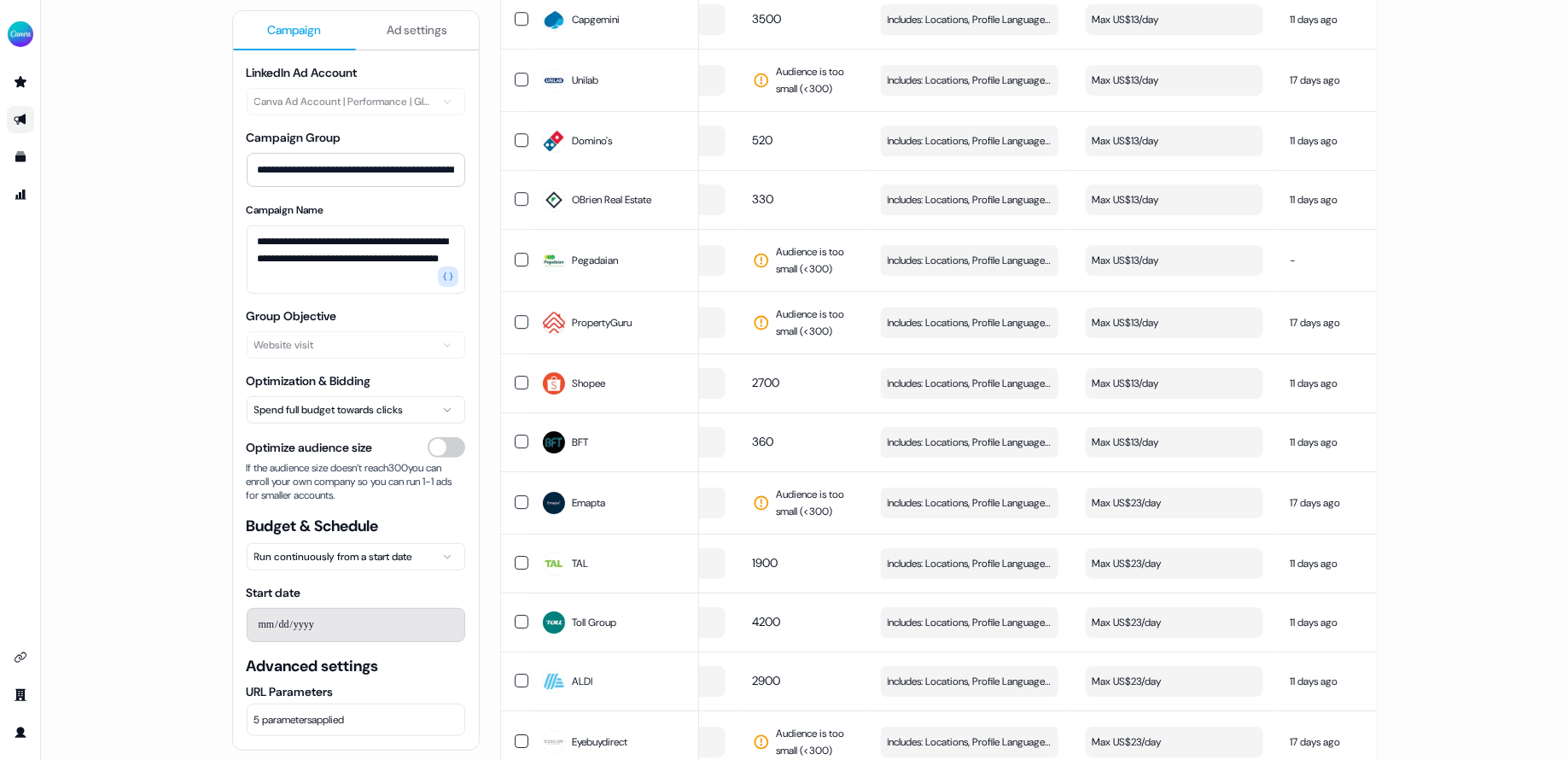 click on "Max US$23/day" at bounding box center (1175, 503) 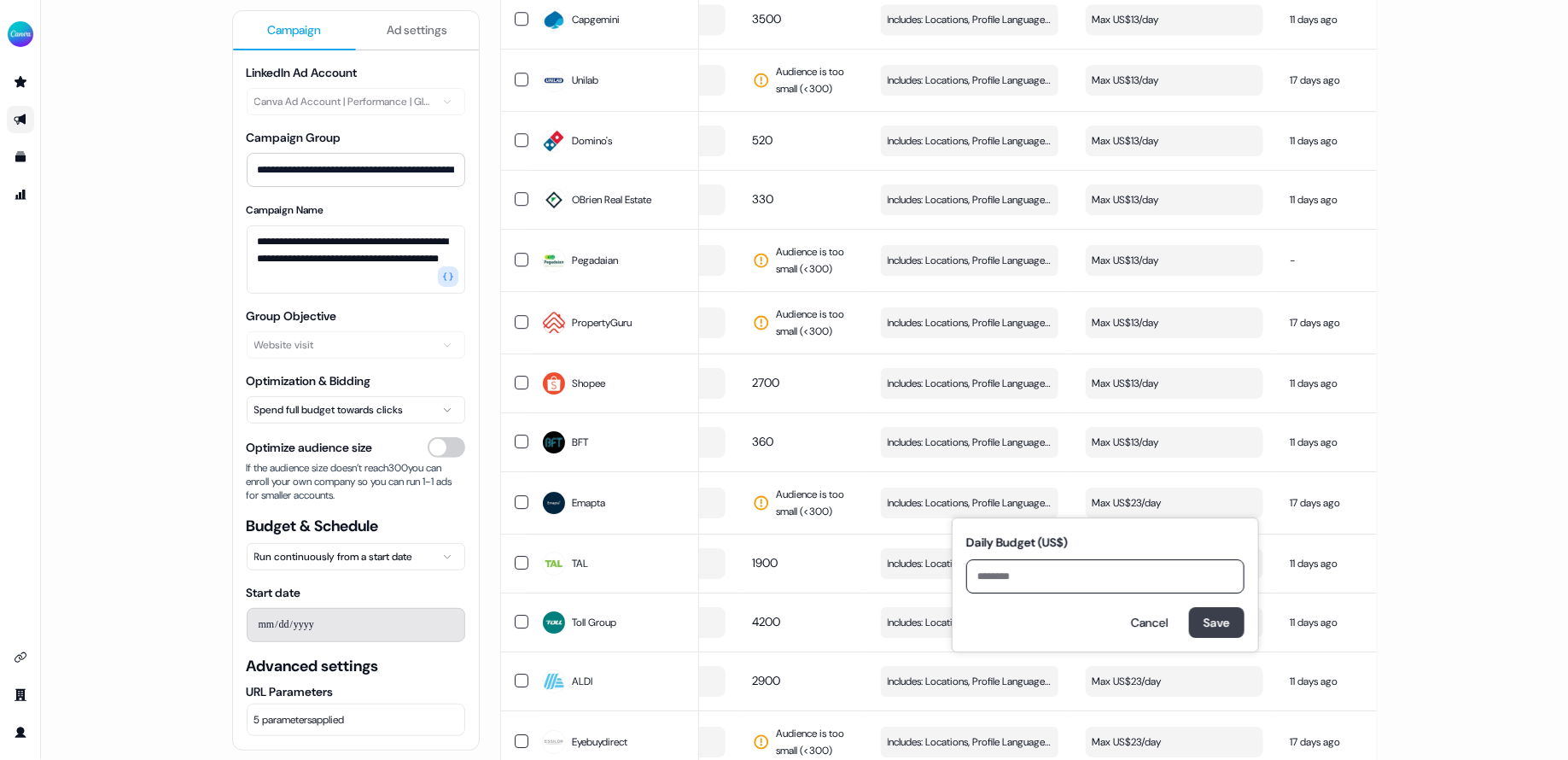 type on "**" 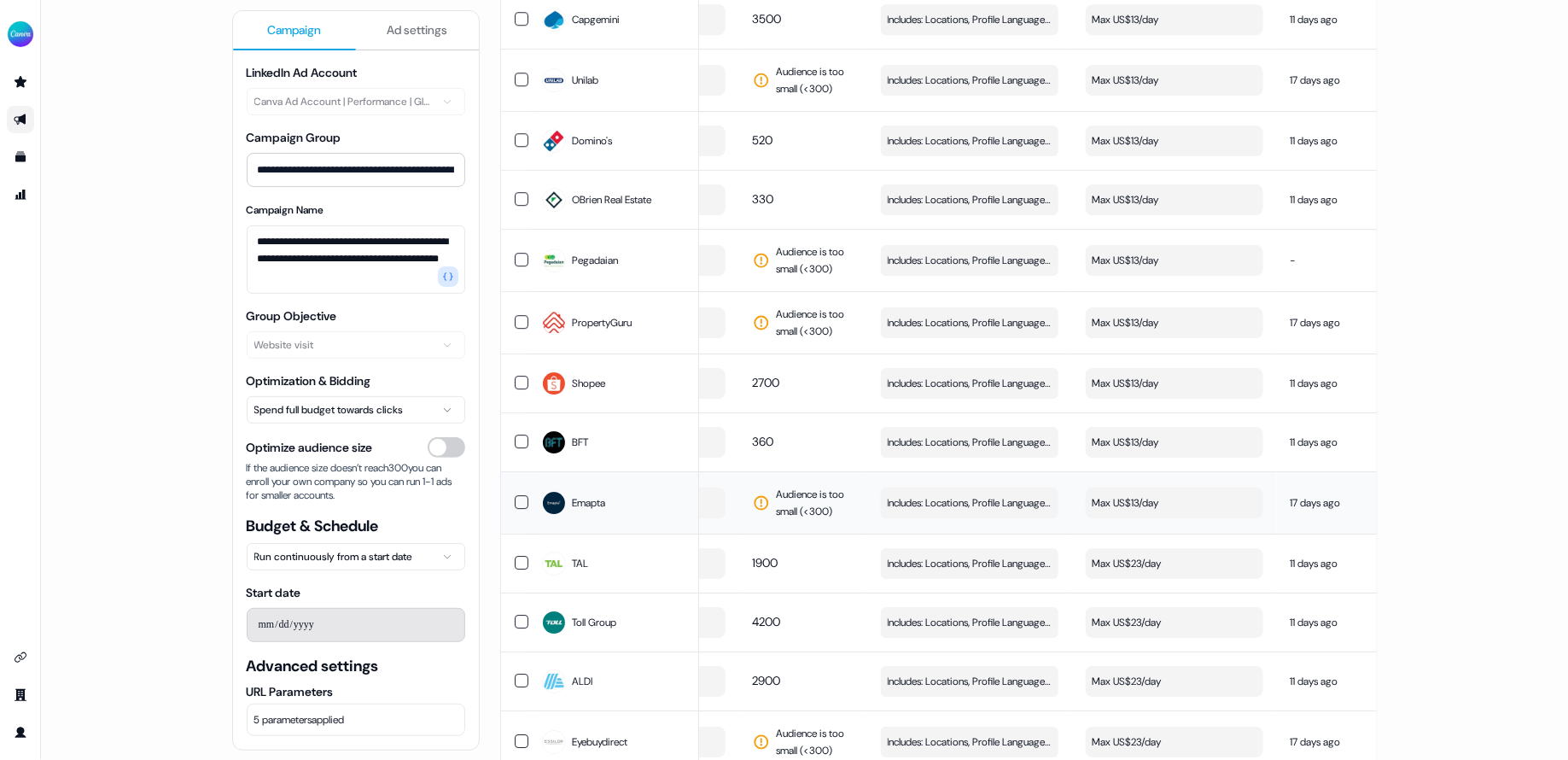 click at bounding box center [522, 502] 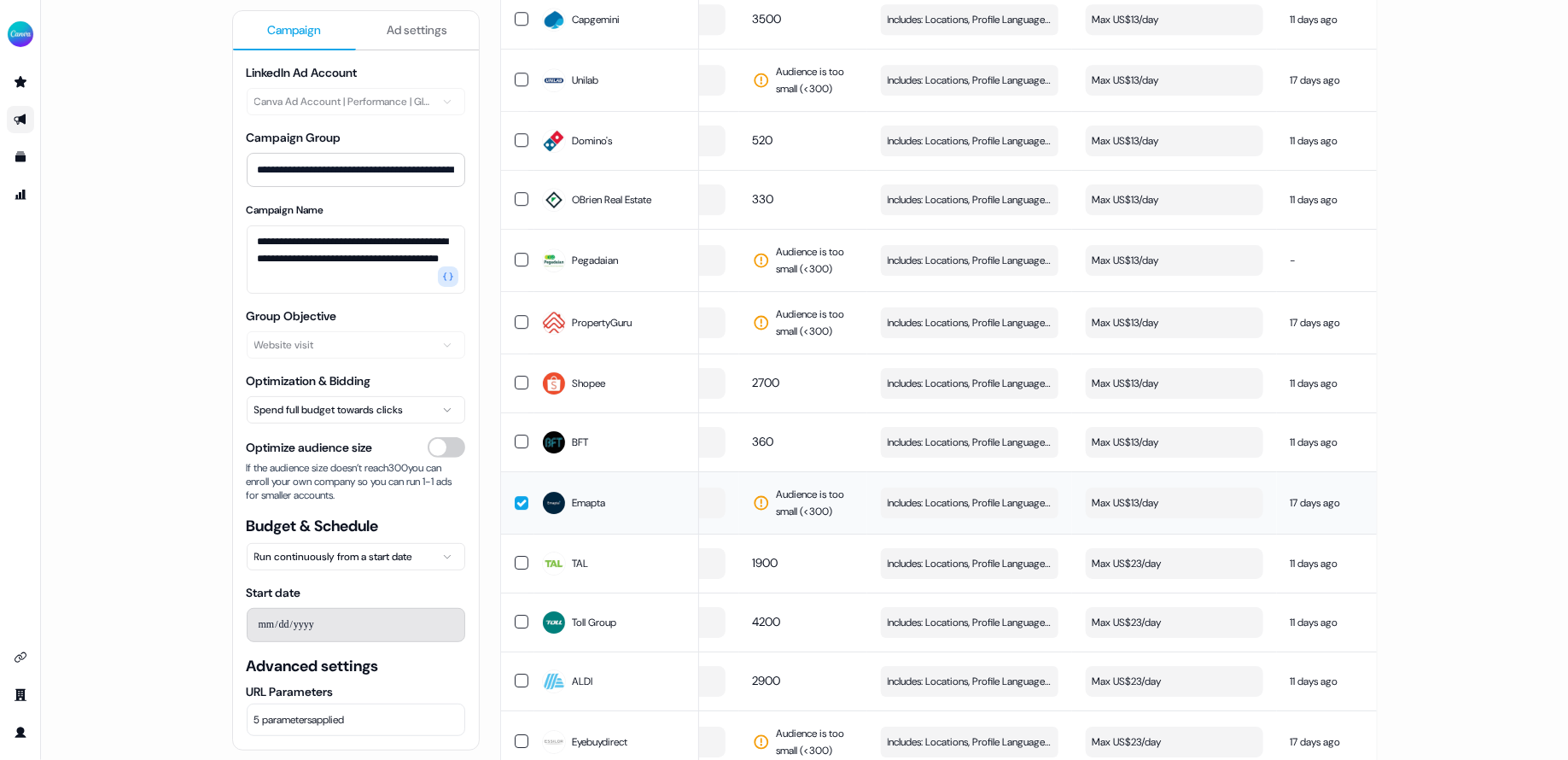 click at bounding box center (522, 503) 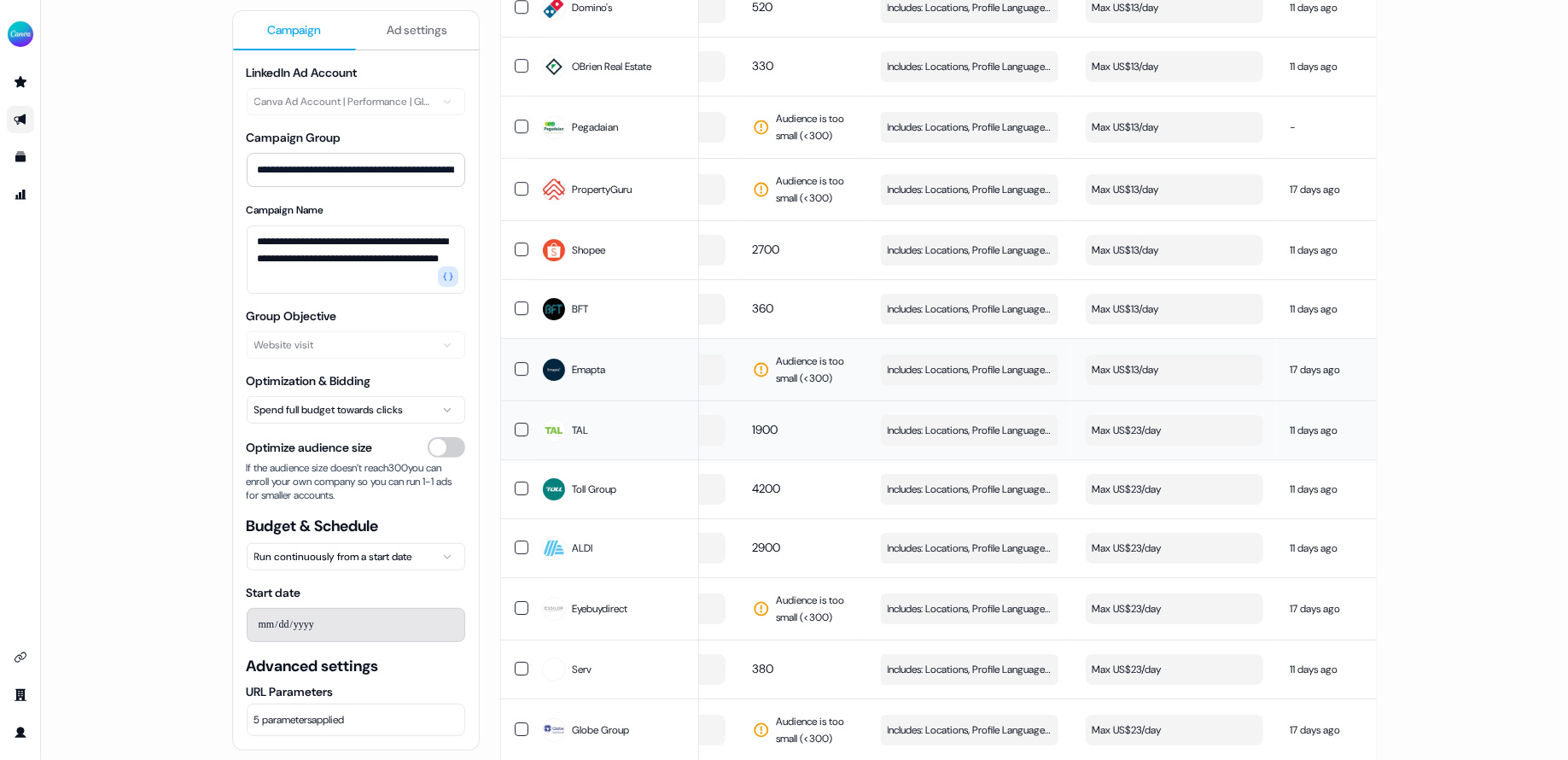 scroll, scrollTop: 2798, scrollLeft: 0, axis: vertical 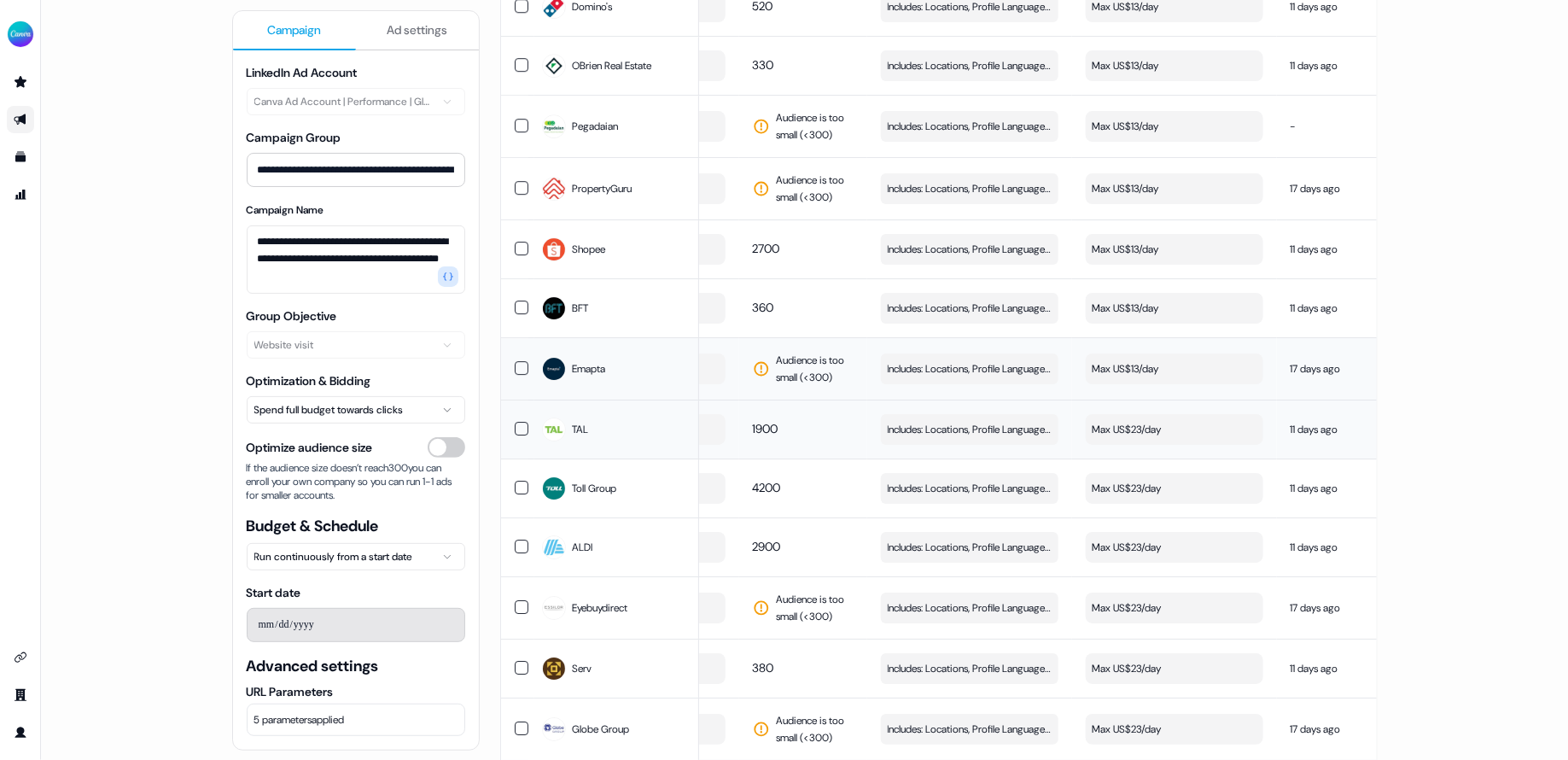 click on "Max US$23/day" at bounding box center [1175, 430] 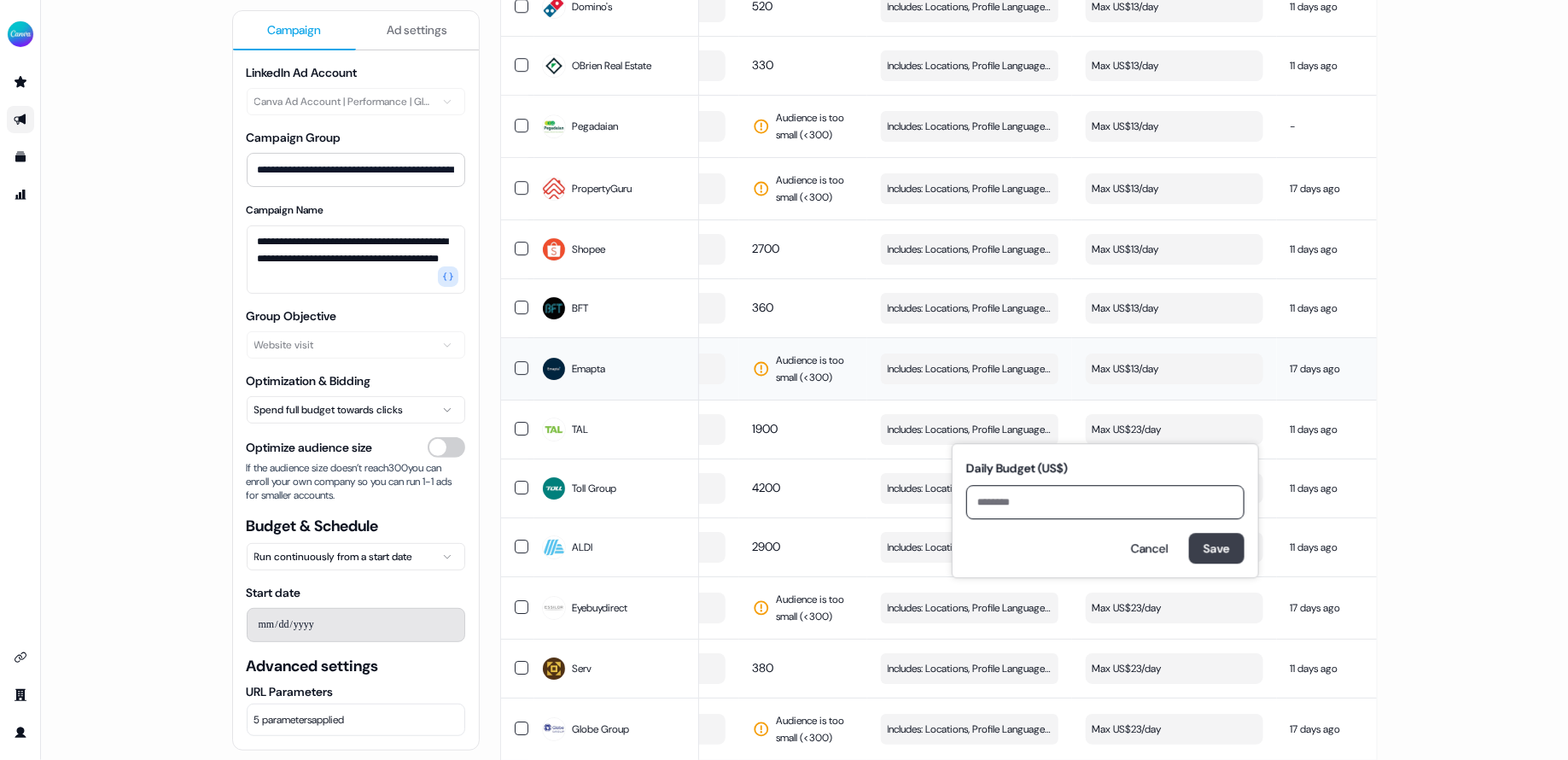 type on "**" 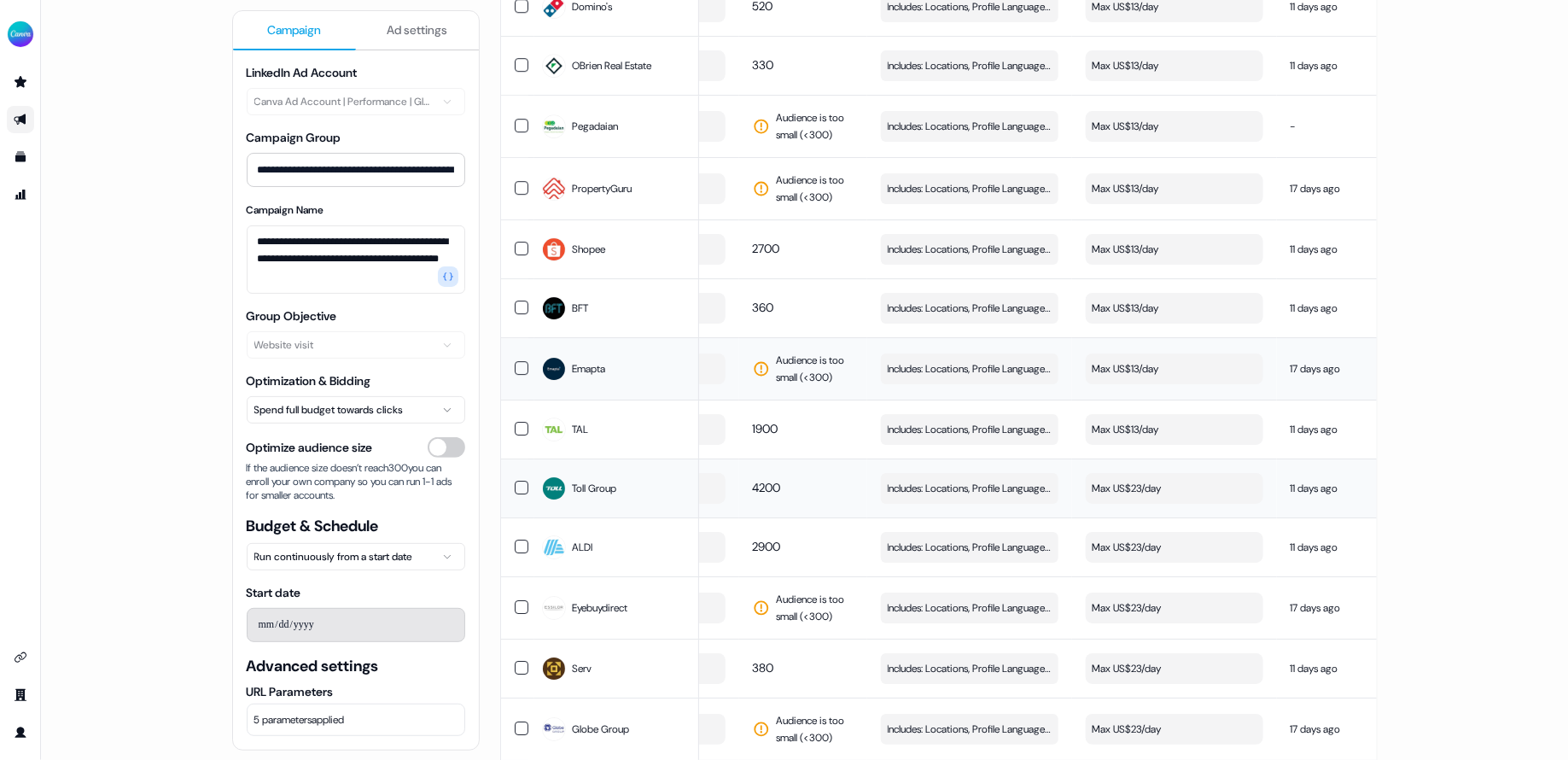 click on "Max US$23/day" at bounding box center (1175, 488) 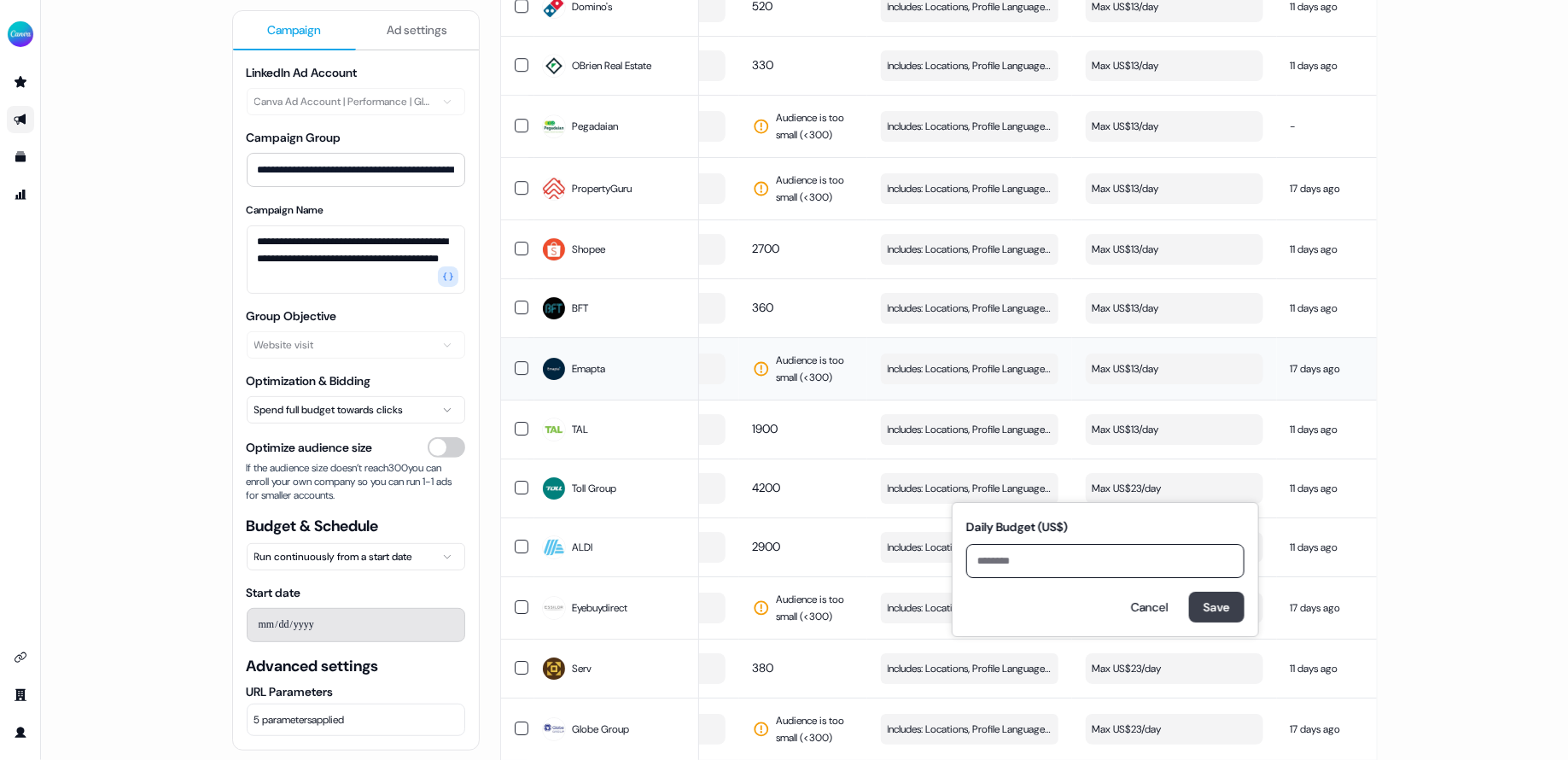 type on "**" 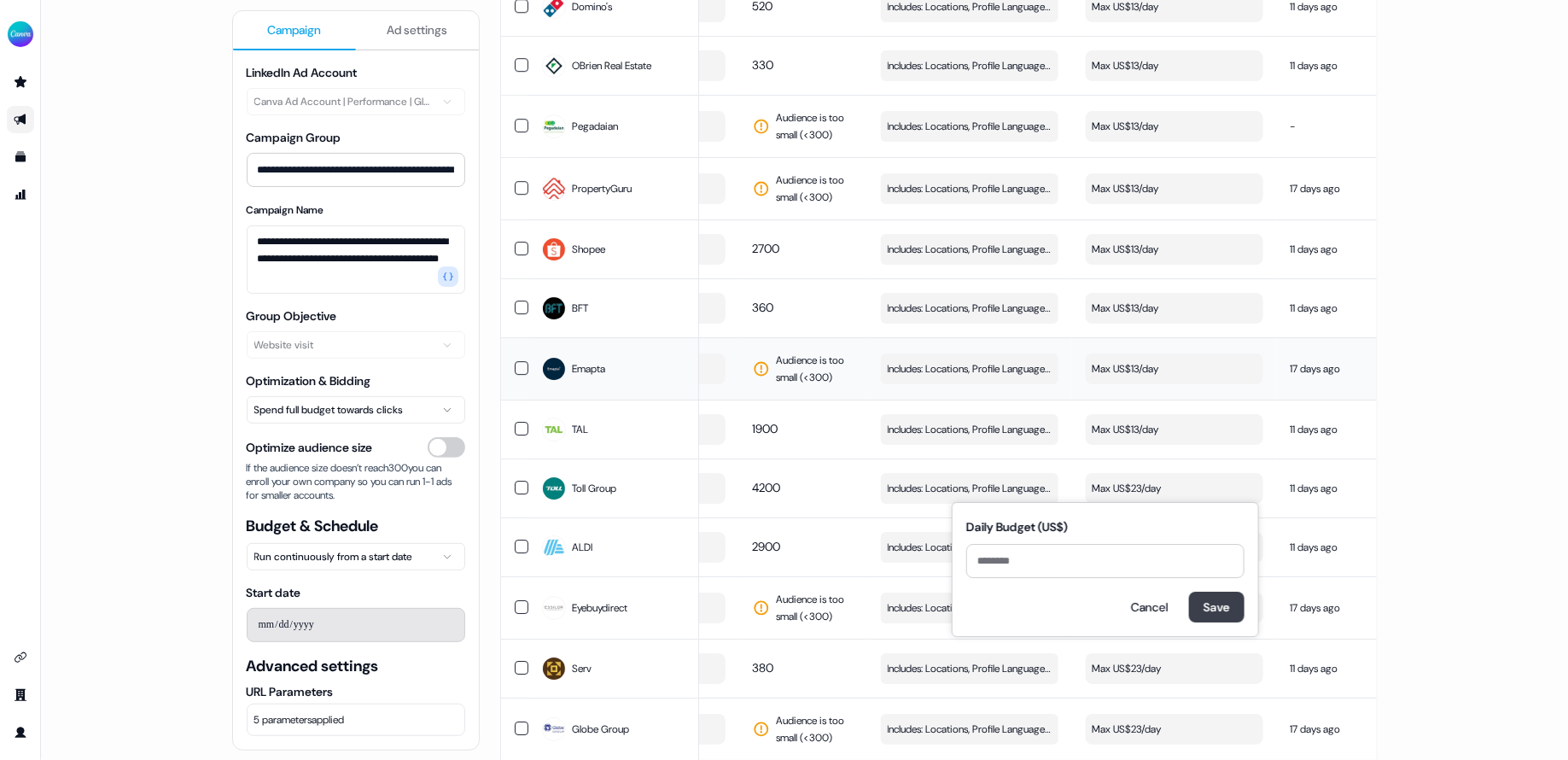 click on "Save" at bounding box center [1216, 607] 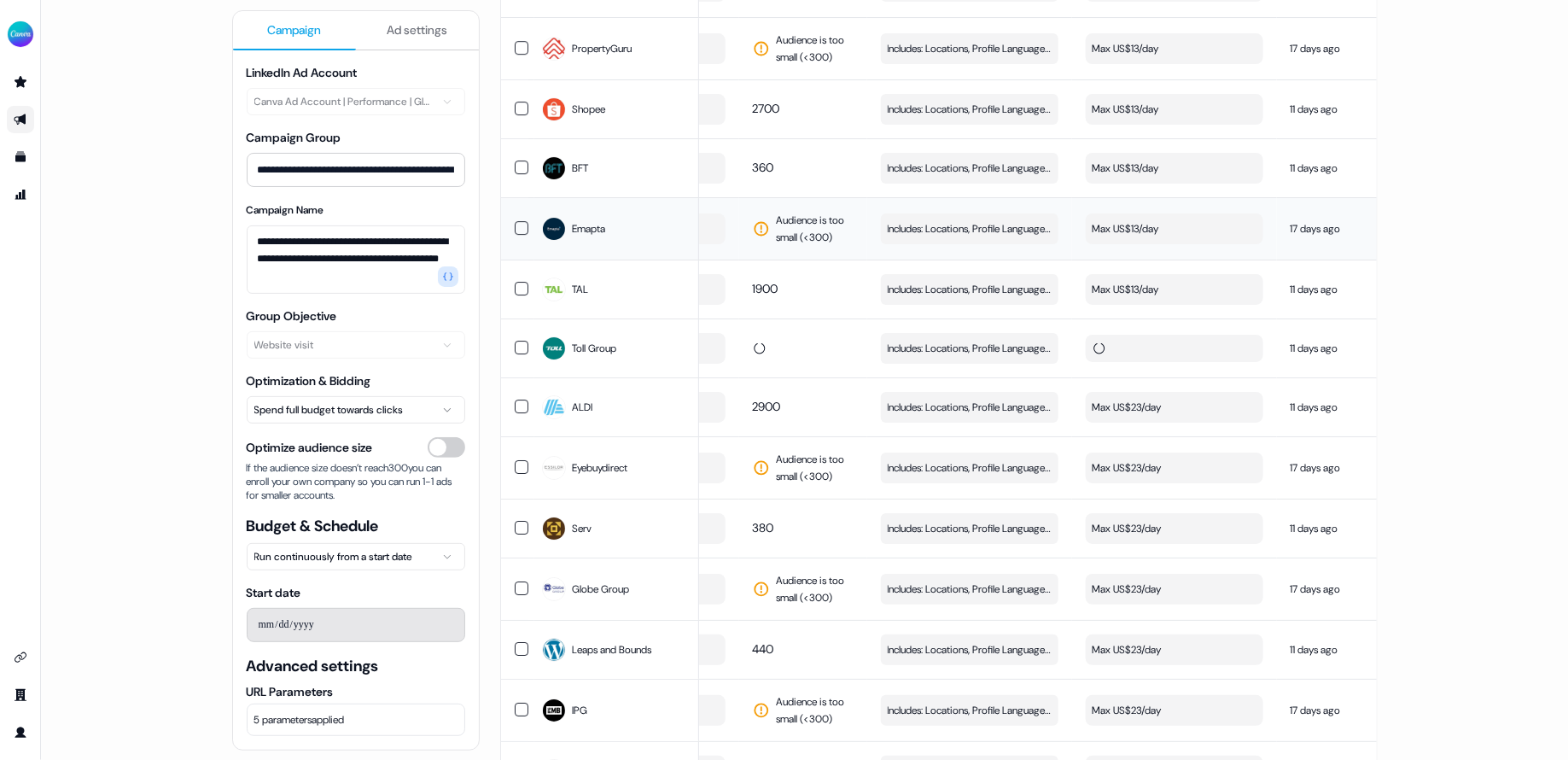 scroll, scrollTop: 2940, scrollLeft: 0, axis: vertical 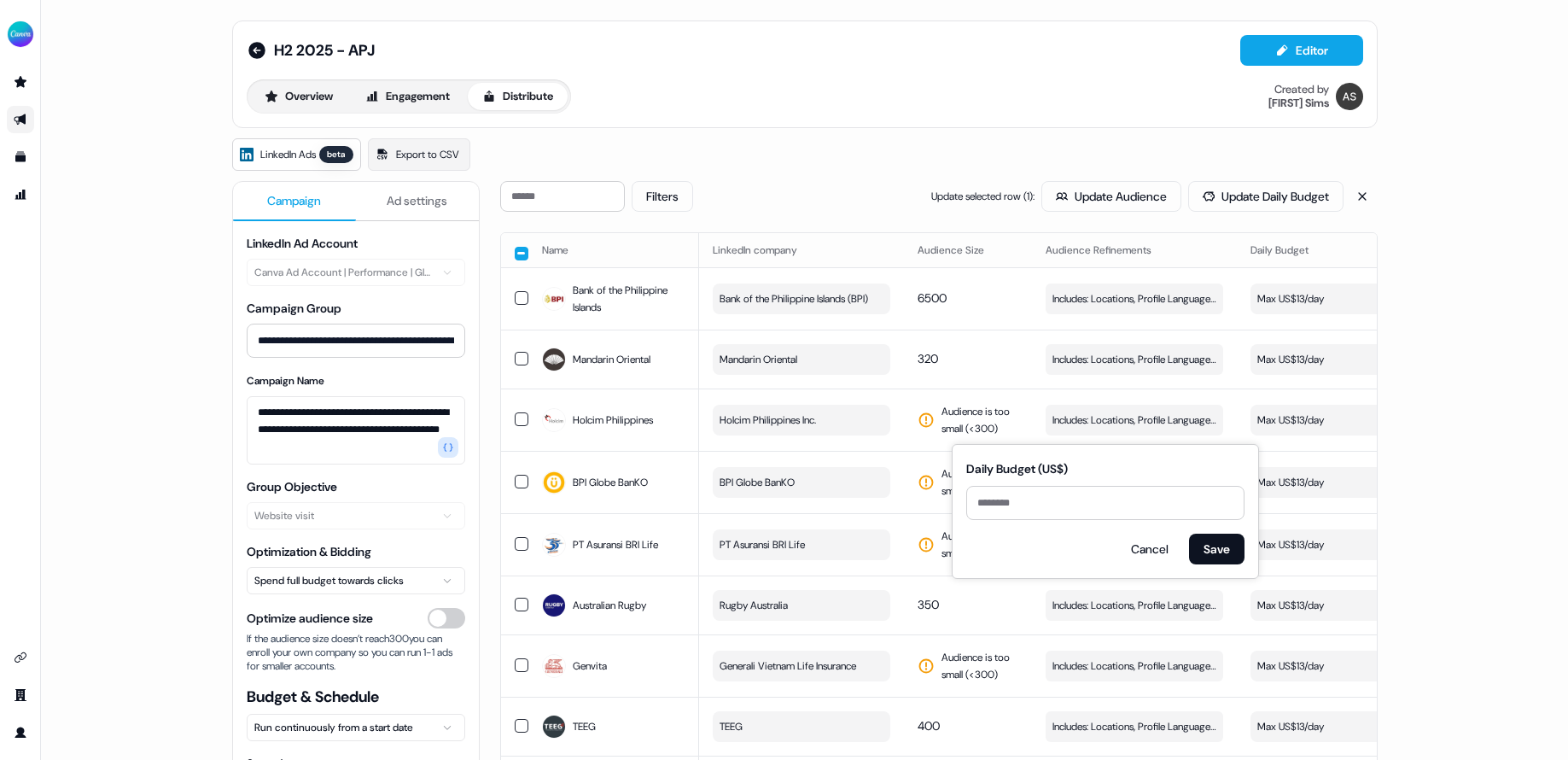 click on "Save" at bounding box center (1216, 549) 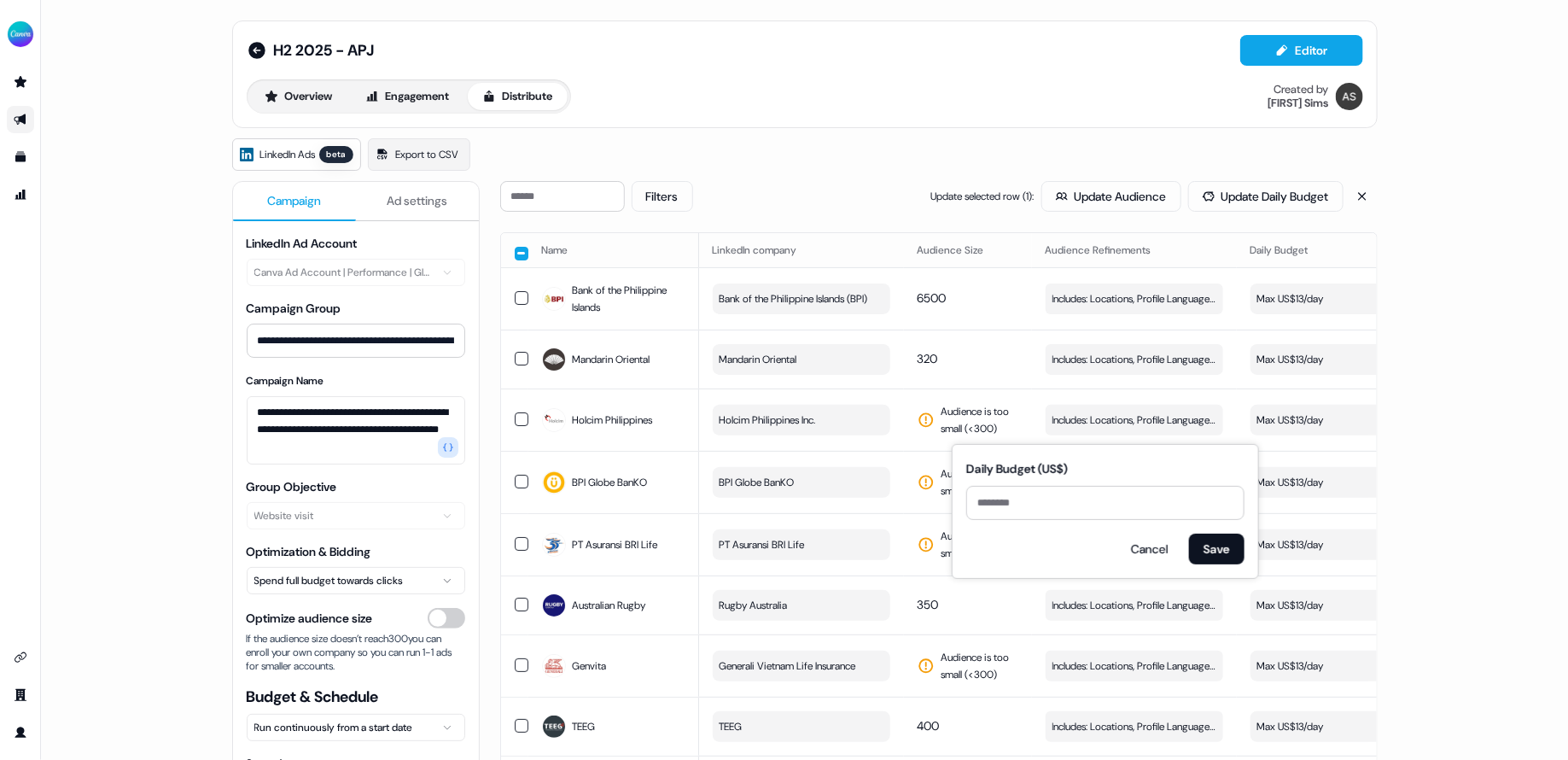 scroll, scrollTop: 3394, scrollLeft: 0, axis: vertical 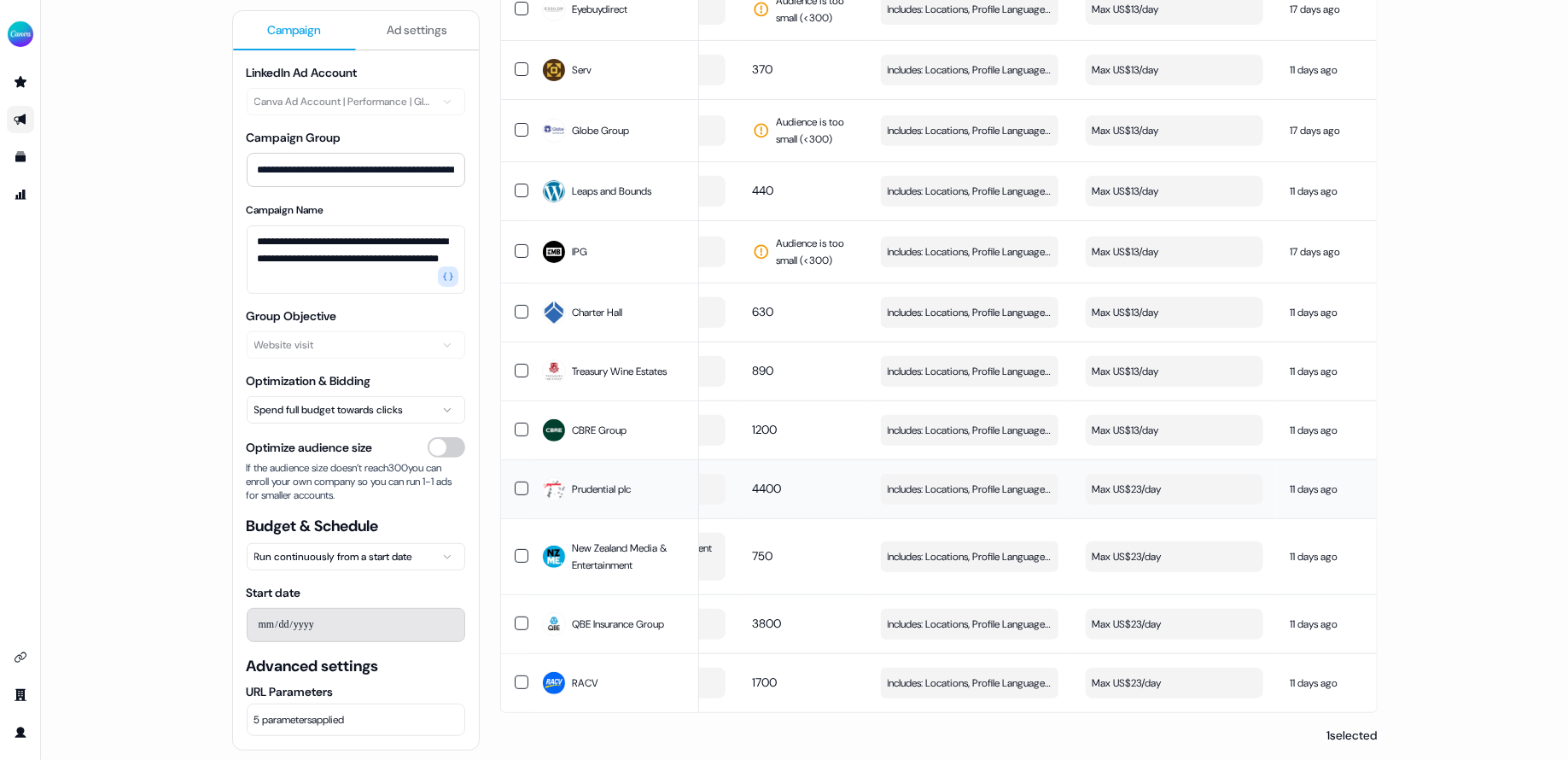 click on "Max US$23/day" at bounding box center (1175, 489) 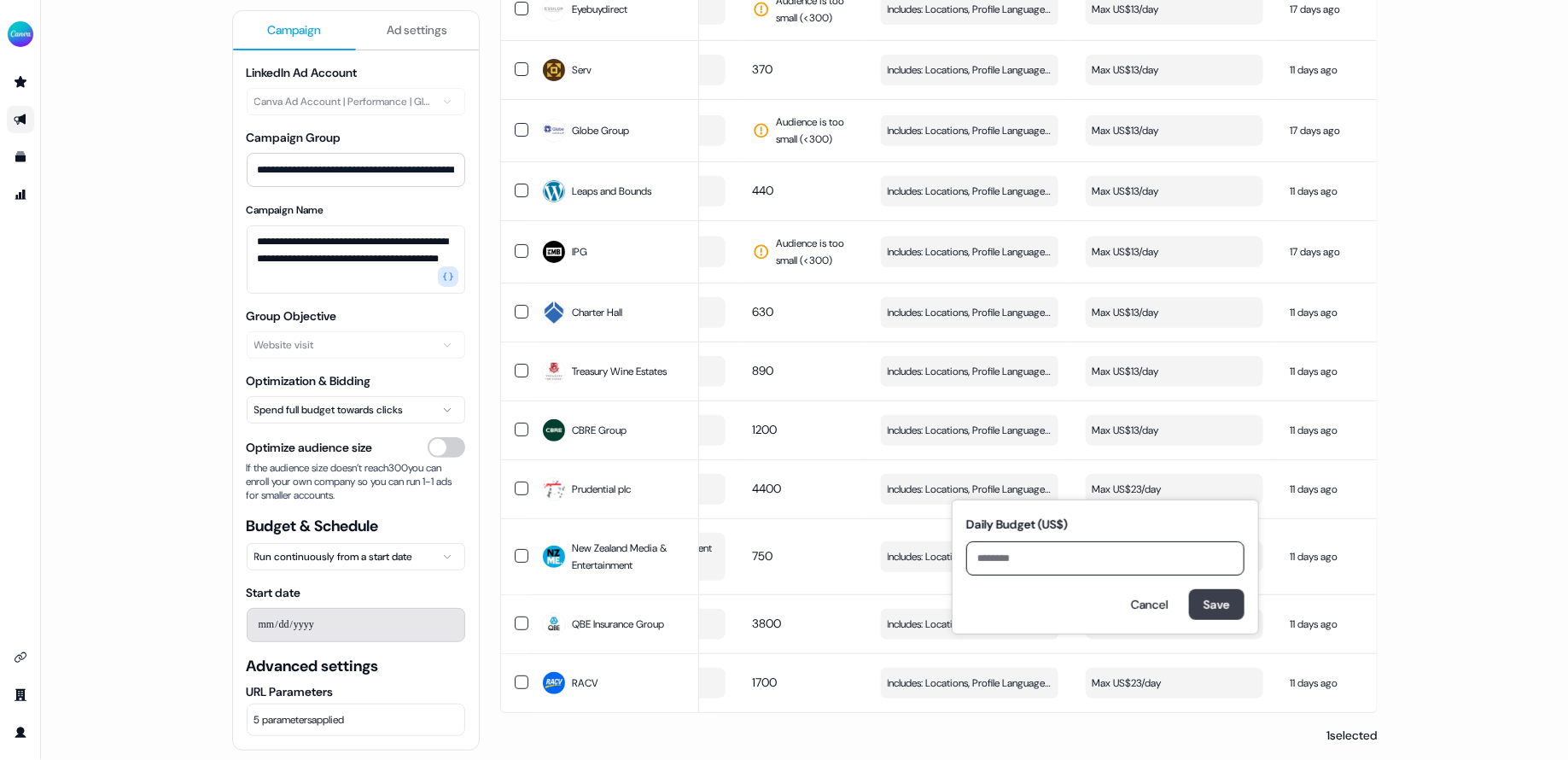 type on "**" 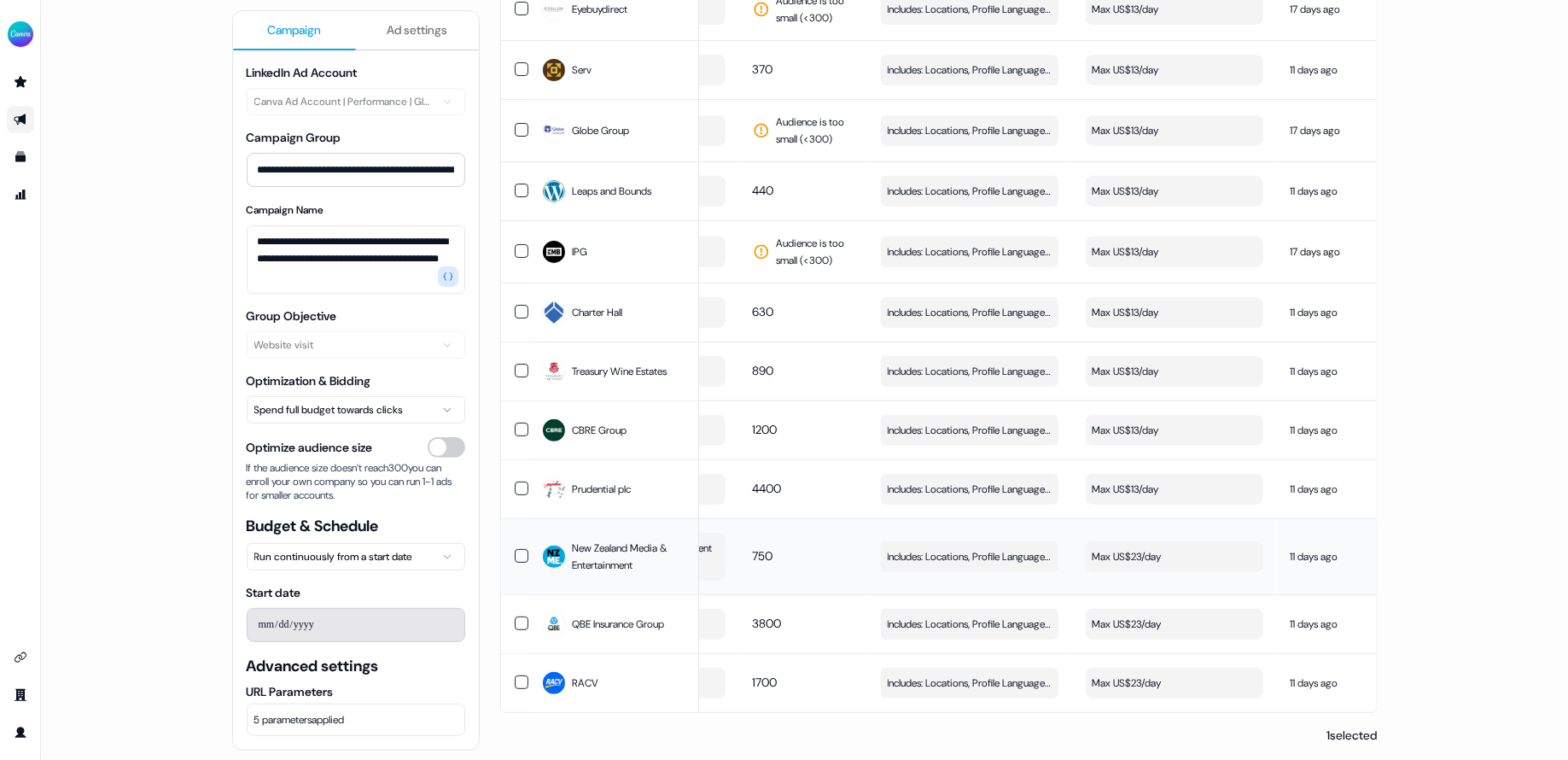 click on "Max US$23/day" at bounding box center (1175, 557) 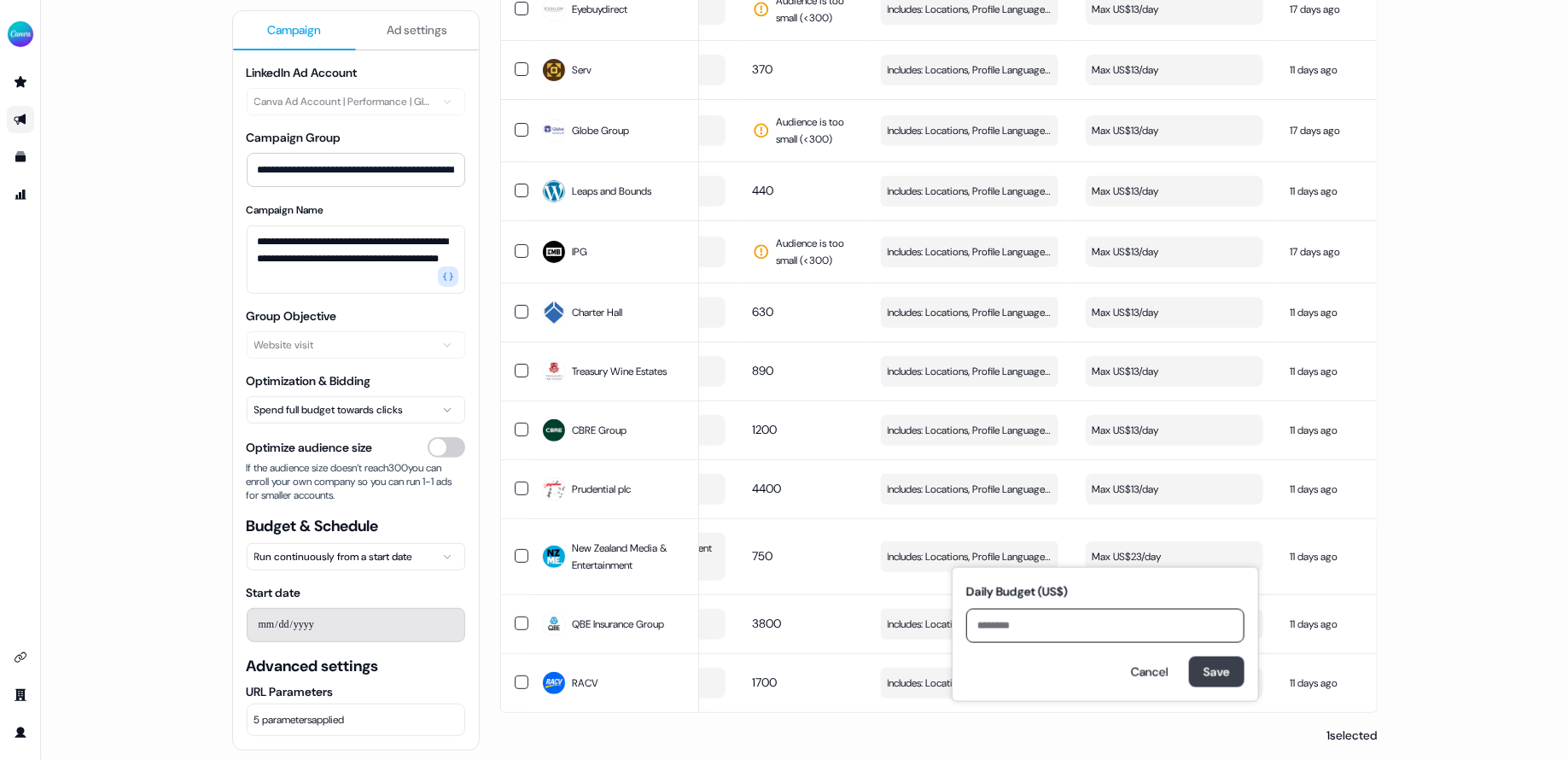 type on "**" 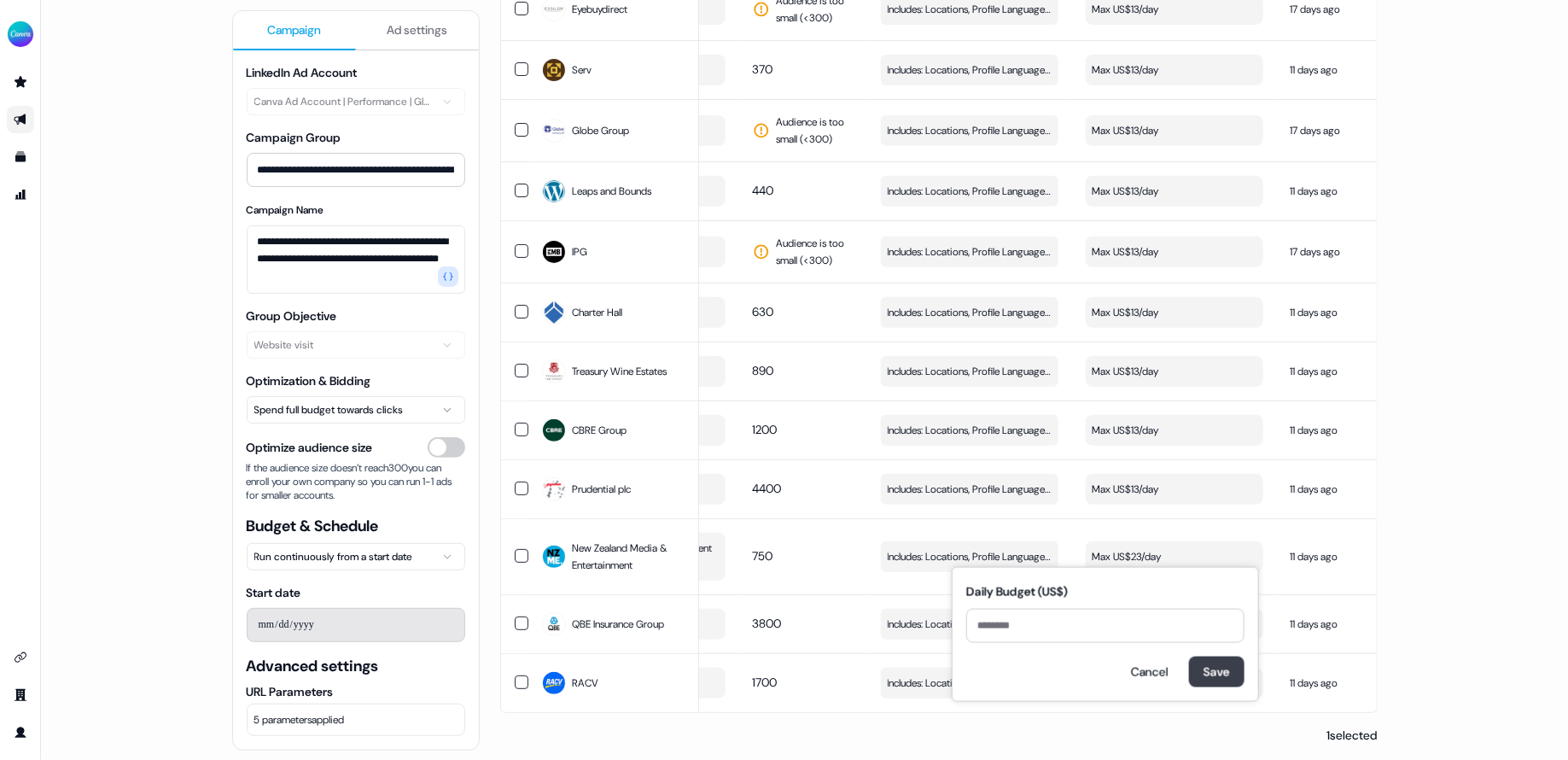 click on "Save" at bounding box center [1216, 672] 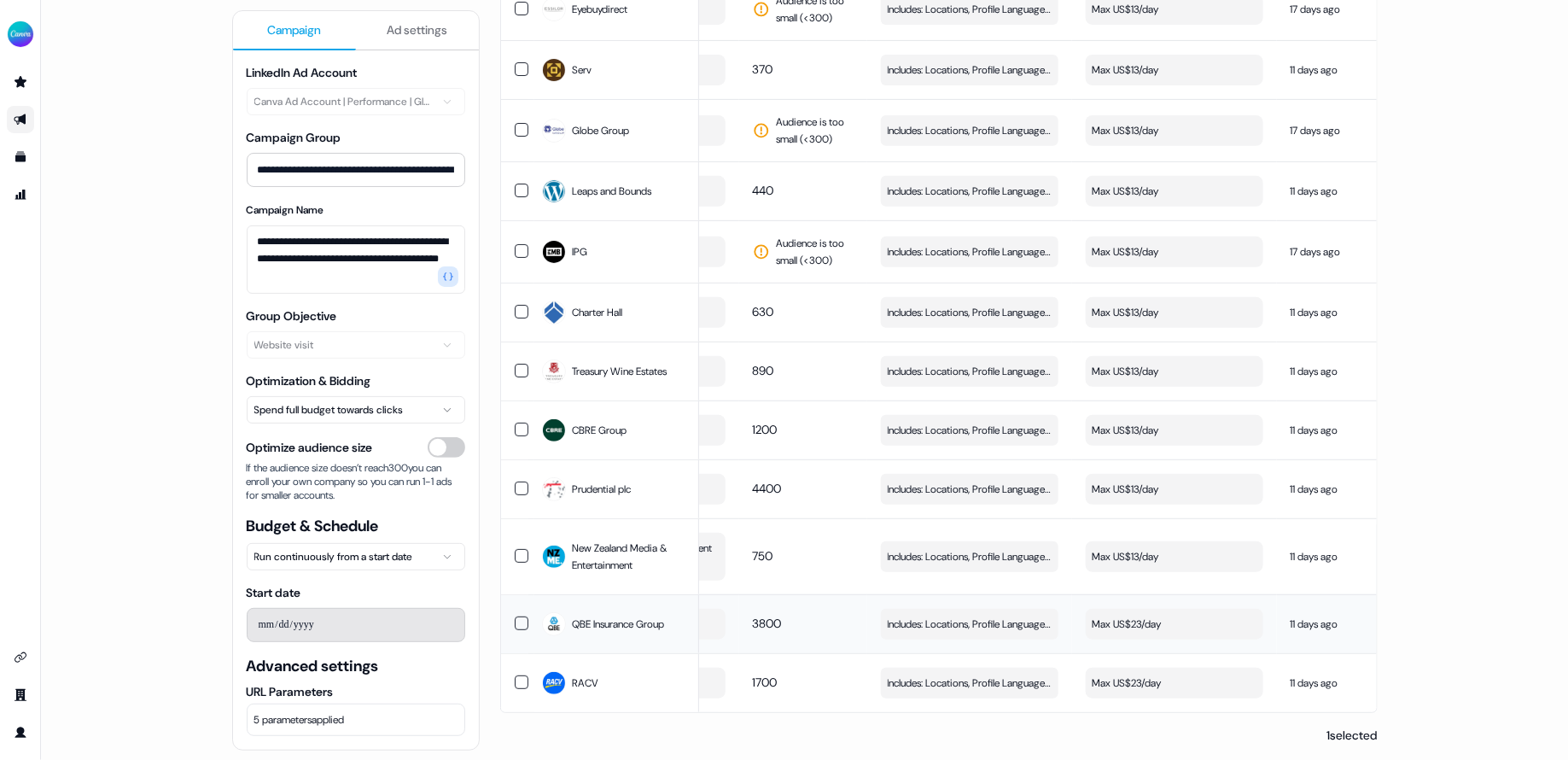 click on "Max US$23/day" at bounding box center (1175, 624) 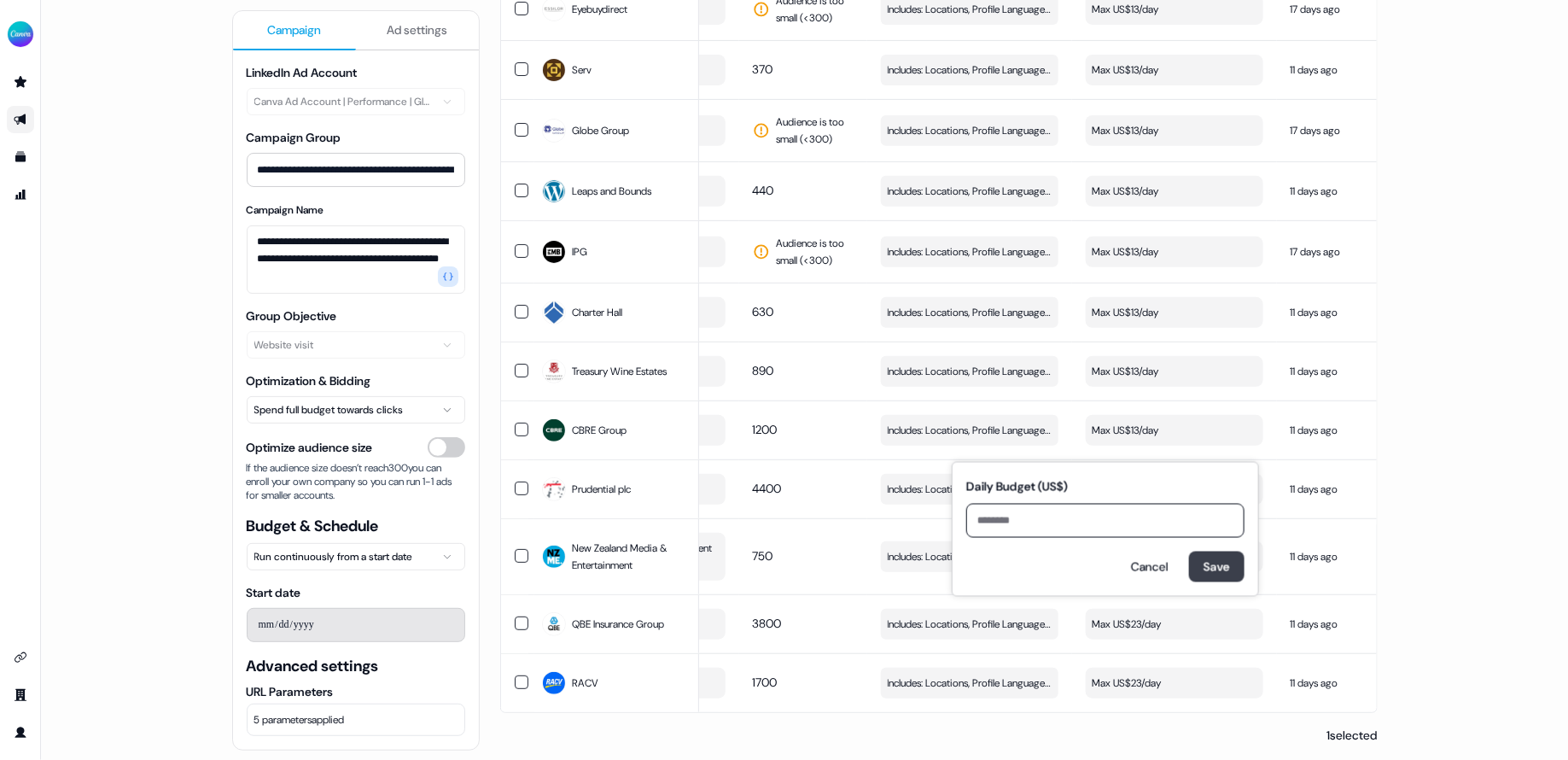 type on "**" 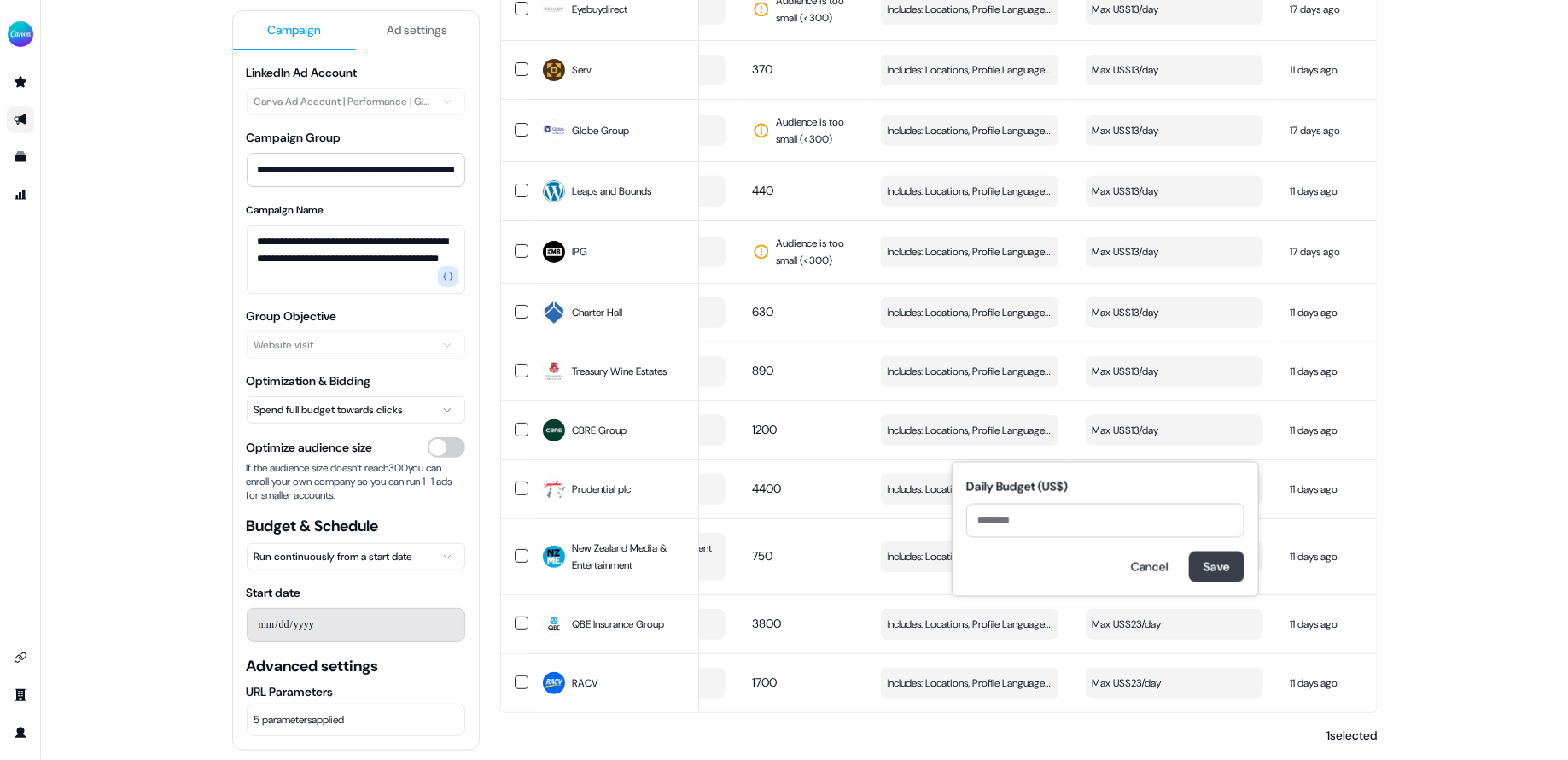 click on "Save" at bounding box center [1216, 567] 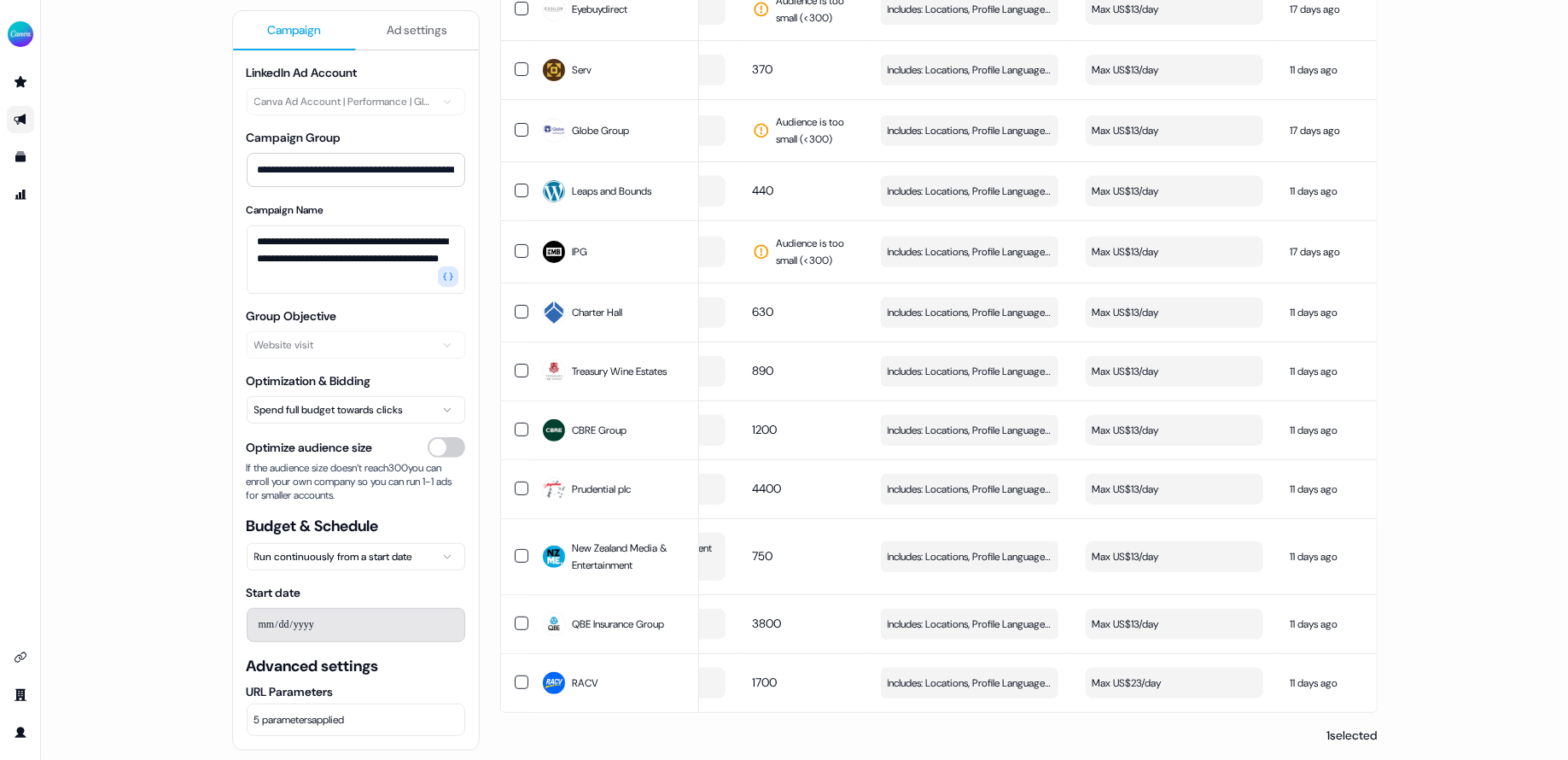 click on "Max US$23/day" at bounding box center [1175, 683] 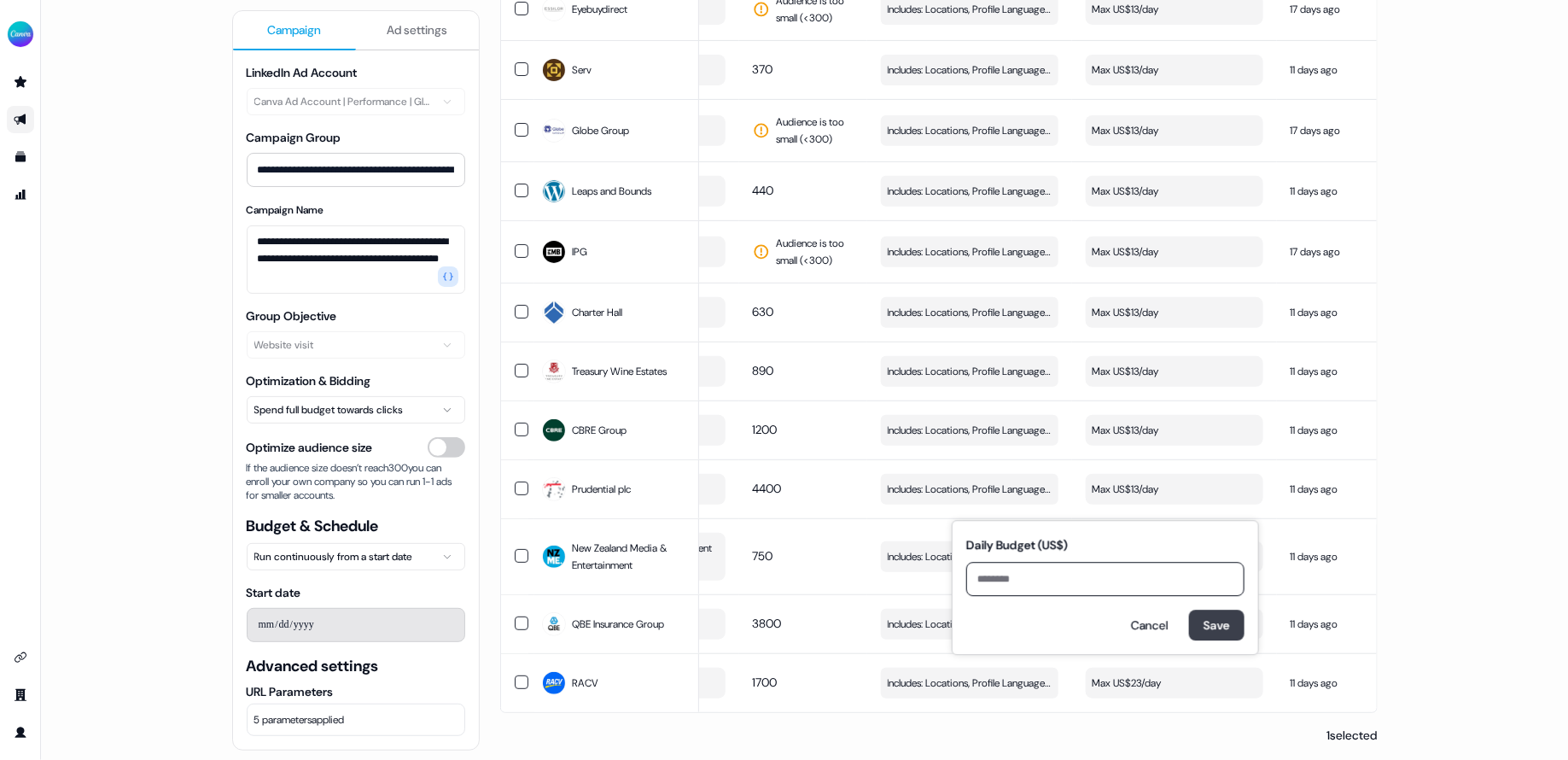 type on "**" 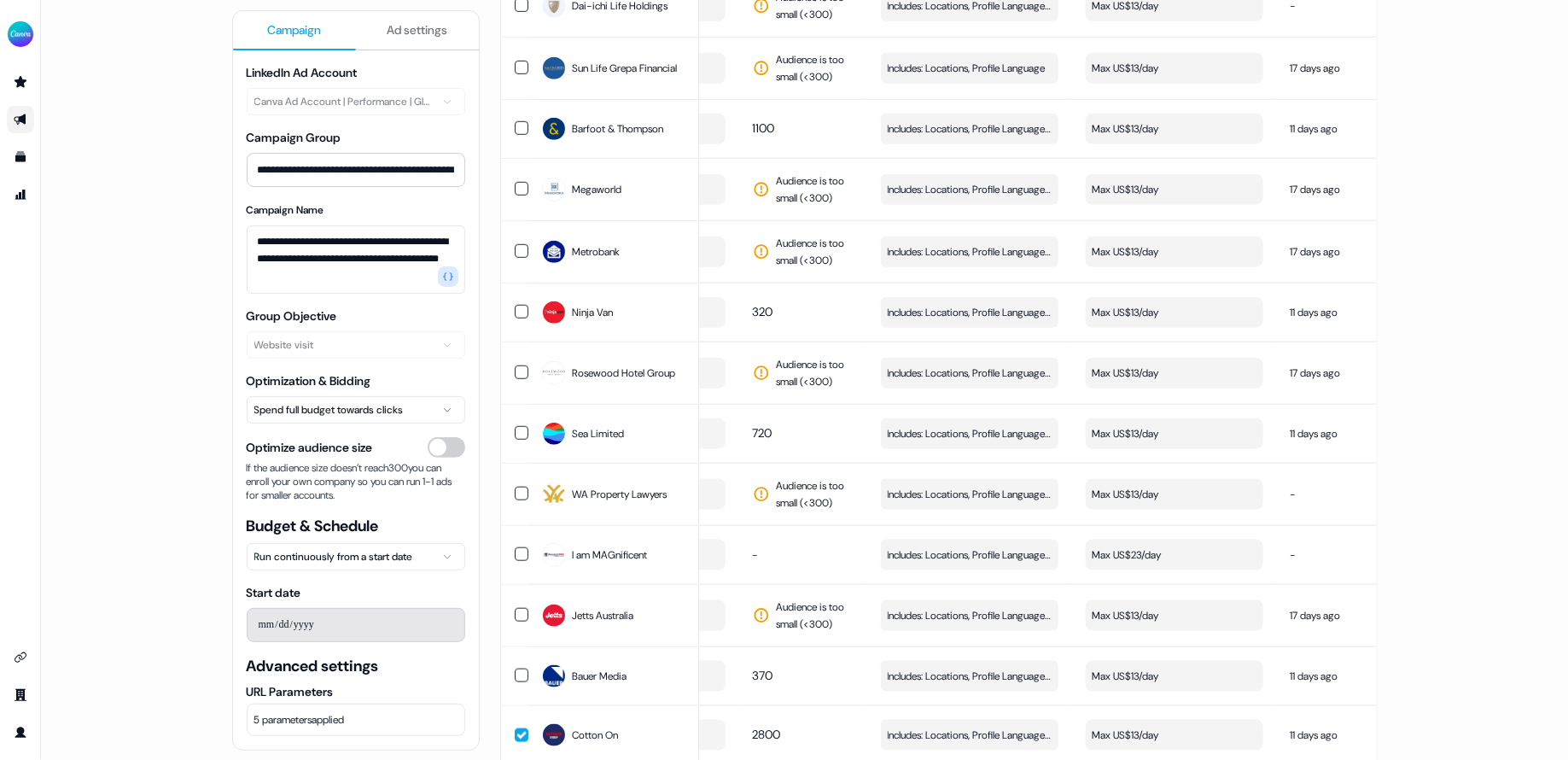 scroll, scrollTop: 0, scrollLeft: 0, axis: both 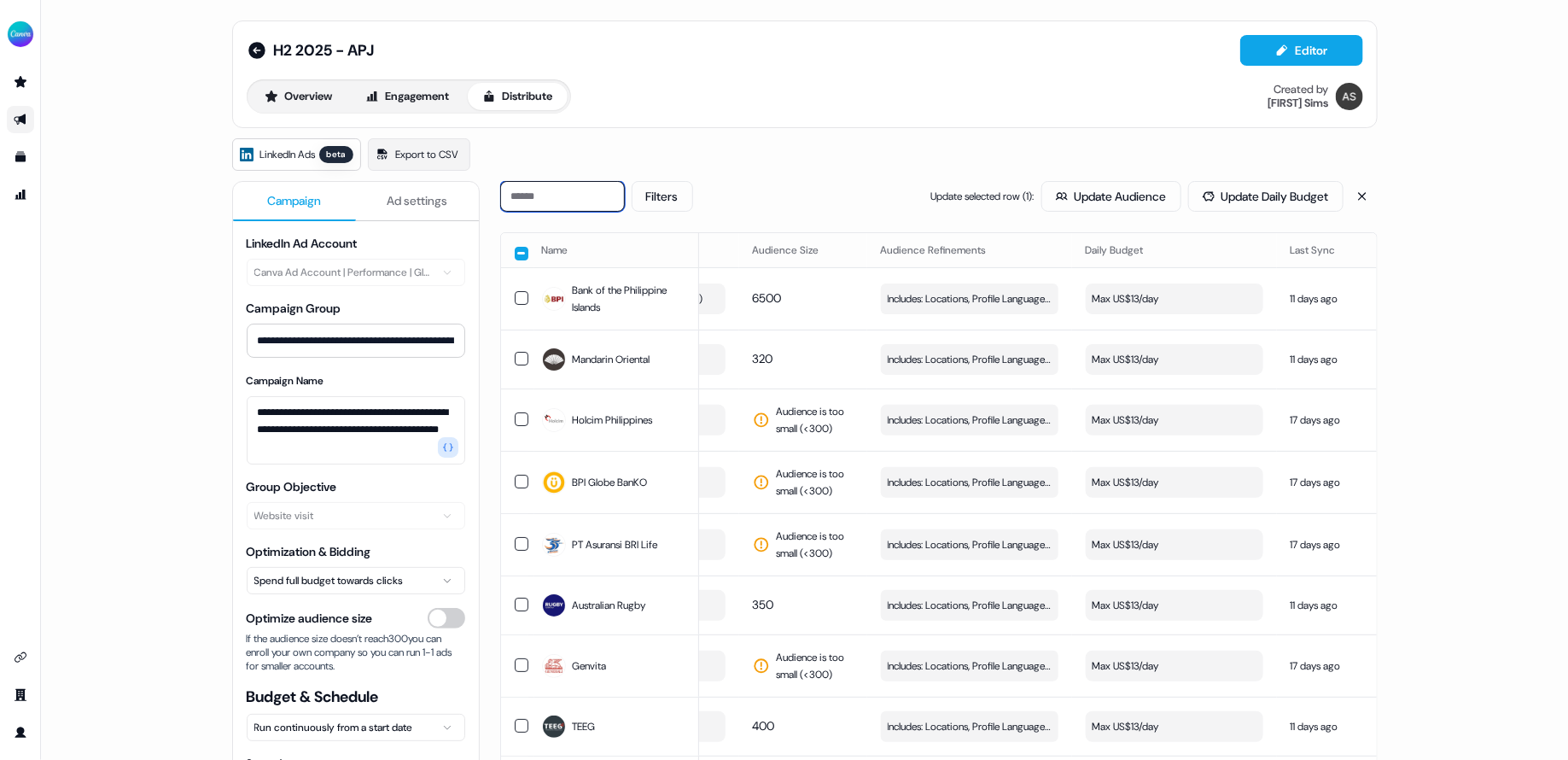 click at bounding box center (562, 196) 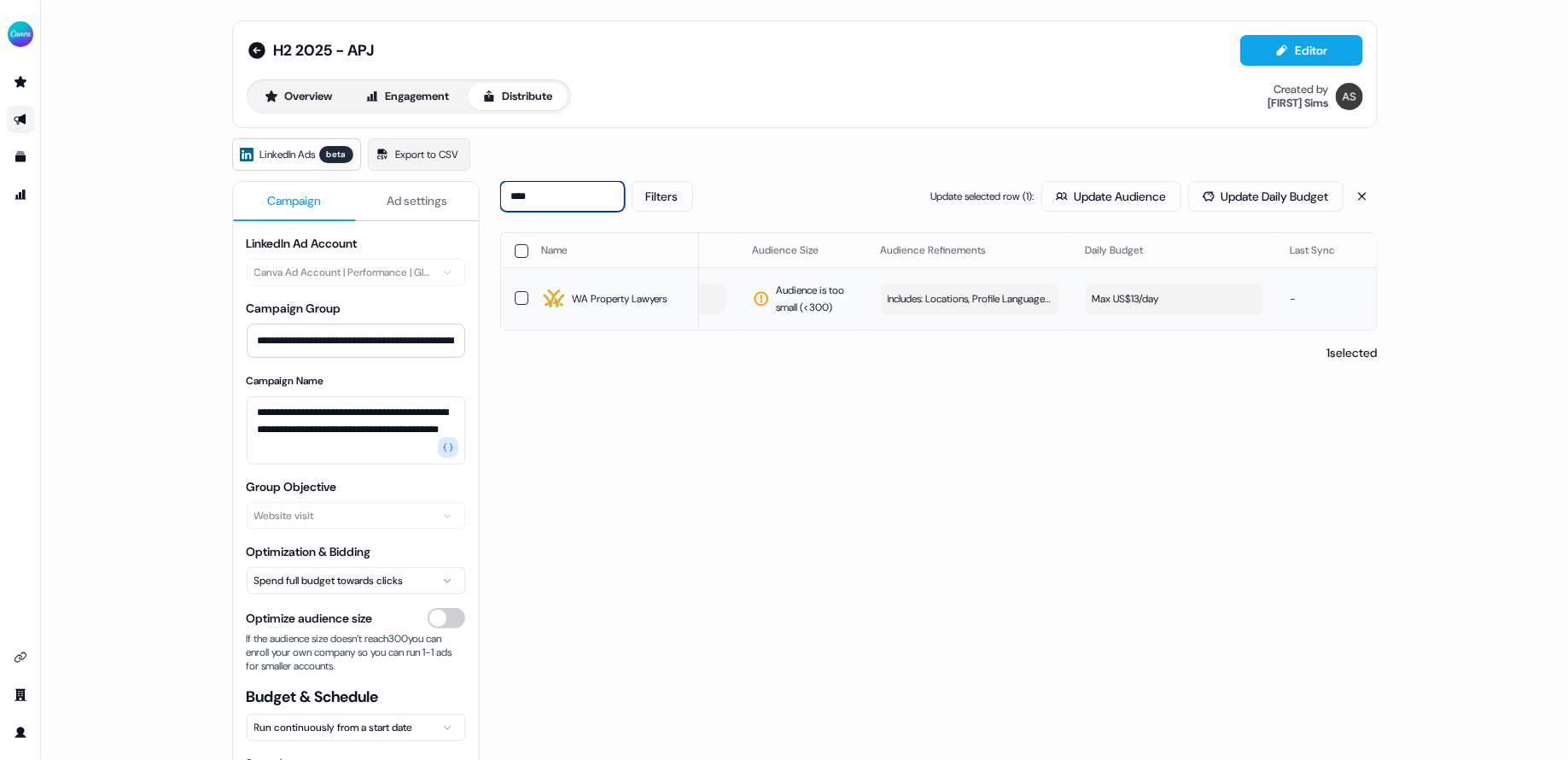 scroll, scrollTop: 0, scrollLeft: 0, axis: both 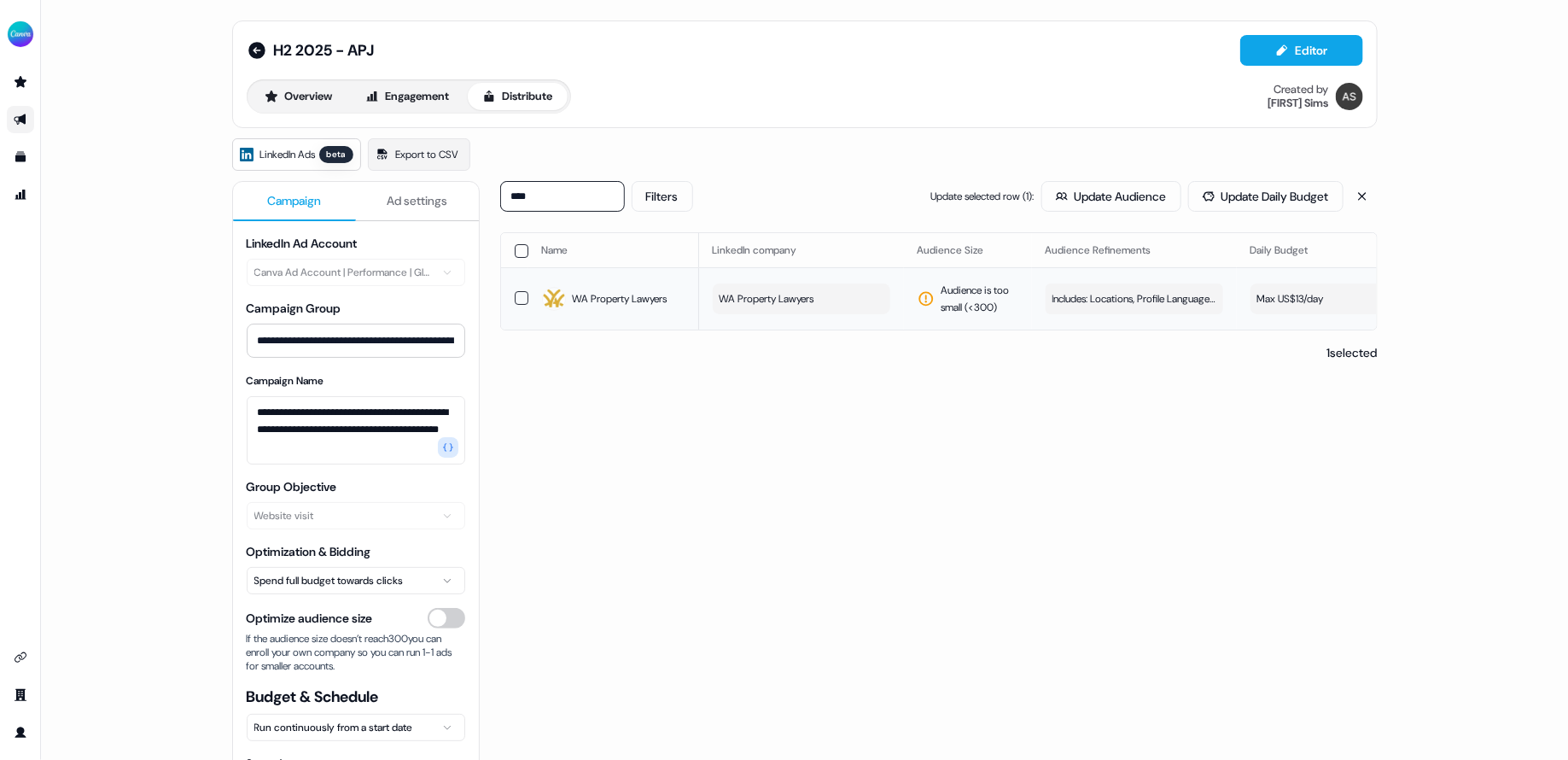 click at bounding box center (522, 298) 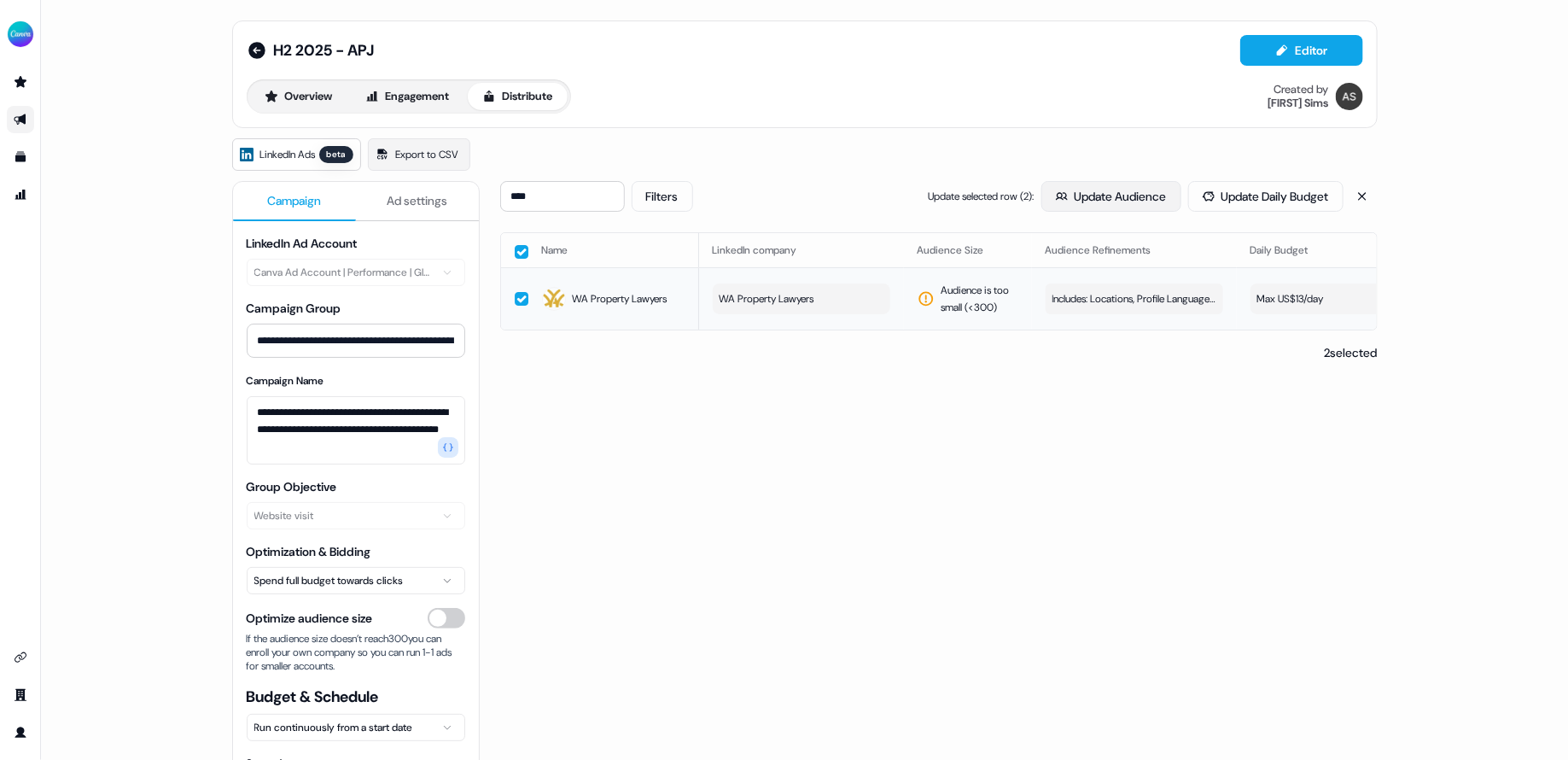 click on "Update Audience" at bounding box center [1111, 196] 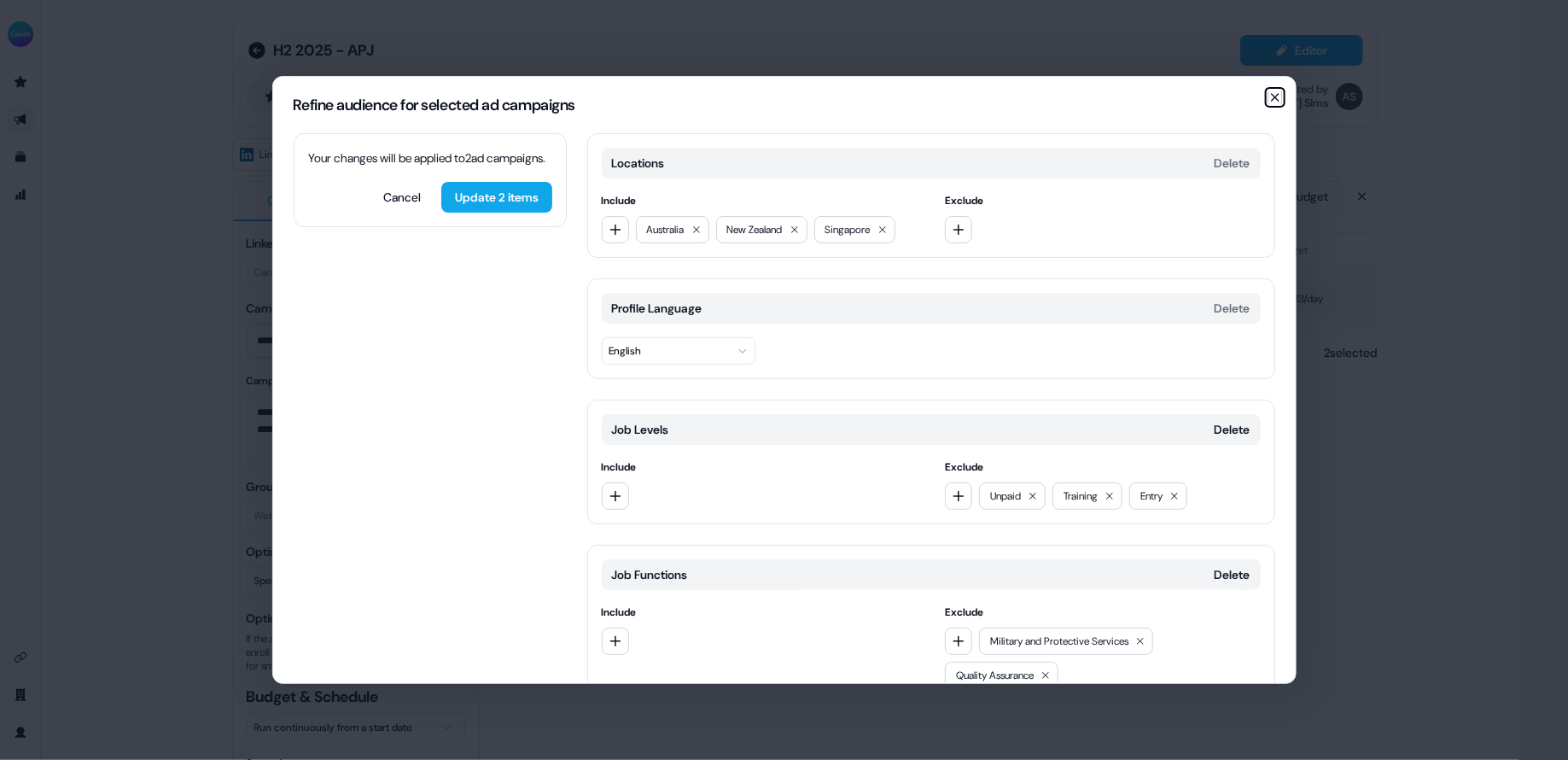 click 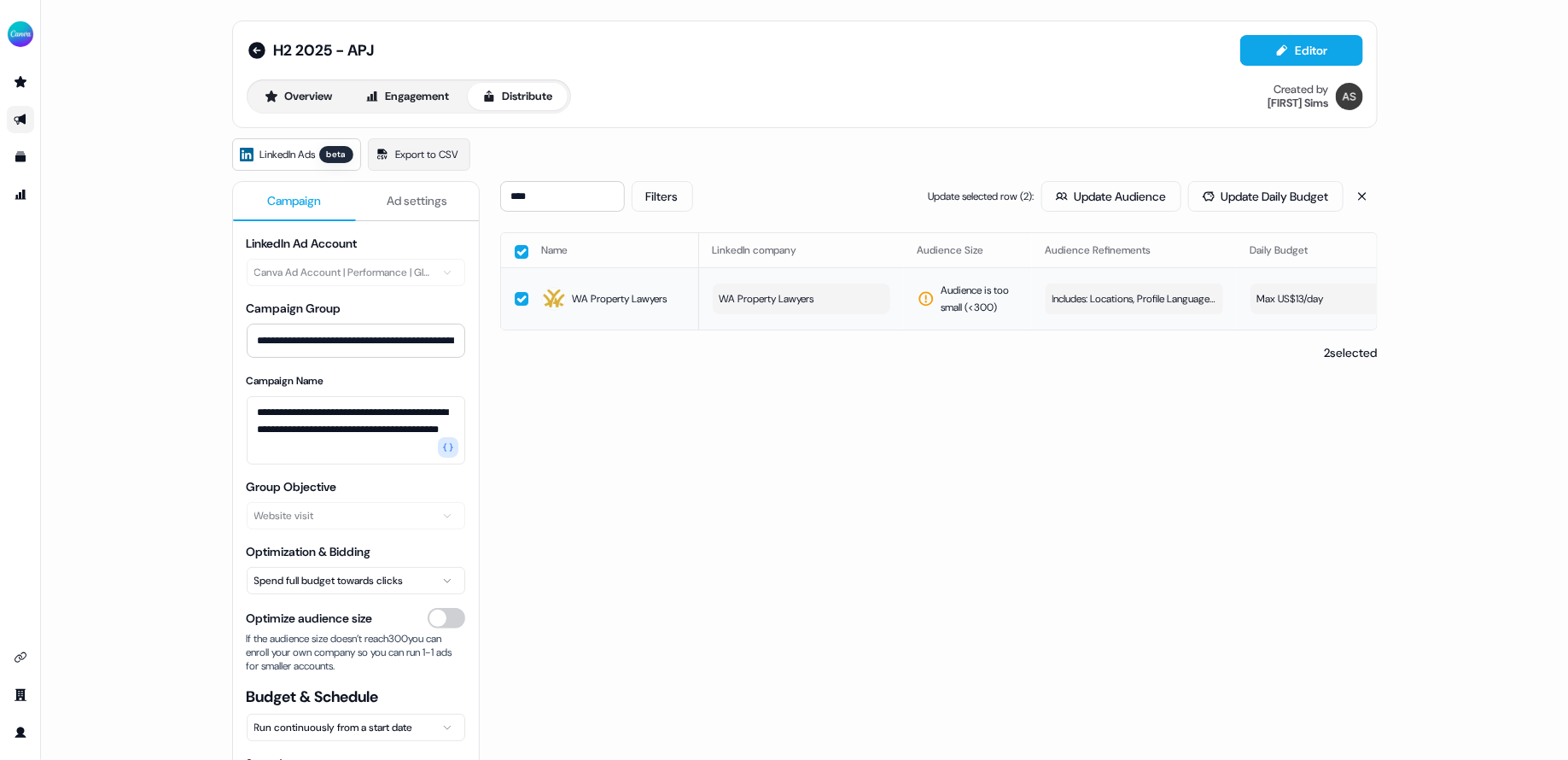 click on "**** Filters Update selected row ( 2 ): Update Audience Update   Daily Budget Name LinkedIn company Audience Size Audience Refinements Daily Budget Last Sync Sync Status Live Status WA Property Lawyers WA Property Lawyers Audience is too small (< 300 ) Includes: Locations, Profile Language / Excludes: Job Levels, Job Functions Edit Max US$13/day - Draft - View campaign 2  selected" at bounding box center (939, 546) 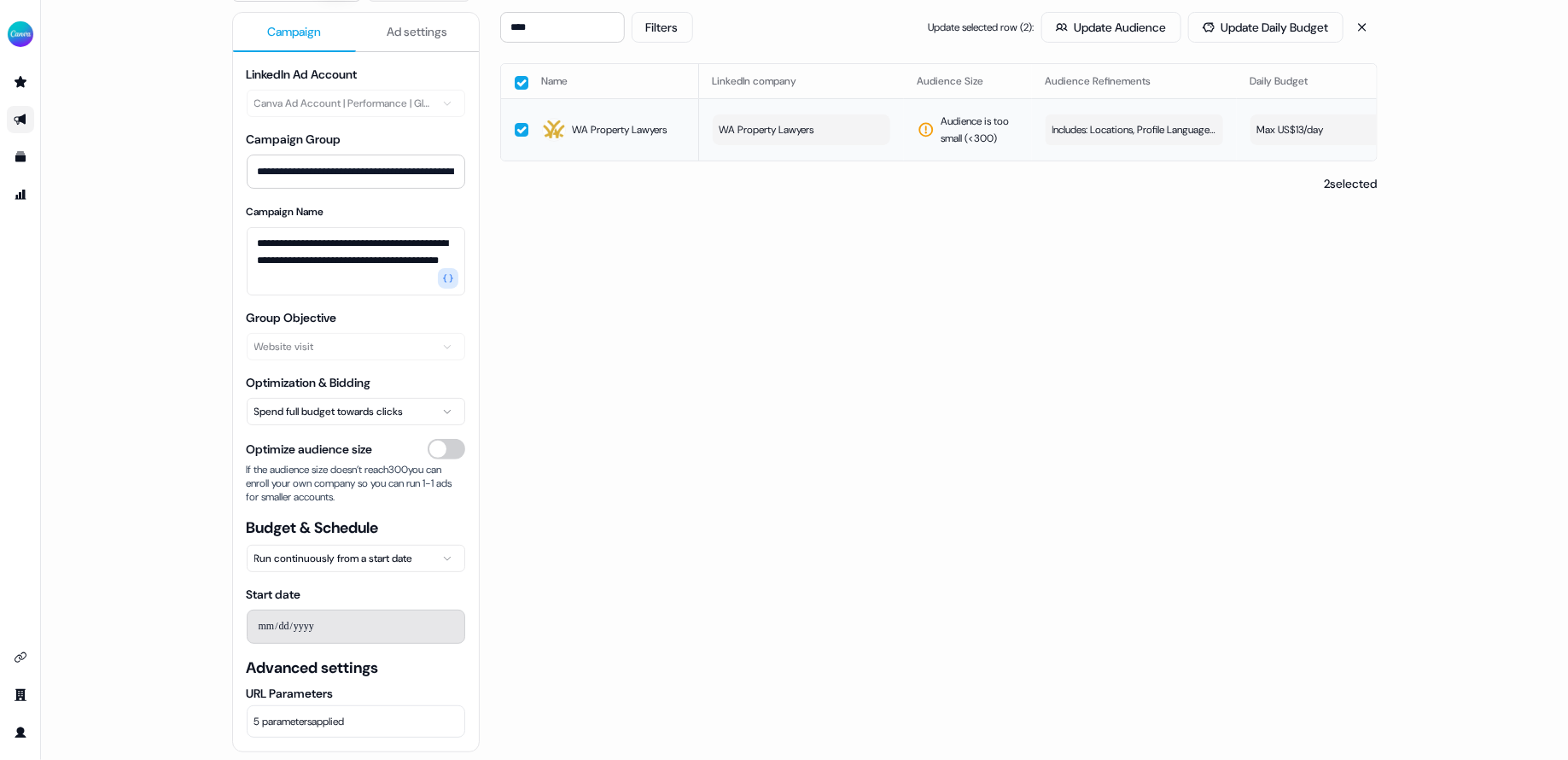 scroll, scrollTop: 0, scrollLeft: 0, axis: both 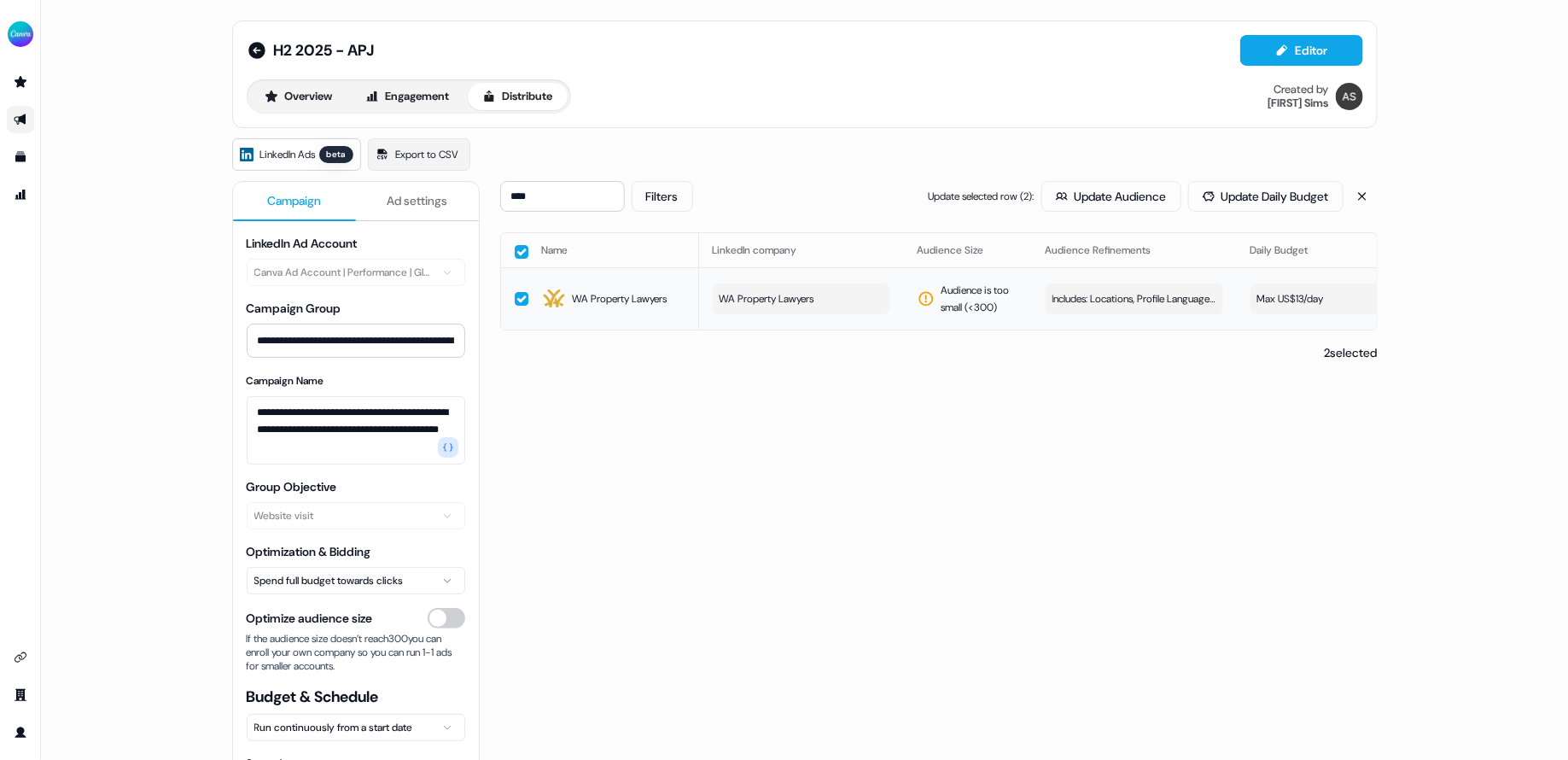 click on "**** Filters Update selected row ( 2 ): Update Audience Update   Daily Budget Name LinkedIn company Audience Size Audience Refinements Daily Budget Last Sync Sync Status Live Status WA Property Lawyers WA Property Lawyers Audience is too small (< 300 ) Includes: Locations, Profile Language / Excludes: Job Levels, Job Functions Edit Max US$13/day - Draft - View campaign 2  selected" at bounding box center [939, 546] 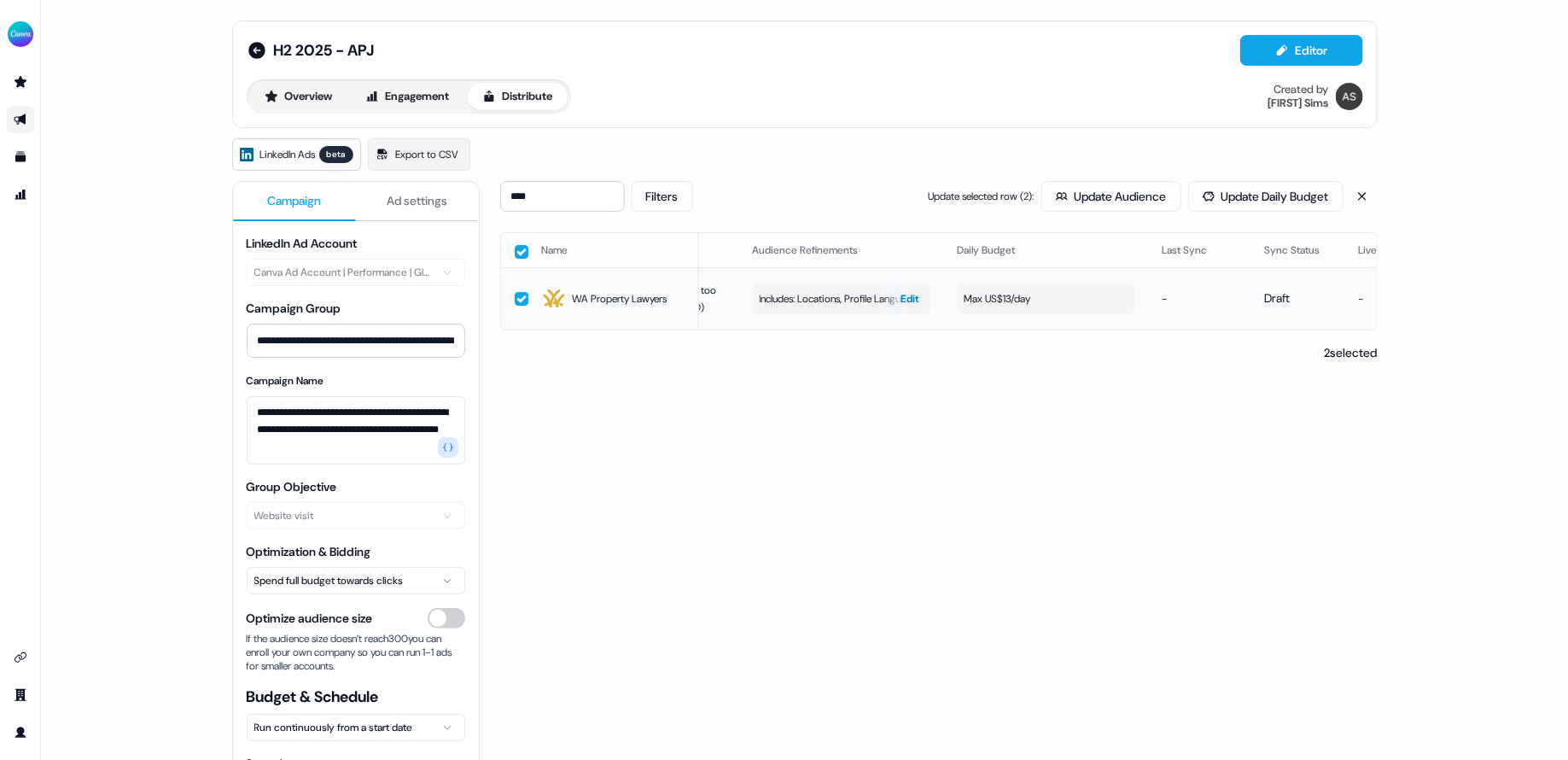 scroll, scrollTop: 0, scrollLeft: 482, axis: horizontal 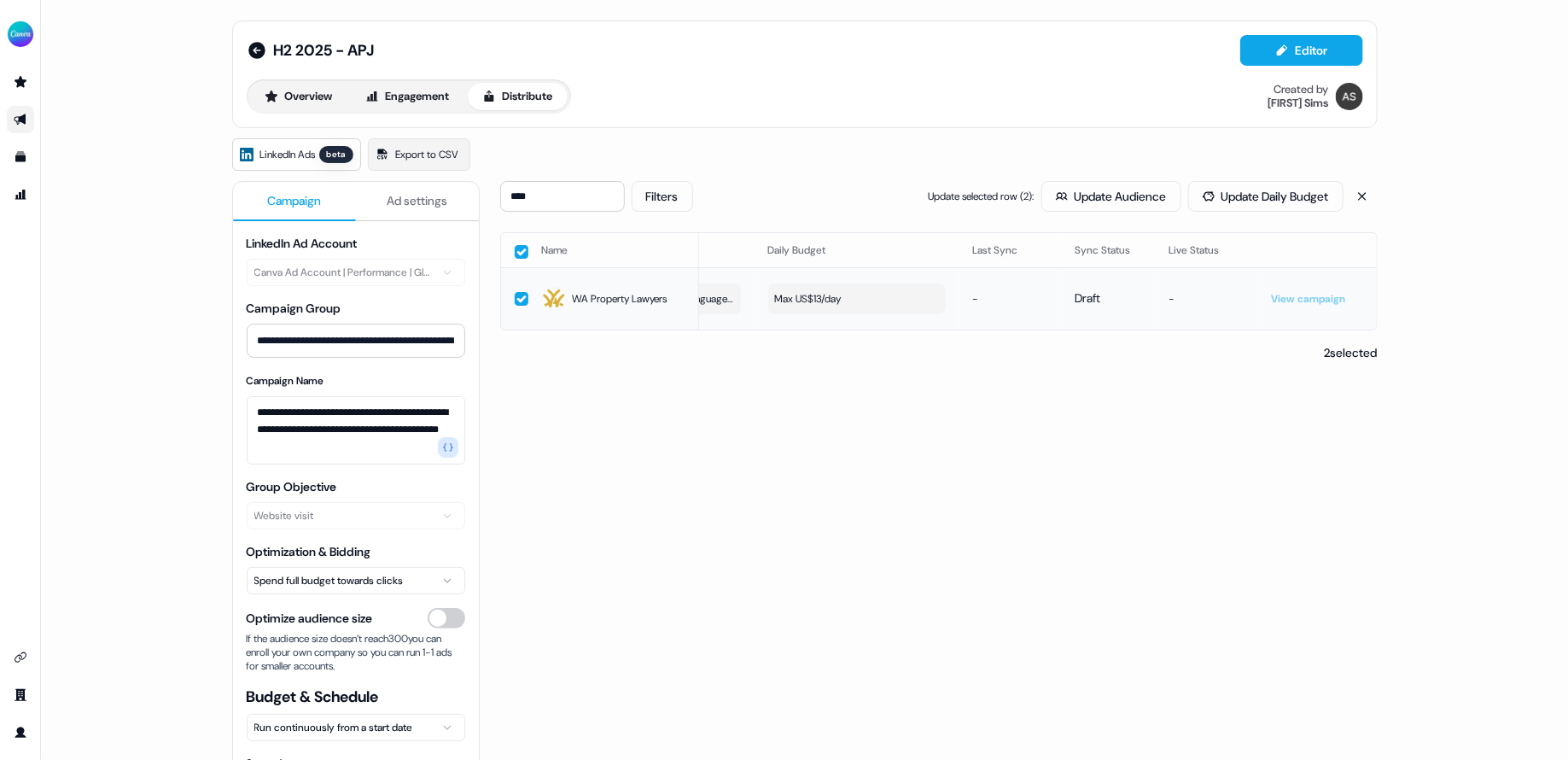 click on "View campaign" at bounding box center (1318, 298) 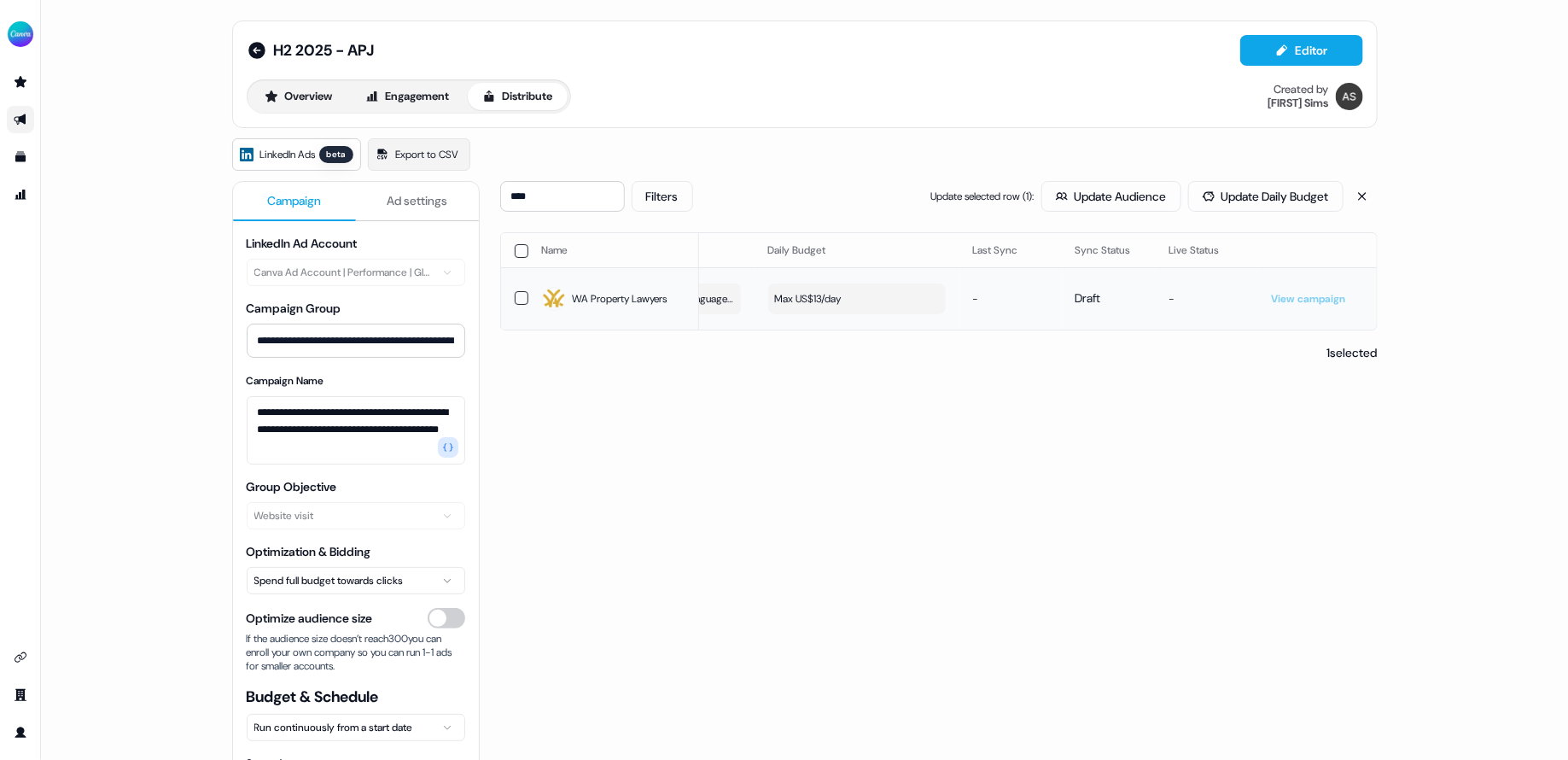 click on "View campaign" at bounding box center [1309, 299] 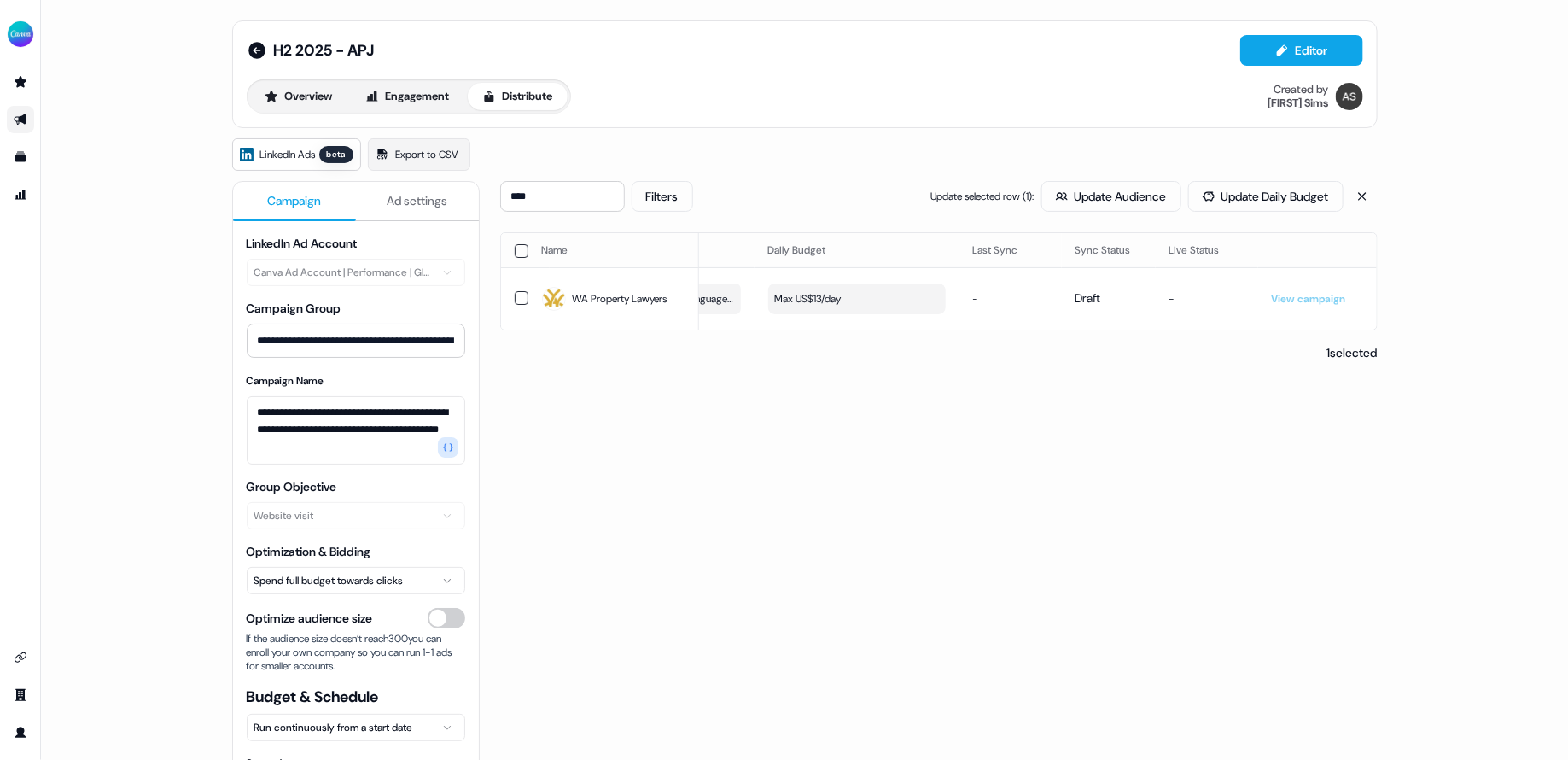 click on "**** Filters Update selected row ( 1 ): Update Audience Update   Daily Budget Name LinkedIn company Audience Size Audience Refinements Daily Budget Last Sync Sync Status Live Status WA Property Lawyers WA Property Lawyers Audience is too small (< 300 ) Includes: Locations, Profile Language / Excludes: Job Levels, Job Functions Edit Max US$13/day - Draft - View campaign 1  selected" at bounding box center (939, 546) 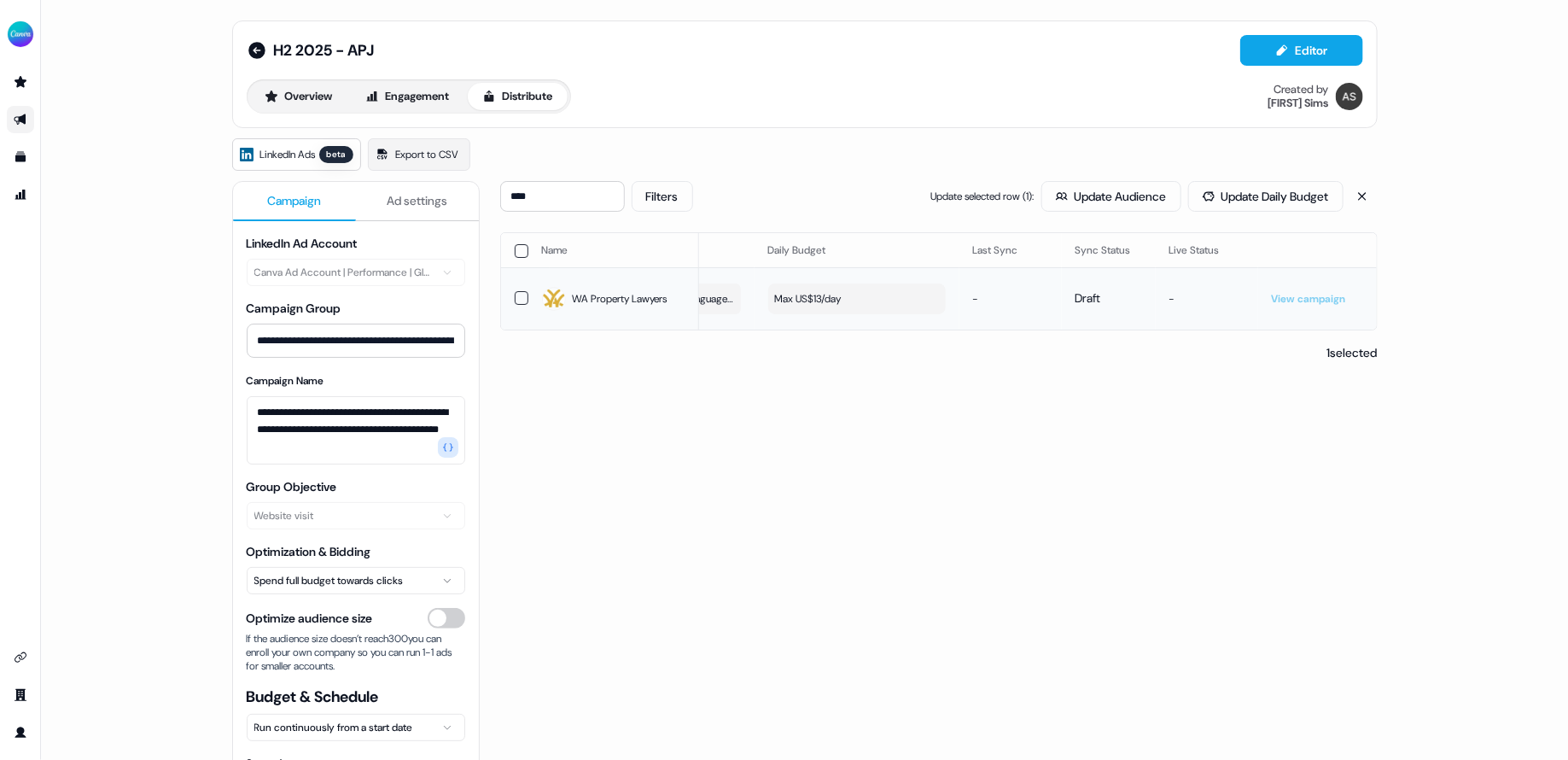 scroll, scrollTop: 0, scrollLeft: 0, axis: both 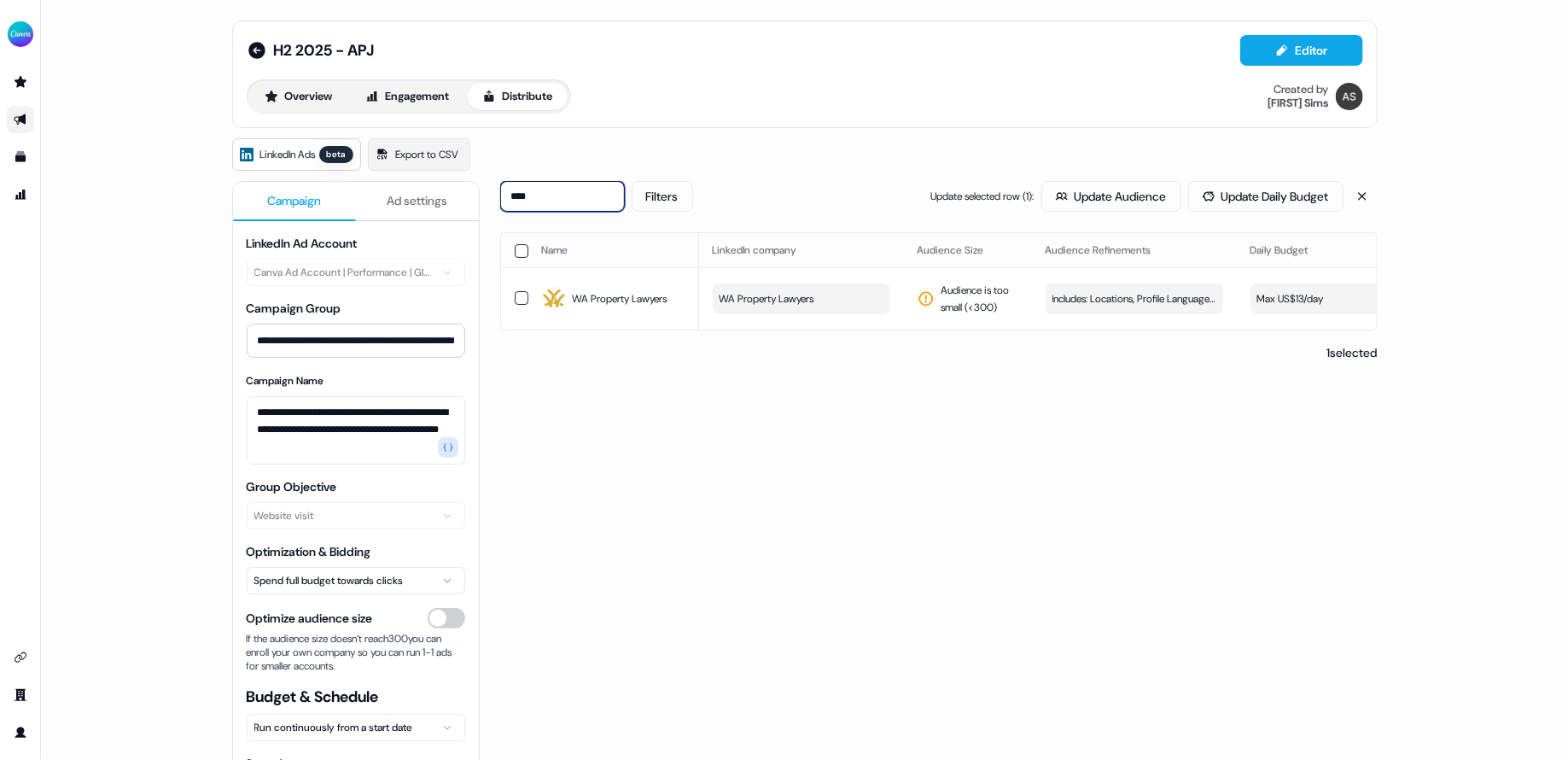click on "****" at bounding box center [562, 196] 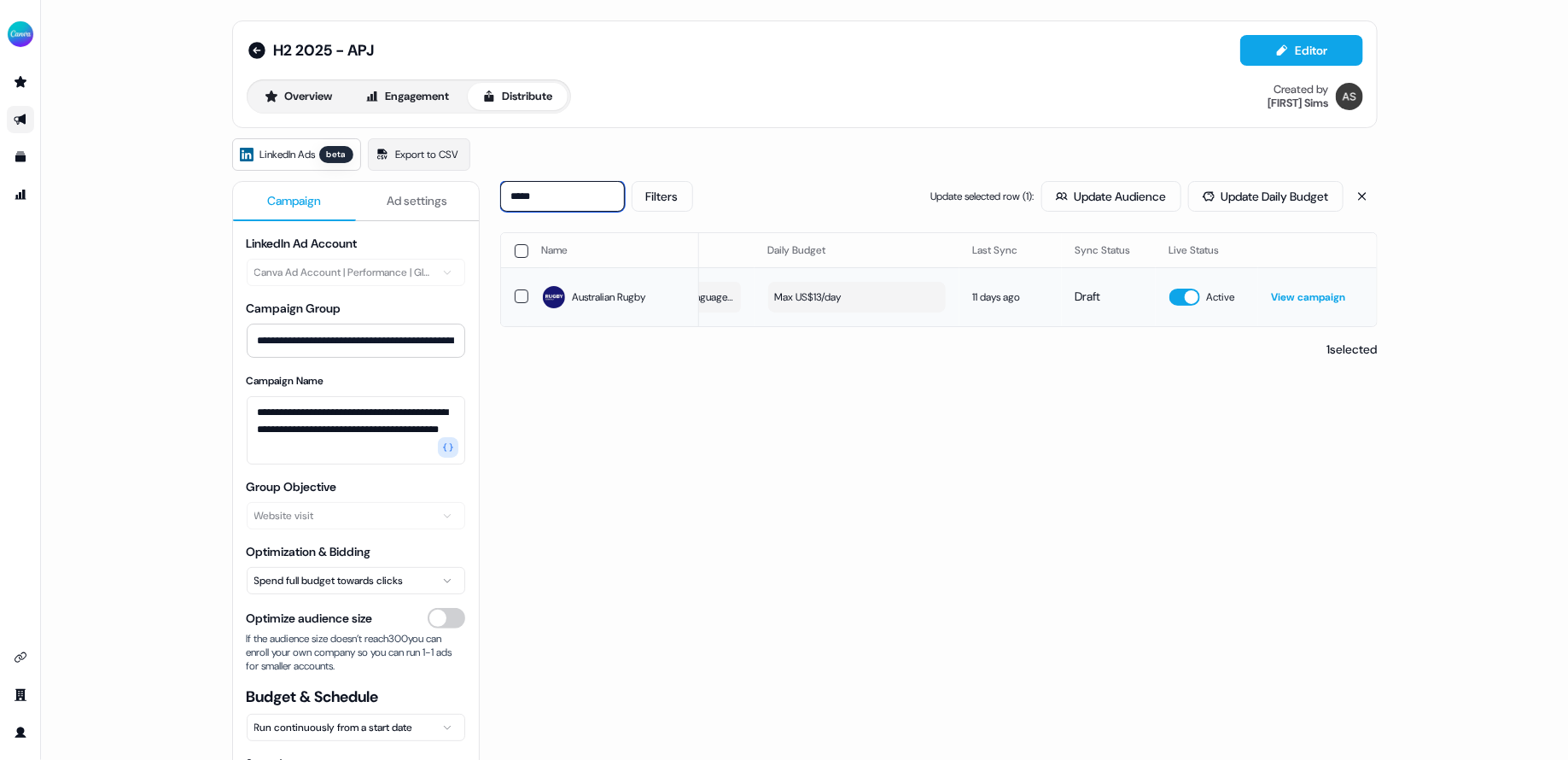 scroll, scrollTop: 0, scrollLeft: 0, axis: both 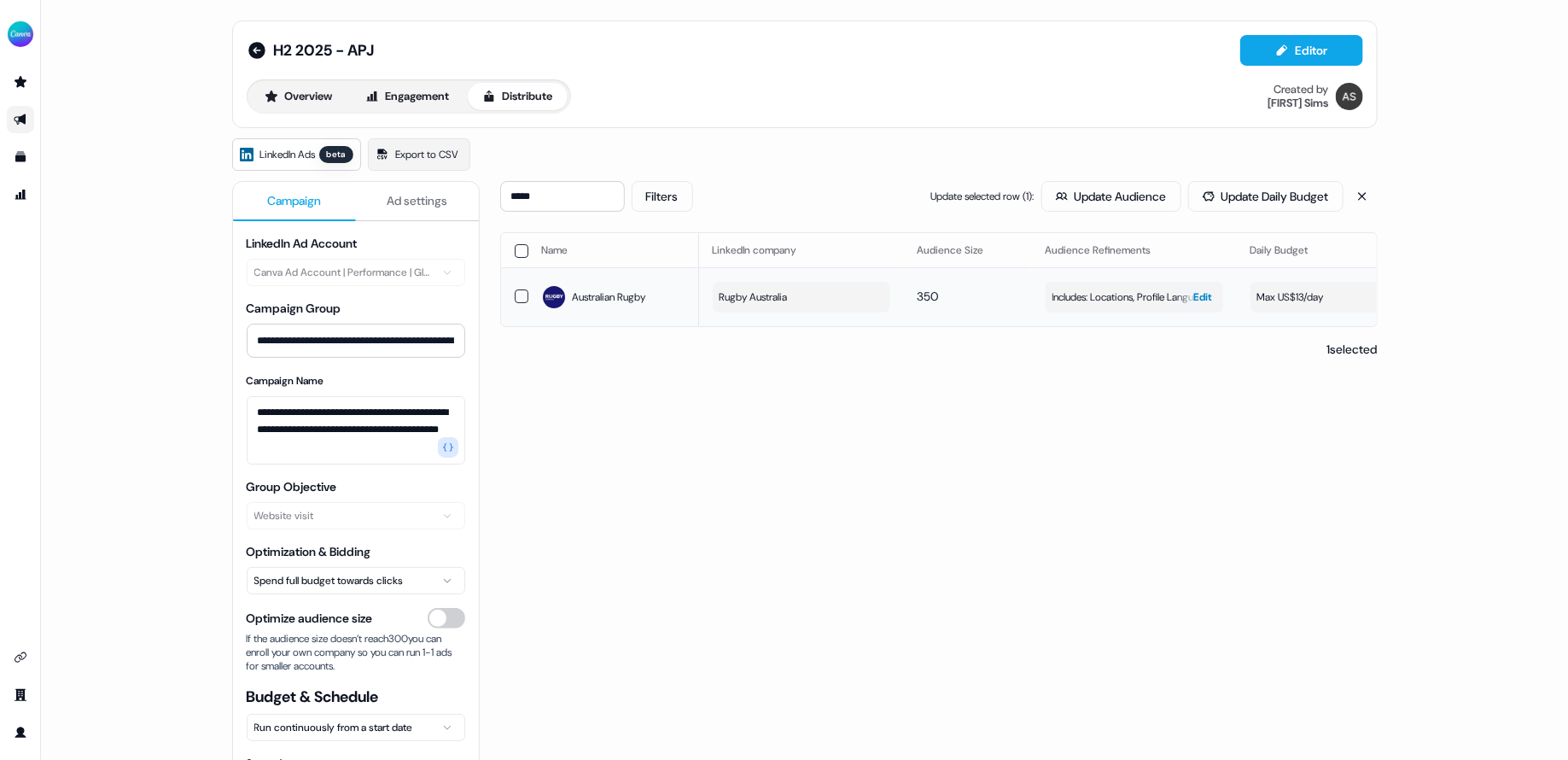 click on "Includes: Locations, Profile Language / Excludes: Job Functions" at bounding box center [1134, 297] 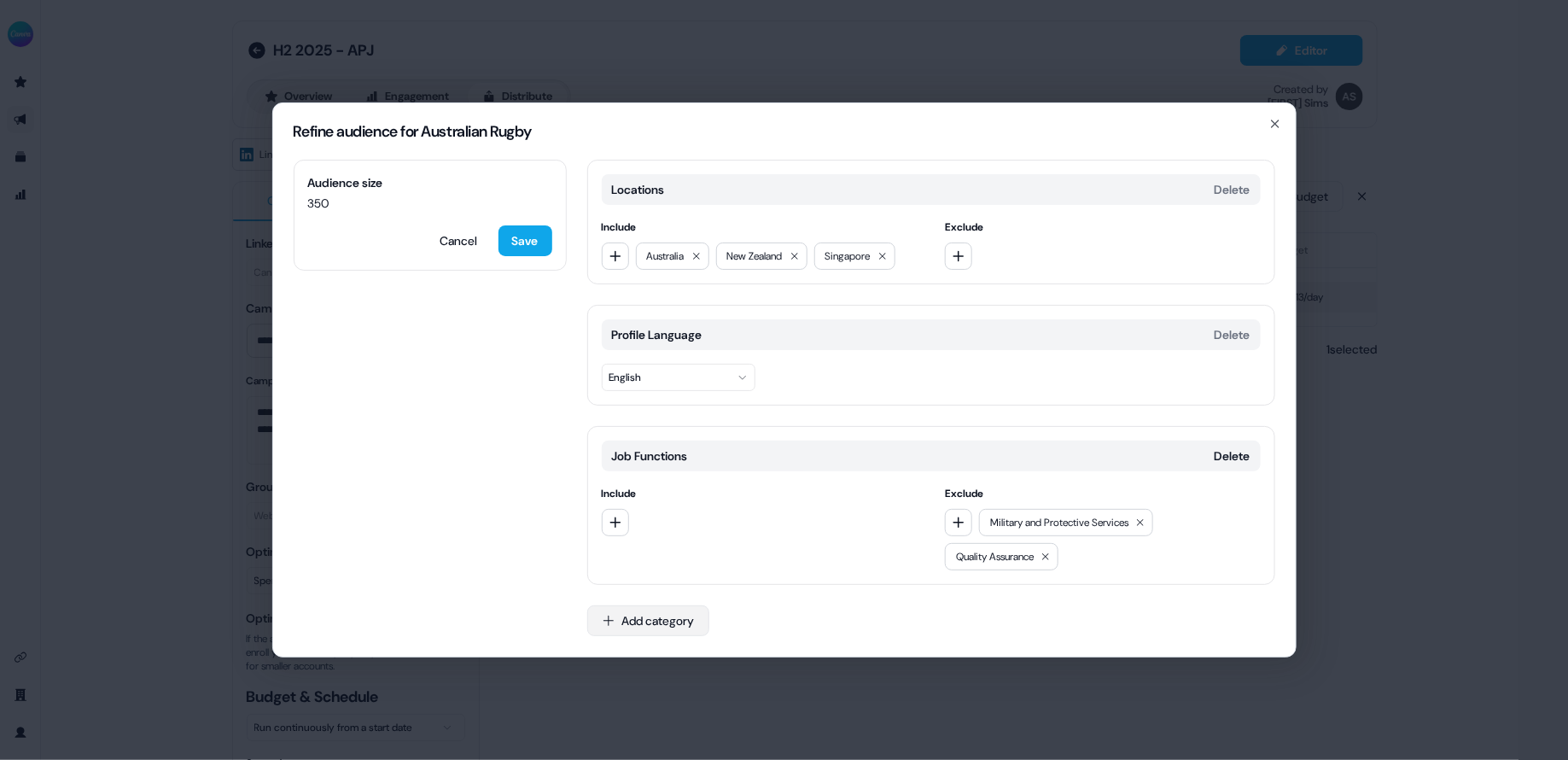 click on "Add category" at bounding box center (648, 621) 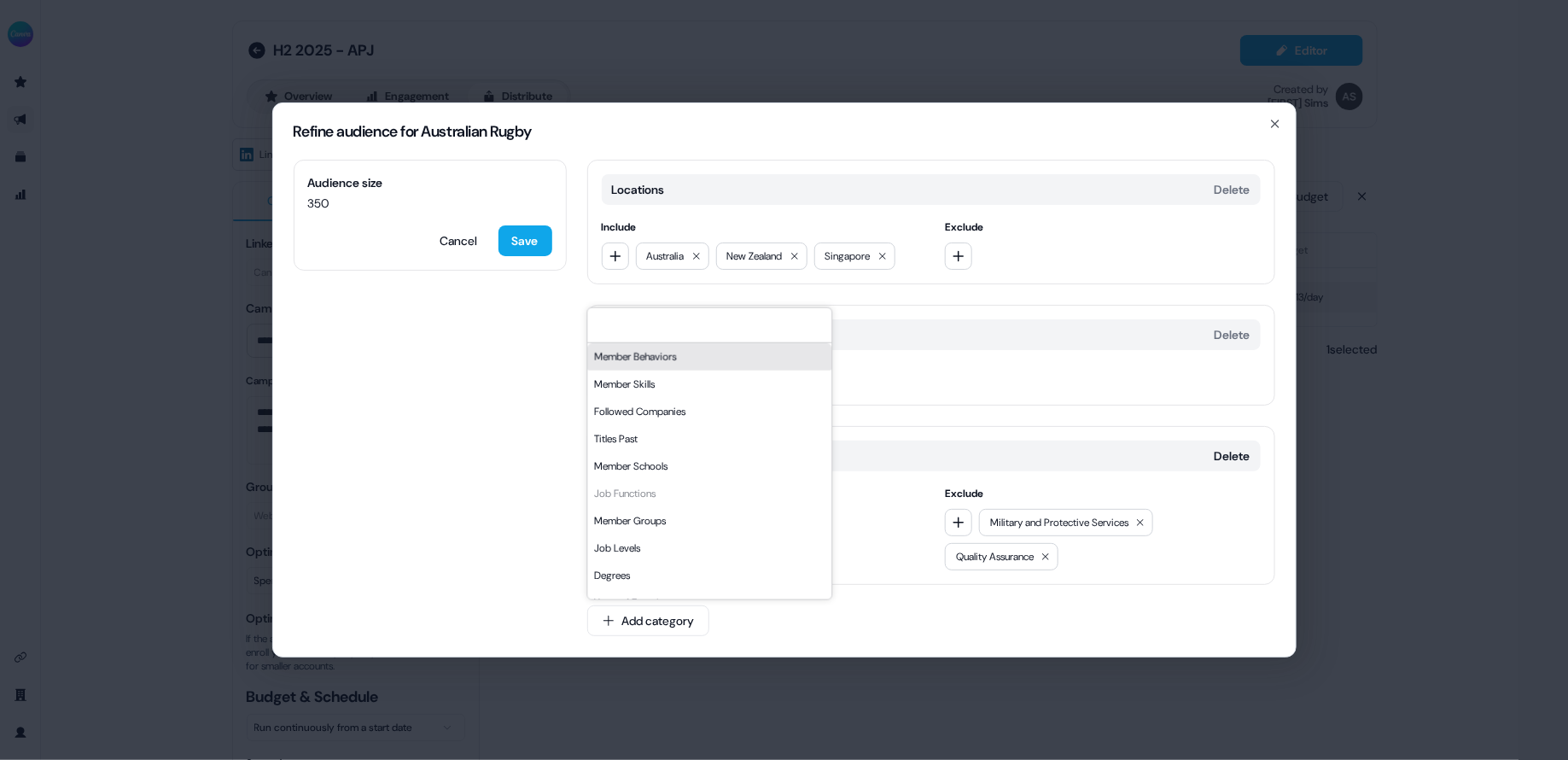 click at bounding box center (709, 325) 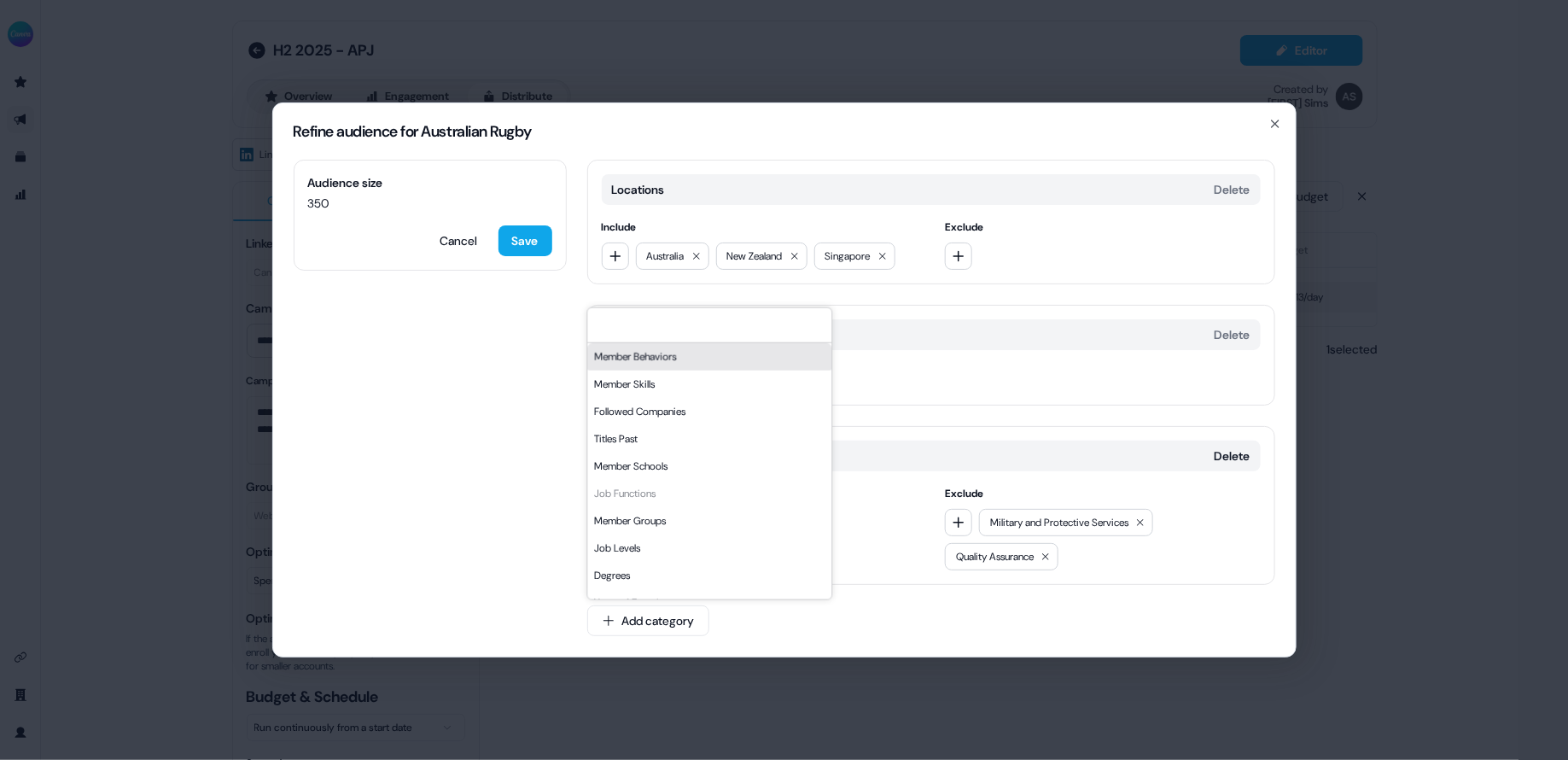 click on "Profile Language Delete" at bounding box center (931, 335) 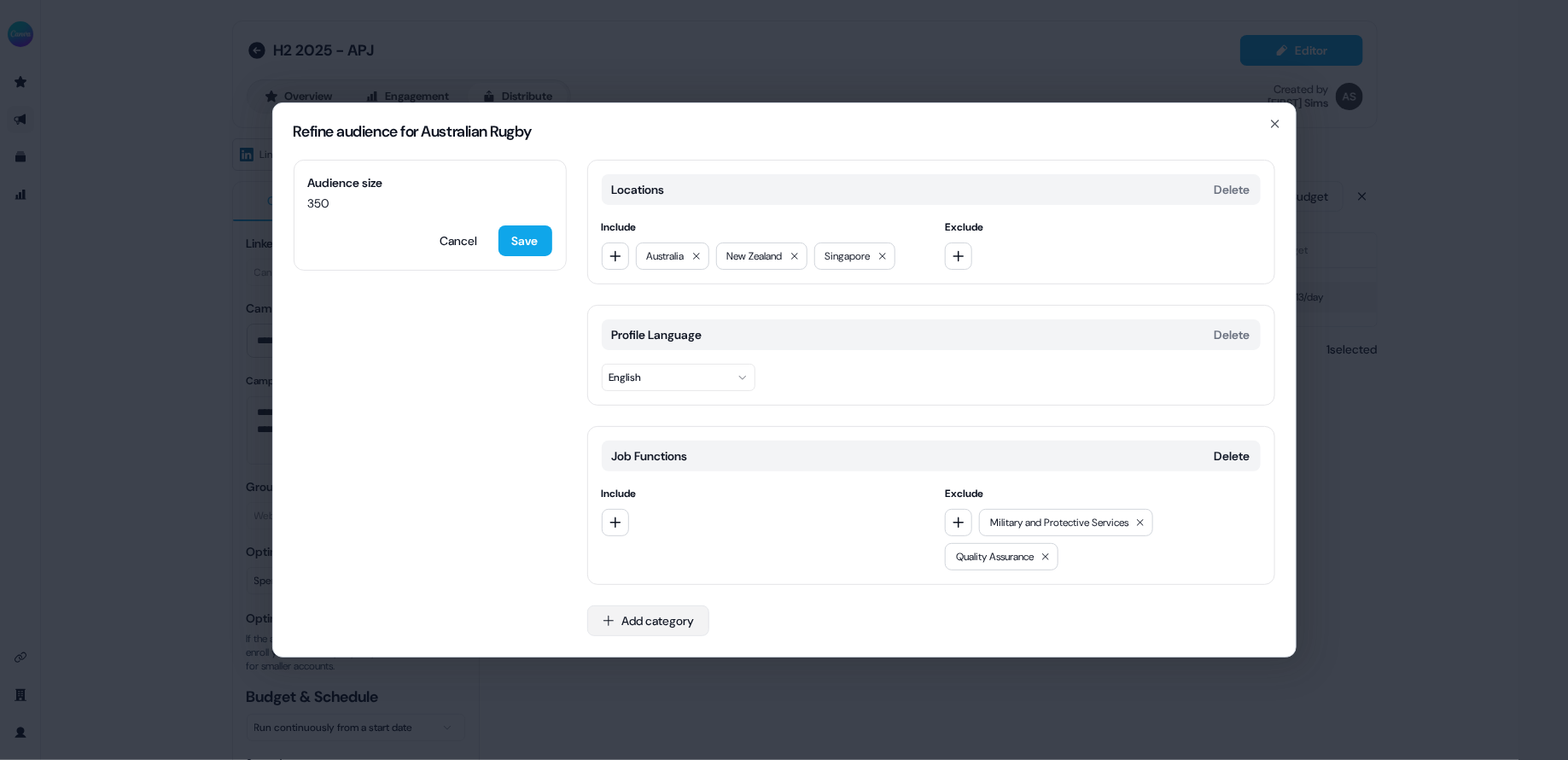 click on "Add category" at bounding box center (648, 621) 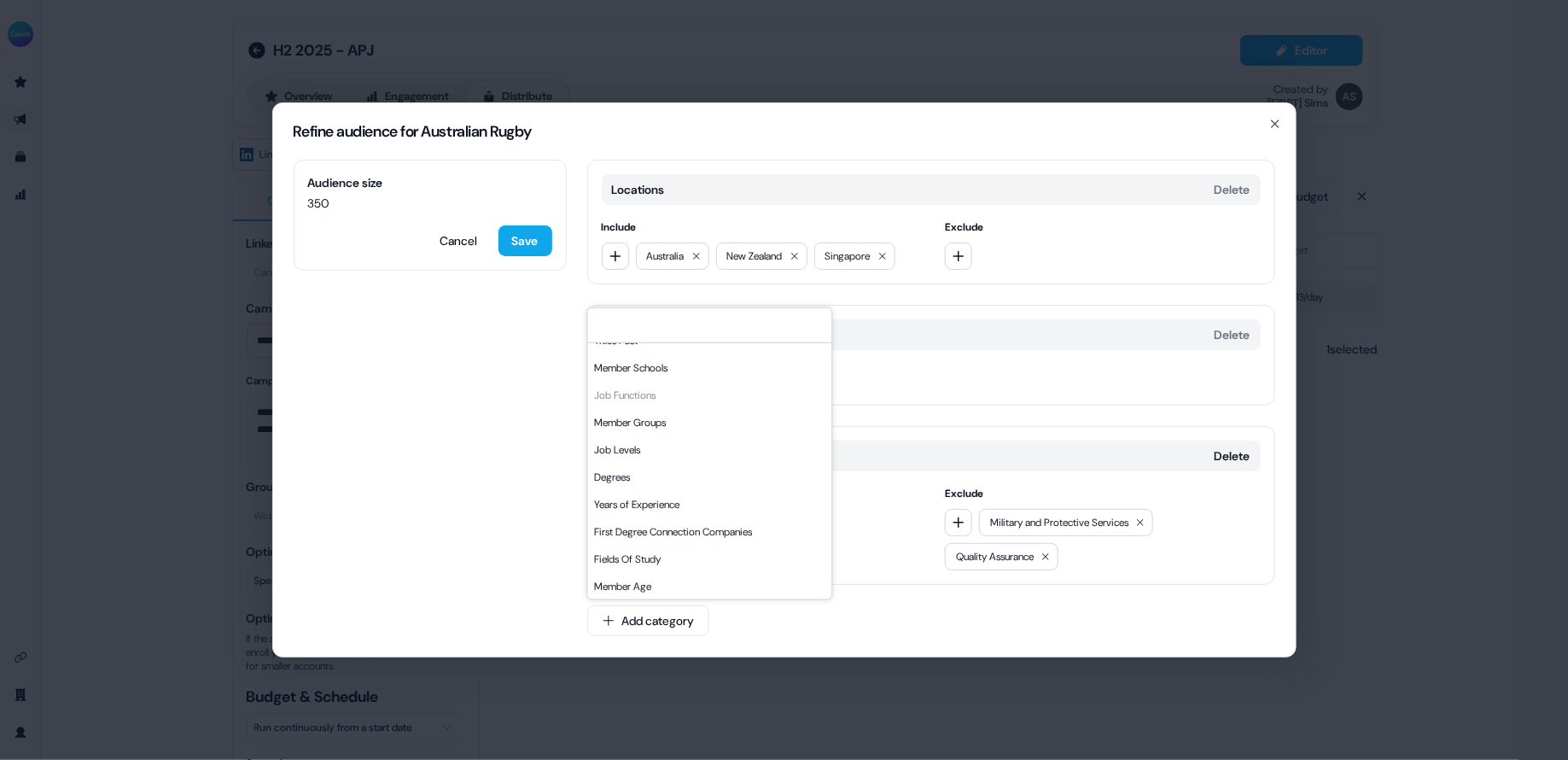 scroll, scrollTop: 96, scrollLeft: 0, axis: vertical 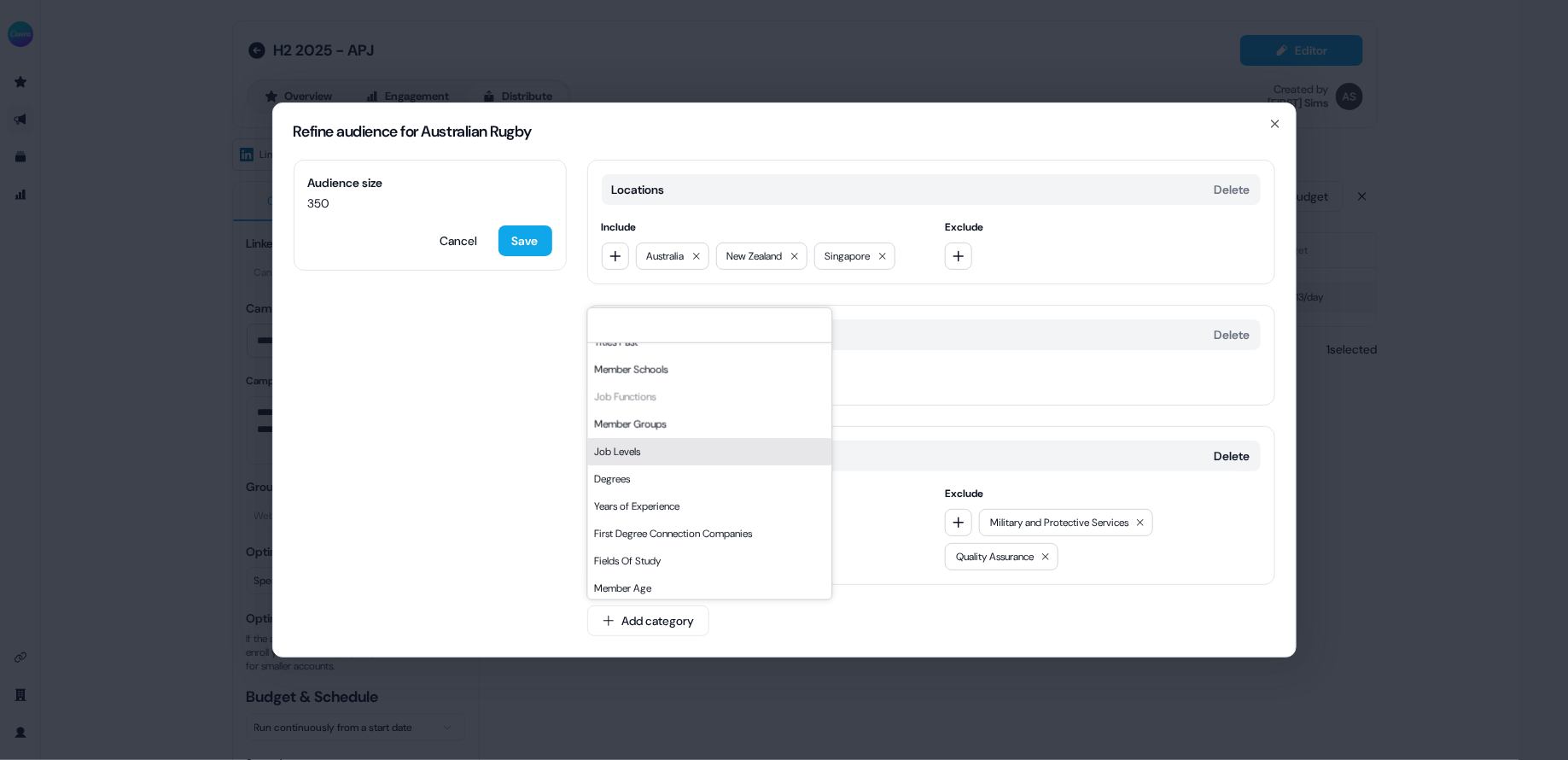 click on "Job Levels" at bounding box center (709, 452) 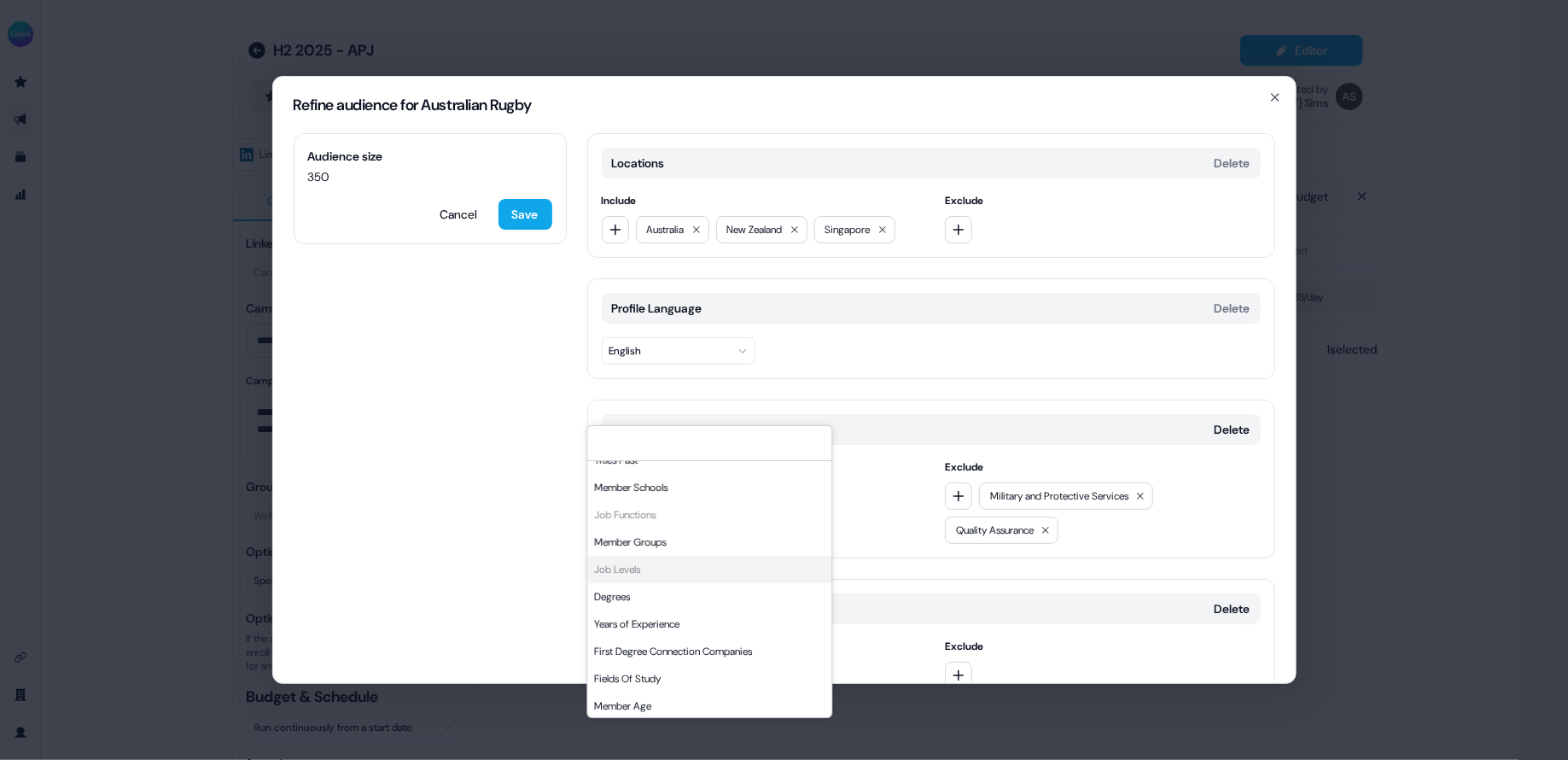 scroll, scrollTop: 88, scrollLeft: 0, axis: vertical 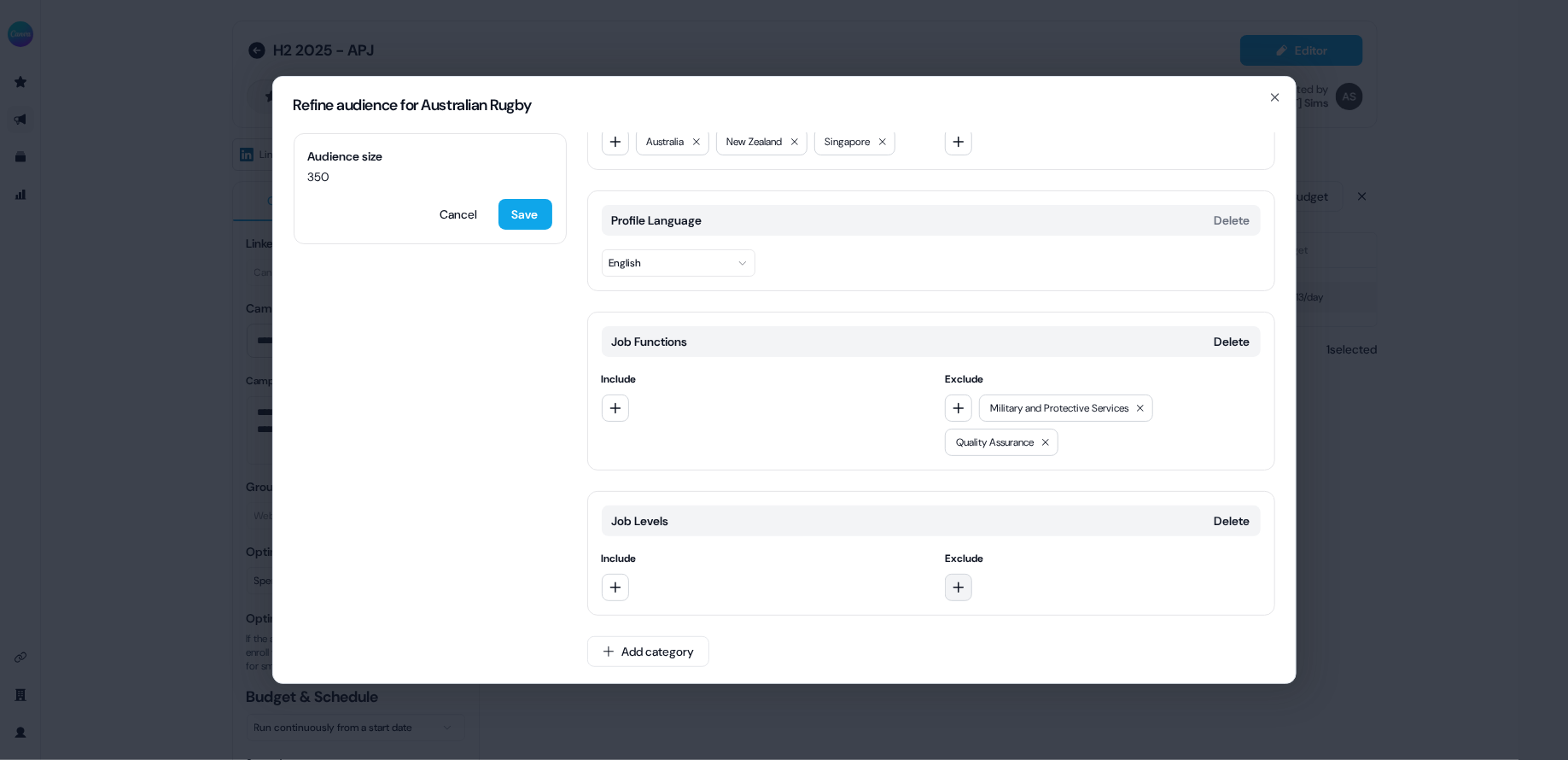 click 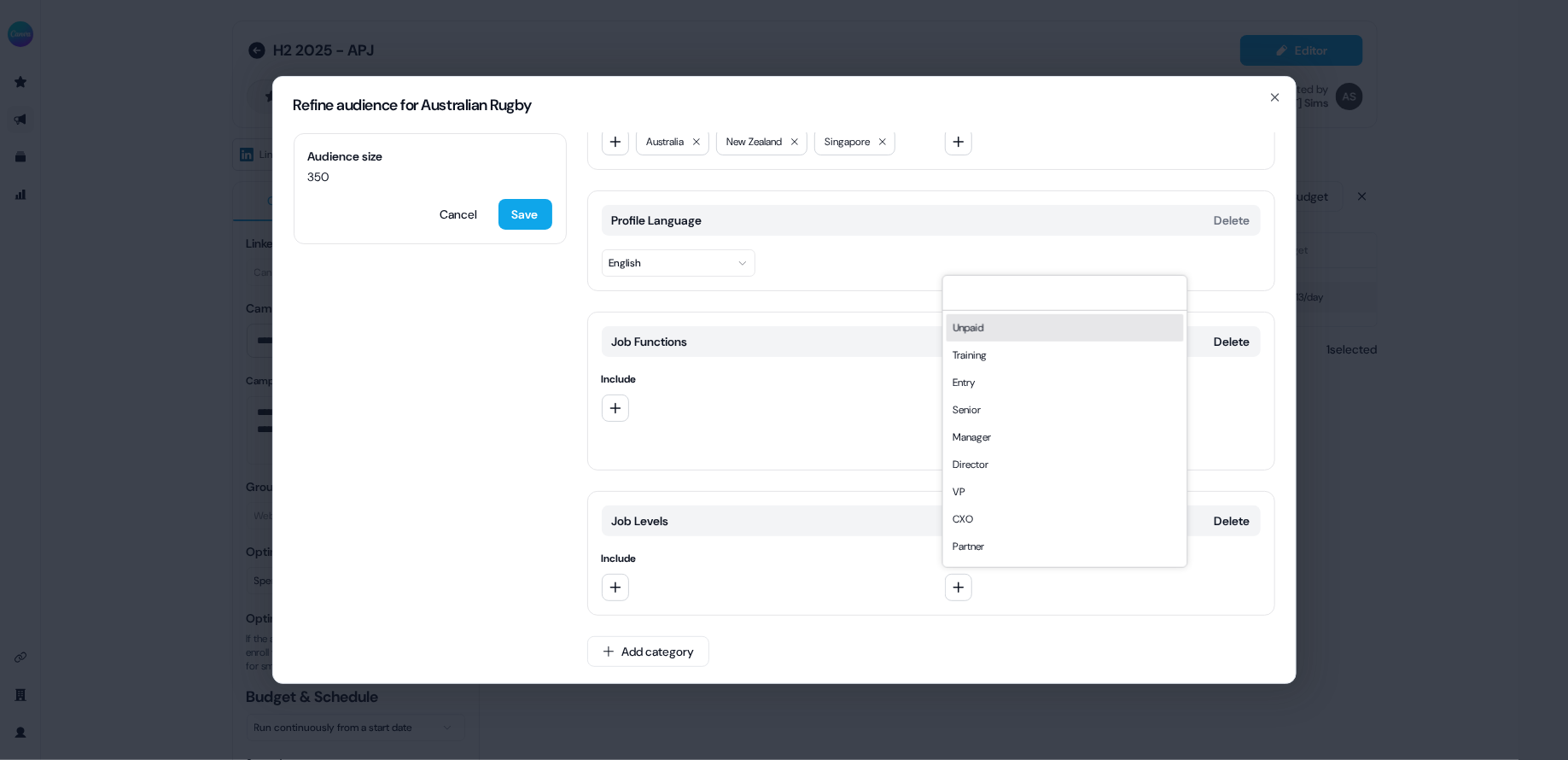 click on "Unpaid" at bounding box center (1064, 328) 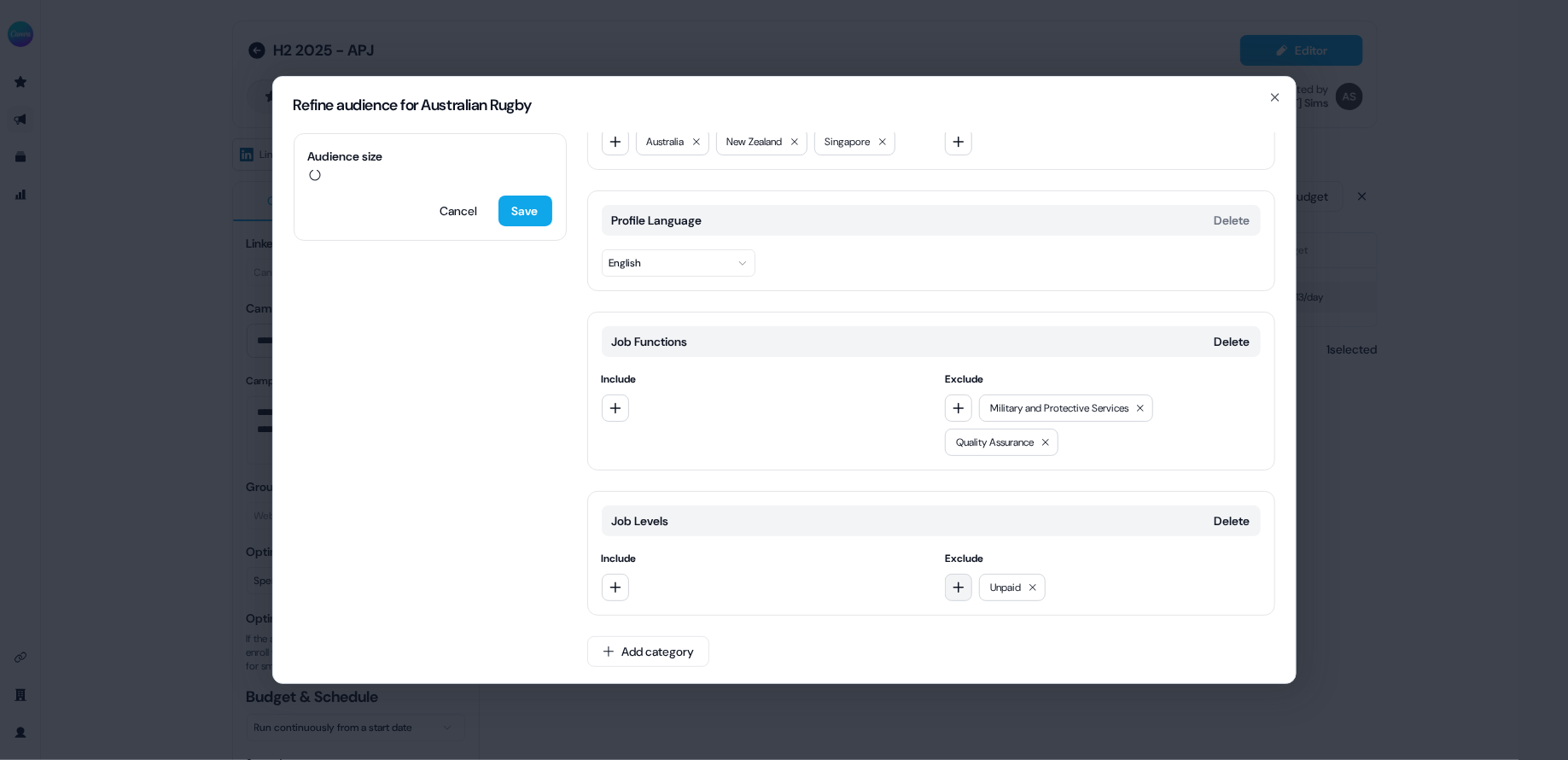 click 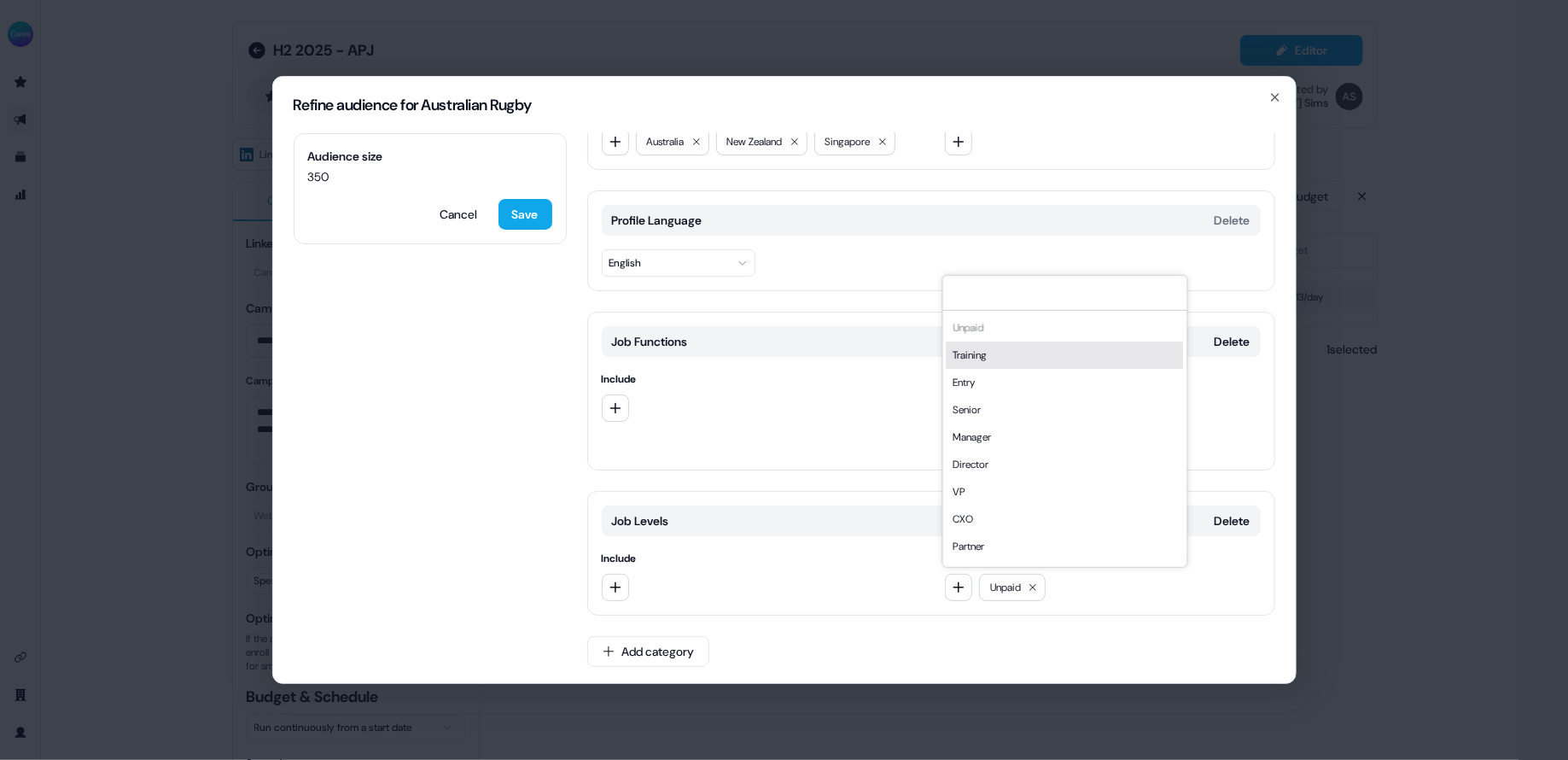 click on "Training" at bounding box center (1064, 355) 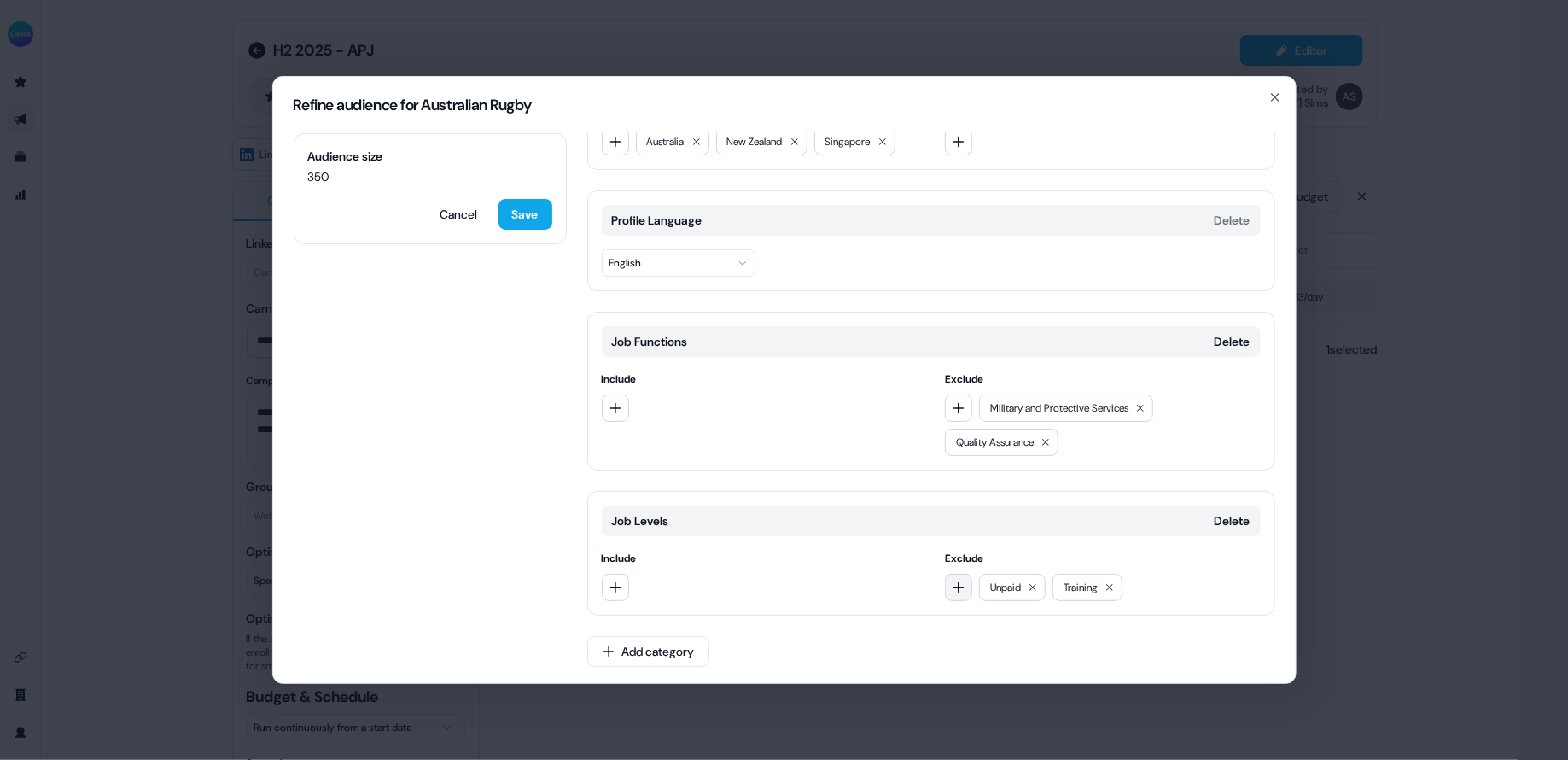 click 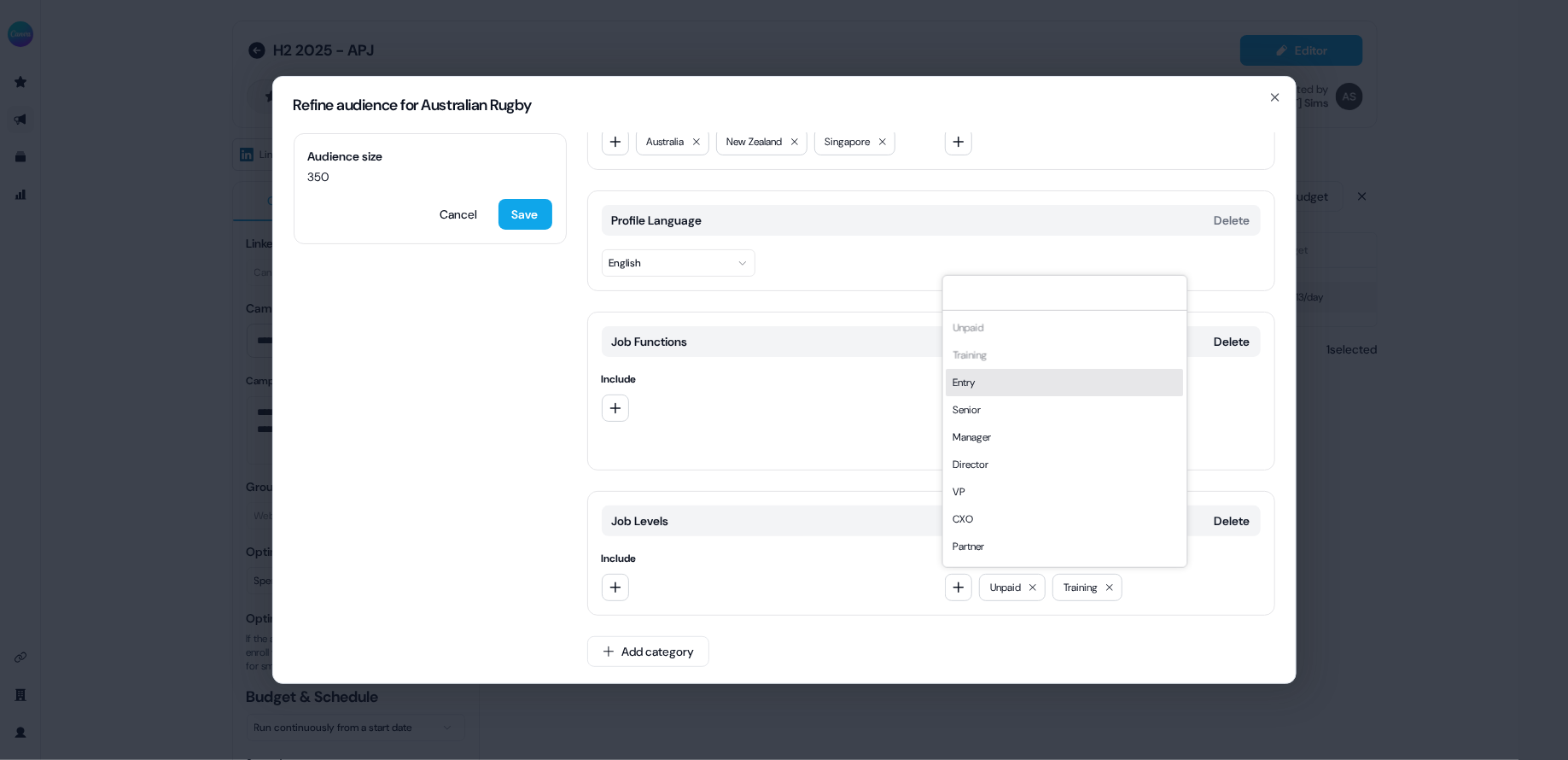 click on "Entry" at bounding box center (1064, 383) 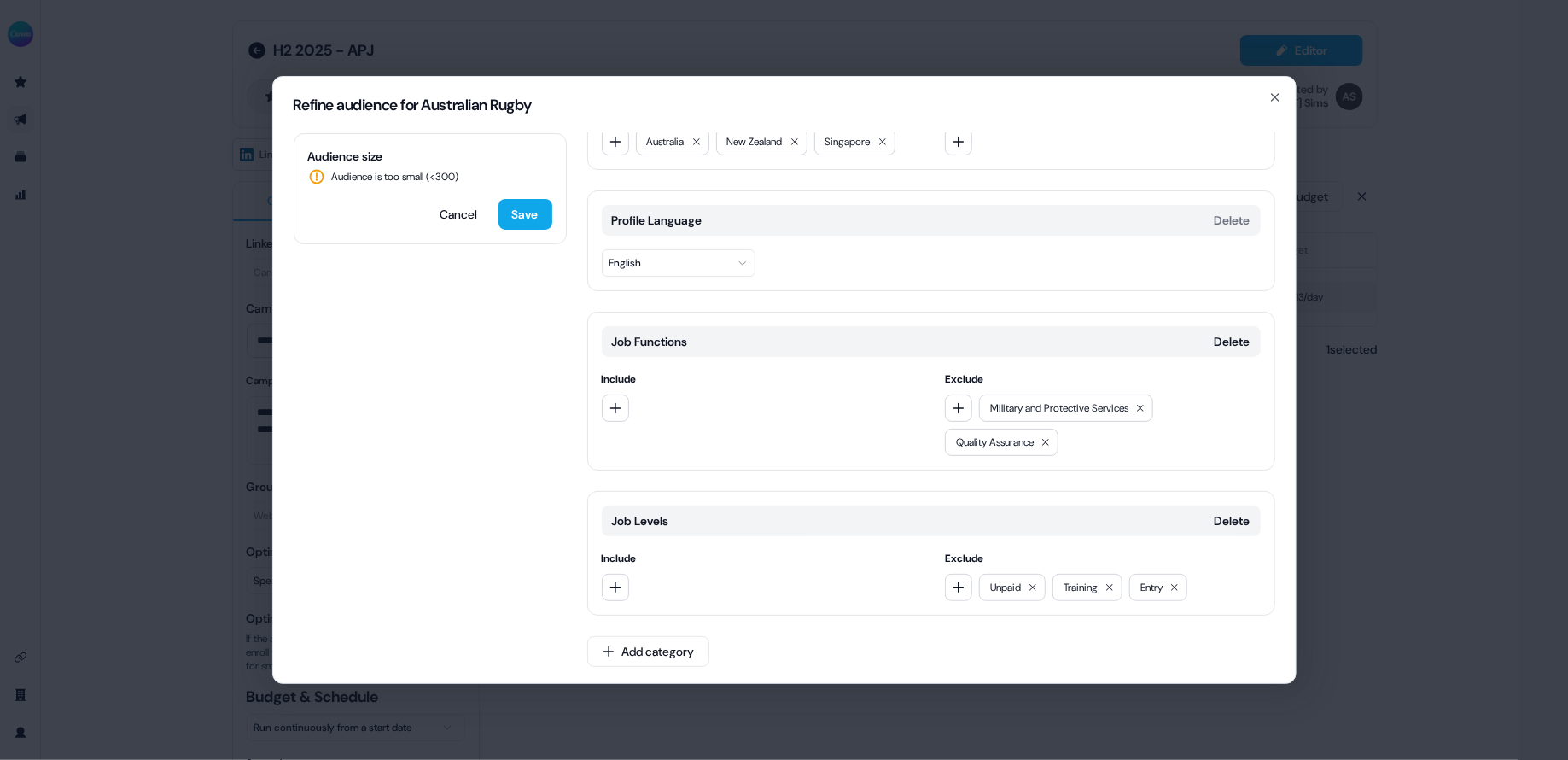 click on "Job Levels Delete Include Exclude Unpaid Training Entry" at bounding box center [931, 553] 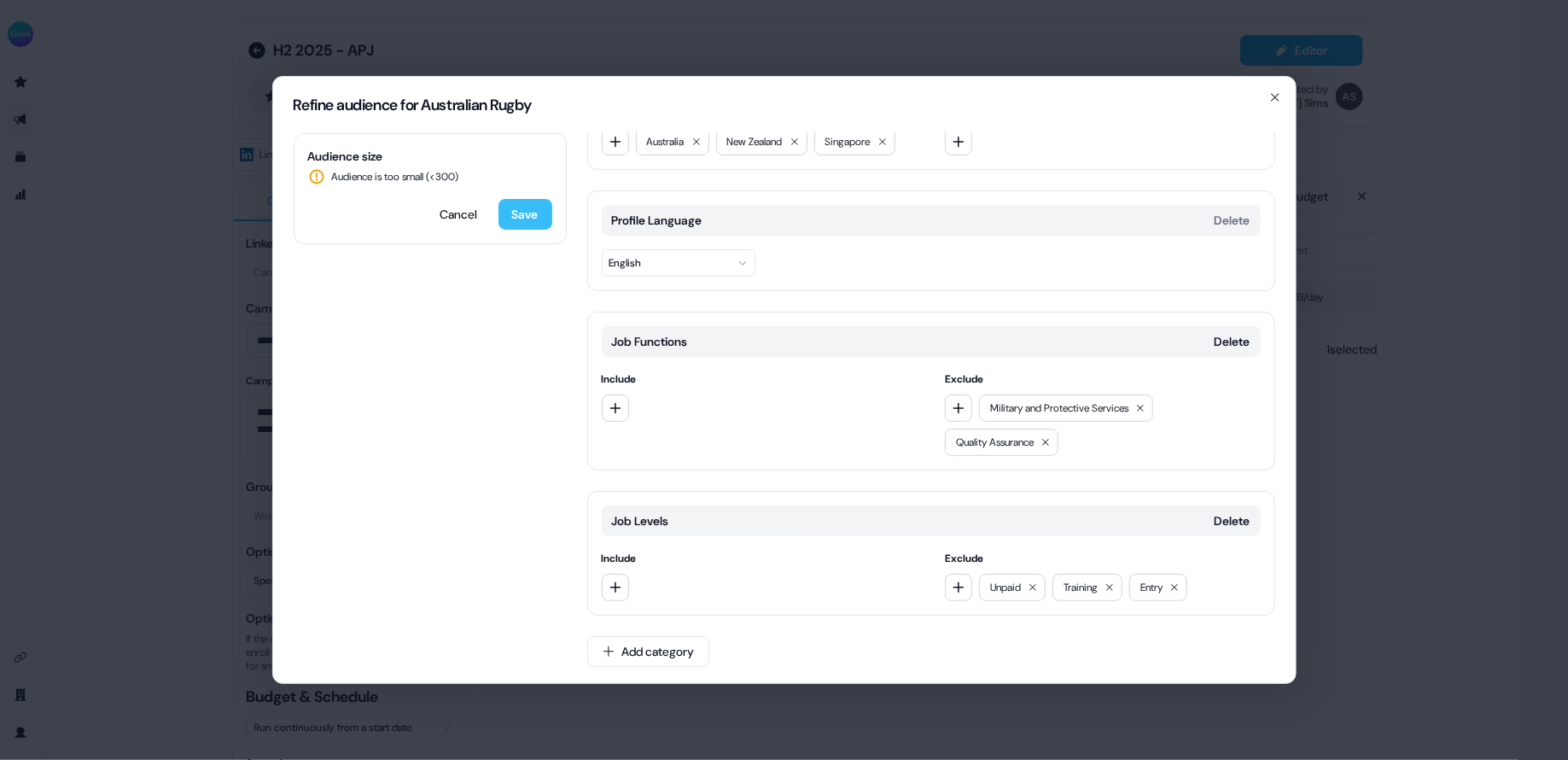 click on "Save" at bounding box center [525, 214] 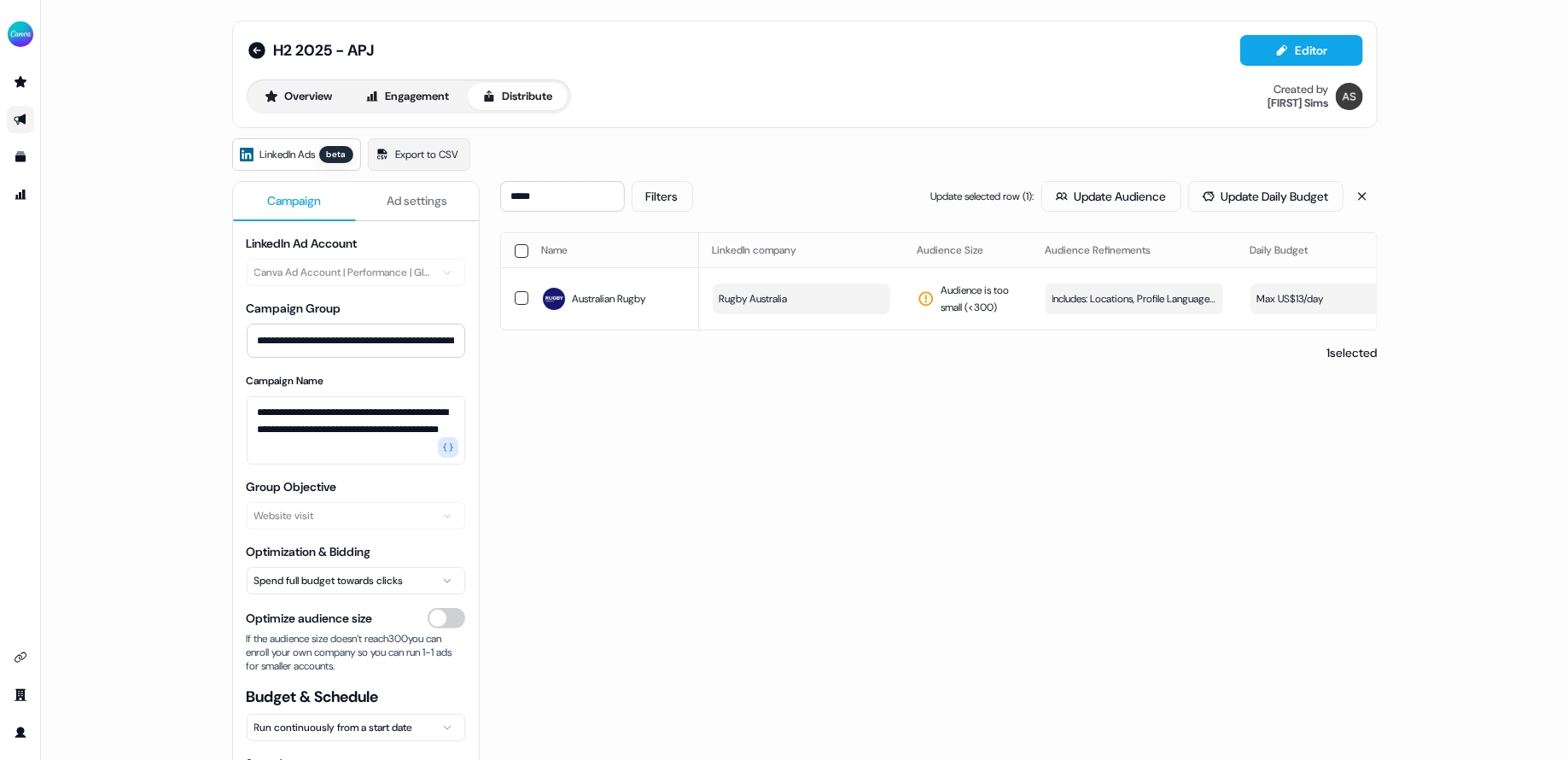click on "***** Filters Update selected row ( 1 ): Update Audience Update   Daily Budget Name LinkedIn company Audience Size Audience Refinements Daily Budget Last Sync Sync Status Live Status Australian Rugby Rugby Australia Audience is too small (< 300 ) Includes: Locations, Profile Language / Excludes: Job Functions, Job Levels Edit Max US$13/day 11 days ago Draft Active View campaign 1  selected" at bounding box center (939, 546) 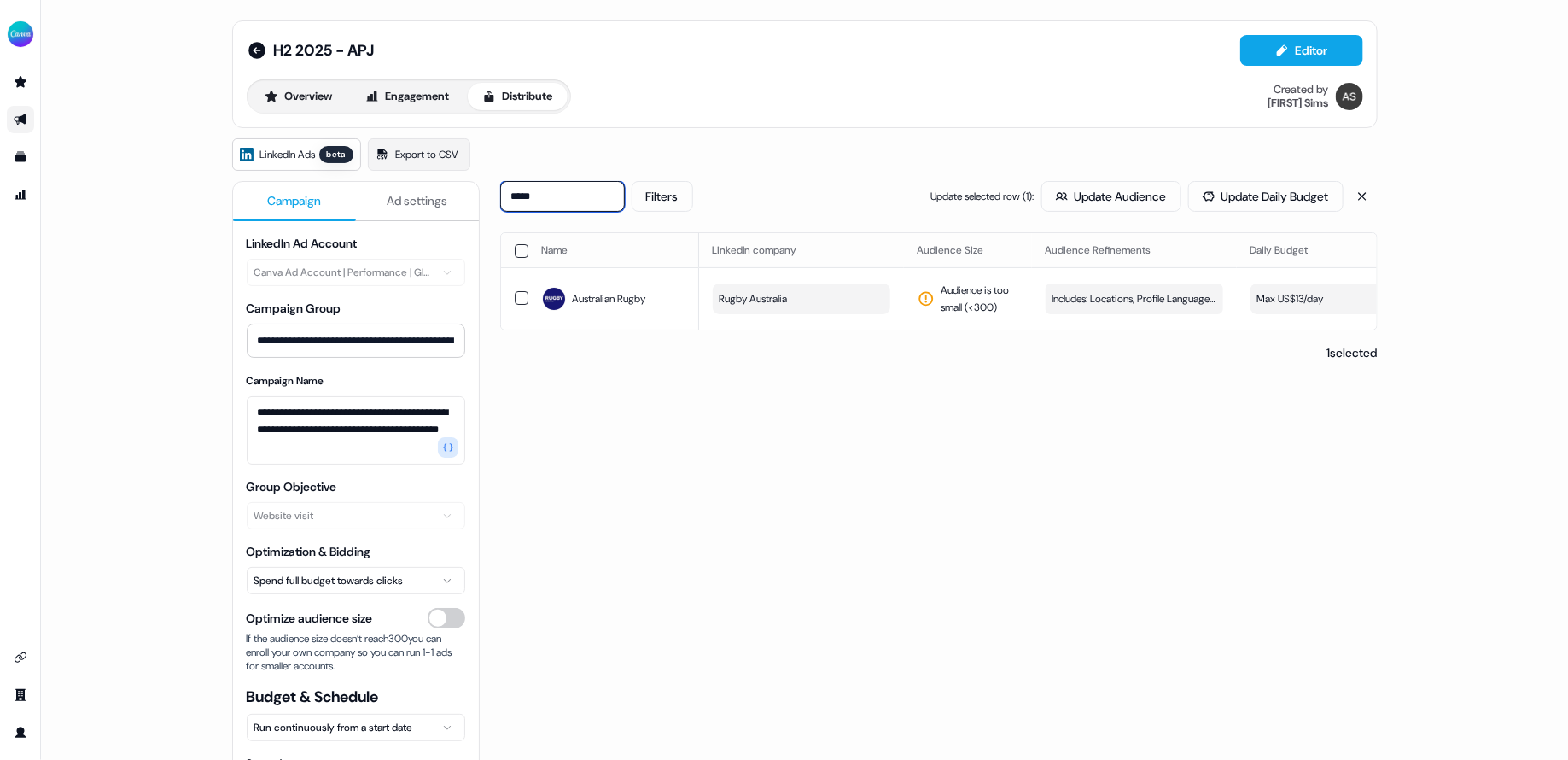 click on "*****" at bounding box center (562, 196) 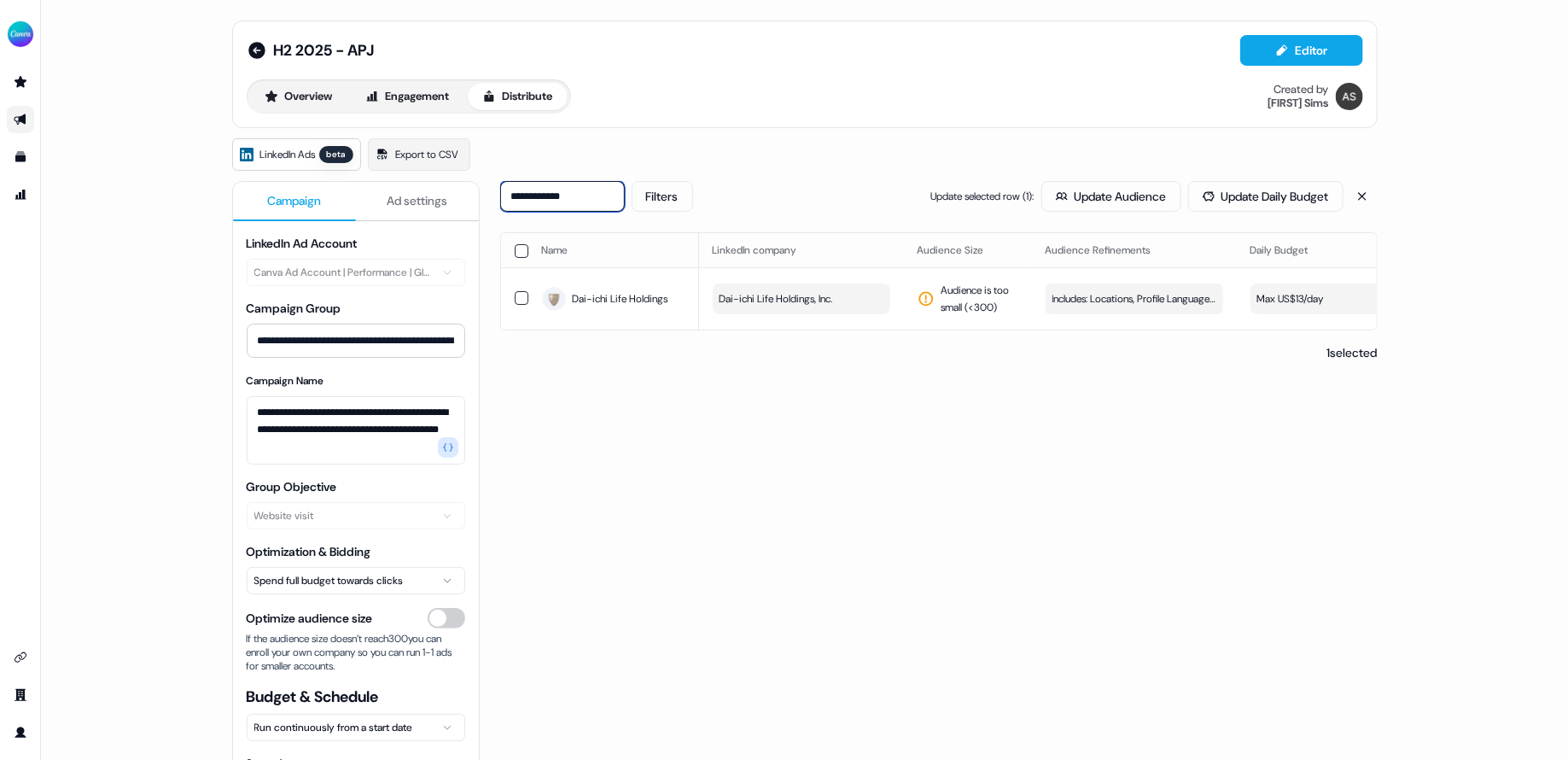 click on "**********" at bounding box center [562, 196] 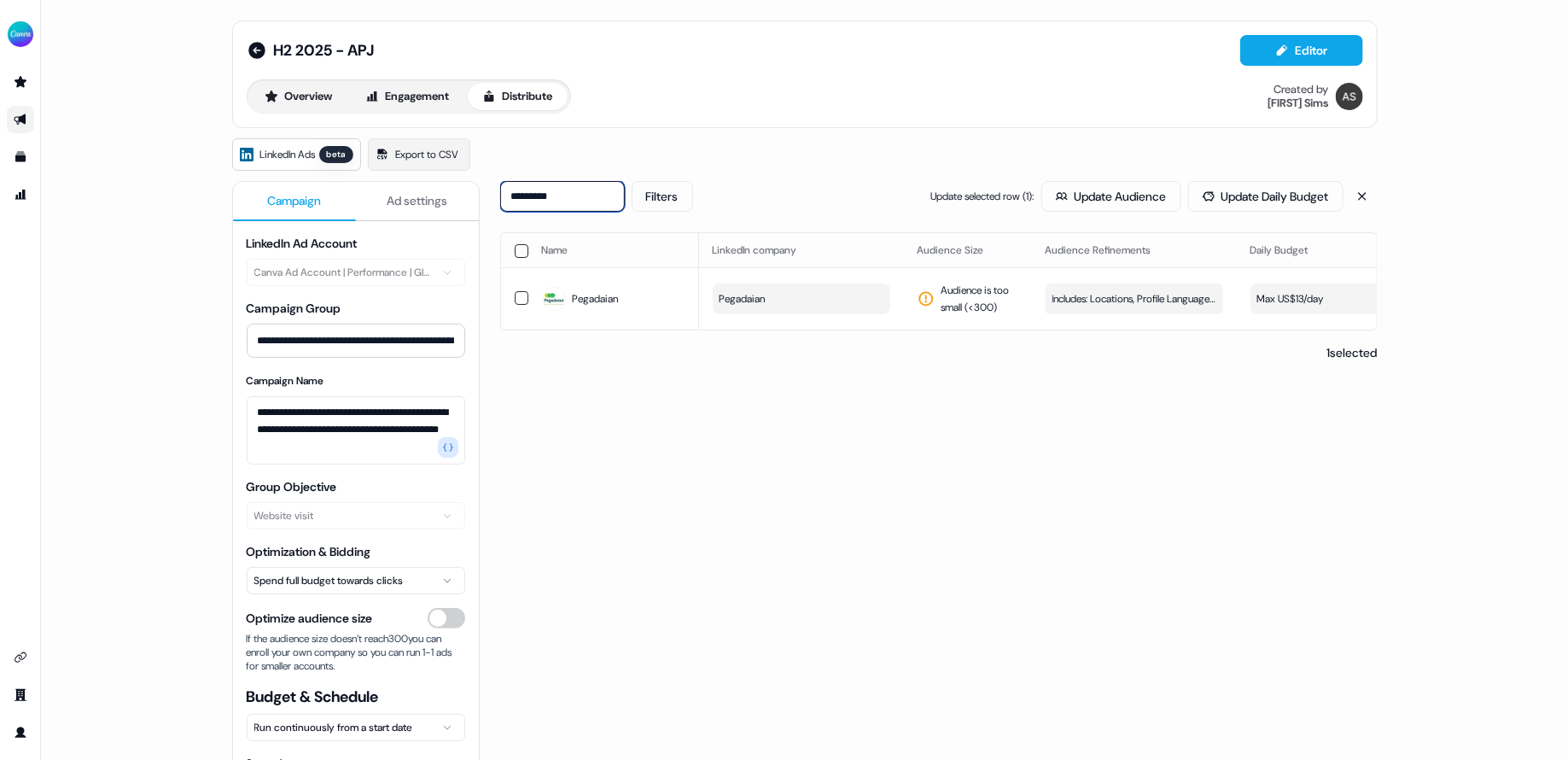 click on "*********" at bounding box center (562, 196) 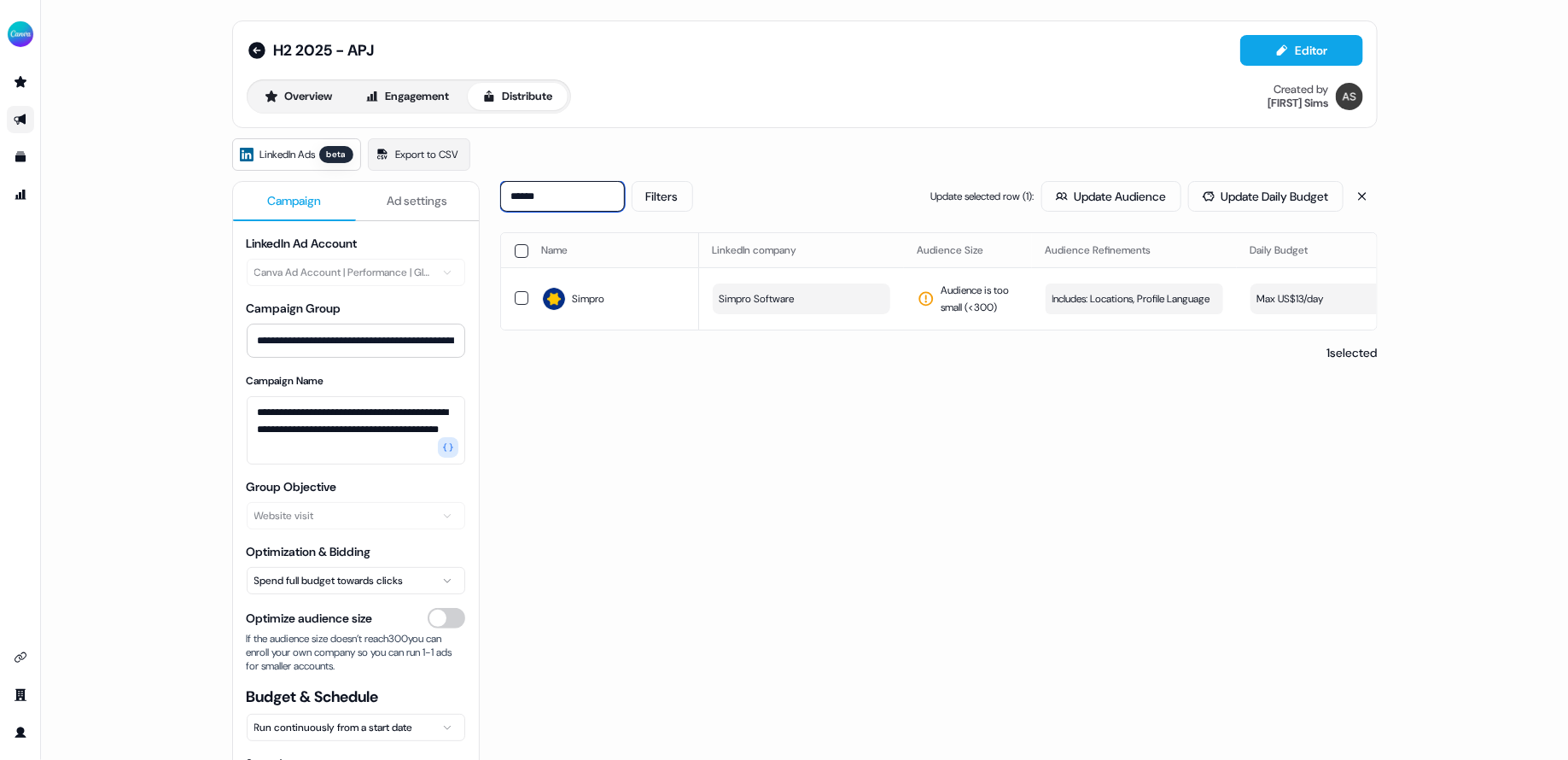 type on "******" 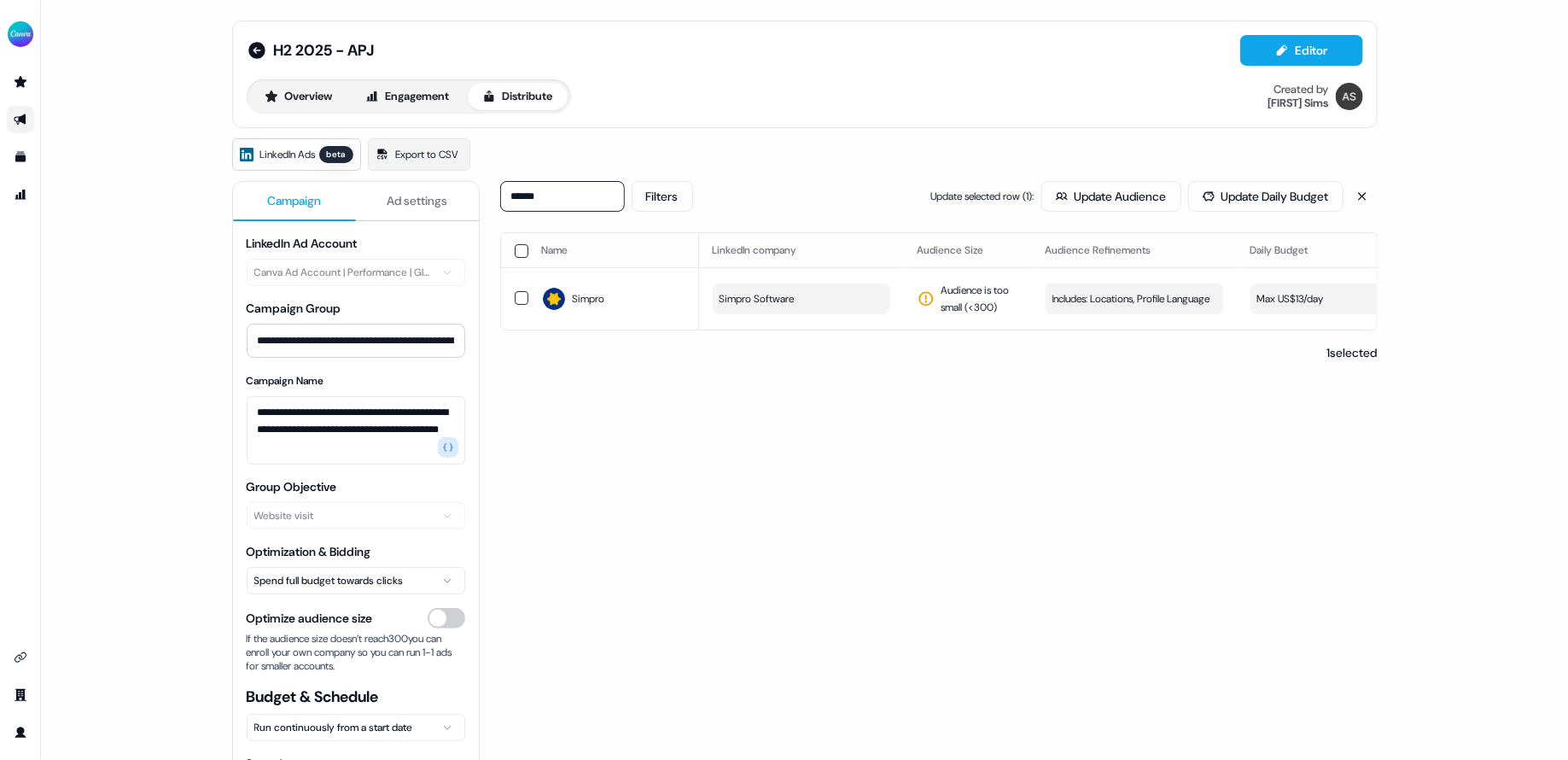 drag, startPoint x: 726, startPoint y: 552, endPoint x: 720, endPoint y: 536, distance: 17.088007 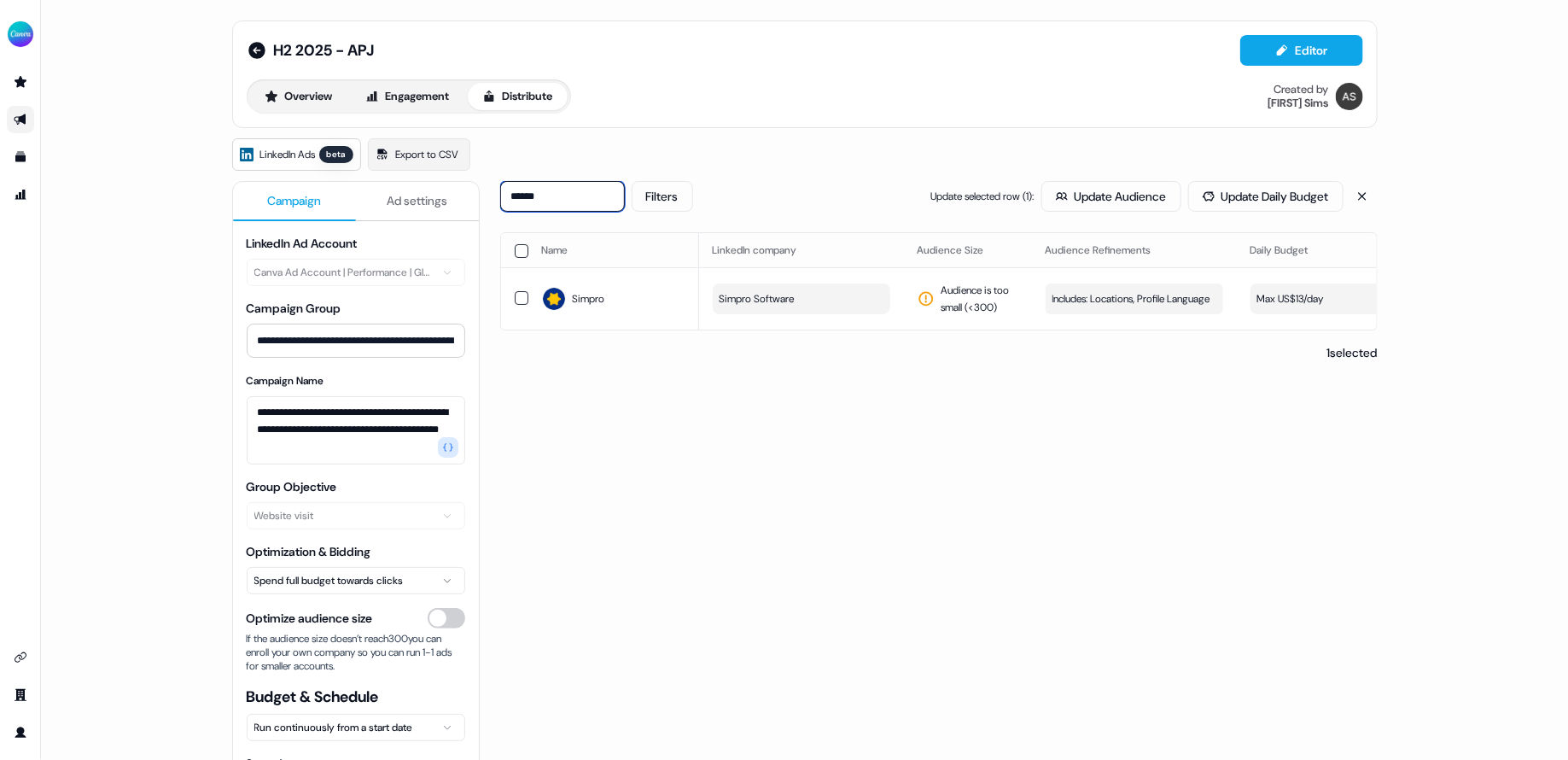 click on "******" at bounding box center (562, 196) 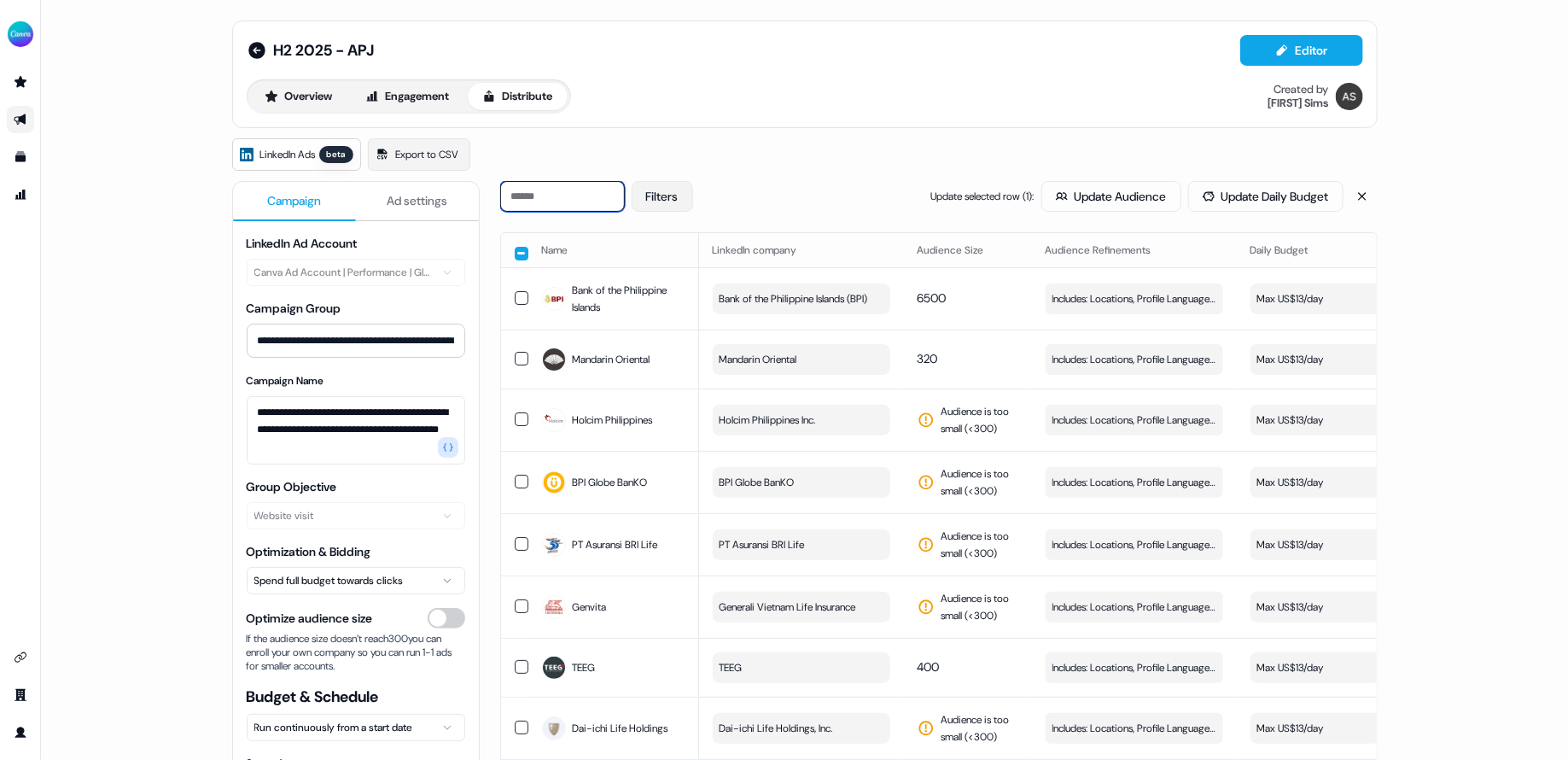type 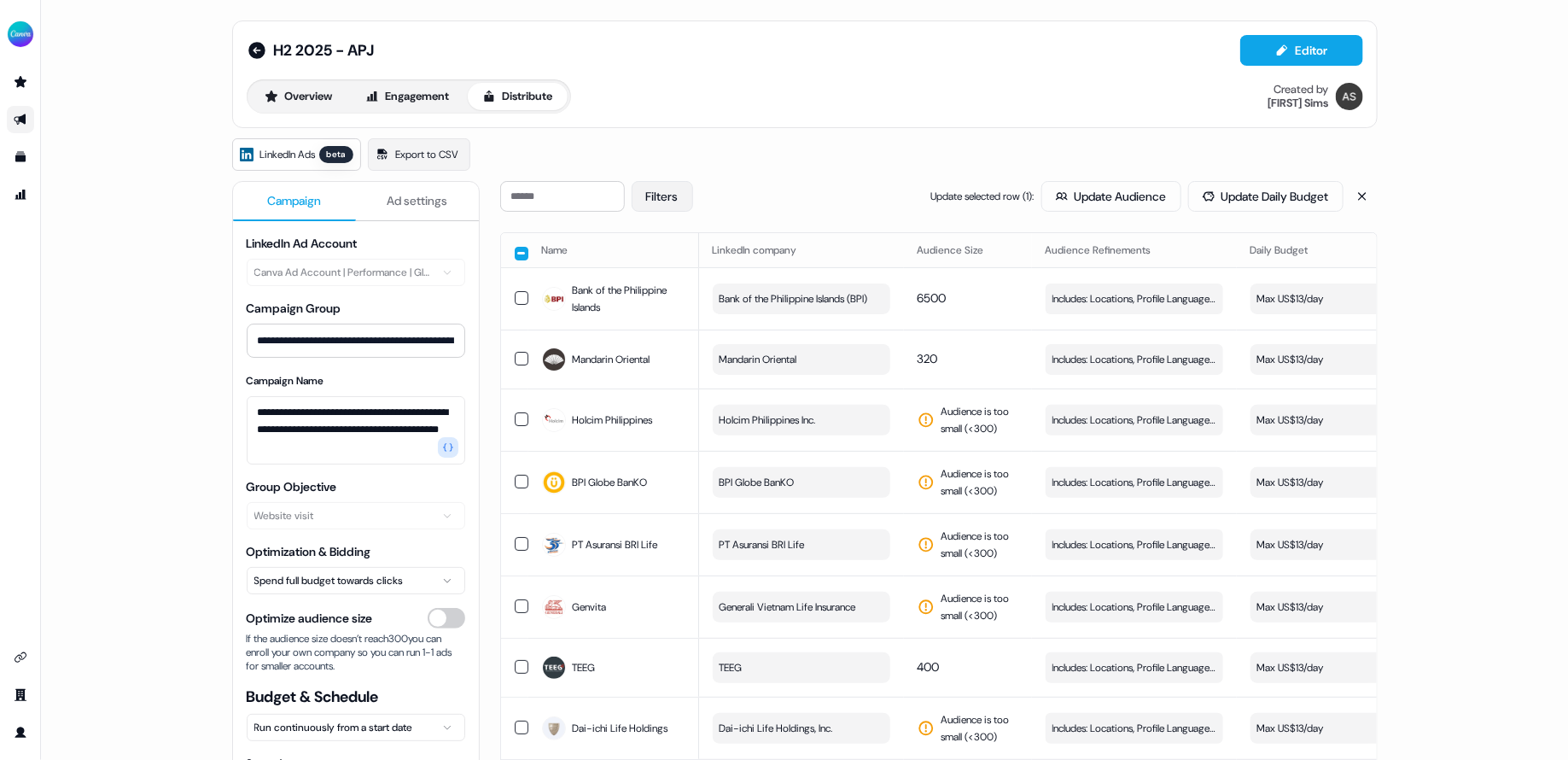 click on "Filters" at bounding box center (662, 196) 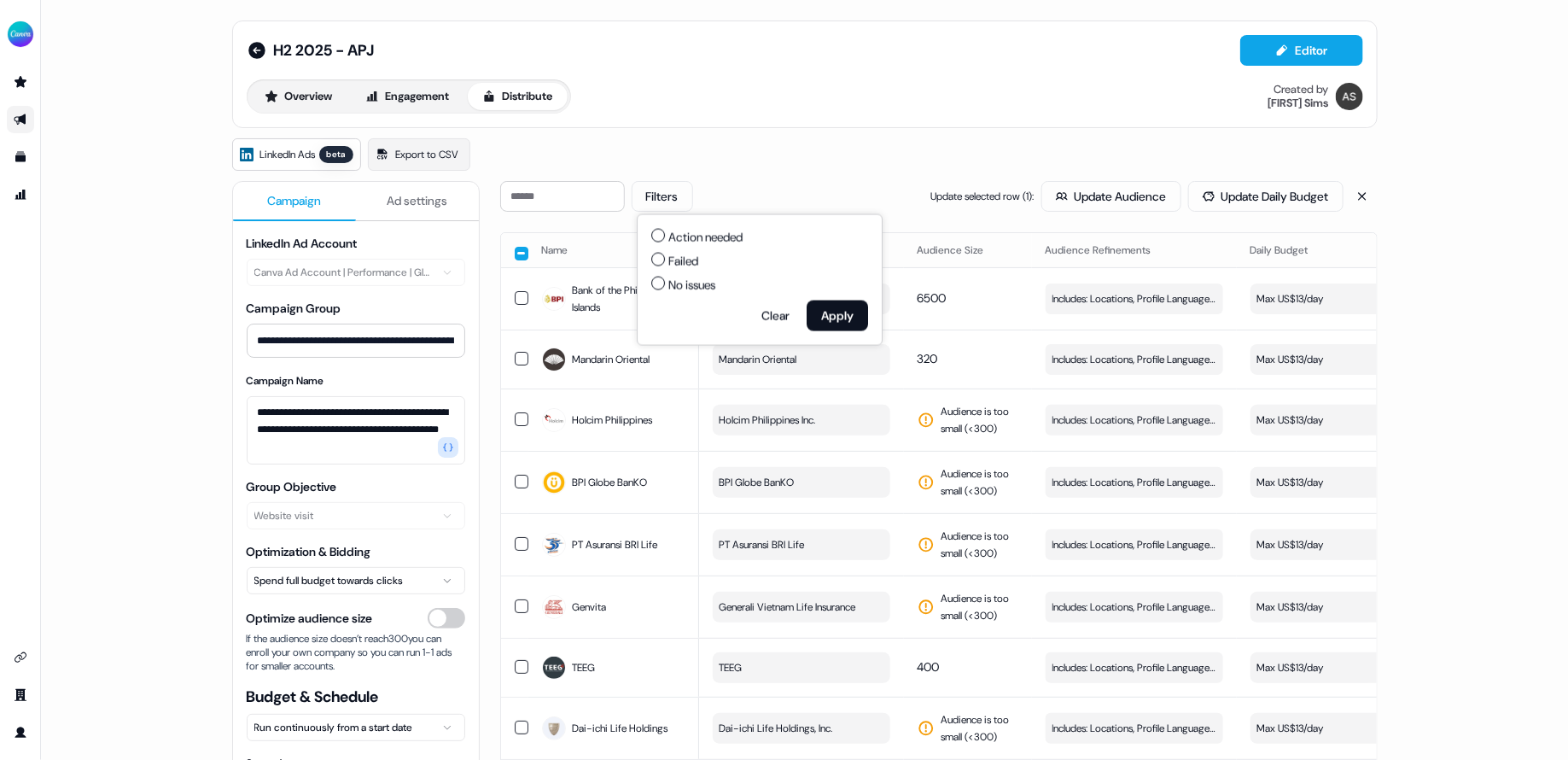 click on "Action needed Failed No issues Clear Apply" at bounding box center [760, 280] 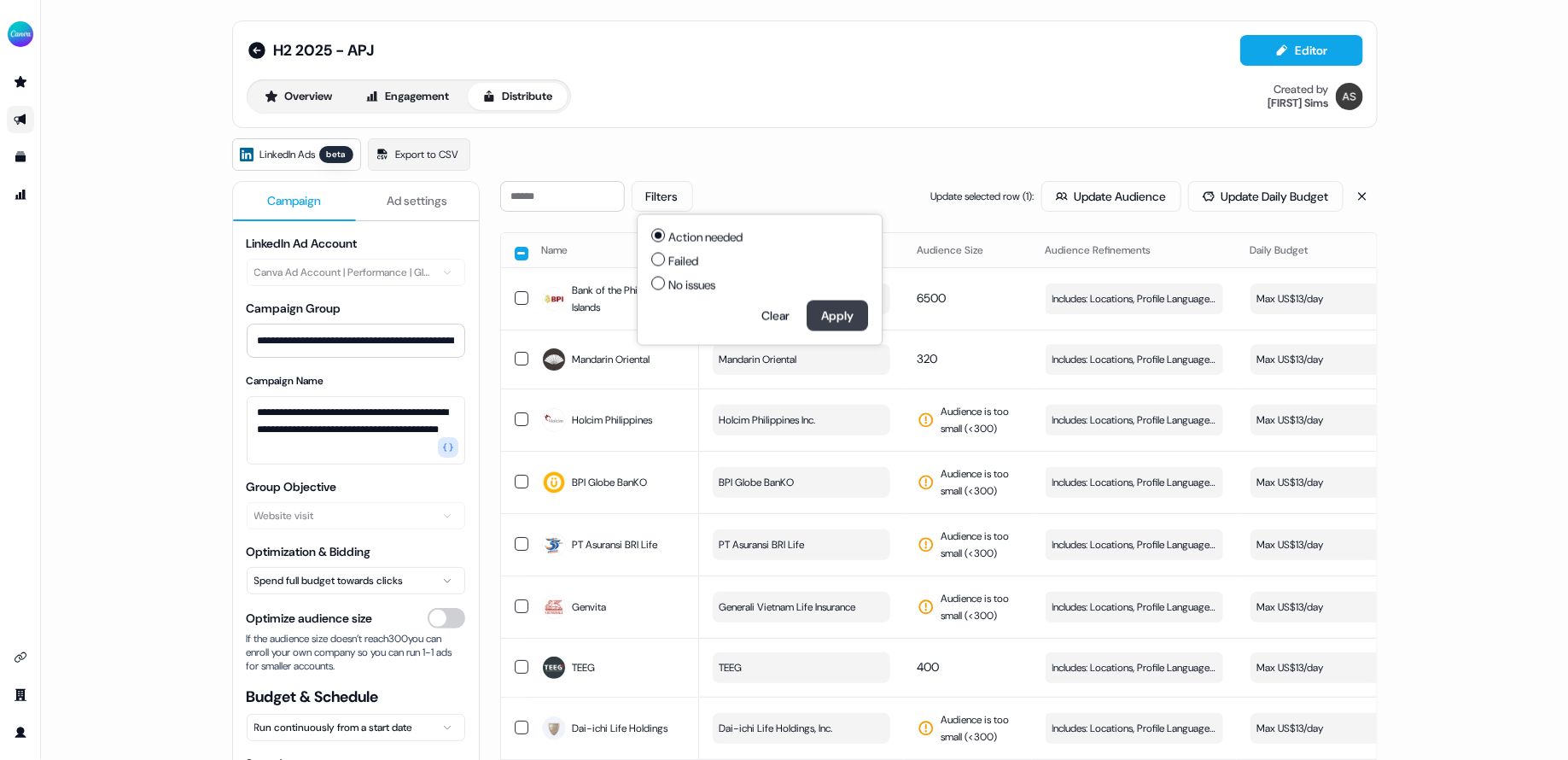 click on "Apply" at bounding box center [837, 316] 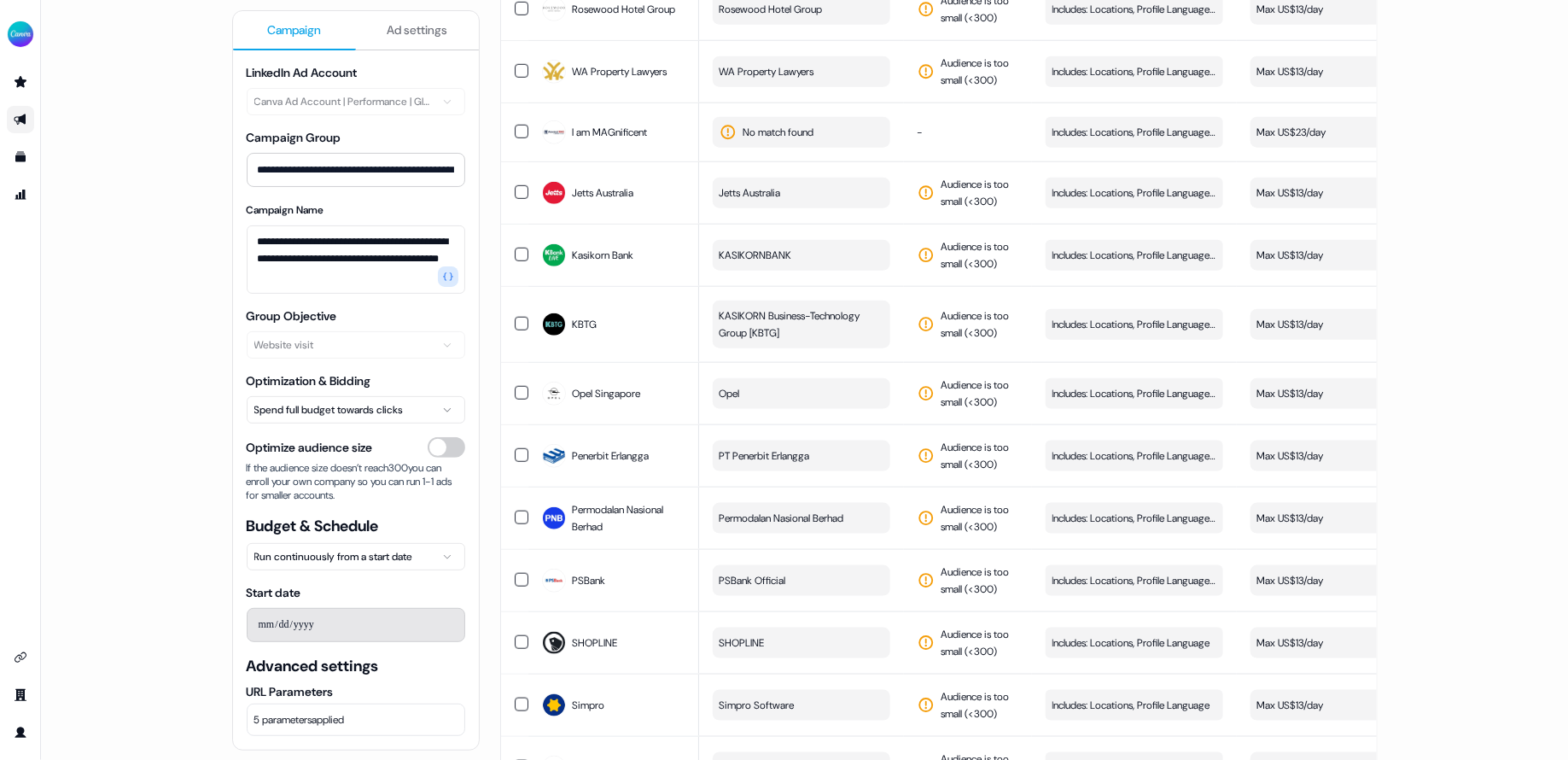 scroll, scrollTop: 0, scrollLeft: 0, axis: both 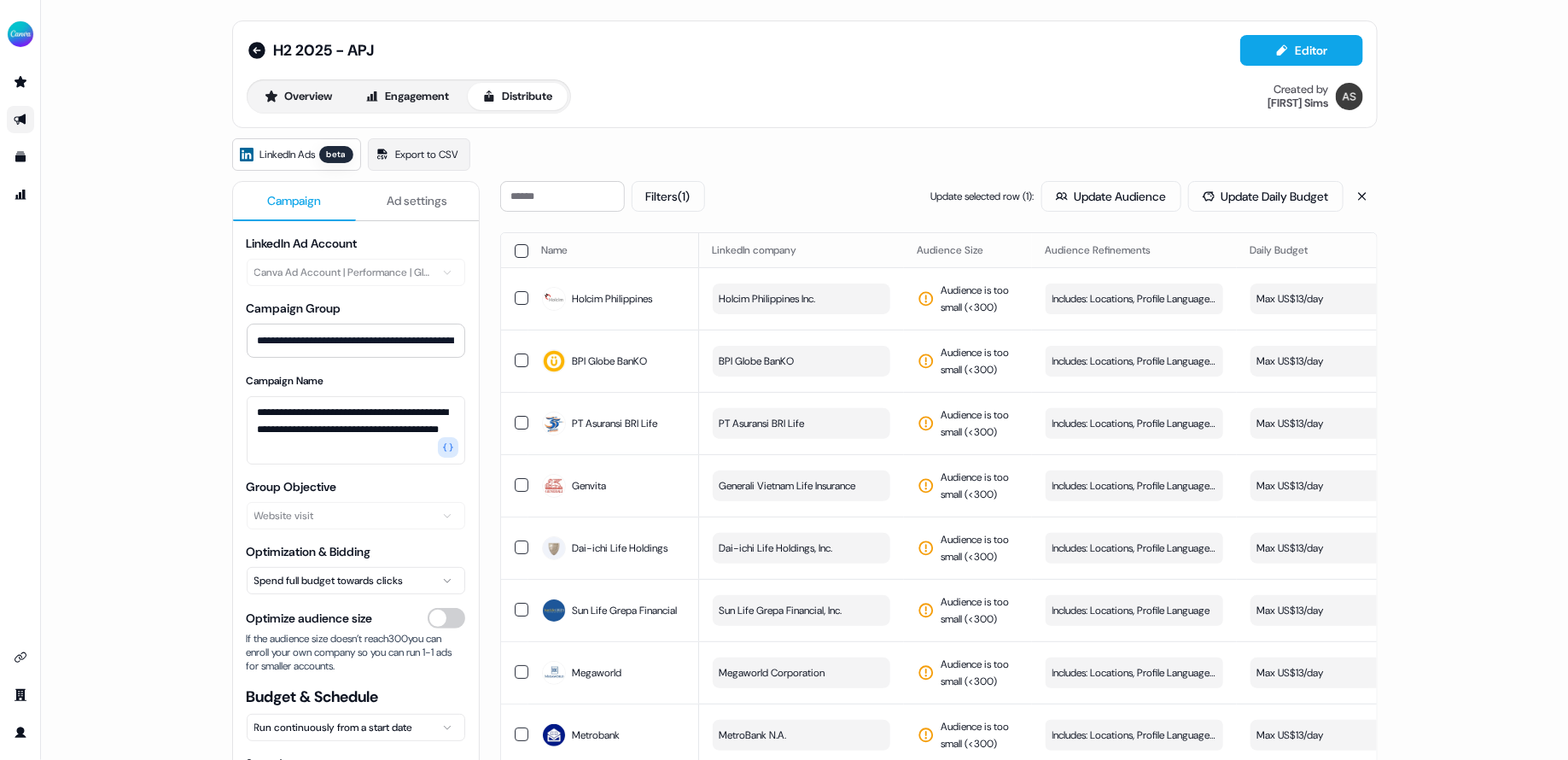 click on "**********" at bounding box center [804, 380] 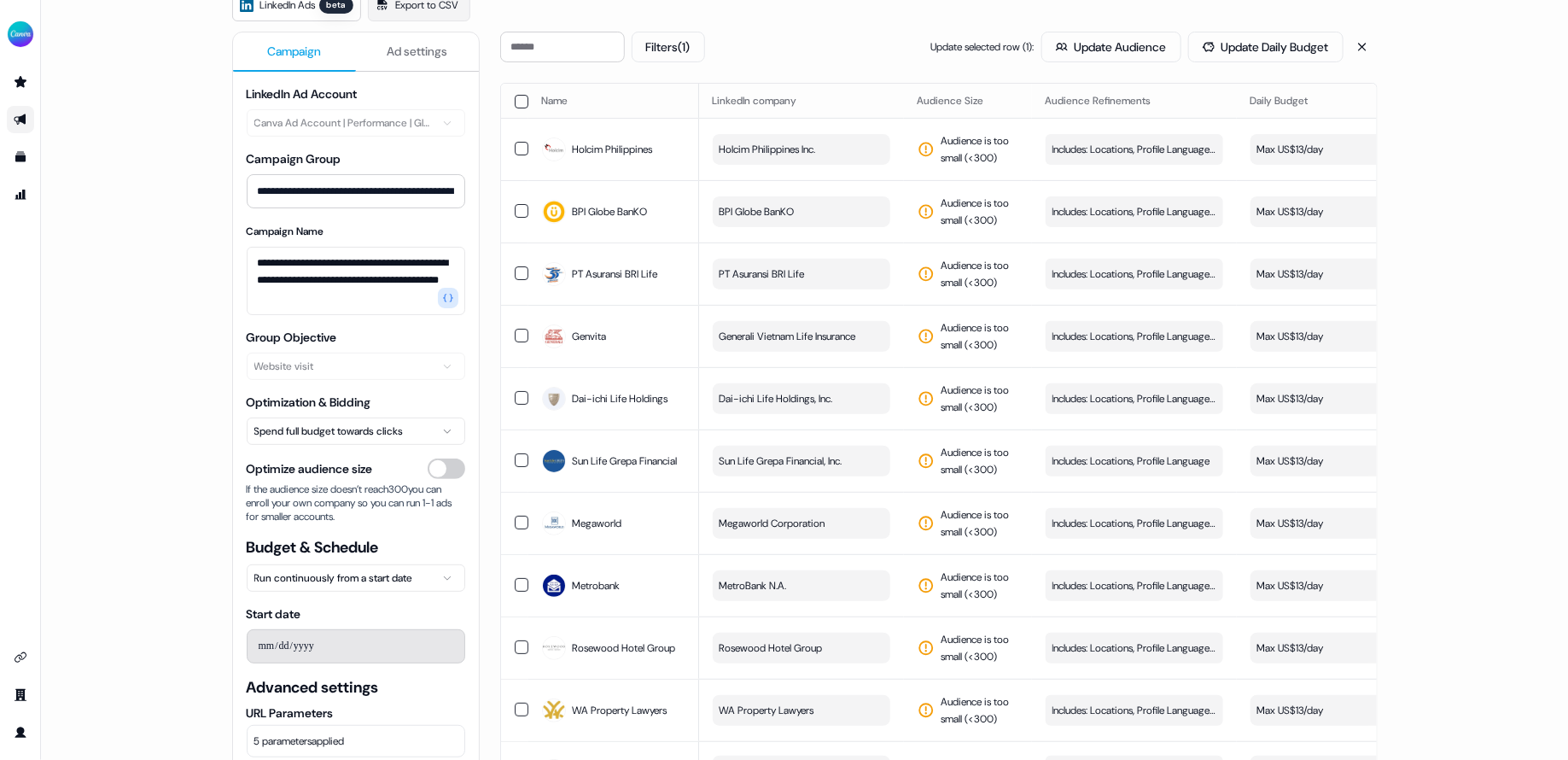 scroll, scrollTop: 151, scrollLeft: 0, axis: vertical 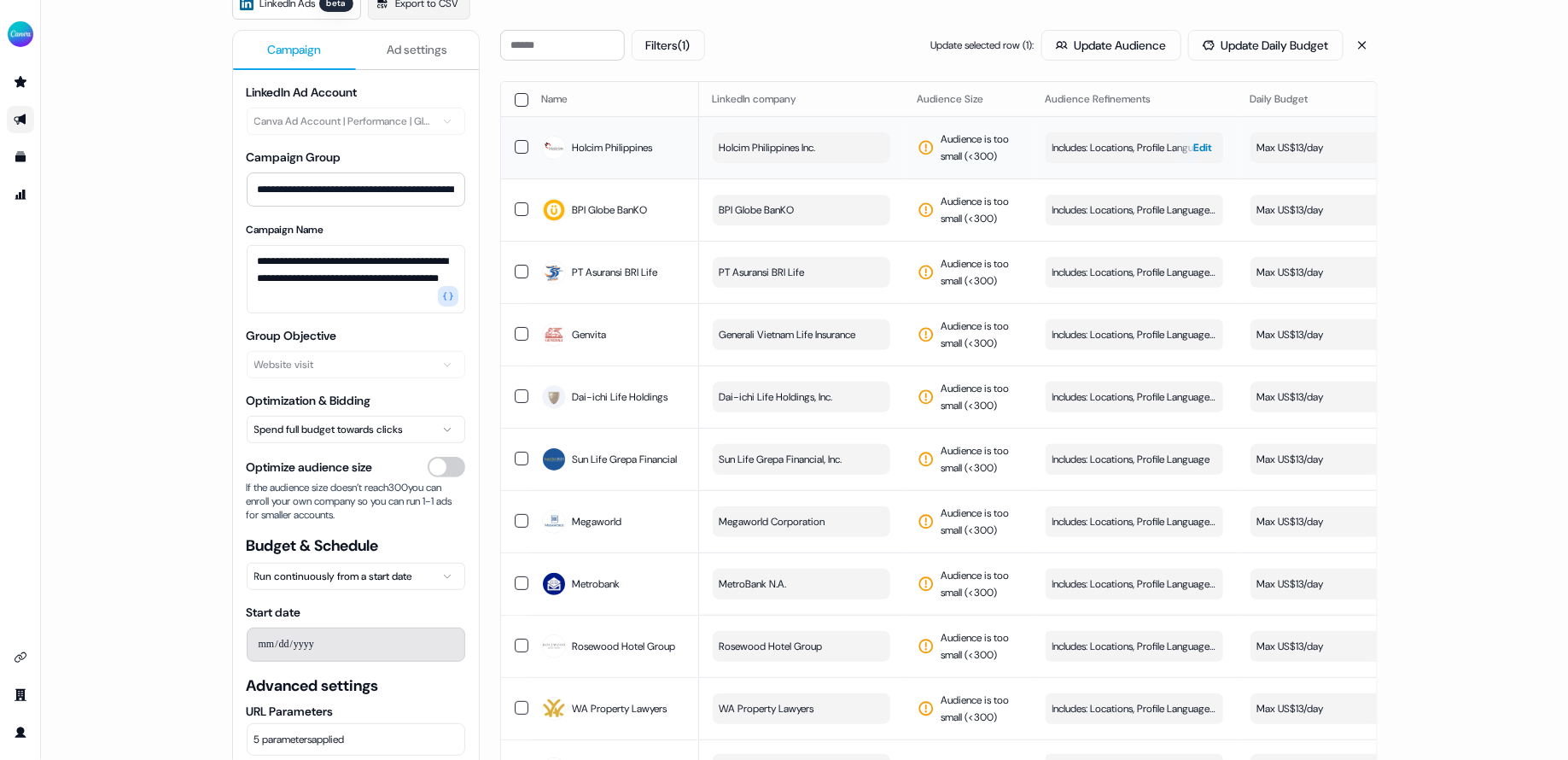 click on "Includes: Locations, Profile Language / Excludes: Job Levels, Job Functions" at bounding box center [1134, 148] 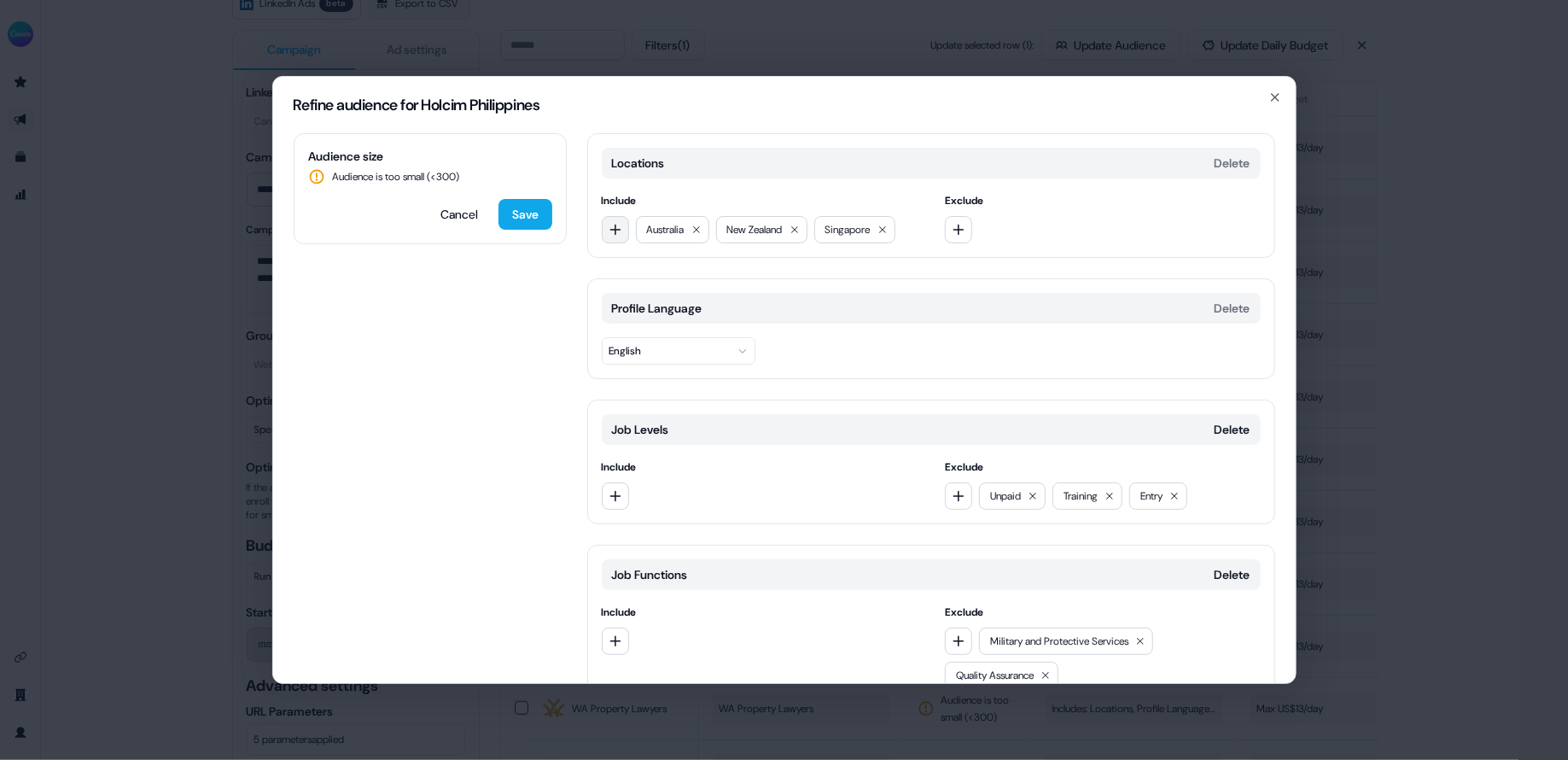 click at bounding box center [615, 230] 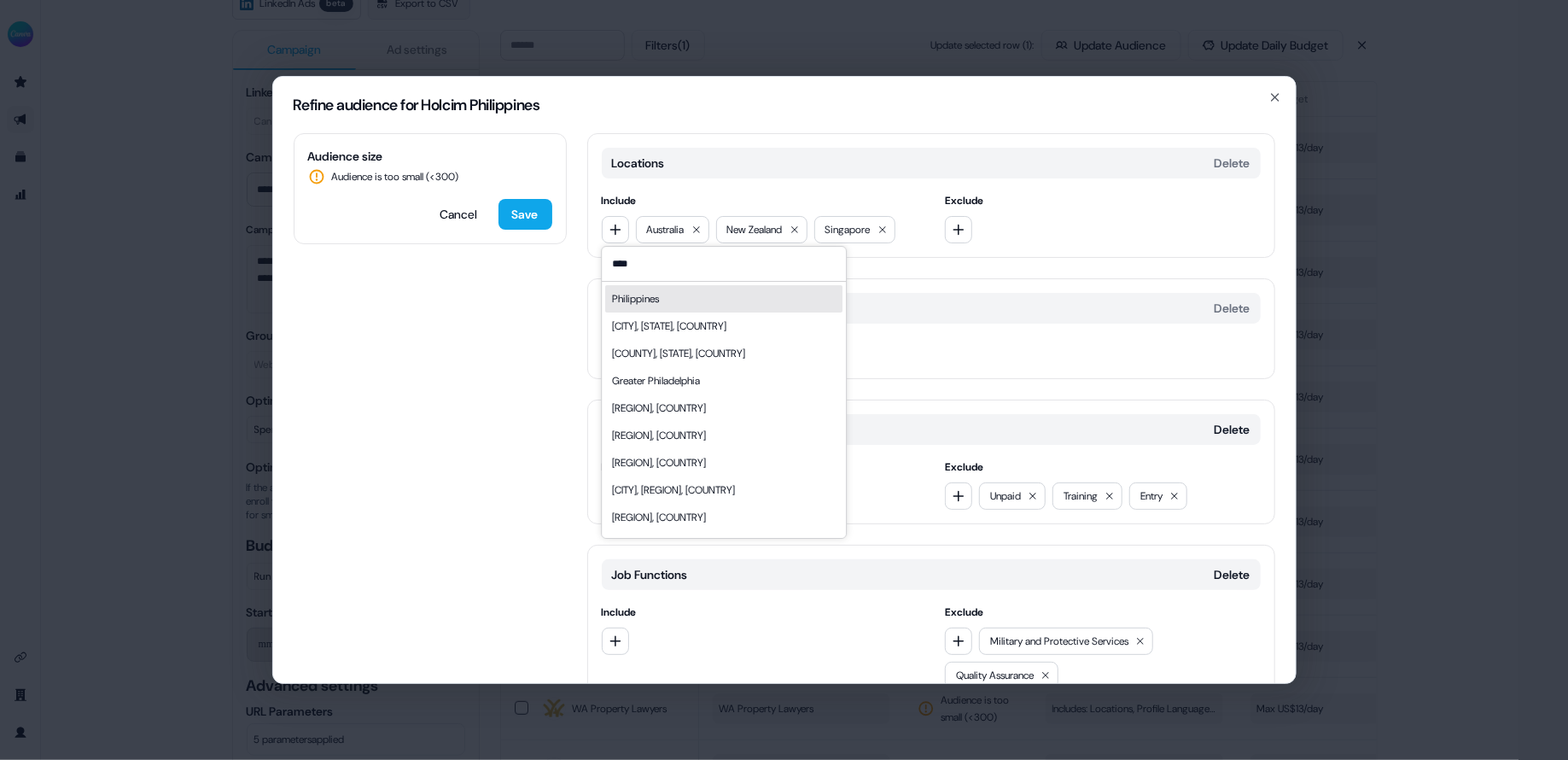 type on "****" 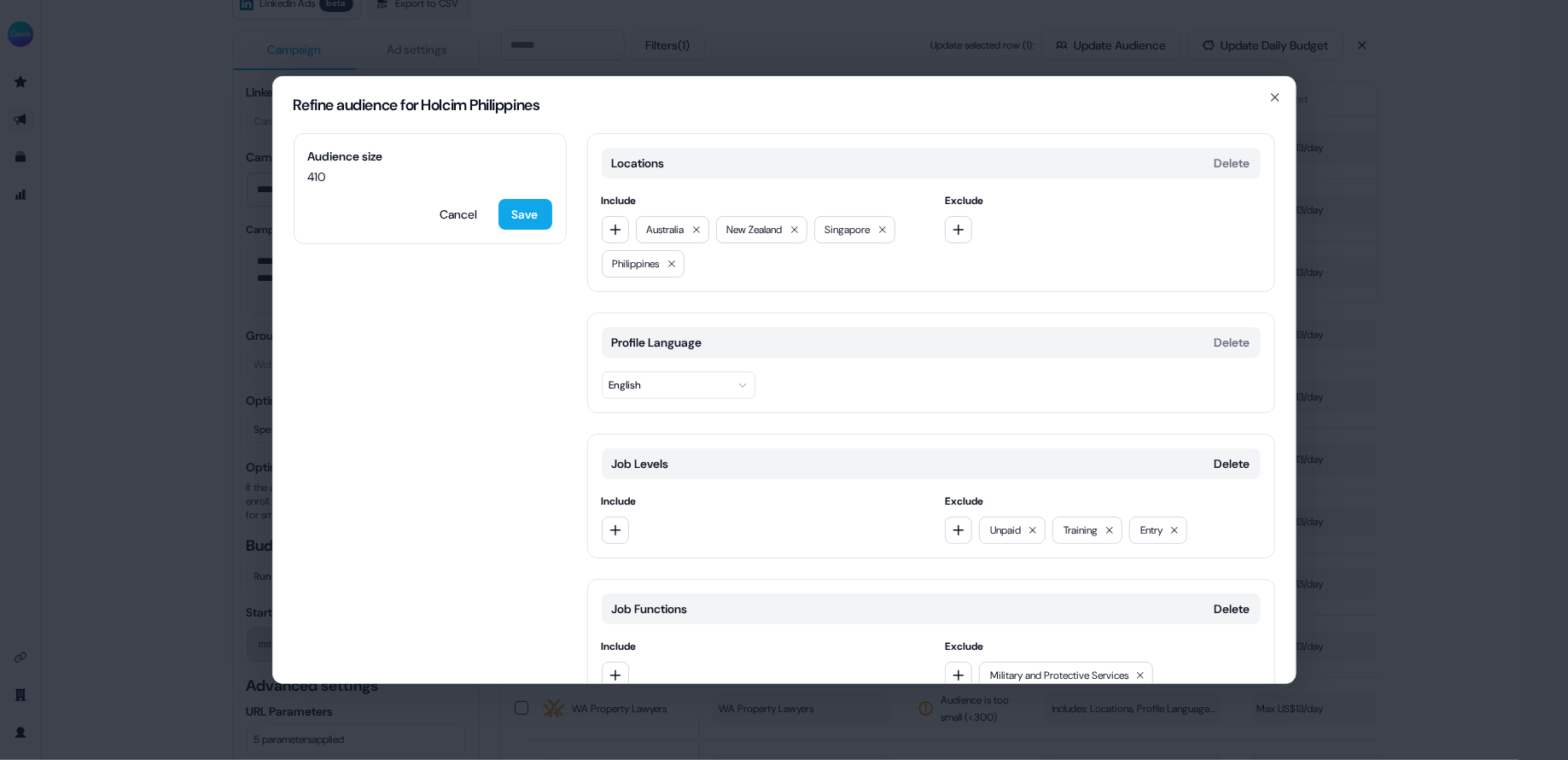 scroll, scrollTop: 122, scrollLeft: 0, axis: vertical 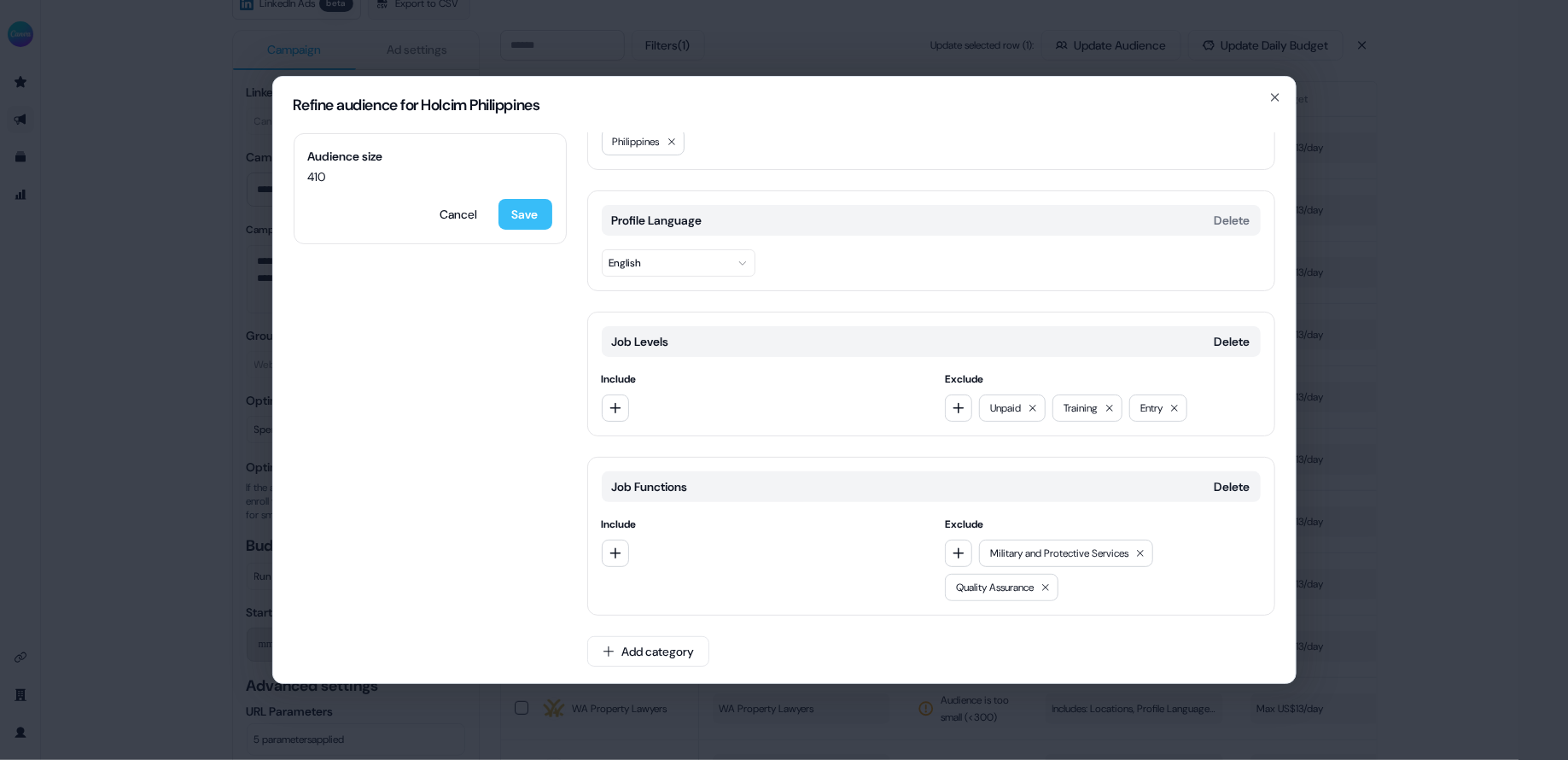 click on "Save" at bounding box center [525, 214] 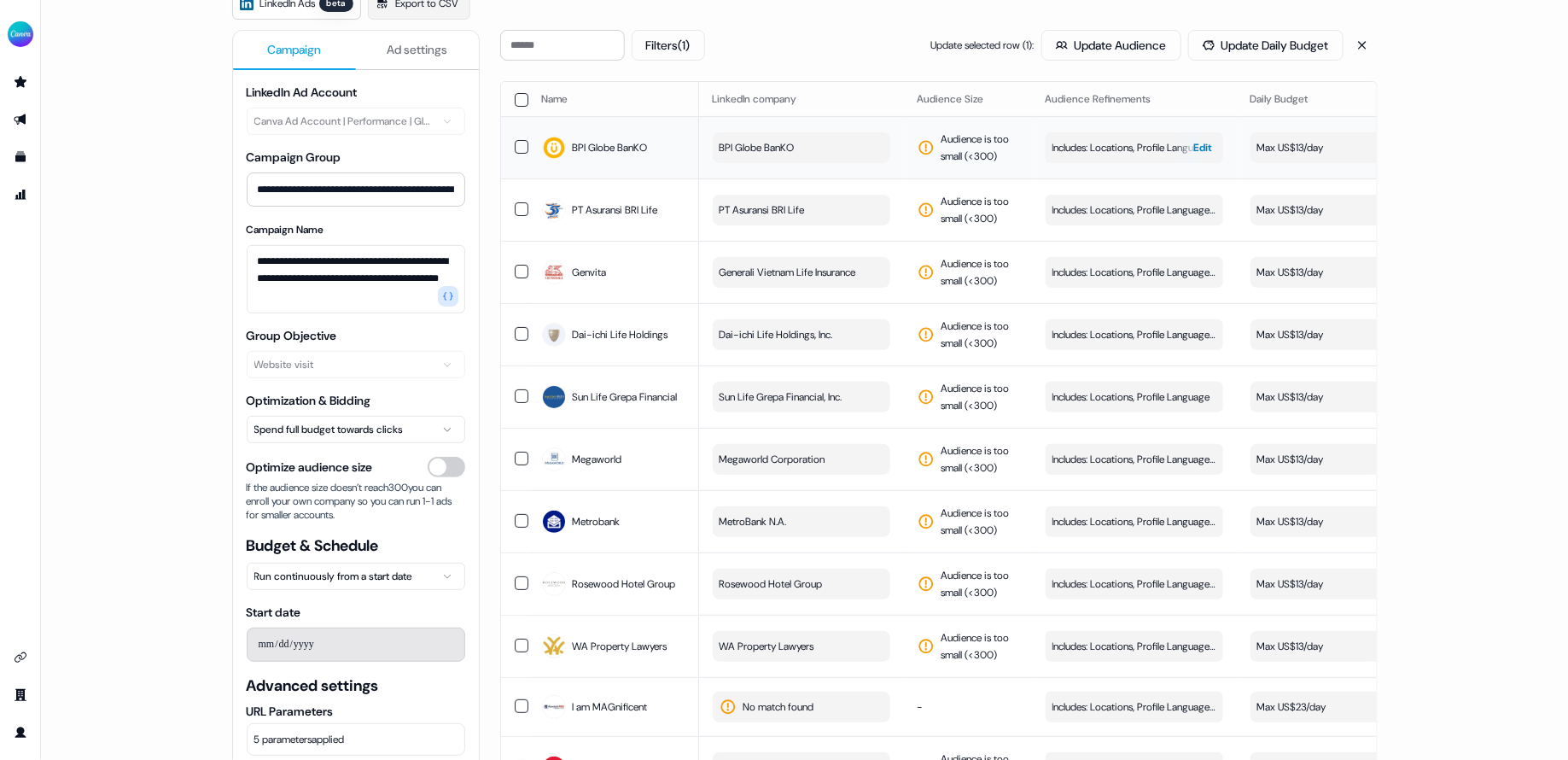 click on "Includes: Locations, Profile Language / Excludes: Job Levels, Job Functions Edit" at bounding box center [1134, 148] 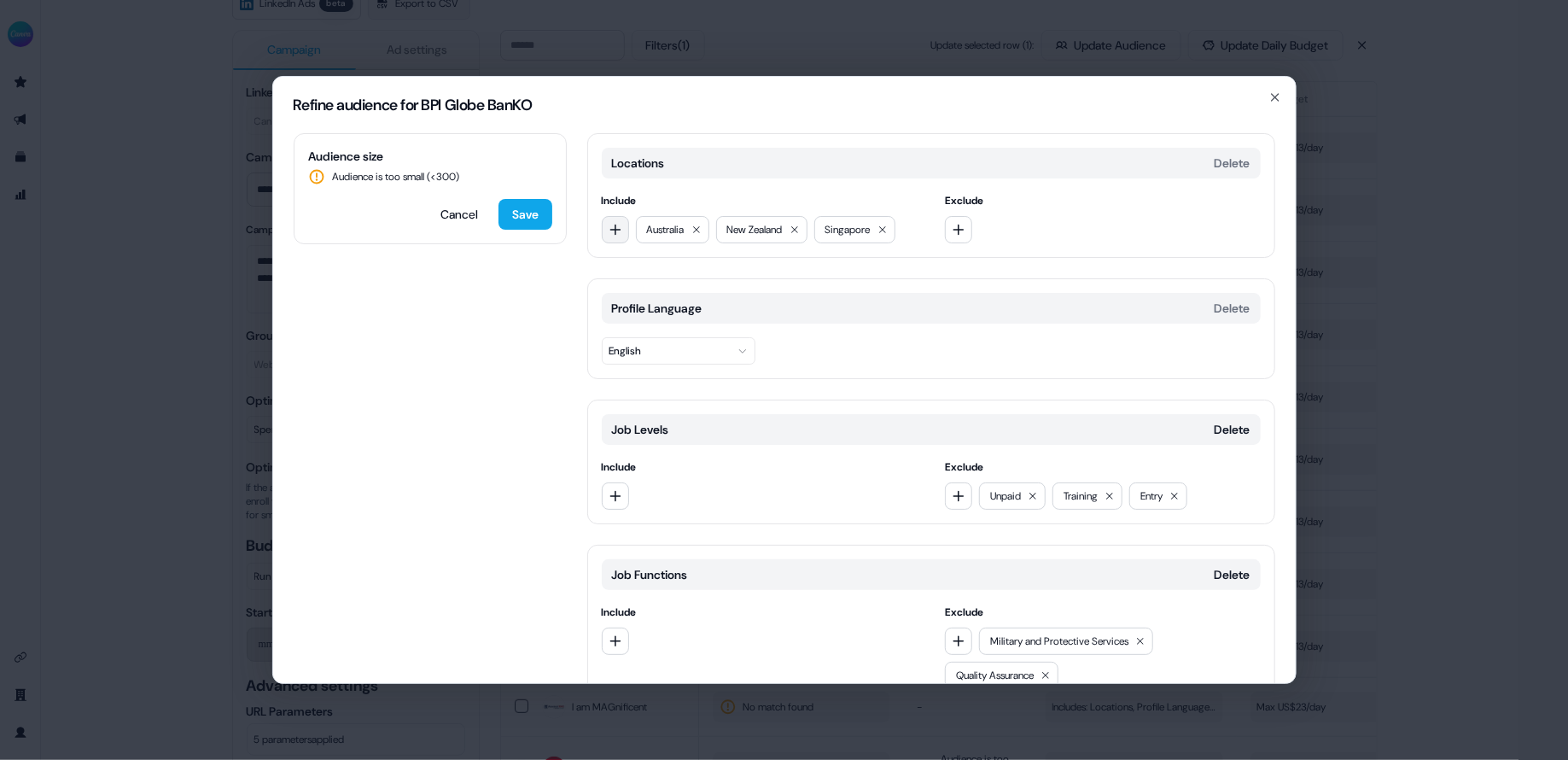 click 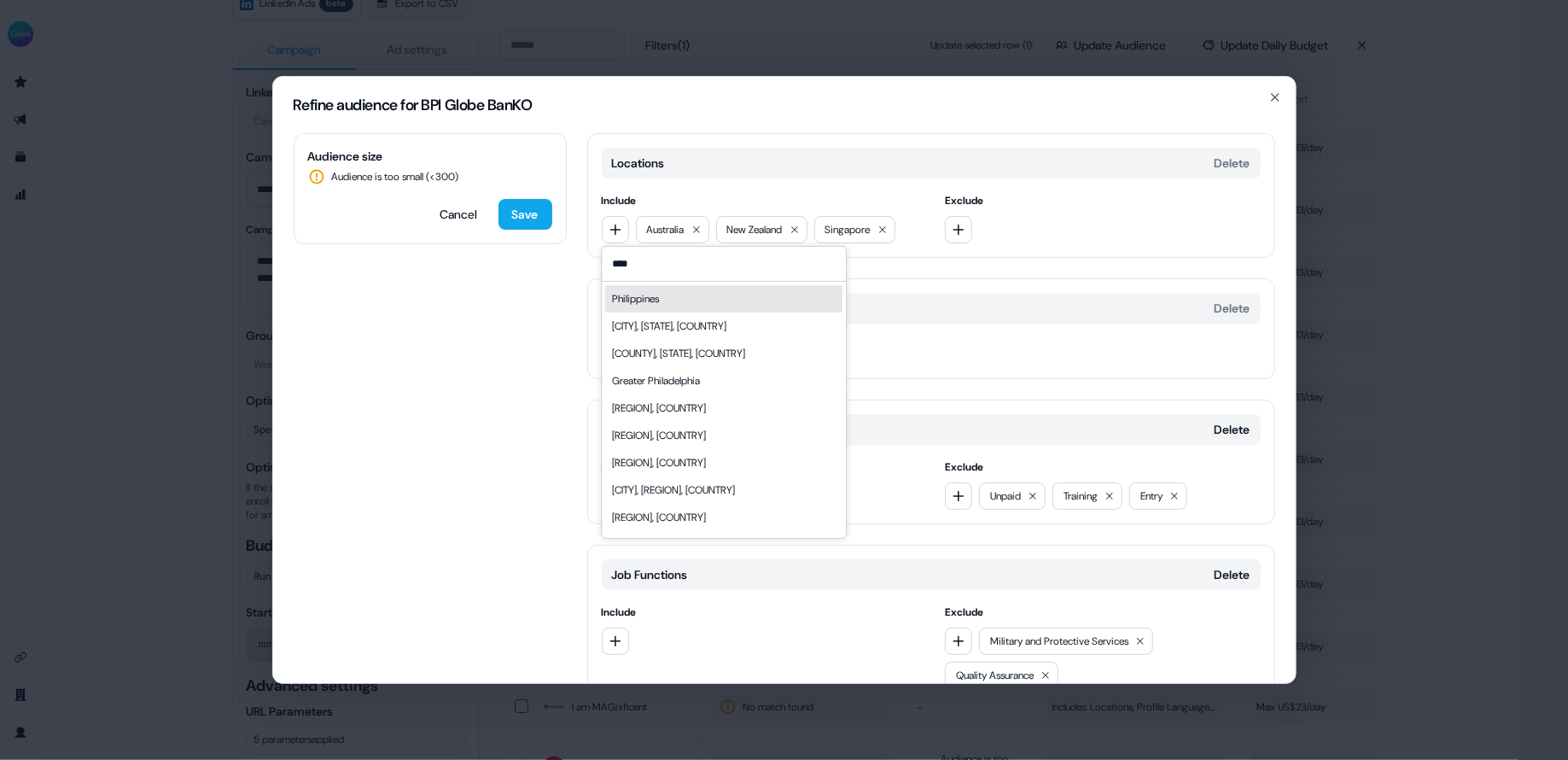 type on "****" 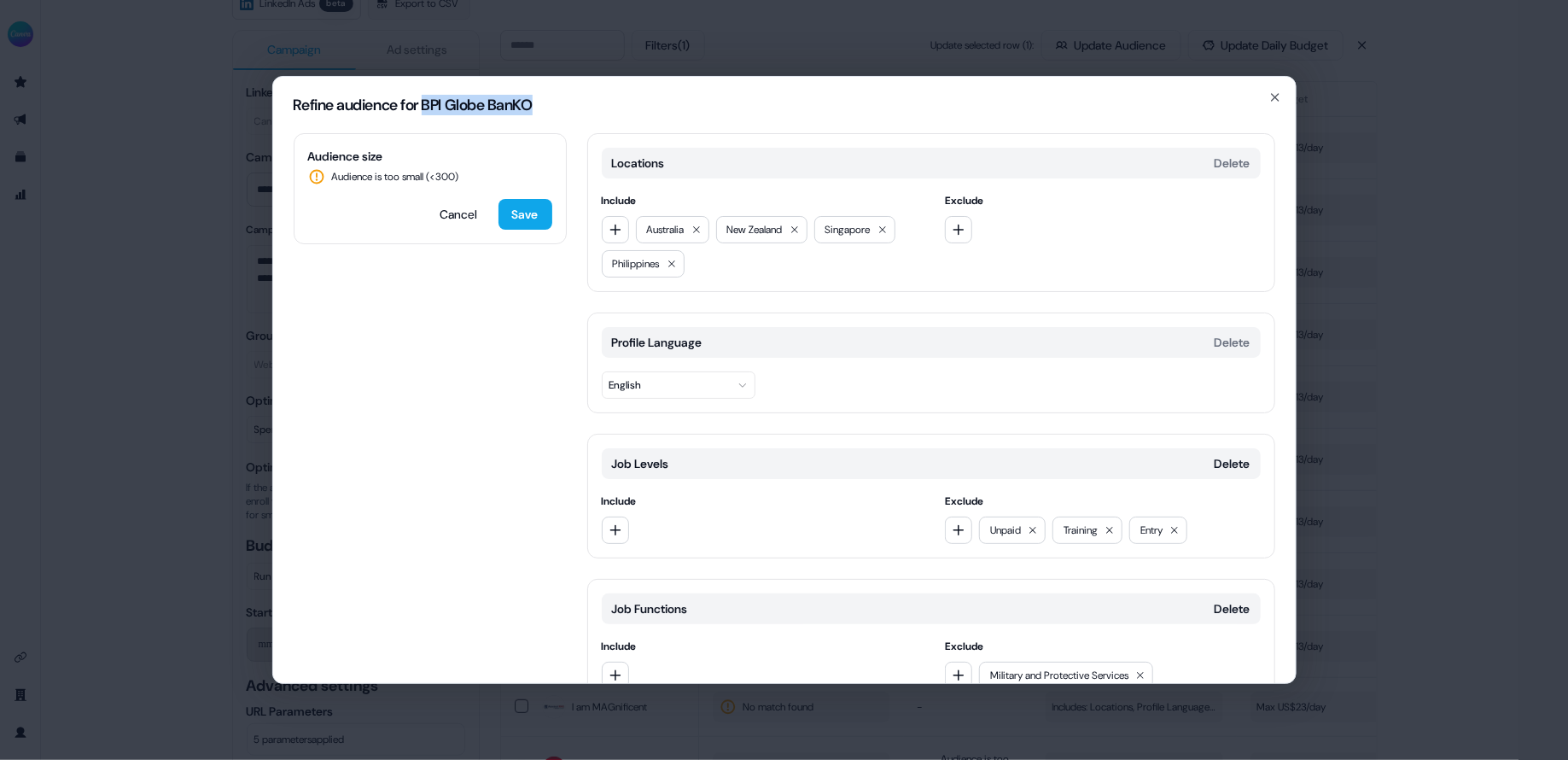 drag, startPoint x: 430, startPoint y: 100, endPoint x: 635, endPoint y: 98, distance: 205.00976 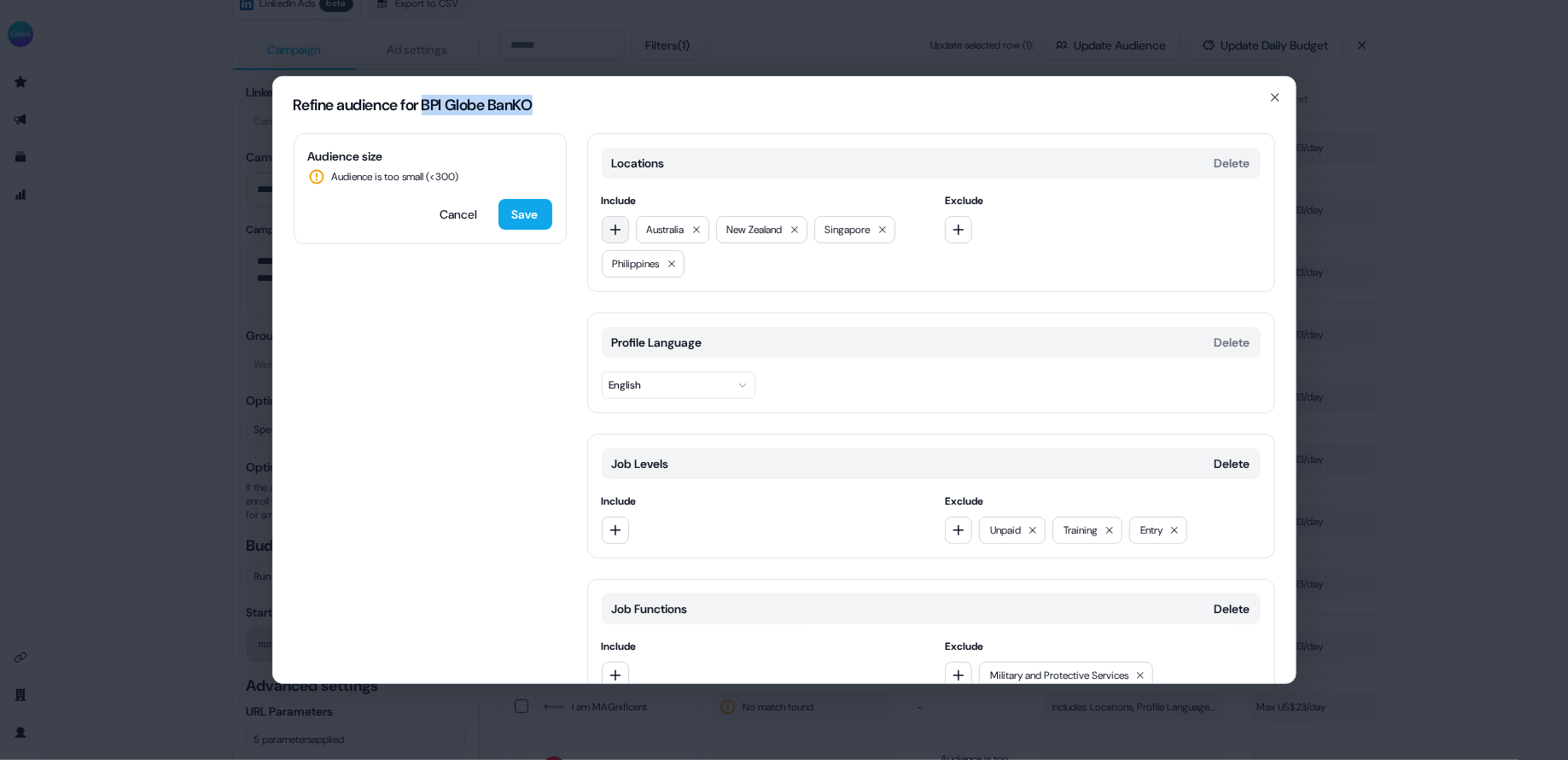 click 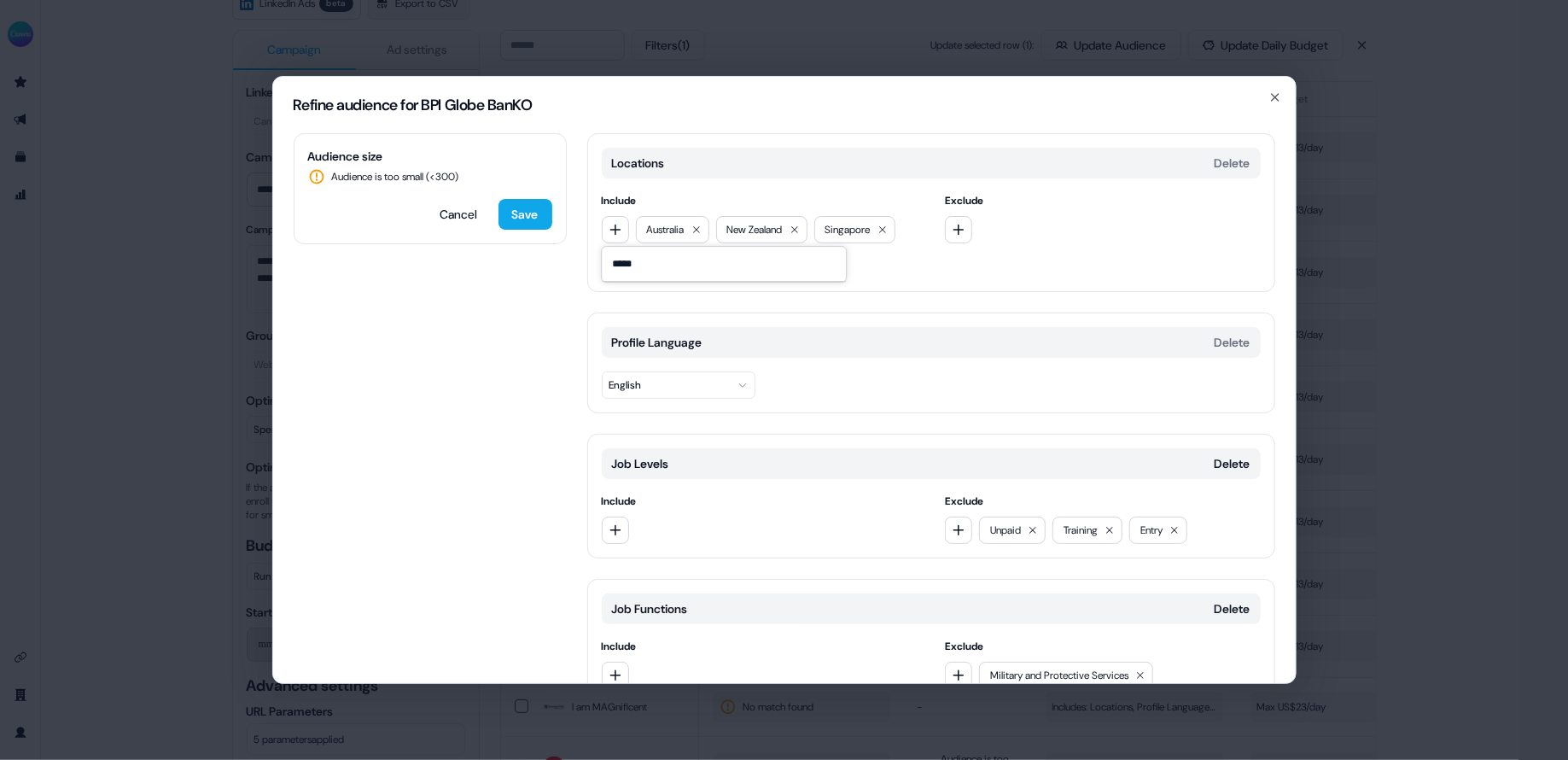 type on "******" 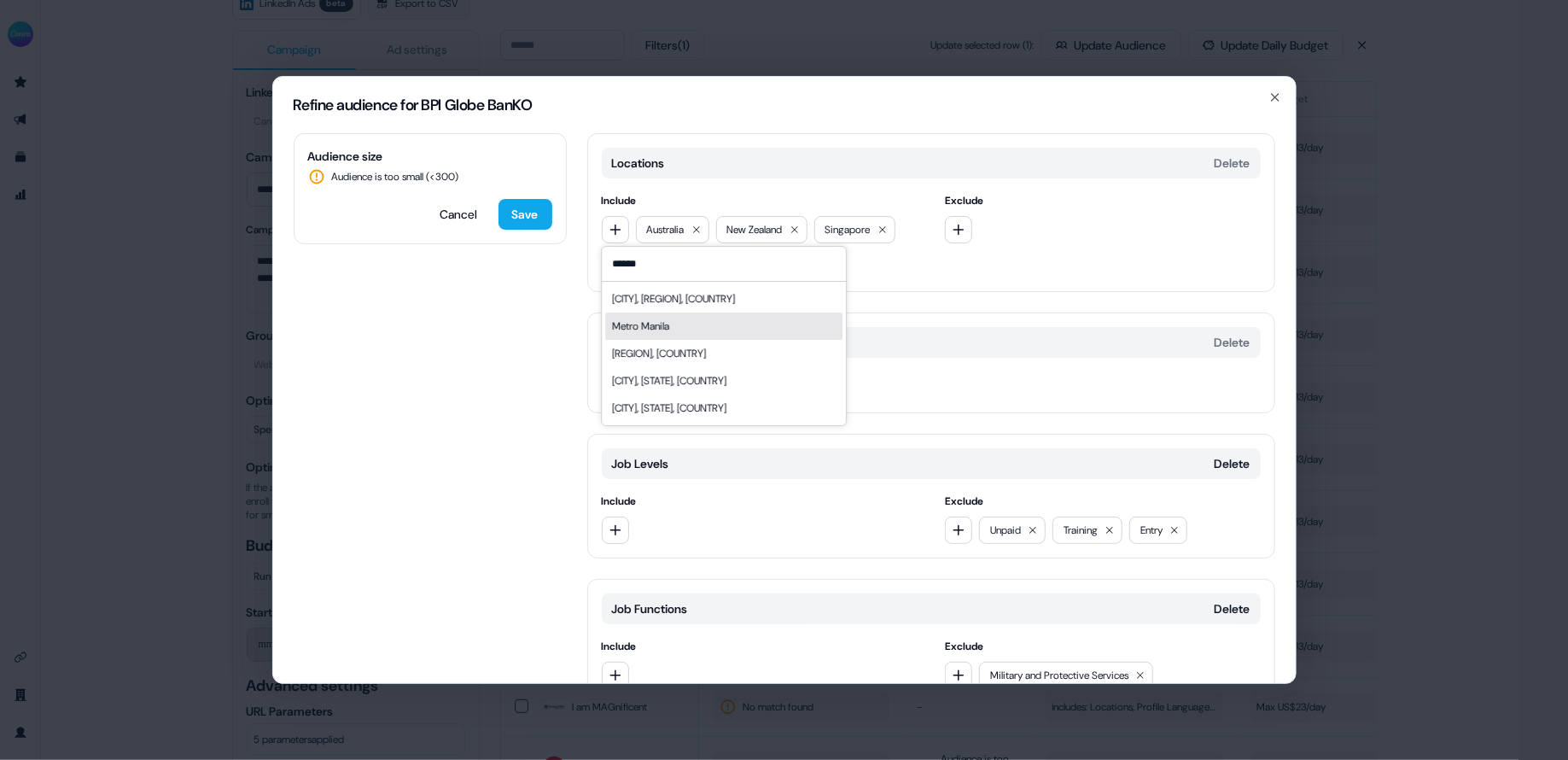 type on "******" 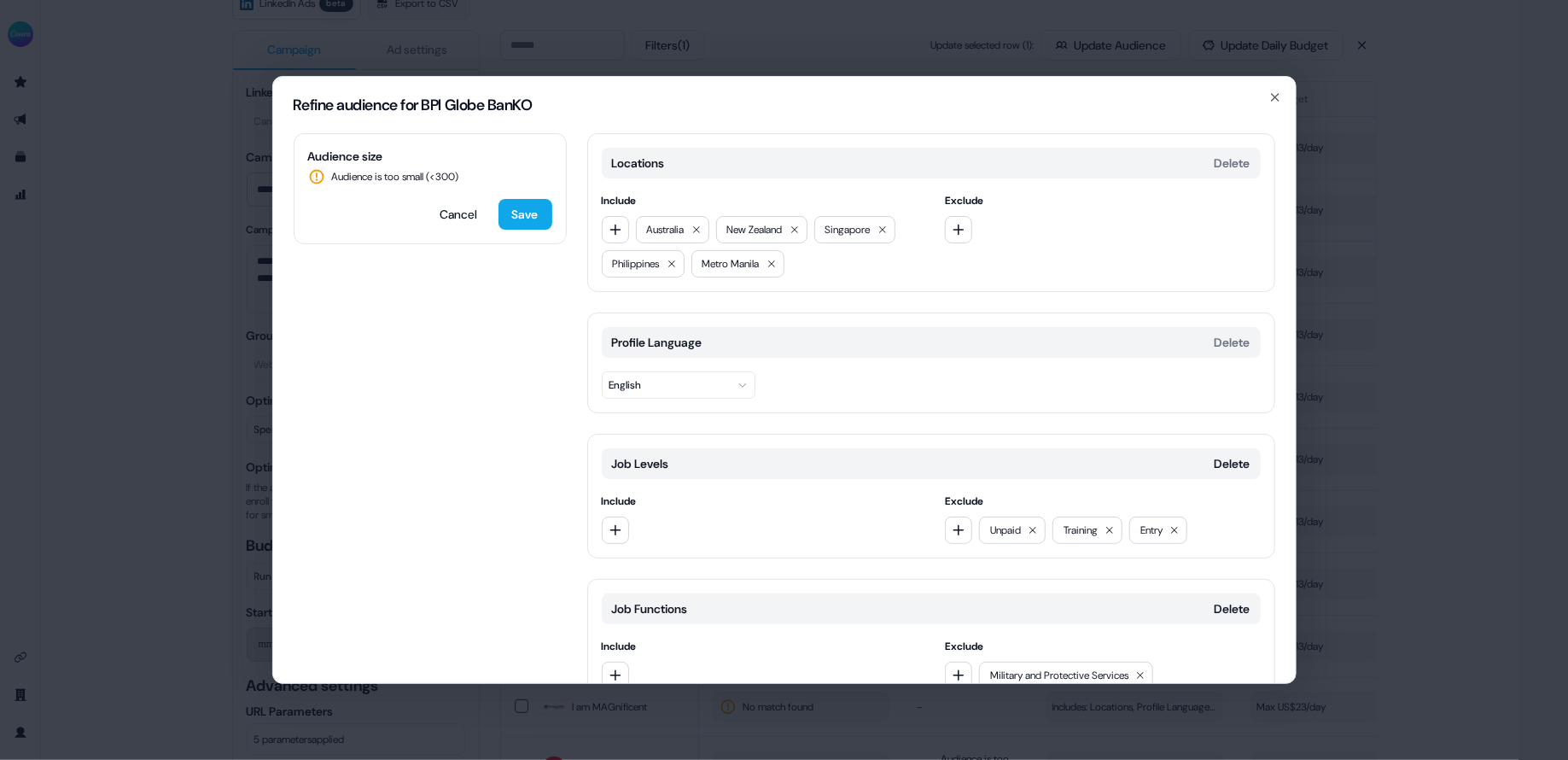 click on "Audience size Audience is too small (< 300 ) Cancel Save Locations Delete Include Australia New Zealand Singapore Philippines Metro Manila Exclude Profile Language Delete English Job Levels Delete Include Exclude Unpaid Training Entry Job Functions Delete Include Exclude Military and Protective Services Quality Assurance Add category" at bounding box center [784, 408] 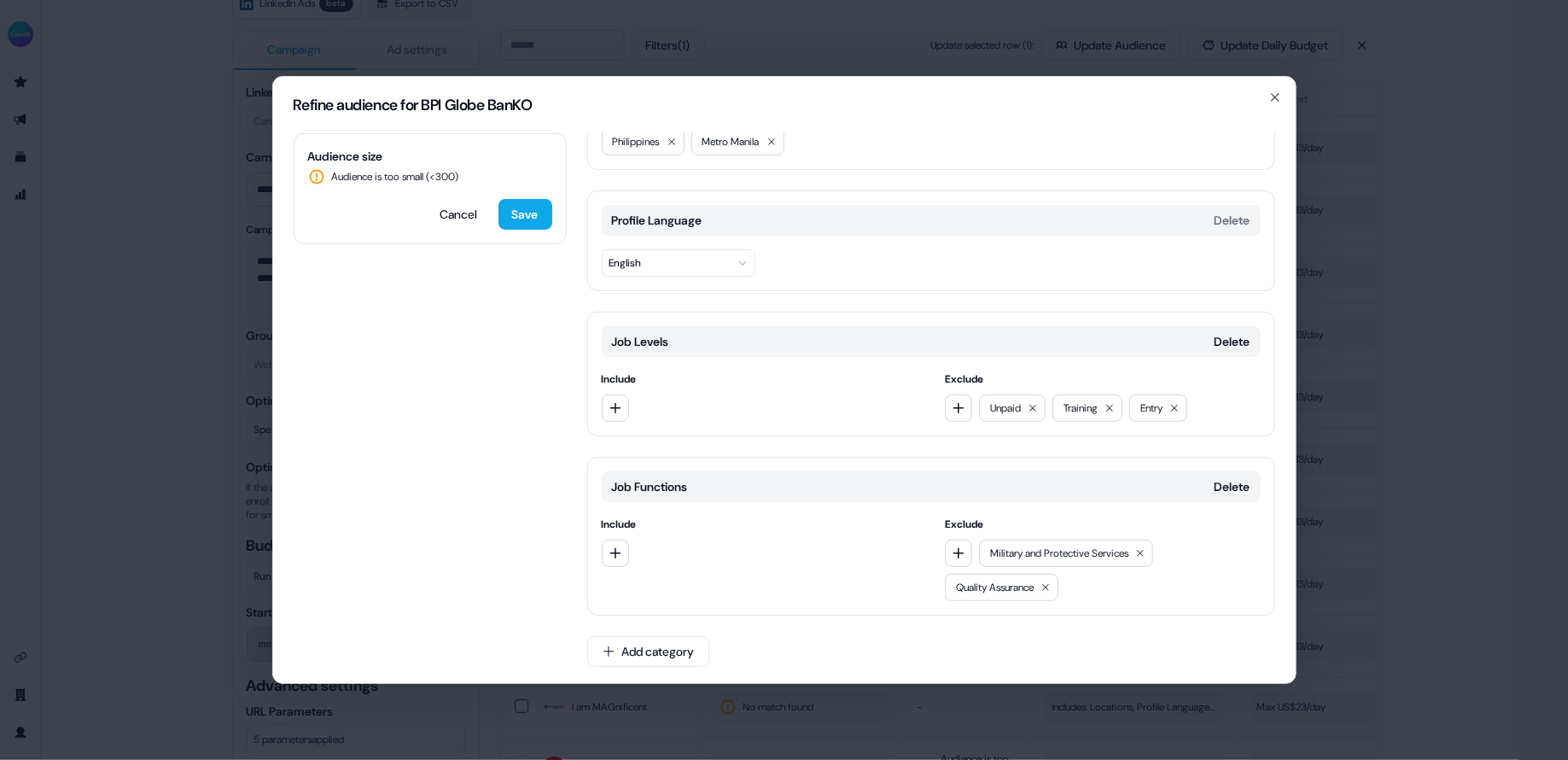 scroll, scrollTop: 0, scrollLeft: 0, axis: both 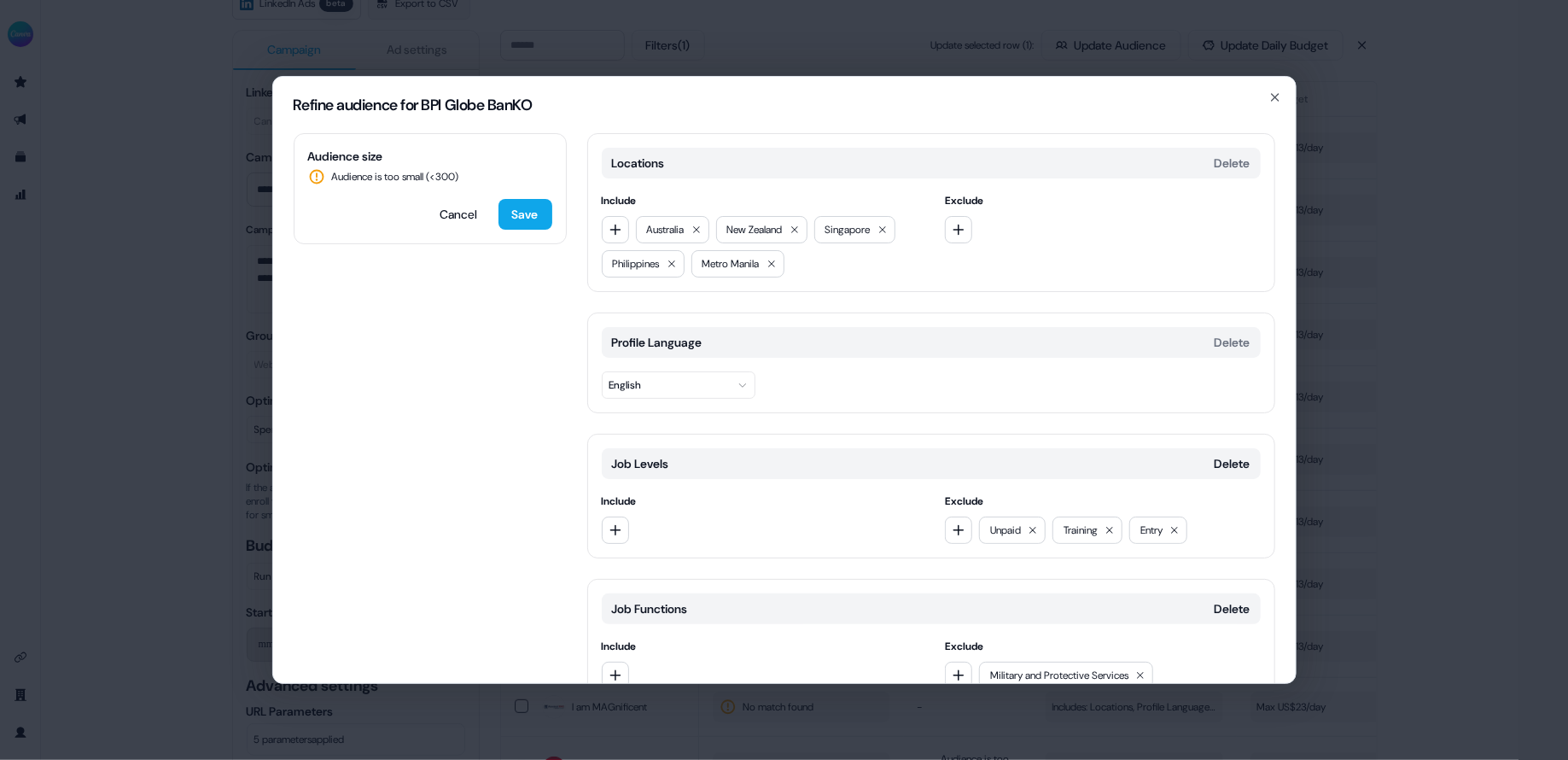 click on "Locations Delete Include Australia New Zealand Singapore Philippines Metro Manila Exclude Profile Language Delete English Job Levels Delete Include Exclude Unpaid Training Entry Job Functions Delete Include Exclude Military and Protective Services Quality Assurance Add category" at bounding box center (931, 471) 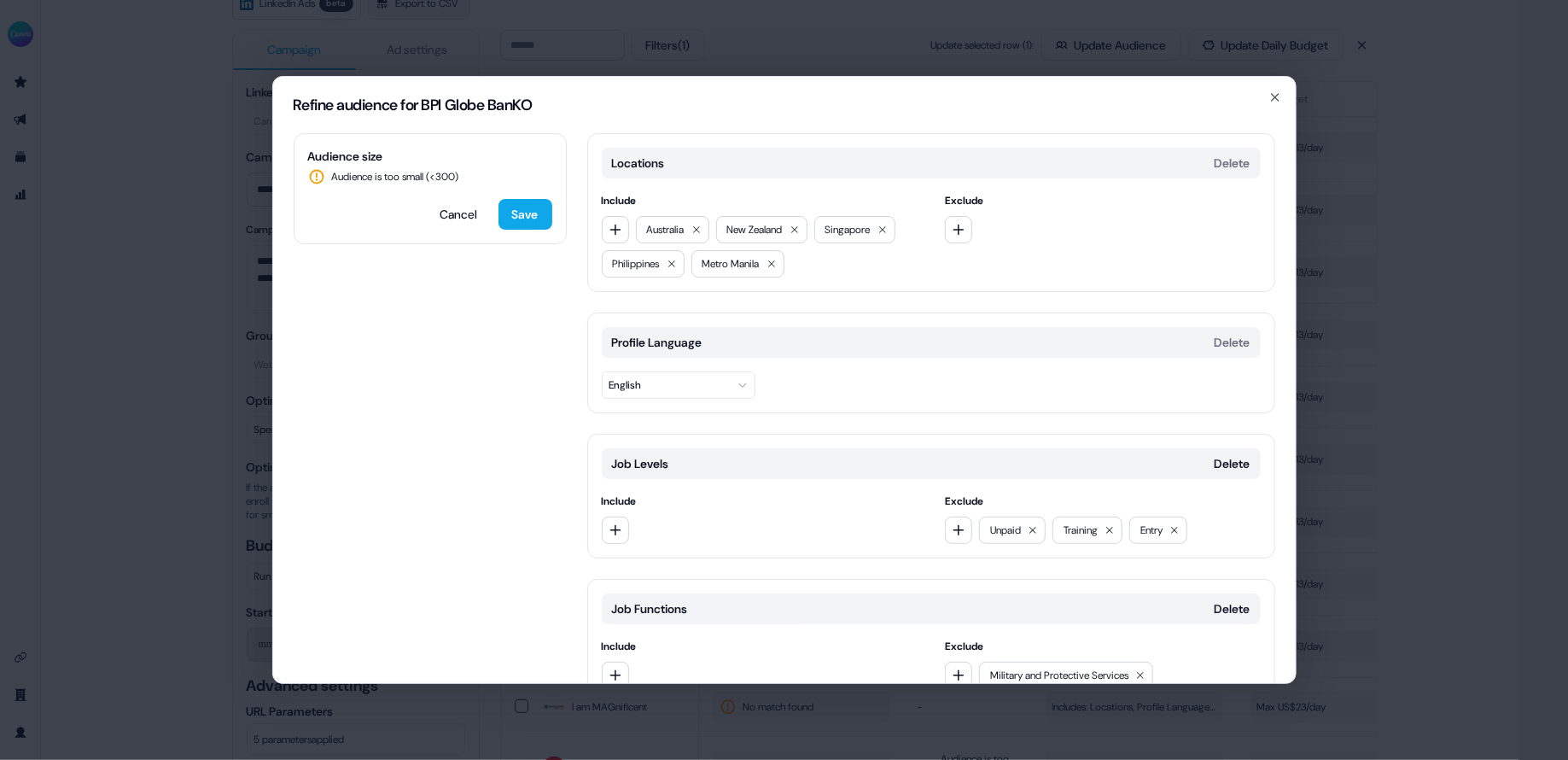 click on "Locations Delete Include Australia New Zealand Singapore Philippines Metro Manila Exclude" at bounding box center (931, 213) 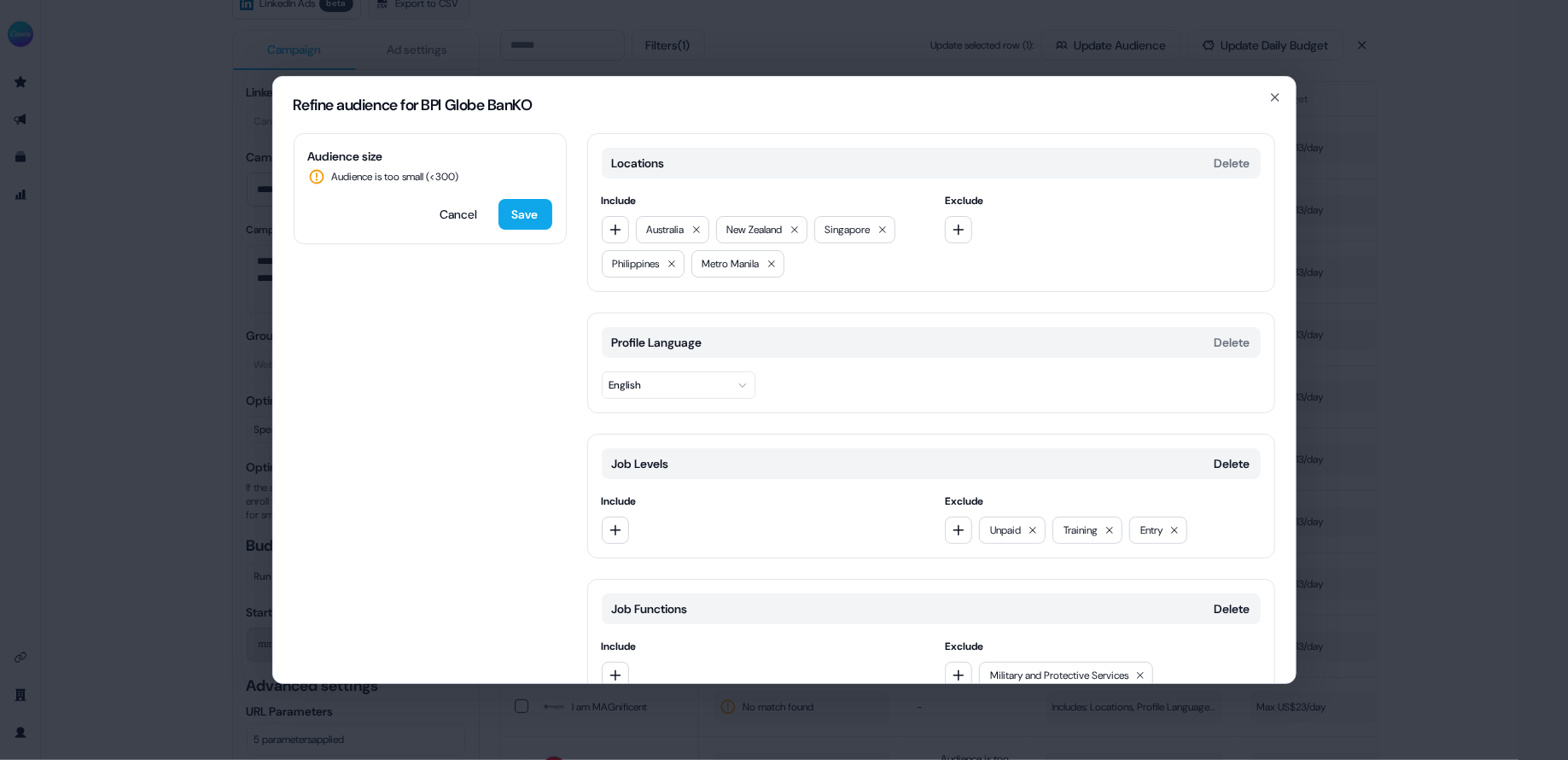 click on "Locations Delete Include Australia New Zealand Singapore Philippines Metro Manila Exclude" at bounding box center (931, 213) 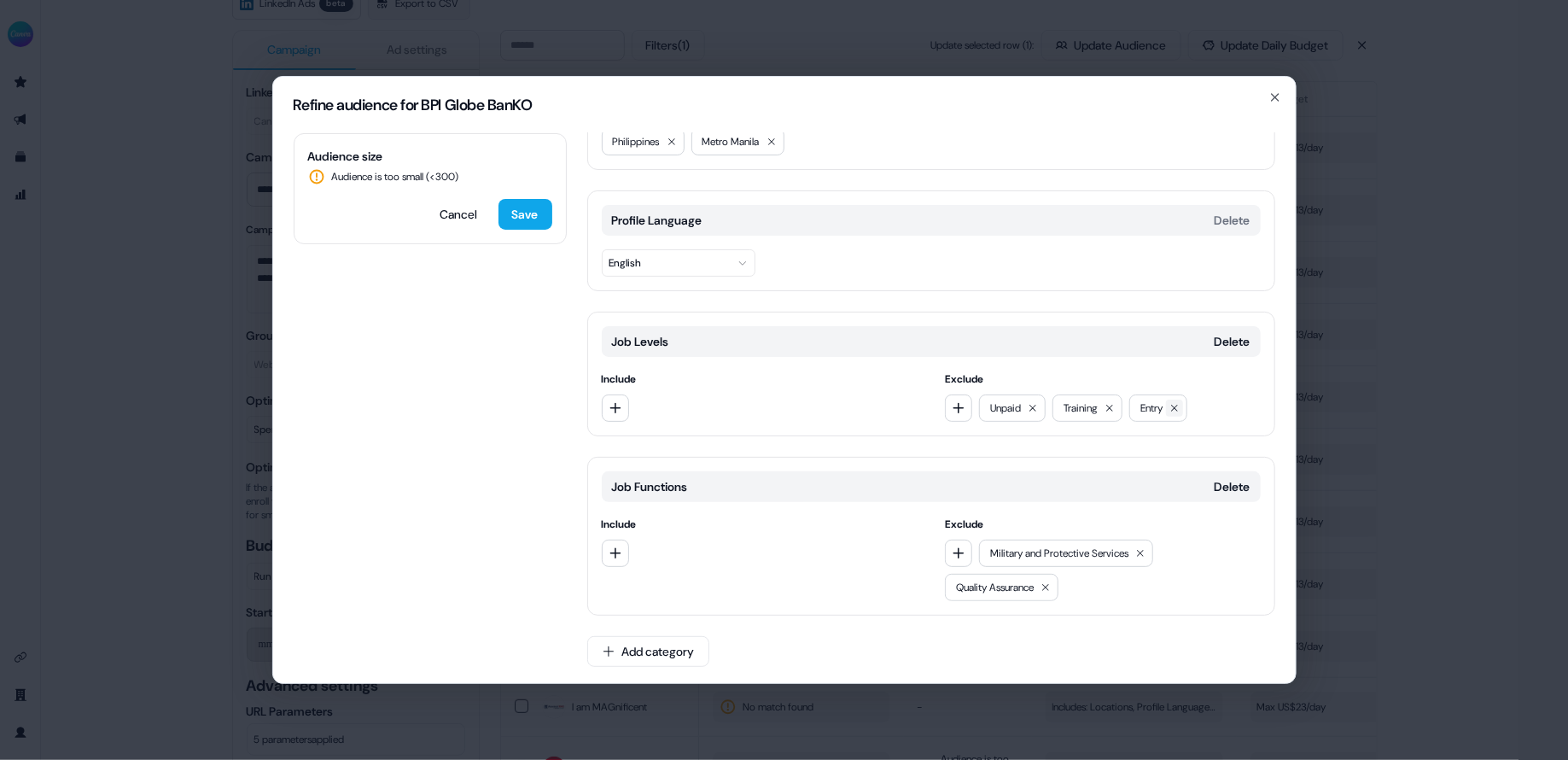 click 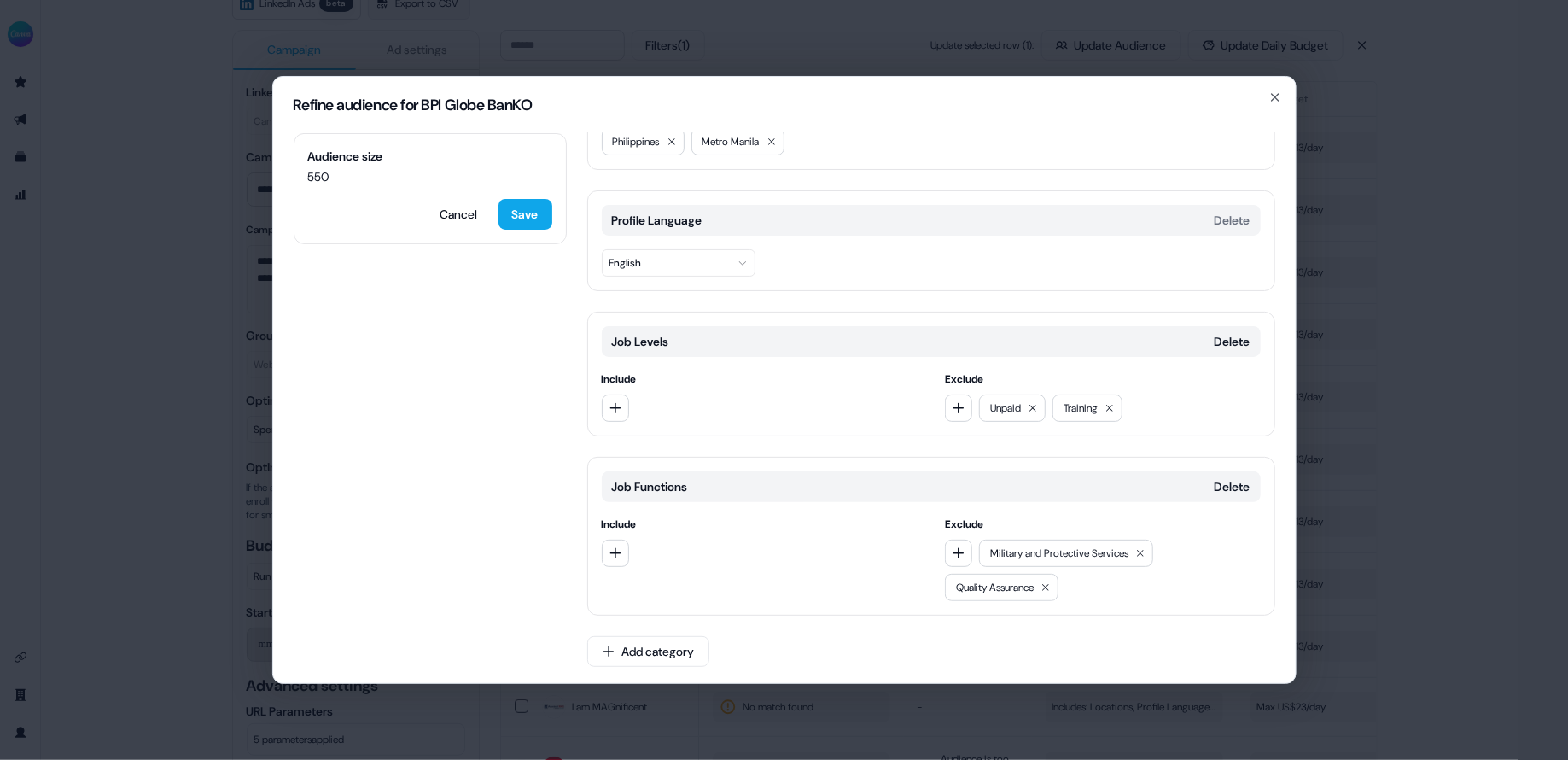 scroll, scrollTop: 0, scrollLeft: 0, axis: both 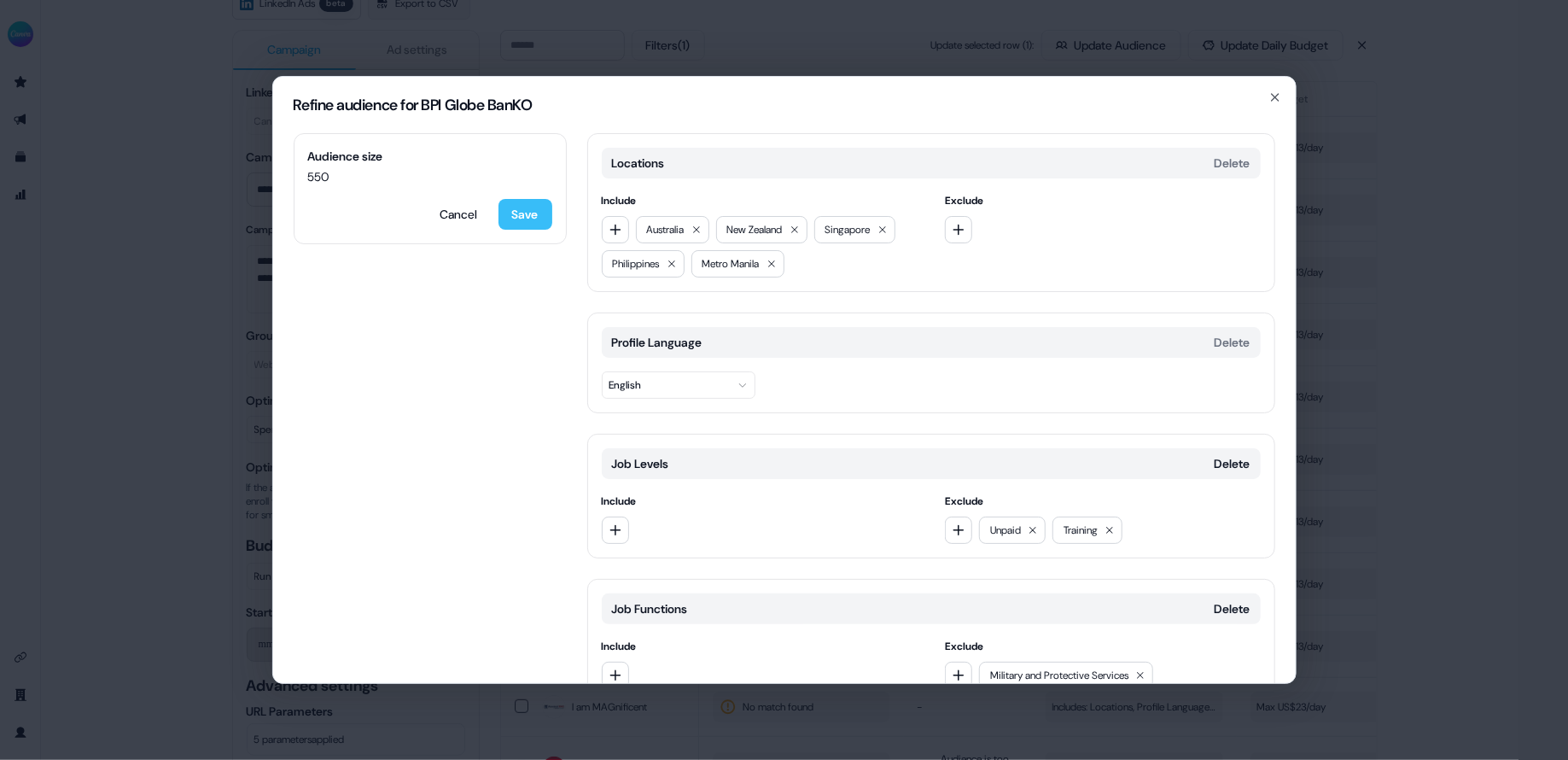 click on "Save" at bounding box center (525, 214) 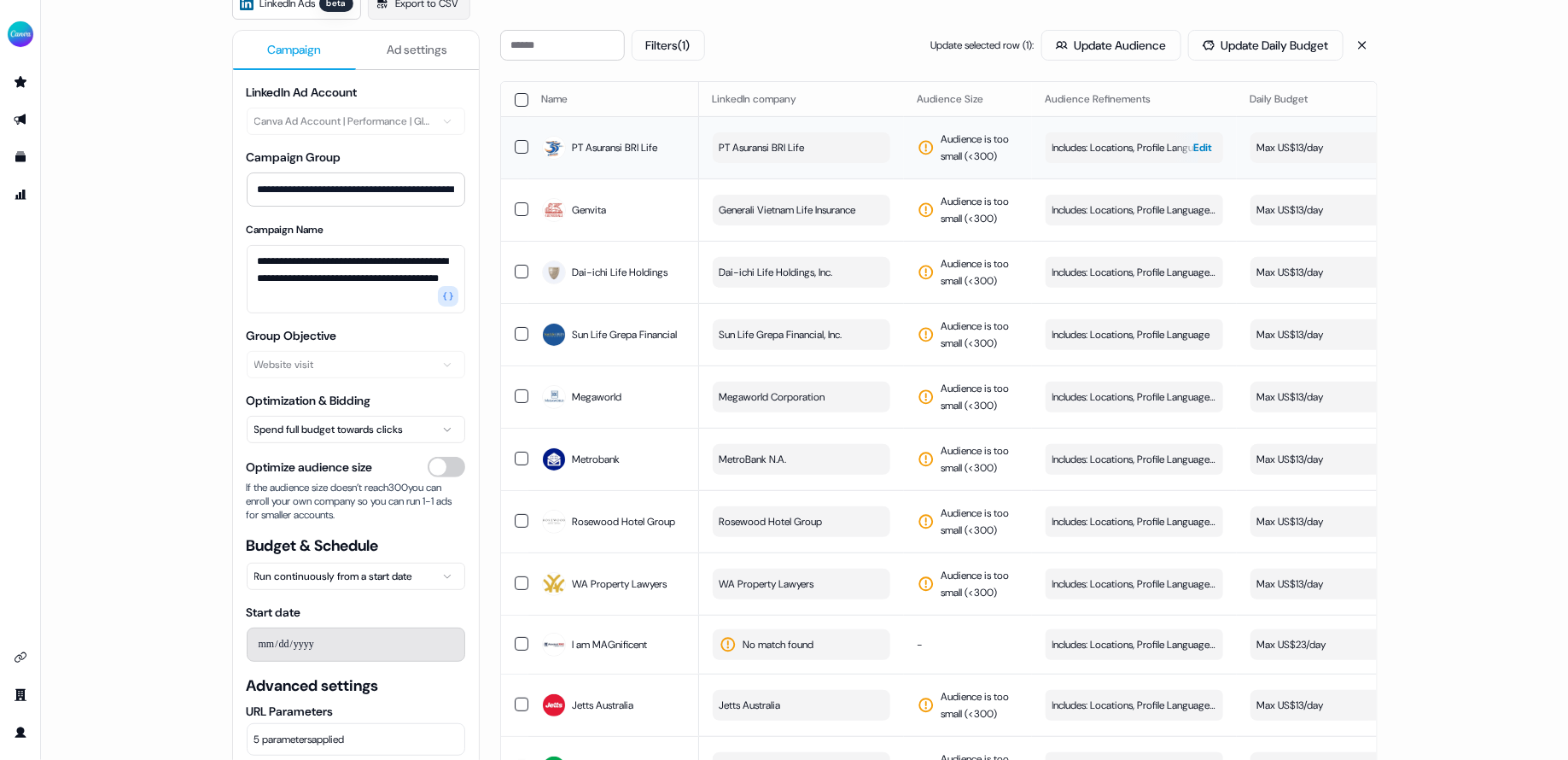 click on "Includes: Locations, Profile Language / Excludes: Job Levels, Job Functions" at bounding box center (1134, 148) 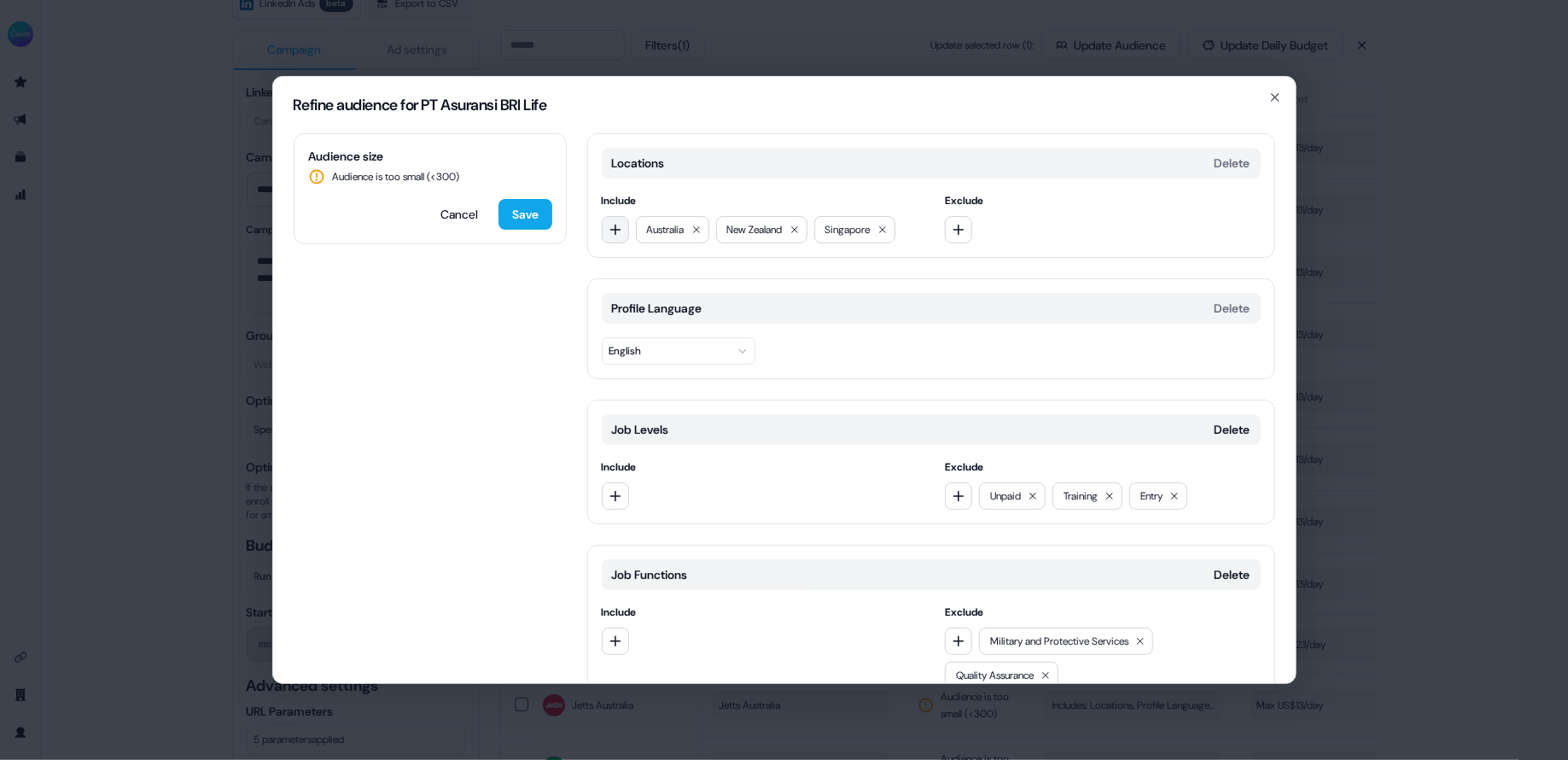 click 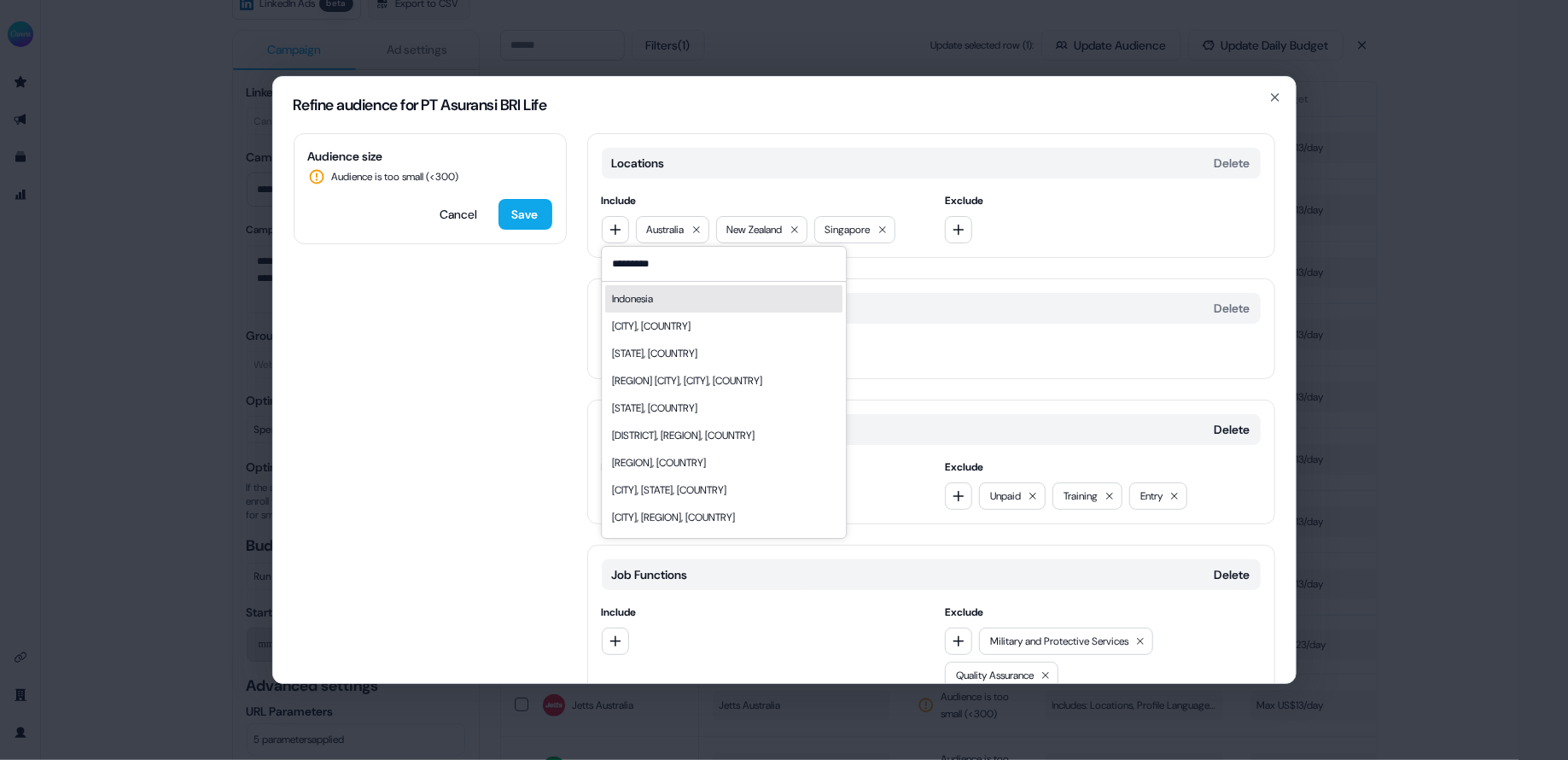type on "*********" 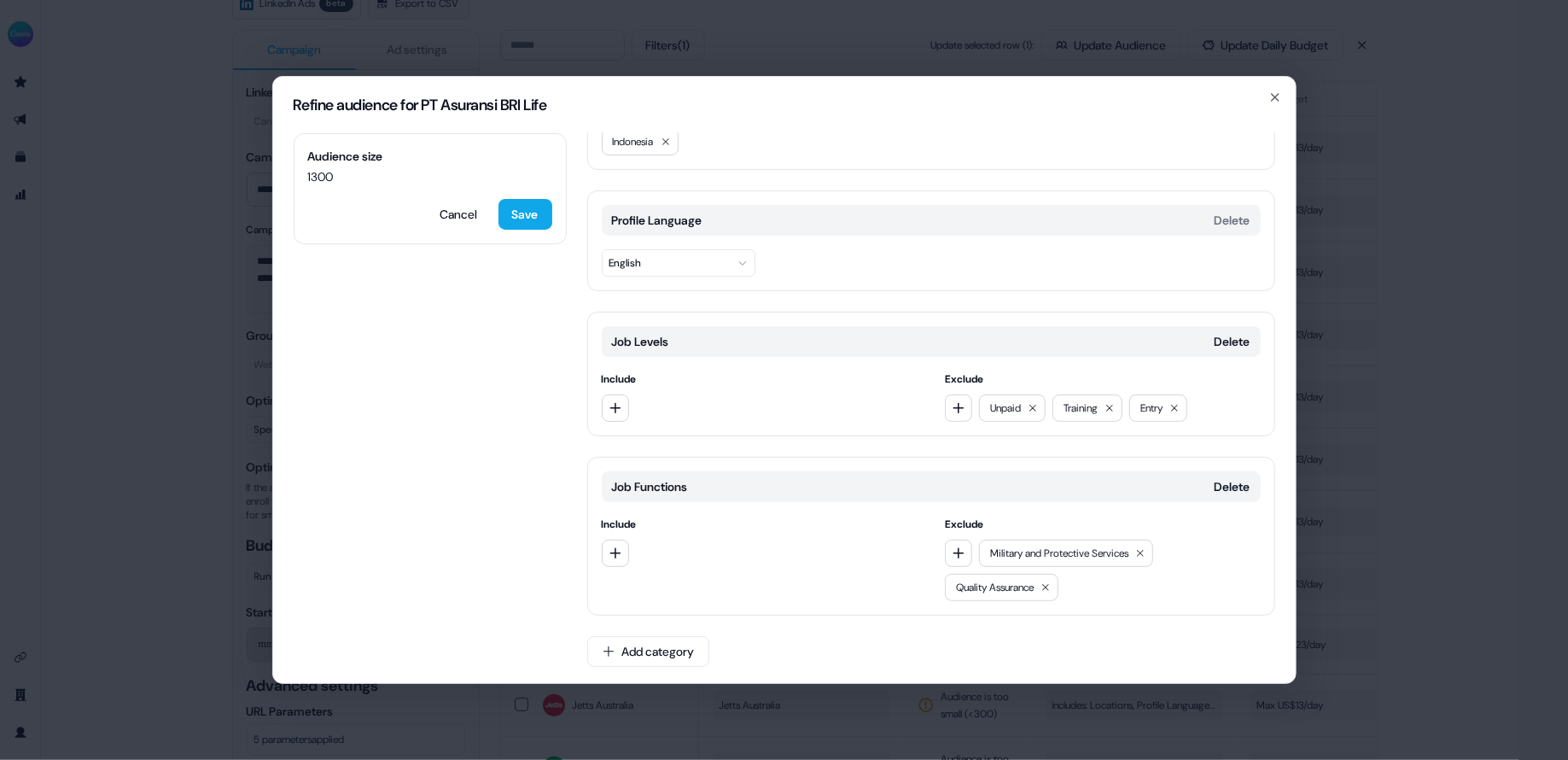 scroll, scrollTop: 0, scrollLeft: 0, axis: both 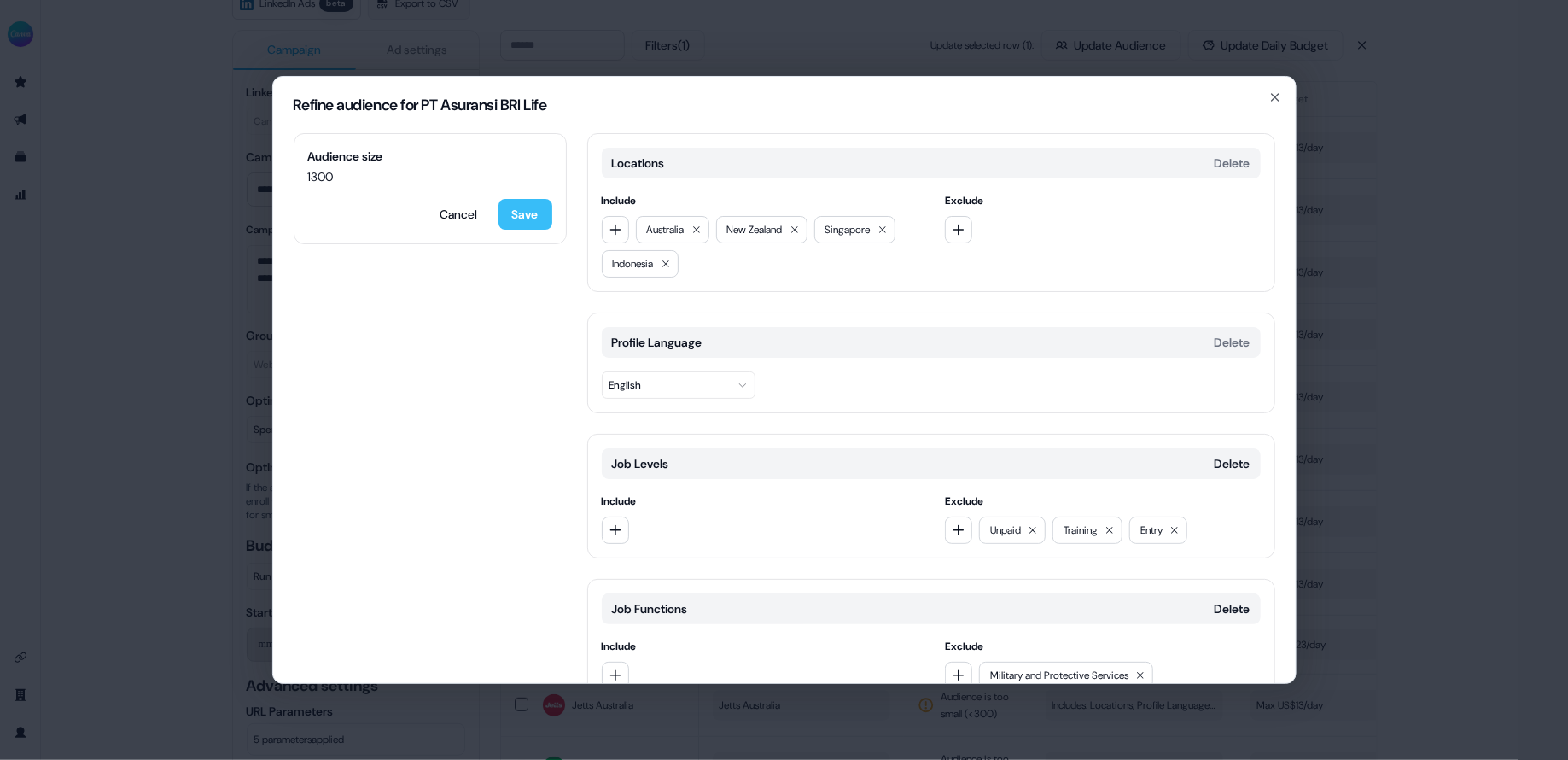 click on "Save" at bounding box center (525, 214) 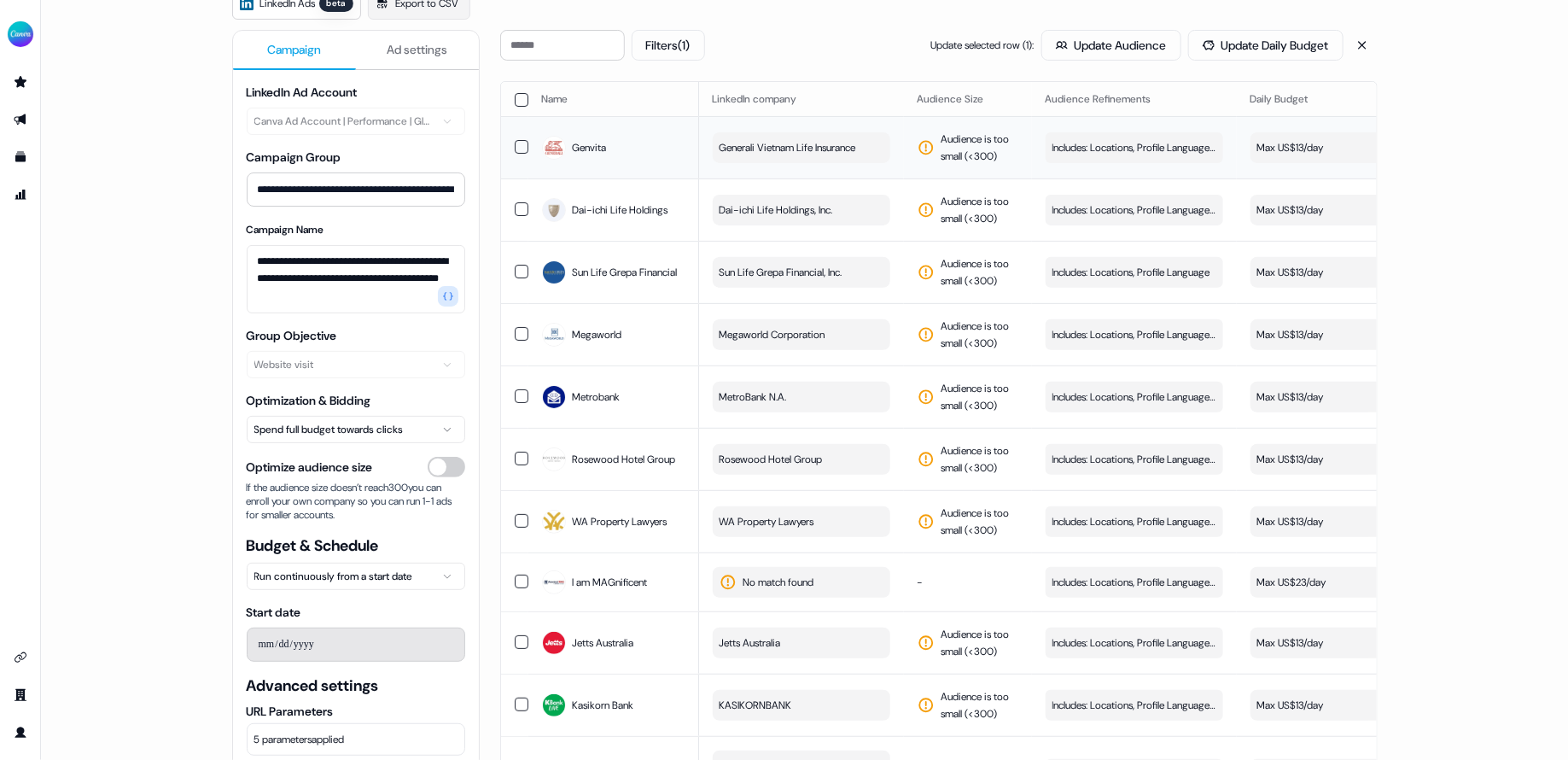 drag, startPoint x: 613, startPoint y: 139, endPoint x: 571, endPoint y: 139, distance: 42 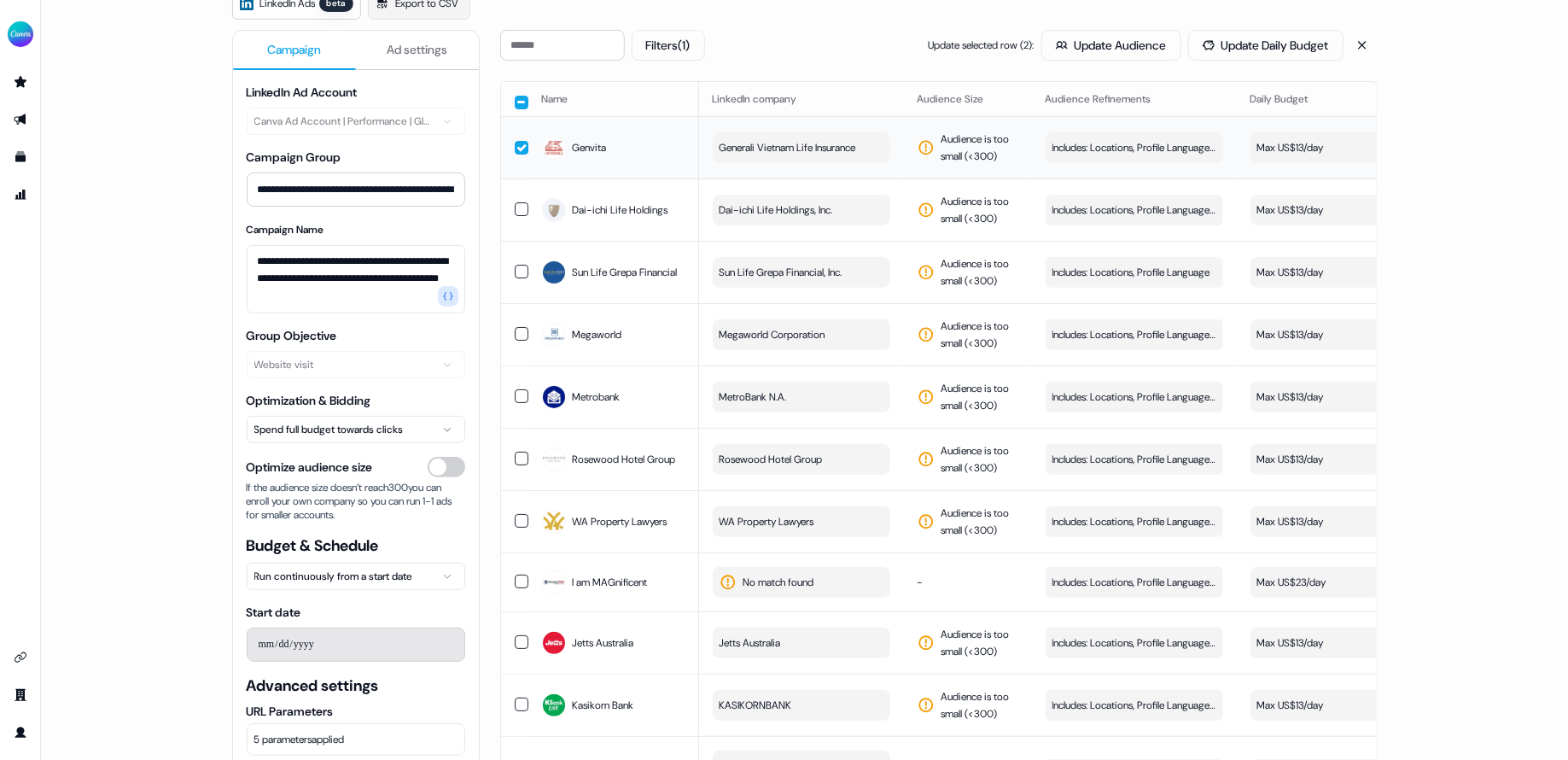 click on "Genvita" at bounding box center (590, 148) 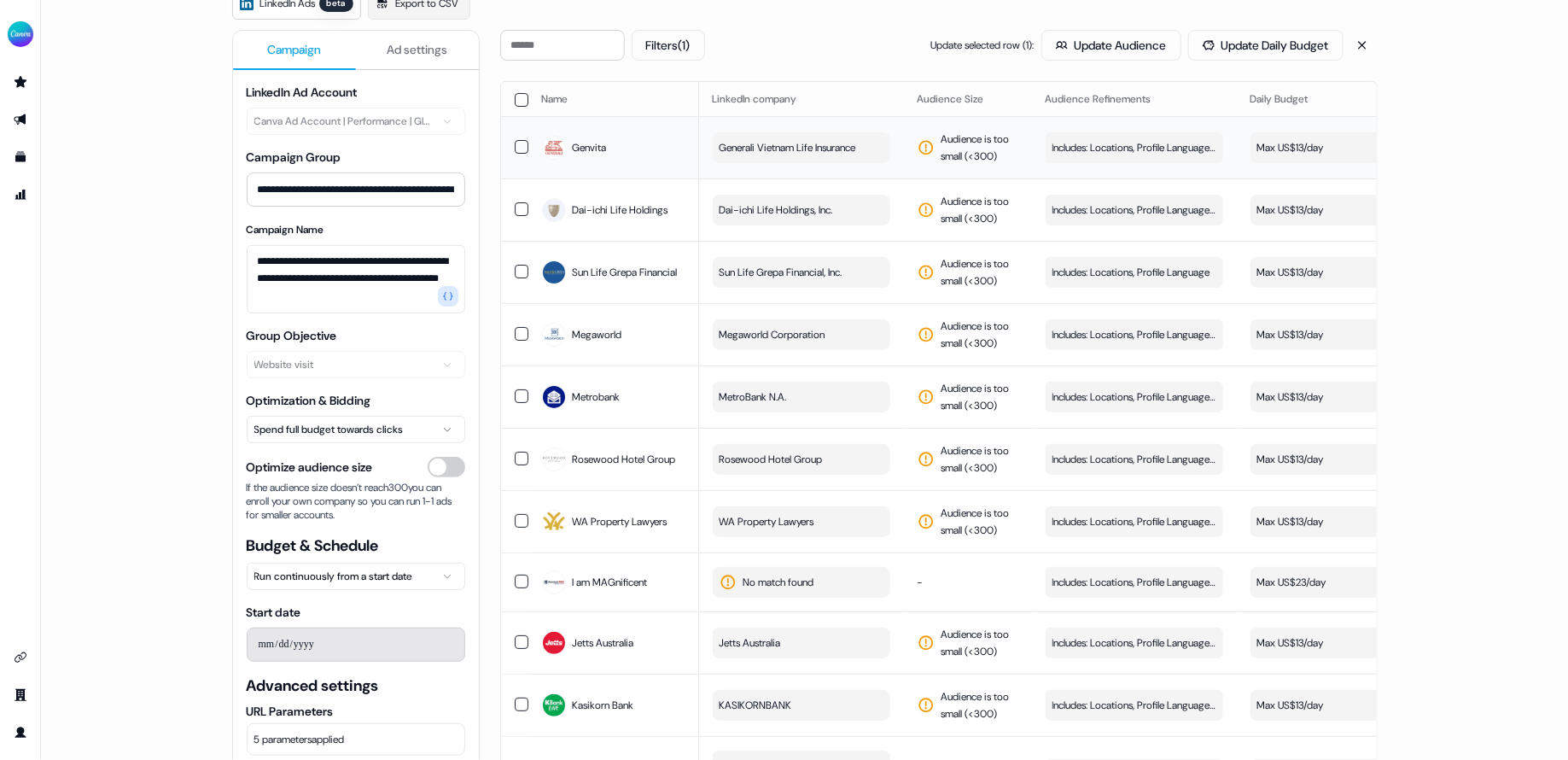 click on "Genvita" at bounding box center [590, 148] 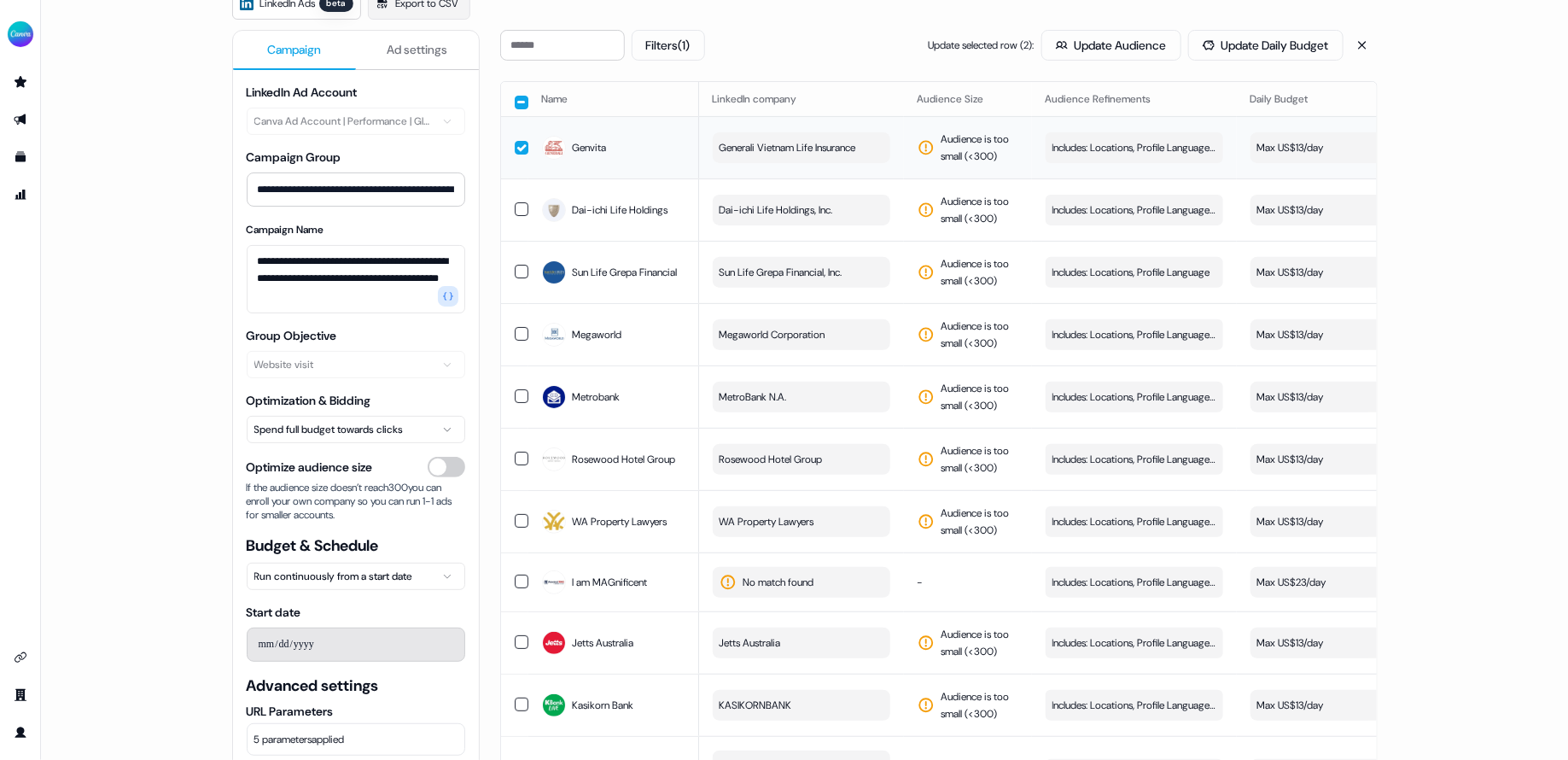 click at bounding box center [522, 148] 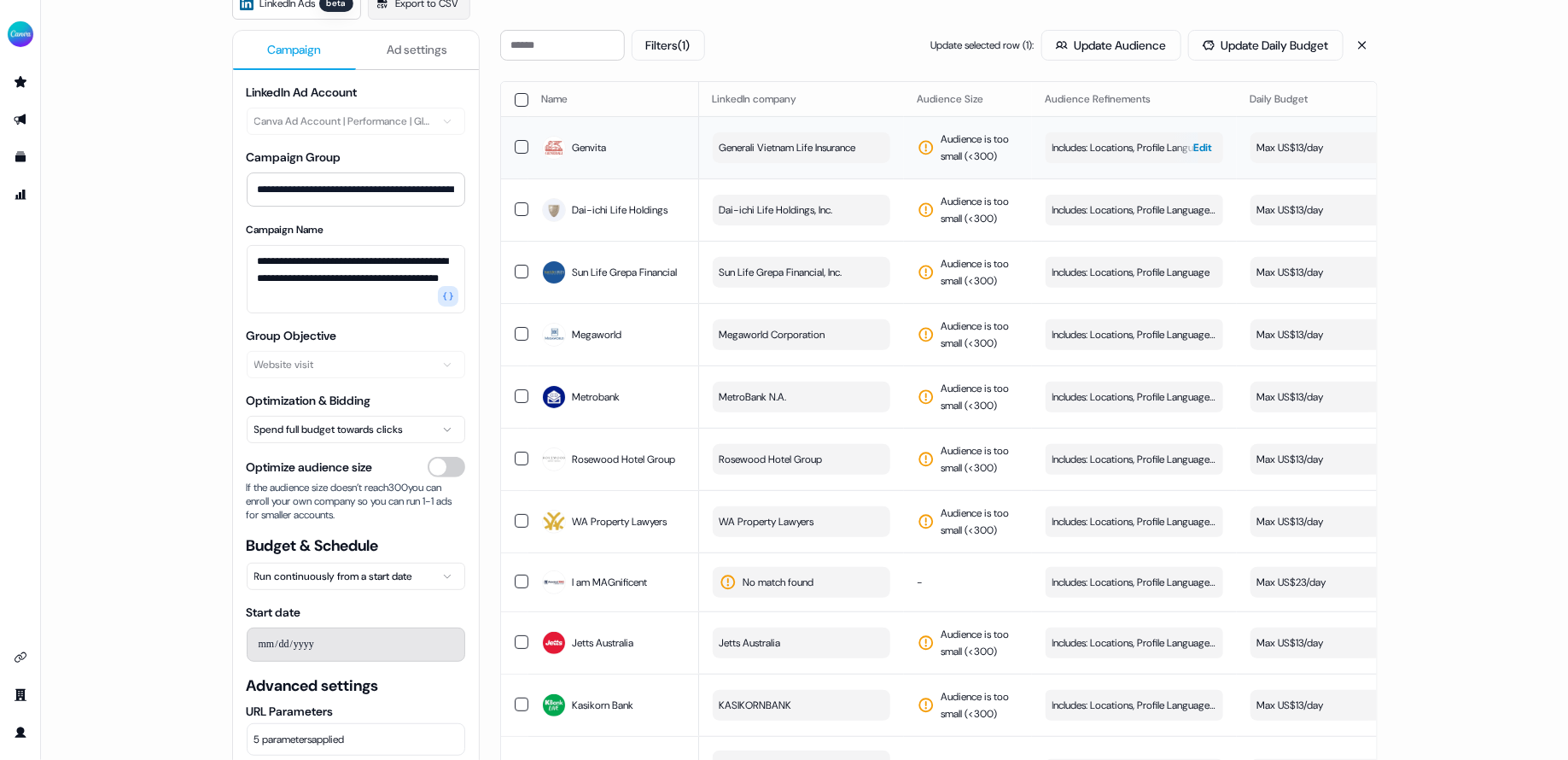 click on "Includes: Locations, Profile Language / Excludes: Job Levels, Job Functions Edit" at bounding box center [1134, 148] 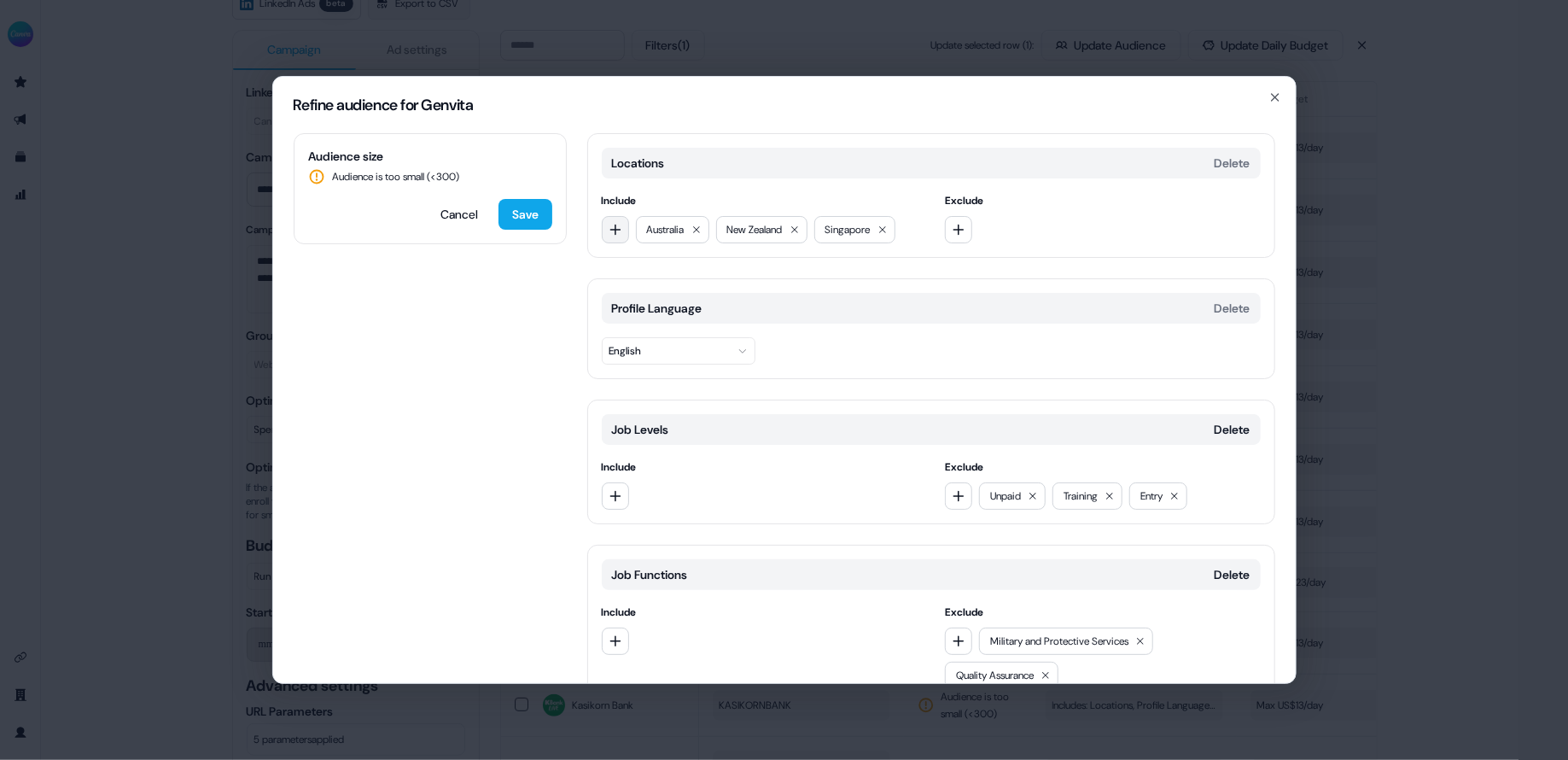 click 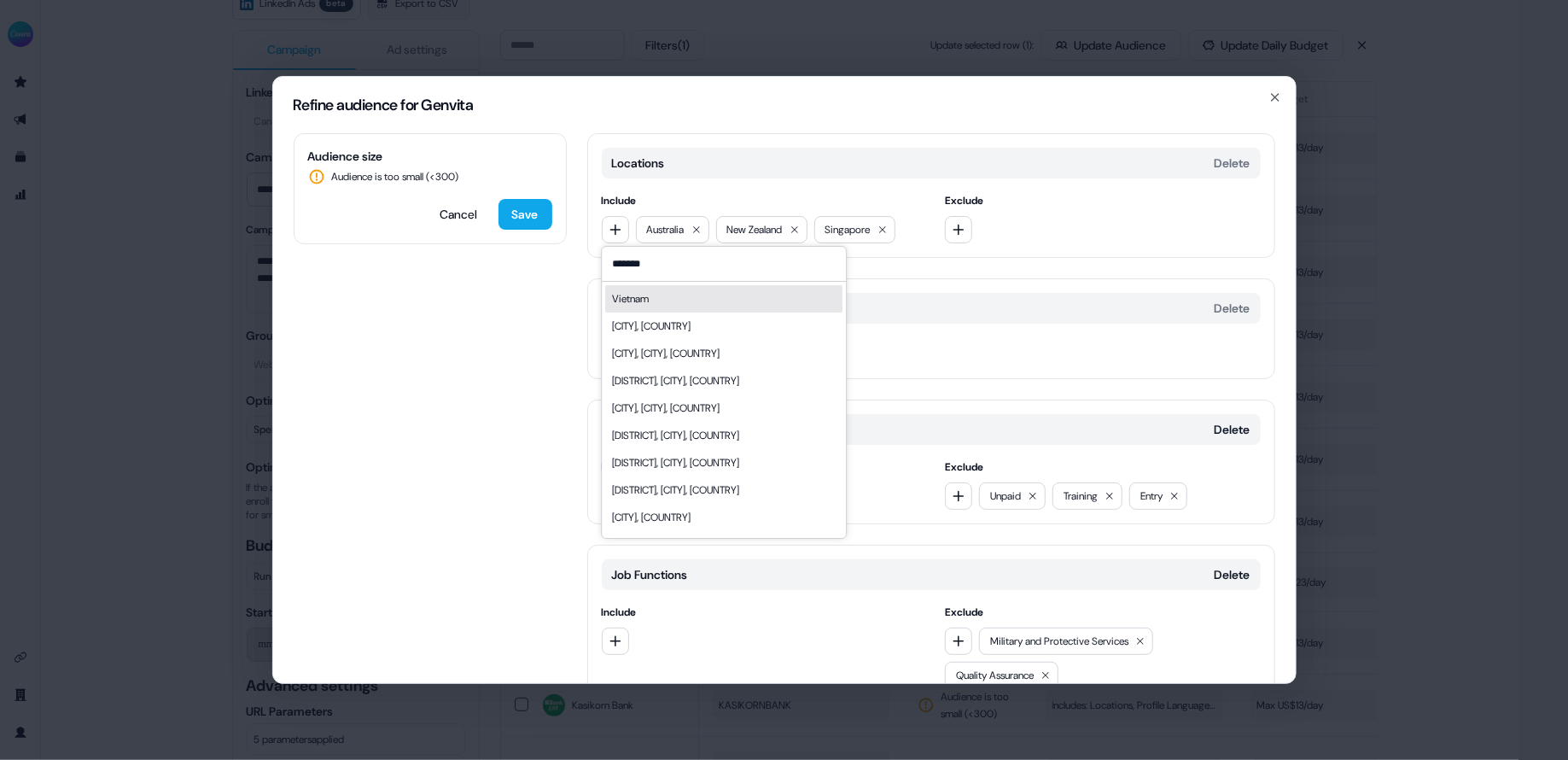 type on "*******" 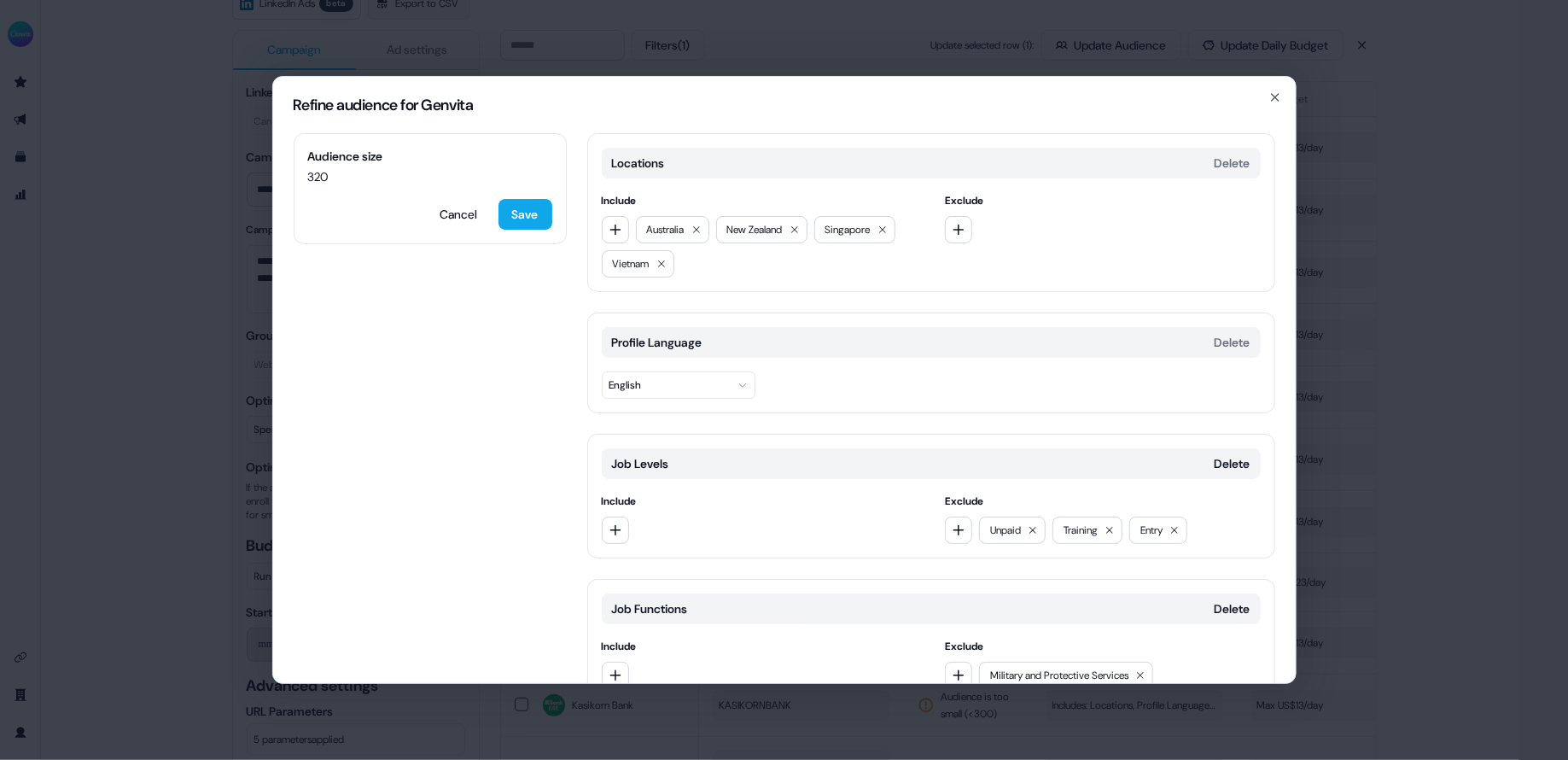 click on "Audience size 320 Cancel Save Locations Delete Include Australia New Zealand Singapore Vietnam Exclude Profile Language Delete English Job Levels Delete Include Exclude Unpaid Training Entry Job Functions Delete Include Exclude Military and Protective Services Quality Assurance Add category" at bounding box center (784, 408) 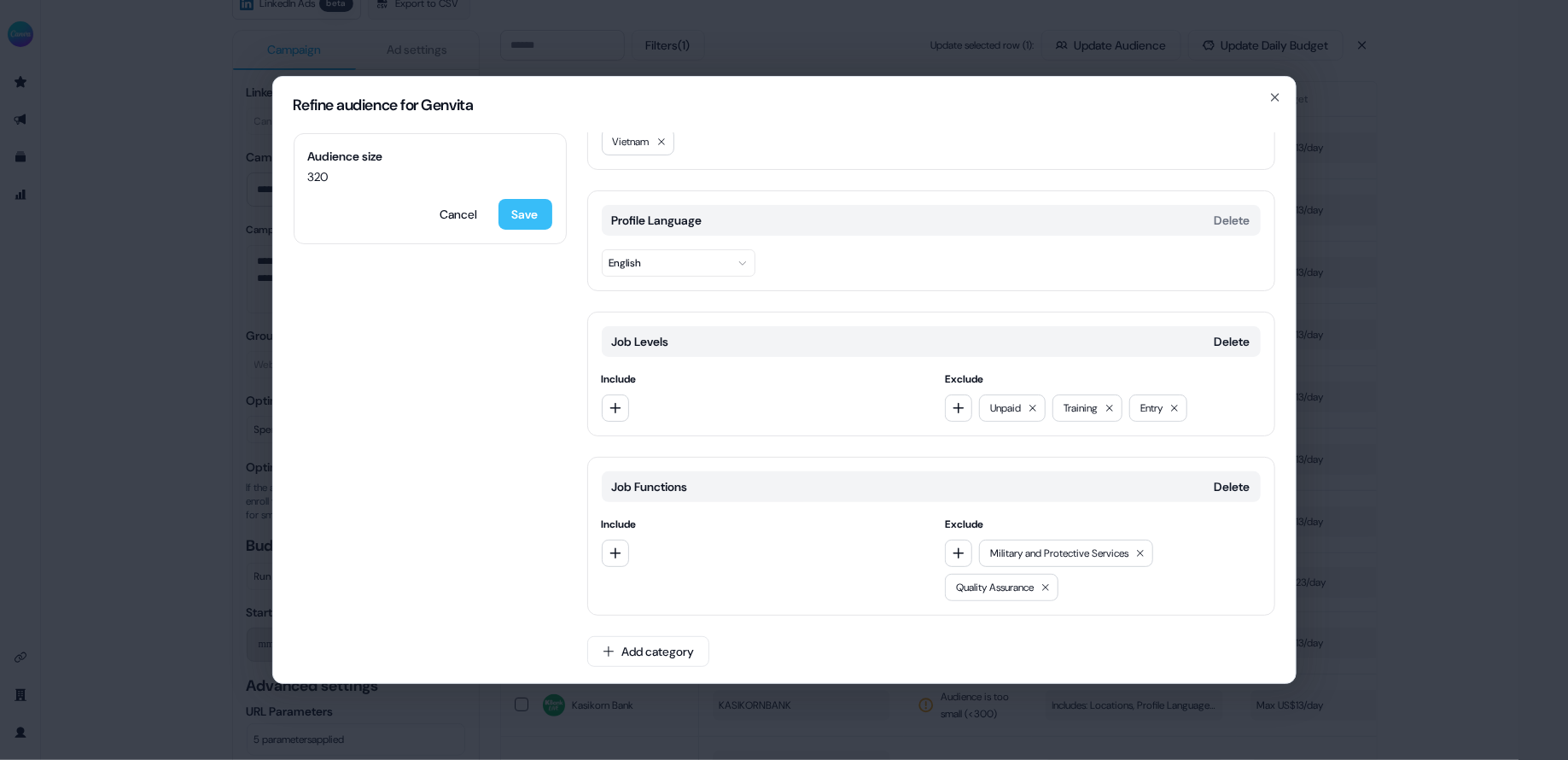 click on "Save" at bounding box center (525, 214) 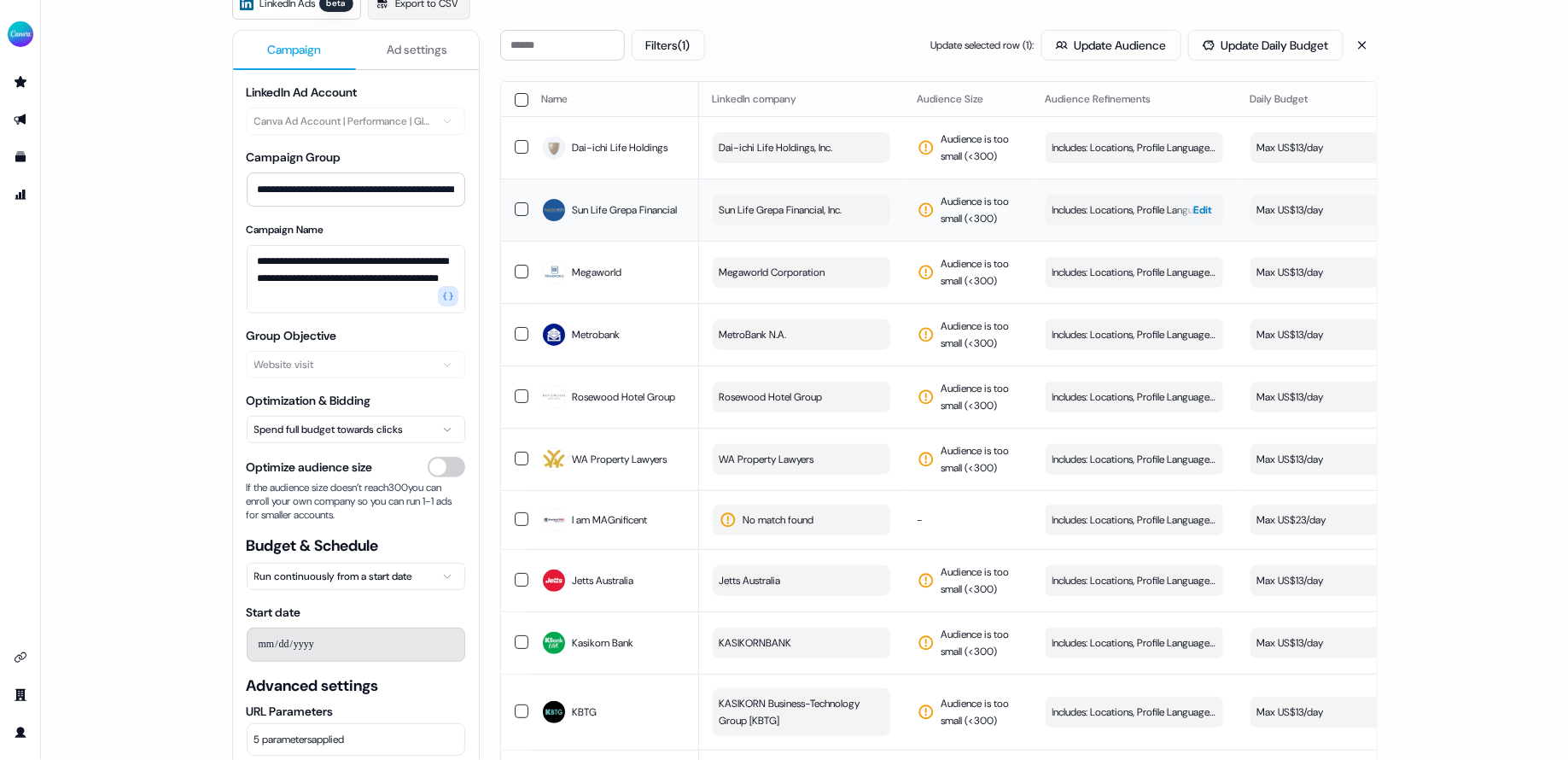 click on "Includes: Locations, Profile Language" at bounding box center (1131, 210) 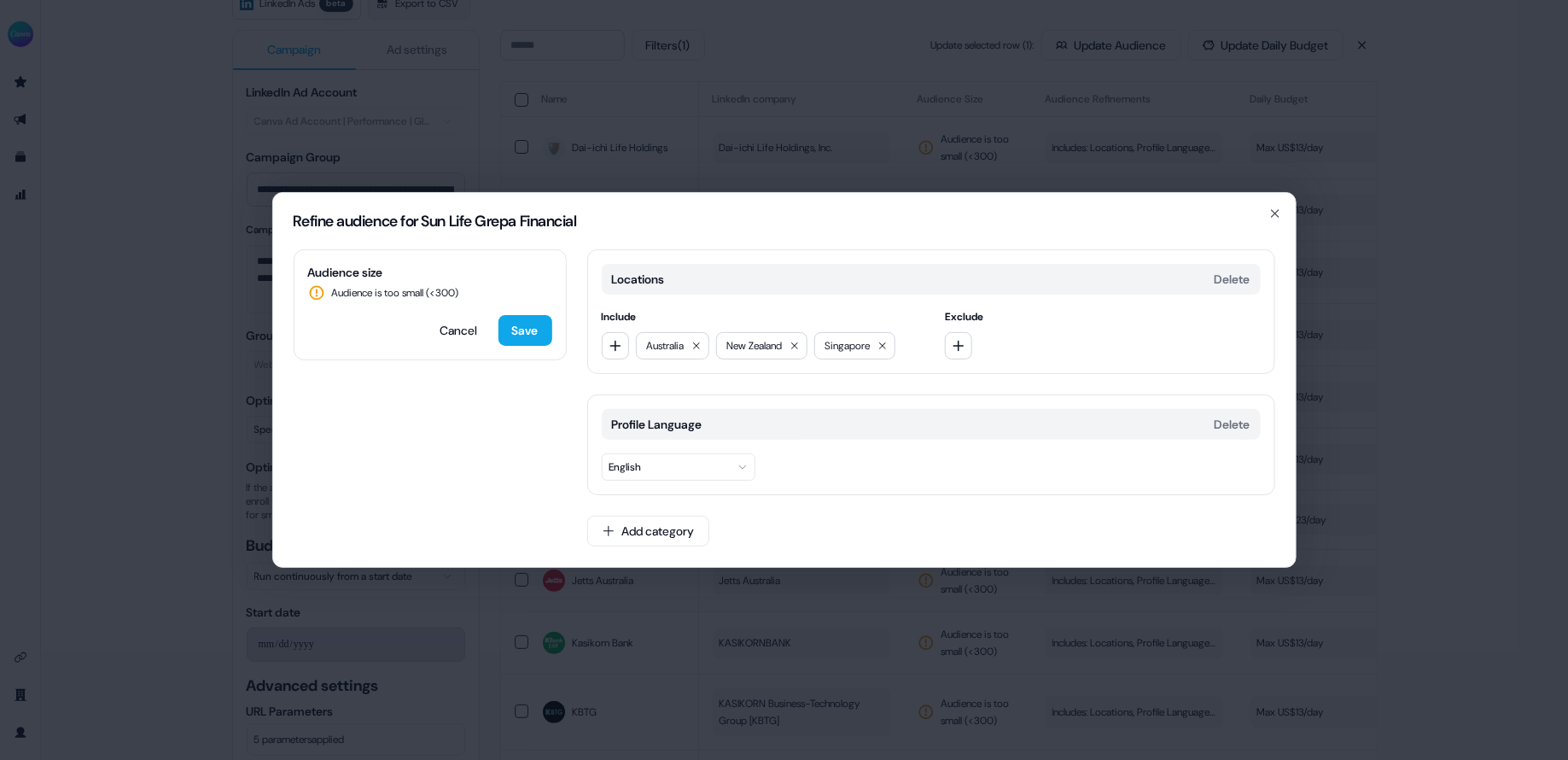 click on "Australia New Zealand Singapore" at bounding box center (760, 346) 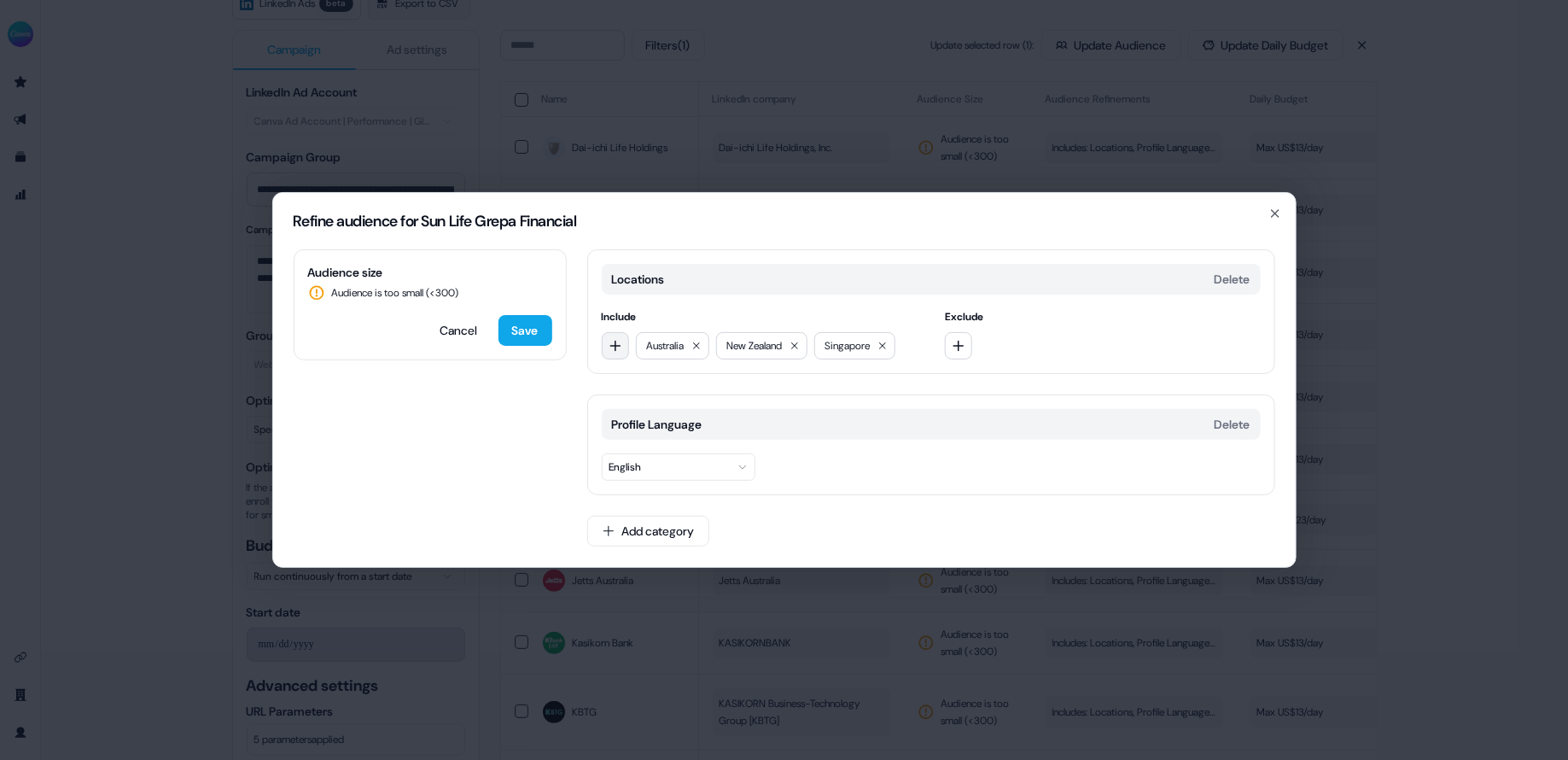 click 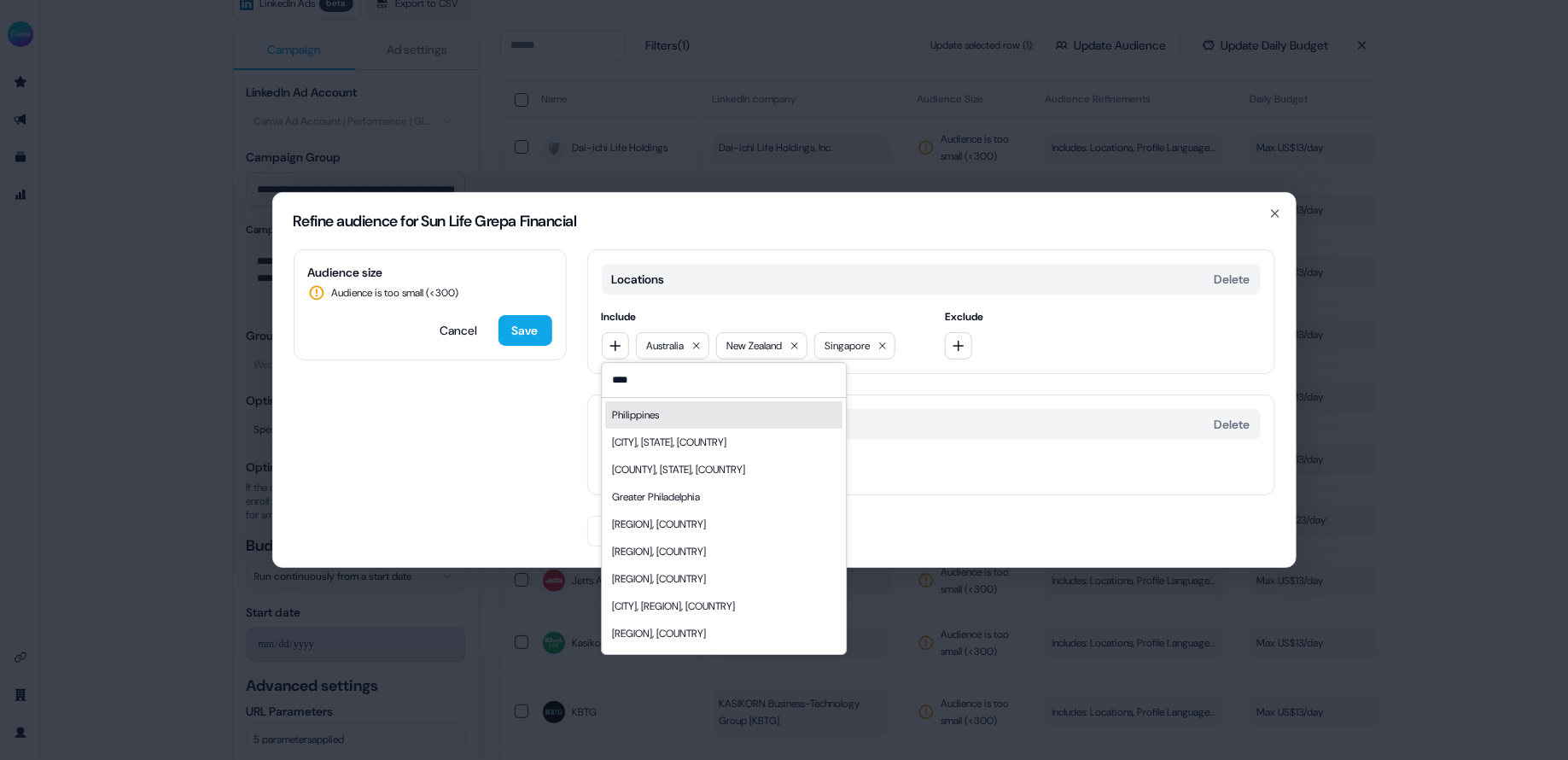 type on "****" 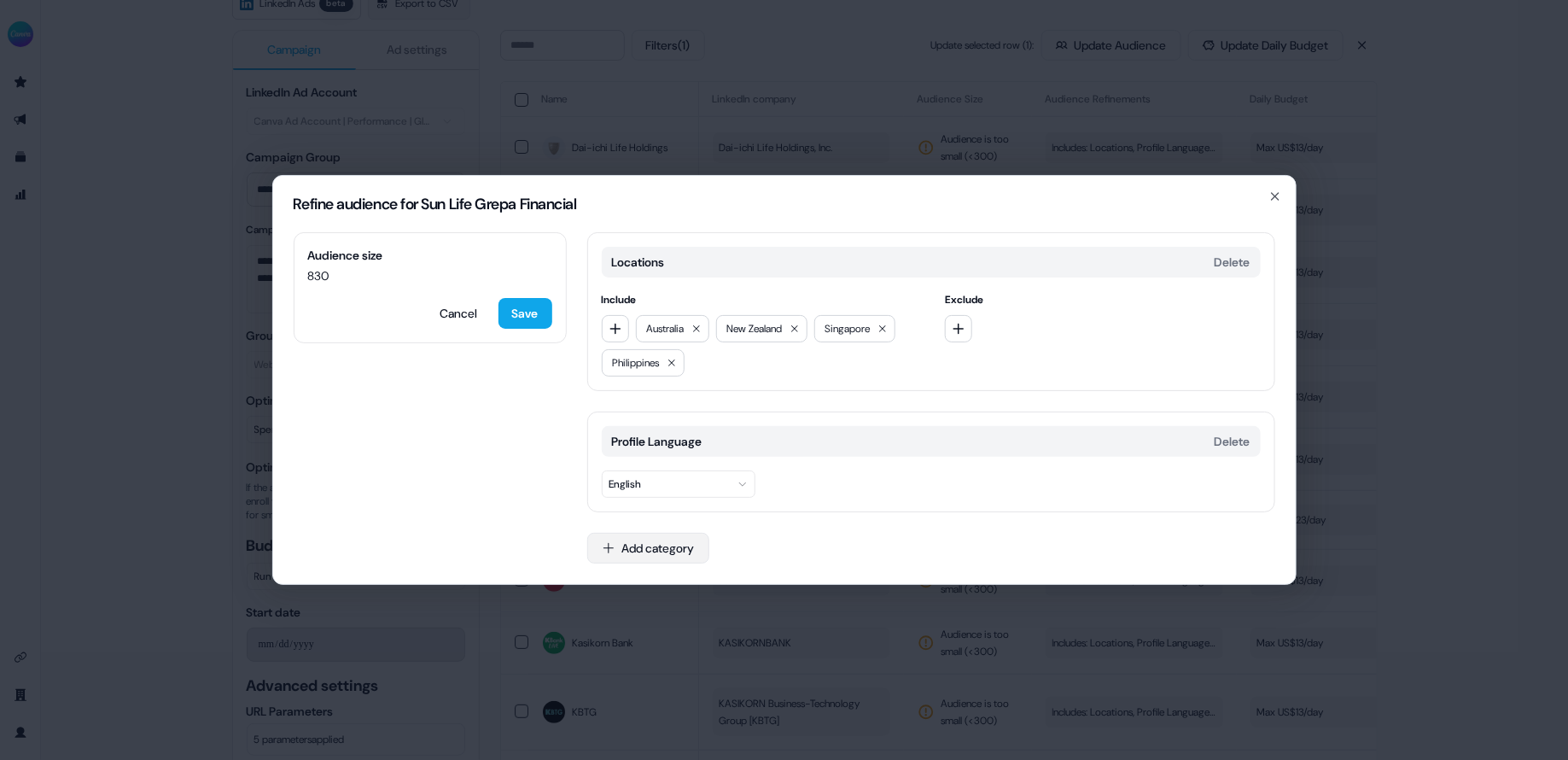 click on "Add category" at bounding box center (648, 548) 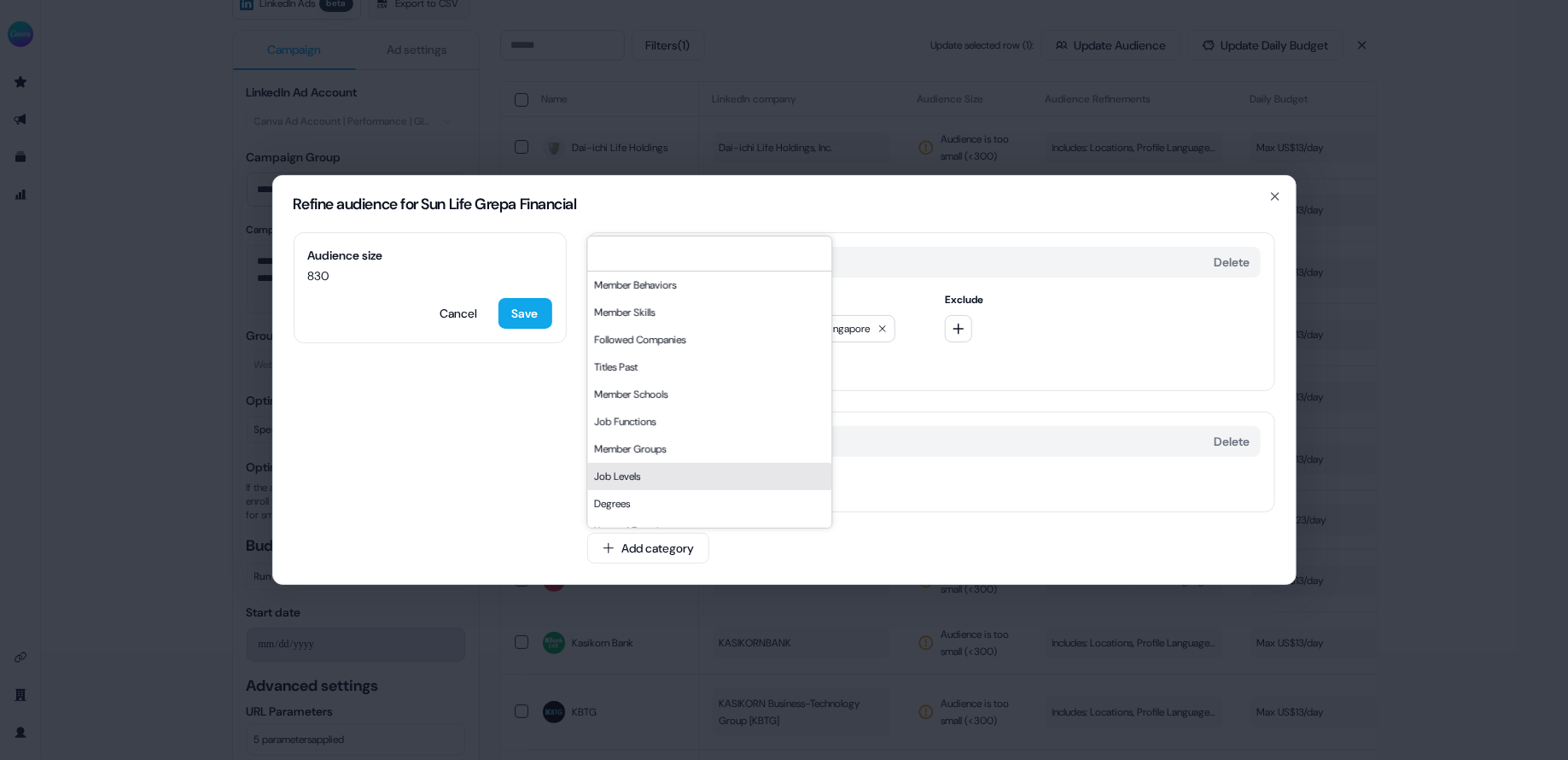 click on "Job Levels" at bounding box center [709, 476] 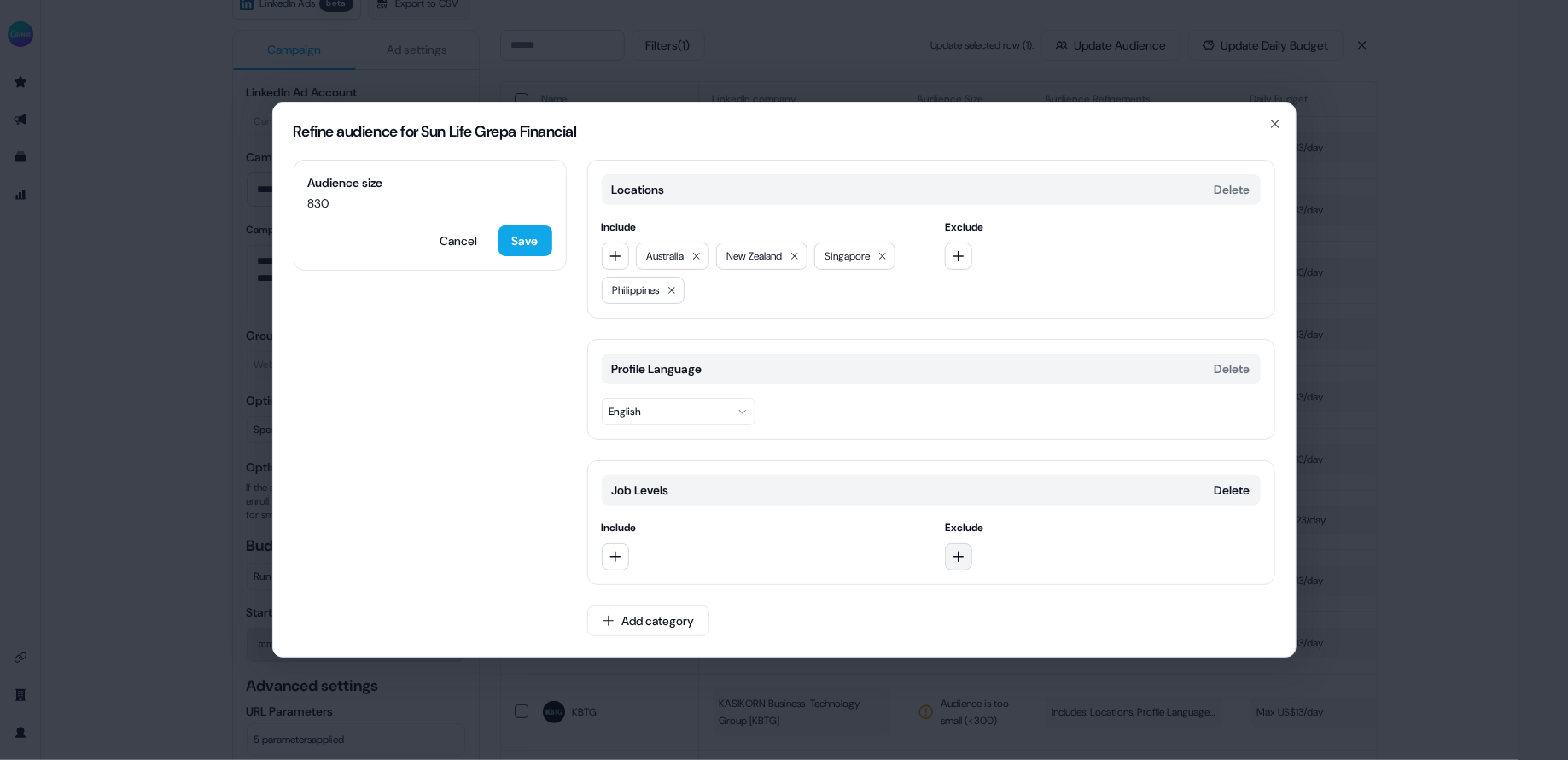 click 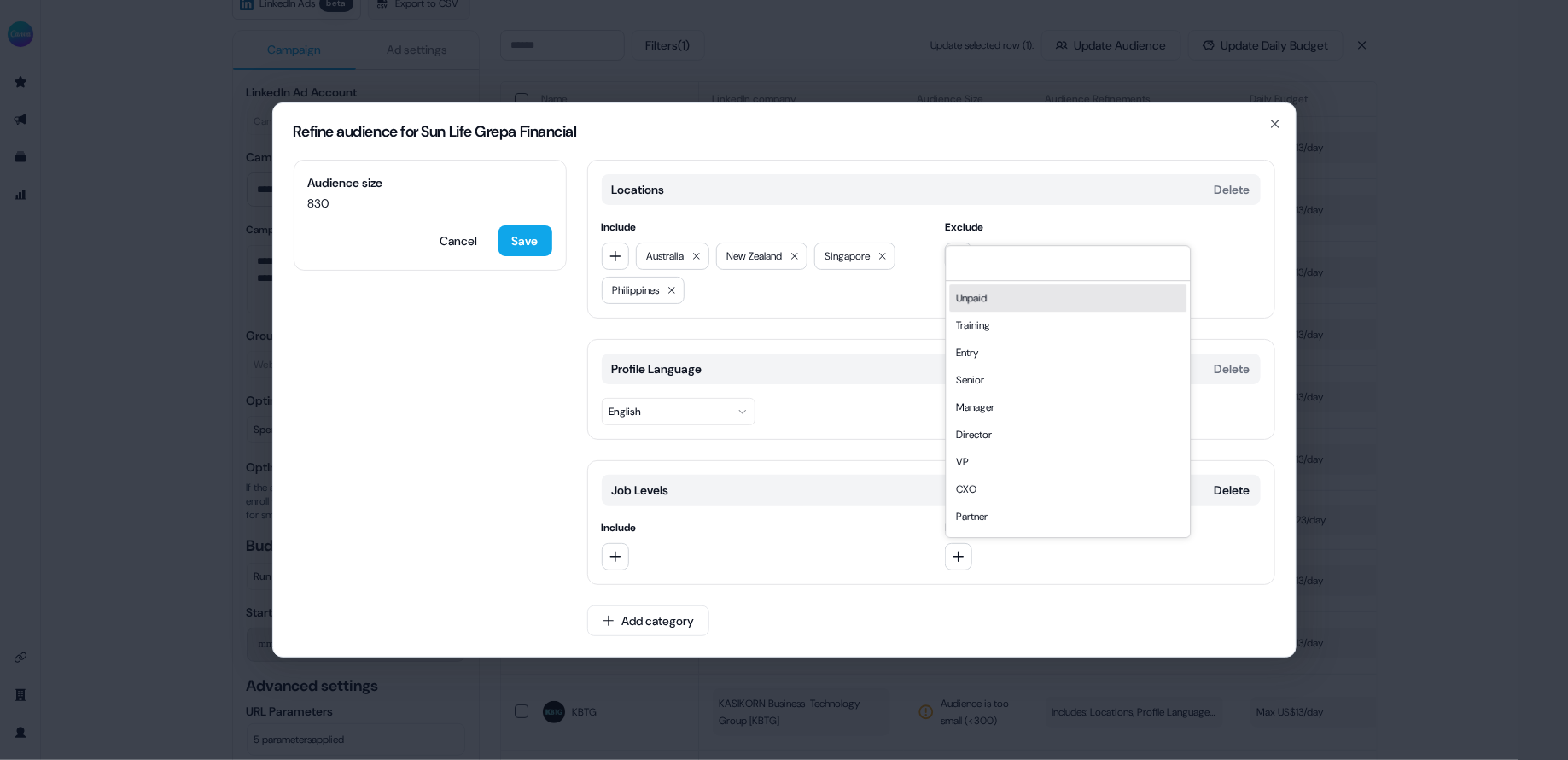click on "Unpaid" at bounding box center [1068, 298] 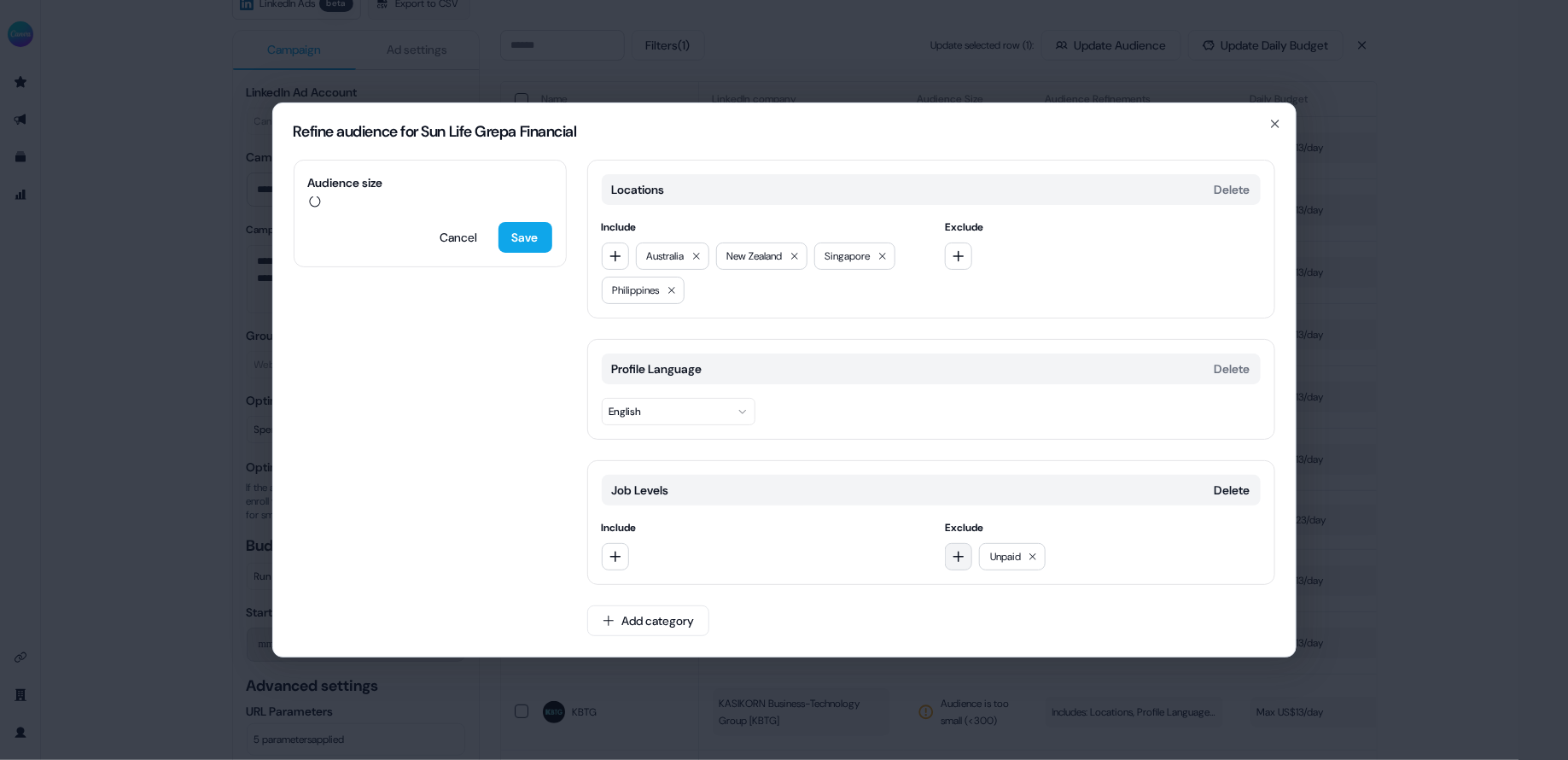 click 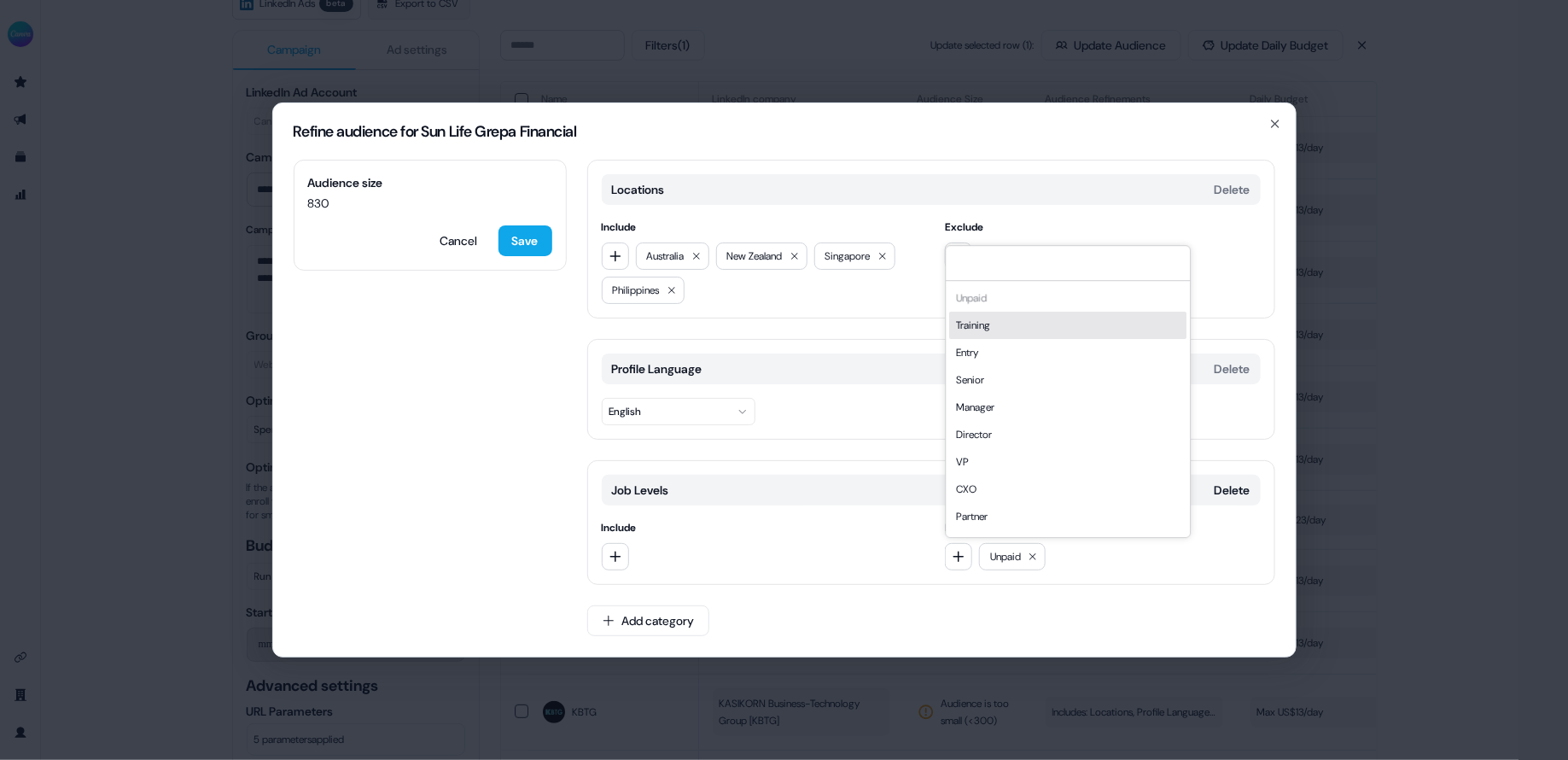 click on "Training" at bounding box center [1068, 325] 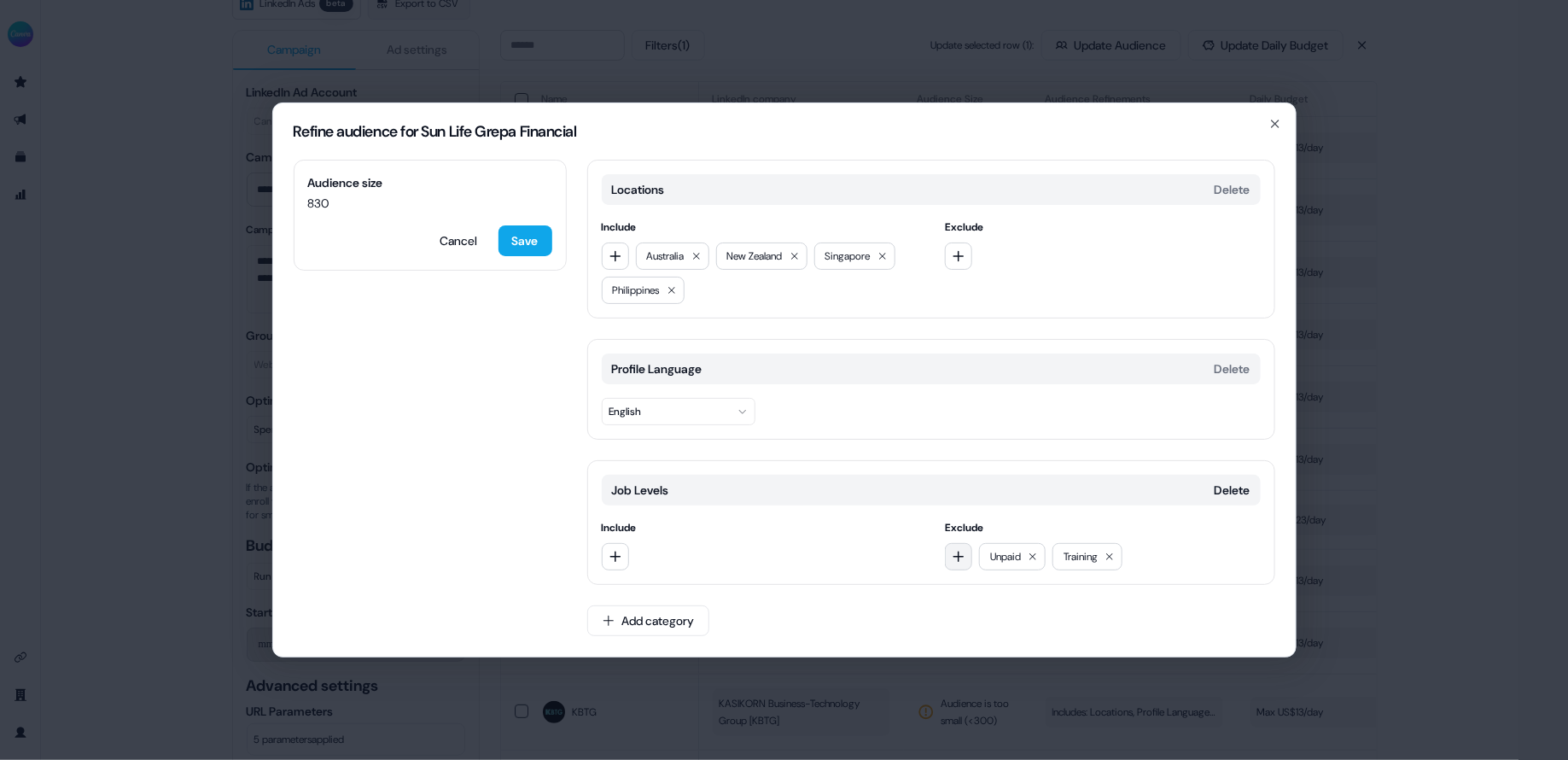 click at bounding box center [959, 557] 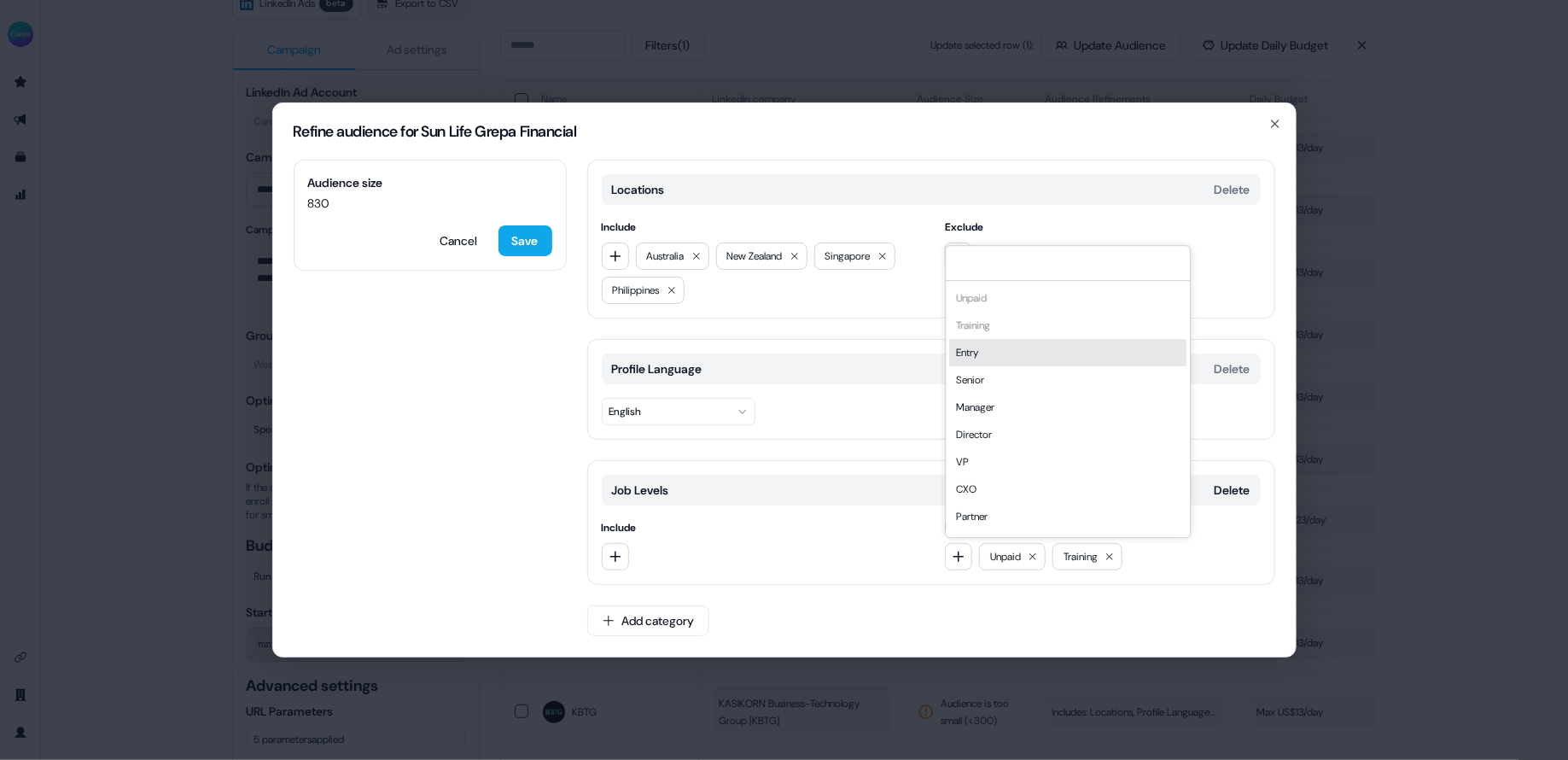 click on "Entry" at bounding box center [1068, 353] 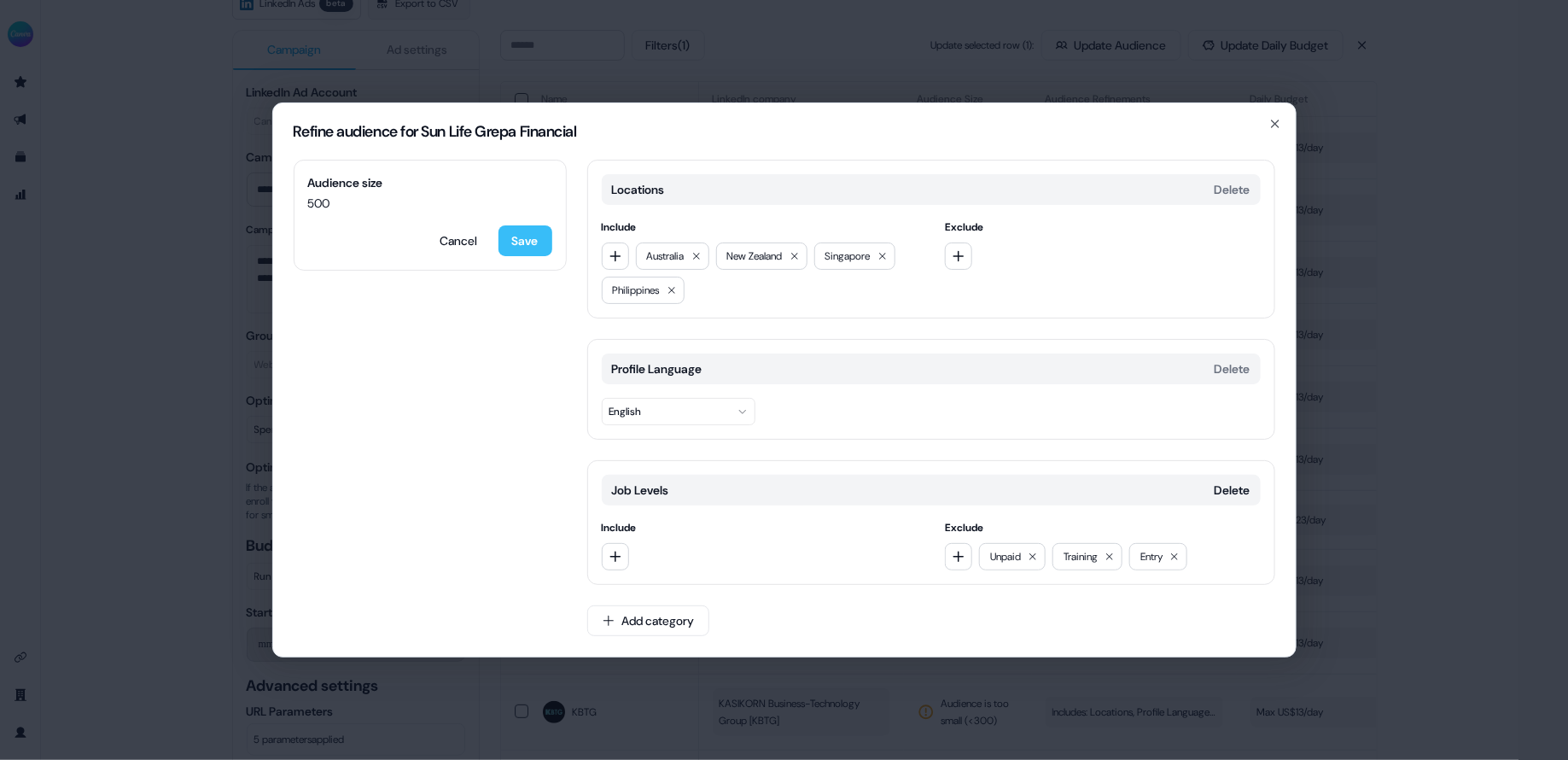 click on "Save" at bounding box center (525, 241) 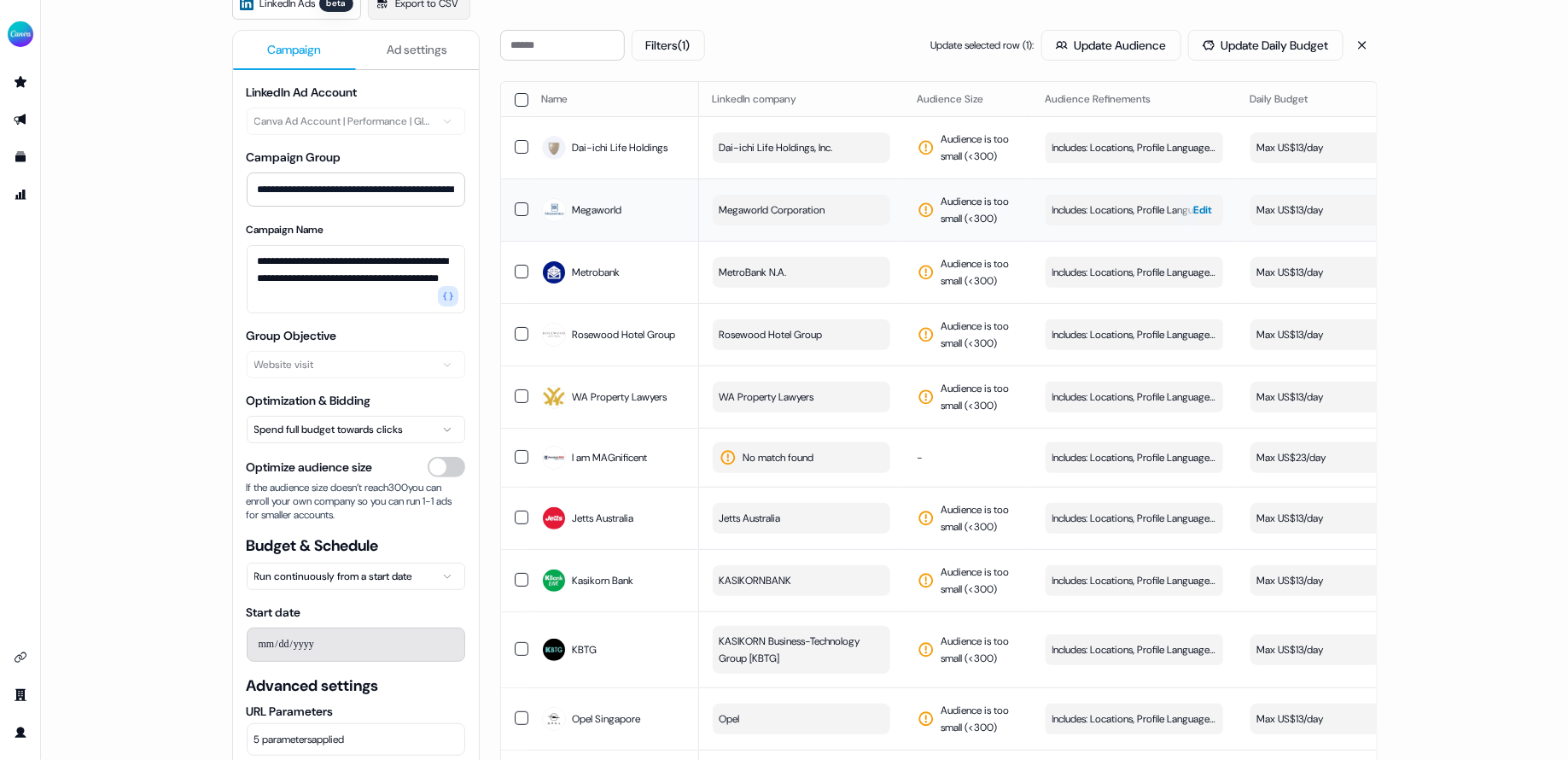 click on "Includes: Locations, Profile Language / Excludes: Job Levels, Job Functions" at bounding box center (1134, 210) 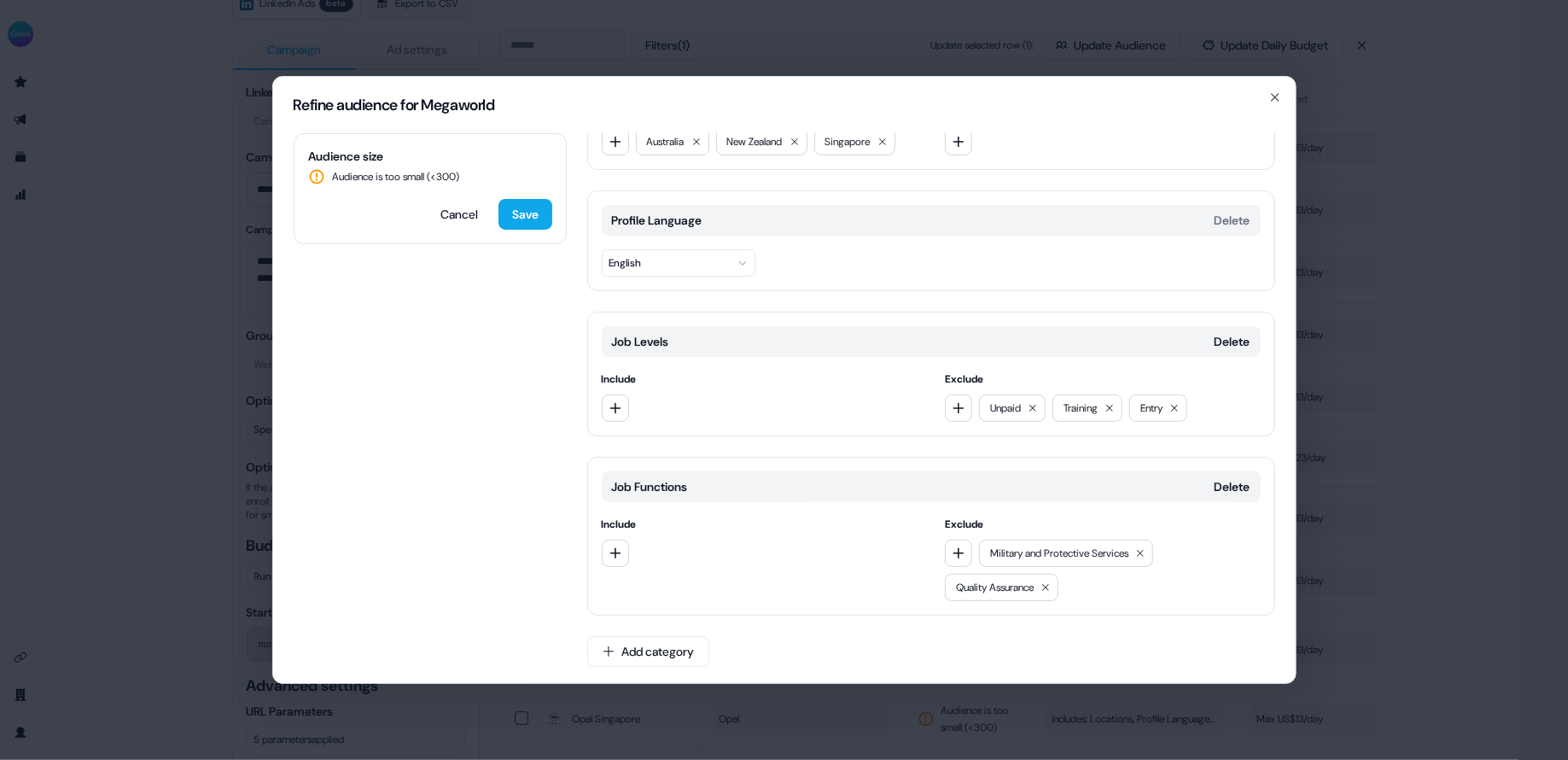 scroll, scrollTop: 0, scrollLeft: 0, axis: both 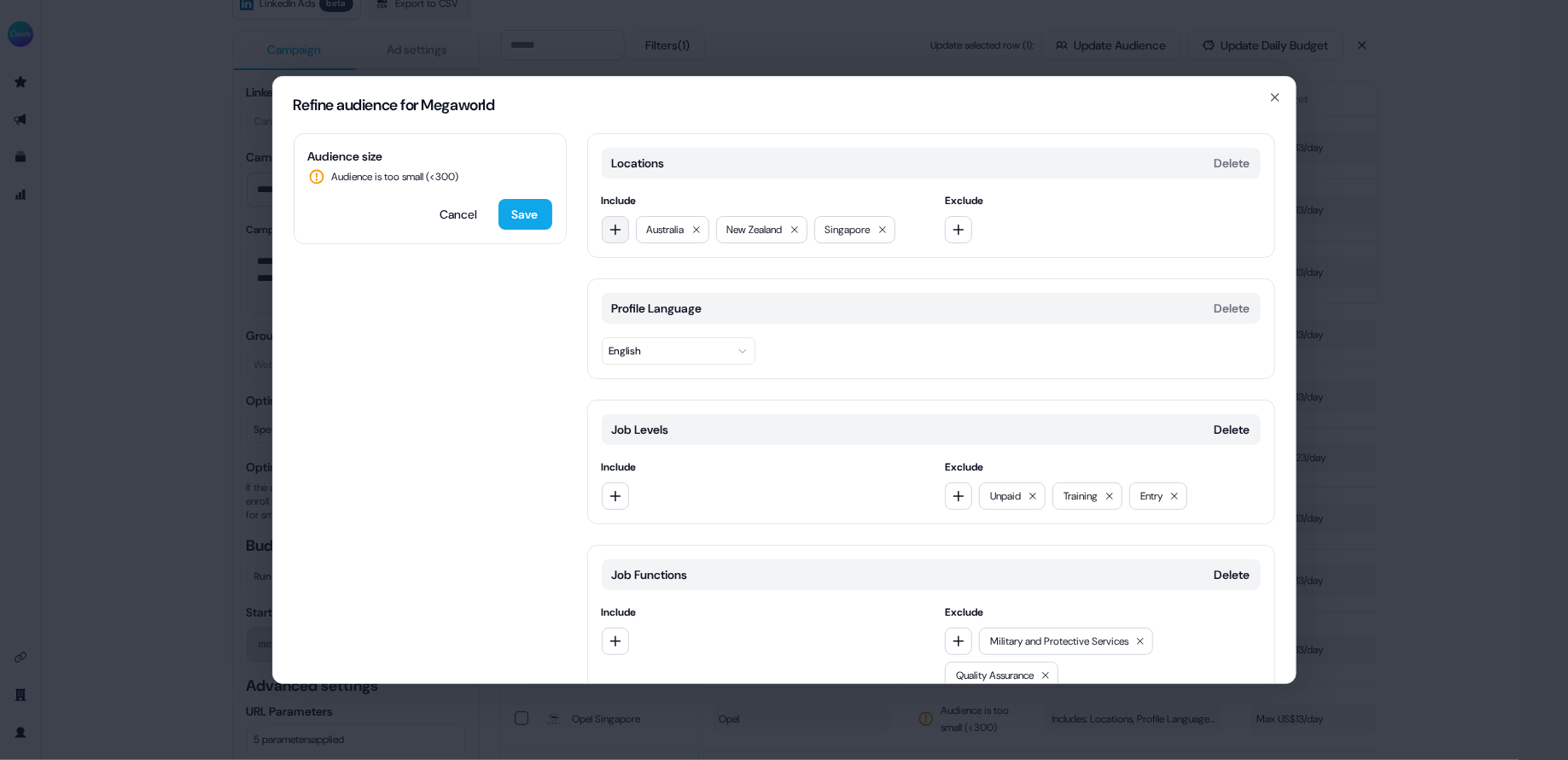 click 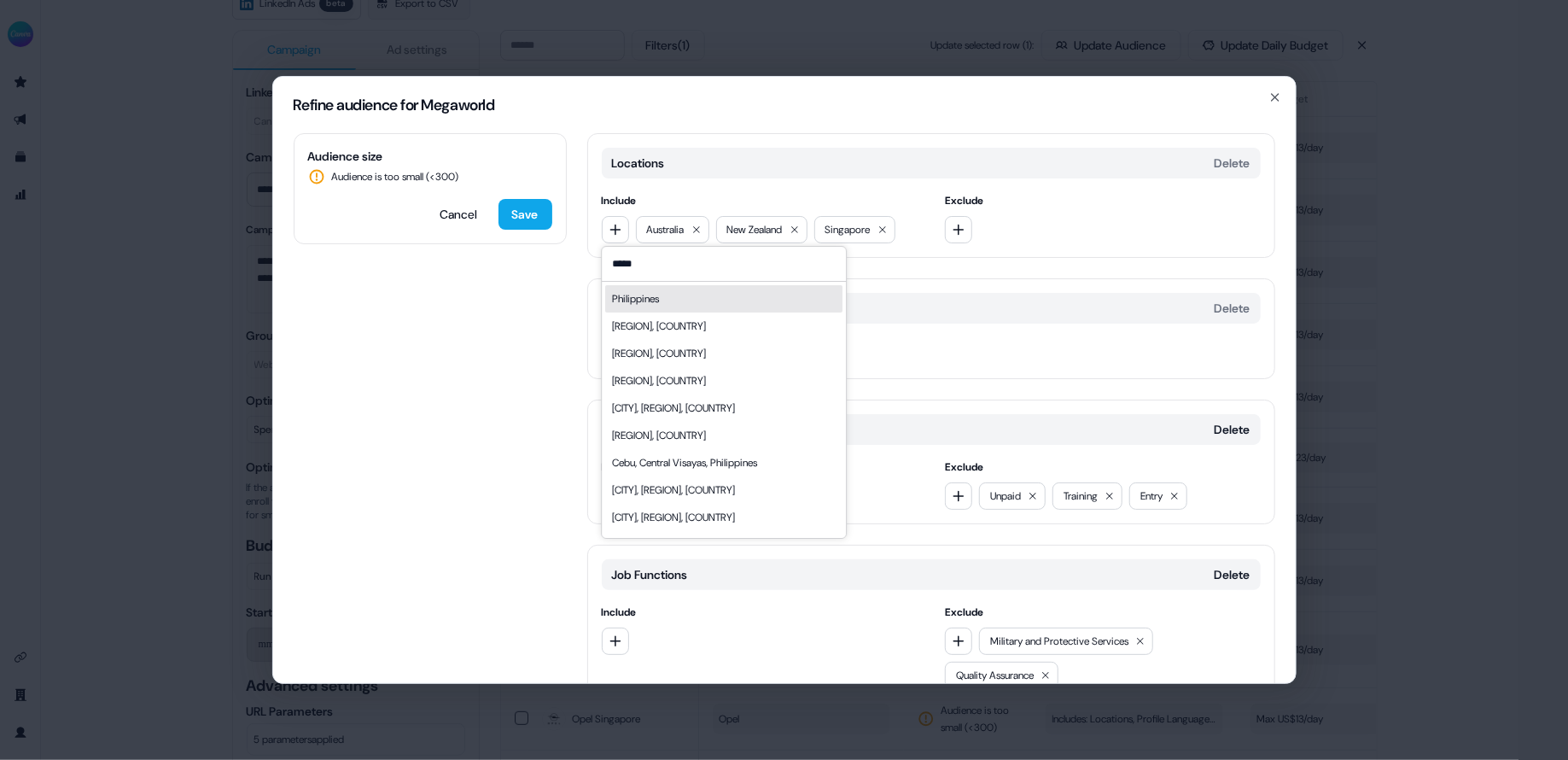 type on "*****" 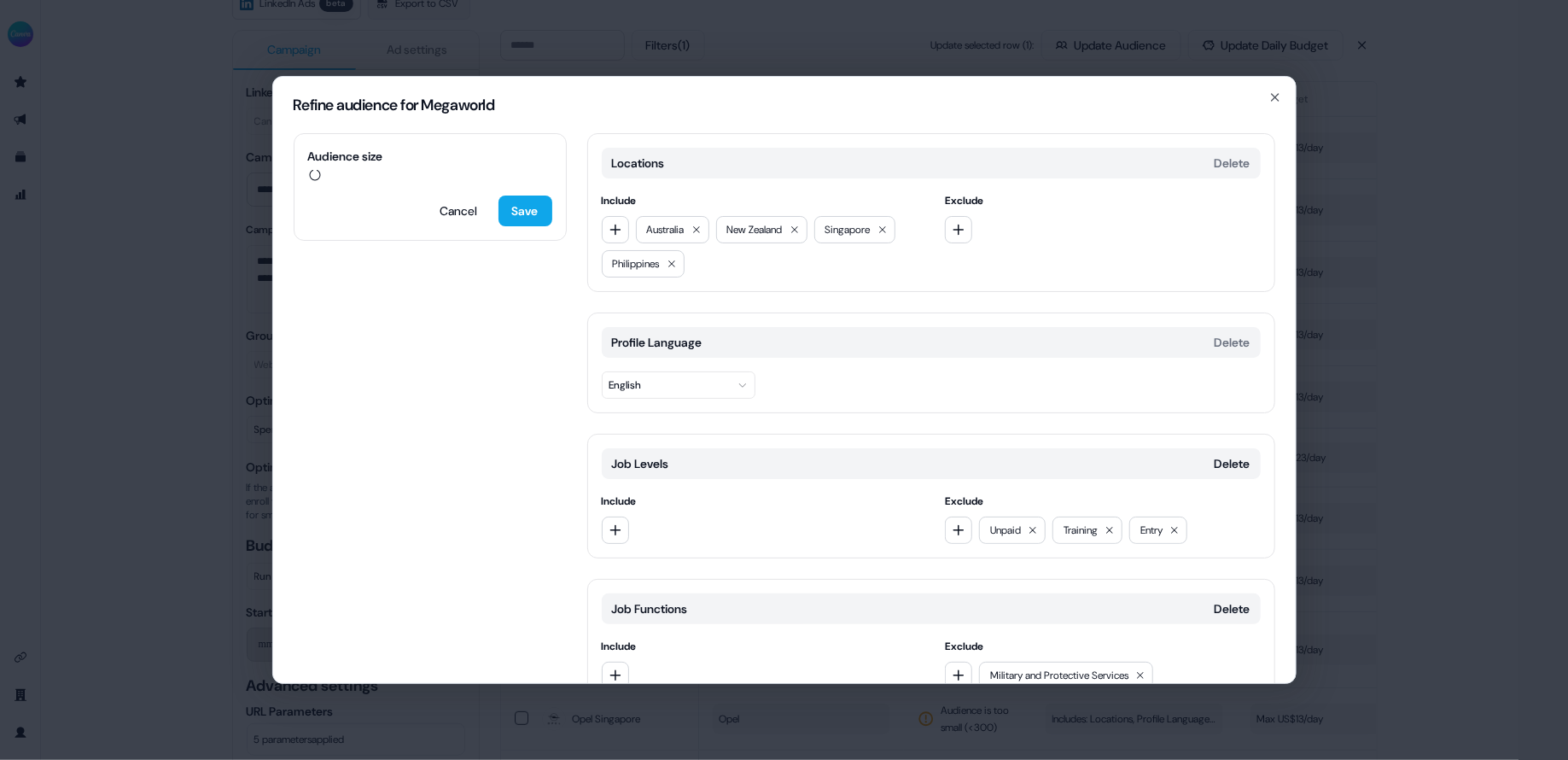 click on "Audience size Cancel Save Locations Delete Include Australia New Zealand Singapore Philippines Exclude Profile Language Delete English Job Levels Delete Include Exclude Unpaid Training Entry Job Functions Delete Include Exclude Military and Protective Services Quality Assurance Add category" at bounding box center (784, 408) 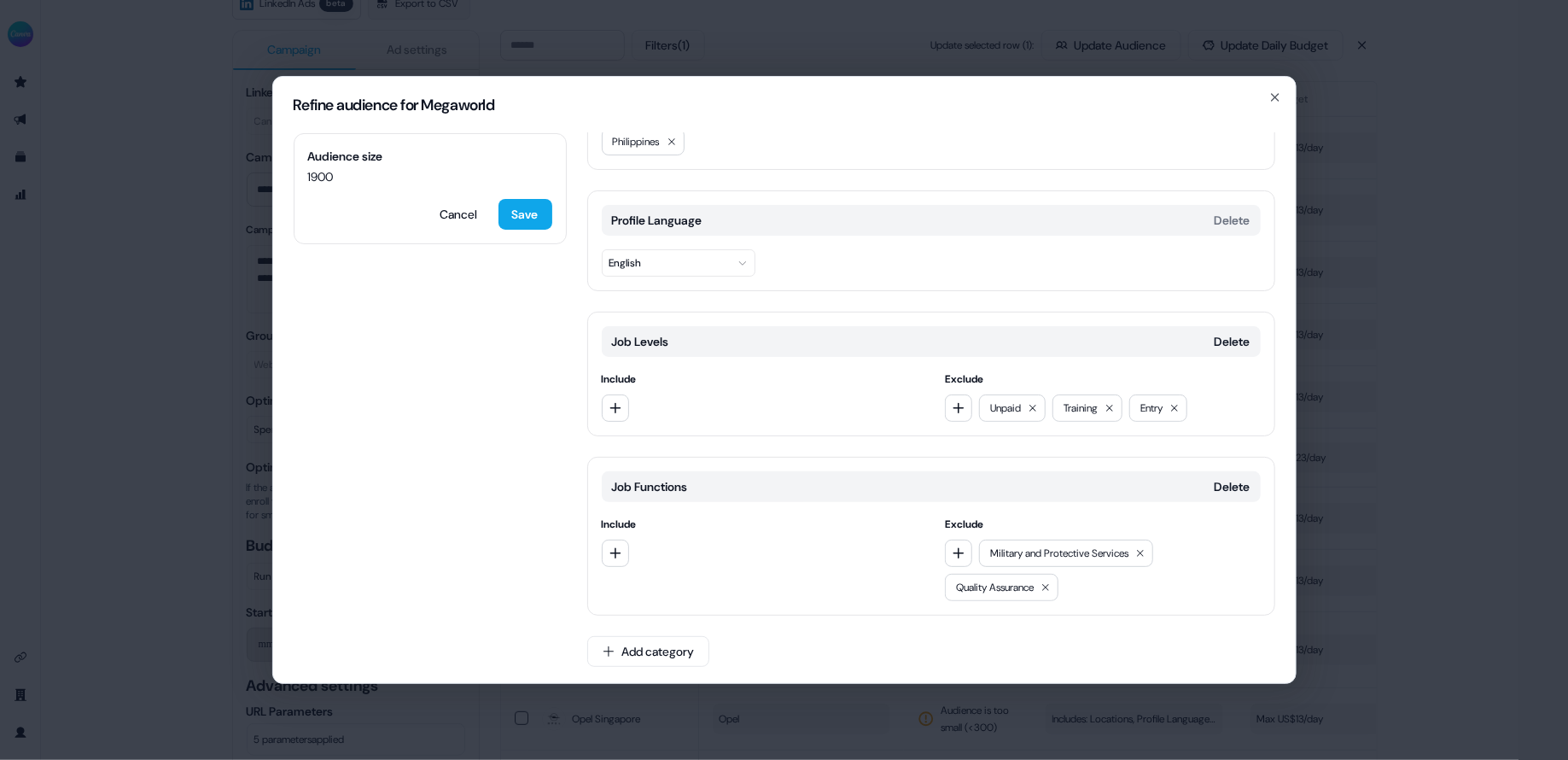 scroll, scrollTop: 0, scrollLeft: 0, axis: both 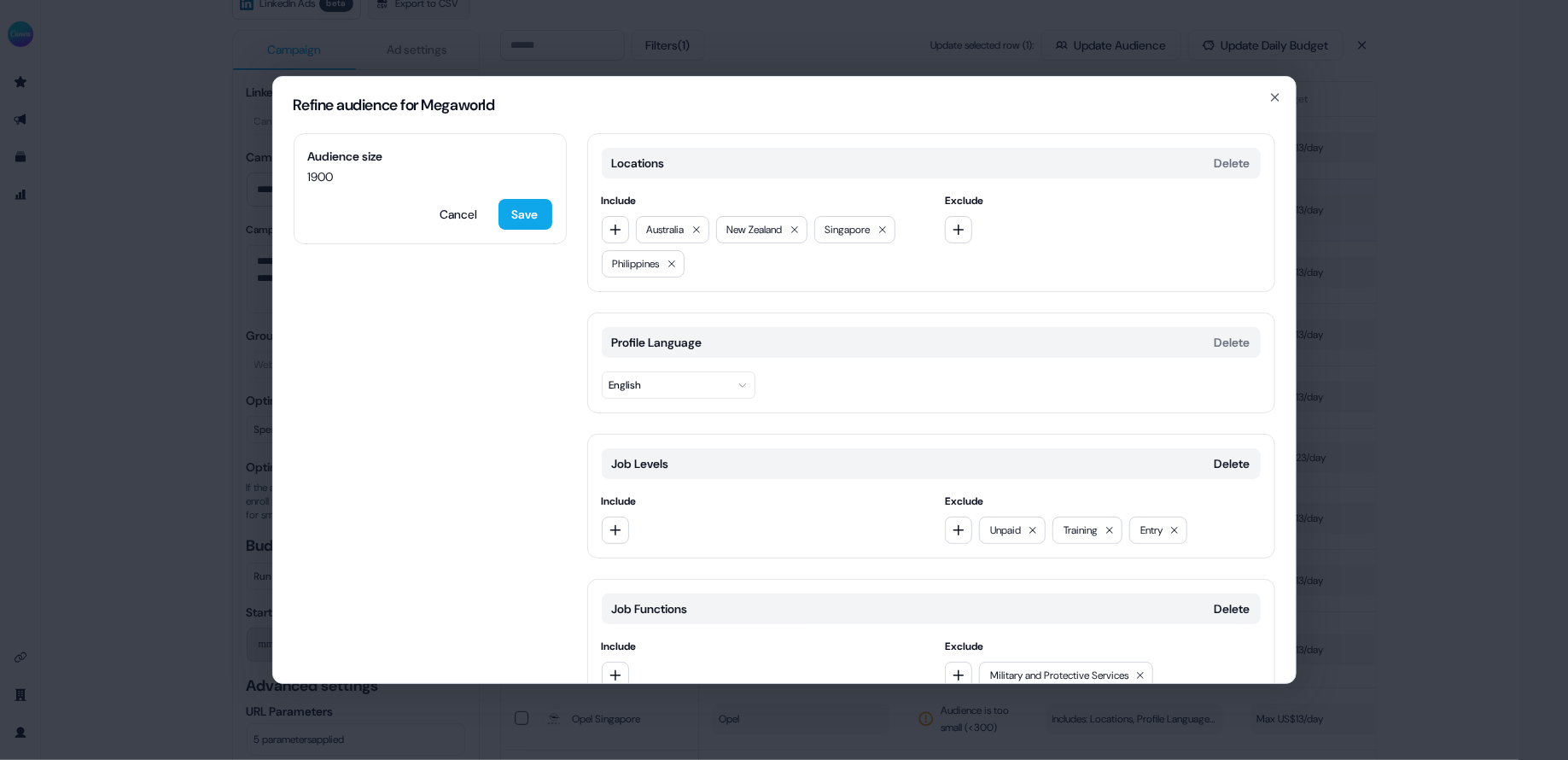 click on "Save" at bounding box center [525, 214] 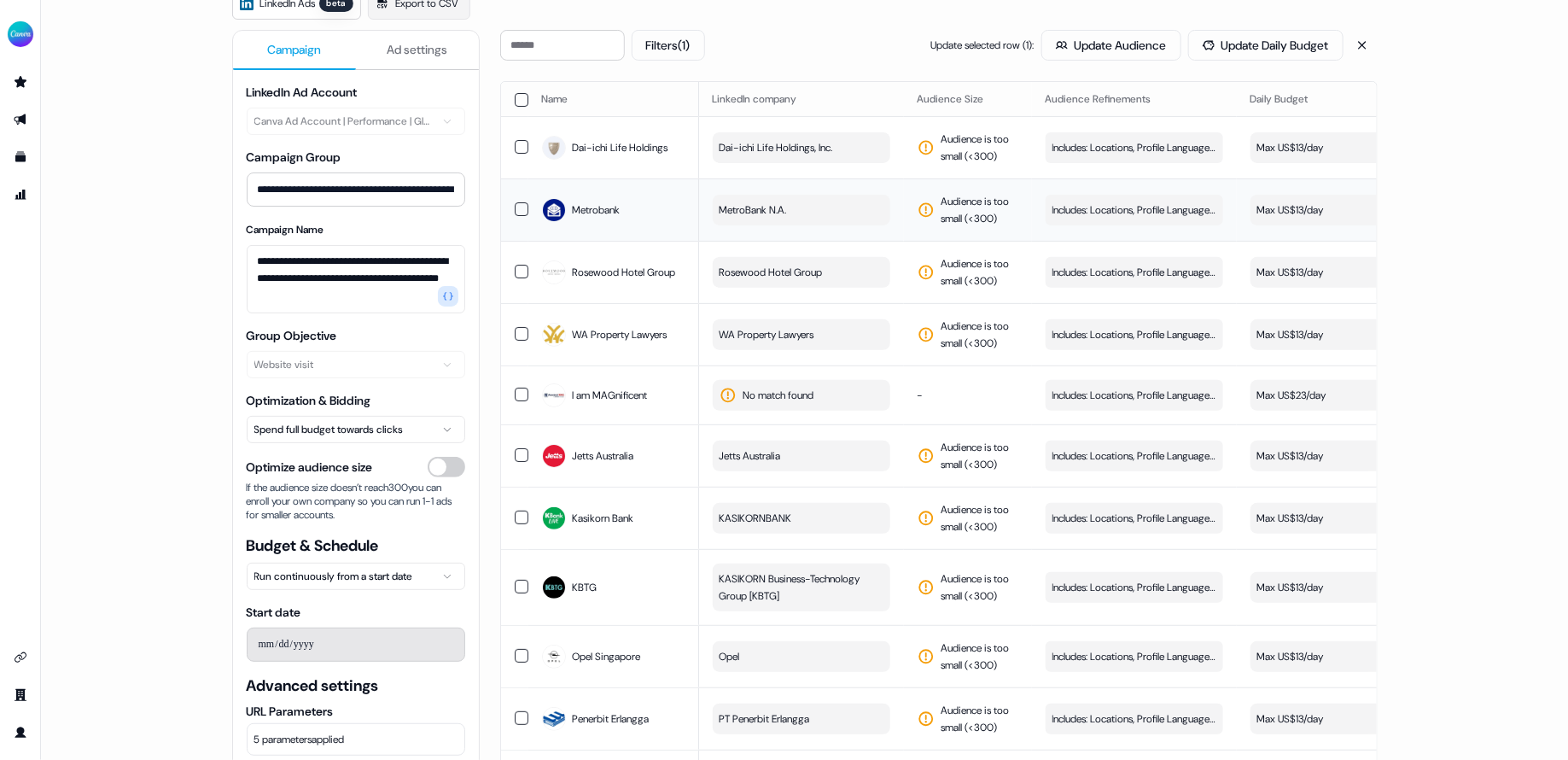 click on "MetroBank N.A." at bounding box center [801, 210] 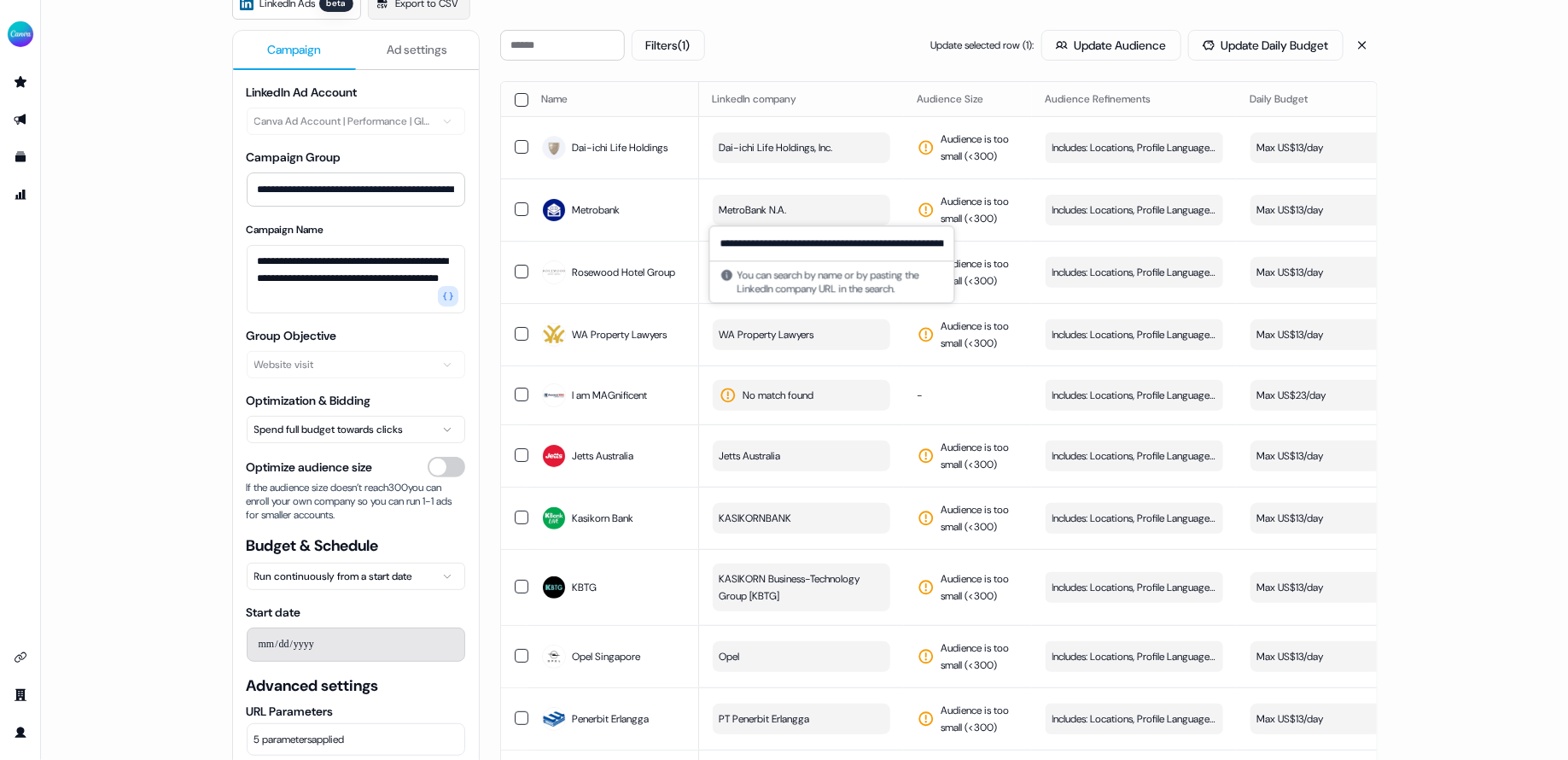 scroll, scrollTop: 0, scrollLeft: 126, axis: horizontal 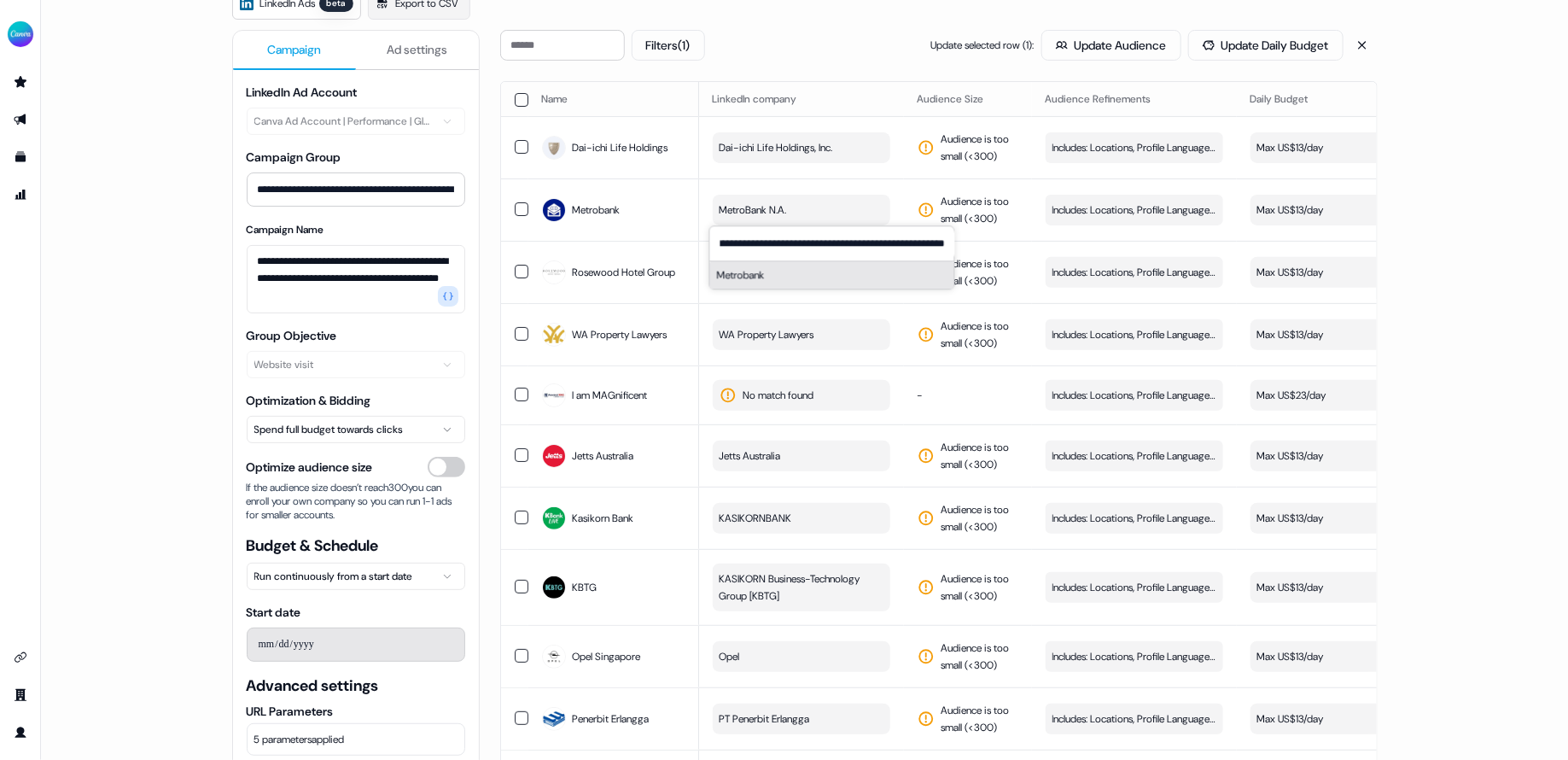 type on "**********" 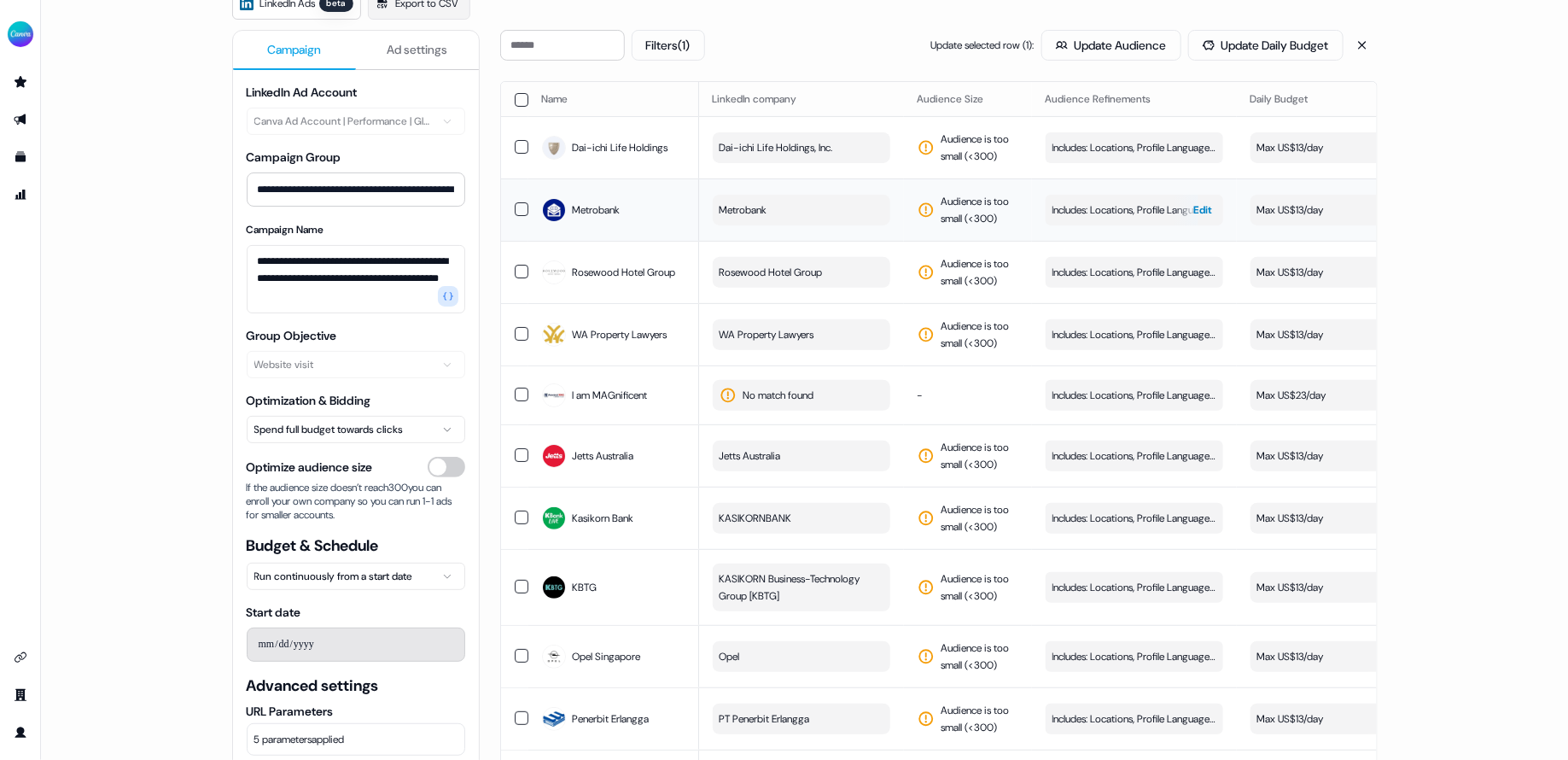 click on "Includes: Locations, Profile Language / Excludes: Job Levels, Job Functions" at bounding box center (1134, 210) 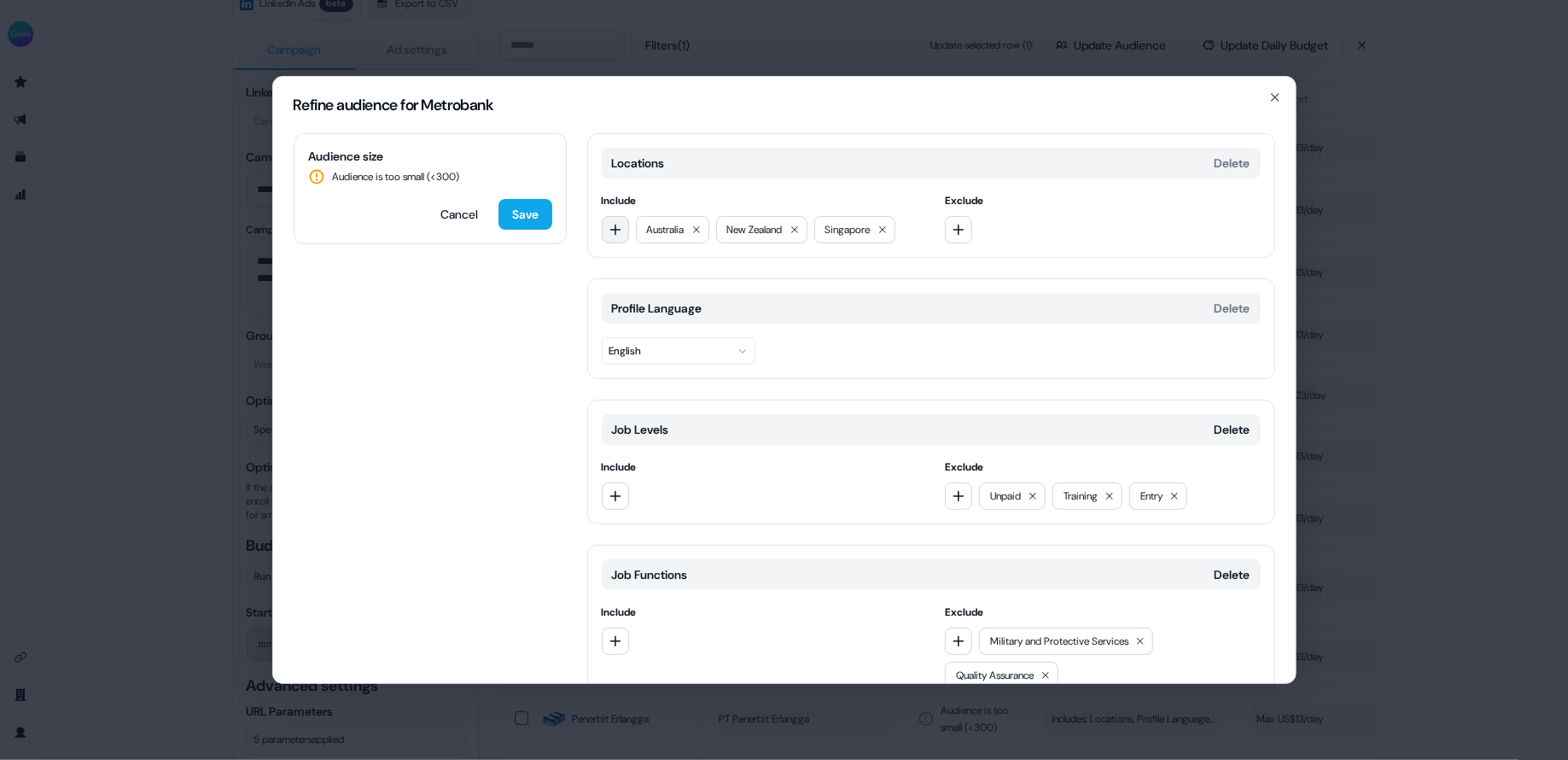 click 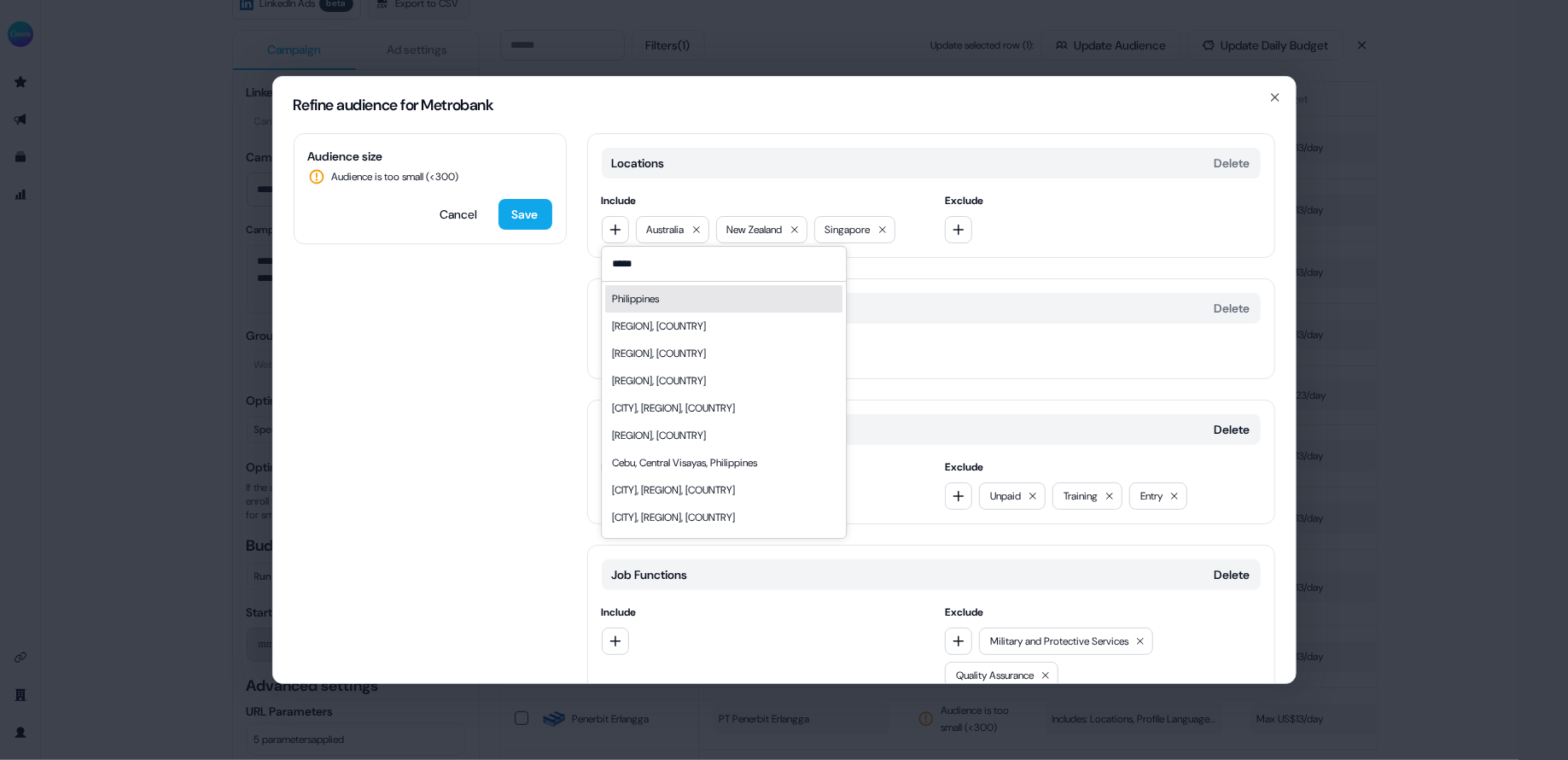 type on "*****" 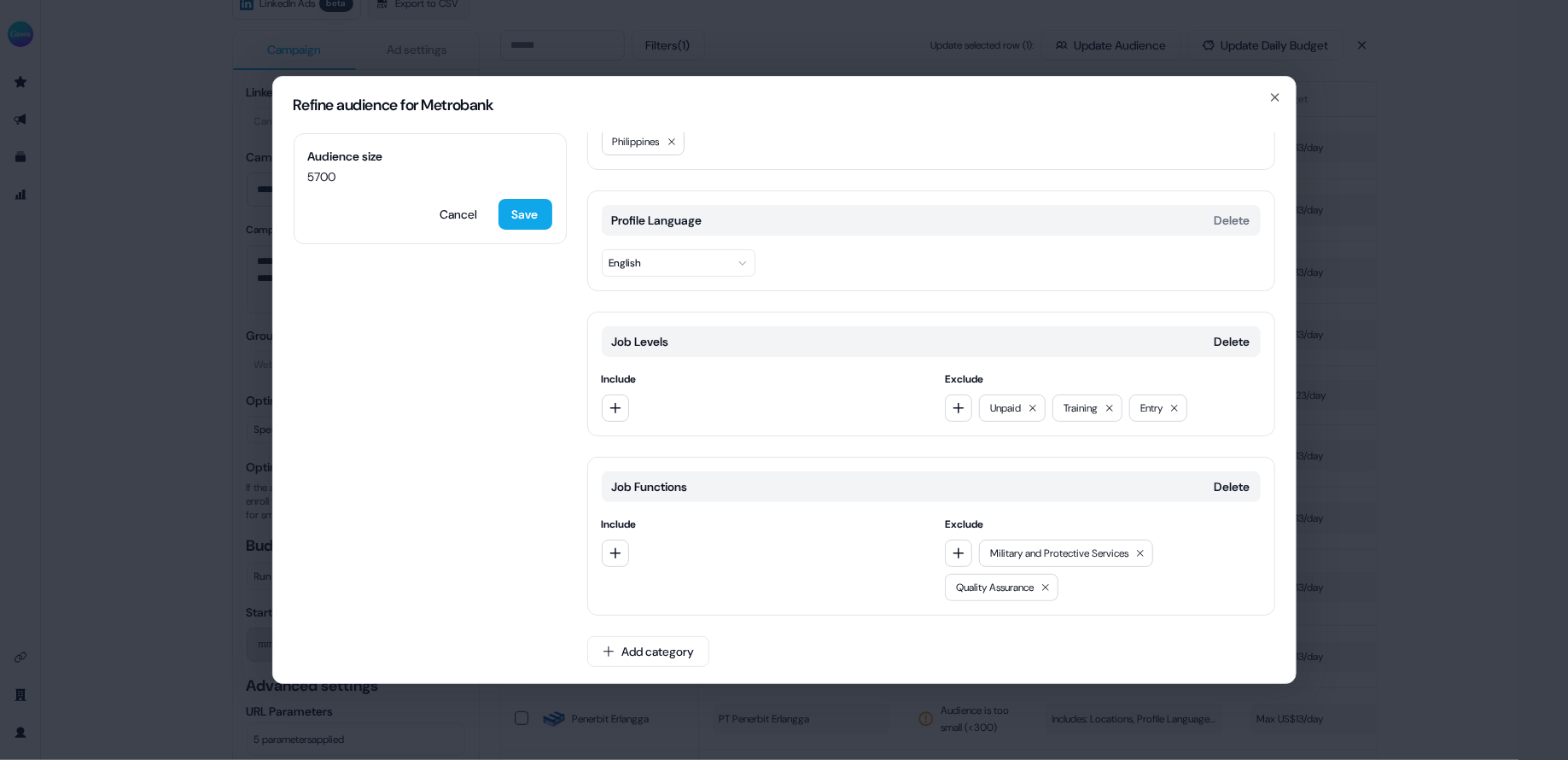 scroll, scrollTop: 0, scrollLeft: 0, axis: both 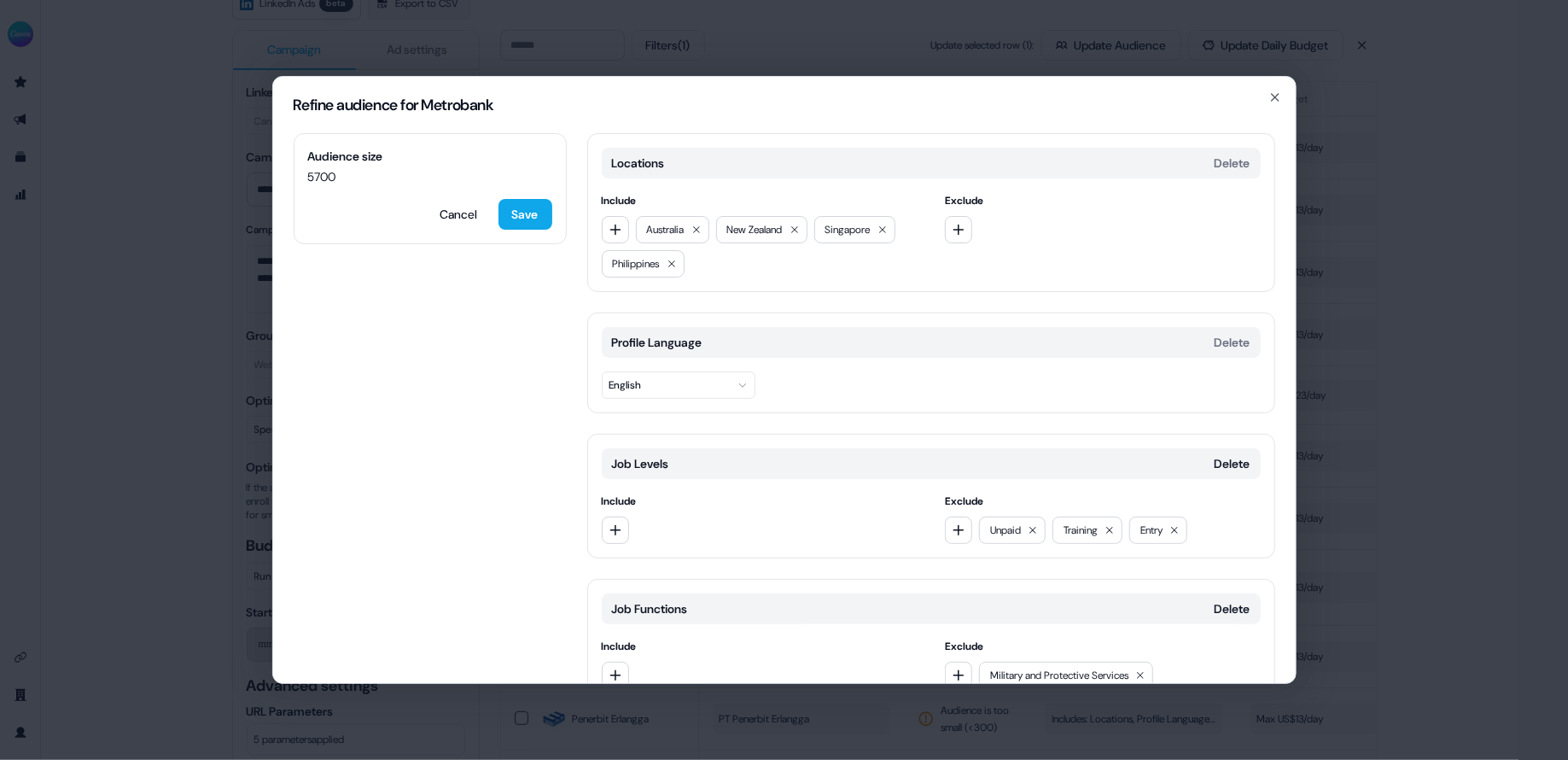 click on "Audience size 5700 Cancel Save Locations Delete Include Australia New Zealand Singapore Philippines Exclude Profile Language Delete English Job Levels Delete Include Exclude Unpaid Training Entry Job Functions Delete Include Exclude Military and Protective Services Quality Assurance Add category" at bounding box center (784, 408) 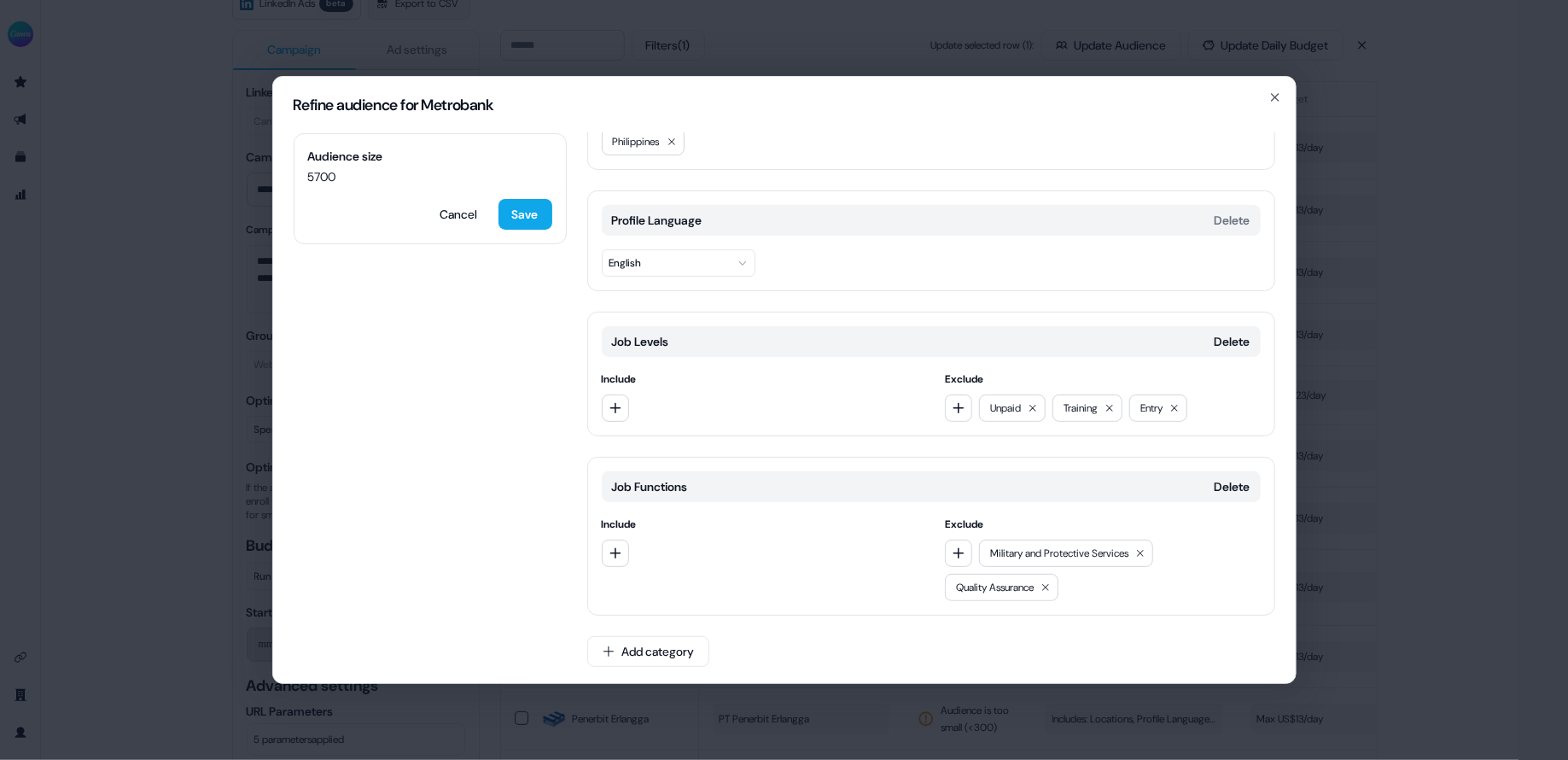 scroll, scrollTop: 0, scrollLeft: 0, axis: both 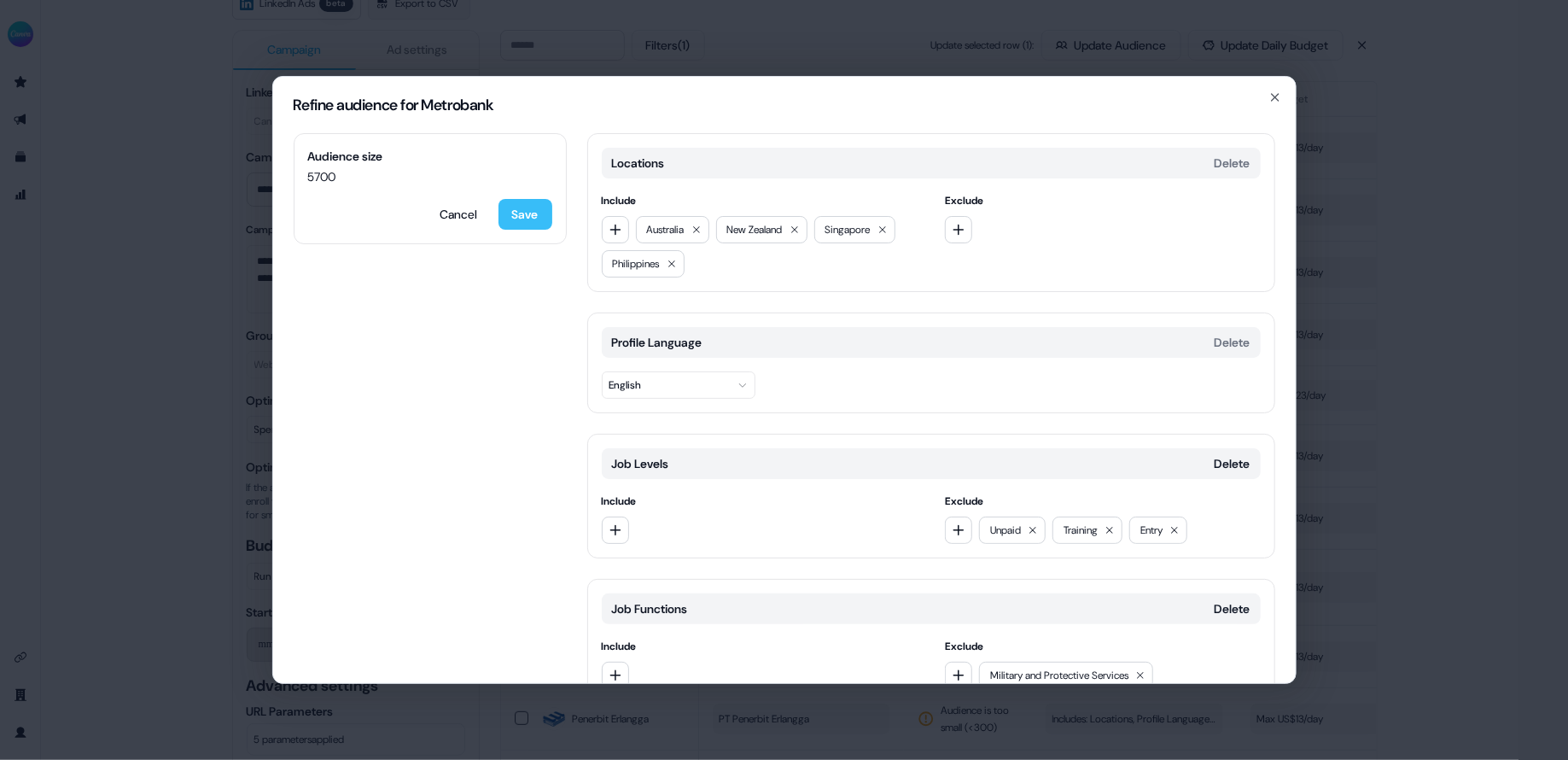 click on "Save" at bounding box center [525, 214] 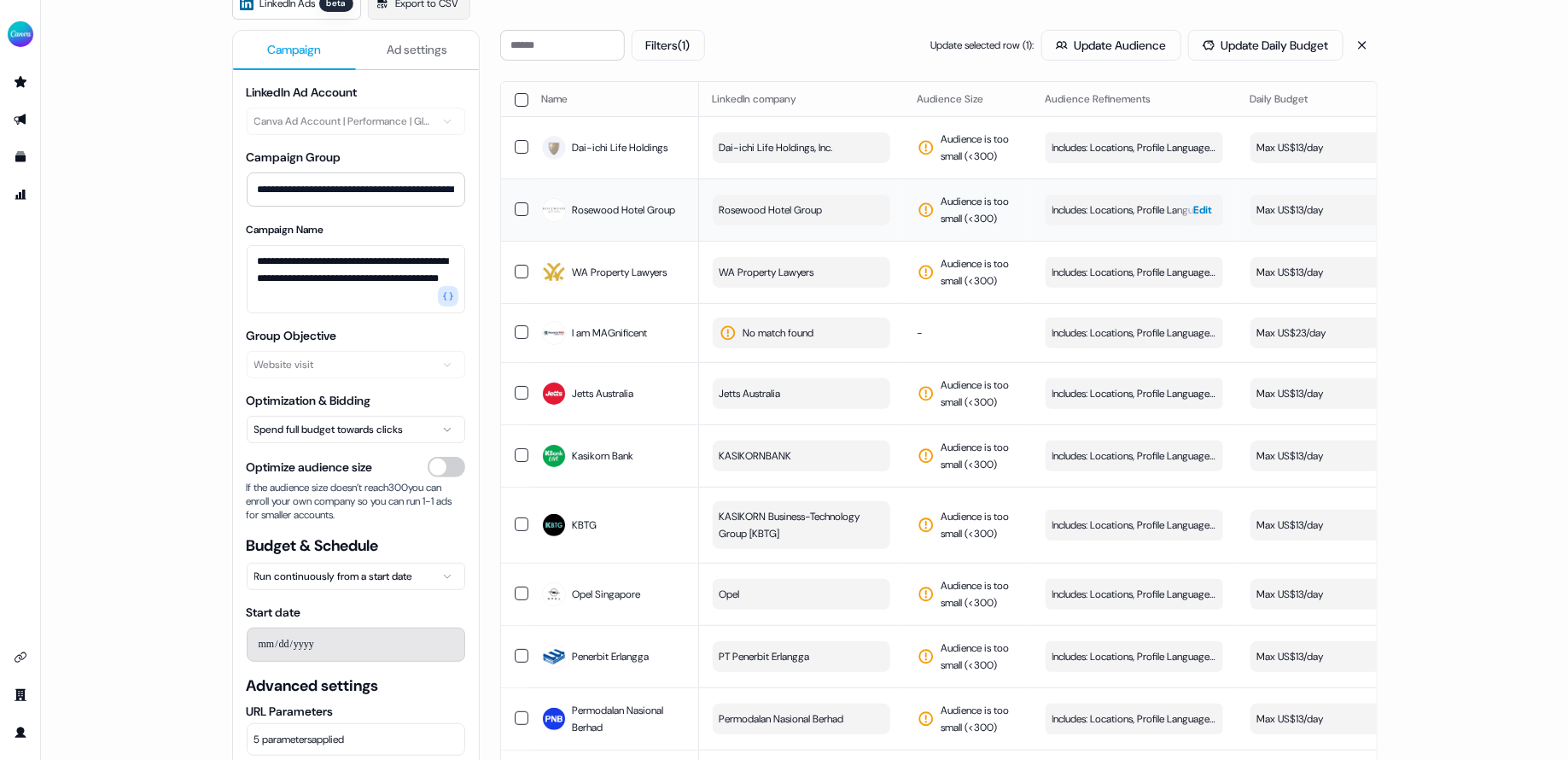 click on "Includes: Locations, Profile Language / Excludes: Job Levels, Job Functions" at bounding box center [1134, 210] 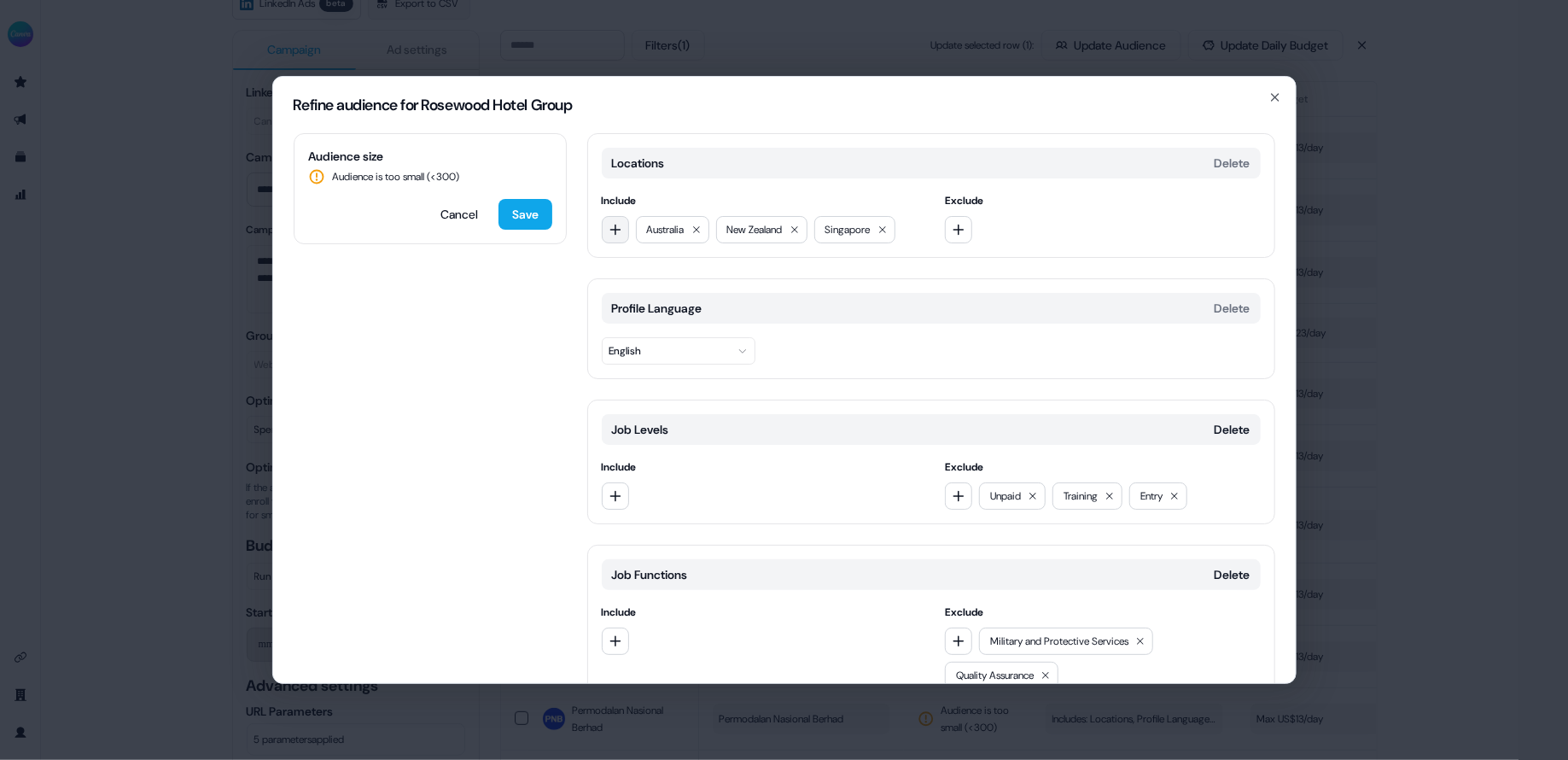 click 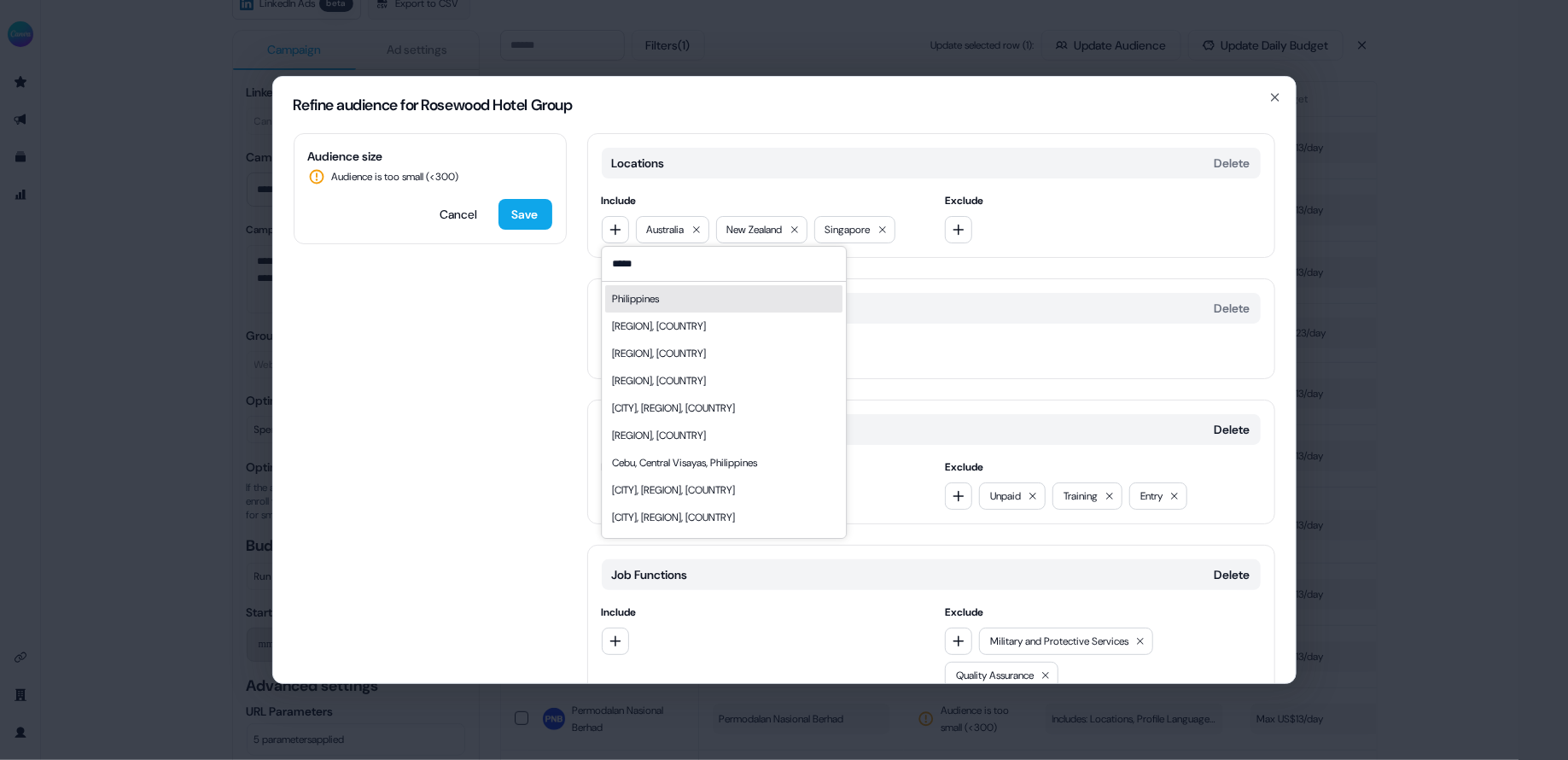 type on "*****" 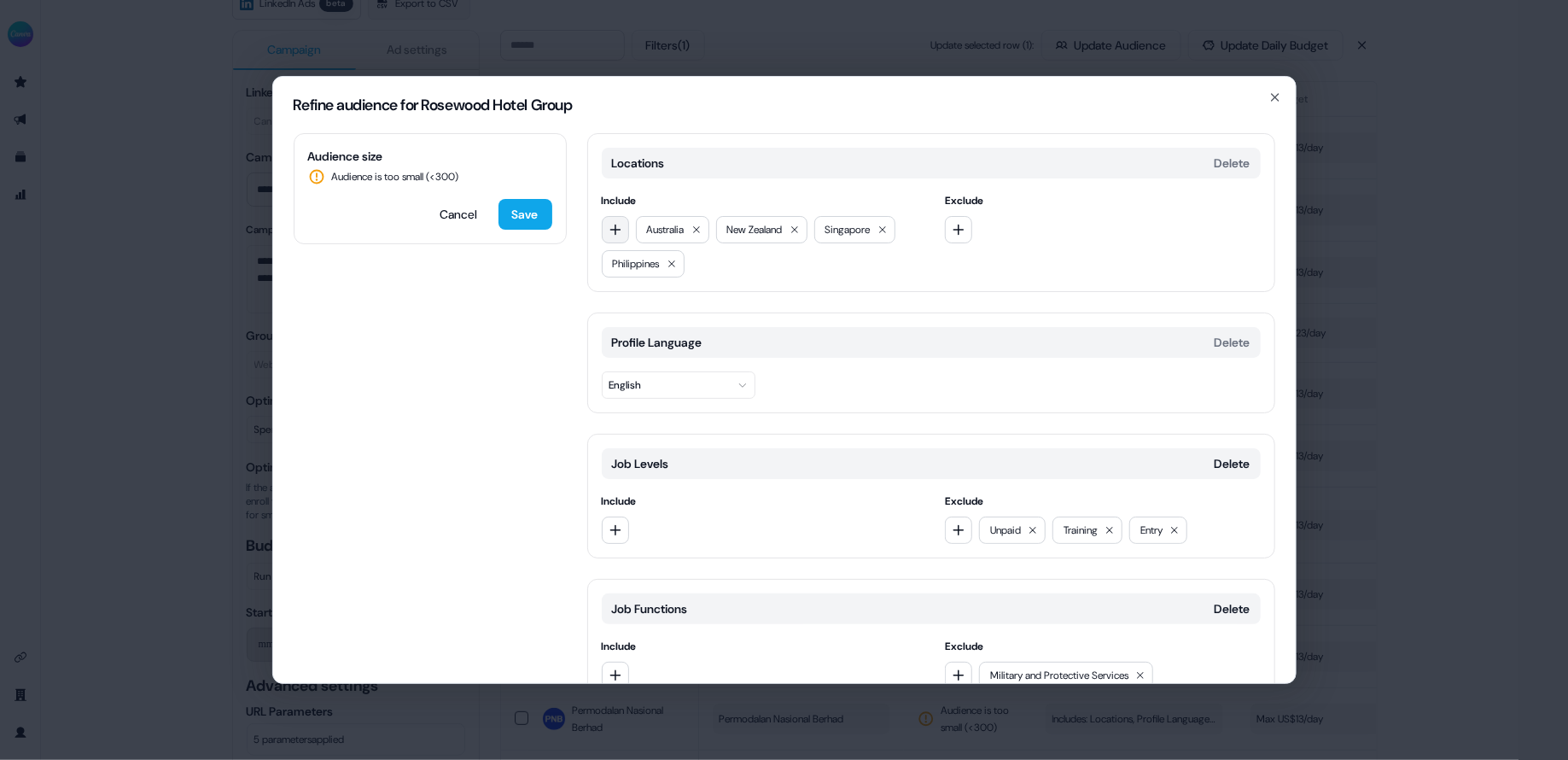 click 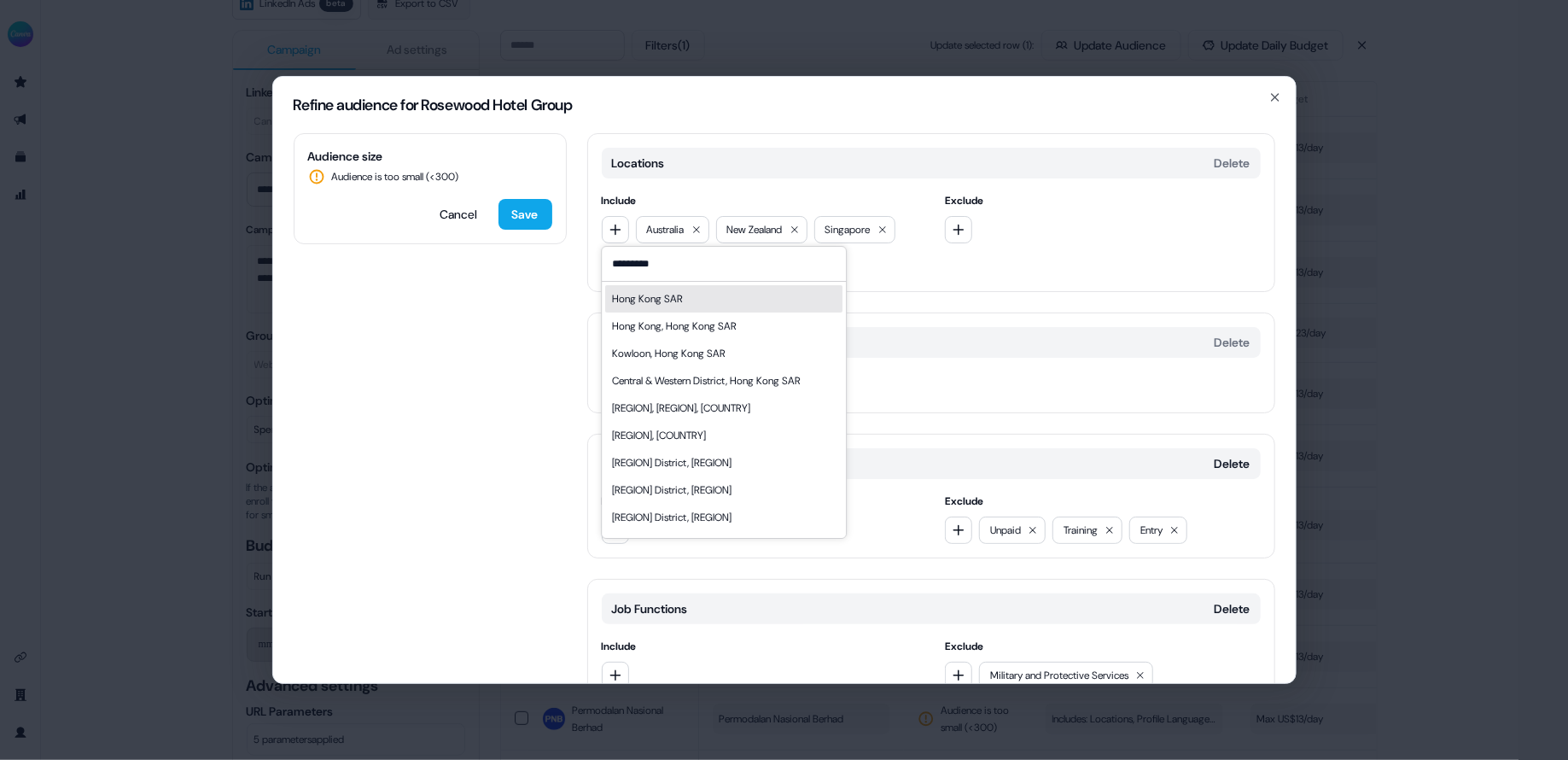 type on "*********" 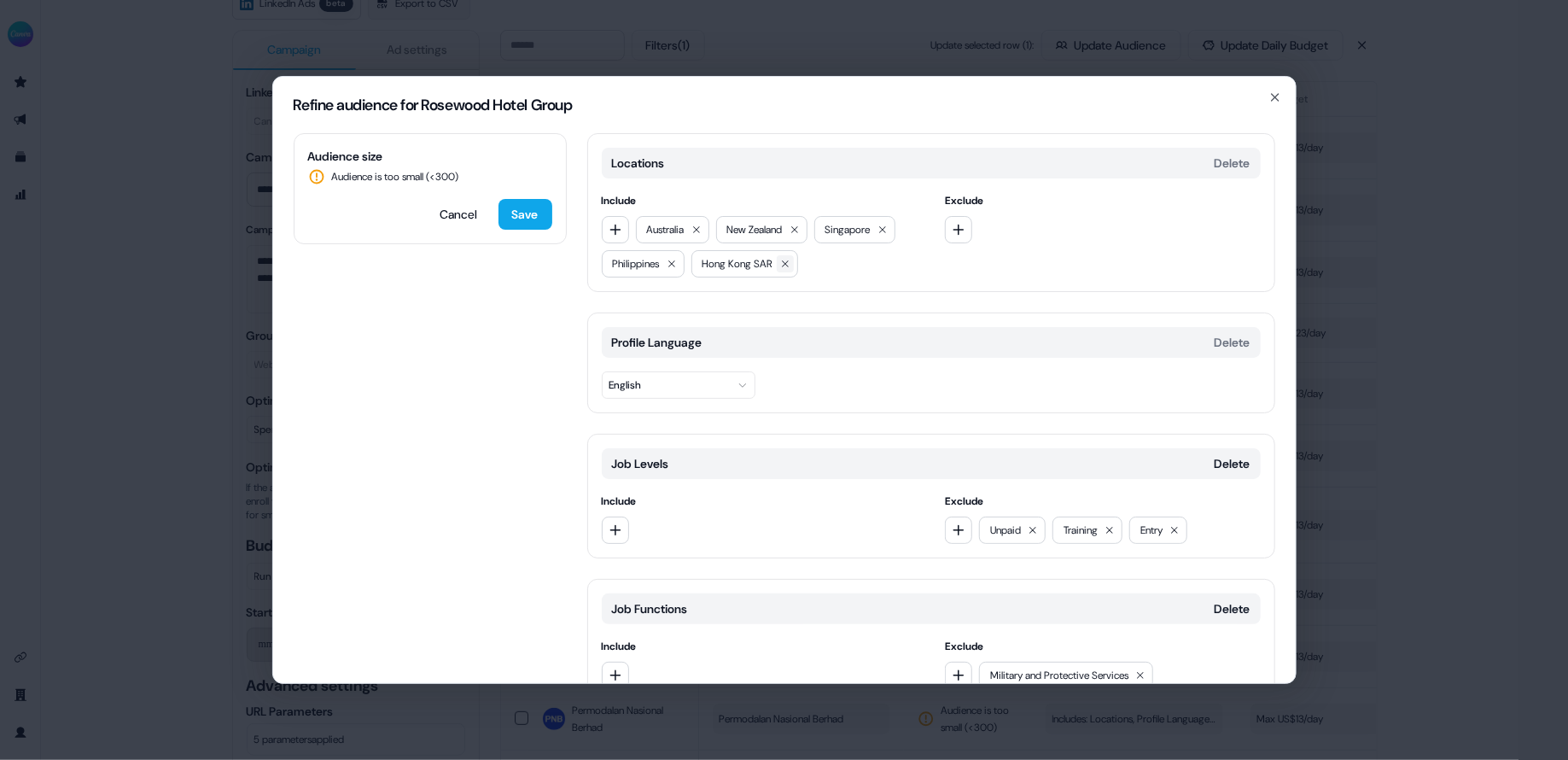 click 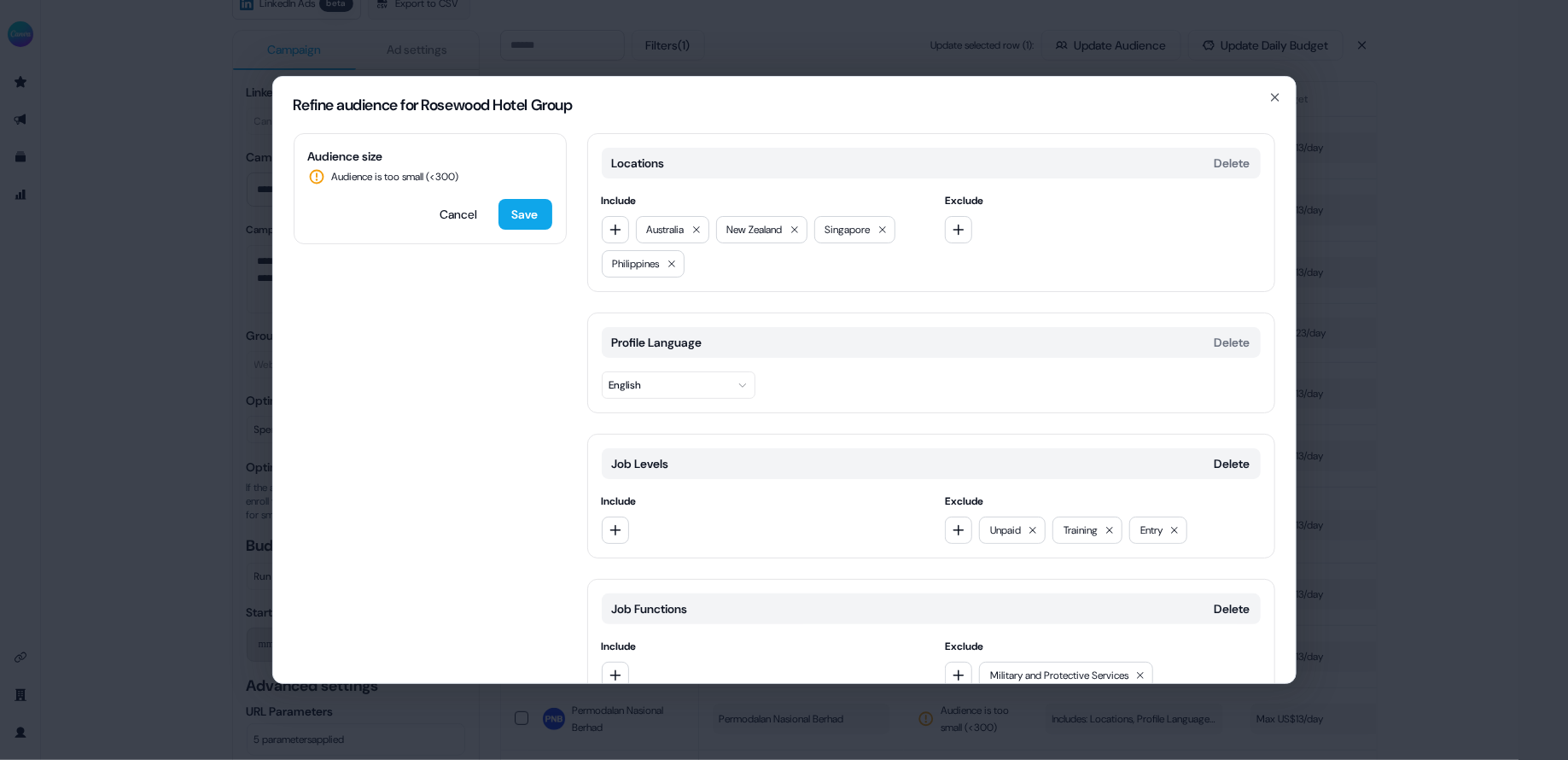 click on "Australia New Zealand Singapore Philippines" at bounding box center [760, 247] 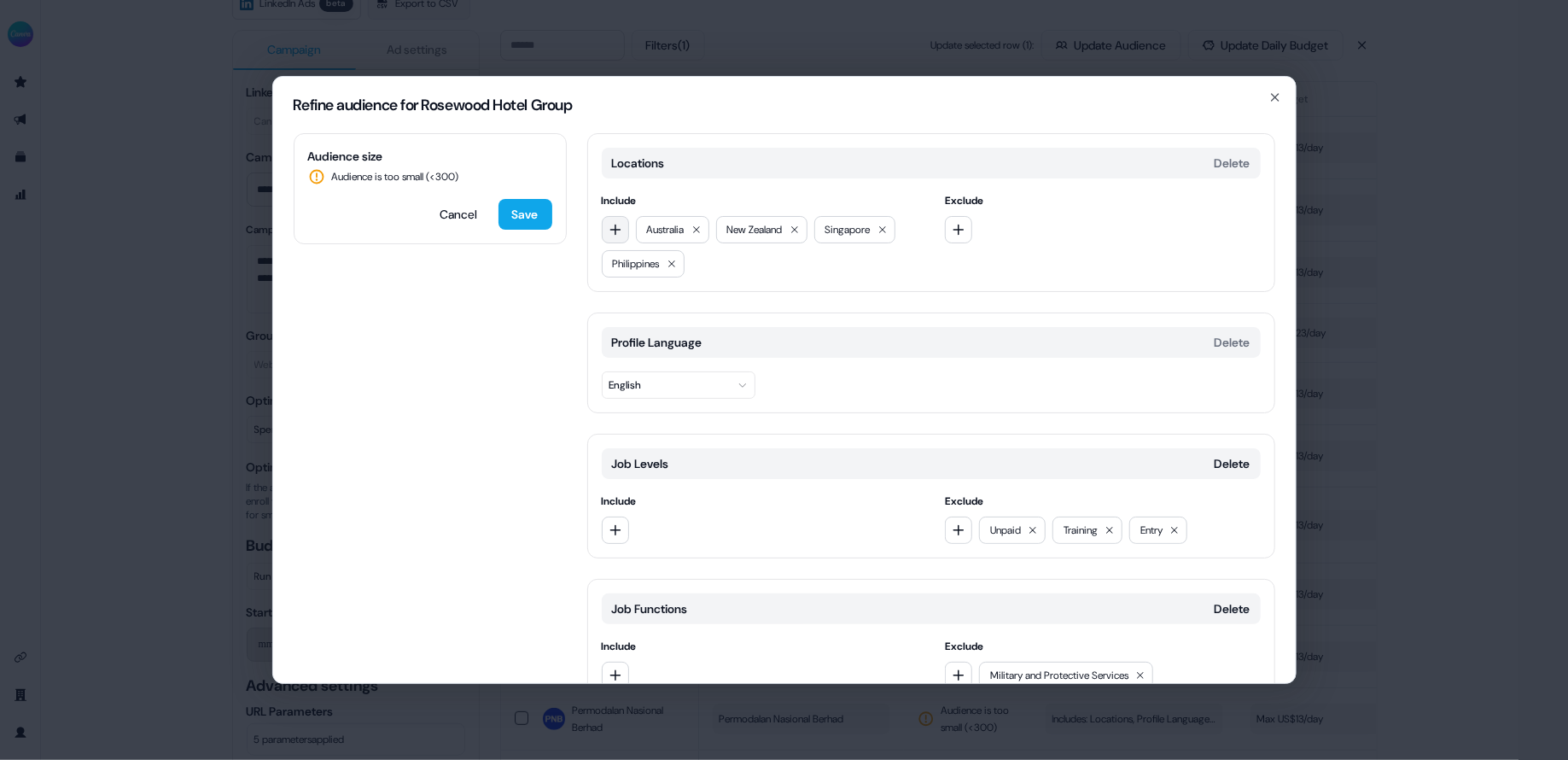 click at bounding box center (615, 230) 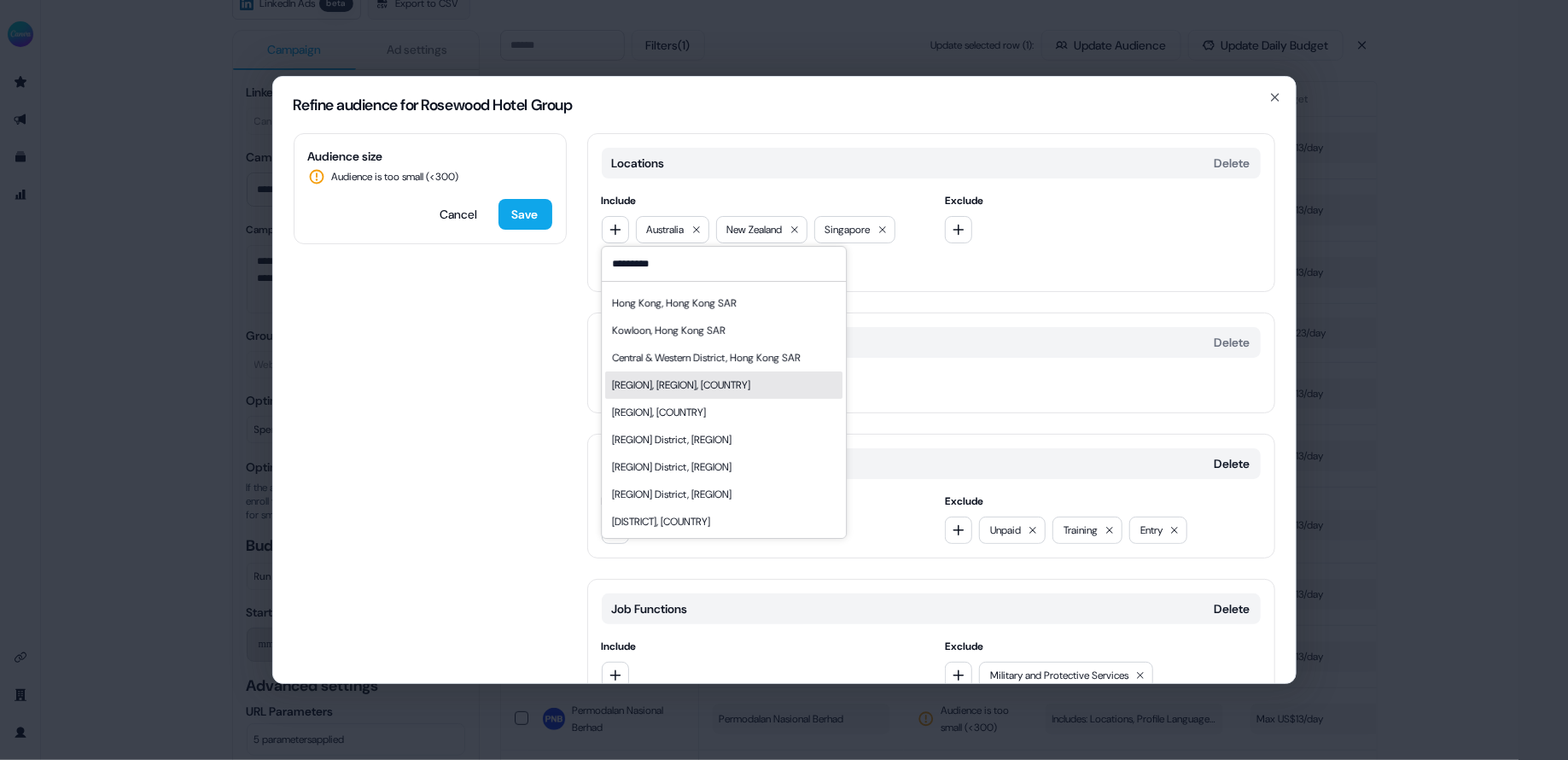 scroll, scrollTop: 0, scrollLeft: 0, axis: both 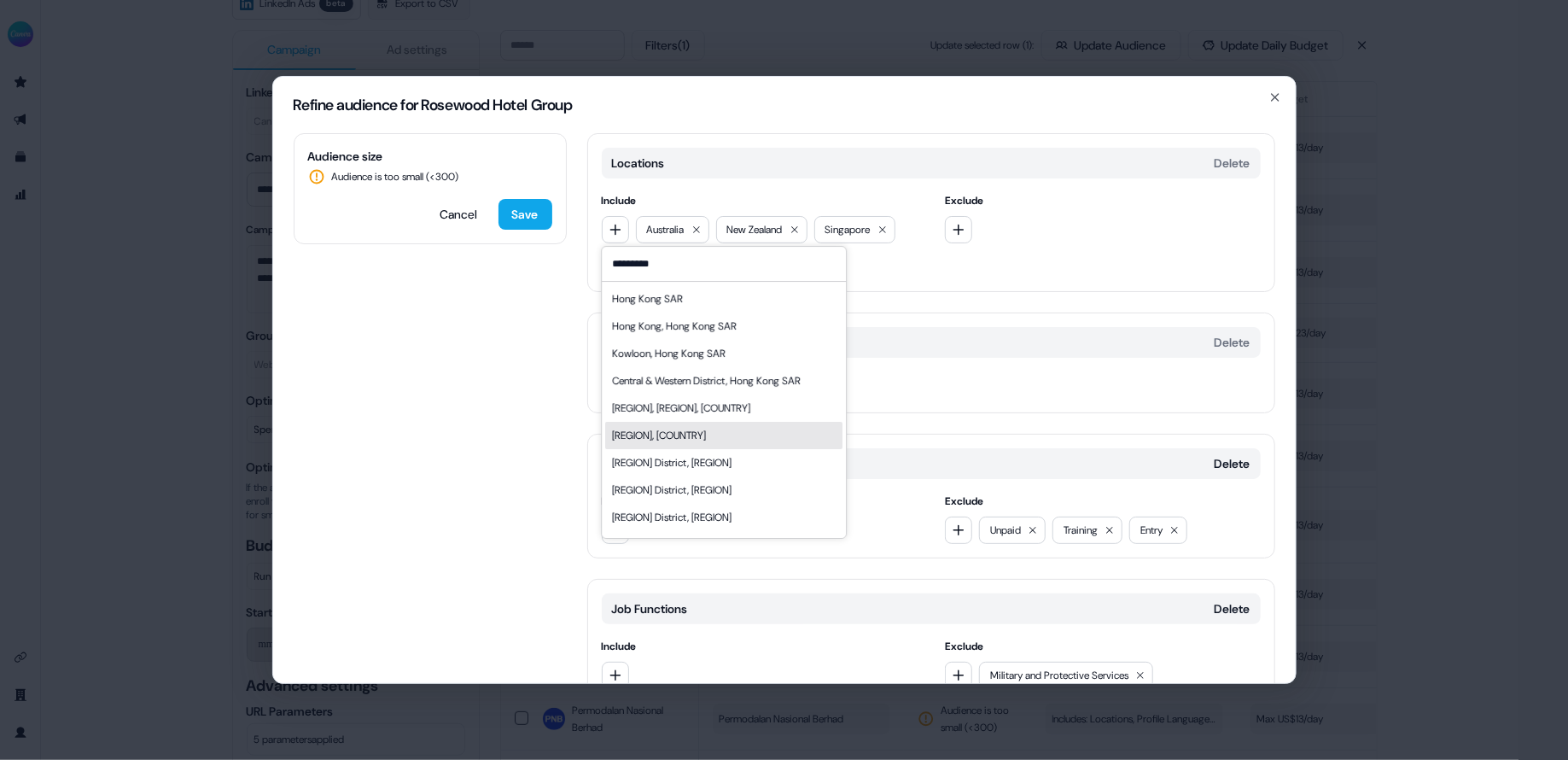 type on "*********" 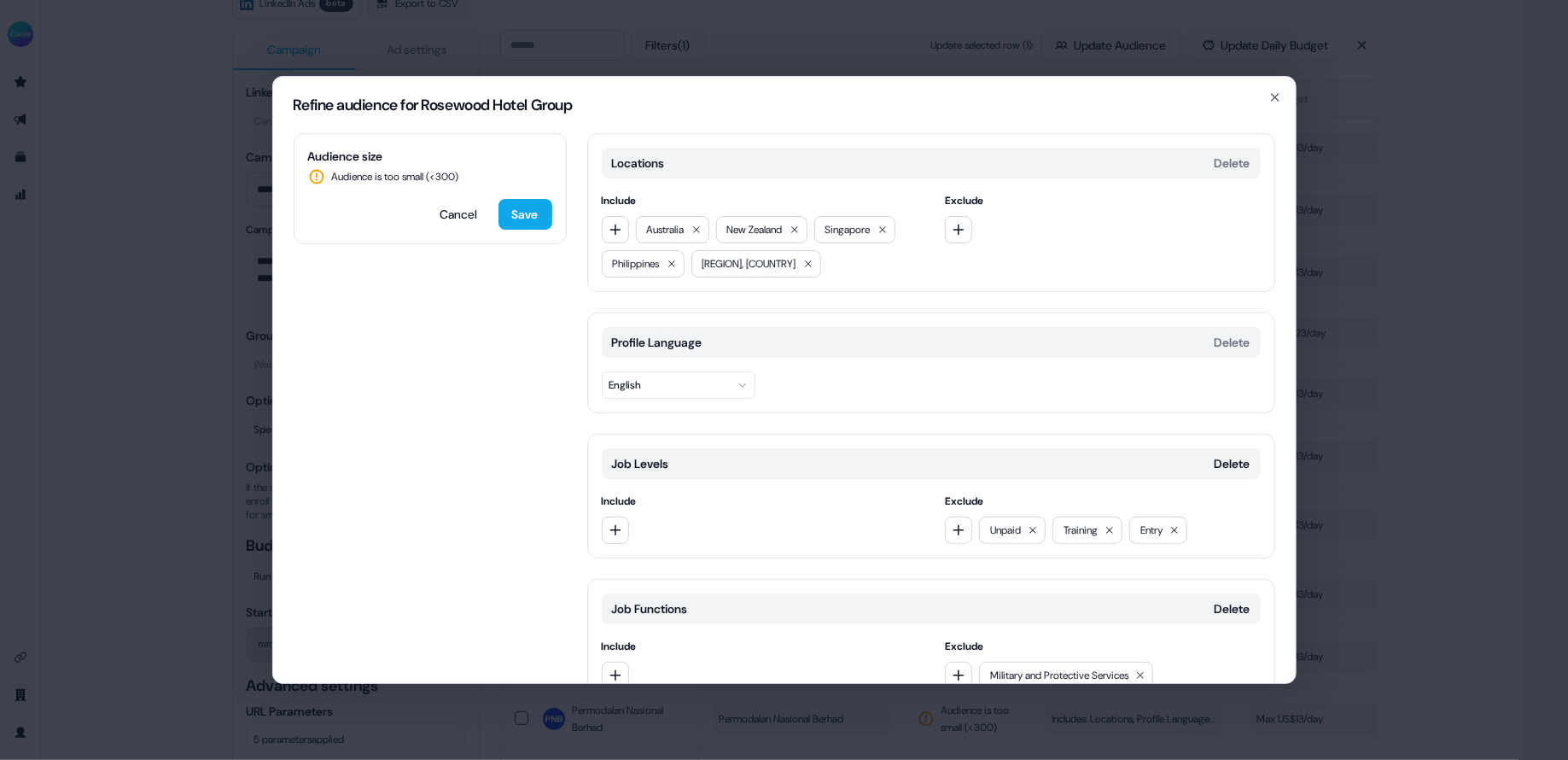 click on "Audience size Audience is too small (< 300 ) Cancel Save Locations Delete Include Australia New Zealand Singapore Philippines HONG KONG SAR, China Exclude Profile Language Delete English Job Levels Delete Include Exclude Unpaid Training Entry Job Functions Delete Include Exclude Military and Protective Services Quality Assurance Add category" at bounding box center [784, 408] 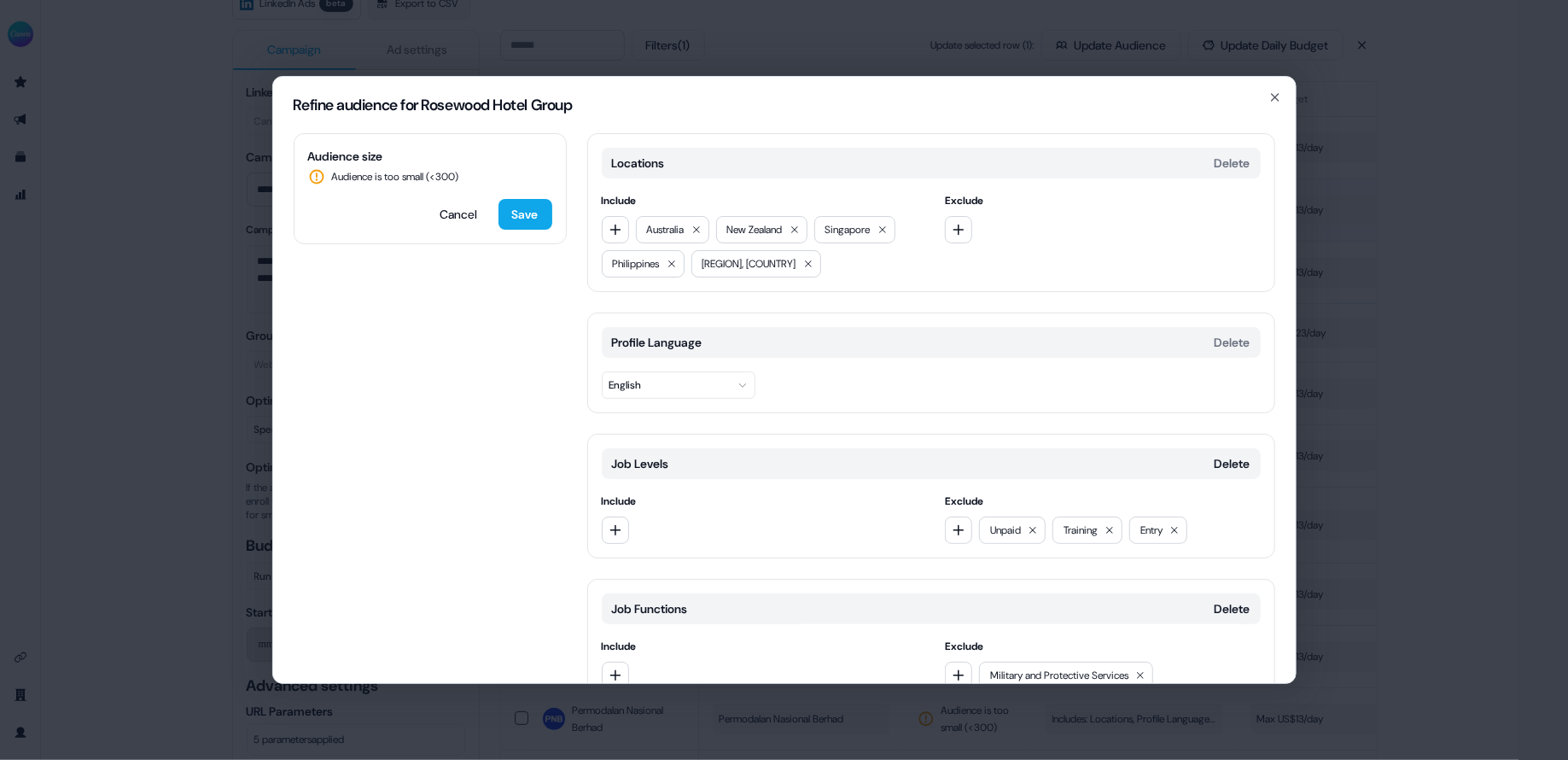 drag, startPoint x: 521, startPoint y: 221, endPoint x: 533, endPoint y: 221, distance: 12 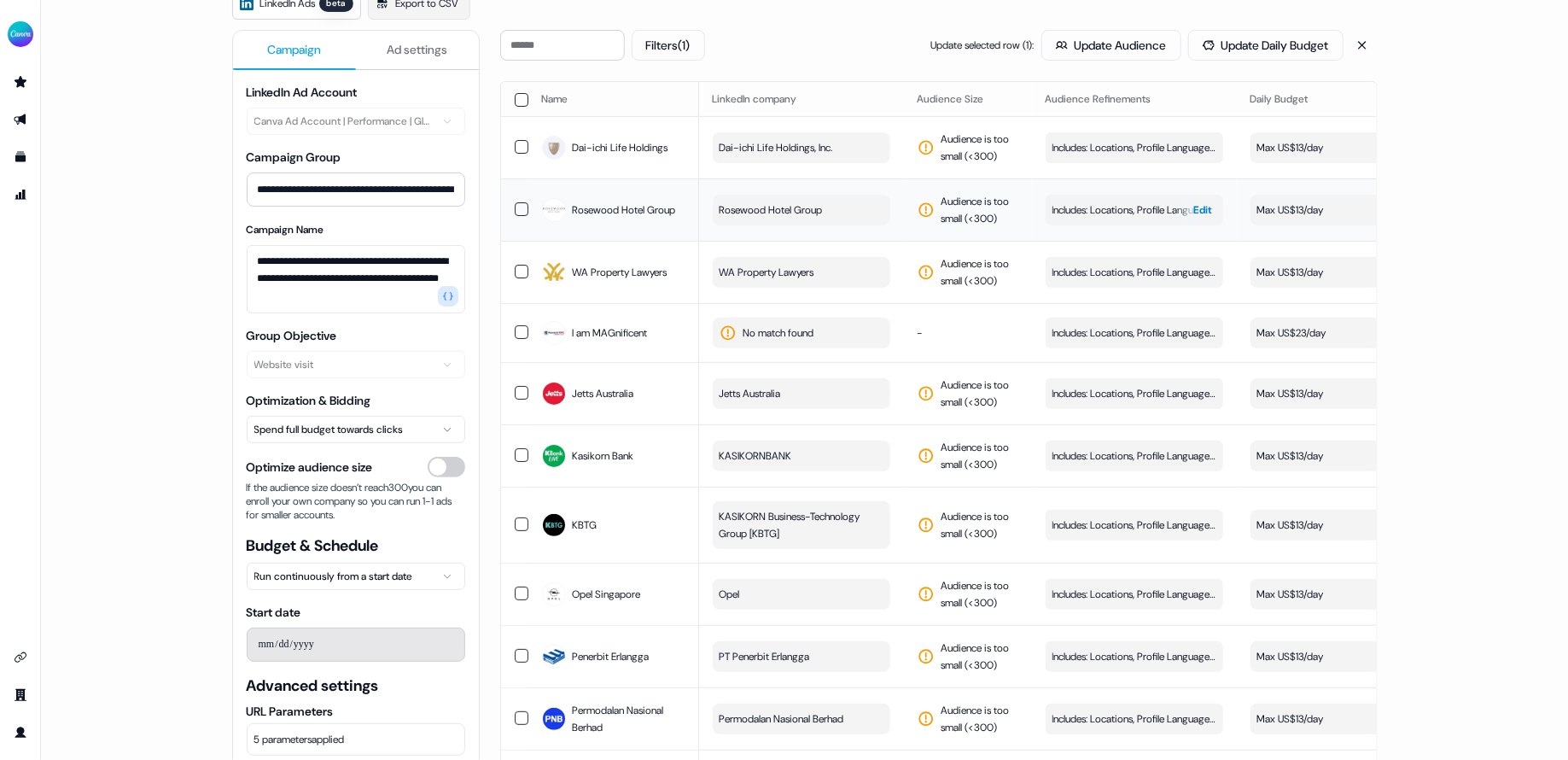 click at bounding box center [1186, 210] 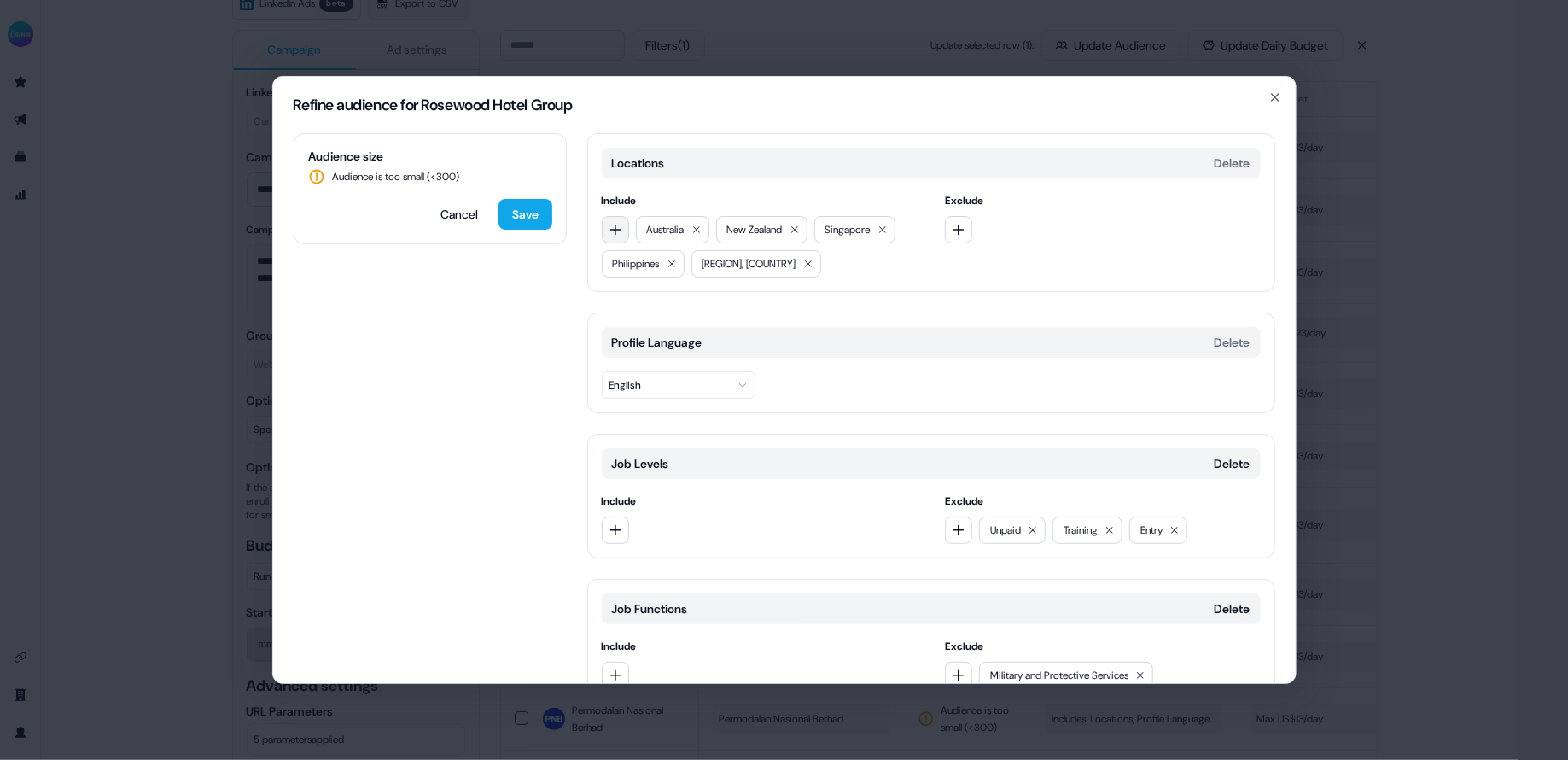 click at bounding box center [615, 230] 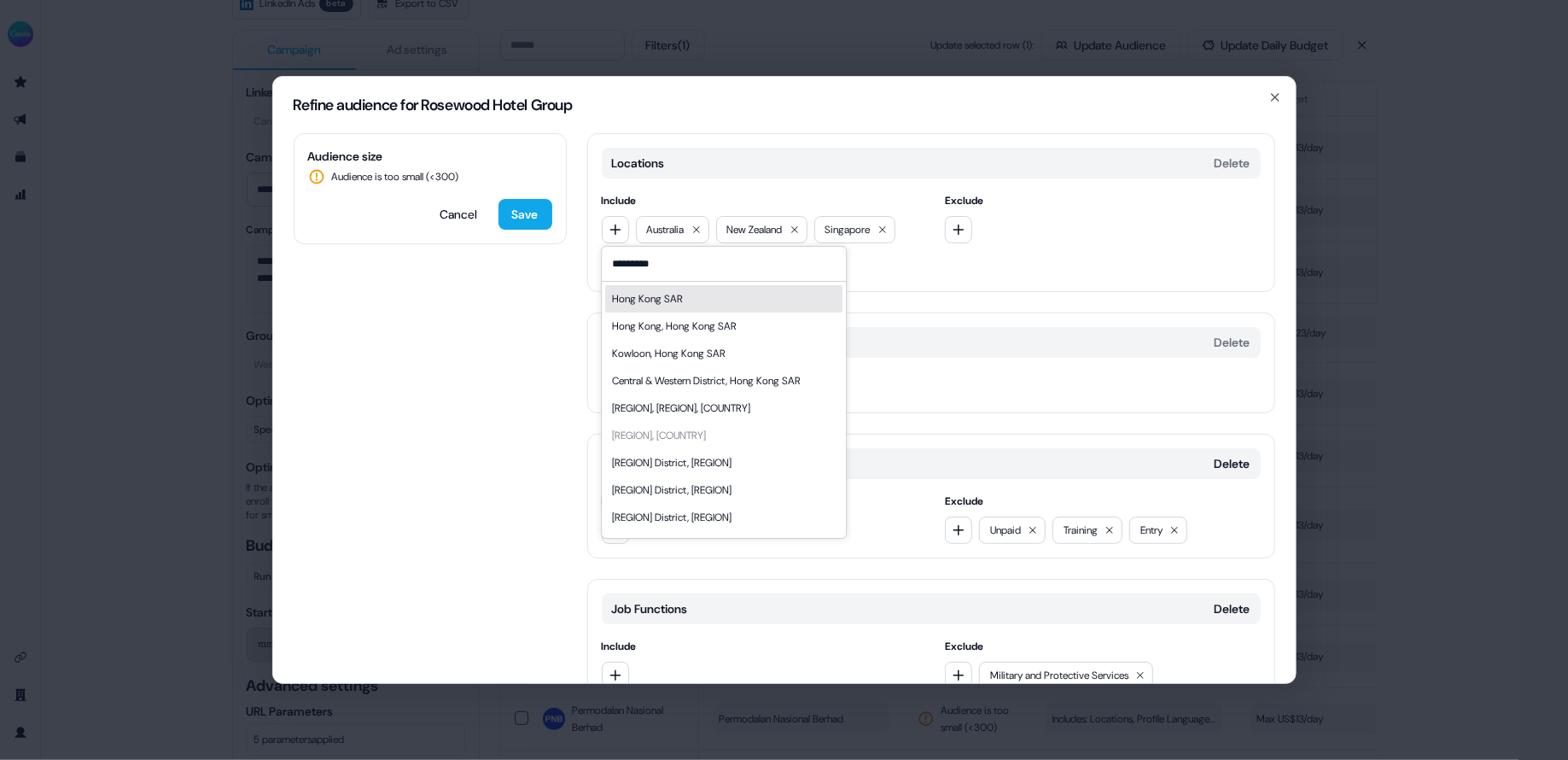 type on "*********" 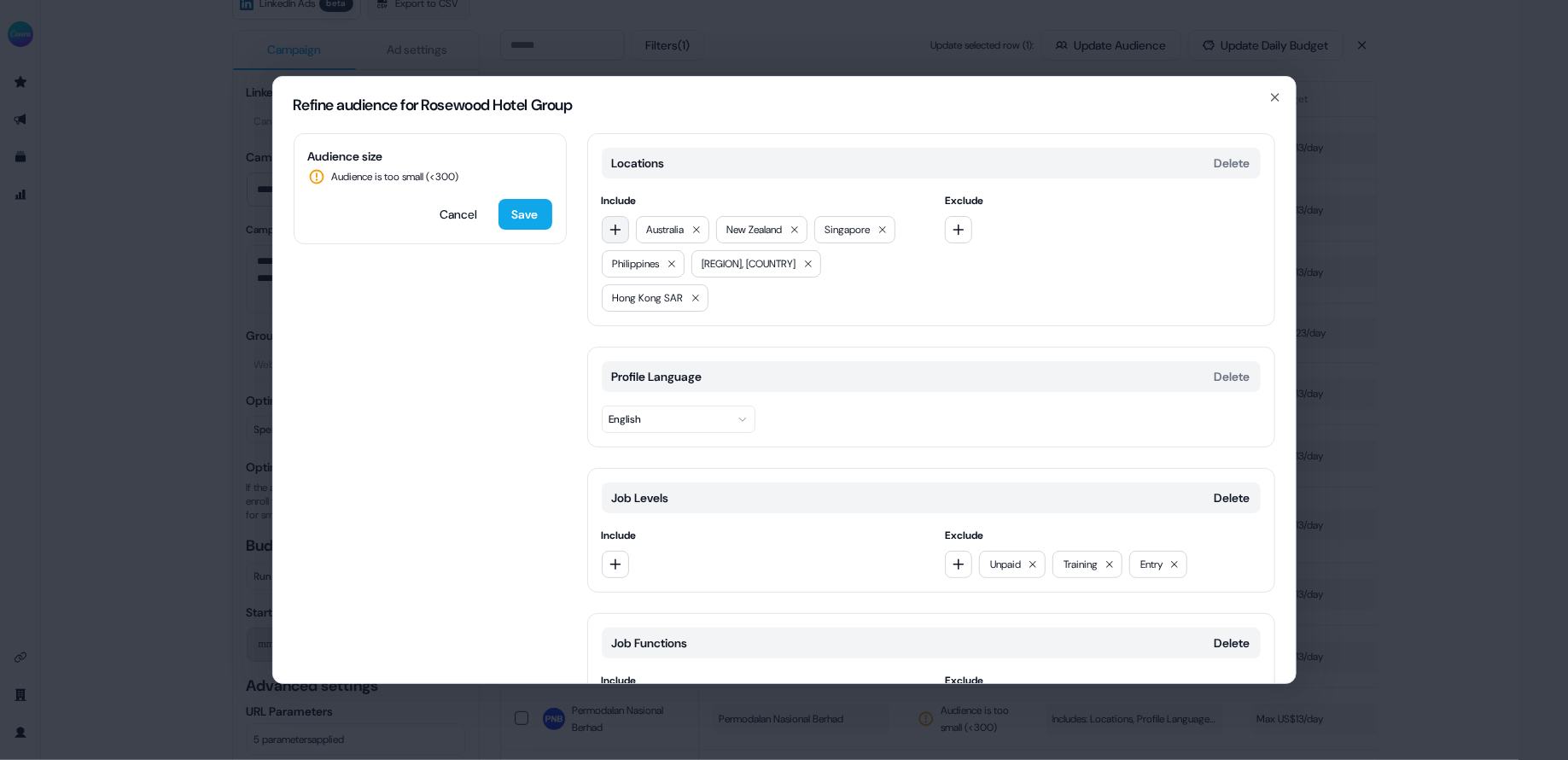 click 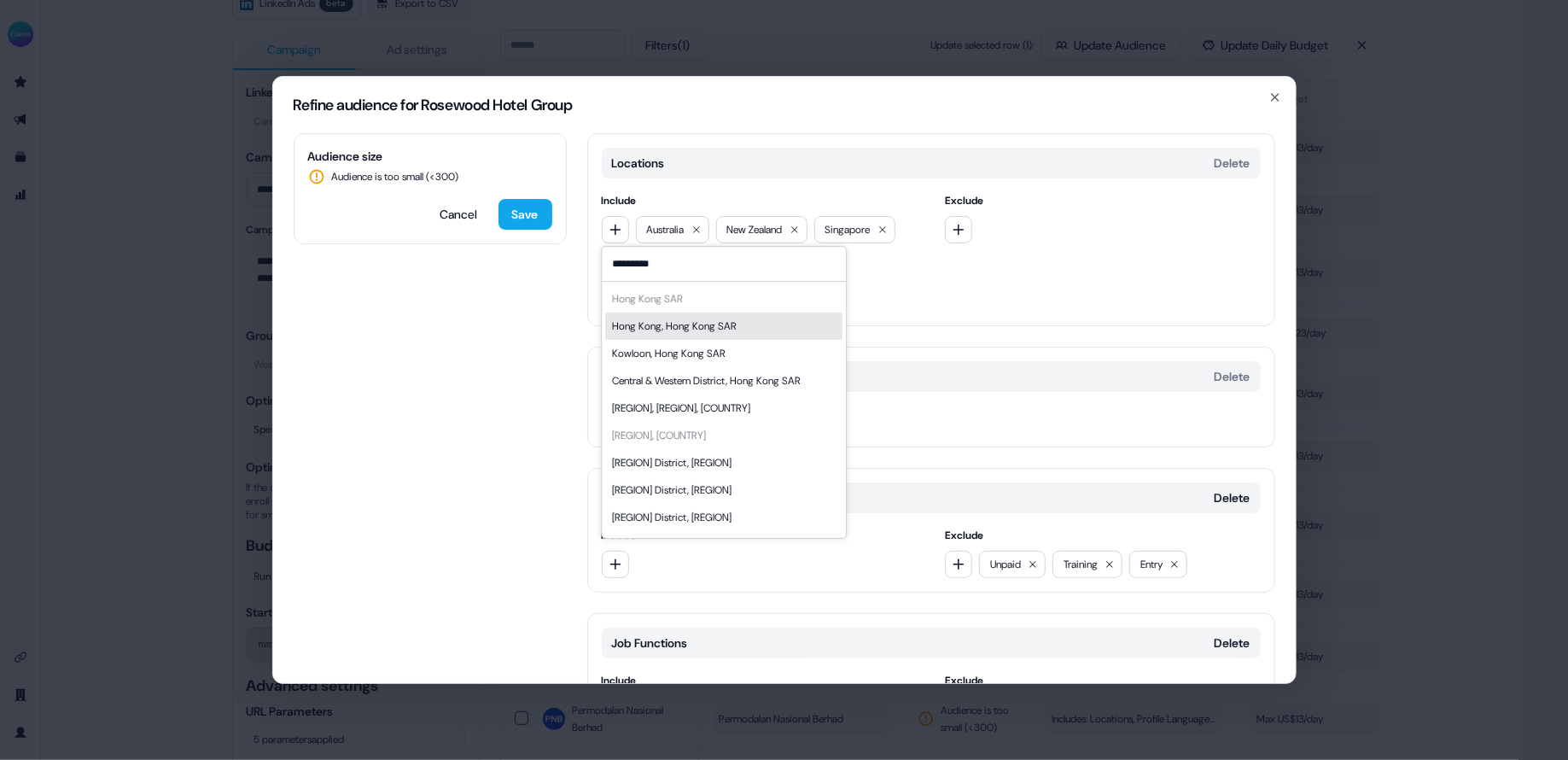 type on "*********" 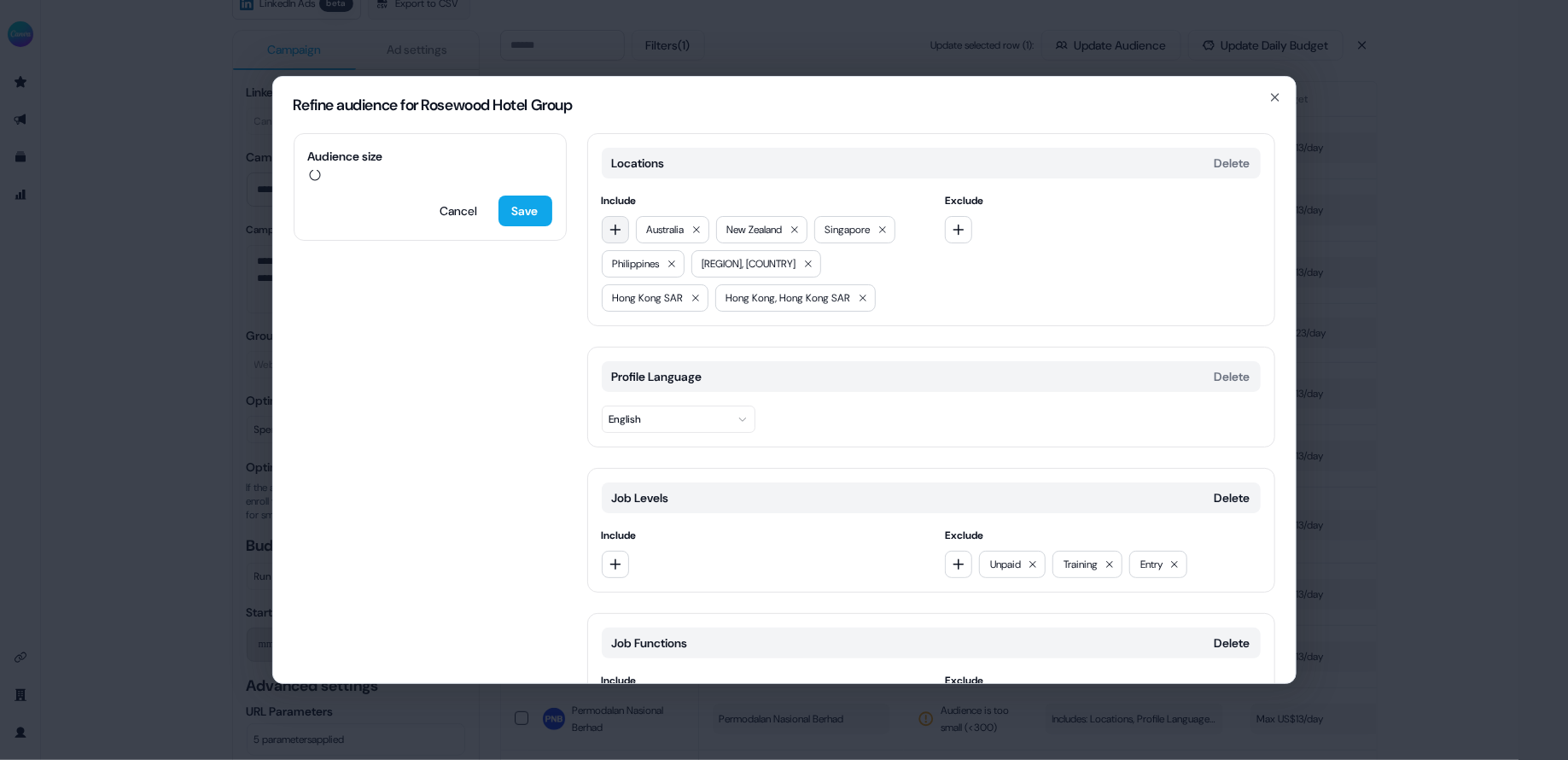 click 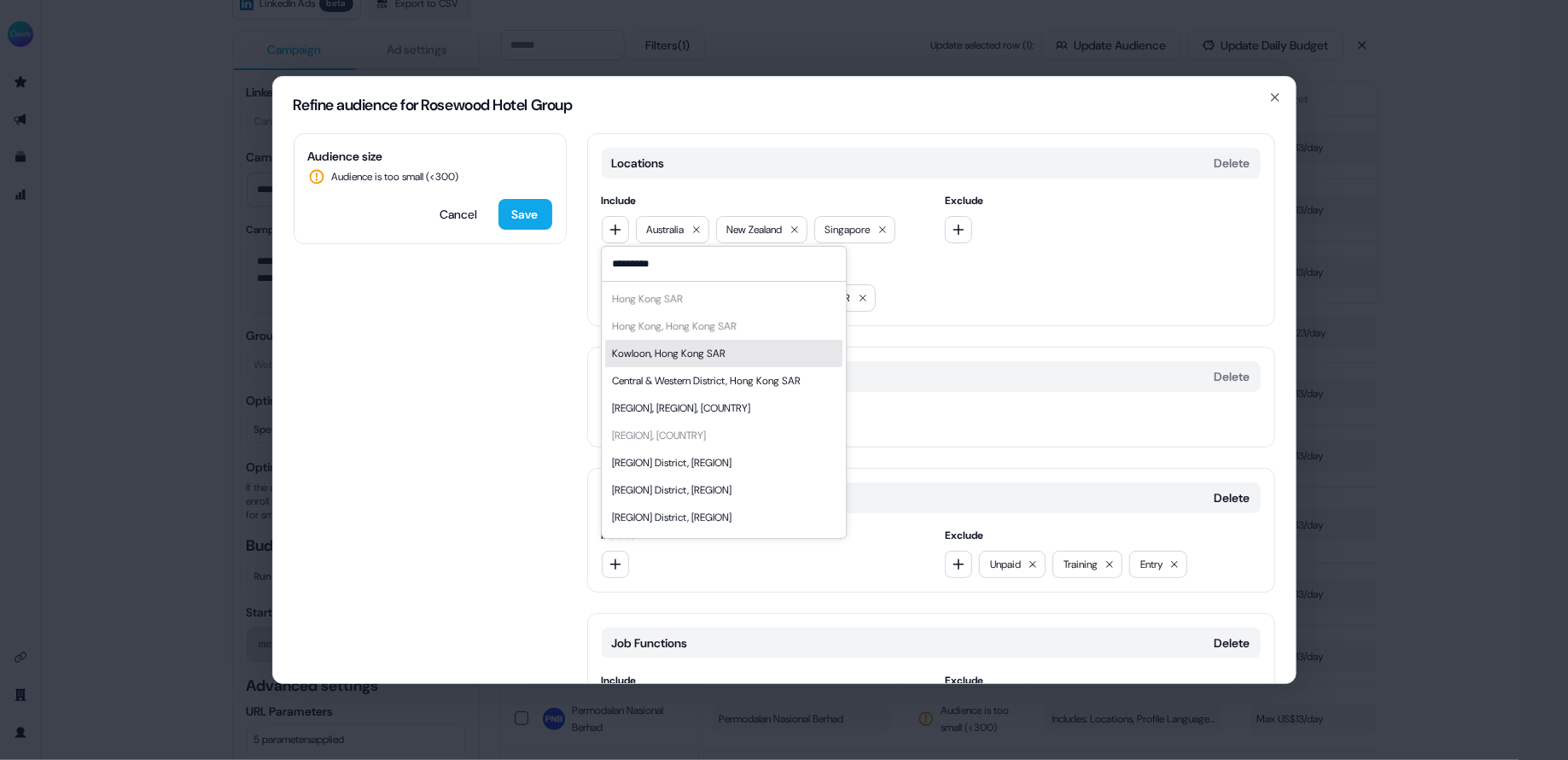 type on "*********" 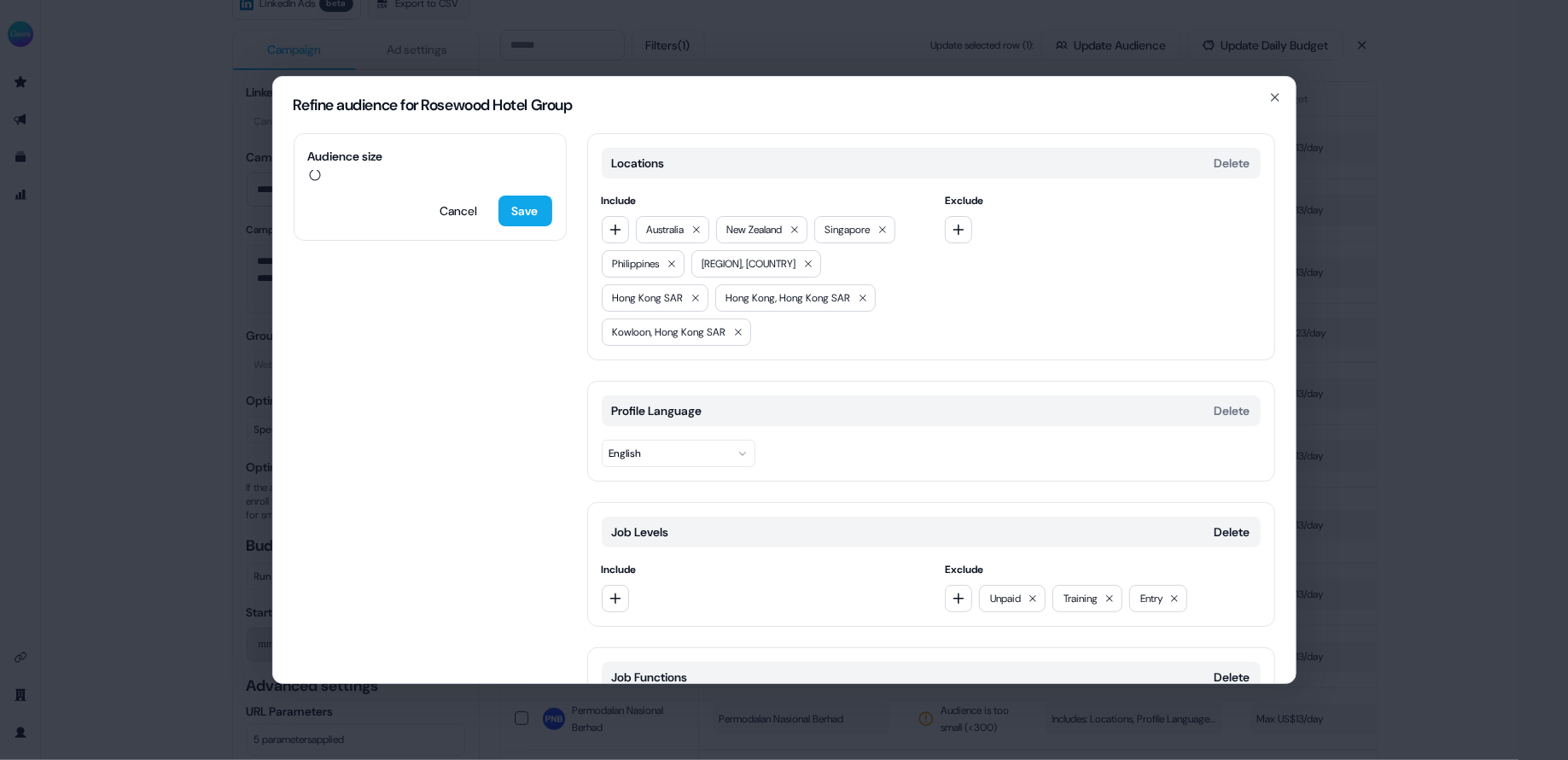 click on "Include Australia New Zealand Singapore Philippines HONG KONG SAR, China Hong Kong SAR Hong Kong, Hong Kong SAR Kowloon, Hong Kong SAR" at bounding box center (760, 269) 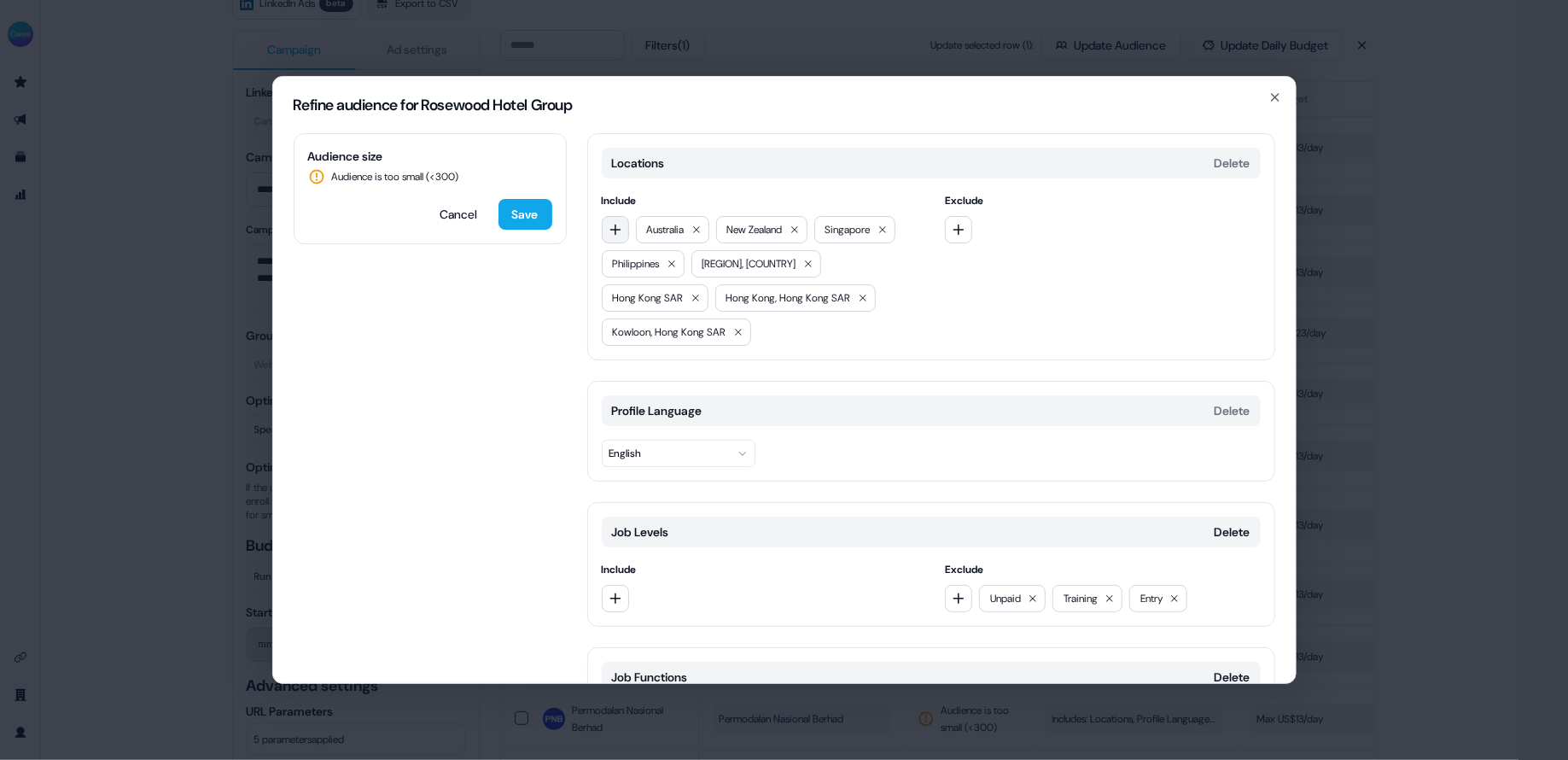 click 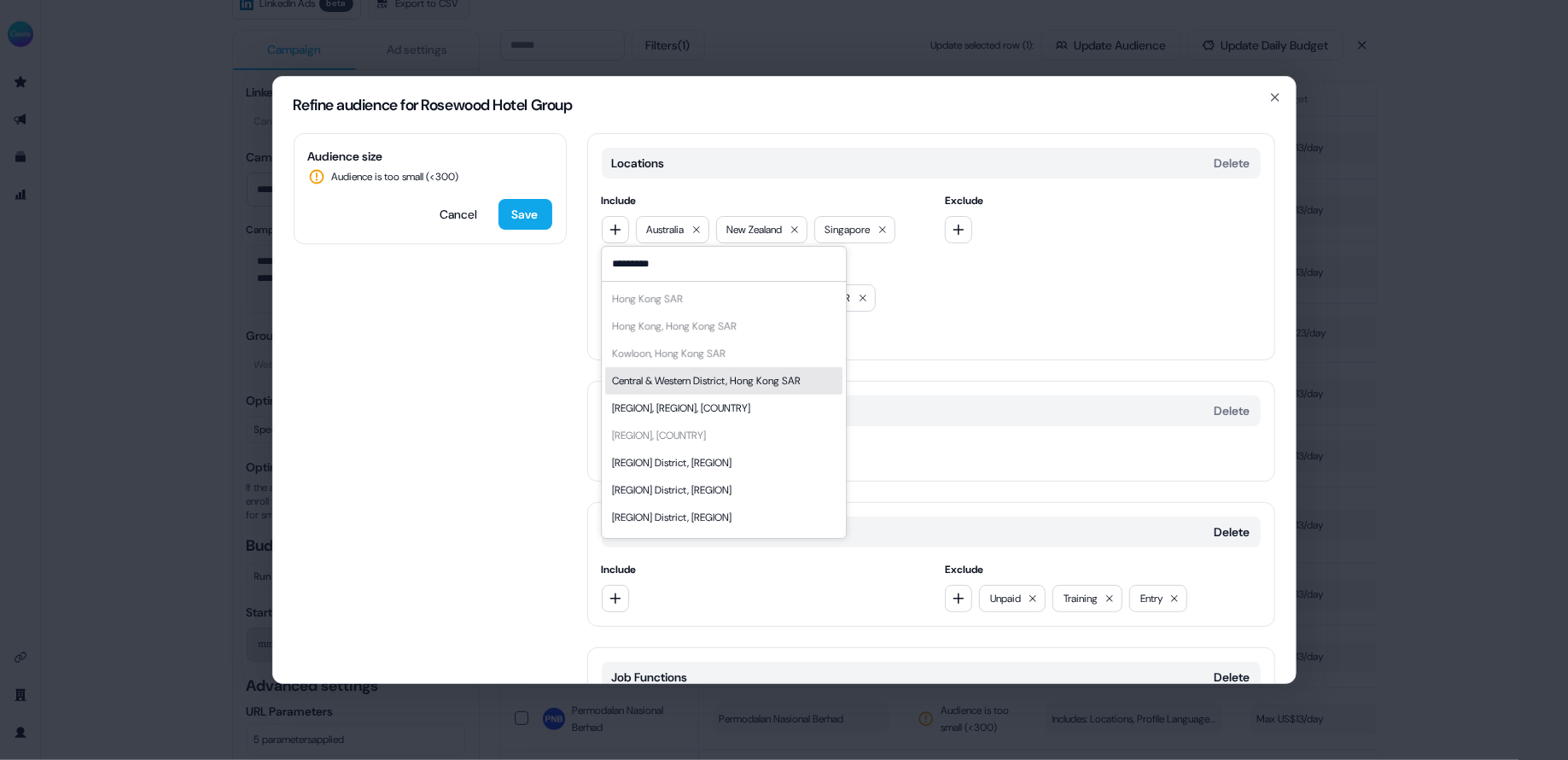 type on "*********" 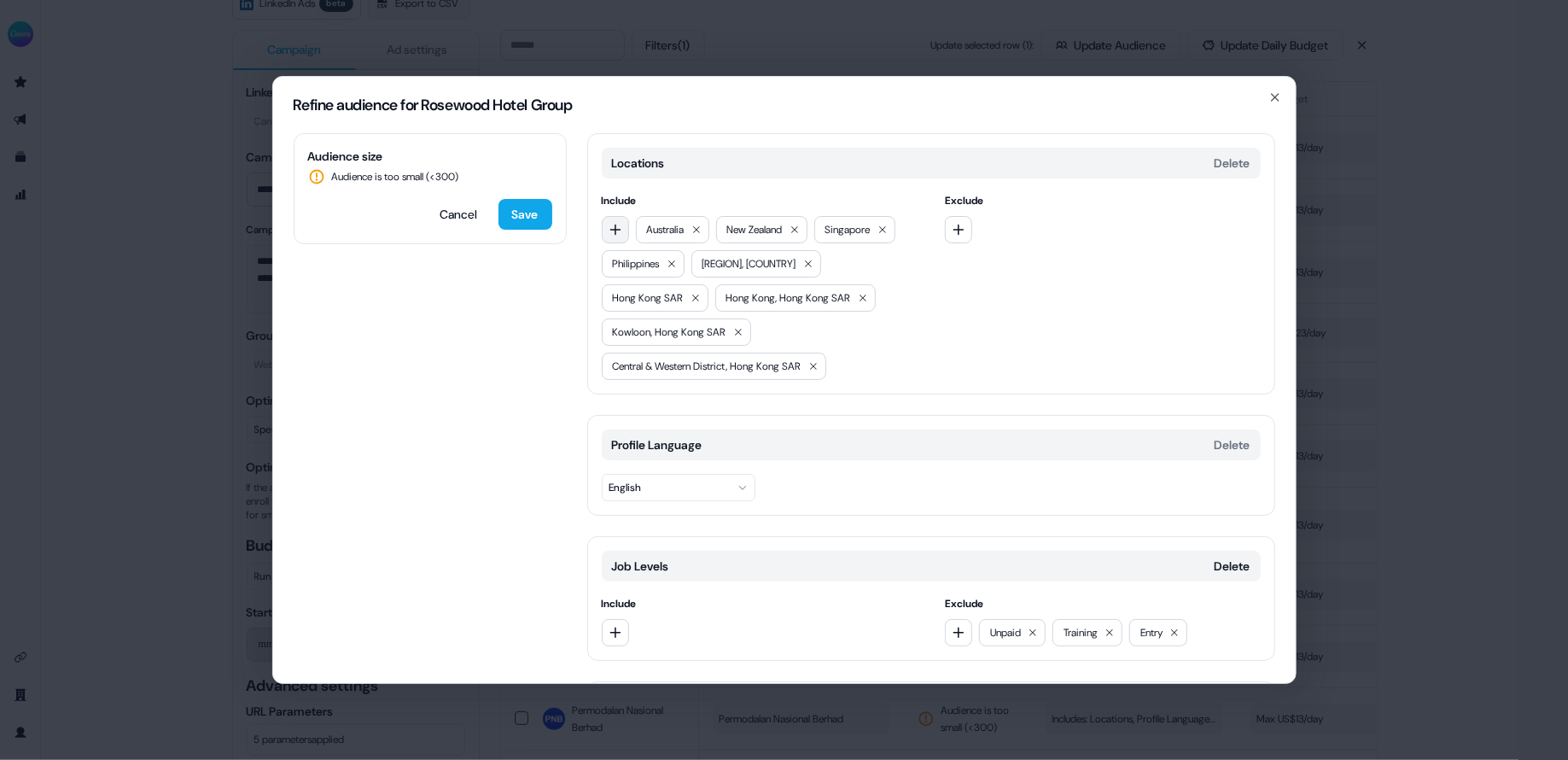 click 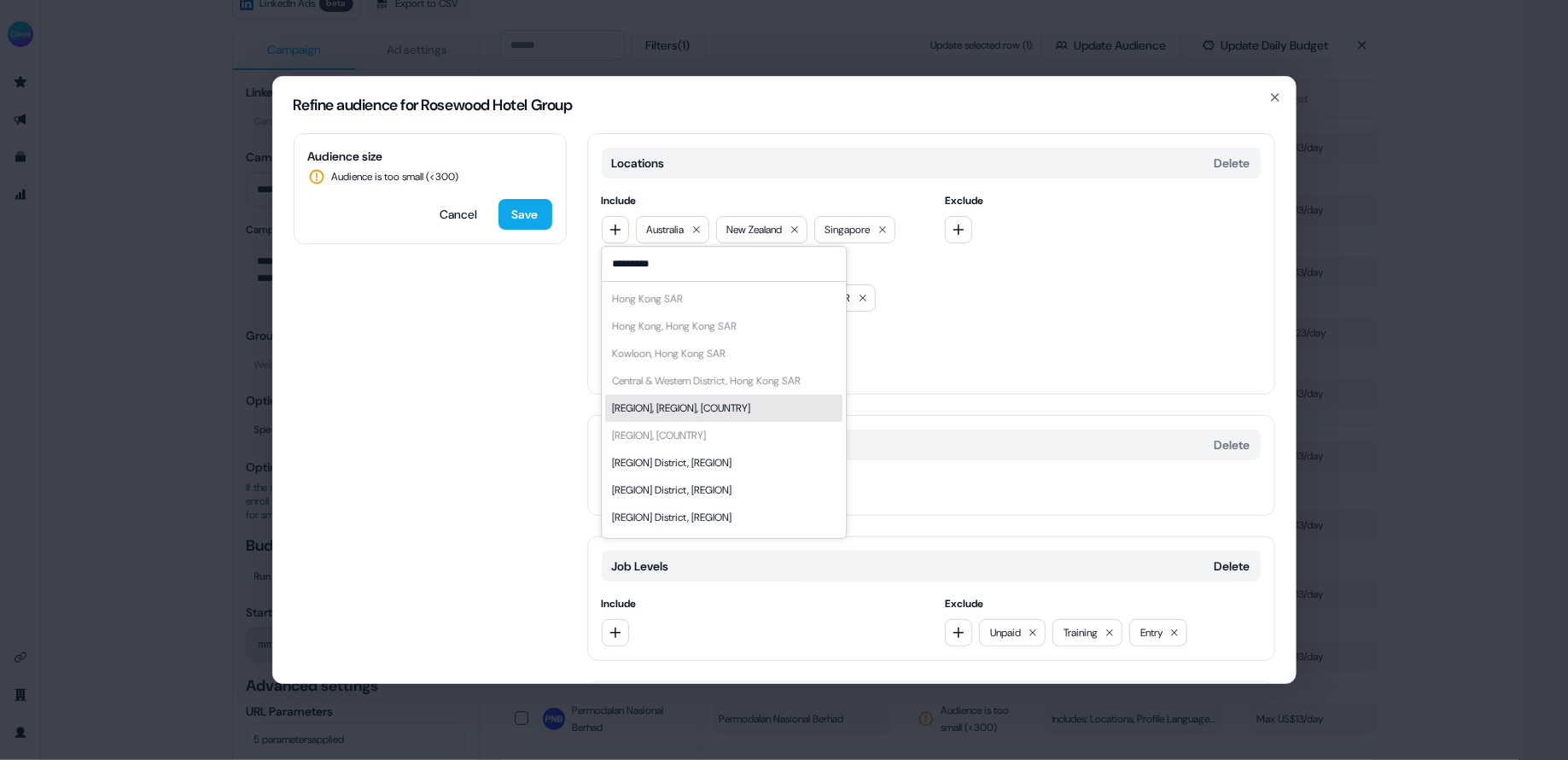 type on "*********" 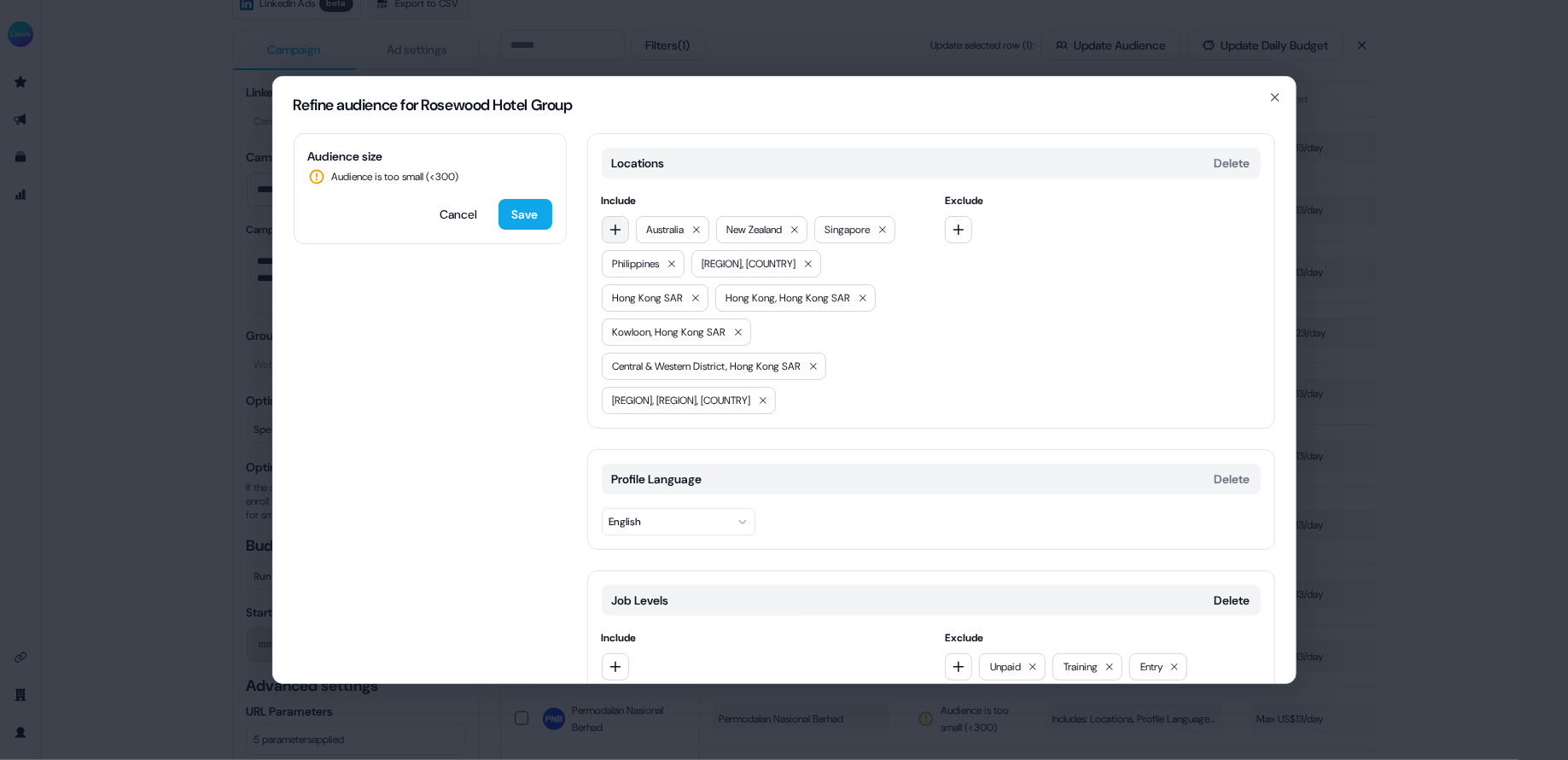 click at bounding box center (615, 230) 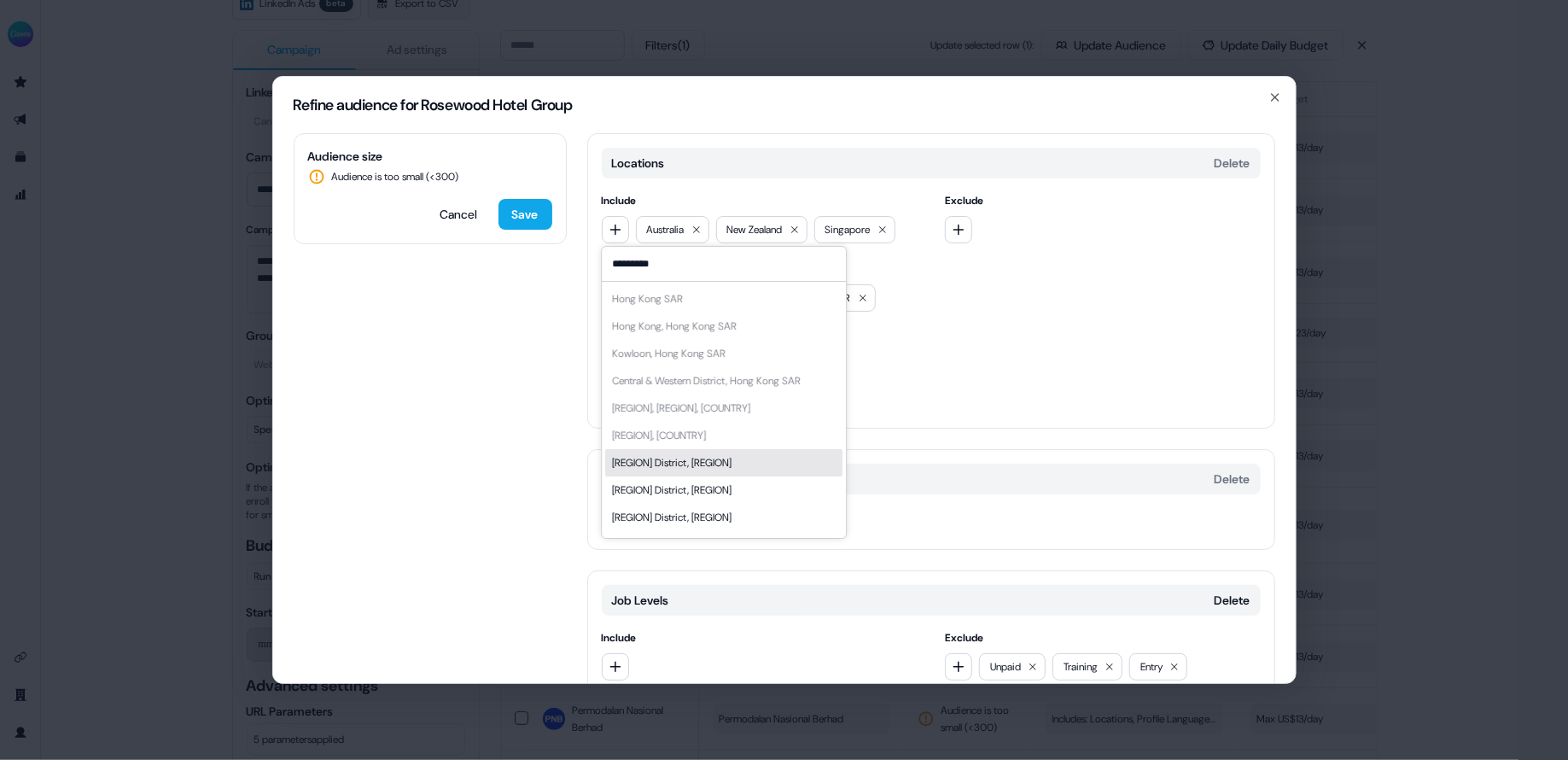 type on "*********" 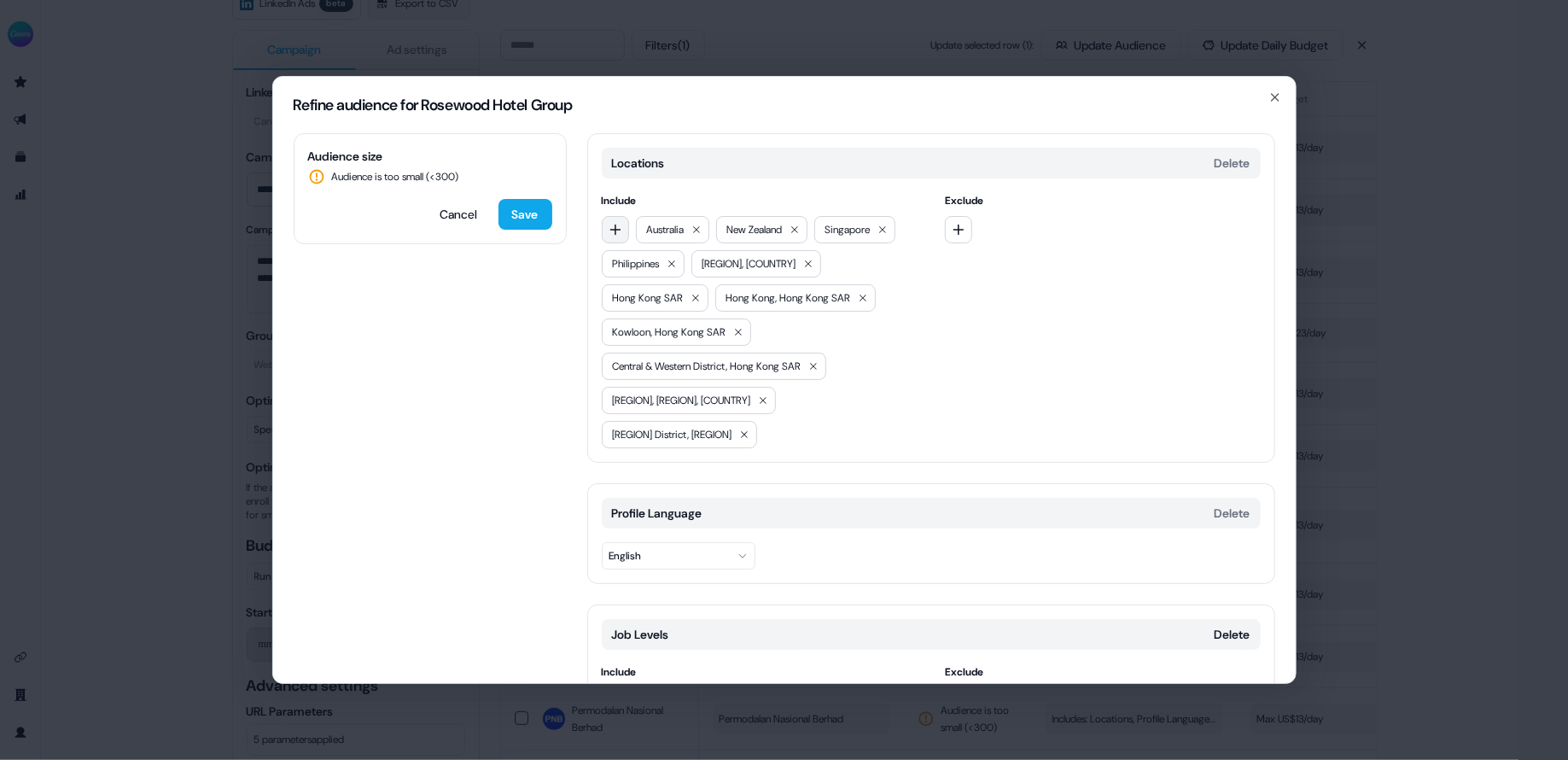 click 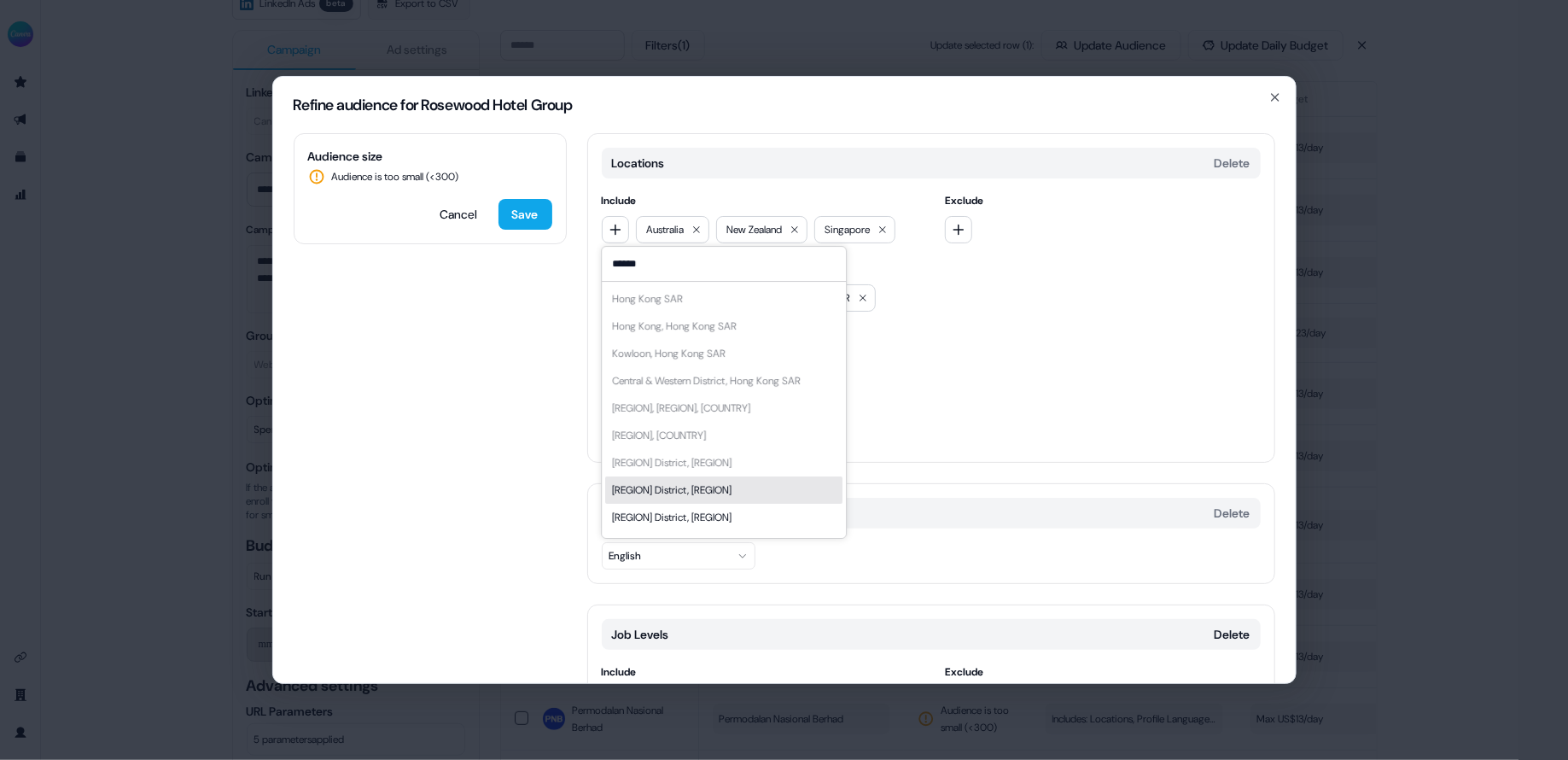 type on "******" 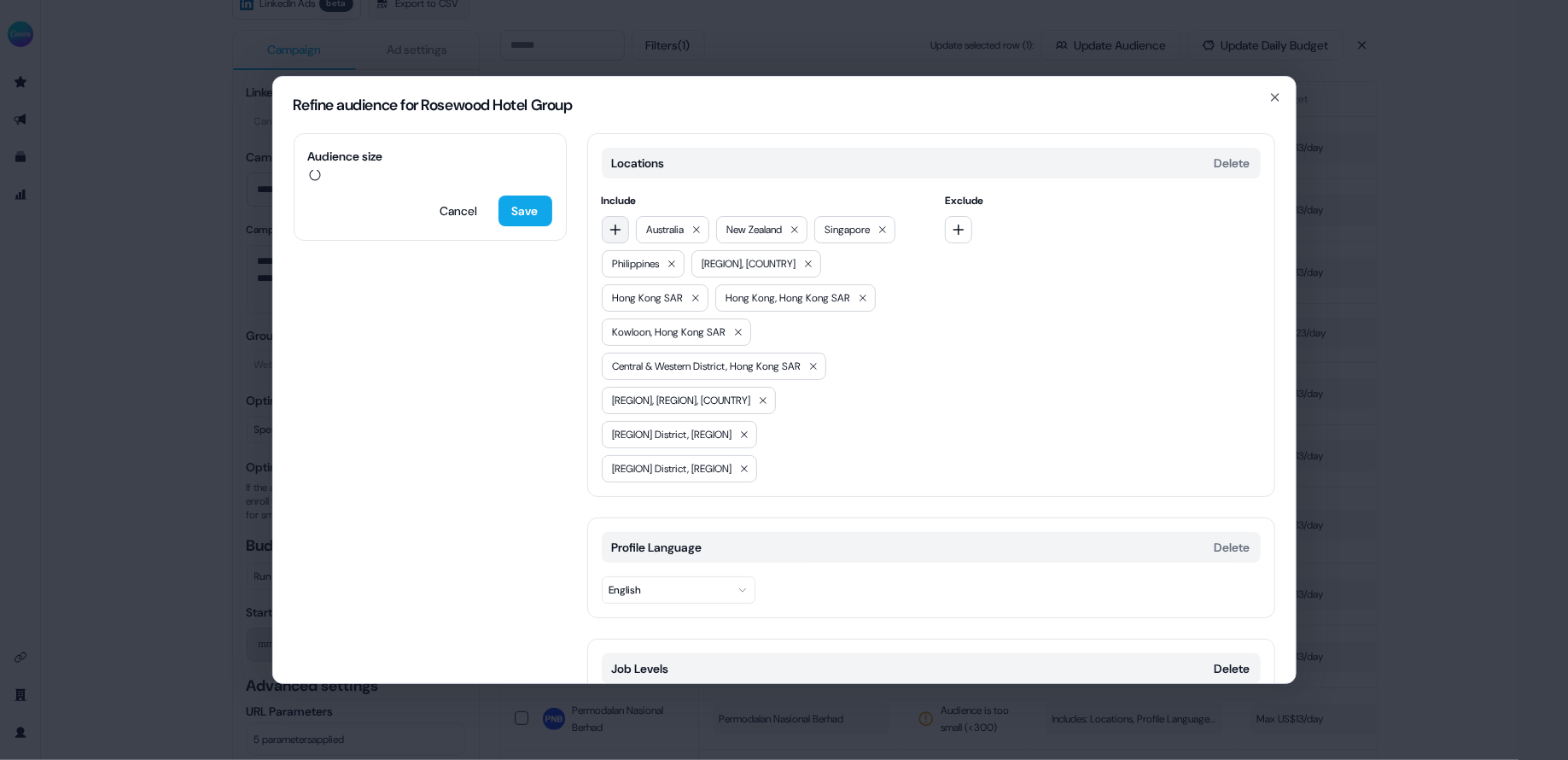 click 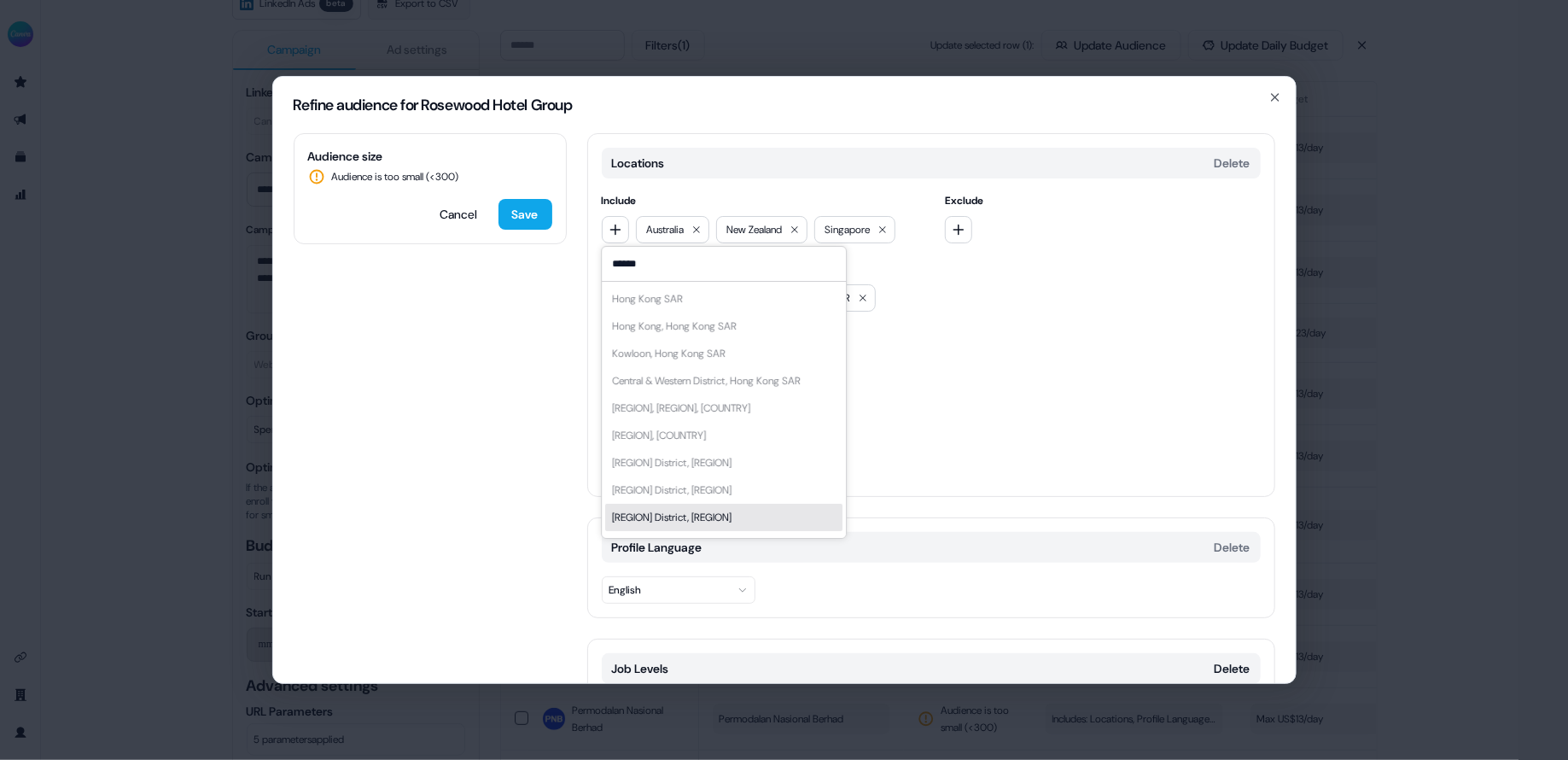 scroll, scrollTop: 23, scrollLeft: 0, axis: vertical 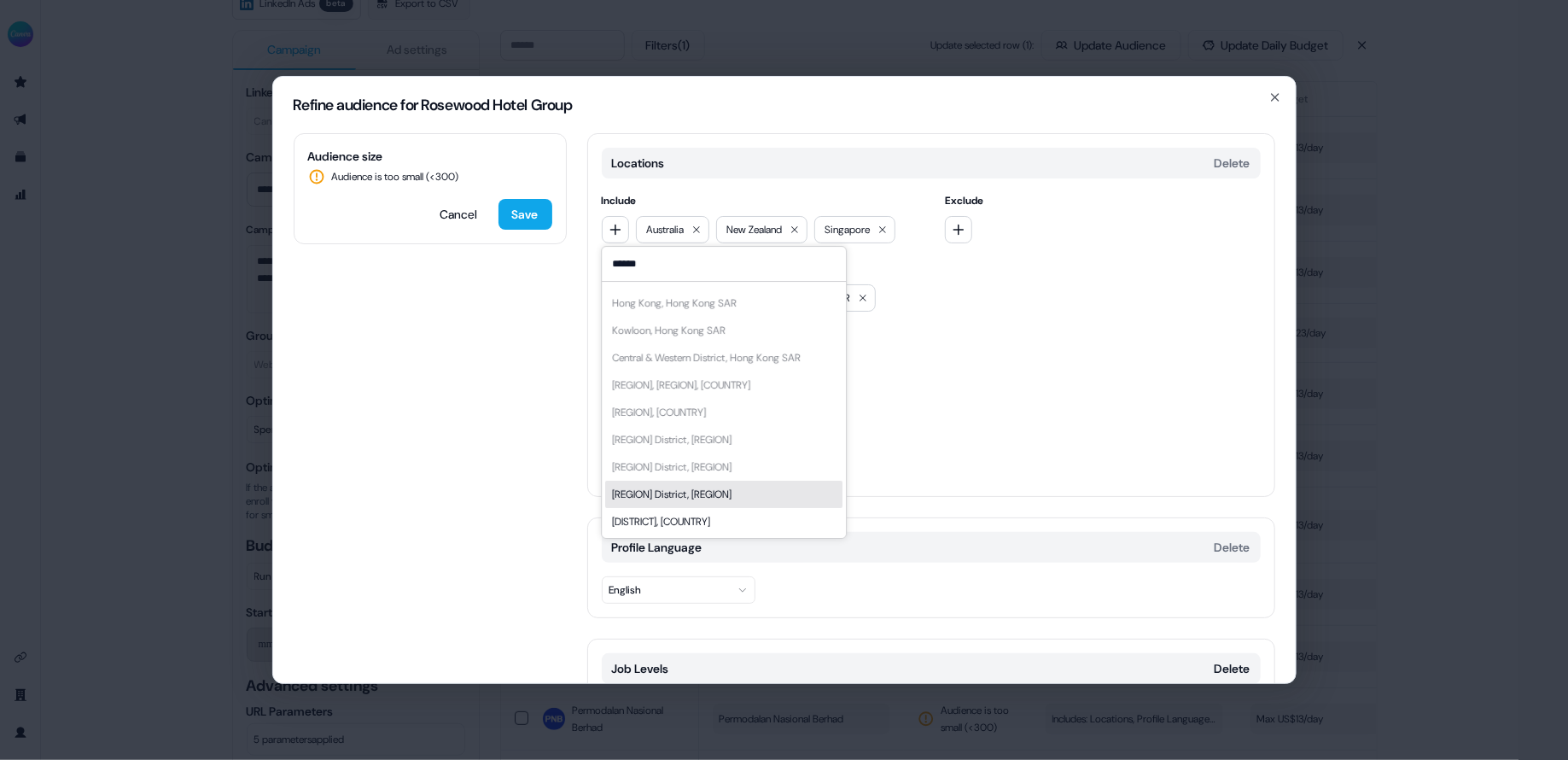 type on "******" 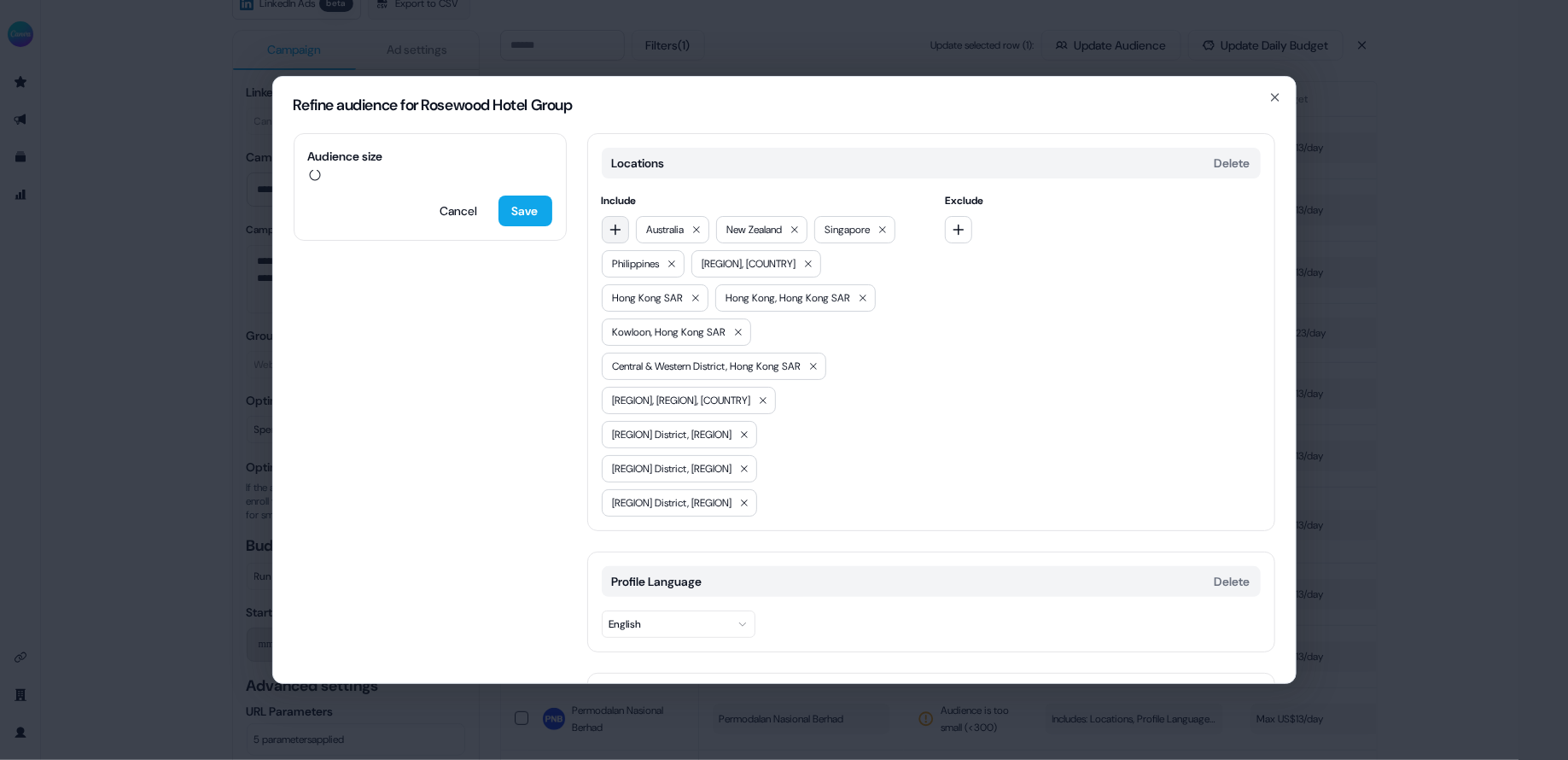 click at bounding box center [615, 230] 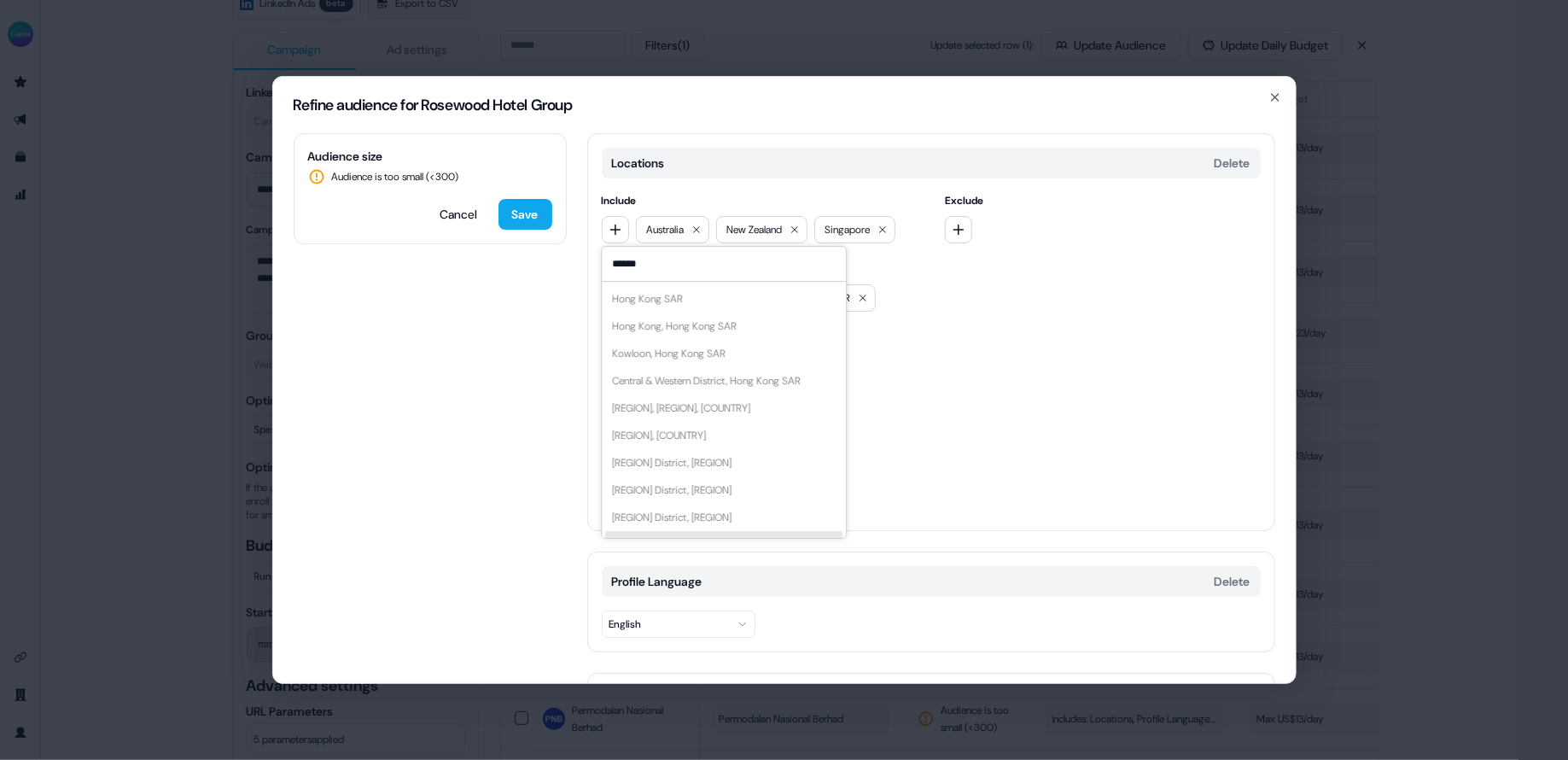 scroll, scrollTop: 23, scrollLeft: 0, axis: vertical 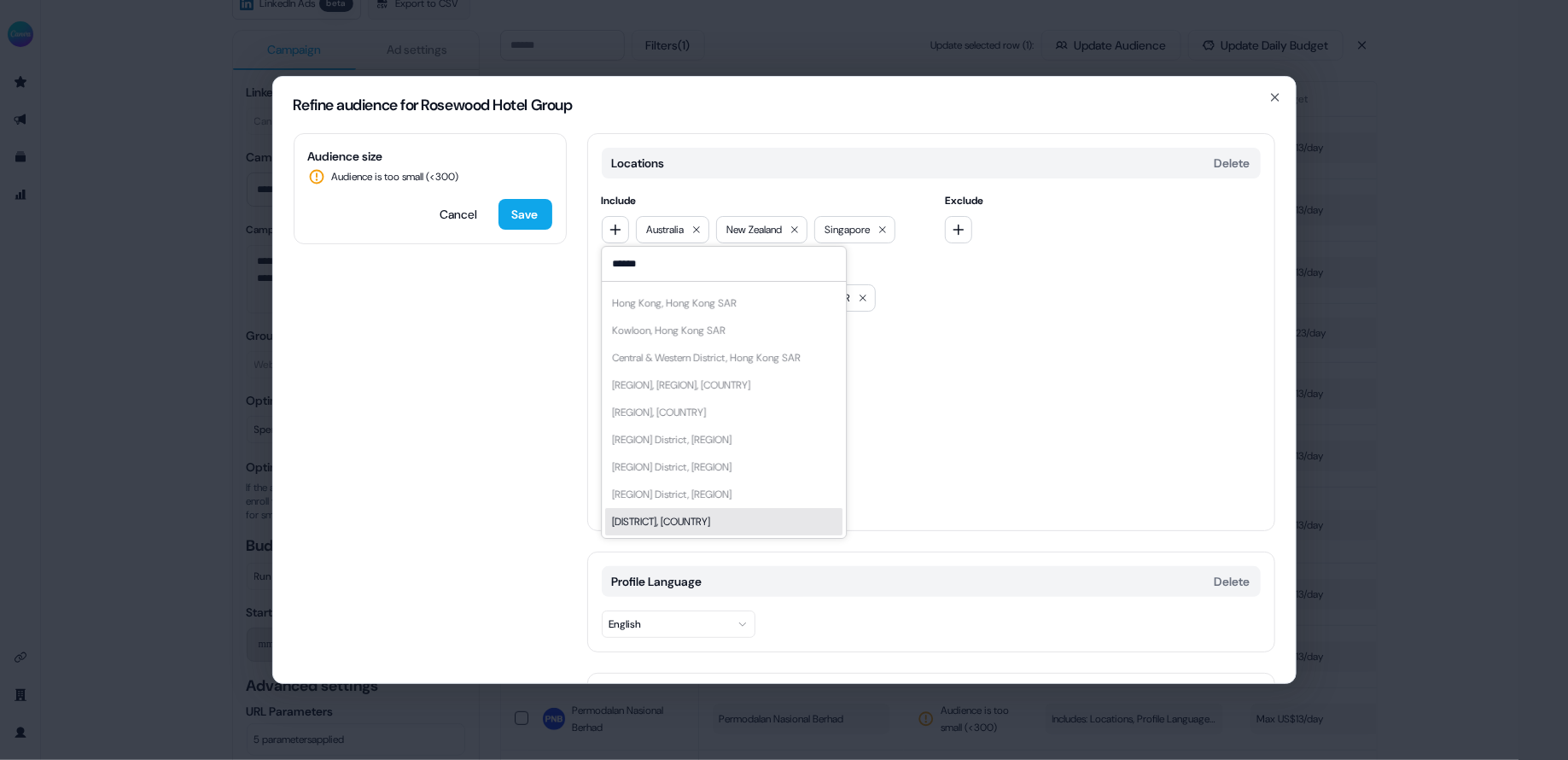 type on "******" 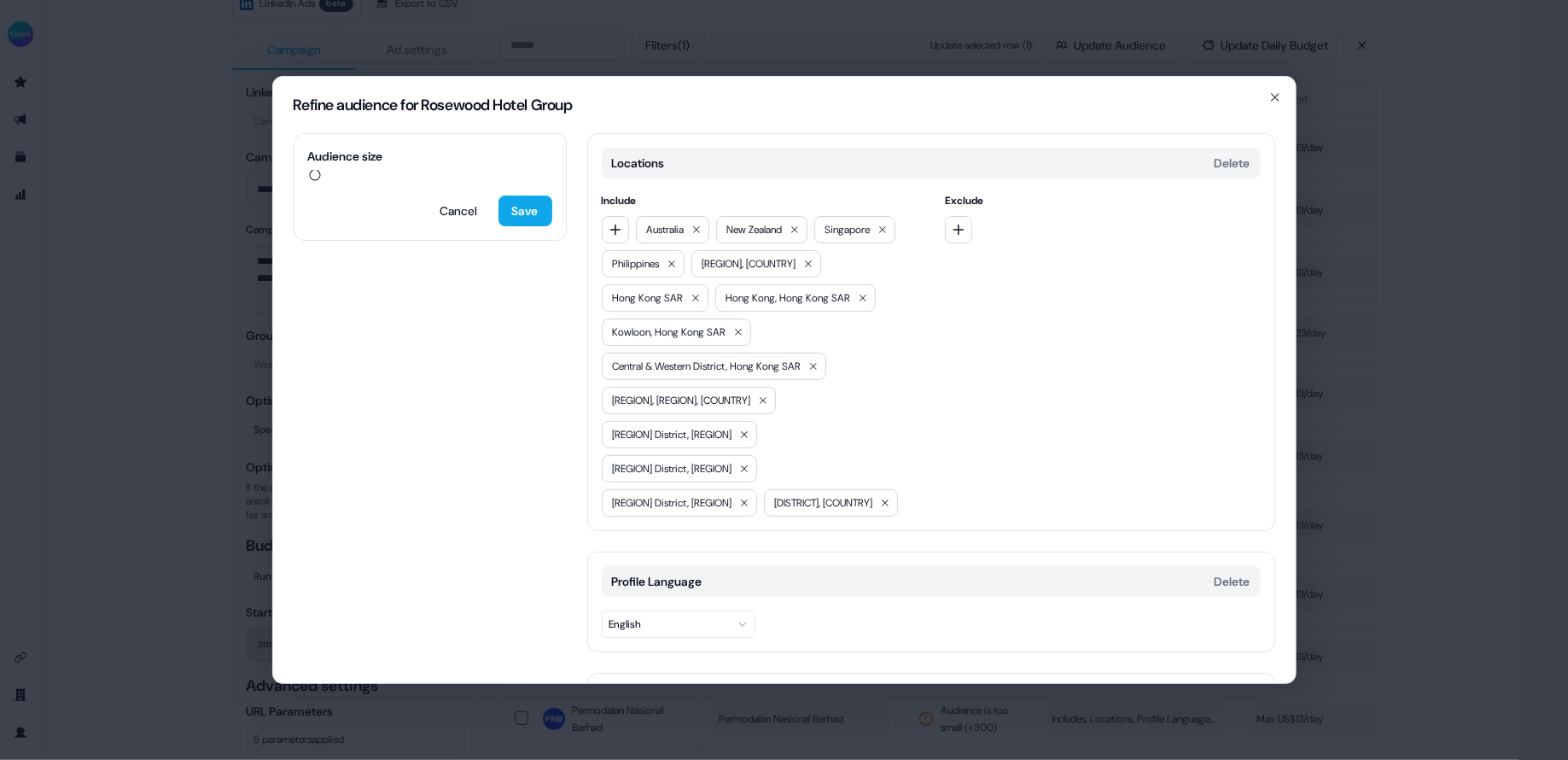click on "Exclude" at bounding box center [1103, 354] 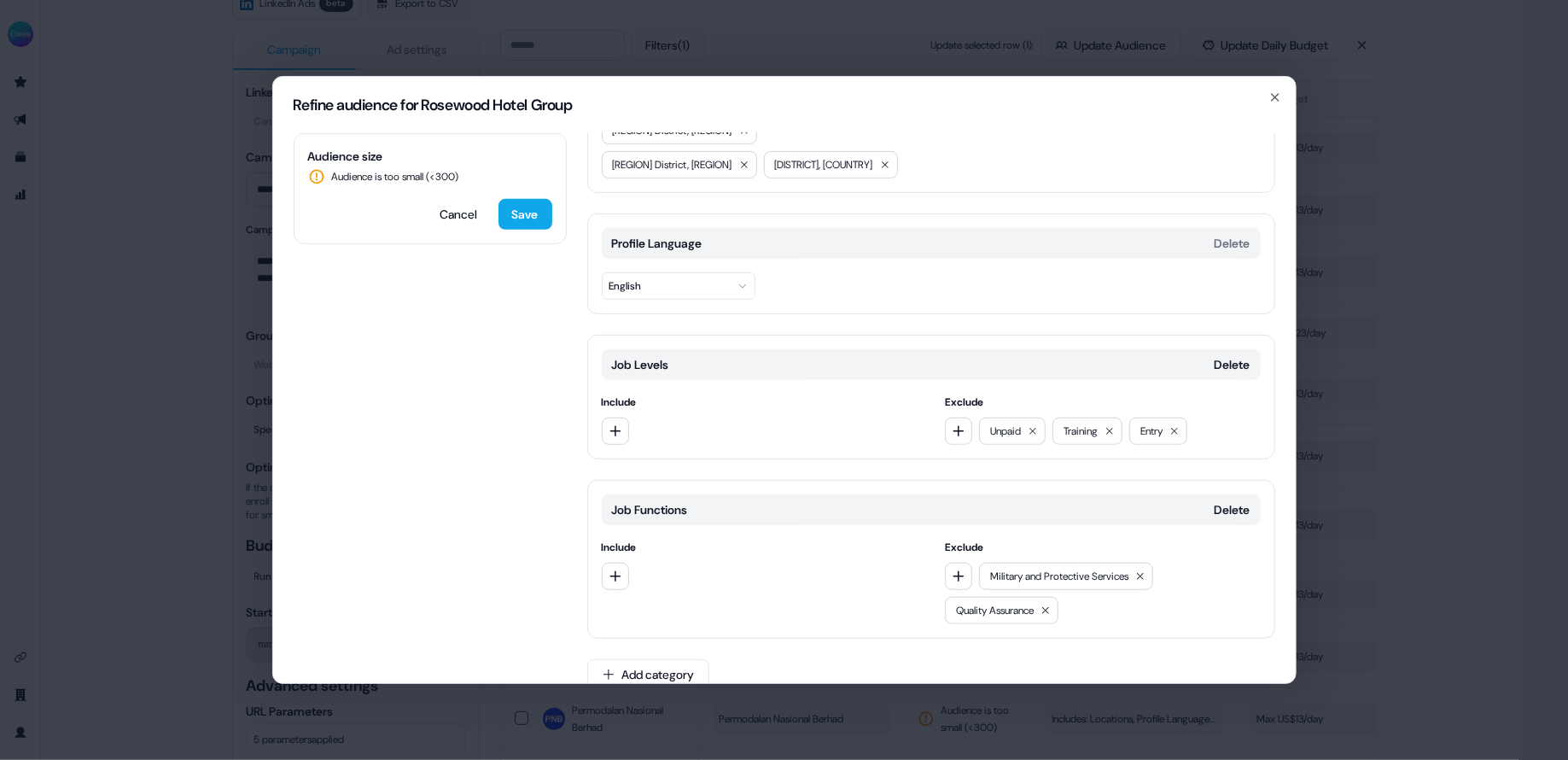 scroll, scrollTop: 342, scrollLeft: 0, axis: vertical 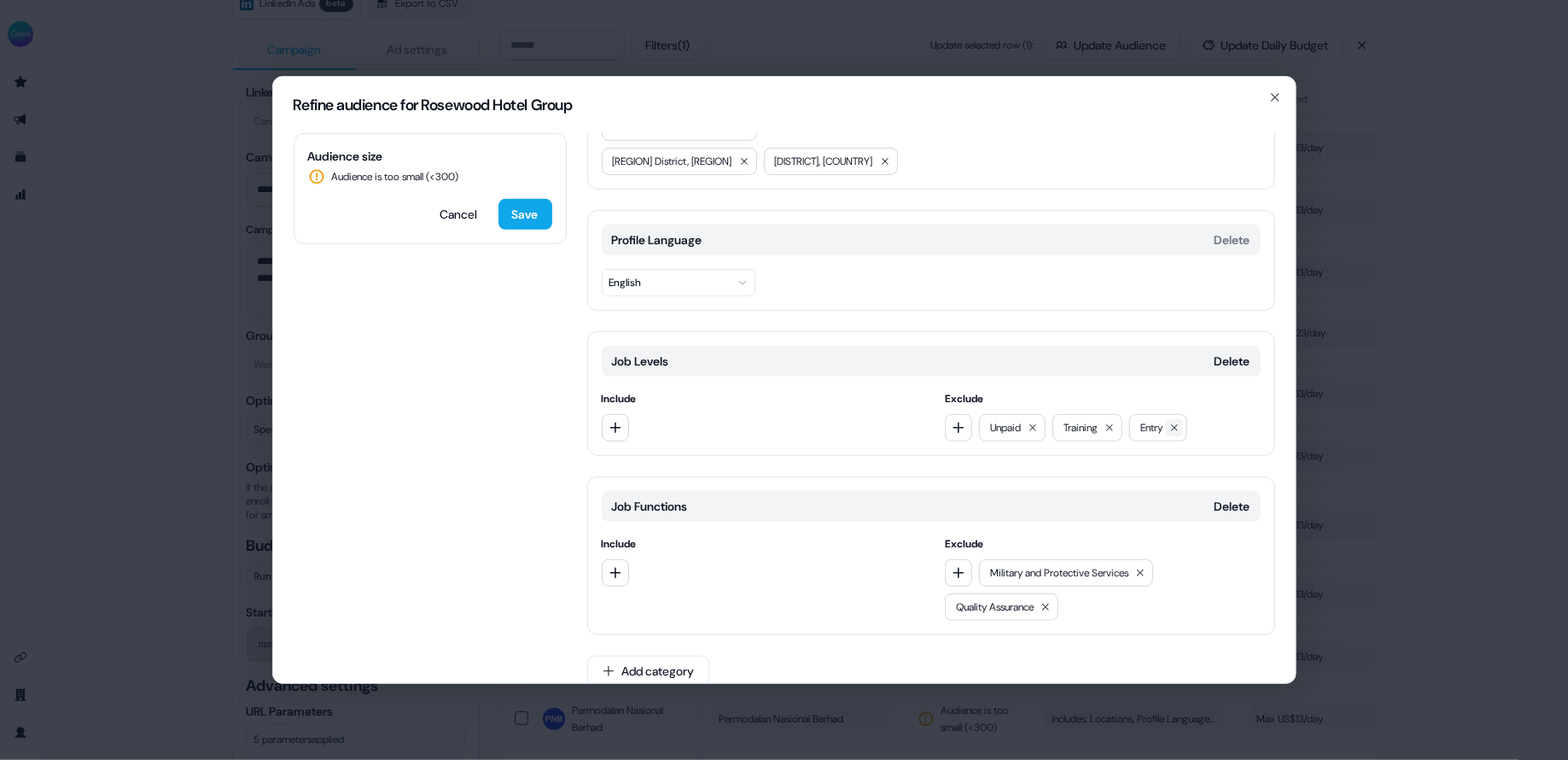 click 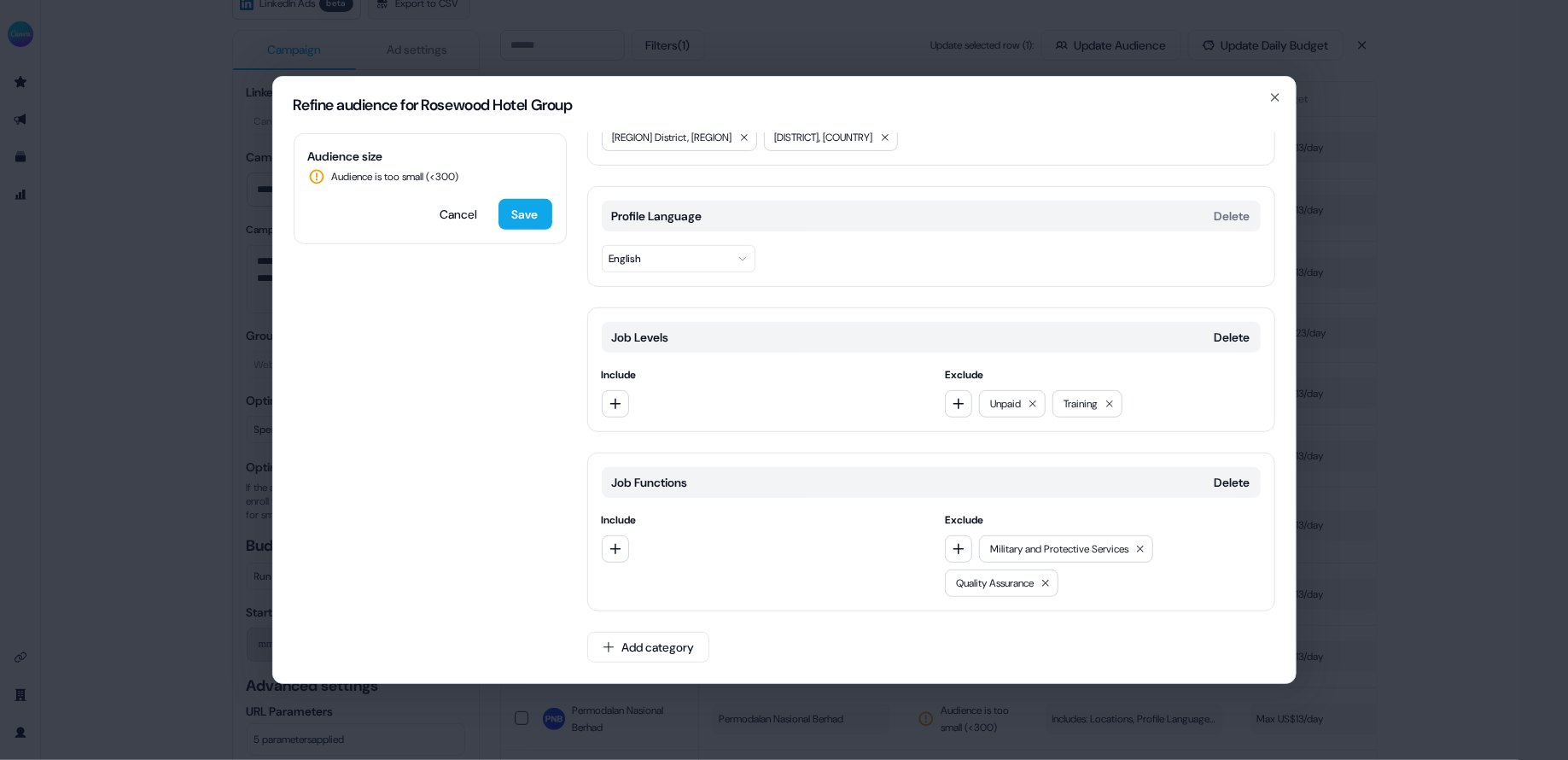scroll, scrollTop: 0, scrollLeft: 0, axis: both 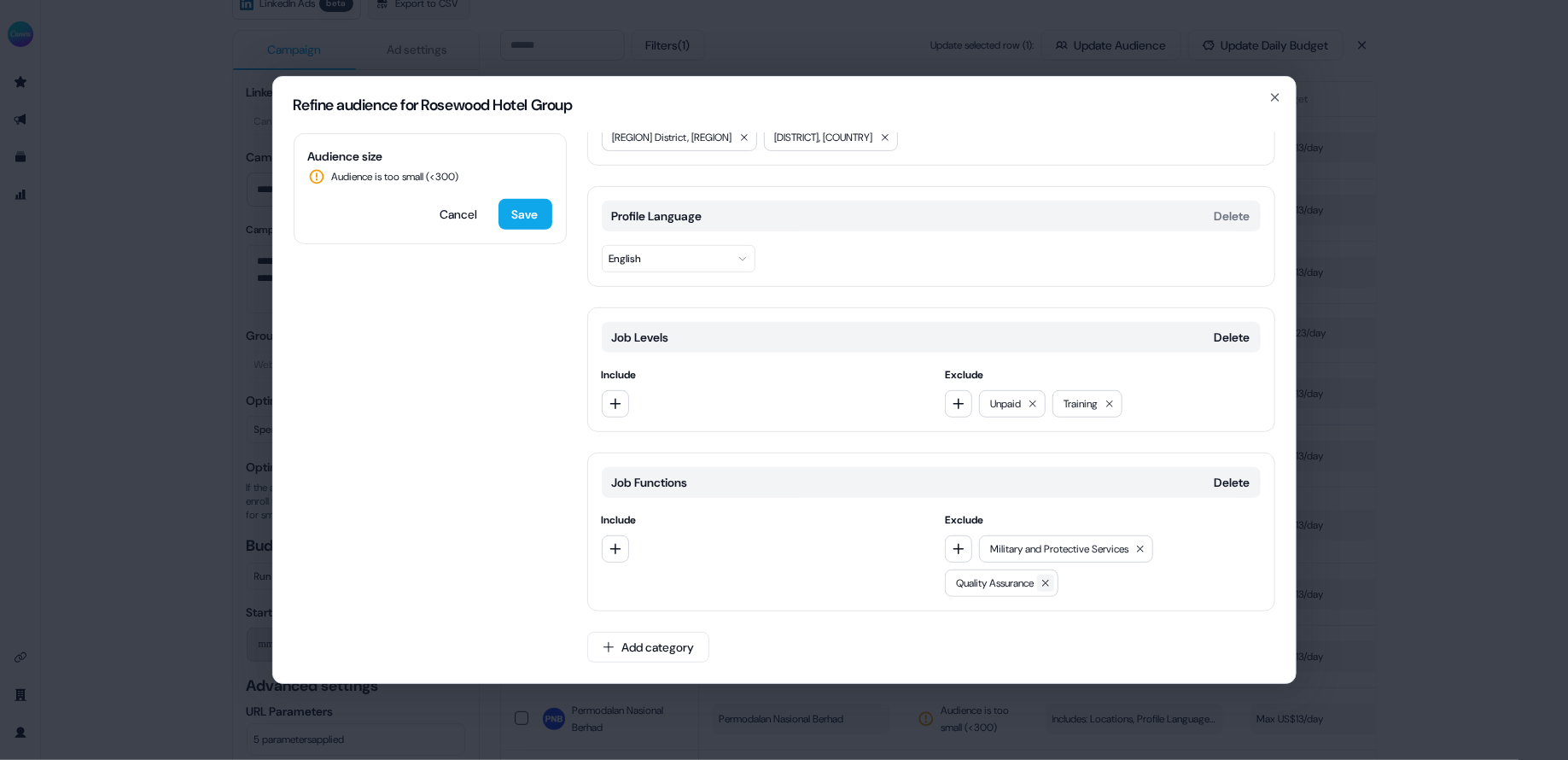 click 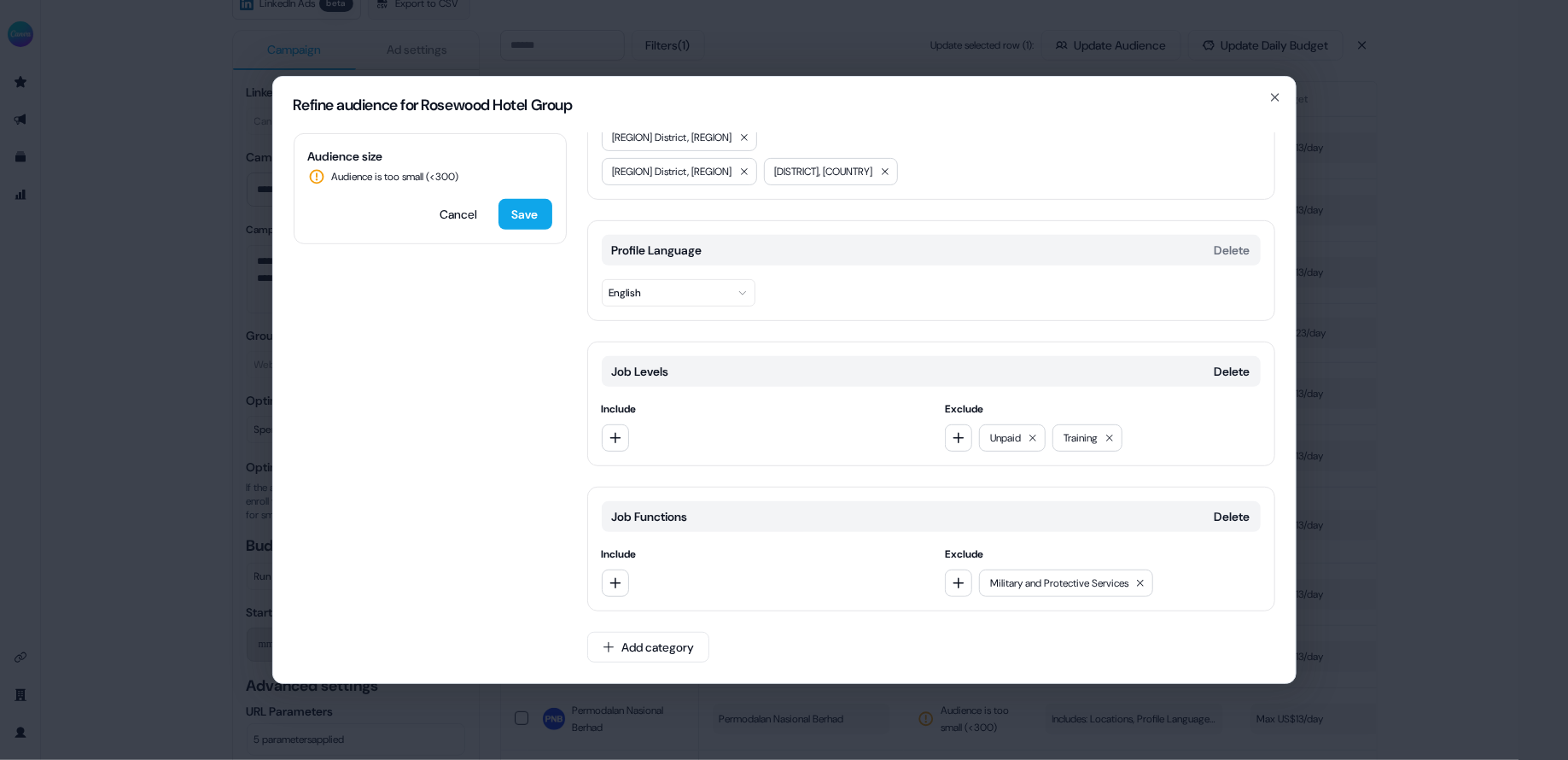scroll, scrollTop: 0, scrollLeft: 0, axis: both 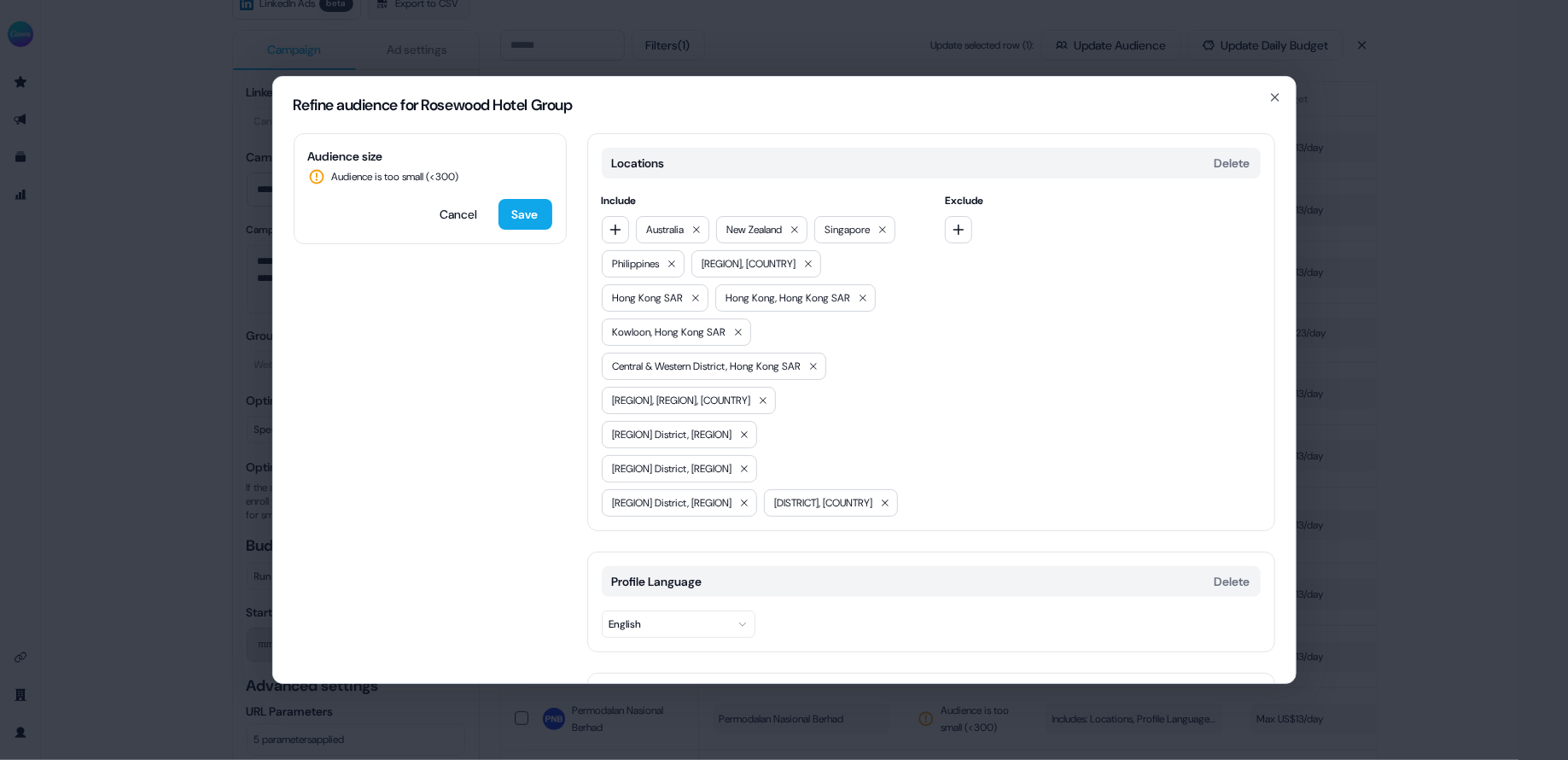 click on "Audience size Audience is too small (< 300 ) Cancel Save Locations Delete Include Australia New Zealand Singapore Philippines HONG KONG SAR, China Hong Kong SAR Hong Kong, Hong Kong SAR Kowloon, Hong Kong SAR Central & Western District, Hong Kong SAR New Territories, Hong Kong SAR Kowloon City District, Hong Kong SAR Southern District, Hong Kong SAR Kwai Tsing District, Hong Kong SAR Yau Tsim Mong District, Hong Kong SAR Exclude Profile Language Delete English Job Levels Delete Include Exclude Unpaid Training Job Functions Delete Include Exclude Military and Protective Services Add category" at bounding box center [784, 408] 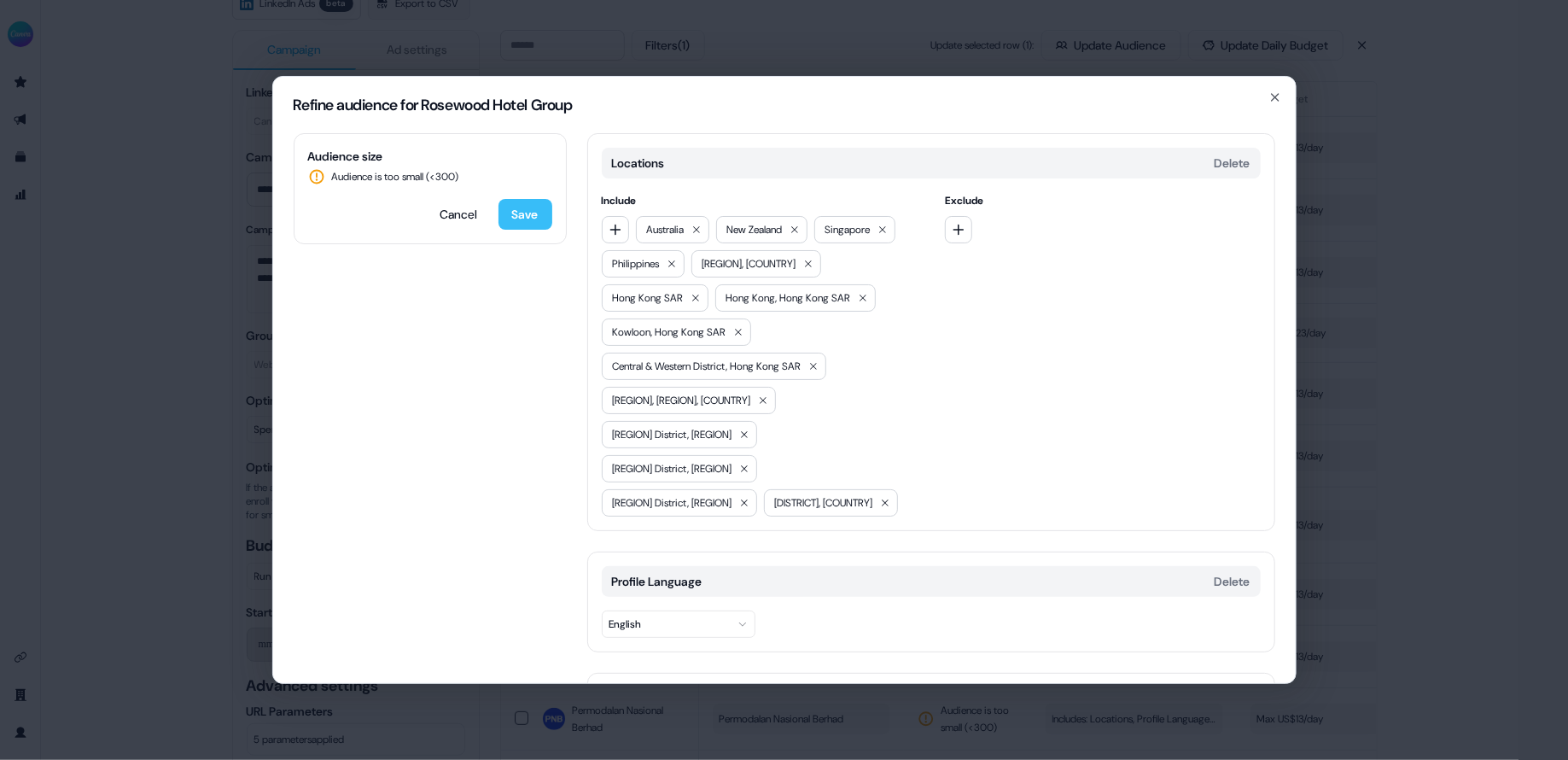 click on "Save" at bounding box center (525, 214) 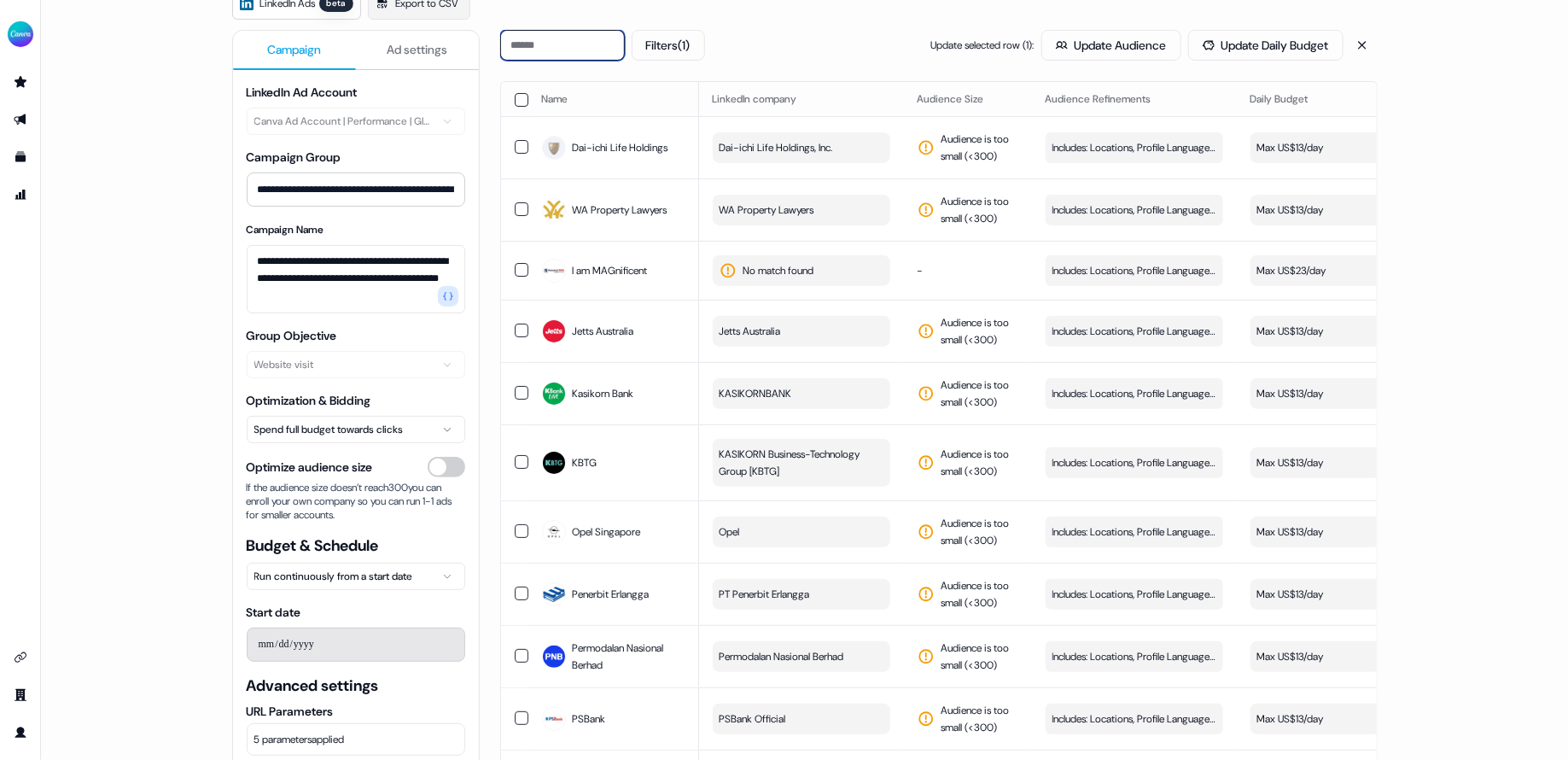 click at bounding box center [562, 45] 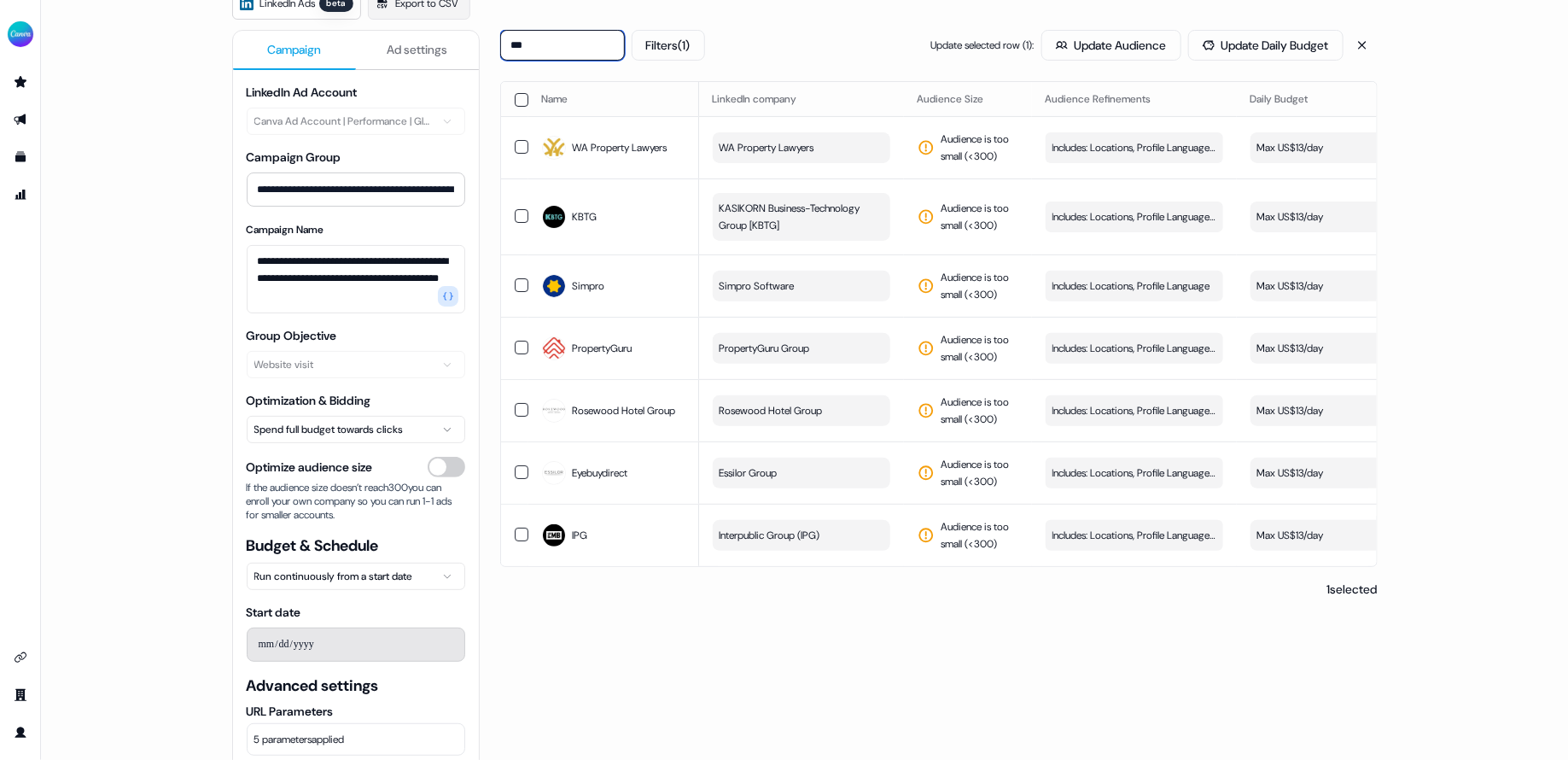 type on "****" 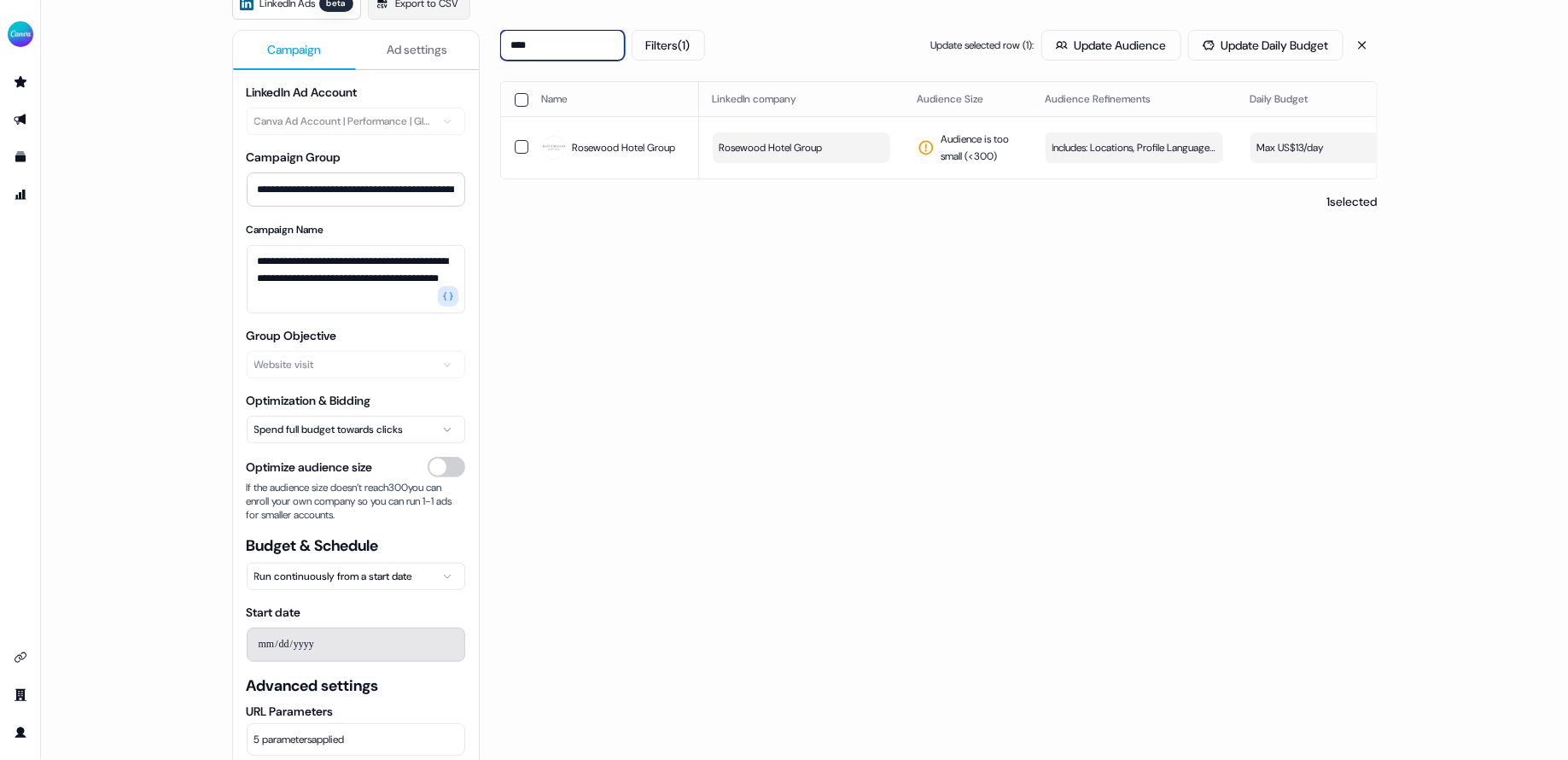 type 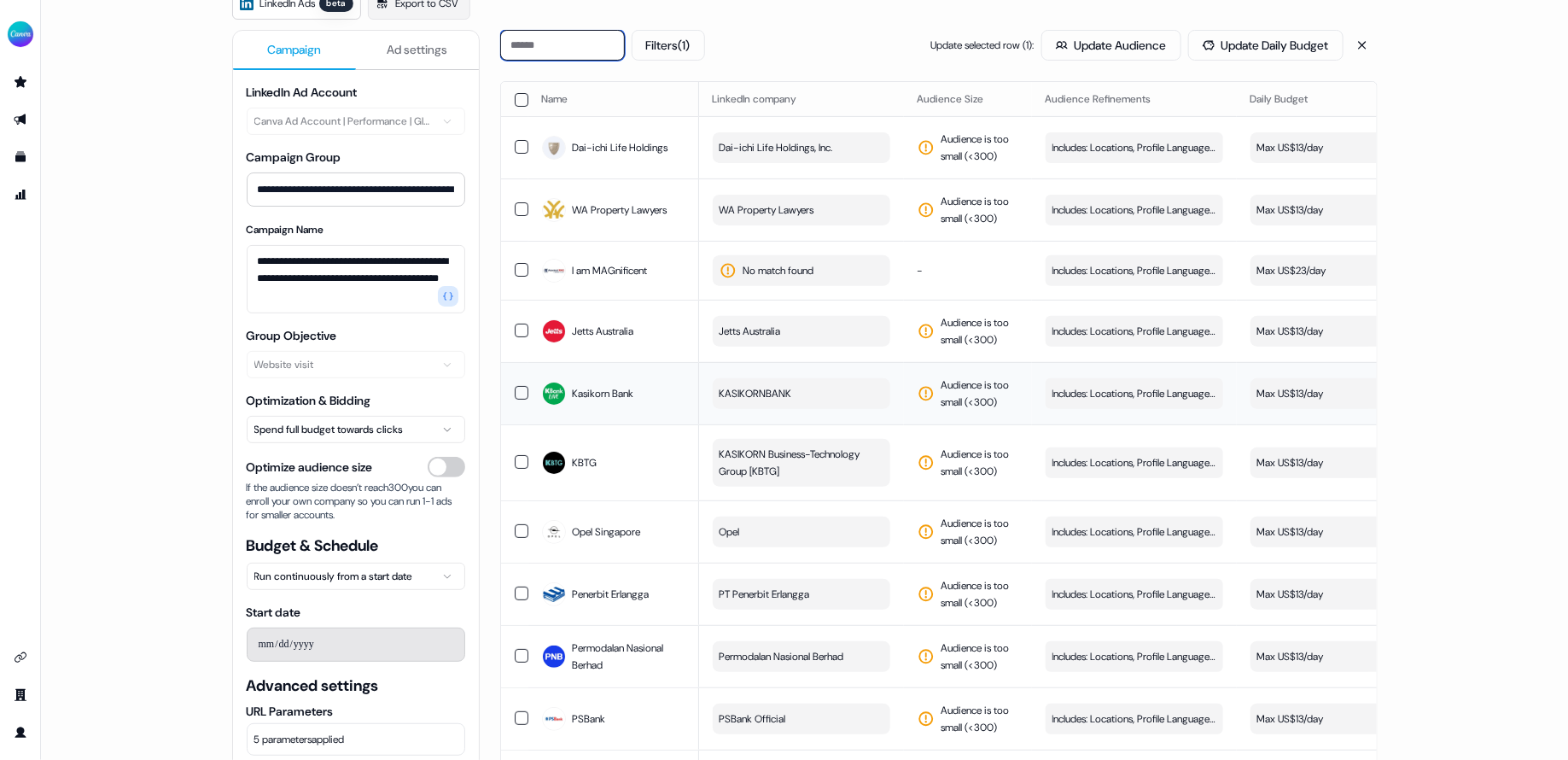 scroll, scrollTop: 162, scrollLeft: 0, axis: vertical 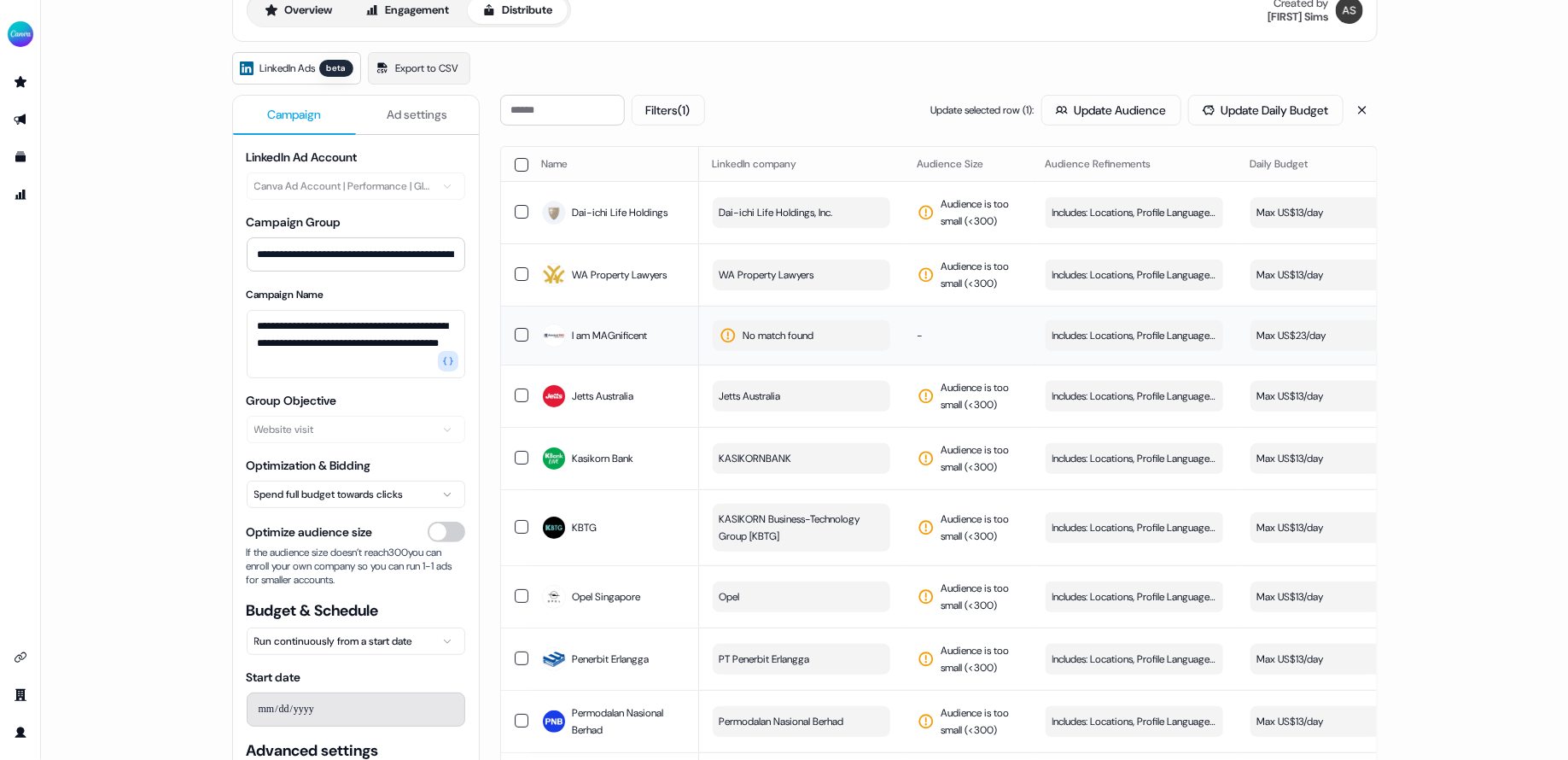 click on "No match found" at bounding box center (801, 336) 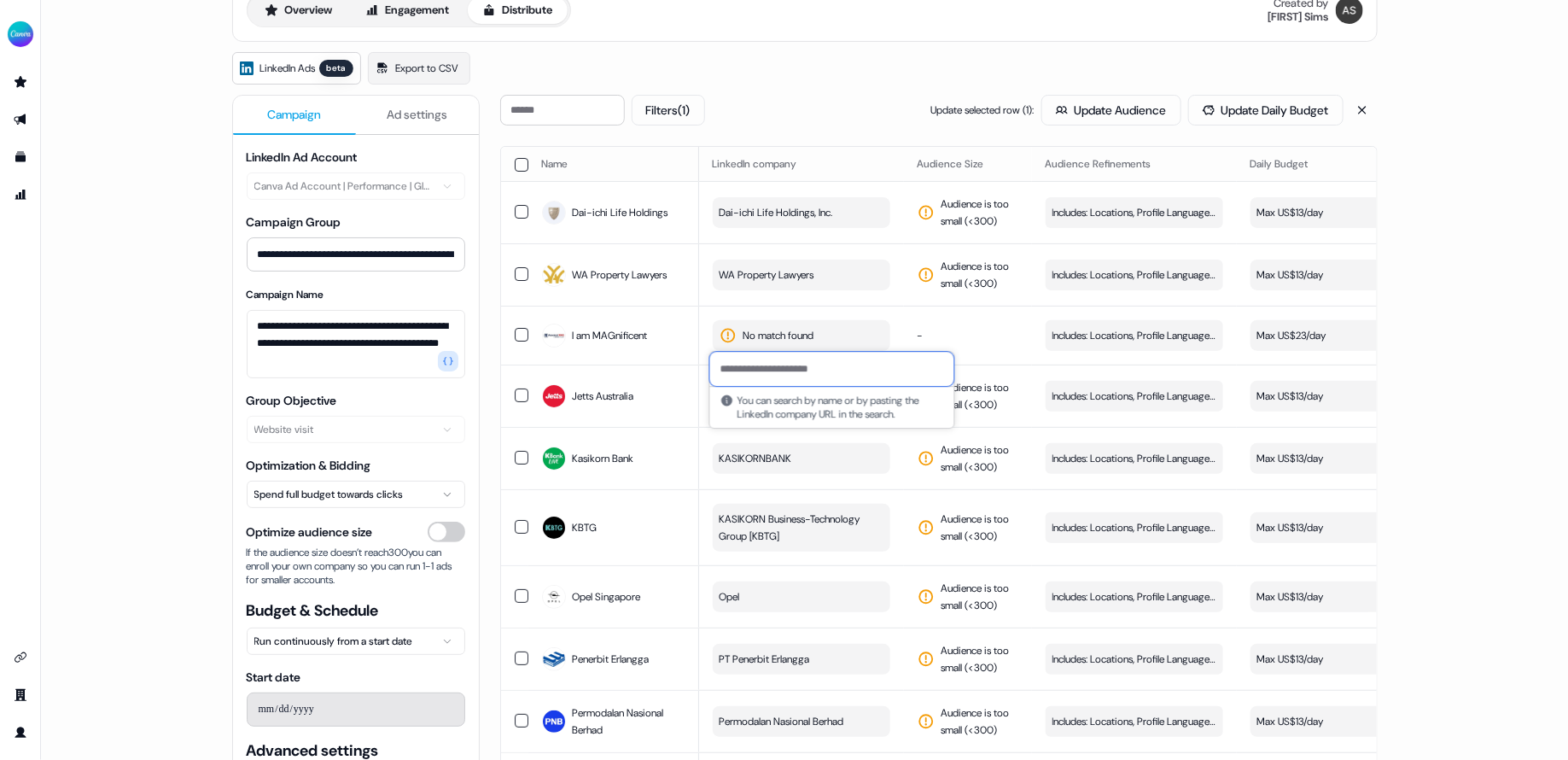 click at bounding box center (832, 369) 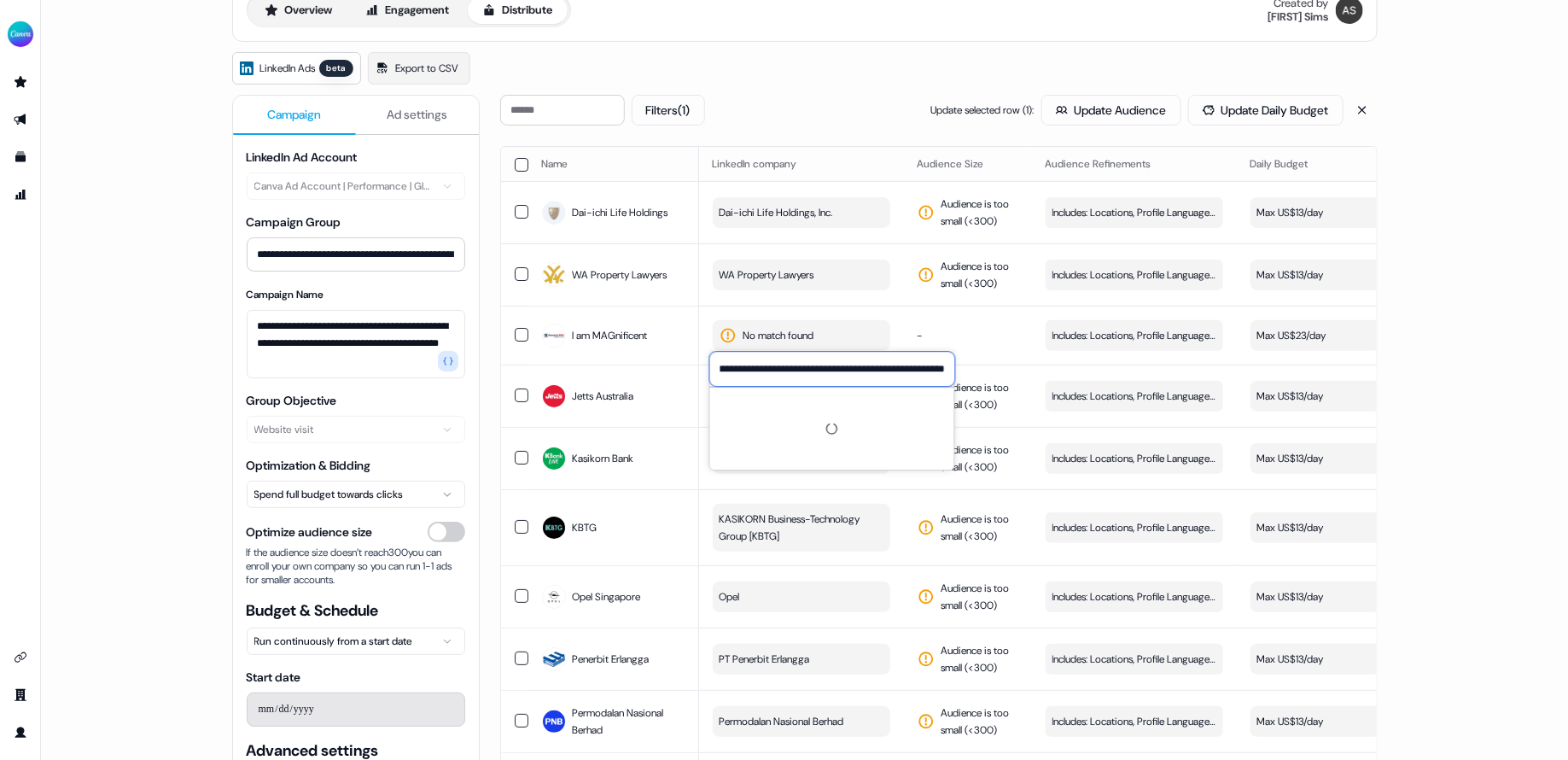 scroll, scrollTop: 0, scrollLeft: 125, axis: horizontal 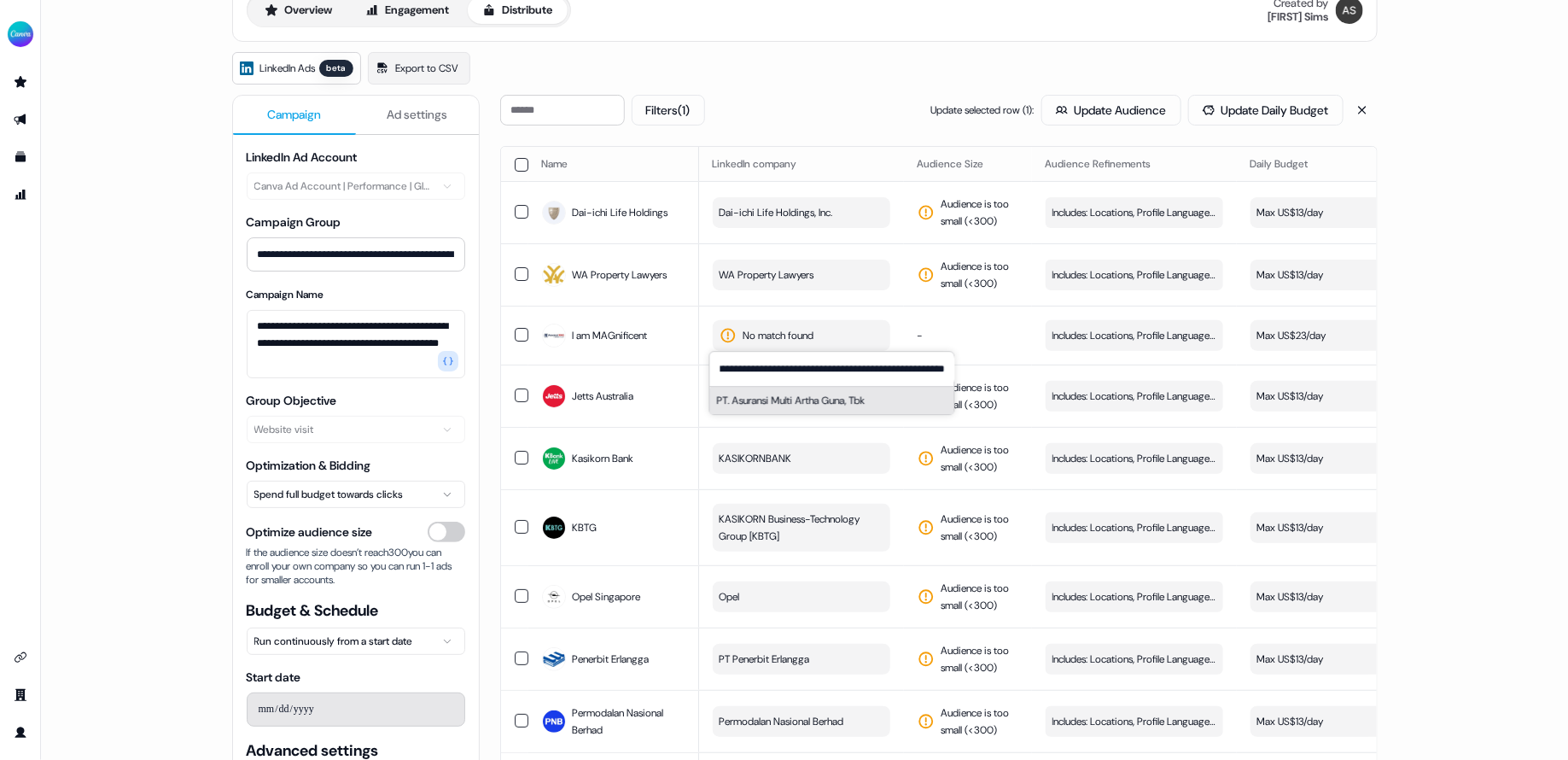 click on "PT. Asuransi Multi Artha Guna, Tbk" at bounding box center [832, 400] 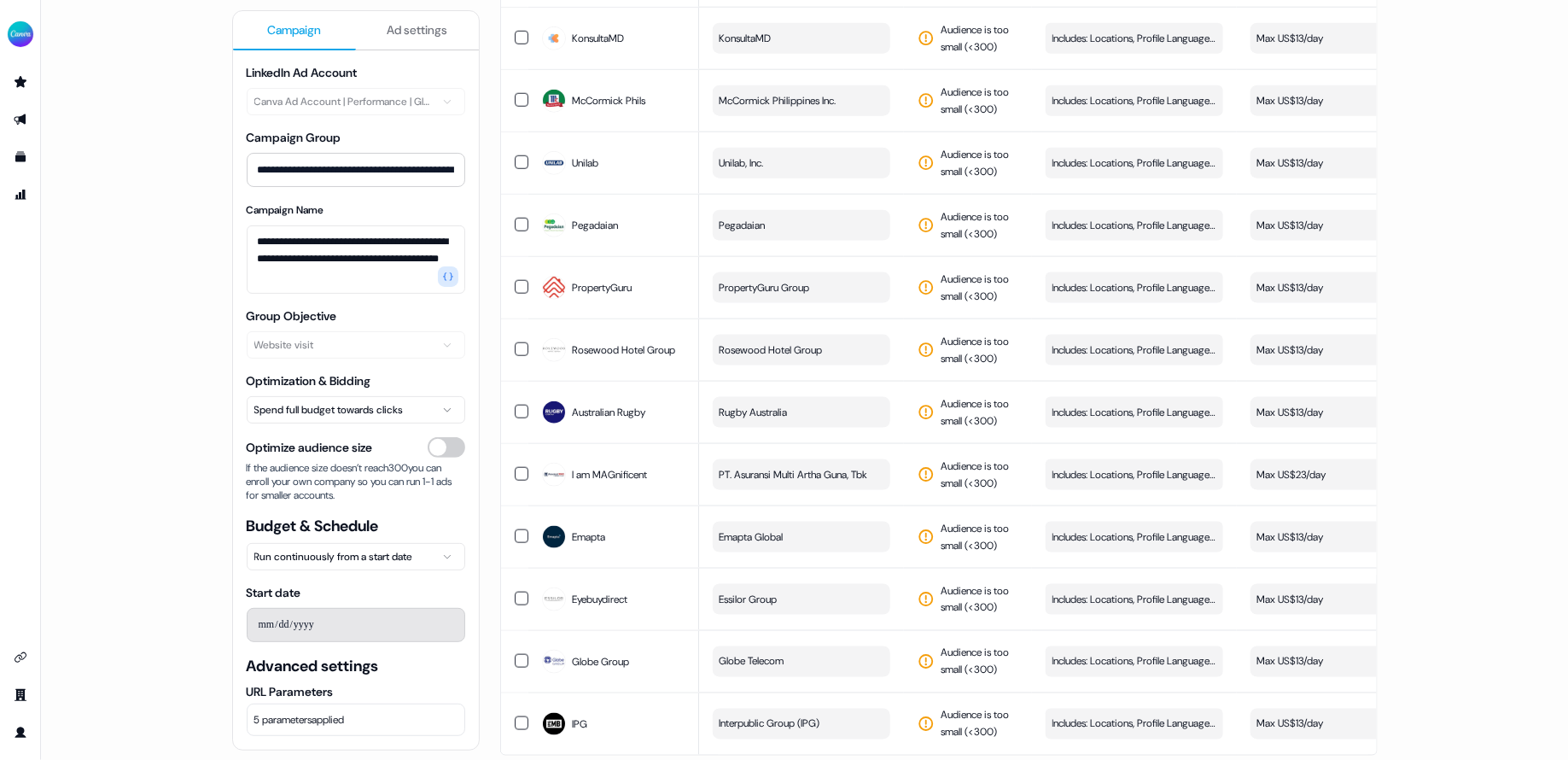 scroll, scrollTop: 955, scrollLeft: 0, axis: vertical 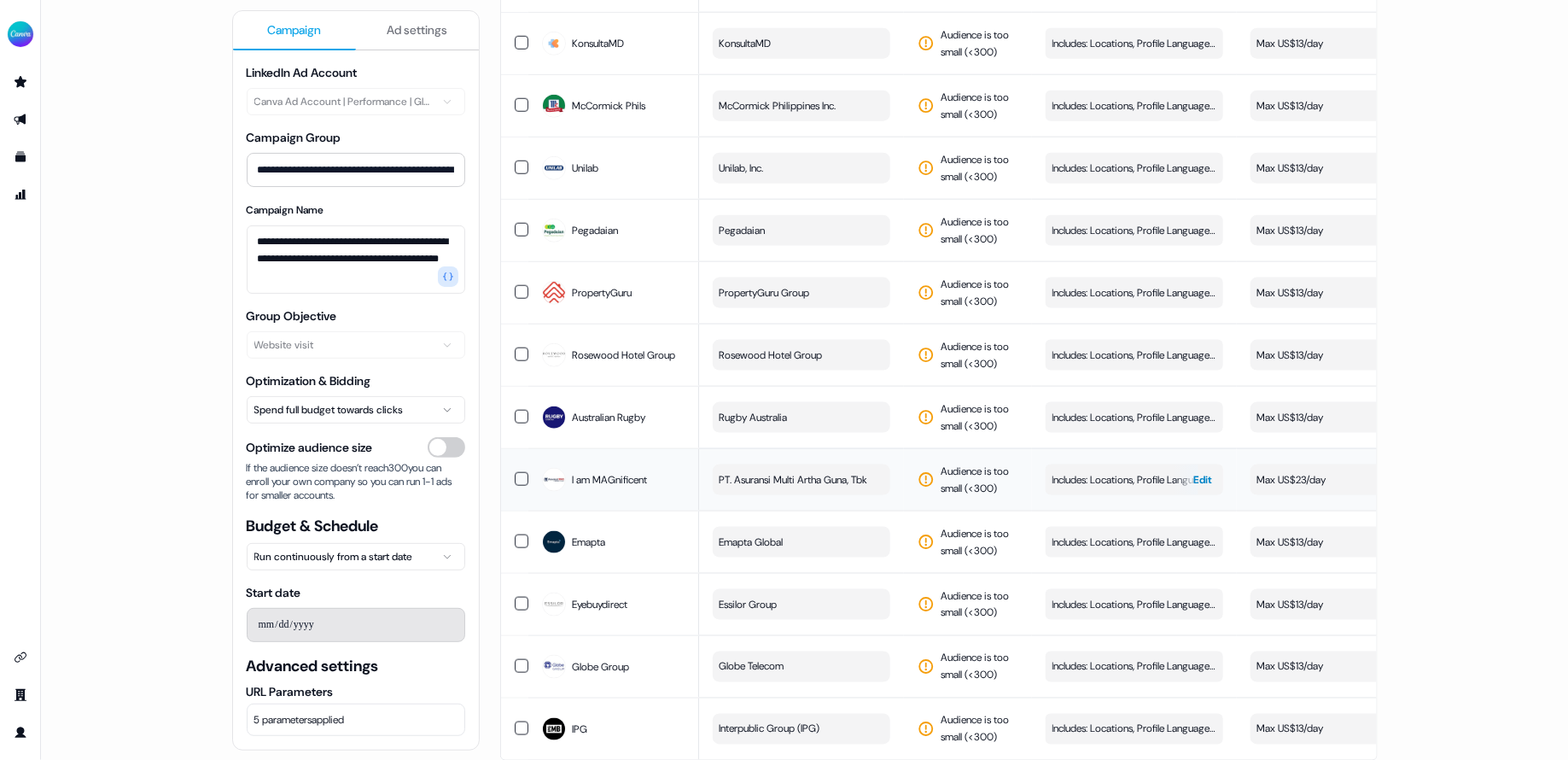 click on "Includes: Locations, Profile Language / Excludes: Job Levels, Job Functions" at bounding box center (1134, 480) 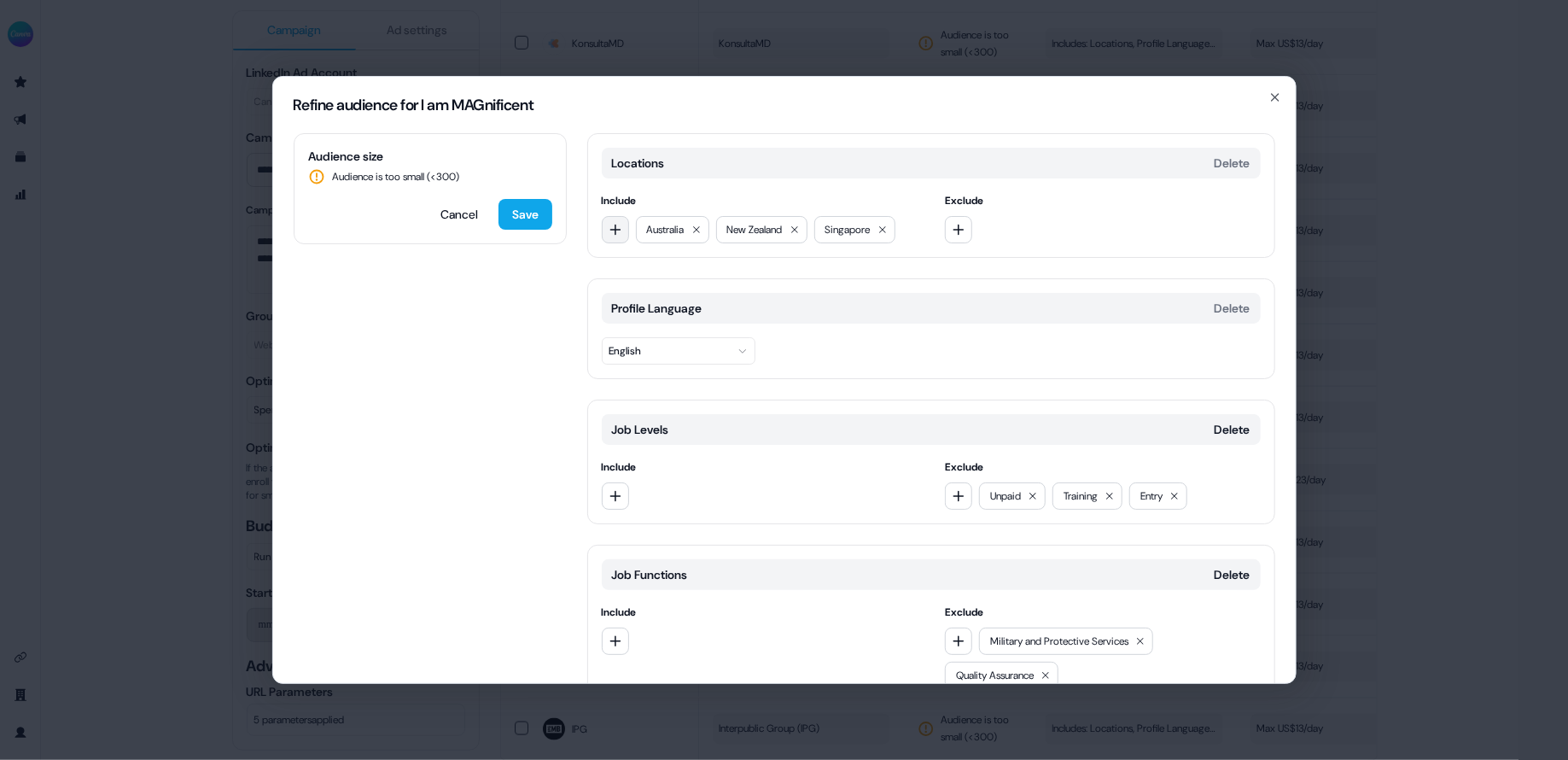 click 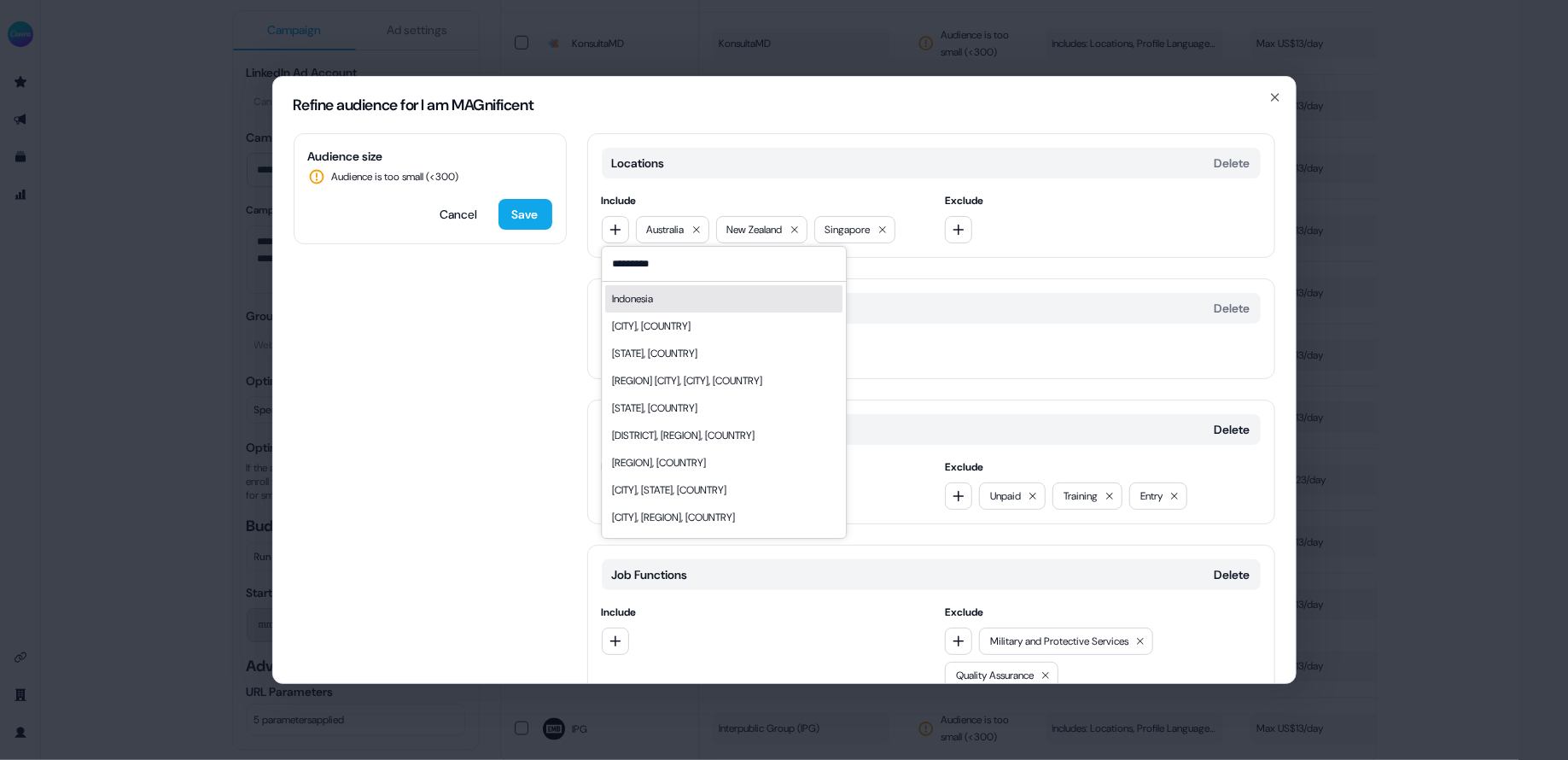 type on "*********" 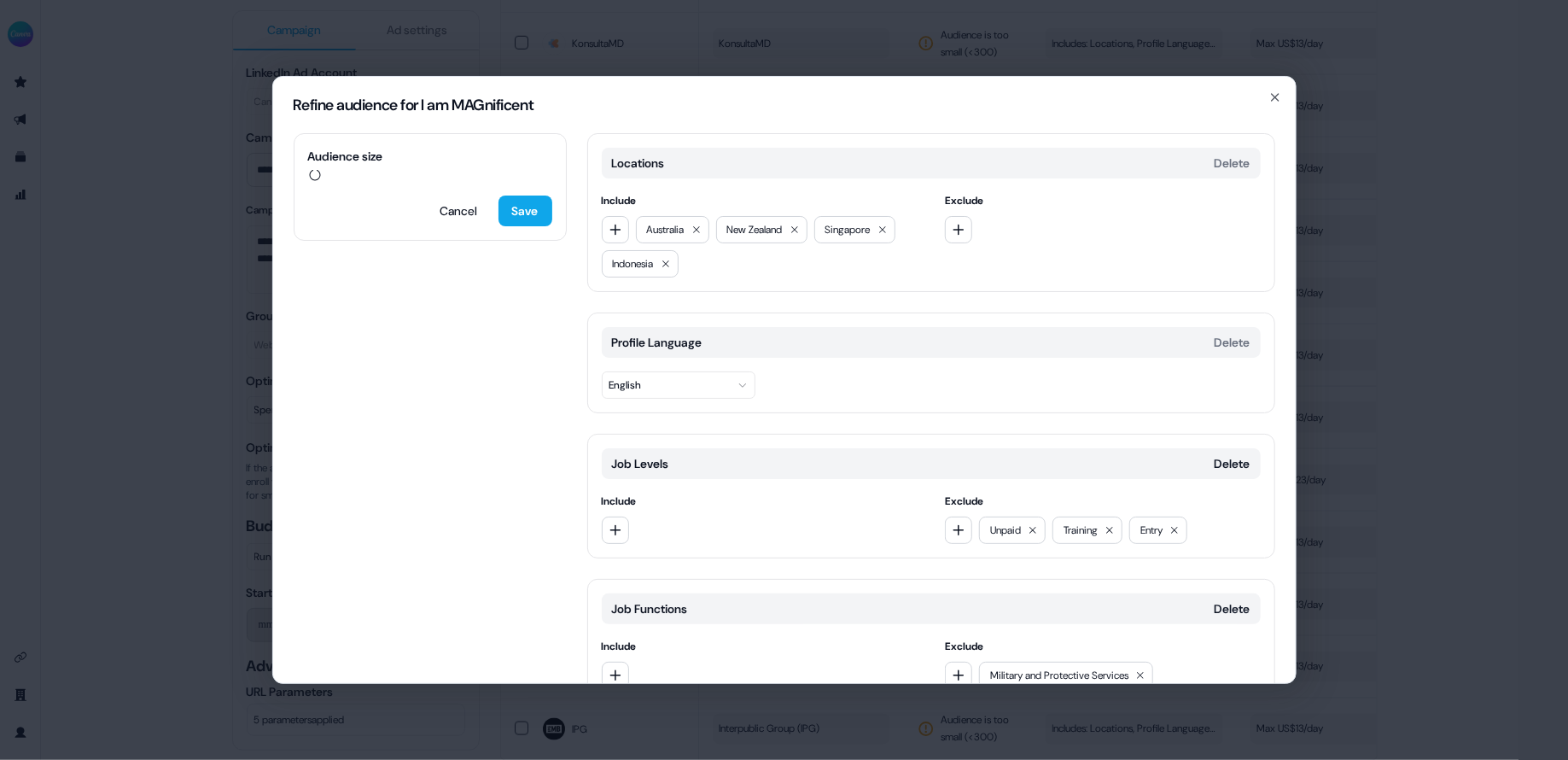 click on "Audience size Cancel Save Locations Delete Include Australia New Zealand Singapore Indonesia Exclude Profile Language Delete English Job Levels Delete Include Exclude Unpaid Training Entry Job Functions Delete Include Exclude Military and Protective Services Quality Assurance Add category" at bounding box center [784, 408] 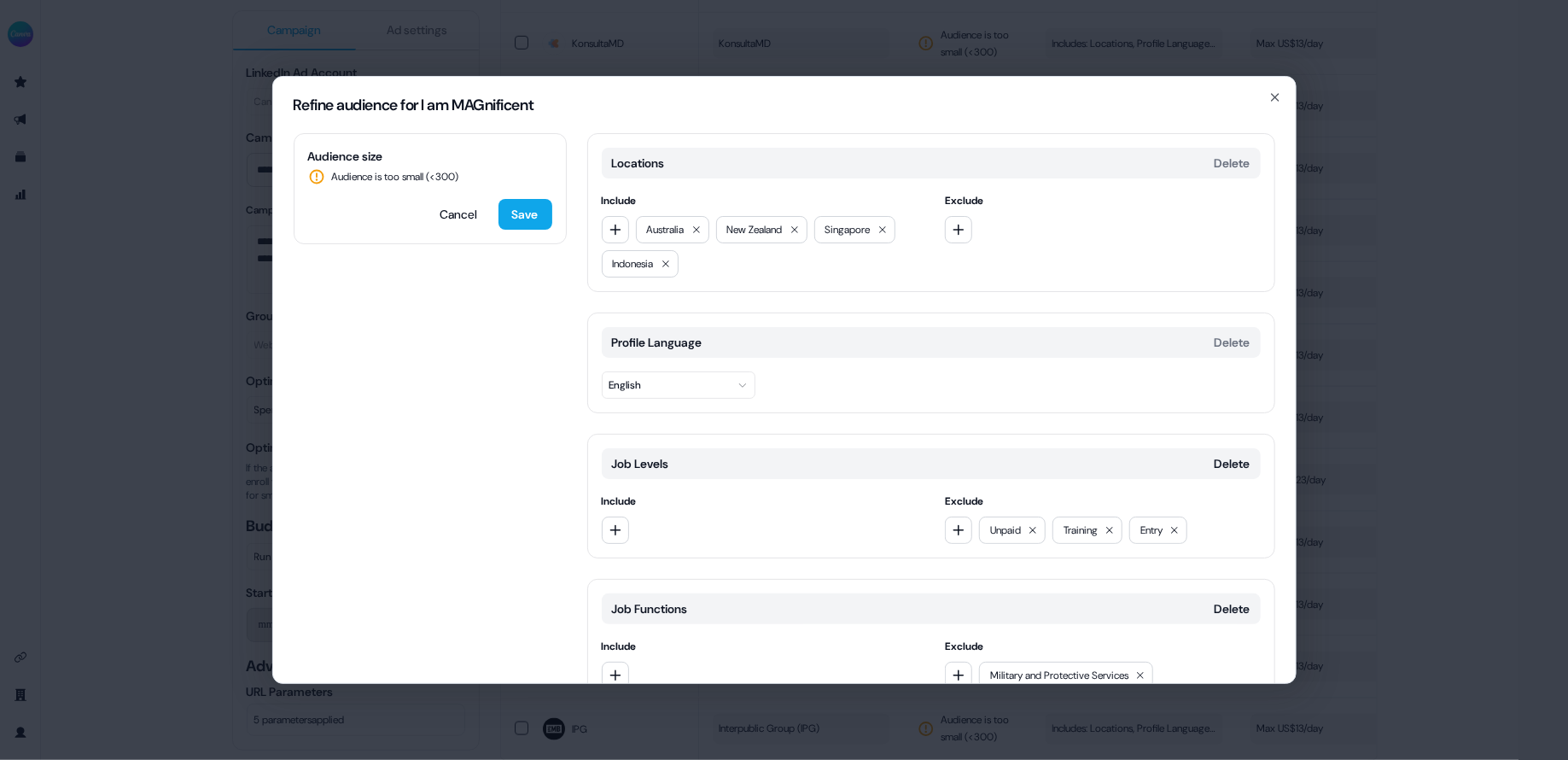 scroll, scrollTop: 122, scrollLeft: 0, axis: vertical 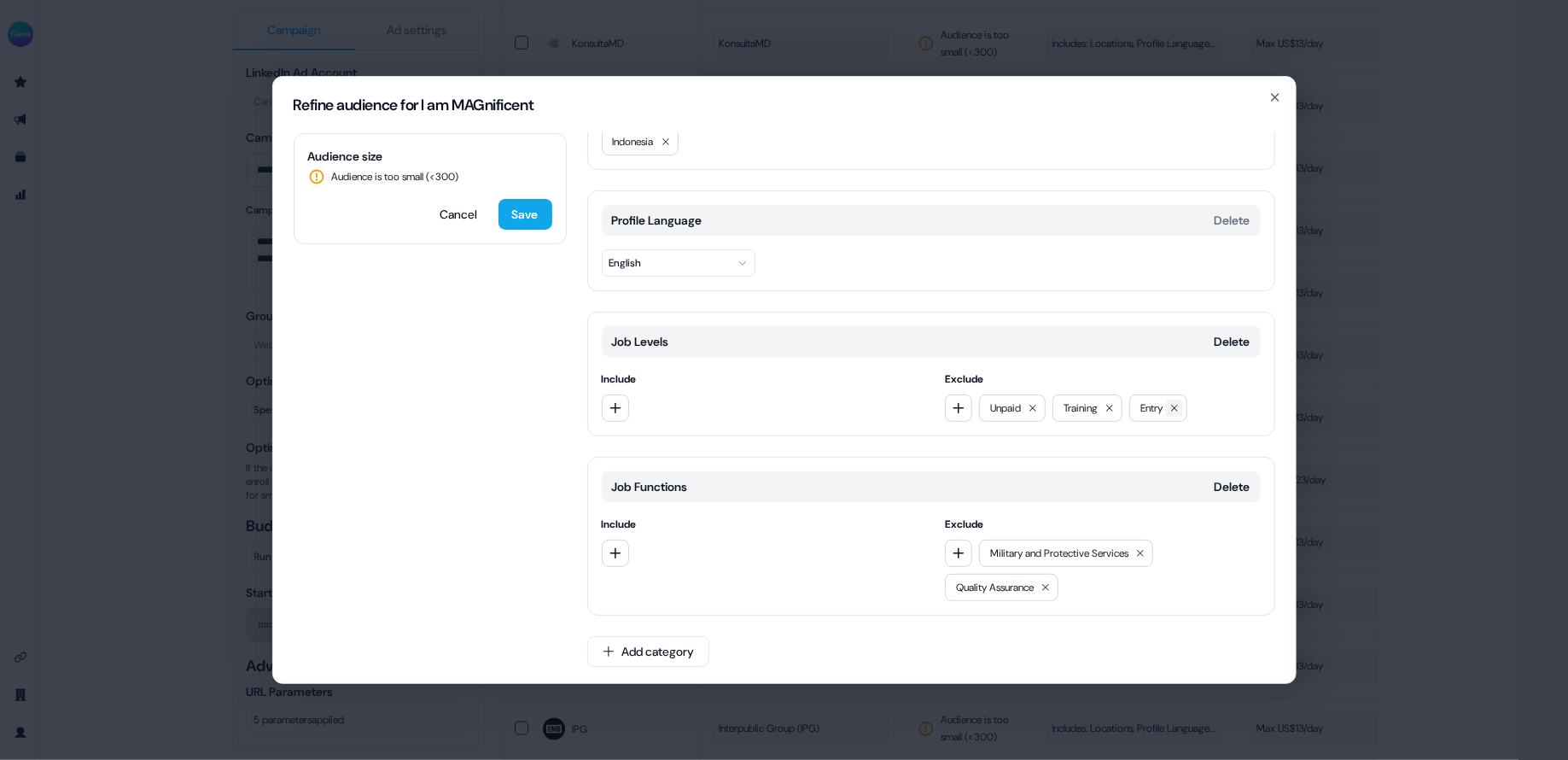 click 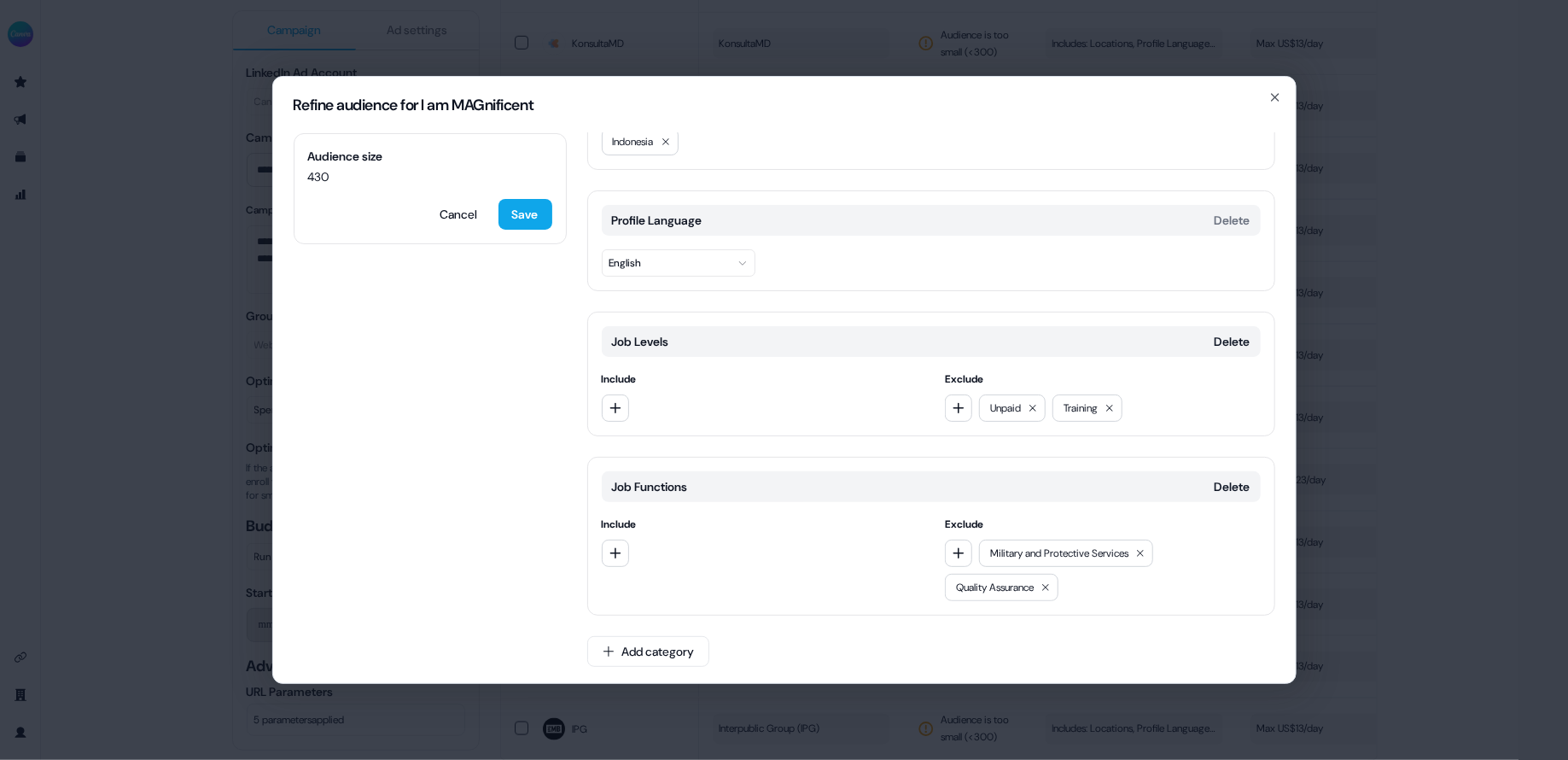 scroll, scrollTop: 0, scrollLeft: 0, axis: both 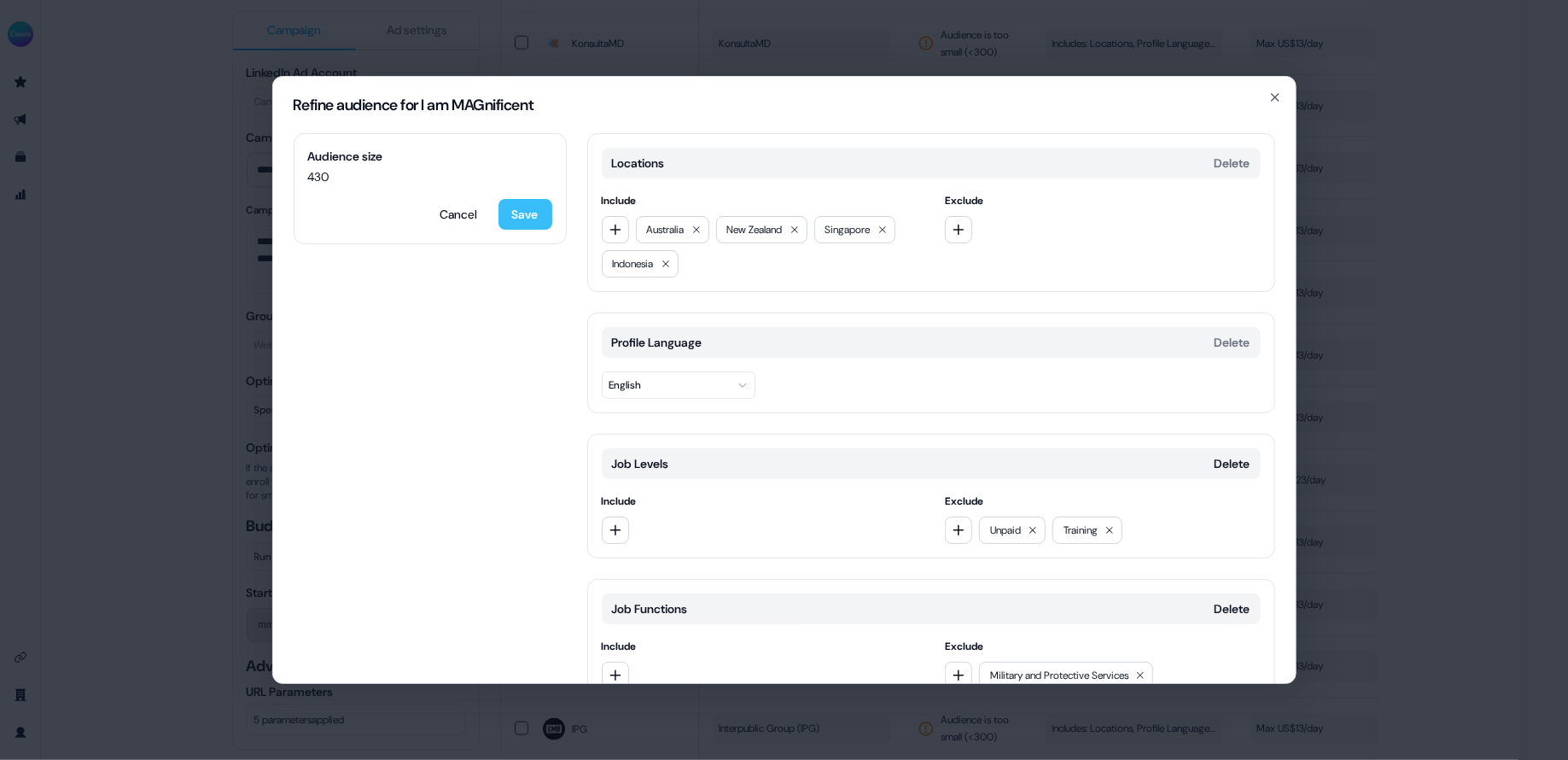 click on "Save" at bounding box center [525, 214] 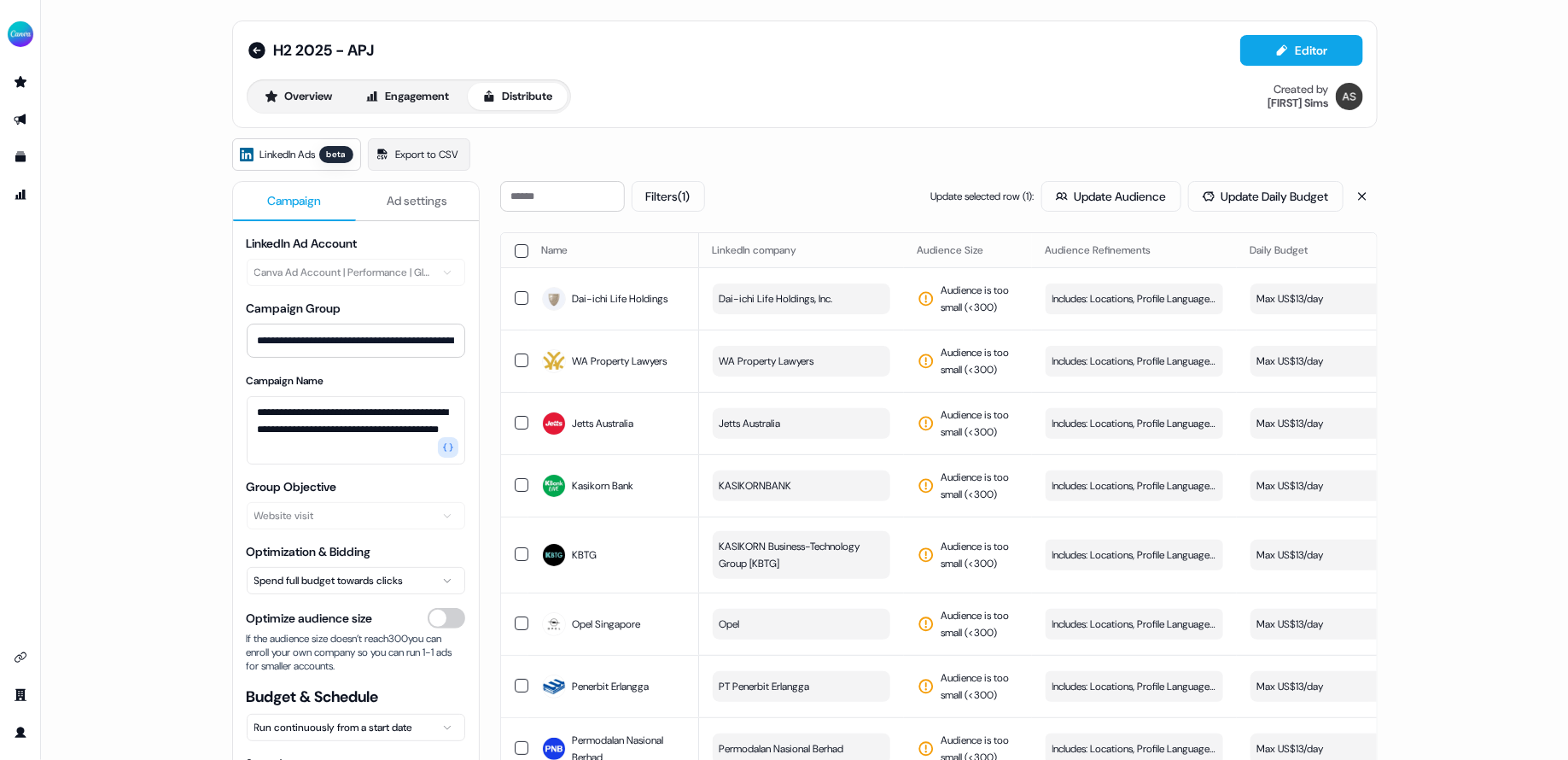 scroll, scrollTop: 38, scrollLeft: 0, axis: vertical 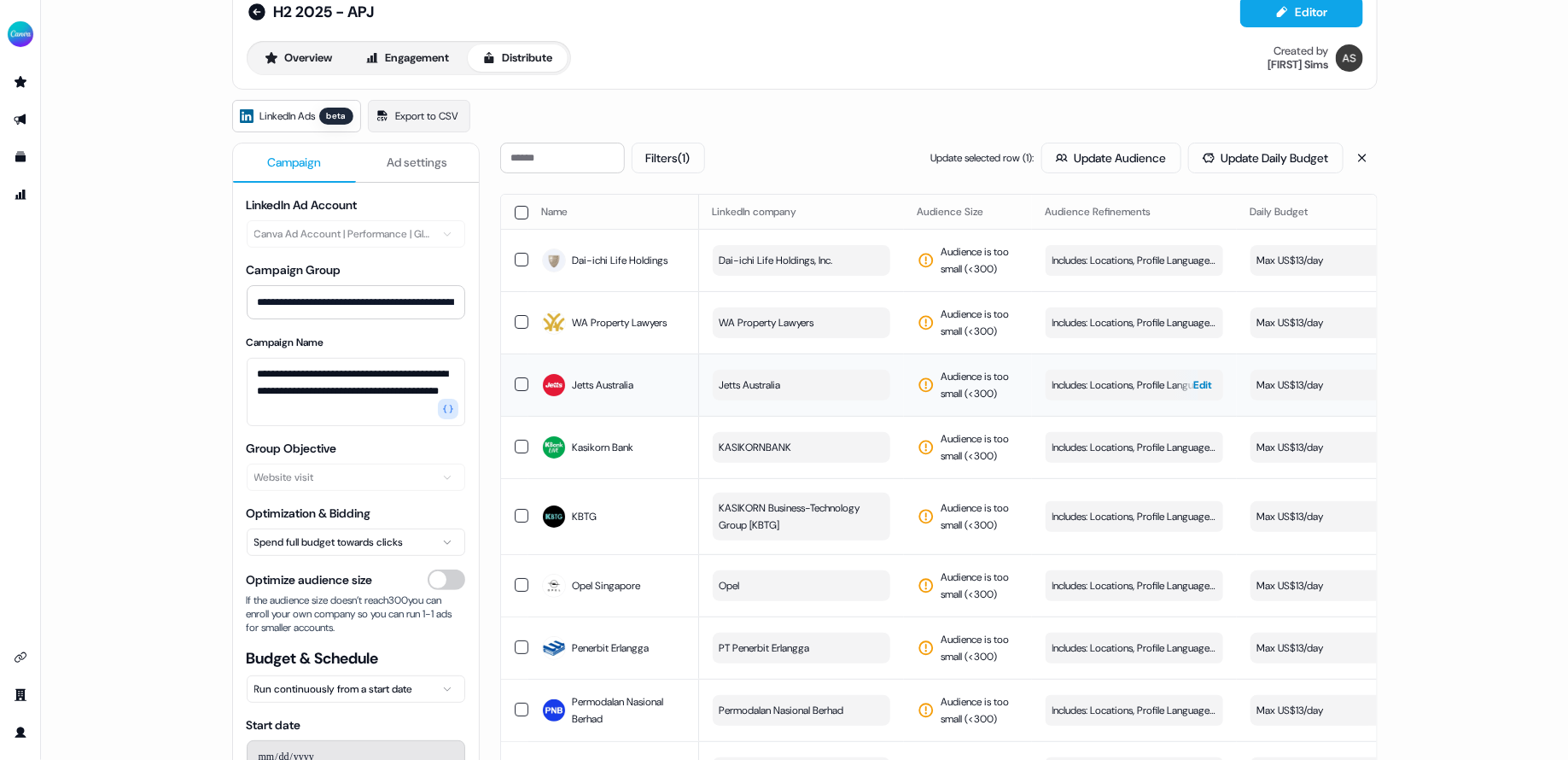 click on "Includes: Locations, Profile Language / Excludes: Job Levels, Job Functions" at bounding box center (1134, 385) 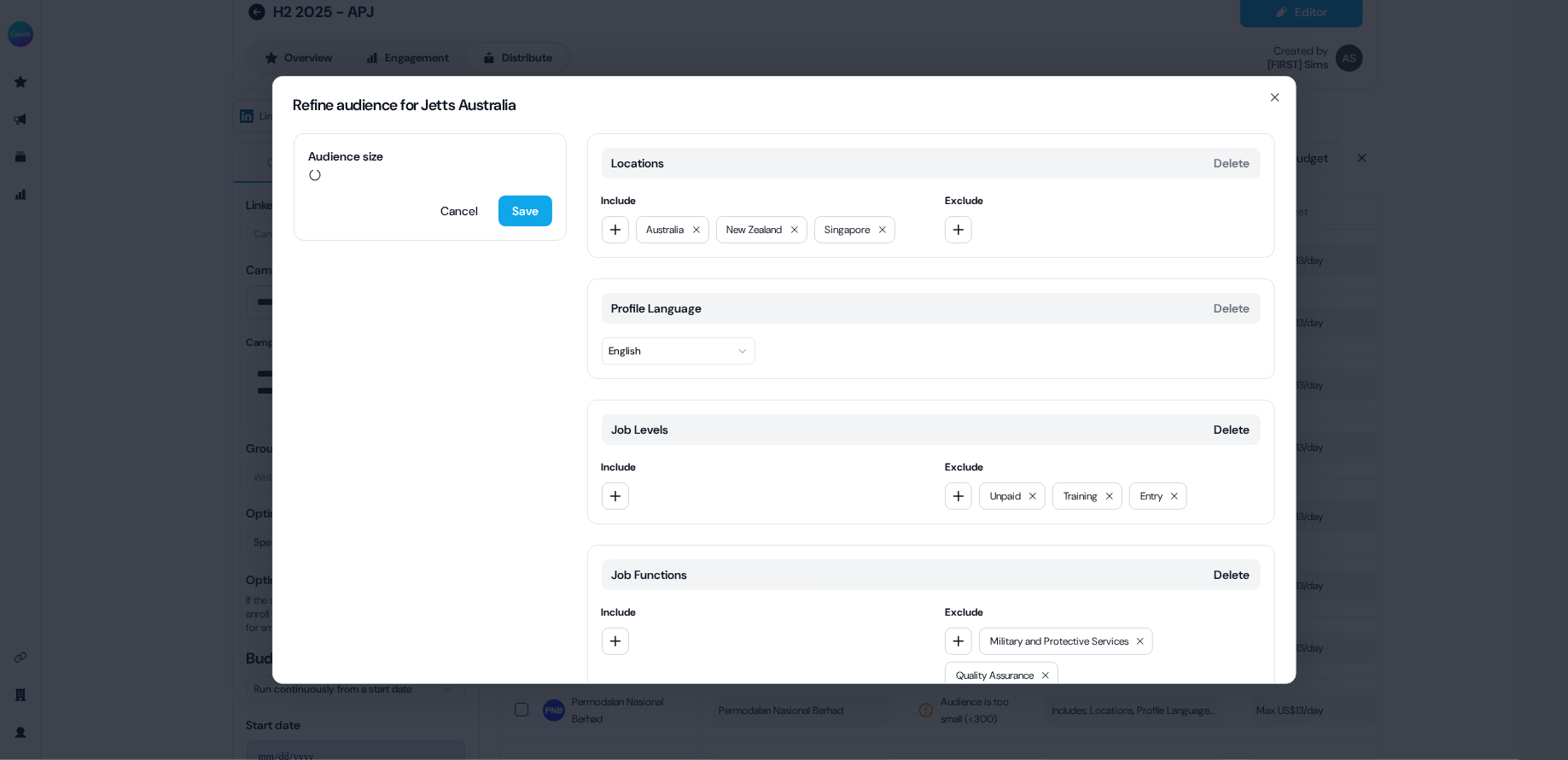 click on "Audience size Cancel Save Locations Delete Include Australia New Zealand Singapore Exclude Profile Language Delete English Job Levels Delete Include Exclude Unpaid Training Entry Job Functions Delete Include Exclude Military and Protective Services Quality Assurance Add category" at bounding box center (784, 408) 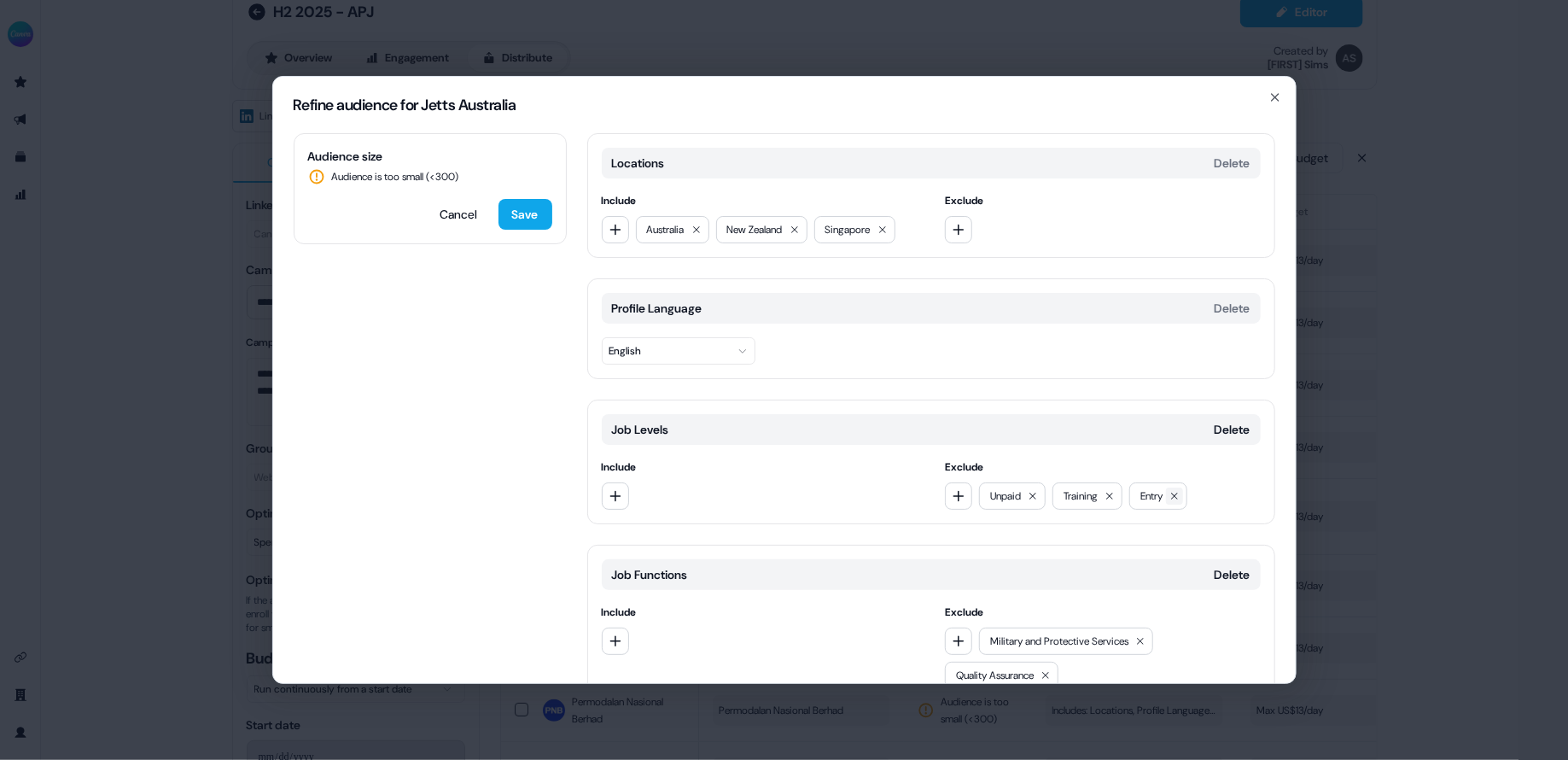 click 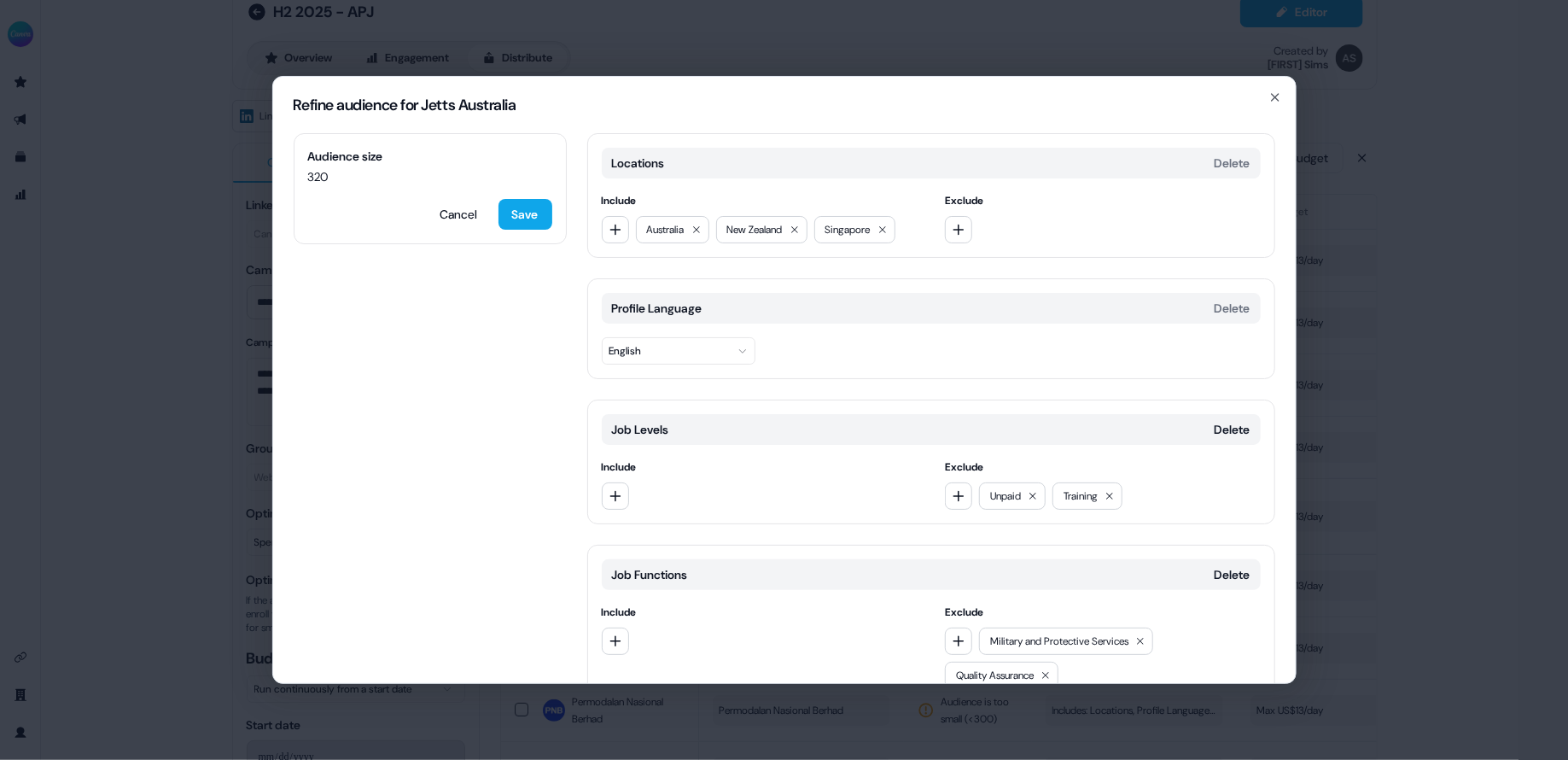 scroll, scrollTop: 88, scrollLeft: 0, axis: vertical 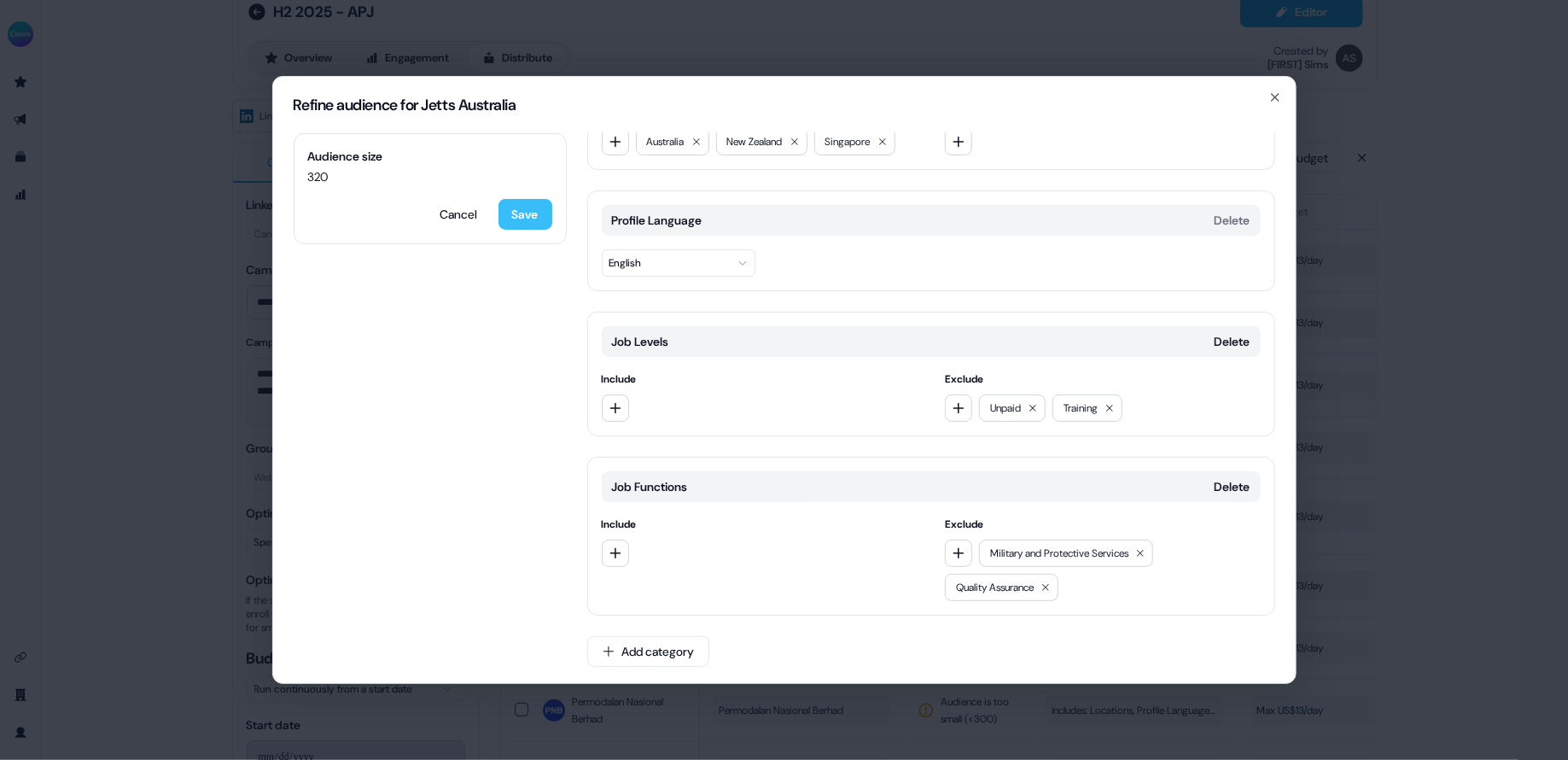 click on "Save" at bounding box center [525, 214] 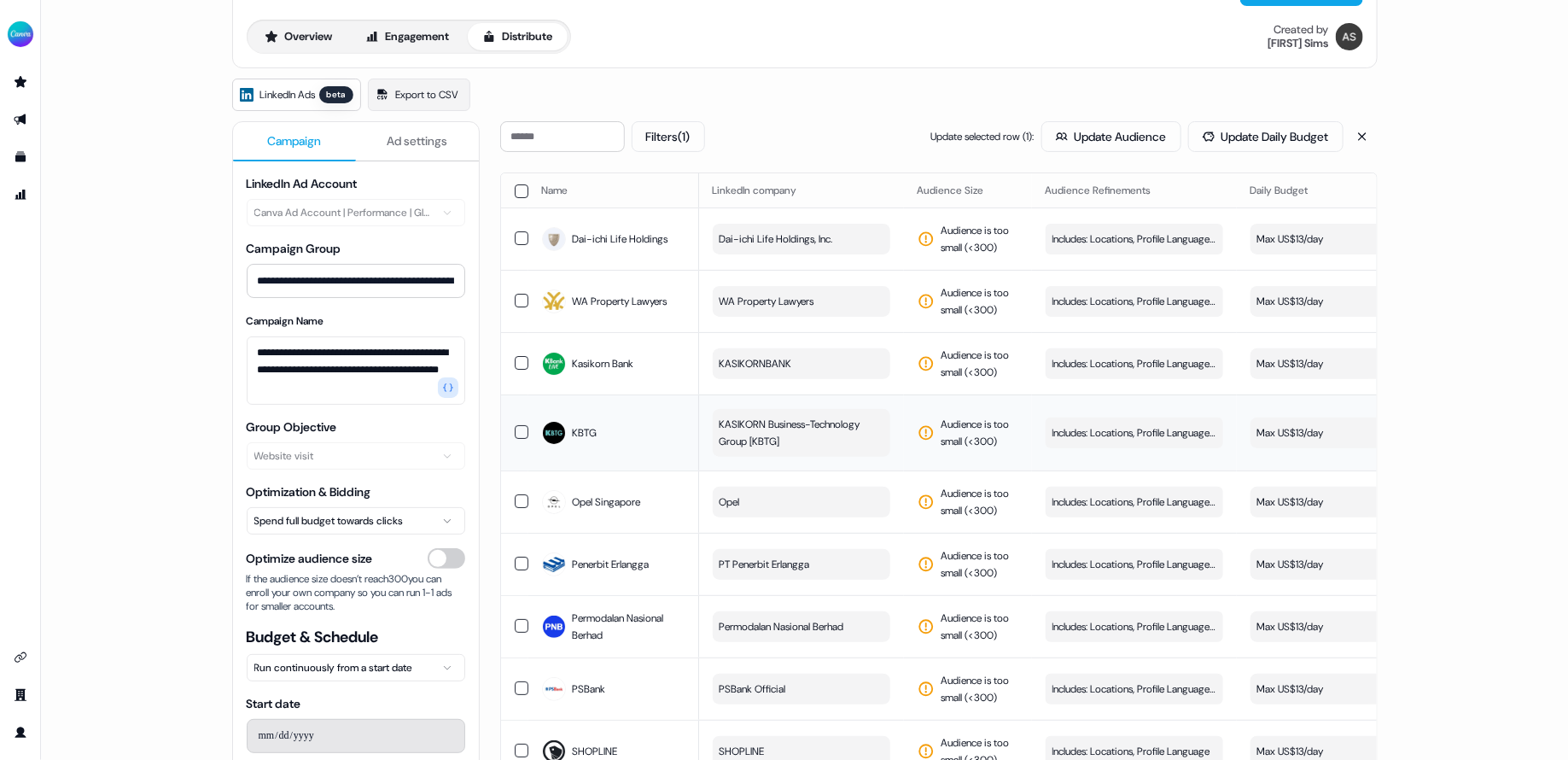 scroll, scrollTop: 61, scrollLeft: 0, axis: vertical 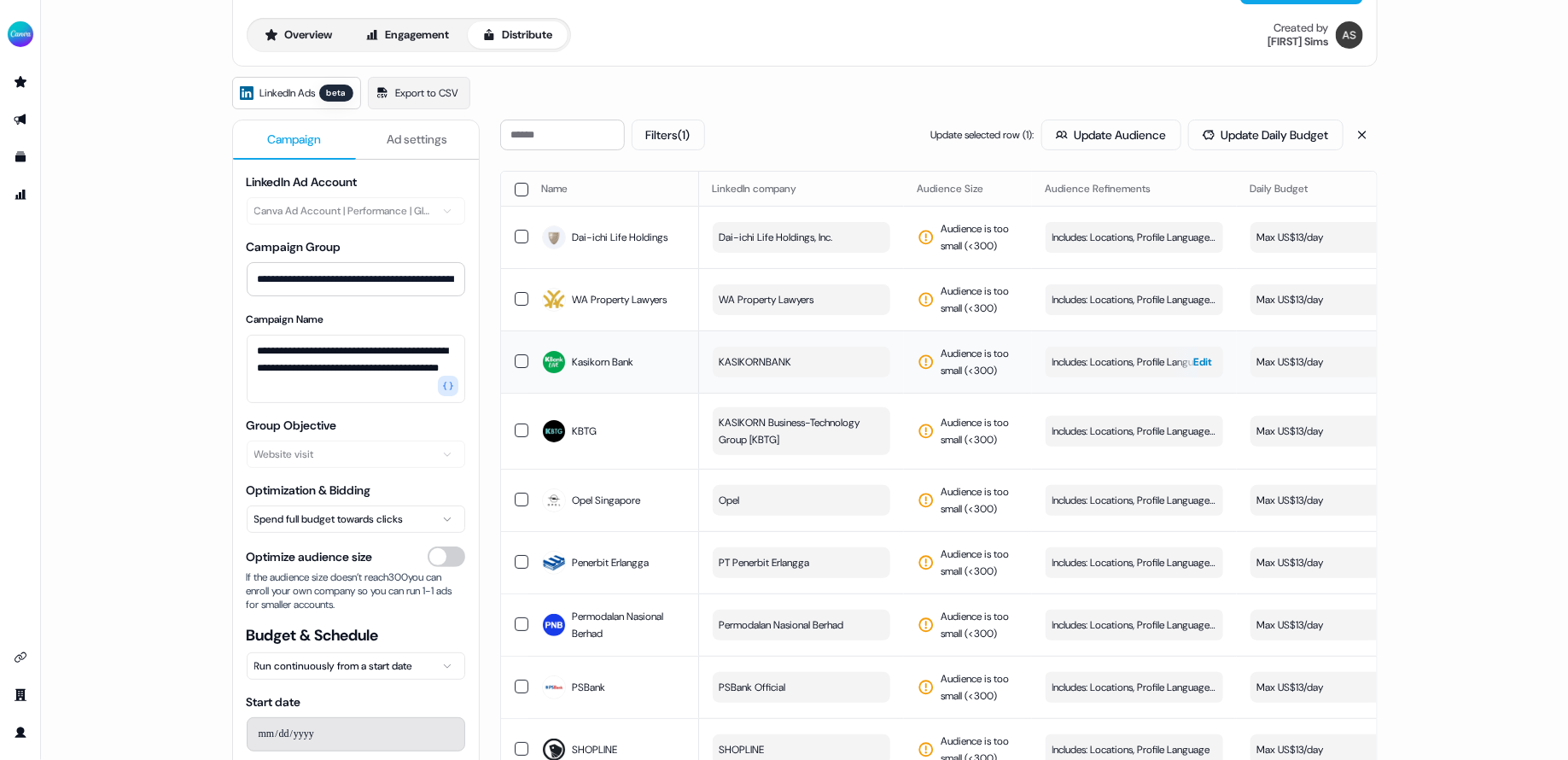 click on "Includes: Locations, Profile Language / Excludes: Job Levels, Job Functions Edit" at bounding box center [1134, 362] 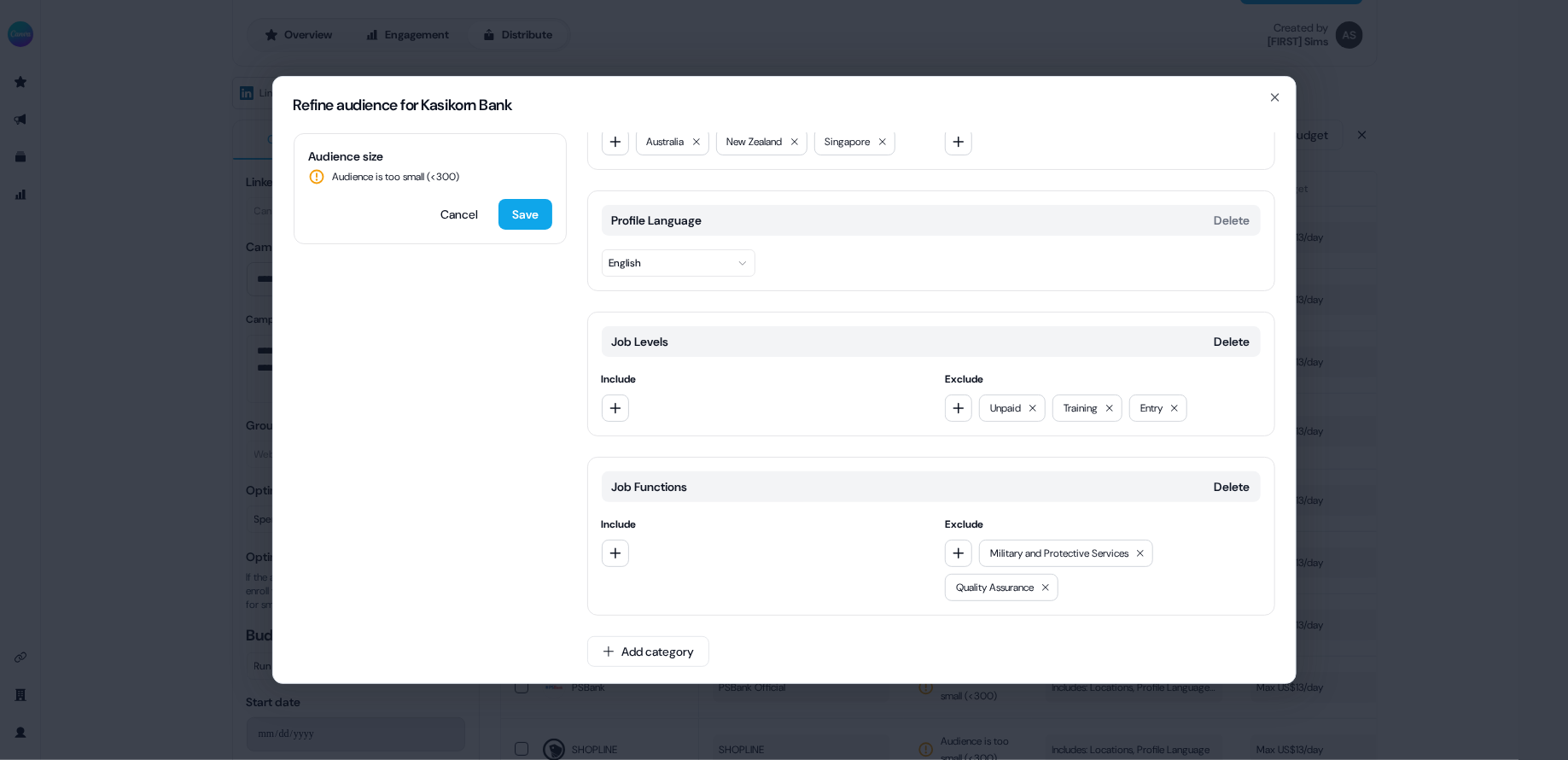 scroll, scrollTop: 0, scrollLeft: 0, axis: both 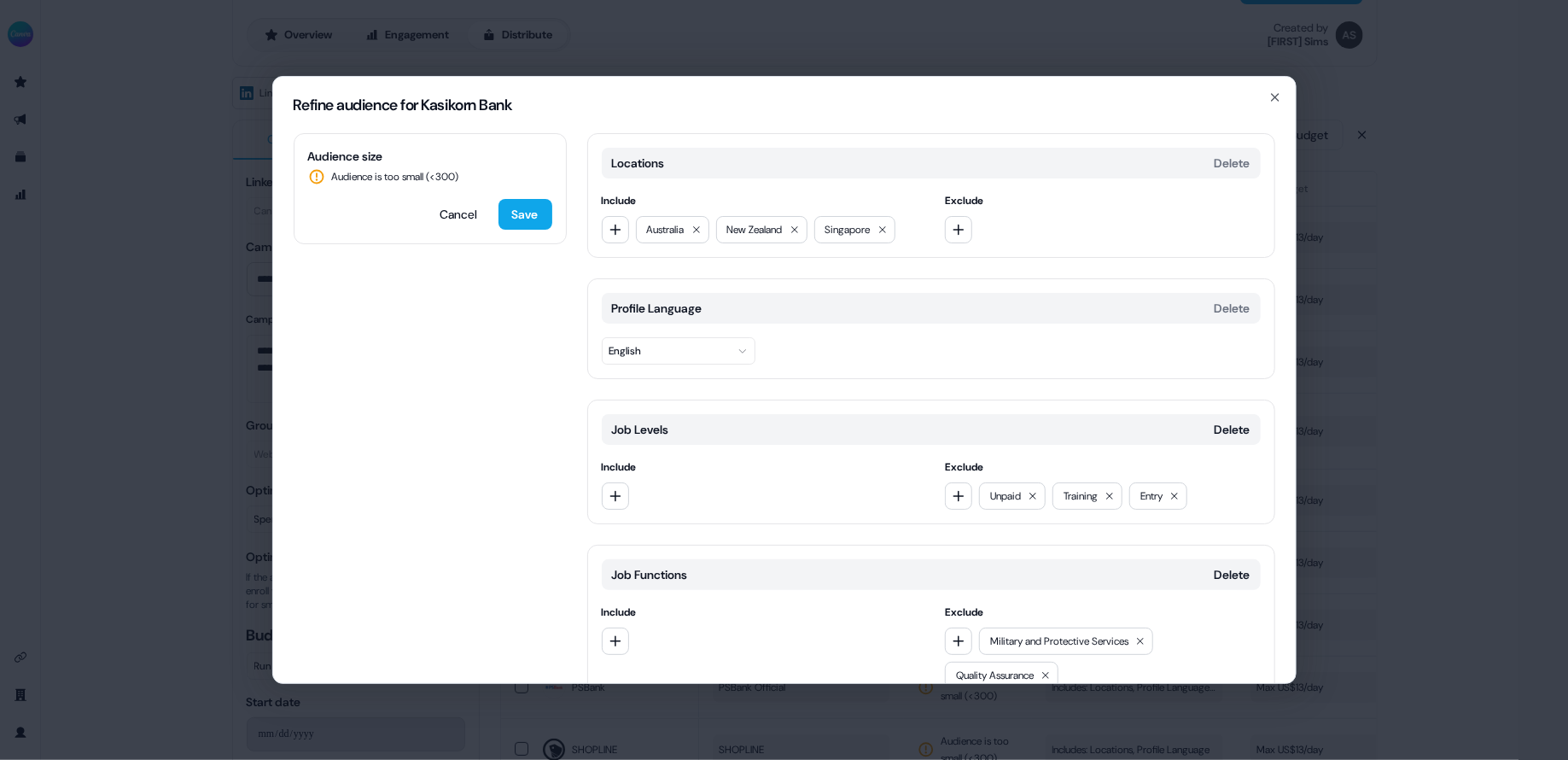 click on "Australia New Zealand Singapore" at bounding box center (760, 230) 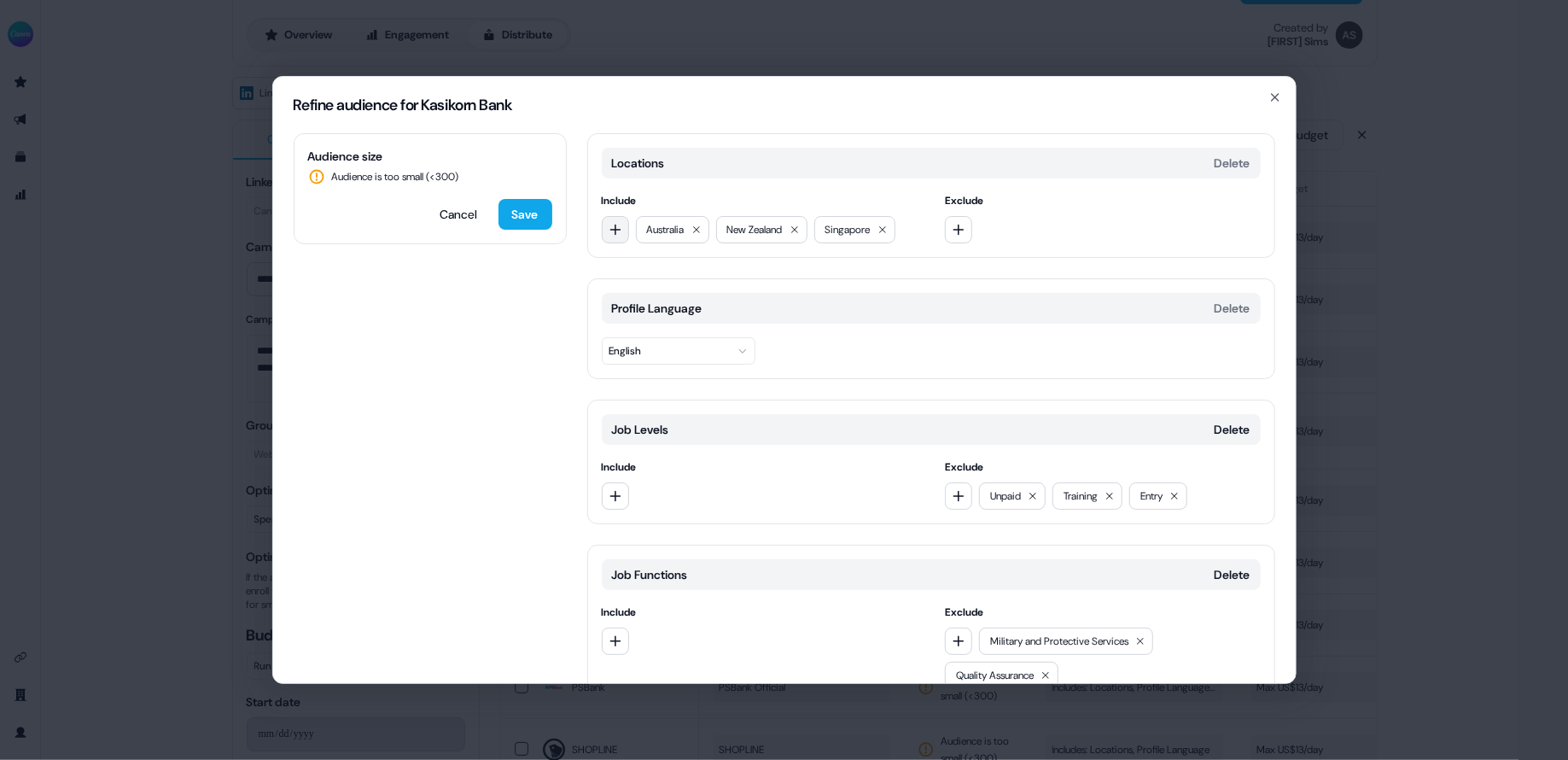 click 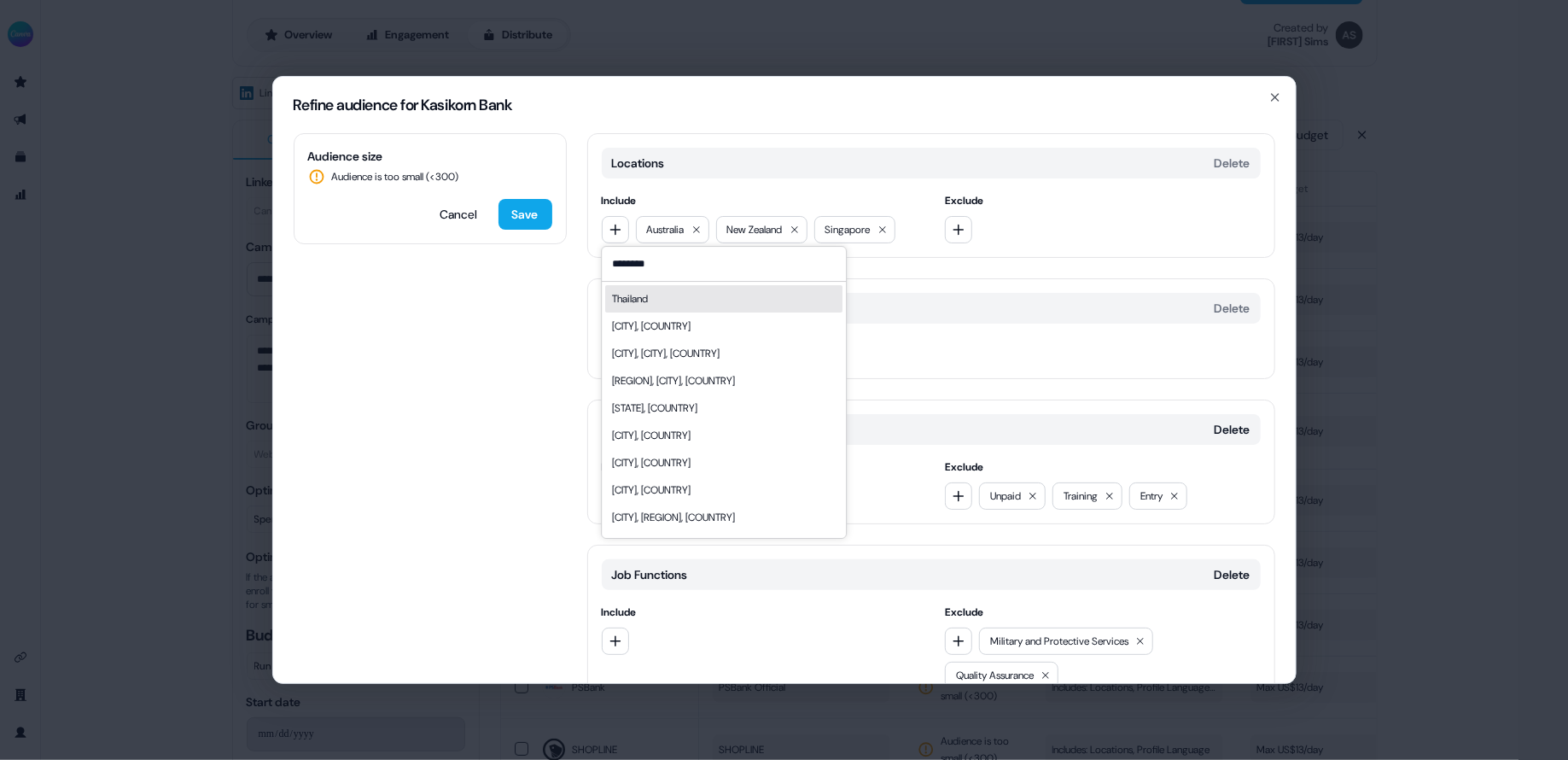 type on "********" 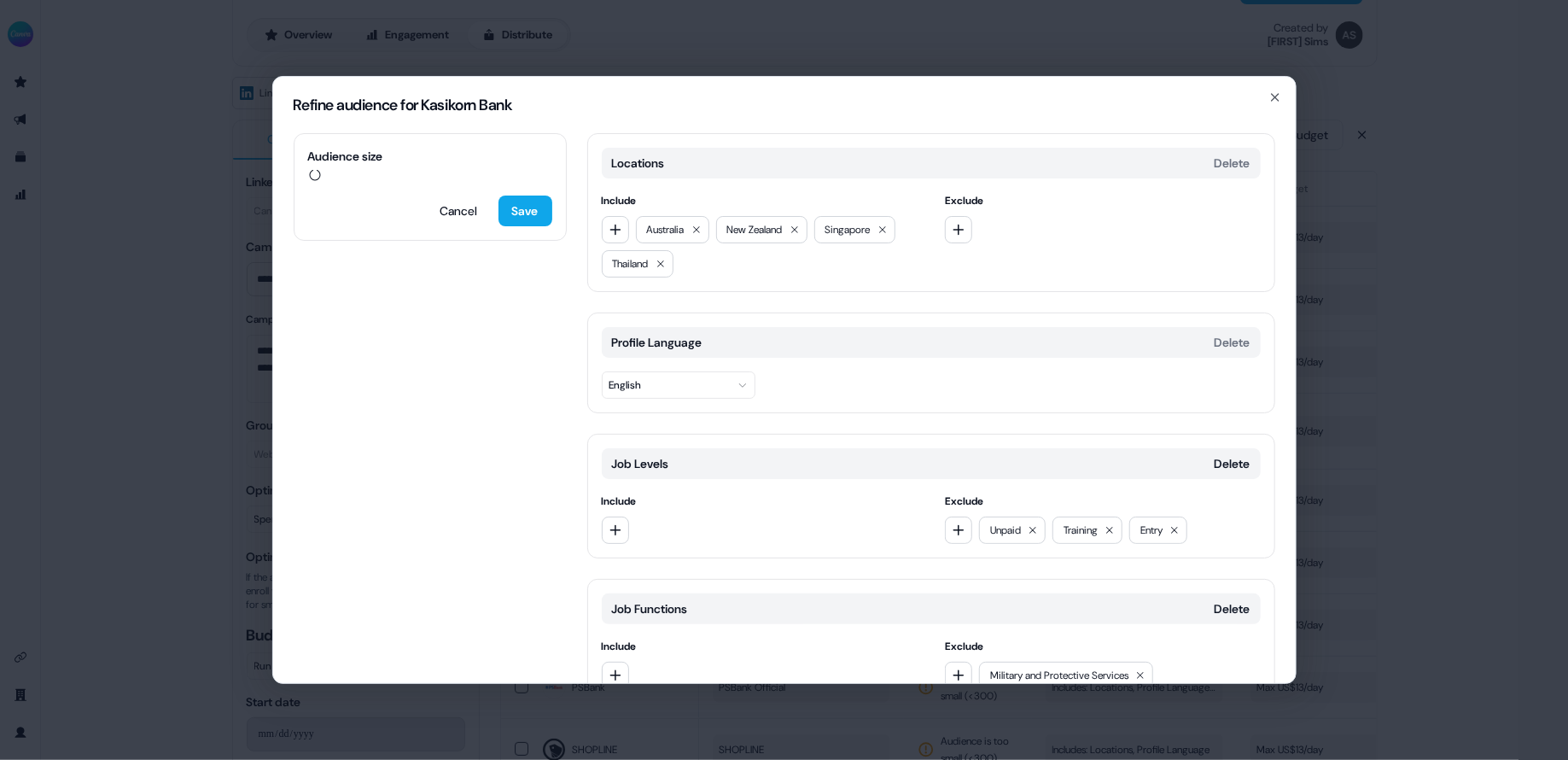 click on "Audience size Cancel Save Locations Delete Include Australia New Zealand Singapore Thailand Exclude Profile Language Delete English Job Levels Delete Include Exclude Unpaid Training Entry Job Functions Delete Include Exclude Military and Protective Services Quality Assurance Add category" at bounding box center [784, 408] 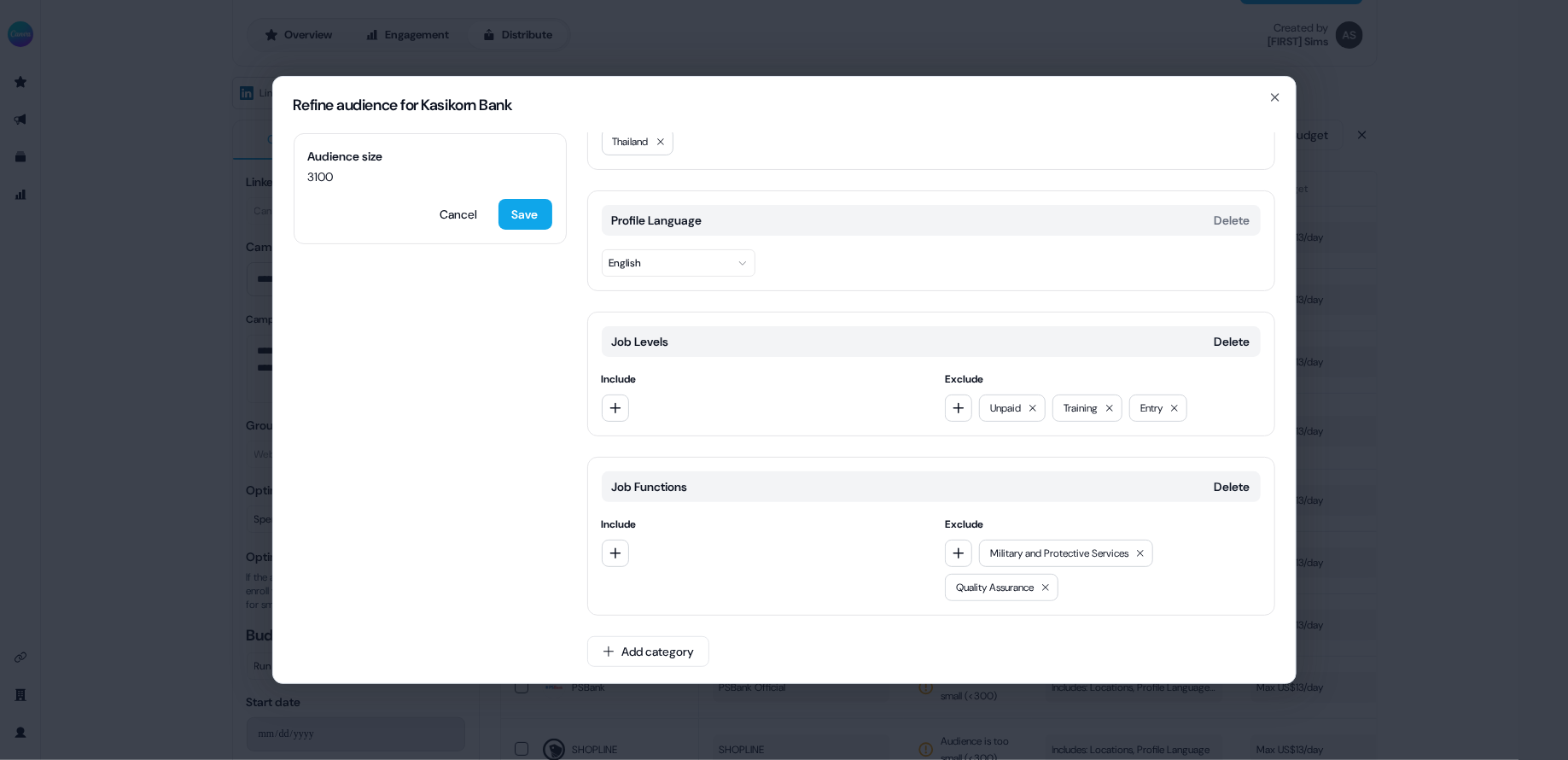 scroll, scrollTop: 0, scrollLeft: 0, axis: both 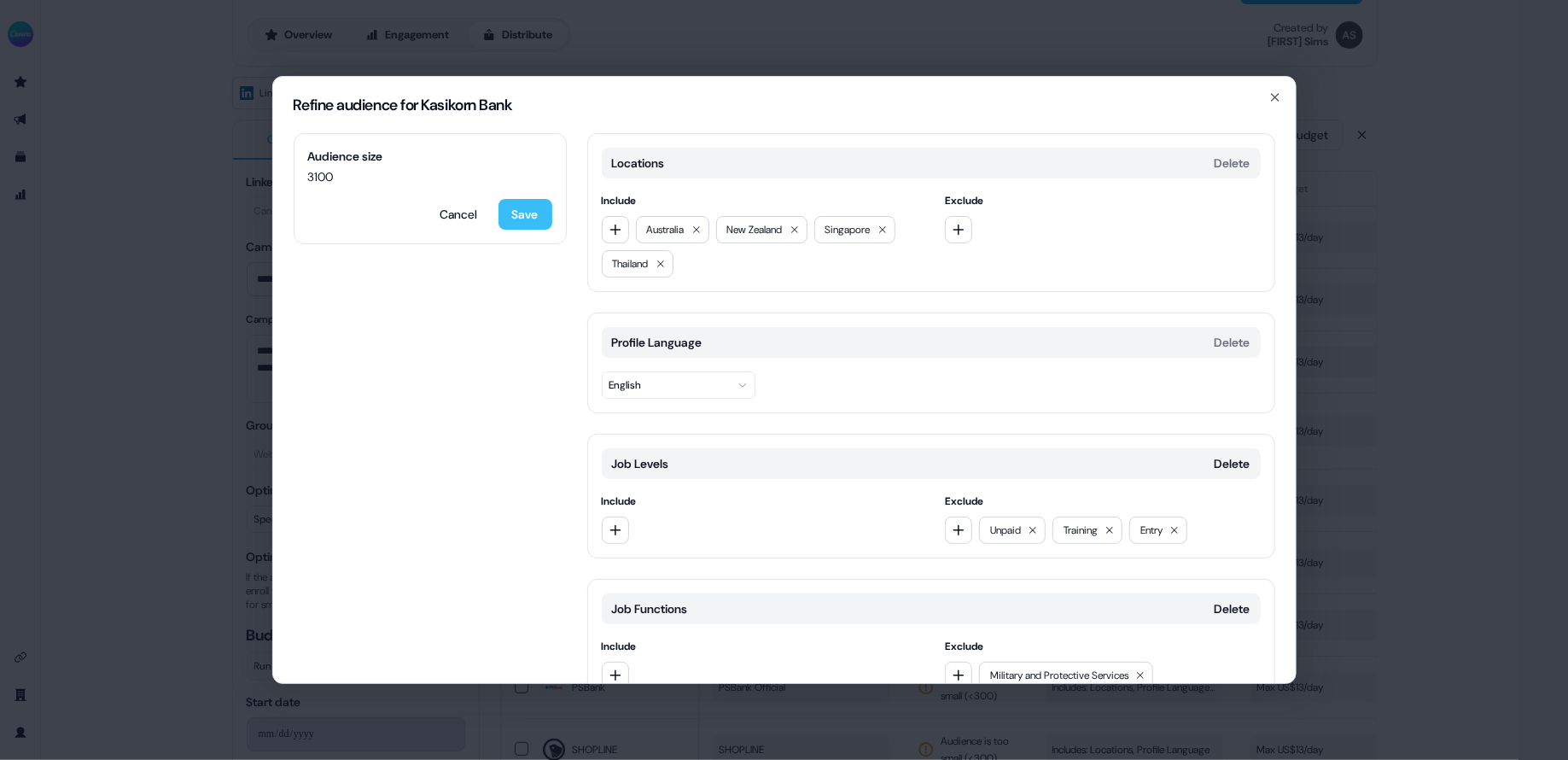 click on "Save" at bounding box center (525, 214) 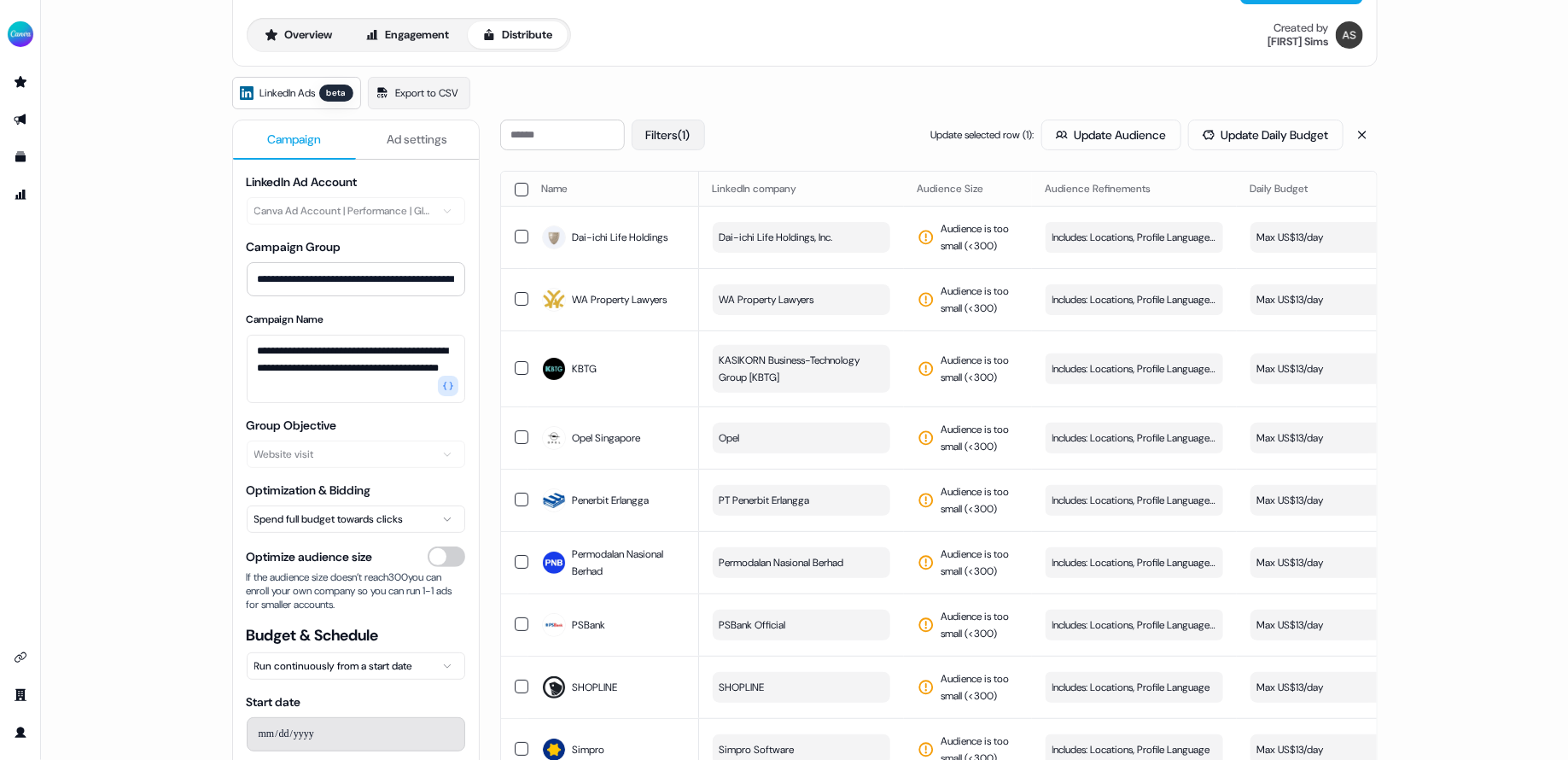 click on "Filters  (1)" at bounding box center [668, 135] 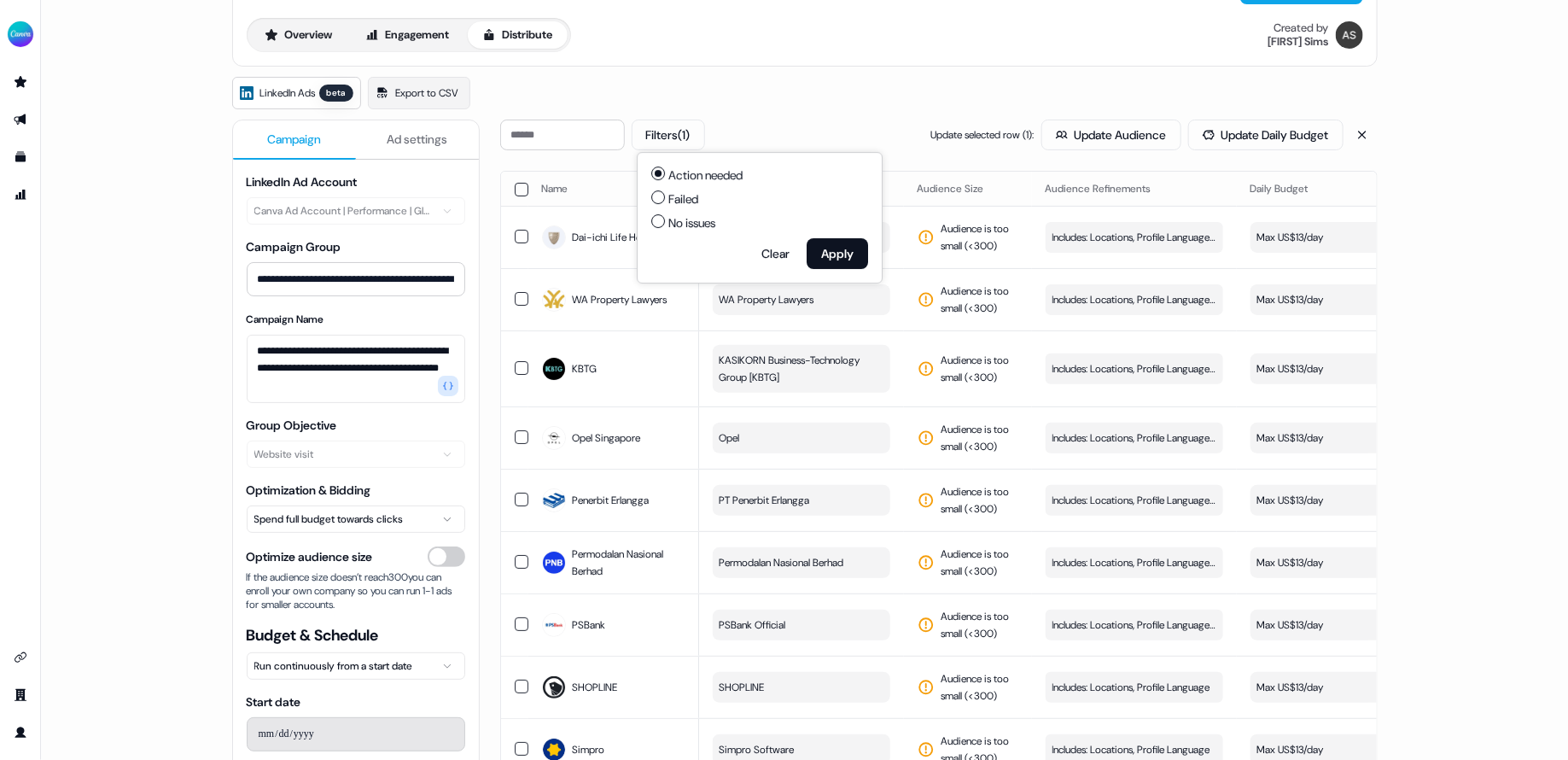 click on "No issues" at bounding box center (691, 223) 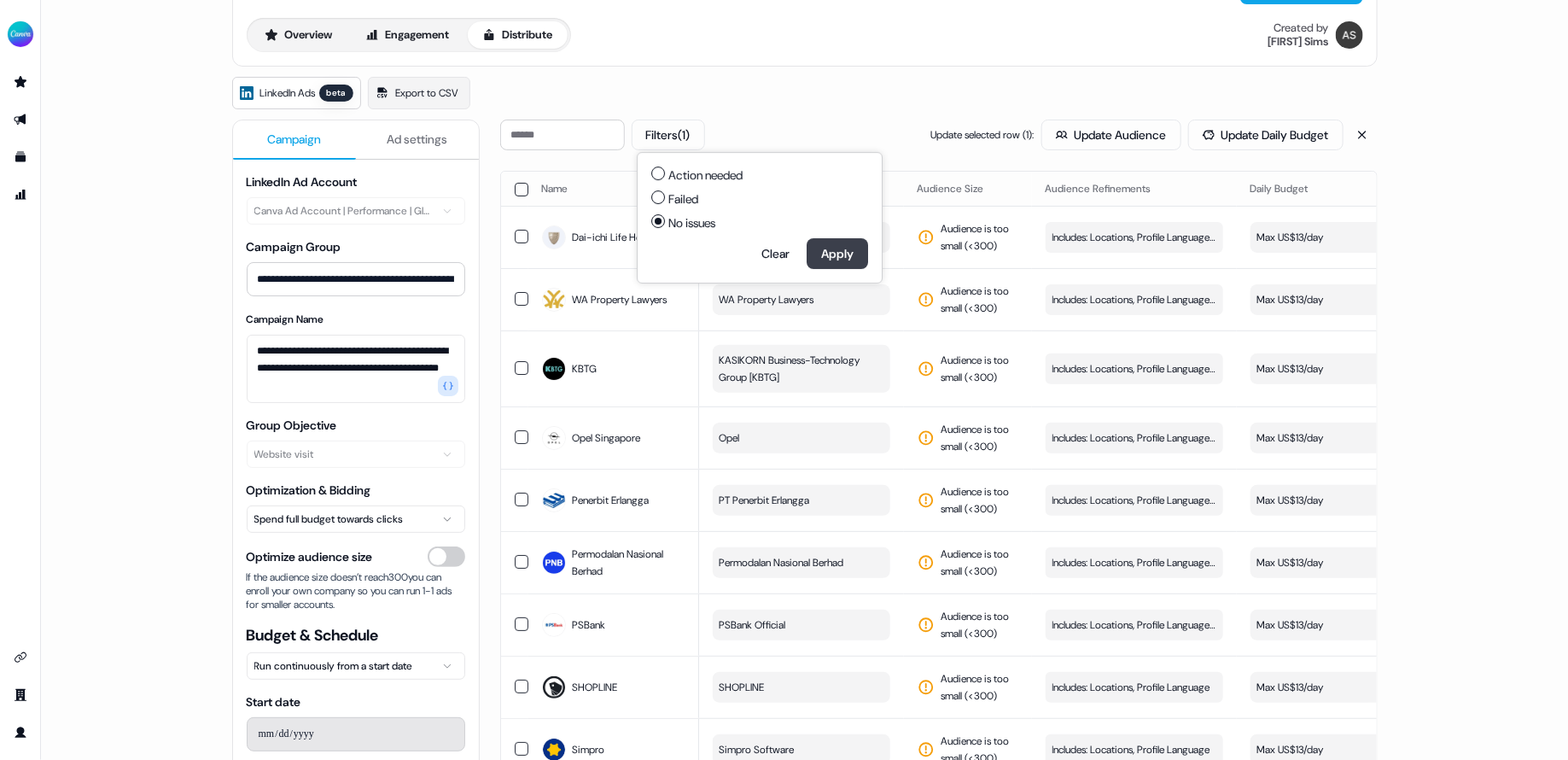 click on "Apply" at bounding box center [837, 254] 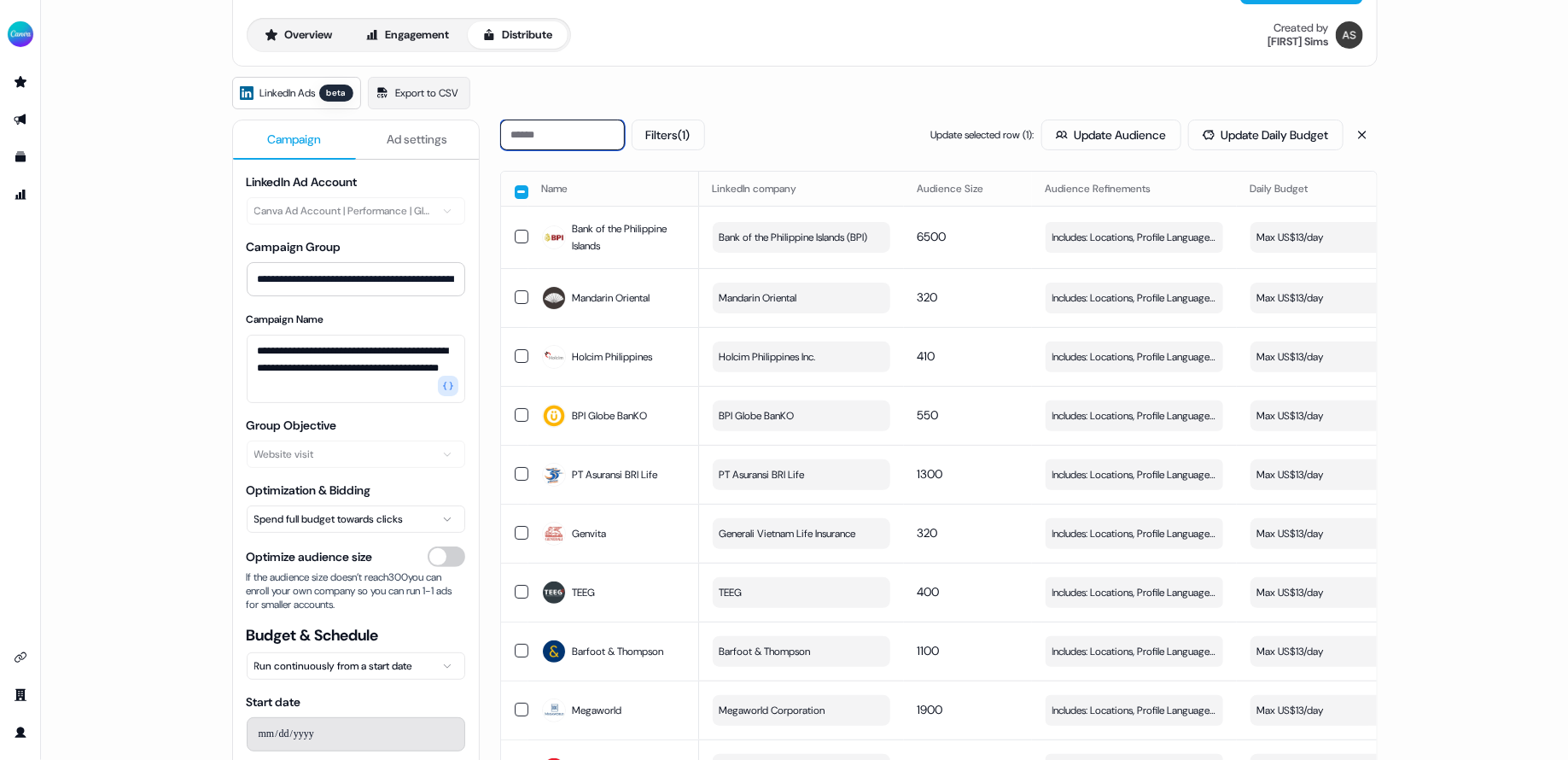 click at bounding box center (562, 135) 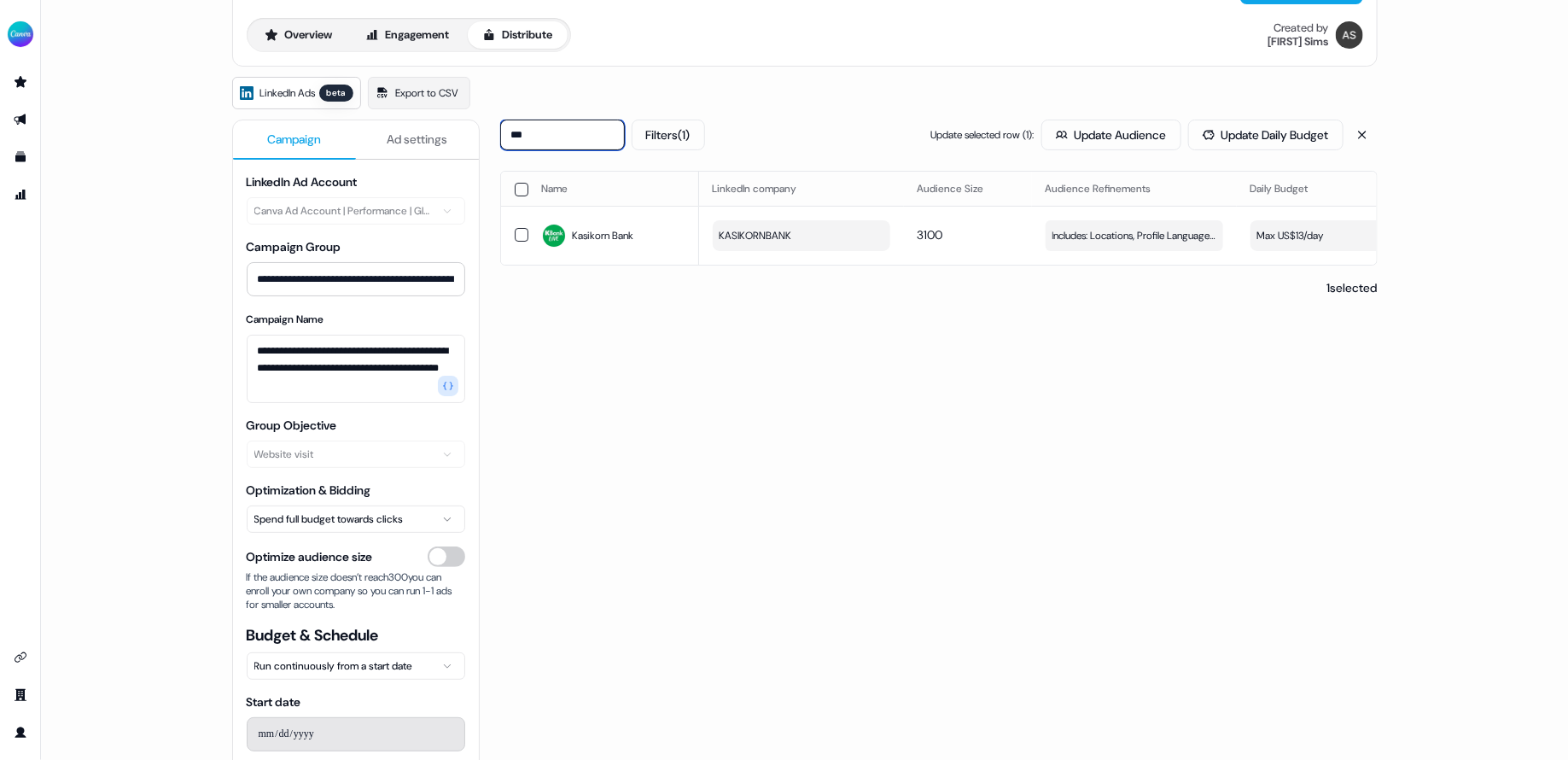 type on "****" 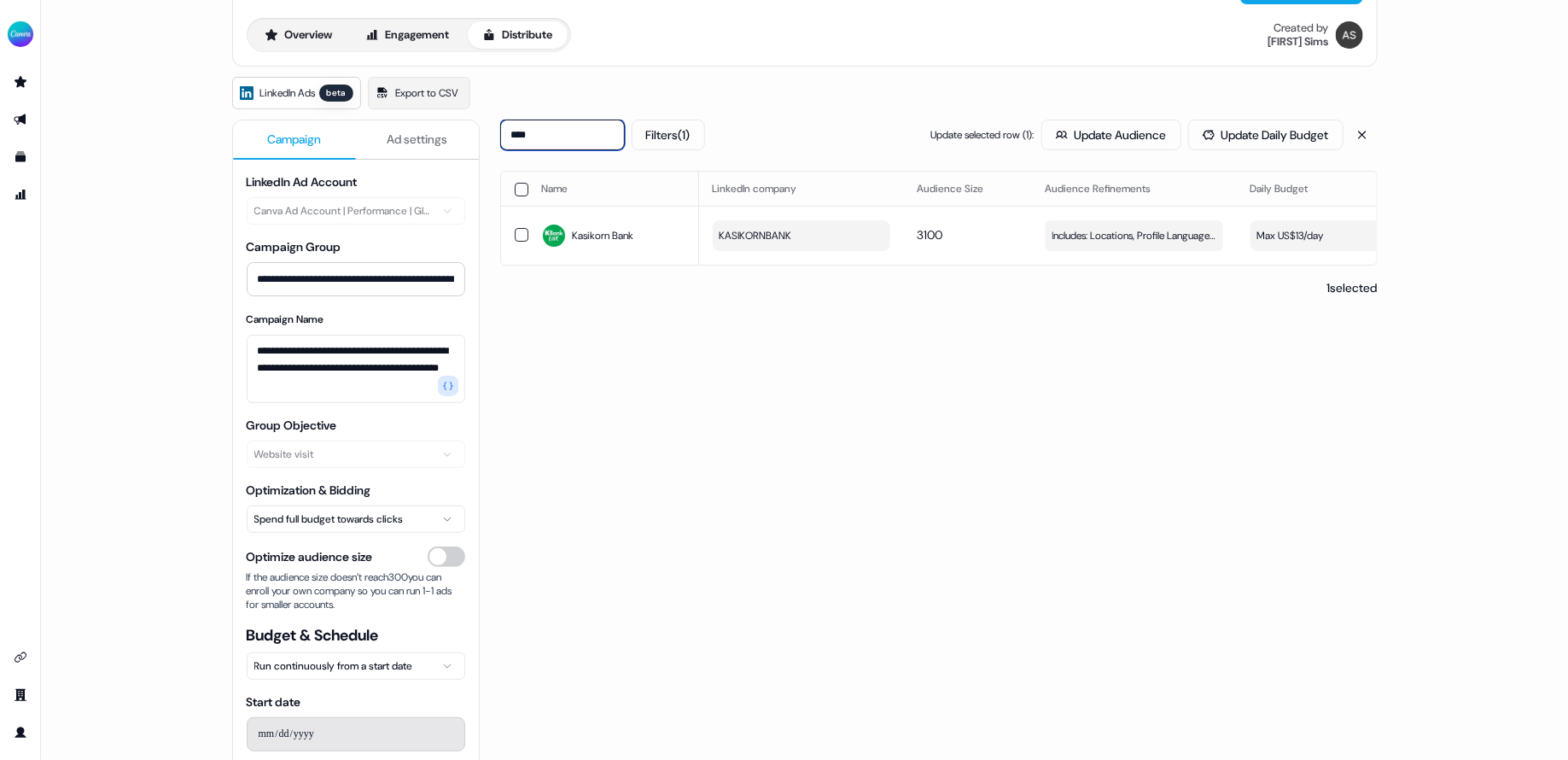 click on "****" at bounding box center (562, 135) 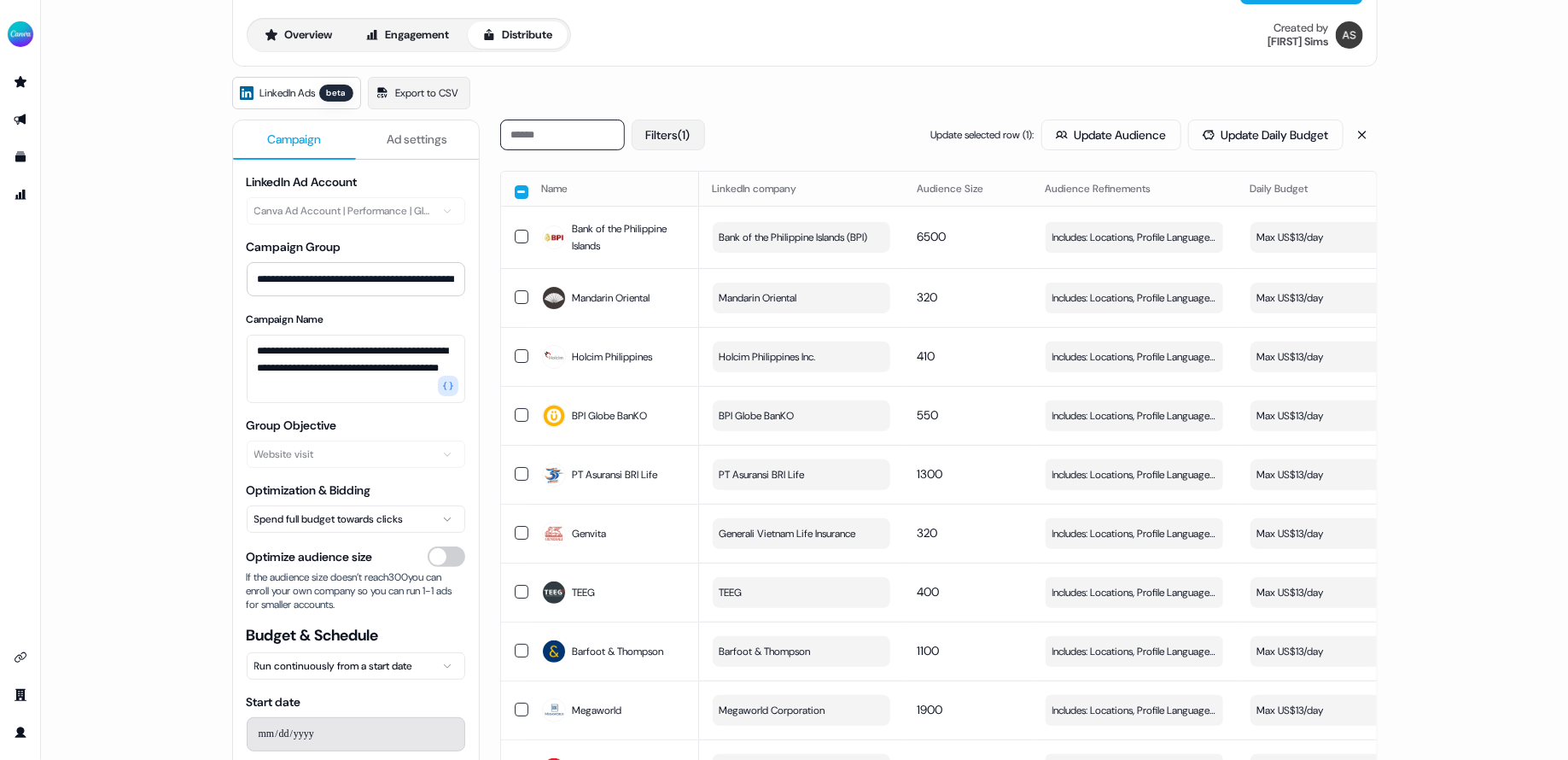 click on "Filters  (1)" at bounding box center (668, 135) 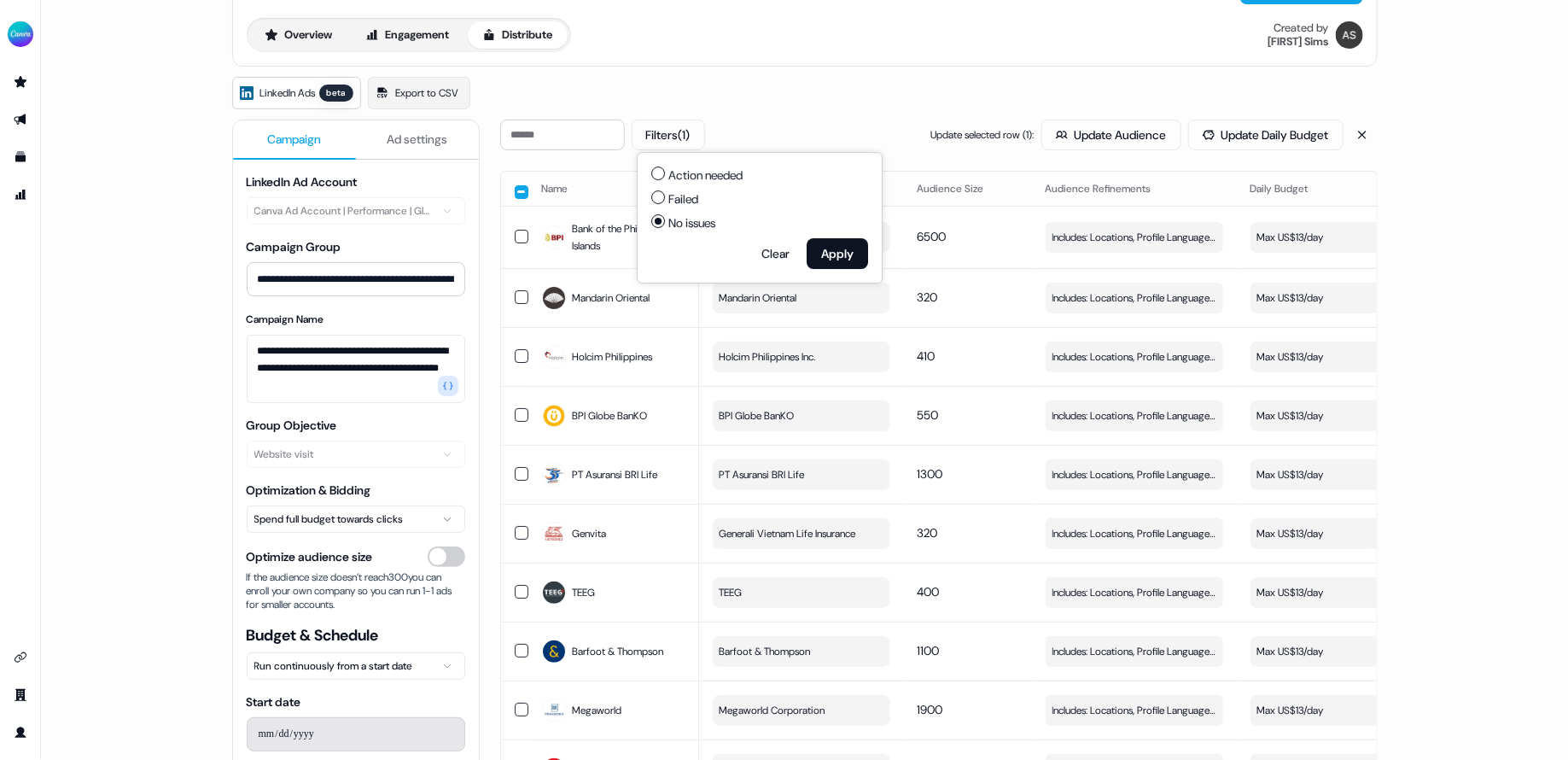 click on "Action needed" at bounding box center [760, 175] 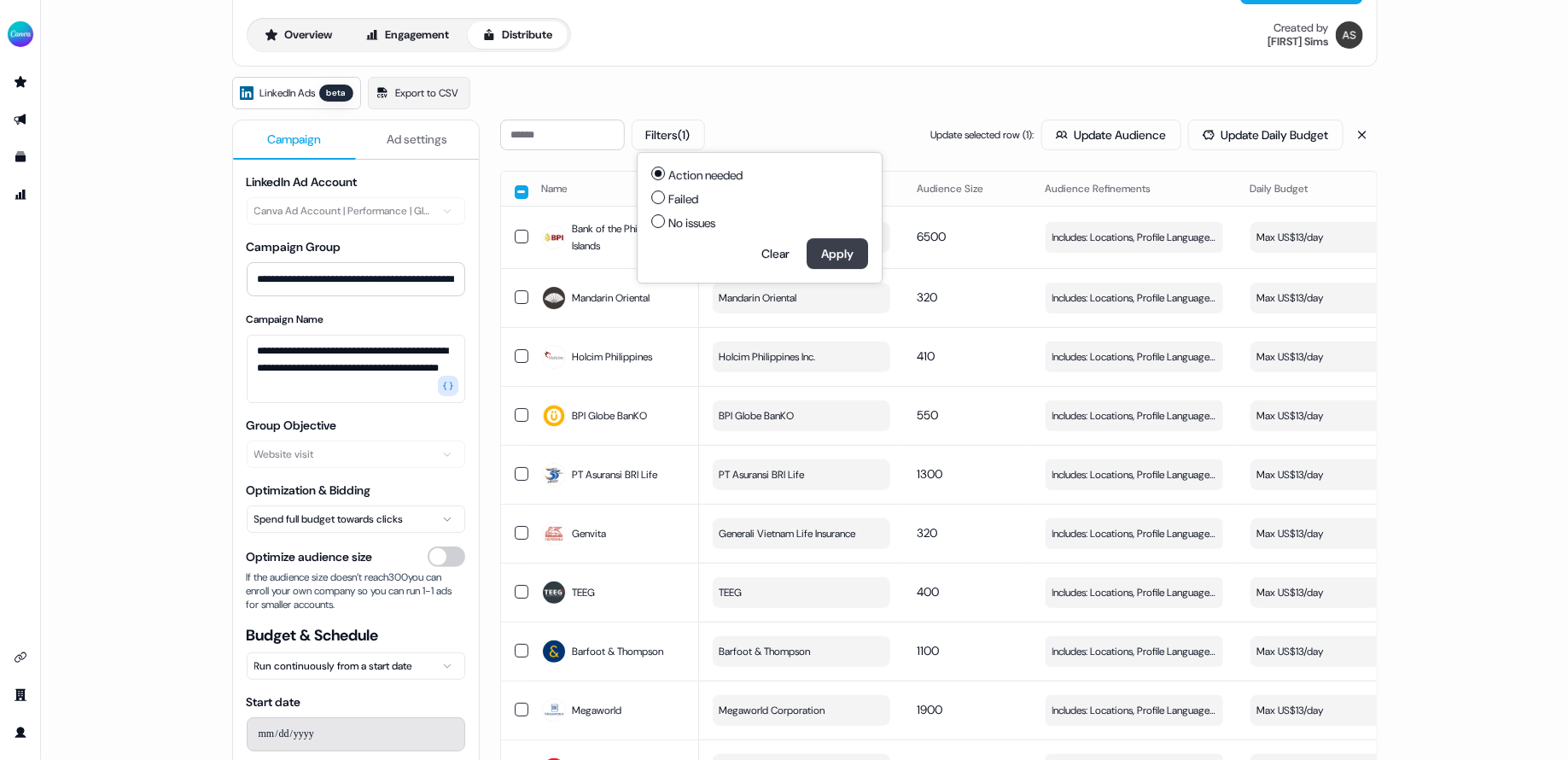 click on "Apply" at bounding box center [837, 254] 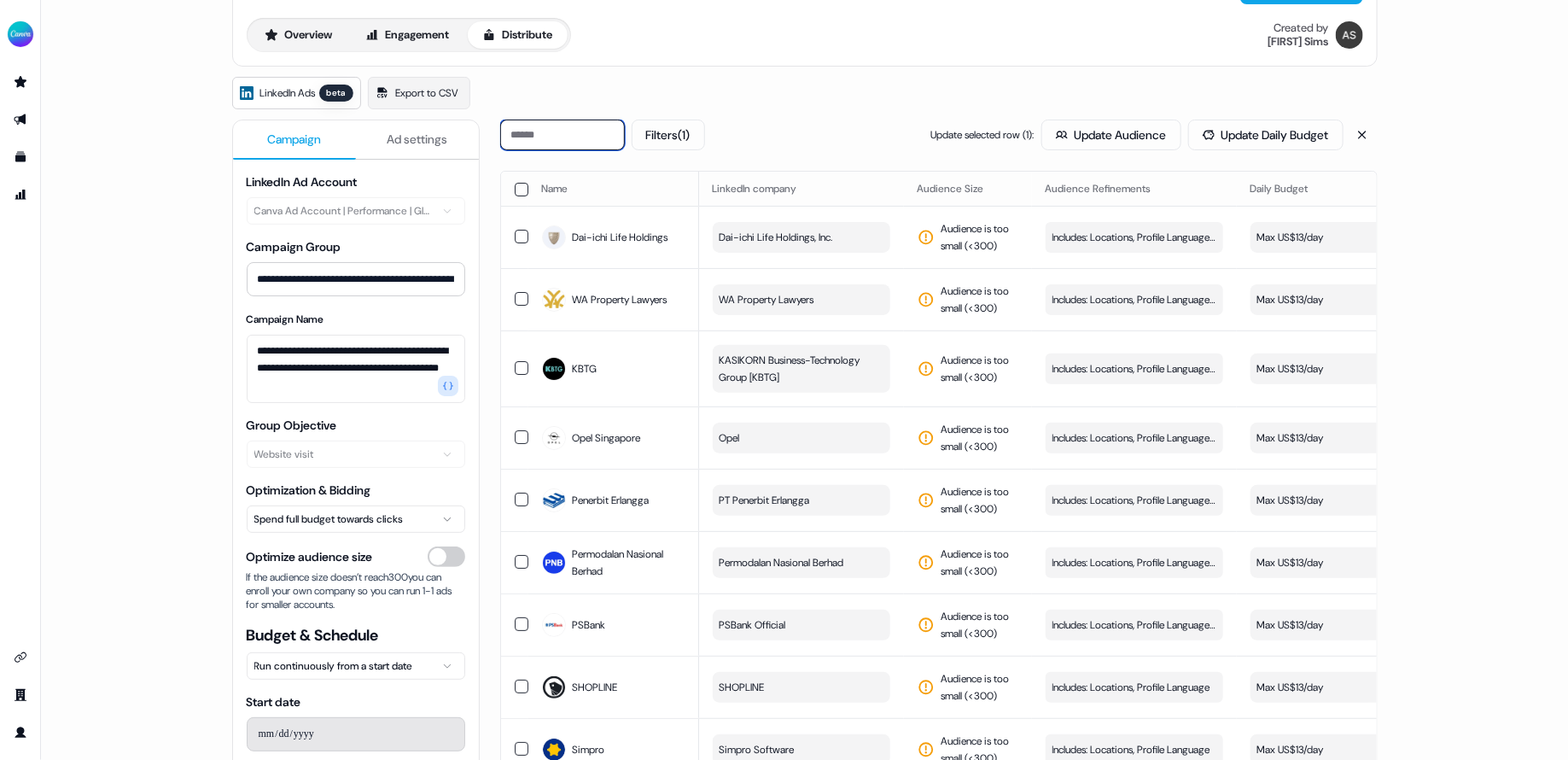 click at bounding box center [562, 135] 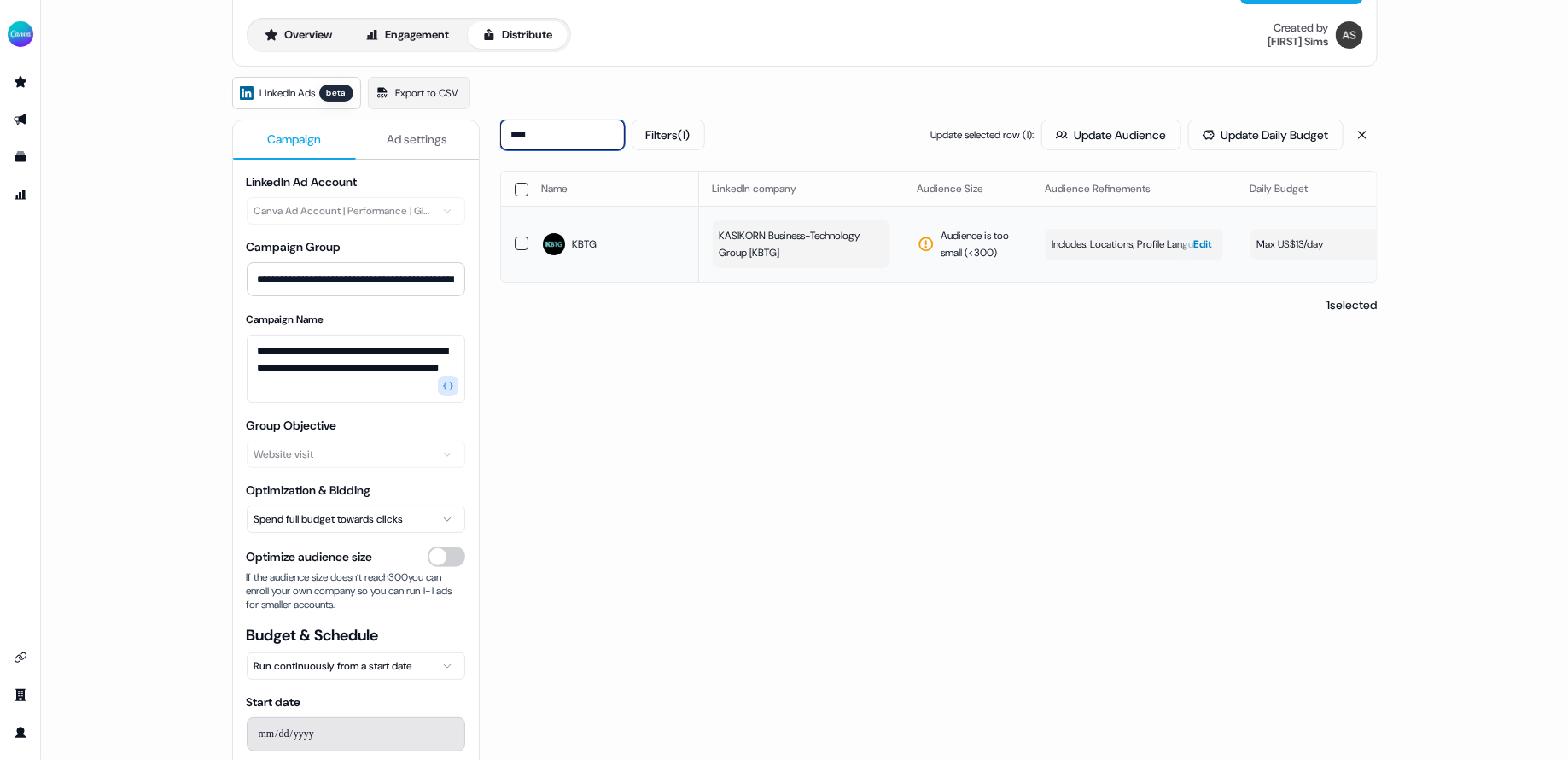 type on "****" 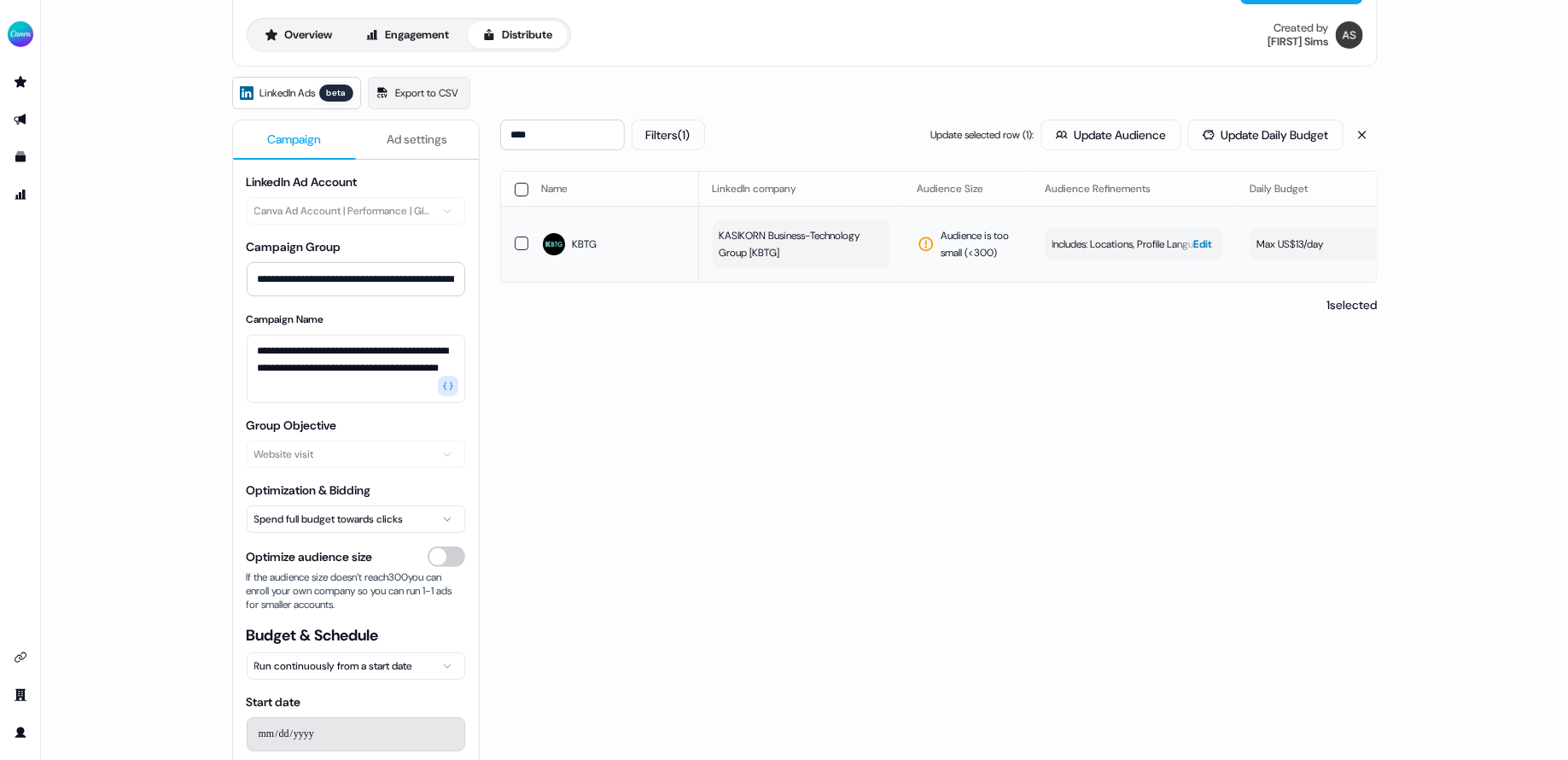 click on "Includes: Locations, Profile Language / Excludes: Job Levels, Job Functions Edit" at bounding box center [1134, 244] 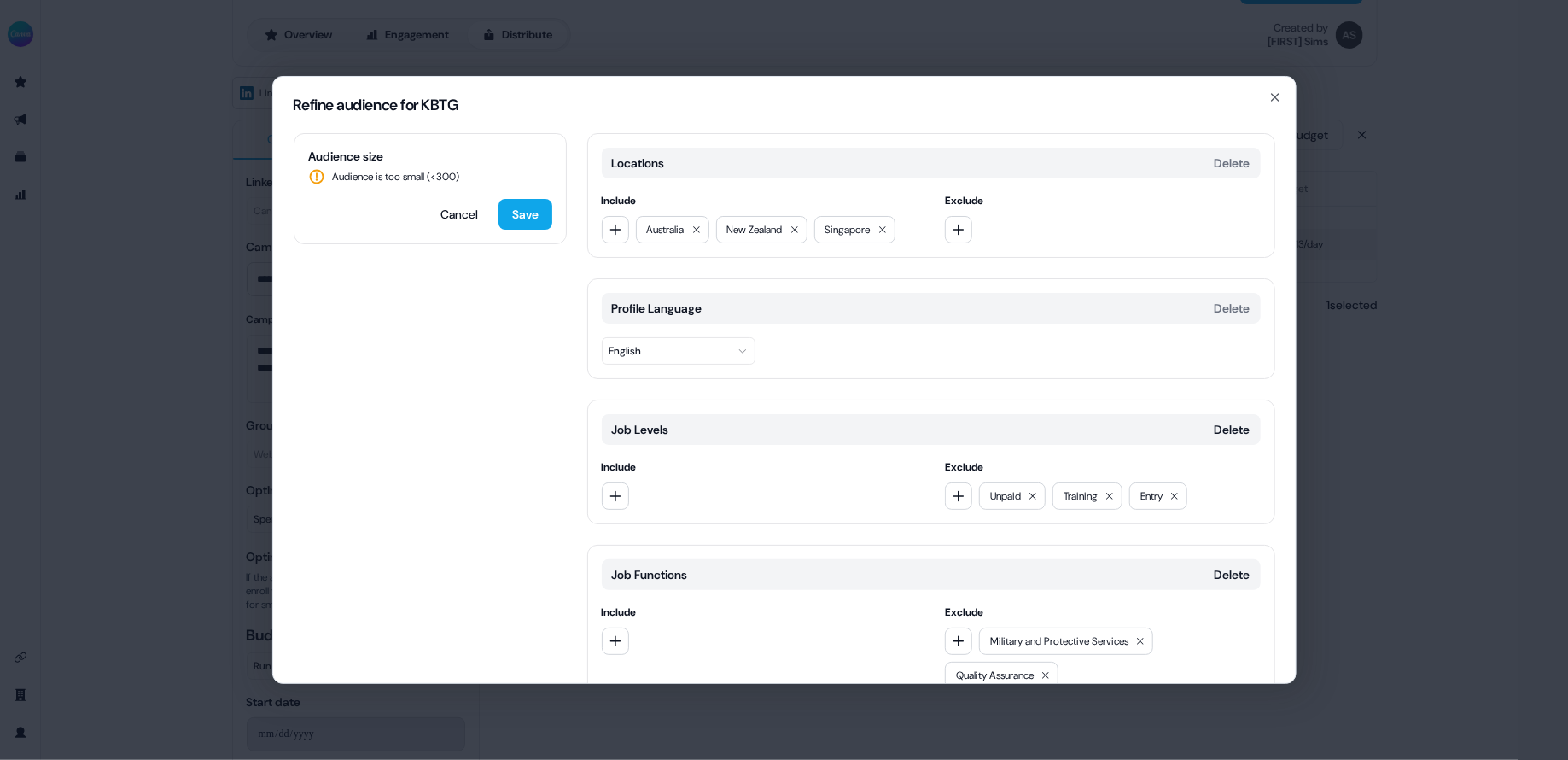 click on "Locations Delete Include Australia New Zealand Singapore Exclude" at bounding box center (931, 196) 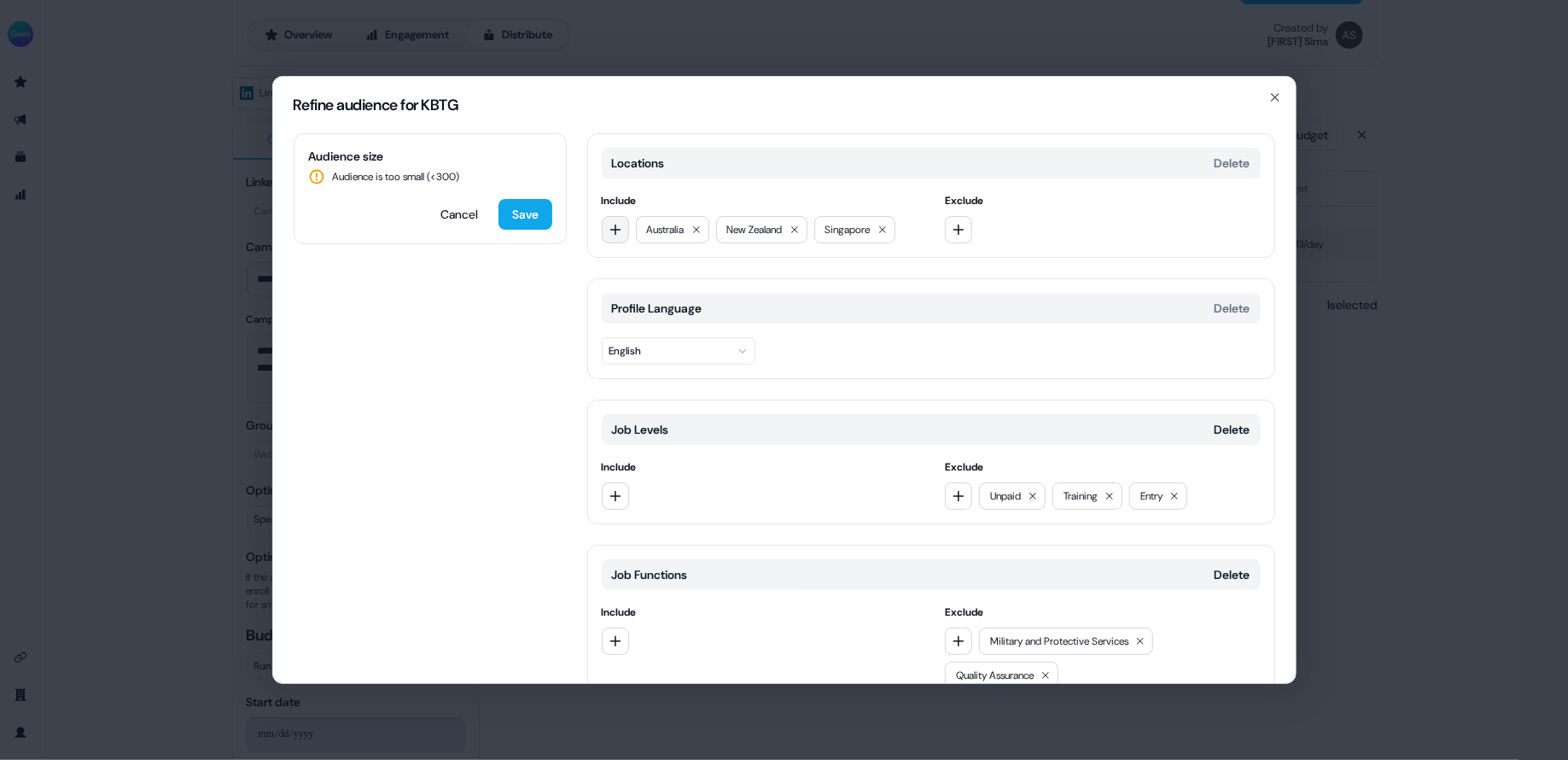 click at bounding box center [615, 230] 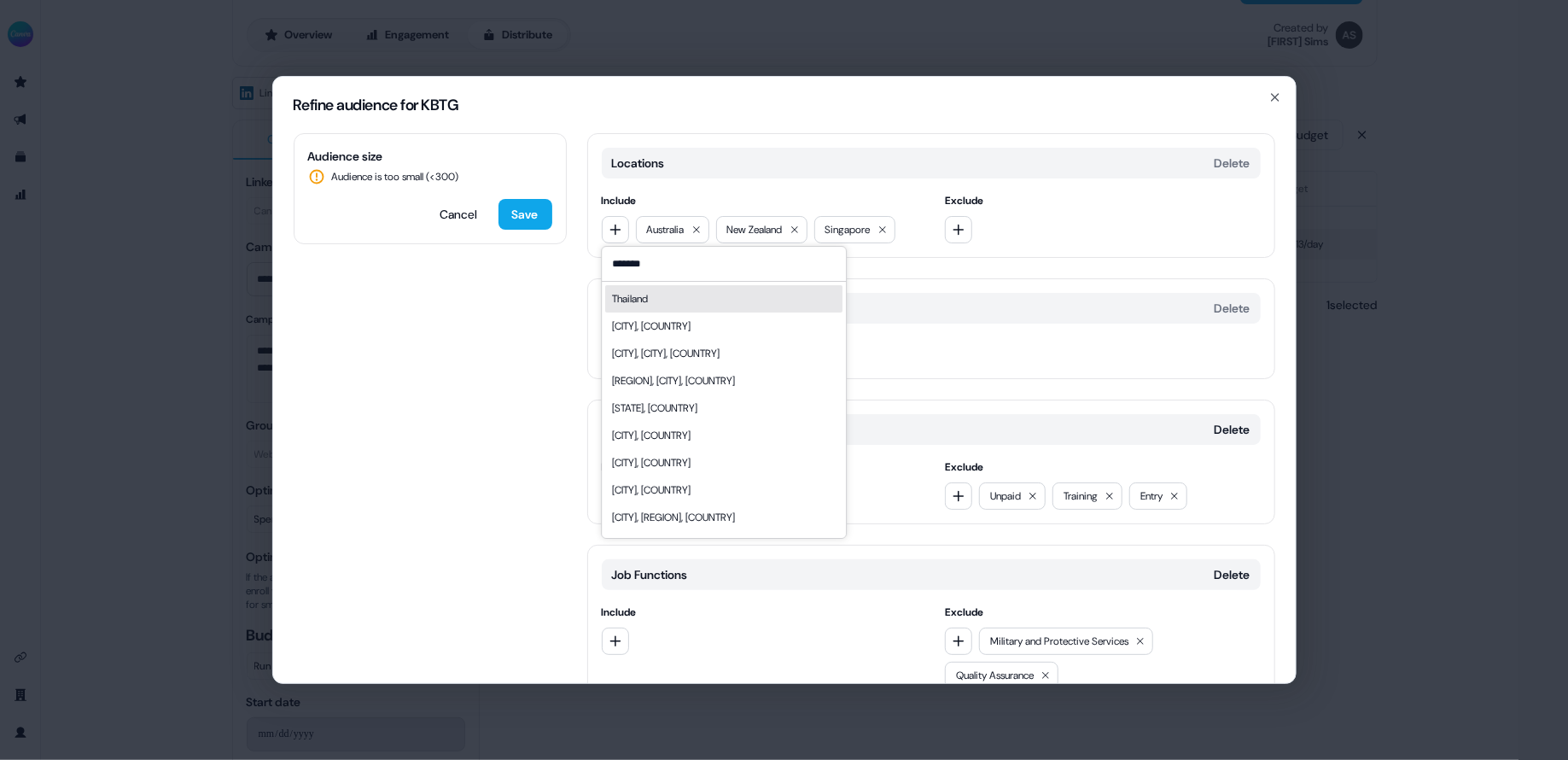 type on "*******" 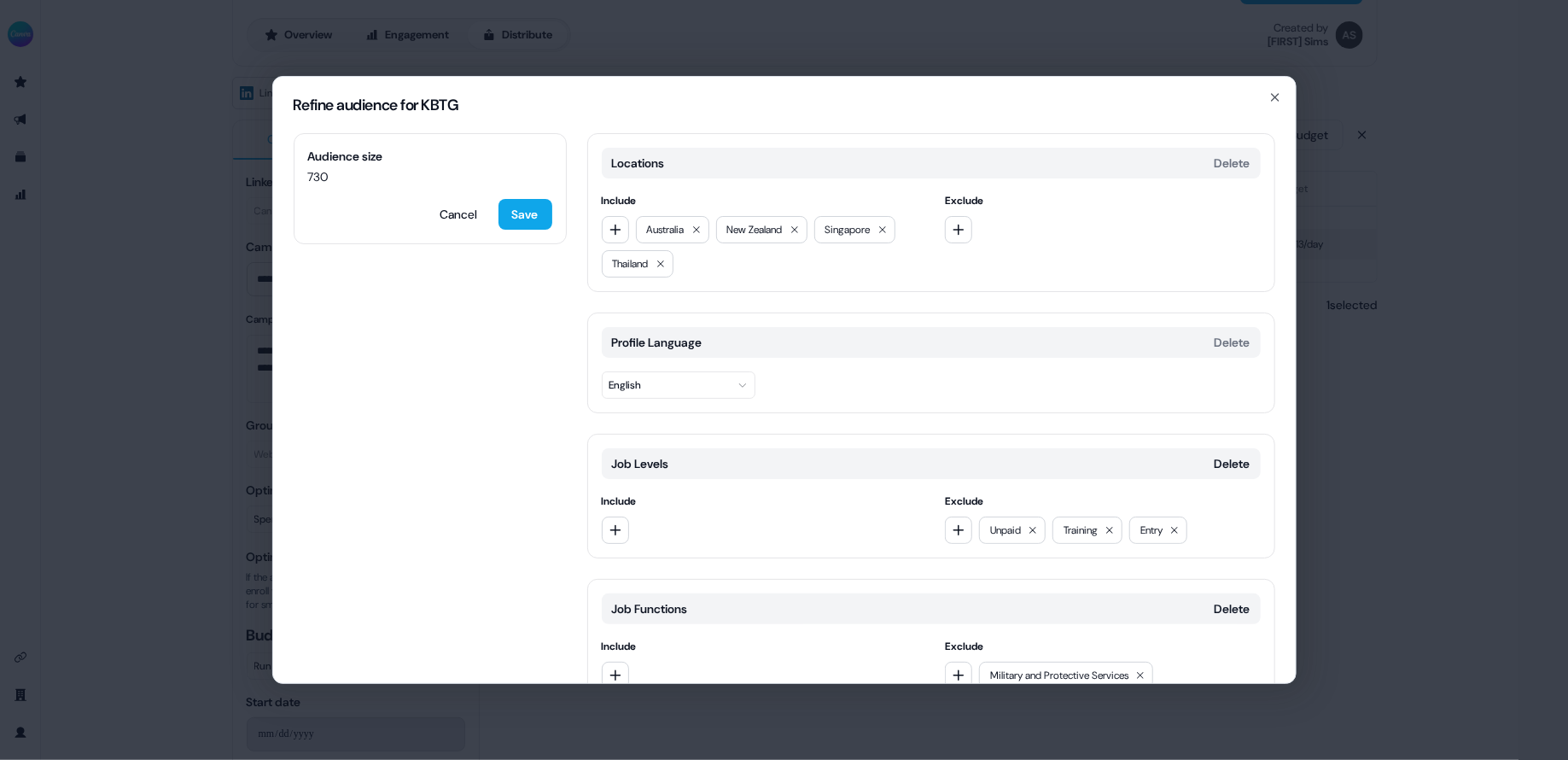 click on "Locations Delete Include Australia New Zealand Singapore Thailand Exclude Profile Language Delete English Job Levels Delete Include Exclude Unpaid Training Entry Job Functions Delete Include Exclude Military and Protective Services Quality Assurance Add category" at bounding box center (931, 471) 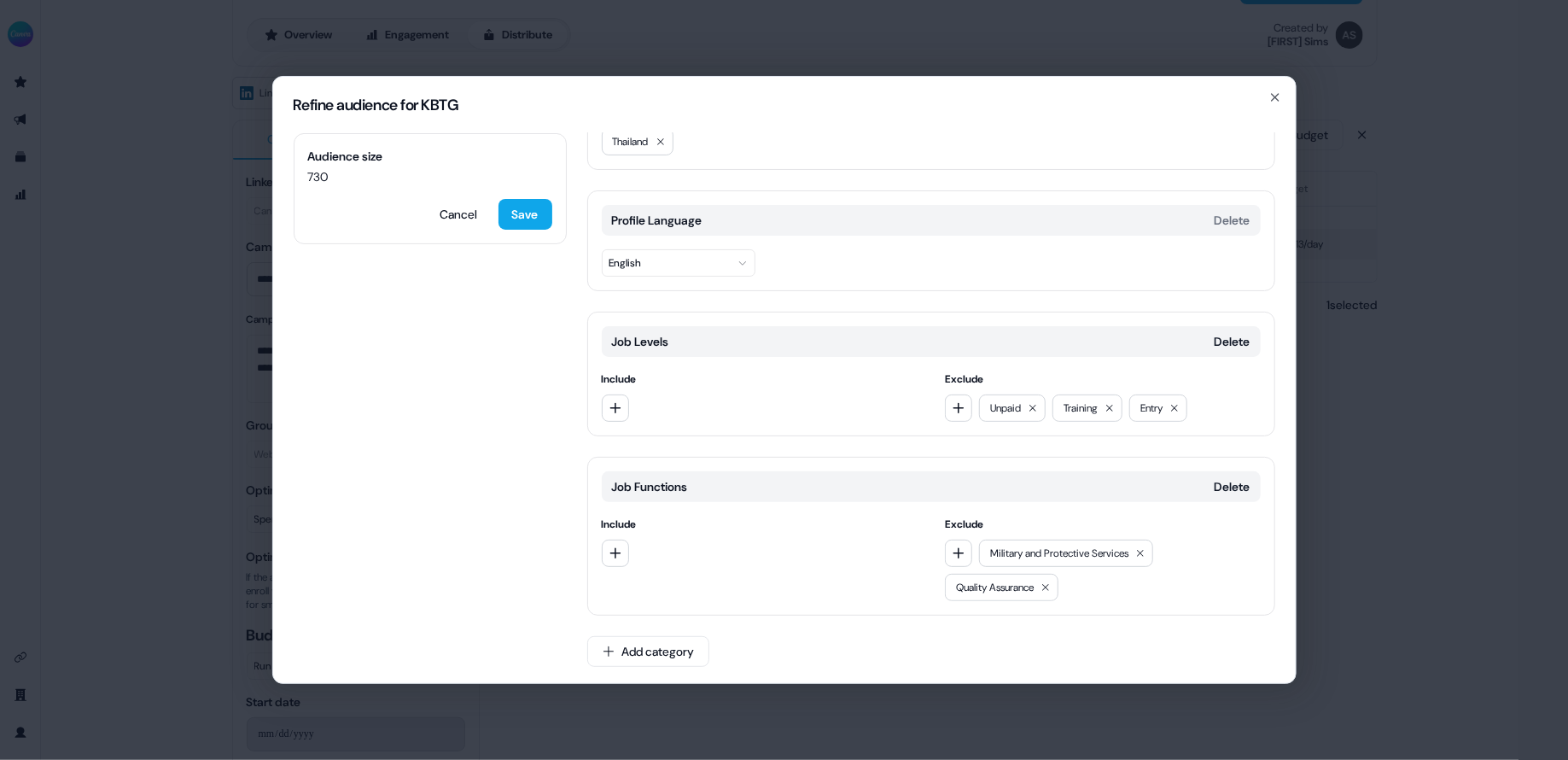 scroll, scrollTop: 0, scrollLeft: 0, axis: both 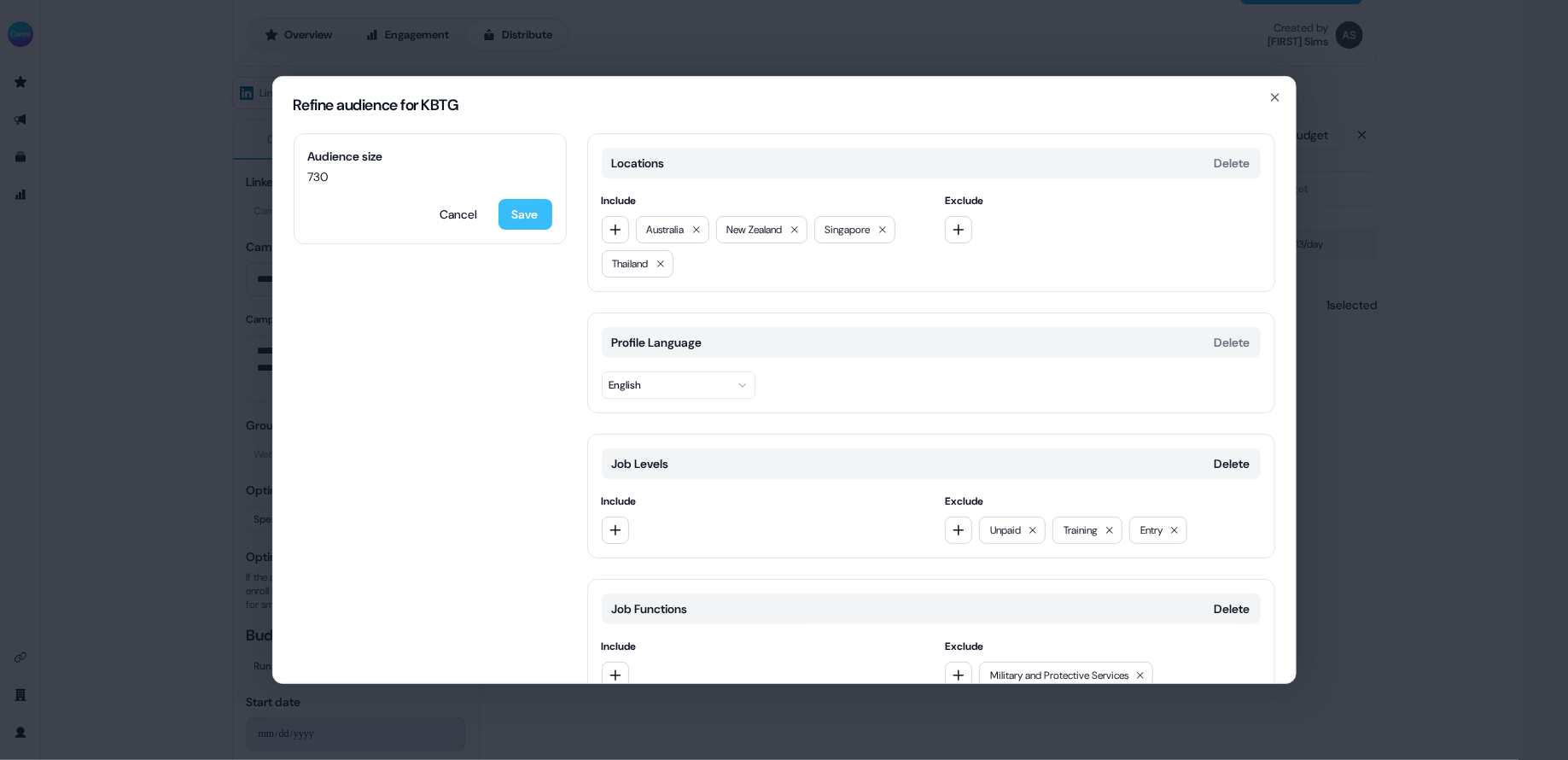 click on "Save" at bounding box center (525, 214) 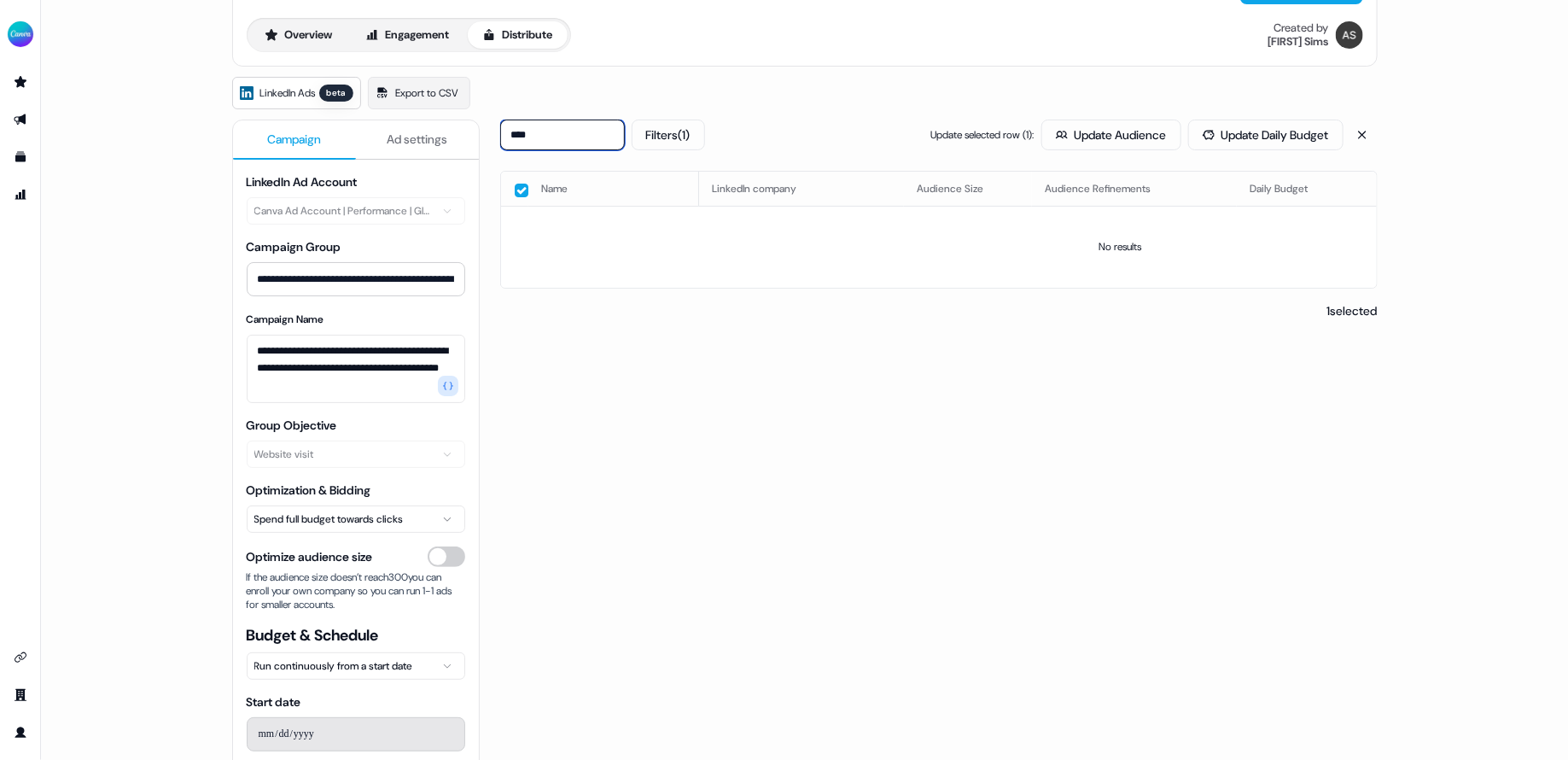 click on "****" at bounding box center (562, 135) 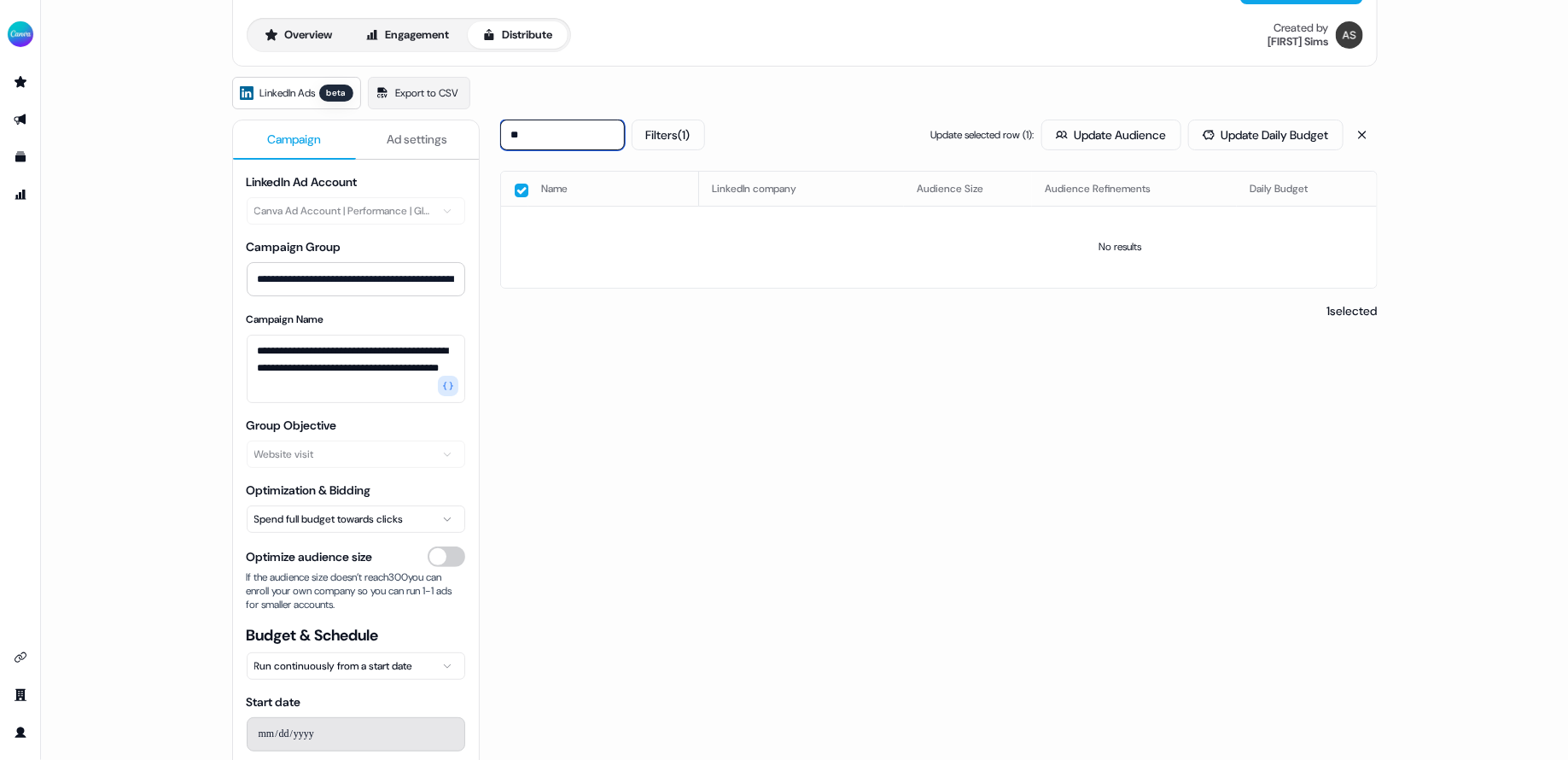 type on "*" 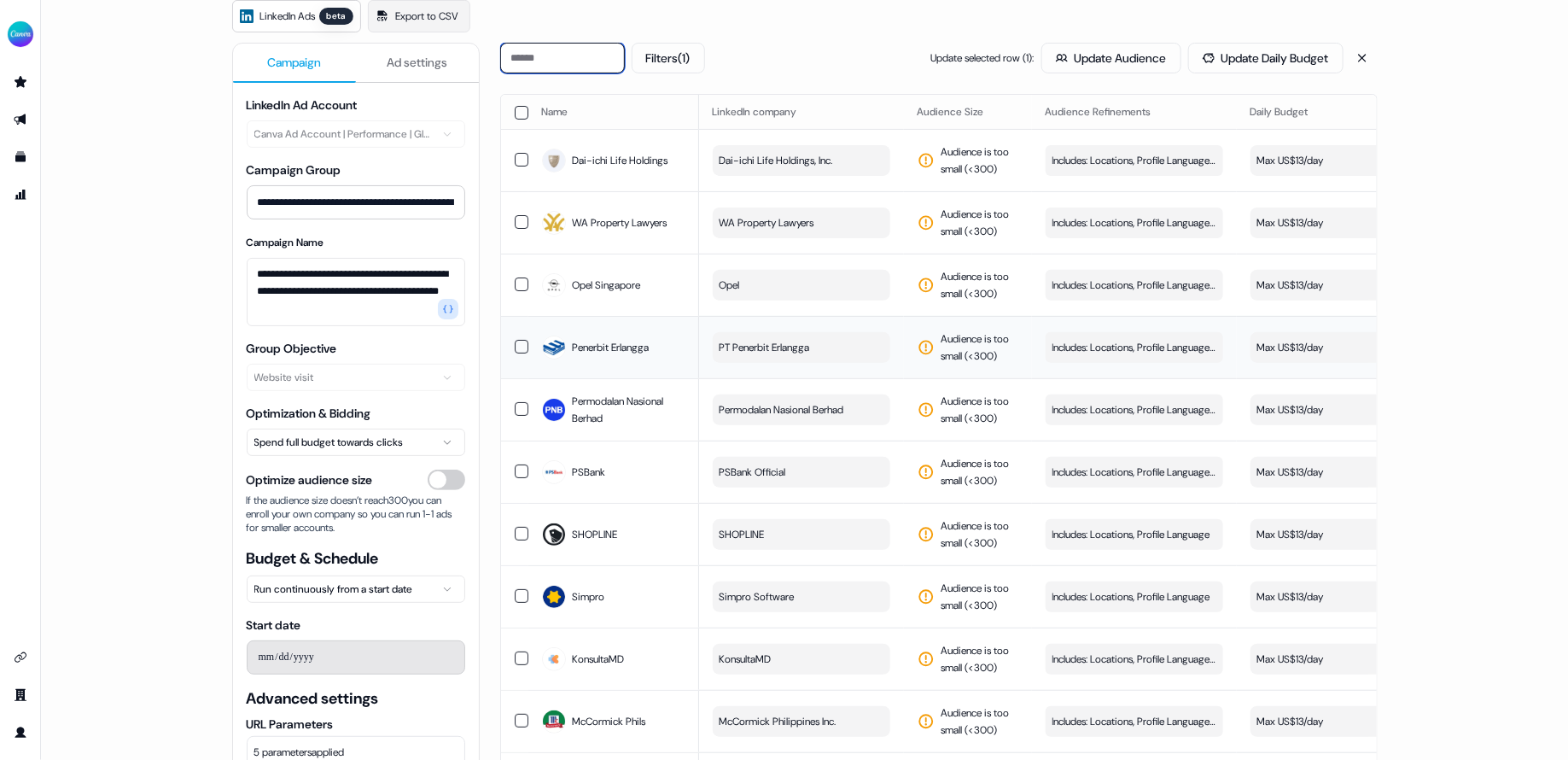 scroll, scrollTop: 141, scrollLeft: 0, axis: vertical 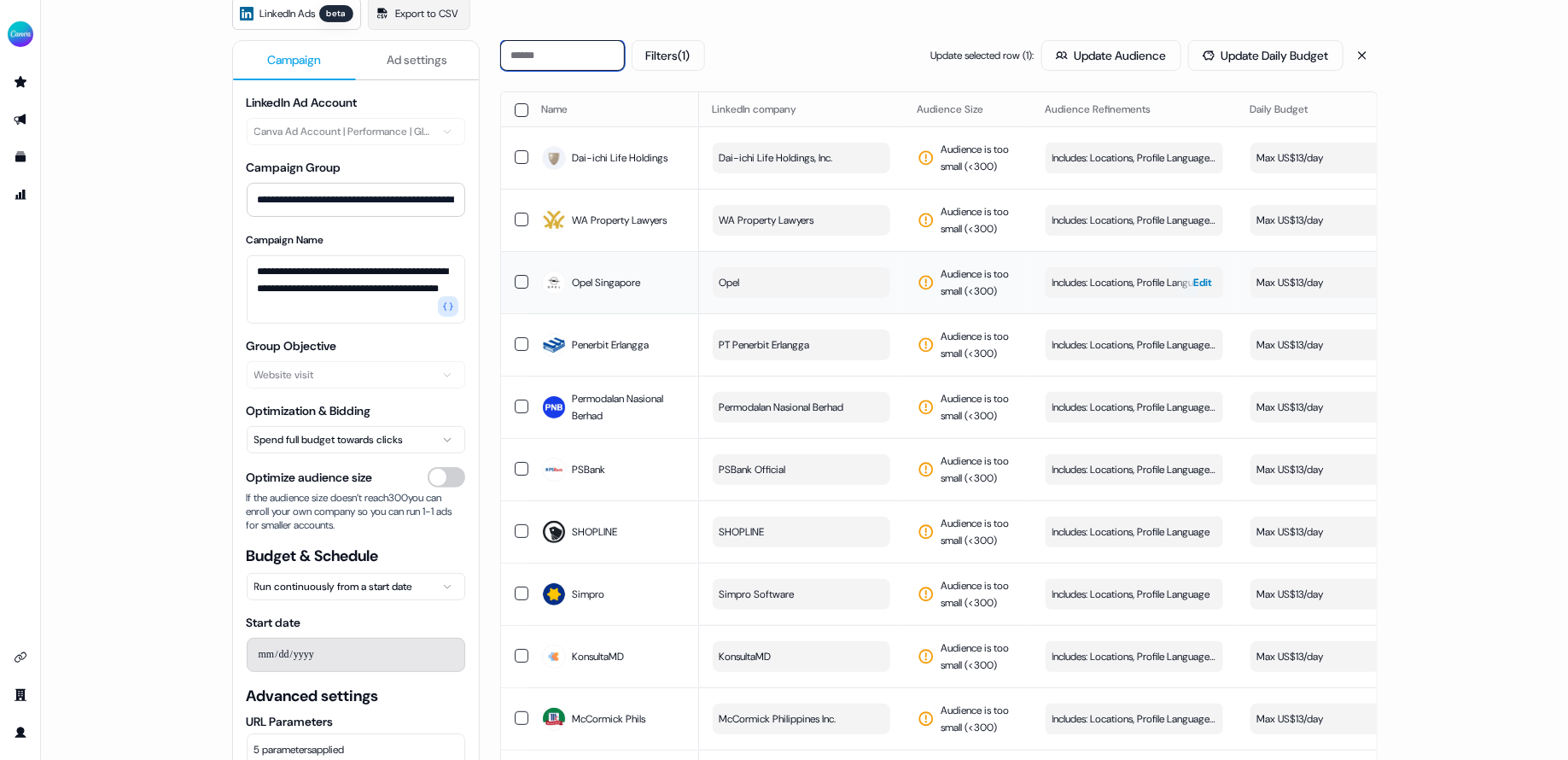 type 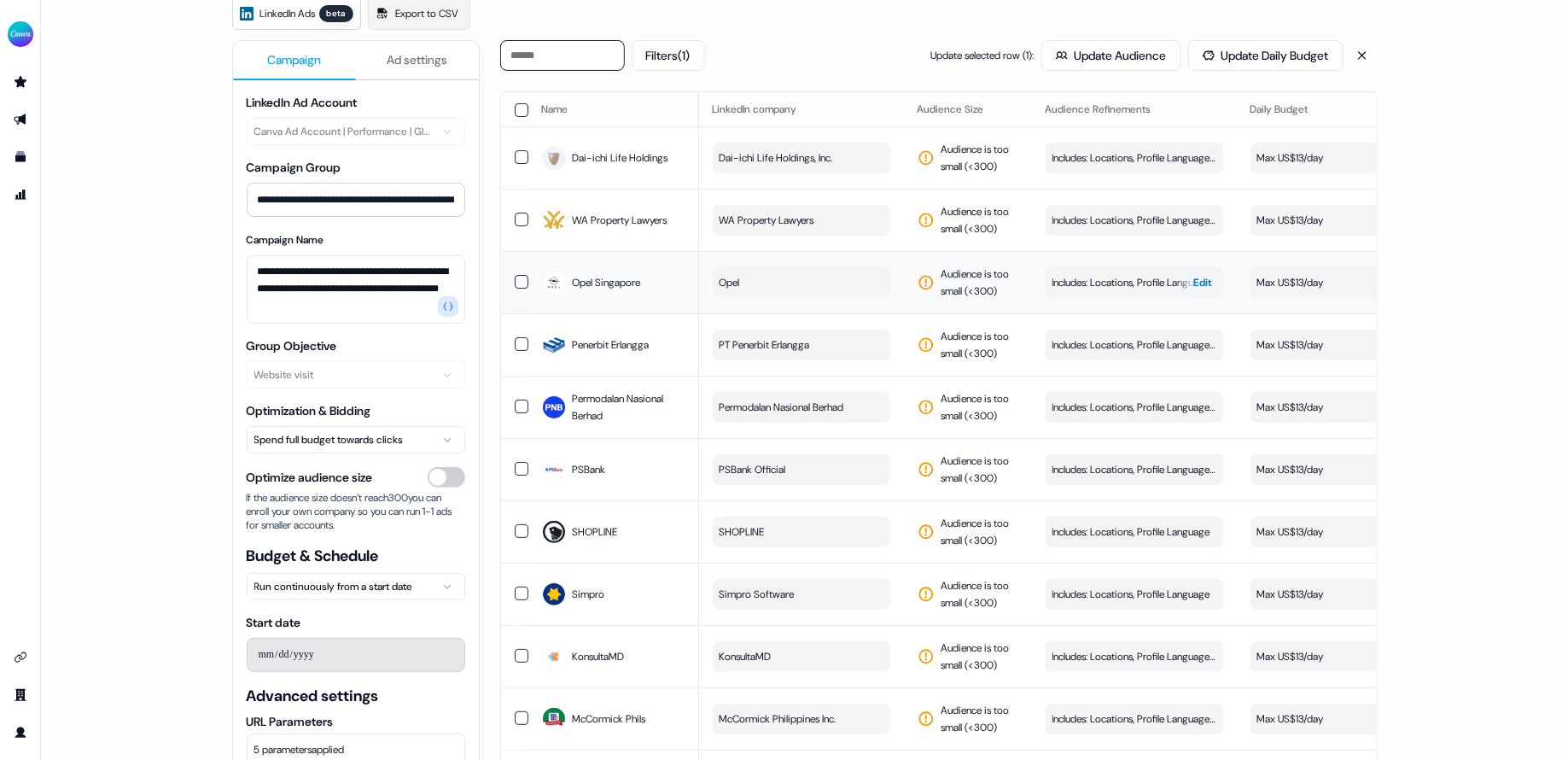 click on "Includes: Locations, Profile Language / Excludes: Job Levels, Job Functions" at bounding box center [1134, 283] 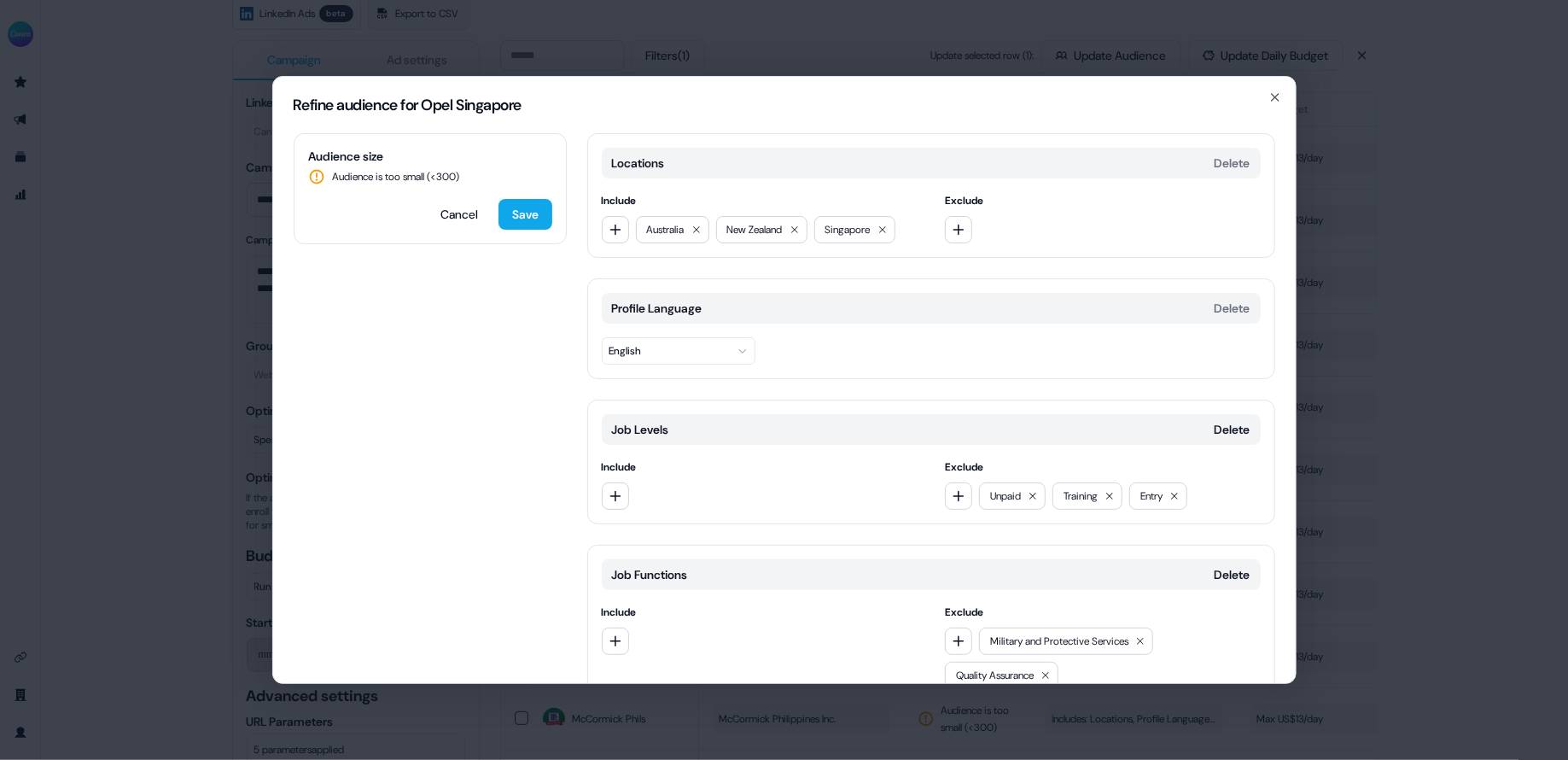 click on "Audience size Audience is too small (< 300 ) Cancel Save Locations Delete Include Australia New Zealand Singapore Exclude Profile Language Delete English Job Levels Delete Include Exclude Unpaid Training Entry Job Functions Delete Include Exclude Military and Protective Services Quality Assurance Add category" at bounding box center (784, 408) 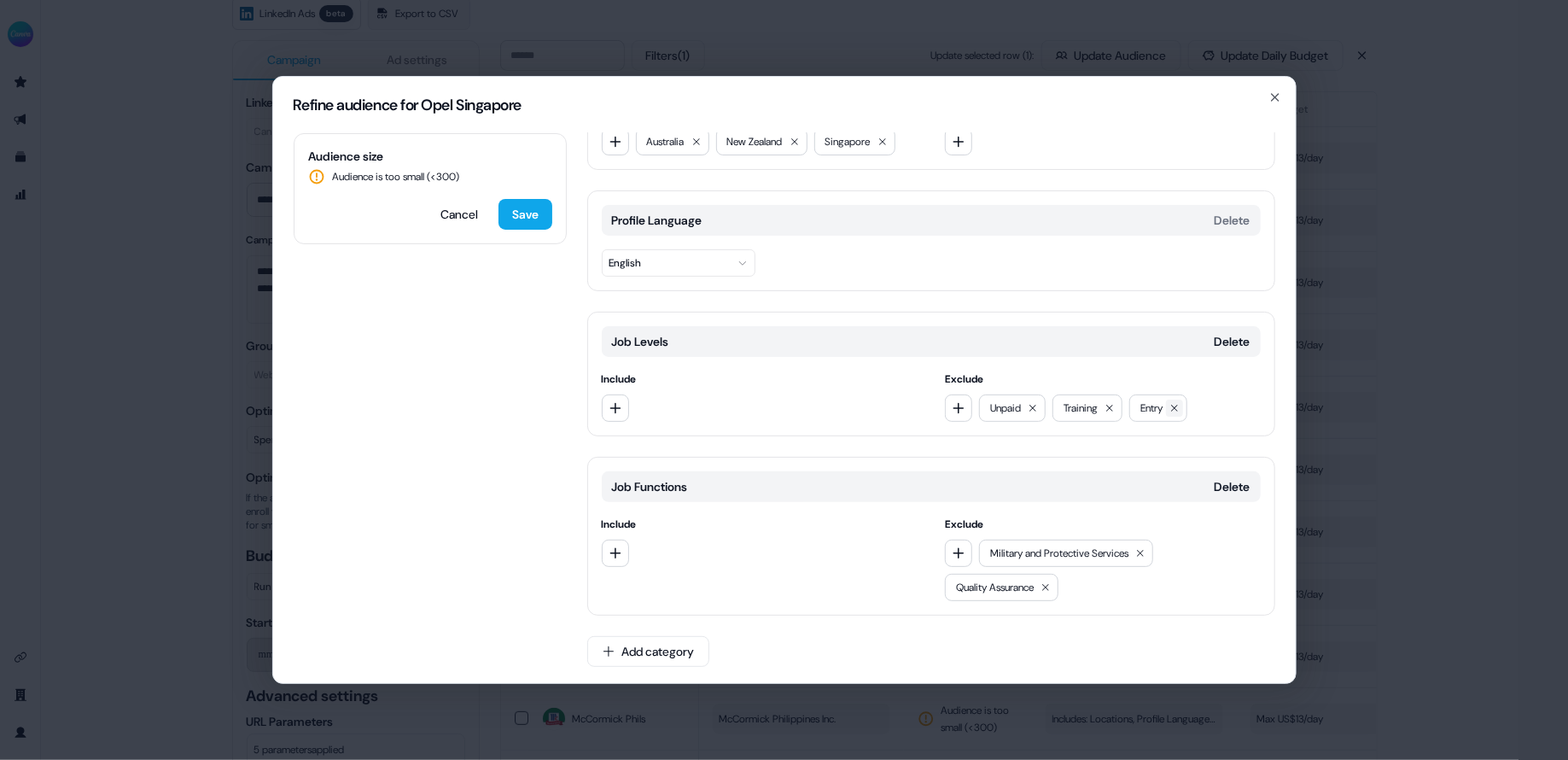 click 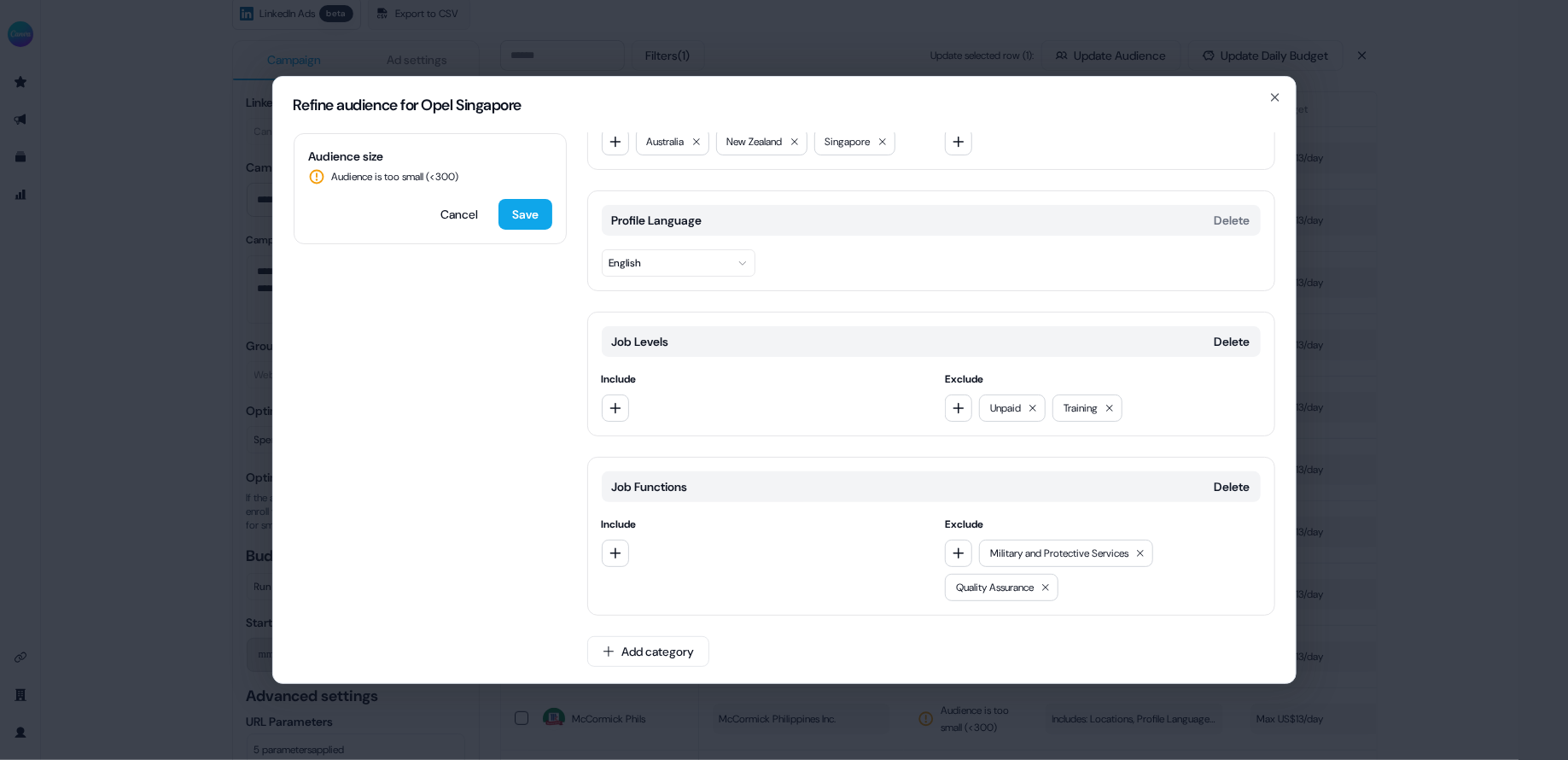 scroll, scrollTop: 0, scrollLeft: 0, axis: both 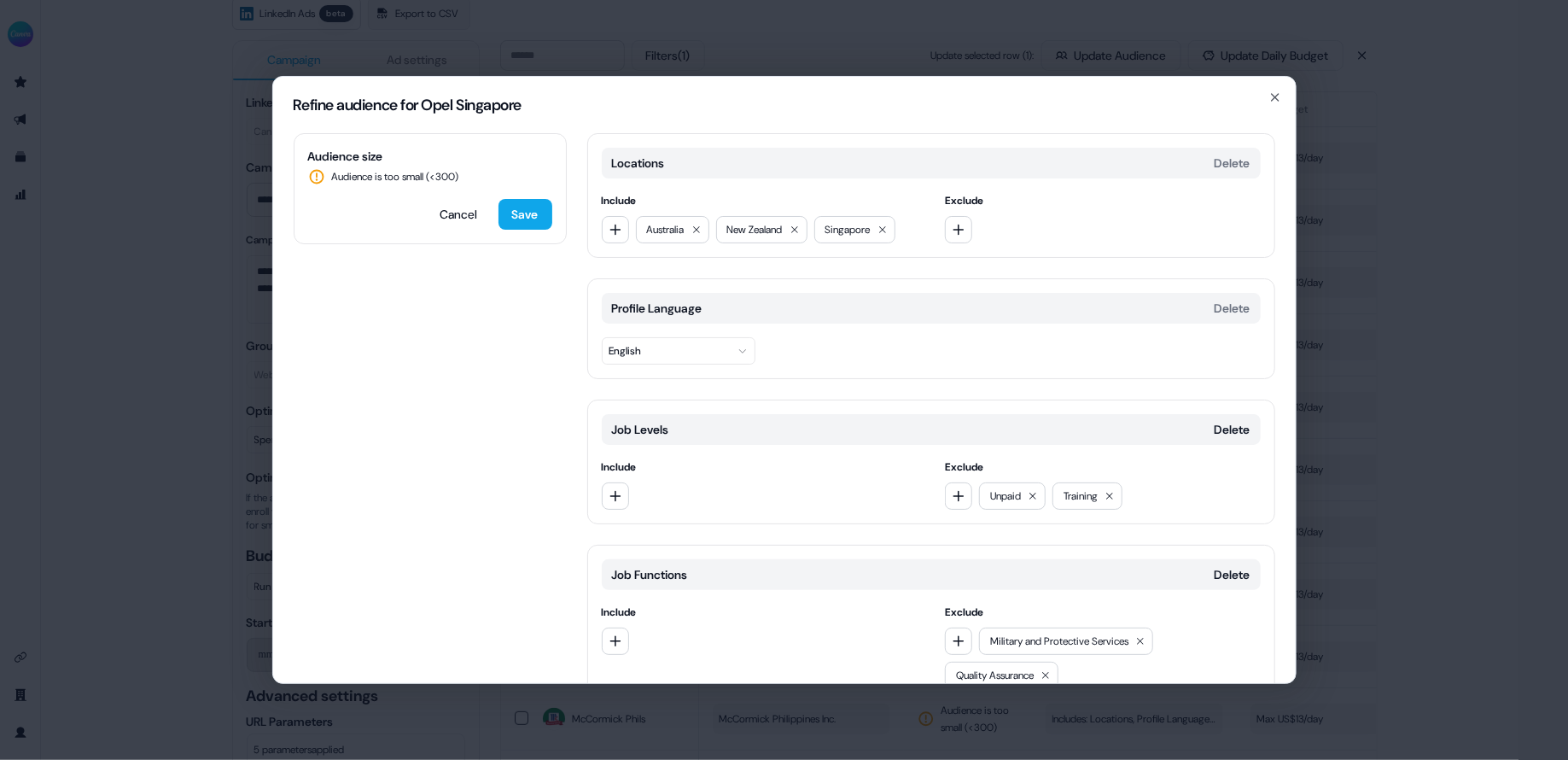 click on "Profile Language Delete English" at bounding box center [931, 329] 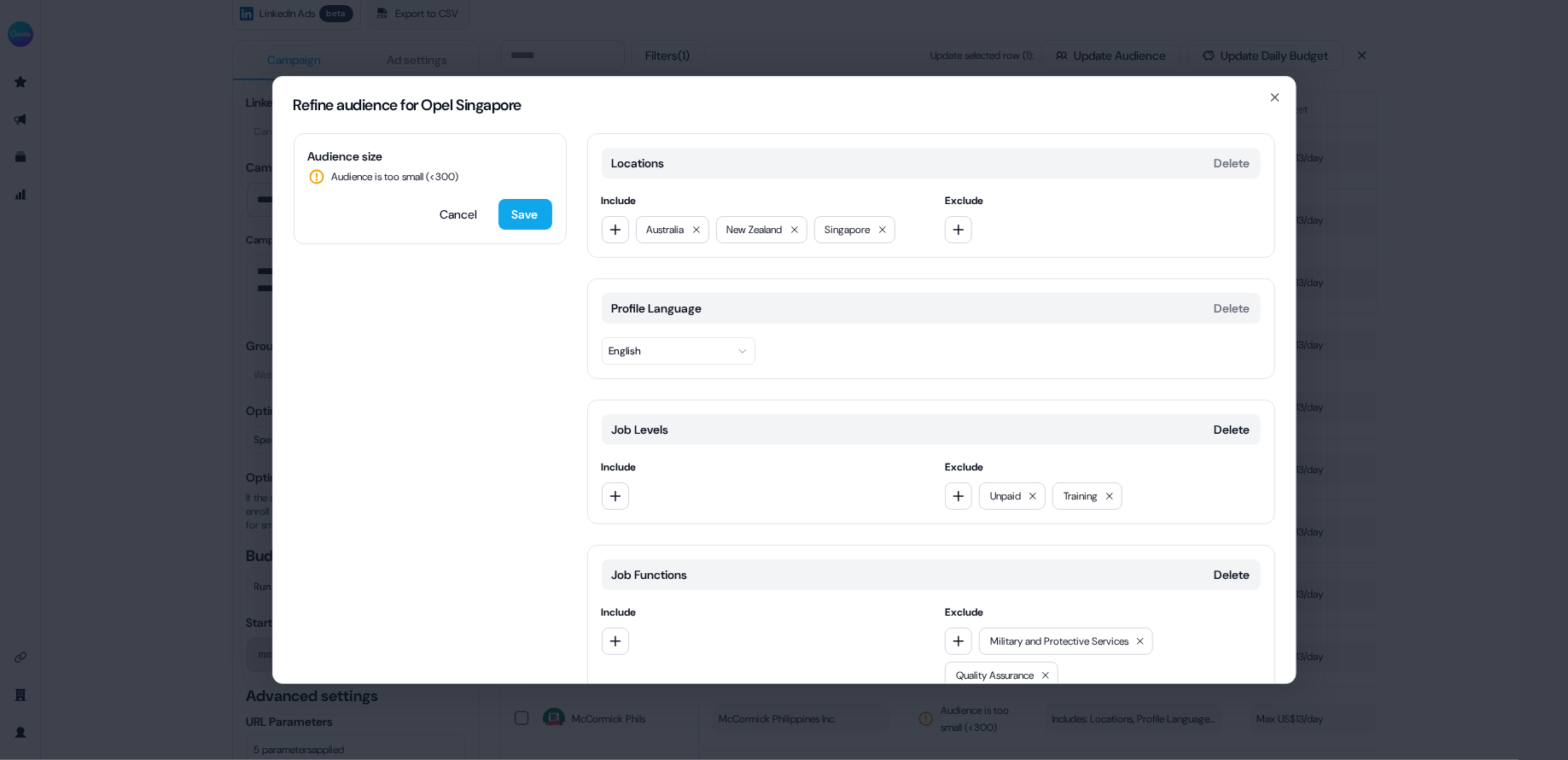 click on "Refine audience for Opel Singapore Audience size Audience is too small (< 300 ) Cancel Save Locations Delete Include Australia New Zealand Singapore Exclude Profile Language Delete English Job Levels Delete Include Exclude Unpaid Training Job Functions Delete Include Exclude Military and Protective Services Quality Assurance Add category Close" at bounding box center [784, 380] 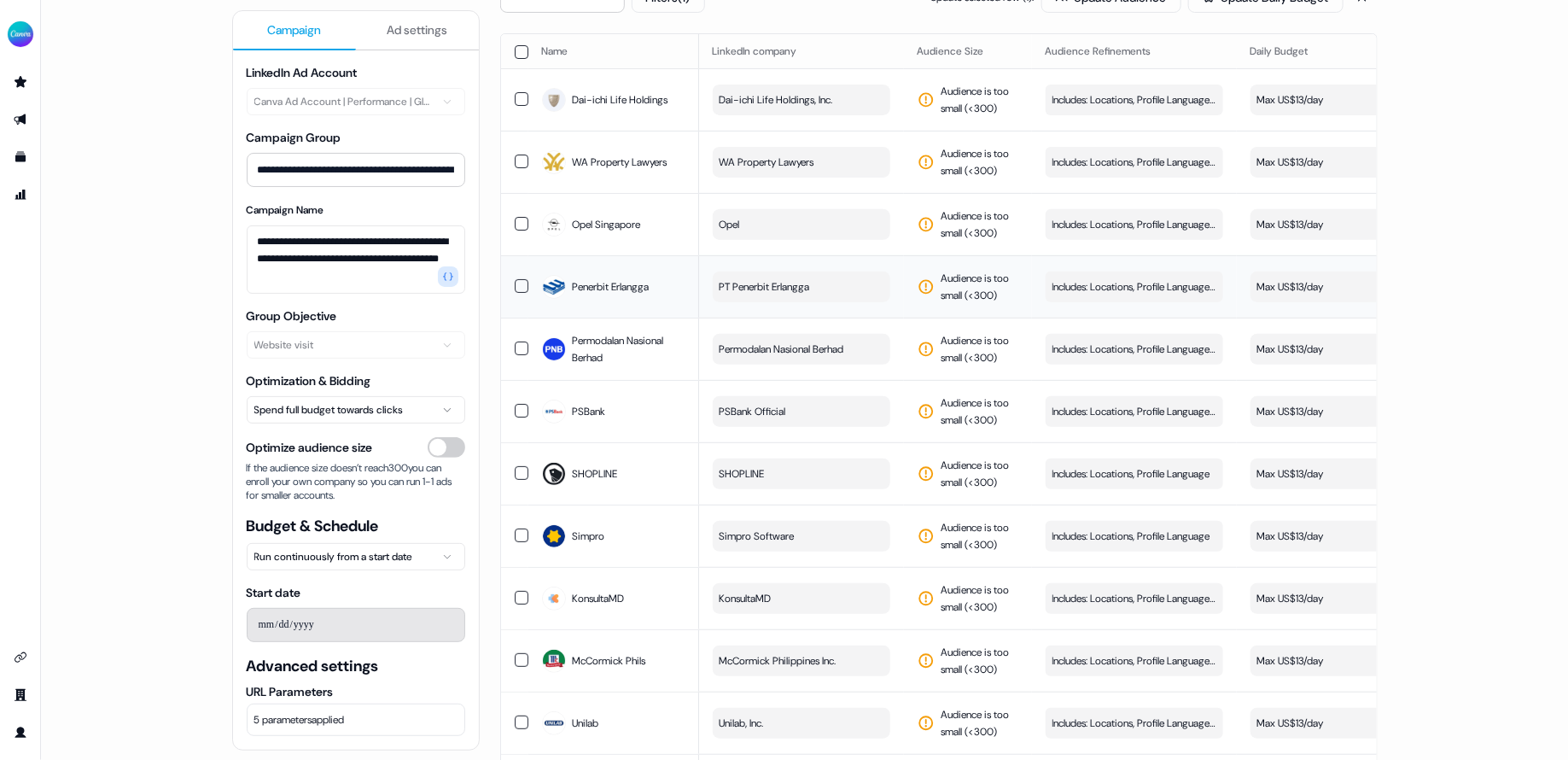 scroll, scrollTop: 206, scrollLeft: 0, axis: vertical 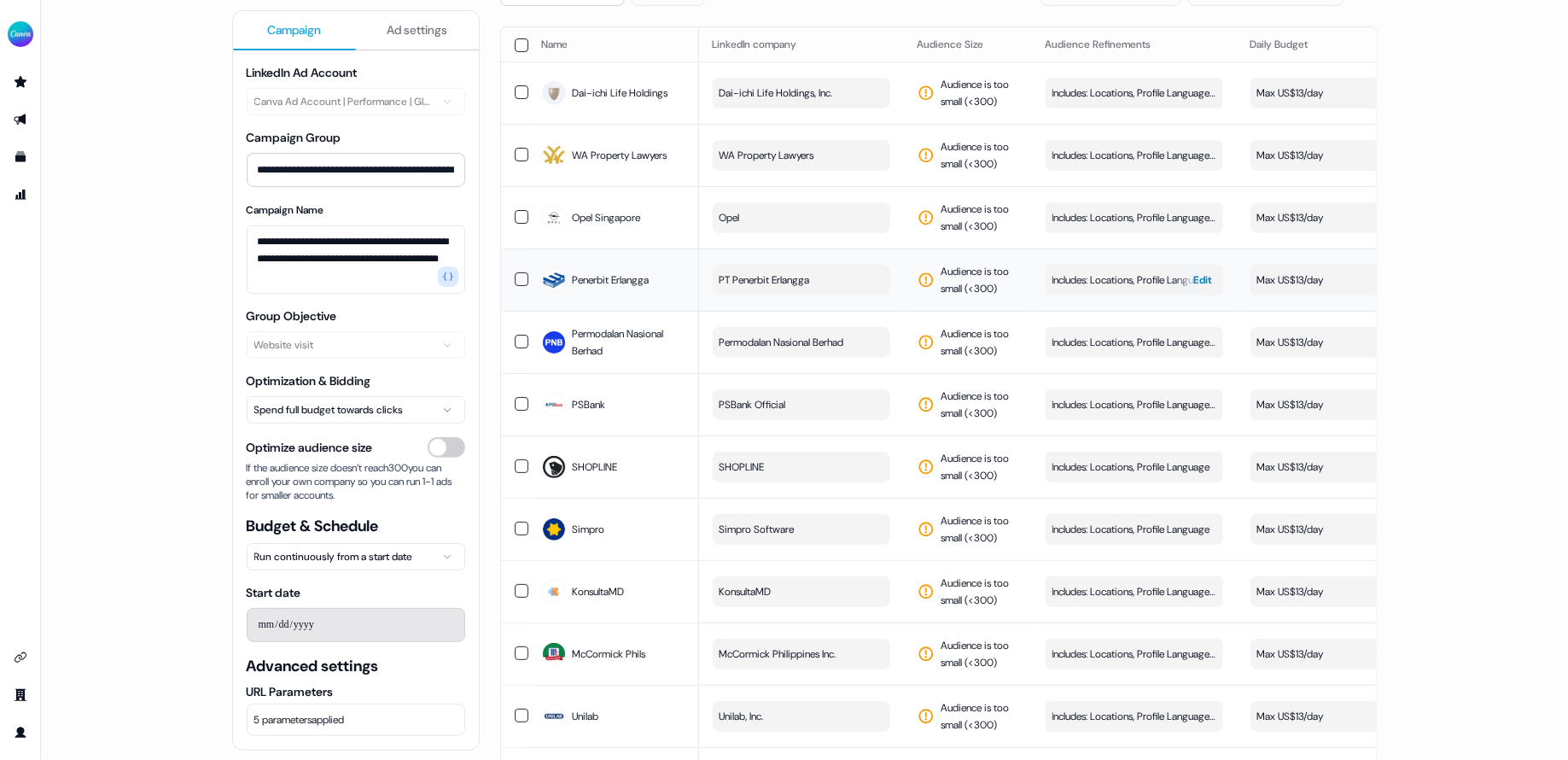 click on "Includes: Locations, Profile Language / Excludes: Job Levels, Job Functions" at bounding box center [1134, 280] 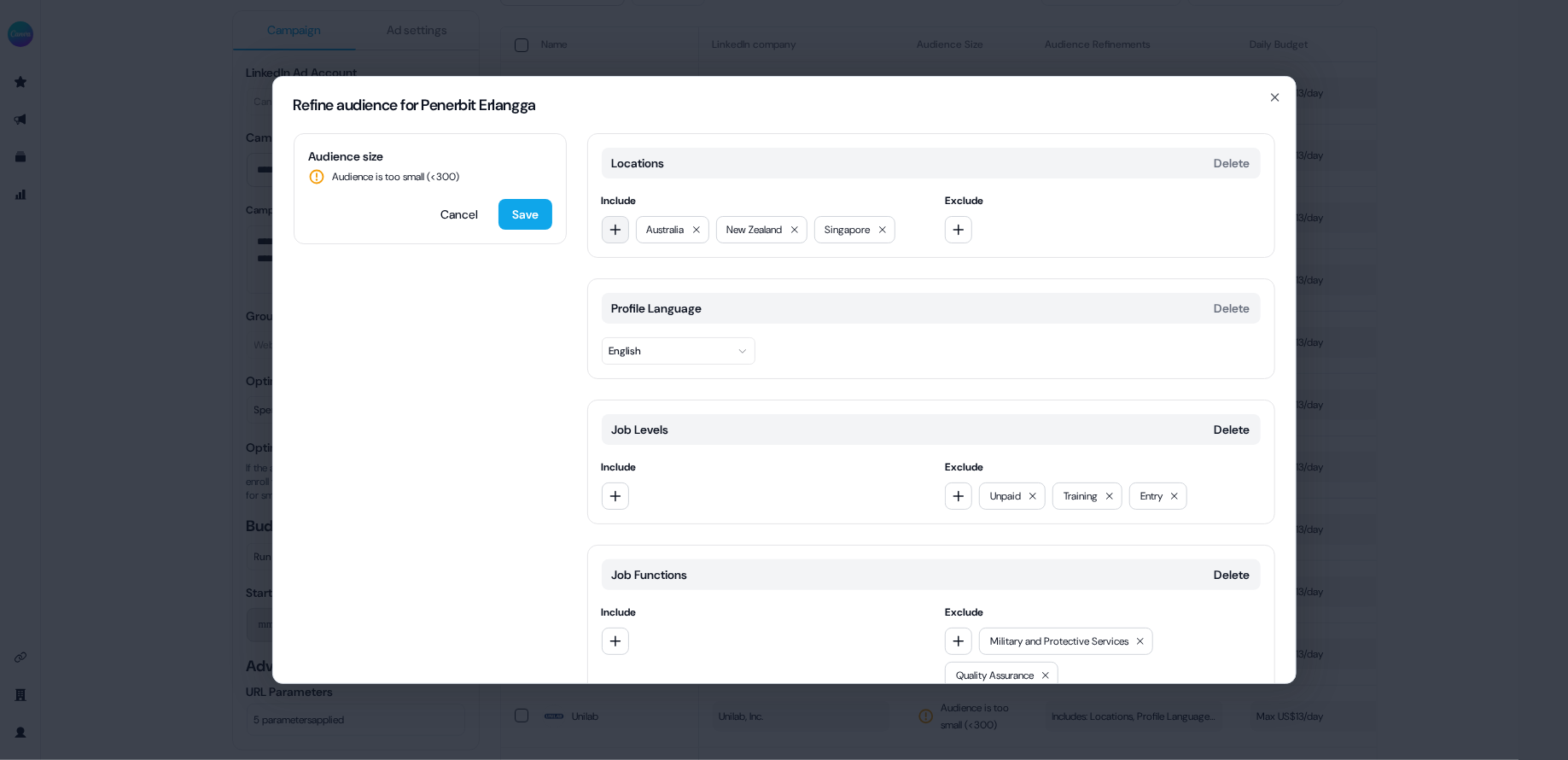 click 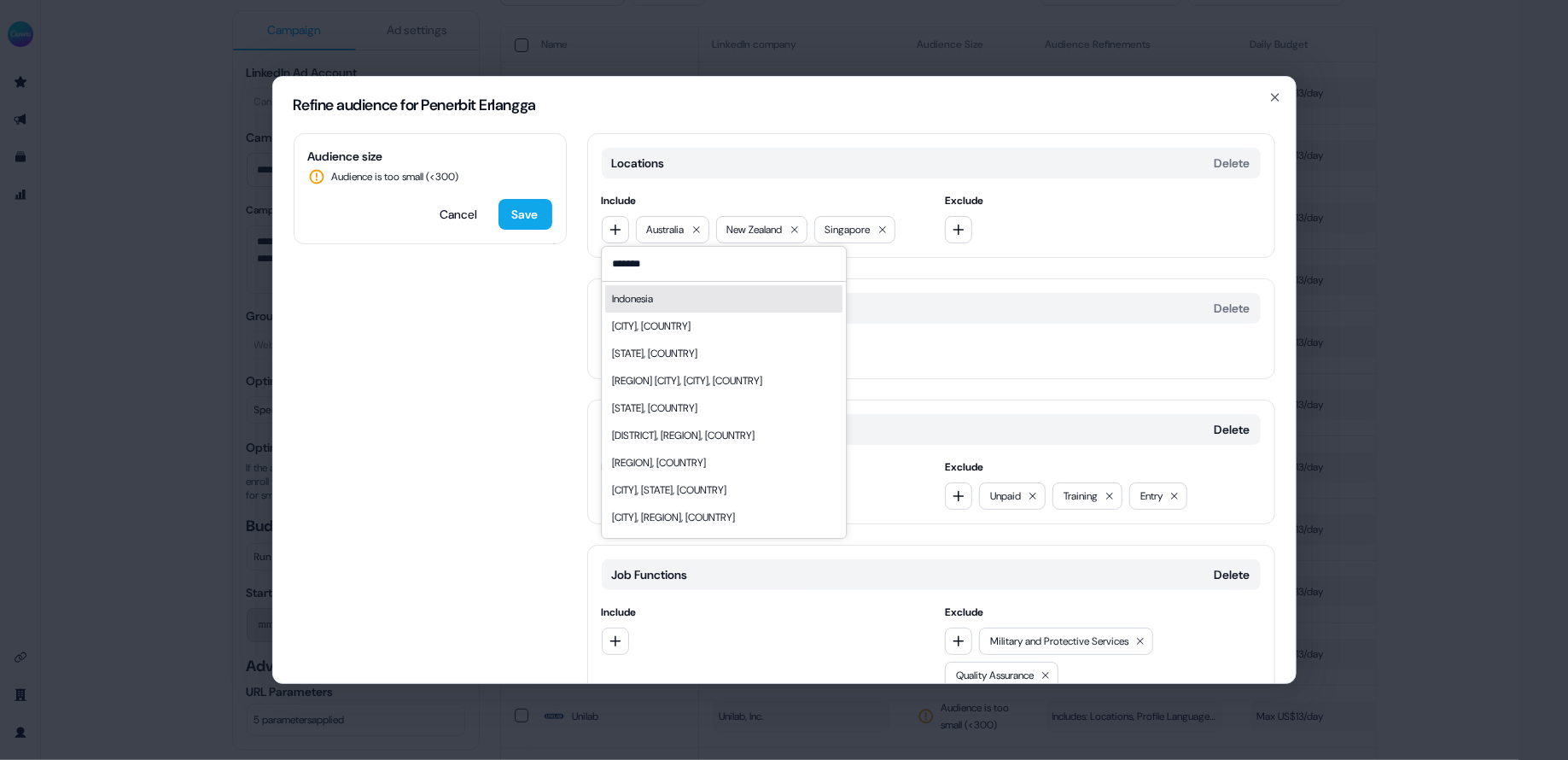 type on "*******" 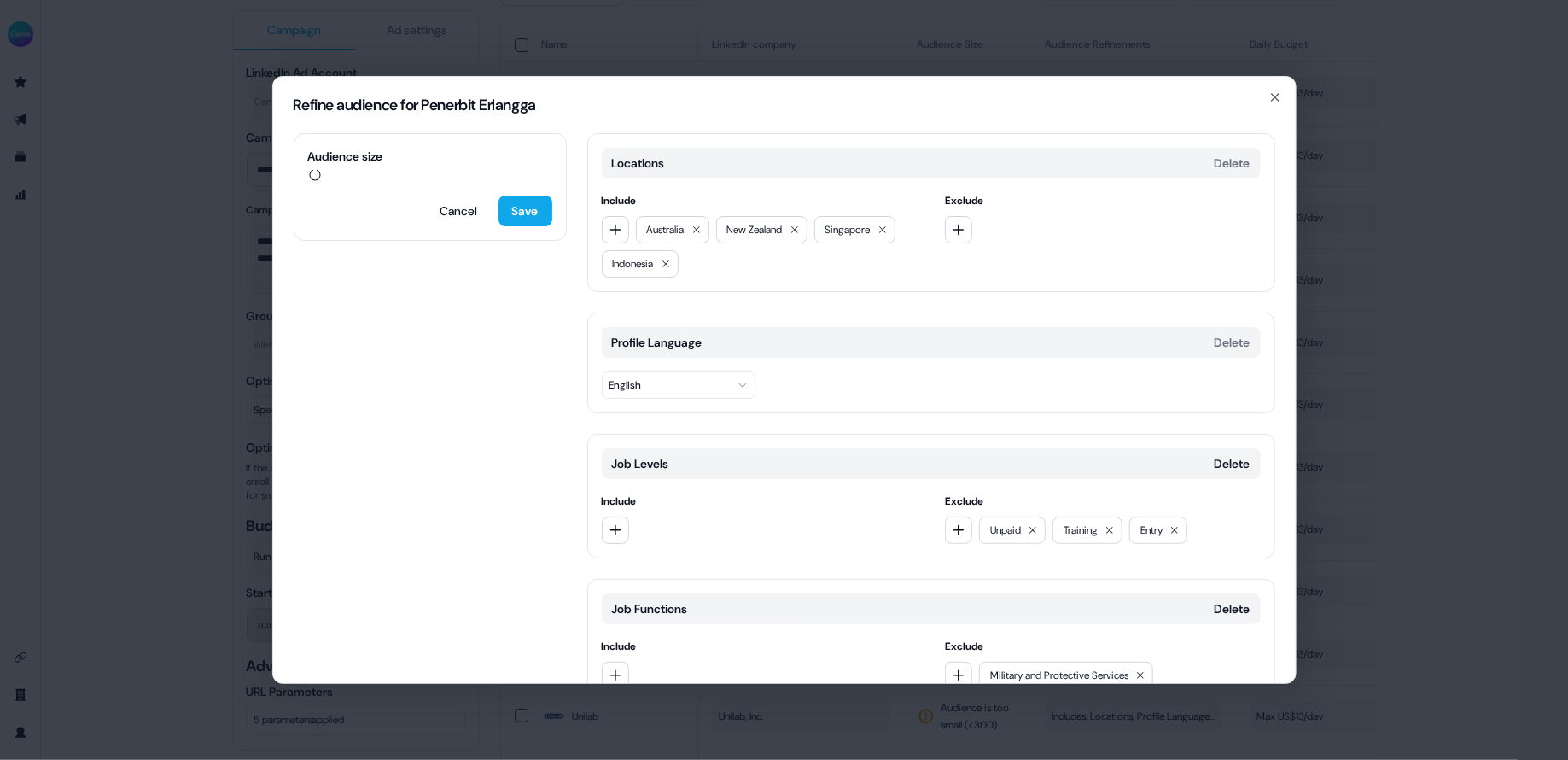 click on "Audience size Cancel Save Locations Delete Include Australia New Zealand Singapore Indonesia Exclude Profile Language Delete English Job Levels Delete Include Exclude Unpaid Training Entry Job Functions Delete Include Exclude Military and Protective Services Quality Assurance Add category" at bounding box center (784, 408) 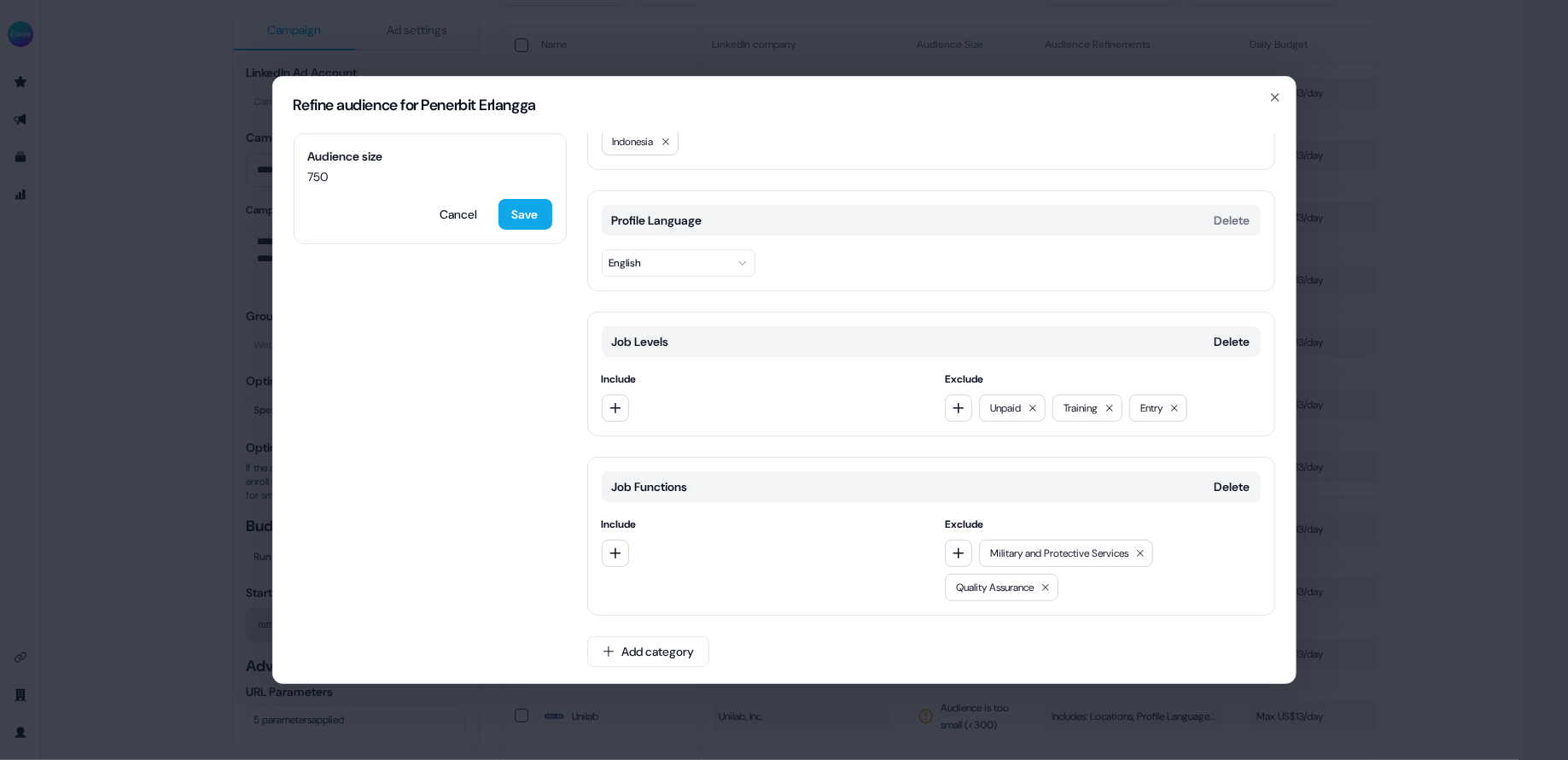 scroll, scrollTop: 0, scrollLeft: 0, axis: both 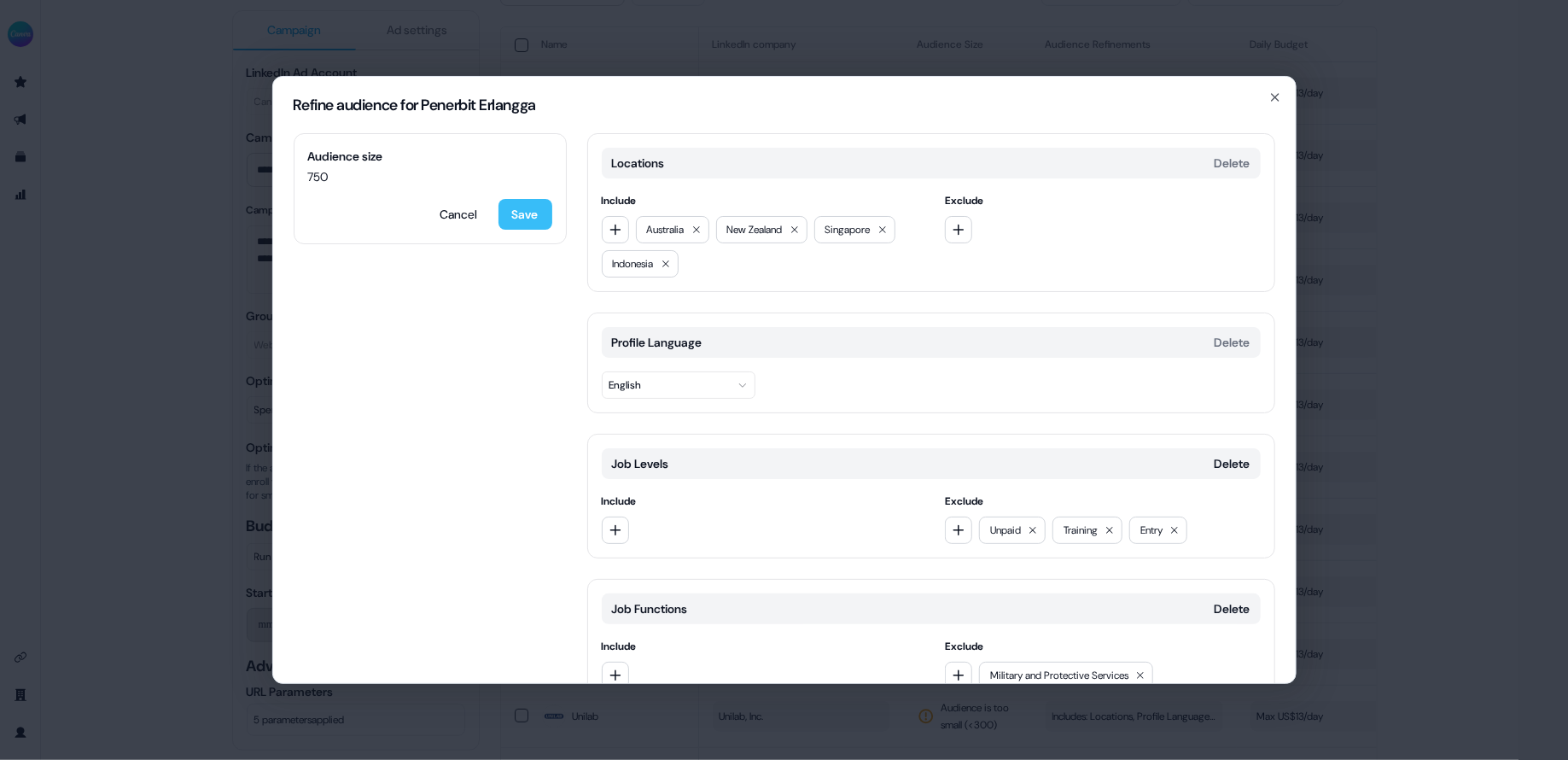 click on "Save" at bounding box center [525, 214] 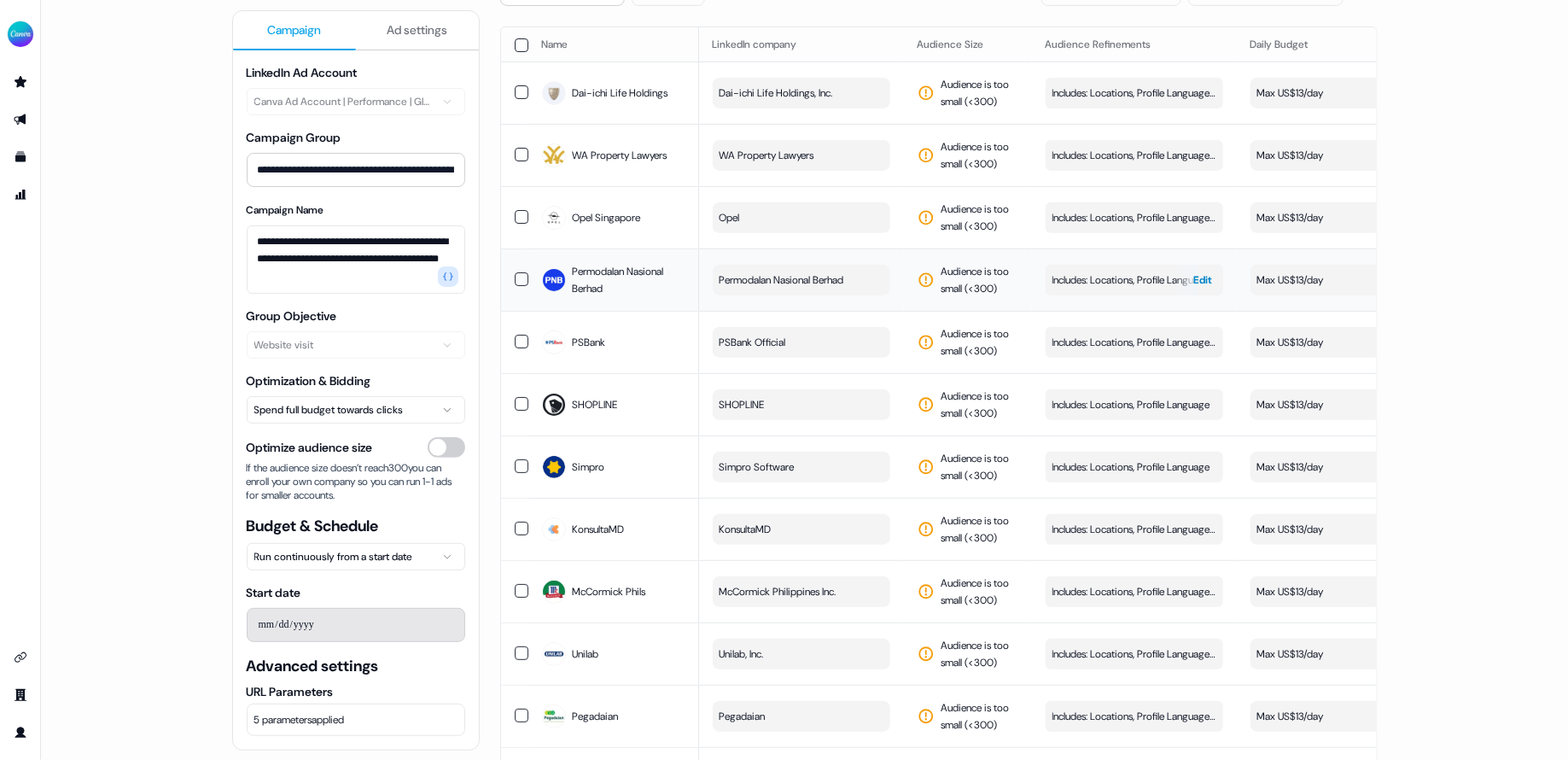click on "Includes: Locations, Profile Language / Excludes: Job Levels, Job Functions" at bounding box center (1134, 280) 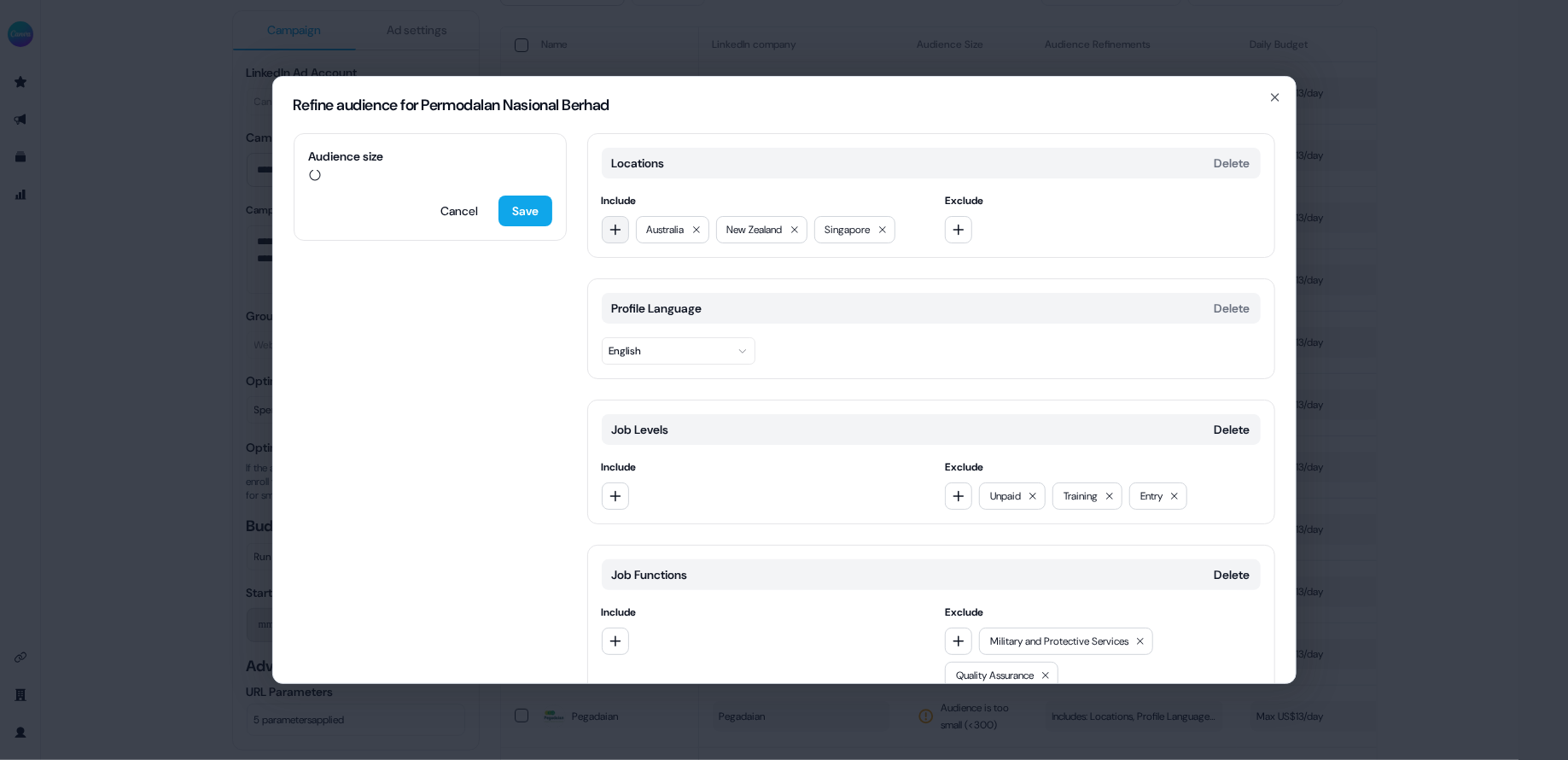 click at bounding box center (615, 230) 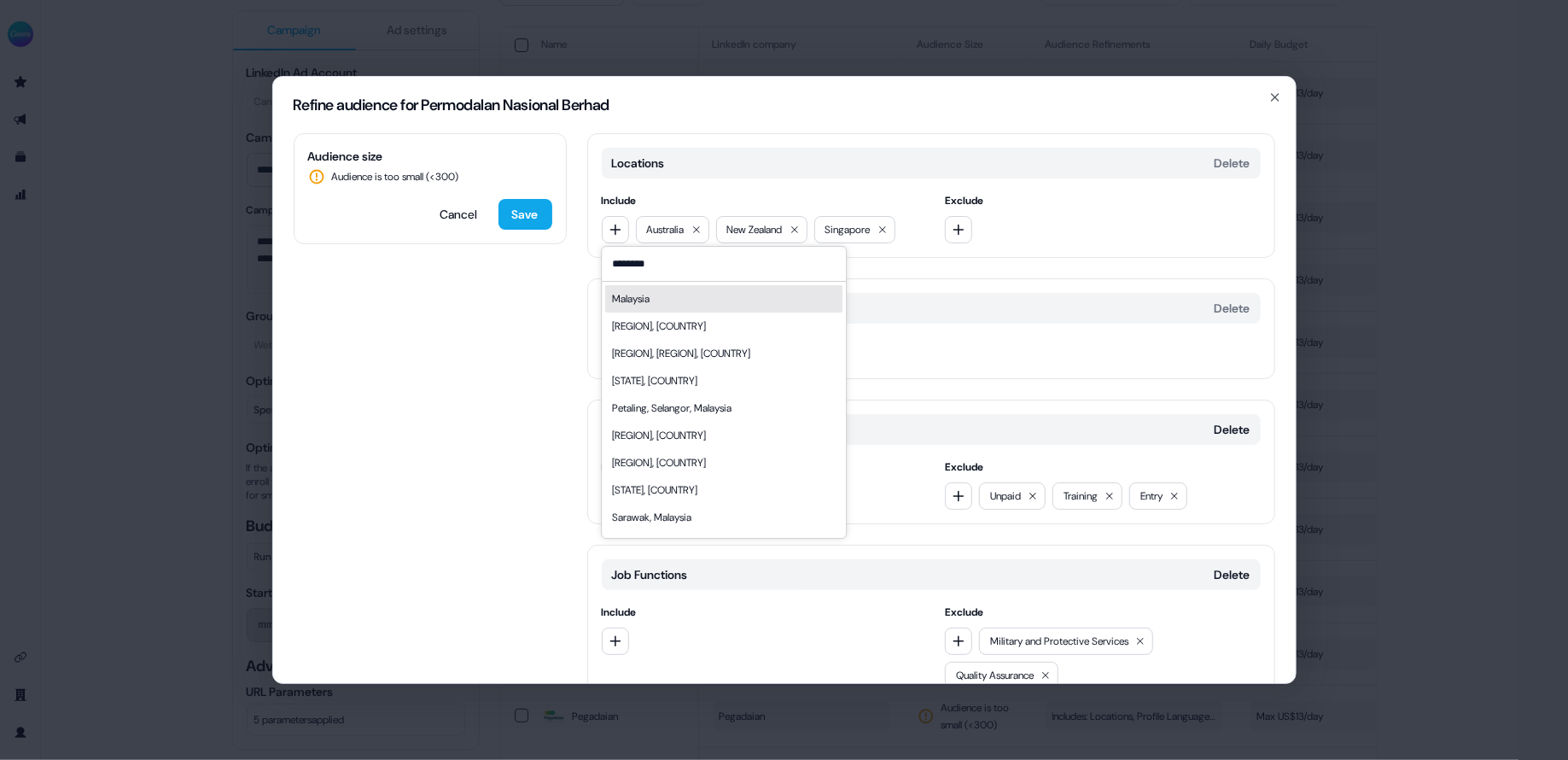 type on "********" 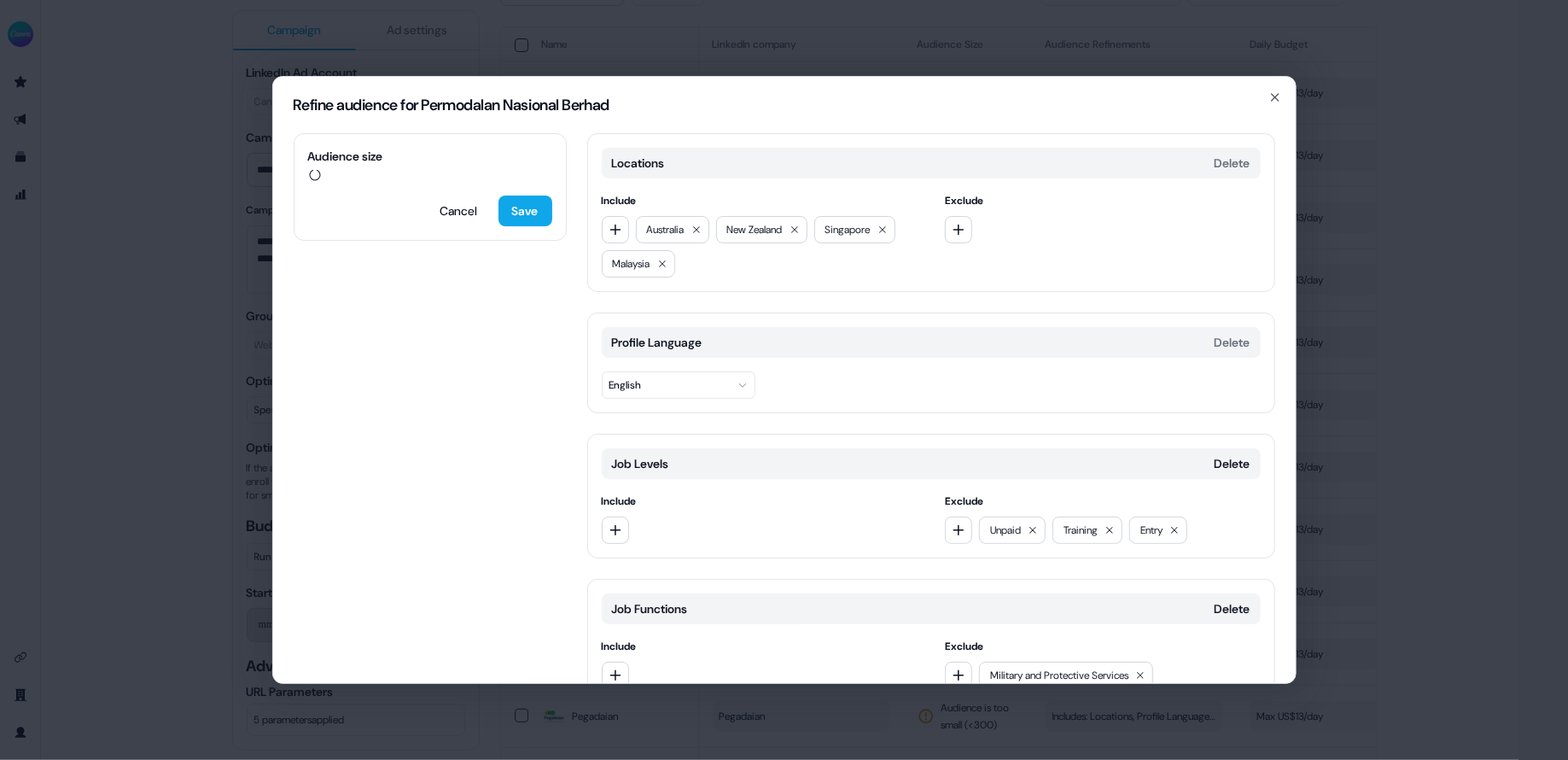 click on "Audience size Cancel Save Locations Delete Include Australia New Zealand Singapore Malaysia Exclude Profile Language Delete English Job Levels Delete Include Exclude Unpaid Training Entry Job Functions Delete Include Exclude Military and Protective Services Quality Assurance Add category" at bounding box center [784, 408] 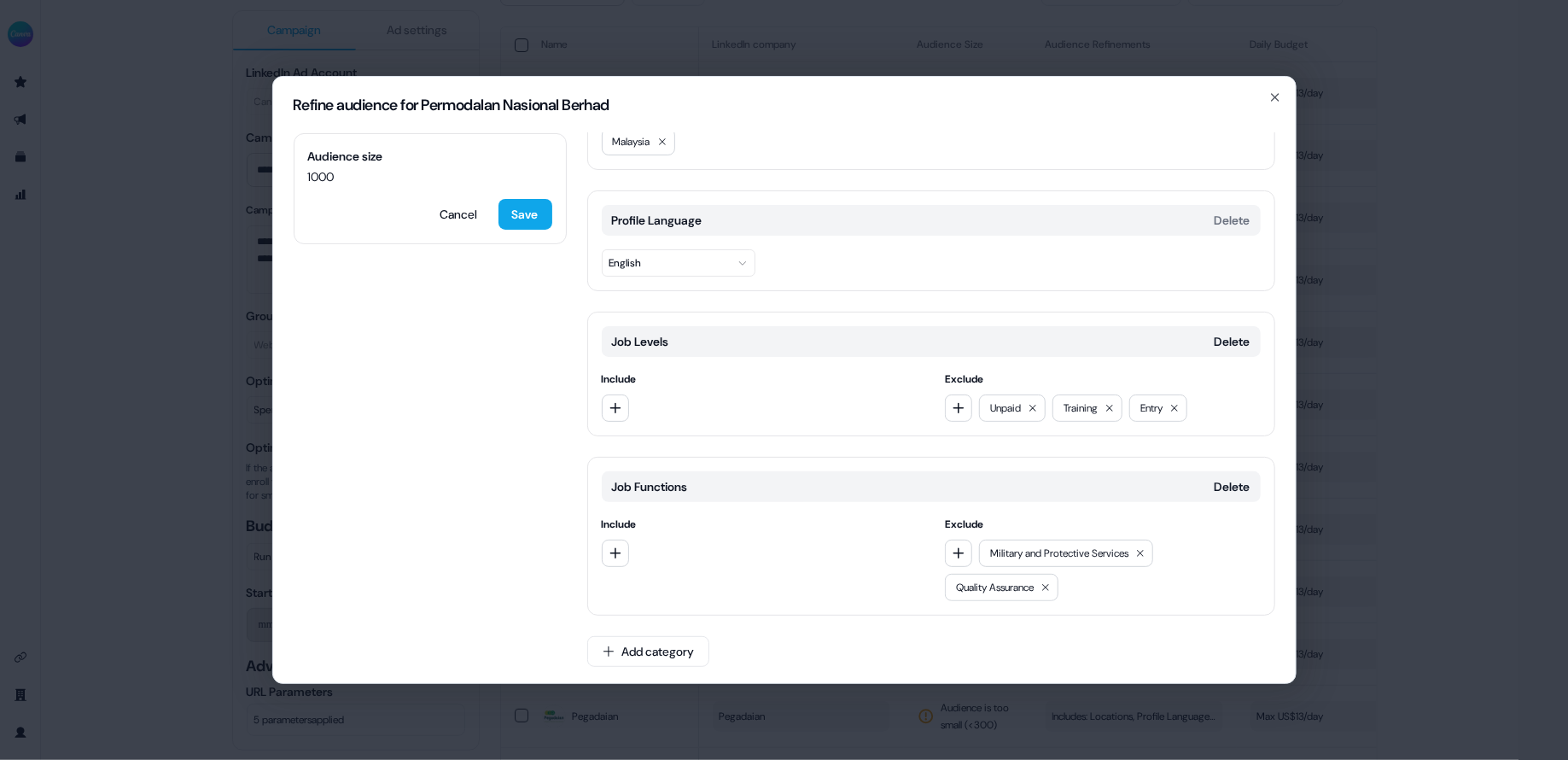 scroll, scrollTop: 0, scrollLeft: 0, axis: both 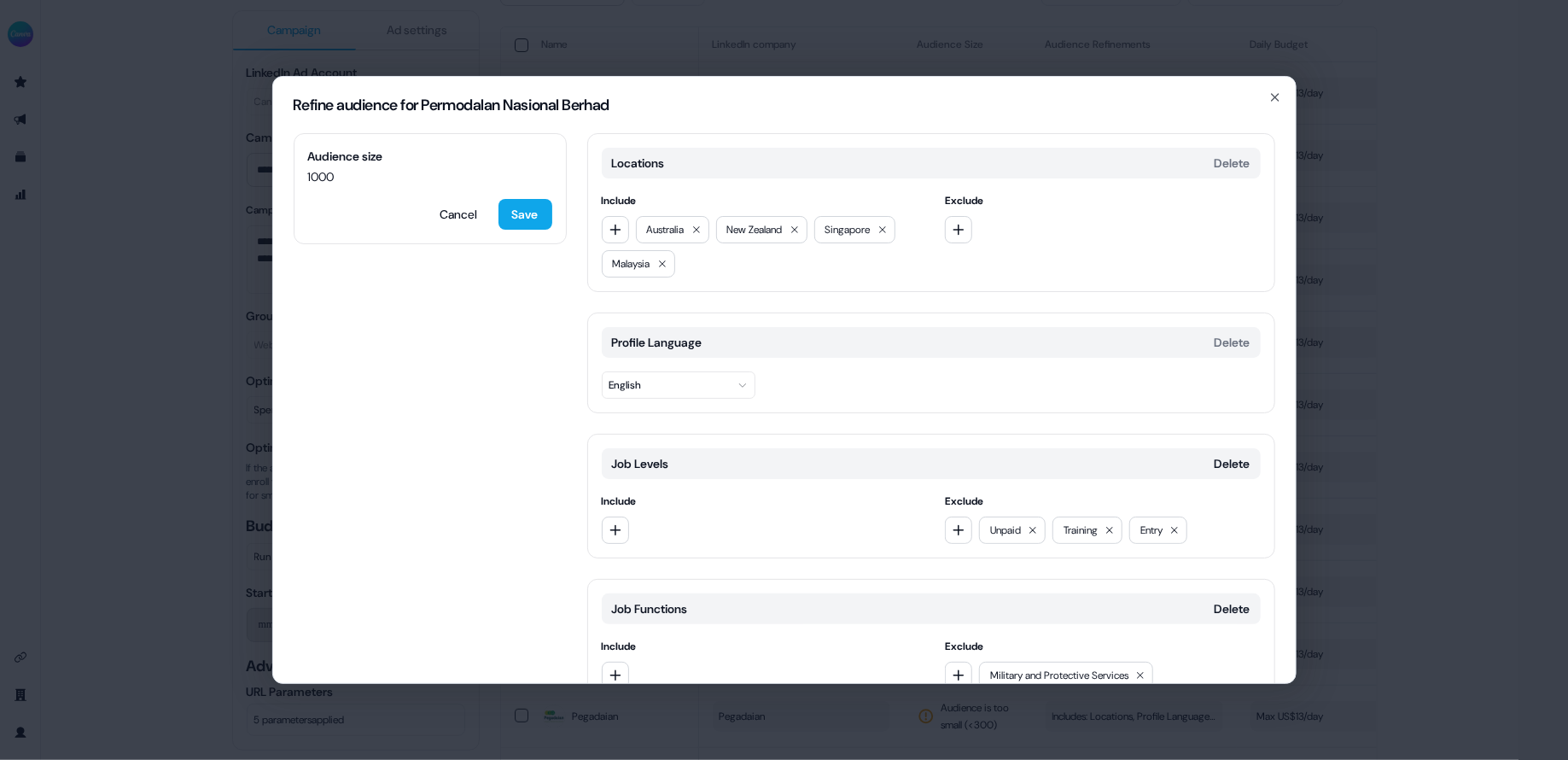 click on "Audience size 1000 Cancel Save" at bounding box center [430, 189] 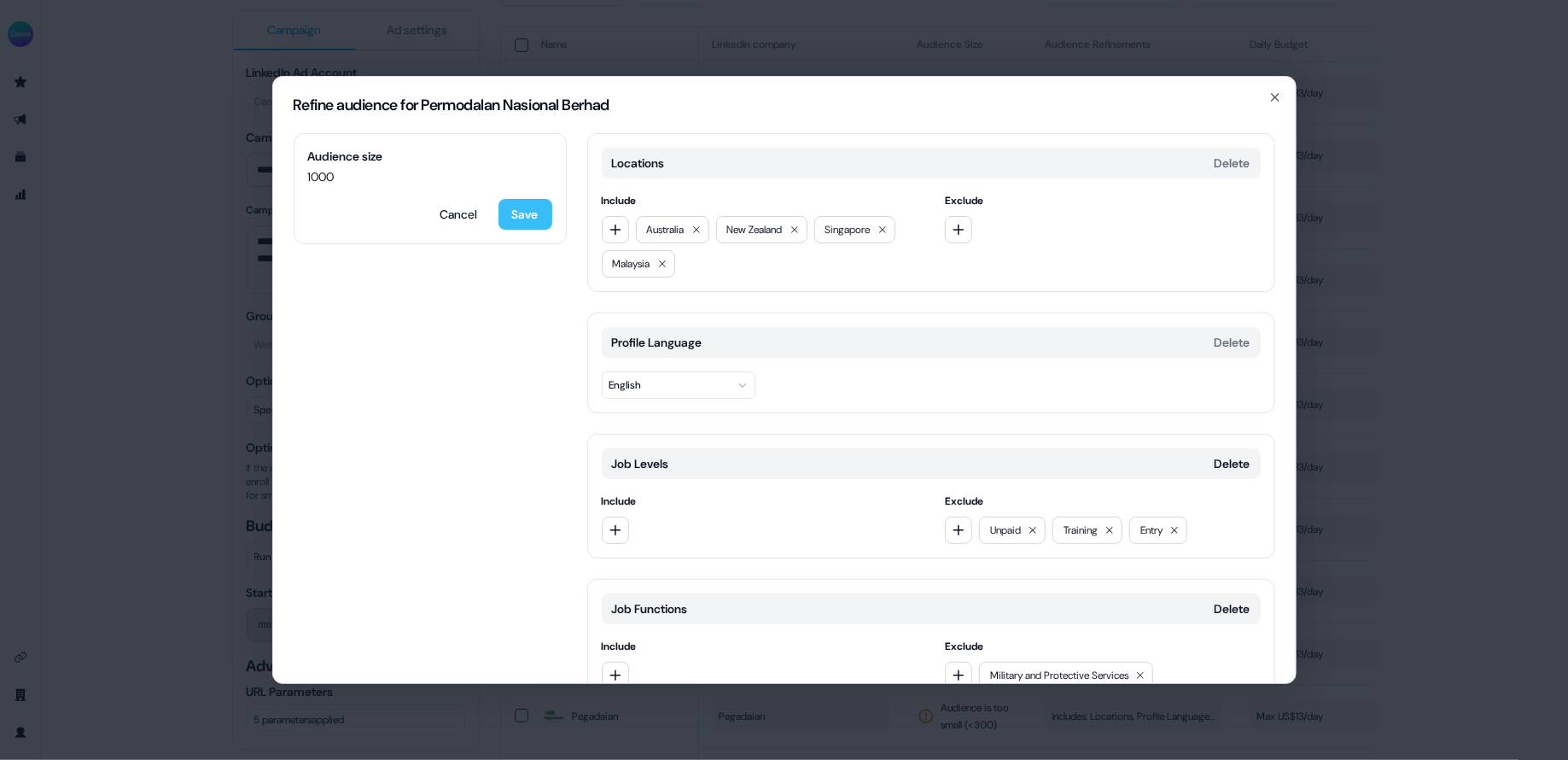 click on "Save" at bounding box center (525, 214) 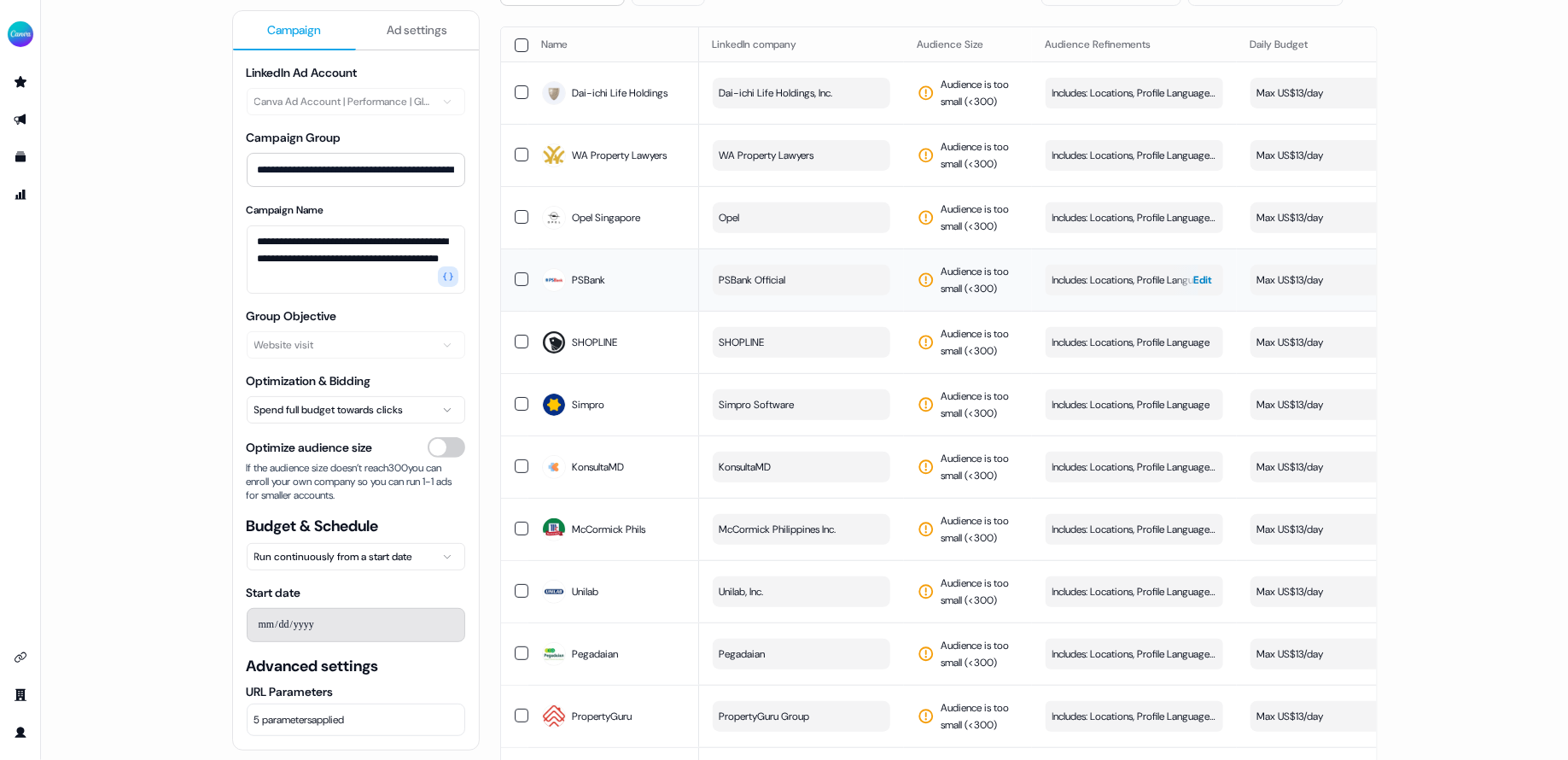 click on "Includes: Locations, Profile Language / Excludes: Job Levels, Job Functions" at bounding box center [1134, 280] 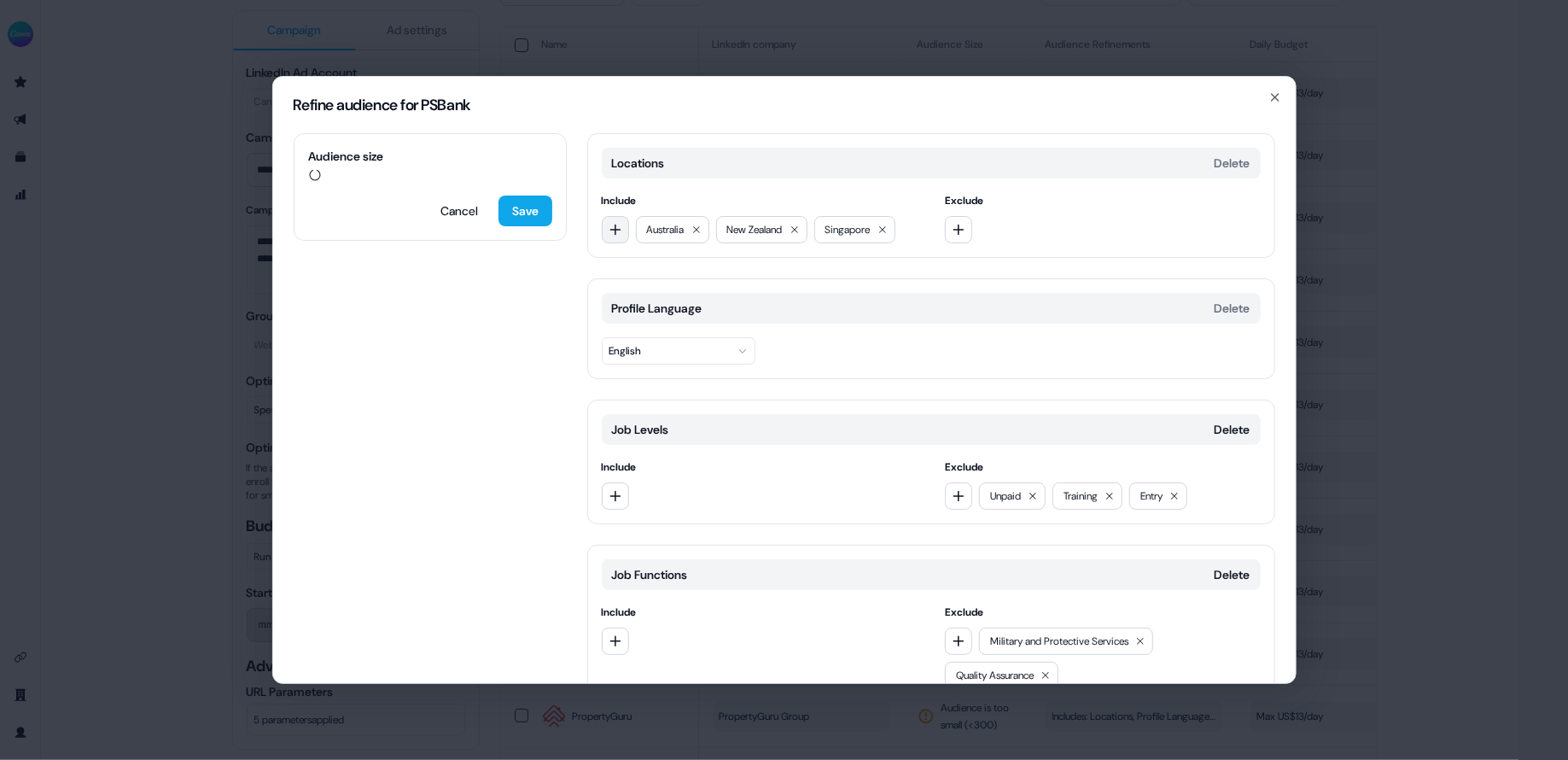 click at bounding box center [615, 230] 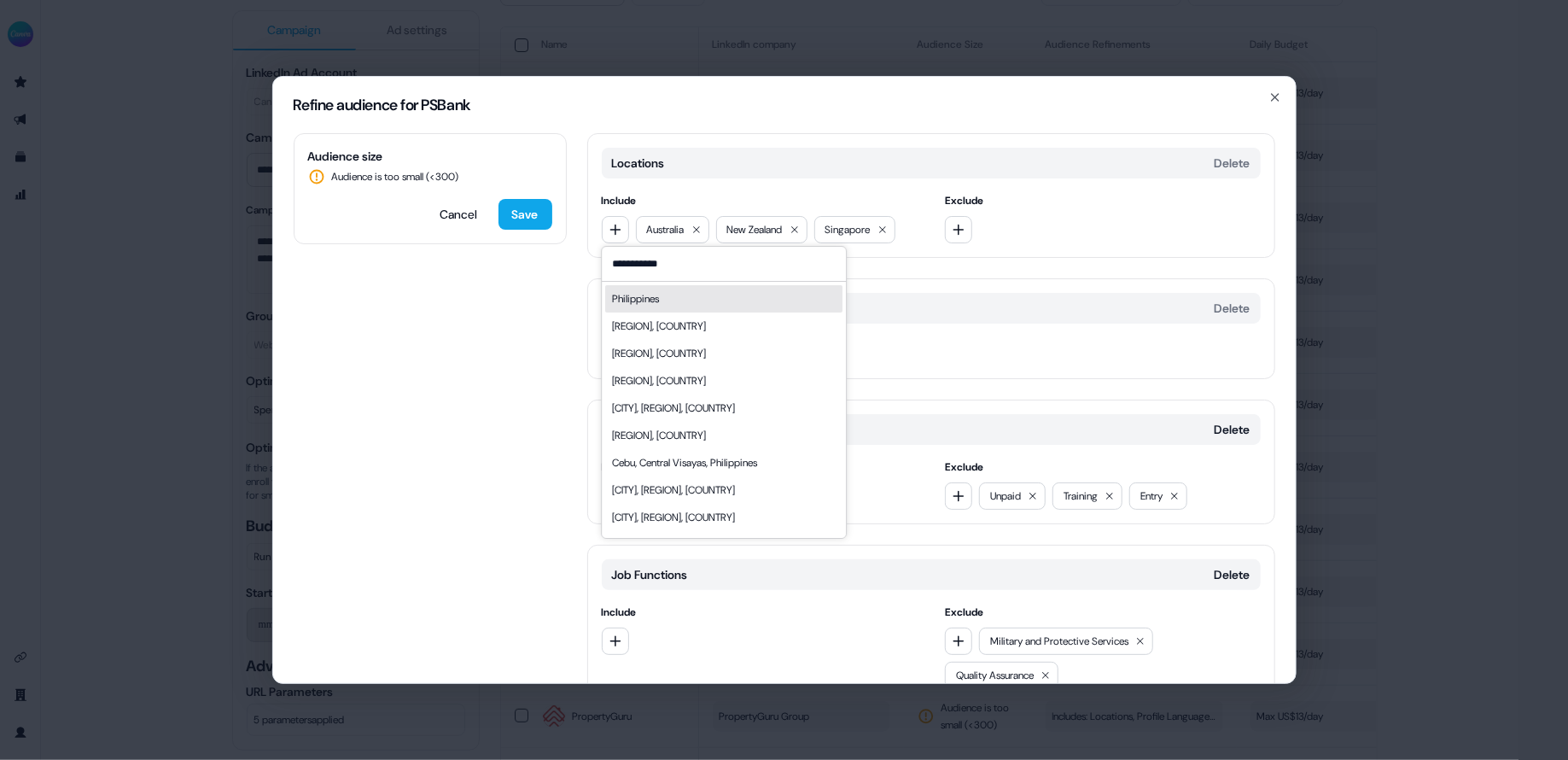 type on "**********" 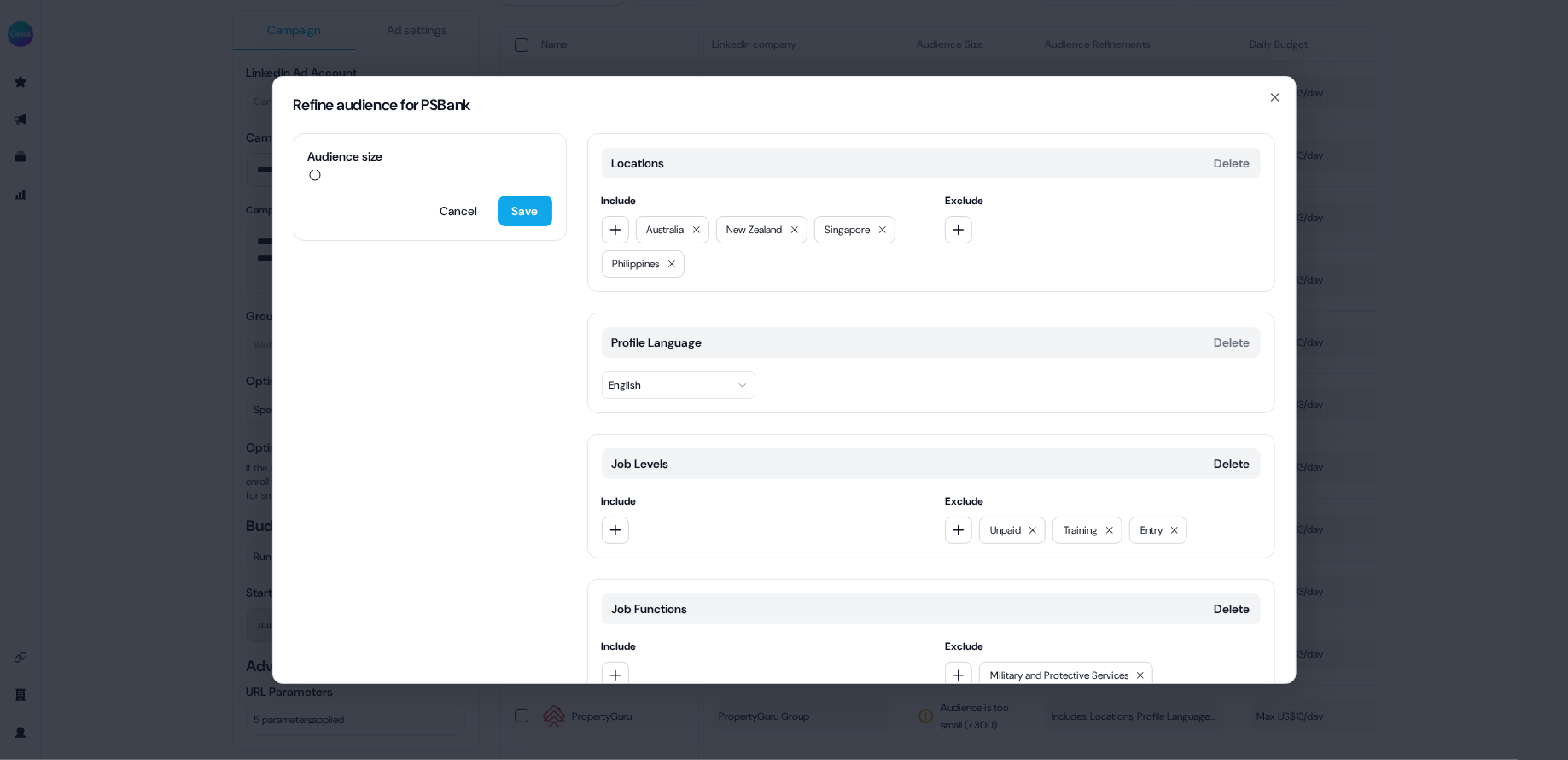 click on "Audience size Cancel Save Locations Delete Include Australia New Zealand Singapore Philippines Exclude Profile Language Delete English Job Levels Delete Include Exclude Unpaid Training Entry Job Functions Delete Include Exclude Military and Protective Services Quality Assurance Add category" at bounding box center (784, 408) 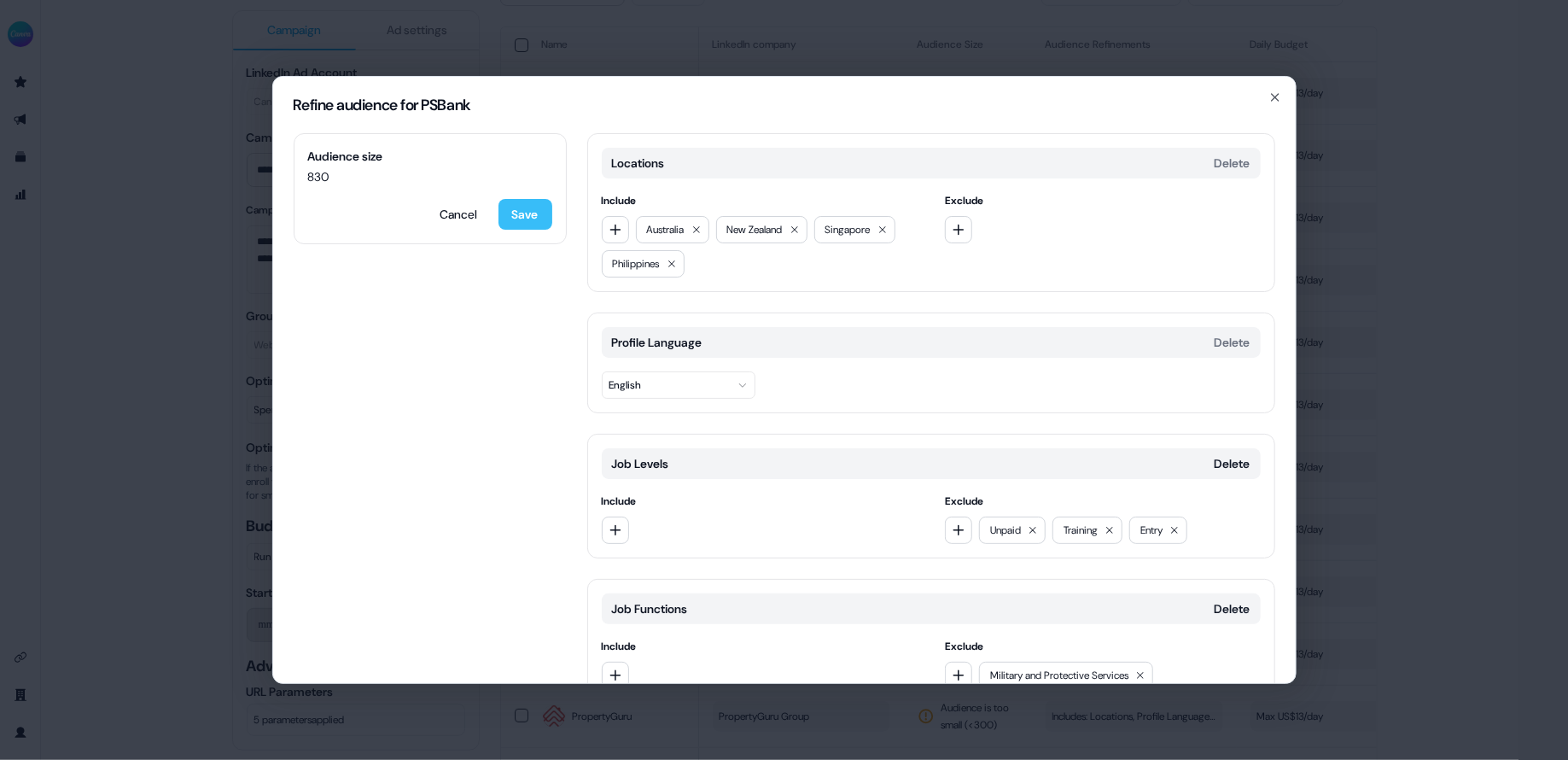 click on "Save" at bounding box center [525, 214] 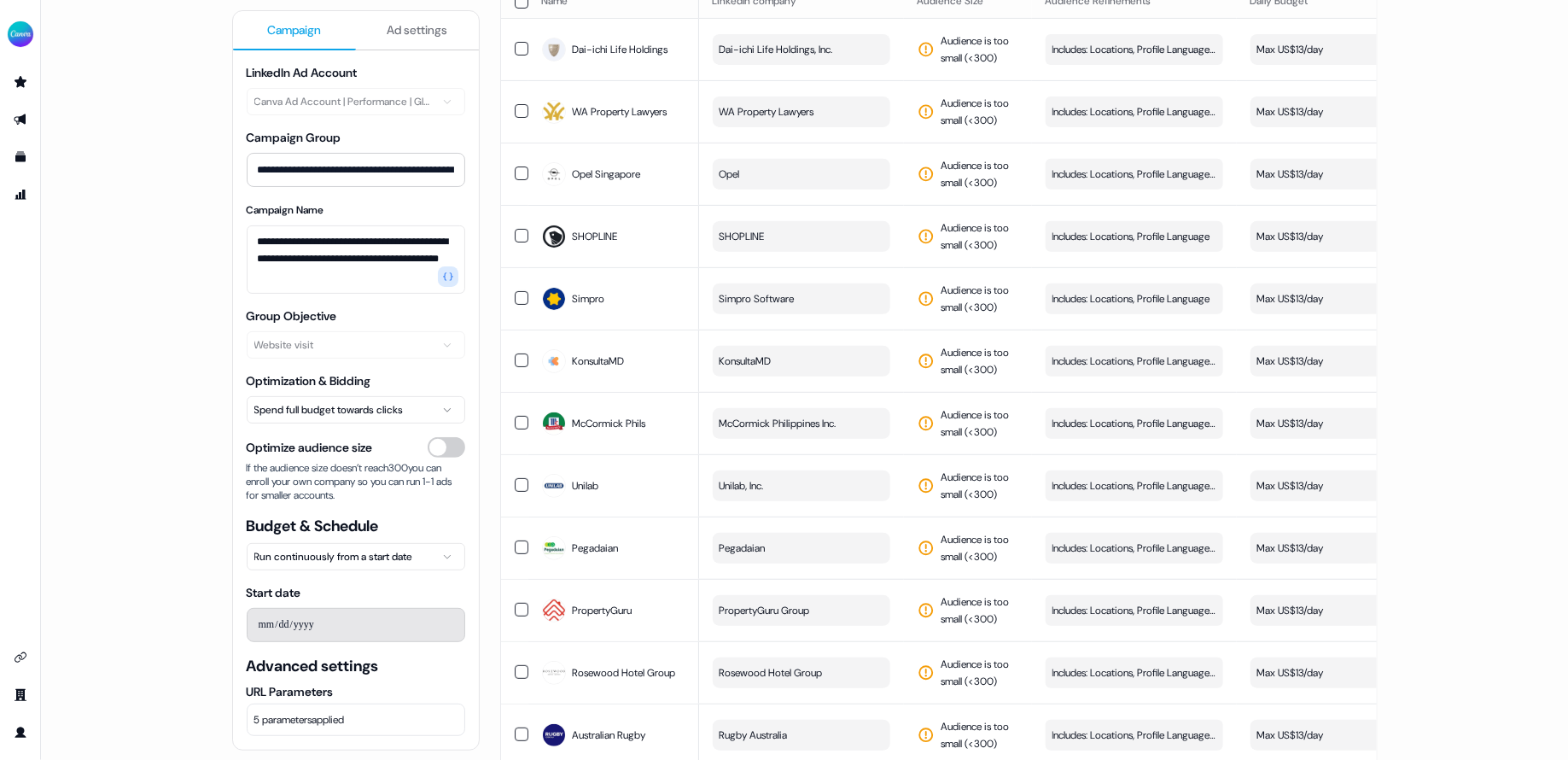 scroll, scrollTop: 272, scrollLeft: 0, axis: vertical 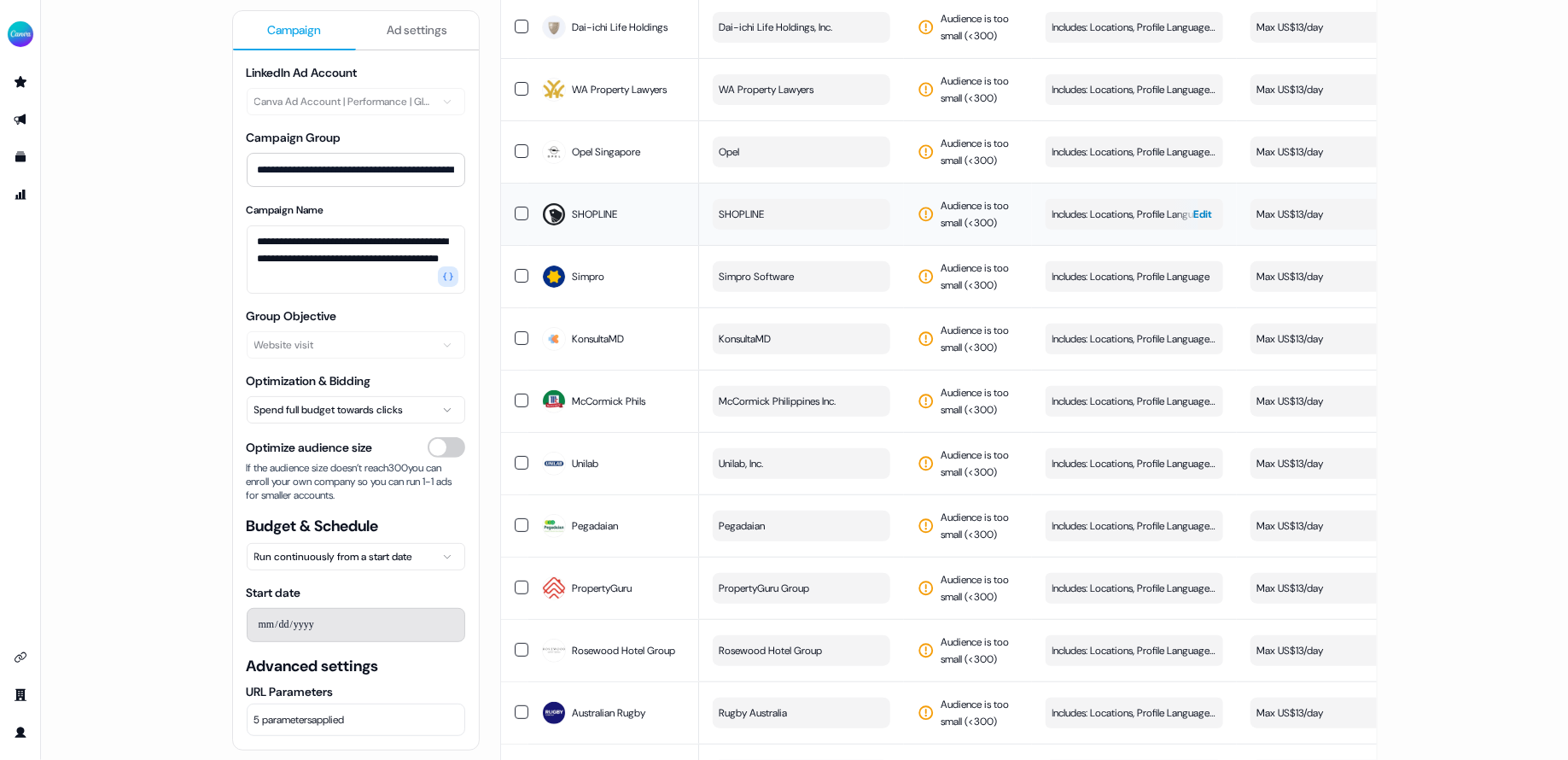 click on "Includes: Locations, Profile Language" at bounding box center [1131, 214] 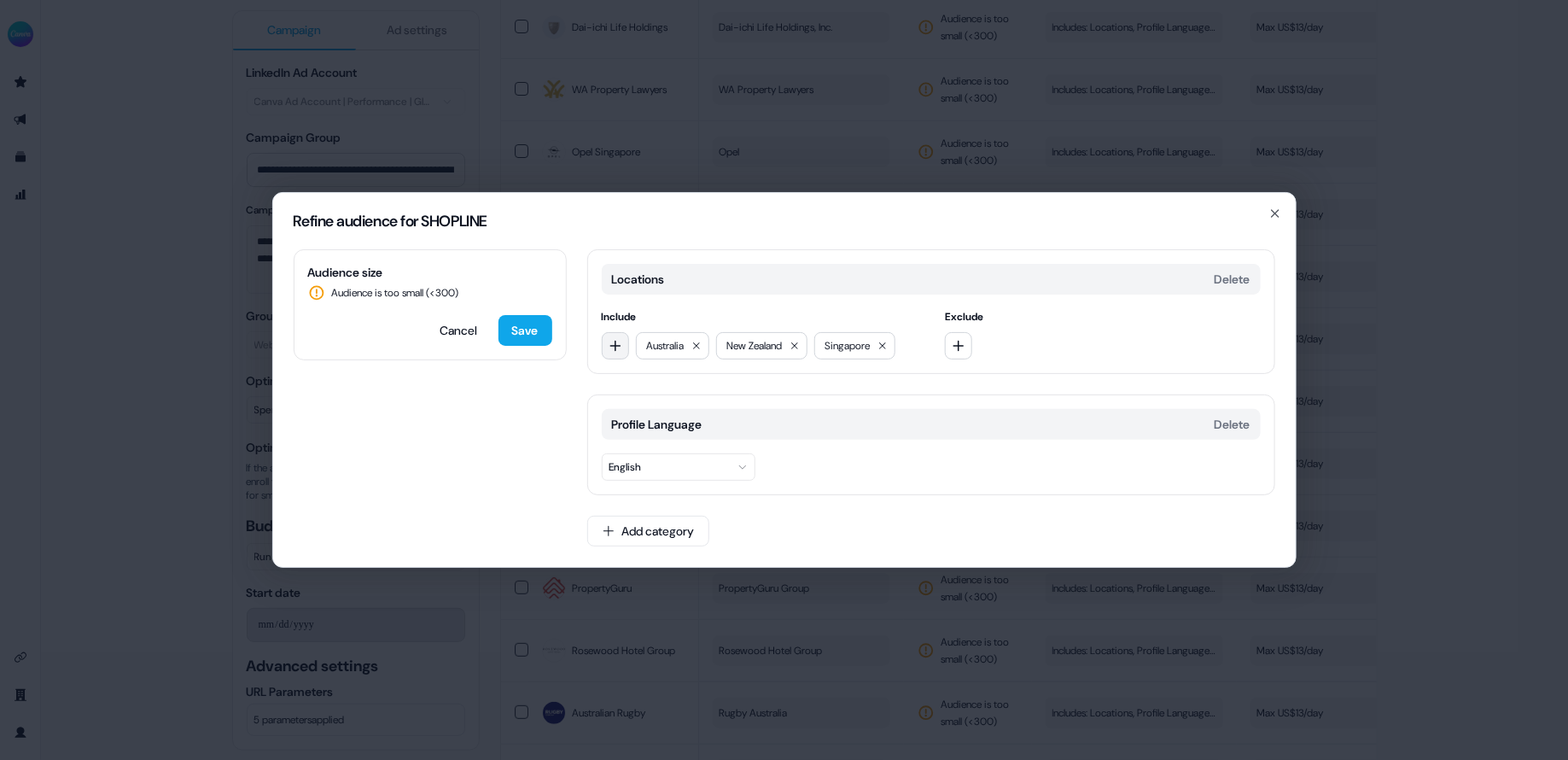 click at bounding box center (615, 346) 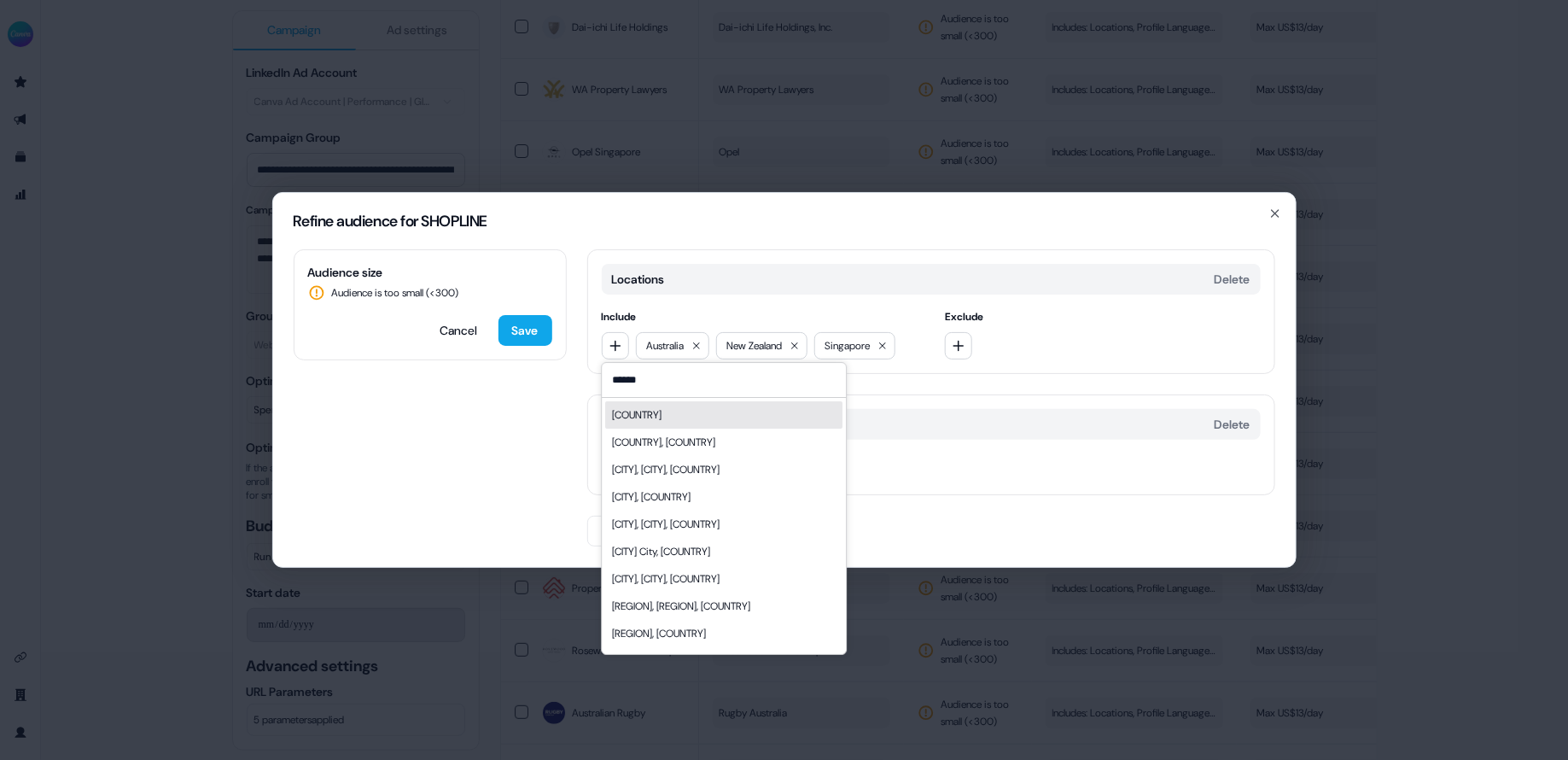type on "******" 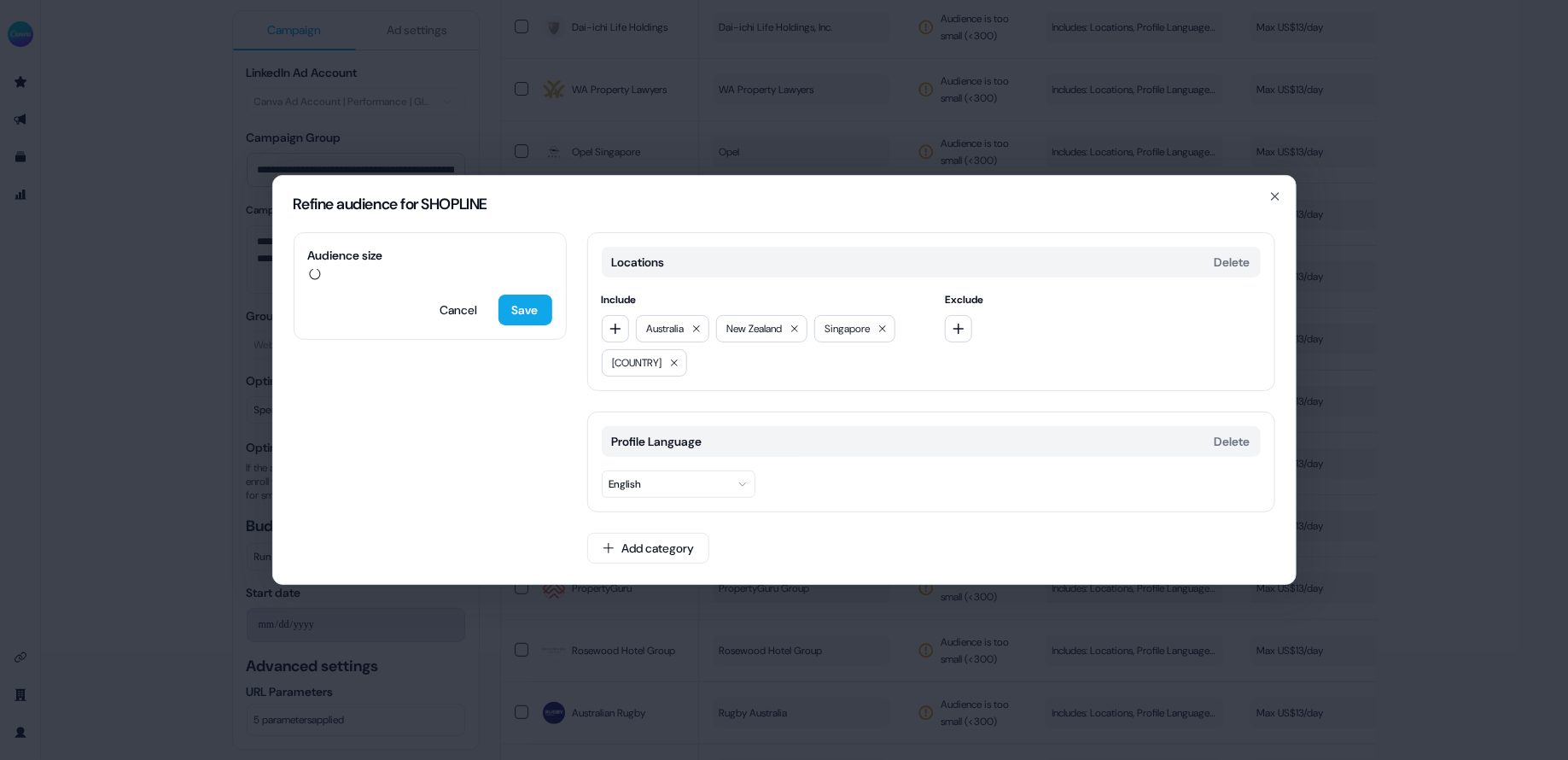 click on "Audience size Cancel Save Locations Delete Include Australia New Zealand Singapore Taiwan Exclude Profile Language Delete English Add category" at bounding box center [784, 408] 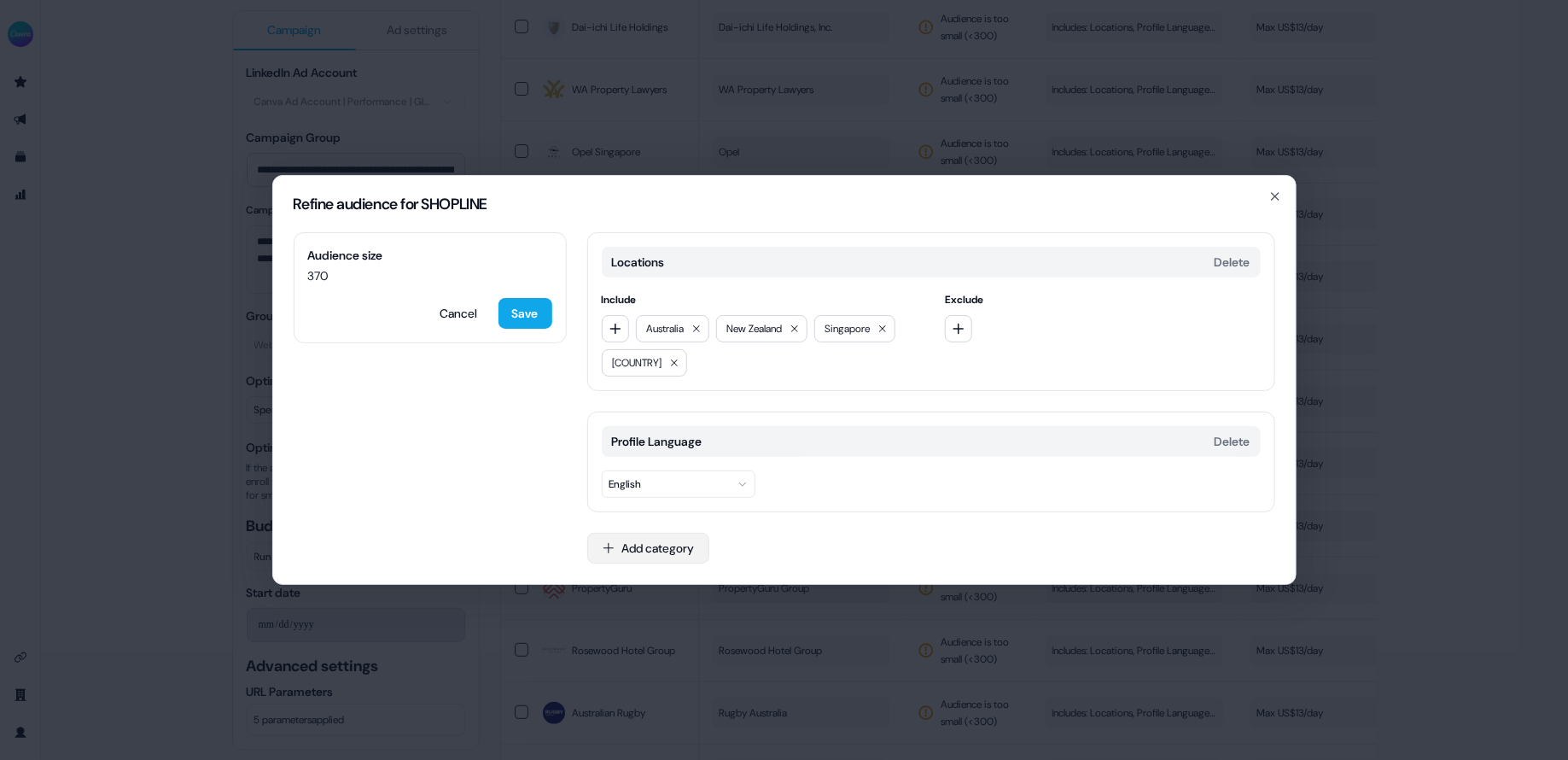 click on "Add category" at bounding box center (648, 548) 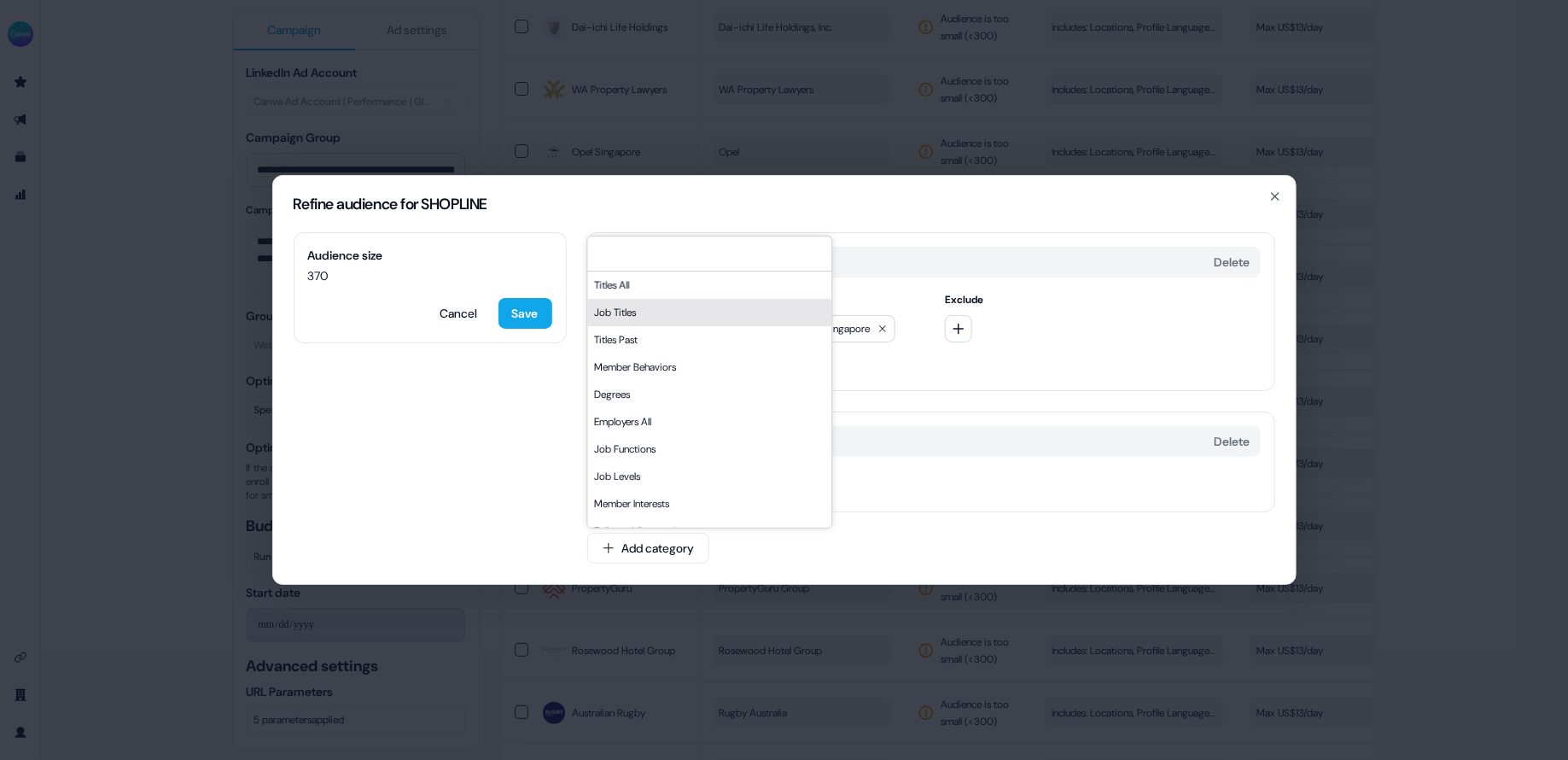 click on "Job Titles" at bounding box center [709, 313] 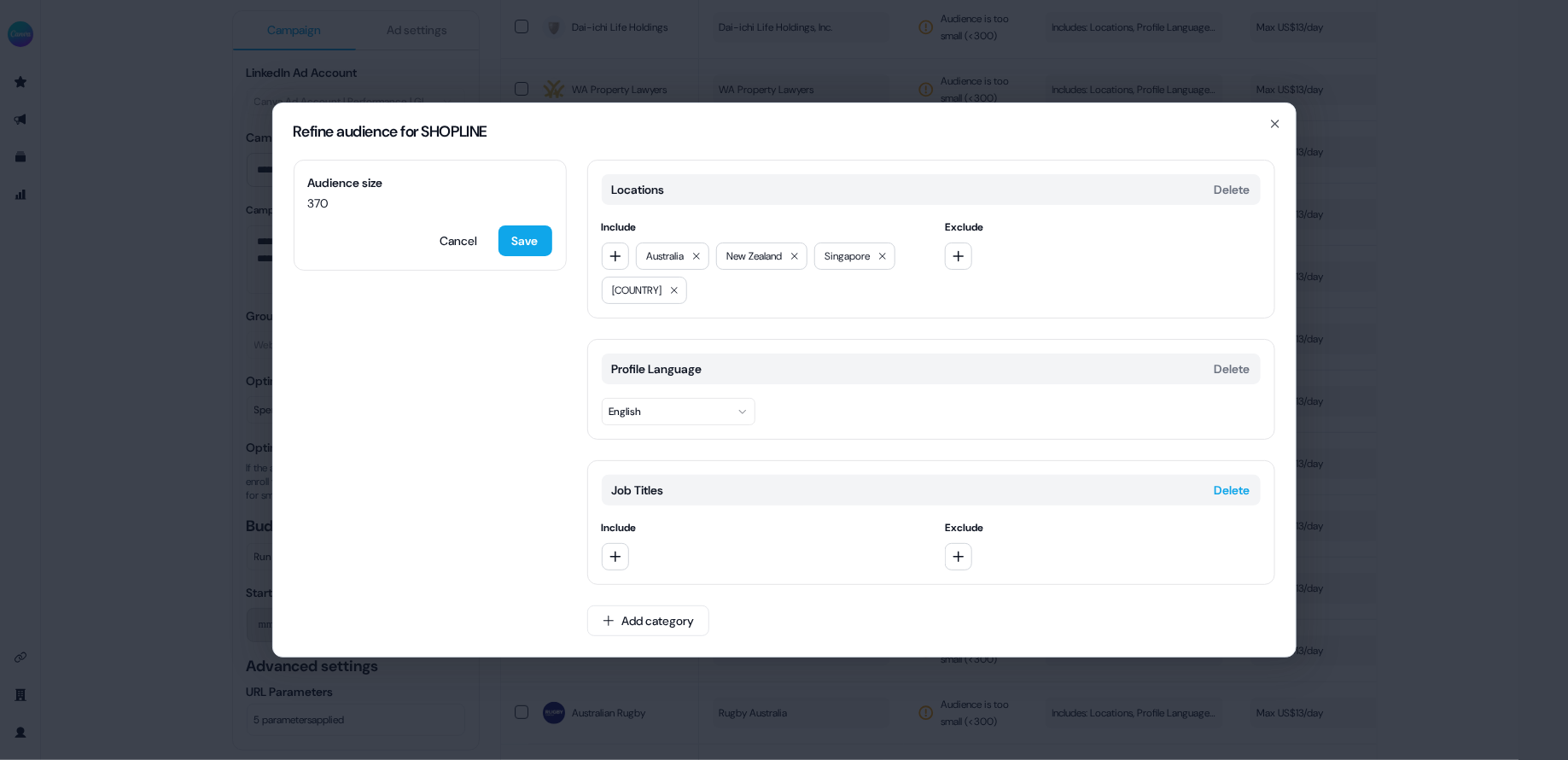 click on "Delete" at bounding box center (1233, 490) 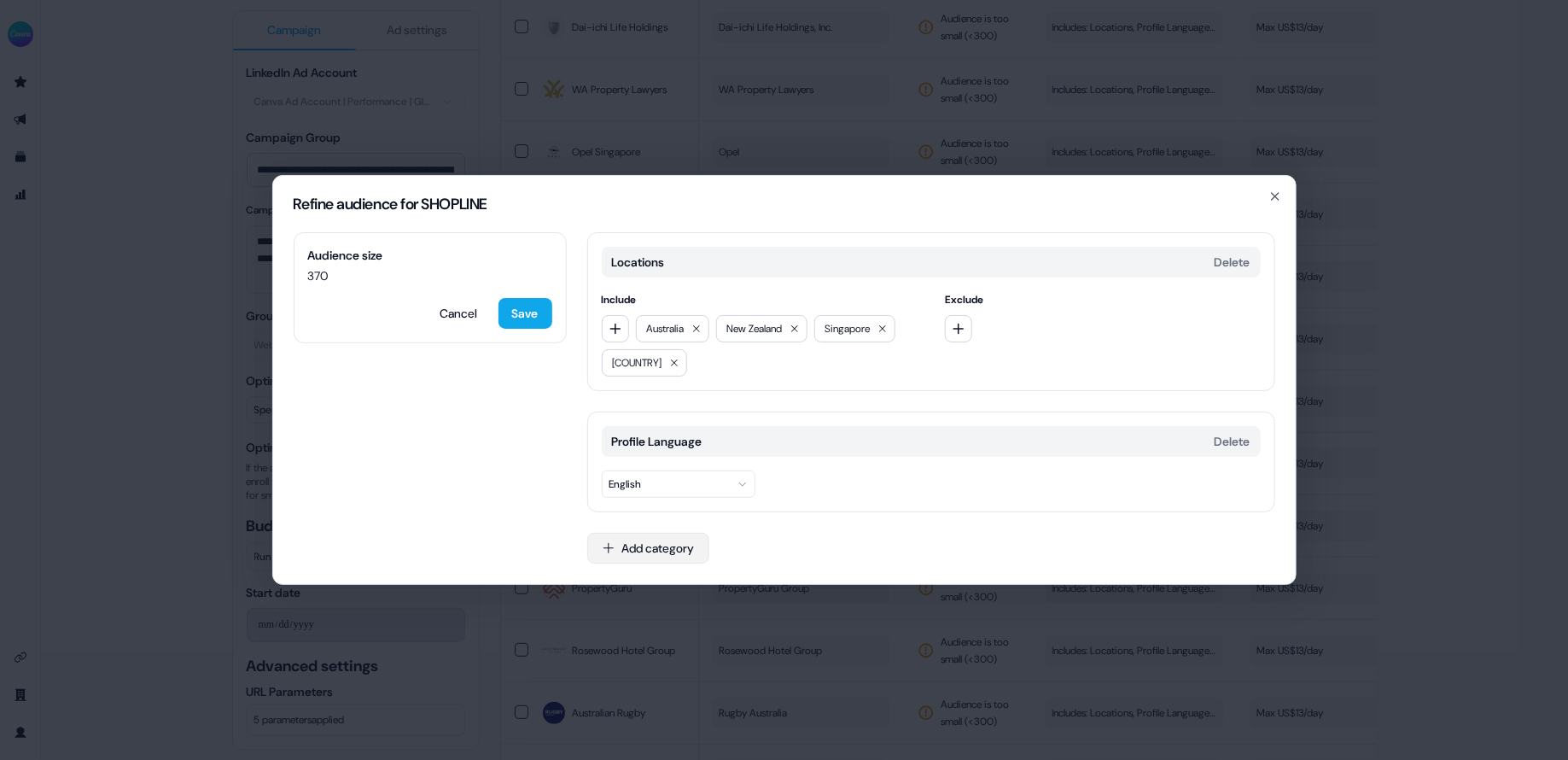 click on "Add category" at bounding box center [648, 548] 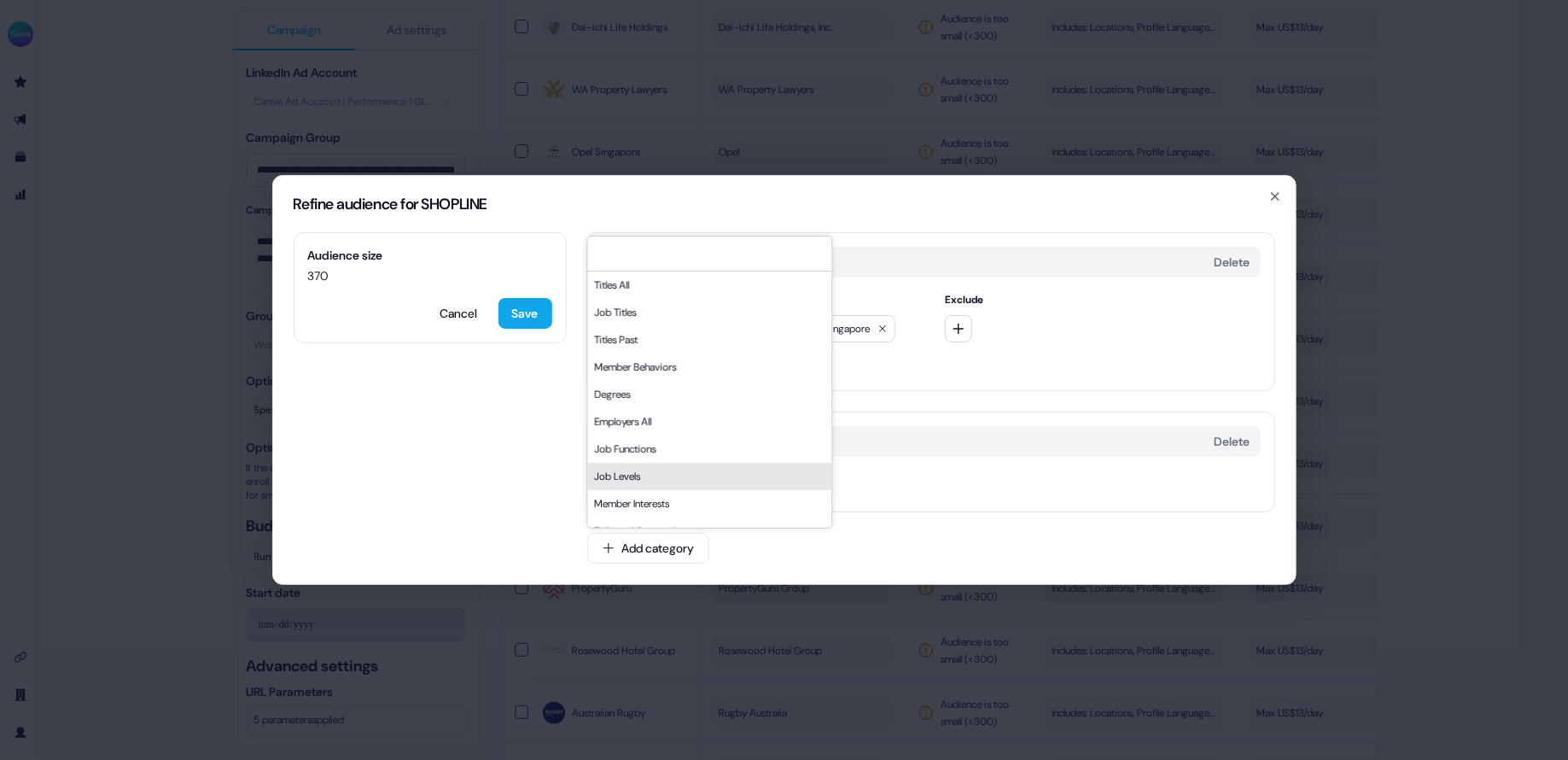 click on "Job Levels" at bounding box center (709, 476) 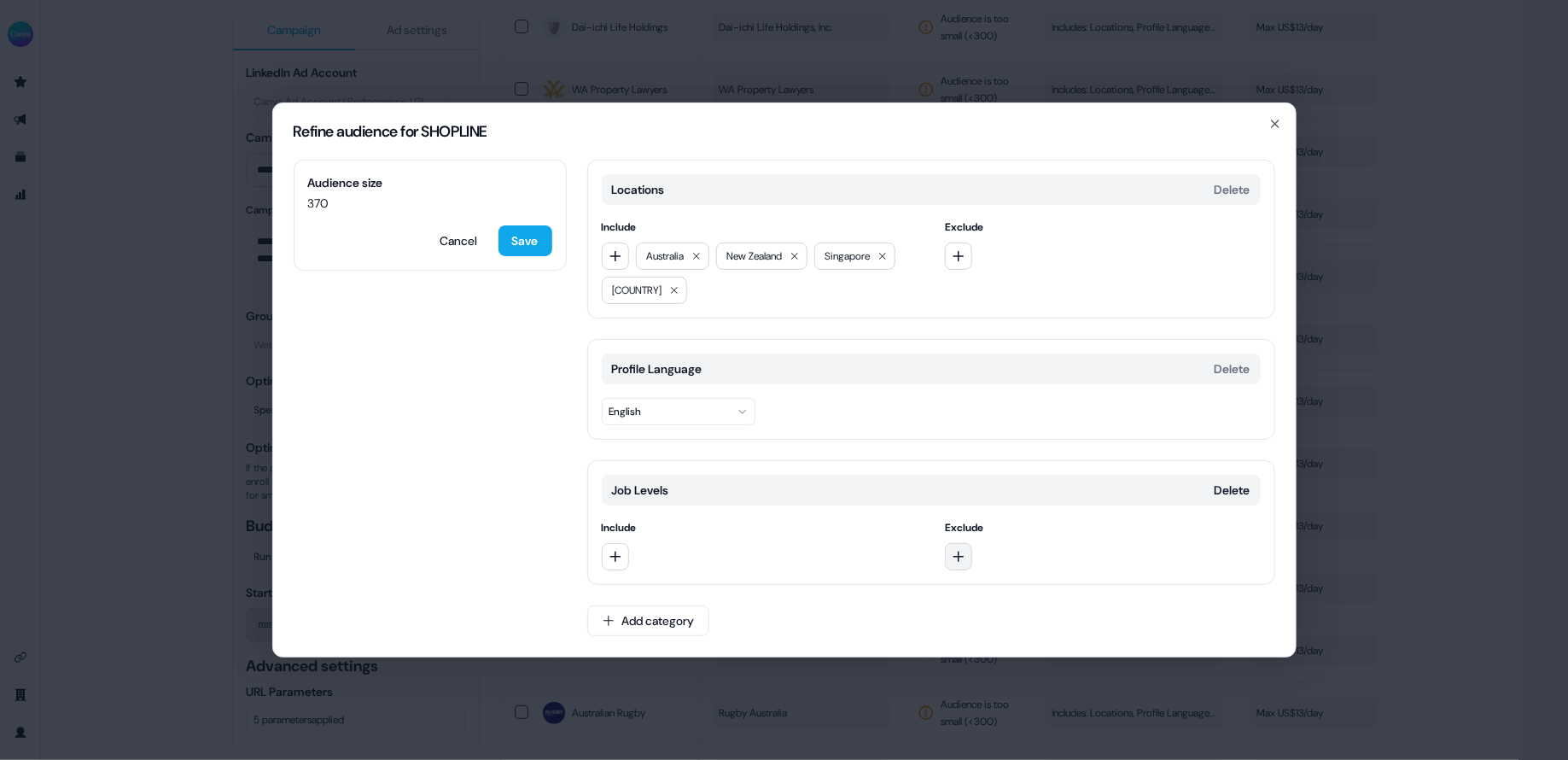 click at bounding box center [959, 557] 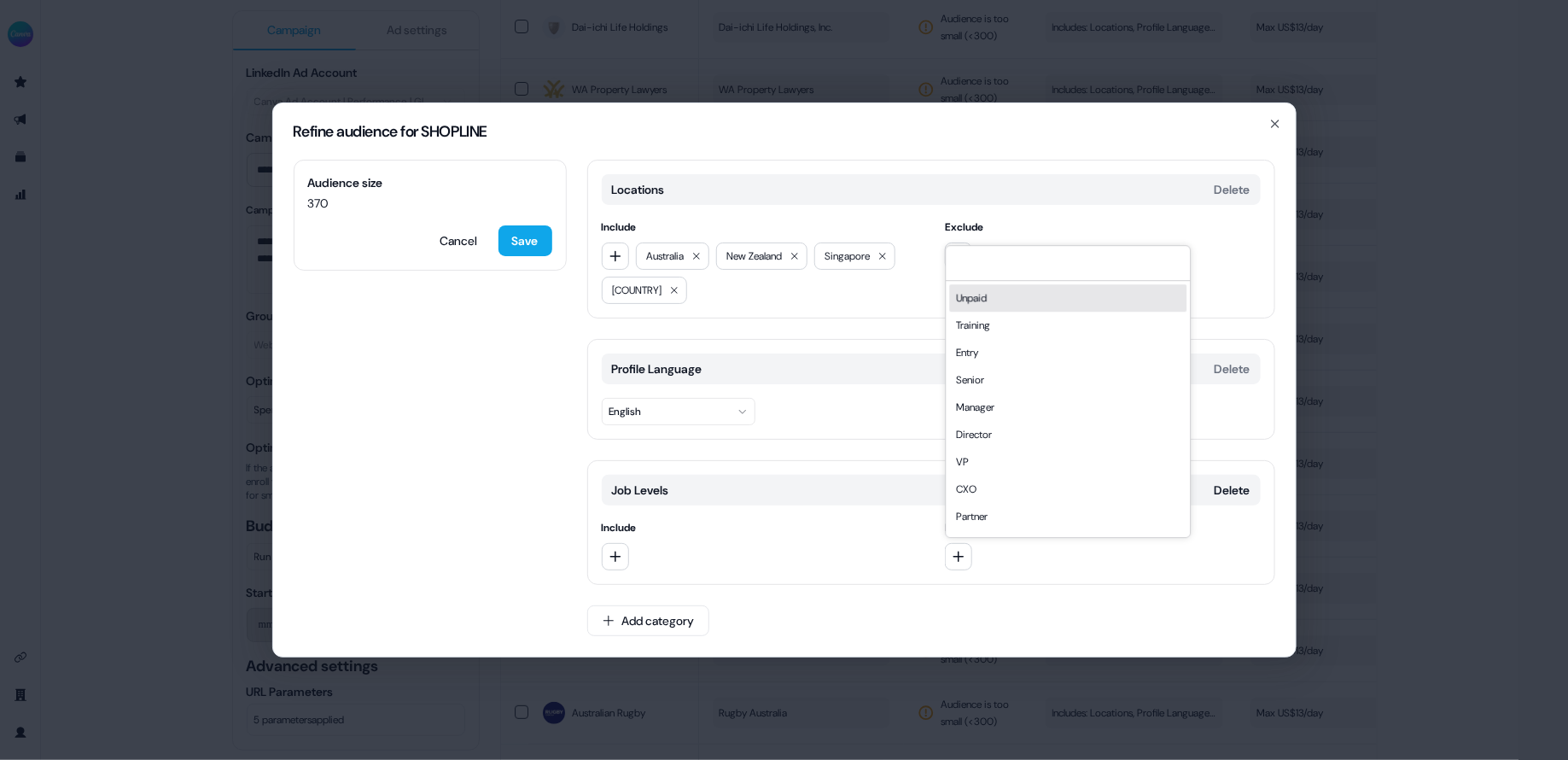 click on "Unpaid" at bounding box center (1068, 298) 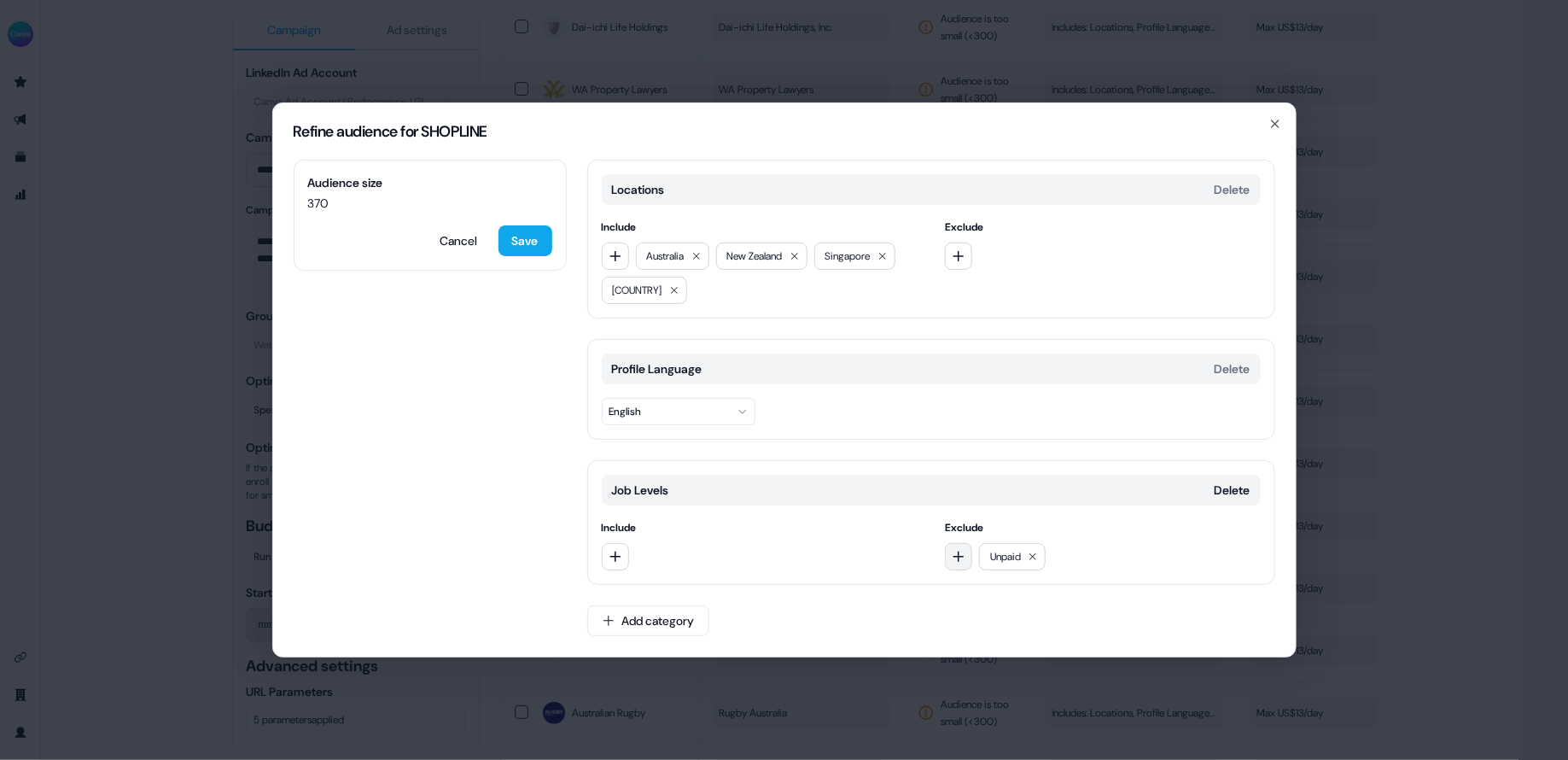 click 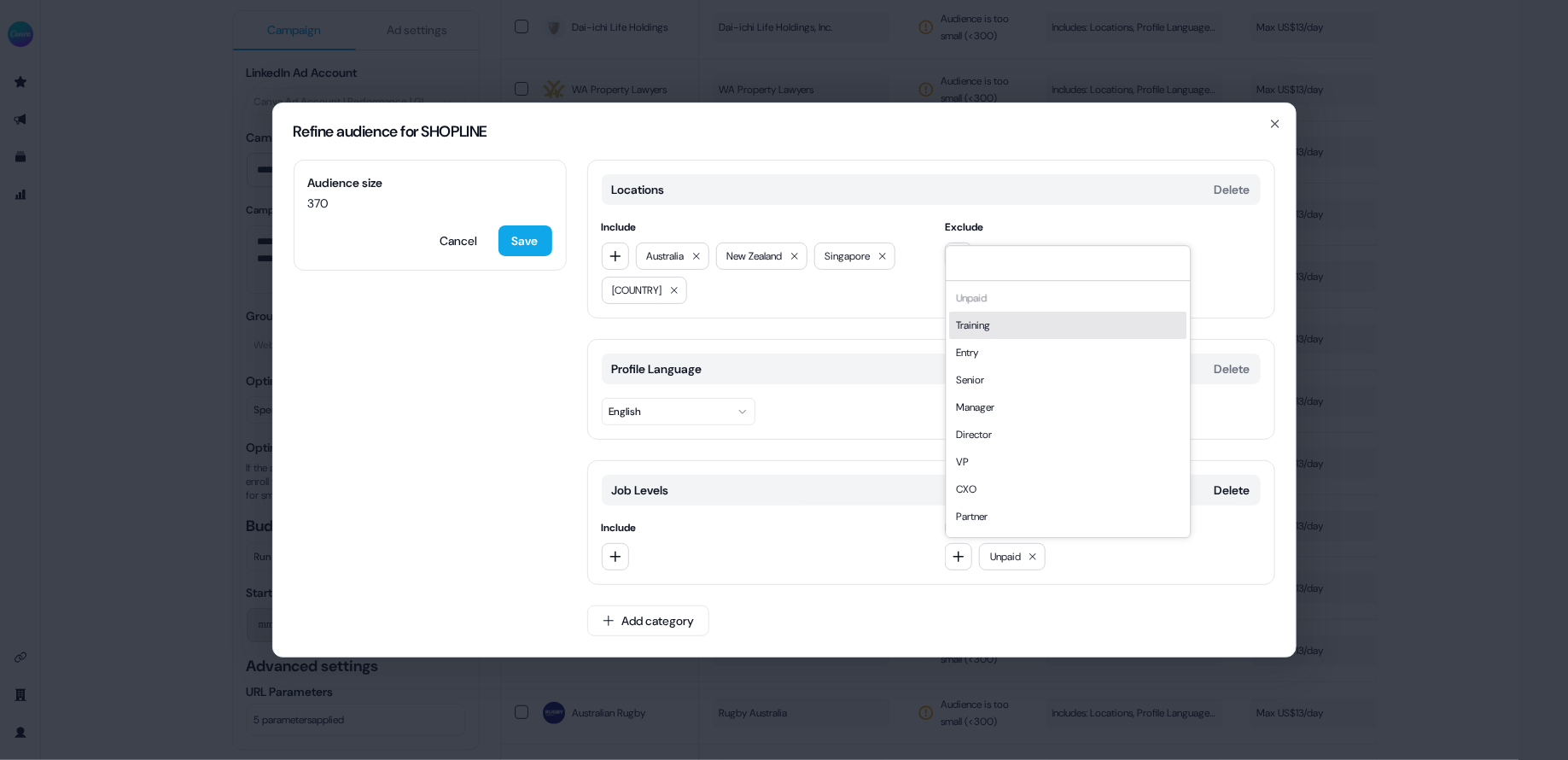 click on "Training" at bounding box center [1068, 325] 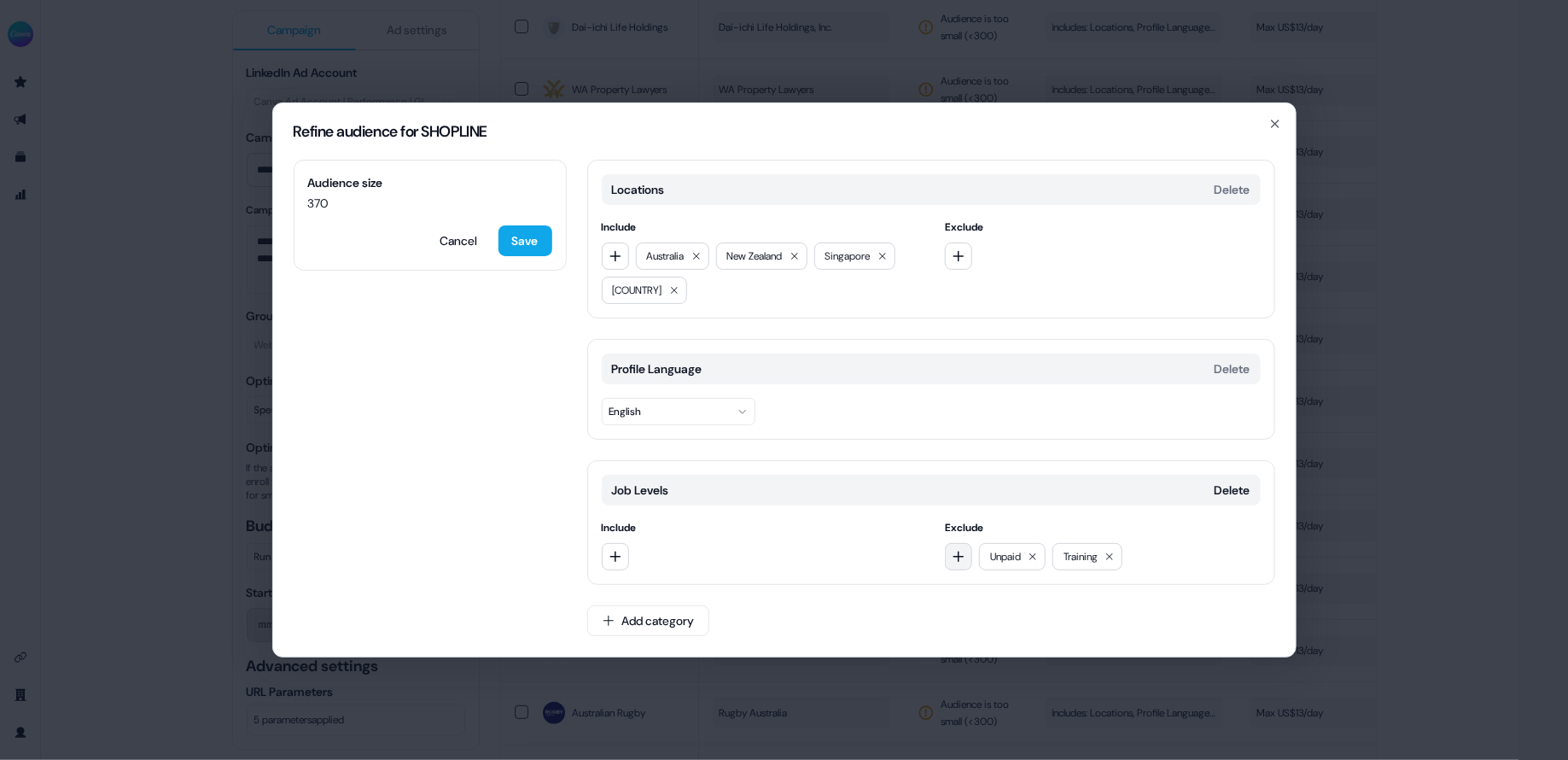 click at bounding box center [959, 557] 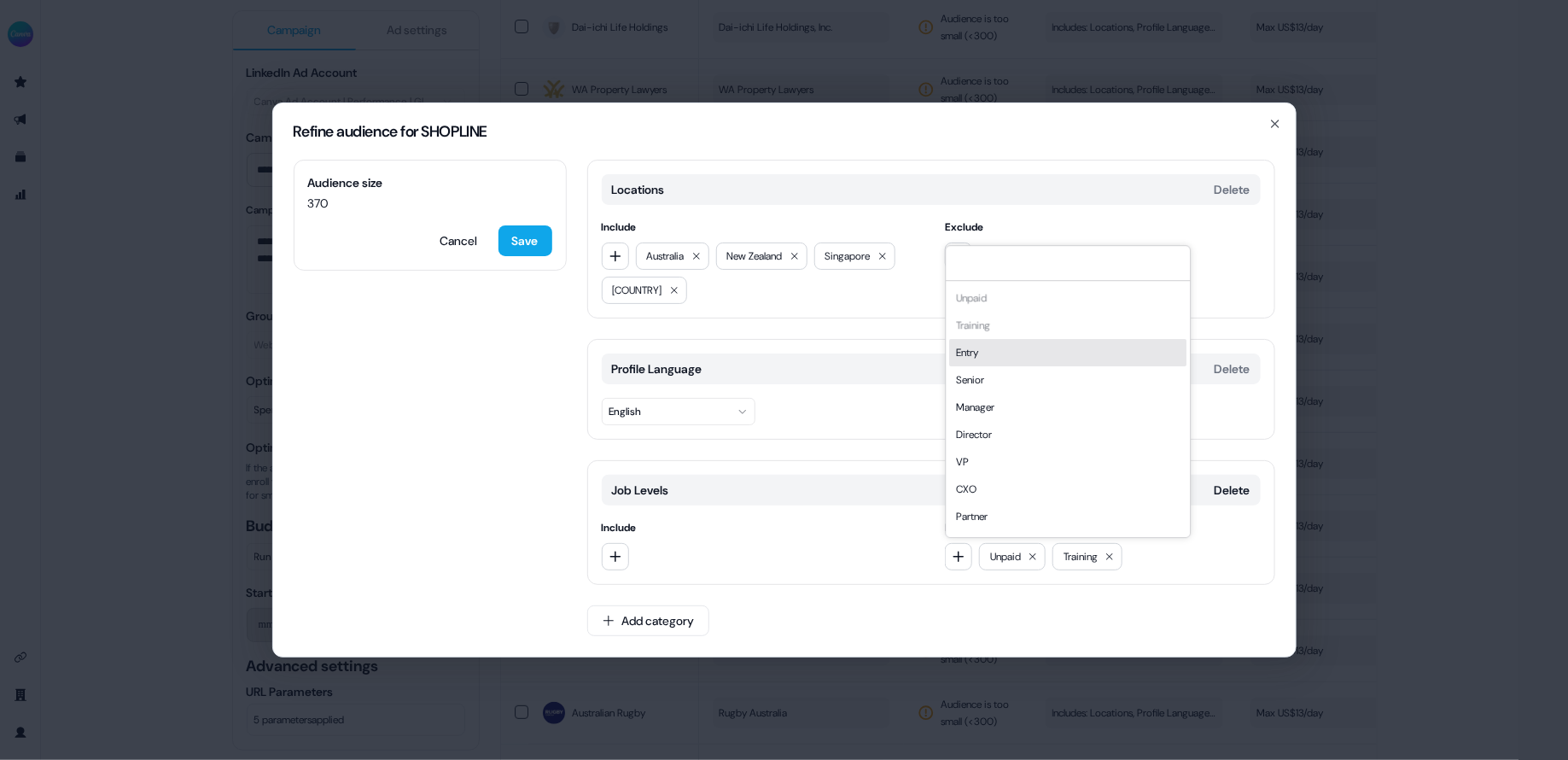 click on "Entry" at bounding box center (1068, 353) 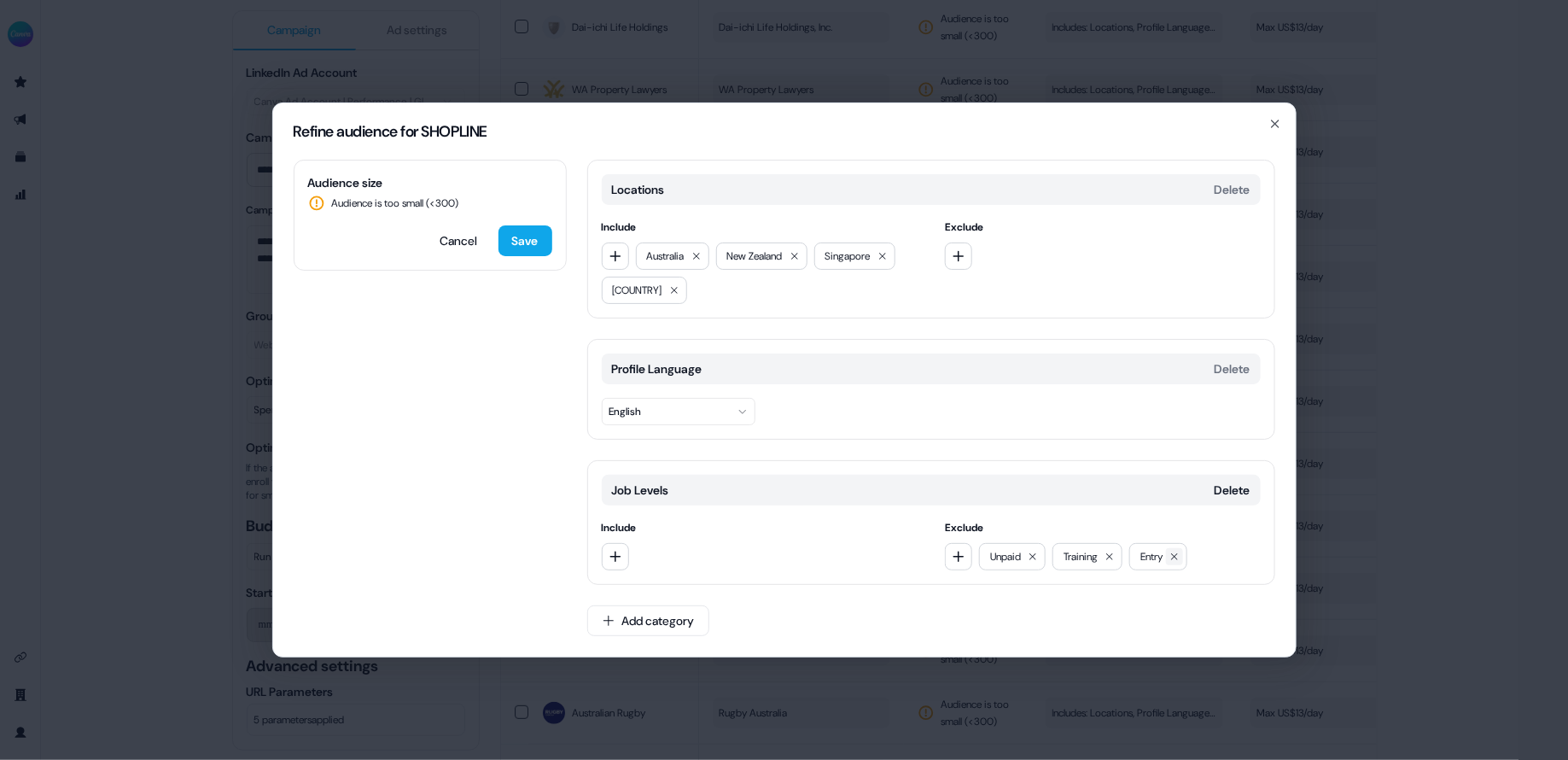 click 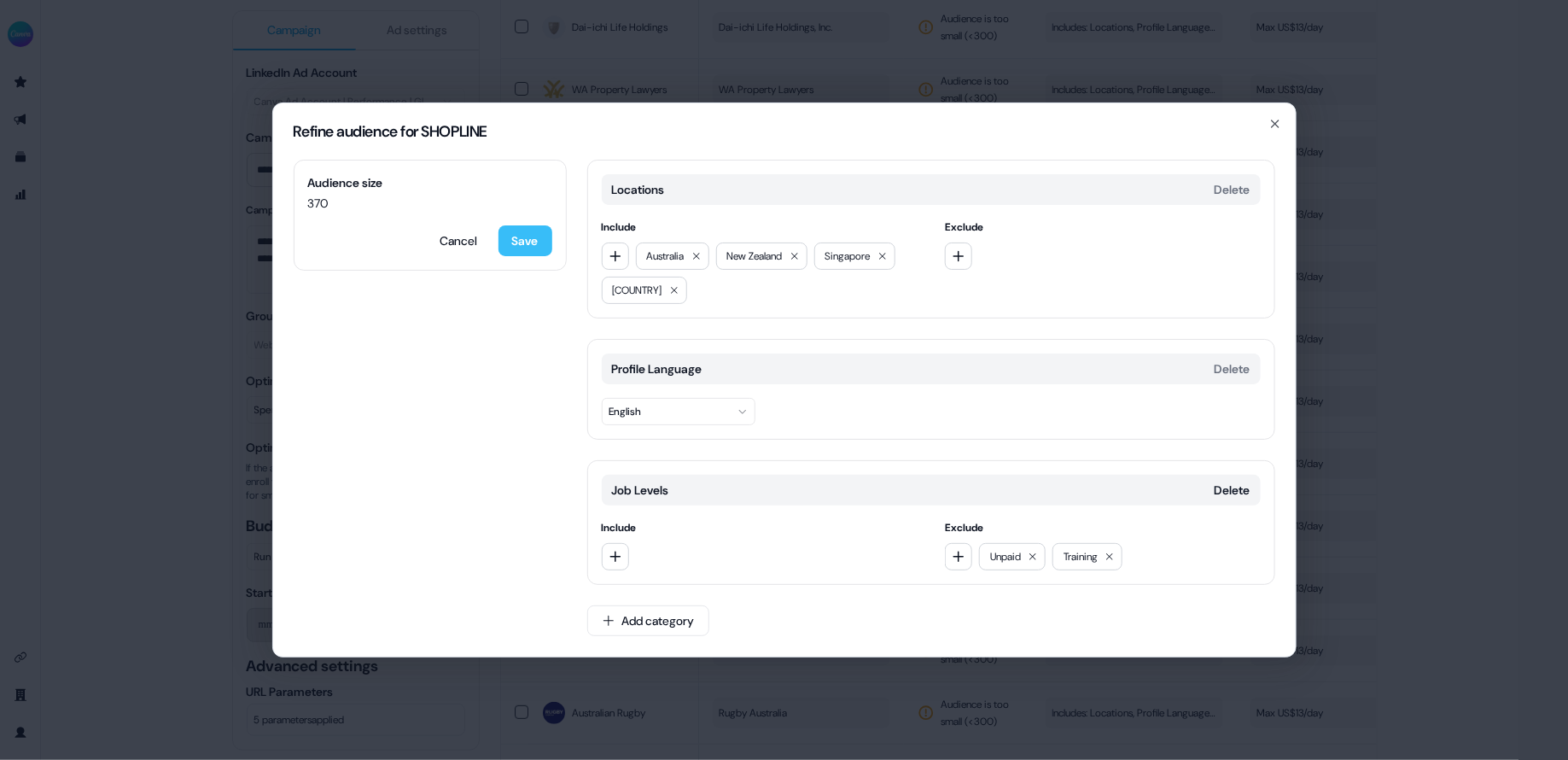 click on "Save" at bounding box center (525, 241) 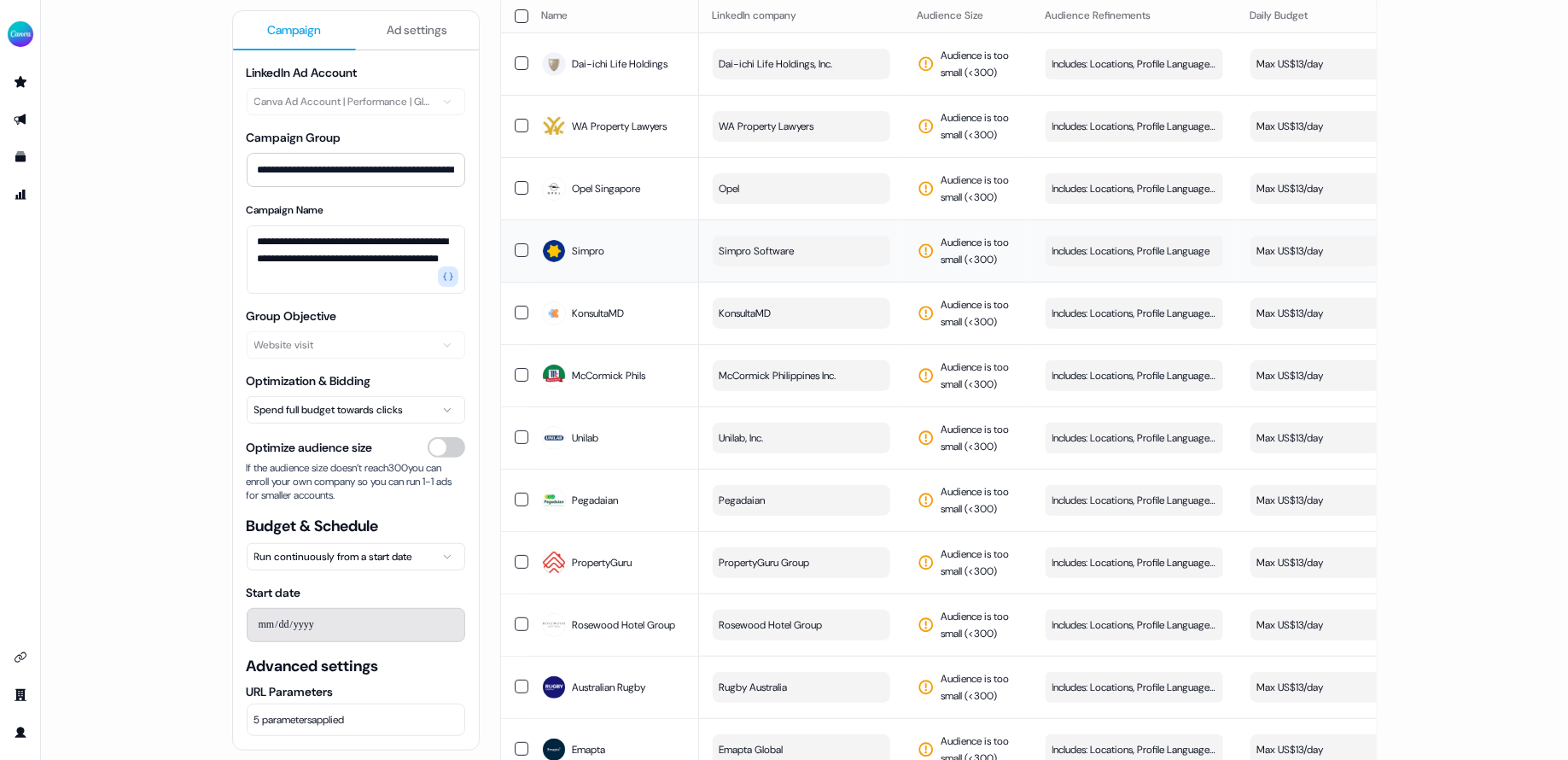 scroll, scrollTop: 245, scrollLeft: 0, axis: vertical 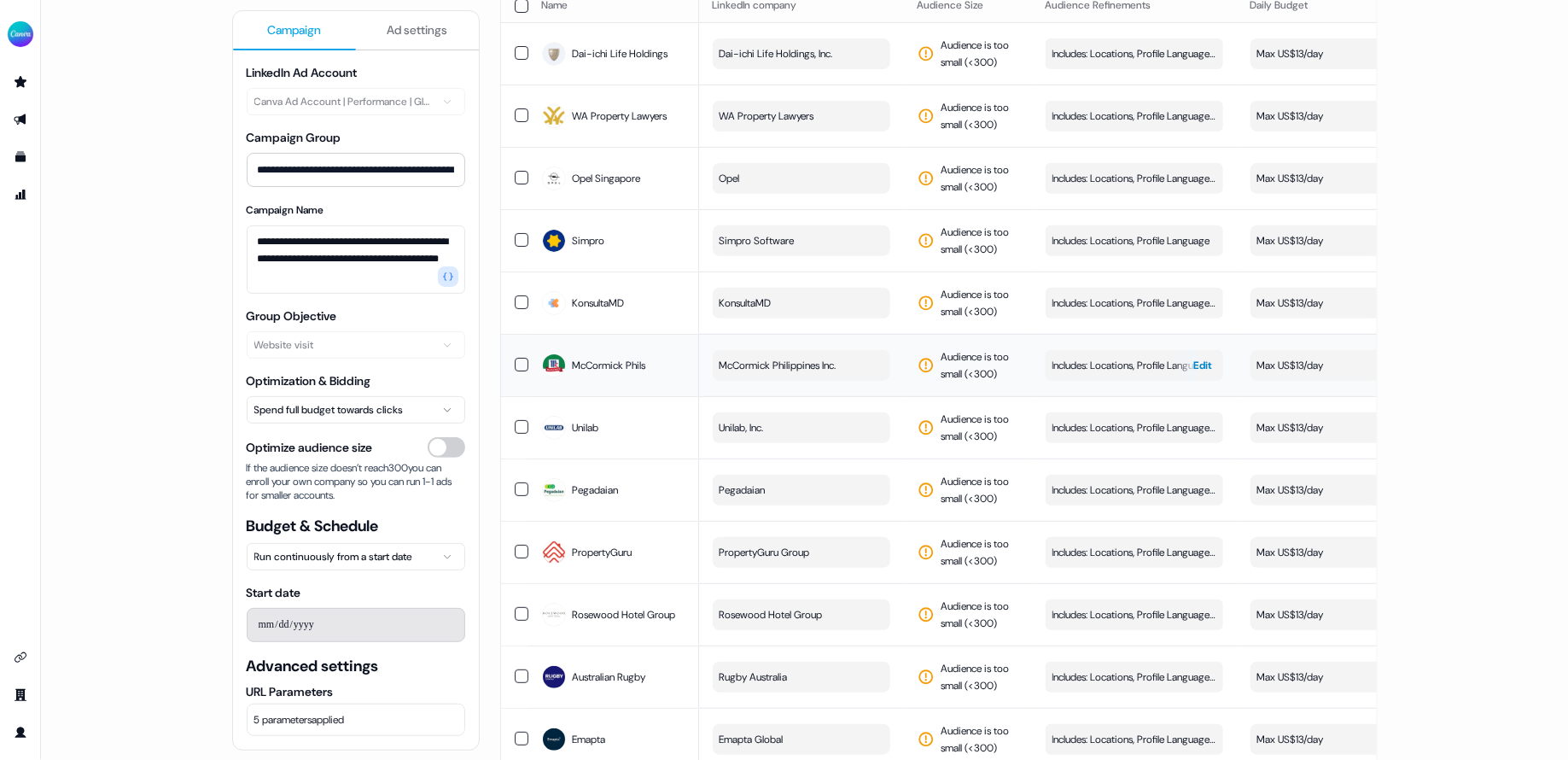 click on "Includes: Locations, Profile Language / Excludes: Job Levels, Job Functions" at bounding box center (1134, 365) 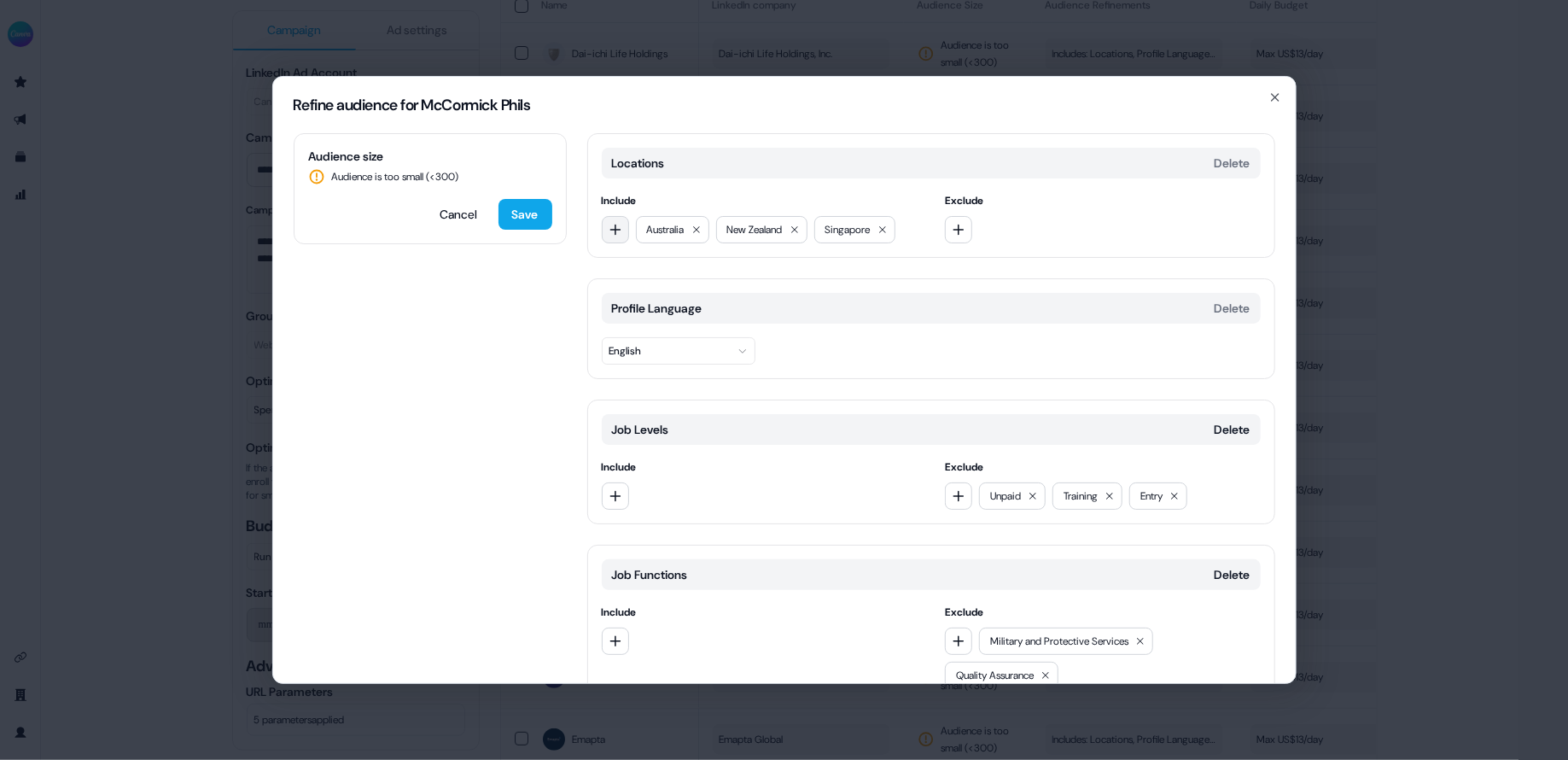 click 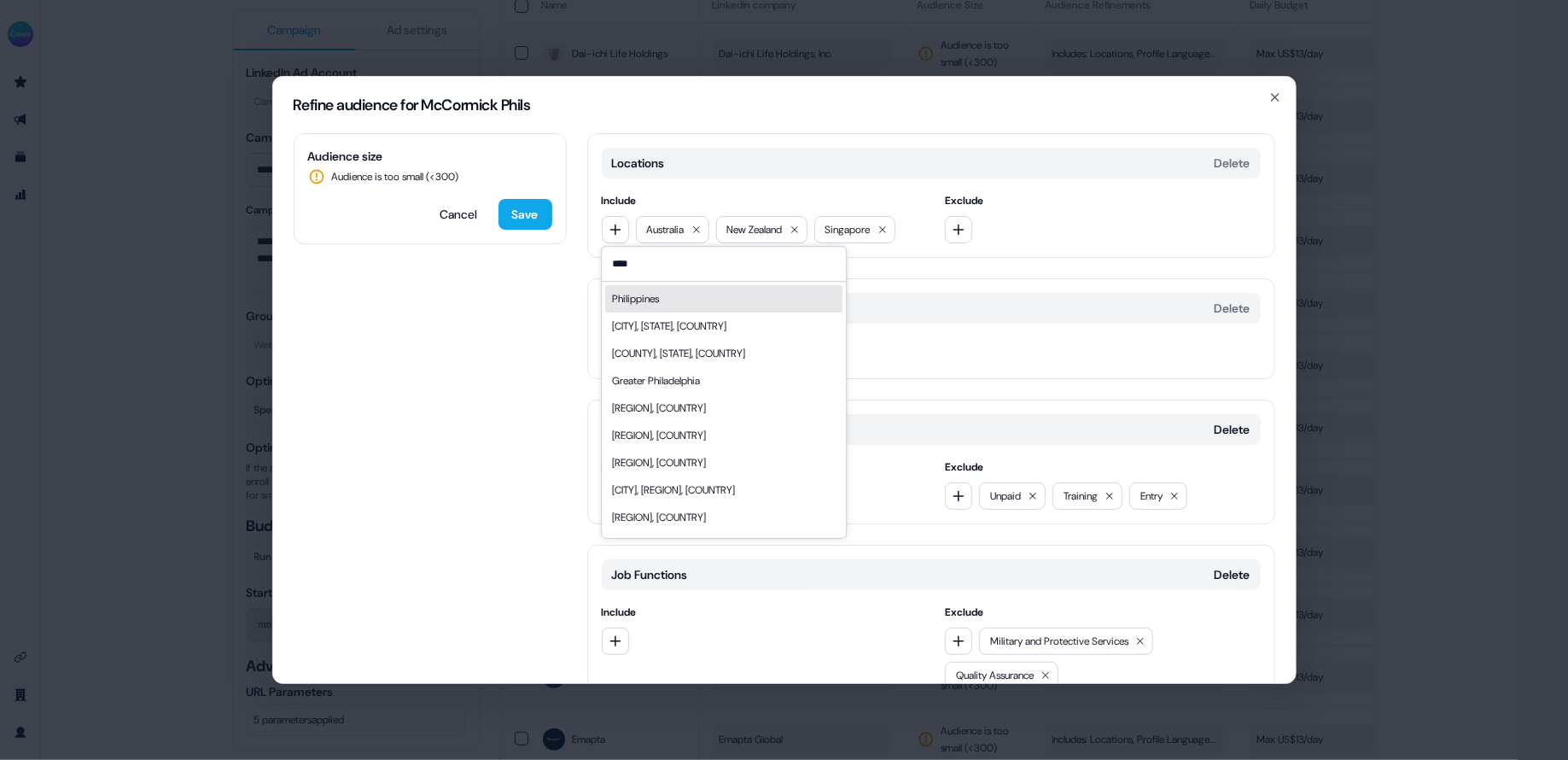 type on "****" 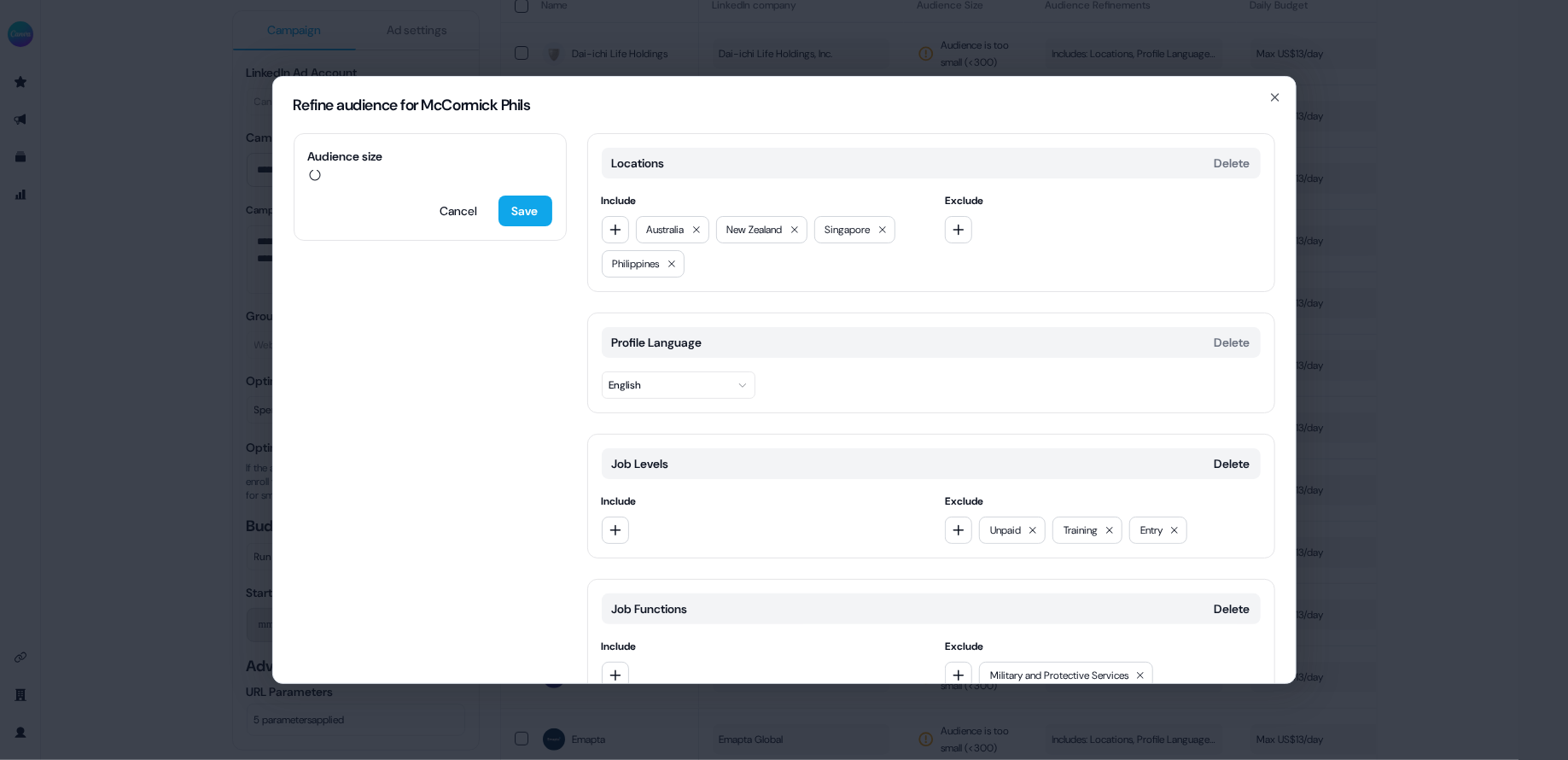 click on "Audience size Cancel Save Locations Delete Include Australia New Zealand Singapore Philippines Exclude Profile Language Delete English Job Levels Delete Include Exclude Unpaid Training Entry Job Functions Delete Include Exclude Military and Protective Services Quality Assurance Add category" at bounding box center [784, 408] 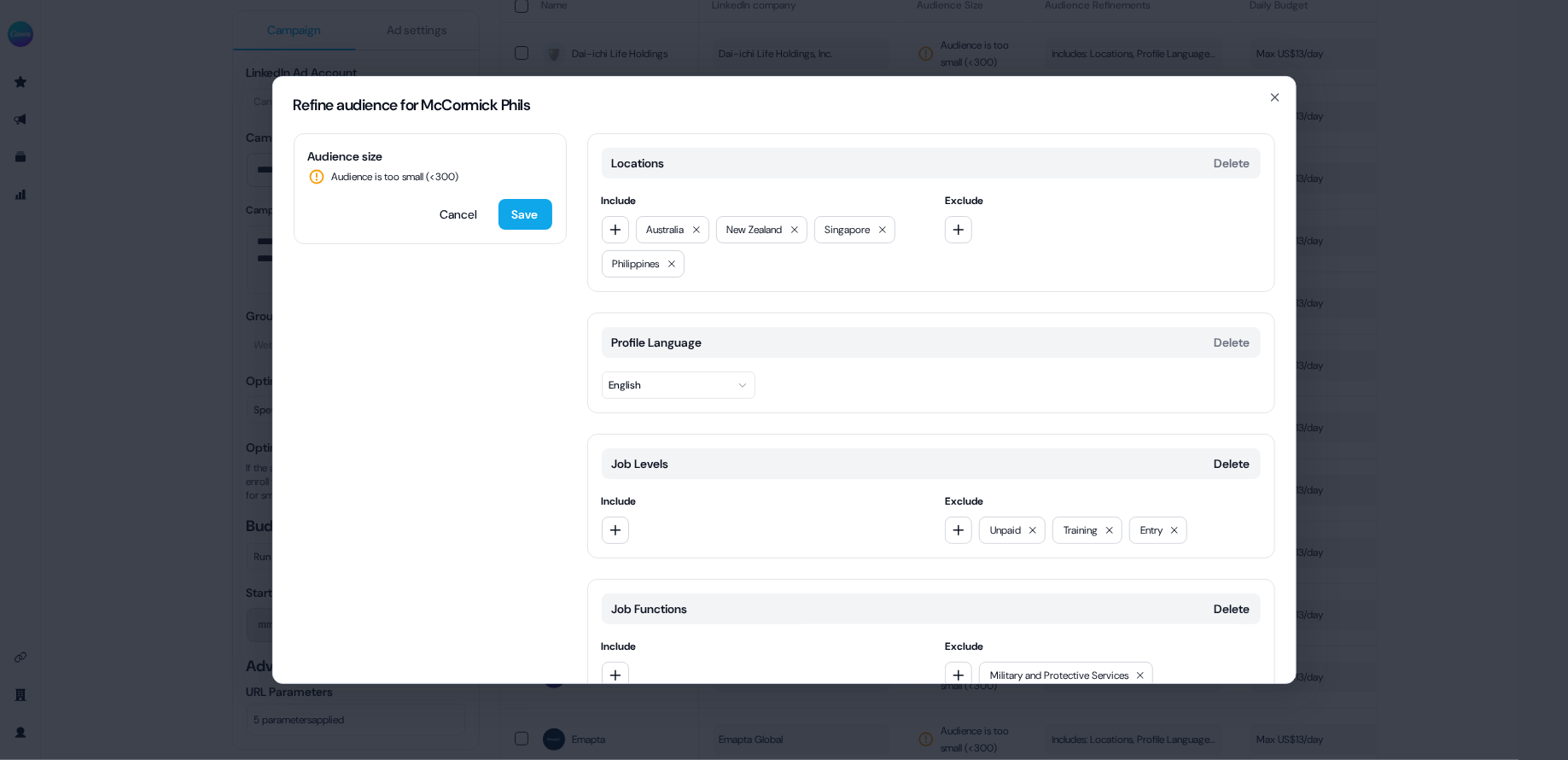 scroll, scrollTop: 122, scrollLeft: 0, axis: vertical 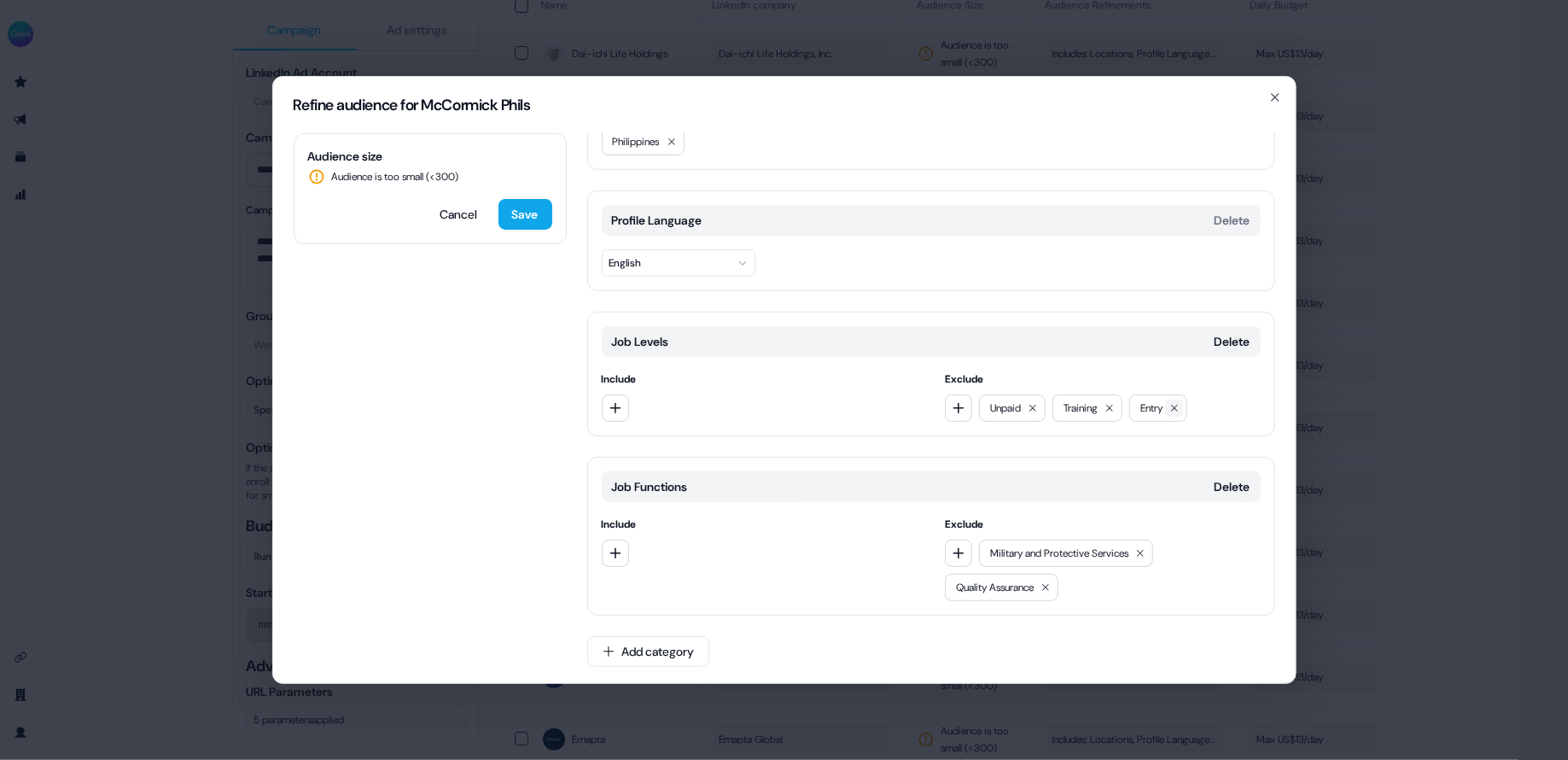 click 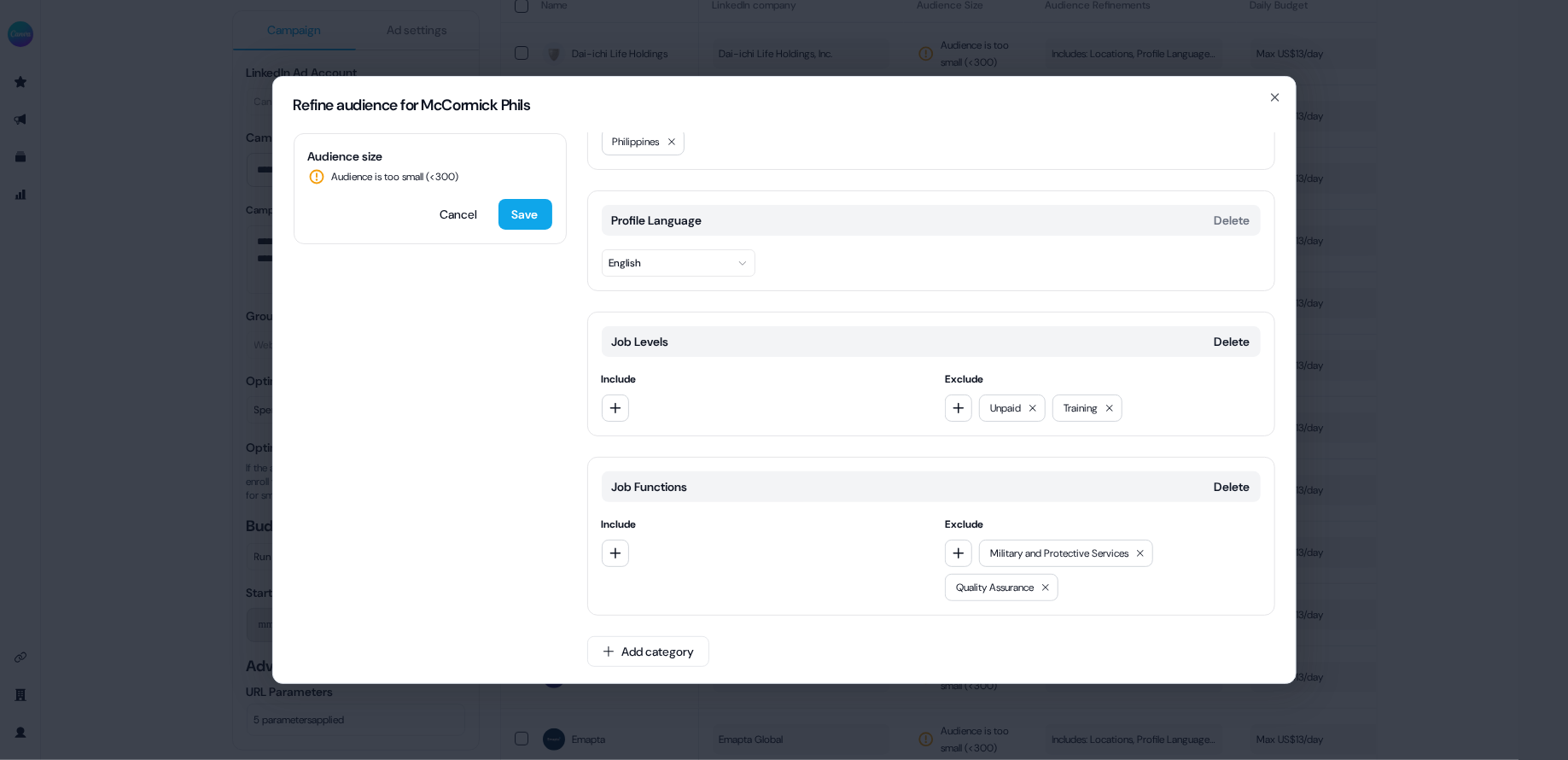 scroll, scrollTop: 0, scrollLeft: 0, axis: both 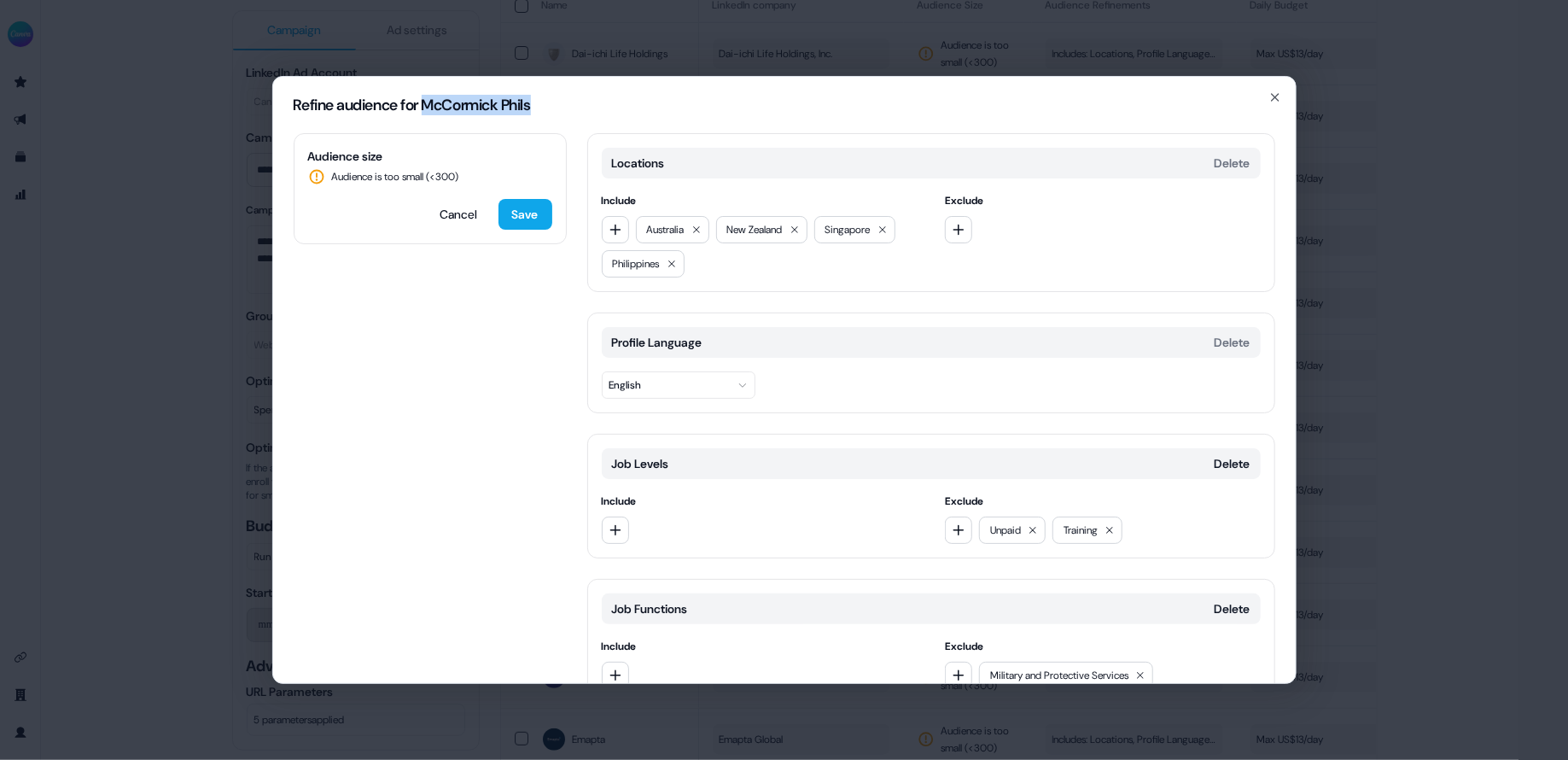 drag, startPoint x: 434, startPoint y: 103, endPoint x: 616, endPoint y: 103, distance: 182 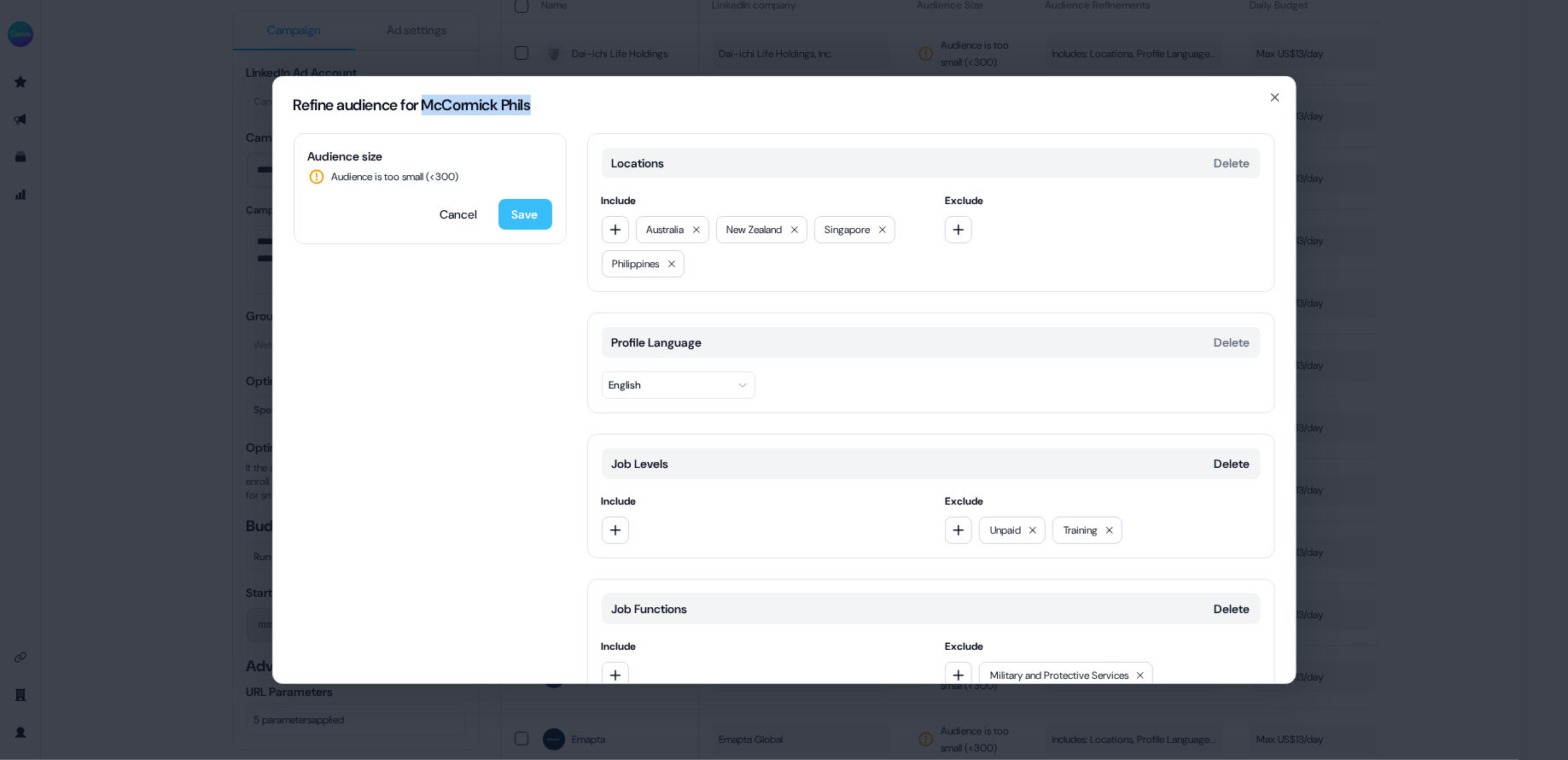 click on "Save" at bounding box center (525, 214) 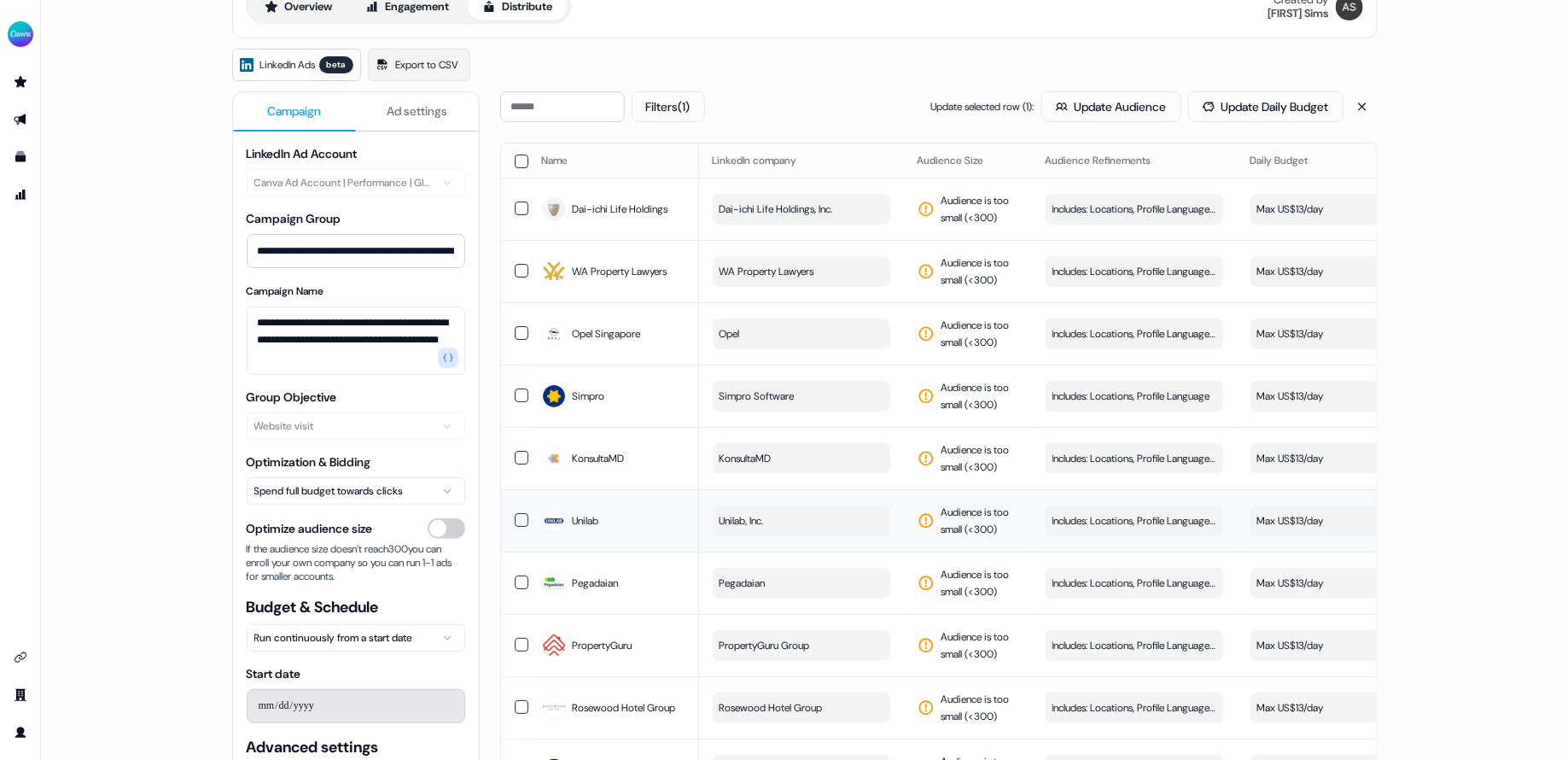 scroll, scrollTop: 17, scrollLeft: 0, axis: vertical 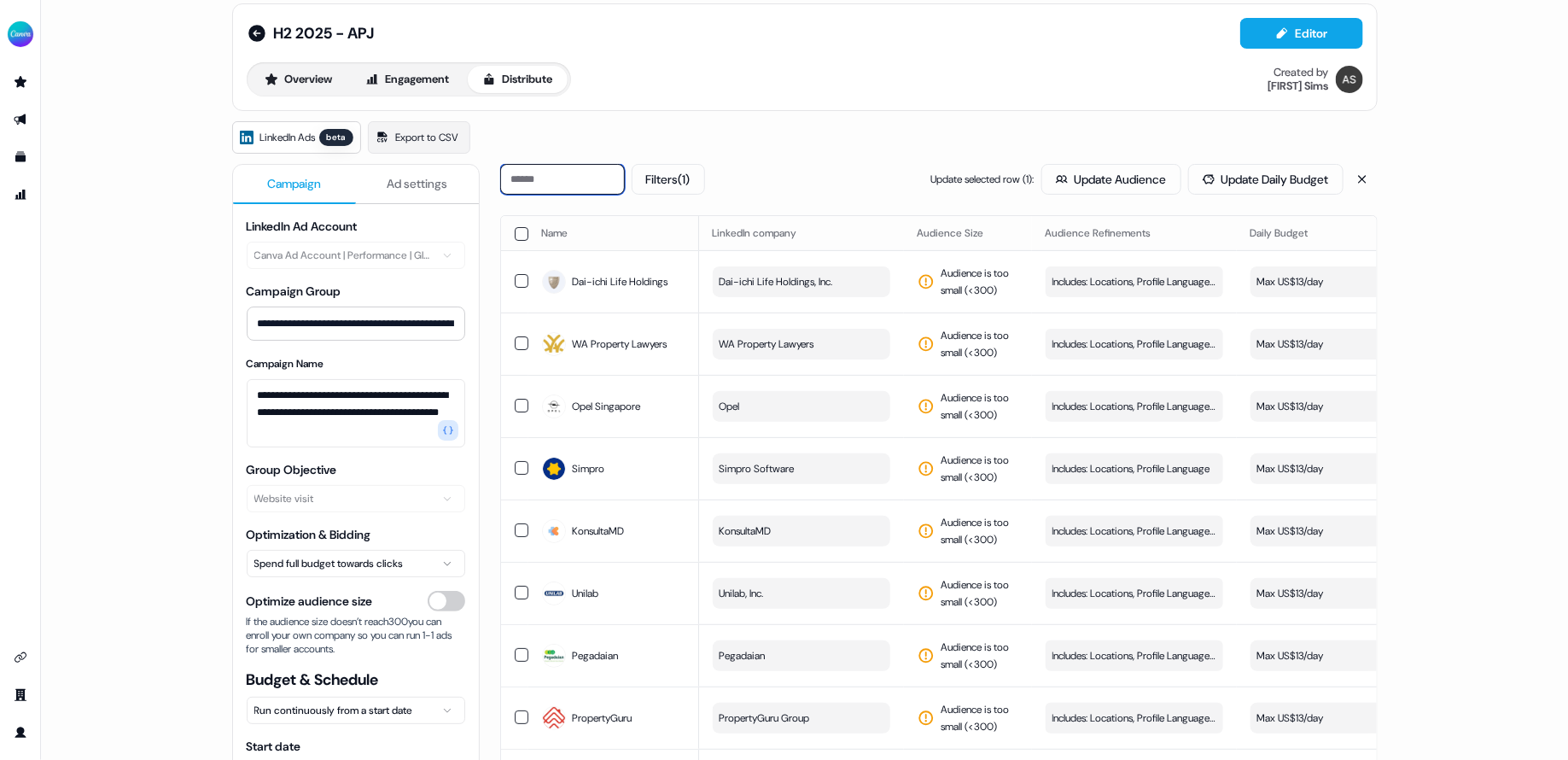 click at bounding box center (562, 179) 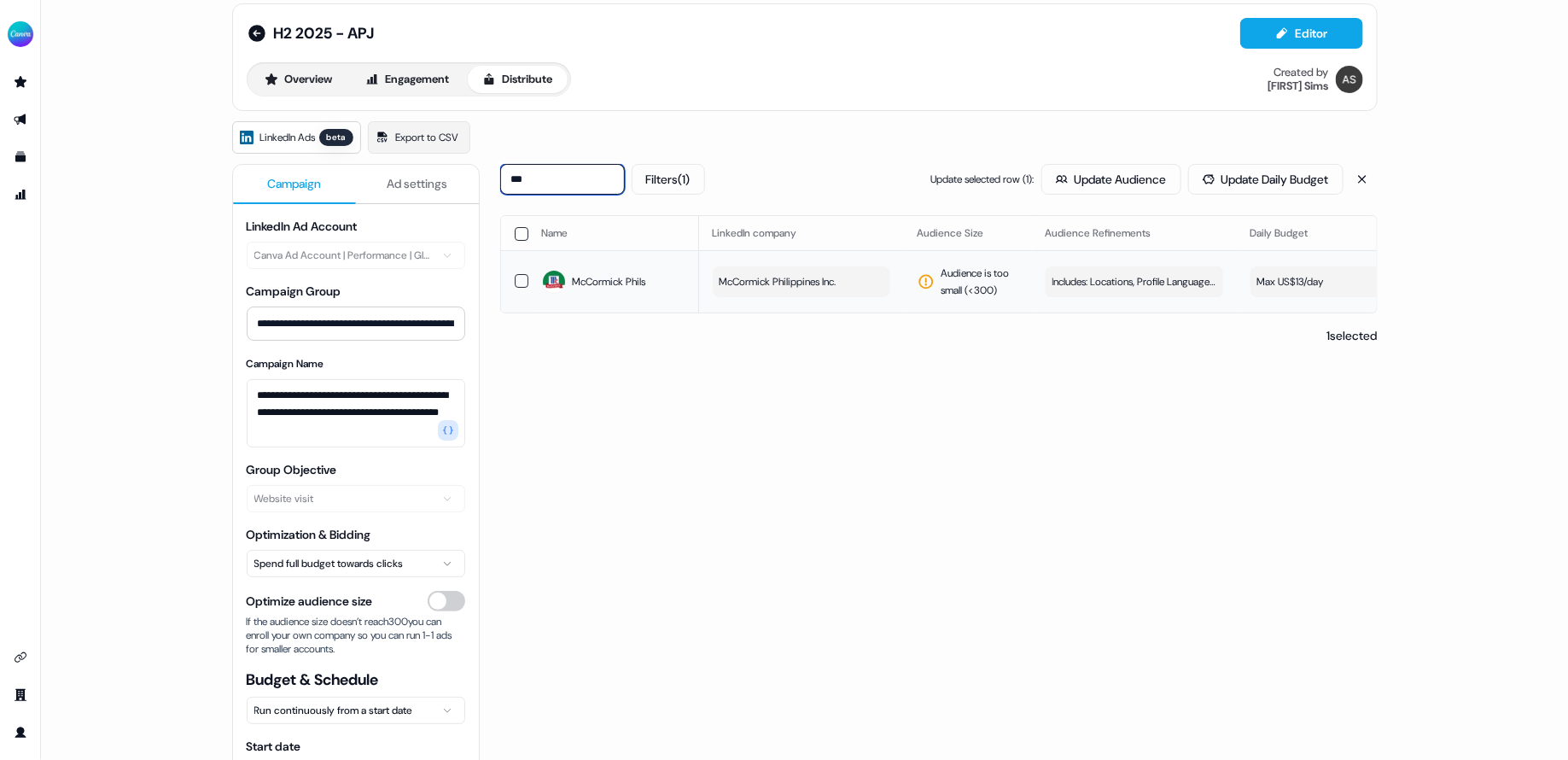 type on "***" 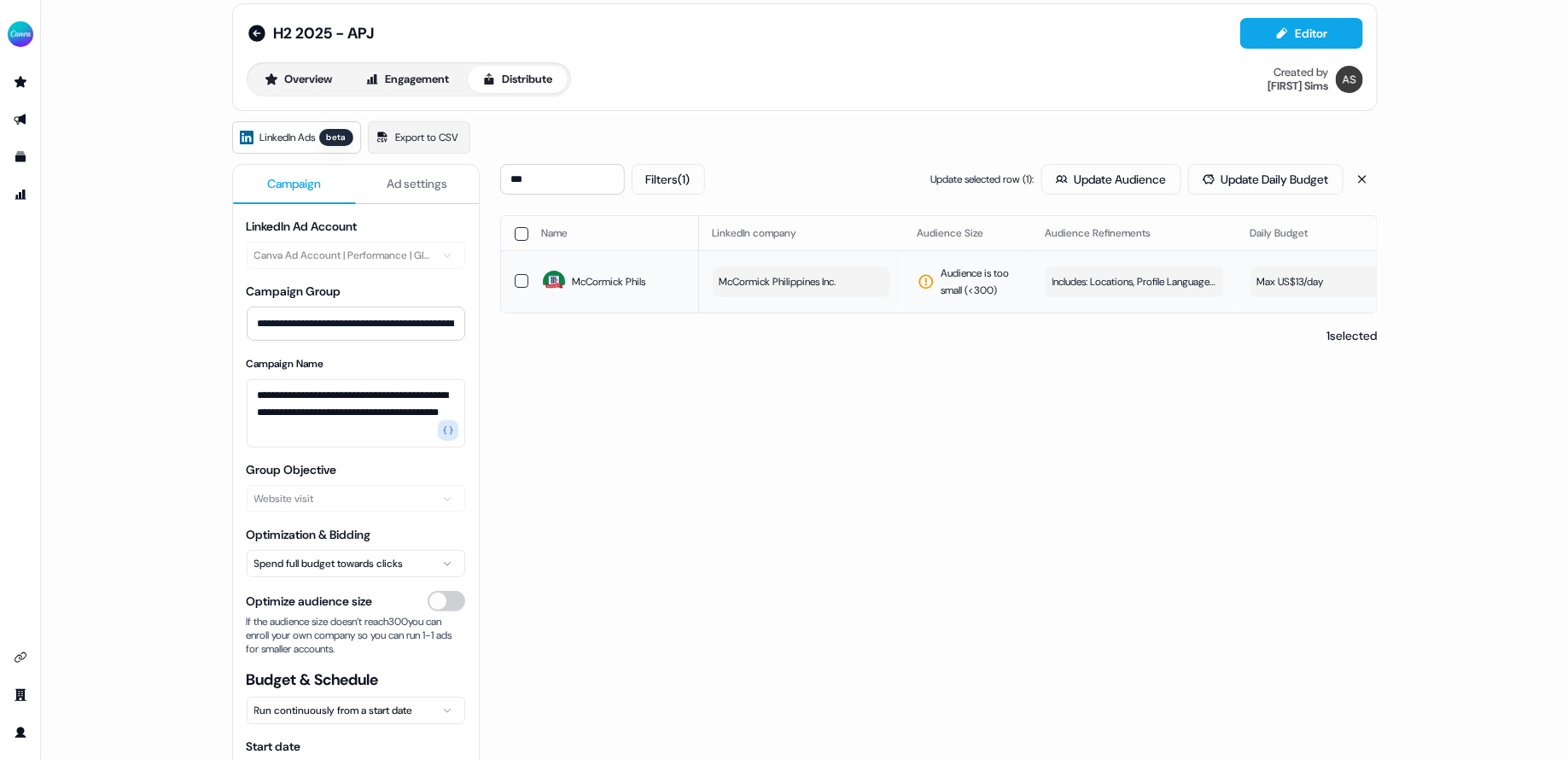click on "McCormick Philippines Inc." at bounding box center (778, 282) 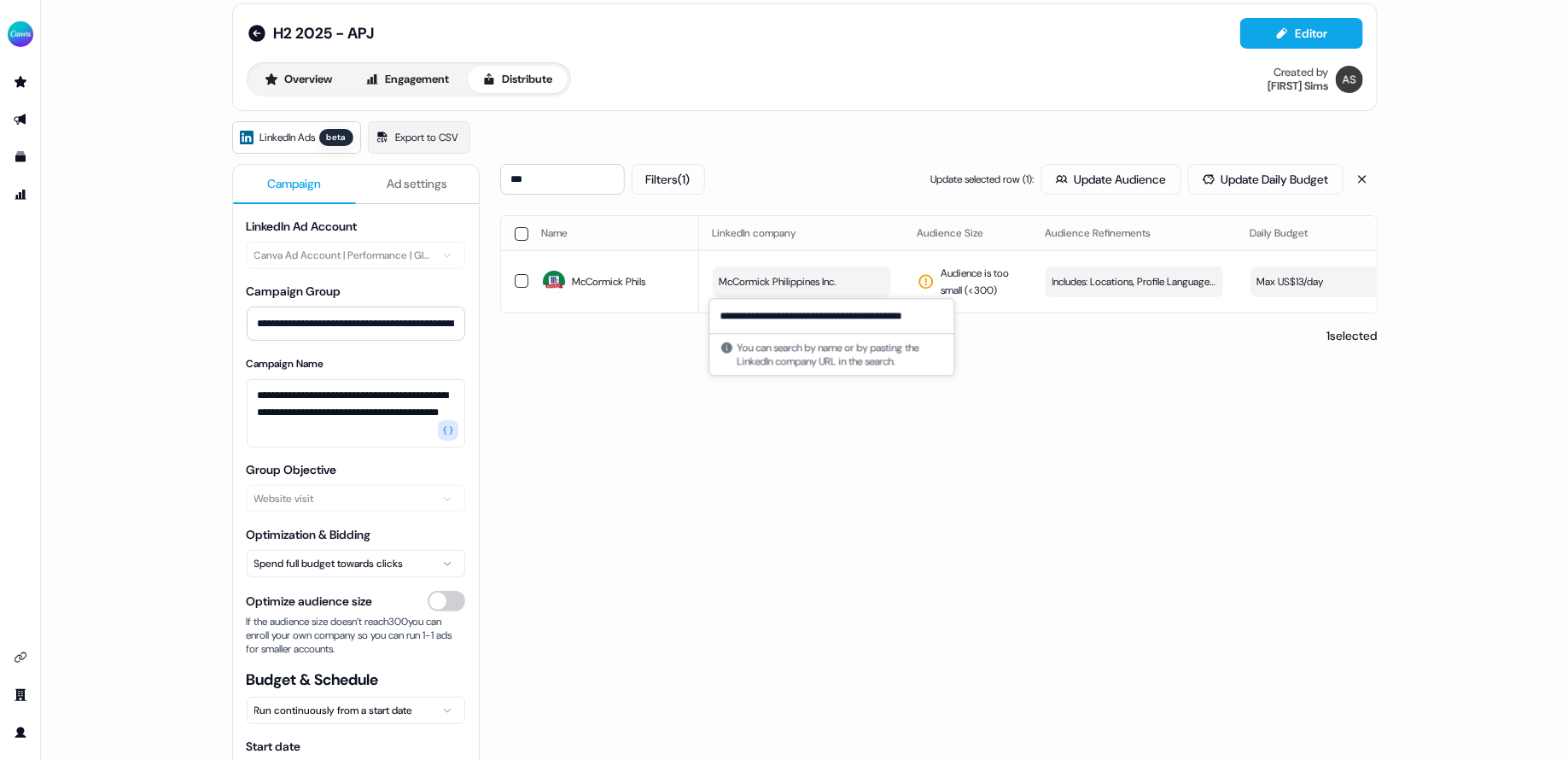 scroll, scrollTop: 0, scrollLeft: 9, axis: horizontal 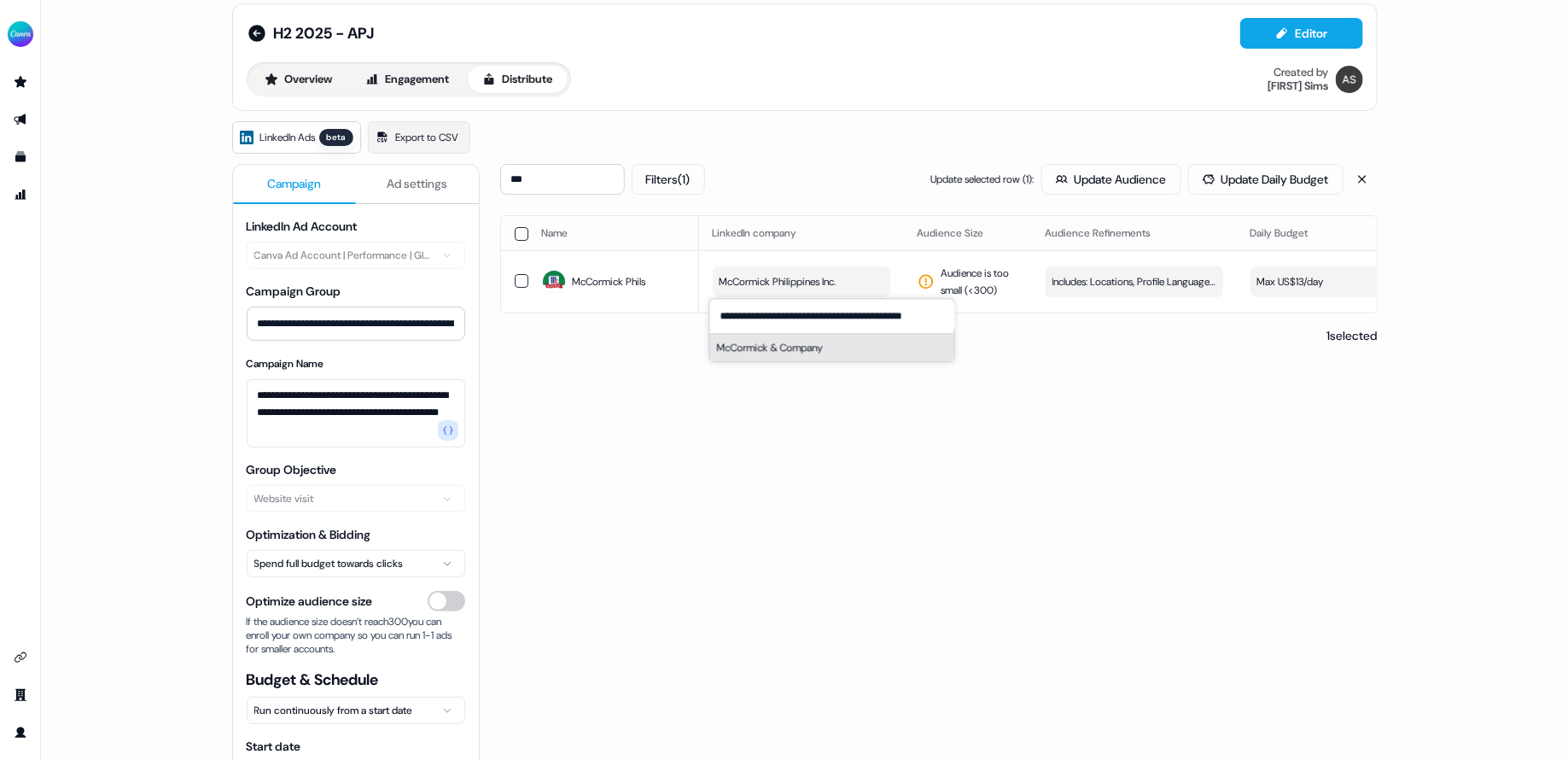 type on "**********" 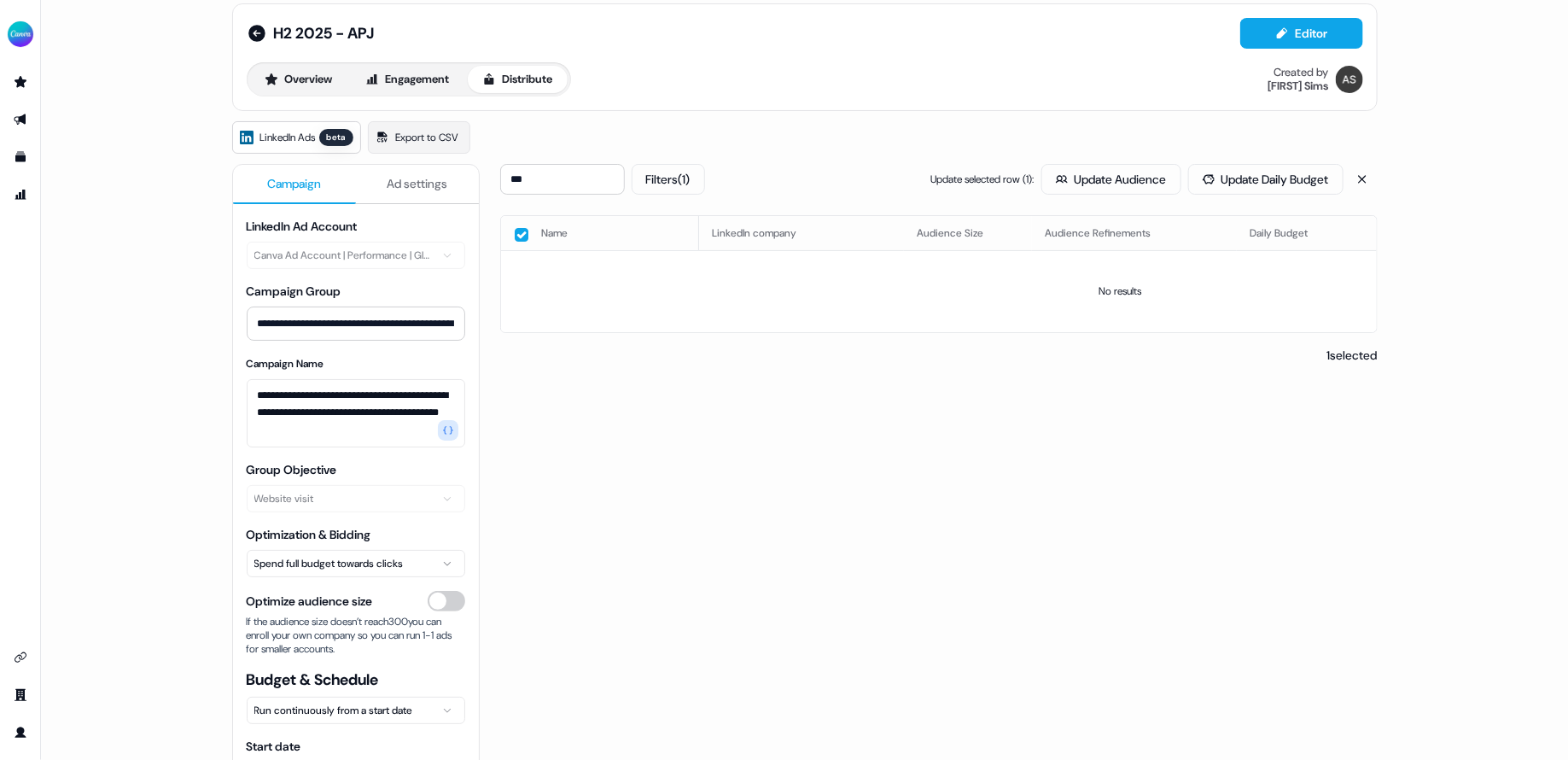 click at bounding box center [515, 233] 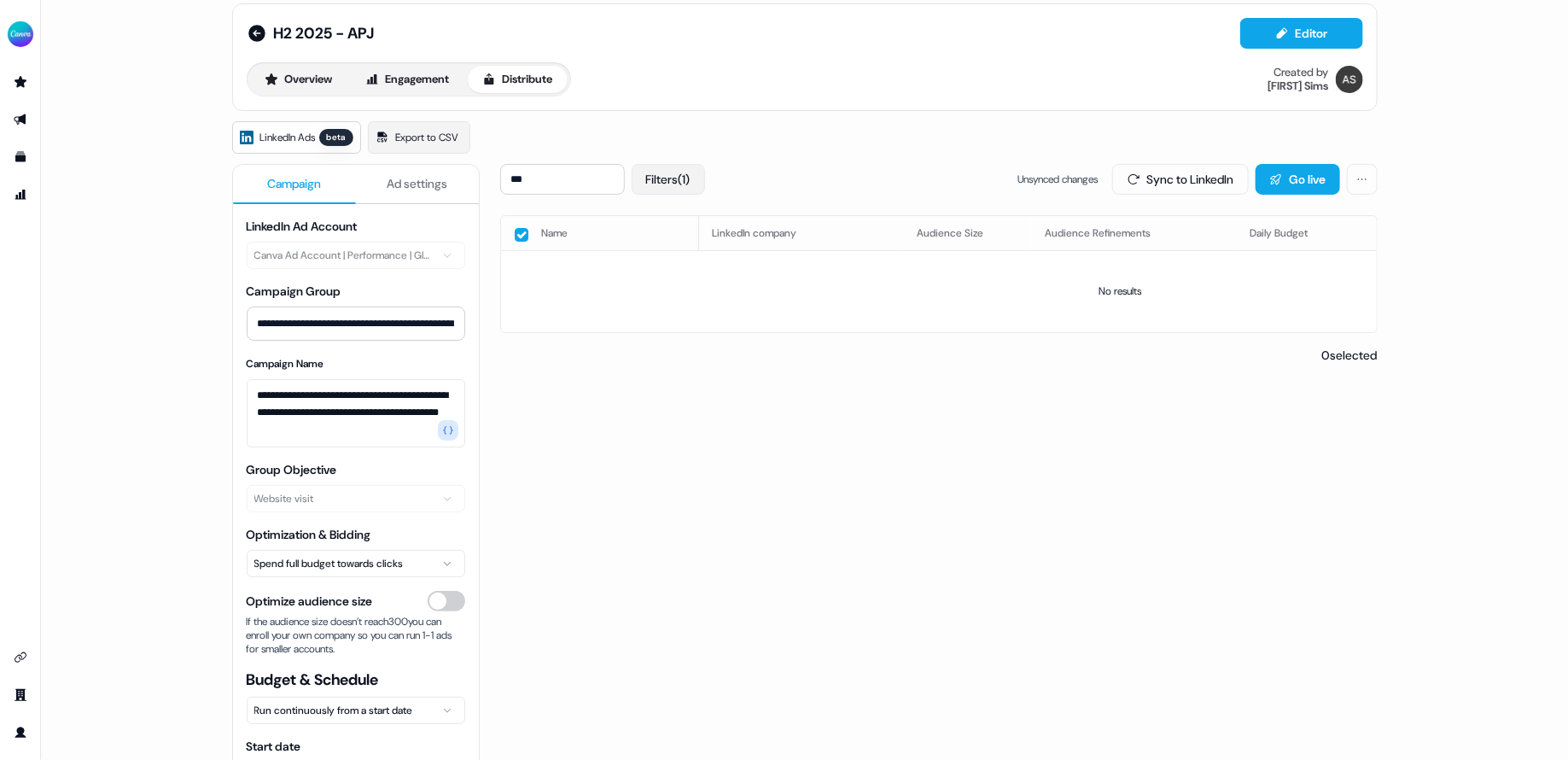 click on "Filters  (1)" at bounding box center [668, 179] 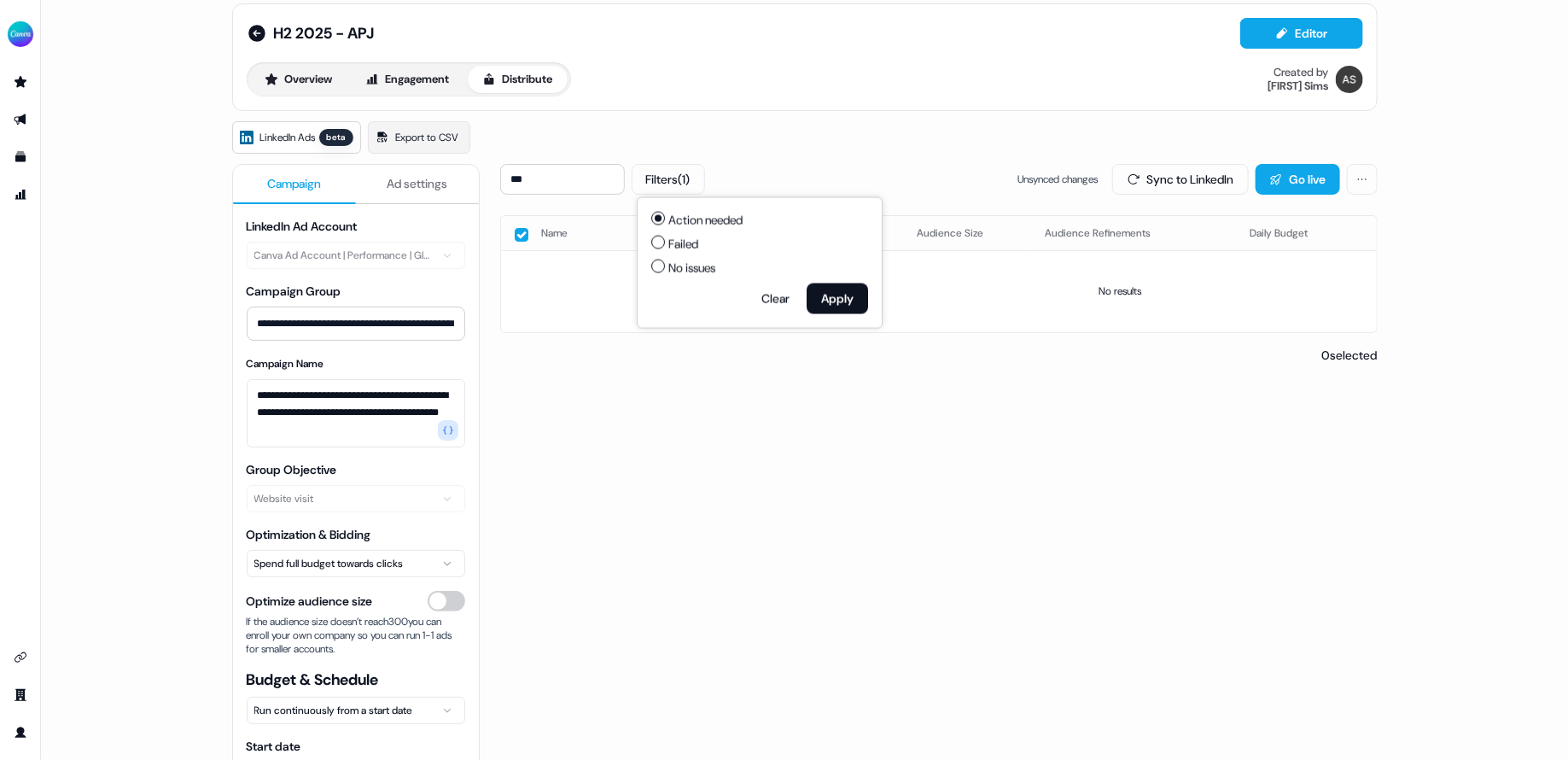 click on "No issues" at bounding box center (658, 266) 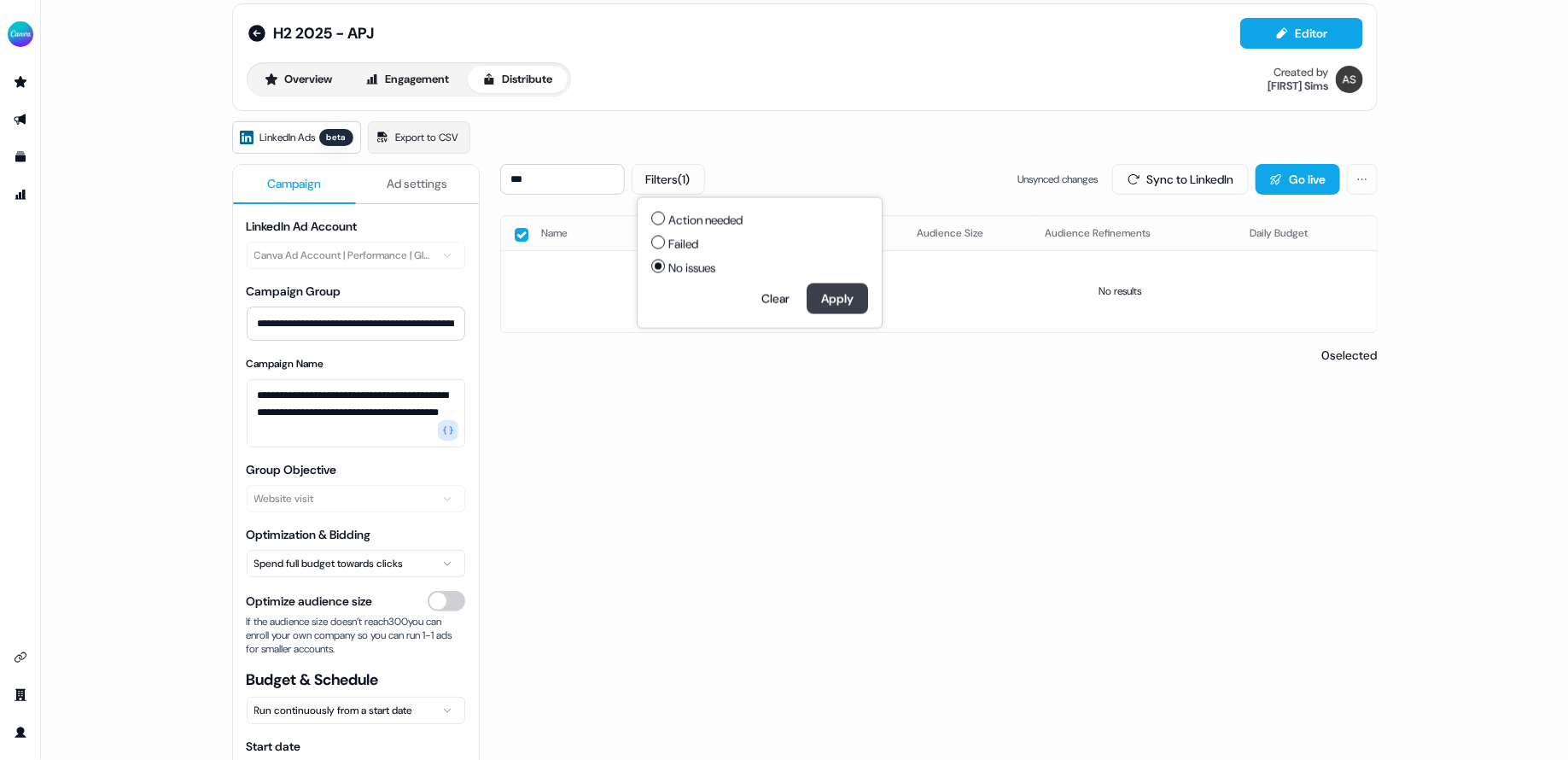 click on "Apply" at bounding box center (837, 299) 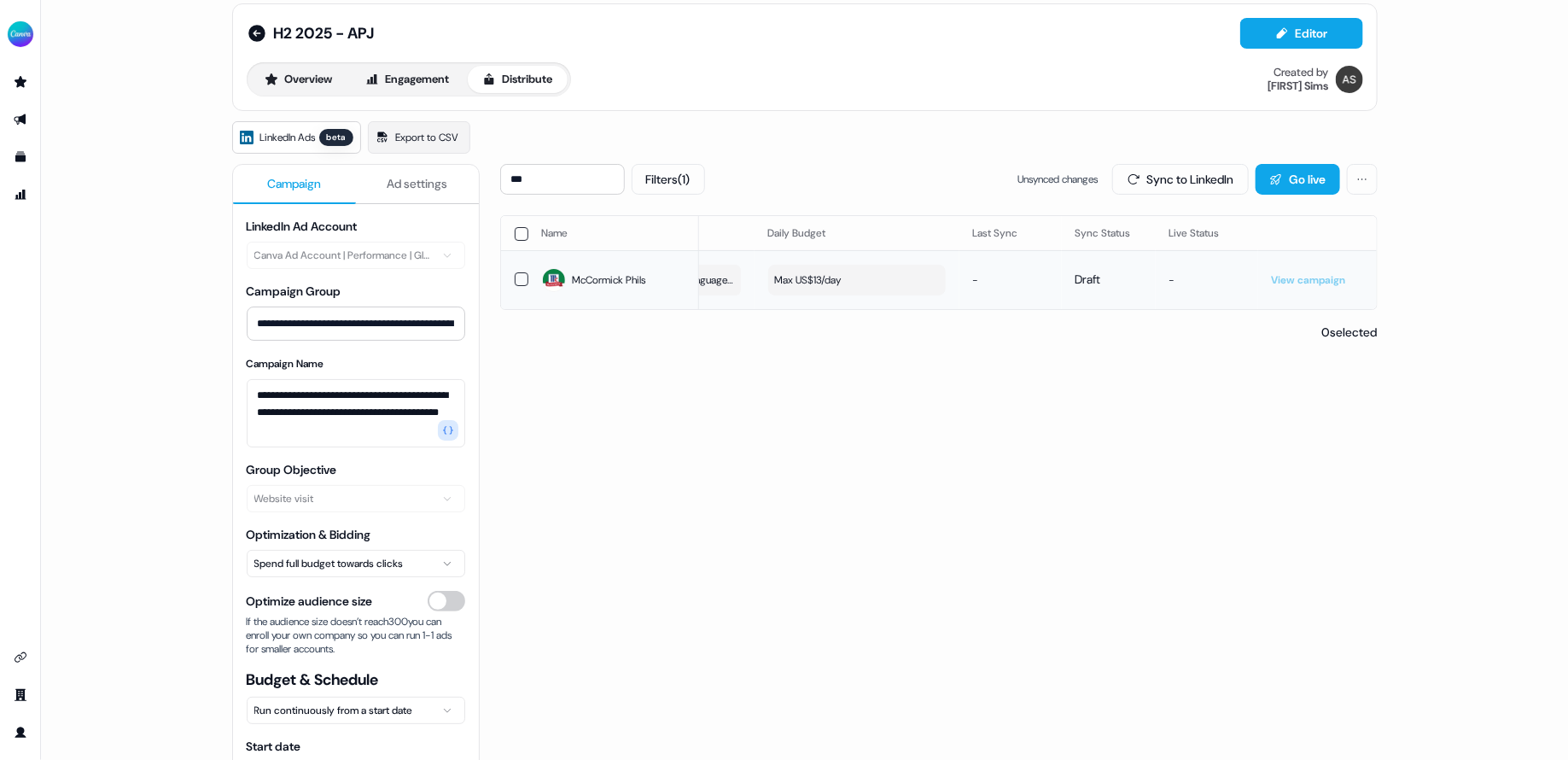 scroll, scrollTop: 0, scrollLeft: 0, axis: both 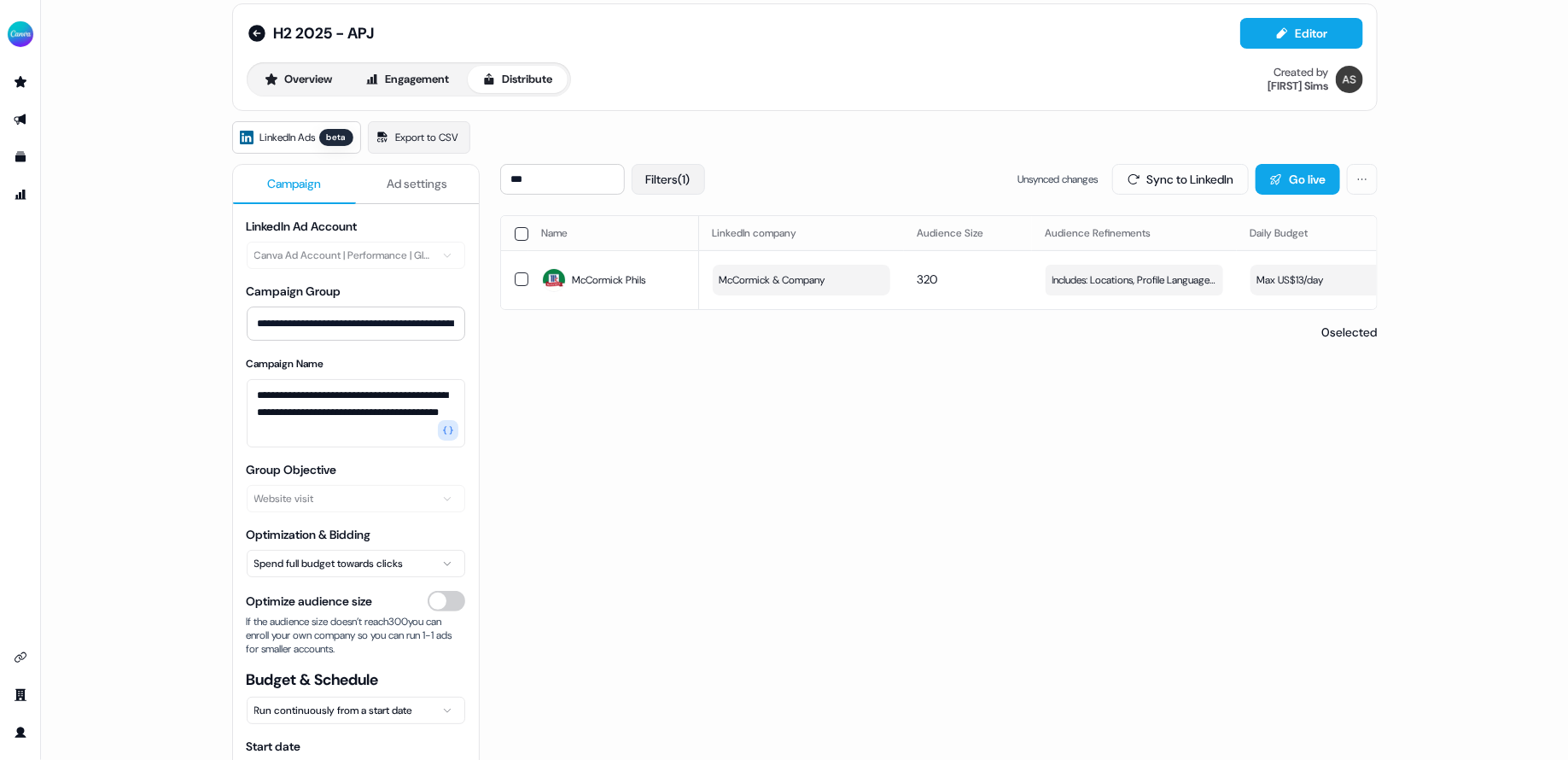 click on "Filters  (1)" at bounding box center (668, 179) 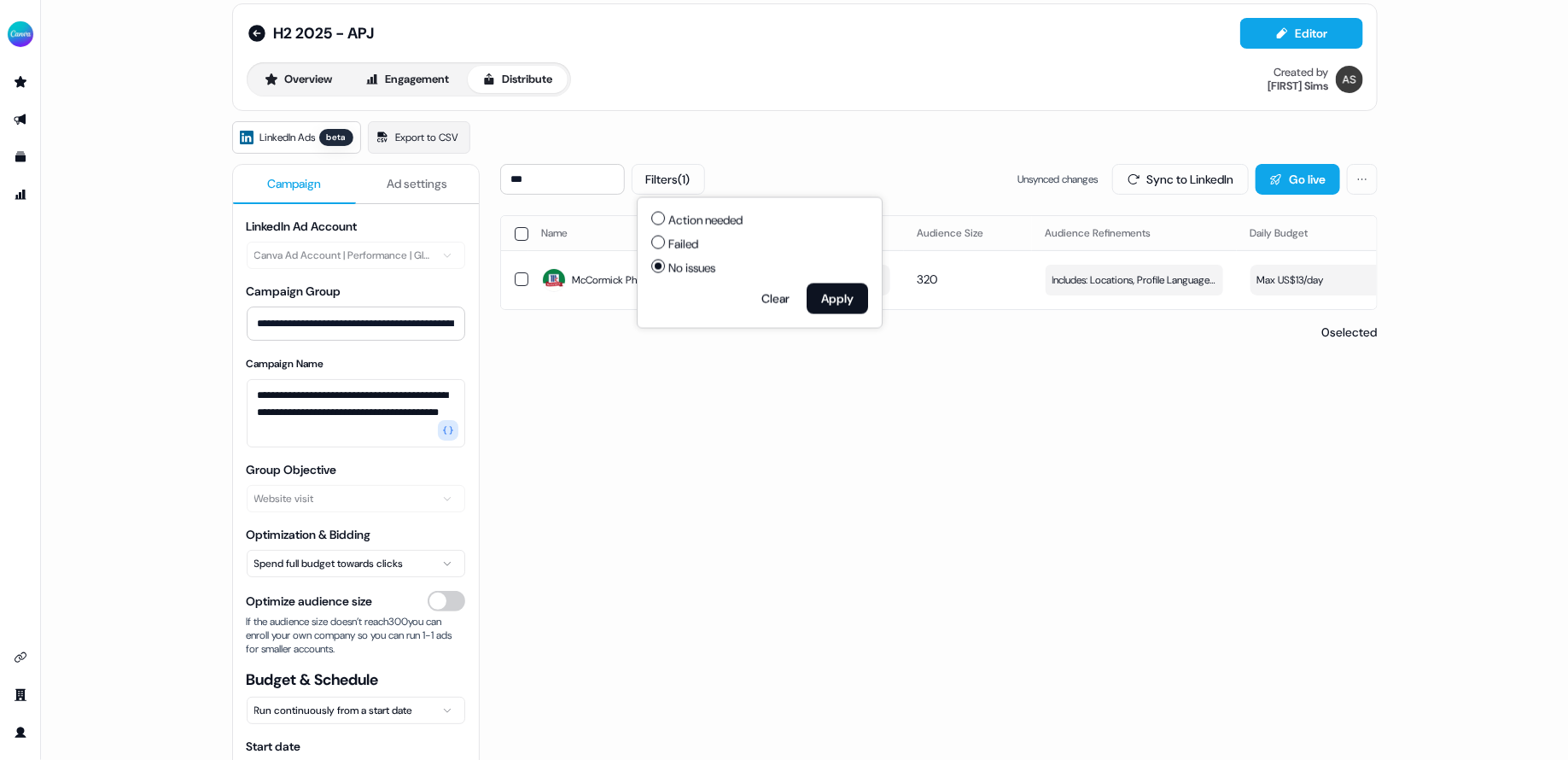 click on "Action needed" at bounding box center [658, 219] 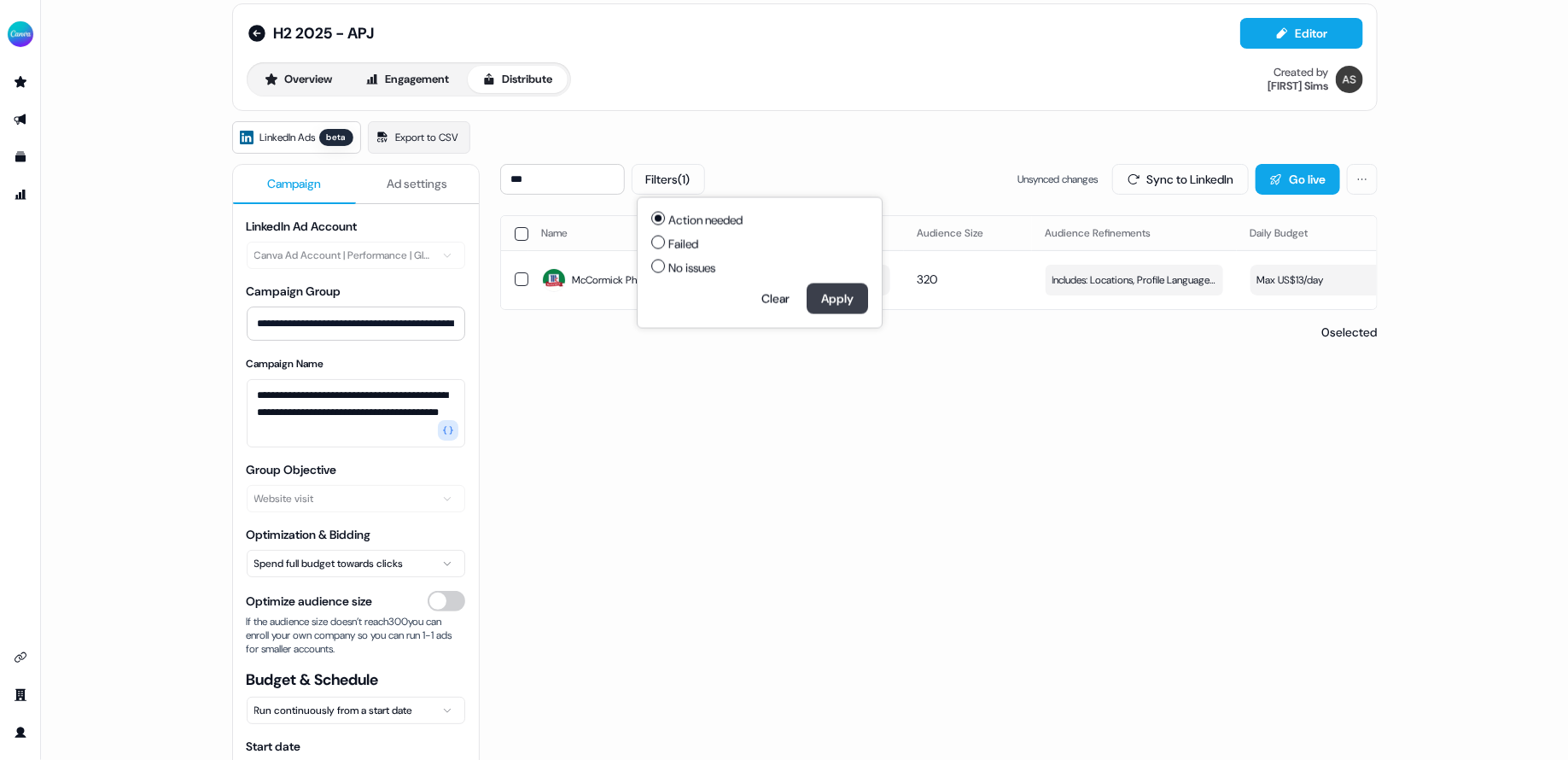 click on "Apply" at bounding box center (837, 299) 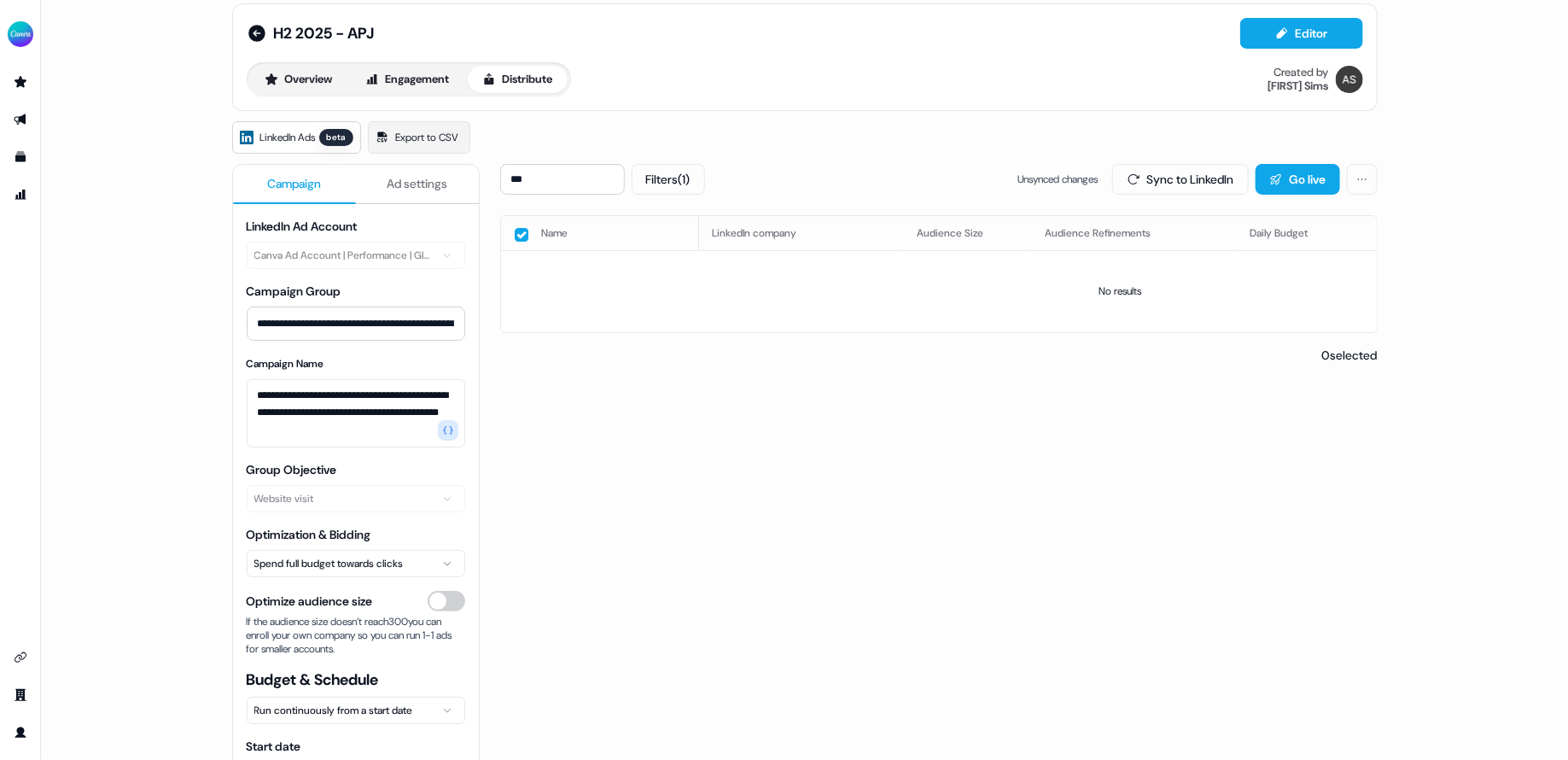 click at bounding box center [522, 235] 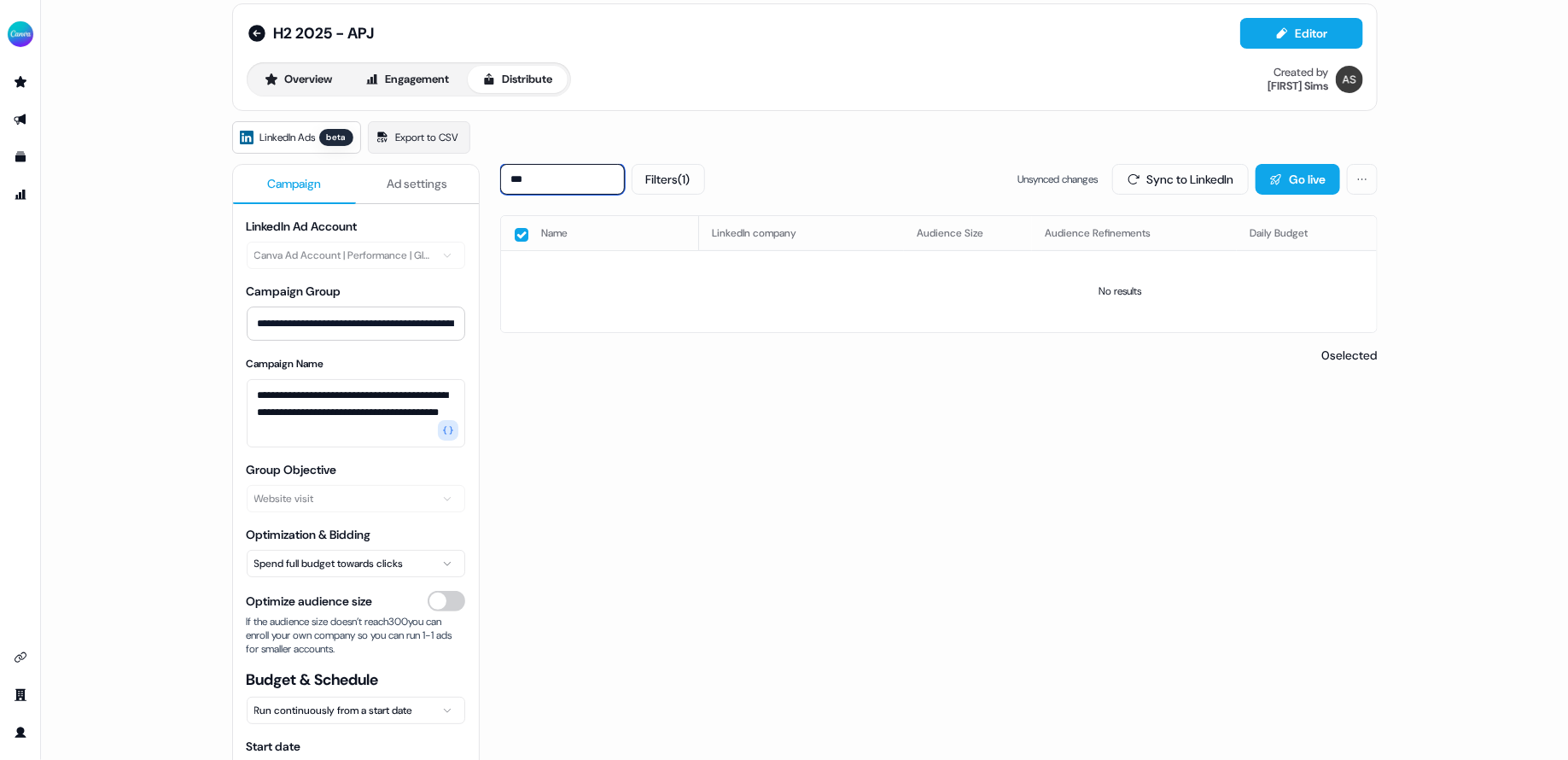 click on "***" at bounding box center [562, 179] 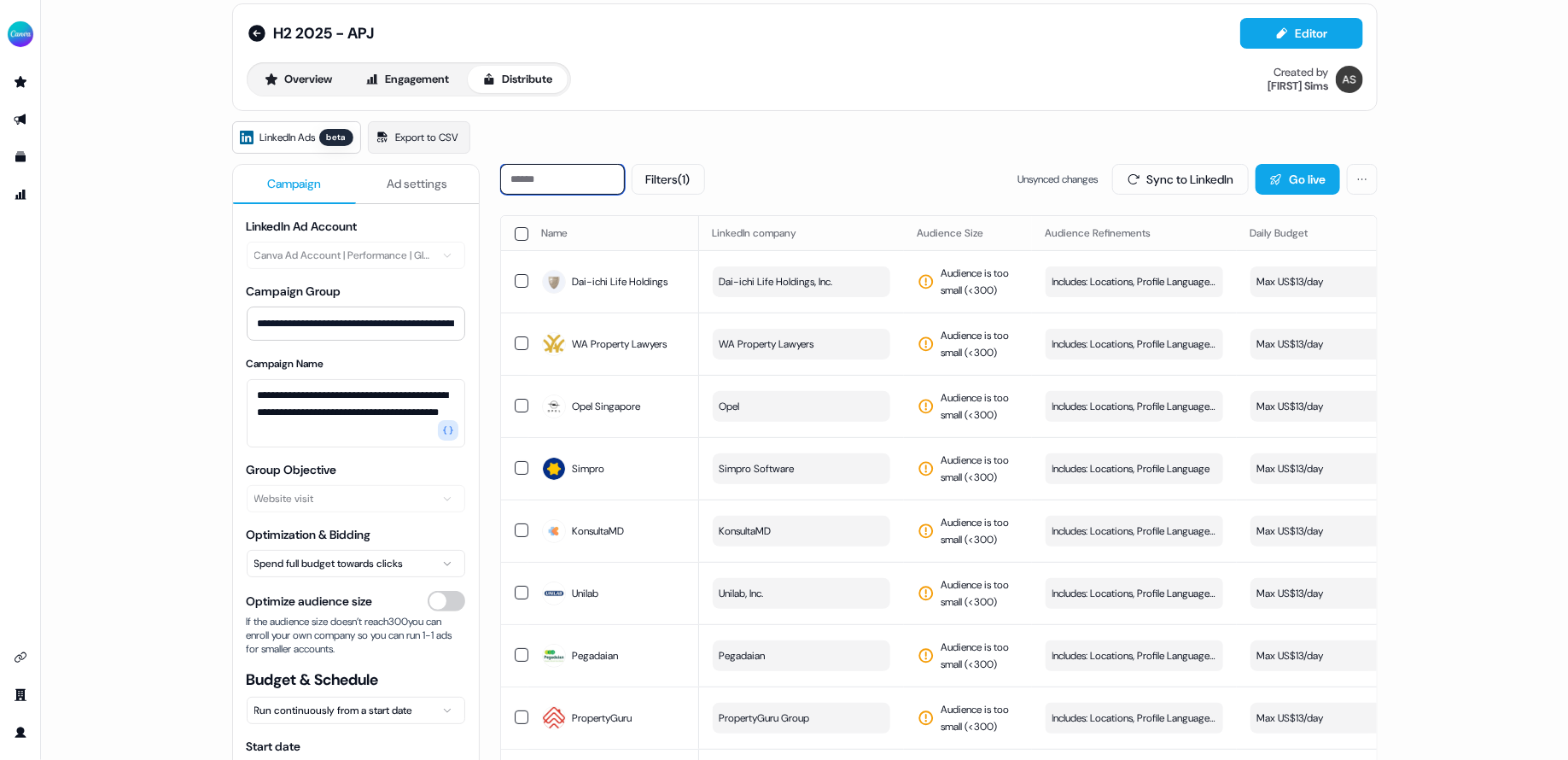 type 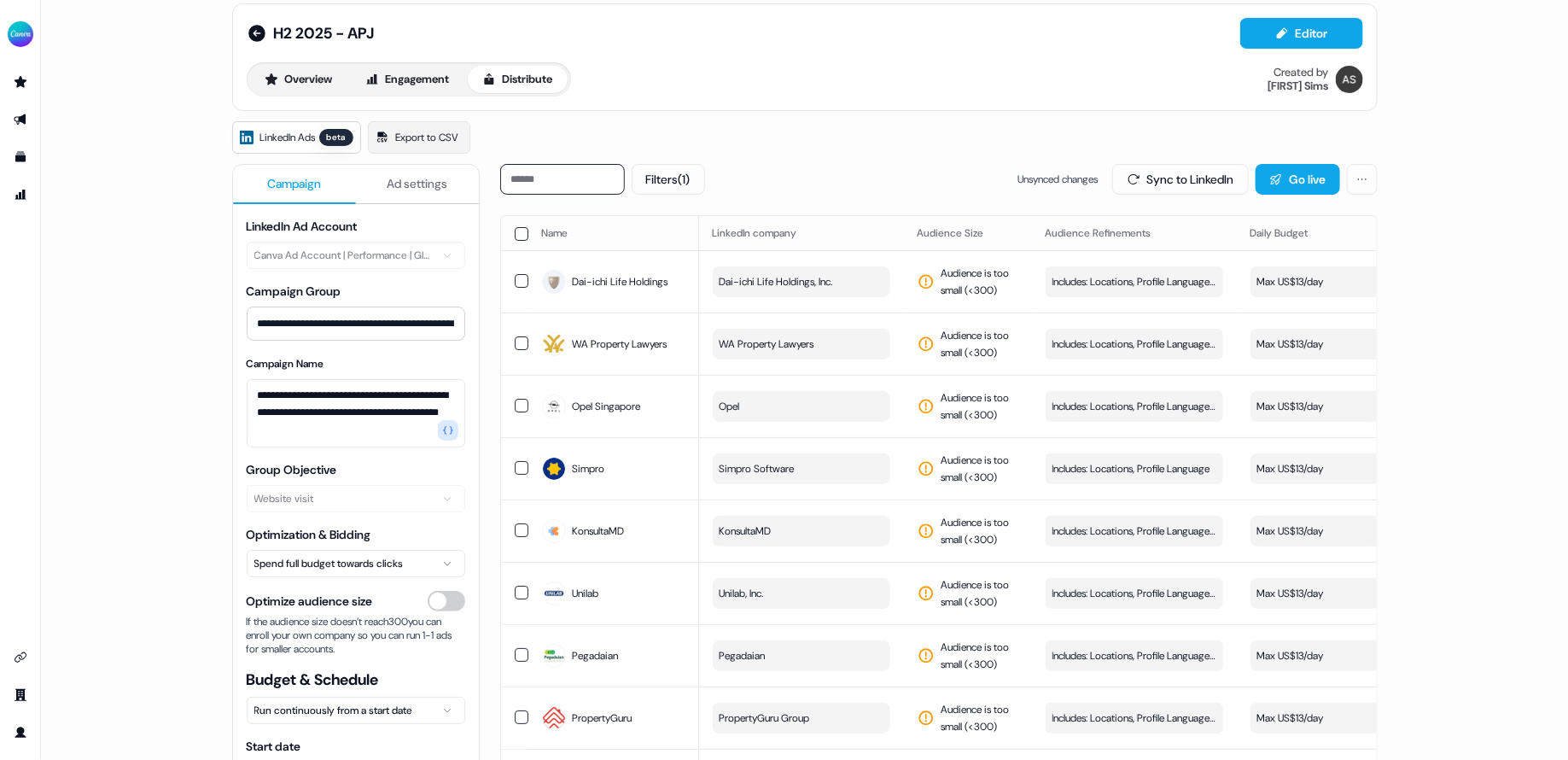 click on "**********" at bounding box center (805, 638) 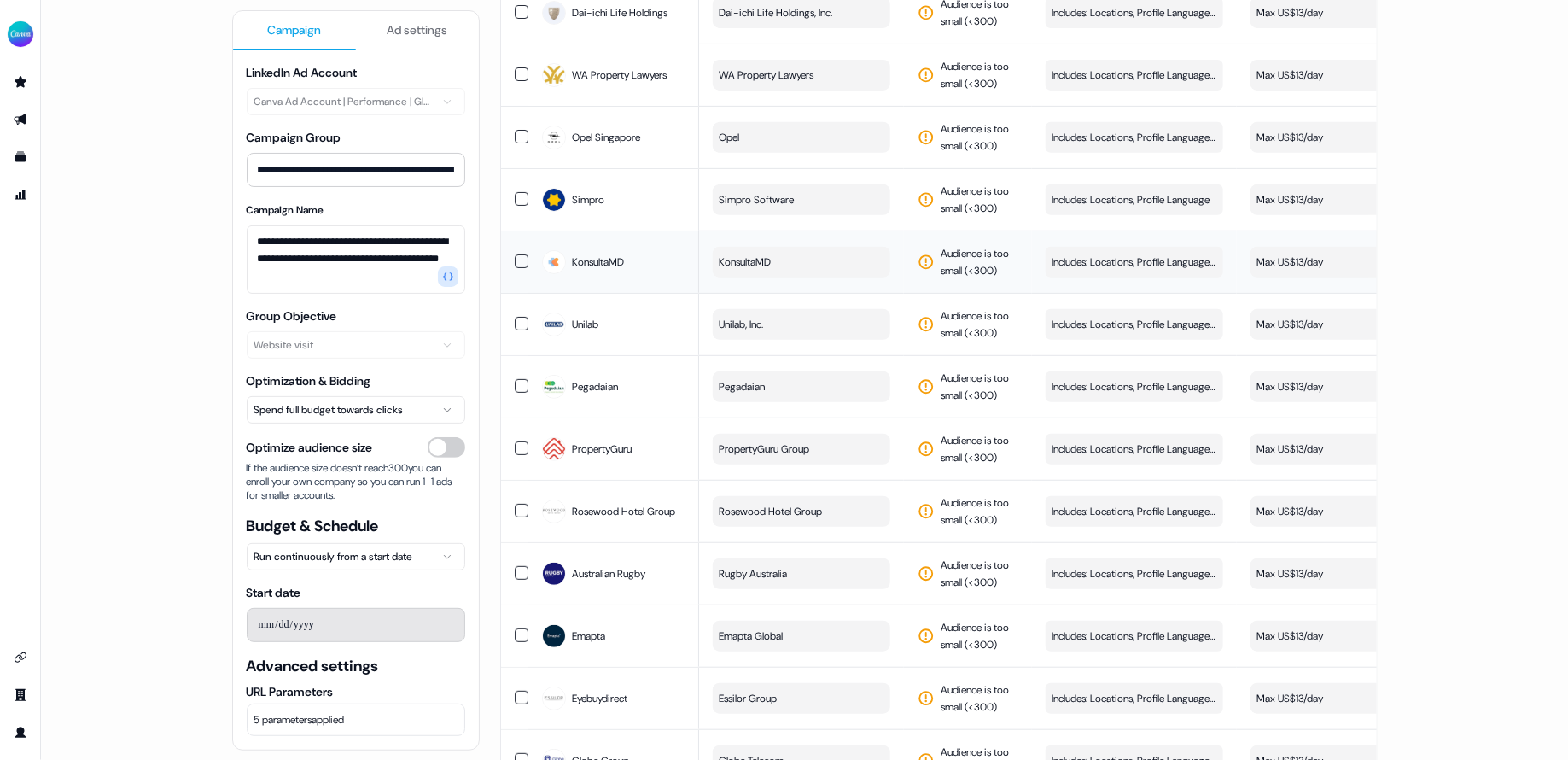 scroll, scrollTop: 297, scrollLeft: 0, axis: vertical 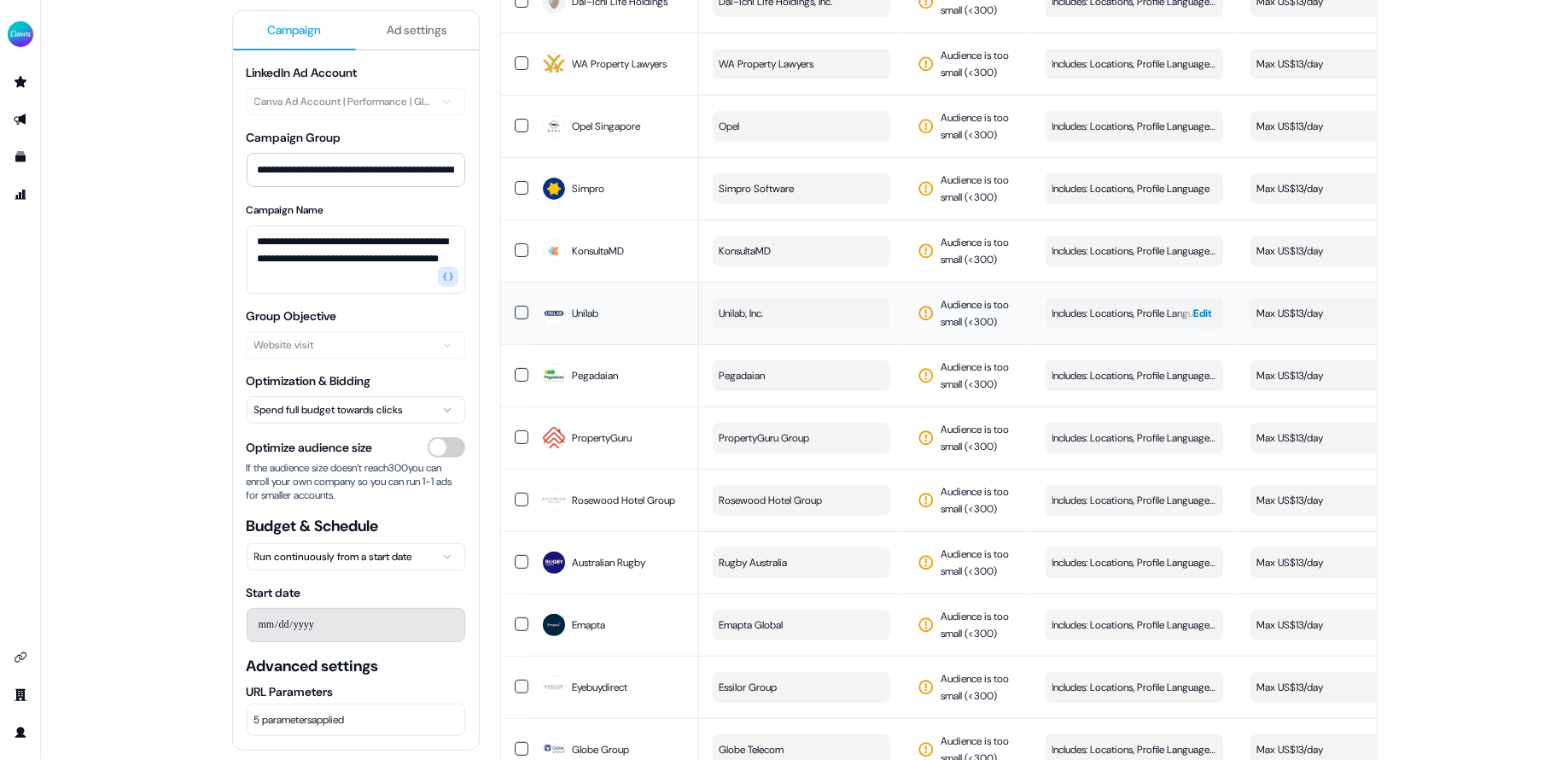 click on "Includes: Locations, Profile Language / Excludes: Job Levels, Job Functions" at bounding box center (1134, 313) 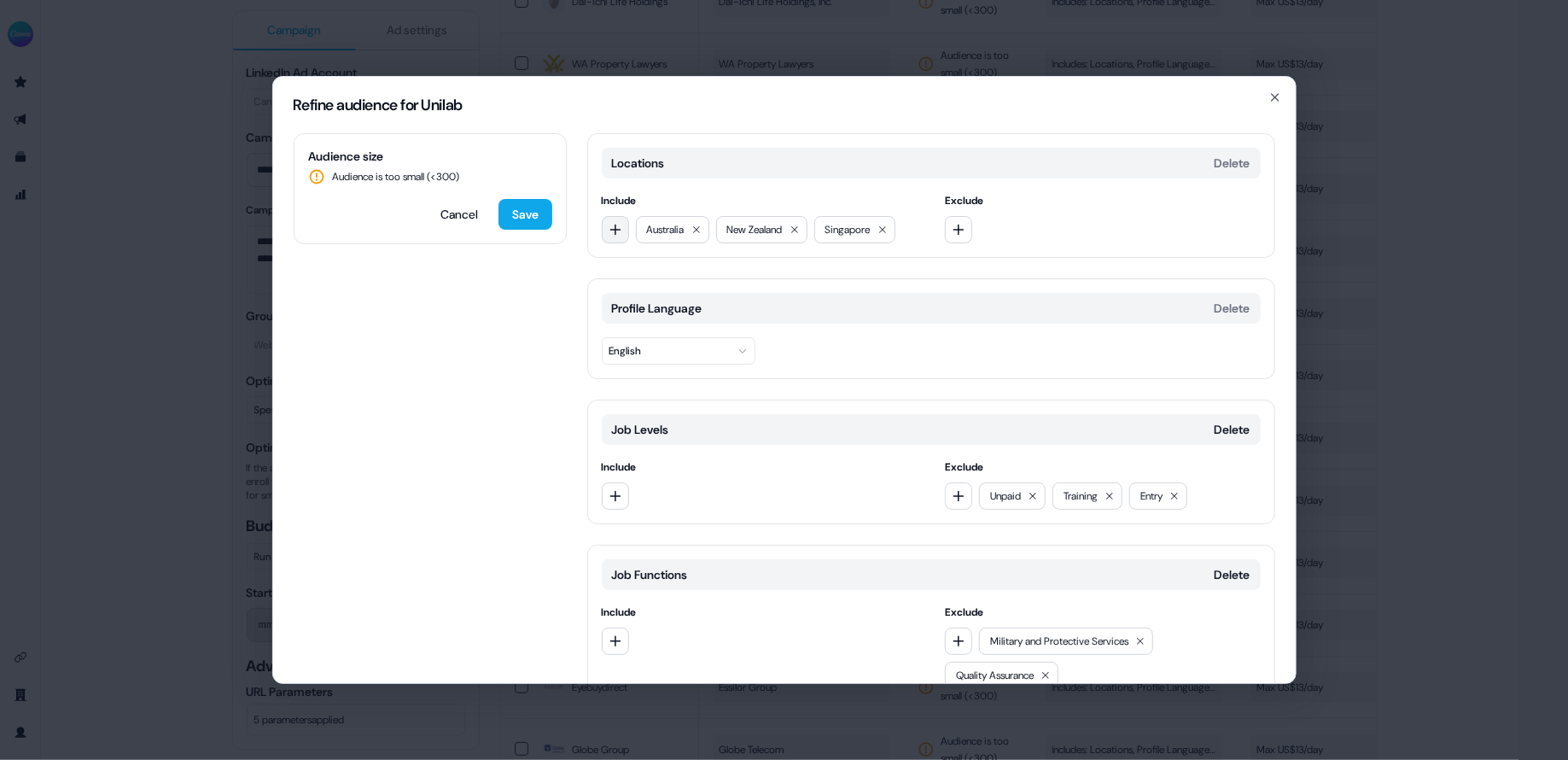 click 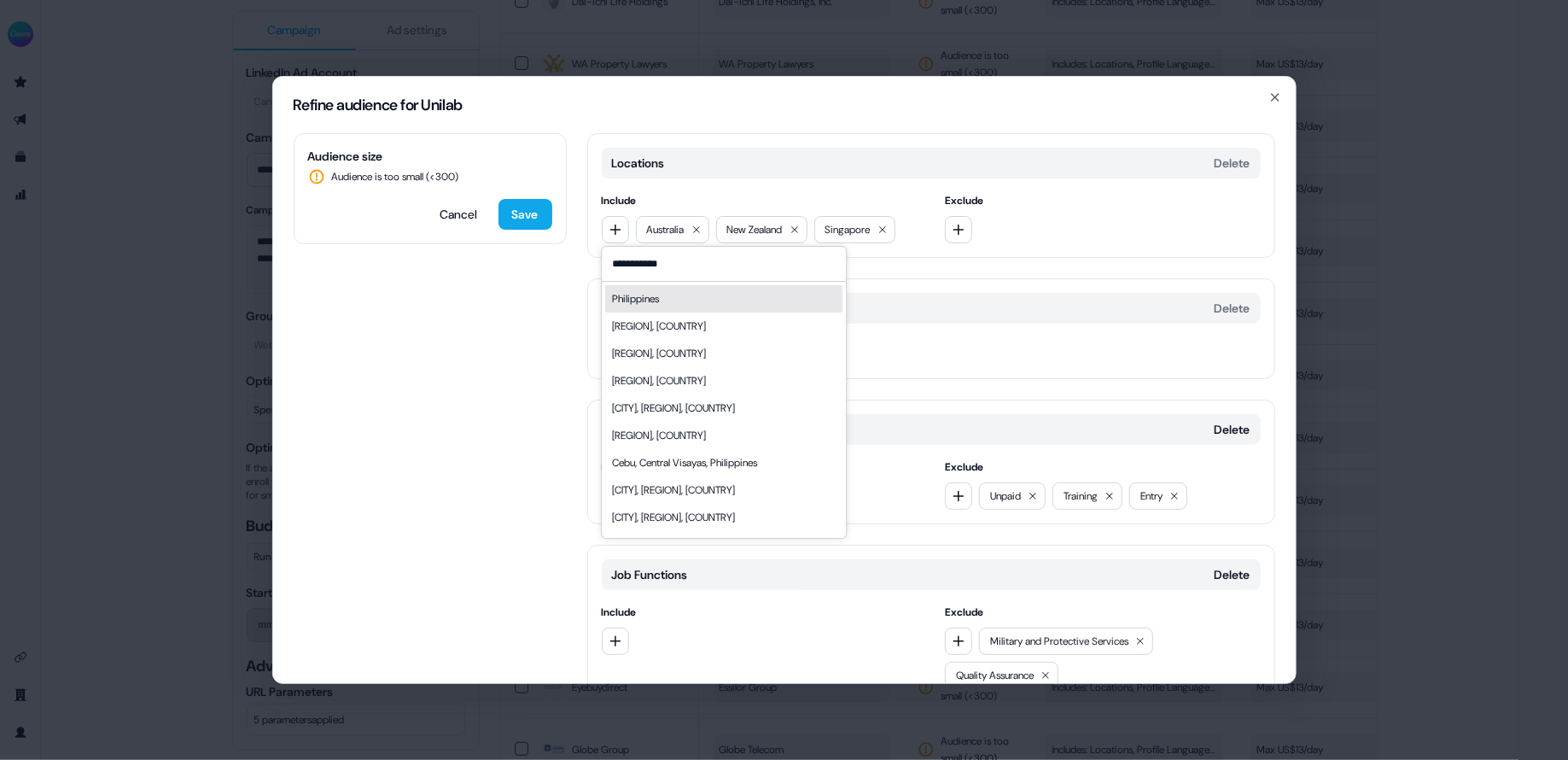 type on "**********" 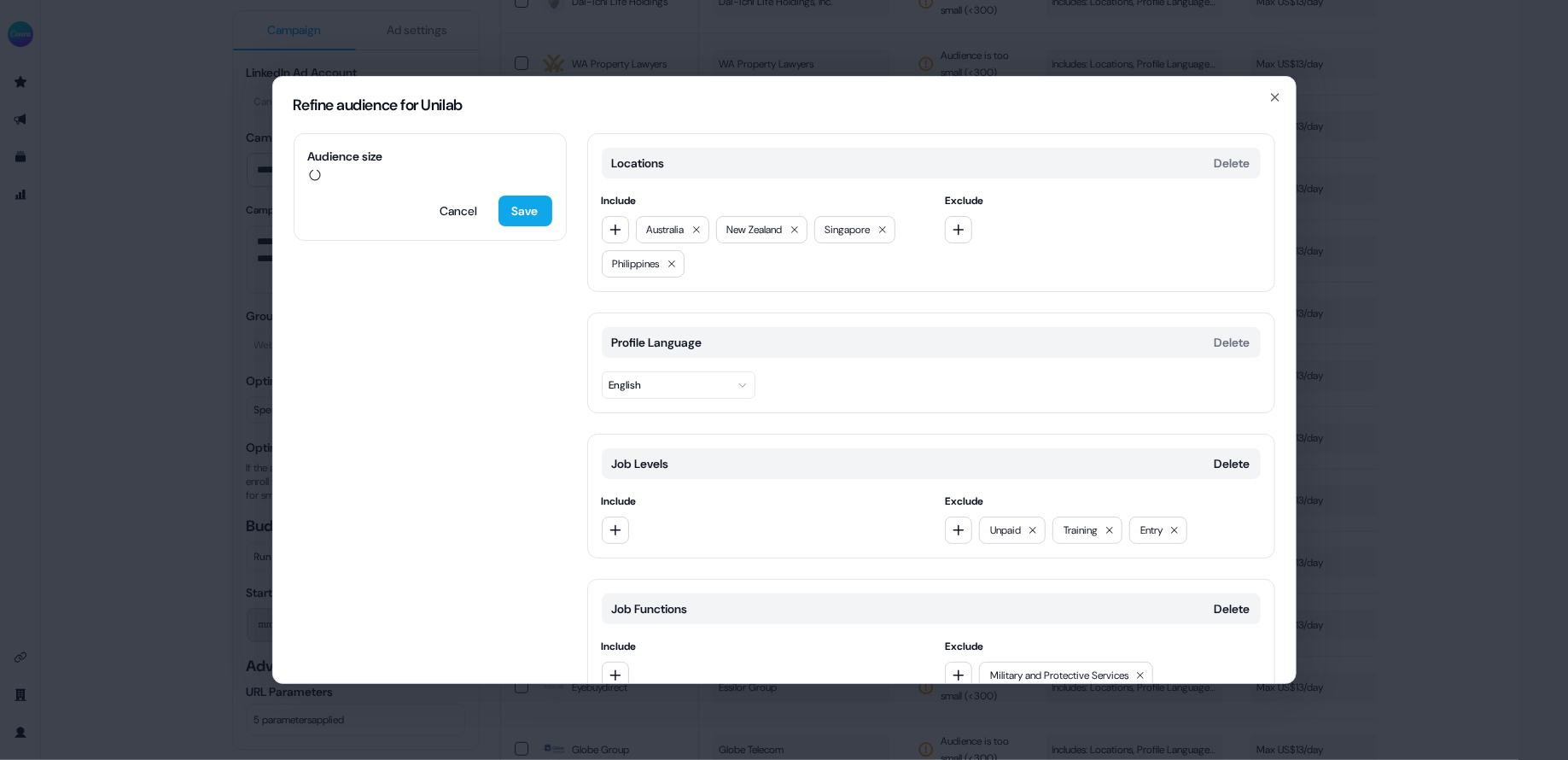 click on "Audience size Cancel Save Locations Delete Include Australia New Zealand Singapore Philippines Exclude Profile Language Delete English Job Levels Delete Include Exclude Unpaid Training Entry Job Functions Delete Include Exclude Military and Protective Services Quality Assurance Add category" at bounding box center [784, 408] 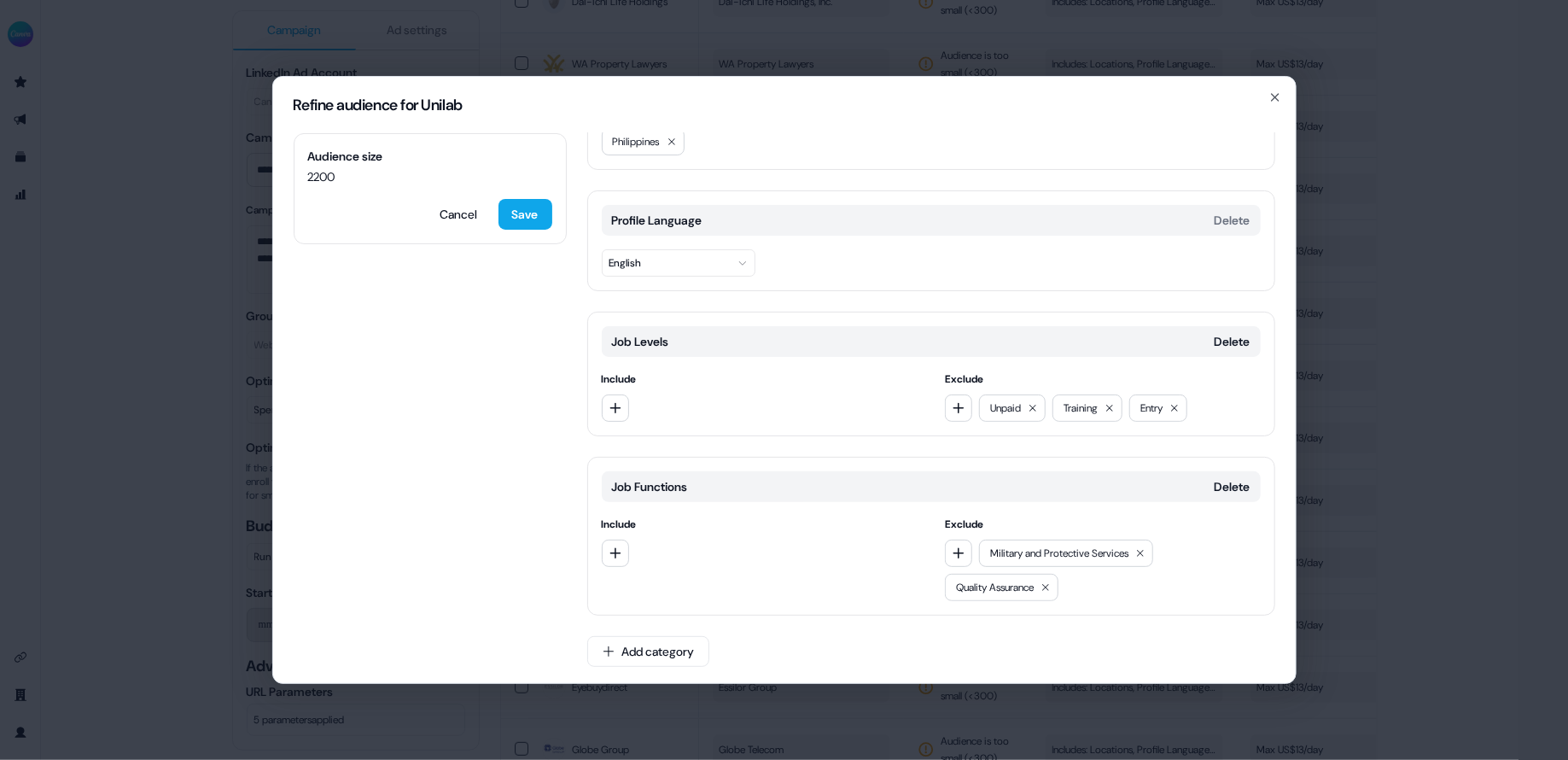 scroll, scrollTop: 0, scrollLeft: 0, axis: both 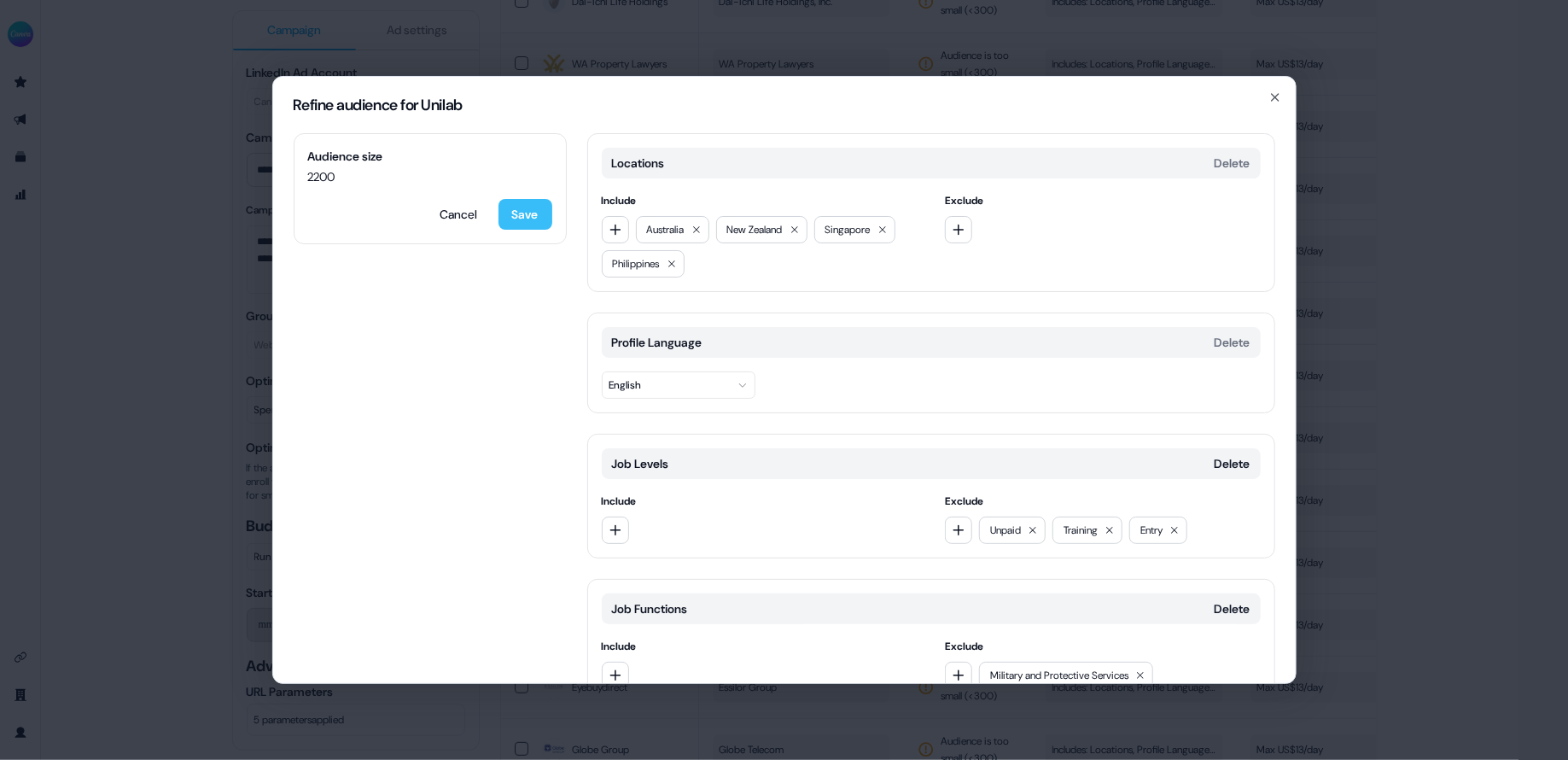 click on "Save" at bounding box center [525, 214] 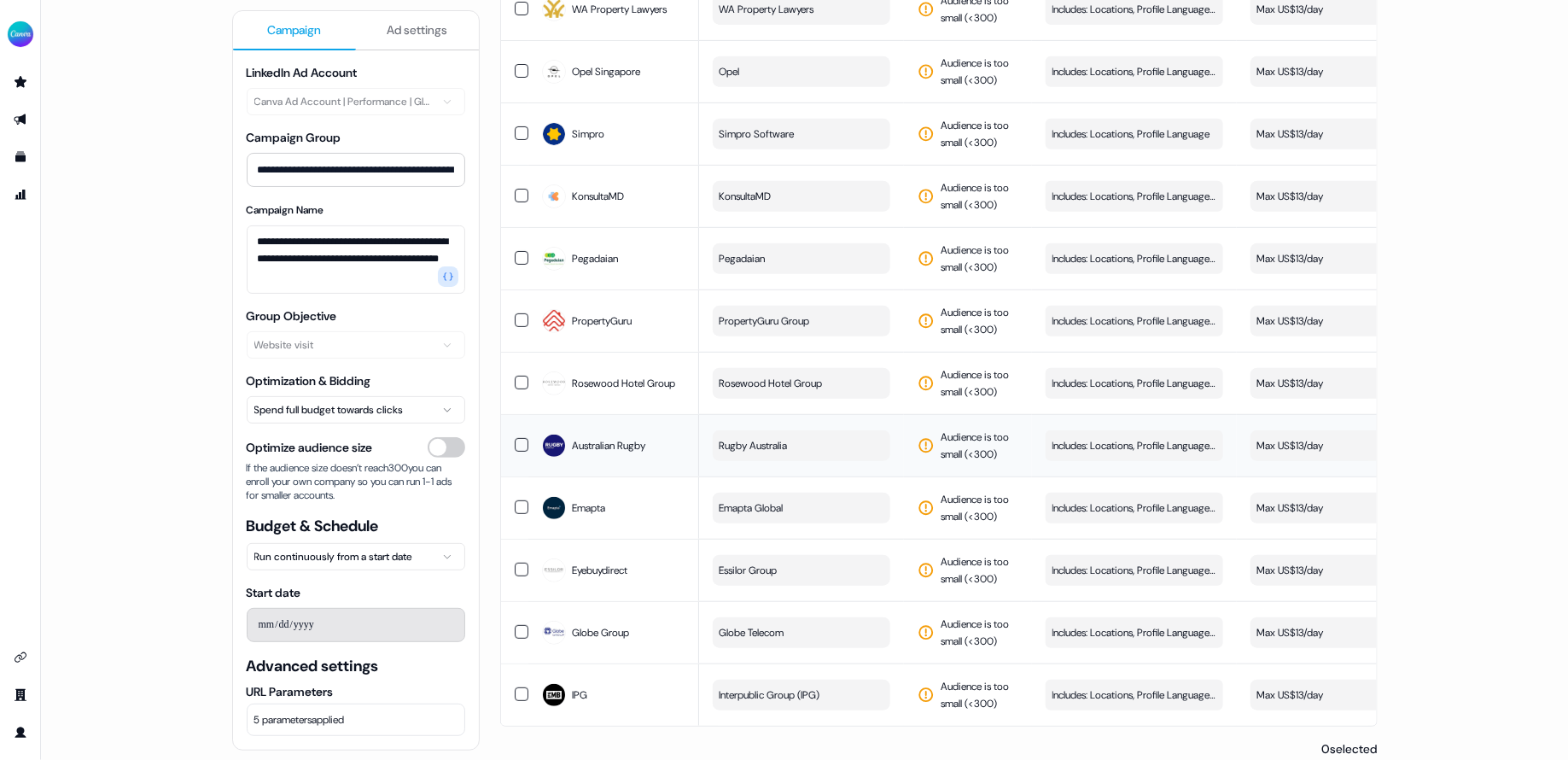 scroll, scrollTop: 357, scrollLeft: 0, axis: vertical 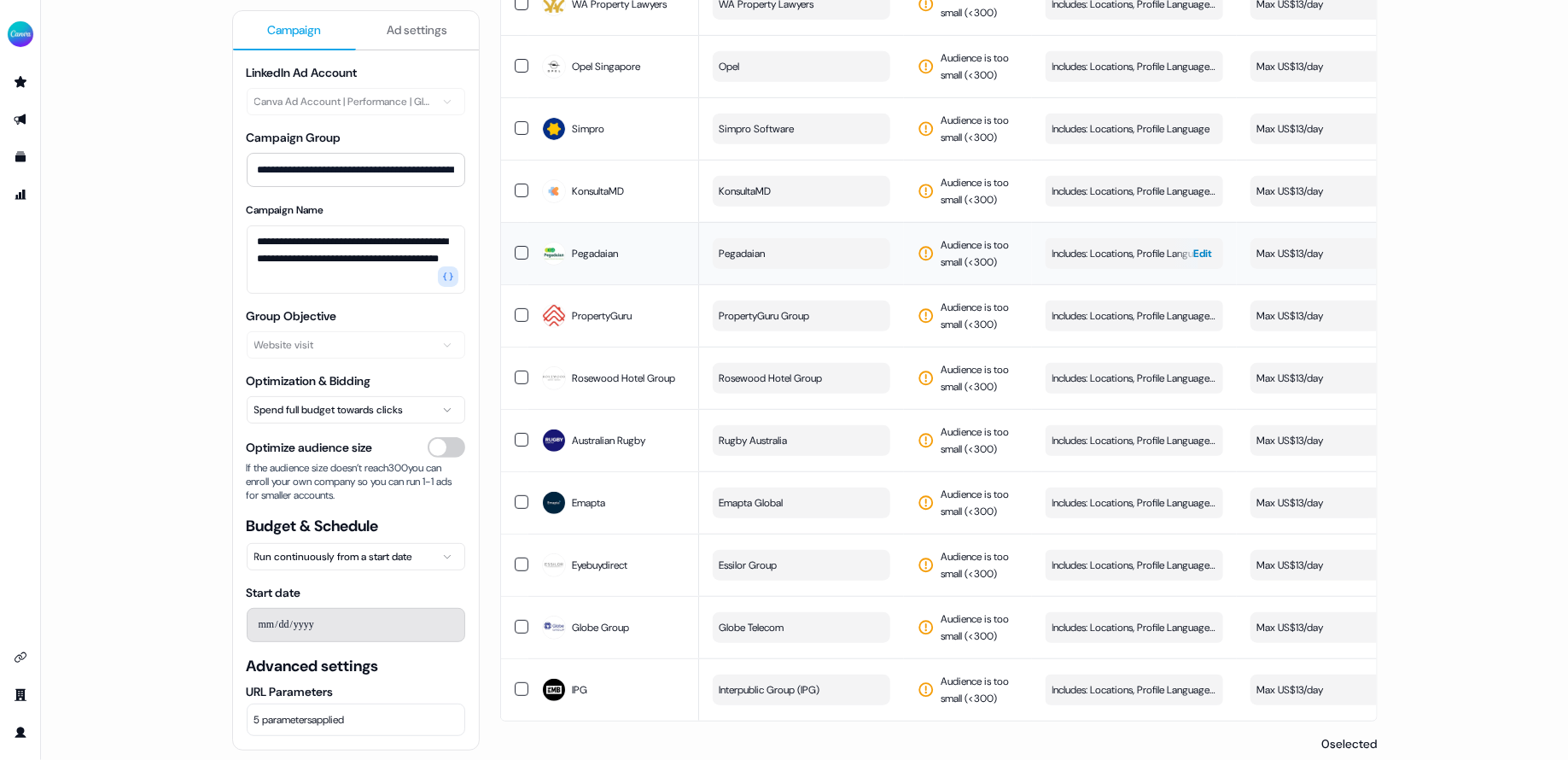 click on "Includes: Locations, Profile Language / Excludes: Job Levels, Job Functions" at bounding box center (1134, 254) 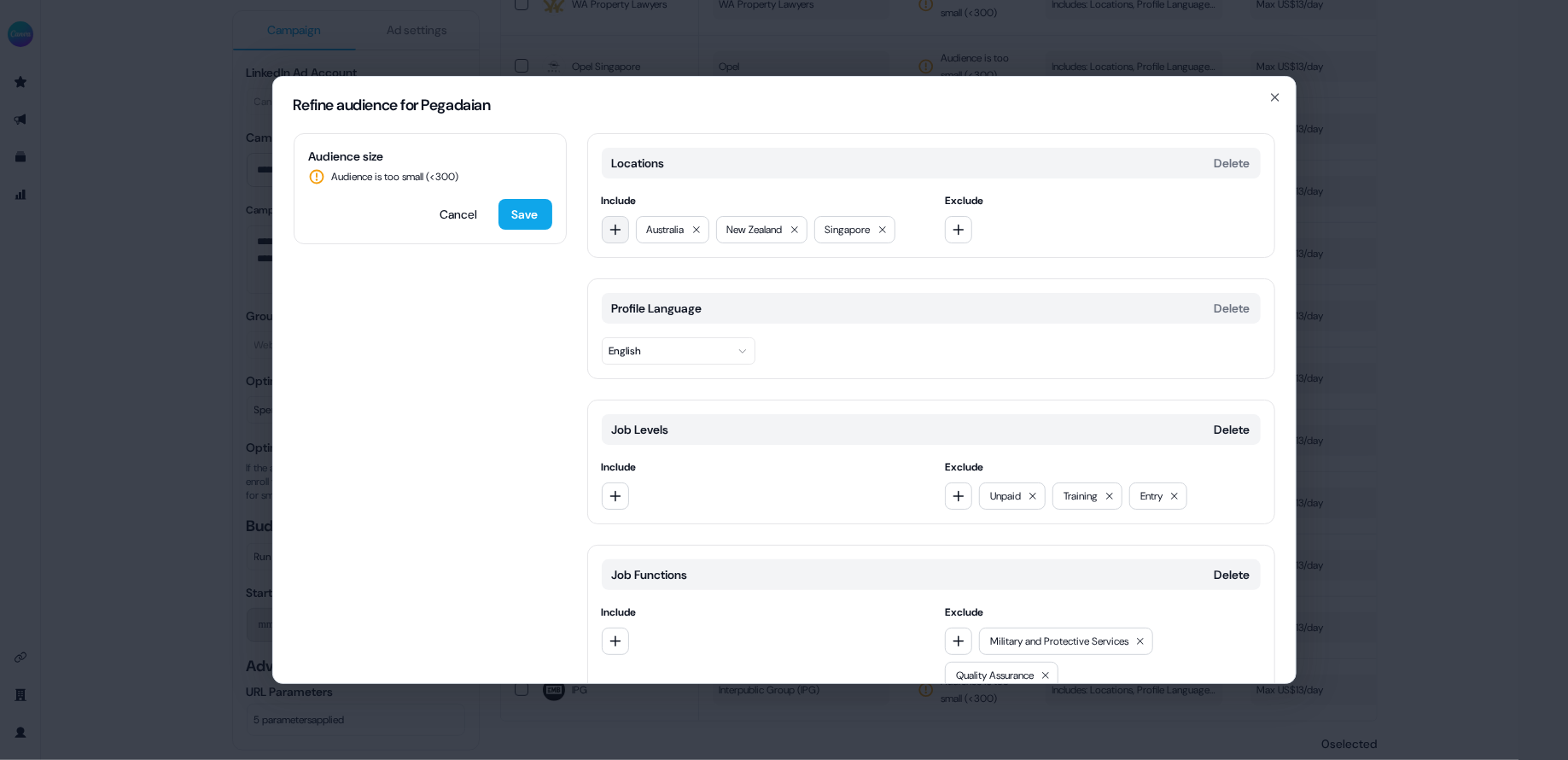 click 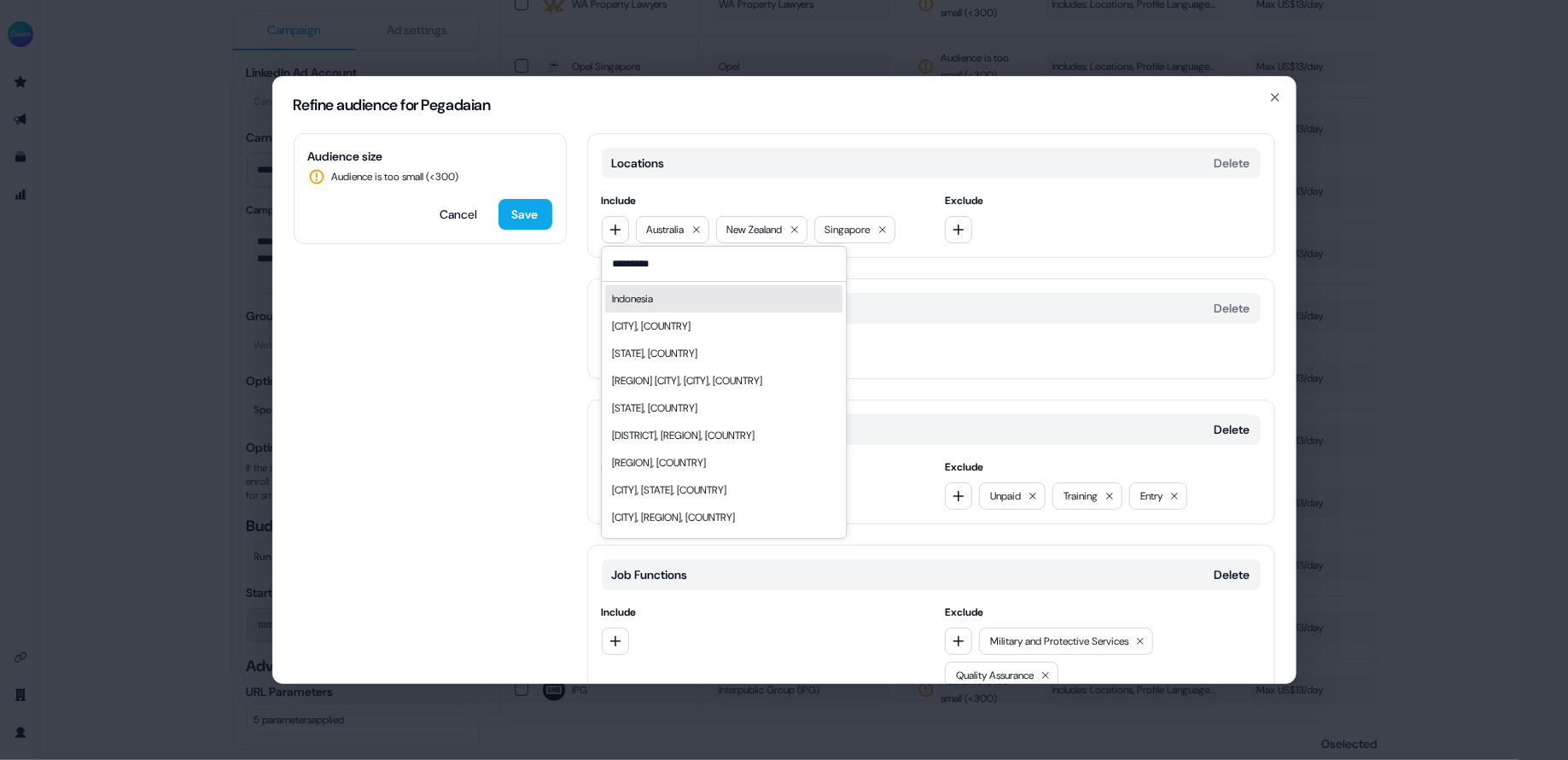type on "*********" 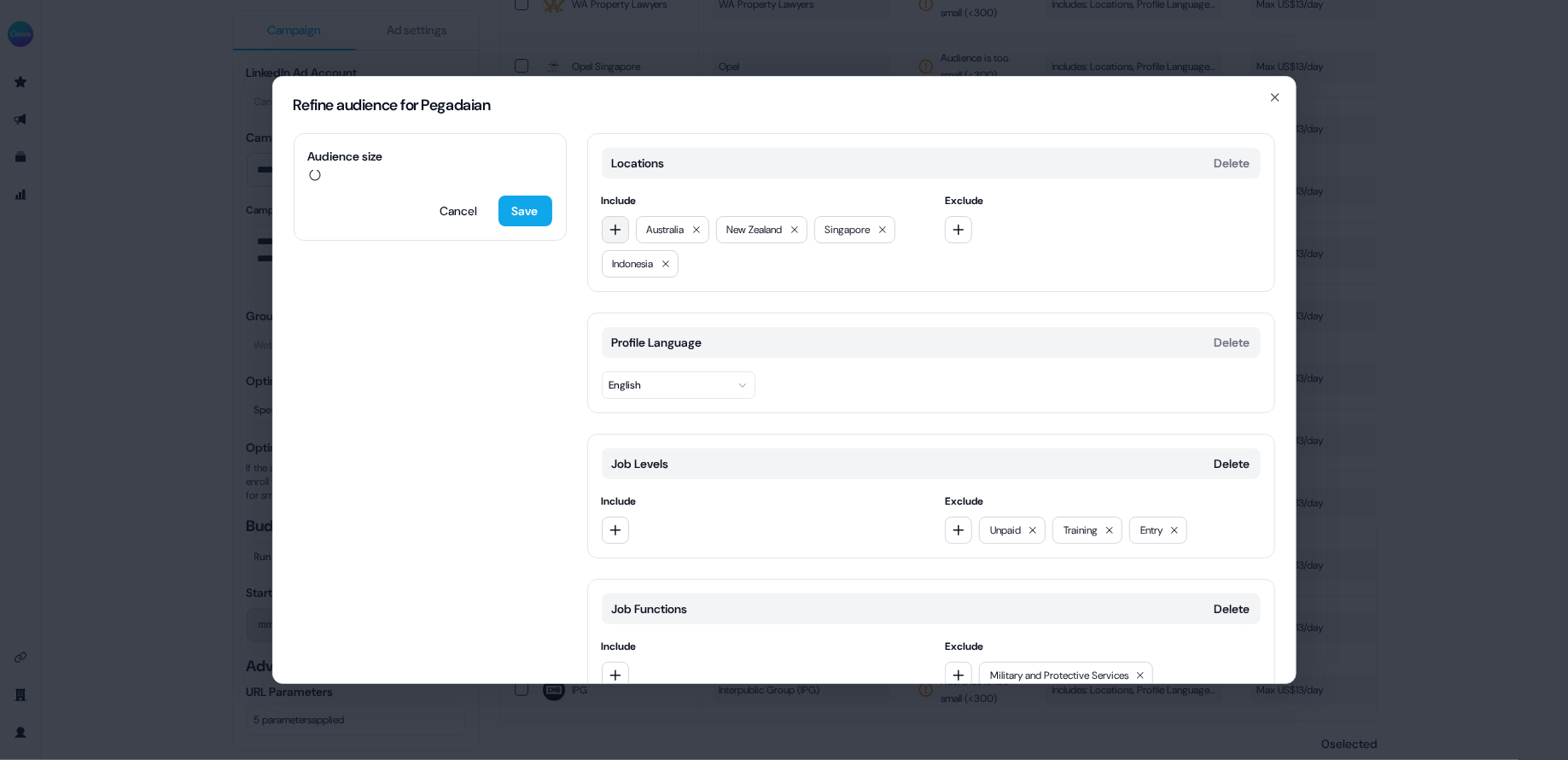 click 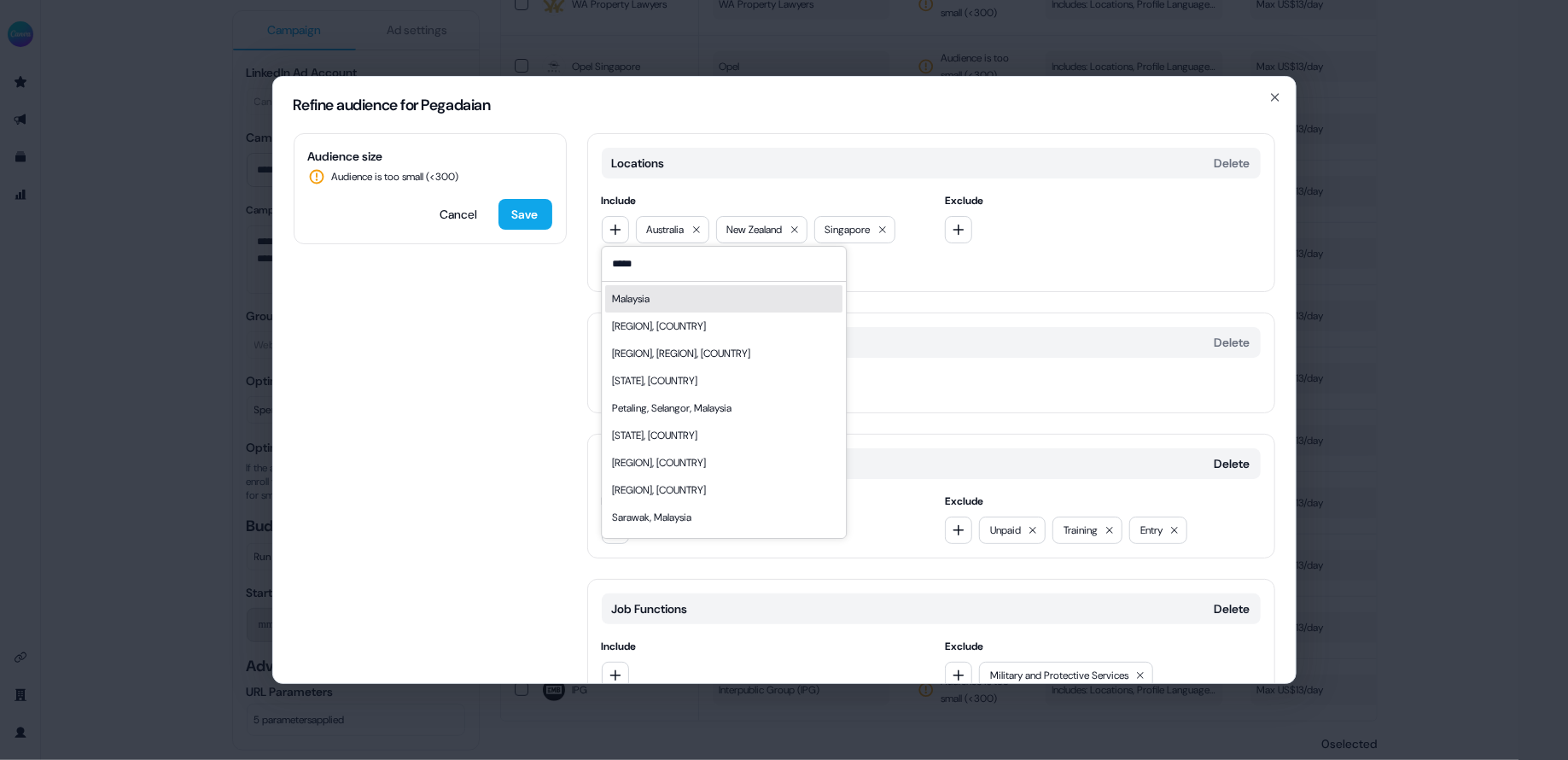 type on "*****" 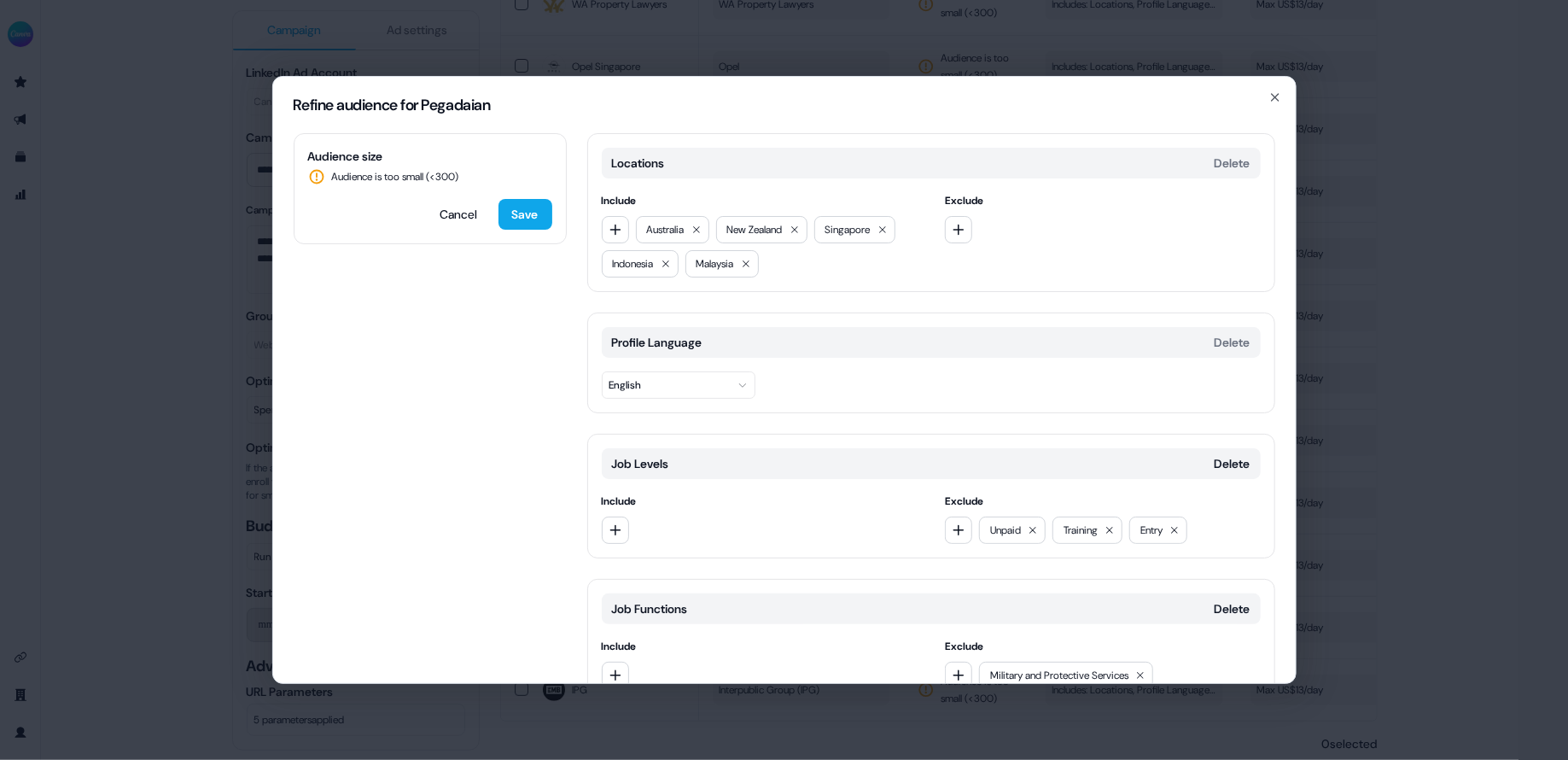 click on "Audience size Audience is too small (< 300 ) Cancel Save Locations Delete Include Australia New Zealand Singapore Indonesia Malaysia Exclude Profile Language Delete English Job Levels Delete Include Exclude Unpaid Training Entry Job Functions Delete Include Exclude Military and Protective Services Quality Assurance Add category" at bounding box center [784, 408] 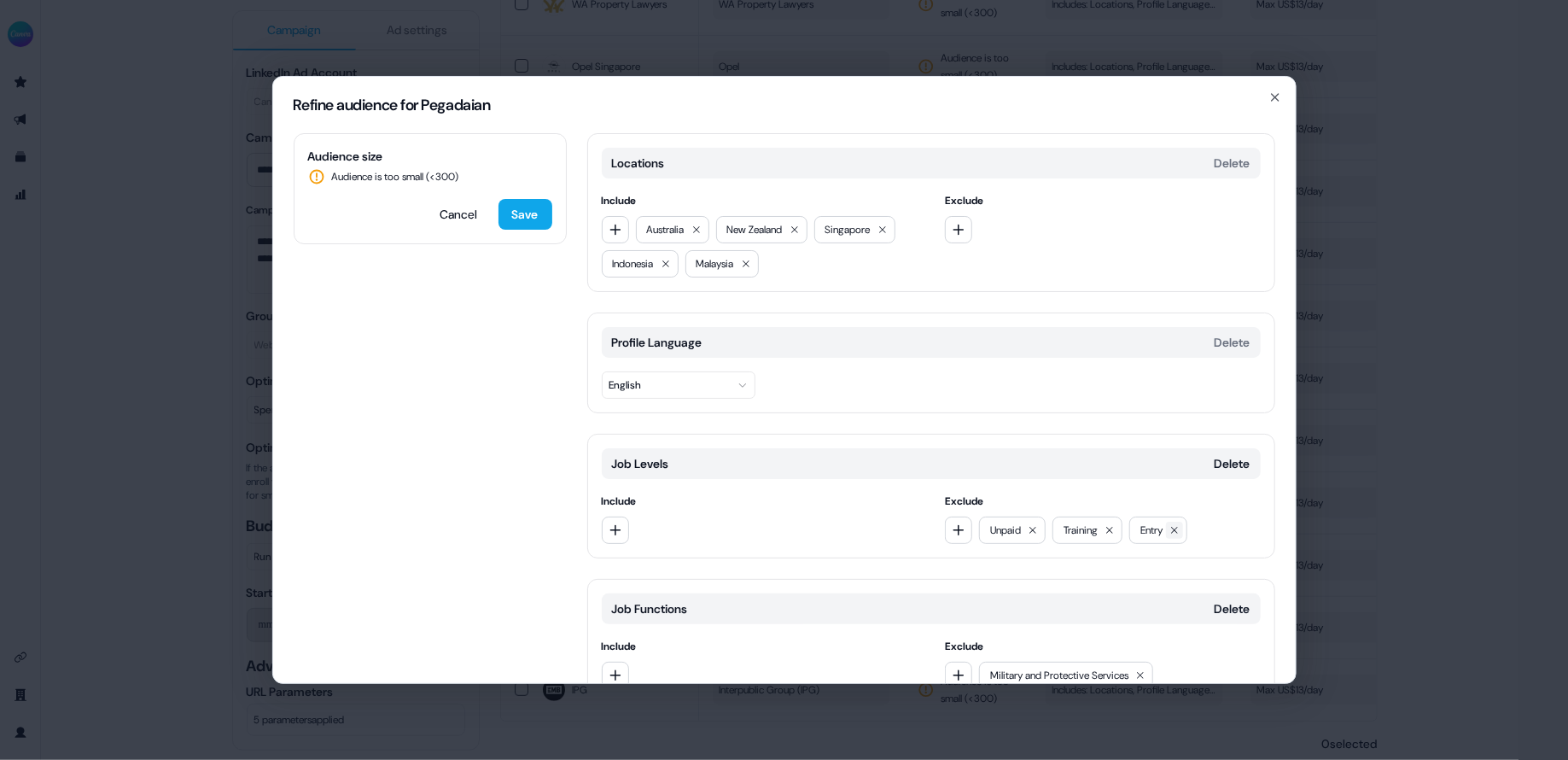 click 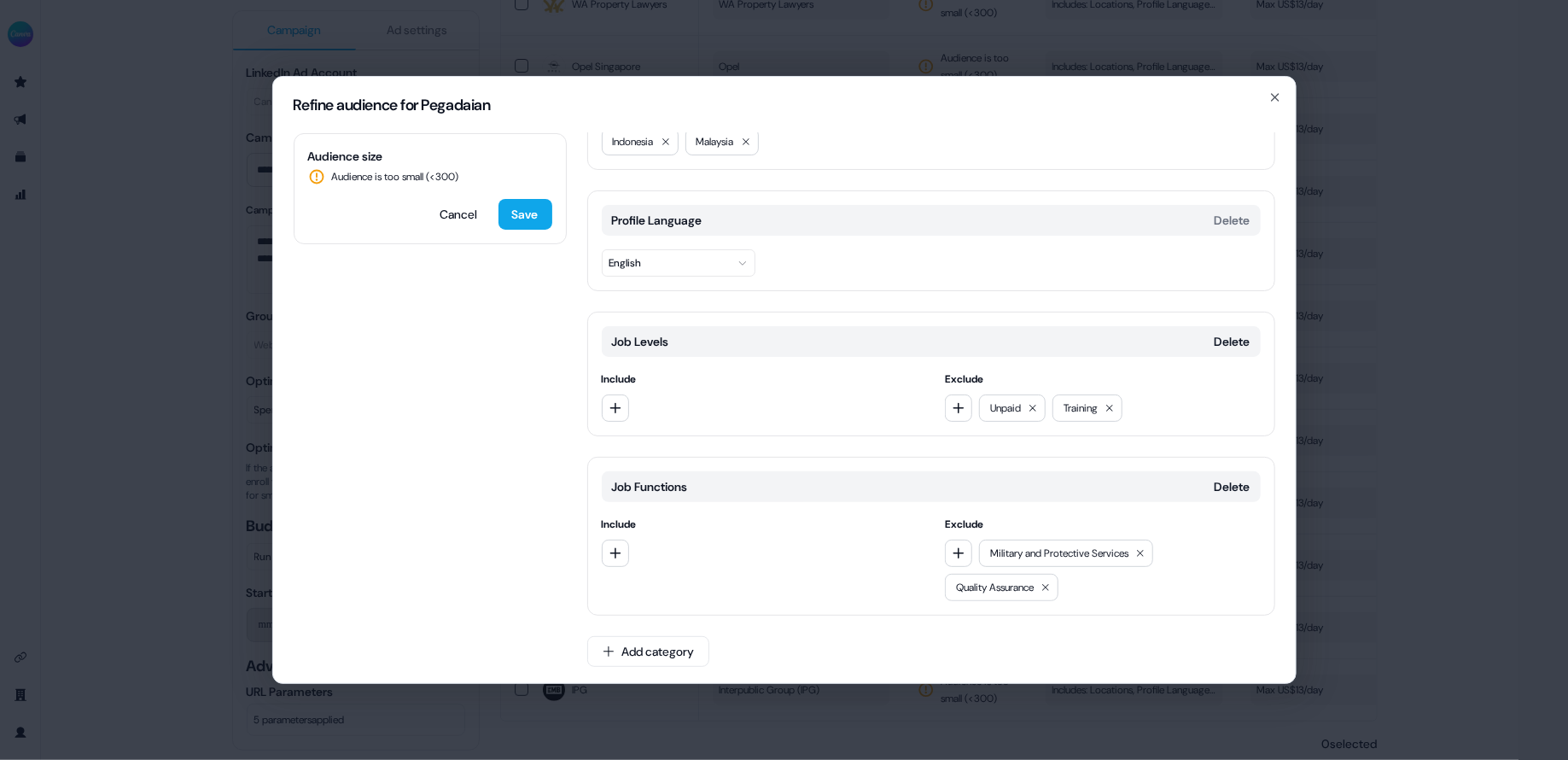 scroll, scrollTop: 0, scrollLeft: 0, axis: both 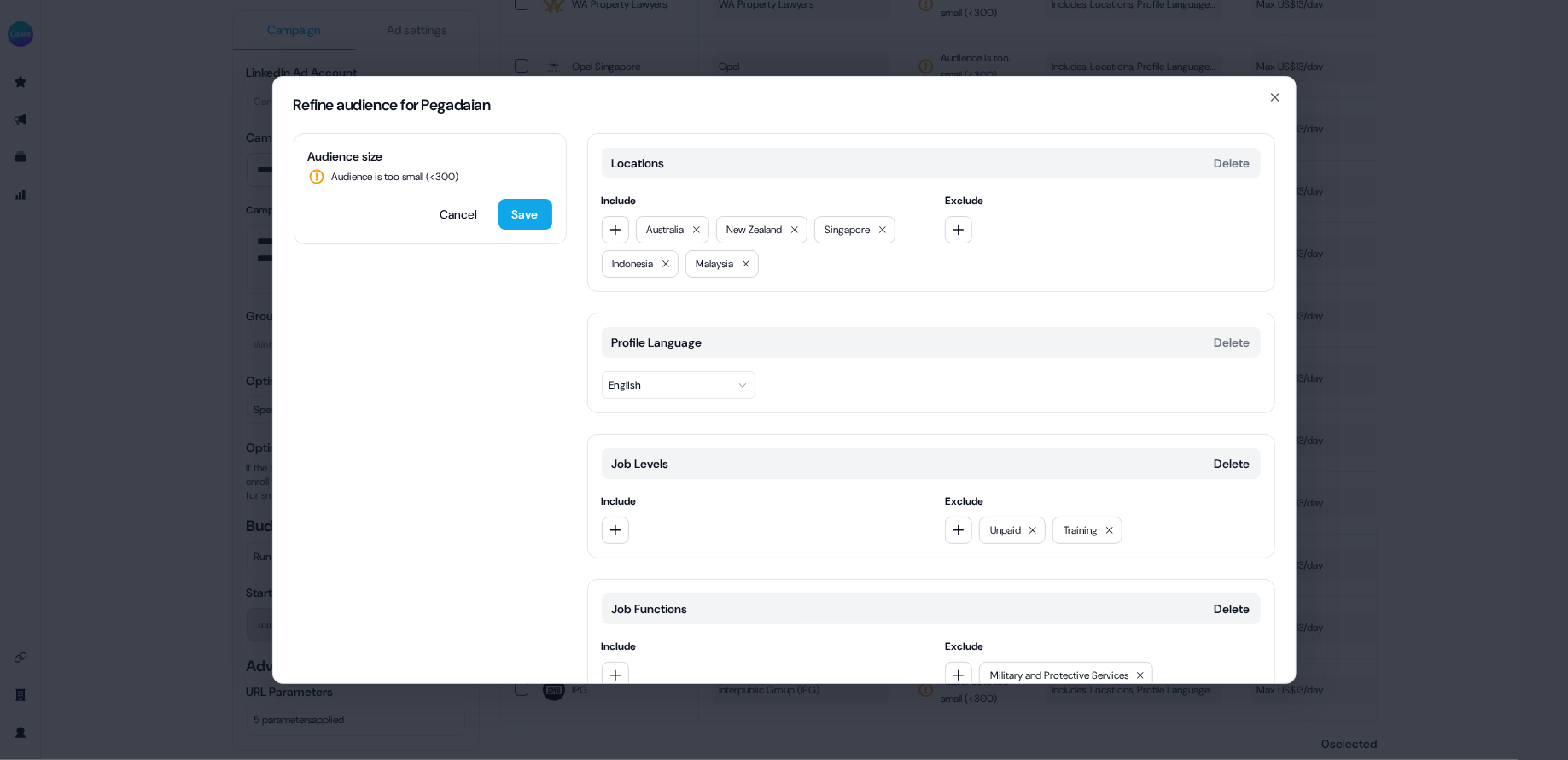 click on "Refine audience for Pegadaian" at bounding box center (784, 105) 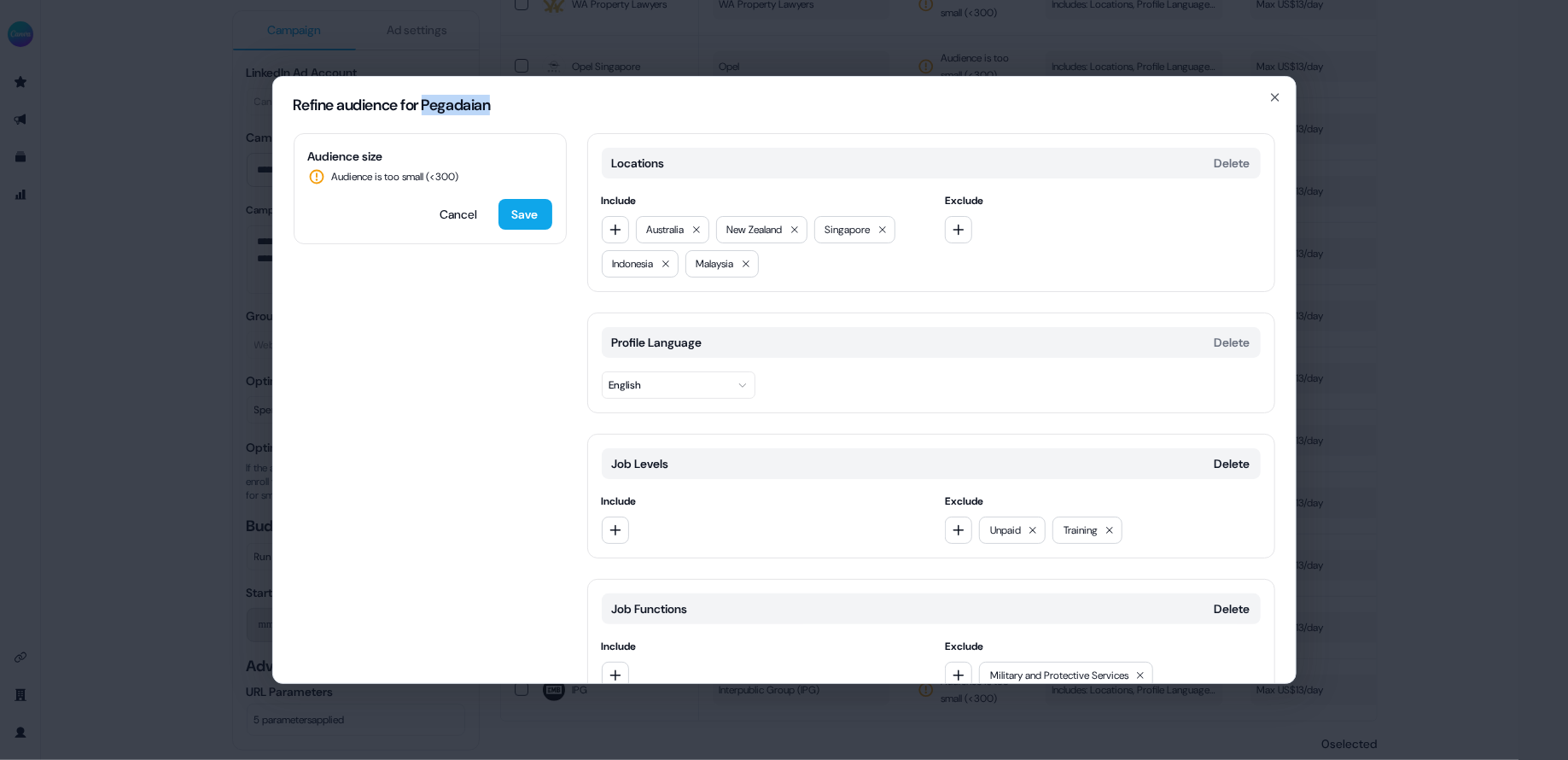 click on "Refine audience for Pegadaian" at bounding box center (784, 105) 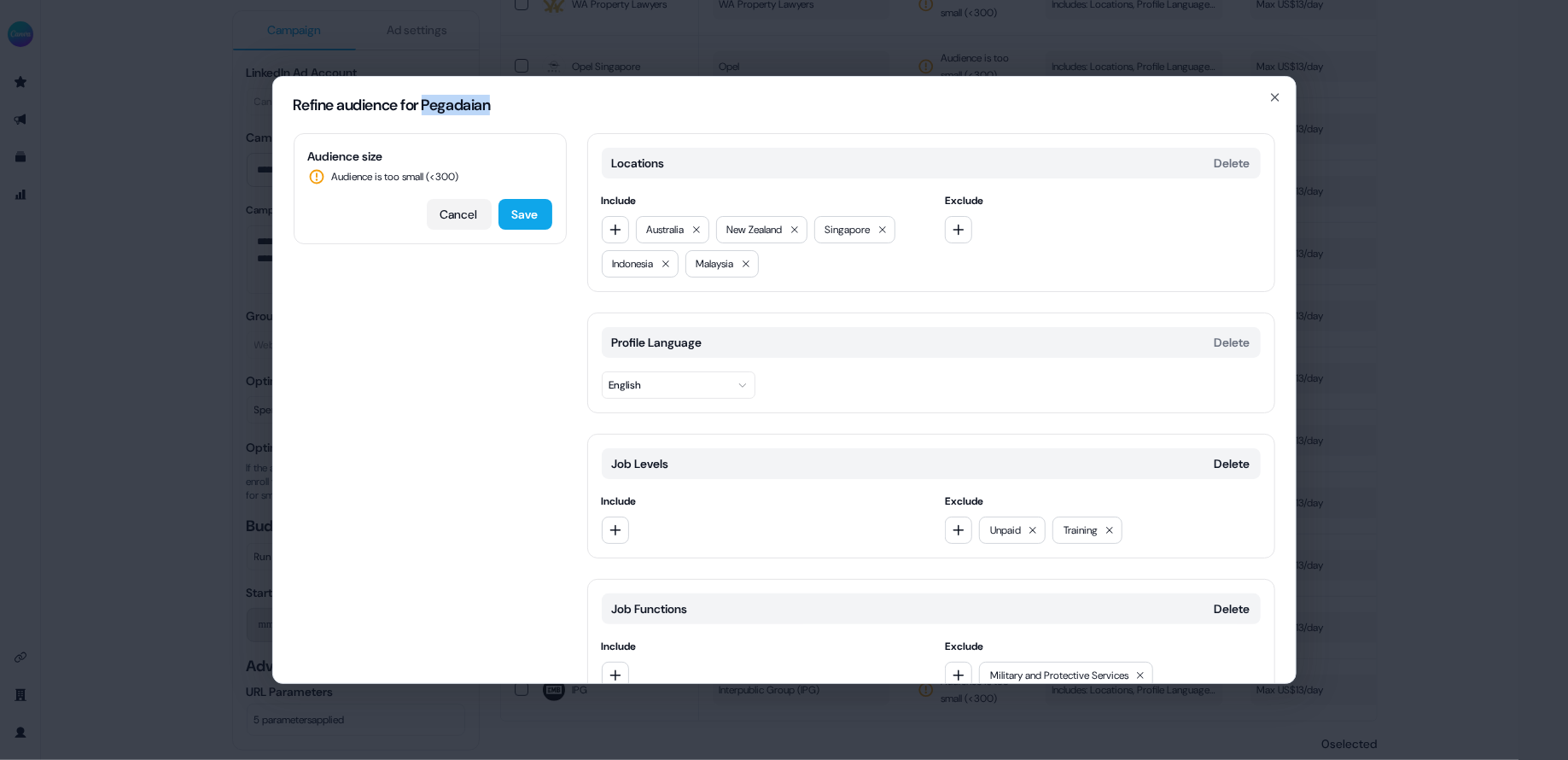 click on "Cancel" at bounding box center (459, 214) 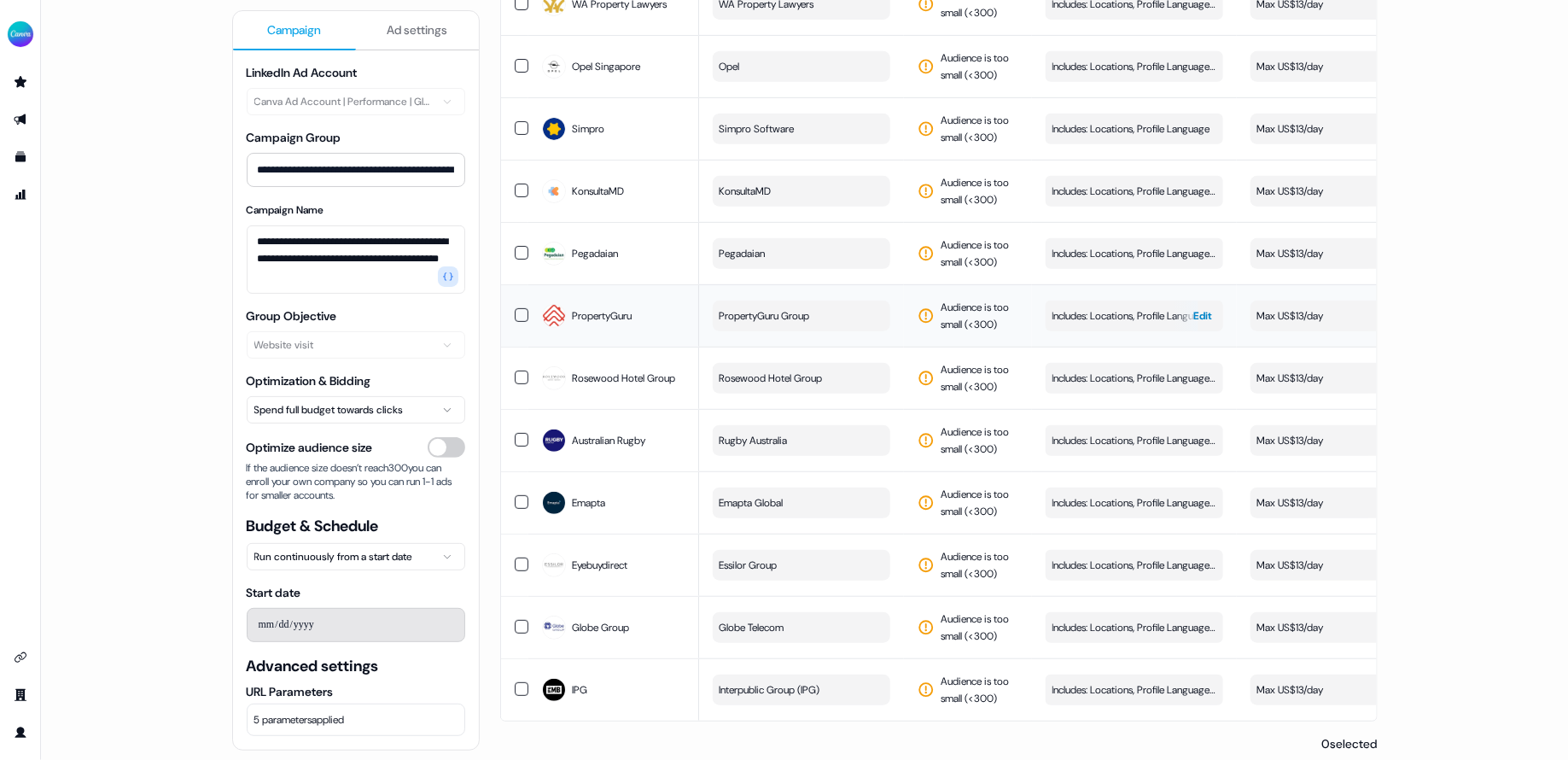 click on "Includes: Locations, Profile Language / Excludes: Job Levels, Job Functions" at bounding box center [1134, 316] 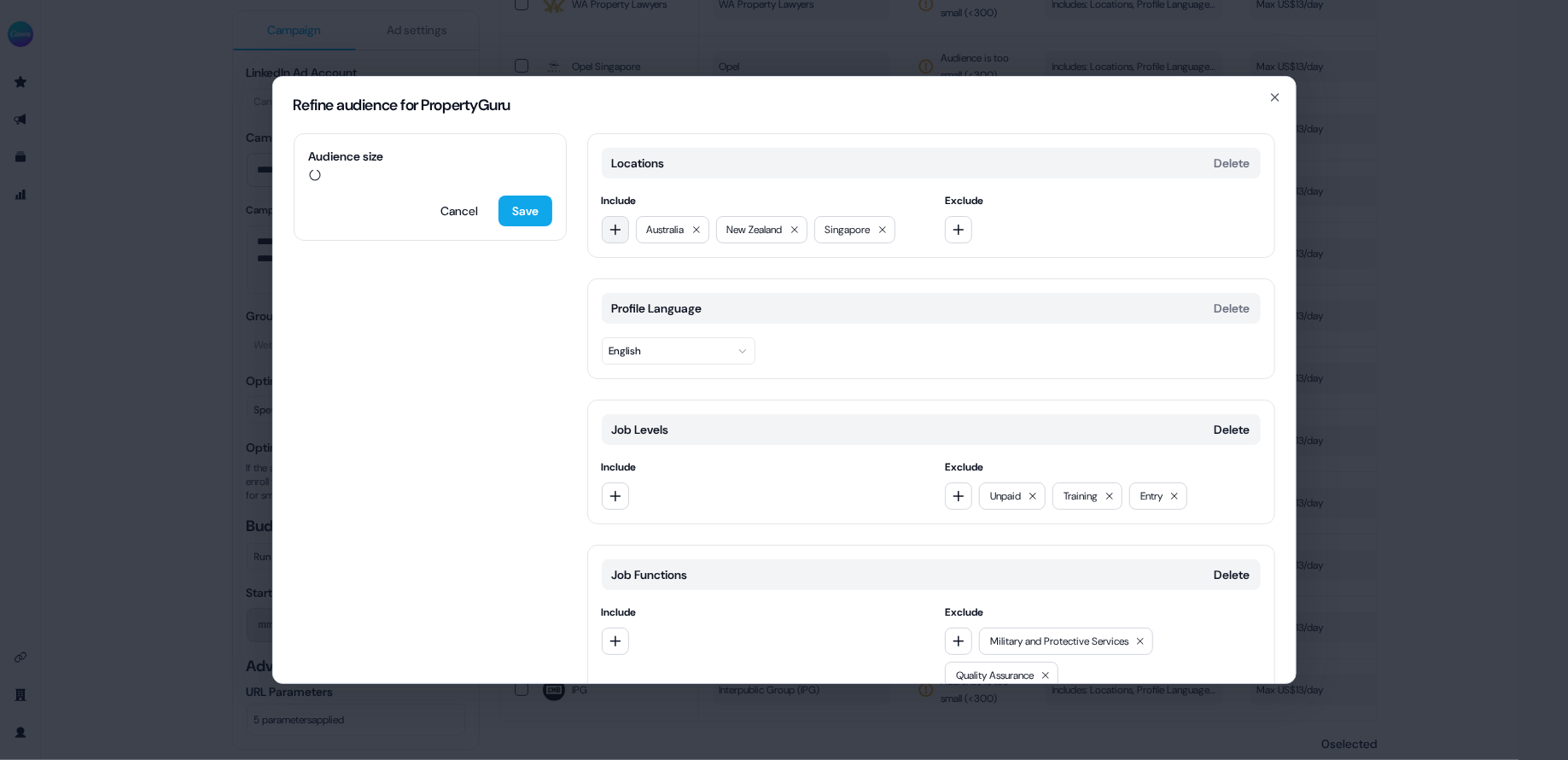click 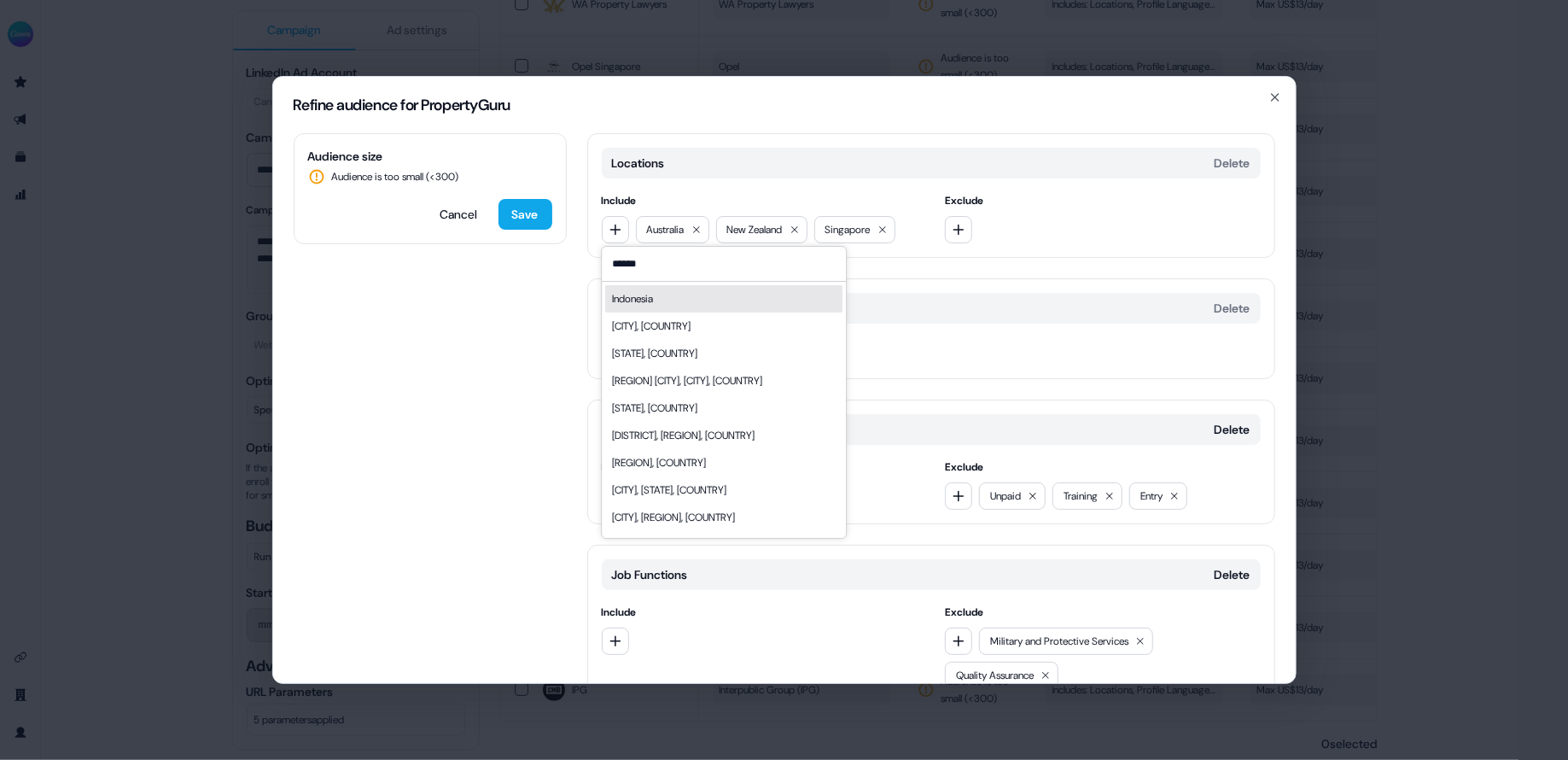 type on "******" 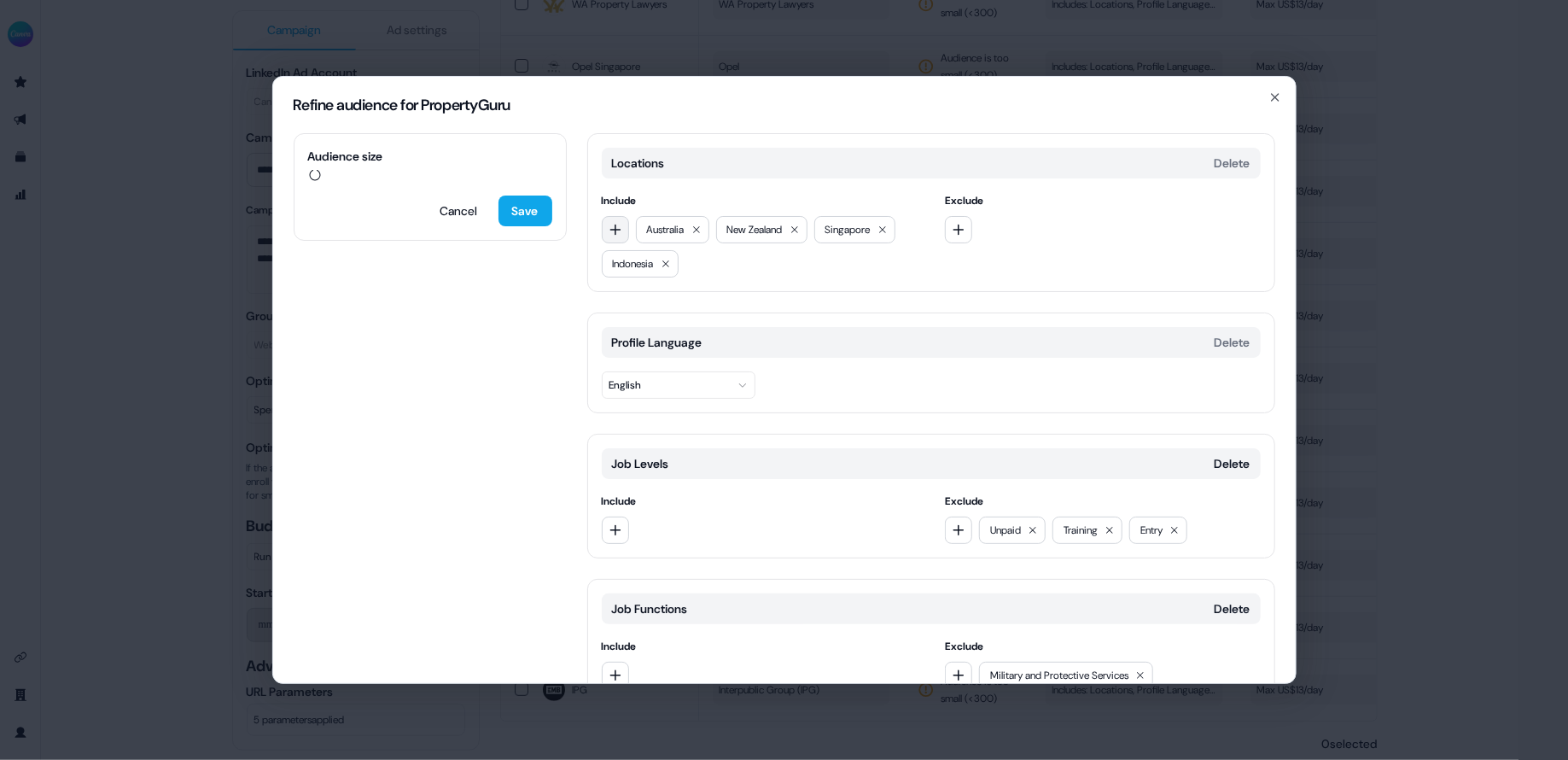 click at bounding box center [615, 230] 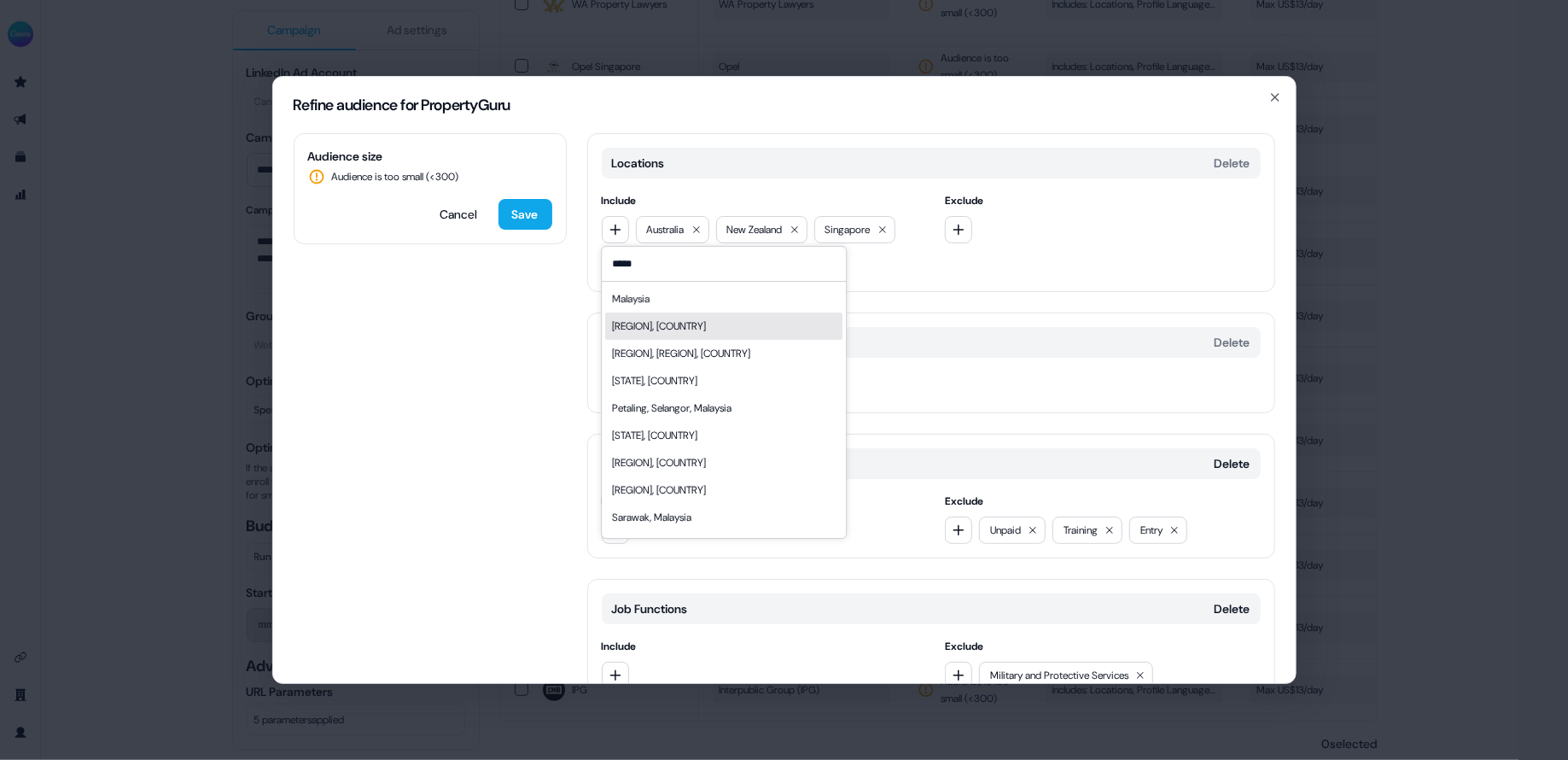 type on "*****" 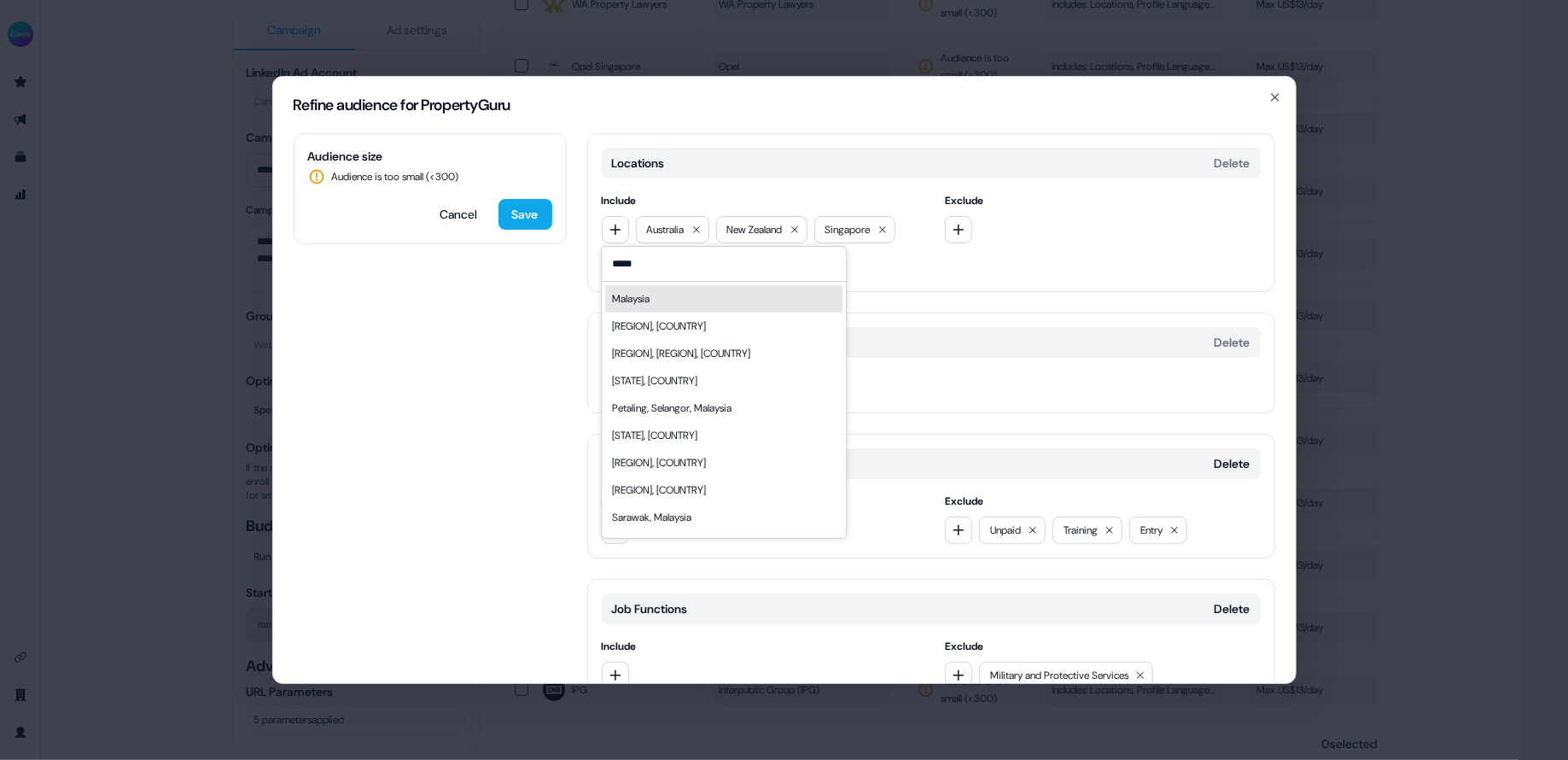 click on "Malaysia" at bounding box center [724, 299] 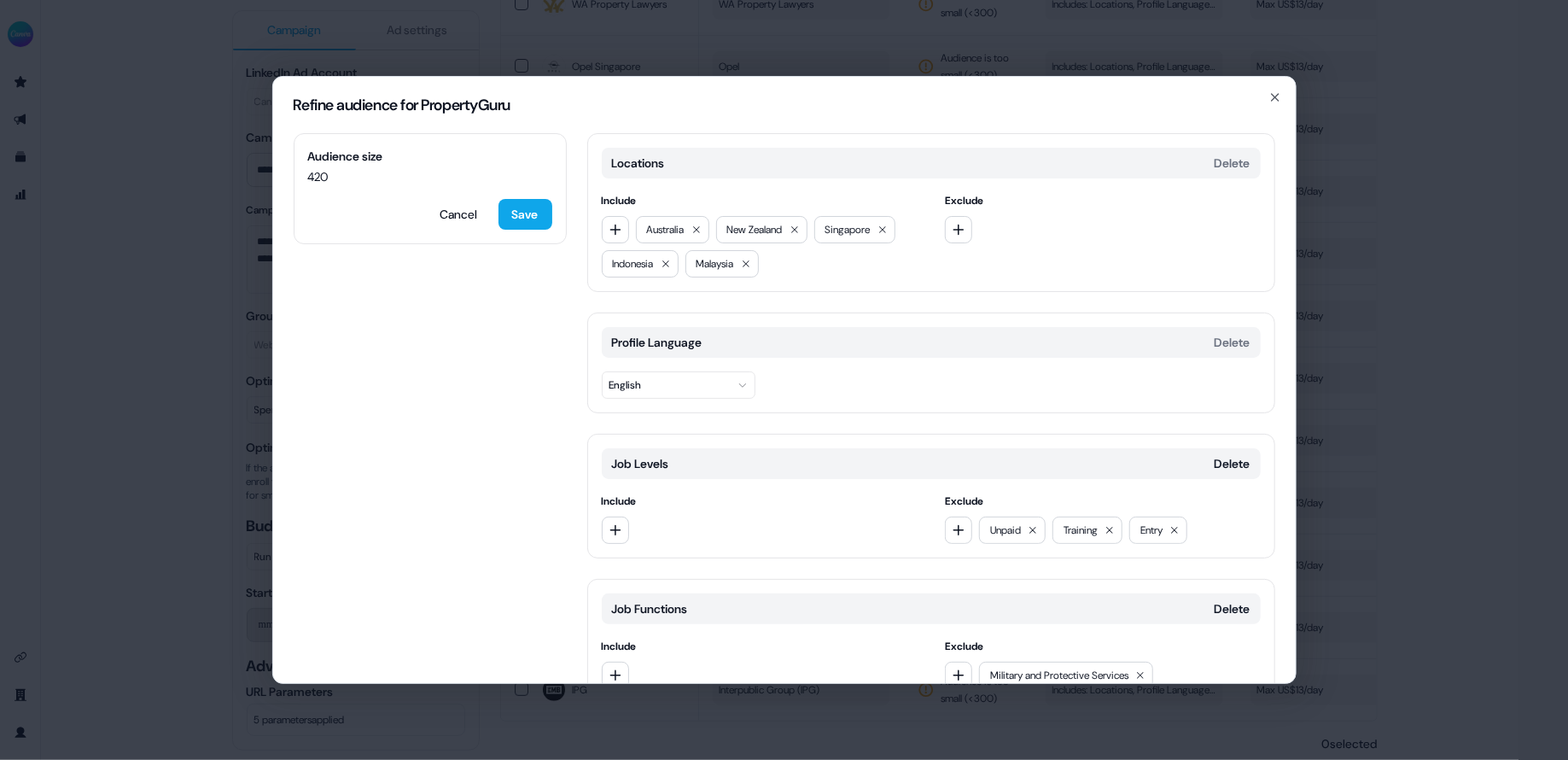 click on "Audience size 420 Cancel Save Locations Delete Include Australia New Zealand Singapore Indonesia Malaysia Exclude Profile Language Delete English Job Levels Delete Include Exclude Unpaid Training Entry Job Functions Delete Include Exclude Military and Protective Services Quality Assurance Add category" at bounding box center [784, 408] 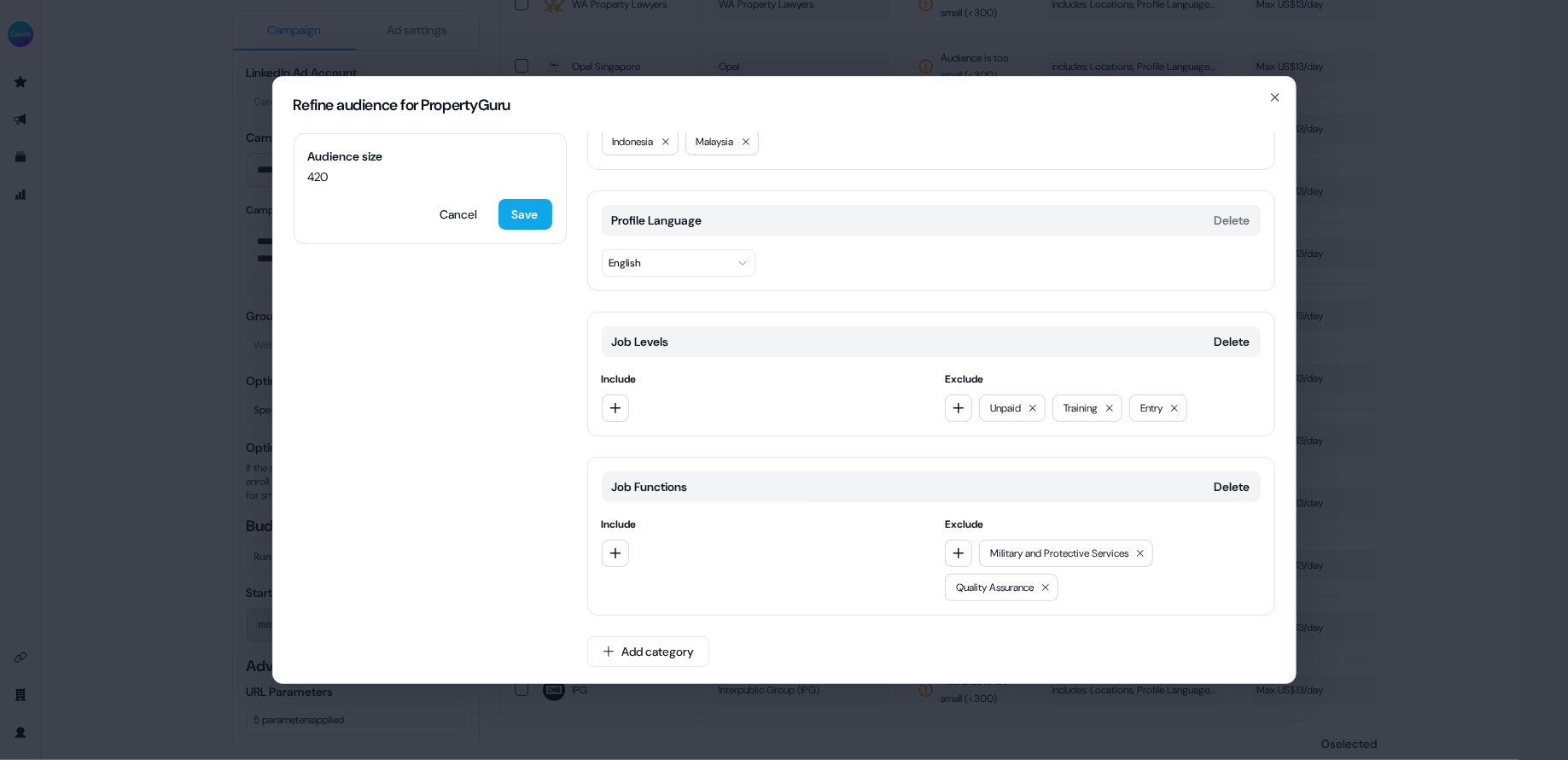 scroll, scrollTop: 0, scrollLeft: 0, axis: both 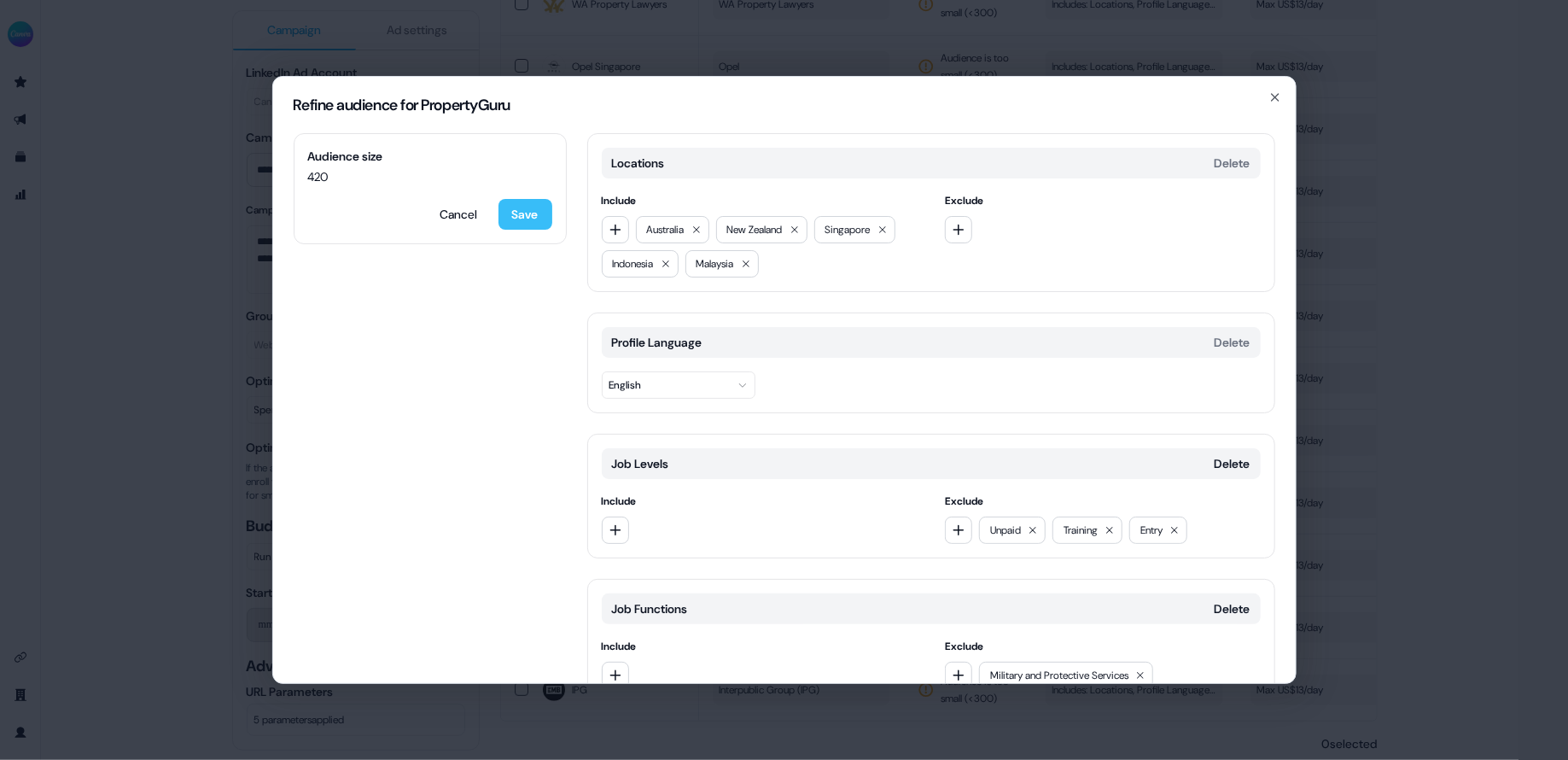 click on "Save" at bounding box center (525, 214) 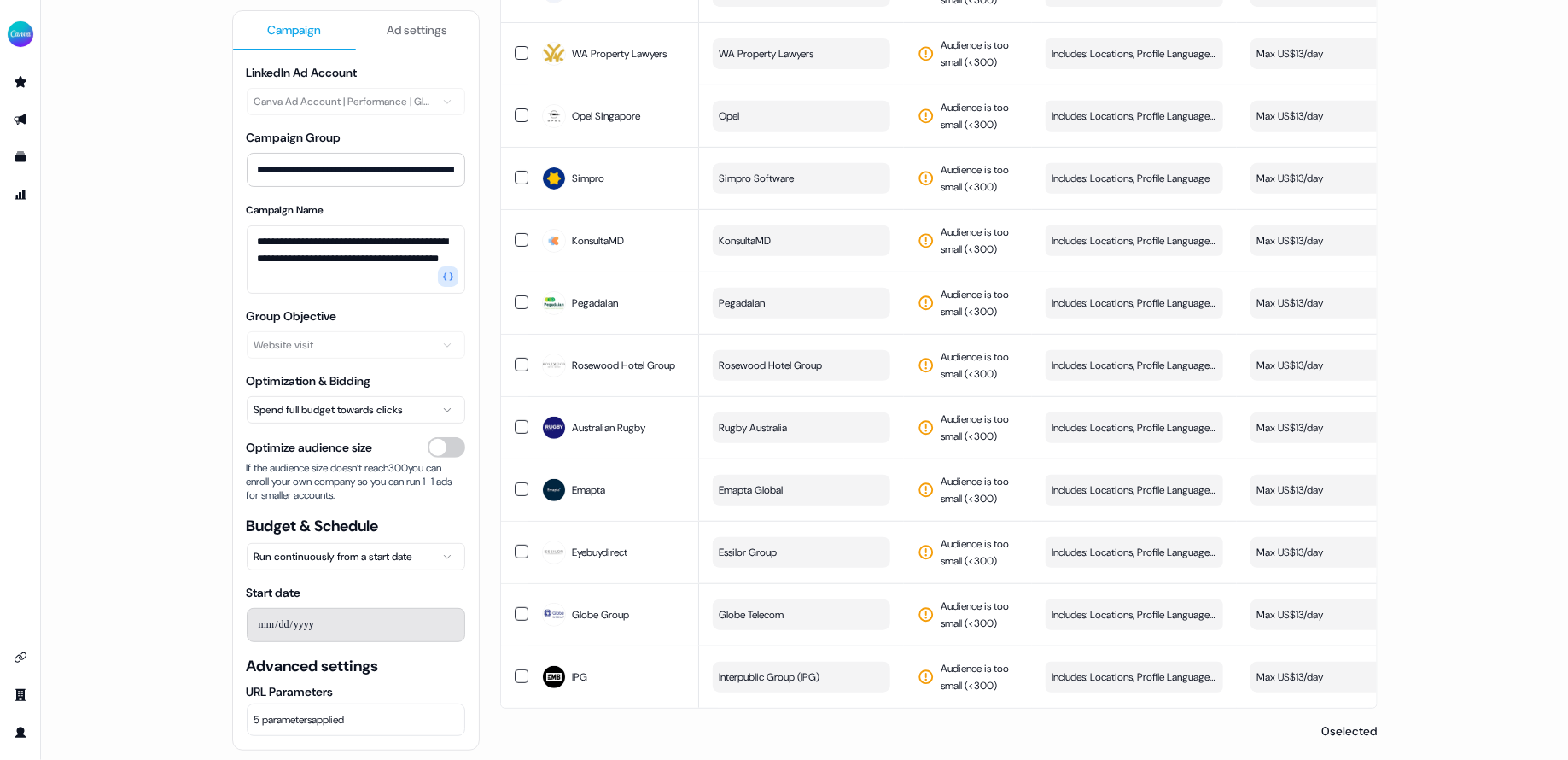 scroll, scrollTop: 307, scrollLeft: 0, axis: vertical 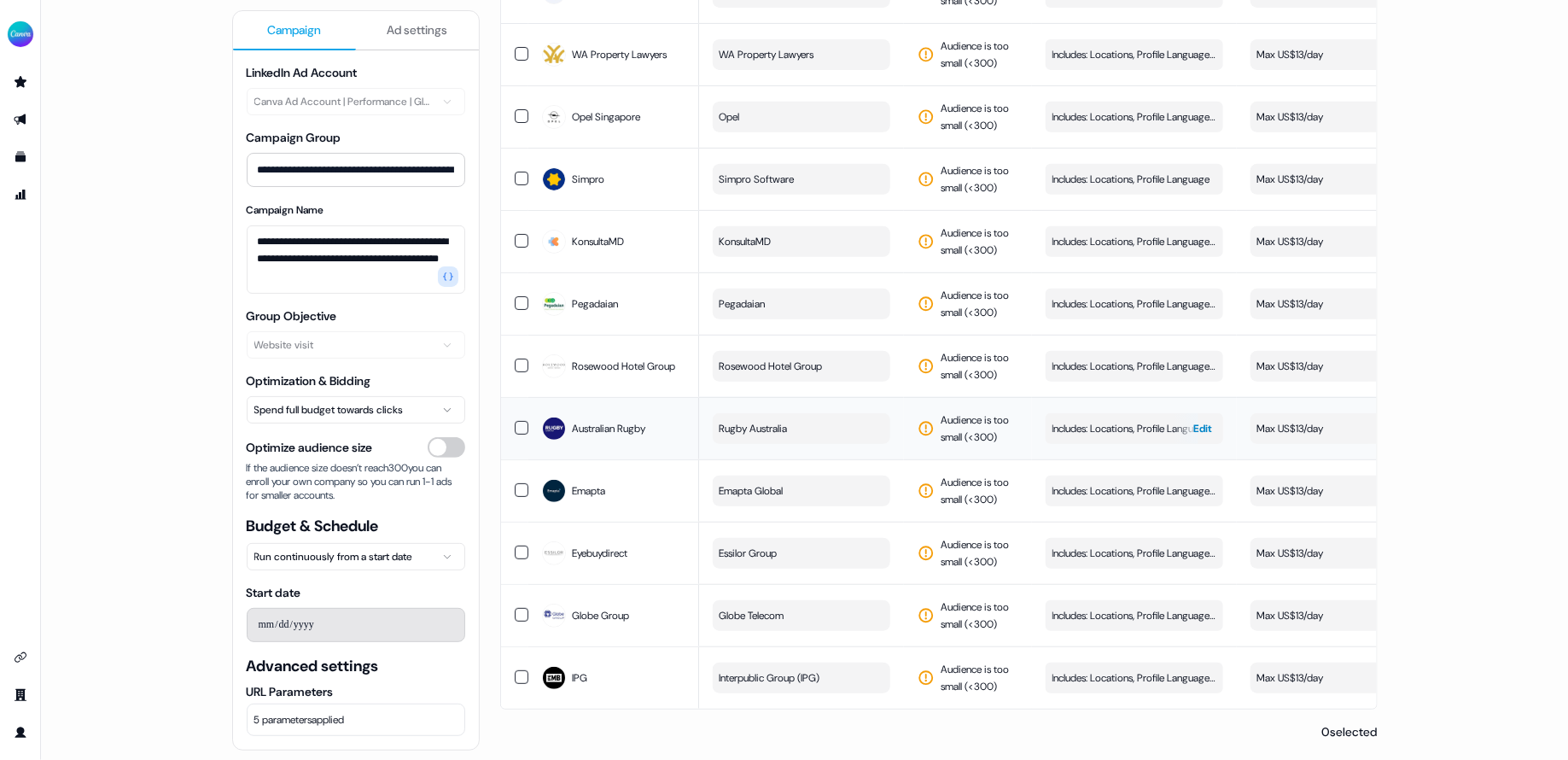click on "Includes: Locations, Profile Language / Excludes: Job Functions, Job Levels" at bounding box center (1134, 429) 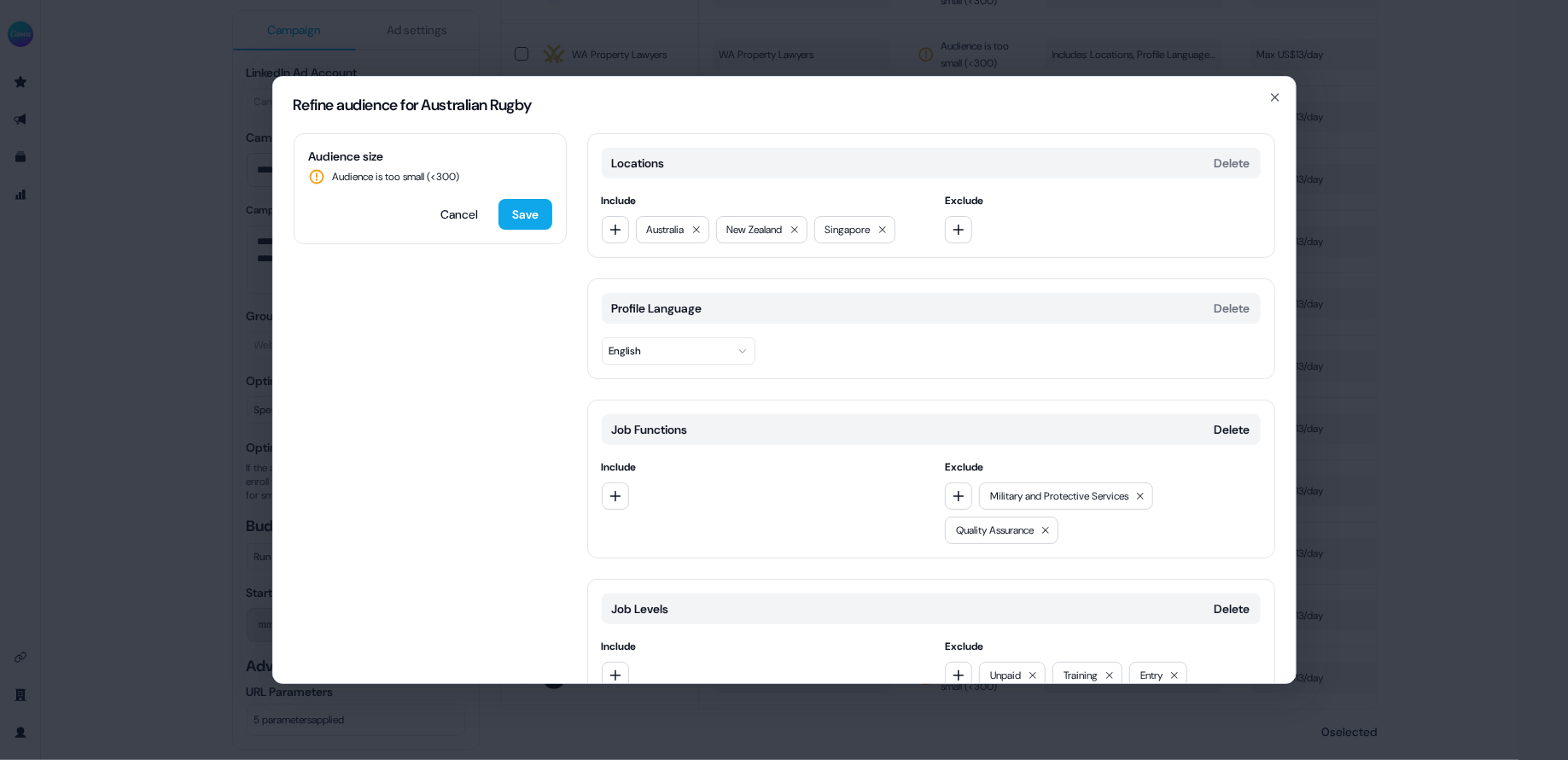 scroll, scrollTop: 88, scrollLeft: 0, axis: vertical 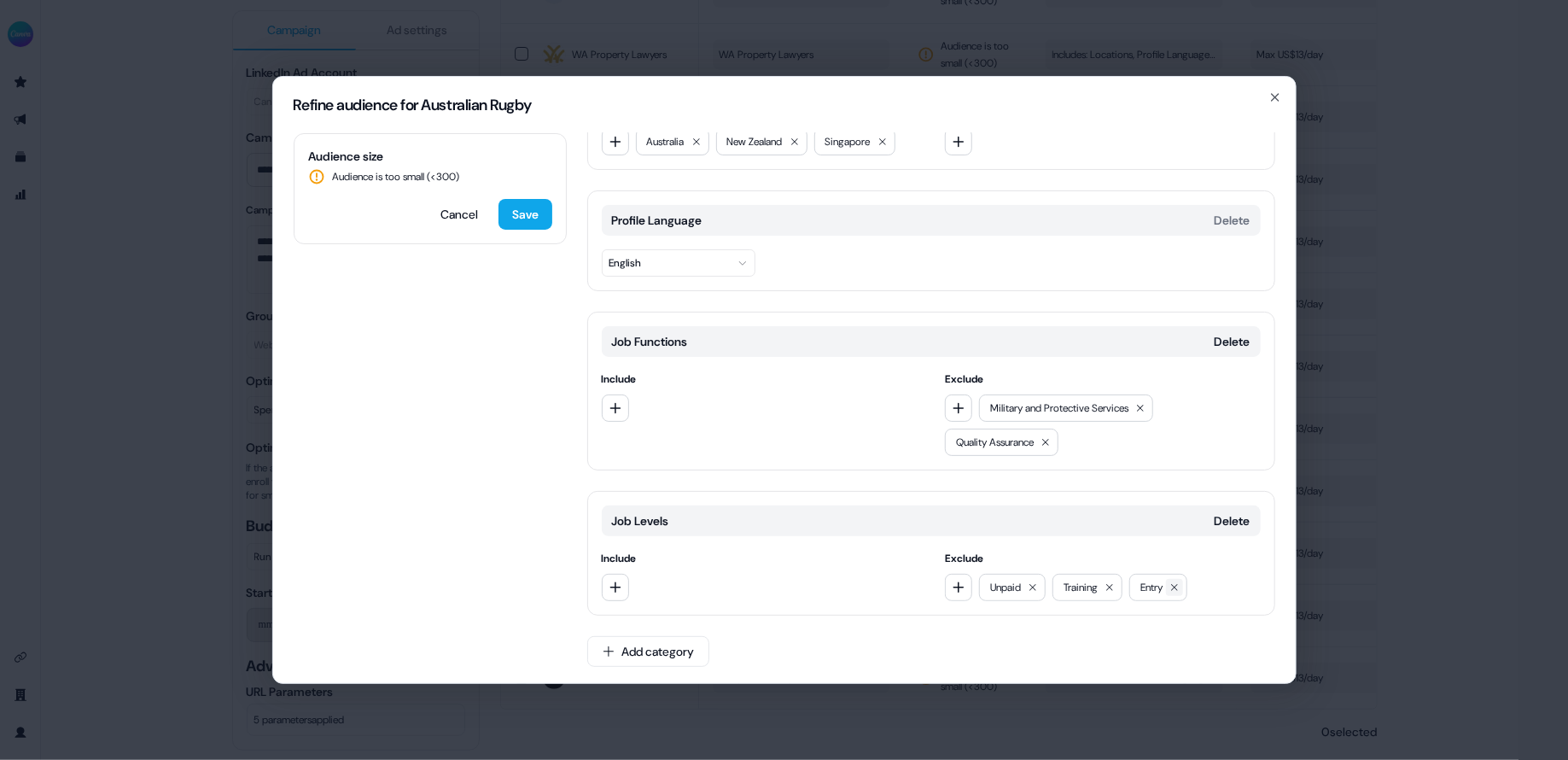 click 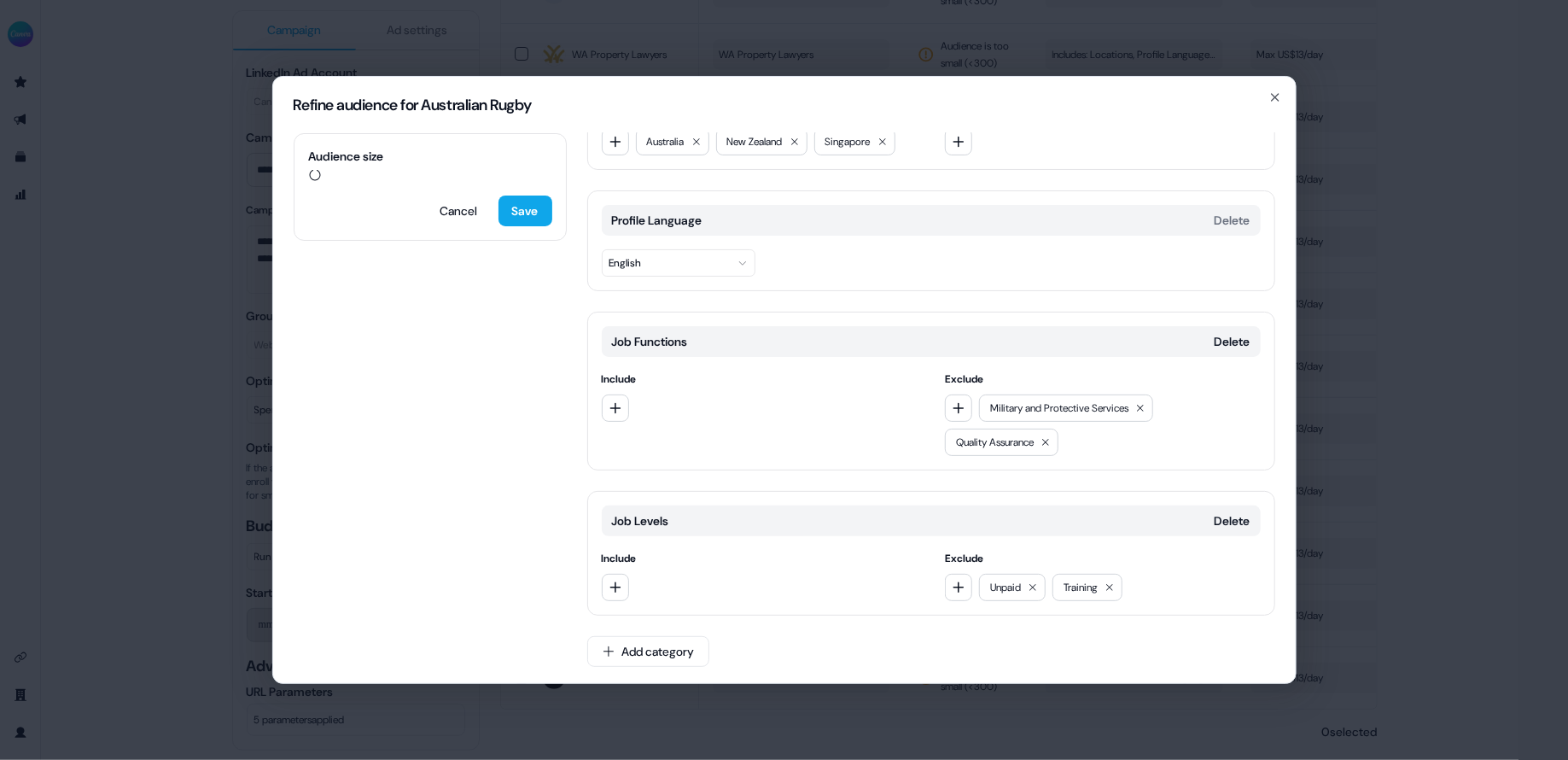 scroll, scrollTop: 0, scrollLeft: 0, axis: both 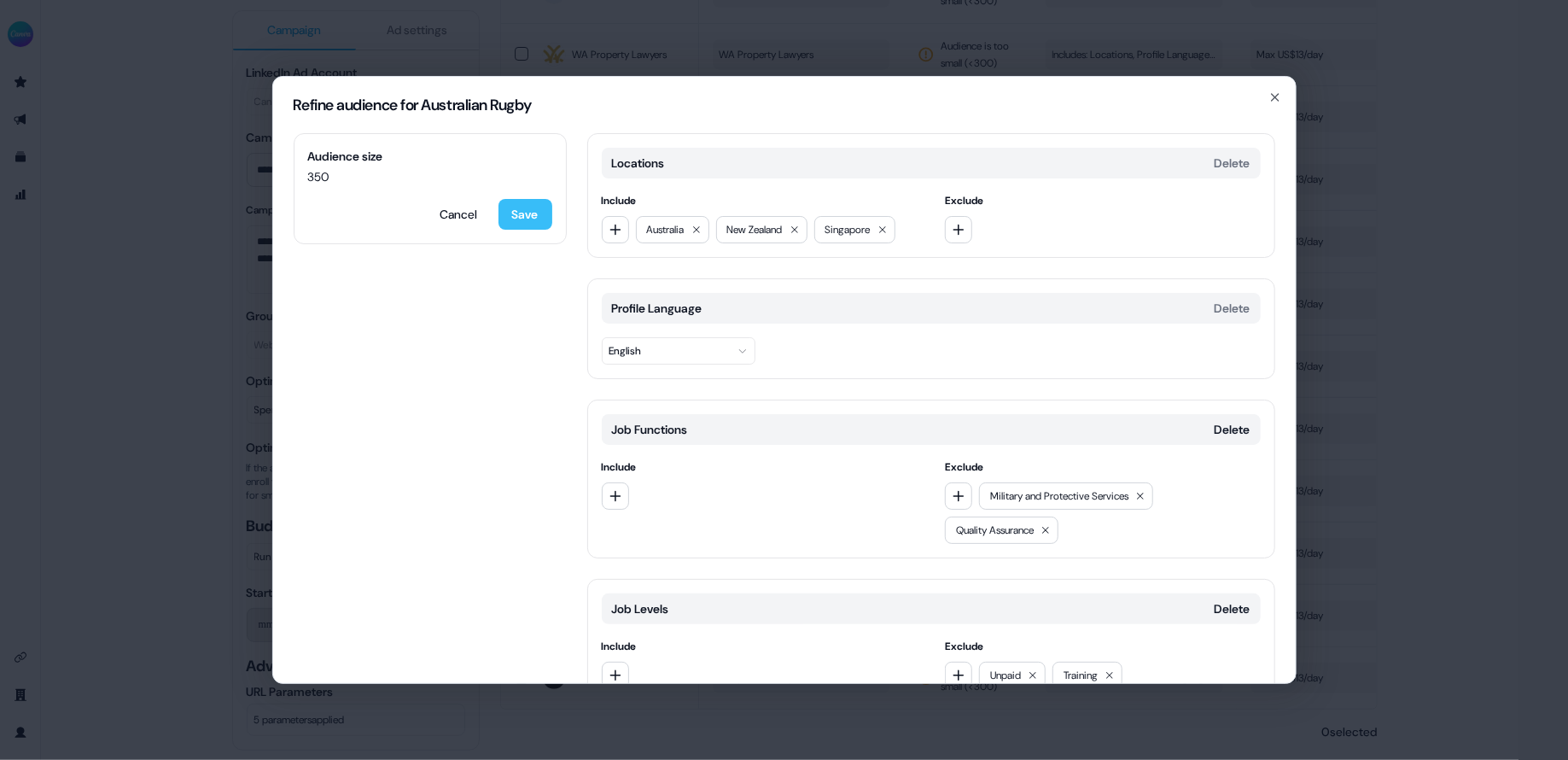click on "Save" at bounding box center (525, 214) 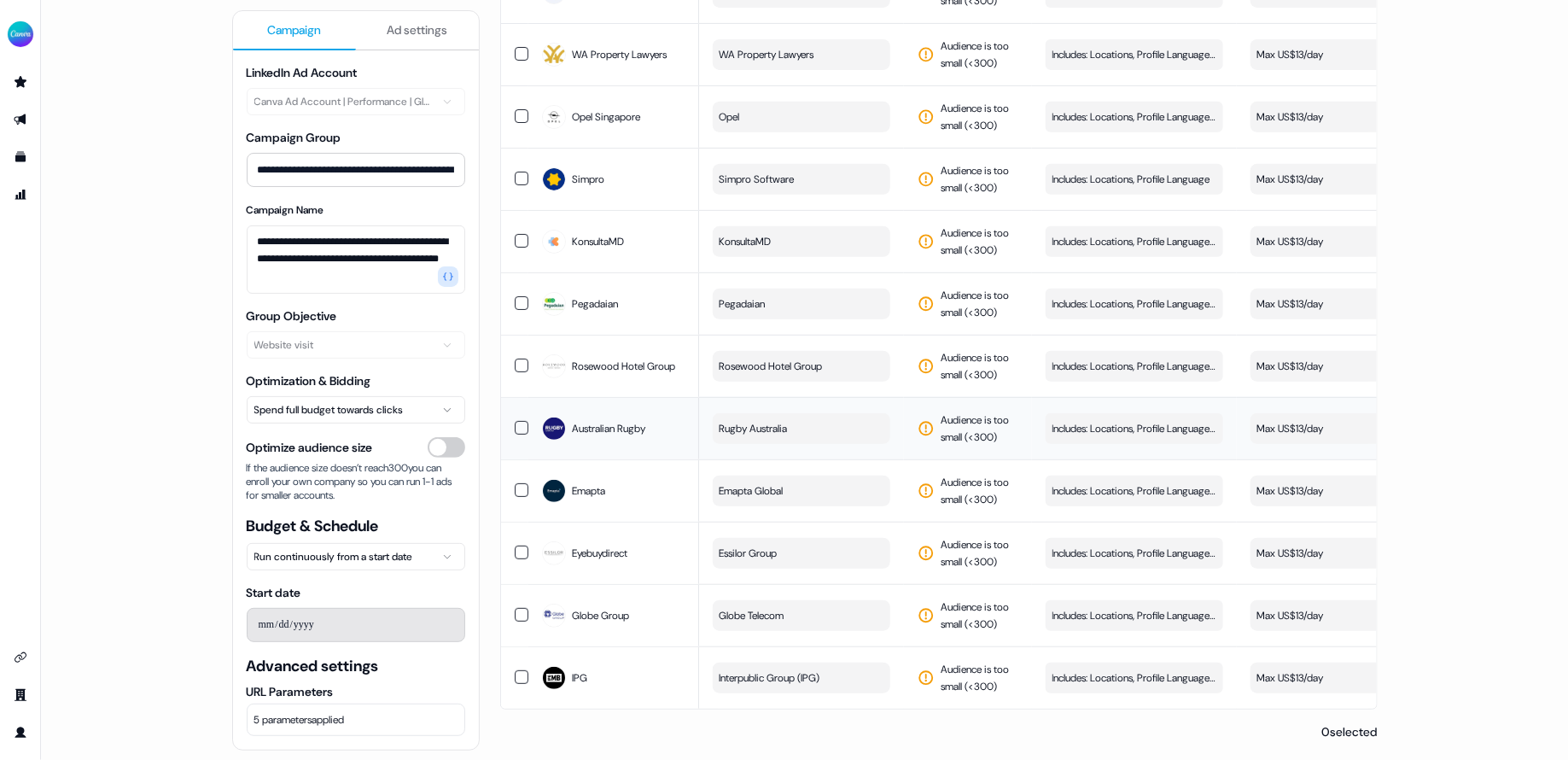 scroll, scrollTop: 244, scrollLeft: 0, axis: vertical 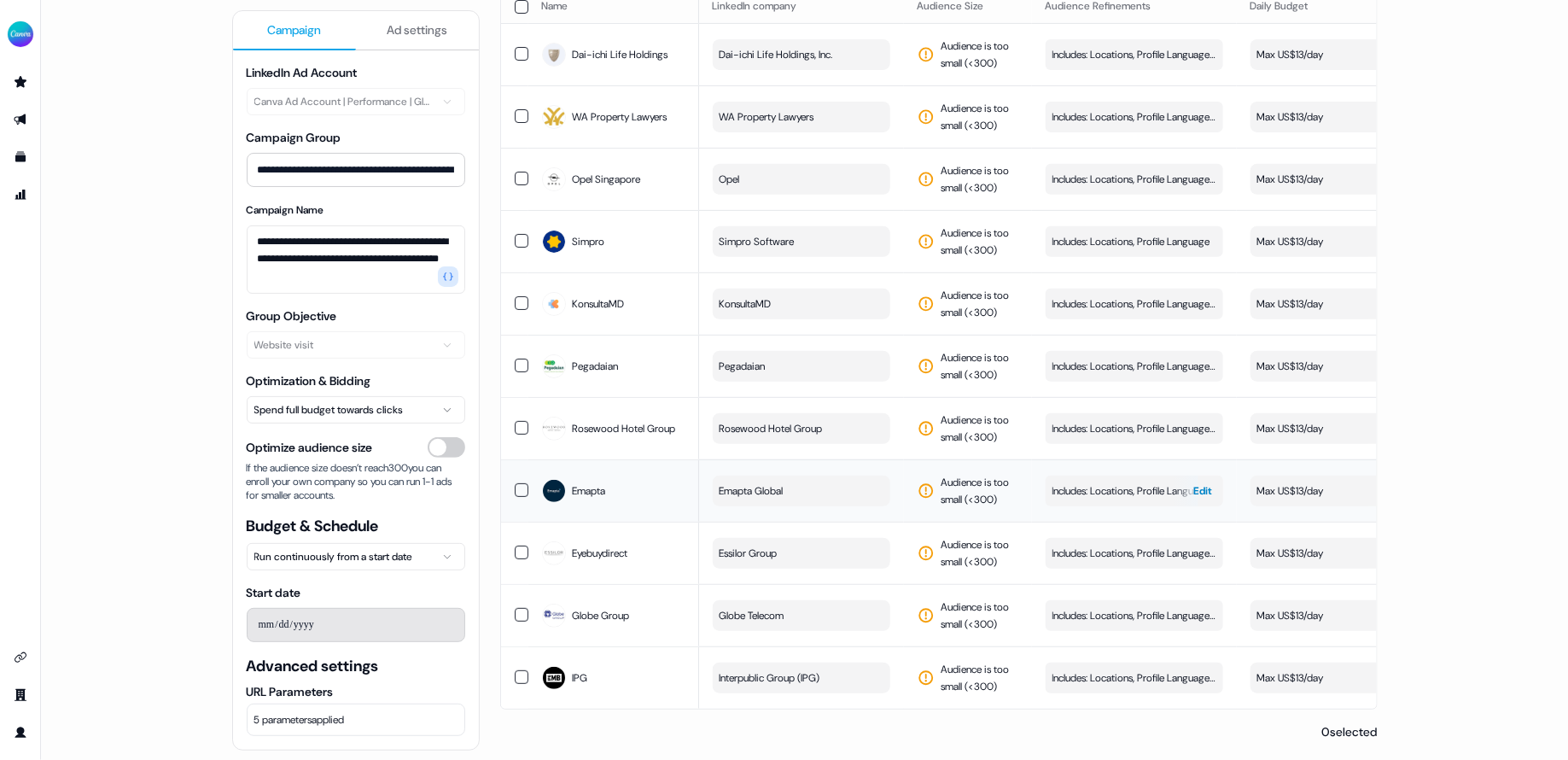 click on "Includes: Locations, Profile Language / Excludes: Job Levels, Job Functions" at bounding box center [1134, 491] 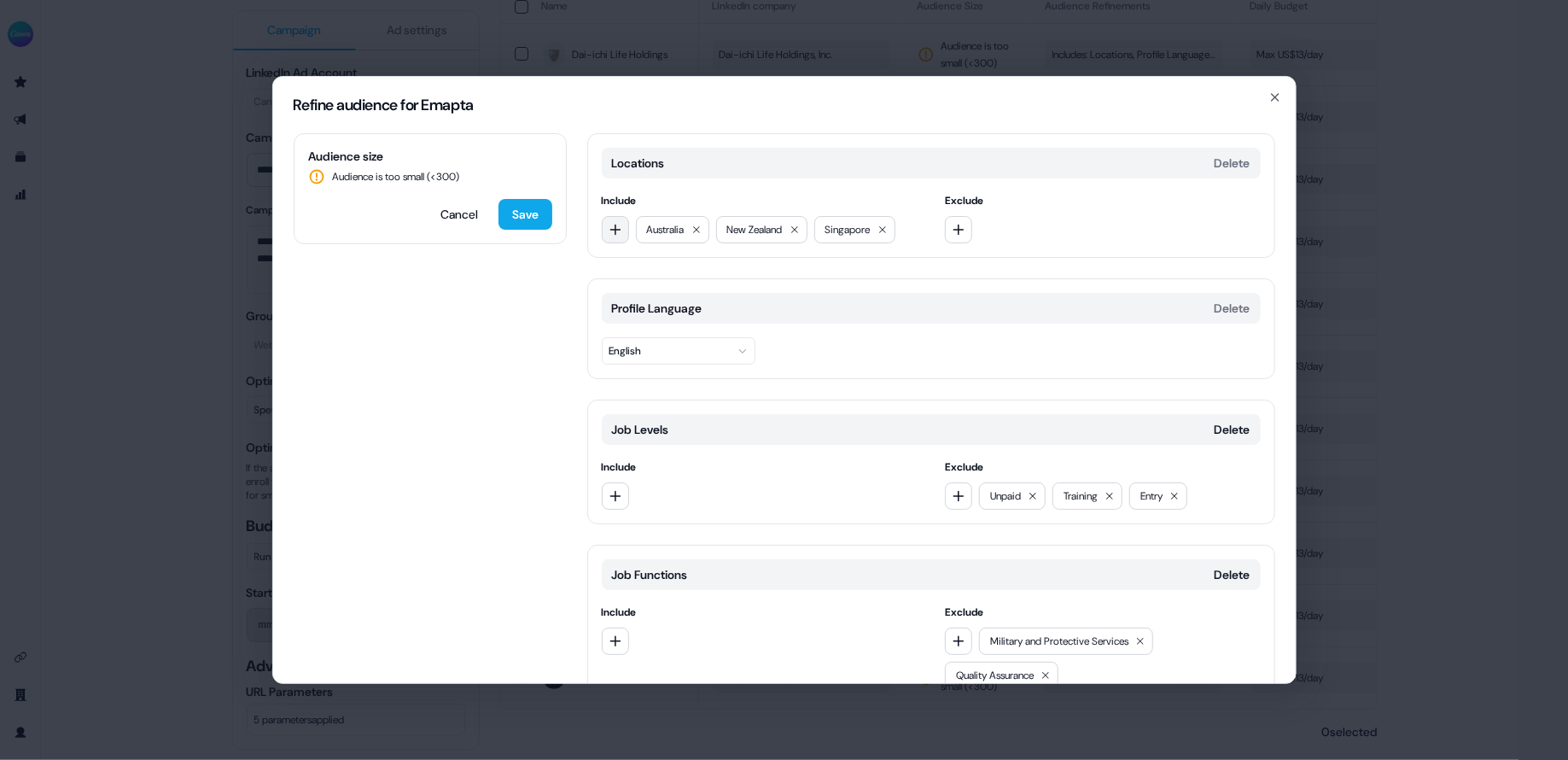 click 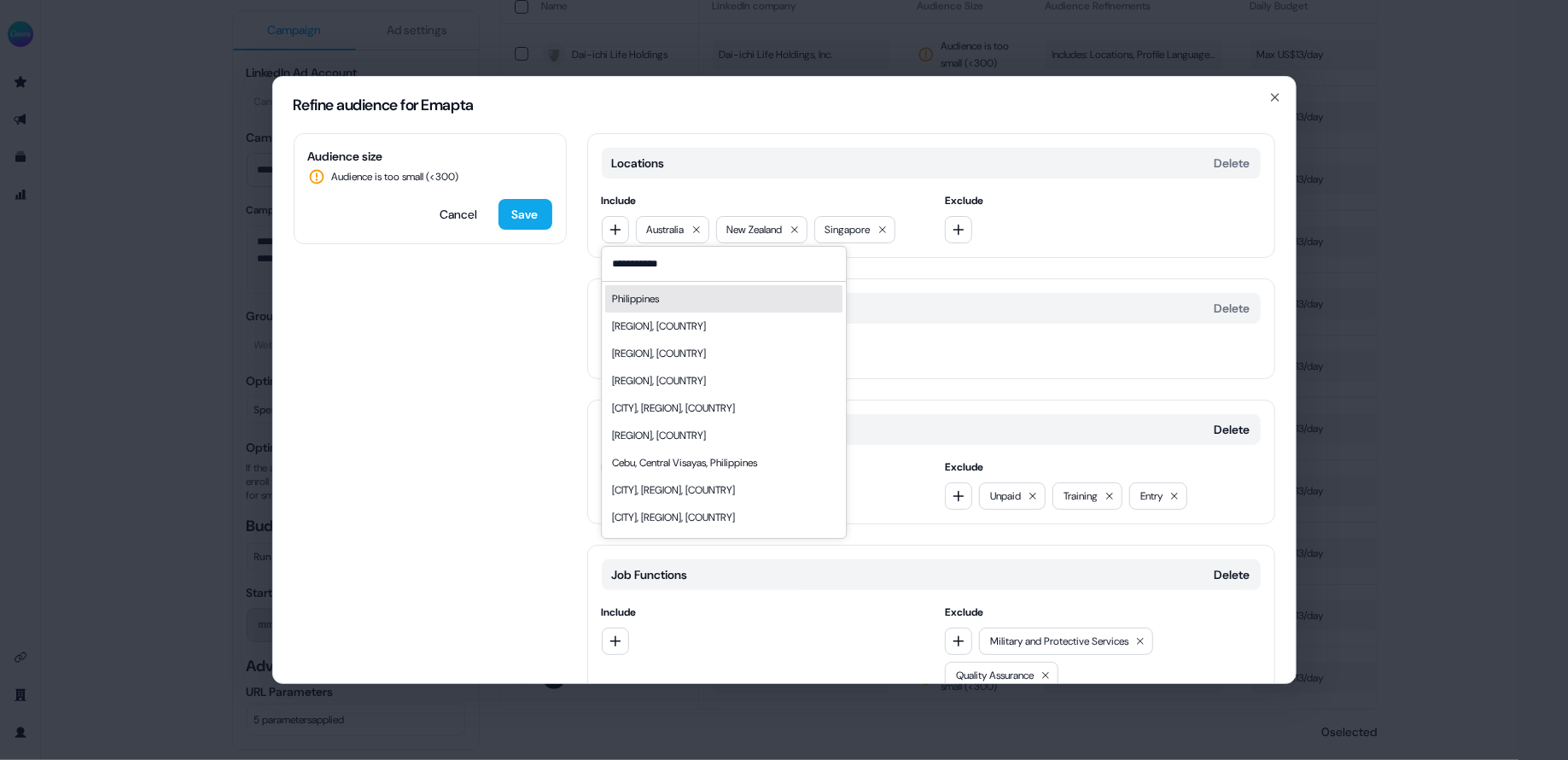 type on "**********" 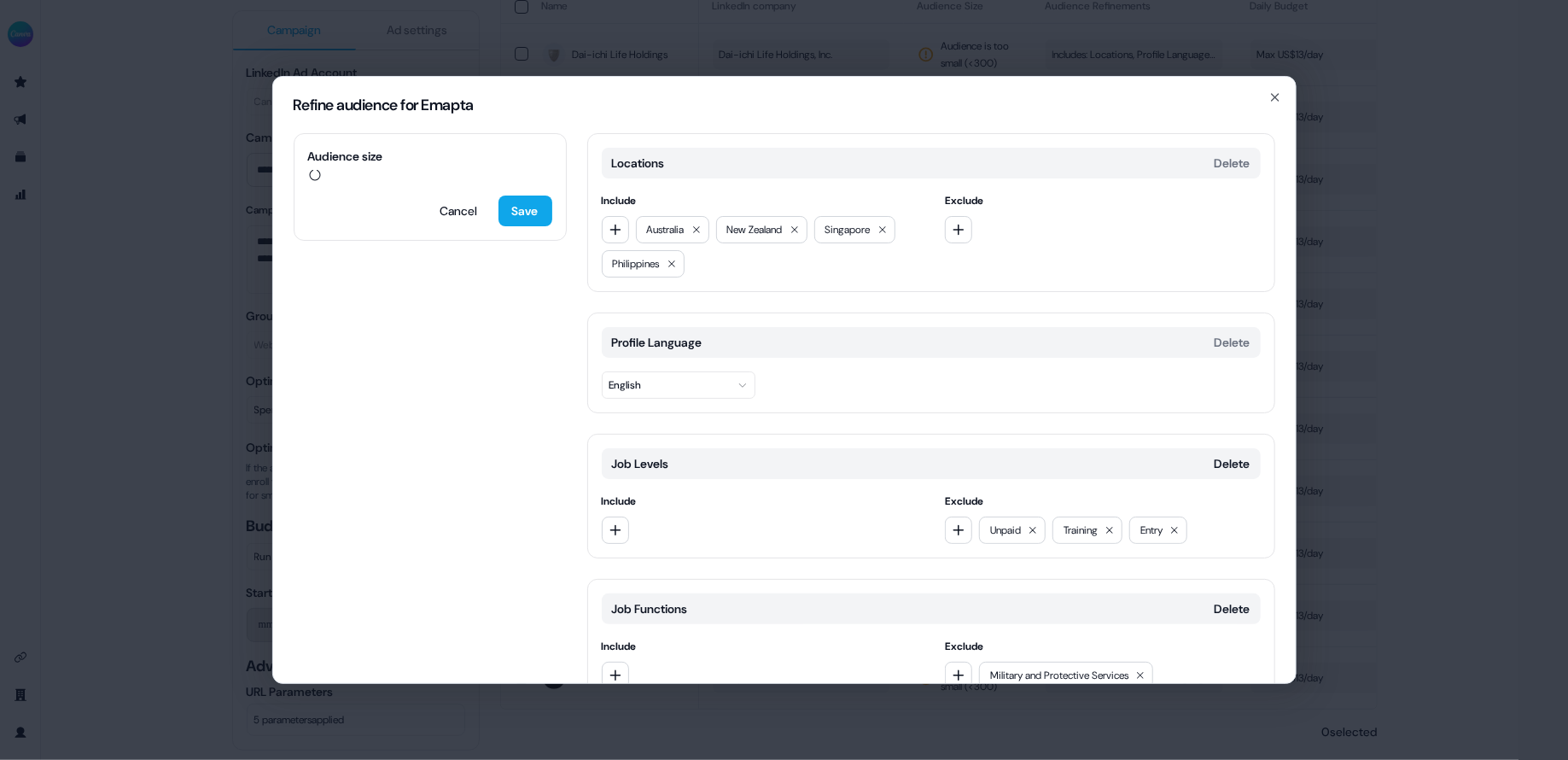 click on "Audience size Cancel Save Locations Delete Include Australia New Zealand Singapore Philippines Exclude Profile Language Delete English Job Levels Delete Include Exclude Unpaid Training Entry Job Functions Delete Include Exclude Military and Protective Services Quality Assurance Add category" at bounding box center (784, 408) 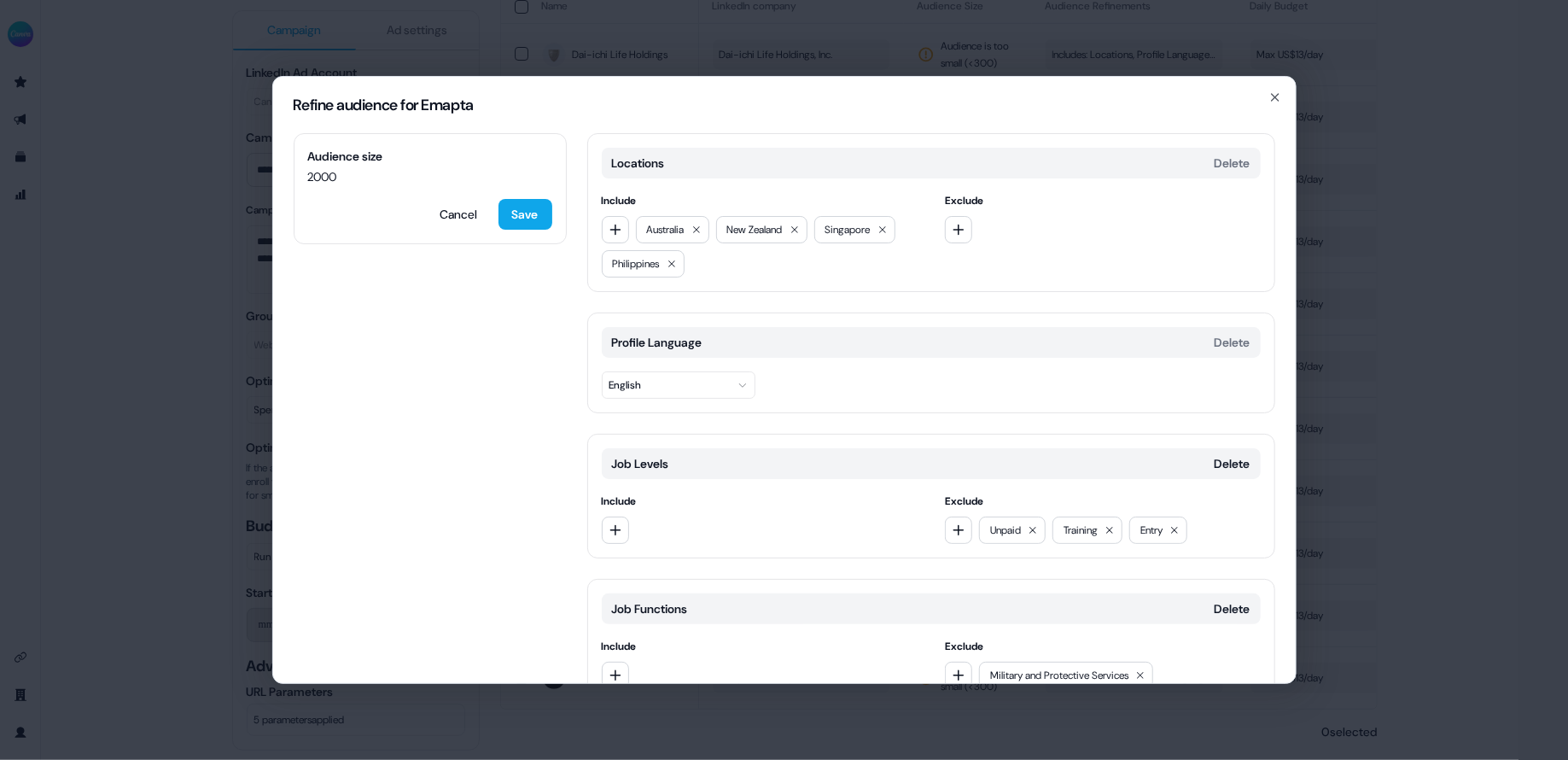 scroll, scrollTop: 122, scrollLeft: 0, axis: vertical 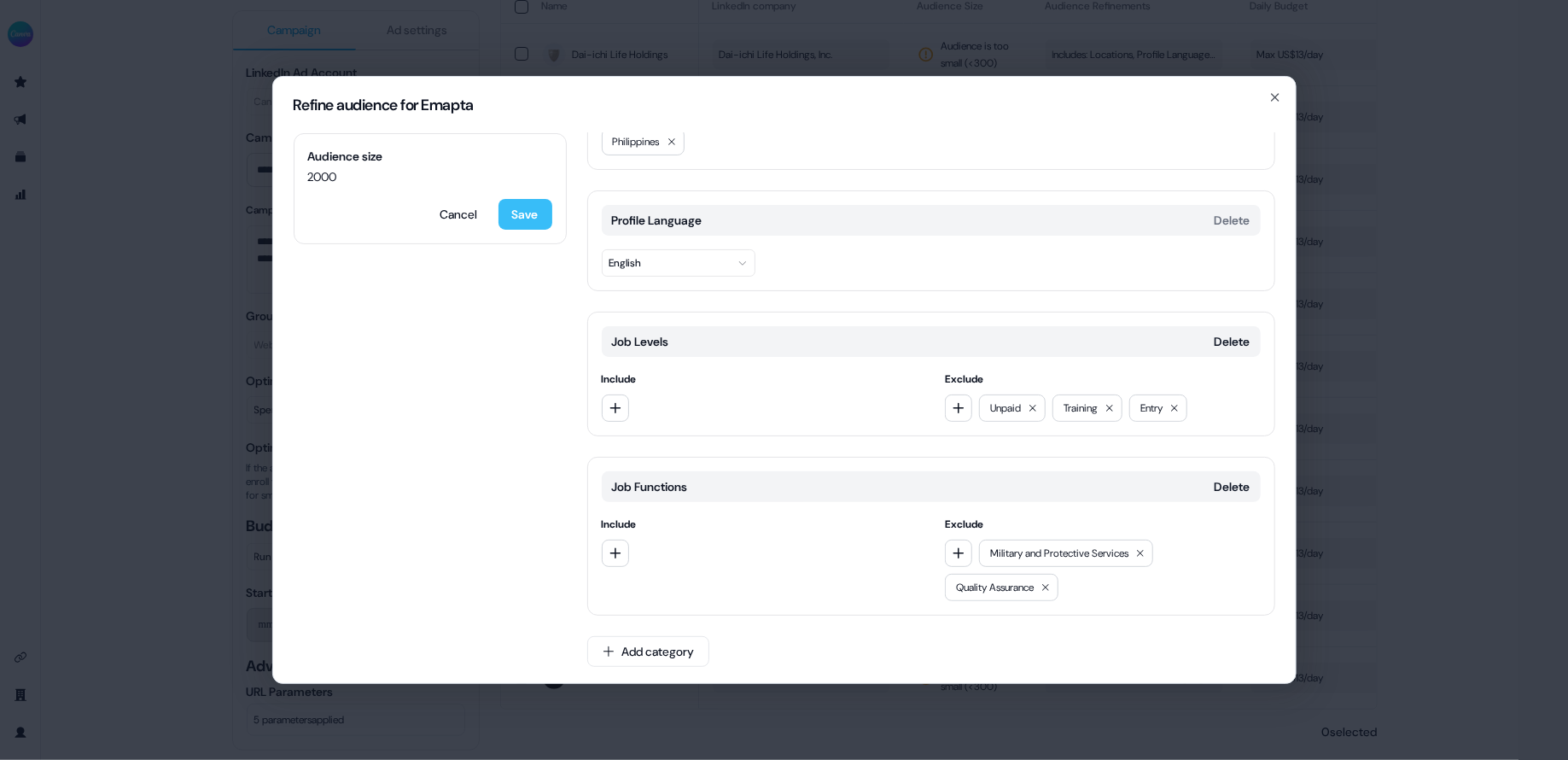 click on "Save" at bounding box center (525, 214) 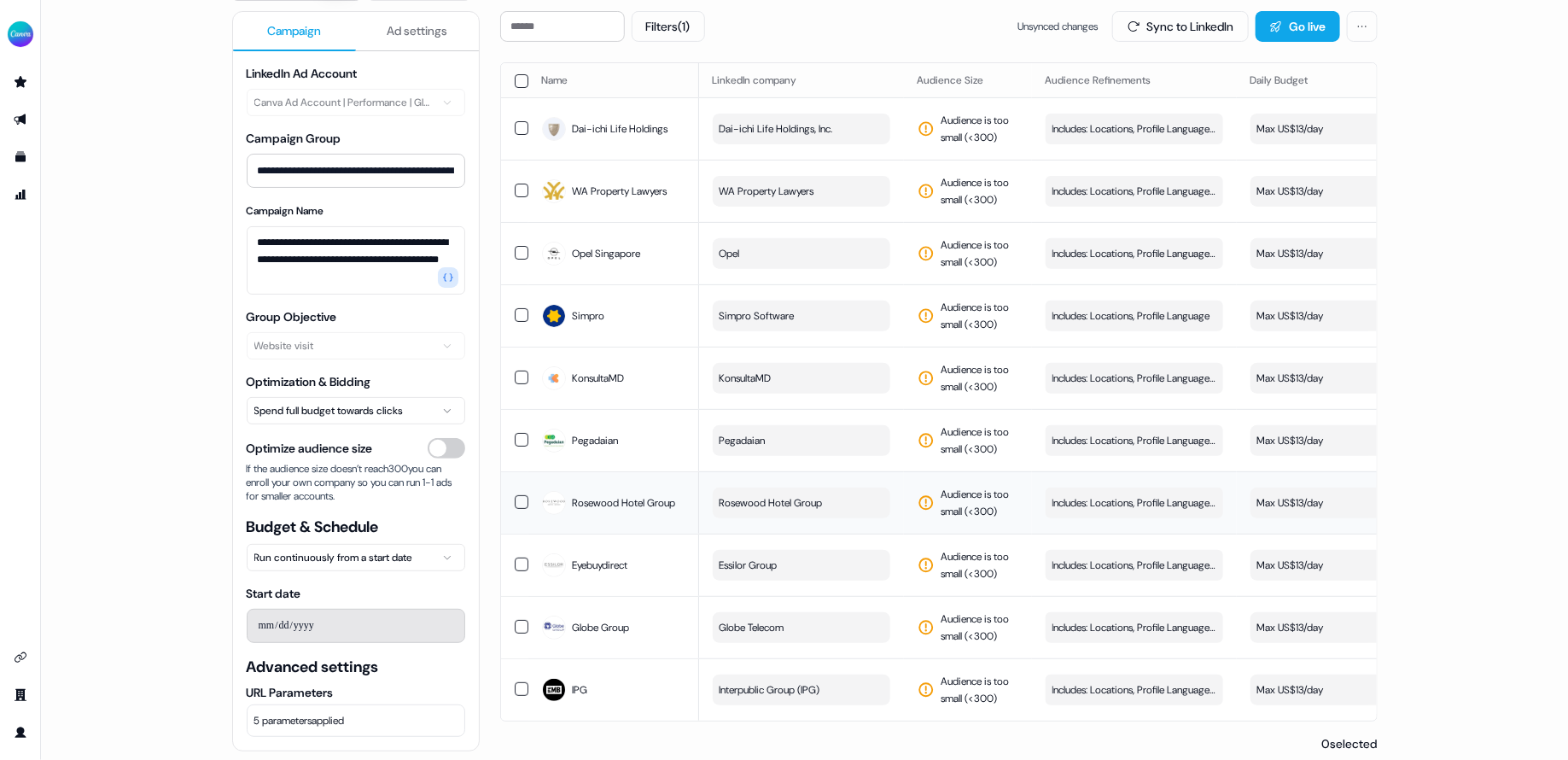 scroll, scrollTop: 183, scrollLeft: 0, axis: vertical 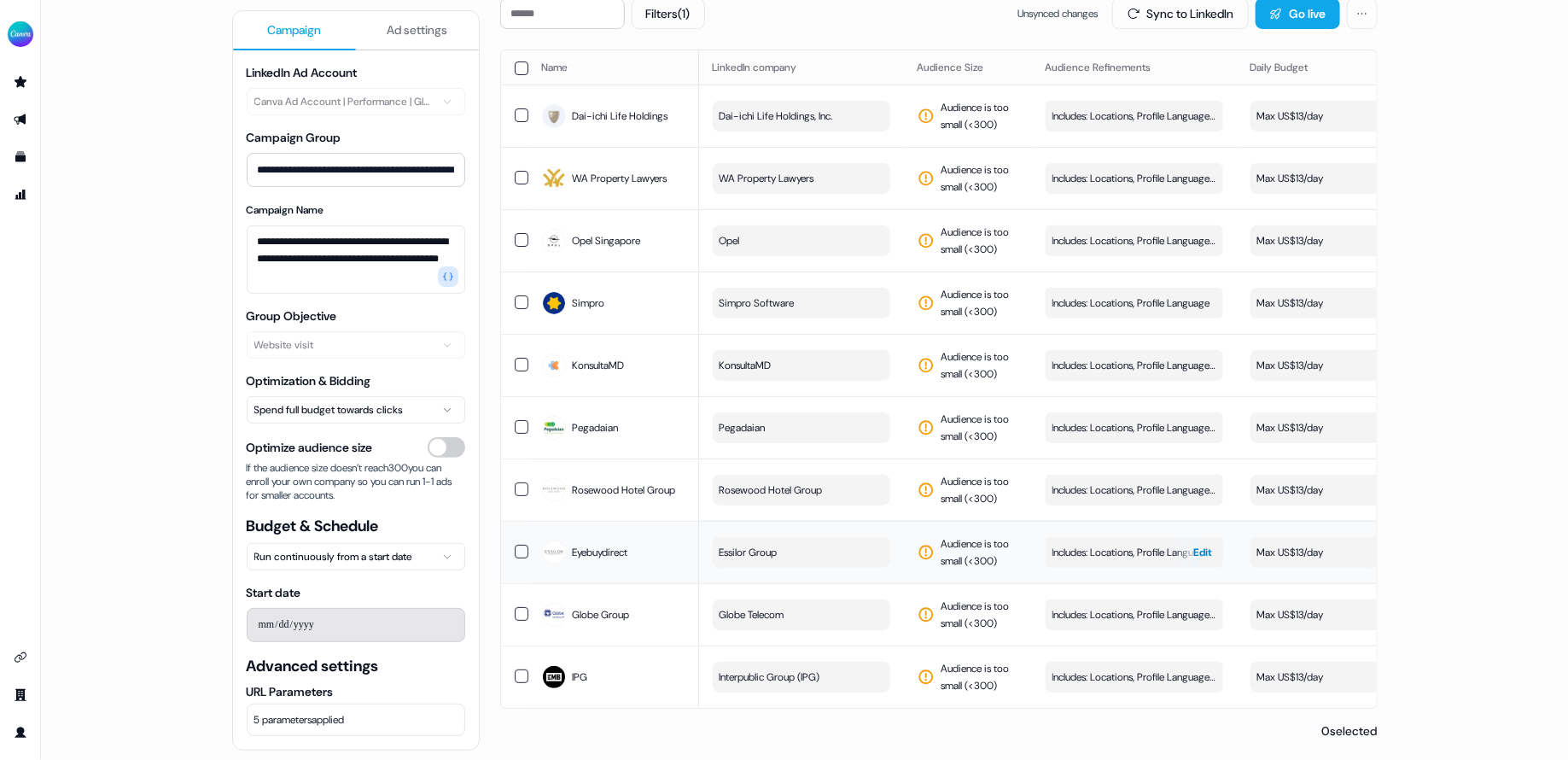 click on "Includes: Locations, Profile Language / Excludes: Job Levels, Job Functions Edit" at bounding box center (1134, 552) 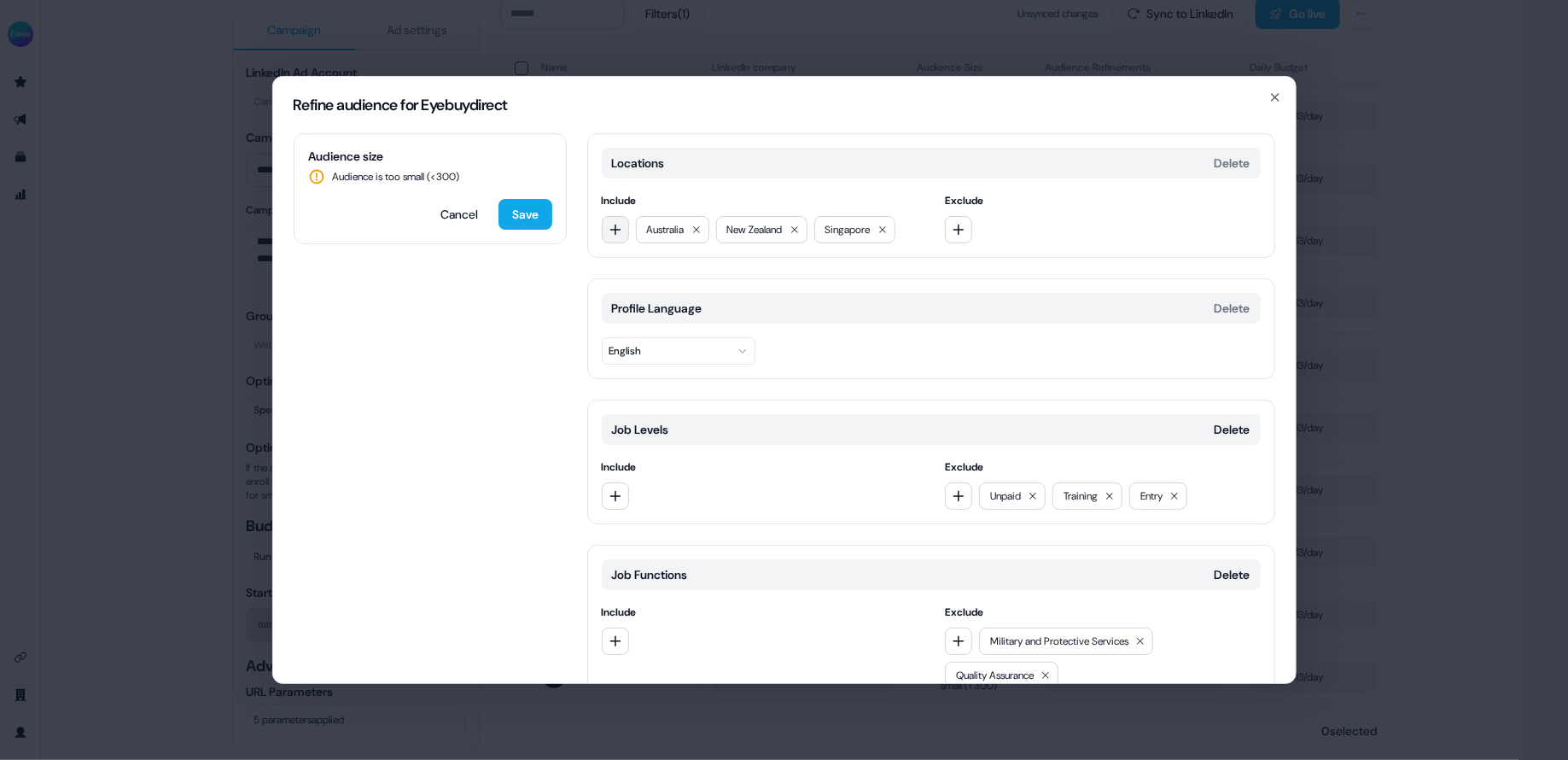 click 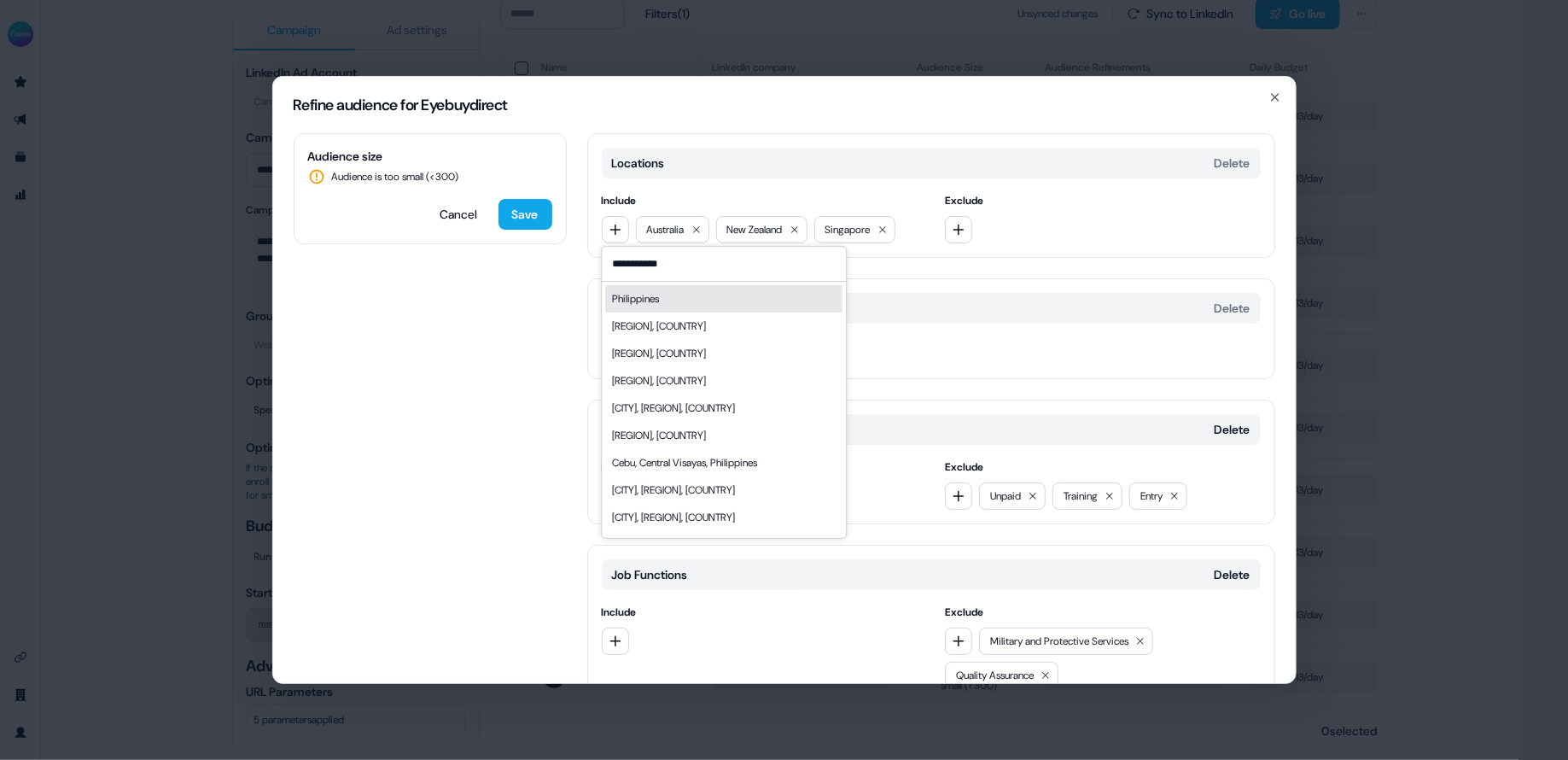 type on "**********" 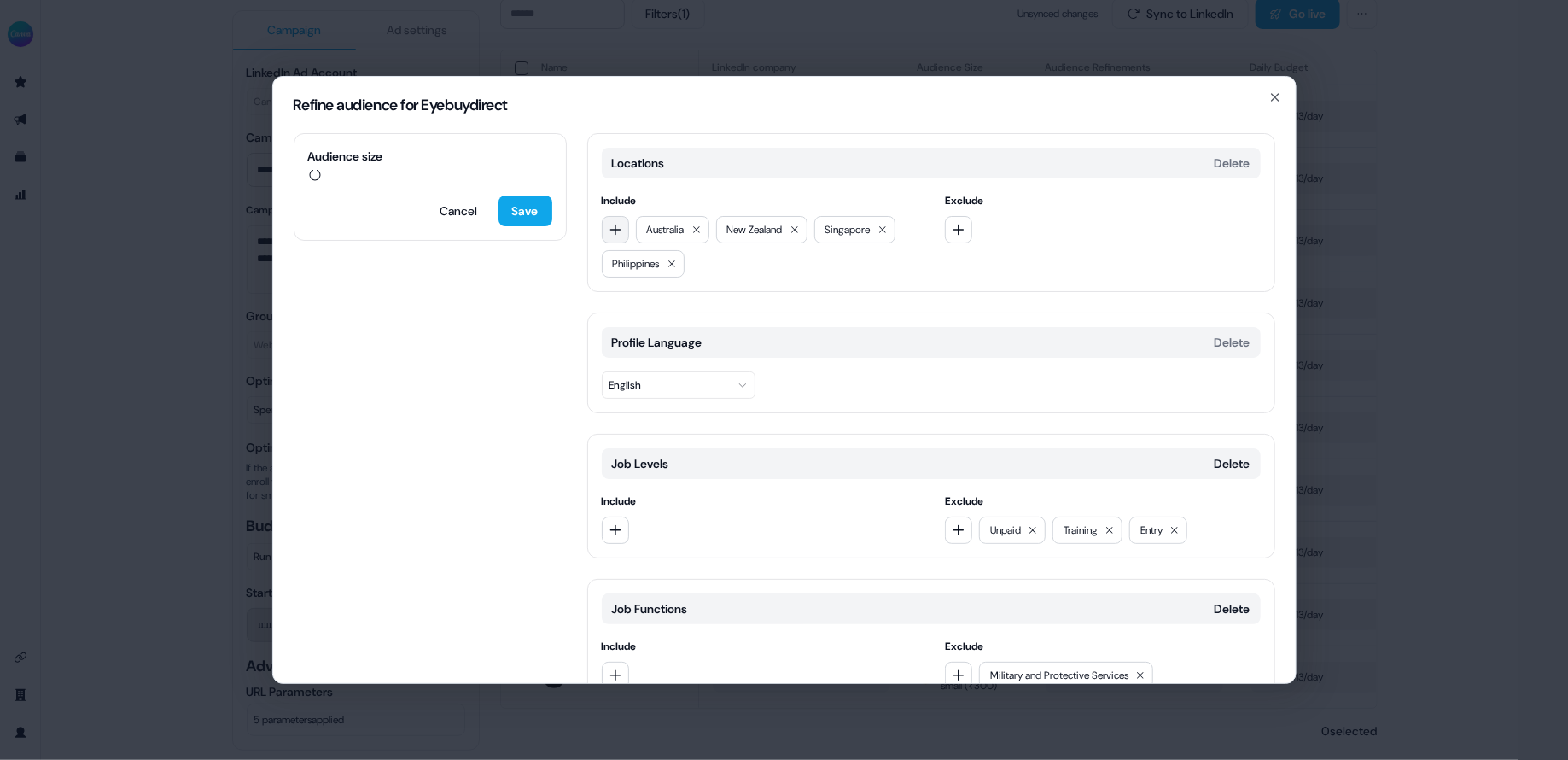 click 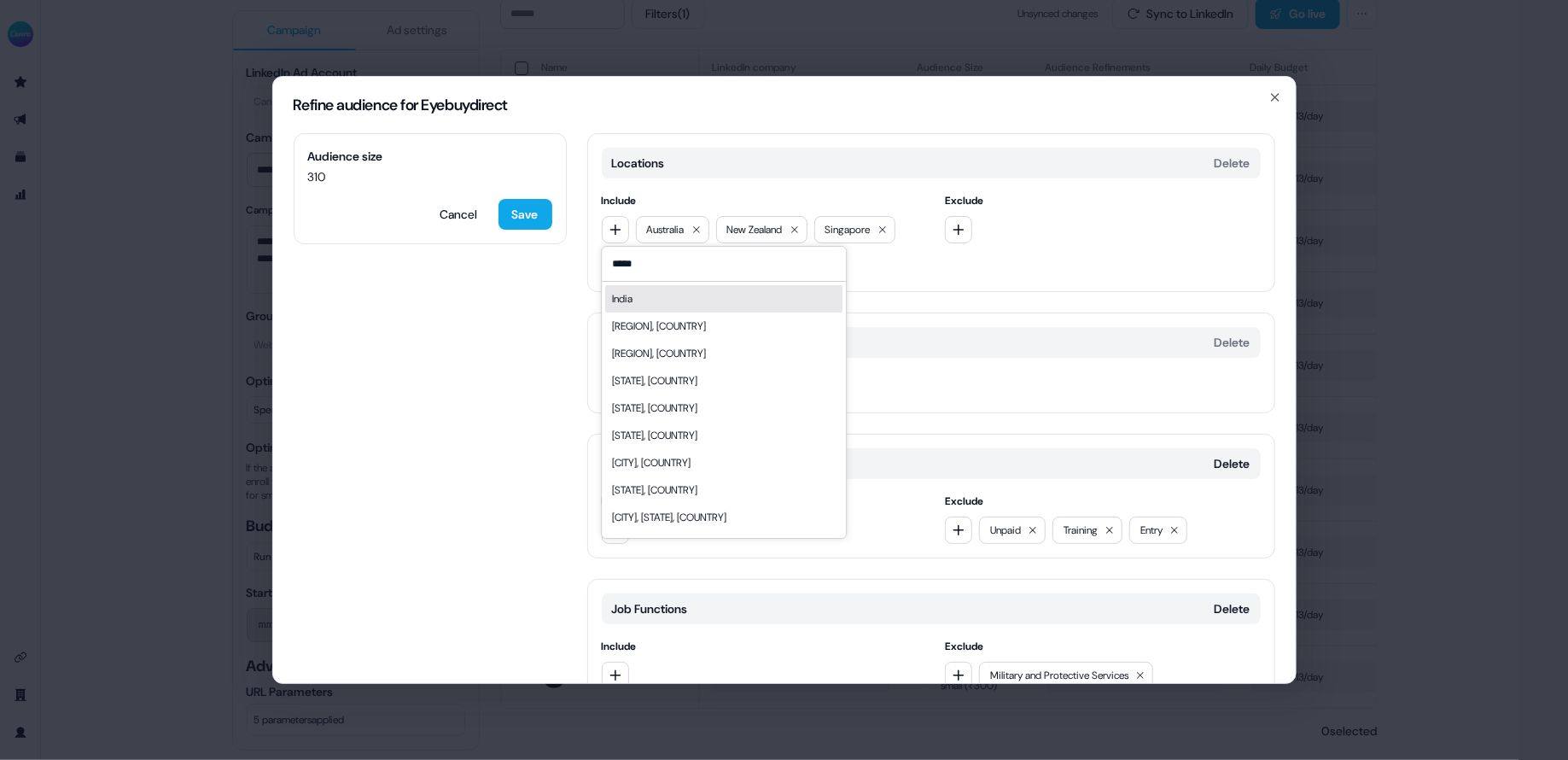 type on "*****" 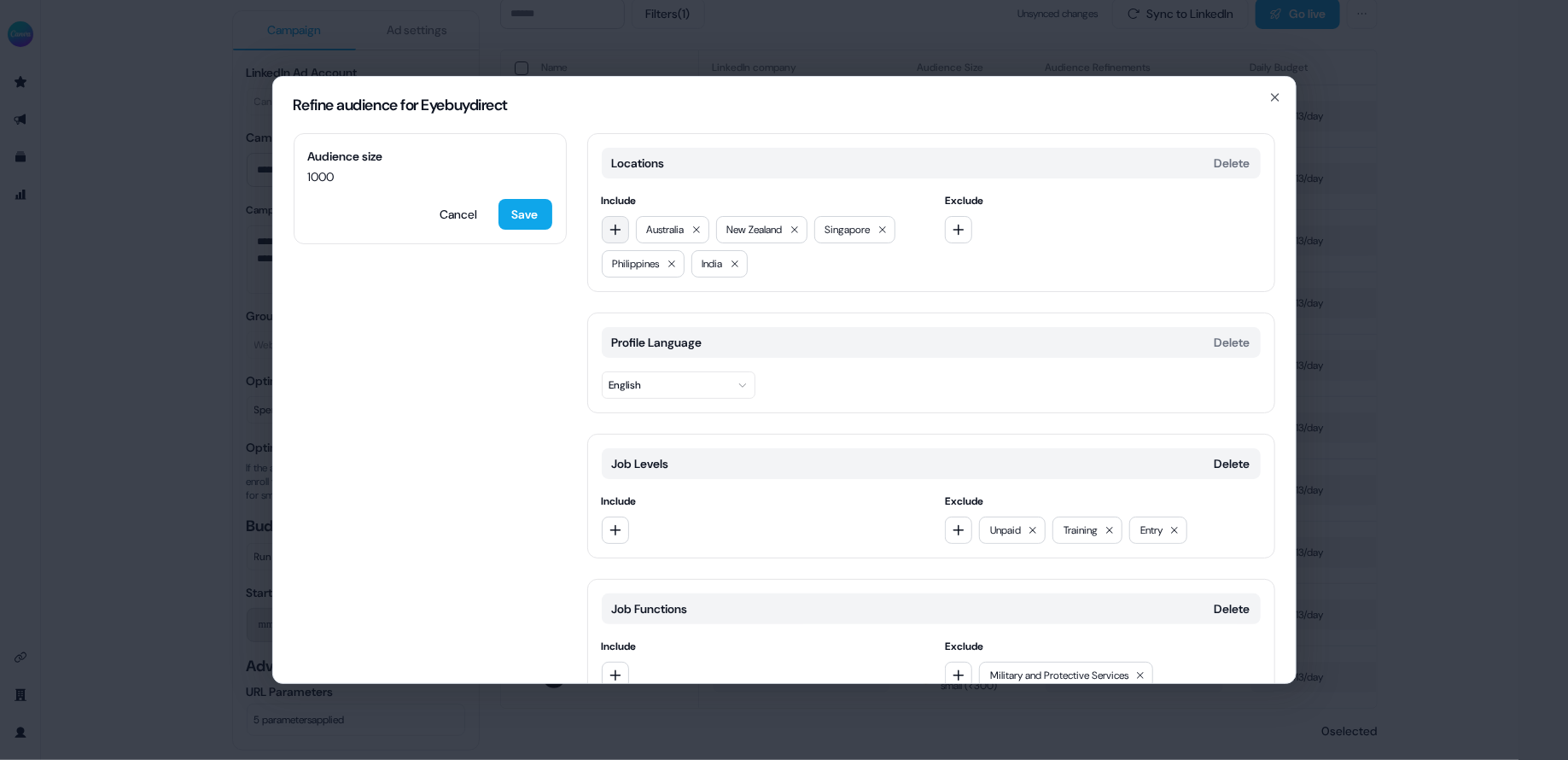 click at bounding box center (615, 230) 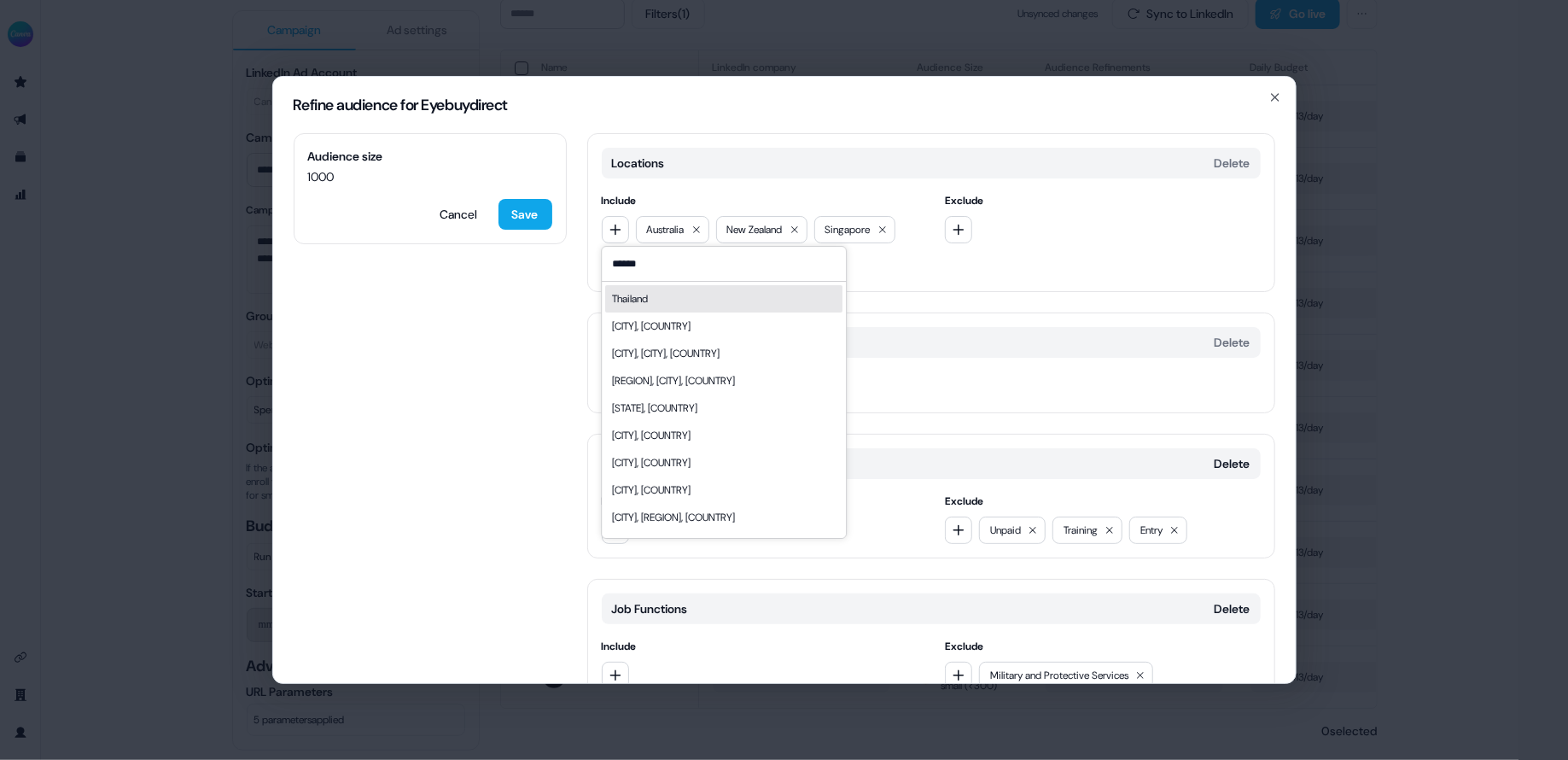 type on "******" 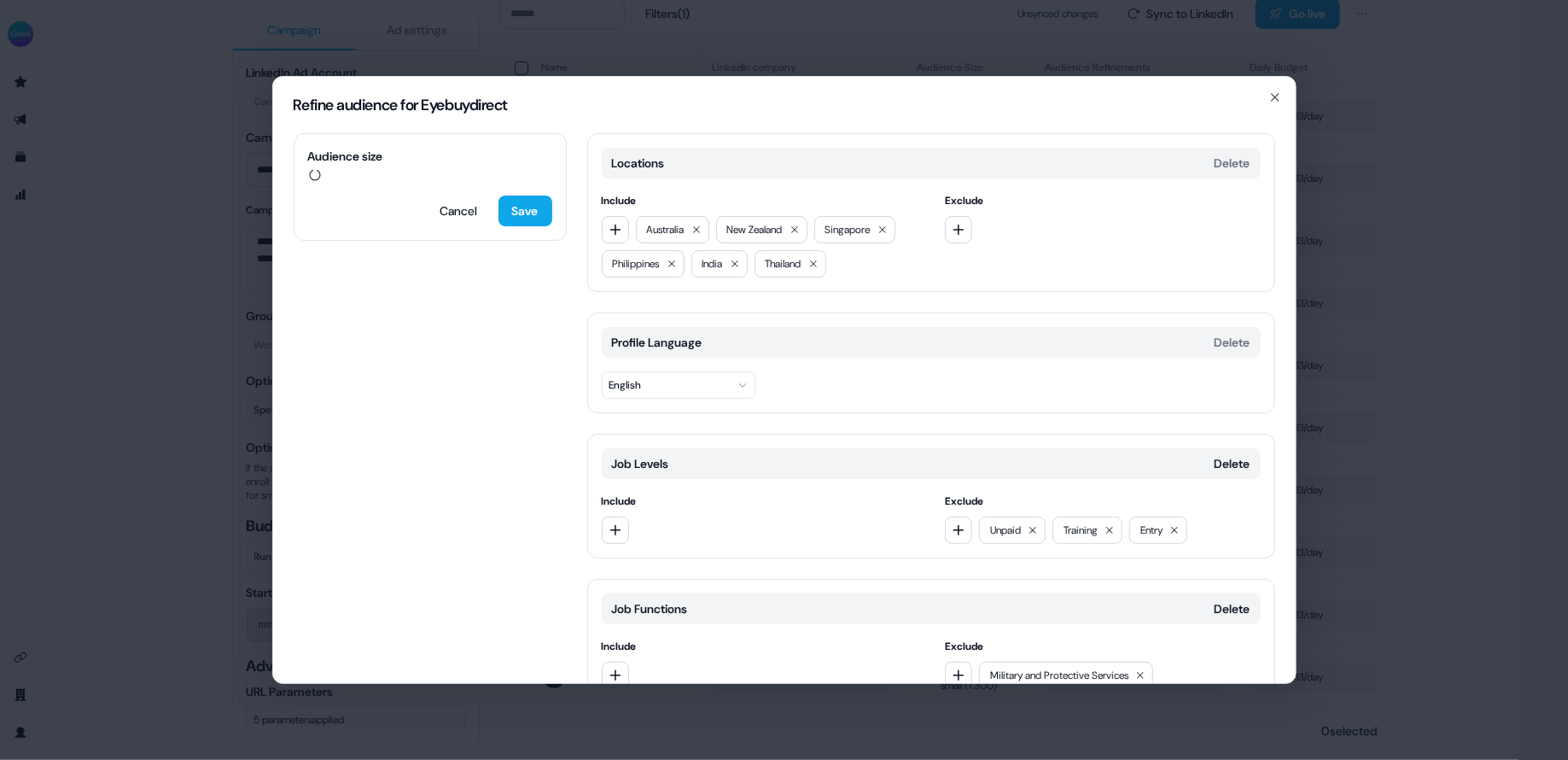 click on "Audience size Cancel Save Locations Delete Include Australia New Zealand Singapore Philippines India Thailand Exclude Profile Language Delete English Job Levels Delete Include Exclude Unpaid Training Entry Job Functions Delete Include Exclude Military and Protective Services Quality Assurance Add category" at bounding box center [784, 408] 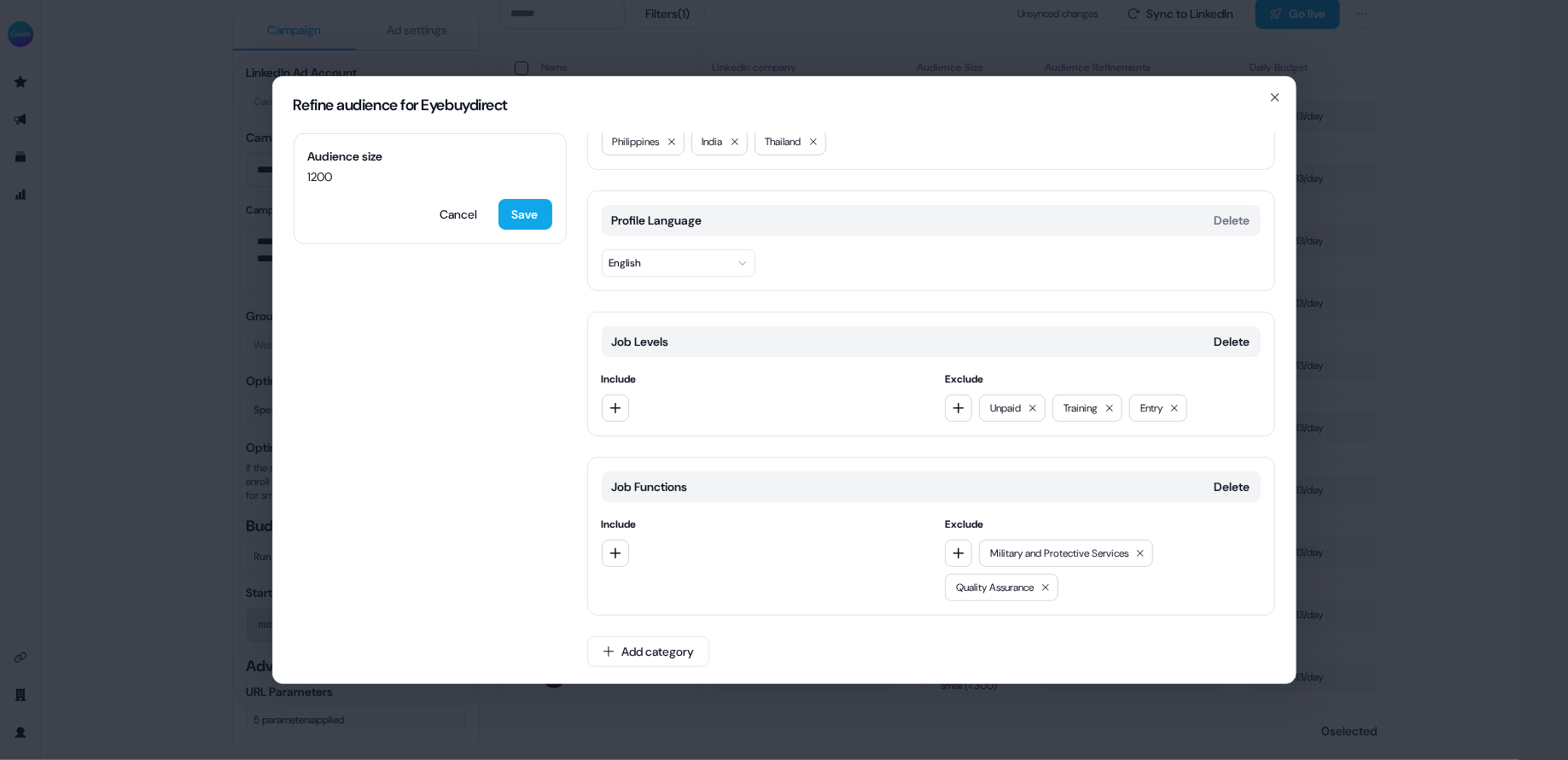 scroll, scrollTop: 0, scrollLeft: 0, axis: both 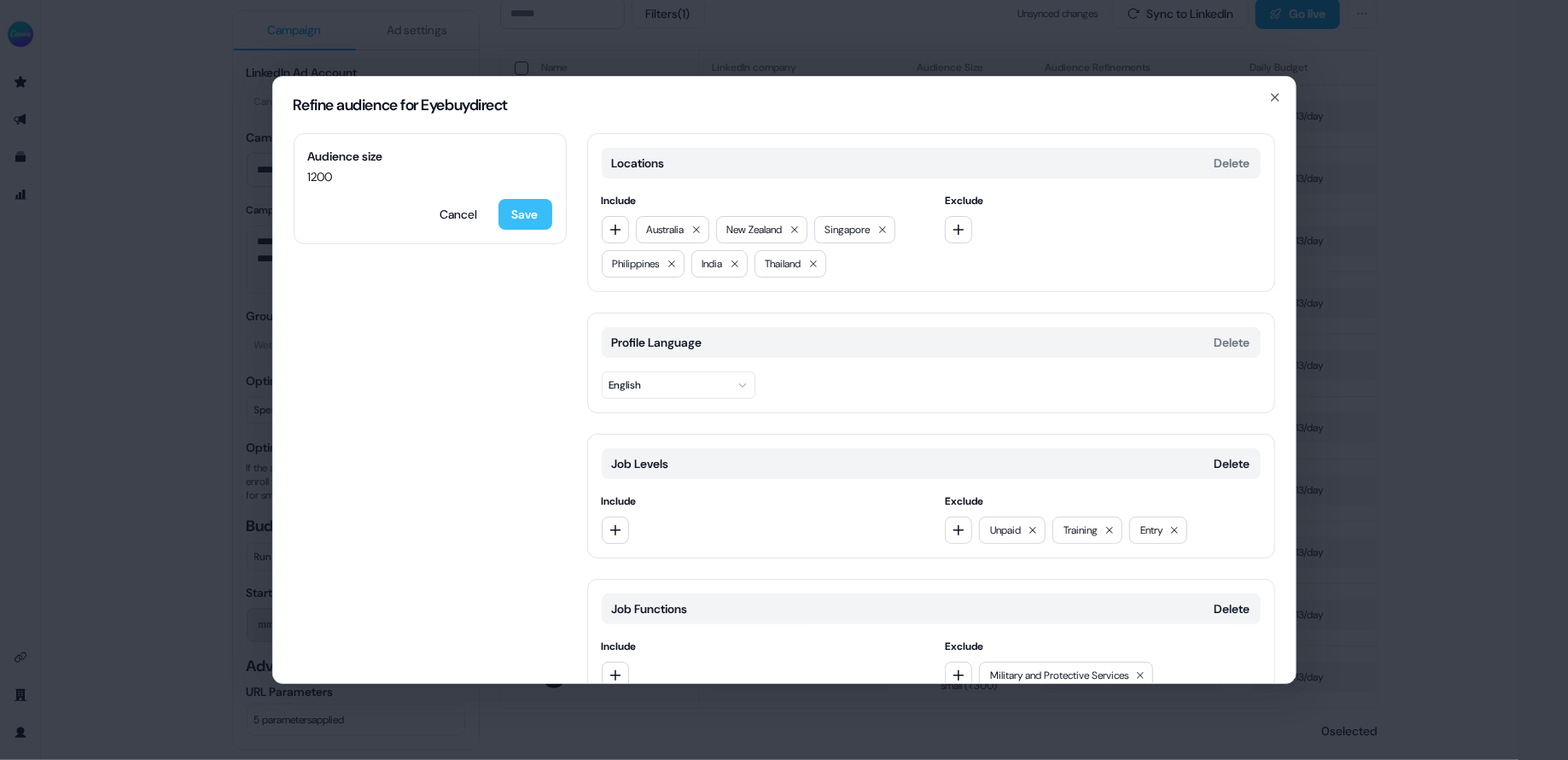 click on "Save" at bounding box center [525, 214] 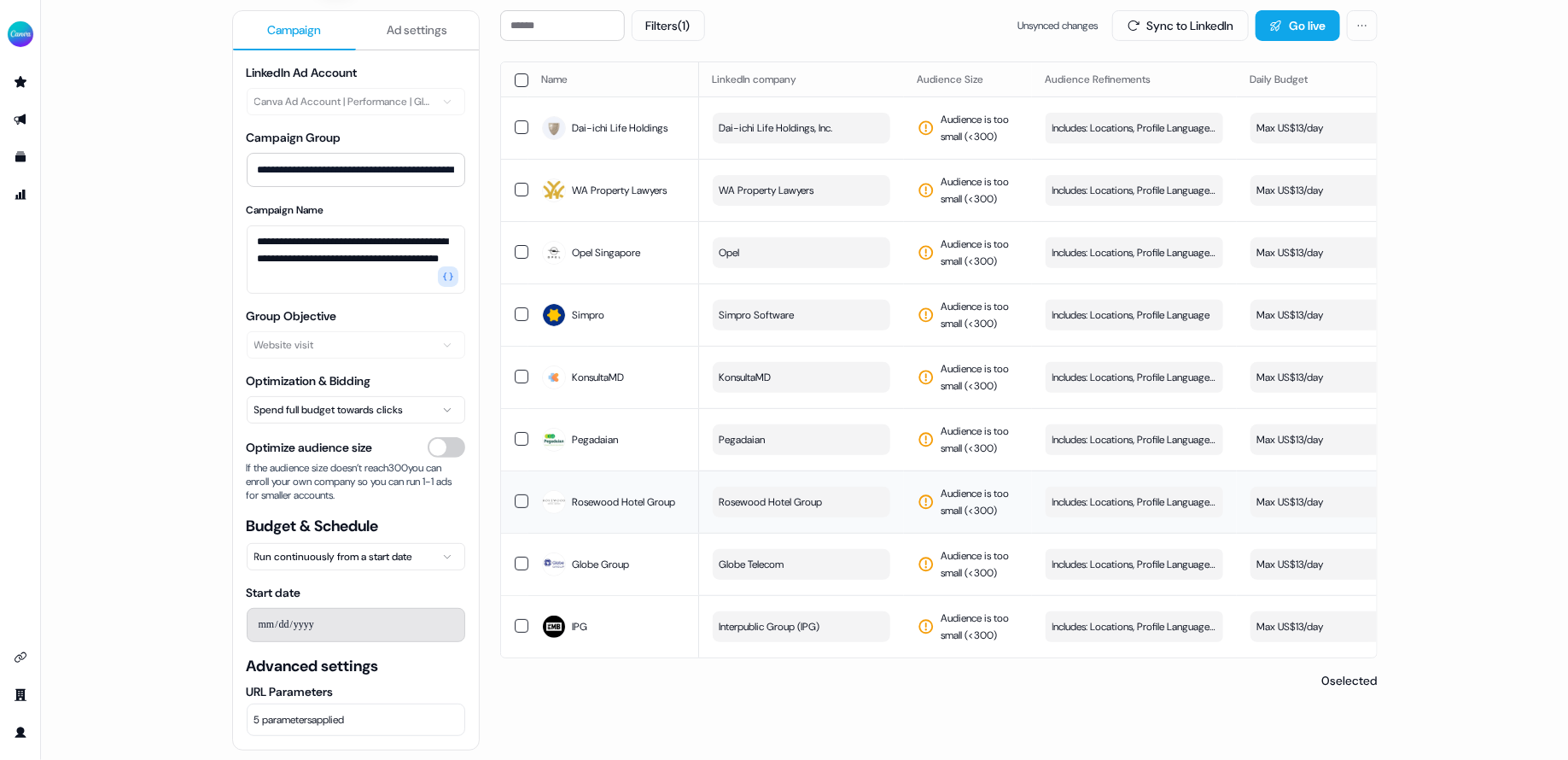 scroll, scrollTop: 169, scrollLeft: 0, axis: vertical 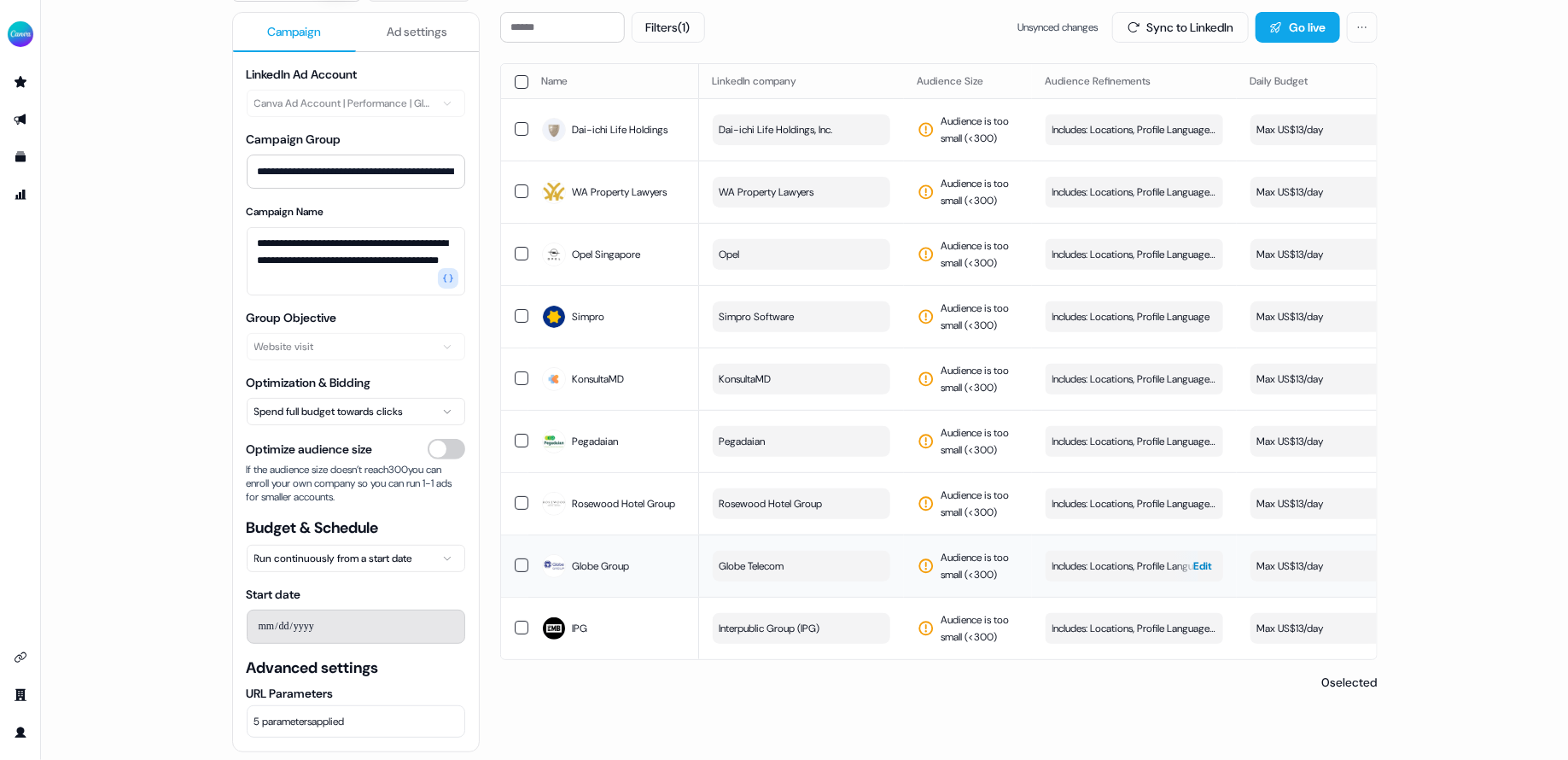 click on "Includes: Locations, Profile Language / Excludes: Job Levels, Job Functions" at bounding box center (1134, 566) 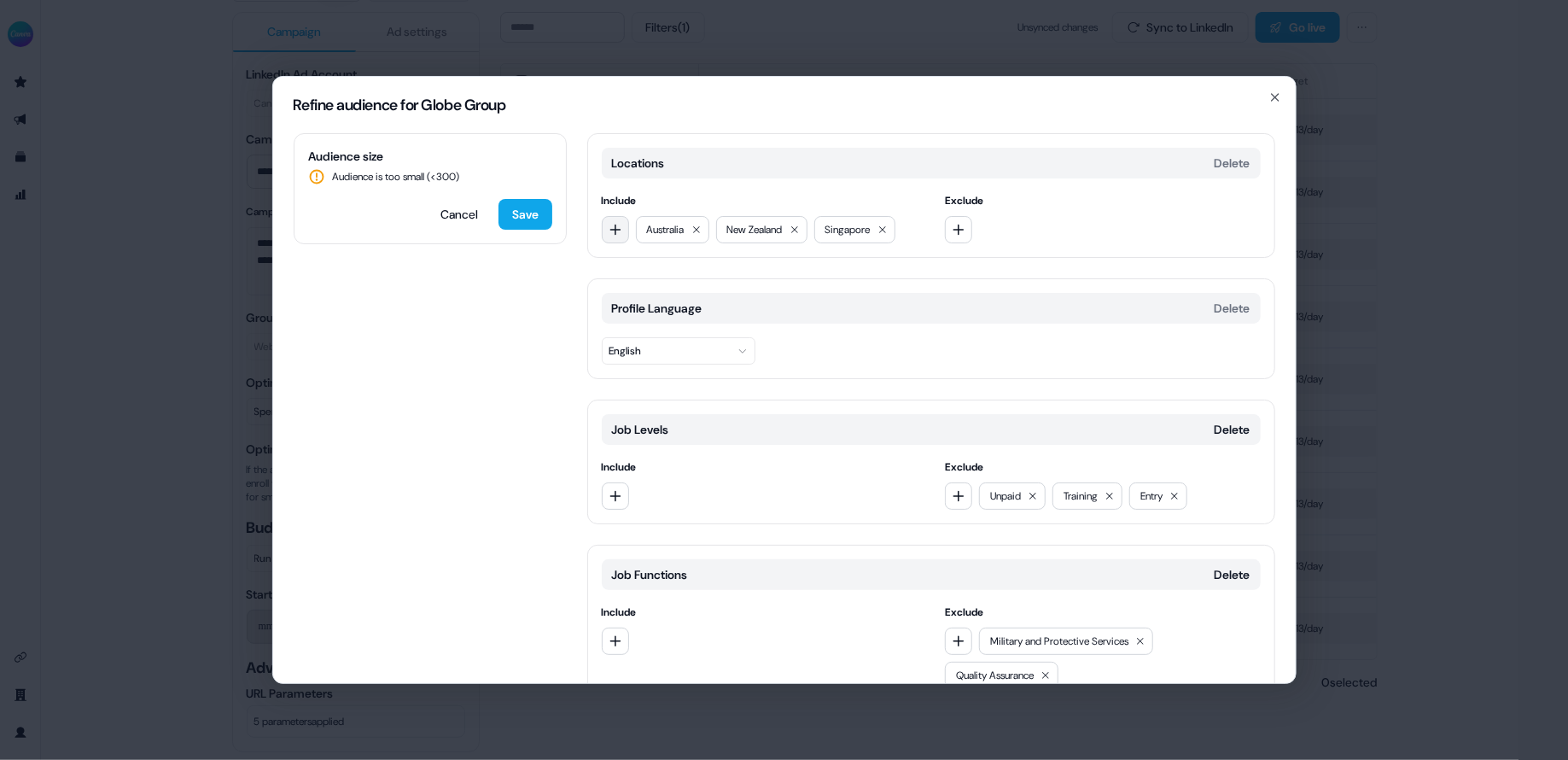 click at bounding box center [615, 230] 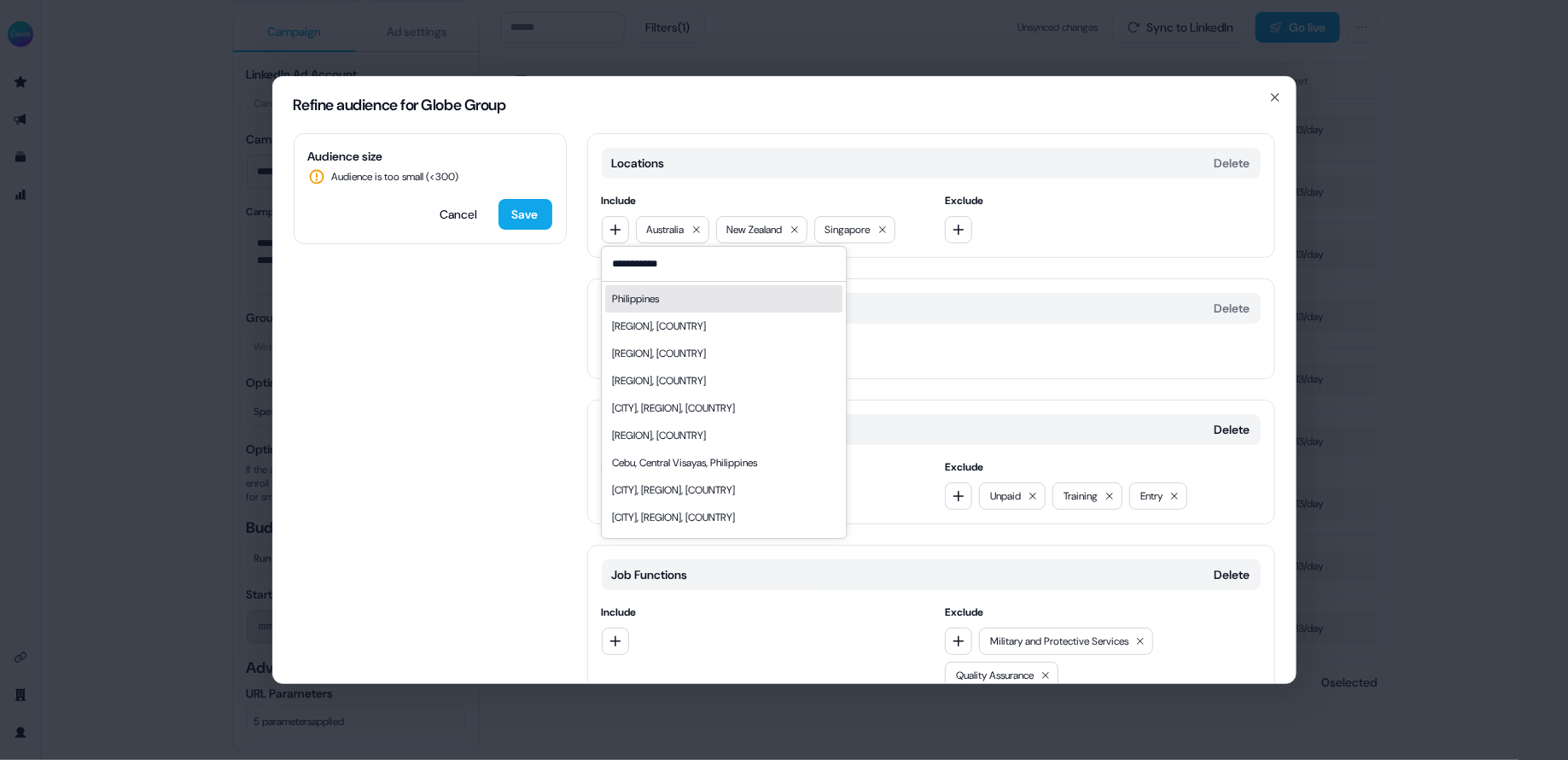 type on "**********" 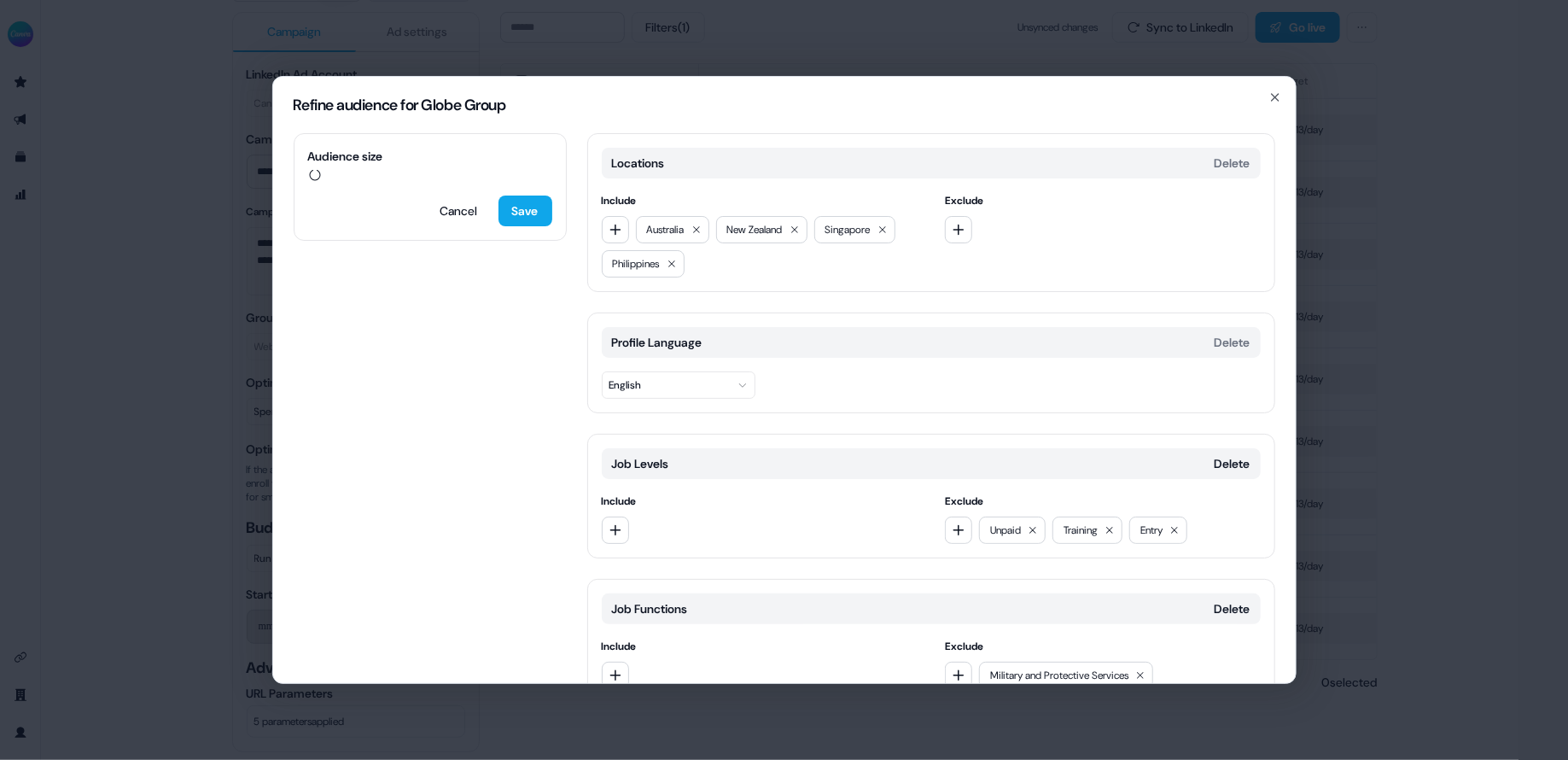 click on "Audience size Cancel Save Locations Delete Include Australia New Zealand Singapore Philippines Exclude Profile Language Delete English Job Levels Delete Include Exclude Unpaid Training Entry Job Functions Delete Include Exclude Military and Protective Services Quality Assurance Add category" at bounding box center (784, 408) 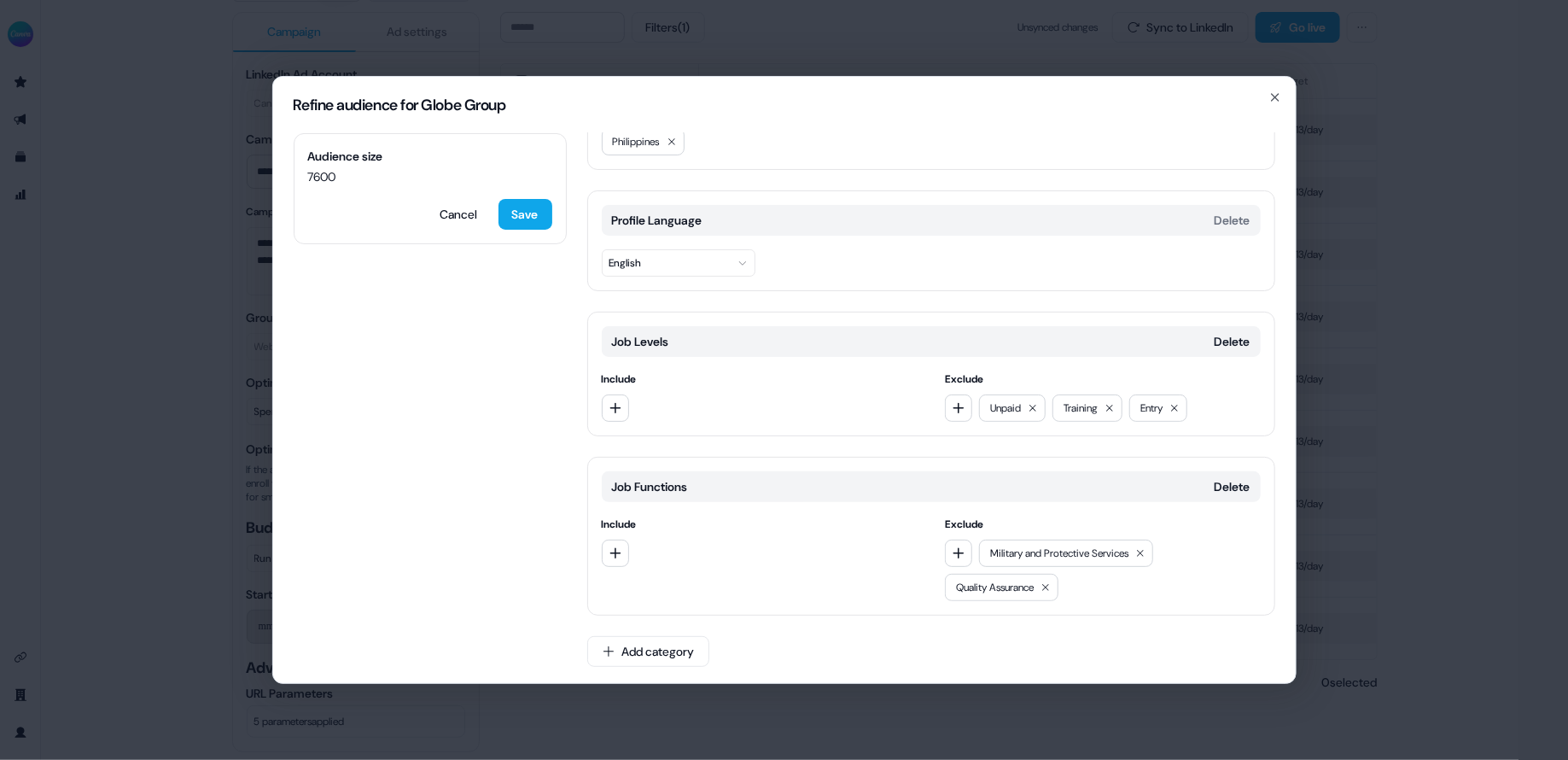 scroll, scrollTop: 0, scrollLeft: 0, axis: both 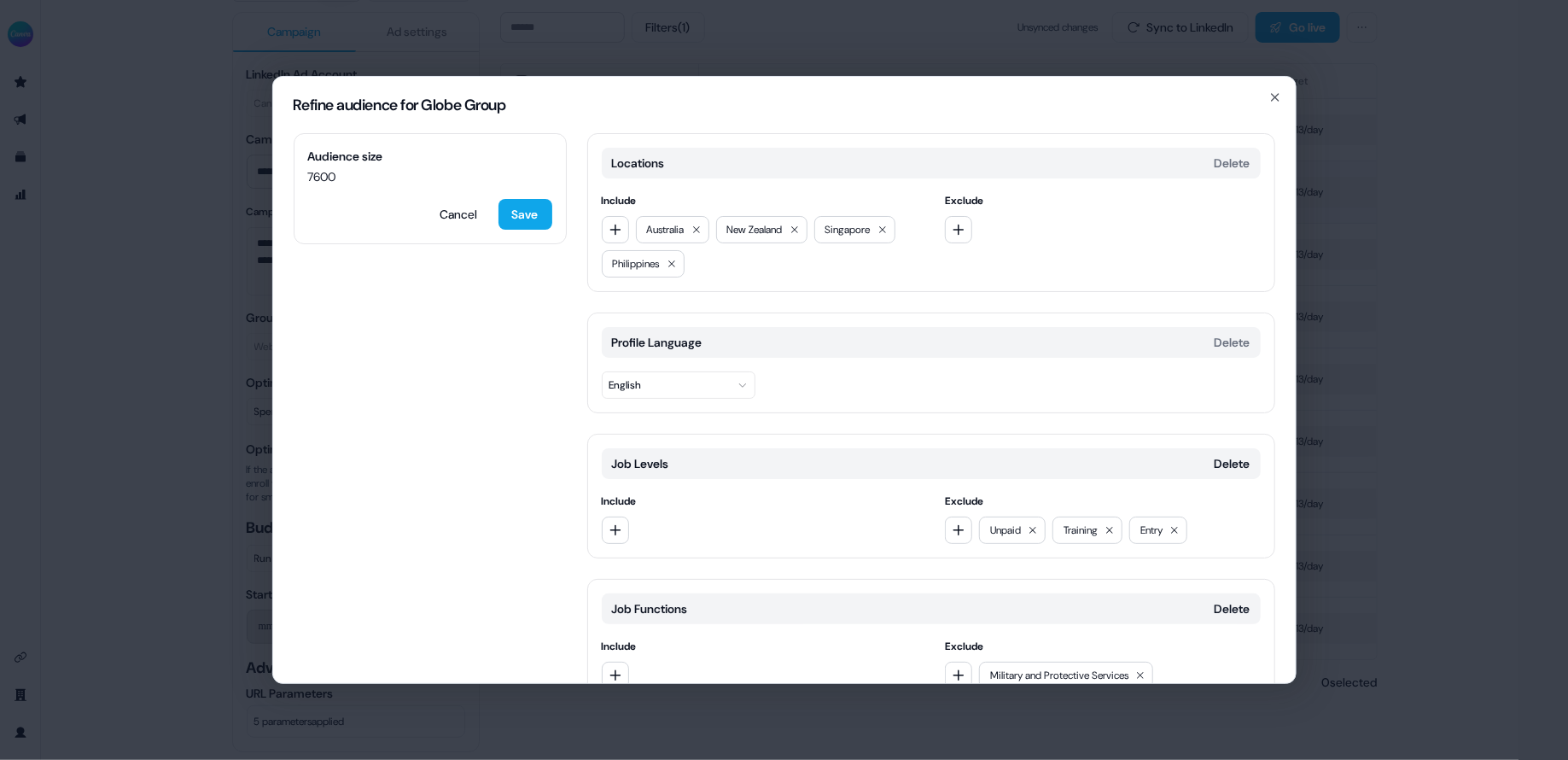 click on "Save" at bounding box center [525, 214] 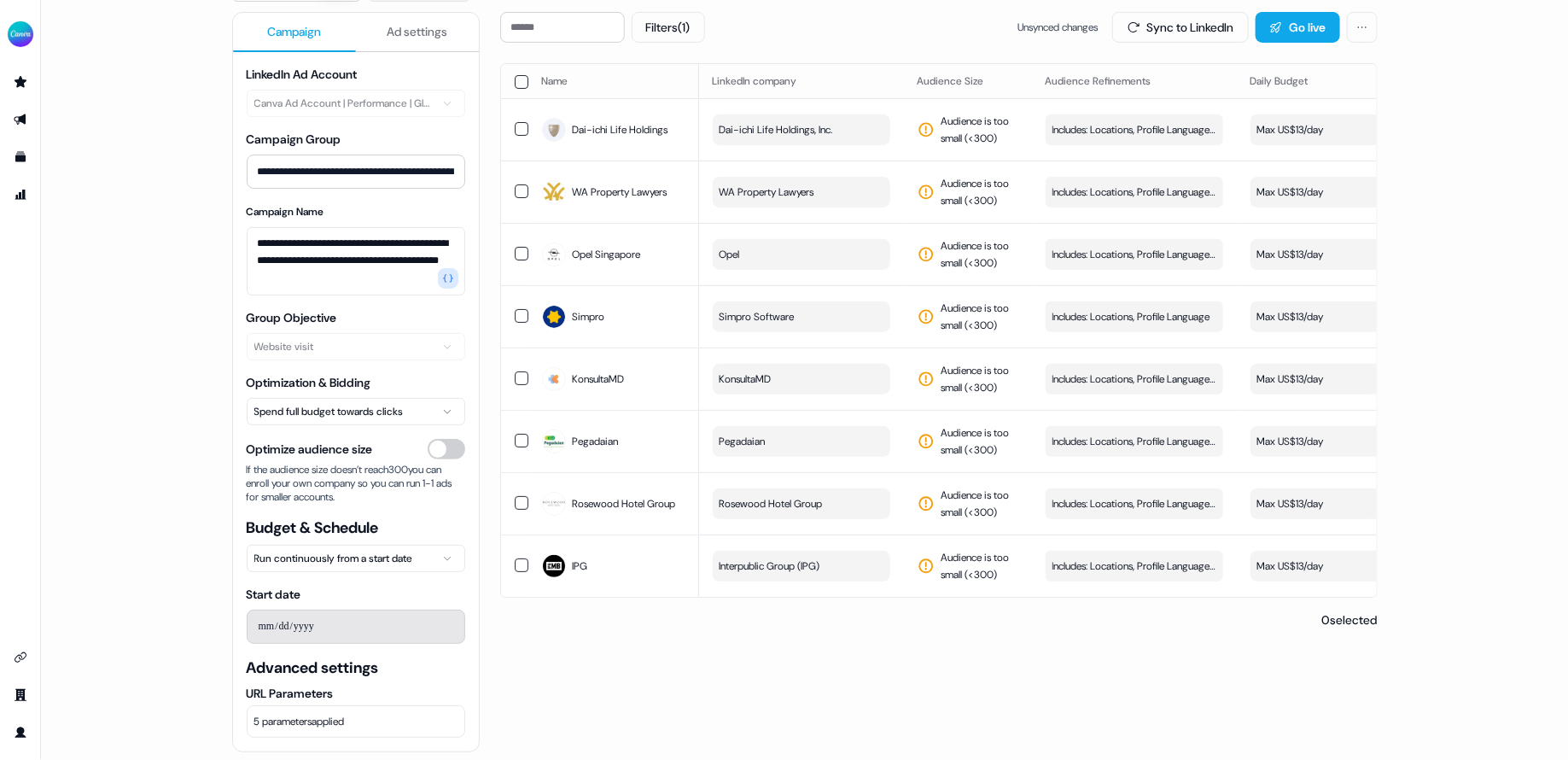 click on "Filters  (1) Unsynced changes Sync to LinkedIn Go live Name LinkedIn company Audience Size Audience Refinements Daily Budget Last Sync Sync Status Live Status Dai-ichi Life Holdings Dai-ichi Life Holdings, Inc. Audience is too small (< 300 ) Includes: Locations, Profile Language / Excludes: Job Levels, Job Functions Edit Max US$13/day - Draft - View campaign WA Property Lawyers WA Property Lawyers Audience is too small (< 300 ) Includes: Locations, Profile Language / Excludes: Job Levels, Job Functions Edit Max US$13/day - Draft - View campaign Opel Singapore Opel Audience is too small (< 300 ) Includes: Locations, Profile Language / Excludes: Job Levels, Job Functions Edit Max US$13/day 17 days ago Draft Active View campaign Simpro Simpro Software Audience is too small (< 300 ) Includes: Locations, Profile Language Edit Max US$13/day 17 days ago Draft Active View campaign KonsultaMD KonsultaMD Audience is too small (< 300 ) Includes: Locations, Profile Language / Excludes: Job Levels, Job Functions Edit - -" at bounding box center [939, 377] 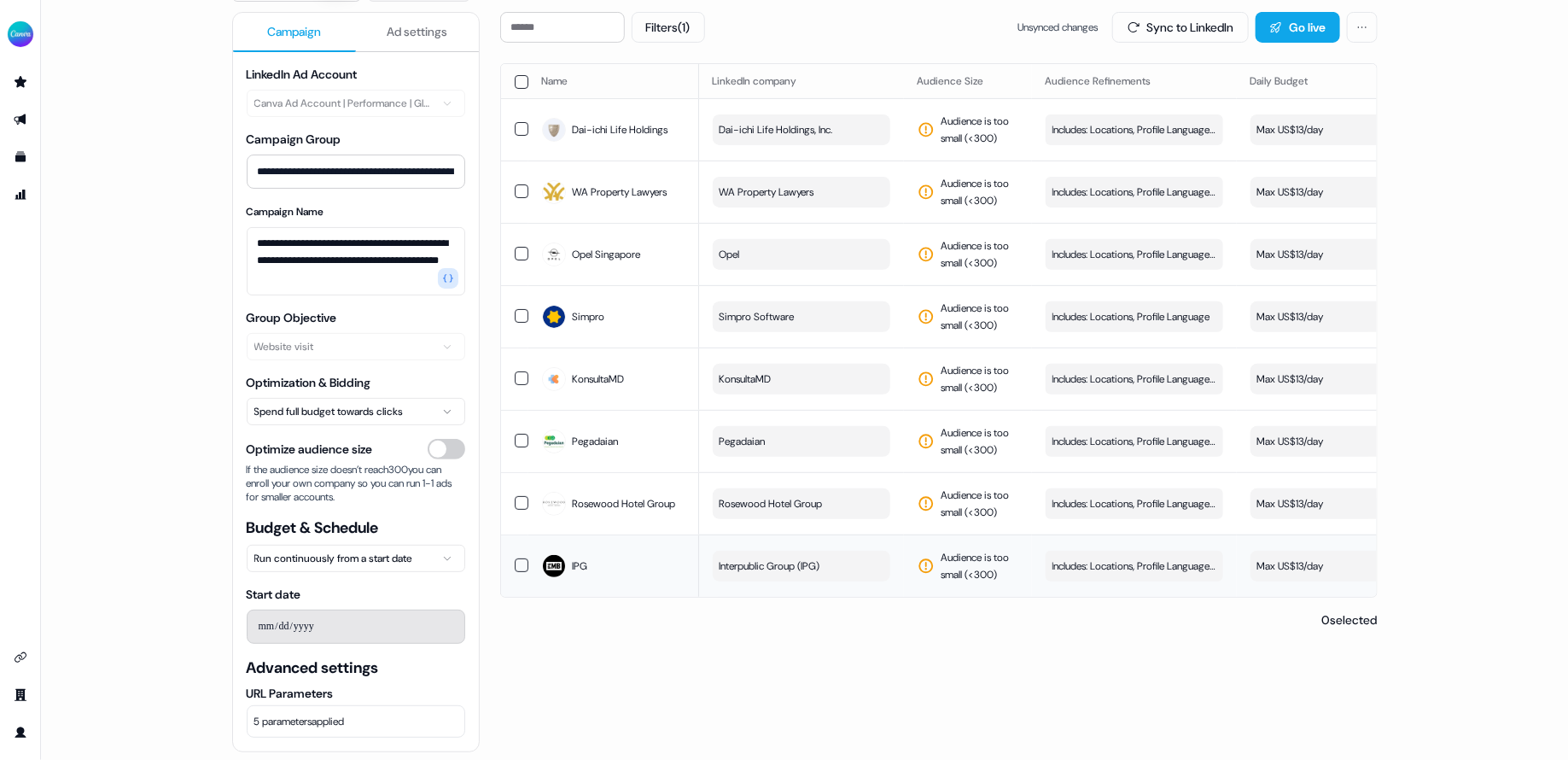 click on "Interpublic Group (IPG)" at bounding box center [770, 566] 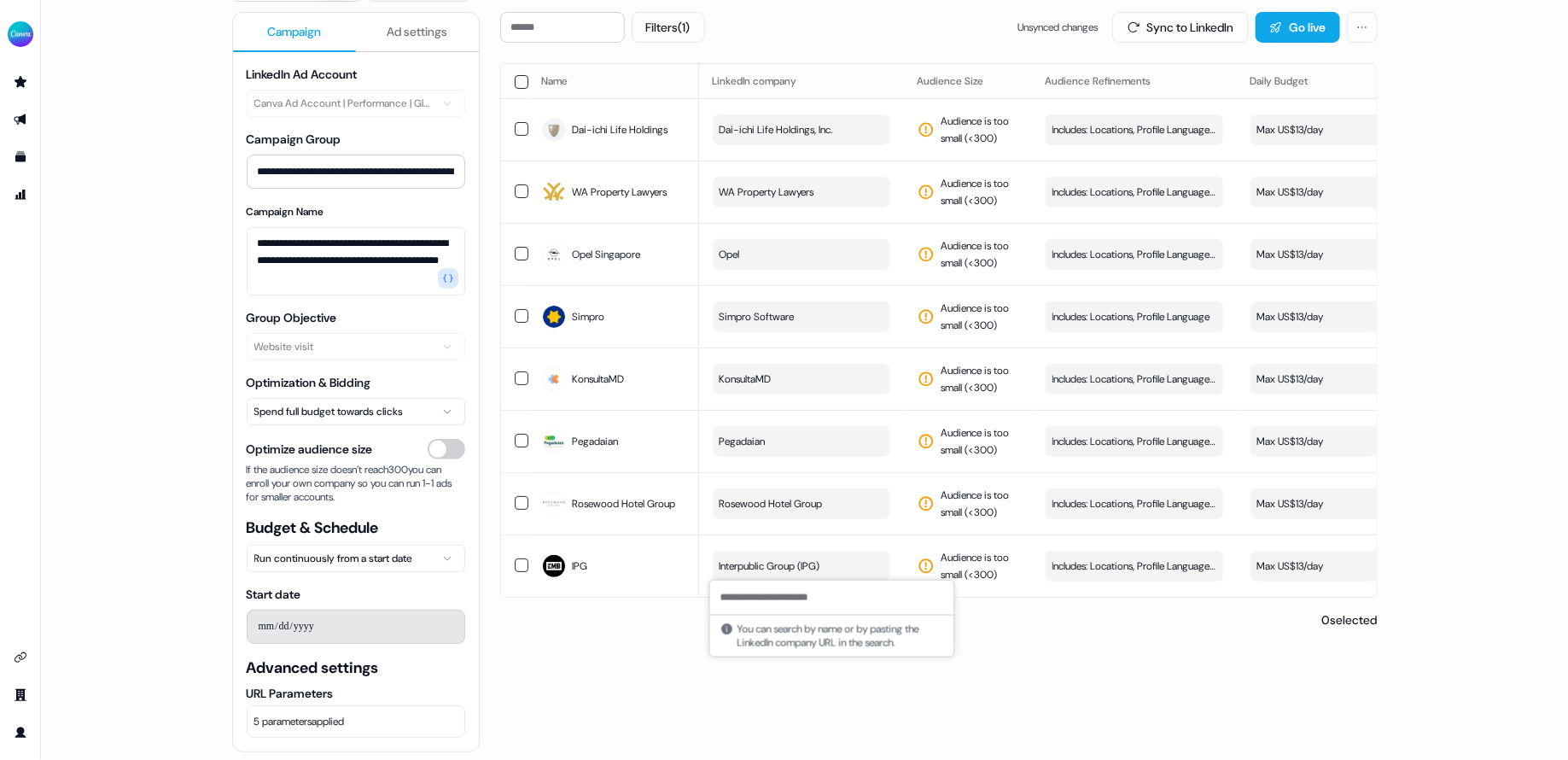 click at bounding box center [832, 598] 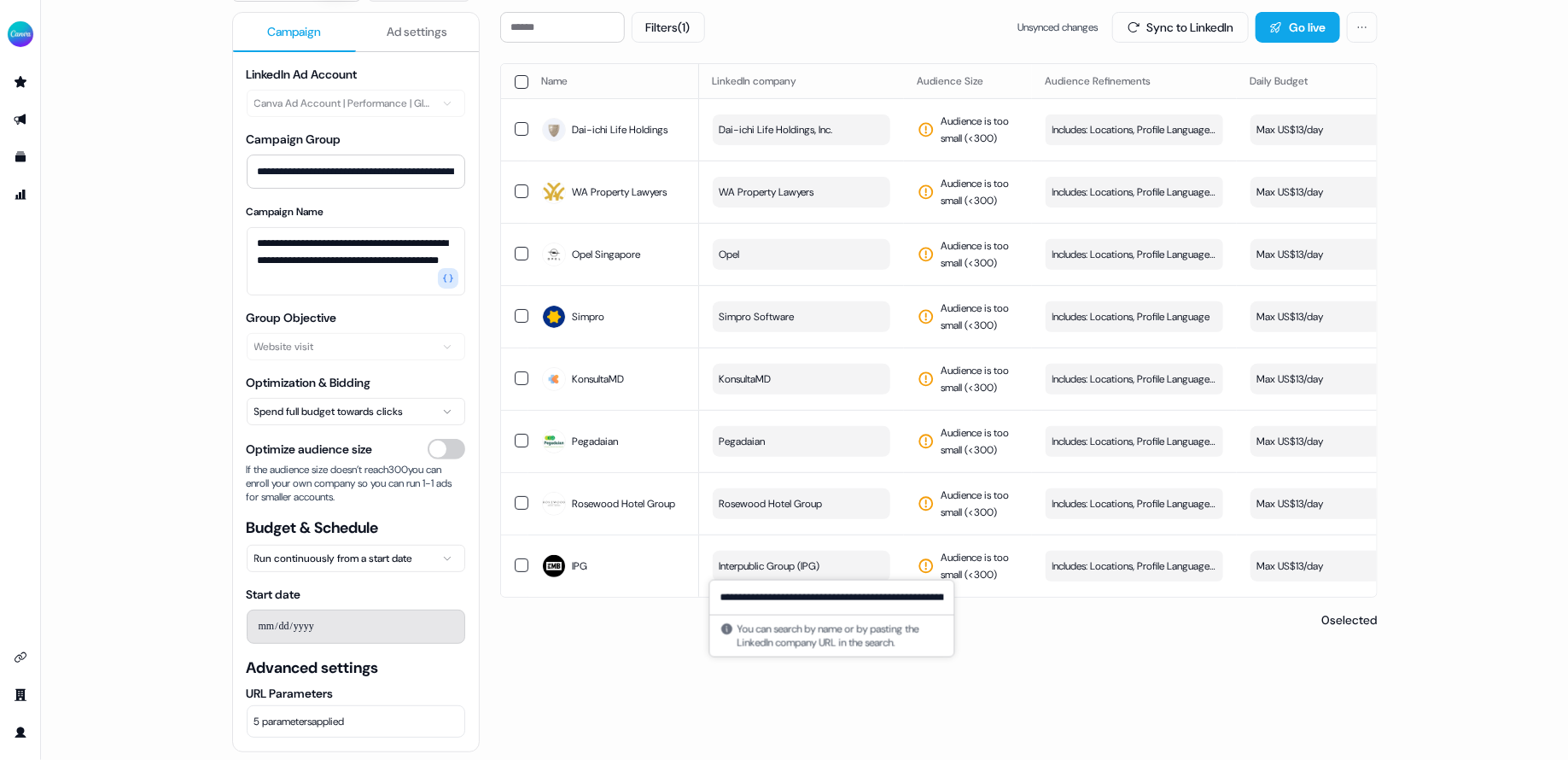 scroll, scrollTop: 0, scrollLeft: 71, axis: horizontal 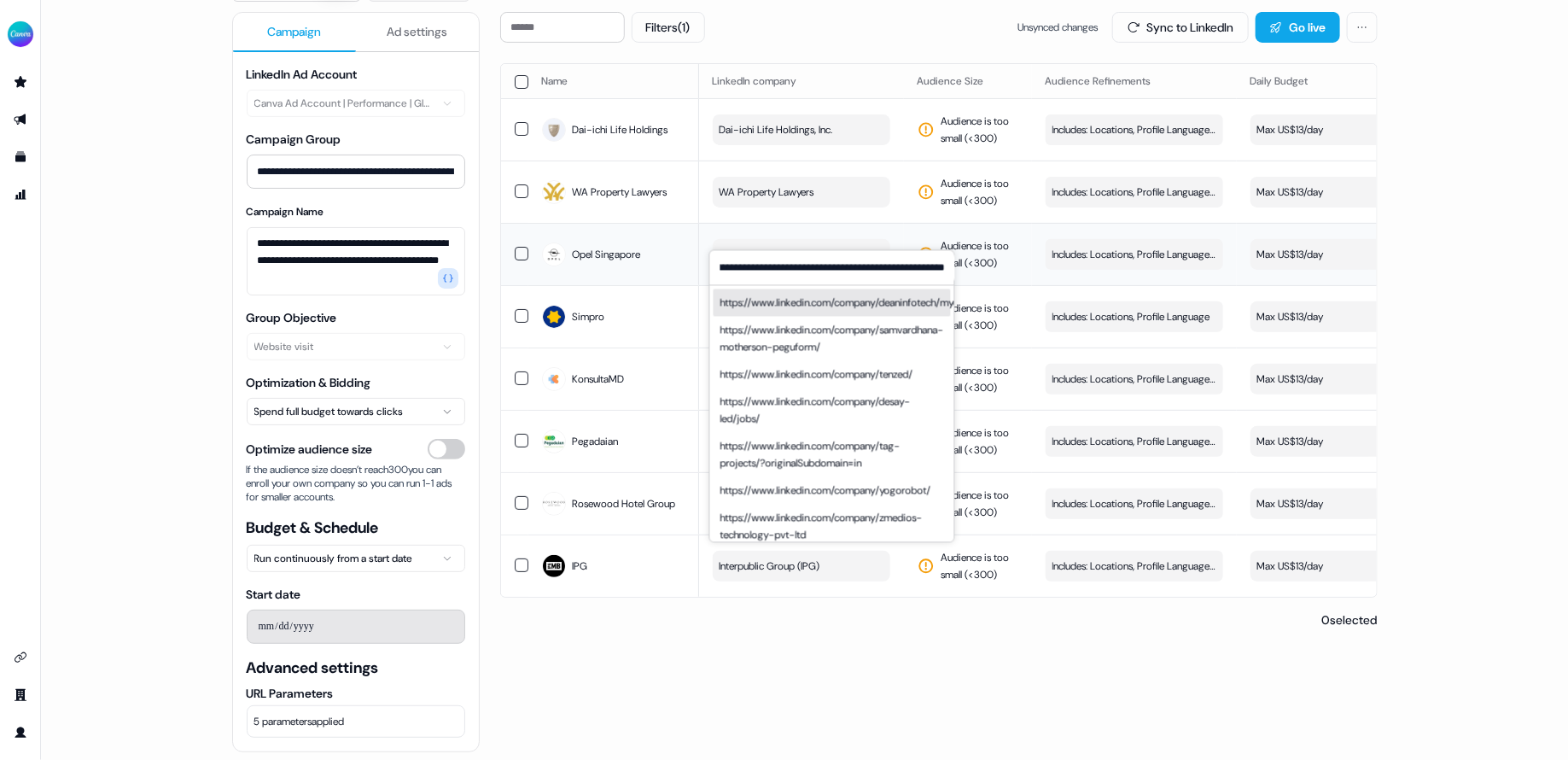drag, startPoint x: 906, startPoint y: 267, endPoint x: 1199, endPoint y: 270, distance: 293.01536 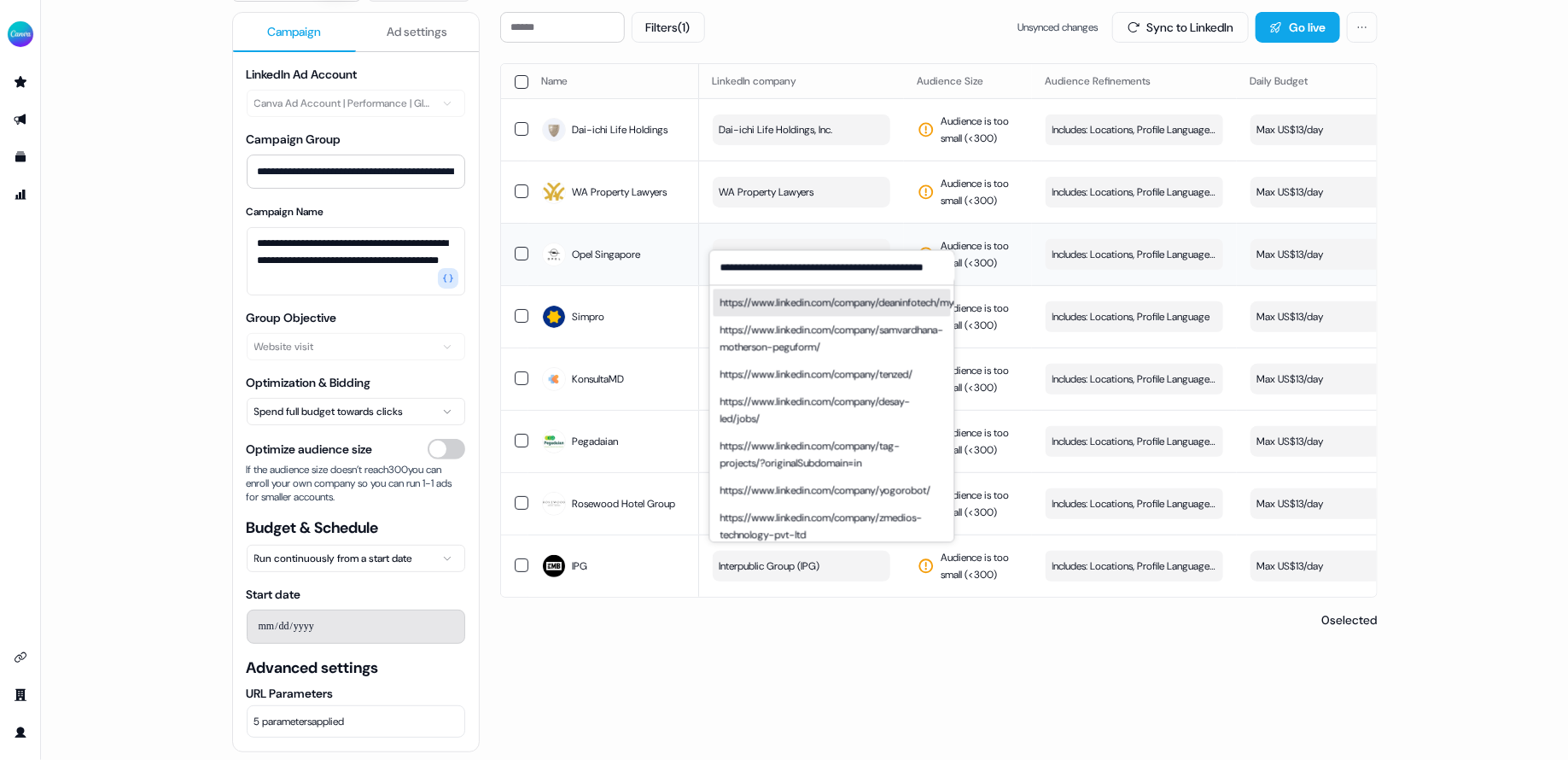 scroll, scrollTop: 0, scrollLeft: 34, axis: horizontal 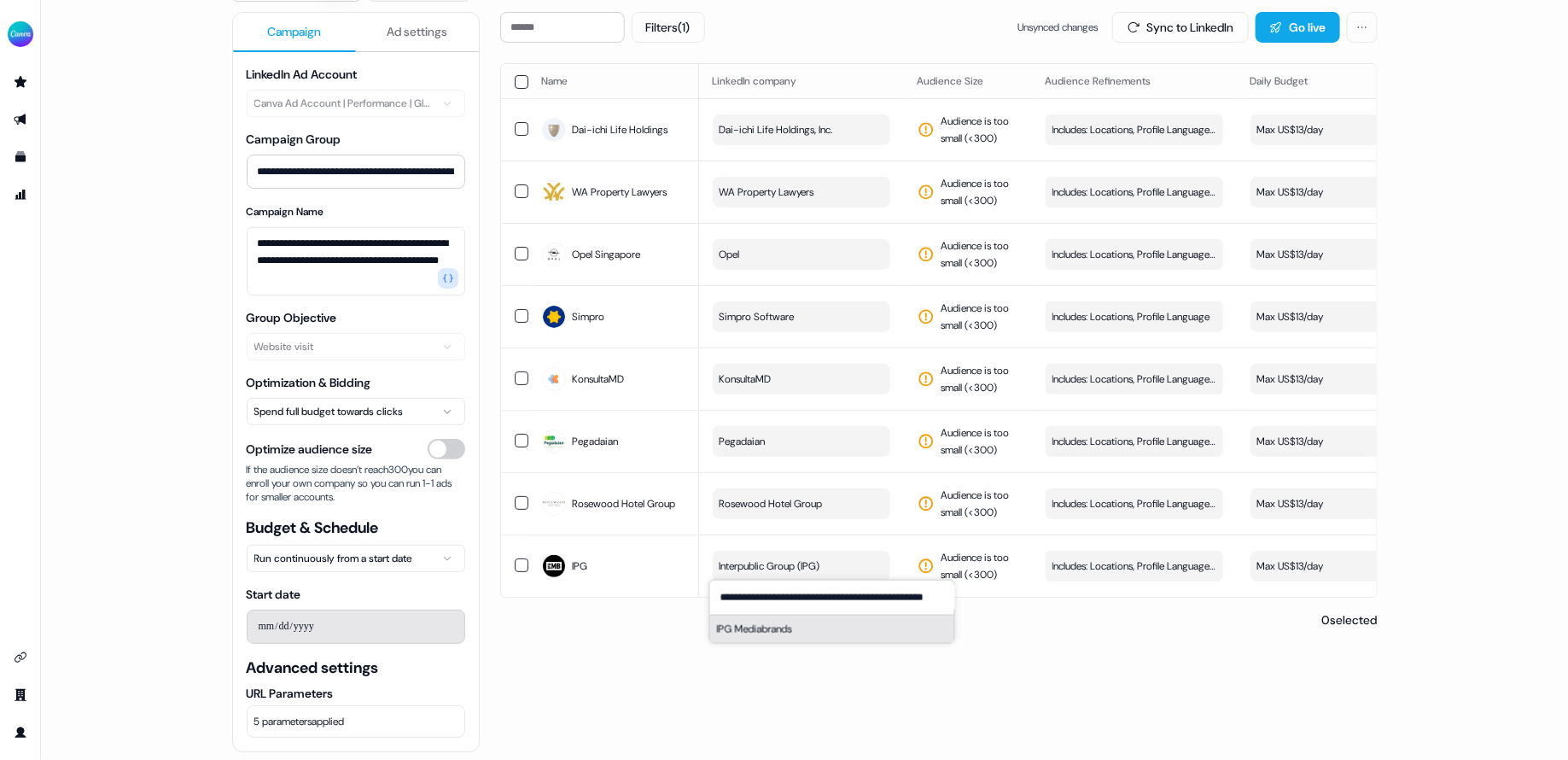 type on "**********" 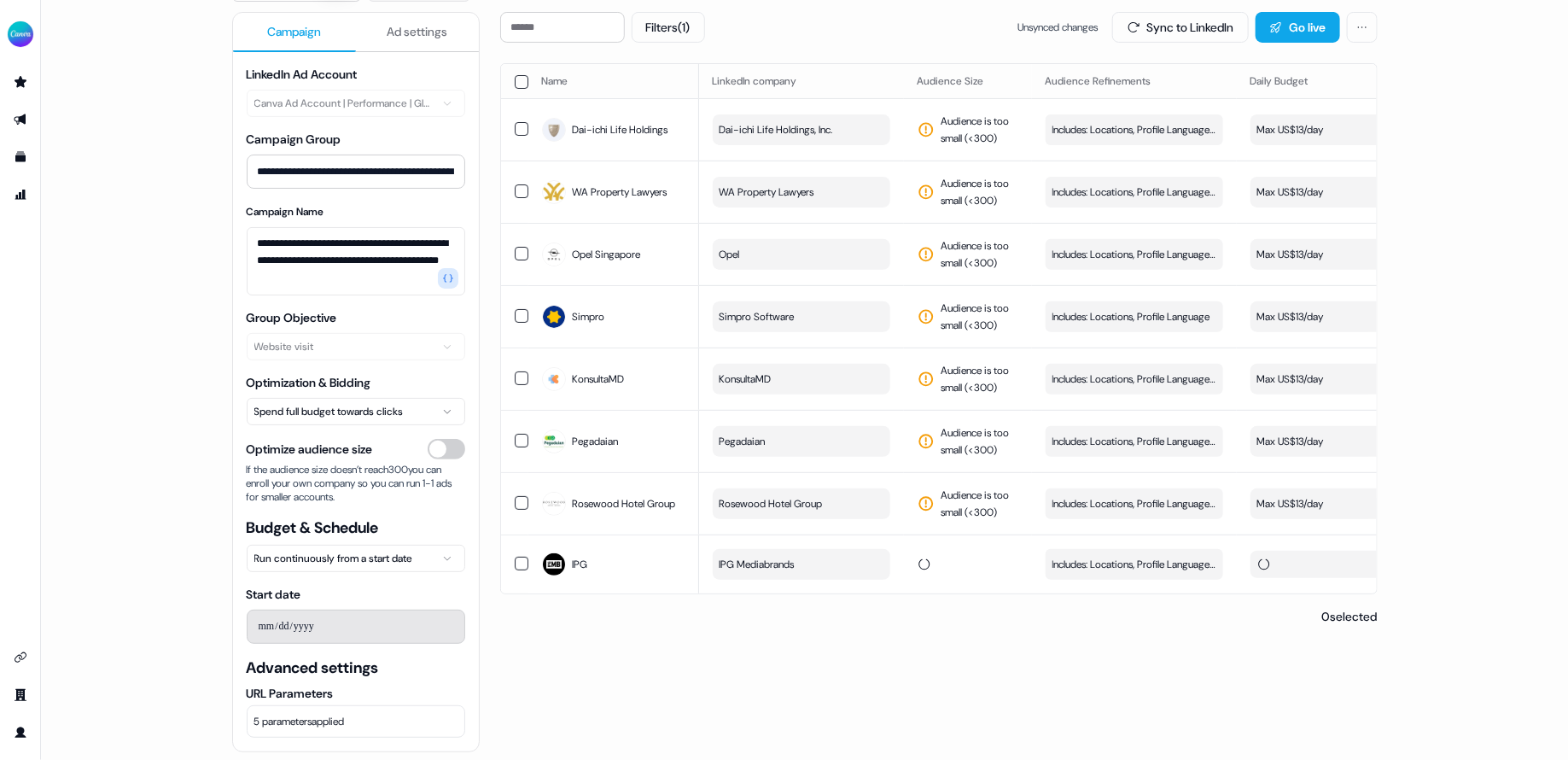 click on "Filters  (1) Unsynced changes Sync to LinkedIn Go live Name LinkedIn company Audience Size Audience Refinements Daily Budget Last Sync Sync Status Live Status Dai-ichi Life Holdings Dai-ichi Life Holdings, Inc. Audience is too small (< 300 ) Includes: Locations, Profile Language / Excludes: Job Levels, Job Functions Edit Max US$13/day - Draft - View campaign WA Property Lawyers WA Property Lawyers Audience is too small (< 300 ) Includes: Locations, Profile Language / Excludes: Job Levels, Job Functions Edit Max US$13/day - Draft - View campaign Opel Singapore Opel Audience is too small (< 300 ) Includes: Locations, Profile Language / Excludes: Job Levels, Job Functions Edit Max US$13/day 17 days ago Draft Active View campaign Simpro Simpro Software Audience is too small (< 300 ) Includes: Locations, Profile Language Edit Max US$13/day 17 days ago Draft Active View campaign KonsultaMD KonsultaMD Audience is too small (< 300 ) Includes: Locations, Profile Language / Excludes: Job Levels, Job Functions Edit - -" at bounding box center (939, 377) 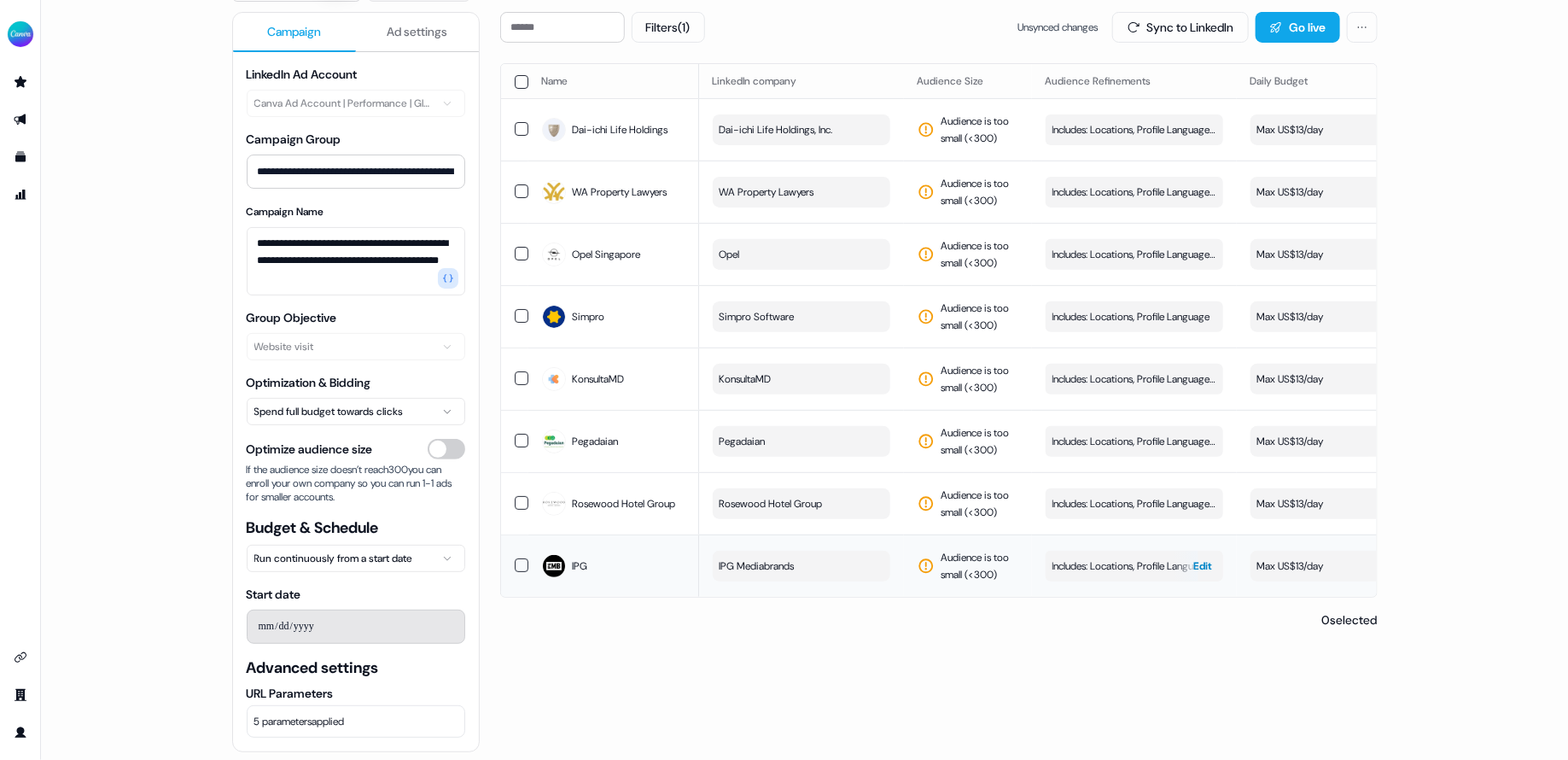 click on "Includes: Locations, Profile Language / Excludes: Job Levels, Job Functions" at bounding box center [1134, 566] 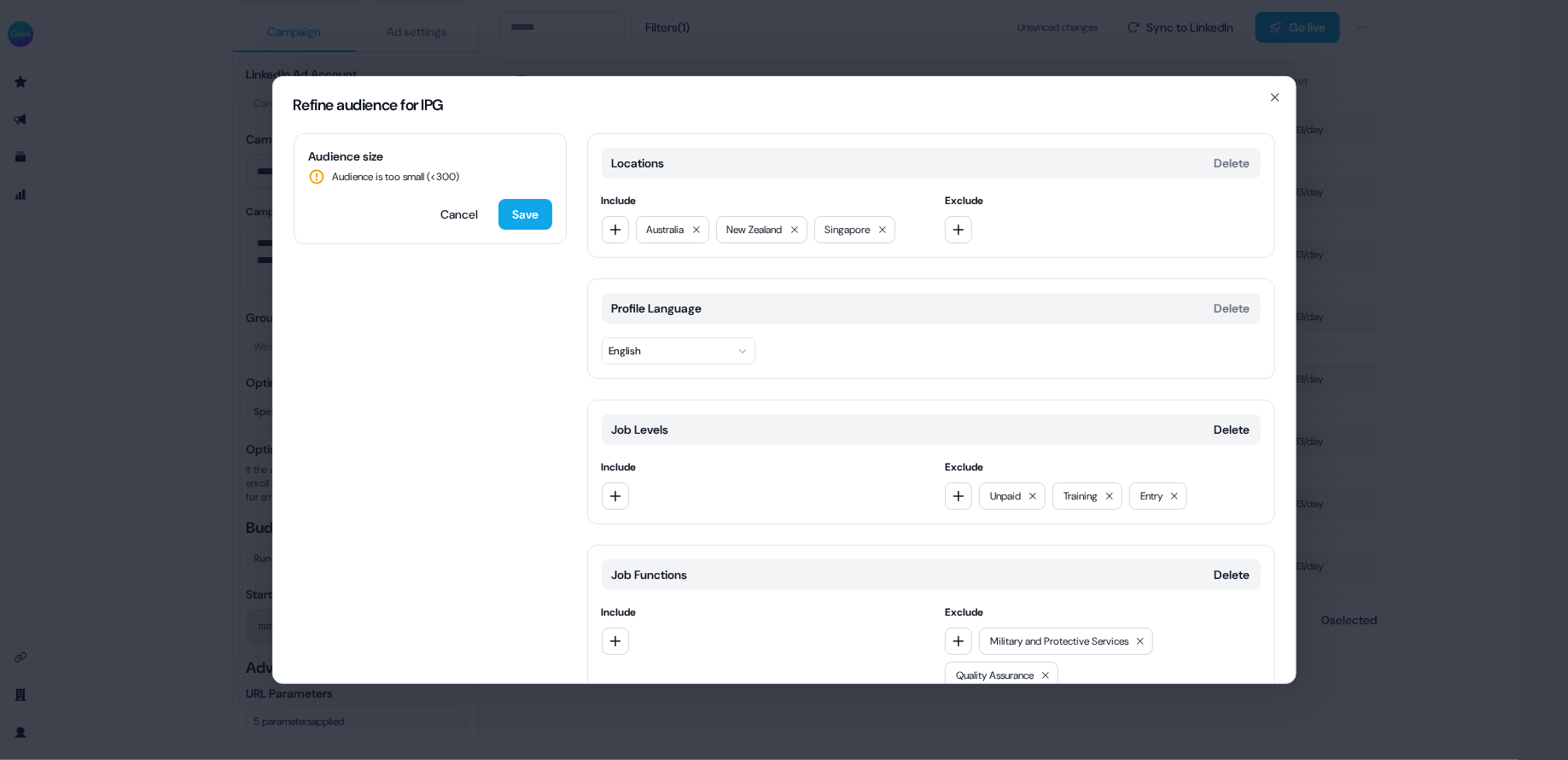click on "Audience size Audience is too small (< 300 ) Cancel Save Locations Delete Include Australia New Zealand Singapore Exclude Profile Language Delete English Job Levels Delete Include Exclude Unpaid Training Entry Job Functions Delete Include Exclude Military and Protective Services Quality Assurance Add category" at bounding box center [784, 408] 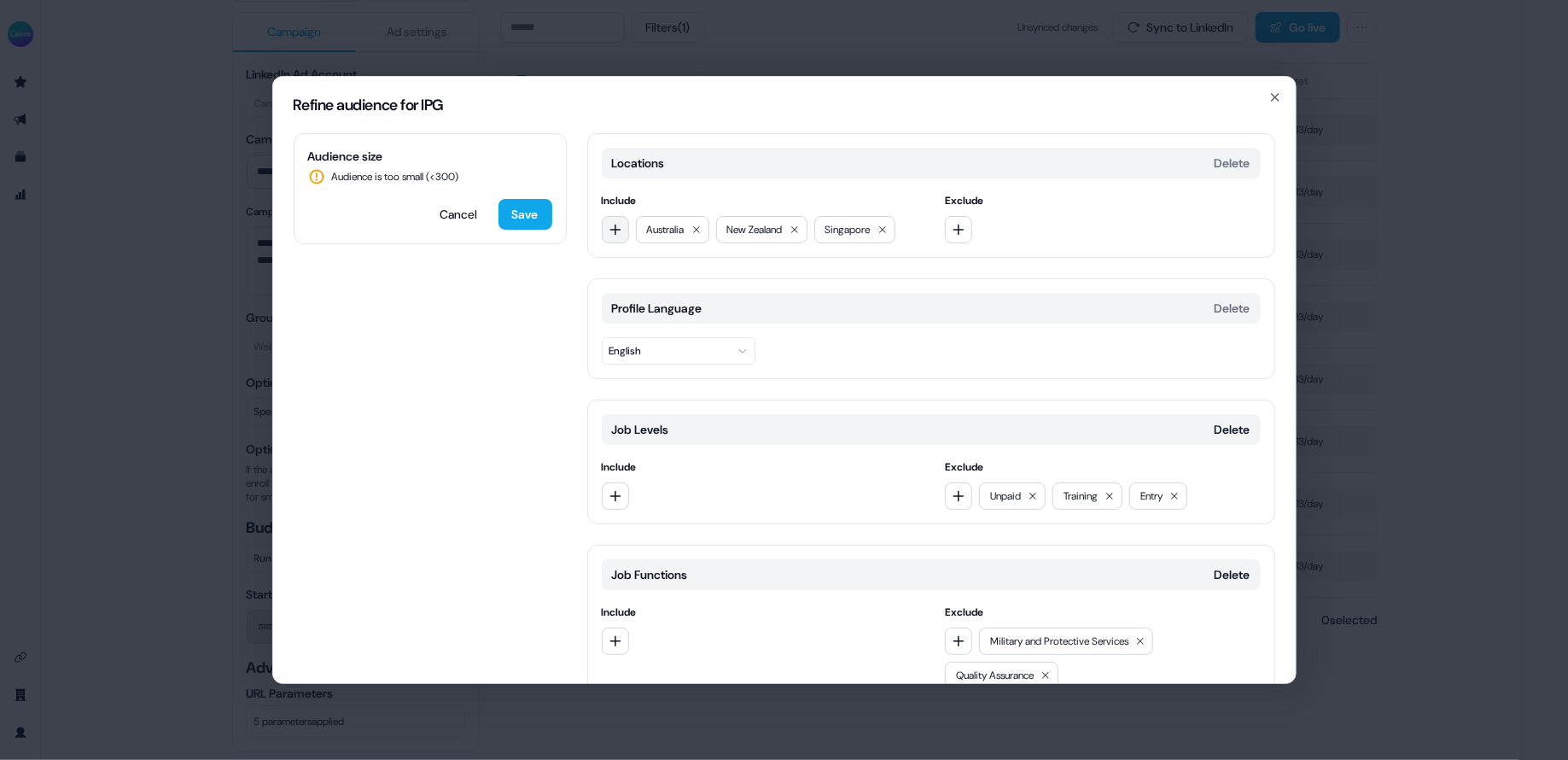click 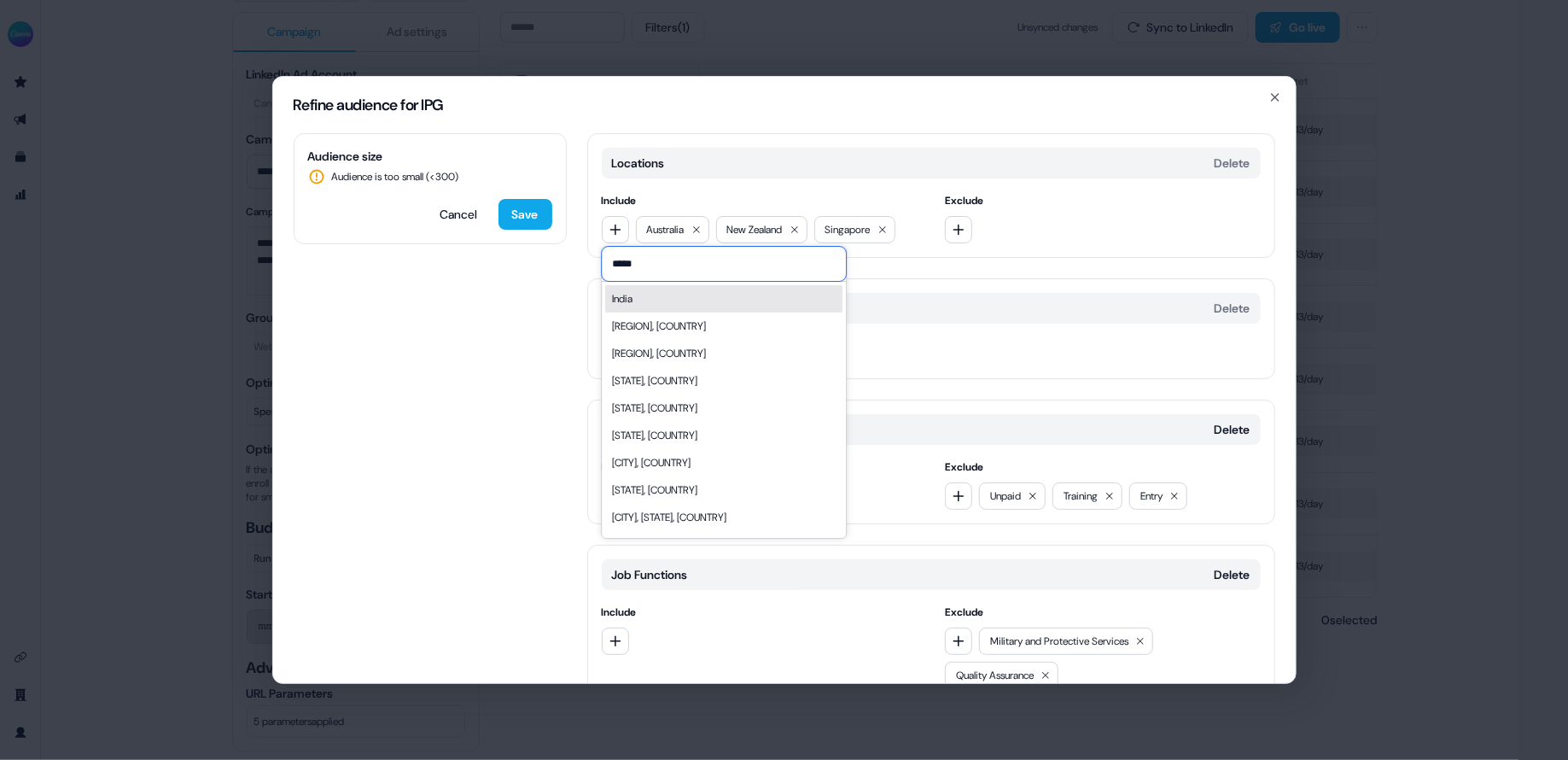 type on "*****" 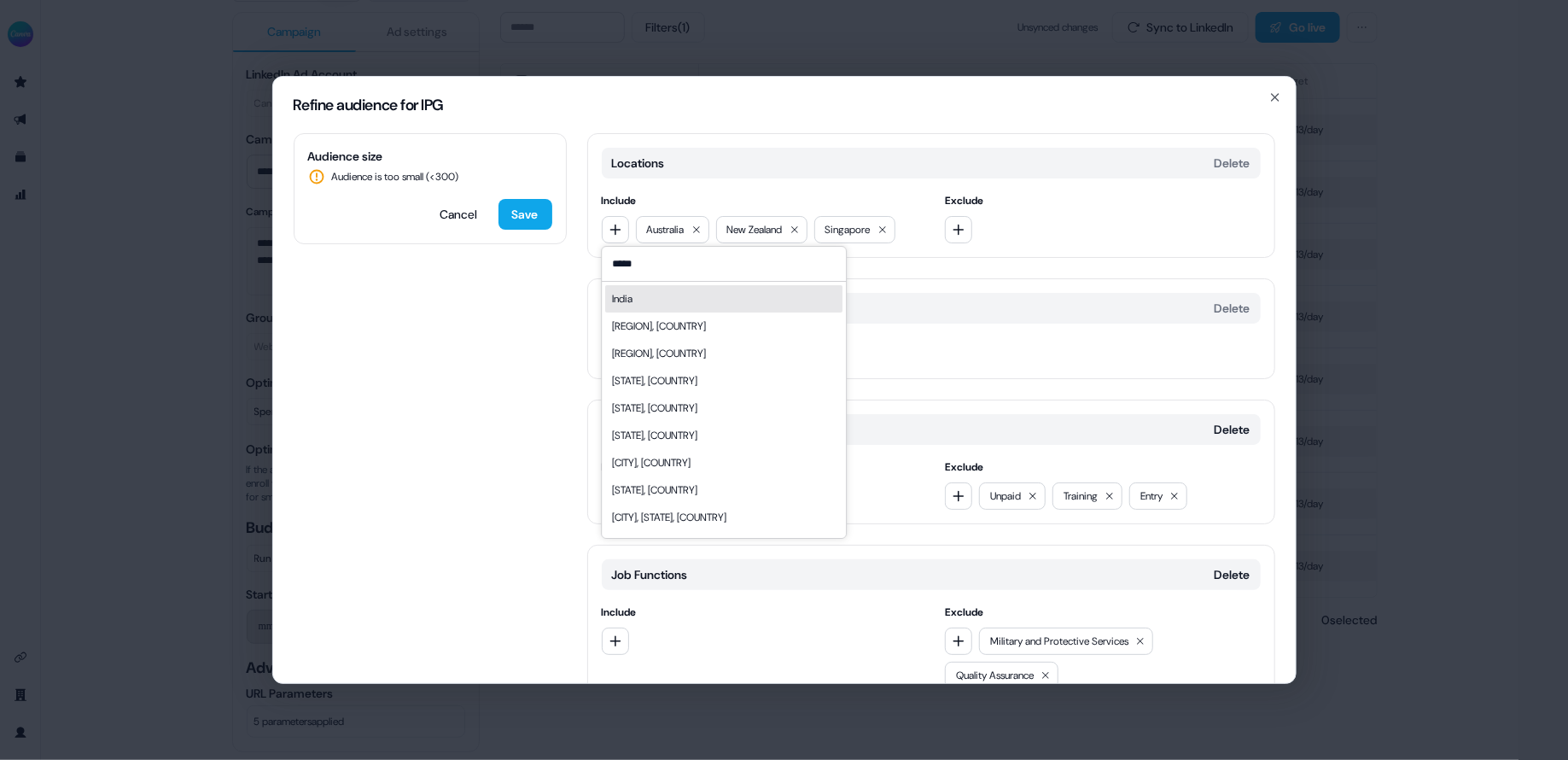 click on "India" at bounding box center (724, 299) 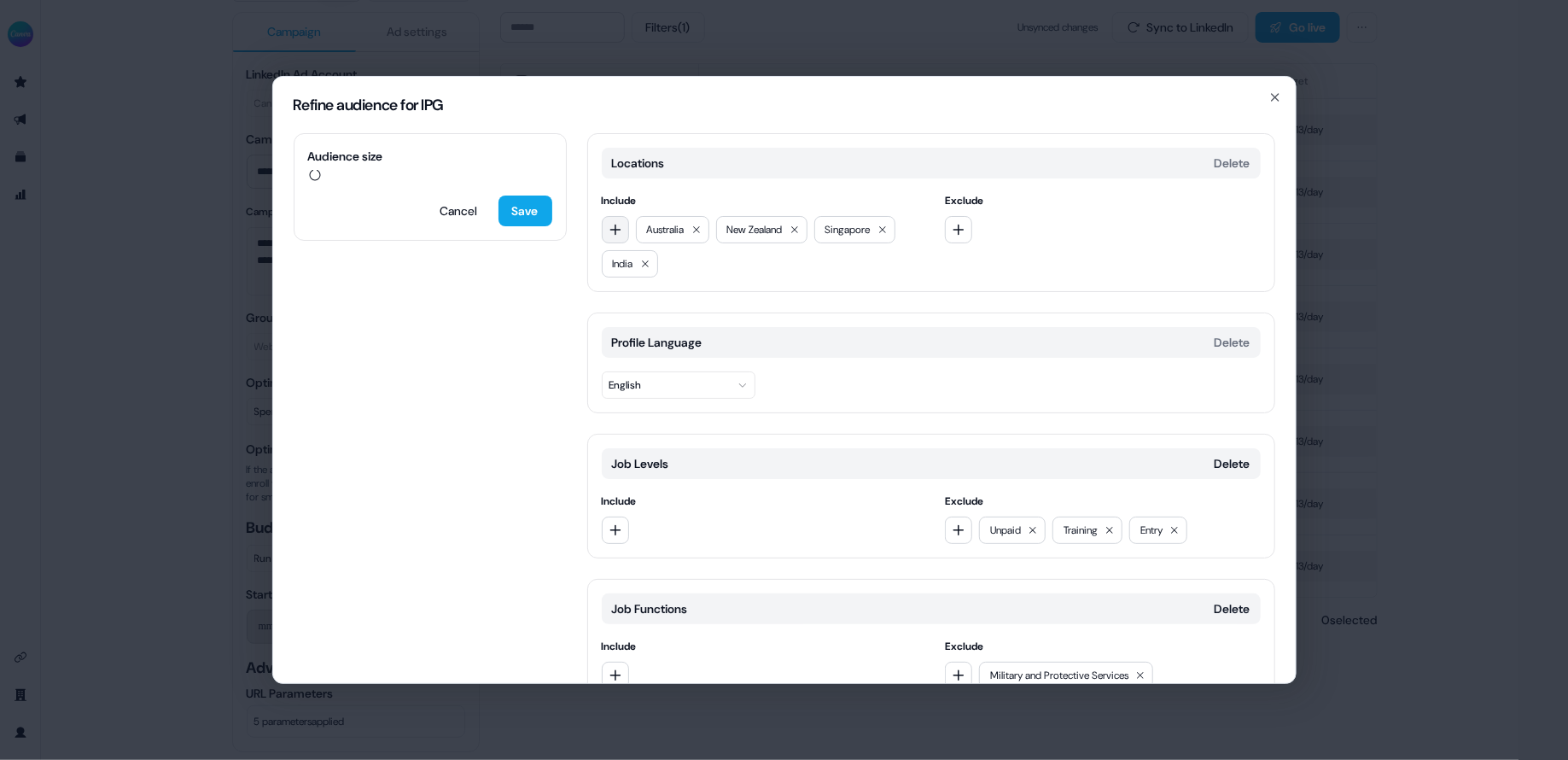 click 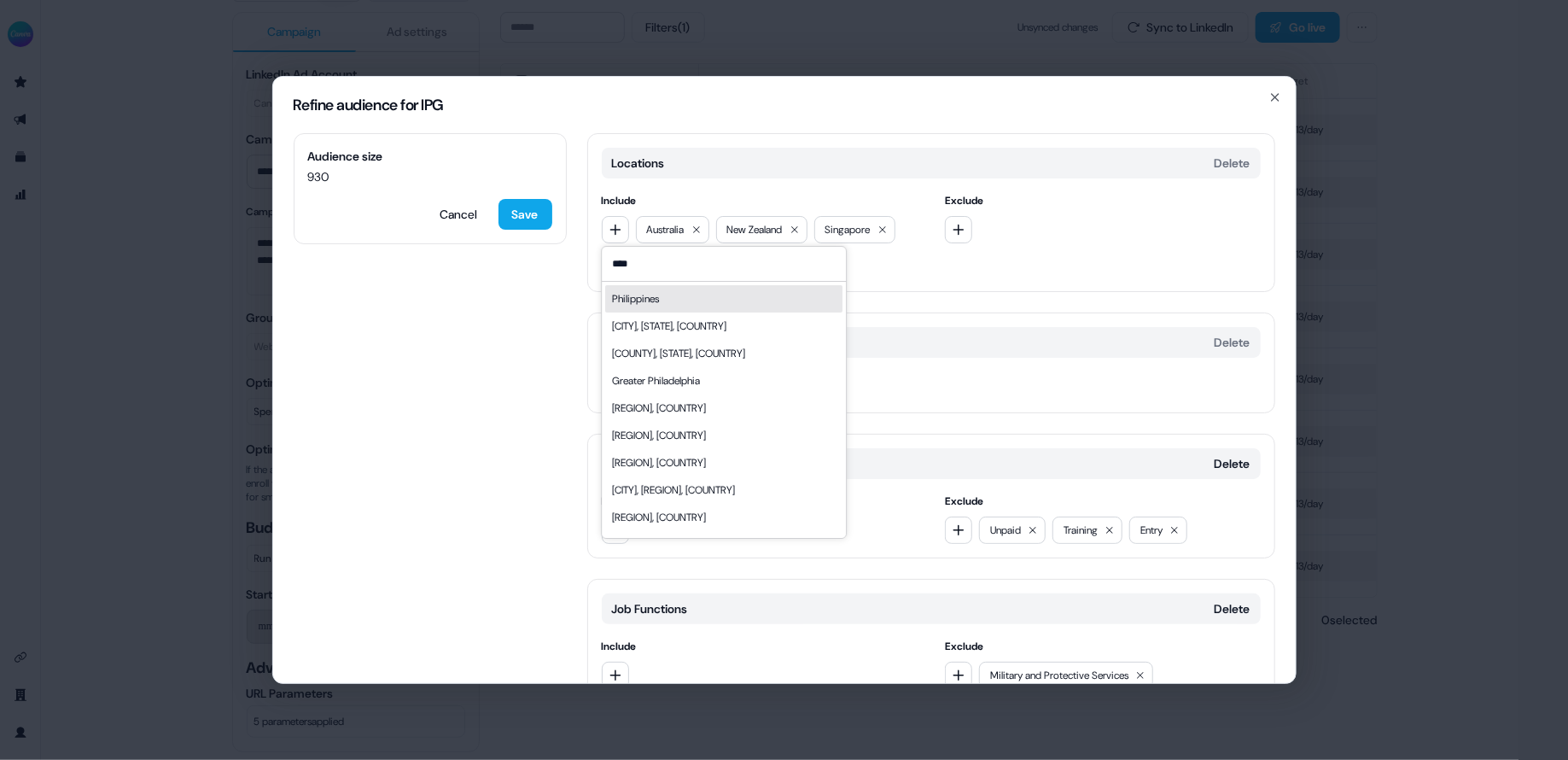 type on "****" 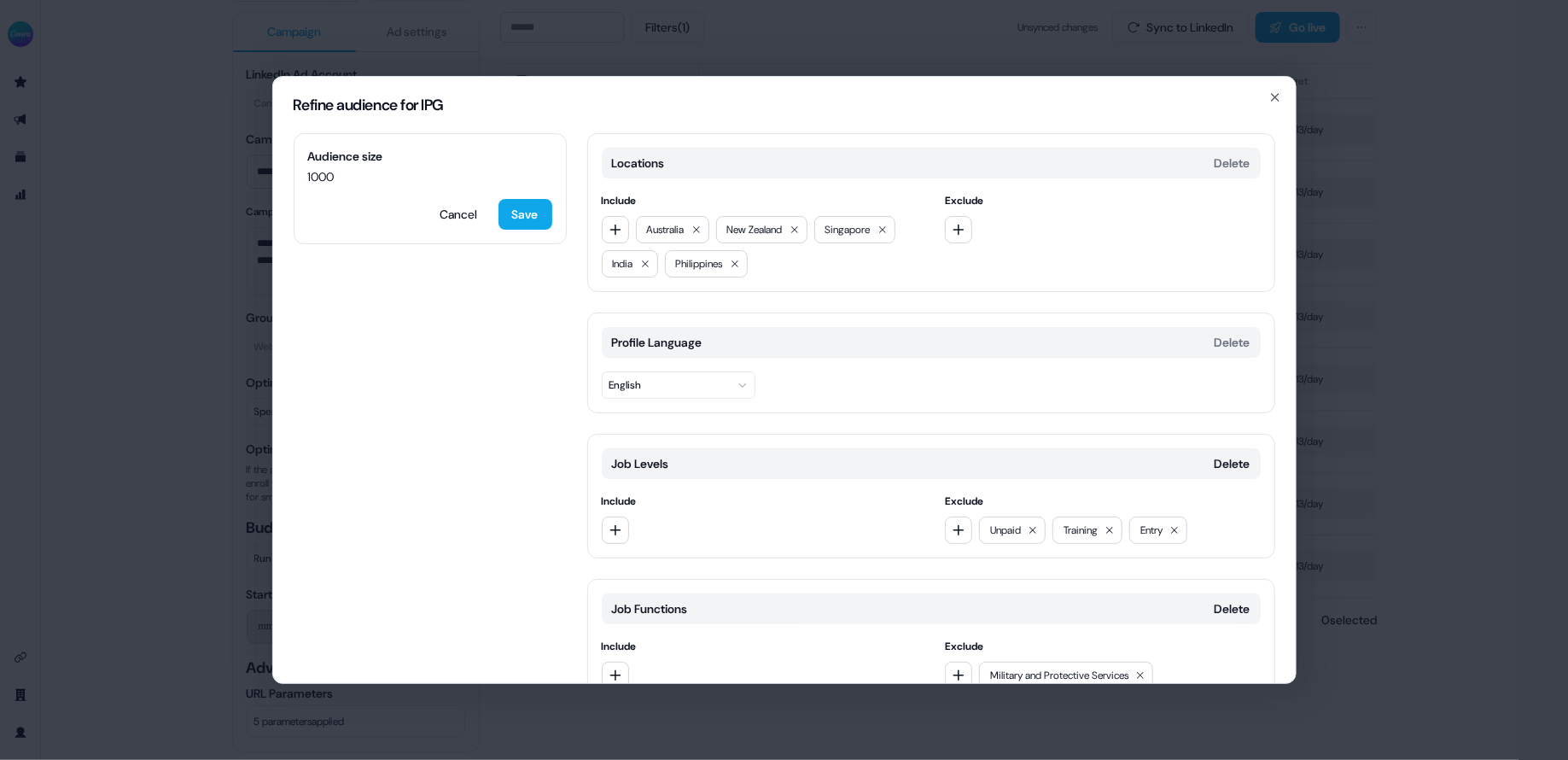click on "Audience size 1000 Cancel Save Locations Delete Include Australia New Zealand Singapore India Philippines Exclude Profile Language Delete English Job Levels Delete Include Exclude Unpaid Training Entry Job Functions Delete Include Exclude Military and Protective Services Quality Assurance Add category" at bounding box center (784, 408) 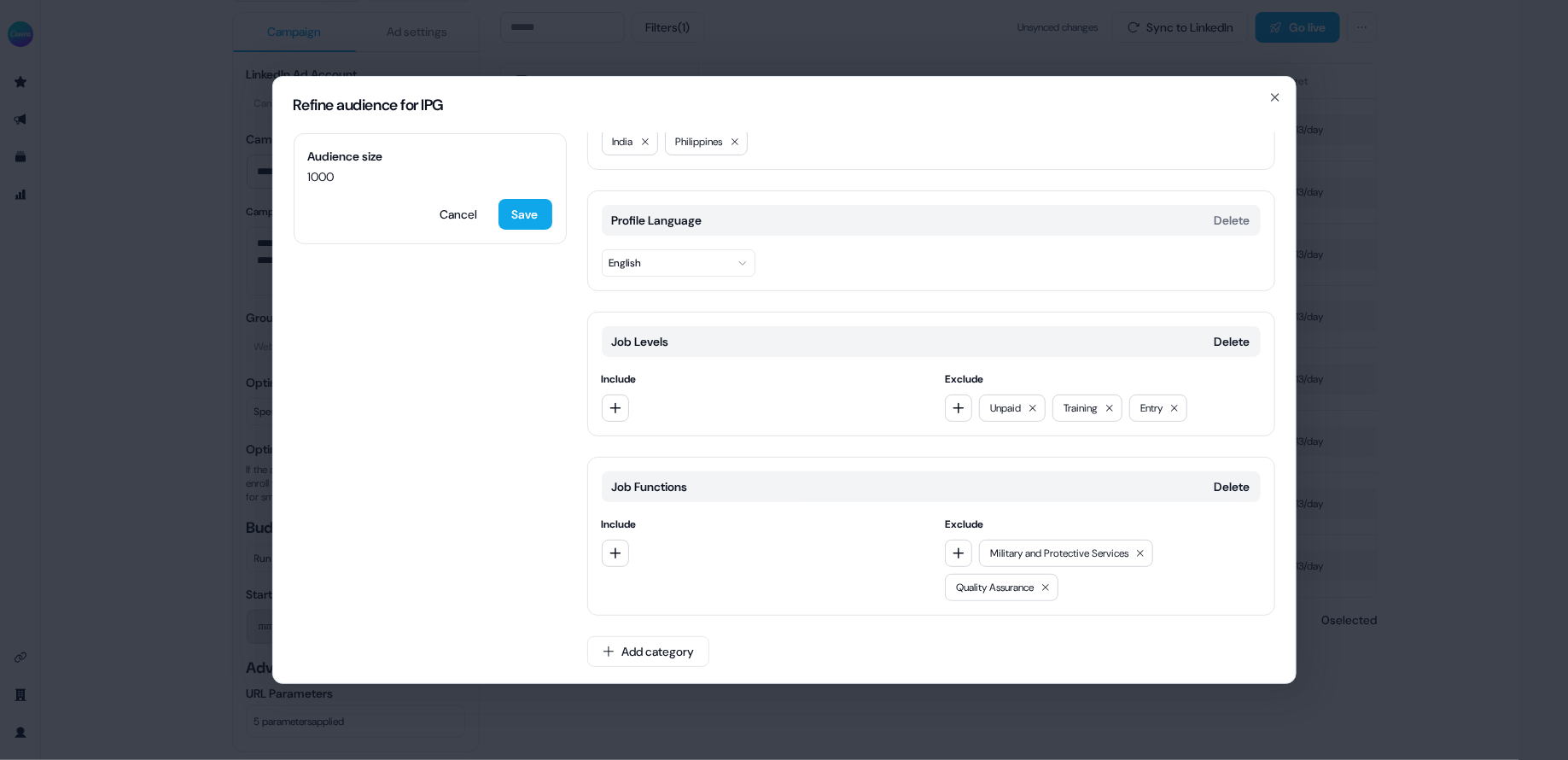scroll, scrollTop: 0, scrollLeft: 0, axis: both 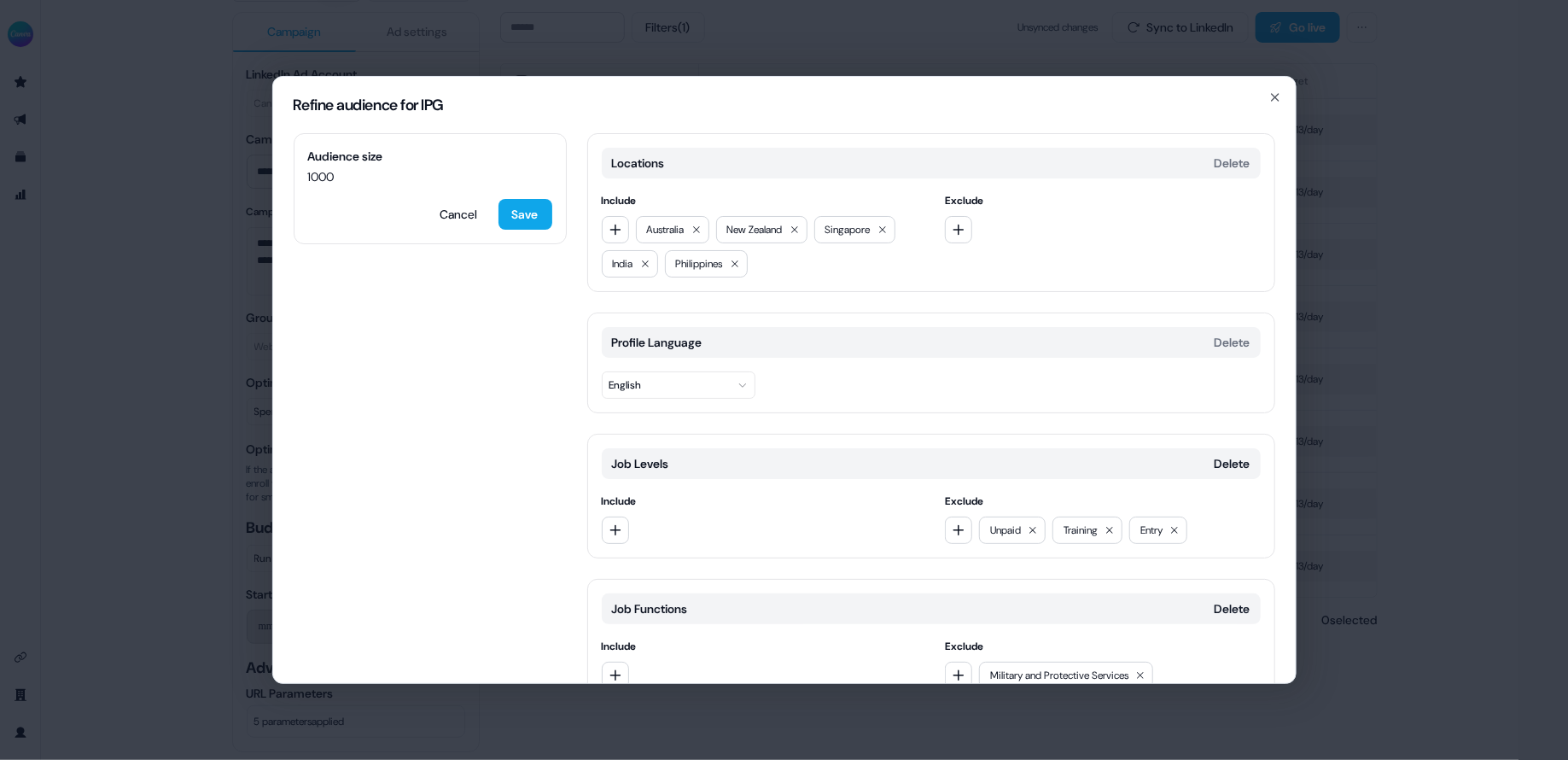 click on "Locations Delete Include Australia New Zealand Singapore India Philippines Exclude Profile Language Delete English Job Levels Delete Include Exclude Unpaid Training Entry Job Functions Delete Include Exclude Military and Protective Services Quality Assurance Add category" at bounding box center [931, 471] 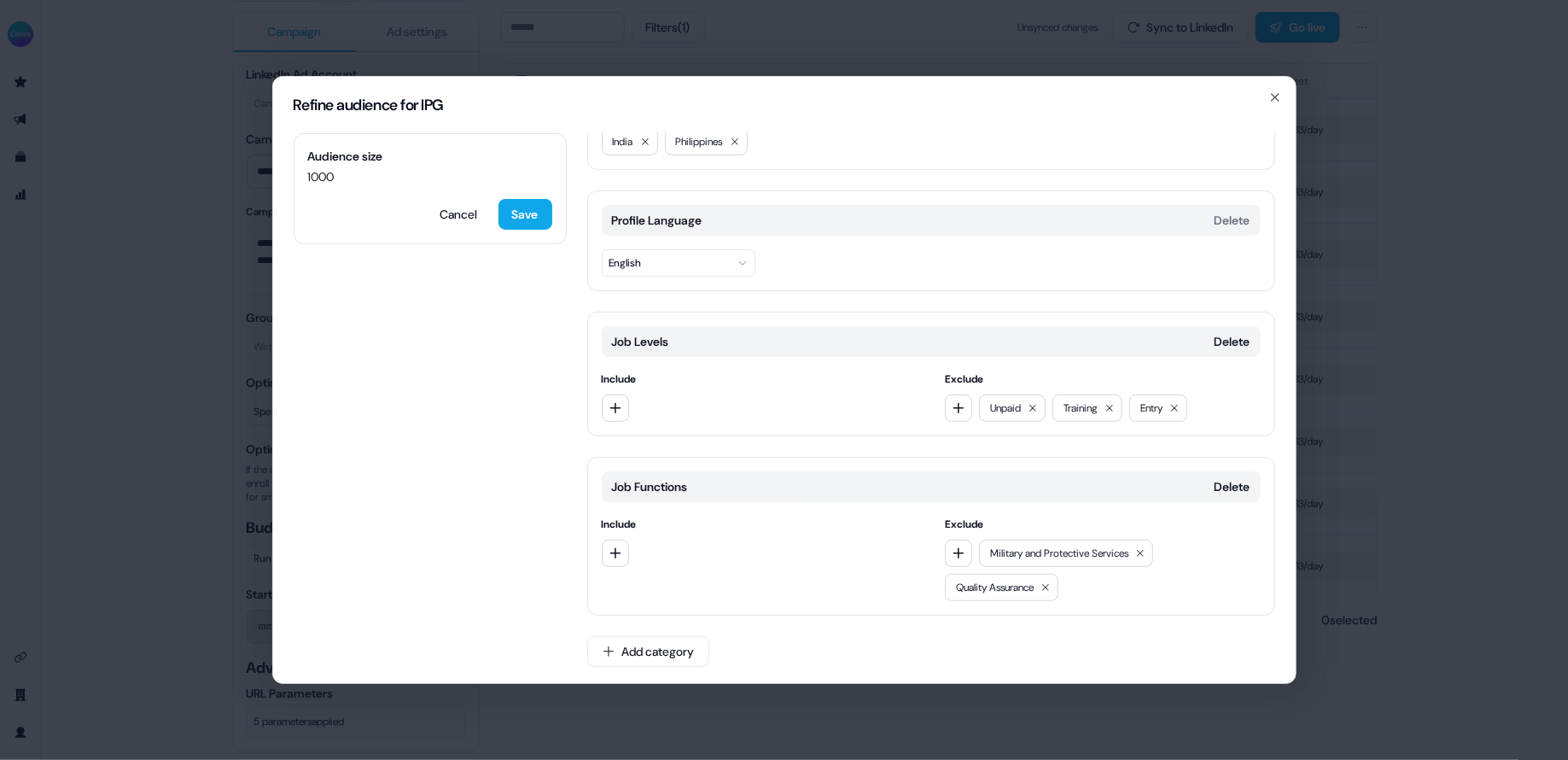 scroll, scrollTop: 0, scrollLeft: 0, axis: both 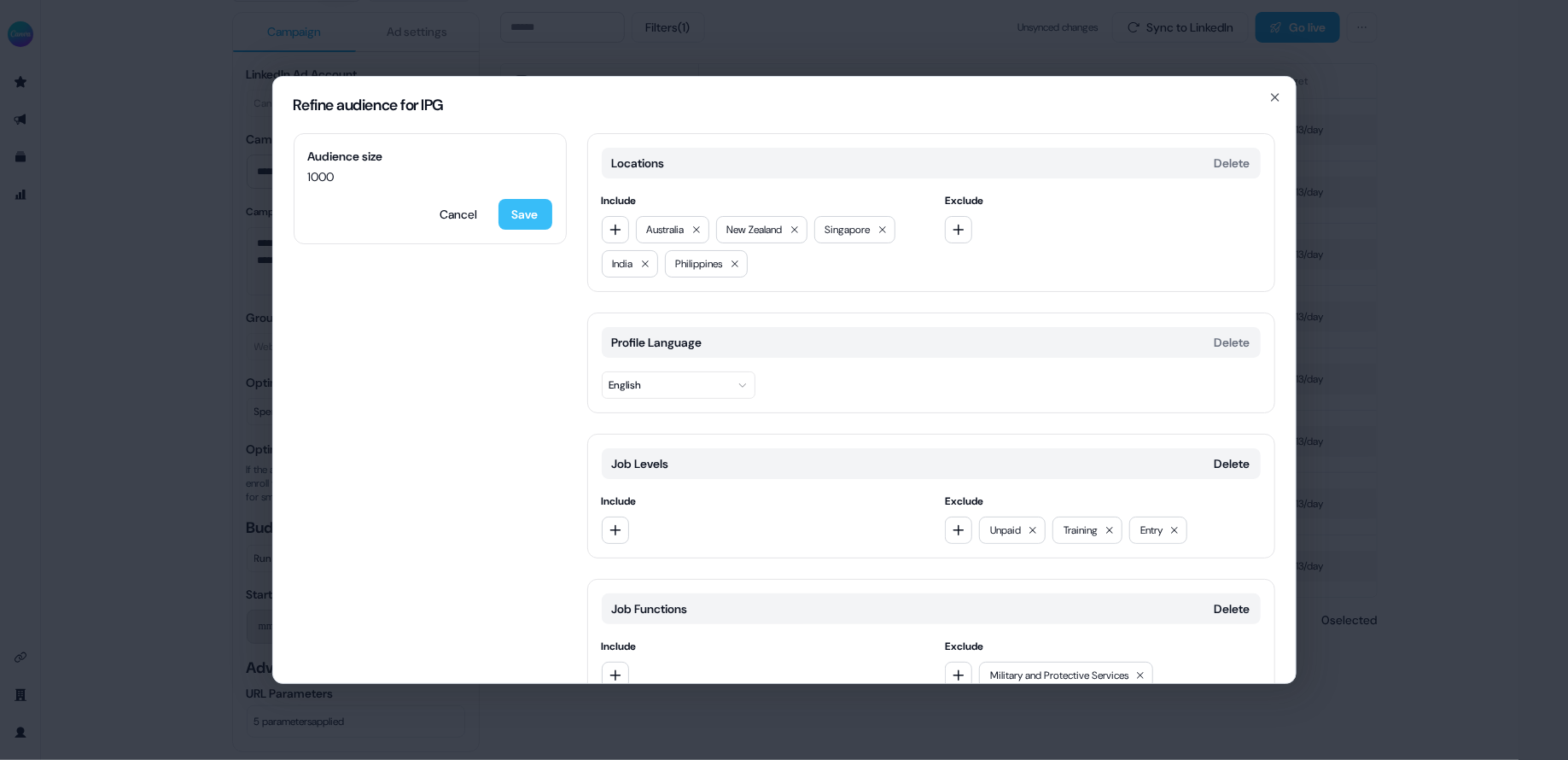 click on "Save" at bounding box center (525, 214) 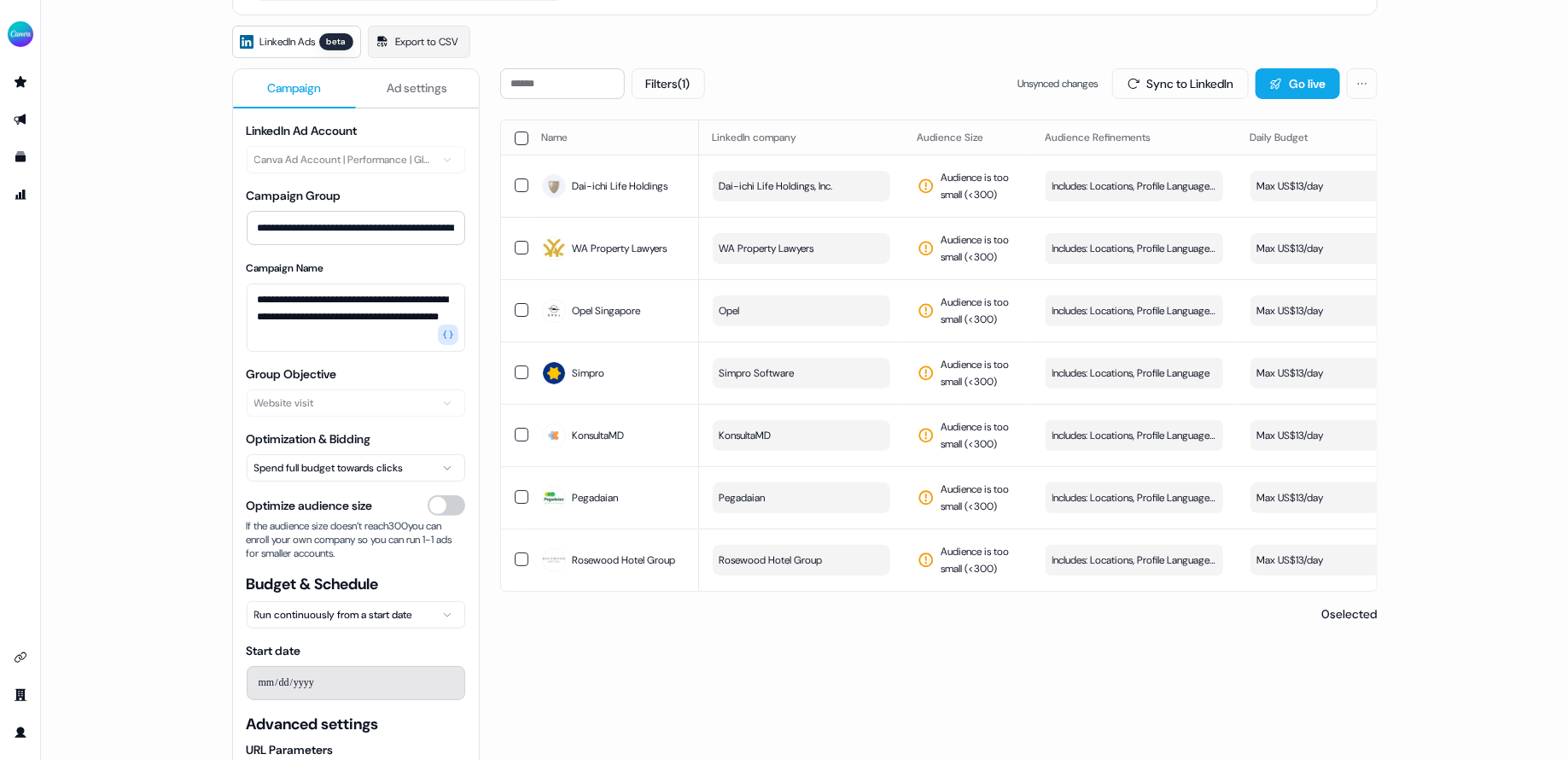 scroll, scrollTop: 114, scrollLeft: 0, axis: vertical 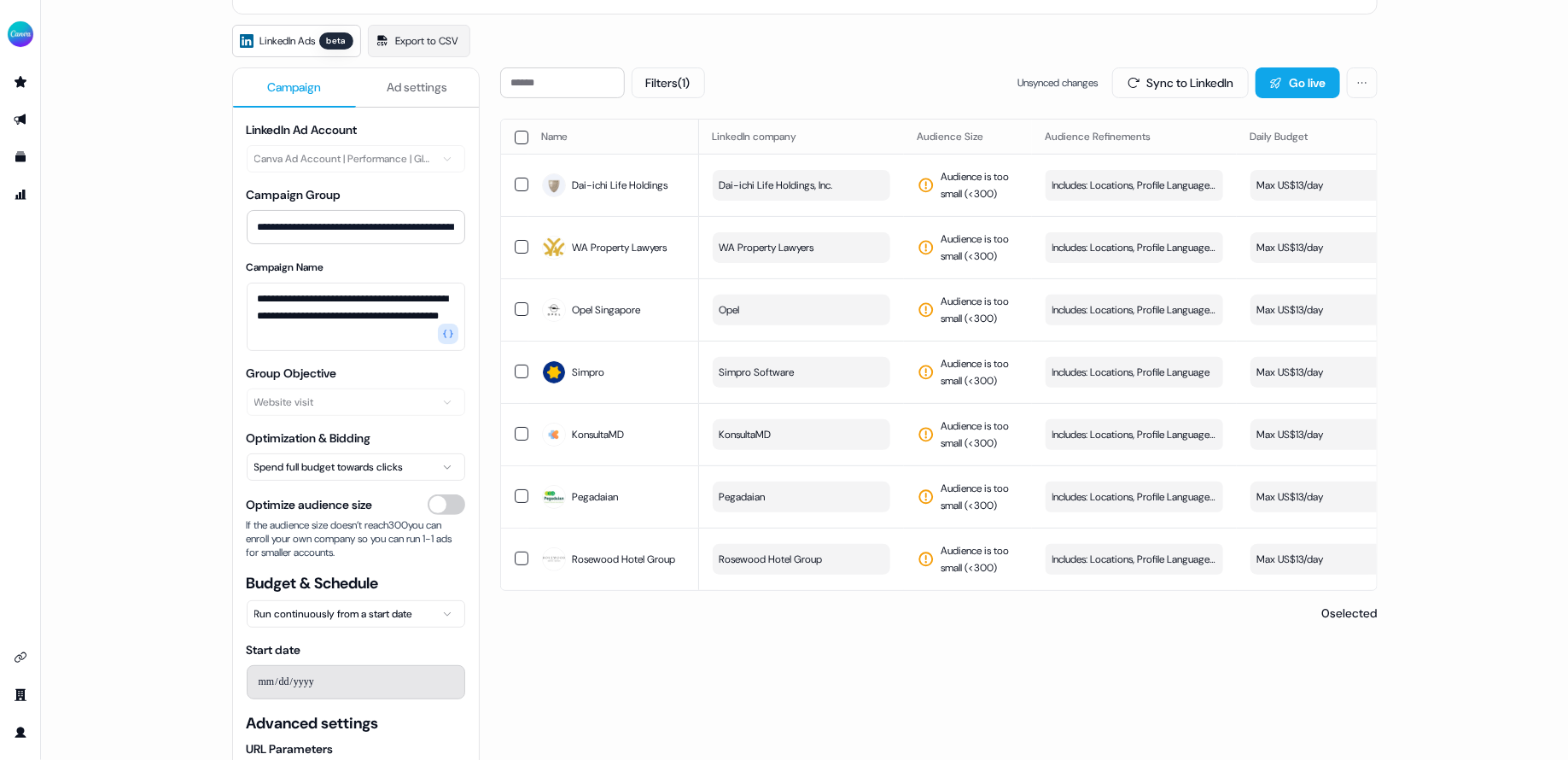click on "Filters  (1) Unsynced changes Sync to LinkedIn Go live Name LinkedIn company Audience Size Audience Refinements Daily Budget Last Sync Sync Status Live Status Dai-ichi Life Holdings Dai-ichi Life Holdings, Inc. Audience is too small (< 300 ) Includes: Locations, Profile Language / Excludes: Job Levels, Job Functions Edit Max US$13/day - Draft - View campaign WA Property Lawyers WA Property Lawyers Audience is too small (< 300 ) Includes: Locations, Profile Language / Excludes: Job Levels, Job Functions Edit Max US$13/day - Draft - View campaign Opel Singapore Opel Audience is too small (< 300 ) Includes: Locations, Profile Language / Excludes: Job Levels, Job Functions Edit Max US$13/day 17 days ago Draft Active View campaign Simpro Simpro Software Audience is too small (< 300 ) Includes: Locations, Profile Language Edit Max US$13/day 17 days ago Draft Active View campaign KonsultaMD KonsultaMD Audience is too small (< 300 ) Includes: Locations, Profile Language / Excludes: Job Levels, Job Functions Edit - -" at bounding box center [939, 432] 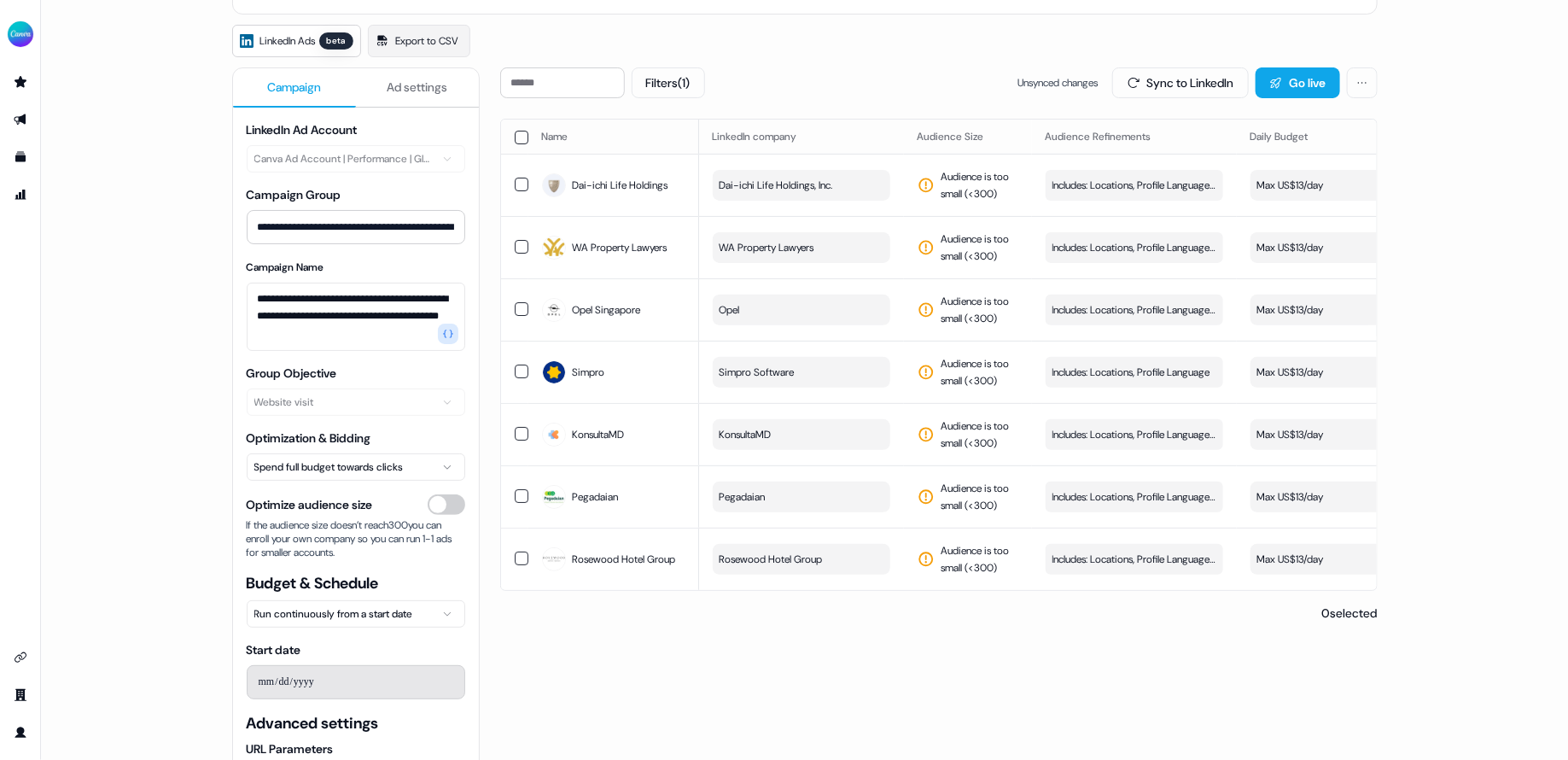 scroll, scrollTop: 0, scrollLeft: 0, axis: both 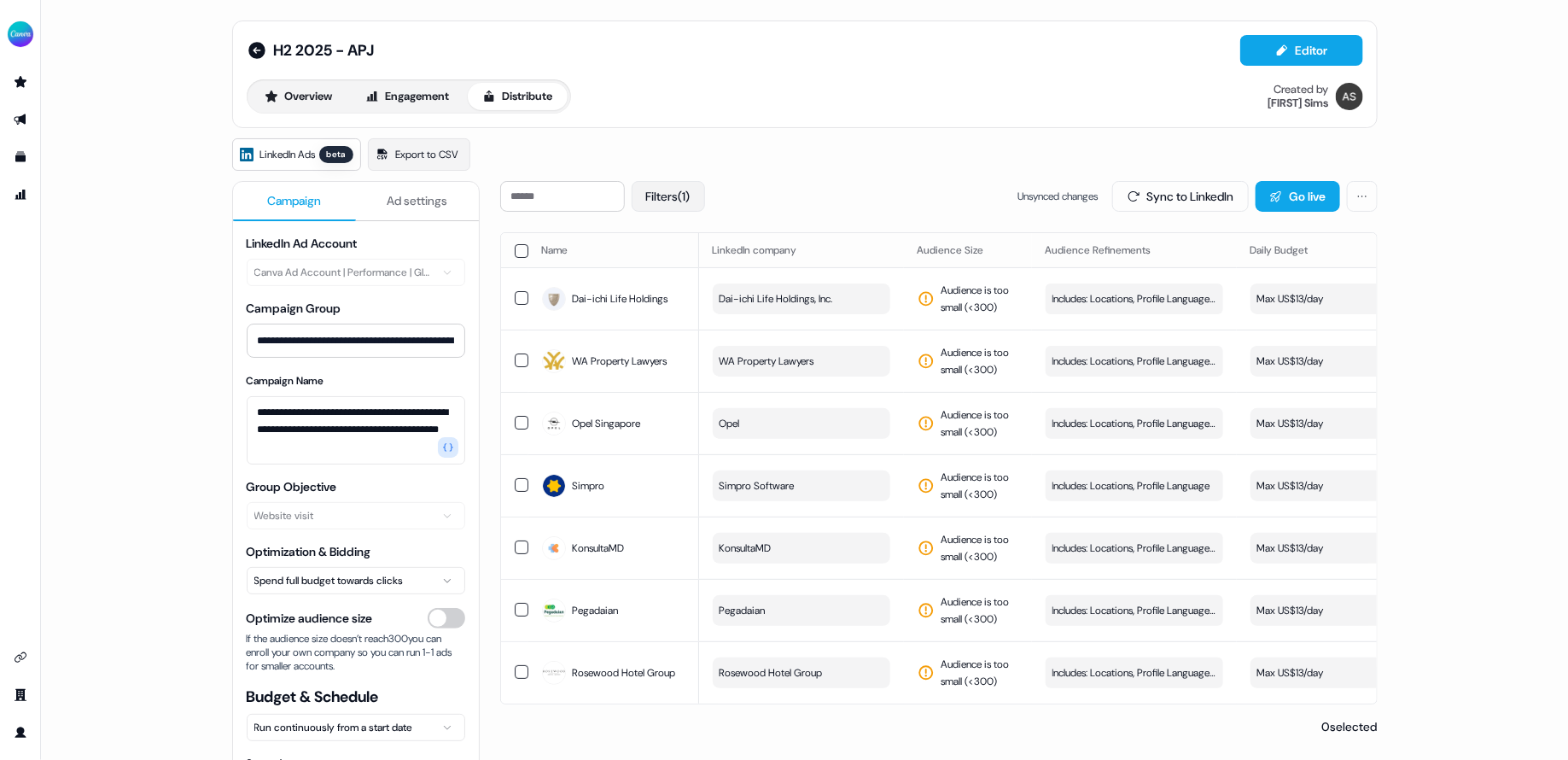 click on "Filters  (1)" at bounding box center (668, 196) 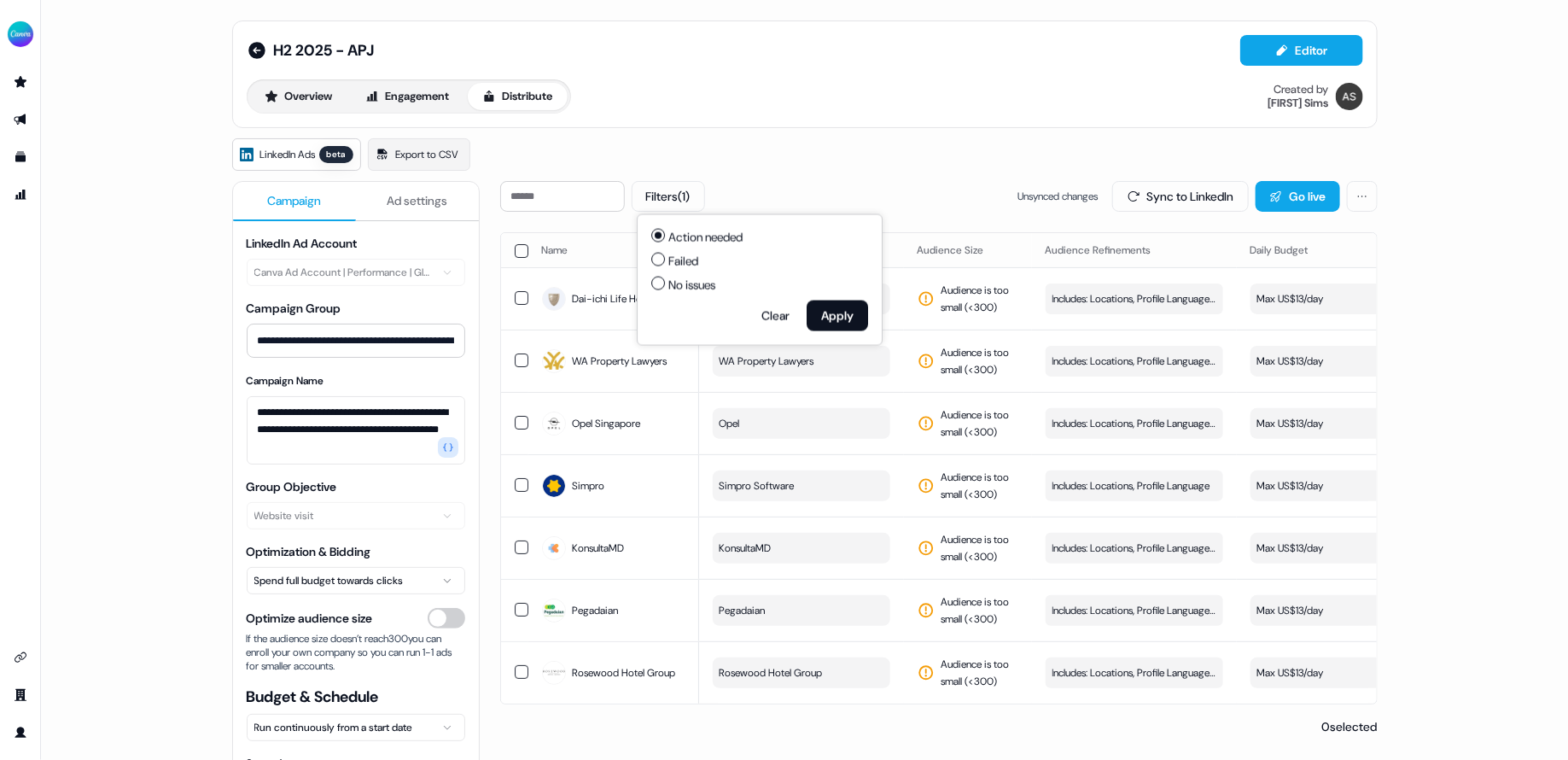 click on "No issues" at bounding box center [691, 285] 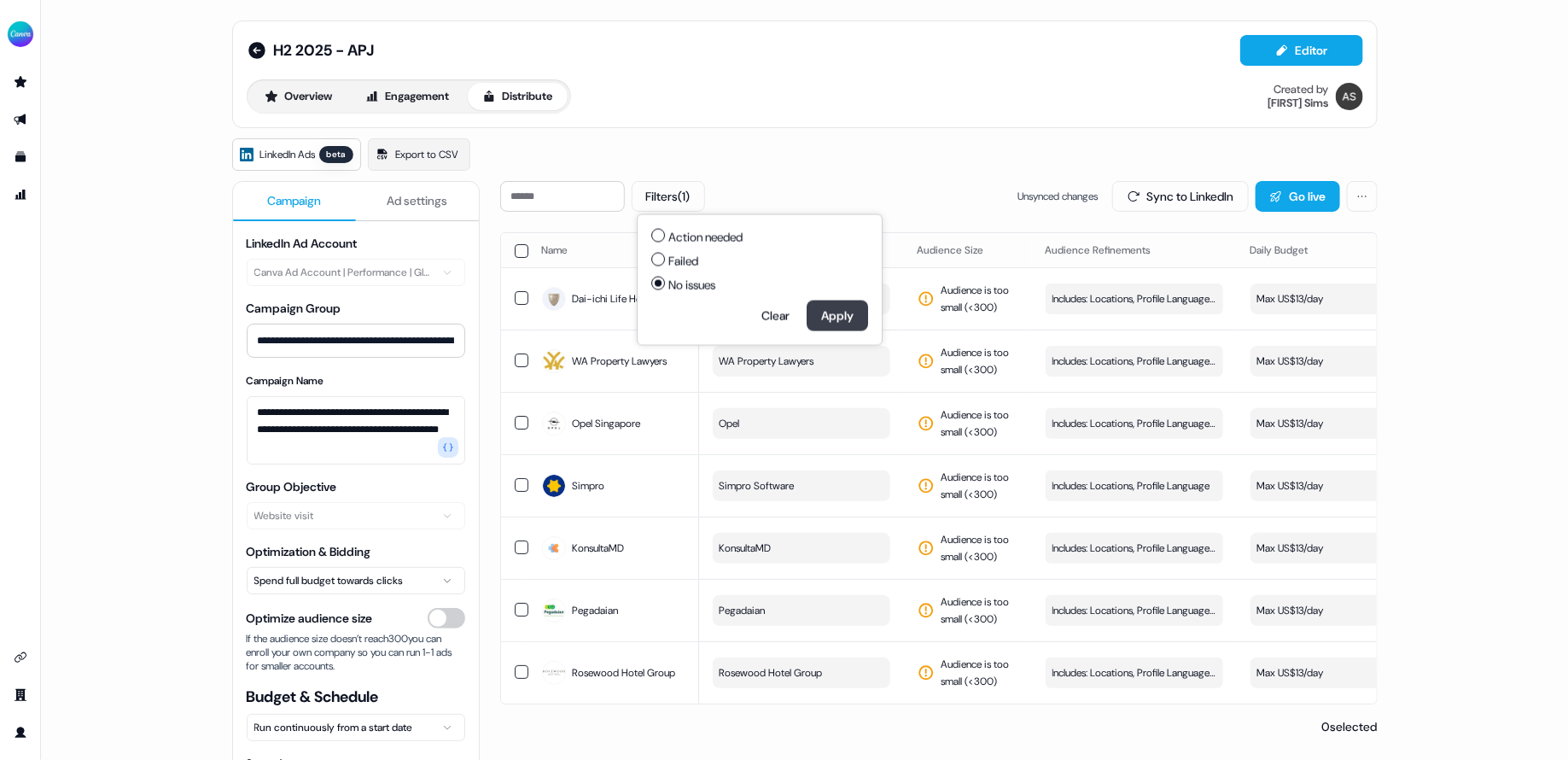 click on "Apply" at bounding box center [837, 316] 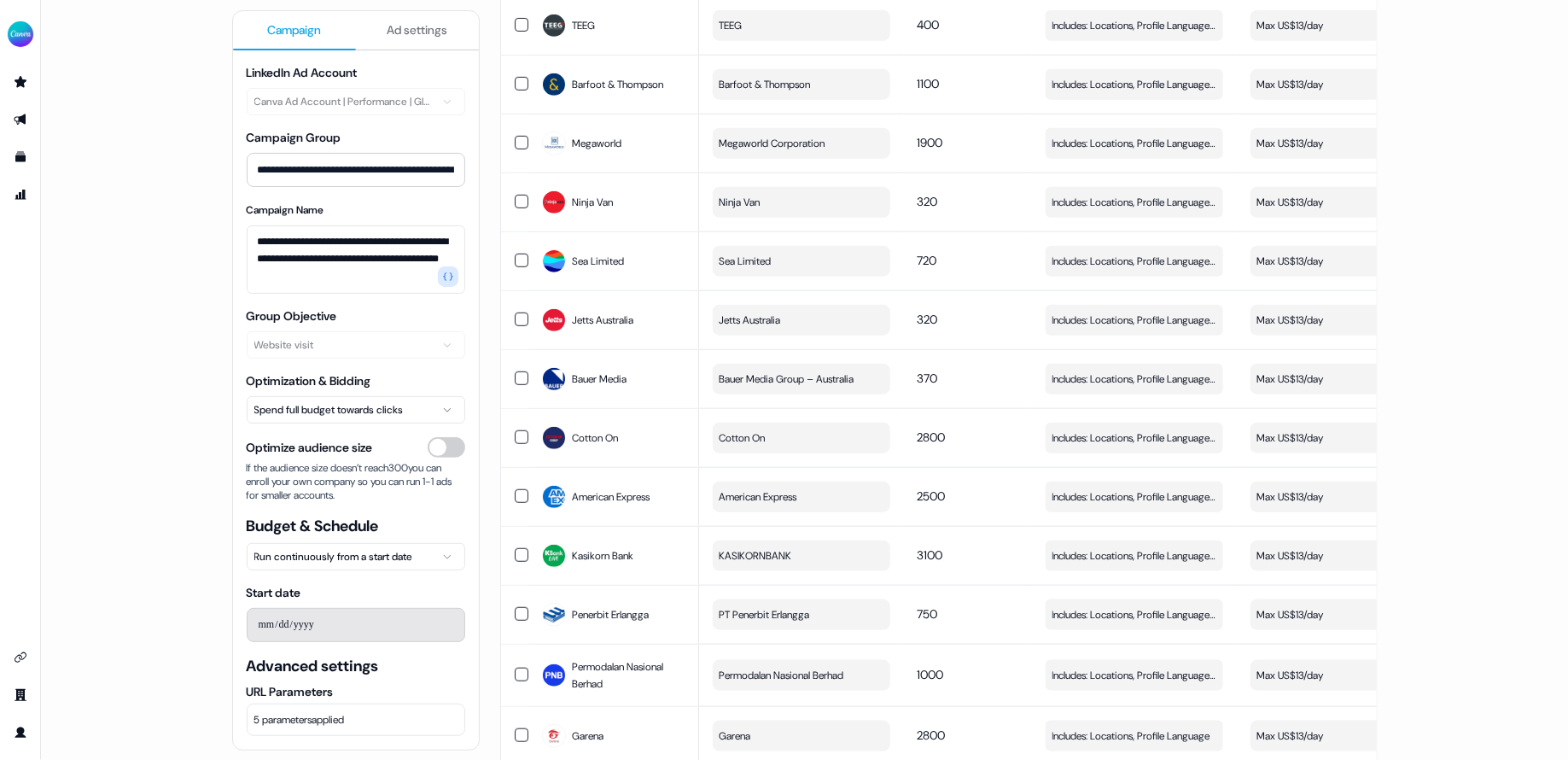 scroll, scrollTop: 0, scrollLeft: 0, axis: both 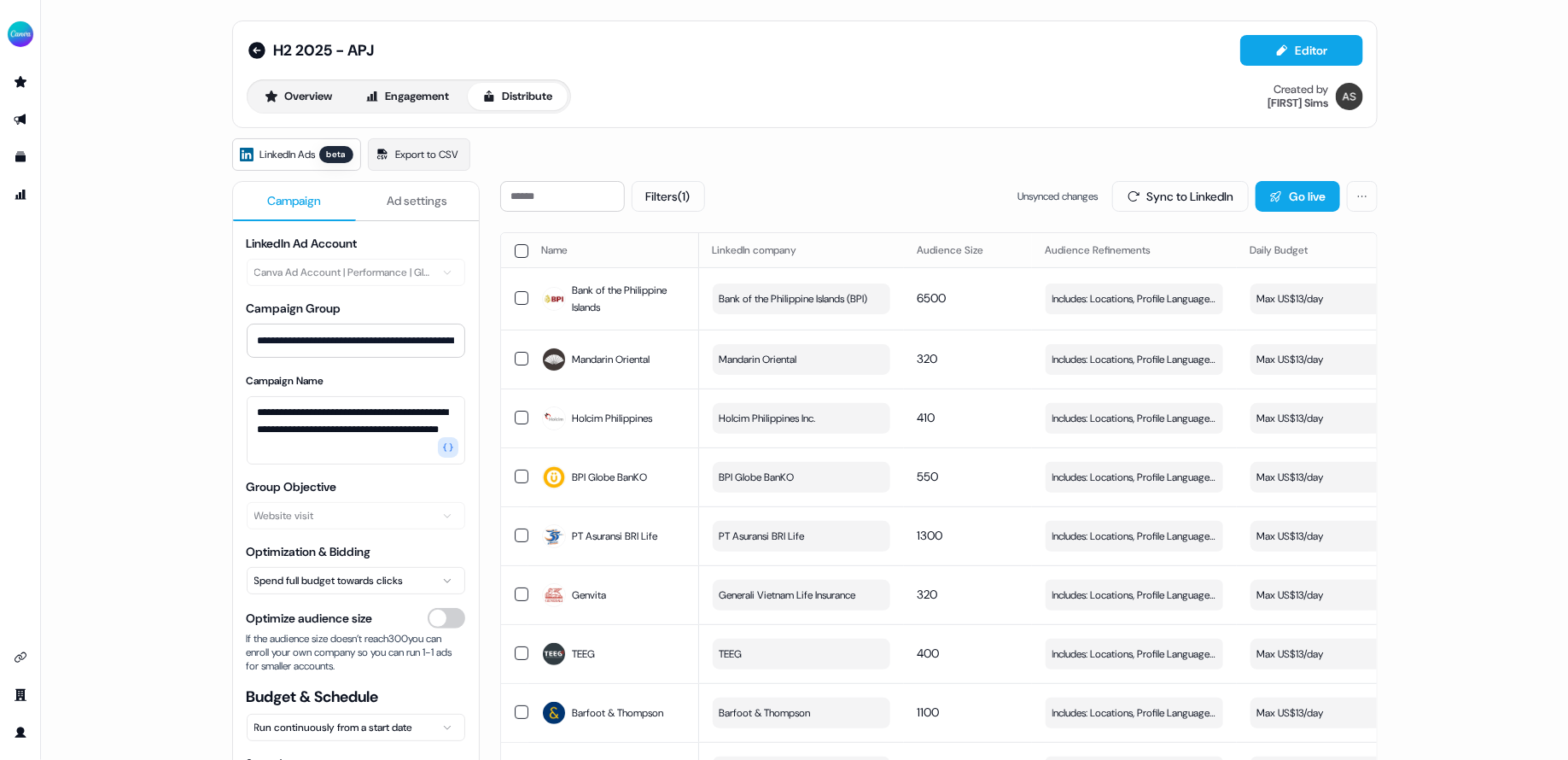 click on "Name" at bounding box center [614, 250] 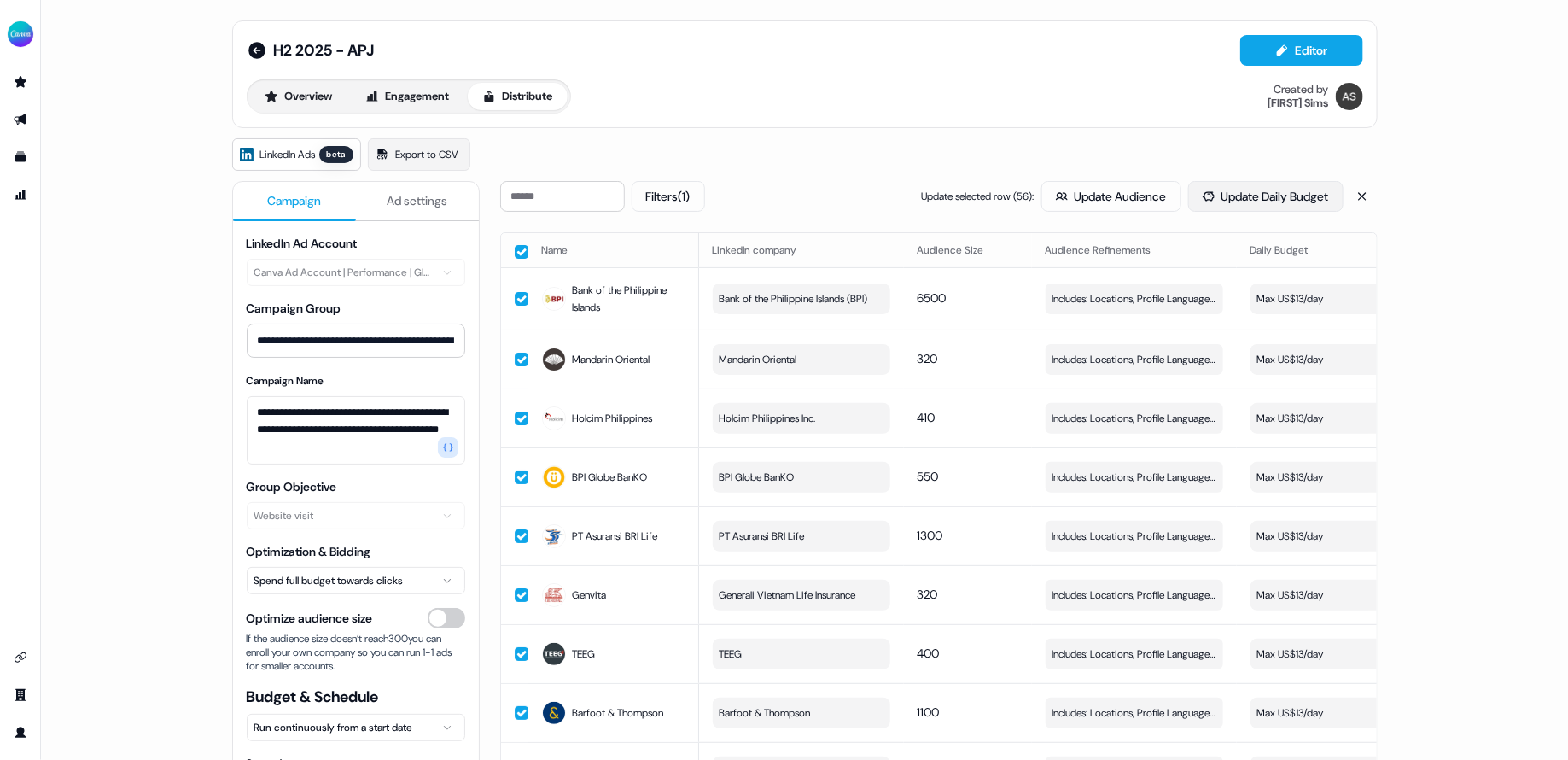 click on "Update   Daily Budget" at bounding box center [1266, 196] 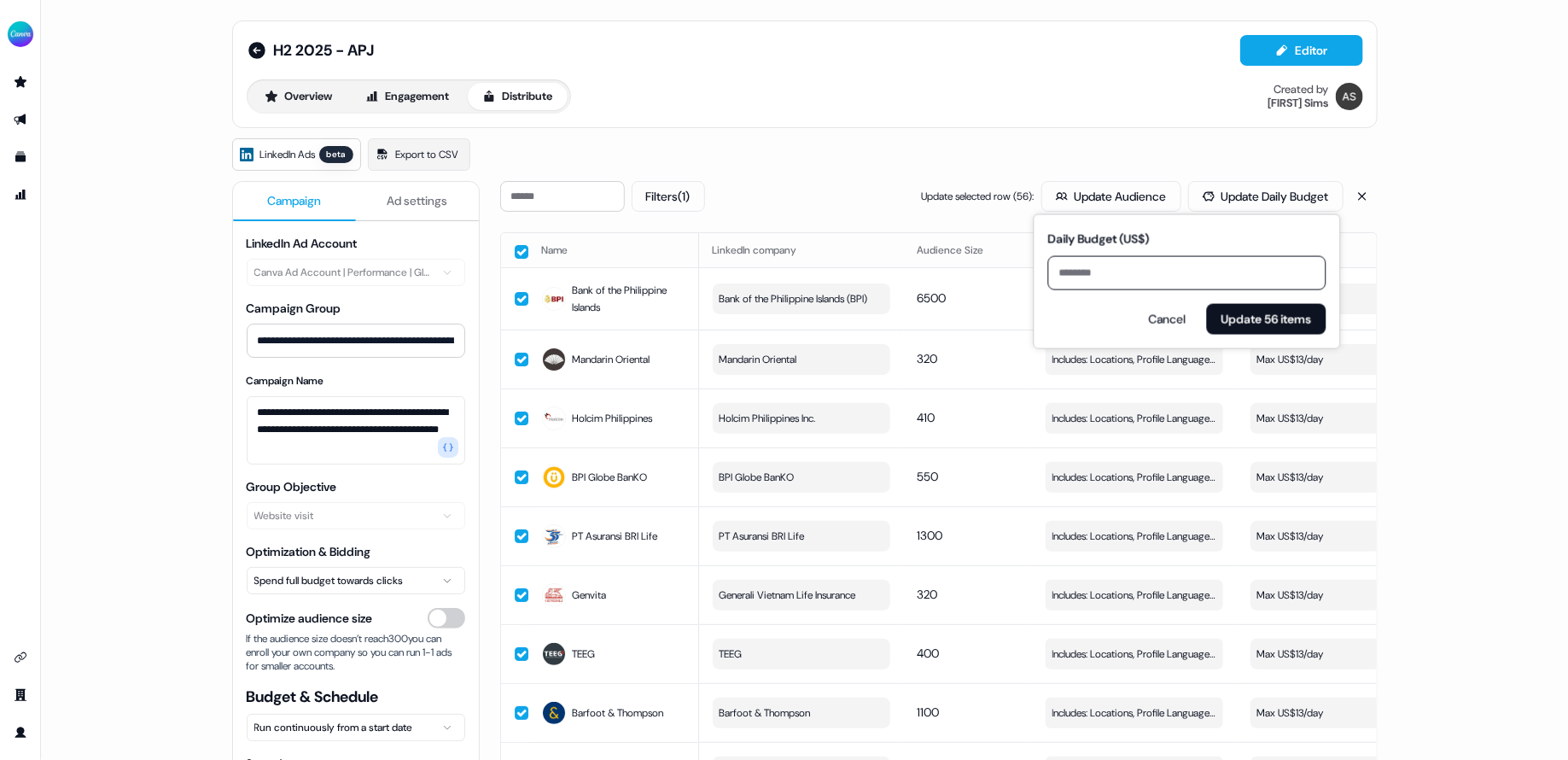 type on "**" 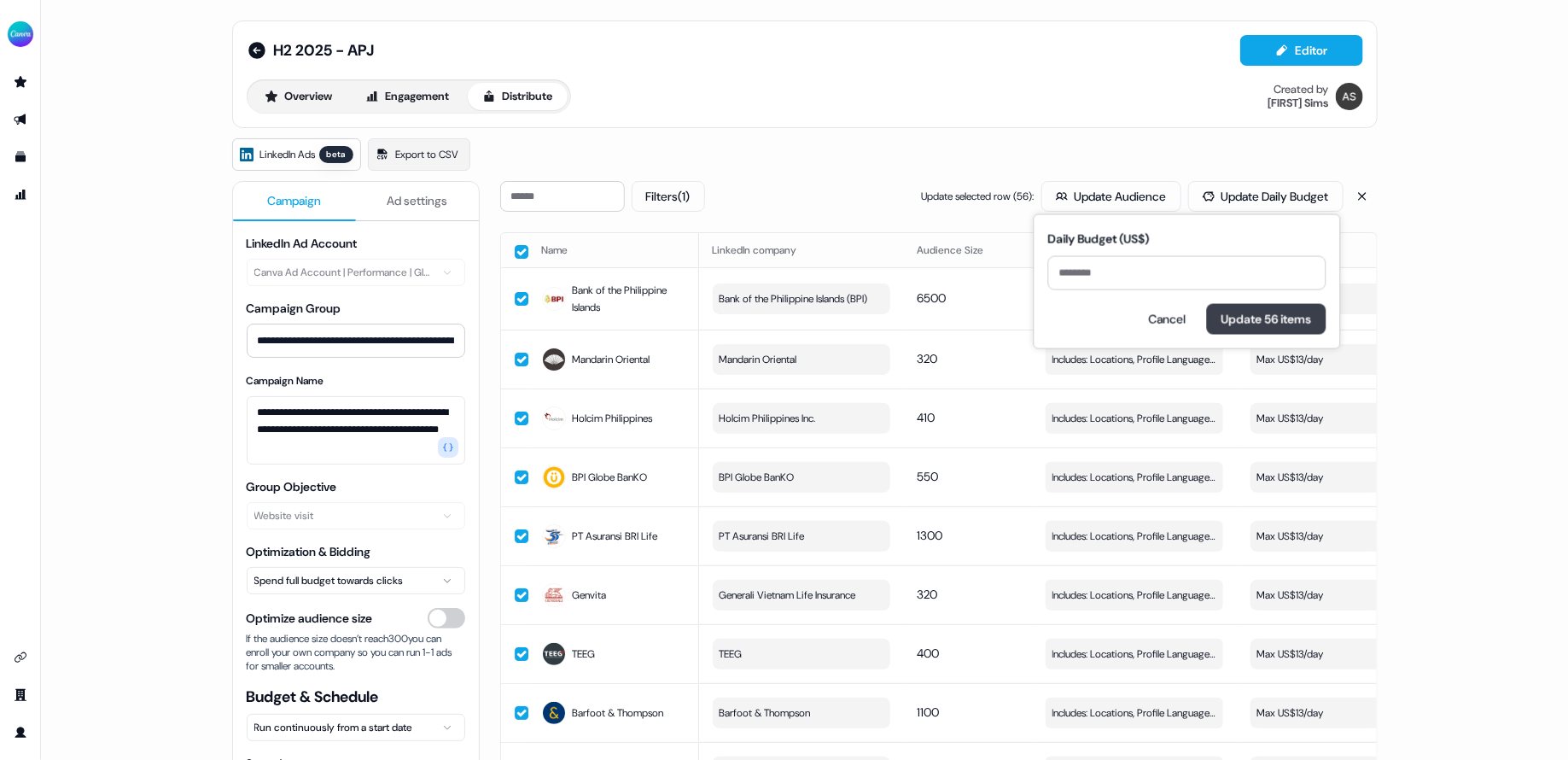 click on "Update 56 items" at bounding box center (1267, 319) 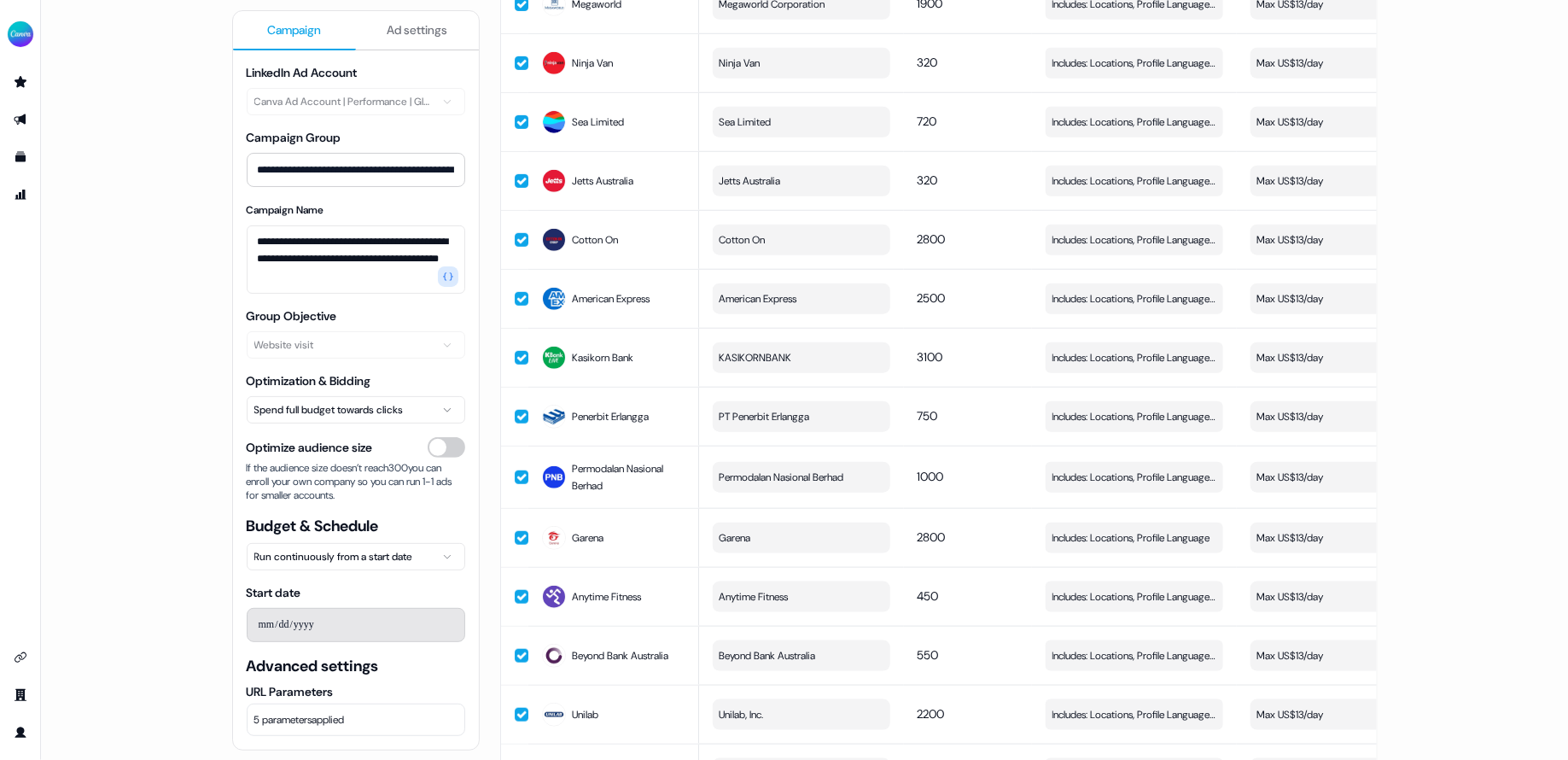 scroll, scrollTop: 0, scrollLeft: 0, axis: both 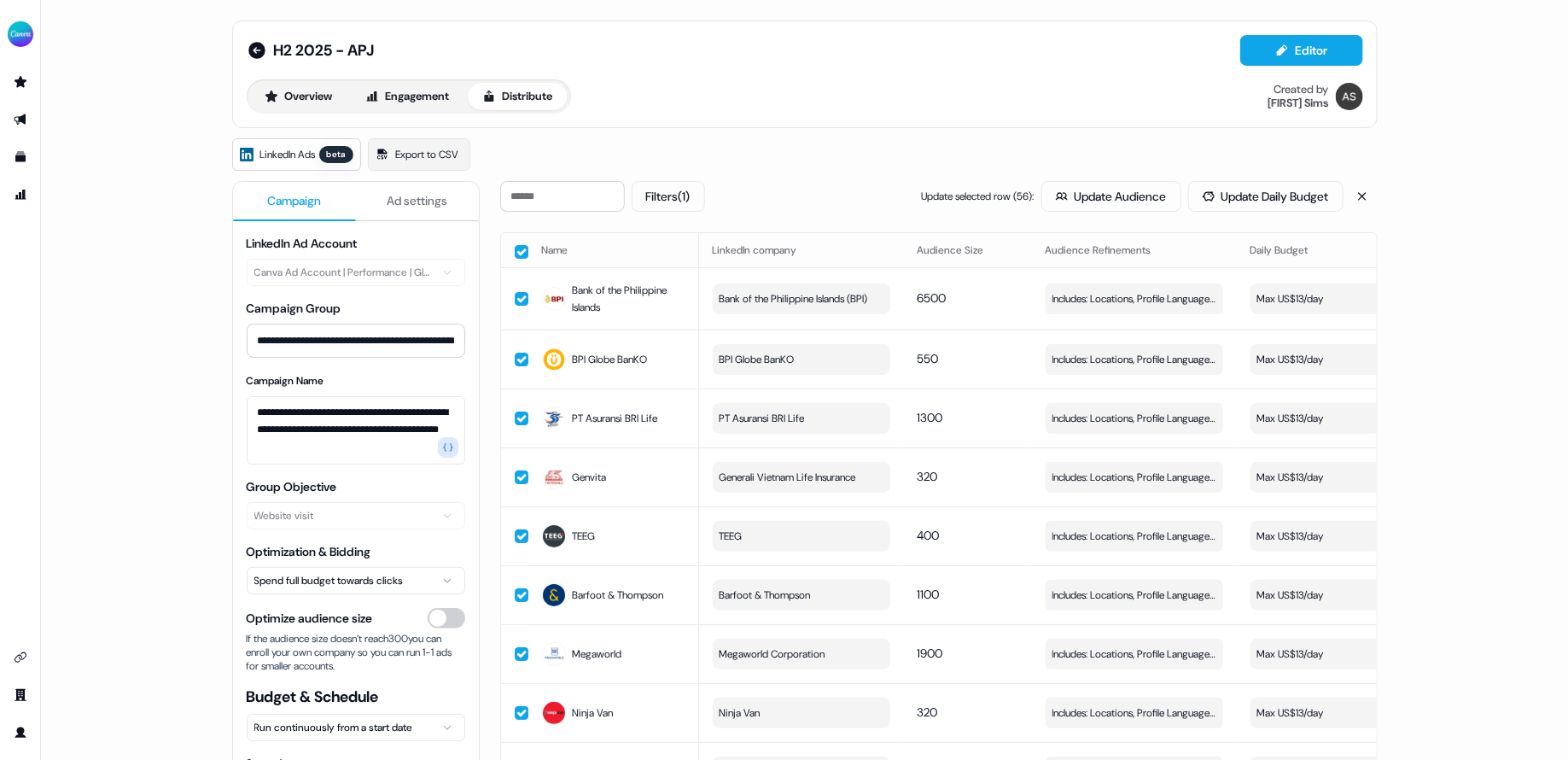 click on "**********" at bounding box center [804, 380] 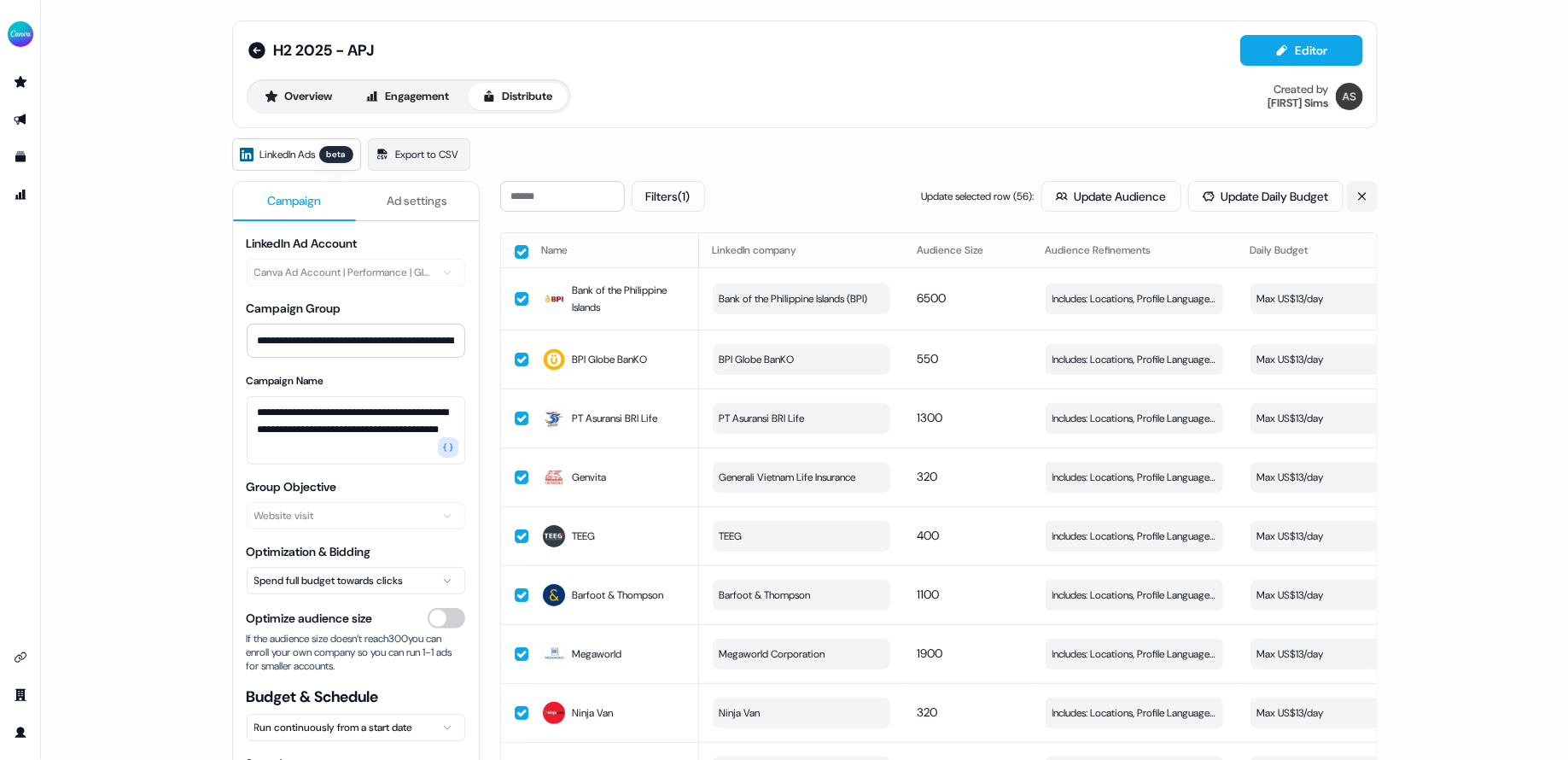 click 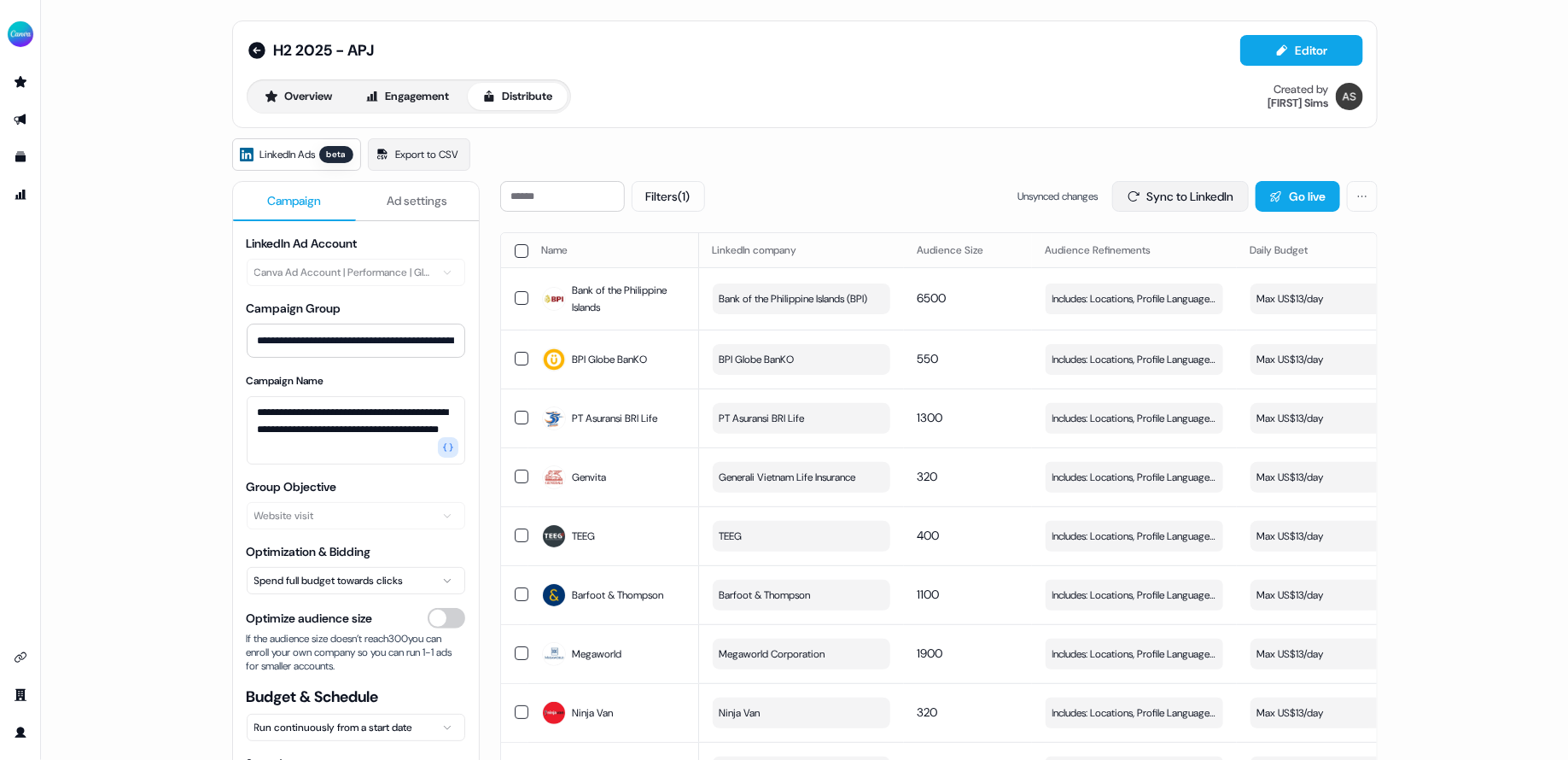 click on "Sync to LinkedIn" at bounding box center [1180, 196] 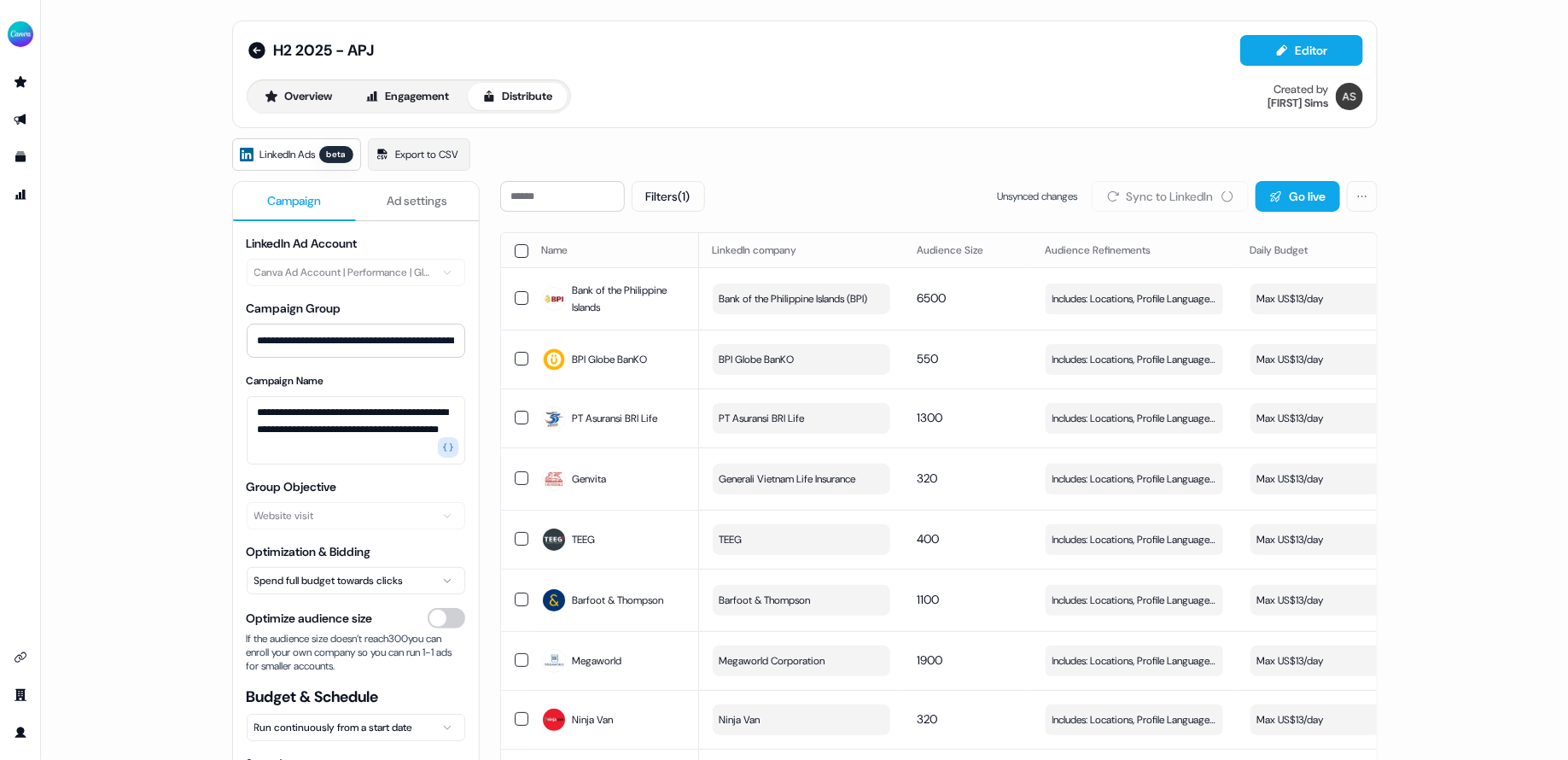 click on "**********" at bounding box center [804, 380] 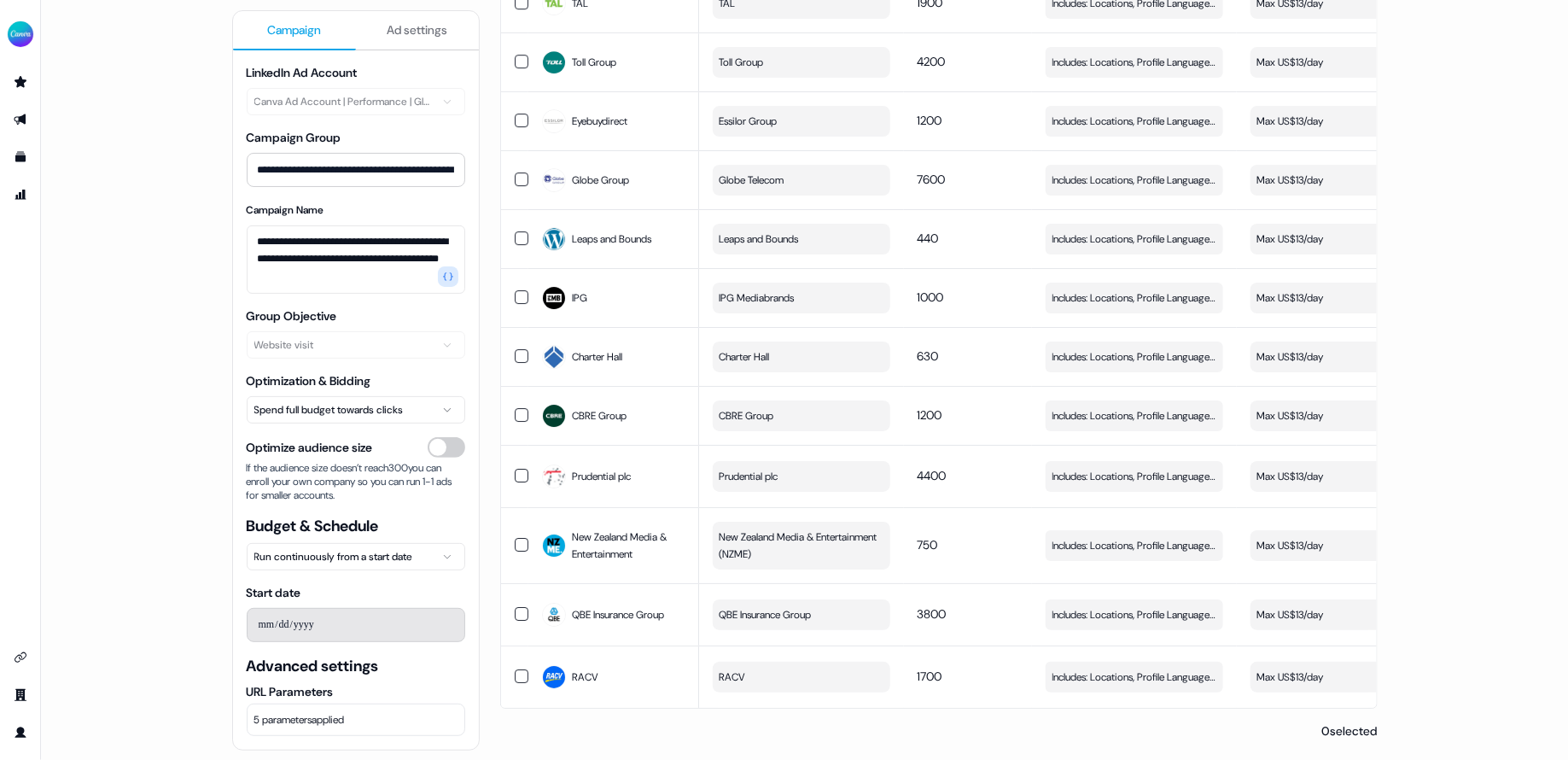 scroll, scrollTop: 0, scrollLeft: 0, axis: both 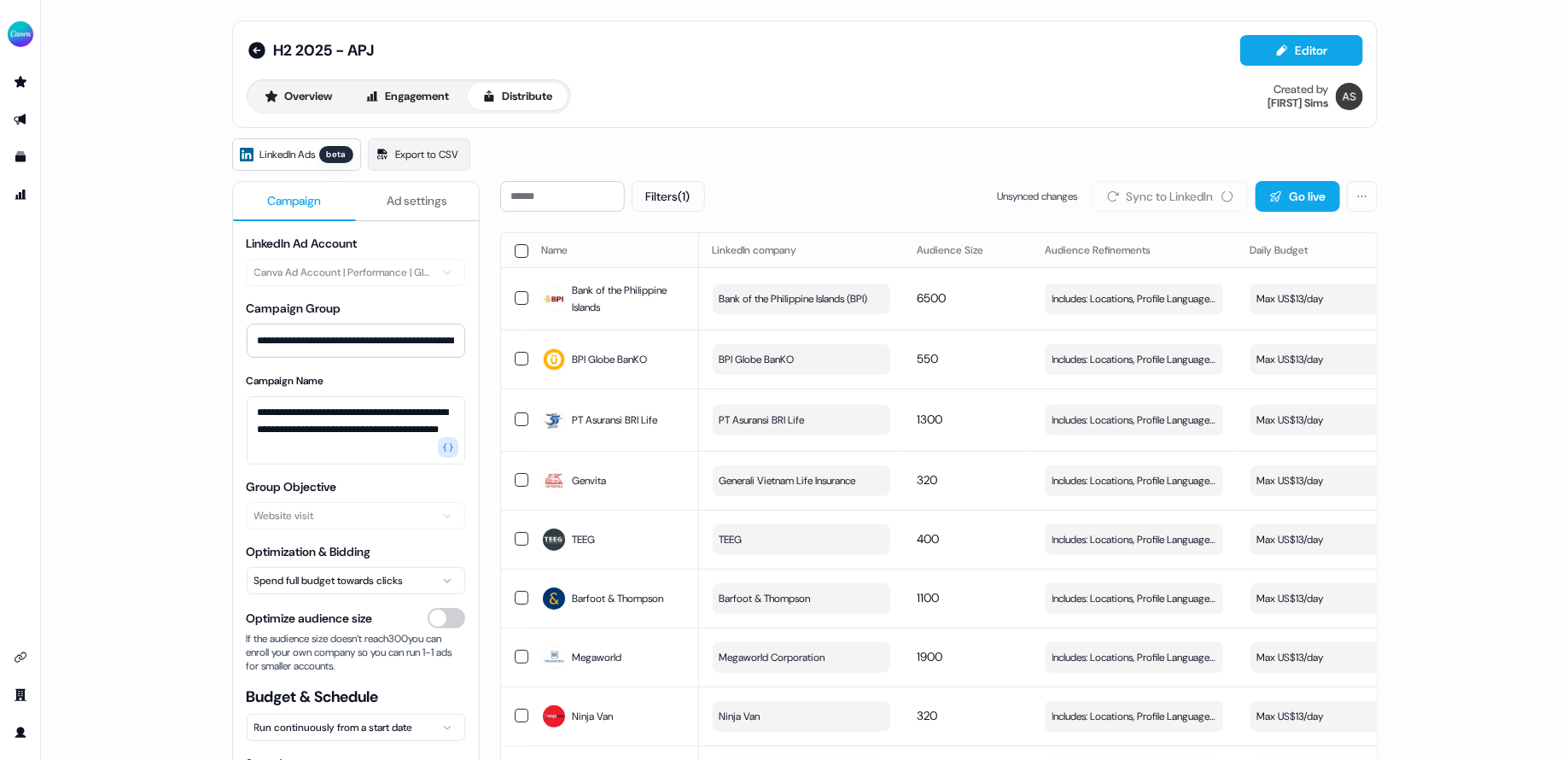 click on "**********" at bounding box center [804, 380] 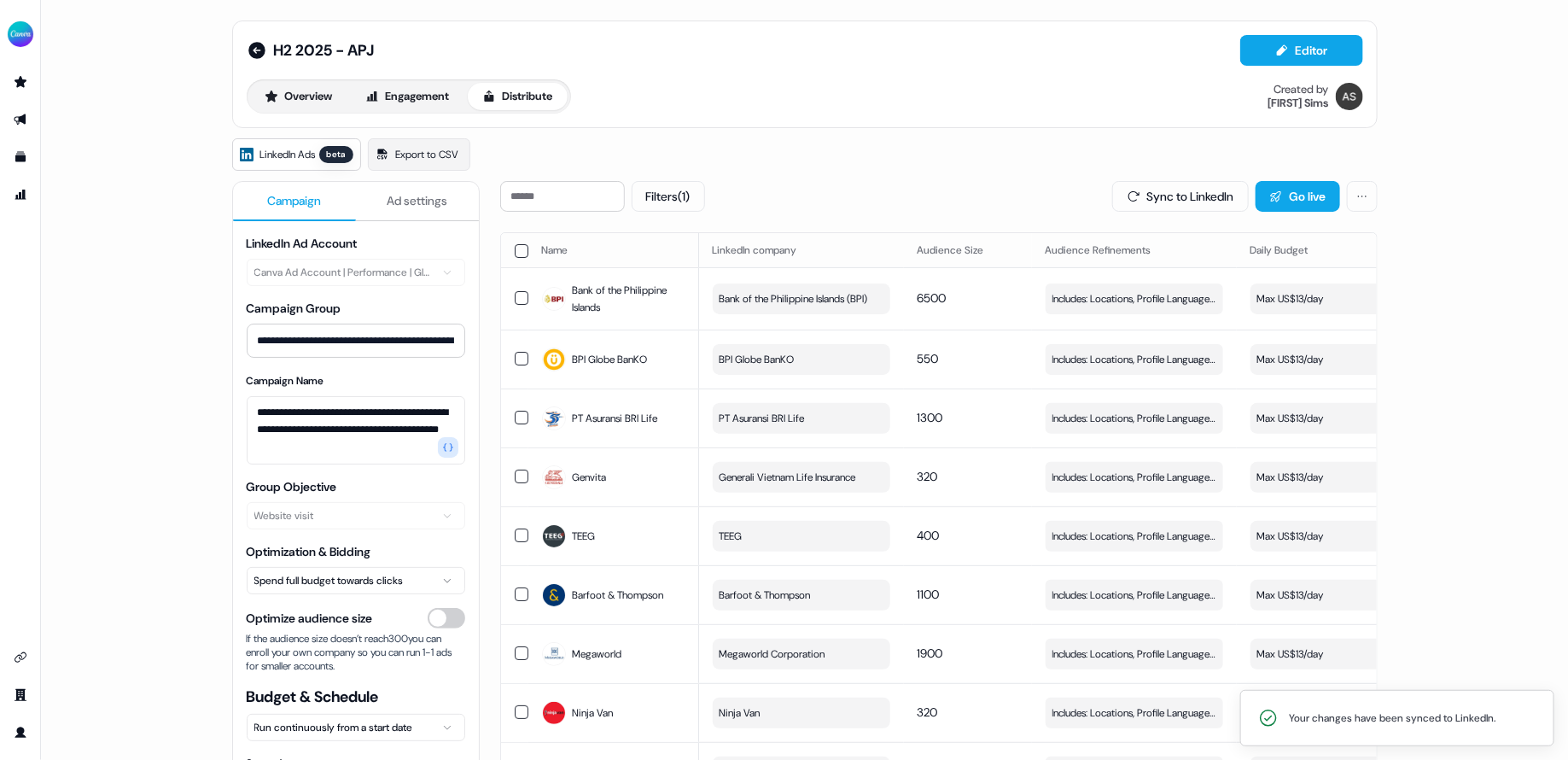 click on "**********" at bounding box center [804, 380] 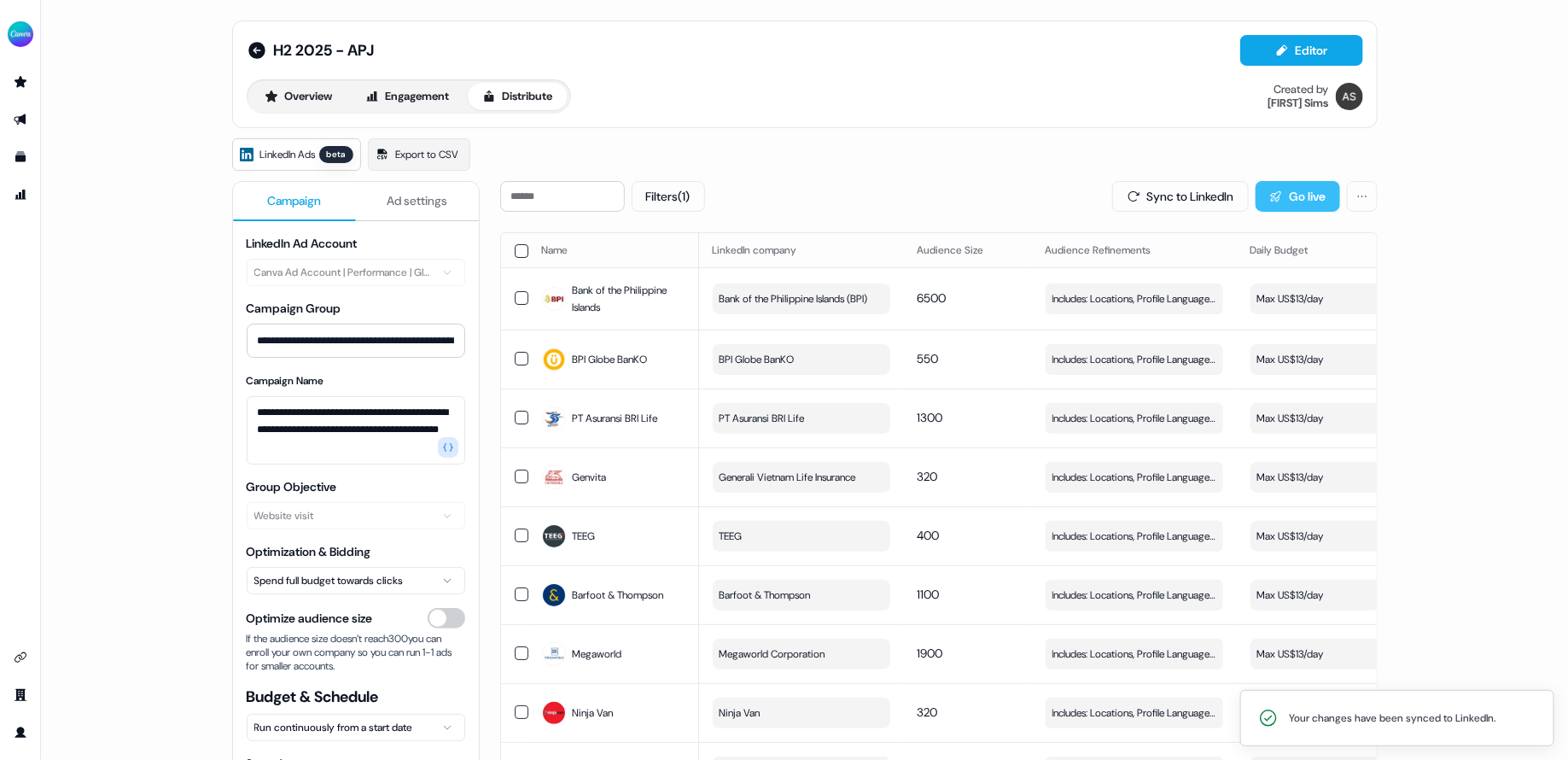 click on "Go live" at bounding box center [1297, 196] 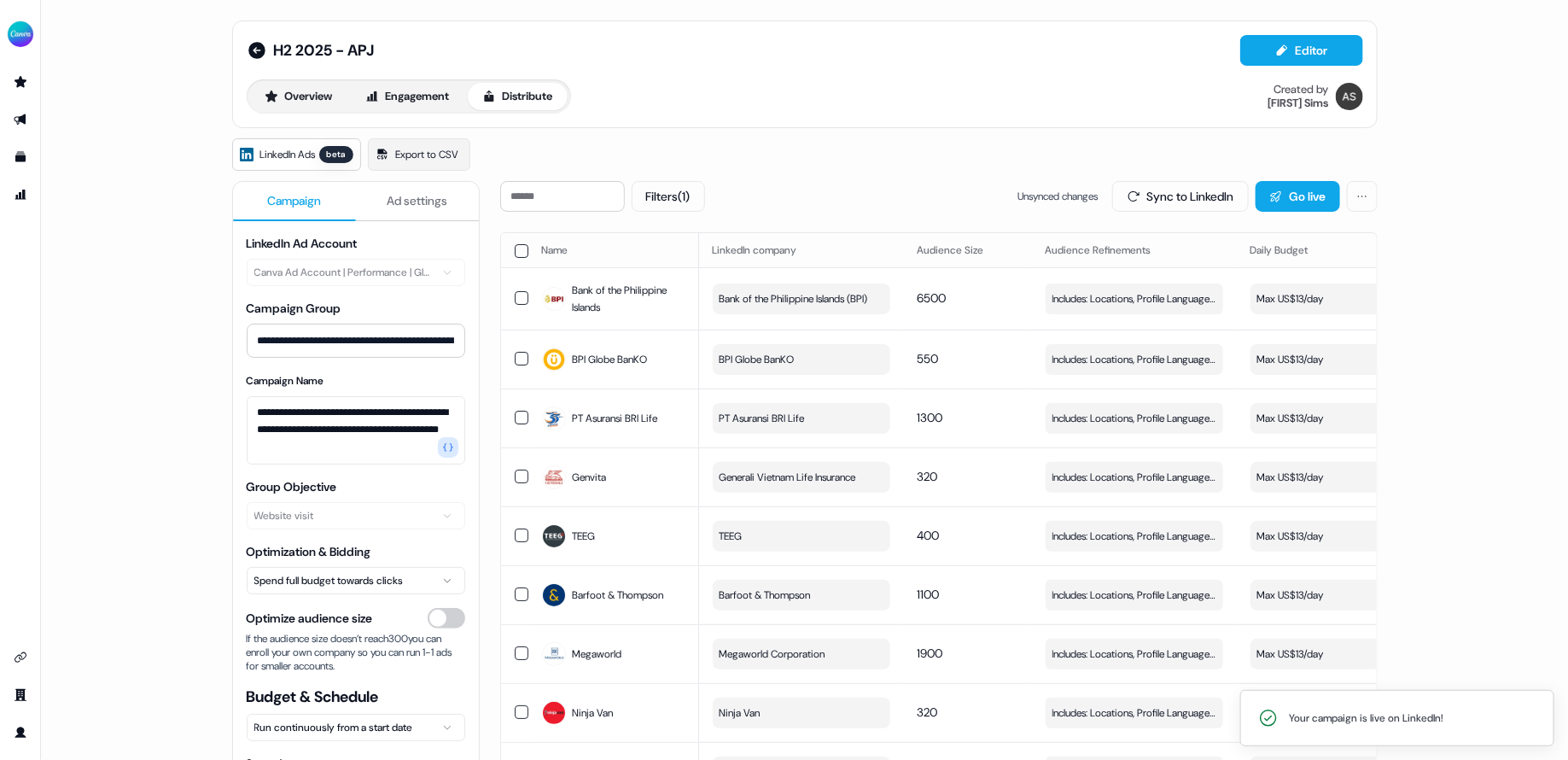 click on "**********" at bounding box center (804, 380) 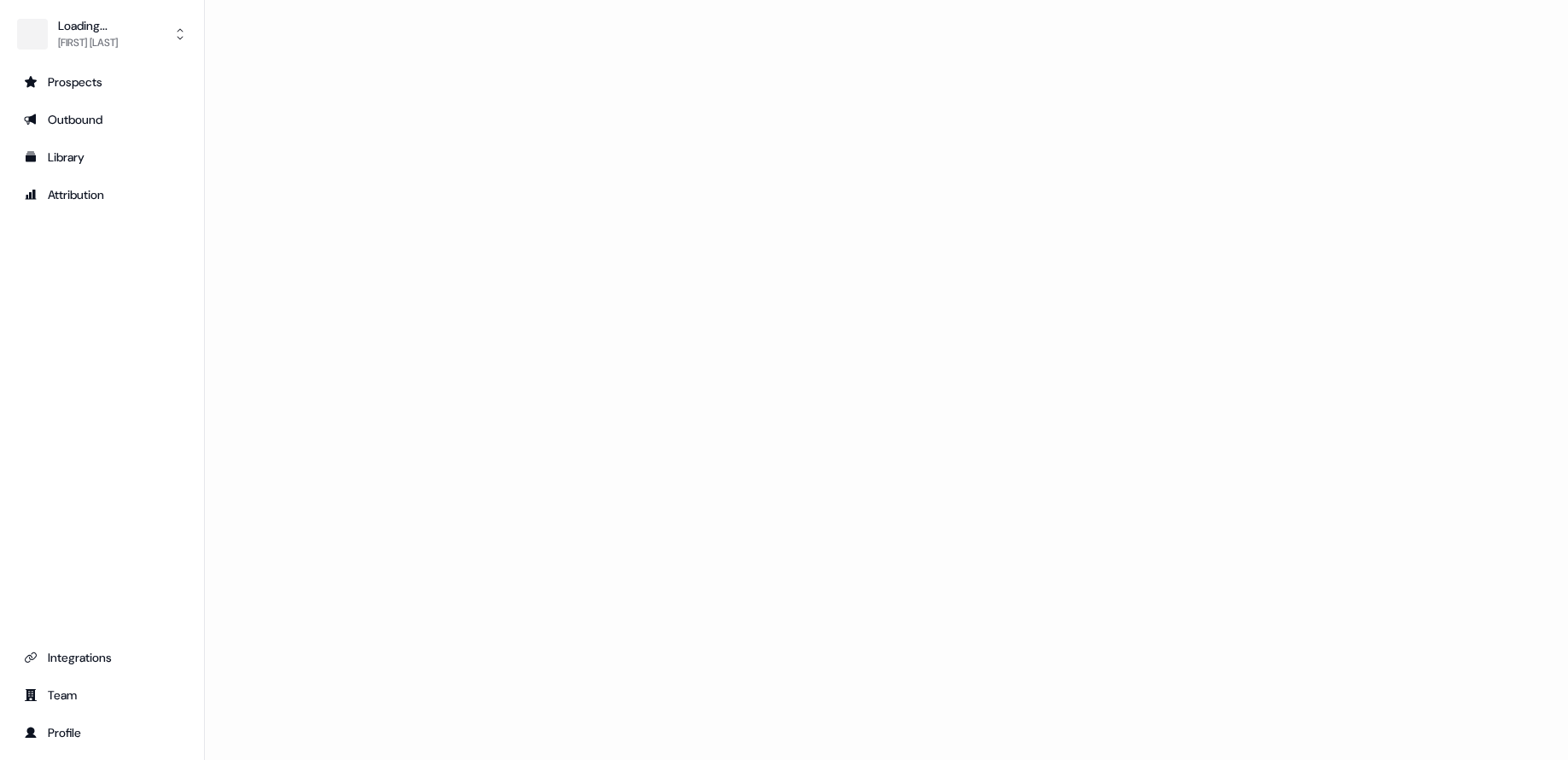 scroll, scrollTop: 0, scrollLeft: 0, axis: both 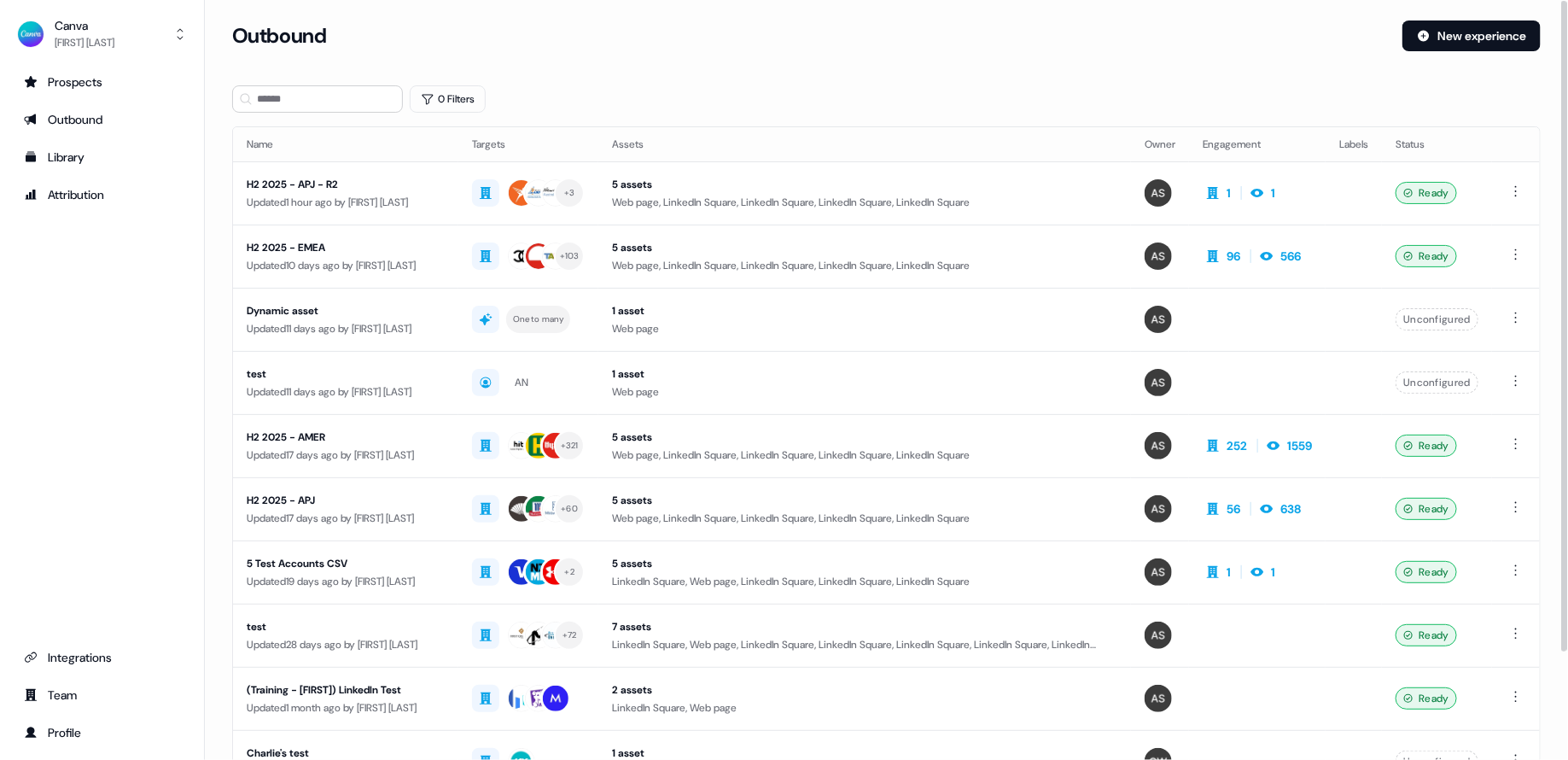 click on "0   Filters" at bounding box center [886, 99] 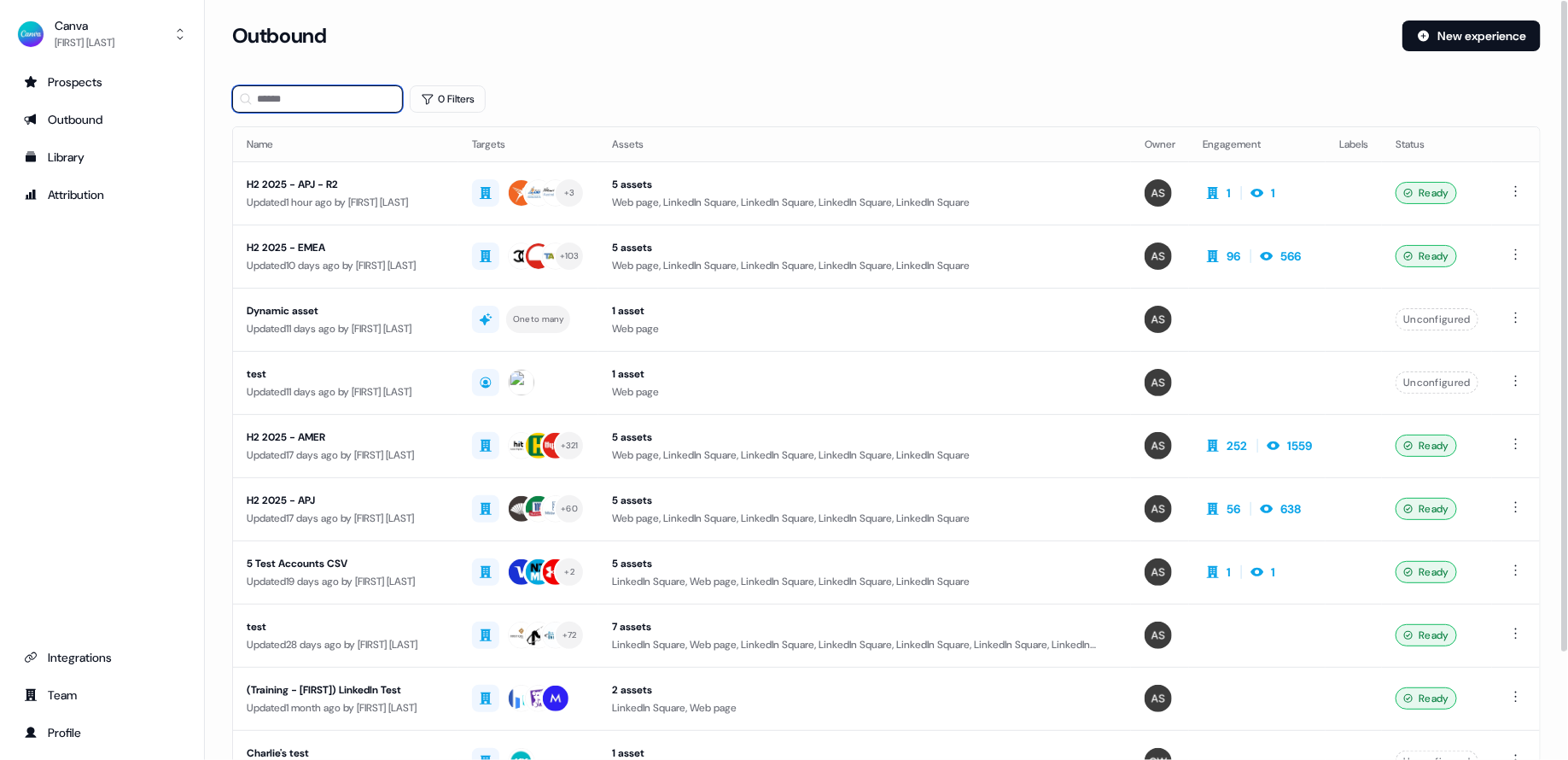 click at bounding box center (318, 99) 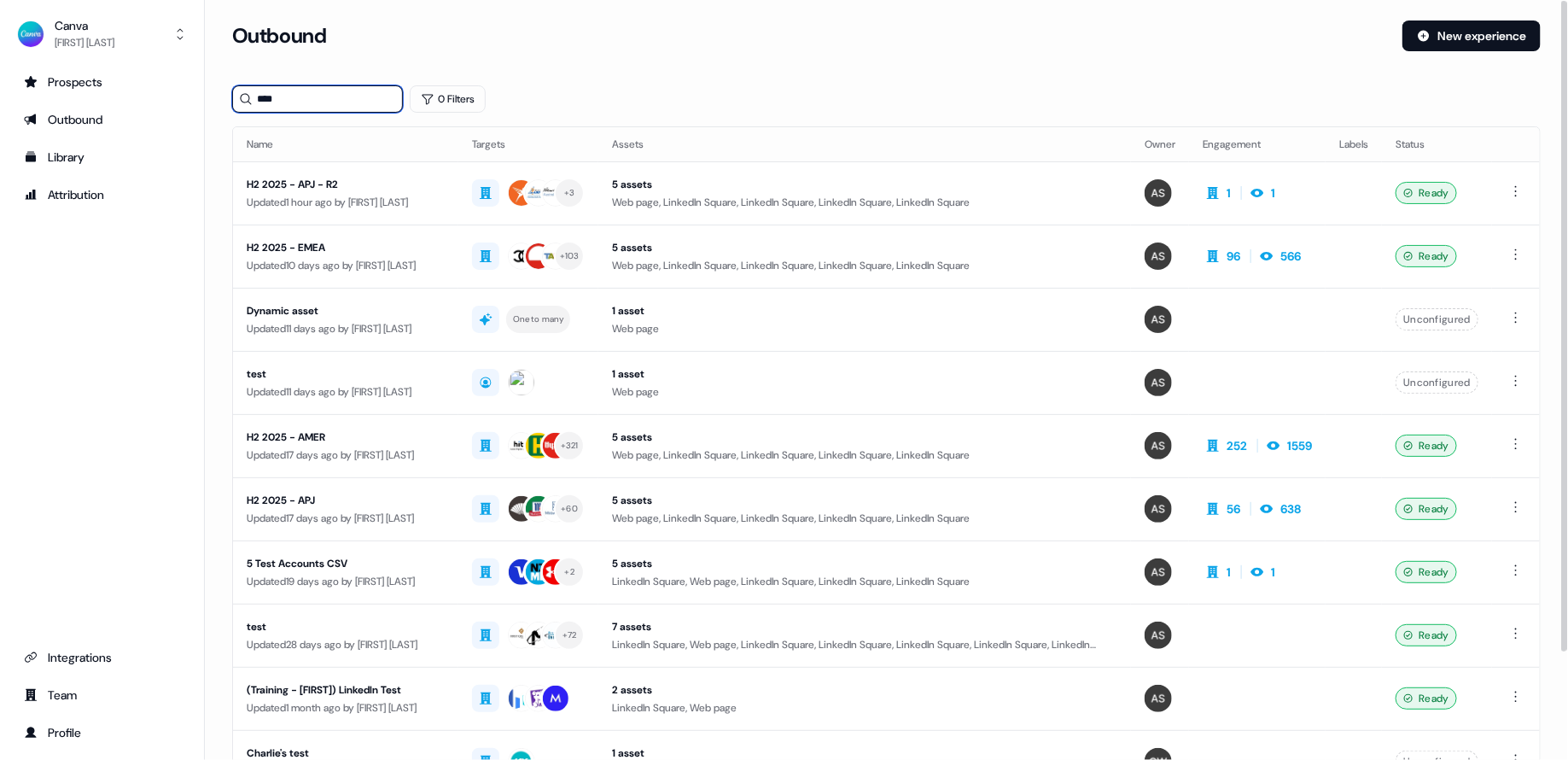 type on "****" 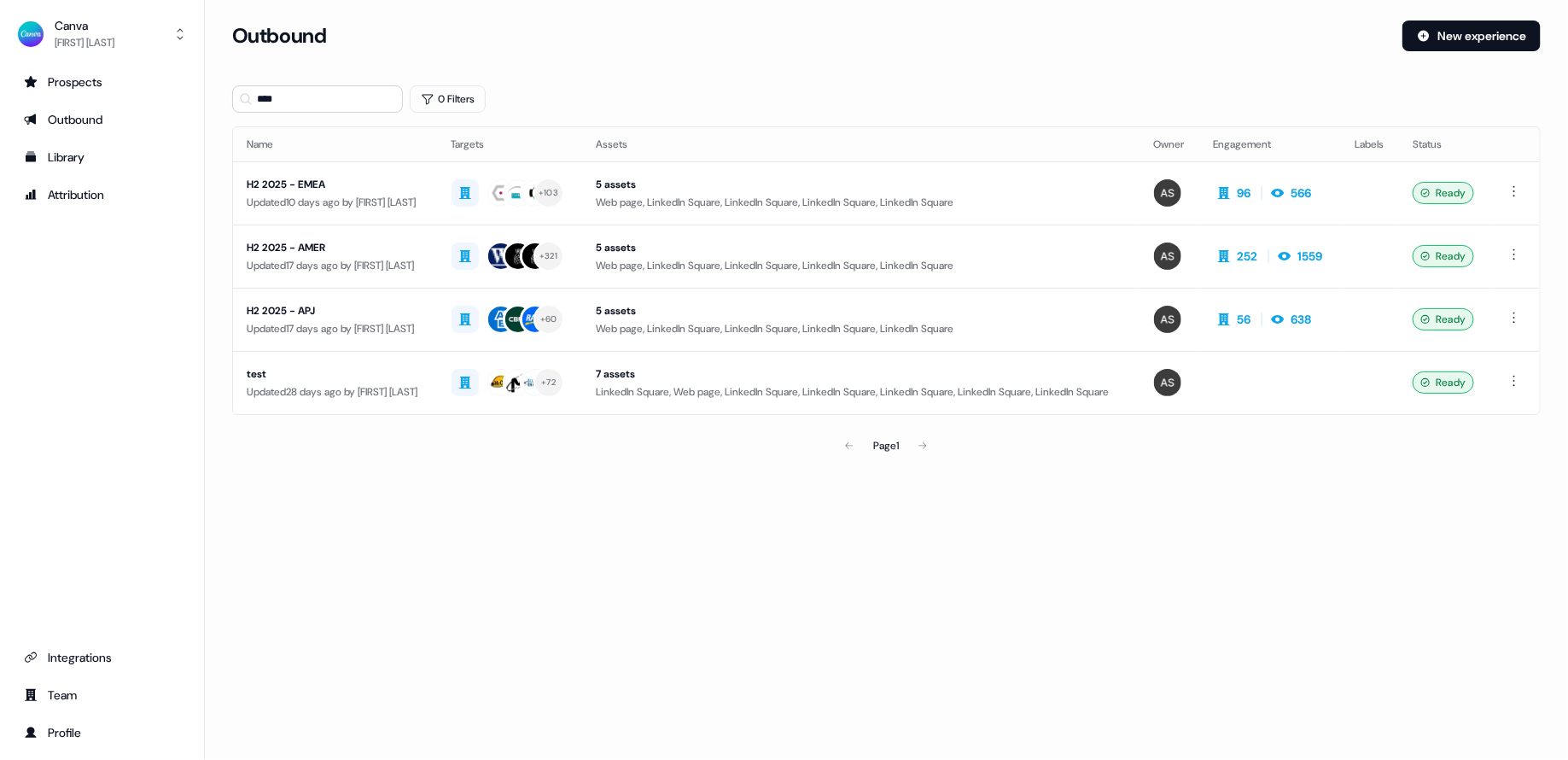click on "Loading... Outbound New experience **** 0   Filters Name Targets Assets Owner Engagement Labels Status H2 2025 - EMEA Updated  10 days ago   by   Anna Sims + 103 5   assets Web page, LinkedIn Square, LinkedIn Square, LinkedIn Square, LinkedIn Square 96 566 Ready H2 2025 - AMER Updated  17 days ago   by   Anna Sims + 321 5   assets Web page, LinkedIn Square, LinkedIn Square, LinkedIn Square, LinkedIn Square 252 1559 Ready H2 2025 - APJ Updated  17 days ago   by   Anna Sims + 60 5   assets Web page, LinkedIn Square, LinkedIn Square, LinkedIn Square, LinkedIn Square 56 638 Ready test Updated  28 days ago   by   Anna Sims + 72 7   assets LinkedIn Square, Web page, LinkedIn Square, LinkedIn Square, LinkedIn Square, LinkedIn Square, LinkedIn Square Ready Page  1" at bounding box center [886, 380] 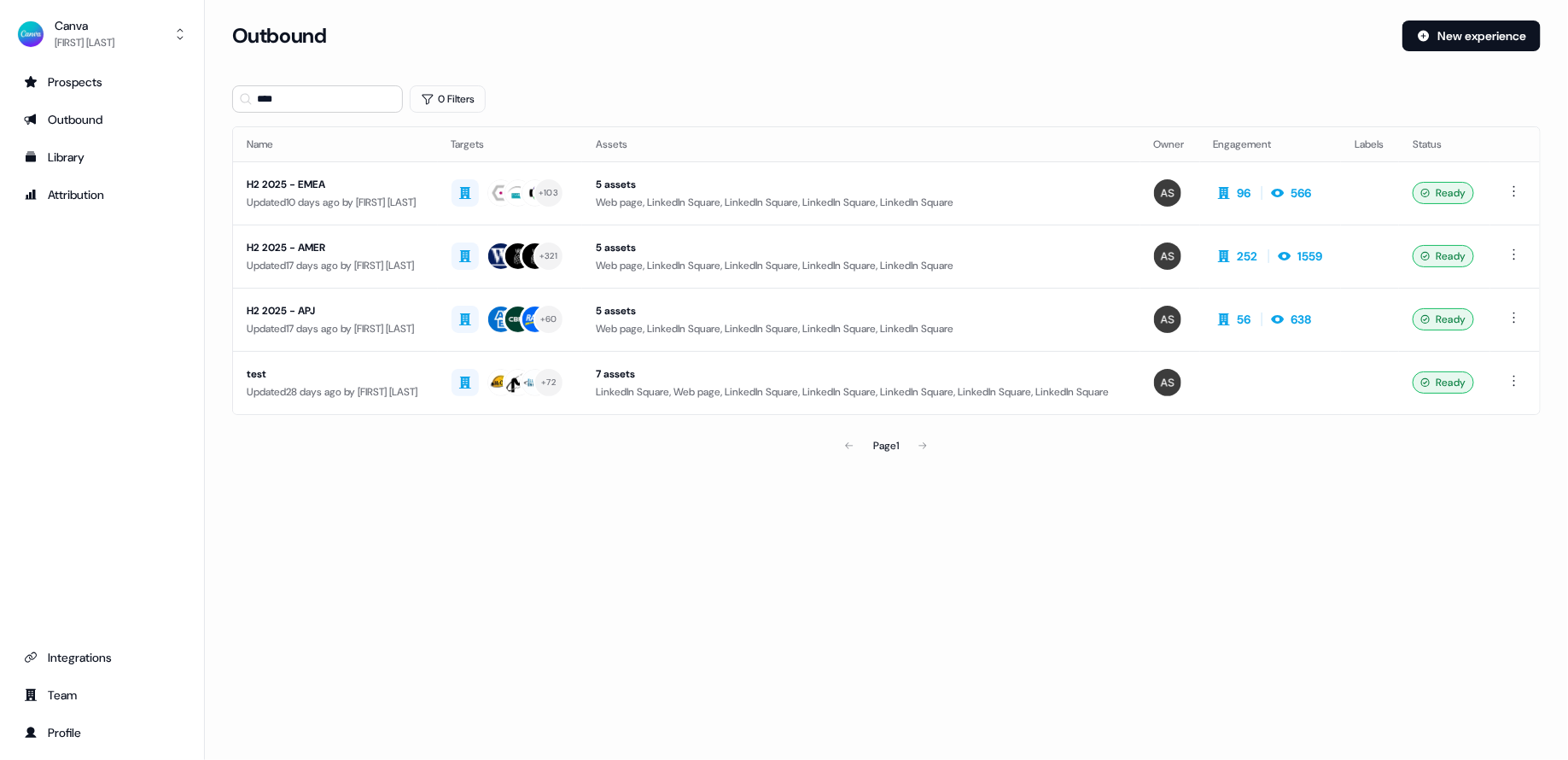 click on "Loading... Outbound New experience **** 0   Filters Name Targets Assets Owner Engagement Labels Status H2 2025 - EMEA Updated  10 days ago   by   Anna Sims + 103 5   assets Web page, LinkedIn Square, LinkedIn Square, LinkedIn Square, LinkedIn Square 96 566 Ready H2 2025 - AMER Updated  17 days ago   by   Anna Sims + 321 5   assets Web page, LinkedIn Square, LinkedIn Square, LinkedIn Square, LinkedIn Square 252 1559 Ready H2 2025 - APJ Updated  17 days ago   by   Anna Sims + 60 5   assets Web page, LinkedIn Square, LinkedIn Square, LinkedIn Square, LinkedIn Square 56 638 Ready test Updated  28 days ago   by   Anna Sims + 72 7   assets LinkedIn Square, Web page, LinkedIn Square, LinkedIn Square, LinkedIn Square, LinkedIn Square, LinkedIn Square Ready Page  1" at bounding box center (886, 380) 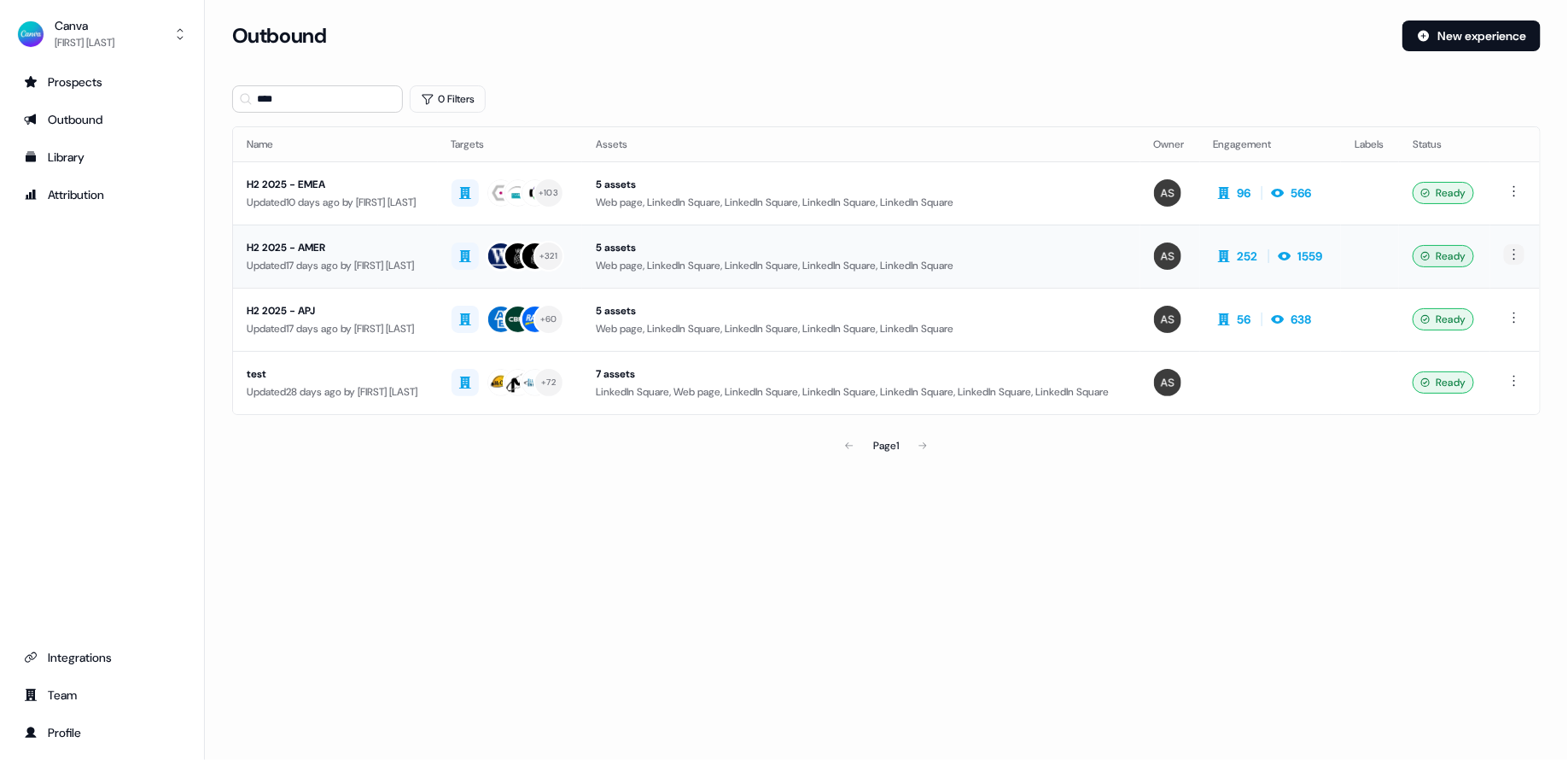 click on "For the best experience switch devices to a bigger screen. Go to Userled.io Canva Anna Sims Prospects Outbound Library Attribution Integrations Team Profile Loading... Outbound New experience **** 0   Filters Name Targets Assets Owner Engagement Labels Status H2 2025 - EMEA Updated  10 days ago   by   Anna Sims + 103 5   assets Web page, LinkedIn Square, LinkedIn Square, LinkedIn Square, LinkedIn Square 96 566 Ready H2 2025 - AMER Updated  17 days ago   by   Anna Sims + 321 5   assets Web page, LinkedIn Square, LinkedIn Square, LinkedIn Square, LinkedIn Square 252 1559 Ready H2 2025 - APJ Updated  17 days ago   by   Anna Sims + 60 5   assets Web page, LinkedIn Square, LinkedIn Square, LinkedIn Square, LinkedIn Square 56 638 Ready test Updated  28 days ago   by   Anna Sims + 72 7   assets LinkedIn Square, Web page, LinkedIn Square, LinkedIn Square, LinkedIn Square, LinkedIn Square, LinkedIn Square Ready Page  1" at bounding box center [784, 380] 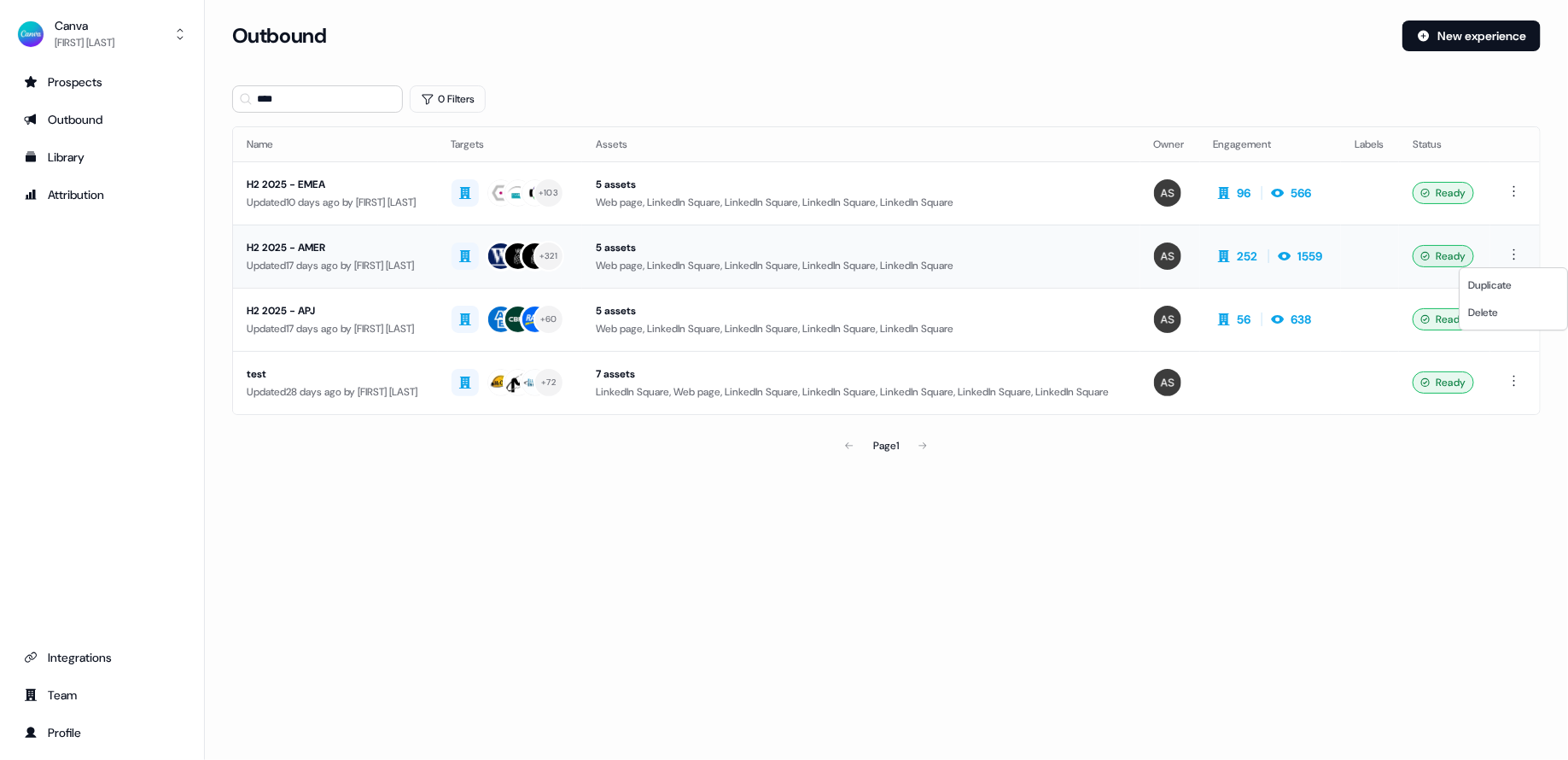 click on "For the best experience switch devices to a bigger screen. Go to Userled.io Canva Anna Sims Prospects Outbound Library Attribution Integrations Team Profile Loading... Outbound New experience **** 0   Filters Name Targets Assets Owner Engagement Labels Status H2 2025 - EMEA Updated  10 days ago   by   Anna Sims + 103 5   assets Web page, LinkedIn Square, LinkedIn Square, LinkedIn Square, LinkedIn Square 96 566 Ready H2 2025 - AMER Updated  17 days ago   by   Anna Sims + 321 5   assets Web page, LinkedIn Square, LinkedIn Square, LinkedIn Square, LinkedIn Square 252 1559 Ready H2 2025 - APJ Updated  17 days ago   by   Anna Sims + 60 5   assets Web page, LinkedIn Square, LinkedIn Square, LinkedIn Square, LinkedIn Square 56 638 Ready test Updated  28 days ago   by   Anna Sims + 72 7   assets LinkedIn Square, Web page, LinkedIn Square, LinkedIn Square, LinkedIn Square, LinkedIn Square, LinkedIn Square Ready Page  1 Duplicate Delete" at bounding box center [784, 380] 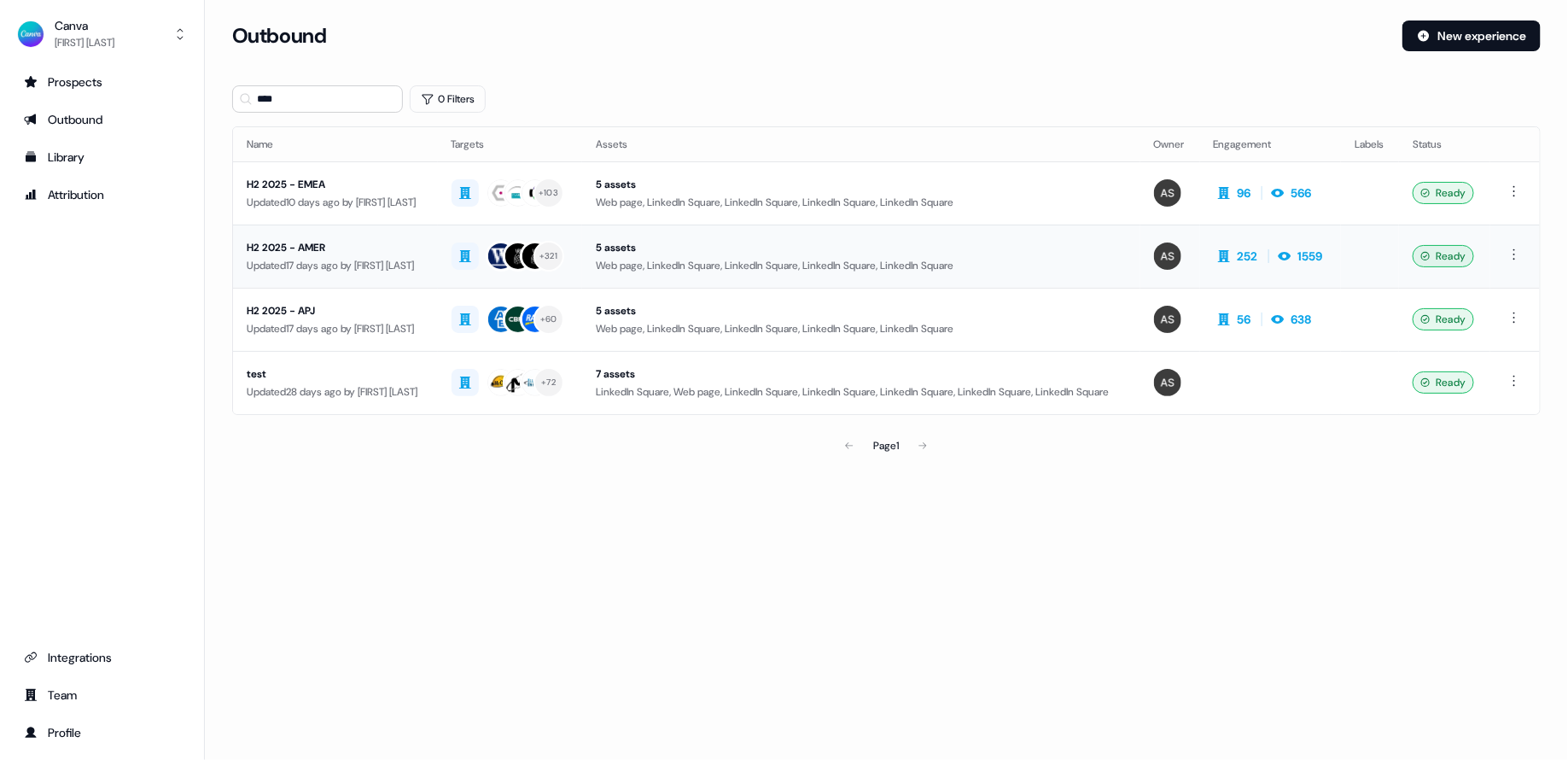 click on "H2 2025 - AMER" at bounding box center [335, 248] 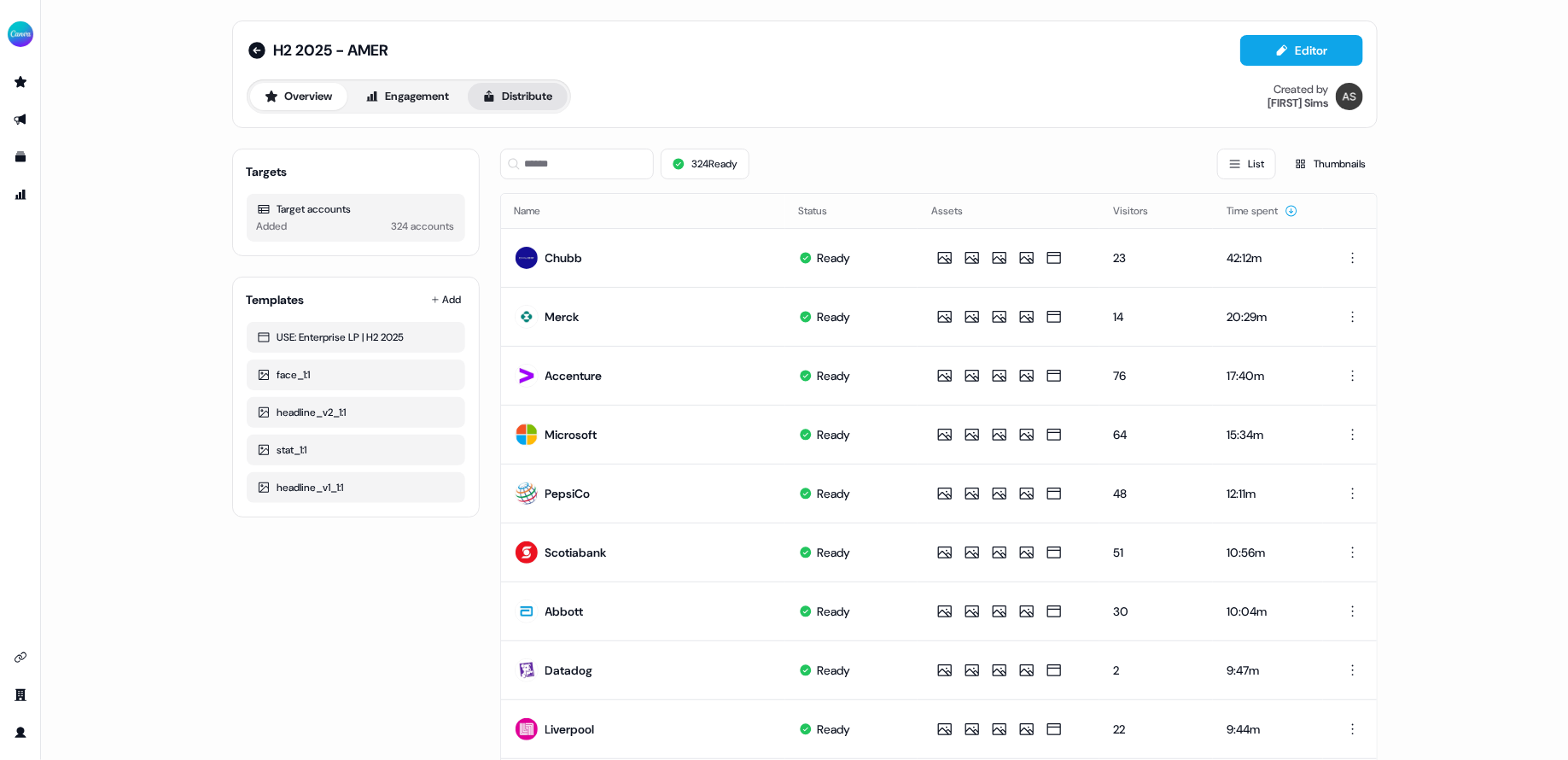 click on "Distribute" at bounding box center (517, 96) 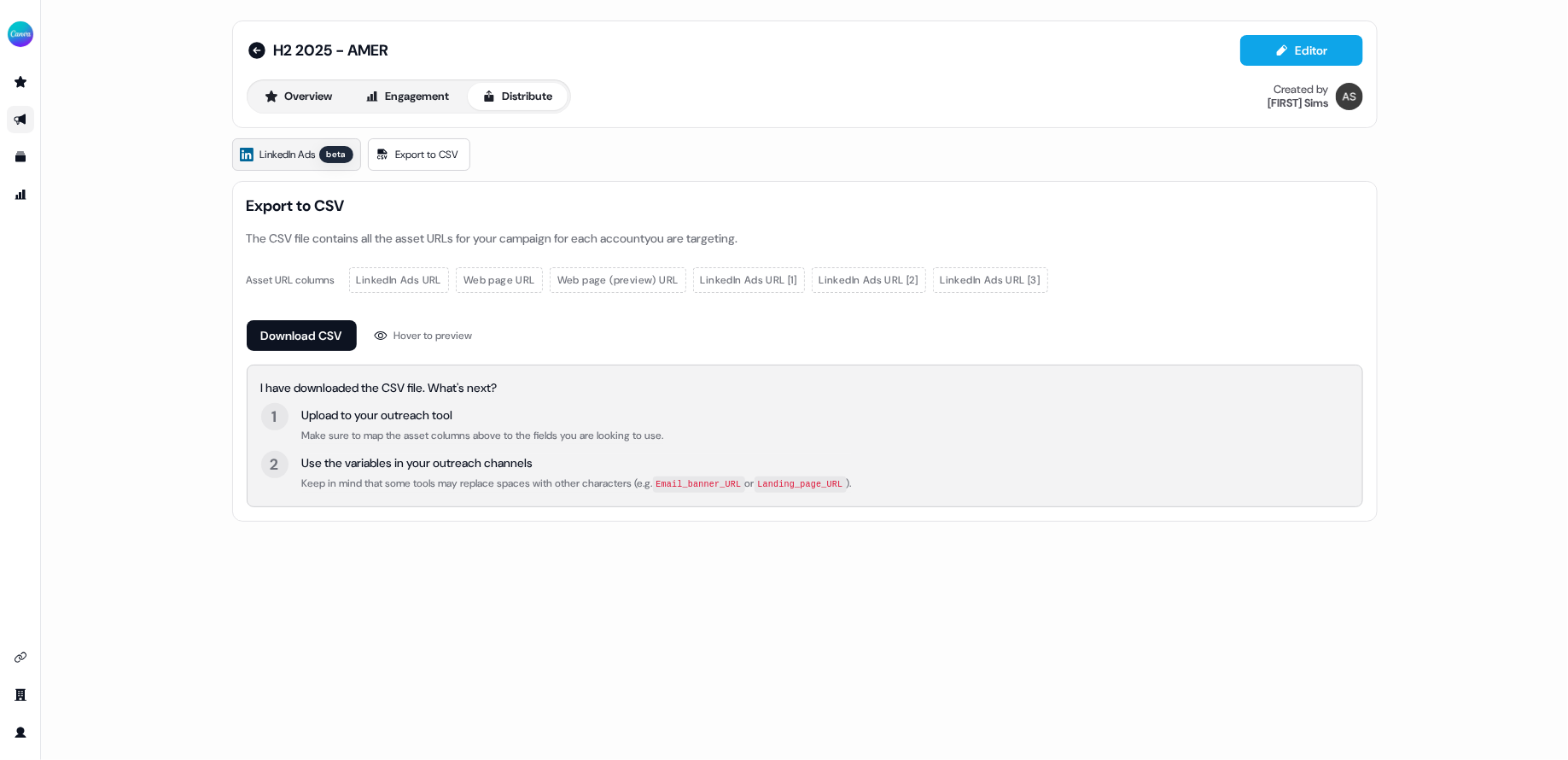 click on "LinkedIn Ads" at bounding box center (288, 155) 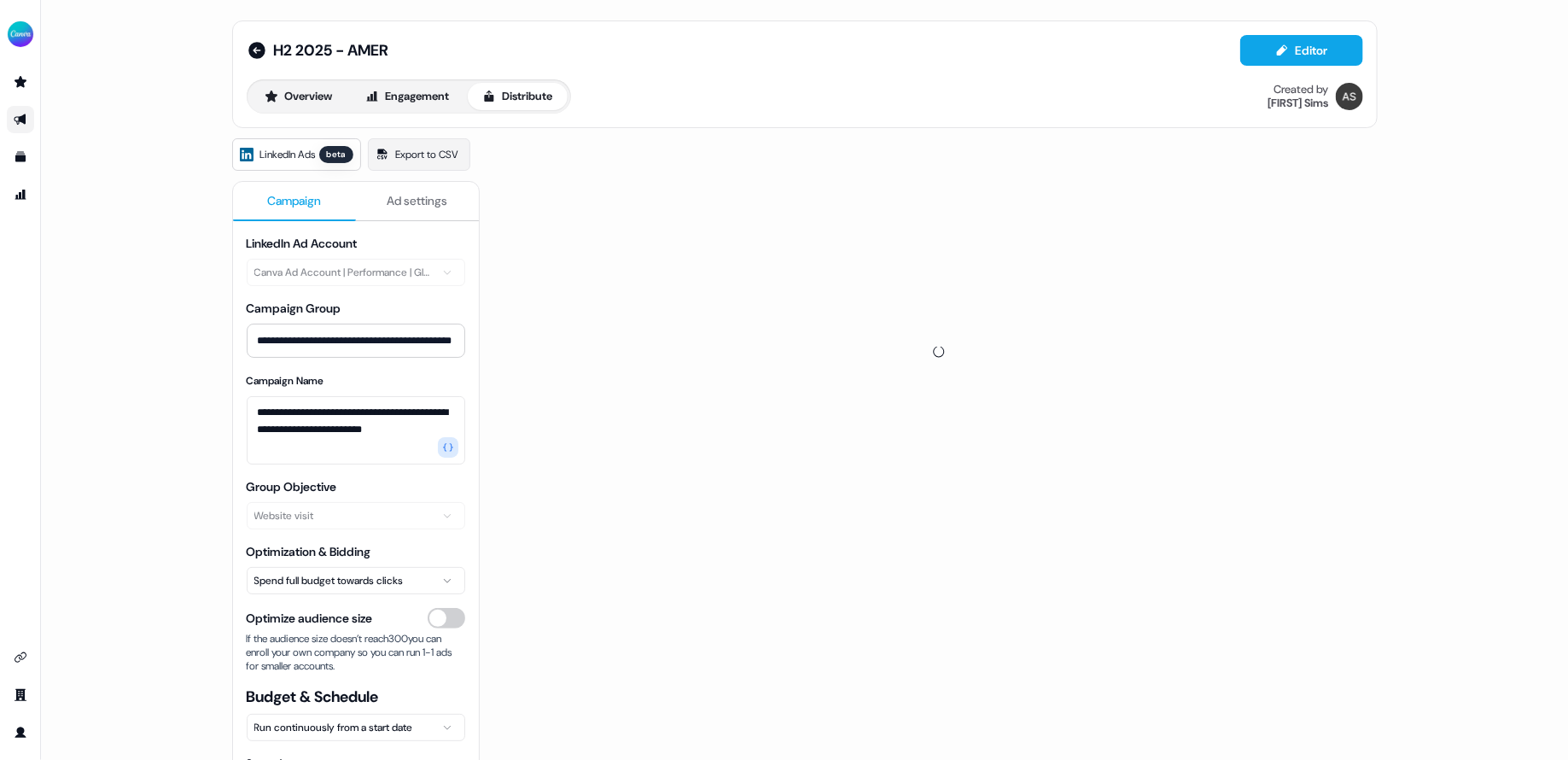 click on "Overview Engagement Distribute Created by Anna   Sims" at bounding box center [805, 96] 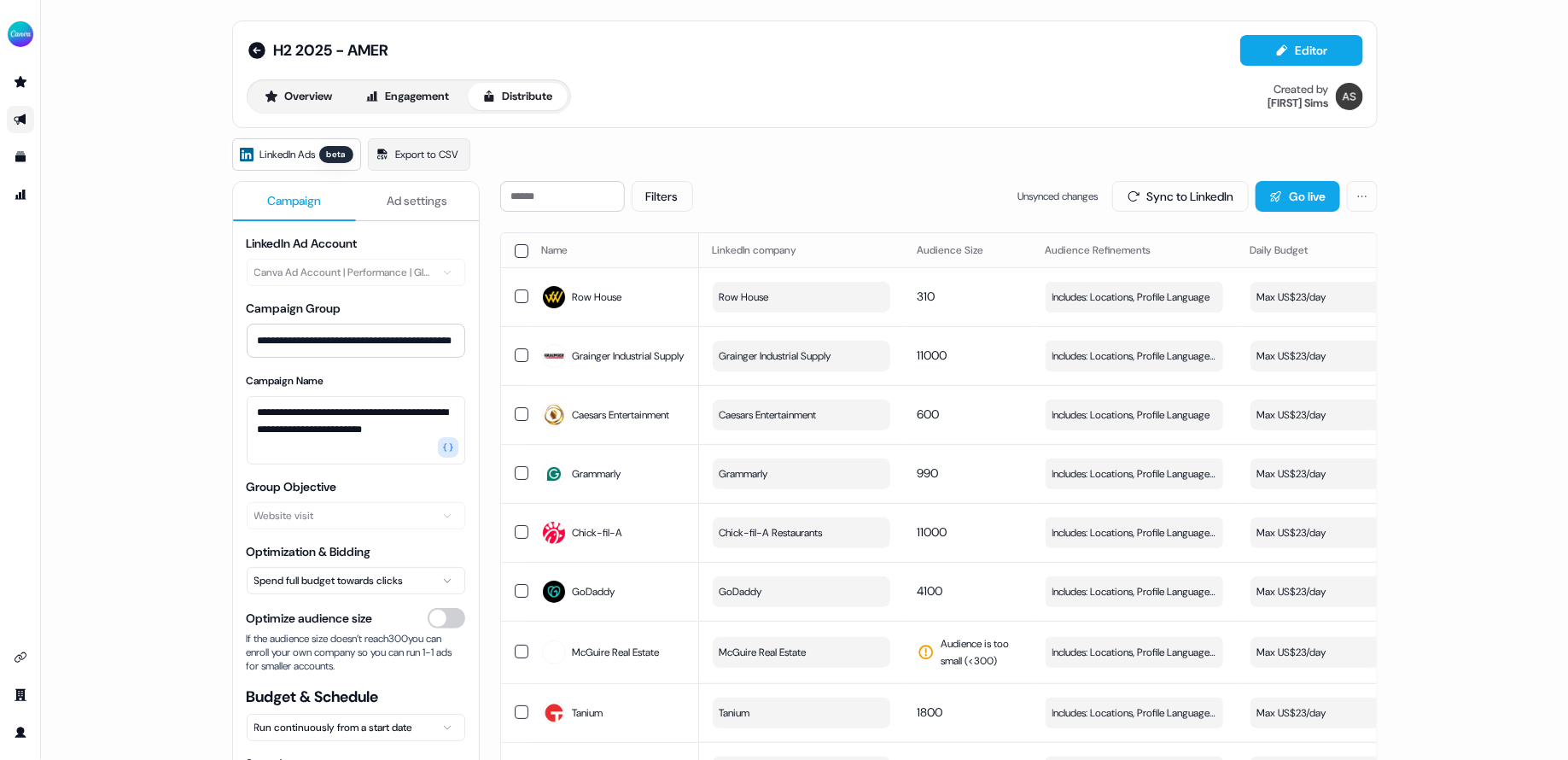 click on "**********" at bounding box center (804, 380) 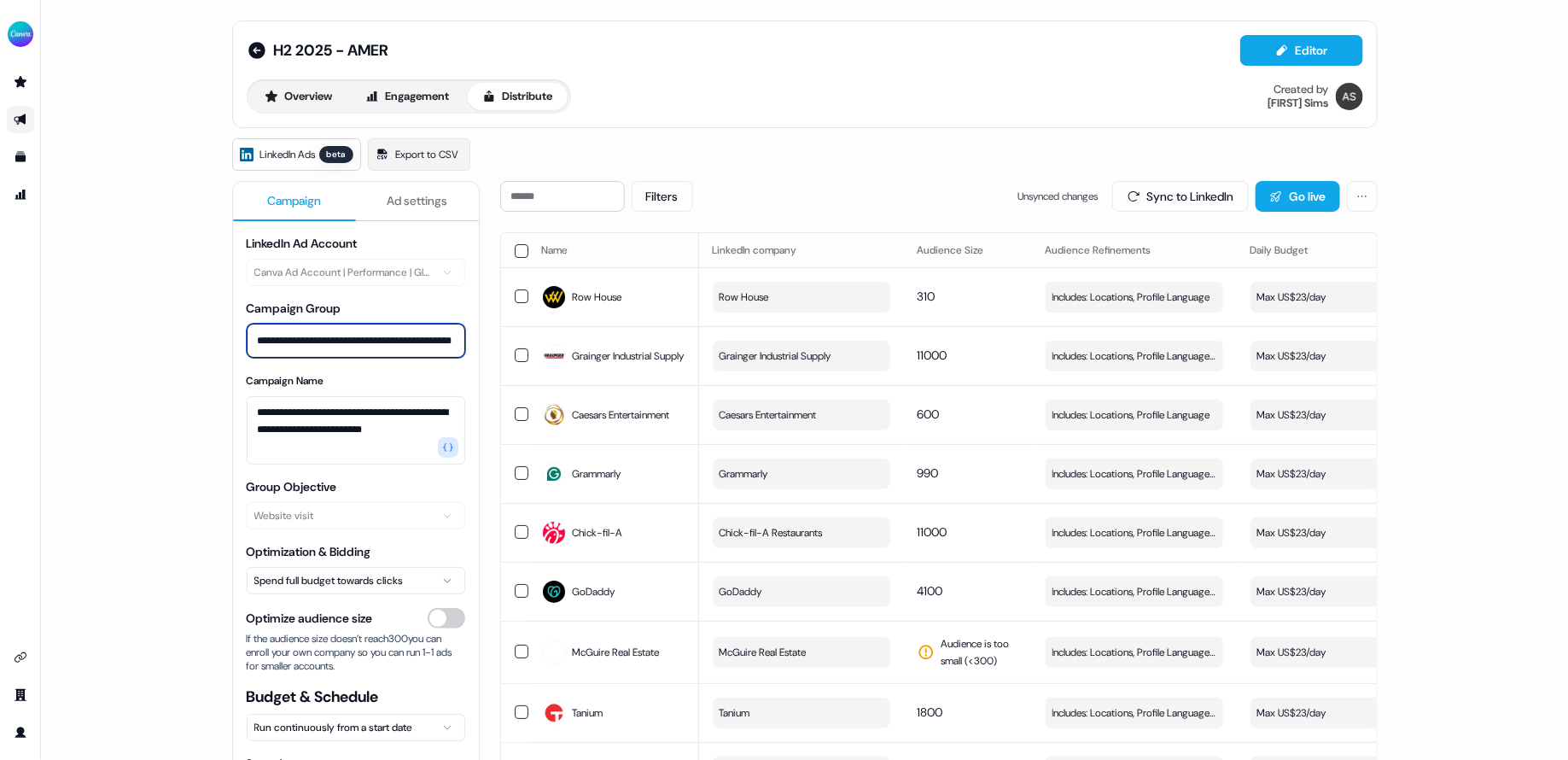 click on "**********" at bounding box center [356, 341] 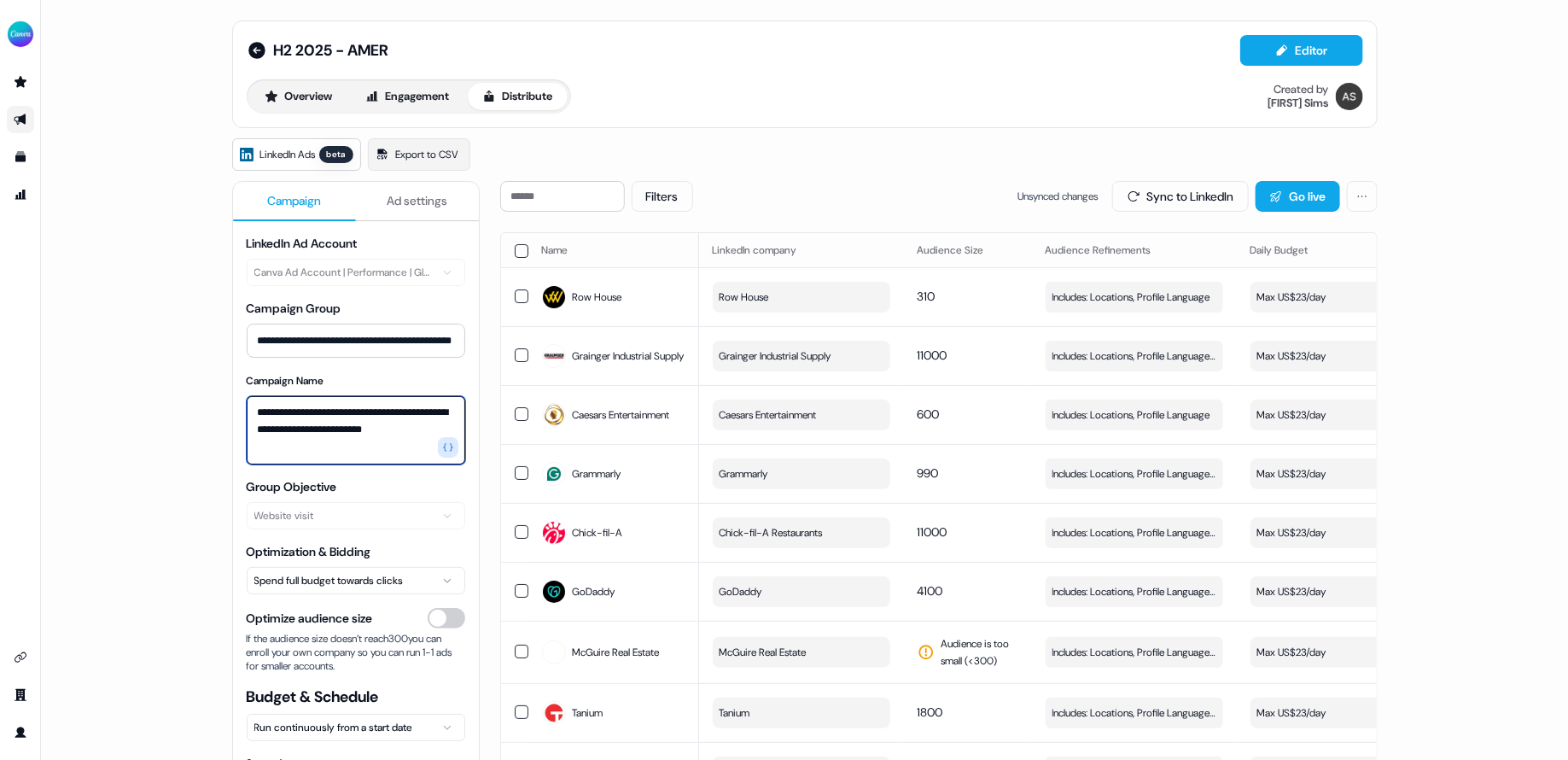 click on "**********" at bounding box center (356, 430) 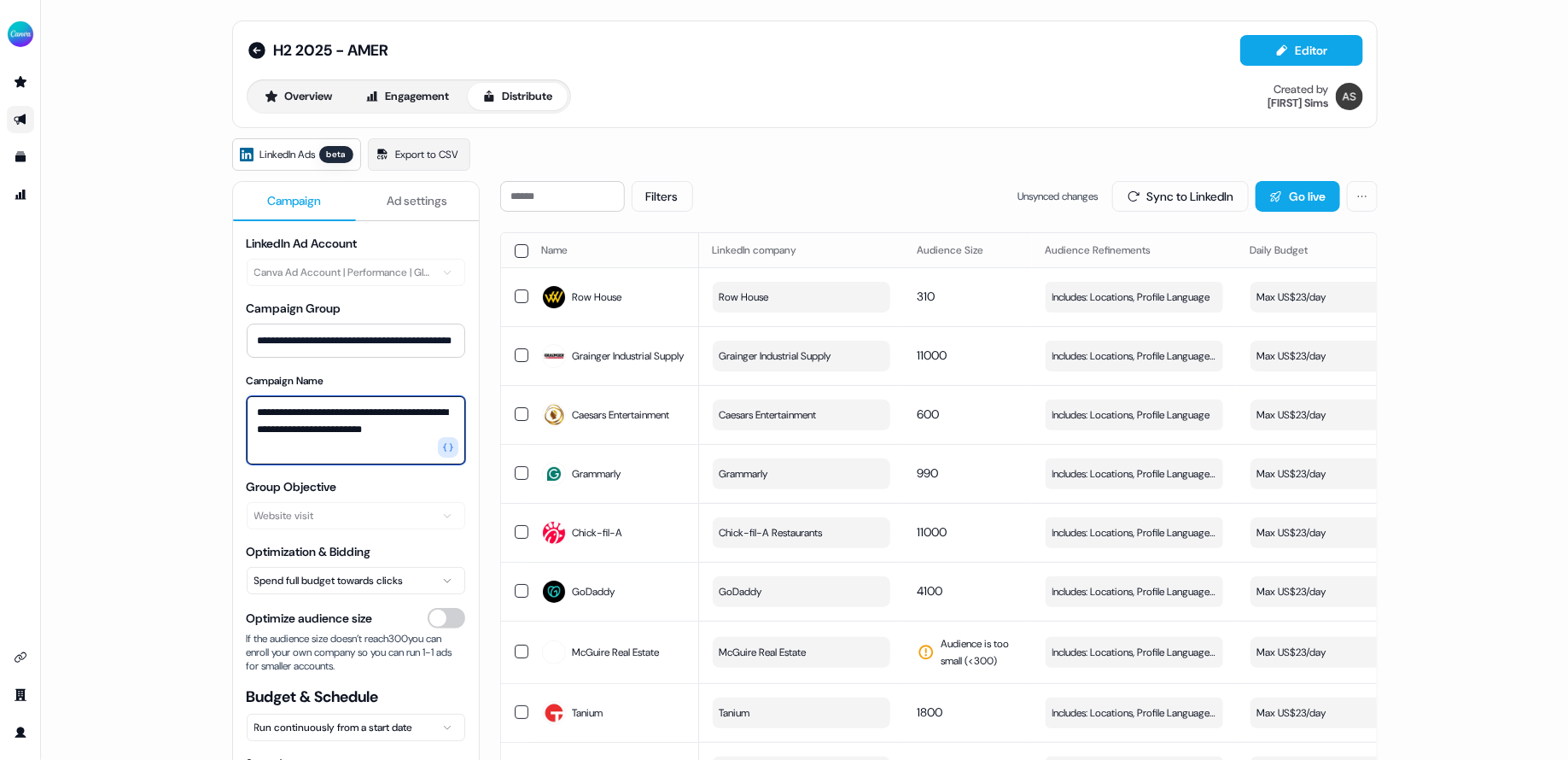 scroll, scrollTop: 9, scrollLeft: 0, axis: vertical 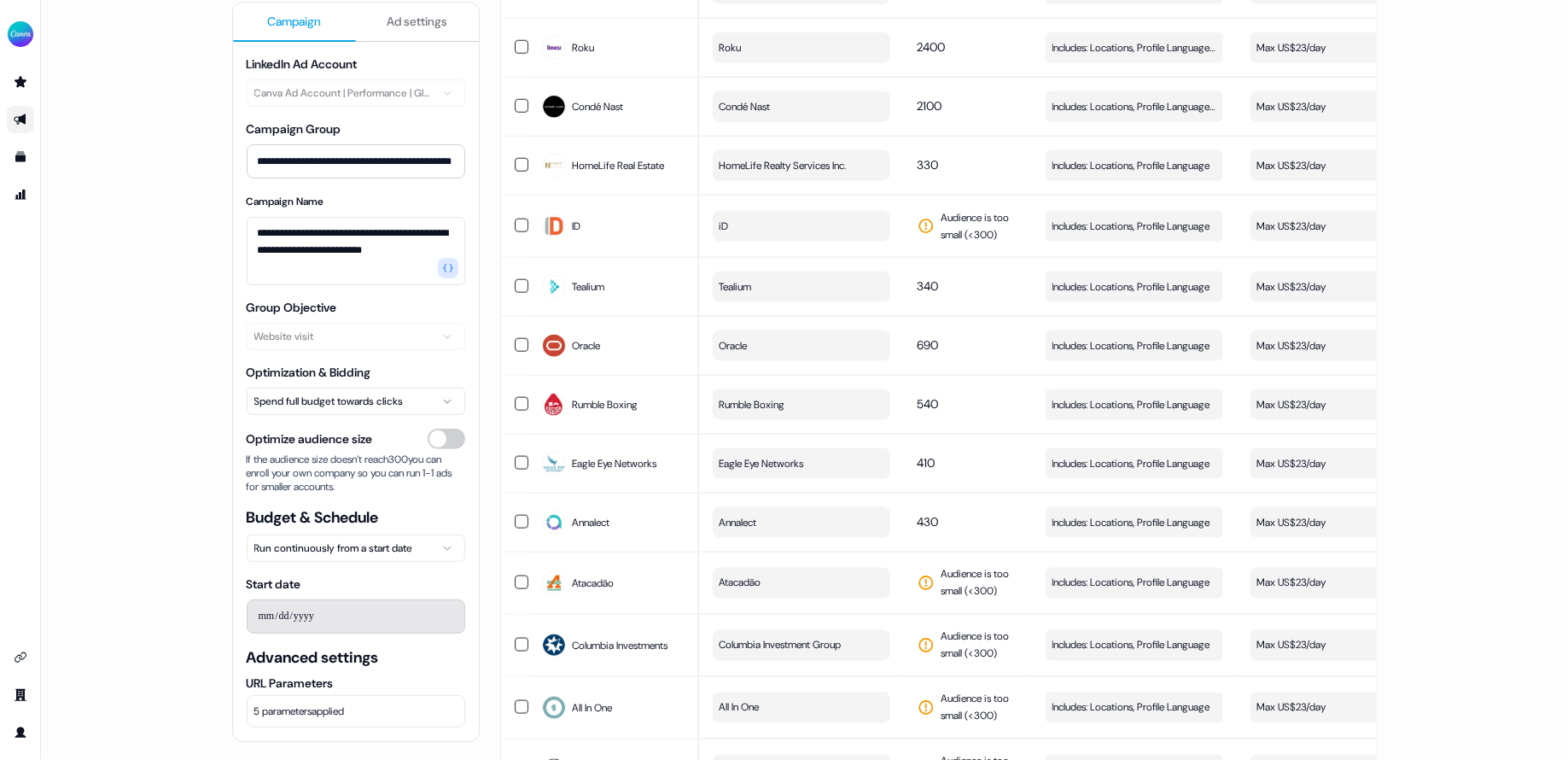 click on "5   parameters  applied" at bounding box center [356, 711] 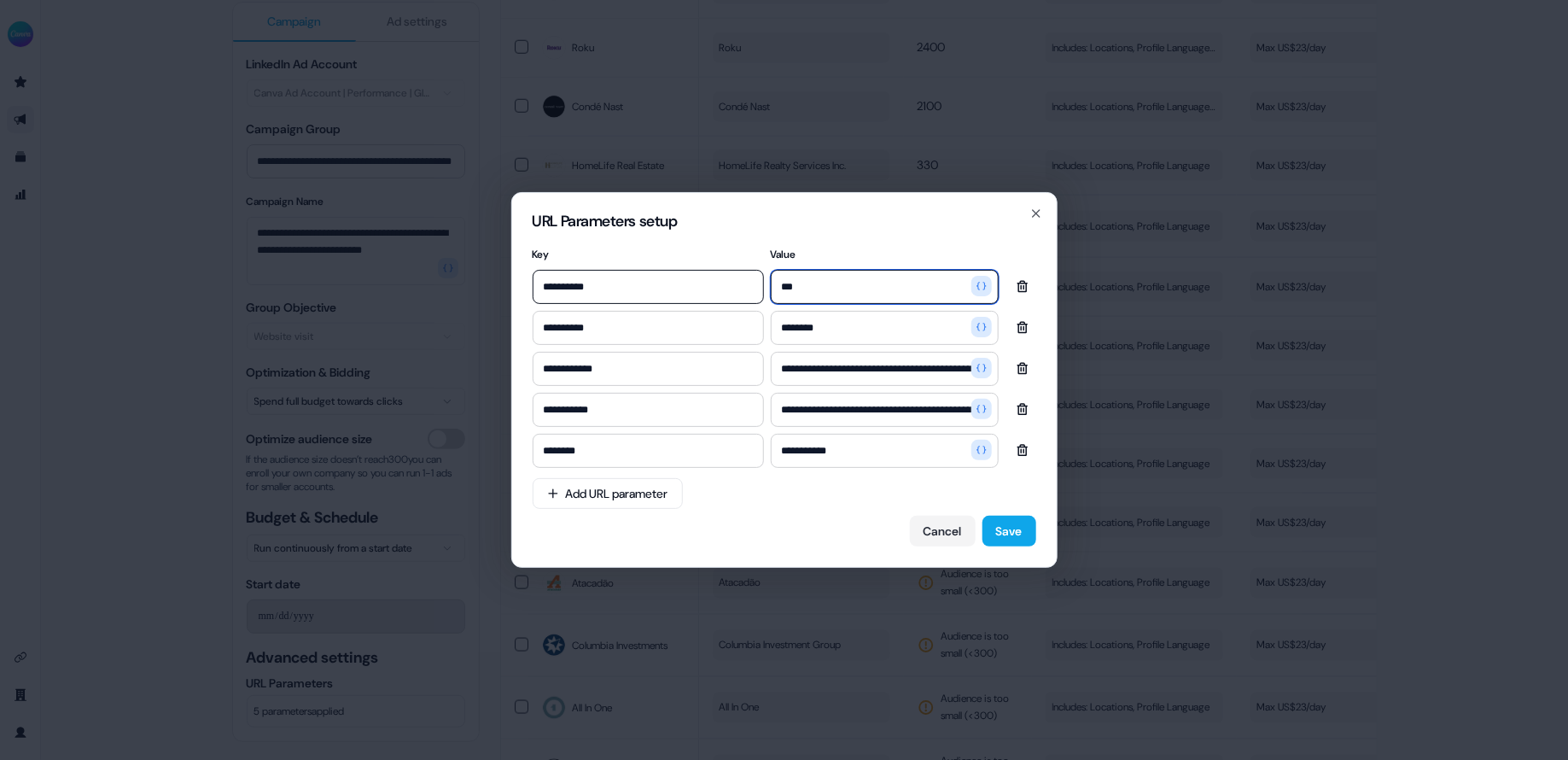 click on "***" at bounding box center (884, 287) 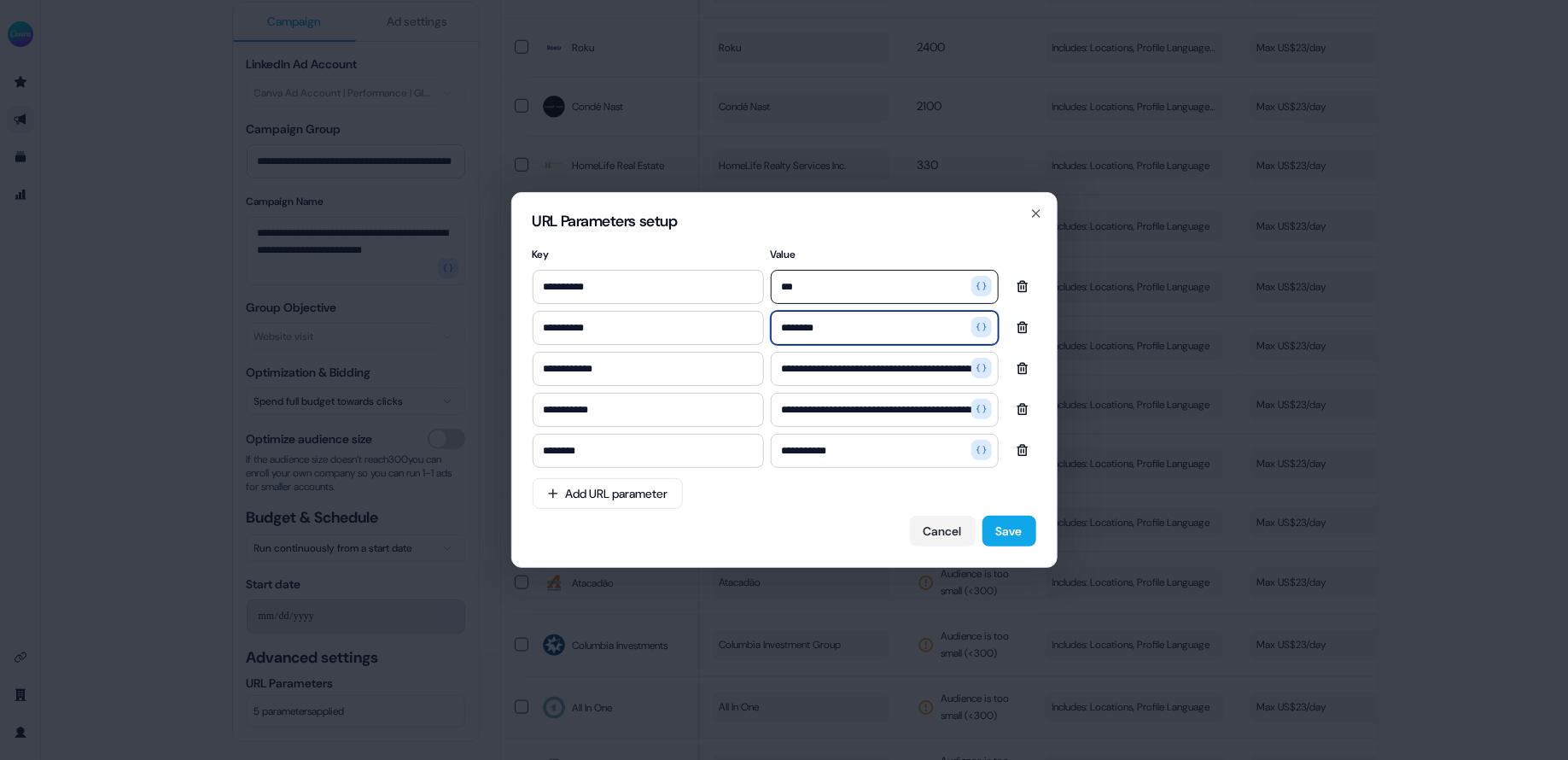 click on "********" at bounding box center (884, 328) 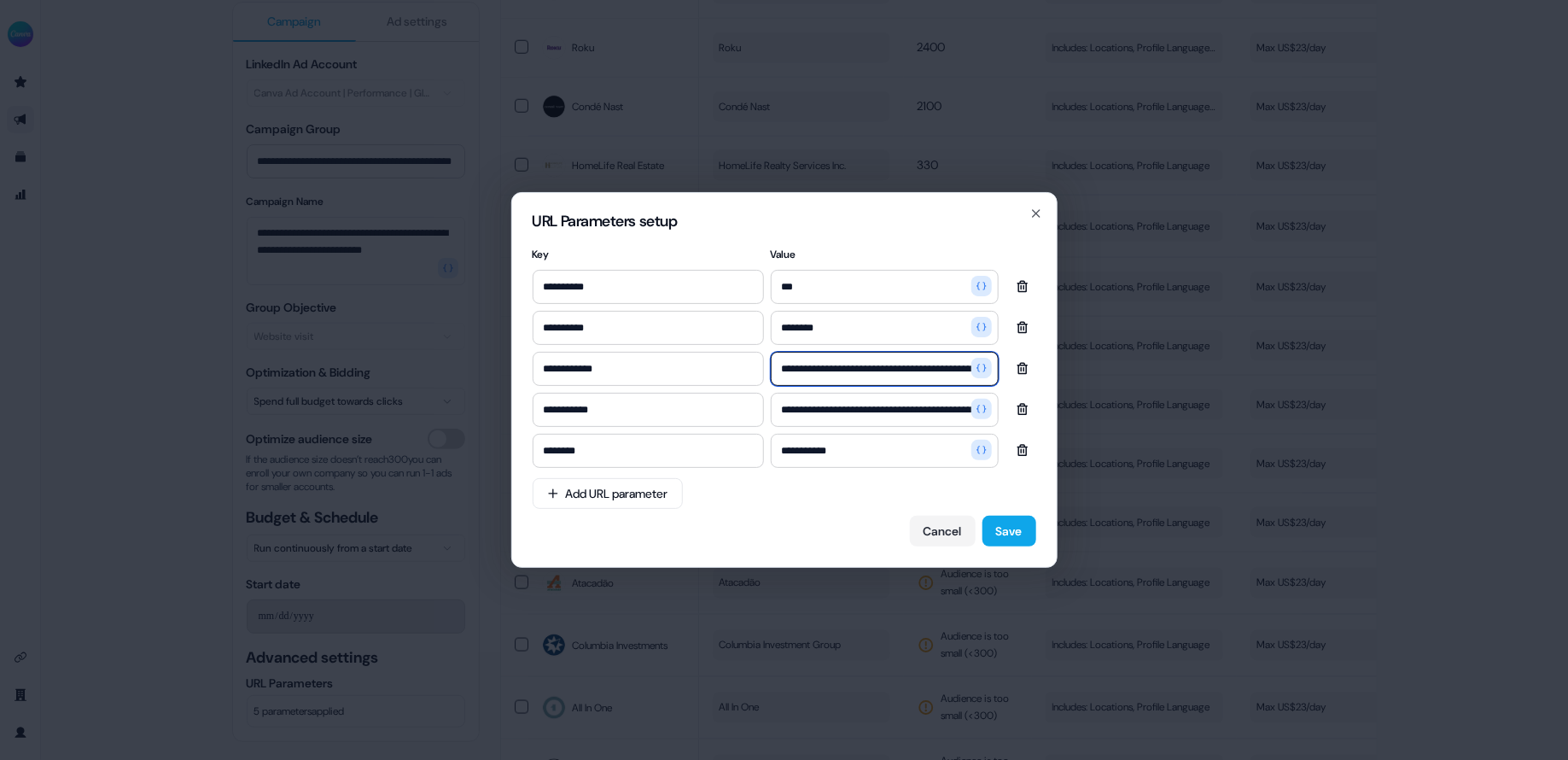 click on "**********" at bounding box center [884, 369] 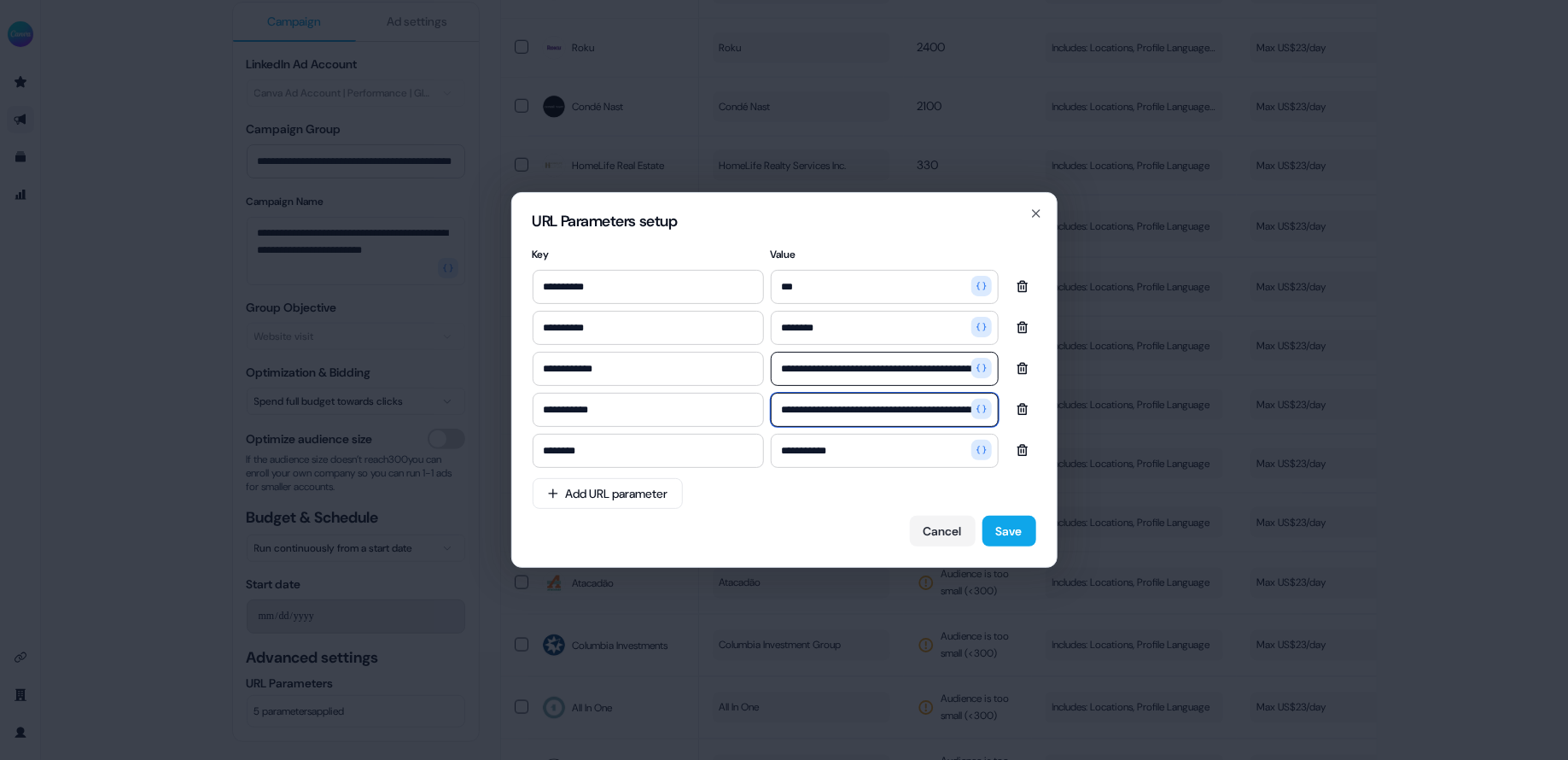 click on "**********" at bounding box center (884, 410) 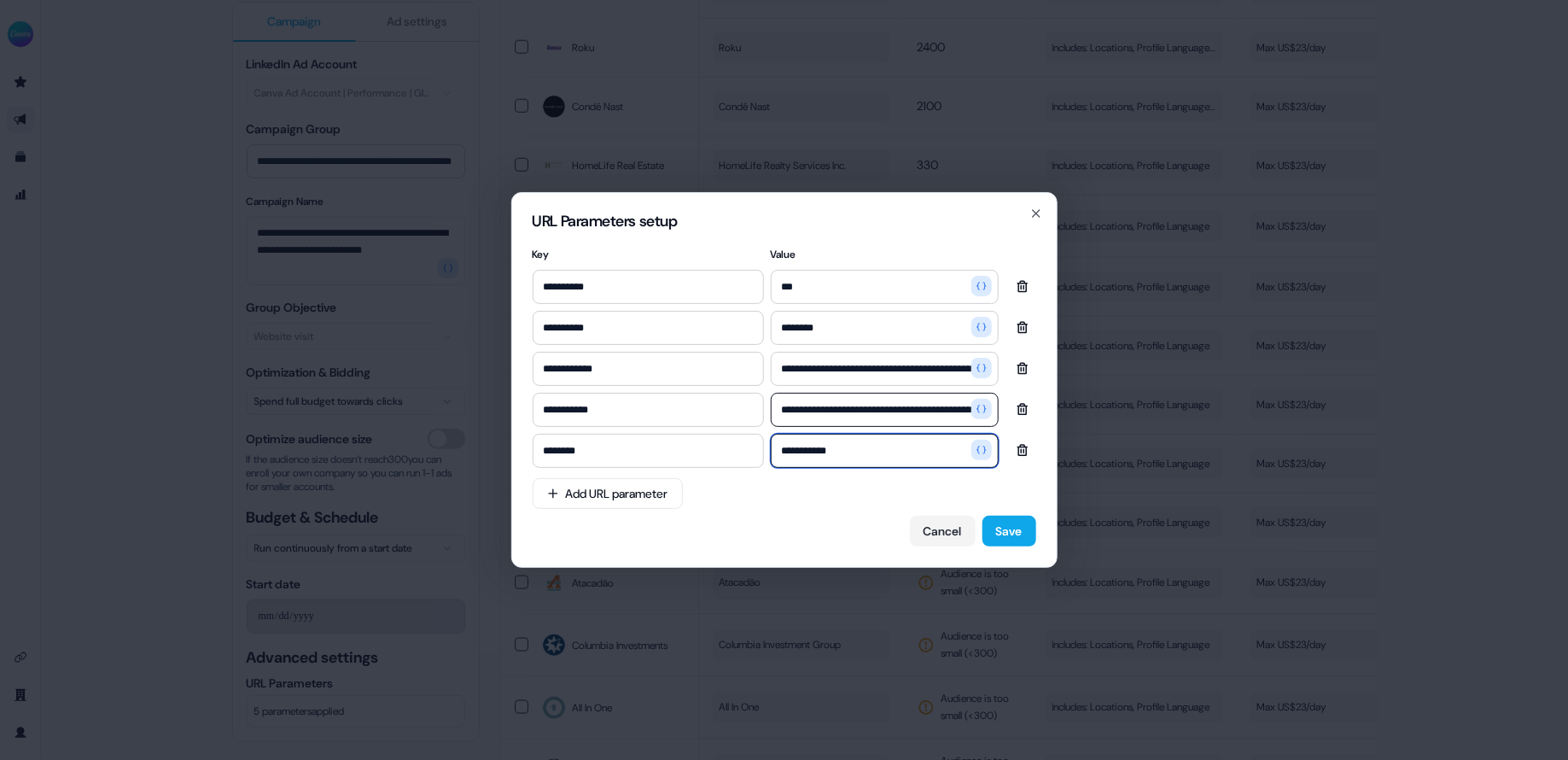 click on "**********" at bounding box center (884, 451) 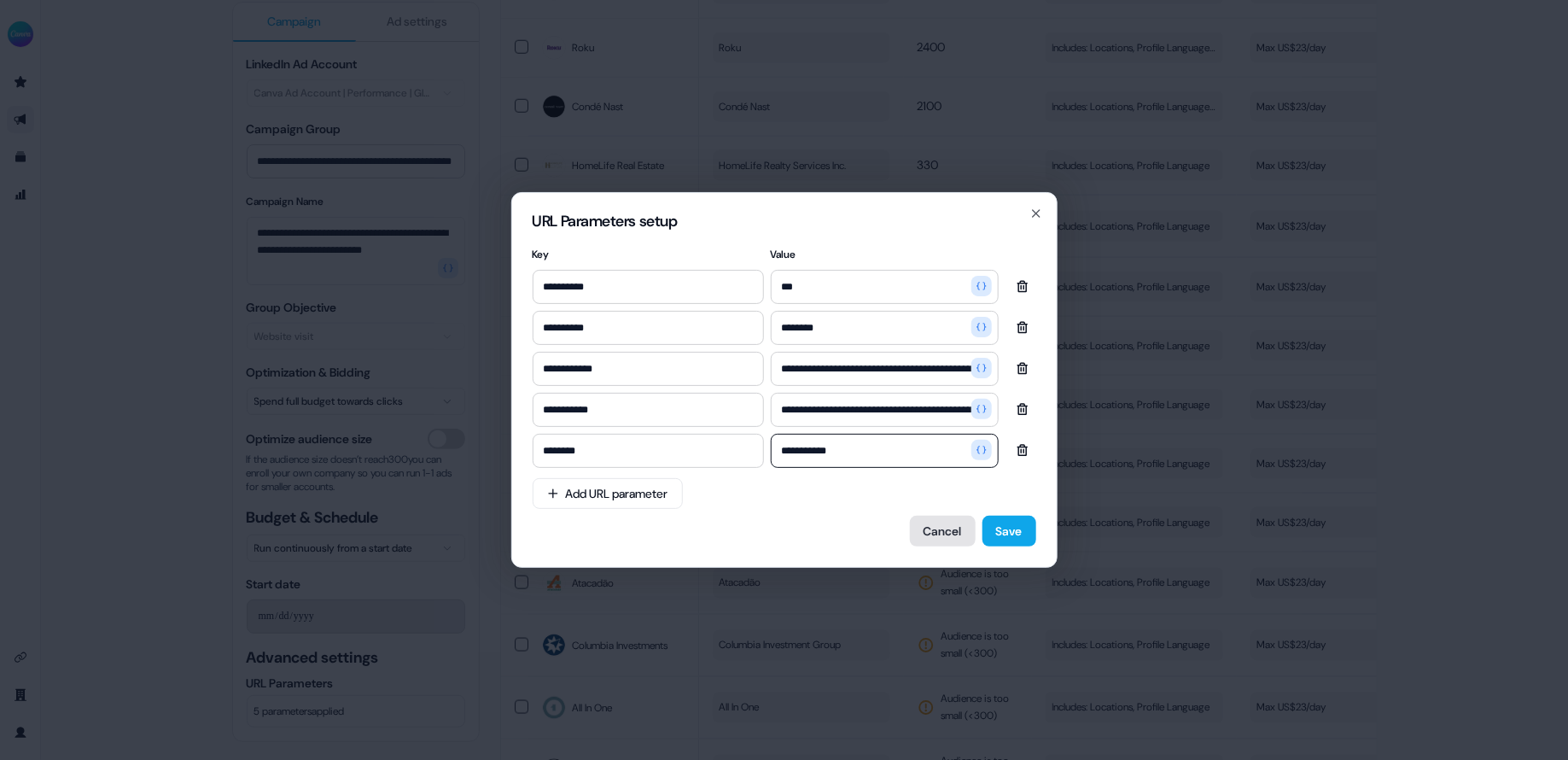 click on "Cancel" at bounding box center [942, 531] 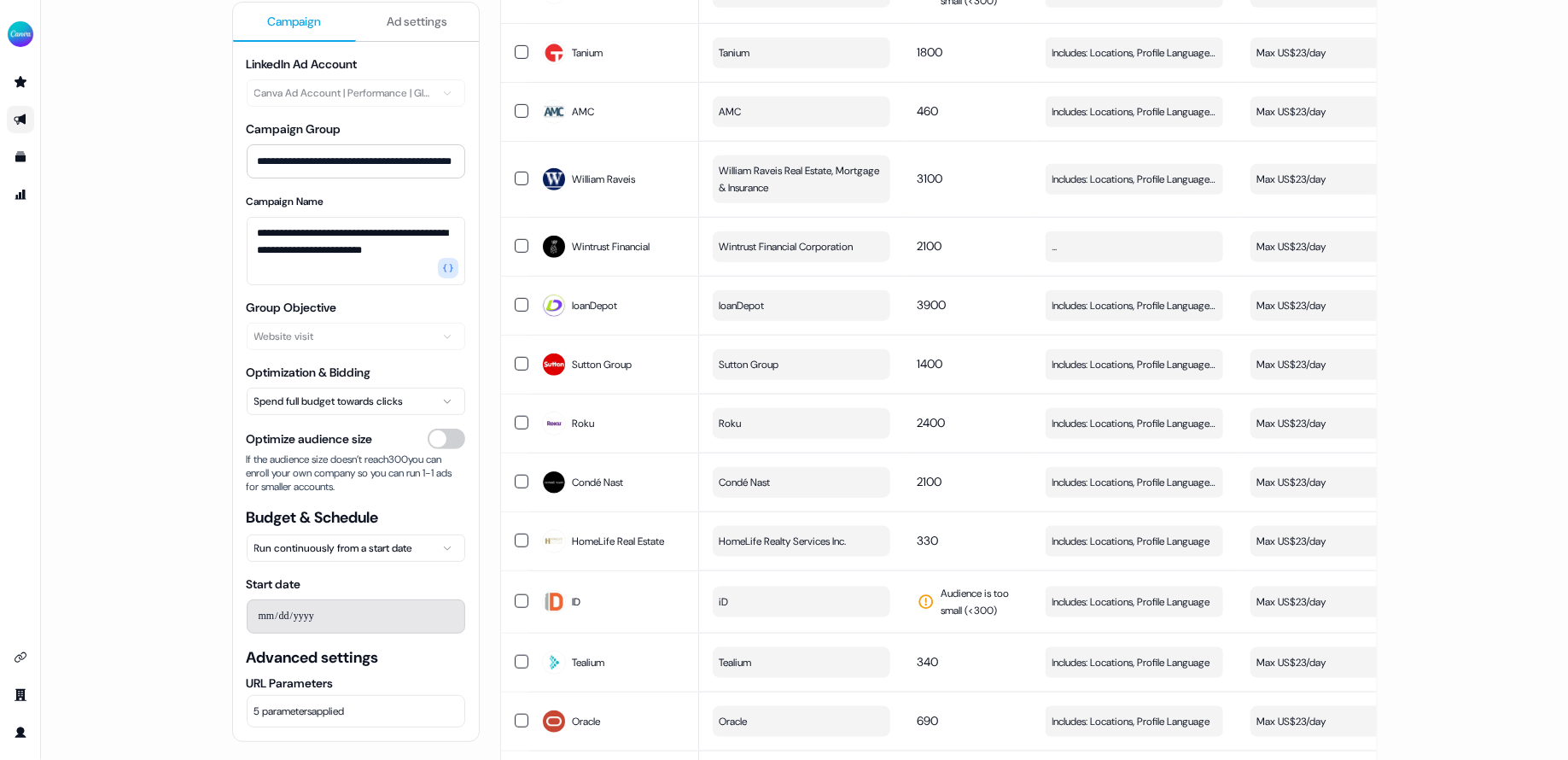 scroll, scrollTop: 0, scrollLeft: 0, axis: both 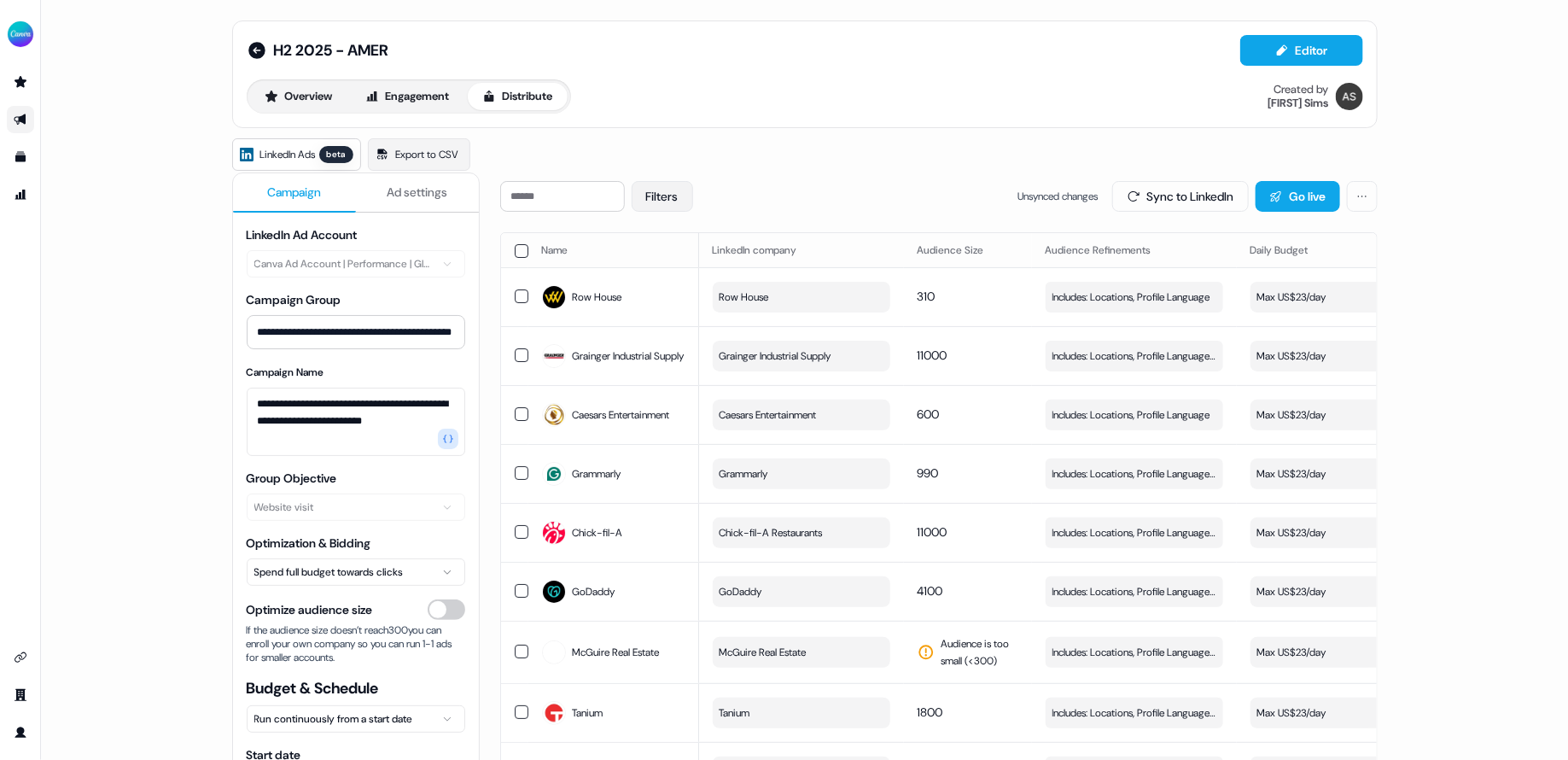 click on "Filters" at bounding box center [662, 196] 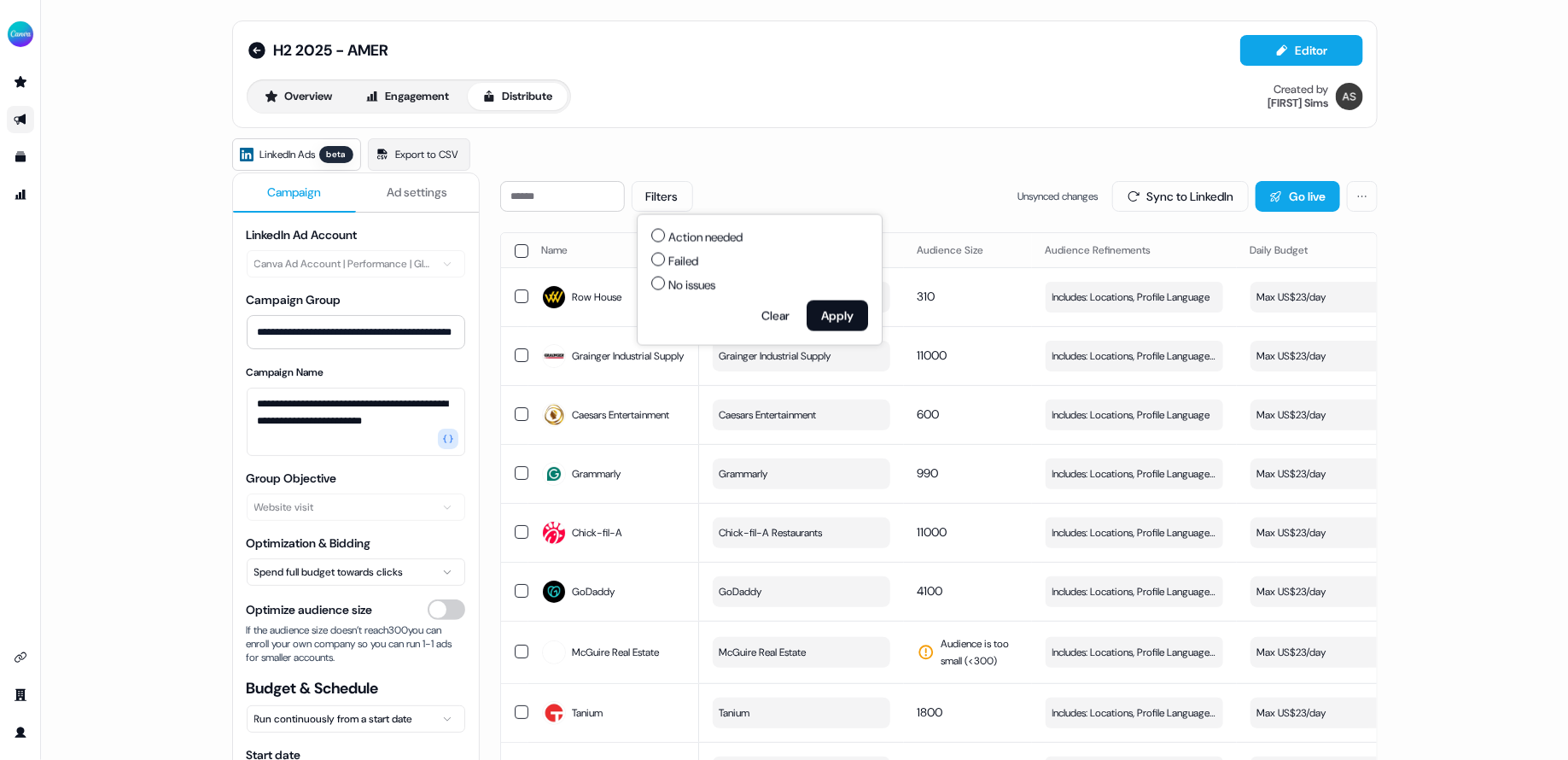 click on "Action needed" at bounding box center [705, 237] 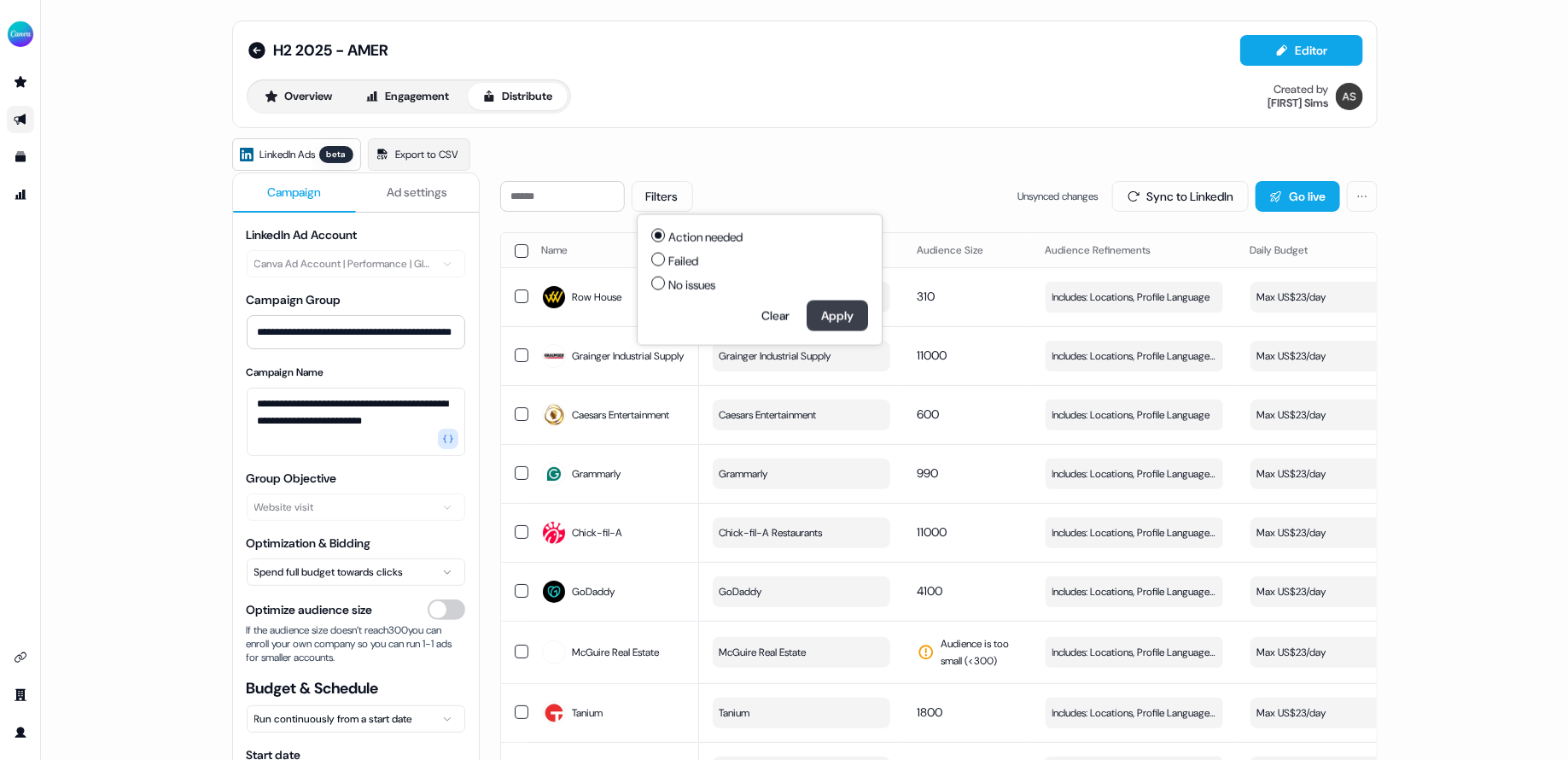 click on "Apply" at bounding box center (837, 316) 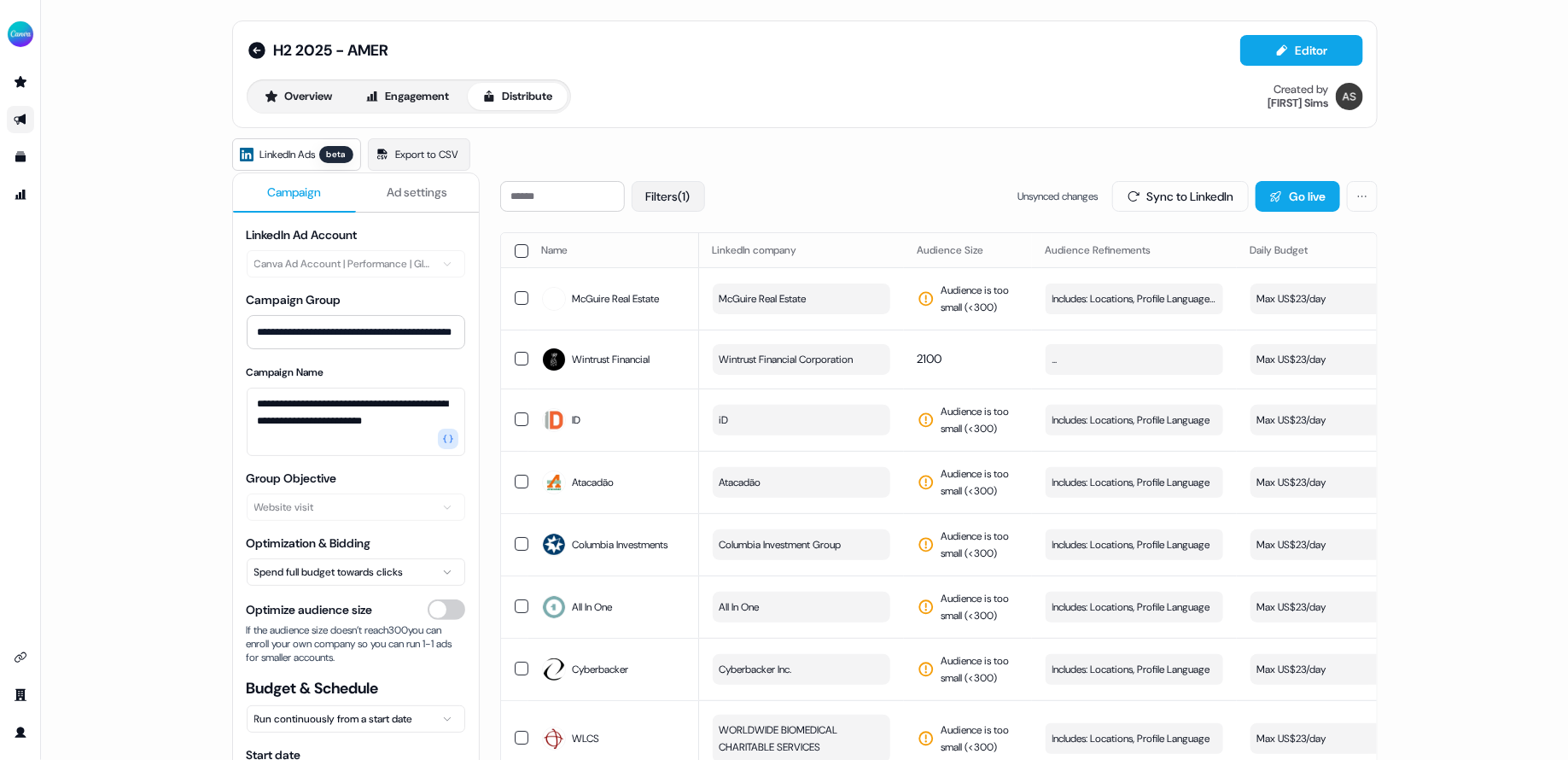 click on "Filters  (1)" at bounding box center (668, 196) 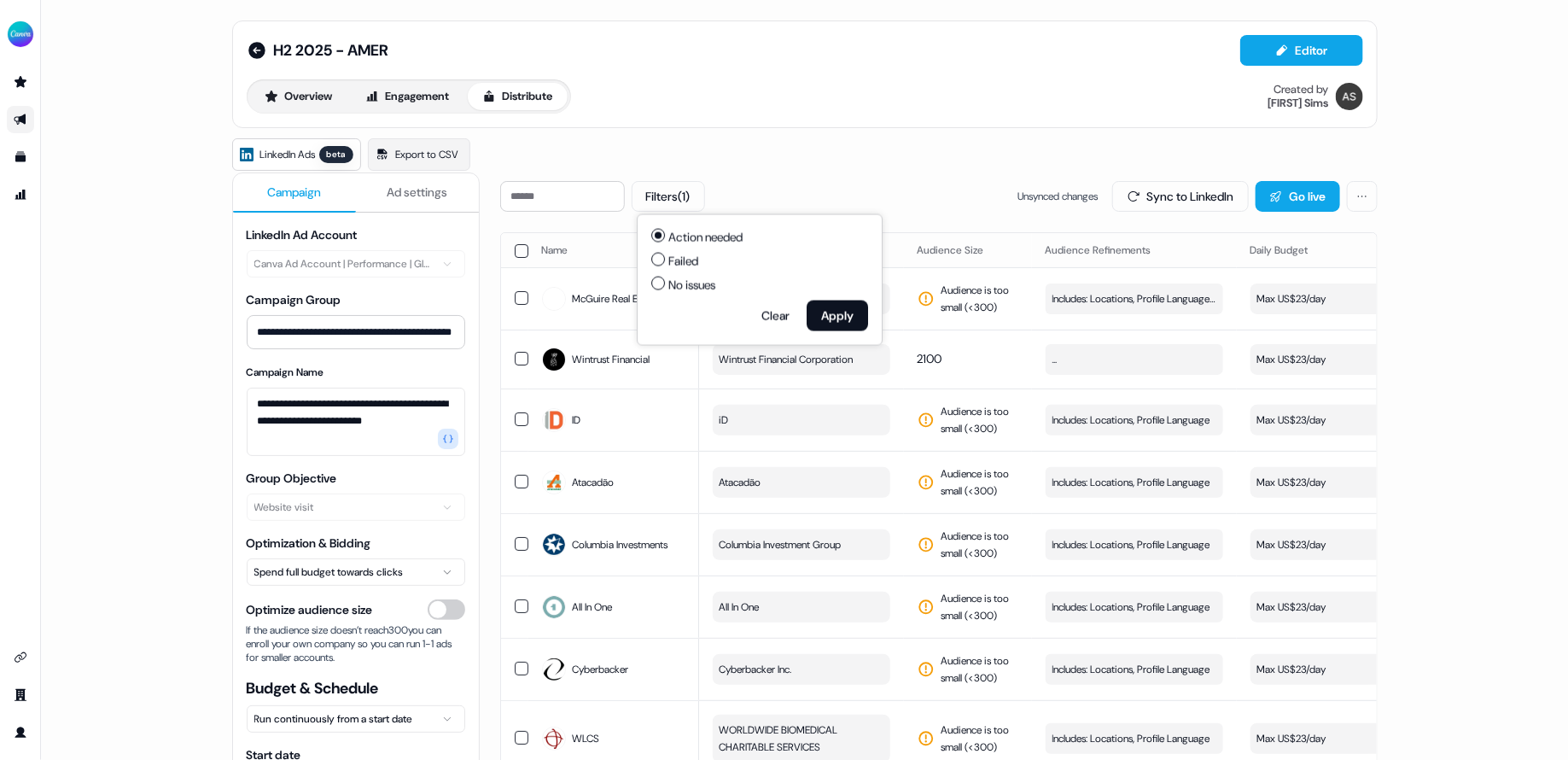 click on "LinkedIn Ads beta Export to CSV" at bounding box center [805, 155] 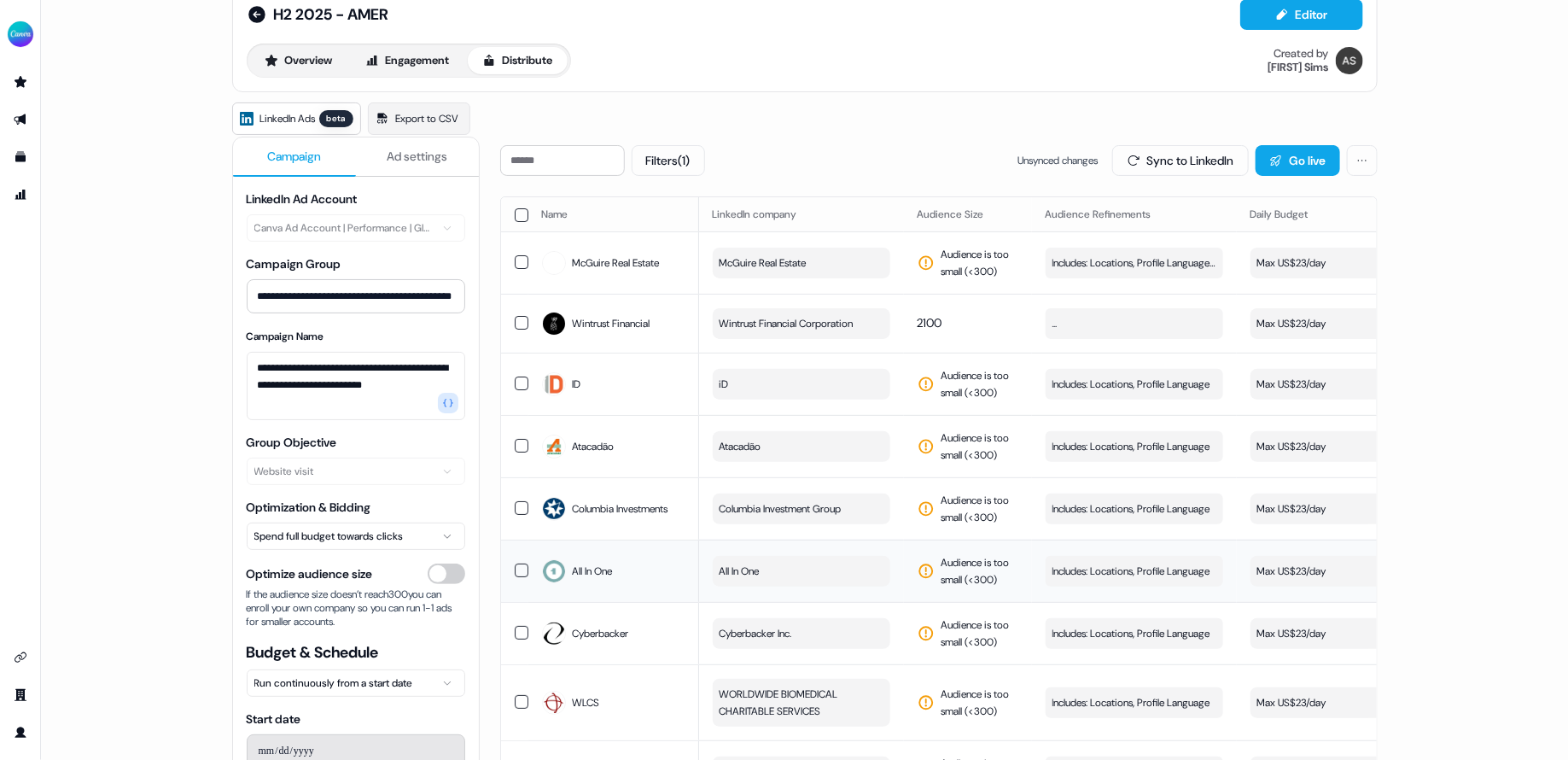 scroll, scrollTop: 35, scrollLeft: 0, axis: vertical 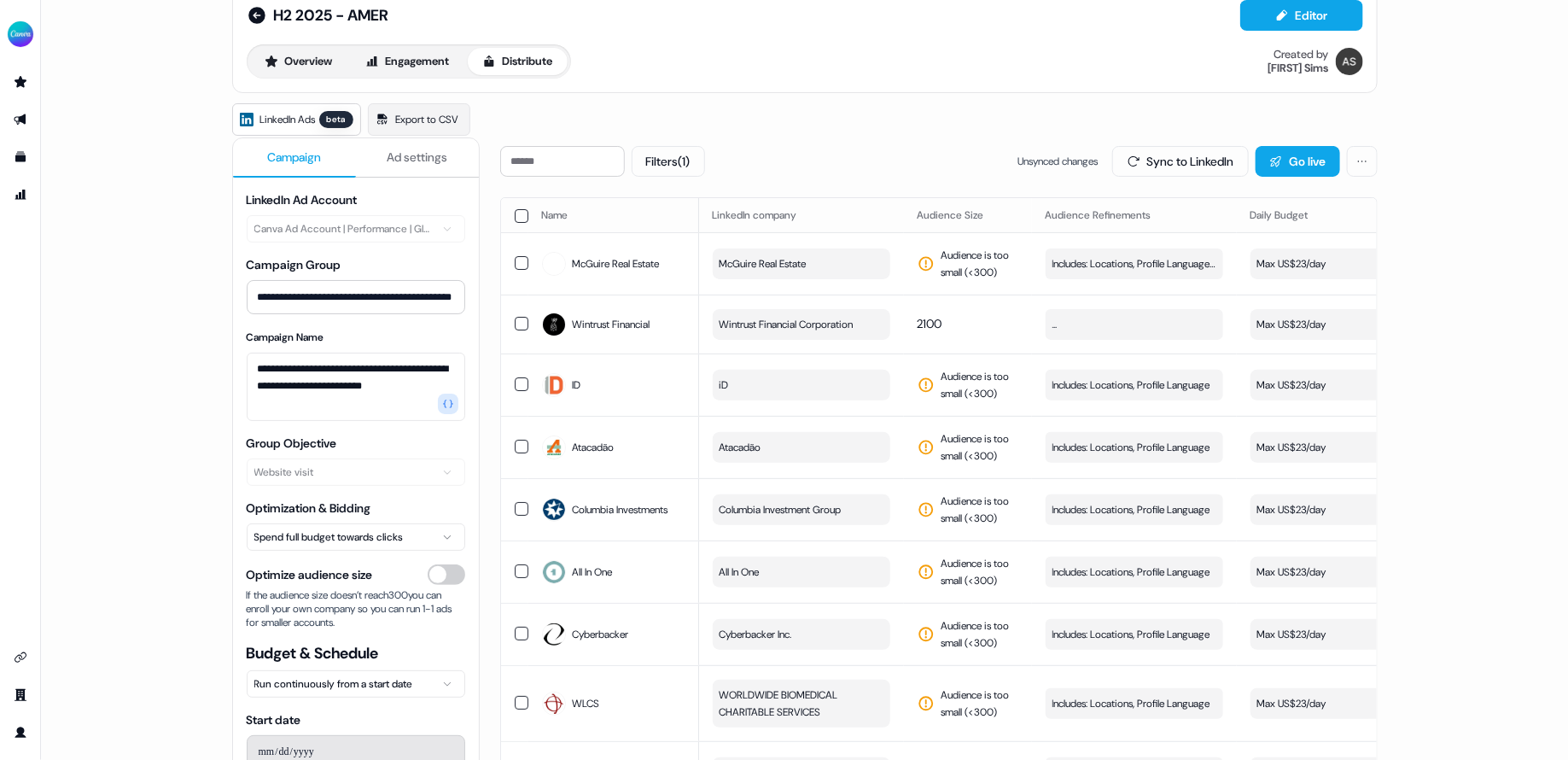 click on "Name" at bounding box center [614, 215] 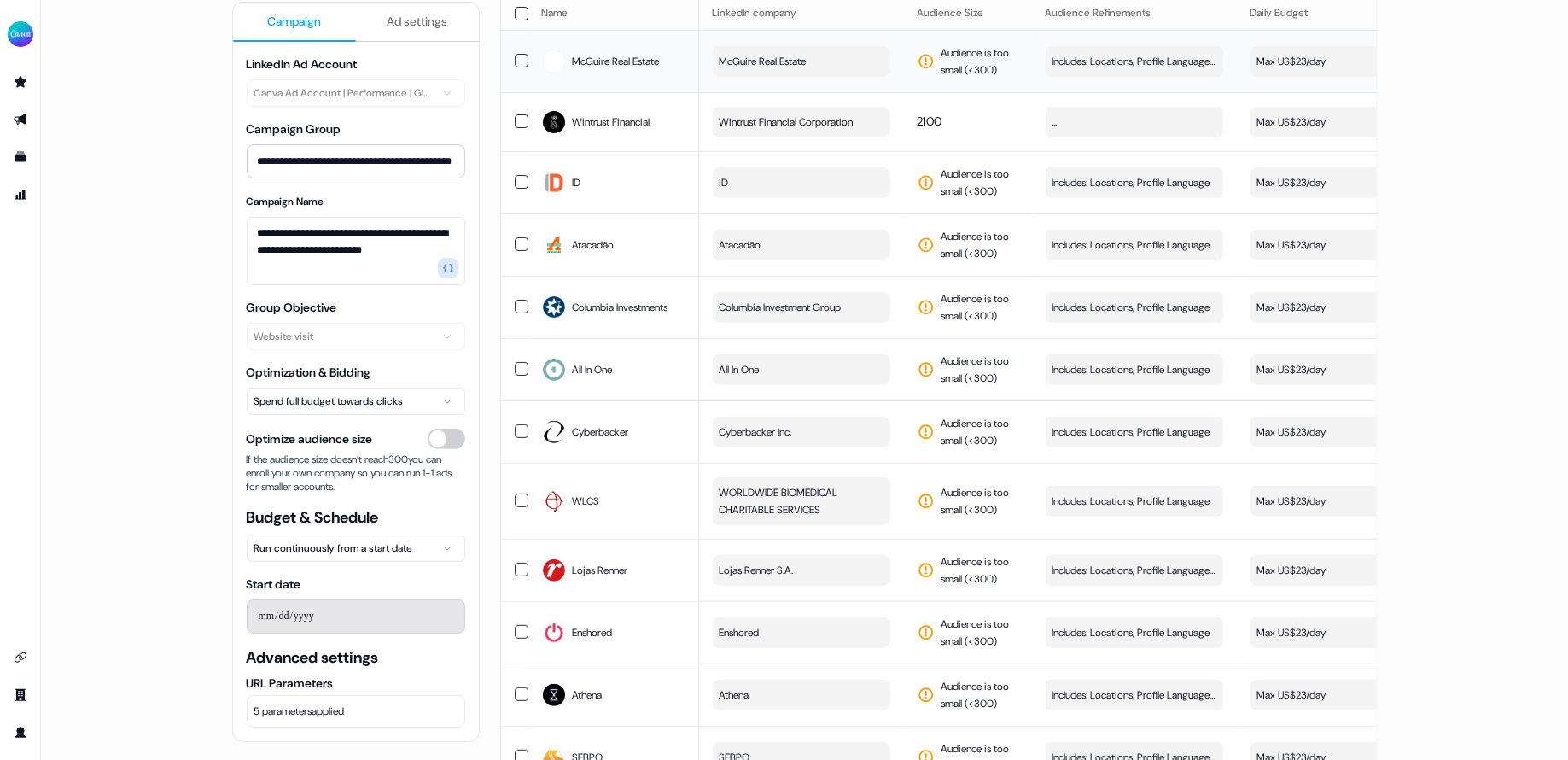 scroll, scrollTop: 0, scrollLeft: 0, axis: both 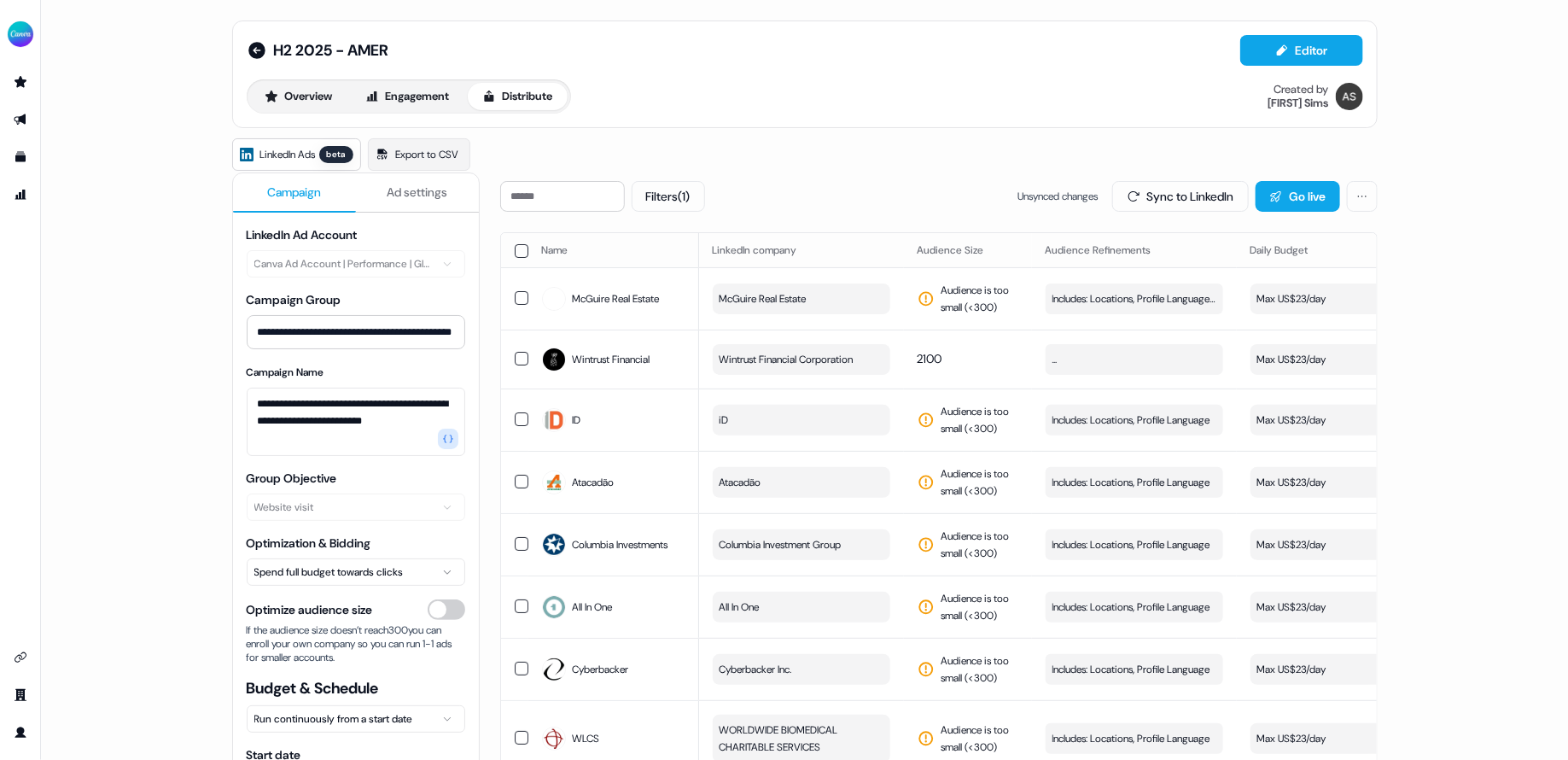 click on "H2 2025 - AMER Editor" at bounding box center (805, 50) 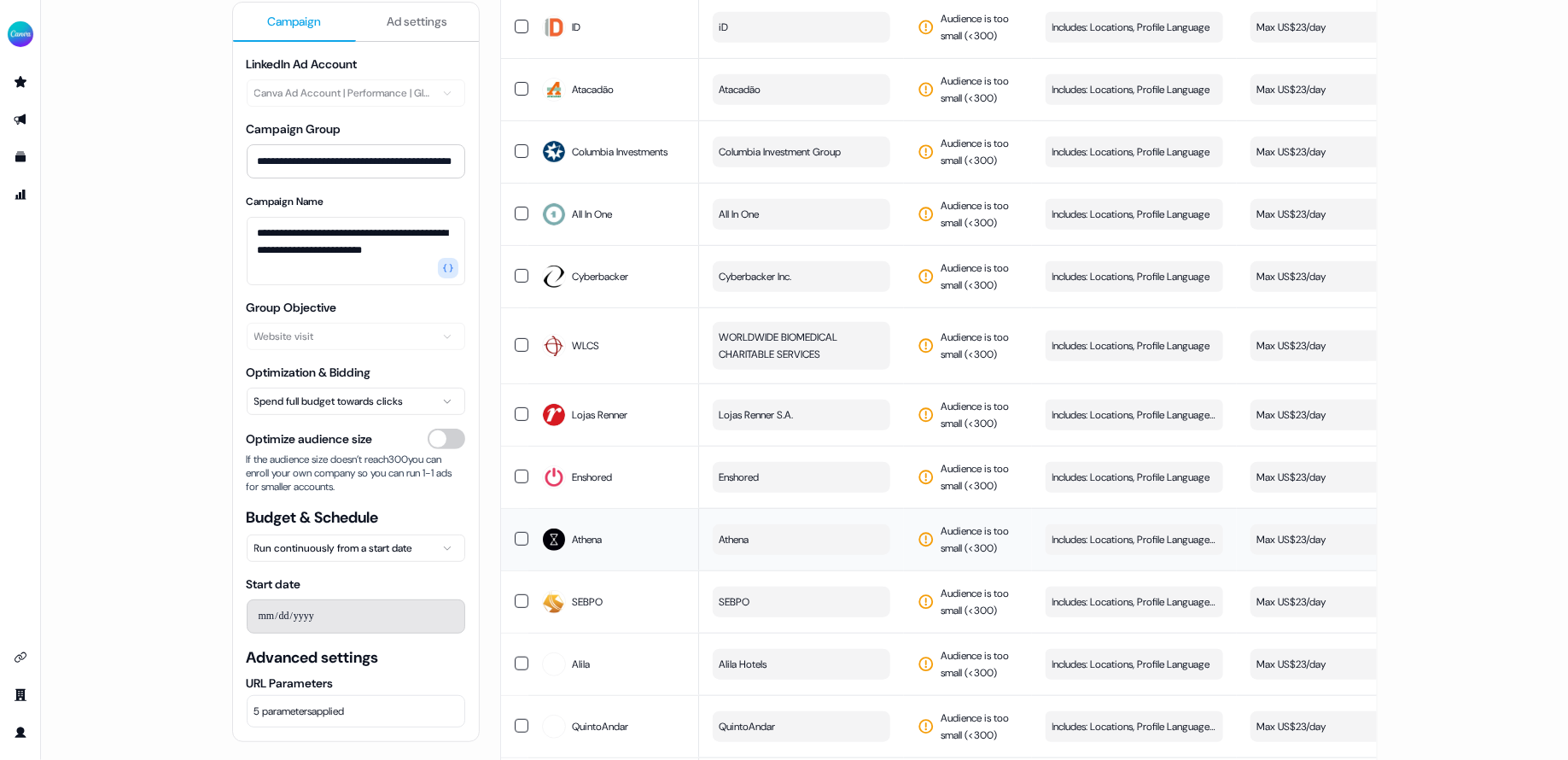 scroll, scrollTop: 0, scrollLeft: 0, axis: both 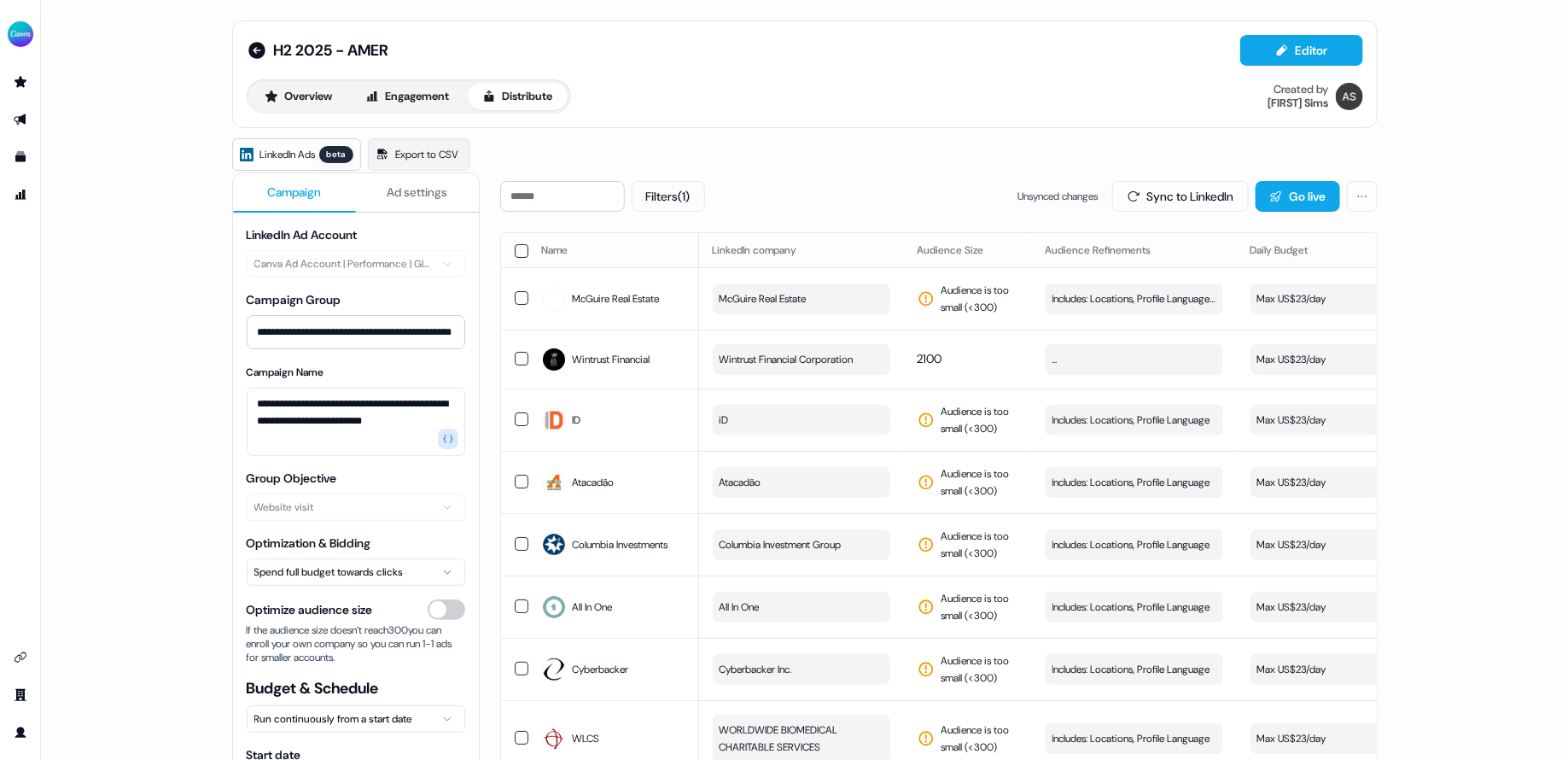 click on "H2 2025 - AMER Editor Overview Engagement Distribute Created by Anna   Sims" at bounding box center (805, 74) 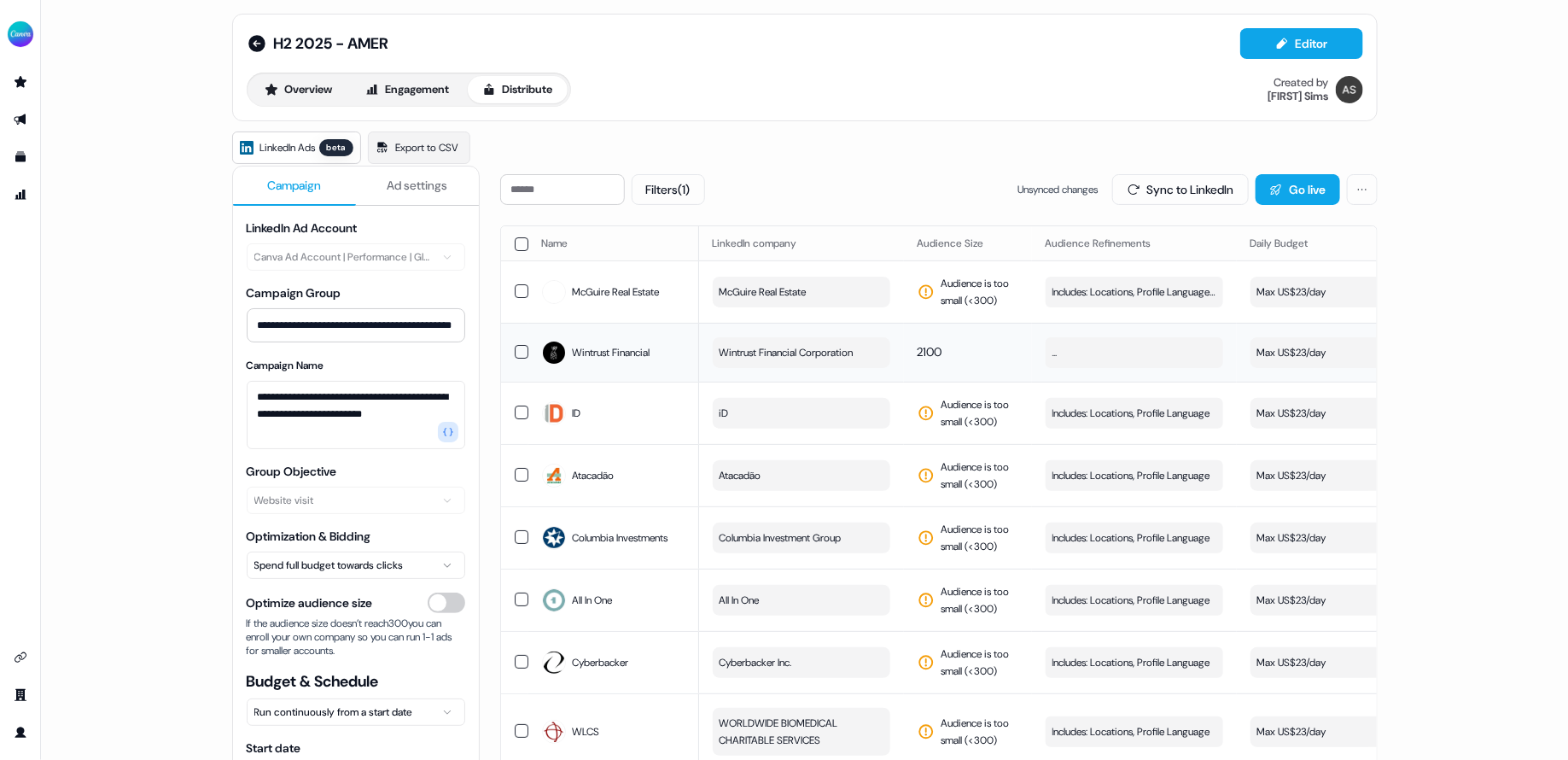 scroll, scrollTop: 10, scrollLeft: 0, axis: vertical 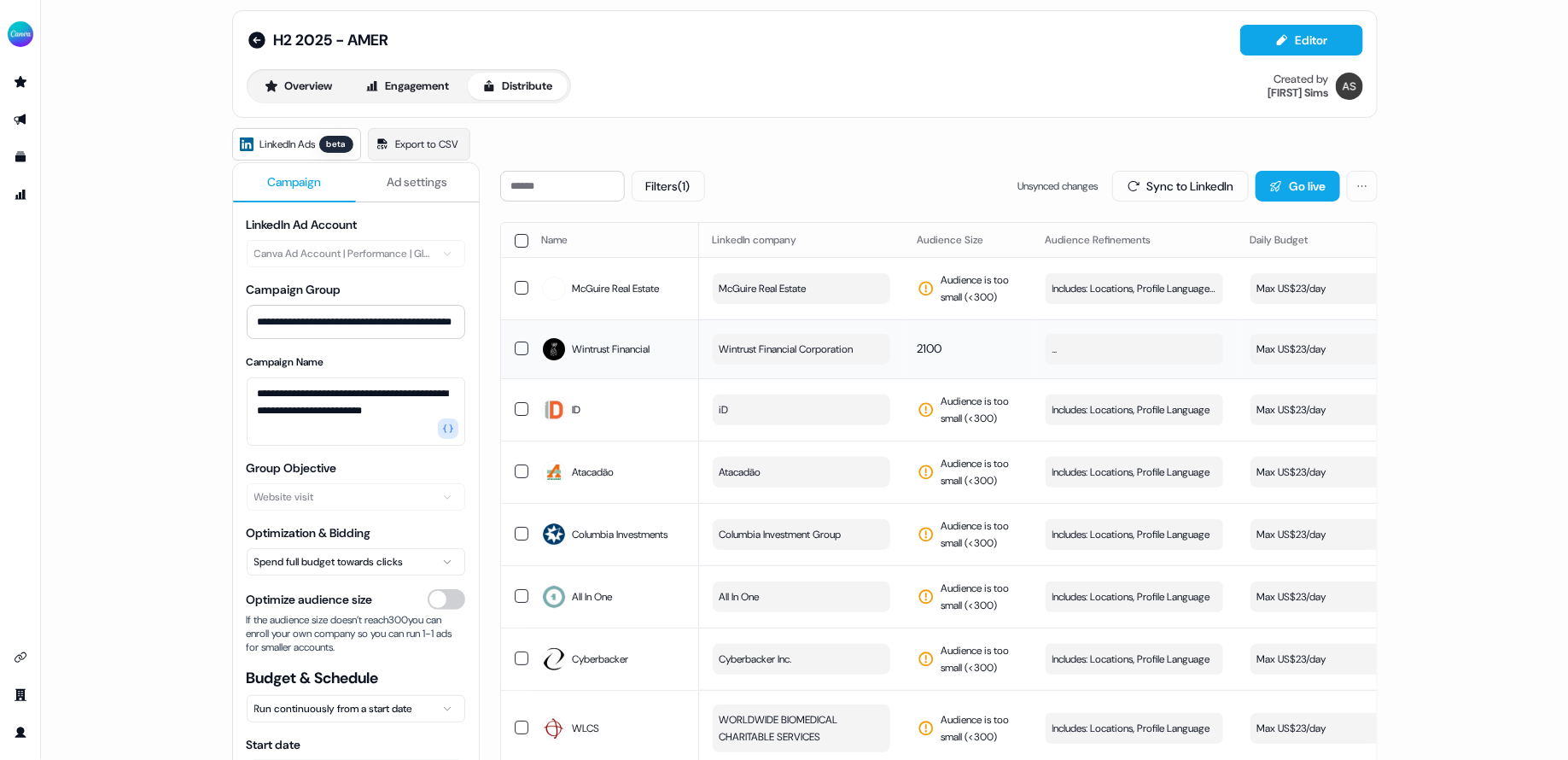 click at bounding box center [522, 348] 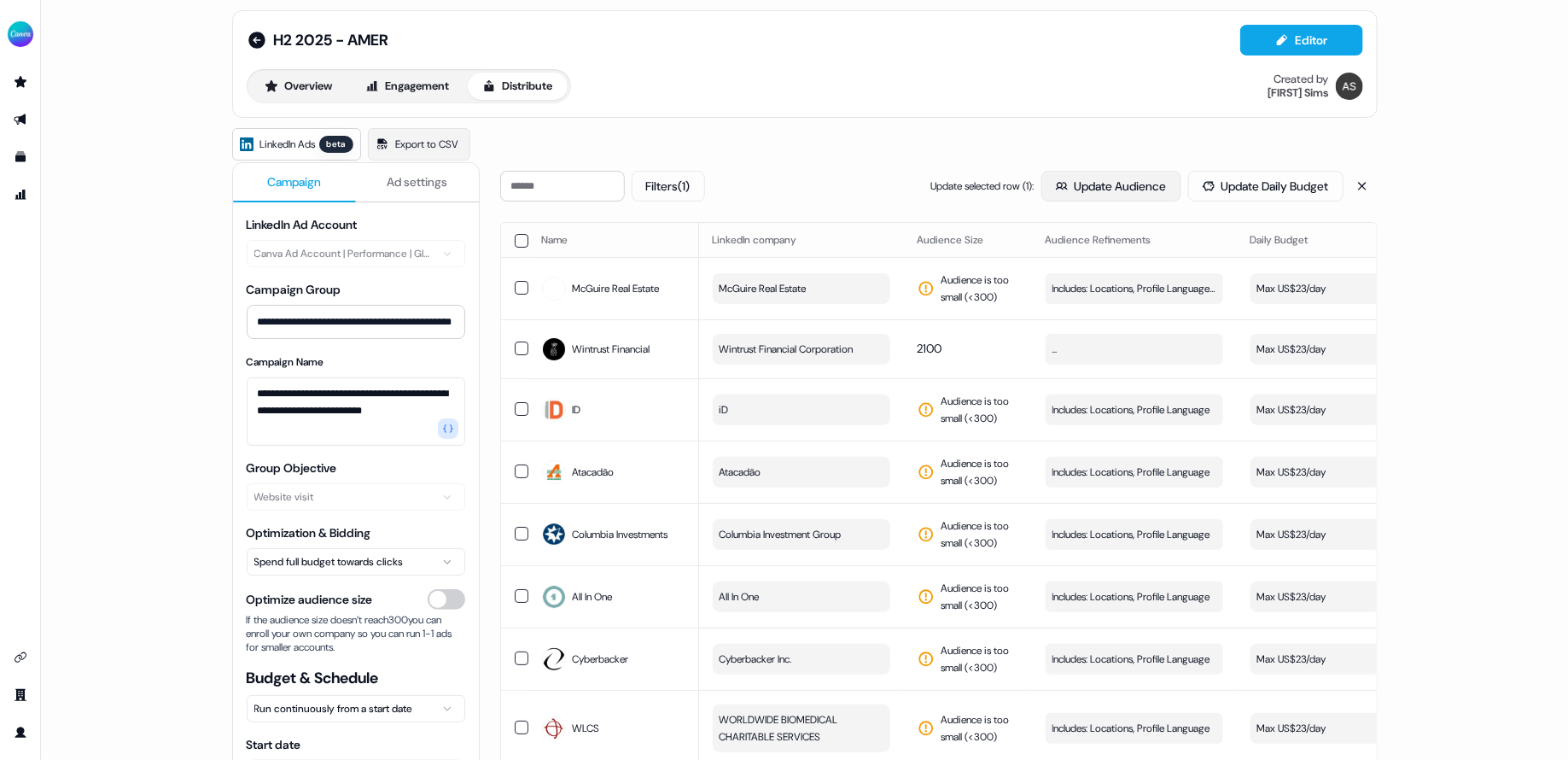 click on "Update Audience" at bounding box center [1111, 186] 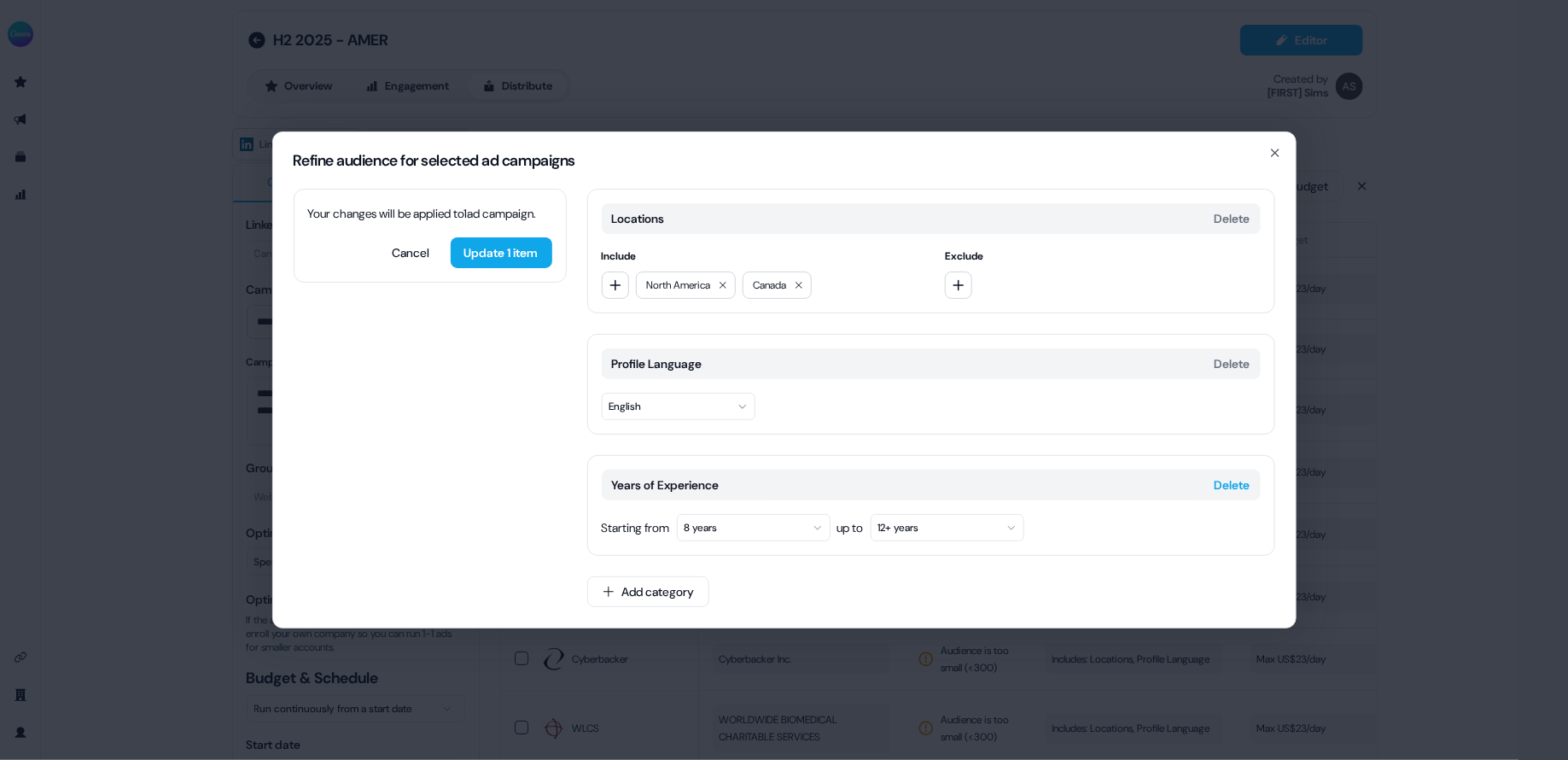 click on "Delete" at bounding box center [1233, 485] 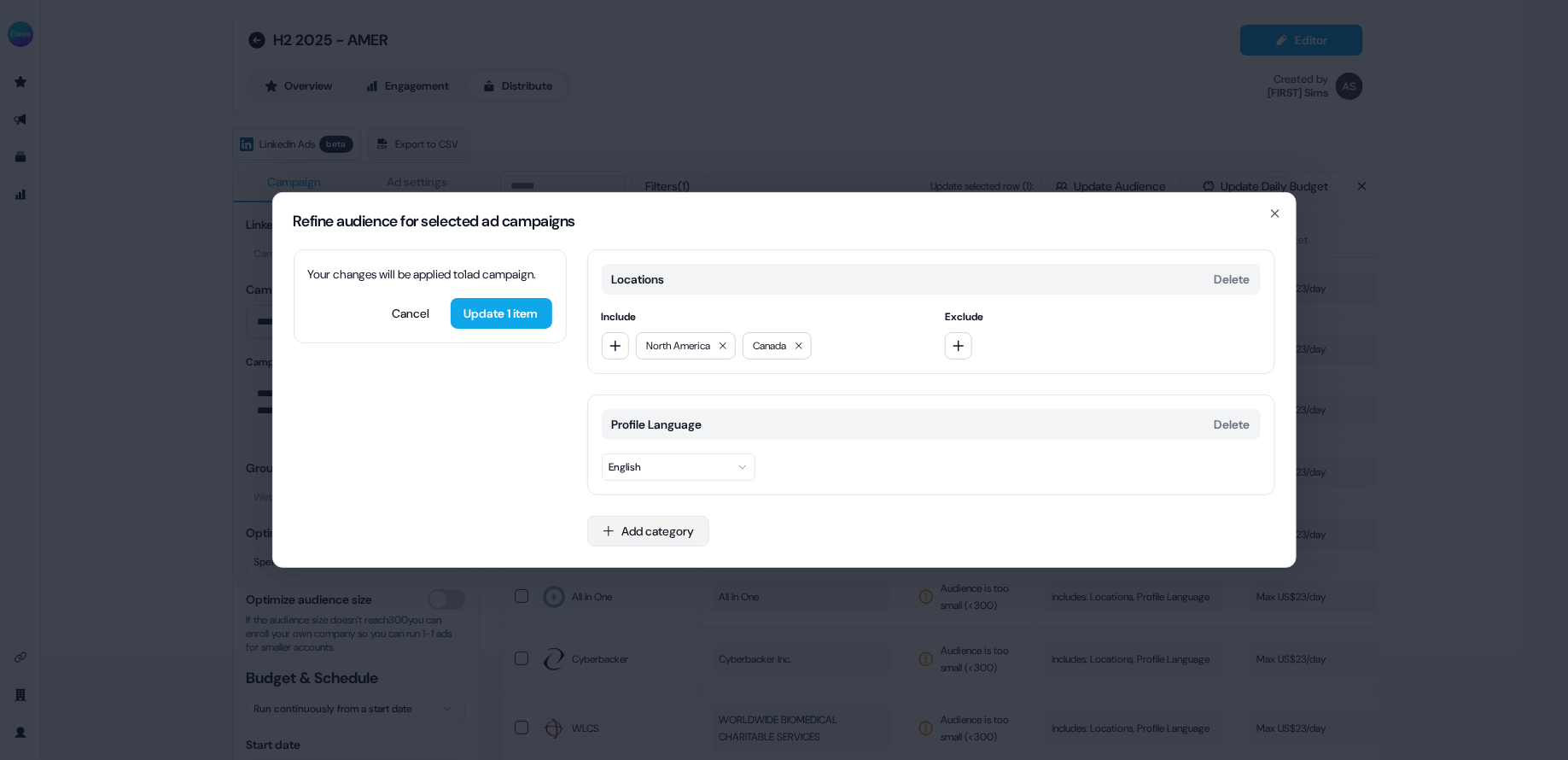 click on "Add category" at bounding box center (648, 531) 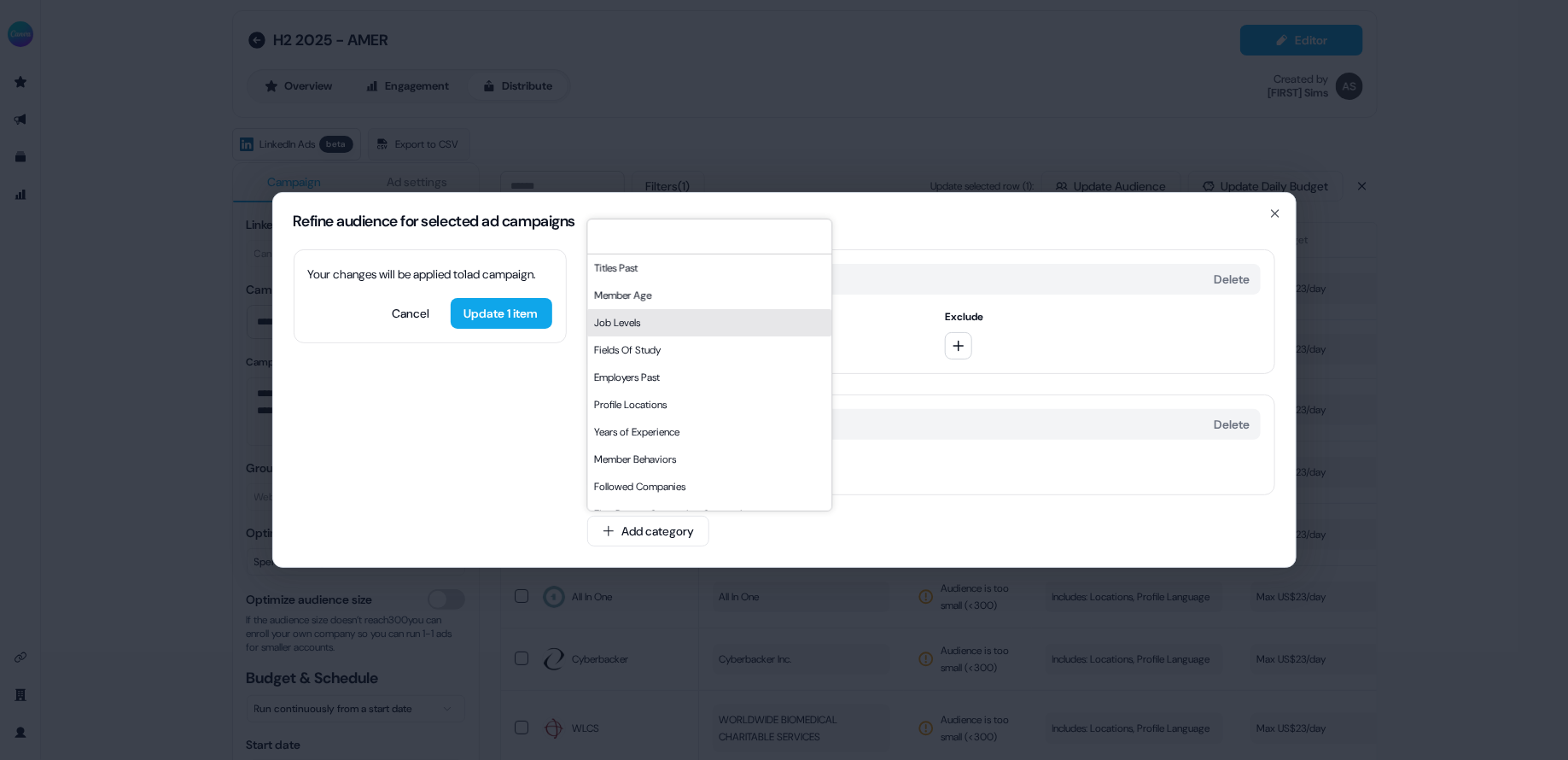 click on "Job Levels" at bounding box center (709, 323) 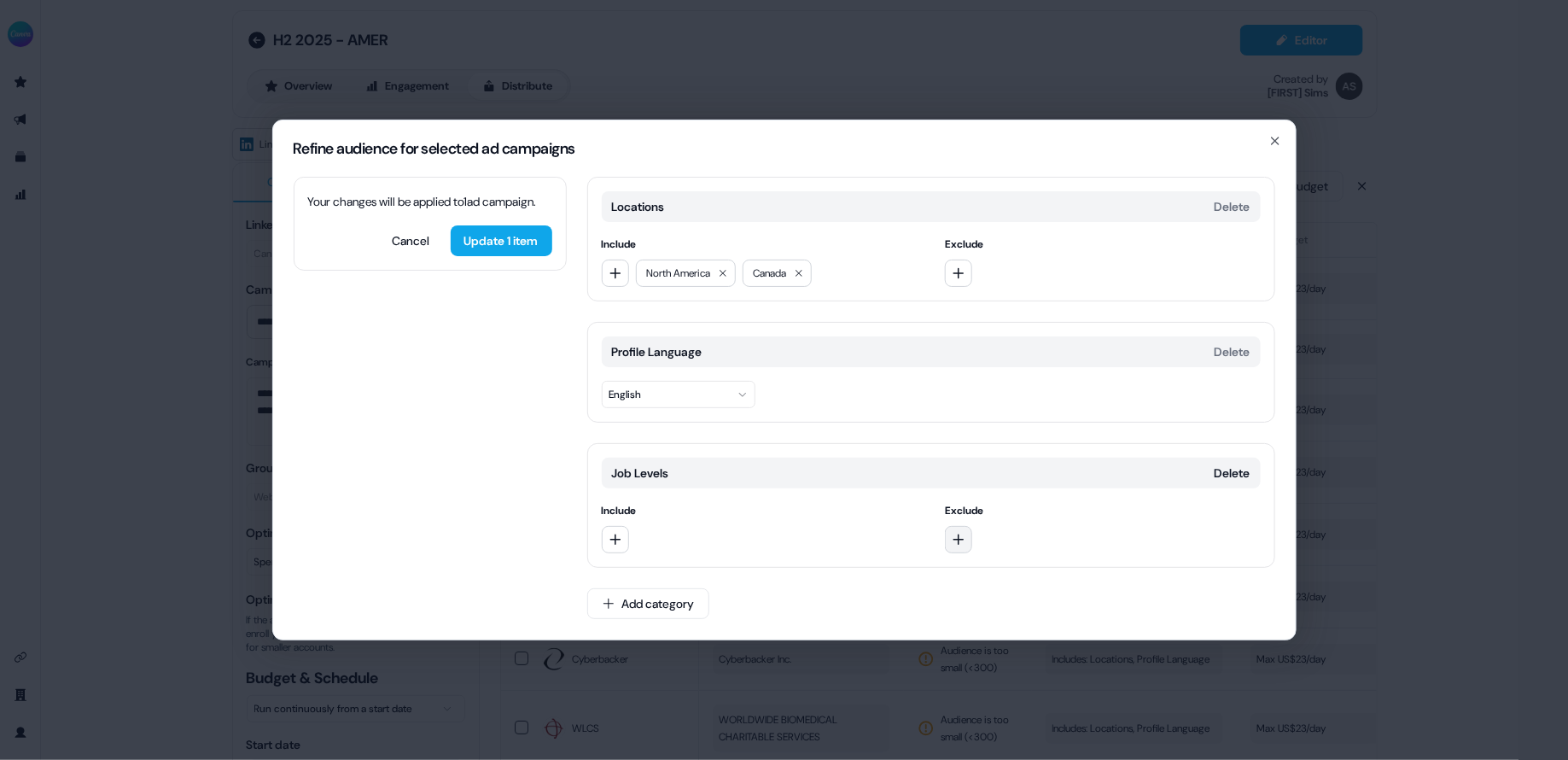 click 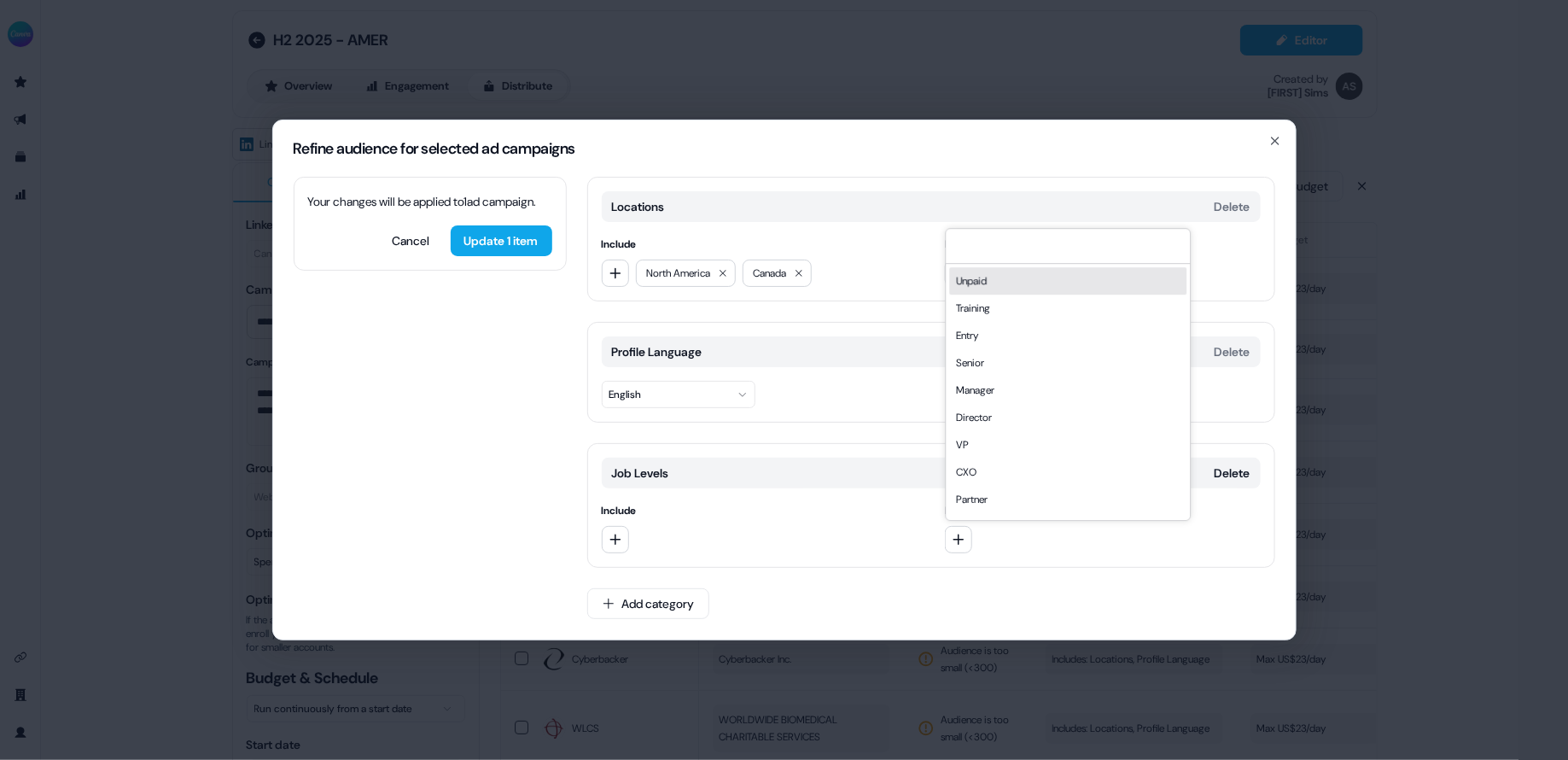 click on "Unpaid" at bounding box center [1068, 281] 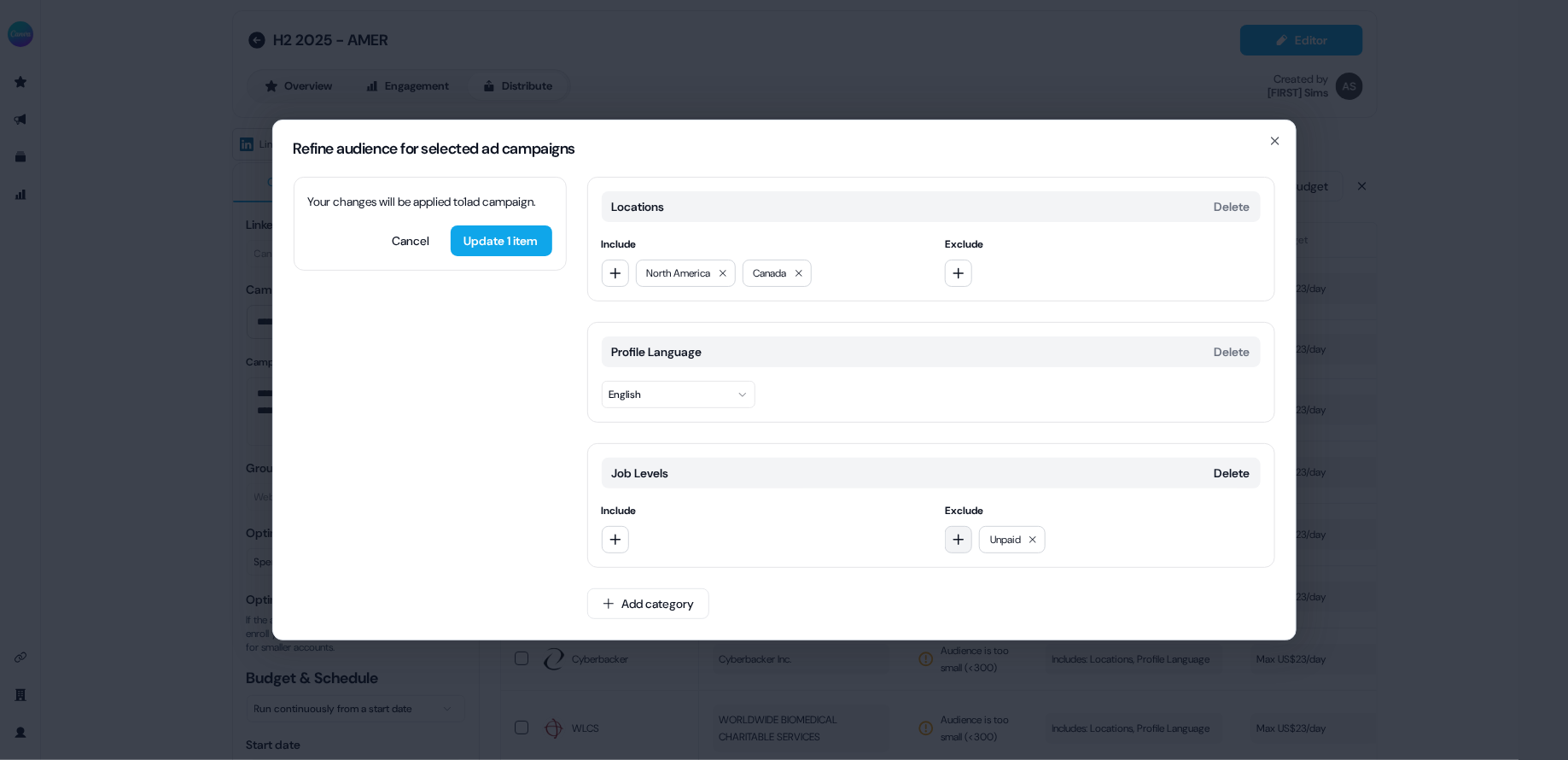 click 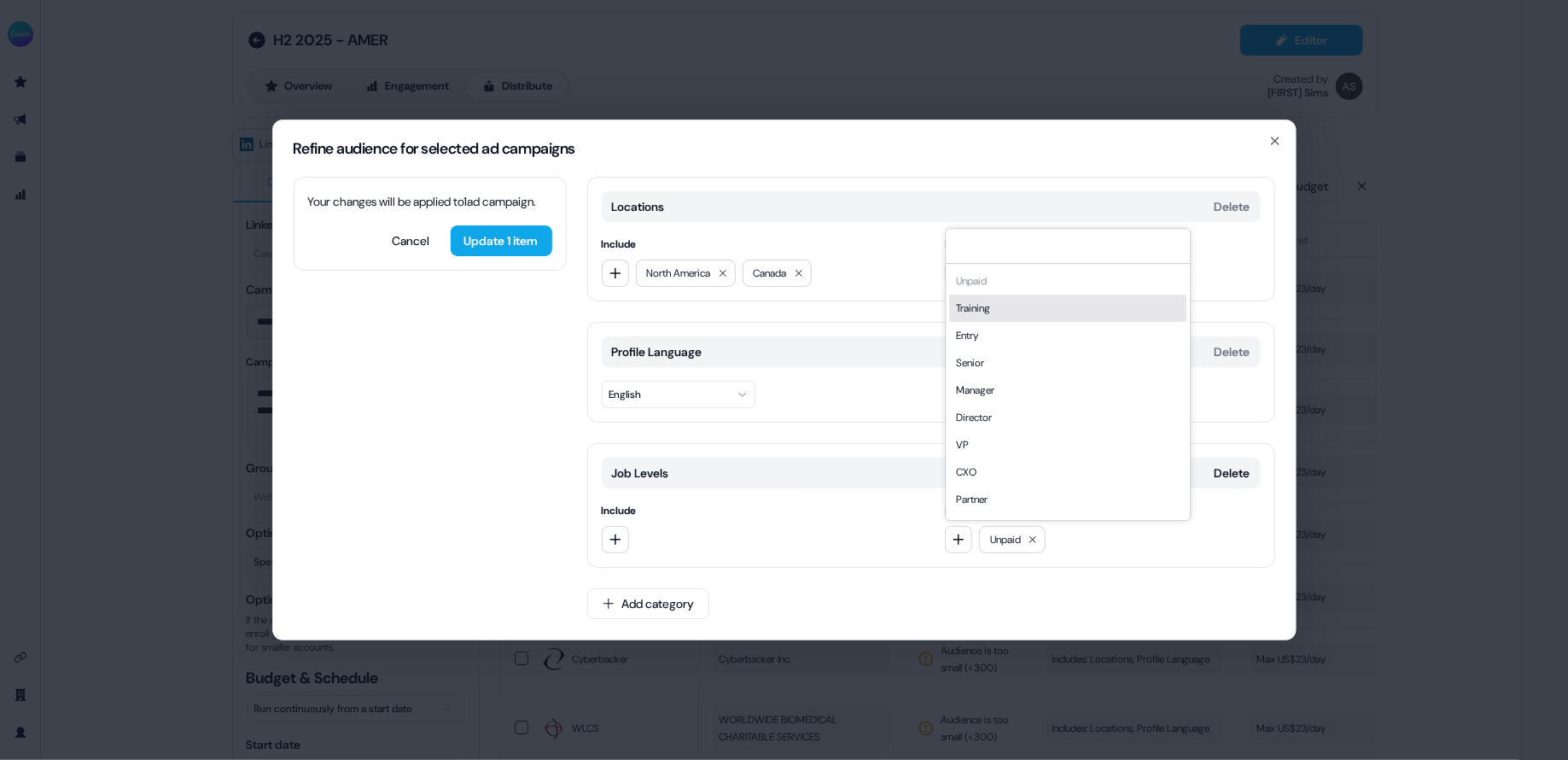 click on "Training" at bounding box center [1068, 308] 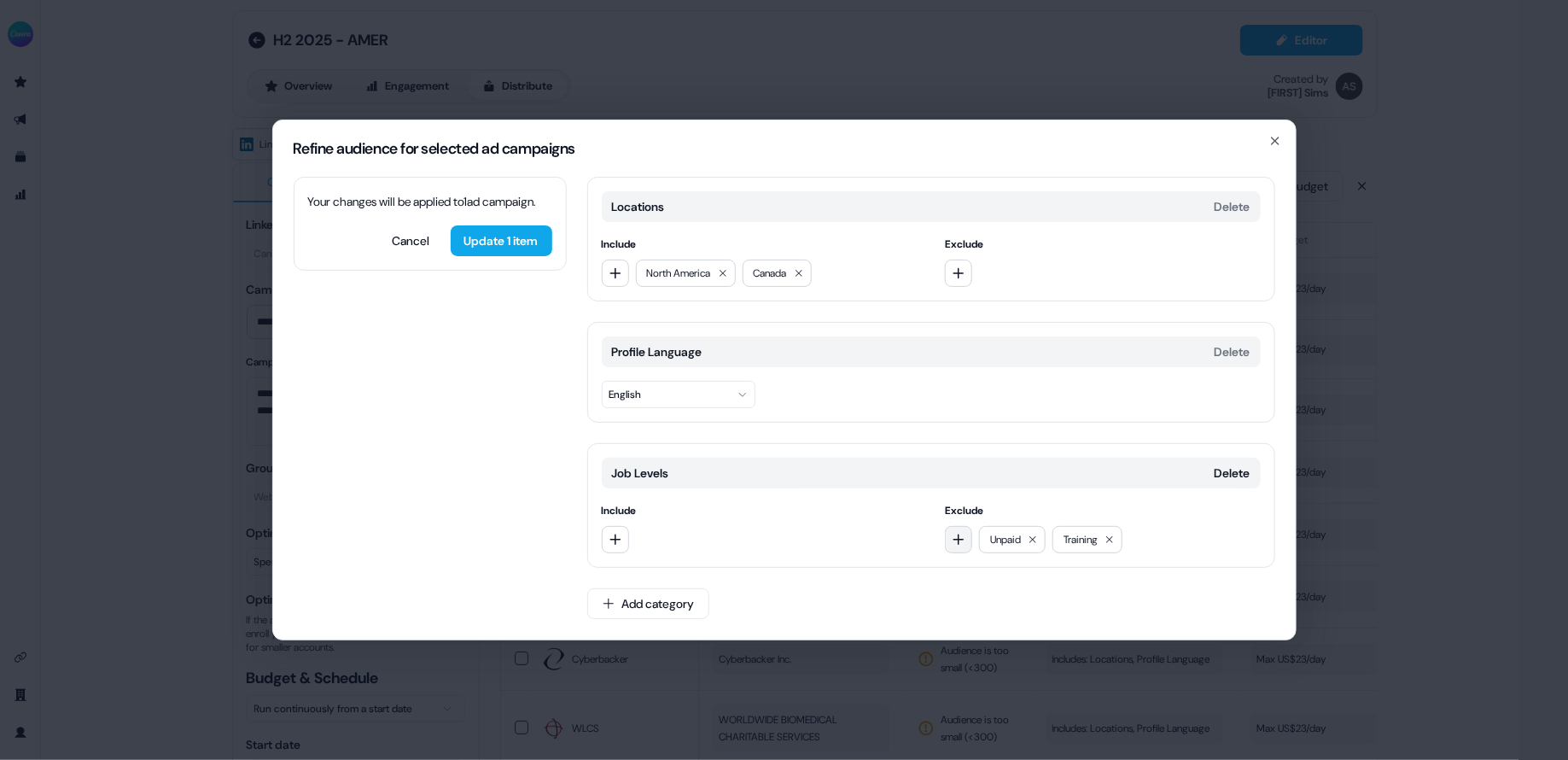 click 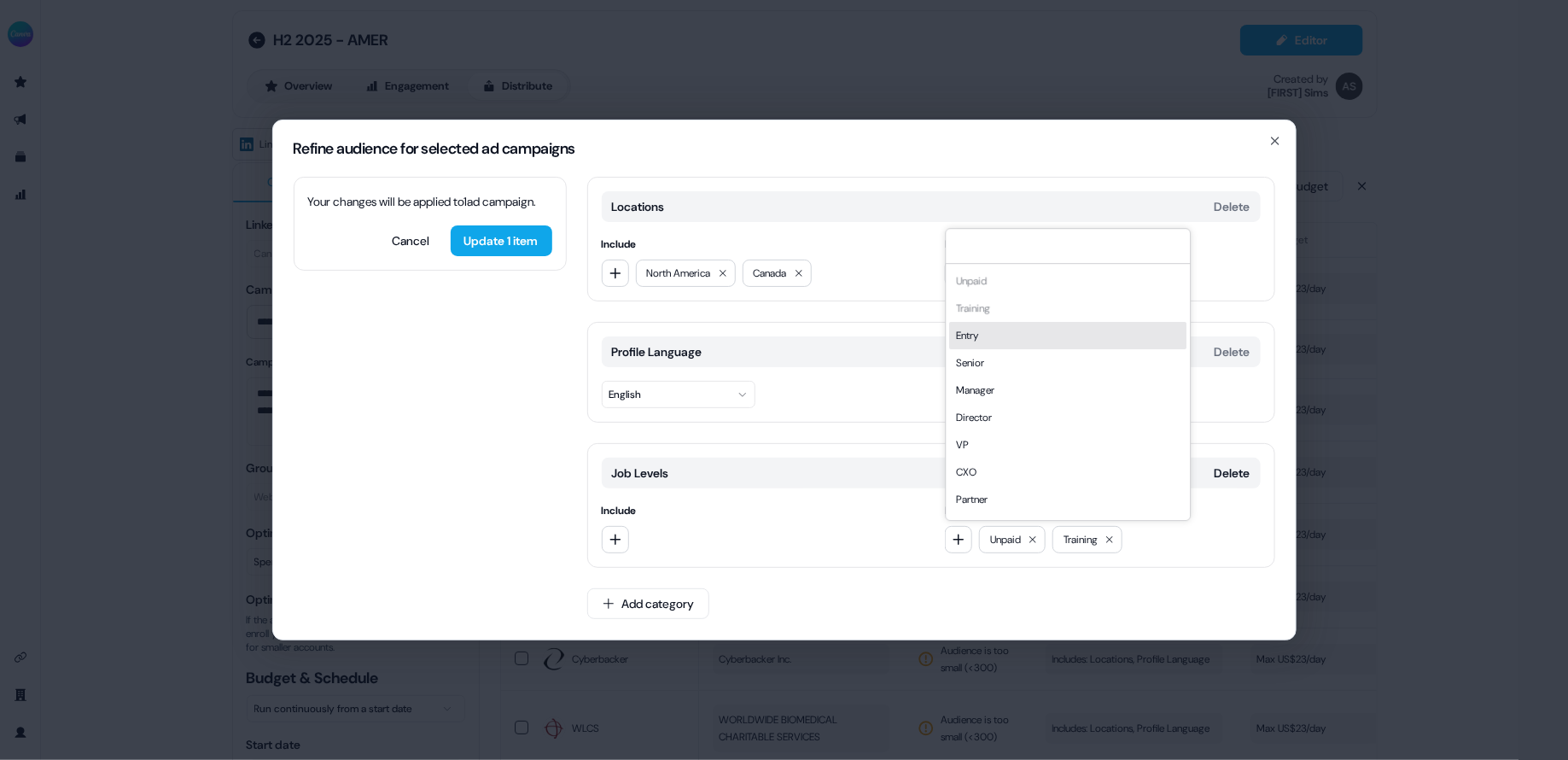 click on "Entry" at bounding box center [1068, 336] 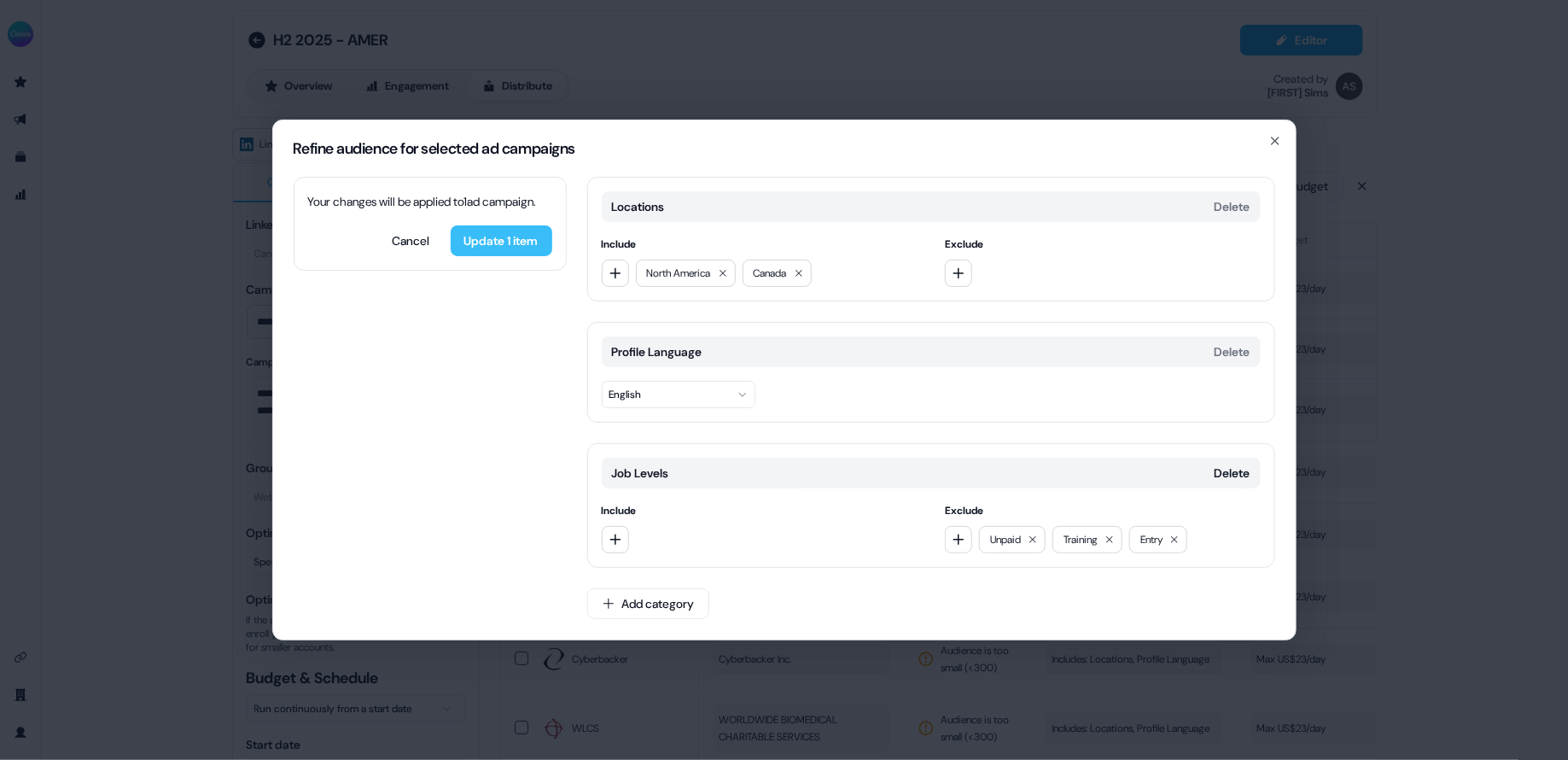 click on "Update 1 item" at bounding box center (501, 241) 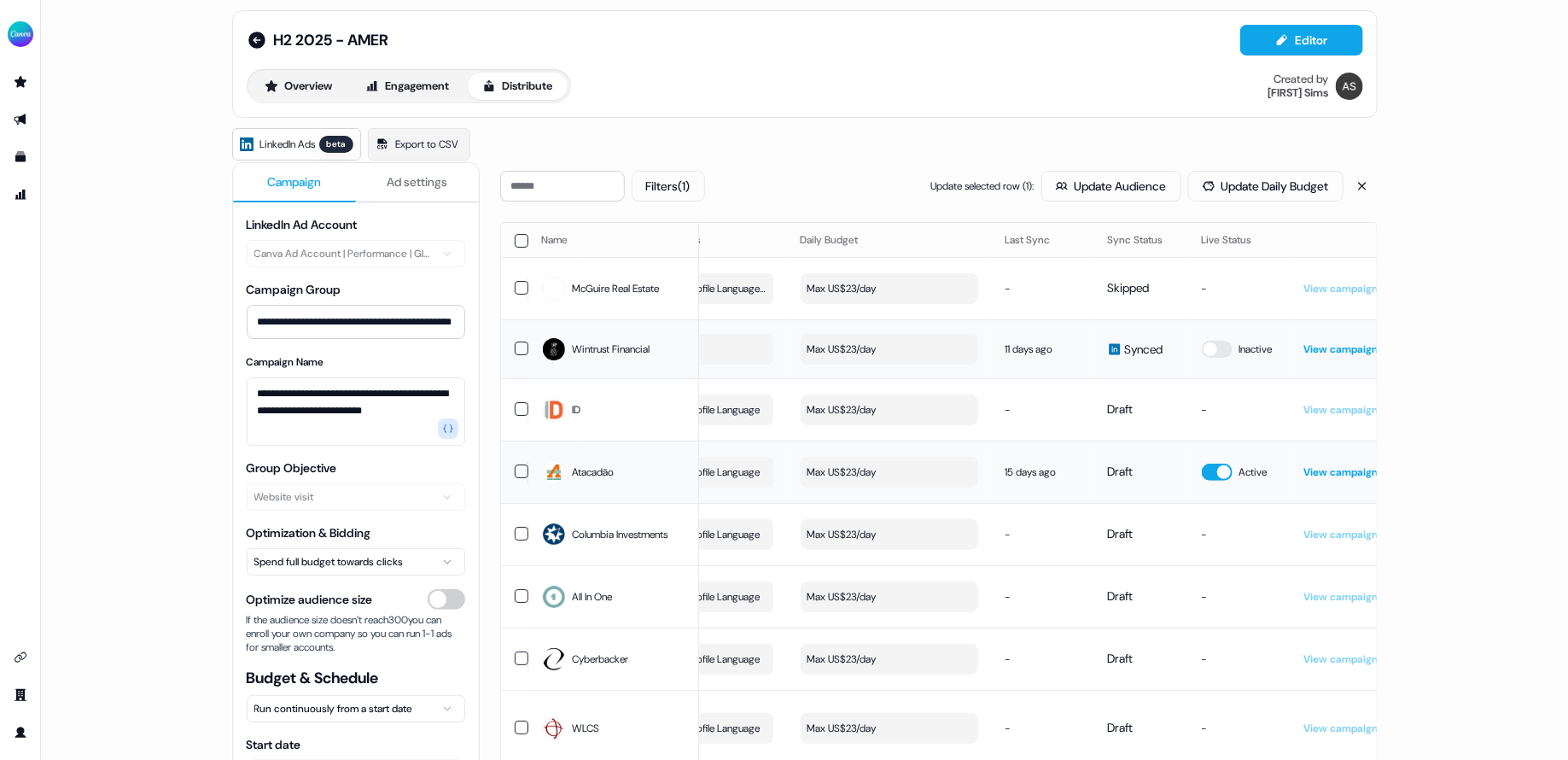 scroll, scrollTop: 0, scrollLeft: 482, axis: horizontal 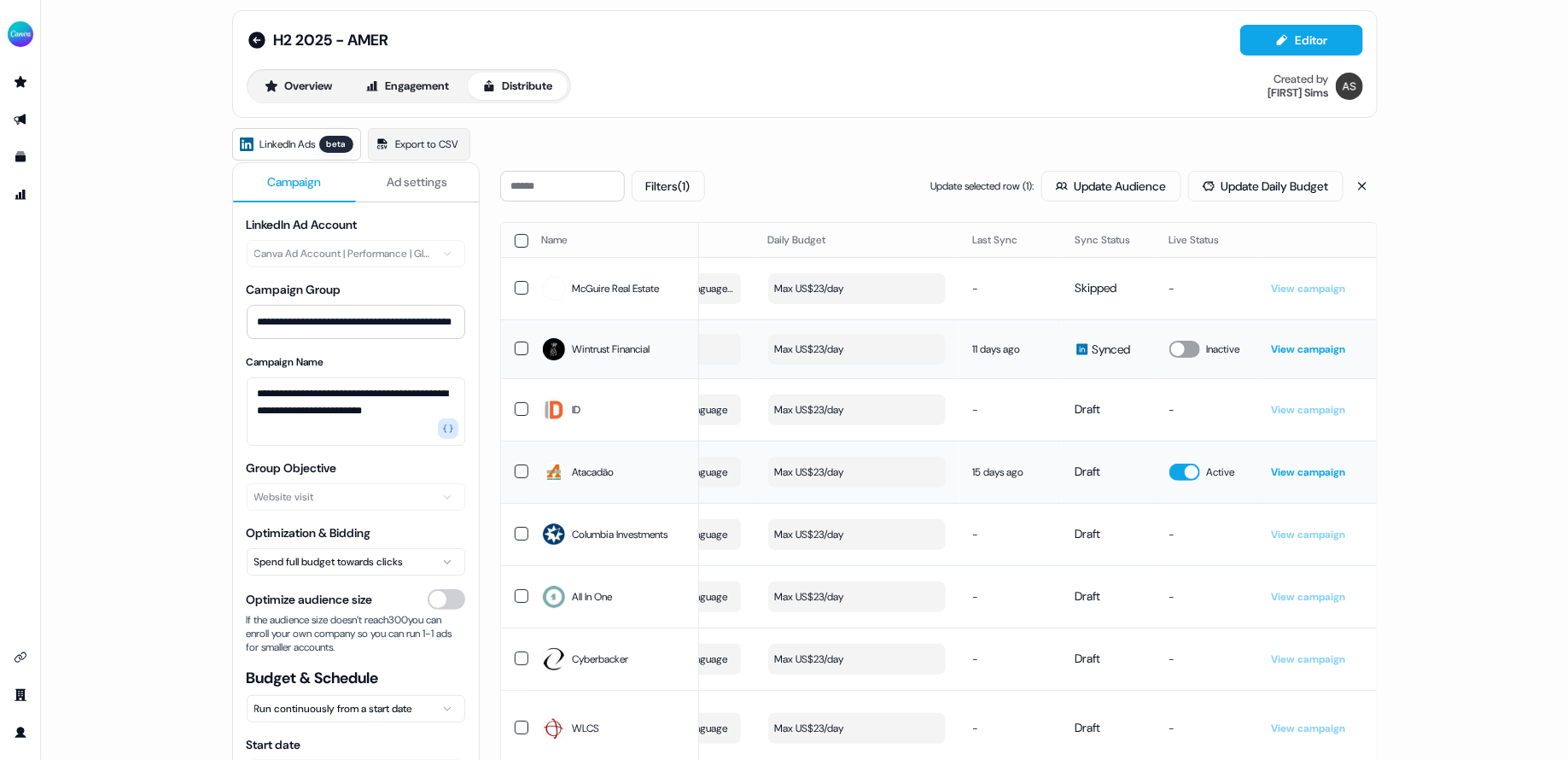 click at bounding box center [1185, 349] 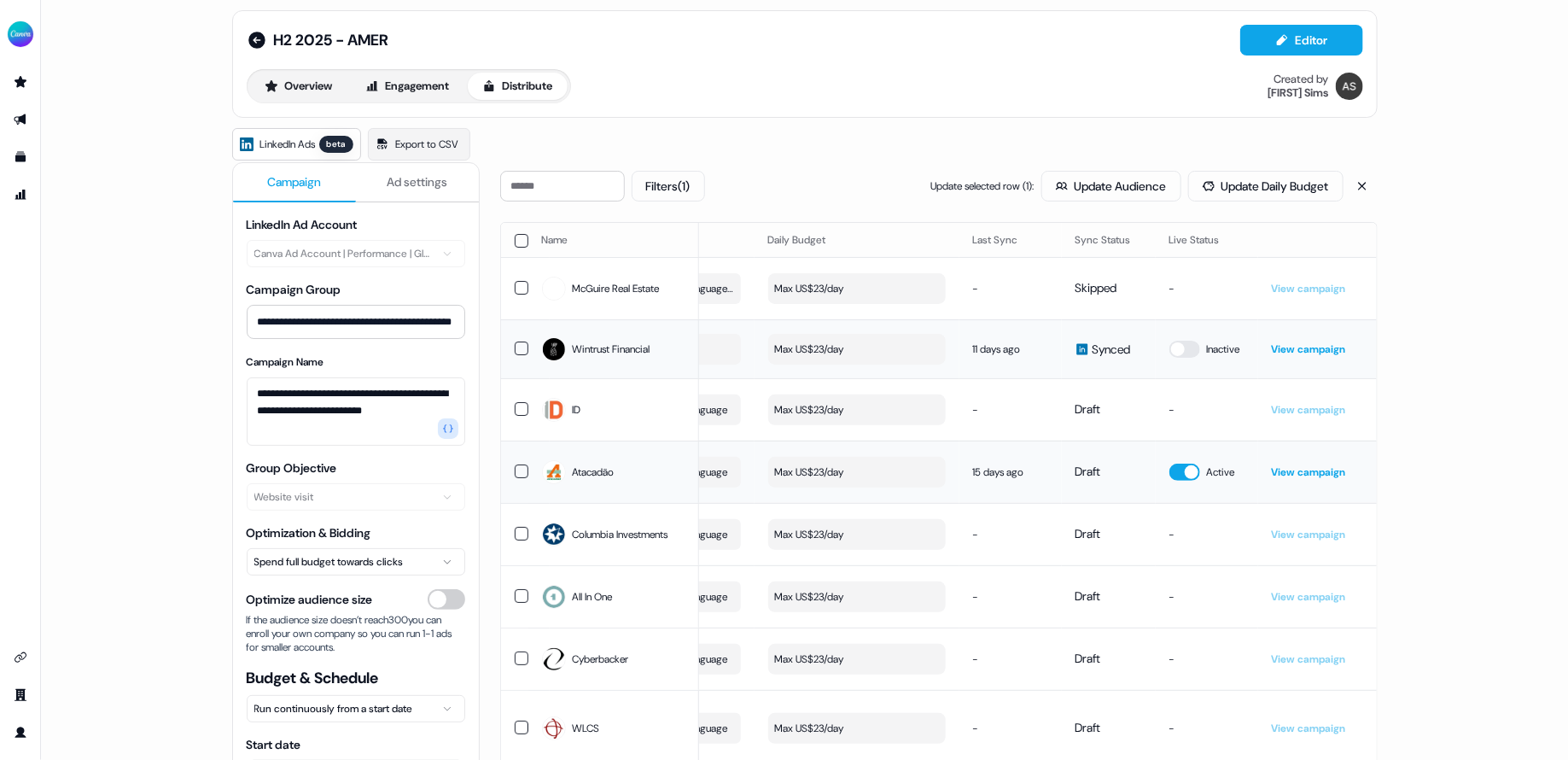 scroll, scrollTop: 0, scrollLeft: 0, axis: both 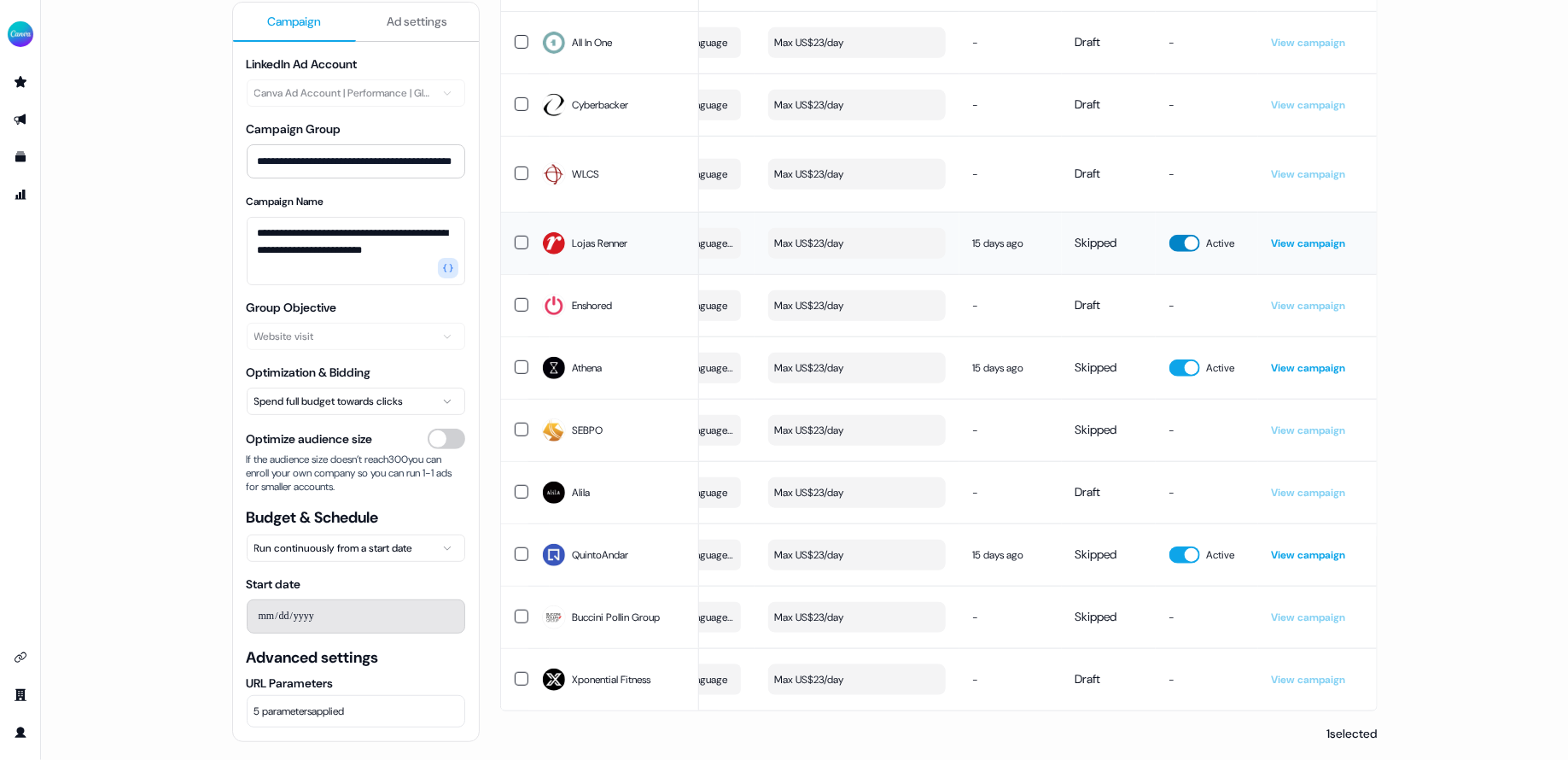 click at bounding box center (1185, 243) 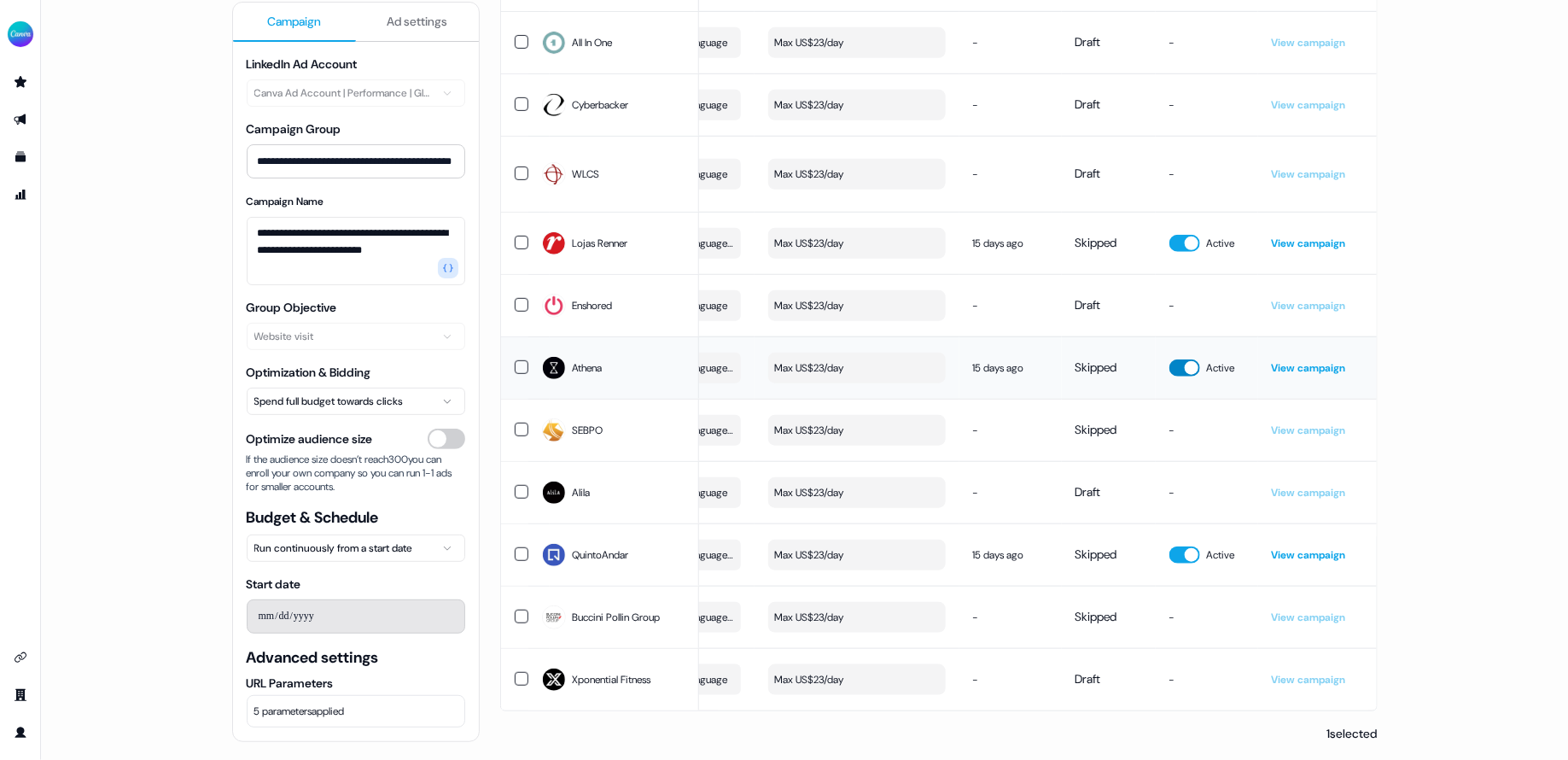 click at bounding box center (1185, 368) 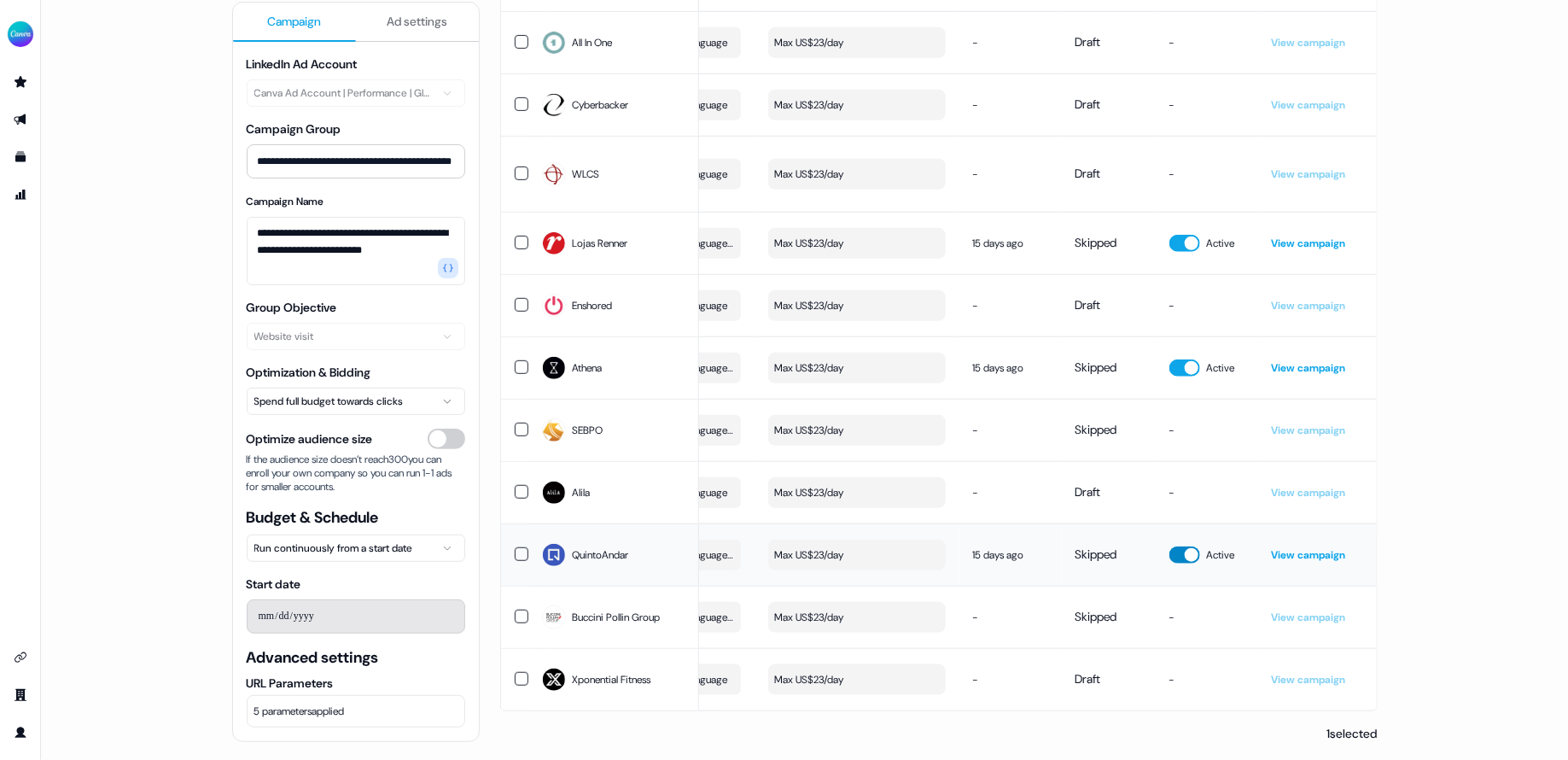click at bounding box center (1185, 555) 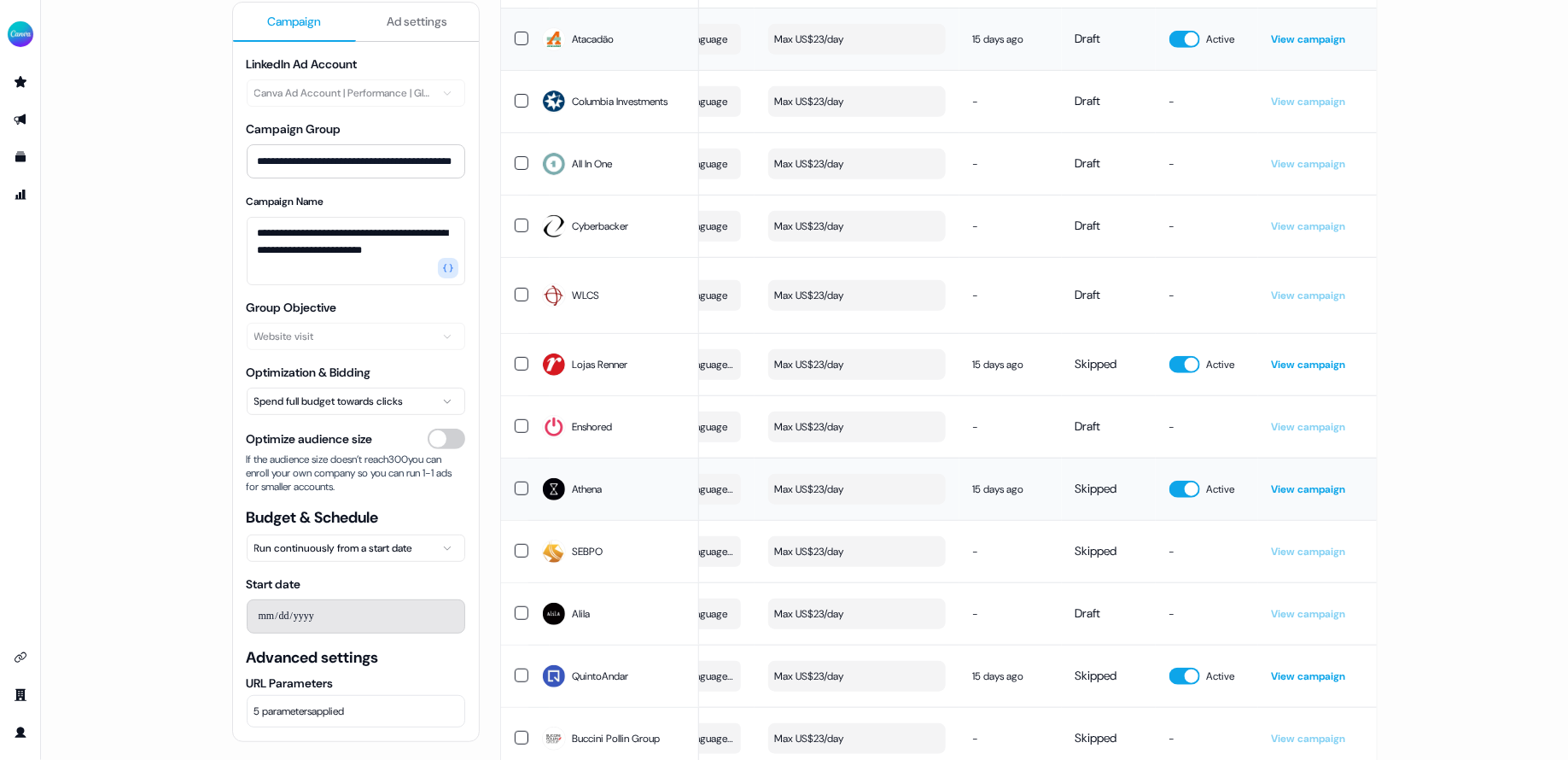scroll, scrollTop: 0, scrollLeft: 0, axis: both 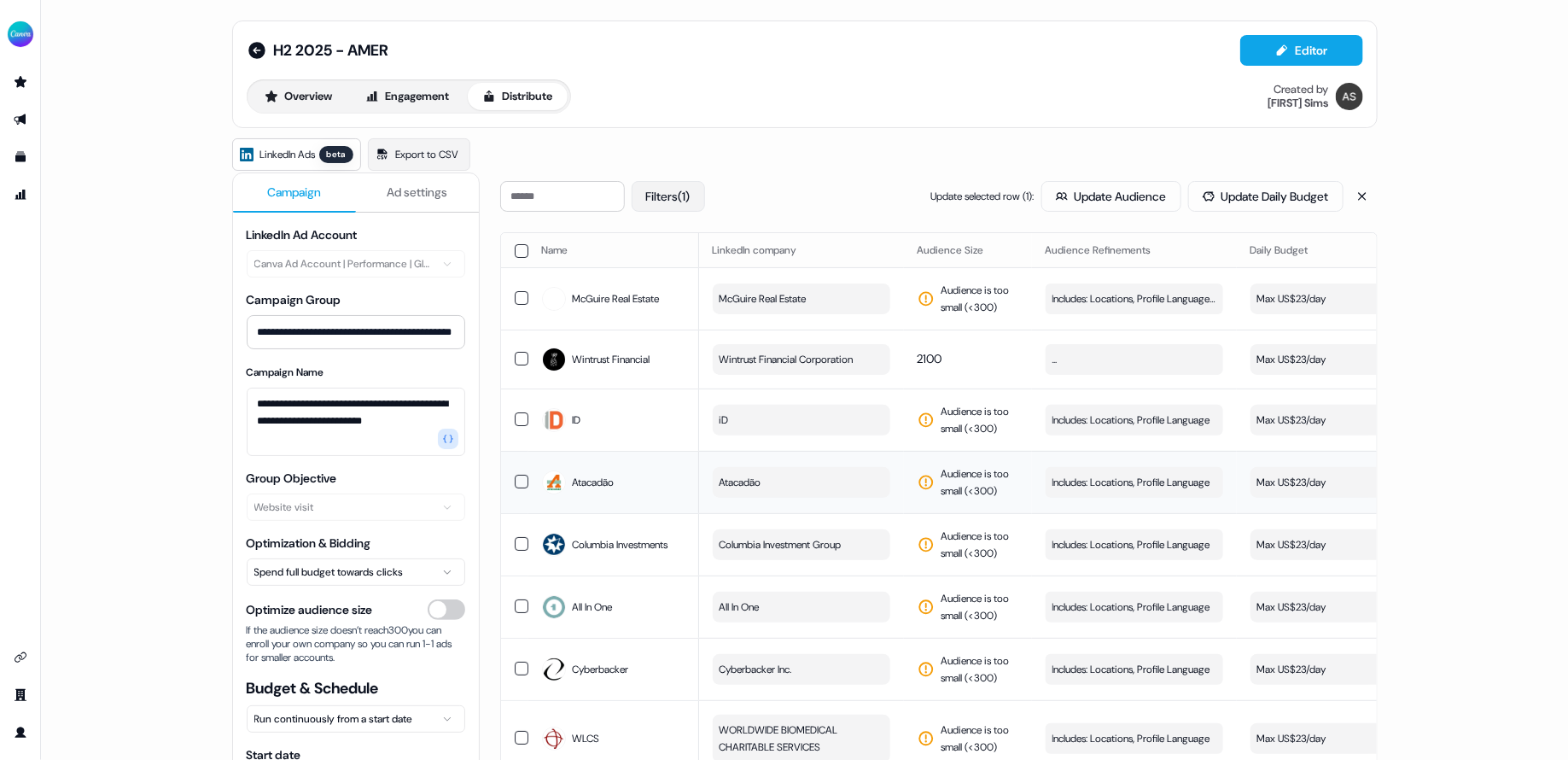click on "Filters  (1)" at bounding box center [668, 196] 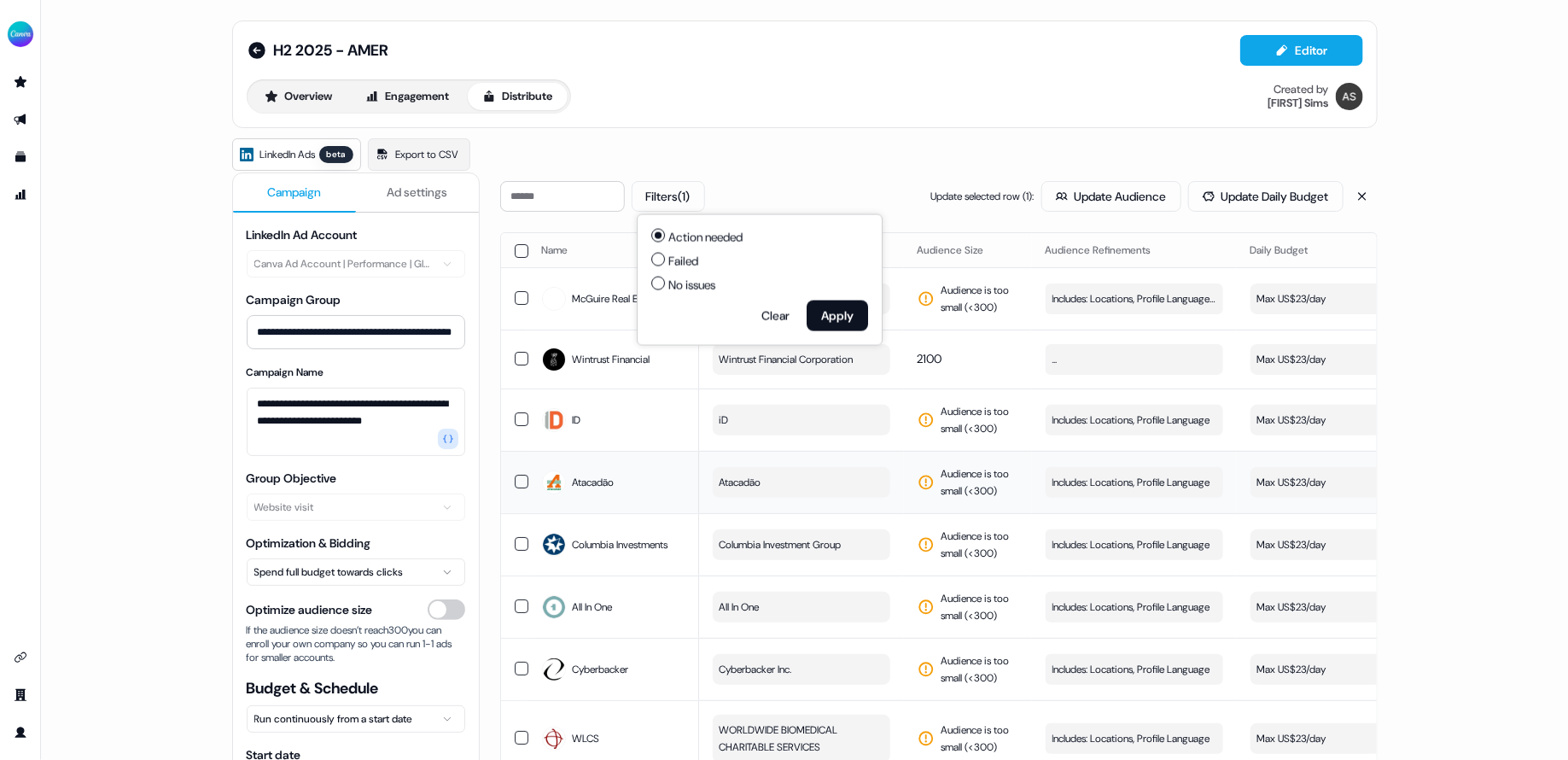 click on "No issues" at bounding box center (658, 284) 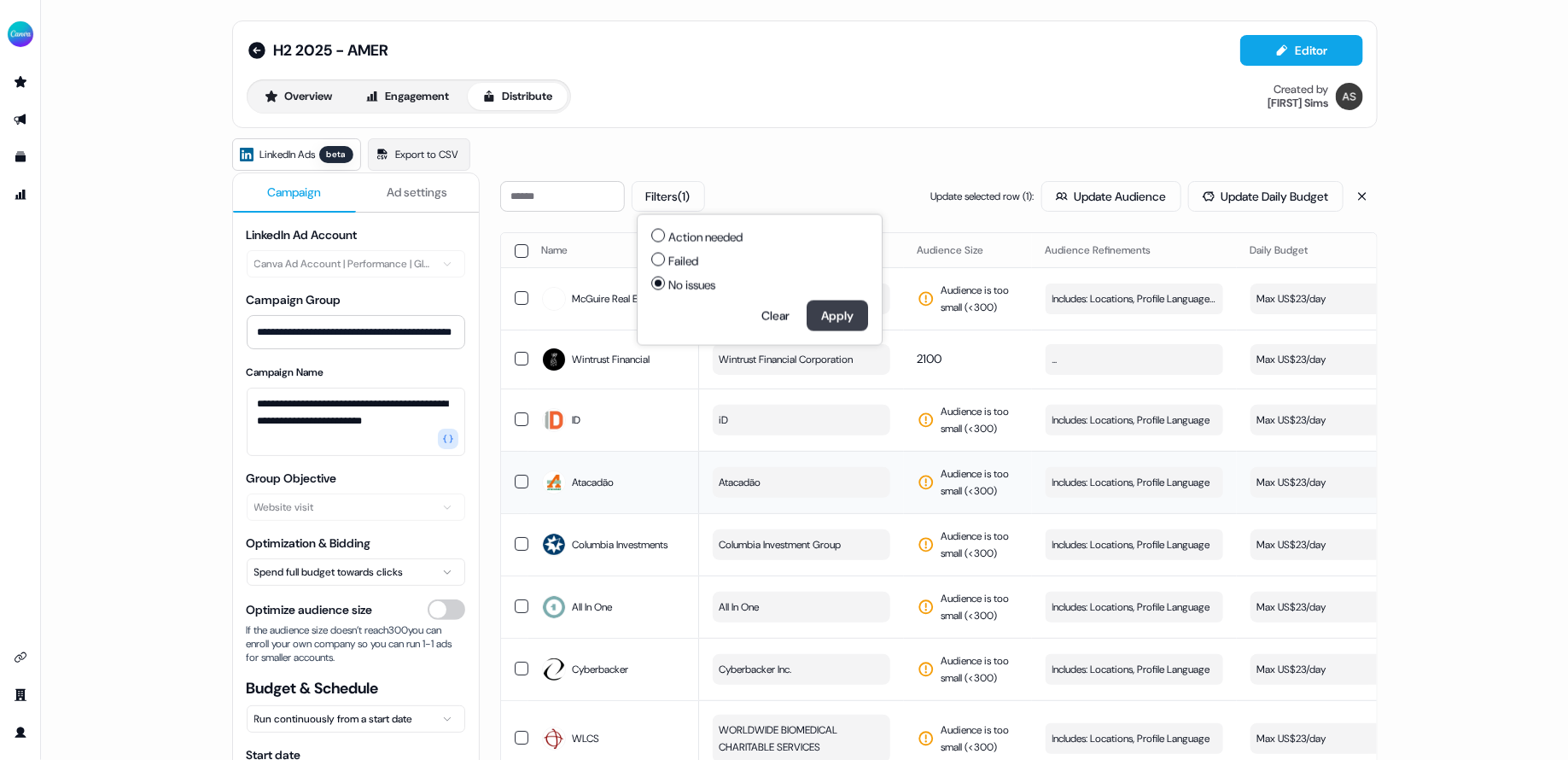 click on "Apply" at bounding box center (837, 316) 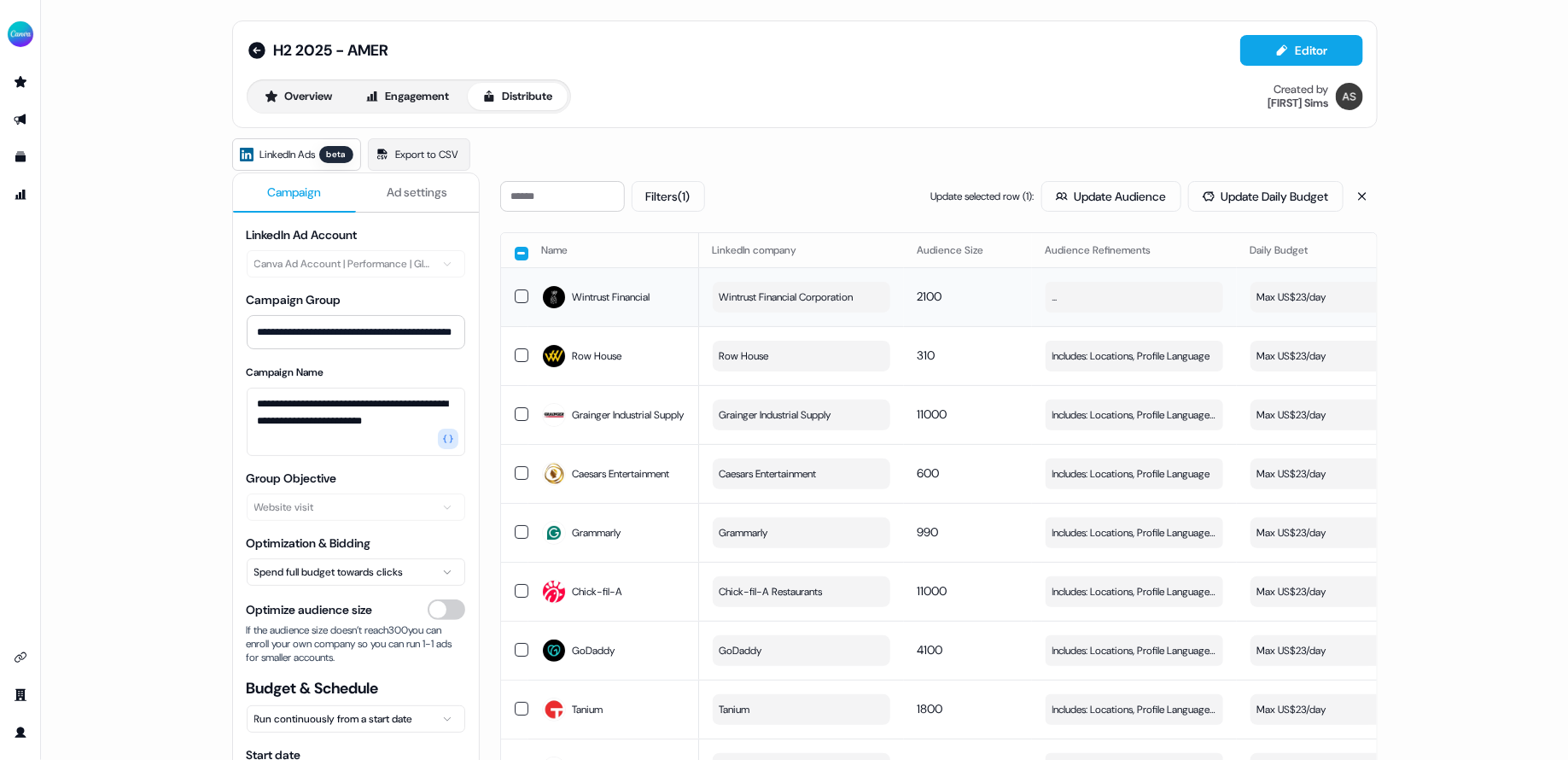 click at bounding box center [522, 254] 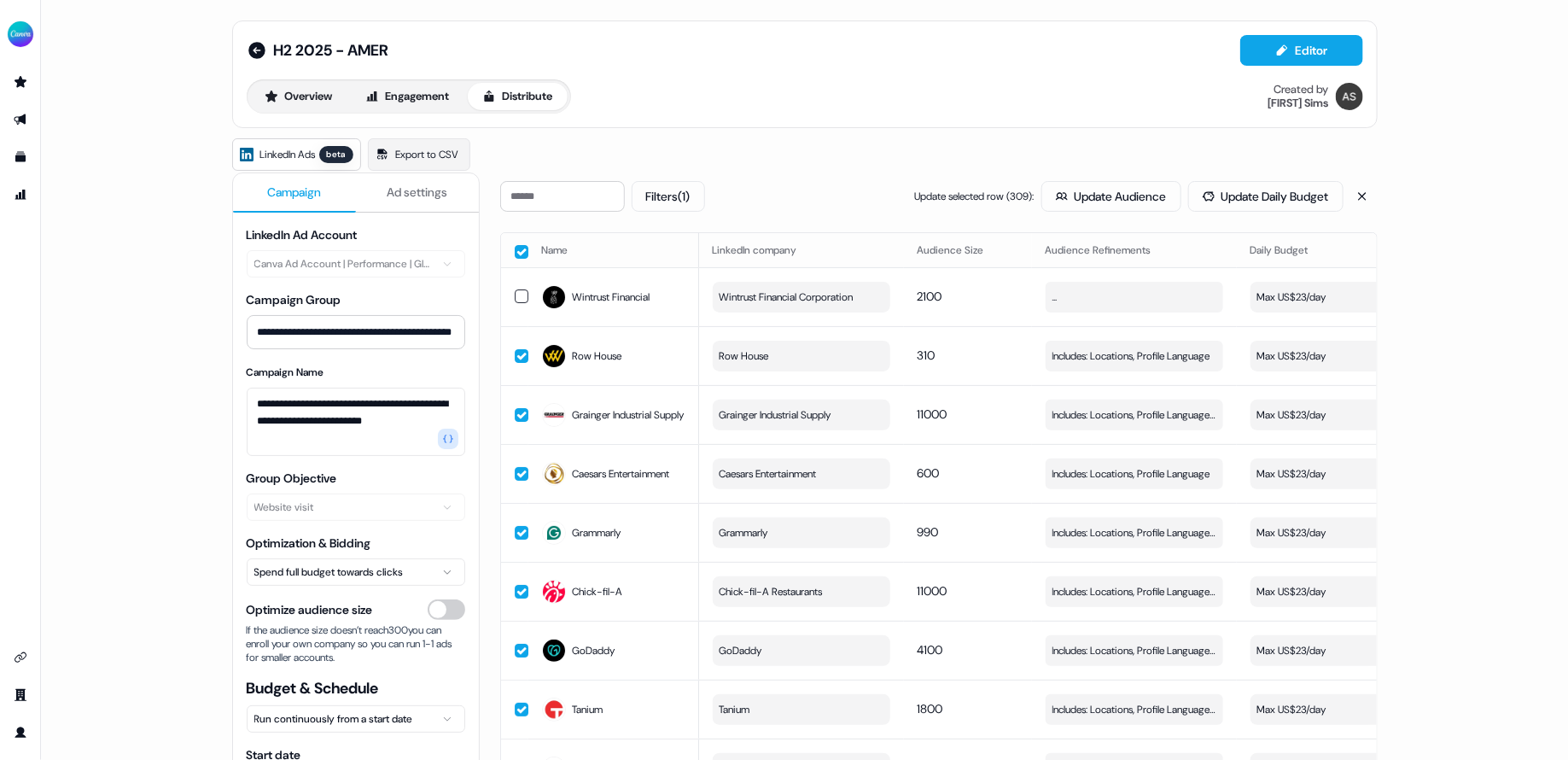 click at bounding box center (522, 252) 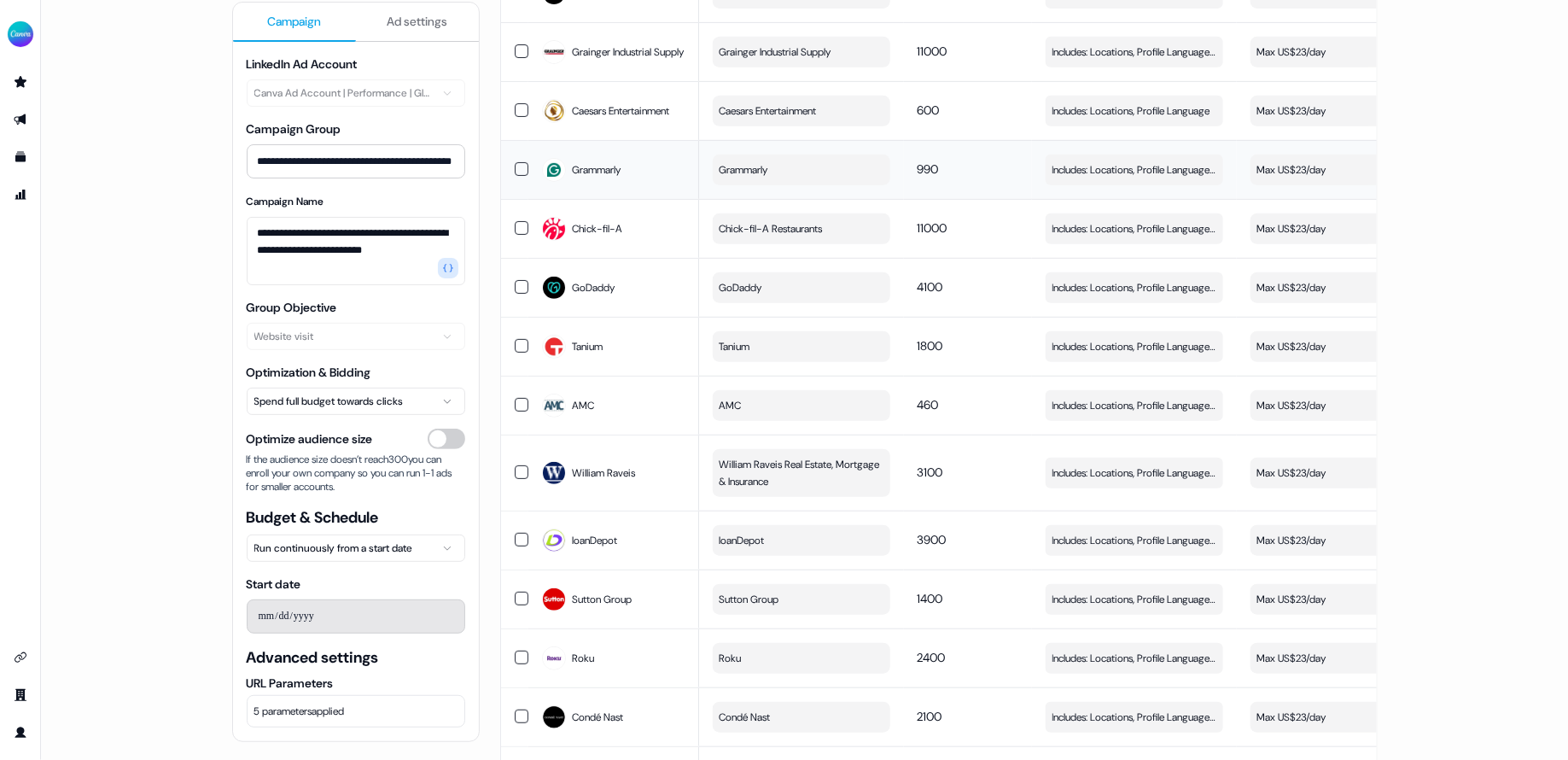 scroll, scrollTop: 0, scrollLeft: 0, axis: both 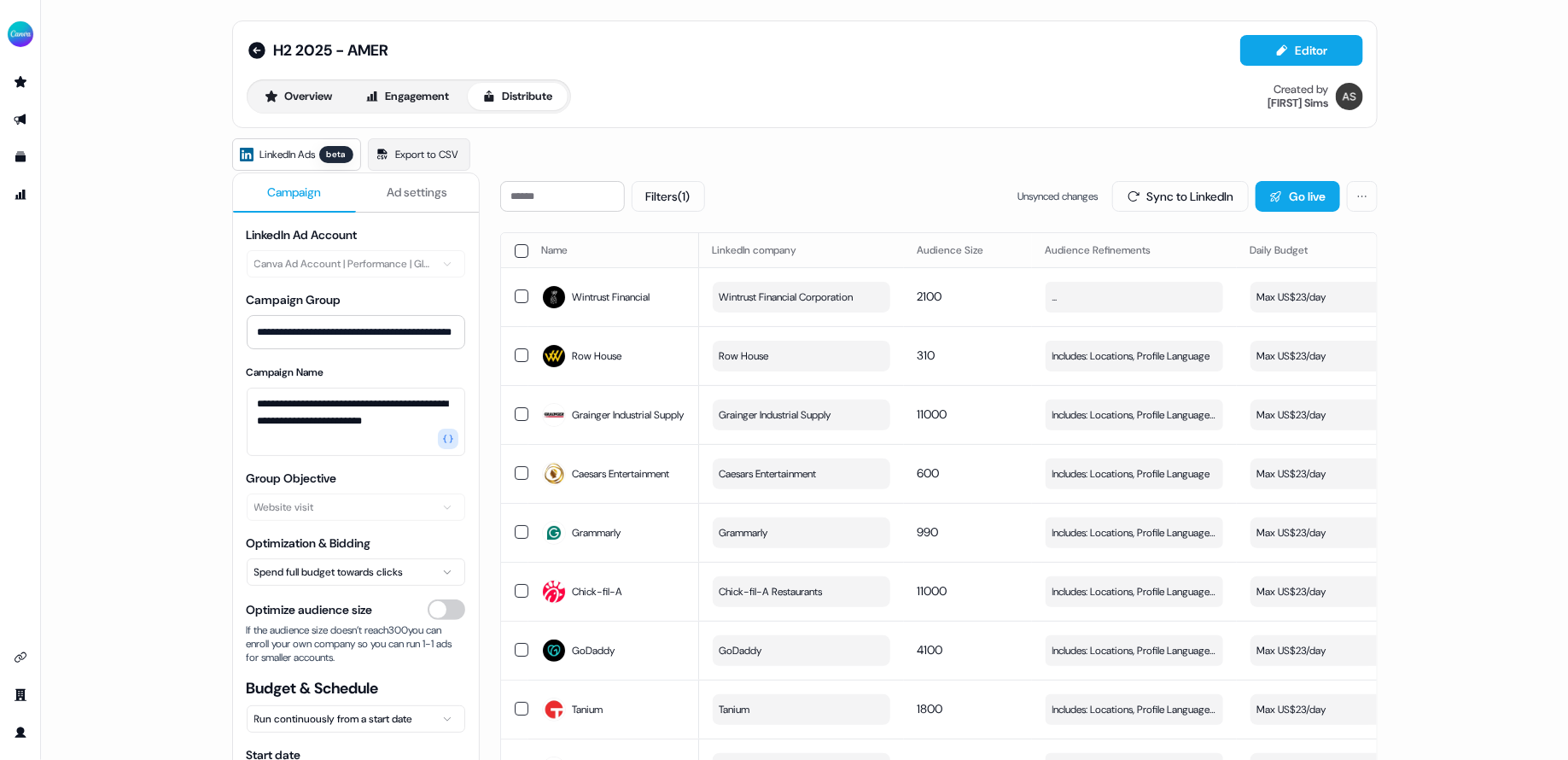 click at bounding box center [522, 251] 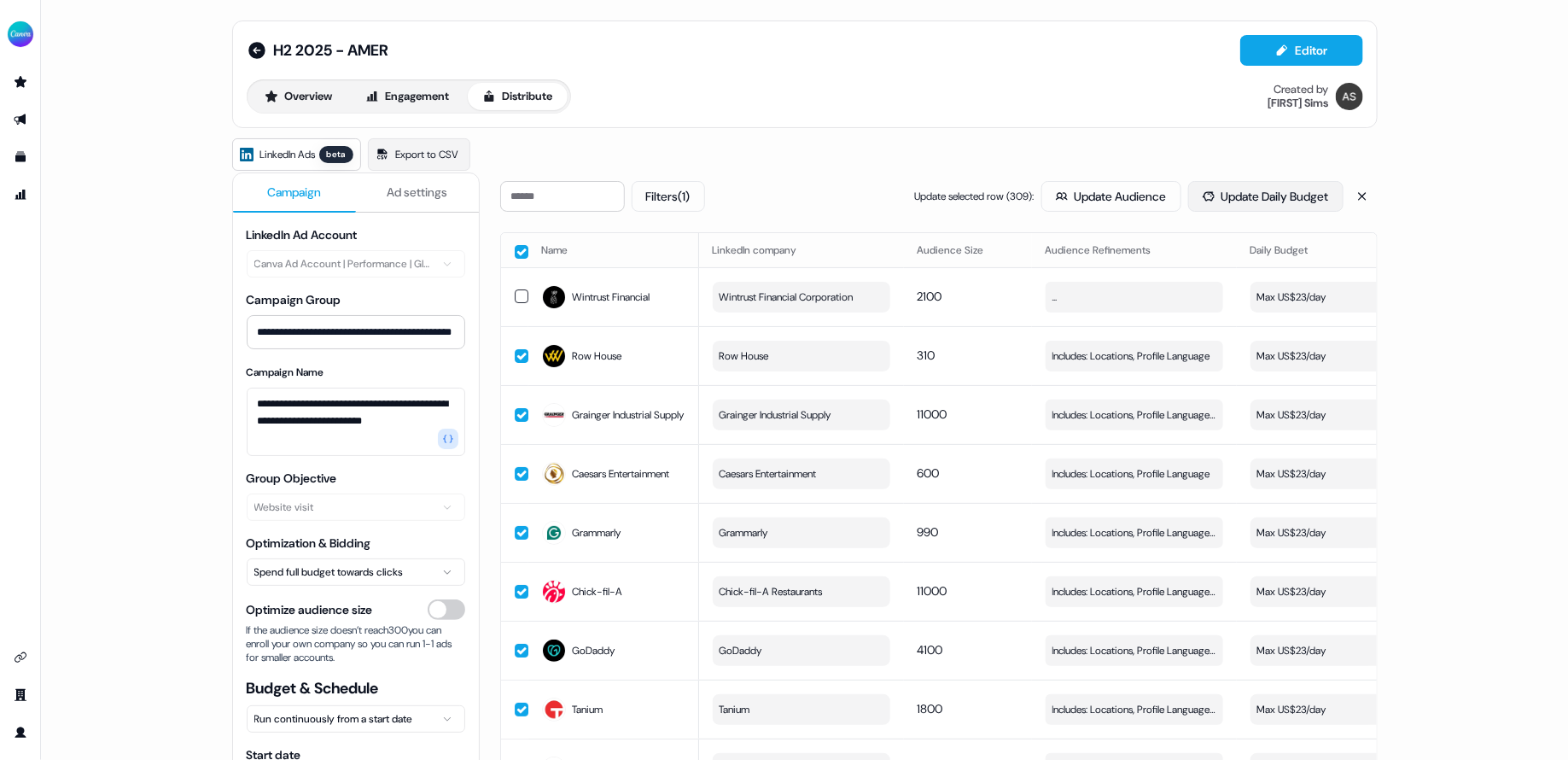click on "Update   Daily Budget" at bounding box center [1266, 196] 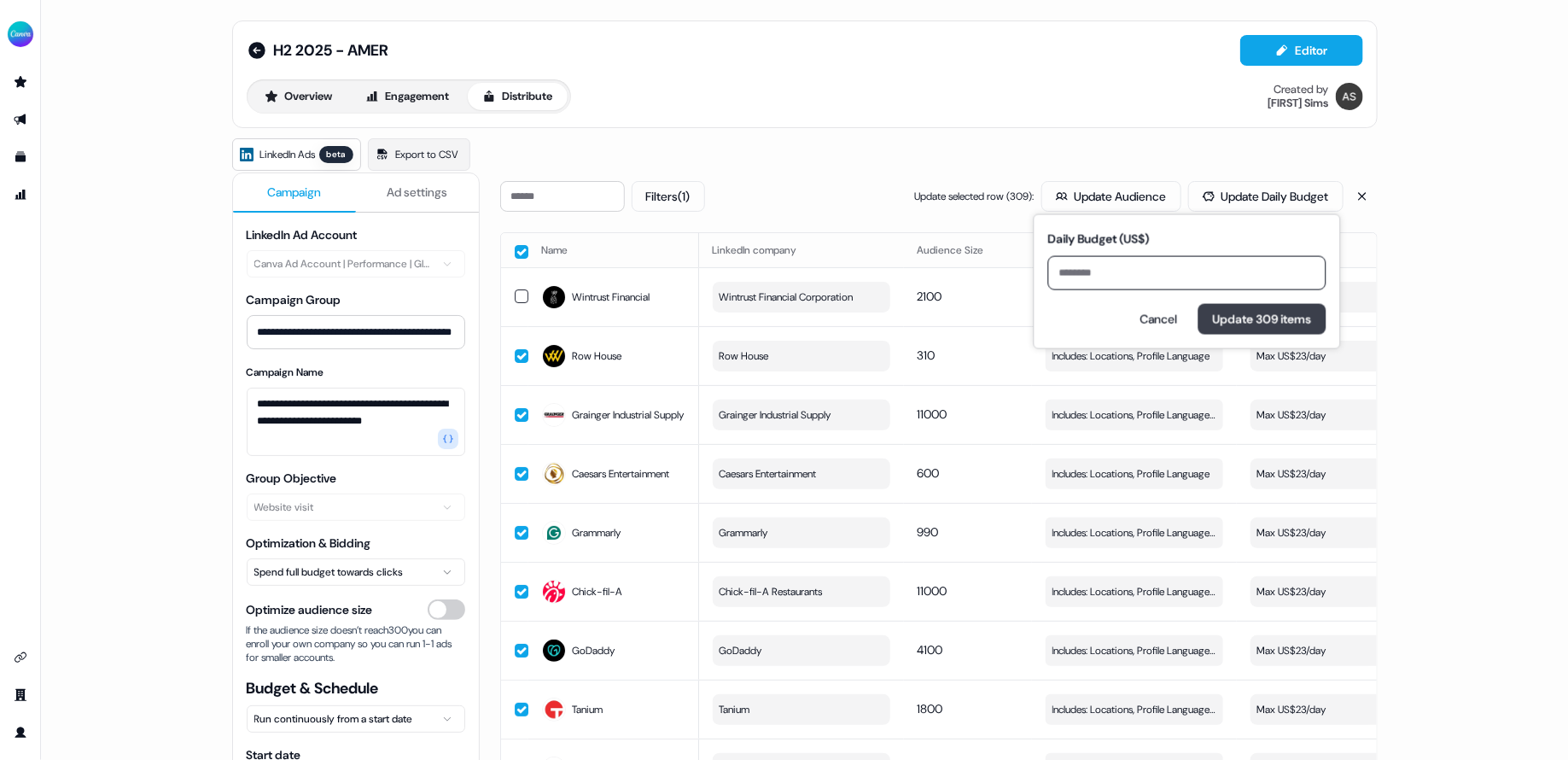 type on "**" 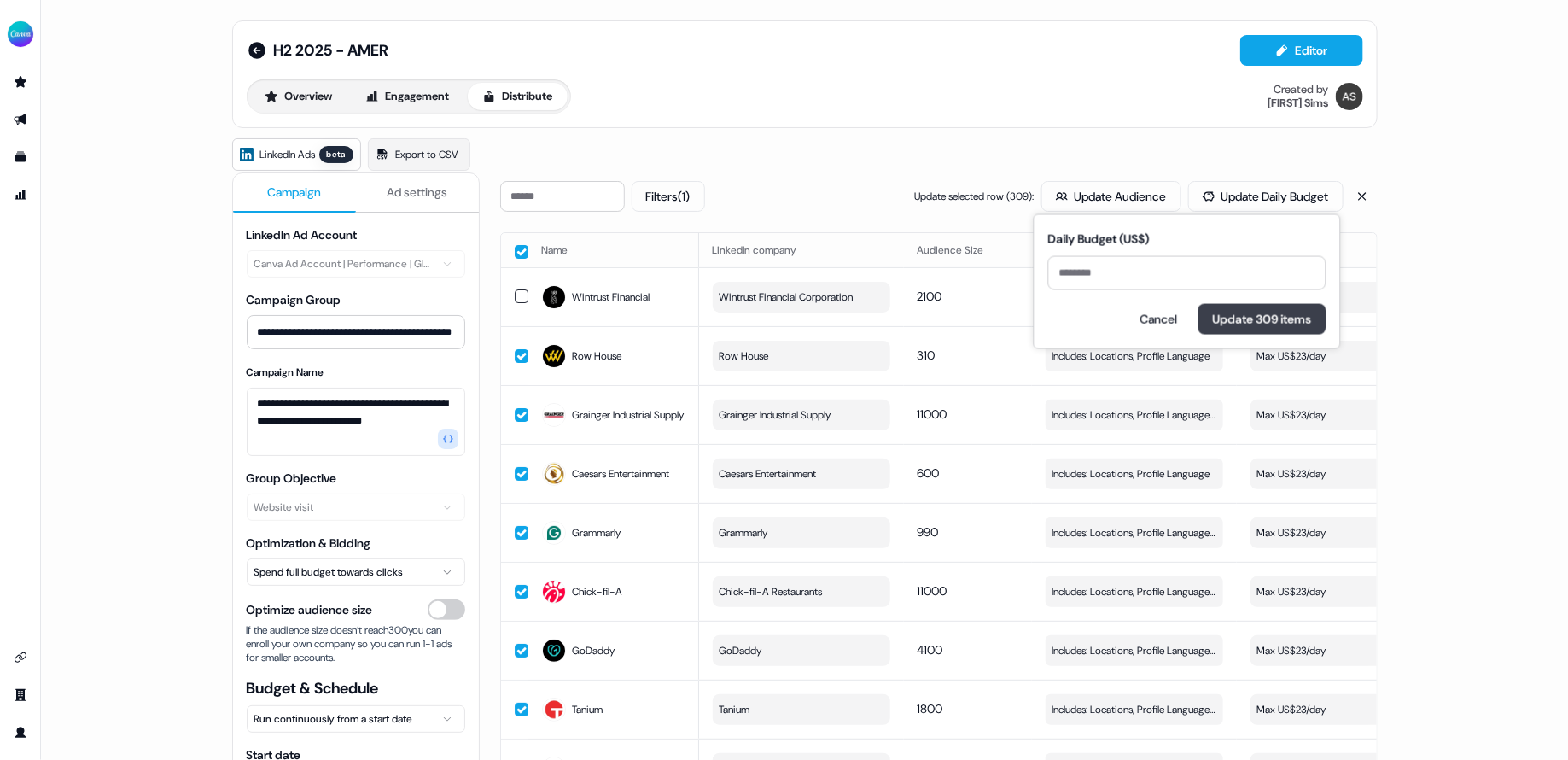 click on "Update 309 items" at bounding box center [1262, 319] 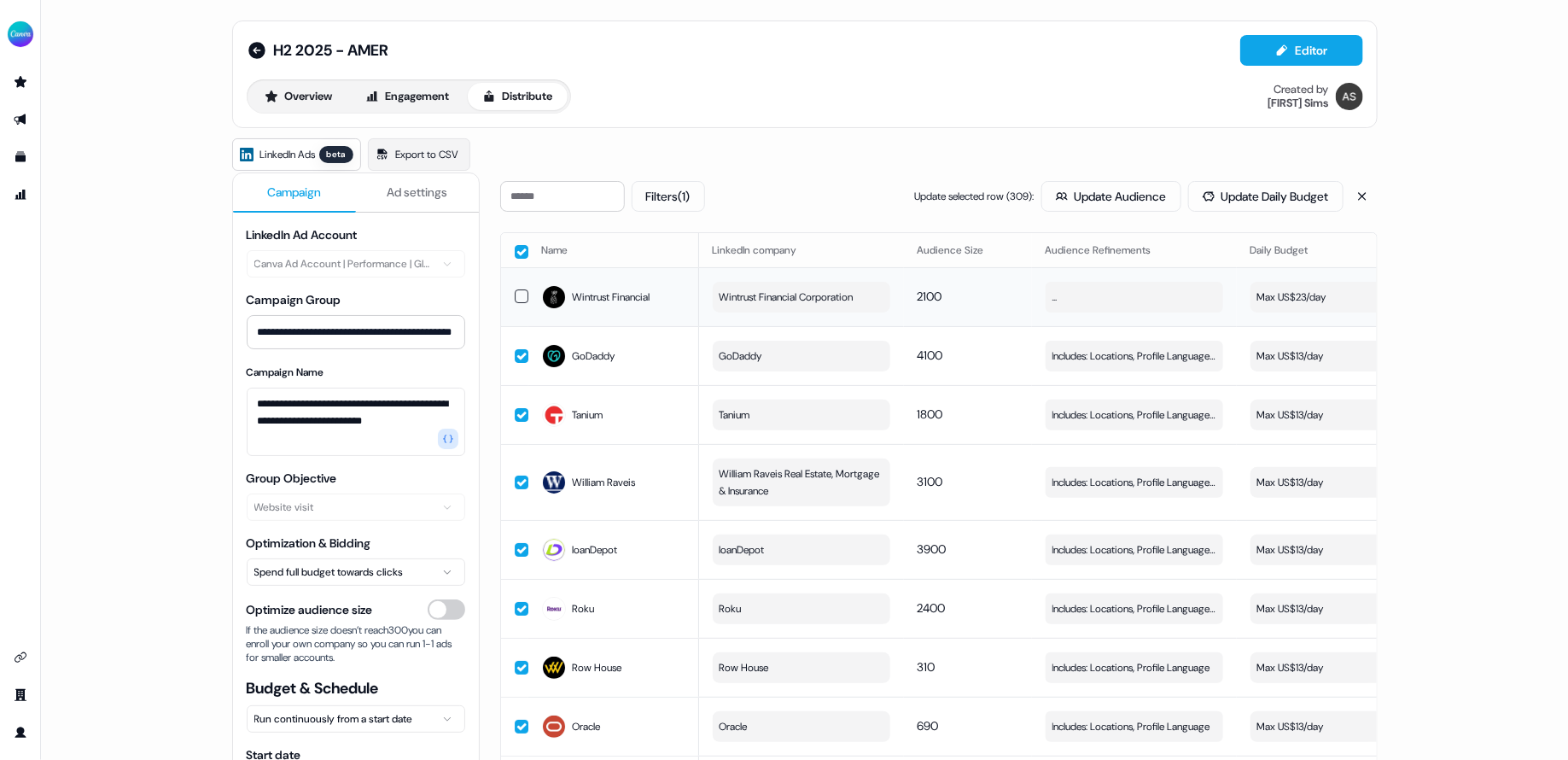 click on "Max US$23/day" at bounding box center [1339, 297] 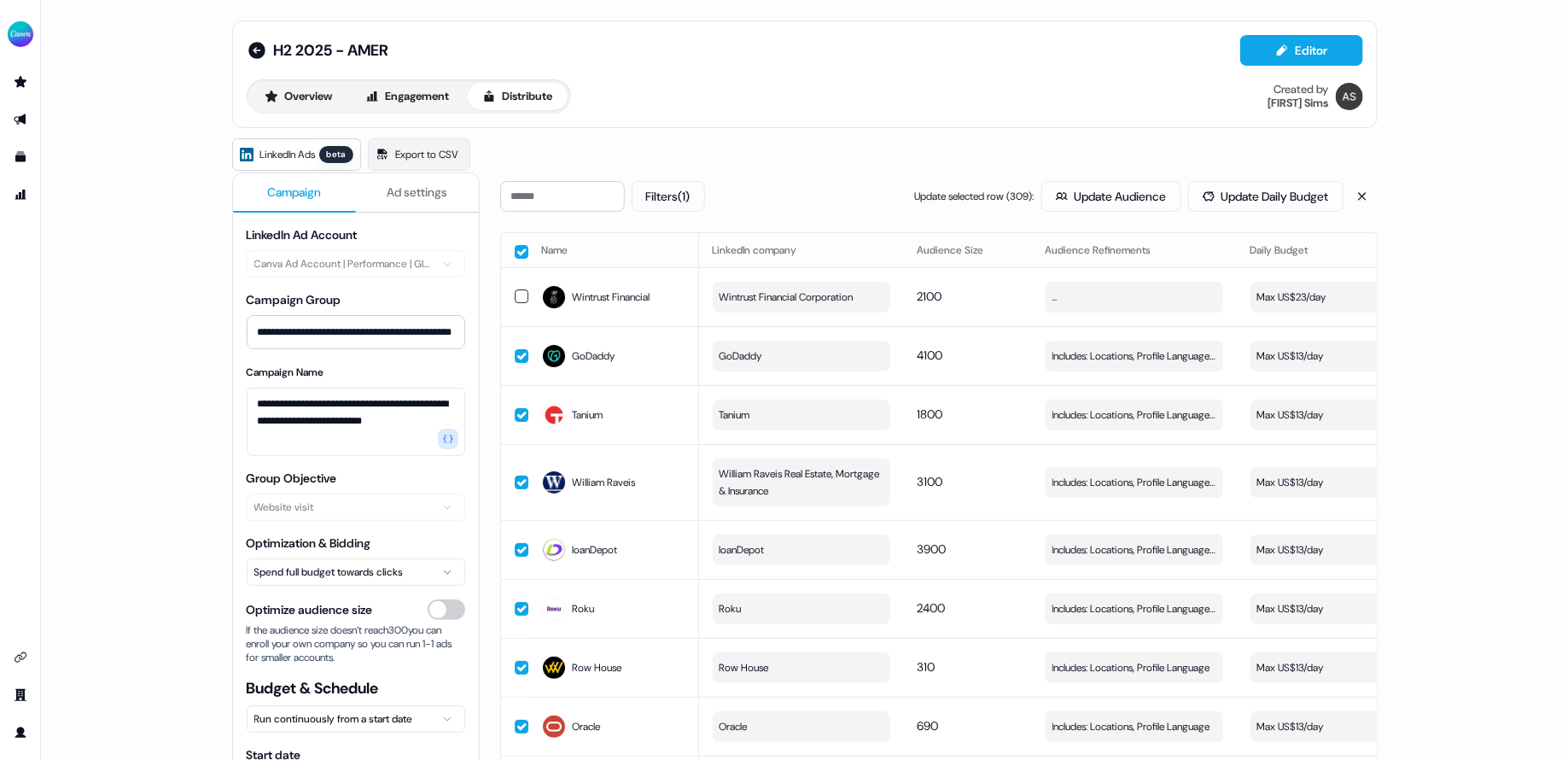 click at bounding box center (522, 252) 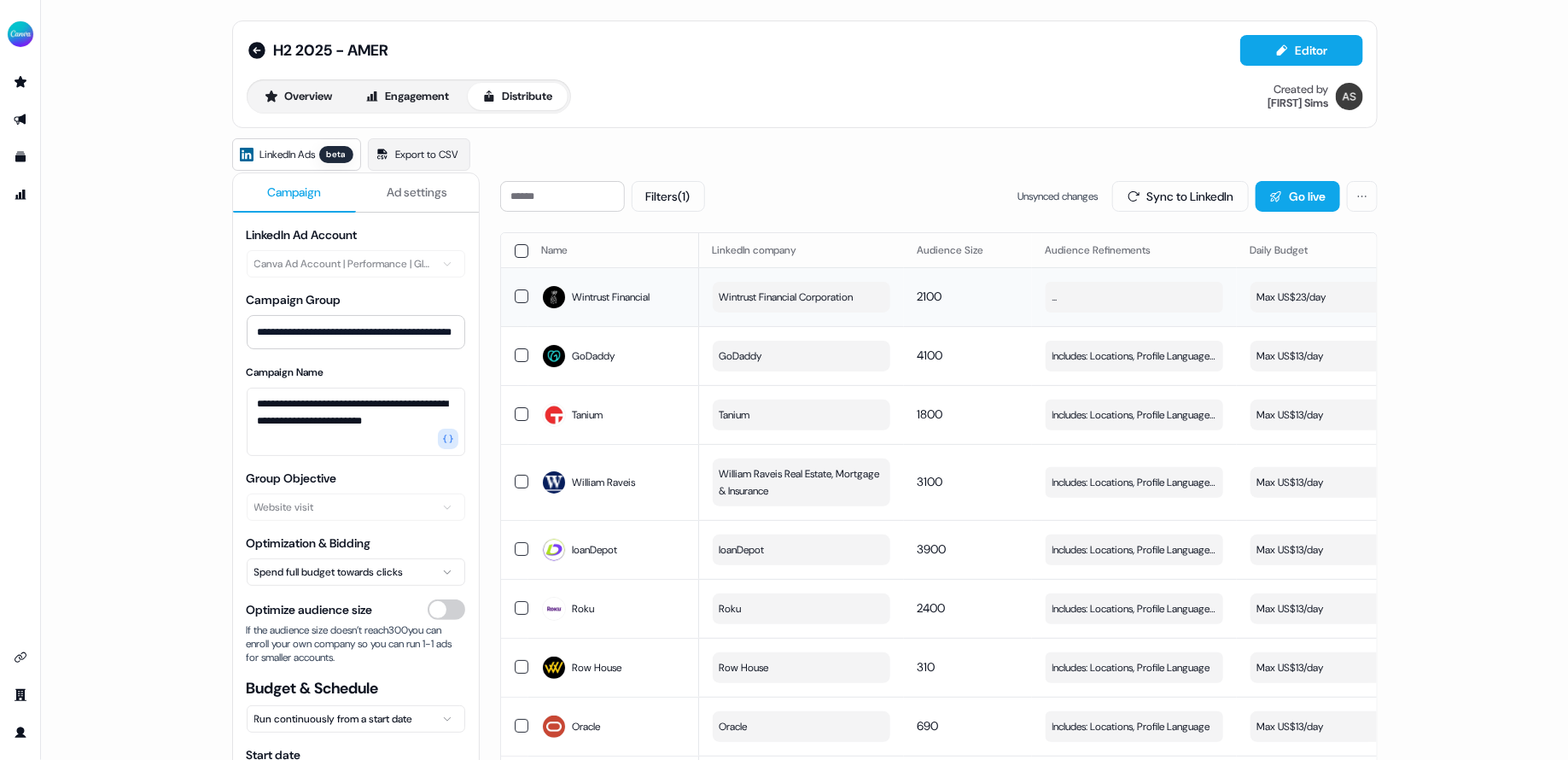 click on "Wintrust Financial Corporation" at bounding box center (786, 297) 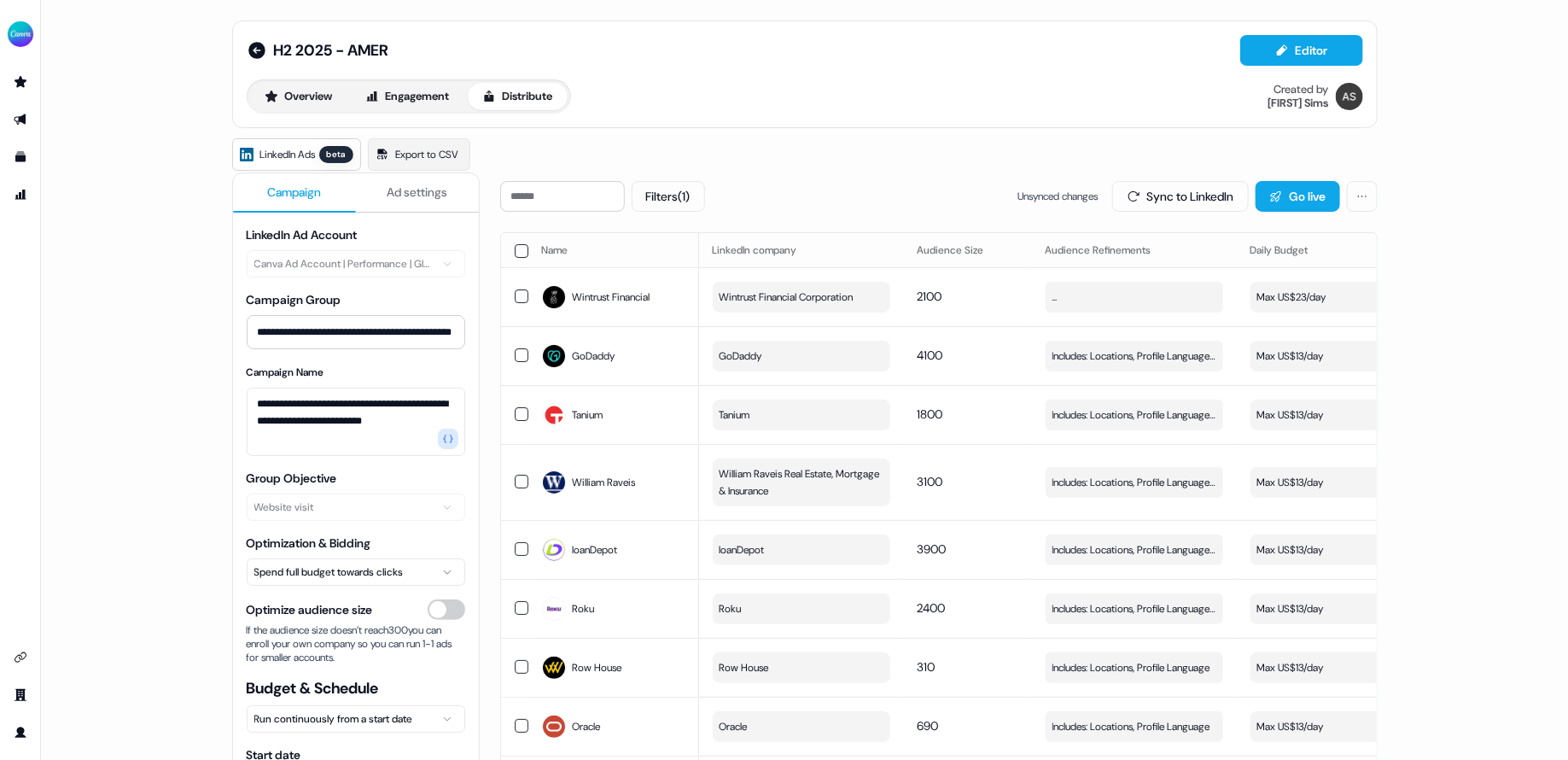 click on "LinkedIn Ads beta Export to CSV" at bounding box center (805, 155) 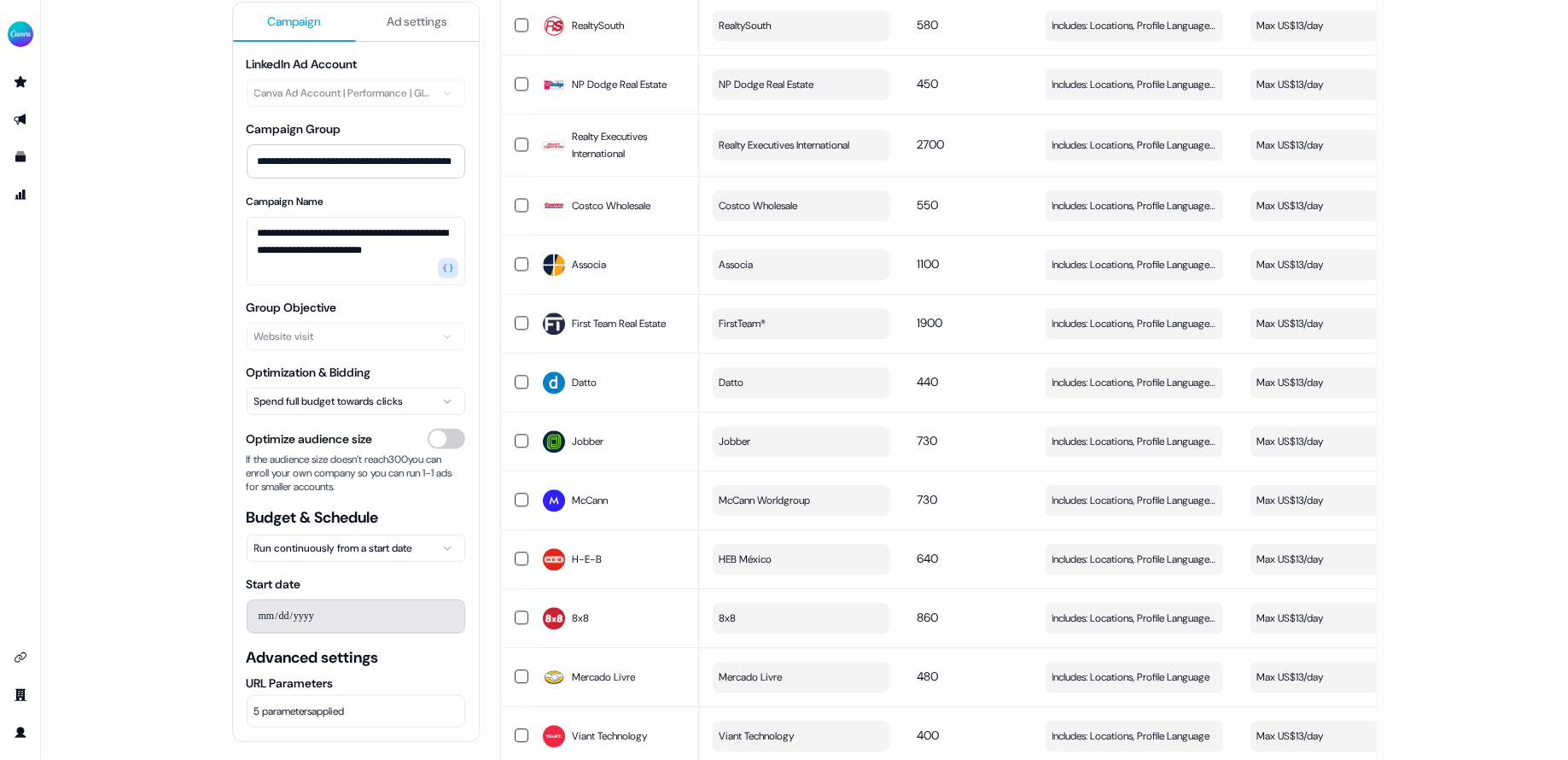 scroll, scrollTop: 0, scrollLeft: 0, axis: both 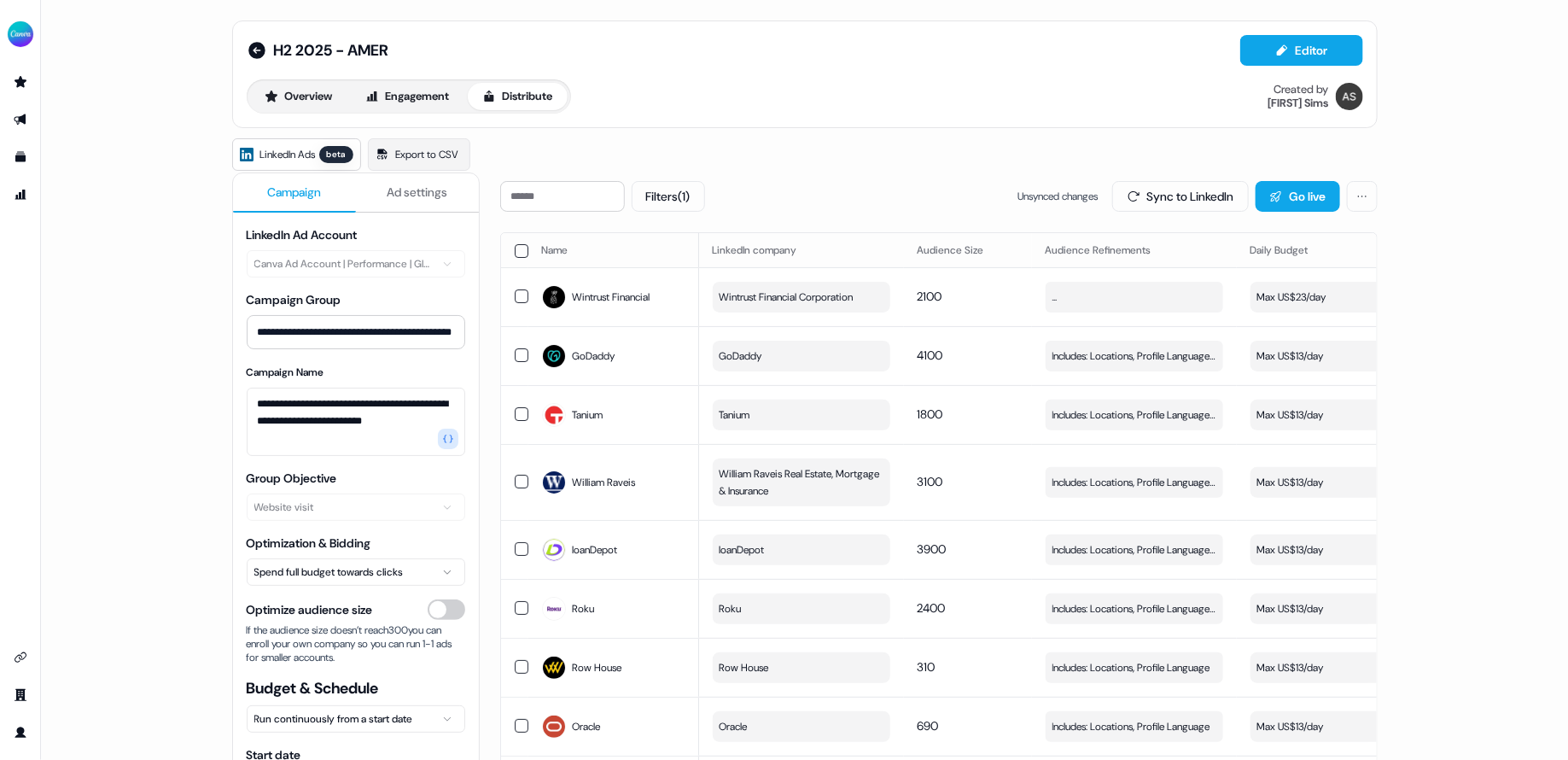 click on "**********" at bounding box center (804, 380) 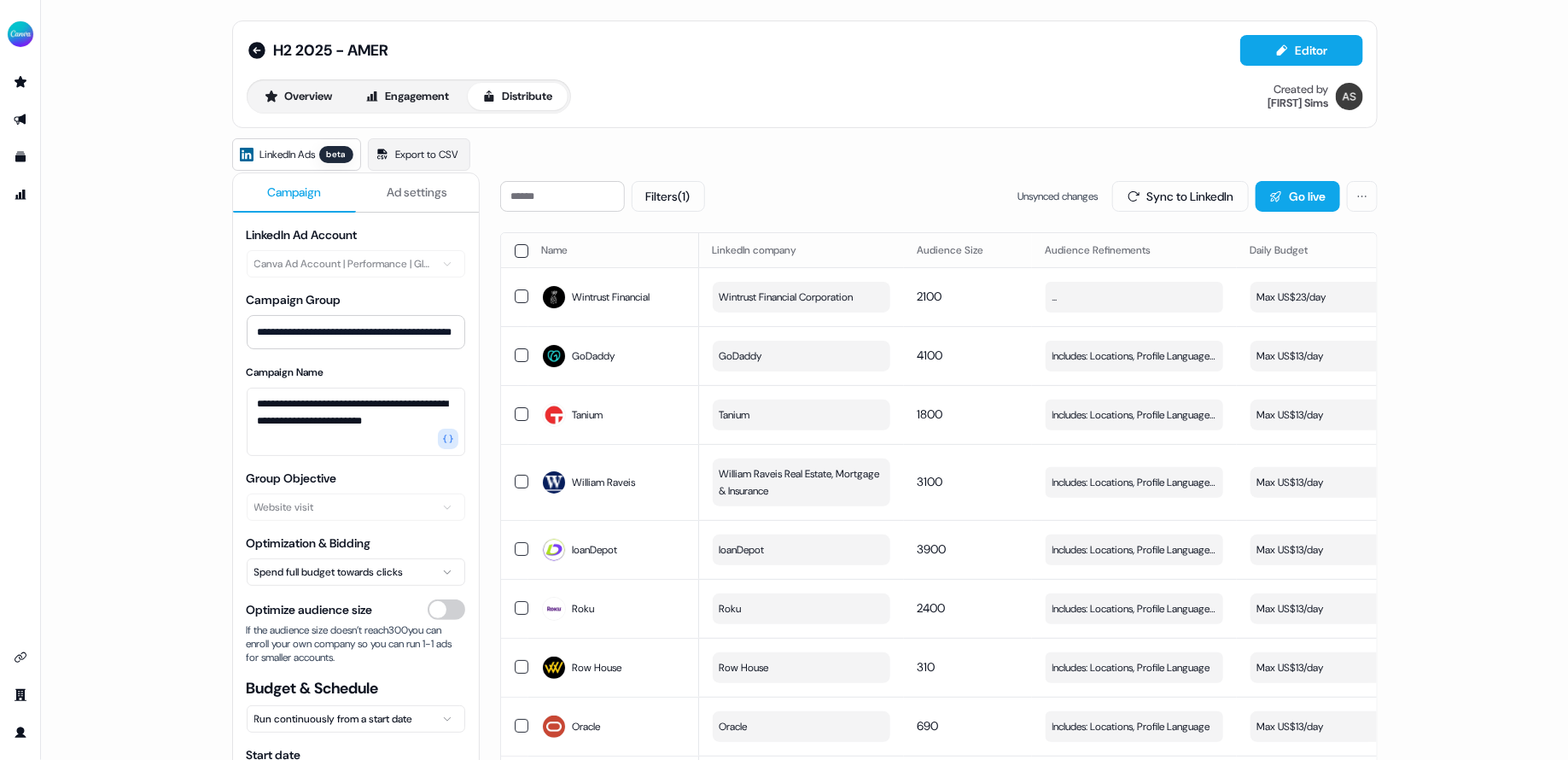 click on "**********" at bounding box center (804, 380) 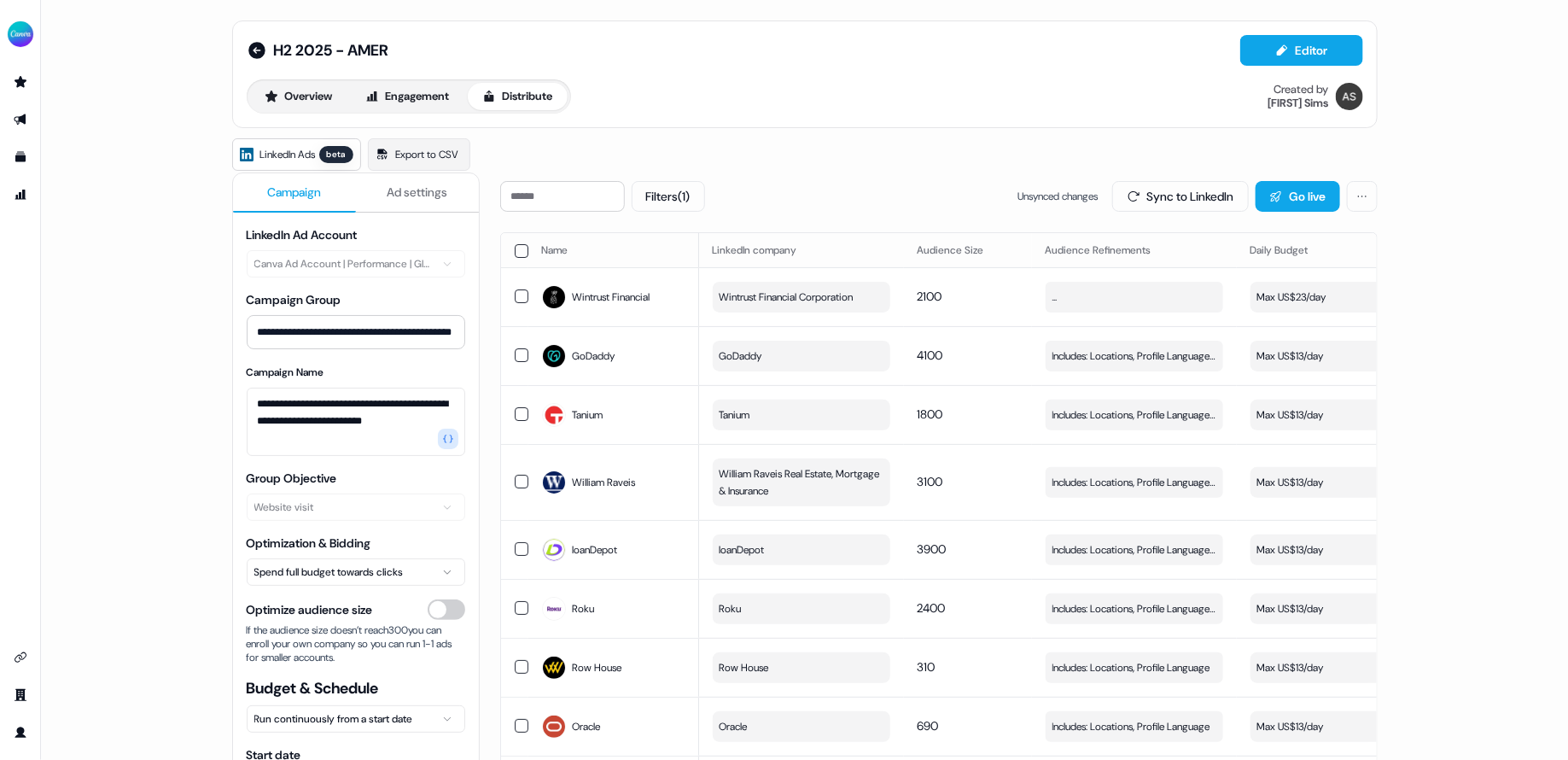 click on "**********" at bounding box center (804, 380) 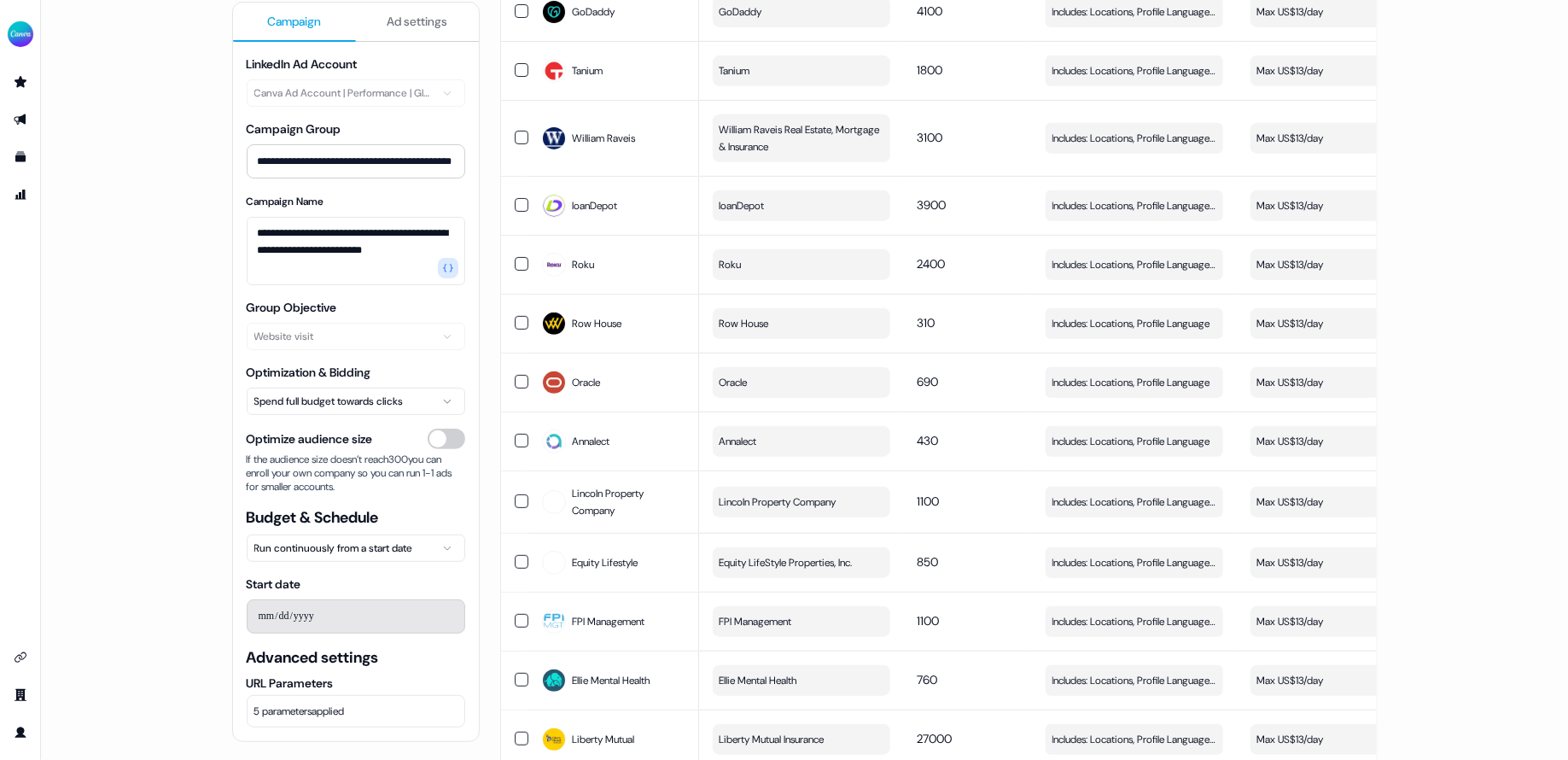 scroll, scrollTop: 0, scrollLeft: 0, axis: both 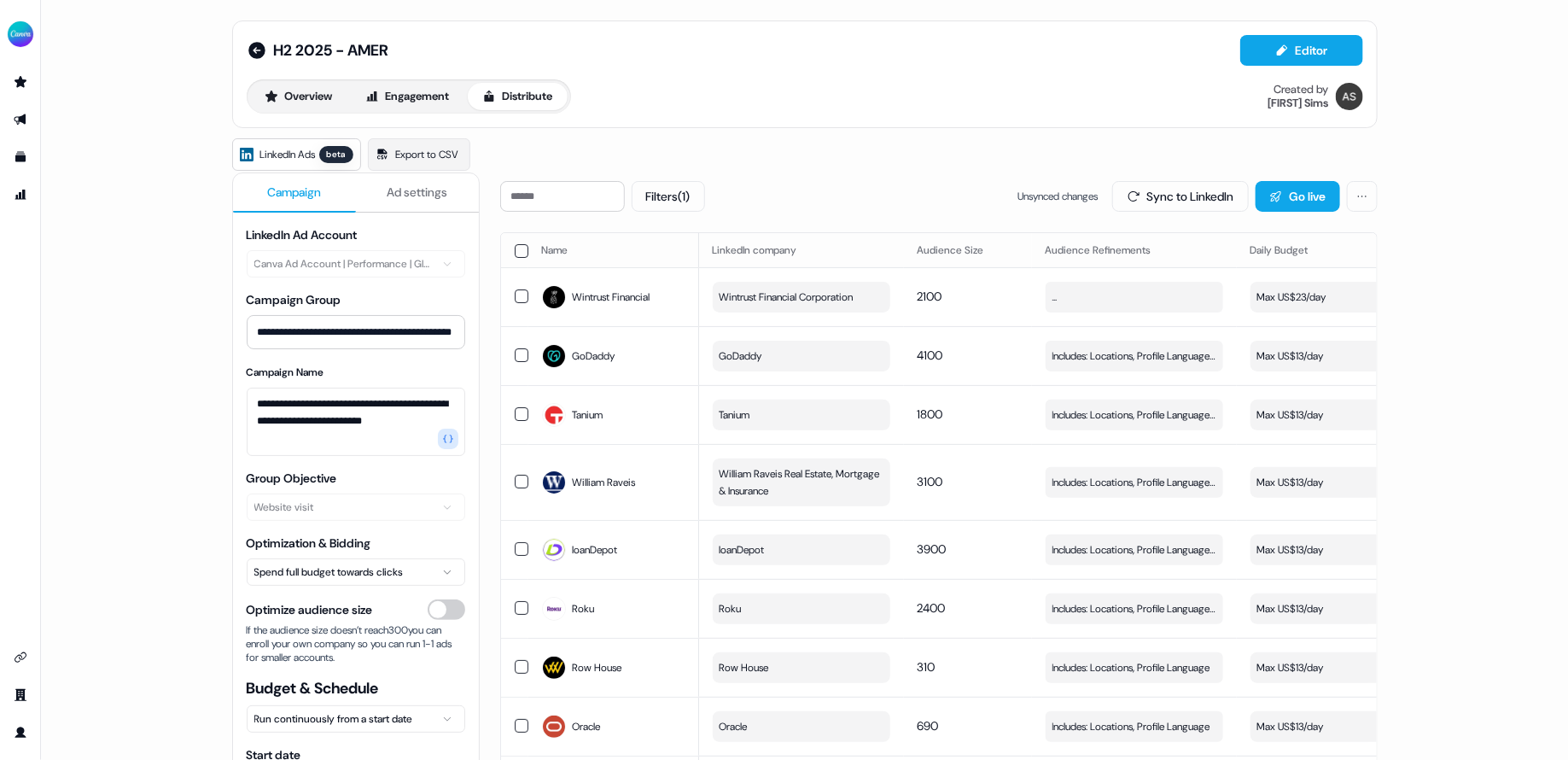 click on "Ad settings" at bounding box center (417, 193) 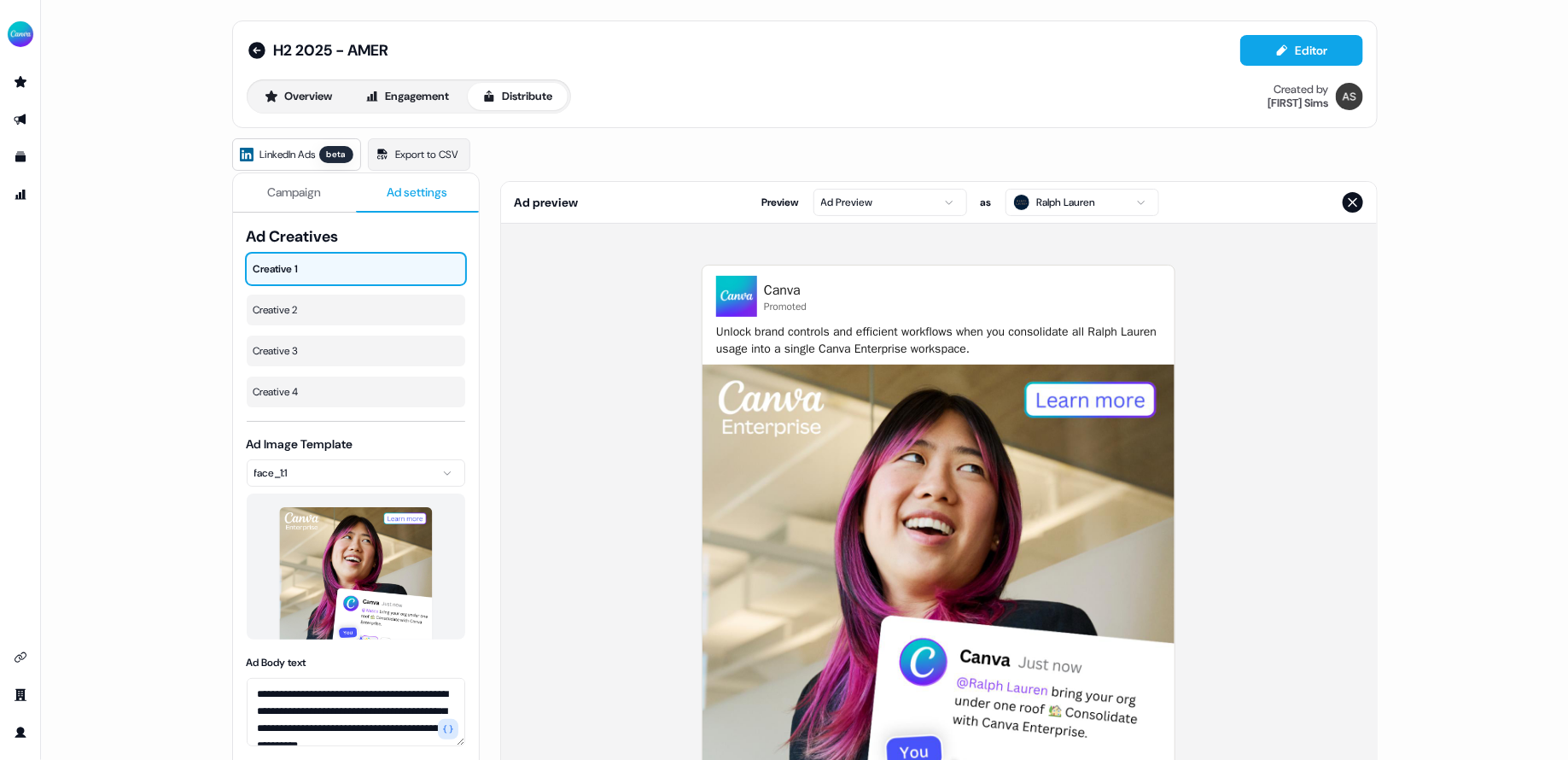 click on "**********" at bounding box center (804, 380) 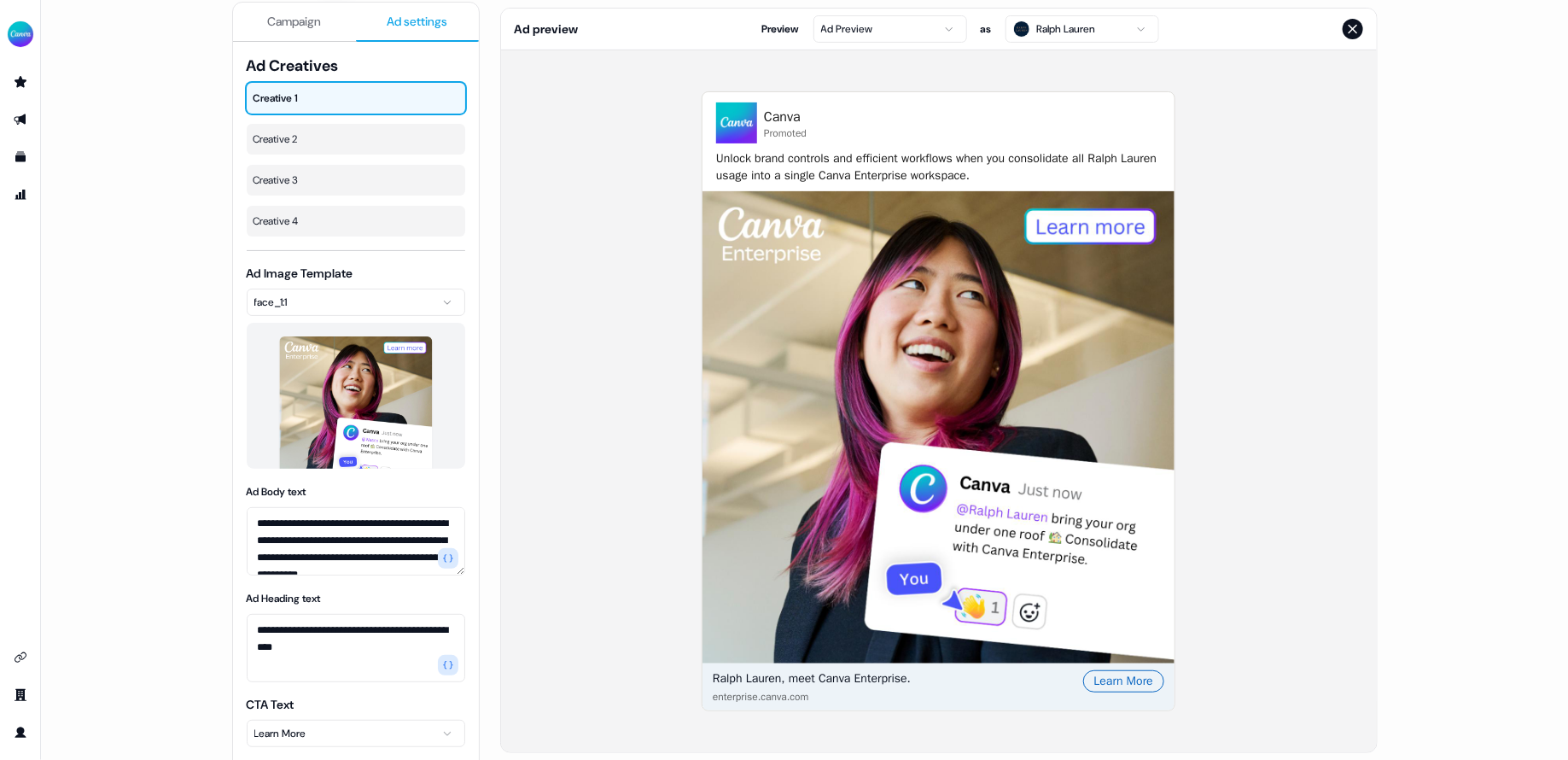 scroll, scrollTop: 184, scrollLeft: 0, axis: vertical 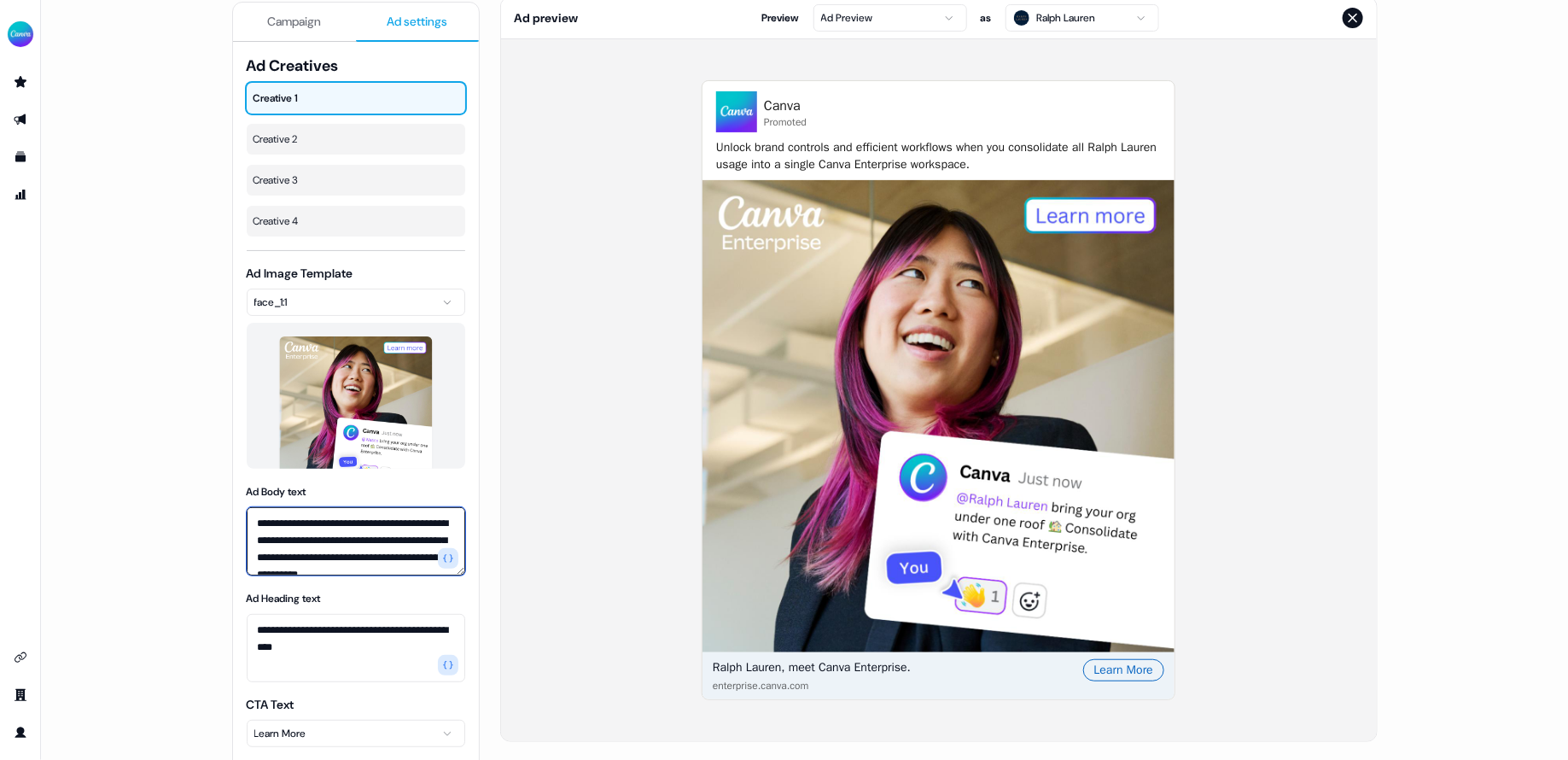 click on "**********" at bounding box center (356, 541) 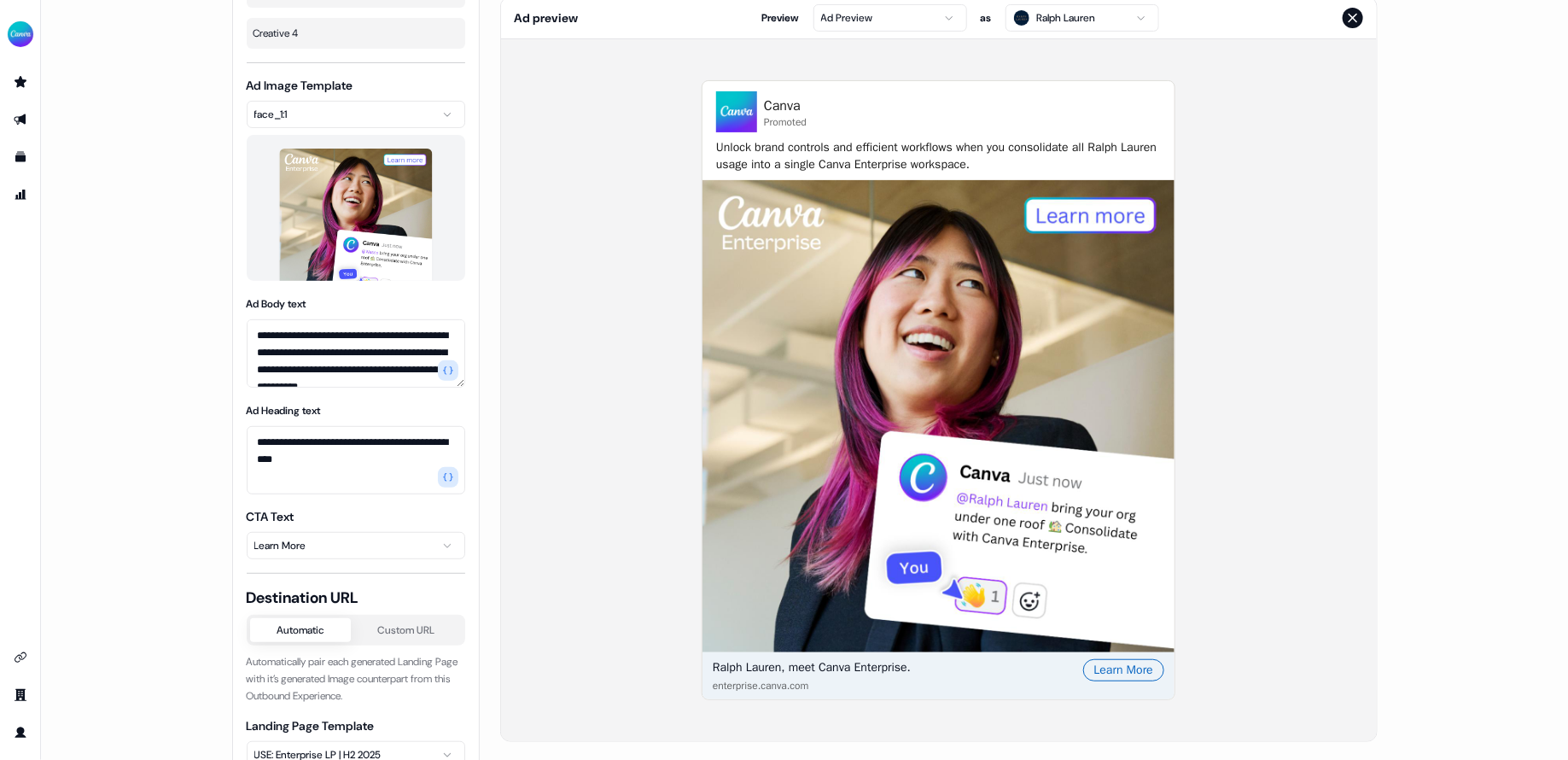 scroll, scrollTop: 225, scrollLeft: 0, axis: vertical 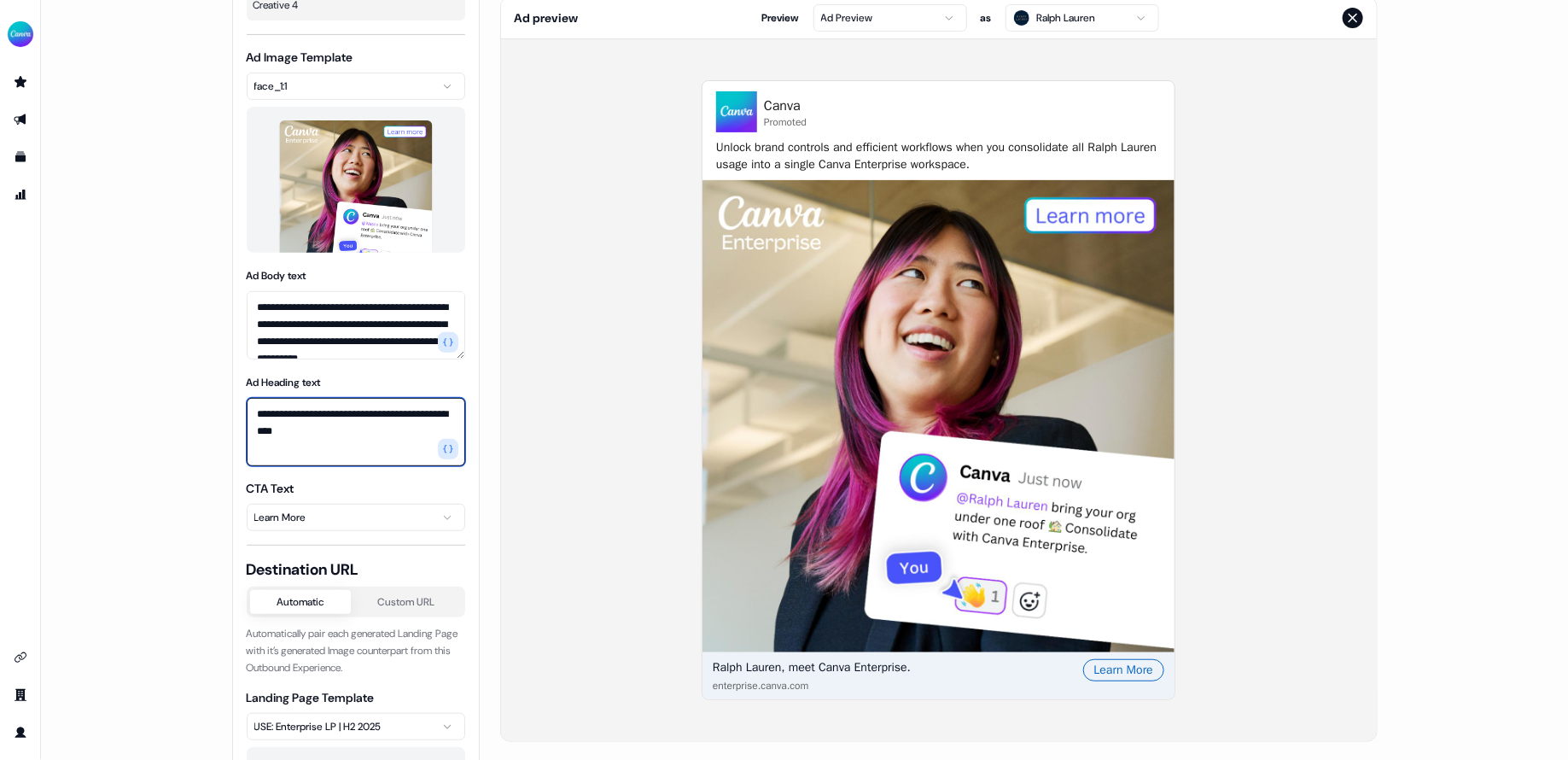 click on "**********" at bounding box center [356, 432] 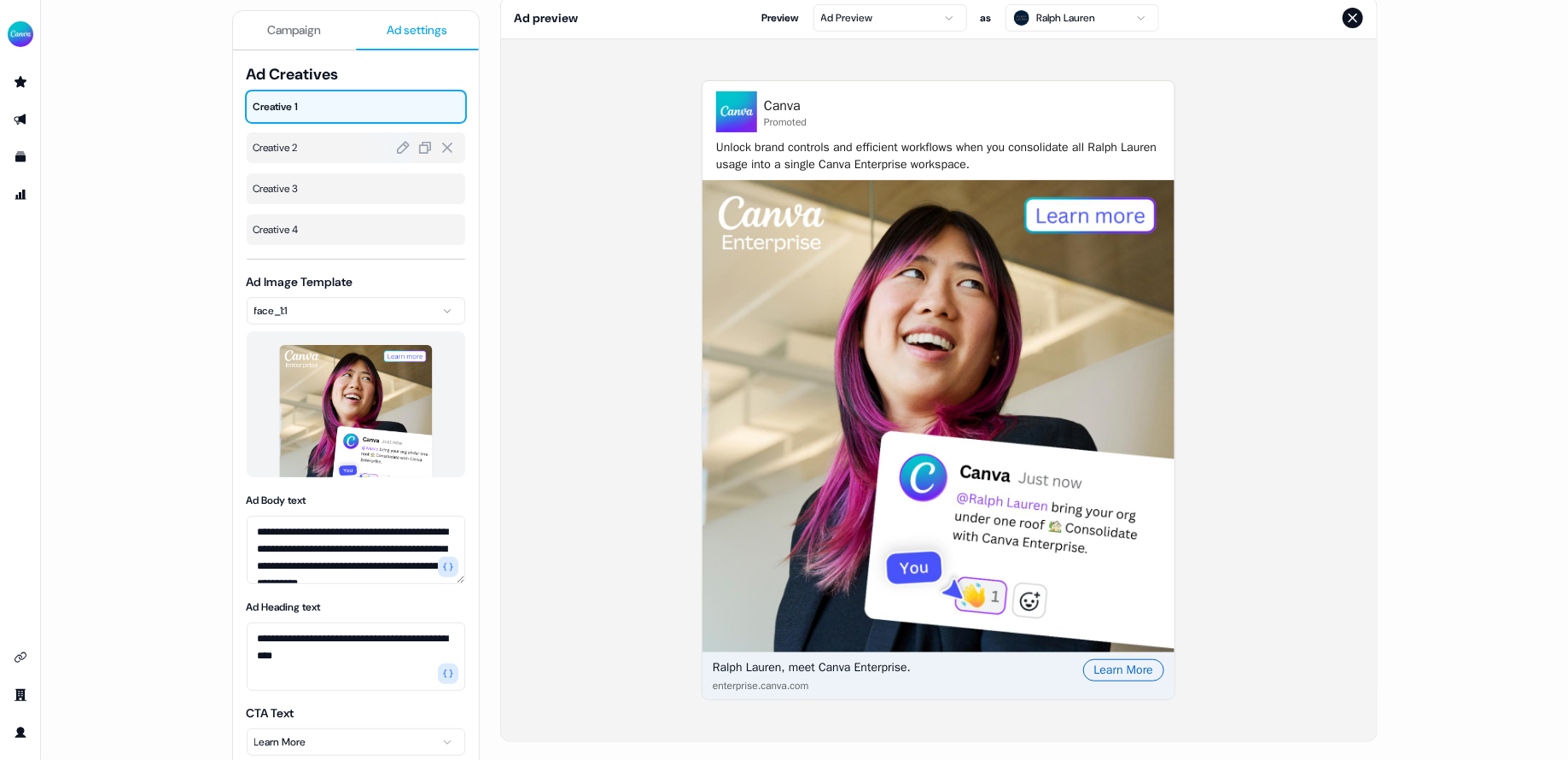 click on "Creative 2" at bounding box center (356, 148) 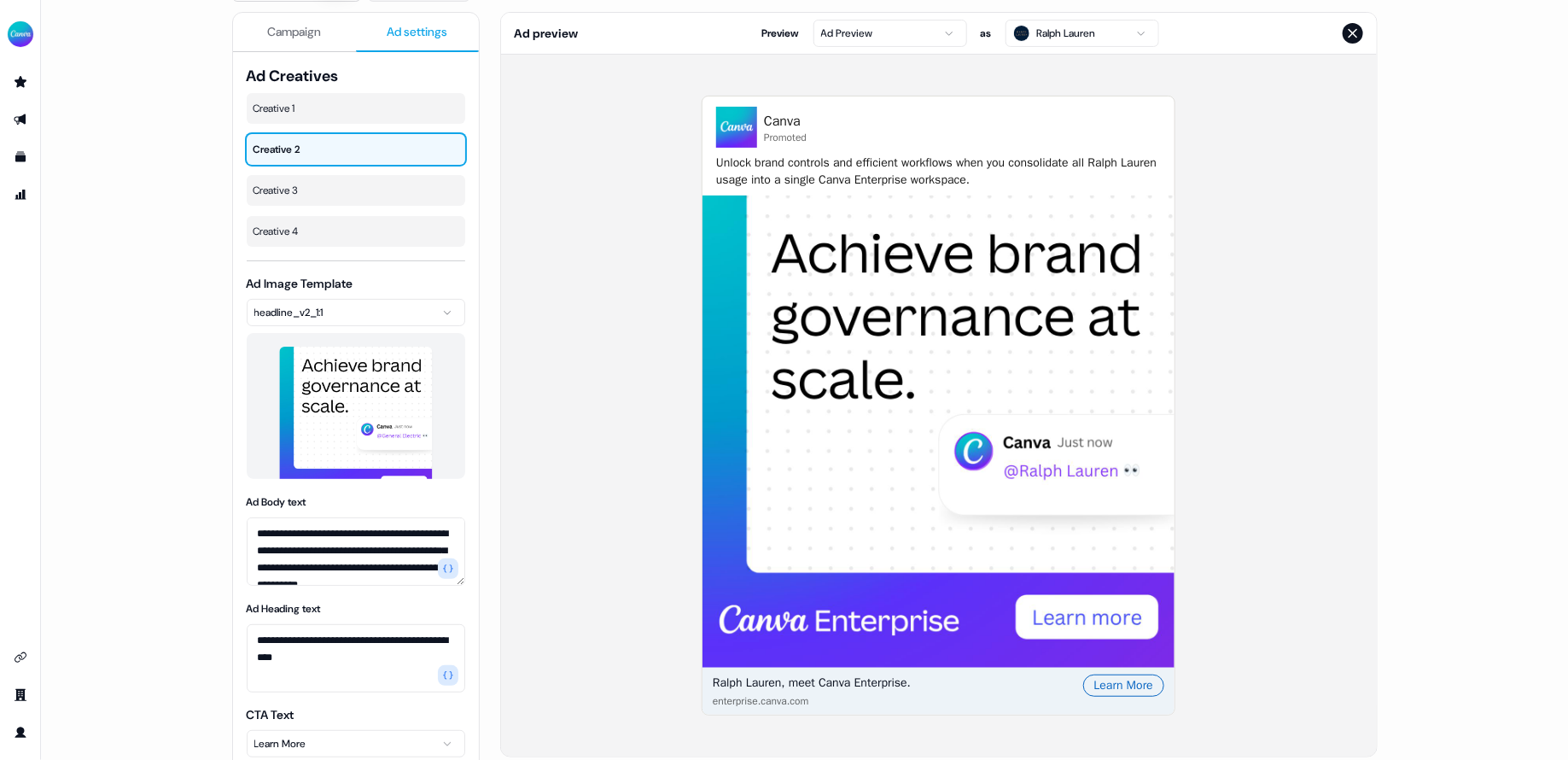 scroll, scrollTop: 184, scrollLeft: 0, axis: vertical 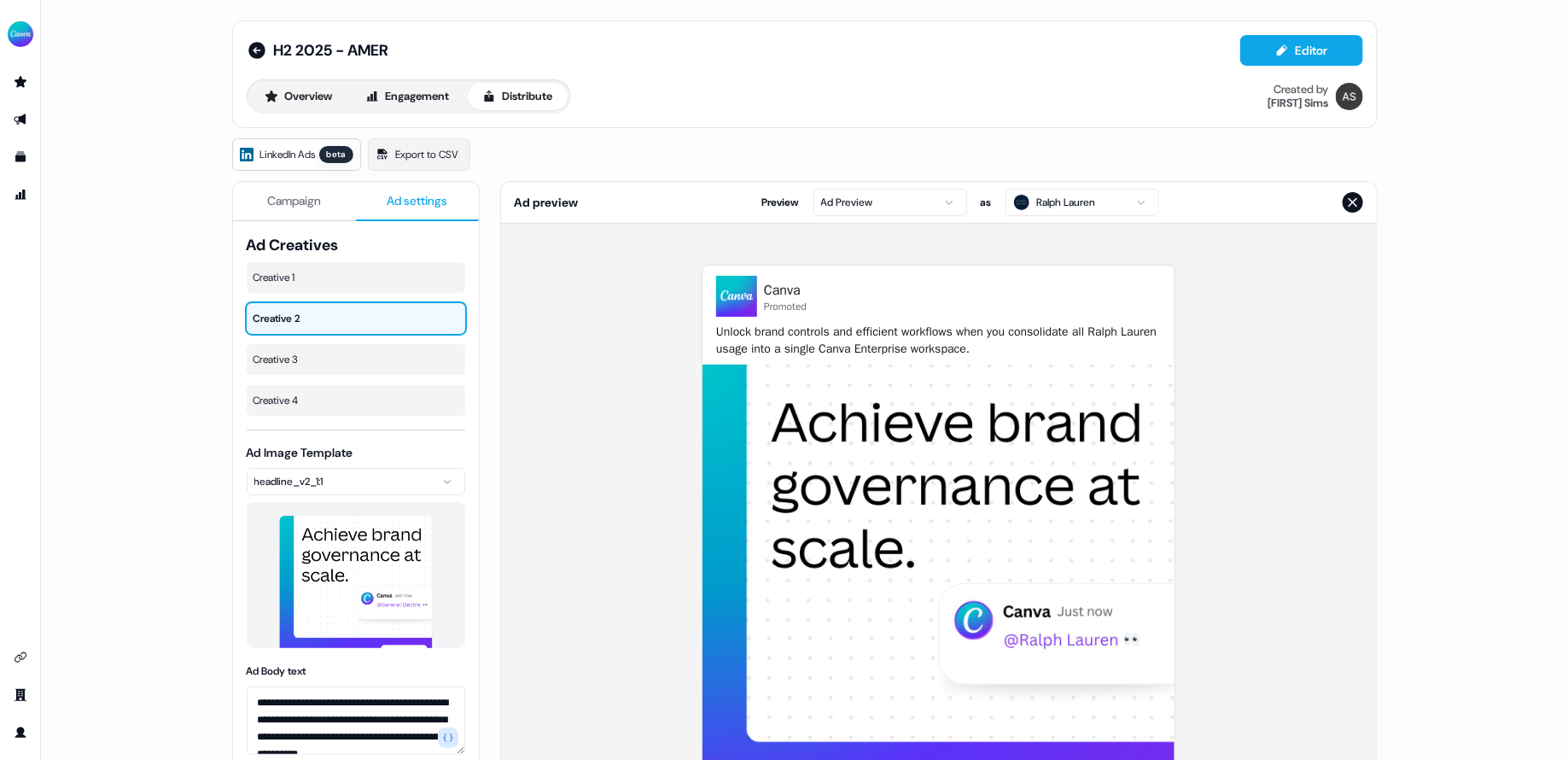 click on "**********" at bounding box center [804, 380] 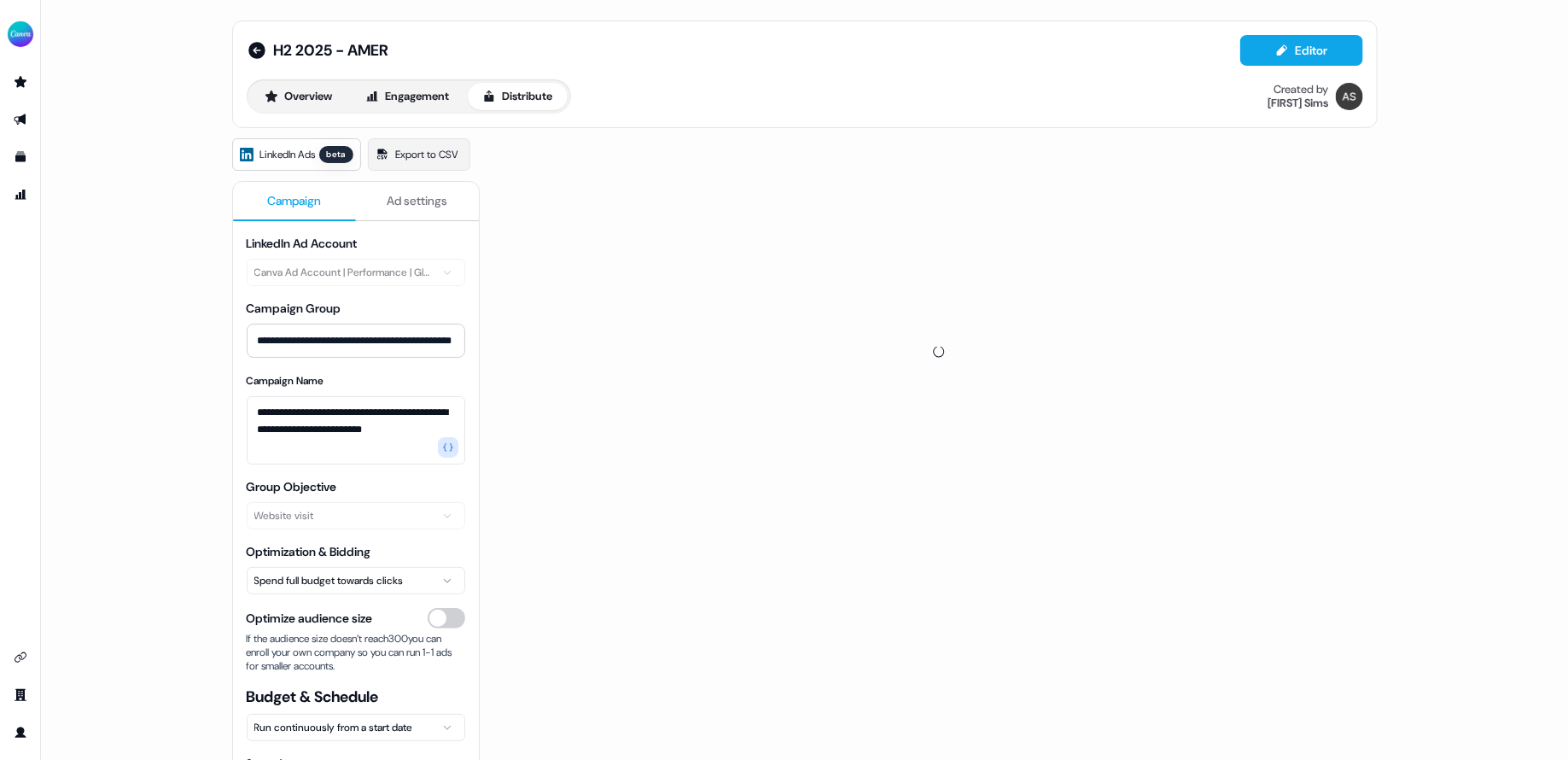 click on "Campaign" at bounding box center [294, 201] 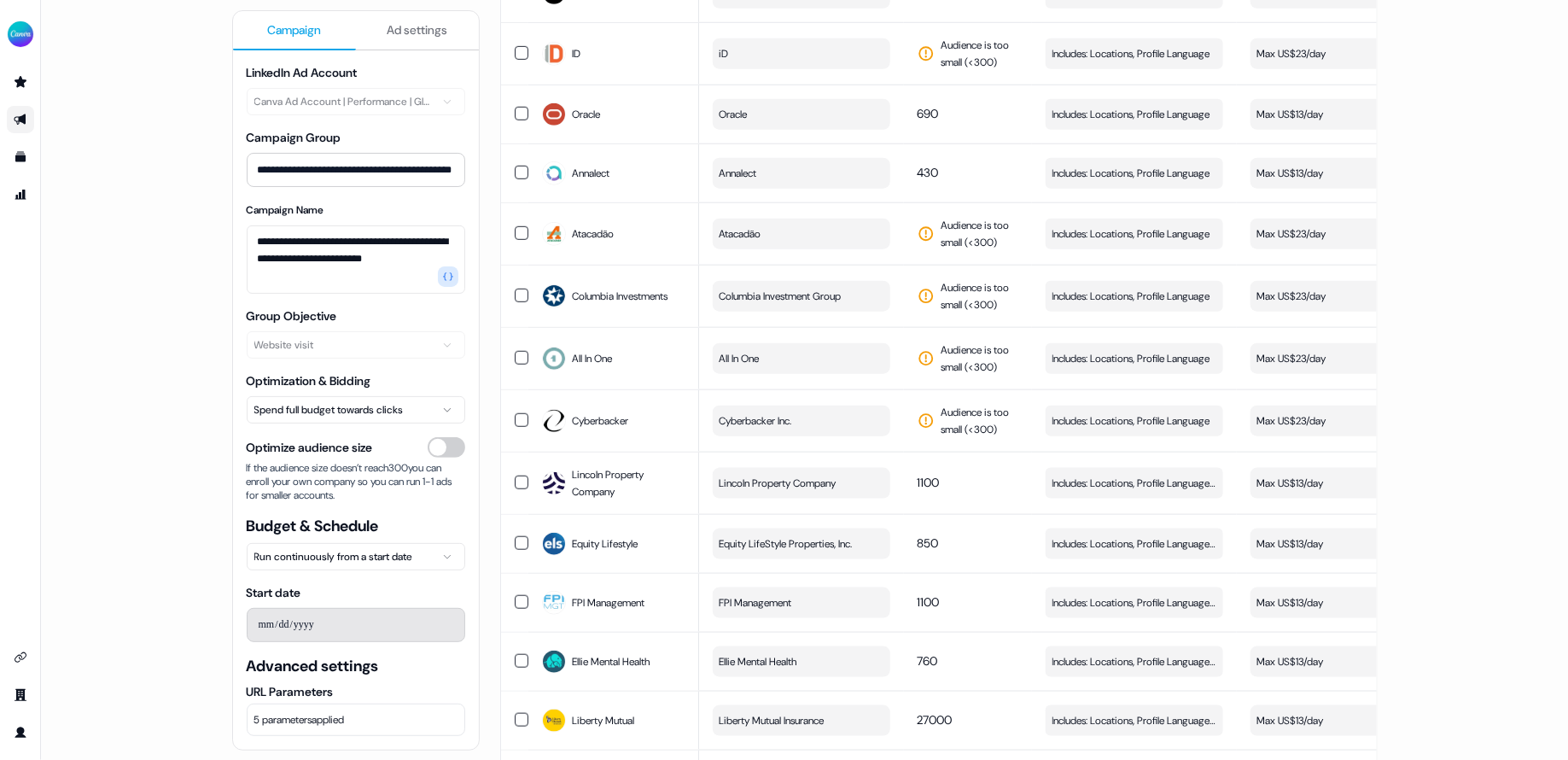 scroll, scrollTop: 0, scrollLeft: 0, axis: both 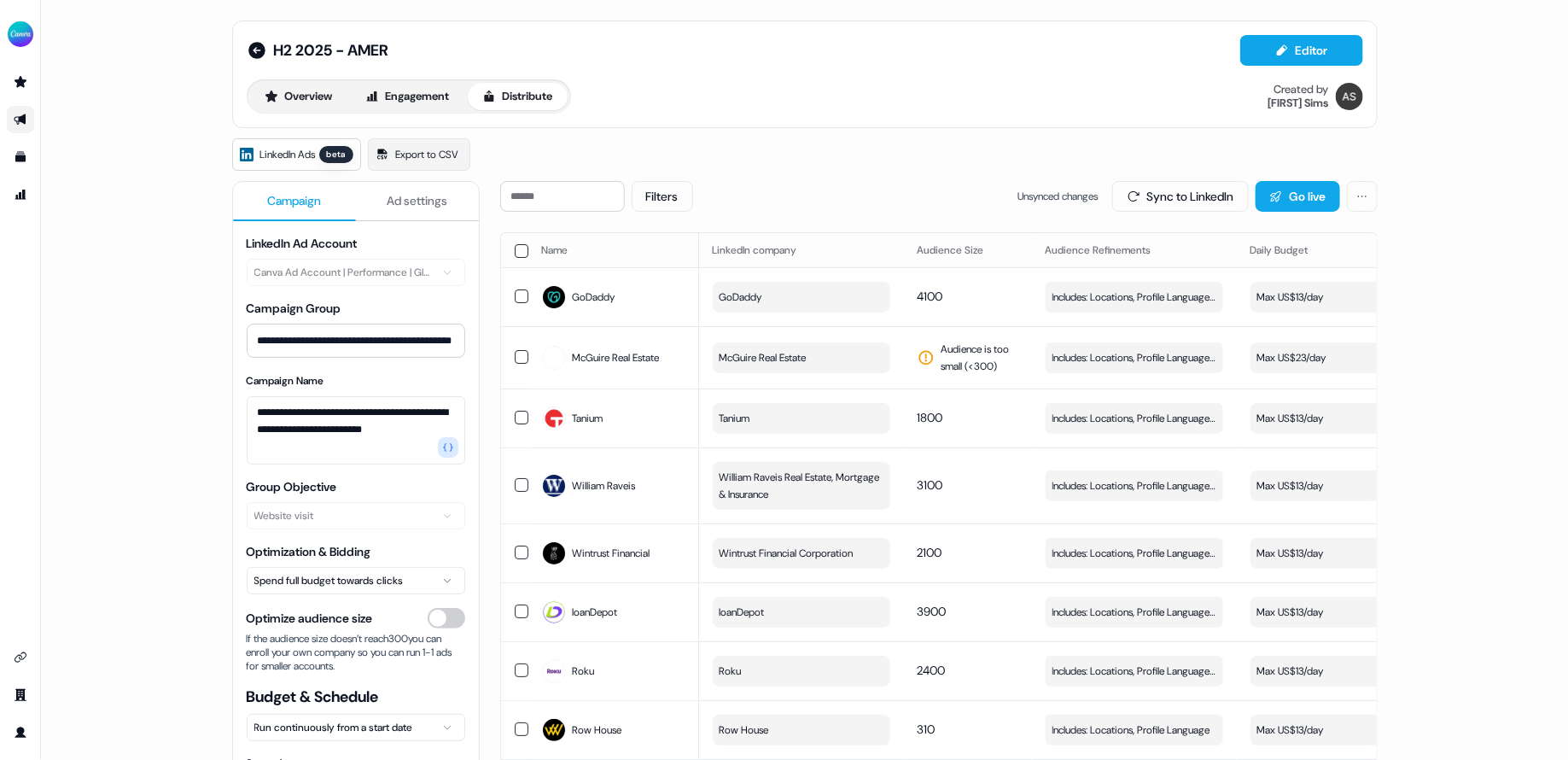 click on "**********" at bounding box center [804, 380] 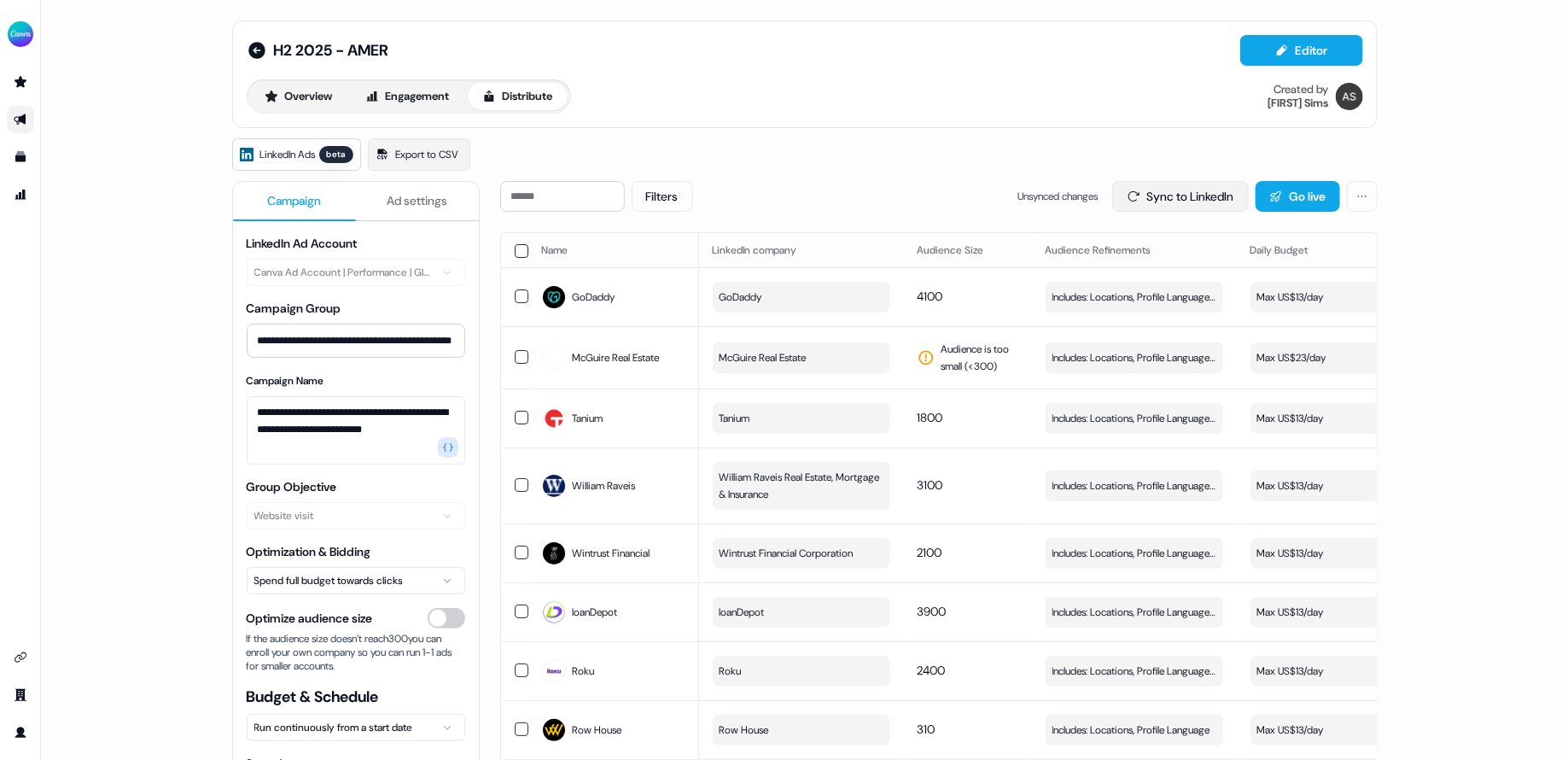 click on "Sync to LinkedIn" at bounding box center (1180, 196) 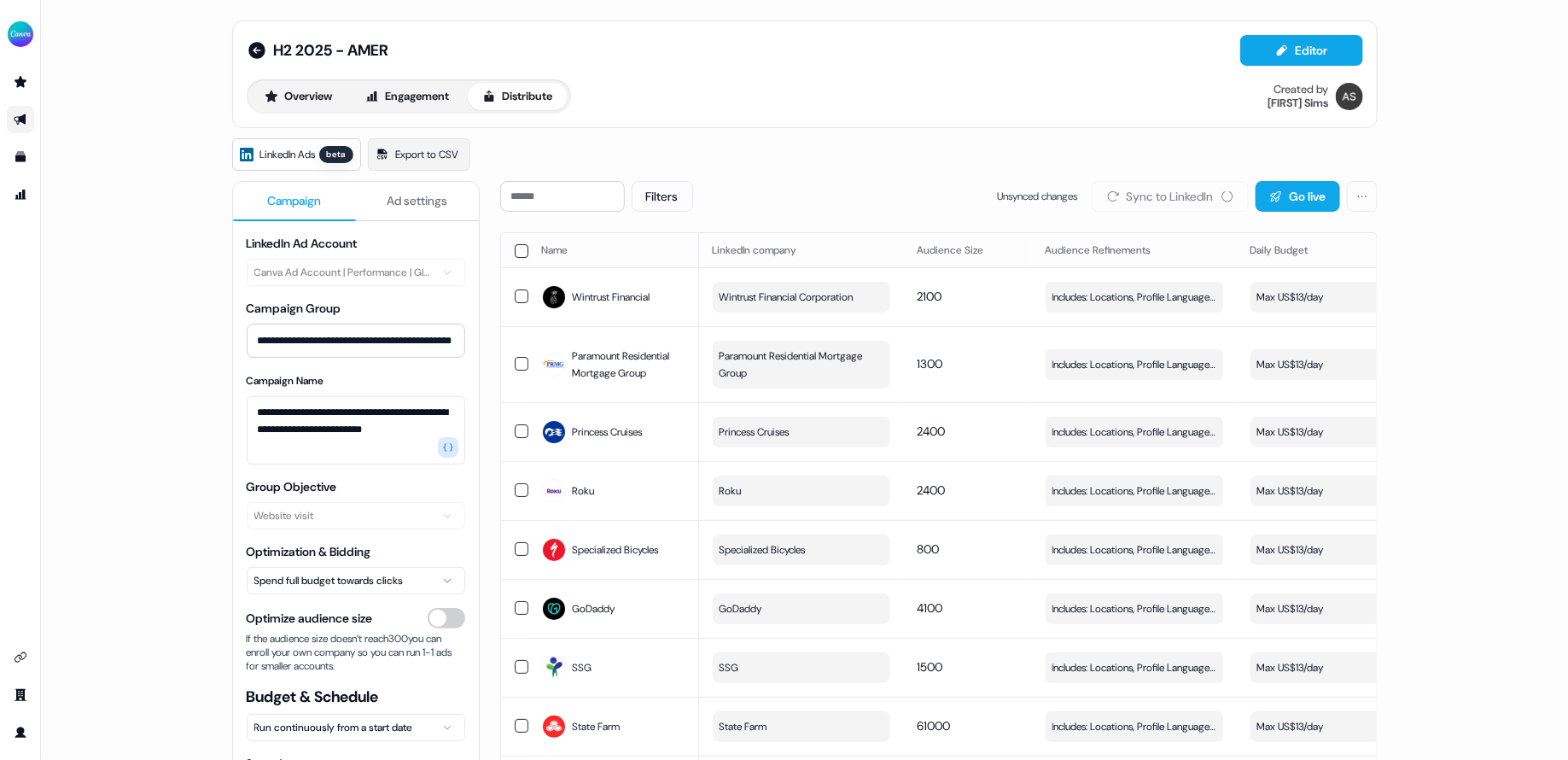 click on "**********" at bounding box center [804, 380] 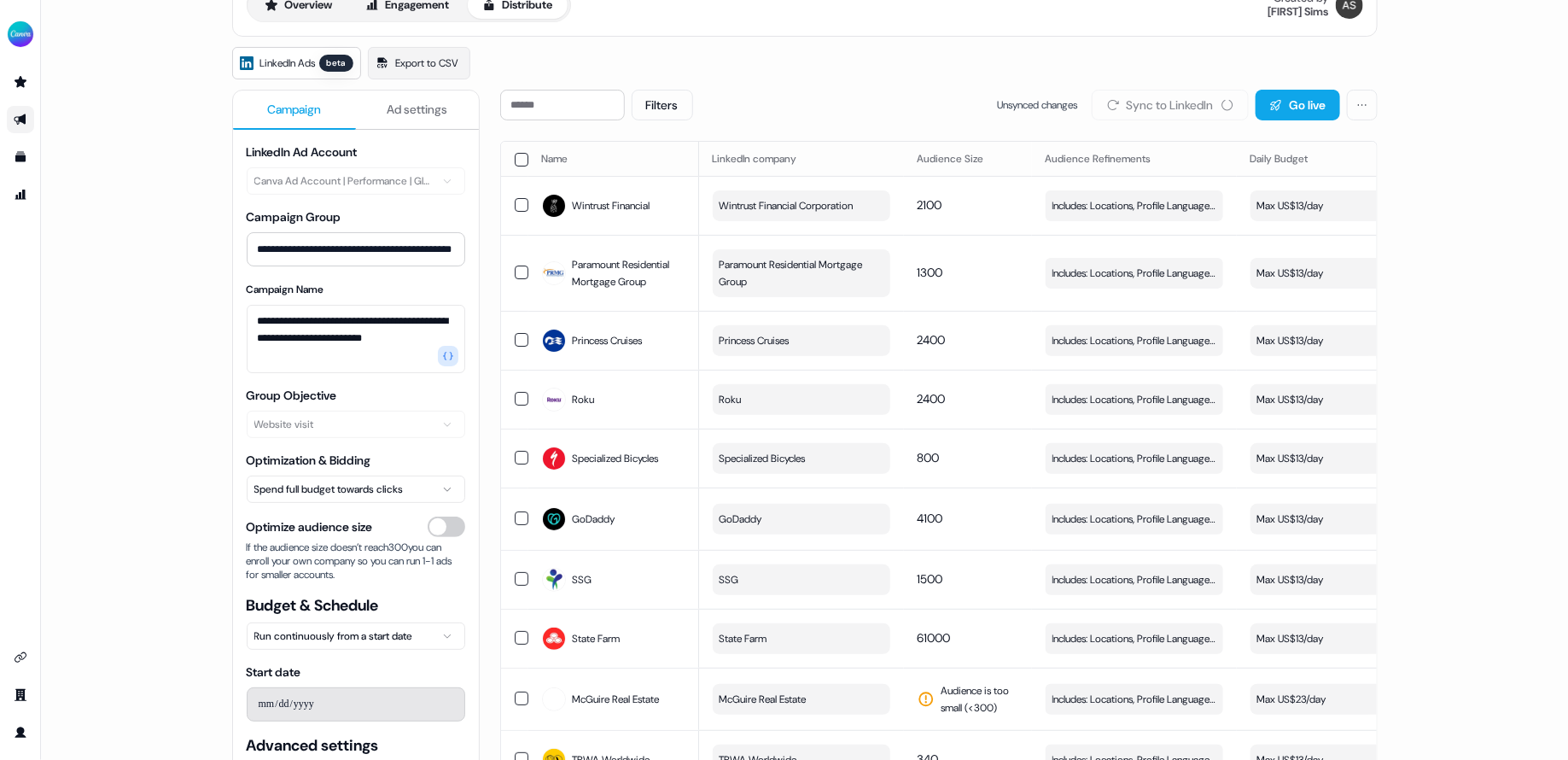 scroll, scrollTop: 0, scrollLeft: 0, axis: both 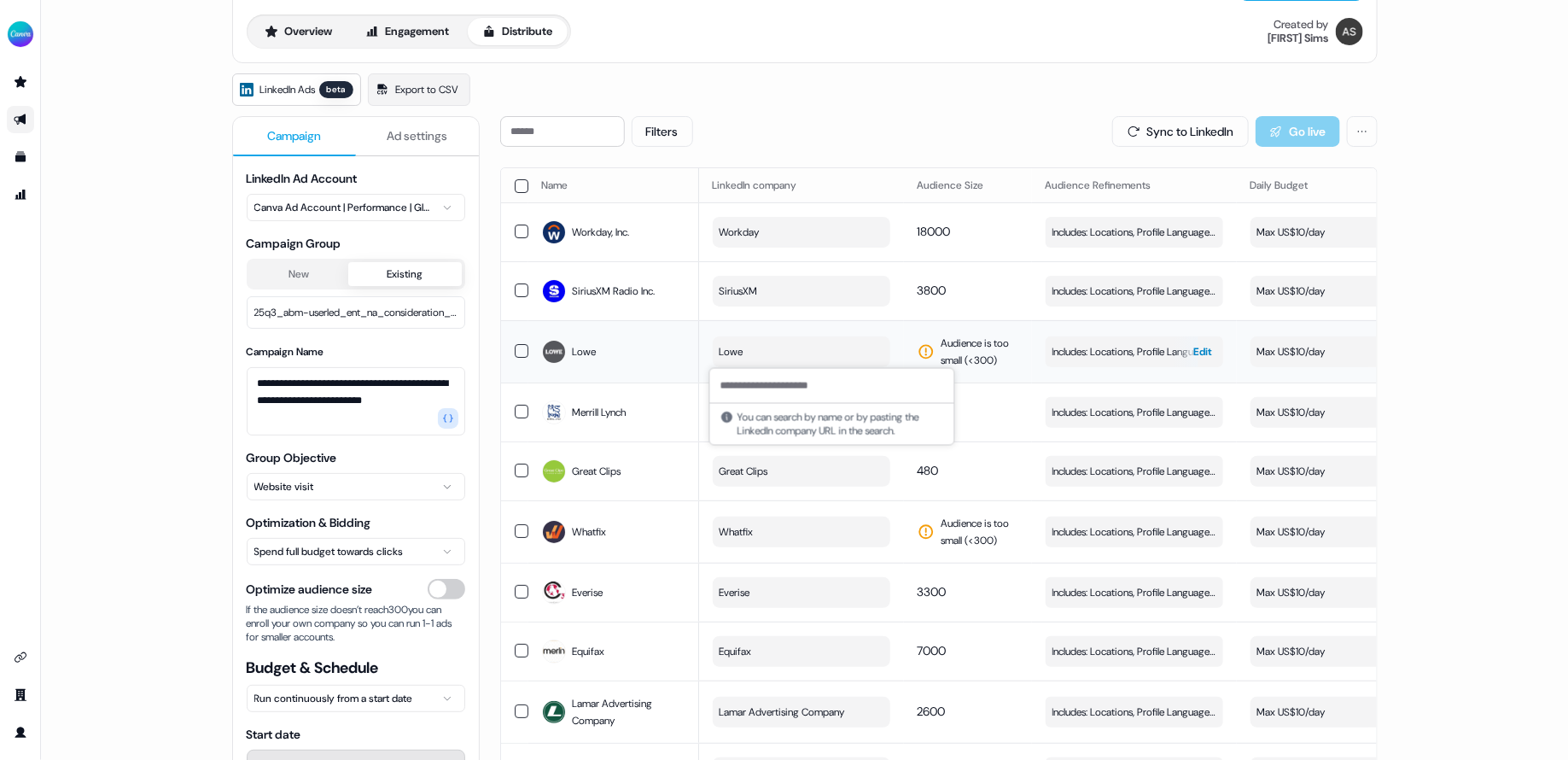 click on "Includes: Locations, Profile Language / Excludes: Job Levels" at bounding box center (1134, 352) 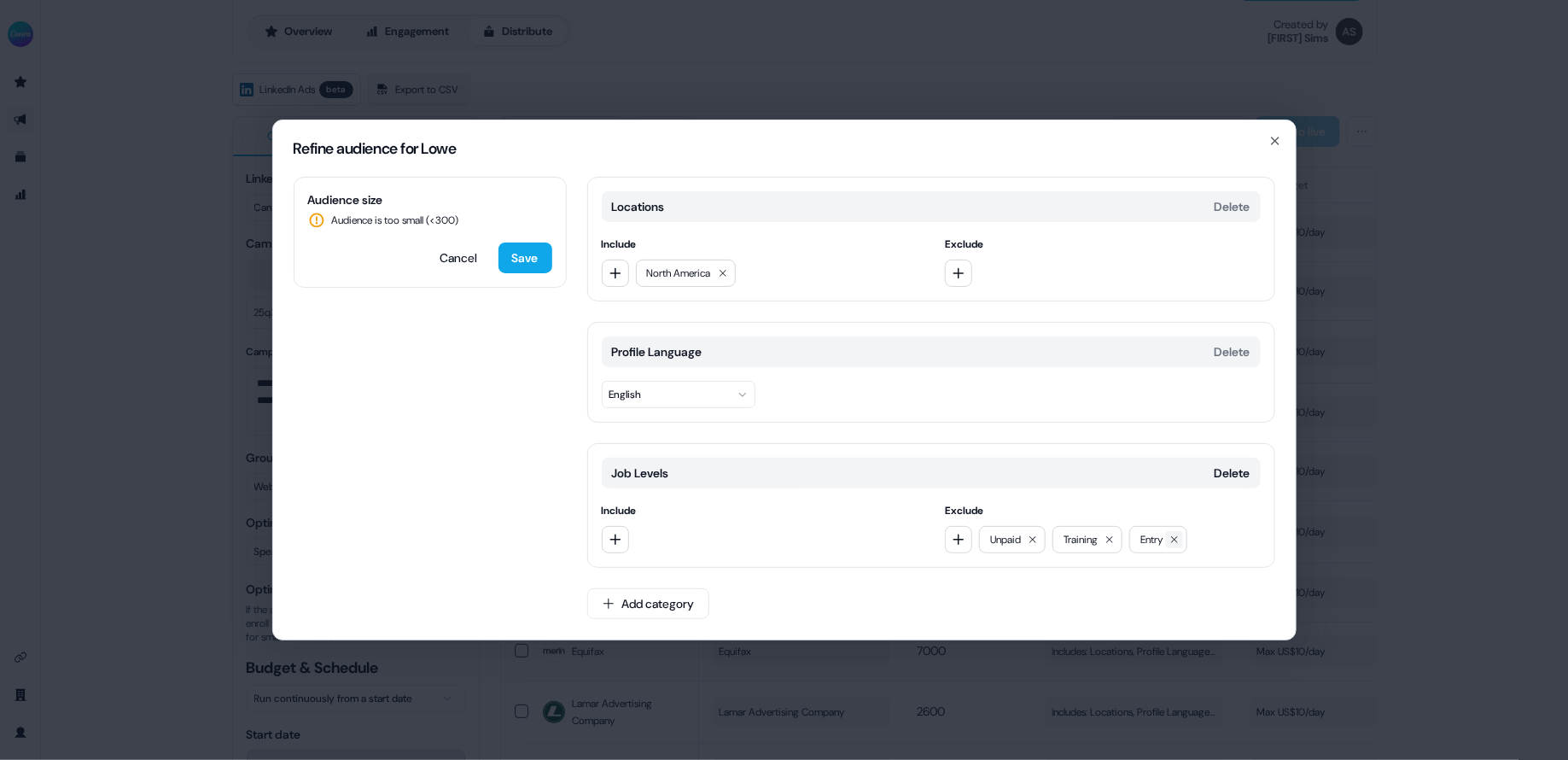 click 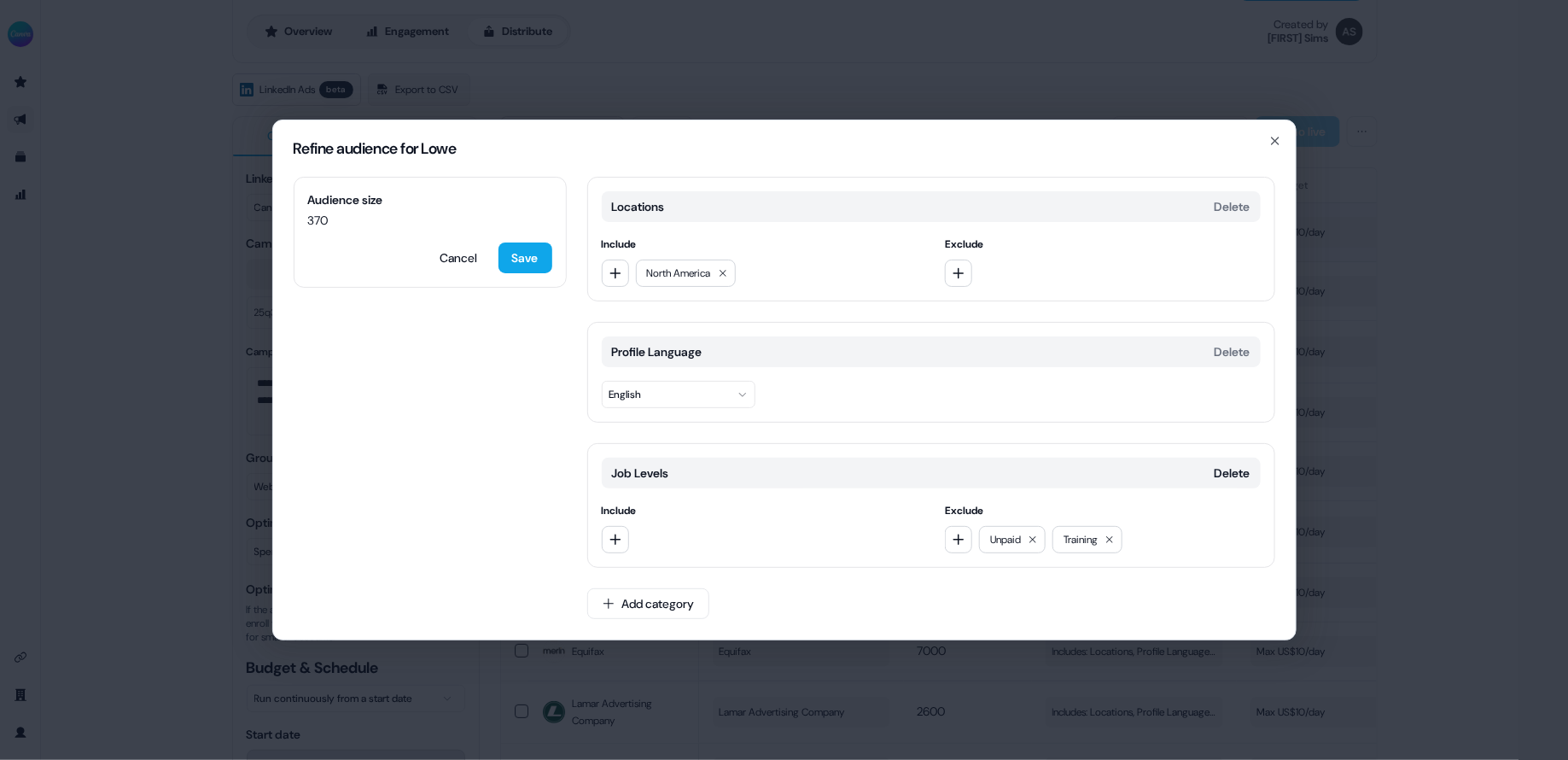click on "Save" at bounding box center [525, 258] 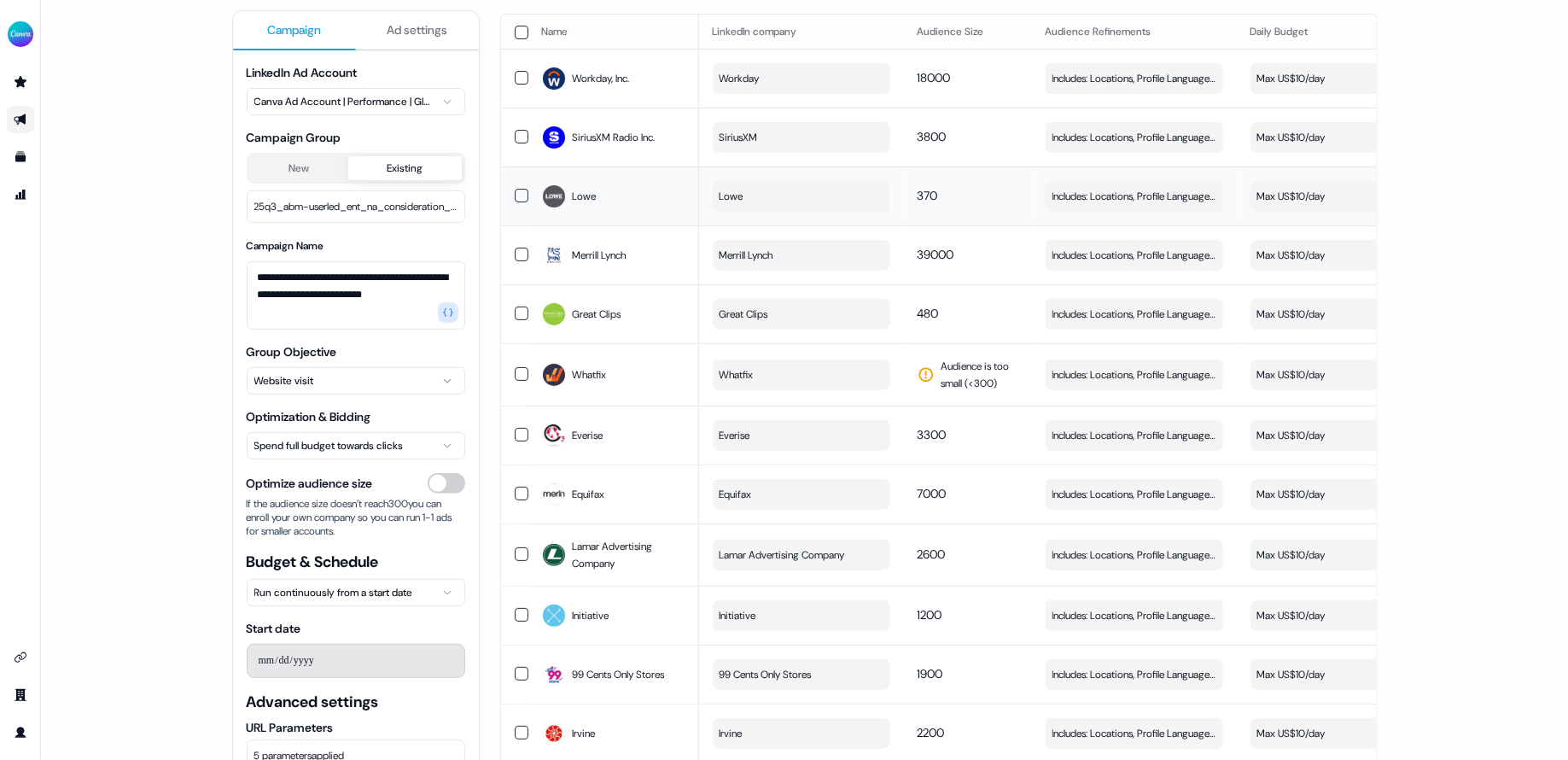 scroll, scrollTop: 225, scrollLeft: 0, axis: vertical 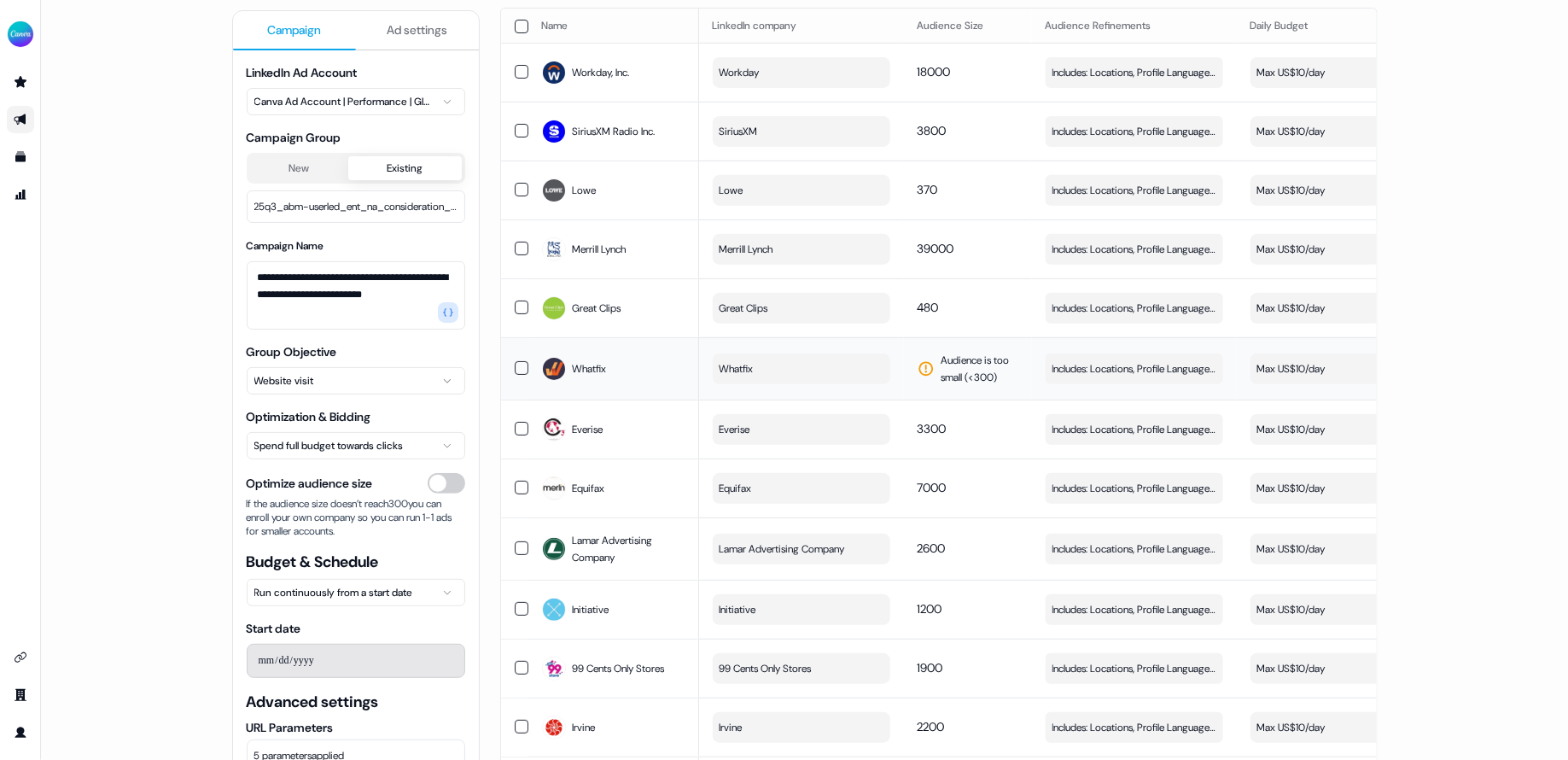 click on "Whatfix" at bounding box center (801, 369) 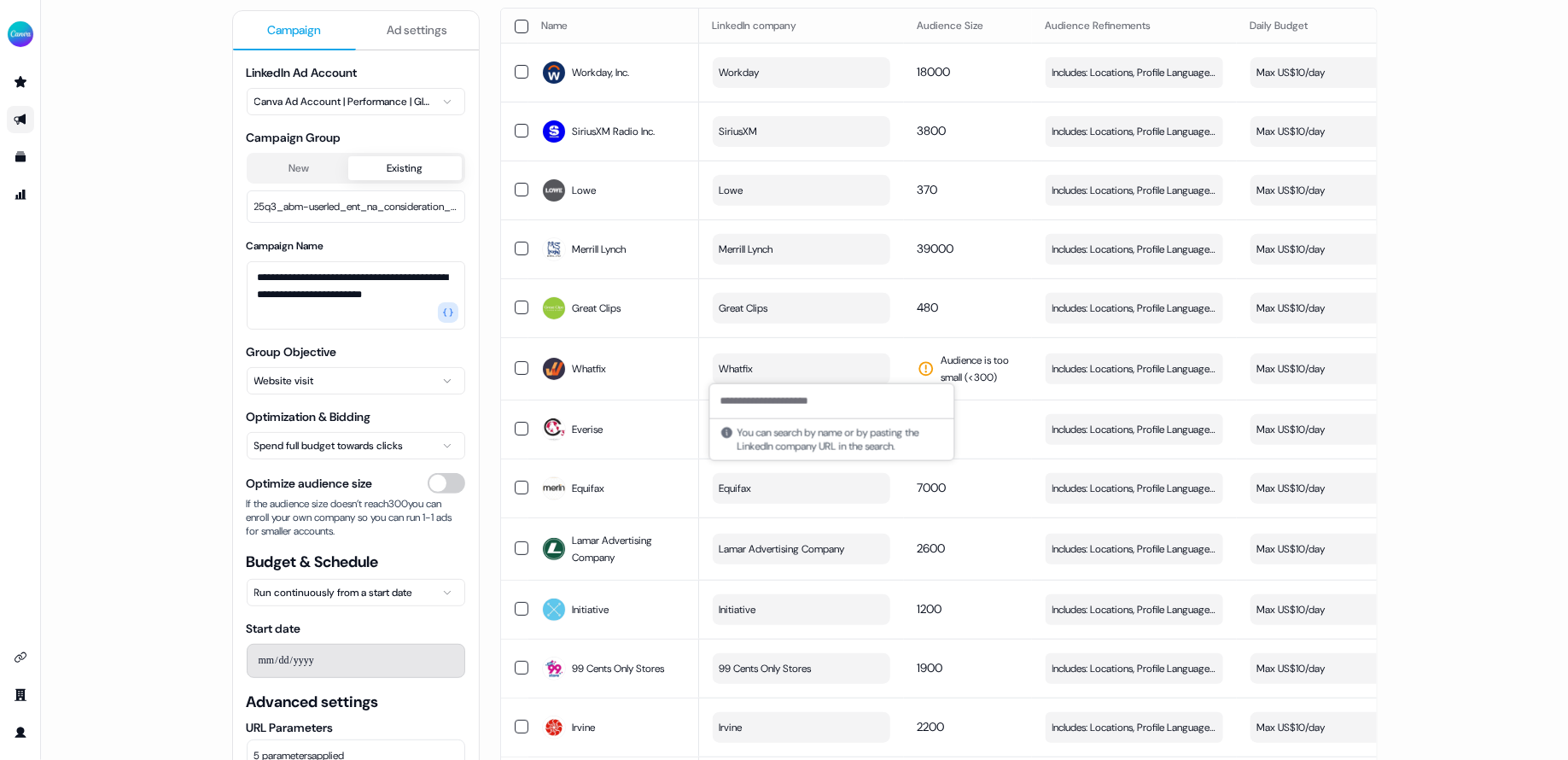 click at bounding box center [832, 401] 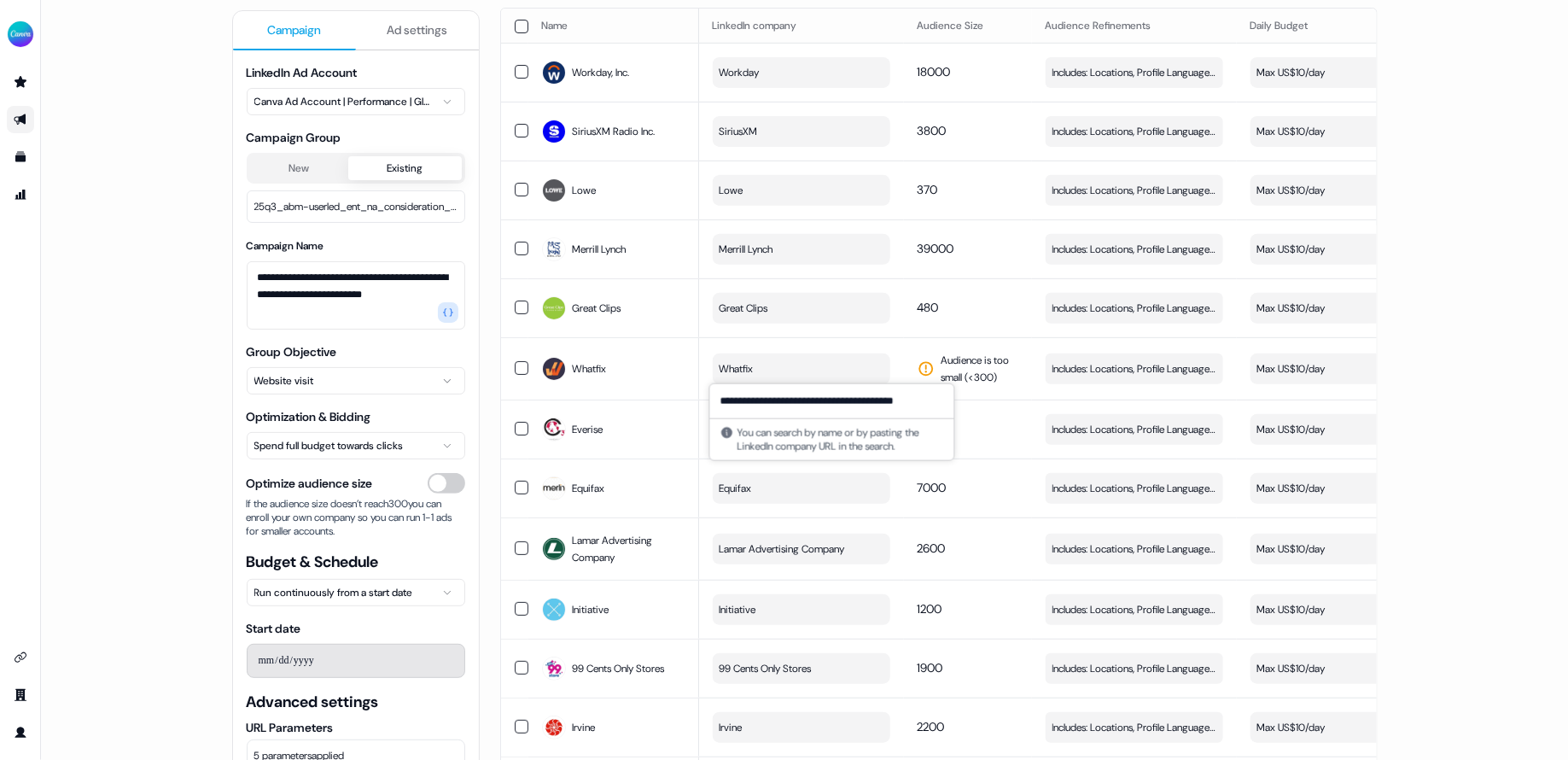 type on "**********" 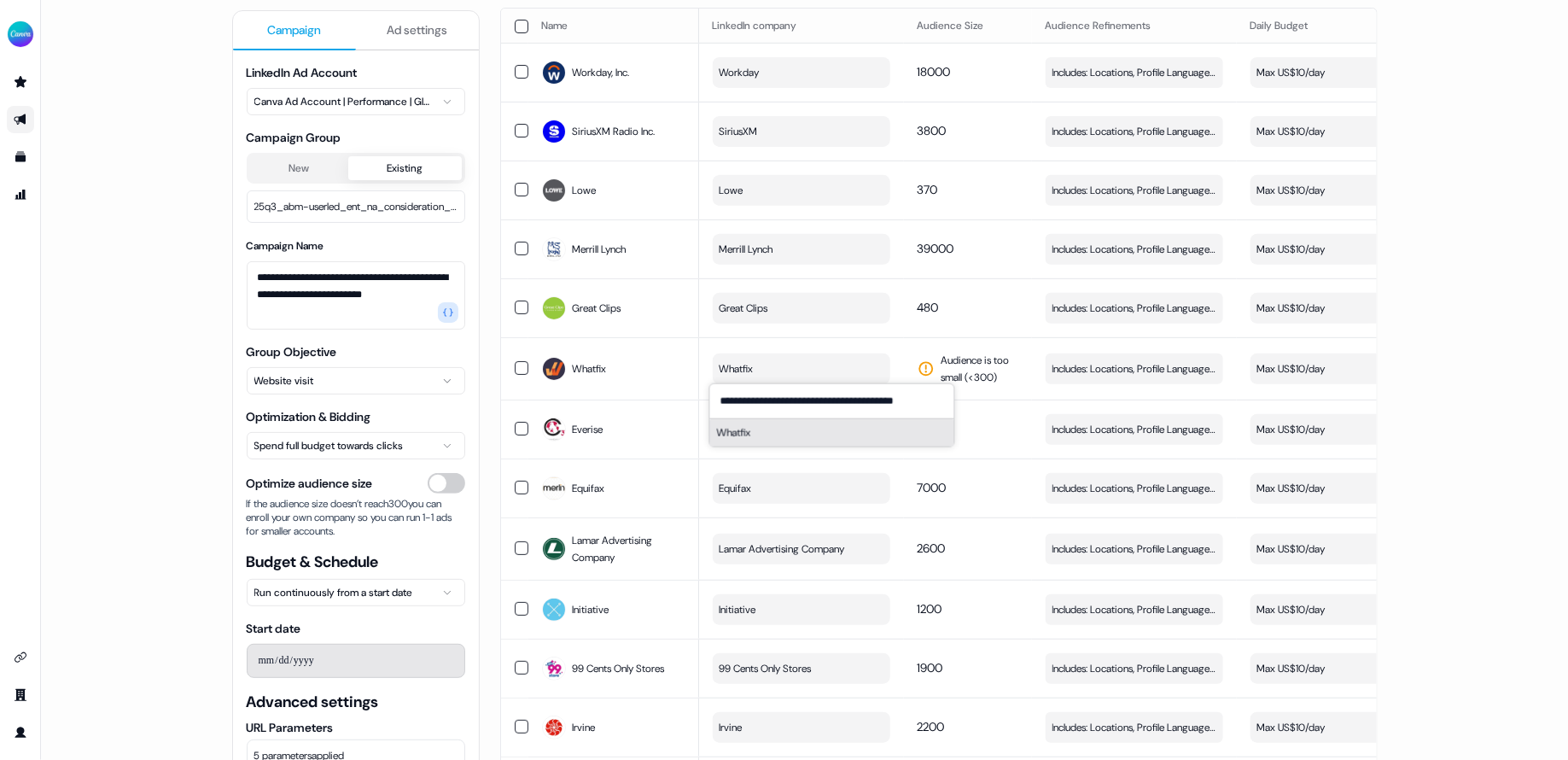 click on "Whatfix" at bounding box center (832, 433) 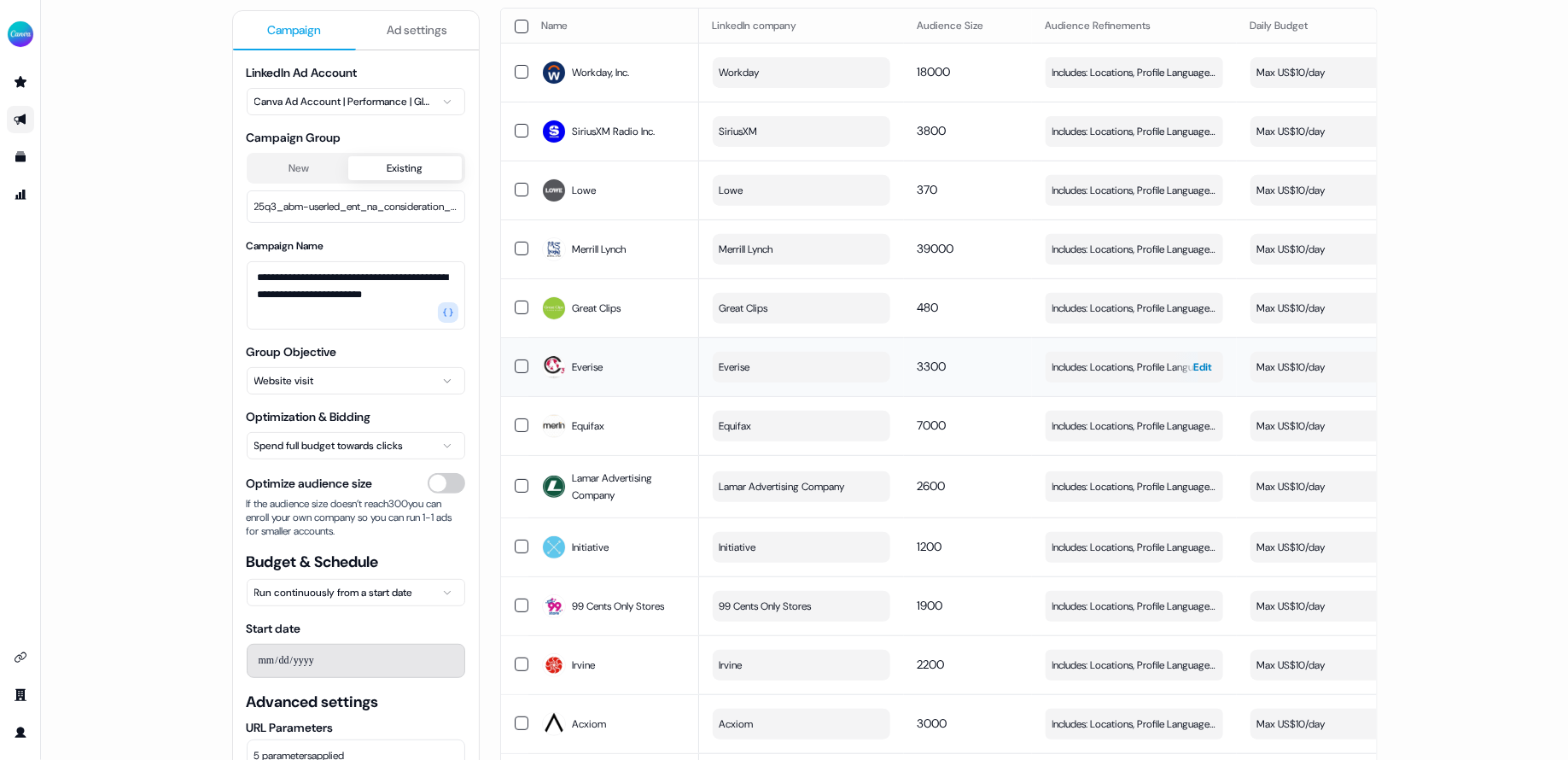click on "Includes: Locations, Profile Language / Excludes: Job Levels" at bounding box center (1134, 367) 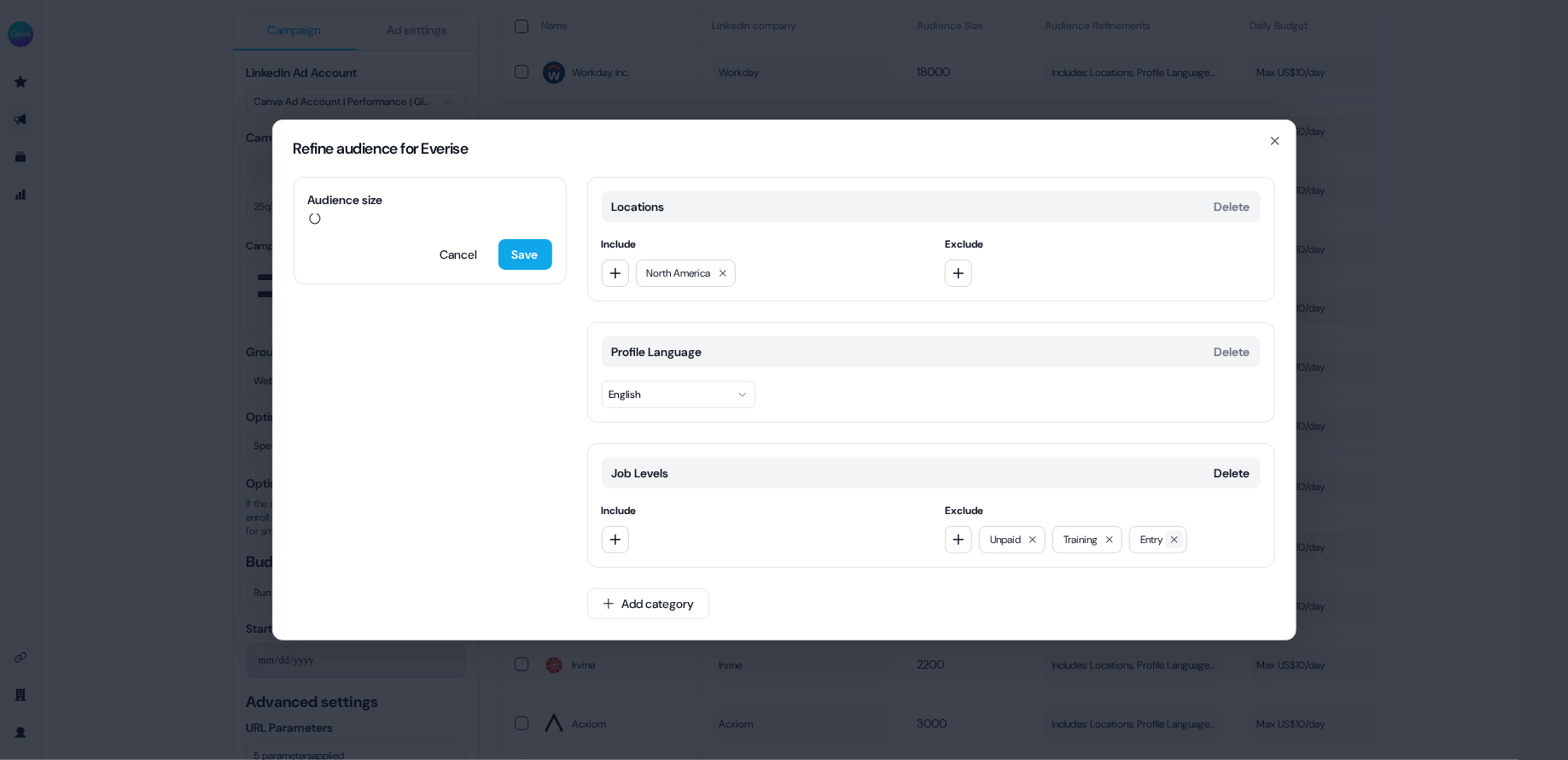click 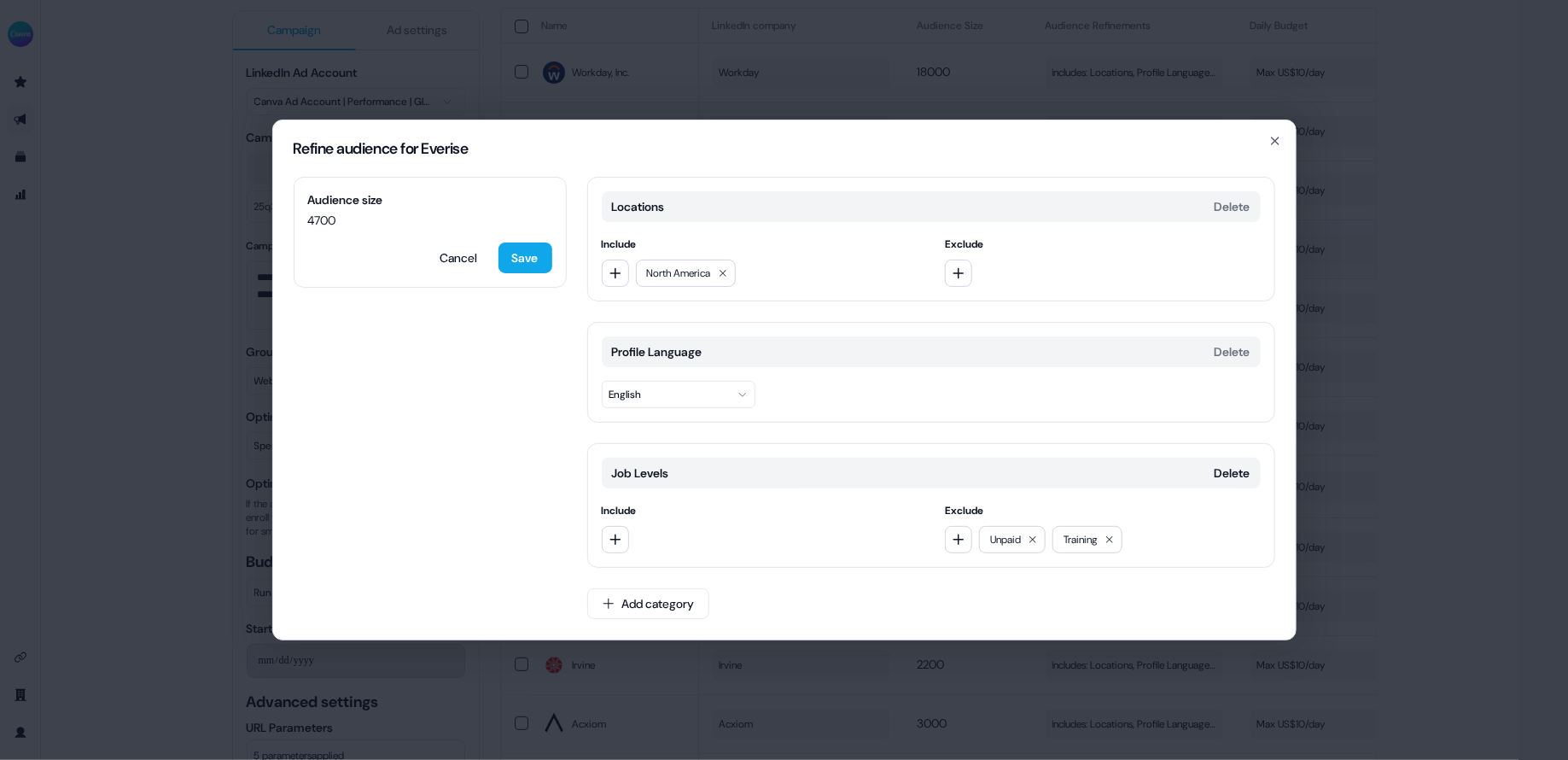 click on "Save" at bounding box center (525, 258) 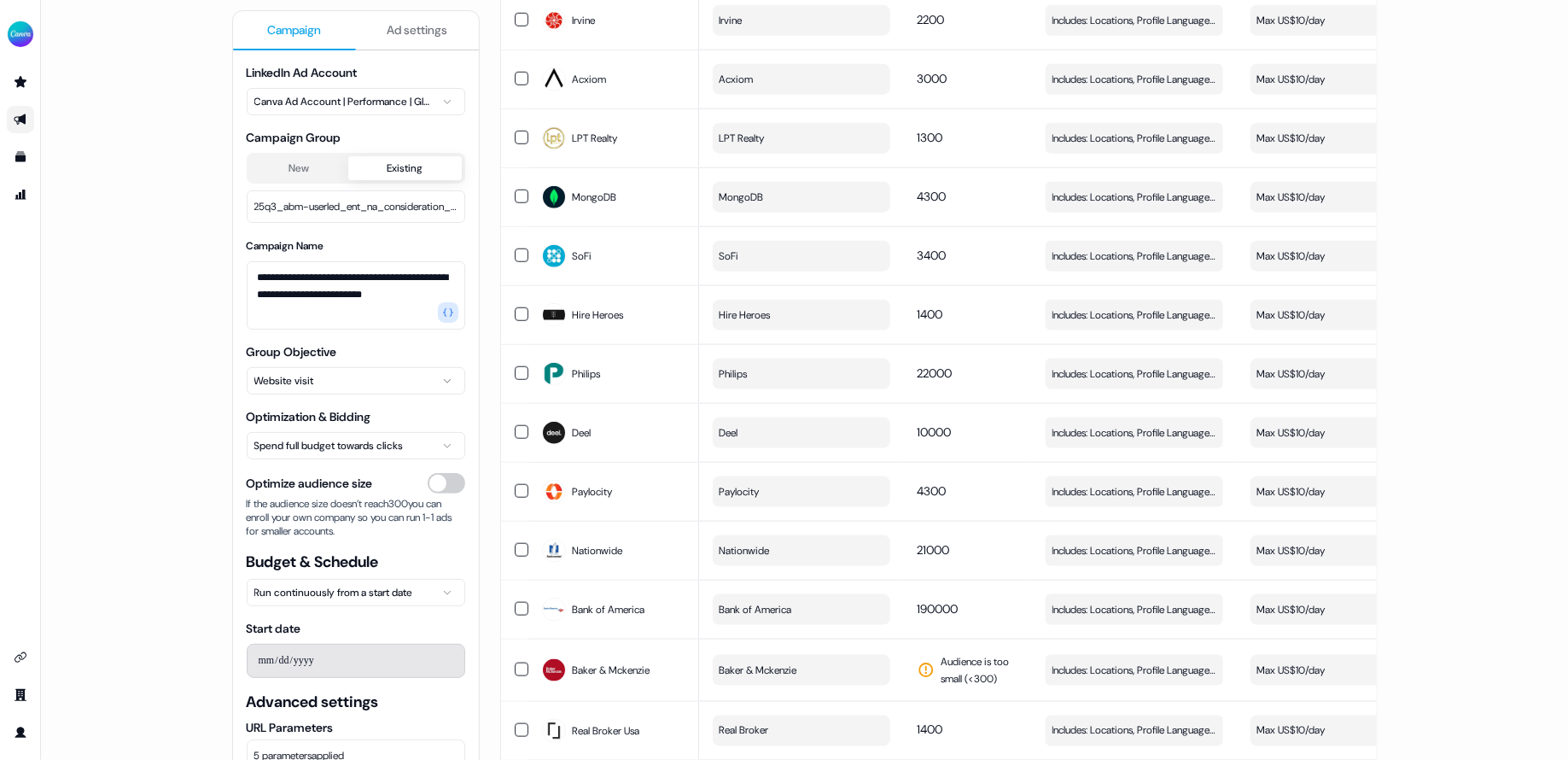 scroll, scrollTop: 979, scrollLeft: 0, axis: vertical 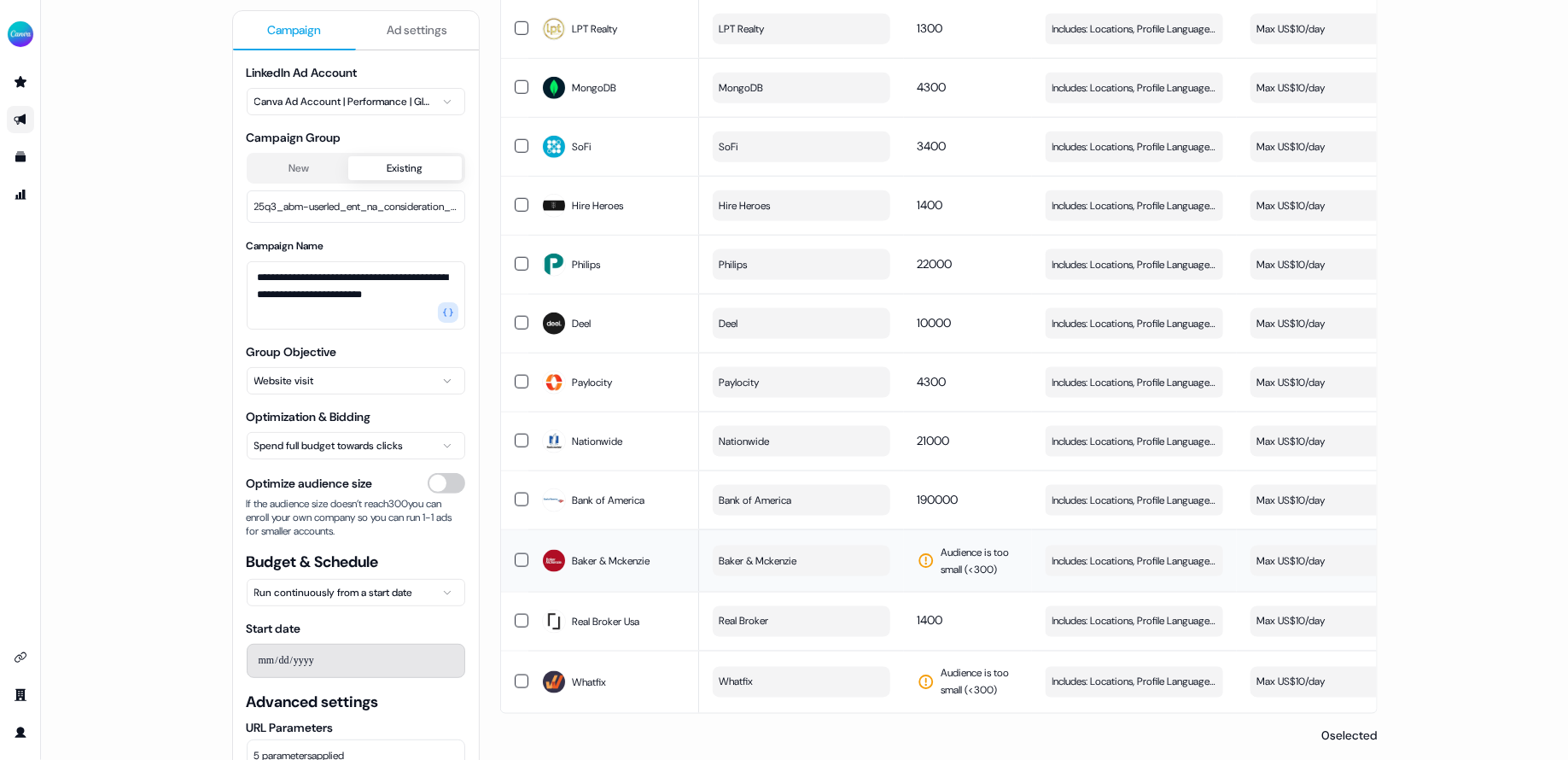 drag, startPoint x: 570, startPoint y: 546, endPoint x: 688, endPoint y: 547, distance: 118.0042 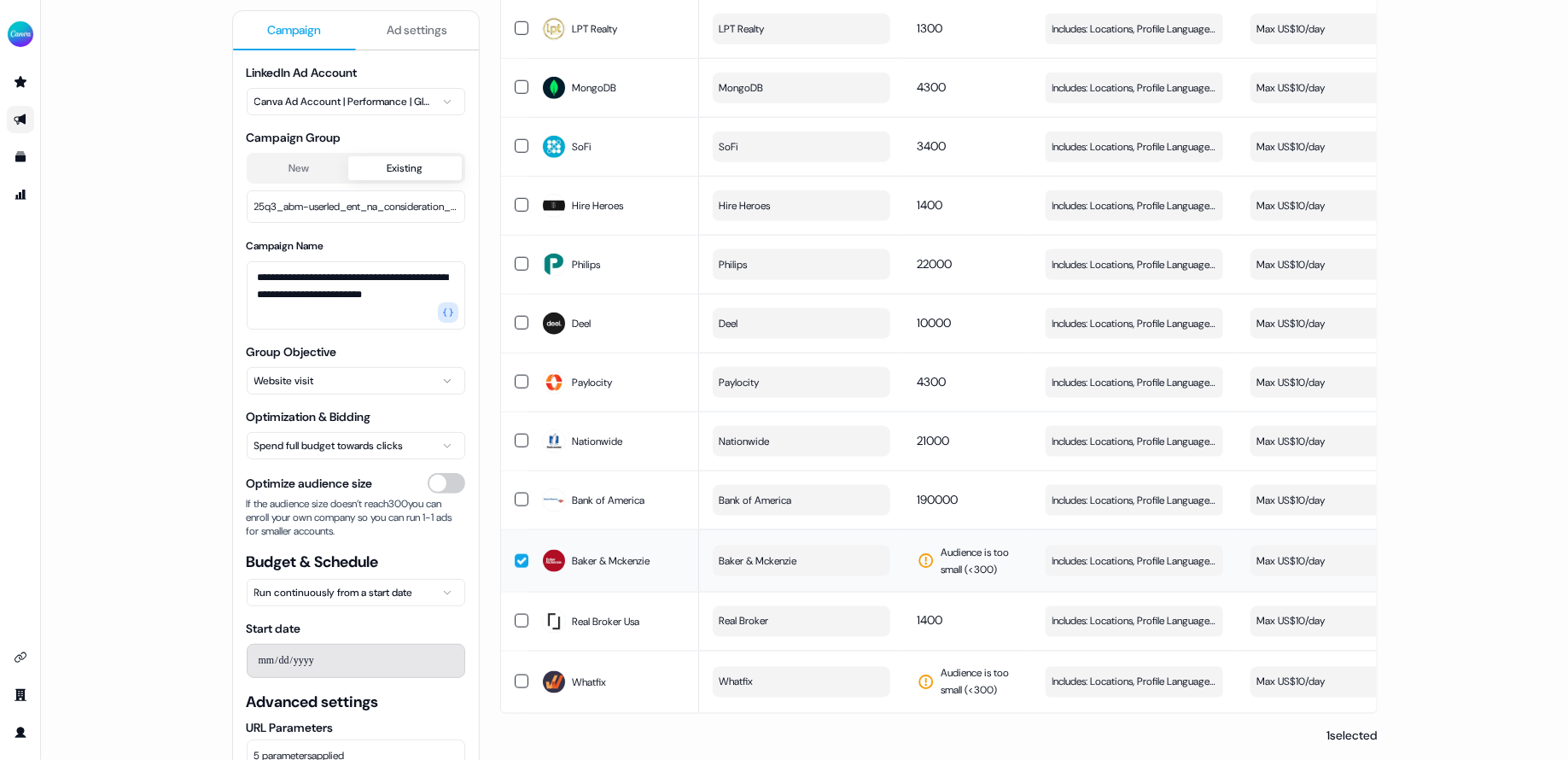 click at bounding box center [522, 561] 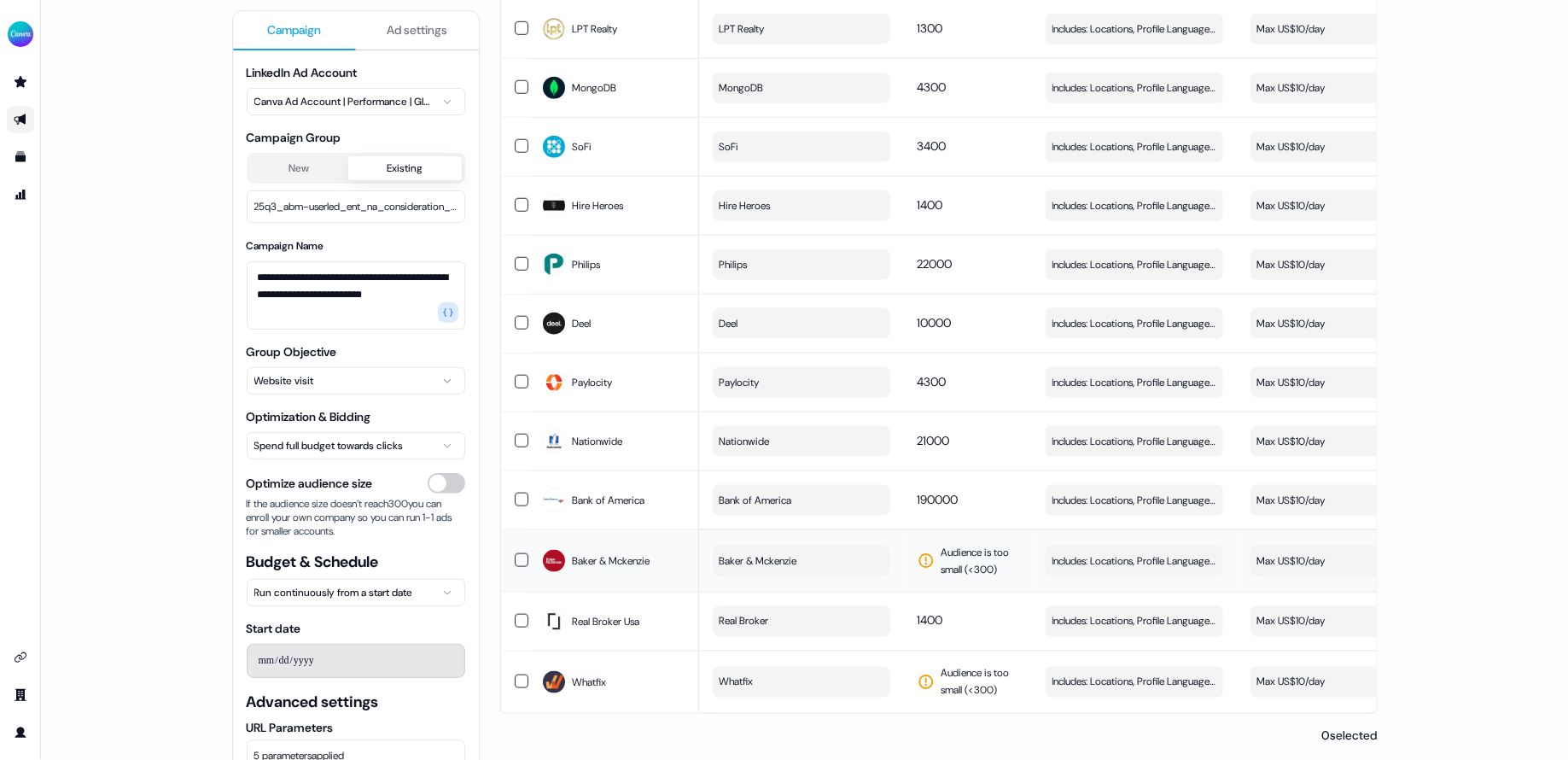 click on "Baker & Mckenzie" at bounding box center (758, 561) 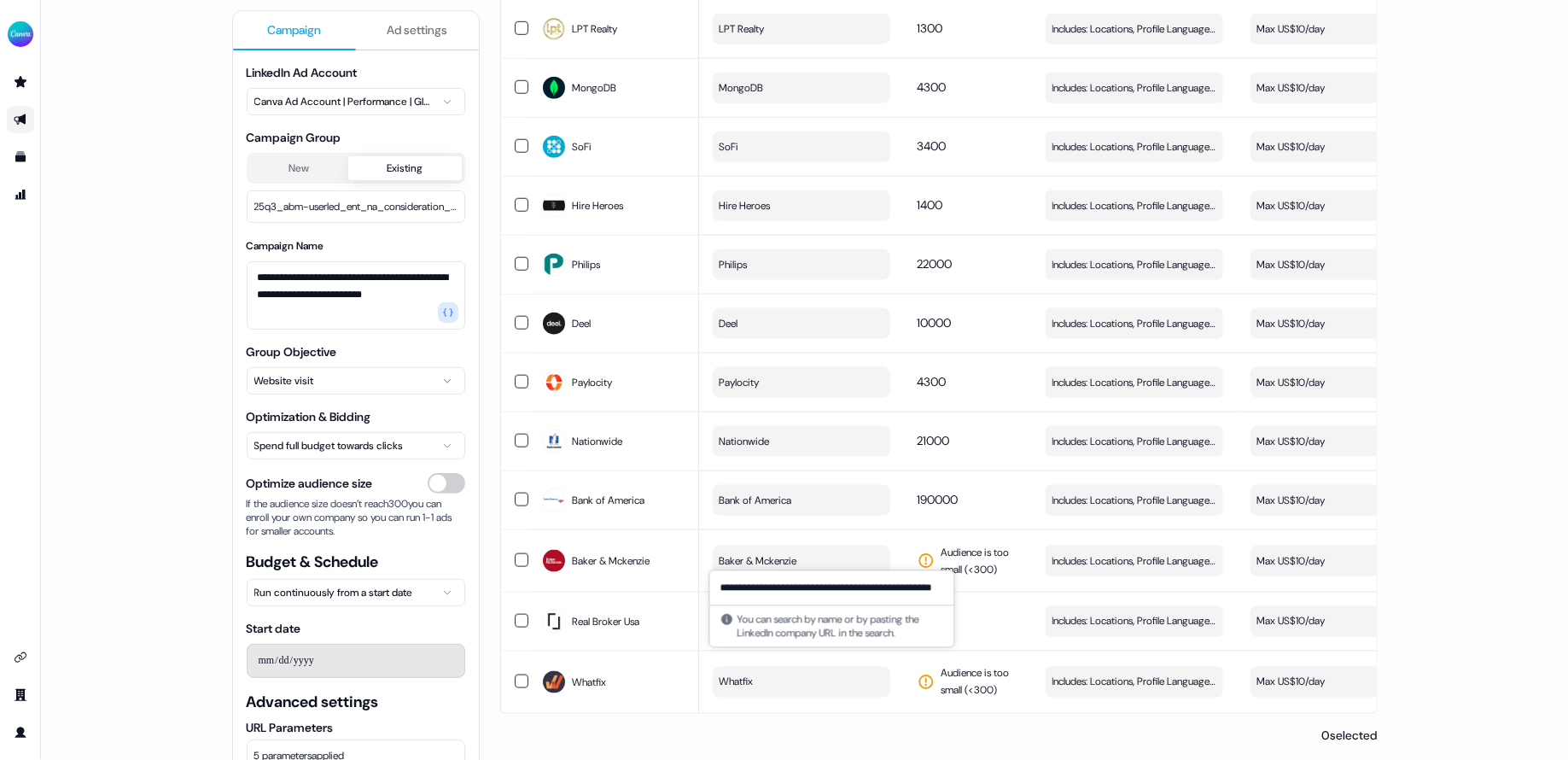 scroll, scrollTop: 0, scrollLeft: 47, axis: horizontal 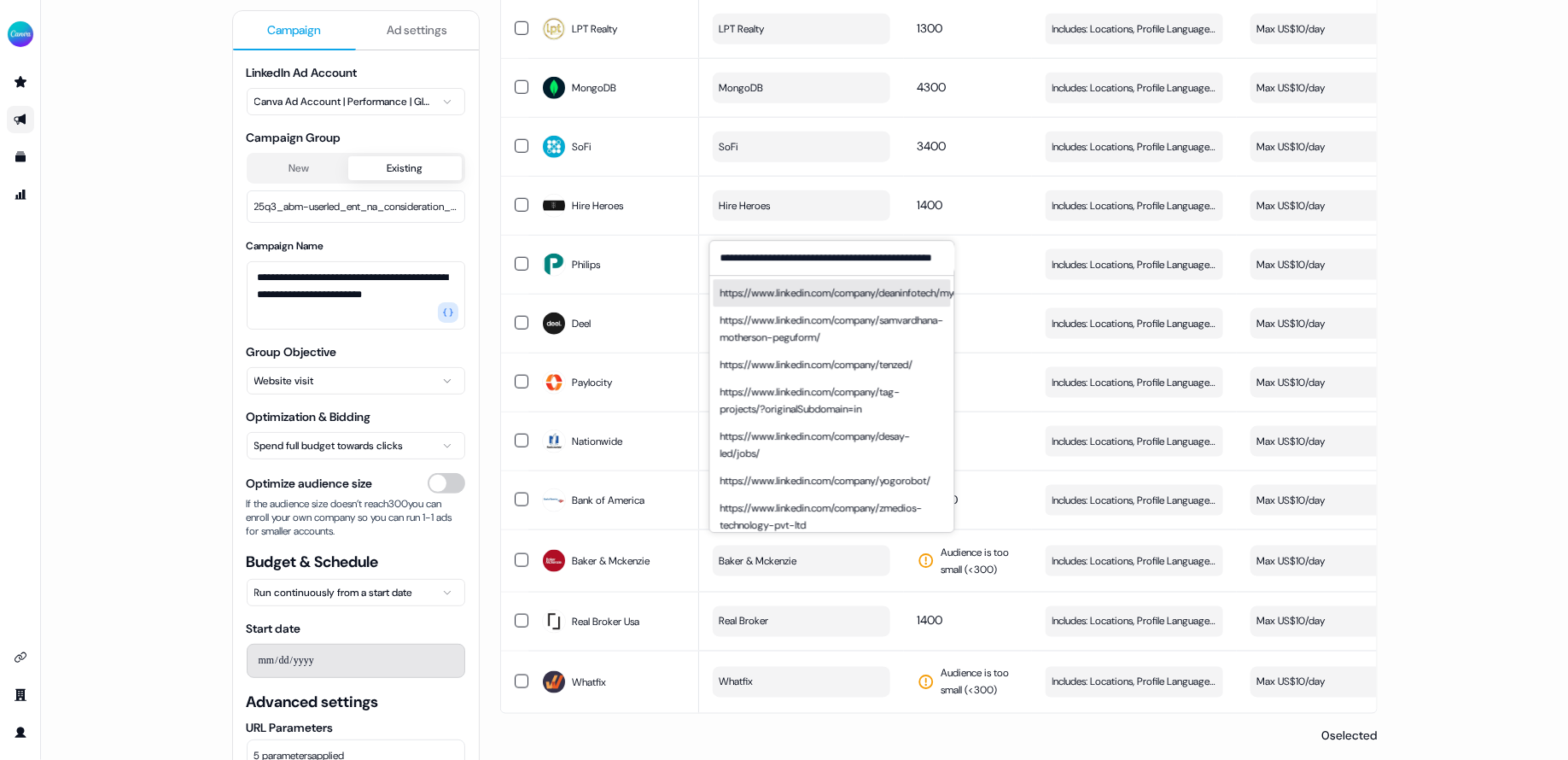 click on "**********" at bounding box center (832, 258) 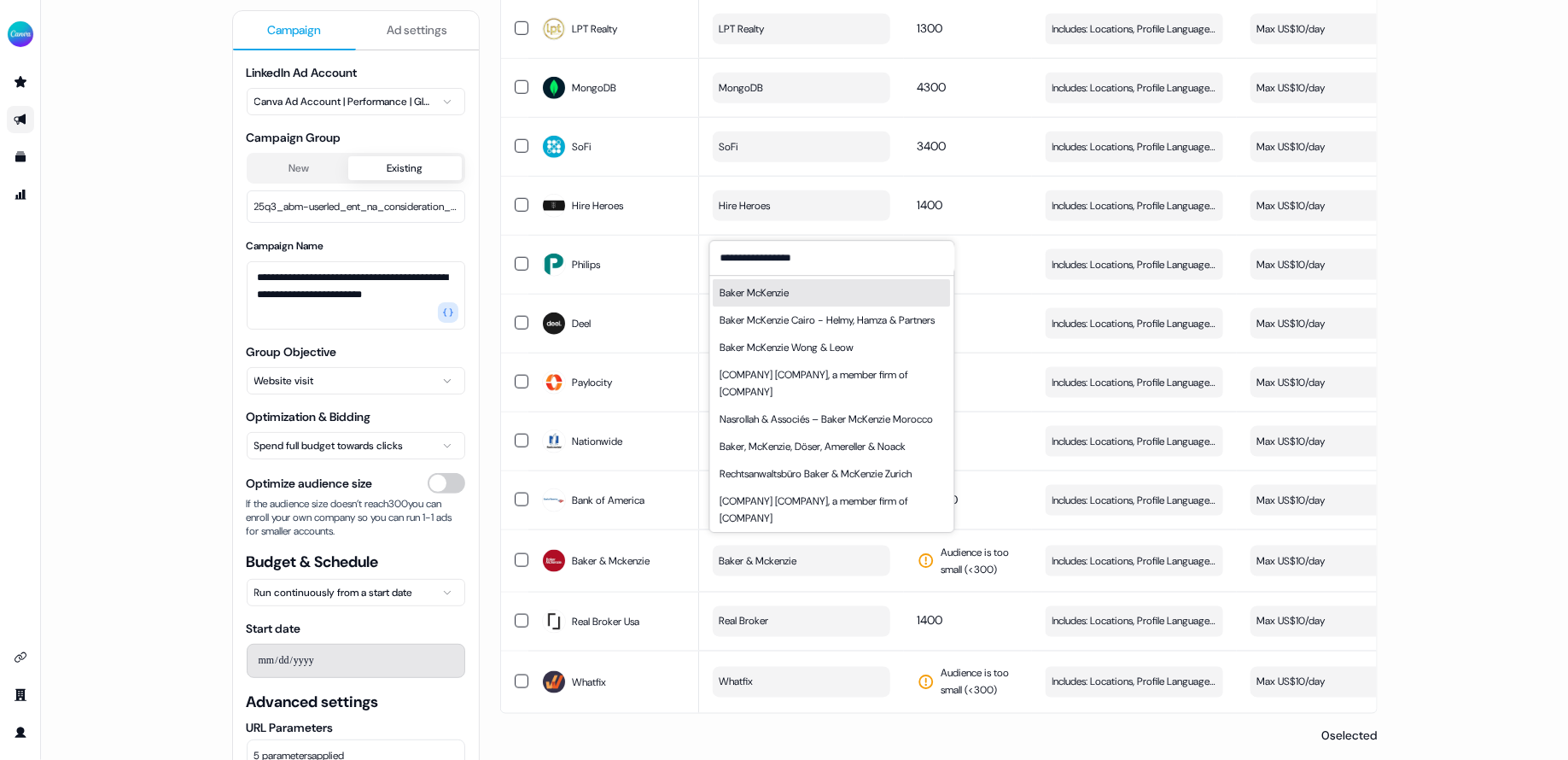 type on "**********" 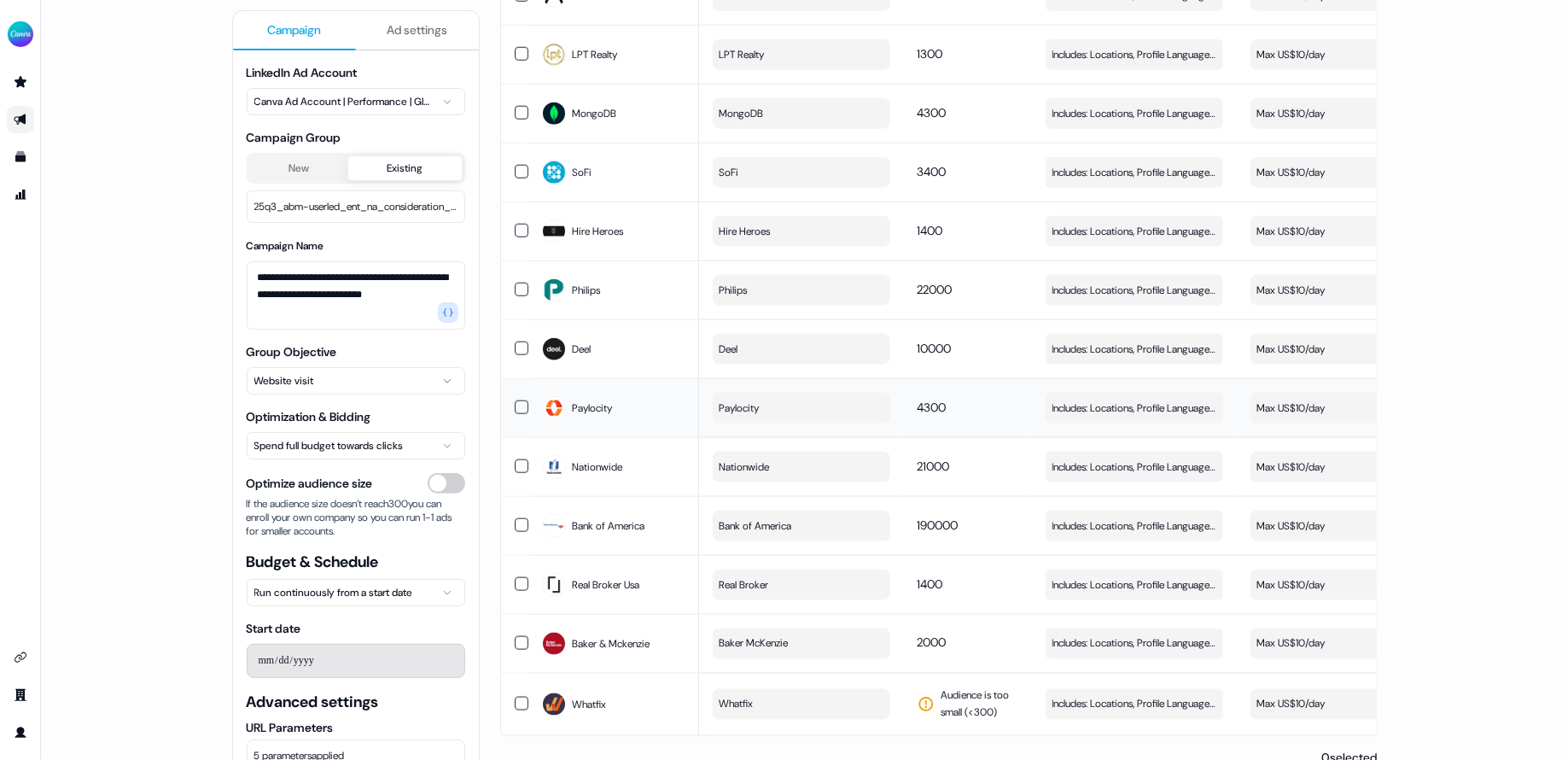 scroll, scrollTop: 976, scrollLeft: 0, axis: vertical 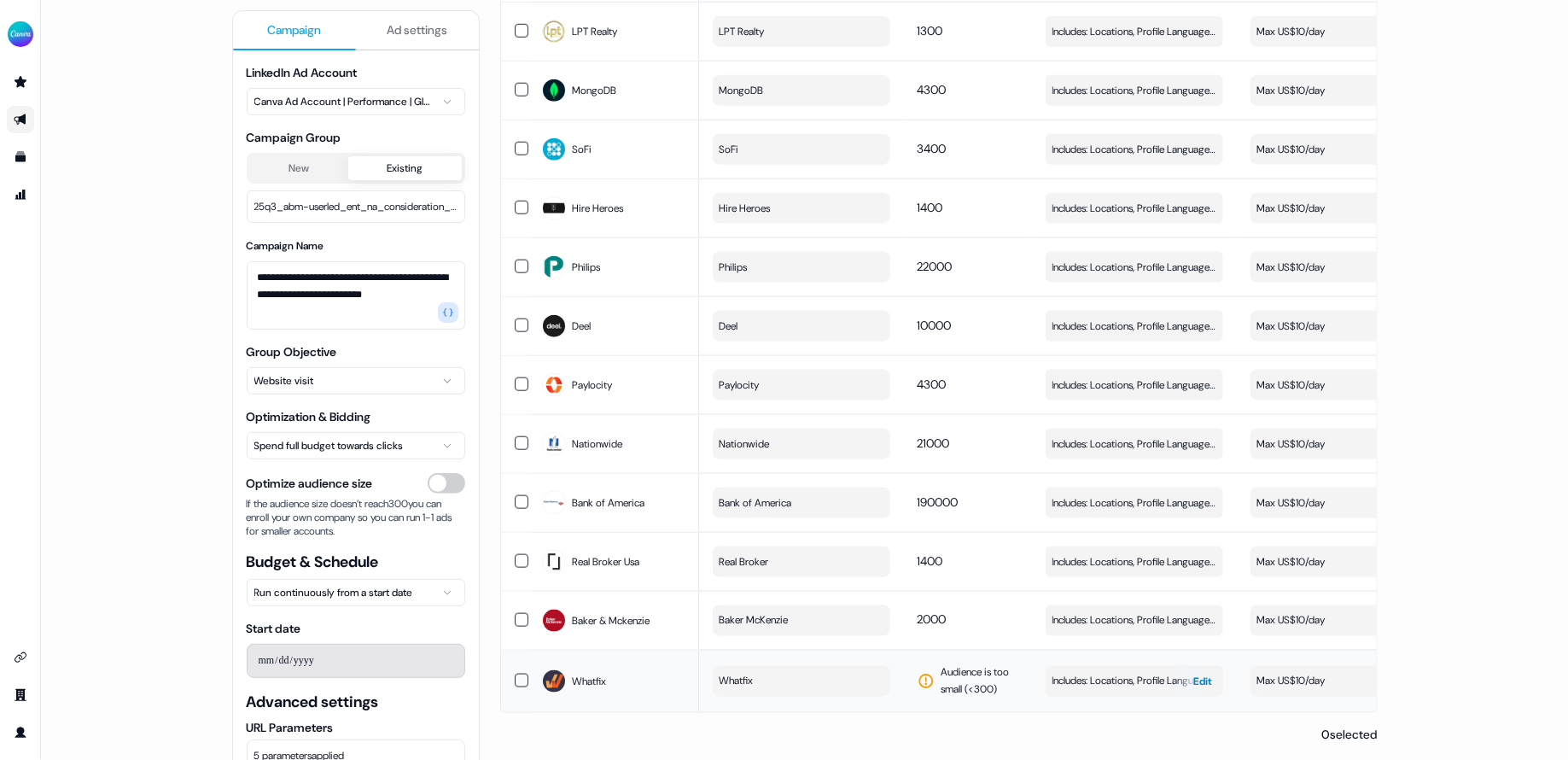 click on "Includes: Locations, Profile Language / Excludes: Job Levels" at bounding box center (1134, 681) 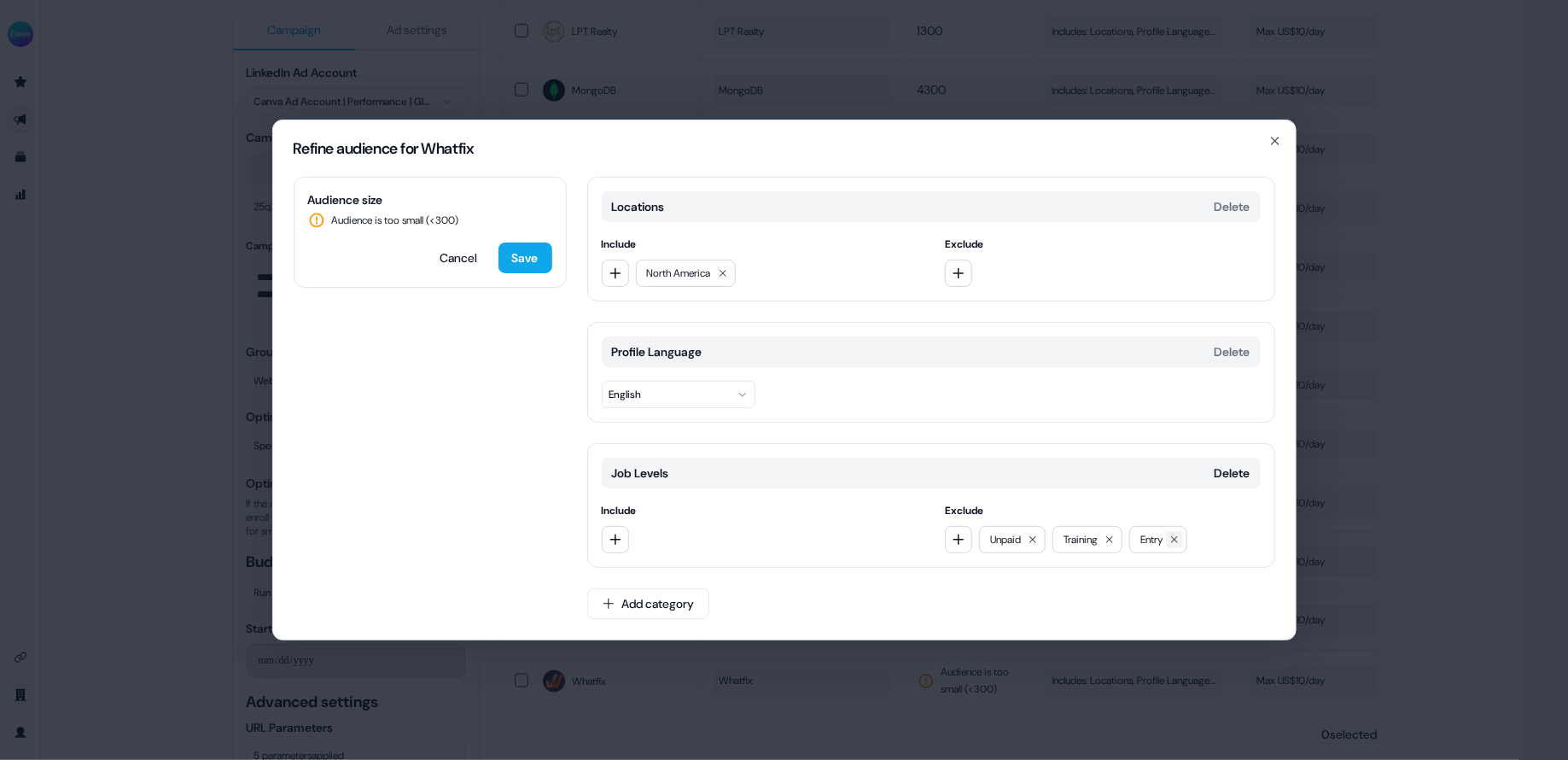 click at bounding box center [1175, 540] 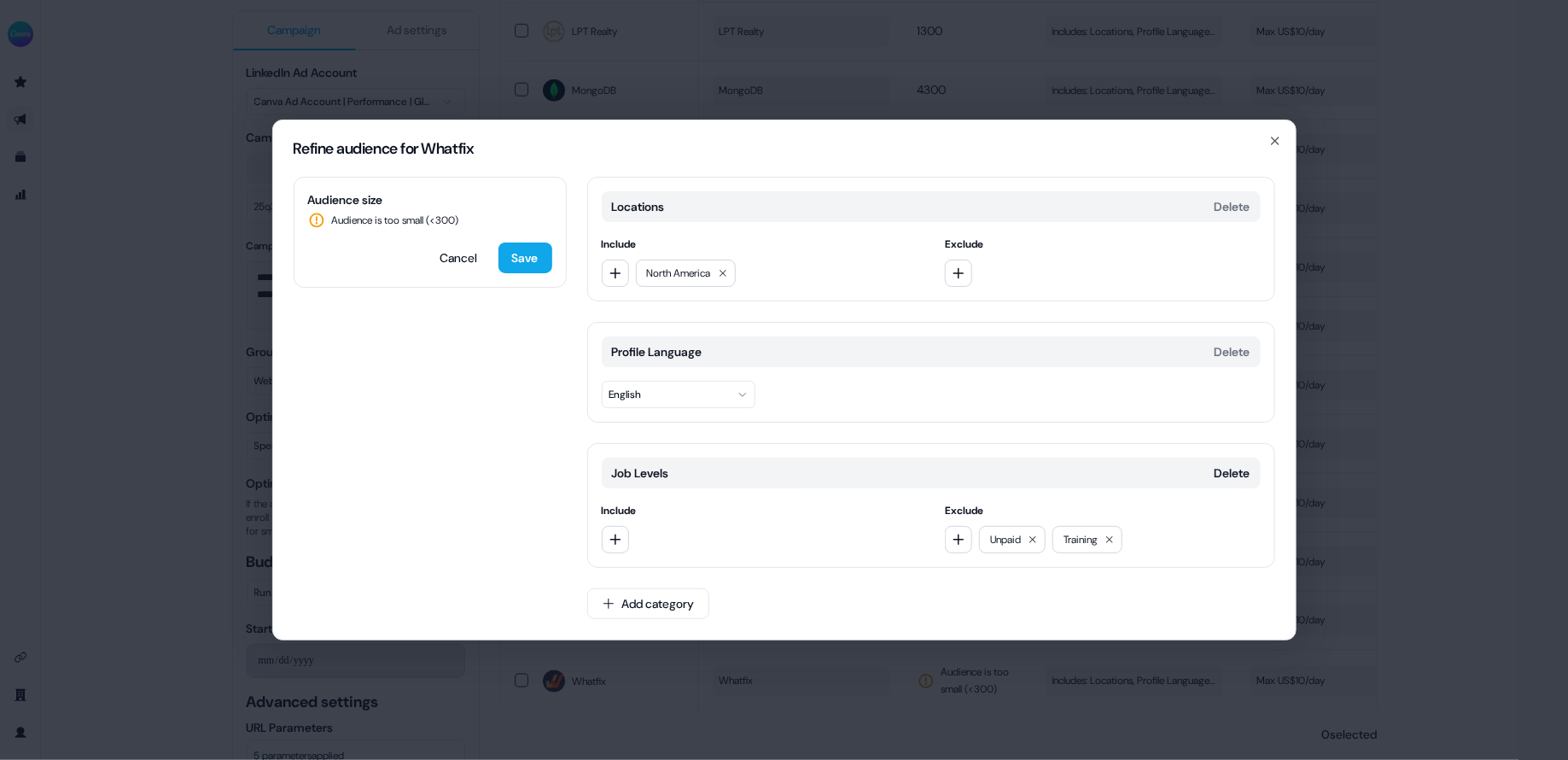 click on "Profile Language Delete" at bounding box center [931, 352] 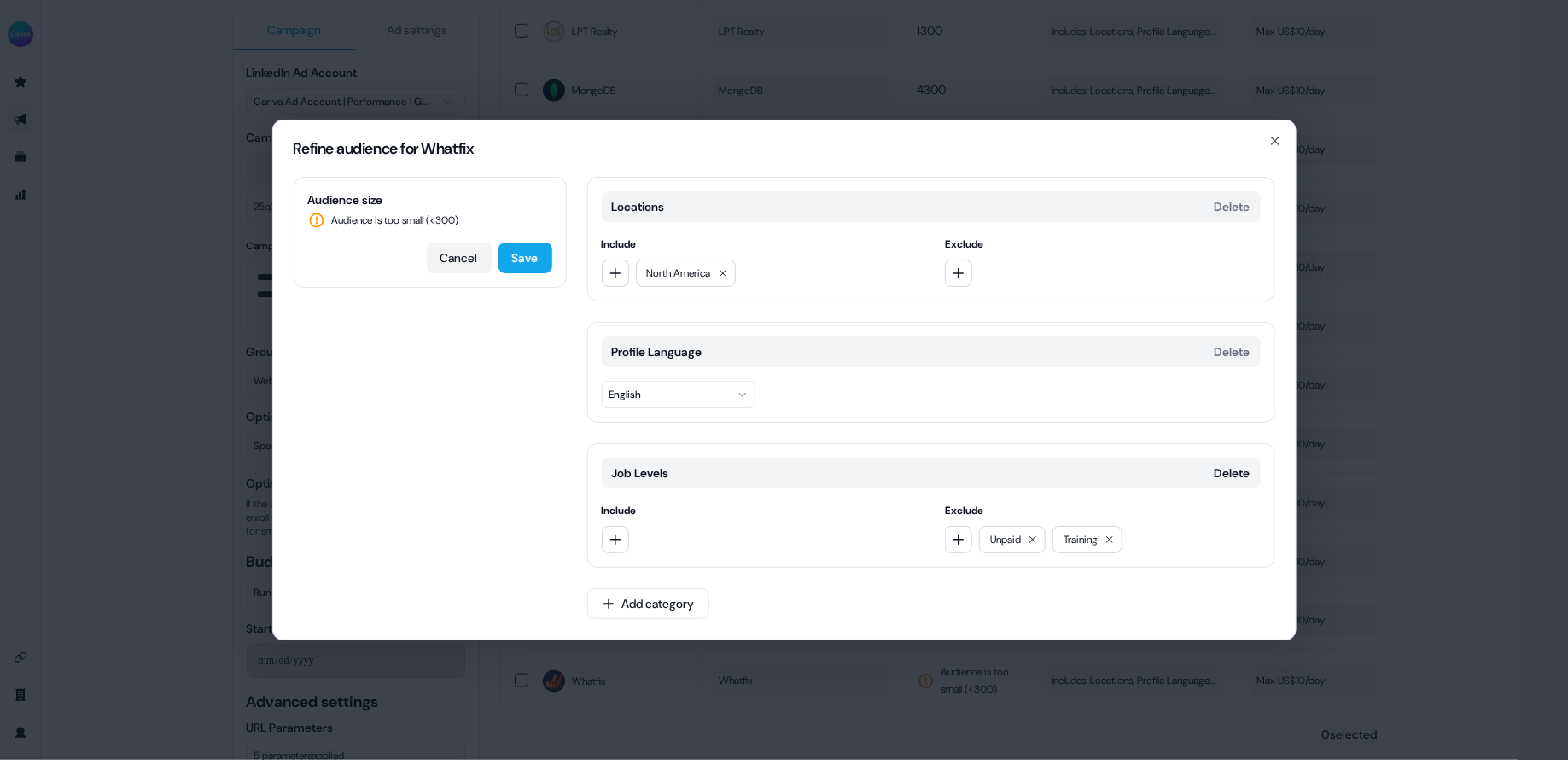 click on "Cancel" at bounding box center (459, 258) 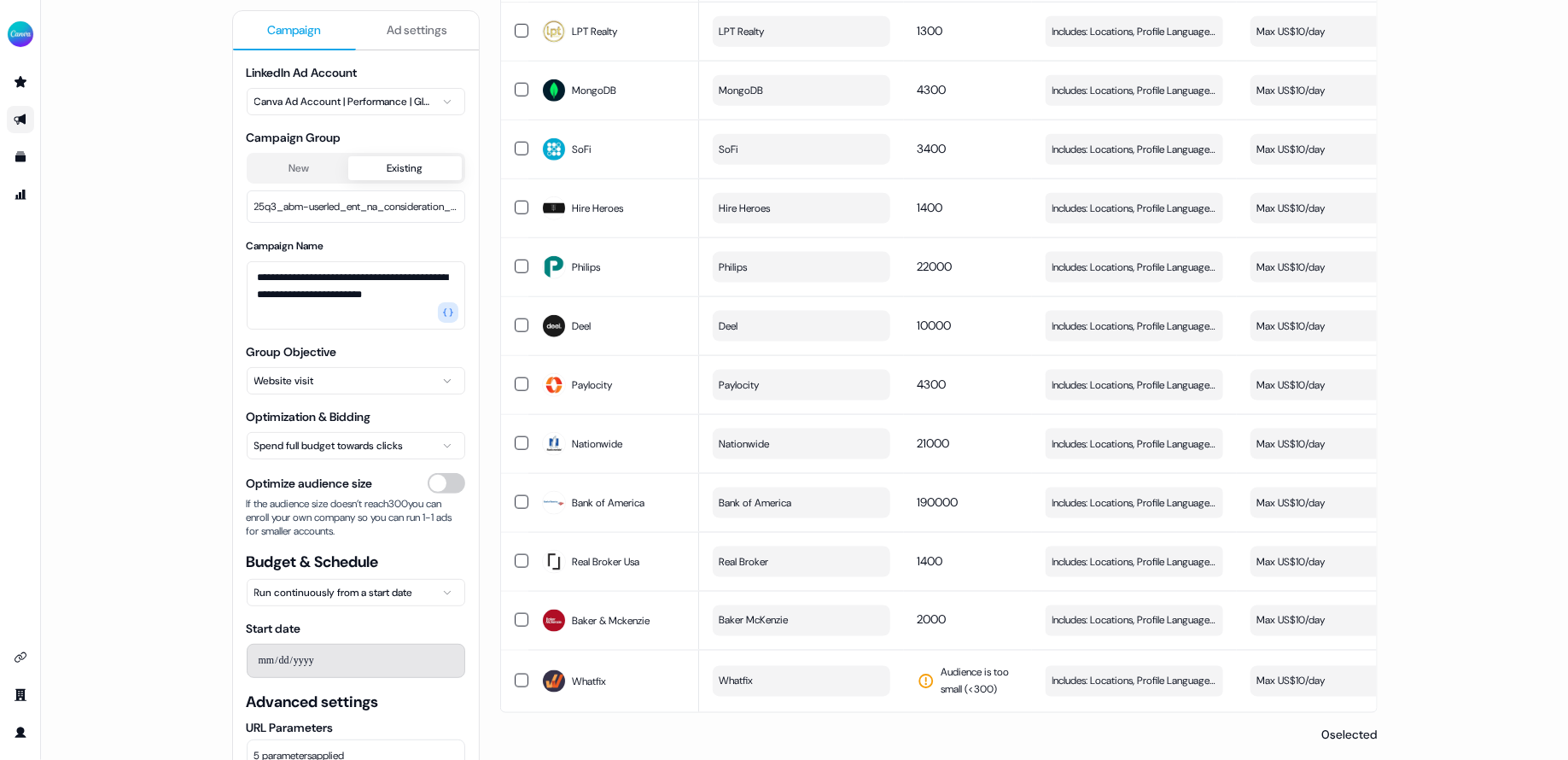 click on "**********" at bounding box center (804, 380) 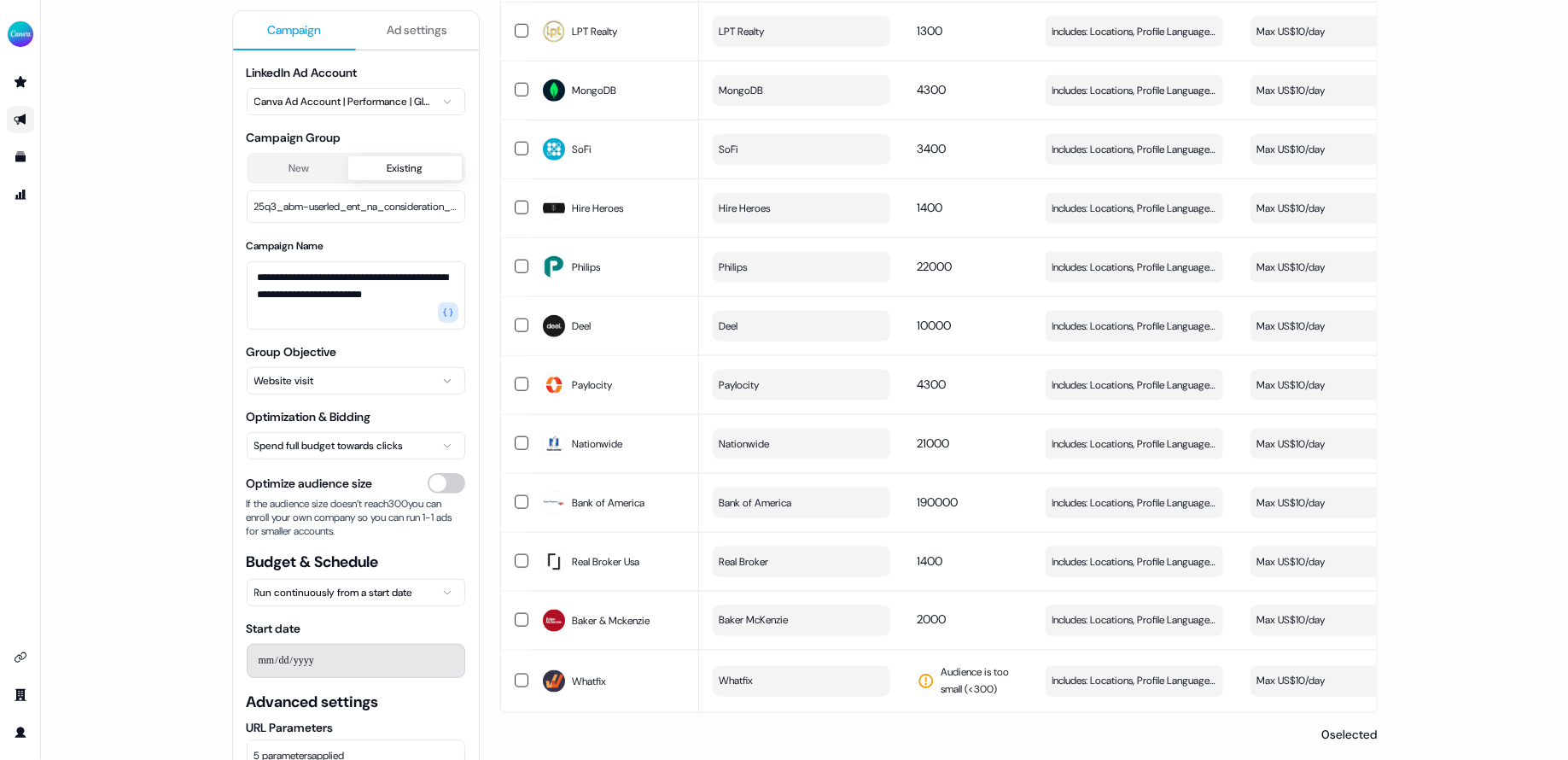 scroll, scrollTop: 0, scrollLeft: 0, axis: both 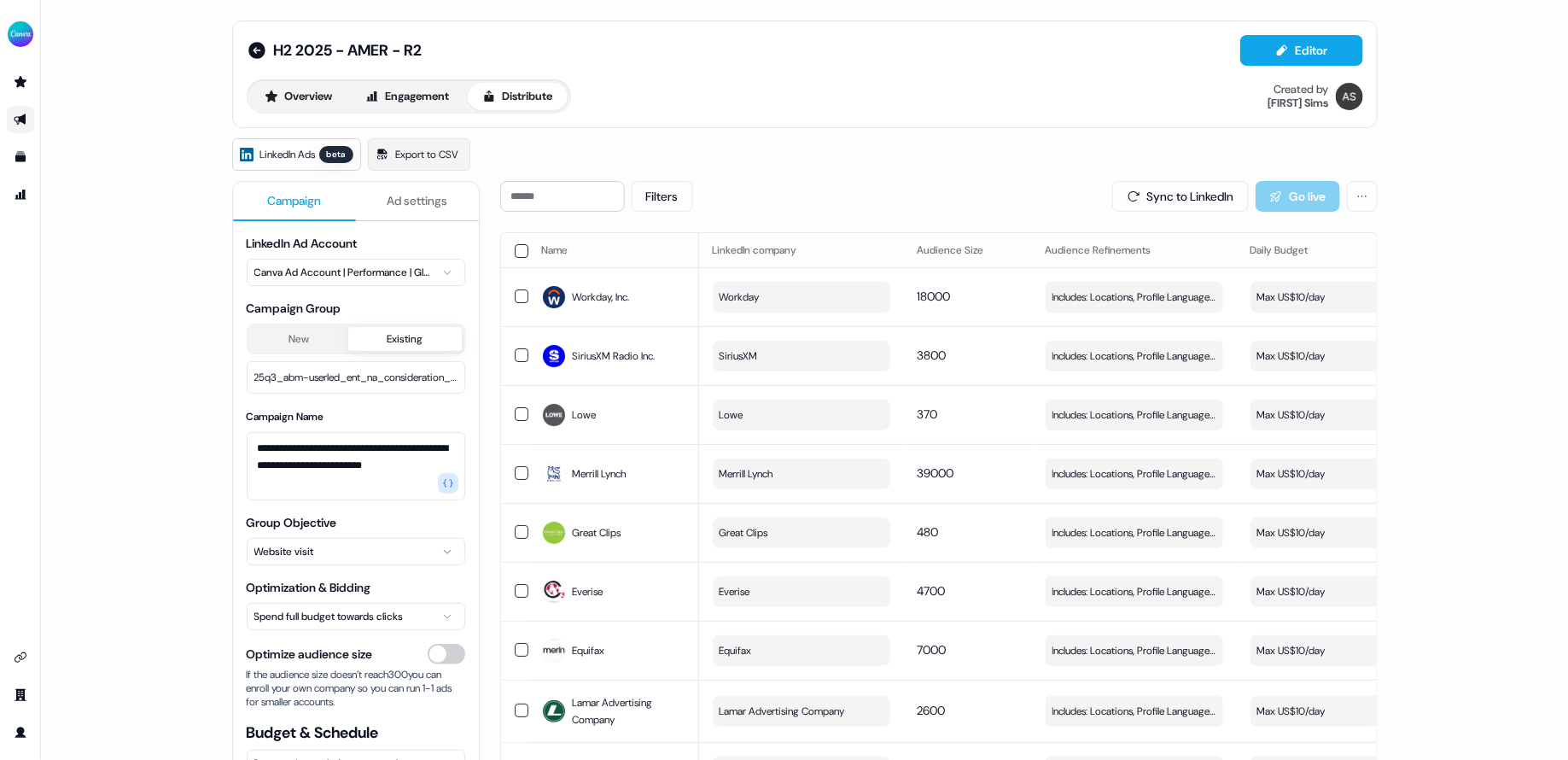click at bounding box center (522, 251) 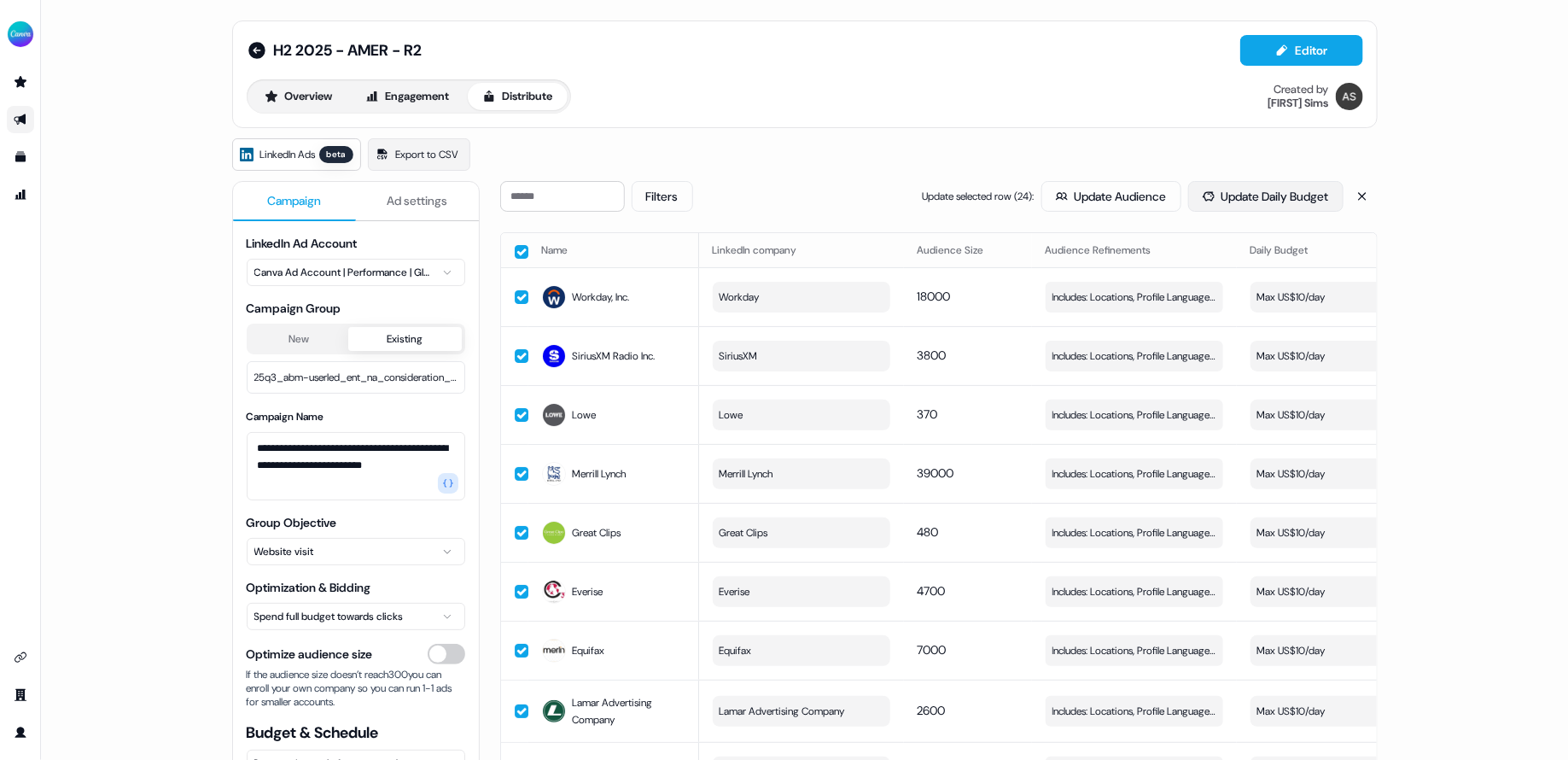 click on "Update   Daily Budget" at bounding box center [1266, 196] 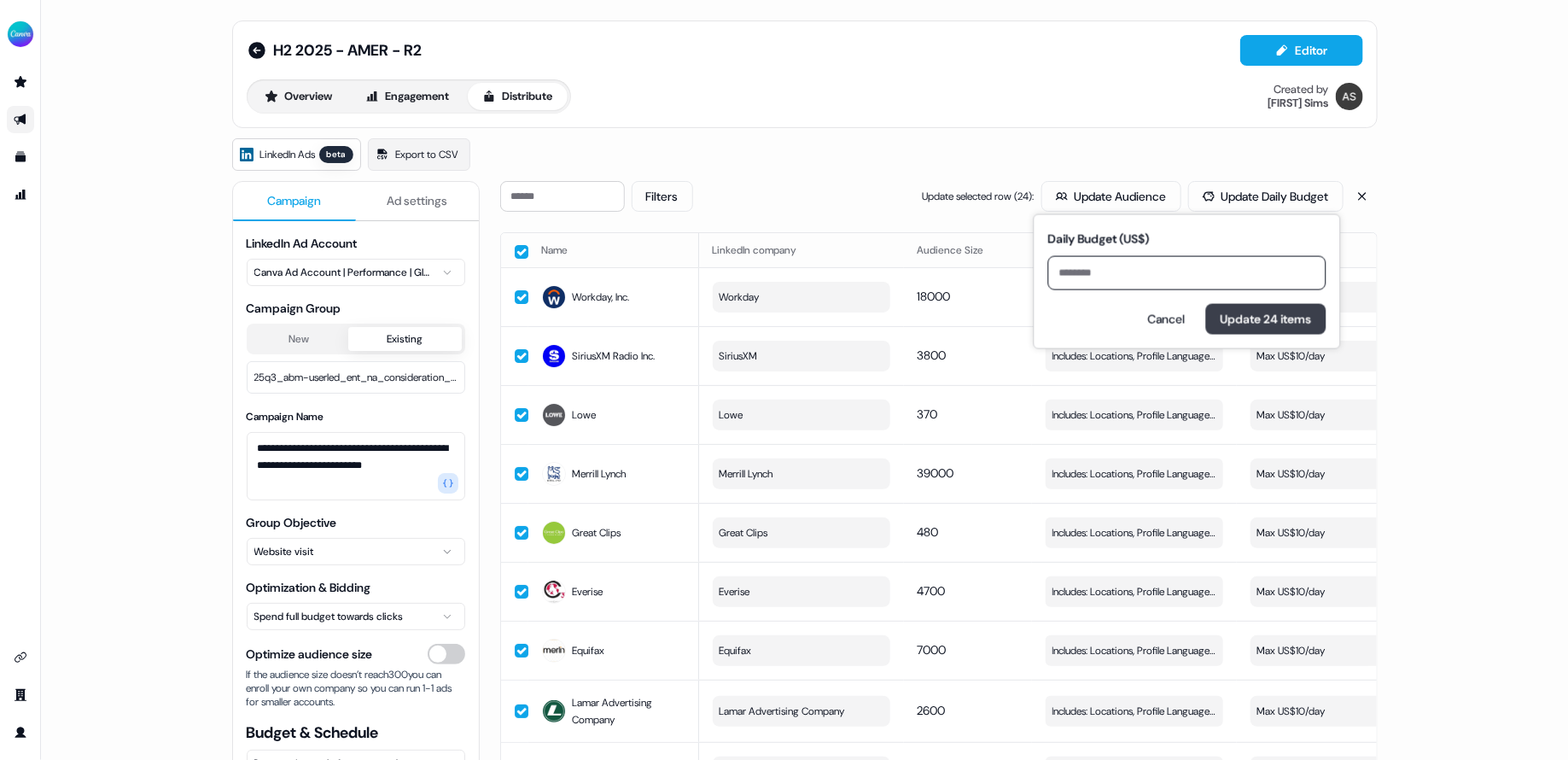type on "**" 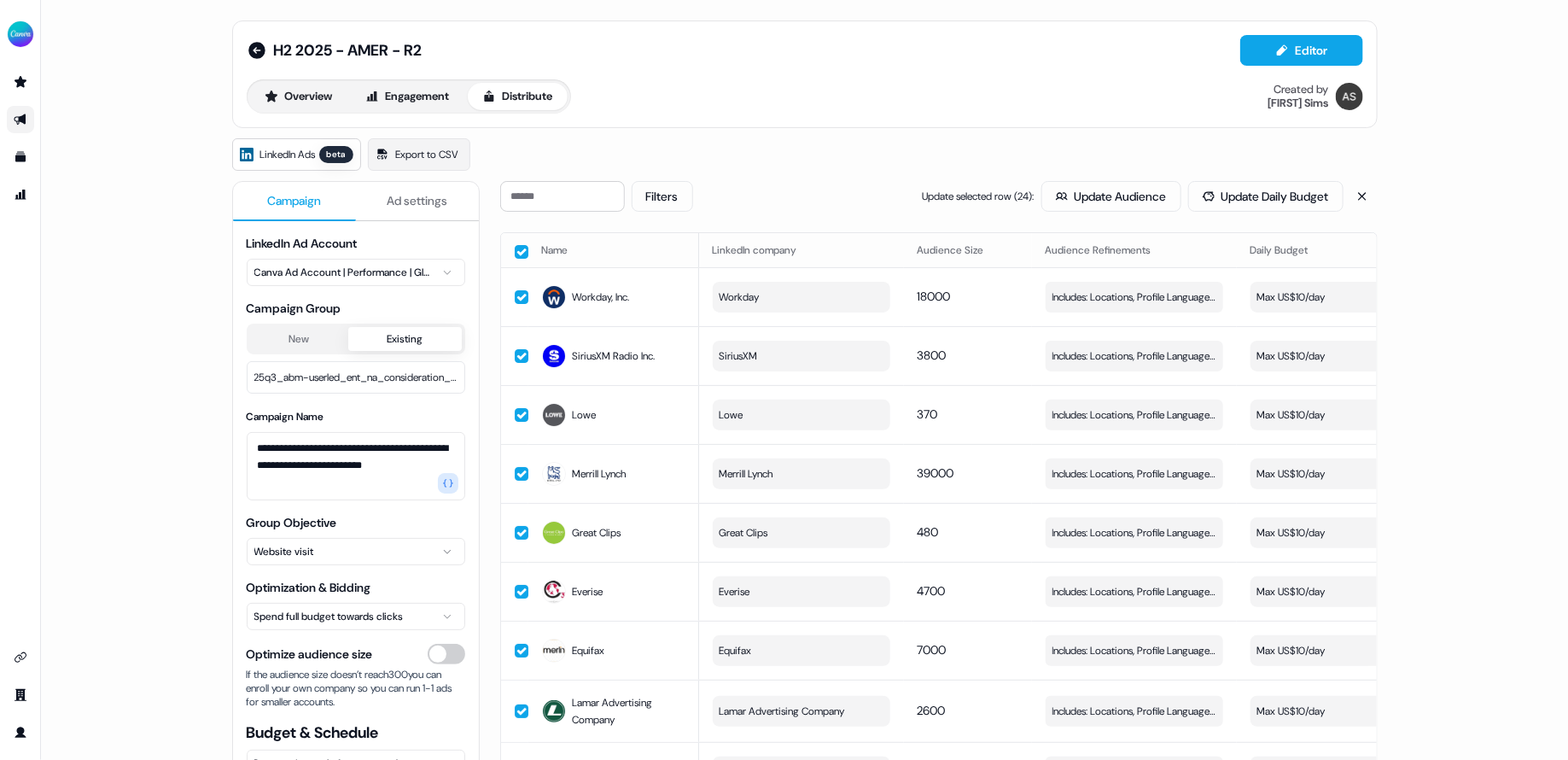 click on "**********" at bounding box center (804, 380) 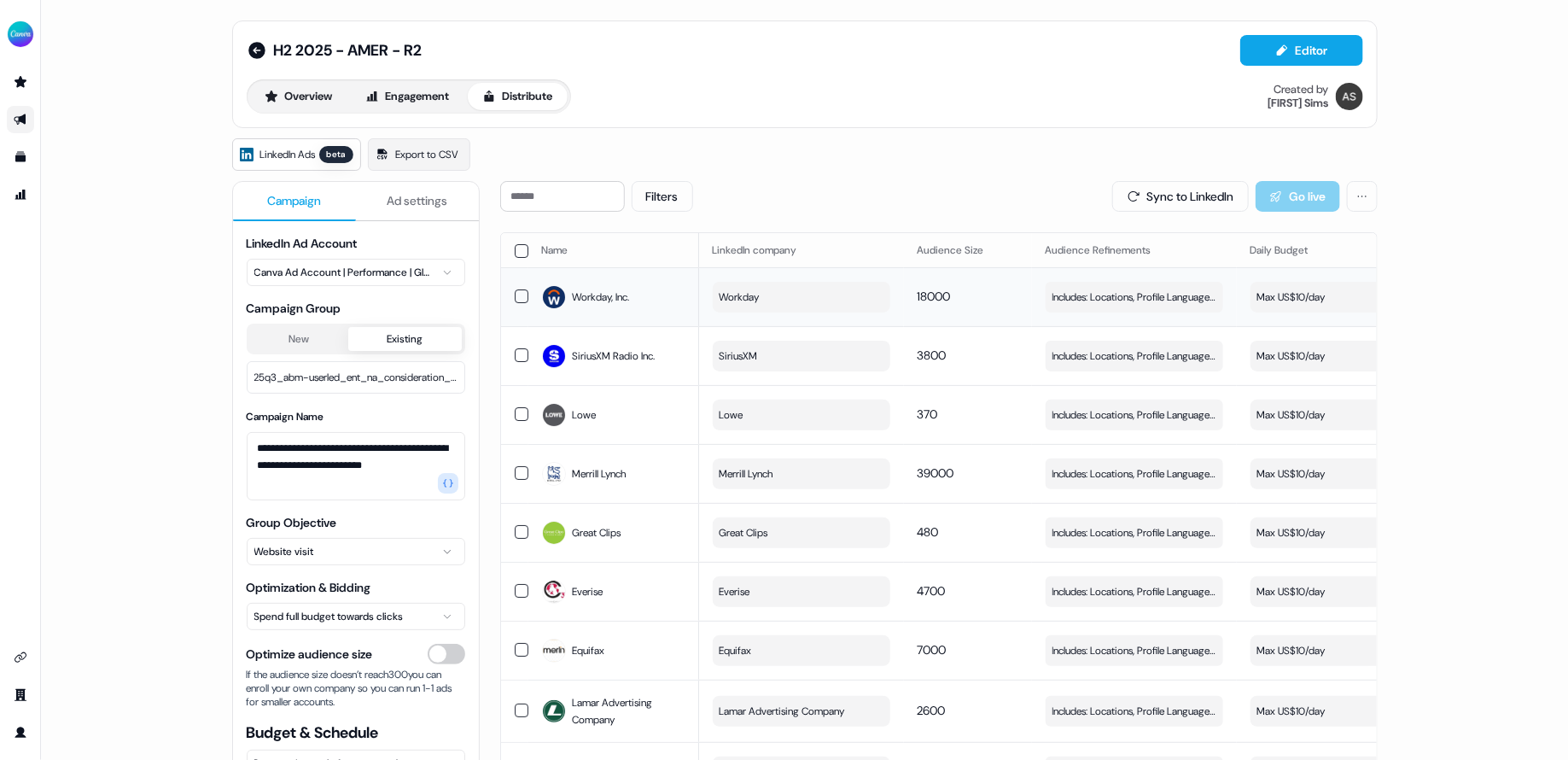 click on "Max US$10/day" at bounding box center (1339, 297) 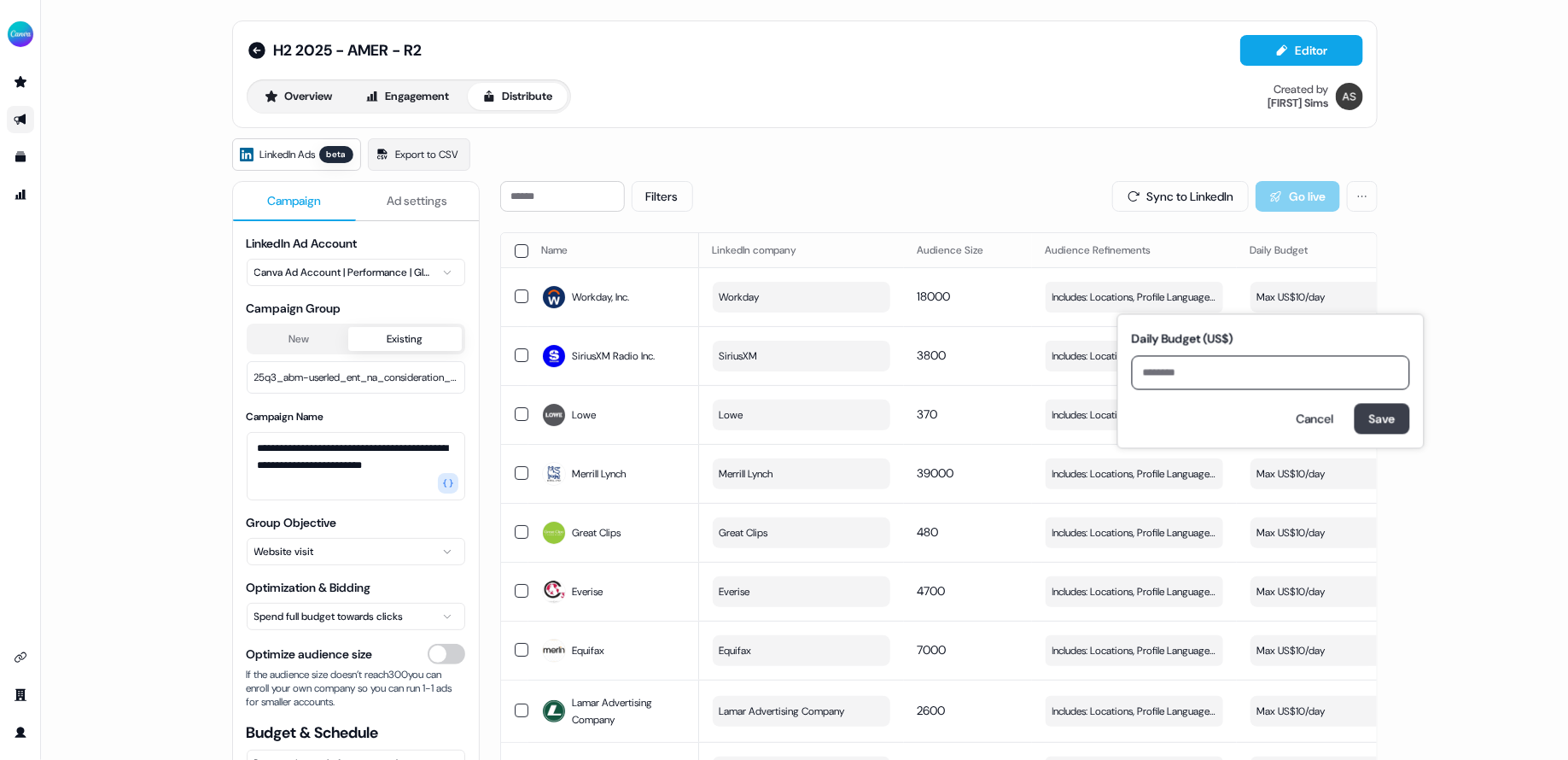 type on "**" 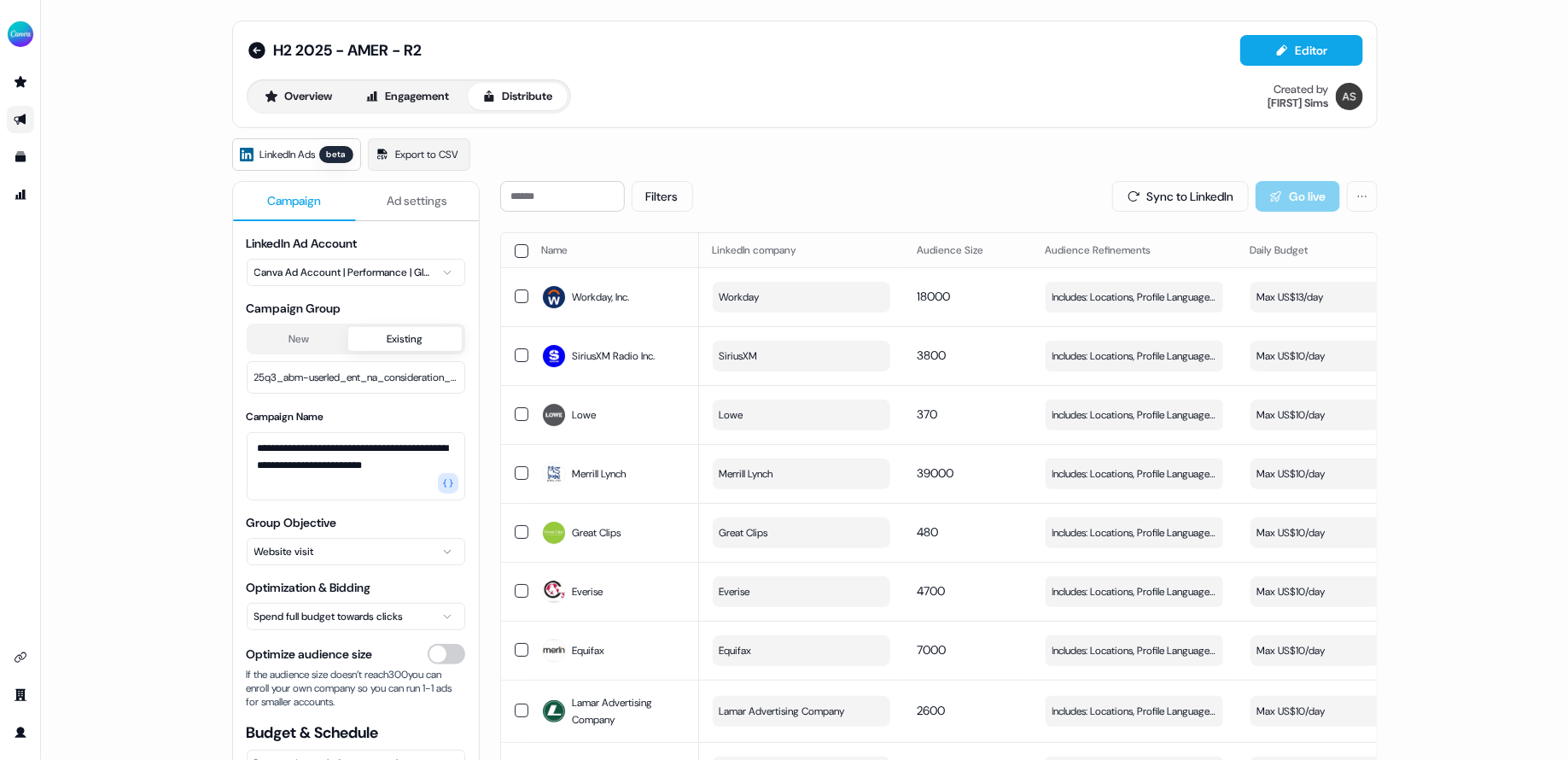 click at bounding box center [515, 250] 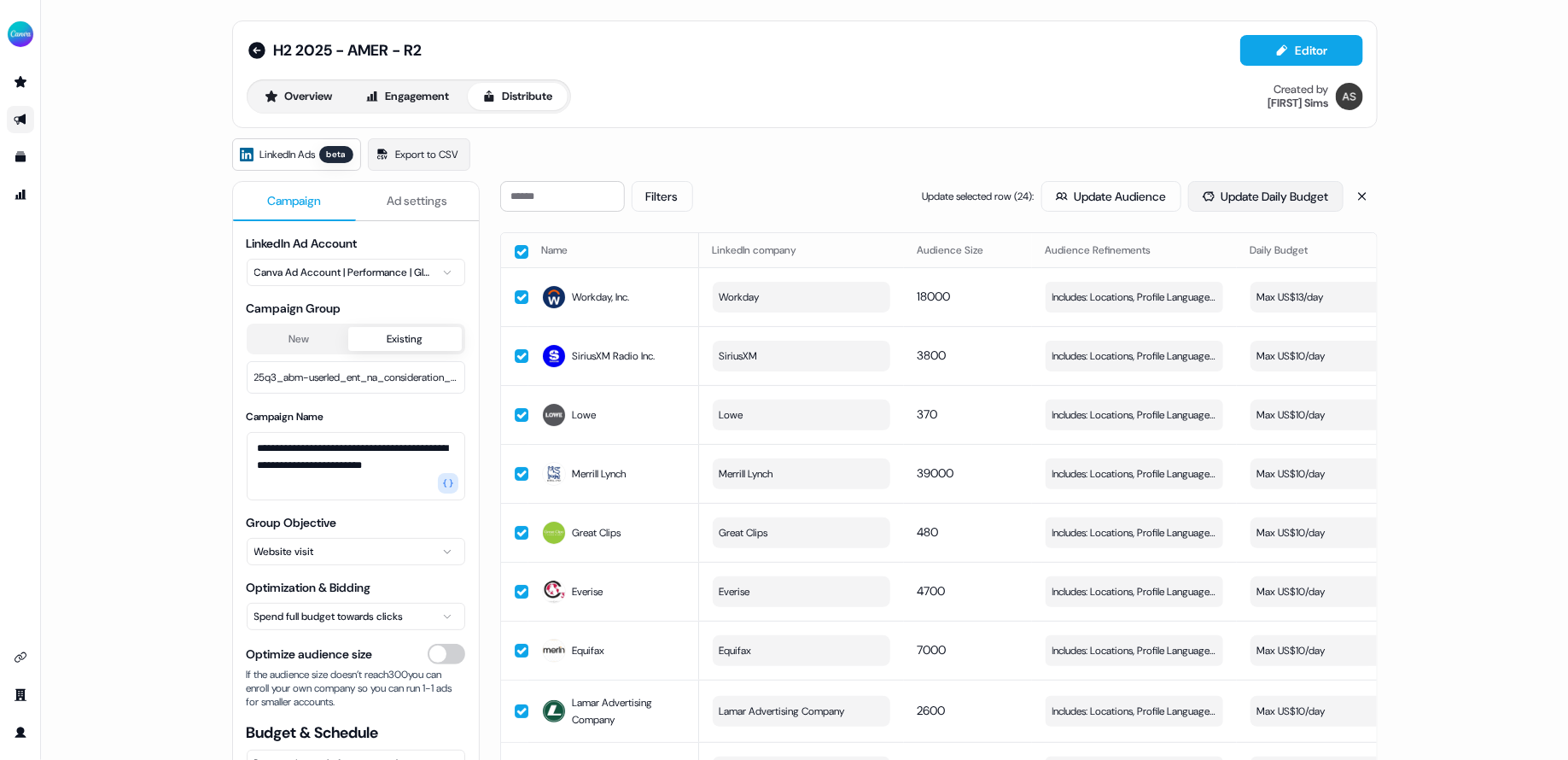 click on "Update   Daily Budget" at bounding box center [1266, 196] 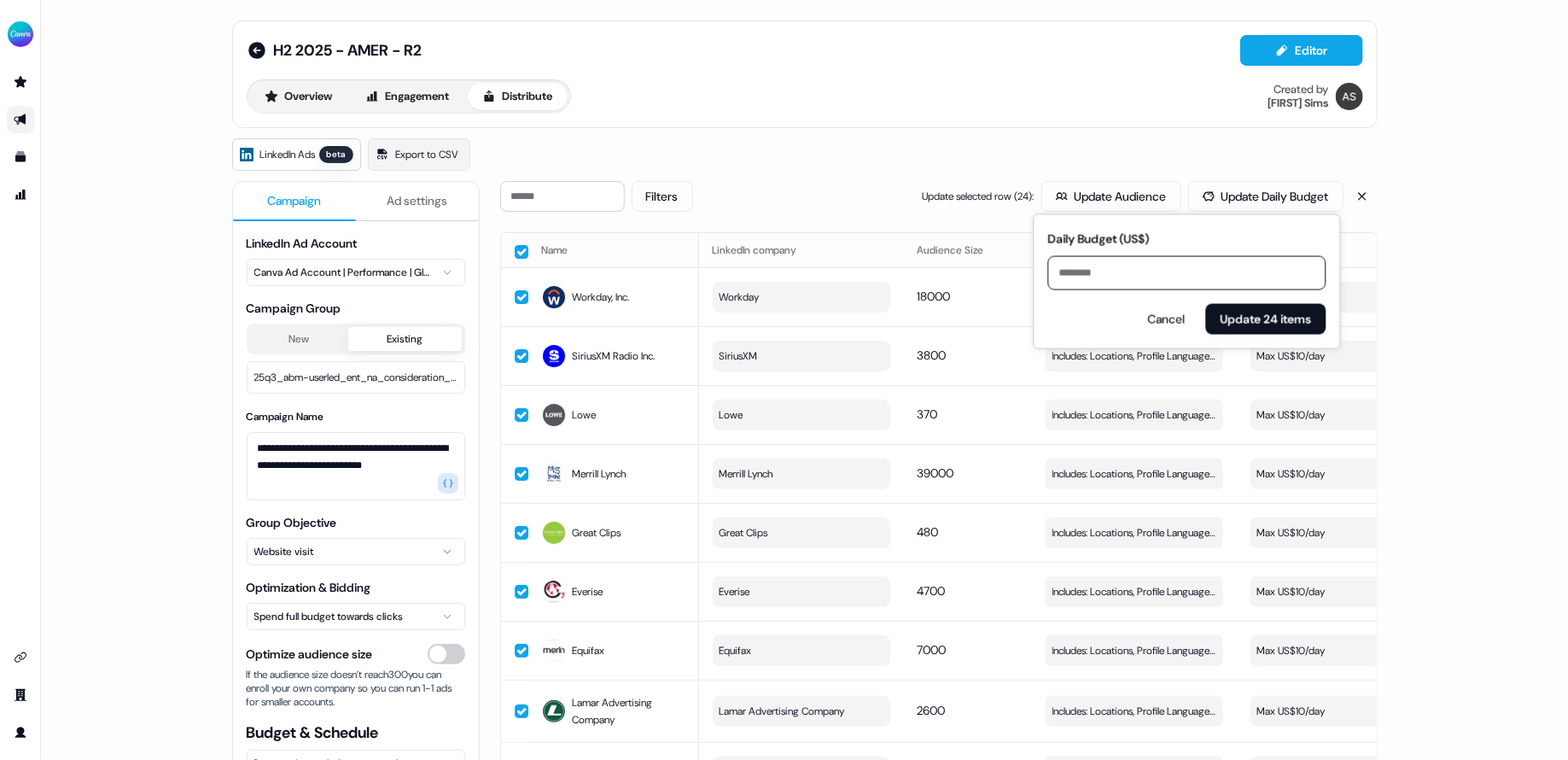 type on "**" 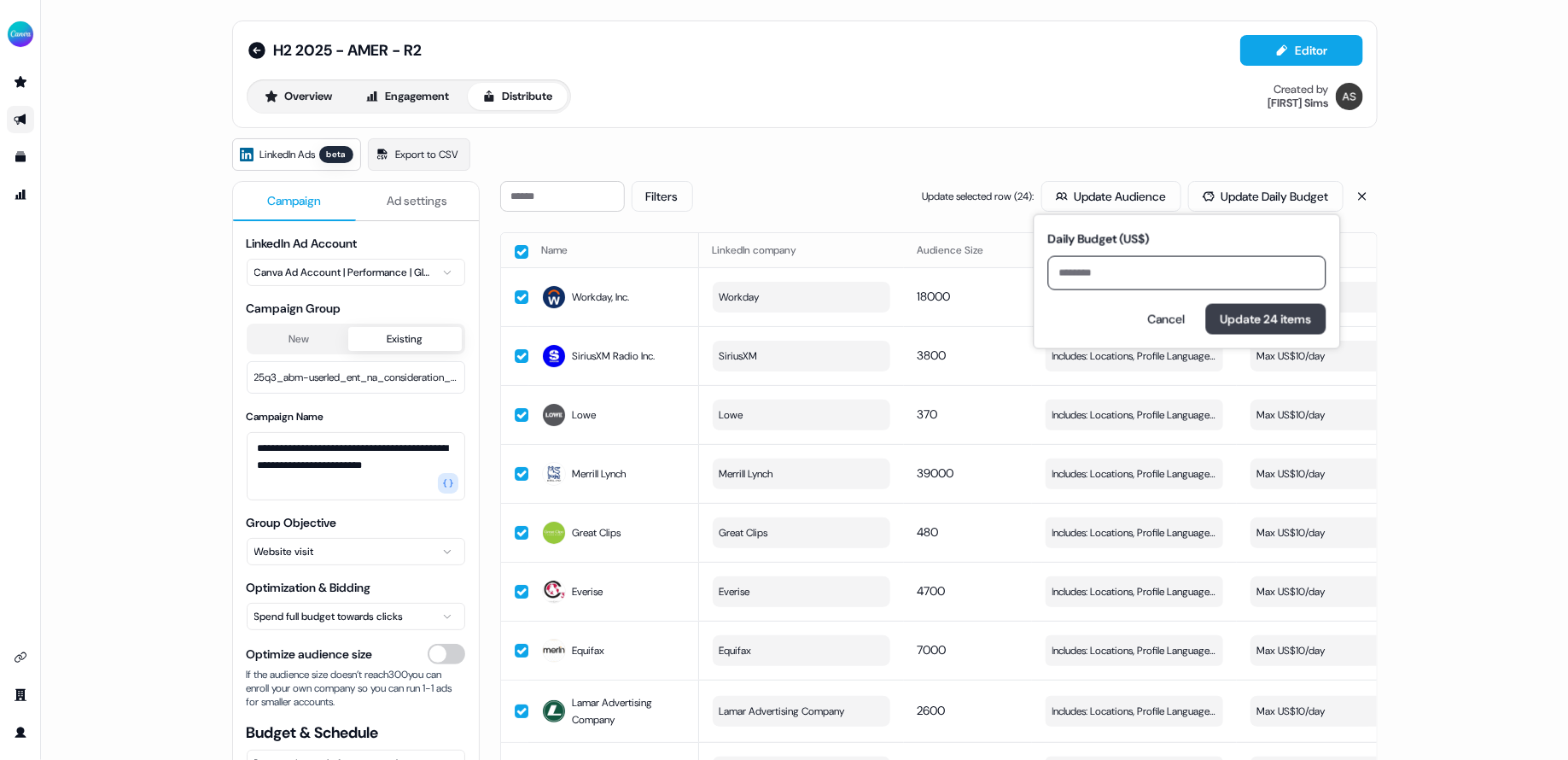 click on "Update 24 items" at bounding box center (1266, 319) 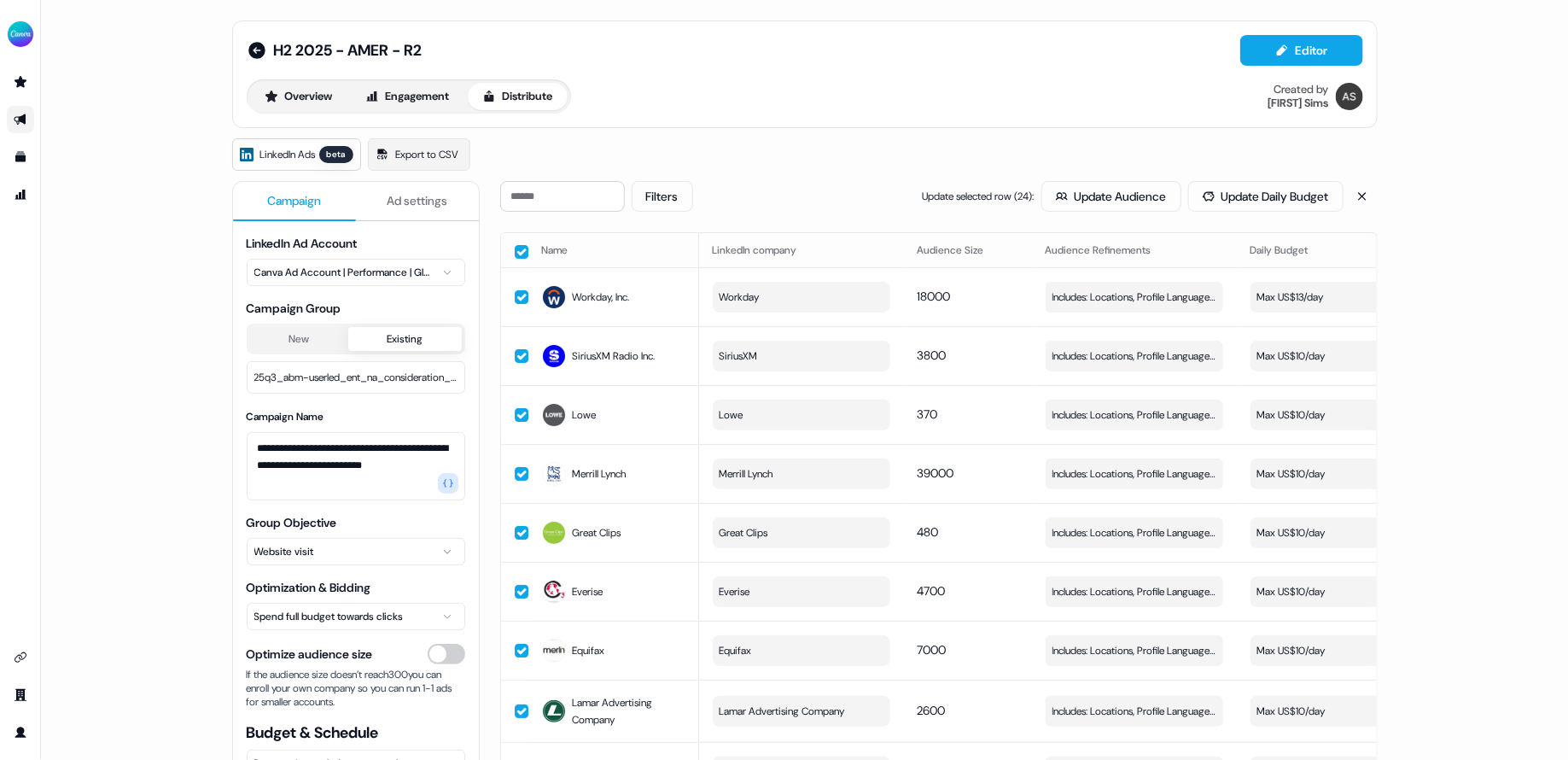 click on "**********" at bounding box center (805, 870) 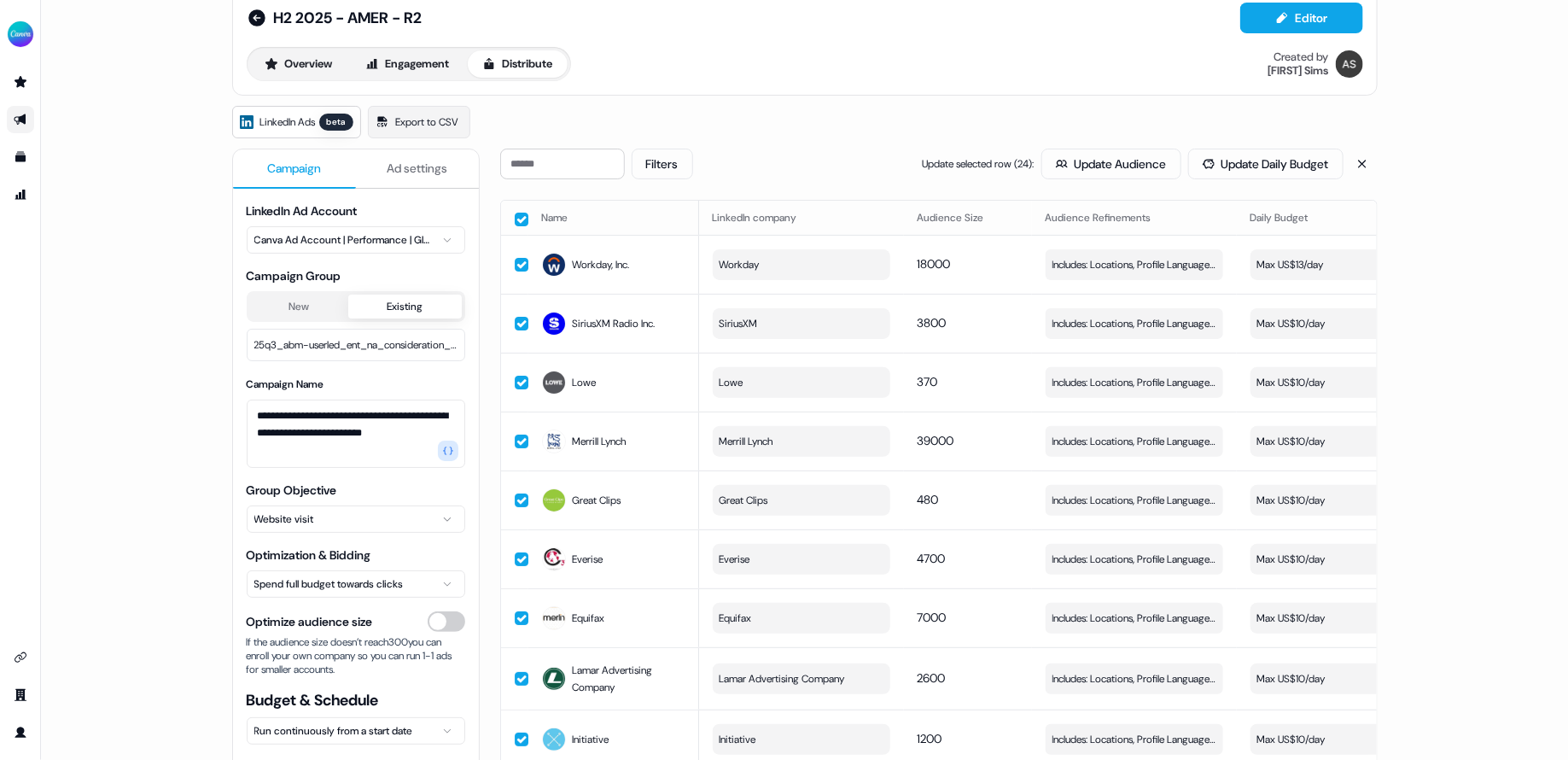scroll, scrollTop: 38, scrollLeft: 0, axis: vertical 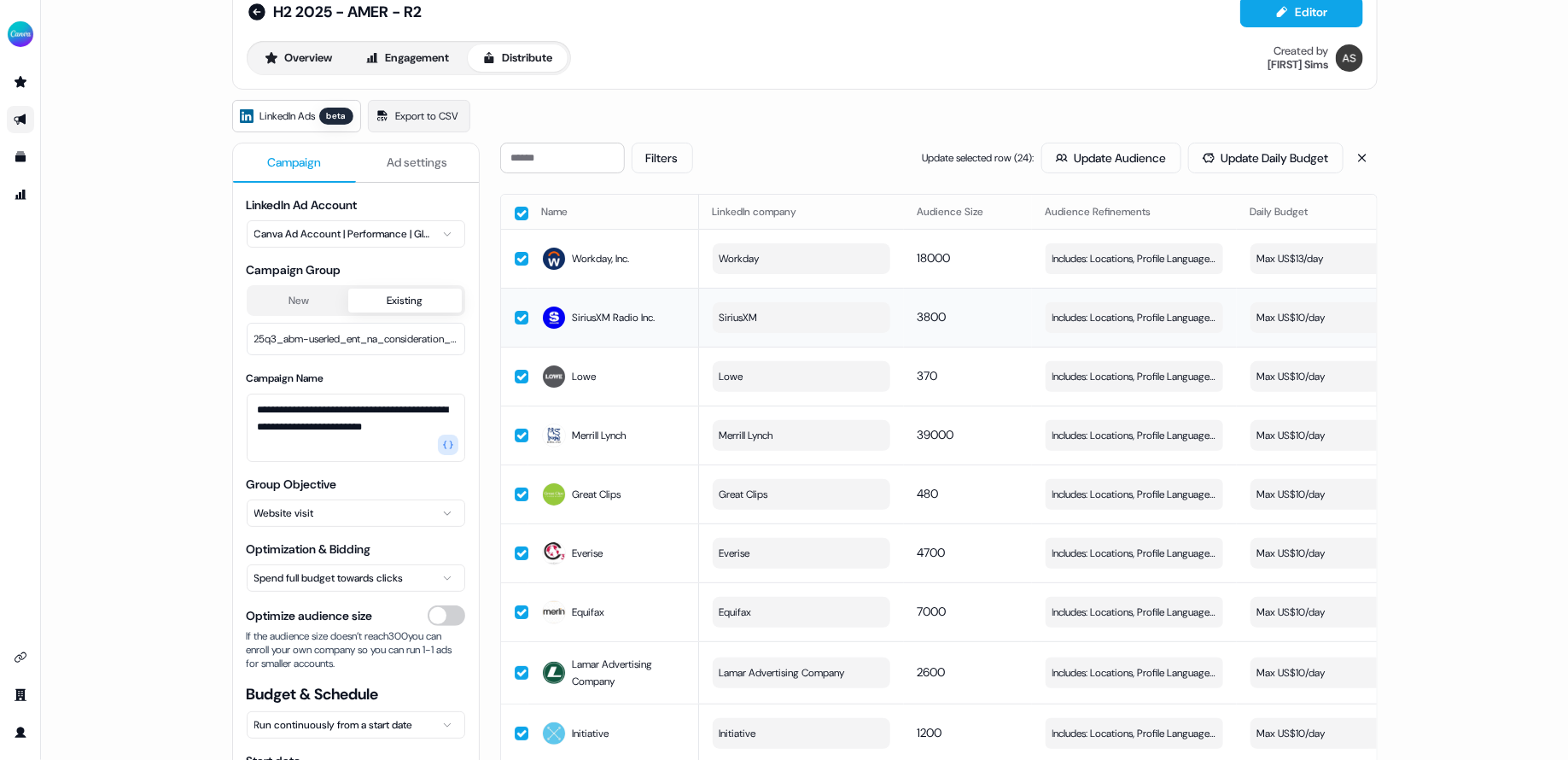 click on "Max US$10/day" at bounding box center [1339, 318] 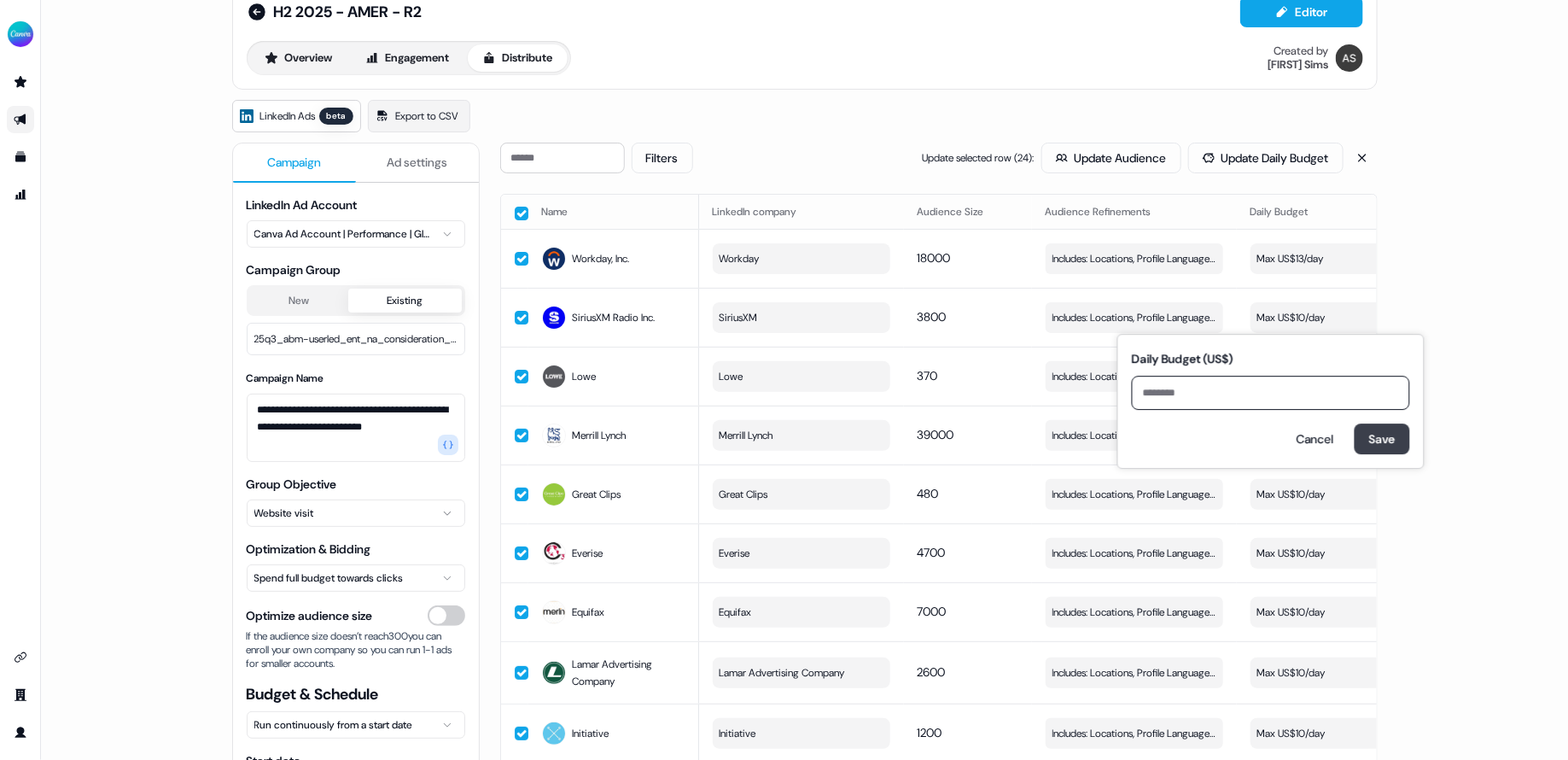 type on "**" 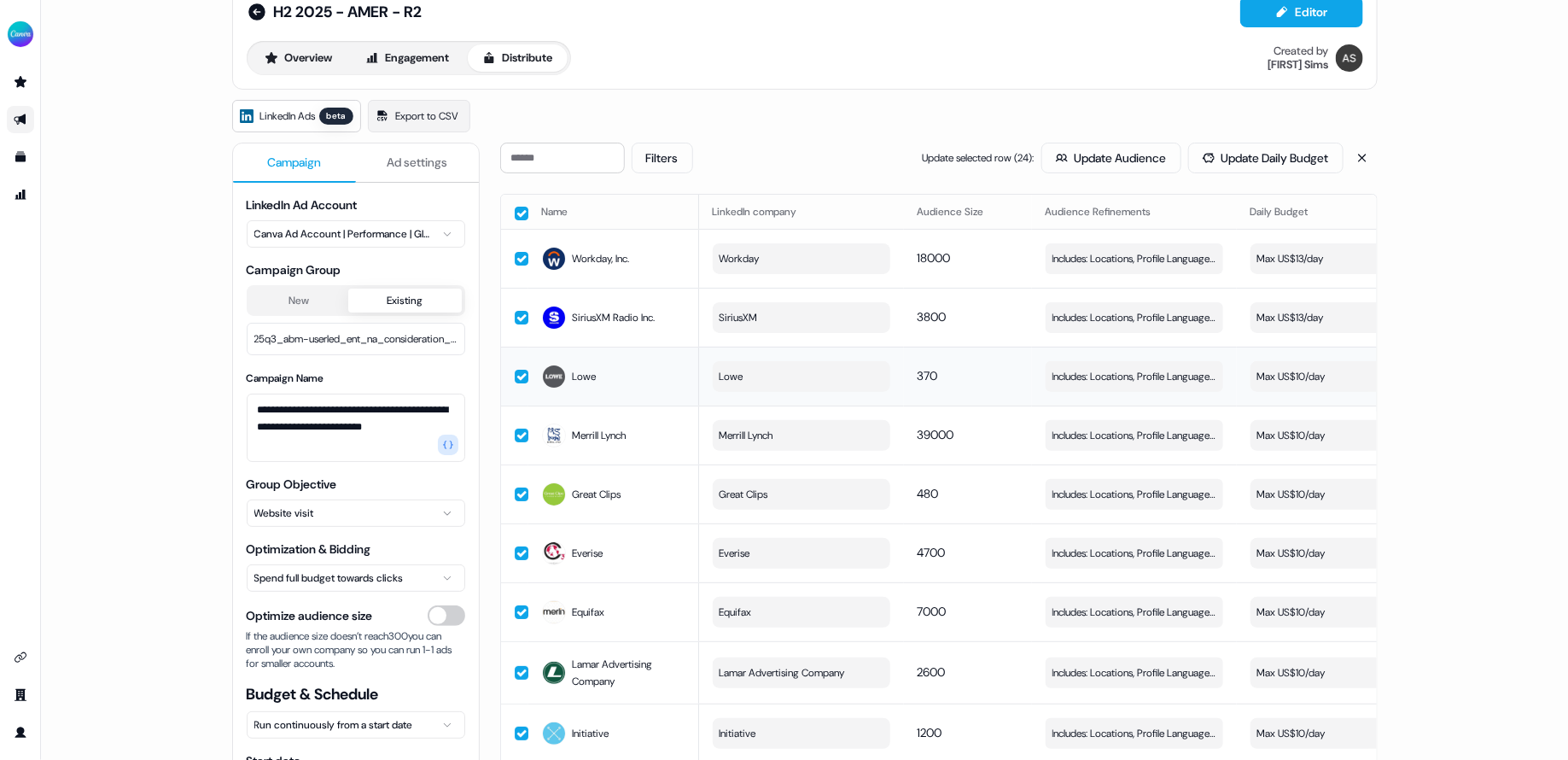 click on "Max US$10/day" at bounding box center (1339, 377) 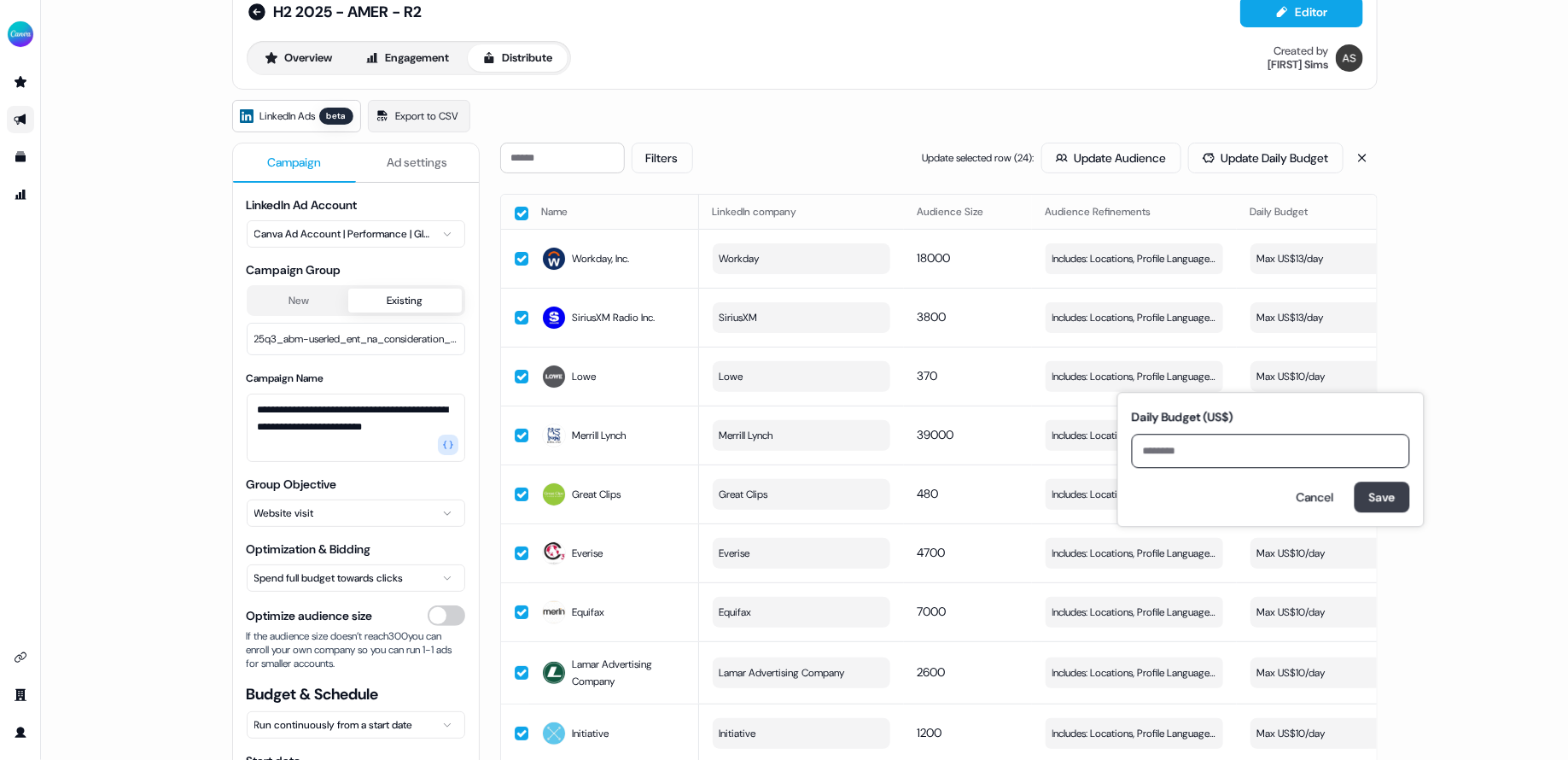 type on "**" 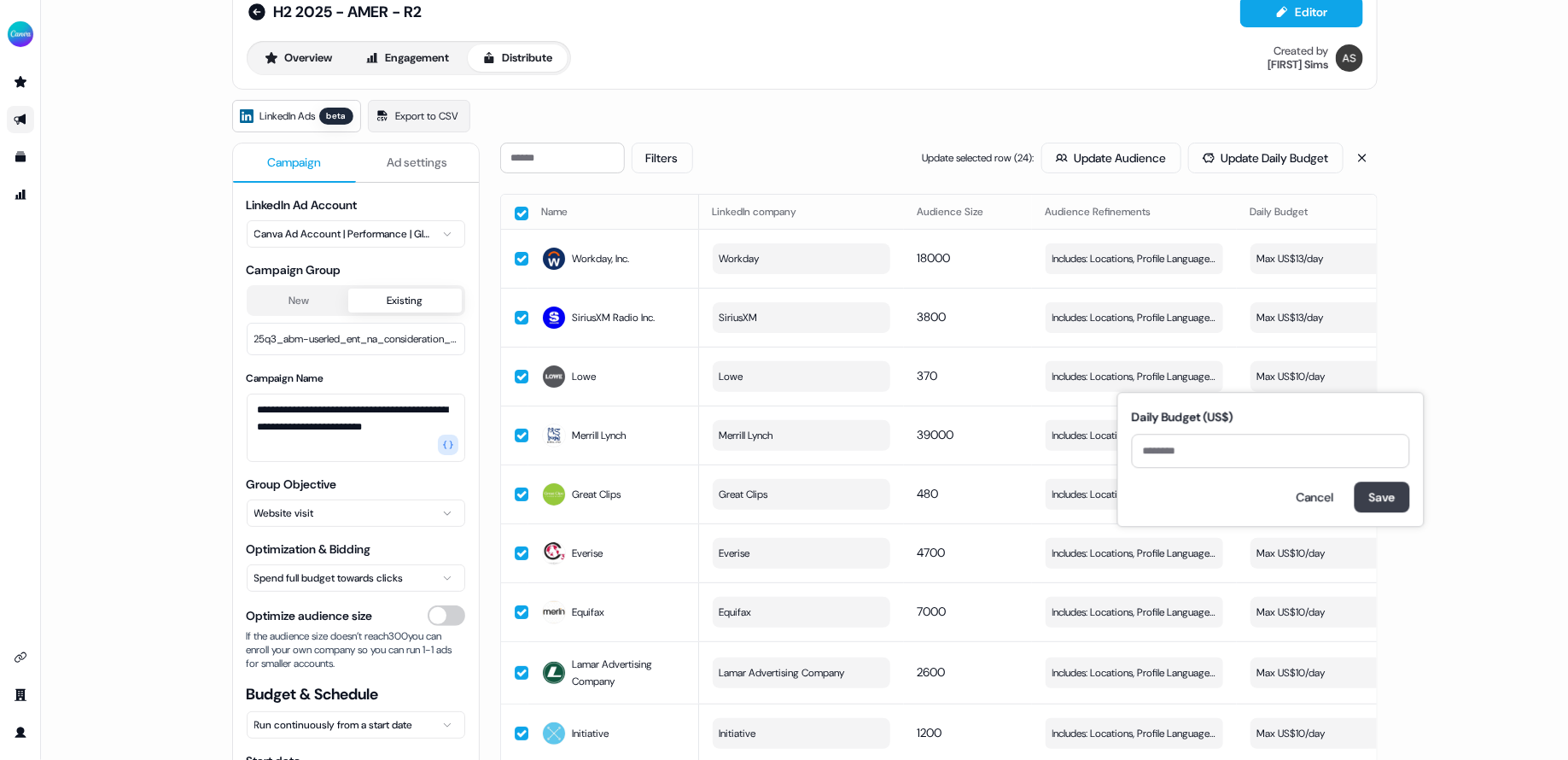 click on "Save" at bounding box center (1382, 497) 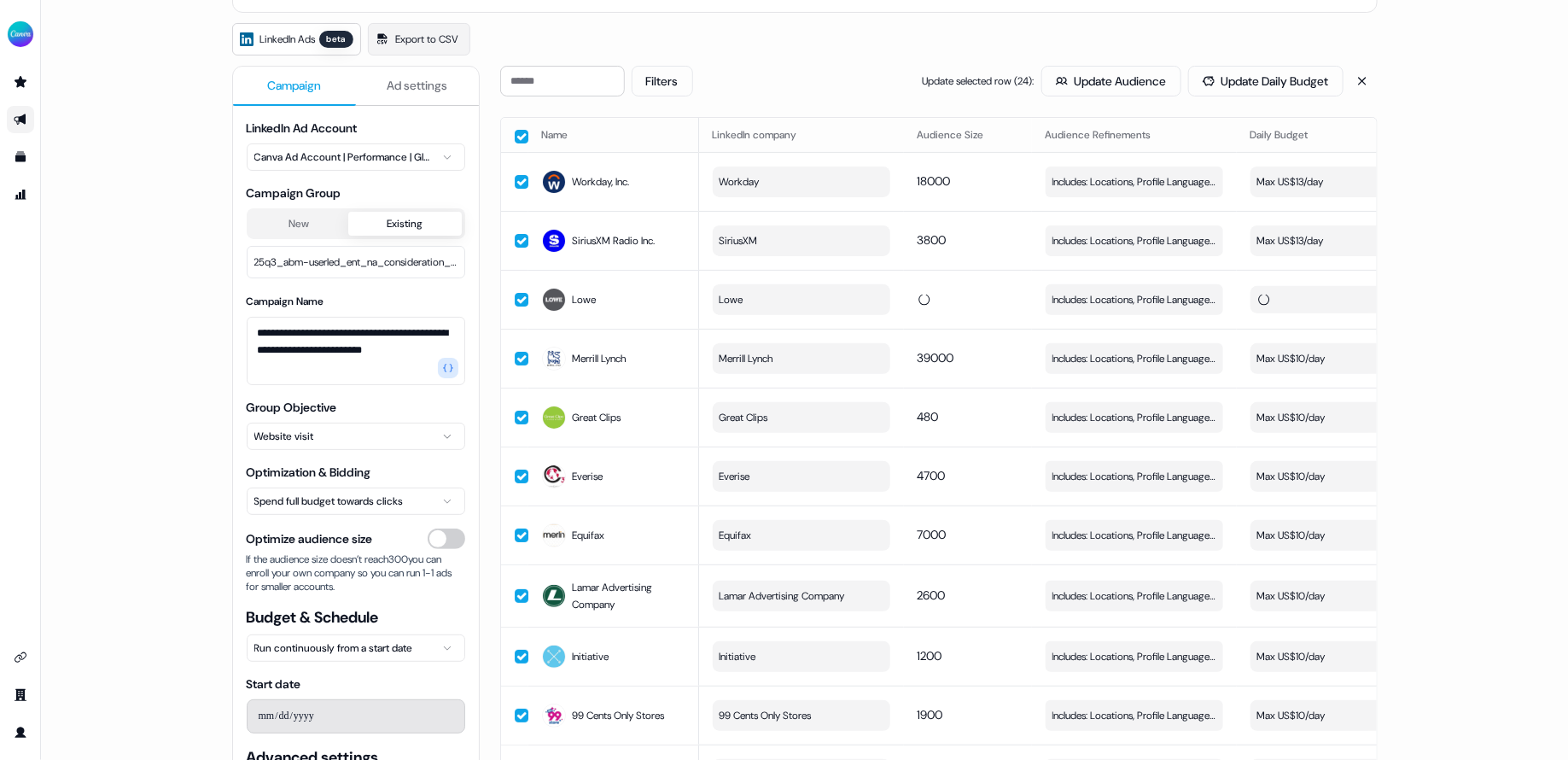 scroll, scrollTop: 122, scrollLeft: 0, axis: vertical 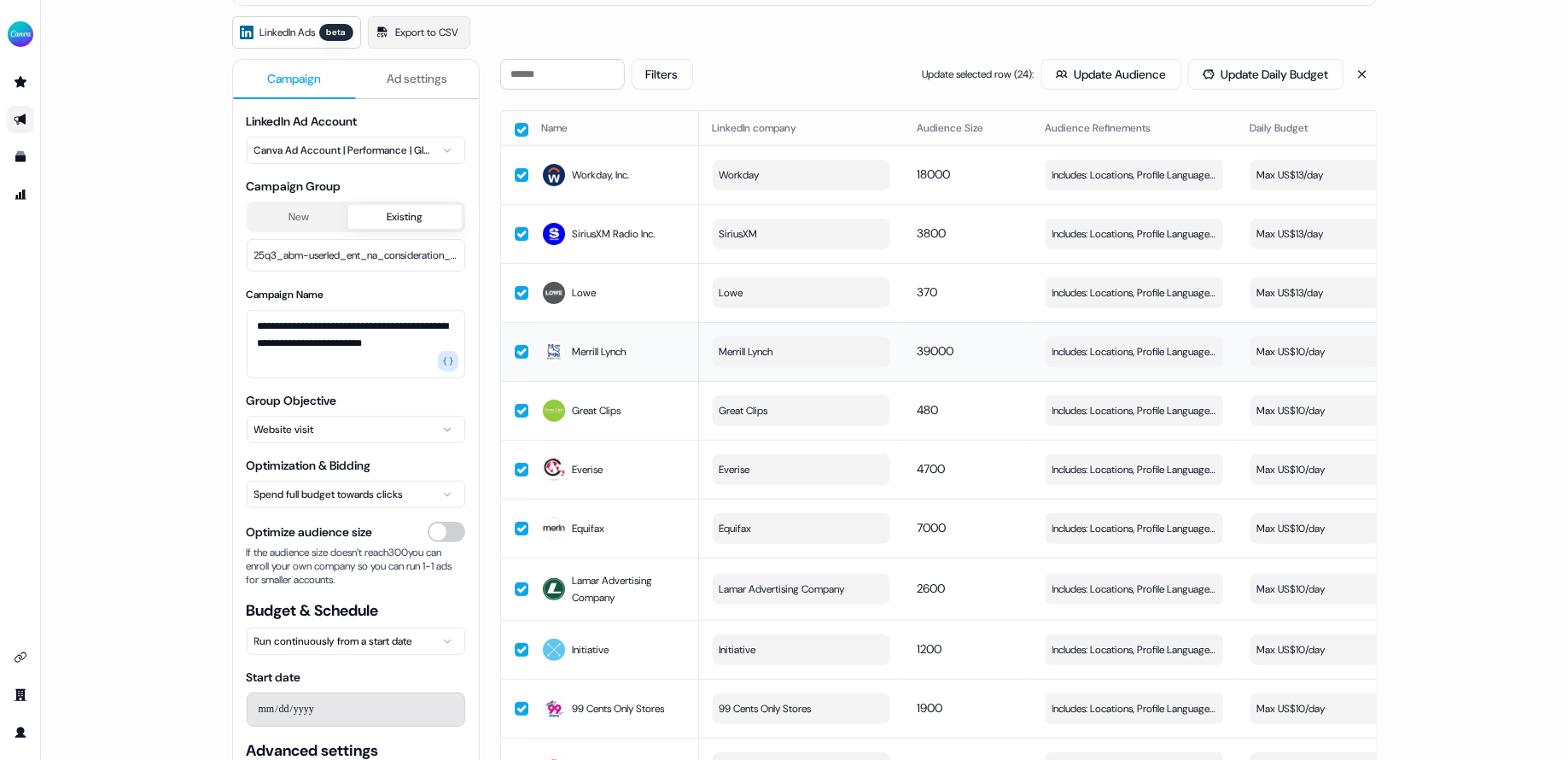 click on "Max US$10/day" at bounding box center [1339, 352] 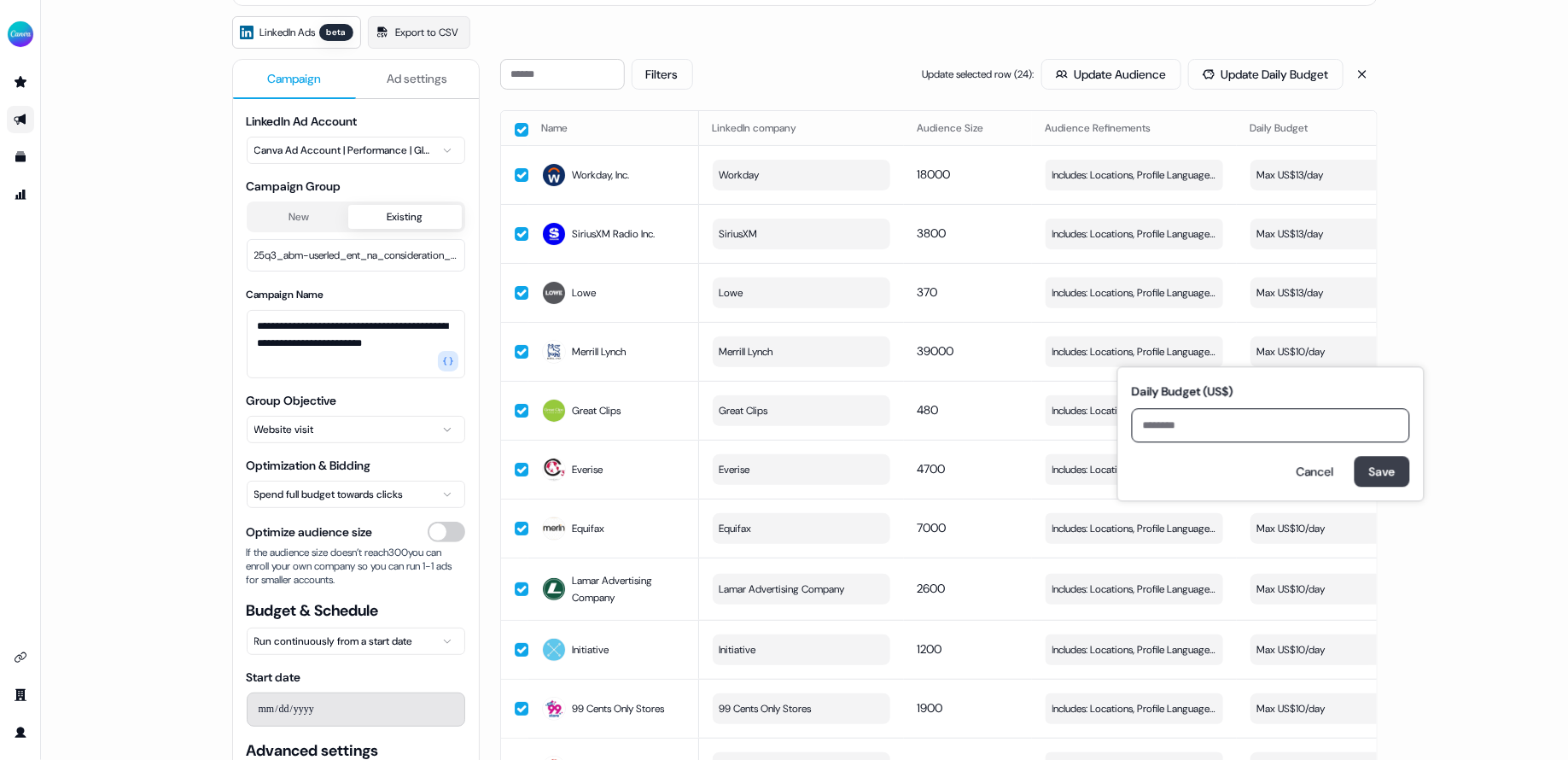 type on "**" 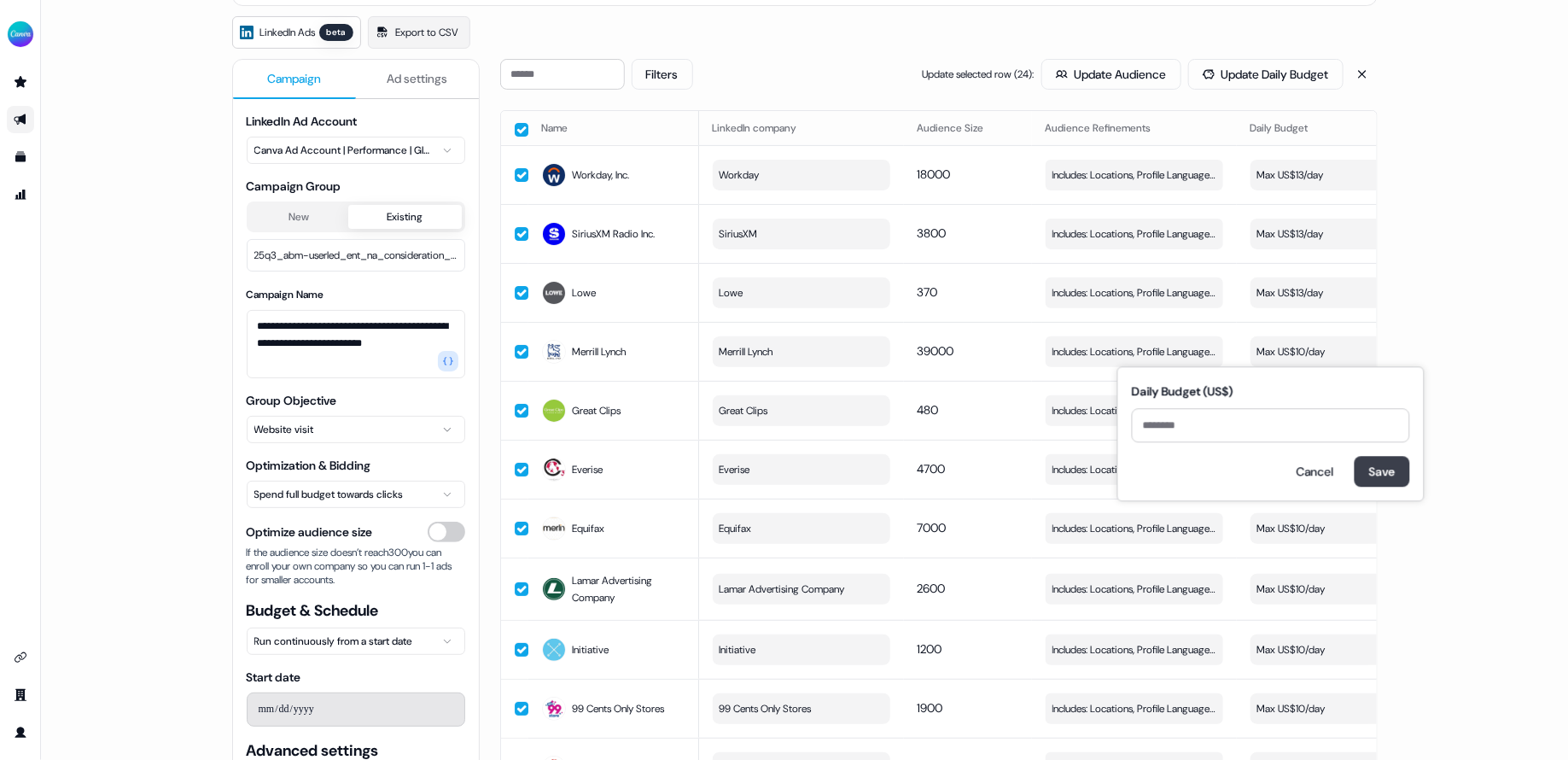 click on "Save" at bounding box center (1382, 471) 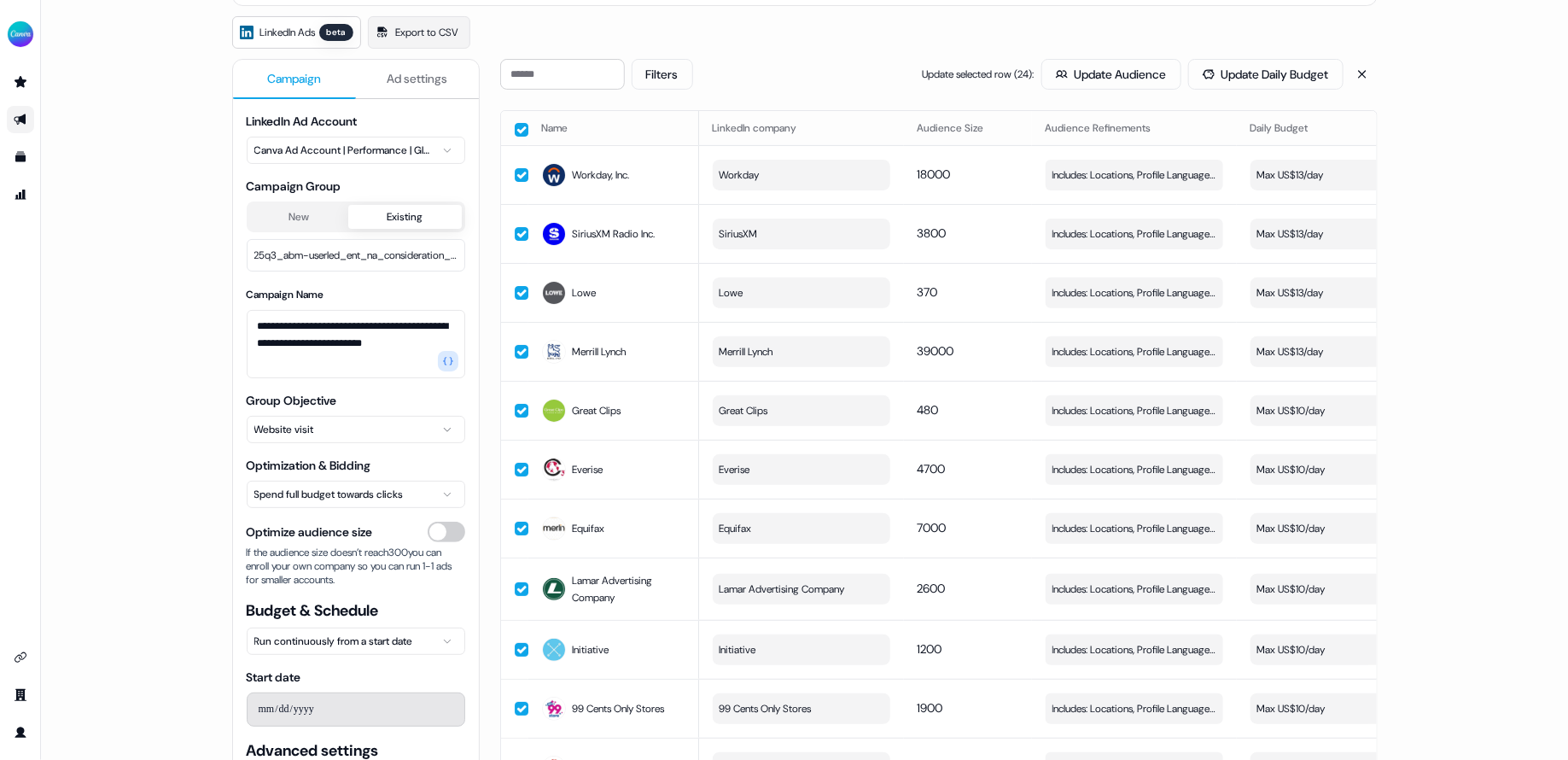 click on "Max US$10/day" at bounding box center [1339, 411] 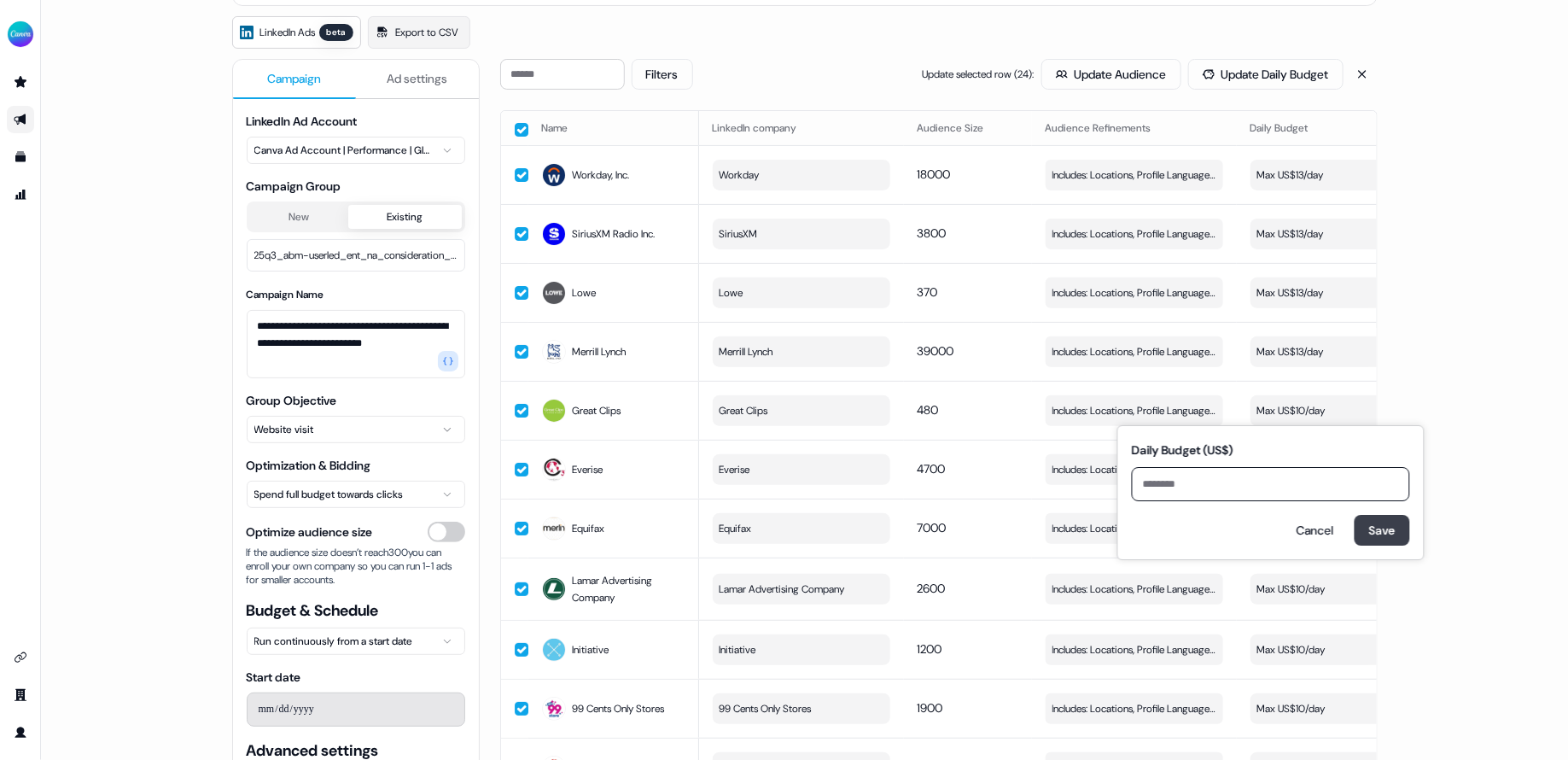 type on "**" 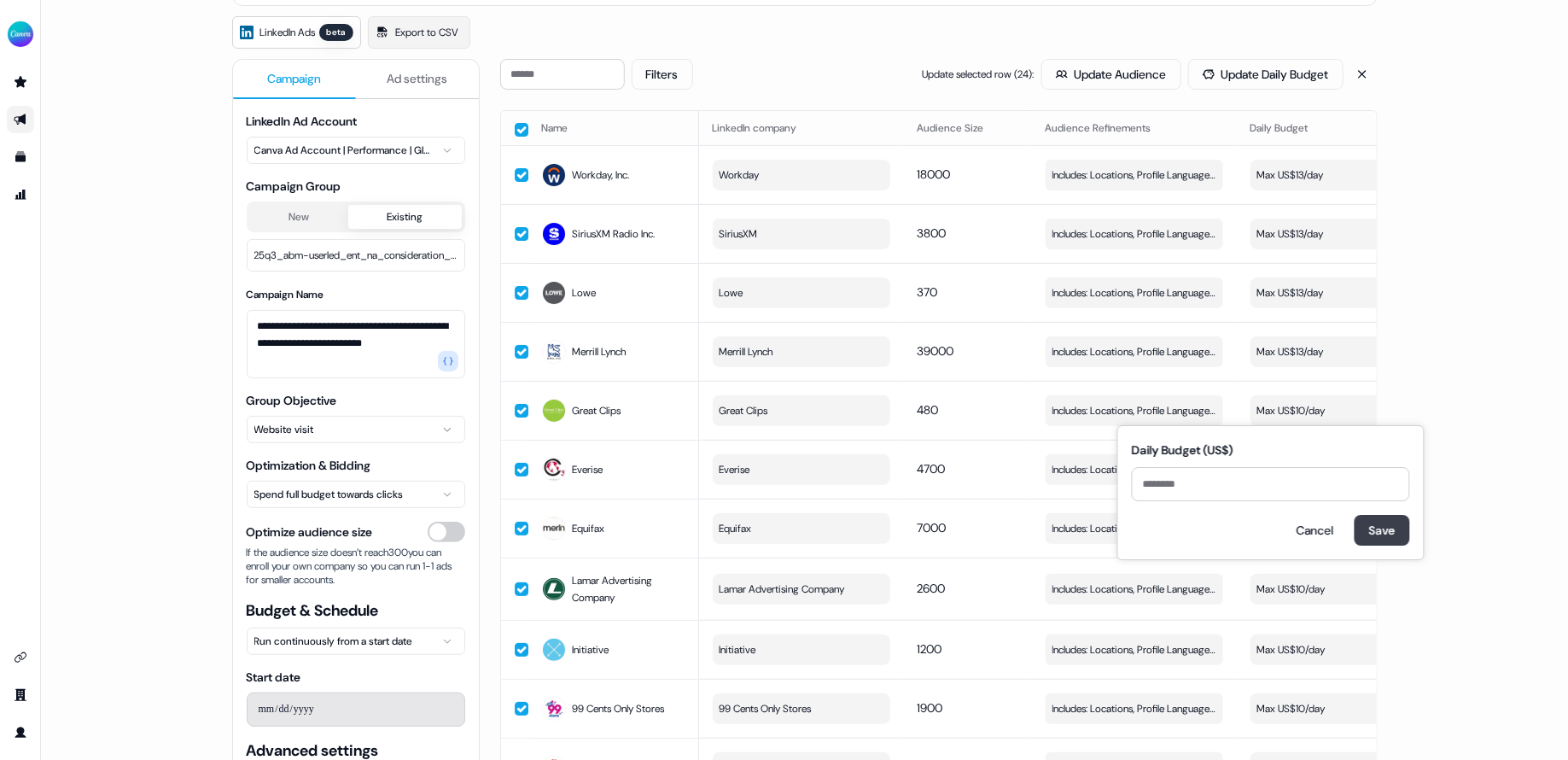 click on "Save" at bounding box center [1382, 530] 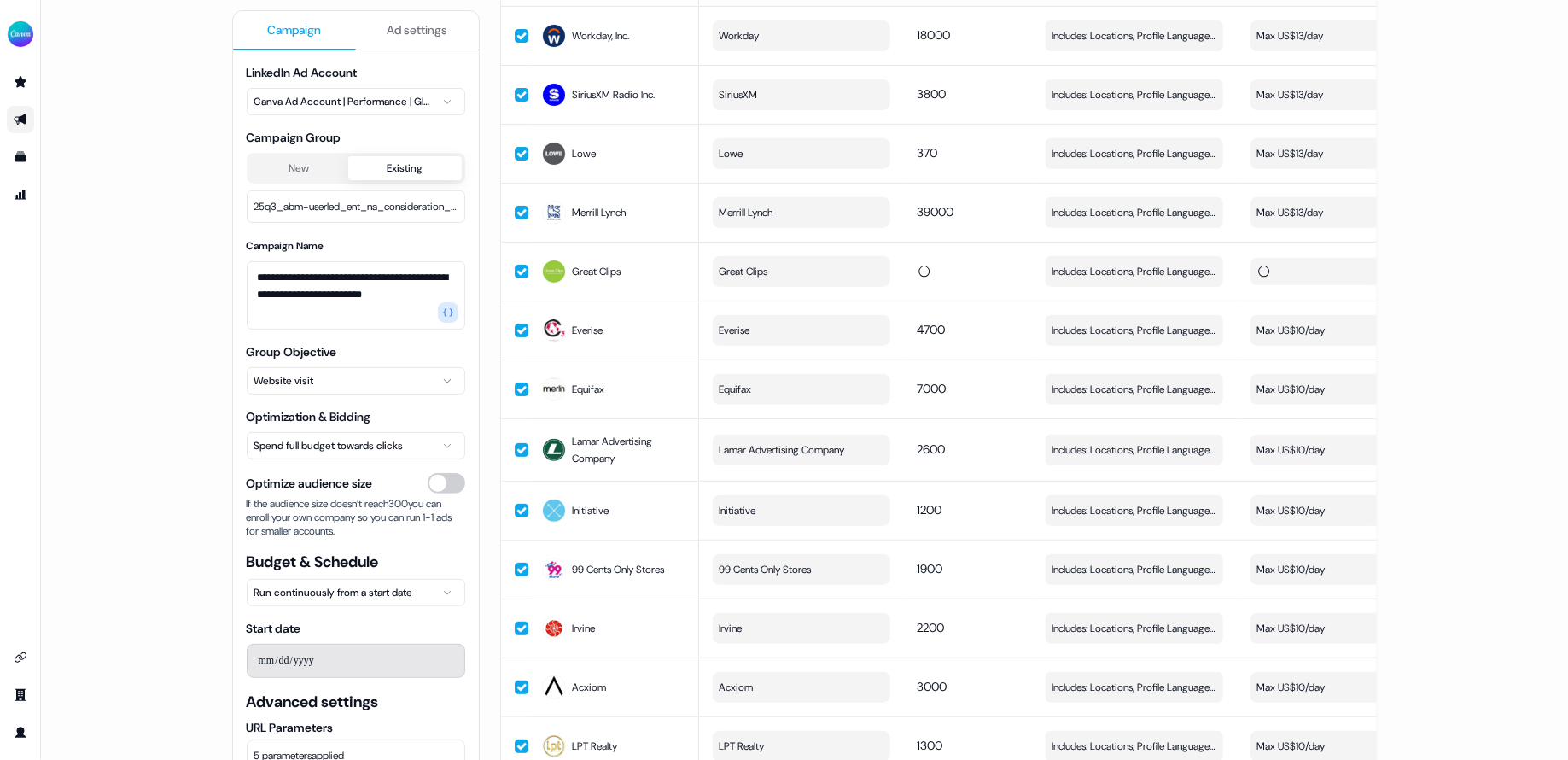scroll, scrollTop: 262, scrollLeft: 0, axis: vertical 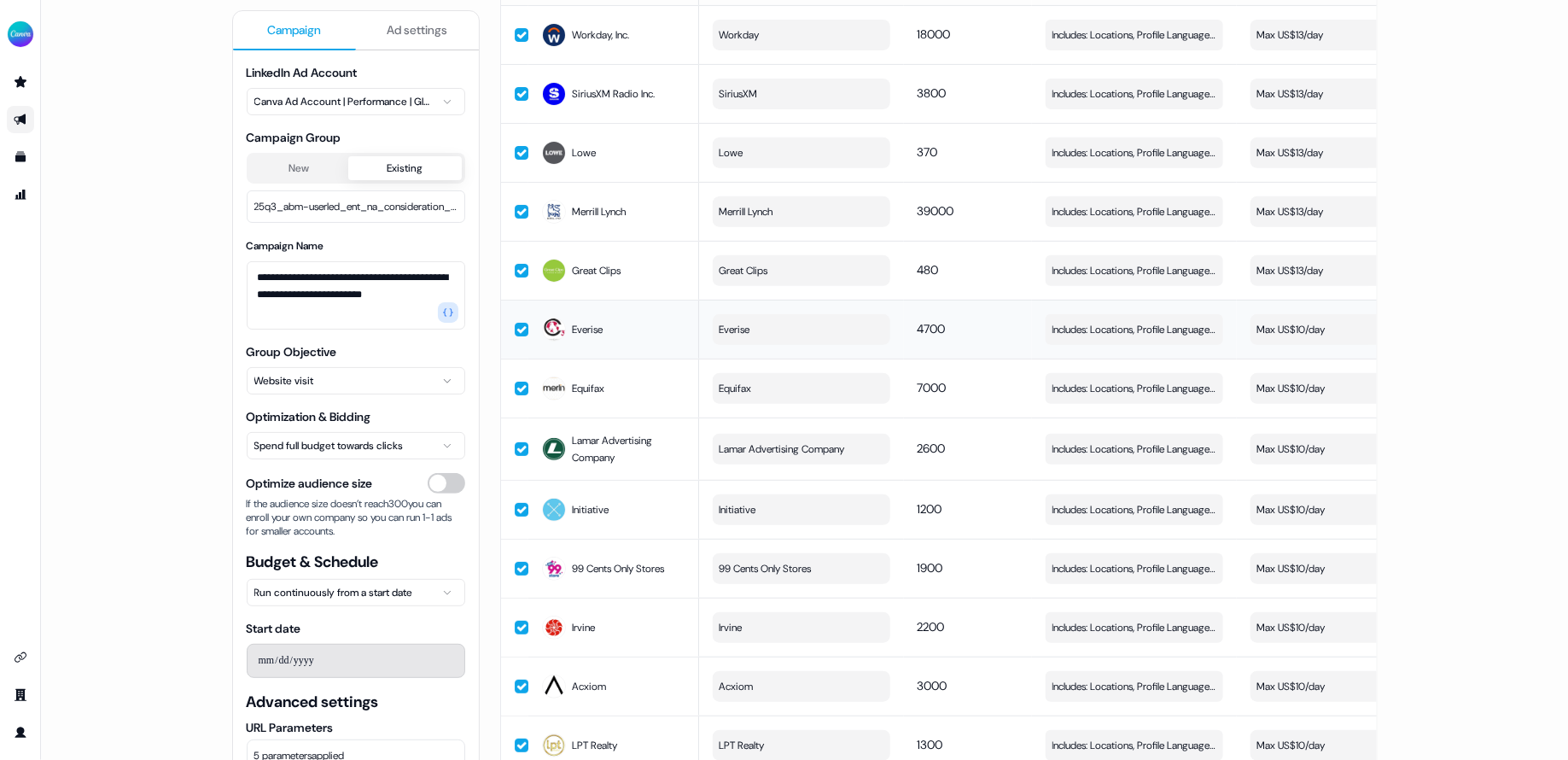 click on "Max US$10/day" at bounding box center [1339, 330] 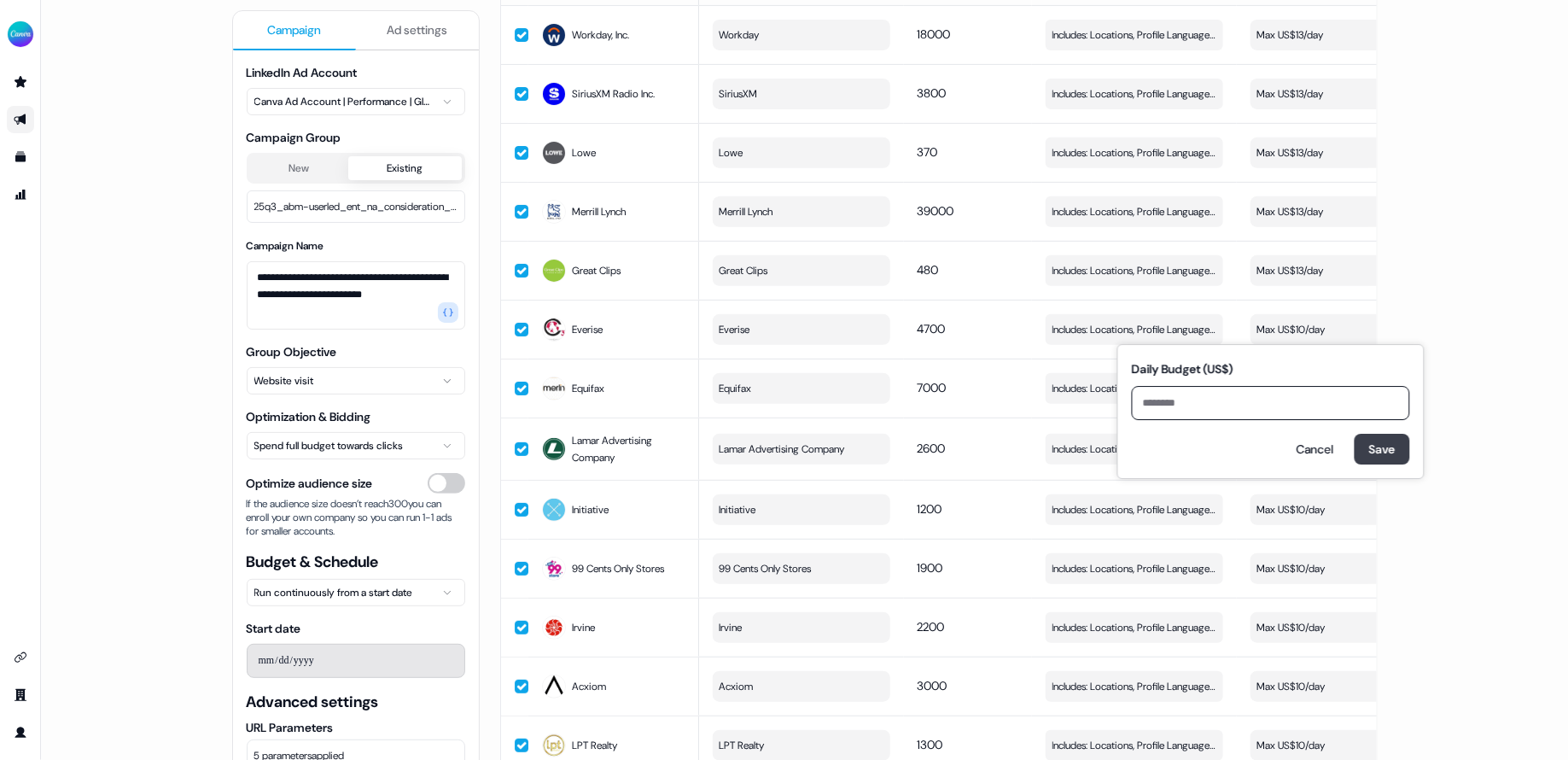 type on "**" 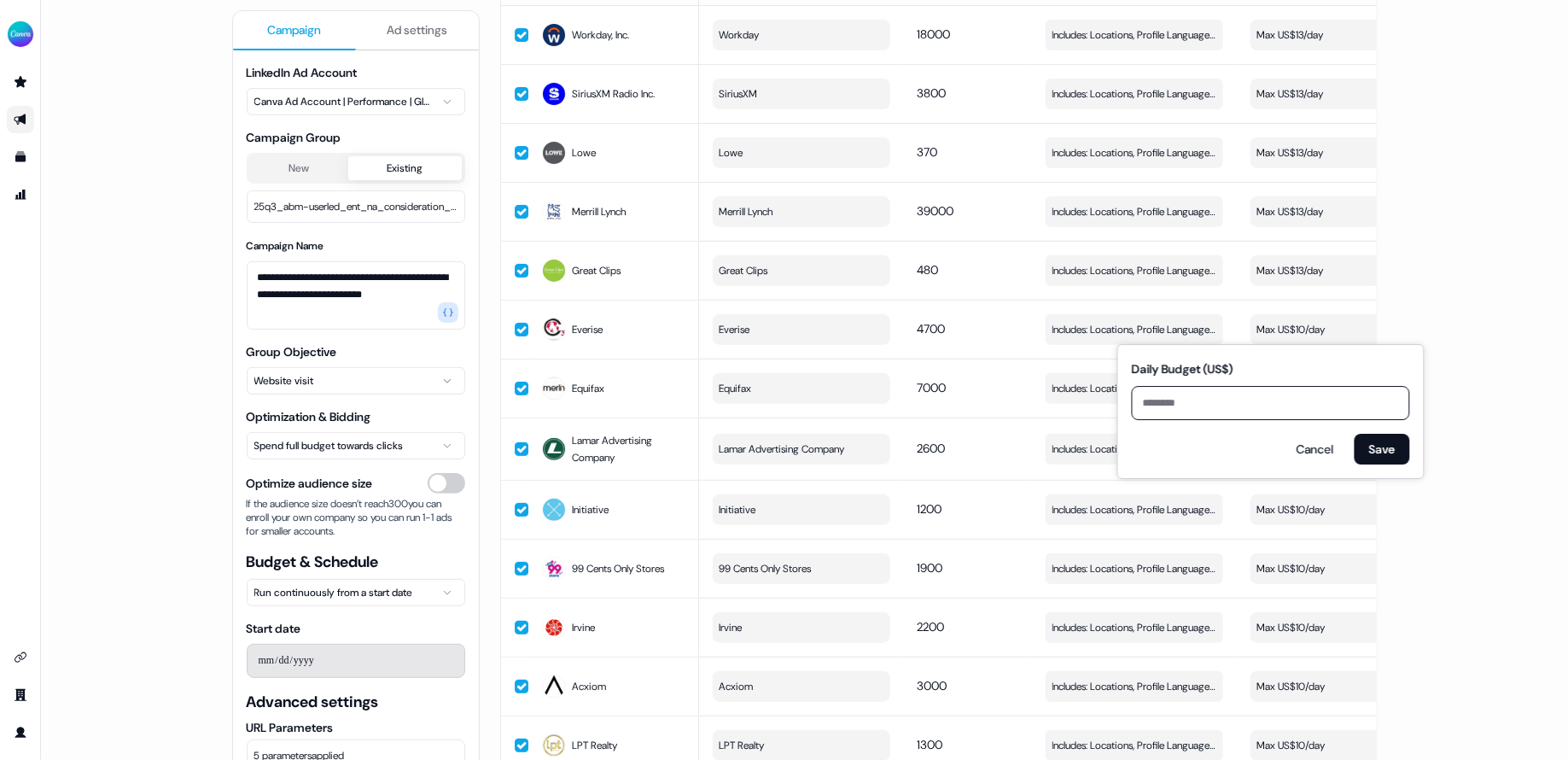 click on "Save" at bounding box center [1382, 449] 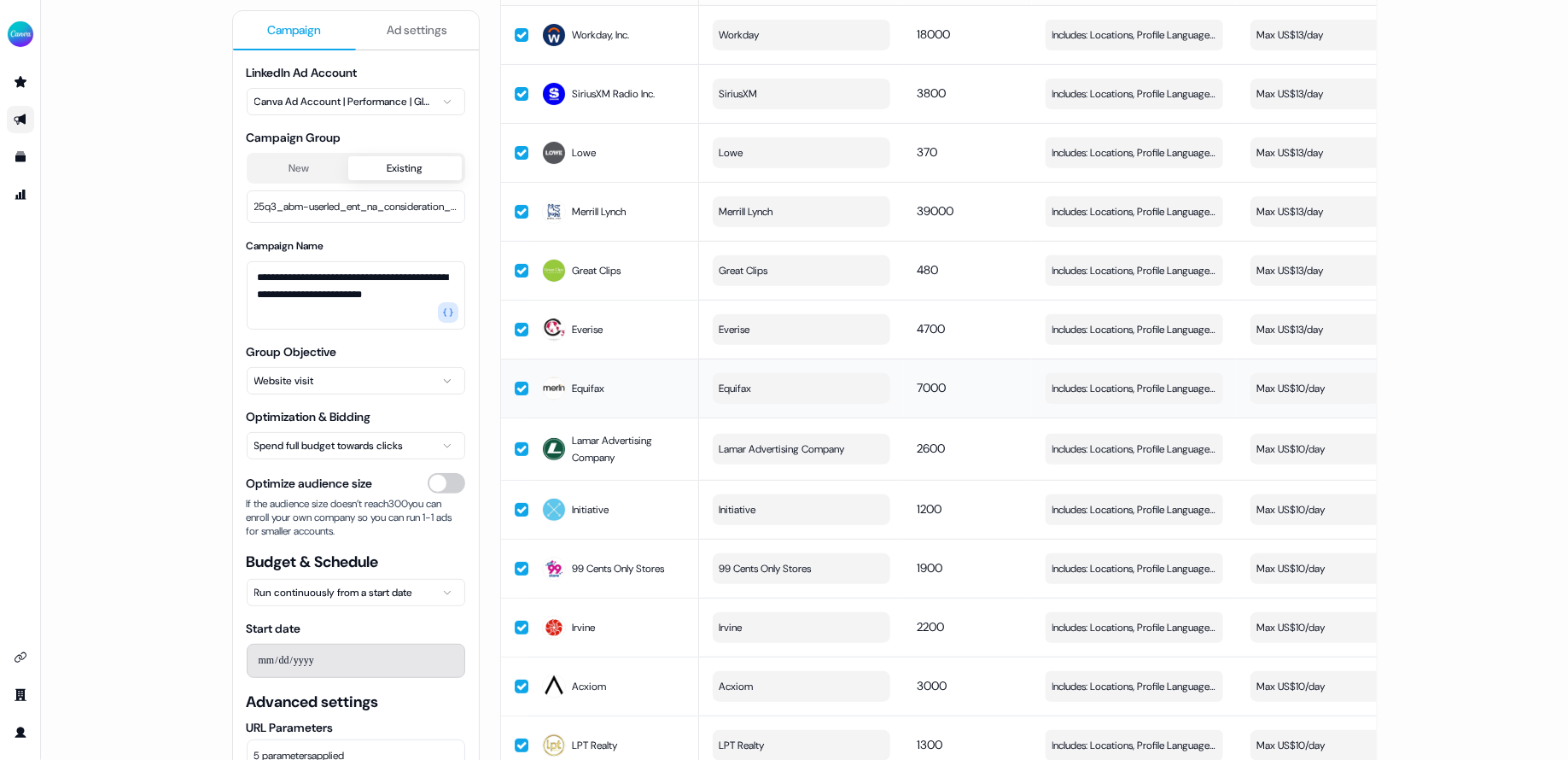 click on "Max US$10/day" at bounding box center [1339, 389] 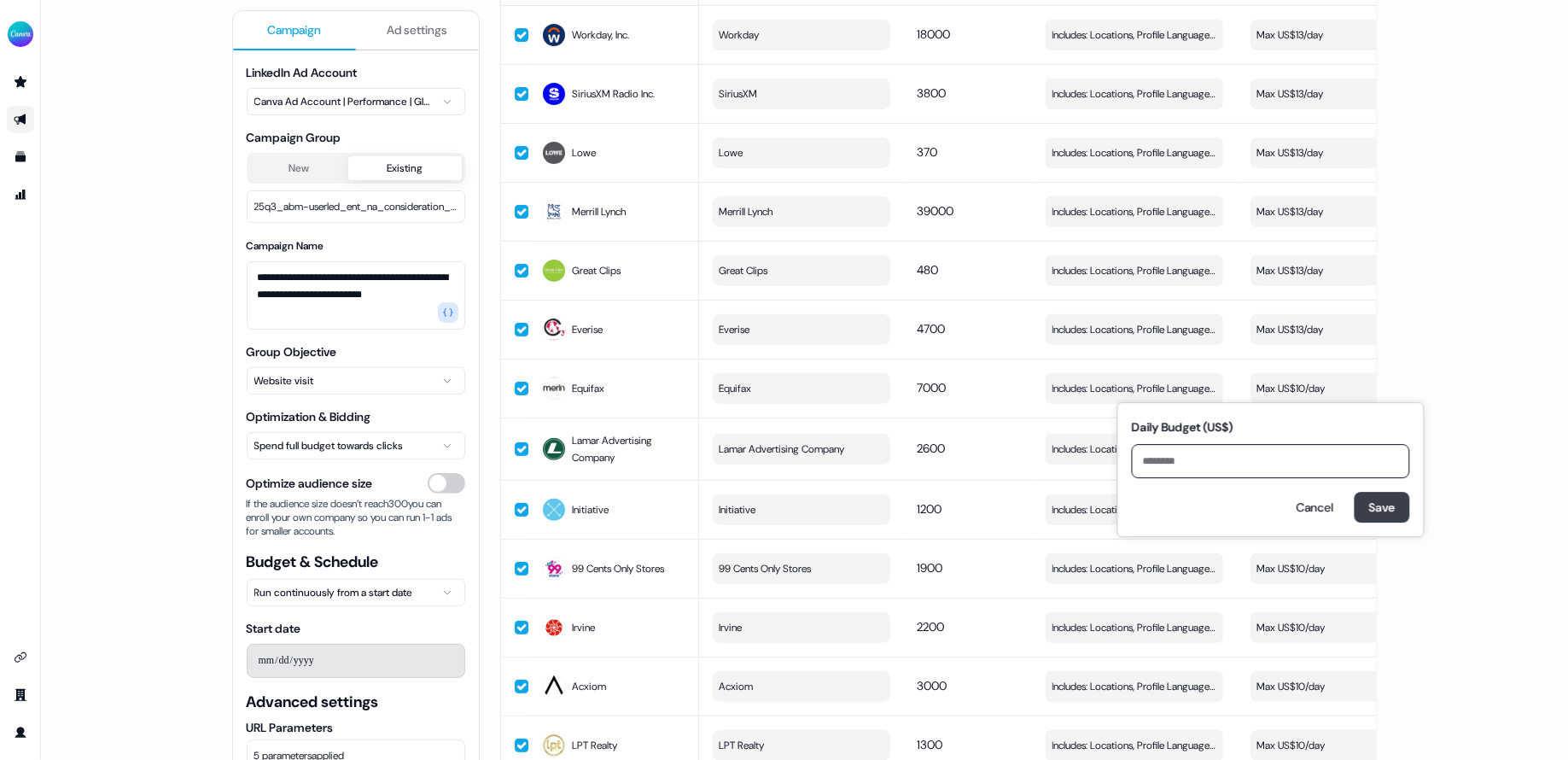 type on "**" 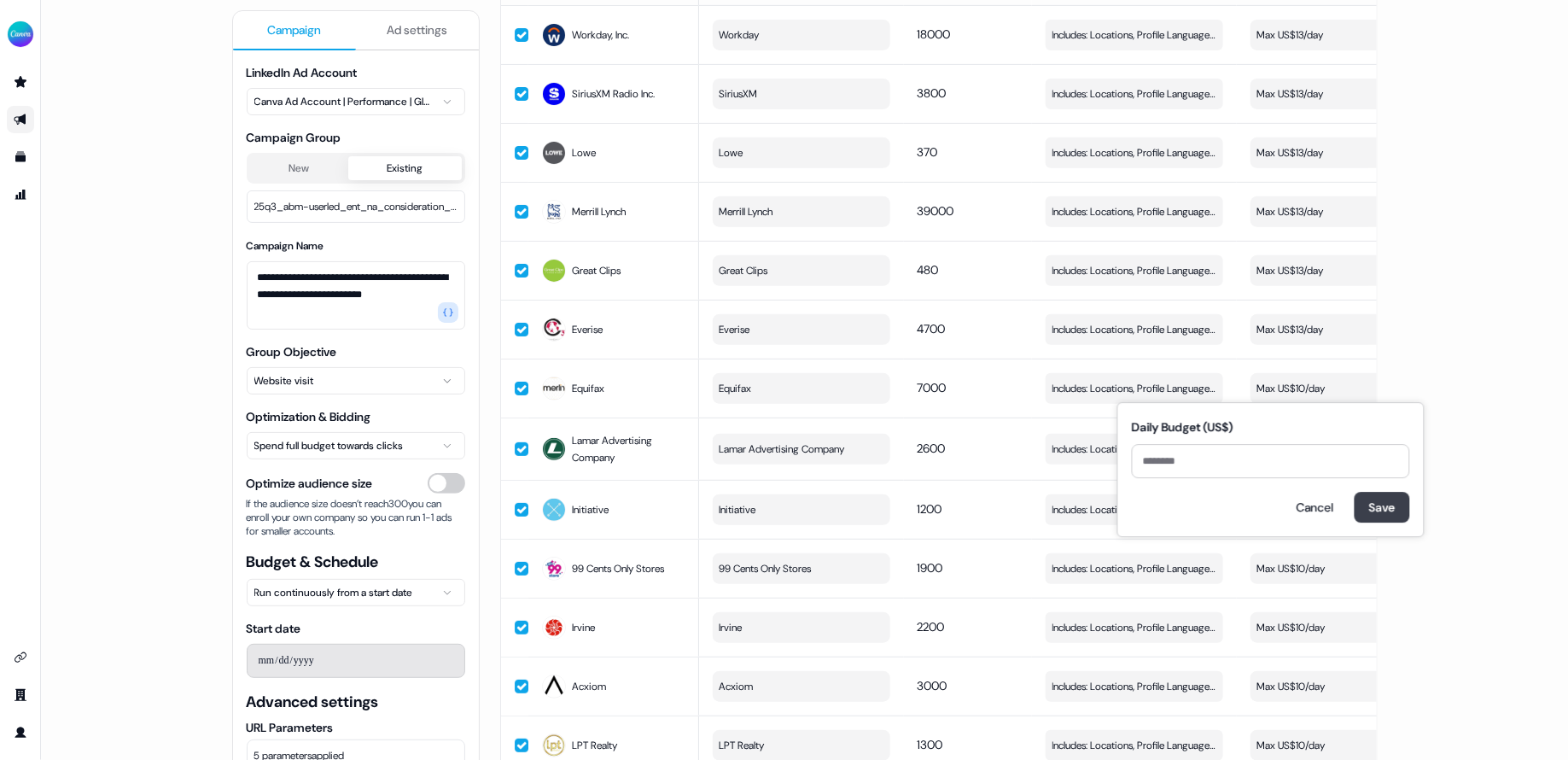click on "Save" at bounding box center [1382, 507] 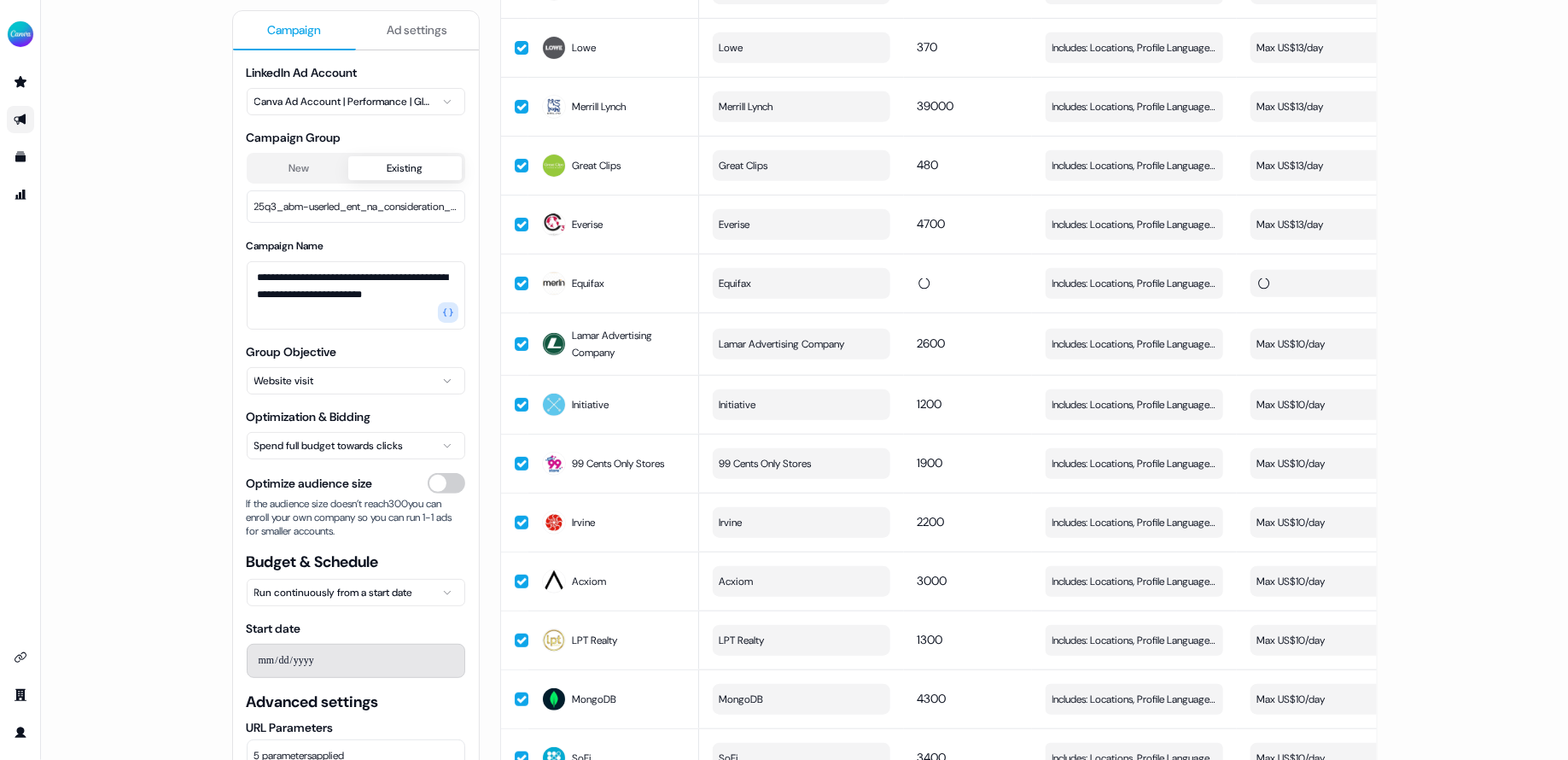 scroll, scrollTop: 373, scrollLeft: 0, axis: vertical 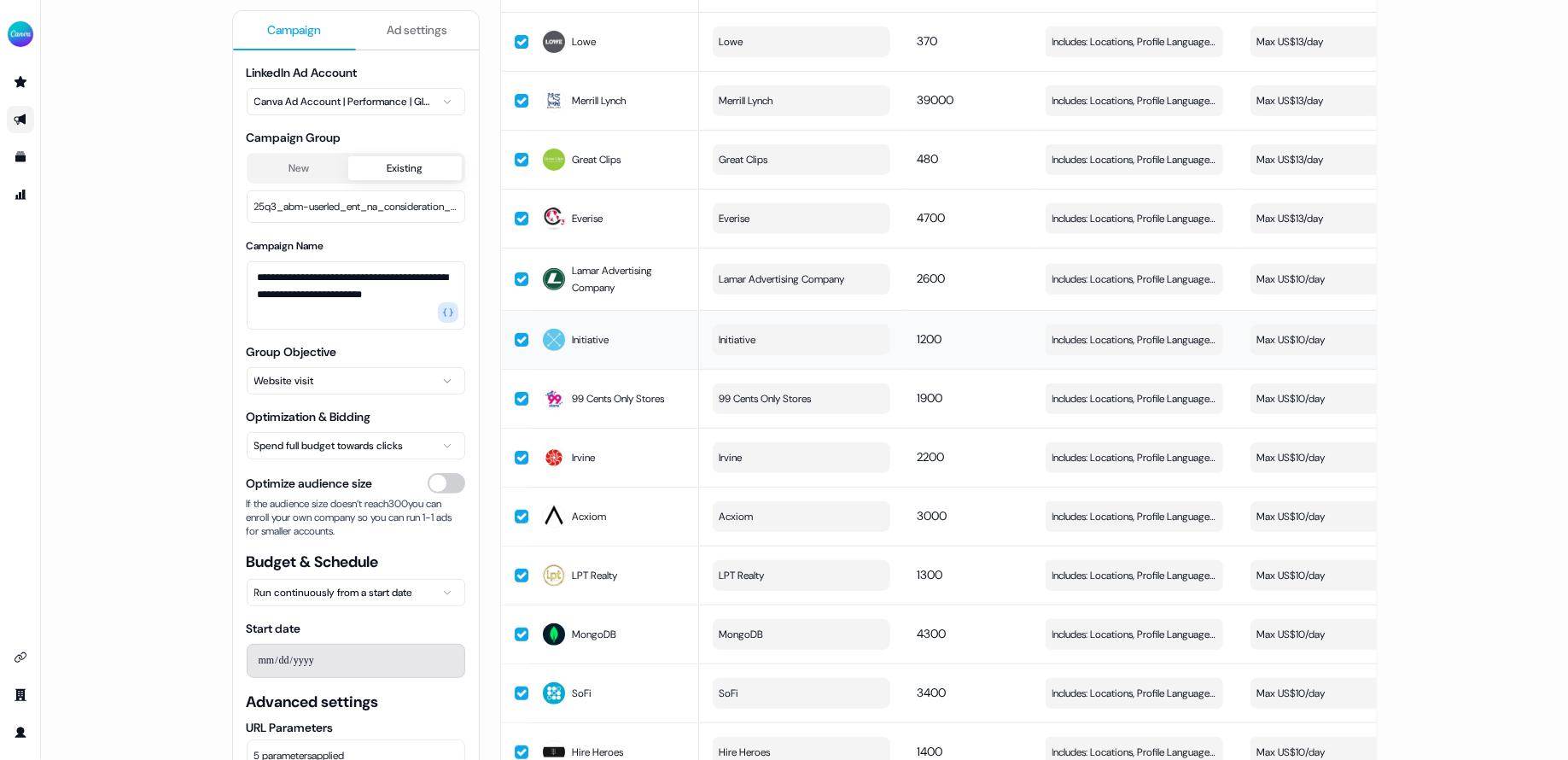 click on "Max US$10/day" at bounding box center [1339, 340] 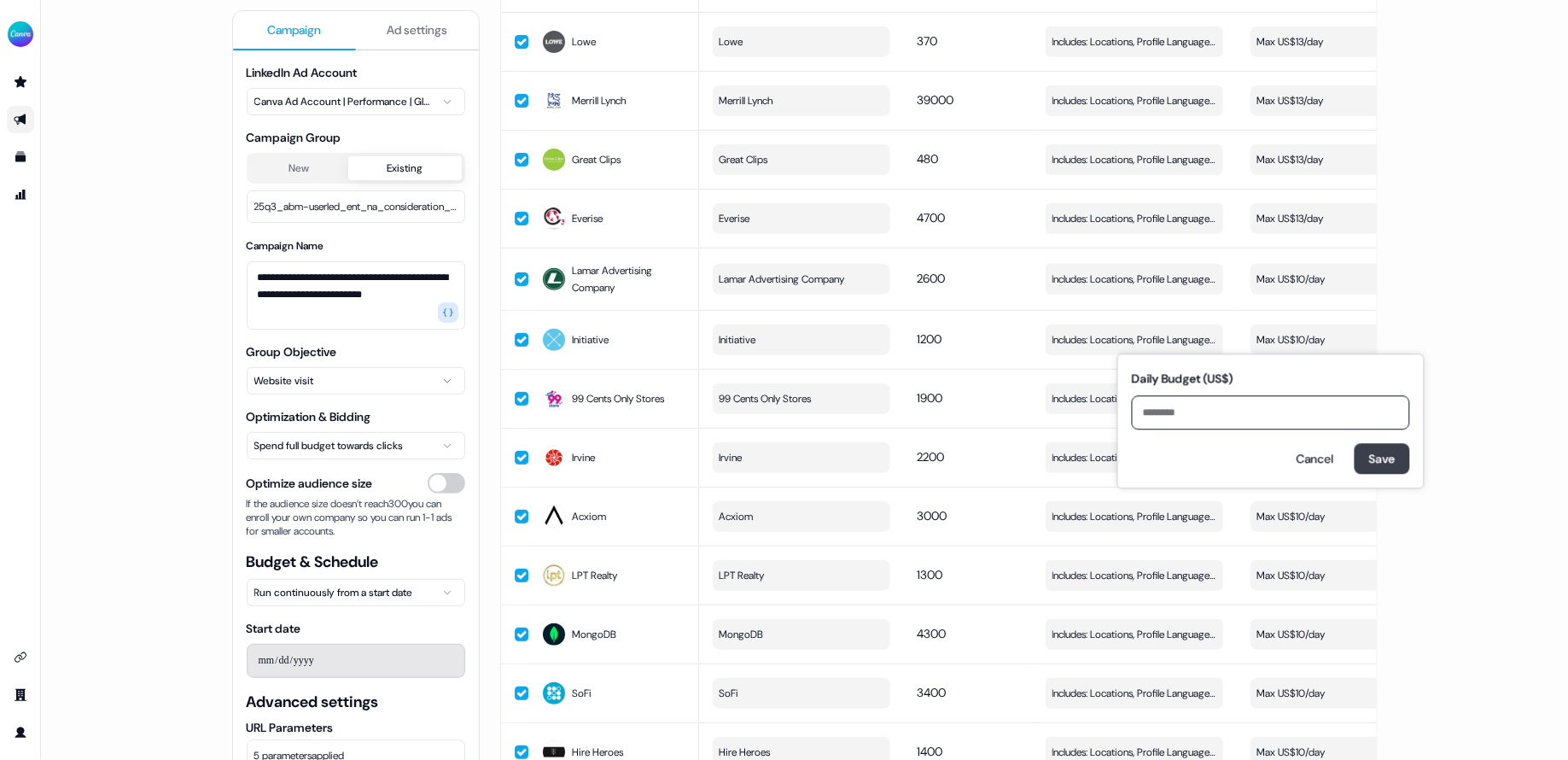 type on "**" 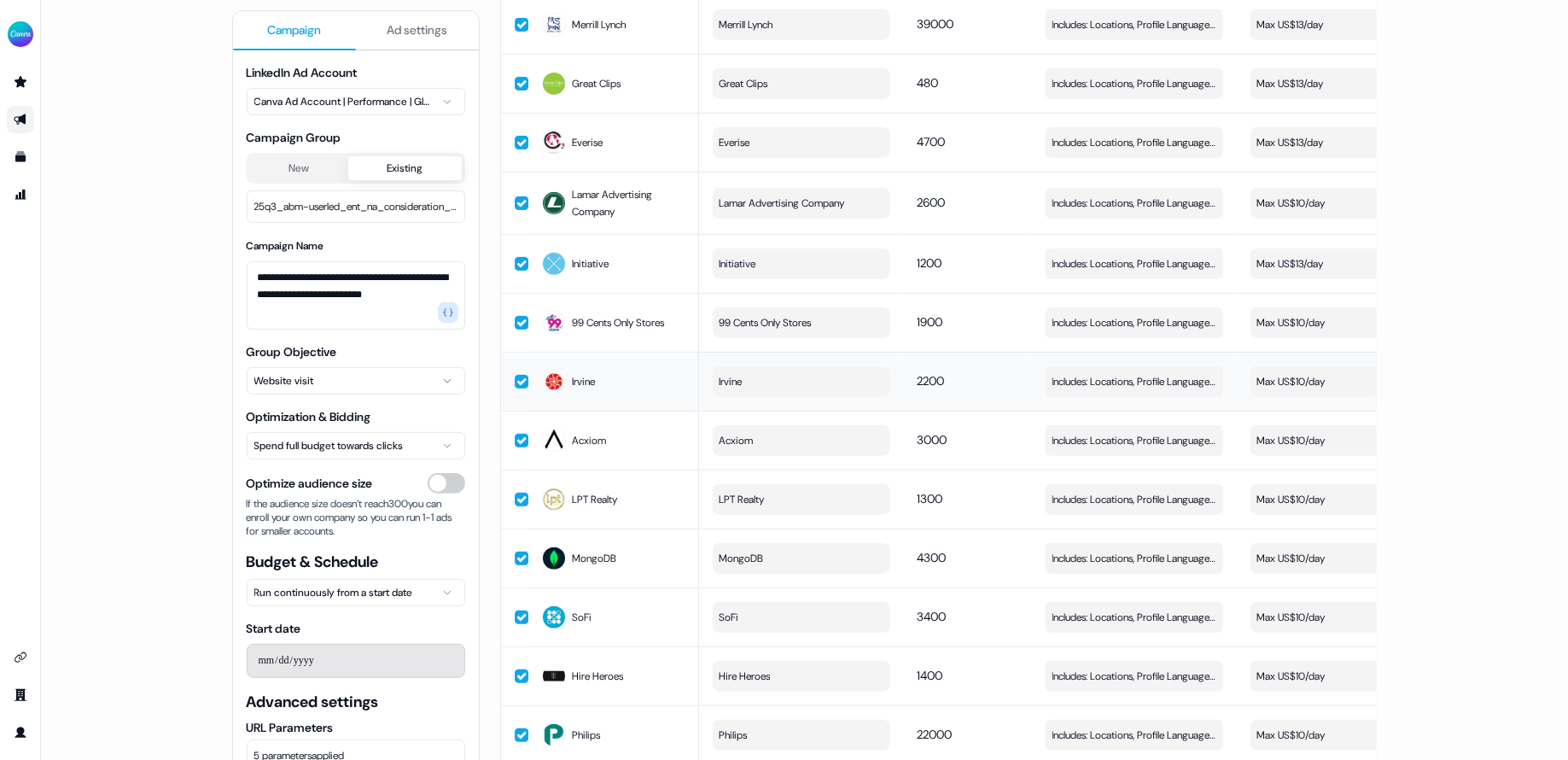 scroll, scrollTop: 451, scrollLeft: 0, axis: vertical 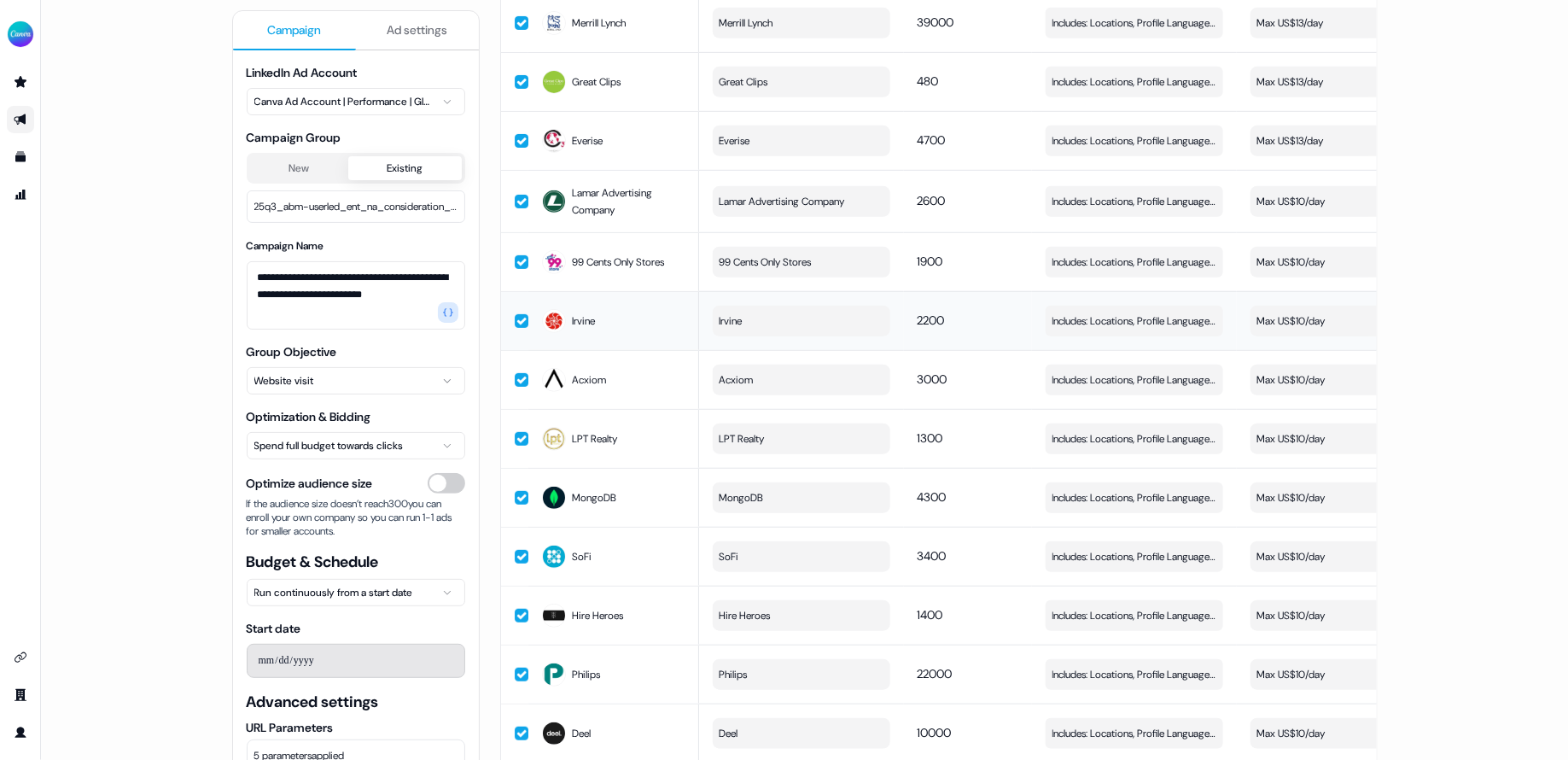click on "Max US$10/day" at bounding box center (1339, 321) 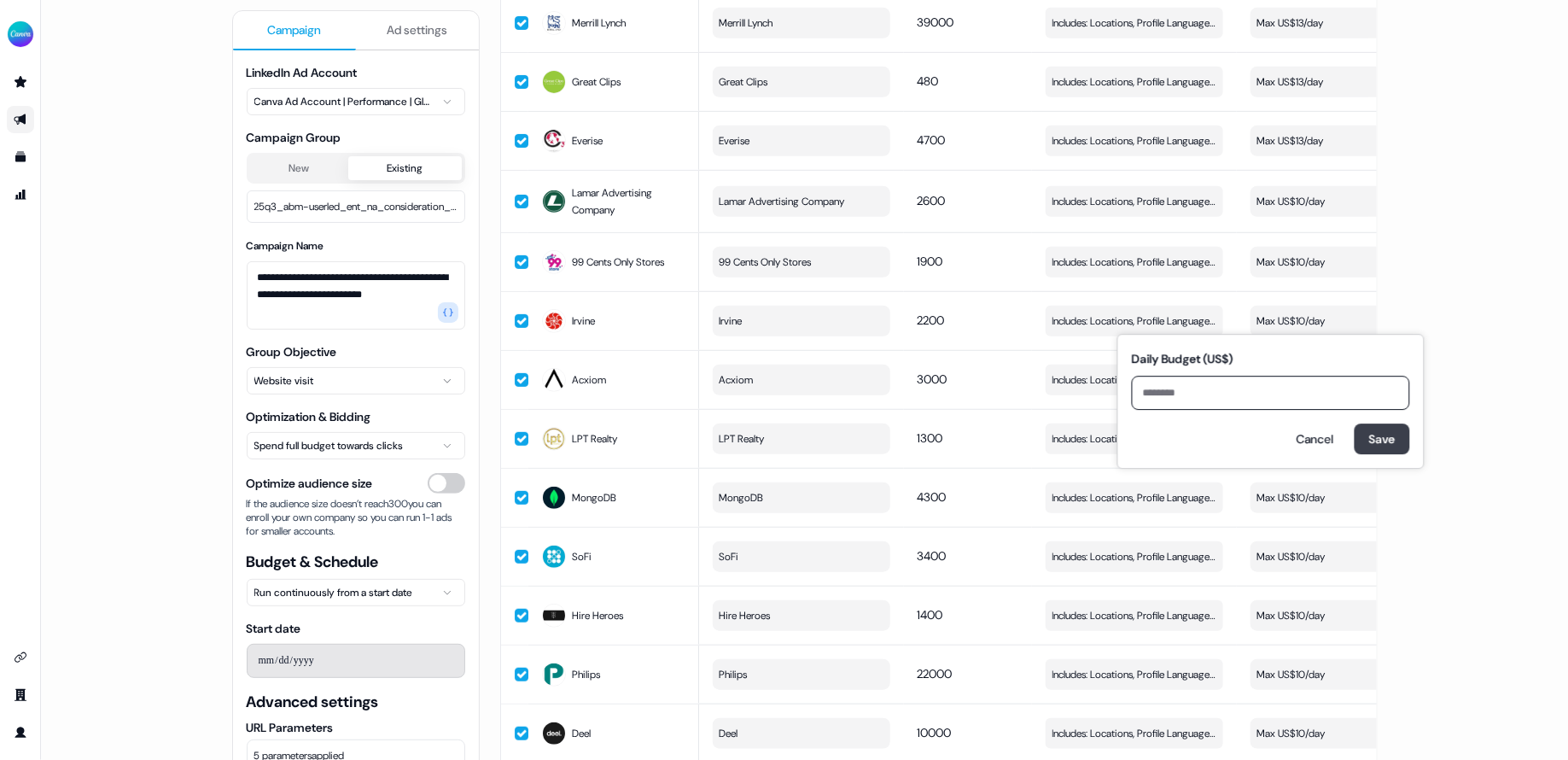 type on "**" 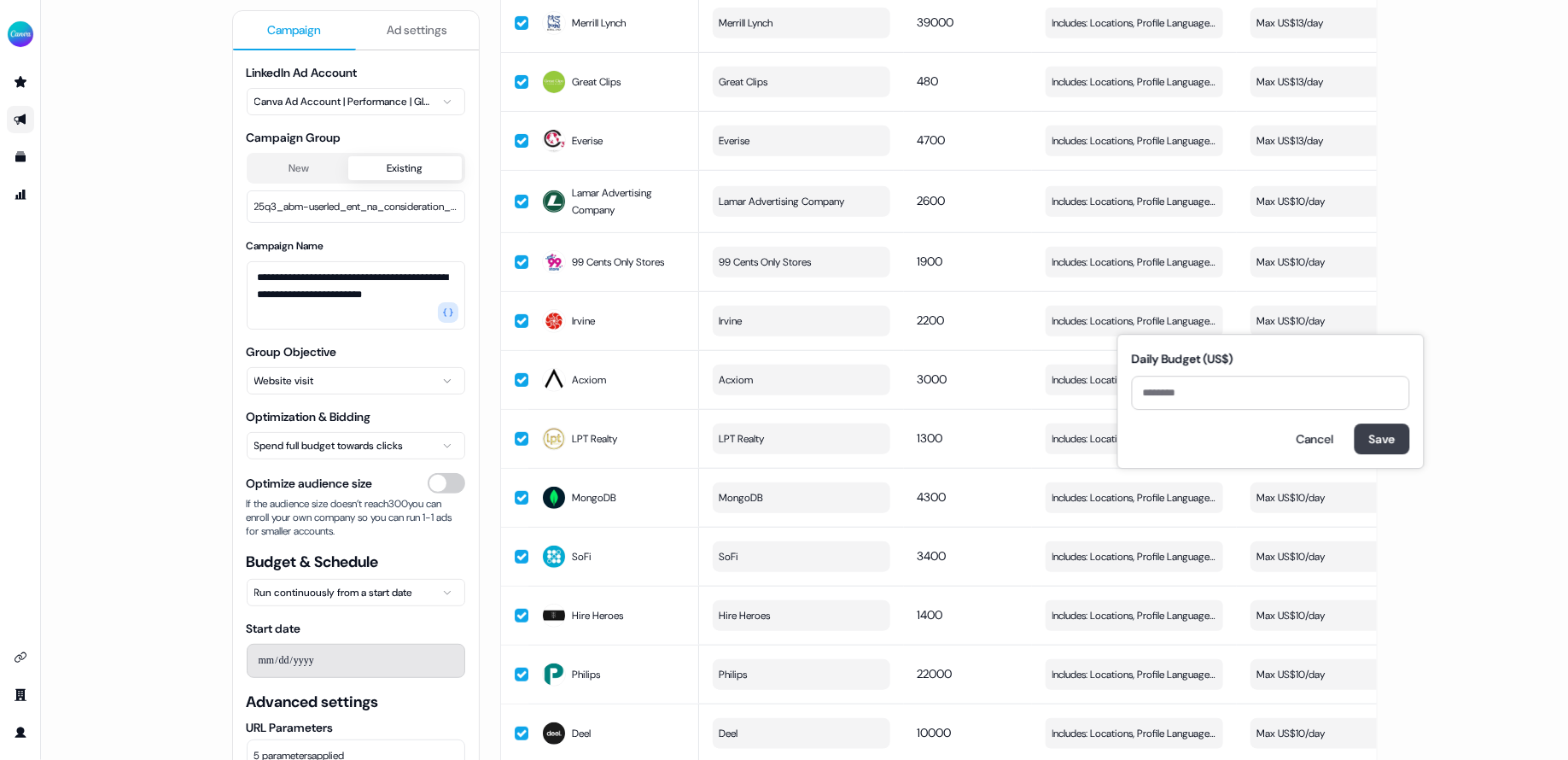 click on "Save" at bounding box center (1382, 439) 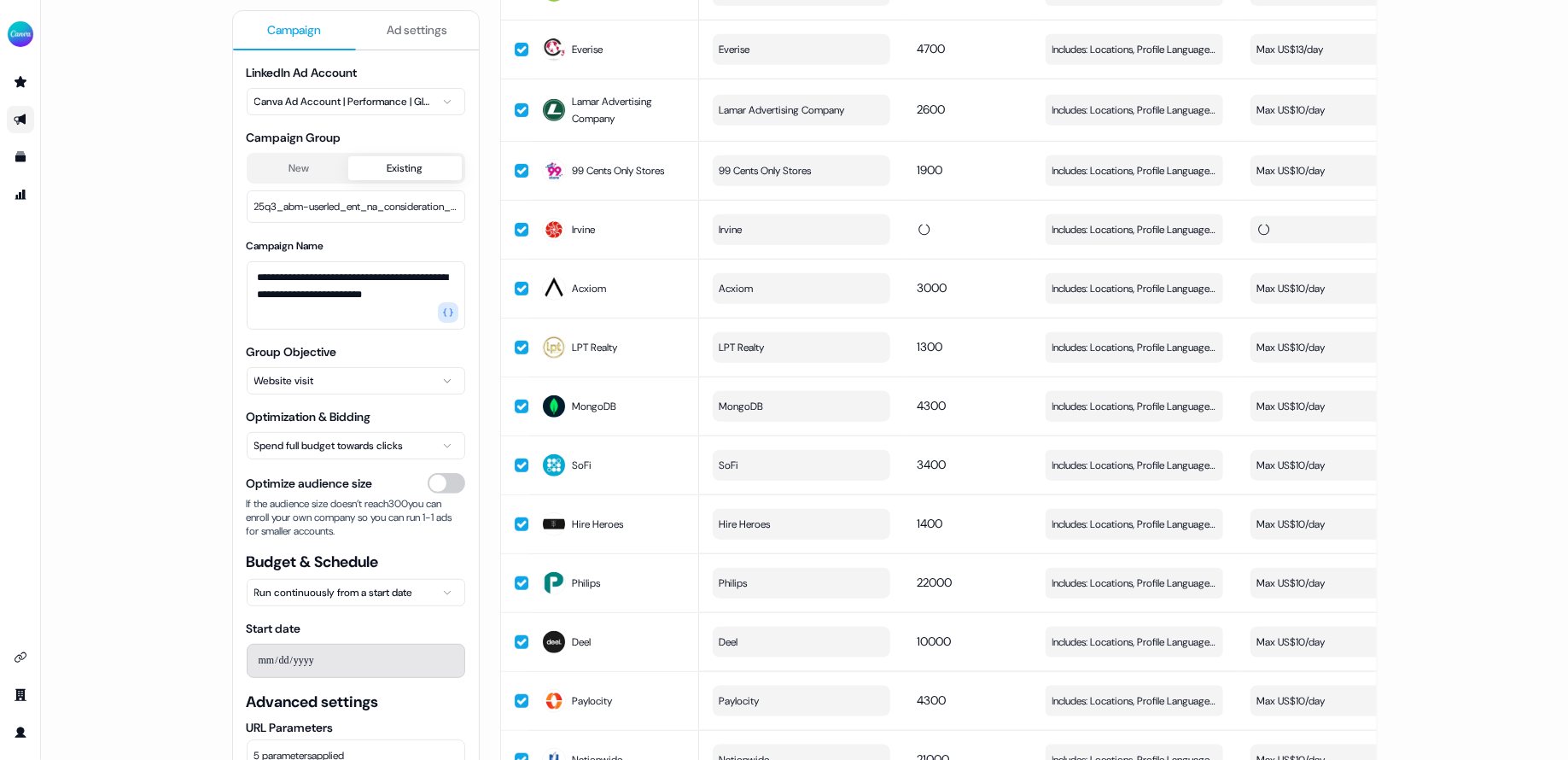 scroll, scrollTop: 549, scrollLeft: 0, axis: vertical 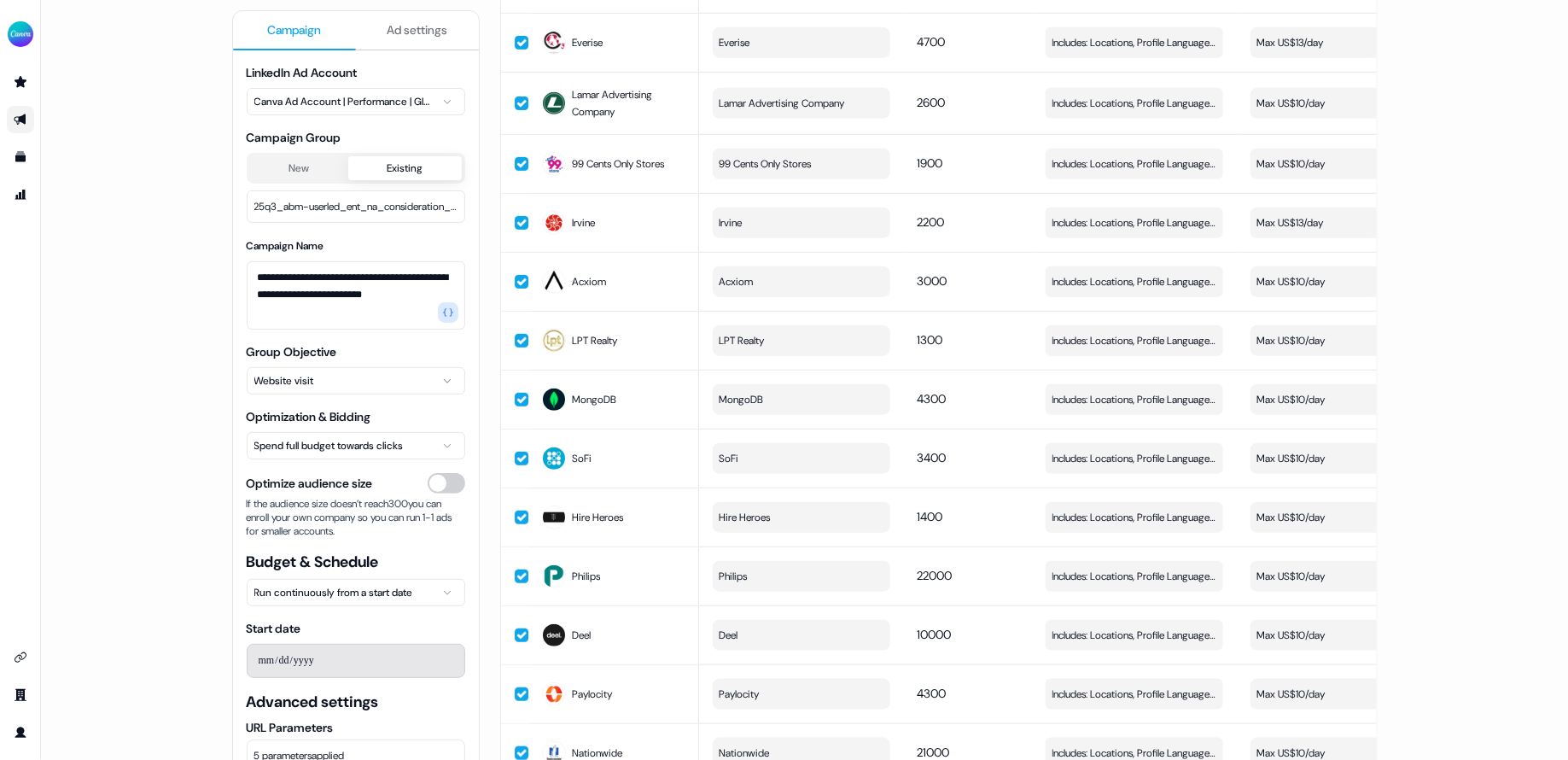 click on "Max US$10/day" at bounding box center [1339, 282] 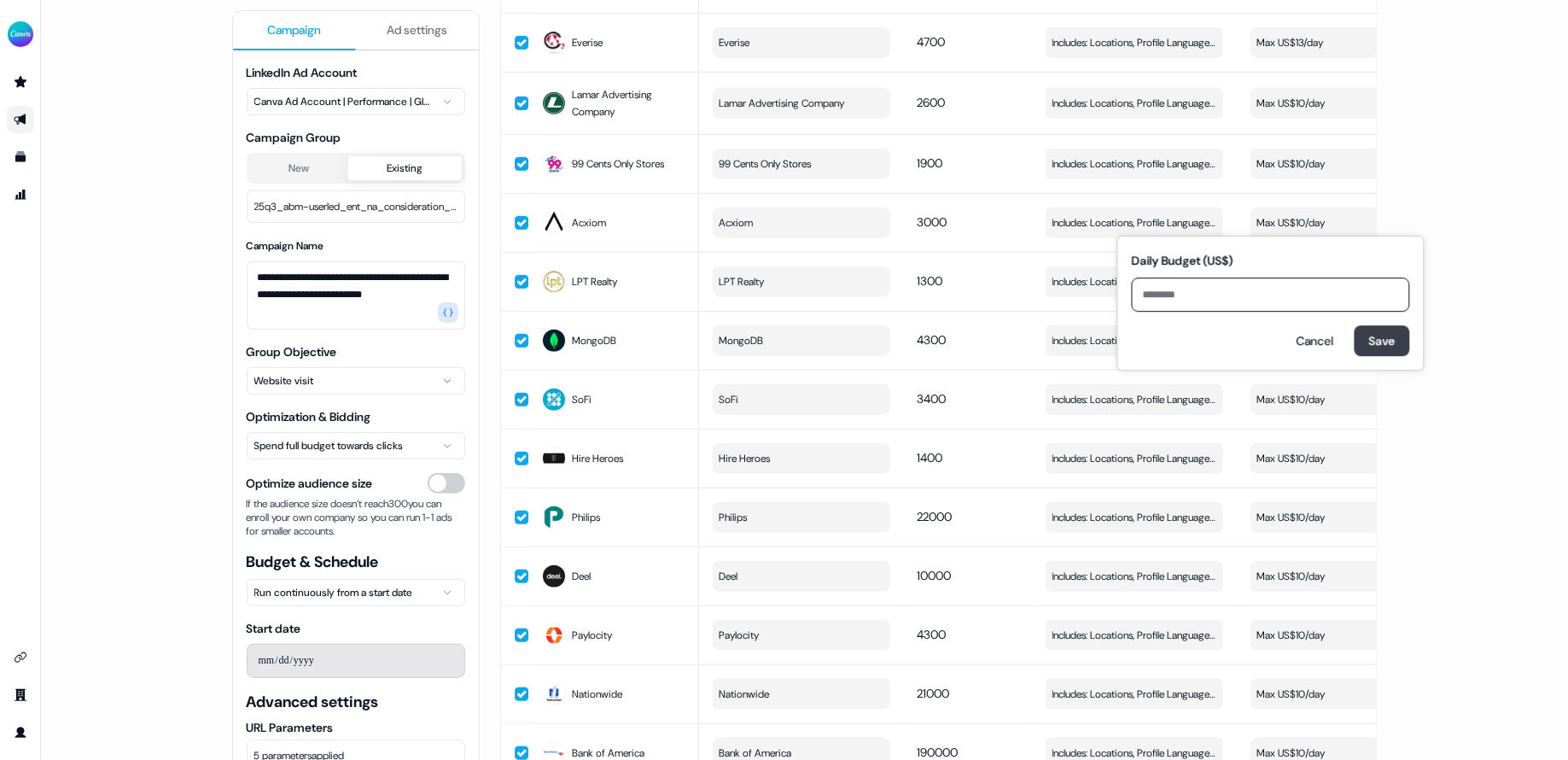 type on "**" 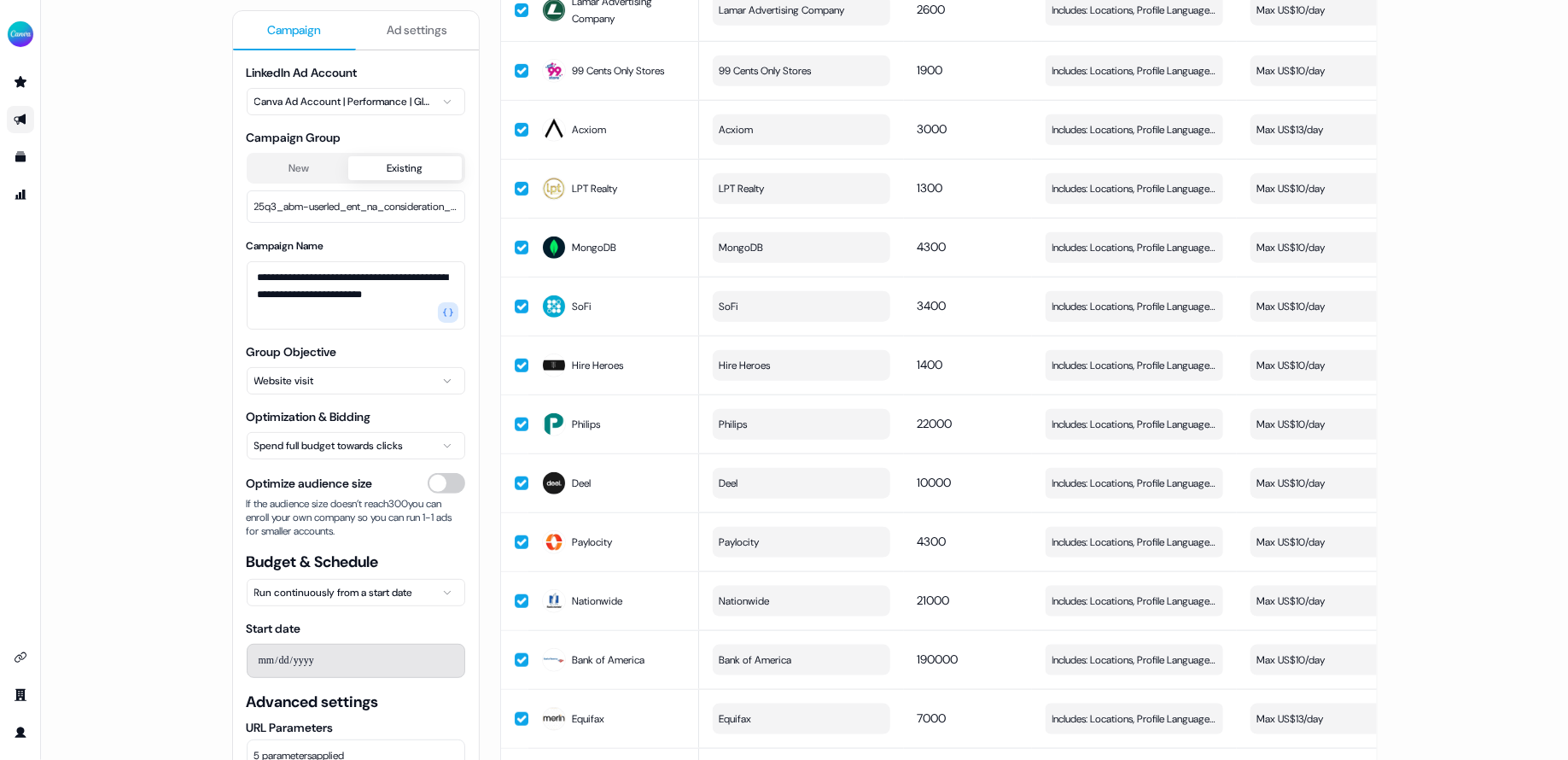 scroll, scrollTop: 647, scrollLeft: 0, axis: vertical 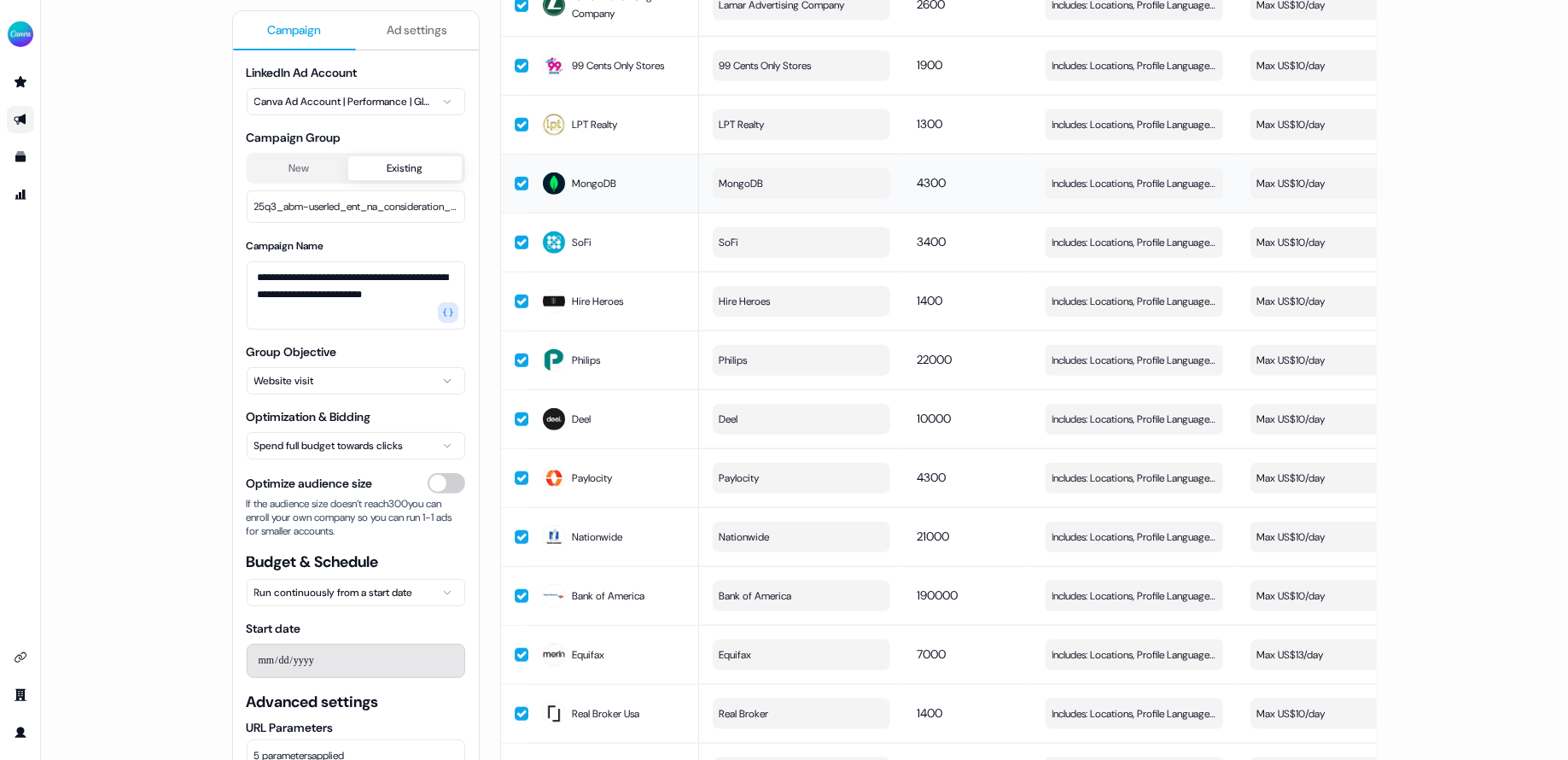 click on "Max US$10/day" at bounding box center [1339, 184] 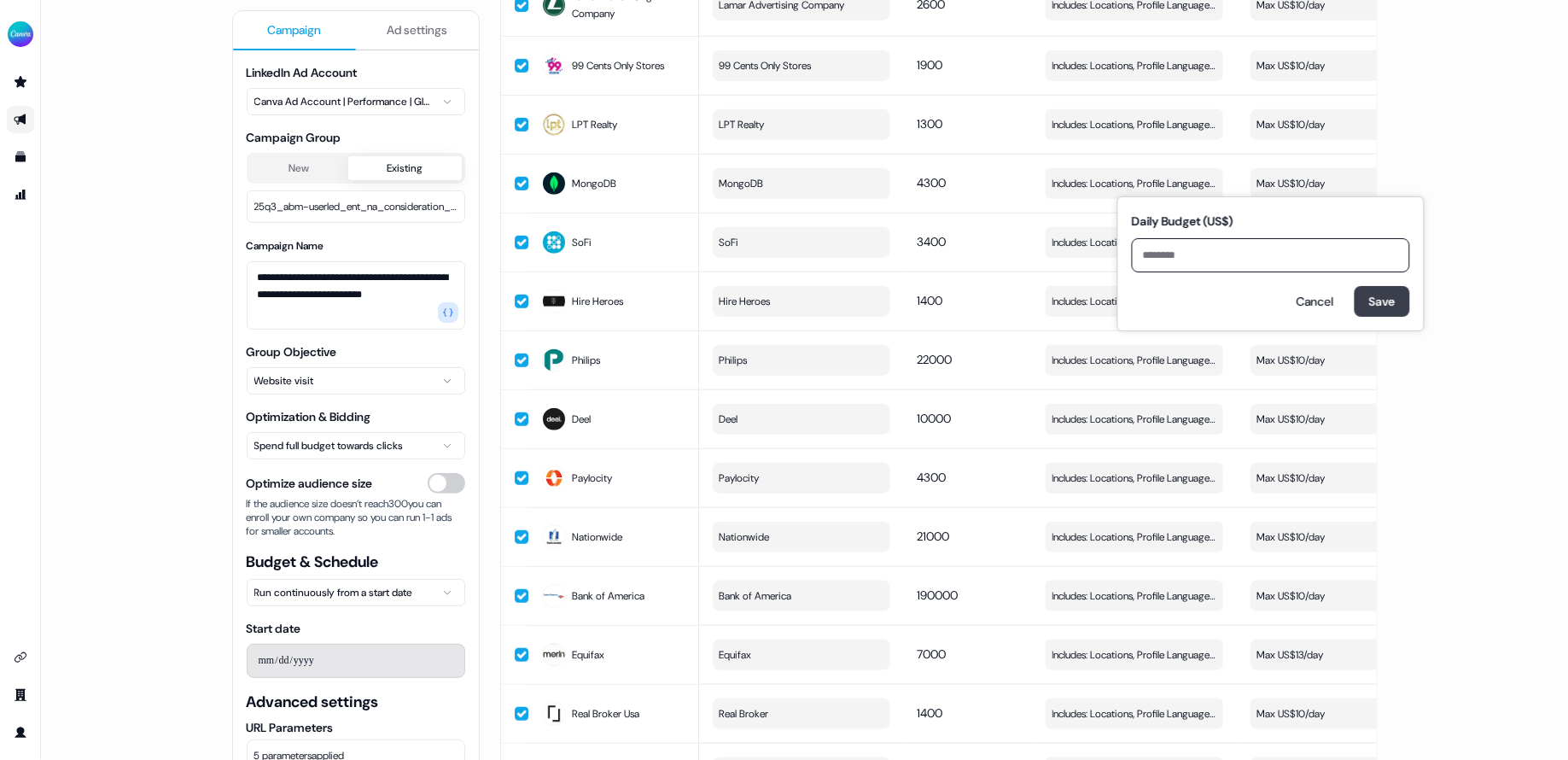 type on "**" 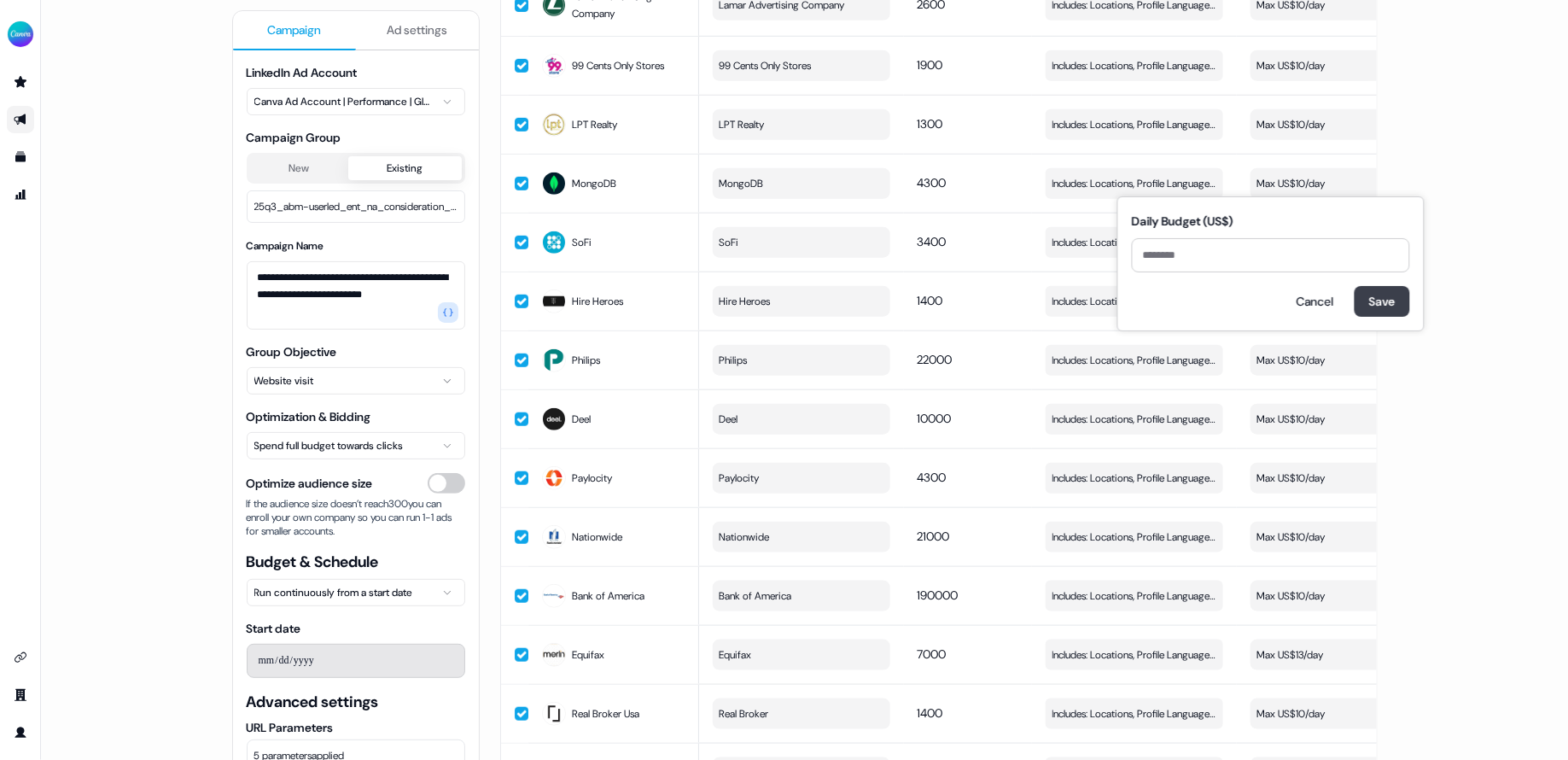 click on "Save" at bounding box center [1382, 301] 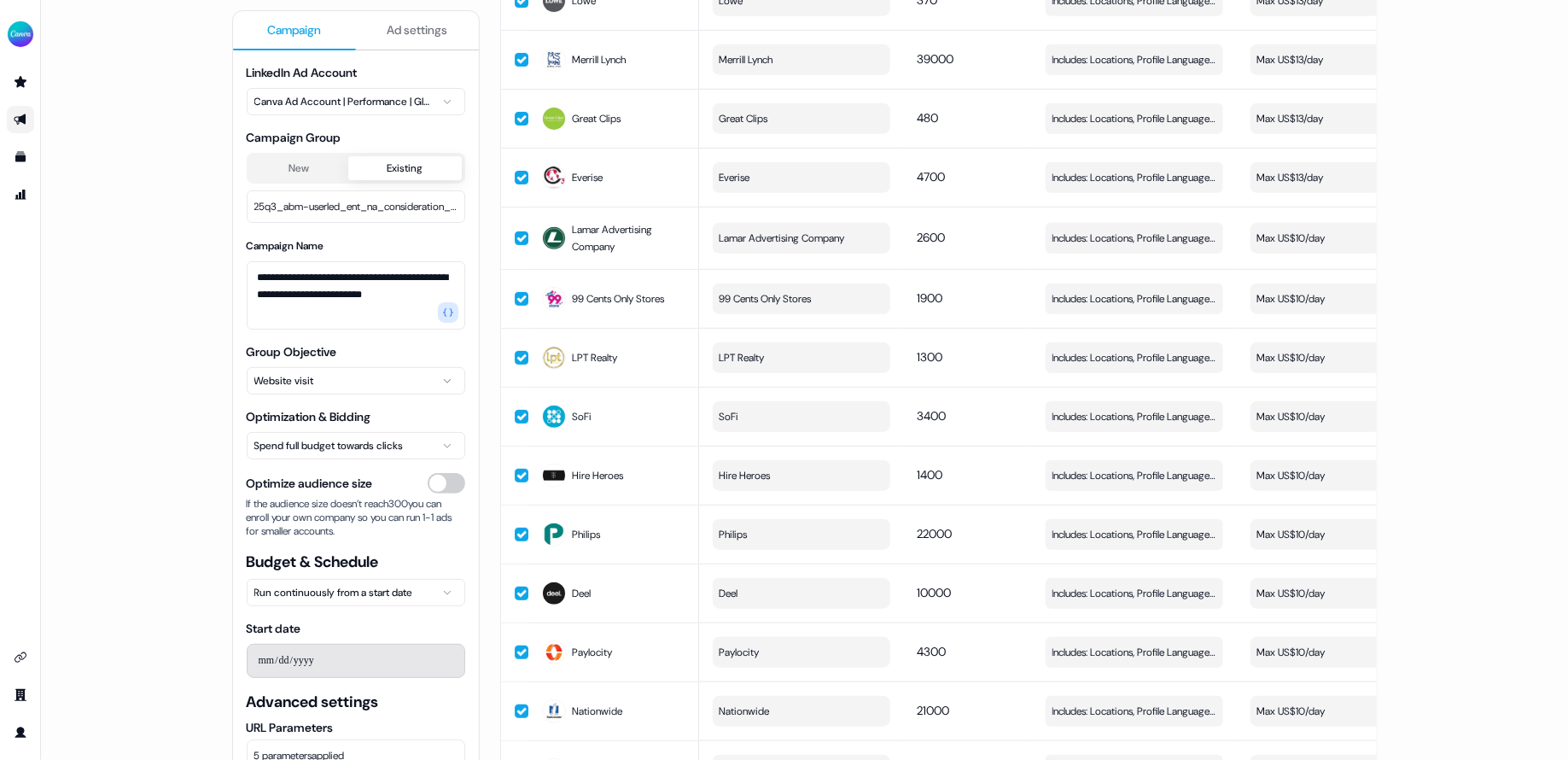 scroll, scrollTop: 412, scrollLeft: 0, axis: vertical 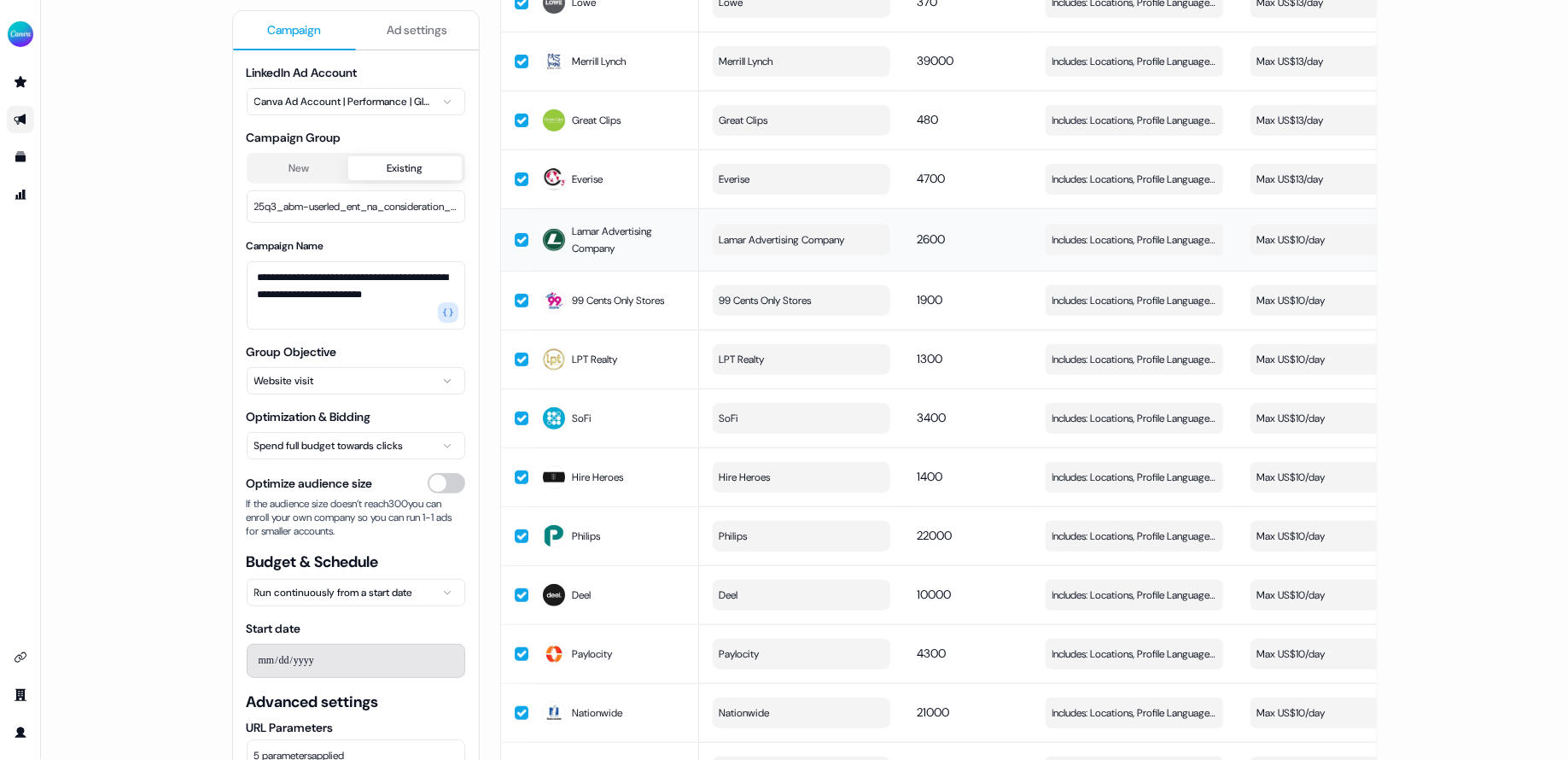 click on "Max US$10/day" at bounding box center [1339, 240] 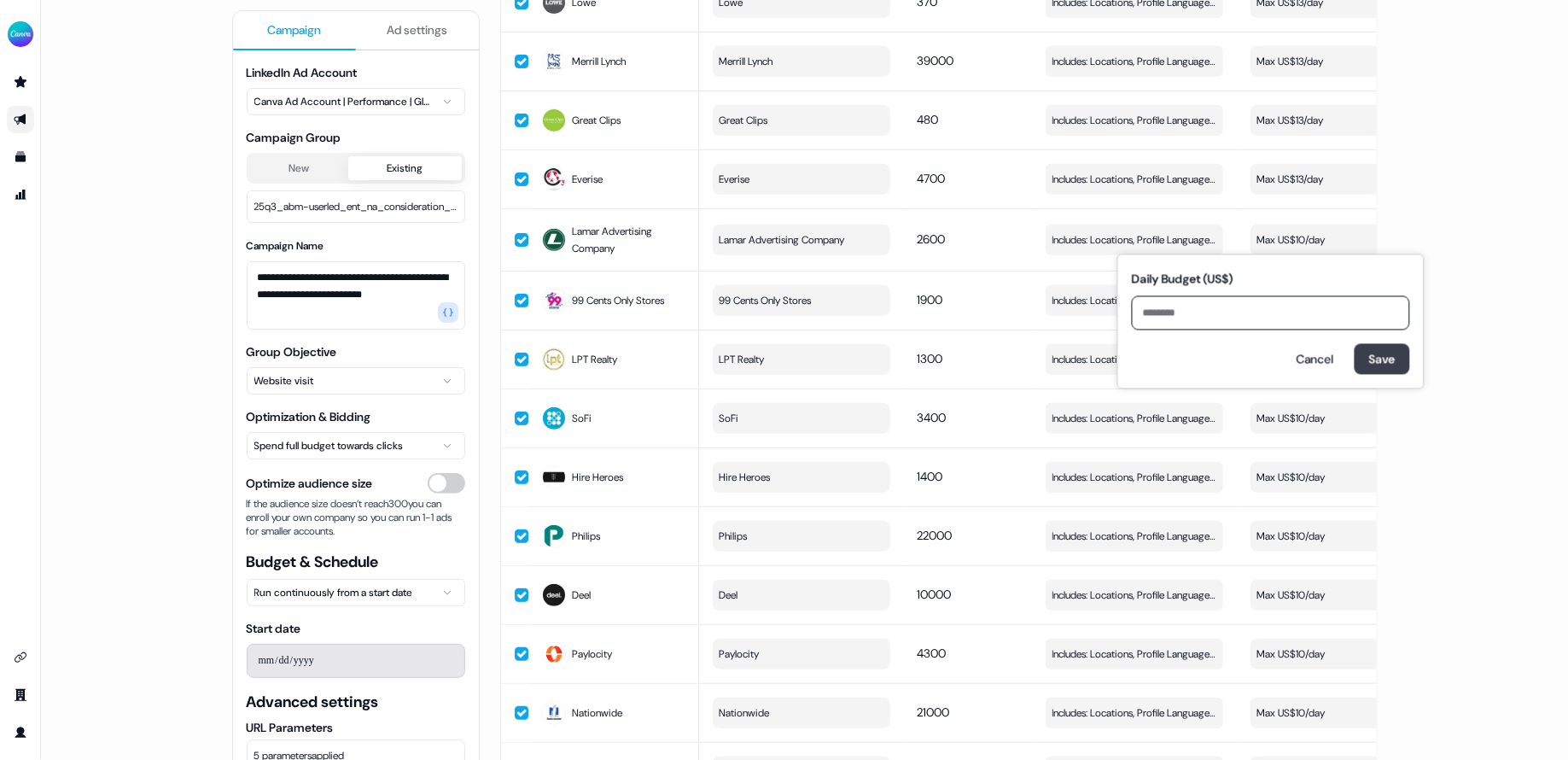type on "**" 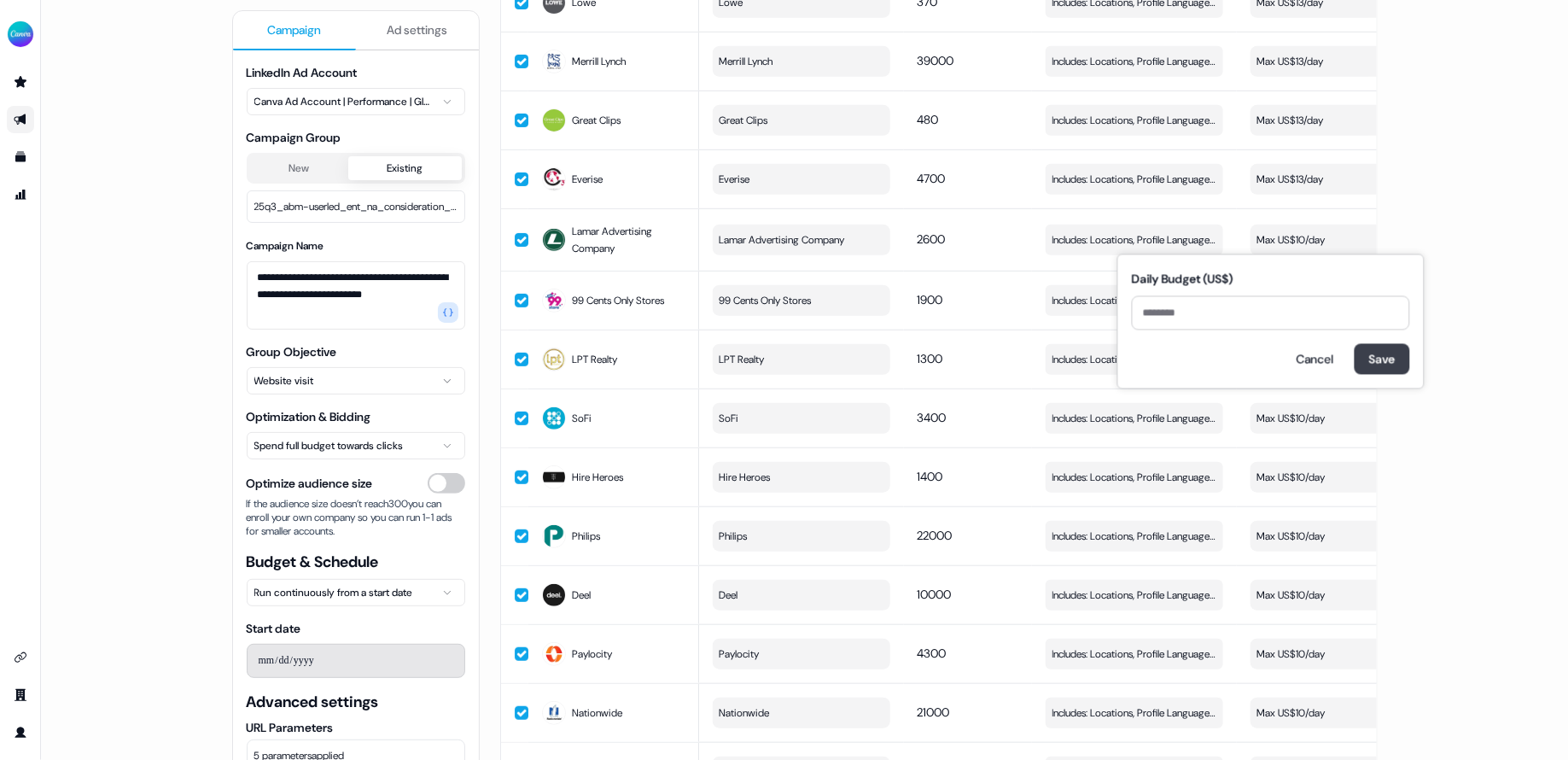 click on "Save" at bounding box center (1382, 360) 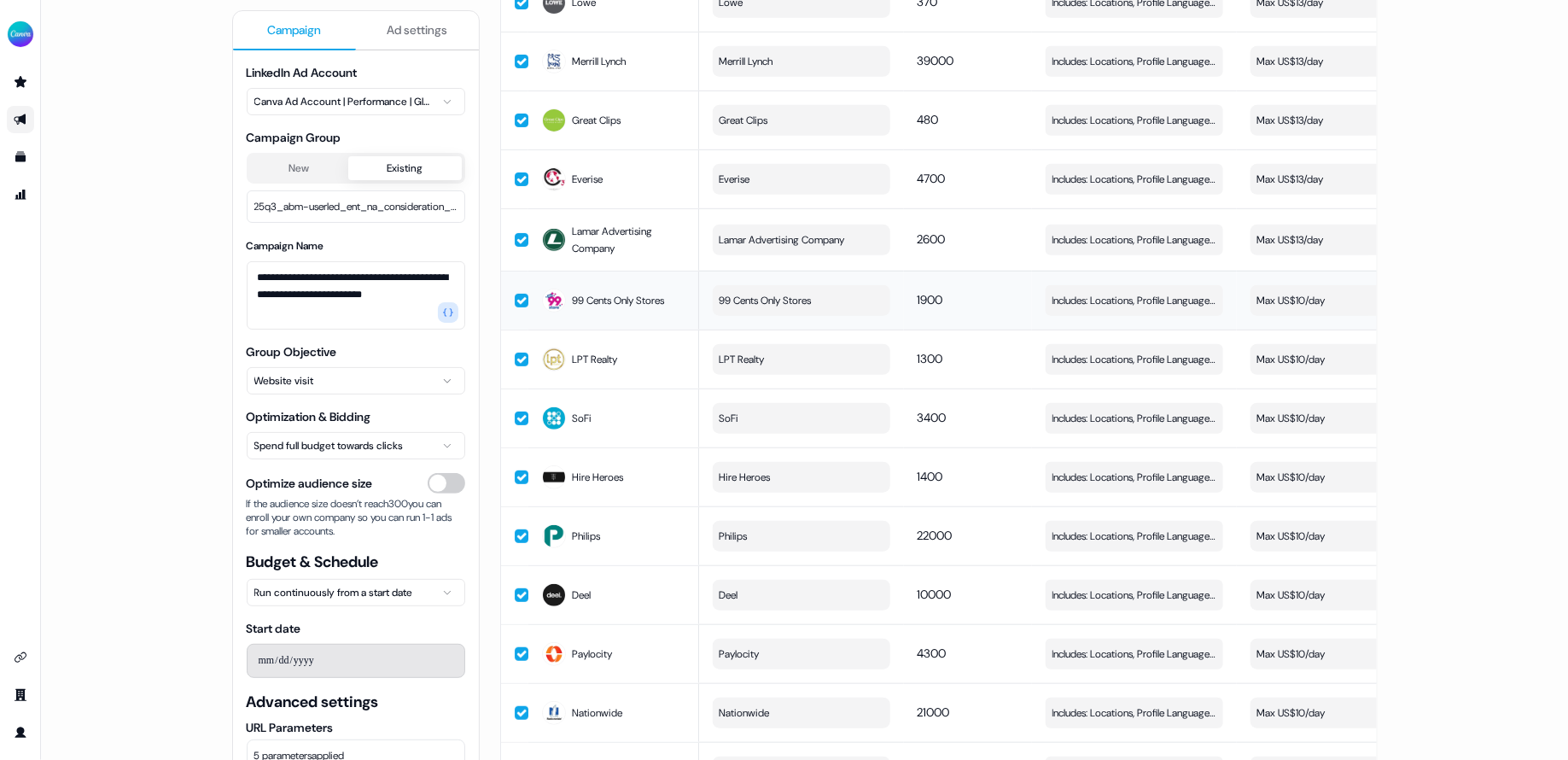 click on "Max US$10/day" at bounding box center (1339, 301) 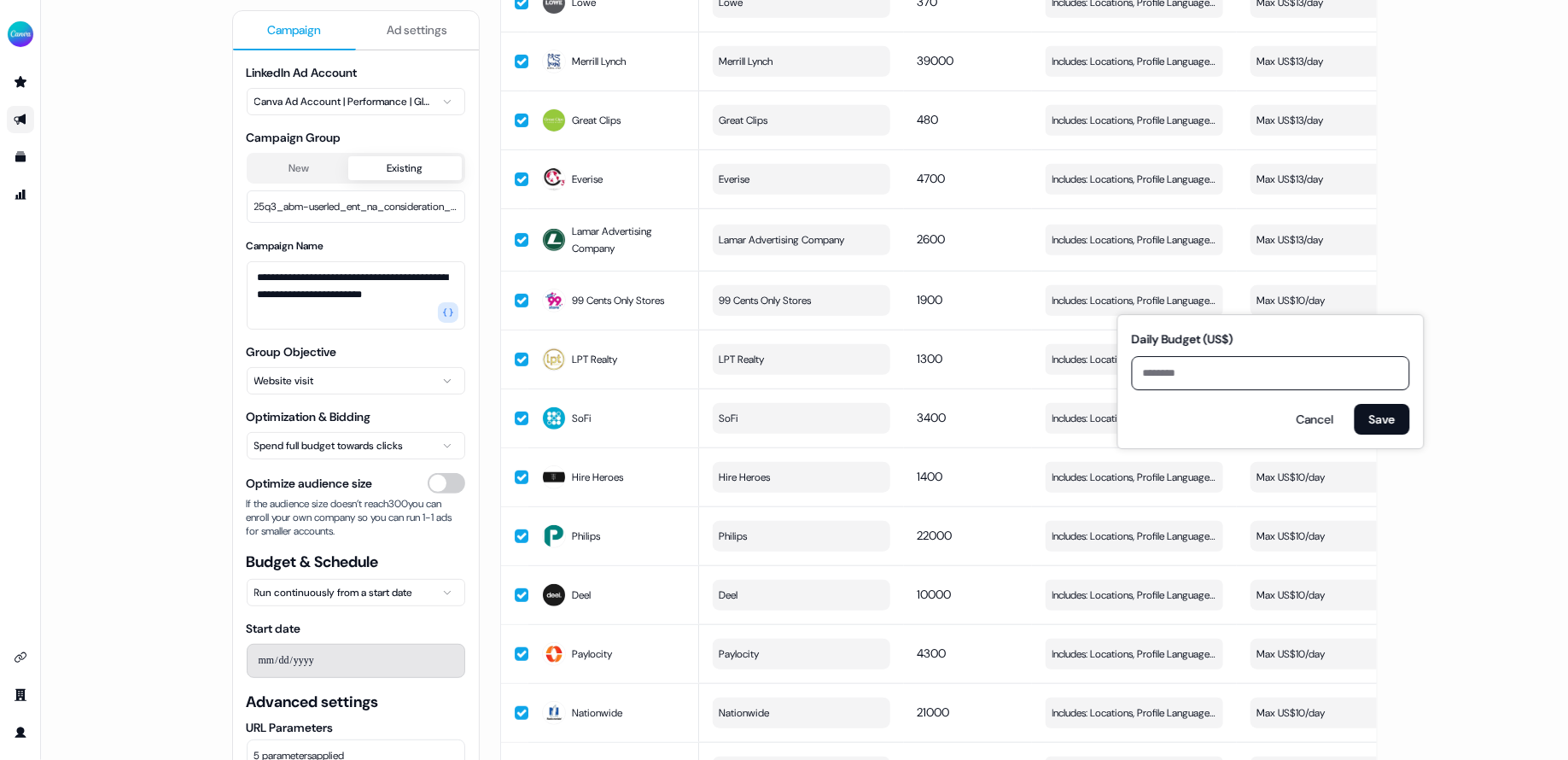type on "**" 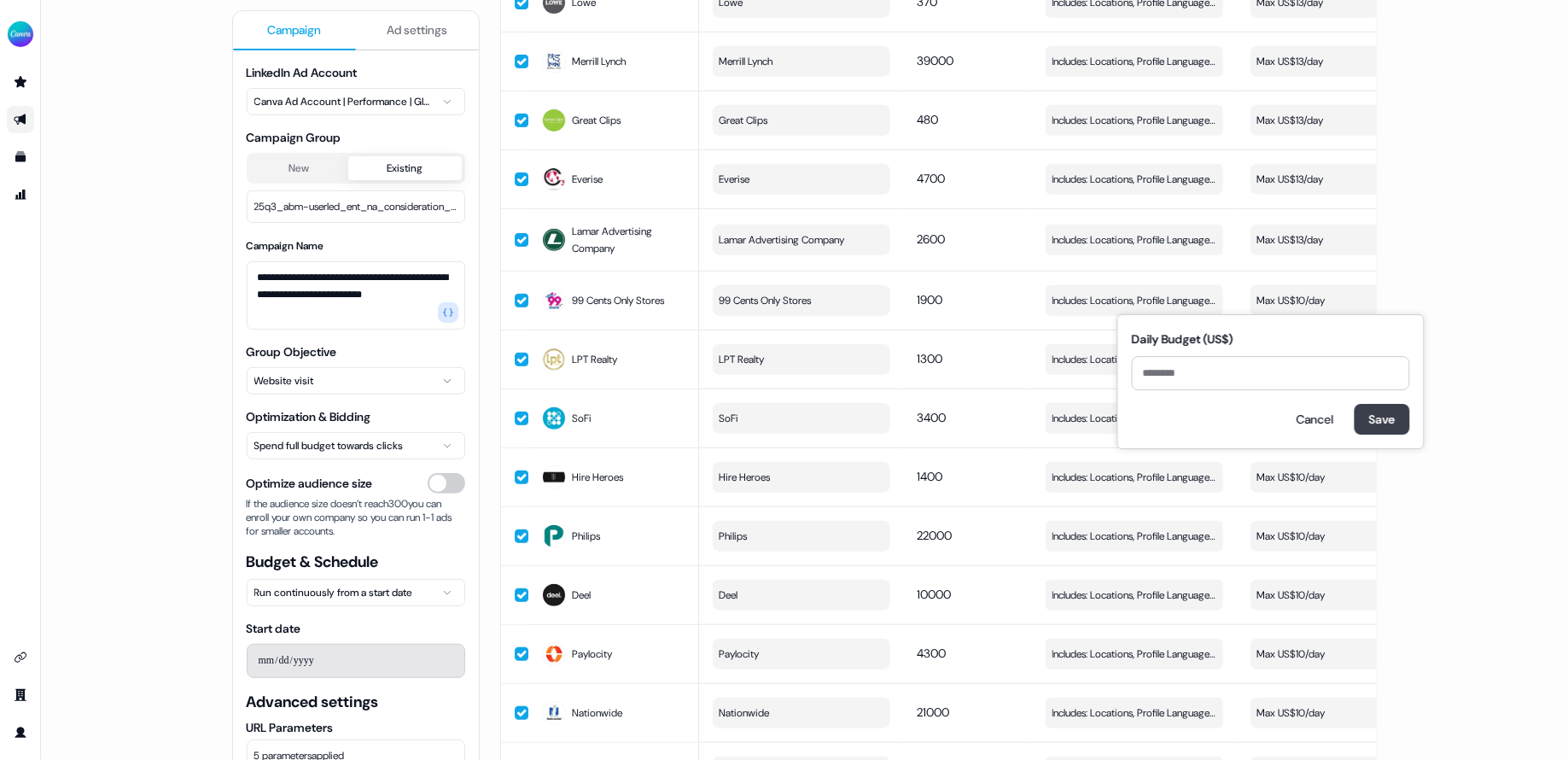 click on "Save" at bounding box center (1382, 419) 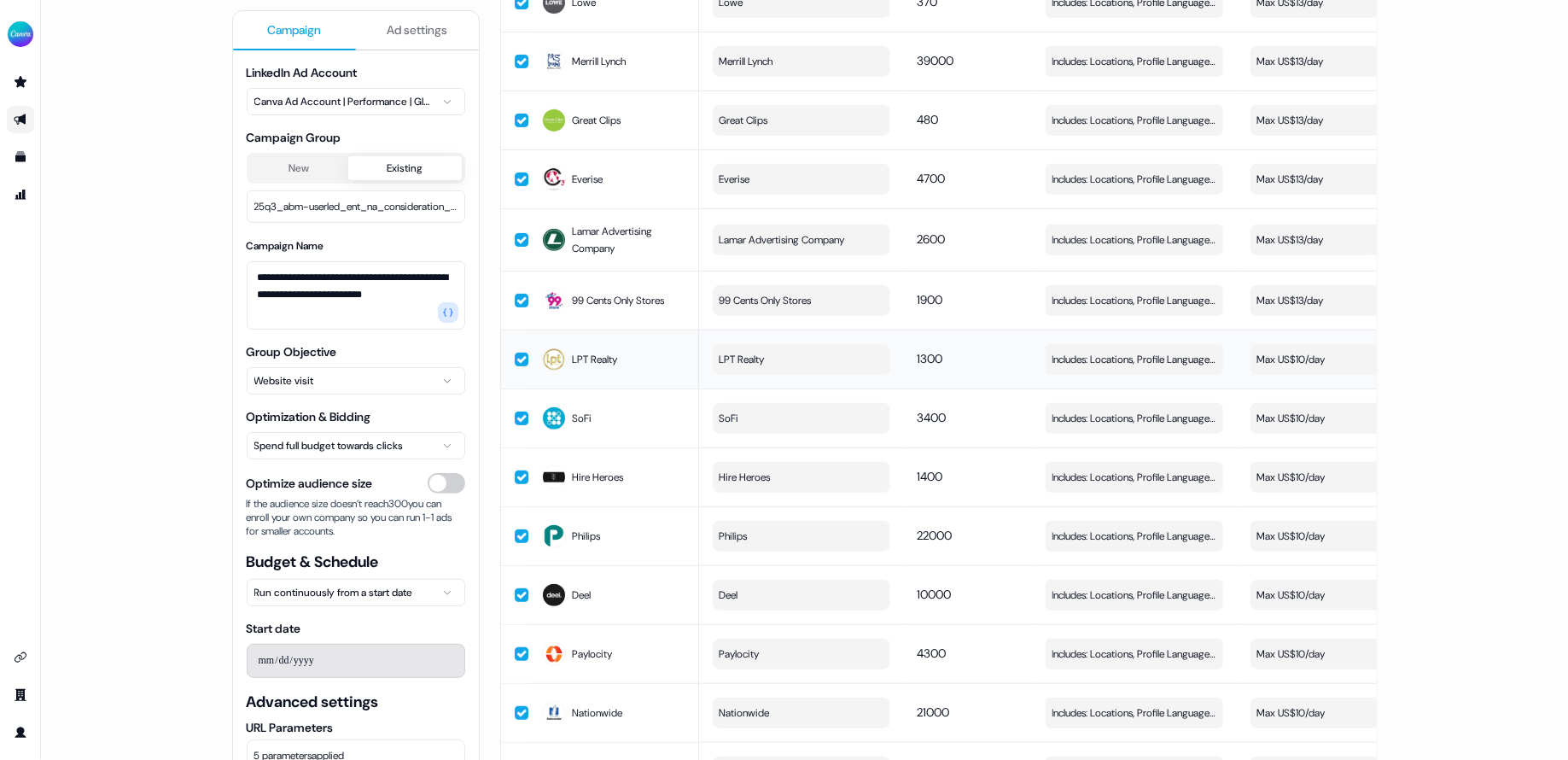 click on "Max US$10/day" at bounding box center [1339, 360] 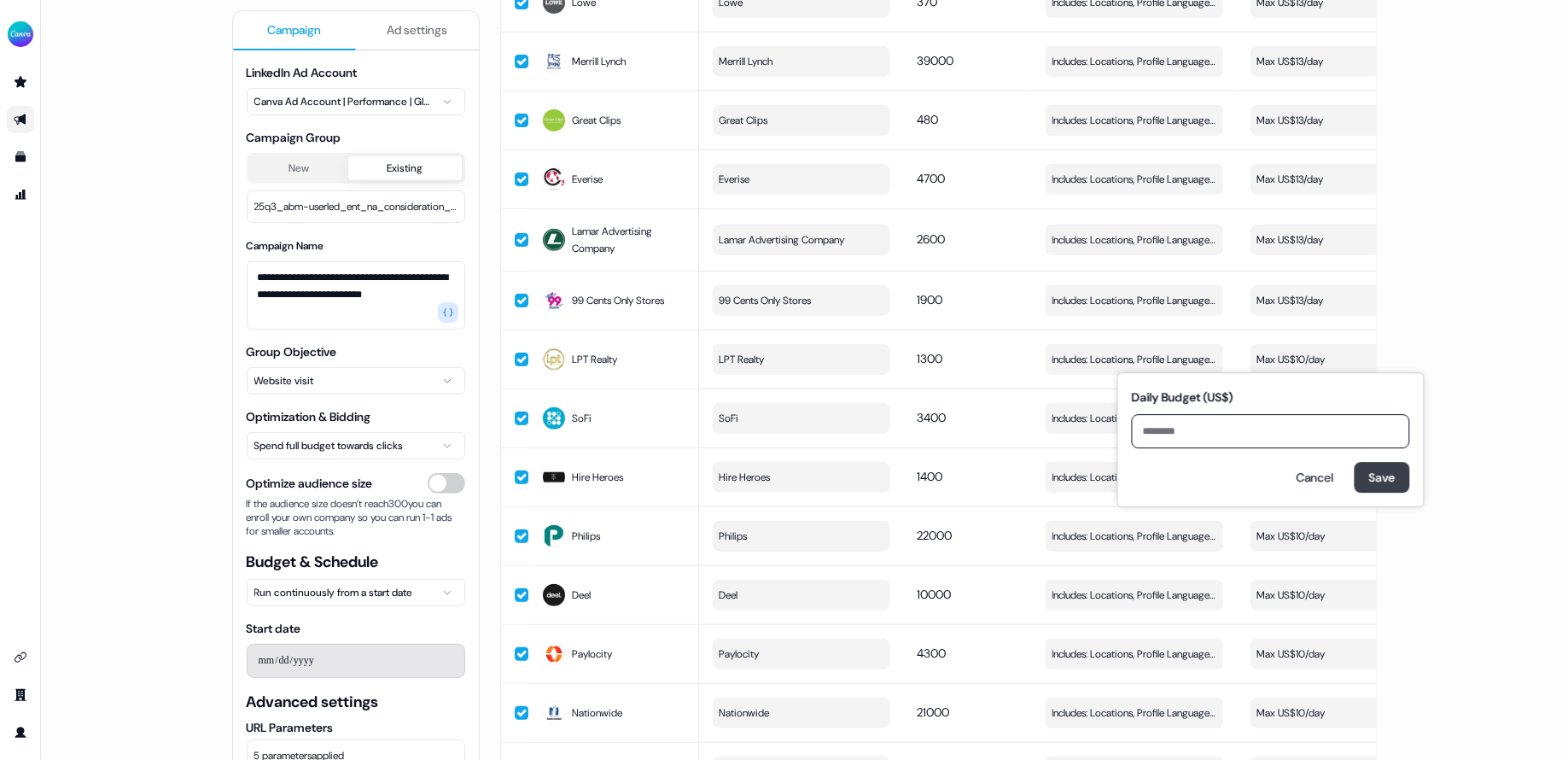 type on "**" 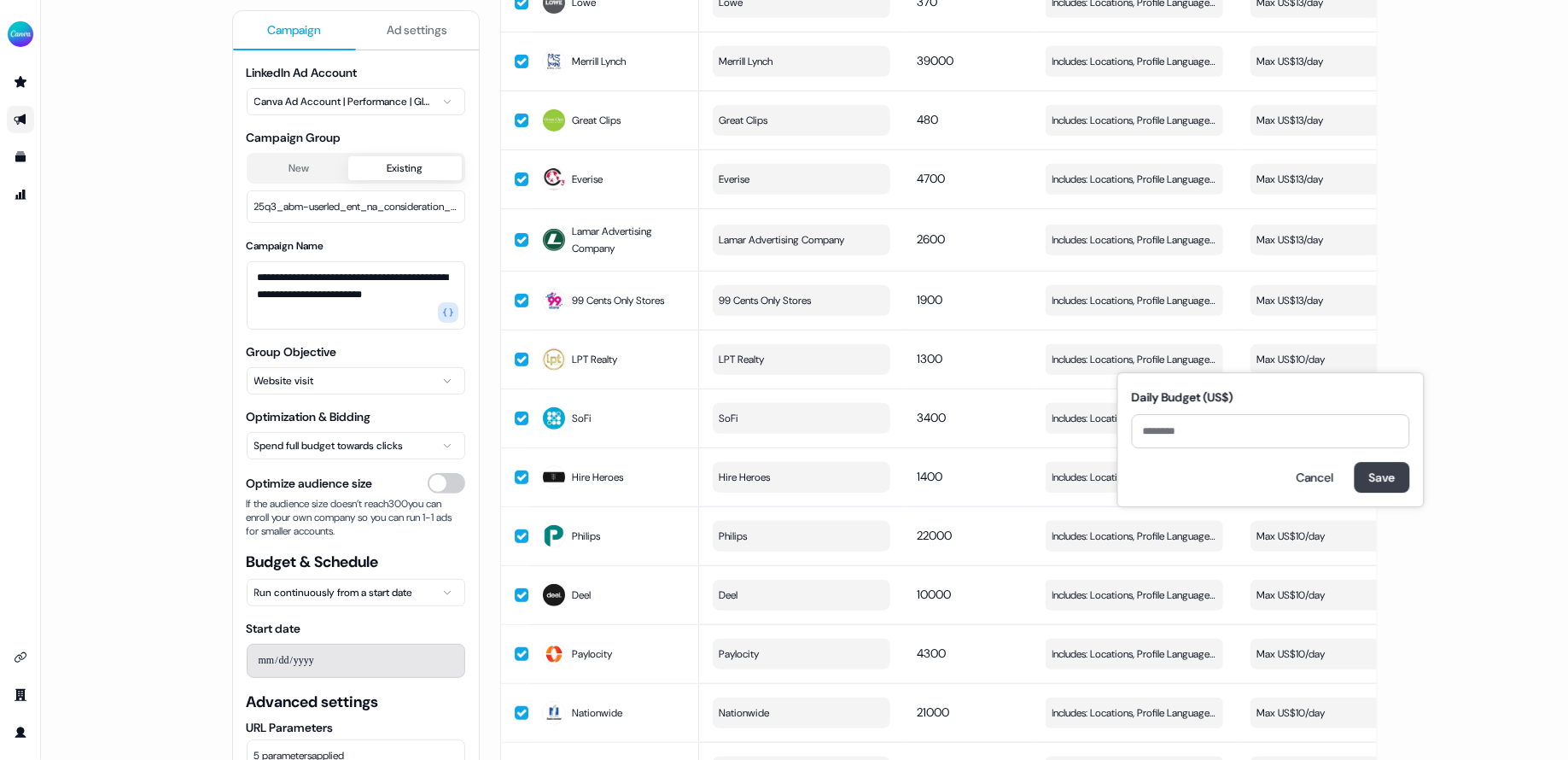 click on "Save" at bounding box center [1382, 477] 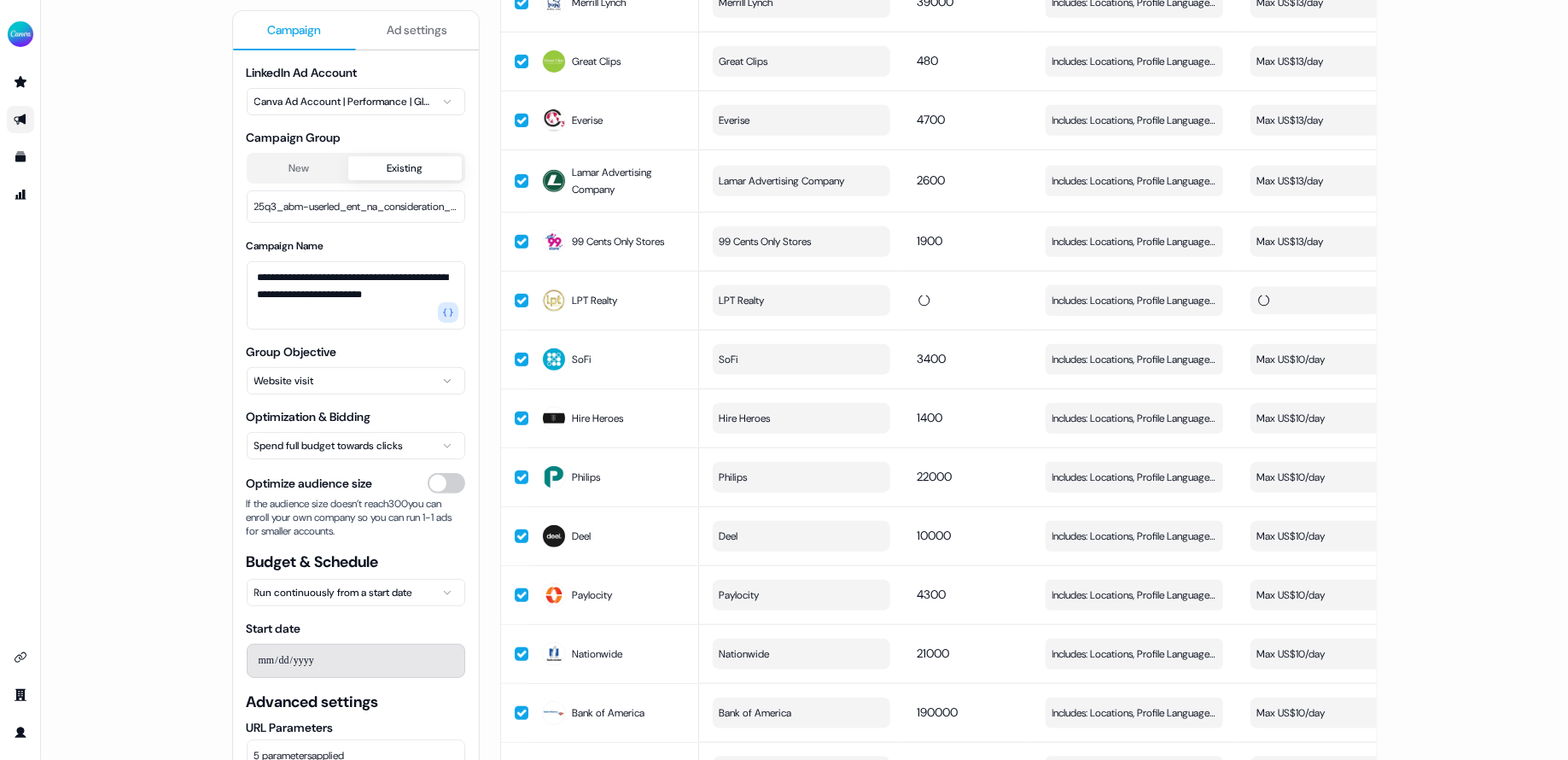 scroll, scrollTop: 506, scrollLeft: 0, axis: vertical 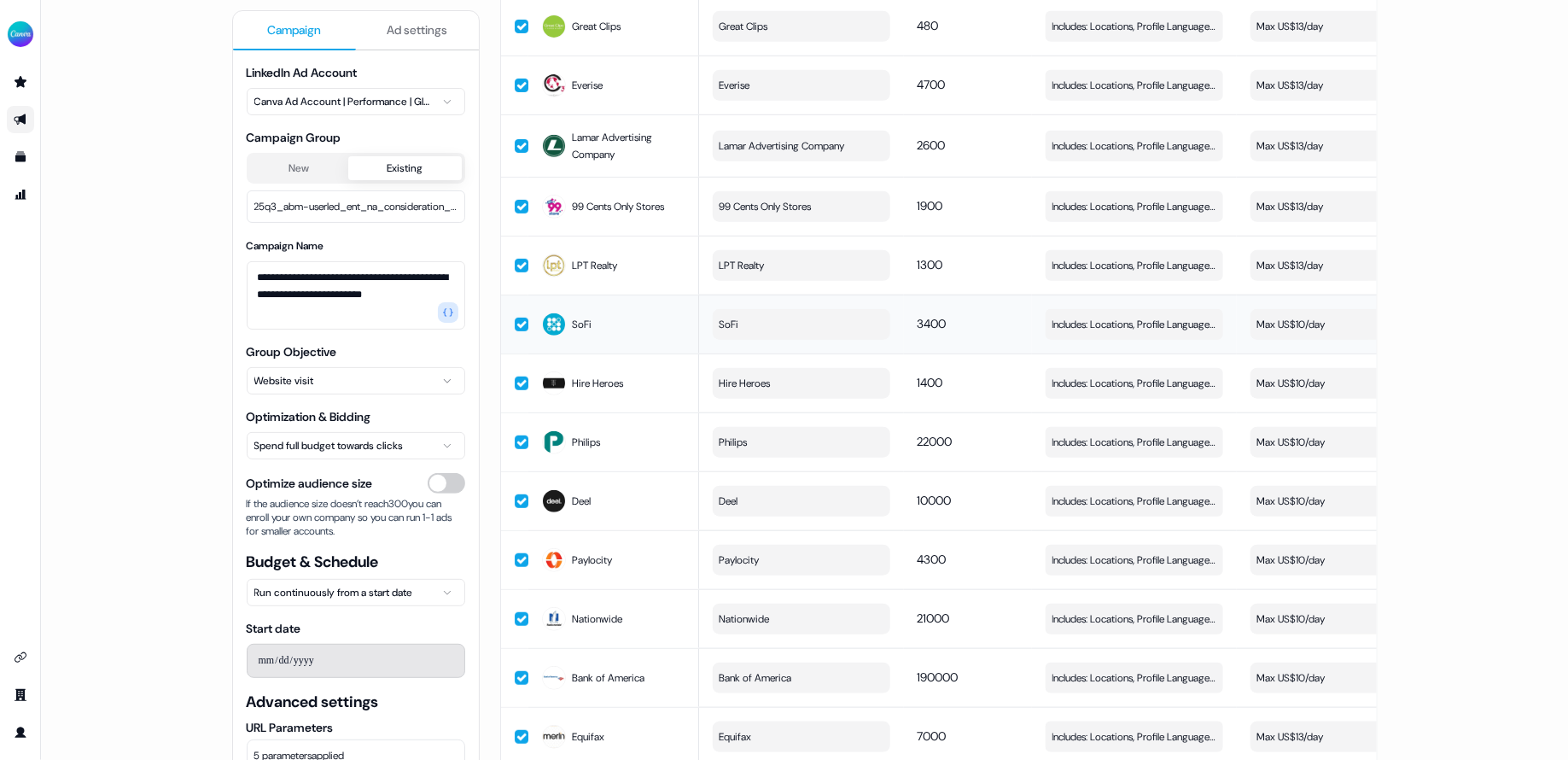 click on "Max US$10/day" at bounding box center (1339, 324) 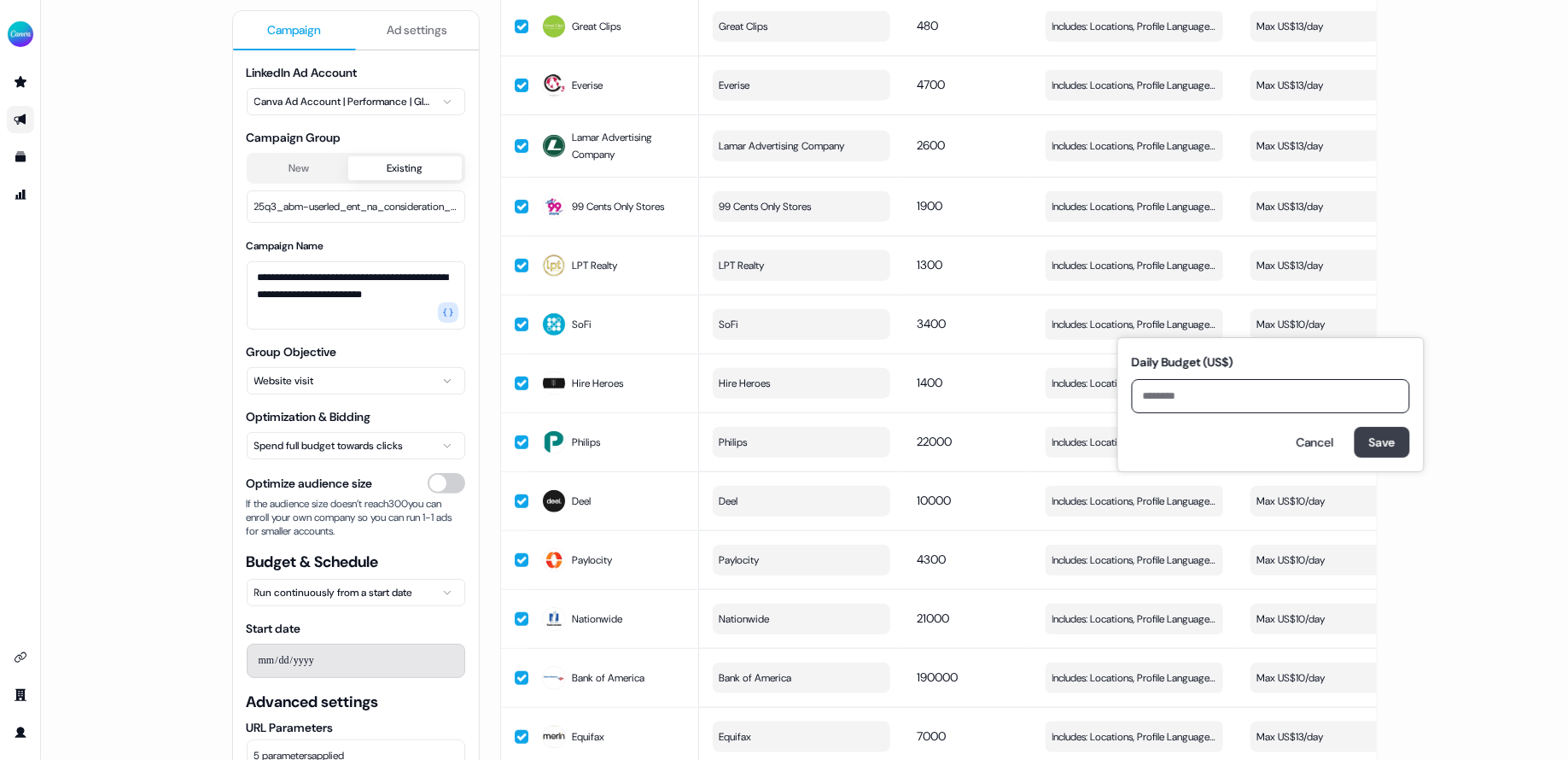 type on "**" 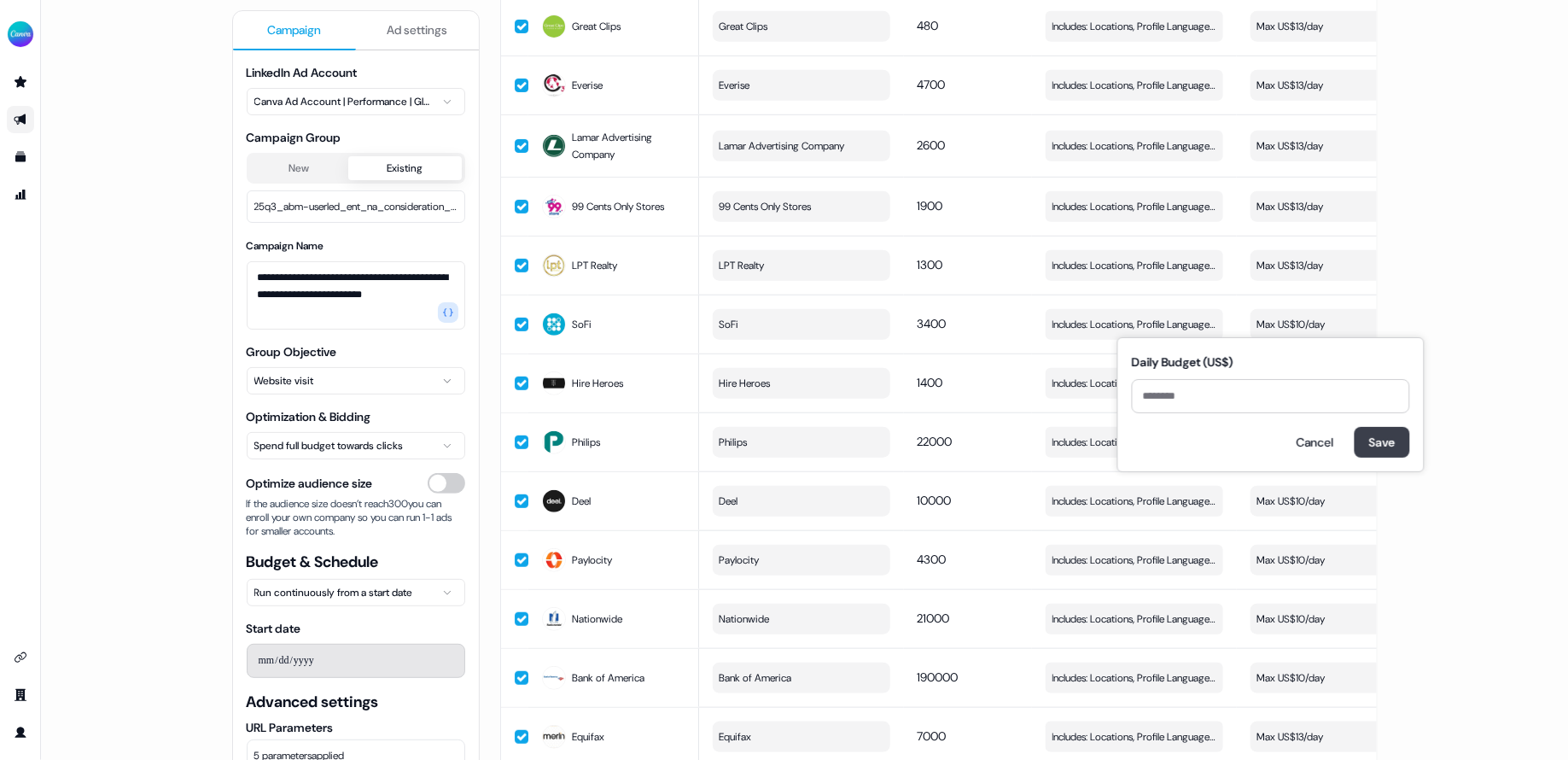 click on "Save" at bounding box center (1382, 442) 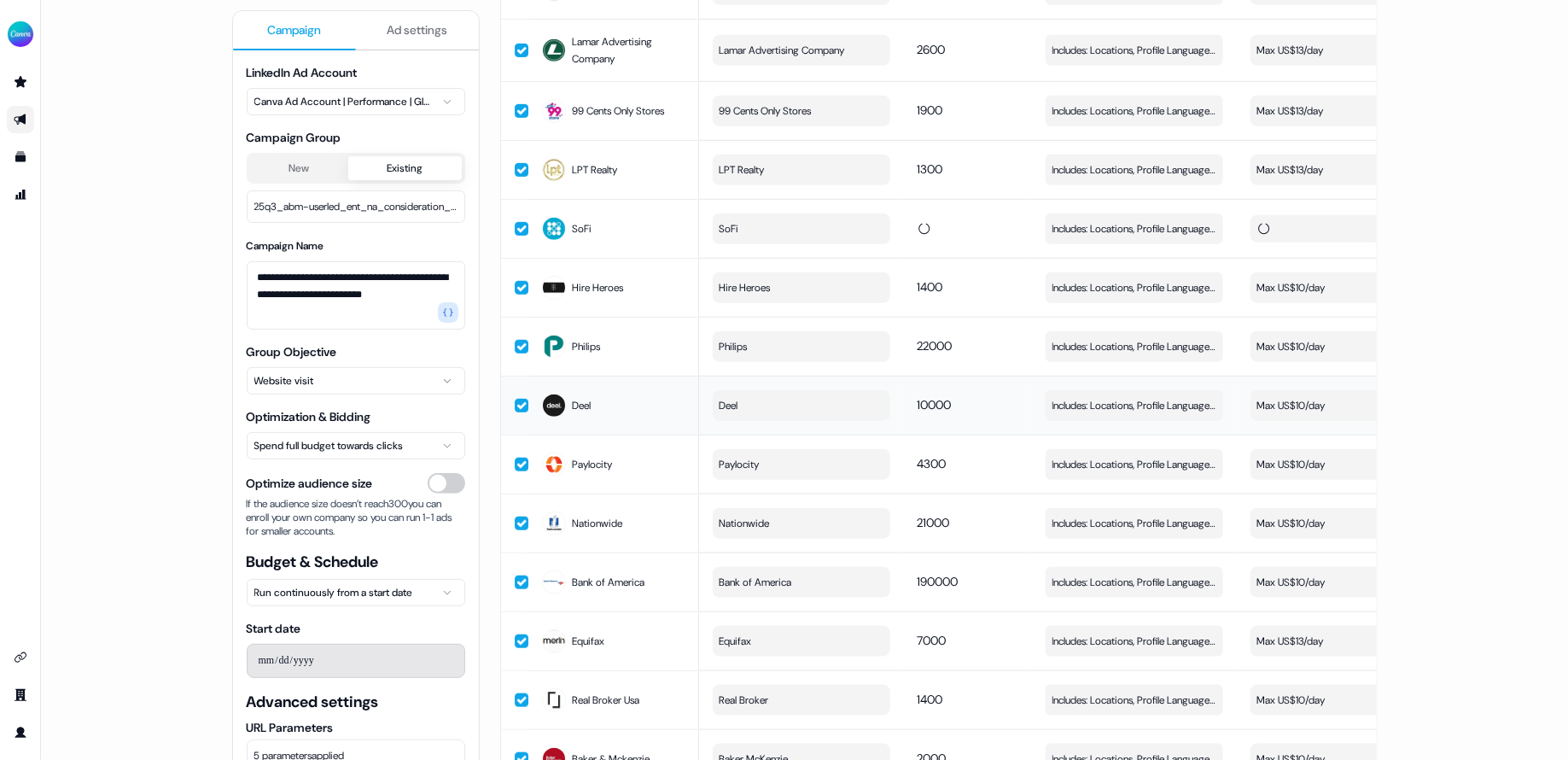 scroll, scrollTop: 611, scrollLeft: 0, axis: vertical 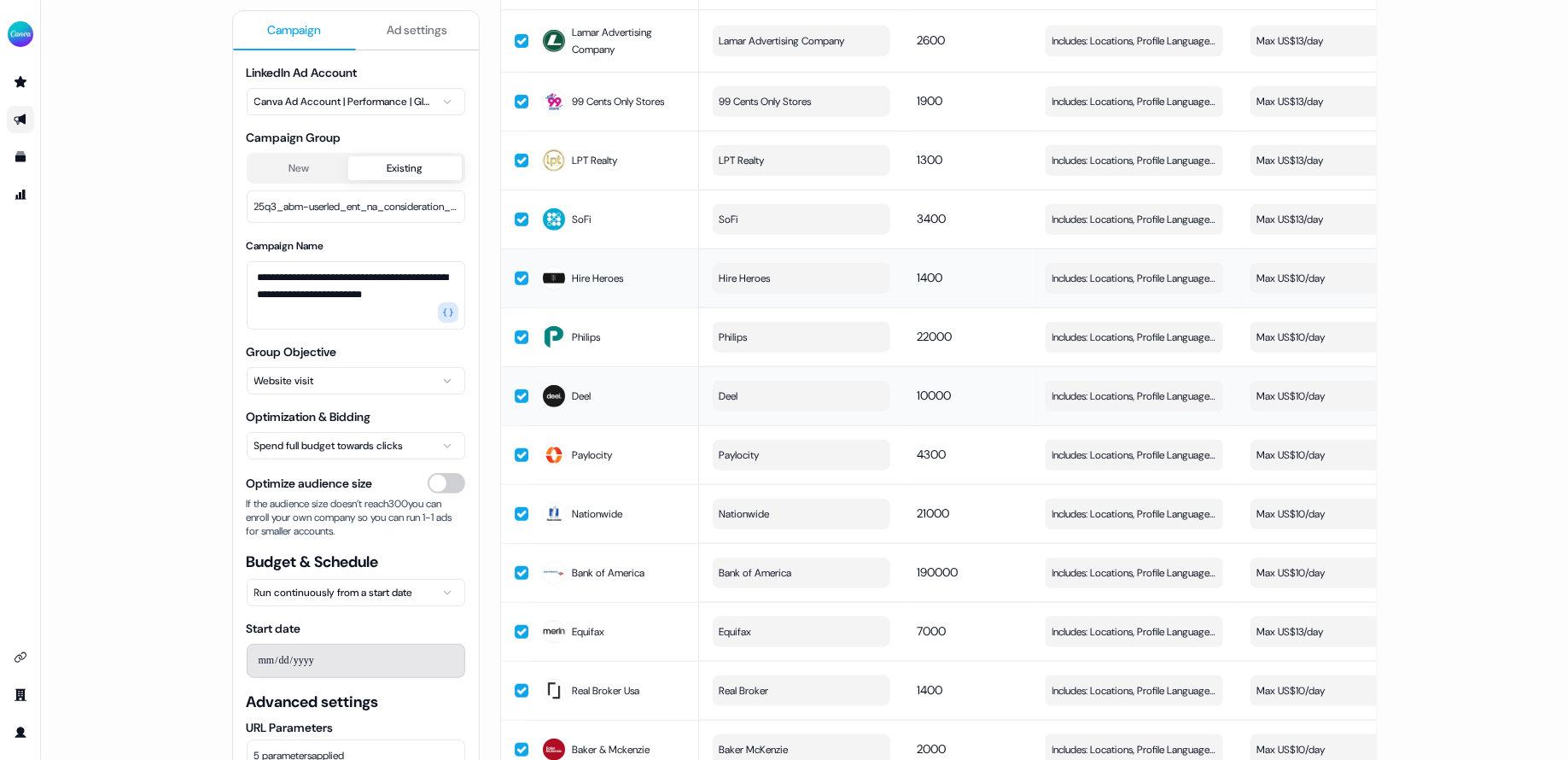 click on "Max US$10/day" at bounding box center [1339, 278] 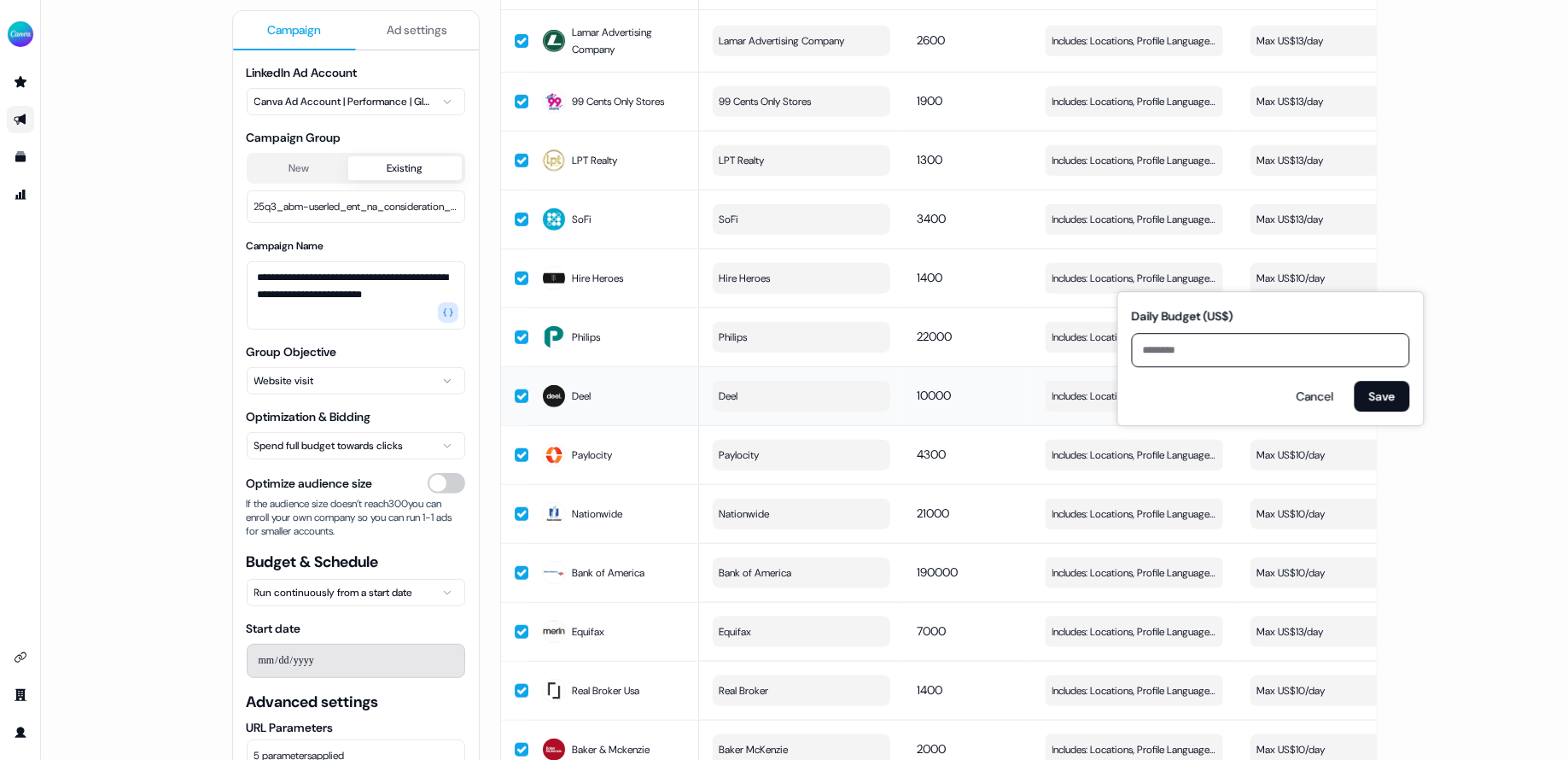 type on "**" 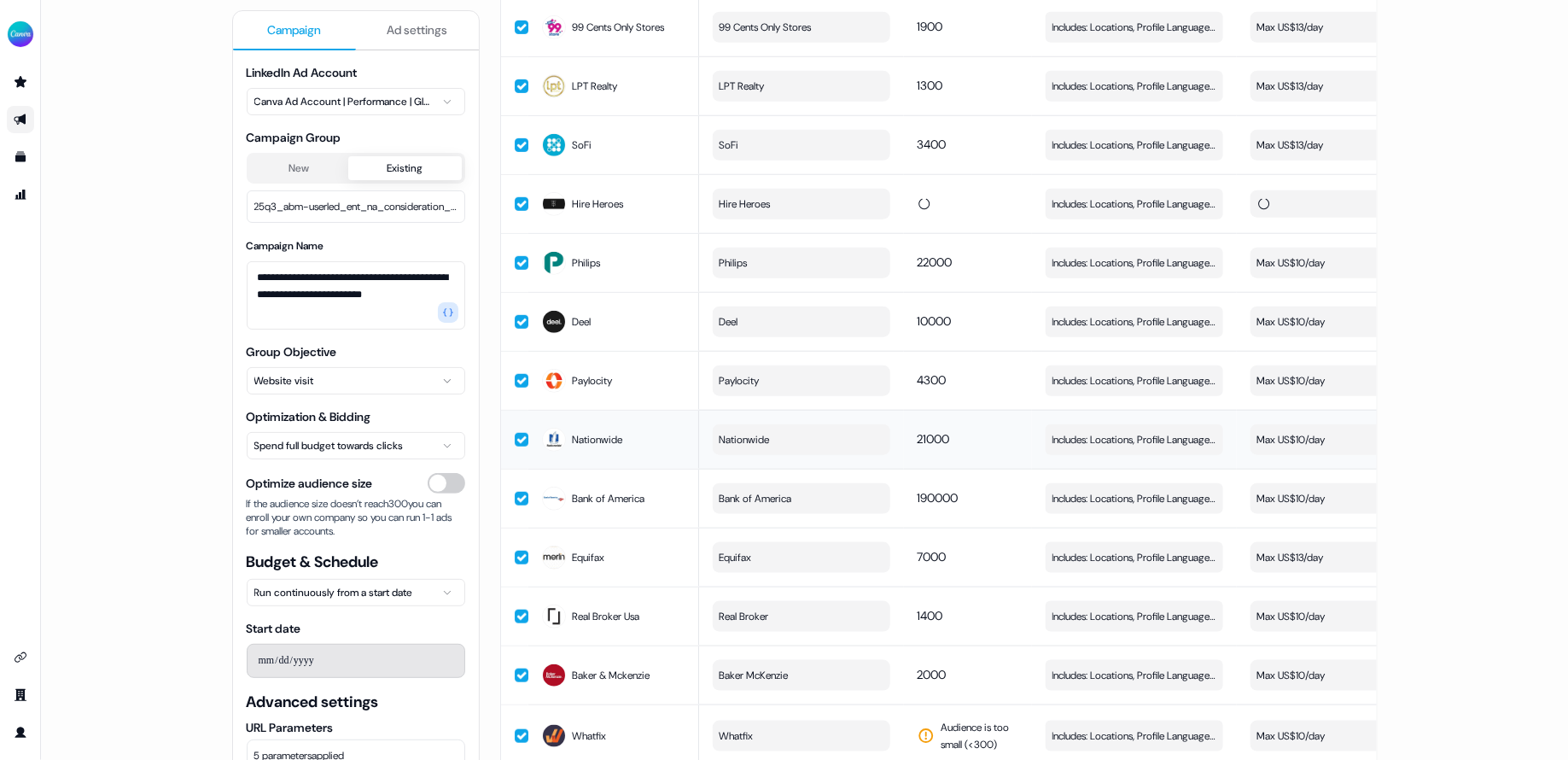 scroll, scrollTop: 700, scrollLeft: 0, axis: vertical 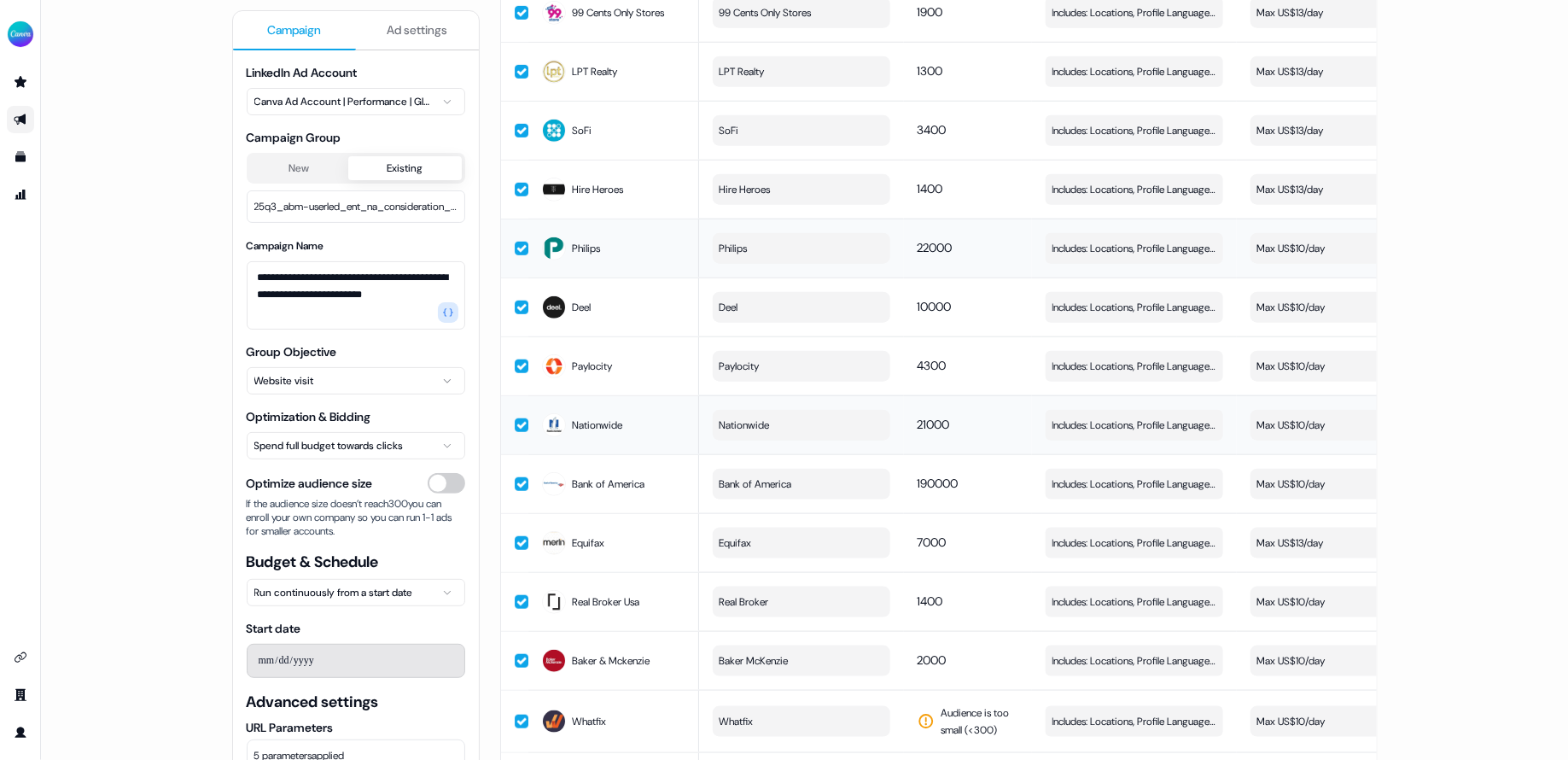 click on "Max US$10/day" at bounding box center [1339, 248] 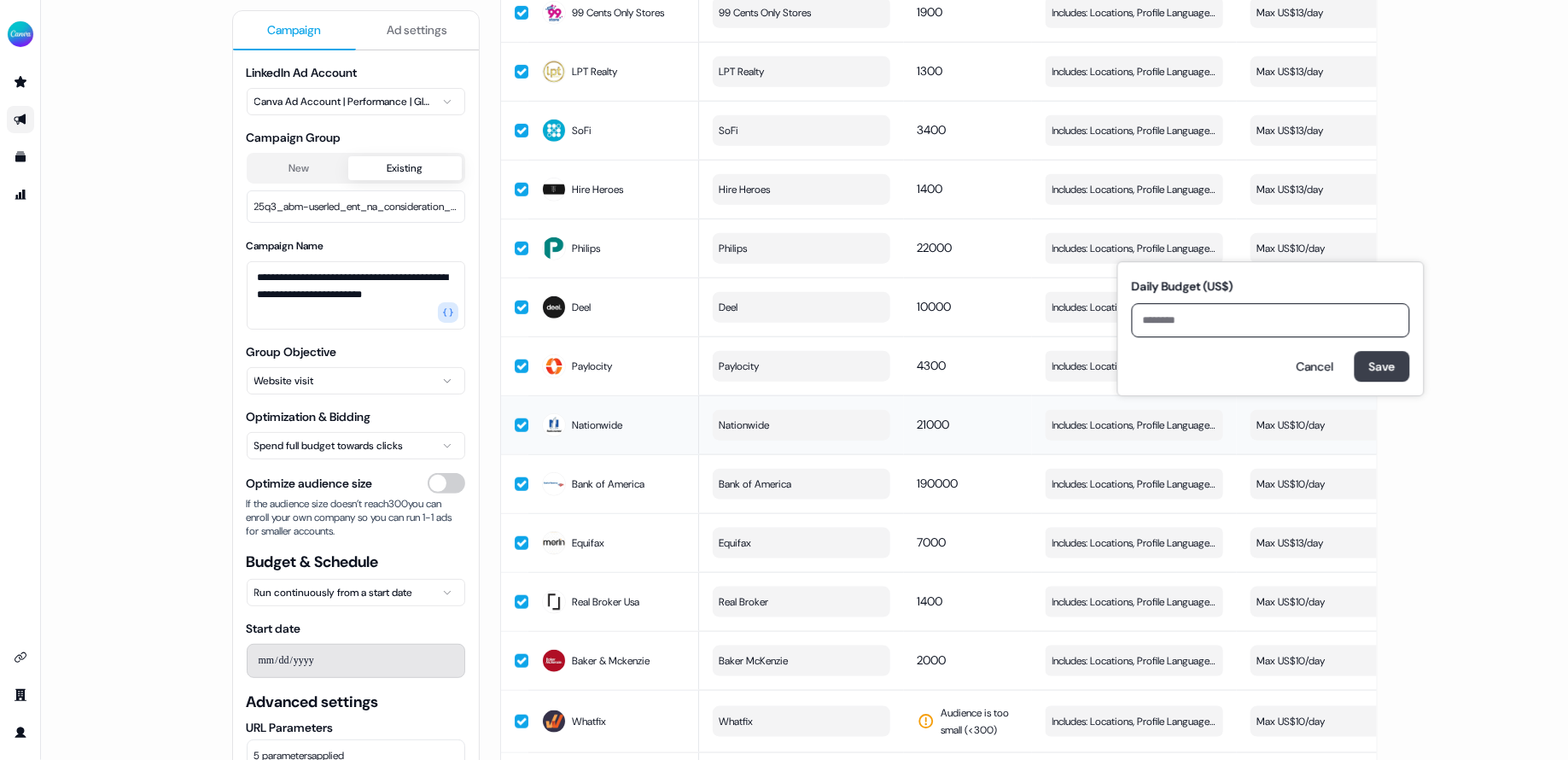 type on "**" 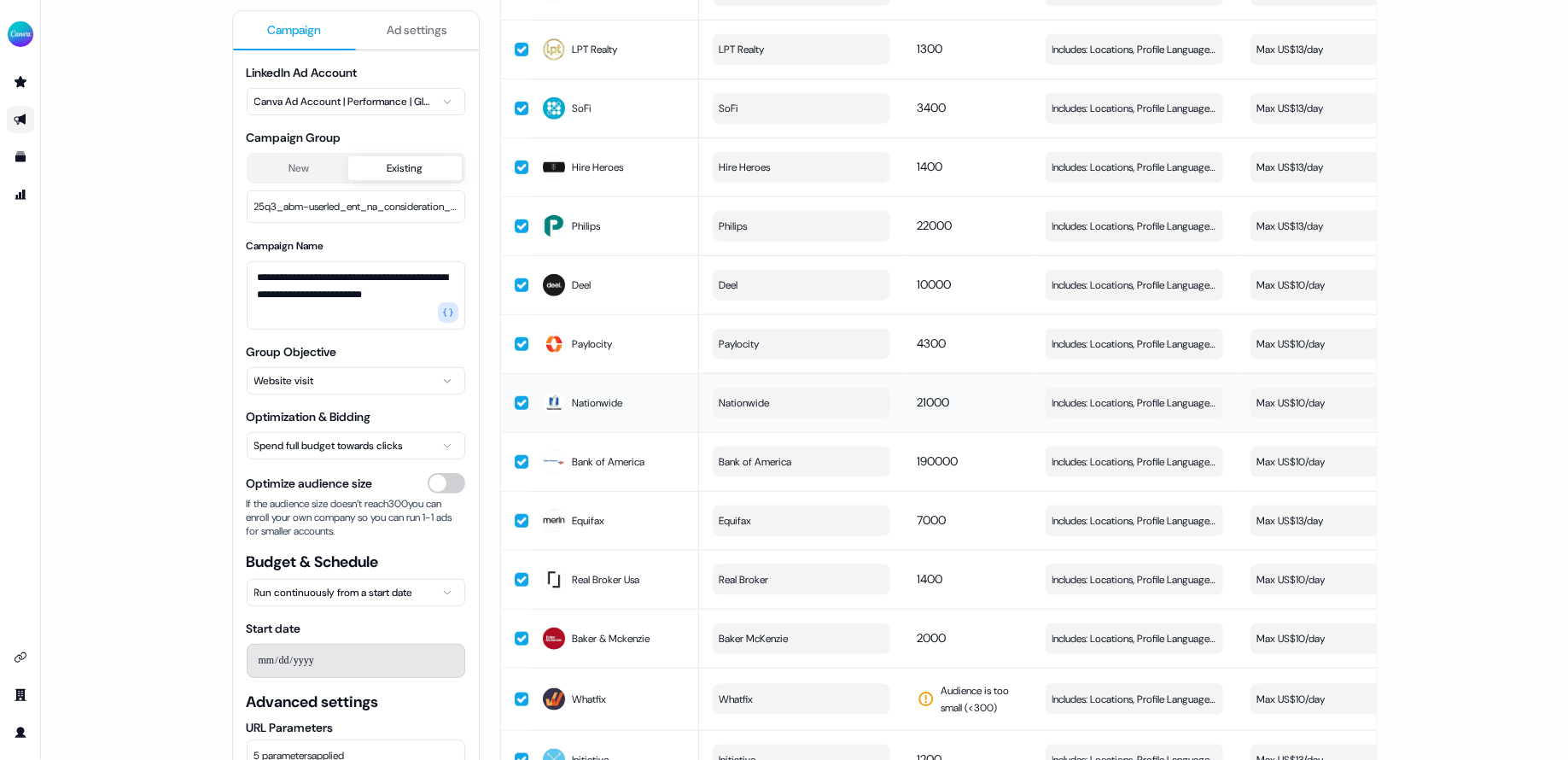 scroll, scrollTop: 745, scrollLeft: 0, axis: vertical 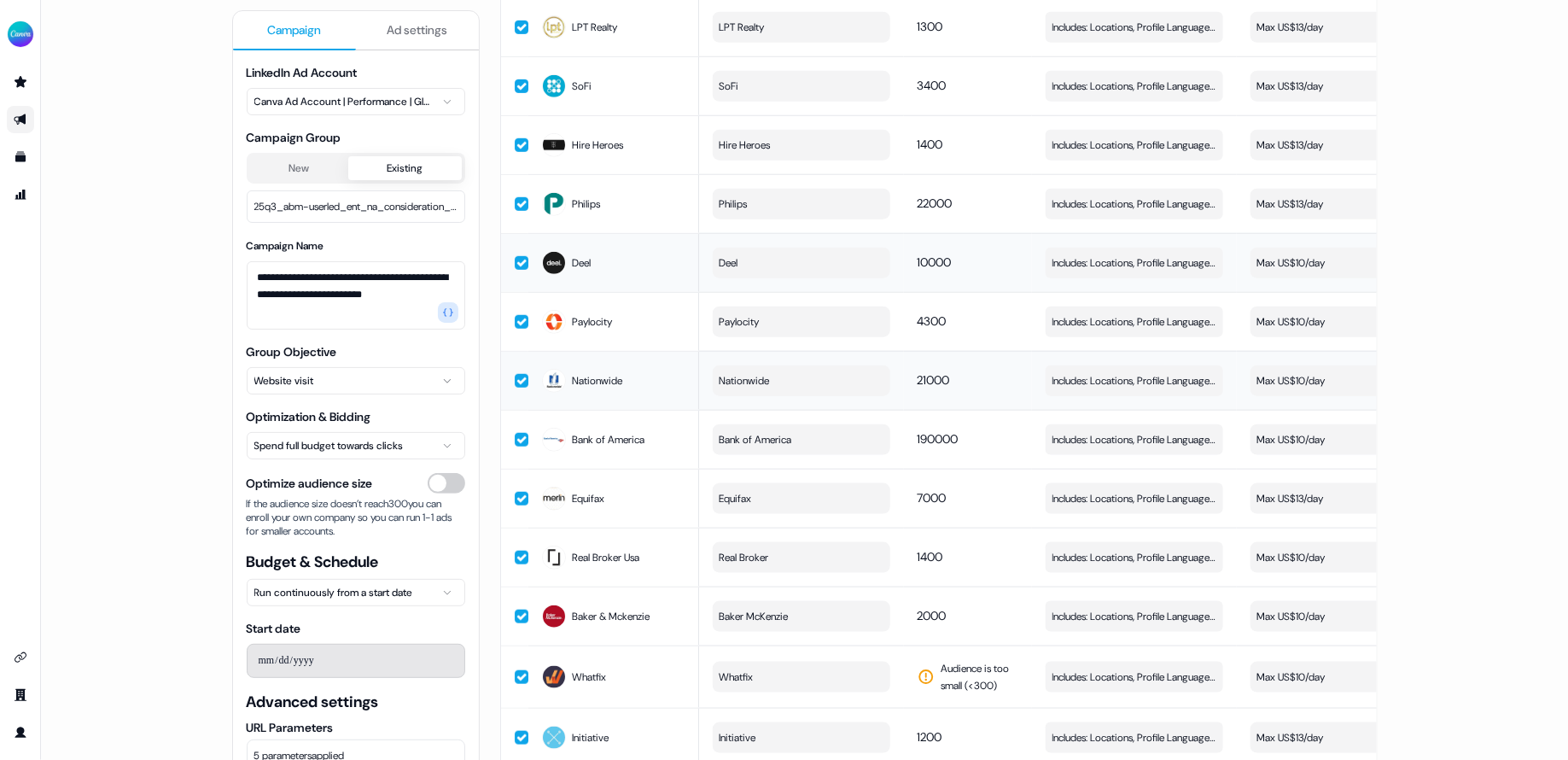 click on "Max US$10/day" at bounding box center (1339, 263) 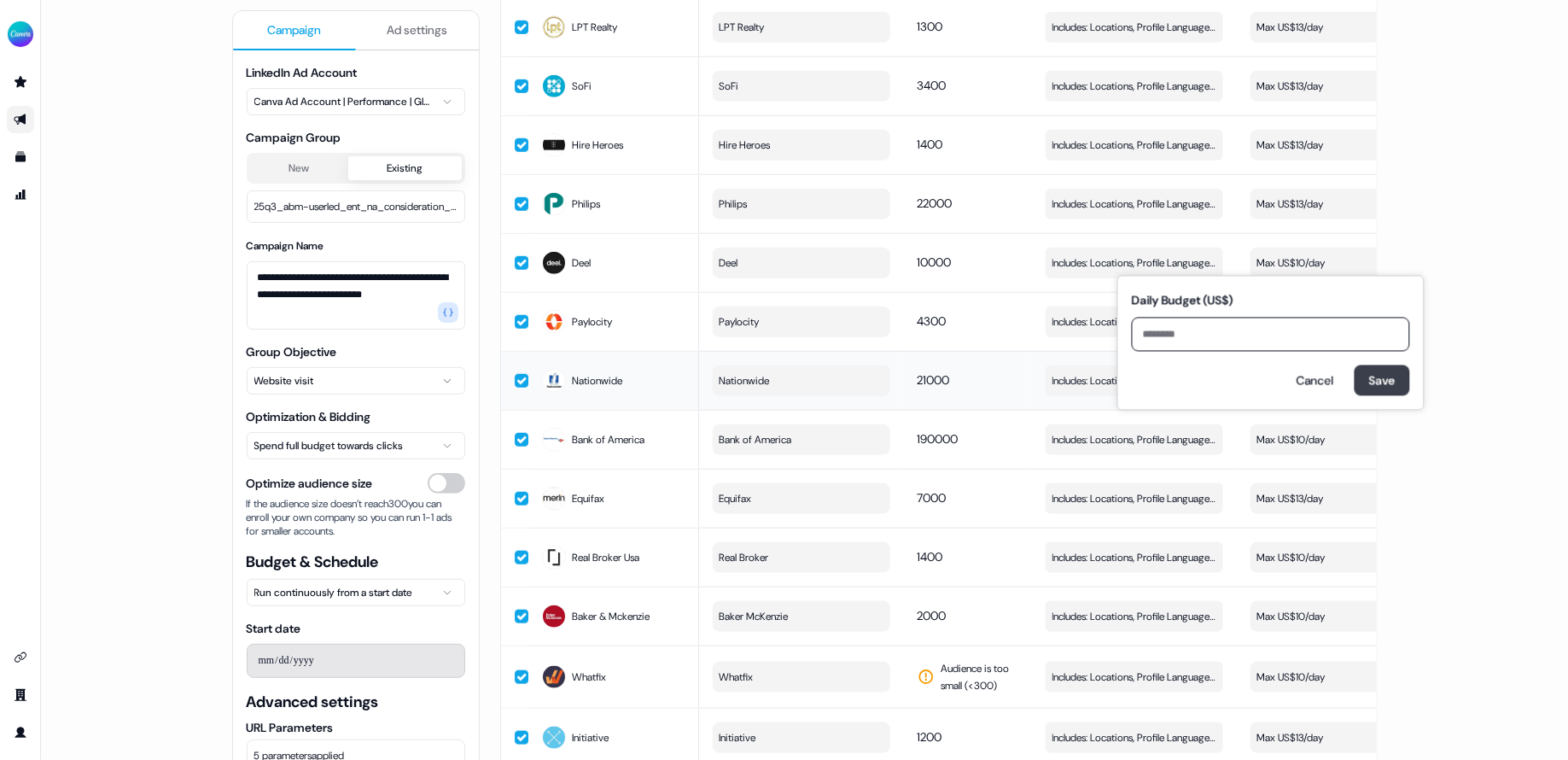 type on "**" 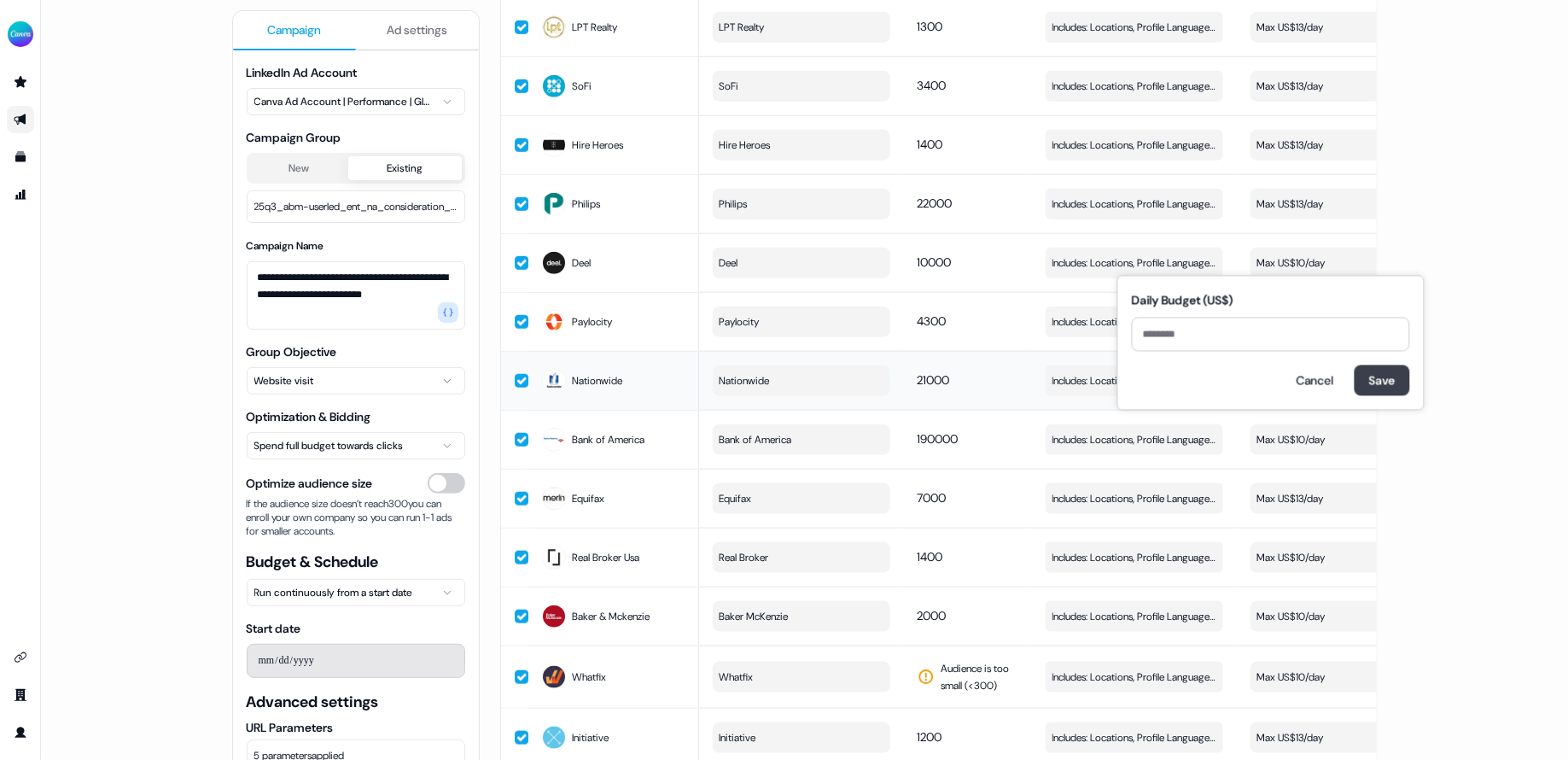 click on "Save" at bounding box center [1382, 381] 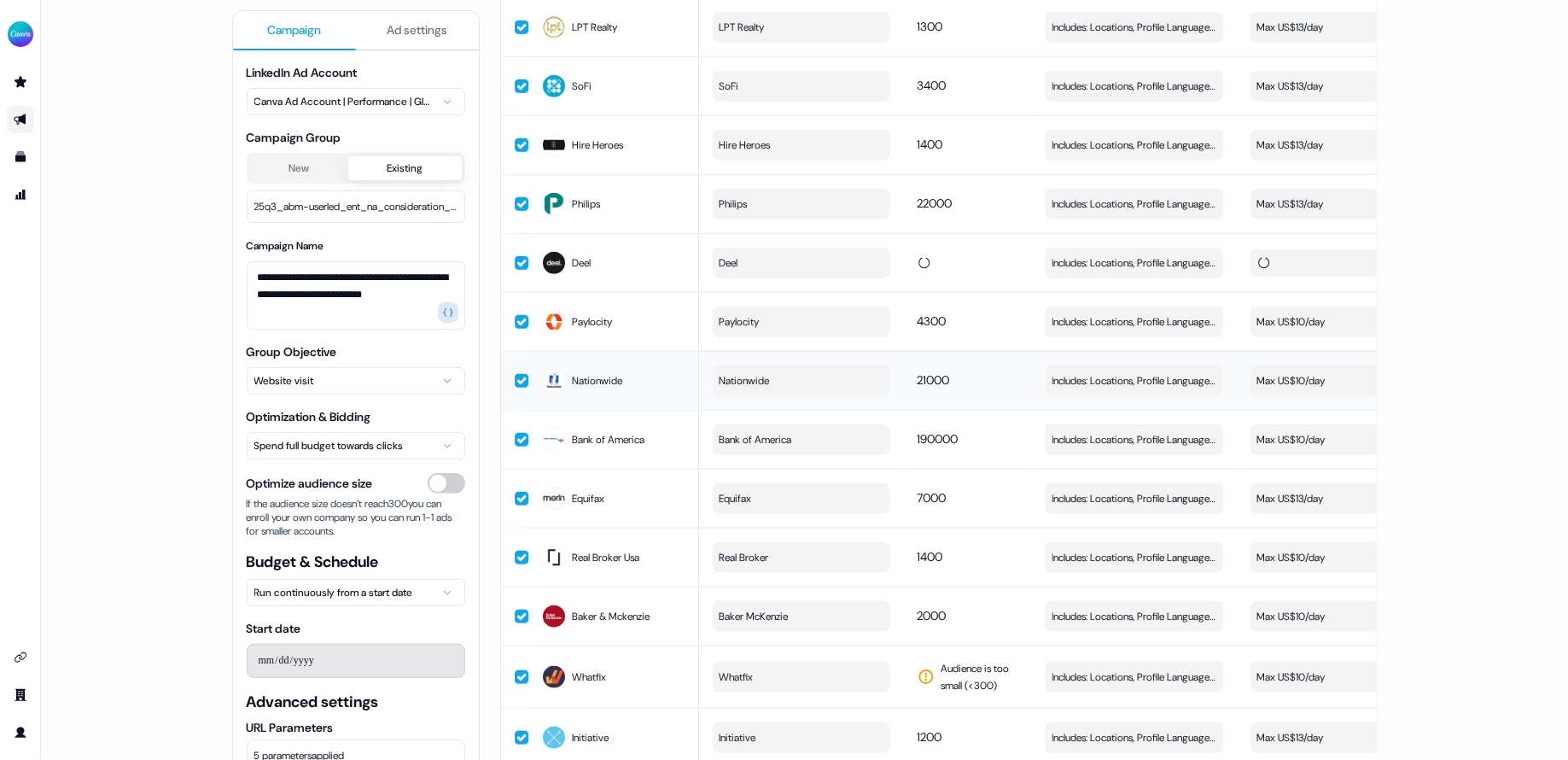 click on "**********" at bounding box center [804, 380] 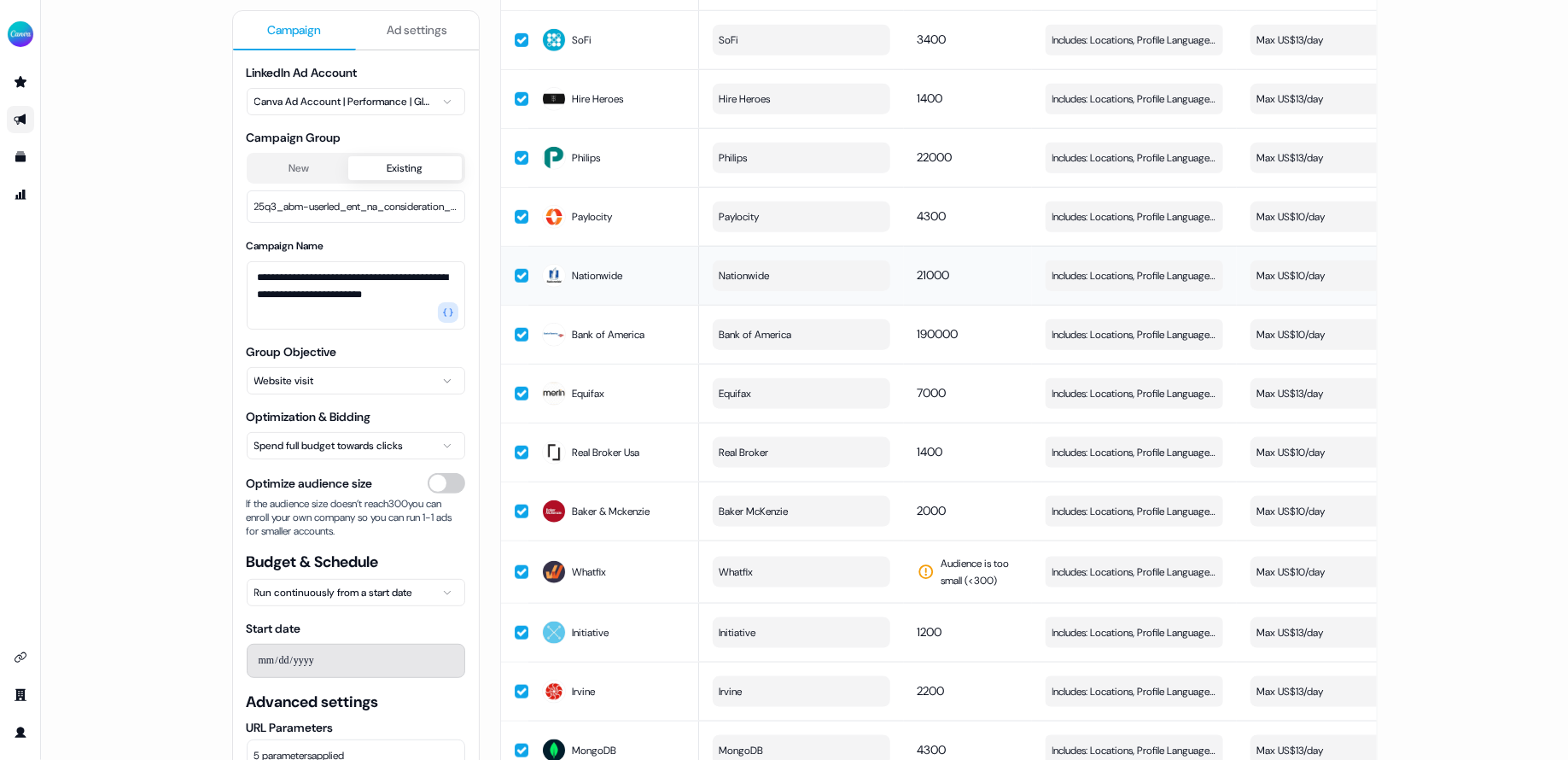 scroll, scrollTop: 795, scrollLeft: 0, axis: vertical 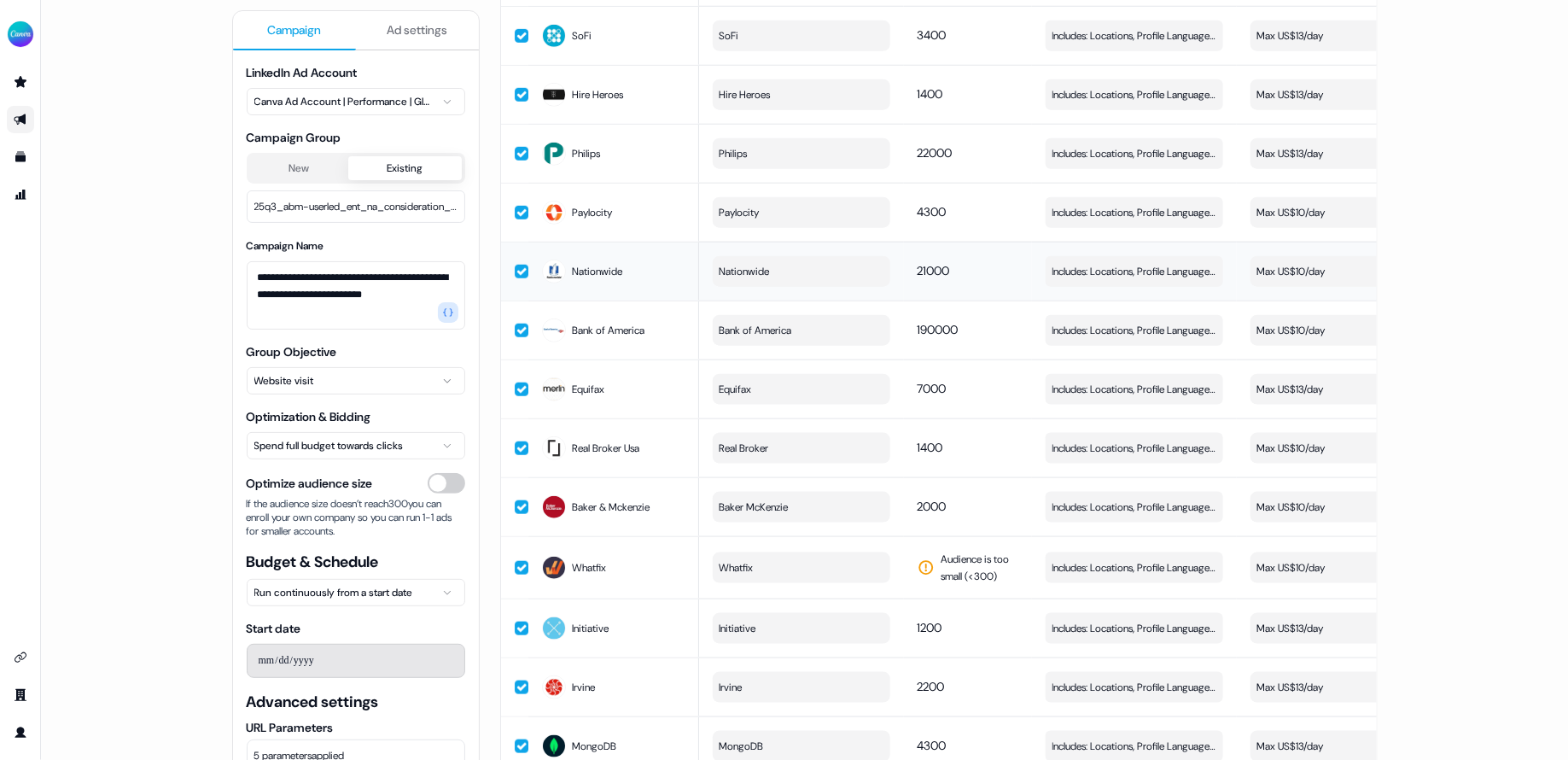 click on "Max US$10/day" at bounding box center (1339, 272) 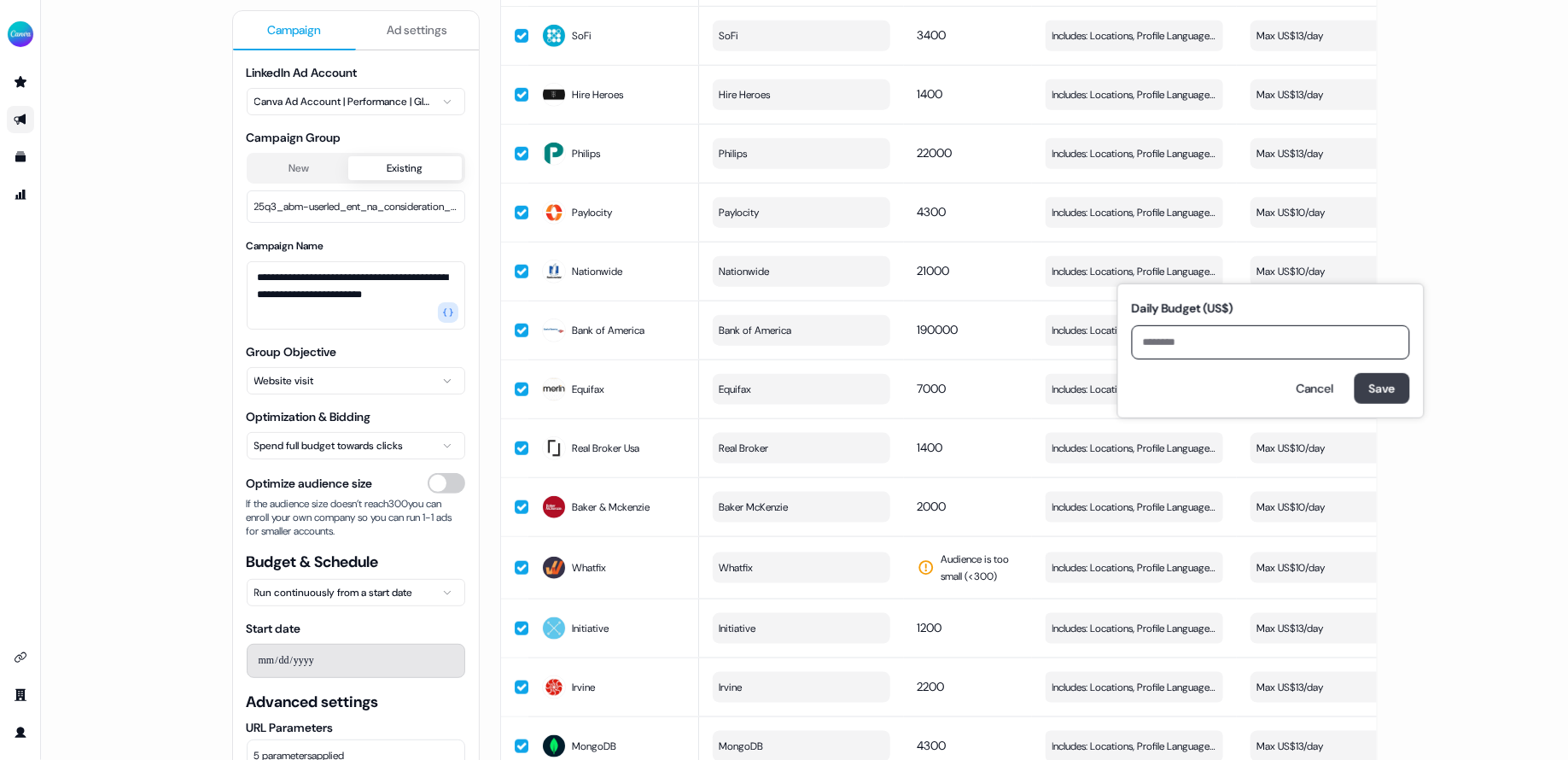 type on "**" 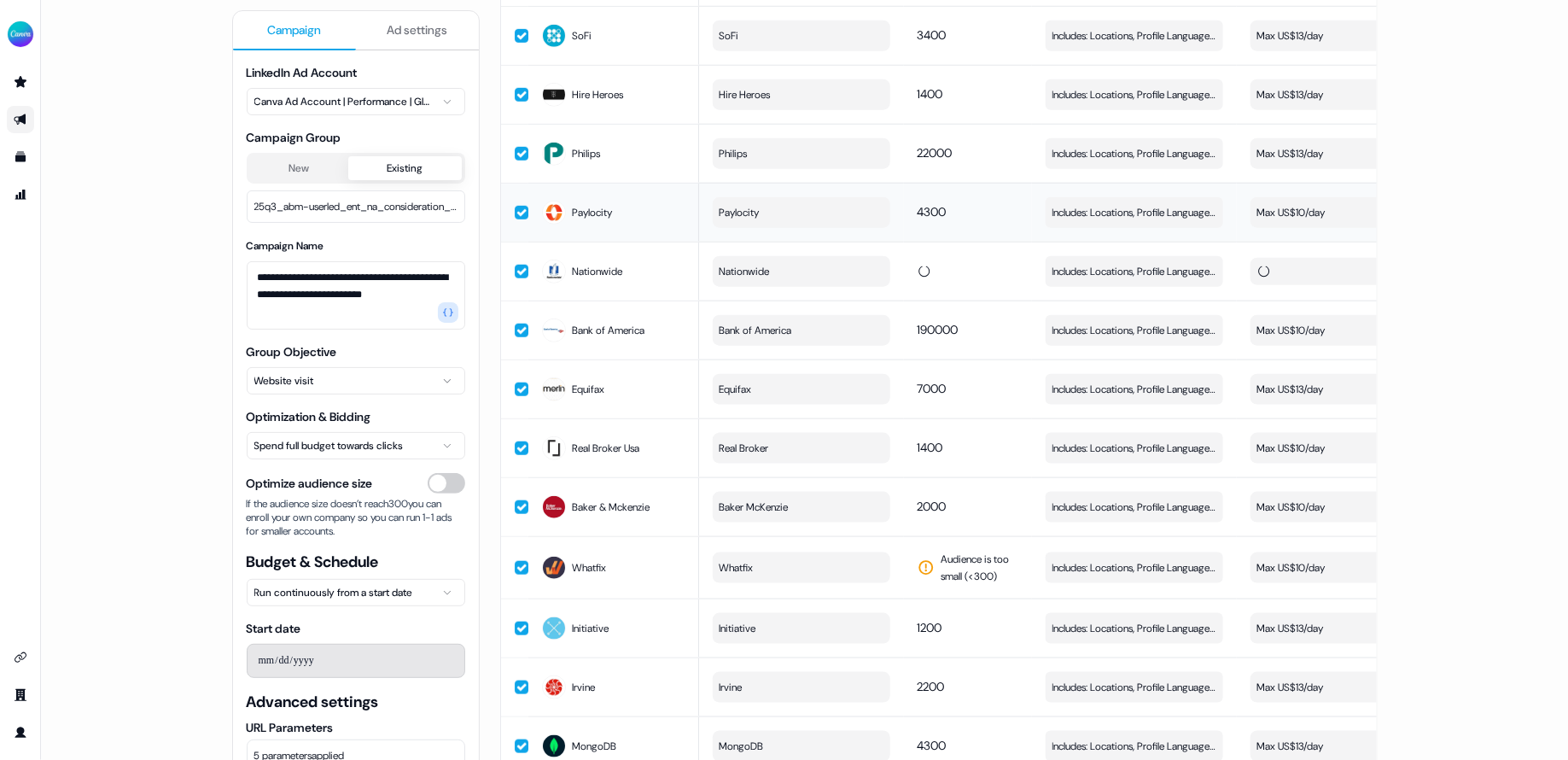 click on "Max US$10/day" at bounding box center (1339, 213) 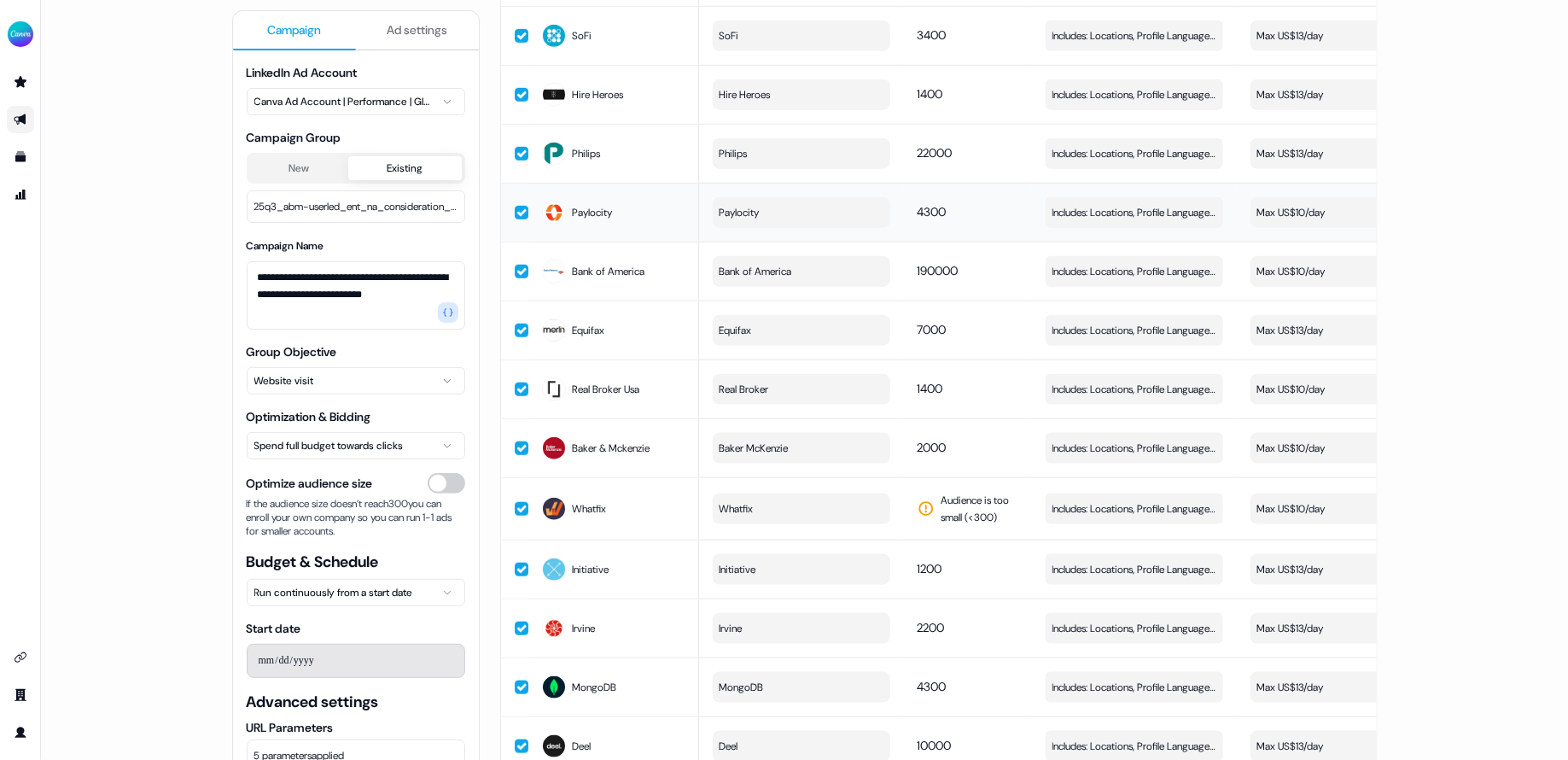 click on "Max US$10/day" at bounding box center [1339, 213] 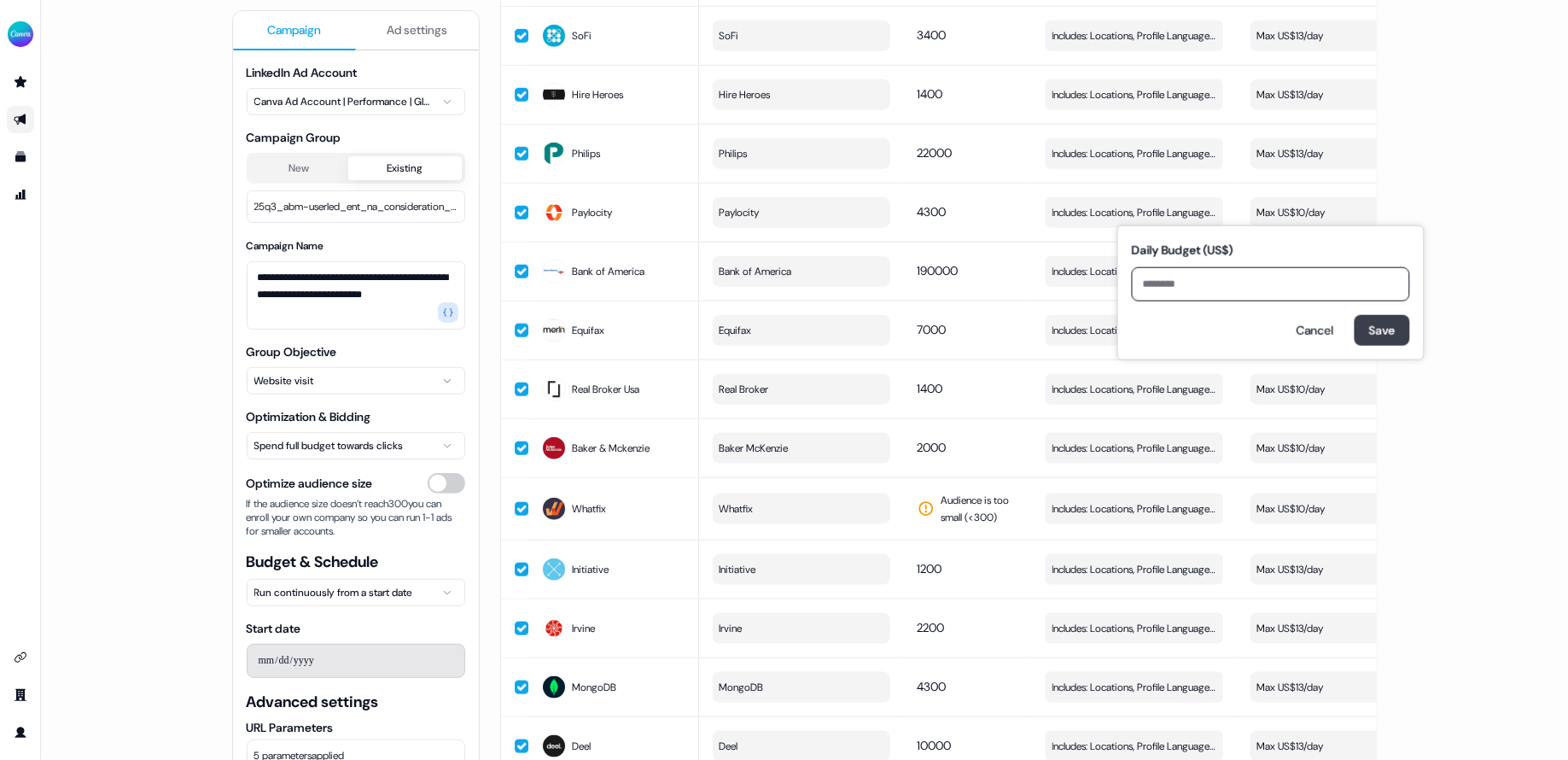type on "**" 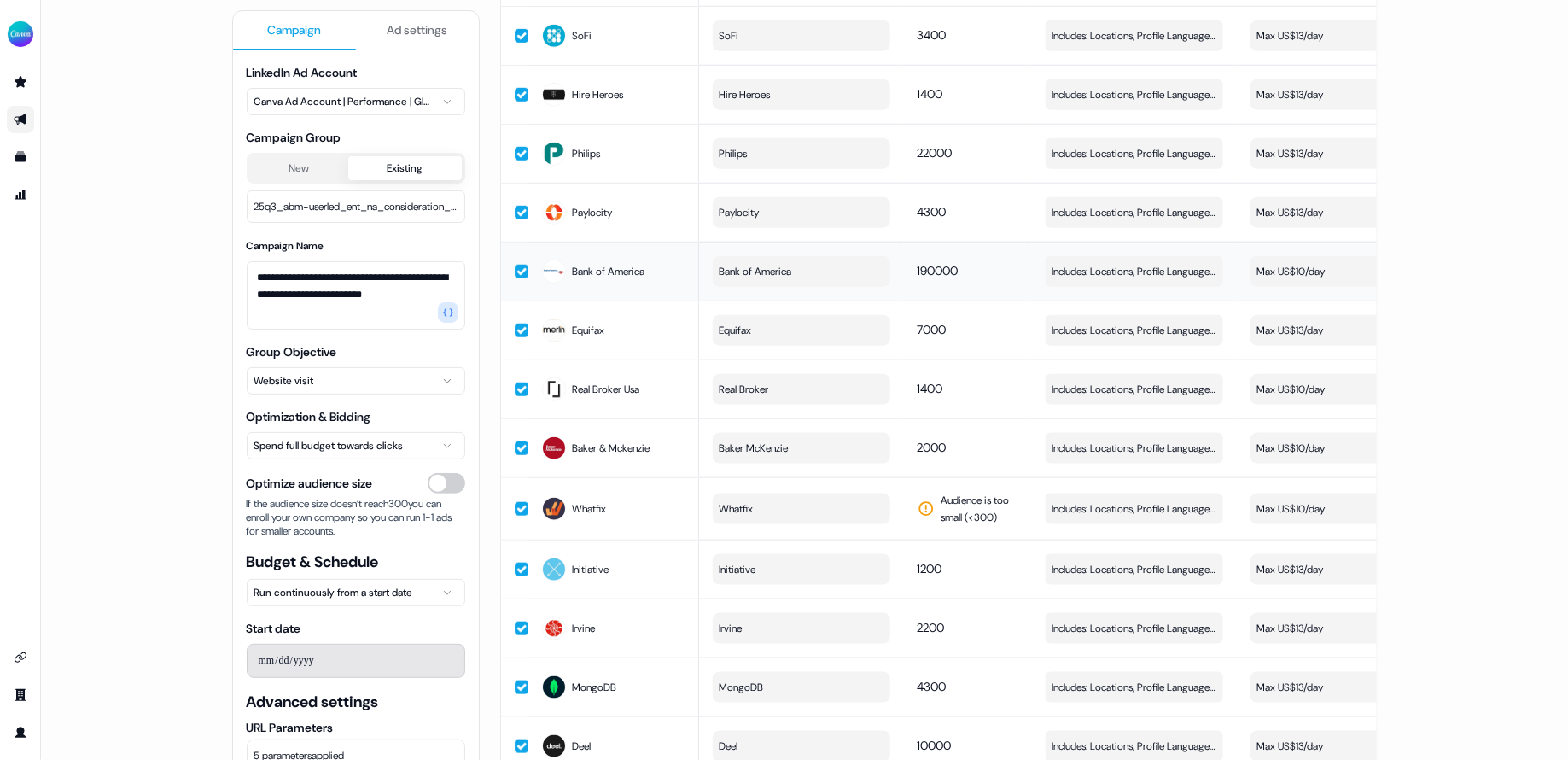 click on "Max US$10/day" at bounding box center [1339, 272] 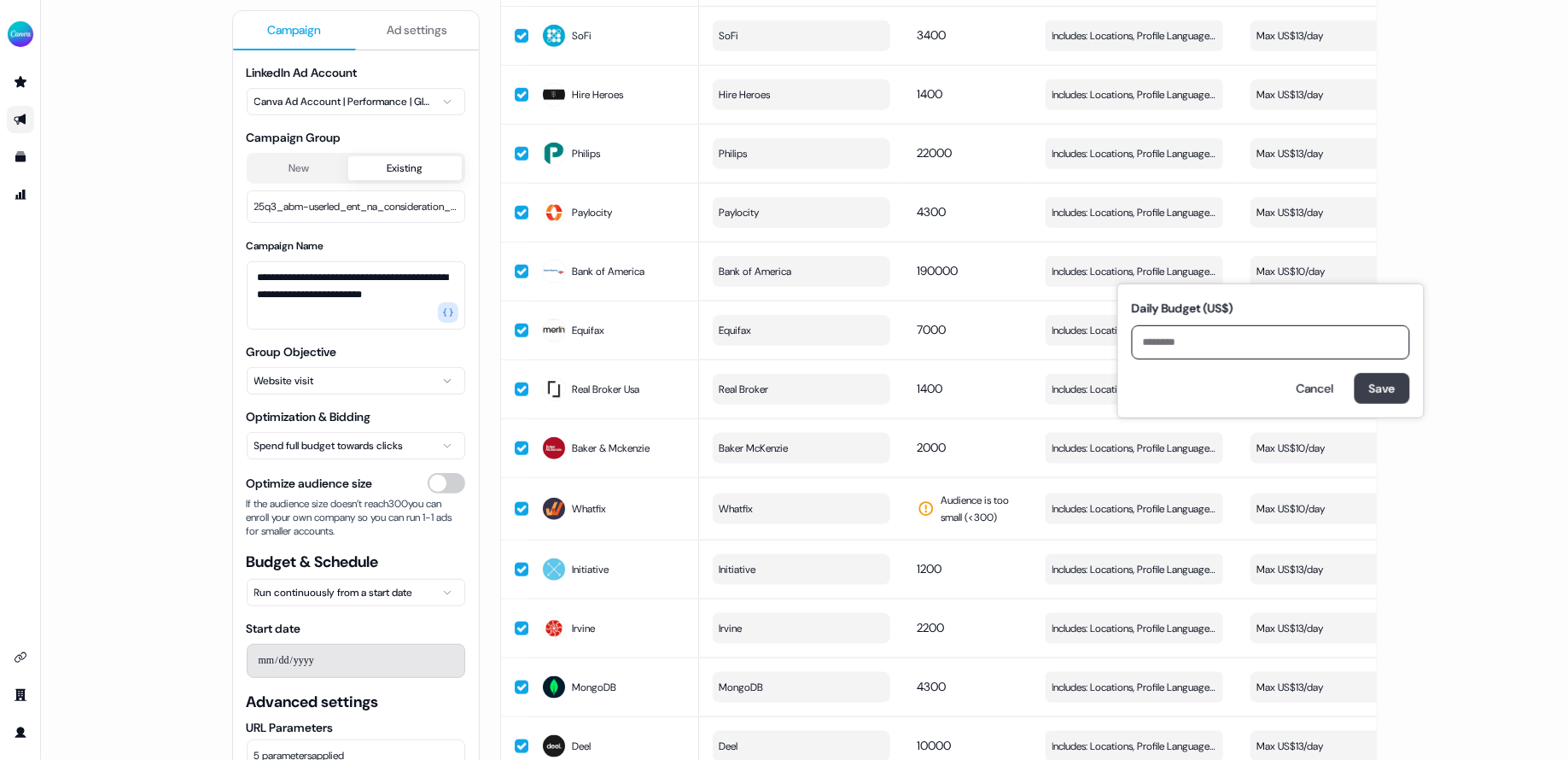 type on "**" 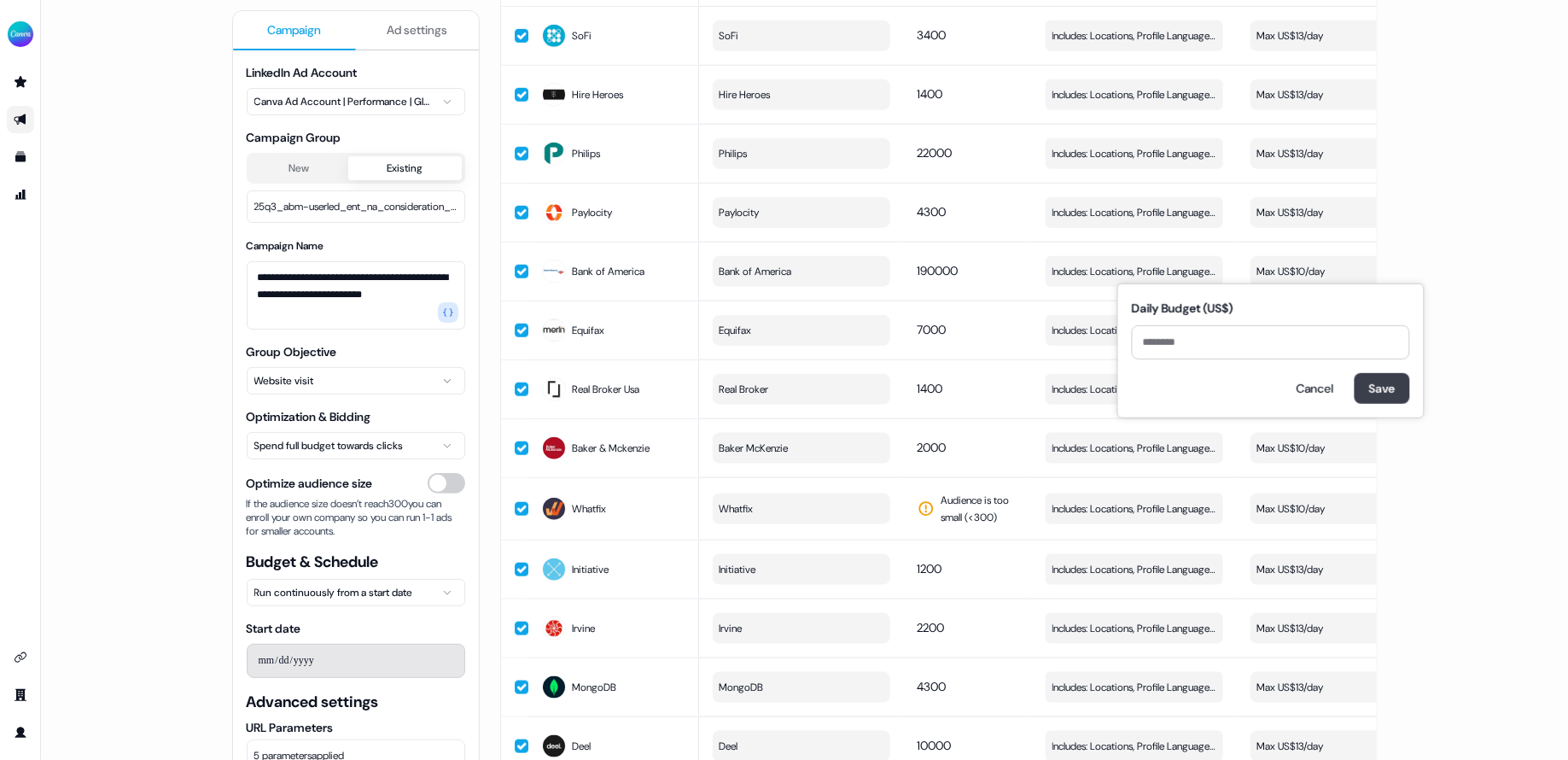 click on "Save" at bounding box center (1382, 389) 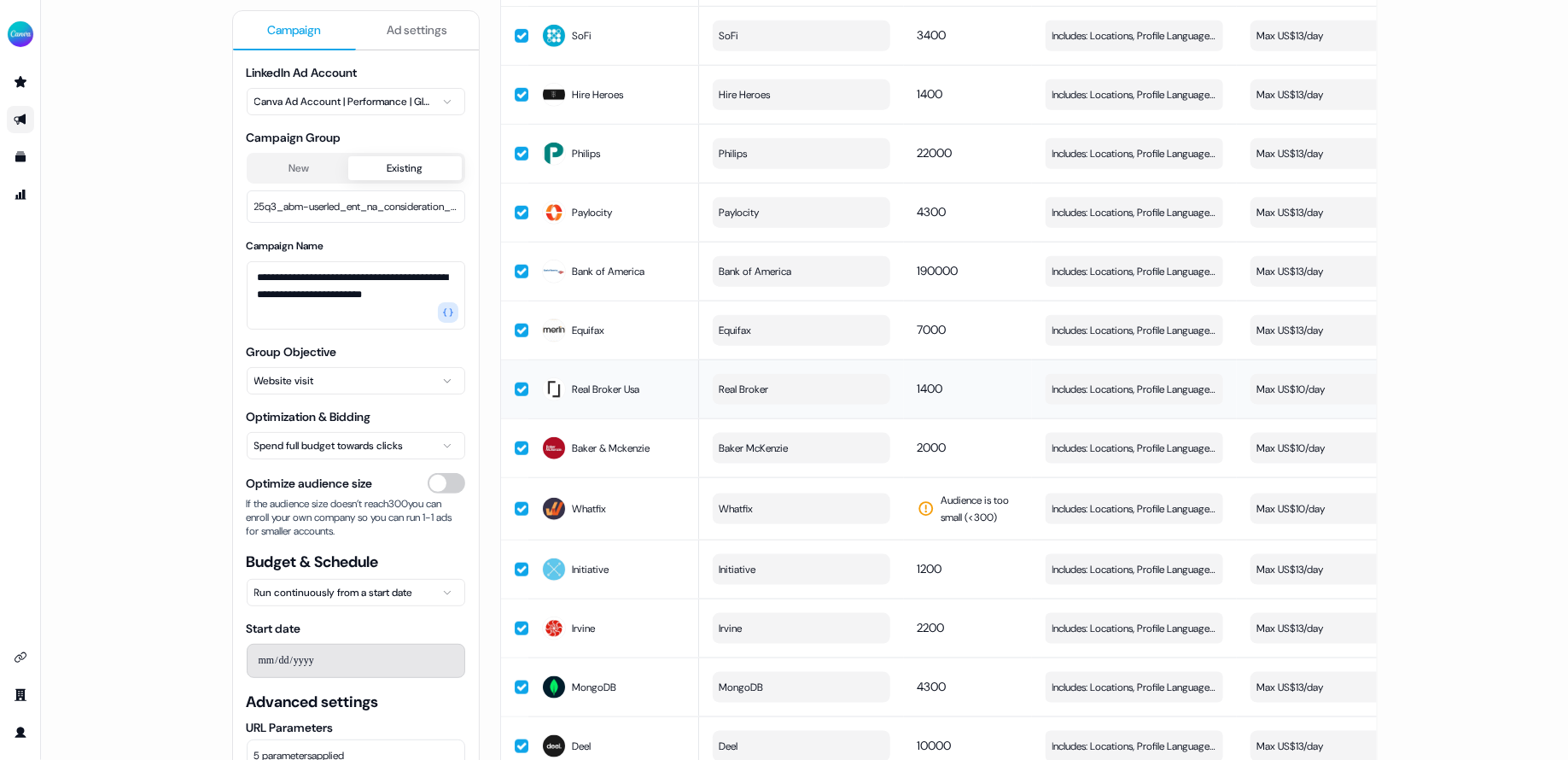 click on "Max US$10/day" at bounding box center [1339, 389] 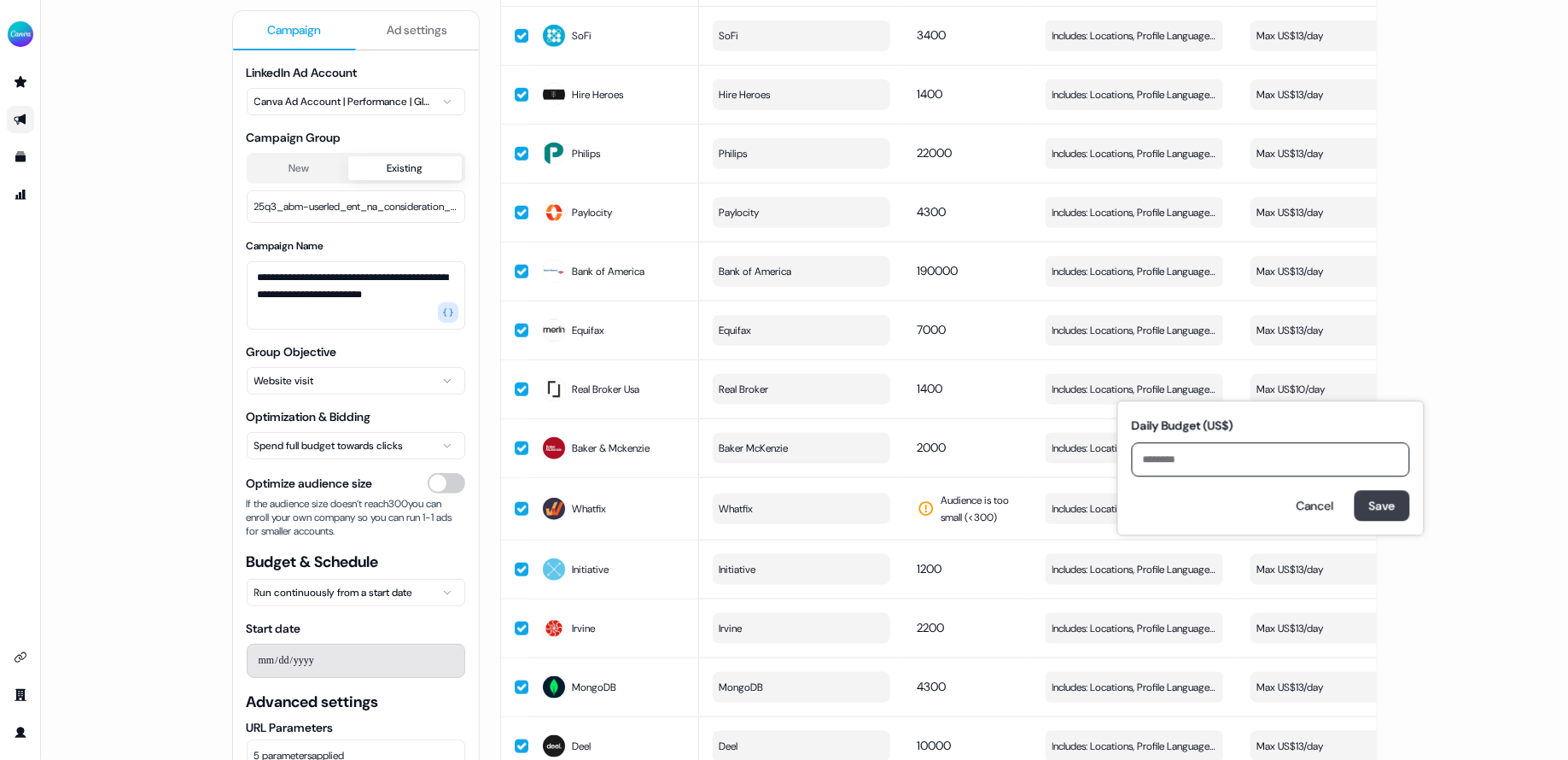 type on "**" 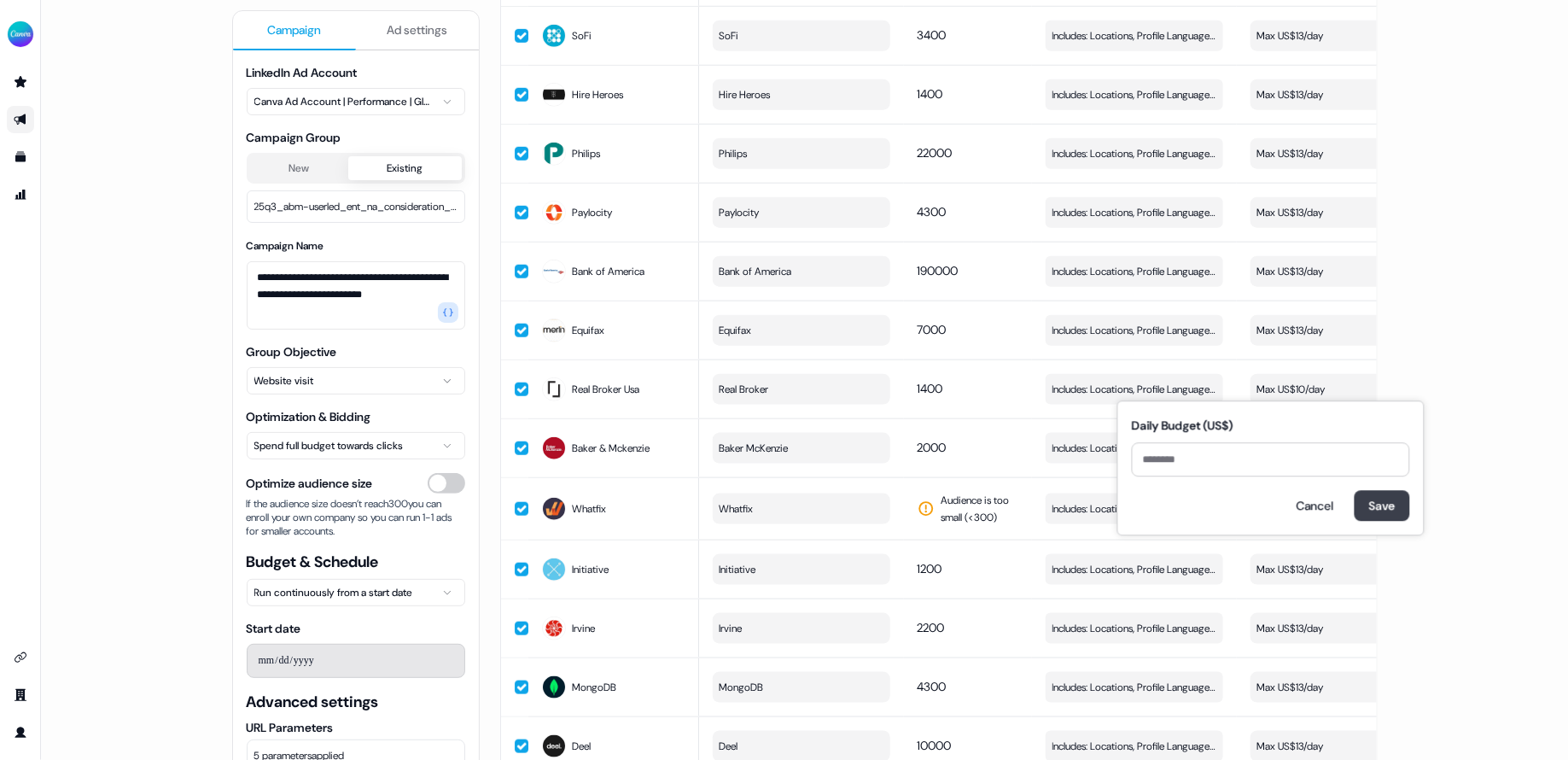 click on "Save" at bounding box center (1382, 506) 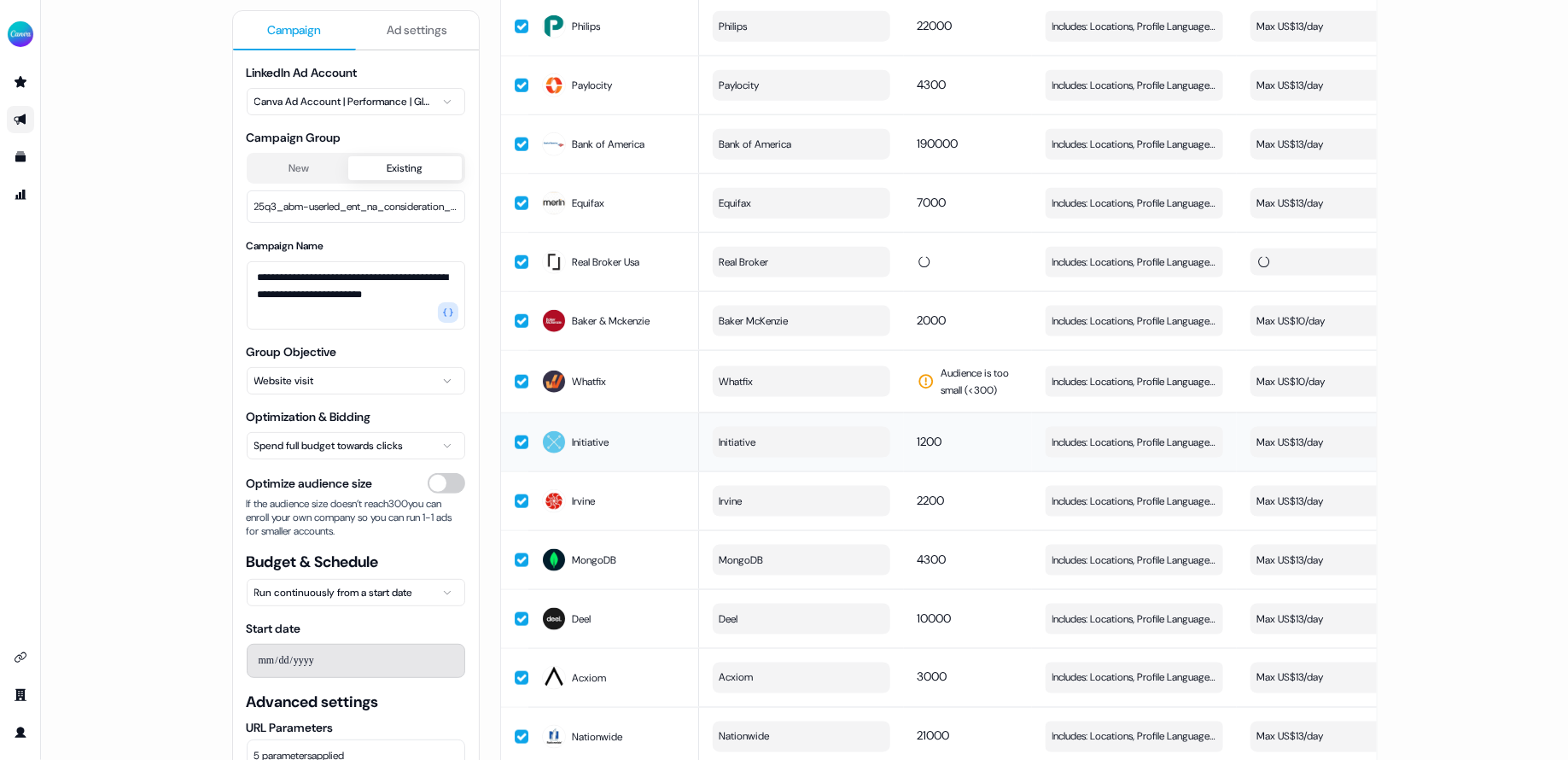 scroll, scrollTop: 946, scrollLeft: 0, axis: vertical 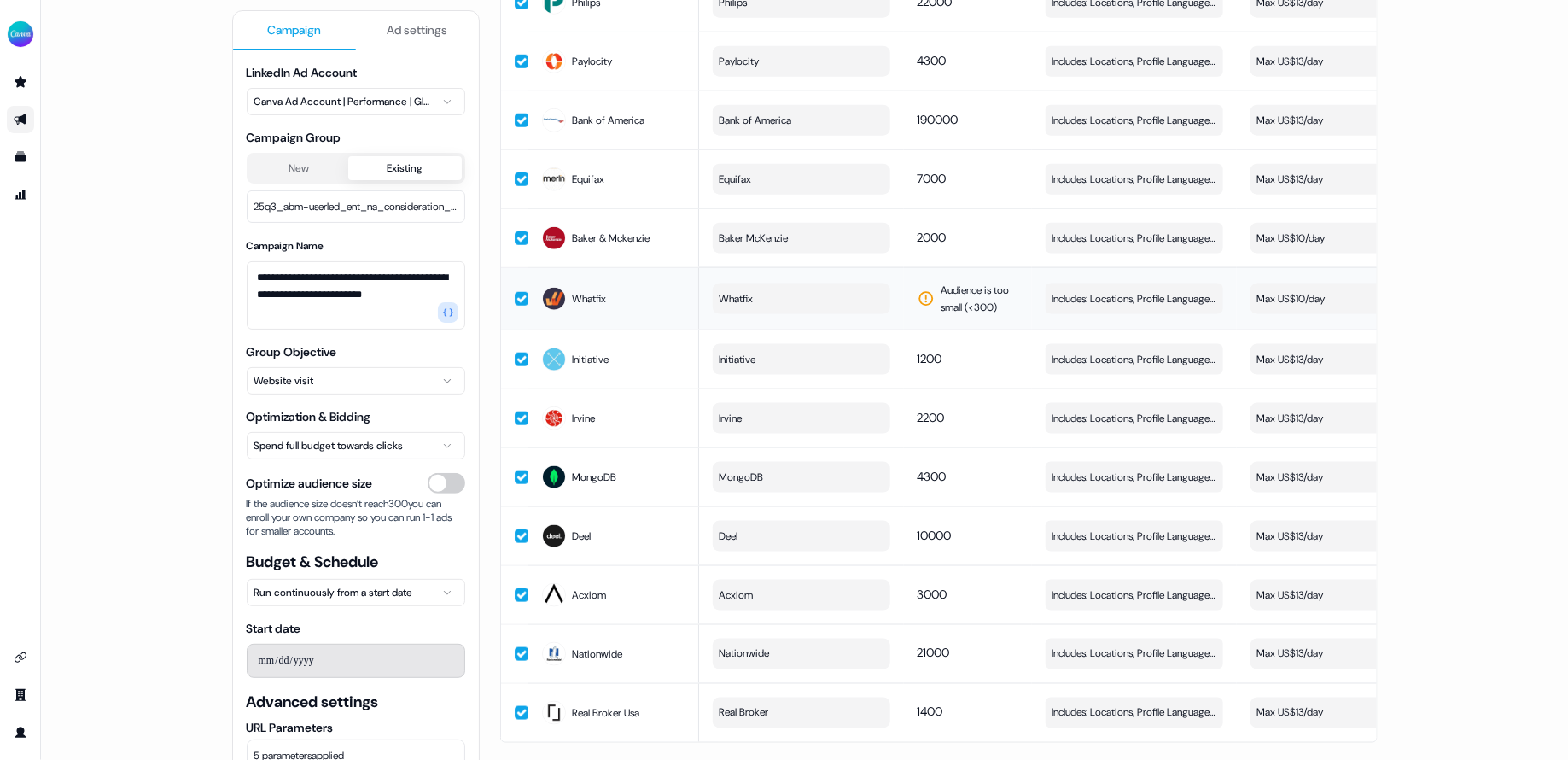 click on "Max US$10/day" at bounding box center (1339, 299) 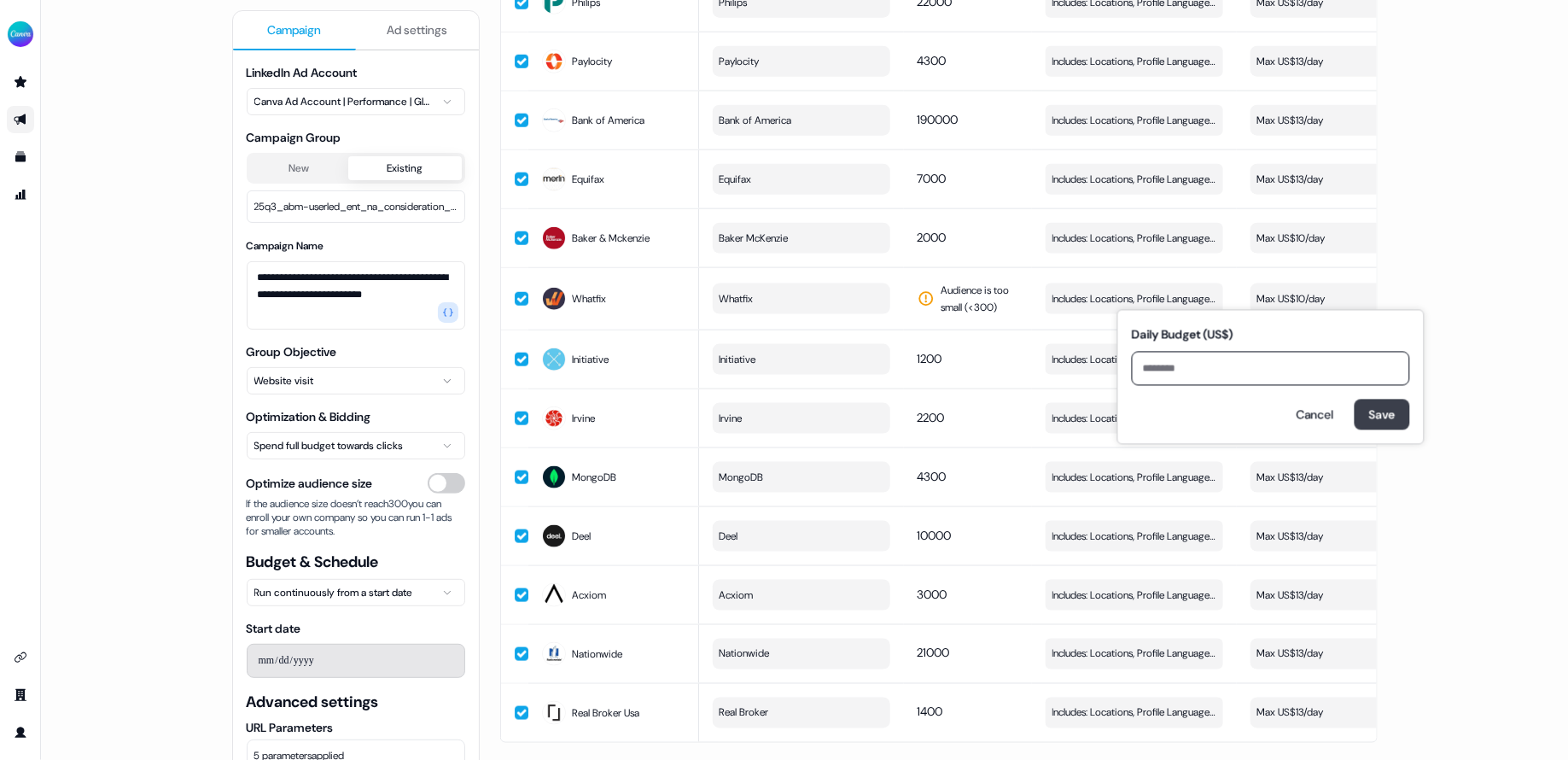 type on "**" 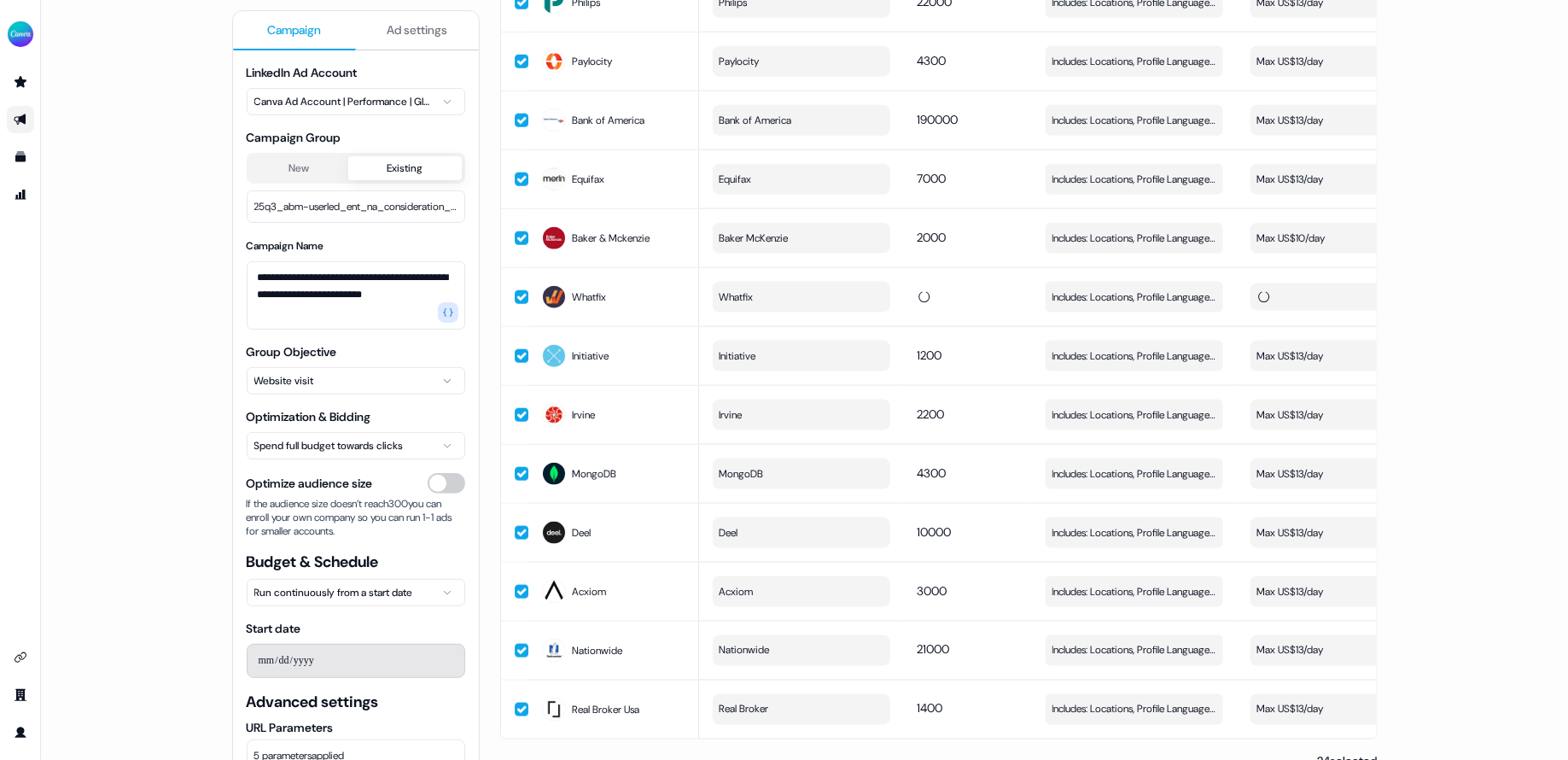 click on "**********" at bounding box center [805, -78] 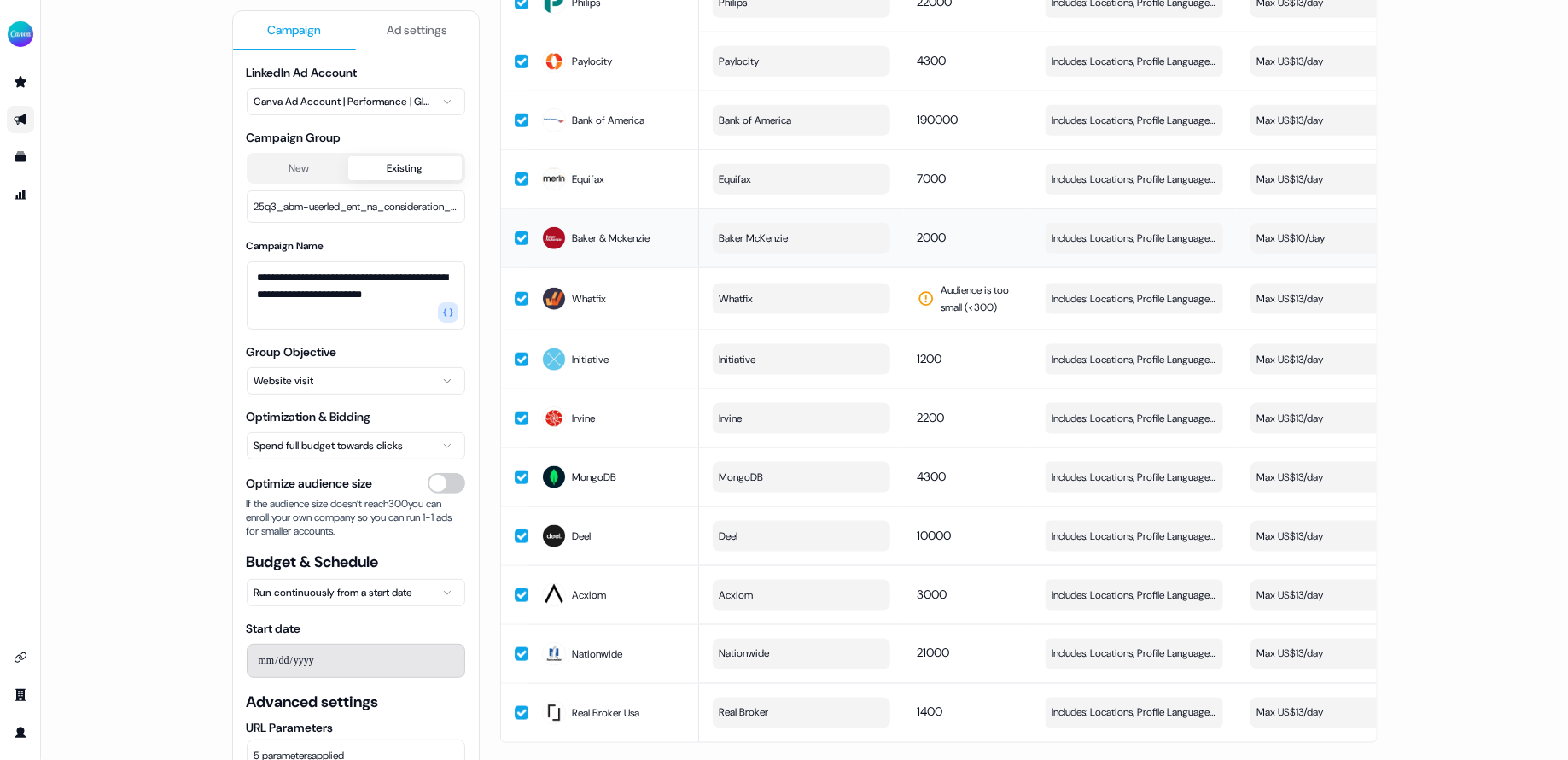 click on "Max US$10/day" at bounding box center [1339, 238] 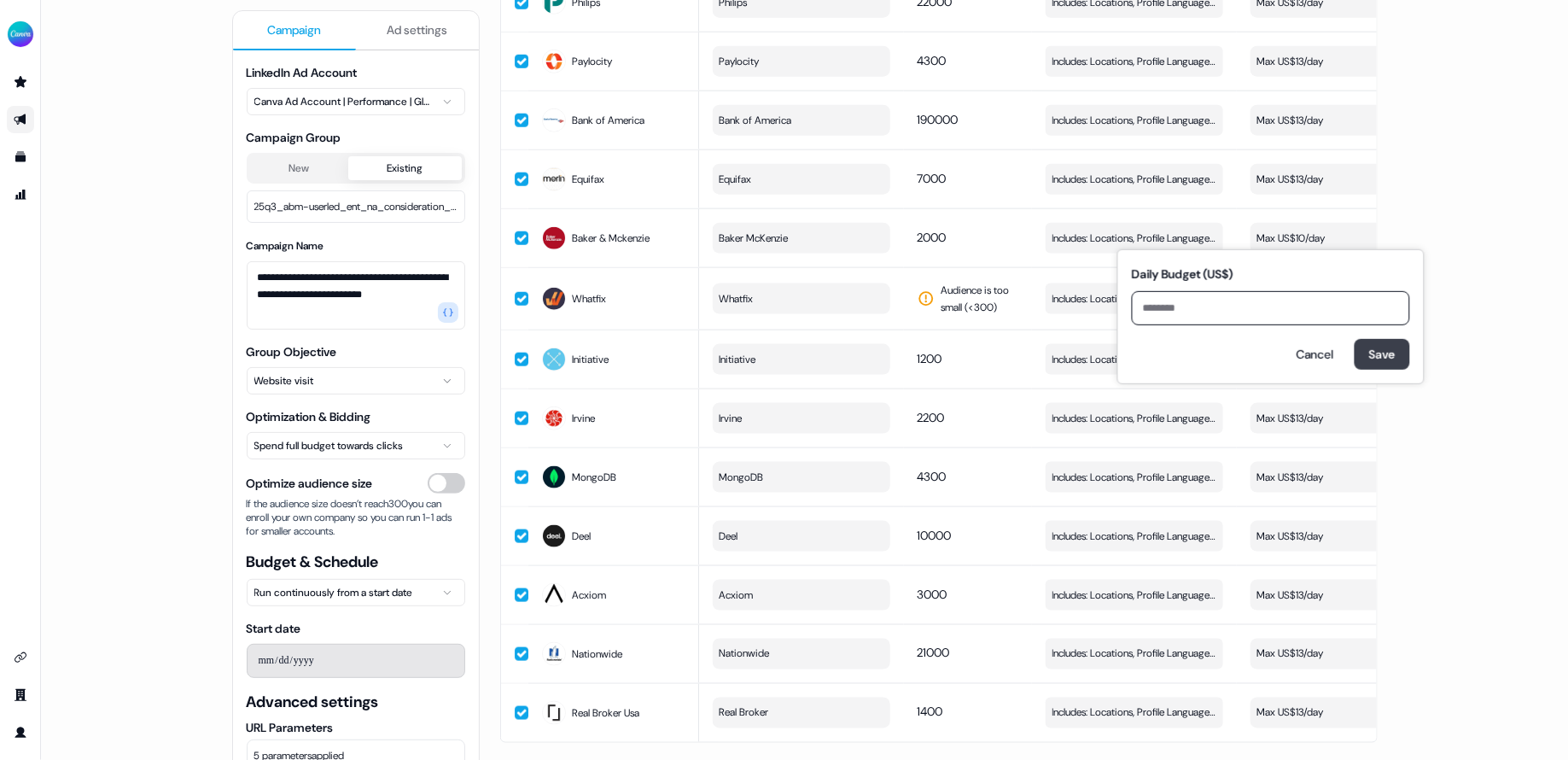 type on "**" 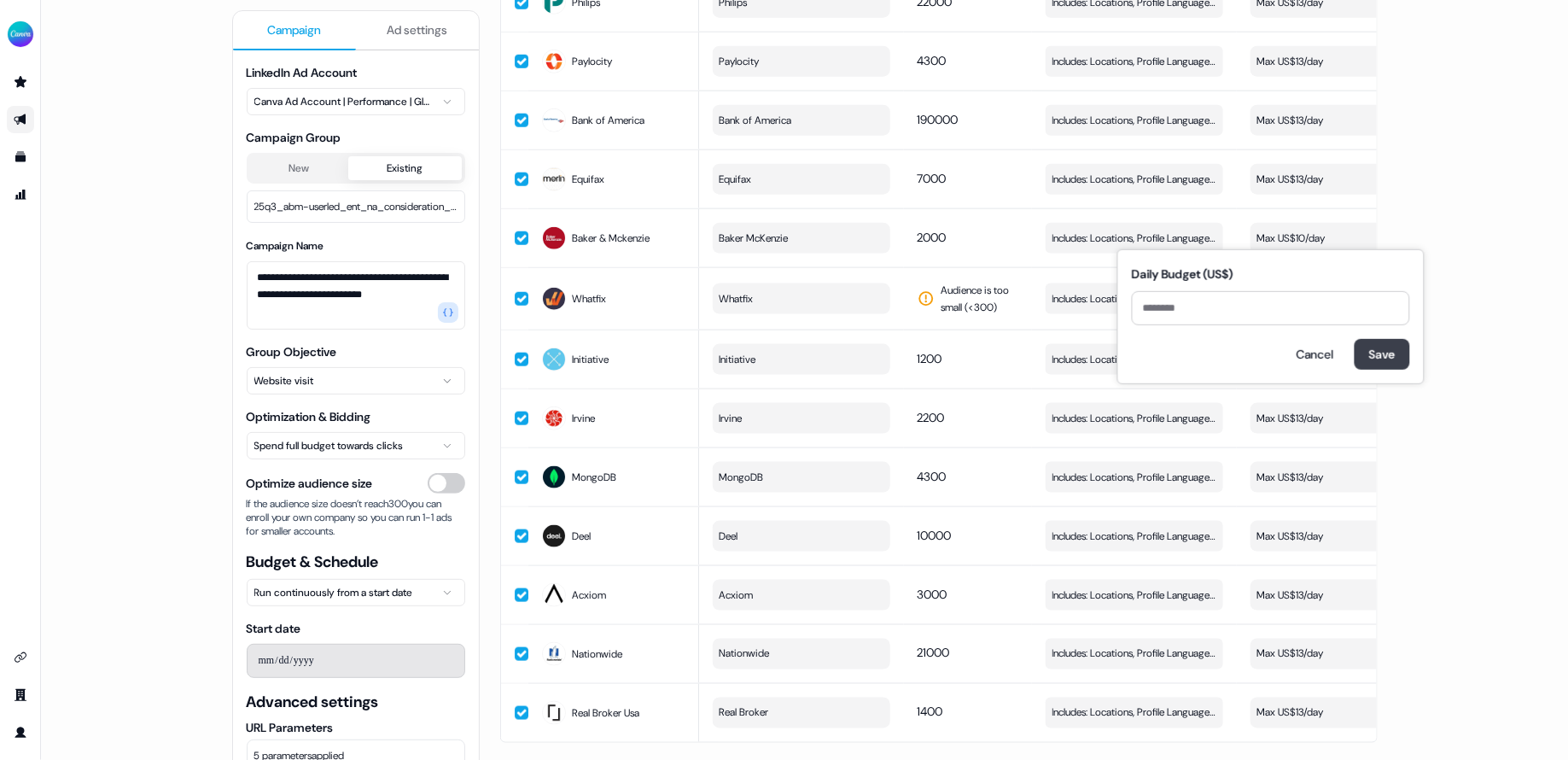click on "Save" at bounding box center (1382, 354) 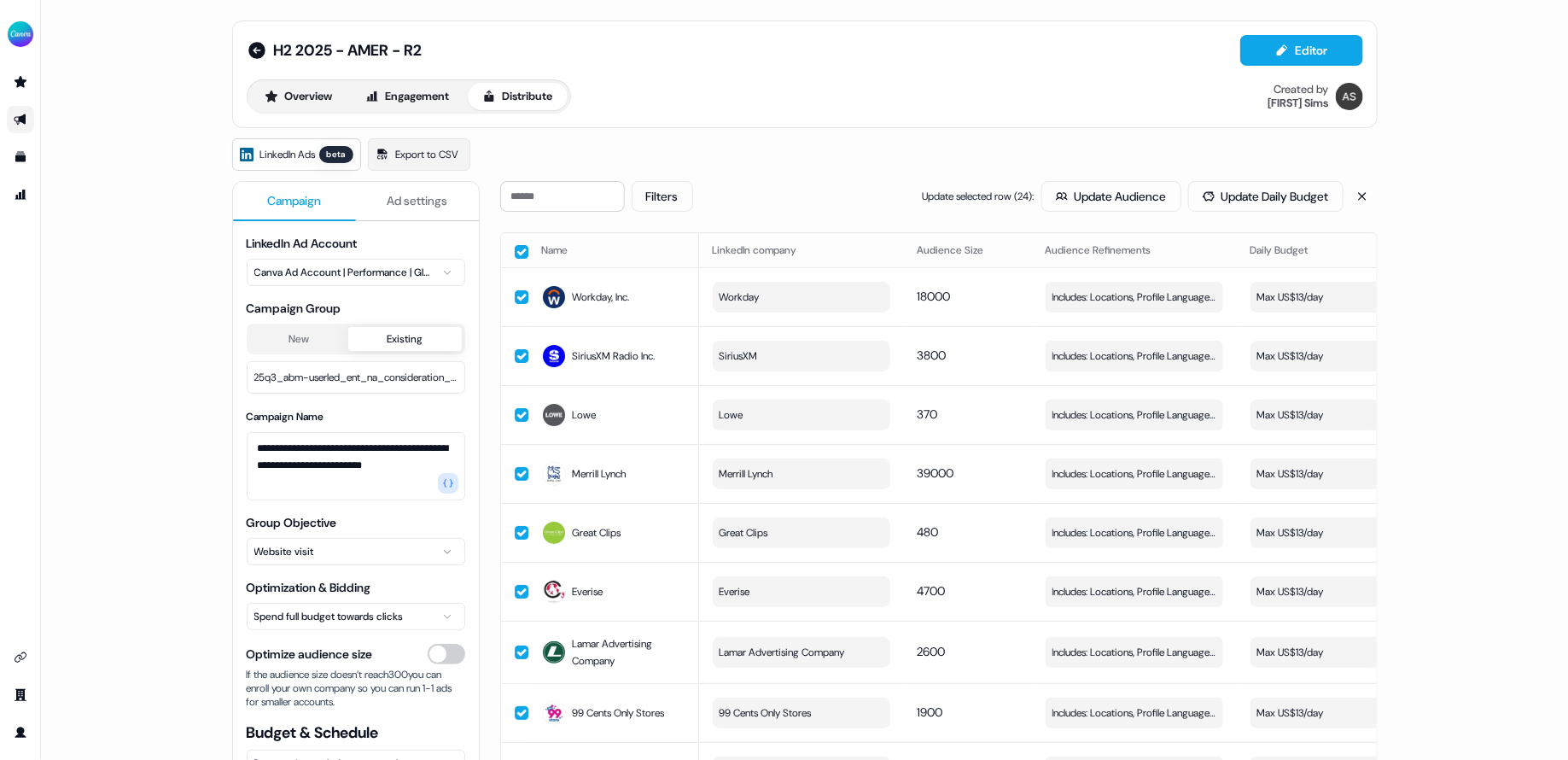 scroll, scrollTop: 976, scrollLeft: 0, axis: vertical 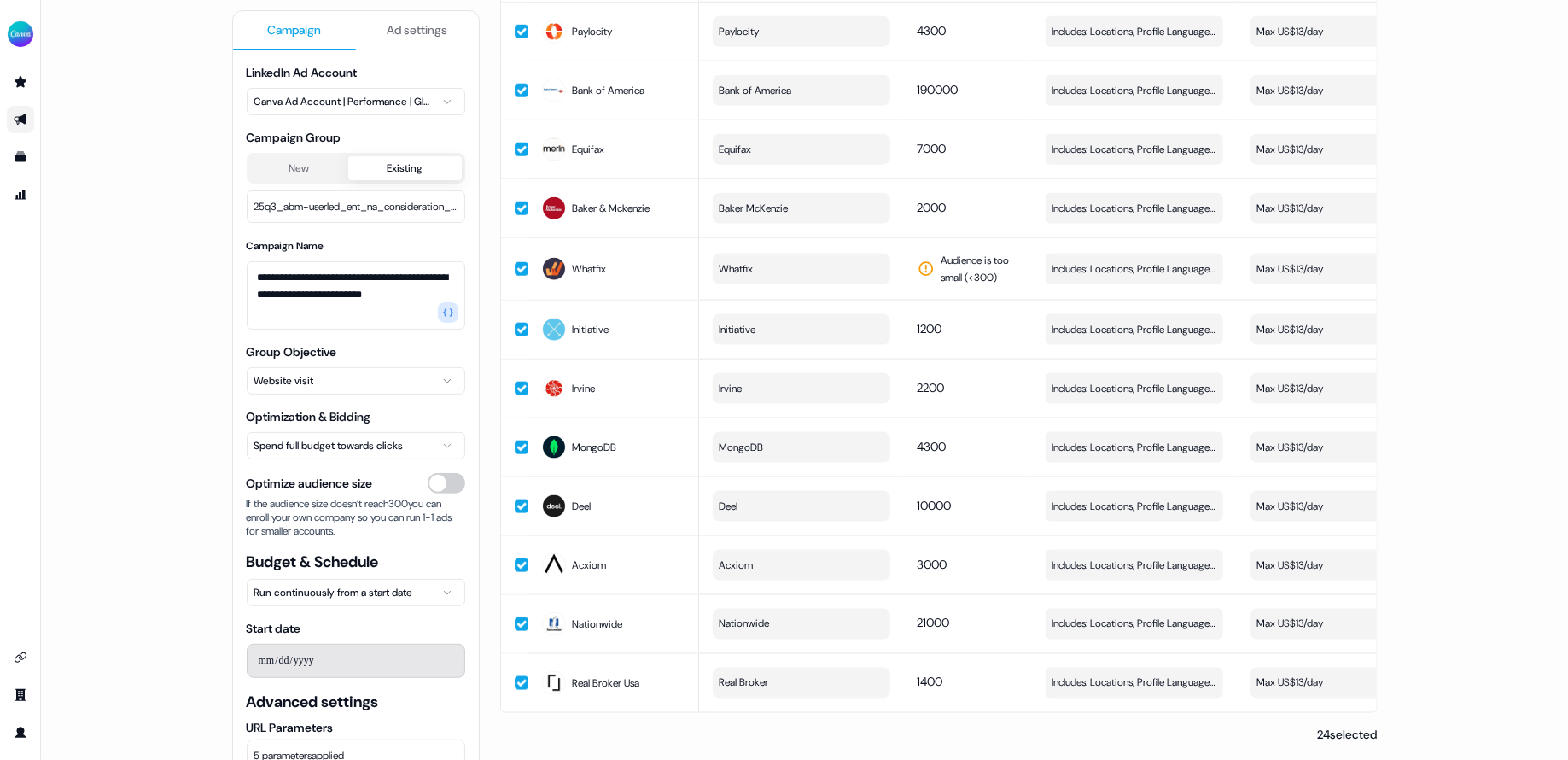 click on "**********" at bounding box center (805, -106) 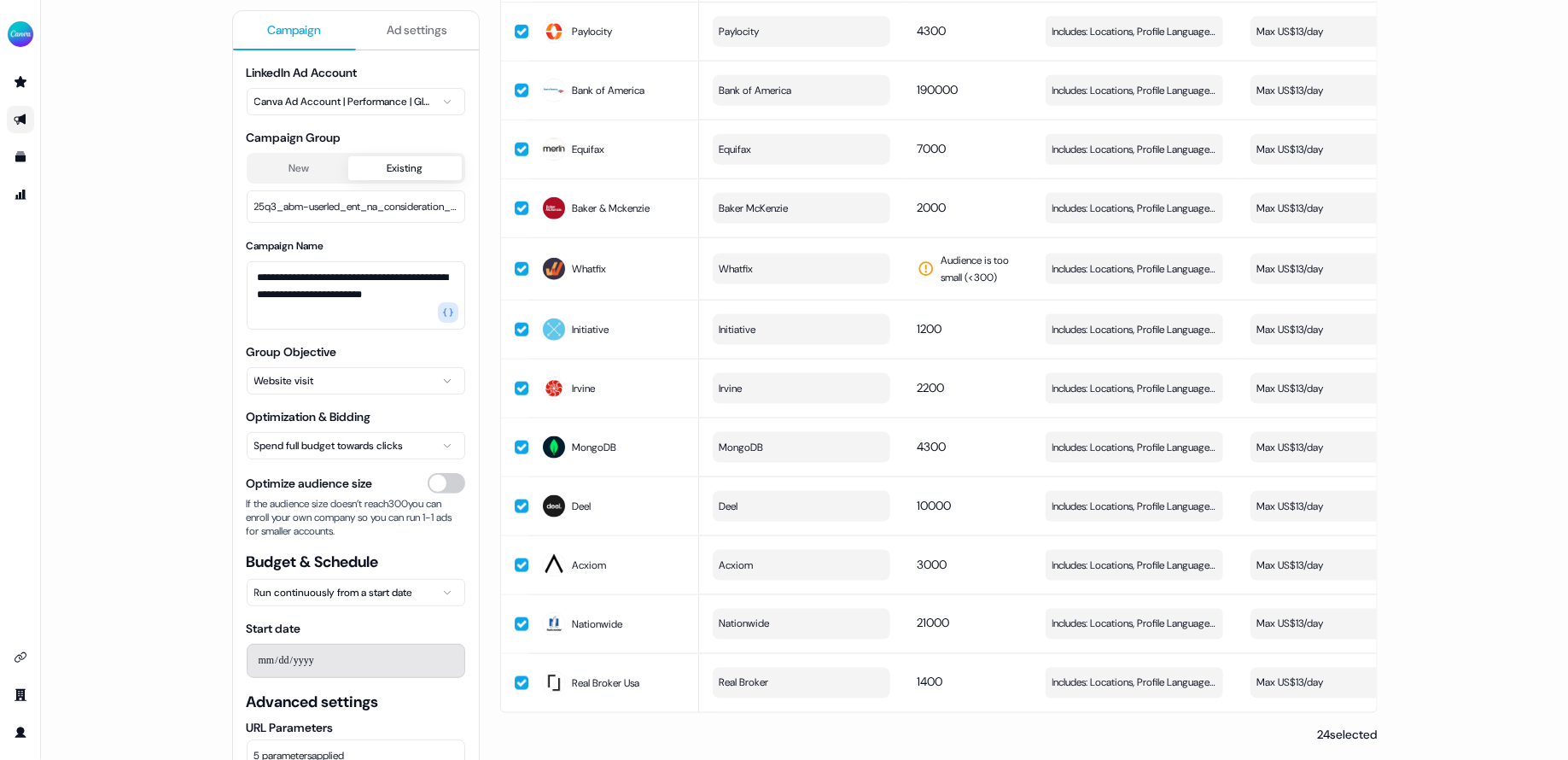 scroll, scrollTop: 0, scrollLeft: 0, axis: both 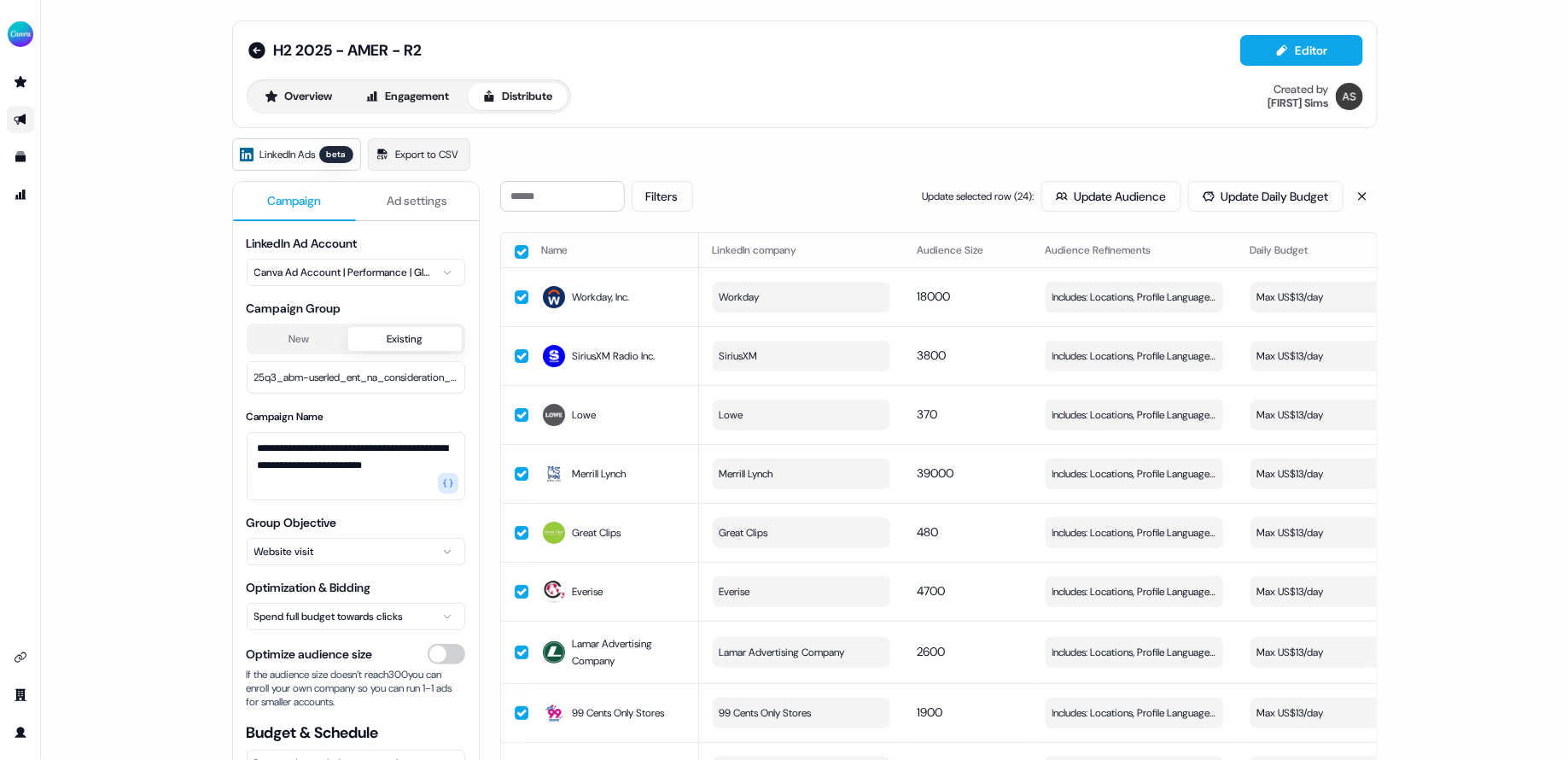 click at bounding box center (522, 252) 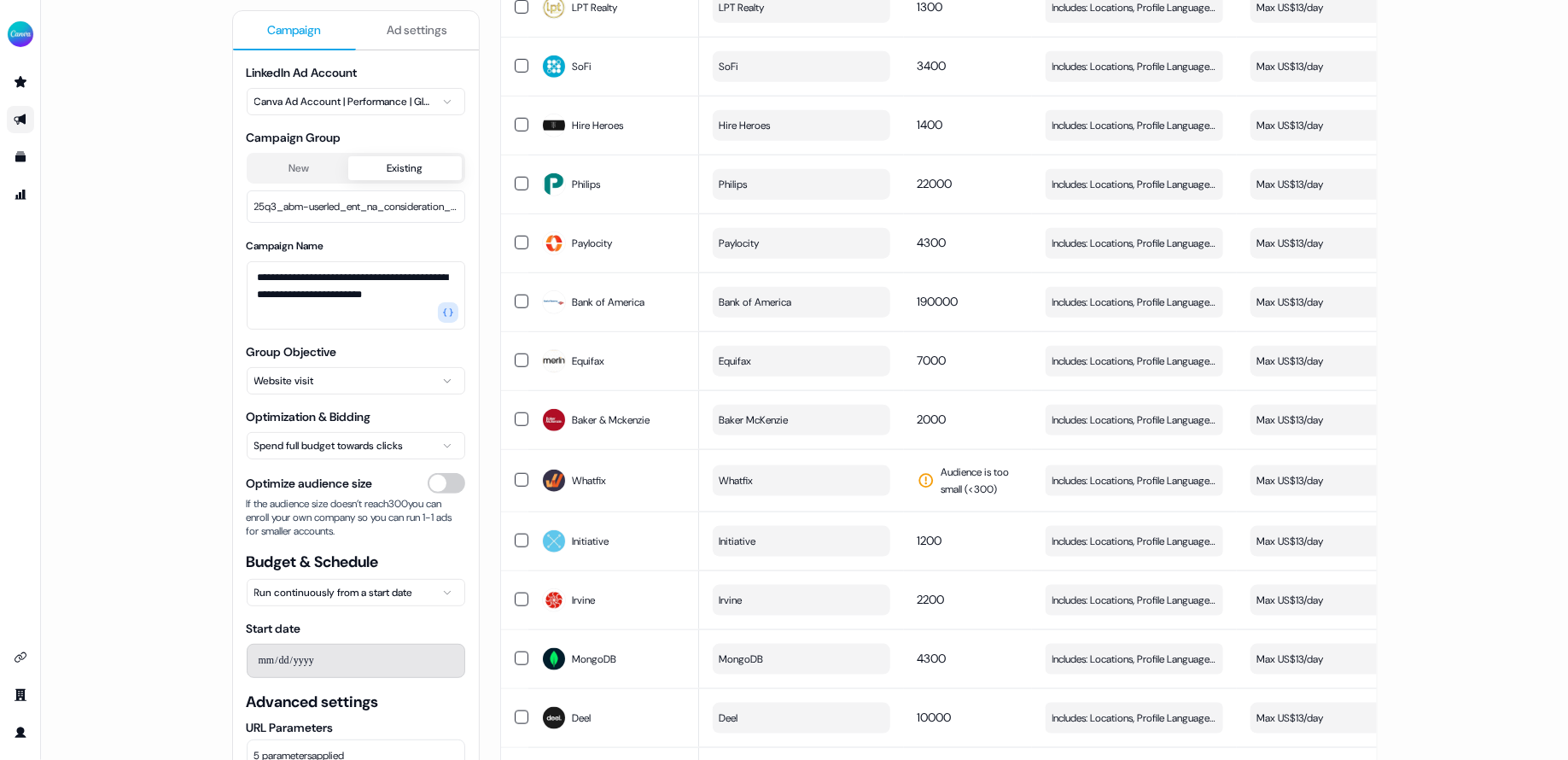 scroll, scrollTop: 976, scrollLeft: 0, axis: vertical 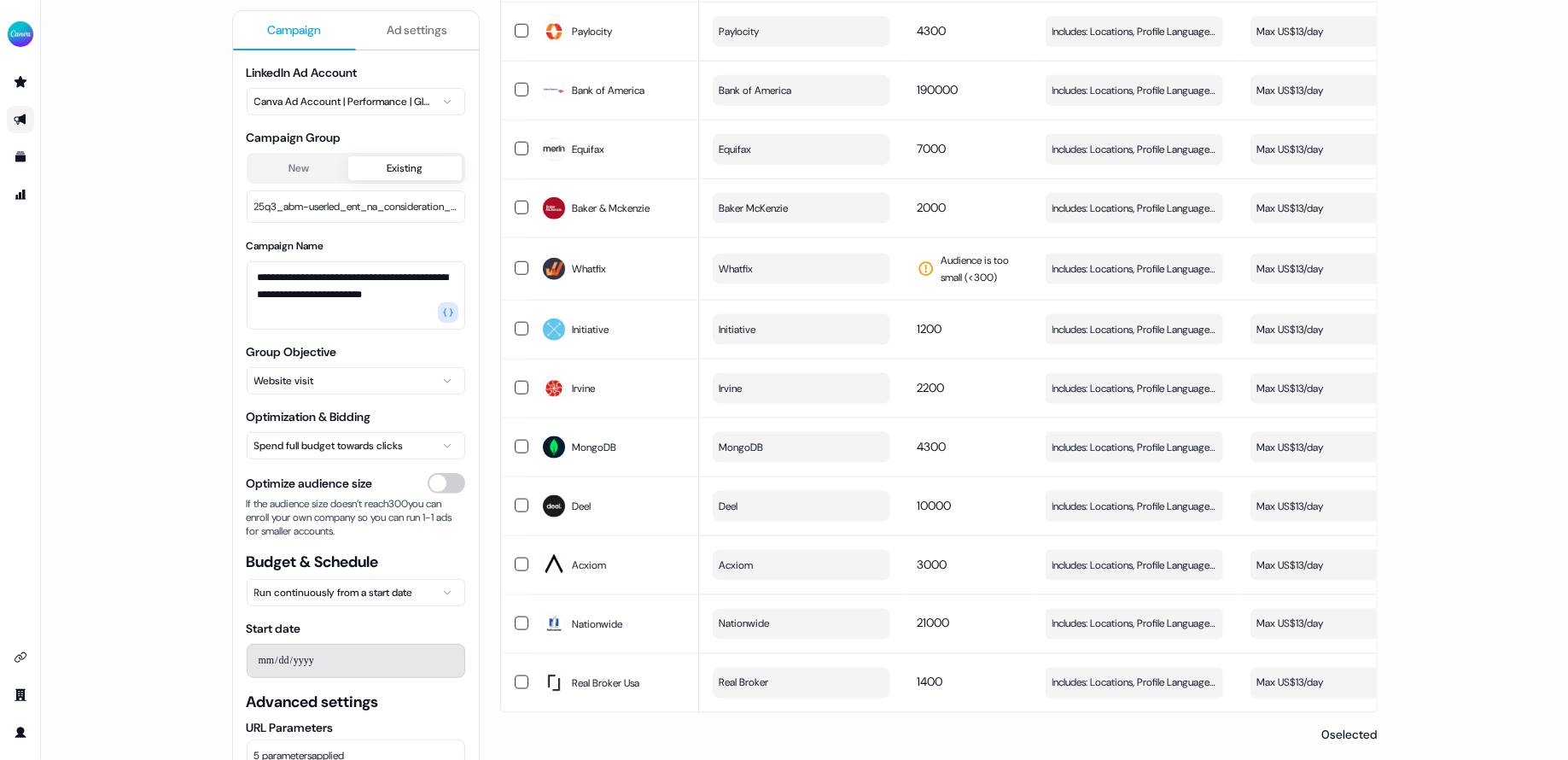click on "Ad settings" at bounding box center [417, 31] 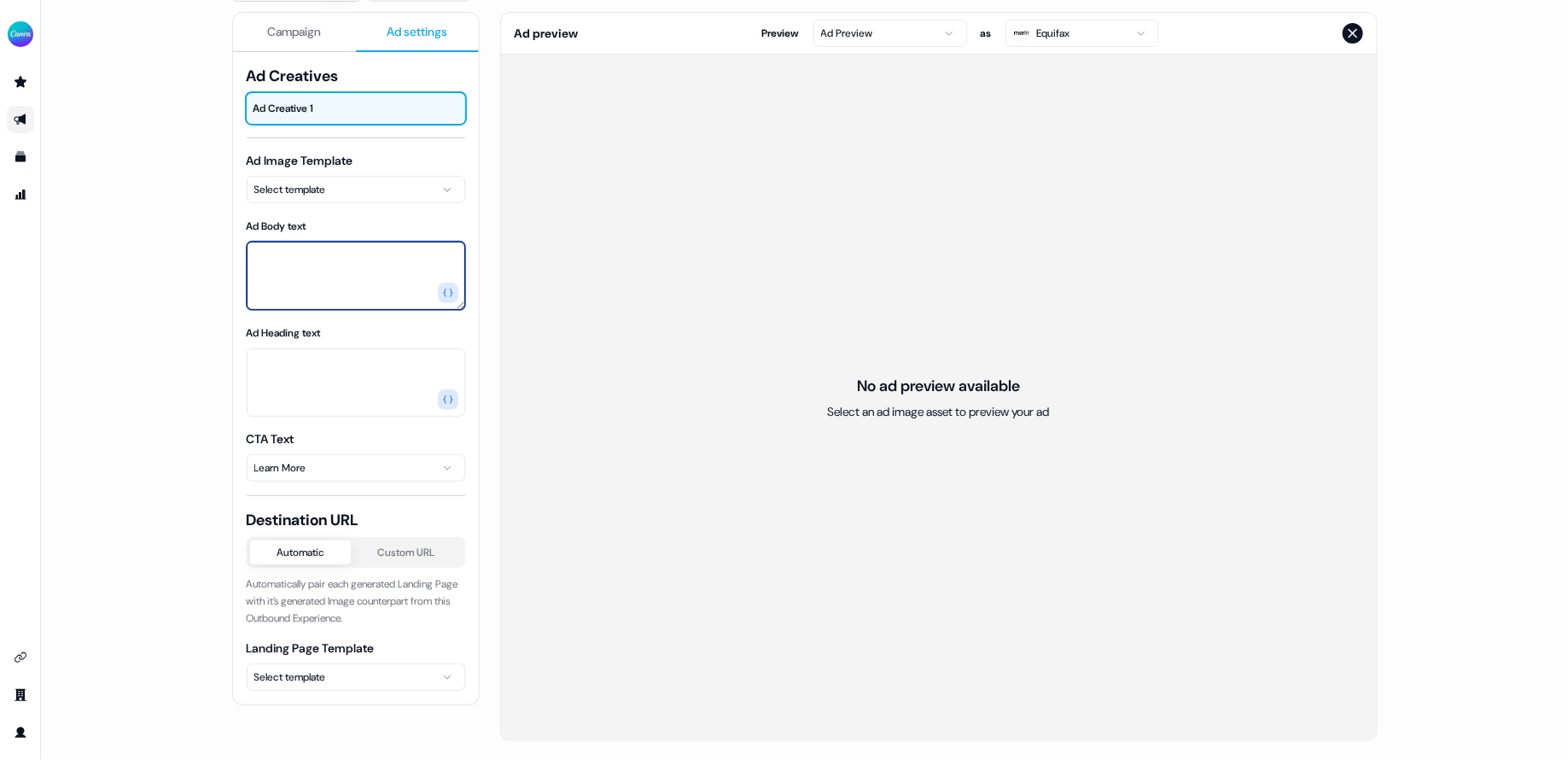 click on "Ad Body text" at bounding box center (356, 276) 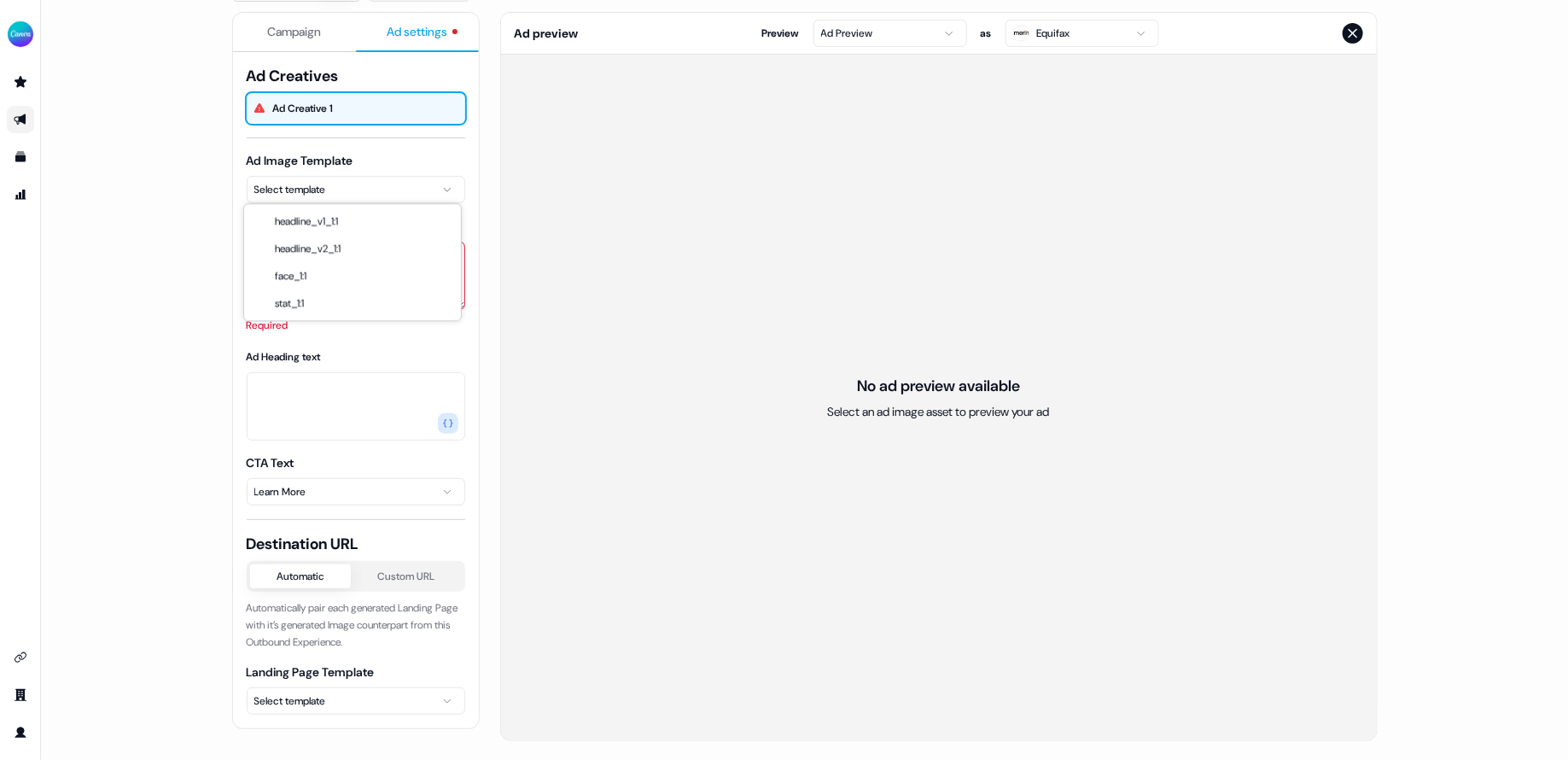 click on "For the best experience switch devices to a bigger screen. Go to Userled.io H2 2025 - AMER - R2 Editor Overview Engagement Distribute Created by Anna   Sims LinkedIn Ads beta Export to CSV Campaign Ad settings Ad Creatives Ad Creative 1 Ad Image Template Select template Ad Body text Required Ad Heading text CTA Text Learn More Destination URL Automatic Custom URL Automatically pair each generated Landing Page with it’s generated Image counterpart from this Outbound Experience. Landing Page Template Select template Ad preview Preview Ad Preview as Equifax No ad preview available Select an ad image asset to preview your ad headline_v1_1:1 headline_v2_1:1 face_1:1 stat_1:1" at bounding box center [784, 380] 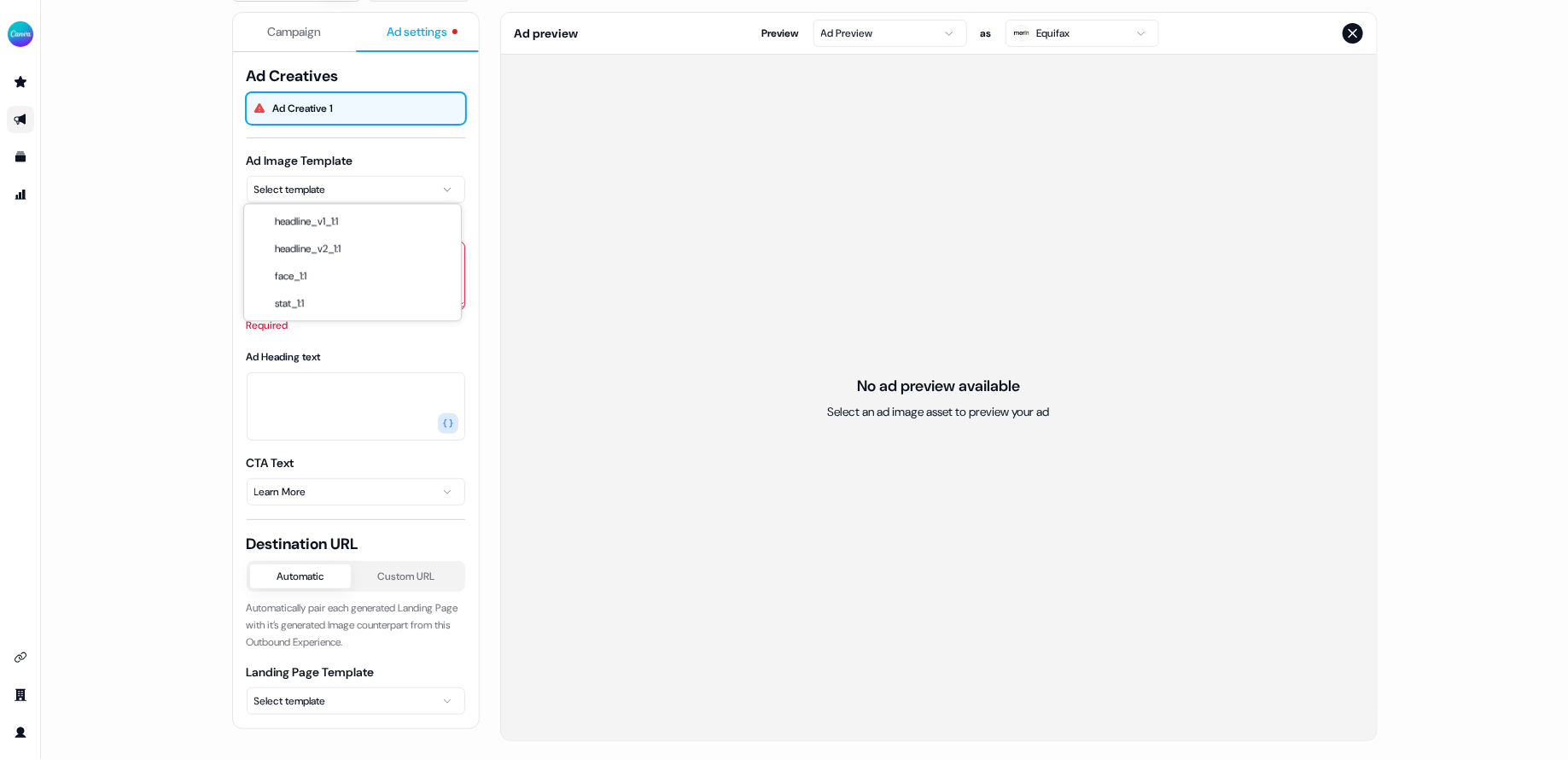 click on "For the best experience switch devices to a bigger screen. Go to Userled.io H2 2025 - AMER - R2 Editor Overview Engagement Distribute Created by Anna   Sims LinkedIn Ads beta Export to CSV Campaign Ad settings Ad Creatives Ad Creative 1 Ad Image Template Select template Ad Body text Required Ad Heading text CTA Text Learn More Destination URL Automatic Custom URL Automatically pair each generated Landing Page with it’s generated Image counterpart from this Outbound Experience. Landing Page Template Select template Ad preview Preview Ad Preview as Equifax No ad preview available Select an ad image asset to preview your ad headline_v1_1:1 headline_v2_1:1 face_1:1 stat_1:1" at bounding box center (784, 380) 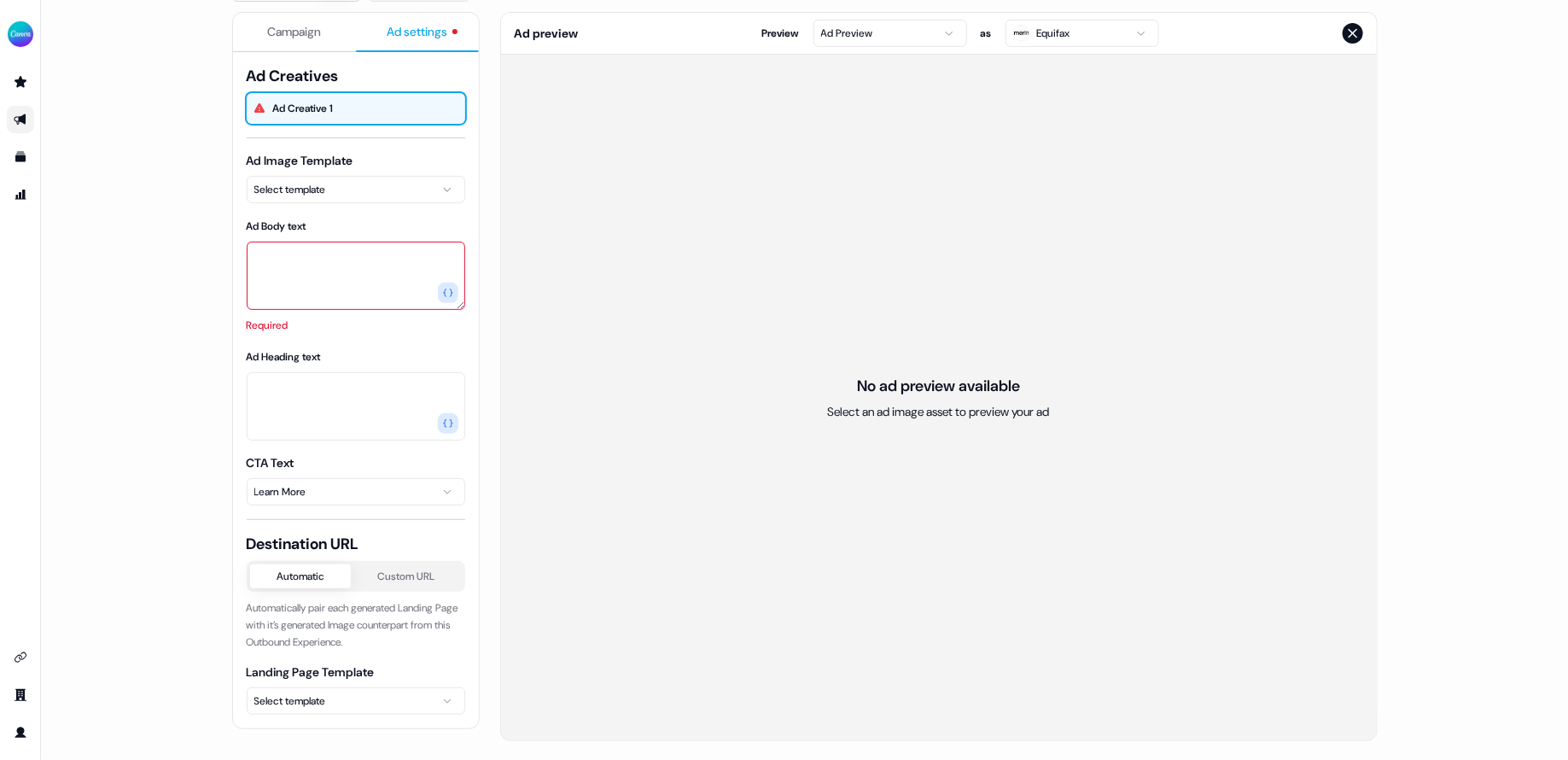 click on "Ad Image Template Select template" at bounding box center [356, 178] 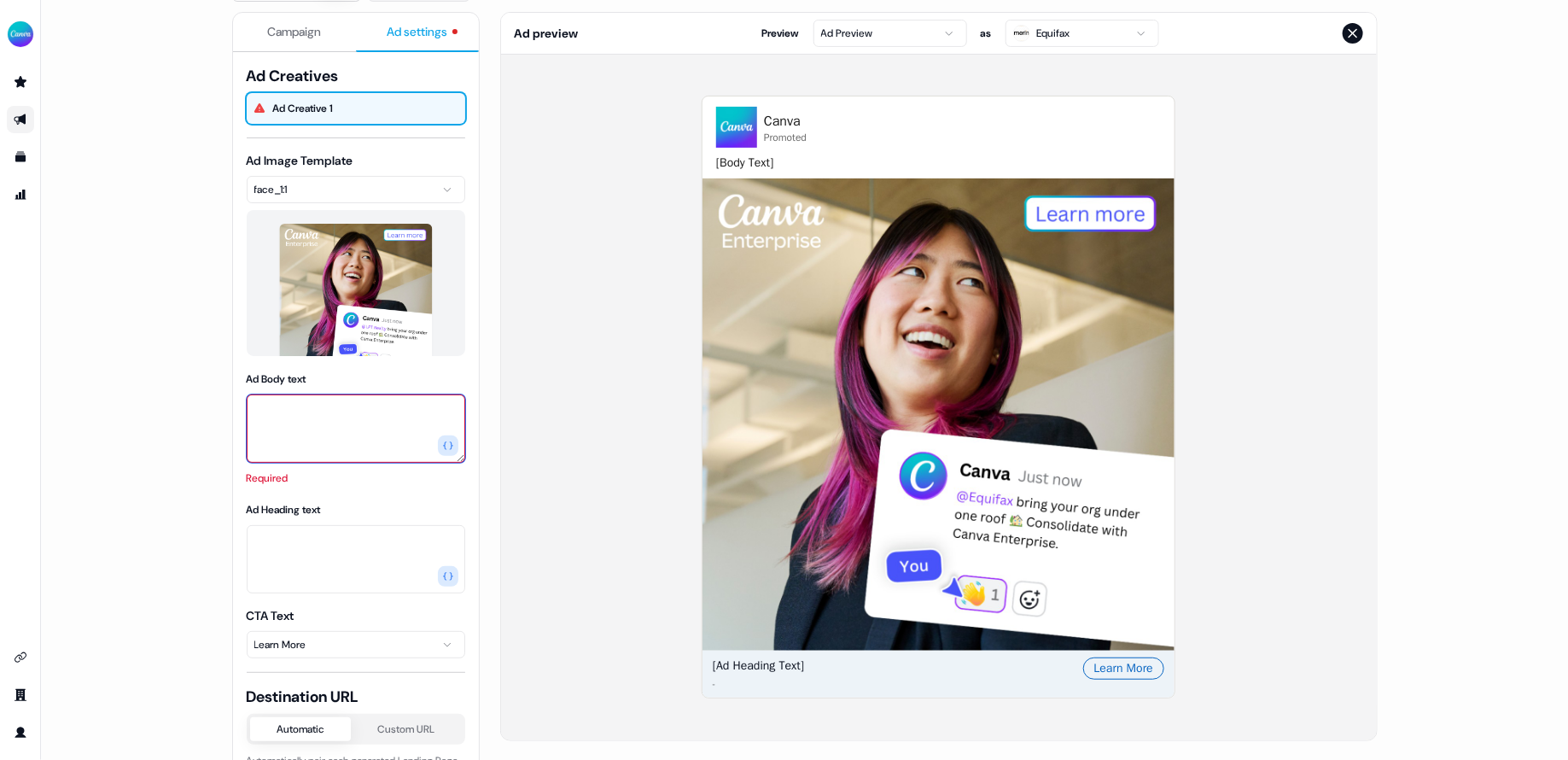 click on "Ad Body text" at bounding box center (356, 429) 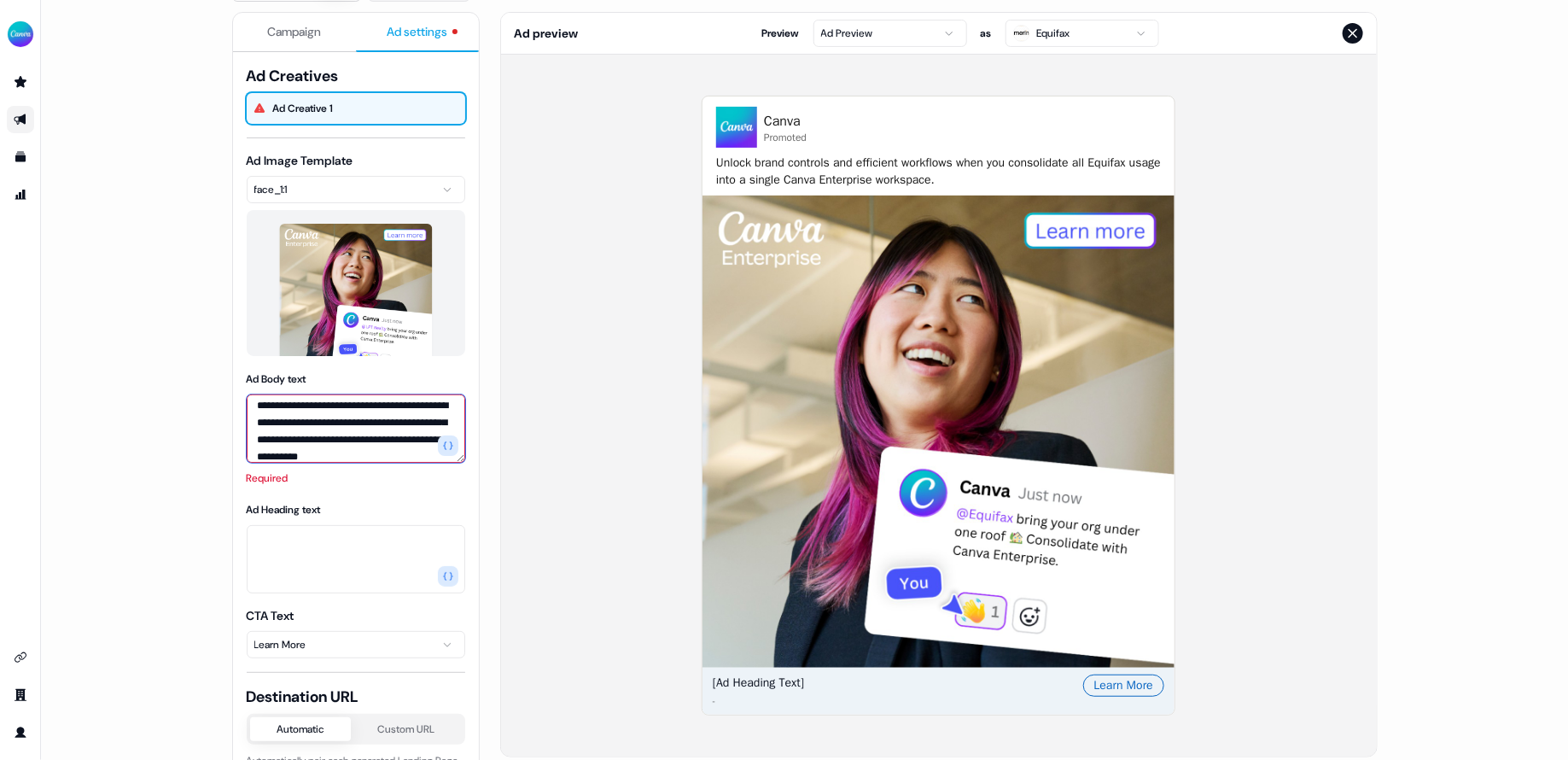scroll, scrollTop: 14, scrollLeft: 0, axis: vertical 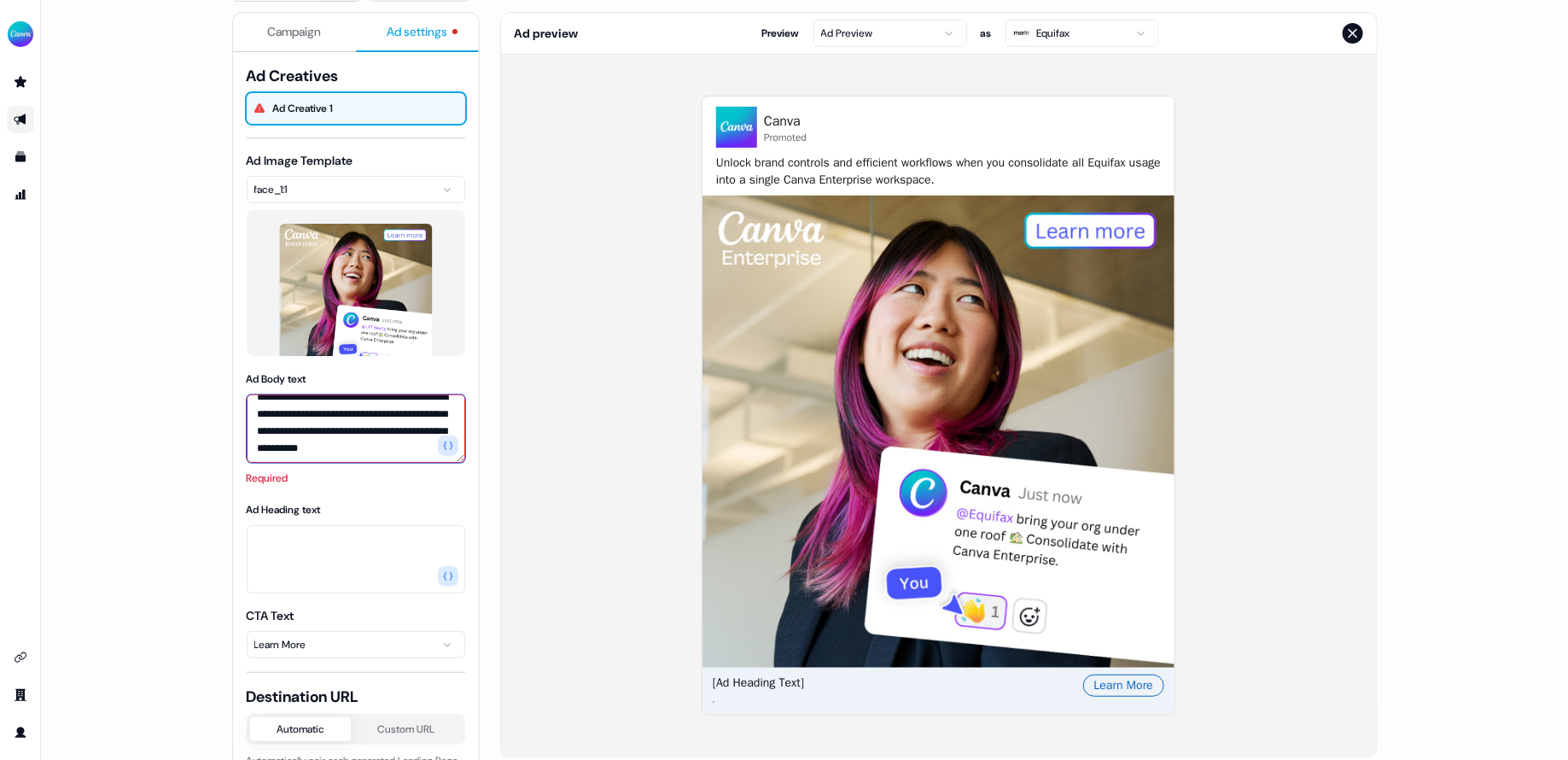 type on "**********" 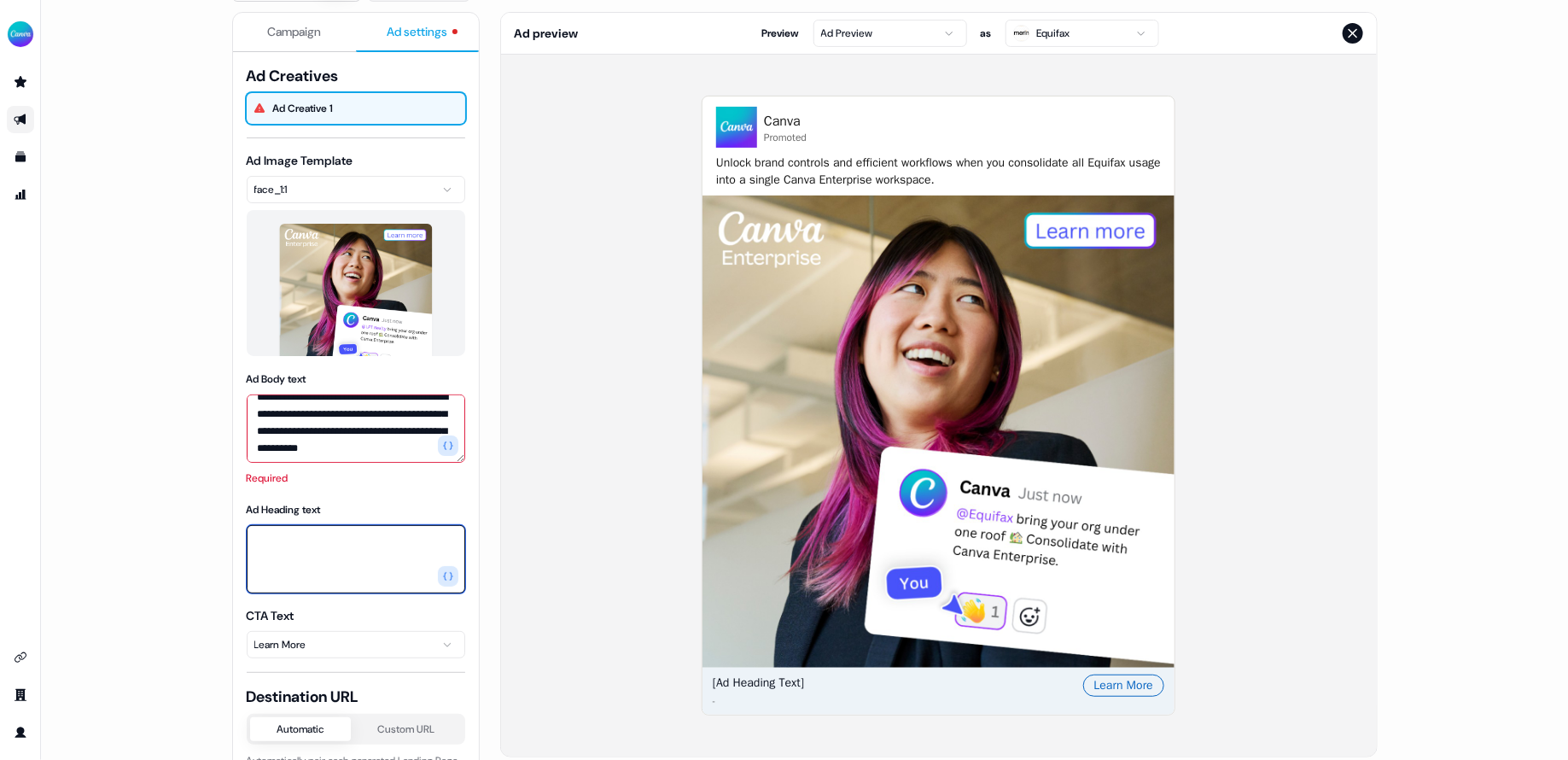 click on "Ad Heading text" at bounding box center (356, 559) 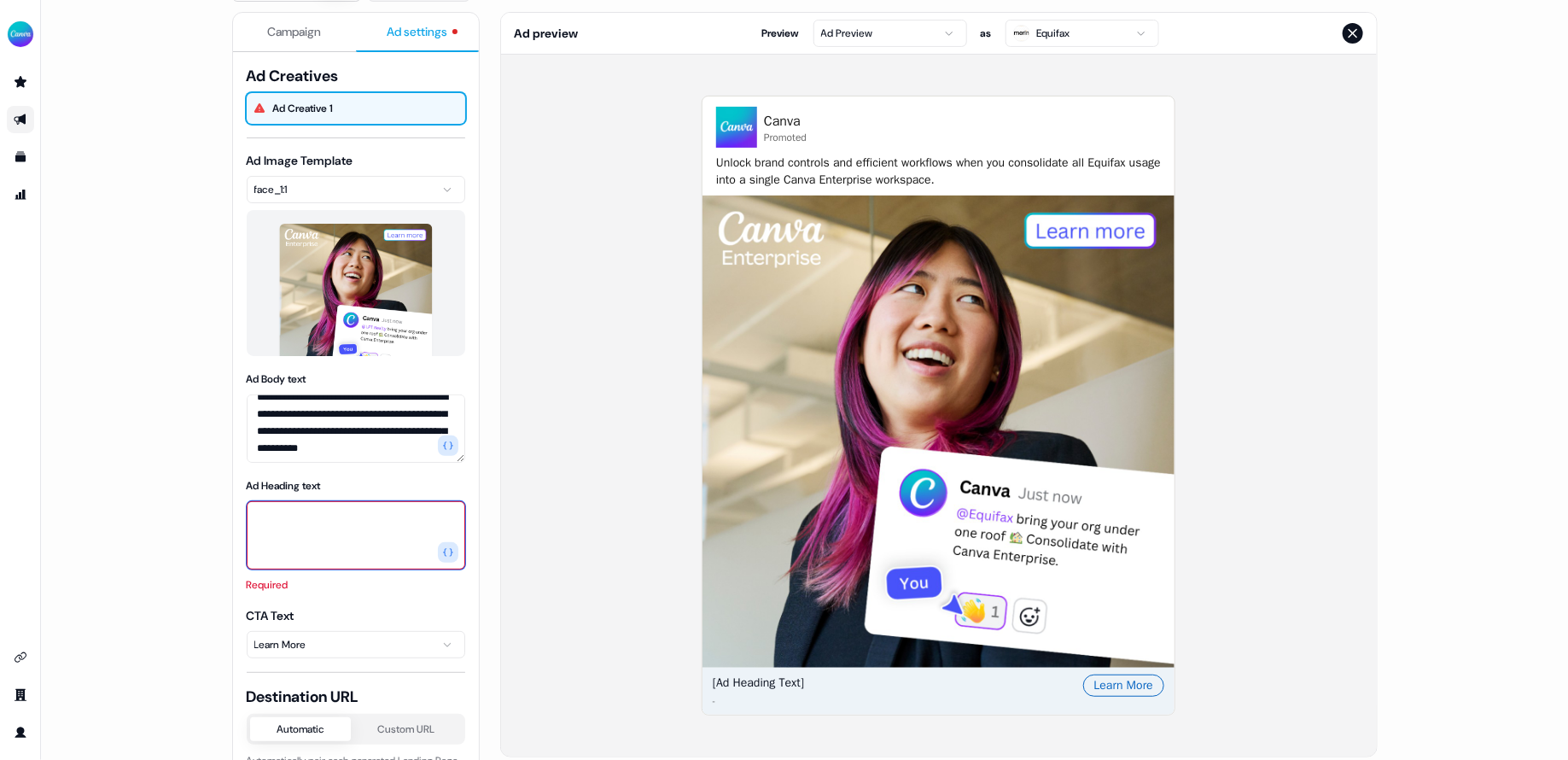 paste on "**********" 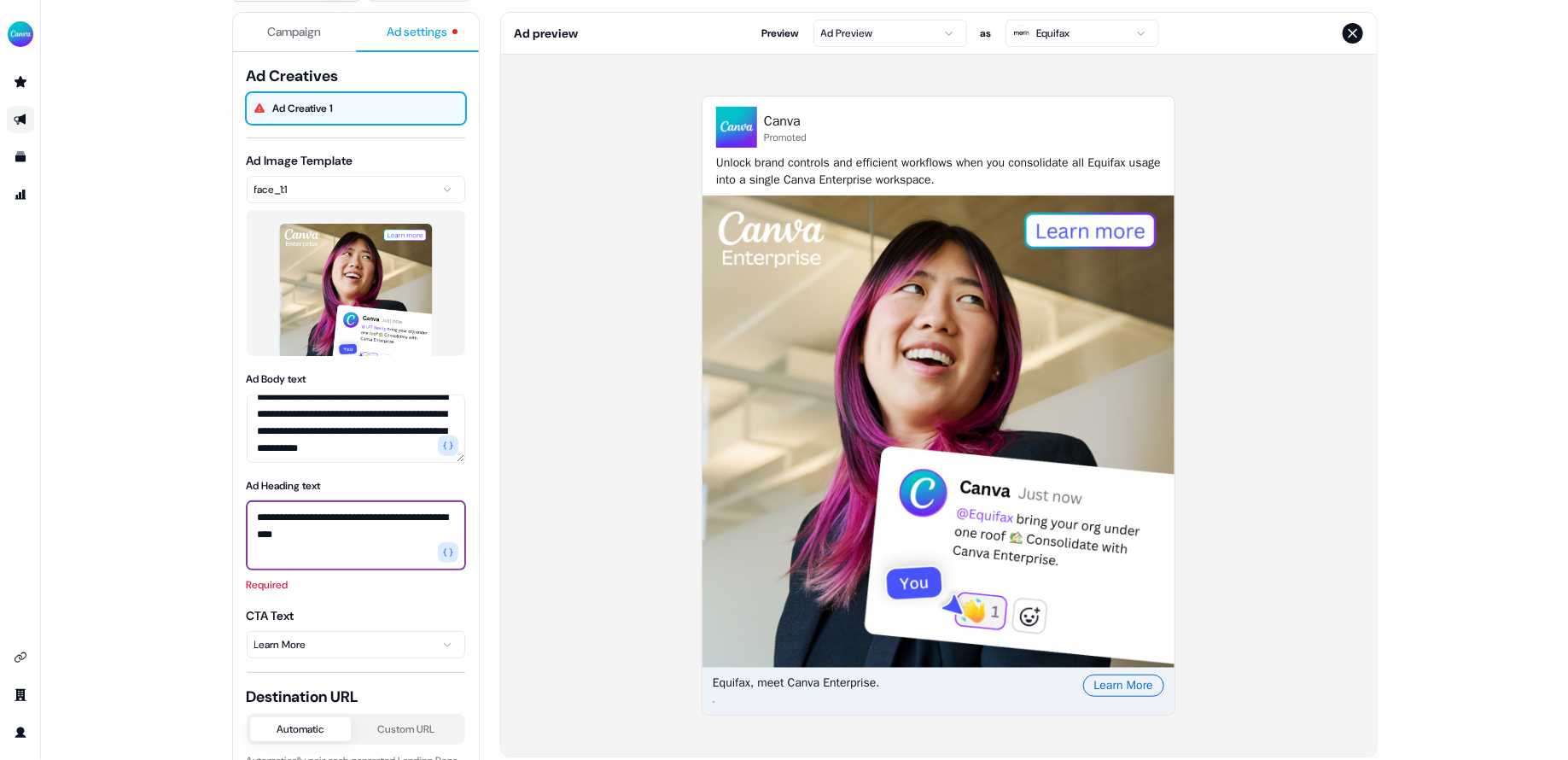 scroll, scrollTop: 138, scrollLeft: 0, axis: vertical 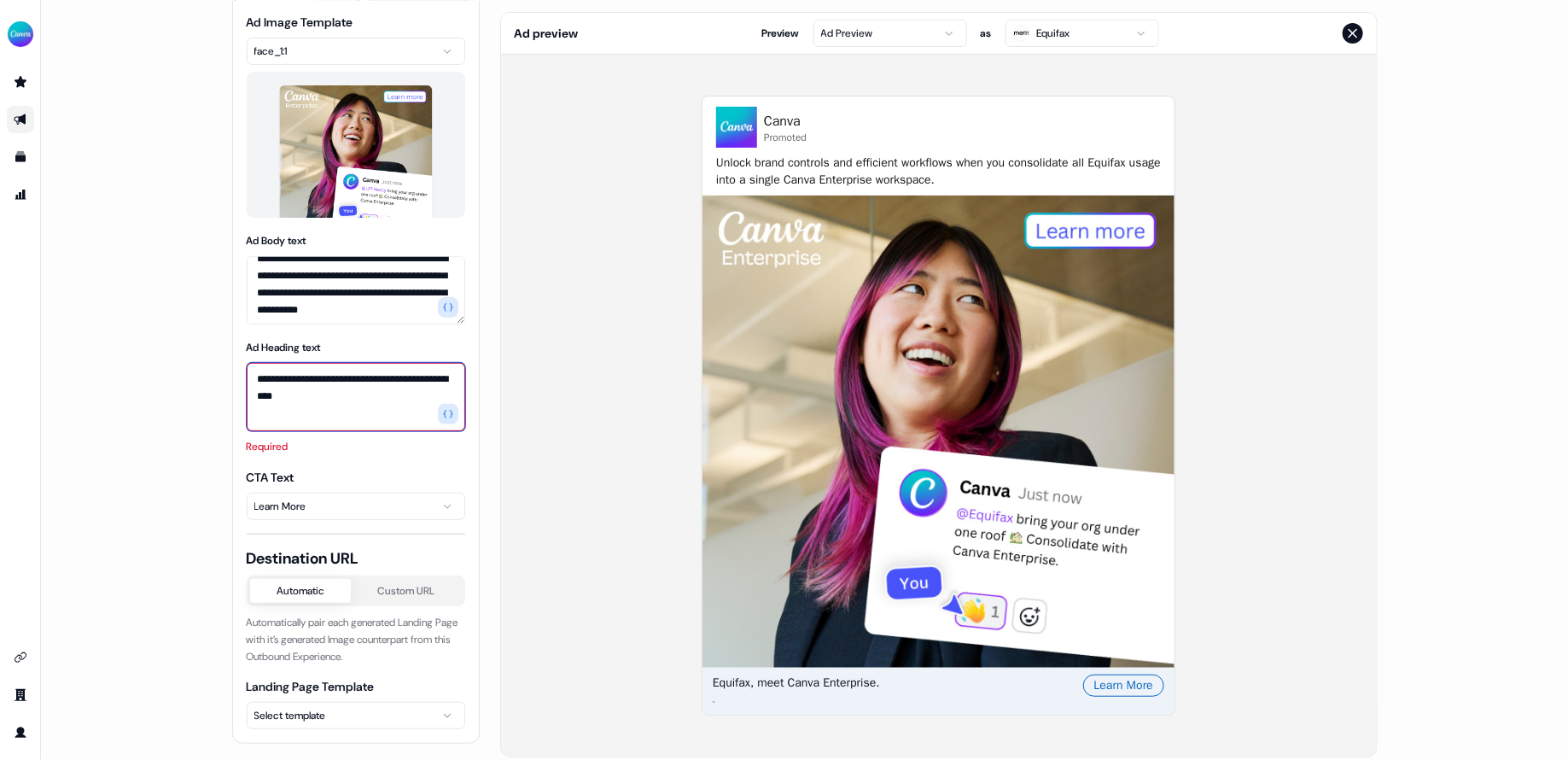 type on "**********" 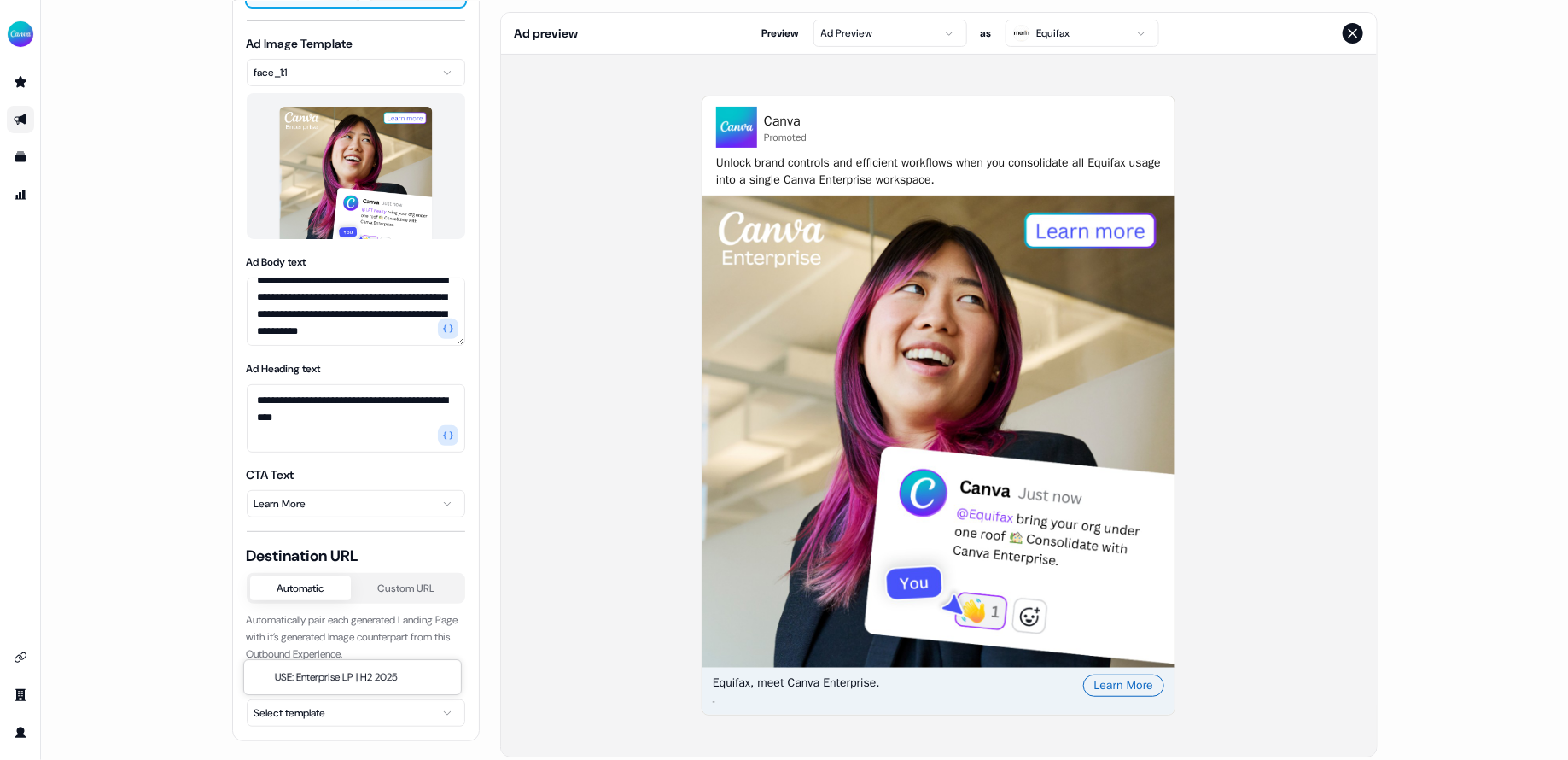 click on "**********" at bounding box center [784, 380] 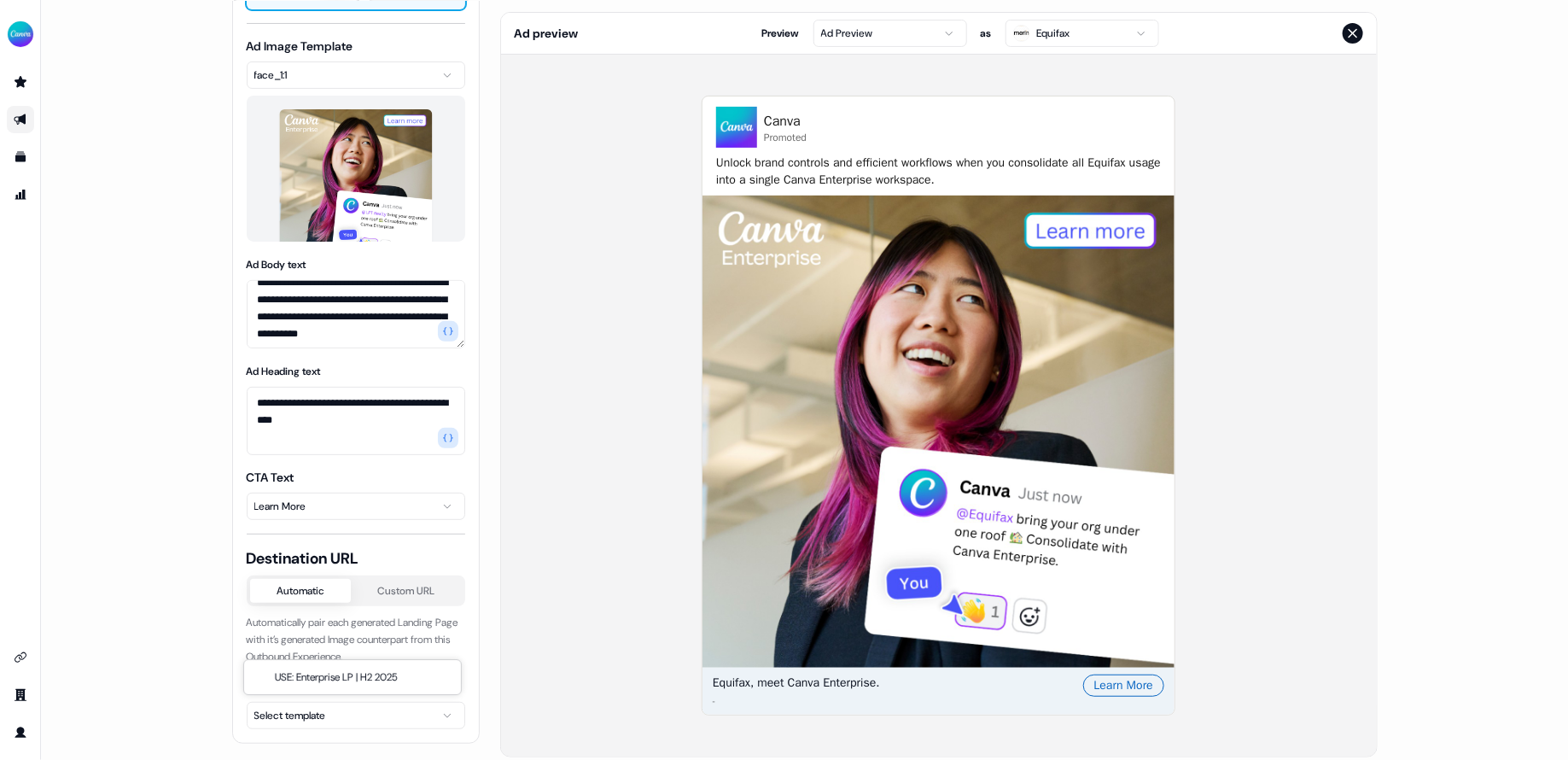 scroll, scrollTop: 138, scrollLeft: 0, axis: vertical 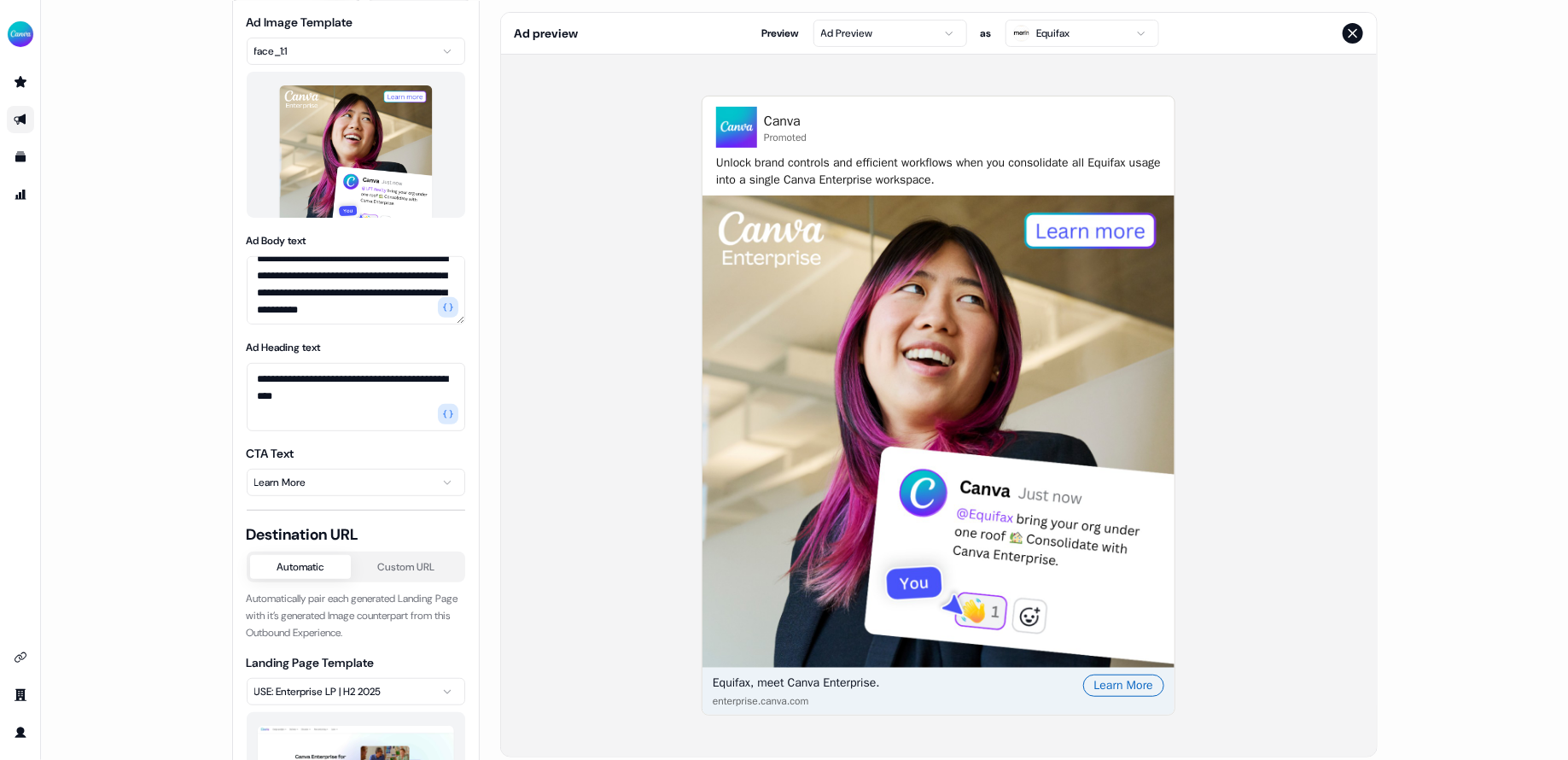 click on "**********" at bounding box center [804, 380] 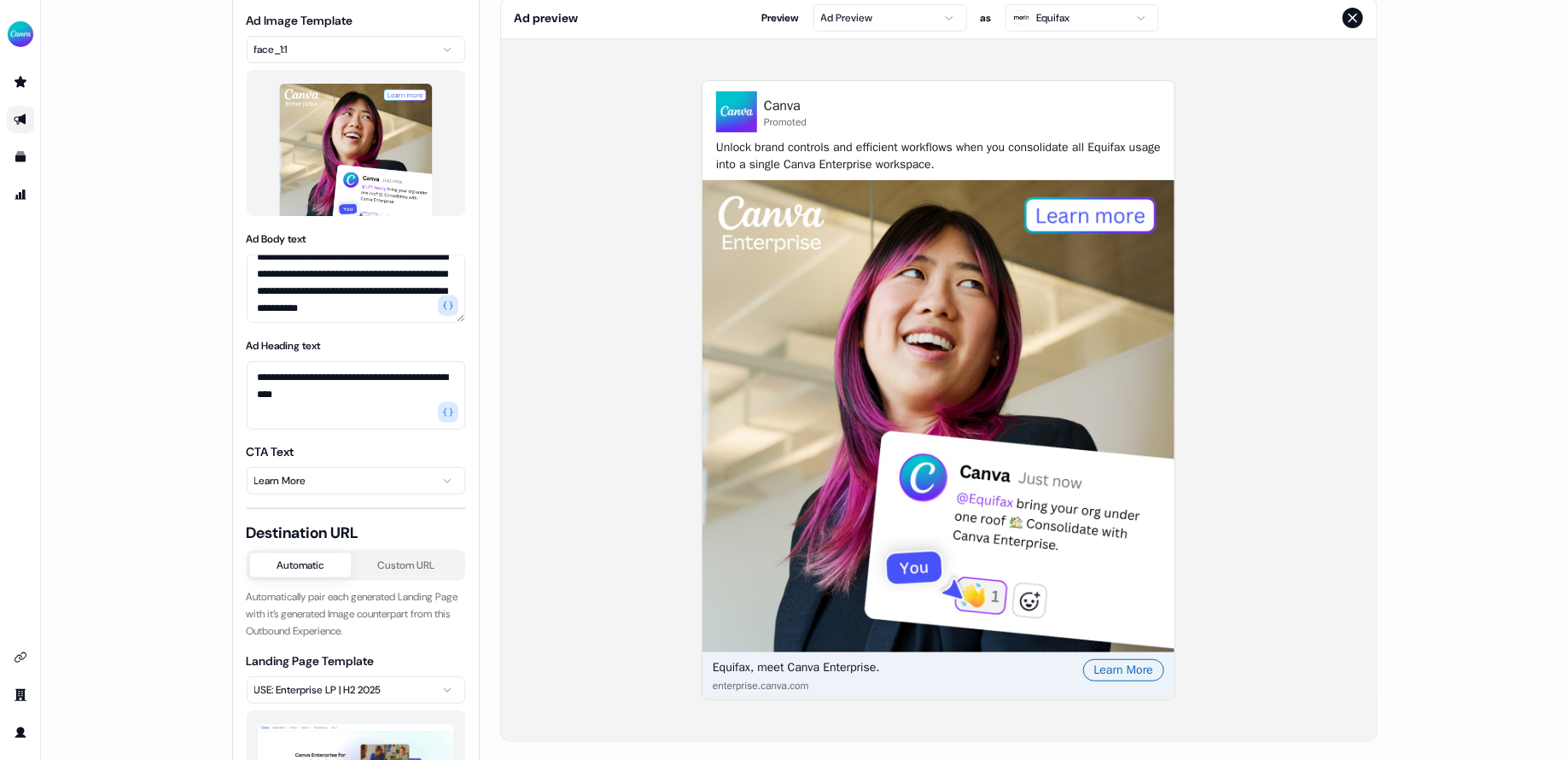 scroll, scrollTop: 0, scrollLeft: 0, axis: both 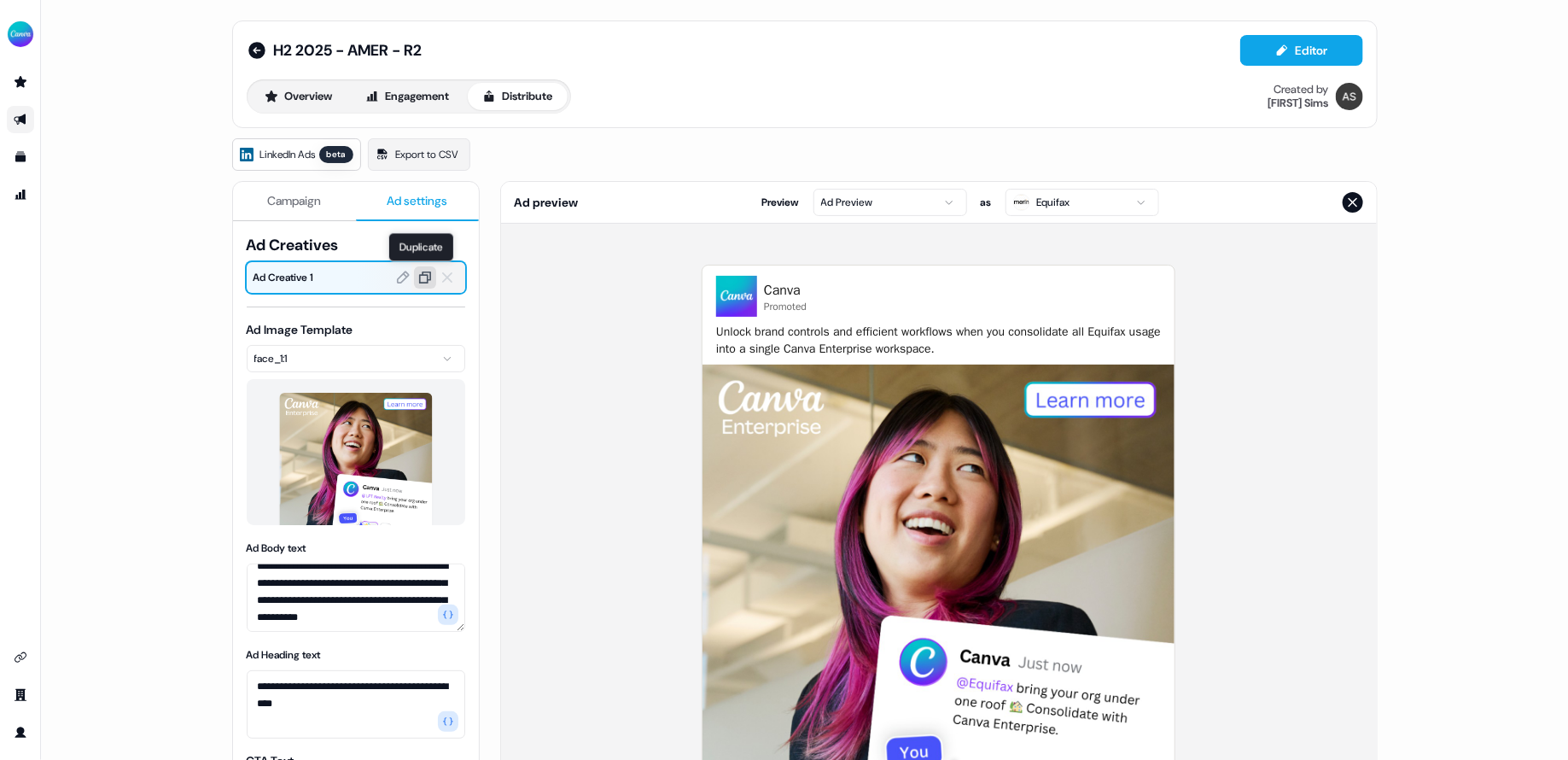 click 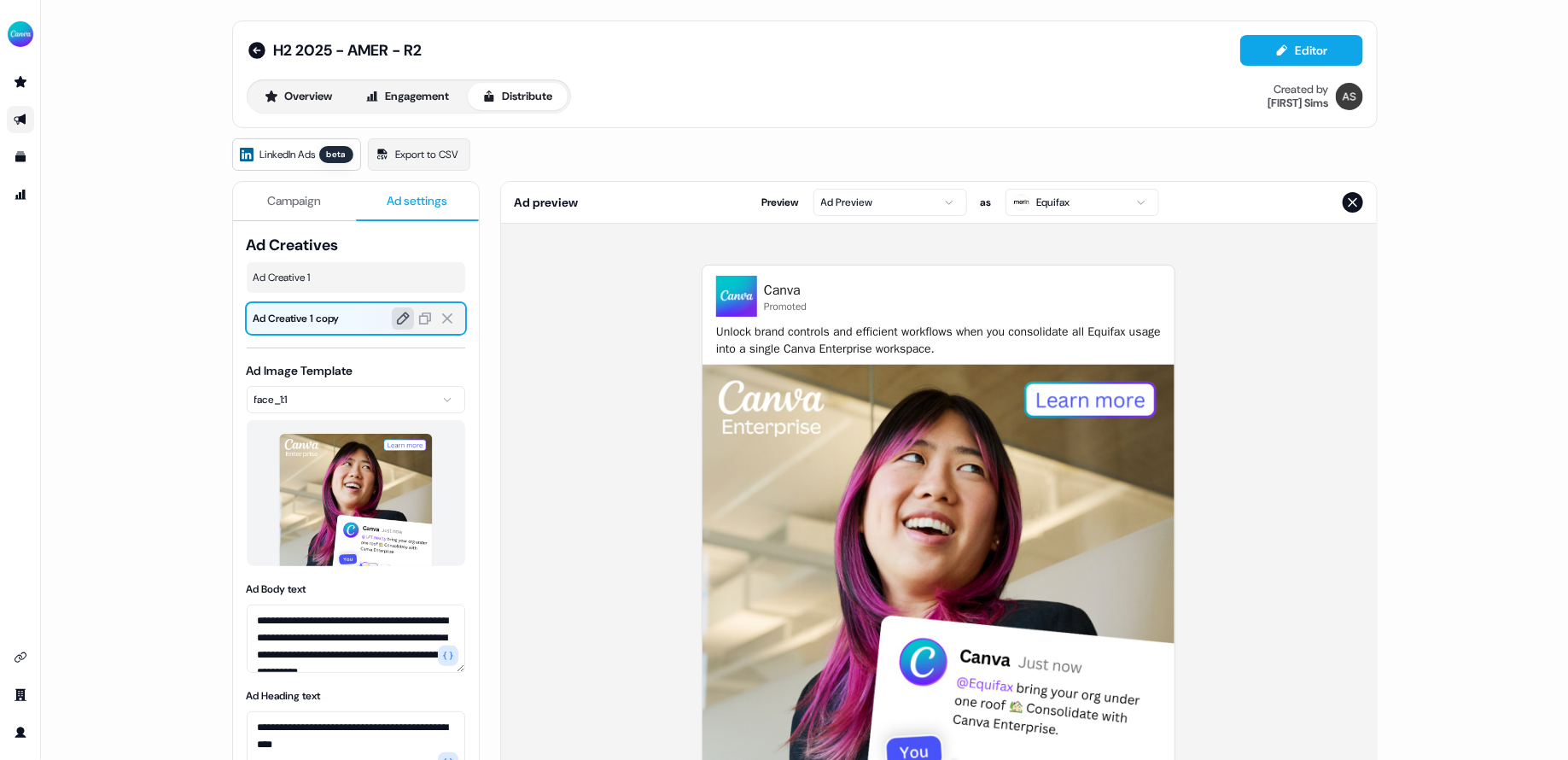 click at bounding box center [403, 319] 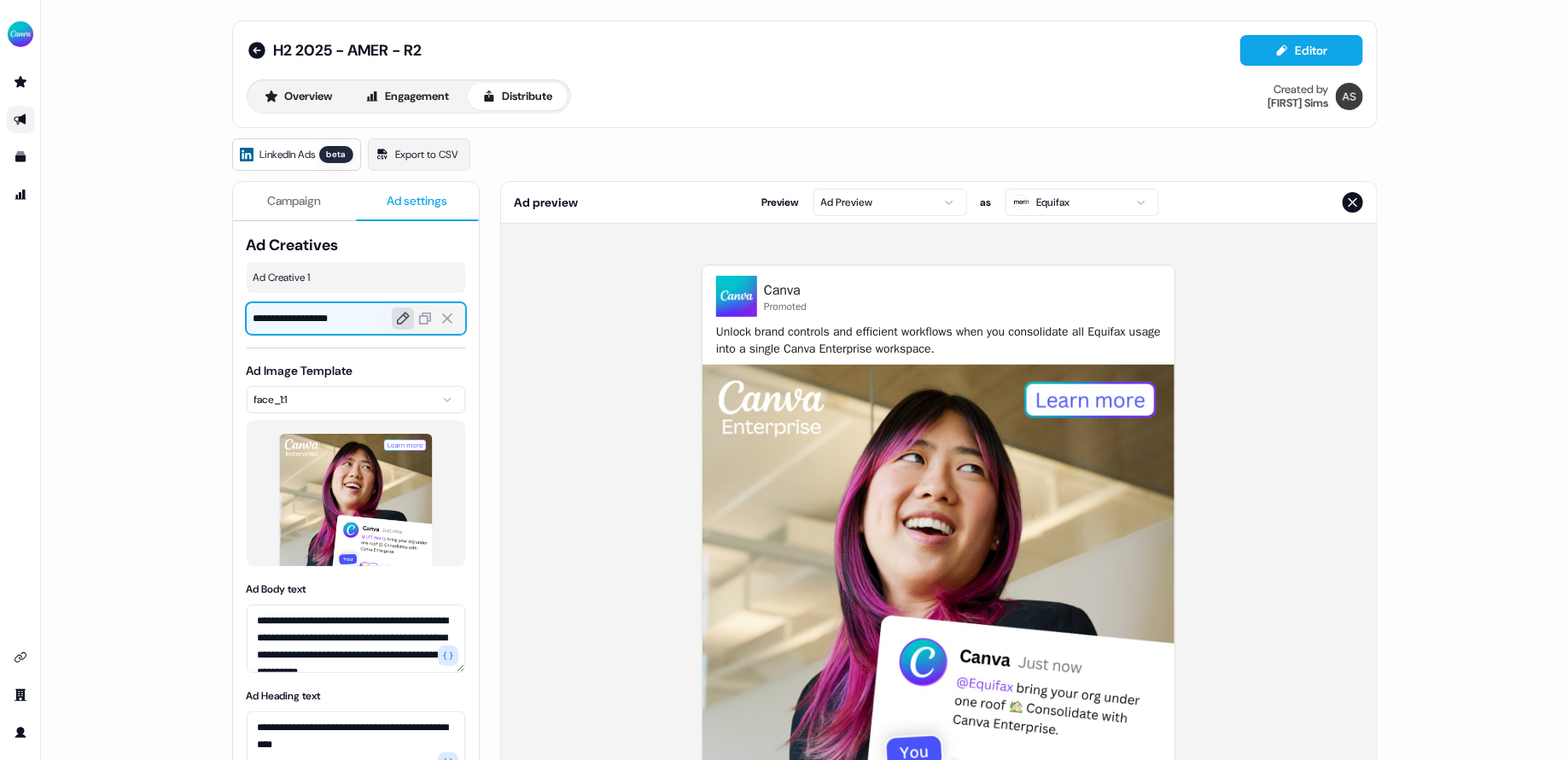 drag, startPoint x: 304, startPoint y: 316, endPoint x: 408, endPoint y: 318, distance: 104.019229 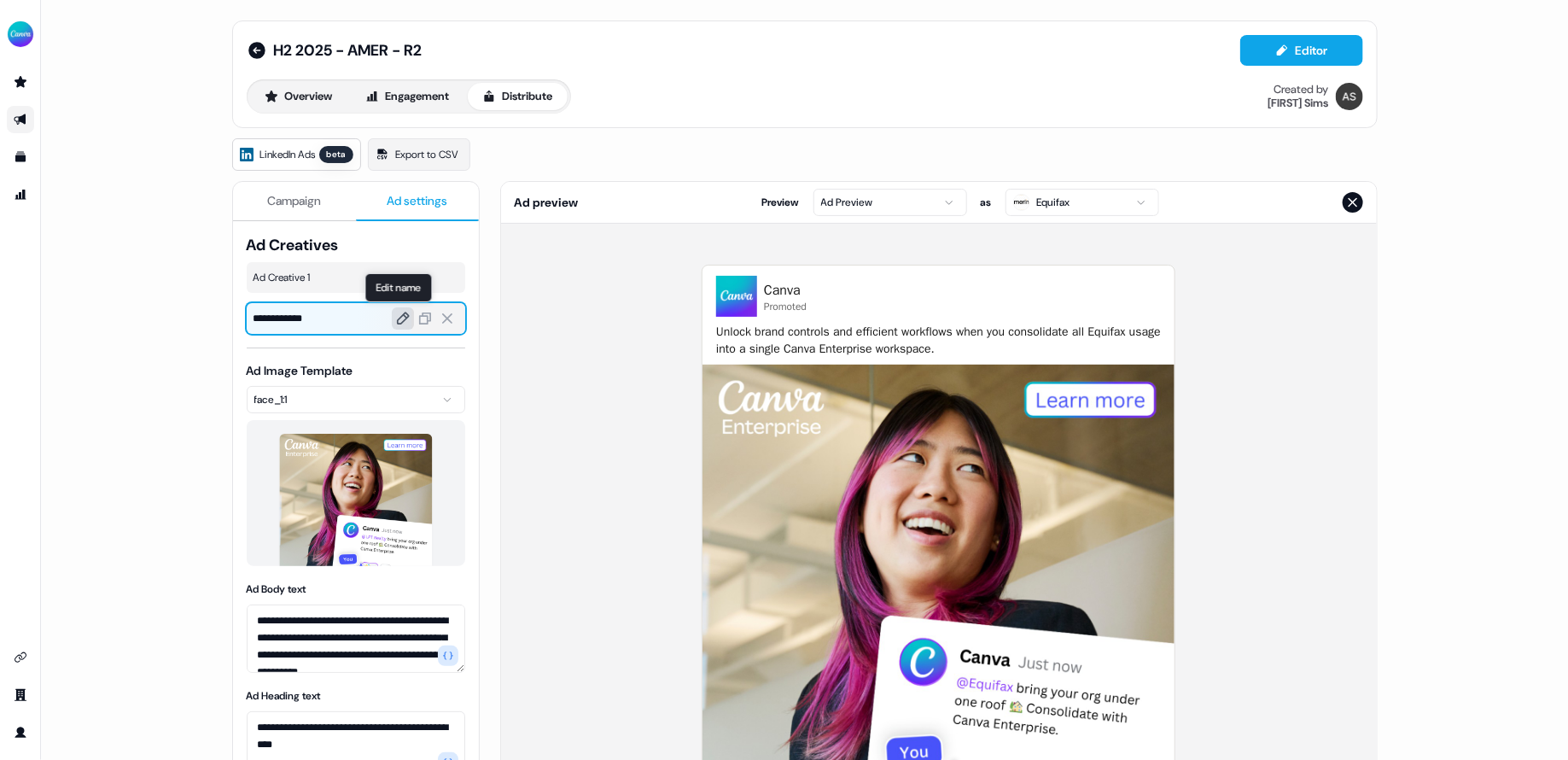 type on "**********" 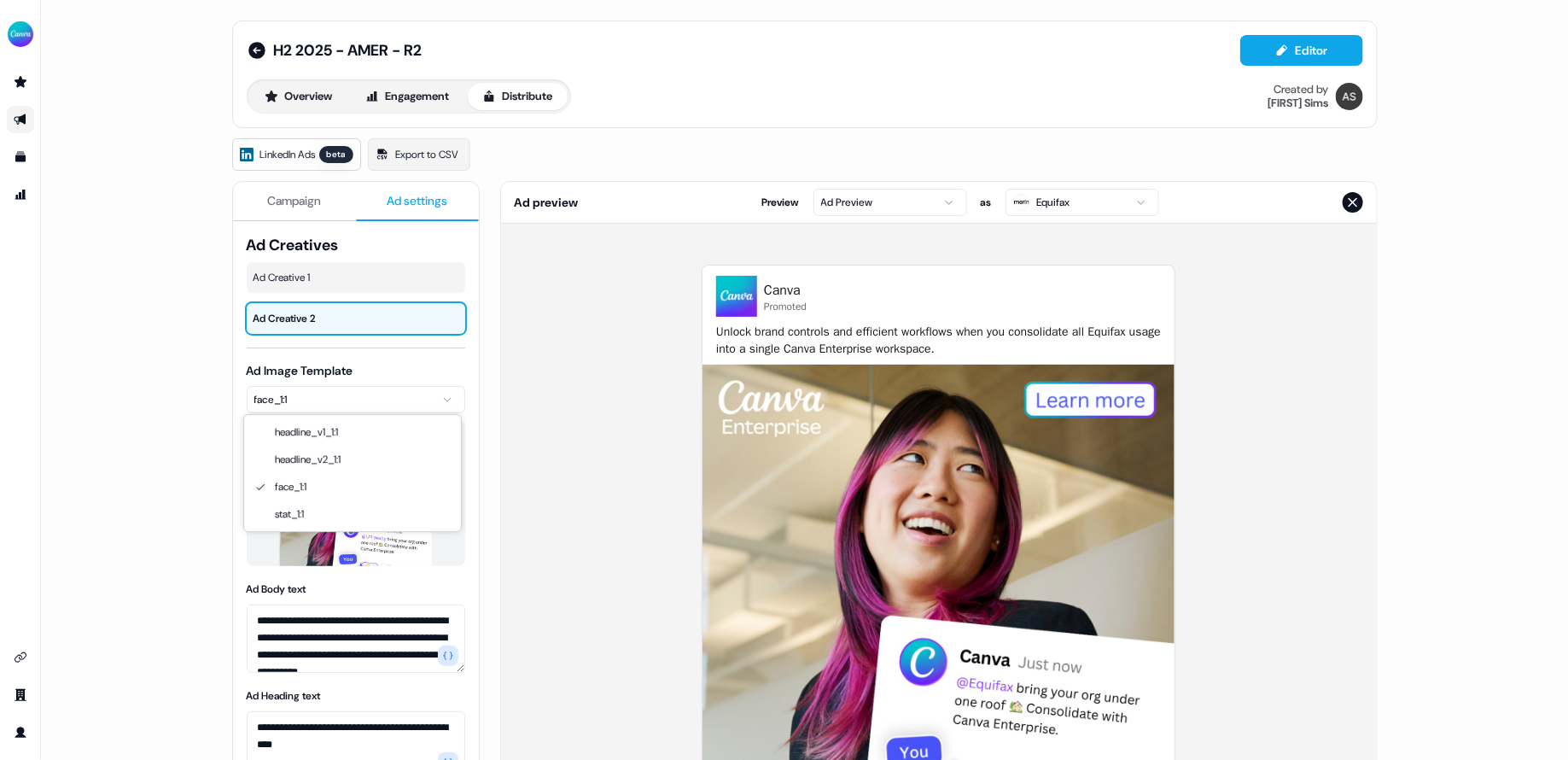 click on "**********" at bounding box center [784, 380] 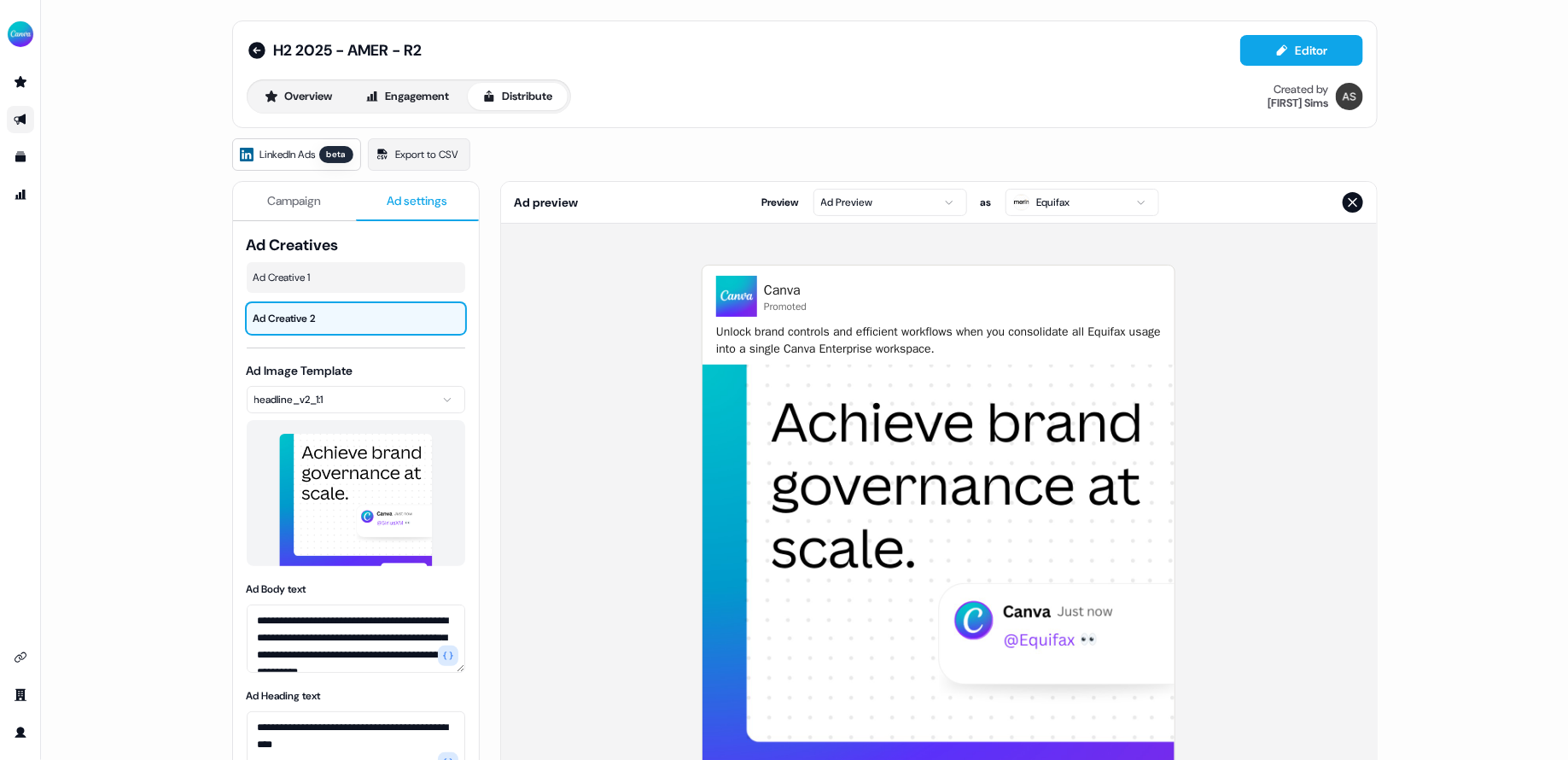 click on "**********" at bounding box center (804, 380) 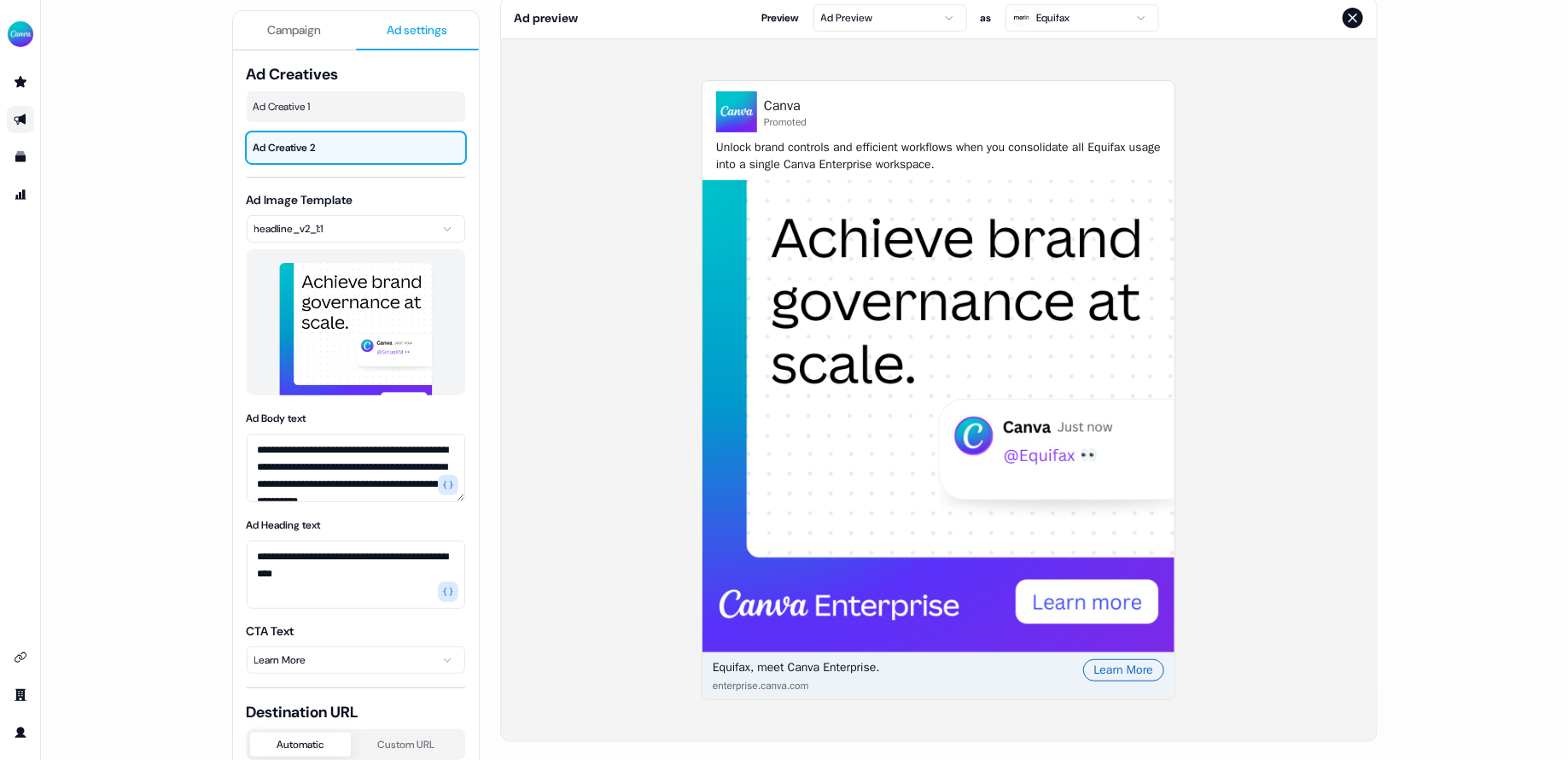 scroll, scrollTop: 0, scrollLeft: 0, axis: both 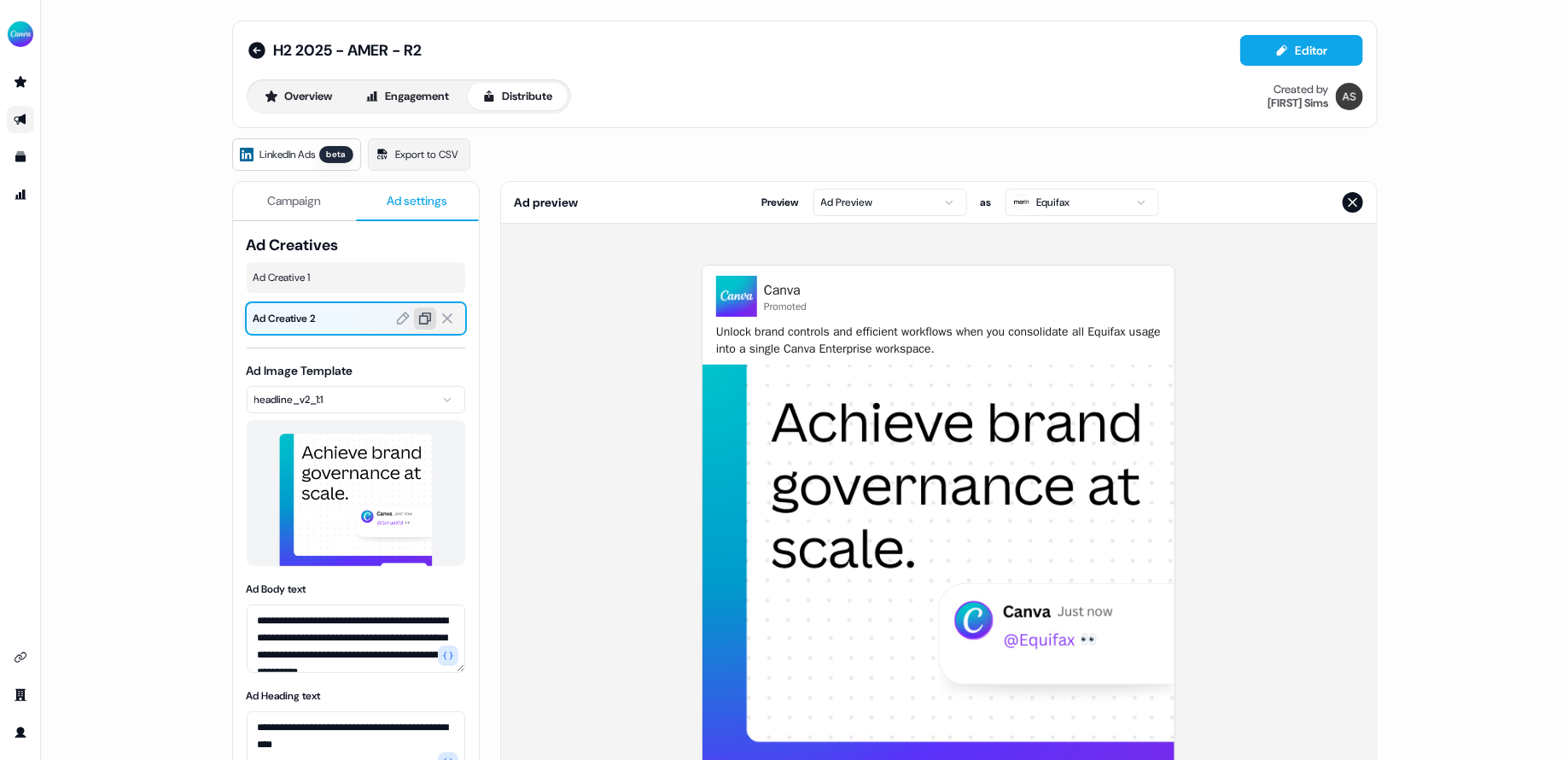 click at bounding box center (425, 319) 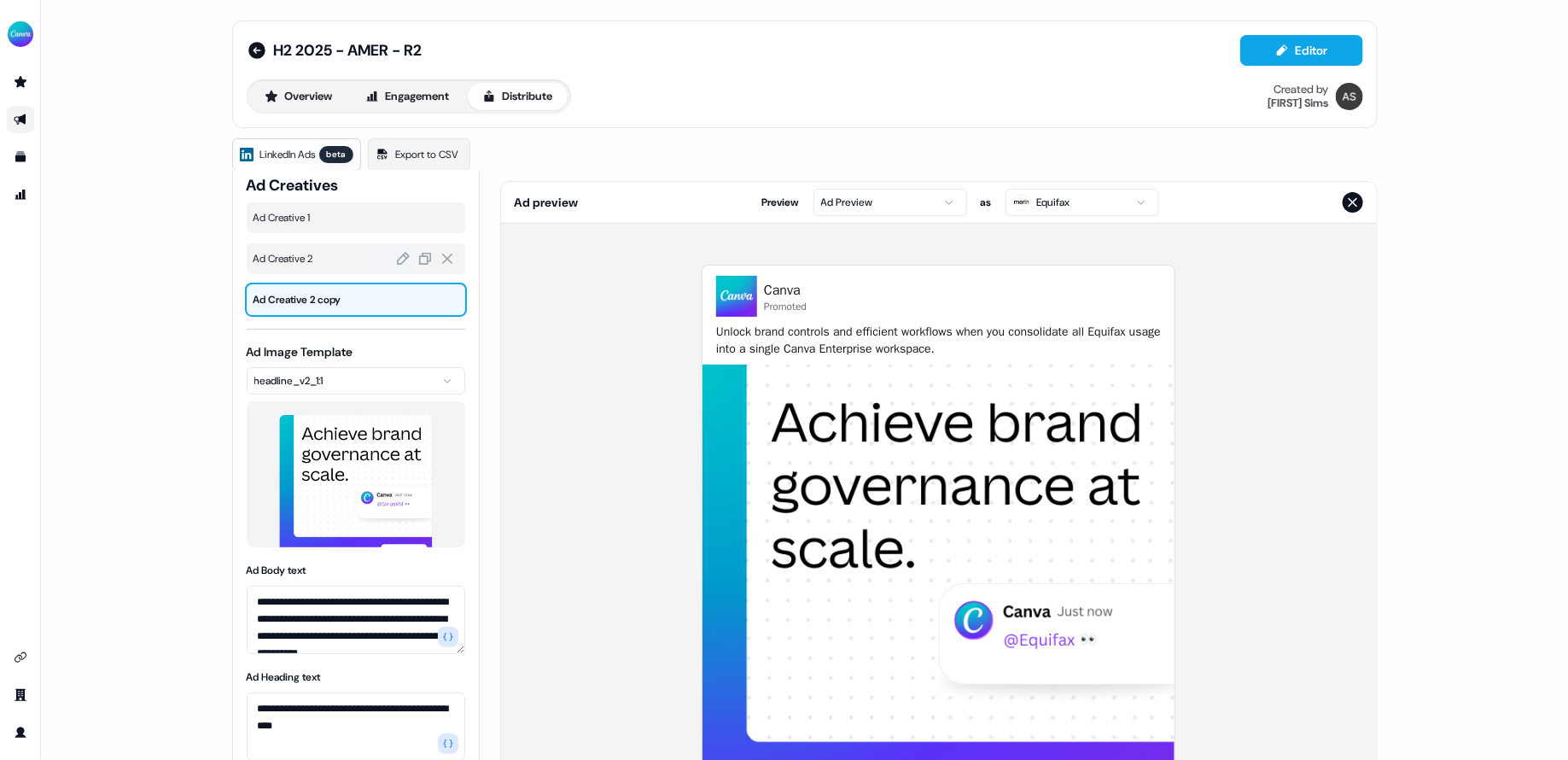scroll, scrollTop: 67, scrollLeft: 0, axis: vertical 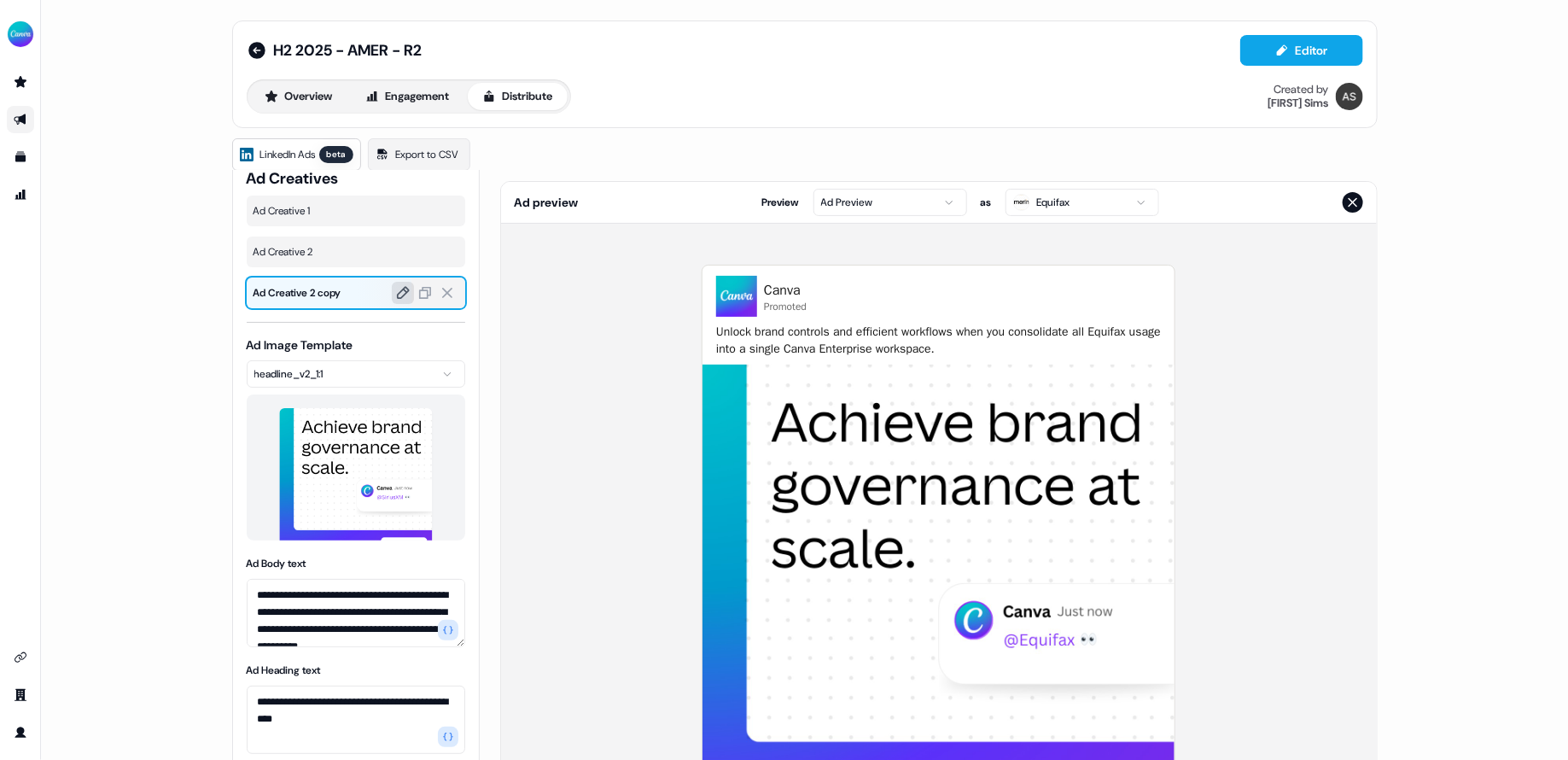 click 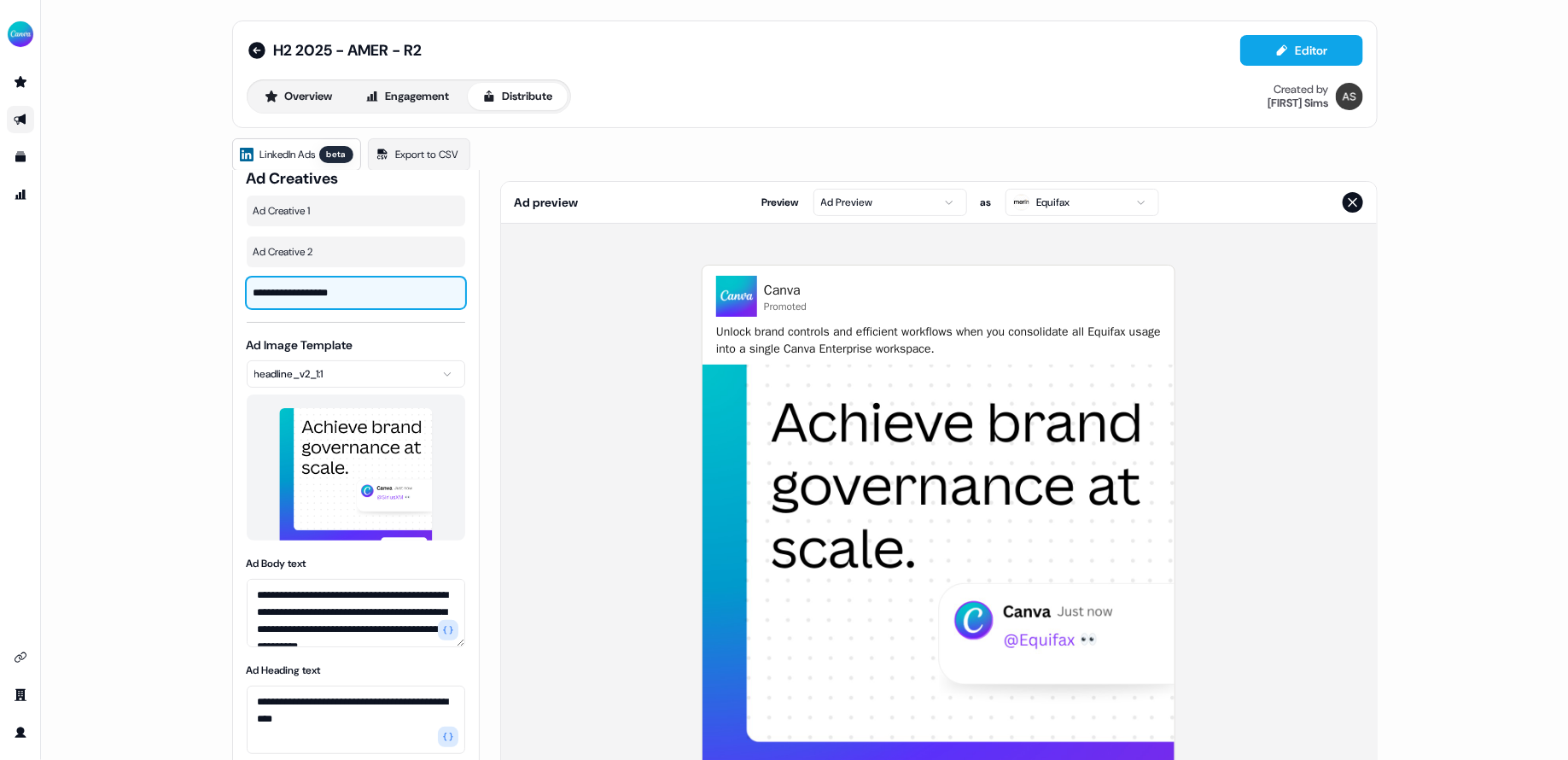 drag, startPoint x: 307, startPoint y: 286, endPoint x: 522, endPoint y: 307, distance: 216.02315 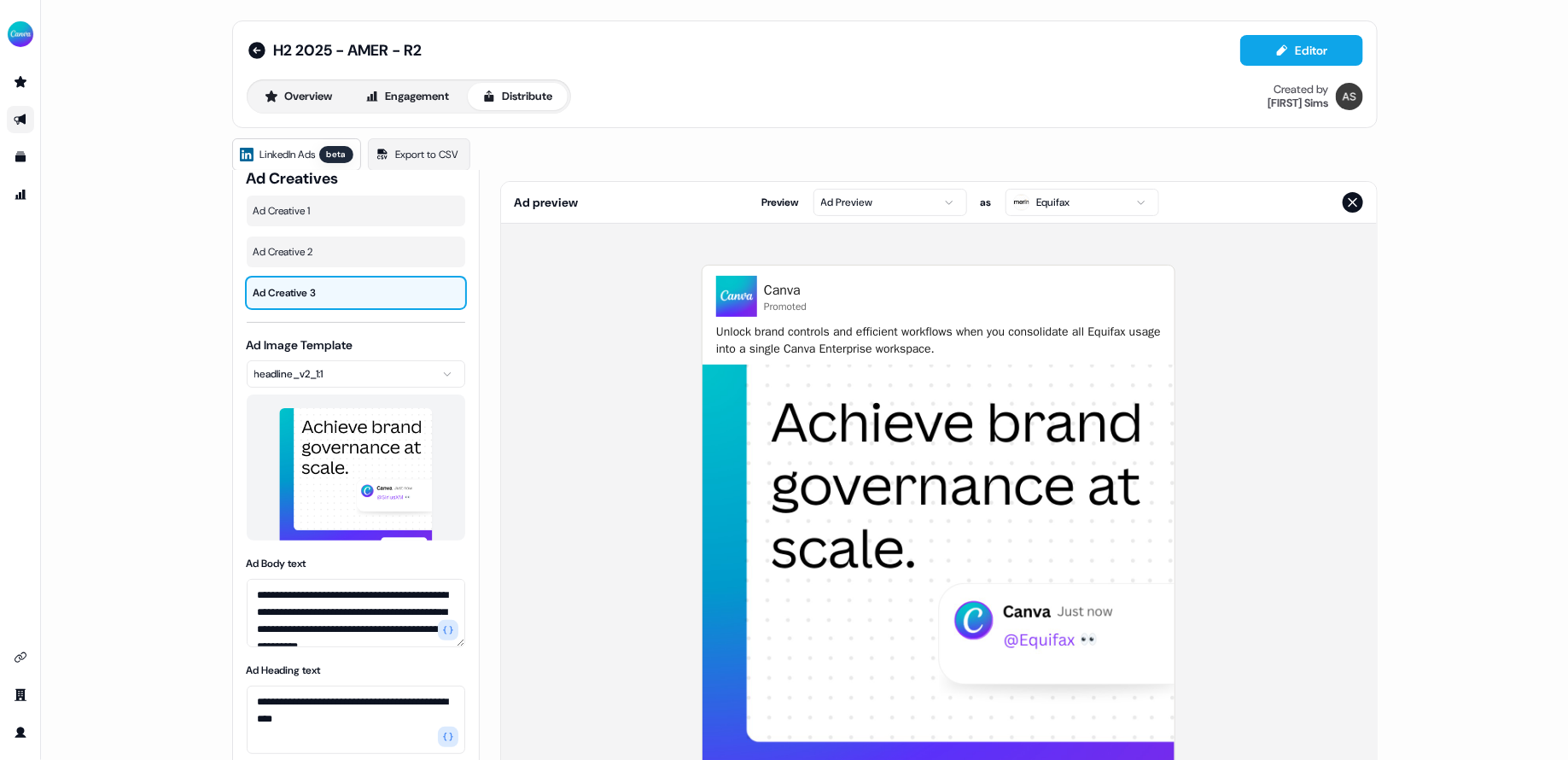 click on "Canva Promoted Unlock brand controls and efficient workflows when you consolidate all  Equifax usage into a single Canva Enterprise workspace. Equifax, meet Canva Enterprise. enterprise.canva.com Learn More" at bounding box center (939, 575) 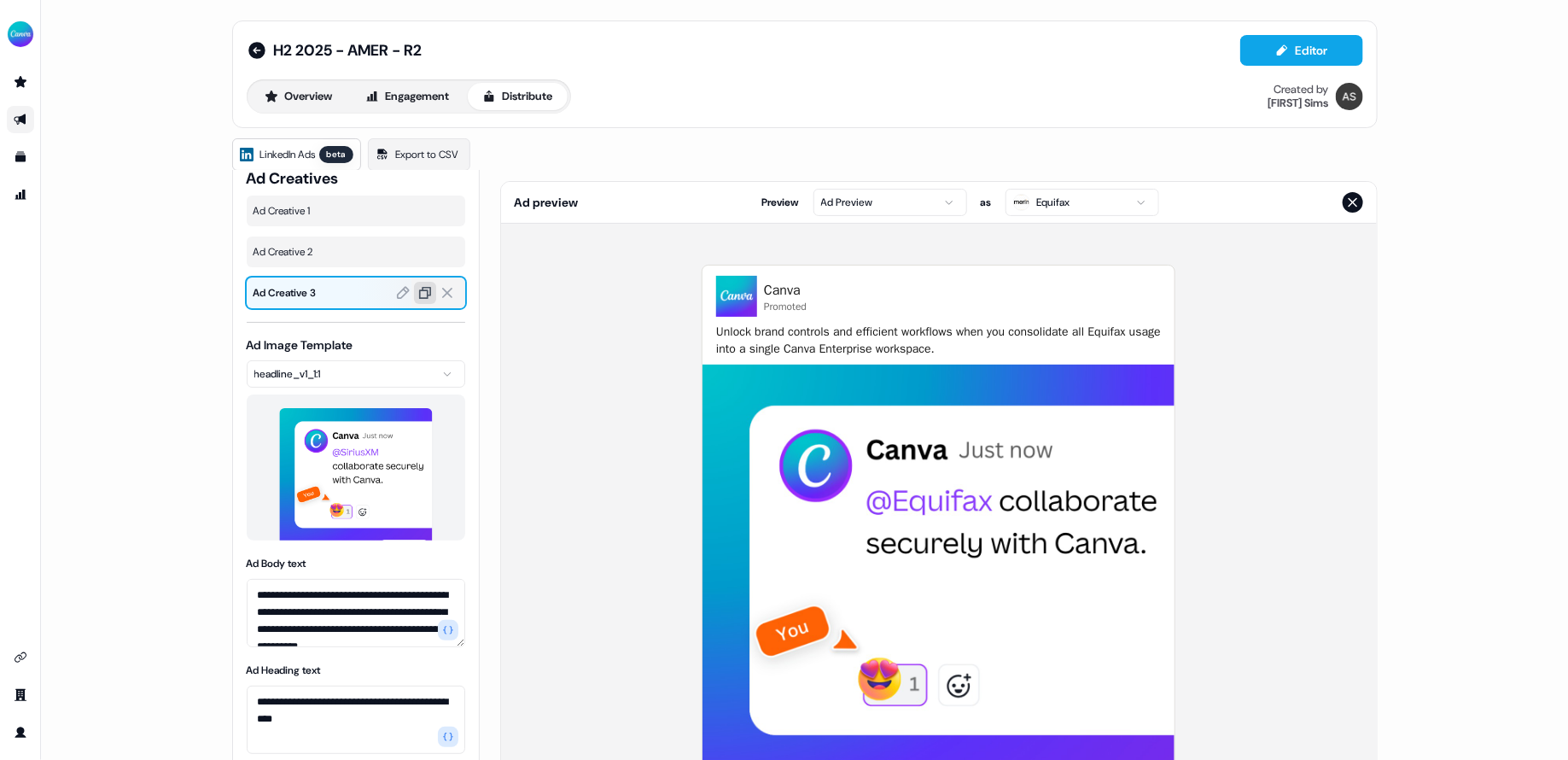 click 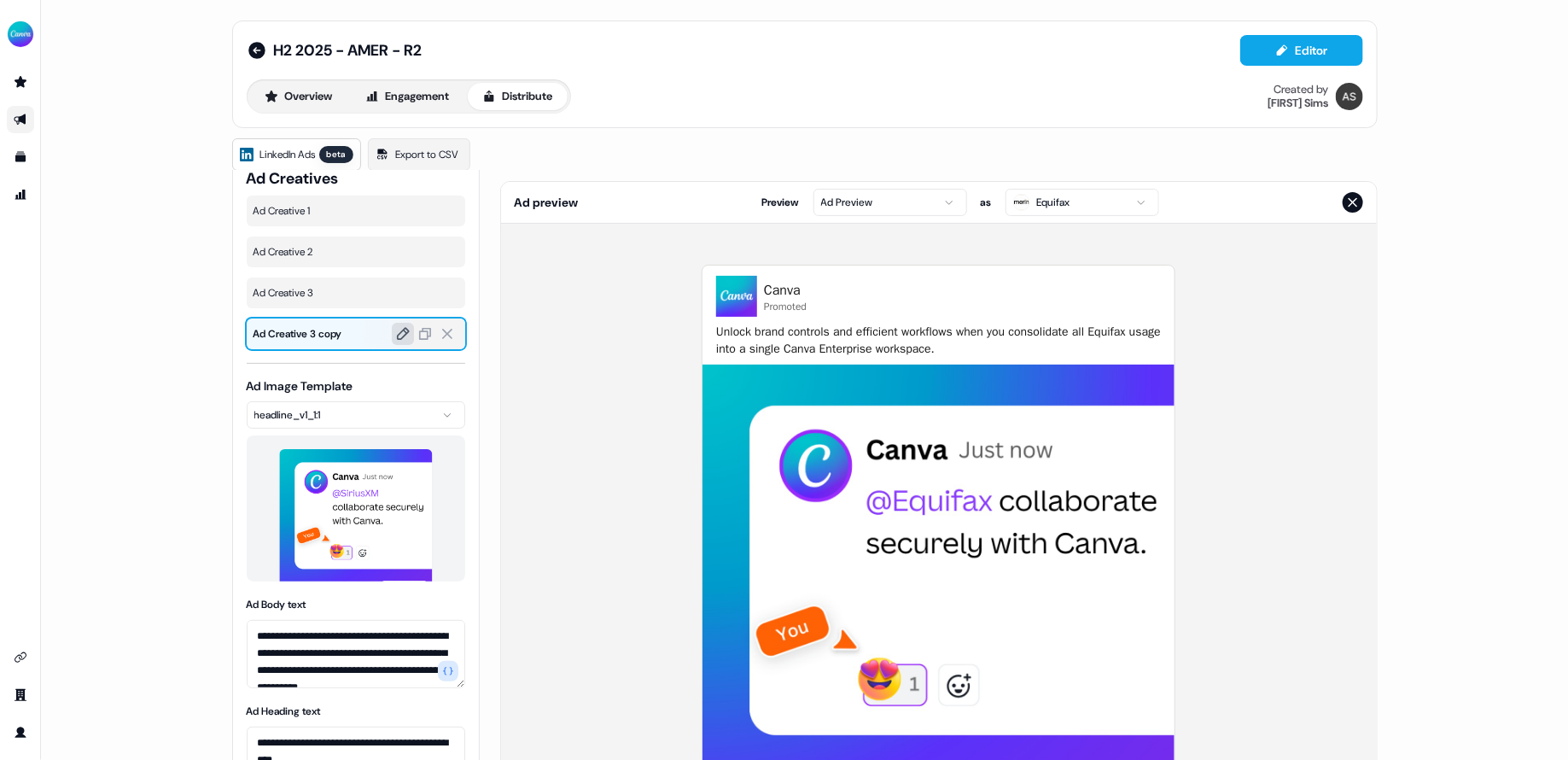 click 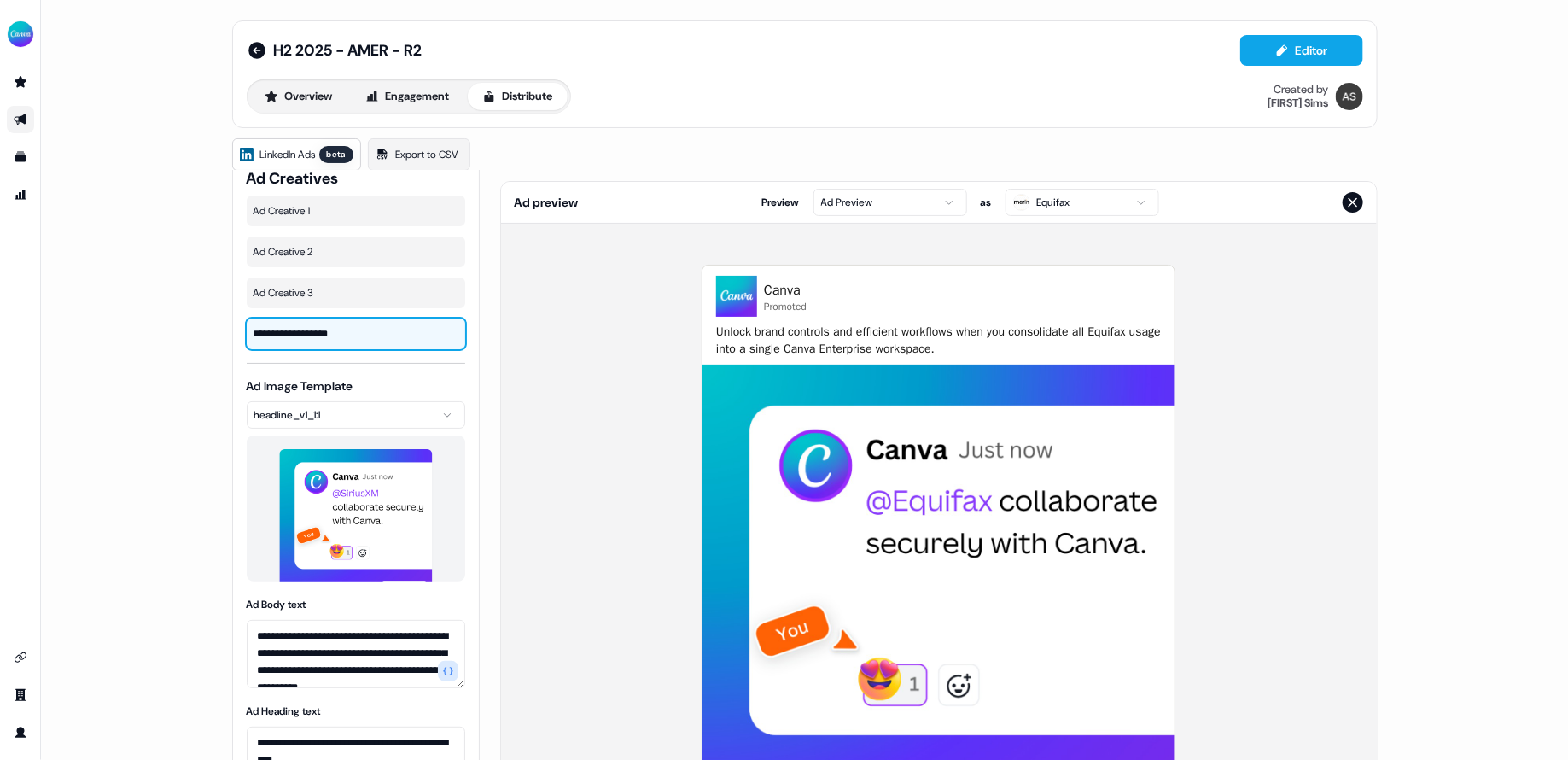 drag, startPoint x: 310, startPoint y: 330, endPoint x: 523, endPoint y: 330, distance: 213 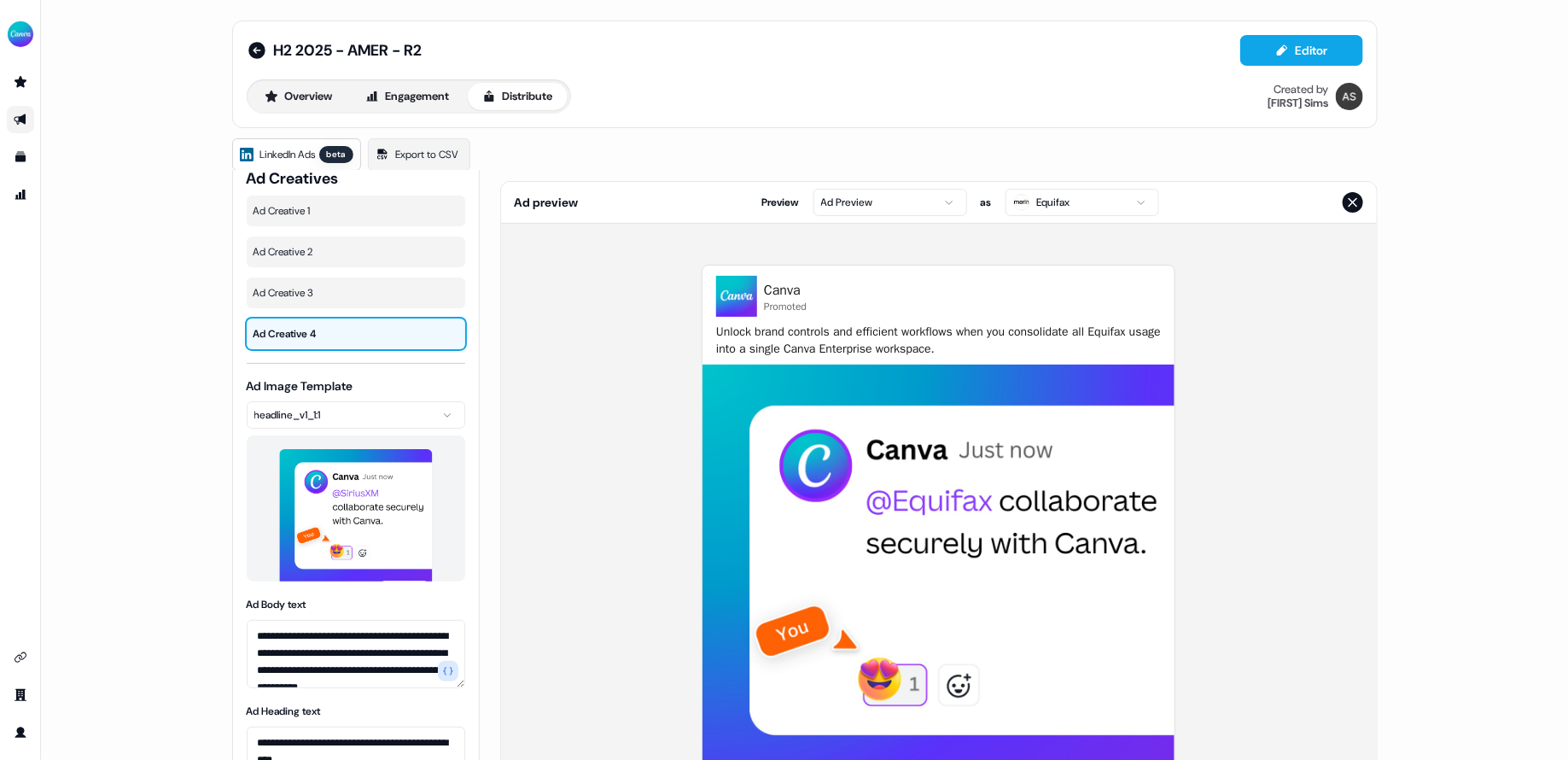 click on "Canva Promoted Unlock brand controls and efficient workflows when you consolidate all  Equifax usage into a single Canva Enterprise workspace. Equifax, meet Canva Enterprise. enterprise.canva.com Learn More" at bounding box center (939, 575) 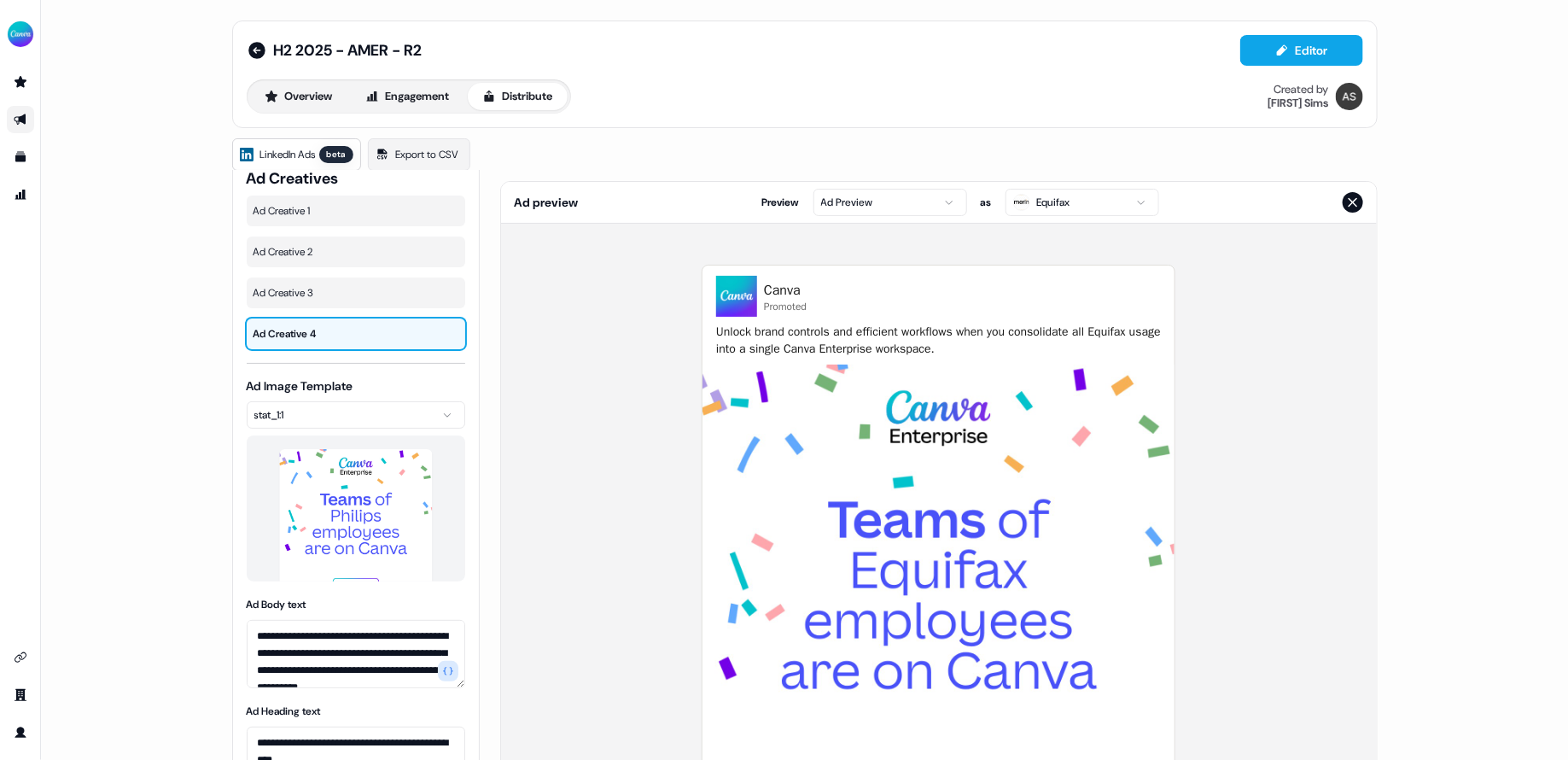 click on "Canva Promoted Unlock brand controls and efficient workflows when you consolidate all  Equifax usage into a single Canva Enterprise workspace. Equifax, meet Canva Enterprise. enterprise.canva.com Learn More" at bounding box center [939, 575] 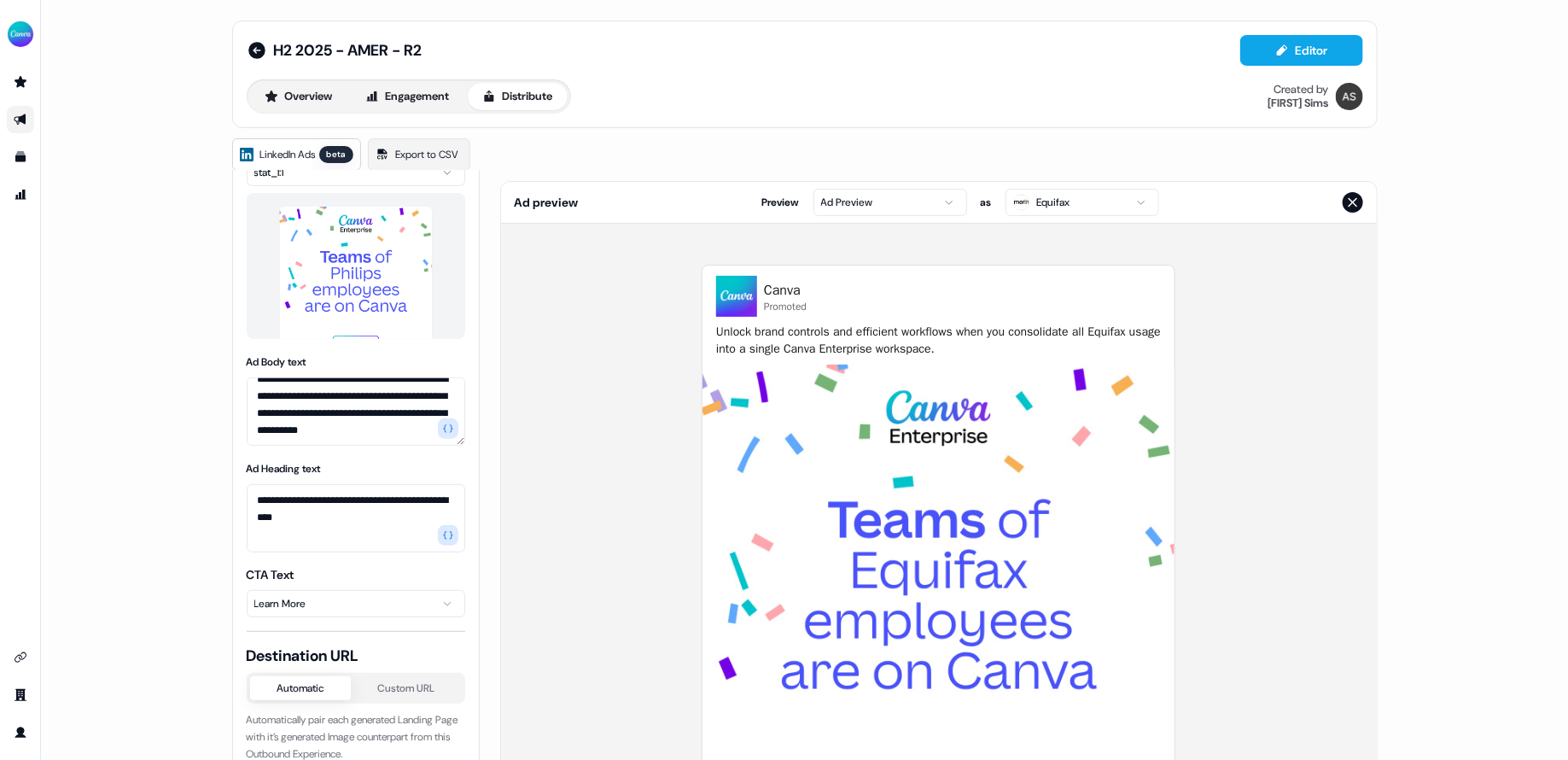 scroll, scrollTop: 354, scrollLeft: 0, axis: vertical 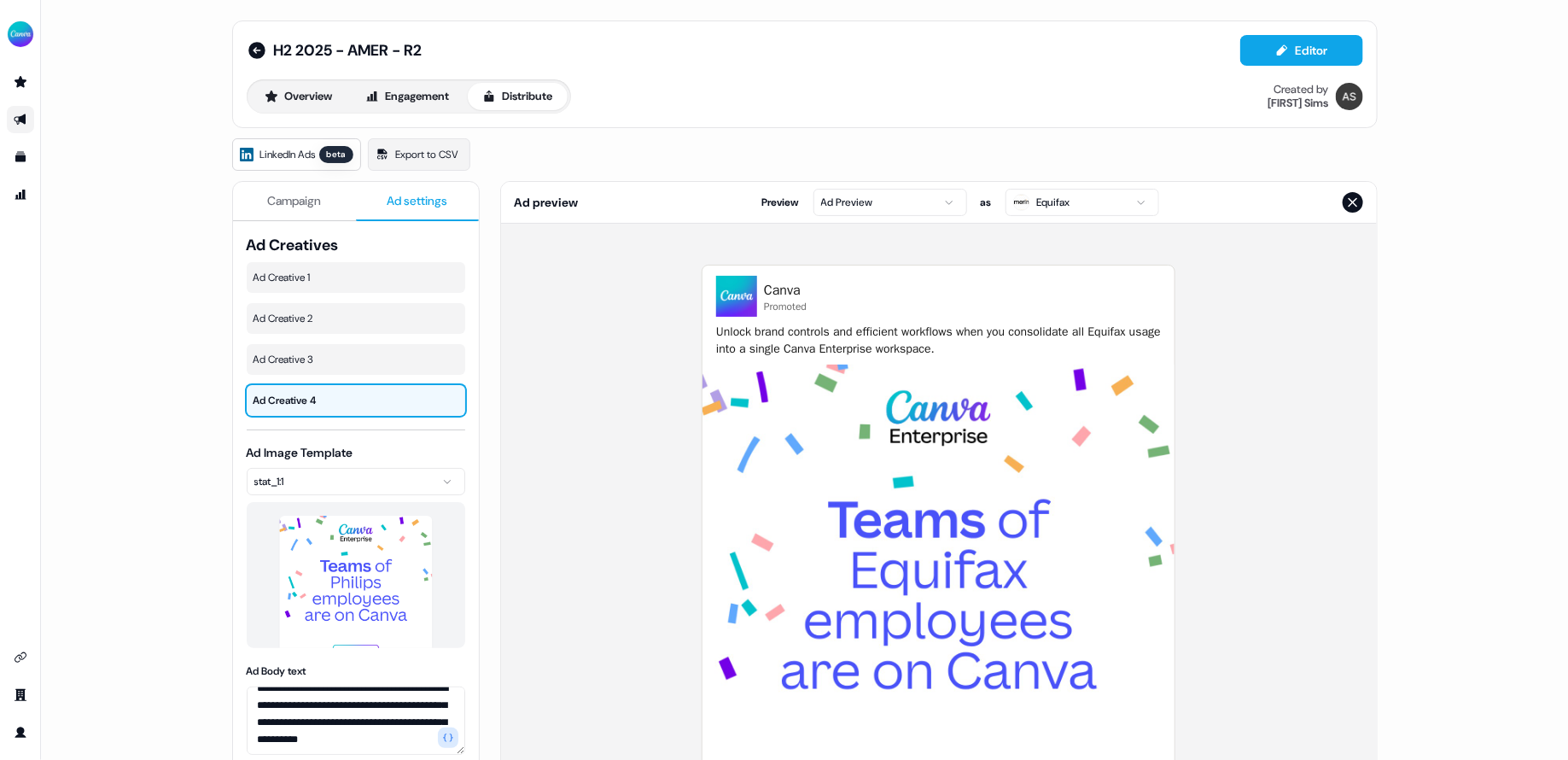 click on "Canva Promoted Unlock brand controls and efficient workflows when you consolidate all  Equifax usage into a single Canva Enterprise workspace. Equifax, meet Canva Enterprise. enterprise.canva.com Learn More" at bounding box center (939, 575) 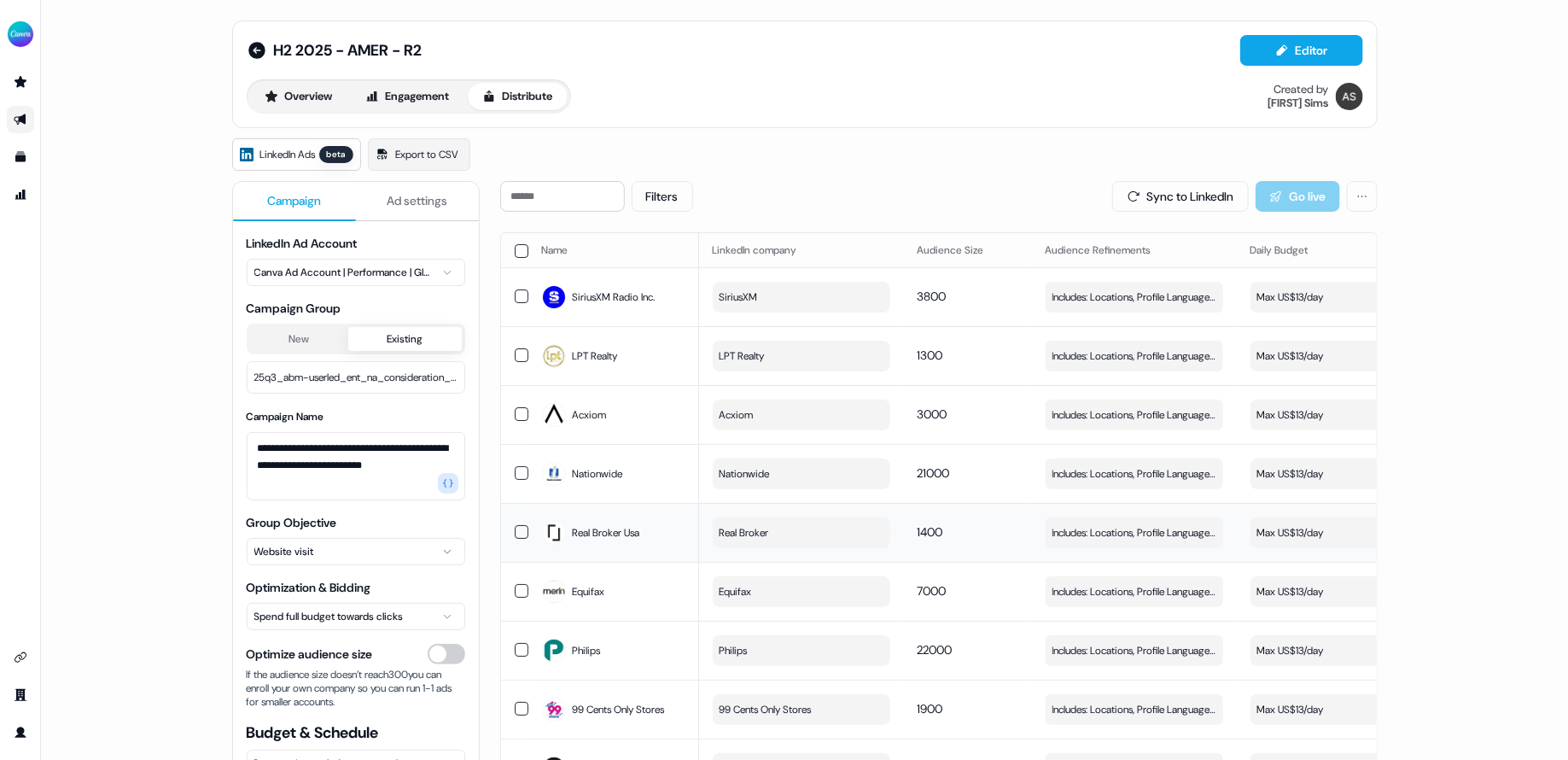 scroll, scrollTop: 976, scrollLeft: 0, axis: vertical 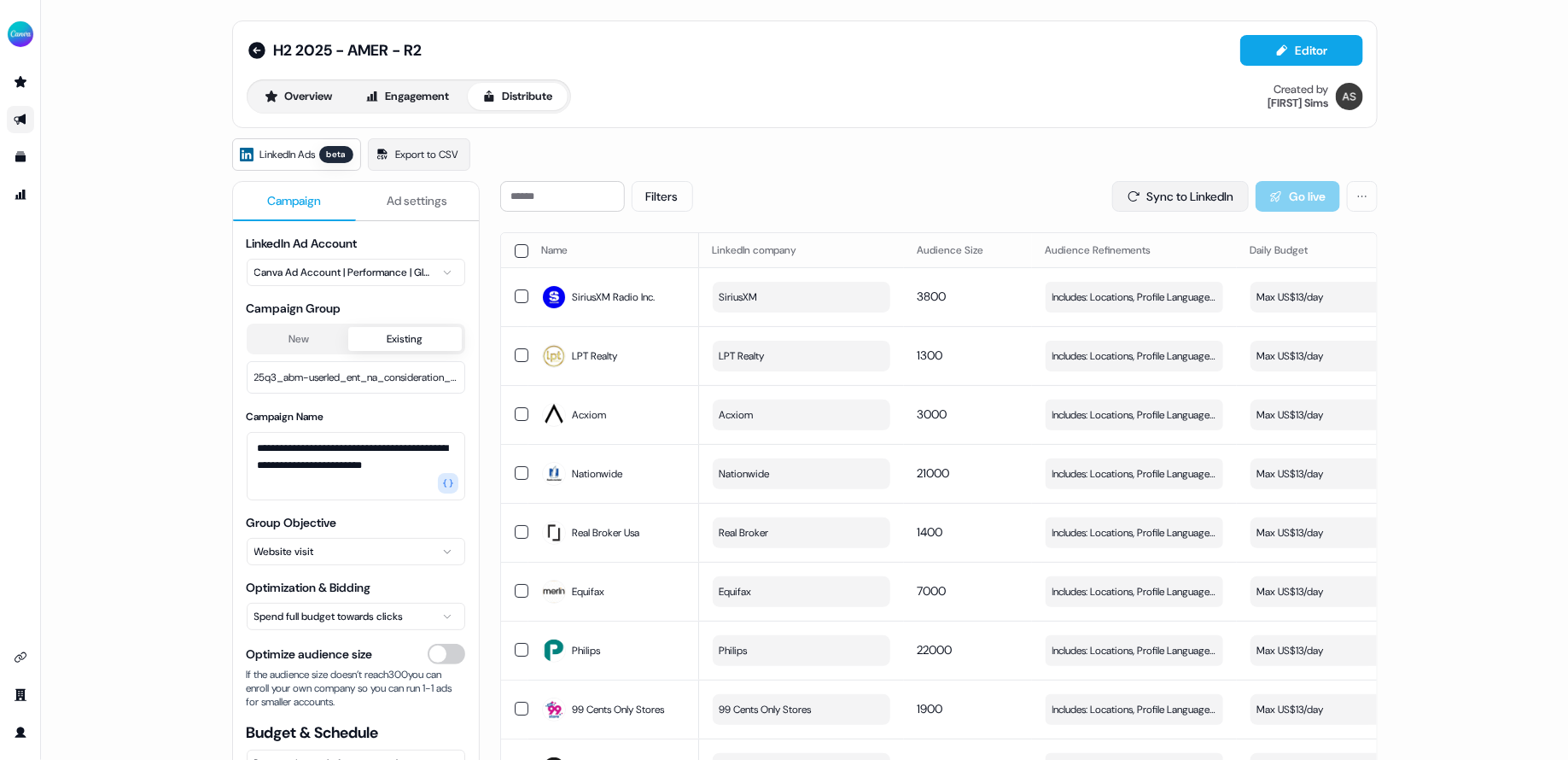 click on "Sync to LinkedIn" at bounding box center (1180, 196) 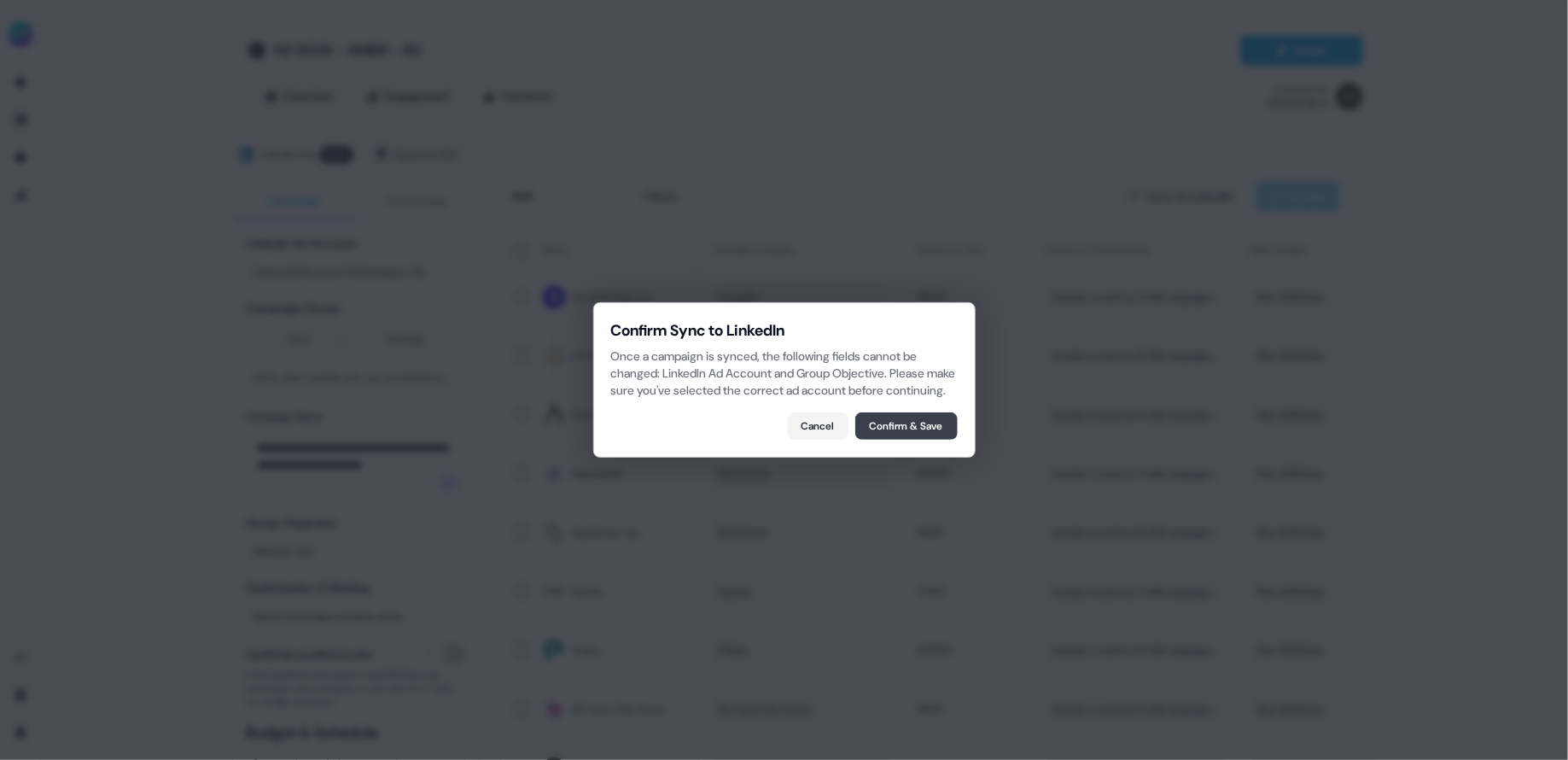 click on "Confirm & Save" at bounding box center (906, 426) 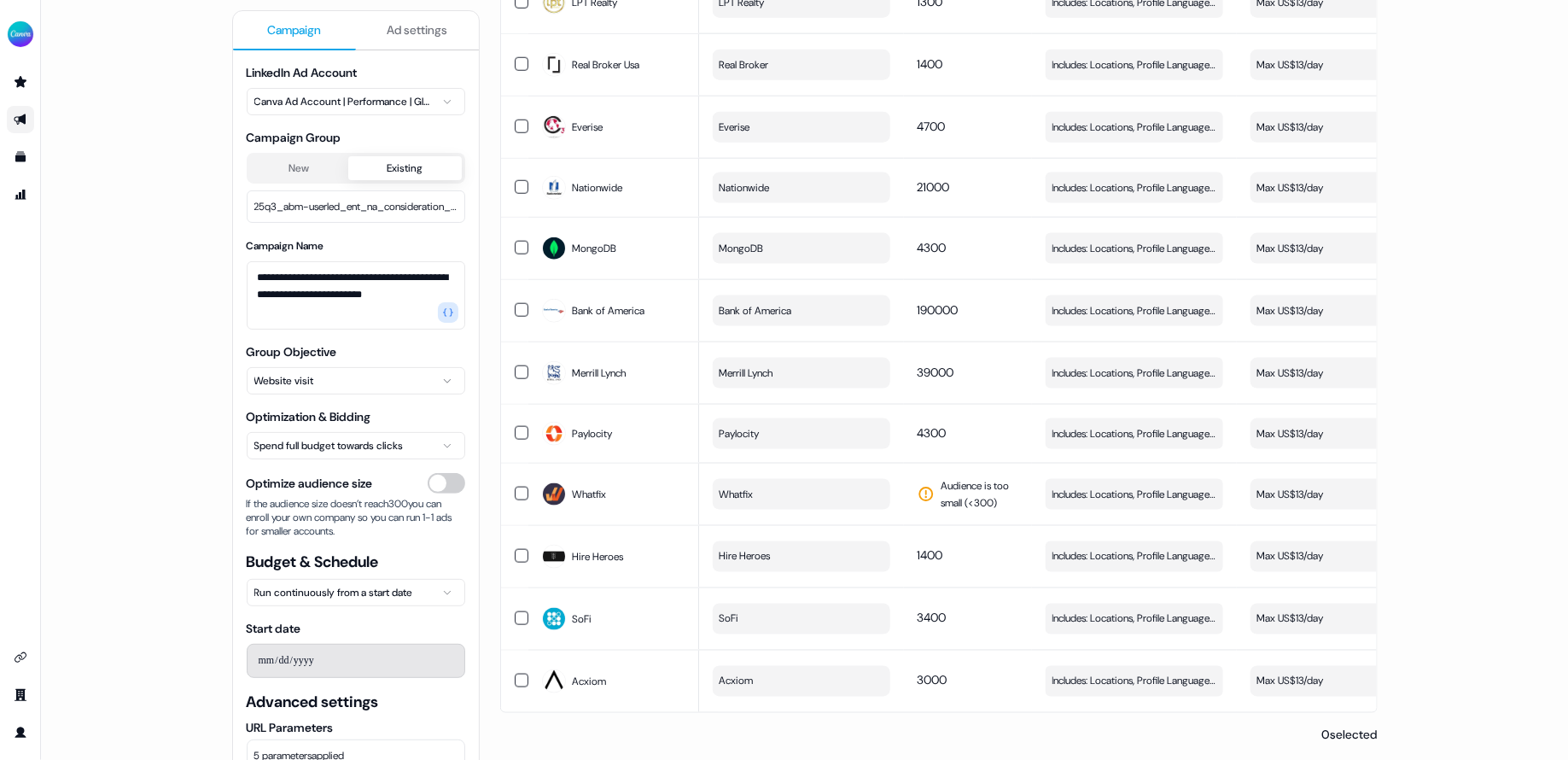 scroll, scrollTop: 0, scrollLeft: 0, axis: both 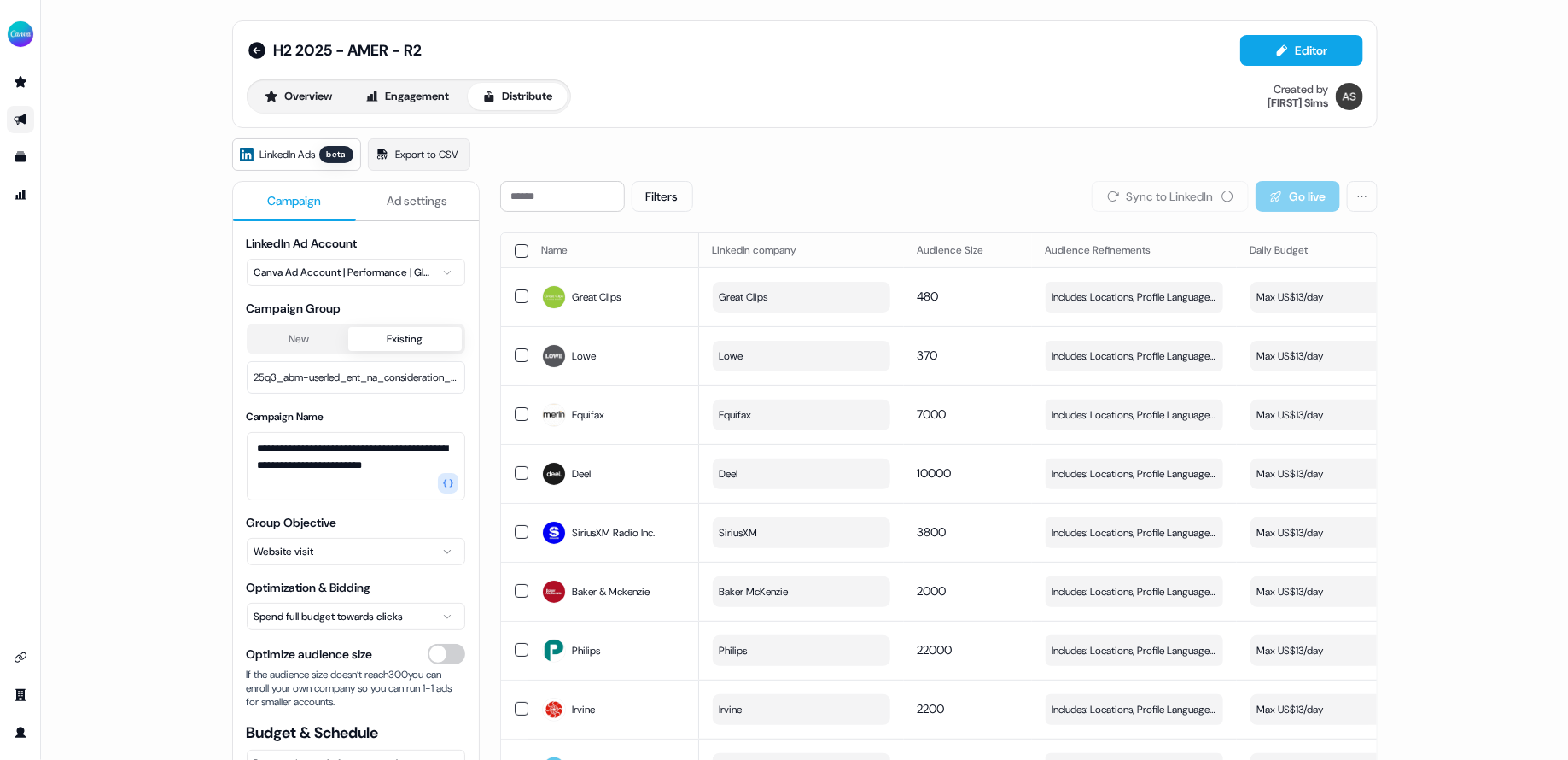 click on "**********" at bounding box center [804, 380] 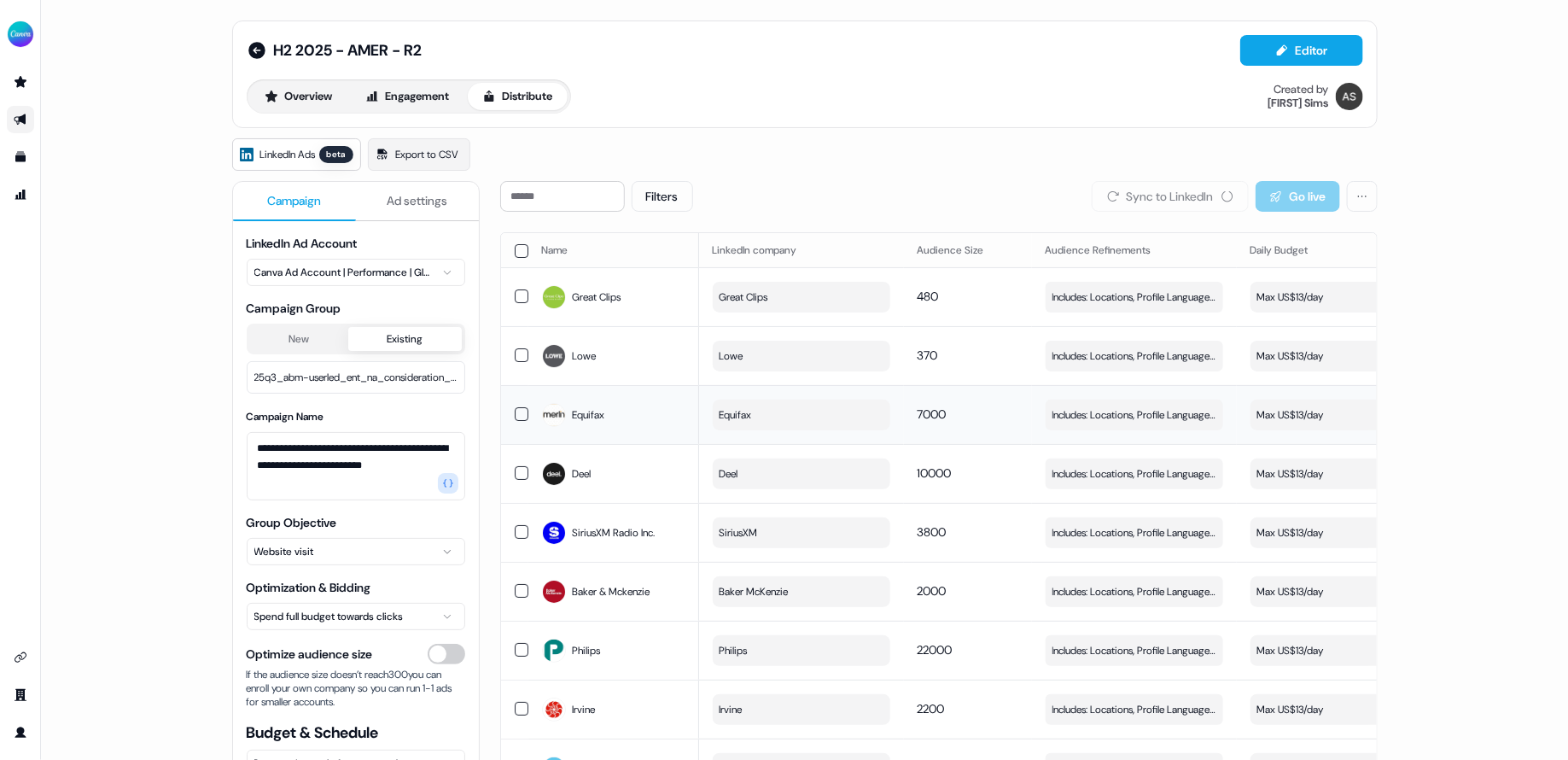 click on "Equifax" at bounding box center (801, 415) 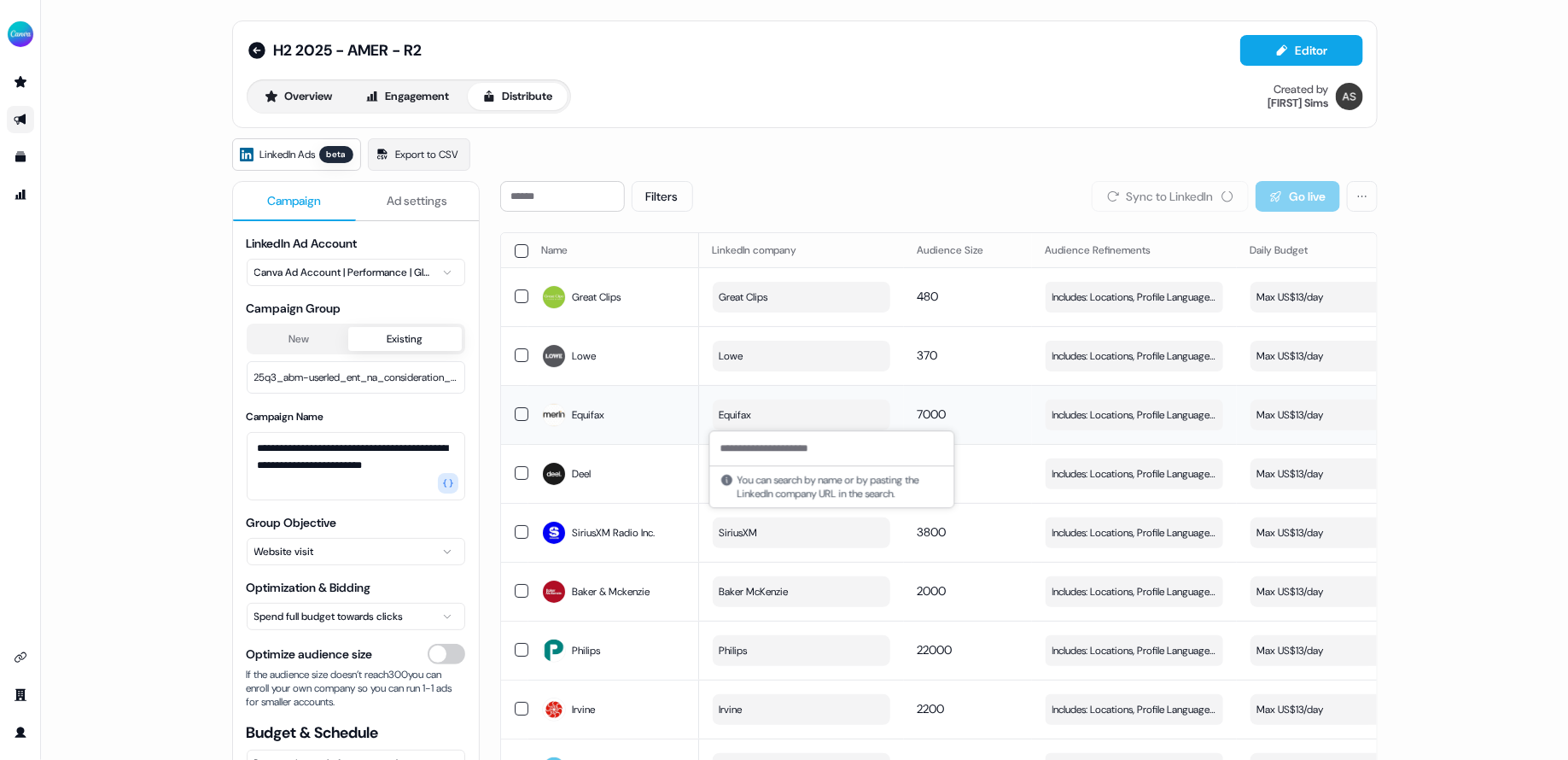 scroll, scrollTop: 23, scrollLeft: 0, axis: vertical 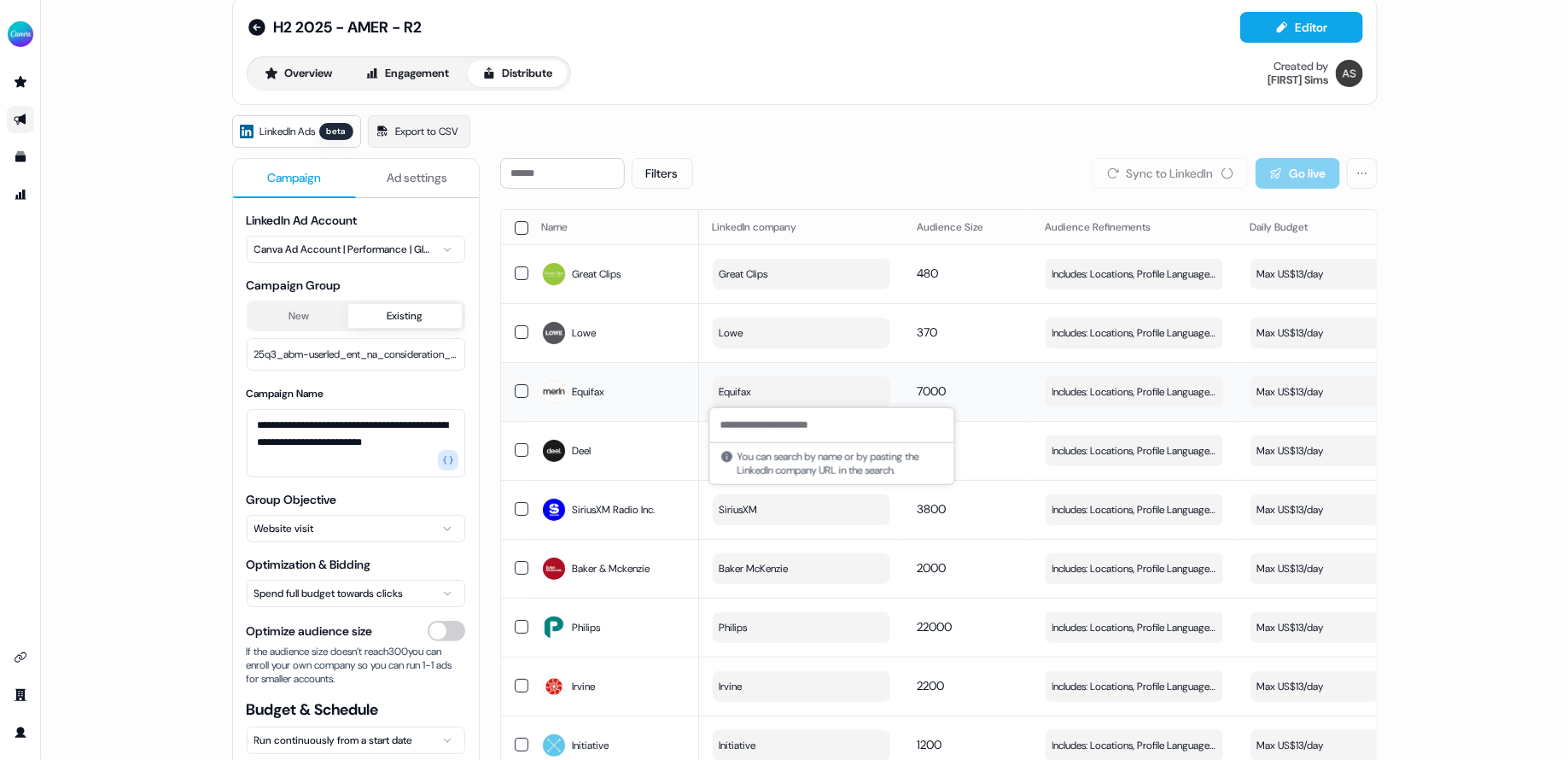 click on "7000" at bounding box center (968, 391) 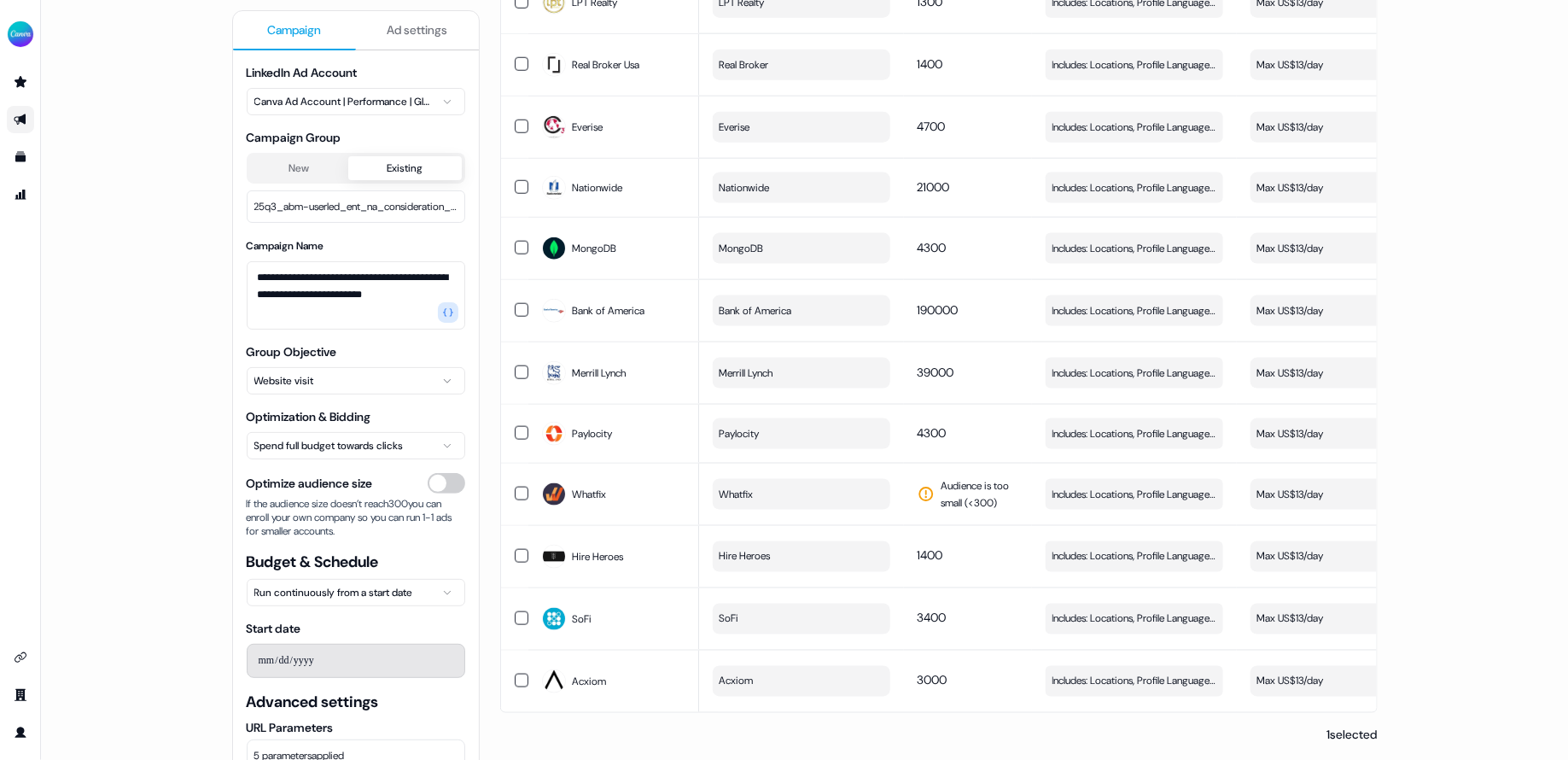 scroll, scrollTop: 0, scrollLeft: 0, axis: both 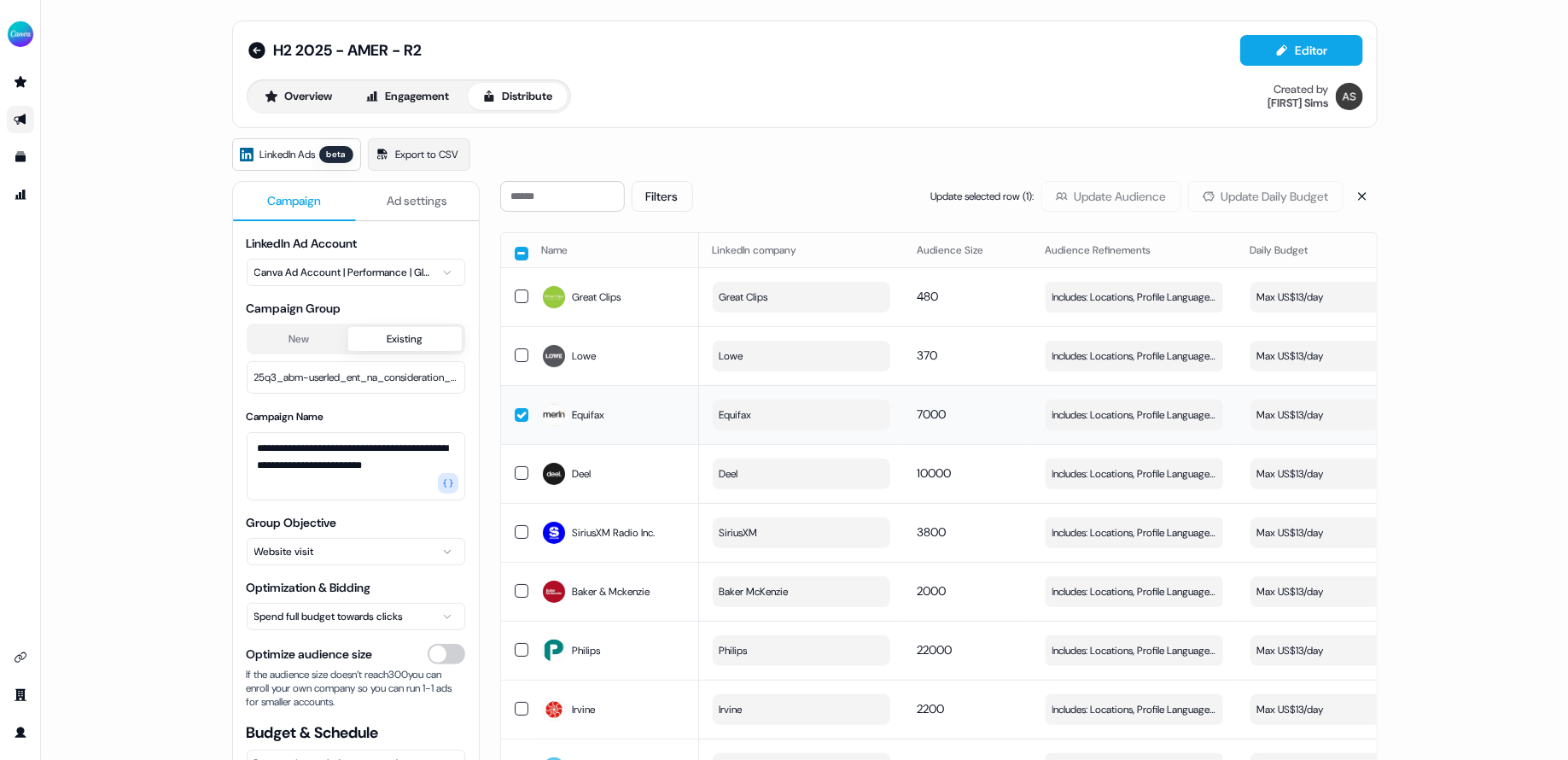 click on "Equifax" at bounding box center [801, 415] 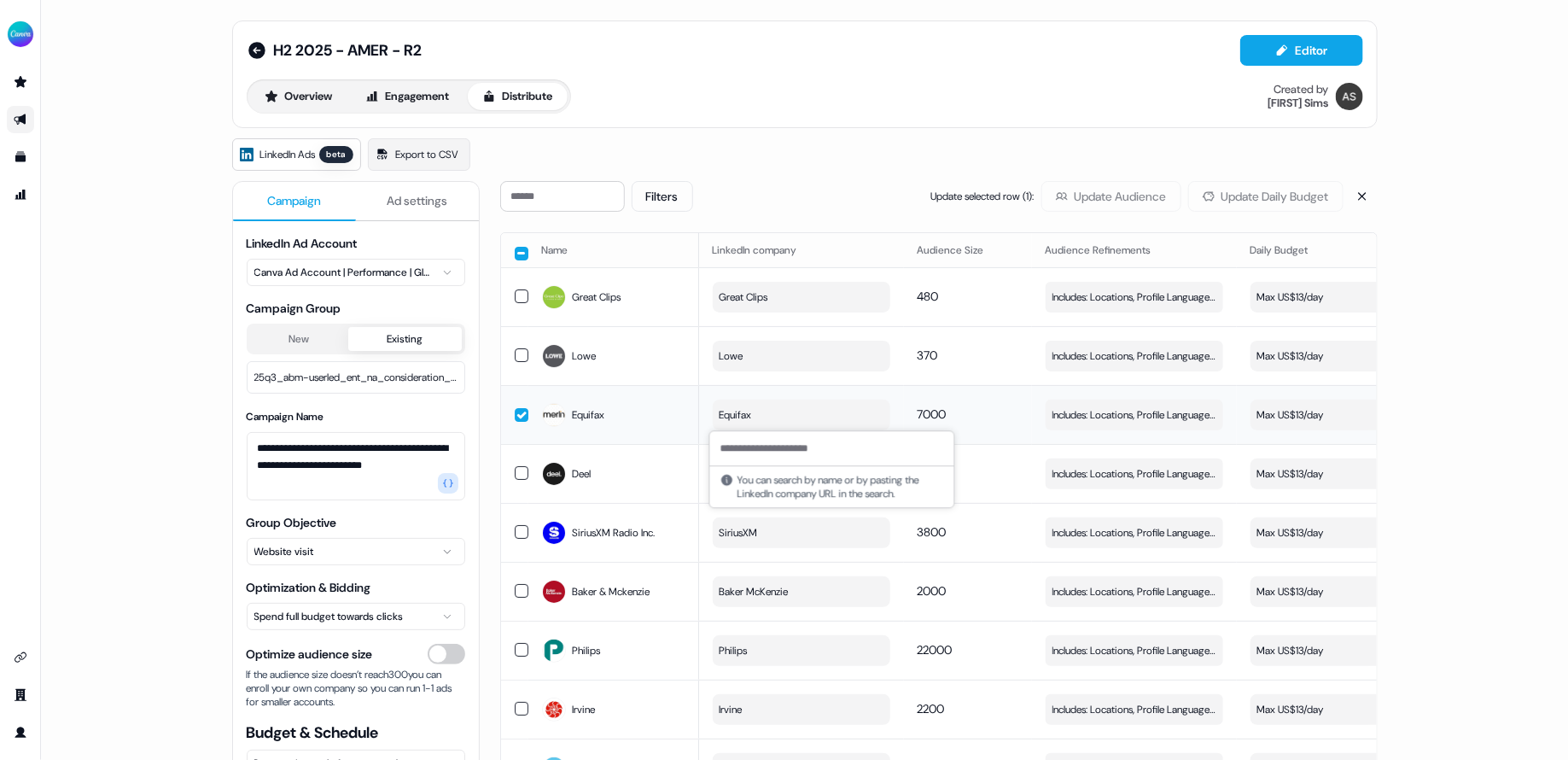 click on "Equifax" at bounding box center [736, 415] 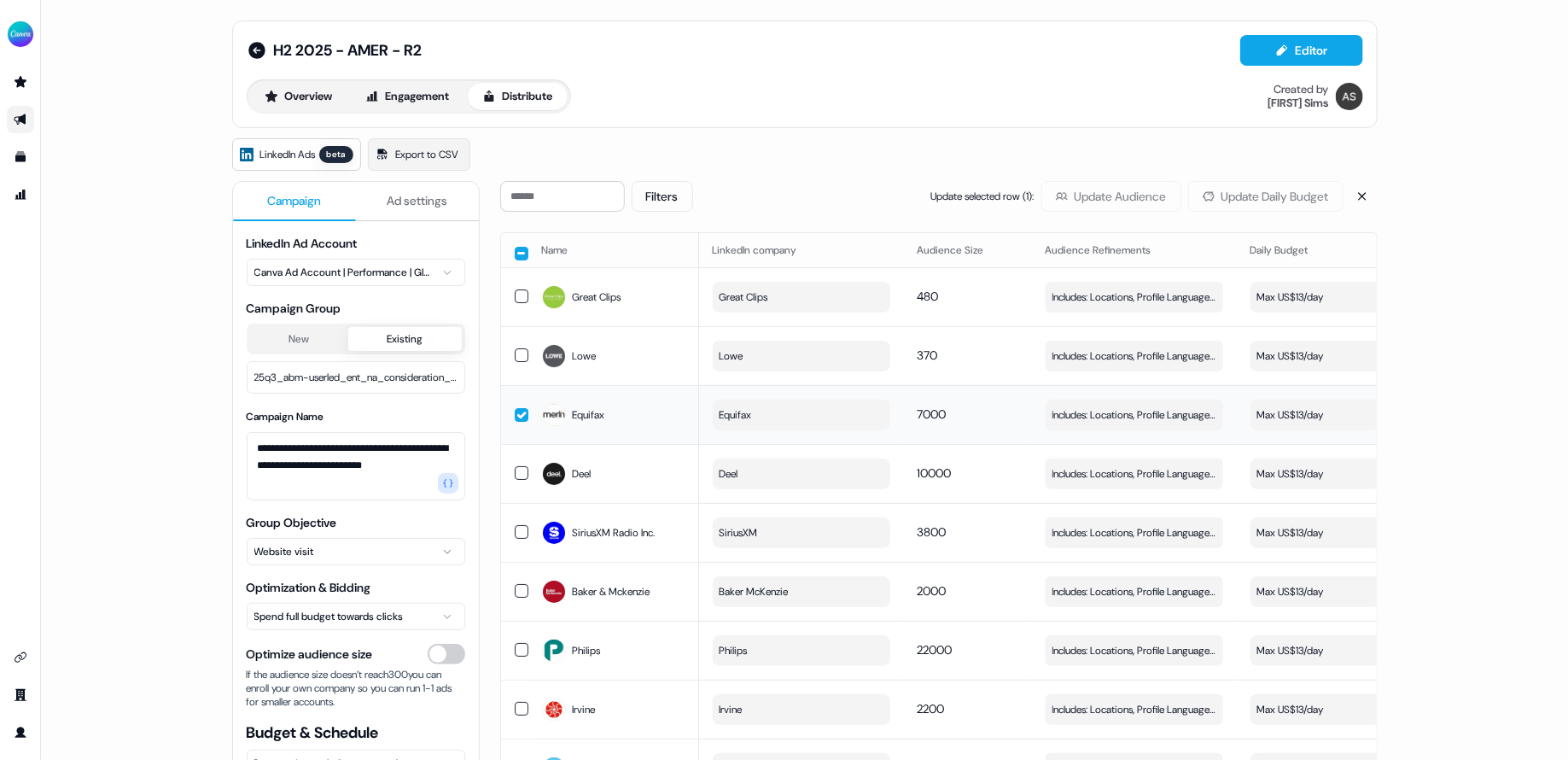 click on "Equifax" at bounding box center (801, 415) 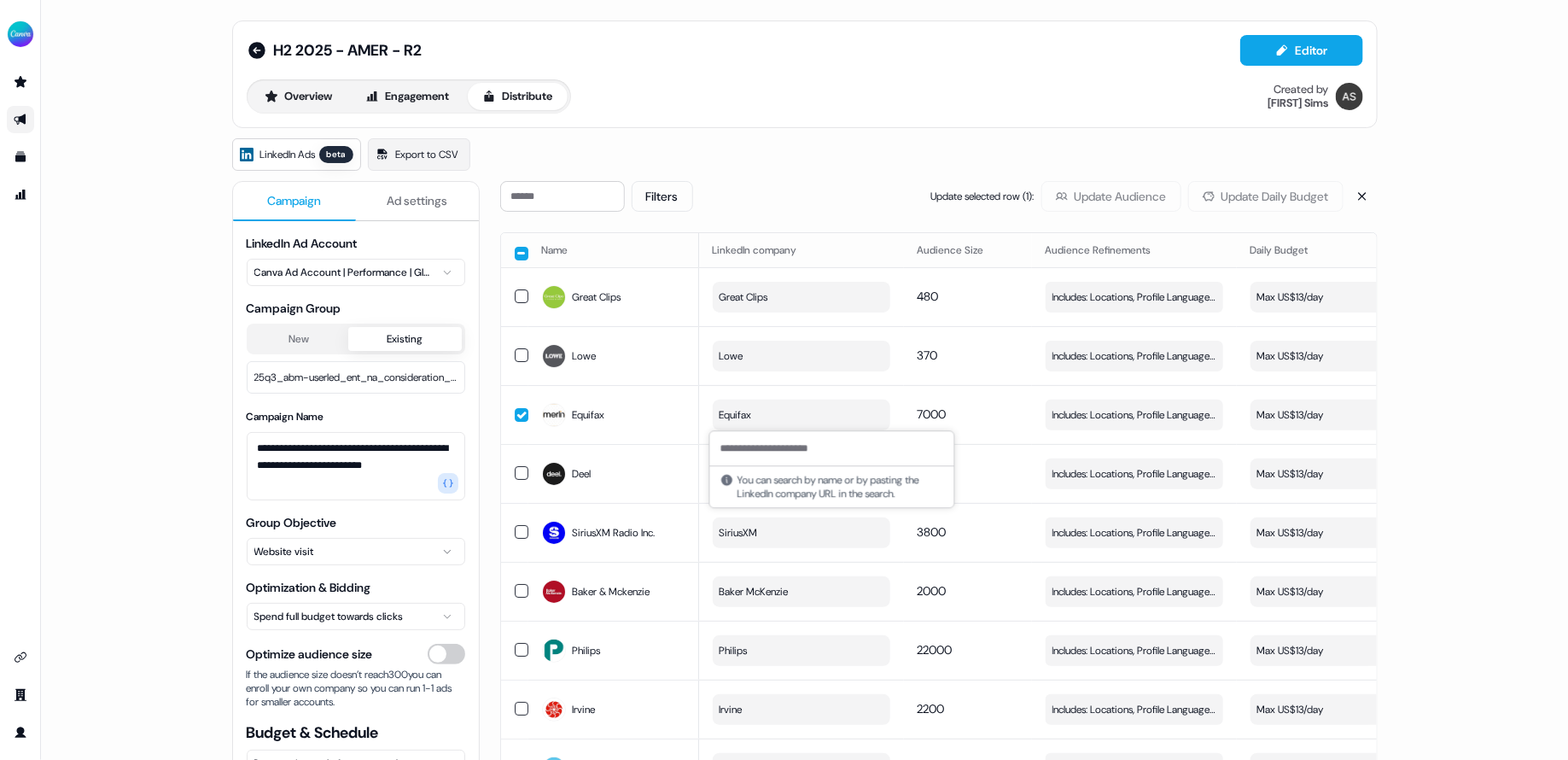 click at bounding box center [832, 448] 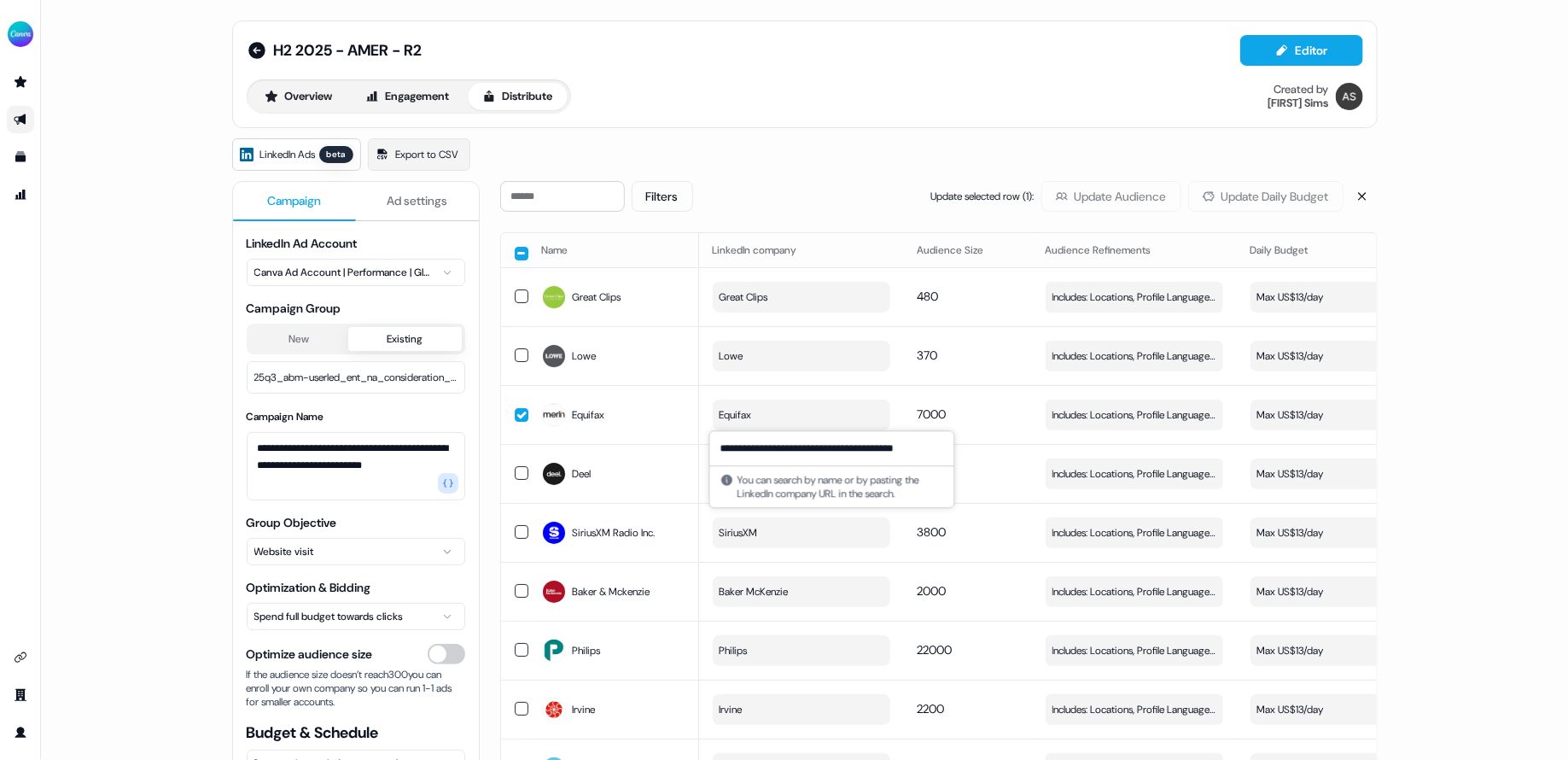 type on "**********" 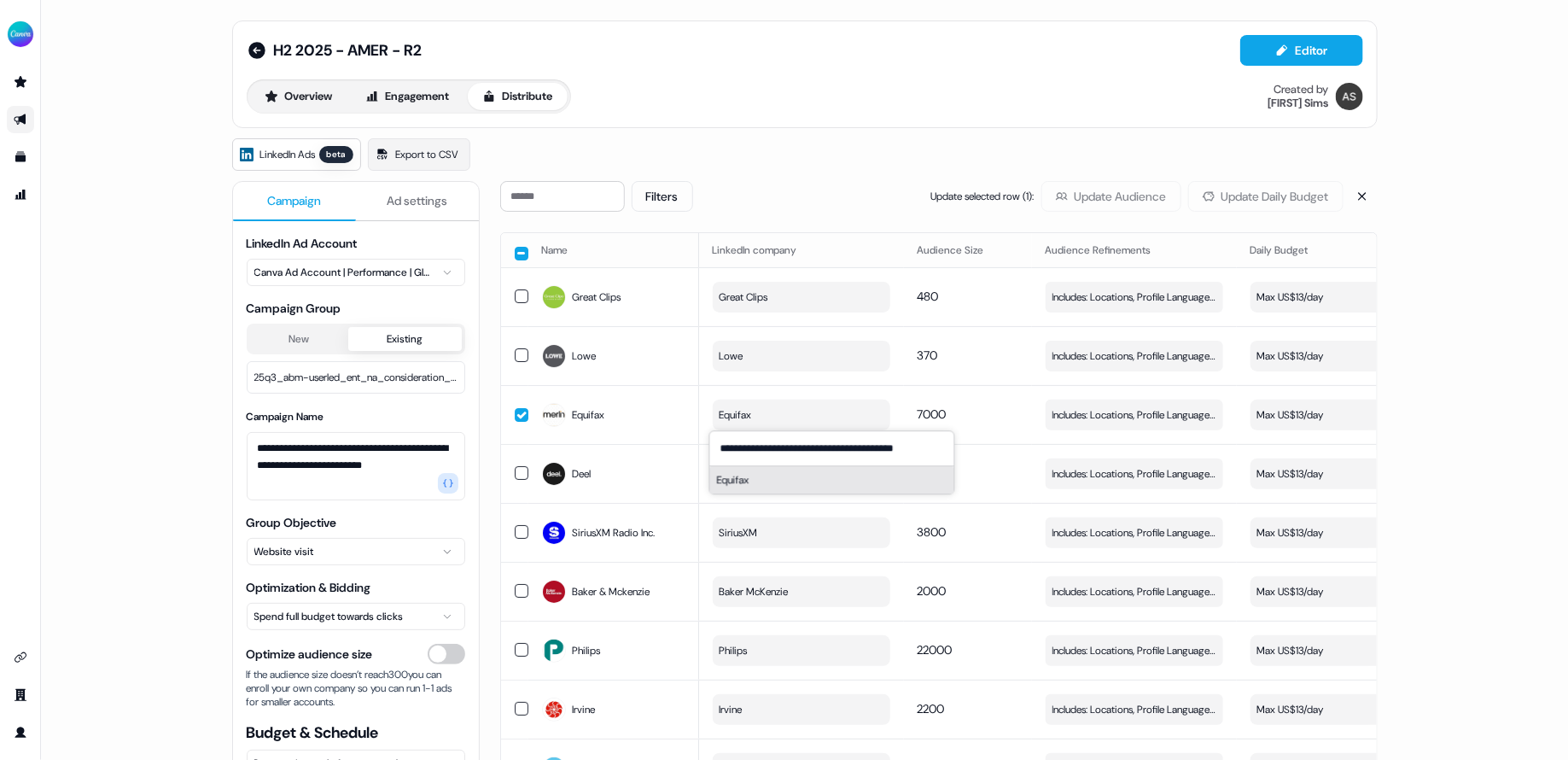 click on "Equifax" at bounding box center (832, 480) 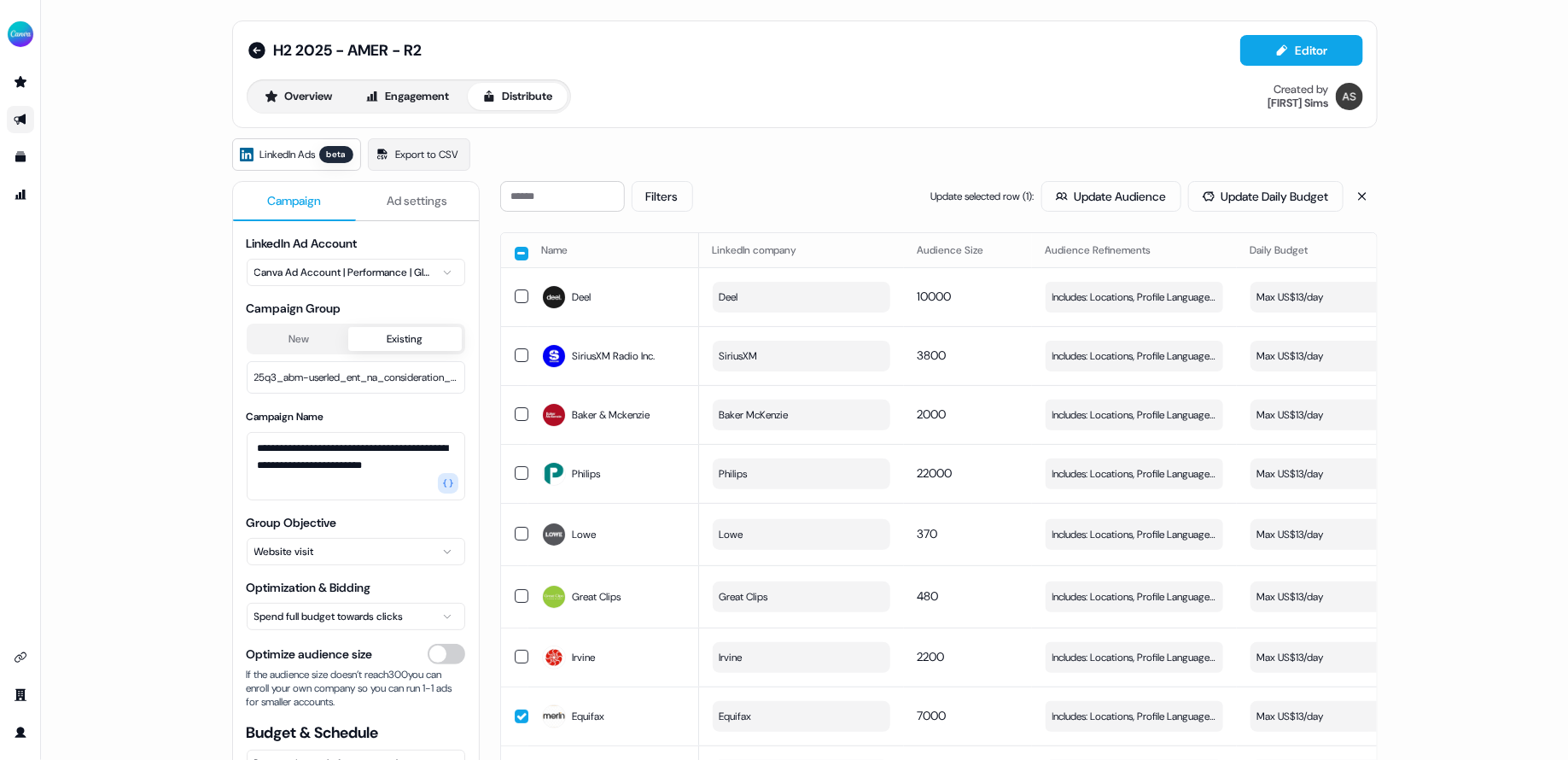 click at bounding box center (522, 254) 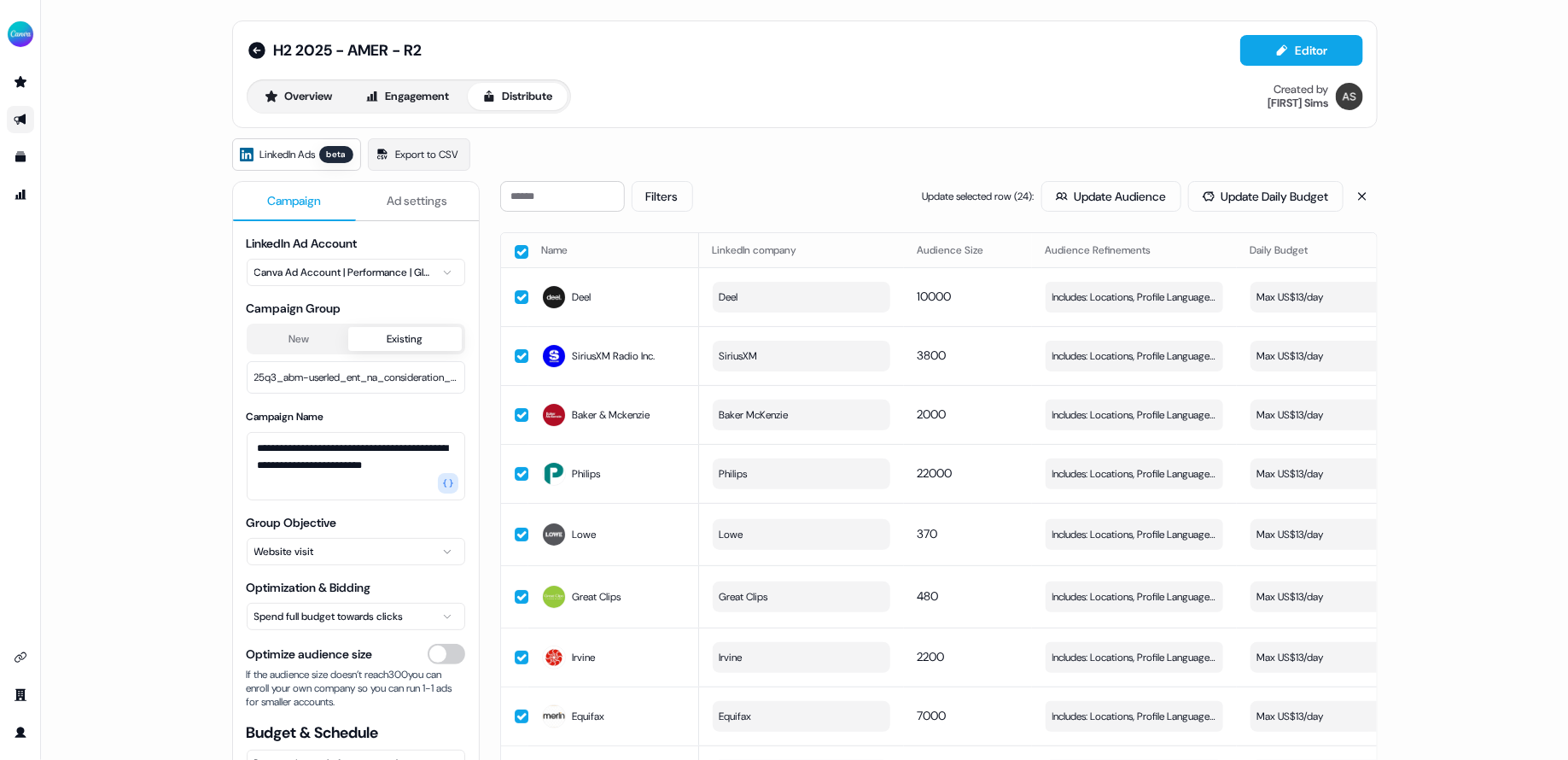 click at bounding box center (522, 252) 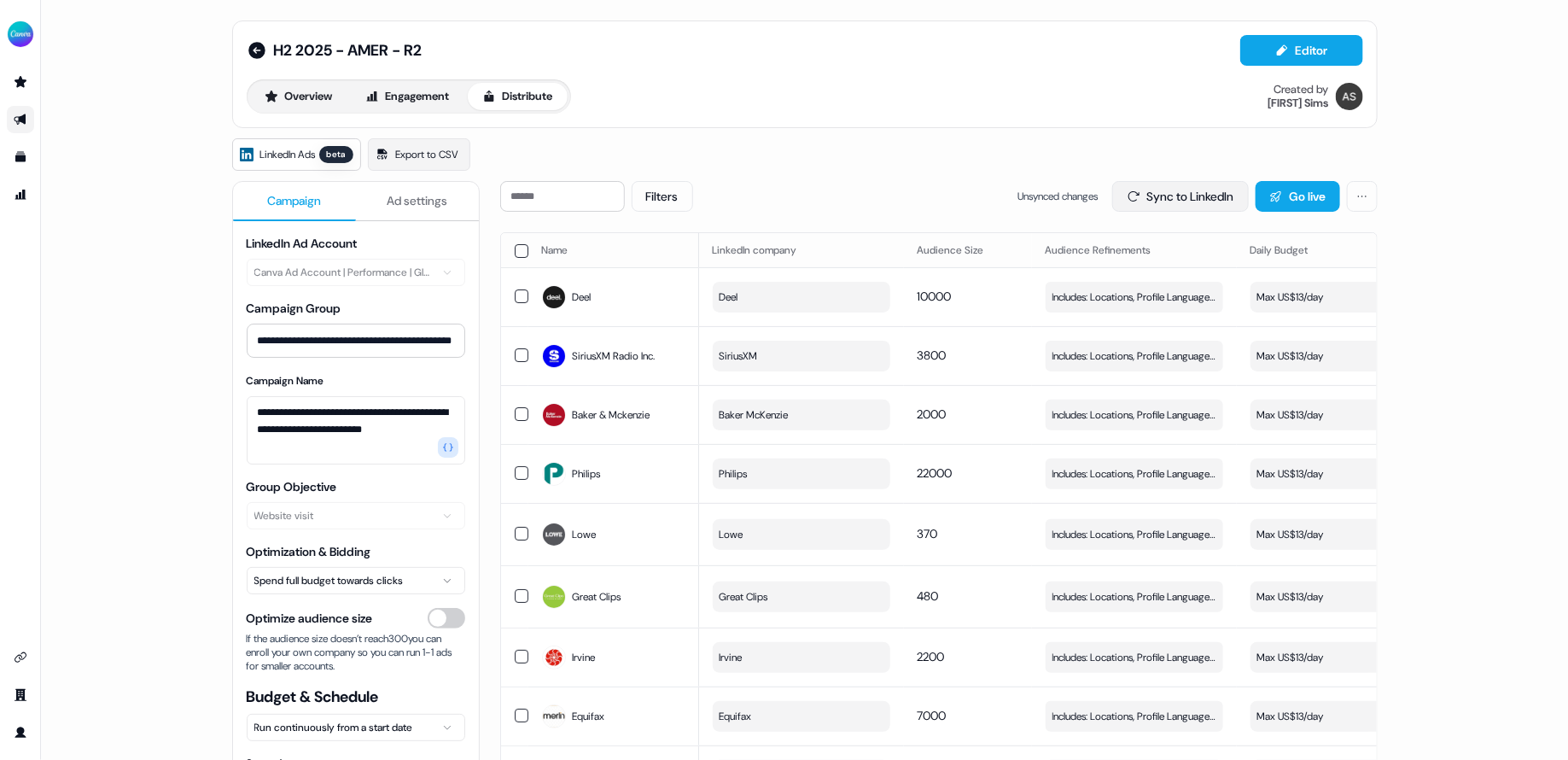 click on "Sync to LinkedIn" at bounding box center (1180, 196) 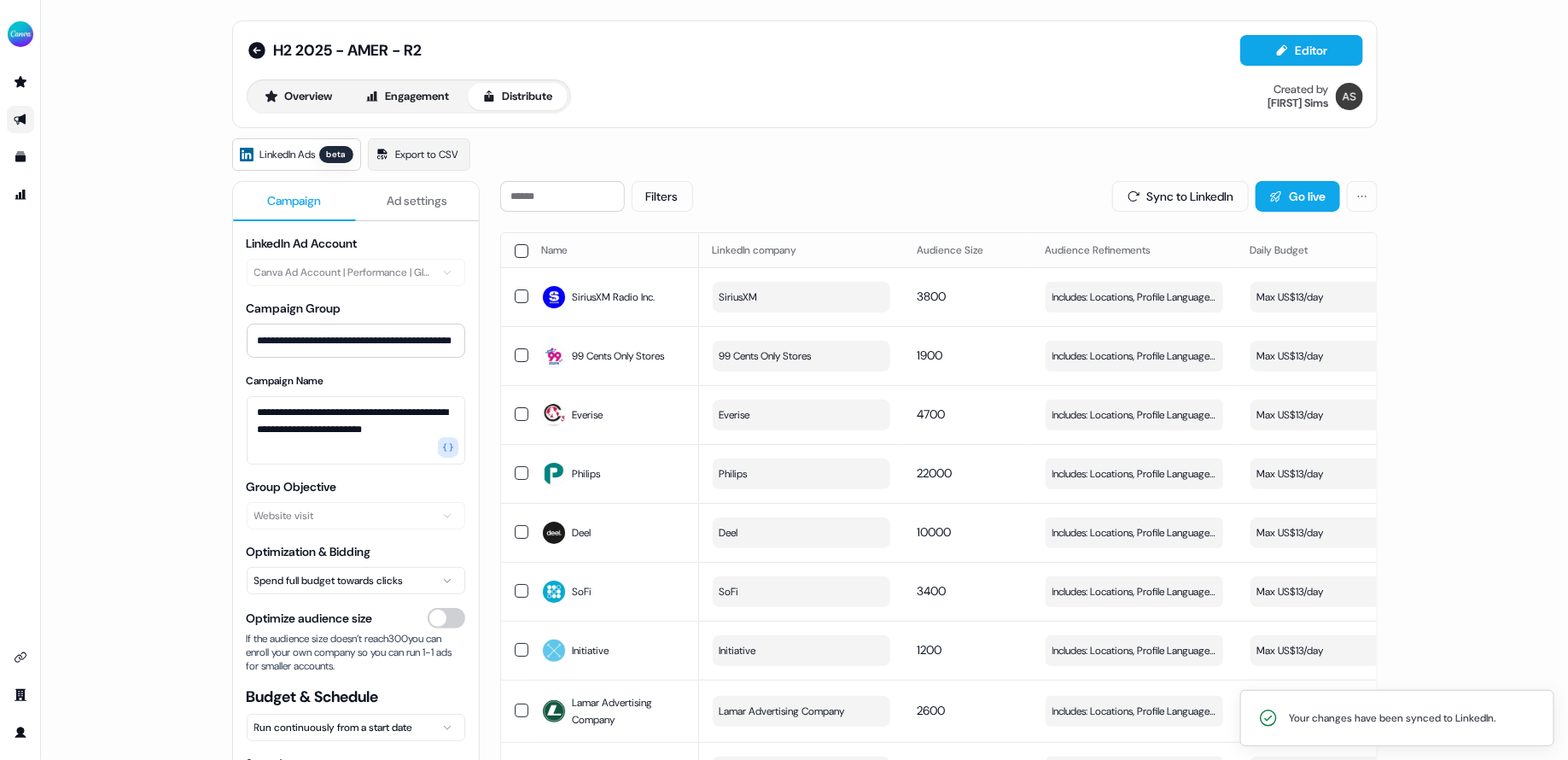 drag, startPoint x: 1305, startPoint y: 196, endPoint x: 1326, endPoint y: 196, distance: 21 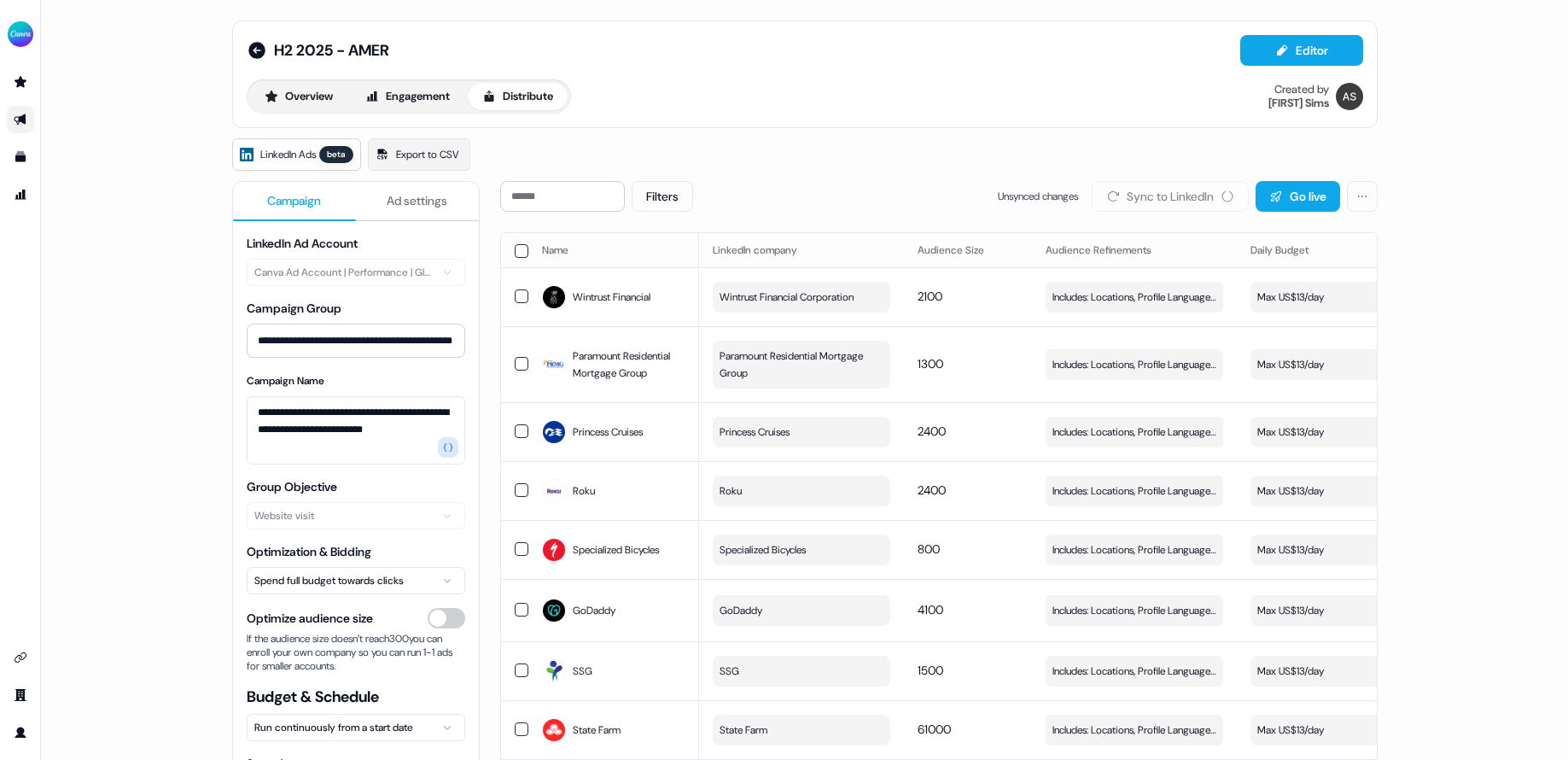 scroll, scrollTop: 0, scrollLeft: 0, axis: both 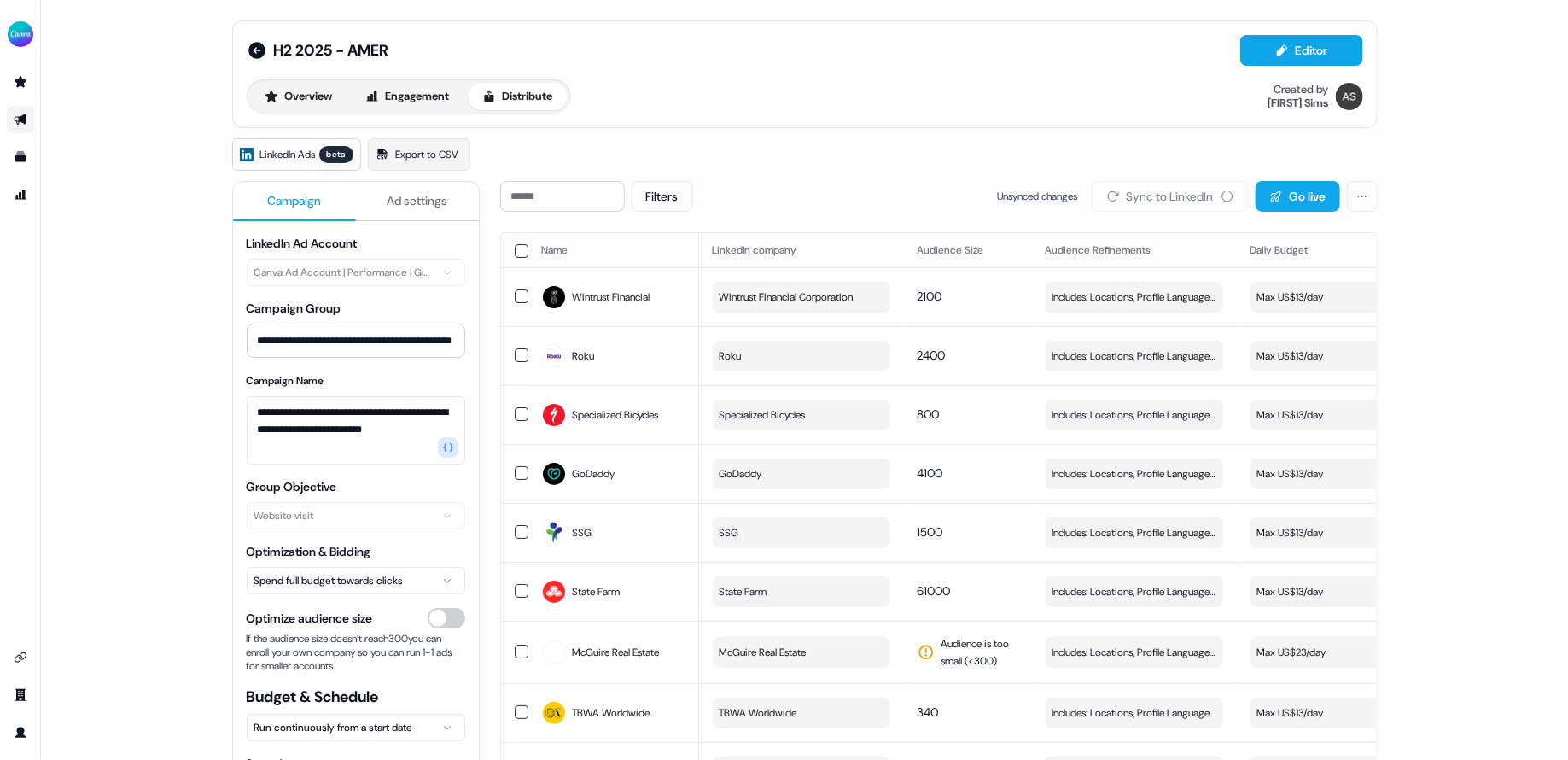 click on "**********" at bounding box center [804, 380] 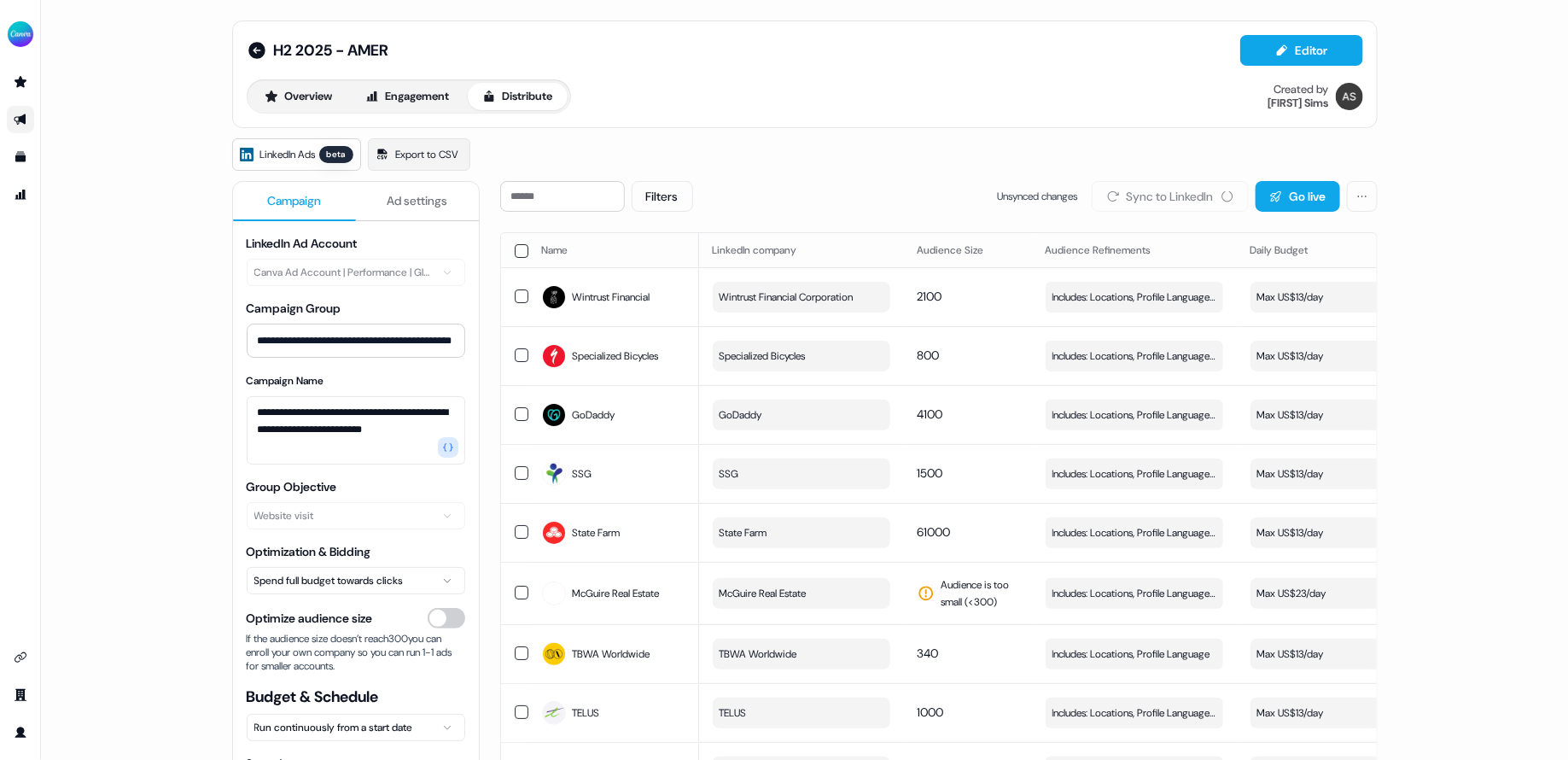 click on "**********" at bounding box center [804, 380] 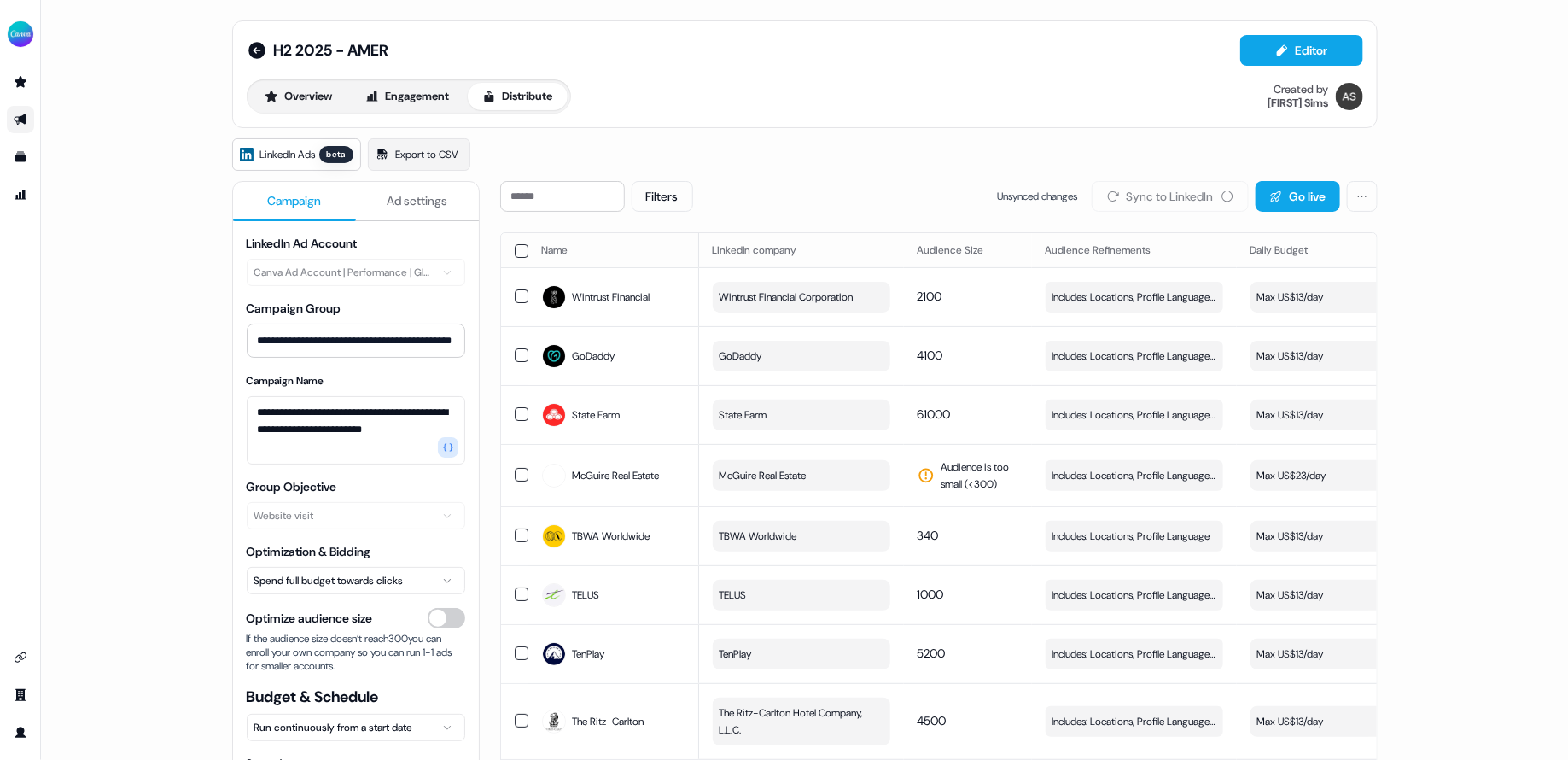 click on "**********" at bounding box center (804, 380) 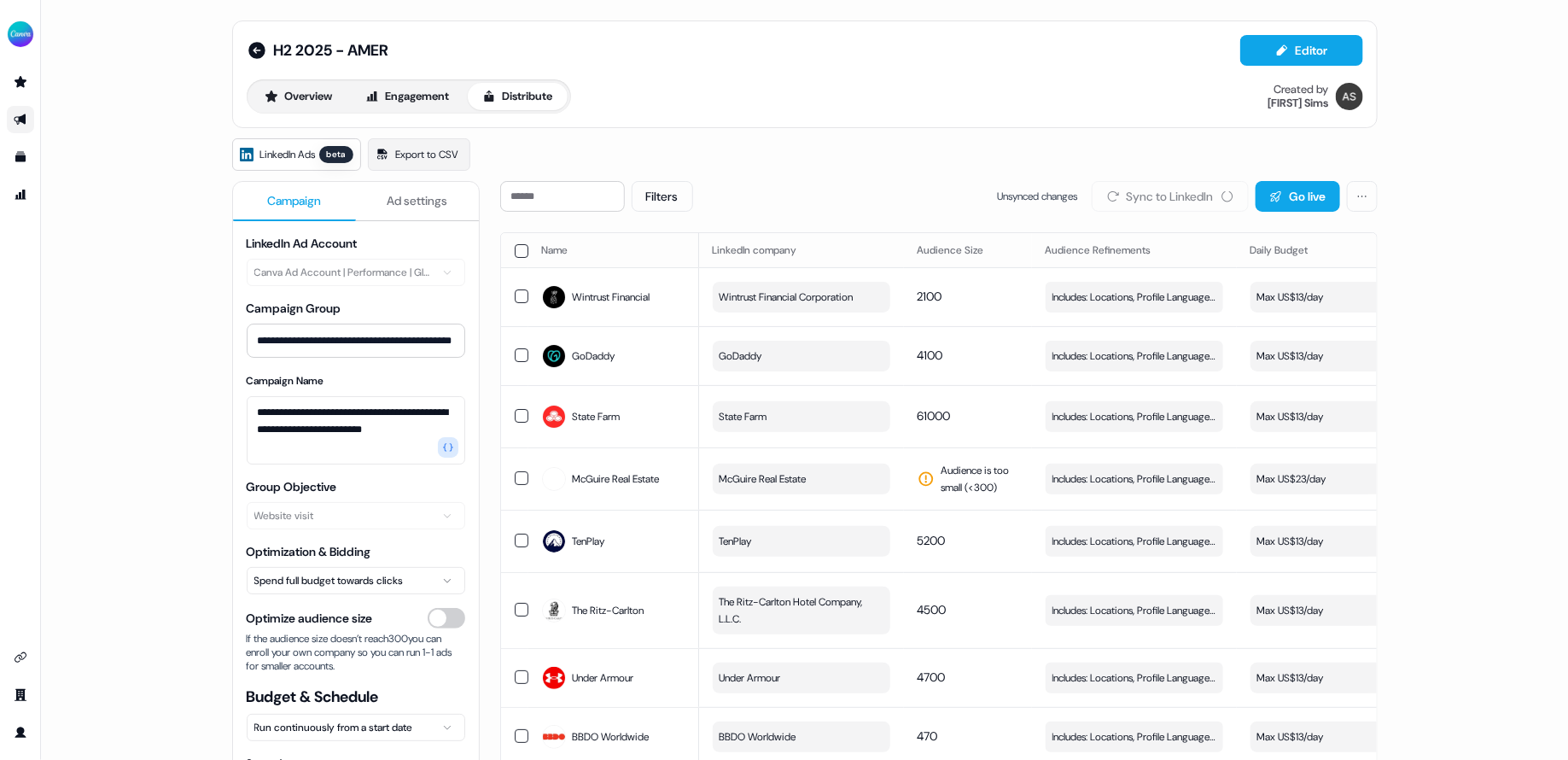 click on "**********" at bounding box center (804, 380) 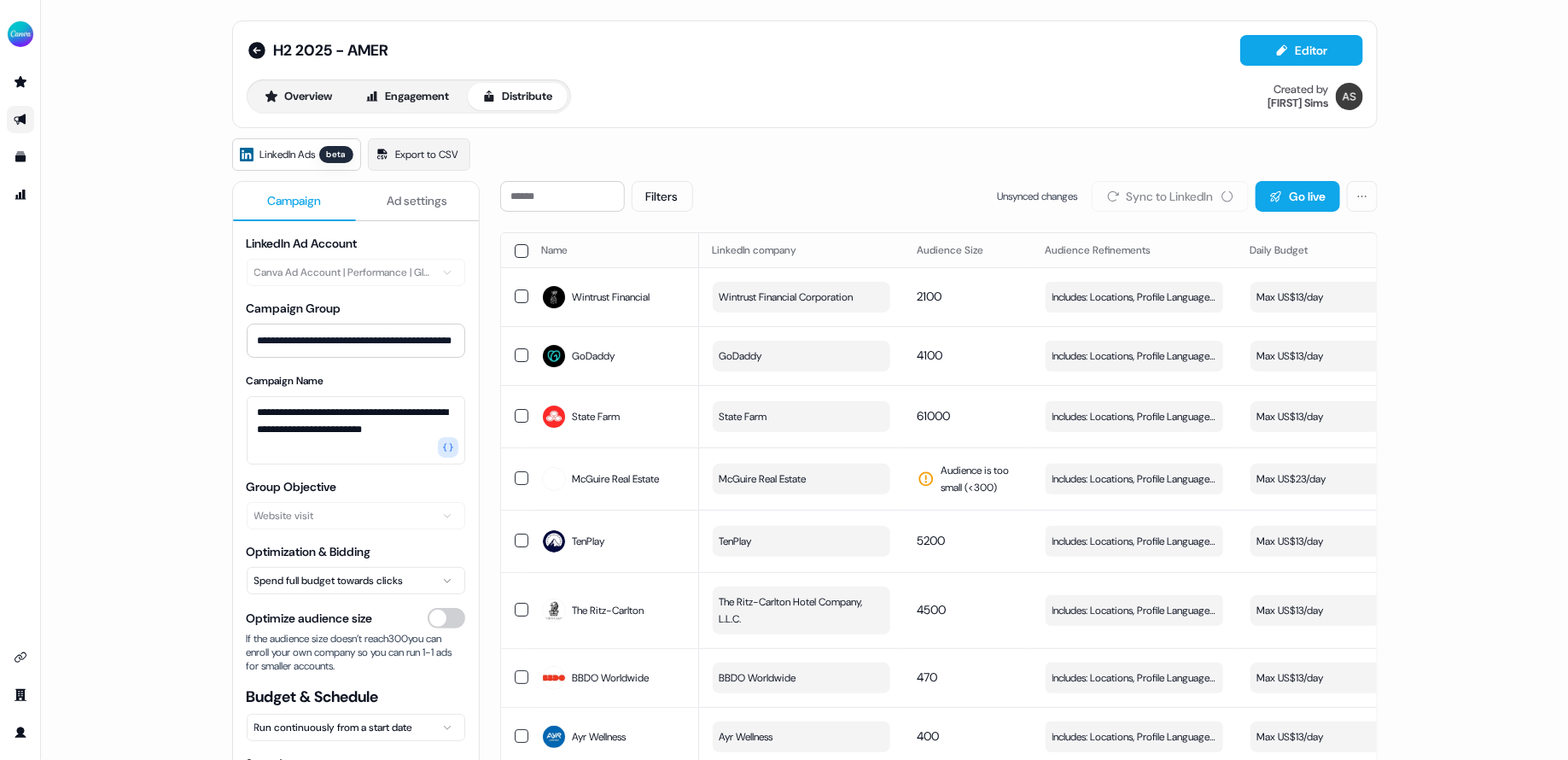 click on "**********" at bounding box center (804, 380) 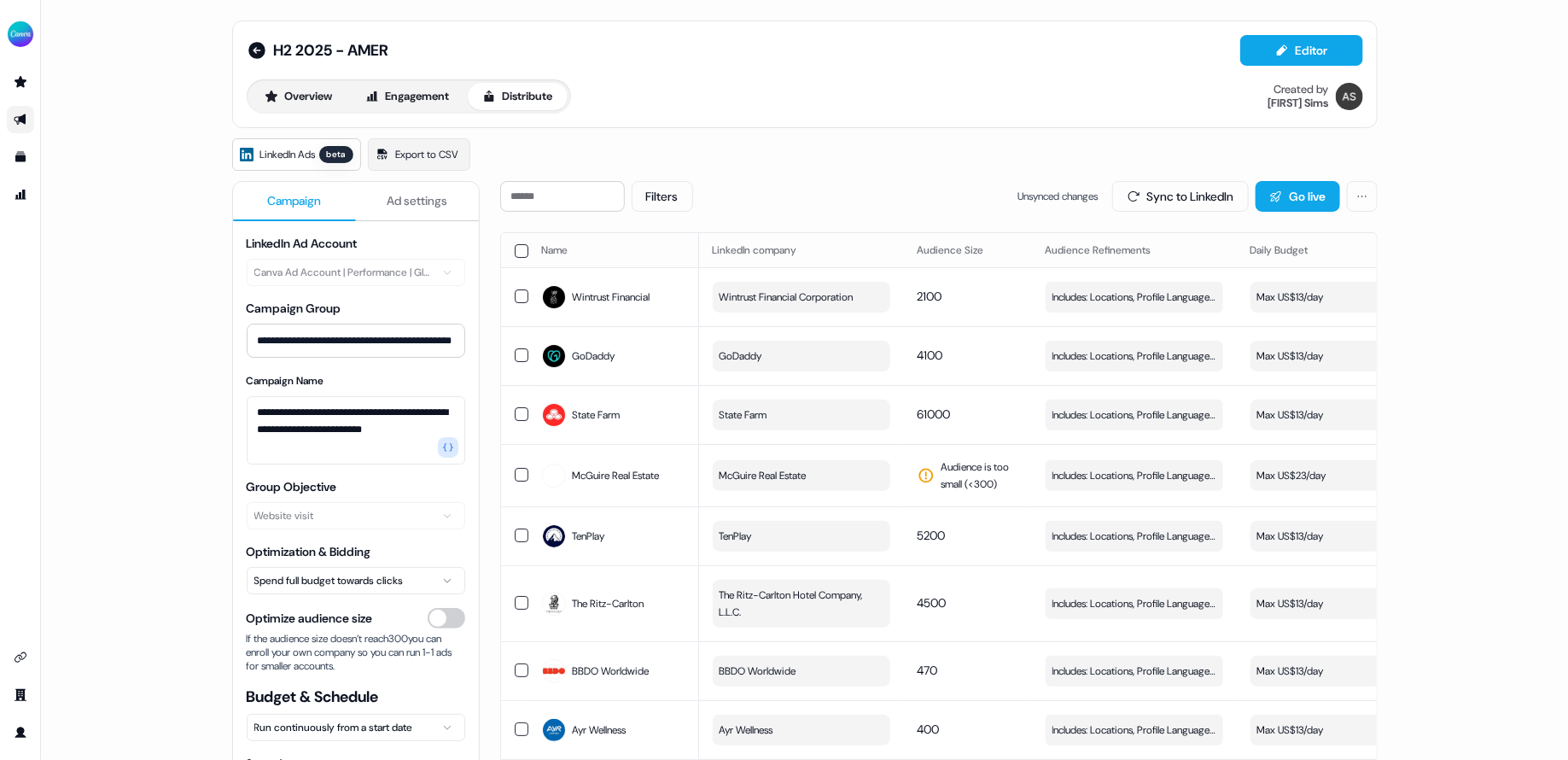 click on "**********" at bounding box center (804, 380) 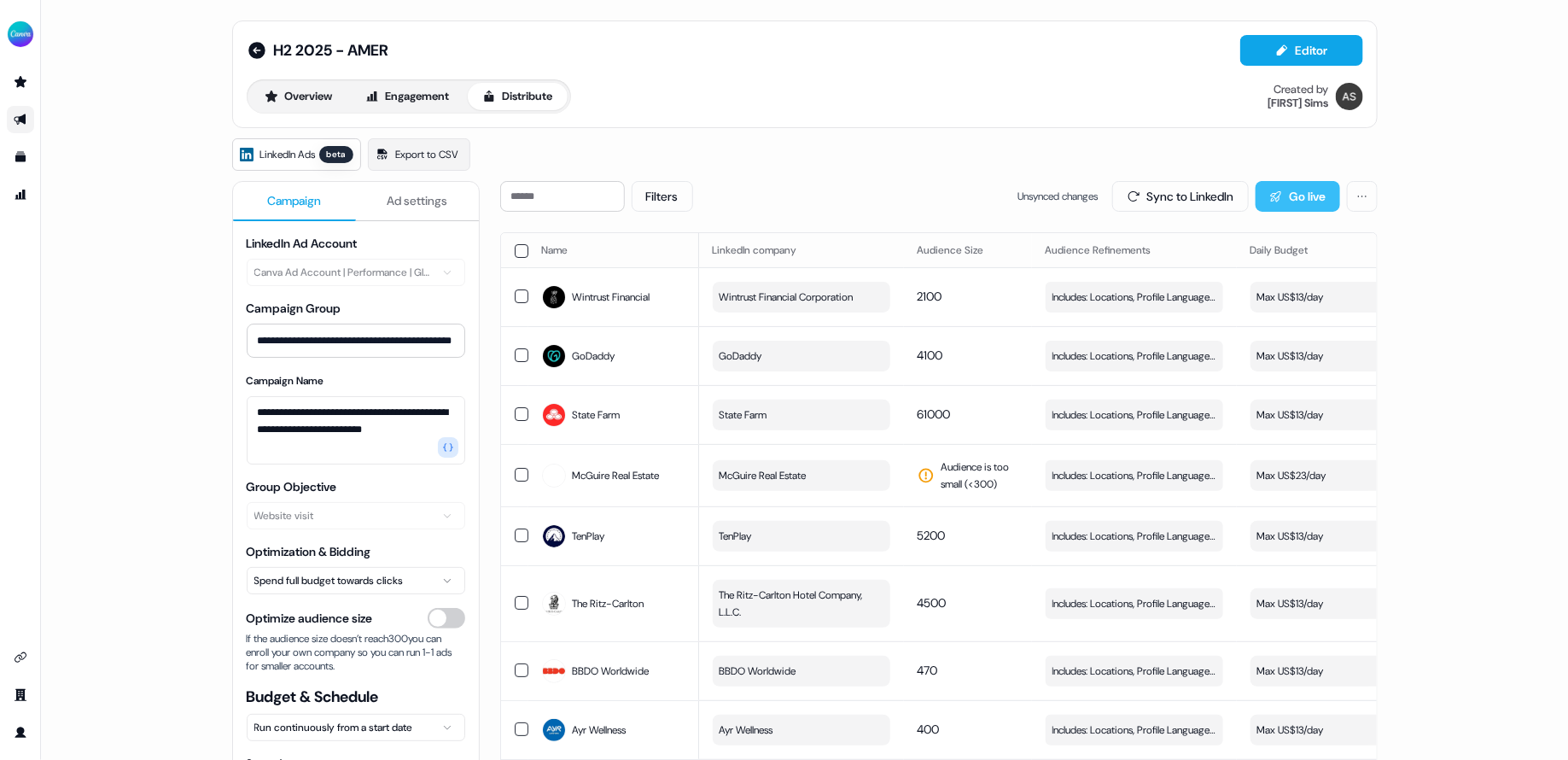 click on "Go live" at bounding box center (1297, 196) 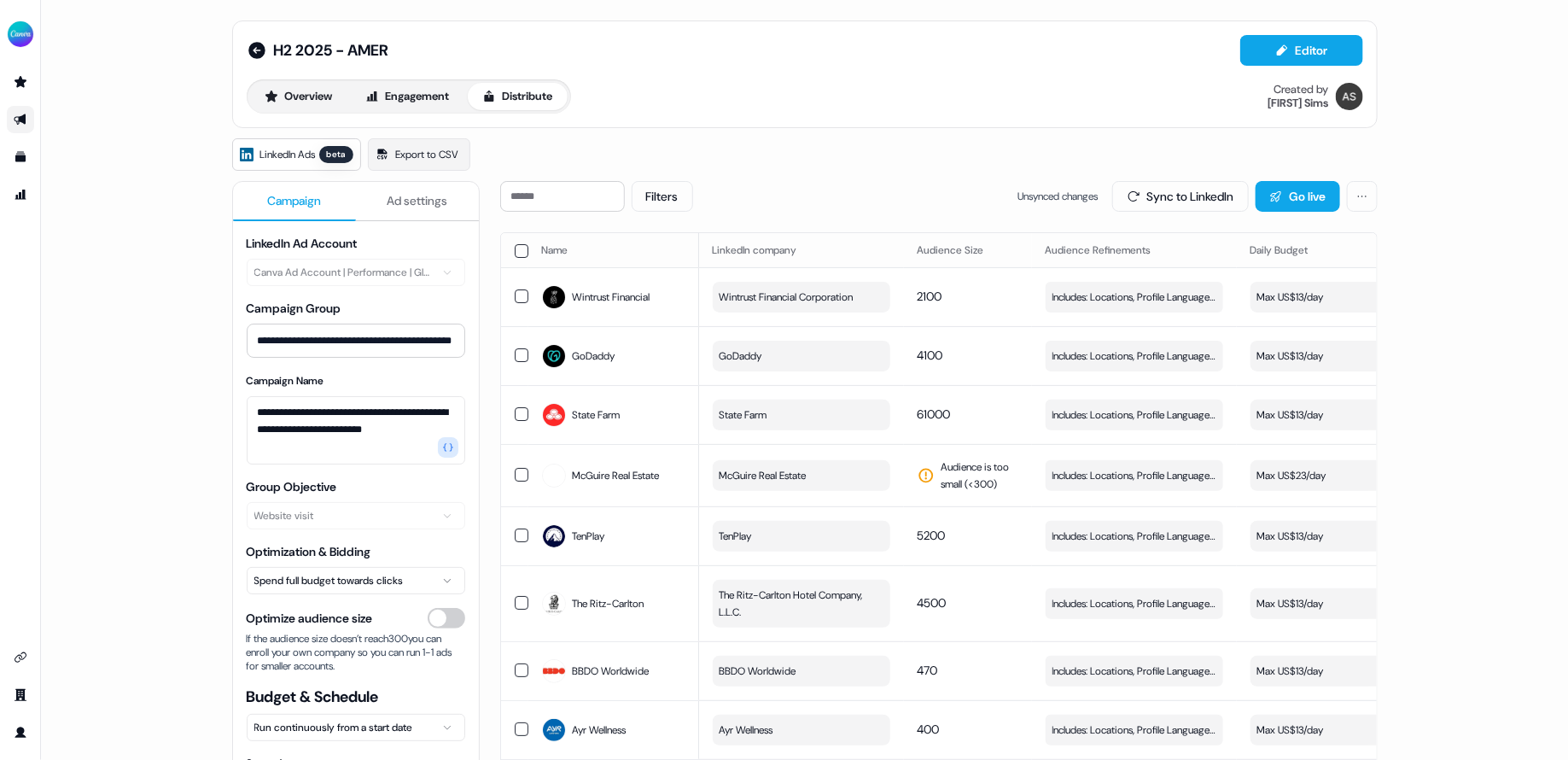 click on "**********" at bounding box center [804, 380] 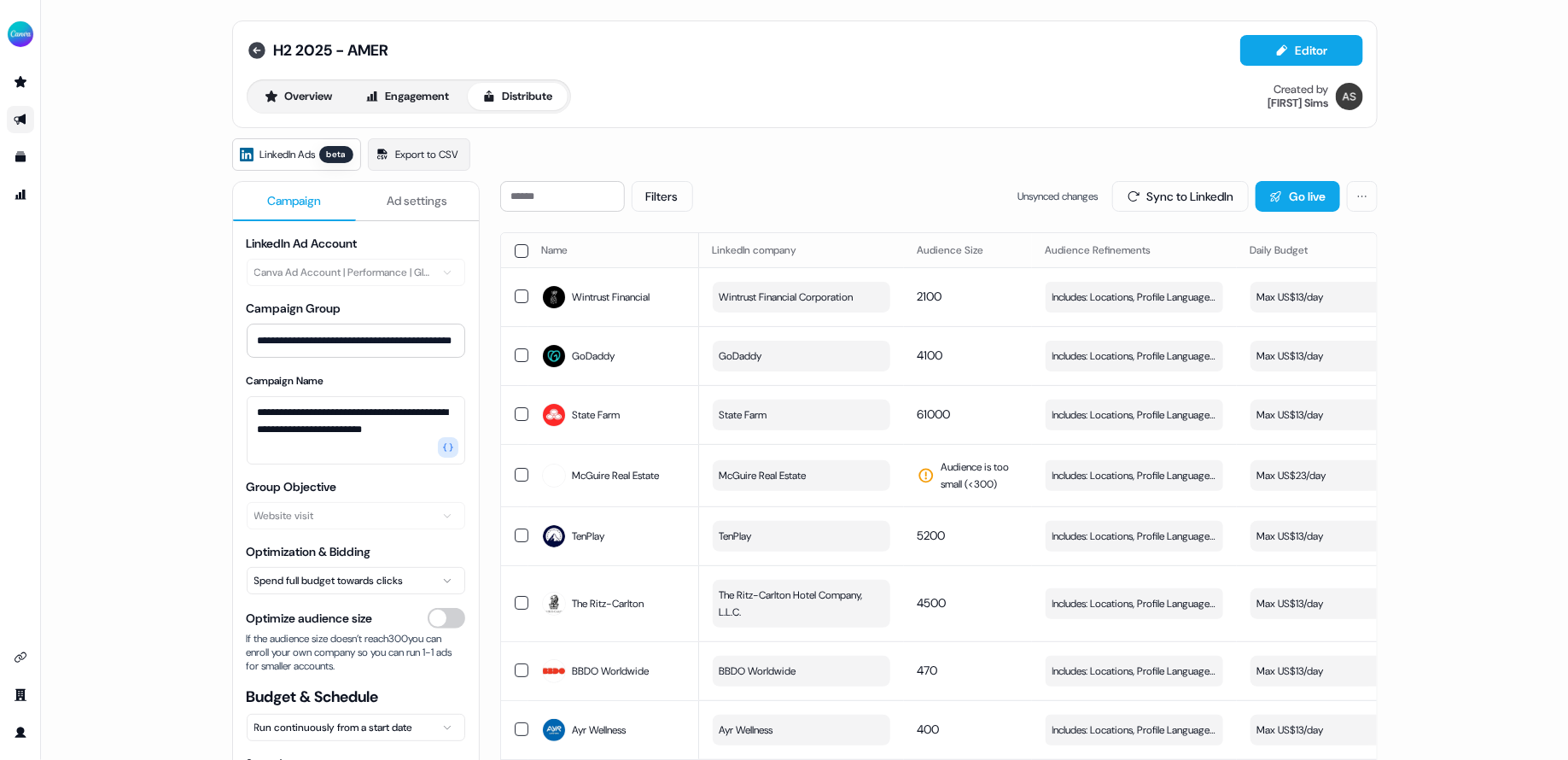 click 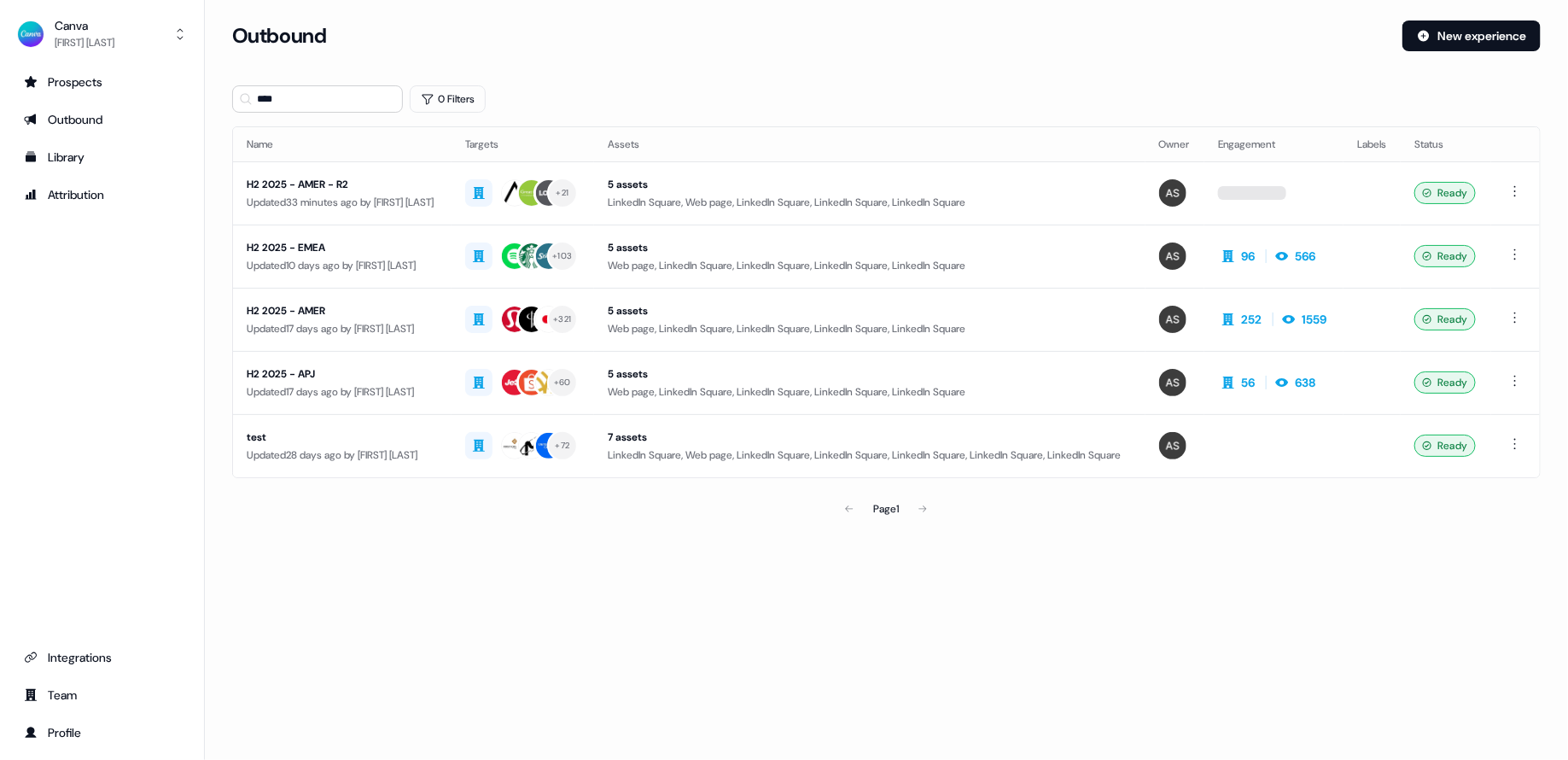click on "Updated  33 minutes ago   by   Anna Sims" at bounding box center (342, 202) 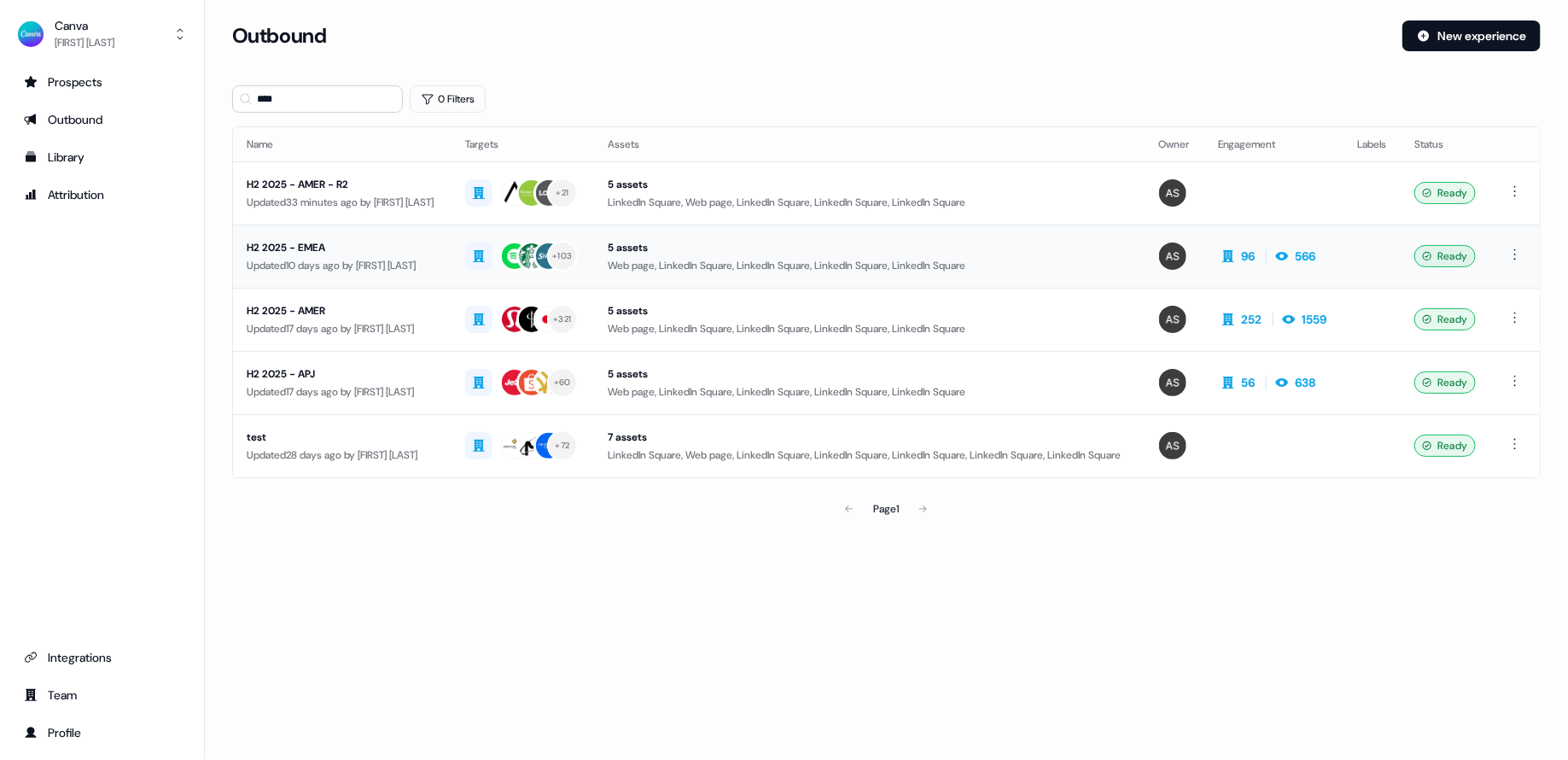click on "Updated  10 days ago   by   Anna Sims" at bounding box center [342, 266] 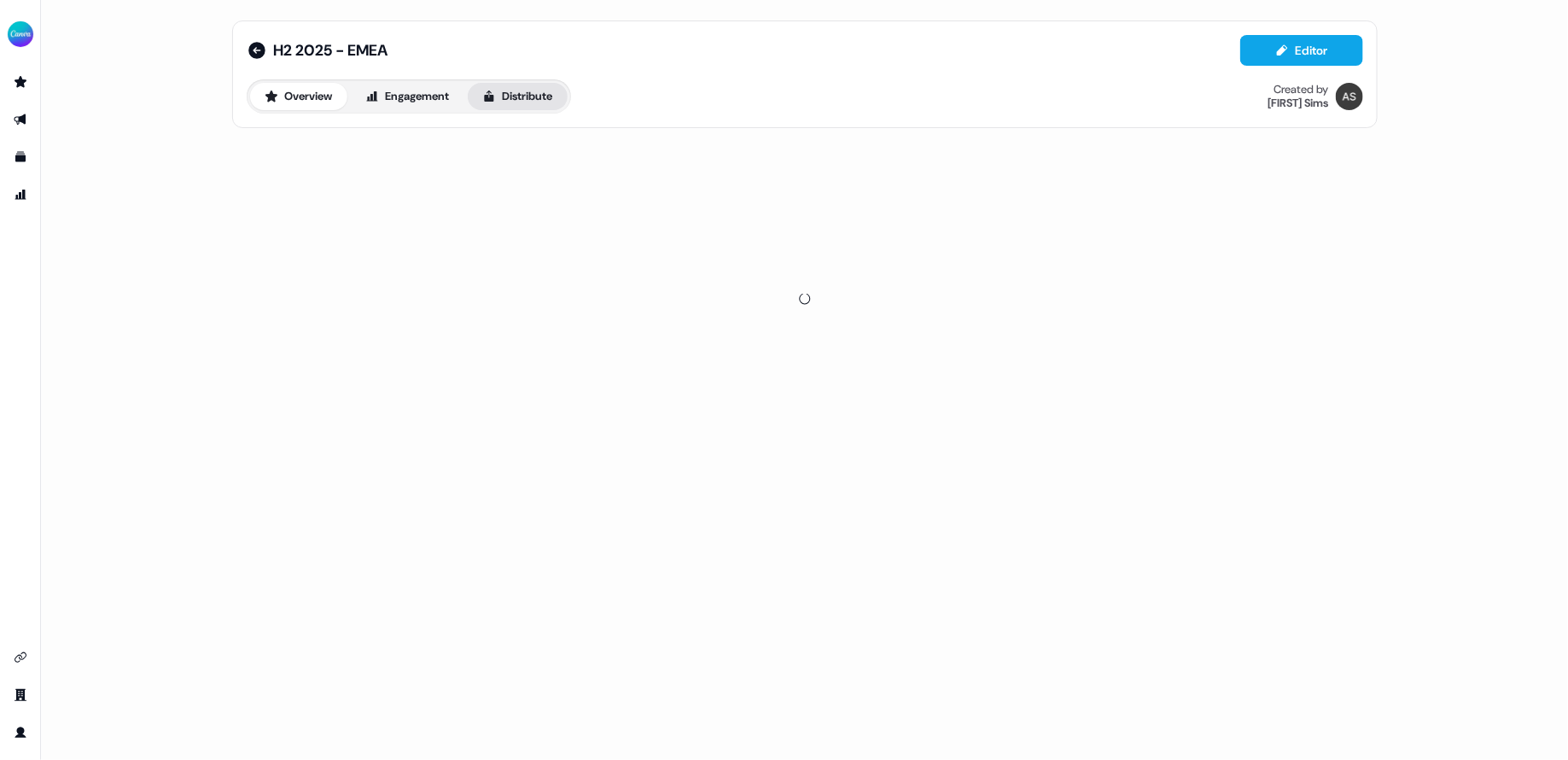 click on "Distribute" at bounding box center [517, 96] 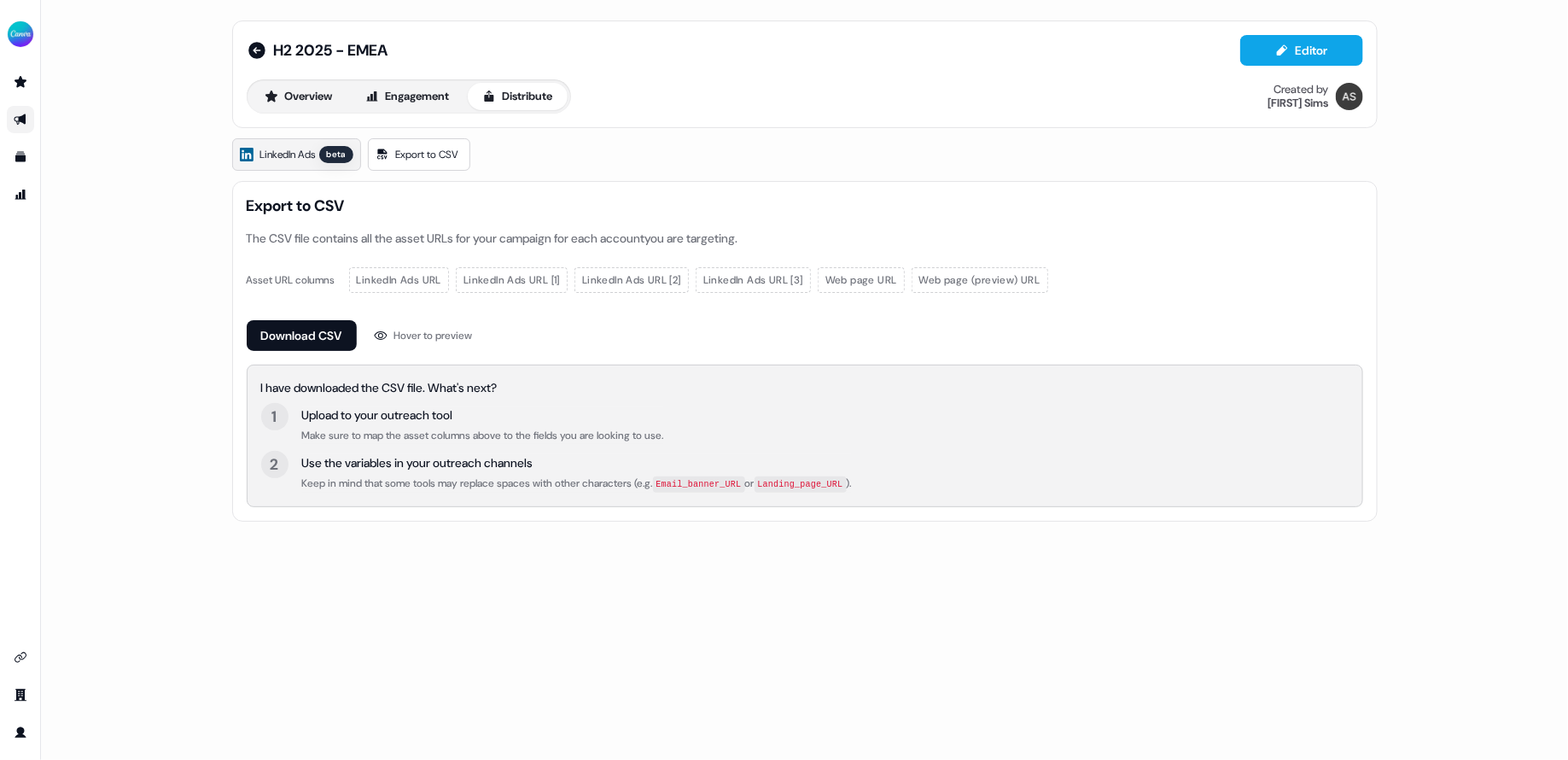 drag, startPoint x: 286, startPoint y: 135, endPoint x: 287, endPoint y: 161, distance: 26.019224 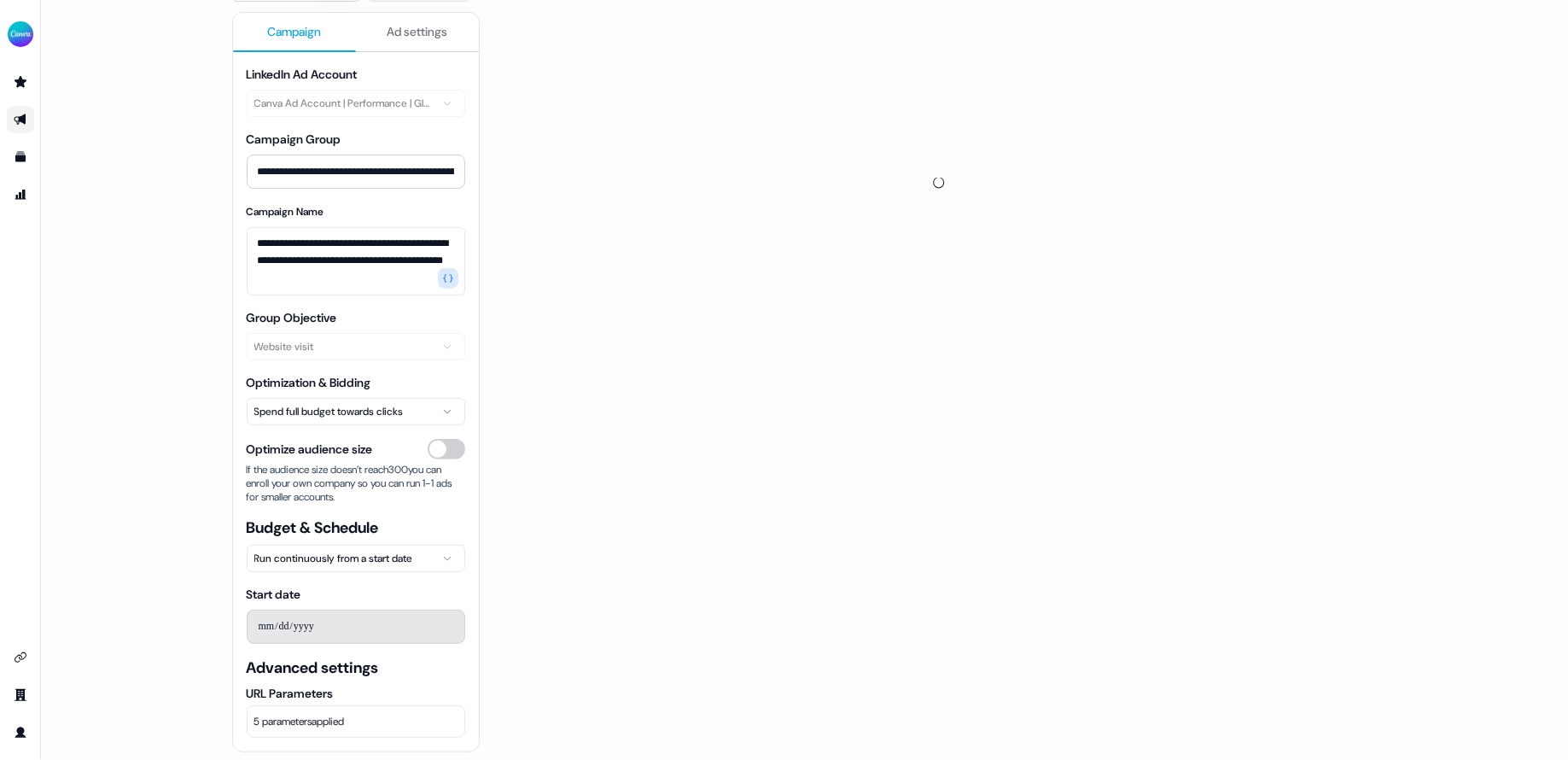 scroll, scrollTop: 0, scrollLeft: 0, axis: both 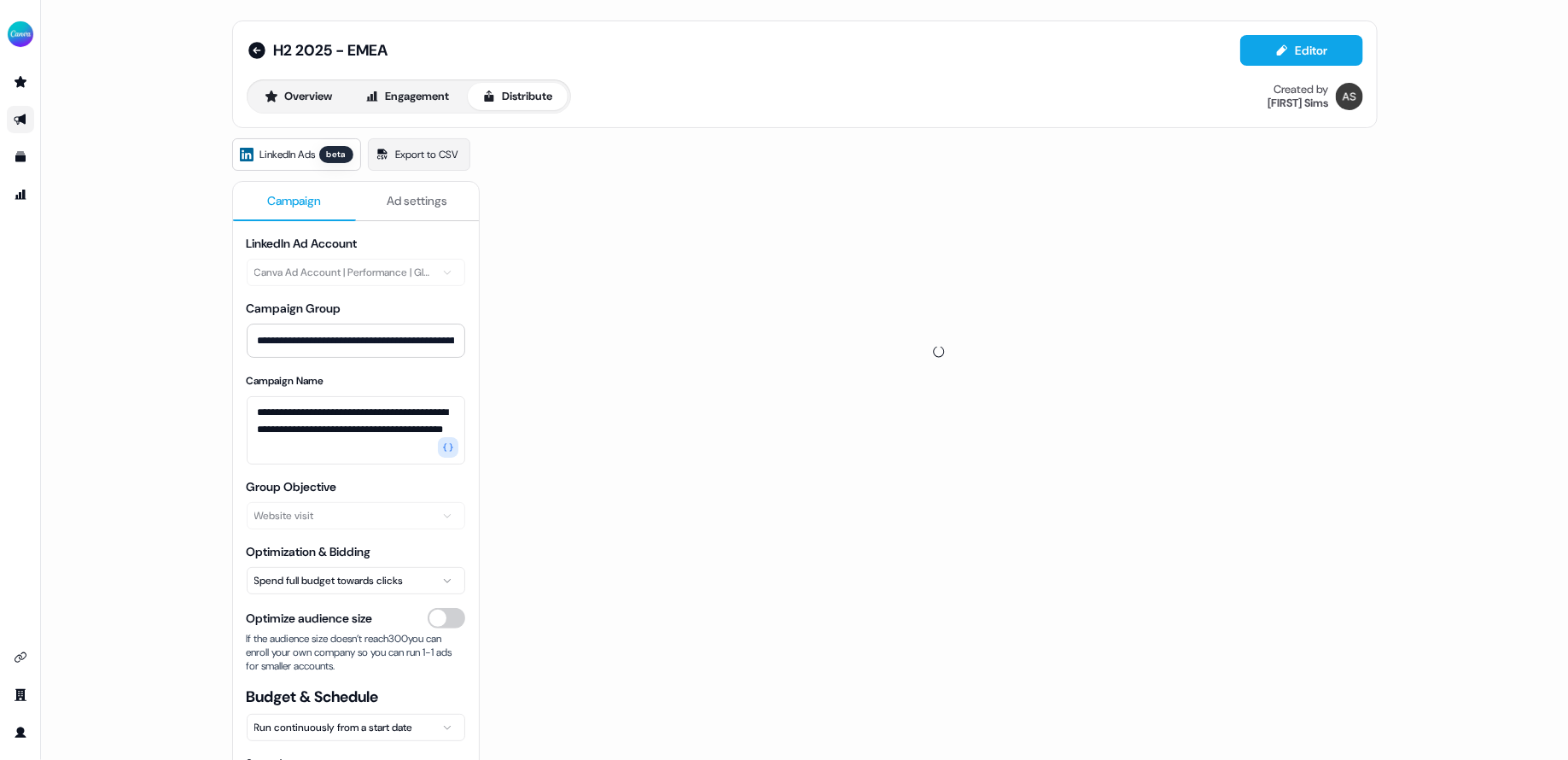 click on "Overview Engagement Distribute Created by Anna   Sims" at bounding box center [805, 96] 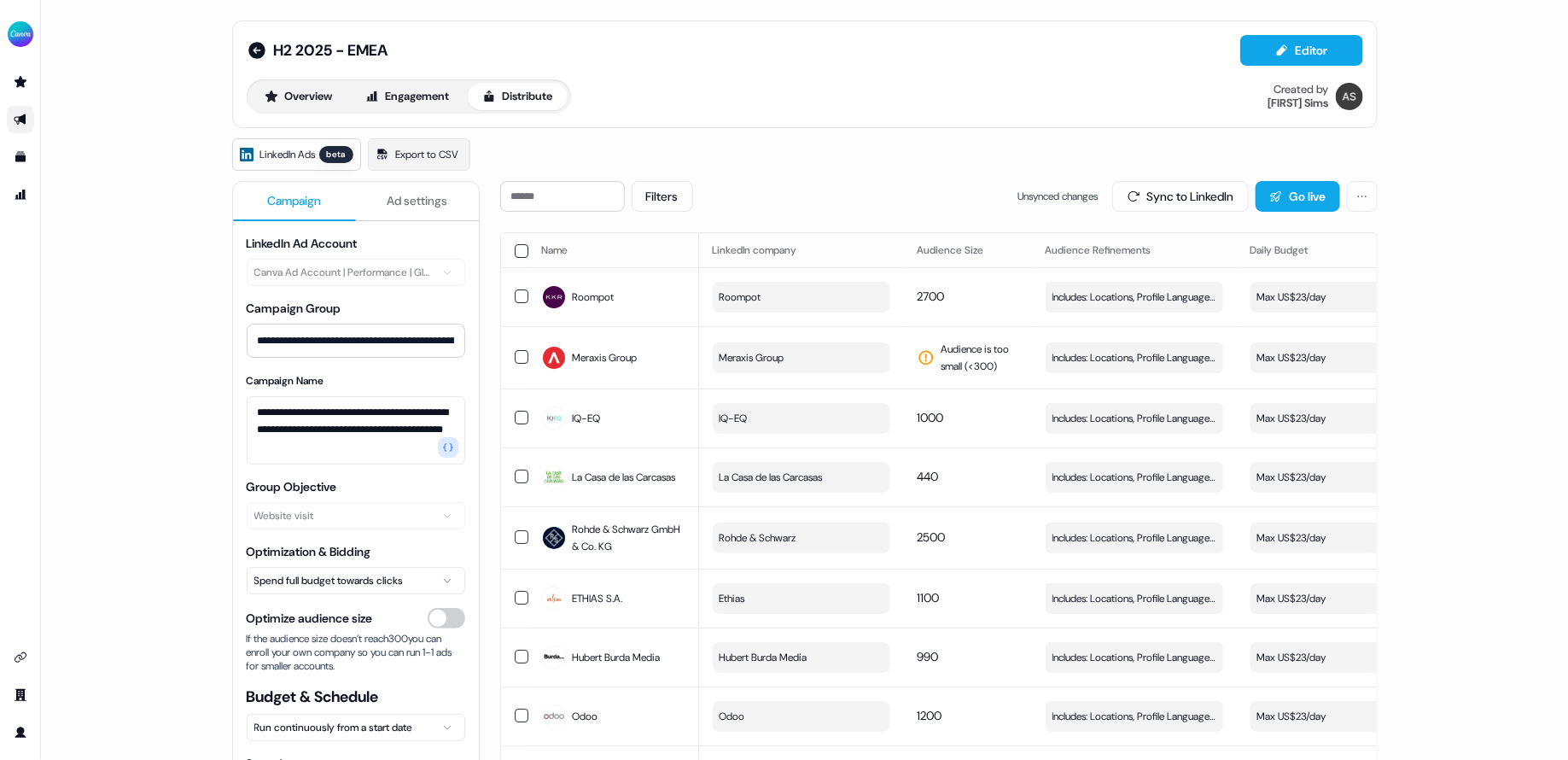 click at bounding box center (522, 251) 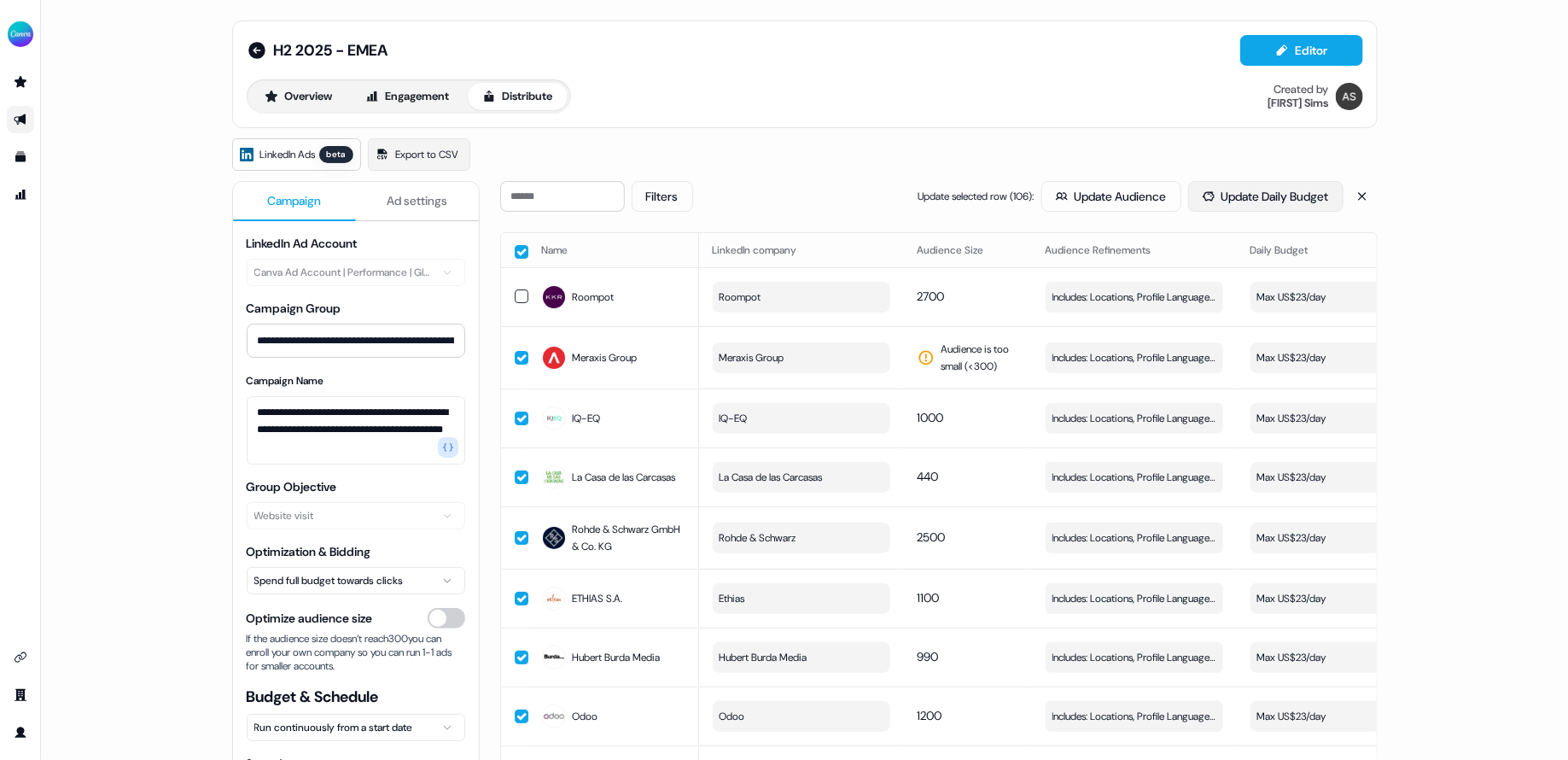 click on "Update   Daily Budget" at bounding box center (1266, 196) 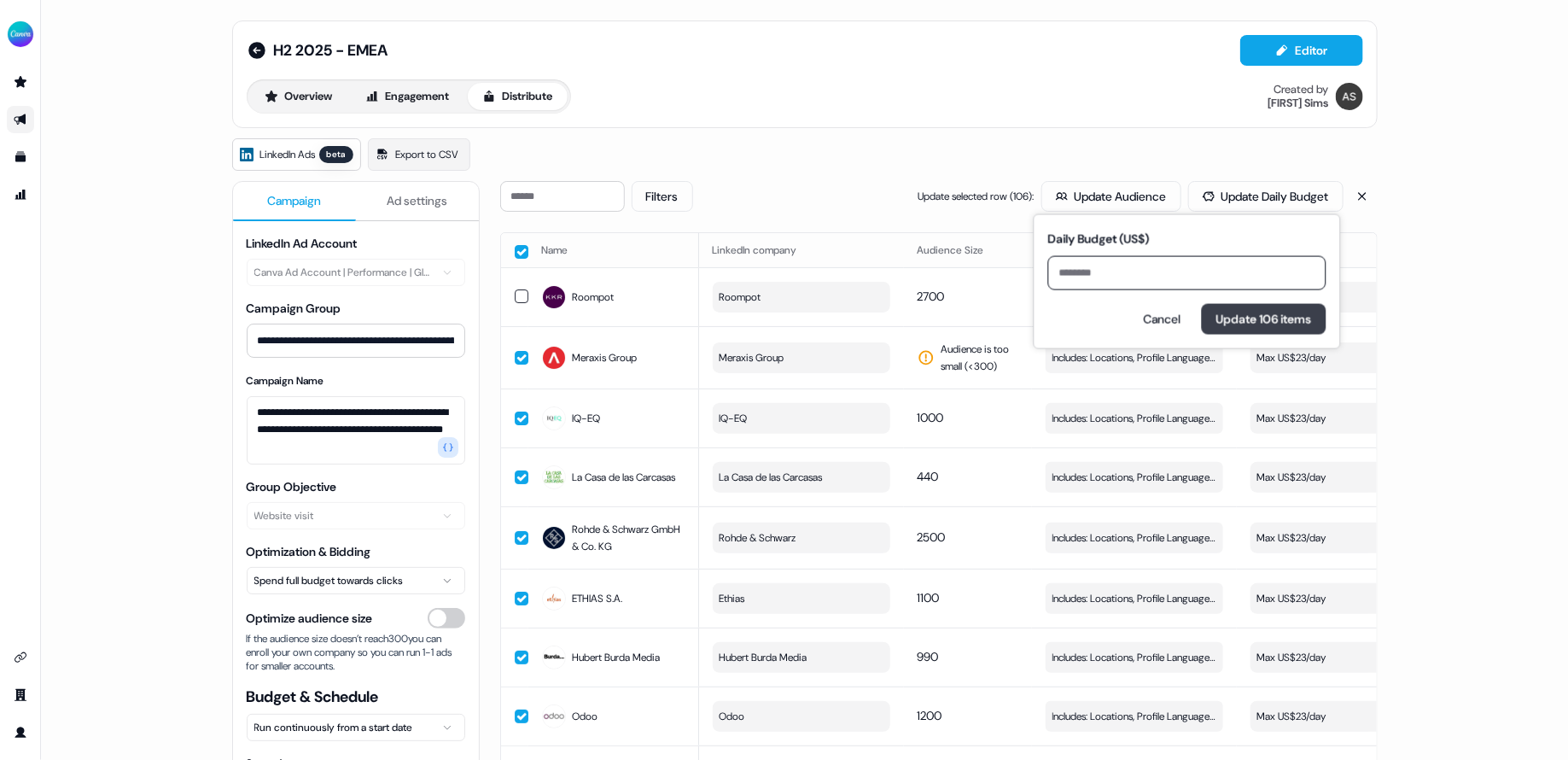 type on "**" 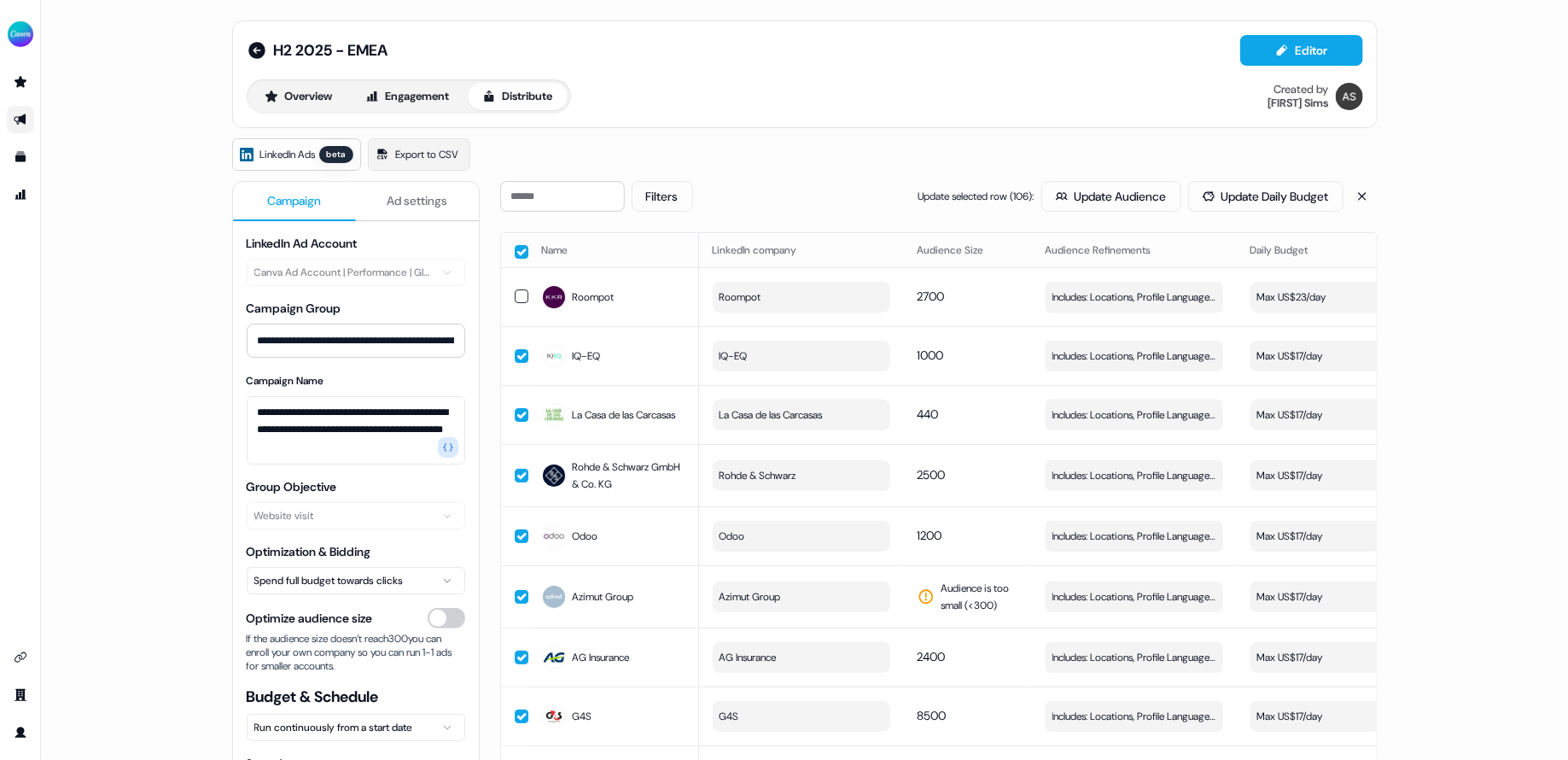 click at bounding box center [522, 252] 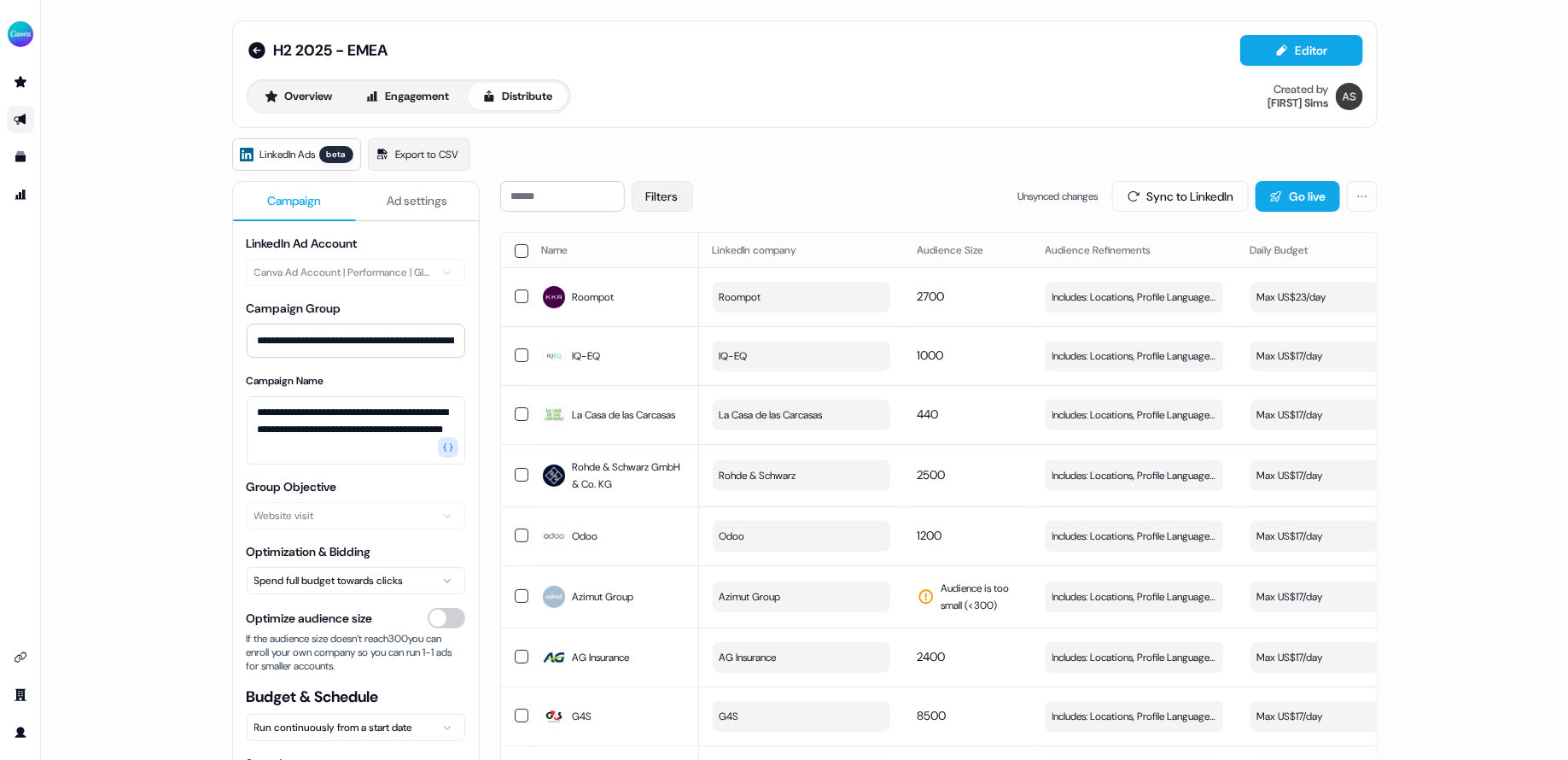 click on "Filters" at bounding box center [662, 196] 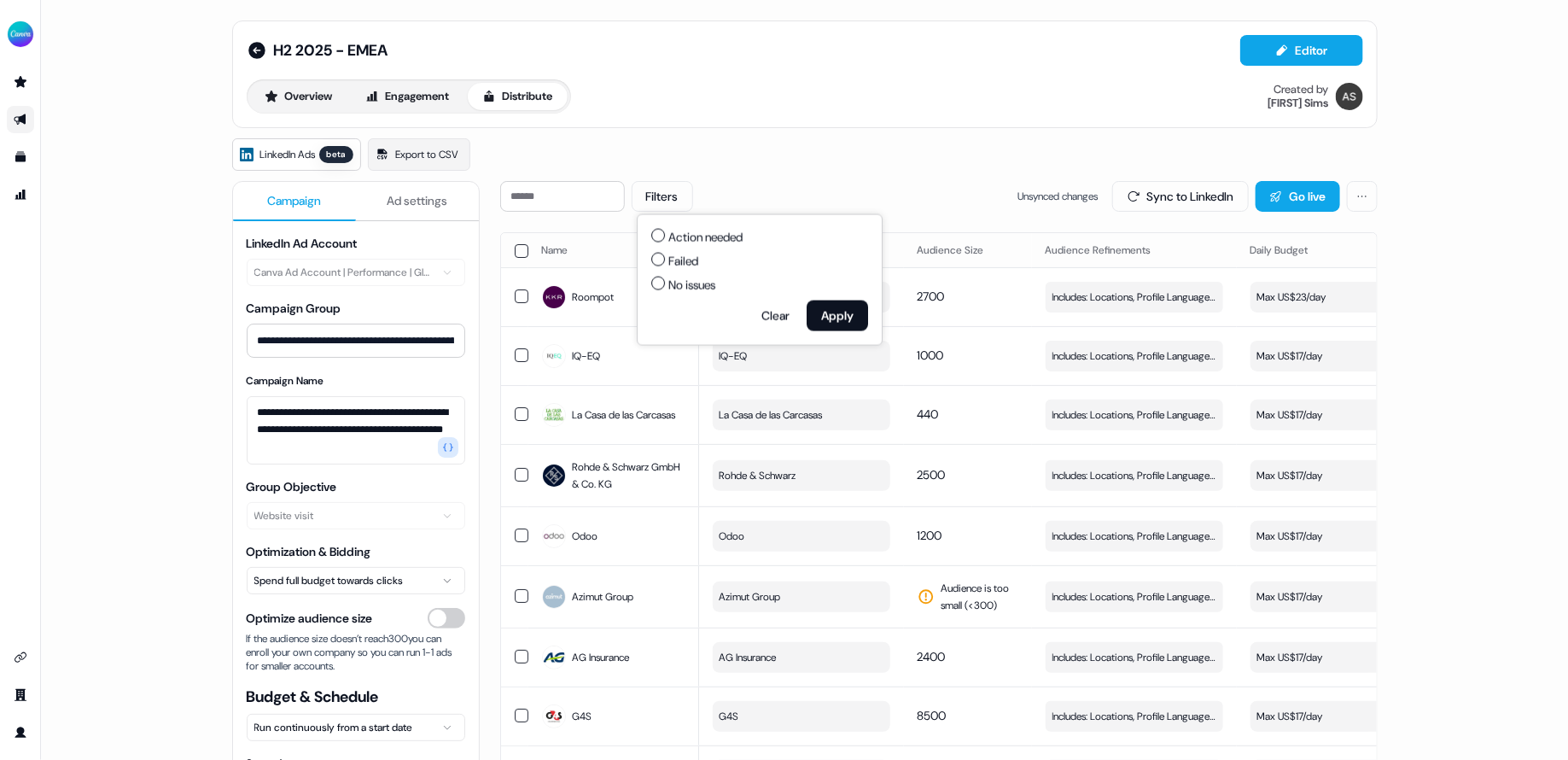 click on "Action needed" at bounding box center [658, 236] 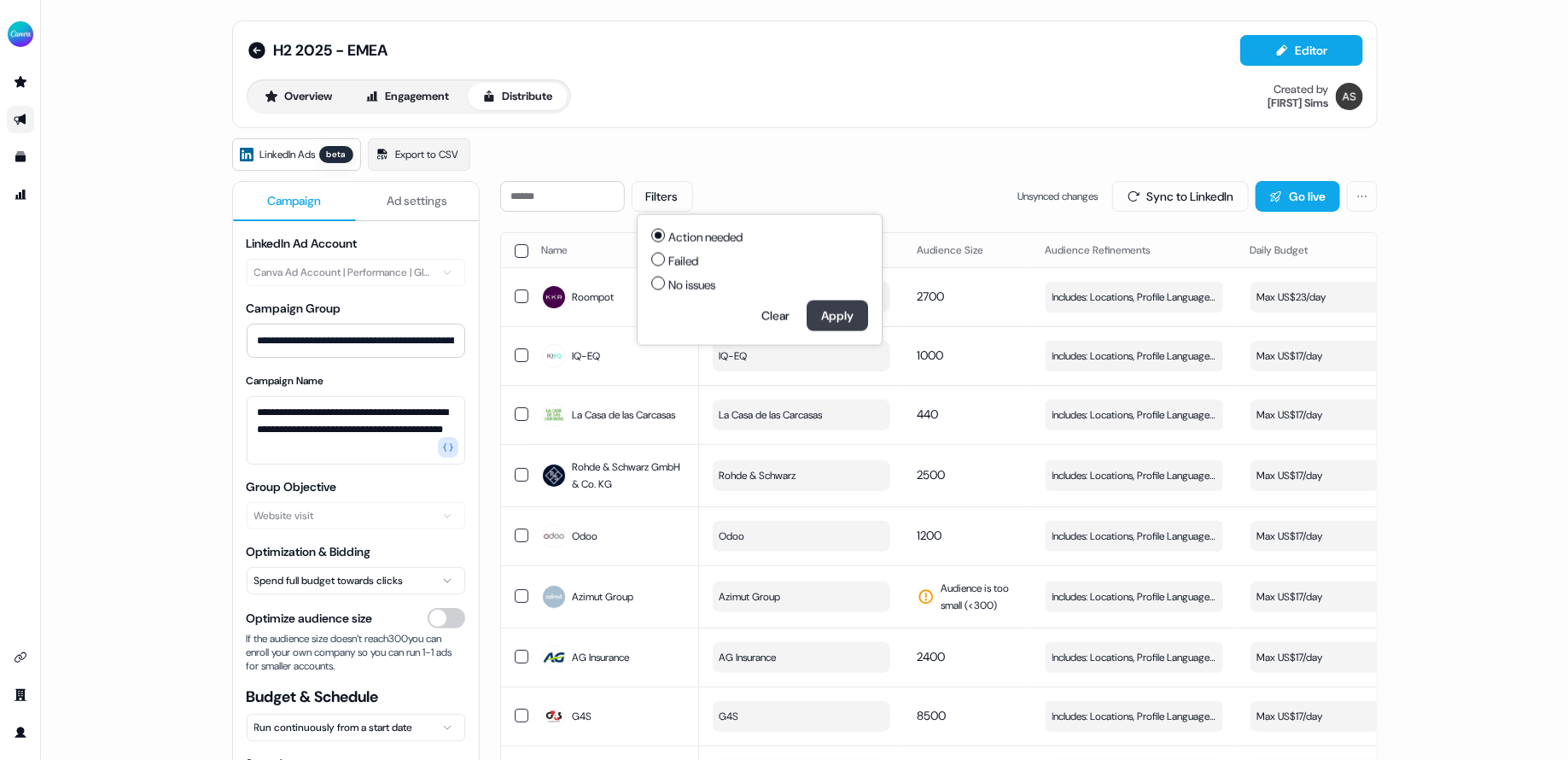 click on "Apply" at bounding box center [837, 316] 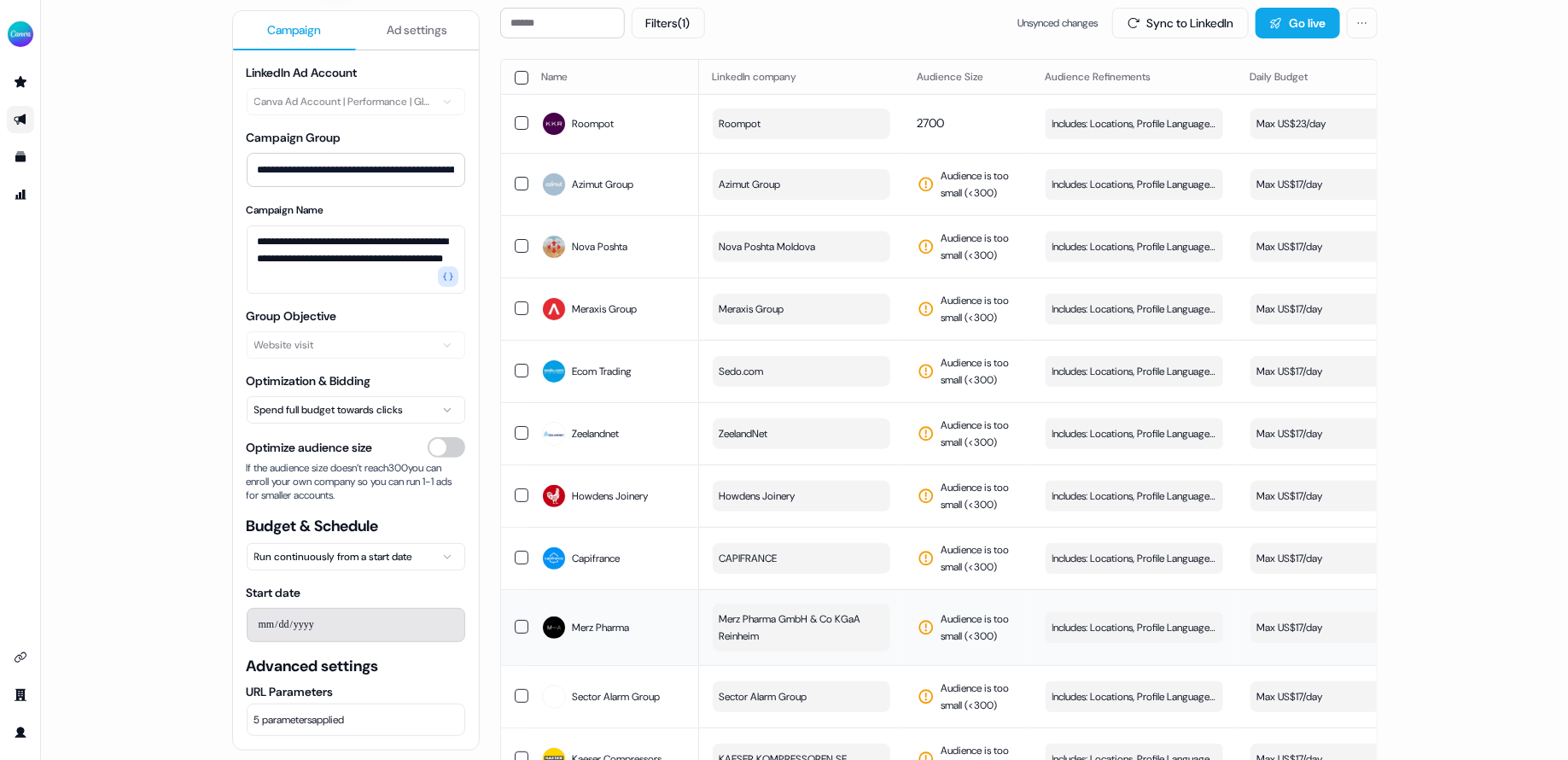 scroll, scrollTop: 145, scrollLeft: 0, axis: vertical 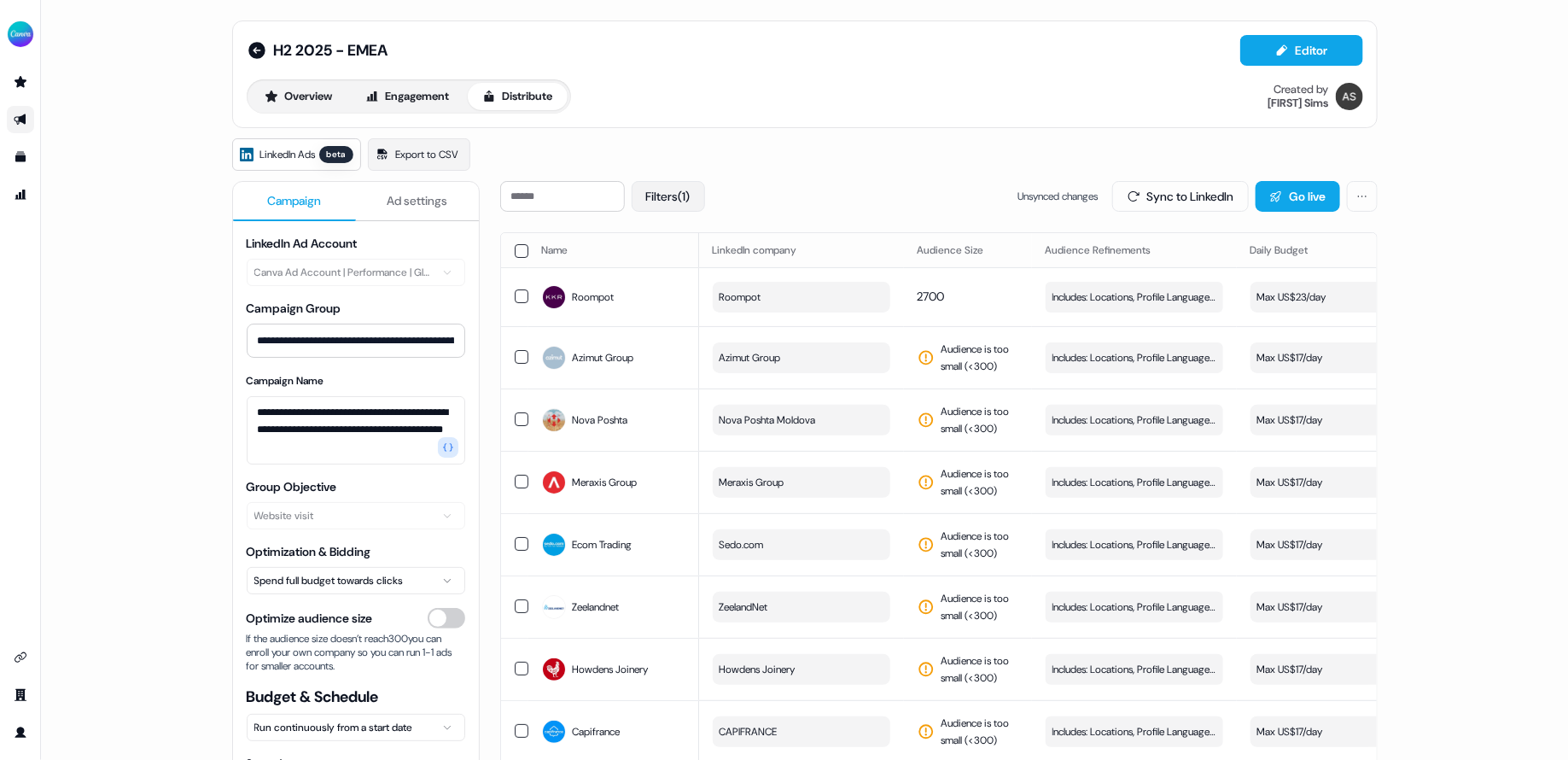 click on "Filters  (1)" at bounding box center [668, 196] 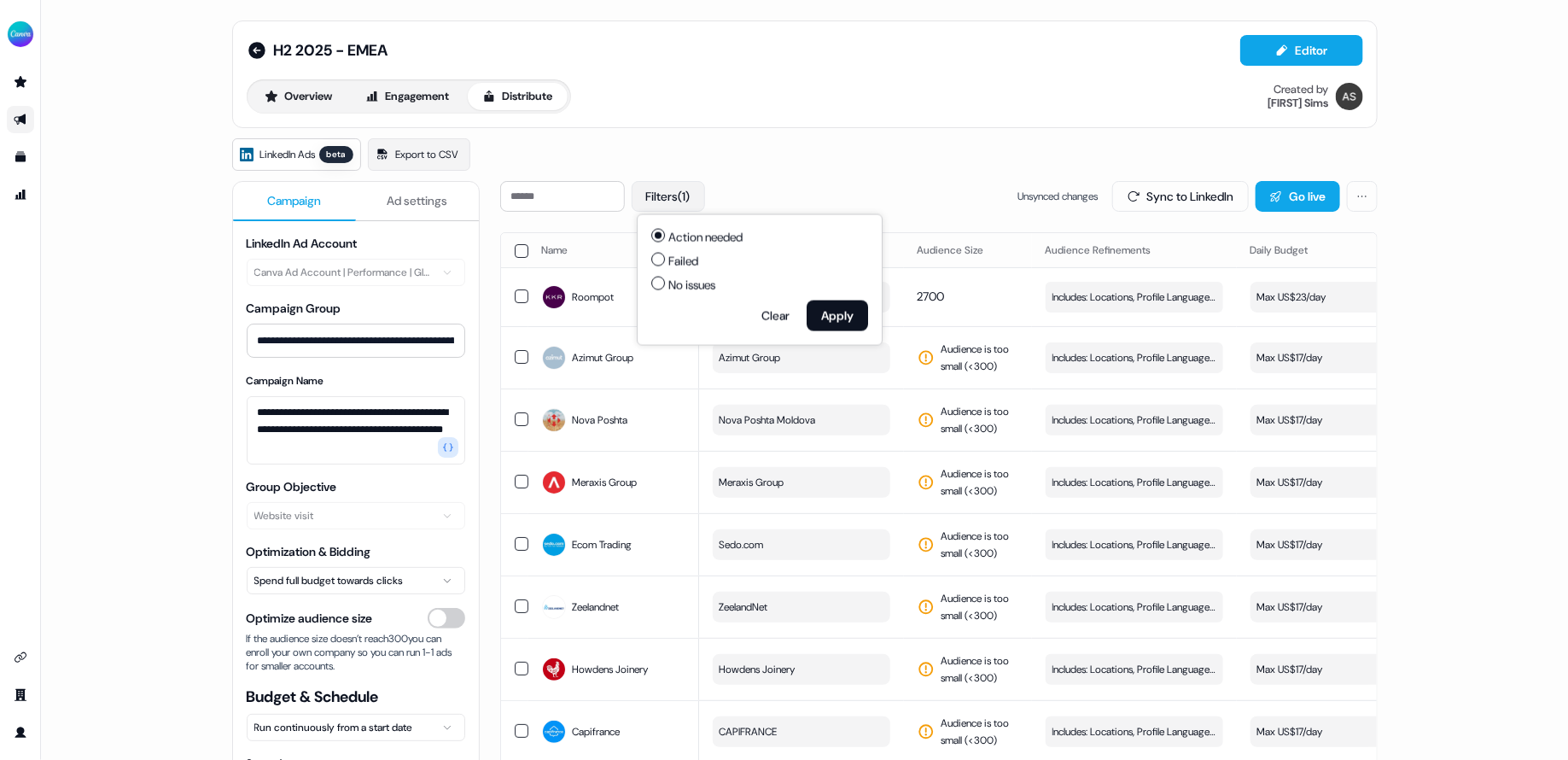 click on "Filters  (1)" at bounding box center [668, 196] 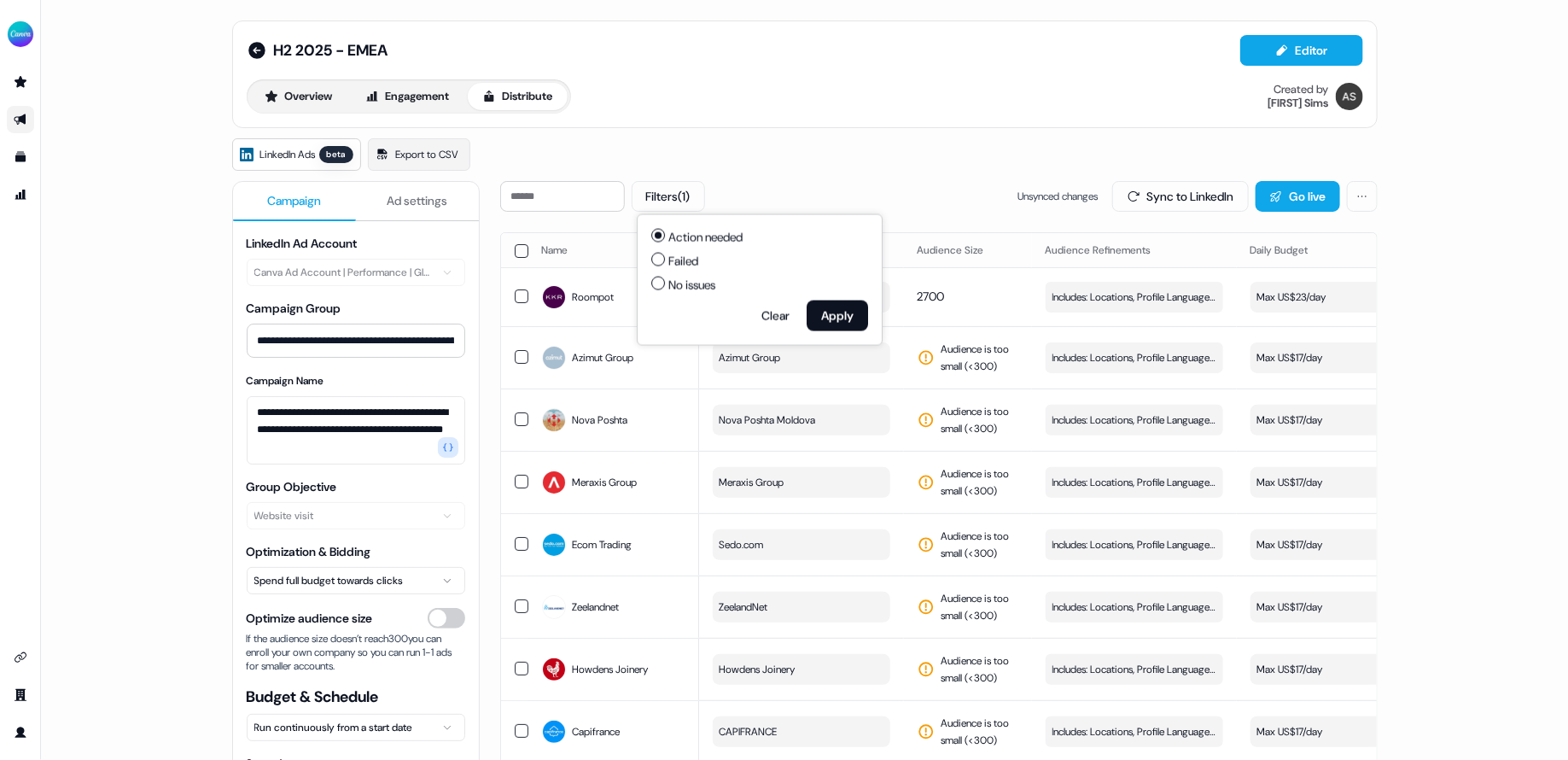 click on "**********" at bounding box center [805, 566] 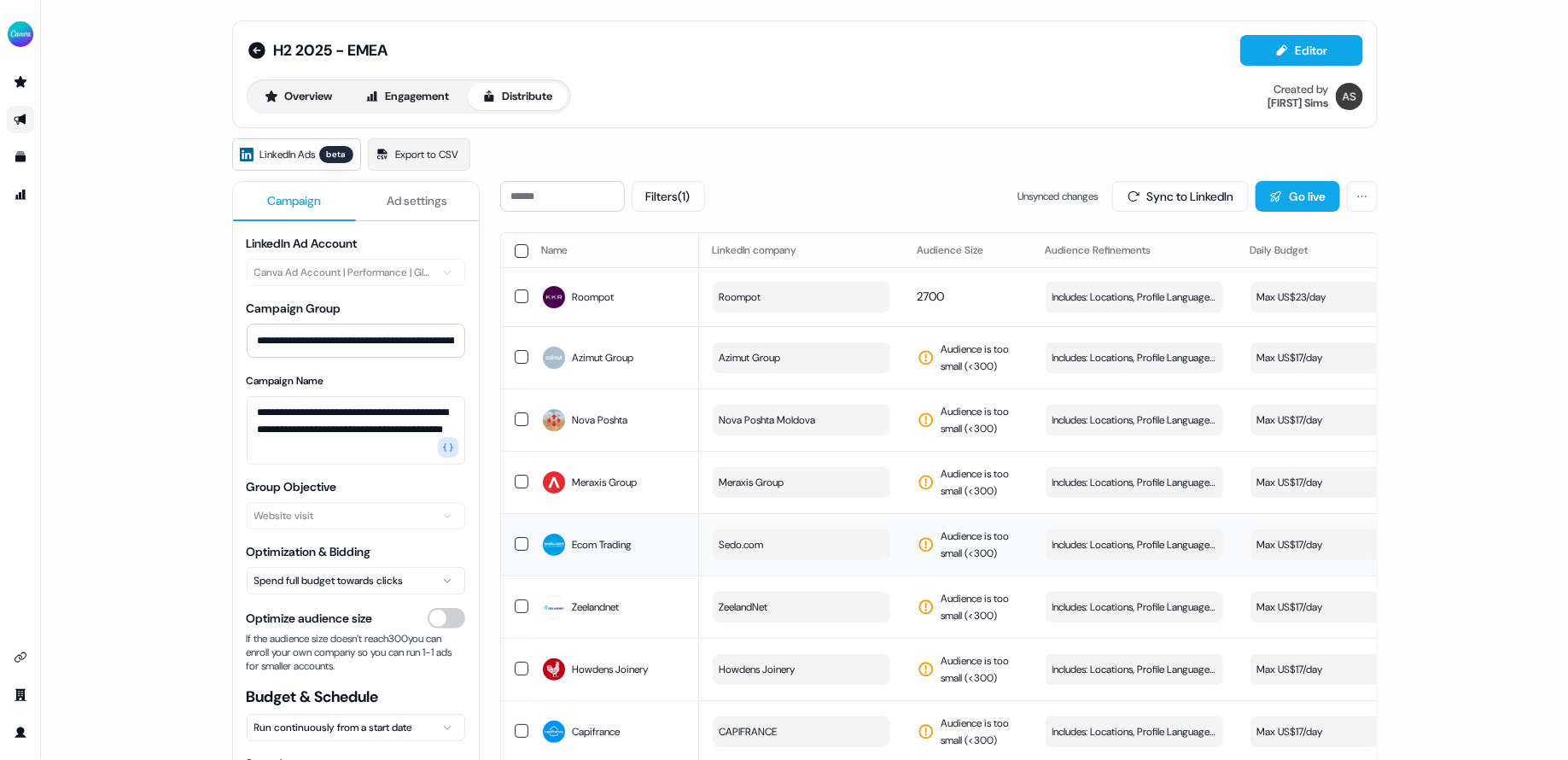 scroll, scrollTop: 0, scrollLeft: 482, axis: horizontal 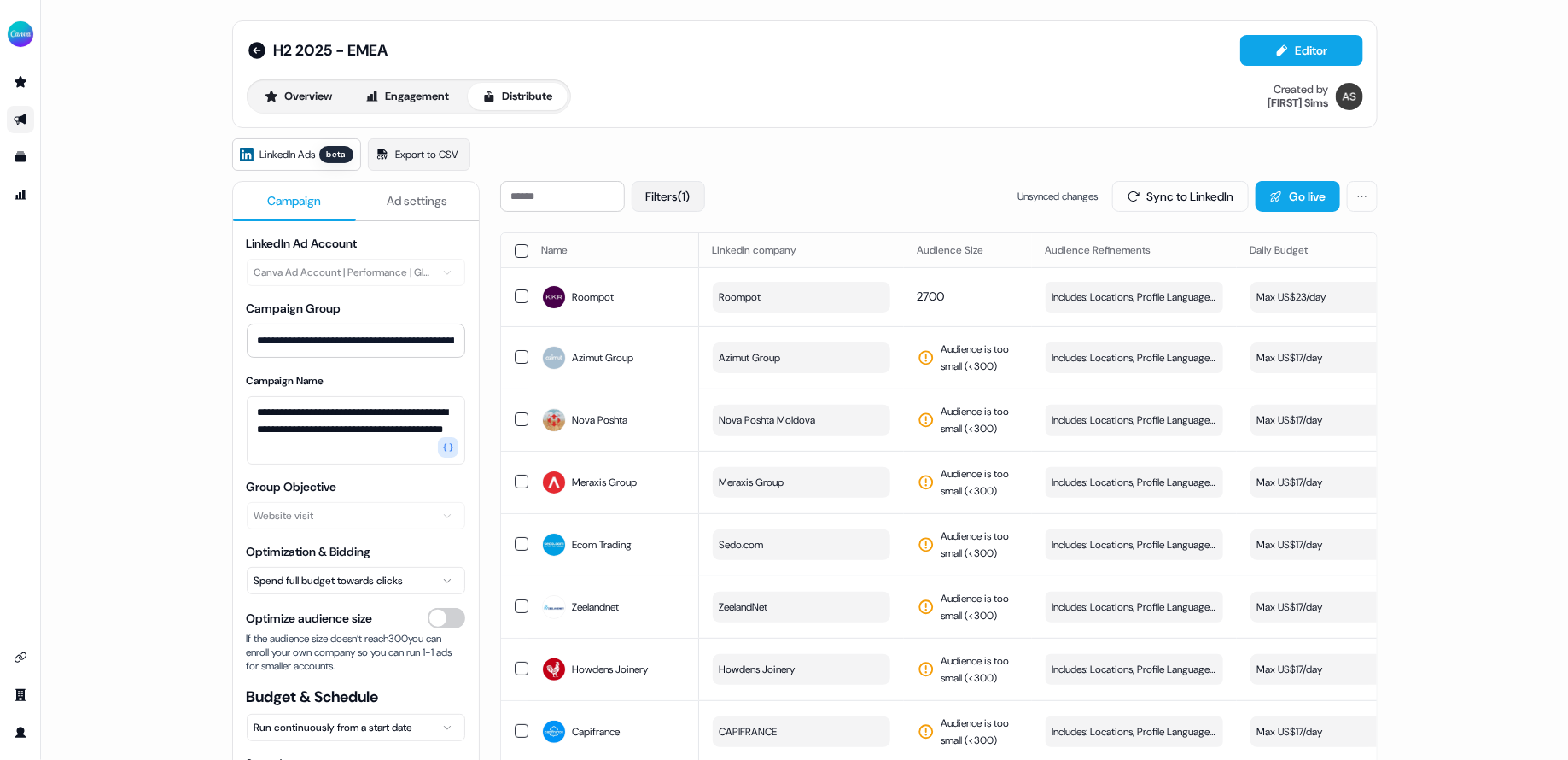 click on "Filters  (1)" at bounding box center (668, 196) 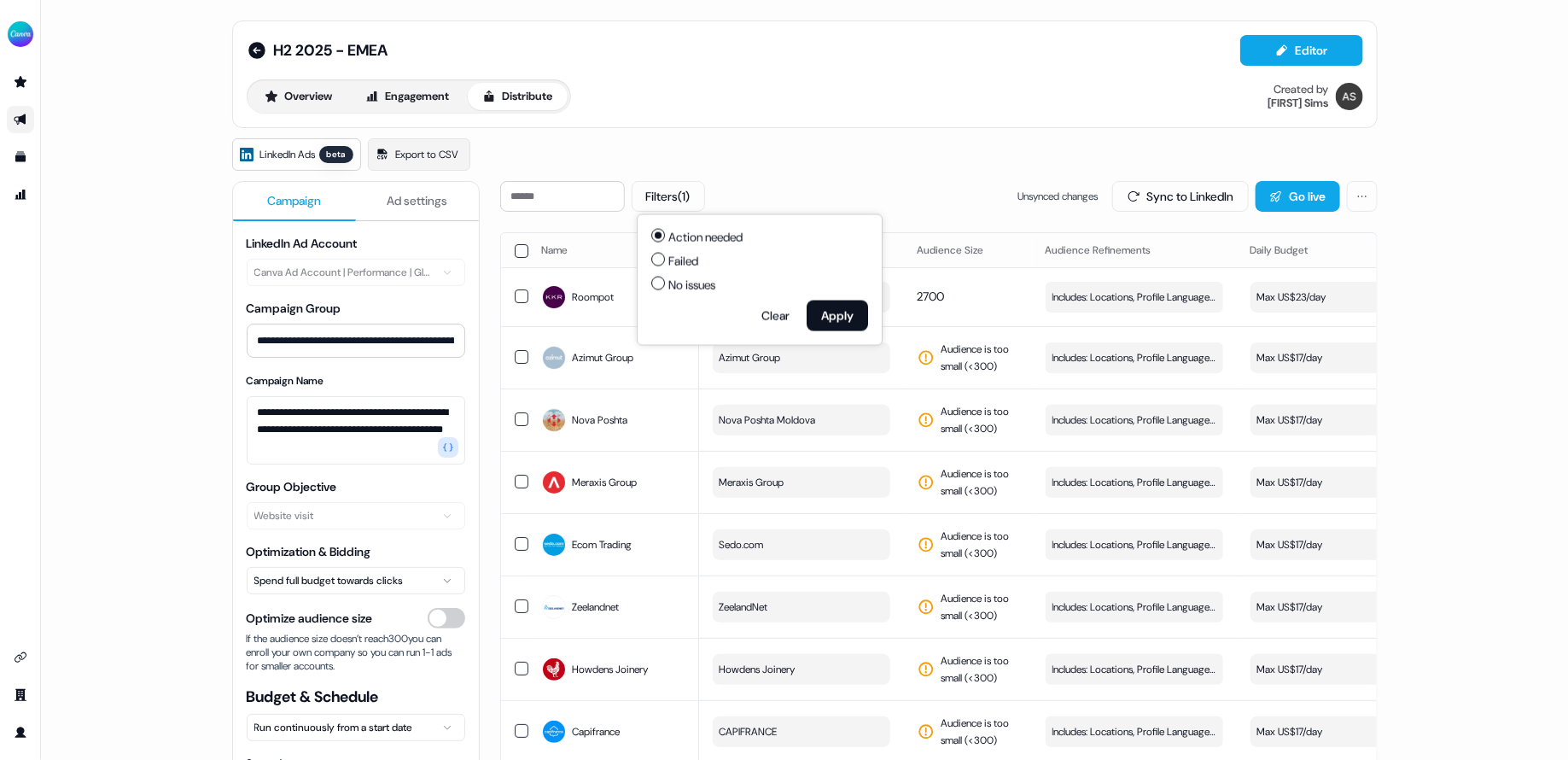 click on "No issues" at bounding box center (658, 284) 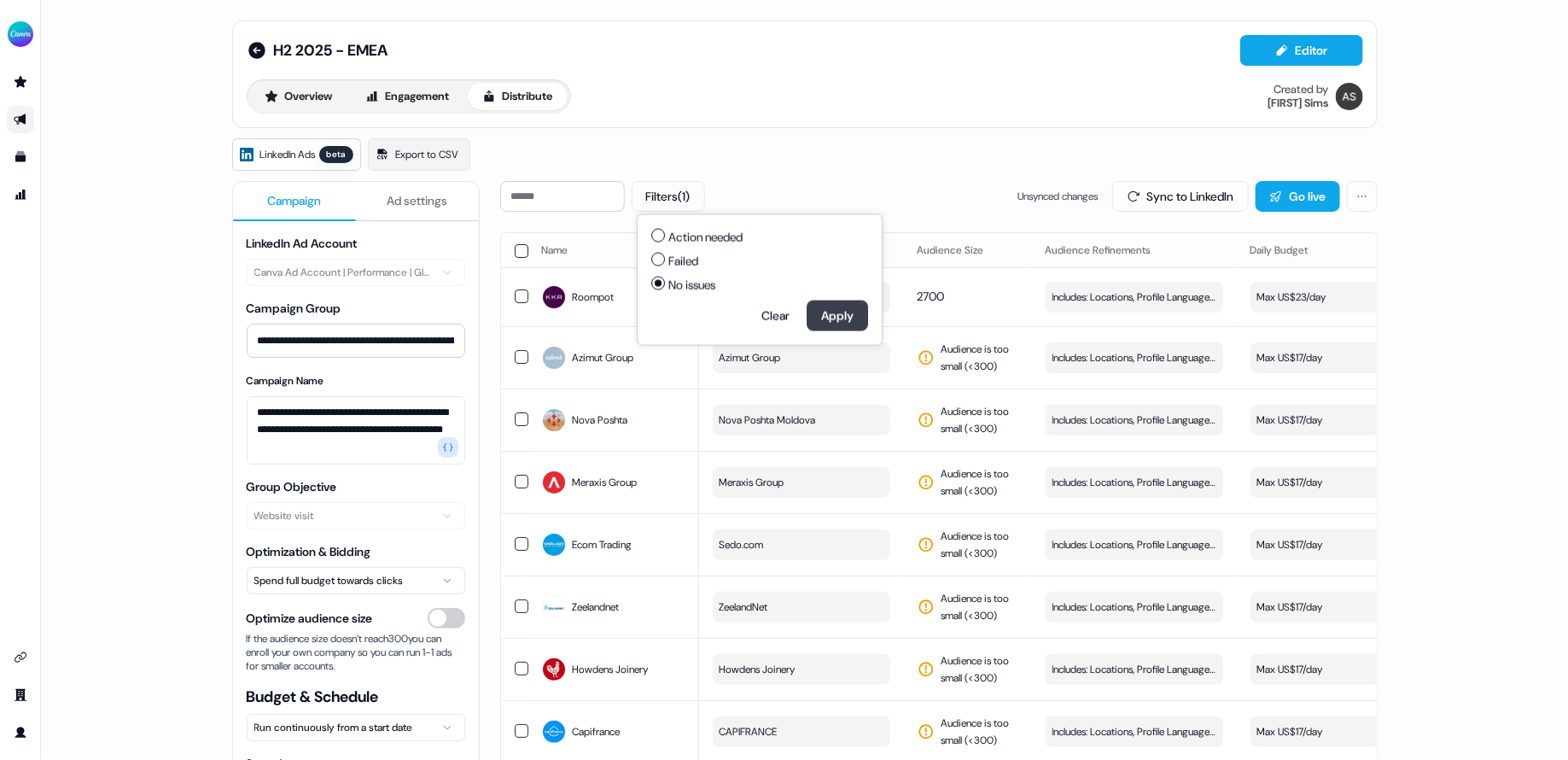 click on "Apply" at bounding box center (837, 316) 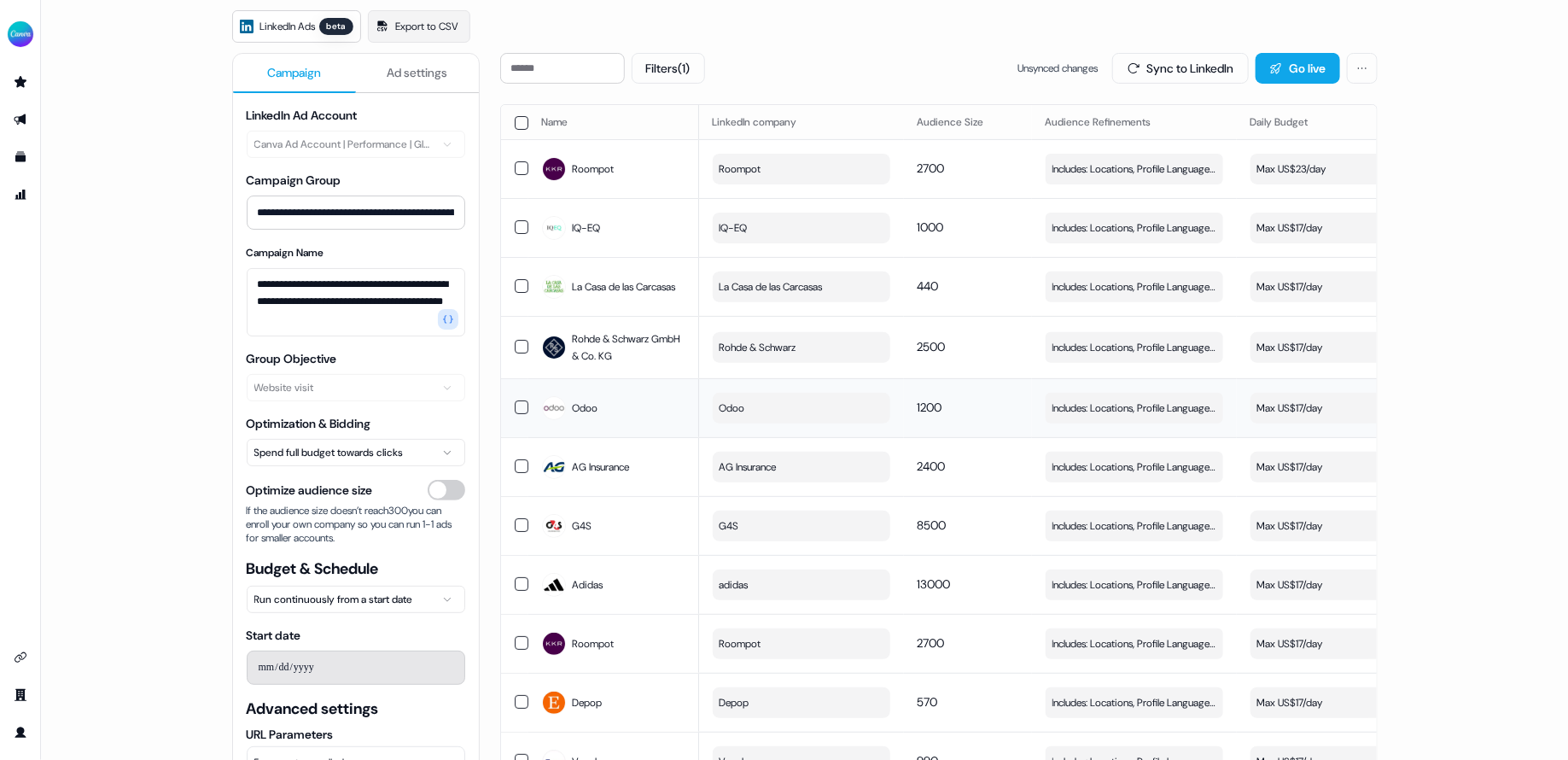 scroll, scrollTop: 0, scrollLeft: 0, axis: both 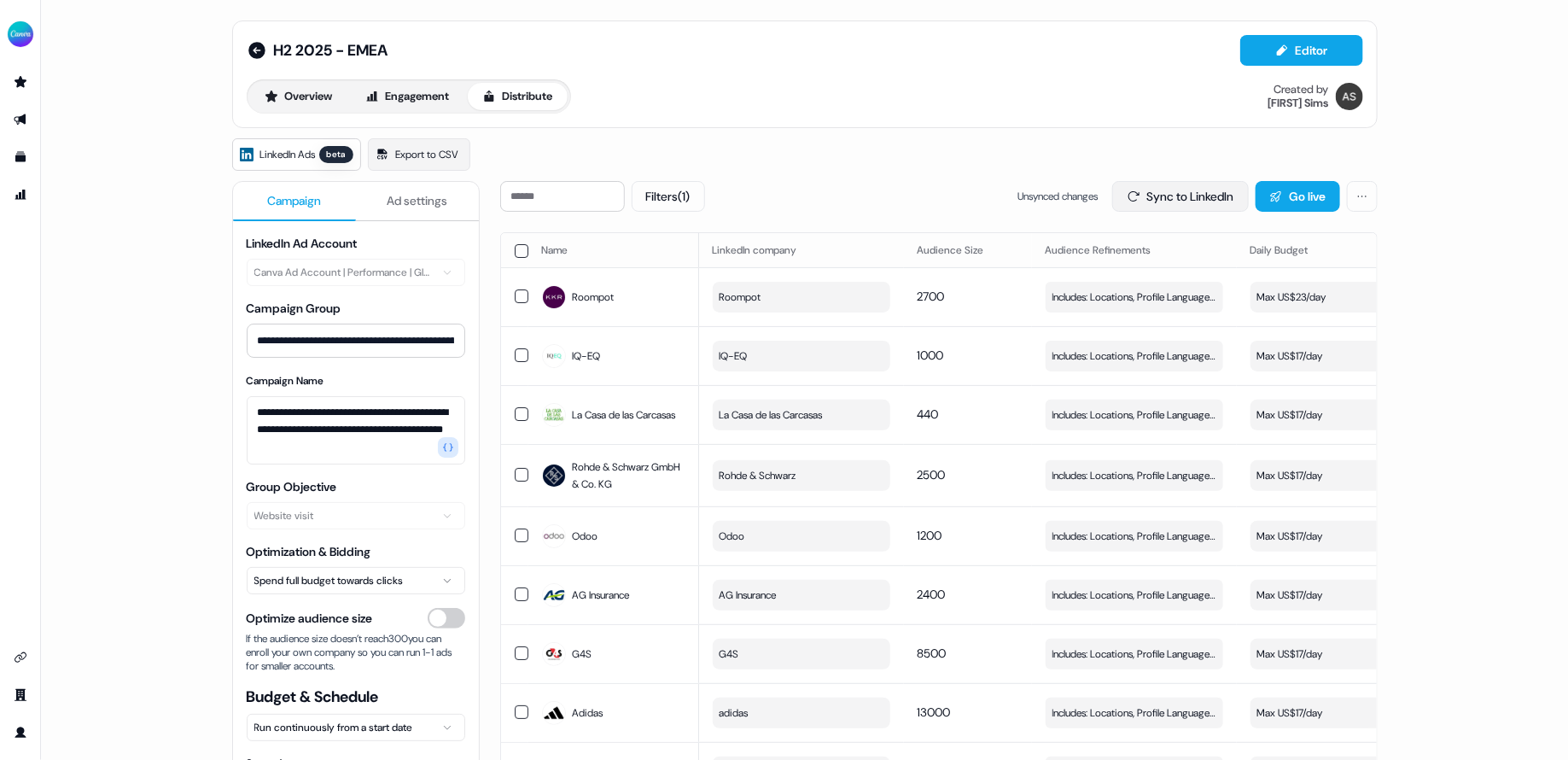 click on "Sync to LinkedIn" at bounding box center [1180, 196] 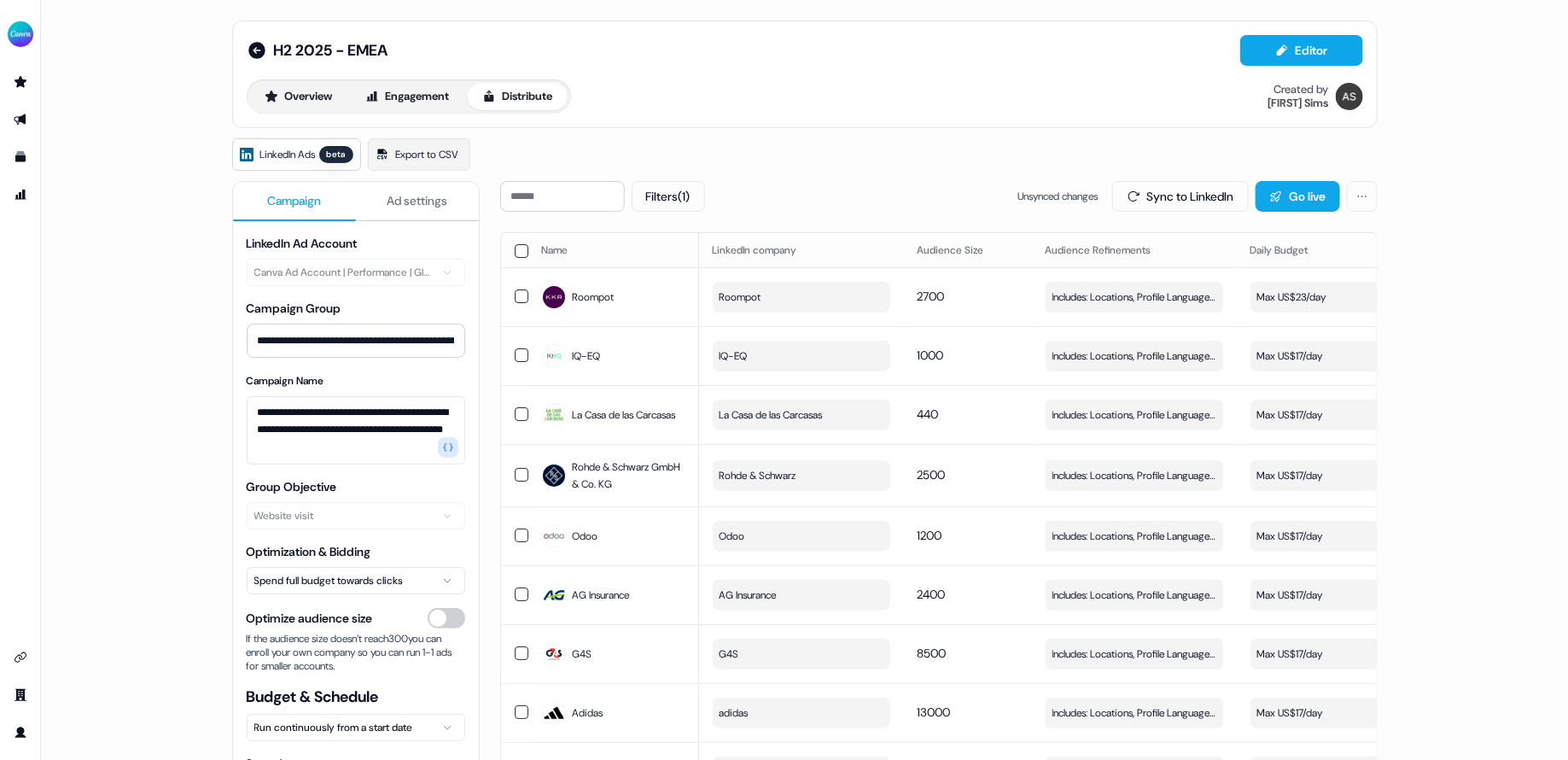 click on "**********" at bounding box center [804, 380] 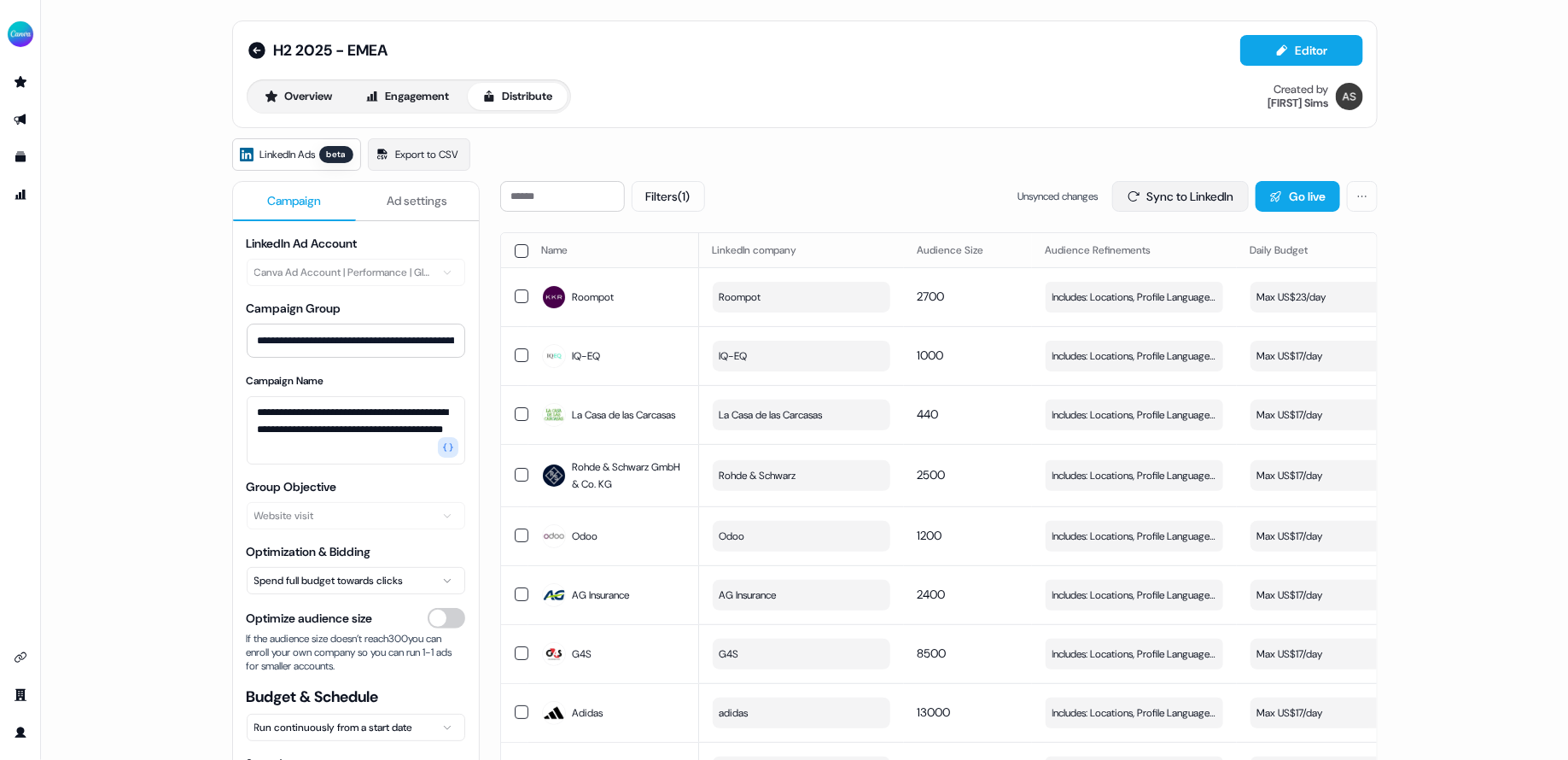 click on "Sync to LinkedIn" at bounding box center [1180, 196] 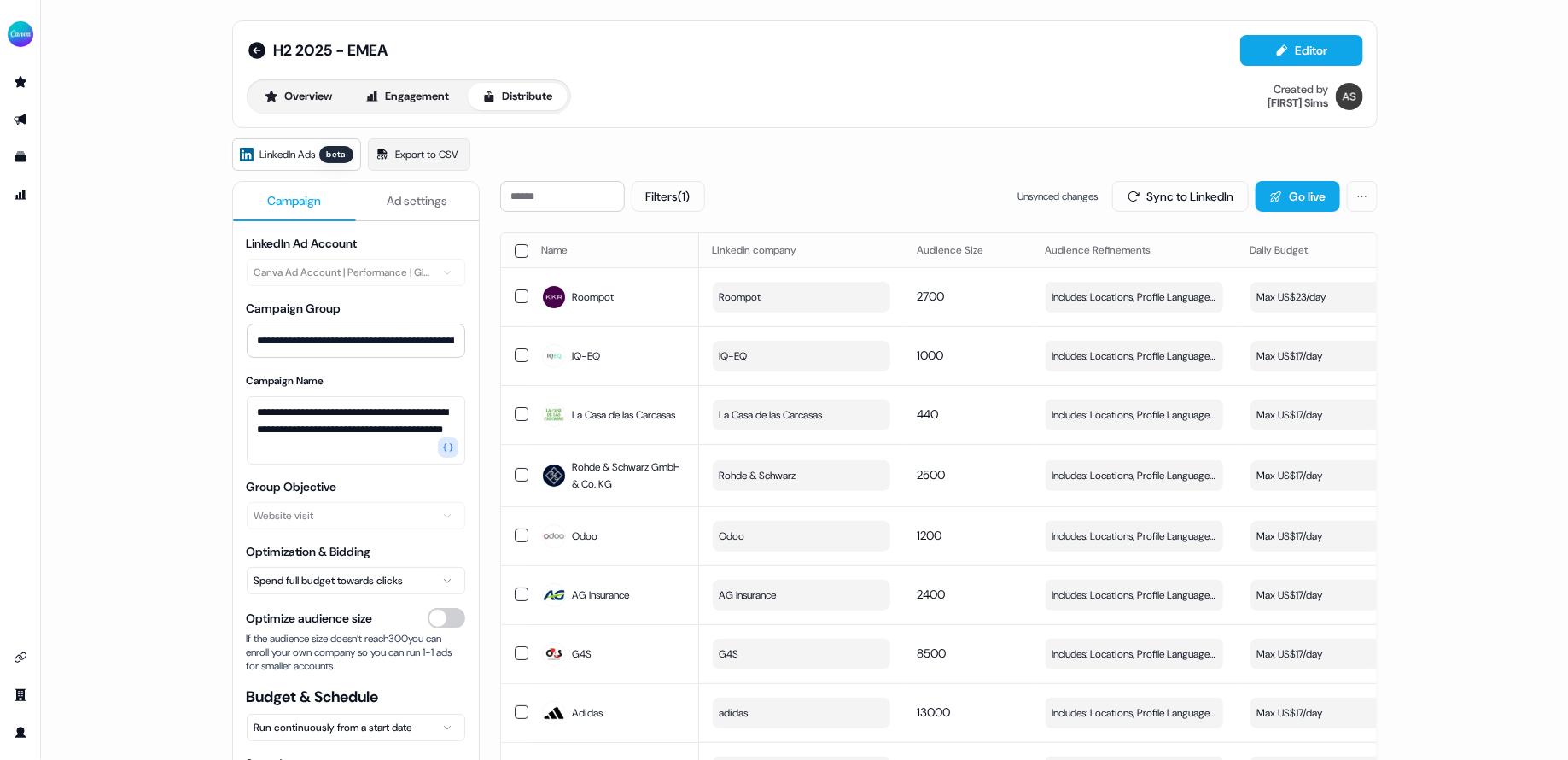 click on "**********" at bounding box center [804, 380] 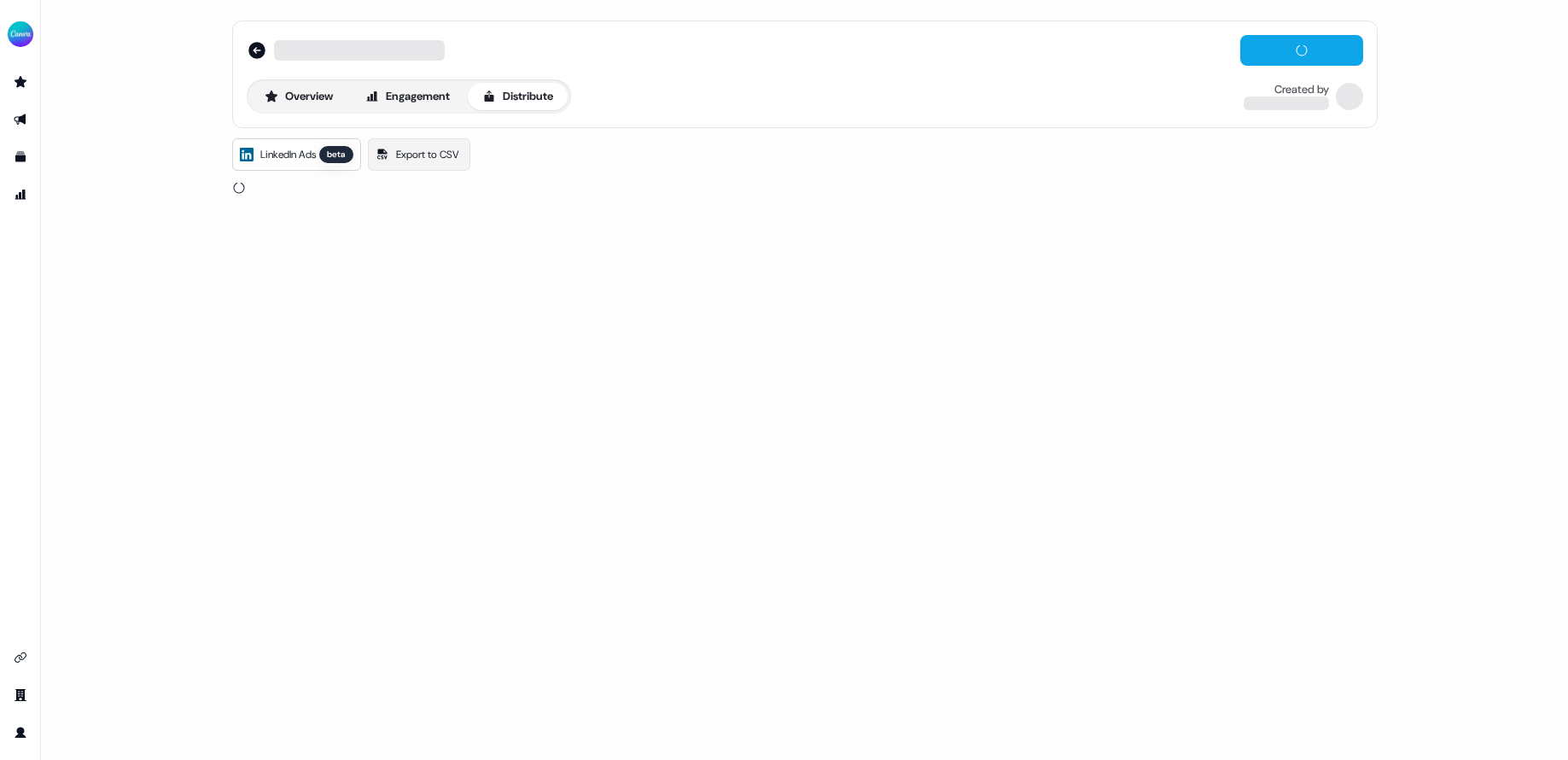 scroll, scrollTop: 0, scrollLeft: 0, axis: both 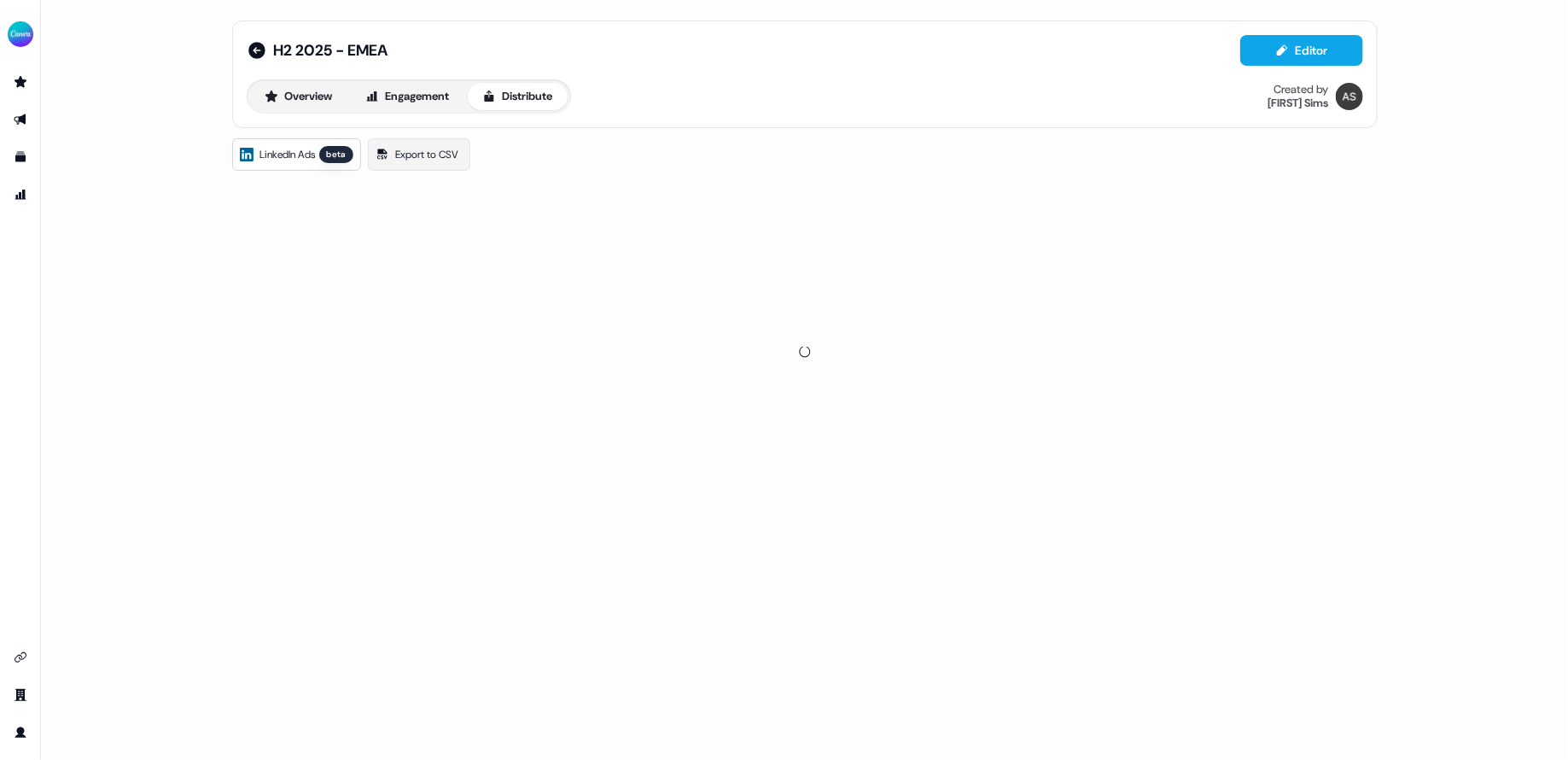 click on "H2 2025 - EMEA Editor Overview Engagement Distribute Created by [FIRST]   [LAST] LinkedIn Ads beta Export to CSV" at bounding box center (804, 380) 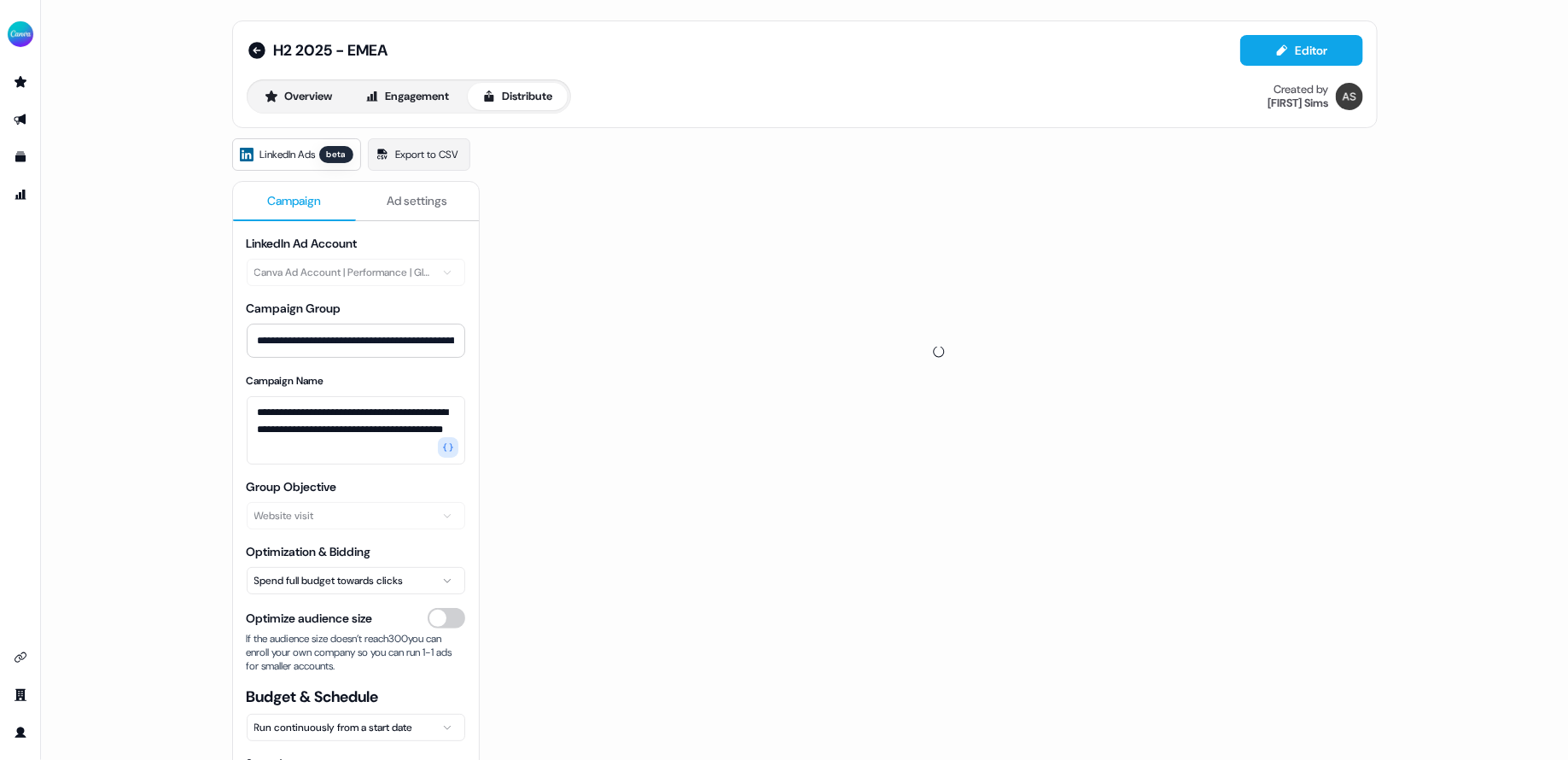 click on "**********" at bounding box center (804, 380) 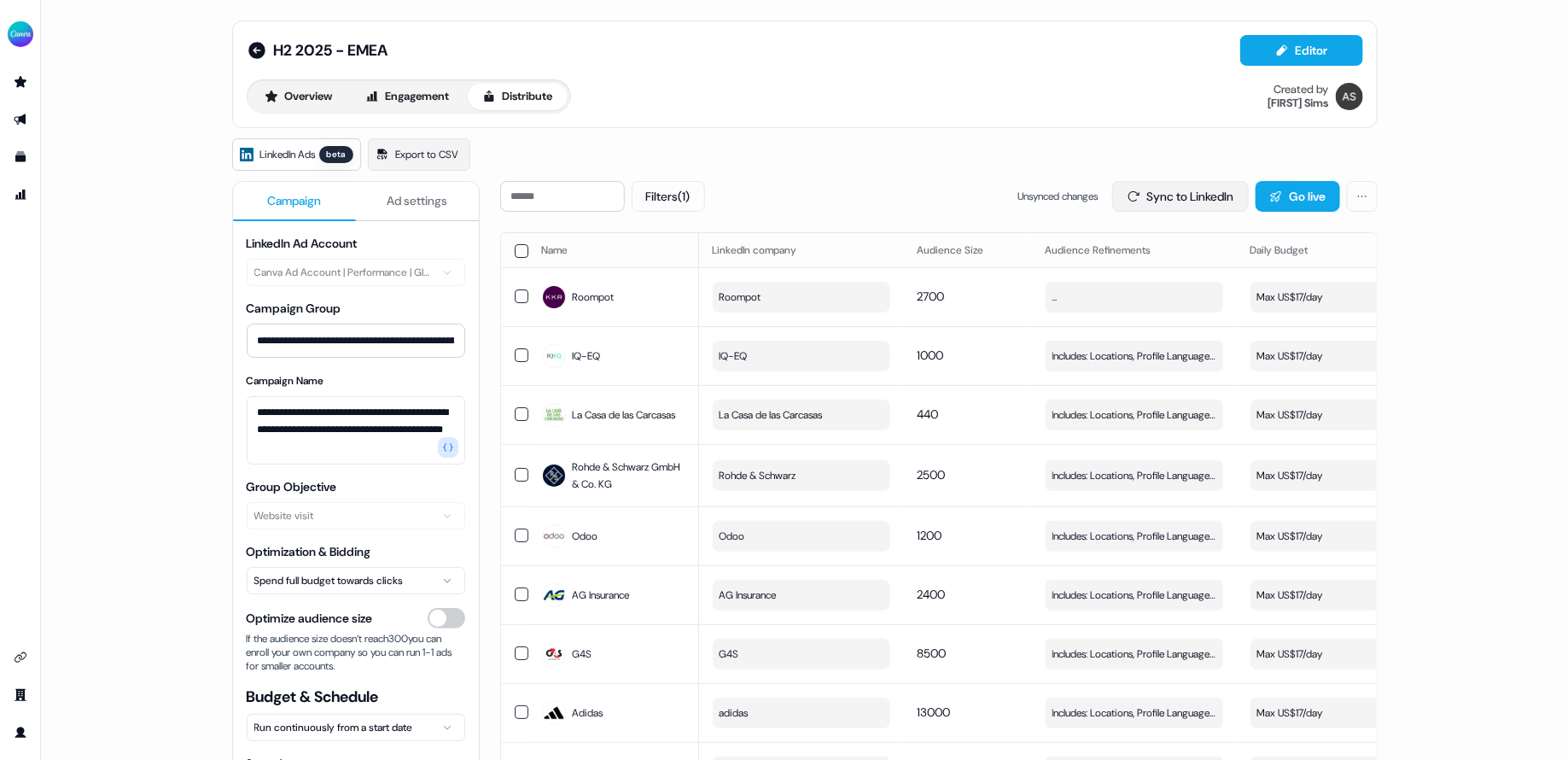 click on "Sync to LinkedIn" at bounding box center (1180, 196) 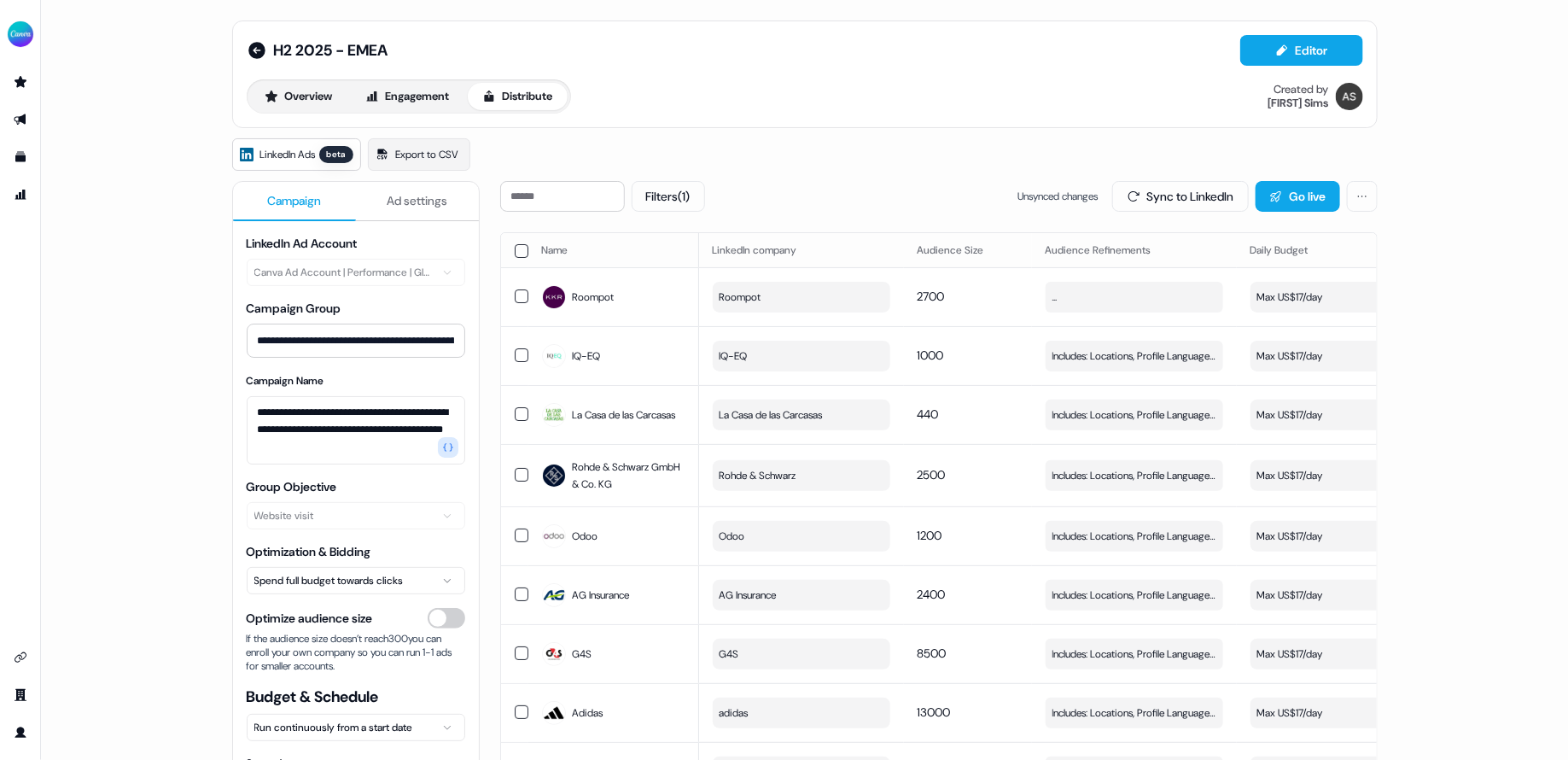 click on "**********" at bounding box center (805, 3090) 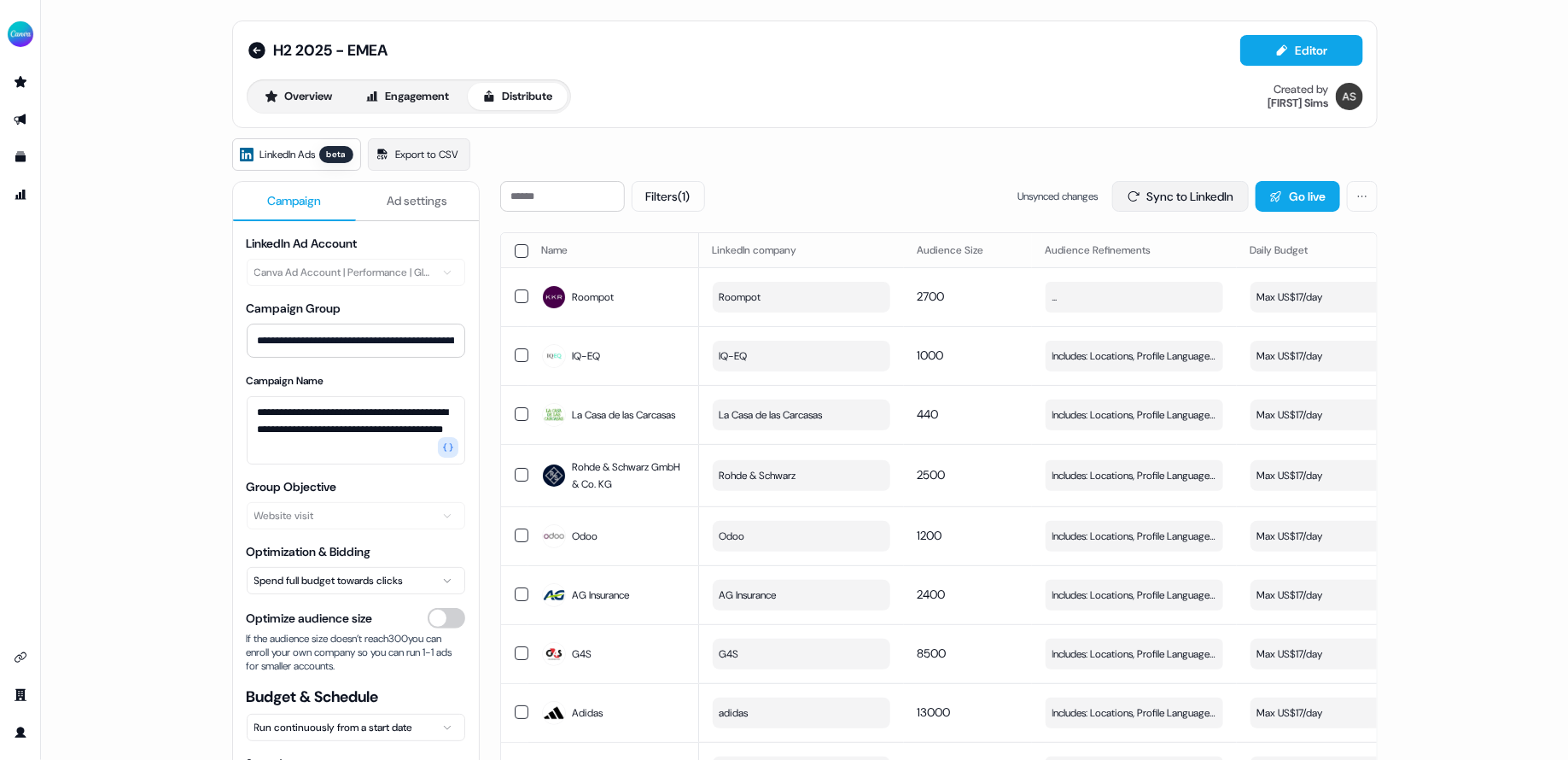 click on "Sync to LinkedIn" at bounding box center (1180, 196) 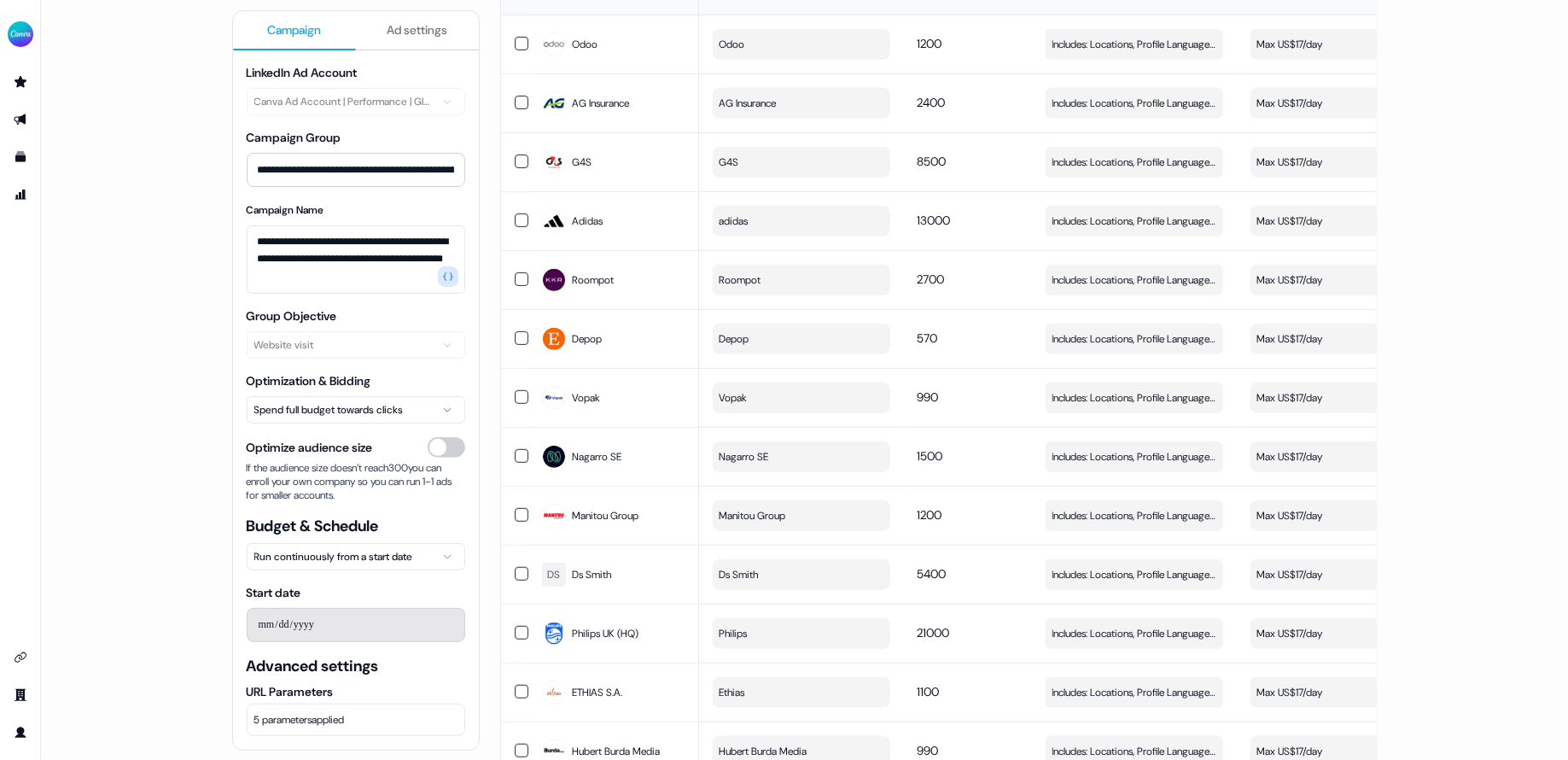 scroll, scrollTop: 0, scrollLeft: 0, axis: both 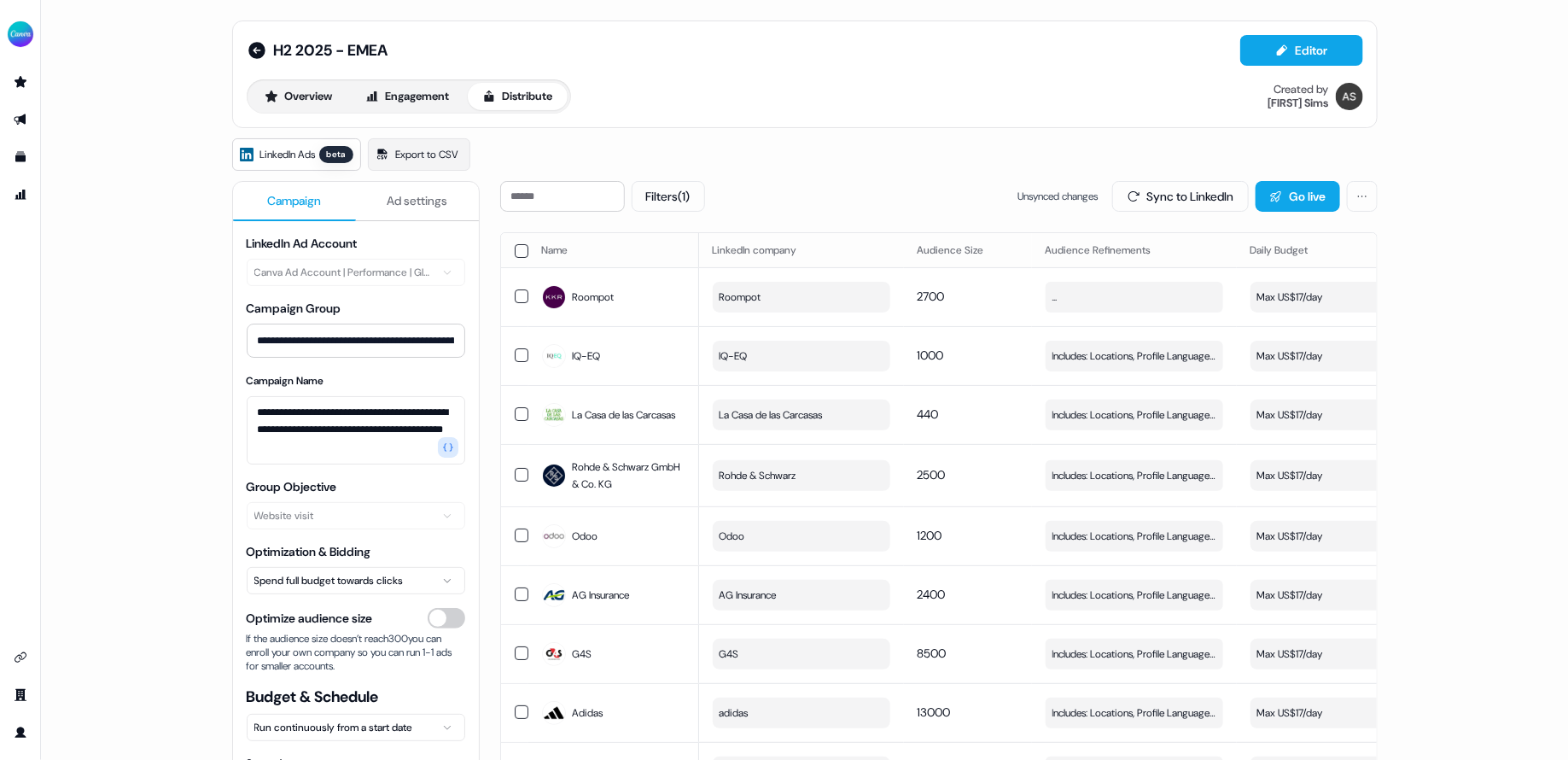 click on "**********" at bounding box center (804, 380) 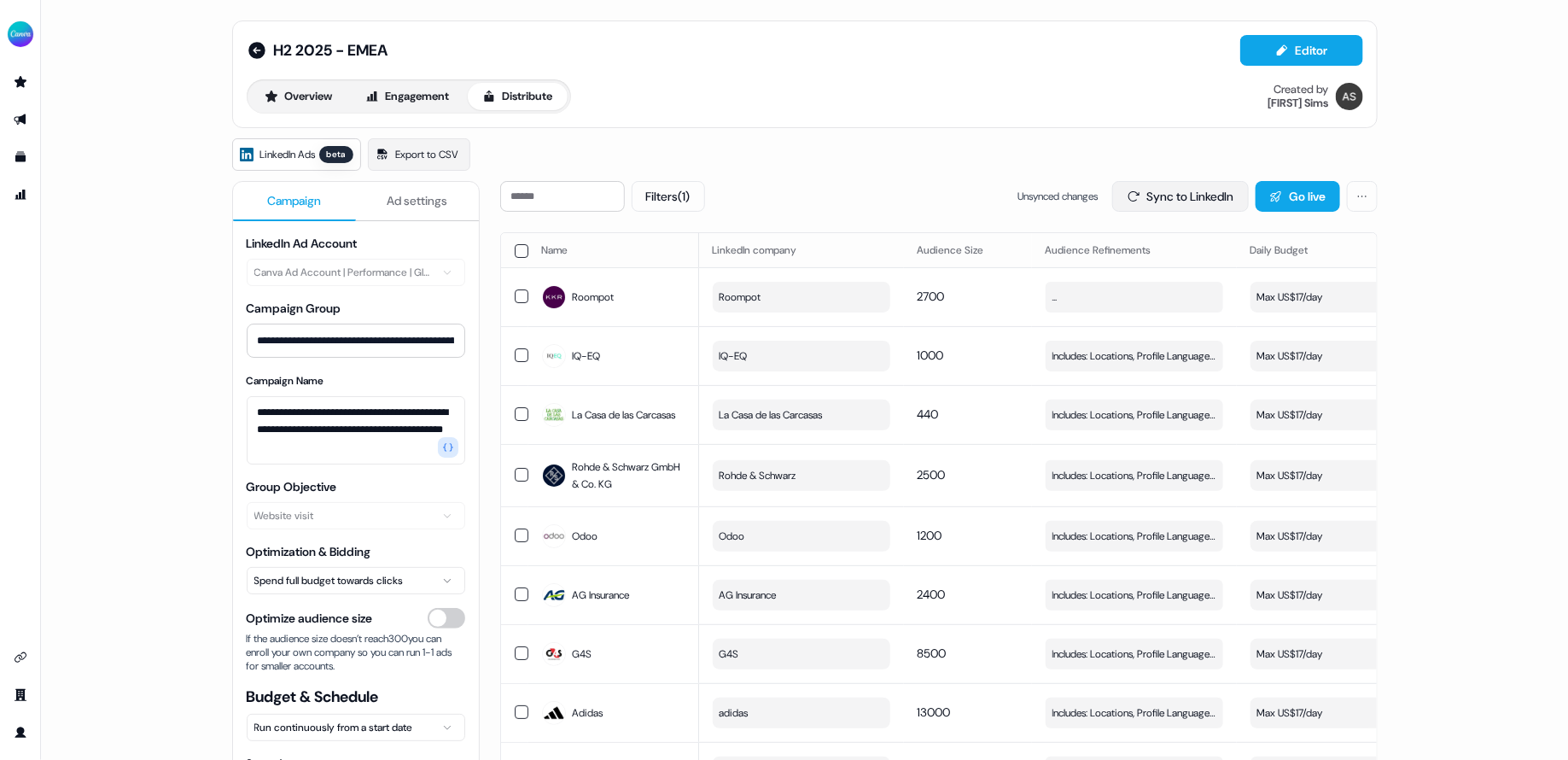 click on "Sync to LinkedIn" at bounding box center (1180, 196) 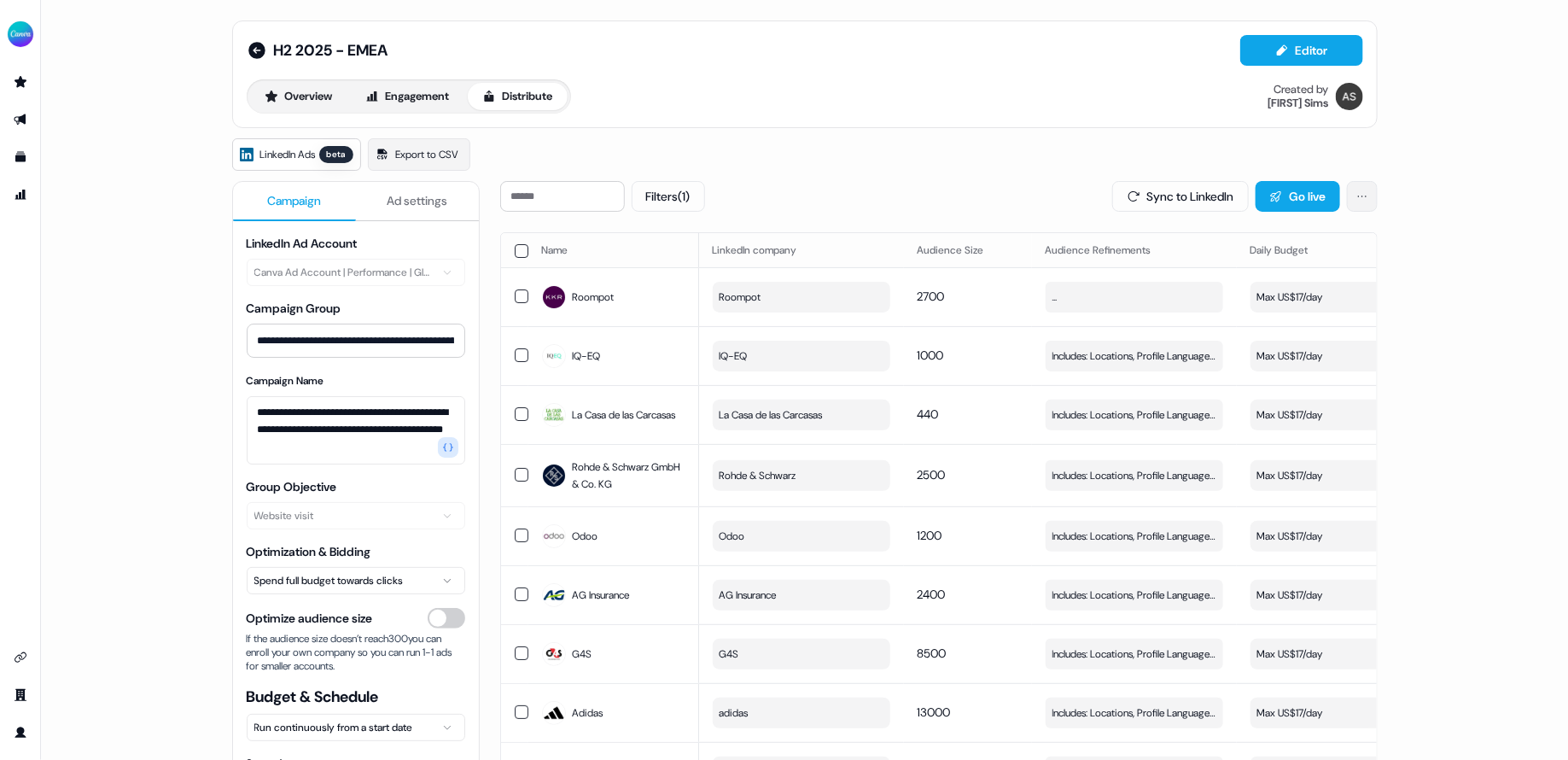 click on "**********" at bounding box center (784, 380) 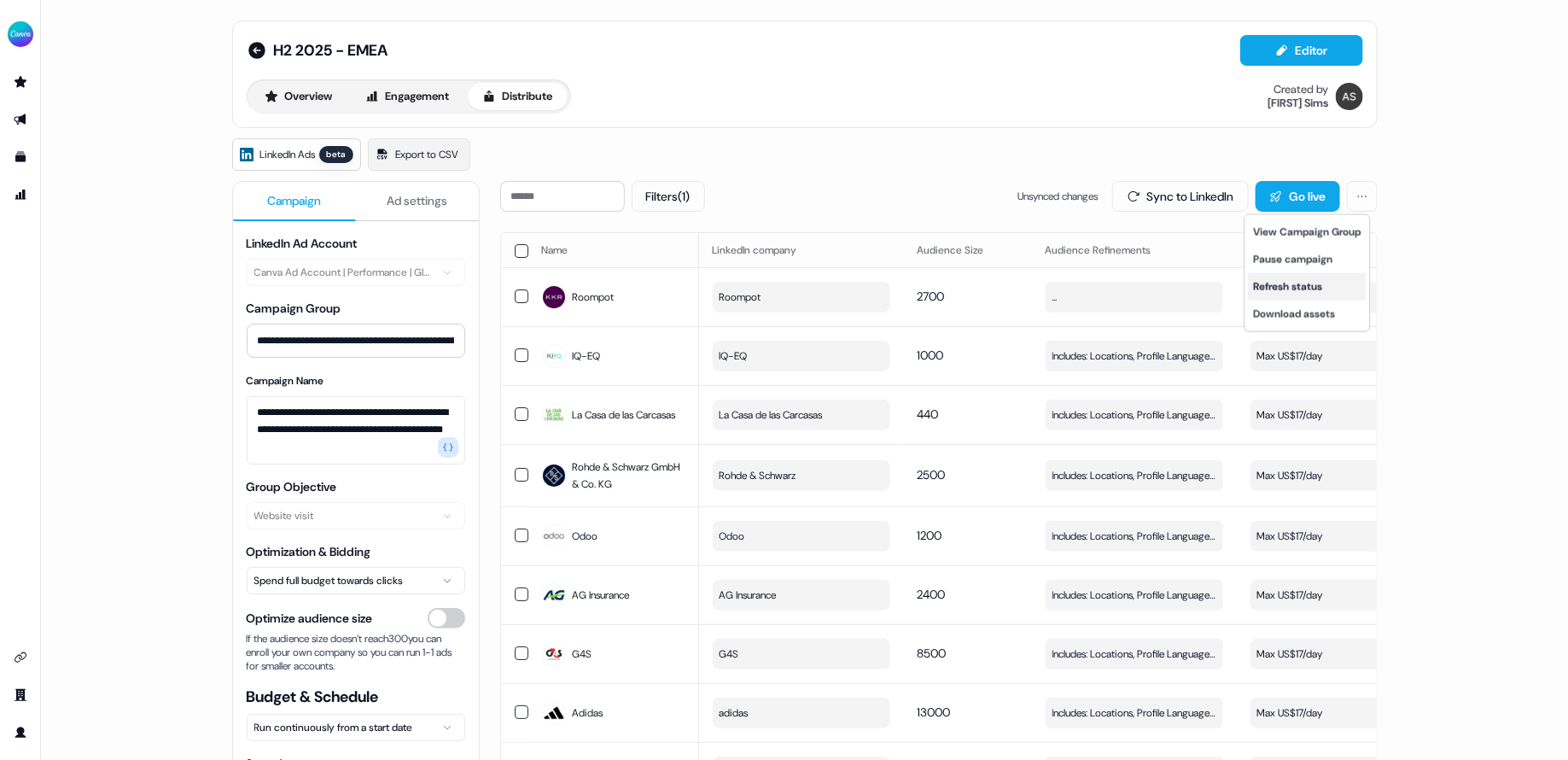 click on "Refresh status" at bounding box center (1308, 287) 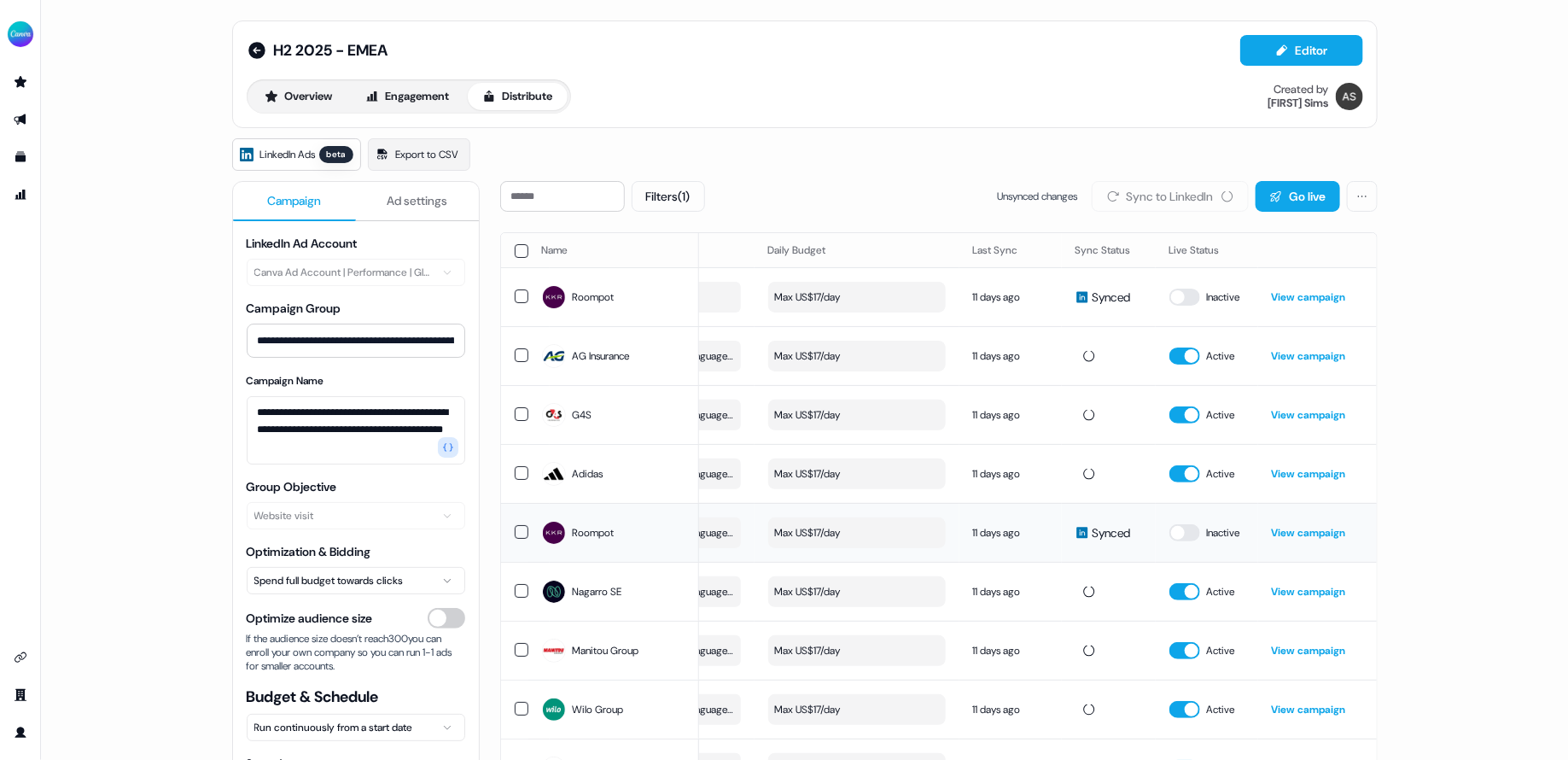 scroll, scrollTop: 0, scrollLeft: 0, axis: both 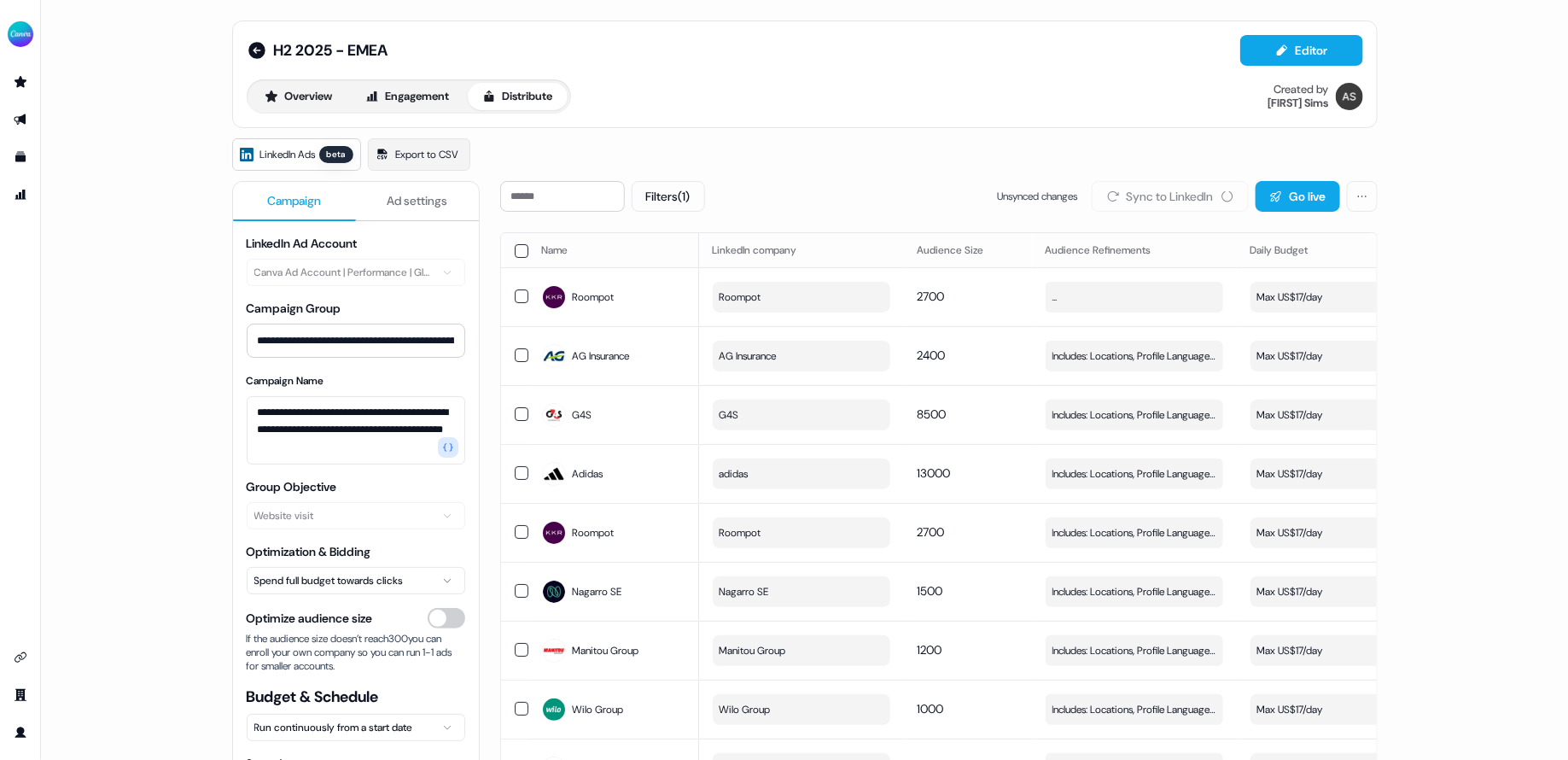 click on "**********" at bounding box center [804, 380] 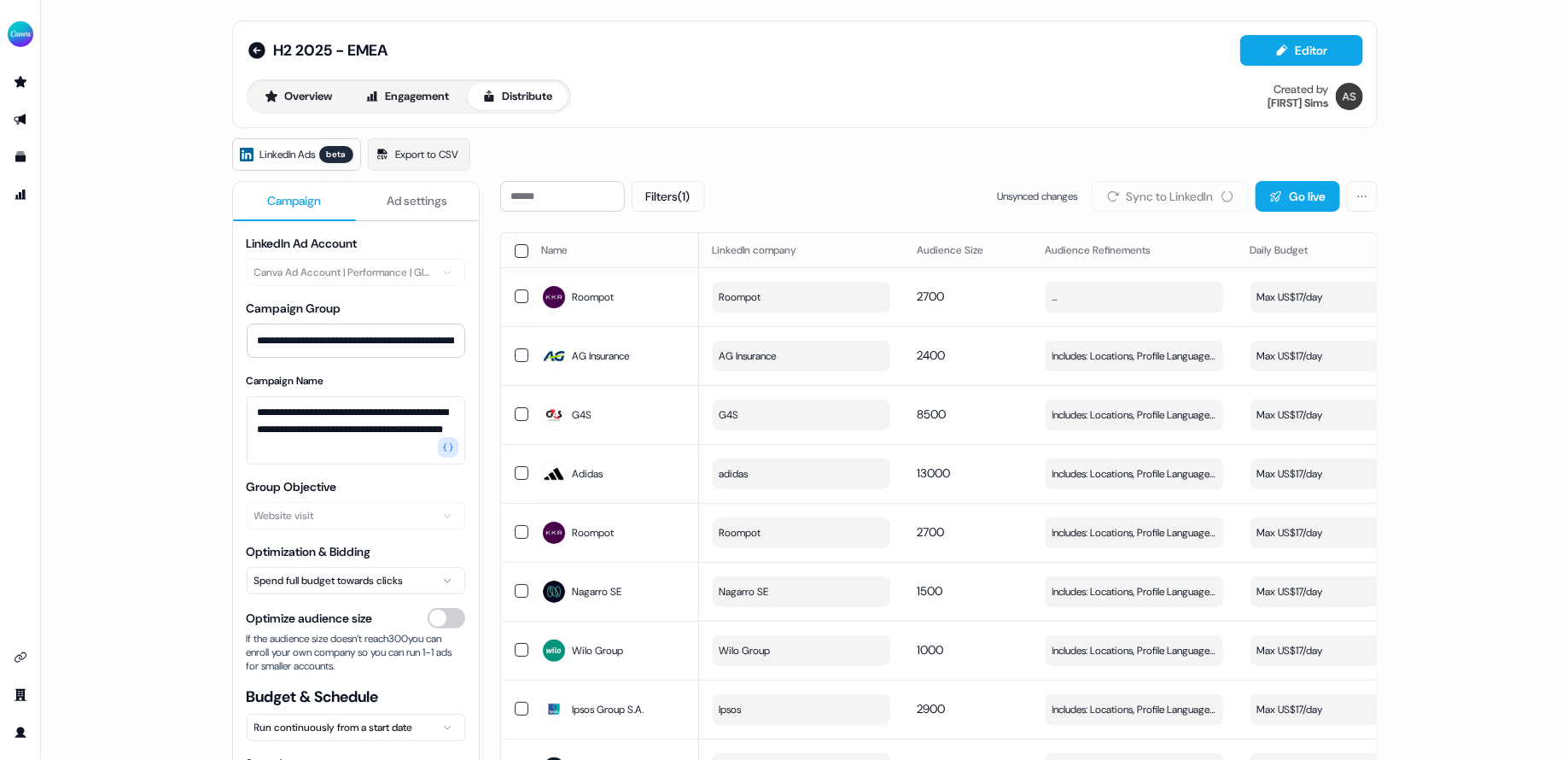 click on "**********" at bounding box center (804, 380) 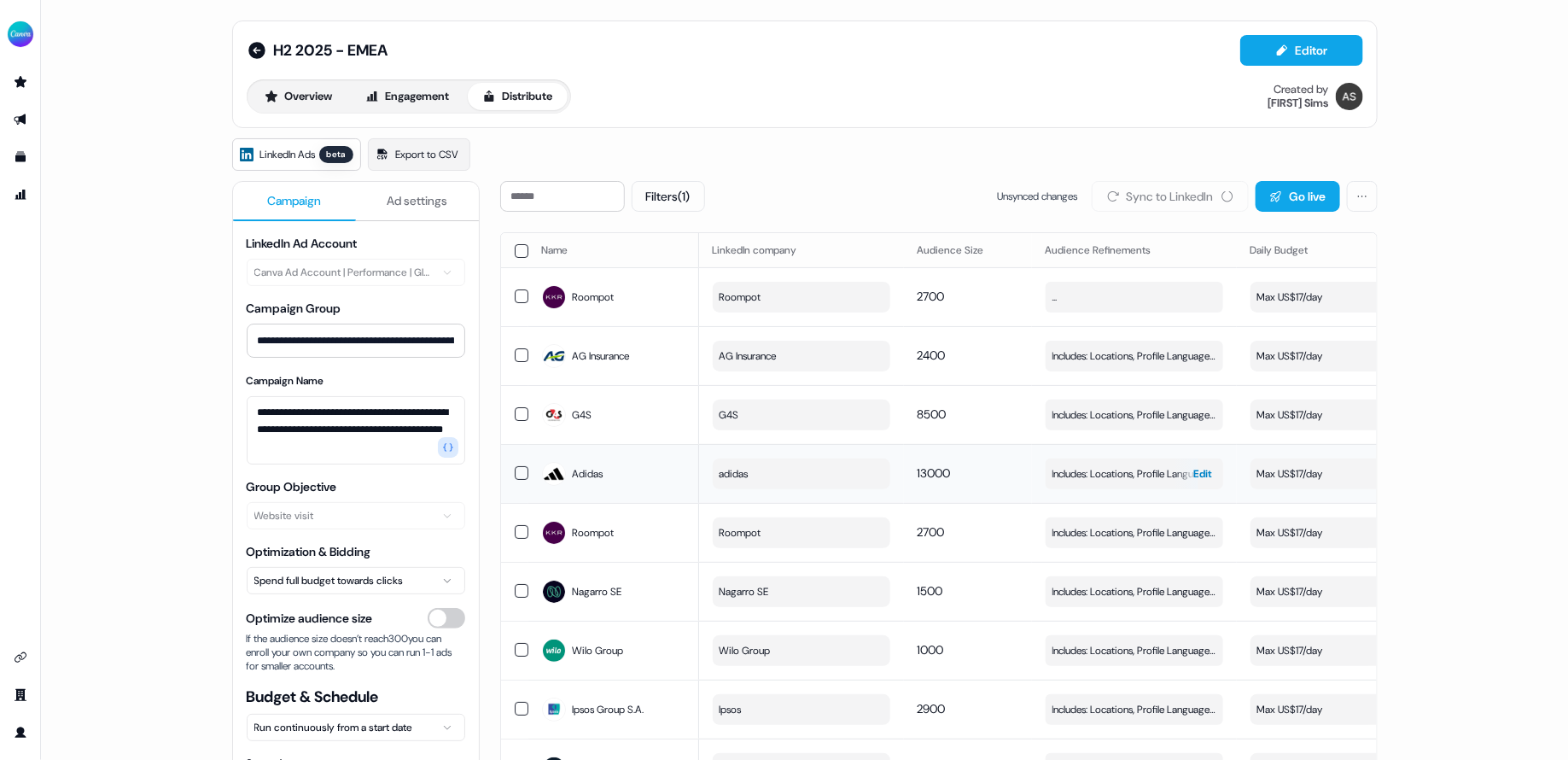 scroll, scrollTop: 0, scrollLeft: 482, axis: horizontal 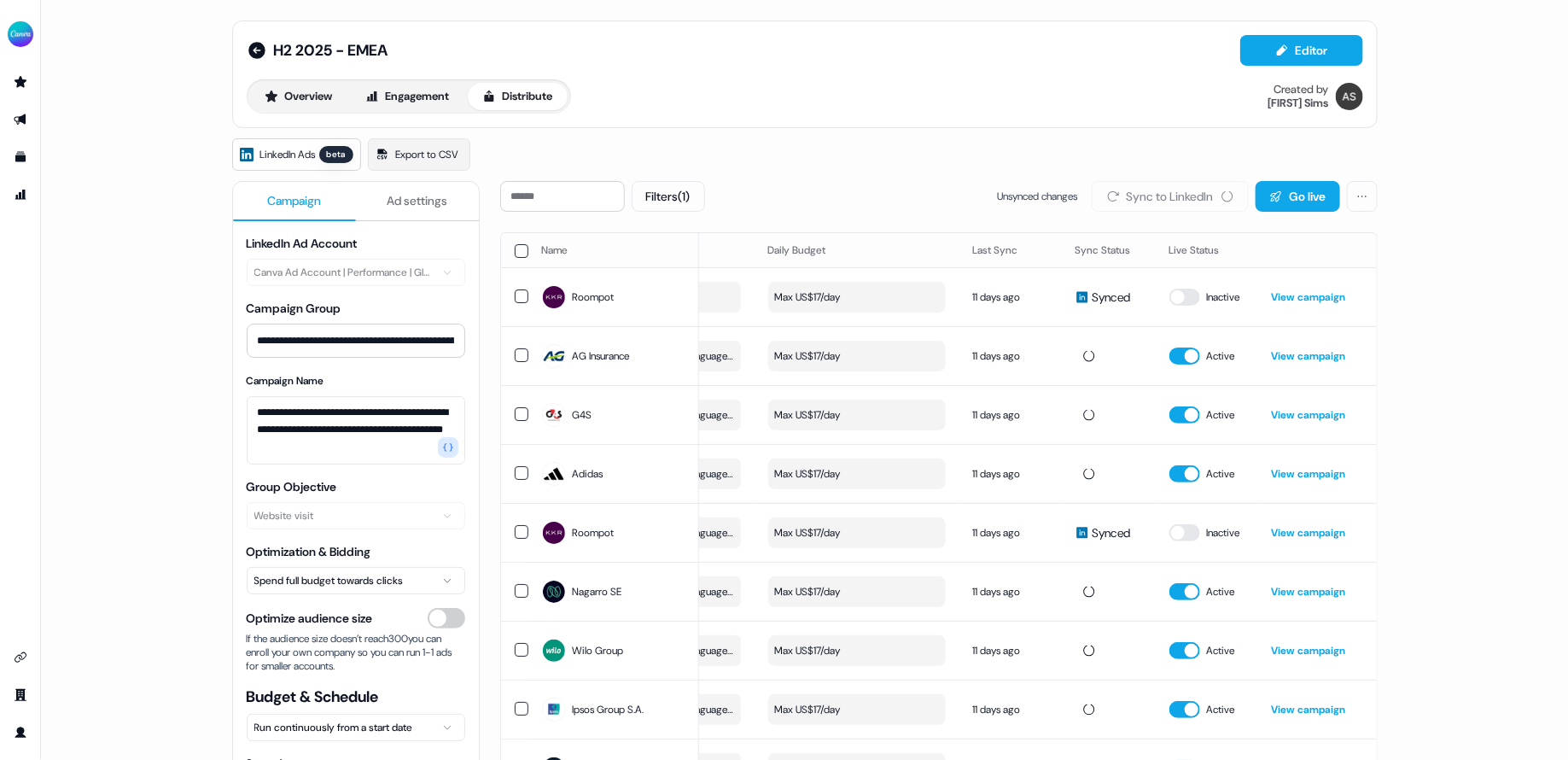 click on "**********" at bounding box center [804, 380] 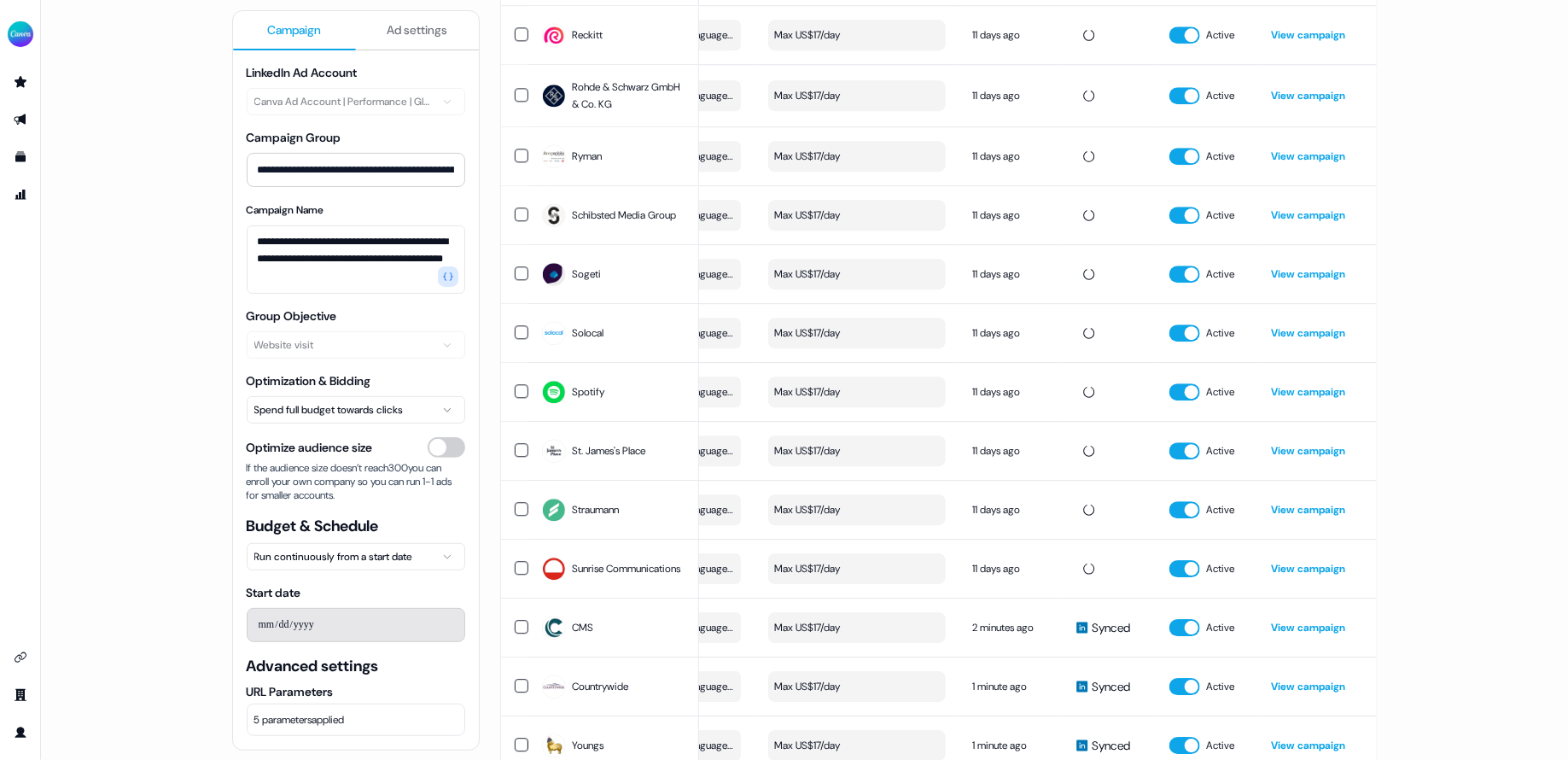 scroll, scrollTop: 0, scrollLeft: 0, axis: both 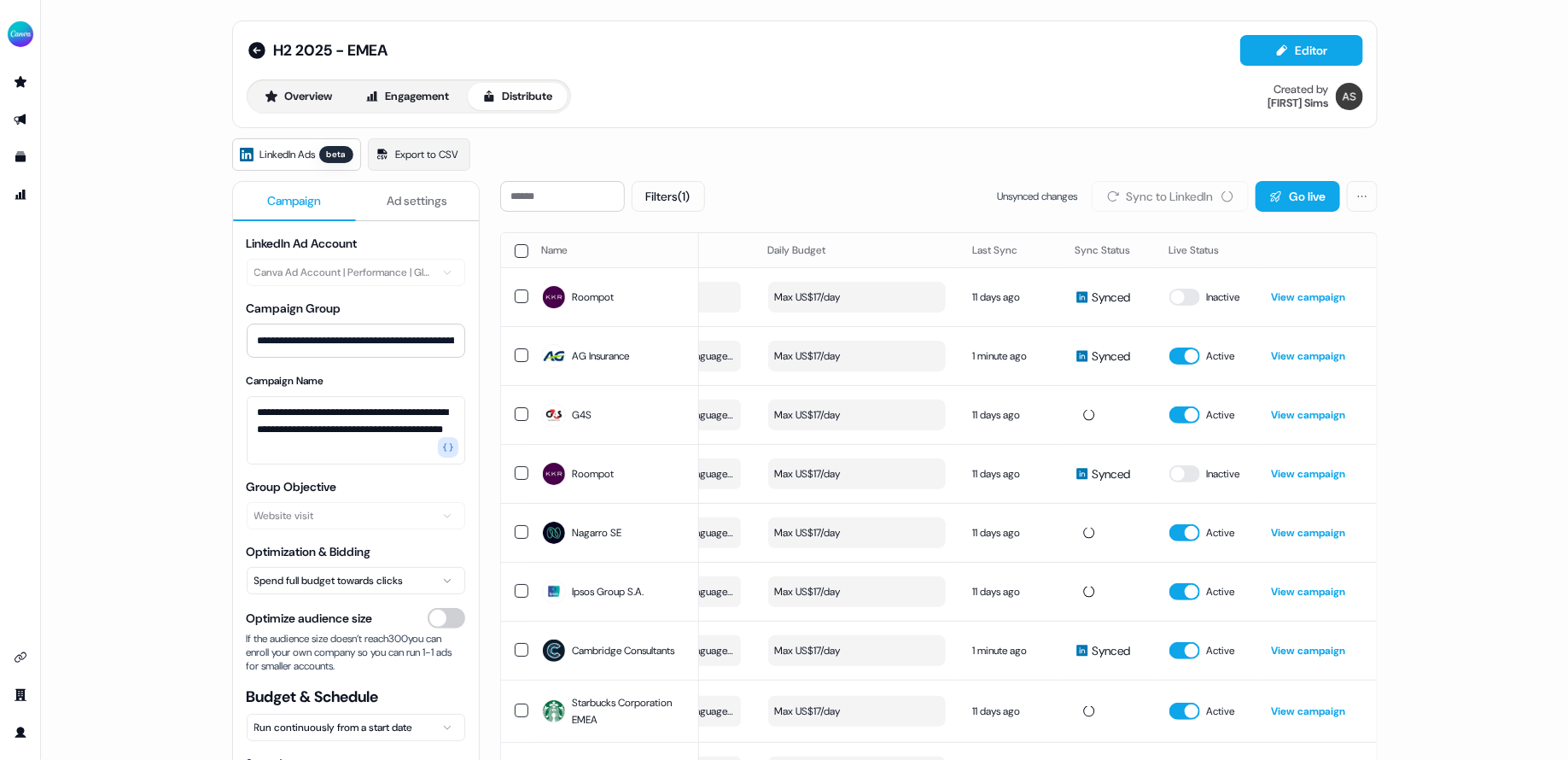 click on "**********" at bounding box center (804, 380) 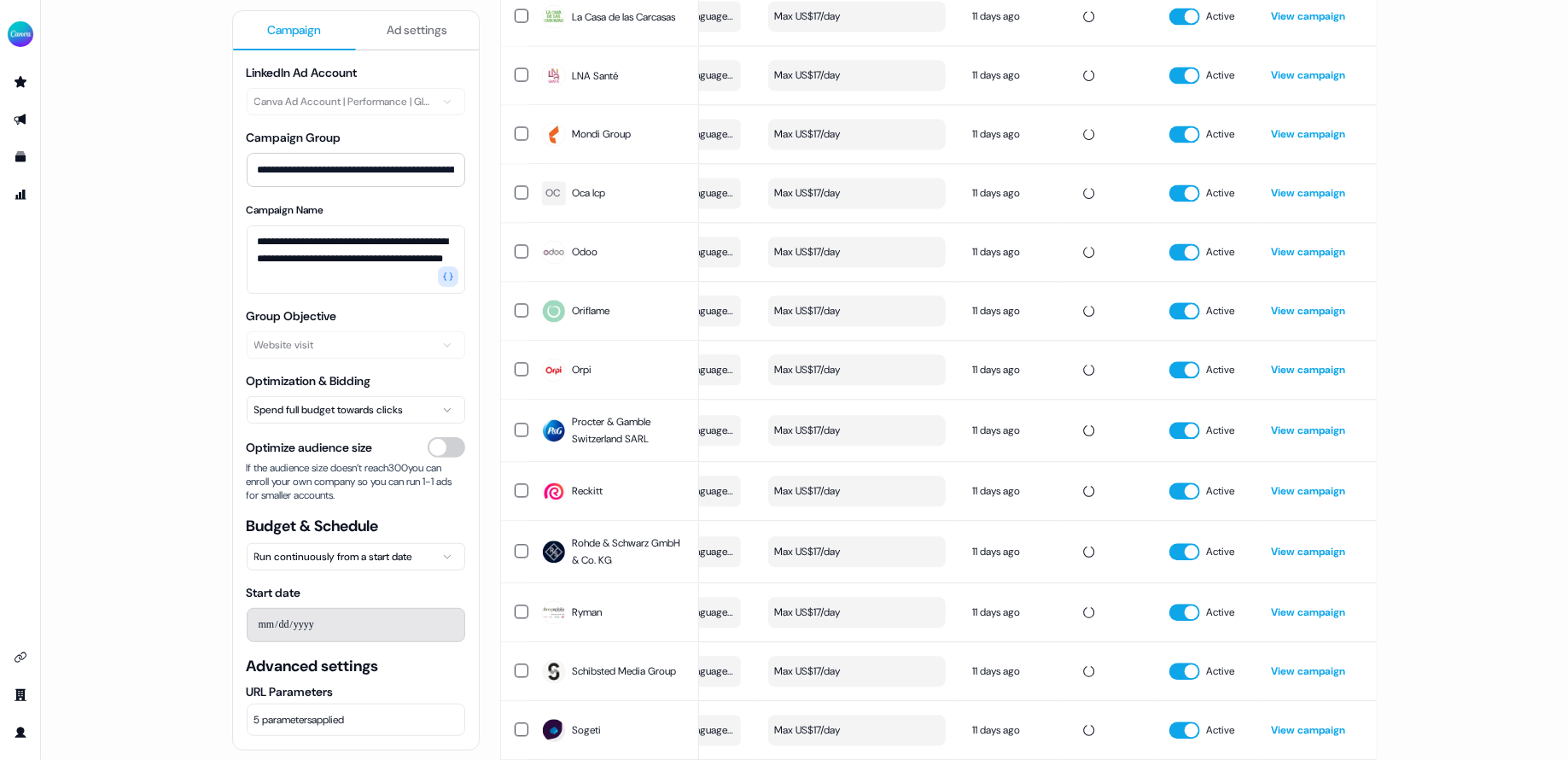 scroll, scrollTop: 0, scrollLeft: 0, axis: both 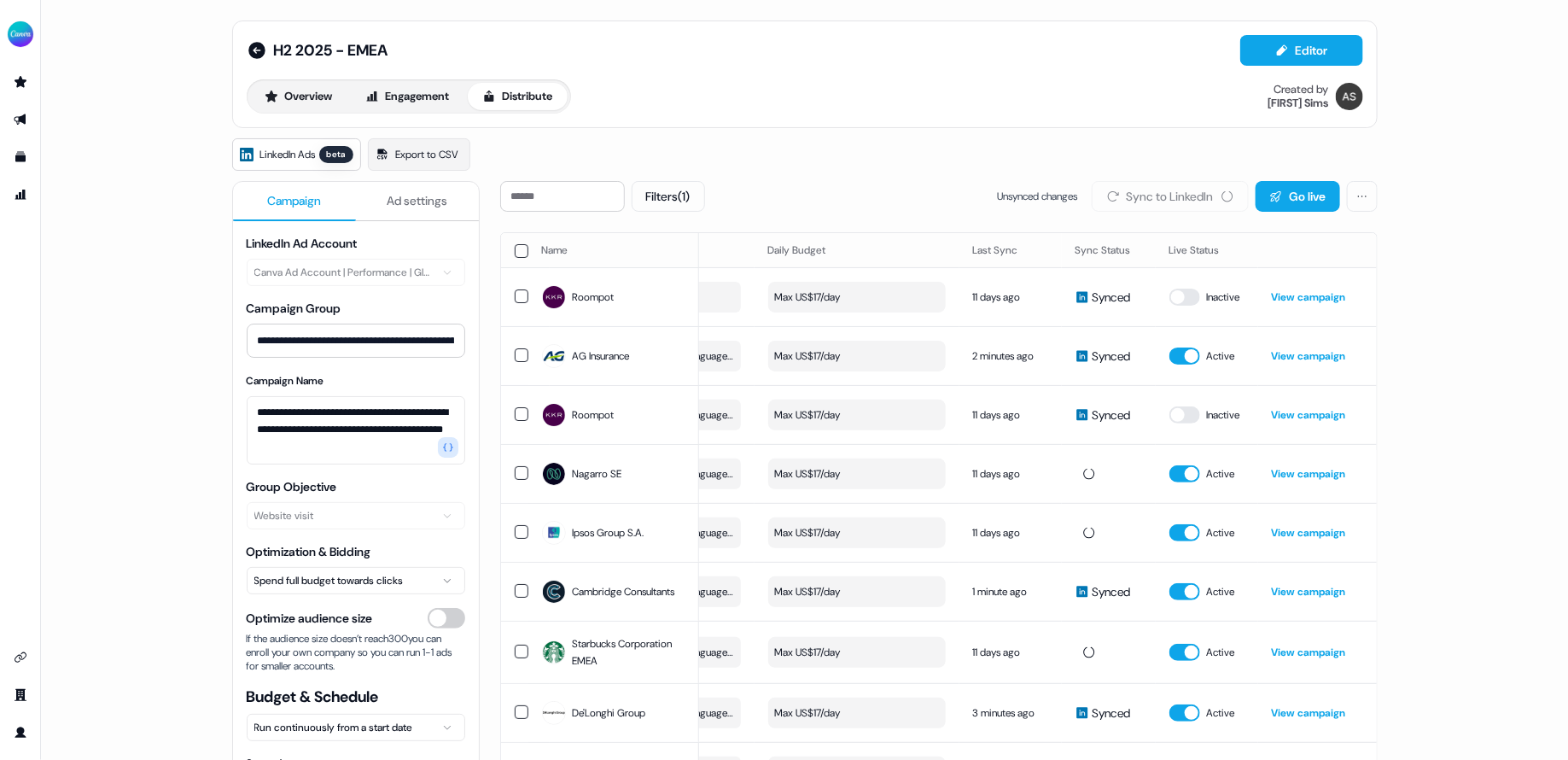 click on "**********" at bounding box center (804, 380) 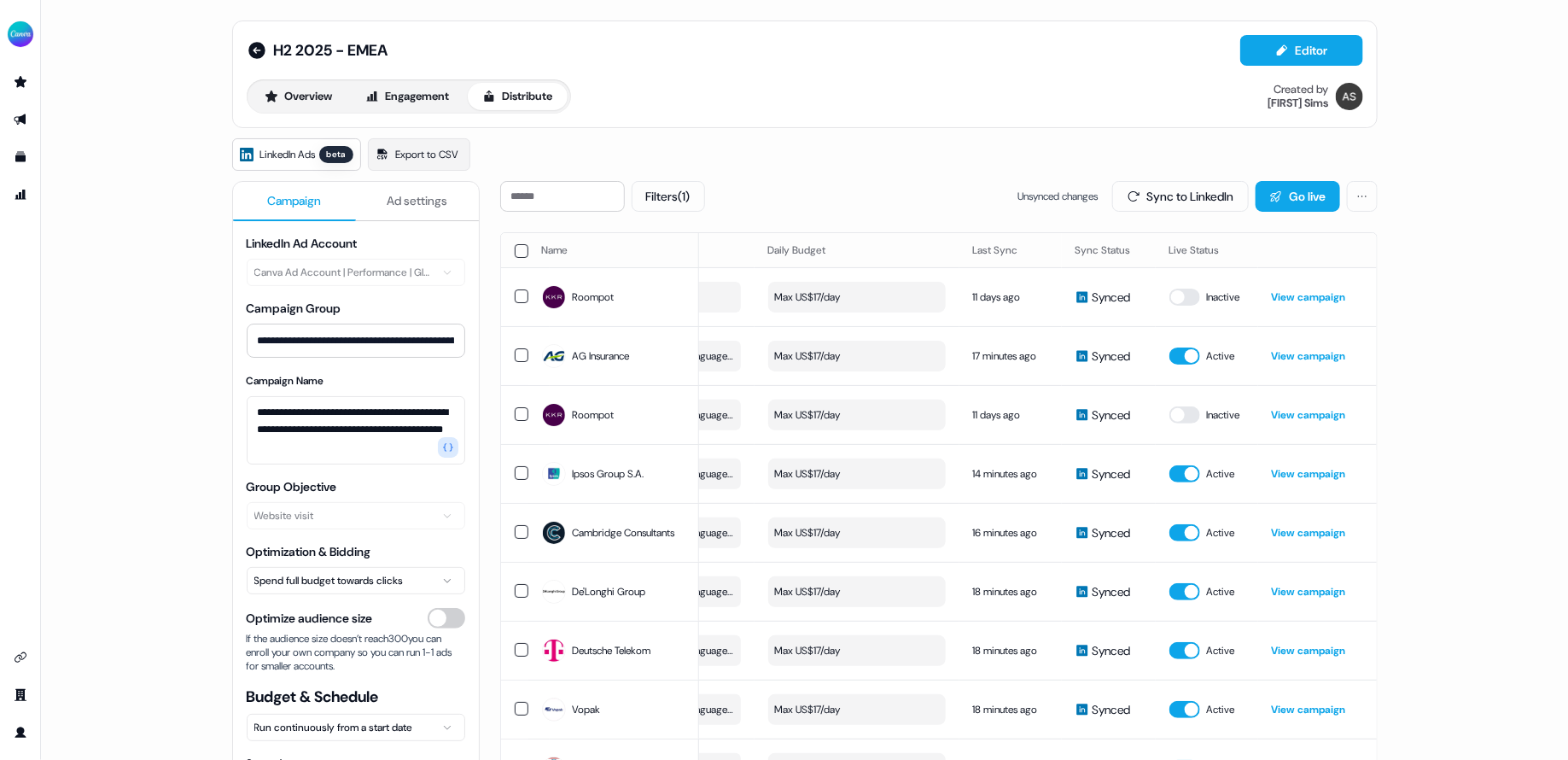 click on "**********" at bounding box center [804, 380] 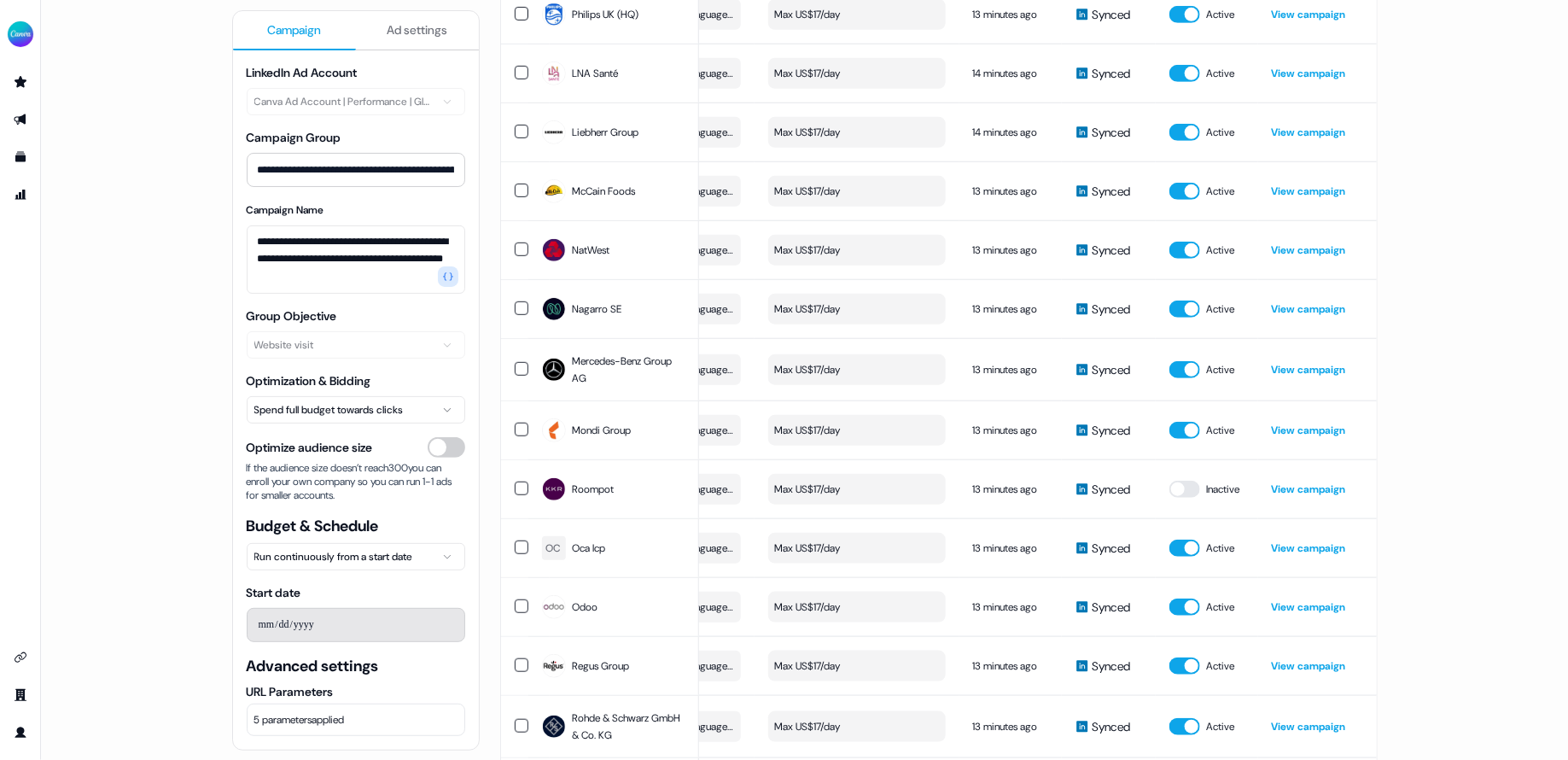 scroll, scrollTop: 4432, scrollLeft: 0, axis: vertical 